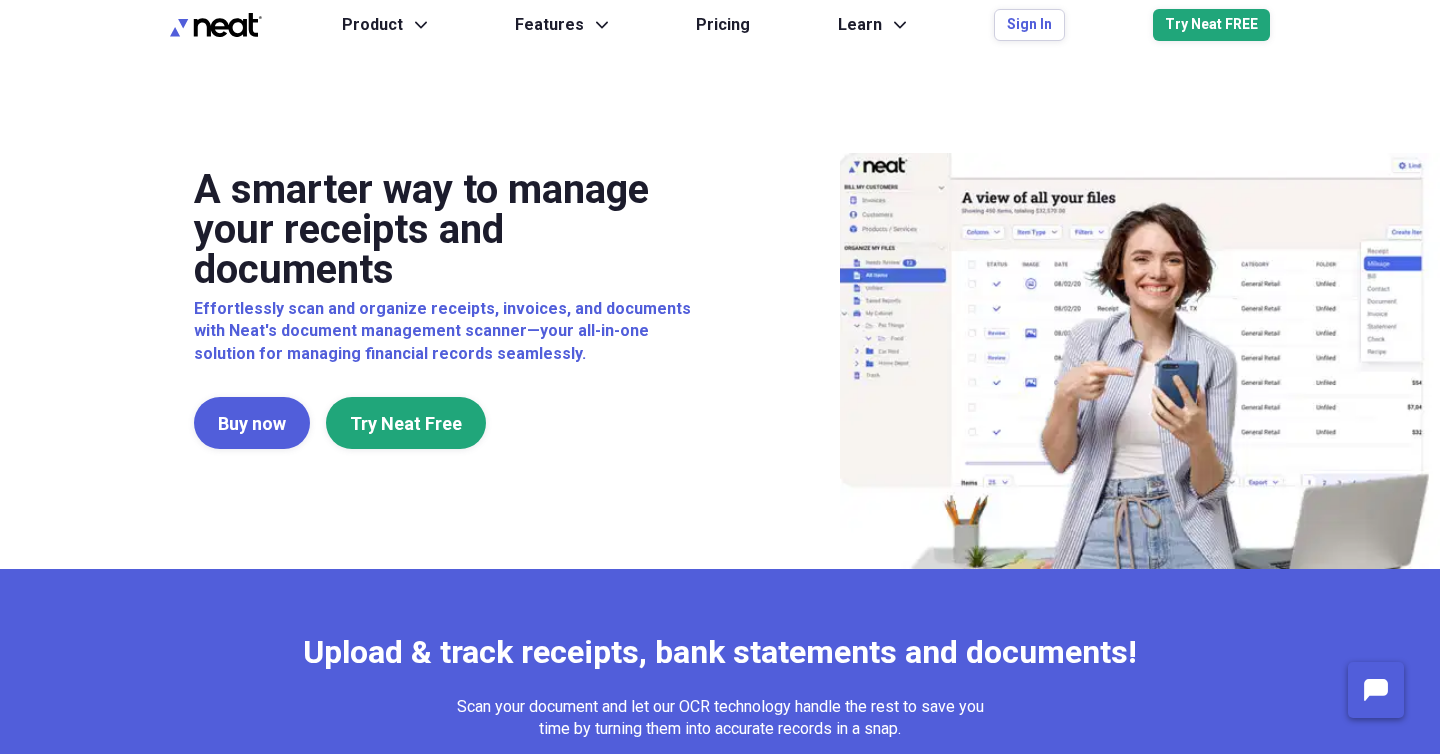 scroll, scrollTop: 0, scrollLeft: 0, axis: both 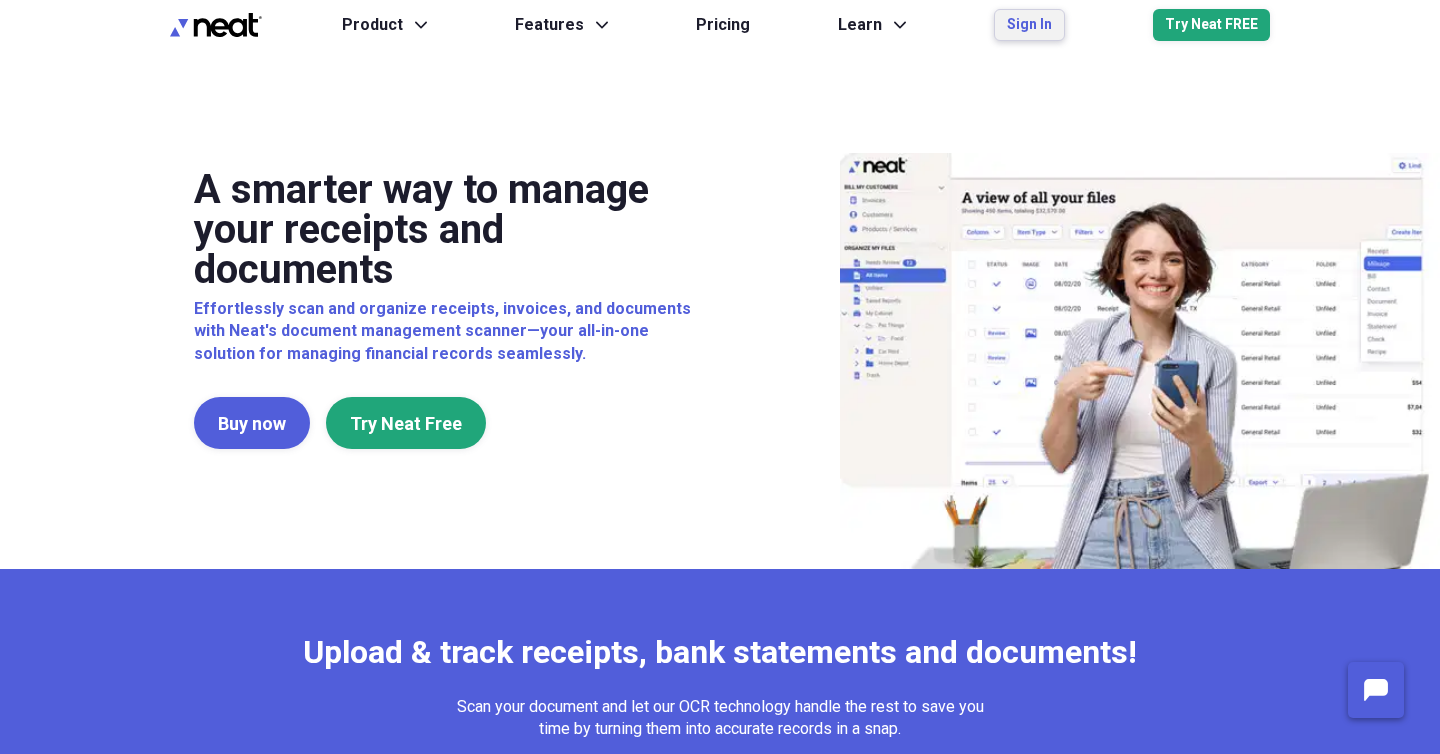 click on "Sign In" at bounding box center (1029, 25) 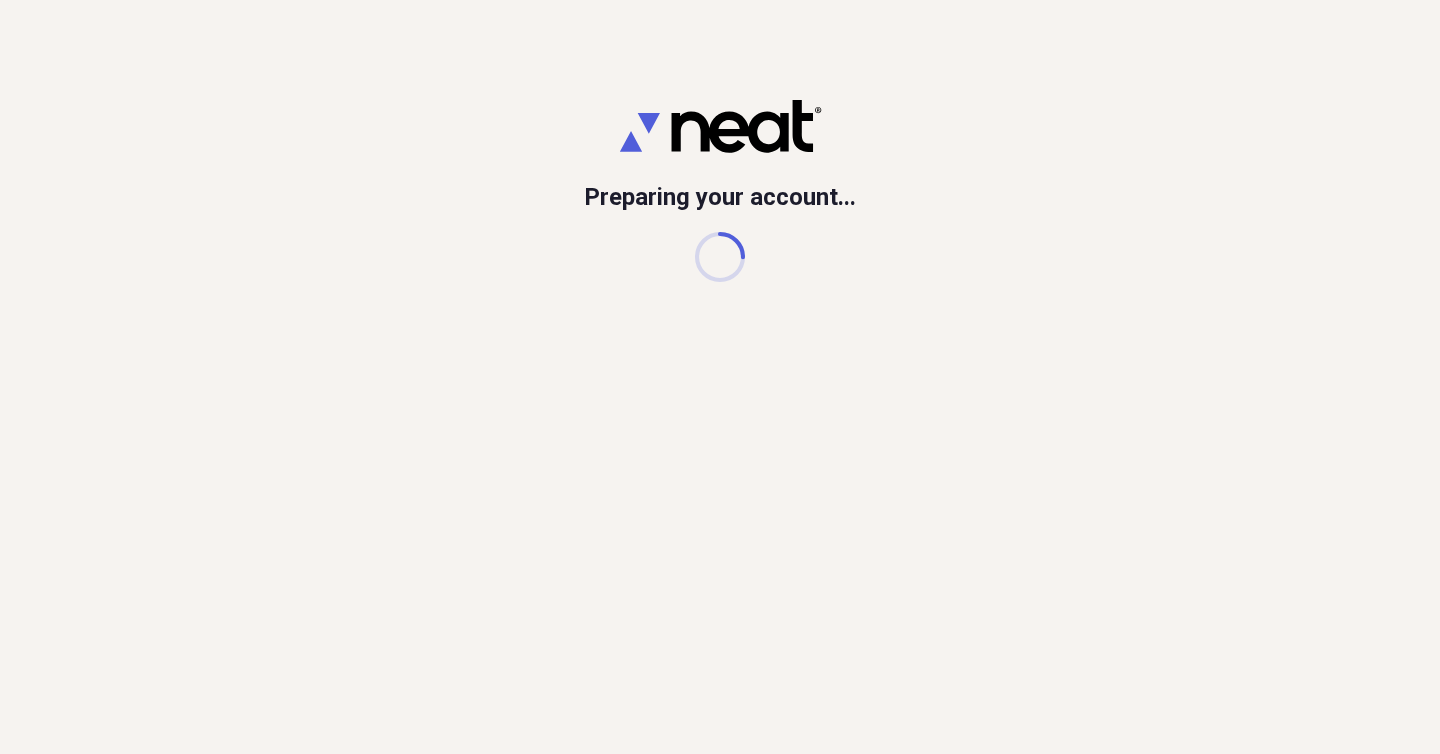 scroll, scrollTop: 0, scrollLeft: 0, axis: both 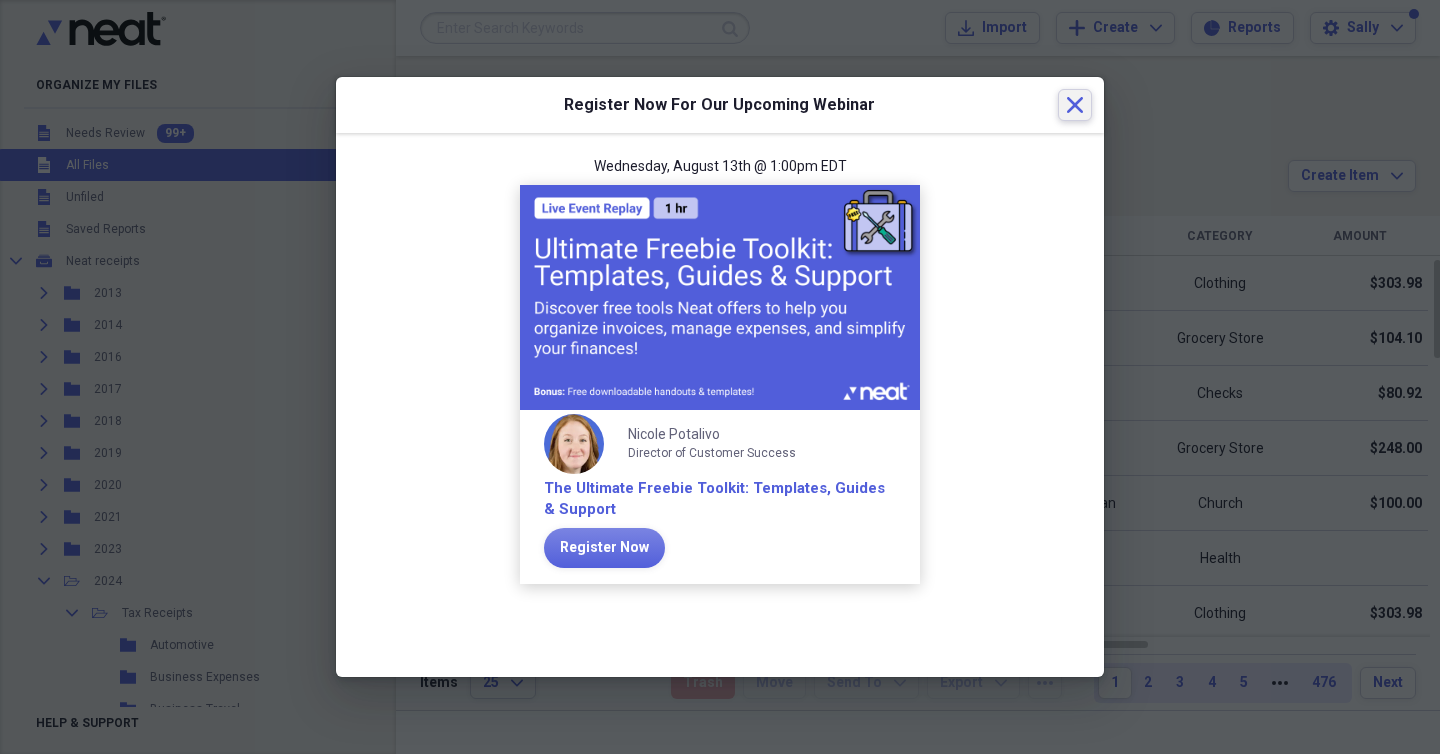 click 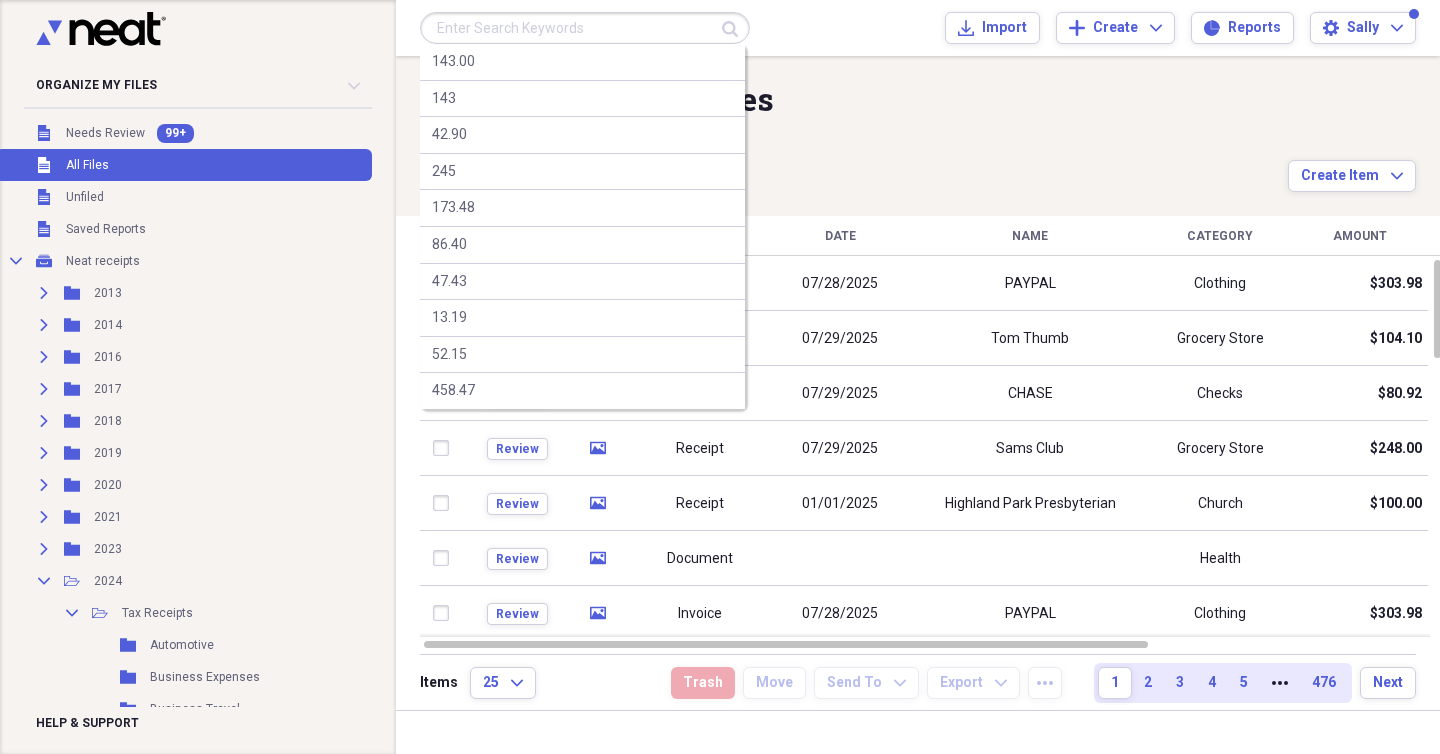click at bounding box center (585, 28) 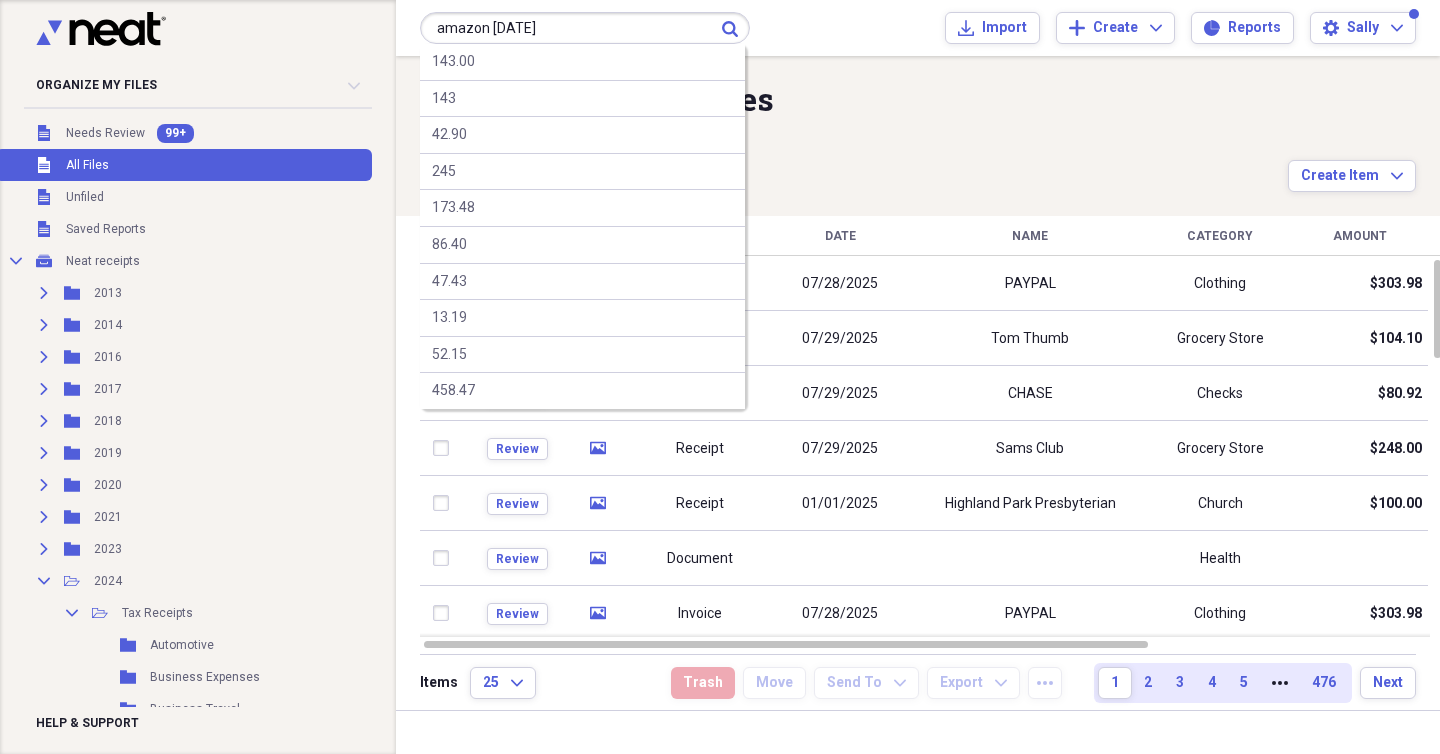 type on "amazon 02/17/2024" 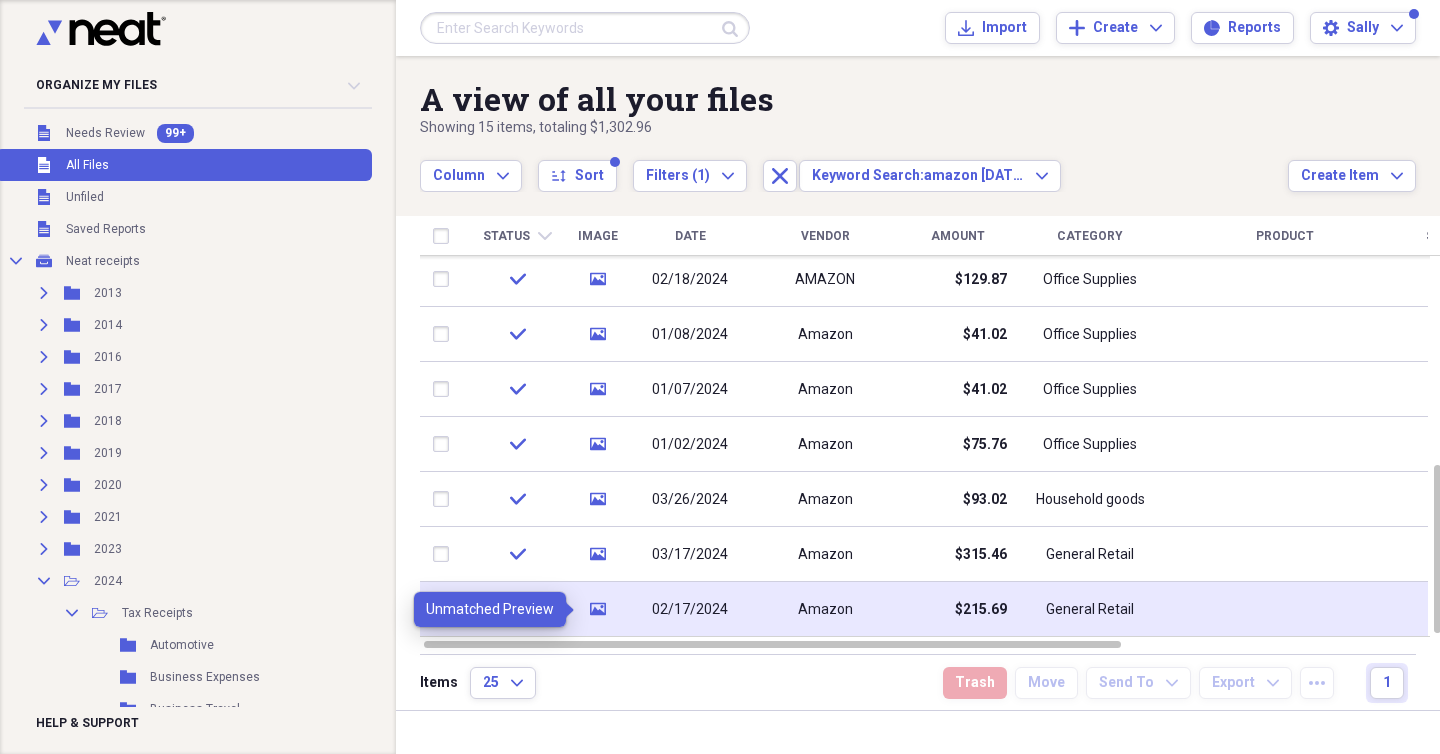 click on "media" 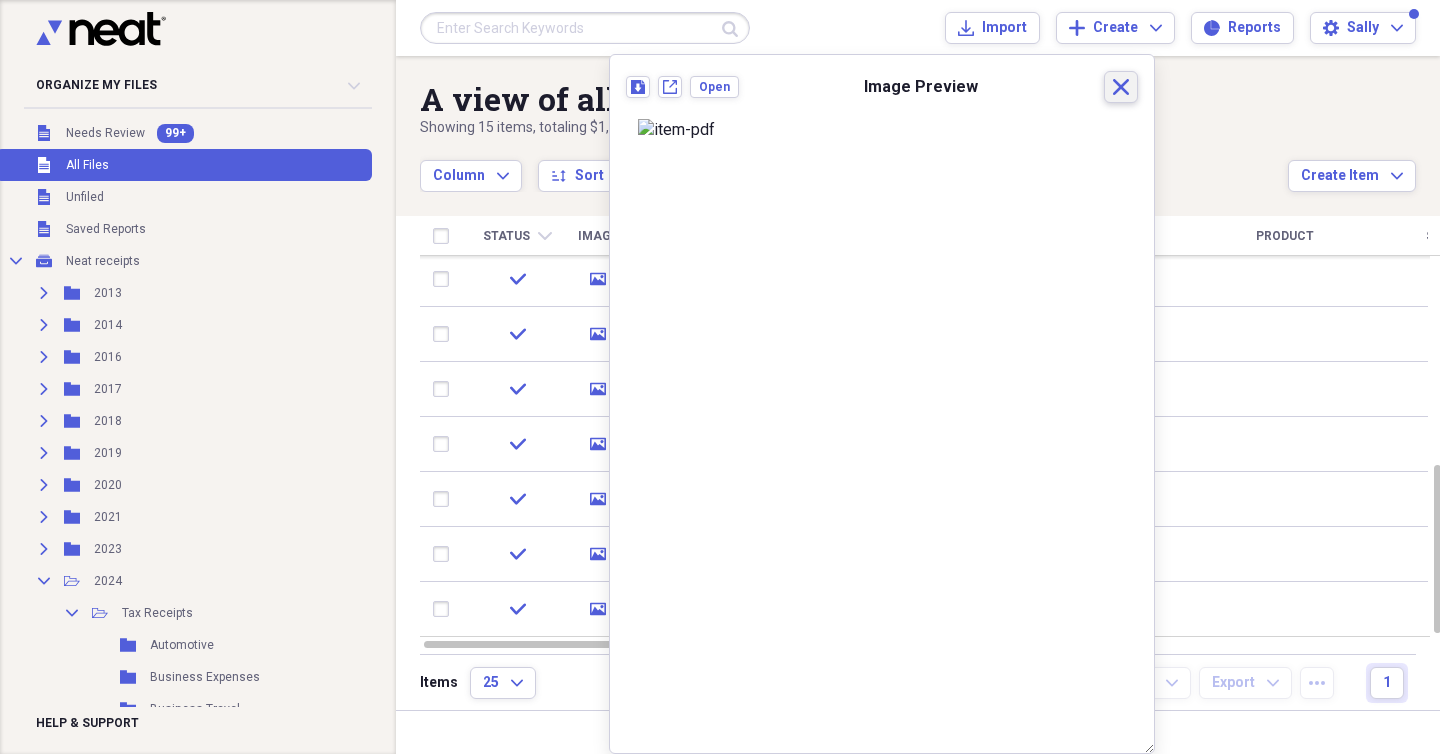 click on "Close" at bounding box center [1121, 87] 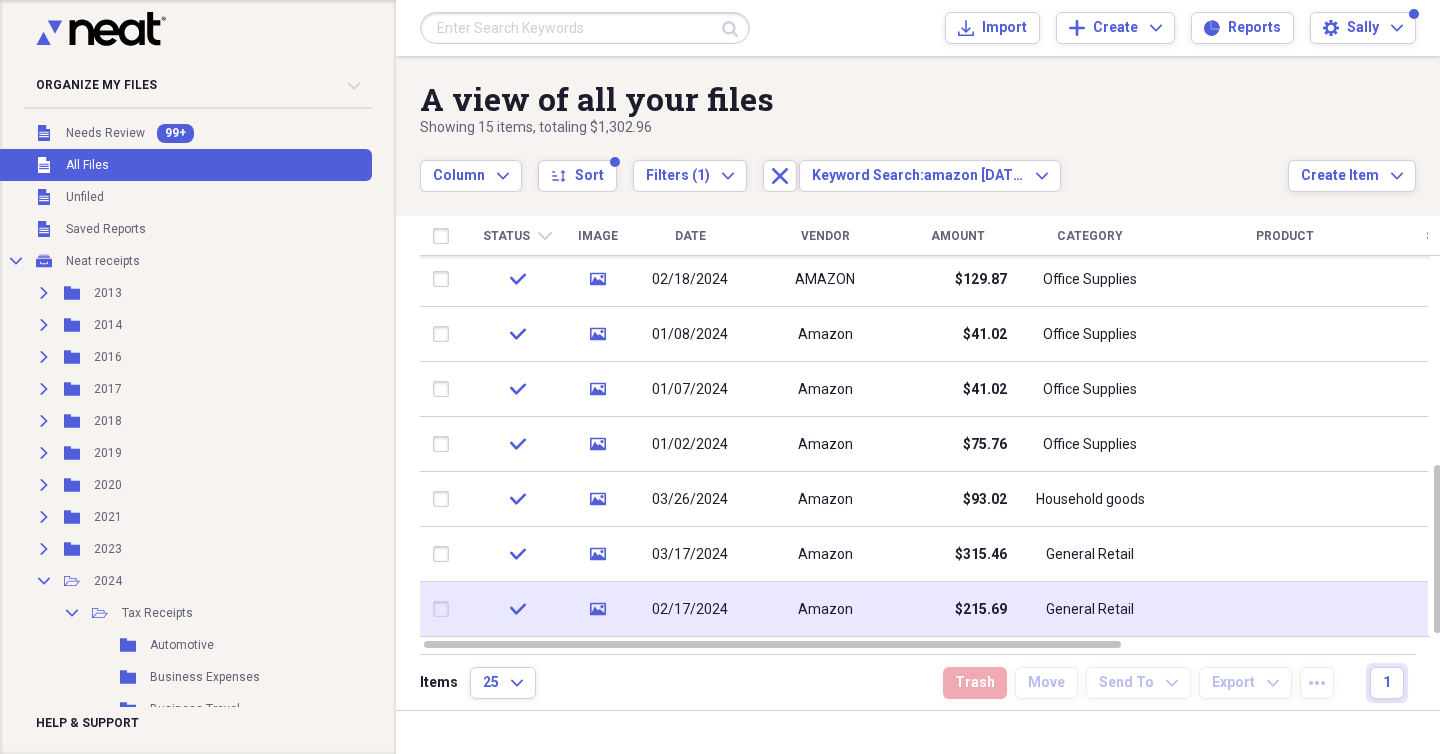 click on "Amazon" at bounding box center [825, 609] 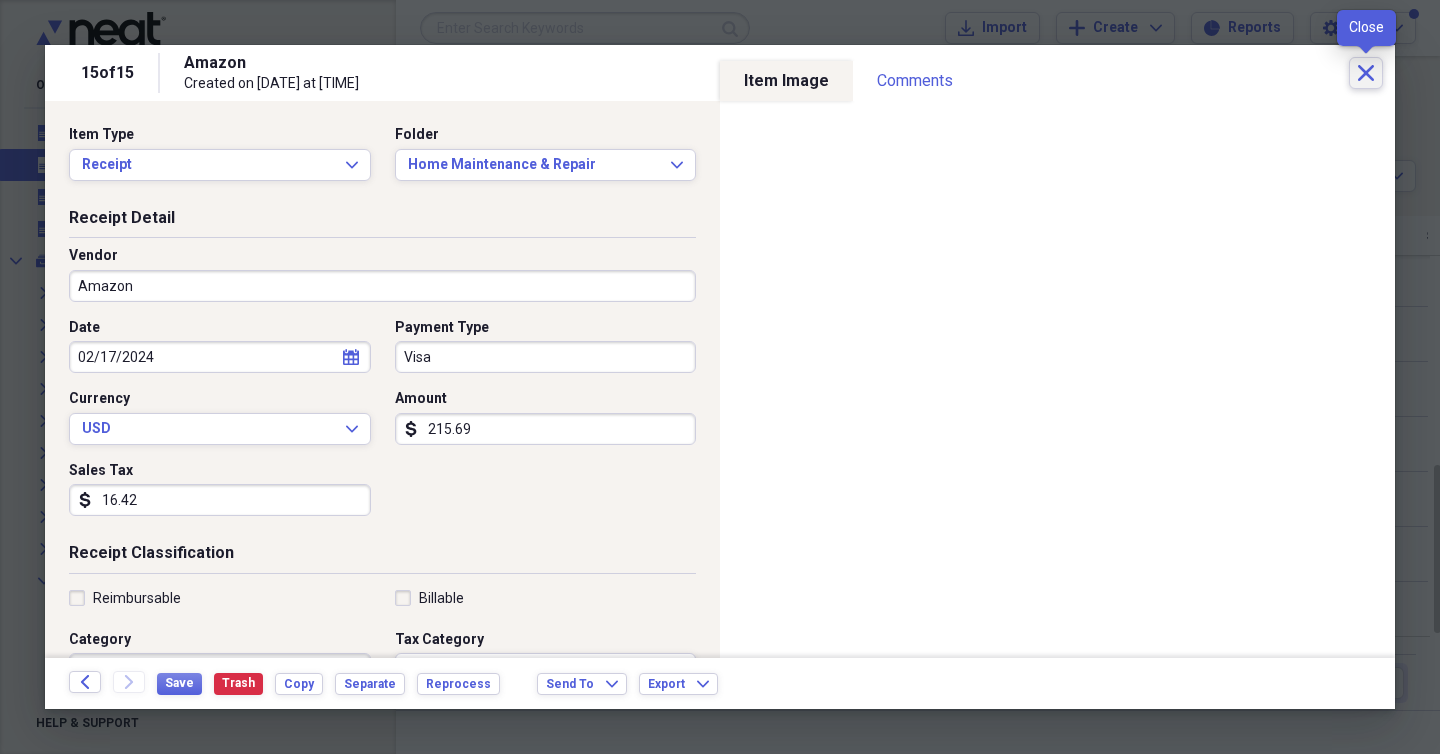 click 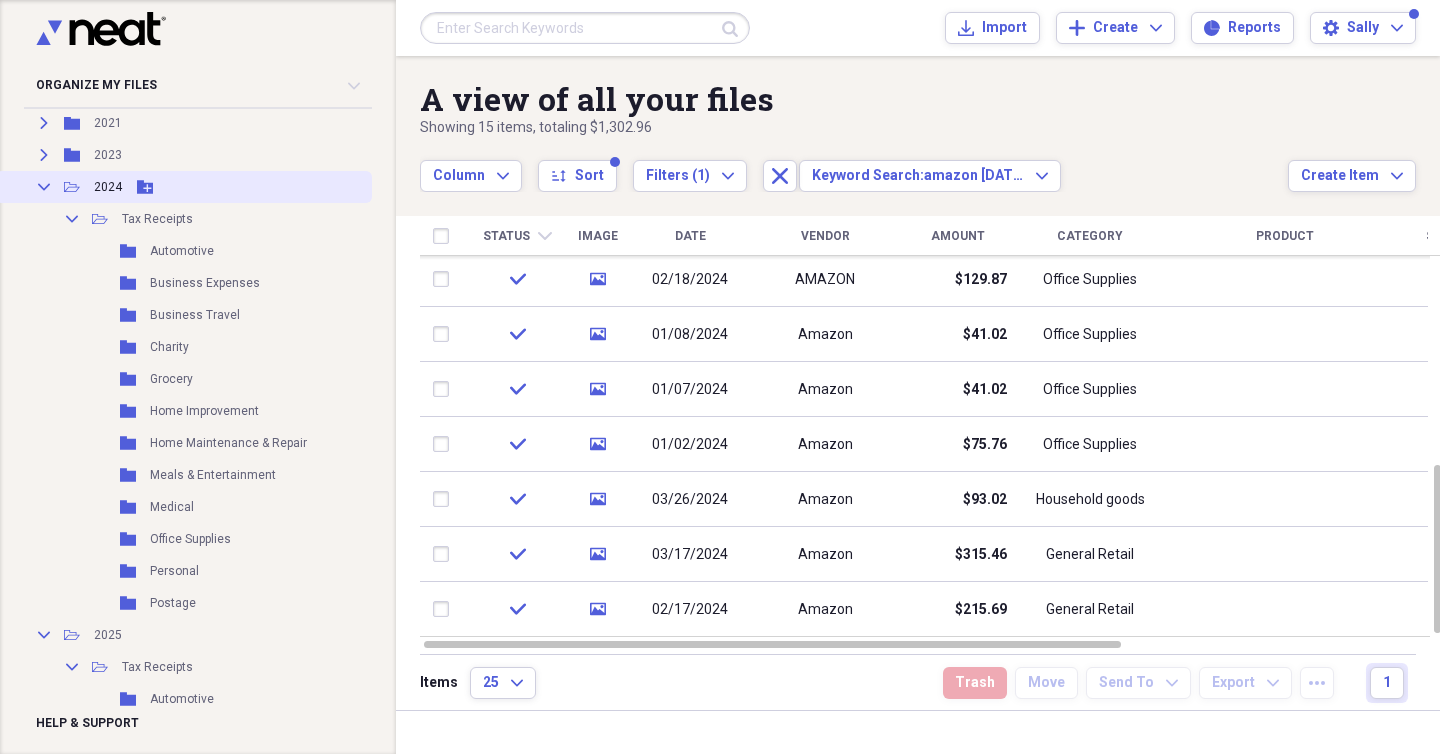 scroll, scrollTop: 396, scrollLeft: 0, axis: vertical 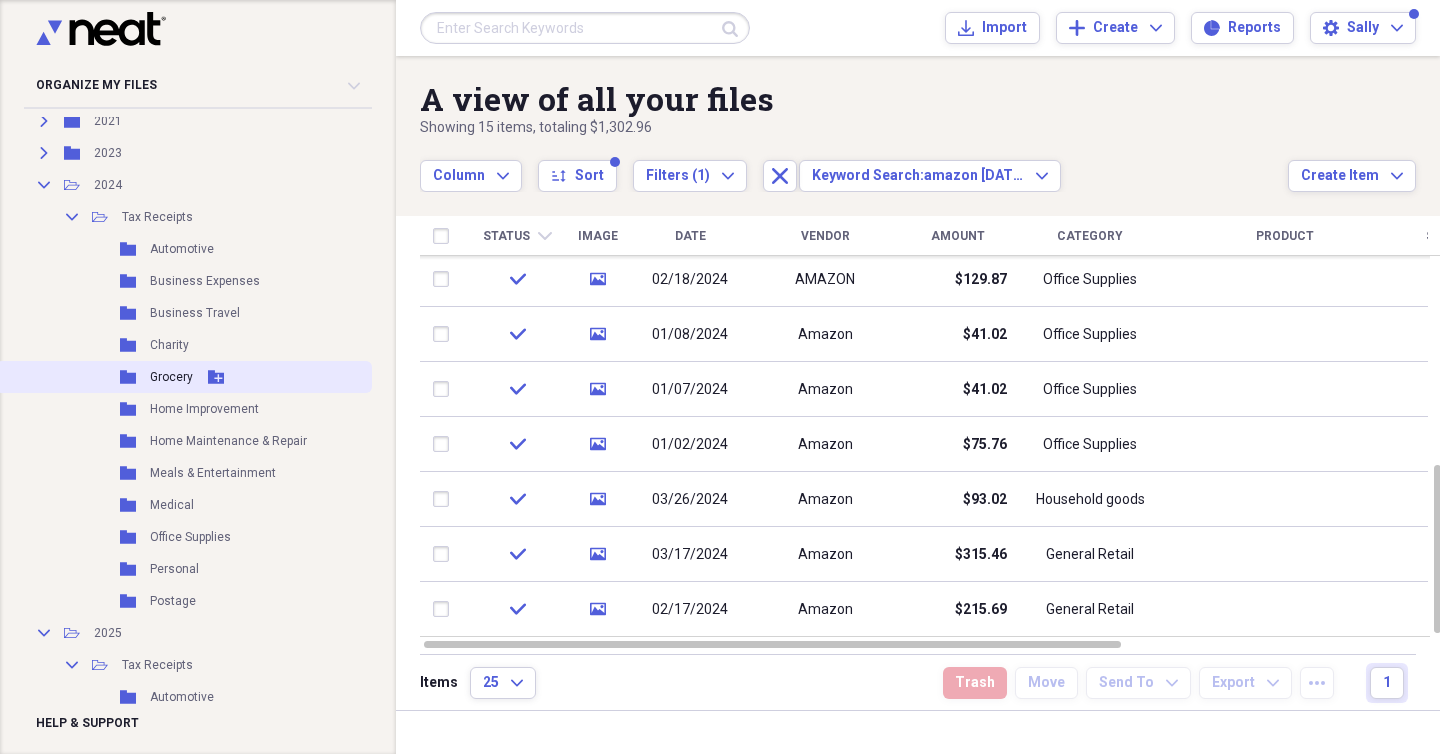 click on "Grocery" at bounding box center [171, 377] 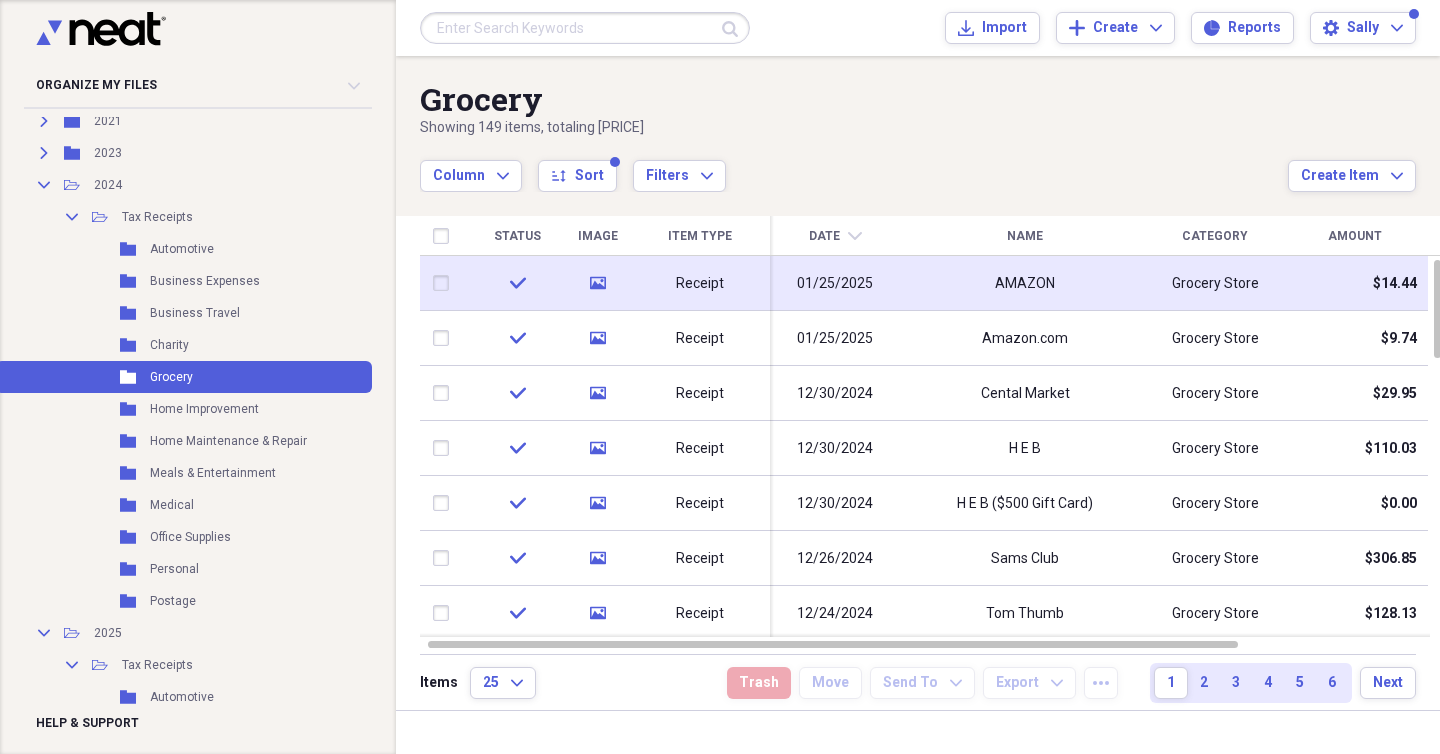 click on "AMAZON" at bounding box center (1025, 283) 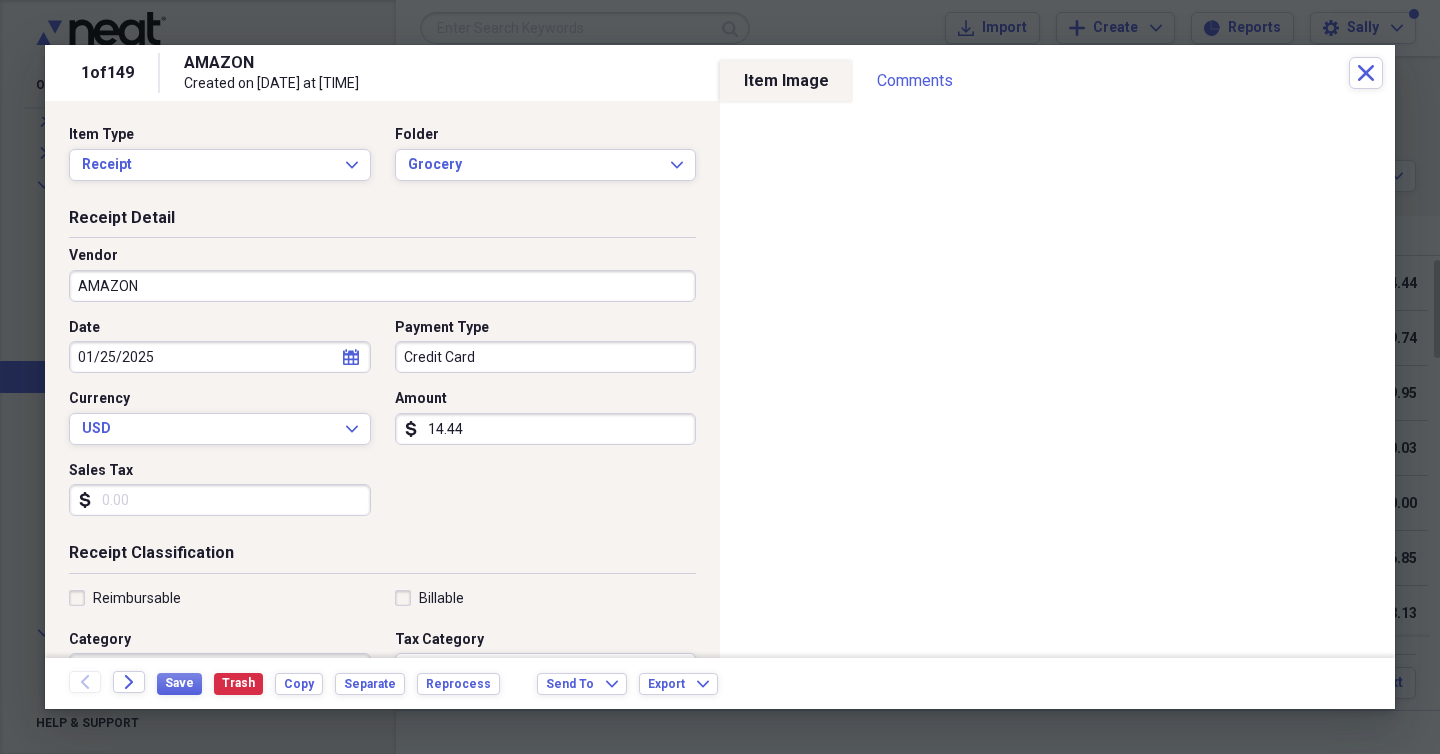 click on "01/25/2025" at bounding box center (220, 357) 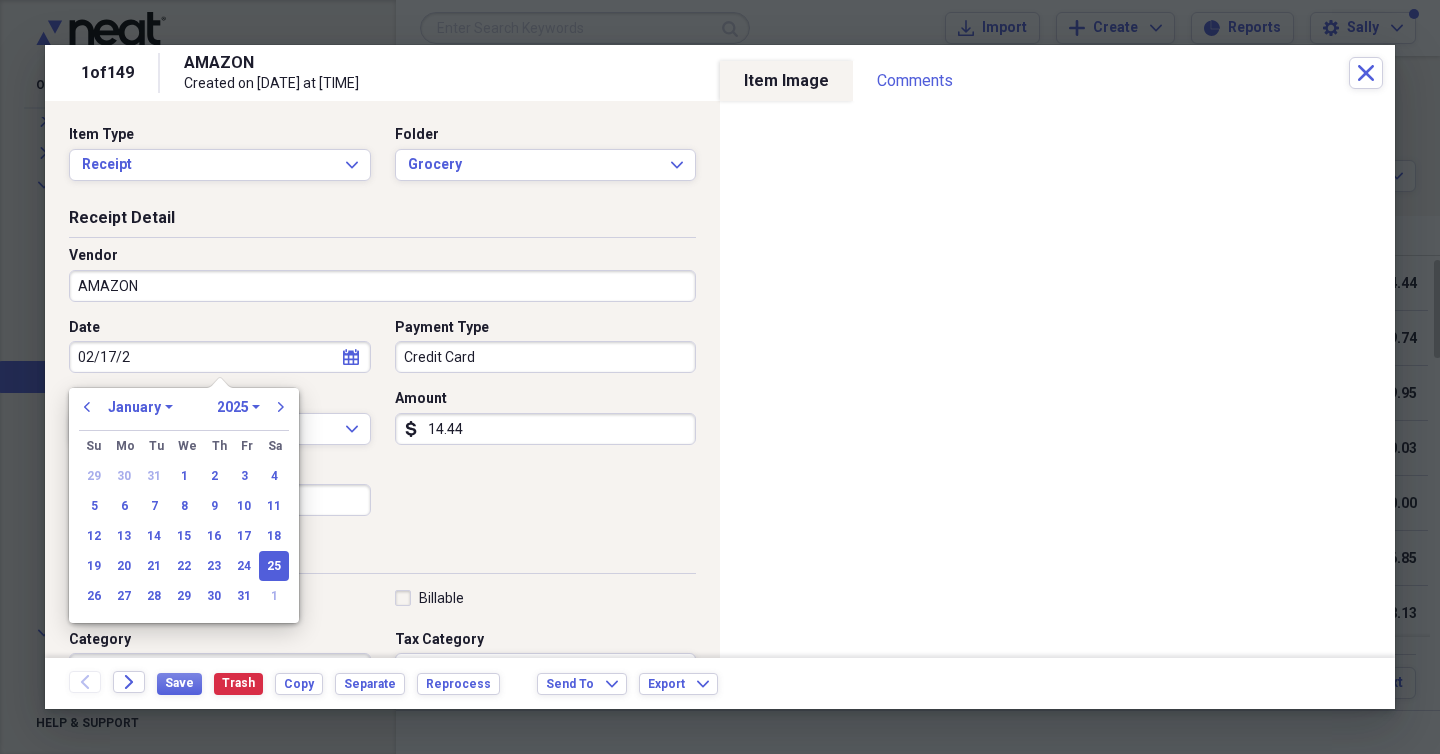 type on "02/17/20" 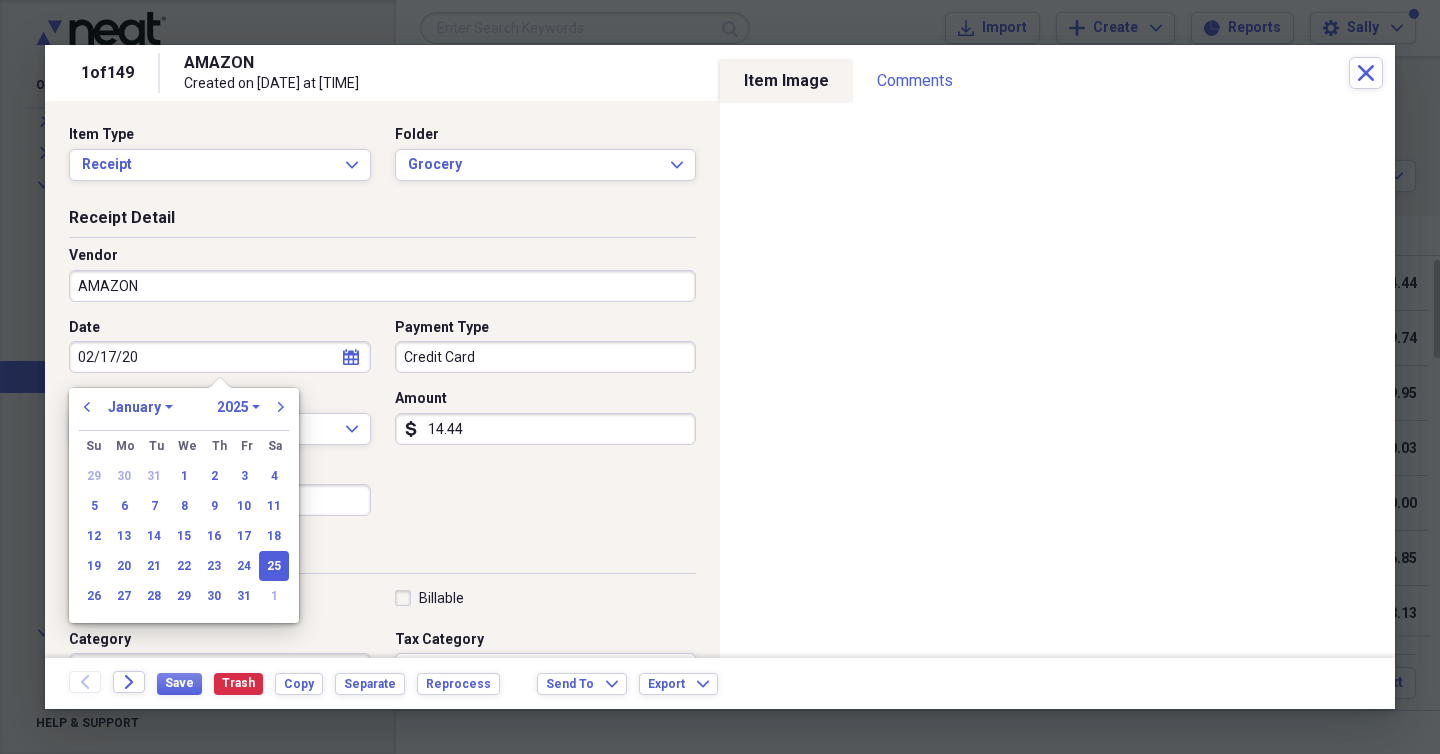select on "1" 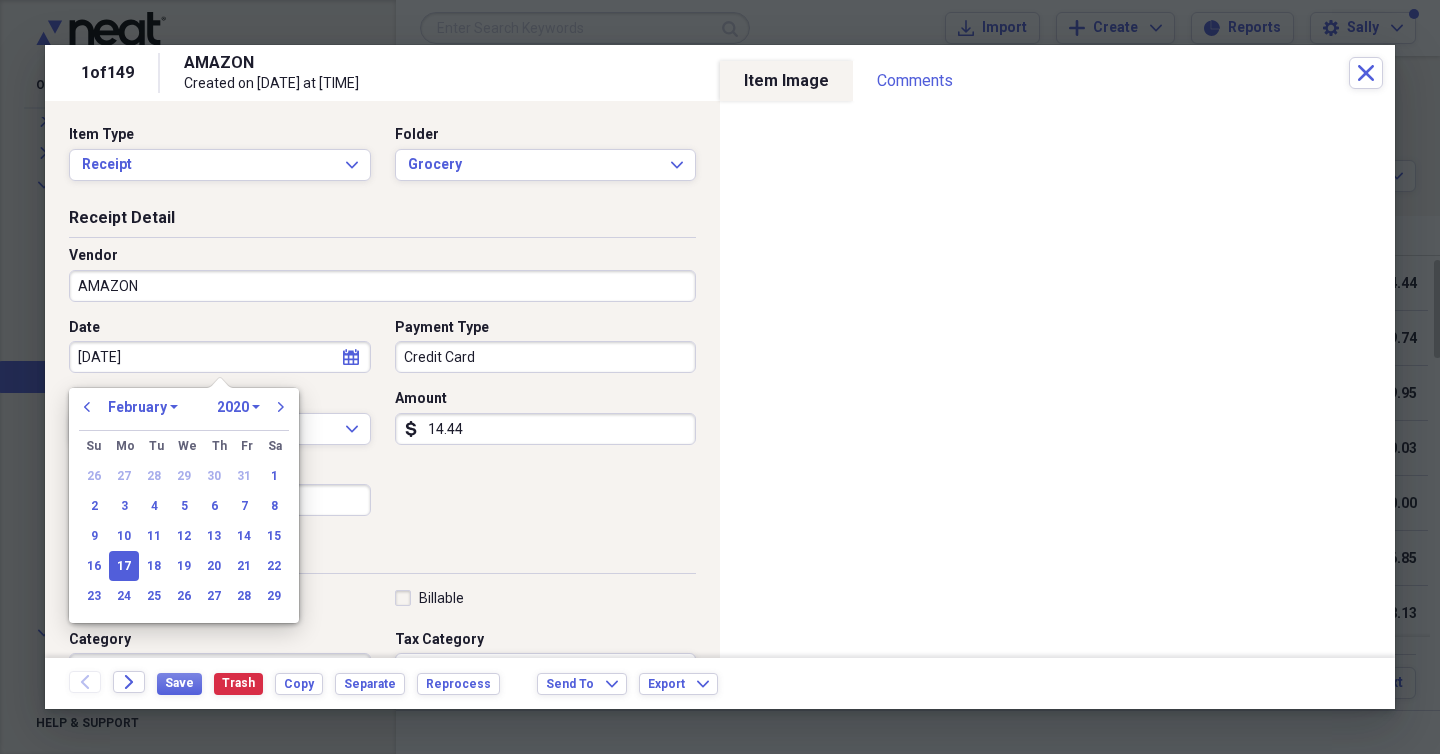 type on "02/17/2024" 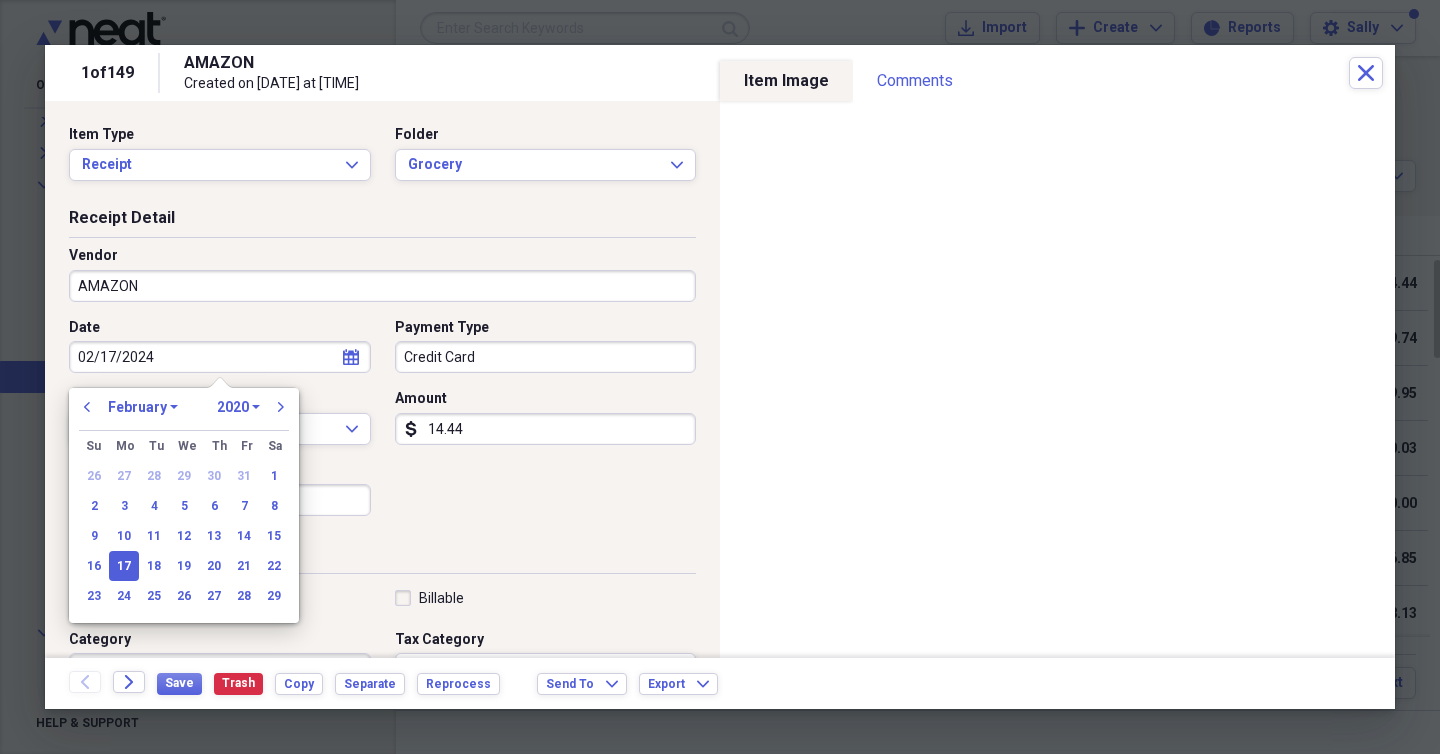 select on "2024" 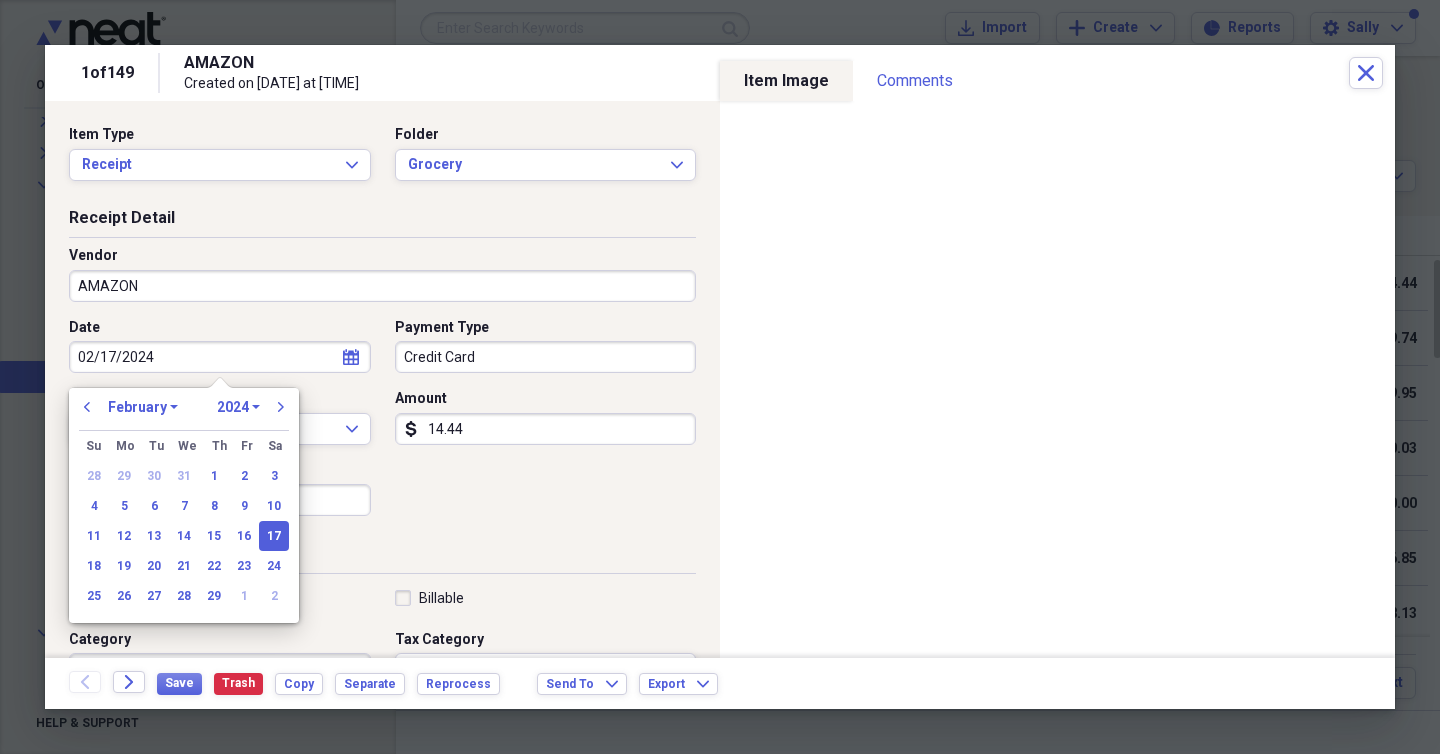 type on "02/17/2024" 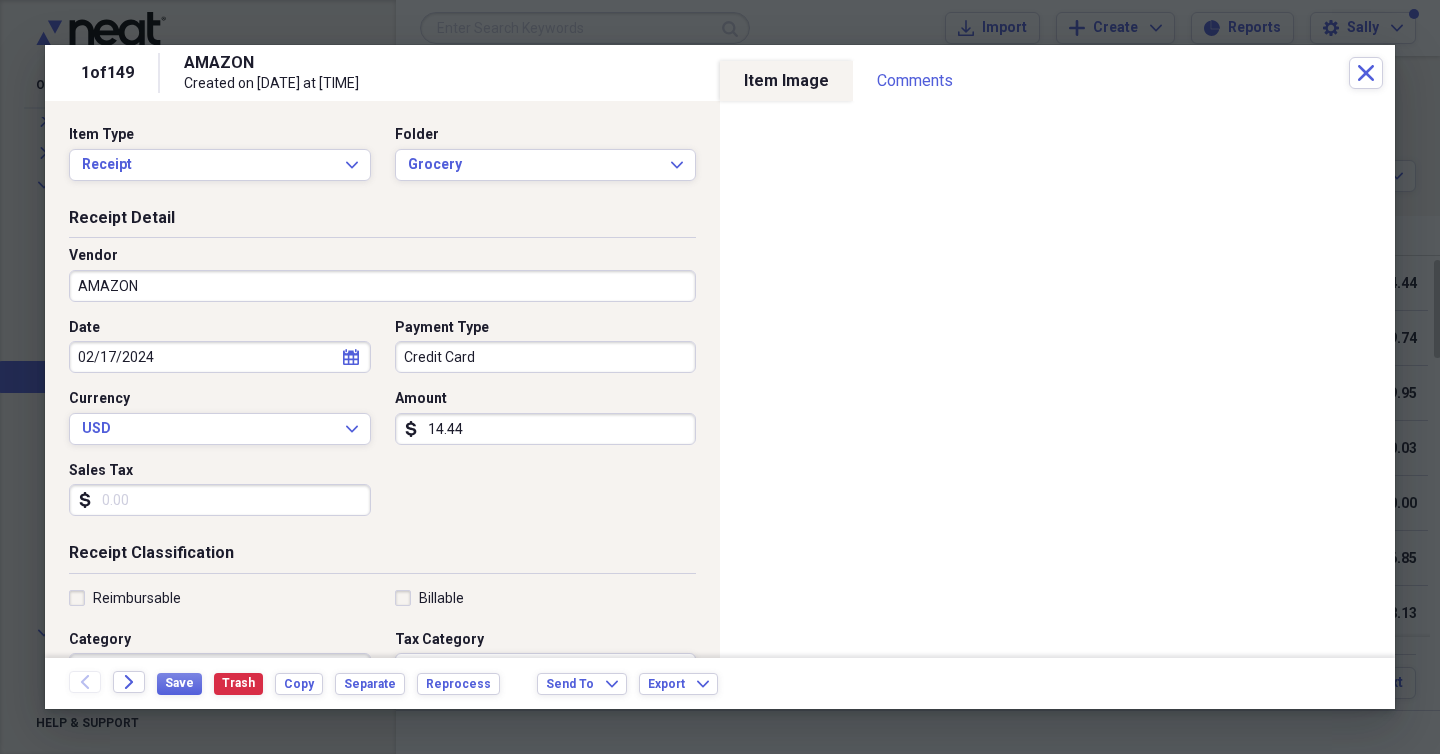 click on "Receipt Detail Vendor AMAZON Date 02/17/2024 calendar Calendar Payment Type Credit Card Currency USD Expand Amount dollar-sign 14.44 Sales Tax dollar-sign" at bounding box center (382, 375) 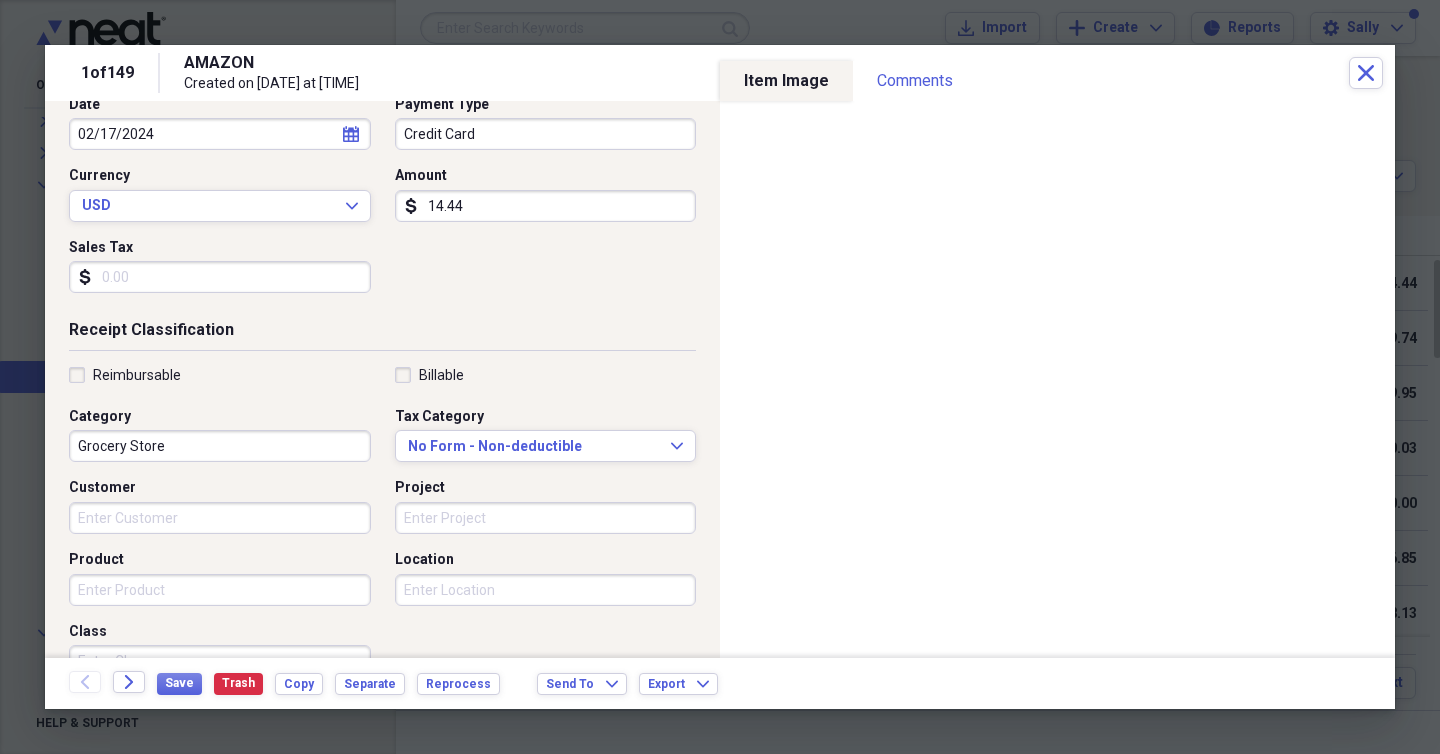 scroll, scrollTop: 348, scrollLeft: 0, axis: vertical 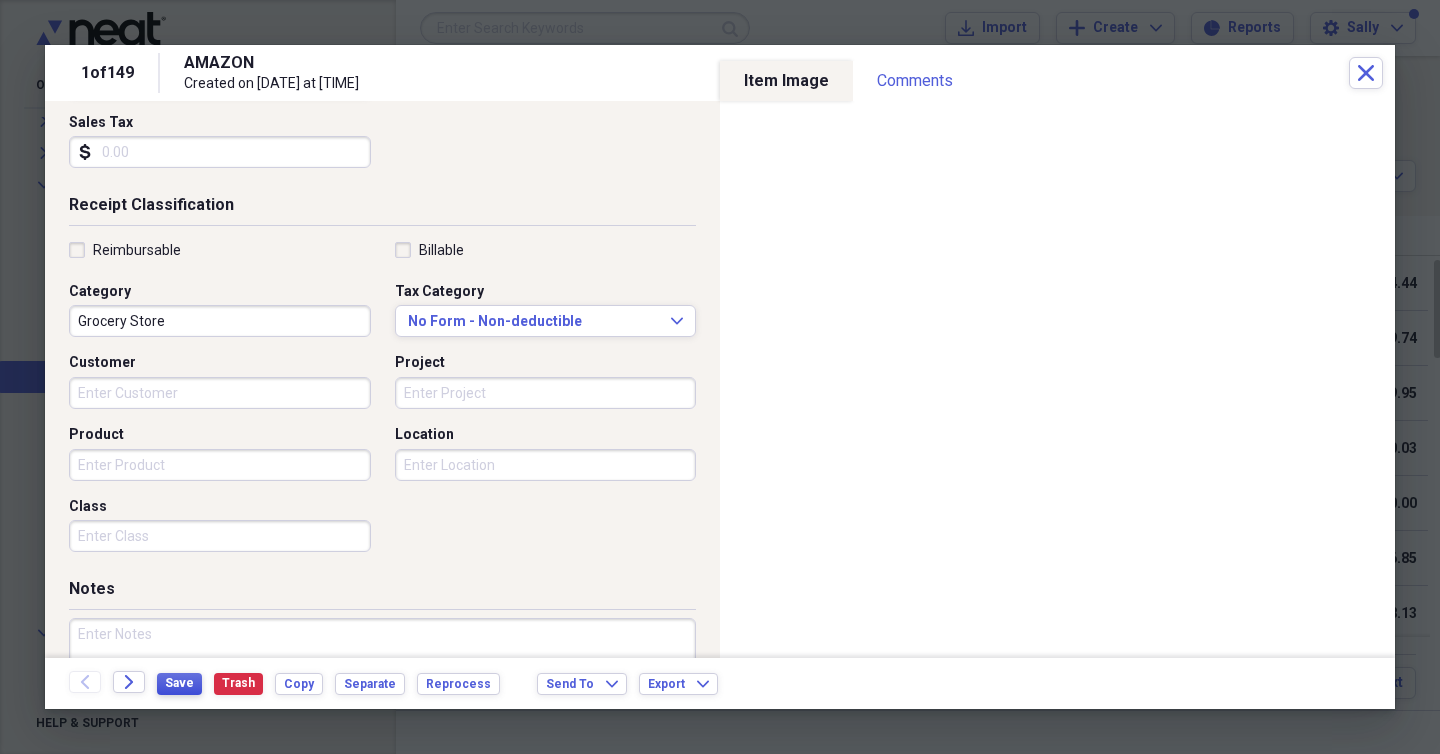 click on "Save" at bounding box center (179, 683) 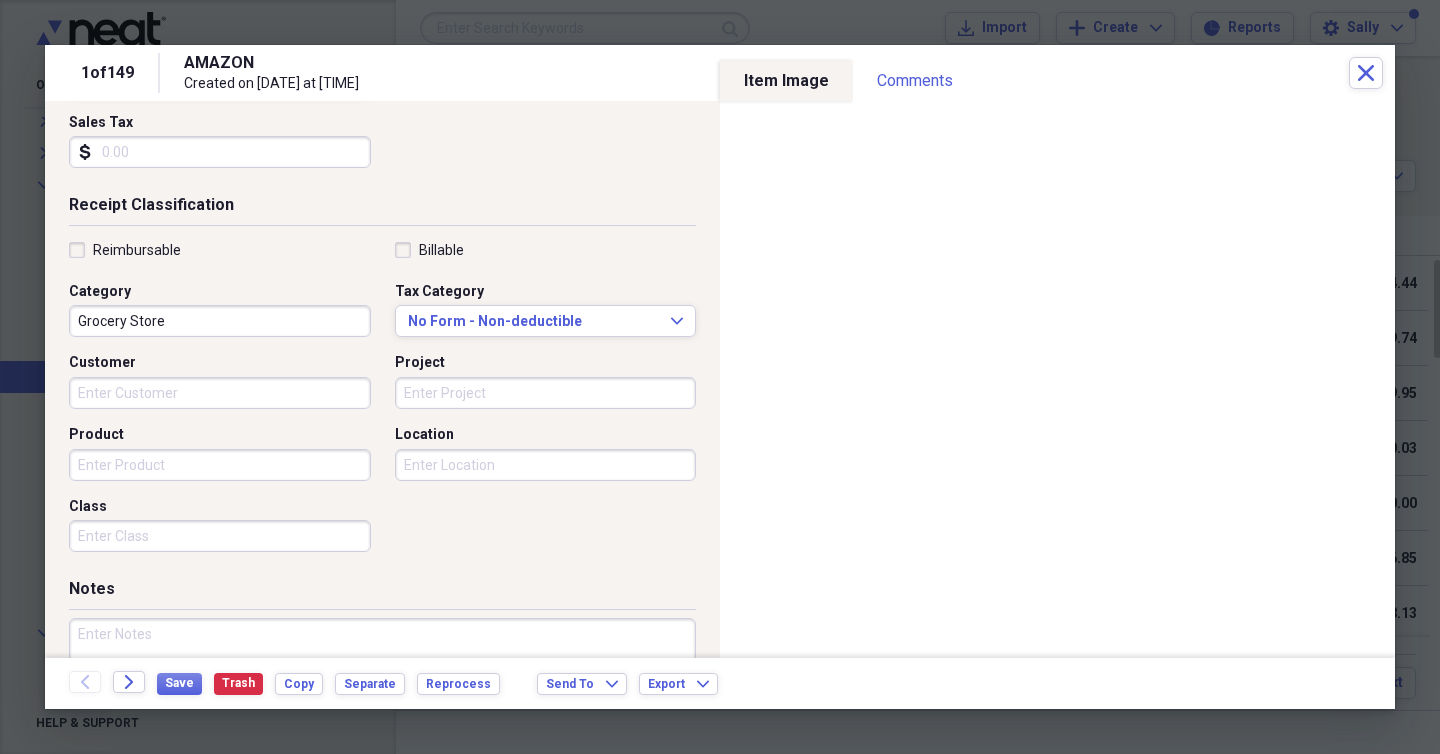 click on "Back Forward Save Trash Copy Separate Reprocess Send To Expand Export Expand" at bounding box center [720, 683] 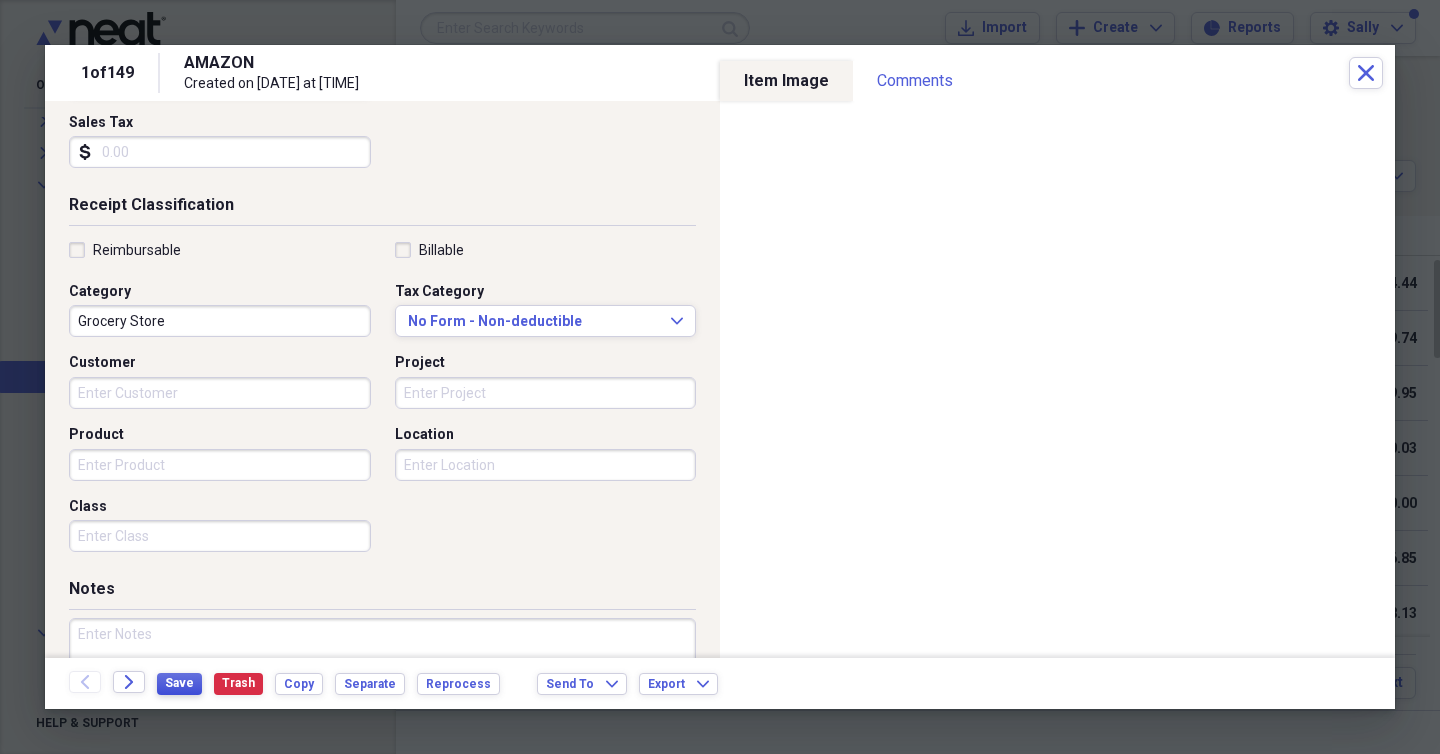click on "Save" at bounding box center (179, 683) 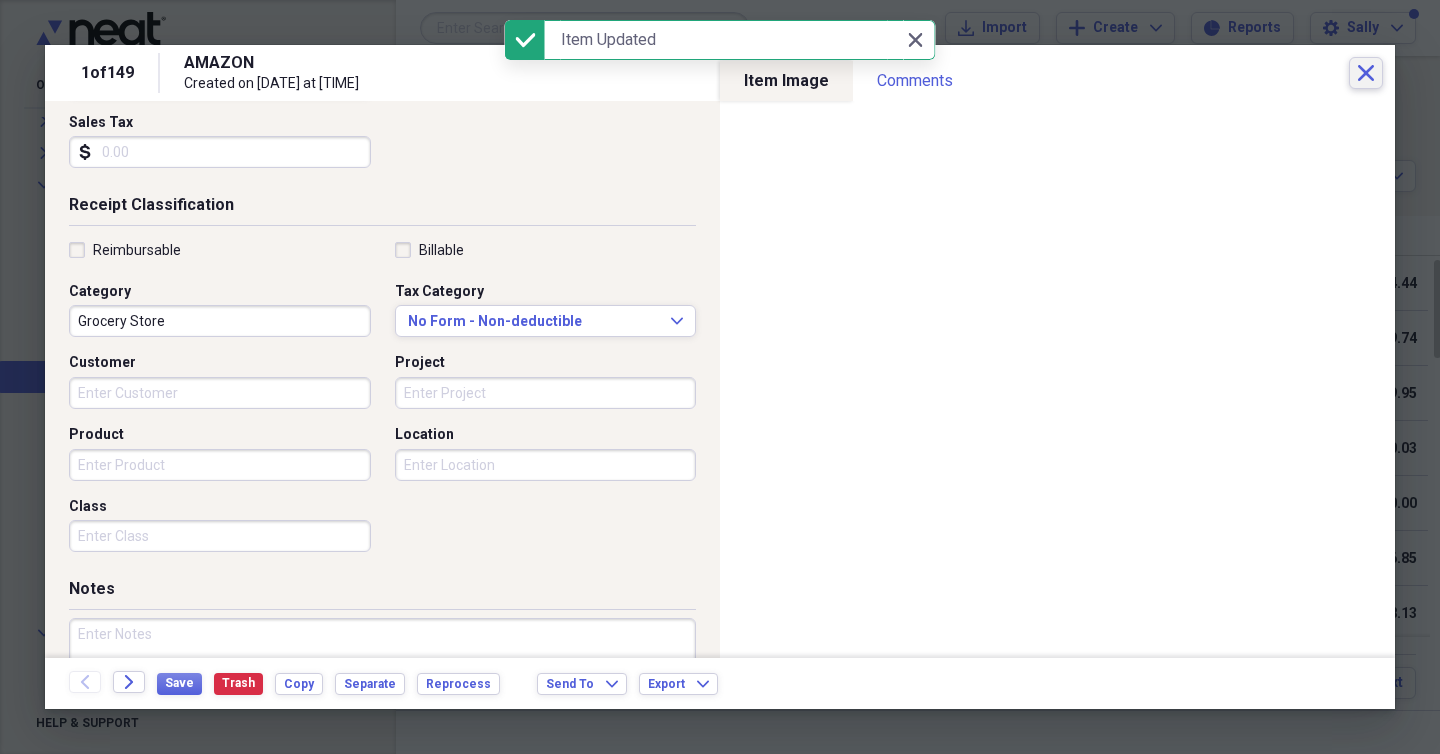 click on "Close" 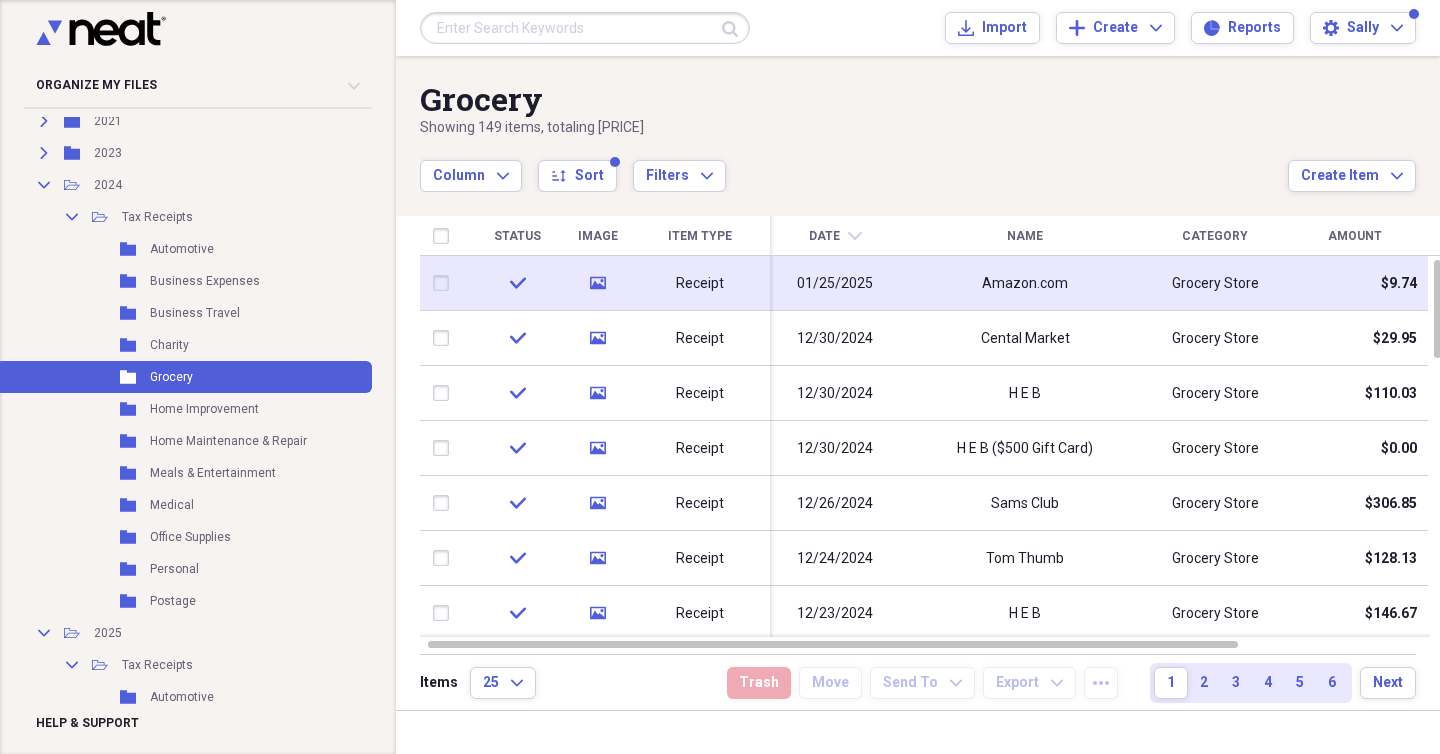 click on "01/25/2025" at bounding box center [835, 284] 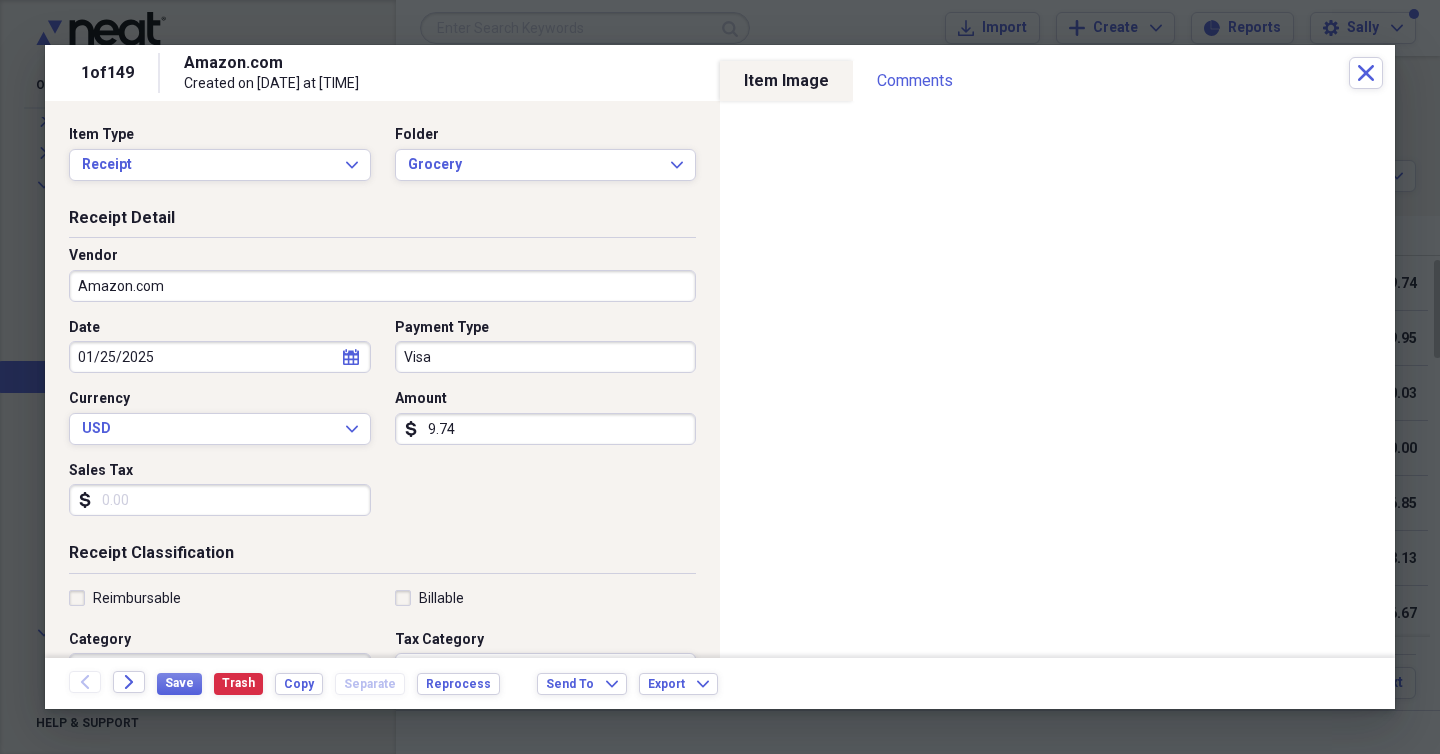 click on "01/25/2025" at bounding box center [220, 357] 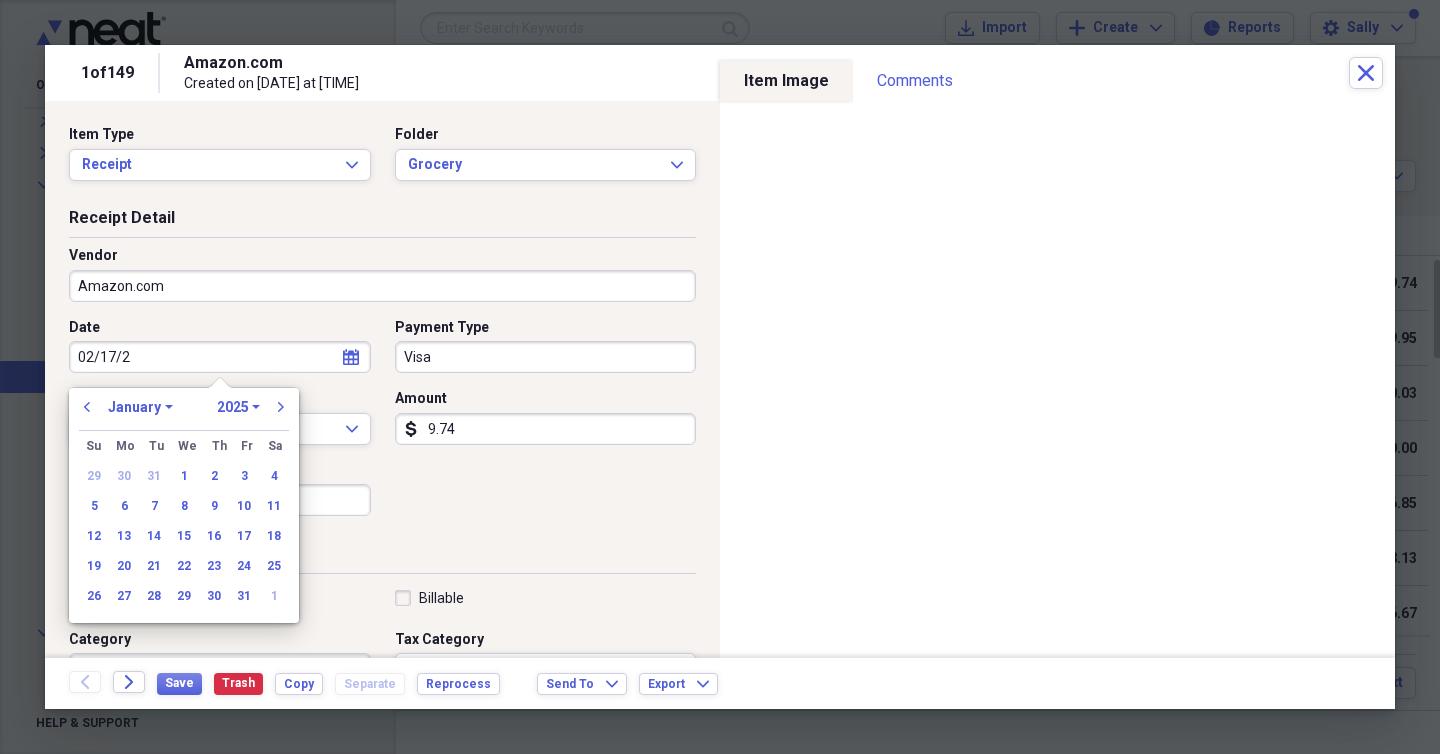 type on "02/17/20" 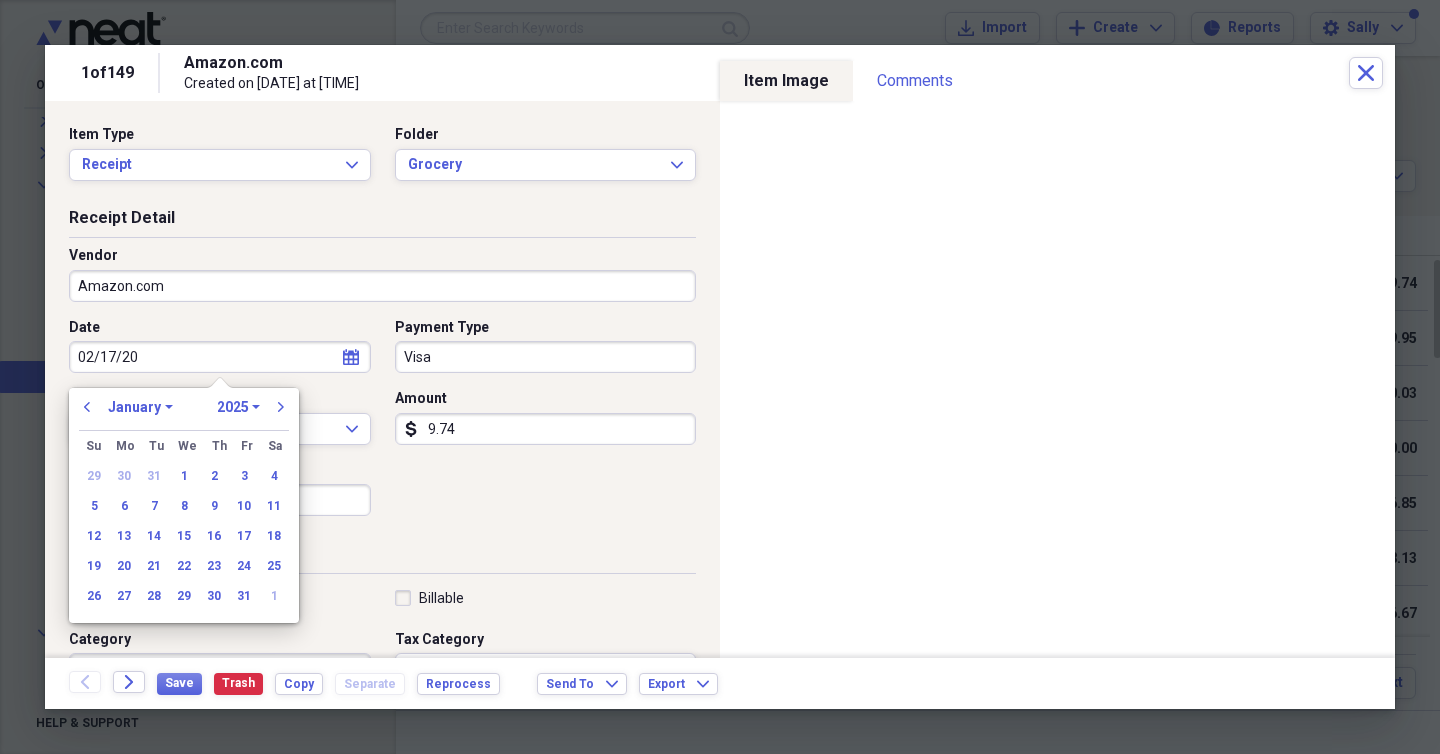 select on "1" 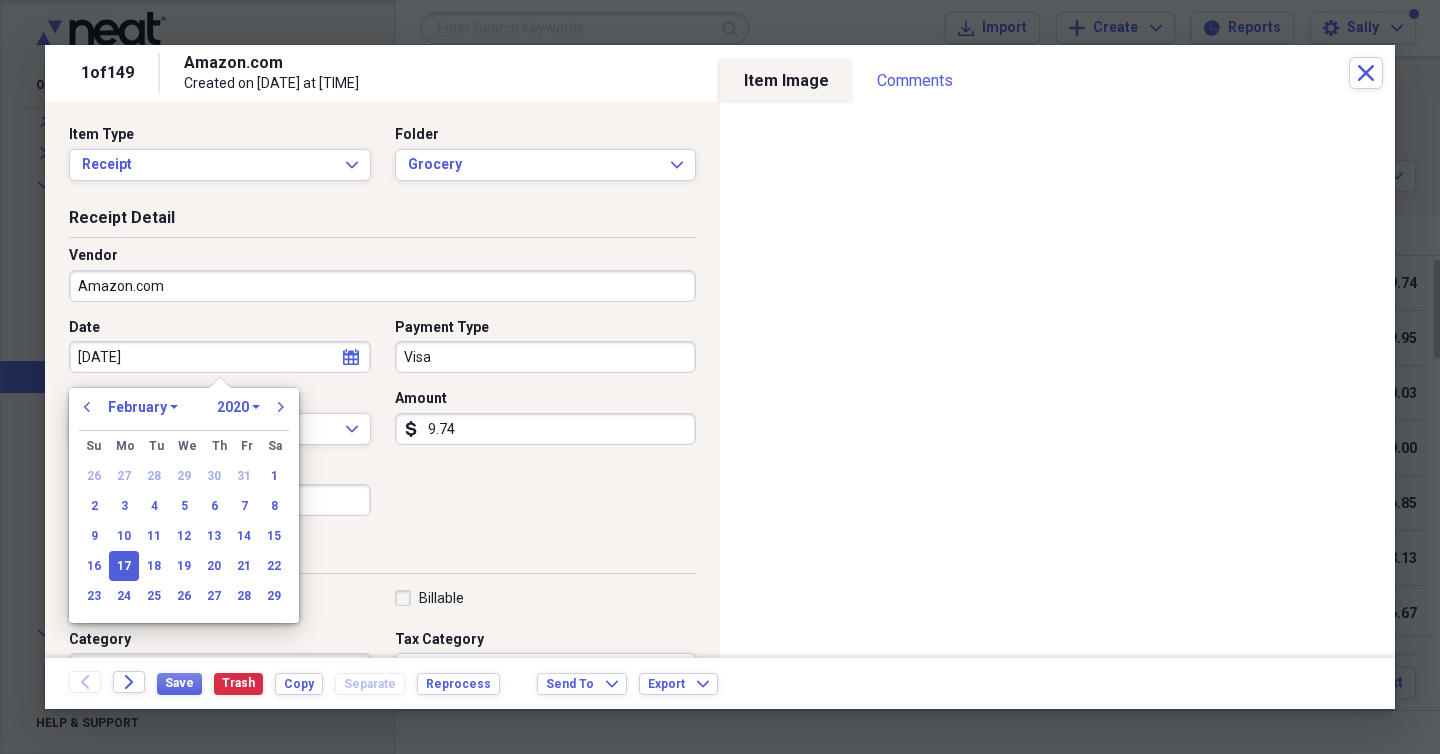 type on "02/17/2024" 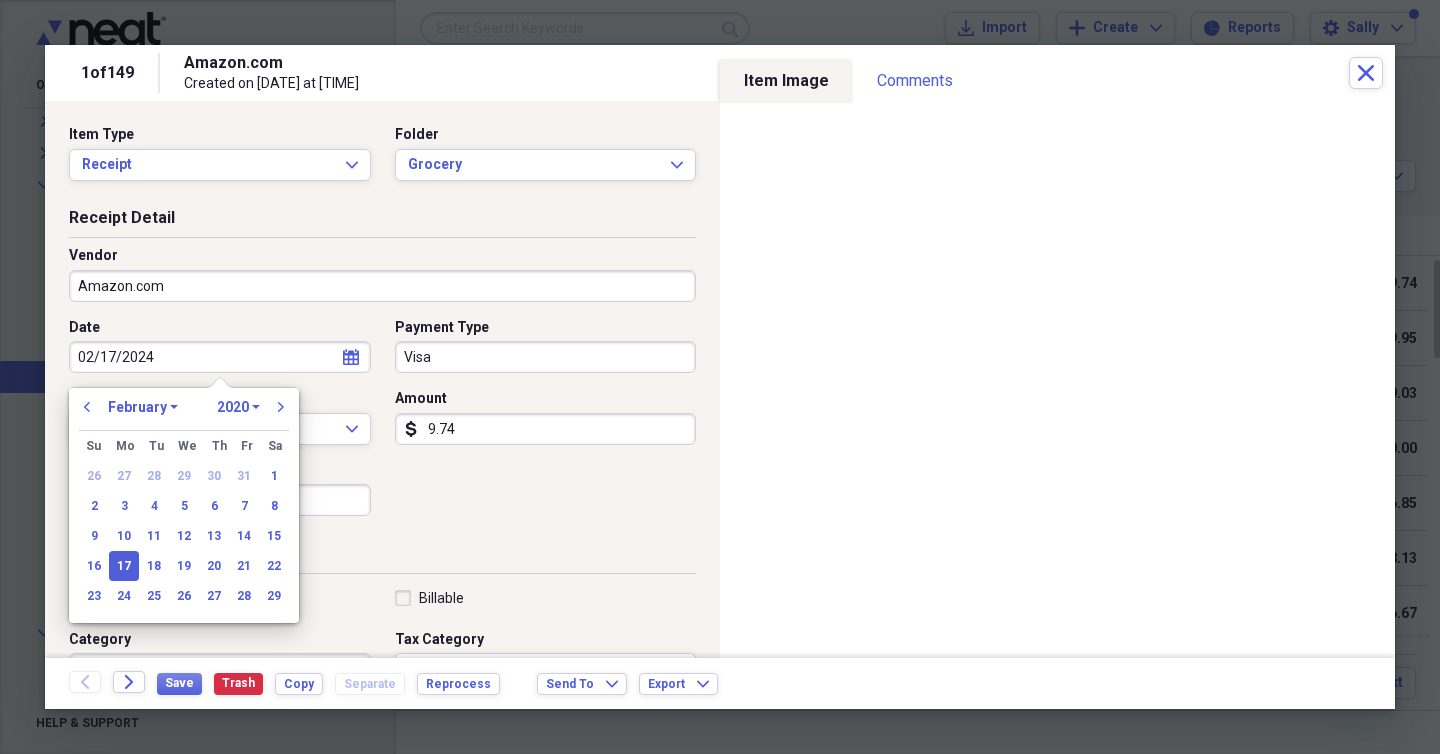 select on "2024" 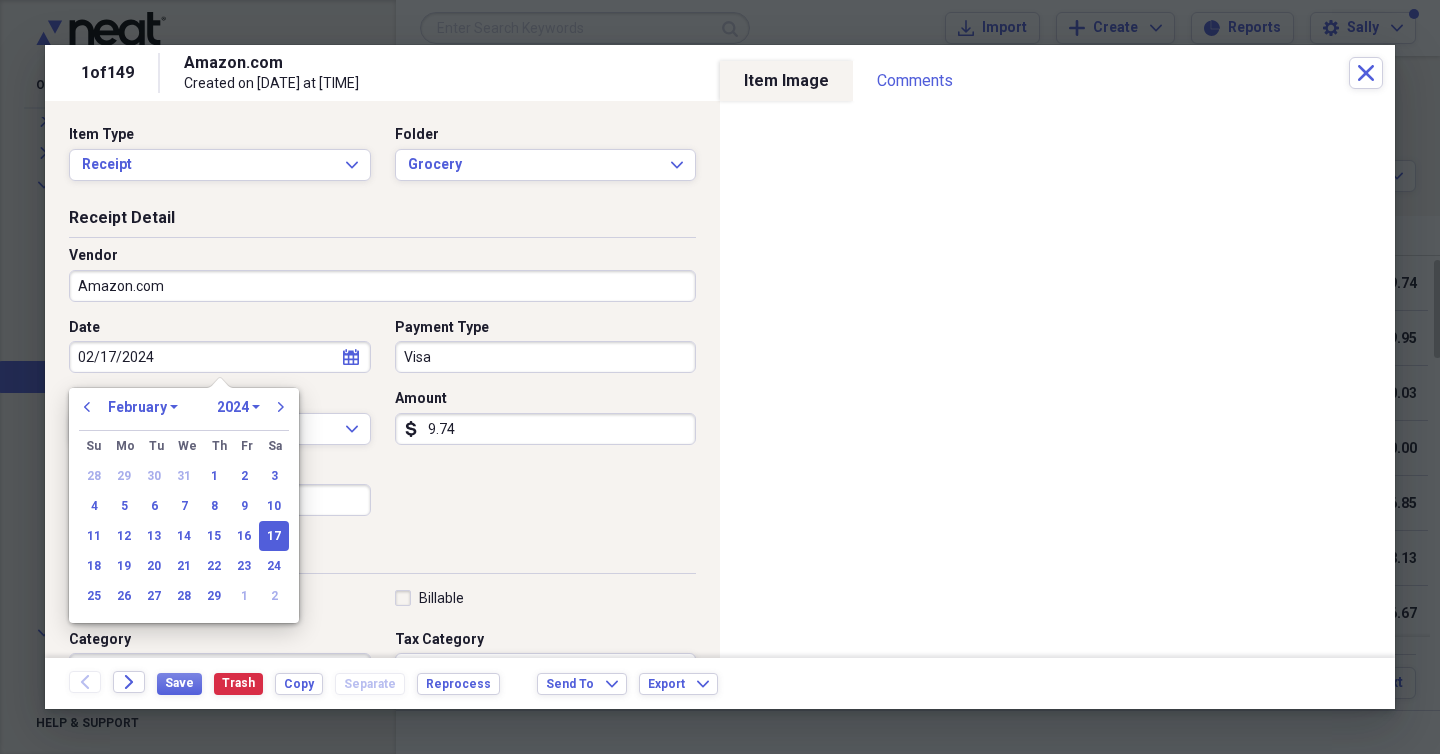 type on "02/17/2024" 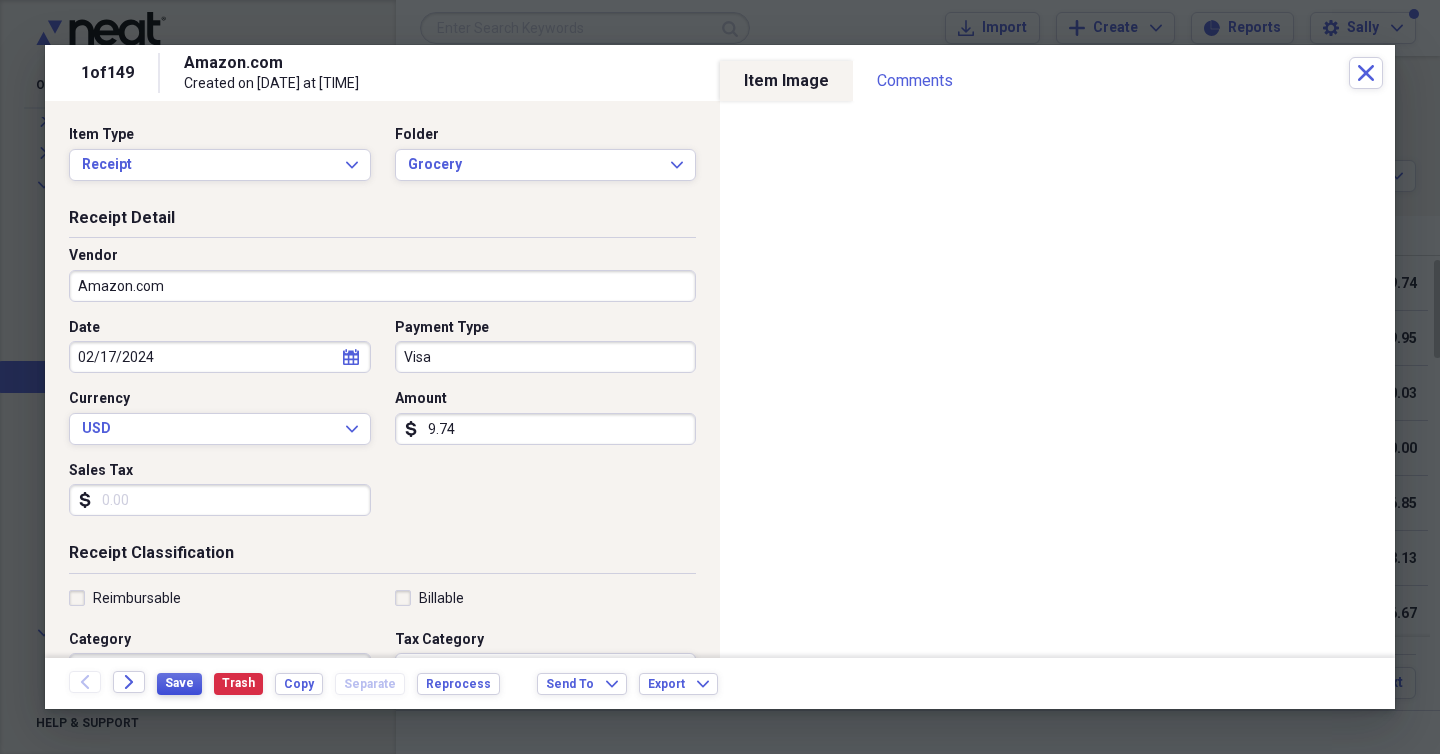 click on "Save" at bounding box center [179, 683] 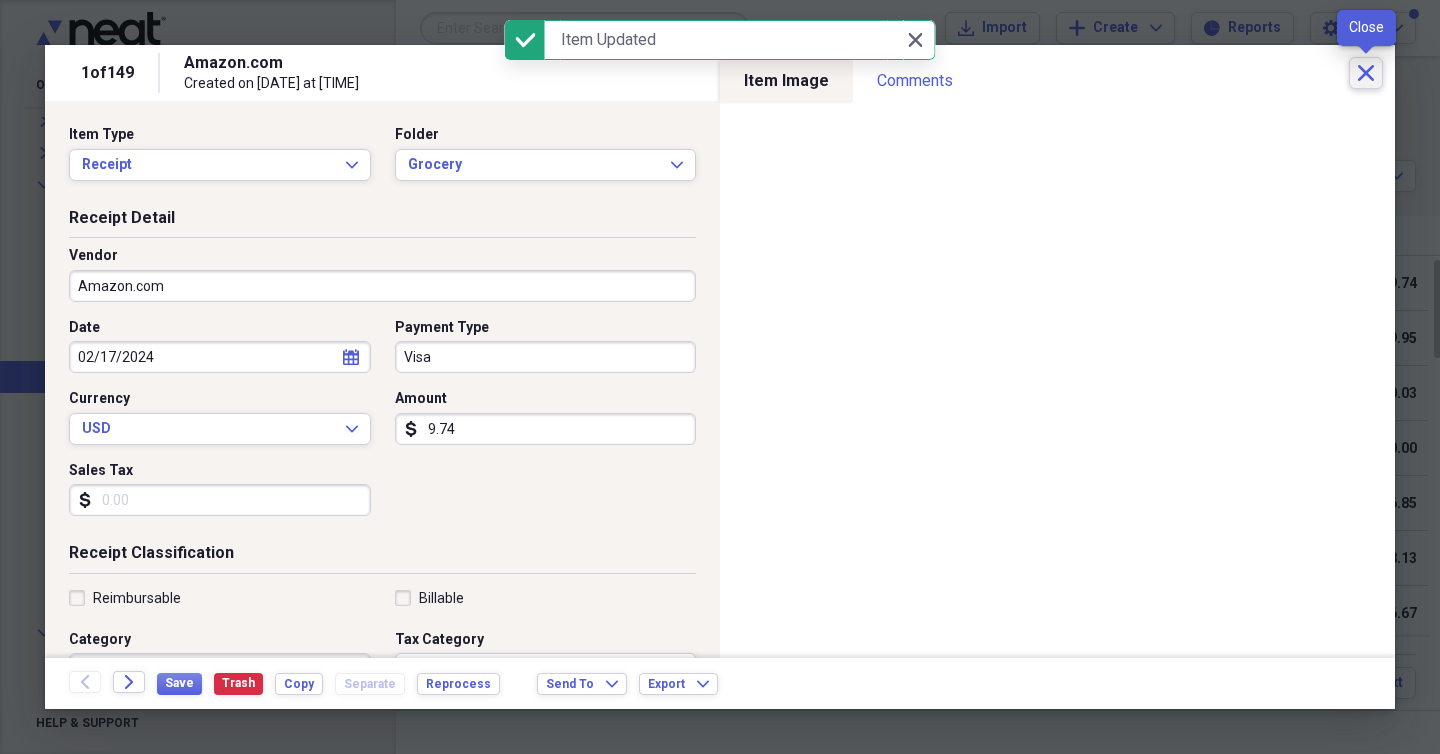 click on "Close" 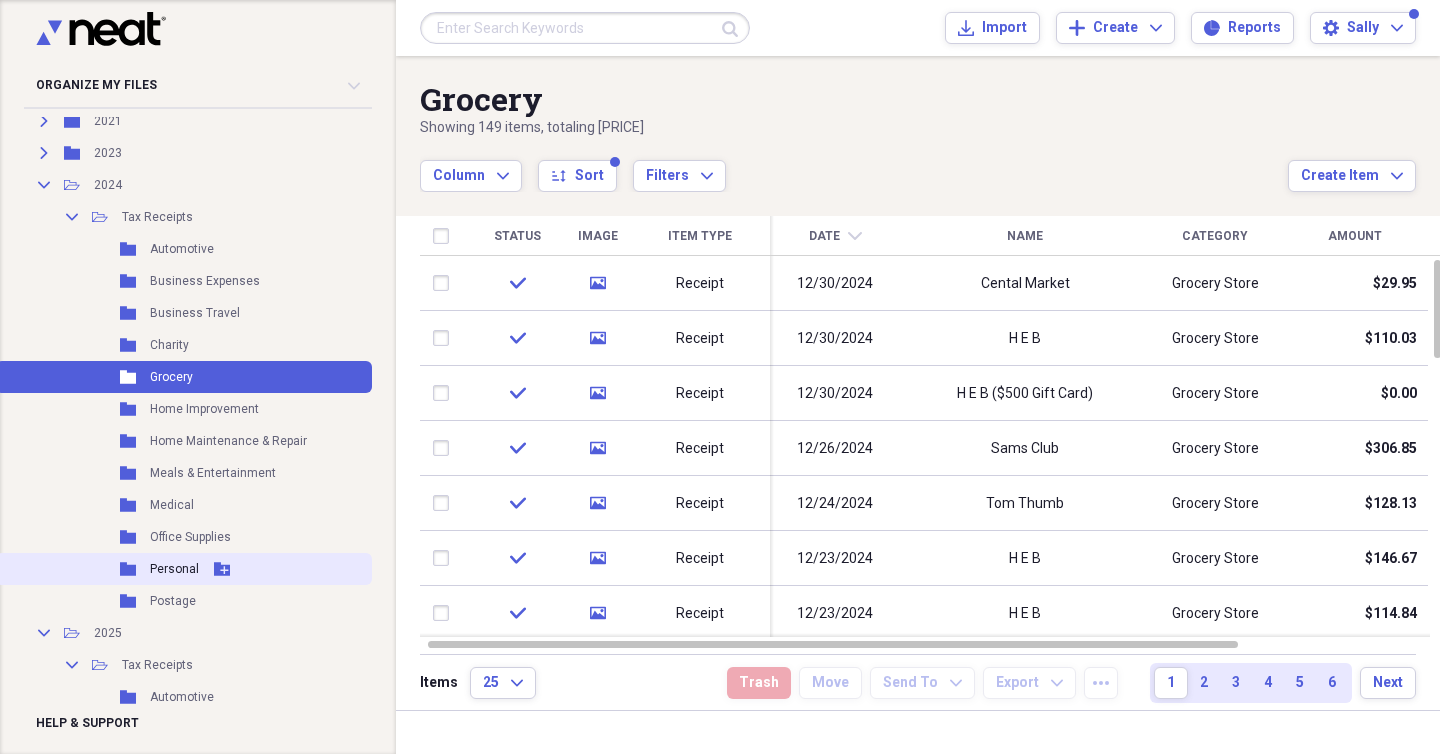 click on "Personal" at bounding box center (174, 569) 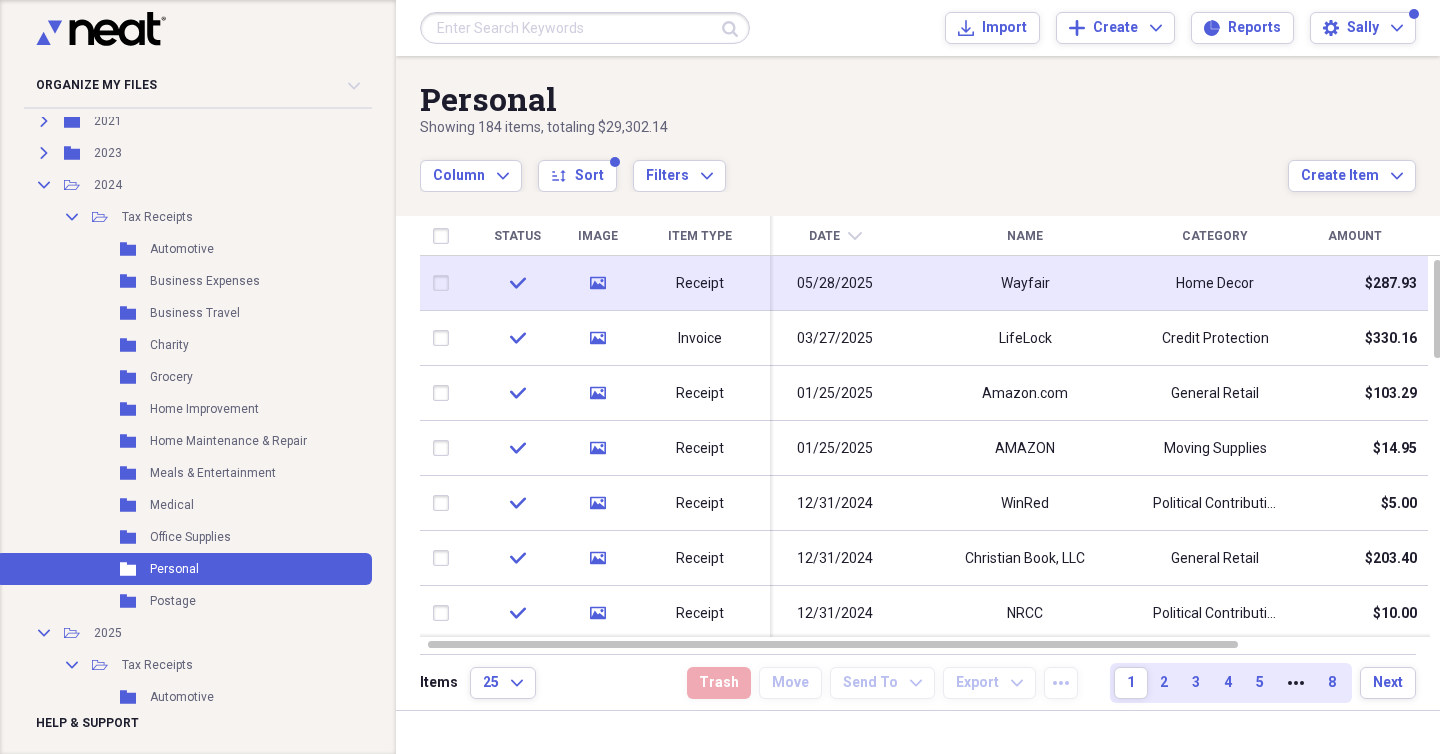 click on "Wayfair" at bounding box center (1025, 283) 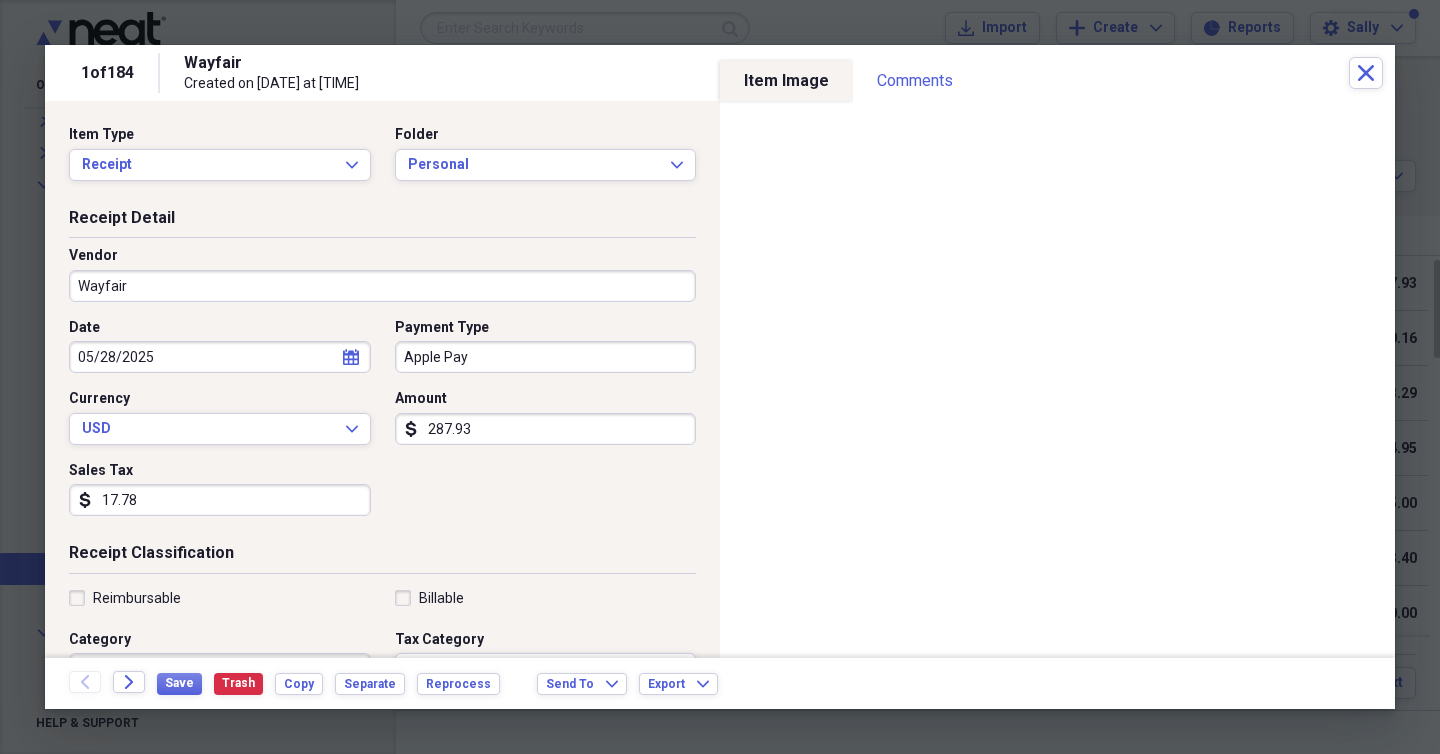 click on "05/28/2025" at bounding box center [220, 357] 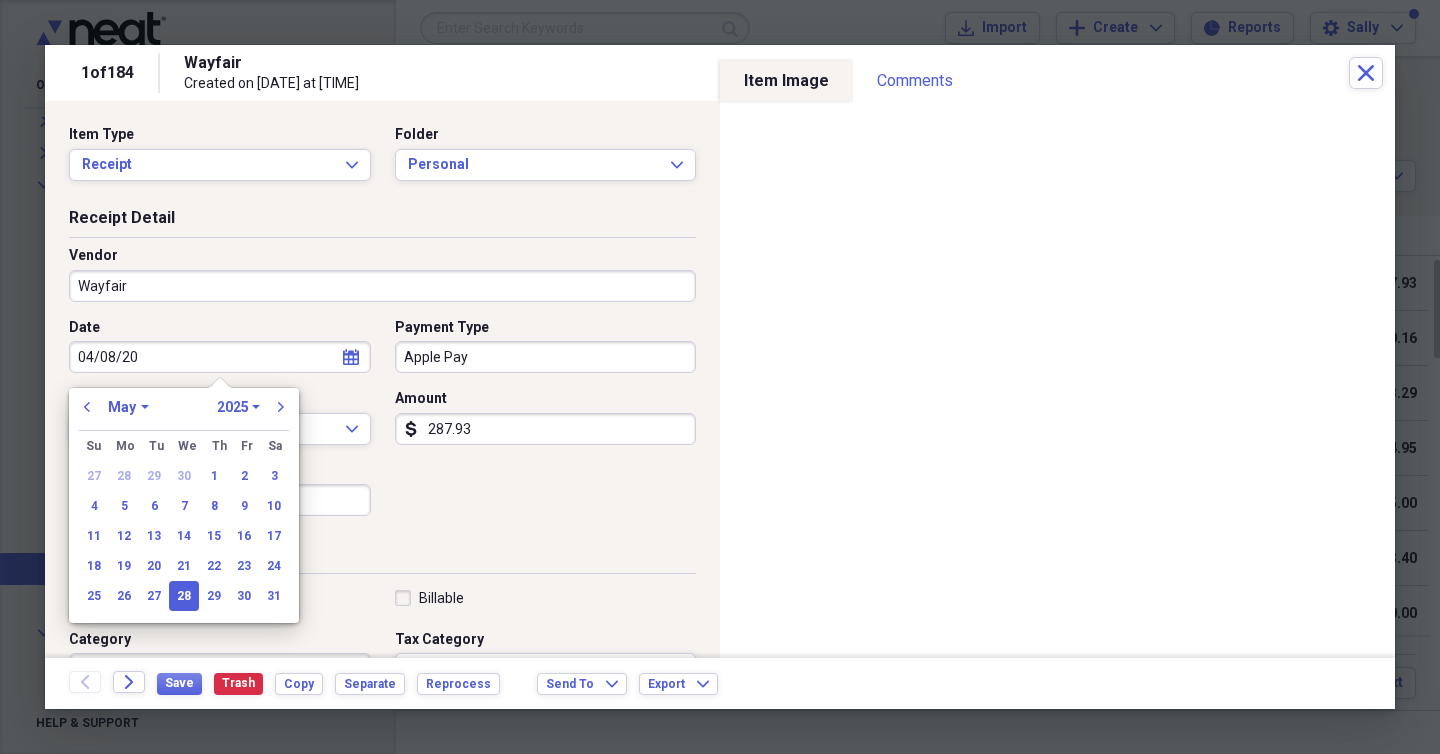 type on "04/08/202" 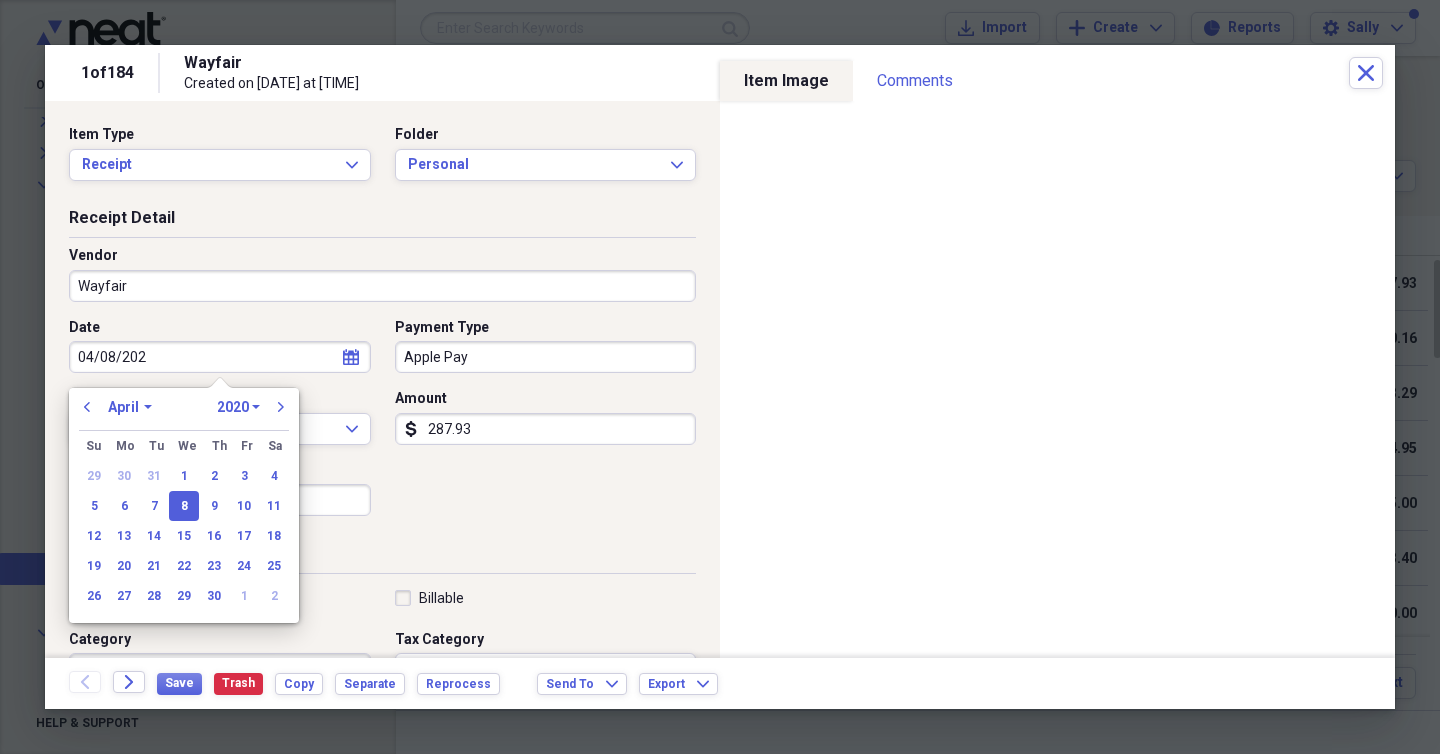 type on "04/08/2024" 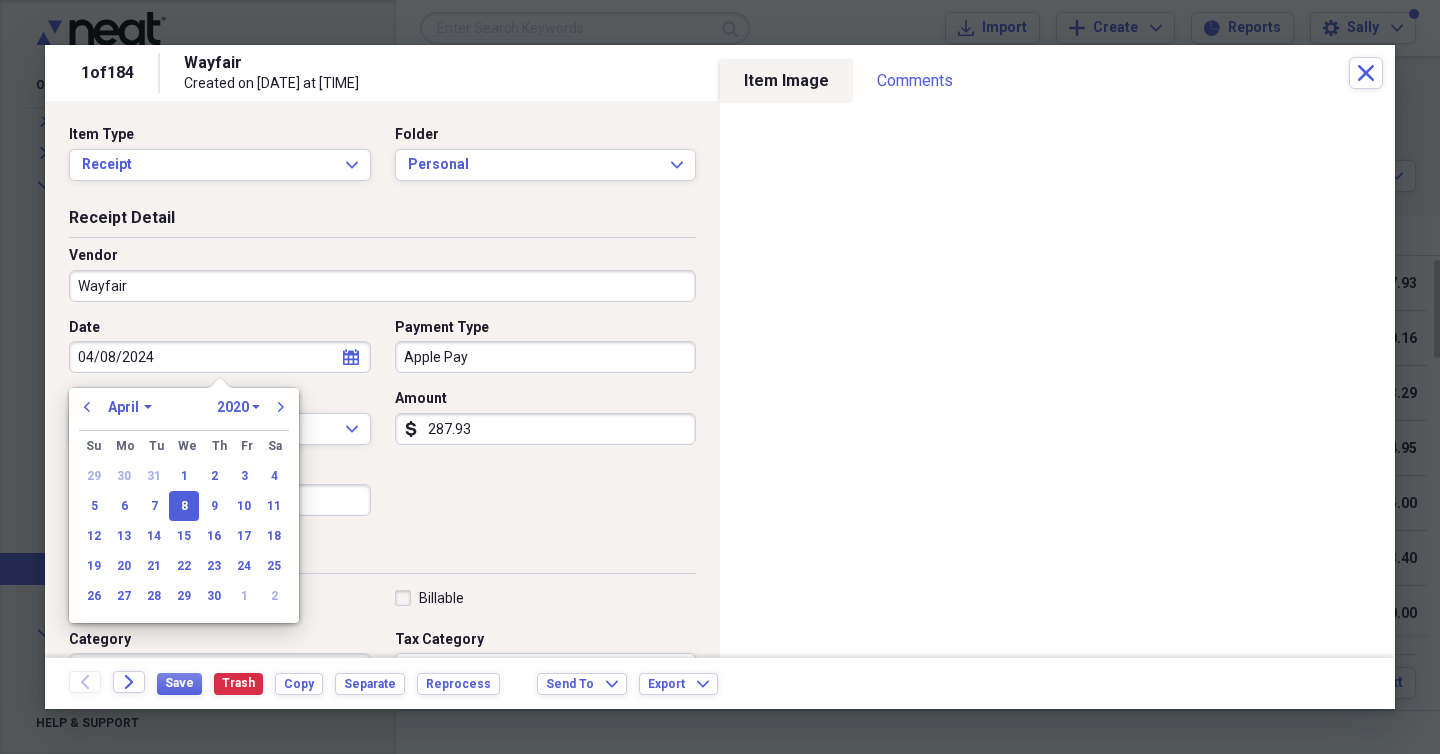 select on "2024" 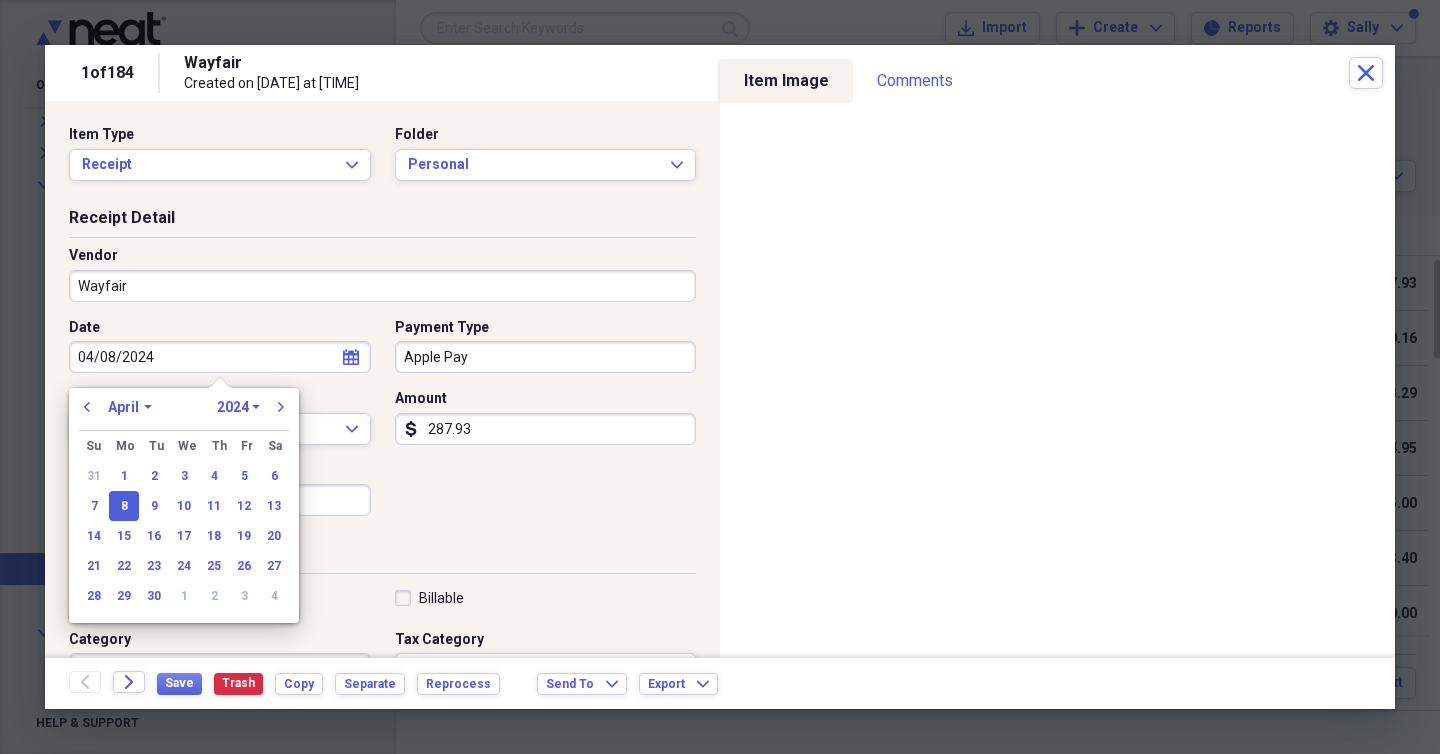 type on "04/08/2024" 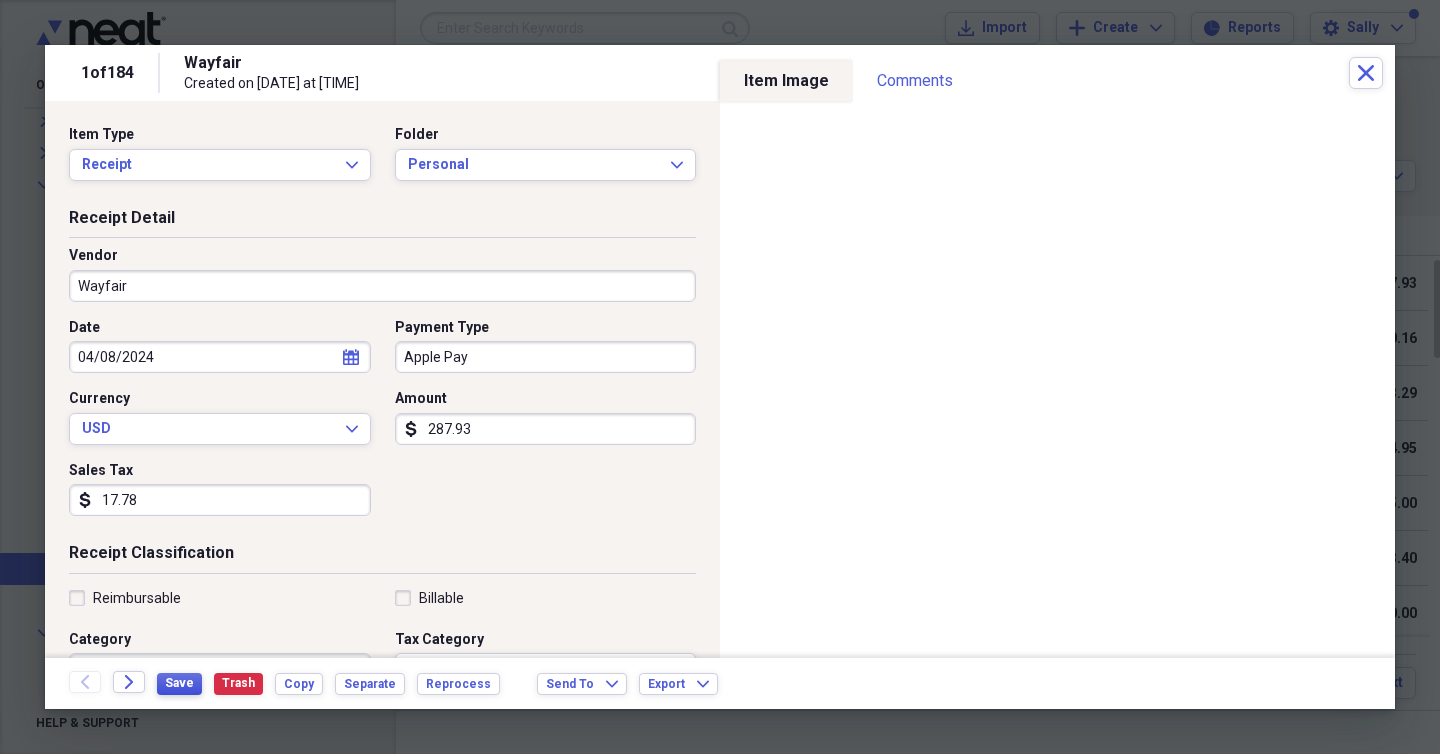 click on "Save" at bounding box center (179, 683) 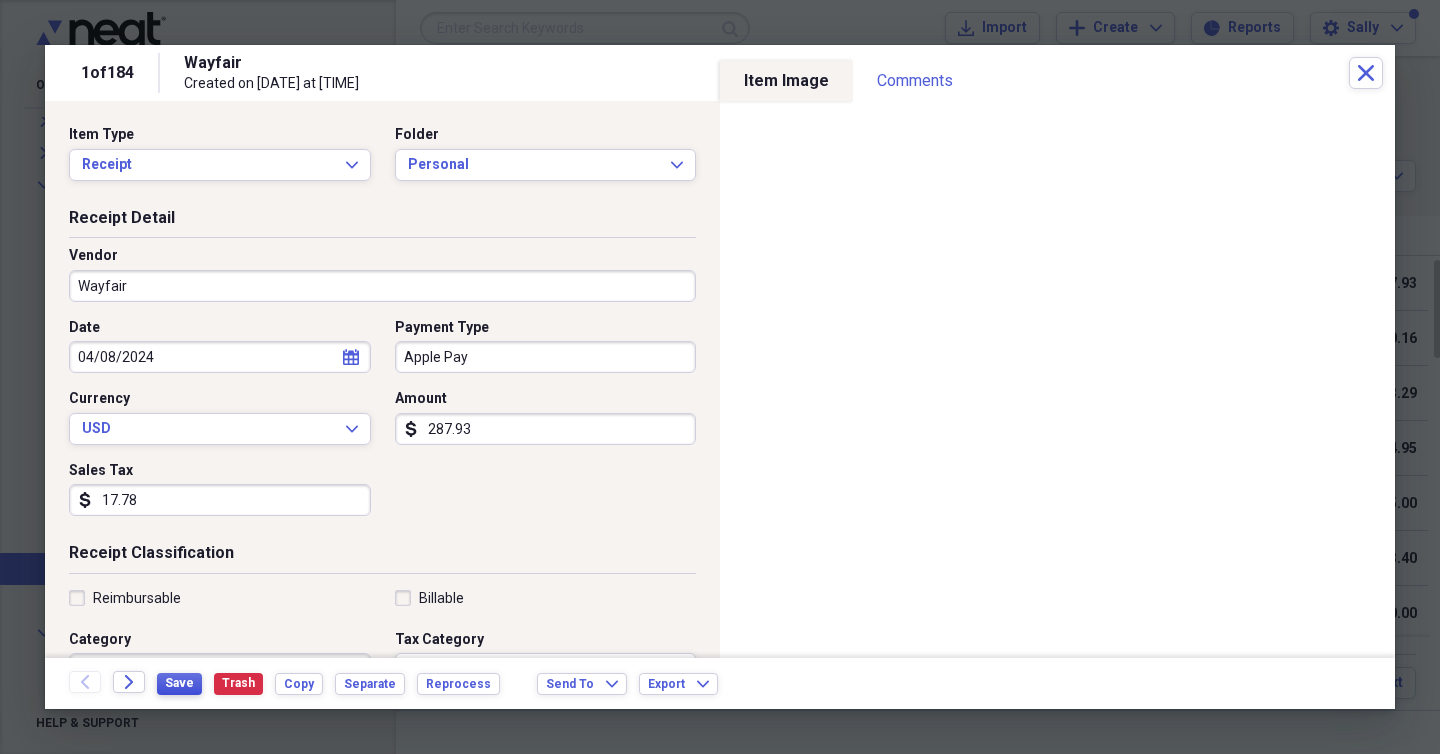 click on "Save" at bounding box center [179, 683] 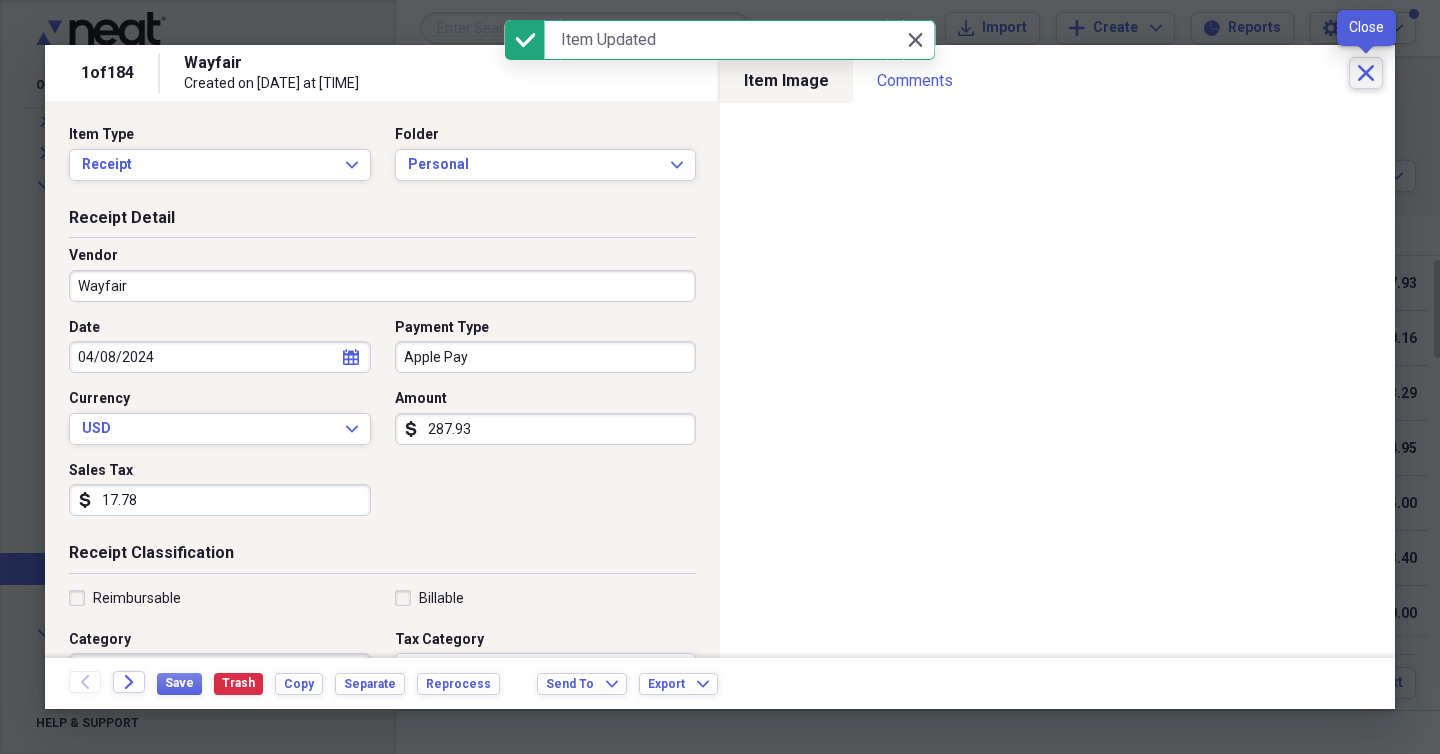 click on "Close" at bounding box center (1366, 73) 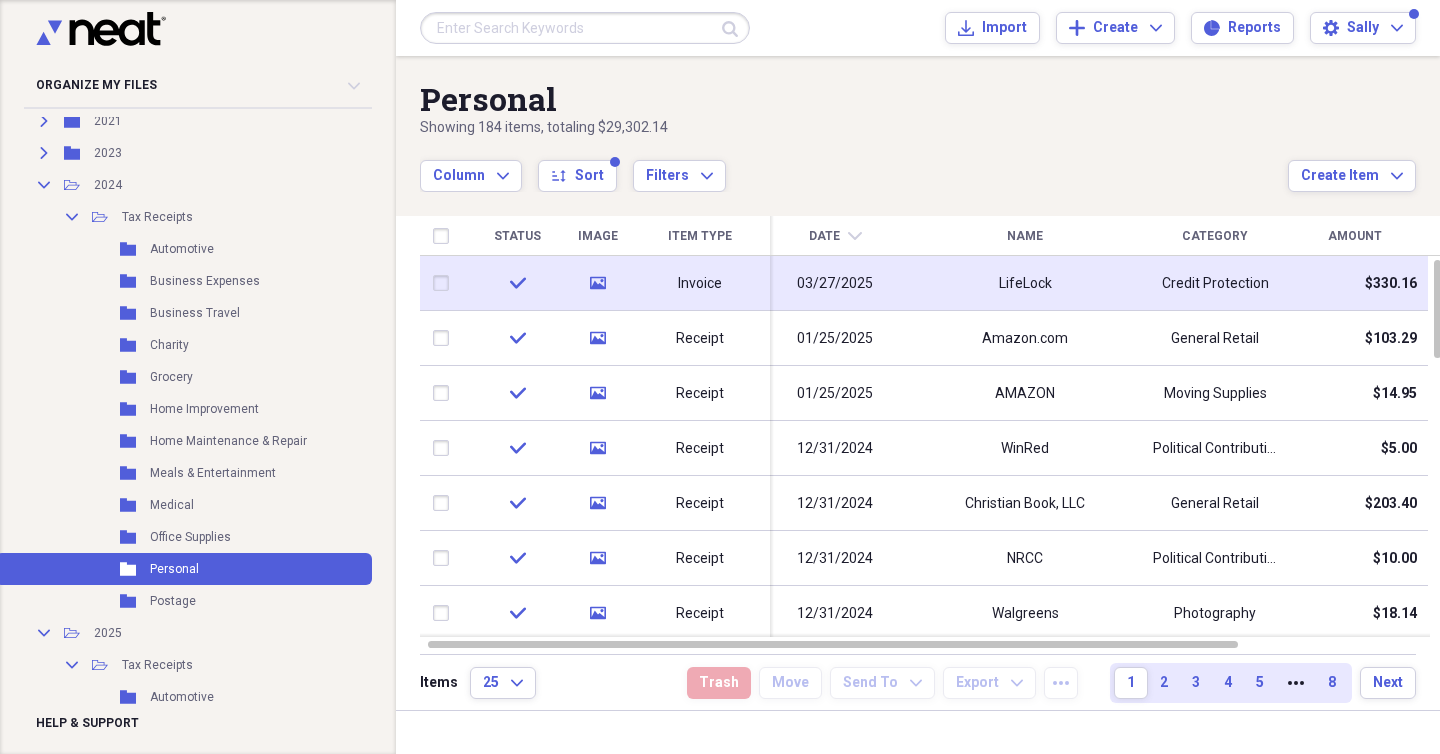 click on "03/27/2025" at bounding box center [835, 283] 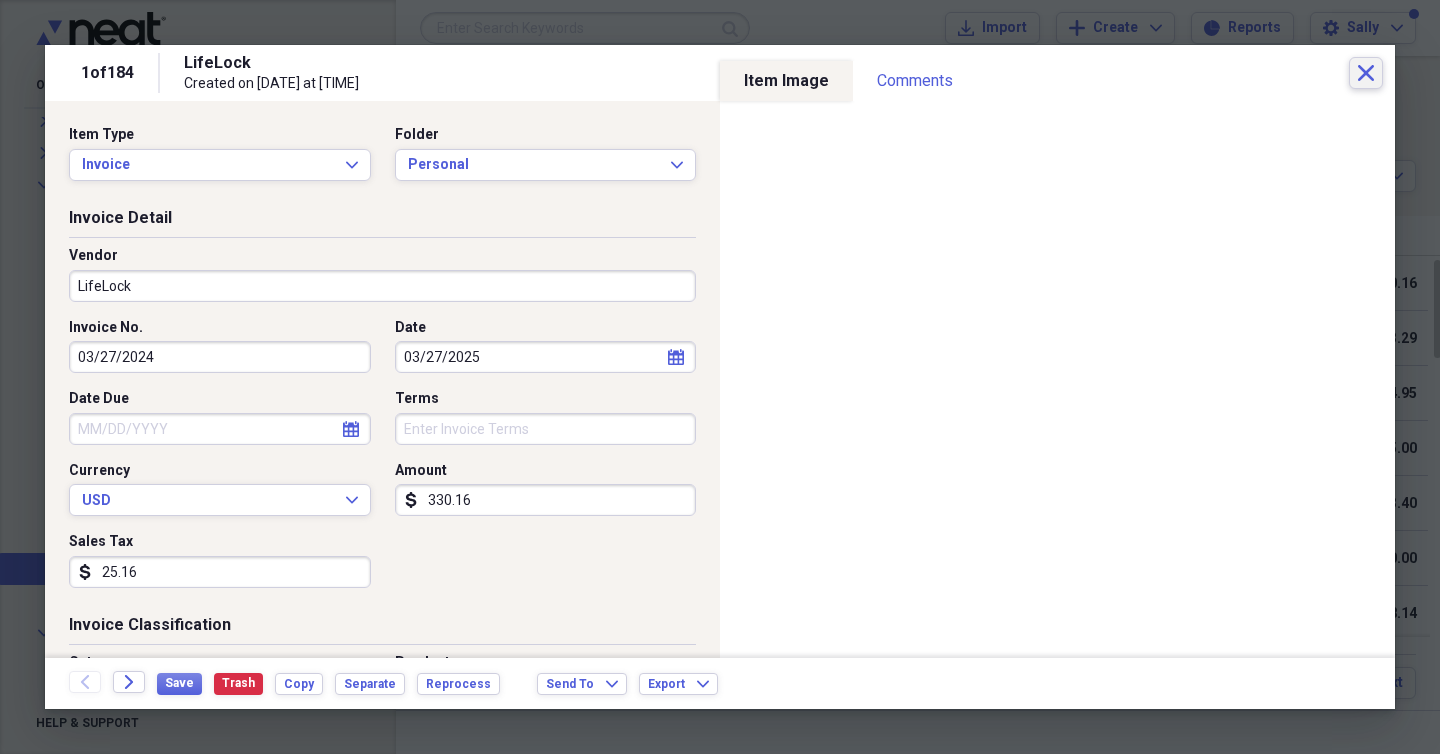 click on "Close" 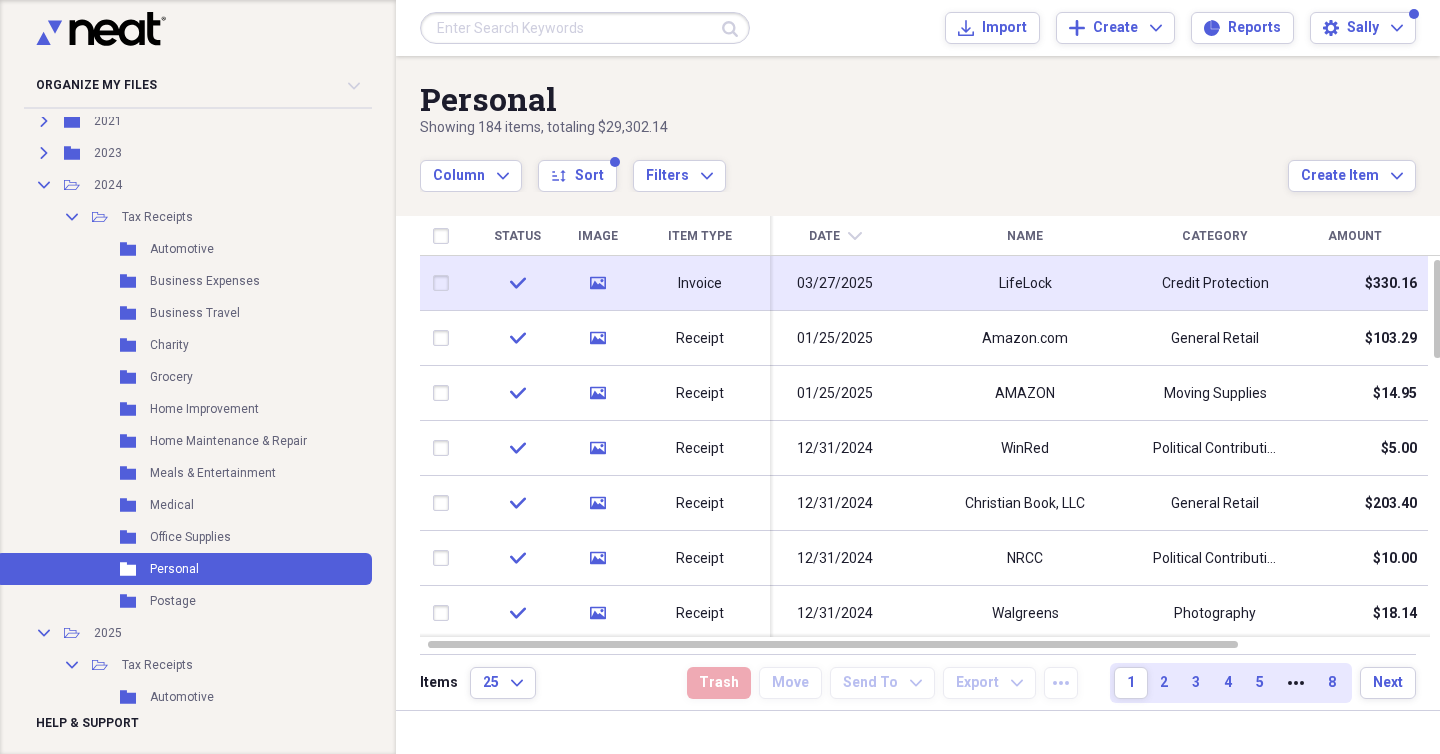 click on "03/27/2025" at bounding box center (835, 283) 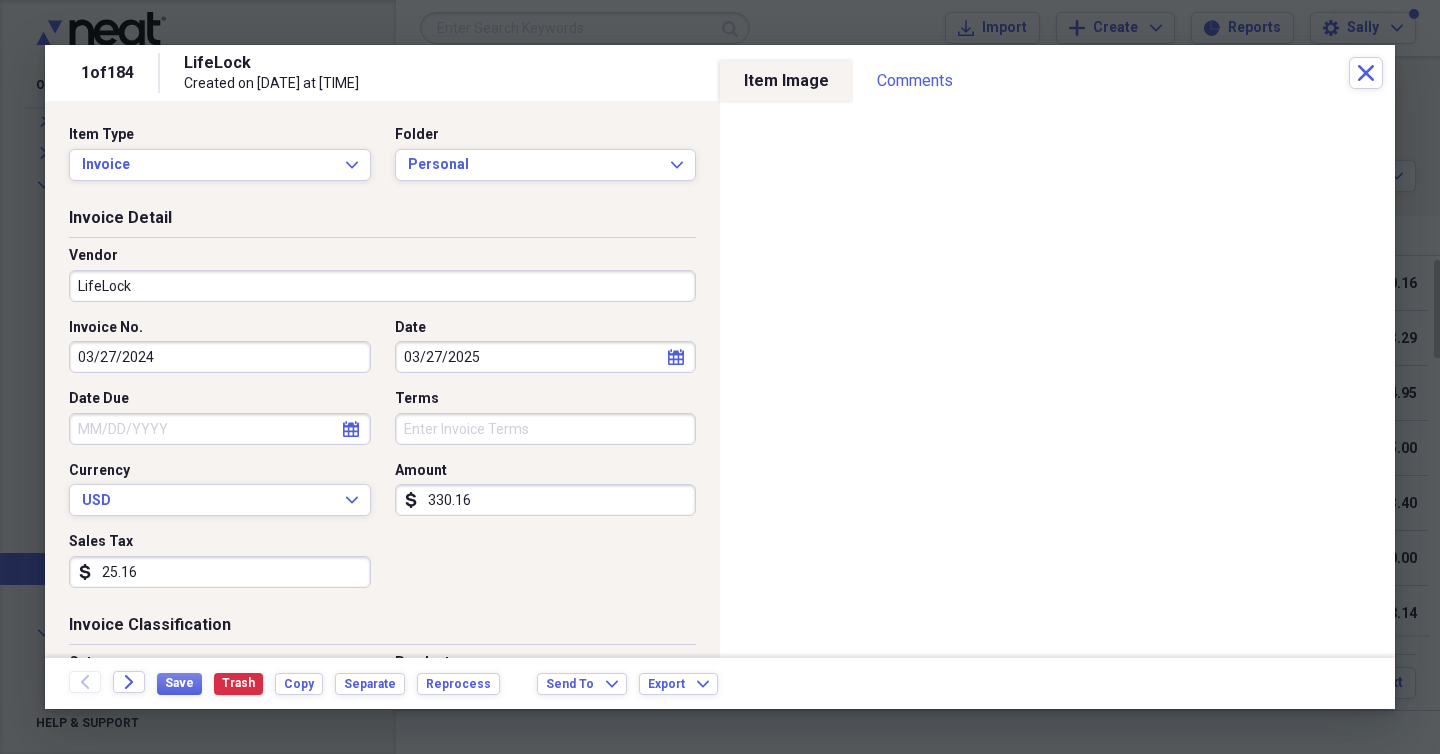 click on "03/27/2025" at bounding box center [546, 357] 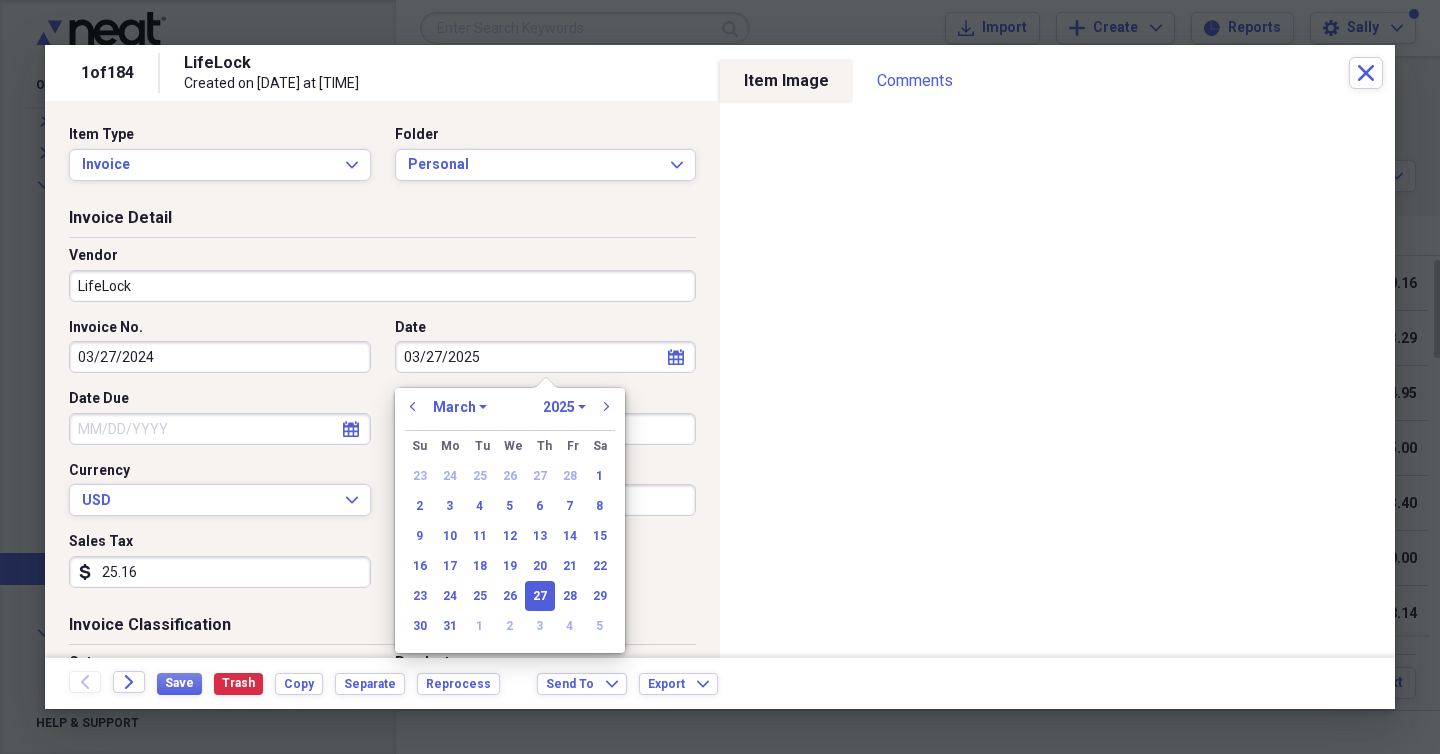 click on "03/27/2024" at bounding box center [220, 357] 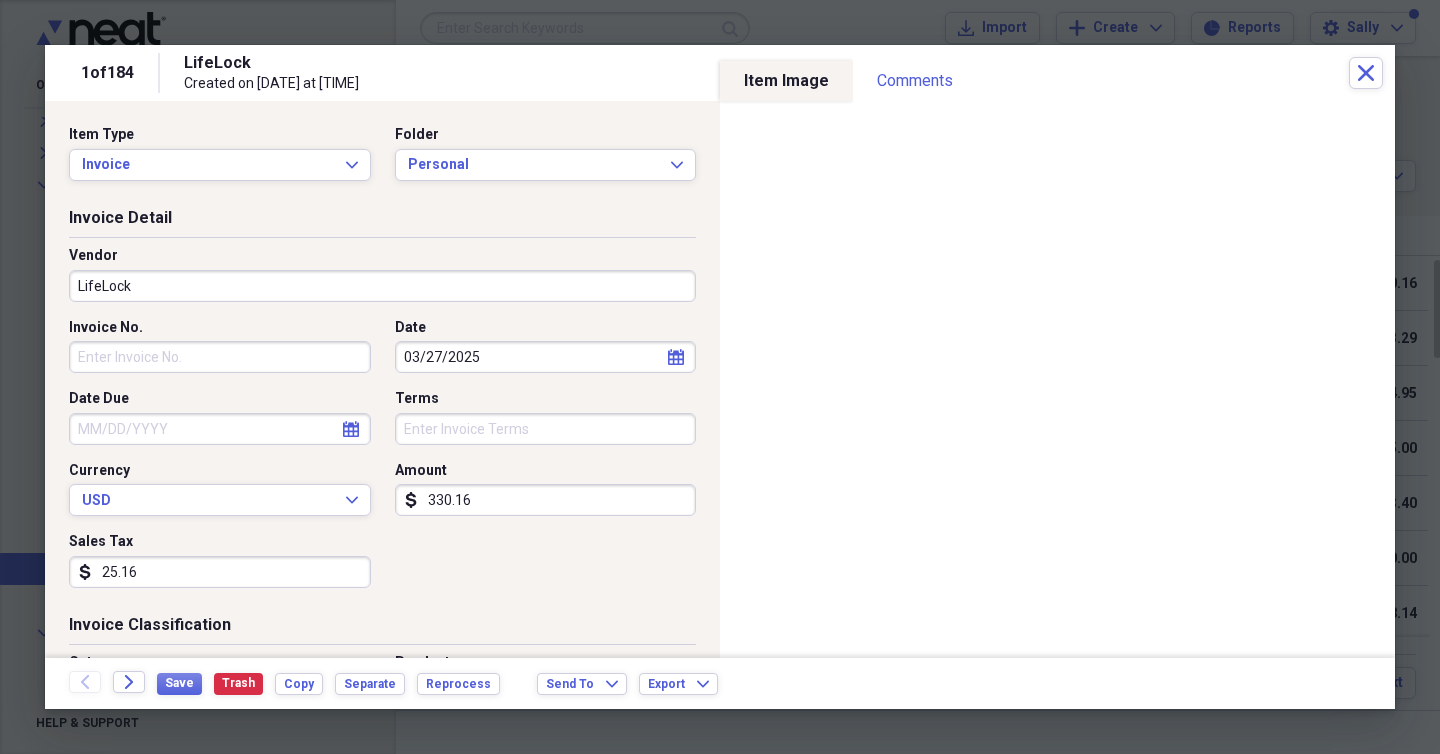 type 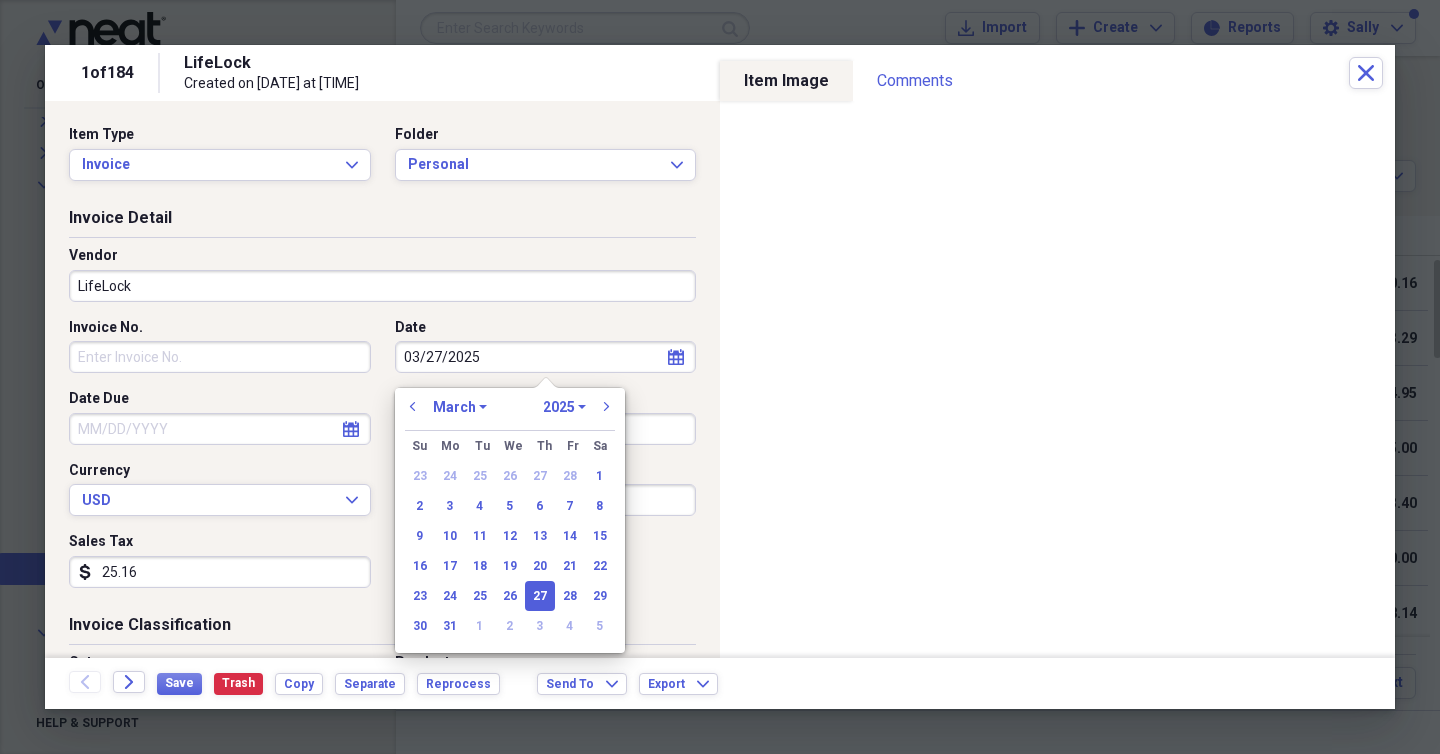 click on "03/27/2025" at bounding box center [546, 357] 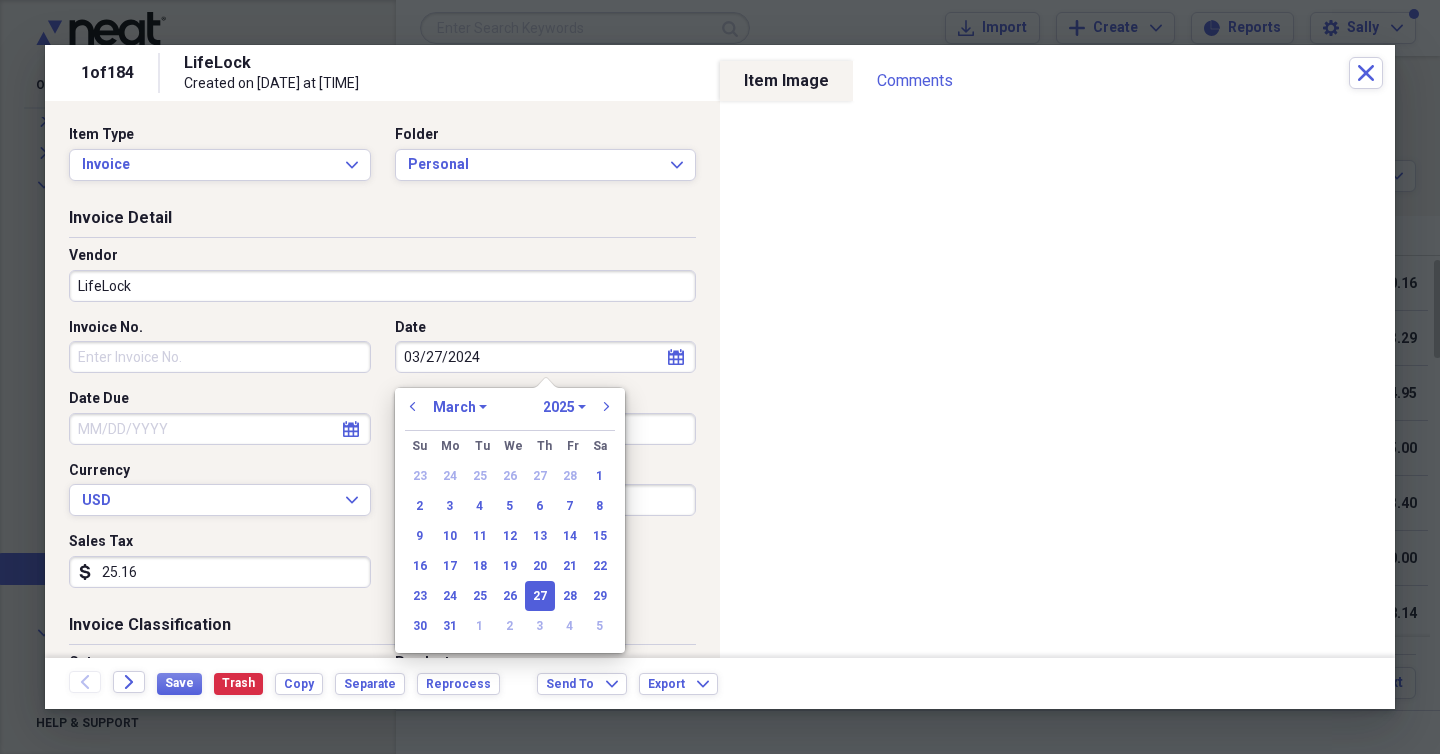 select on "2024" 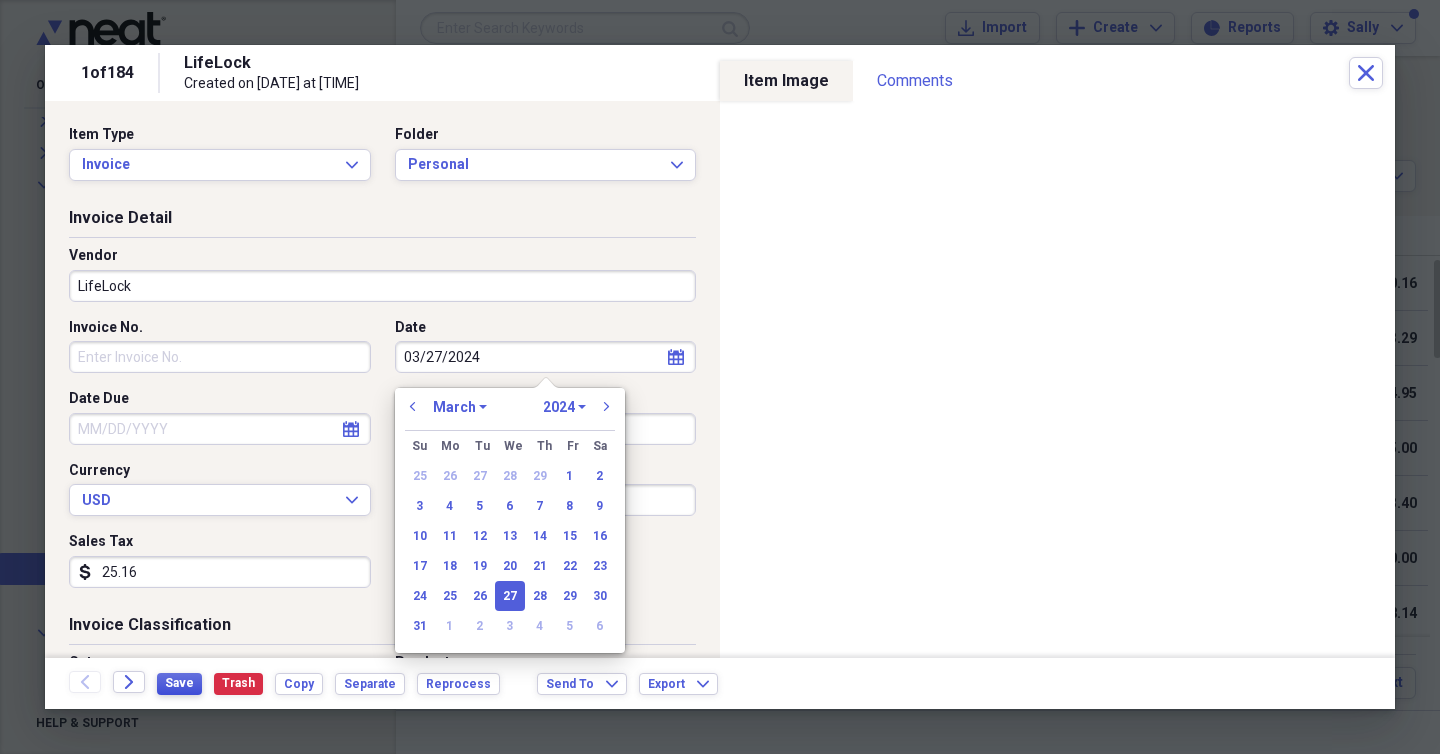 type on "03/27/2024" 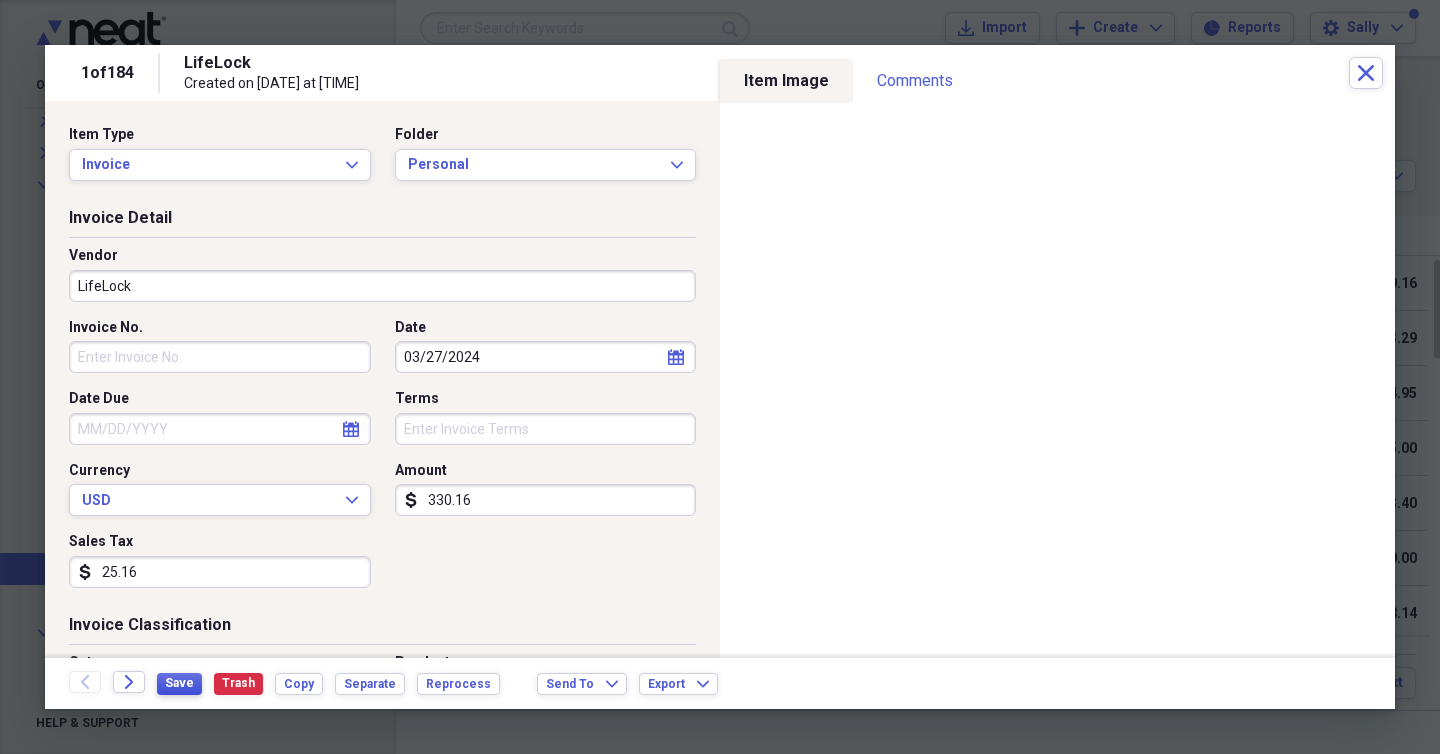 click on "Save" at bounding box center (179, 683) 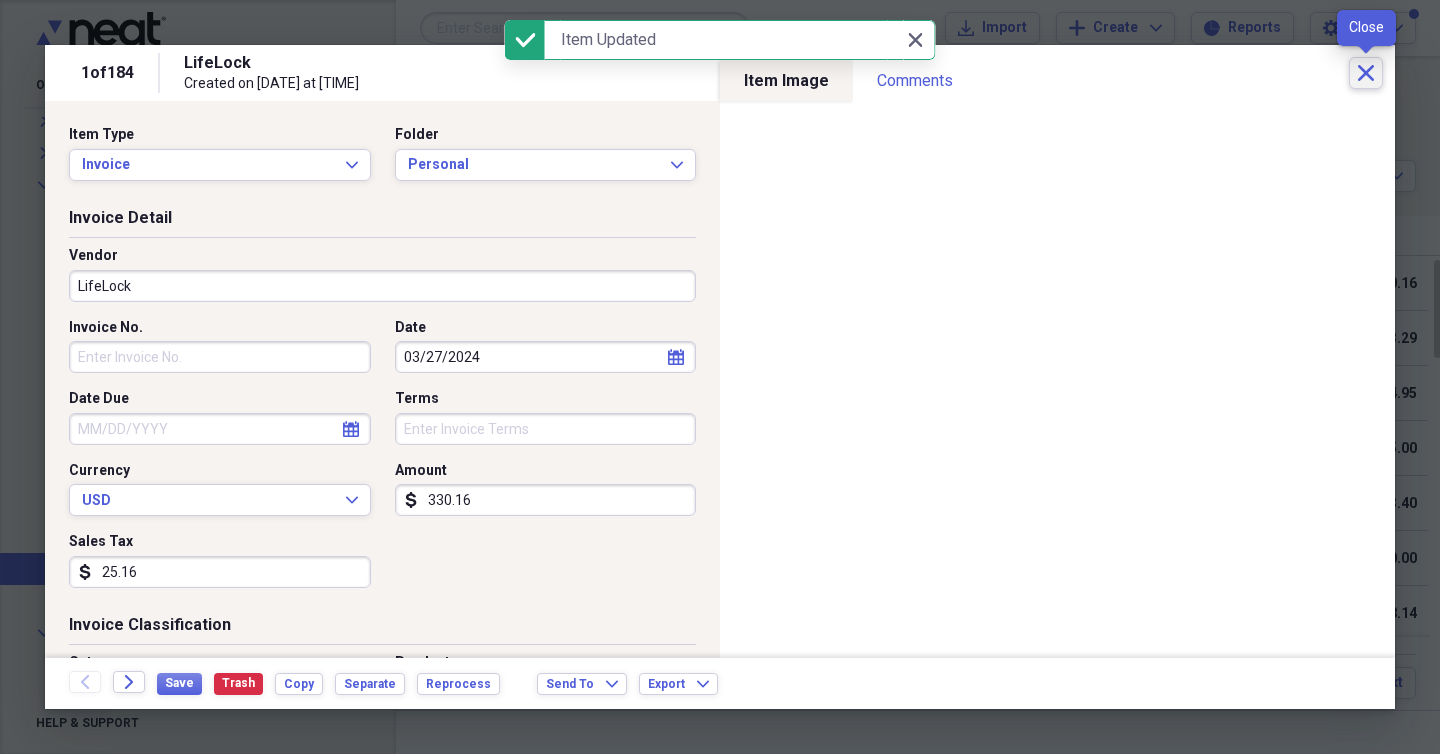 click on "Close" 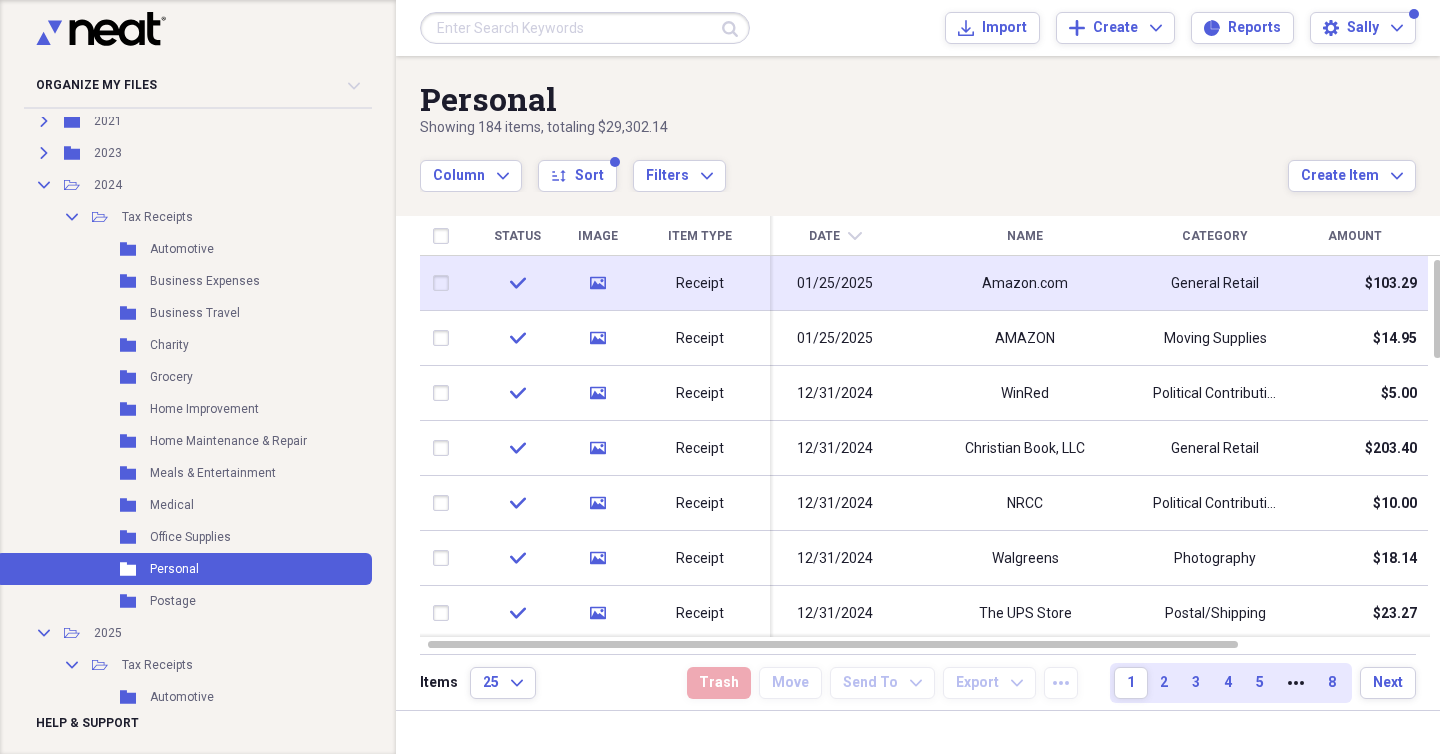 click on "Amazon.com" at bounding box center (1025, 283) 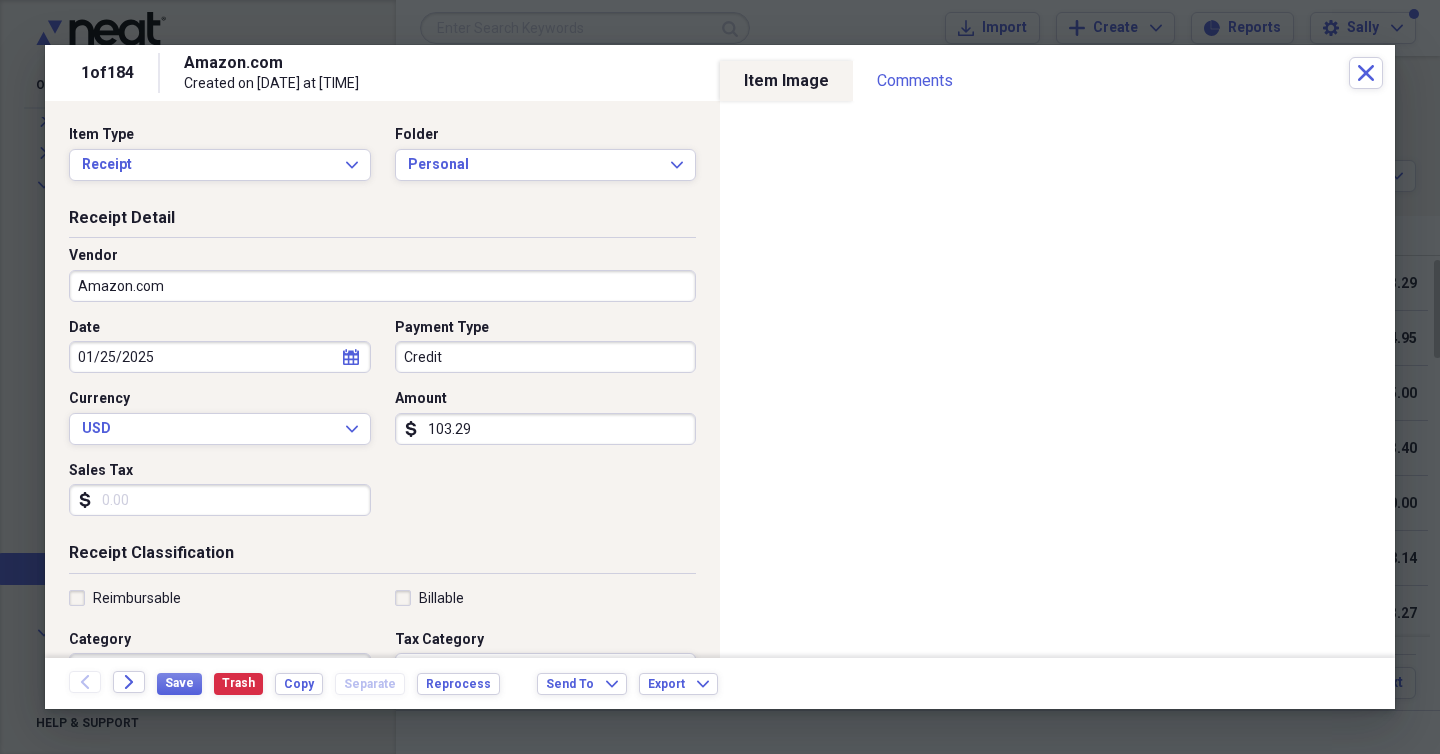 select on "2025" 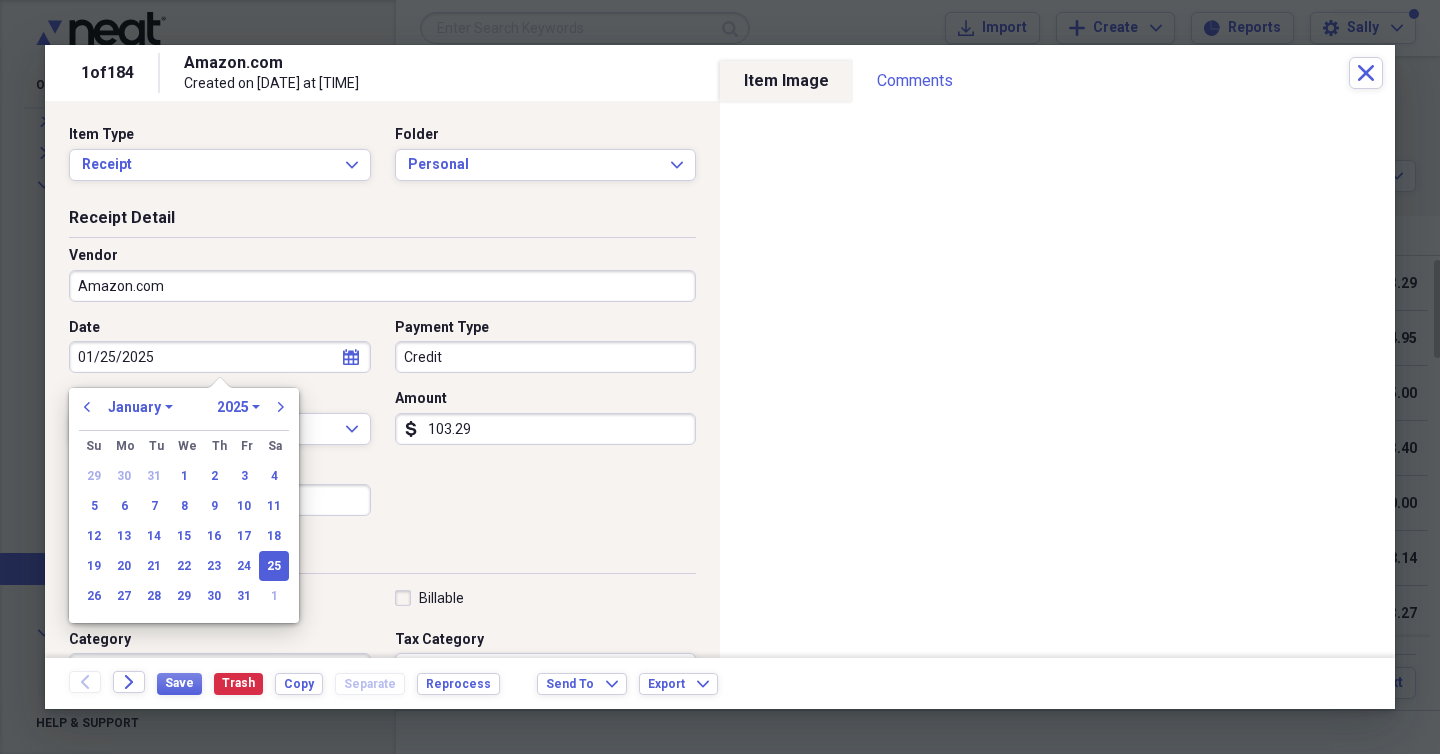 click on "01/25/2025" at bounding box center [220, 357] 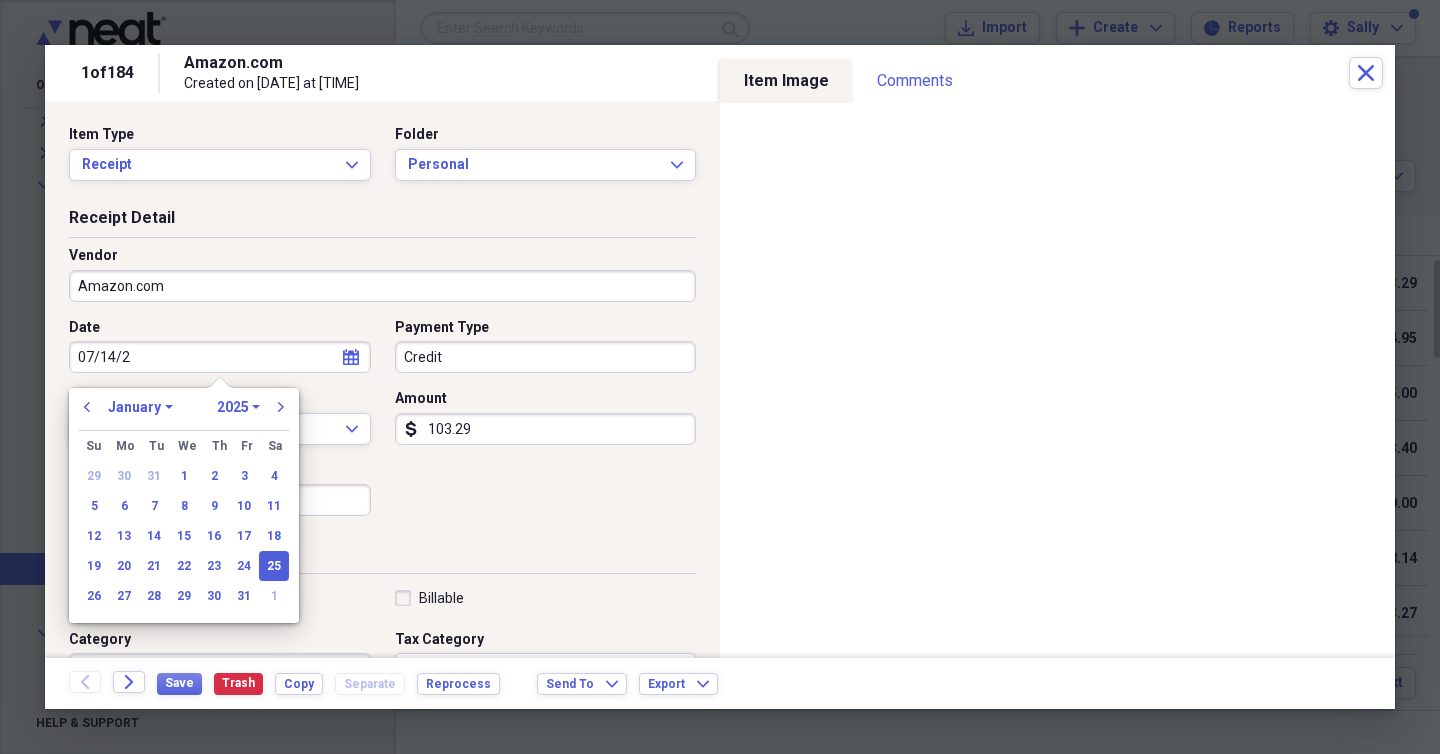 type on "07/14/20" 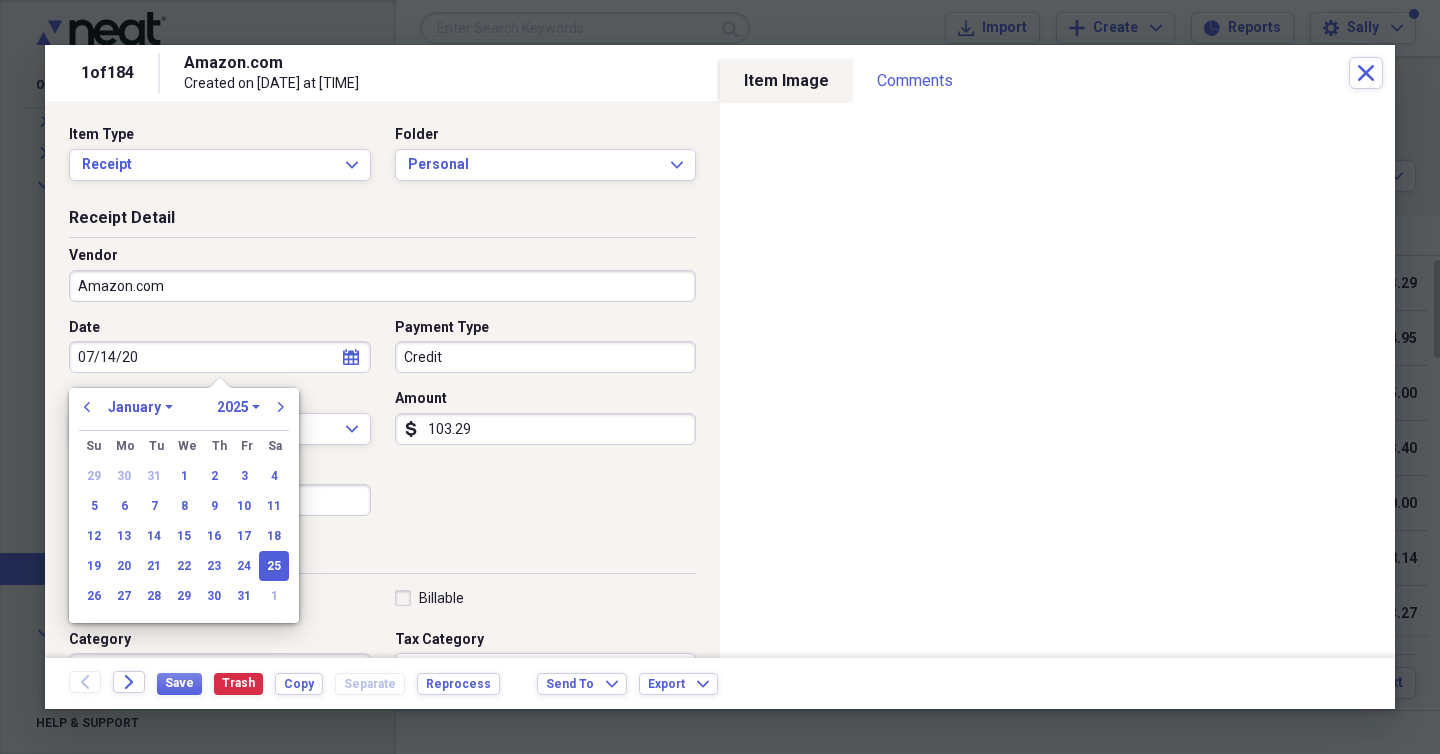 select on "6" 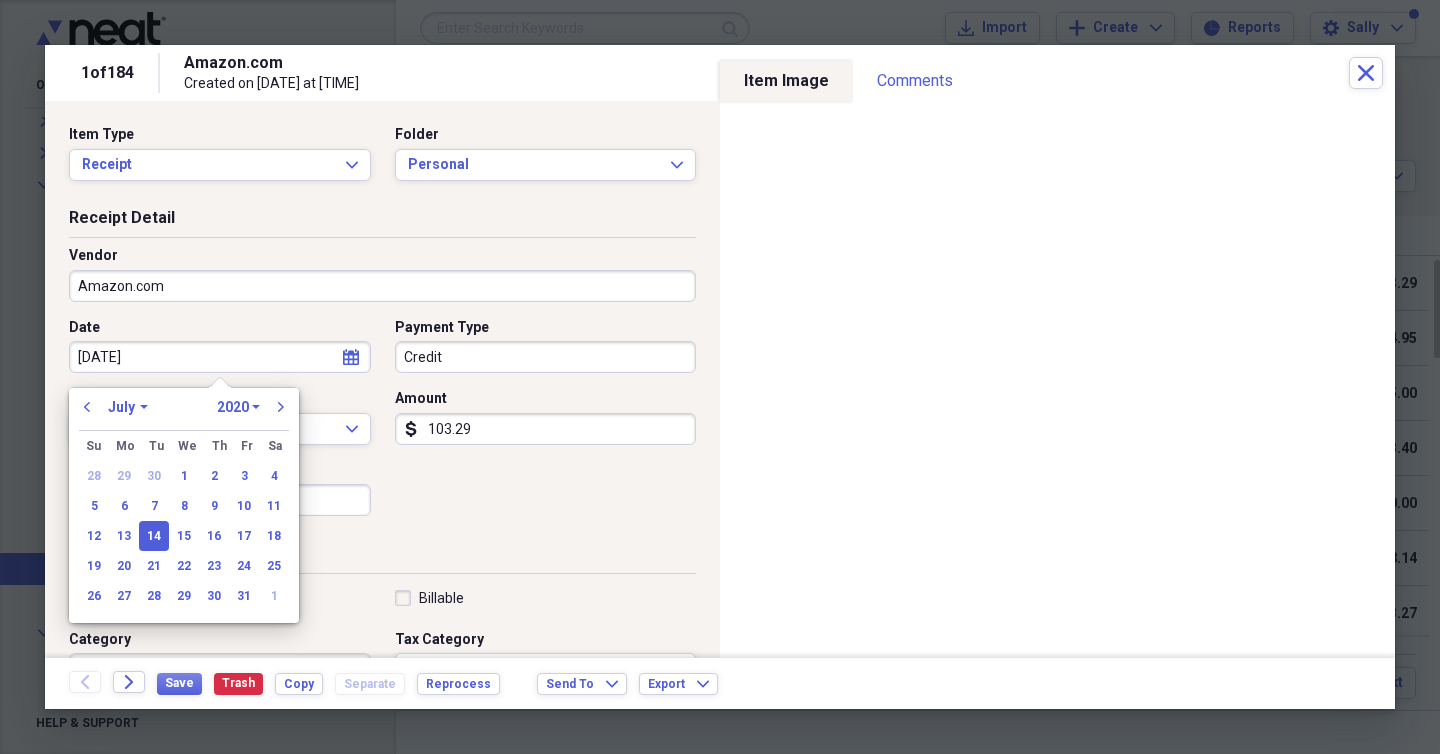 type on "07/14/2024" 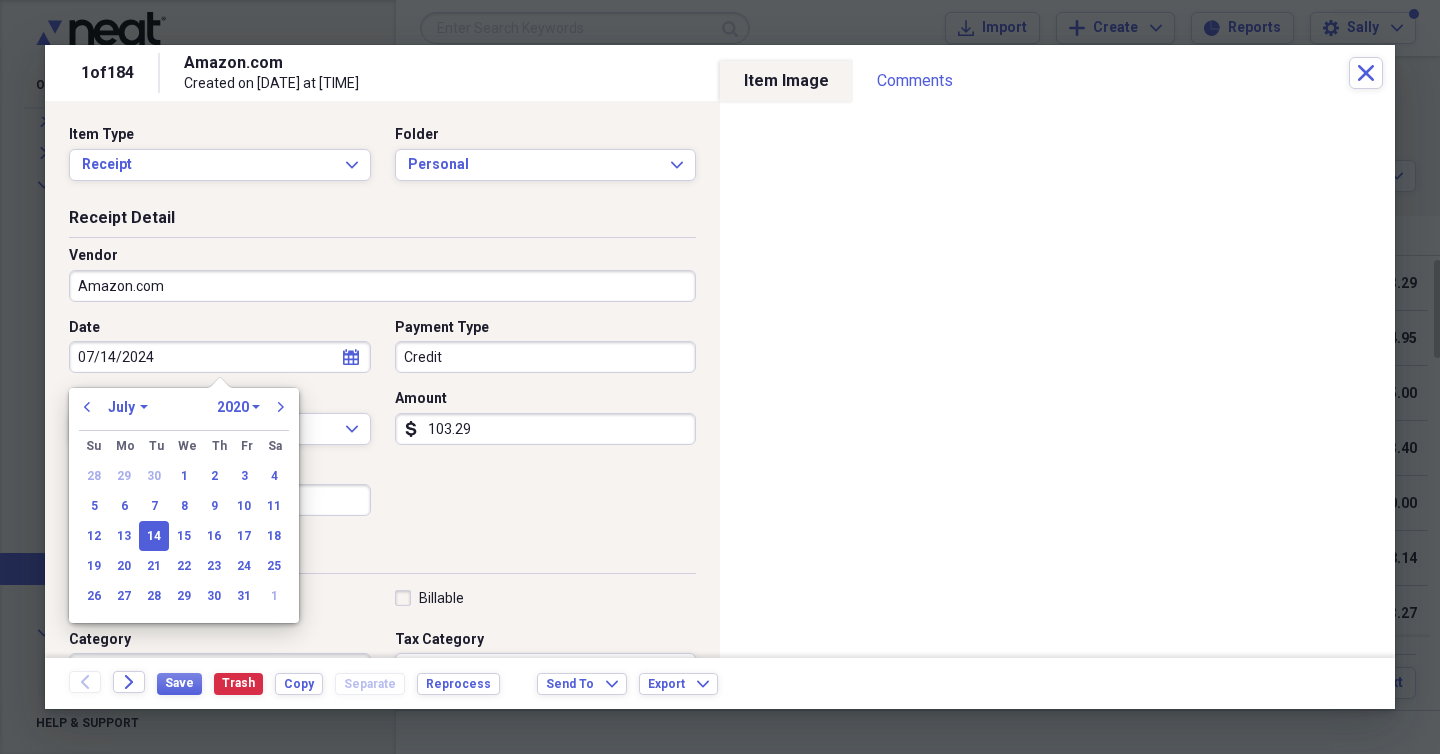 select on "2024" 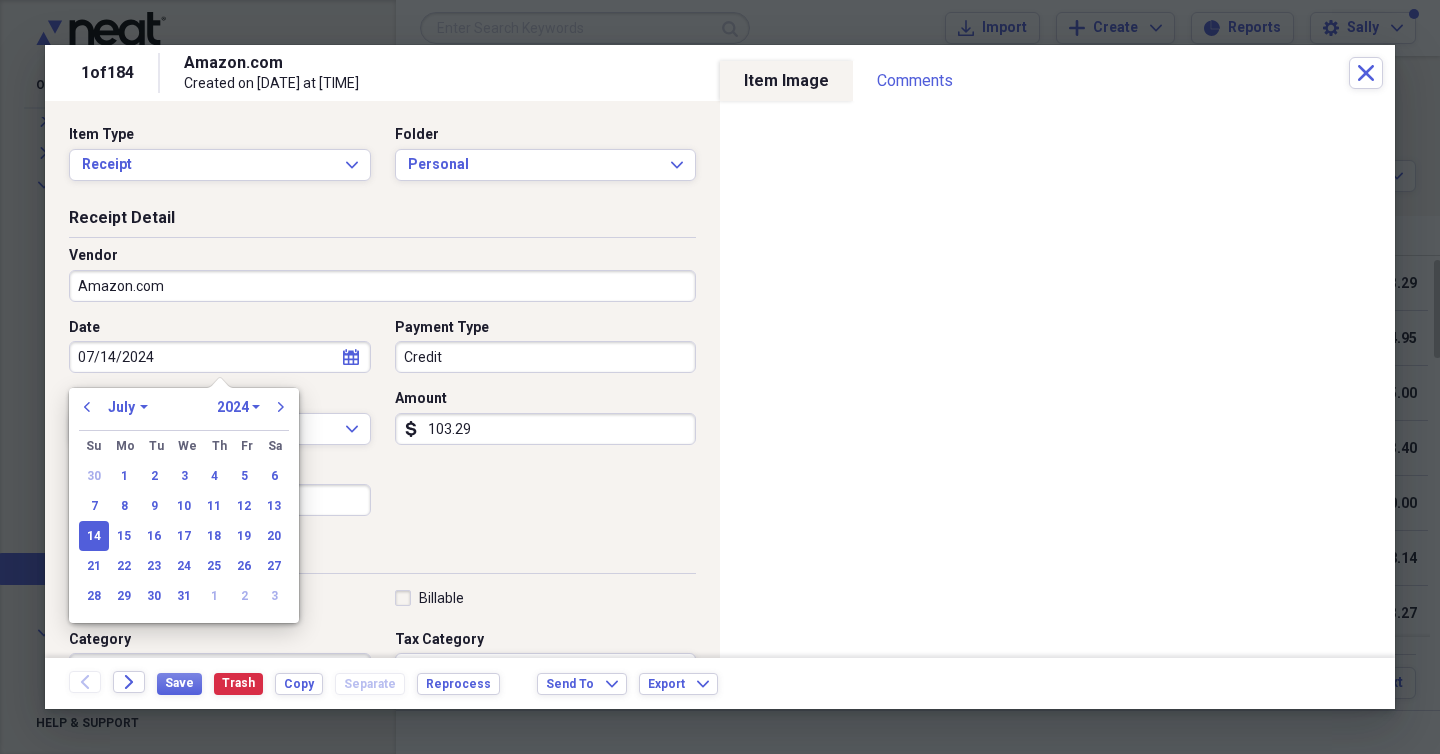 type on "07/14/2024" 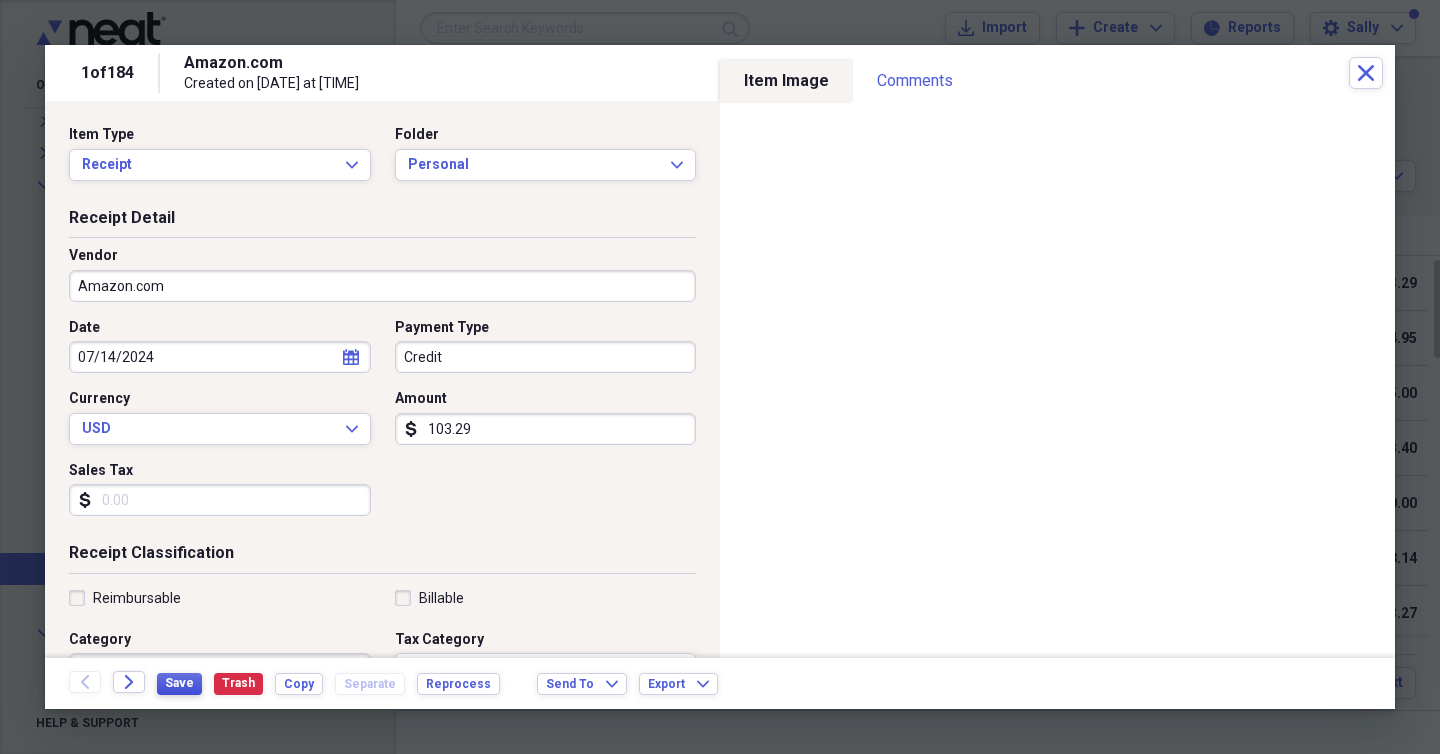 click on "Save" at bounding box center [179, 683] 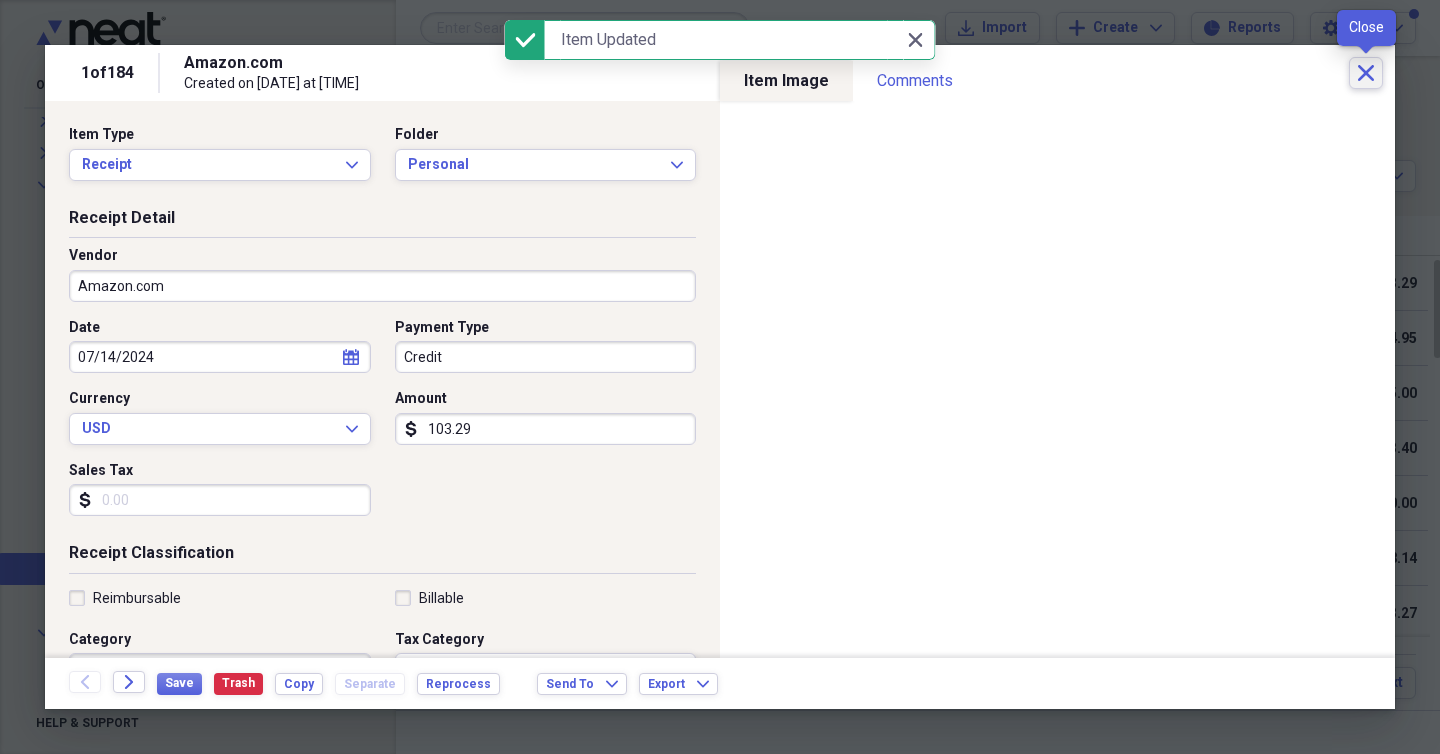 click on "Close" 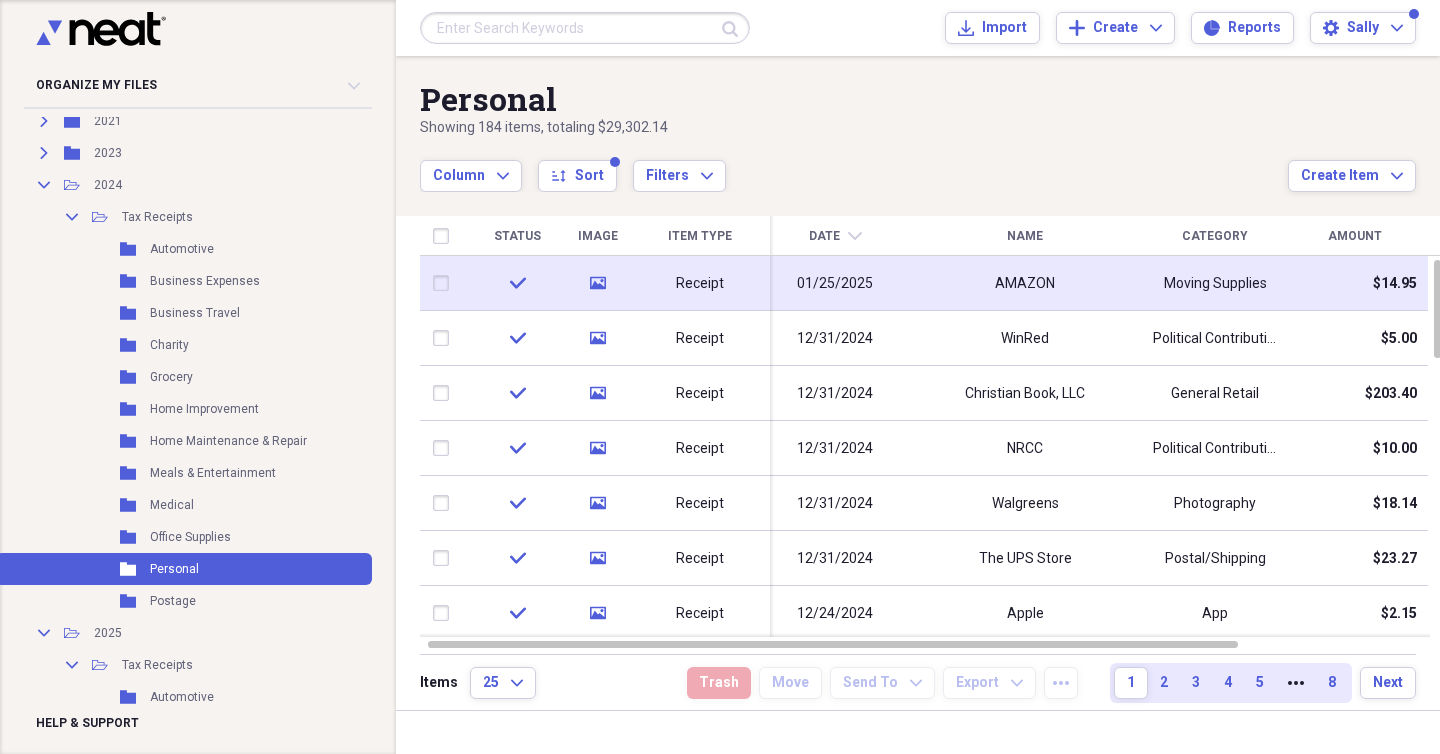 click on "01/25/2025" at bounding box center [835, 284] 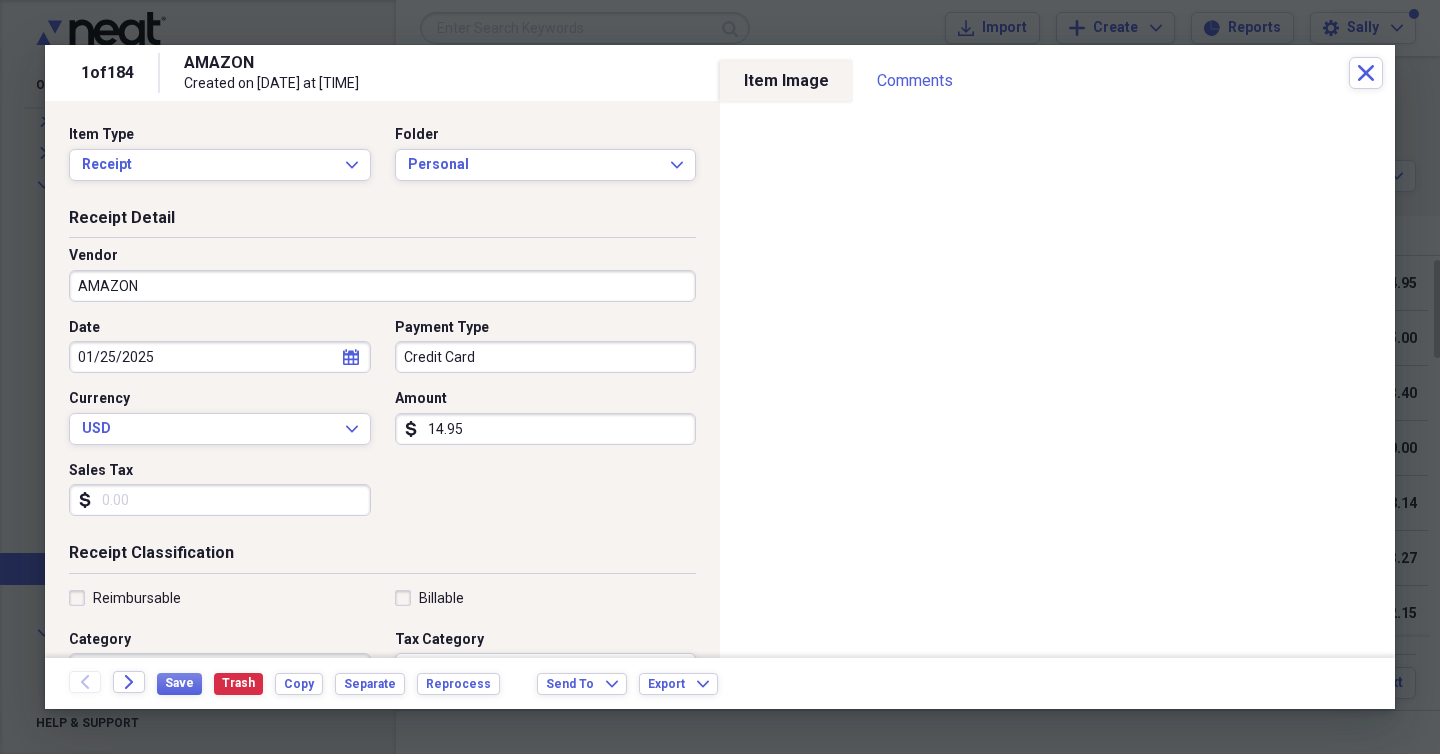 click on "01/25/2025" at bounding box center [220, 357] 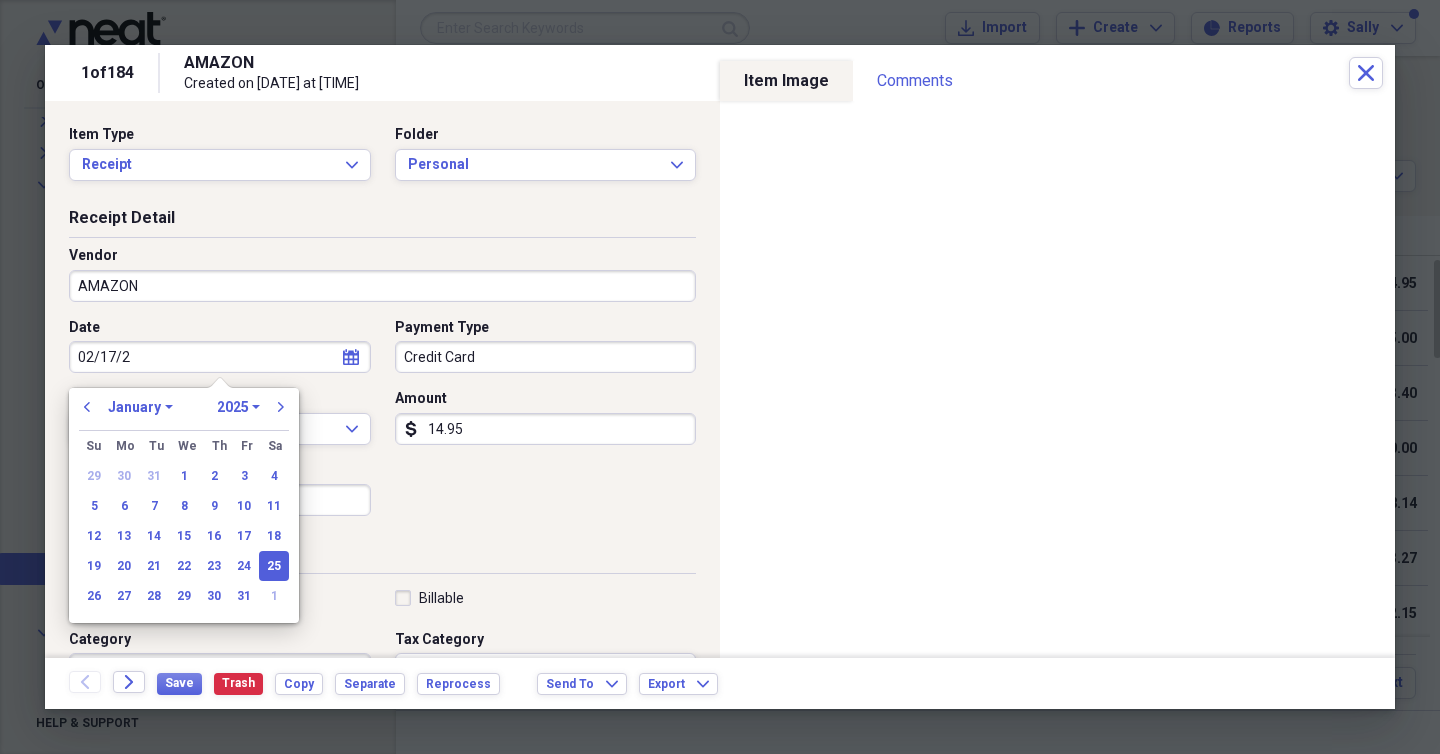 type on "02/17/20" 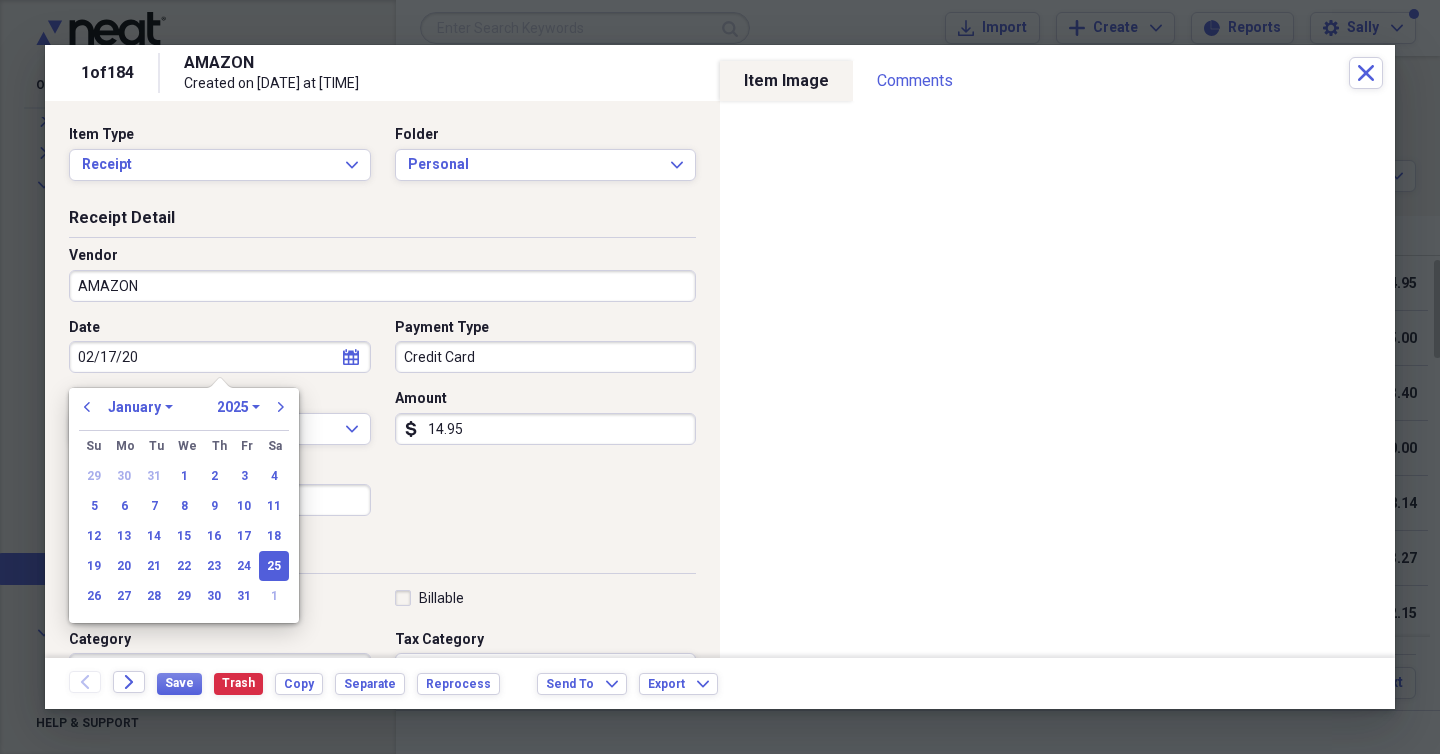 select on "1" 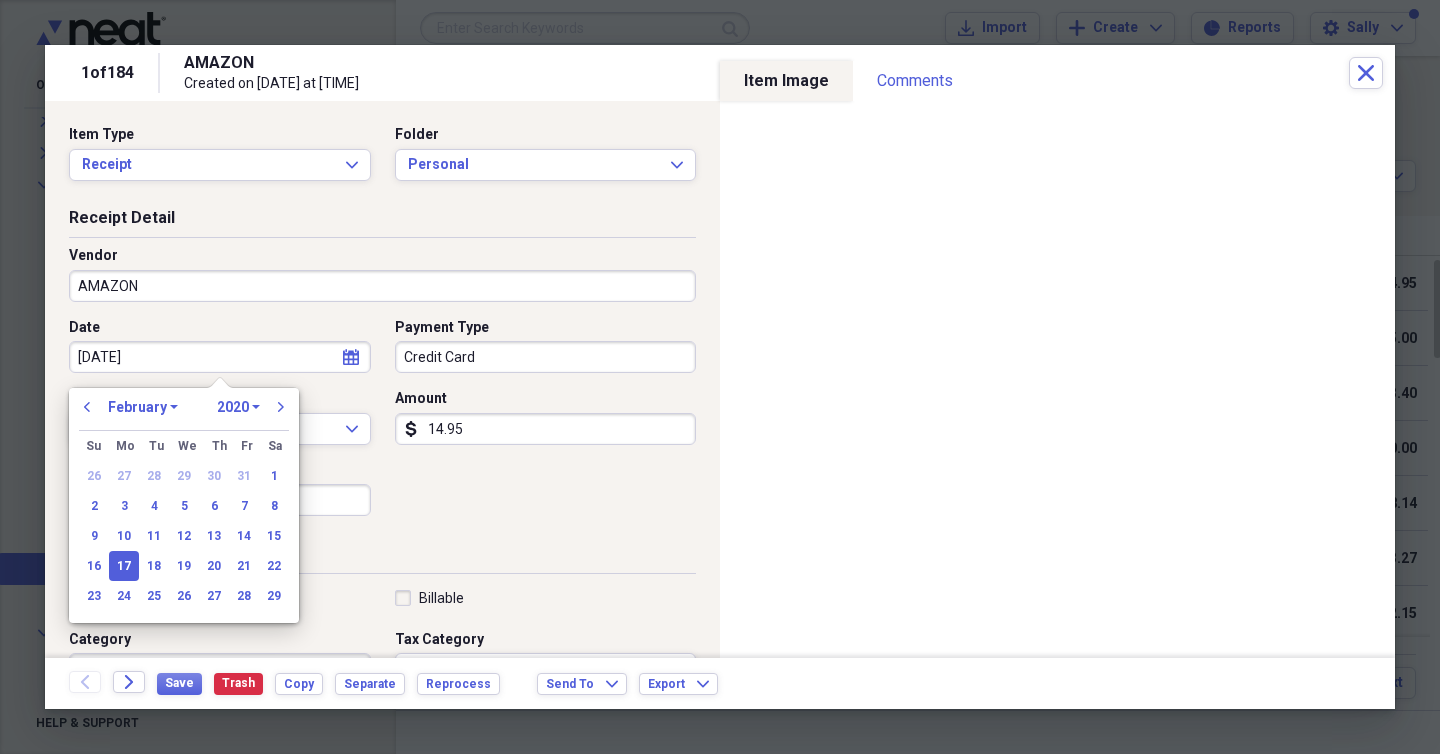 type on "02/17/2024" 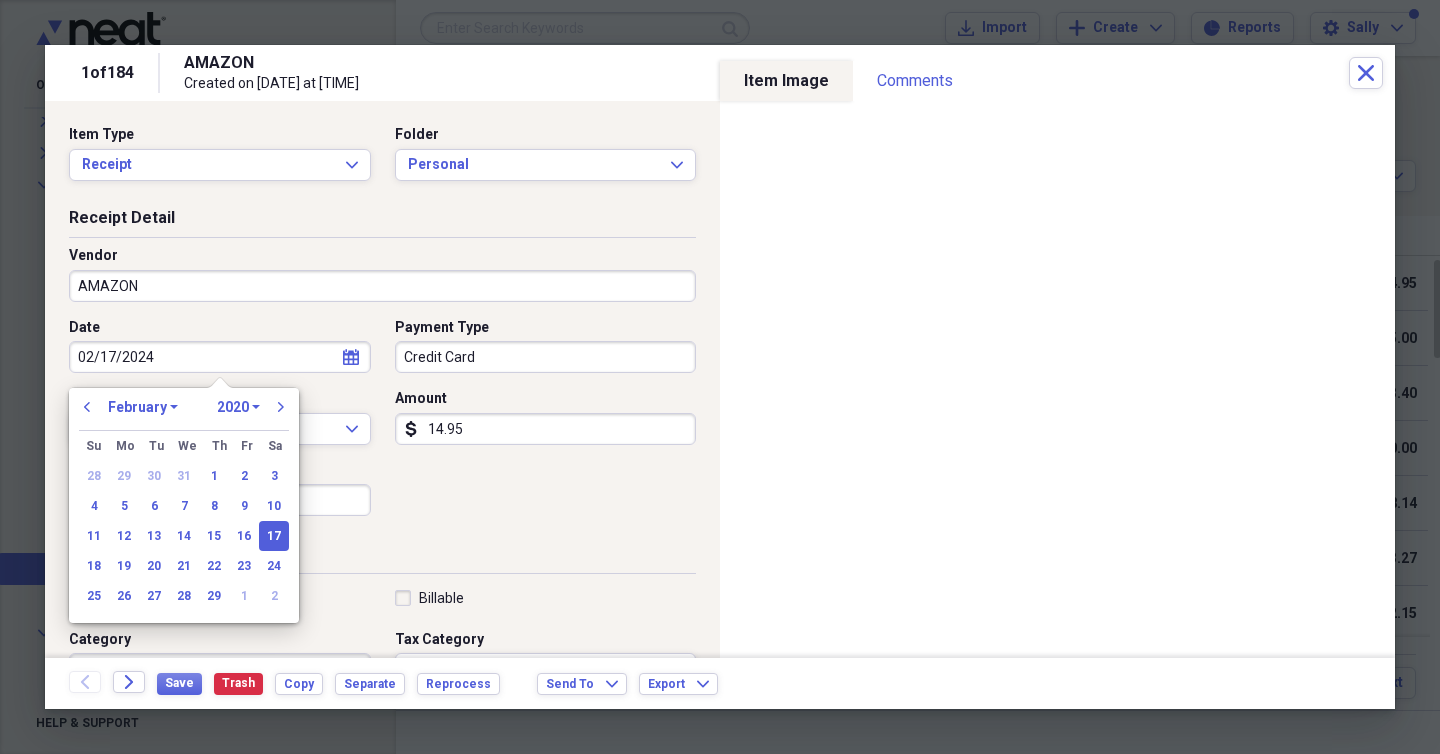 select on "2024" 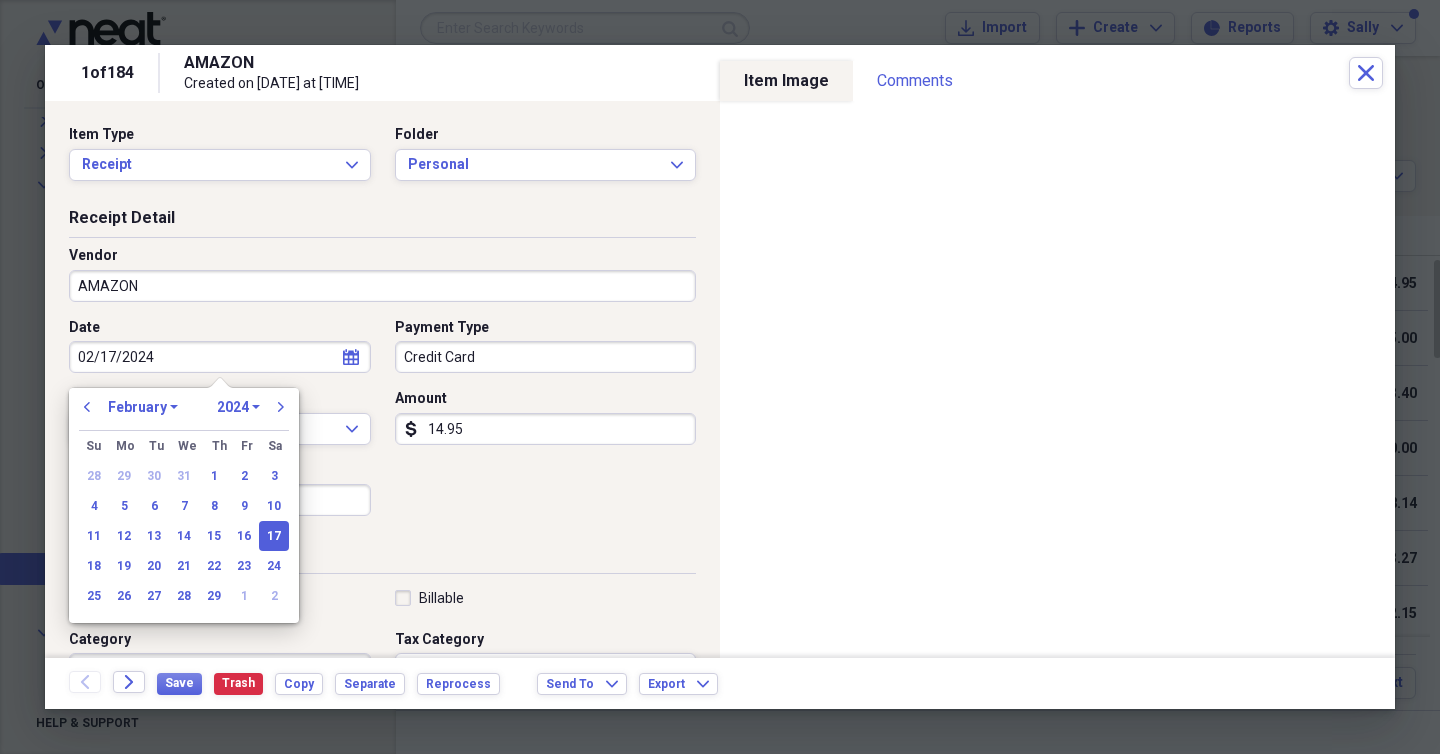 type on "02/17/2024" 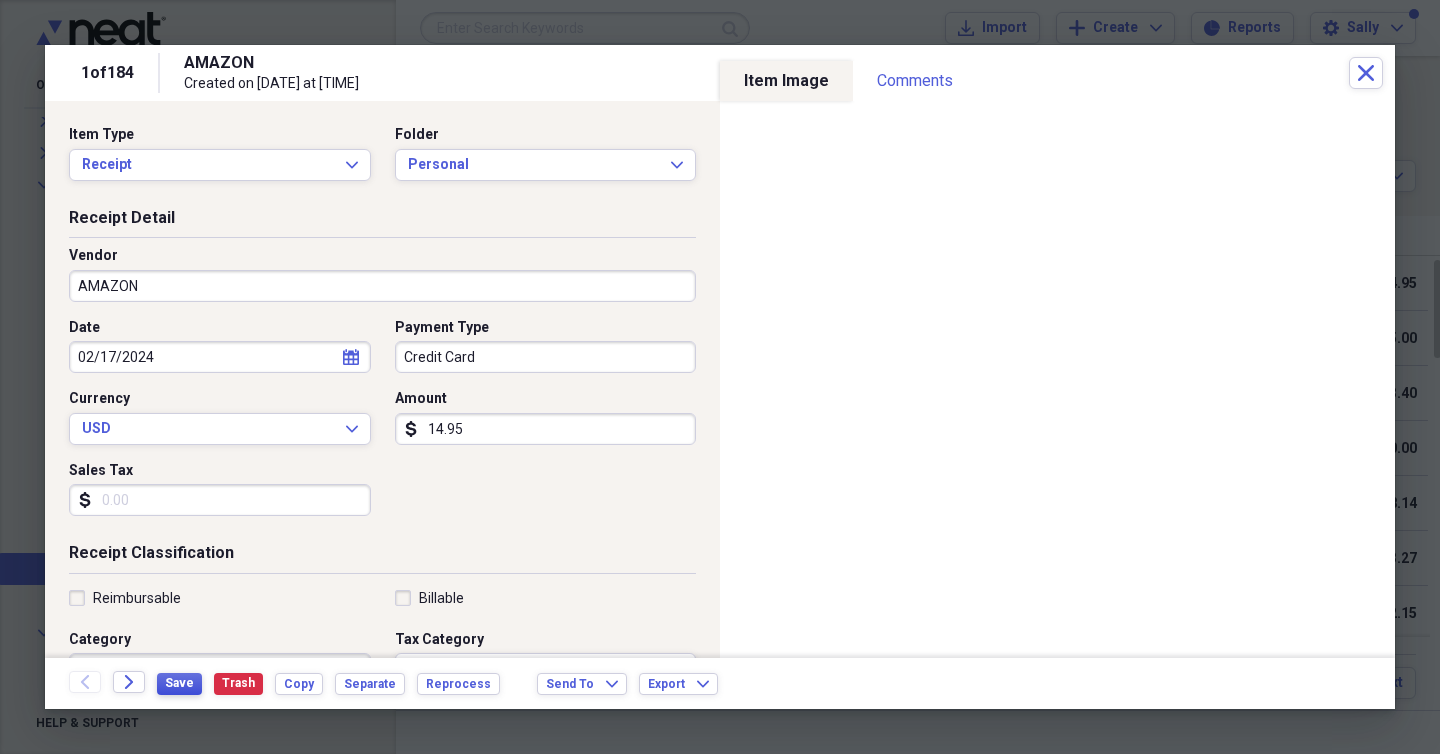click on "Save" at bounding box center [179, 683] 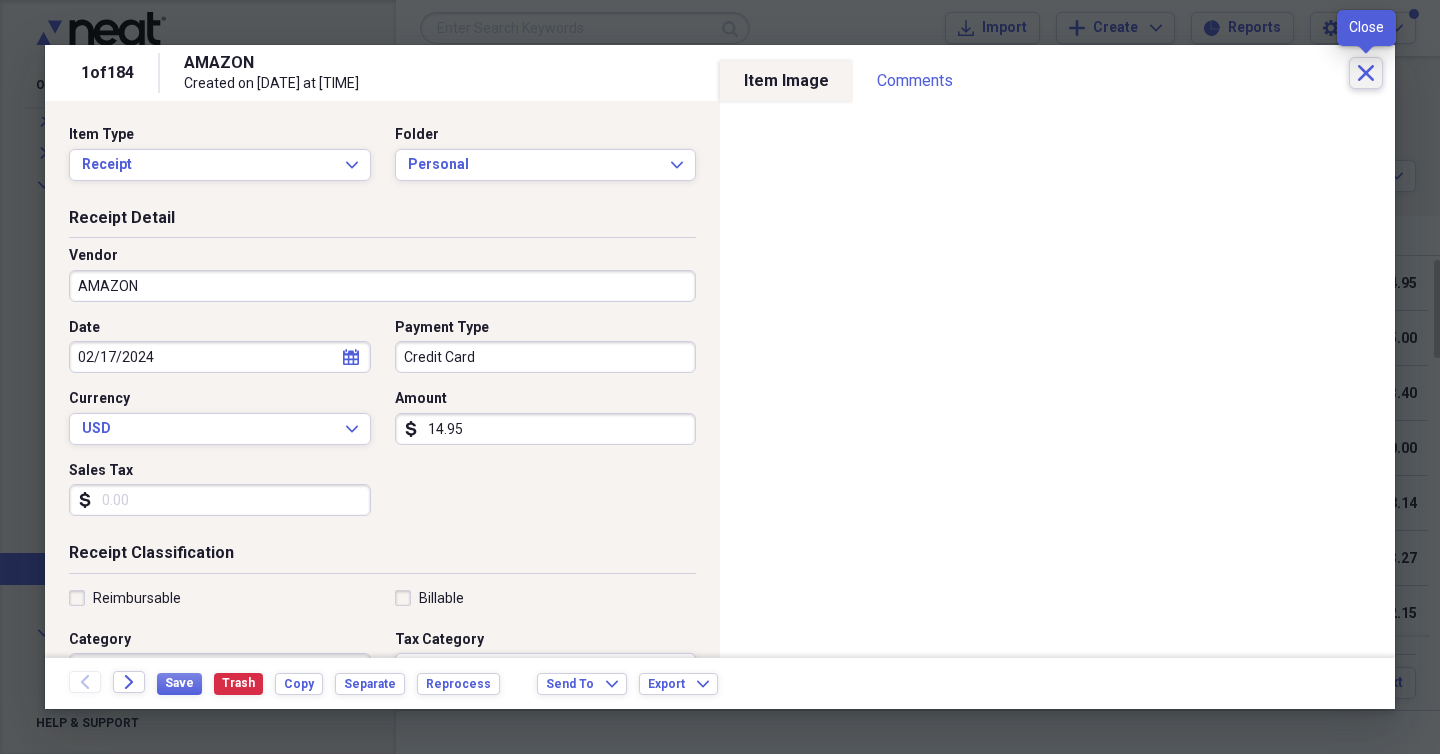 click 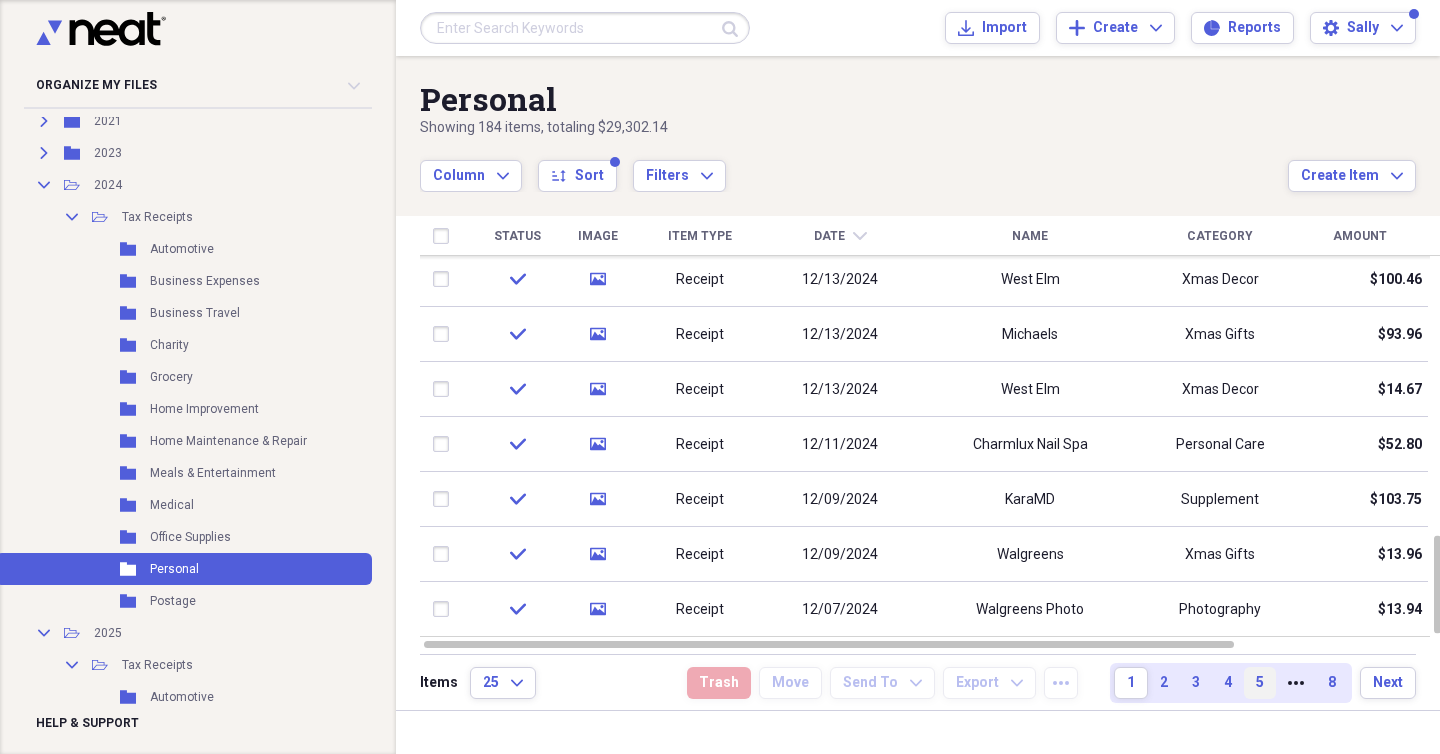 click on "5" at bounding box center (1260, 683) 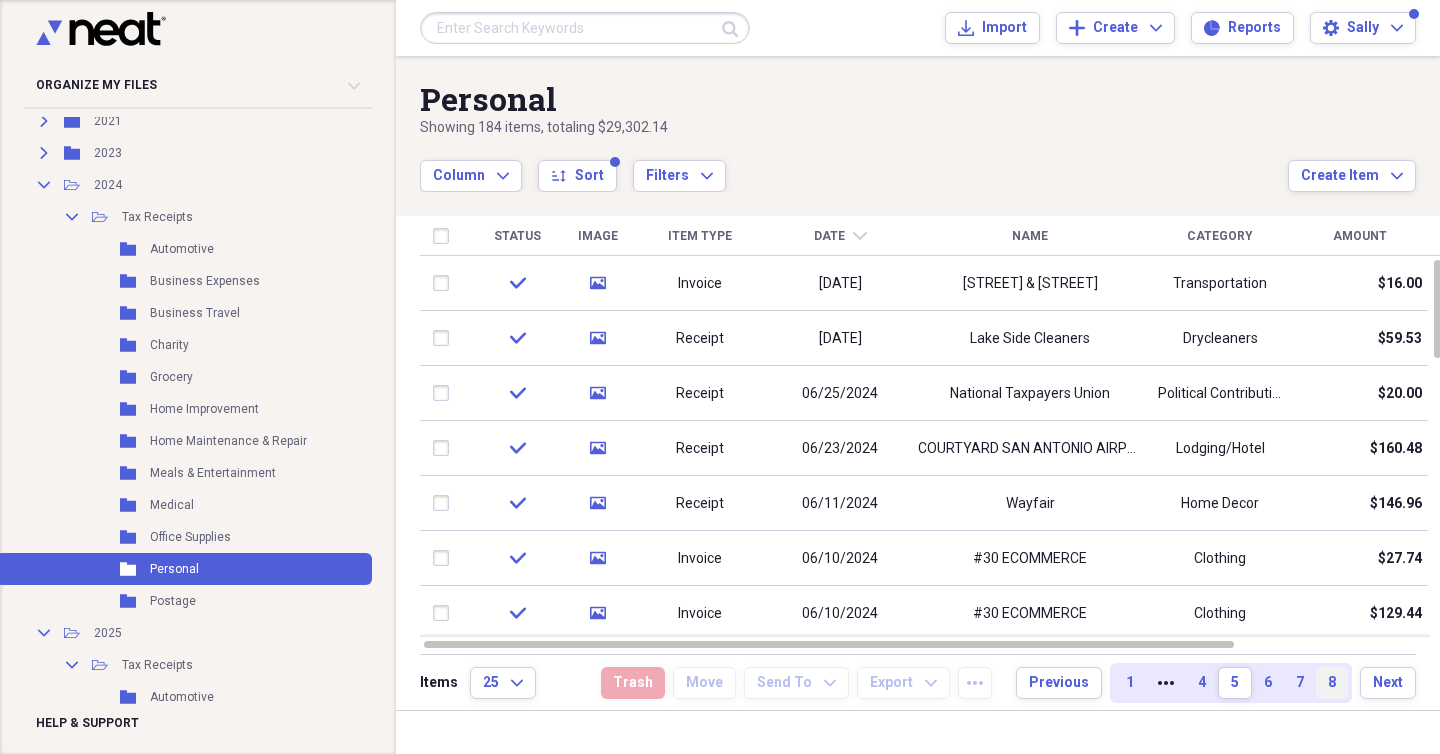 click on "8" at bounding box center (1332, 683) 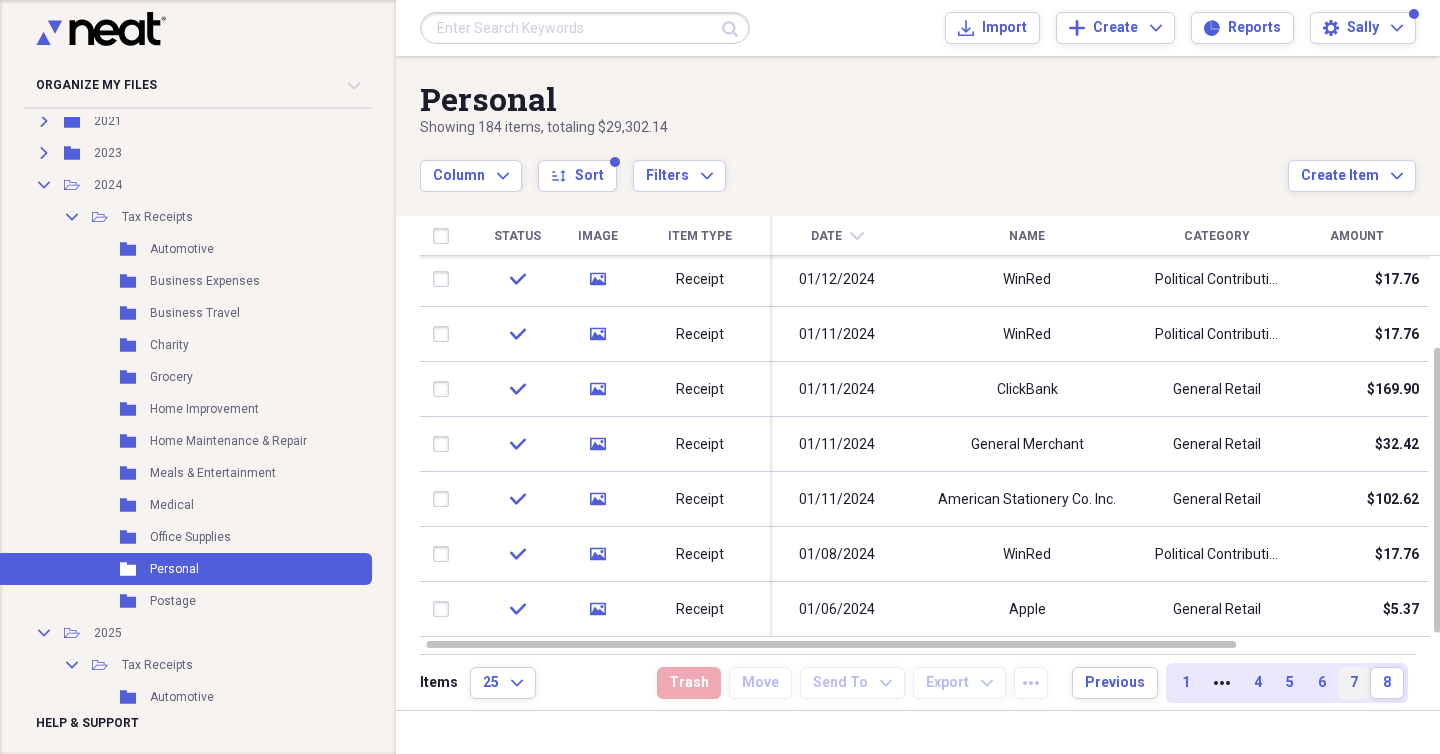 click on "7" at bounding box center (1354, 683) 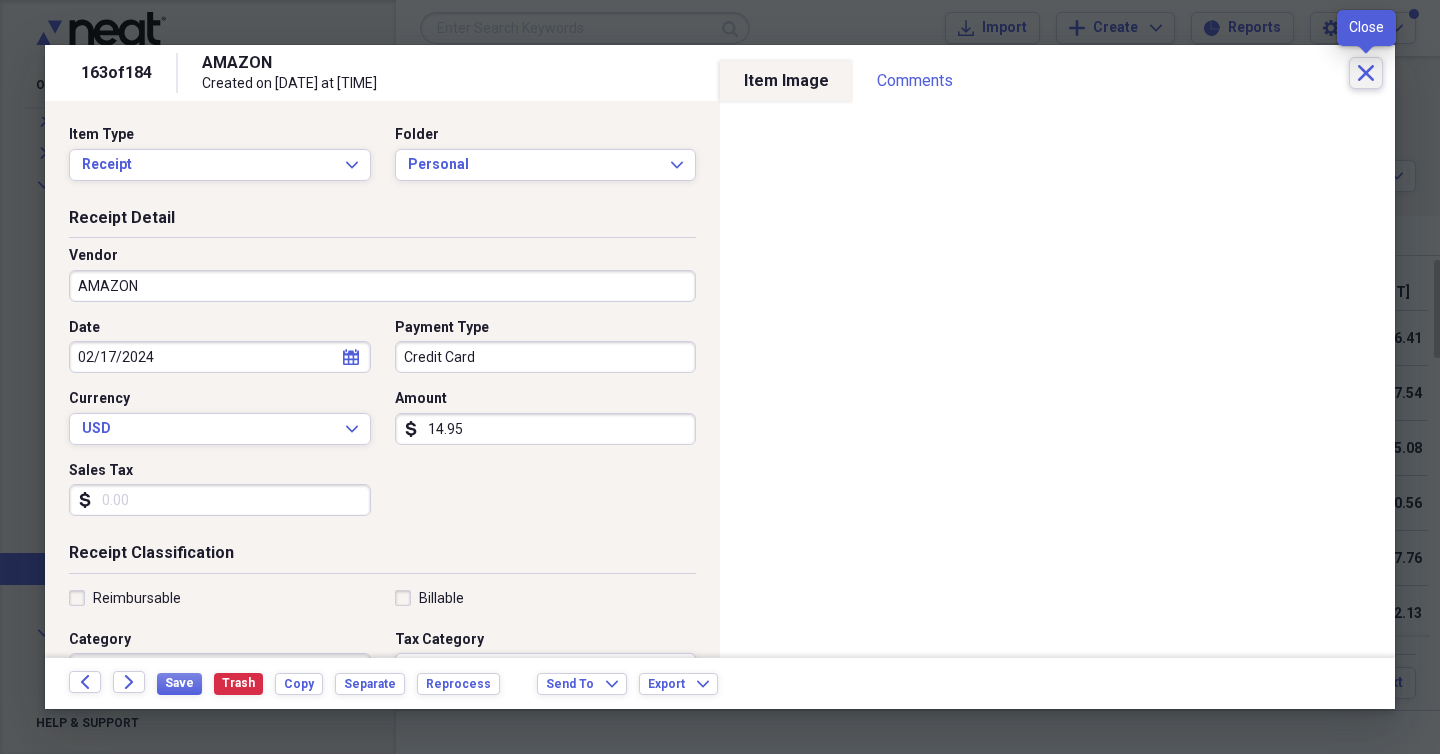 click on "Close" 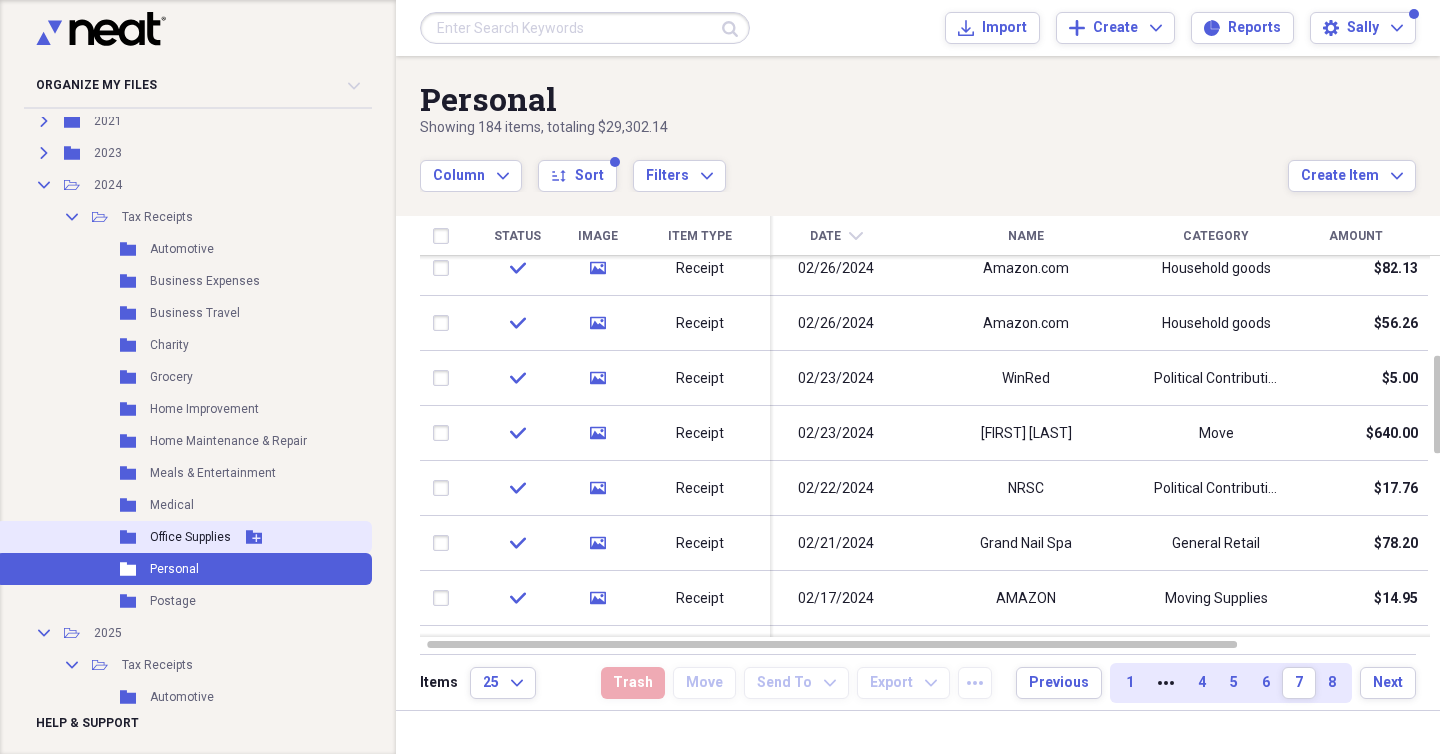 click on "Office Supplies" at bounding box center (190, 537) 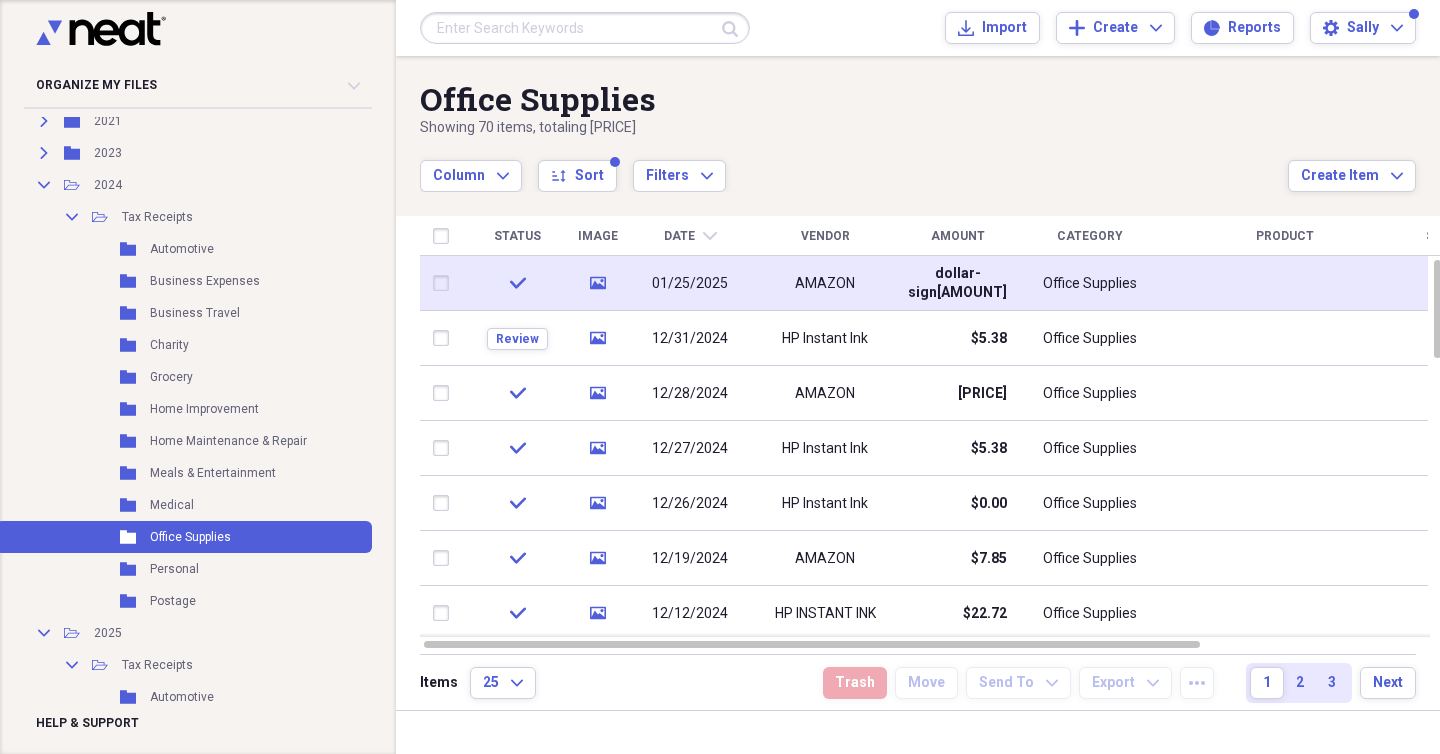 click on "01/25/2025" at bounding box center (690, 284) 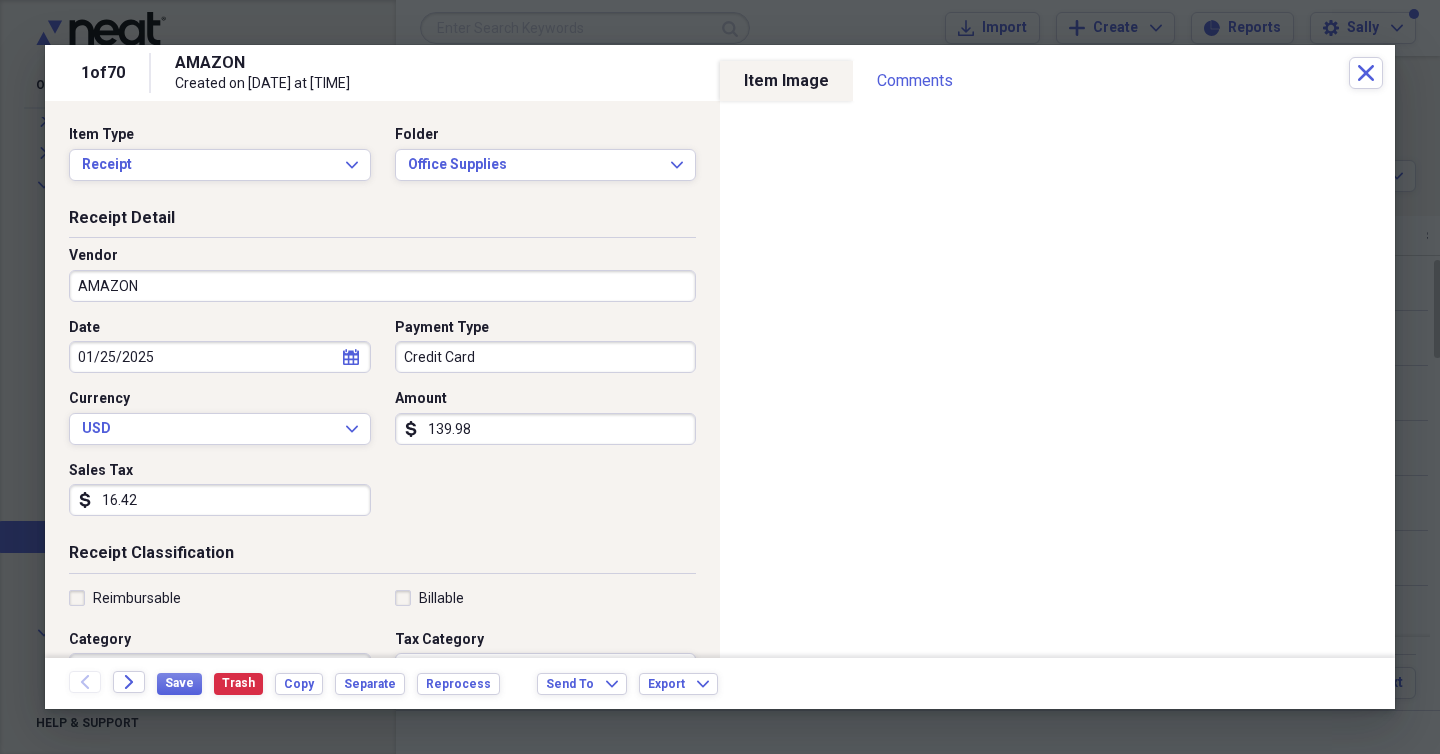 click on "01/25/2025" at bounding box center (220, 357) 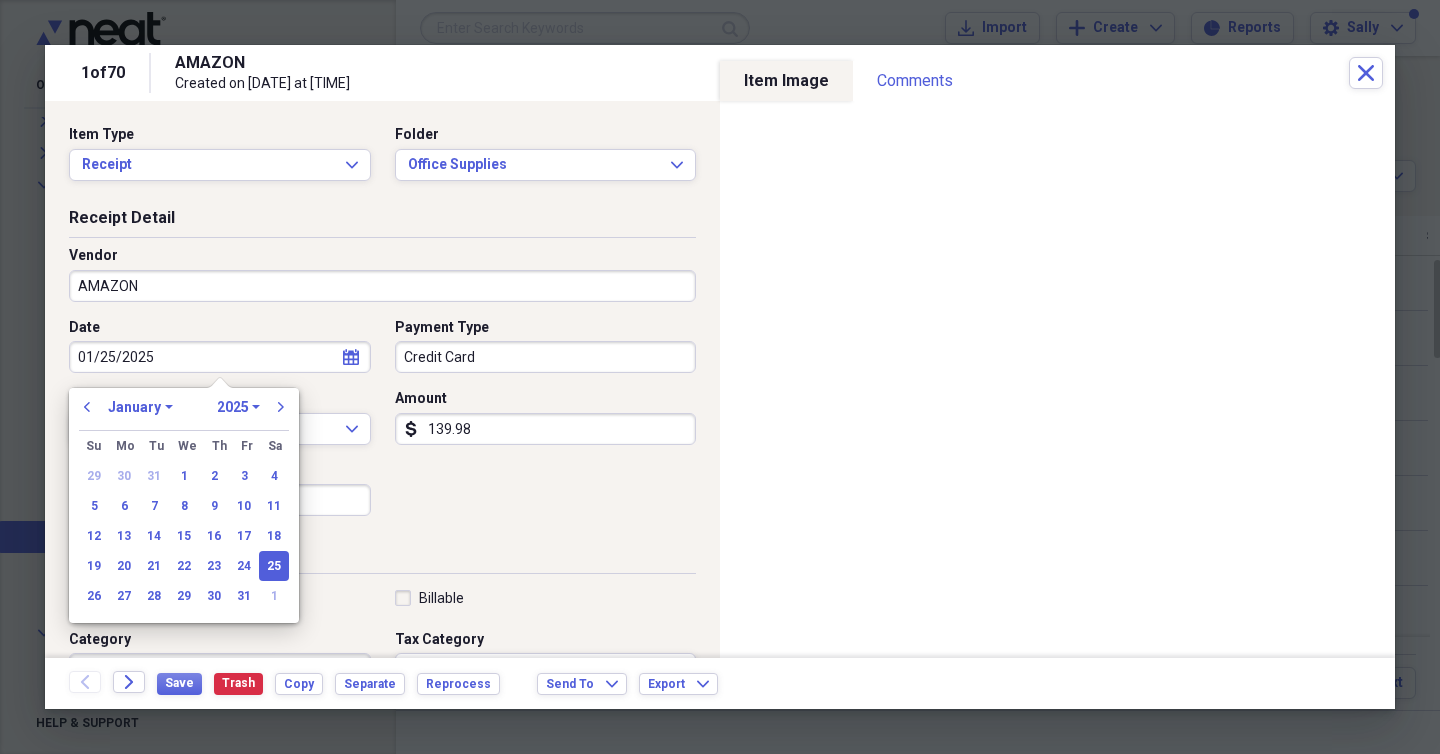 paste on "3/27/2024" 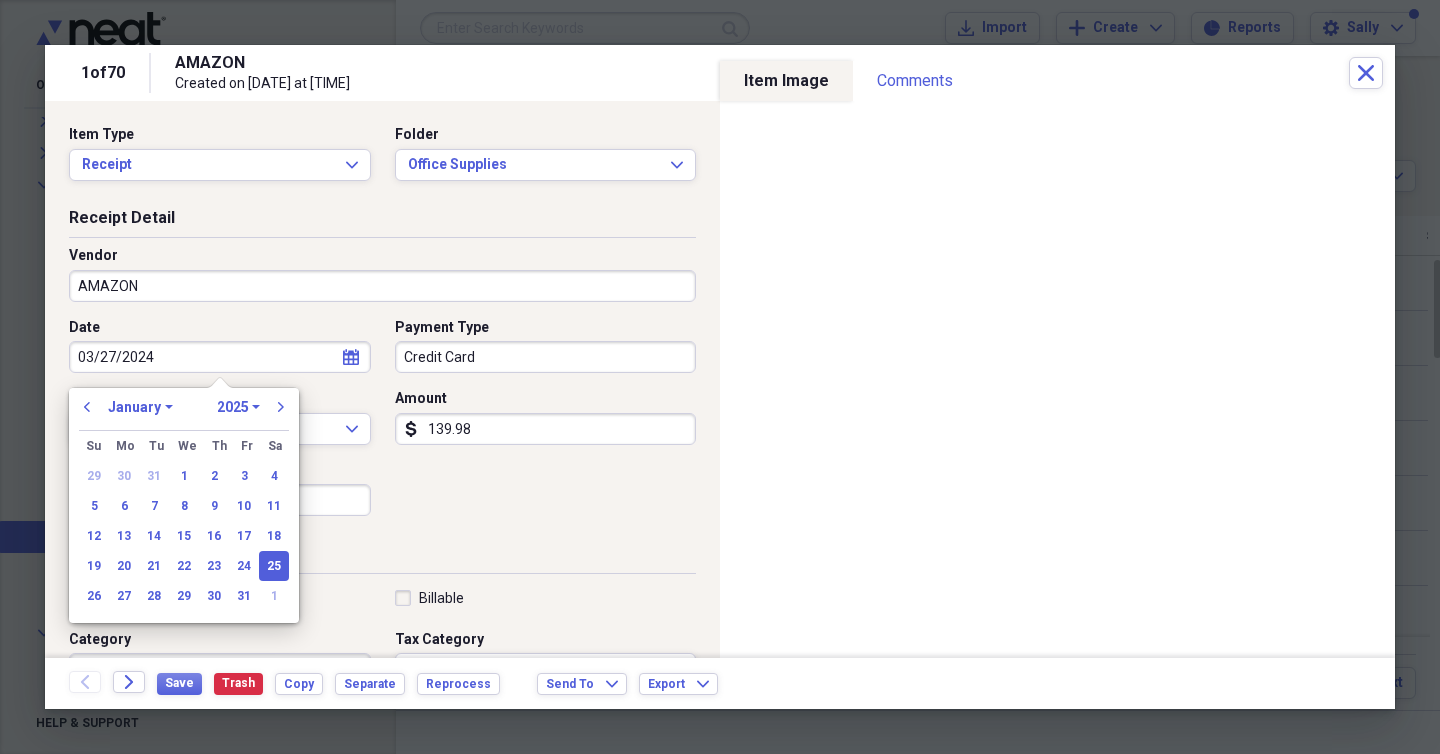 select on "2" 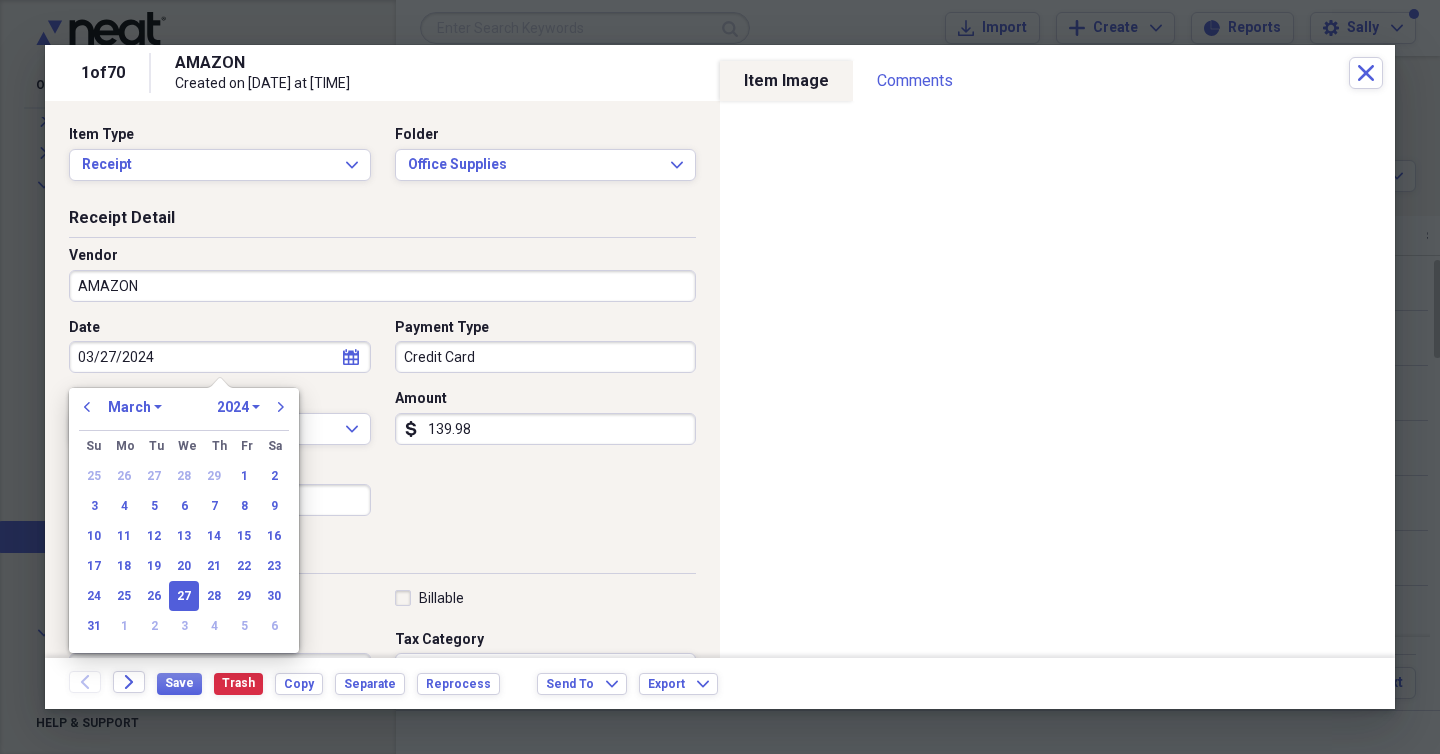 click on "03/27/2024" at bounding box center (220, 357) 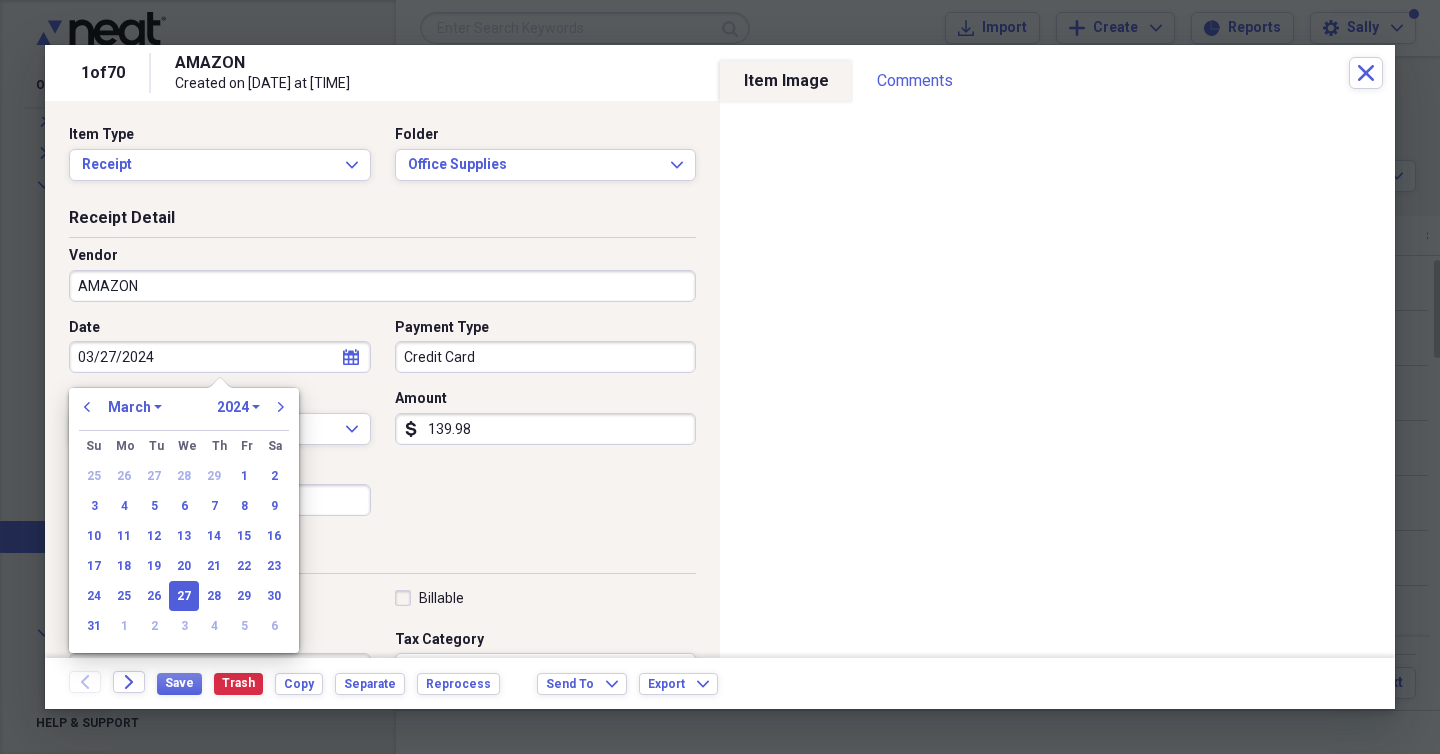 type on "02/27/2024" 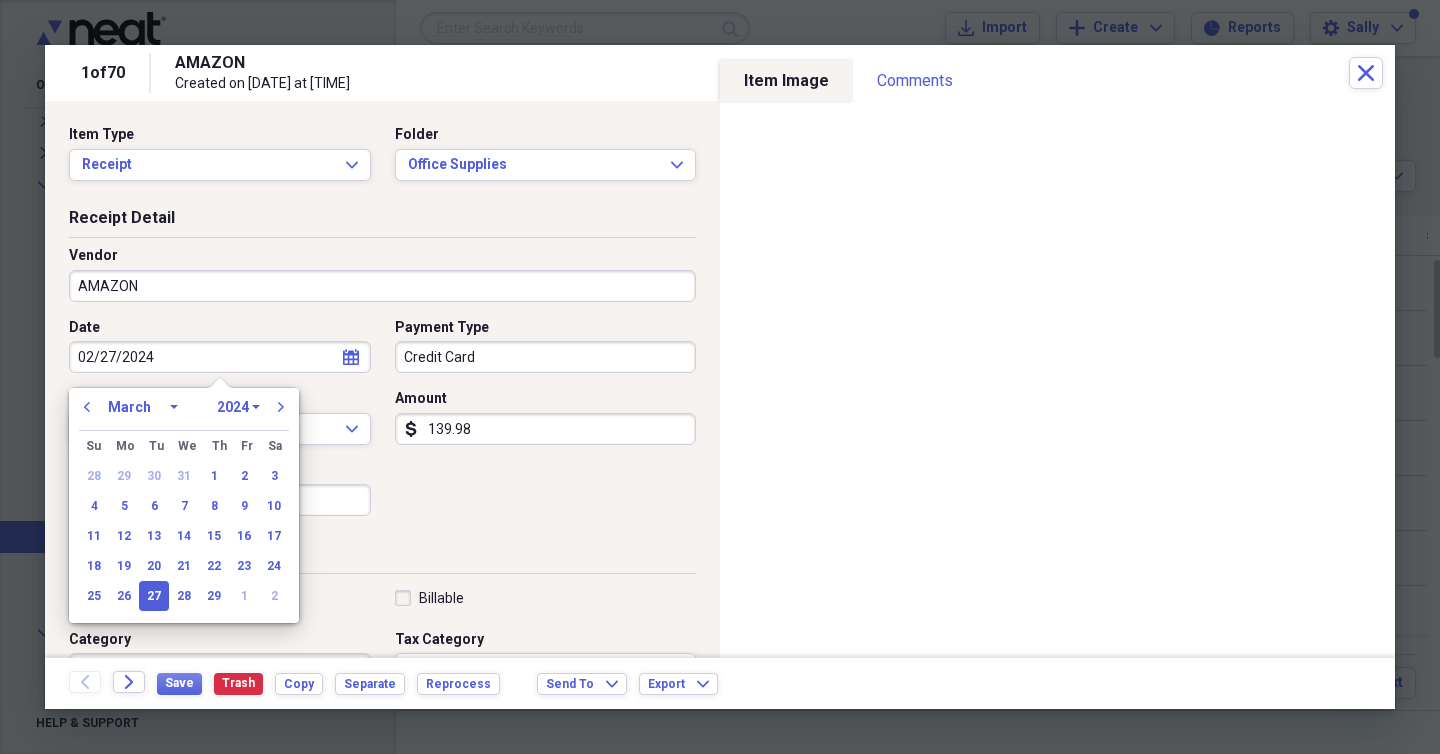select on "1" 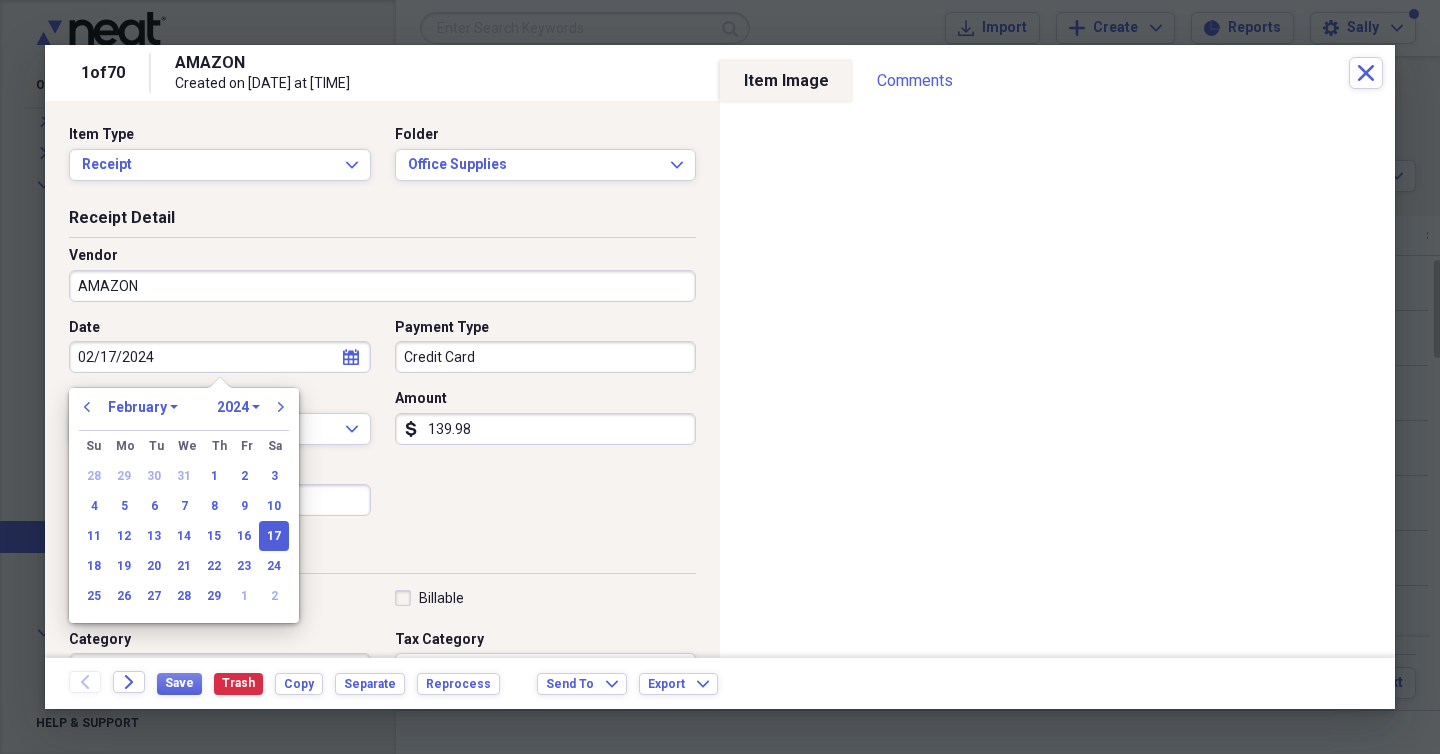 type on "02/17/2024" 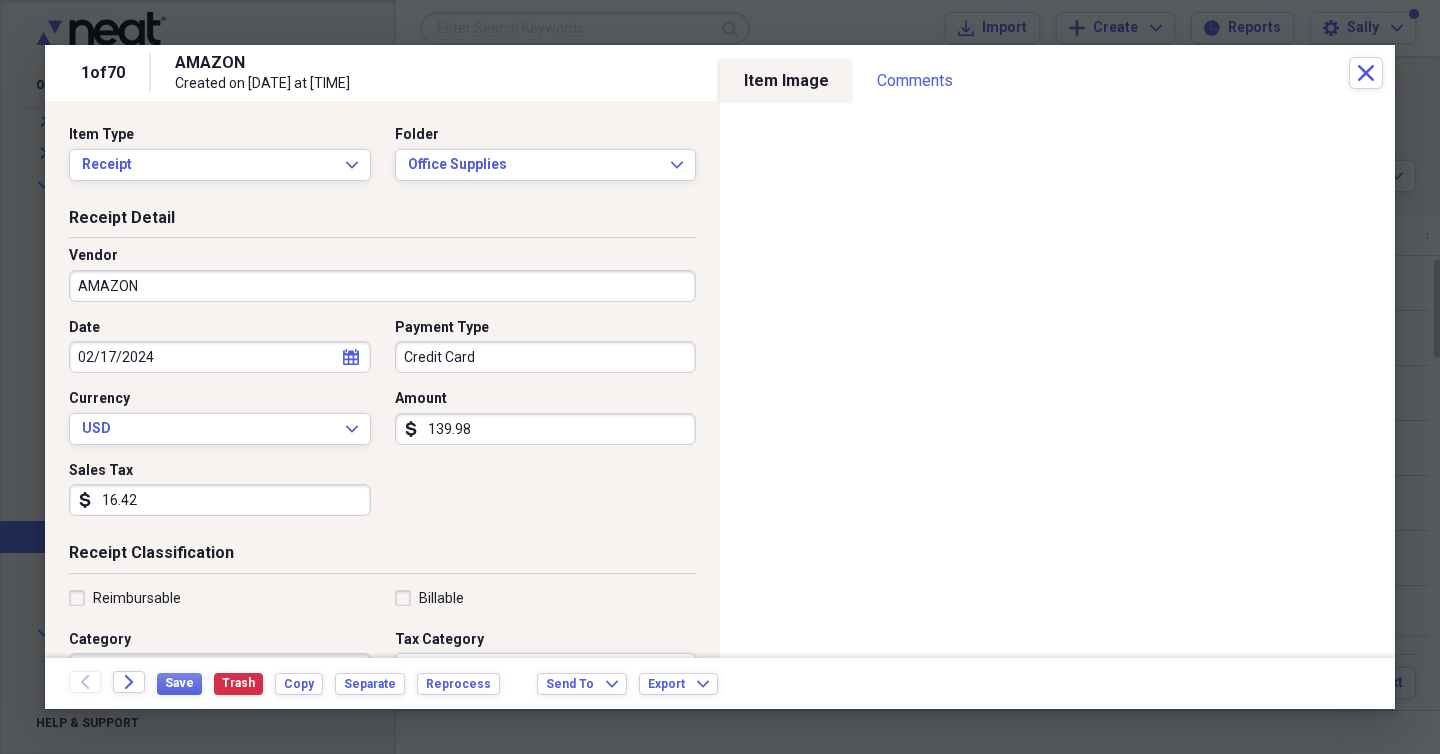 click on "Receipt Detail Vendor AMAZON Date 02/17/2024 calendar Calendar Payment Type Credit Card Currency USD Expand Amount dollar-sign 139.98 Sales Tax dollar-sign 16.42" at bounding box center (382, 375) 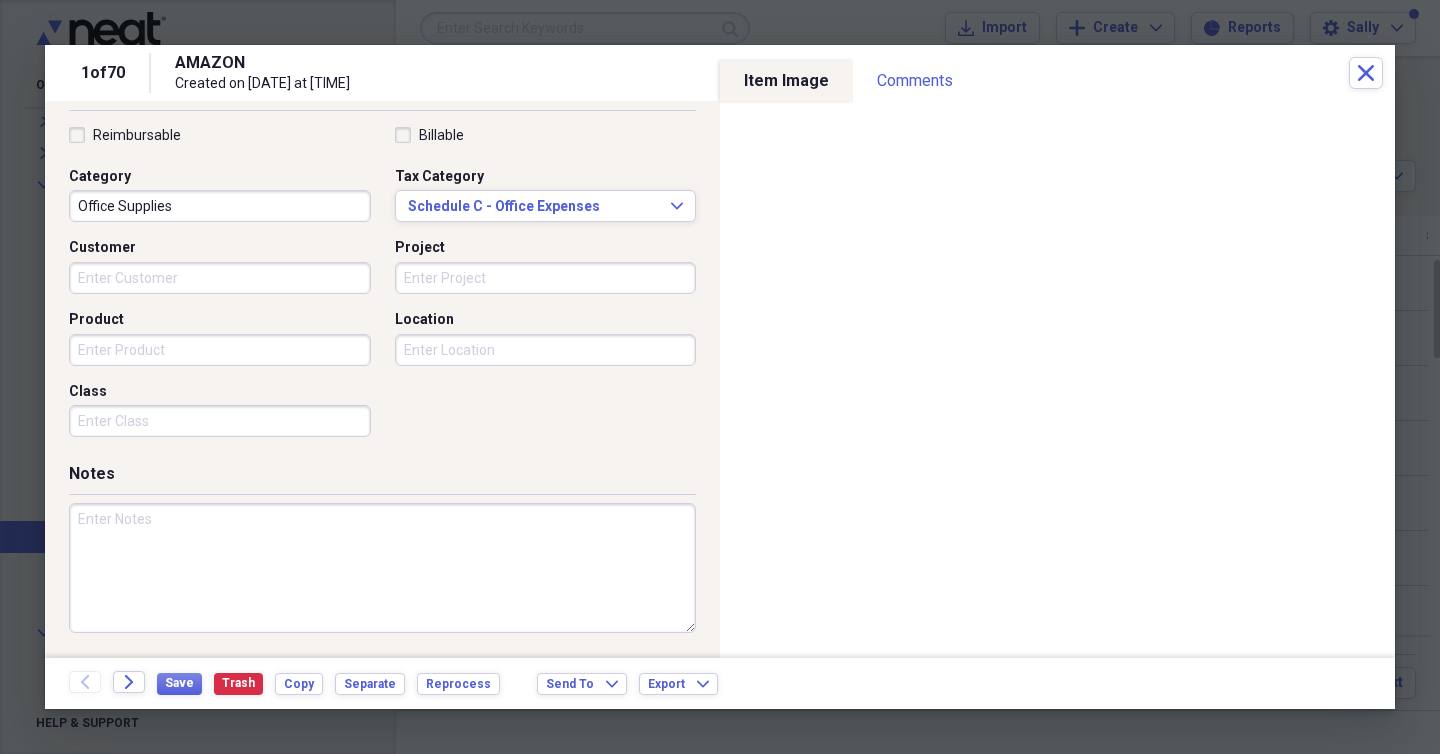 scroll, scrollTop: 0, scrollLeft: 0, axis: both 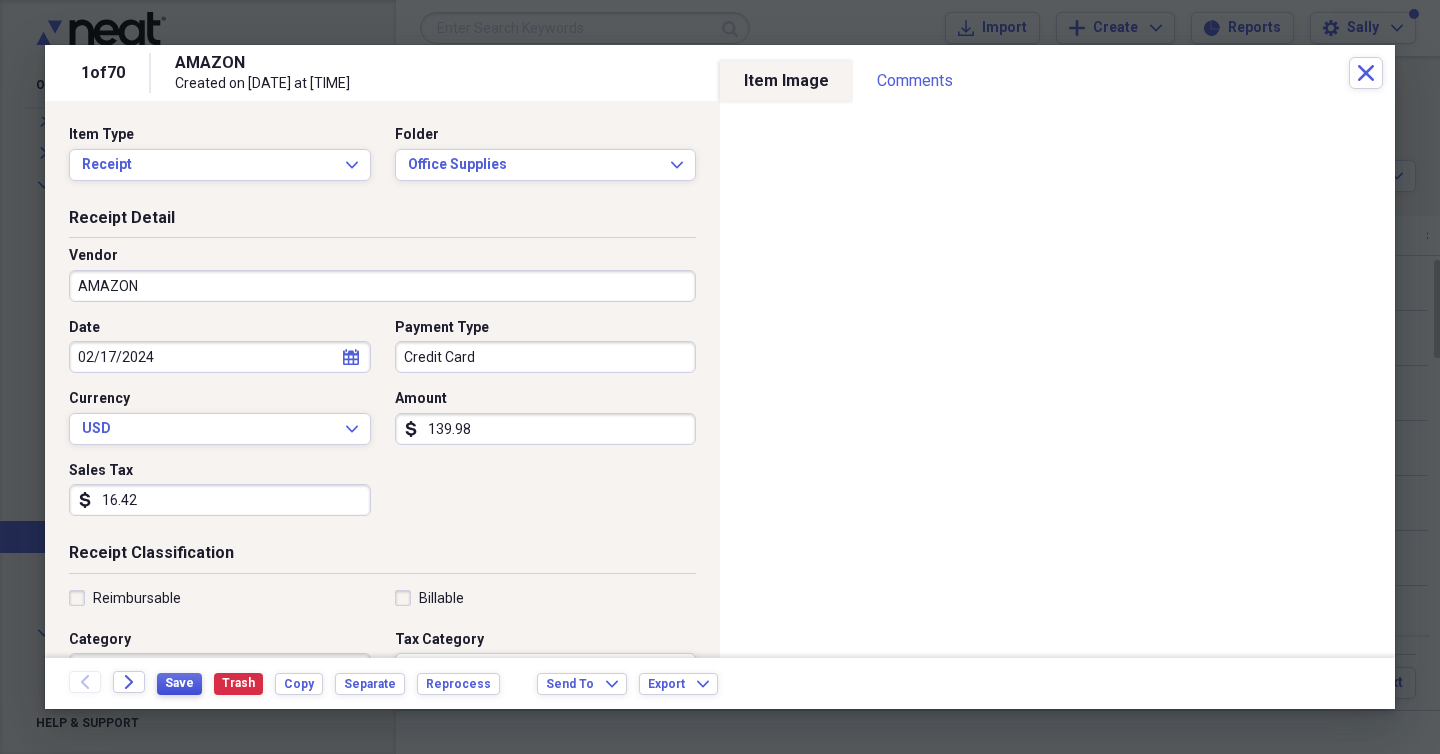 click on "Save" at bounding box center (179, 683) 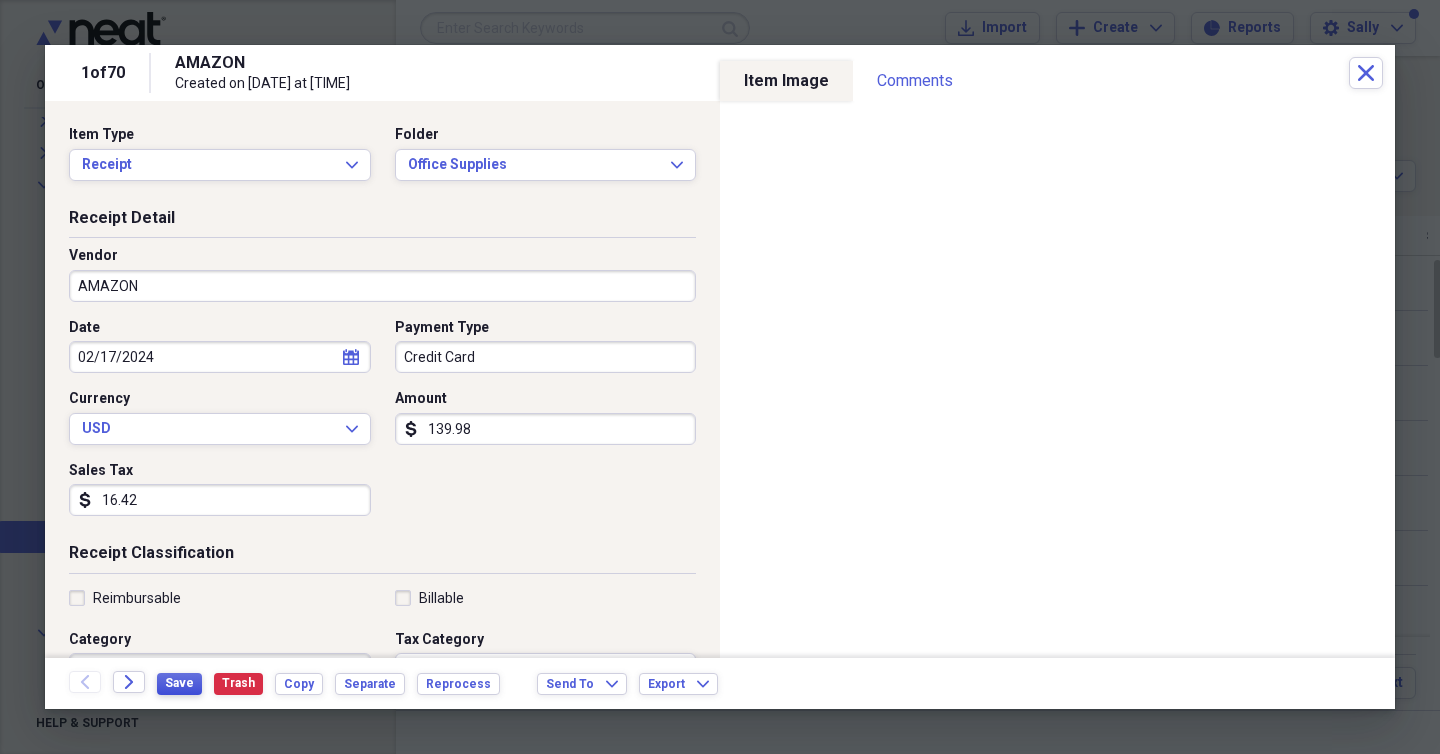 click on "Save" at bounding box center [179, 683] 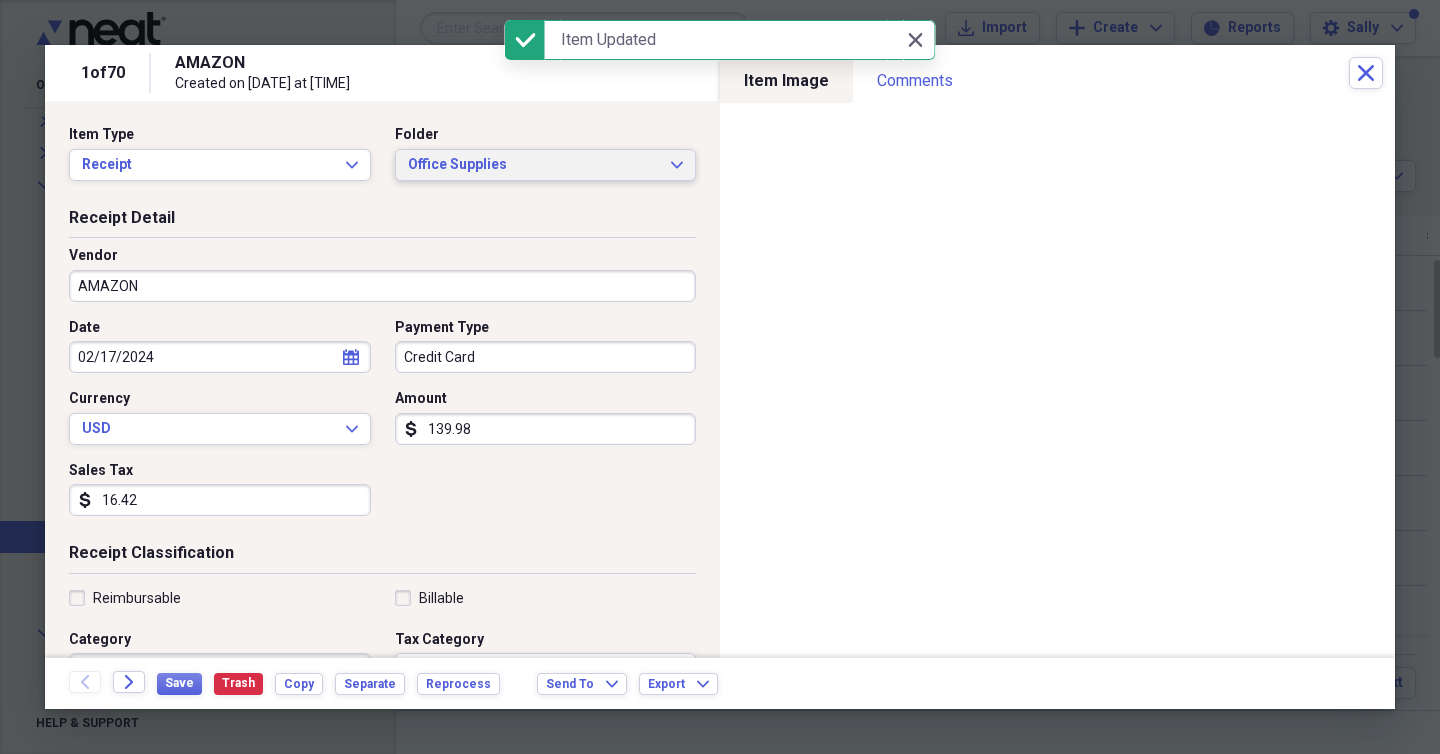 click on "Office Supplies Expand" at bounding box center [546, 165] 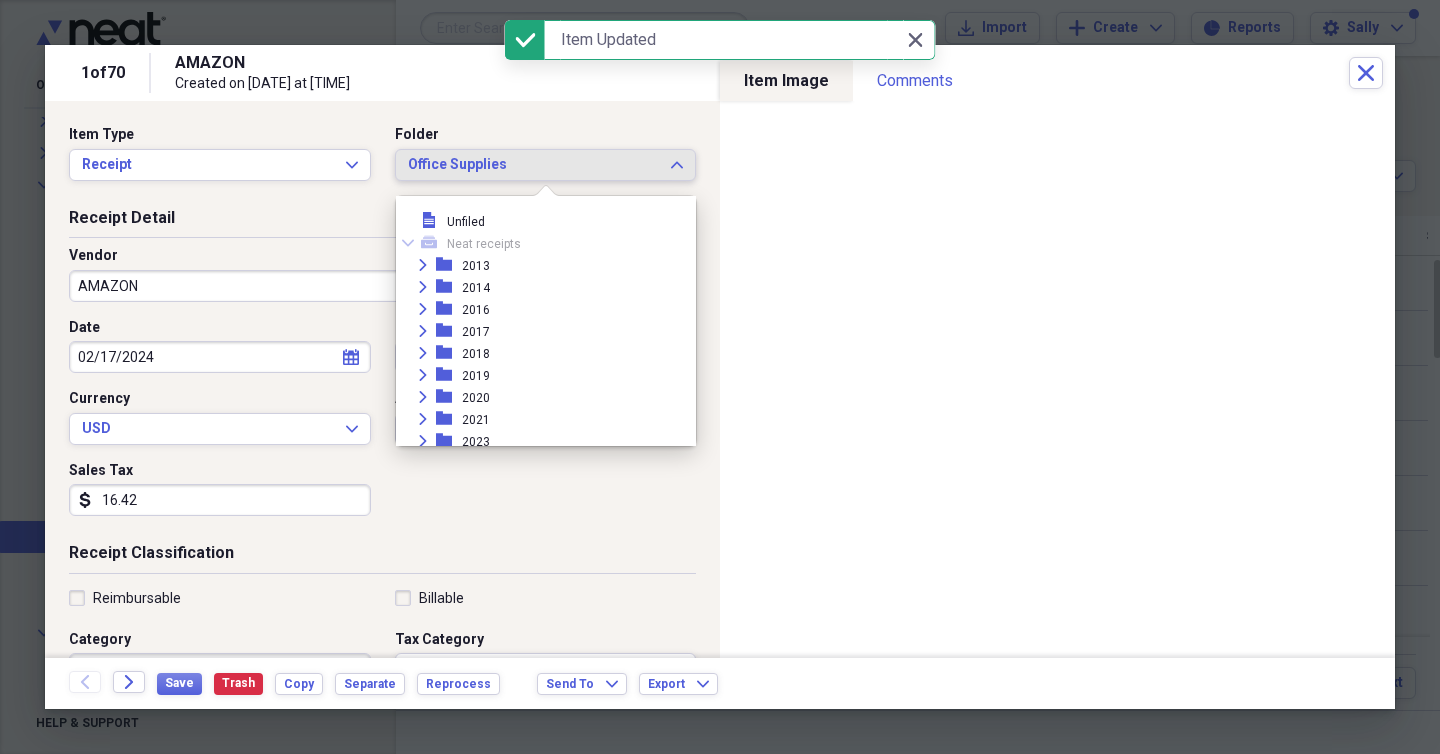 scroll, scrollTop: 385, scrollLeft: 0, axis: vertical 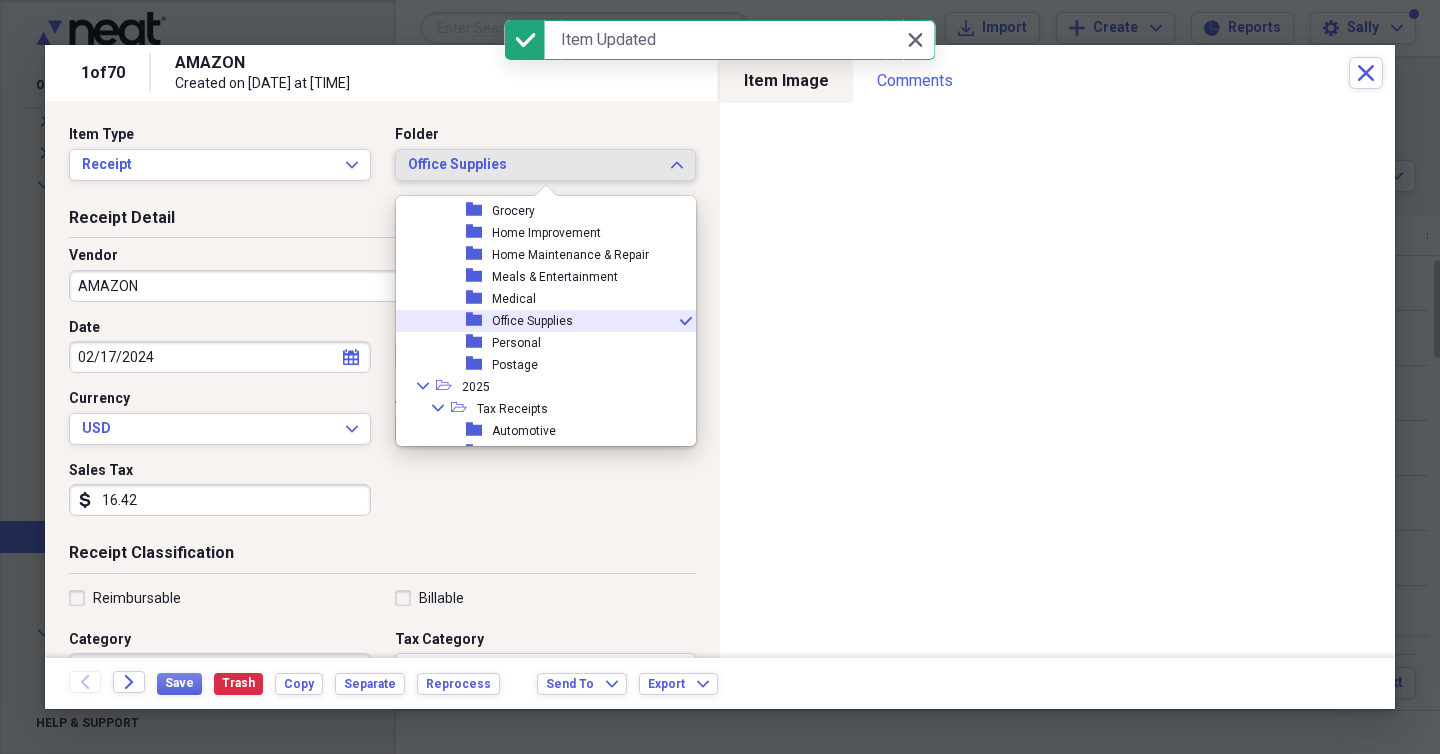 click on "folder Office Supplies   check" at bounding box center [538, 321] 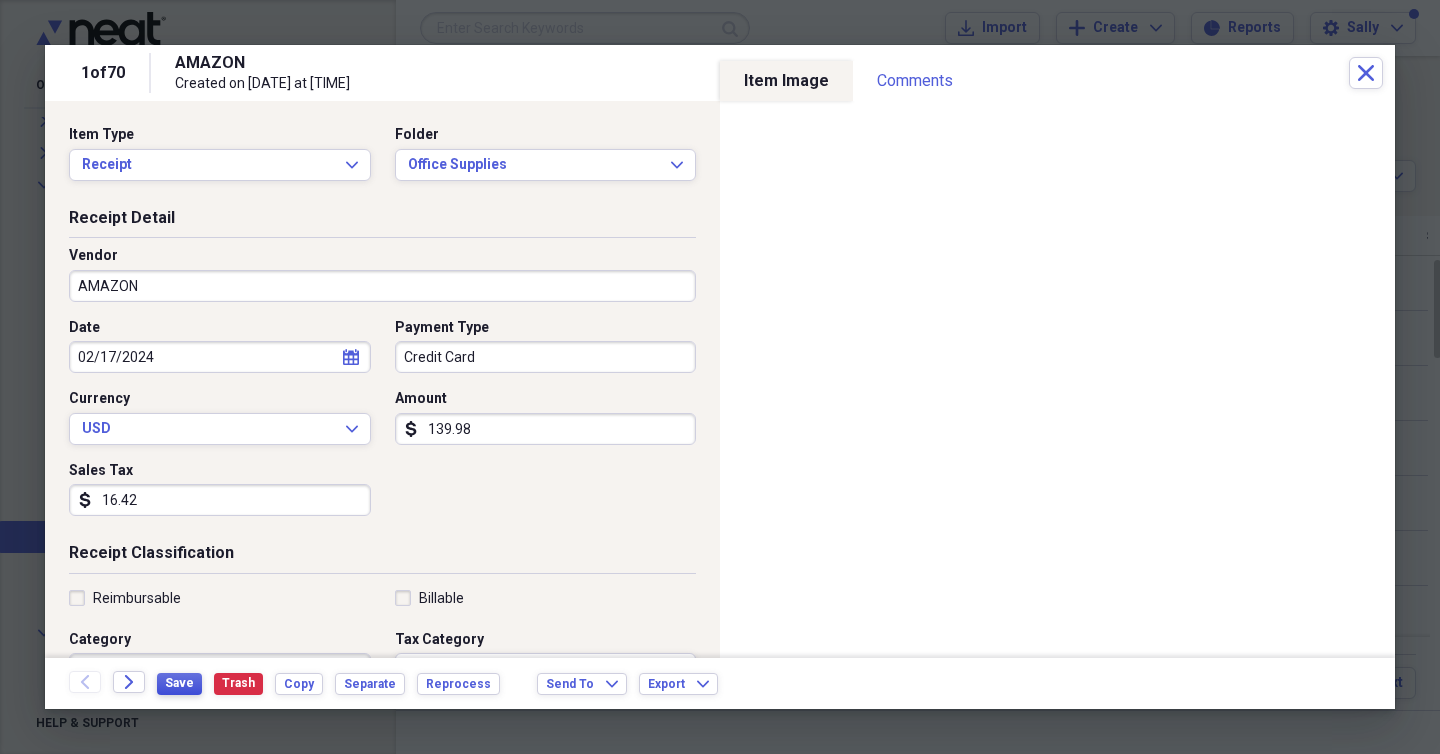 click on "Save" at bounding box center (179, 683) 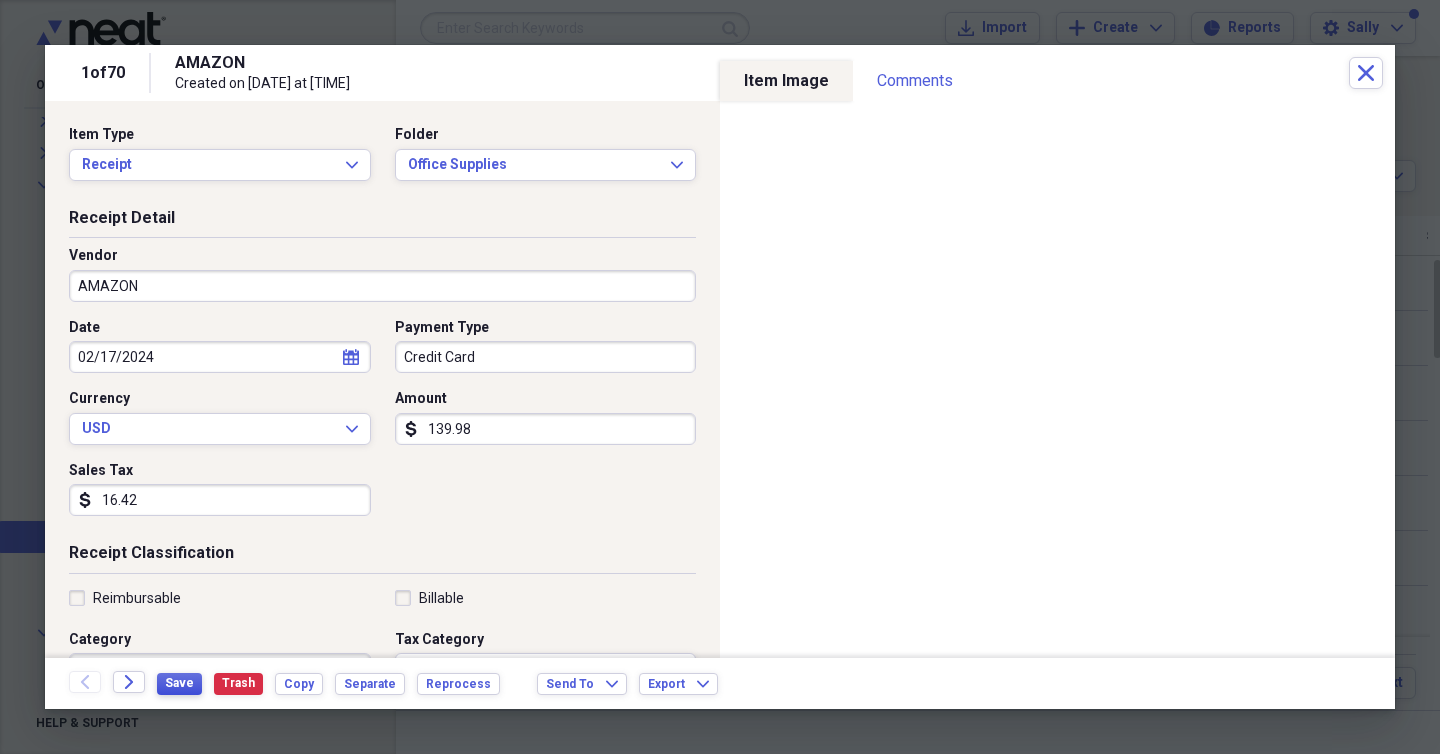 click on "Save" at bounding box center (179, 683) 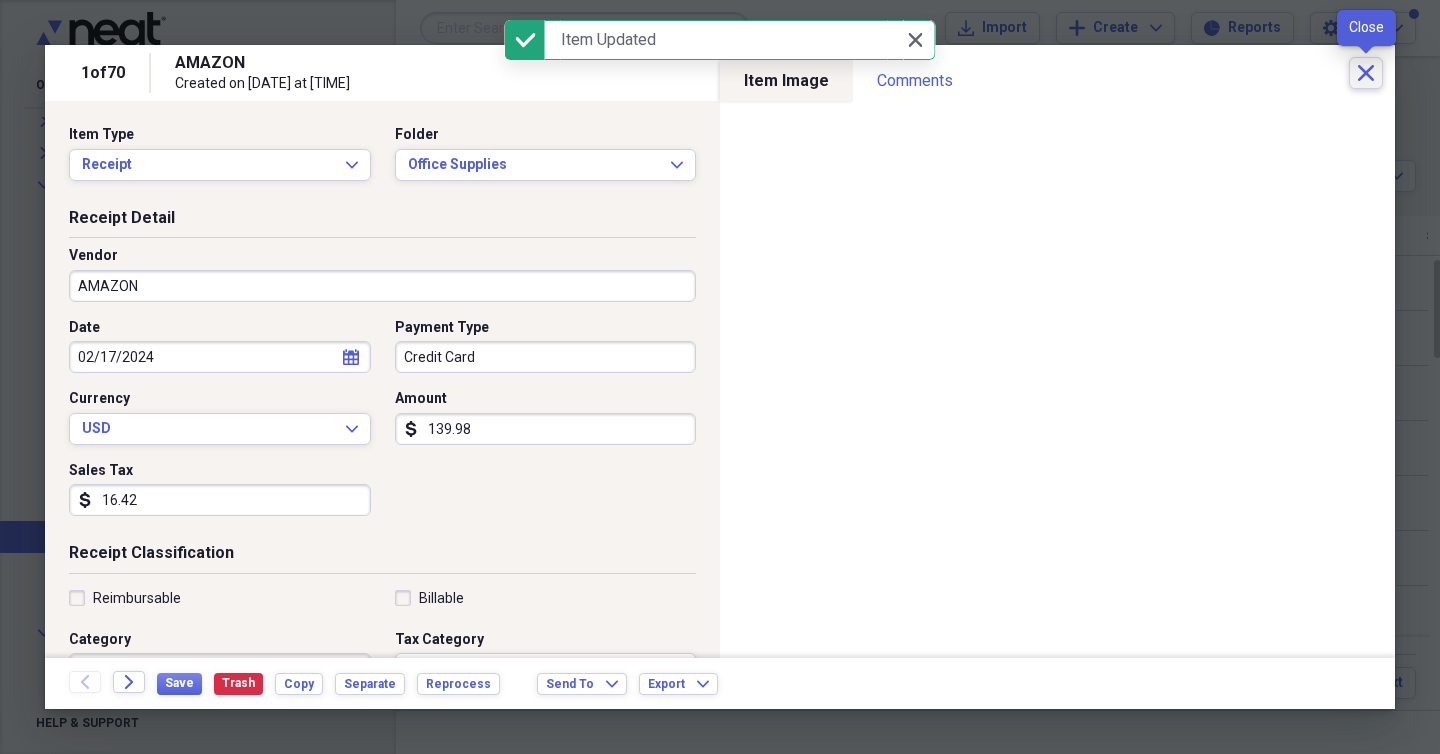 click on "Close" at bounding box center (1366, 73) 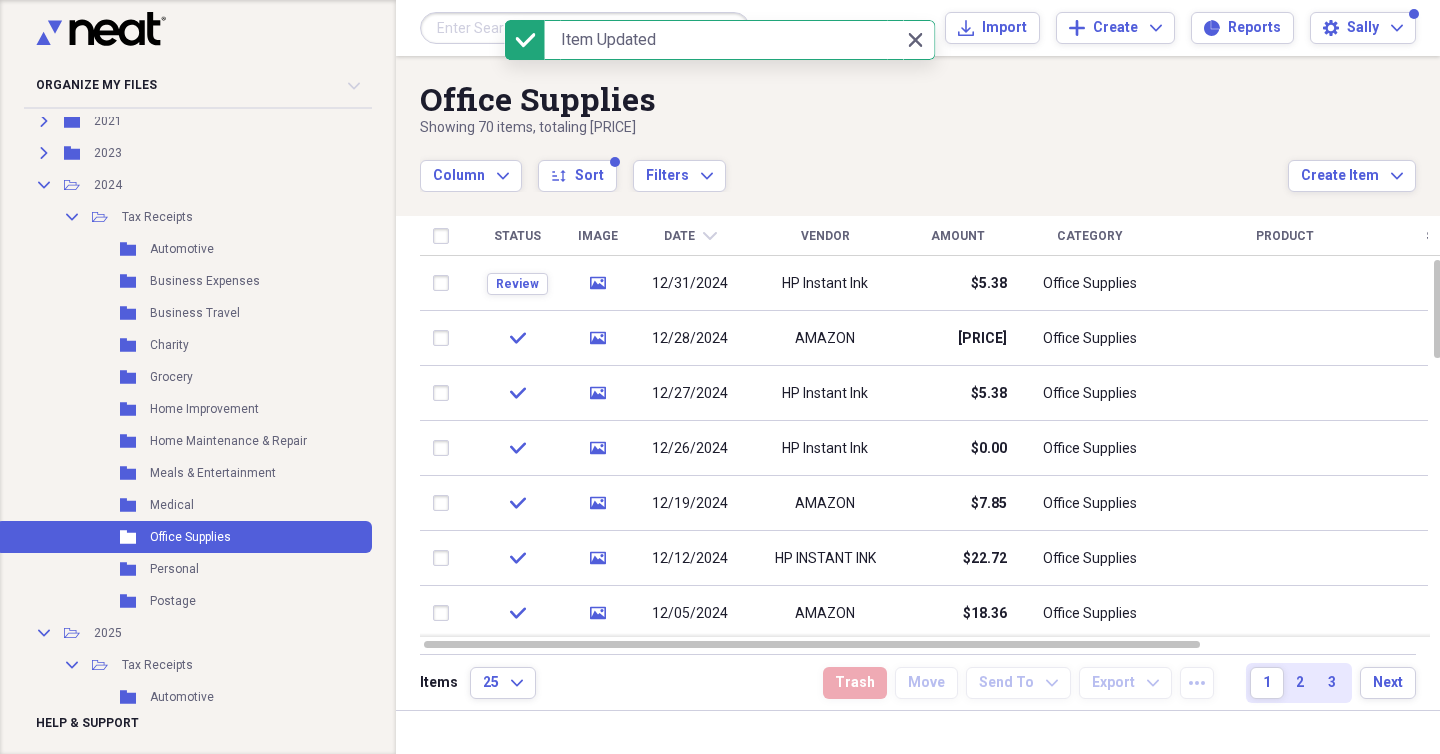 click at bounding box center (585, 28) 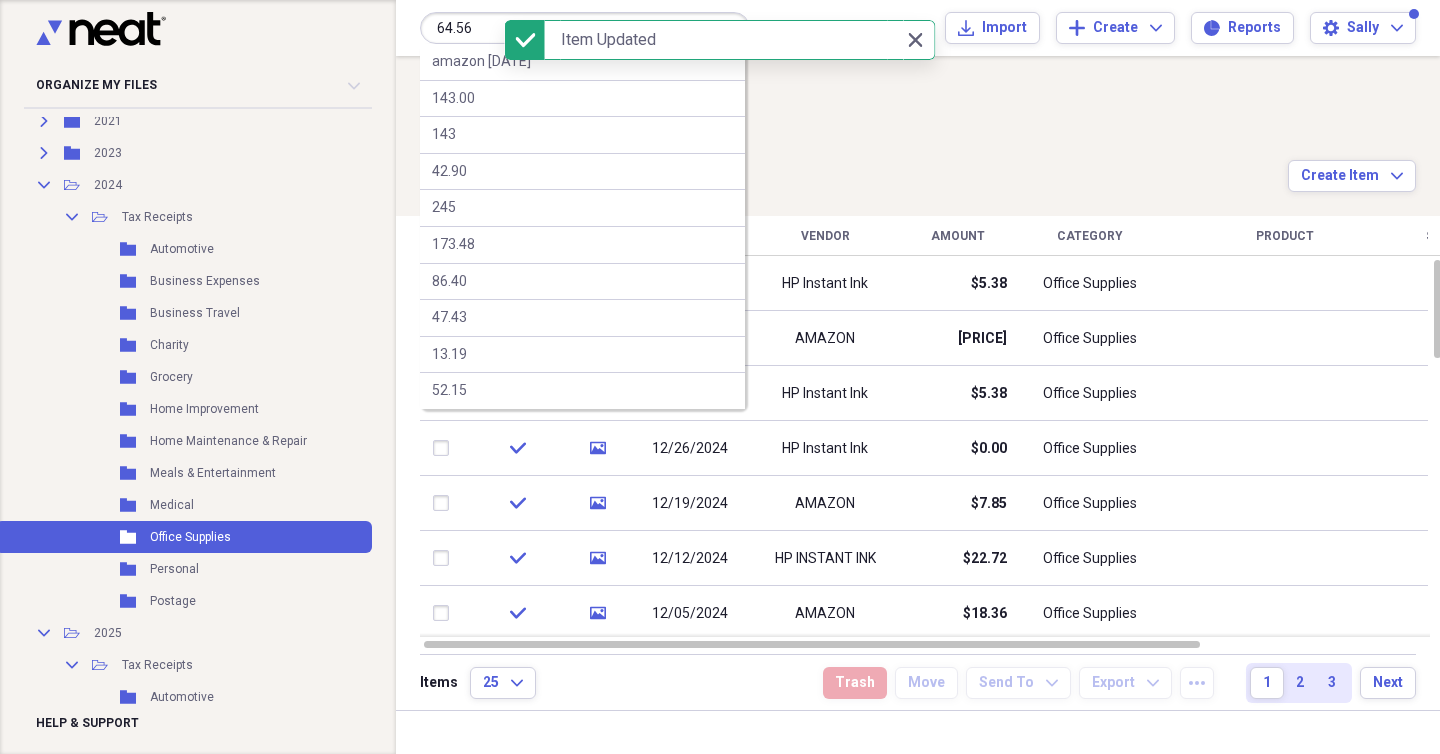 type on "64.56" 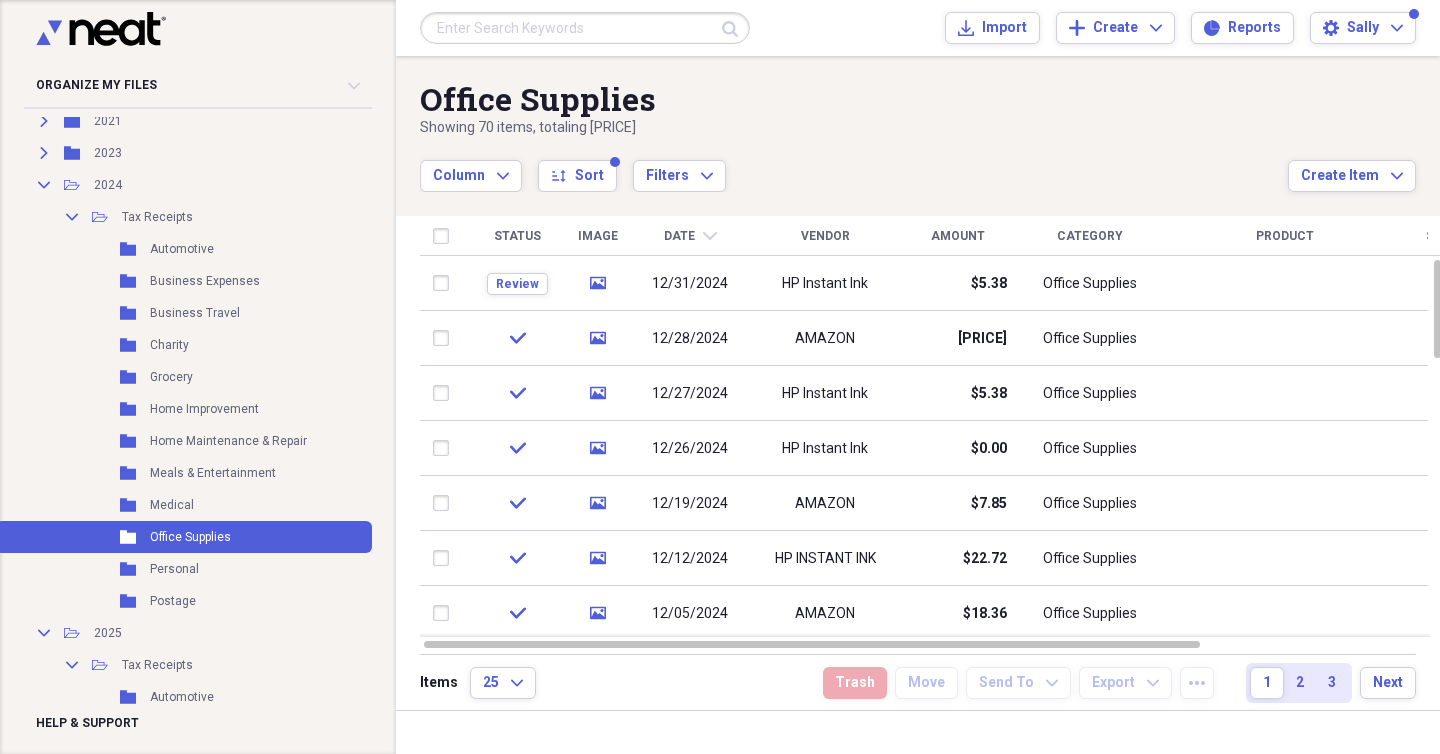 click at bounding box center (585, 28) 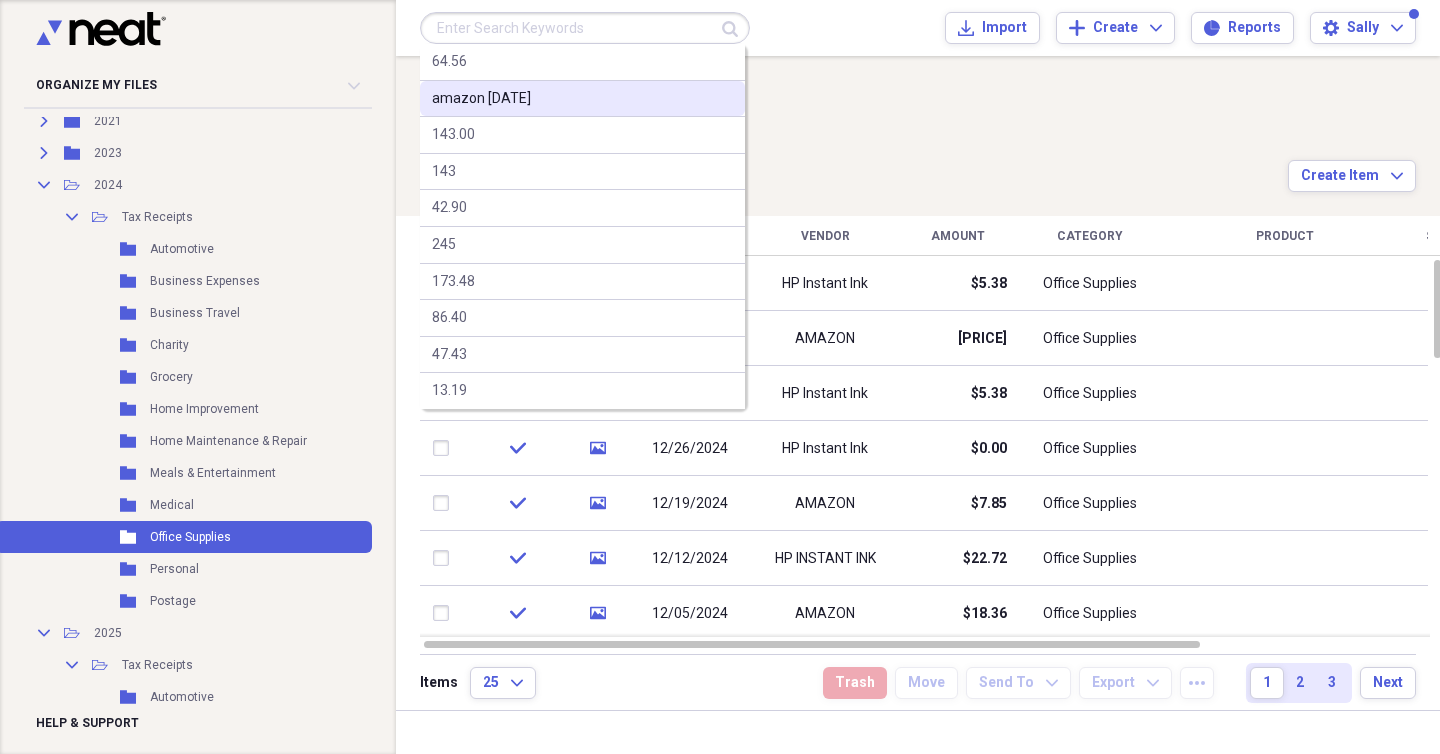 click on "amazon 02/17/2024" at bounding box center (582, 99) 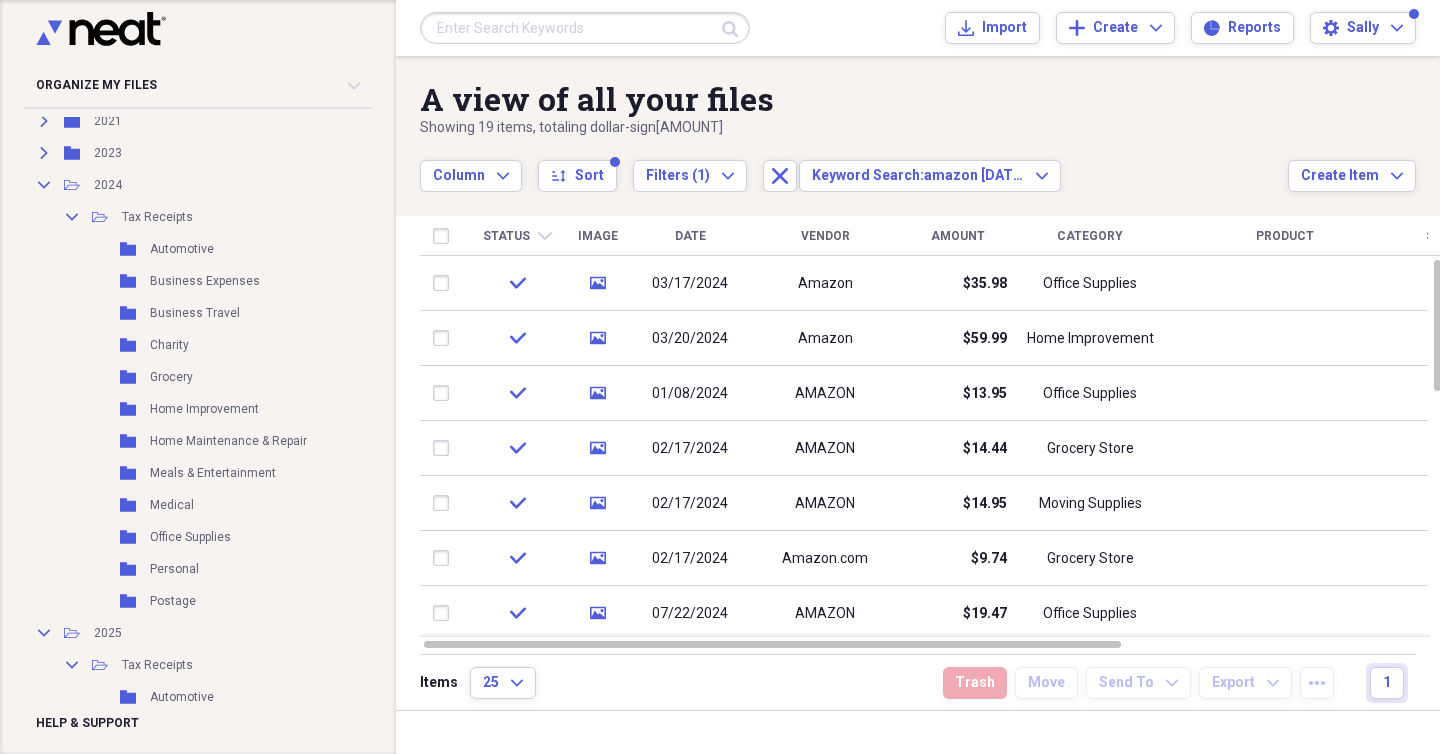click at bounding box center (585, 28) 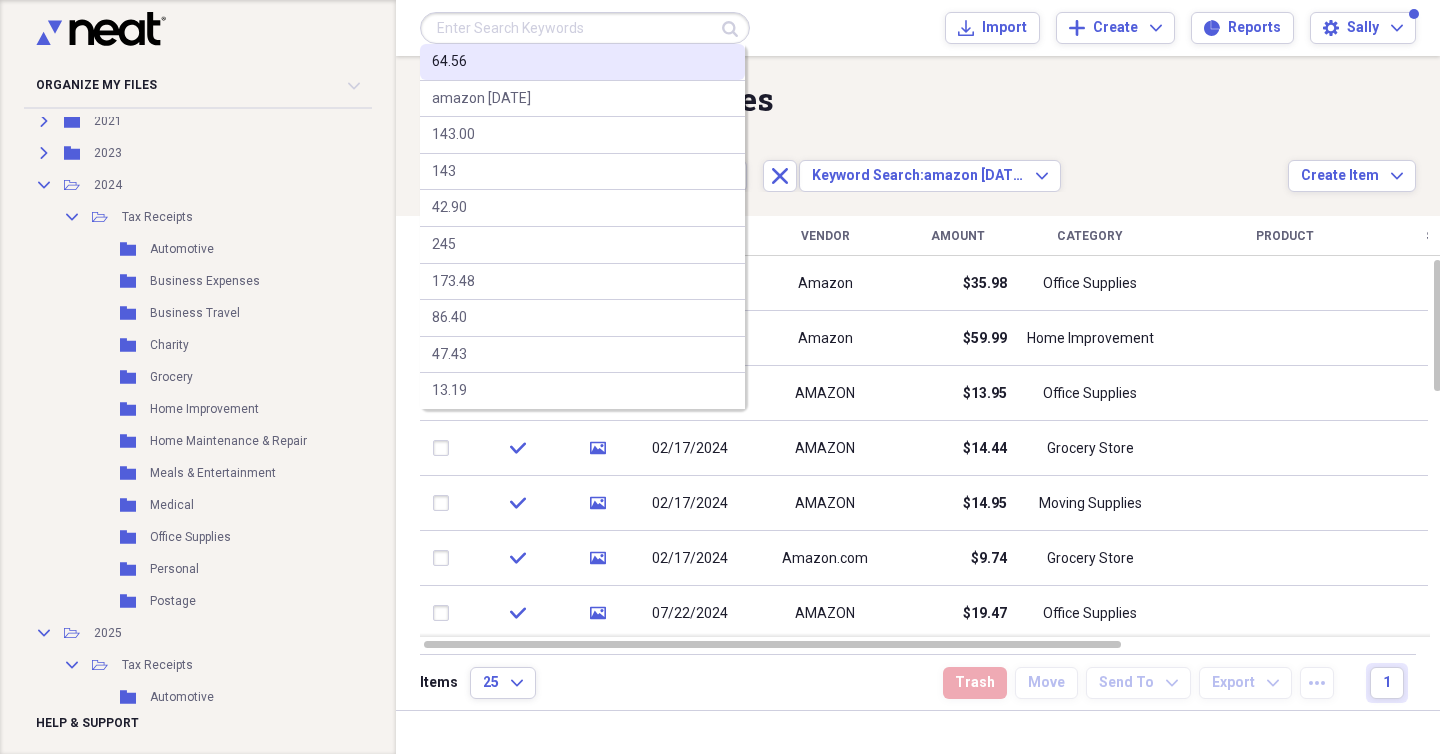 click on "64.56" at bounding box center (582, 62) 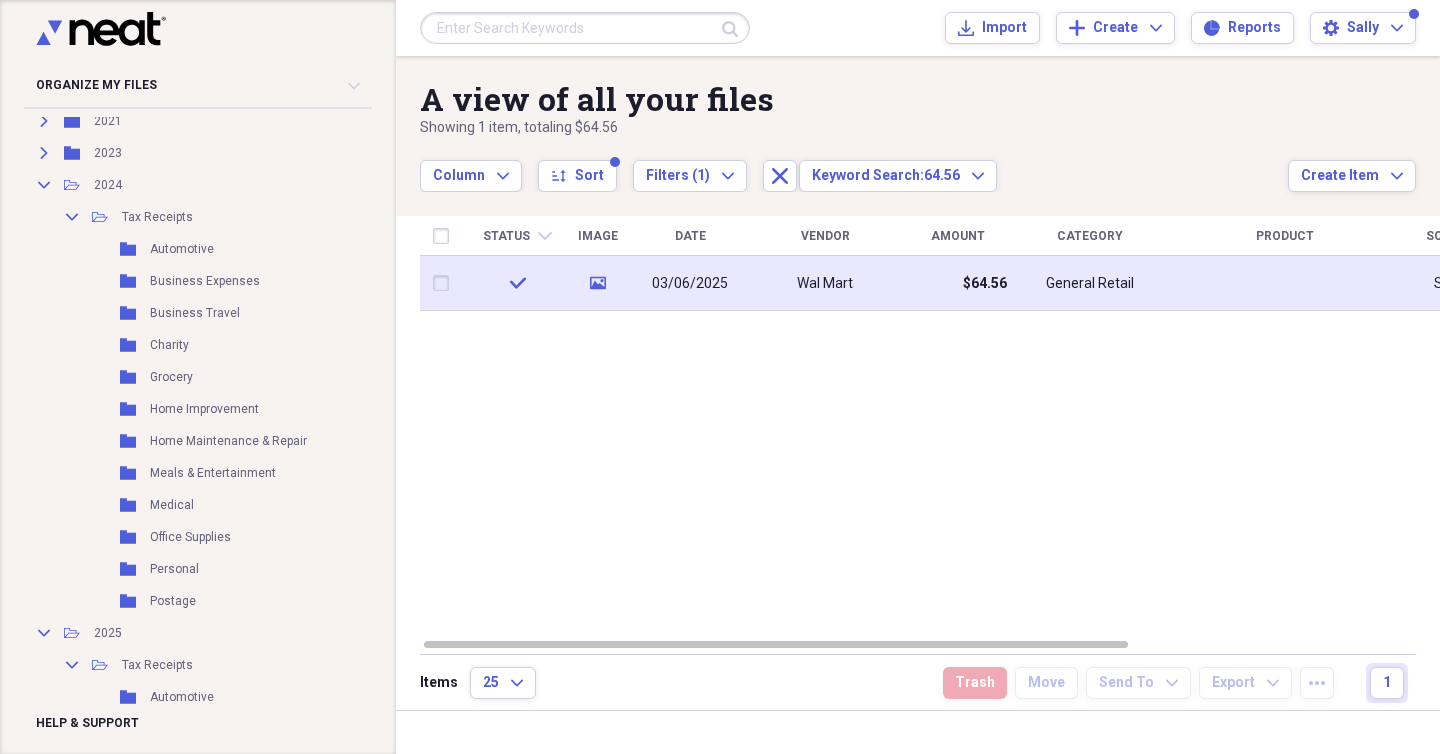 click on "03/06/2025" at bounding box center [690, 284] 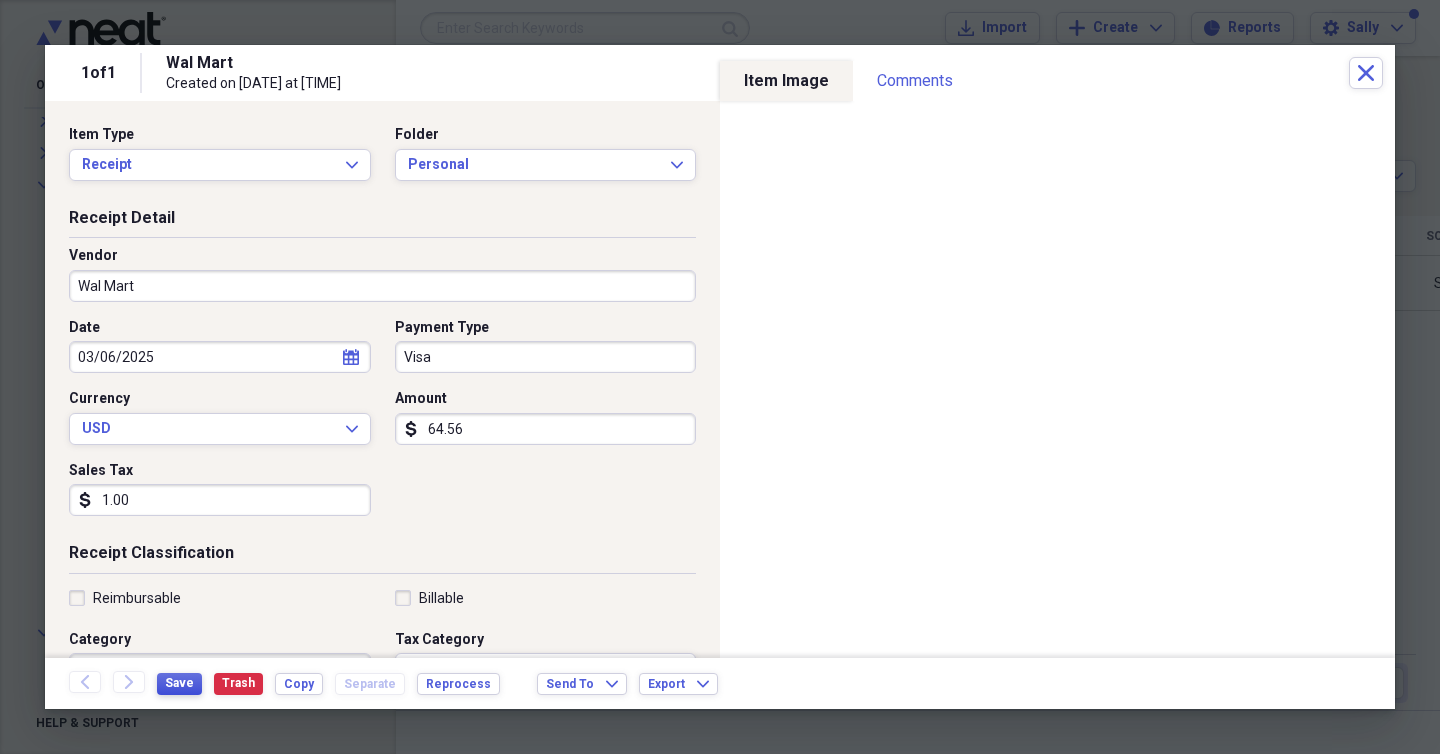 click on "Save" at bounding box center [179, 683] 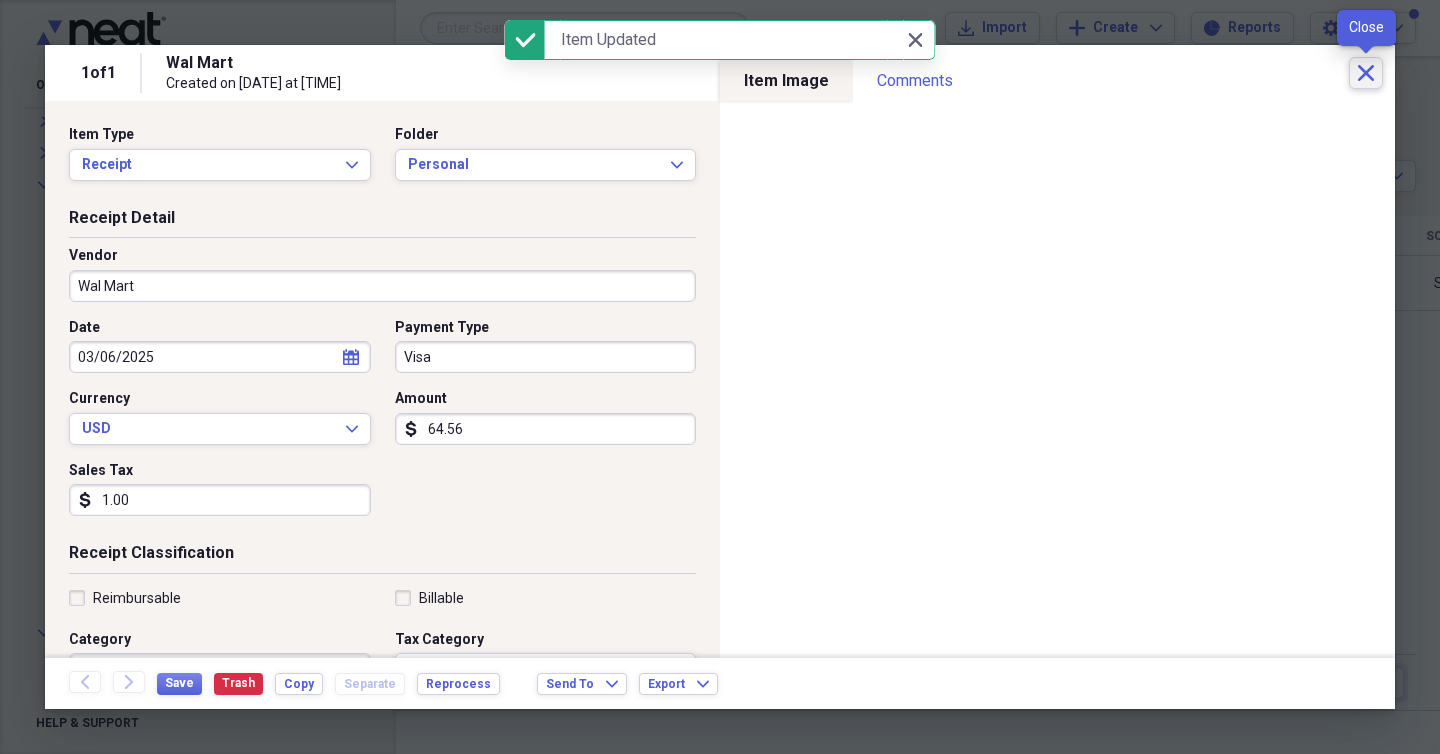 click on "Close" at bounding box center (1366, 73) 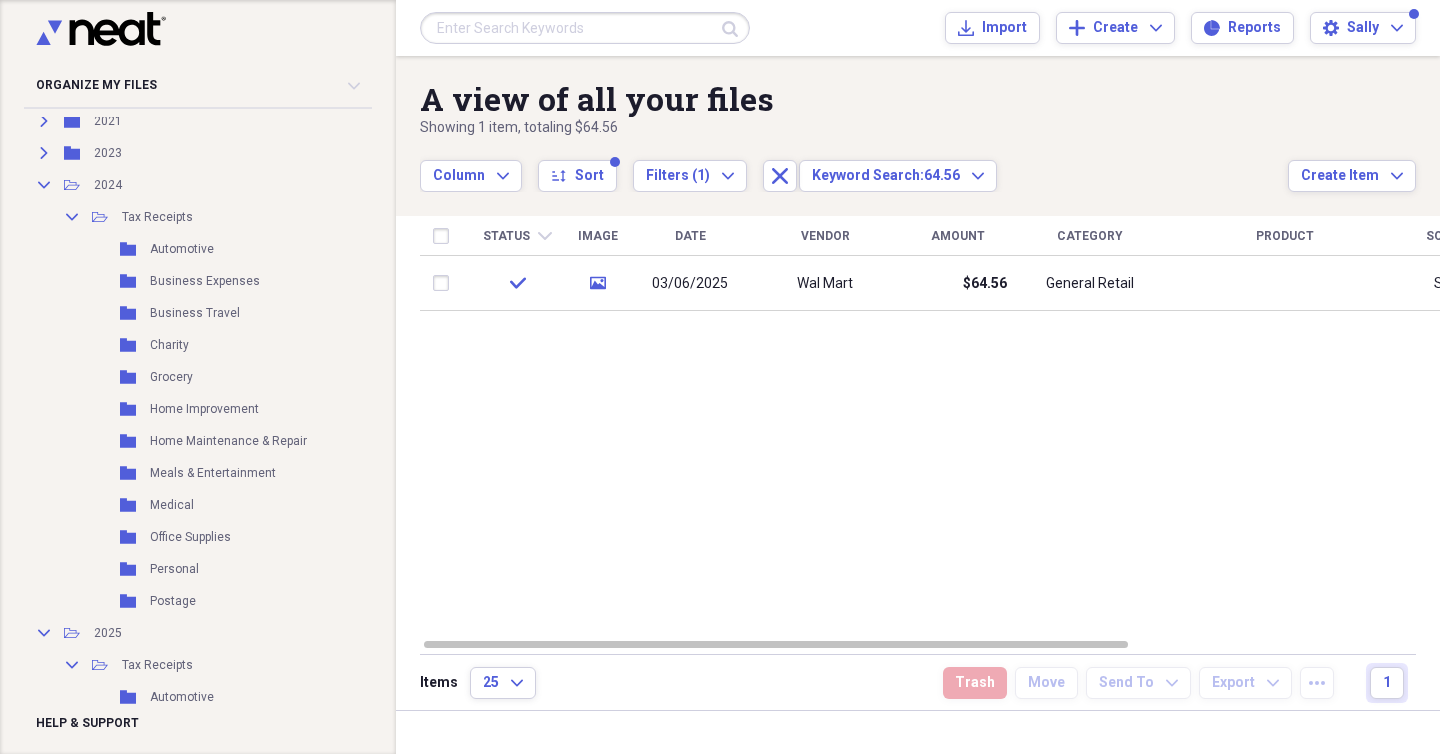 click at bounding box center (585, 28) 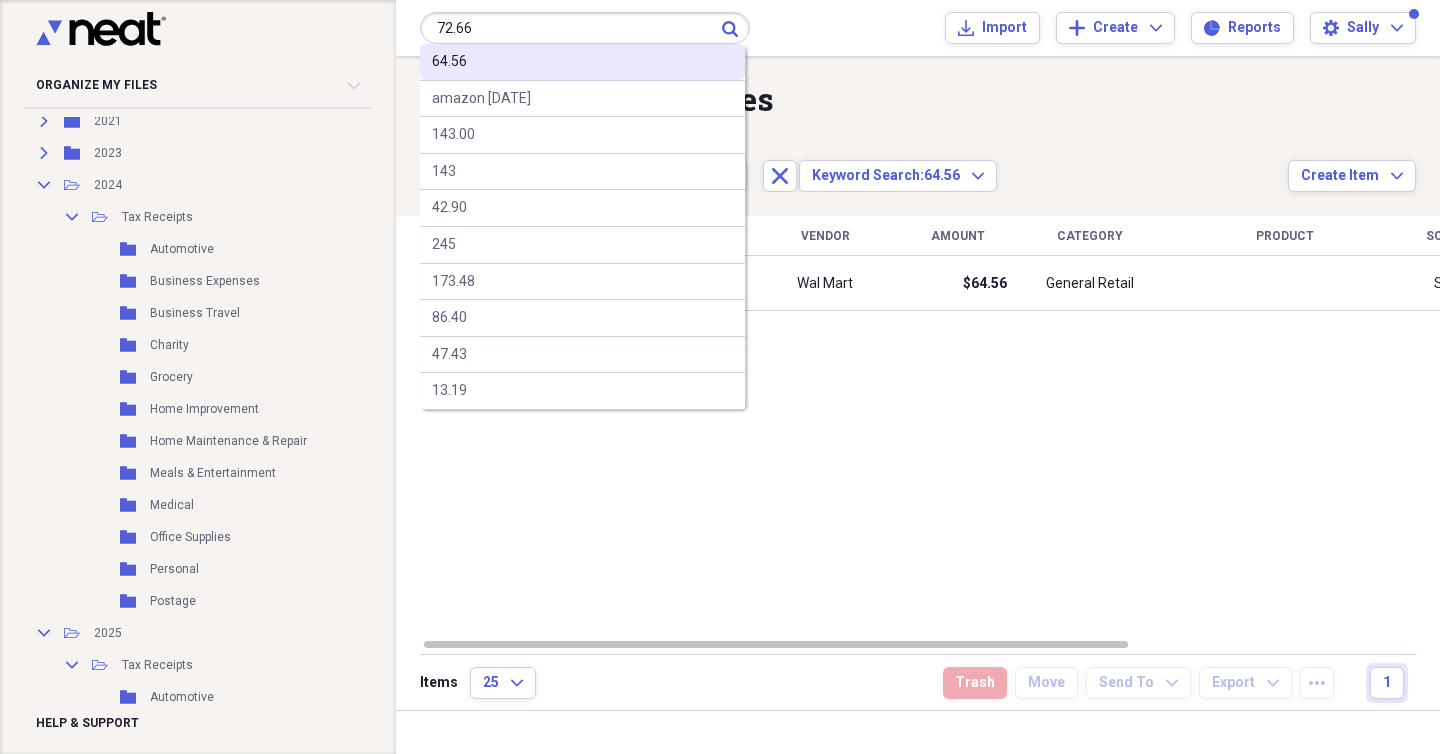 type on "72.66" 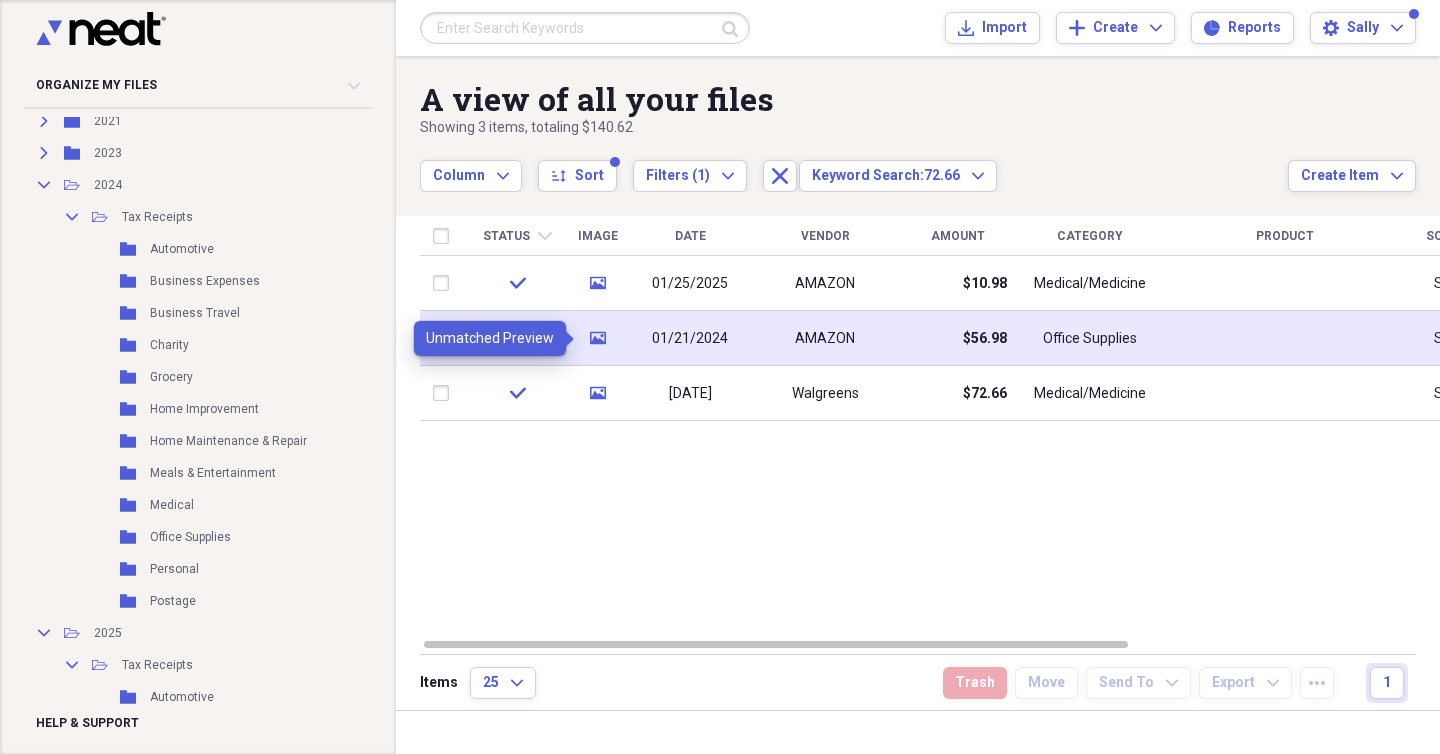 click on "media" 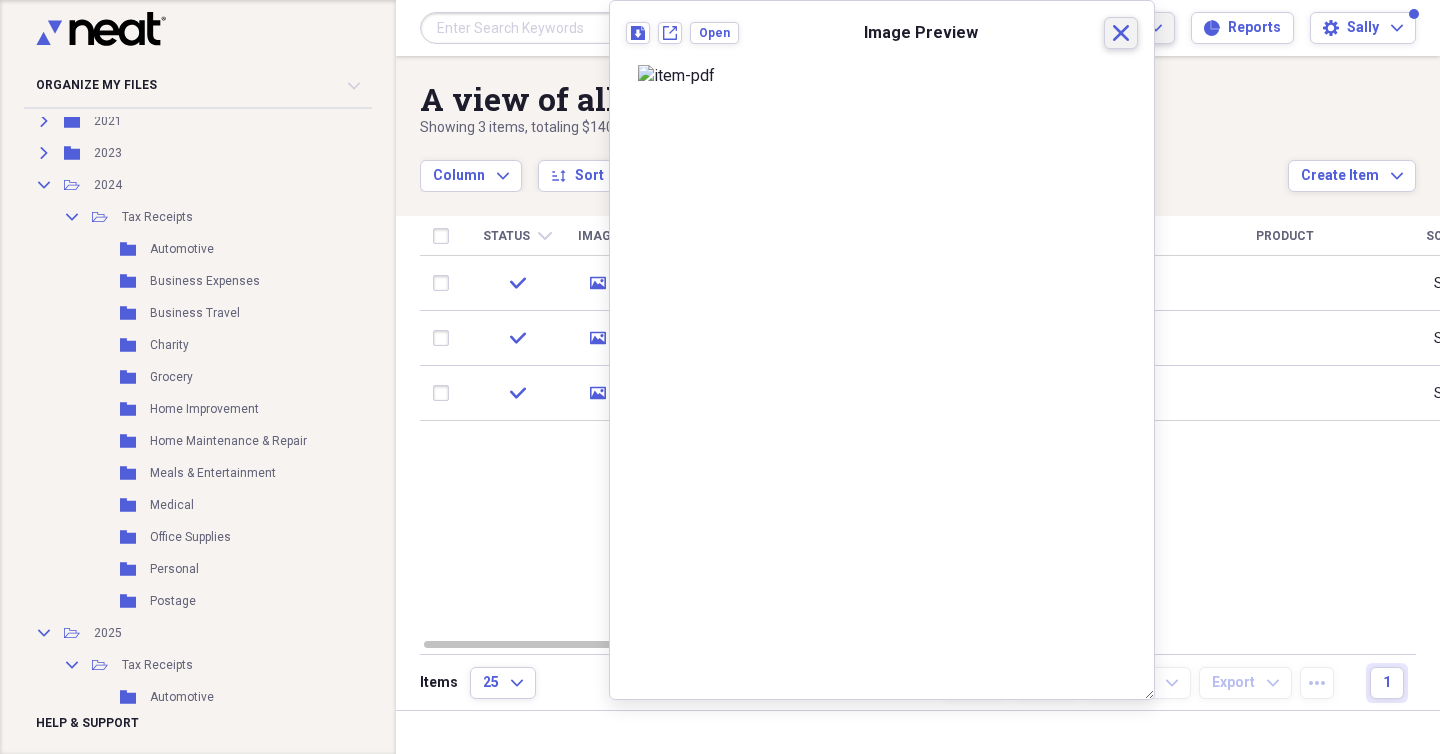 click on "Close" at bounding box center (1121, 33) 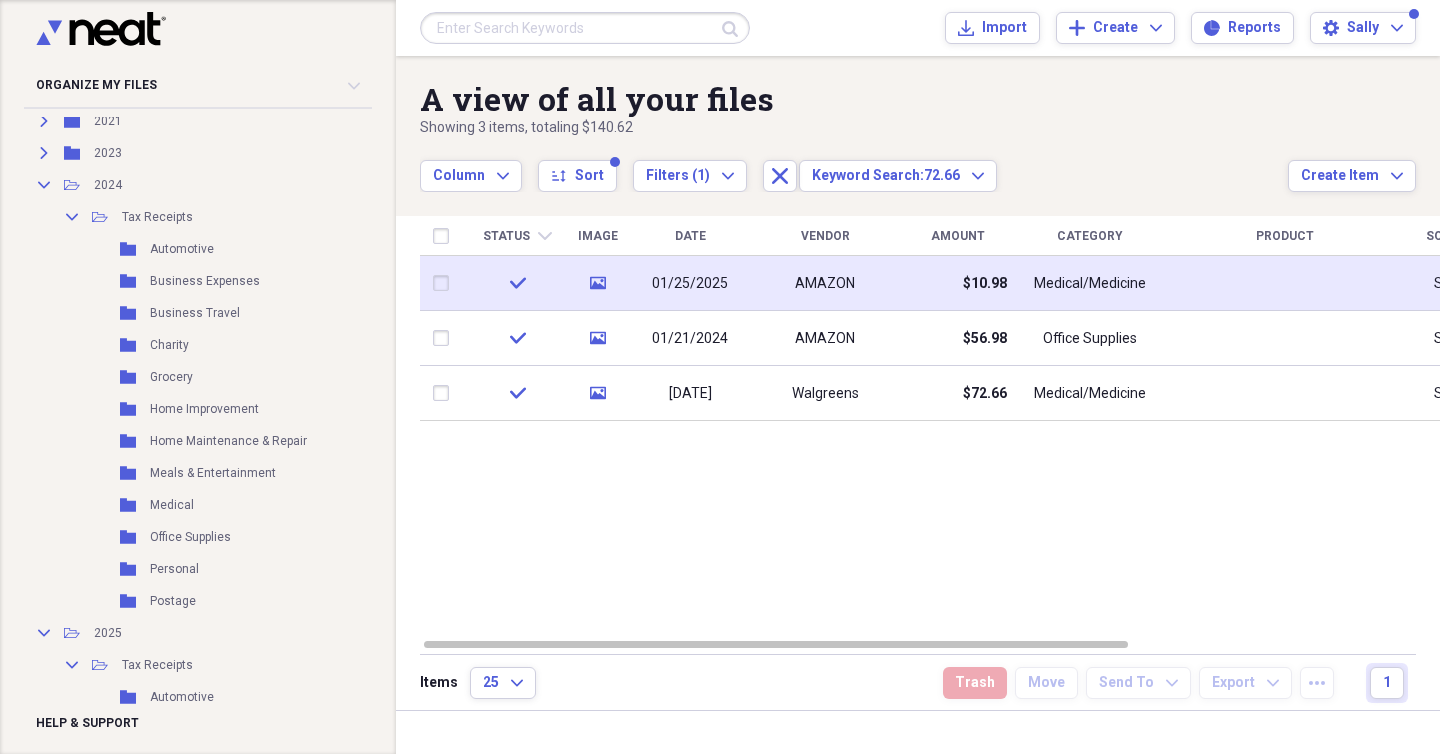 click on "$10.98" at bounding box center [957, 283] 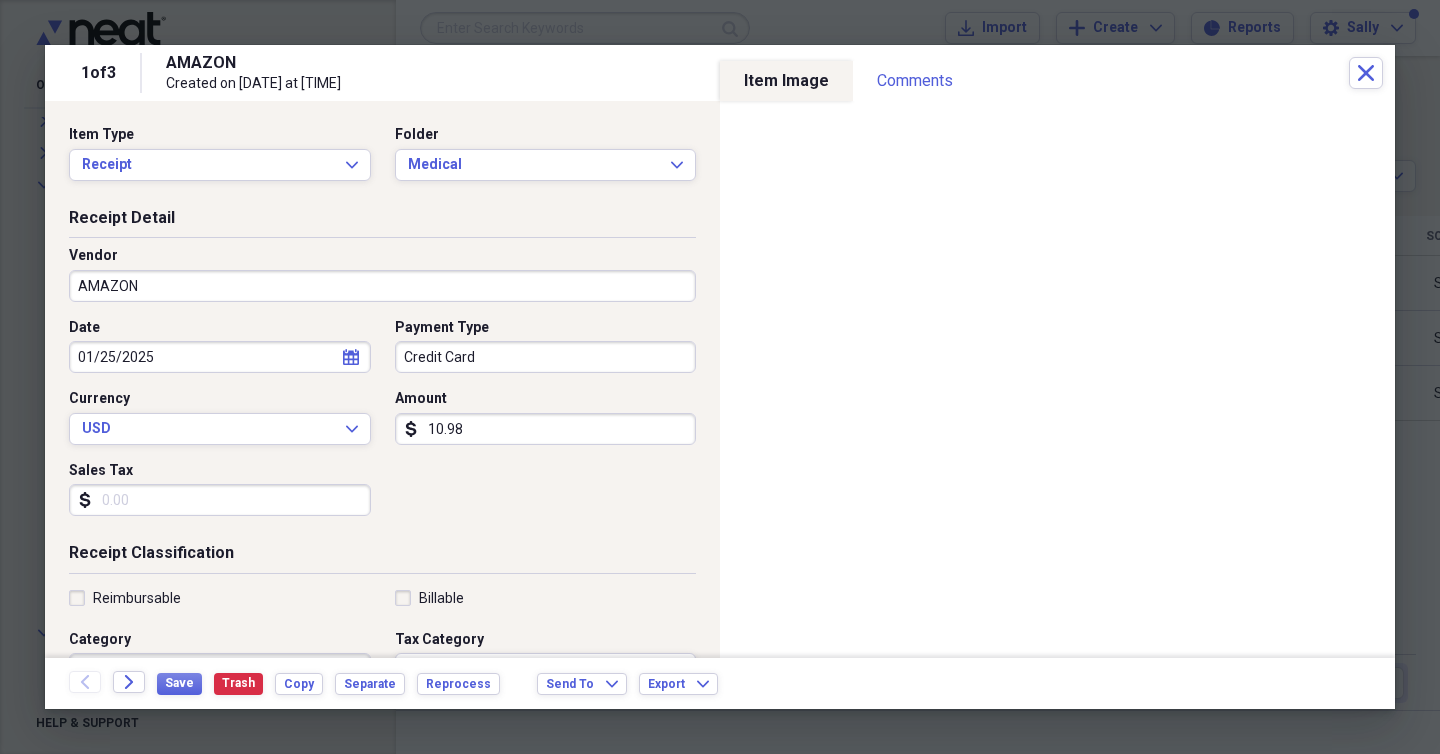 click on "calendar Calendar" at bounding box center (351, 357) 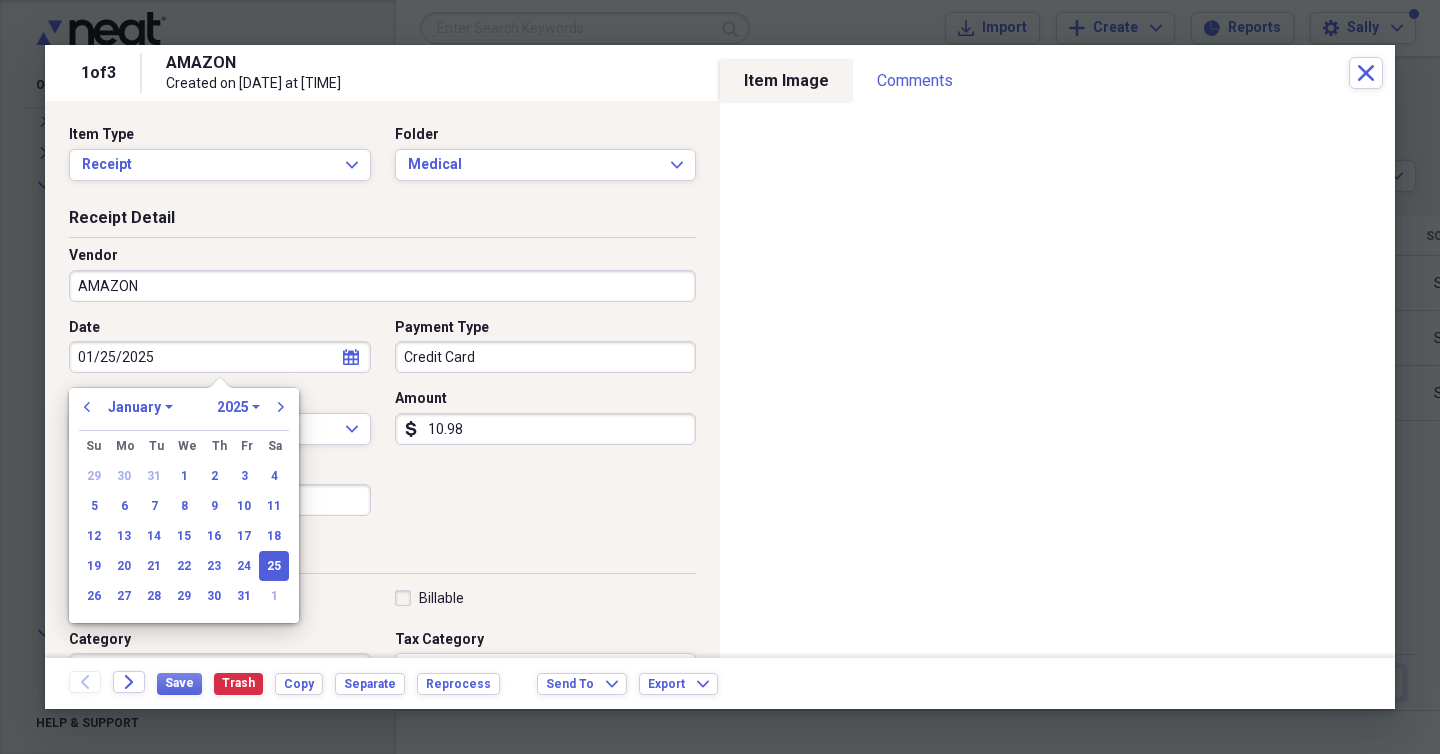 click on "1970 1971 1972 1973 1974 1975 1976 1977 1978 1979 1980 1981 1982 1983 1984 1985 1986 1987 1988 1989 1990 1991 1992 1993 1994 1995 1996 1997 1998 1999 2000 2001 2002 2003 2004 2005 2006 2007 2008 2009 2010 2011 2012 2013 2014 2015 2016 2017 2018 2019 2020 2021 2022 2023 2024 2025 2026 2027 2028 2029 2030 2031 2032 2033 2034 2035" at bounding box center [238, 407] 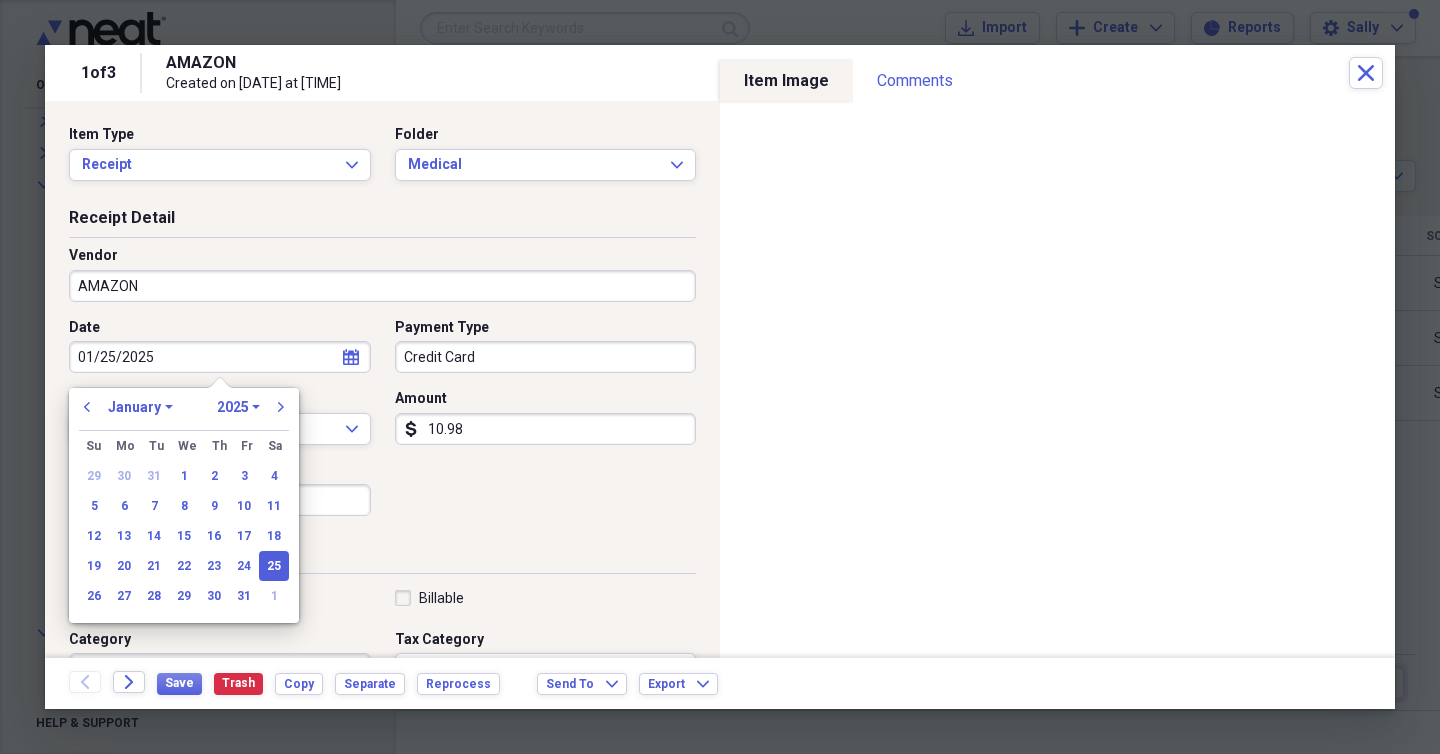 select on "2024" 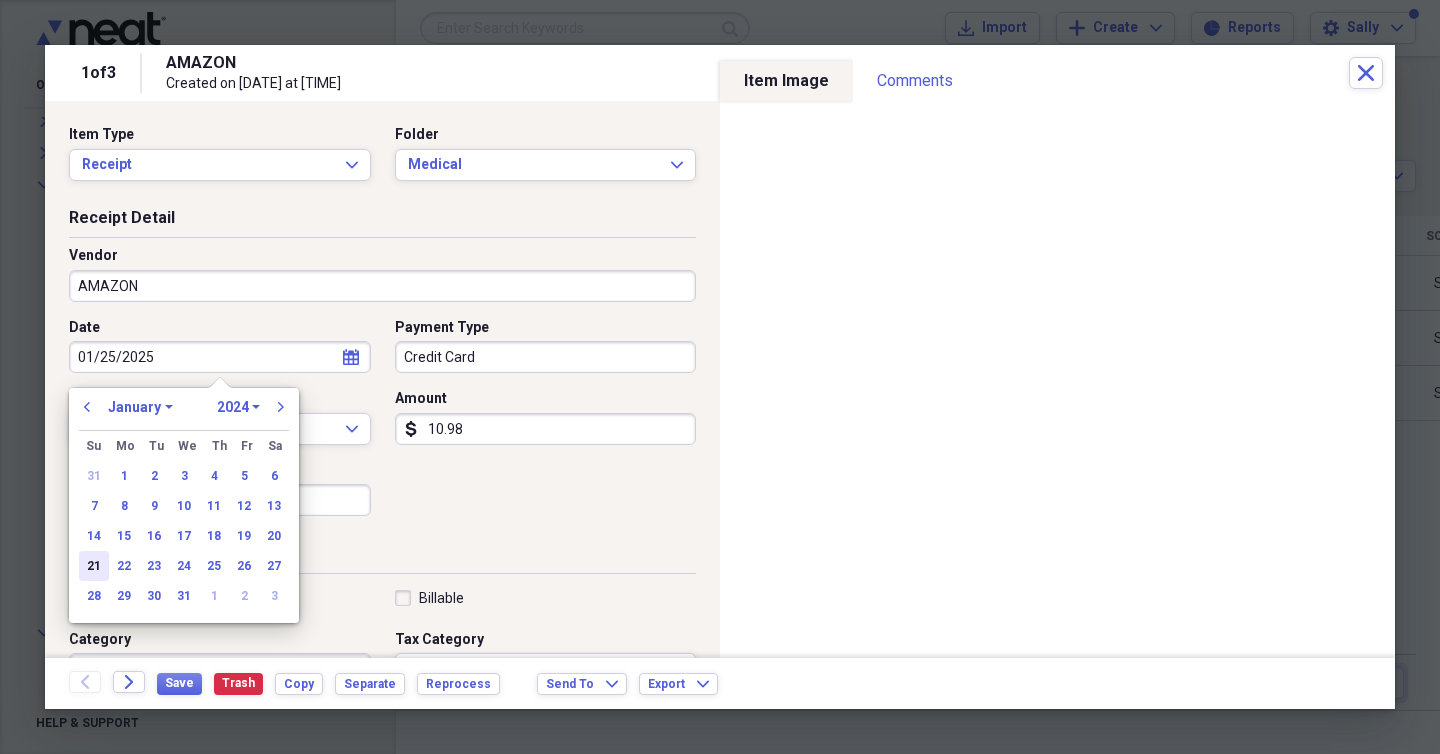 click on "21" at bounding box center (94, 566) 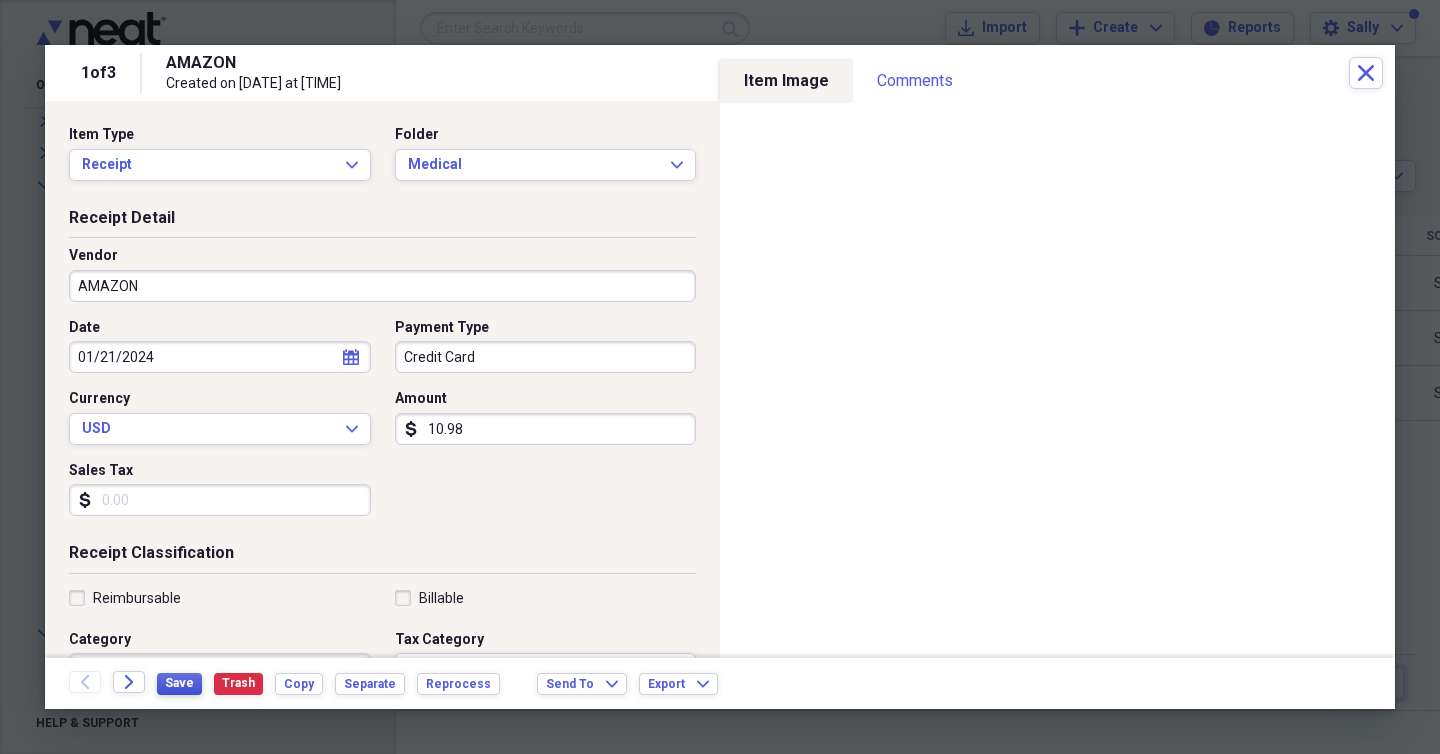 click on "Save" at bounding box center [179, 683] 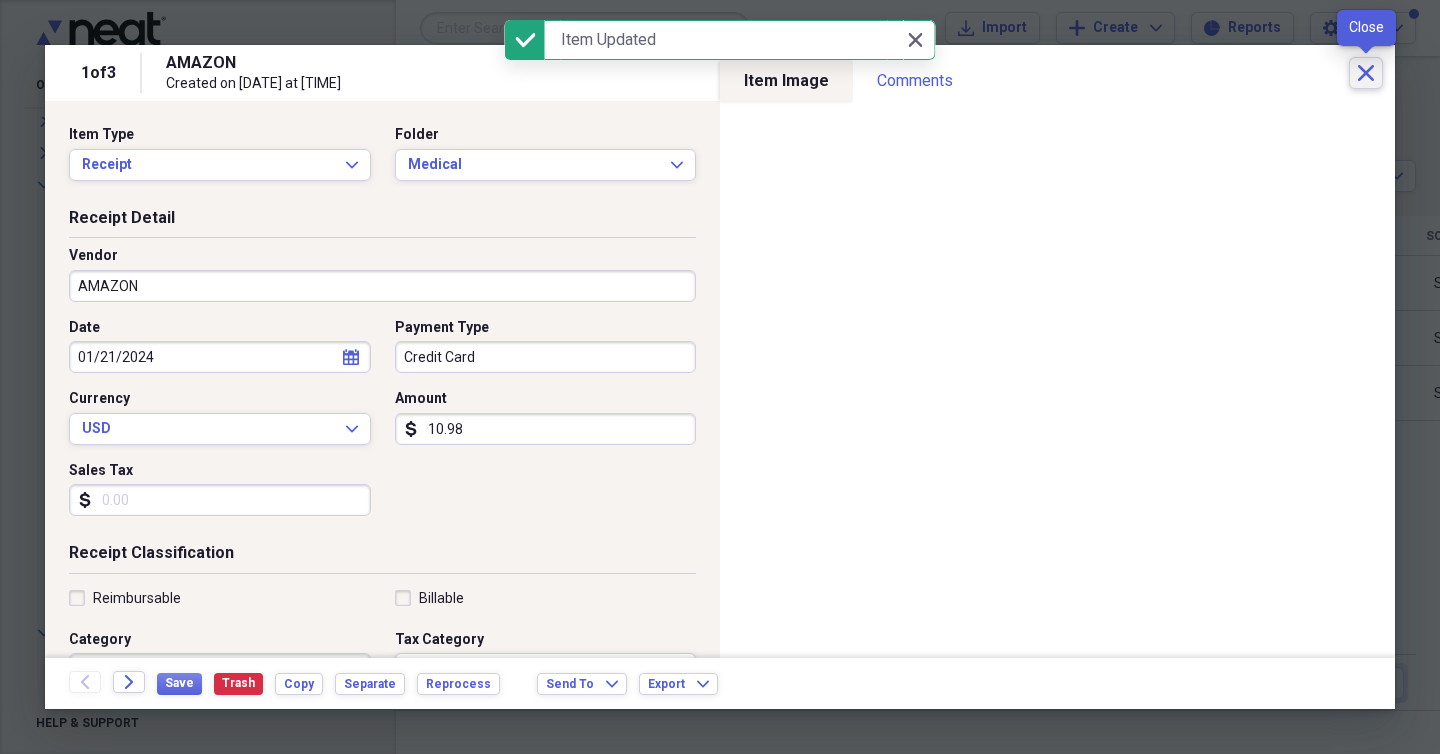 click on "Close" 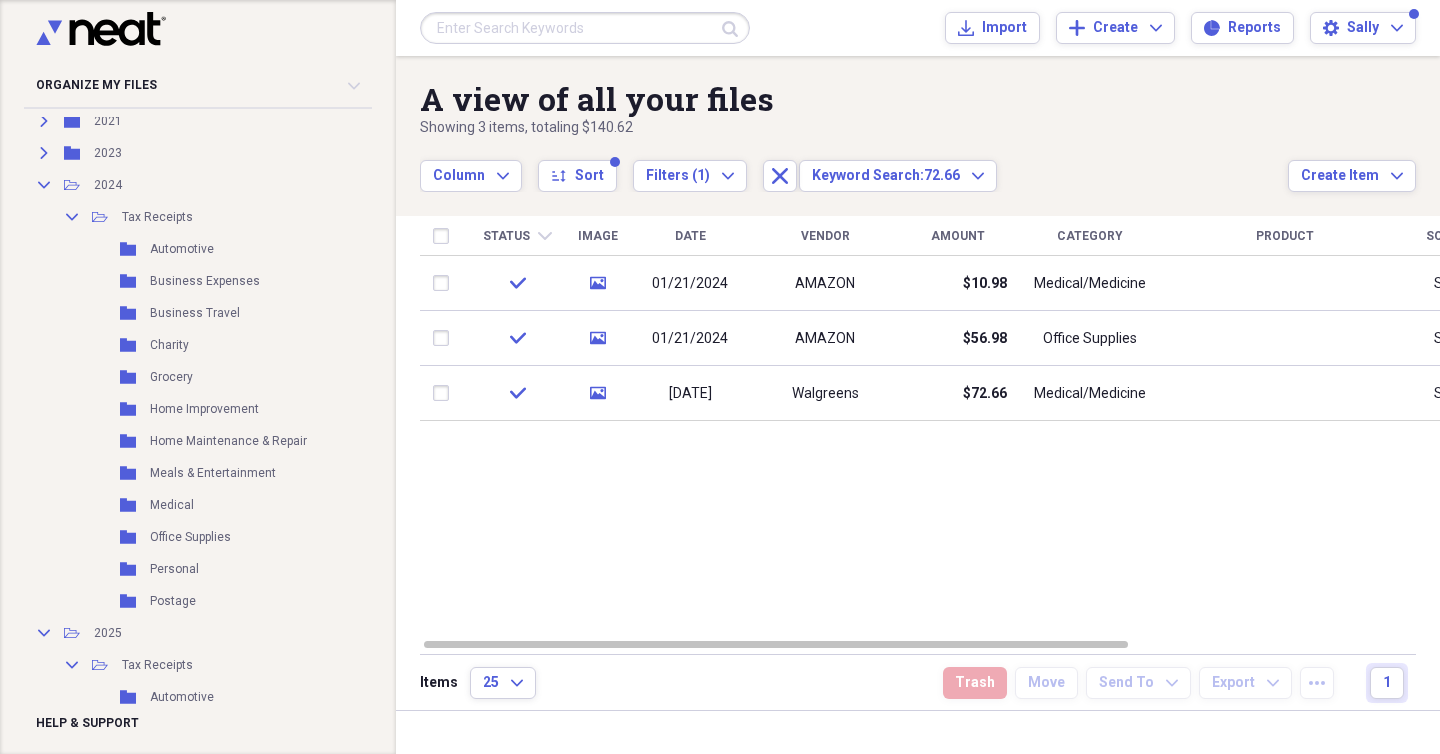 click at bounding box center (585, 28) 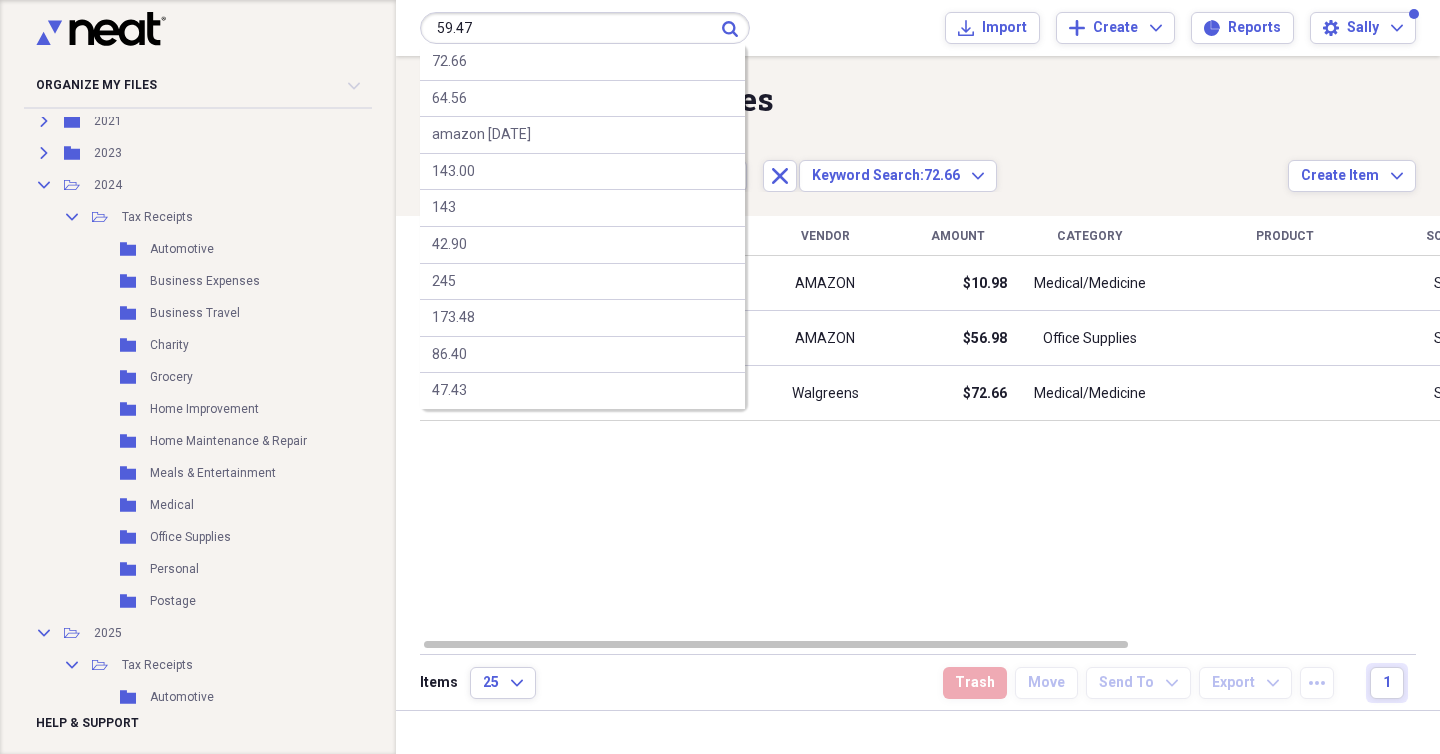 type on "59.47" 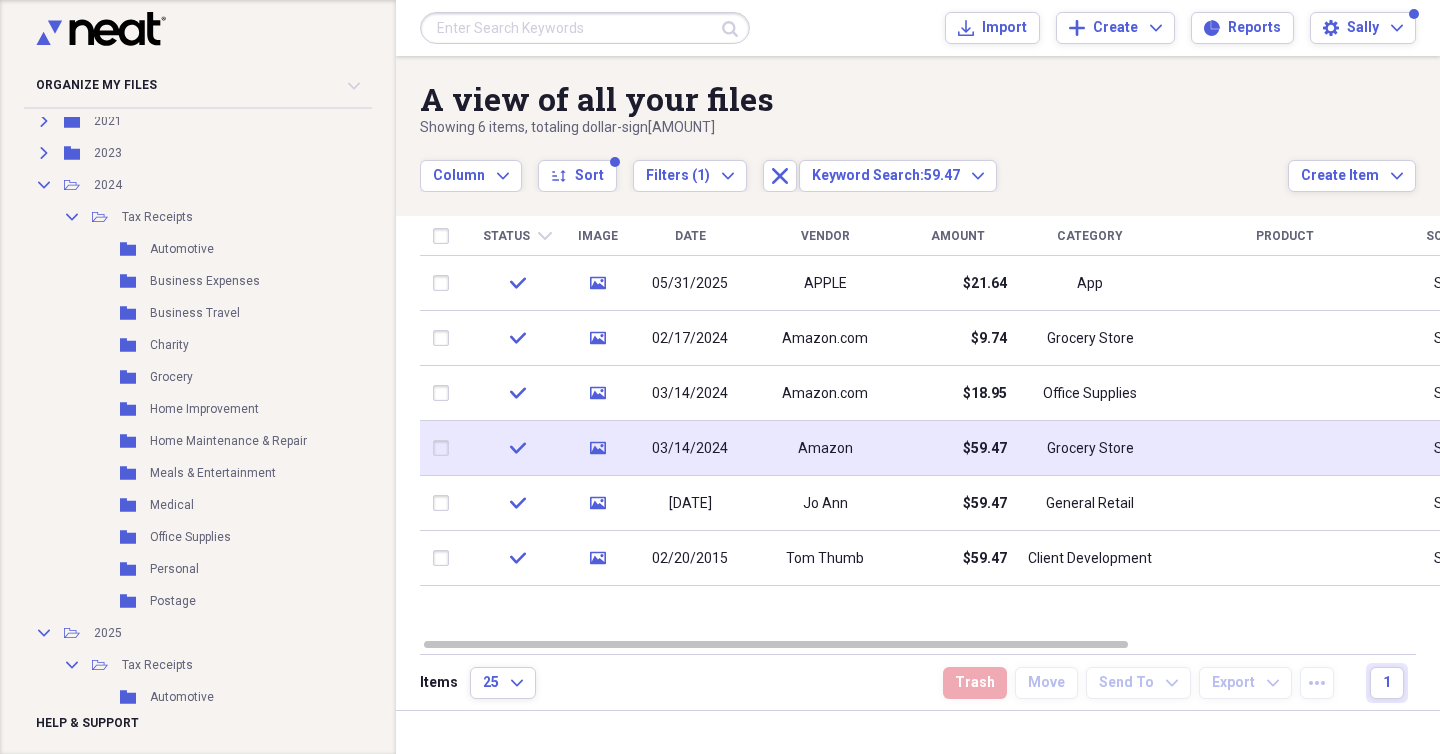 click on "03/14/2024" at bounding box center (690, 449) 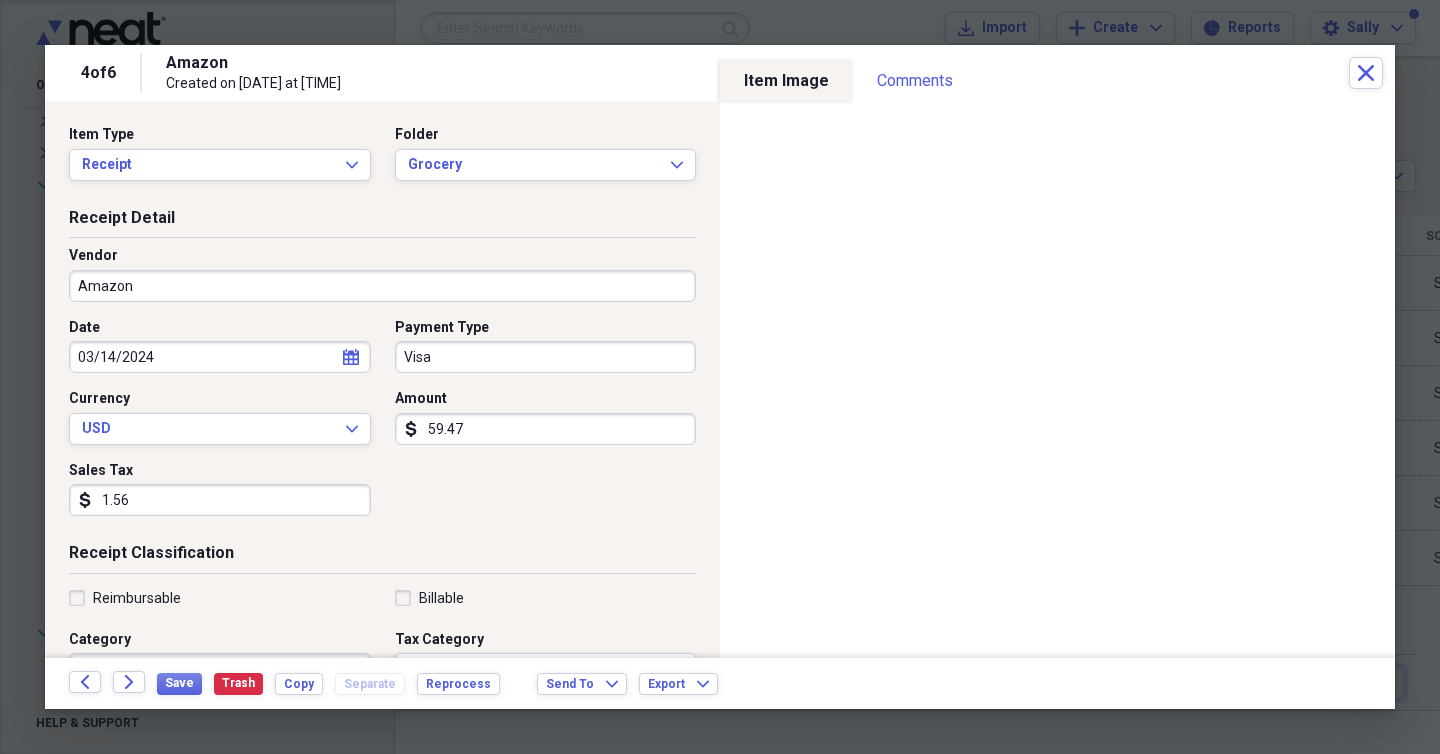 click on "59.47" at bounding box center [546, 429] 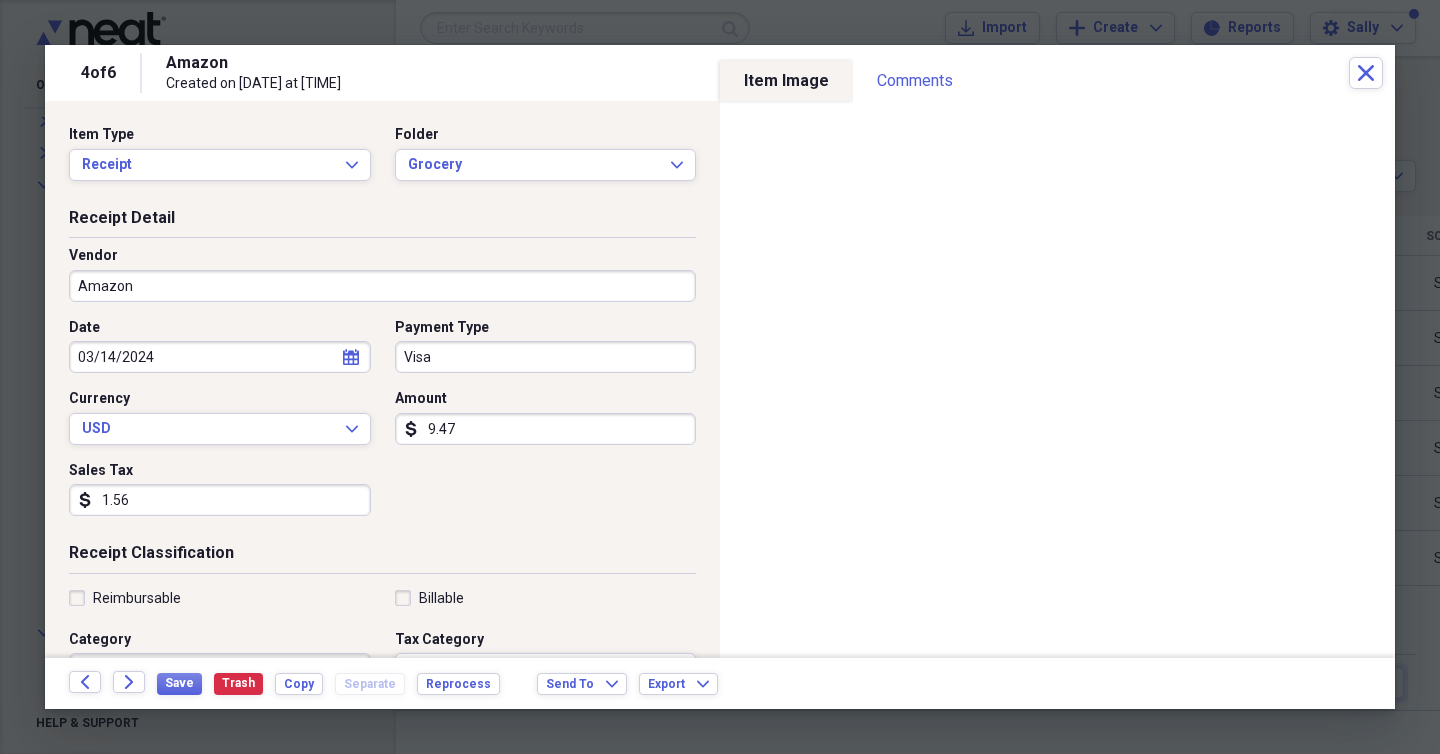 type on "9.47" 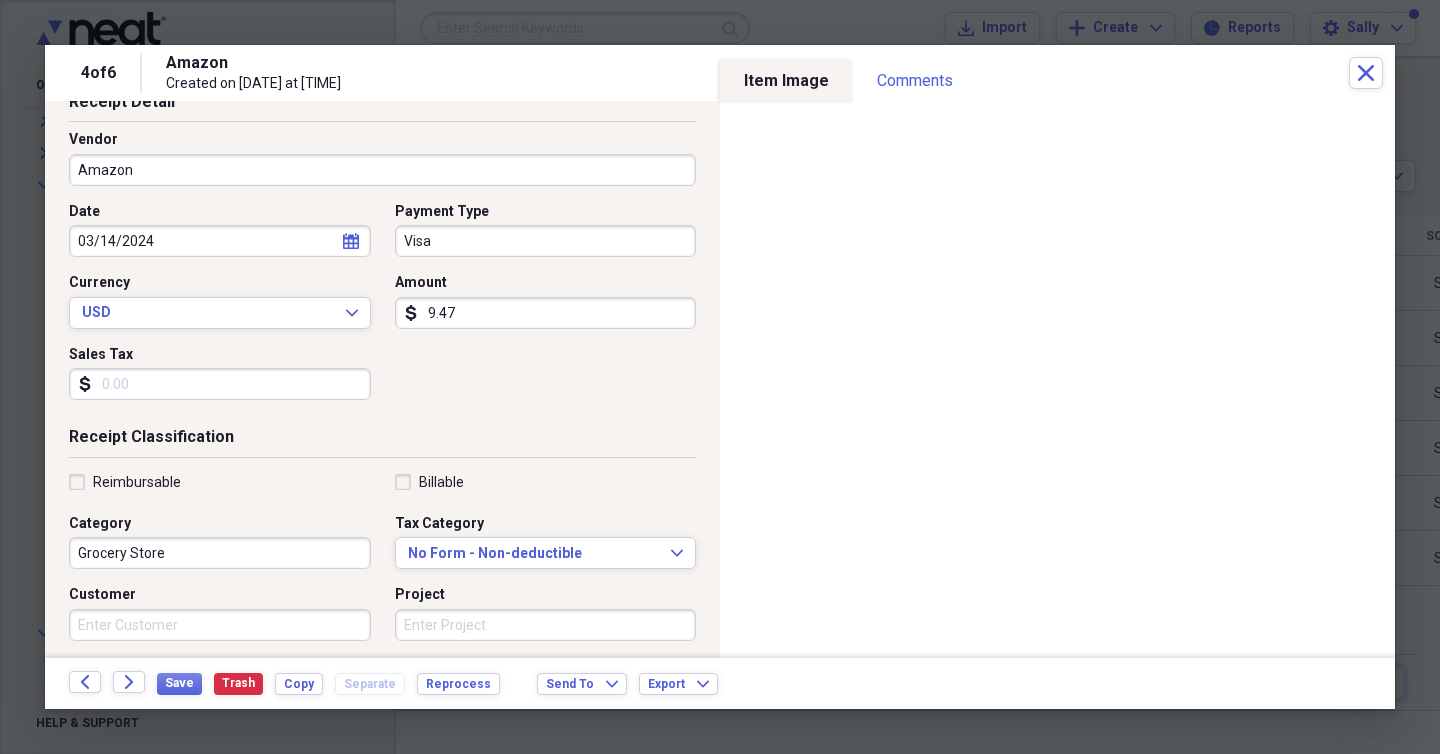 scroll, scrollTop: 253, scrollLeft: 0, axis: vertical 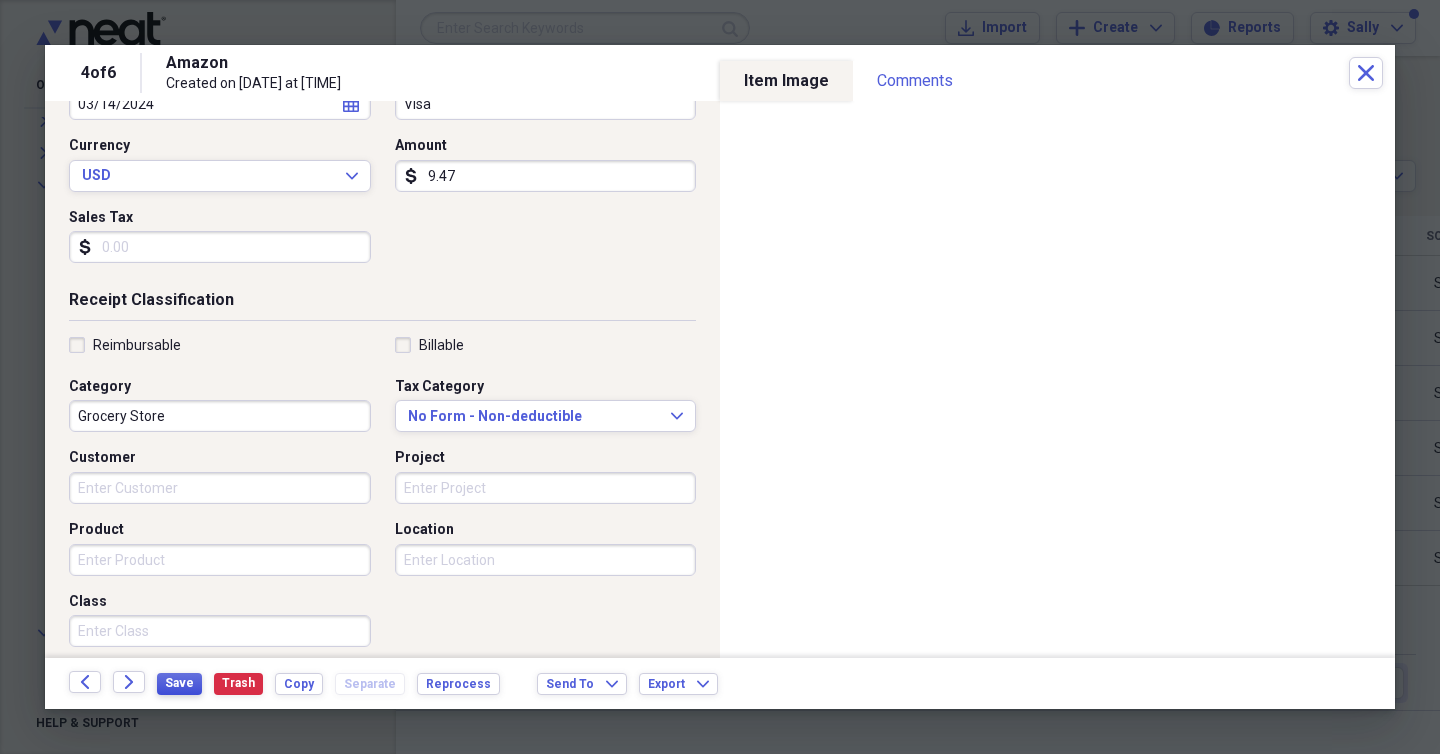 type 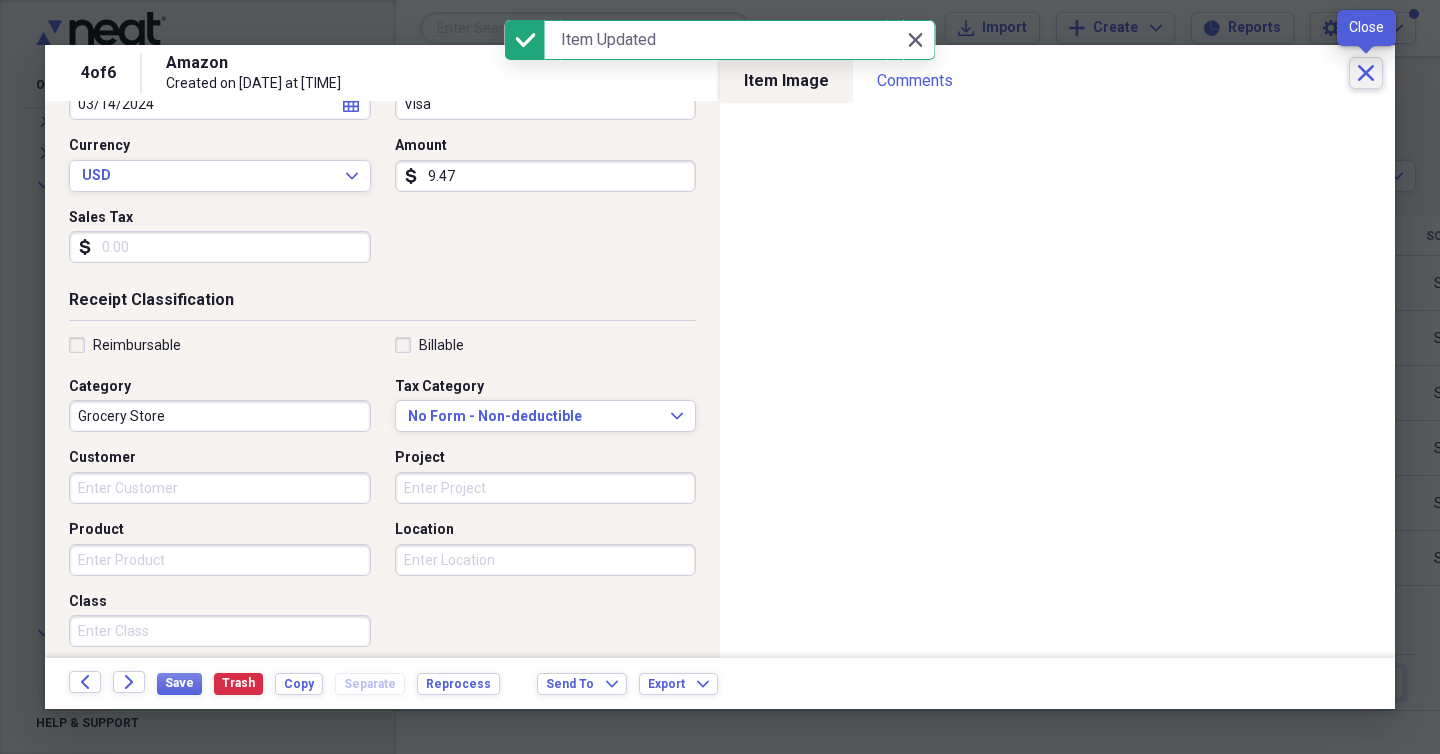 click on "Close" at bounding box center [1366, 73] 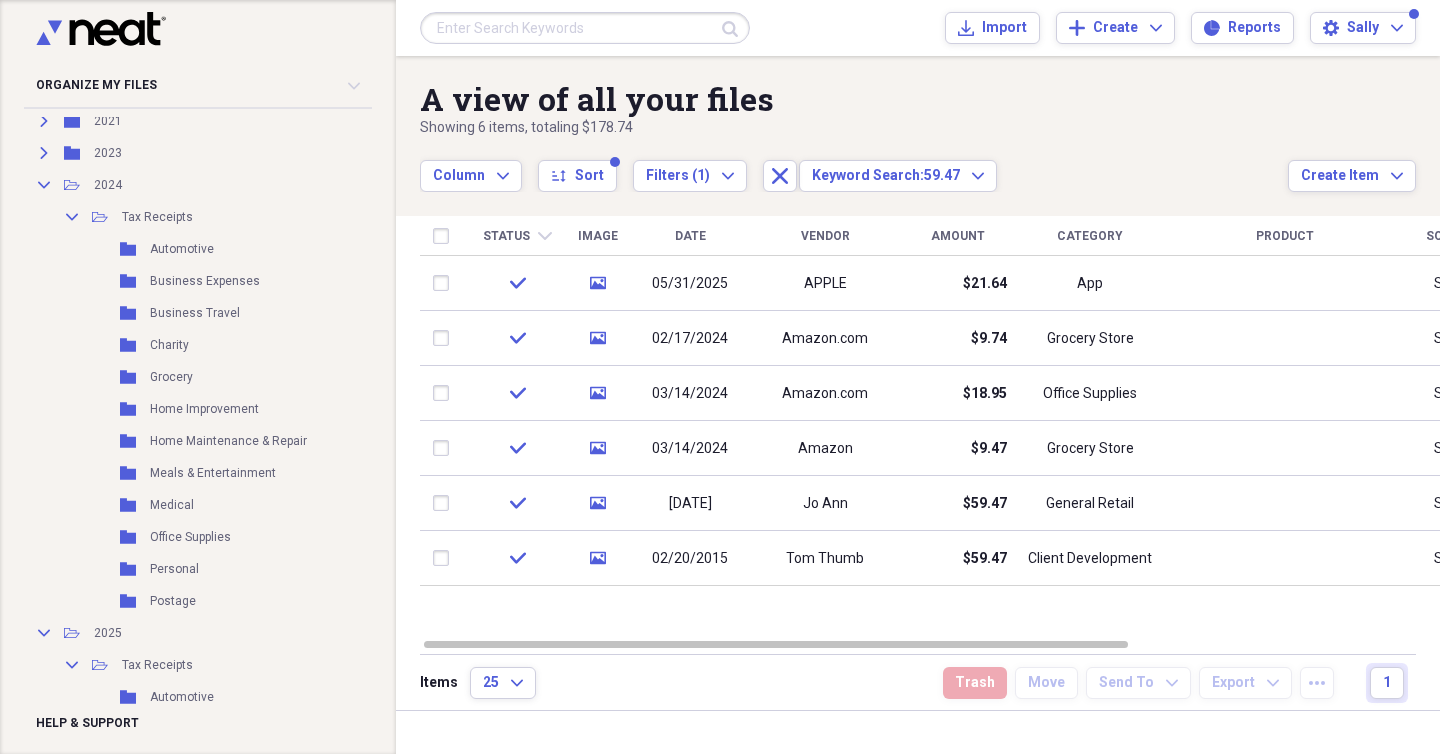click at bounding box center [585, 28] 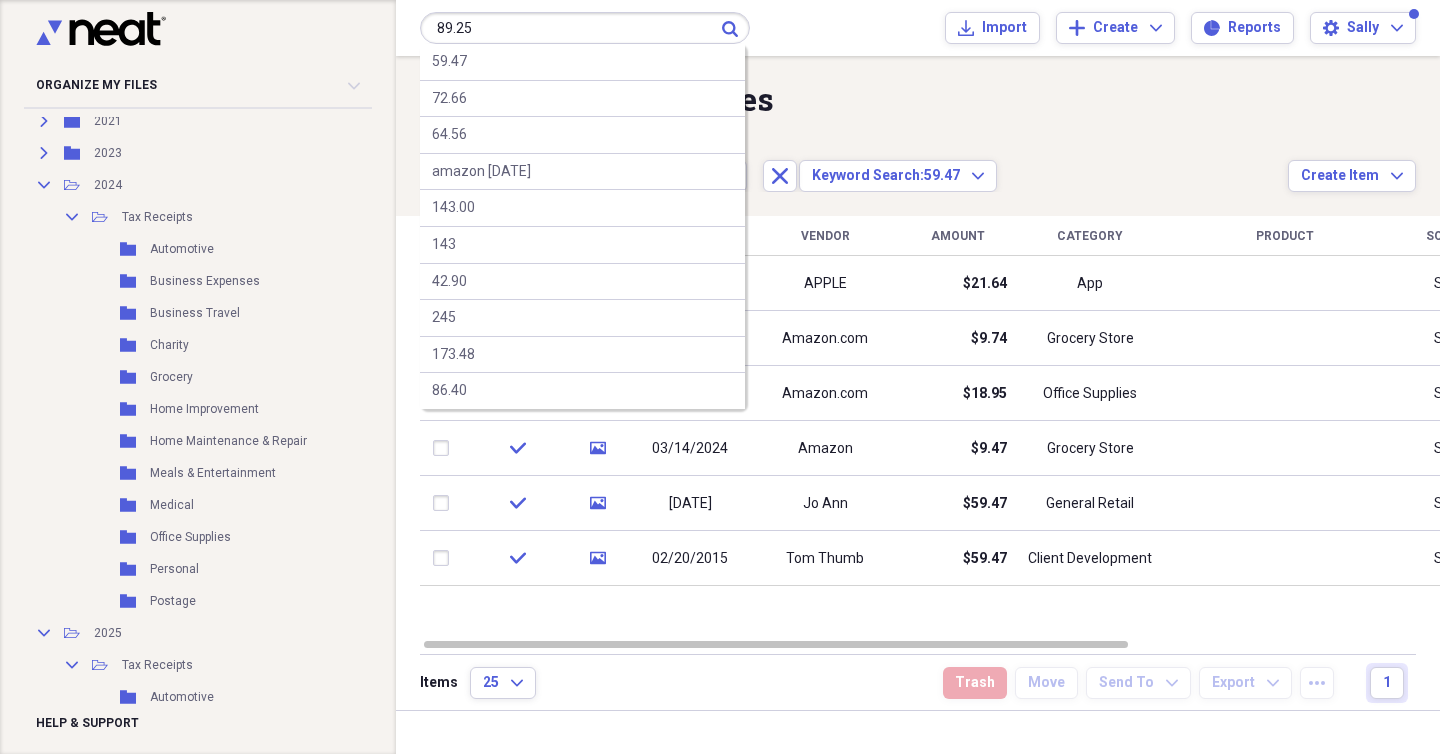 type on "89.25" 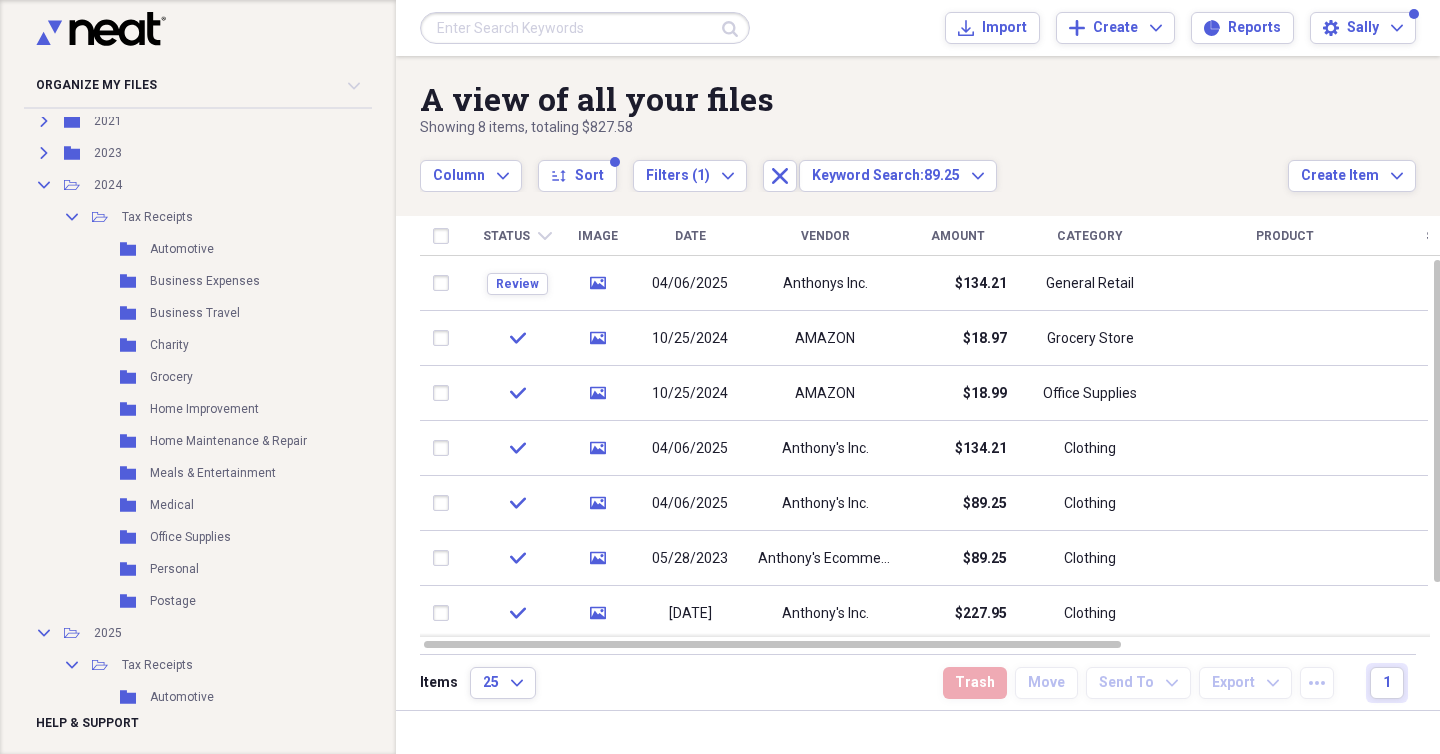 click at bounding box center [585, 28] 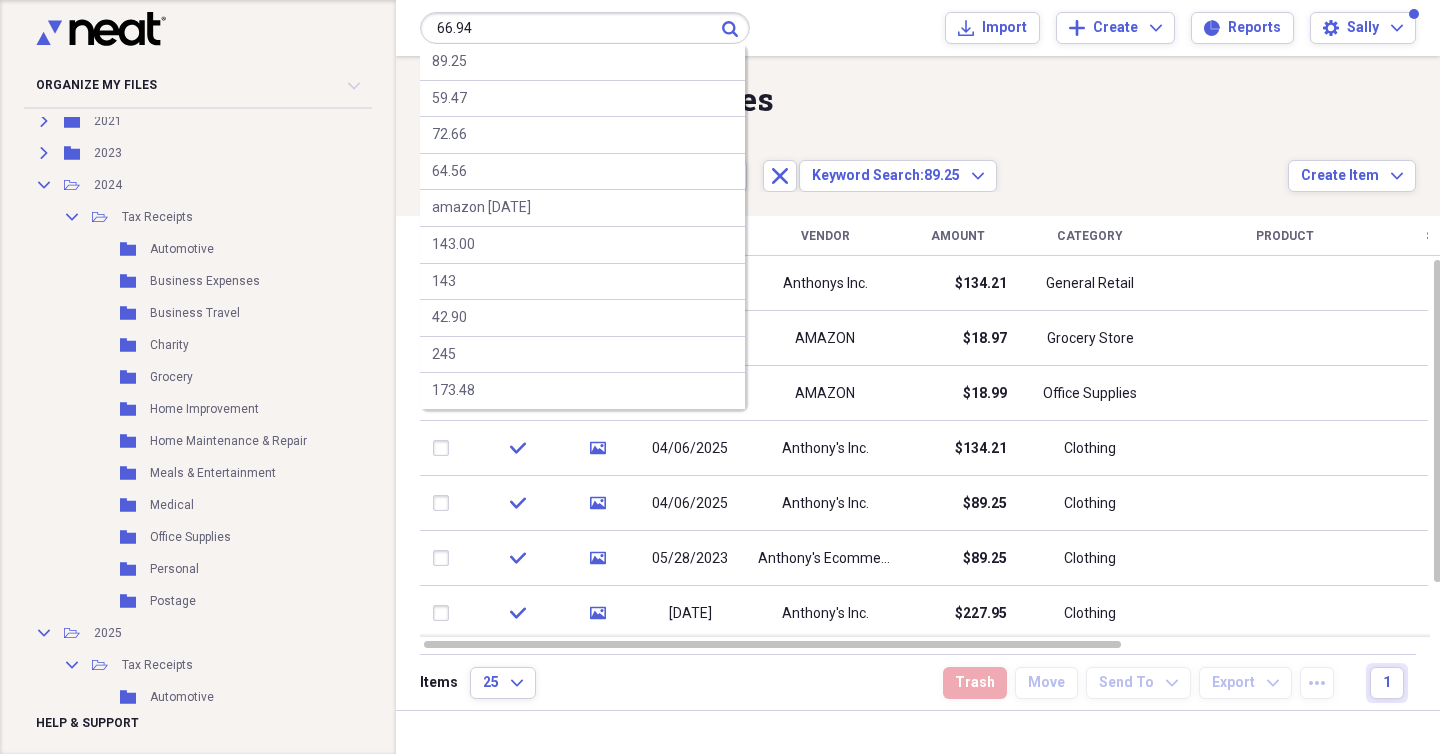 type on "66.94" 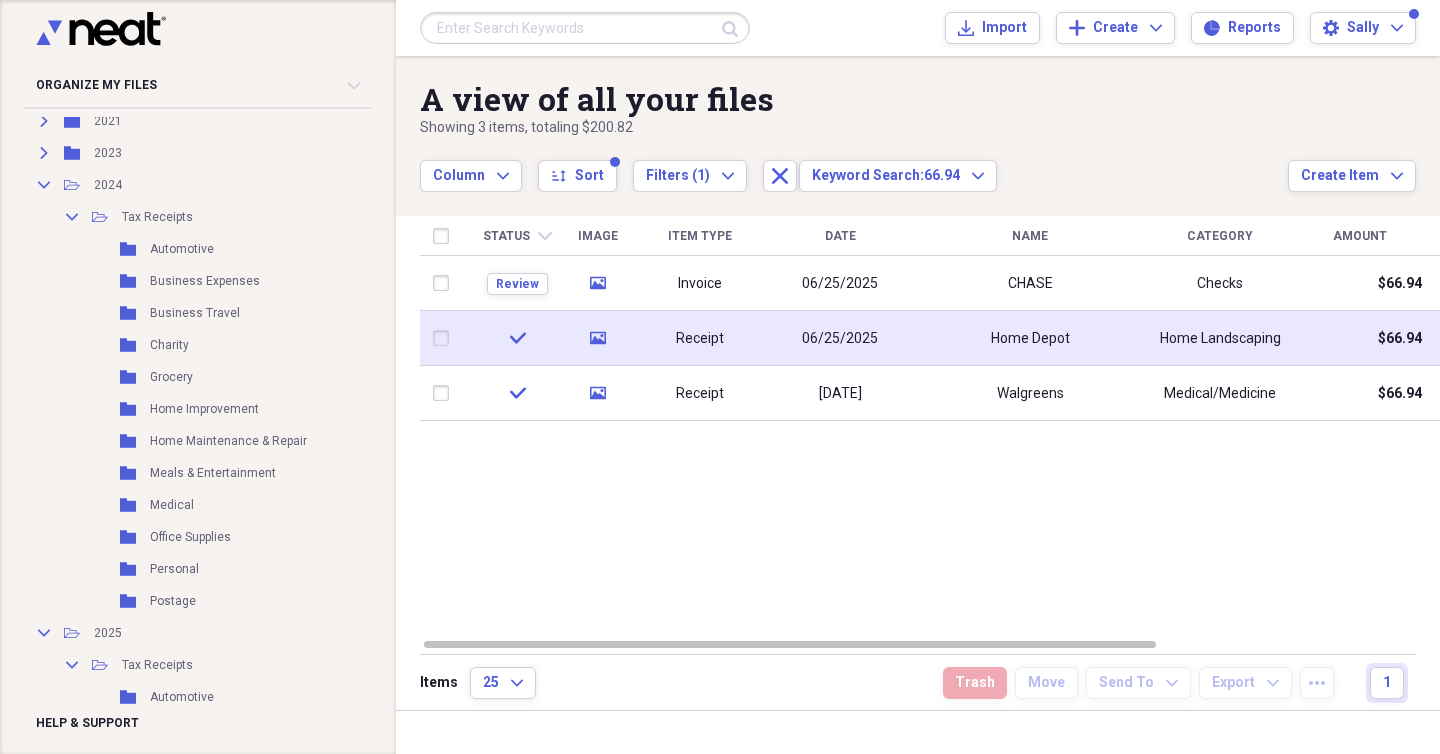 click 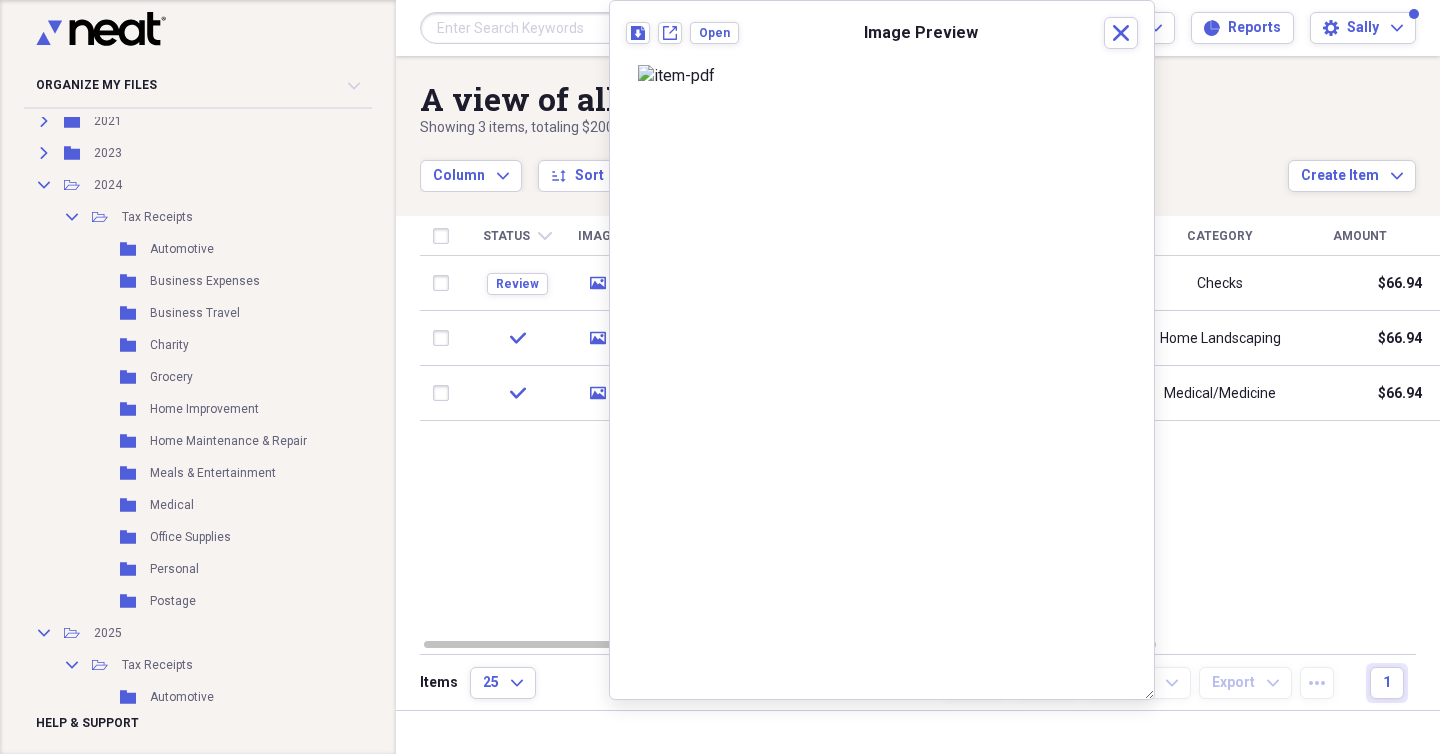 scroll, scrollTop: 5, scrollLeft: 0, axis: vertical 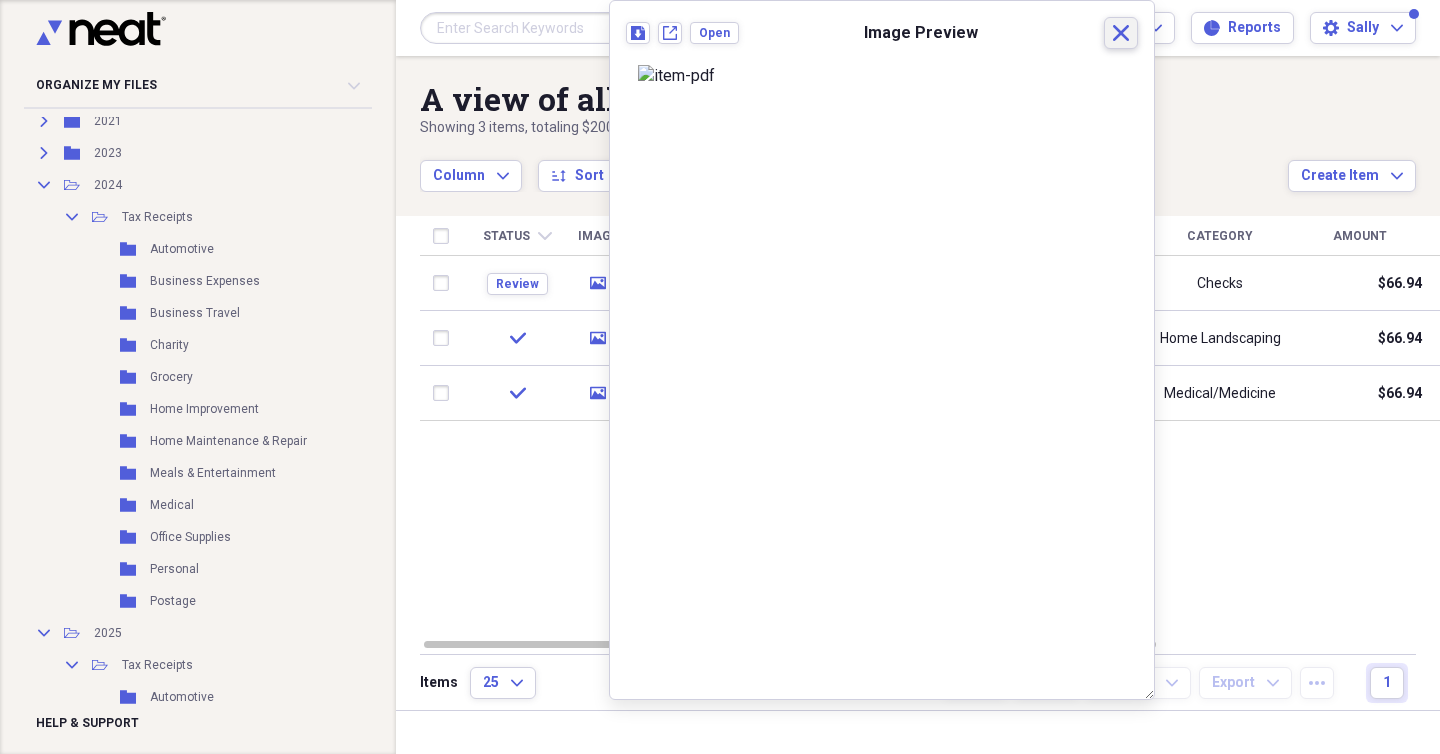 click on "Close" 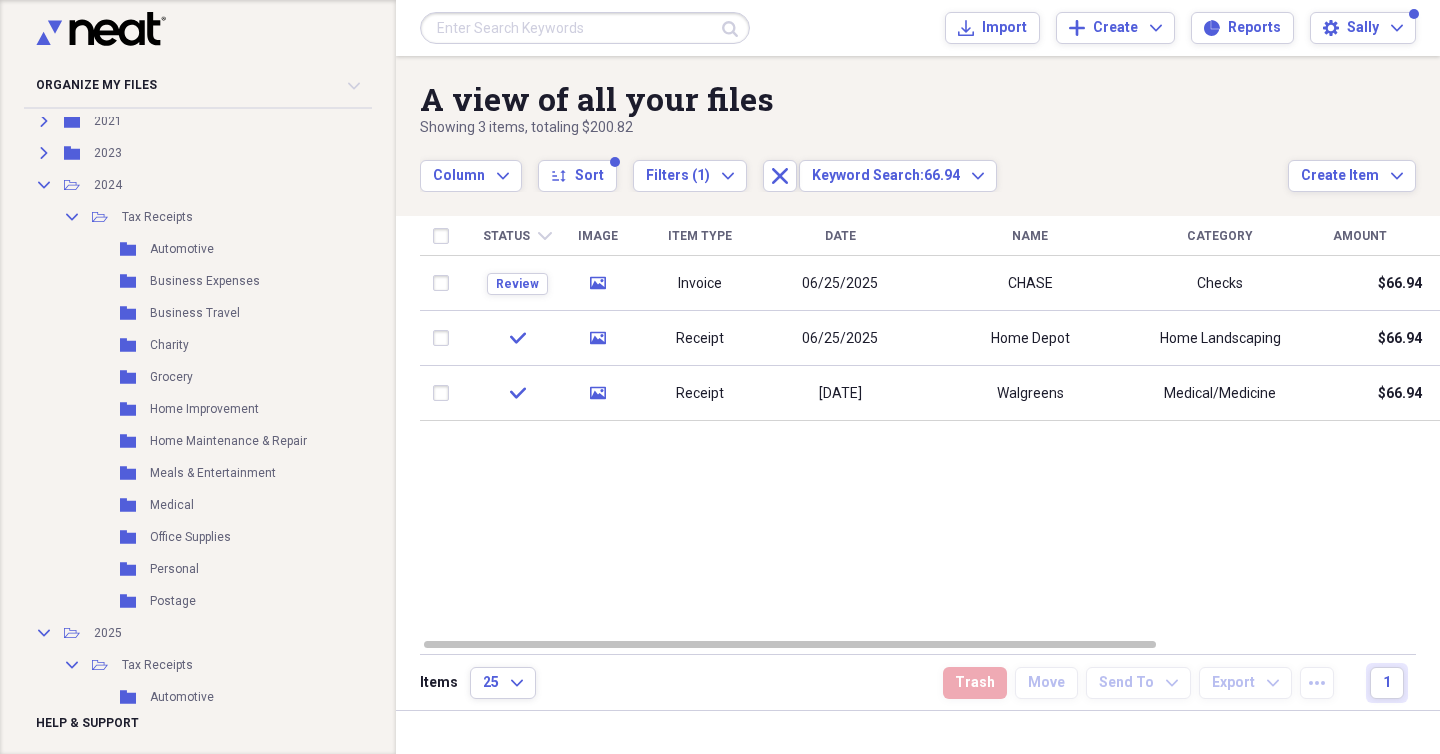 click at bounding box center (585, 28) 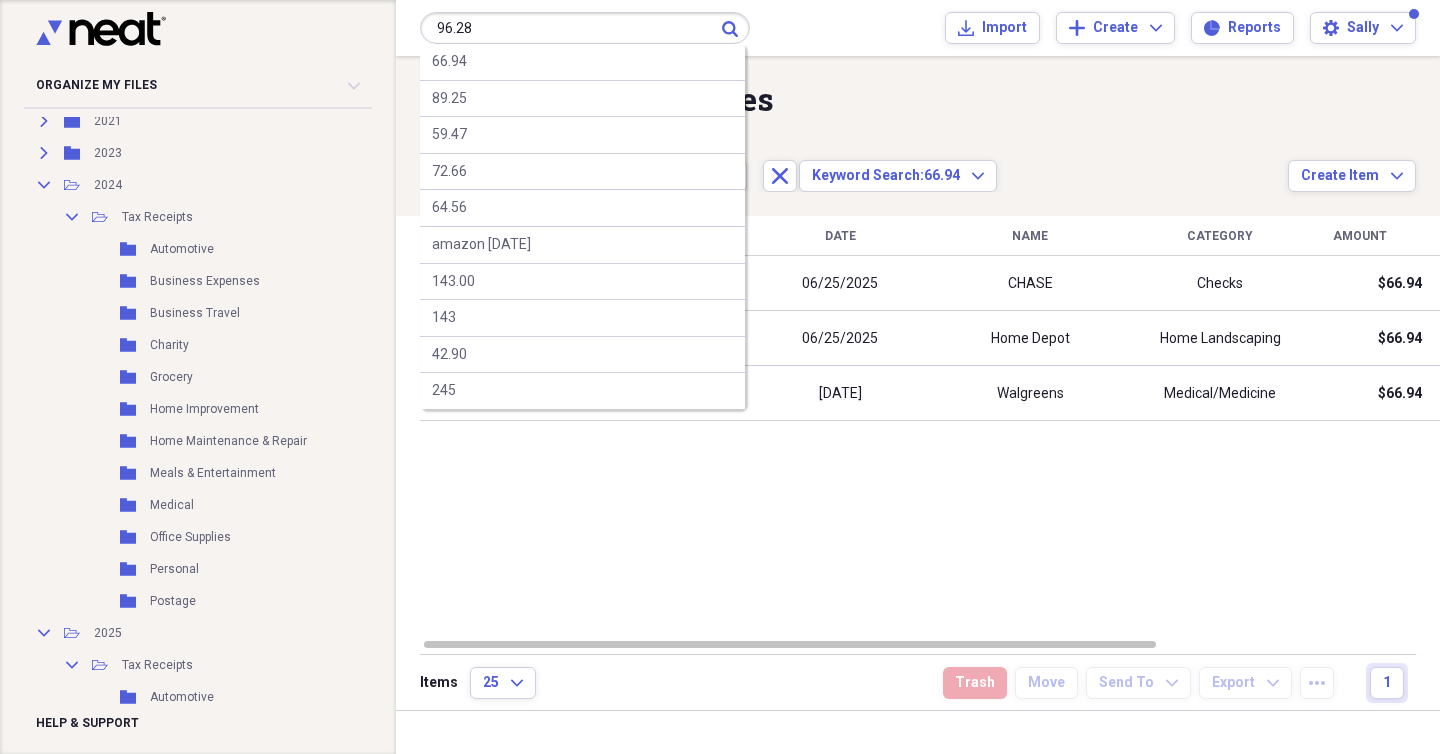 type on "96.28" 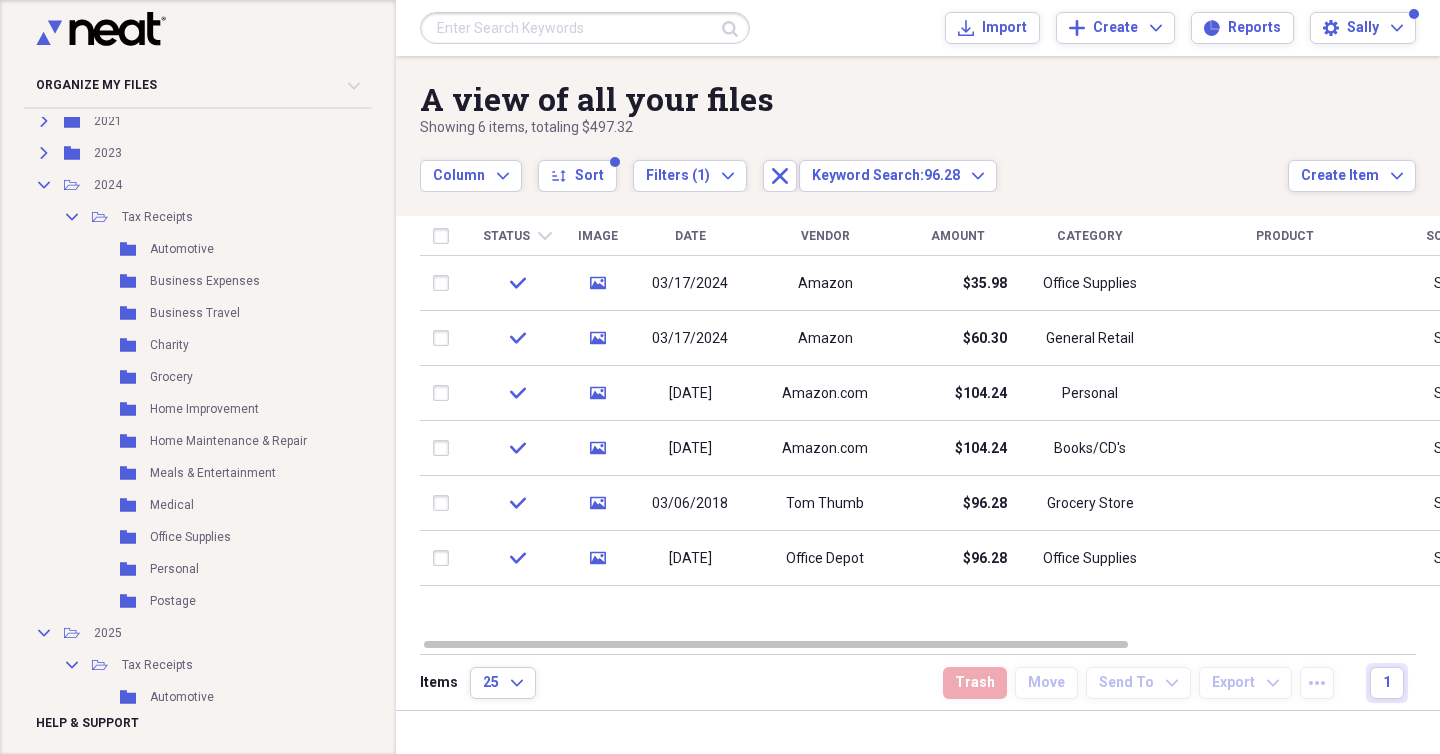 click at bounding box center [585, 28] 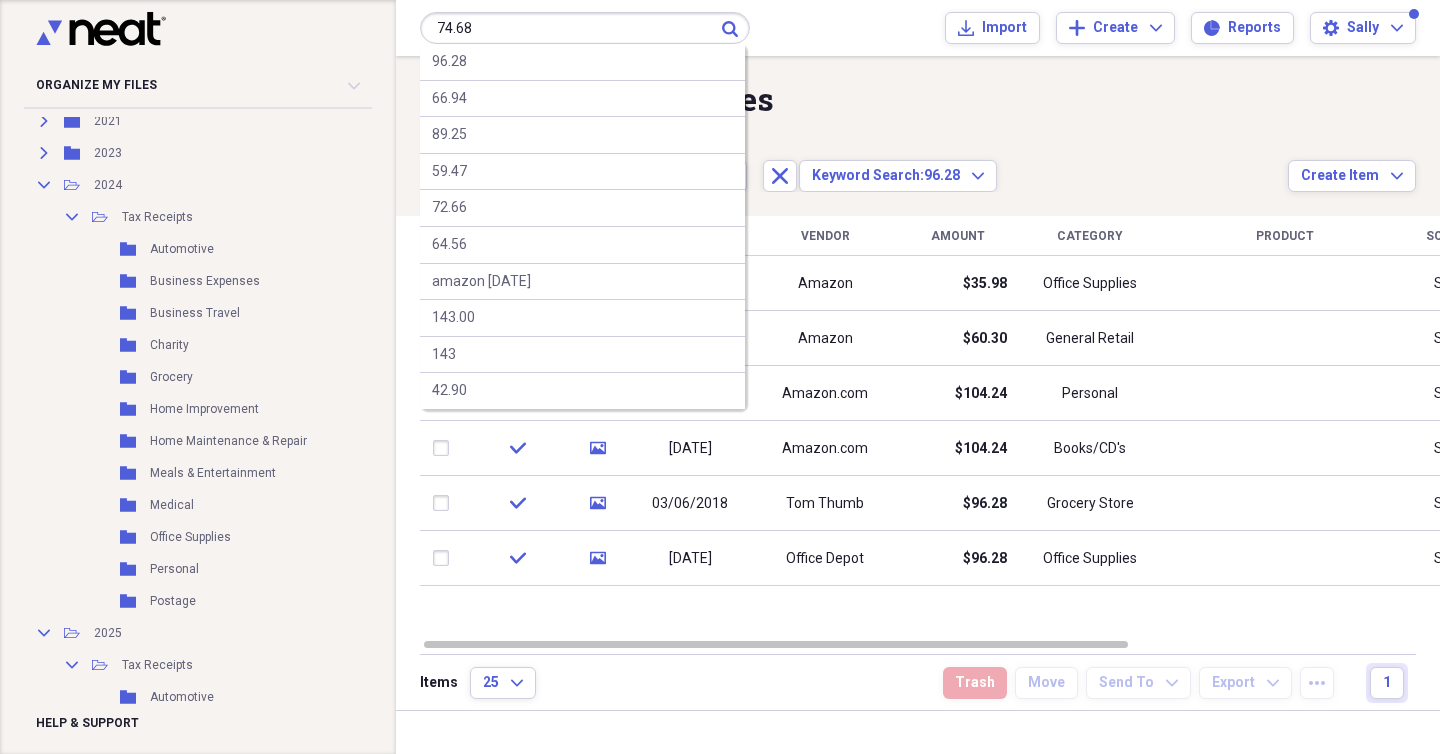 type on "74.68" 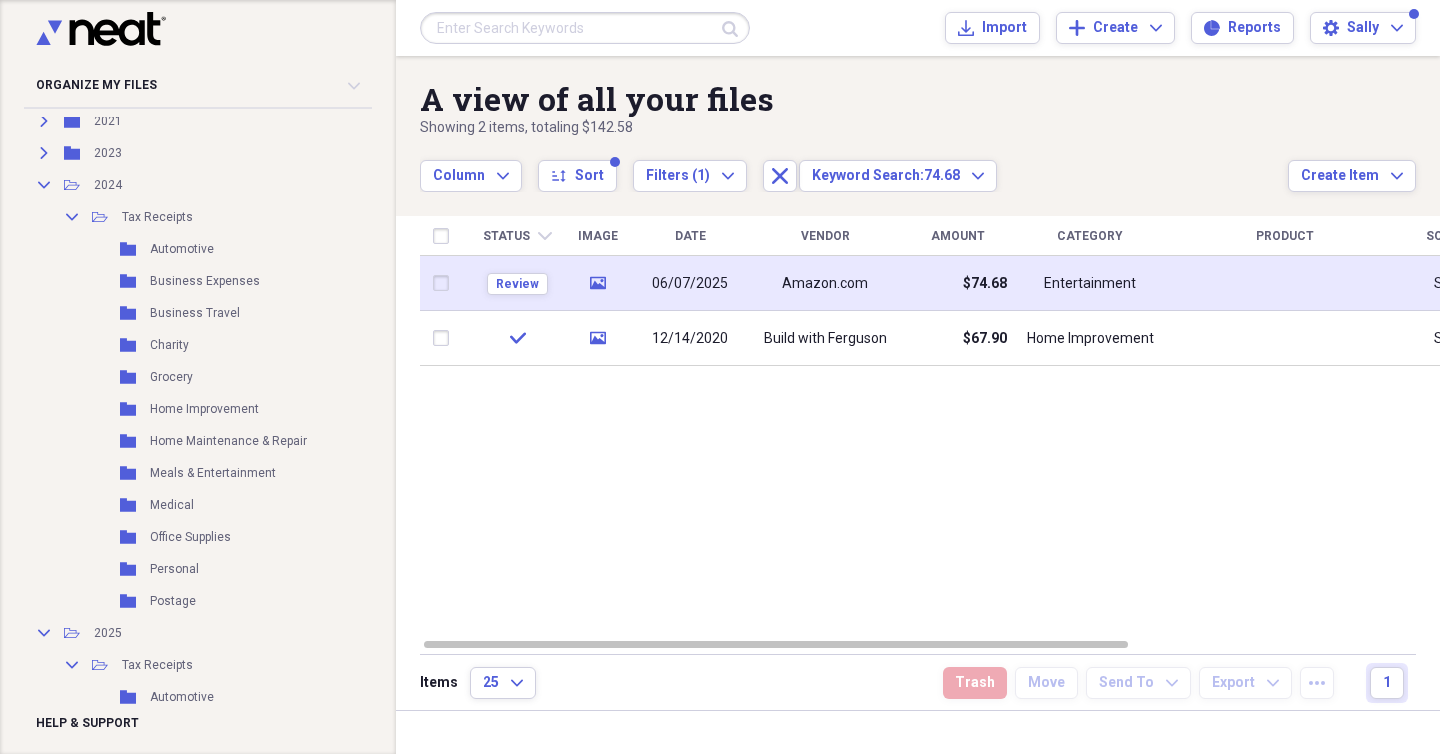 click on "$74.68" at bounding box center [957, 283] 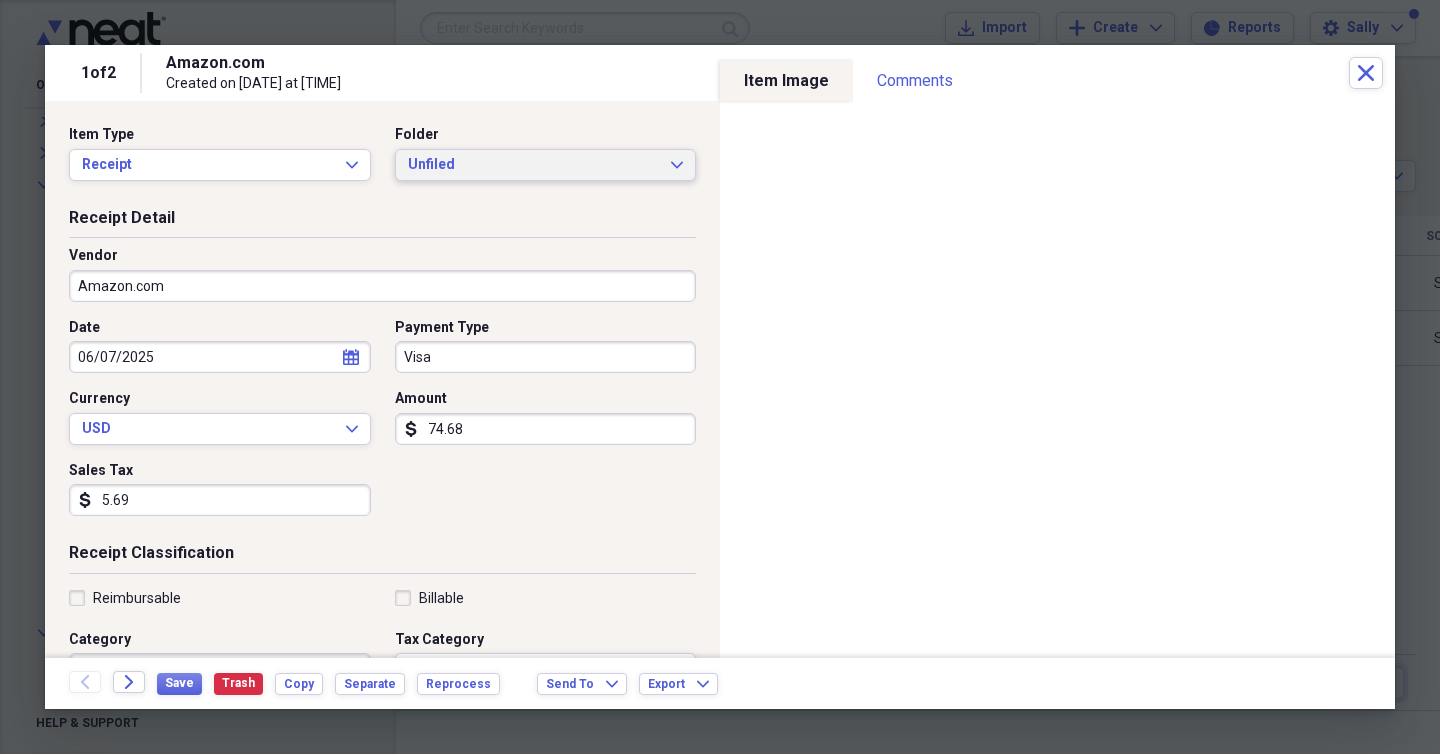 click on "Unfiled" at bounding box center (534, 165) 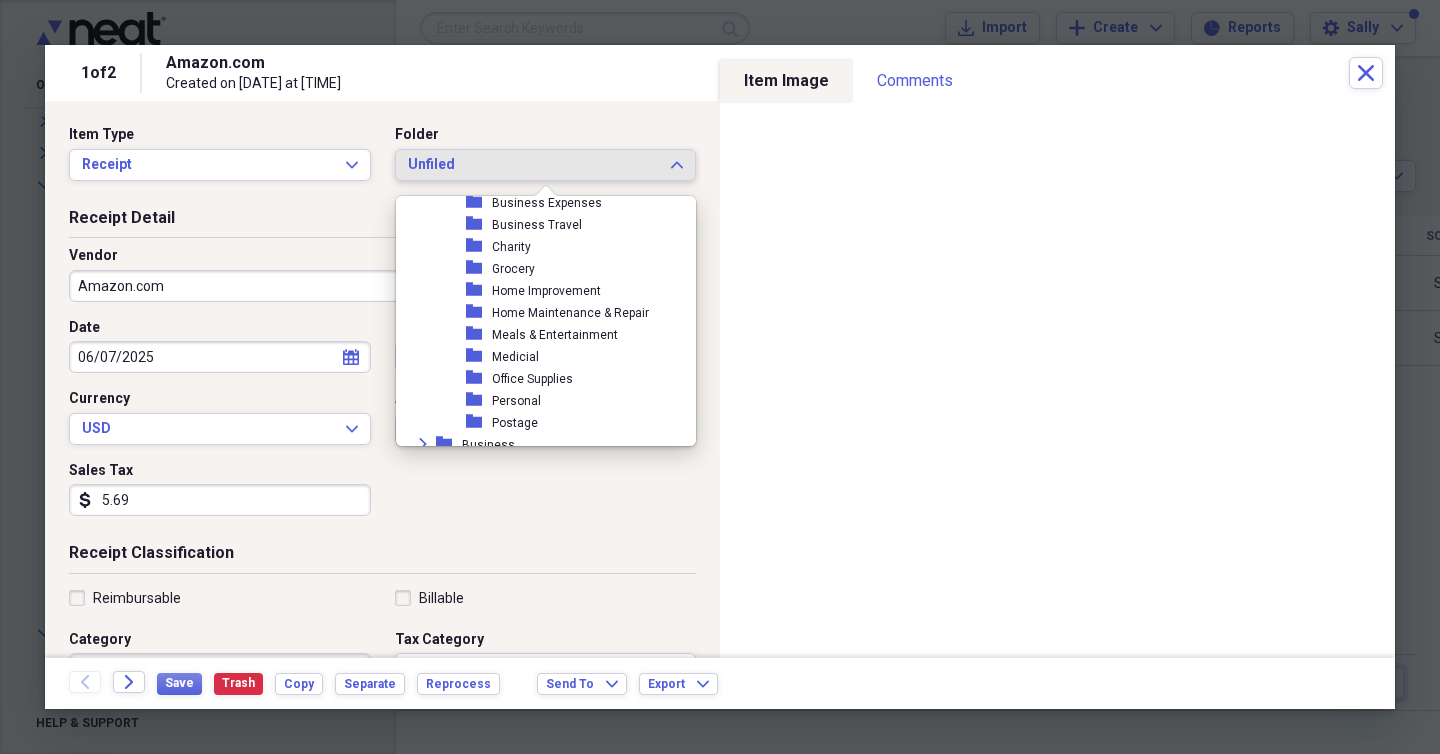 scroll, scrollTop: 684, scrollLeft: 0, axis: vertical 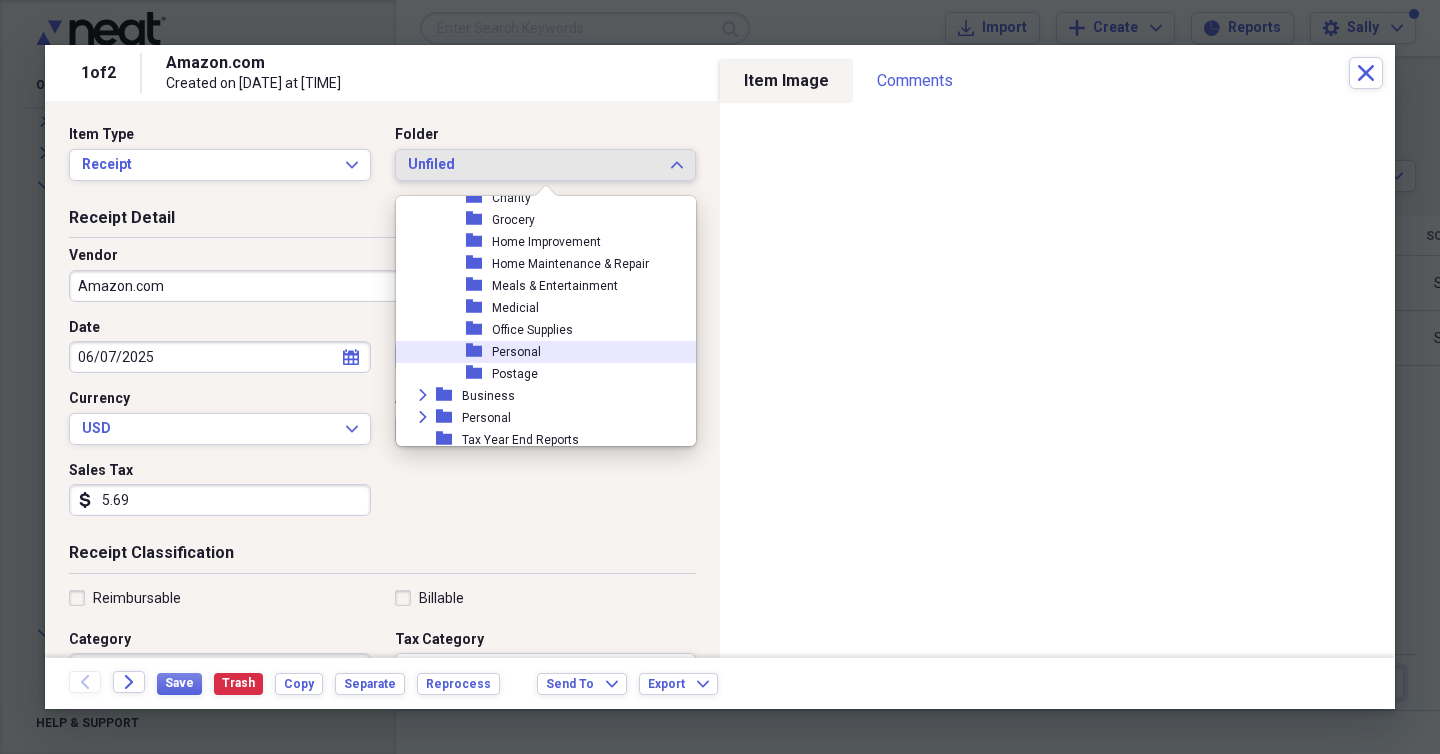 click on "Personal" at bounding box center [516, 352] 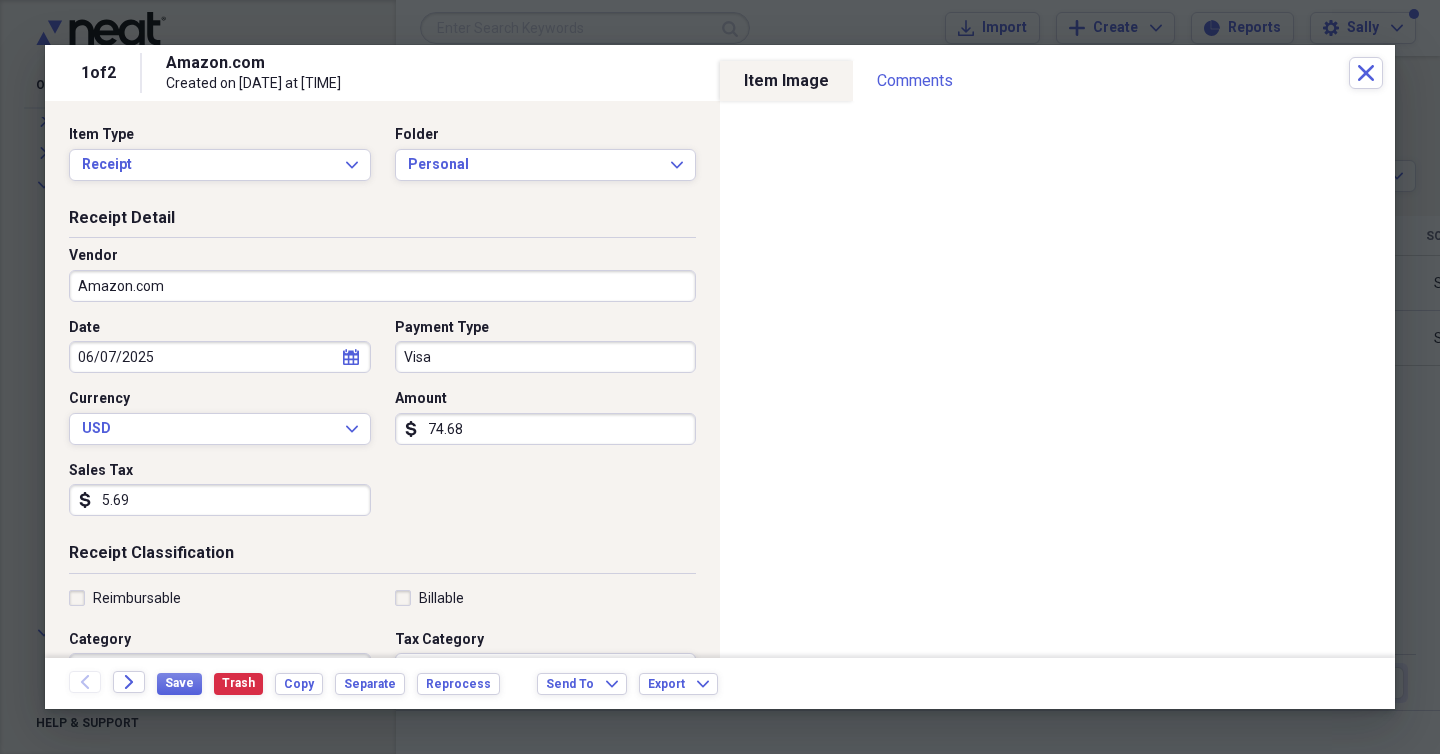 click on "06/07/2025" at bounding box center (220, 357) 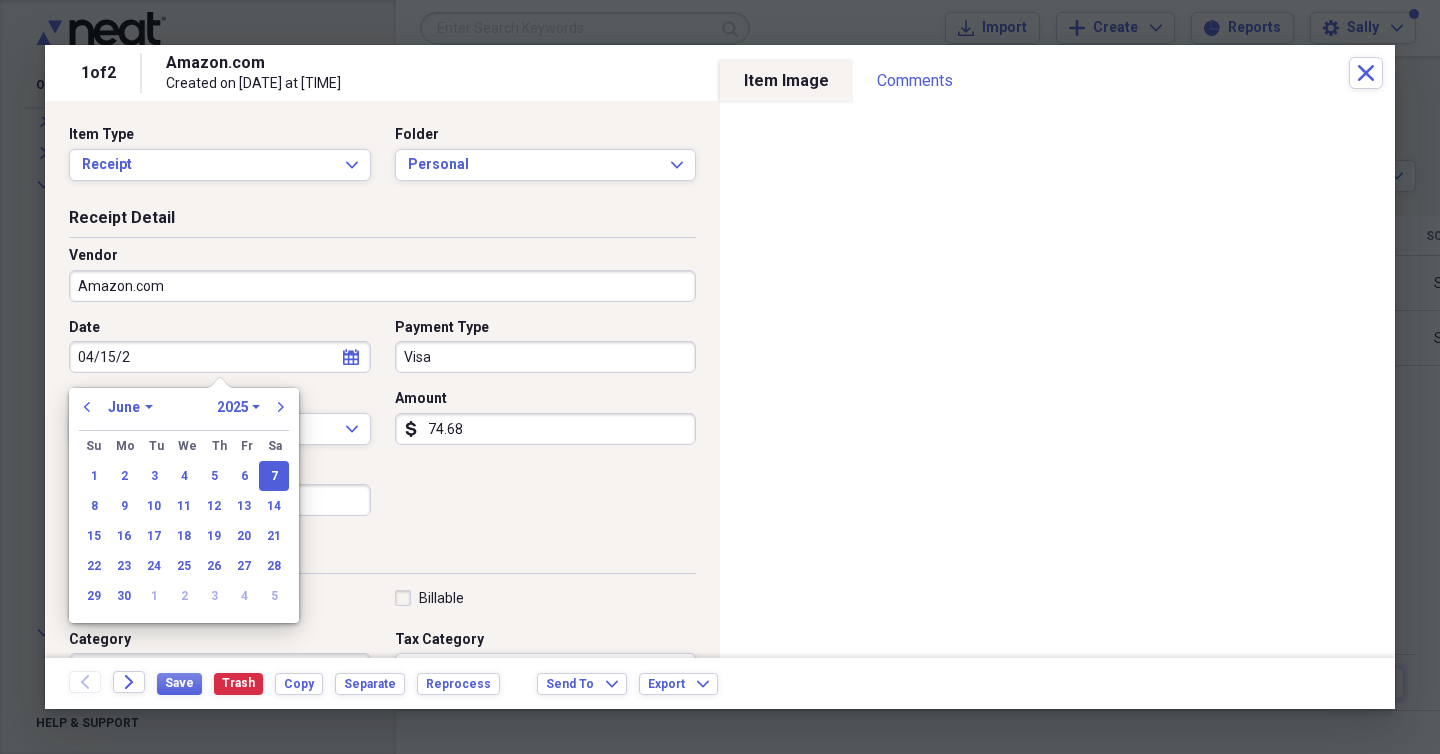 type on "04/15/20" 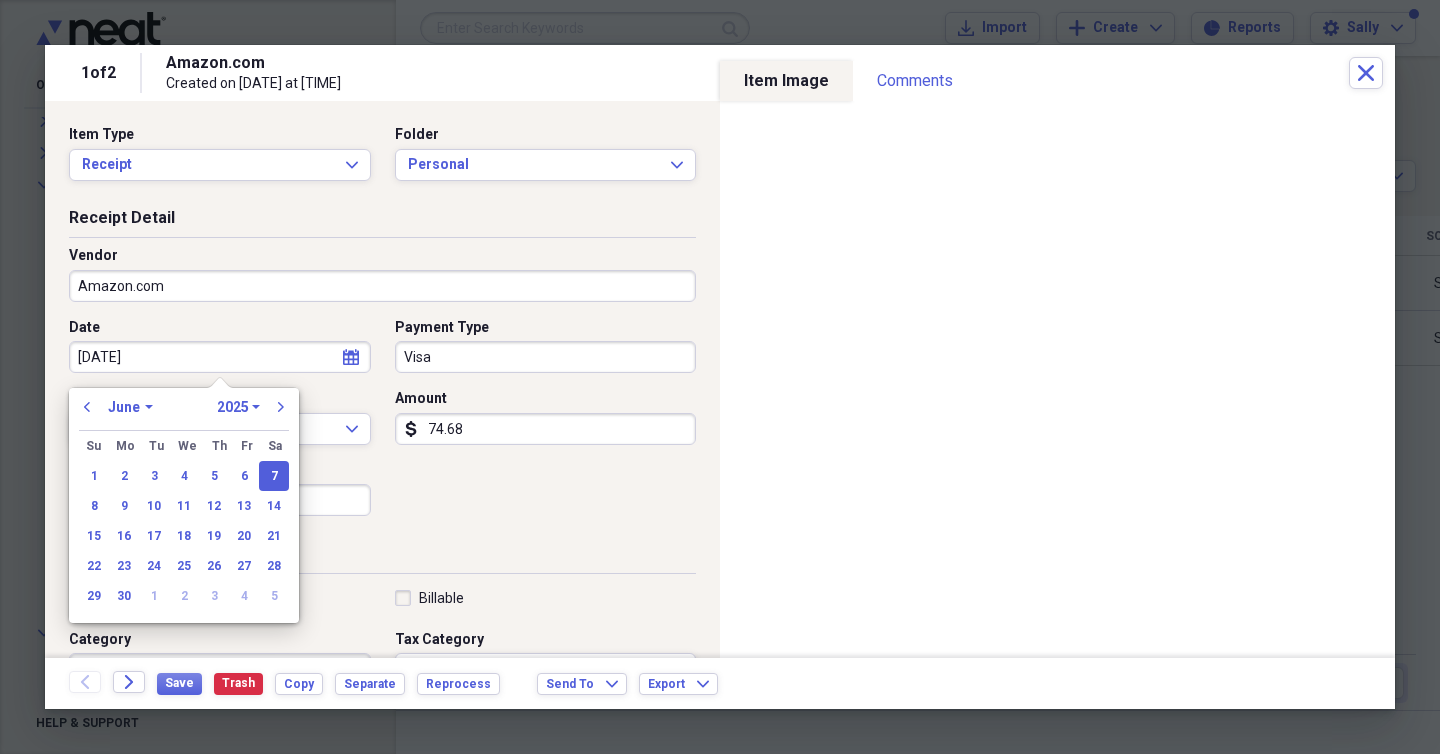 select on "3" 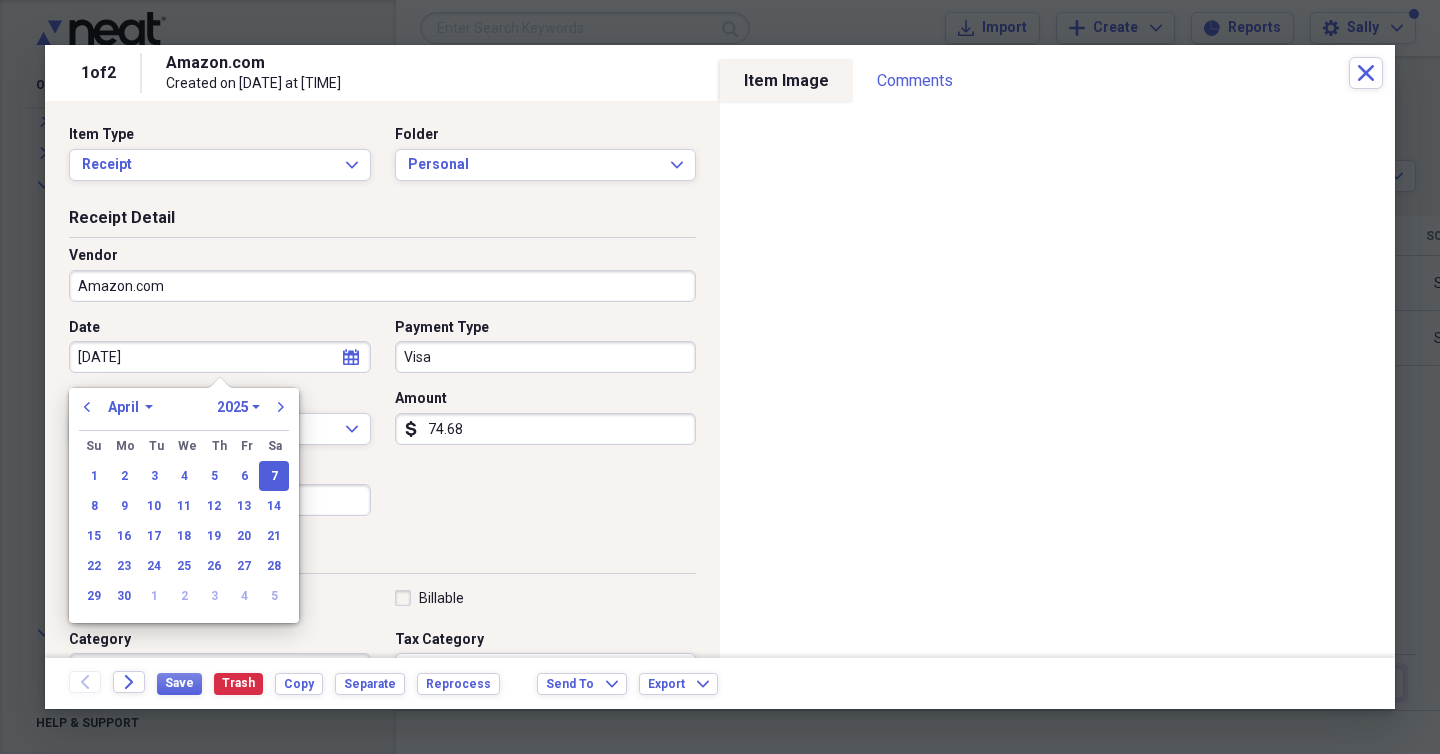 select on "2020" 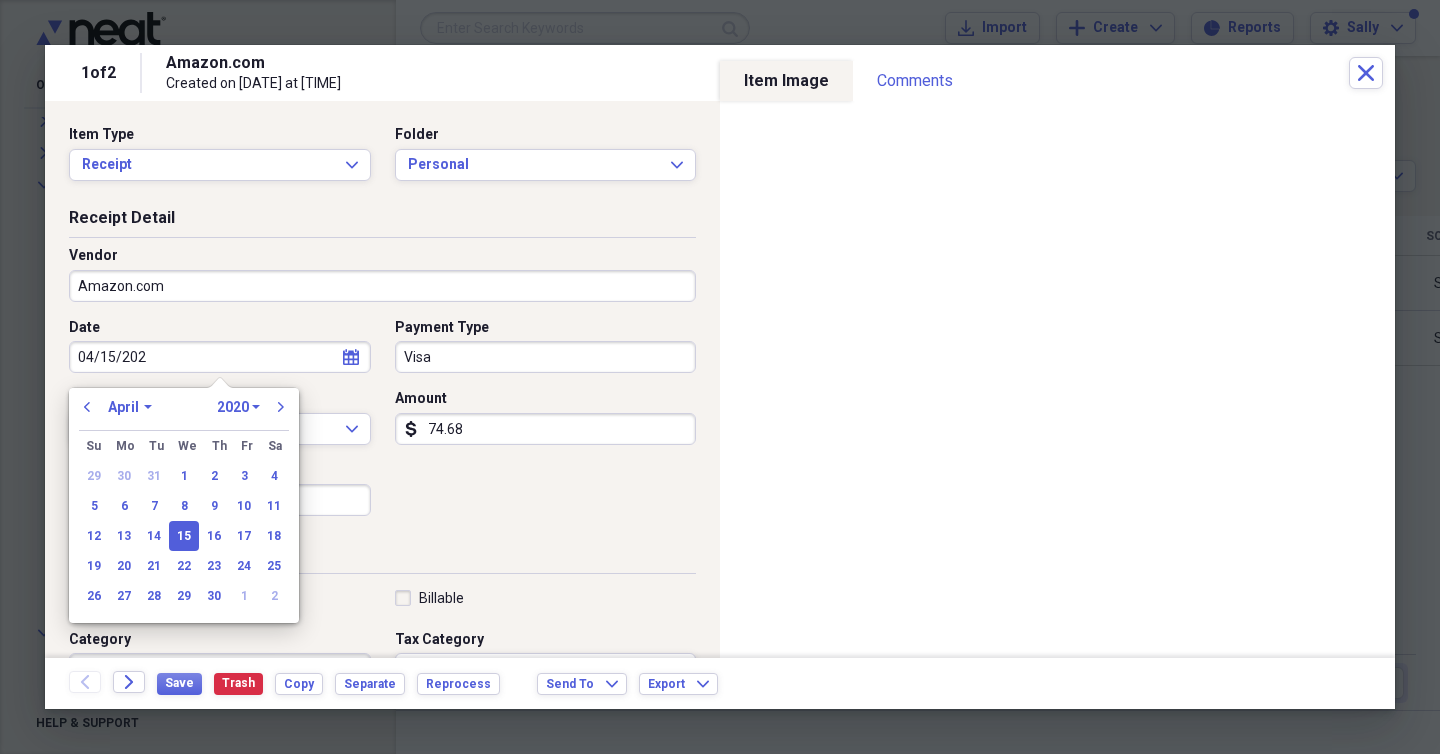 type on "04/15/2025" 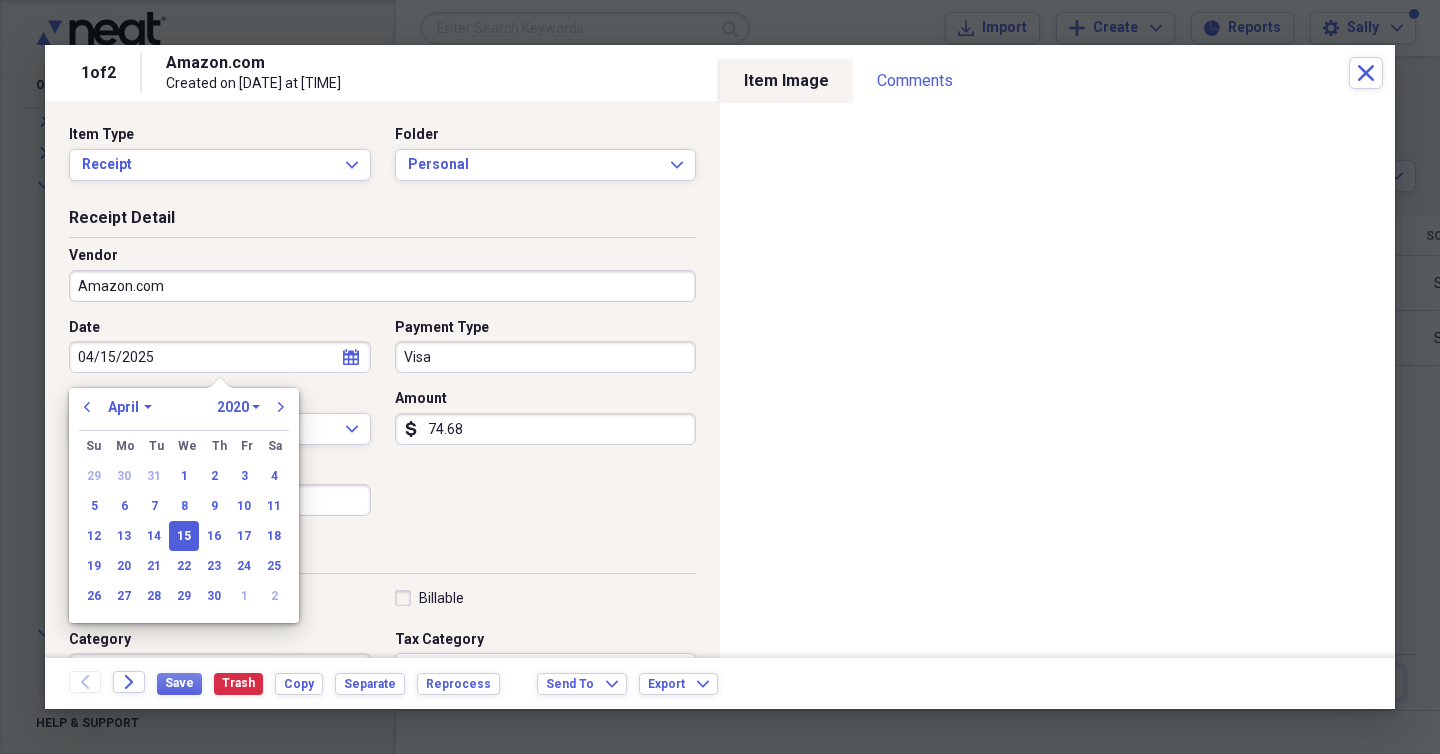 select on "2025" 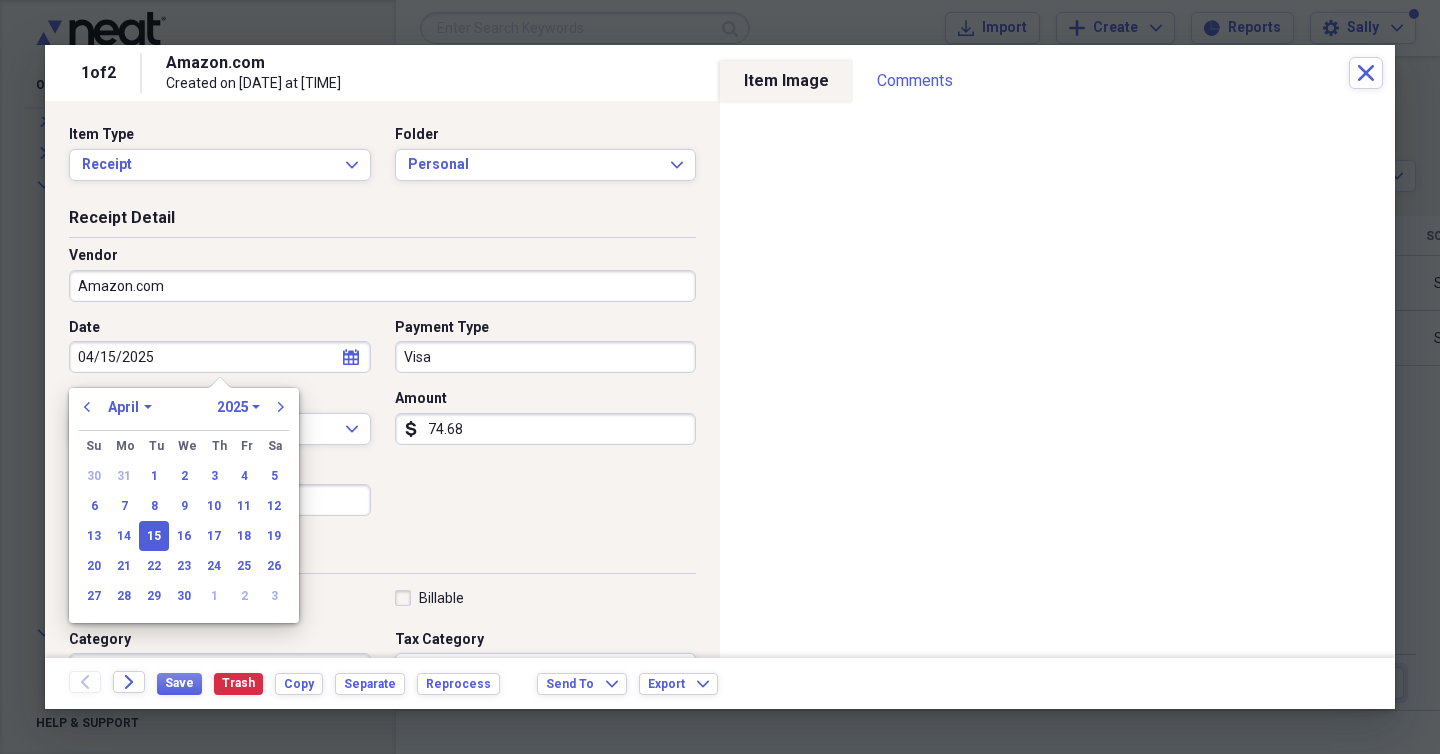 type on "04/15/2025" 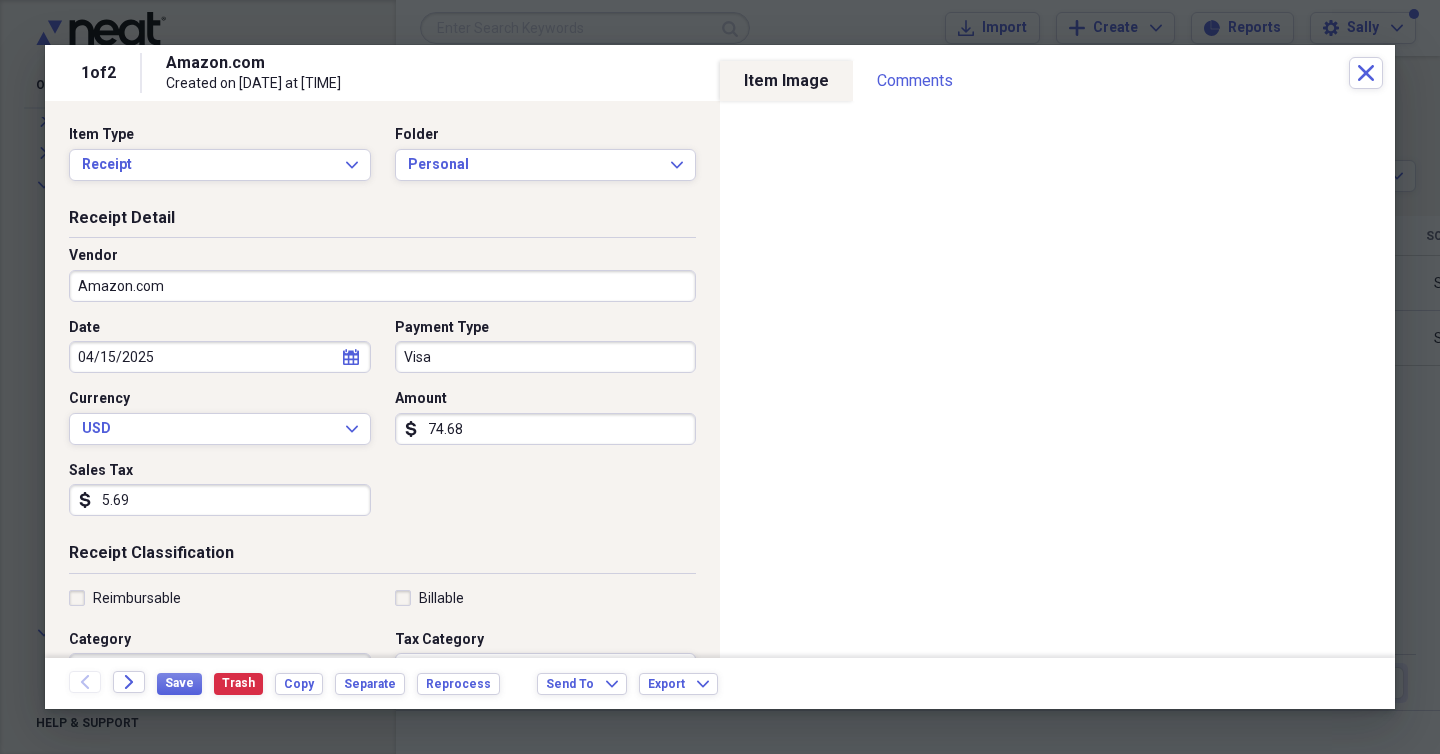 scroll, scrollTop: 275, scrollLeft: 0, axis: vertical 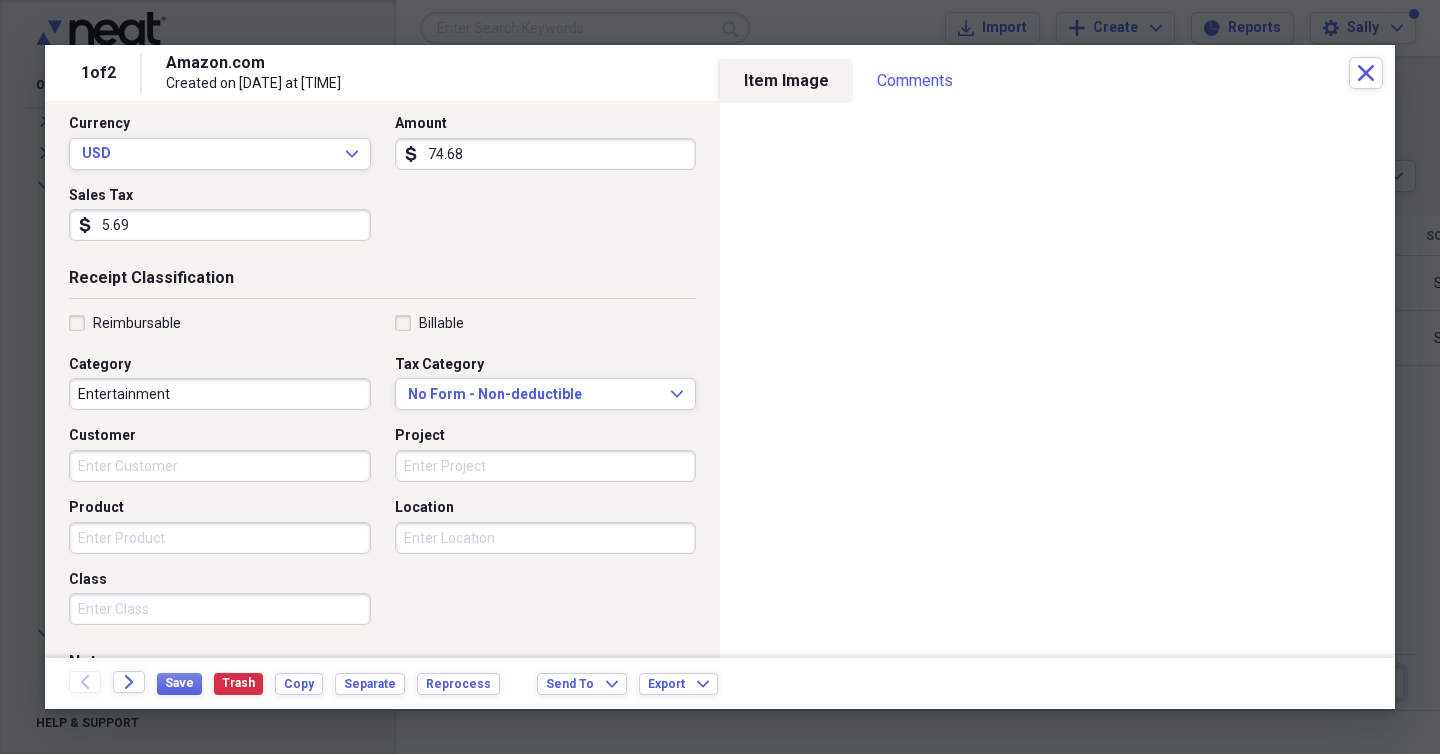 click on "Entertainment" at bounding box center [220, 394] 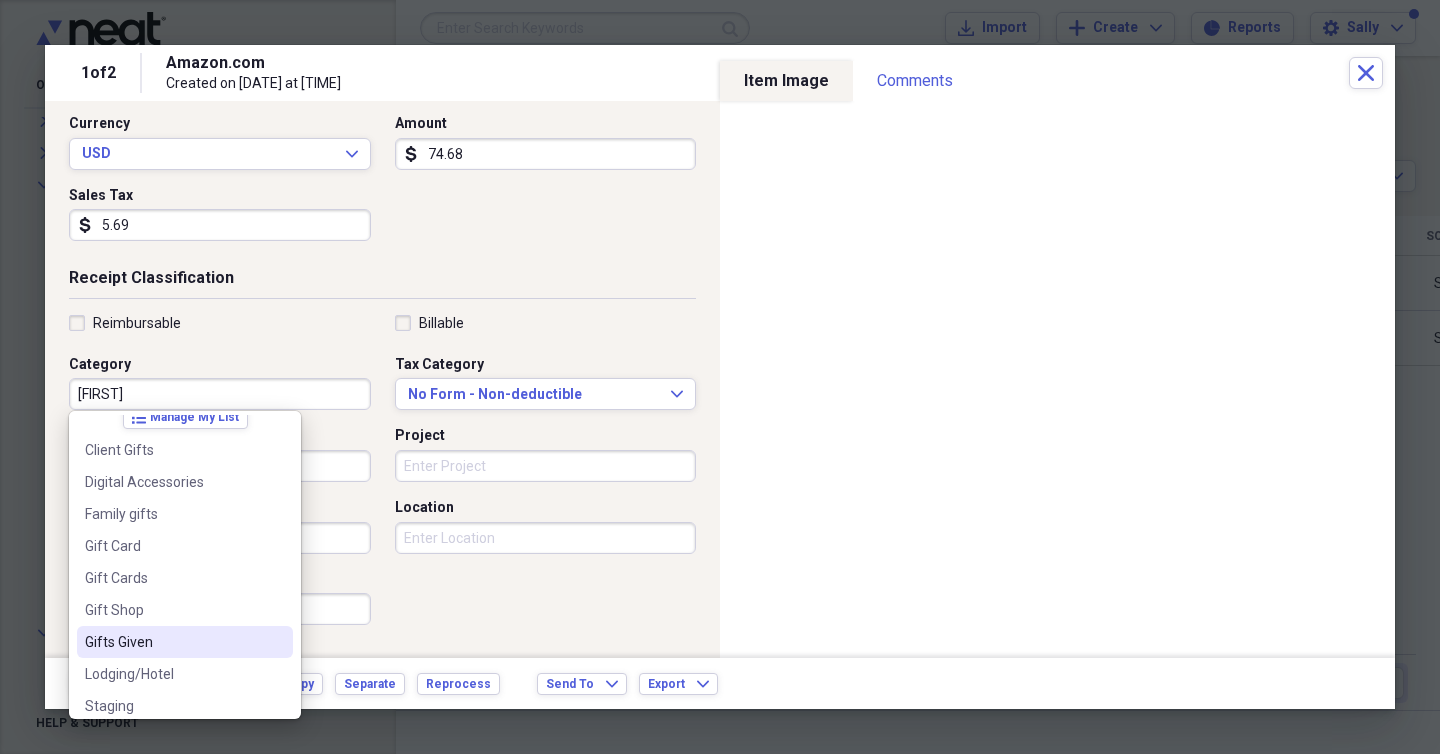 scroll, scrollTop: 12, scrollLeft: 0, axis: vertical 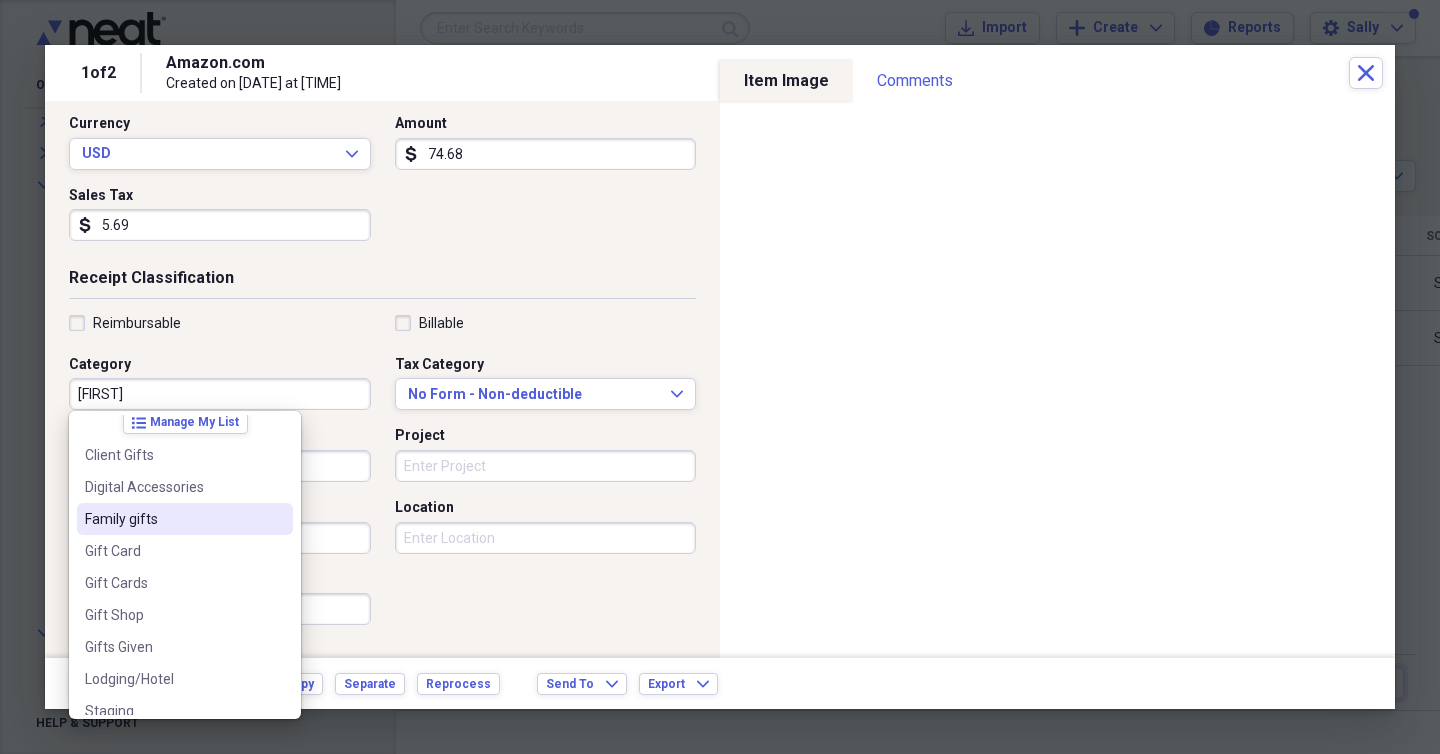 click on "Family gifts" at bounding box center [173, 519] 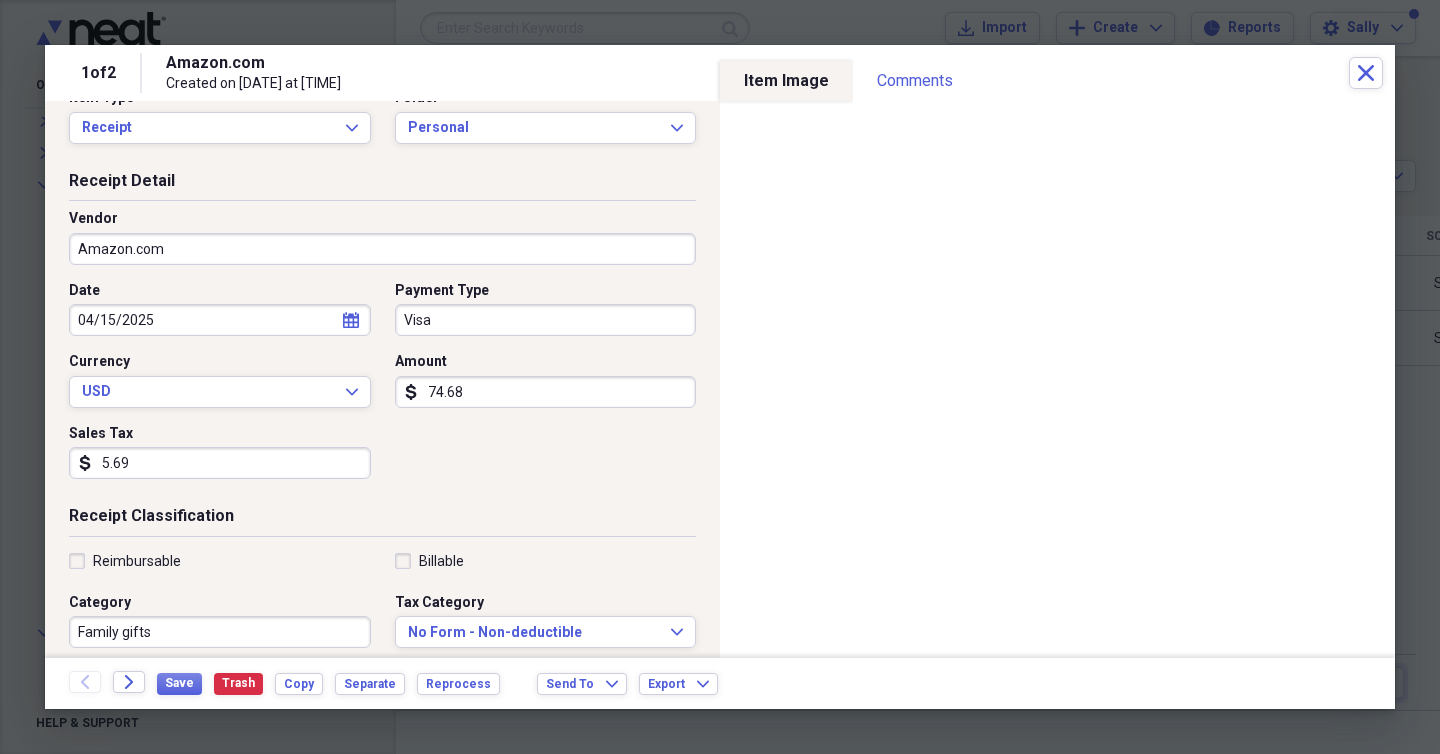 scroll, scrollTop: 0, scrollLeft: 0, axis: both 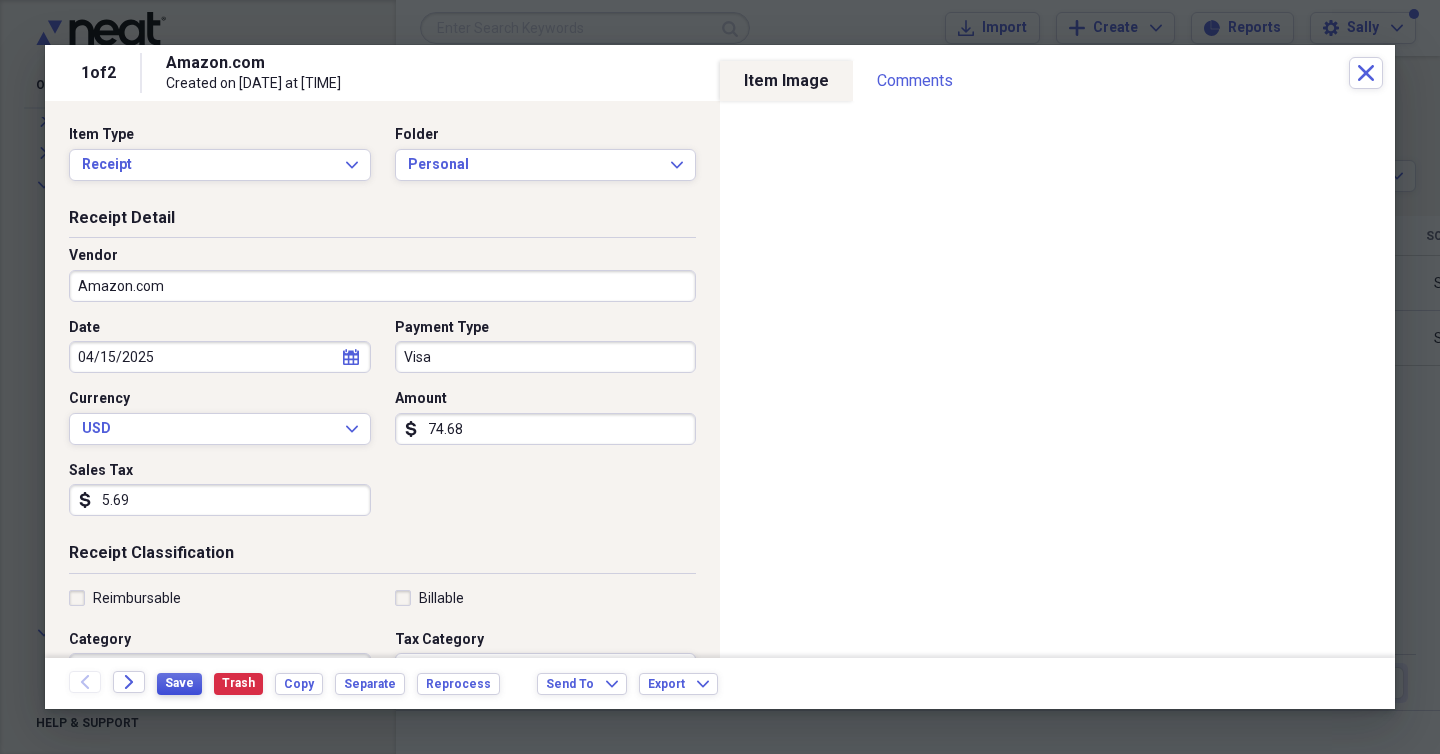 click on "Save" at bounding box center [179, 683] 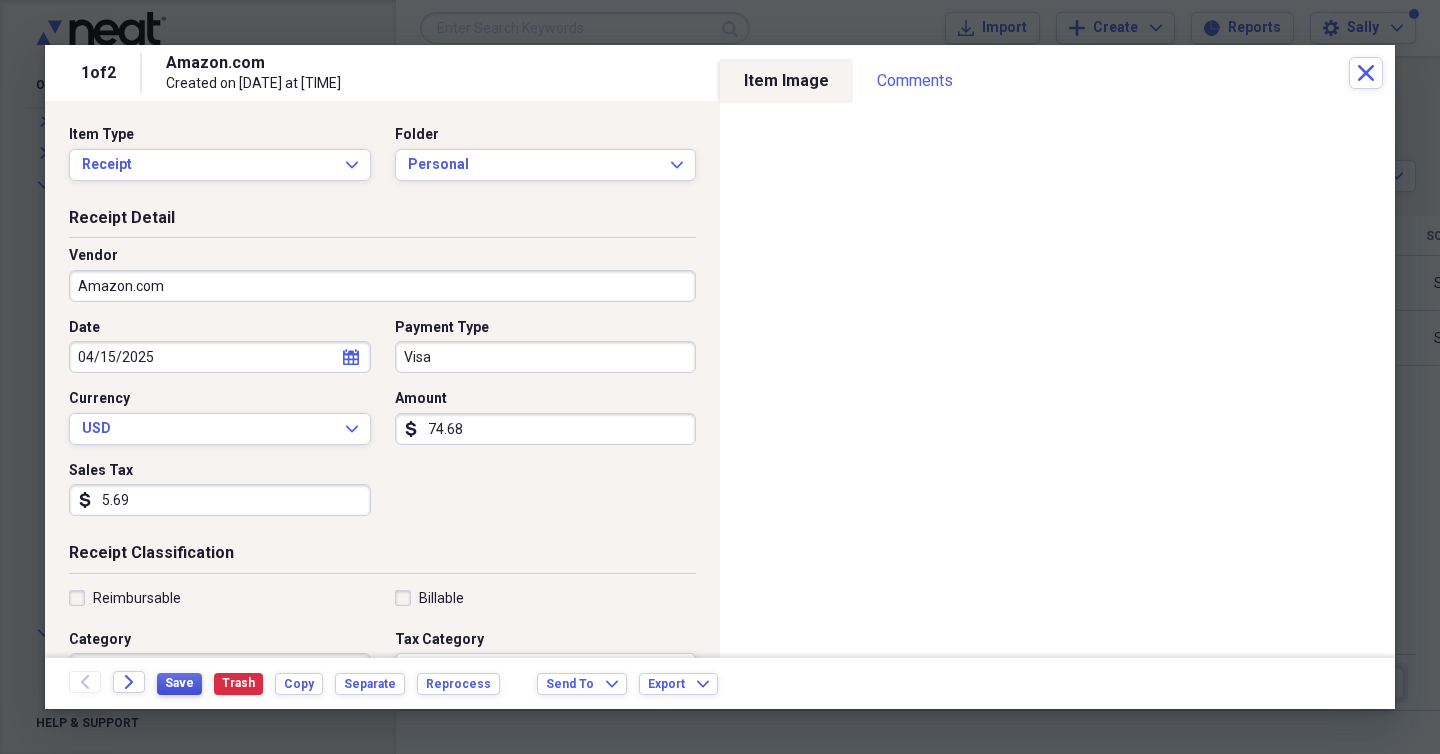 click on "Save" at bounding box center [179, 683] 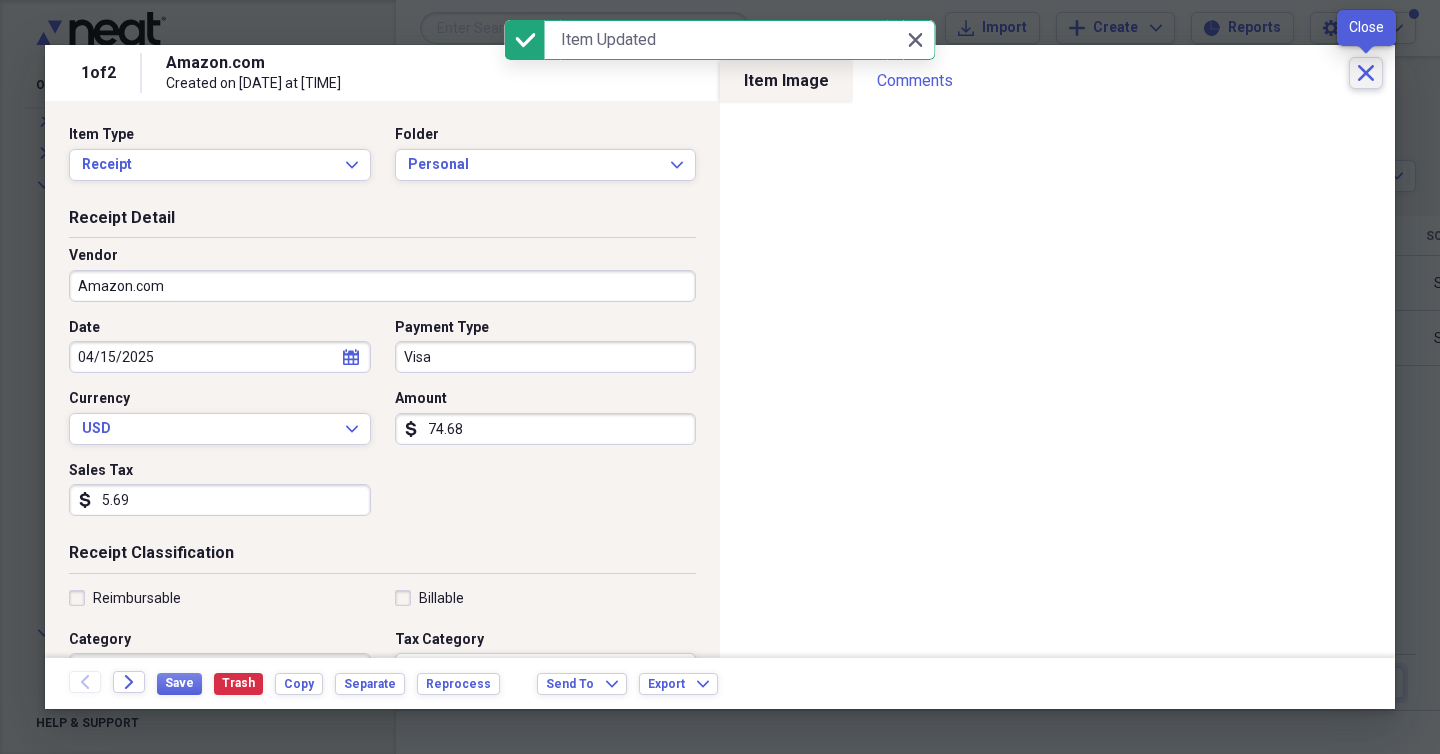 click 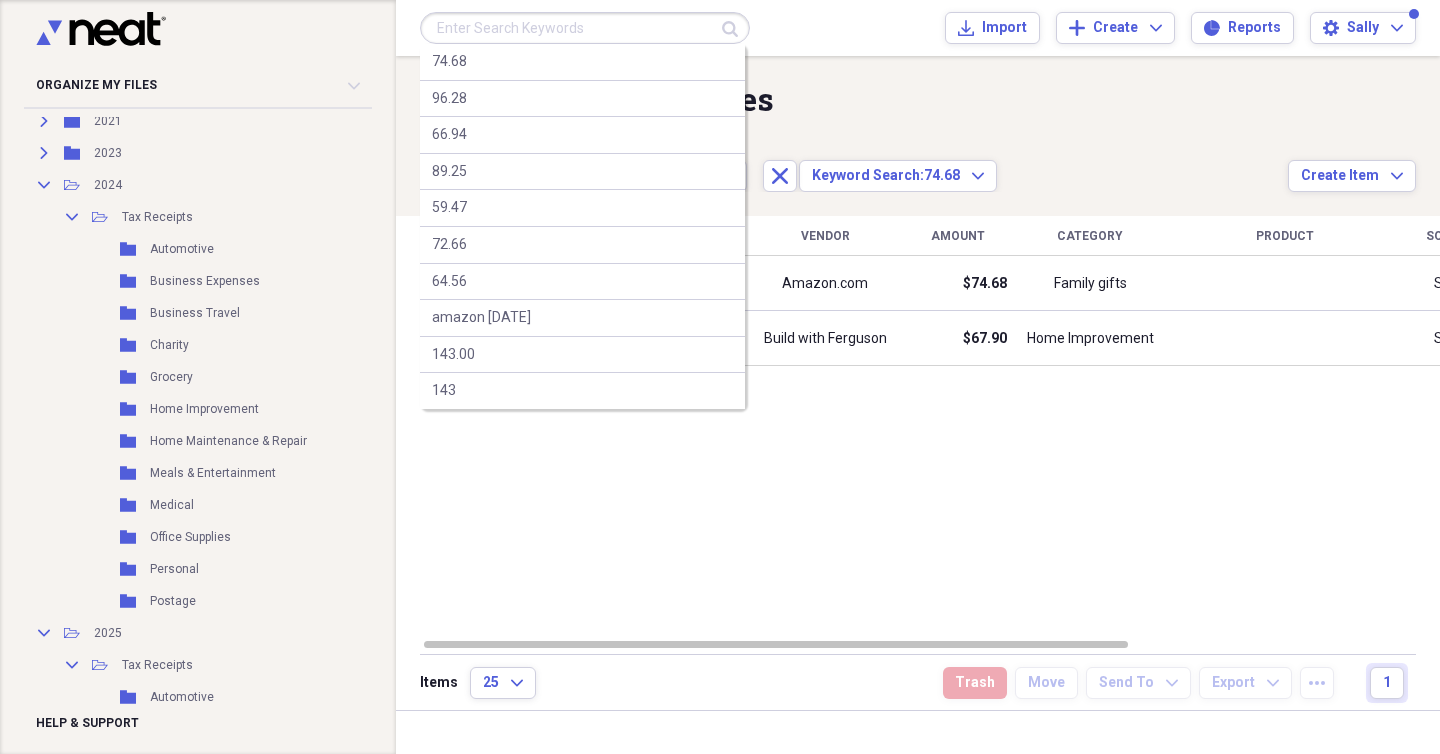 click at bounding box center [585, 28] 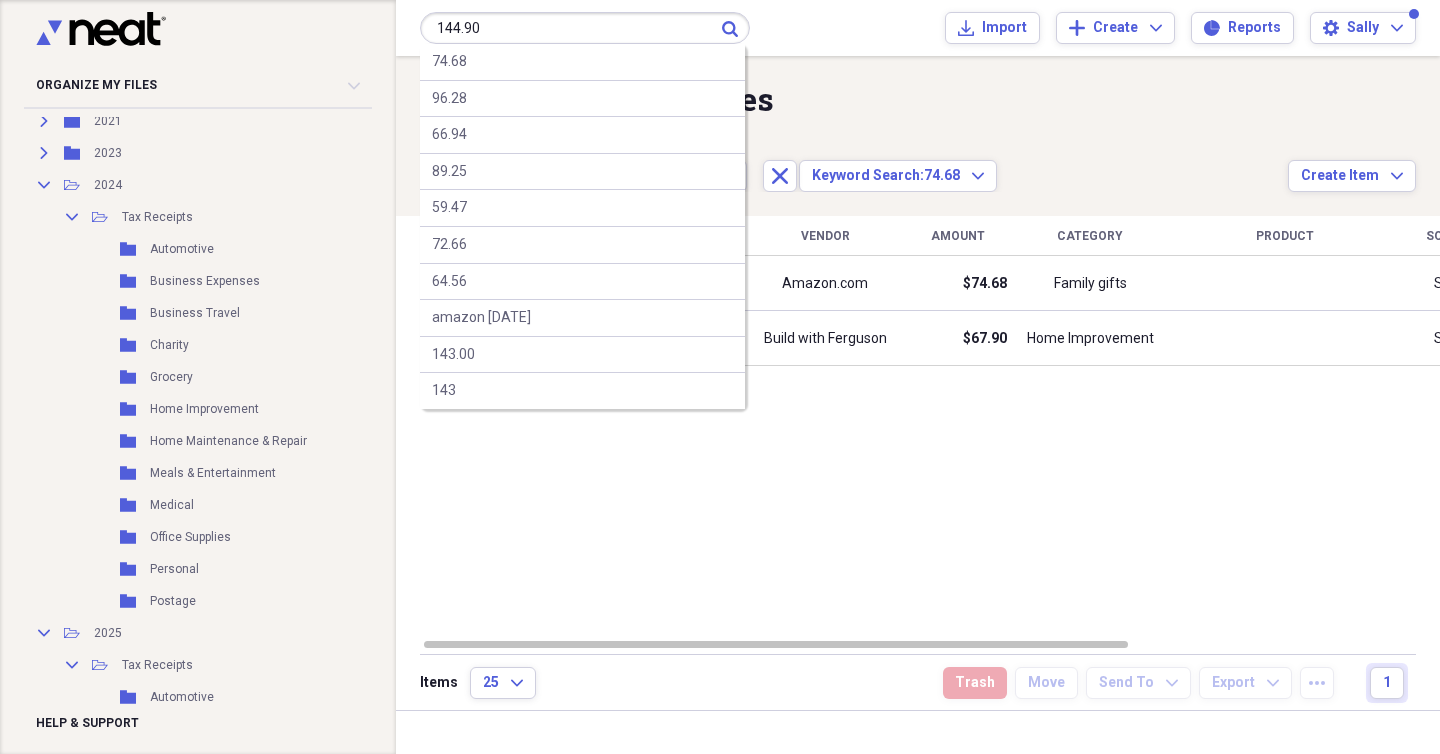 type on "144.90" 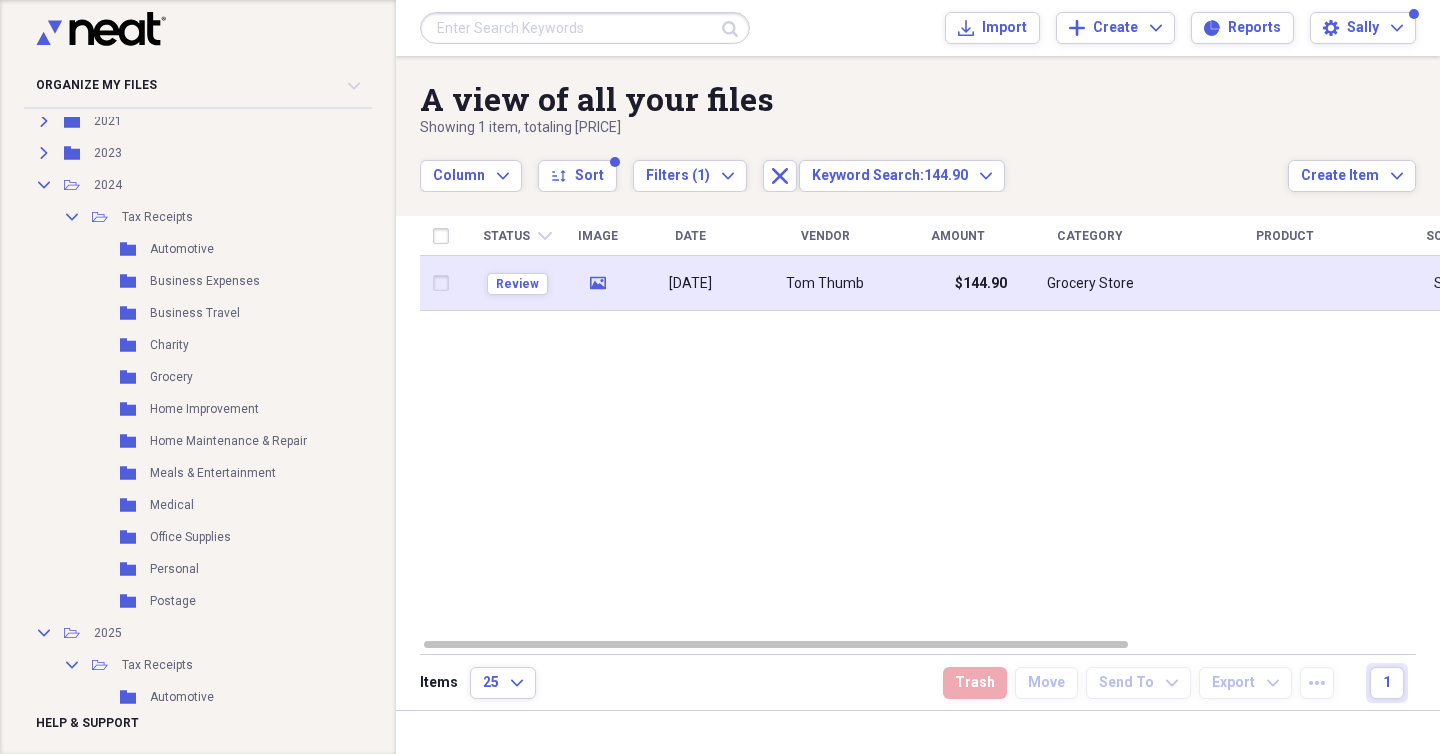click on "Tom Thumb" at bounding box center [825, 284] 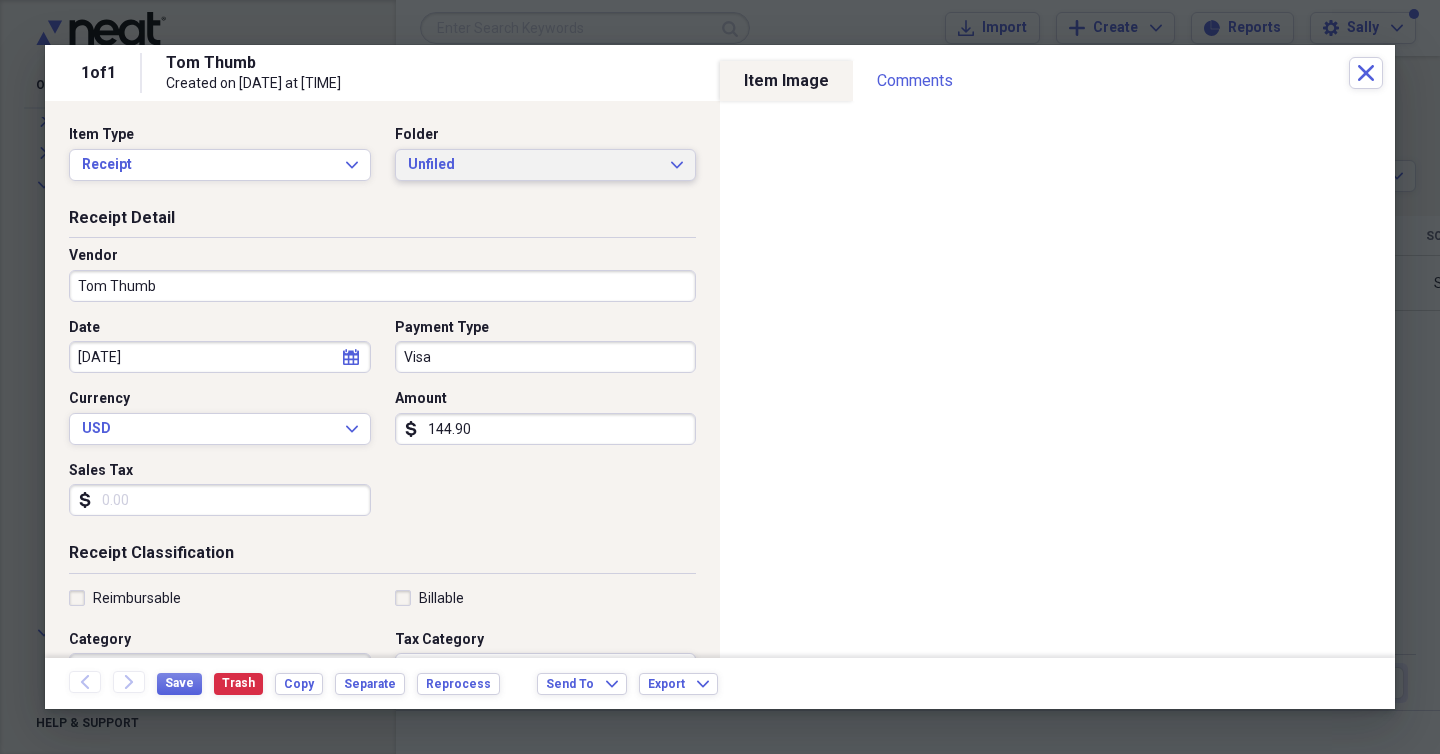 click on "Unfiled Expand" at bounding box center (546, 165) 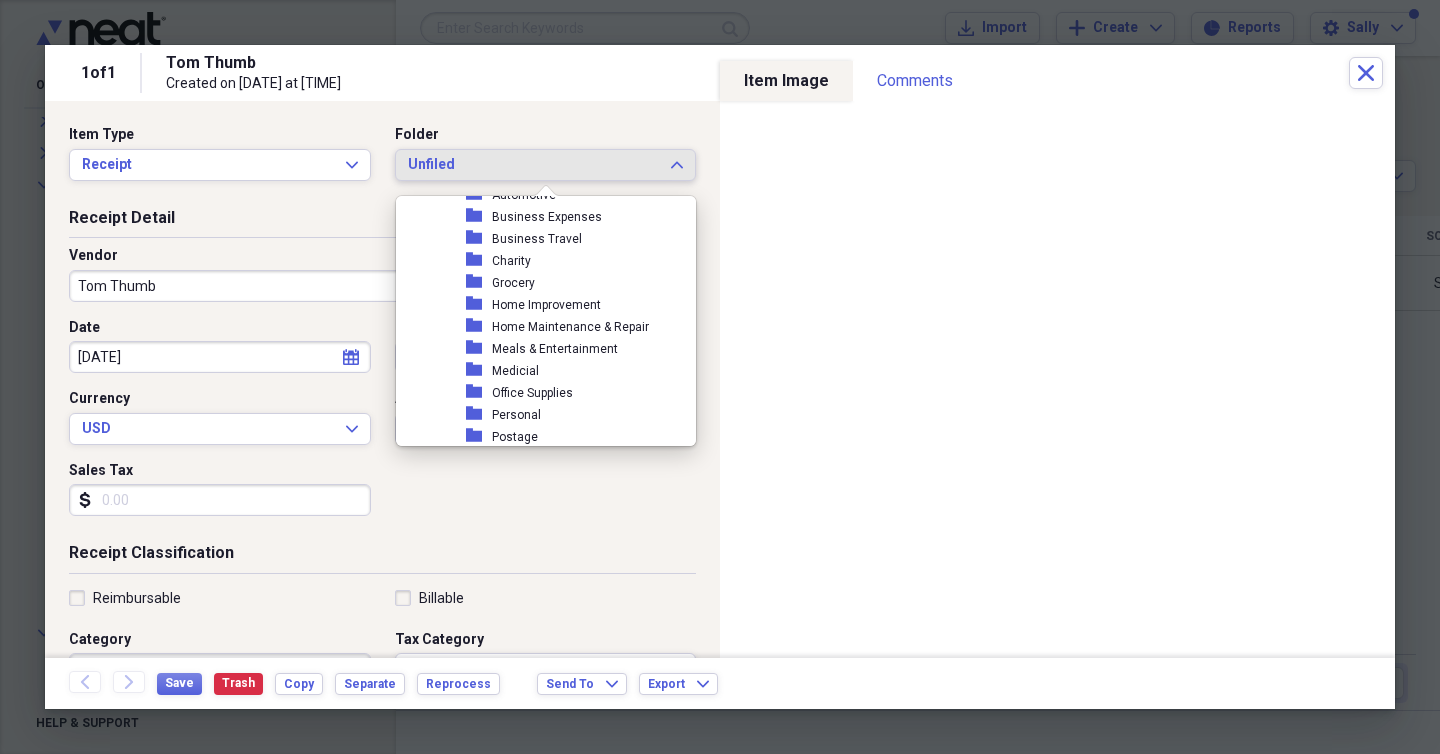 scroll, scrollTop: 627, scrollLeft: 0, axis: vertical 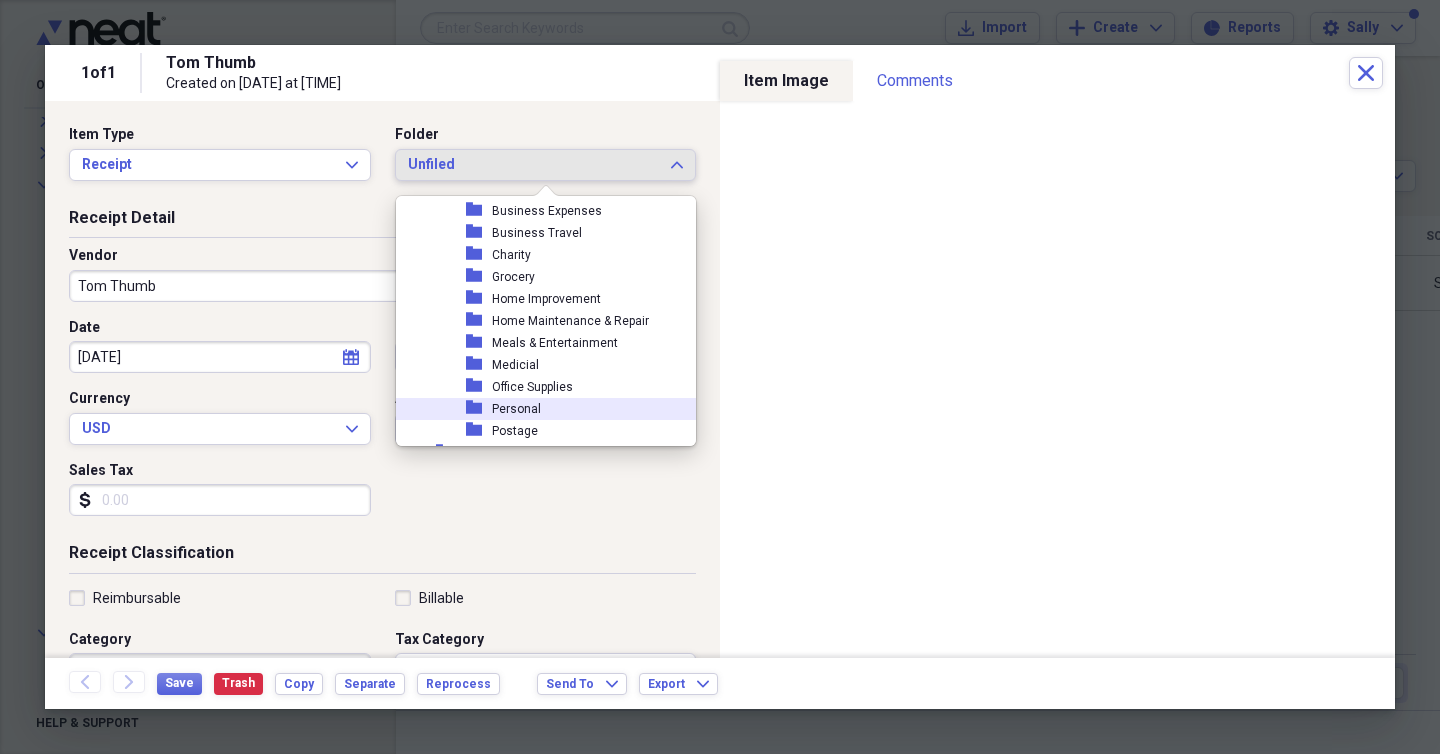 click on "Personal" at bounding box center [516, 409] 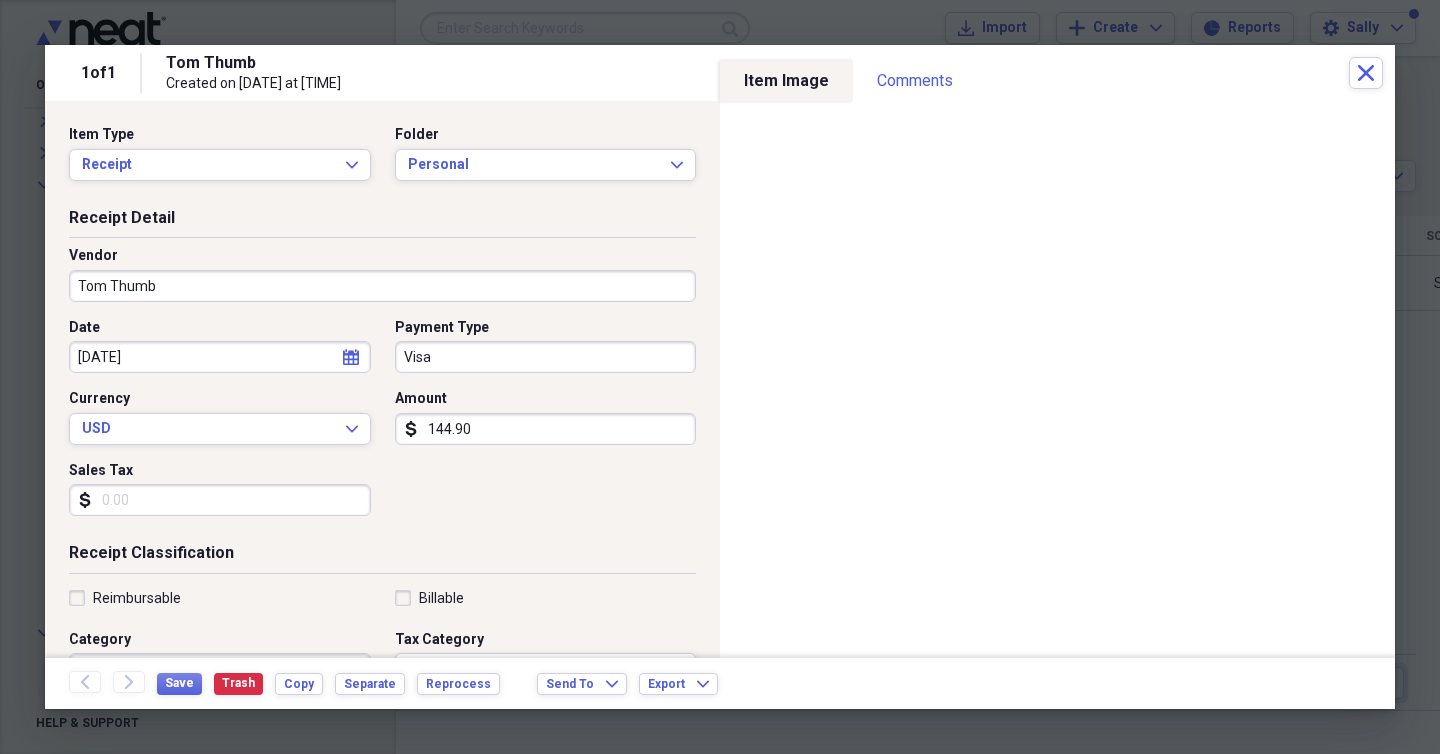 click on "Sales Tax" at bounding box center [220, 500] 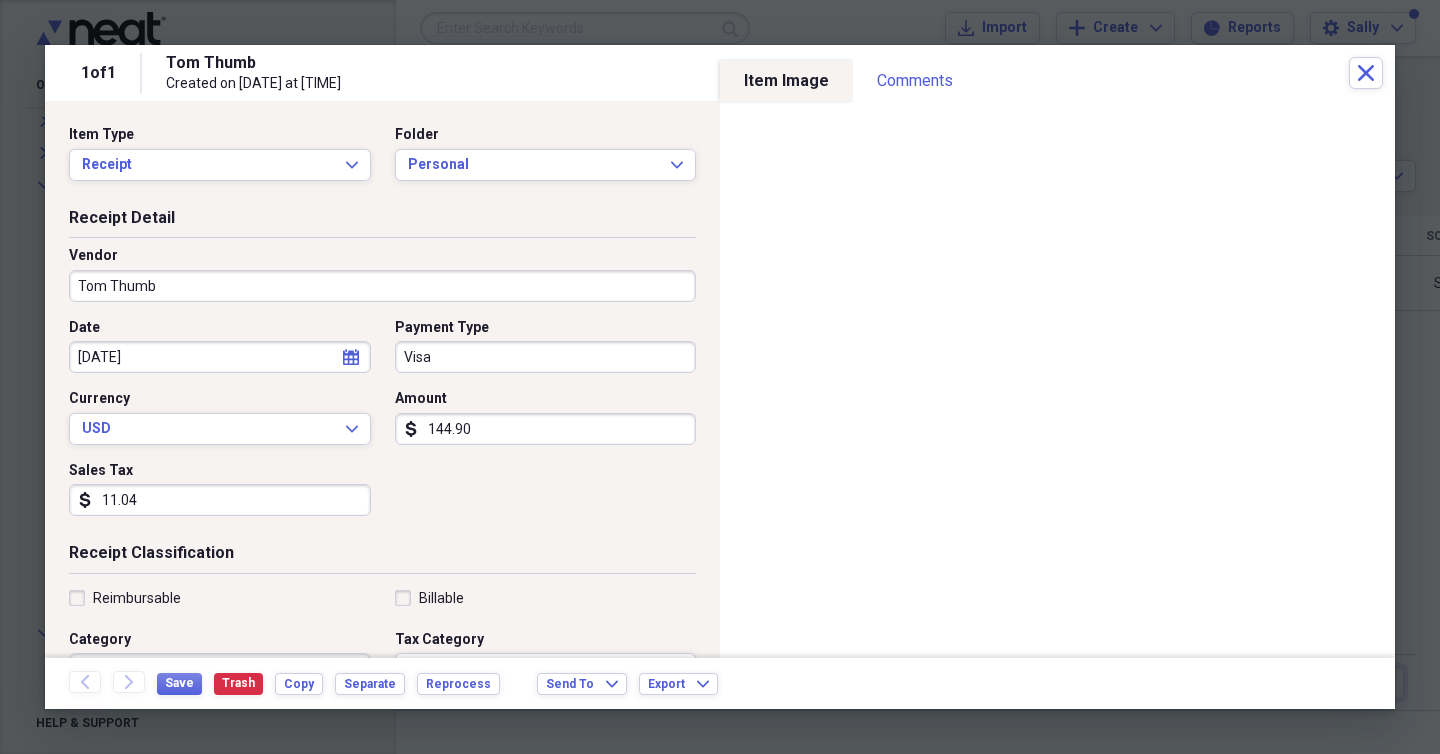 type on "11.04" 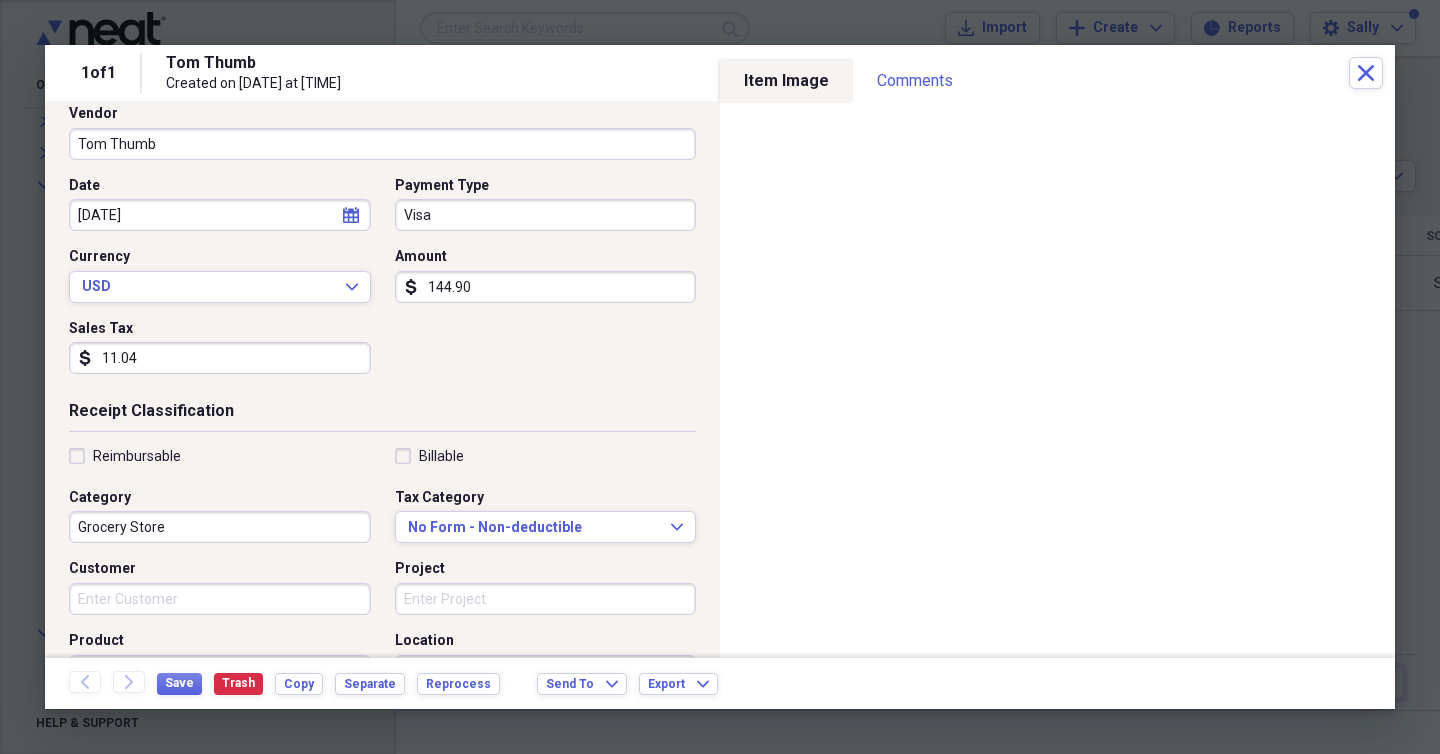 scroll, scrollTop: 157, scrollLeft: 0, axis: vertical 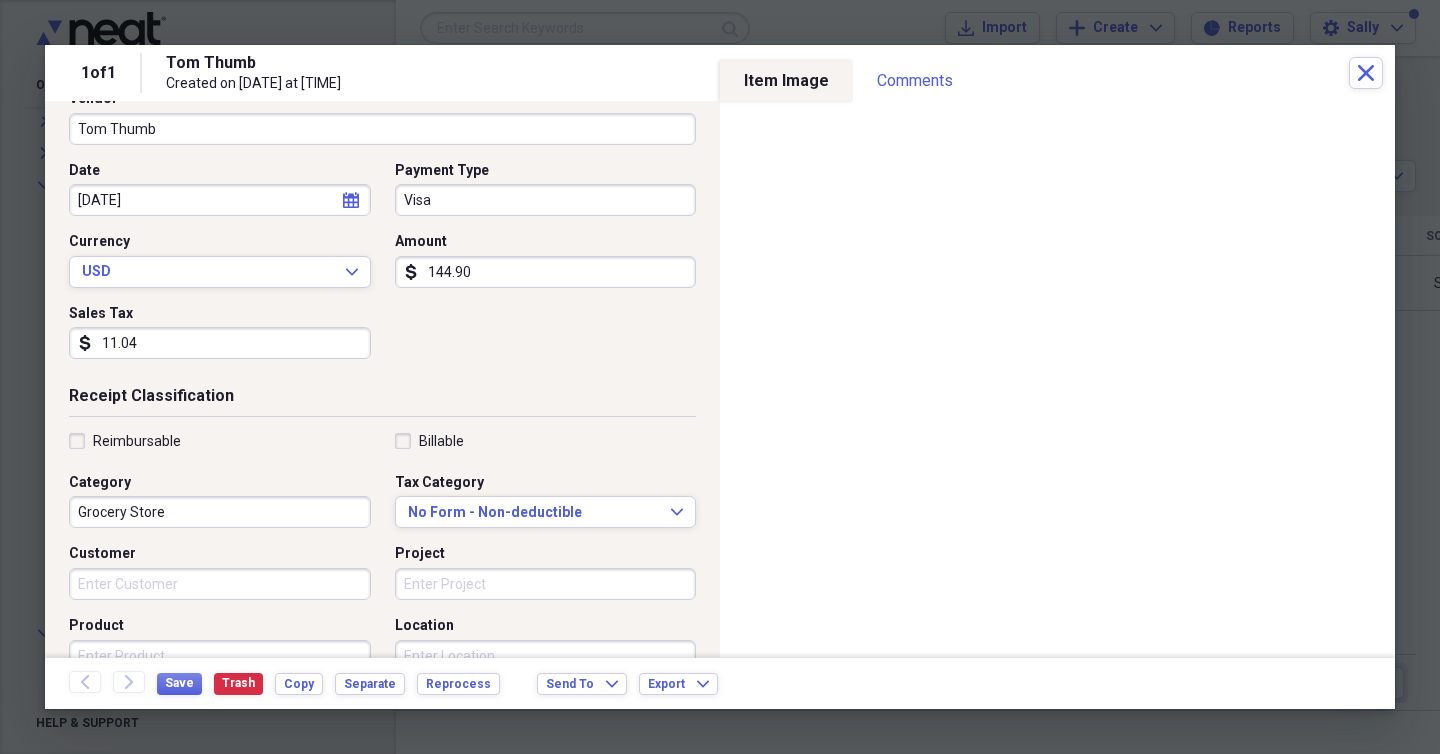 click on "Grocery Store" at bounding box center [220, 512] 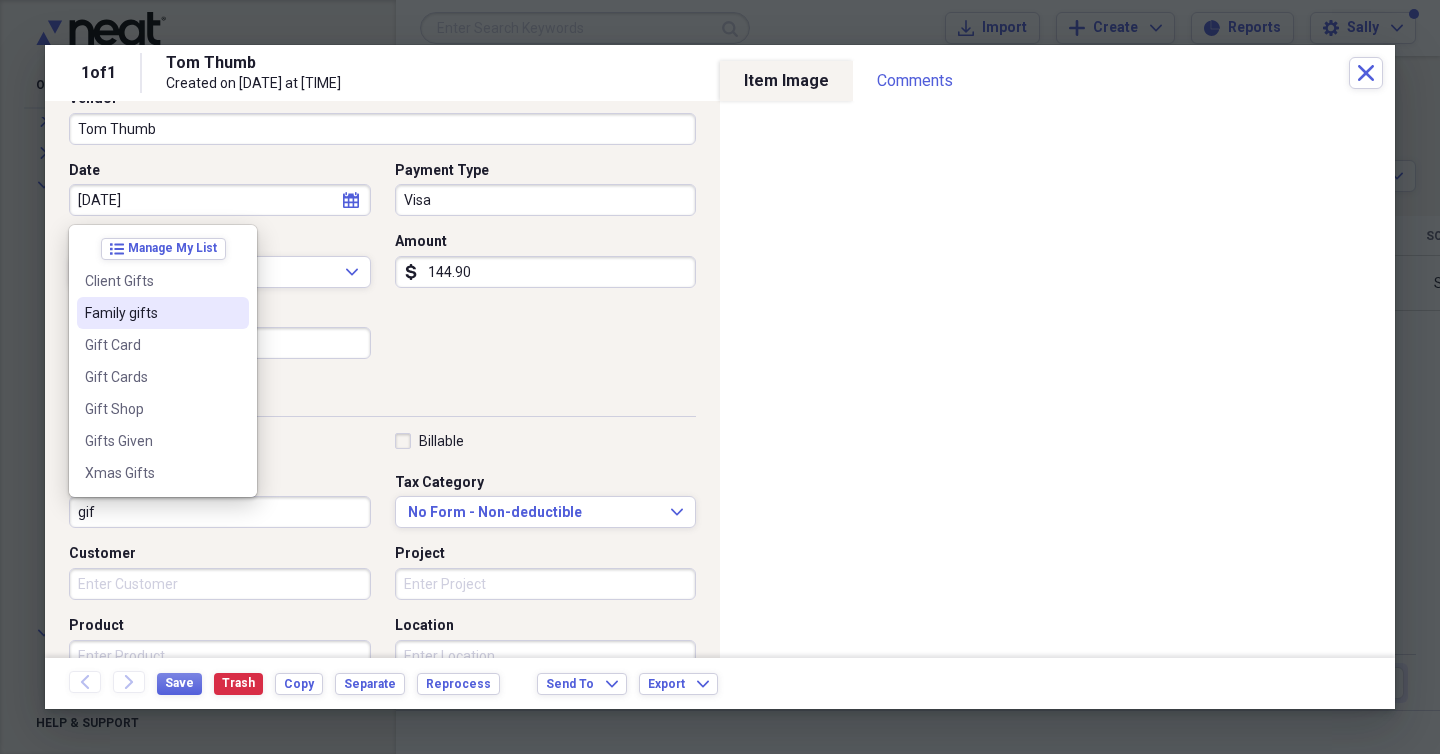 click on "Family gifts" at bounding box center [151, 313] 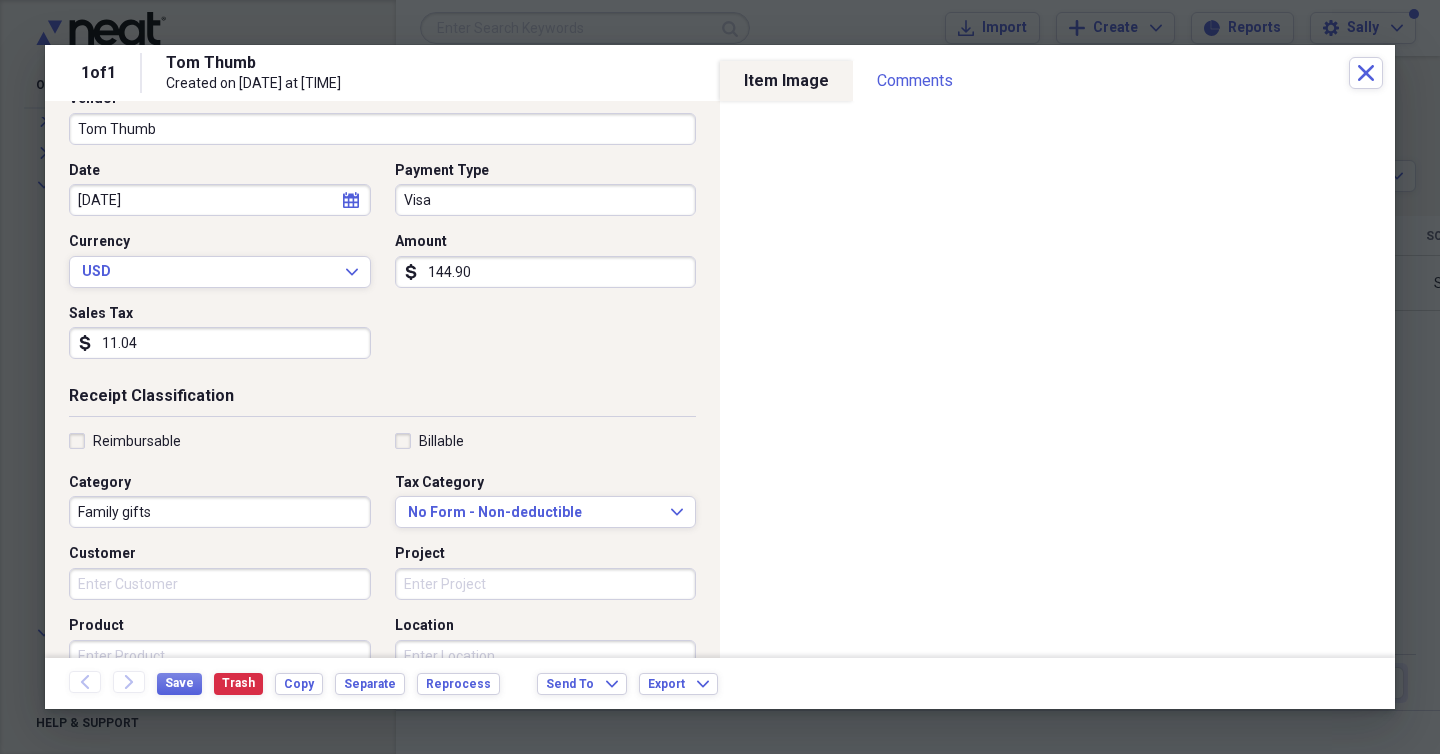 click on "Billable" at bounding box center (546, 441) 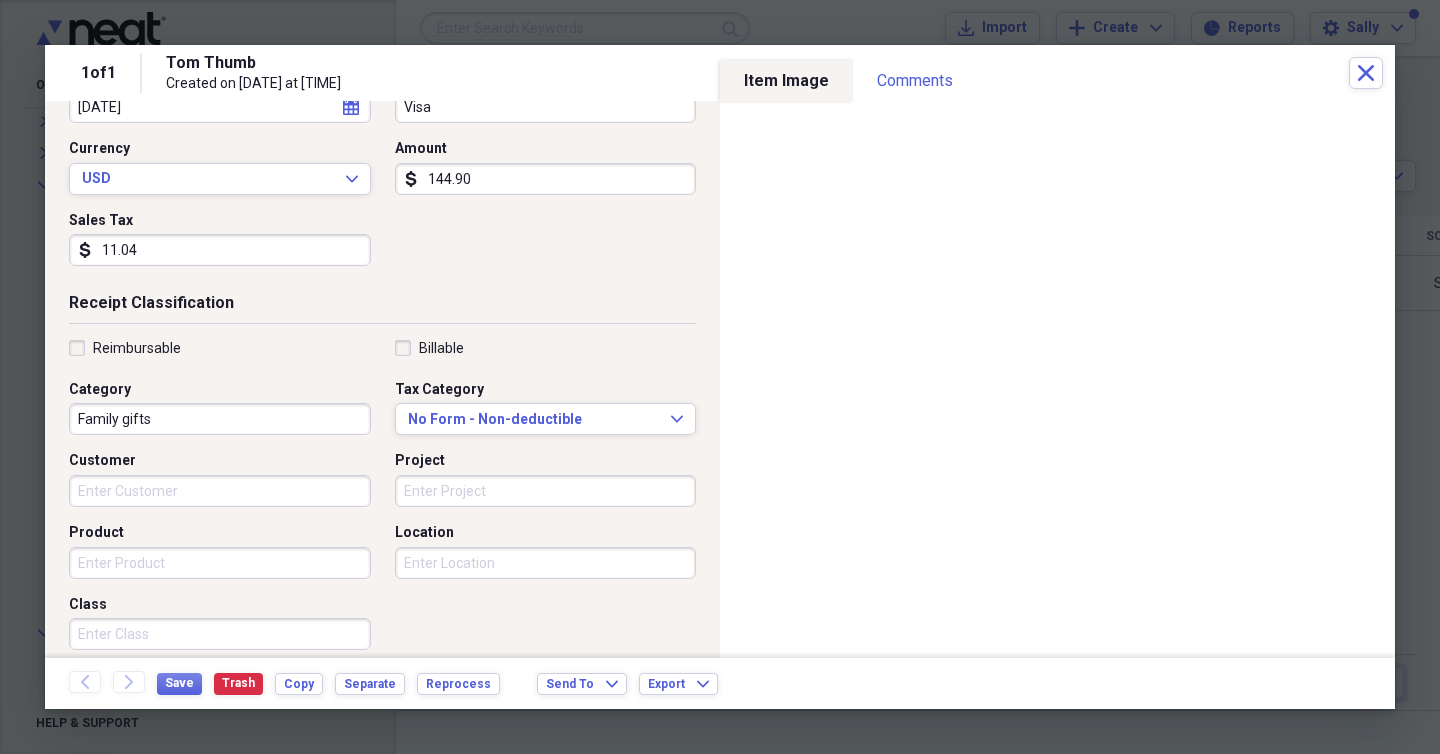 scroll, scrollTop: 0, scrollLeft: 0, axis: both 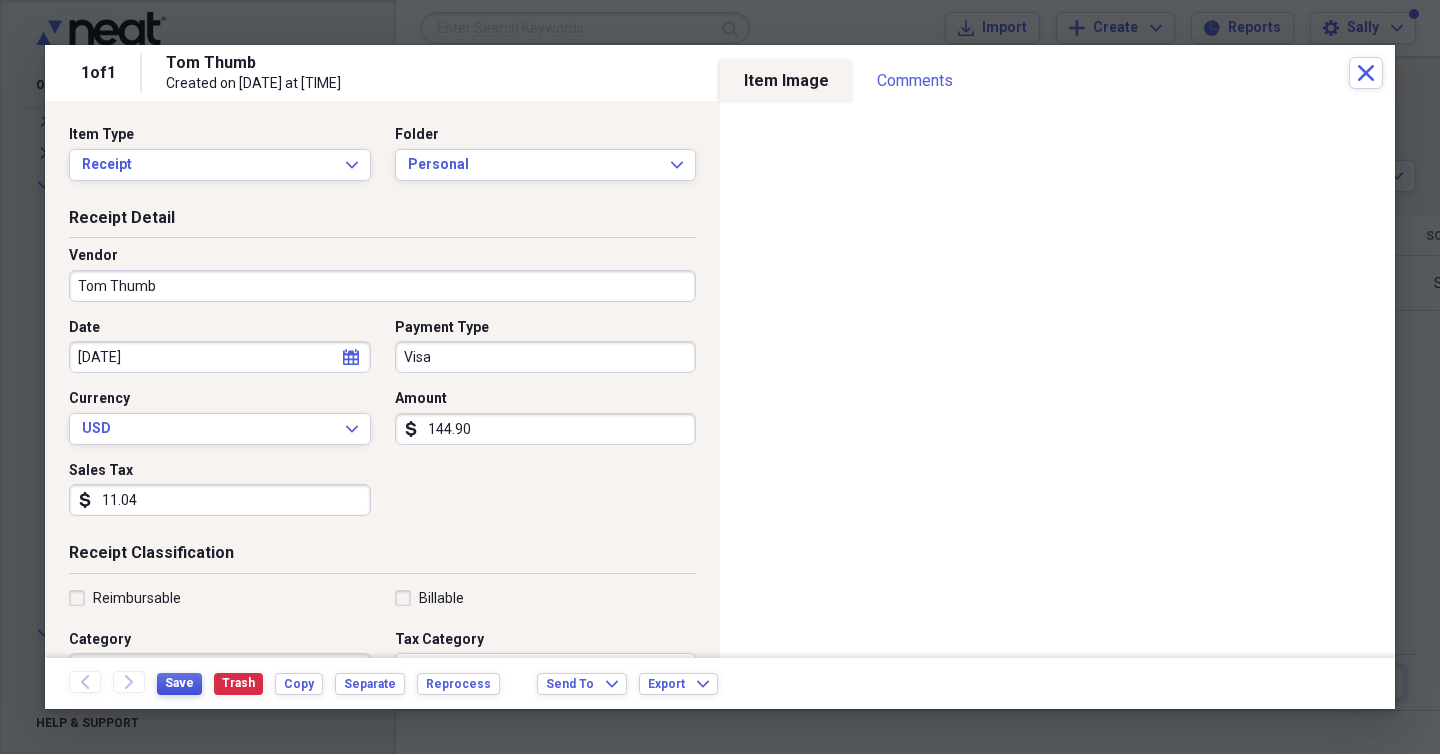 click on "Save" at bounding box center (179, 683) 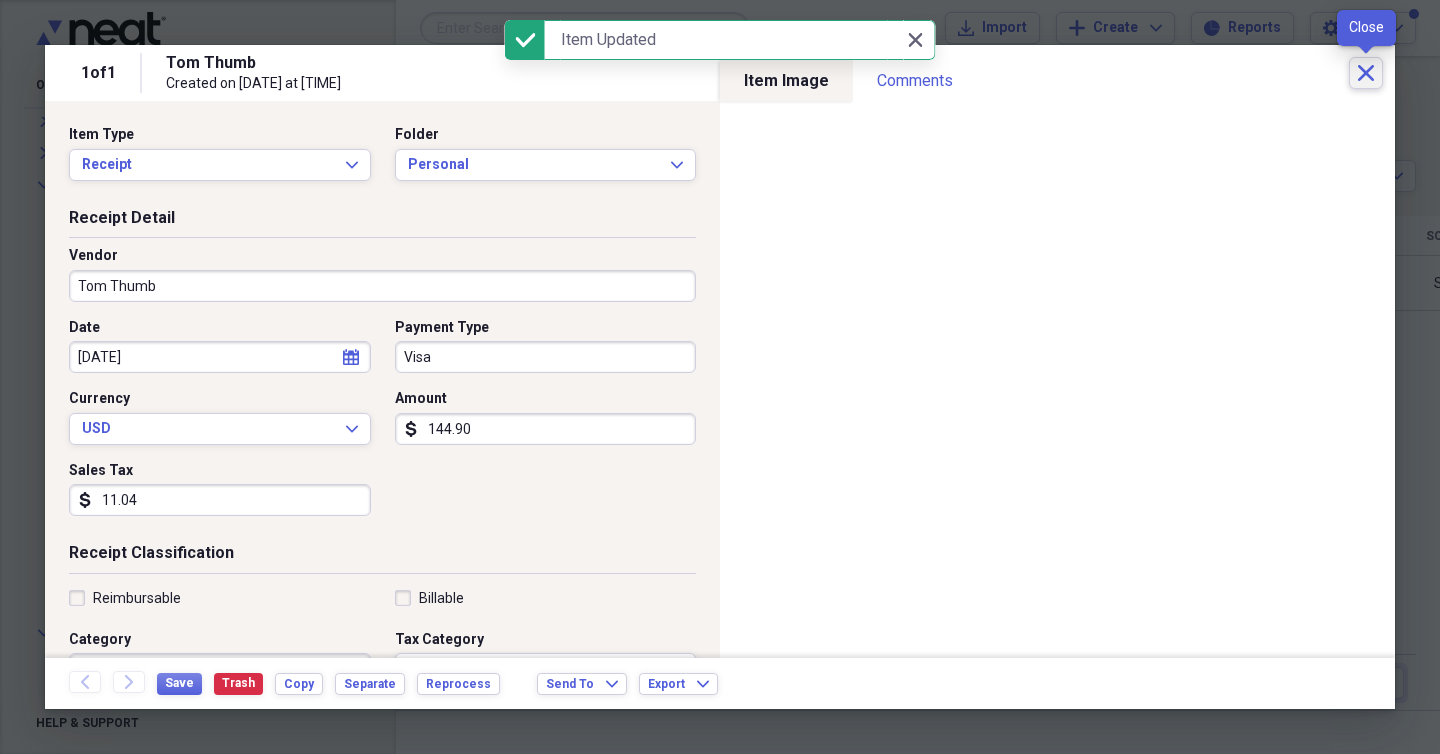 click on "Close" 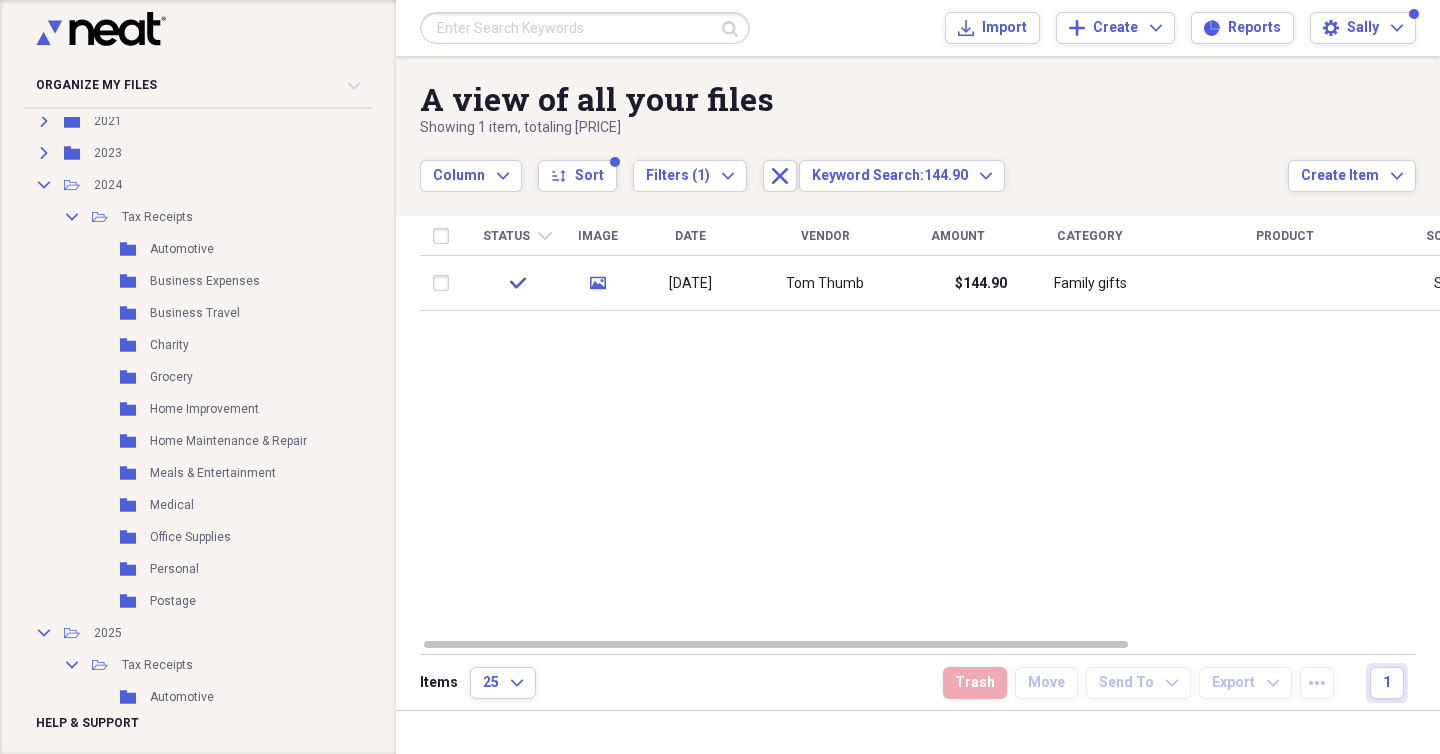 click at bounding box center [585, 28] 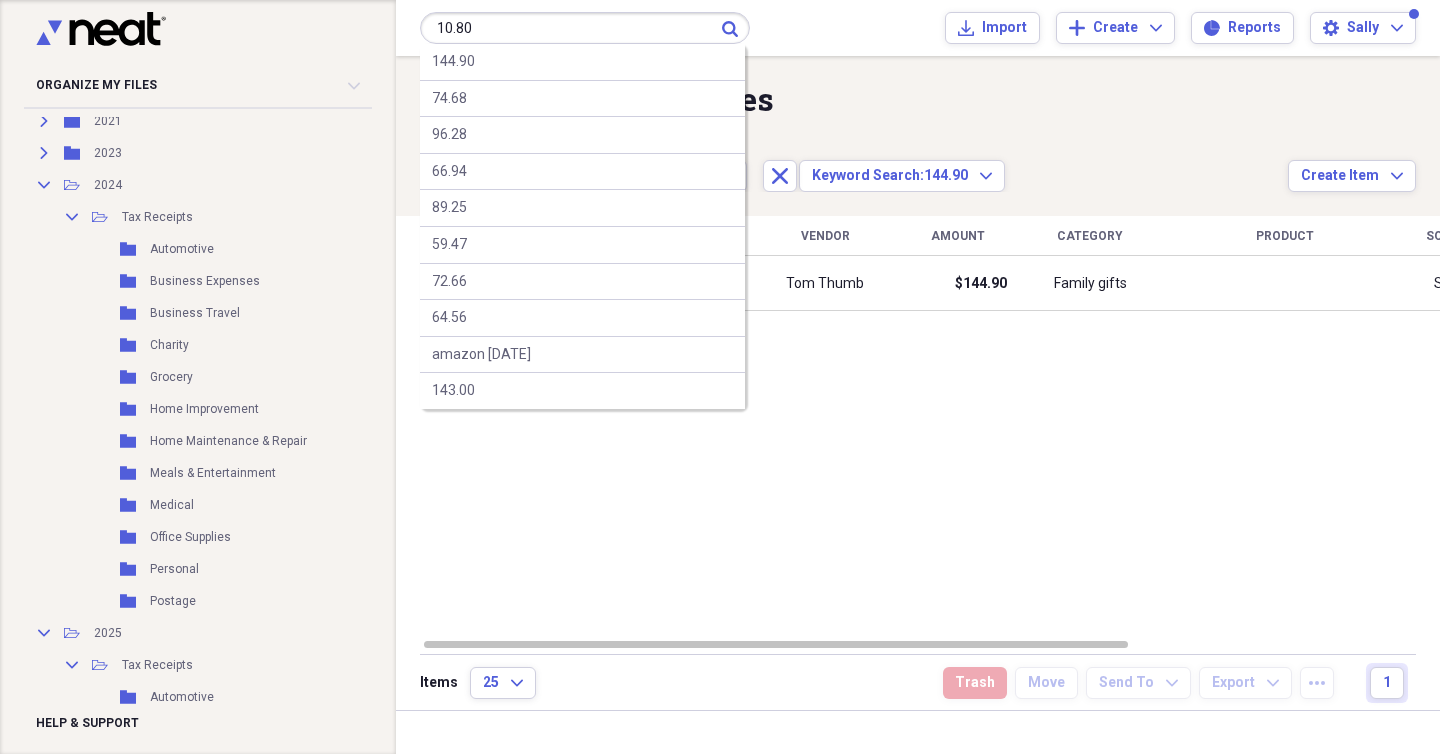 type on "10.80" 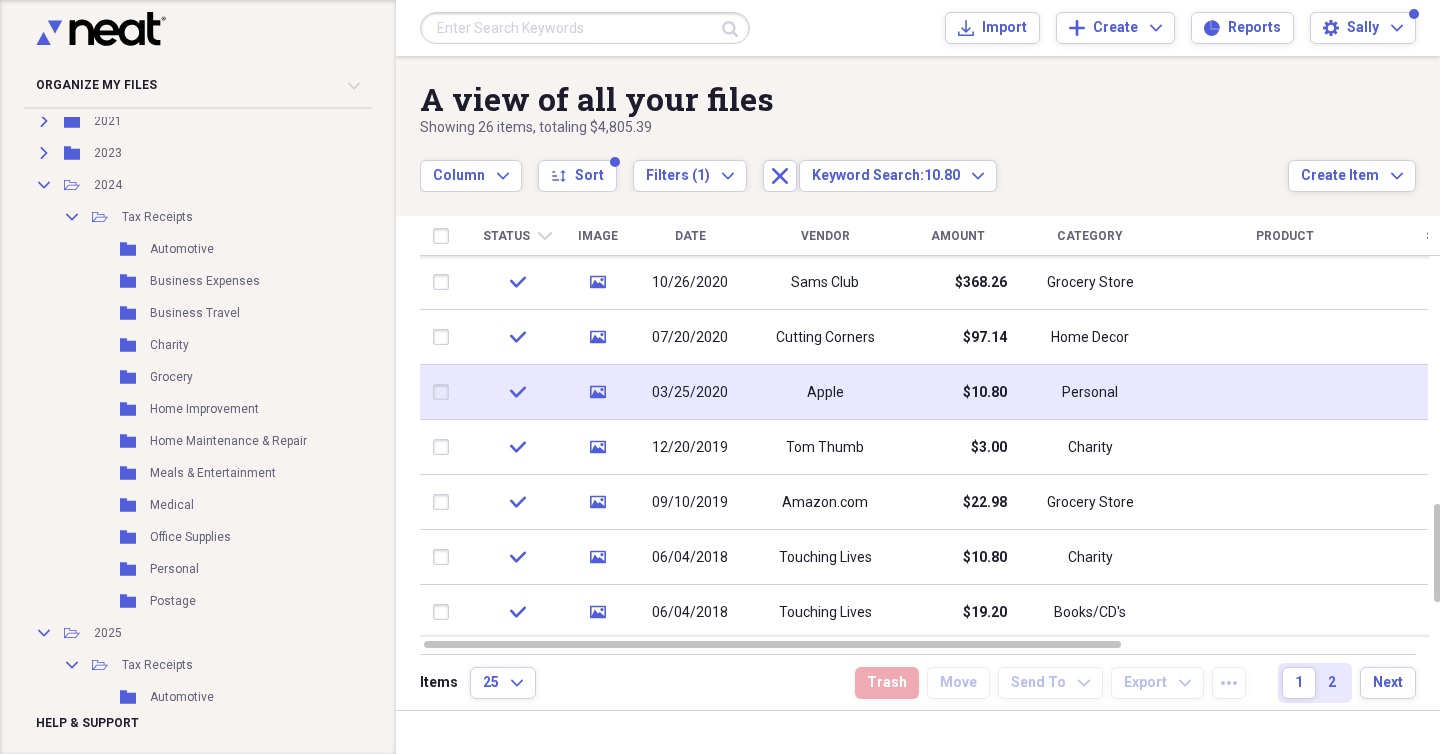 click on "Apple" at bounding box center (825, 392) 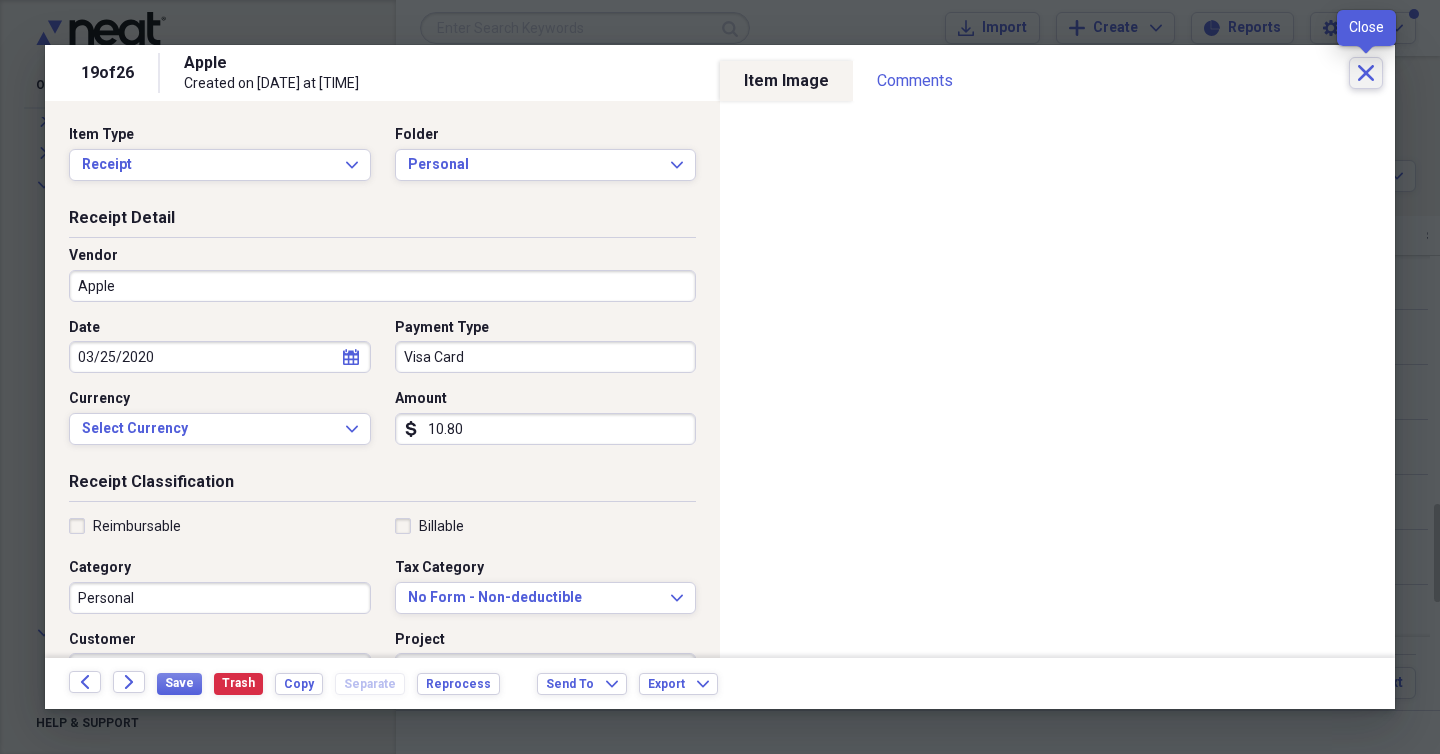 click 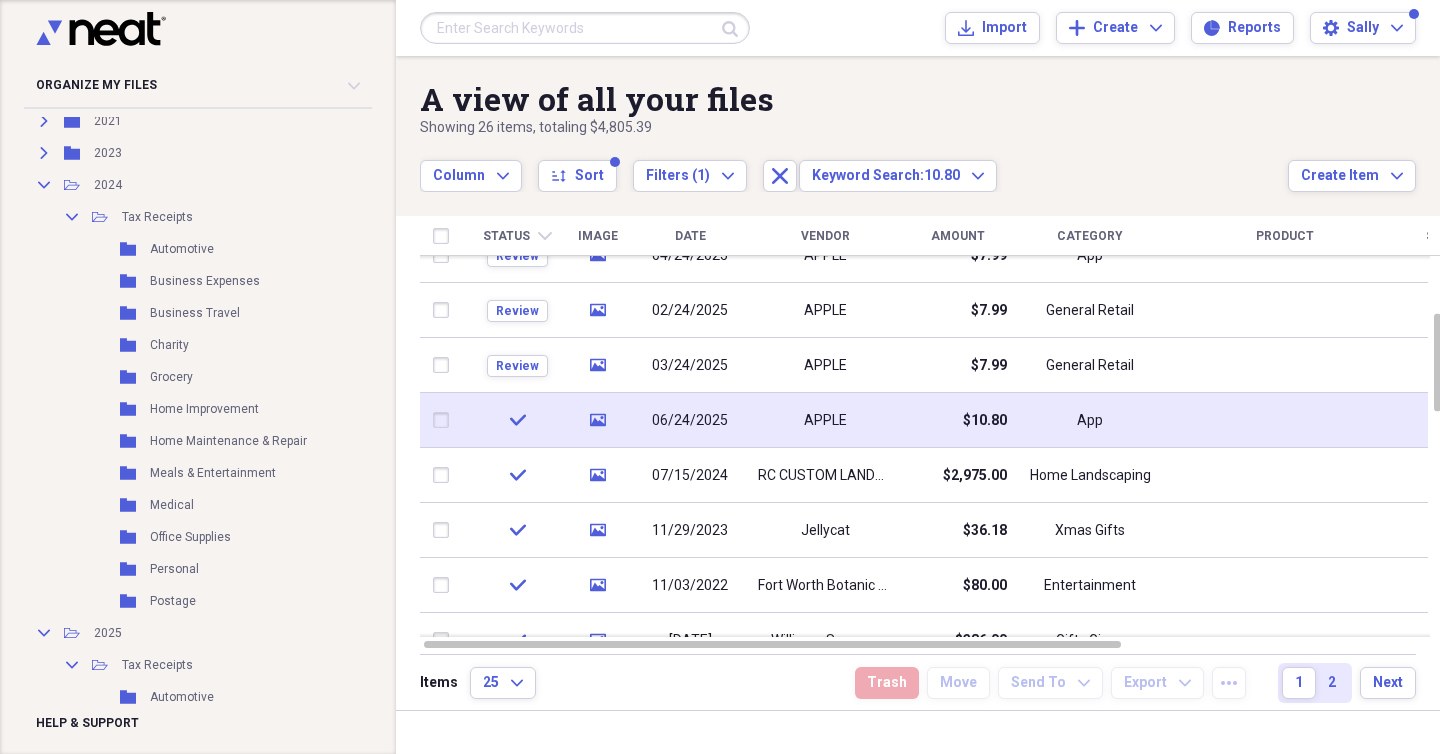 click on "$10.80" at bounding box center [985, 421] 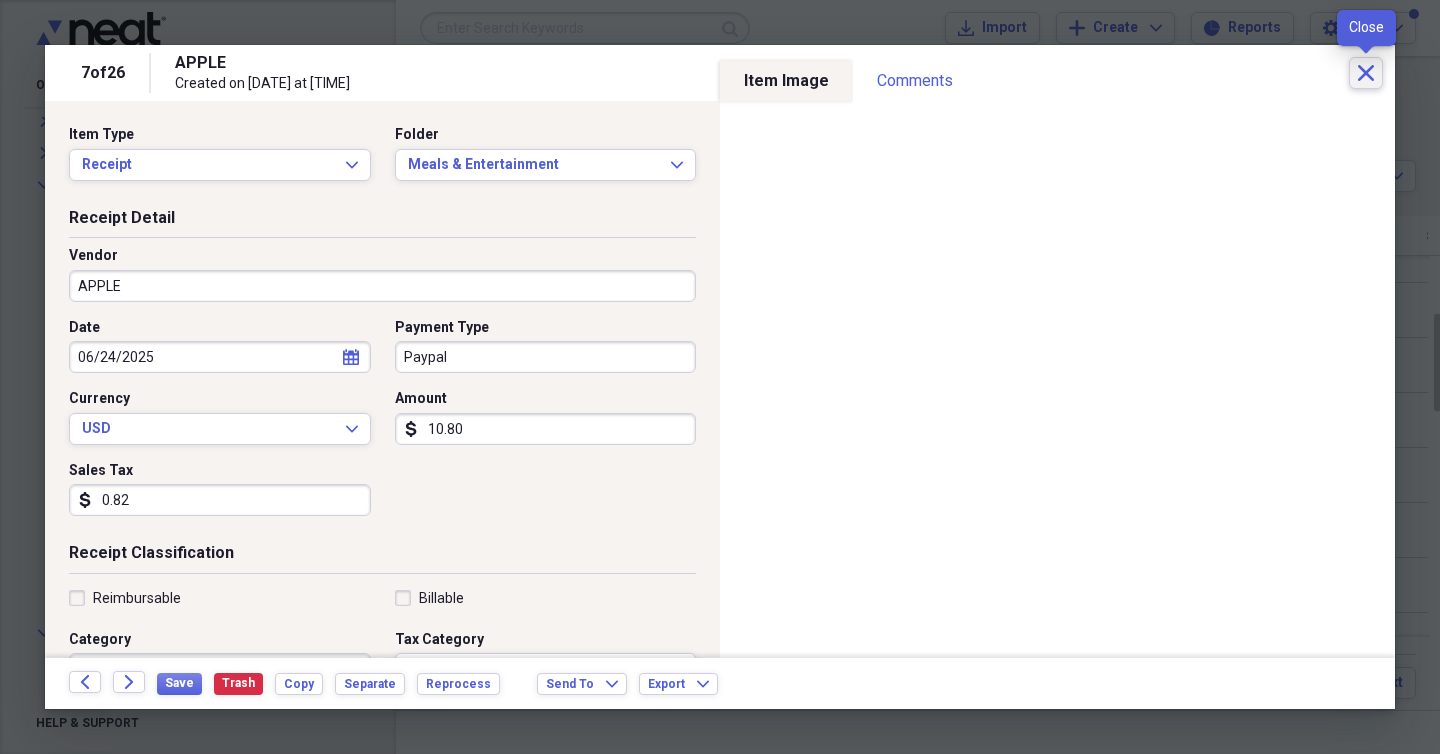 click on "Close" 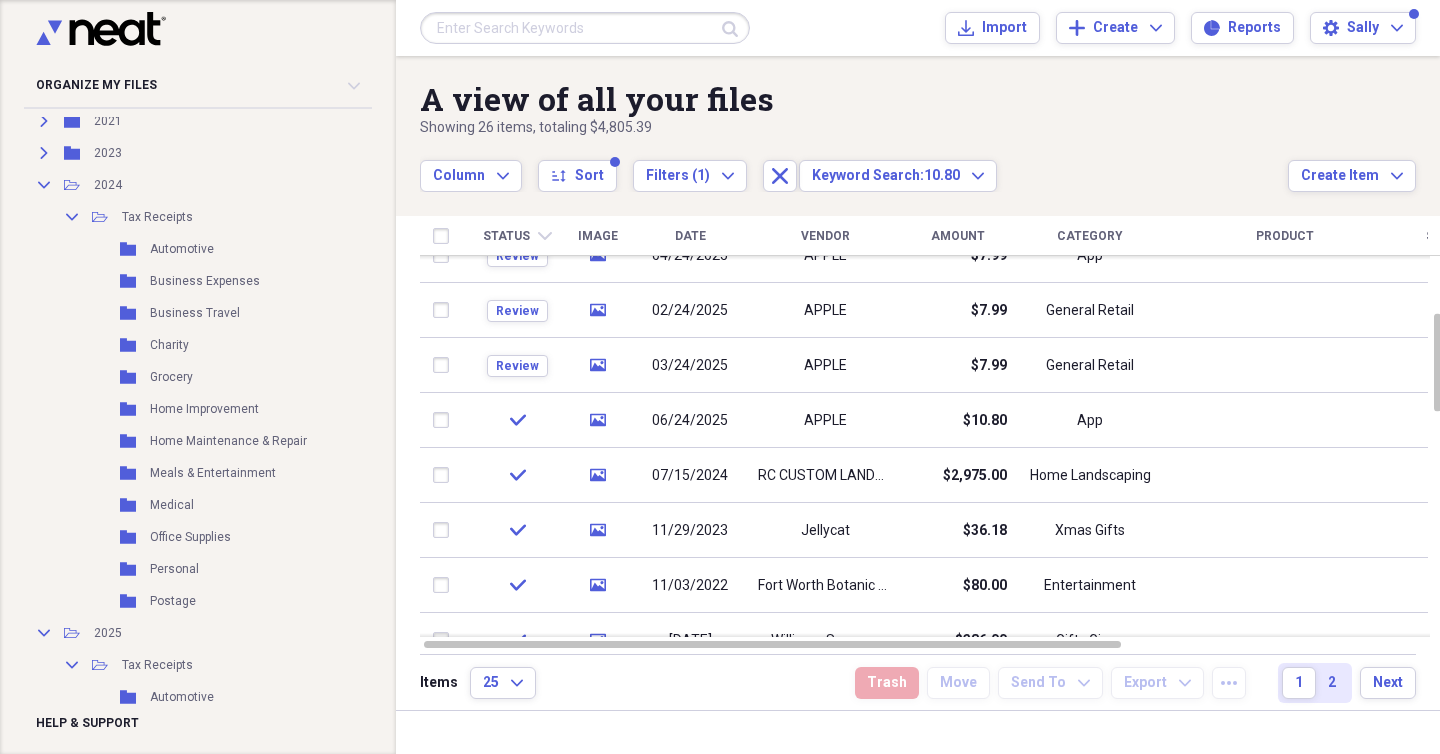 click at bounding box center [585, 28] 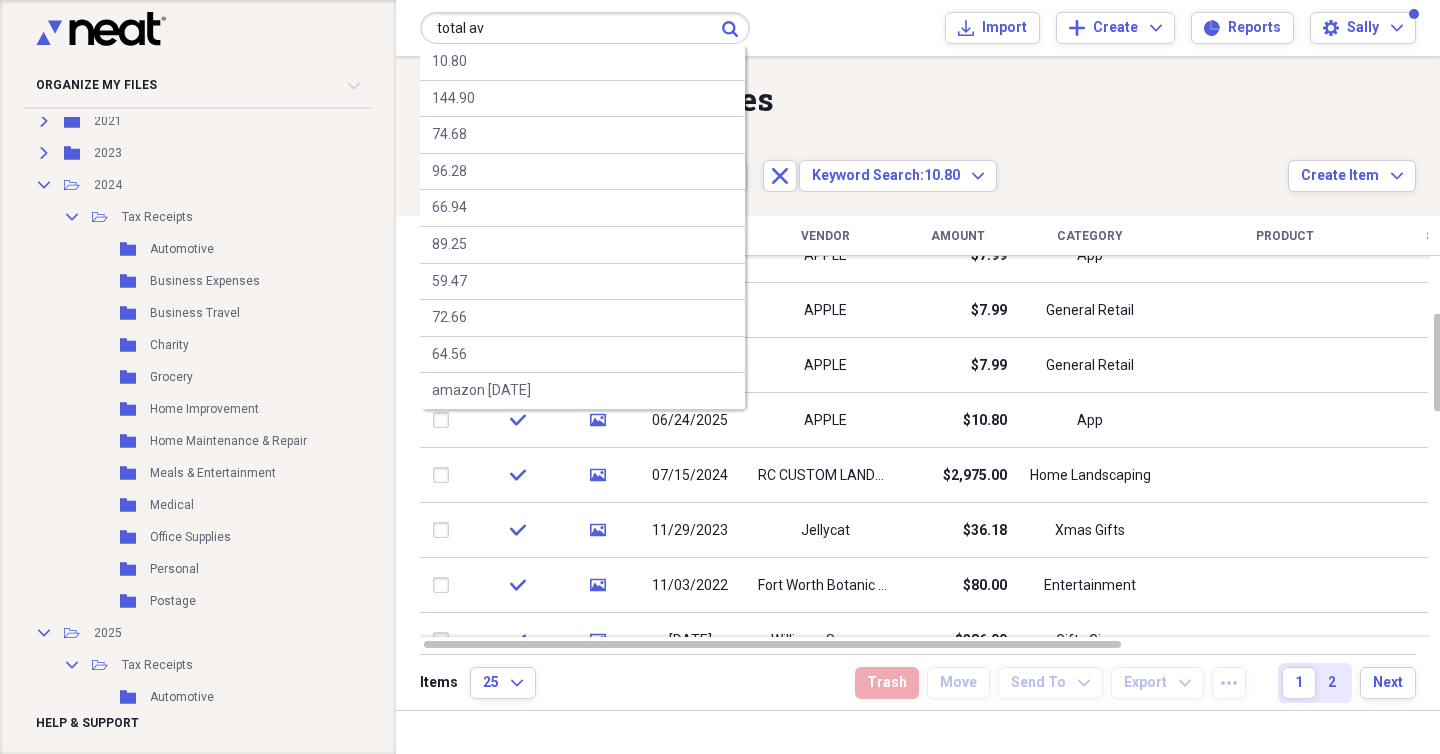 type on "total av" 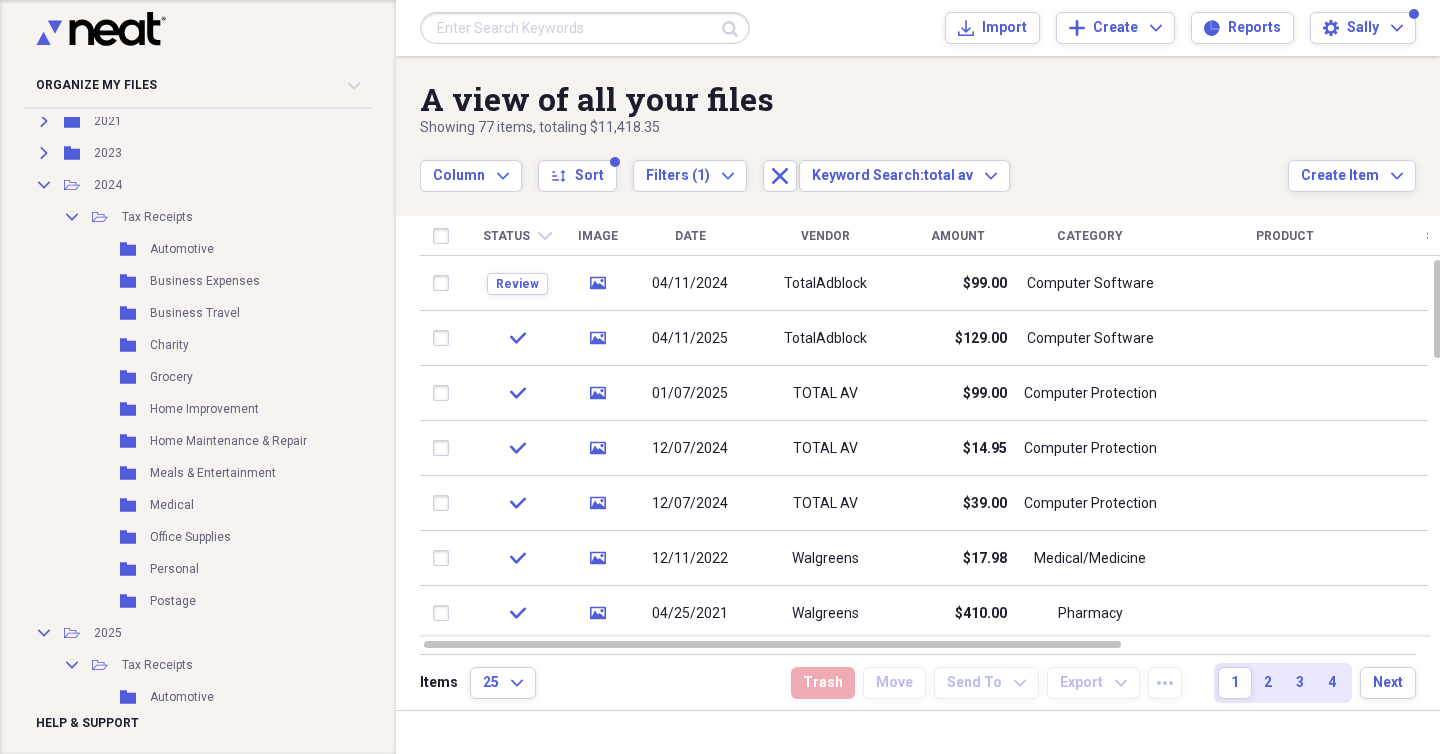 click at bounding box center (585, 28) 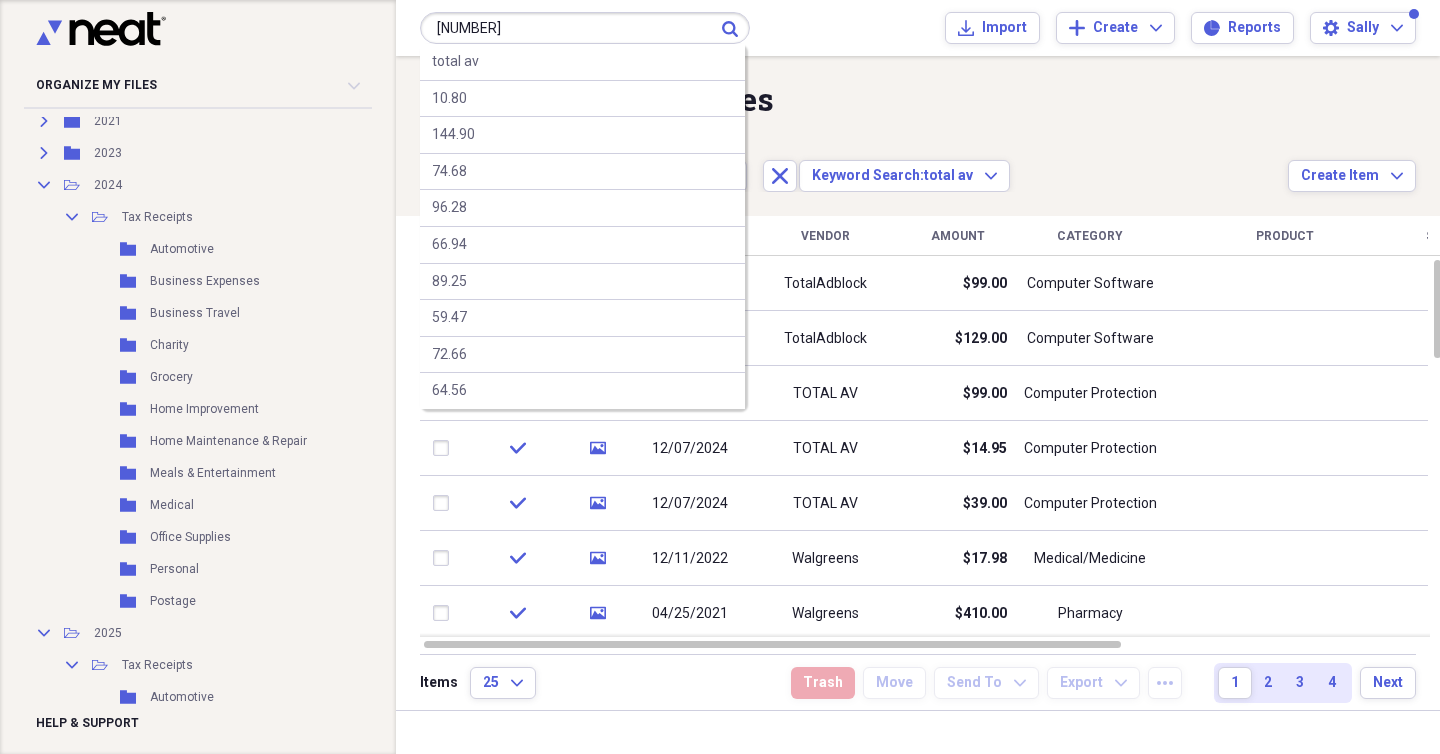 type on "223.90" 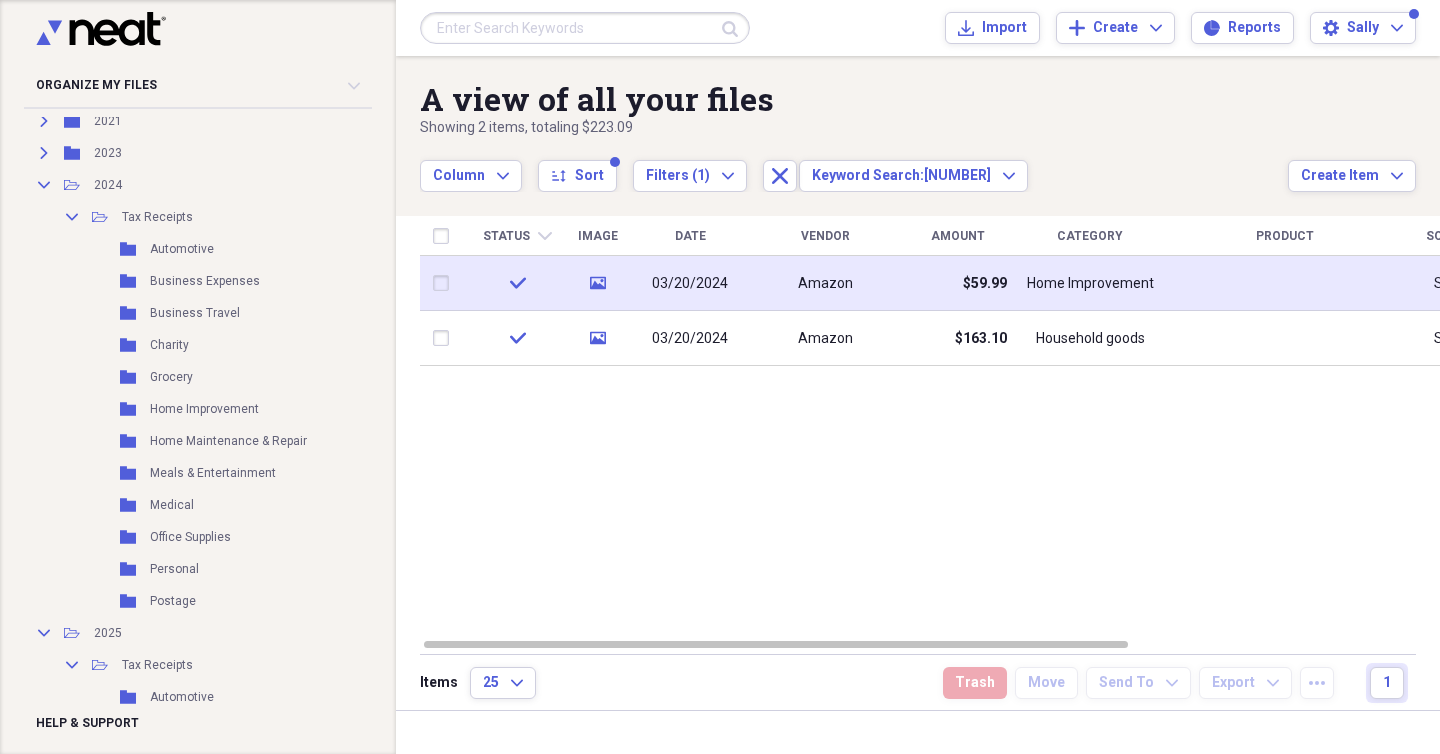 click on "Amazon" at bounding box center [825, 283] 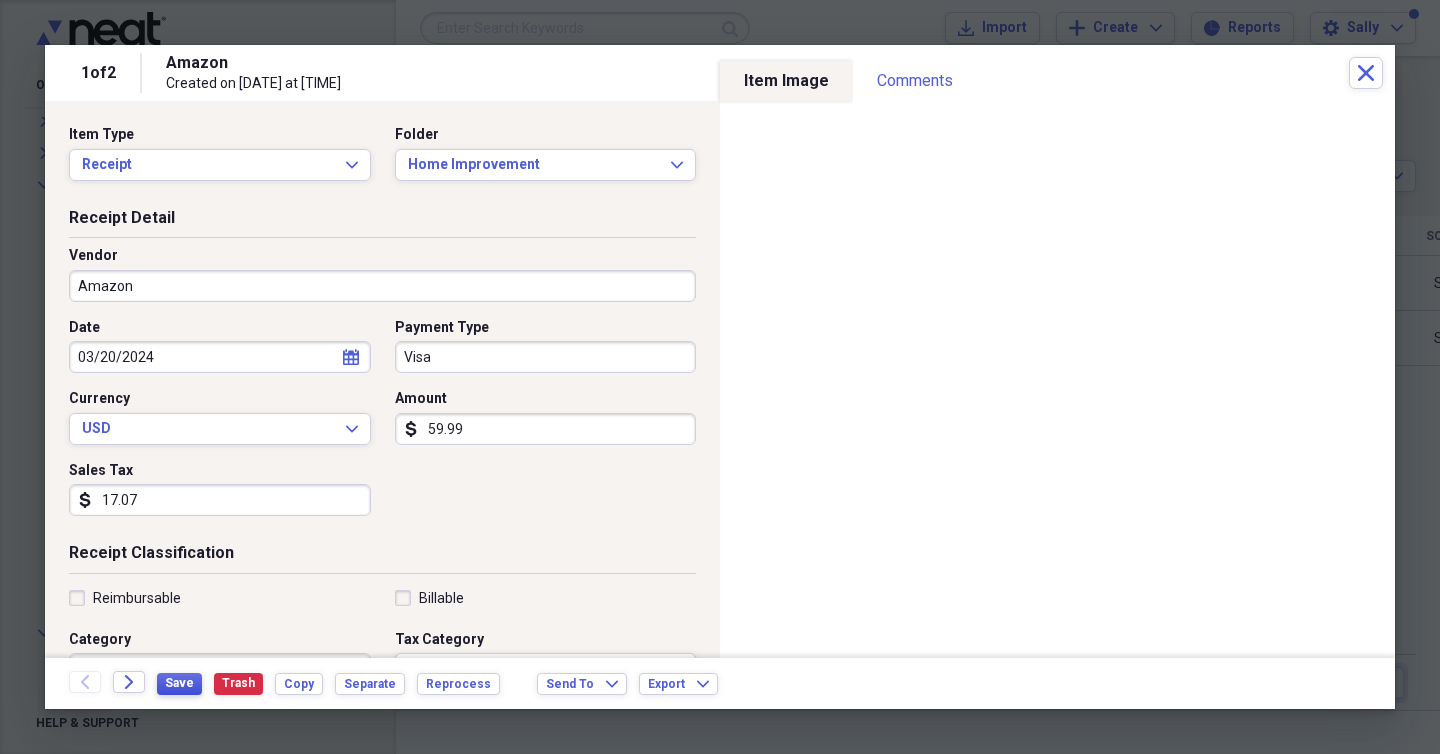 click on "Save" at bounding box center (179, 683) 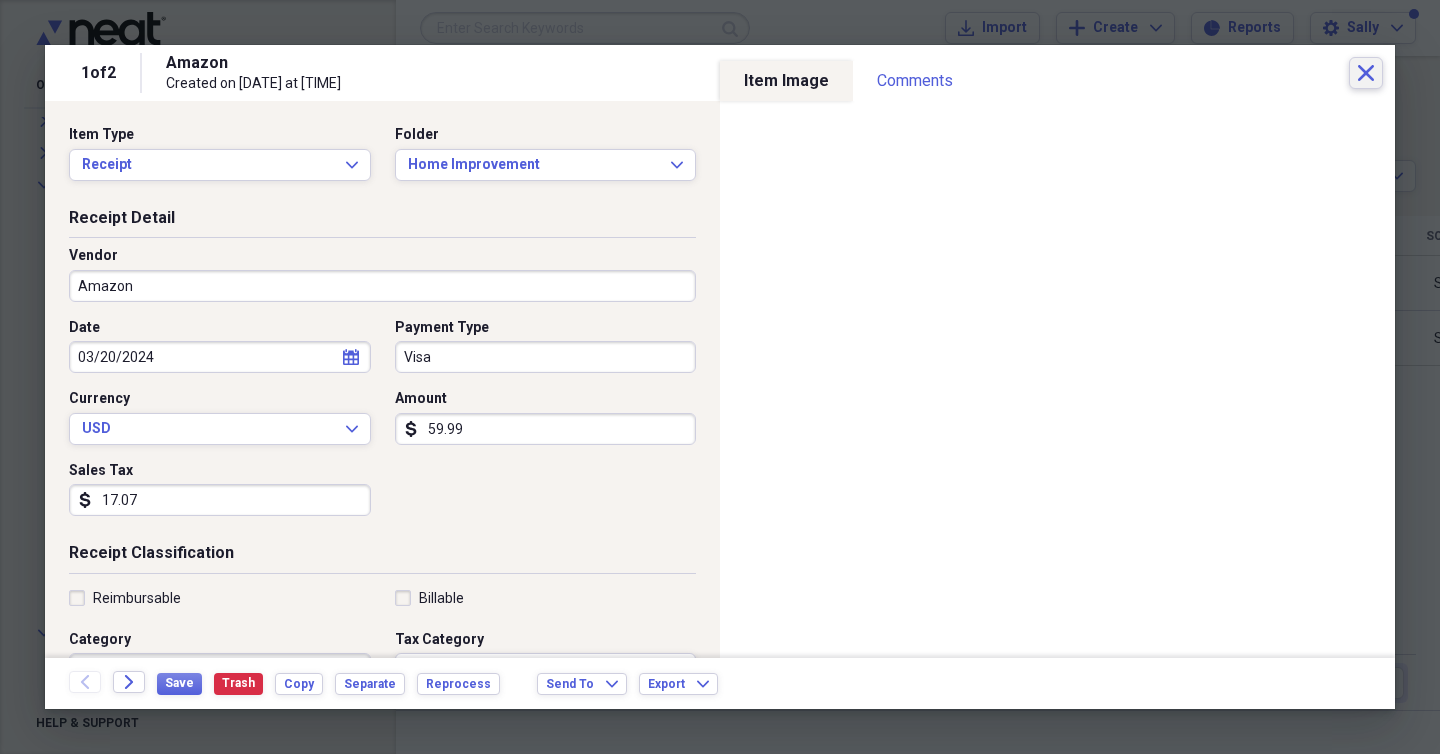 click on "Close" at bounding box center [1366, 73] 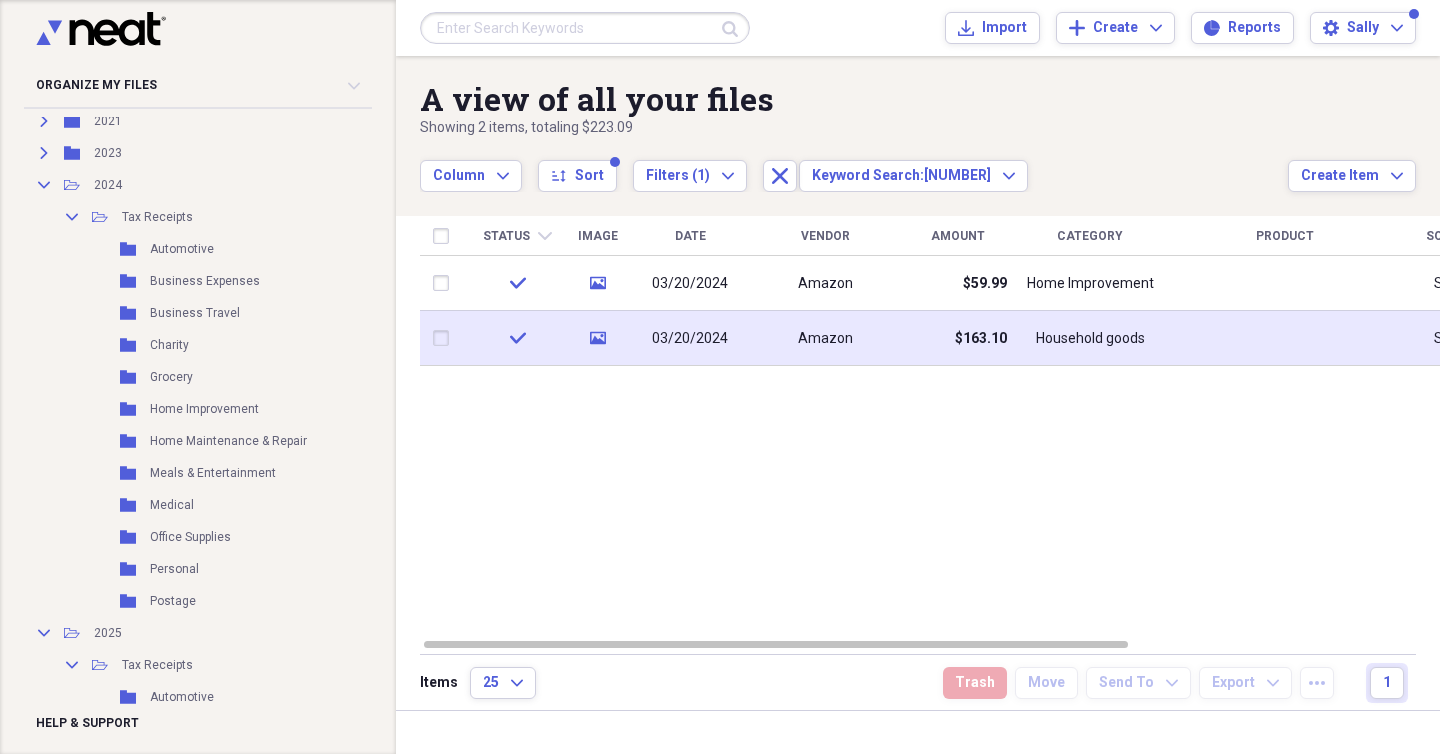 click on "Household goods" at bounding box center [1090, 338] 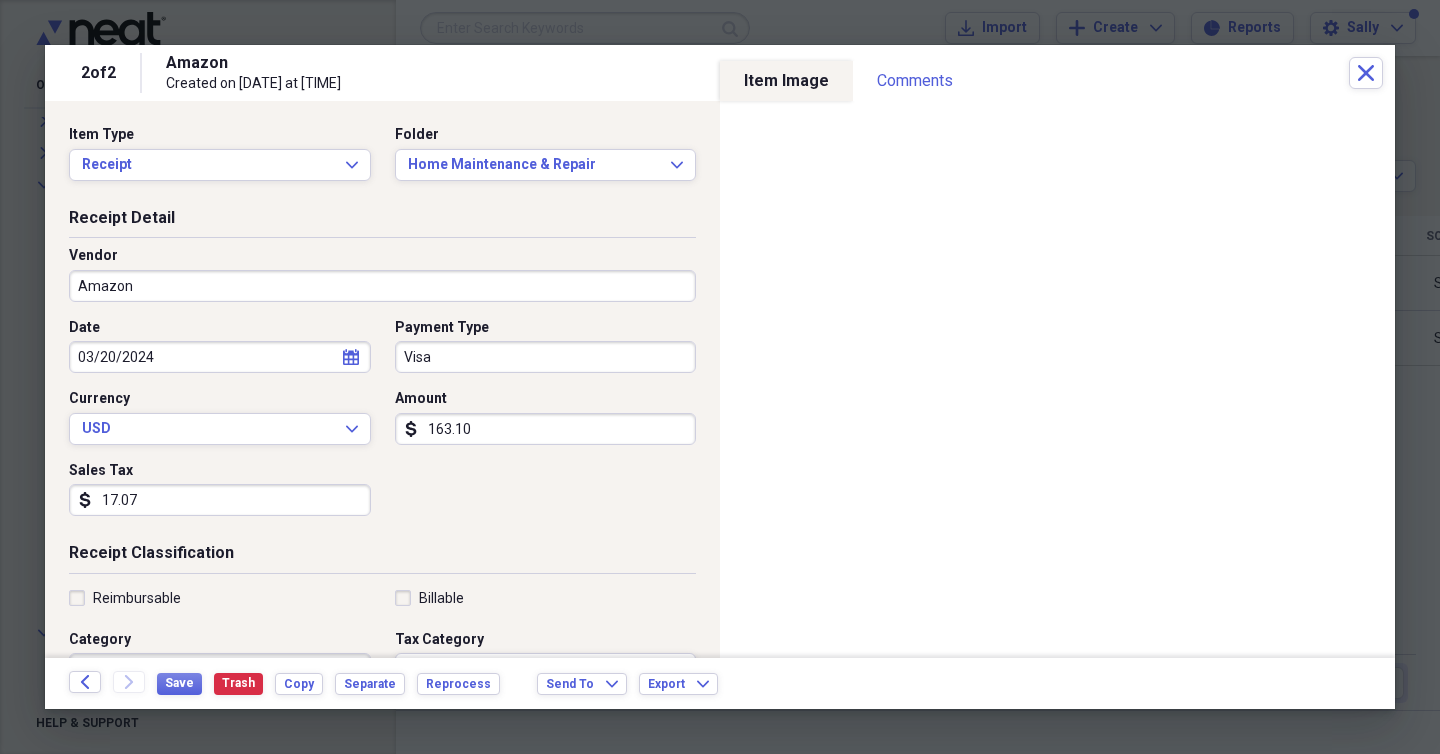 click on "Item Type Receipt Expand Folder Home Maintenance & Repair Expand" at bounding box center [382, 161] 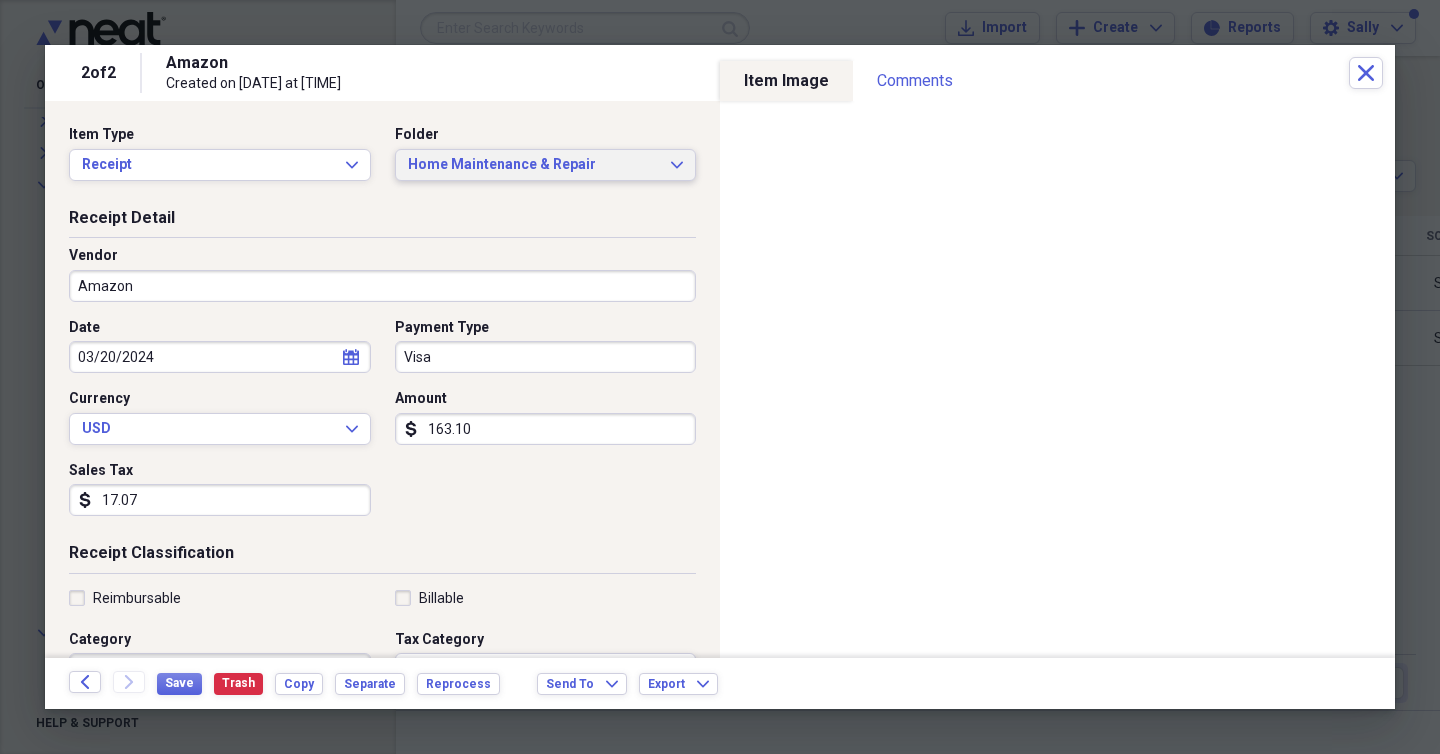 click on "Home Maintenance & Repair Expand" at bounding box center [546, 165] 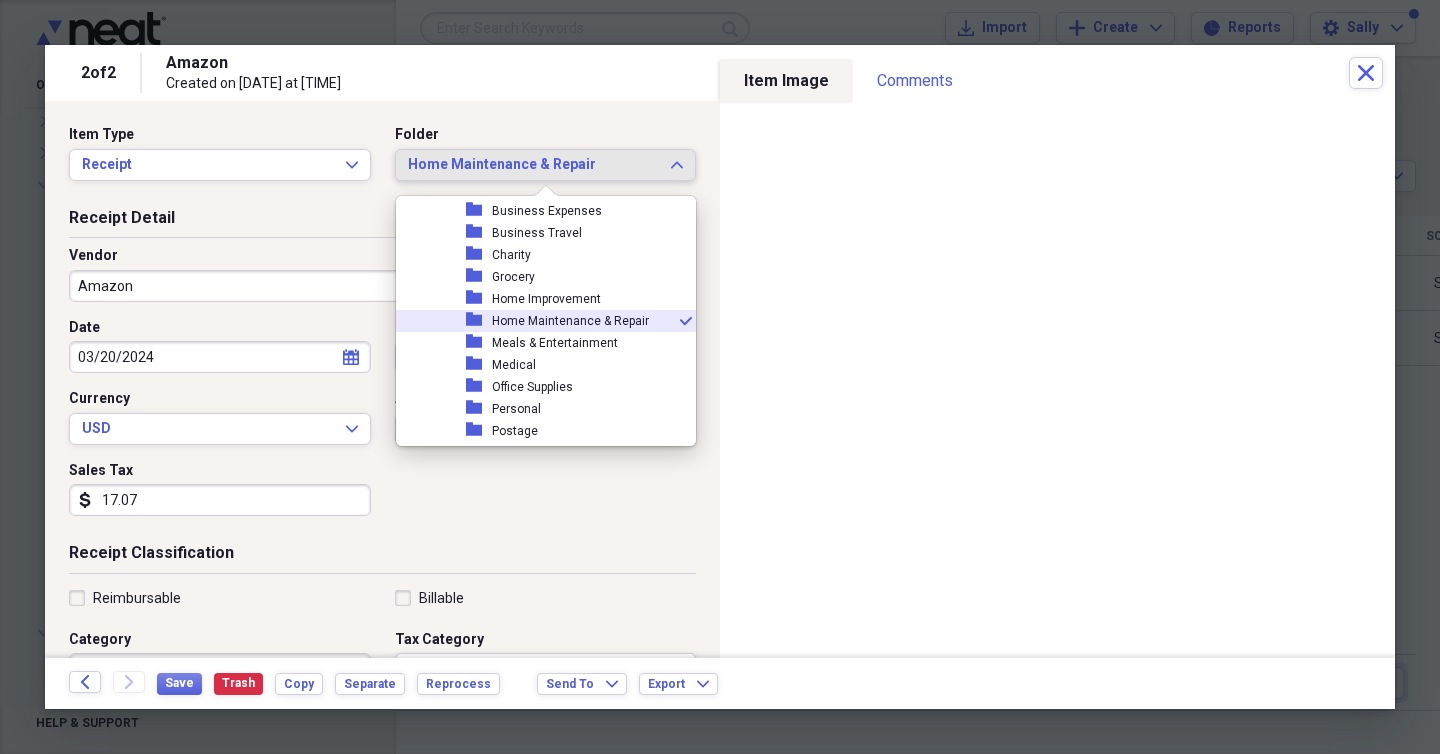 scroll, scrollTop: 605, scrollLeft: 0, axis: vertical 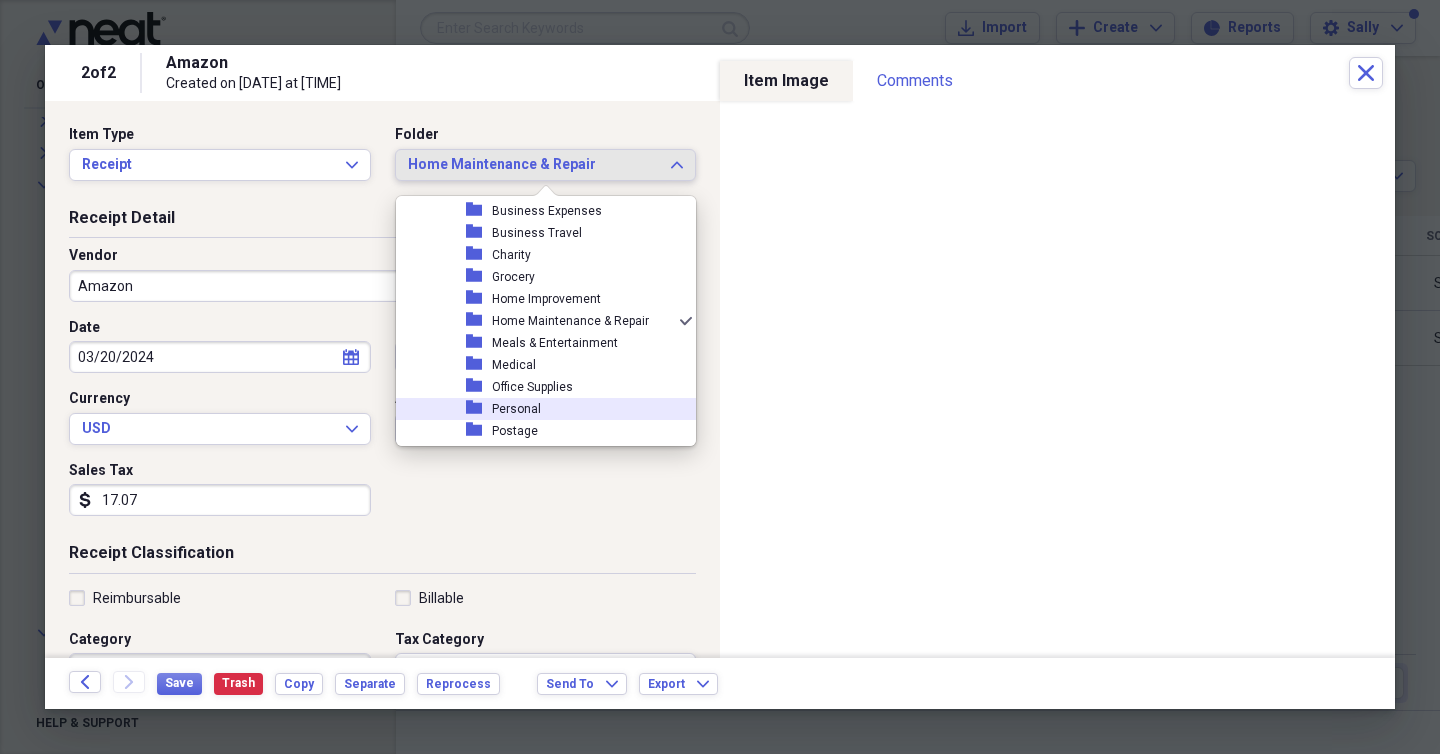 click on "folder Personal" at bounding box center [538, 409] 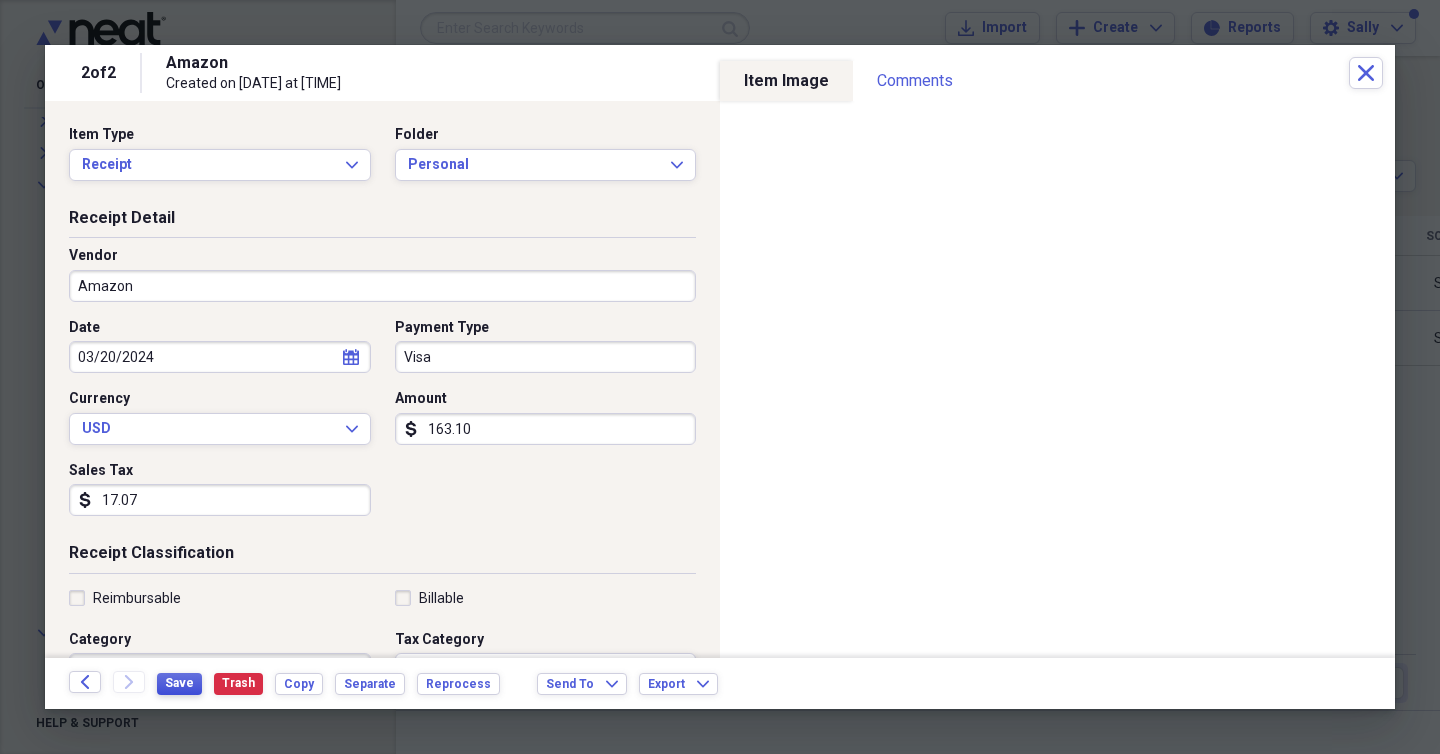 click on "Save" at bounding box center (179, 683) 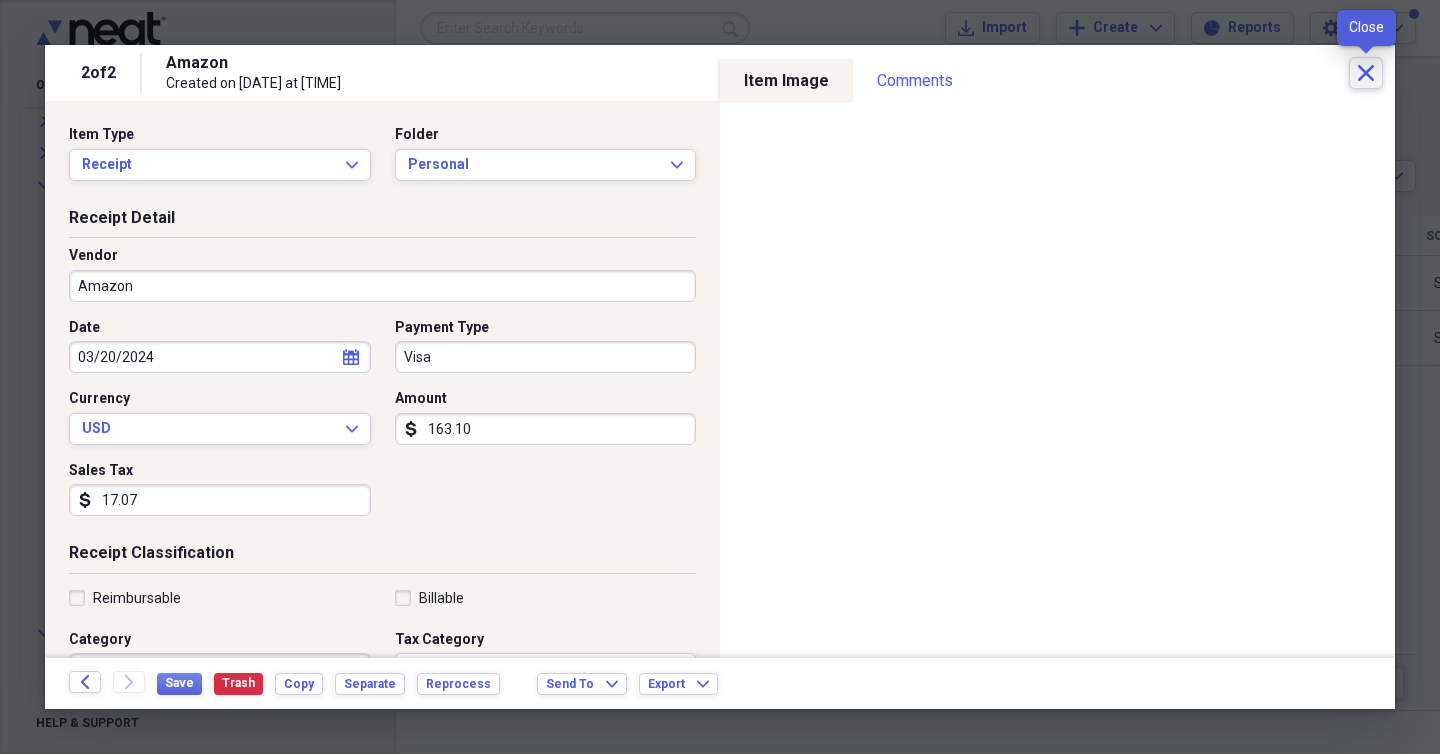 click 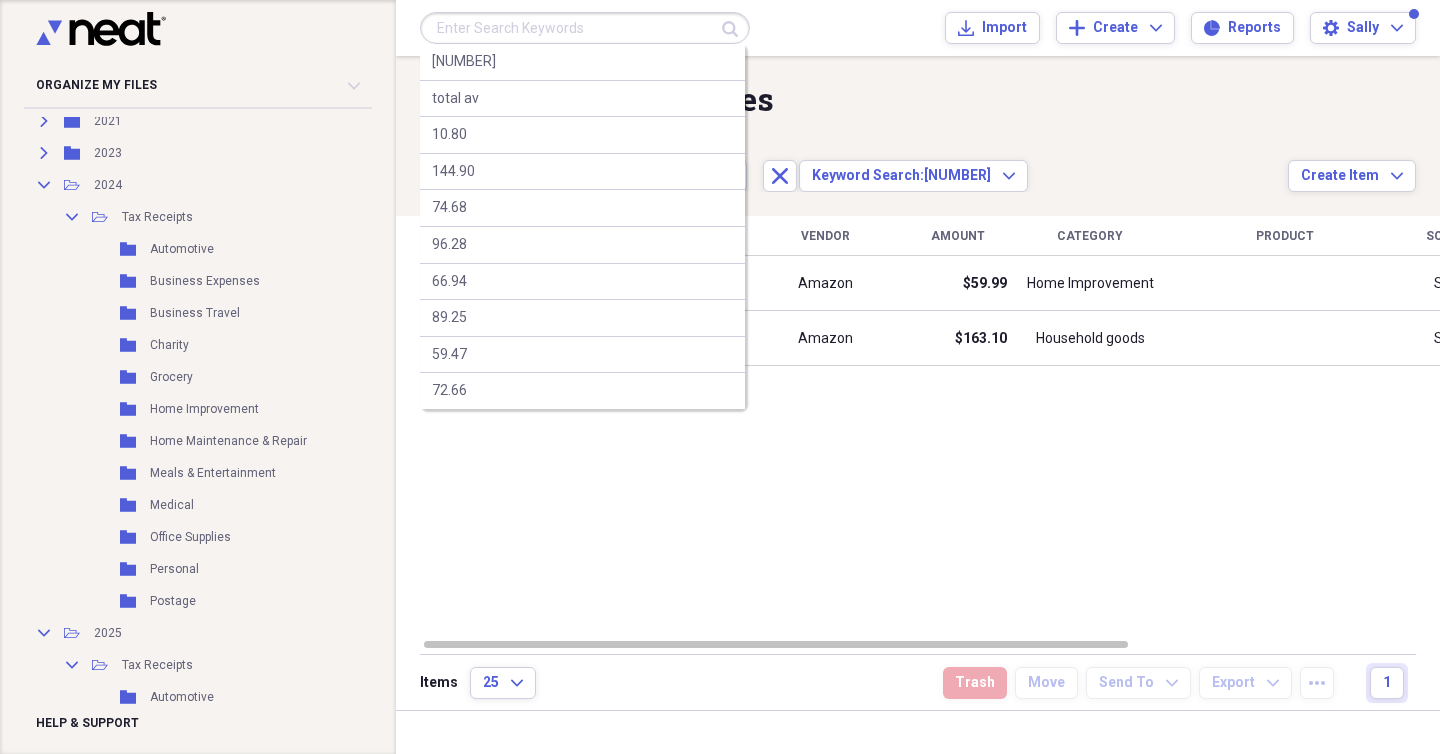 click at bounding box center [585, 28] 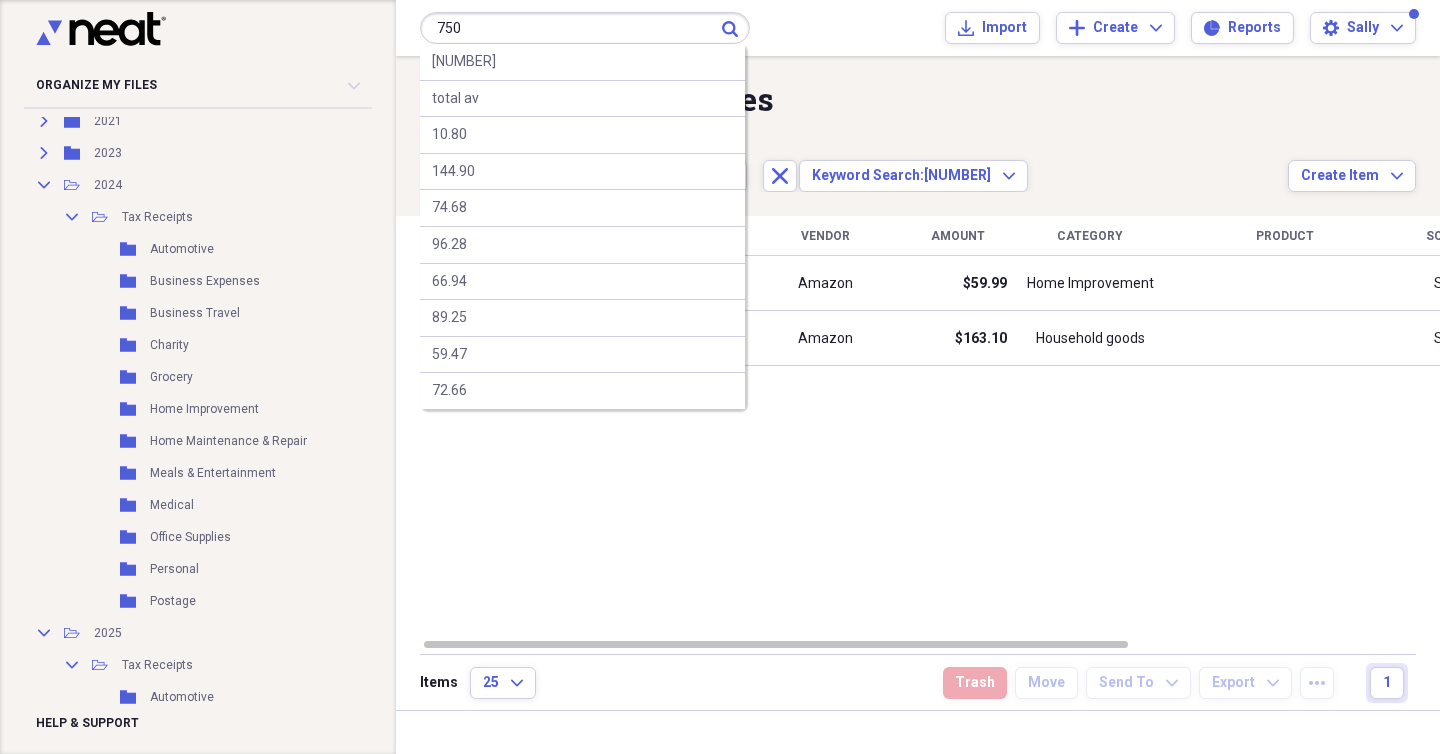 type on "750" 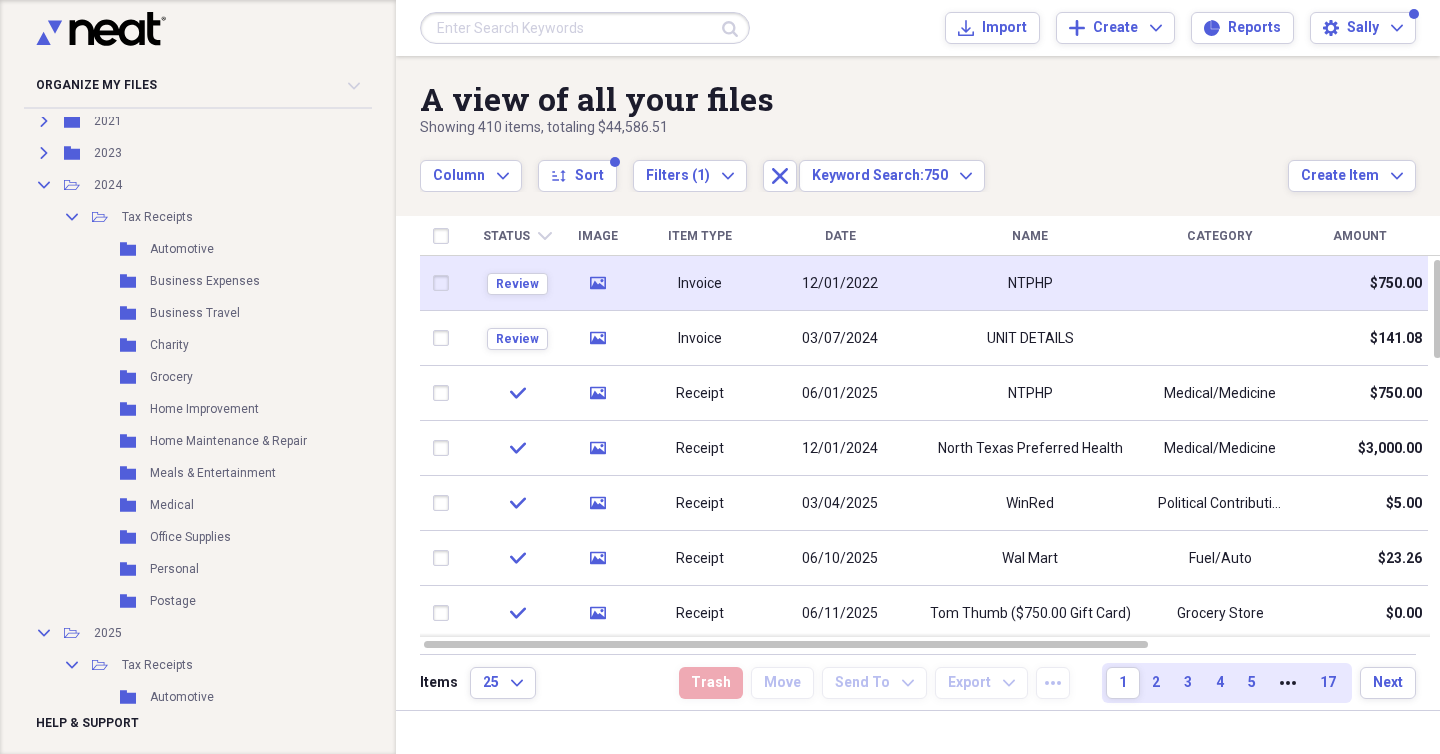 click on "media" 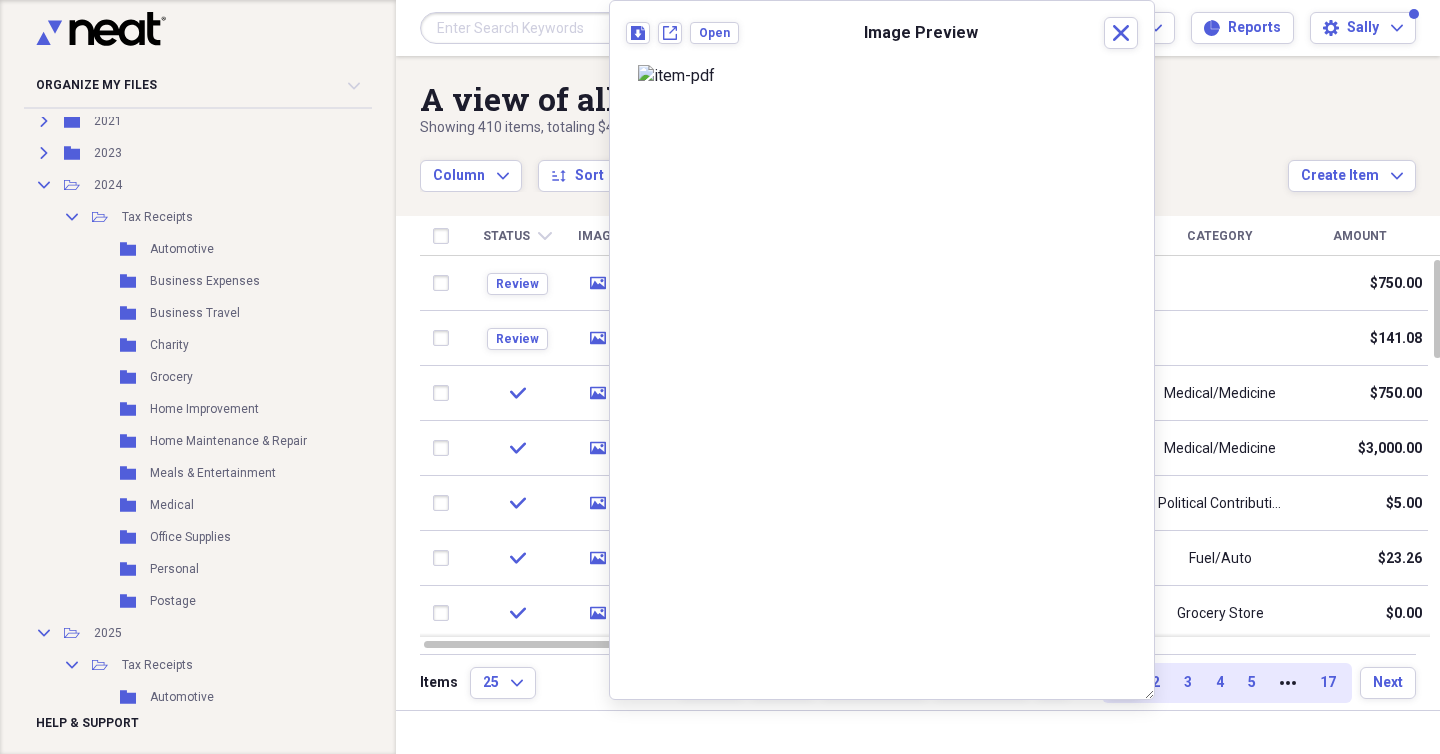 scroll, scrollTop: 0, scrollLeft: 0, axis: both 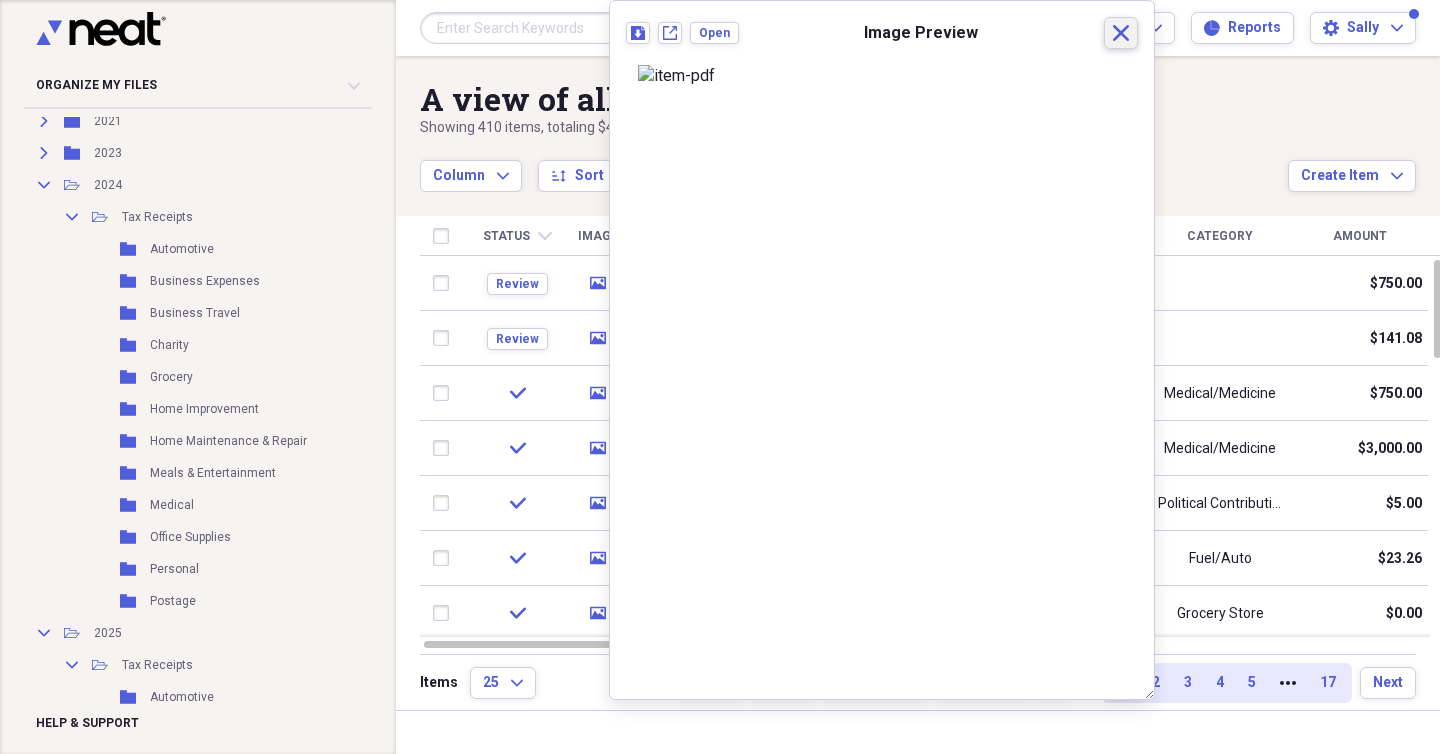 click on "Close" 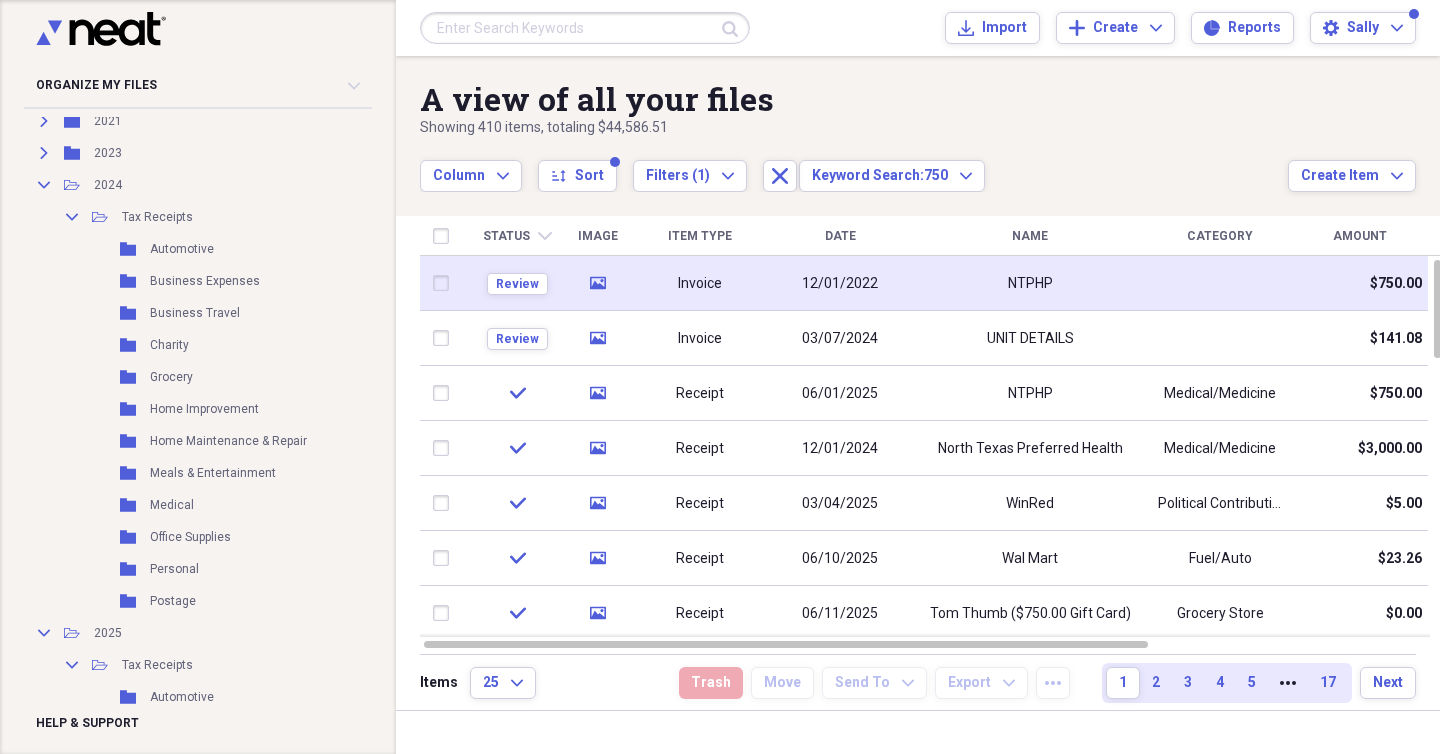 click on "media" 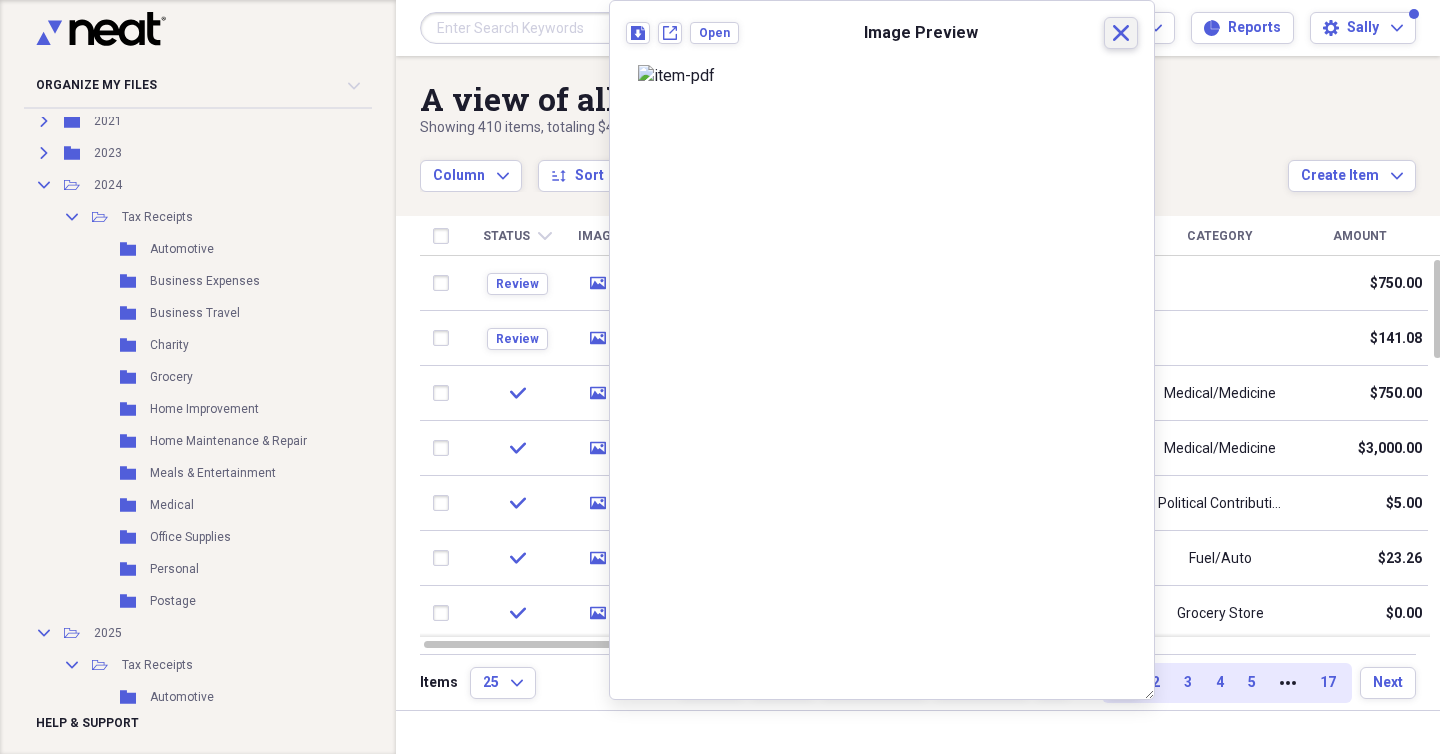 click on "Close" at bounding box center [1121, 33] 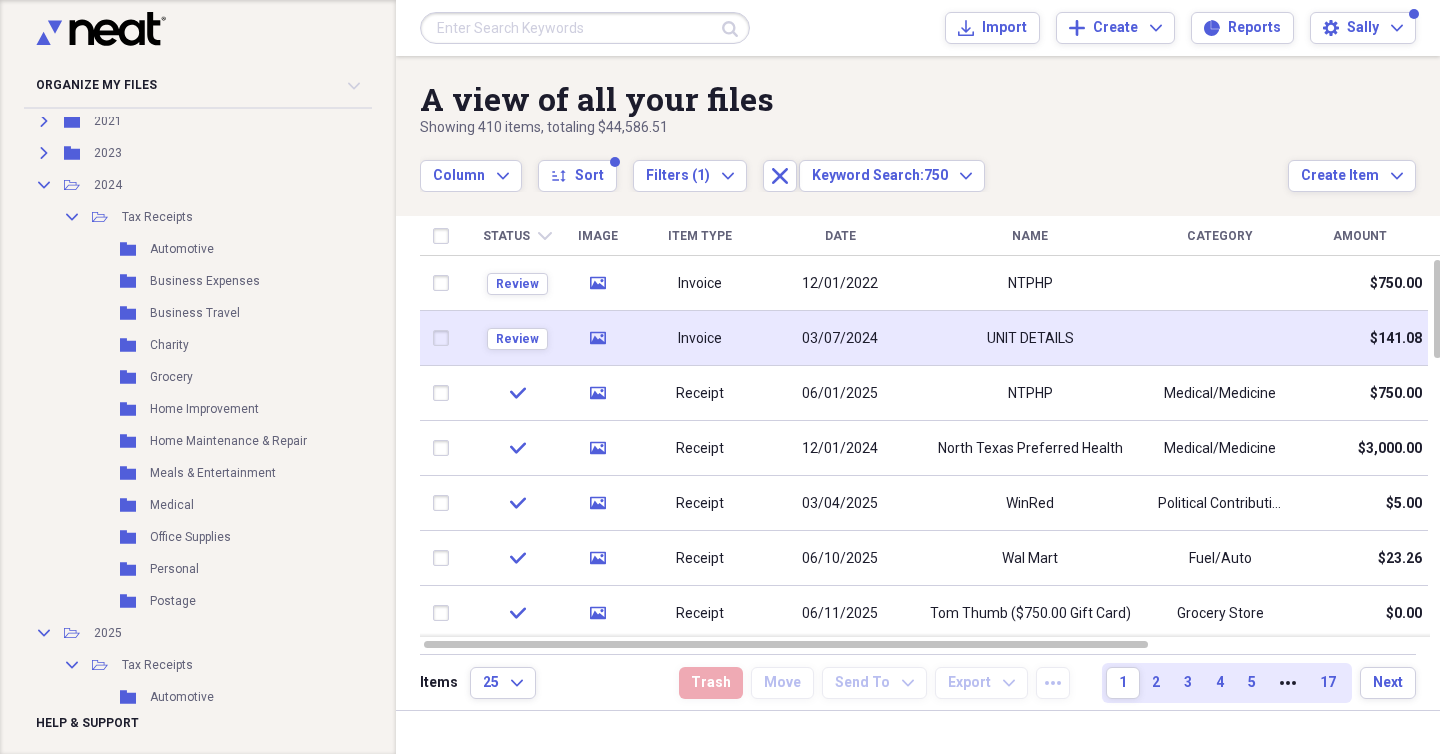 click 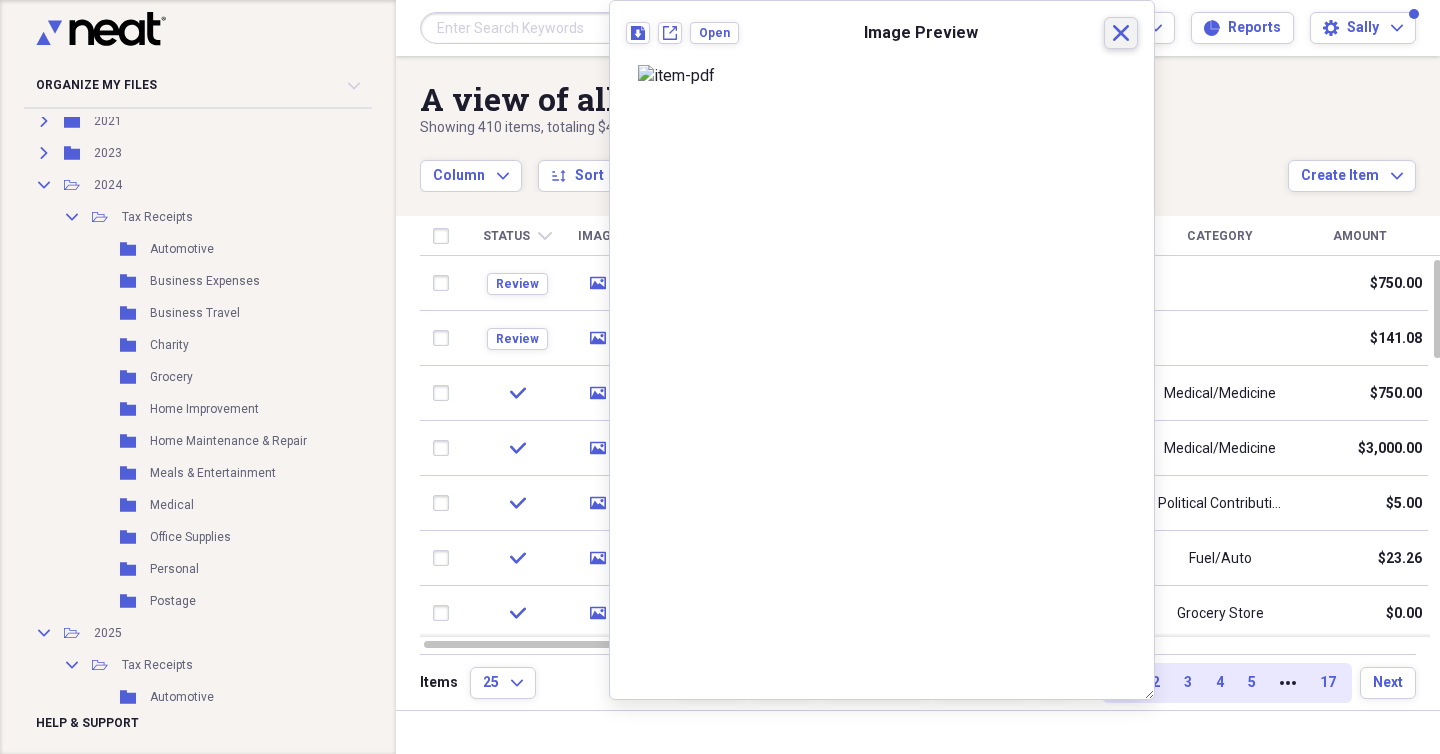 click on "Close" 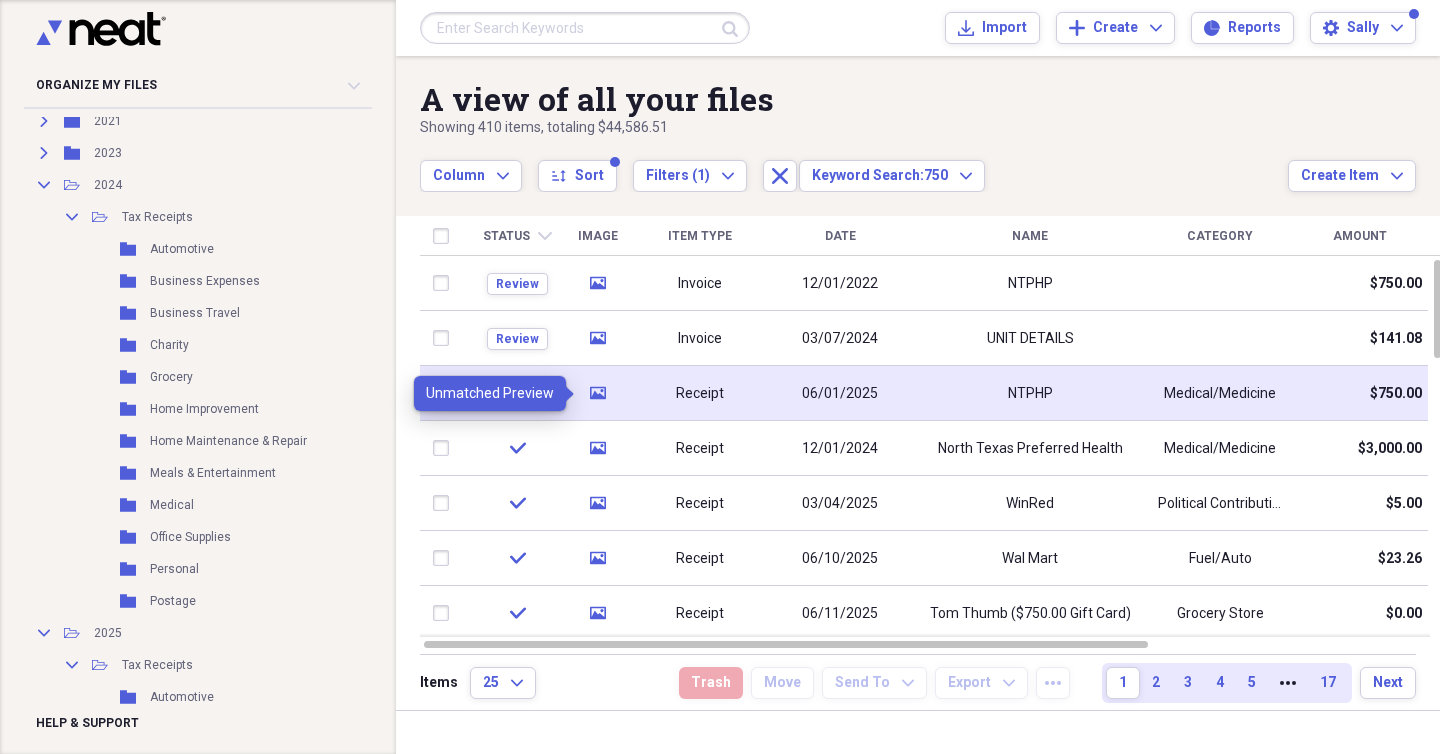 click 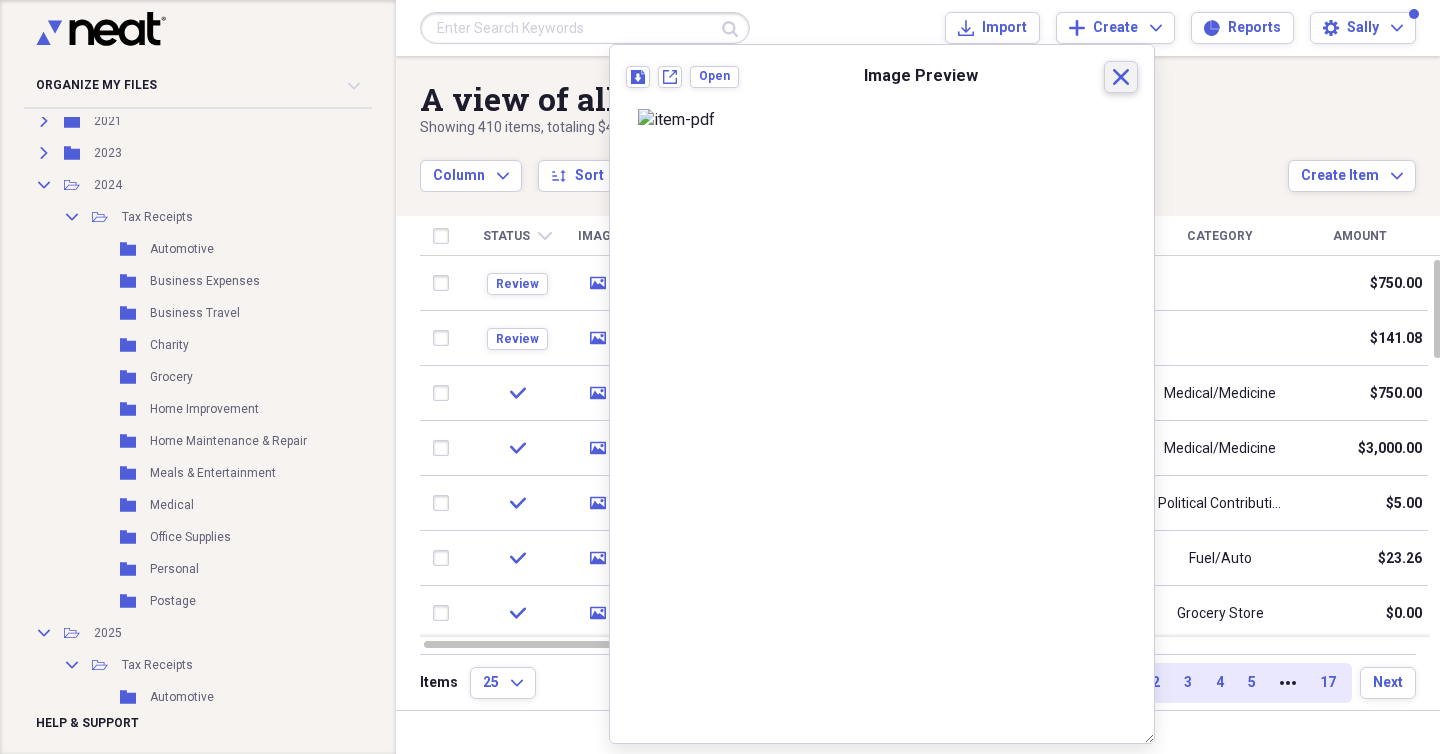 click on "Close" 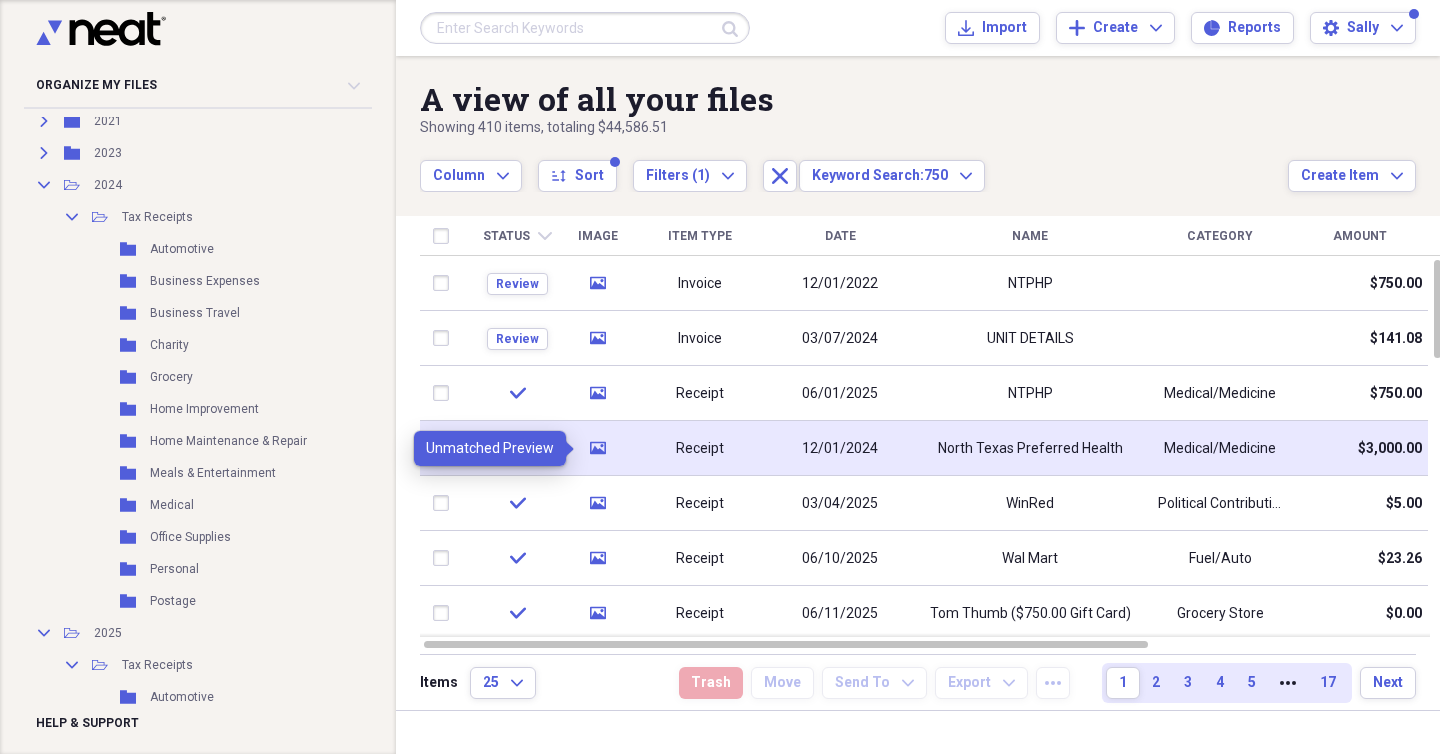 click on "media" 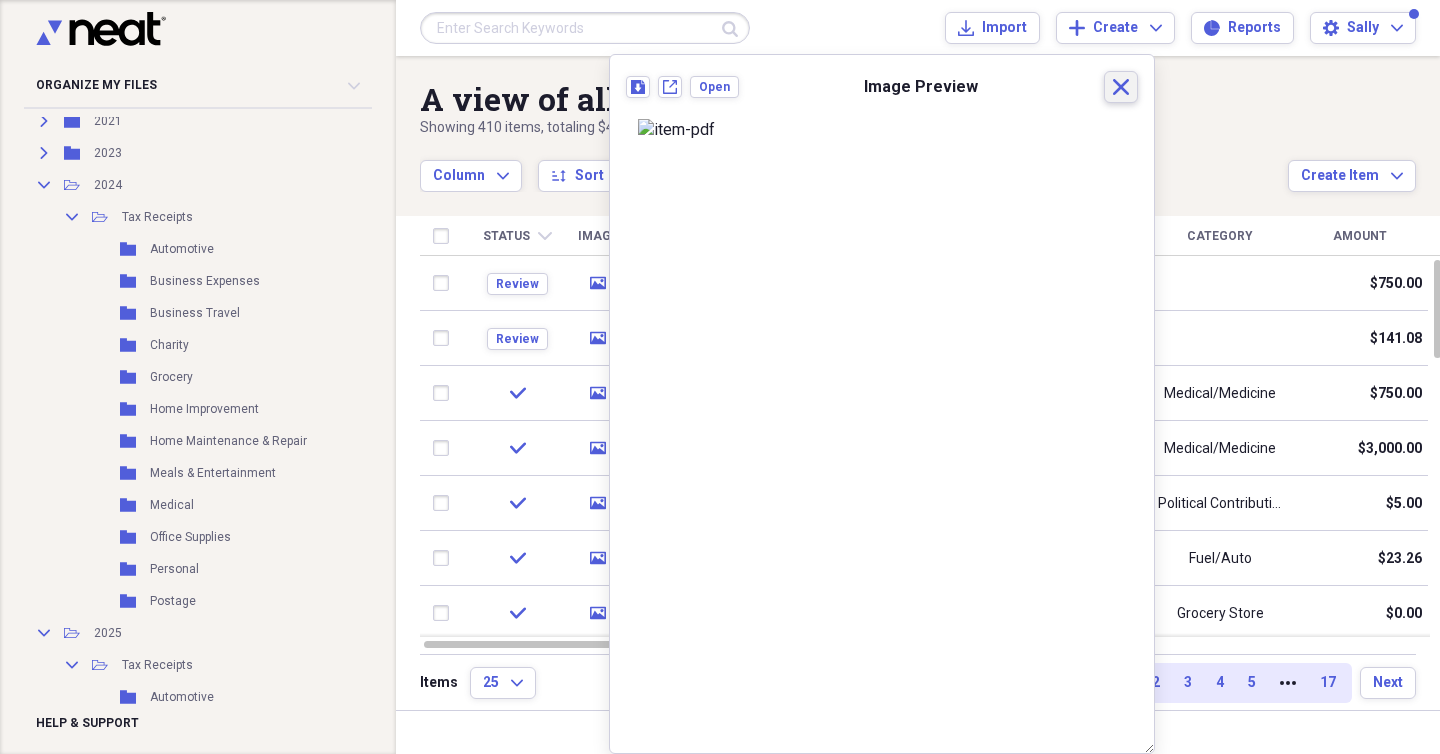click 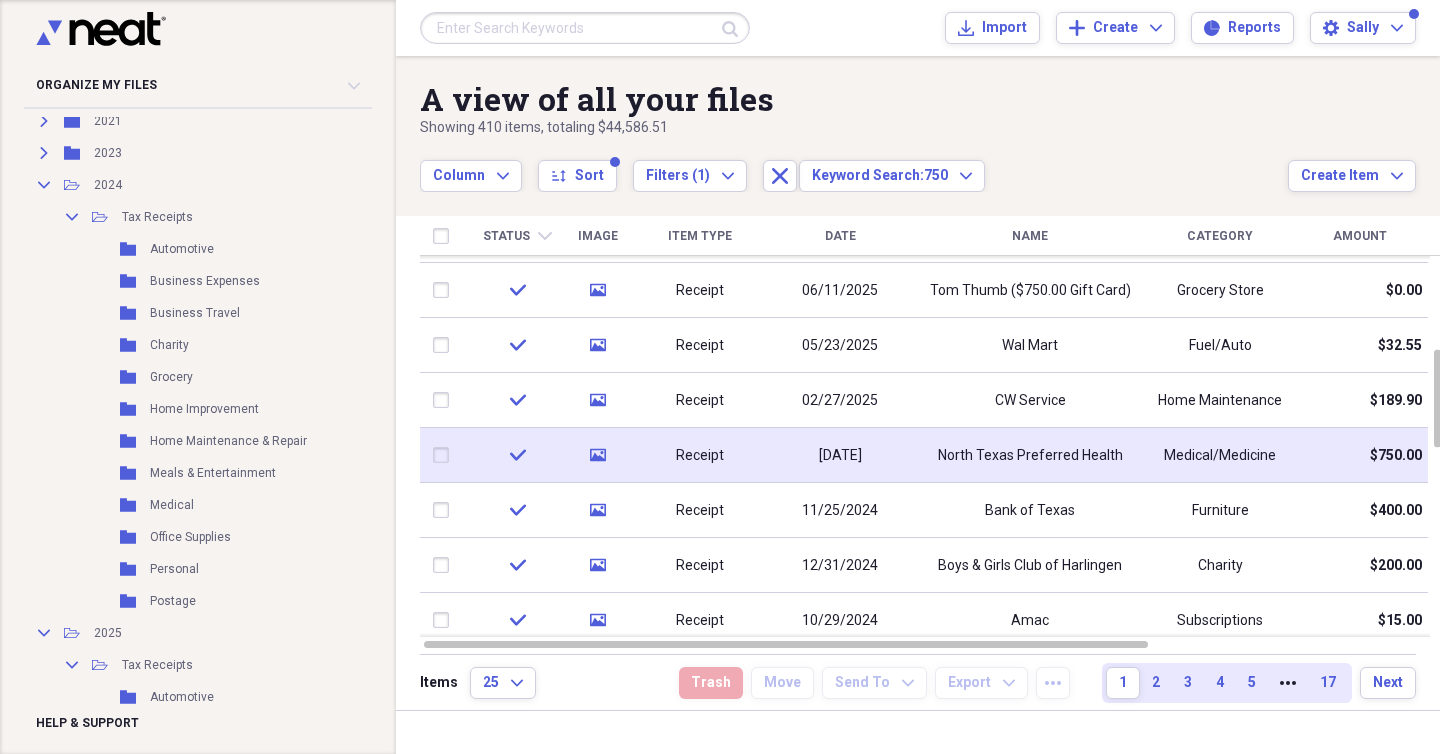 click 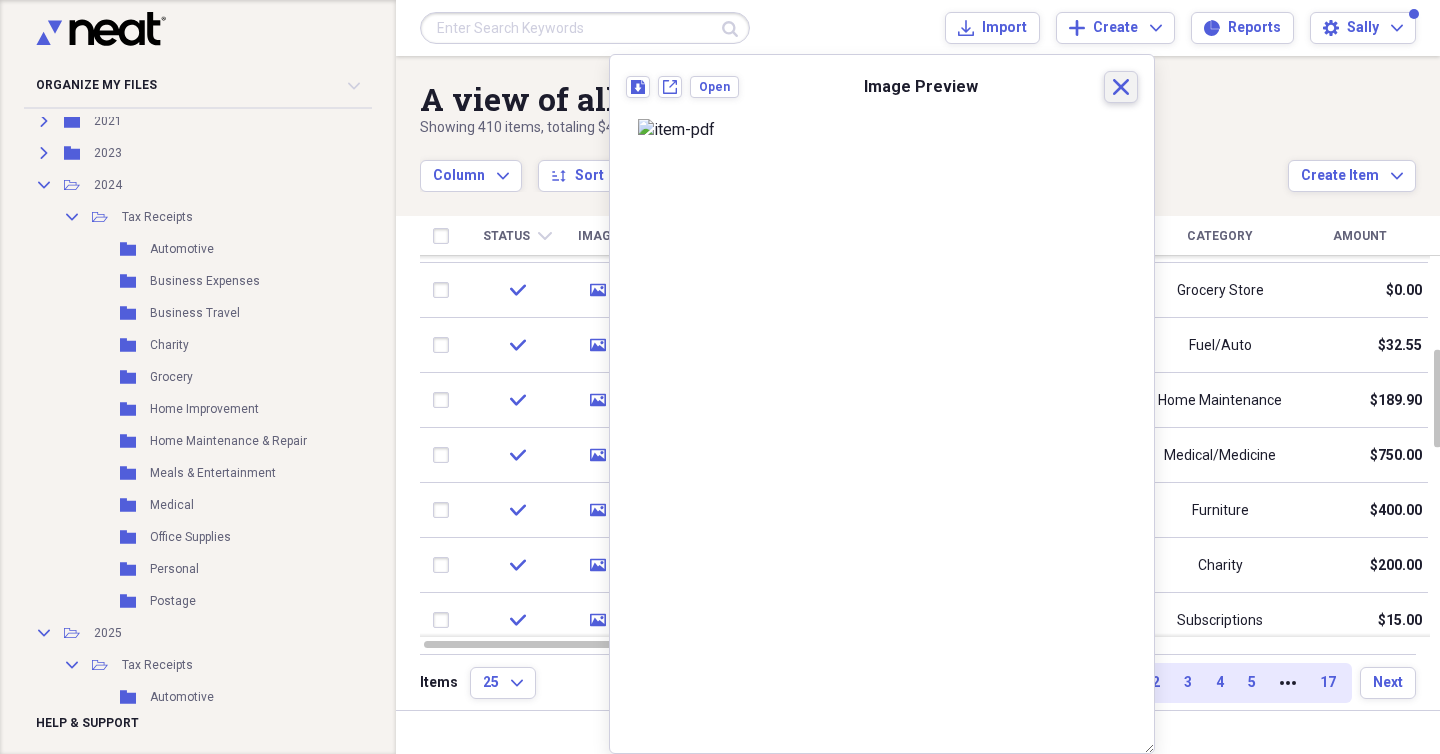 click on "Close" 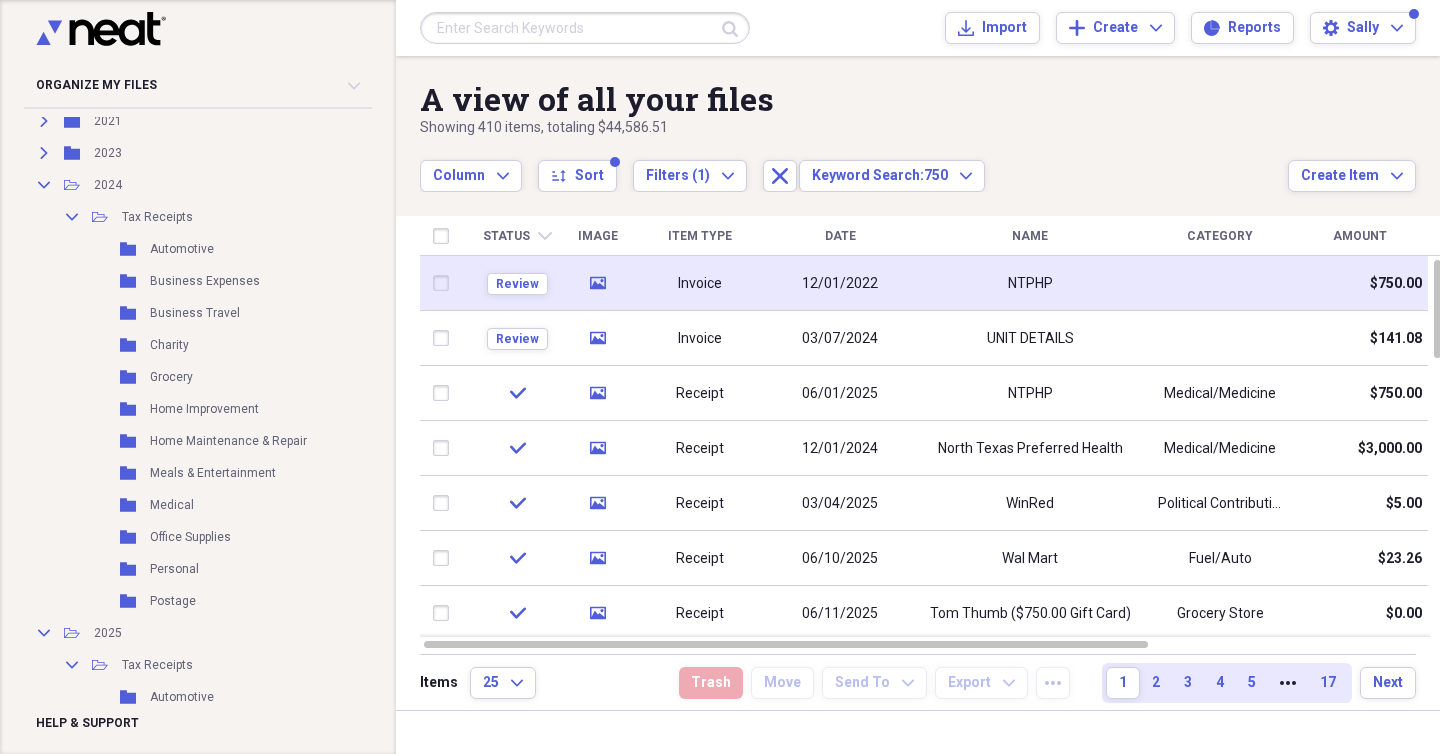 click 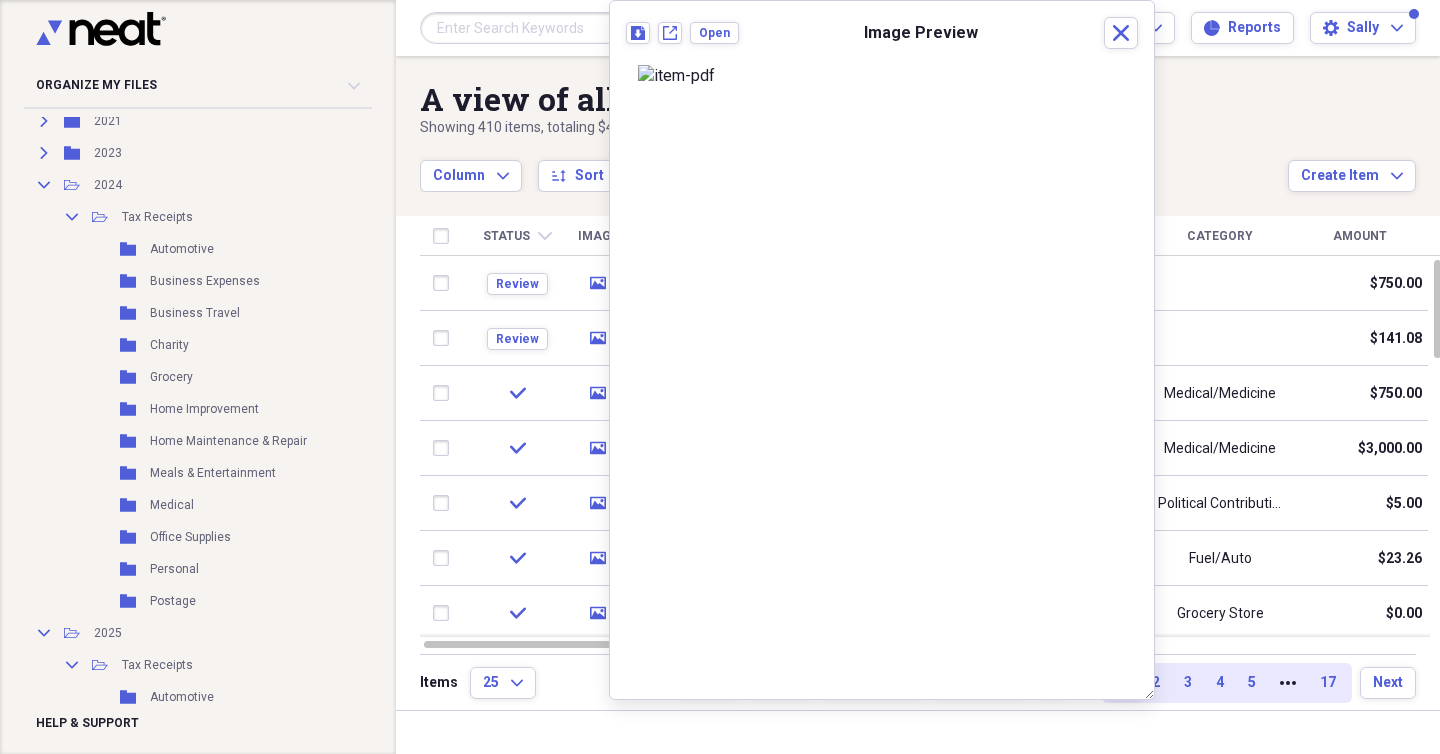 scroll, scrollTop: 0, scrollLeft: 0, axis: both 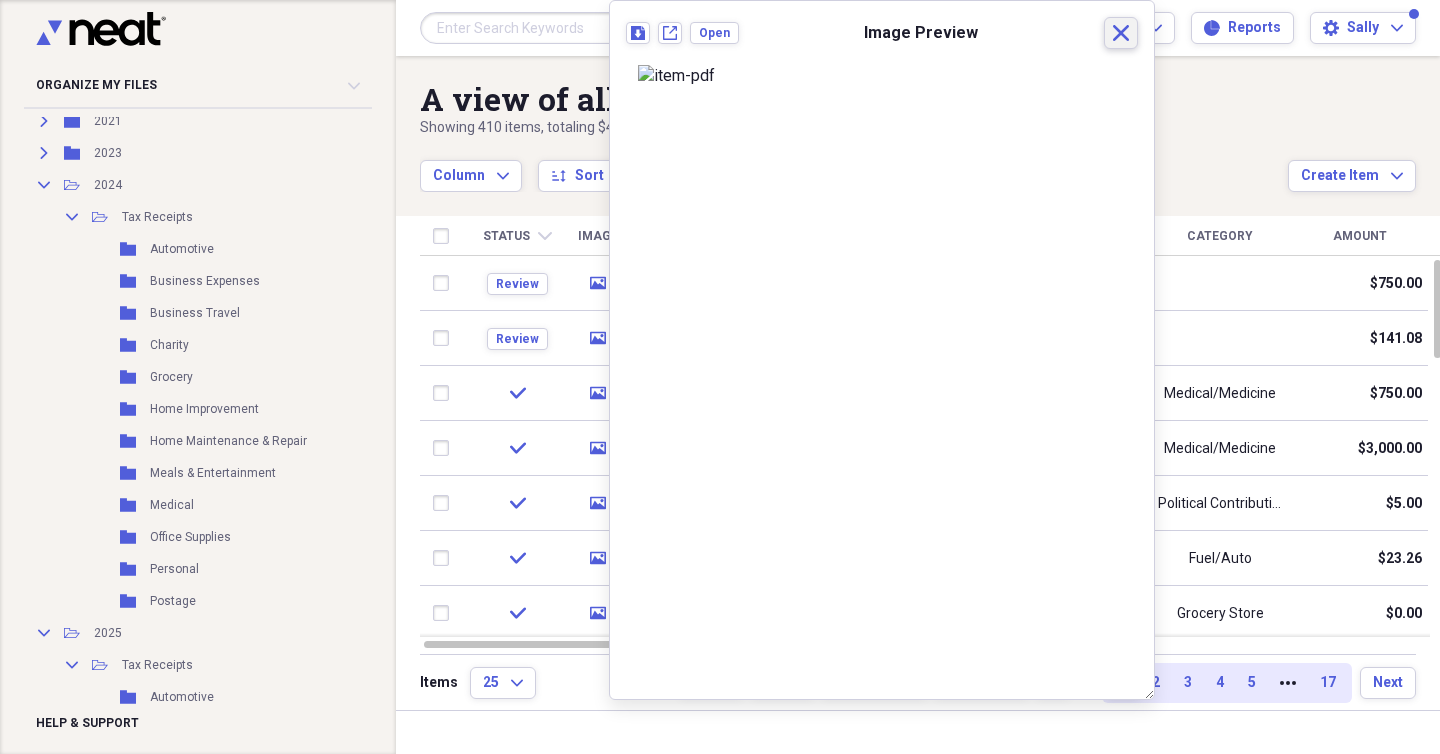 click on "Close" 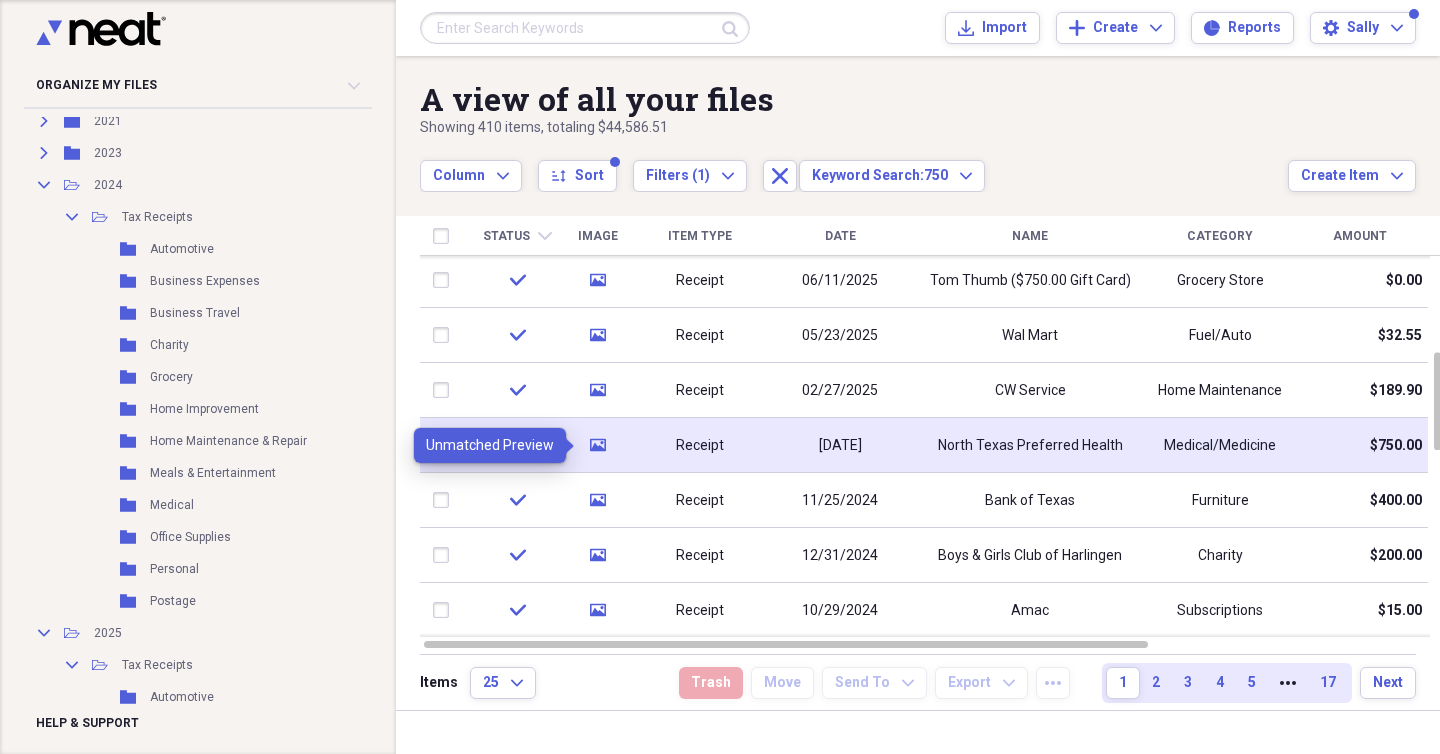 click 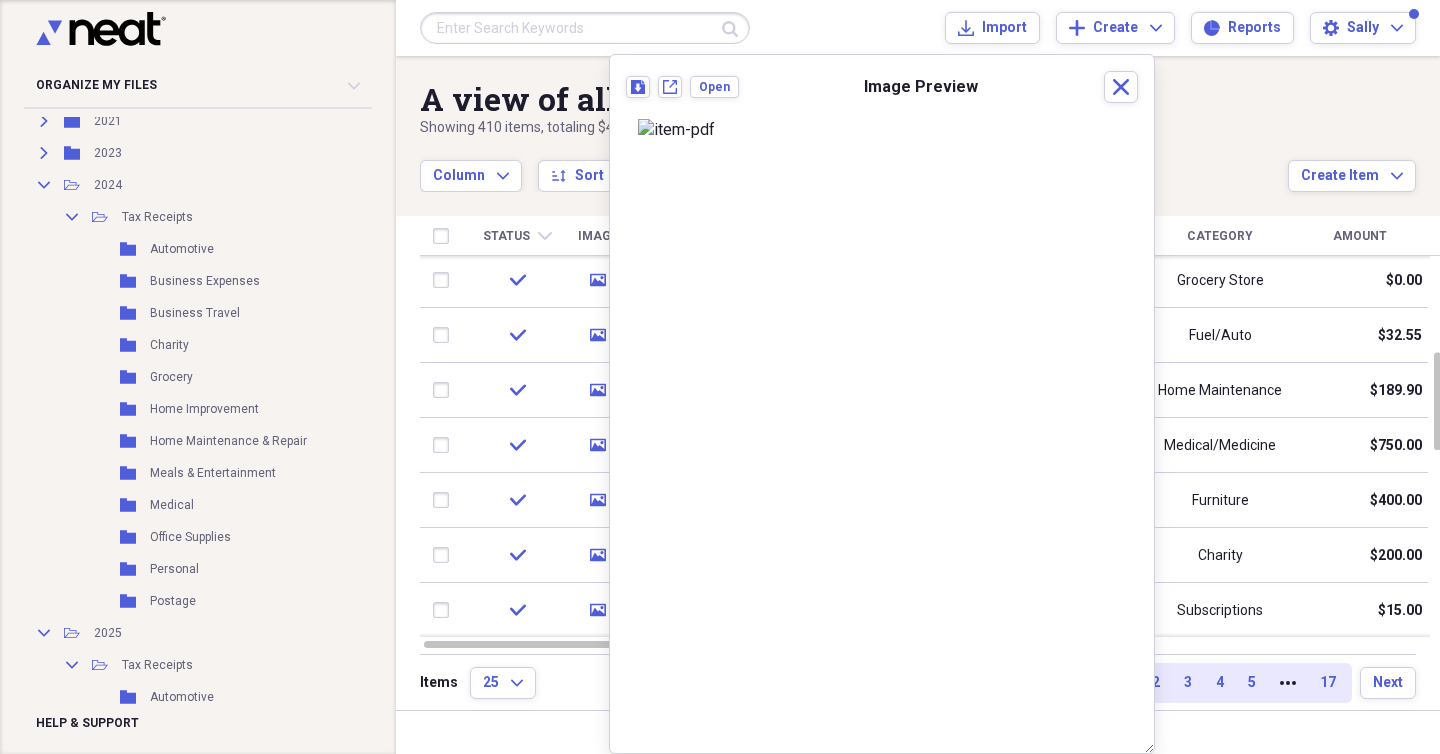 scroll, scrollTop: 4, scrollLeft: 0, axis: vertical 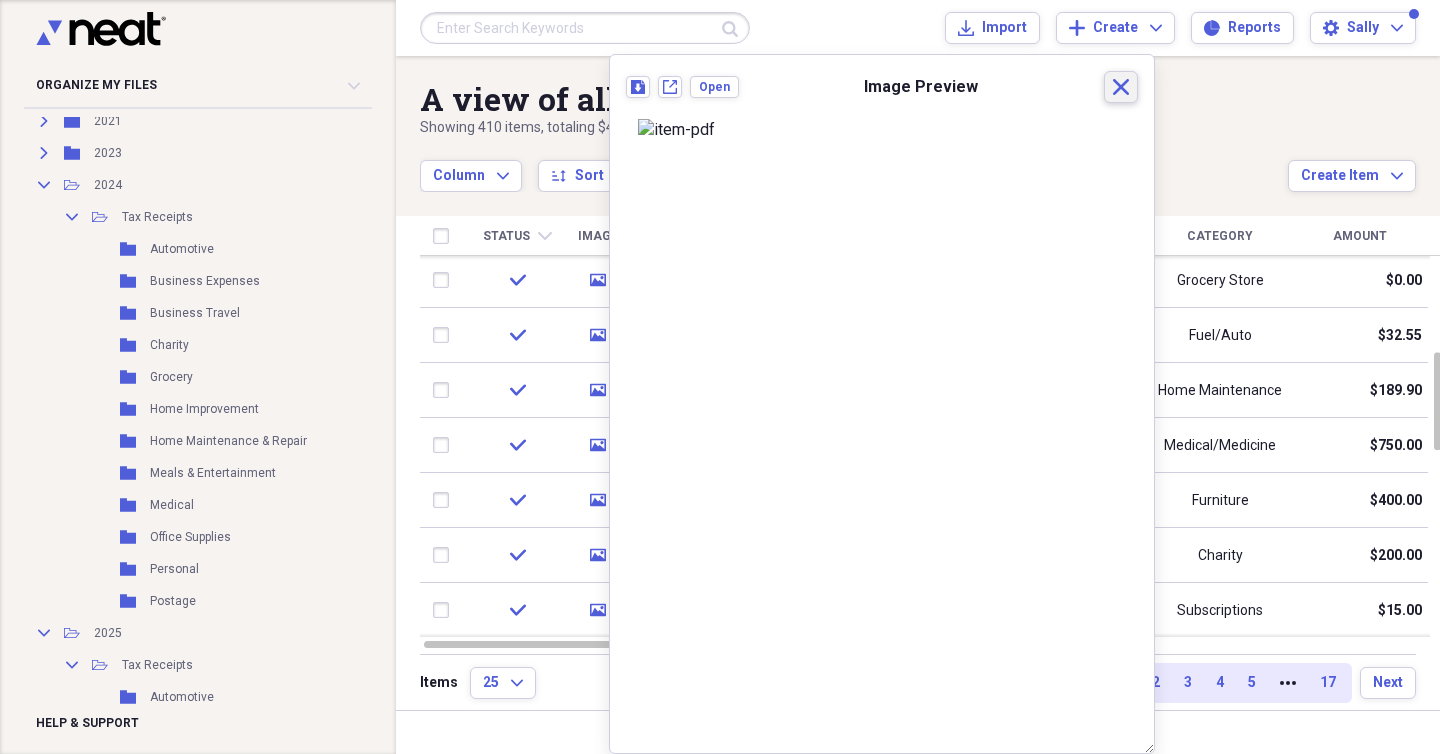 click 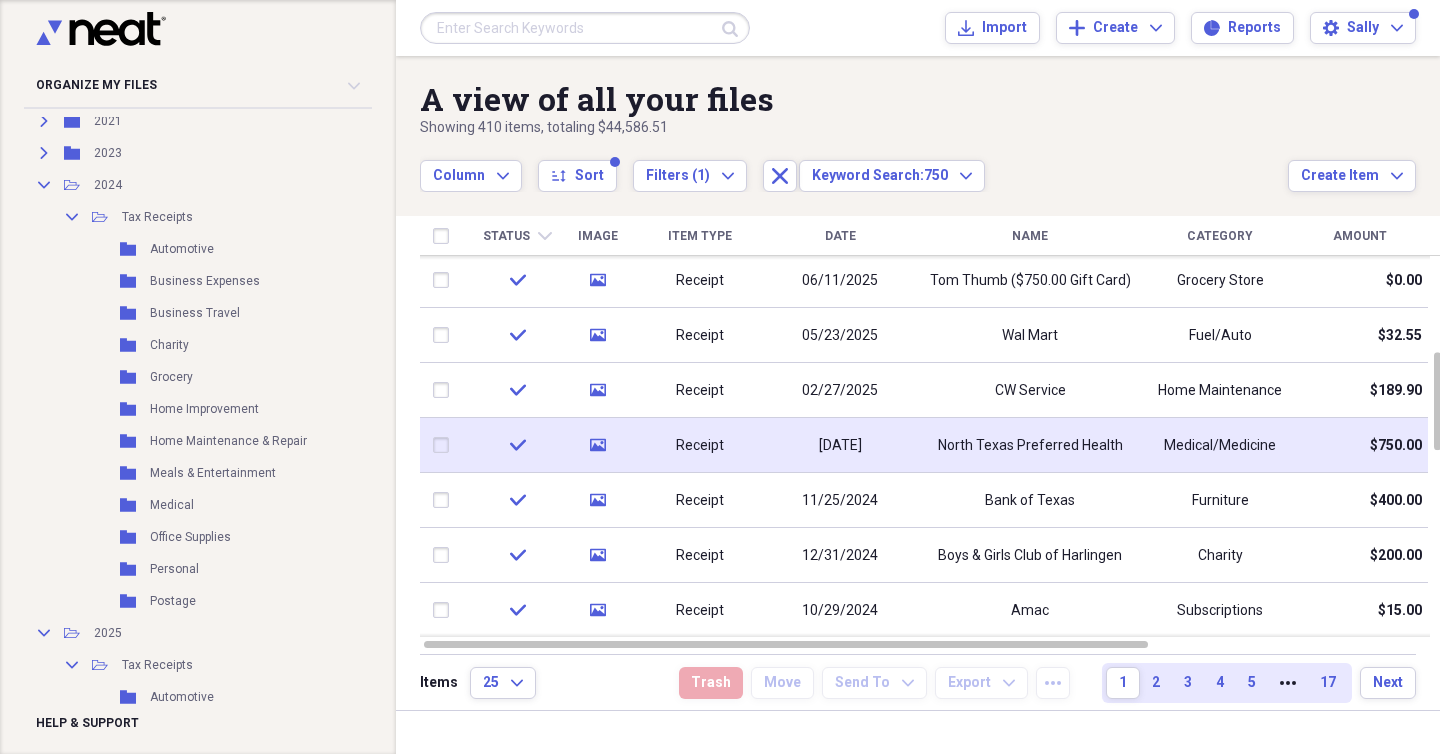 click on "03/01/2025" at bounding box center (840, 446) 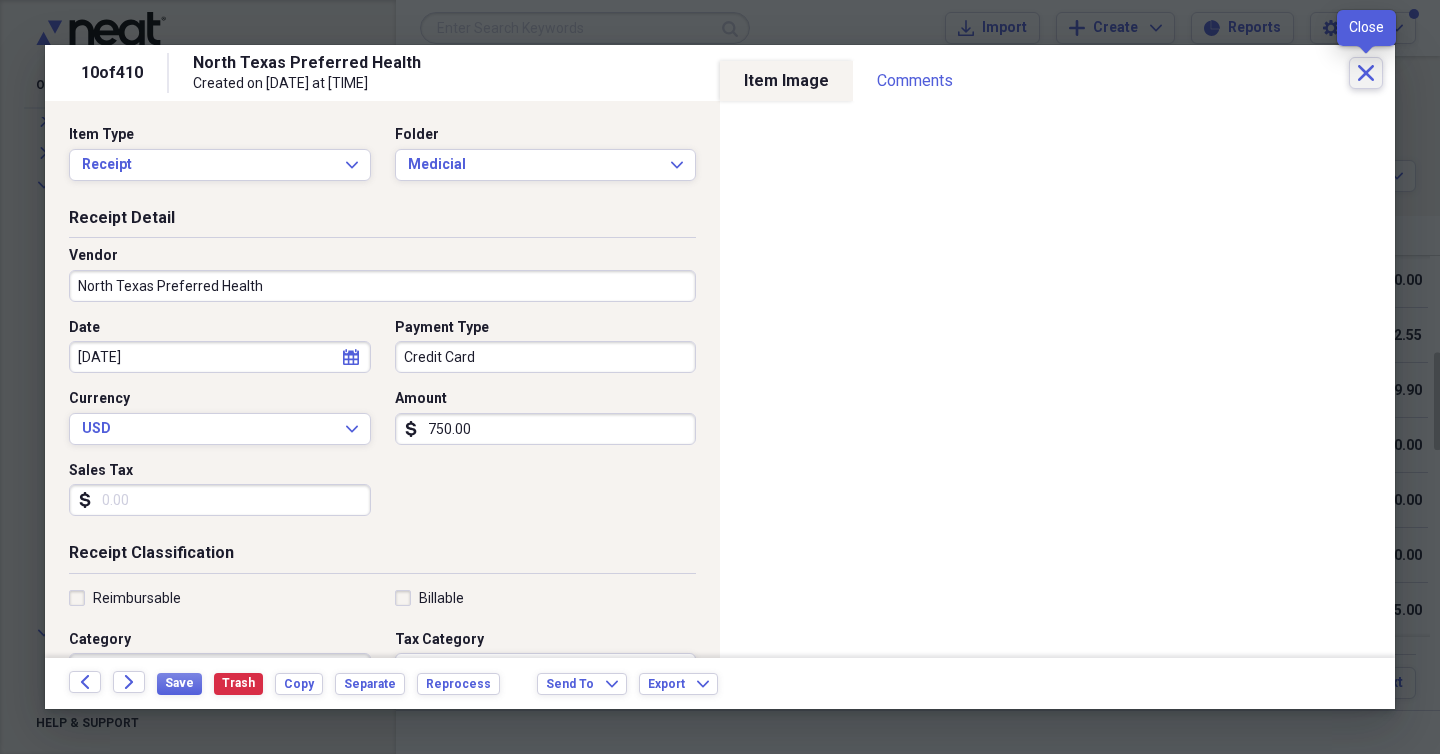 click 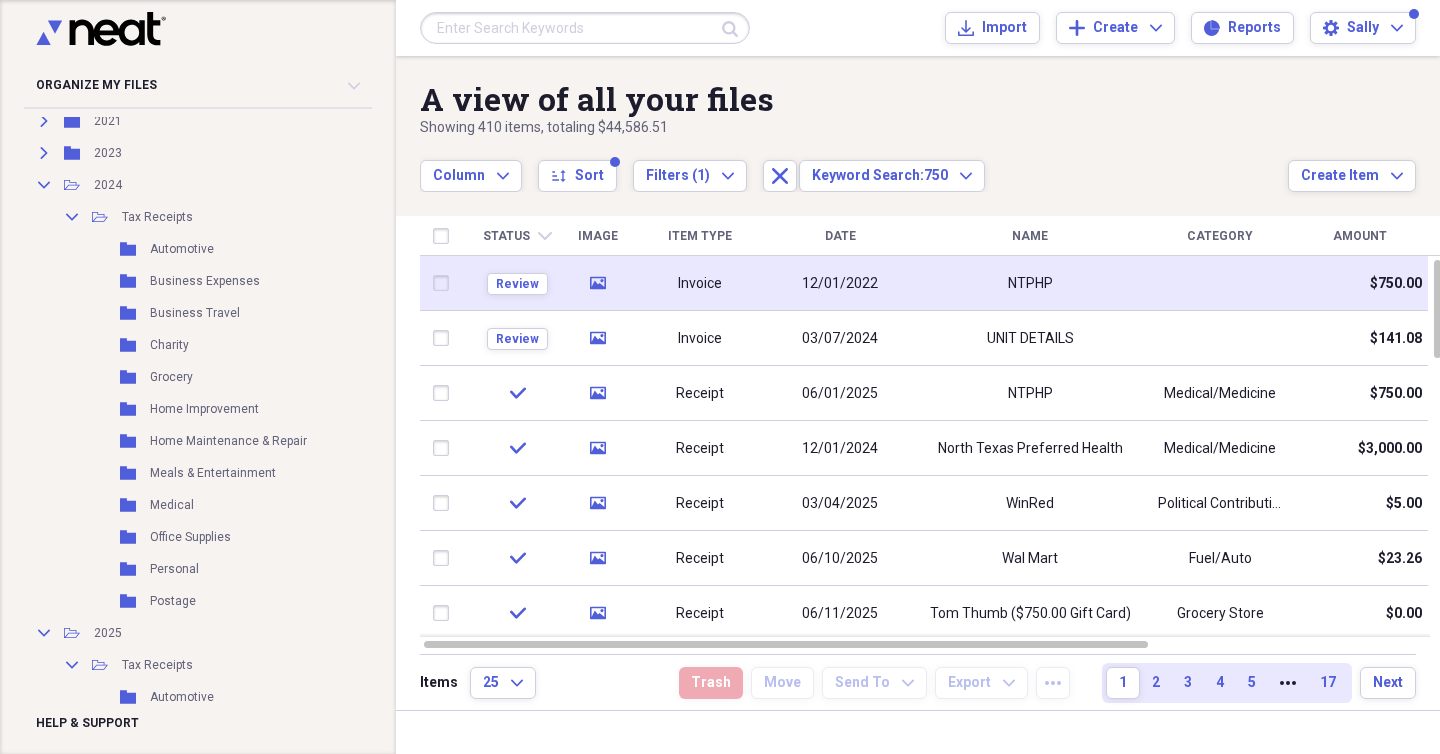 click on "media" 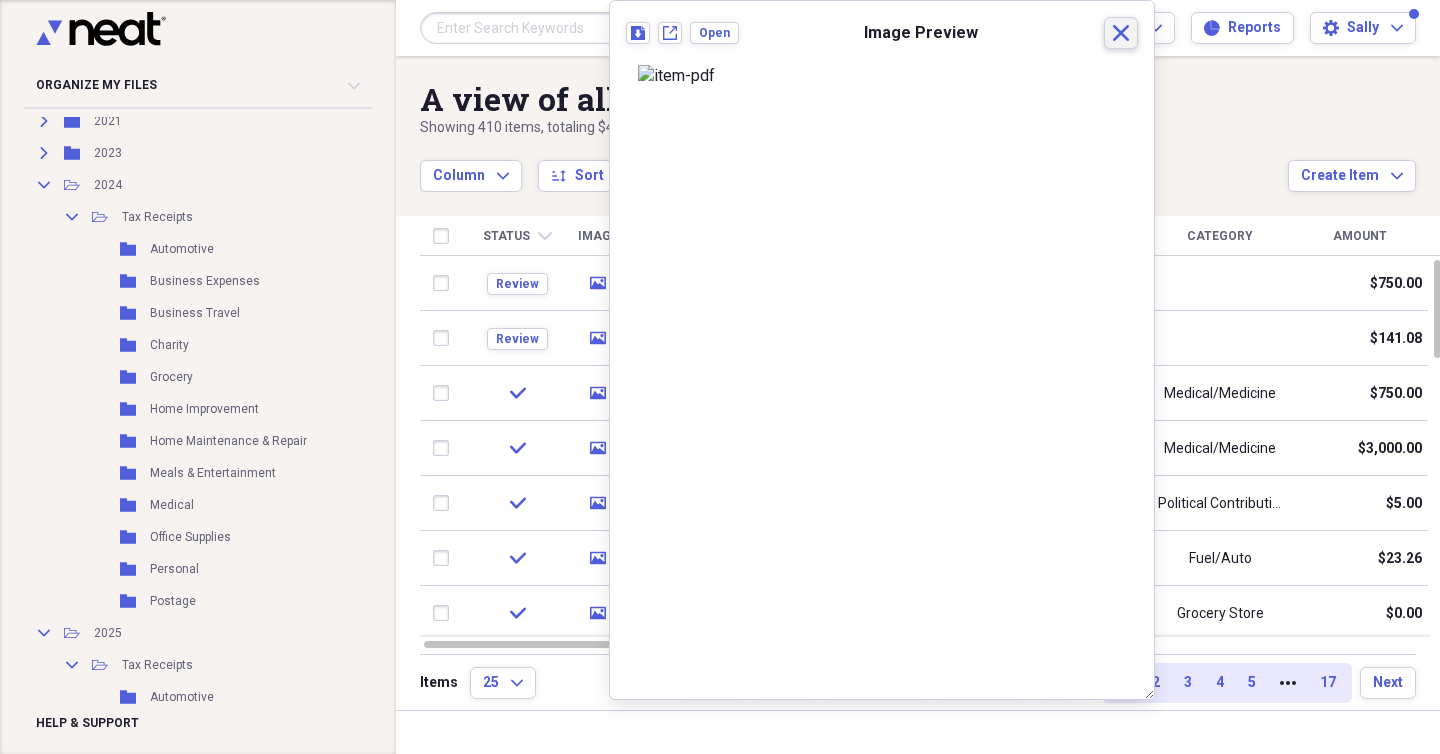 click on "Close" 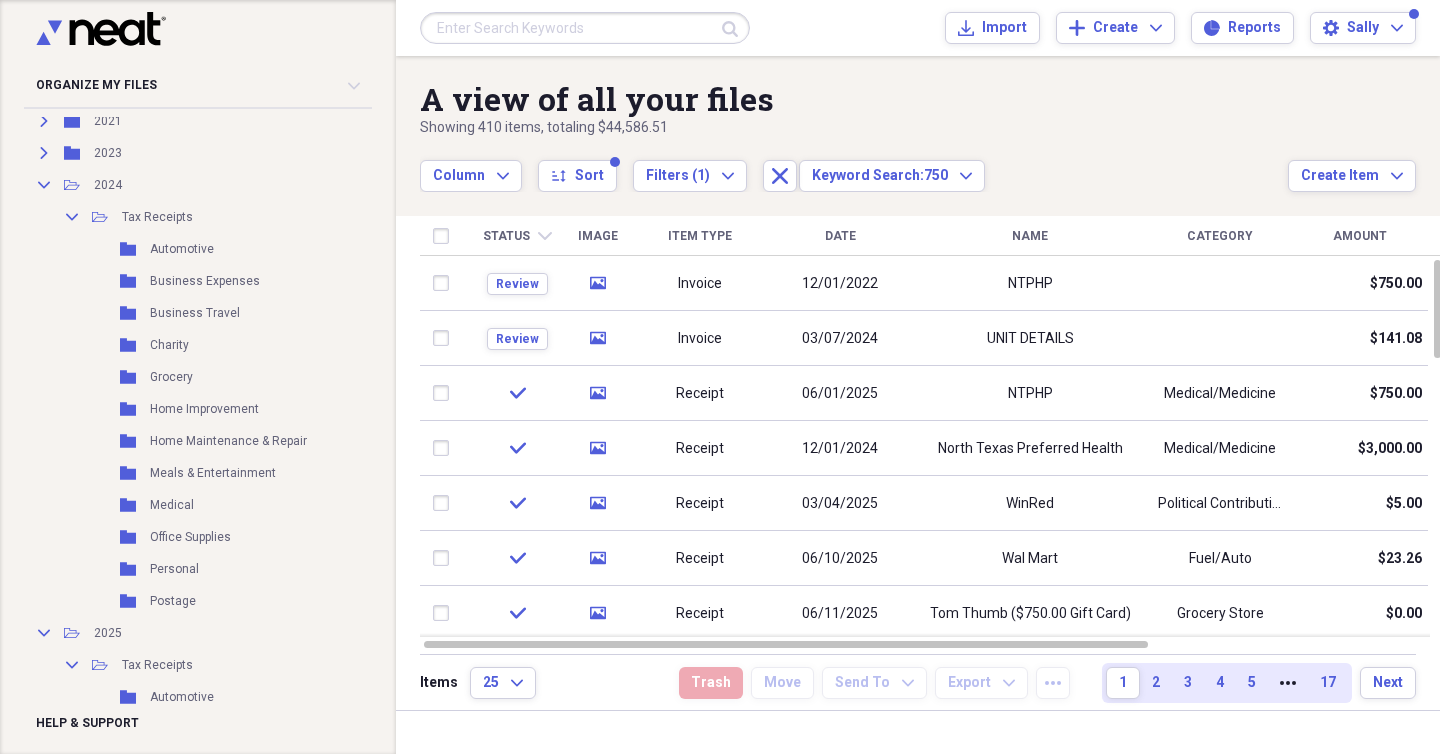 click at bounding box center (585, 28) 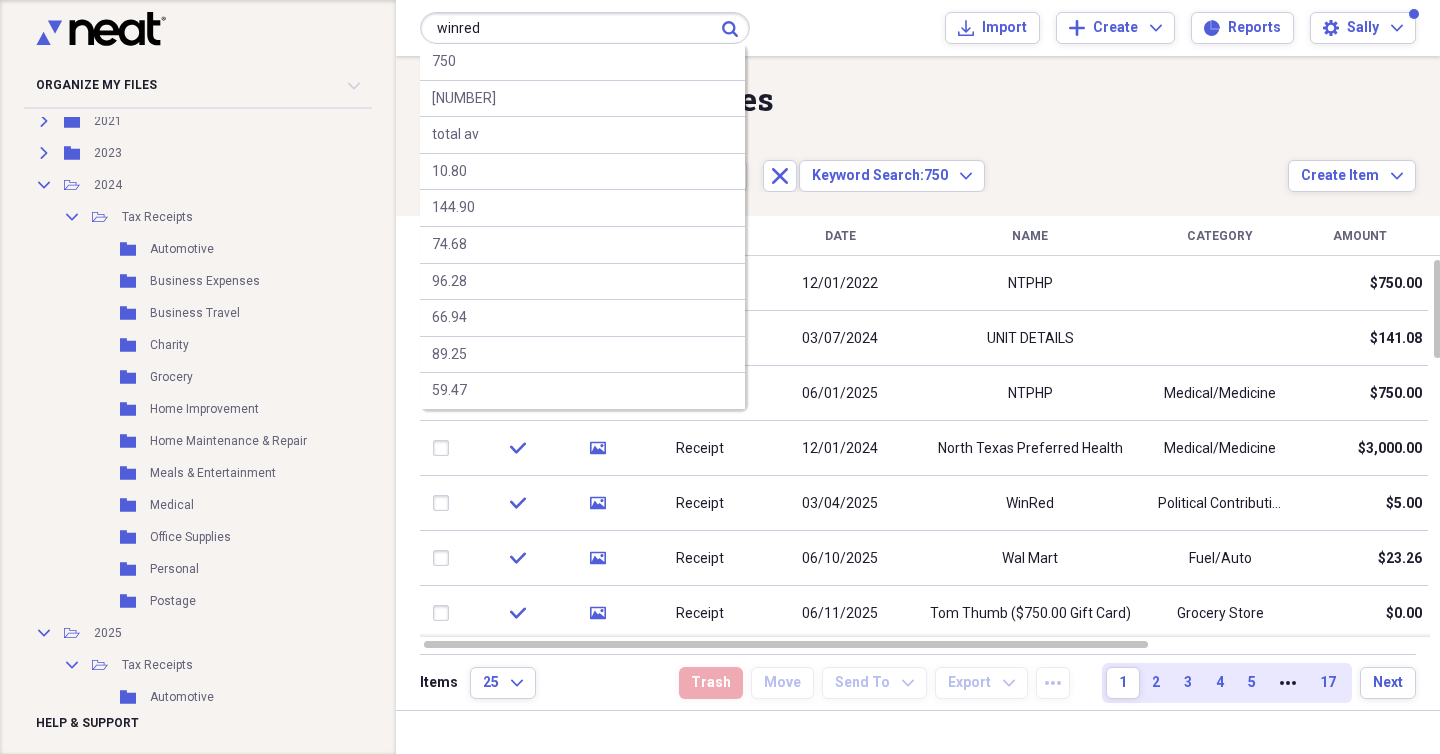 type on "winred" 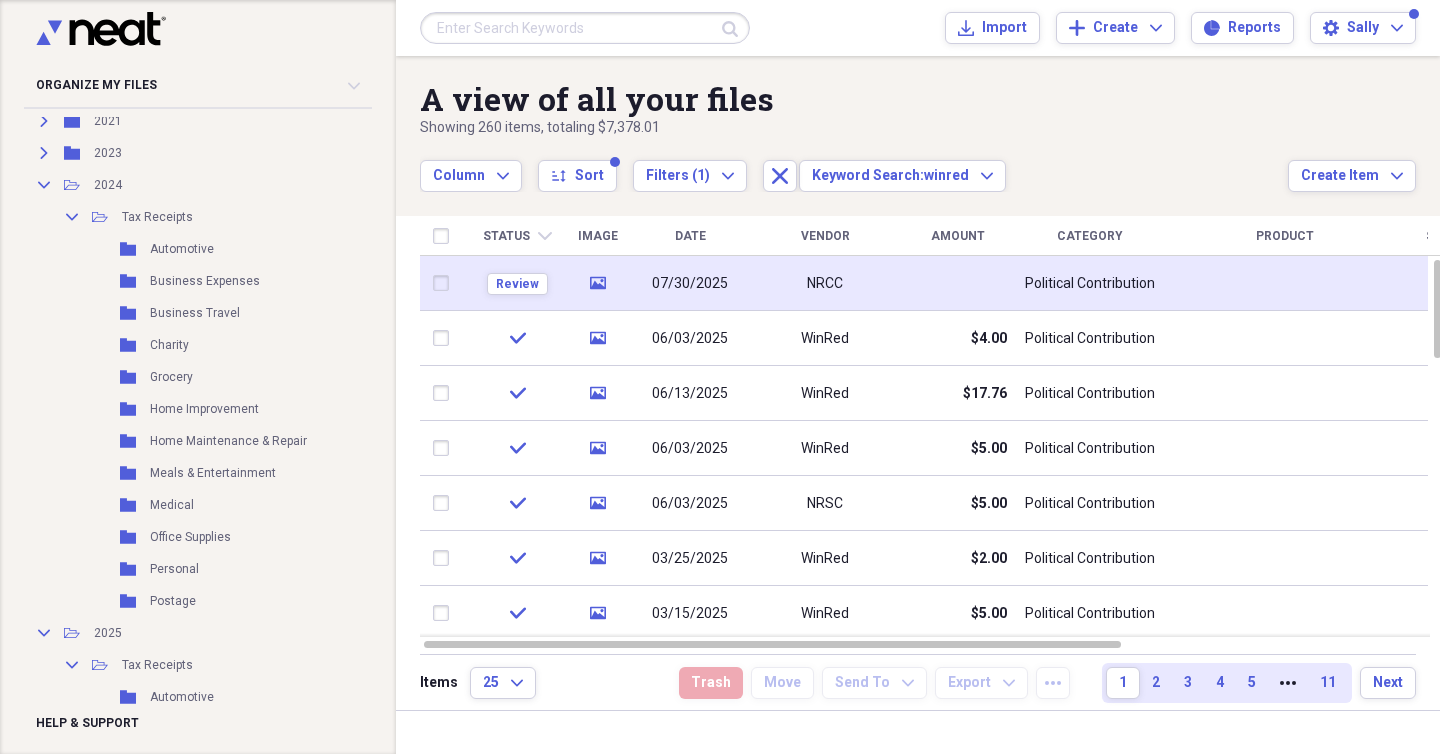 click on "media" 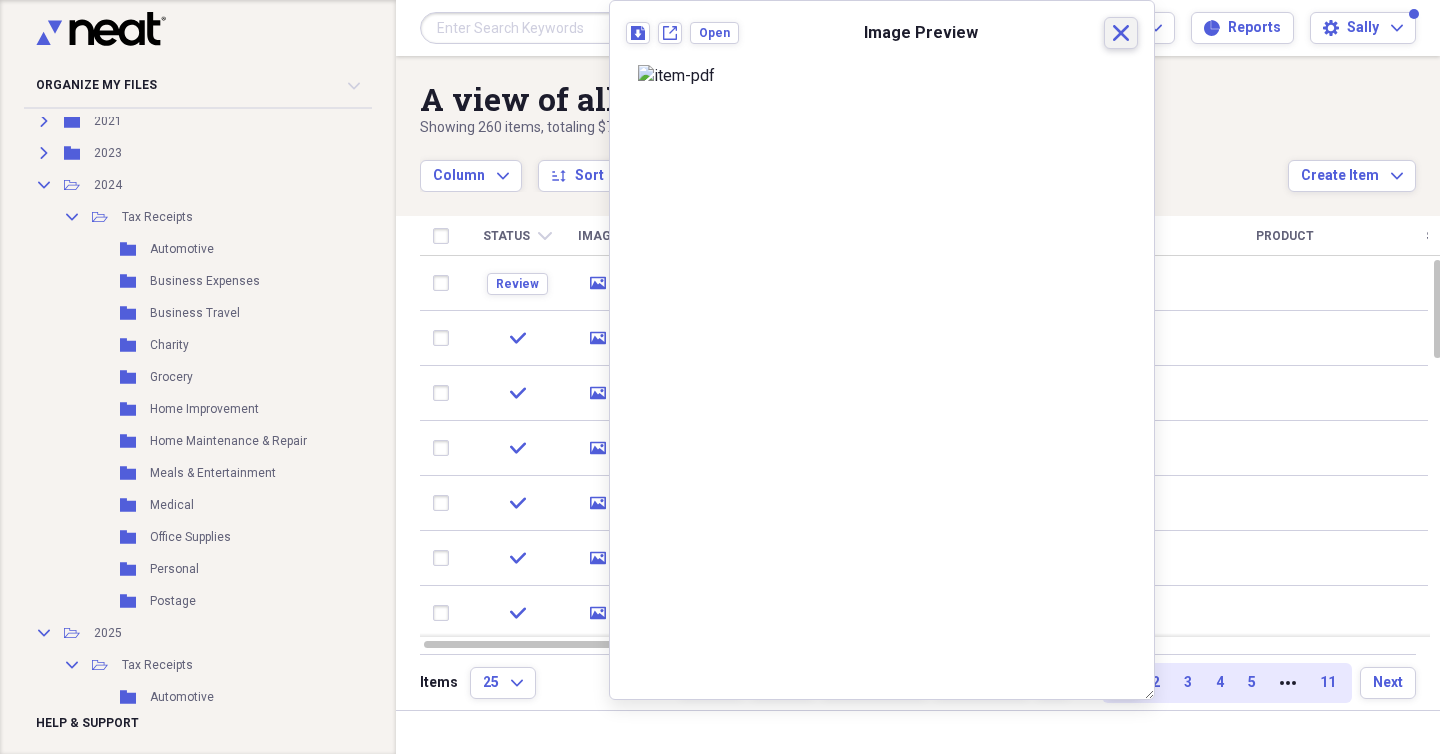 click on "Close" at bounding box center (1121, 33) 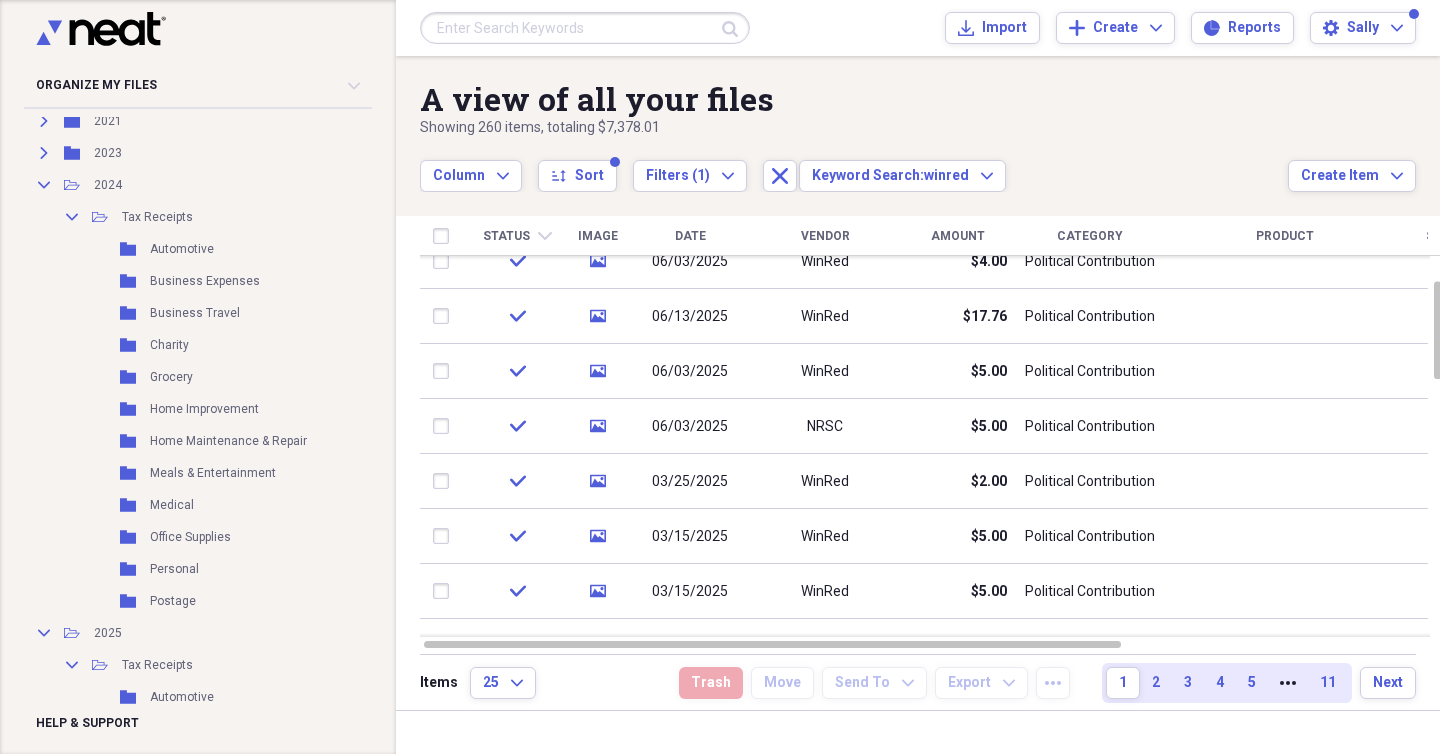 click at bounding box center [585, 28] 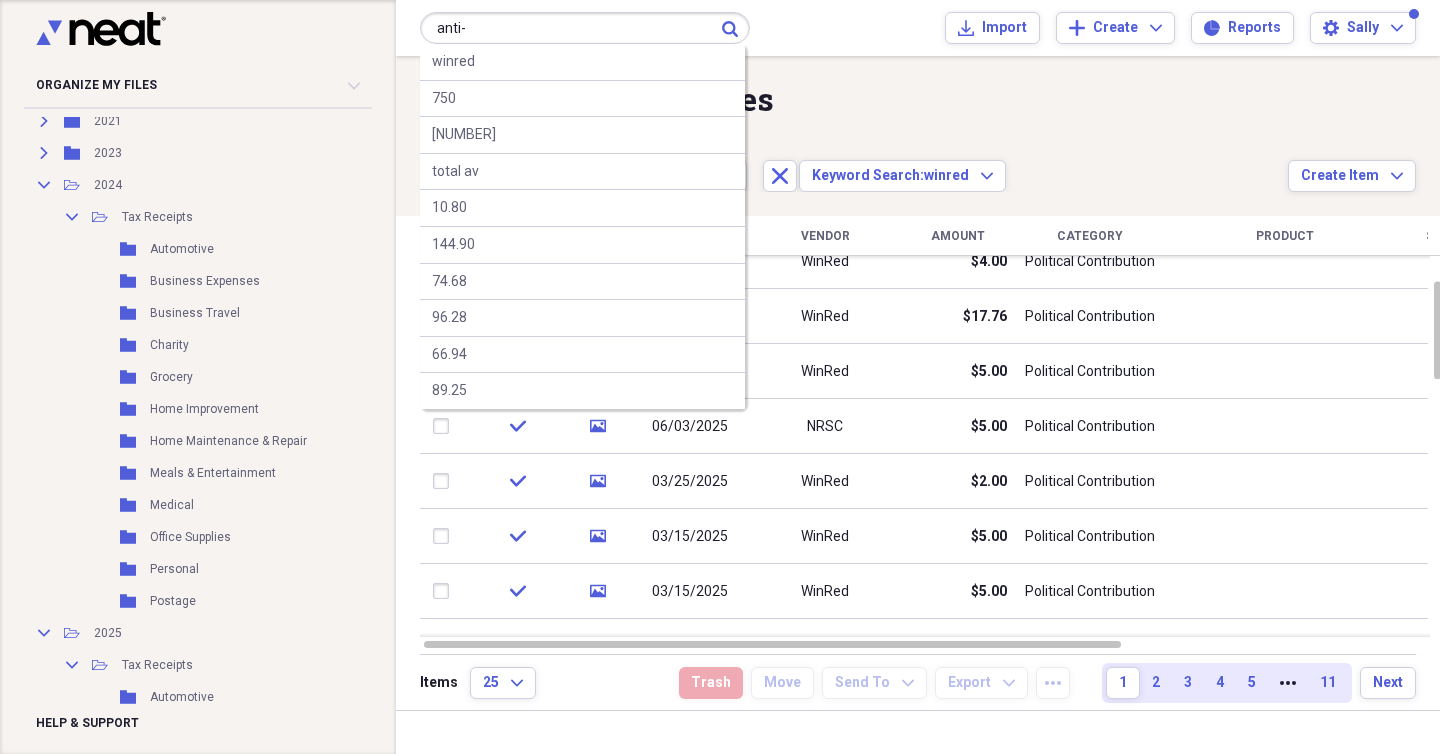 type on "anti-" 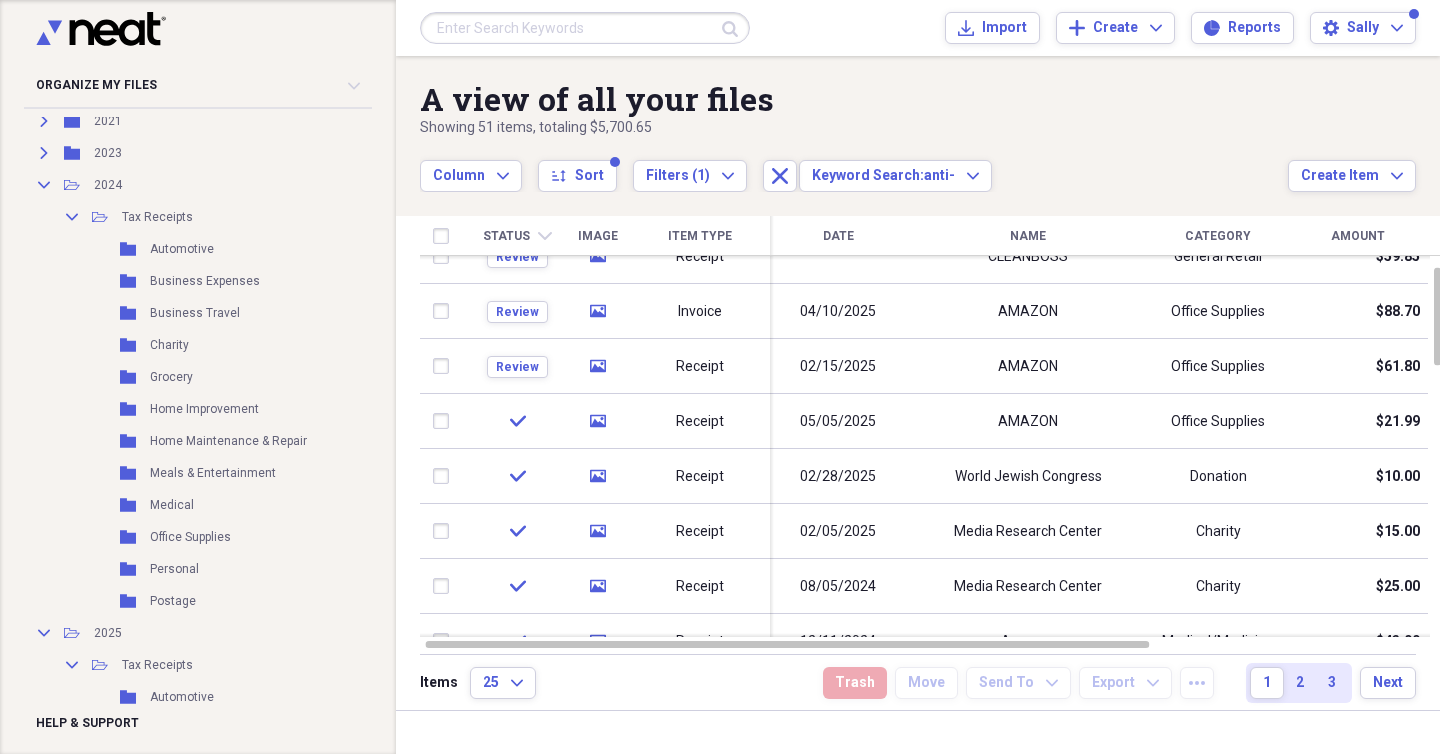 click at bounding box center [585, 28] 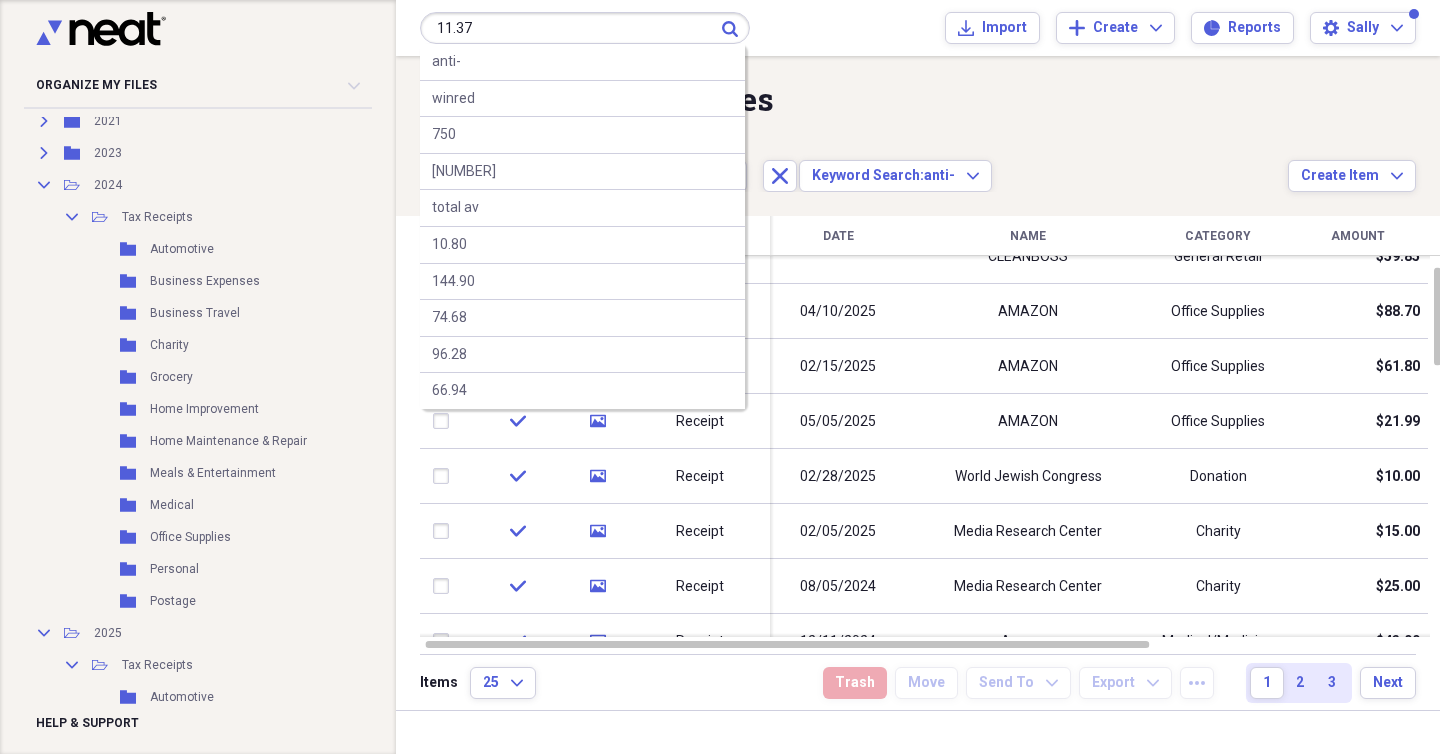 type on "11.37" 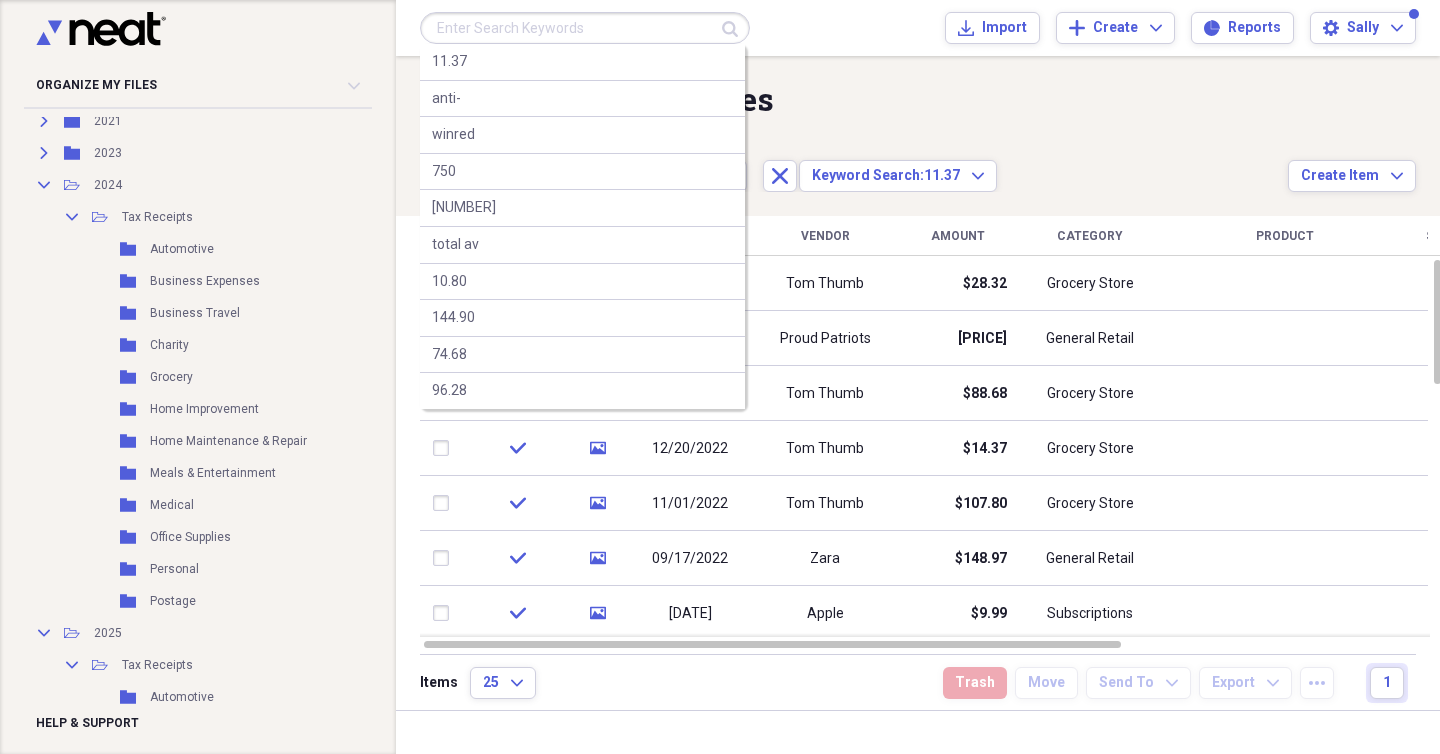 click at bounding box center [585, 28] 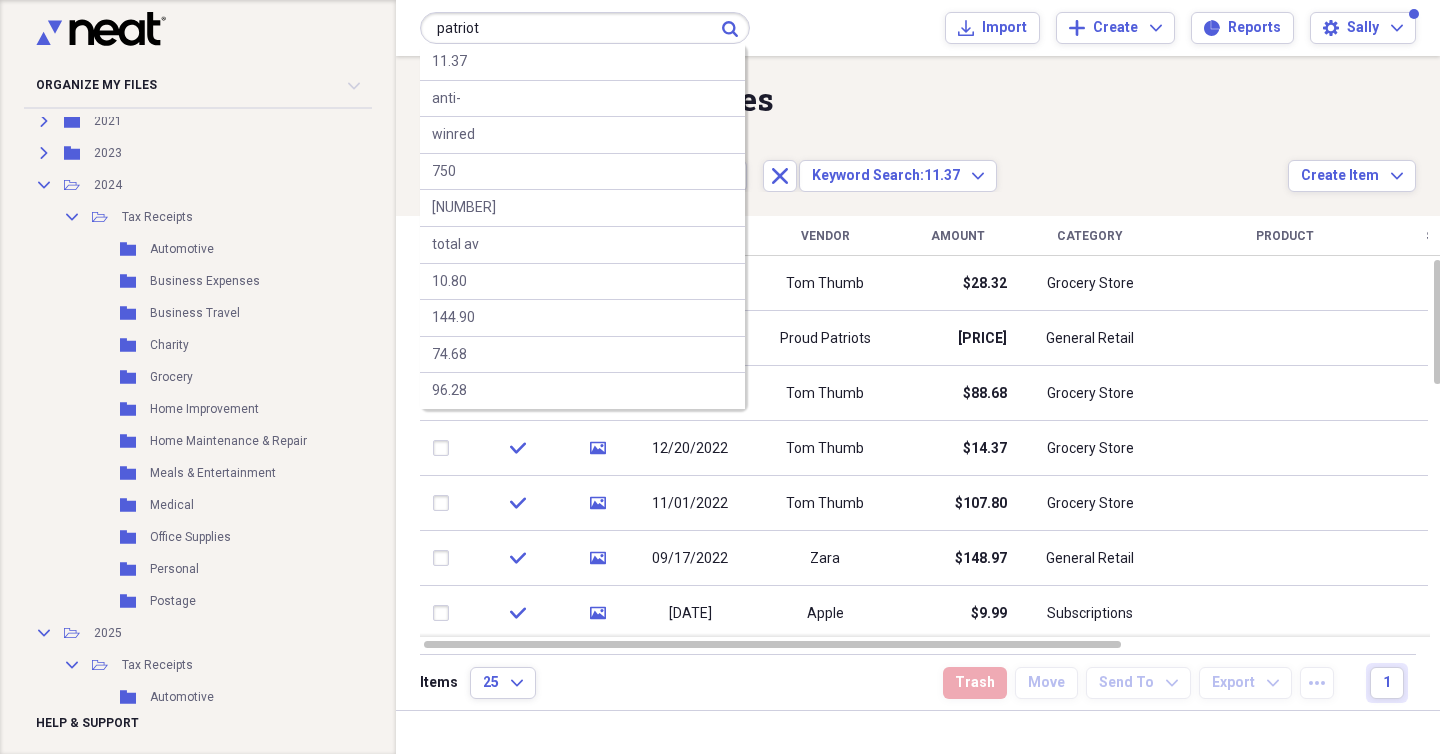 type on "patriot" 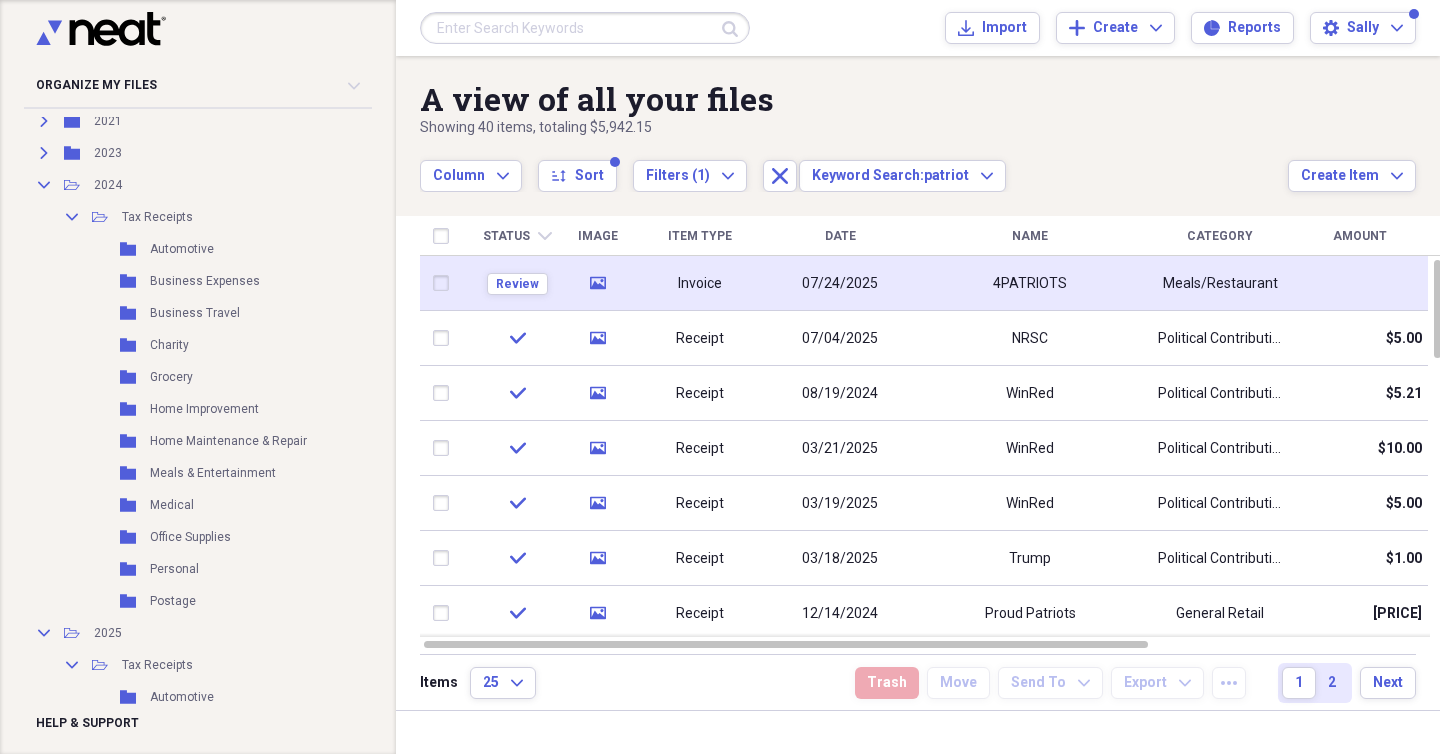 click on "media" 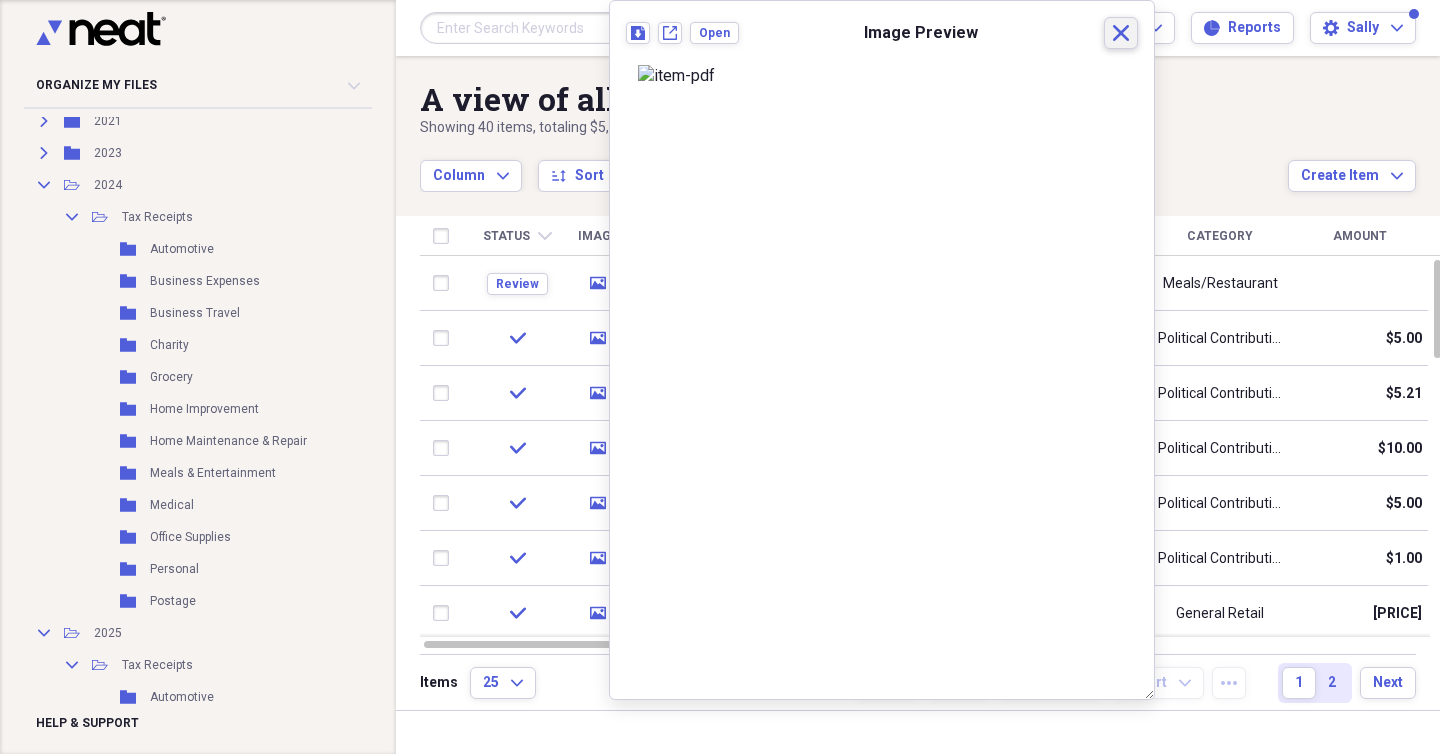 click on "Close" 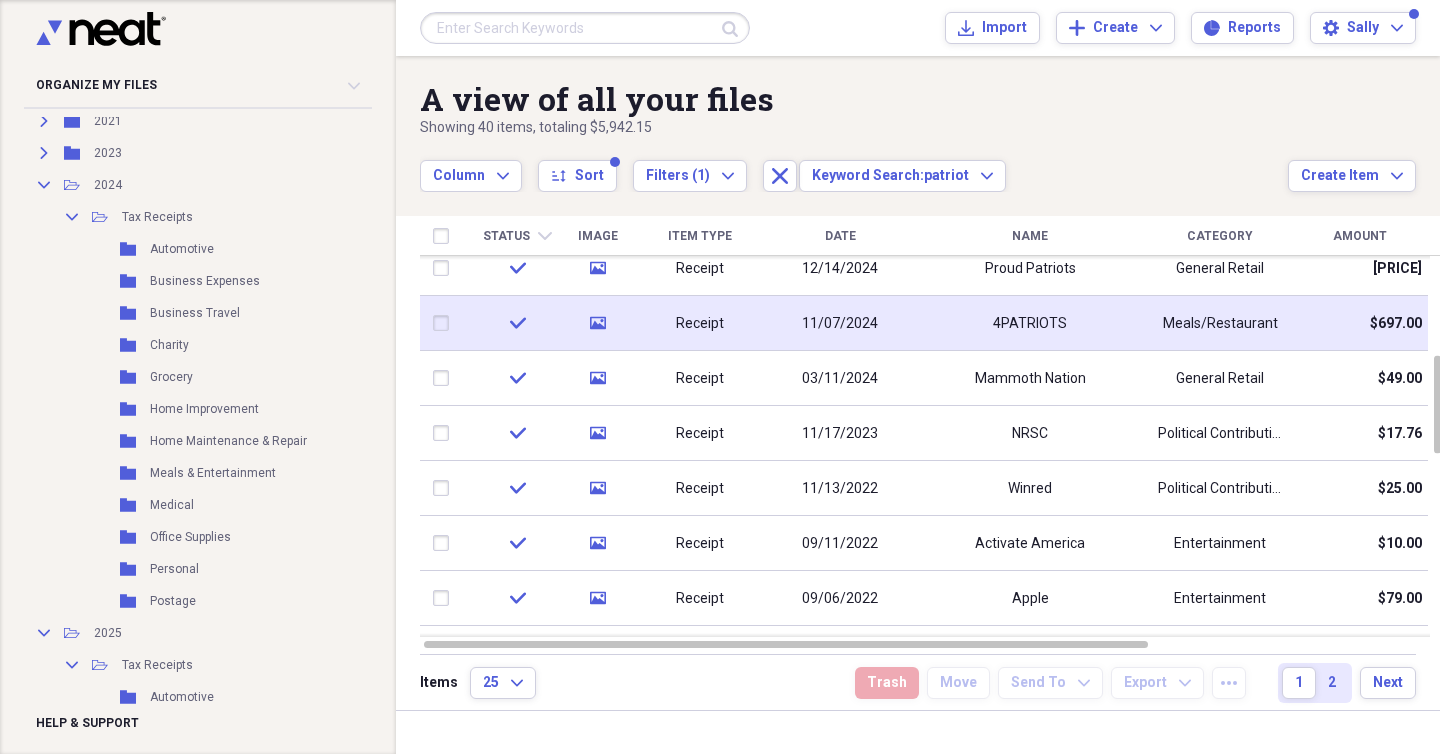 click on "4PATRIOTS" at bounding box center (1030, 323) 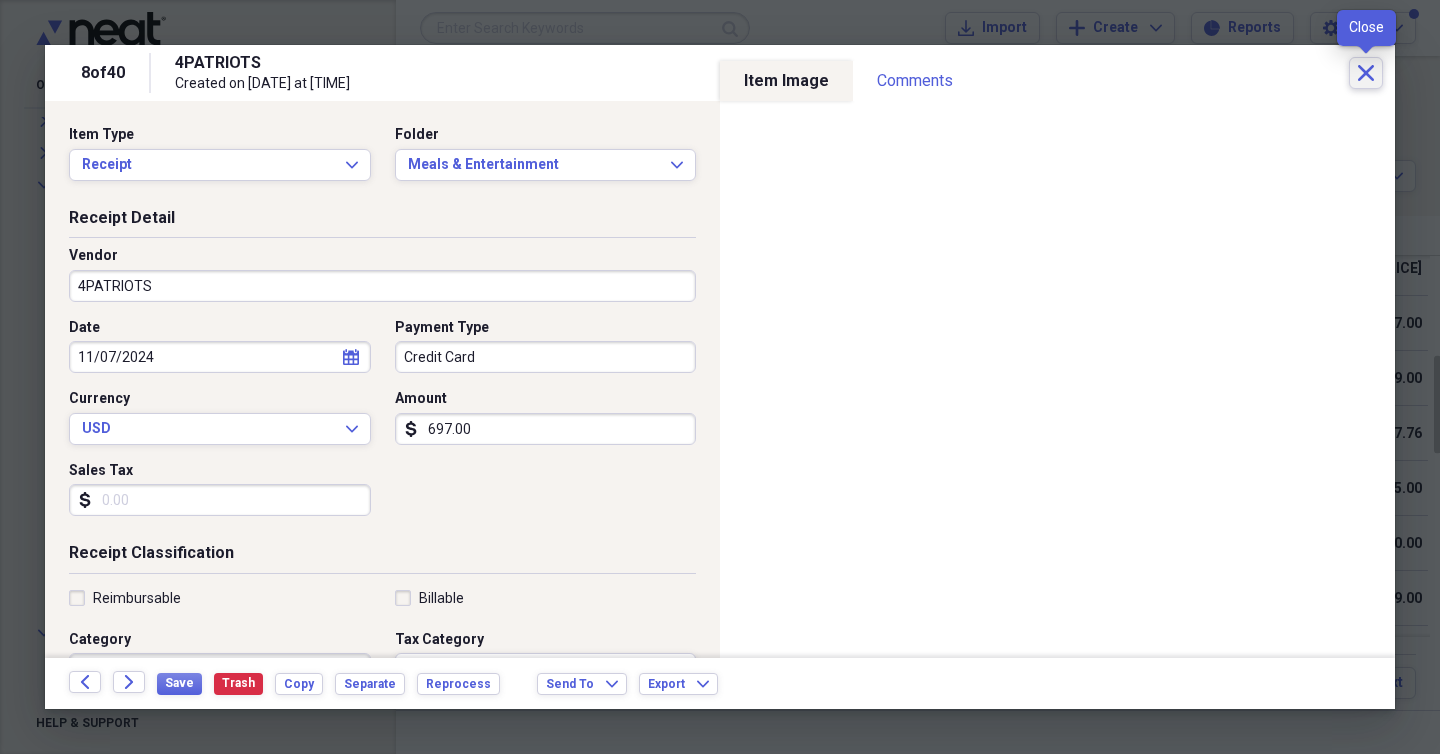 click 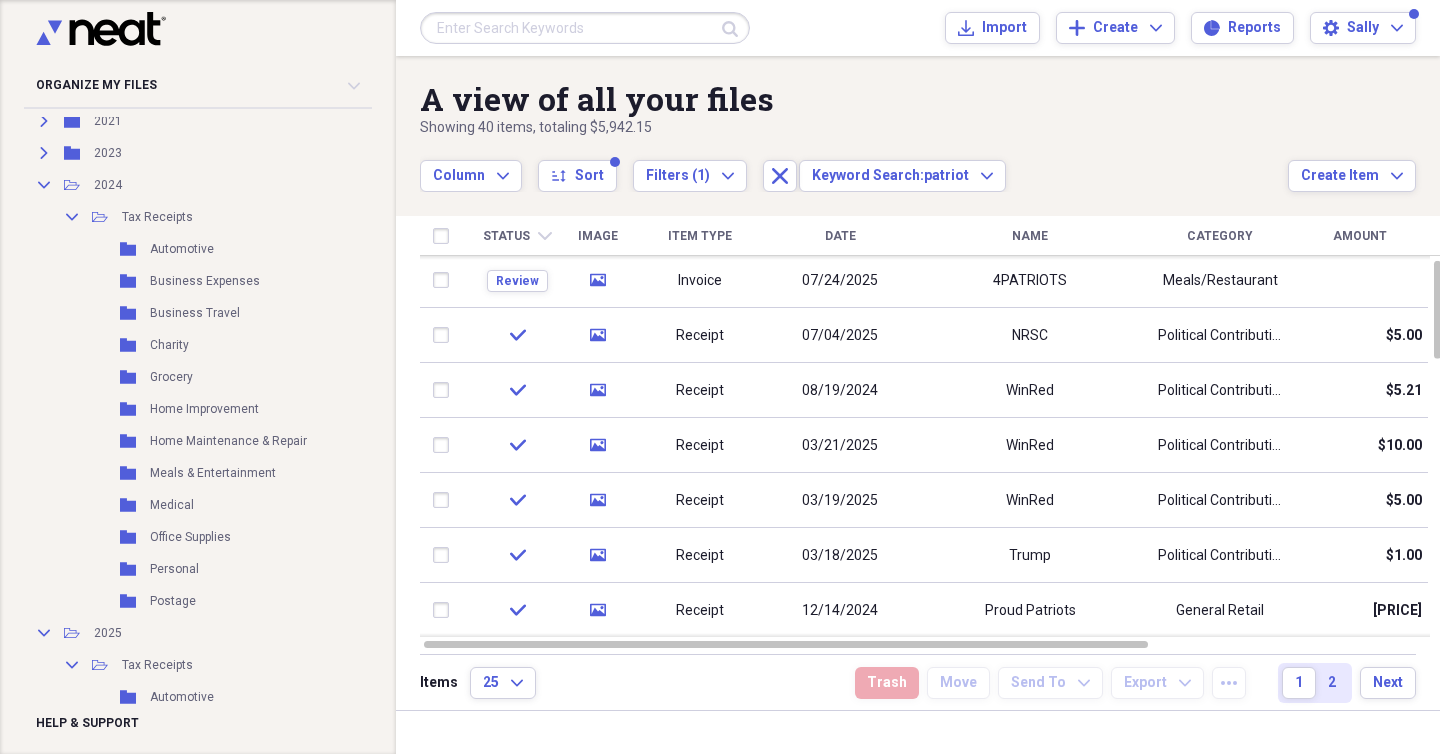 click at bounding box center [585, 28] 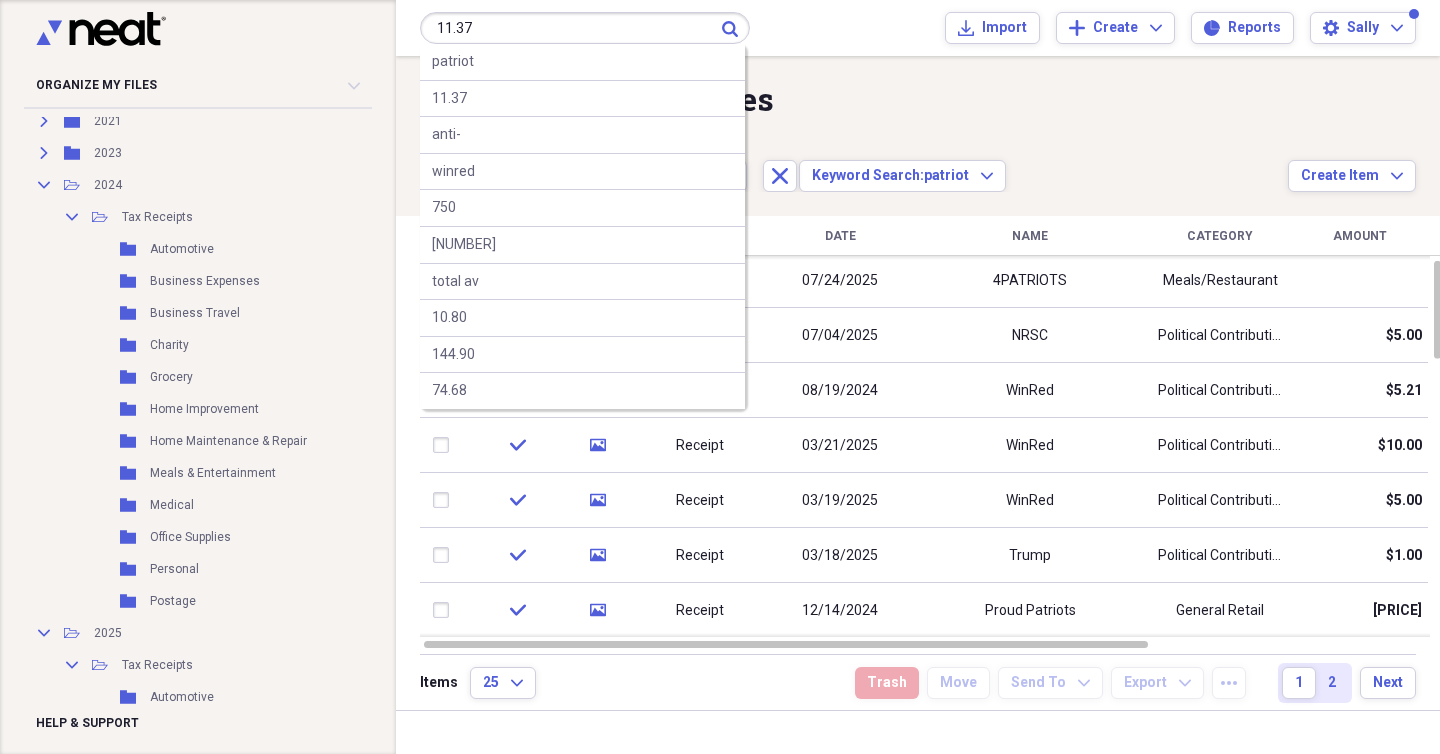 type on "11.37" 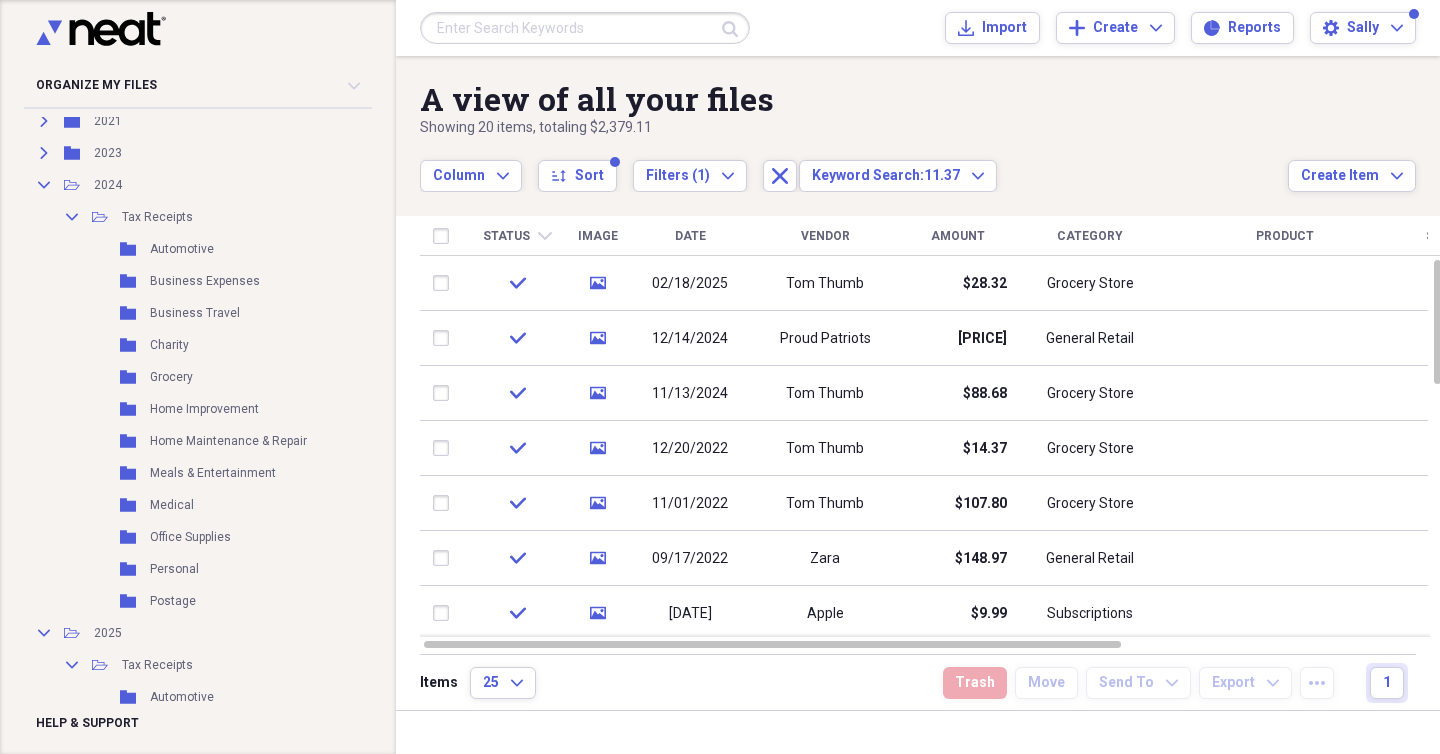 click at bounding box center [585, 28] 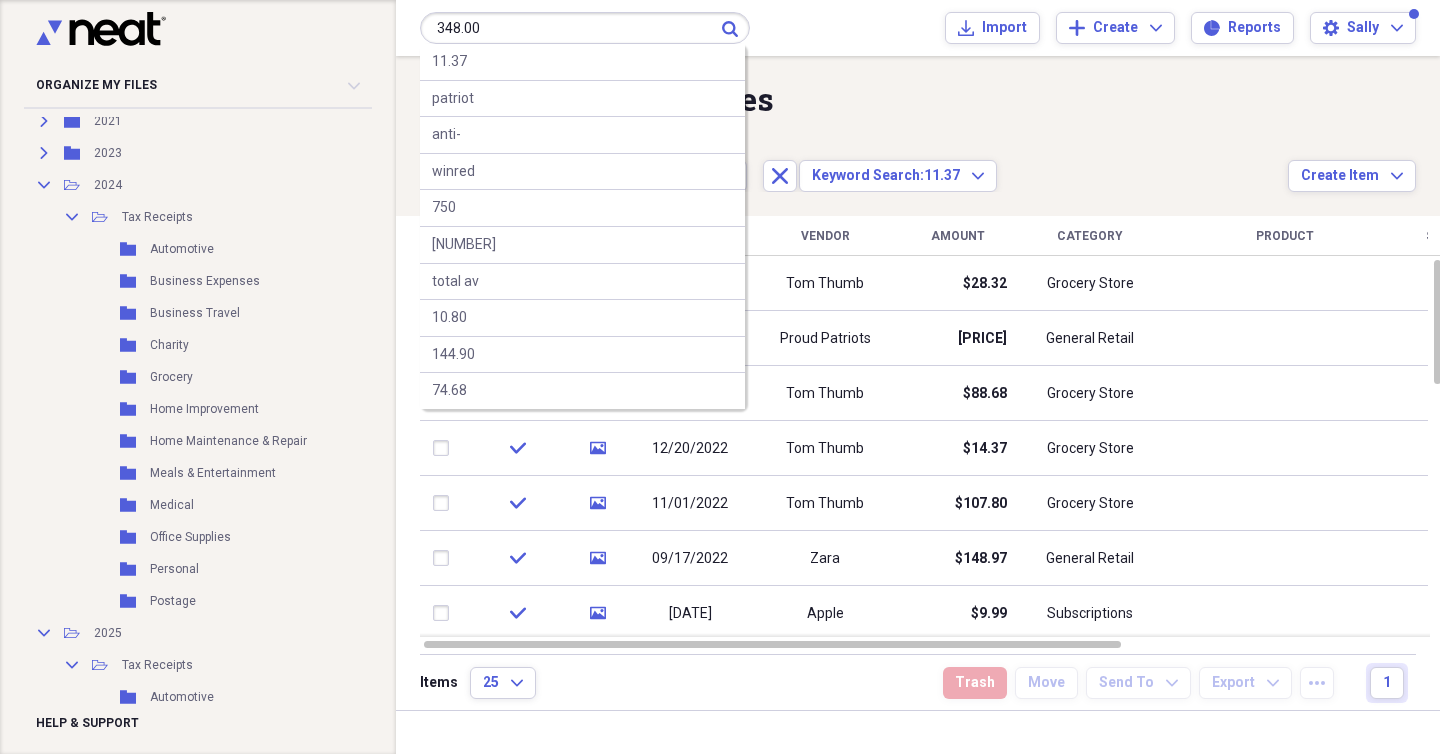 type on "348.00" 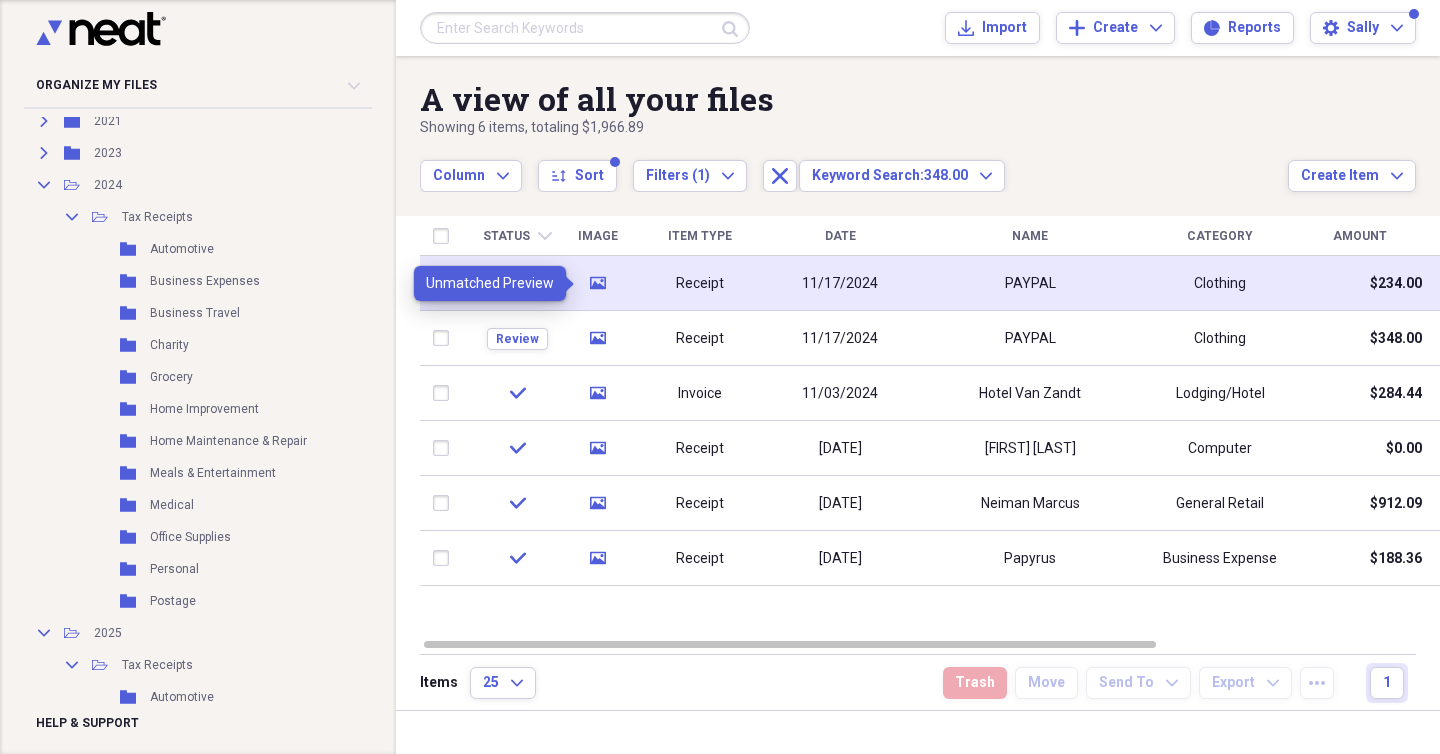 click 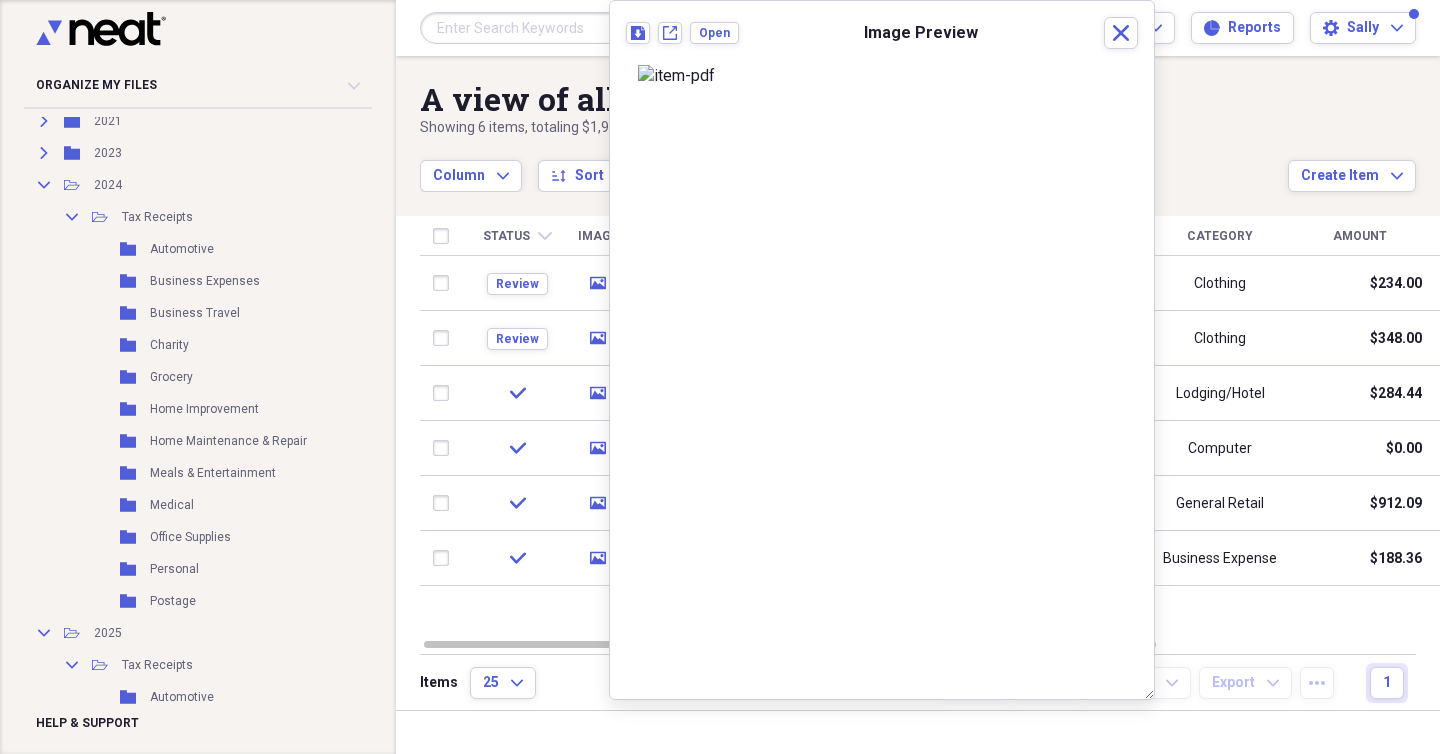 scroll, scrollTop: 0, scrollLeft: 0, axis: both 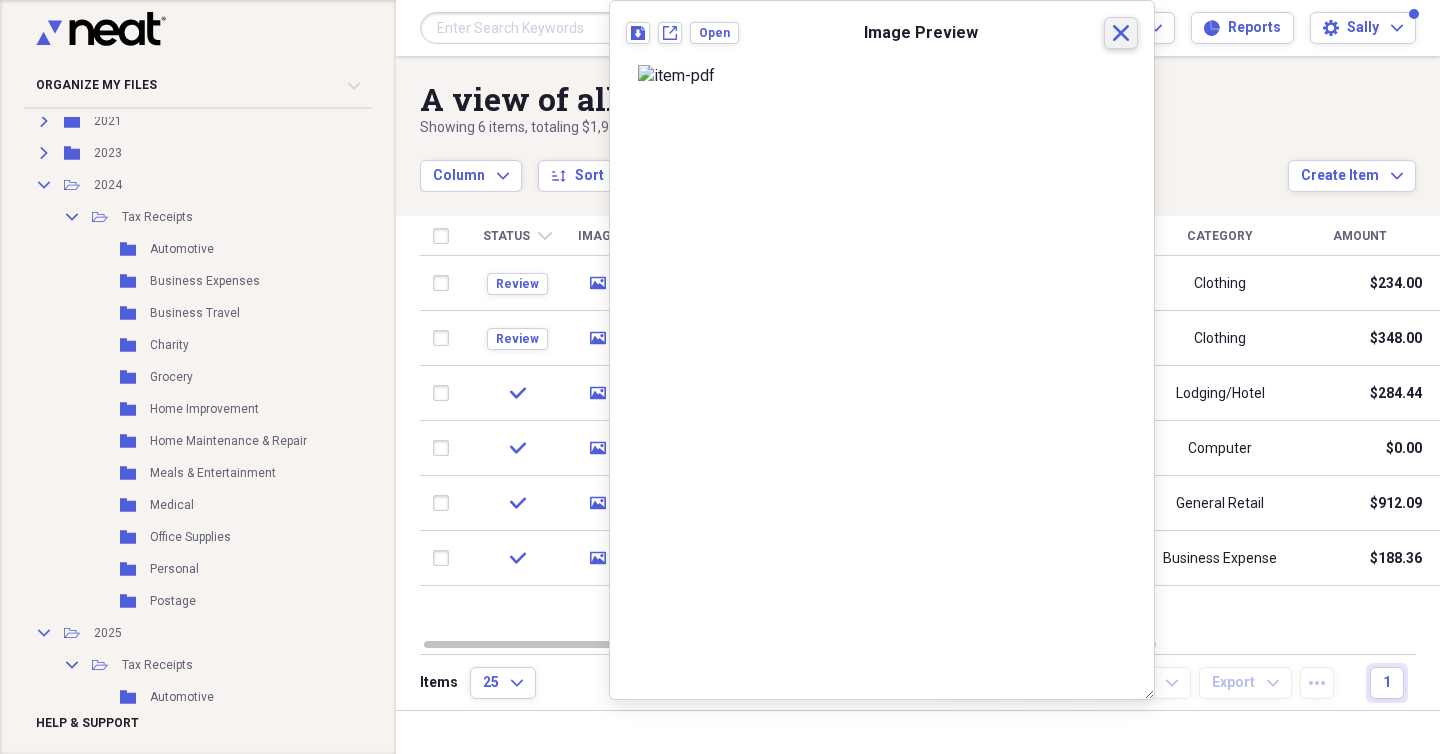click 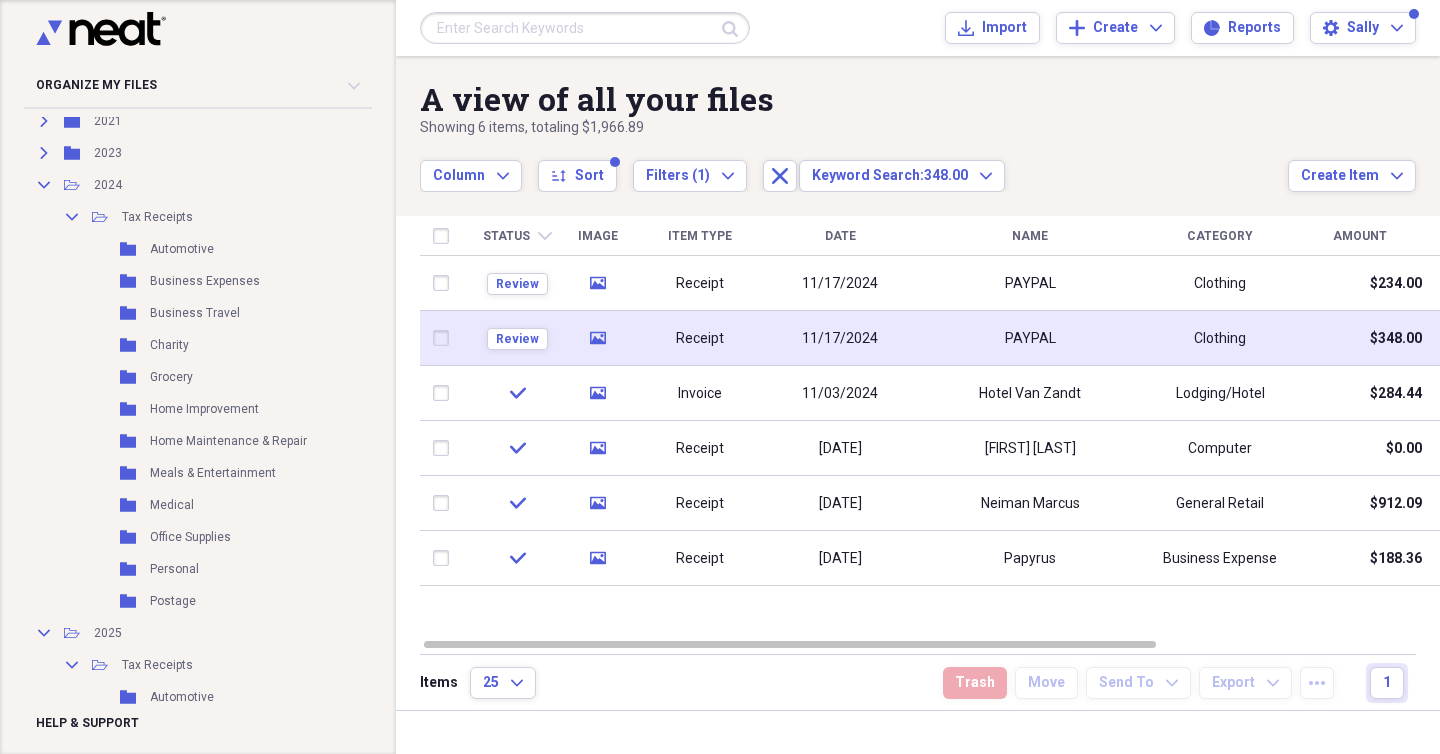 click on "media" 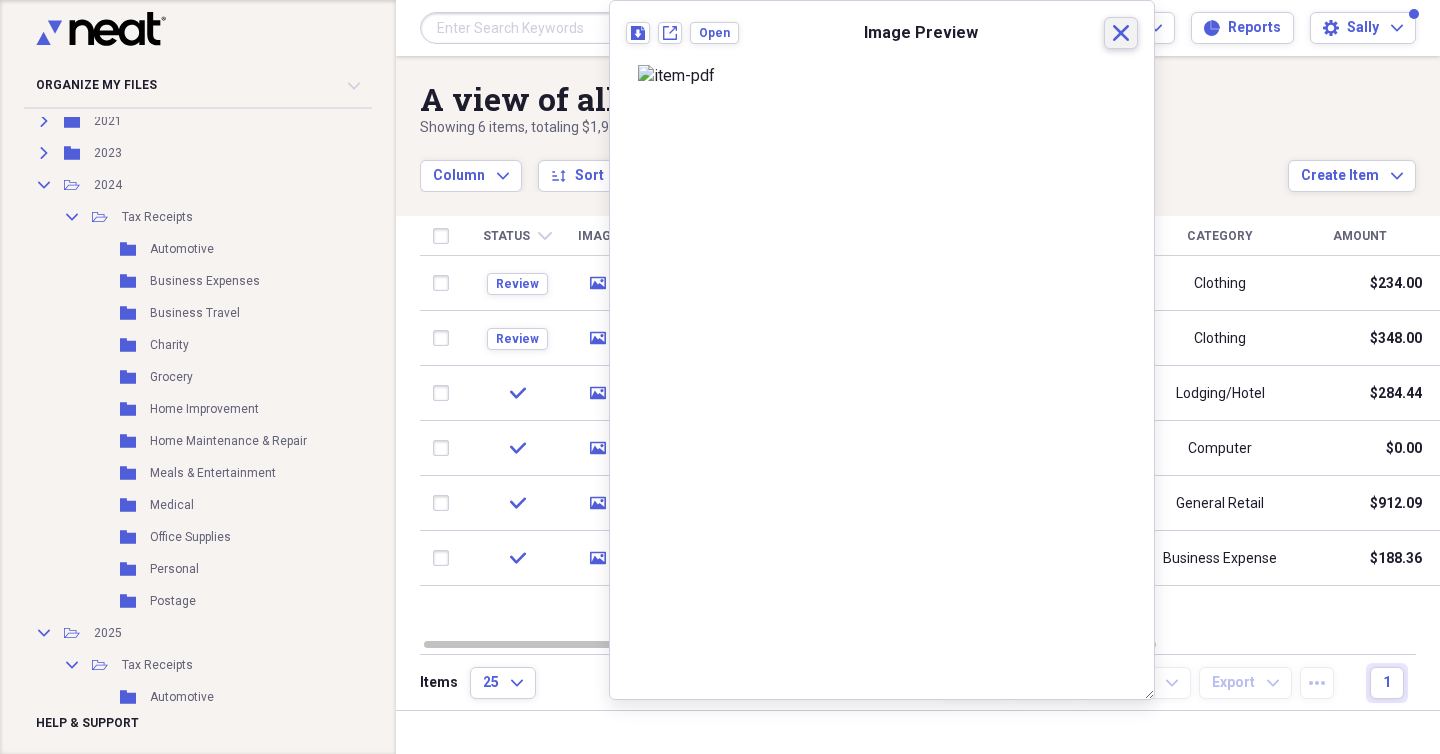 click 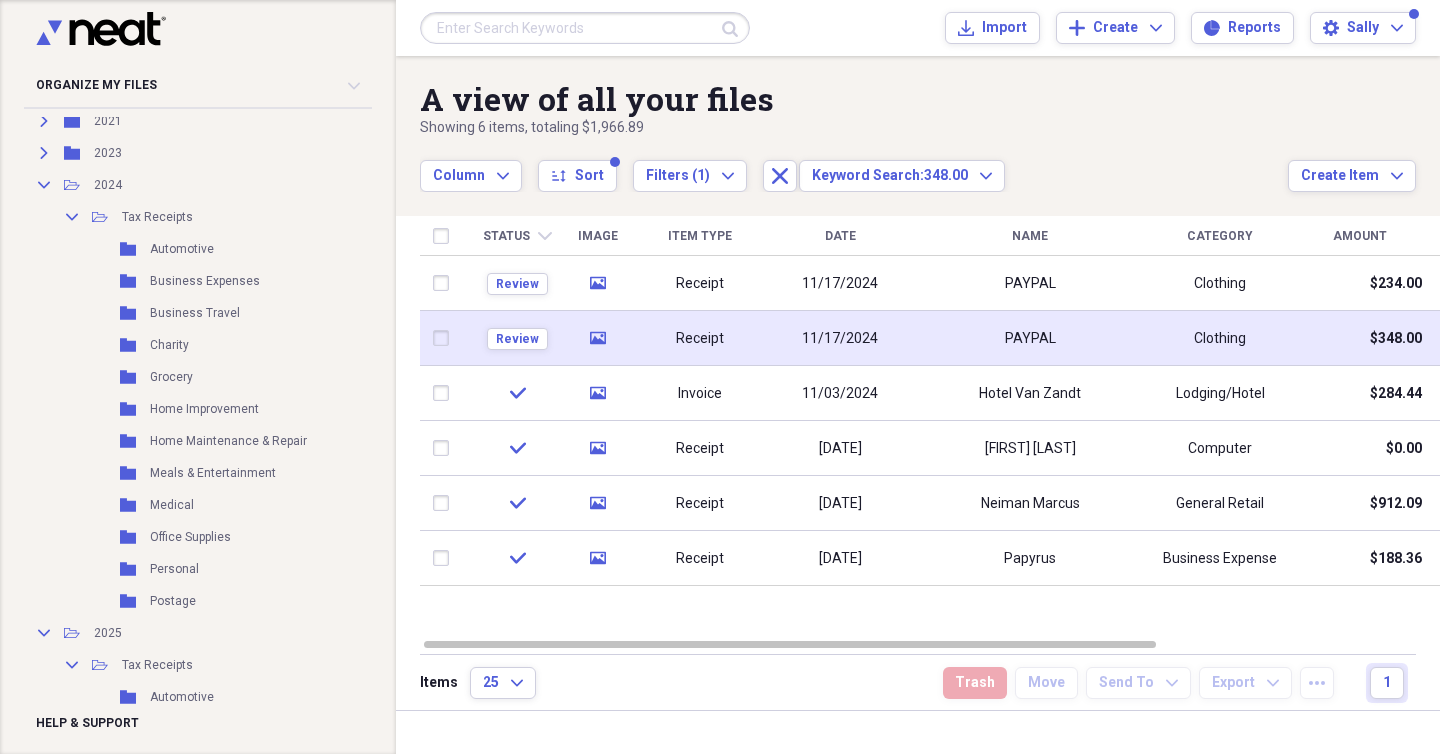click on "Receipt" at bounding box center [700, 338] 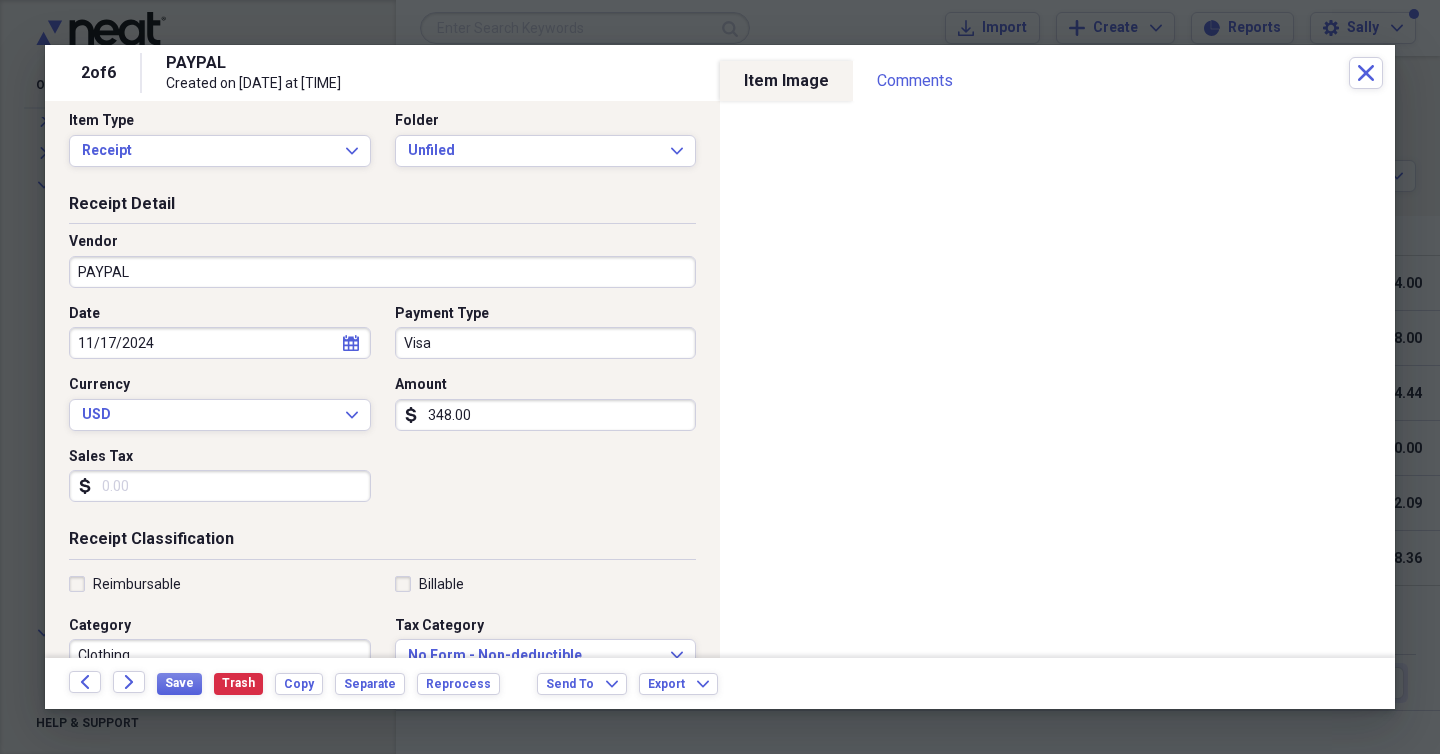 scroll, scrollTop: 0, scrollLeft: 0, axis: both 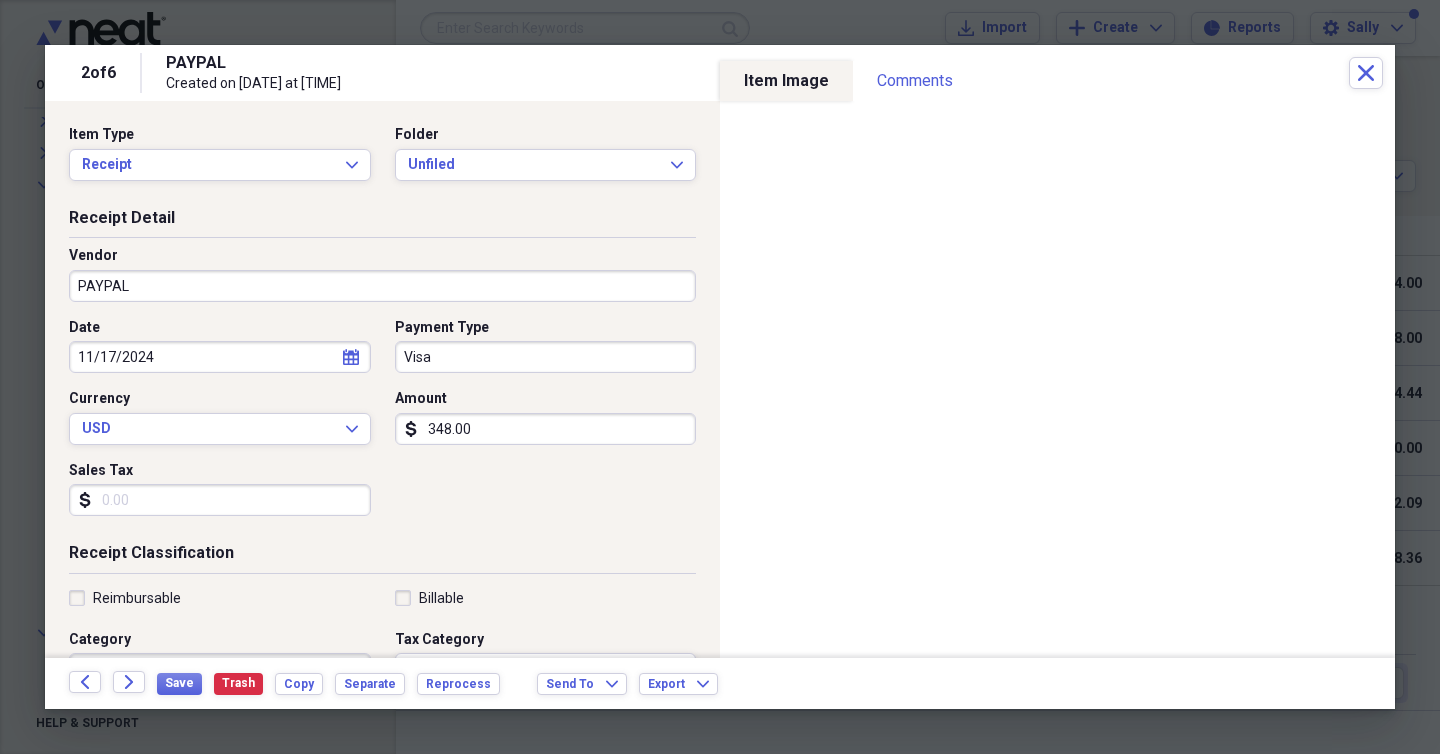 click on "Visa" at bounding box center [546, 357] 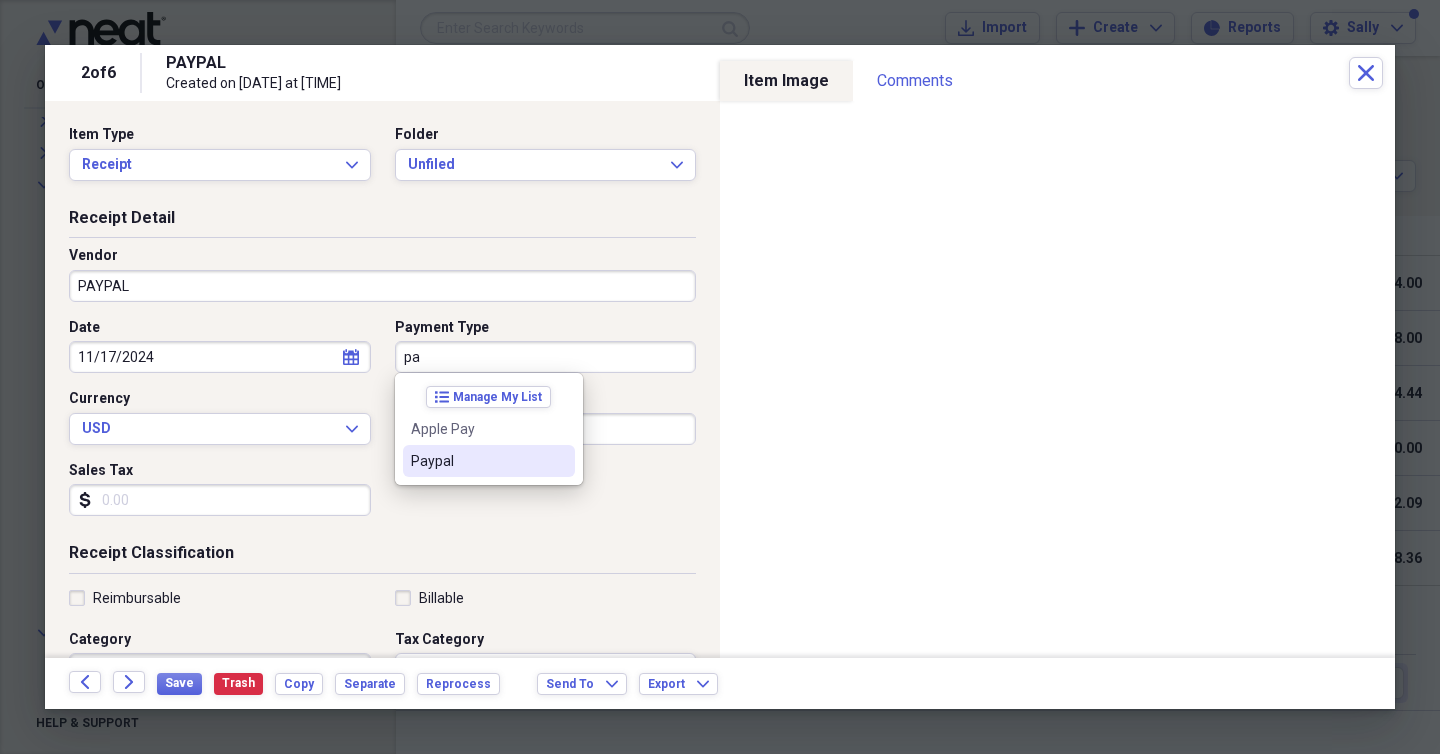 click on "Paypal" at bounding box center (477, 461) 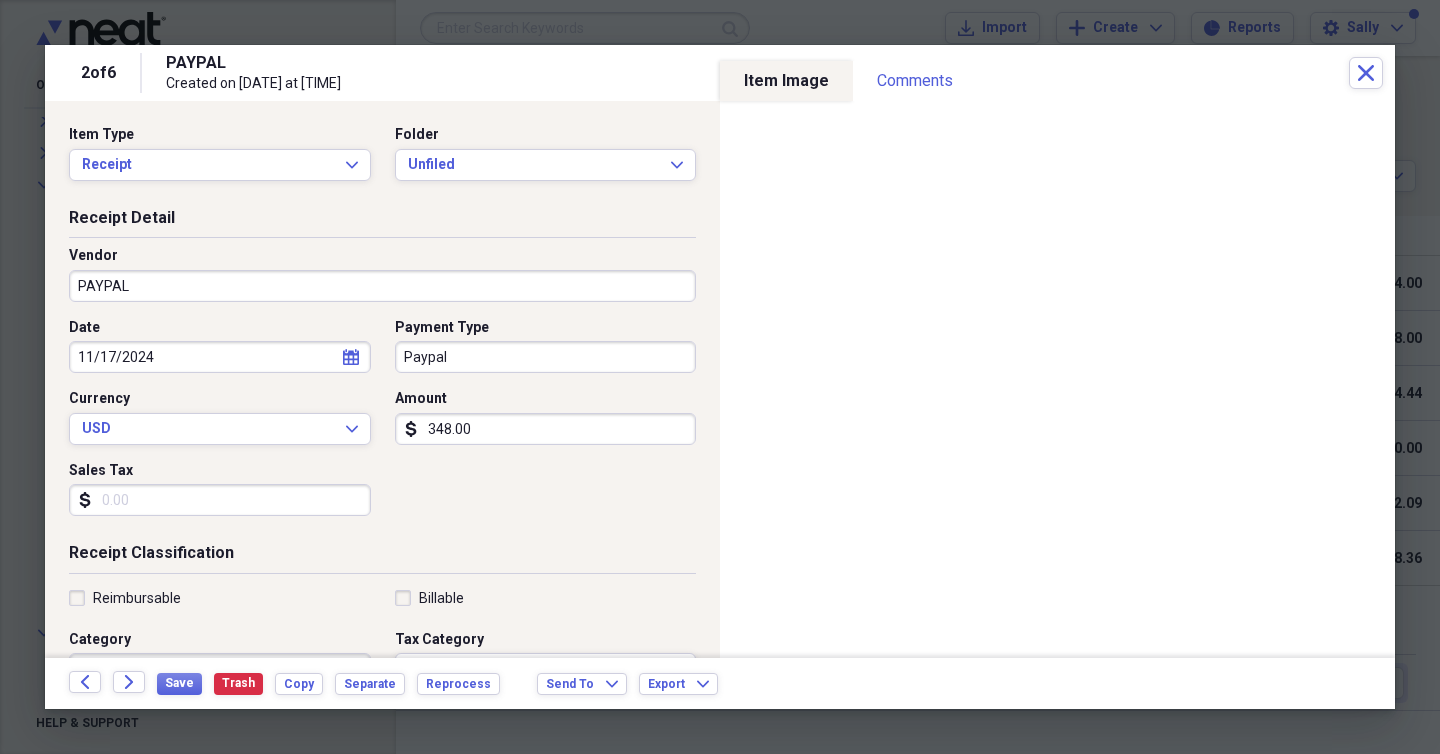 click on "Receipt Classification" at bounding box center [382, 557] 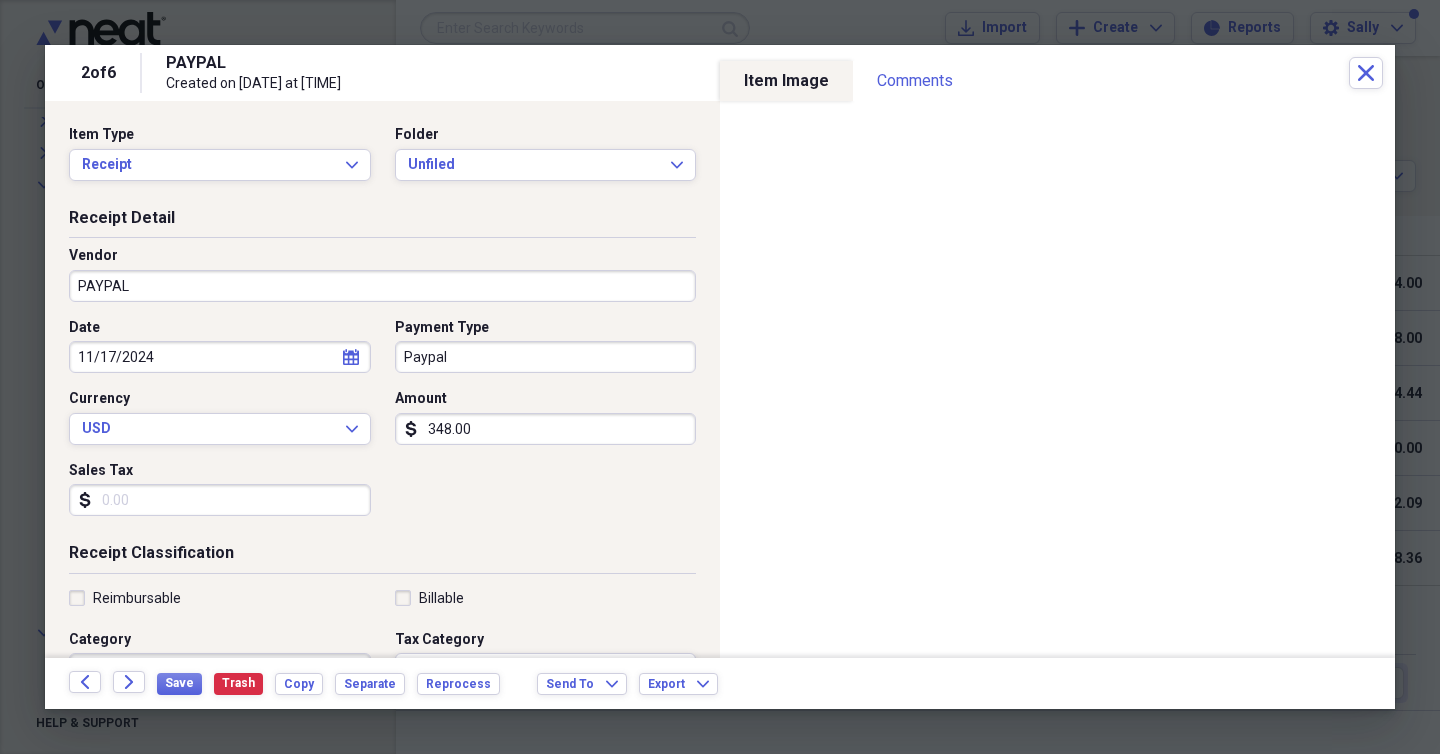 click on "PAYPAL" at bounding box center (382, 286) 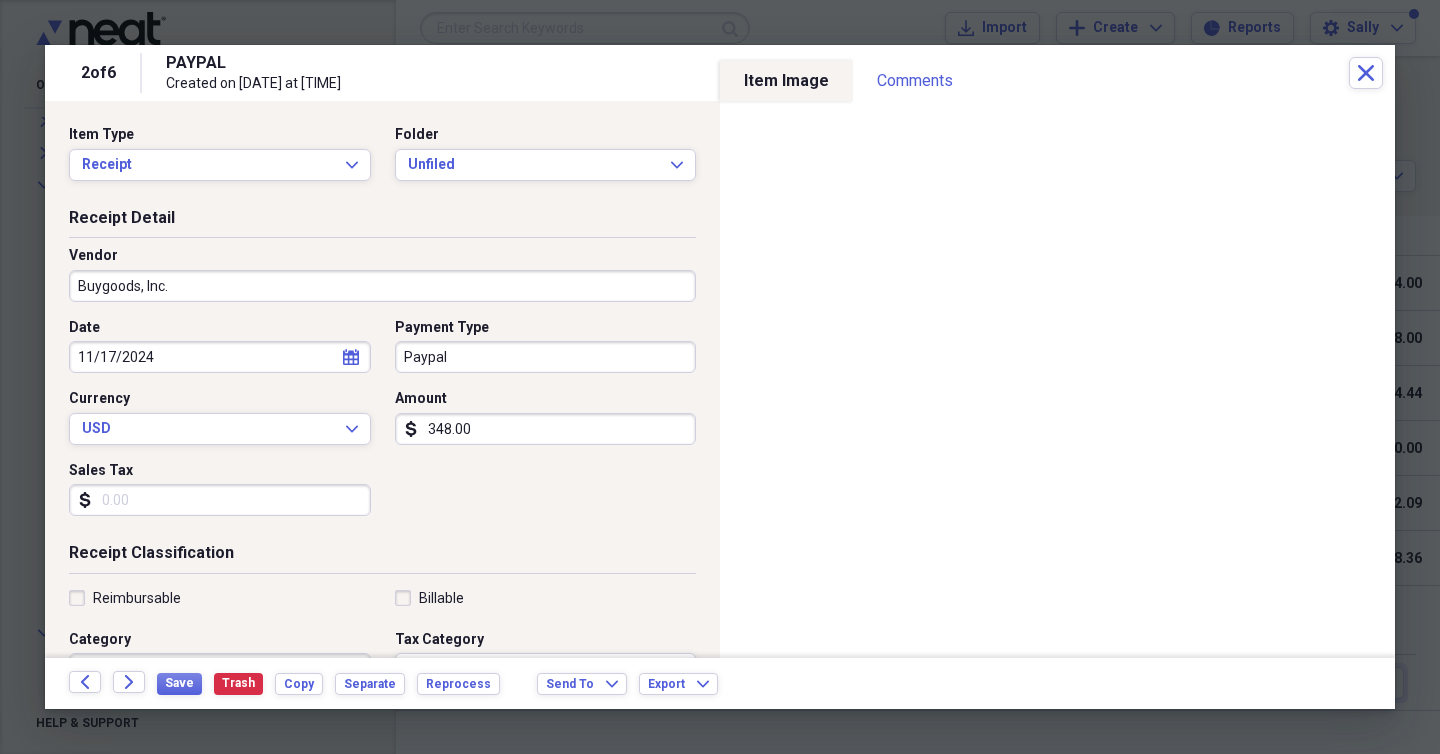click on "Buygoods, Inc." at bounding box center (382, 286) 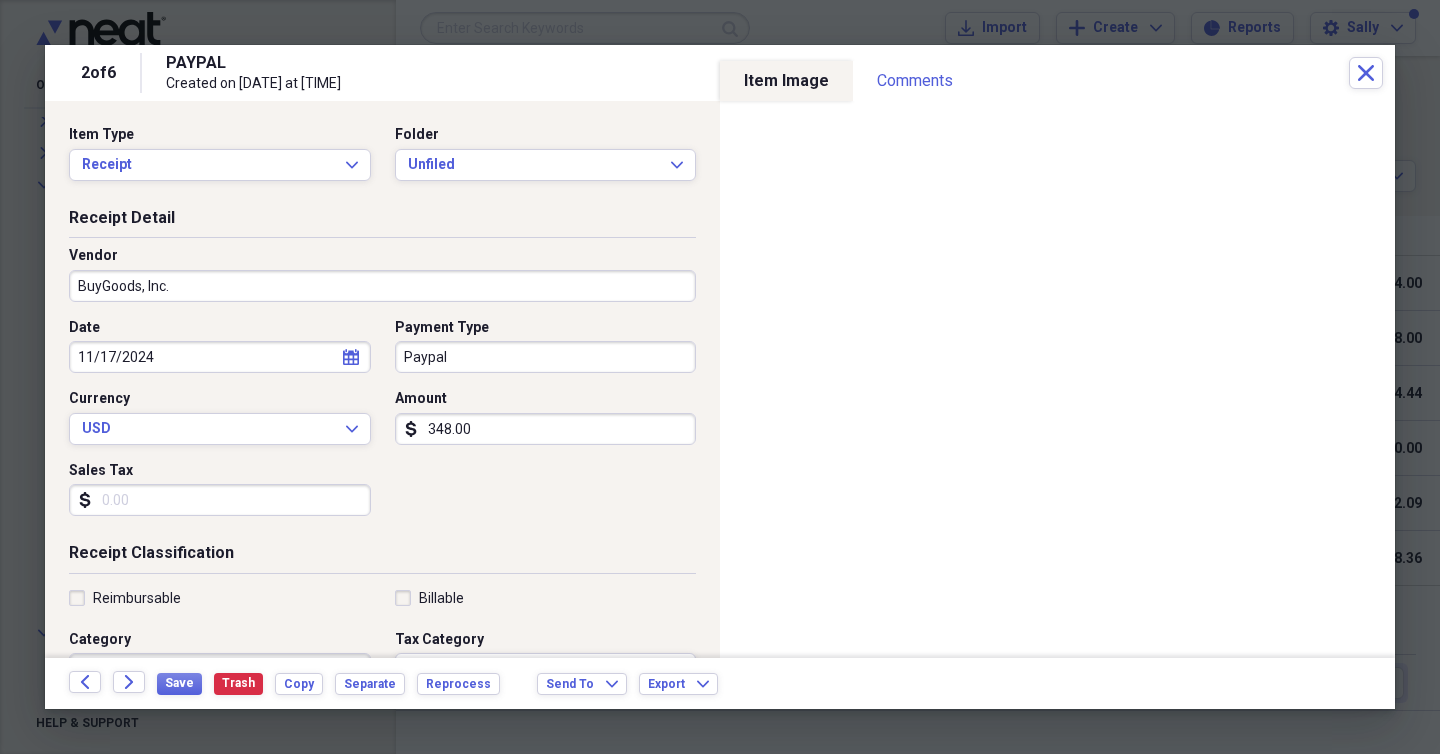 type on "BuyGoods, Inc." 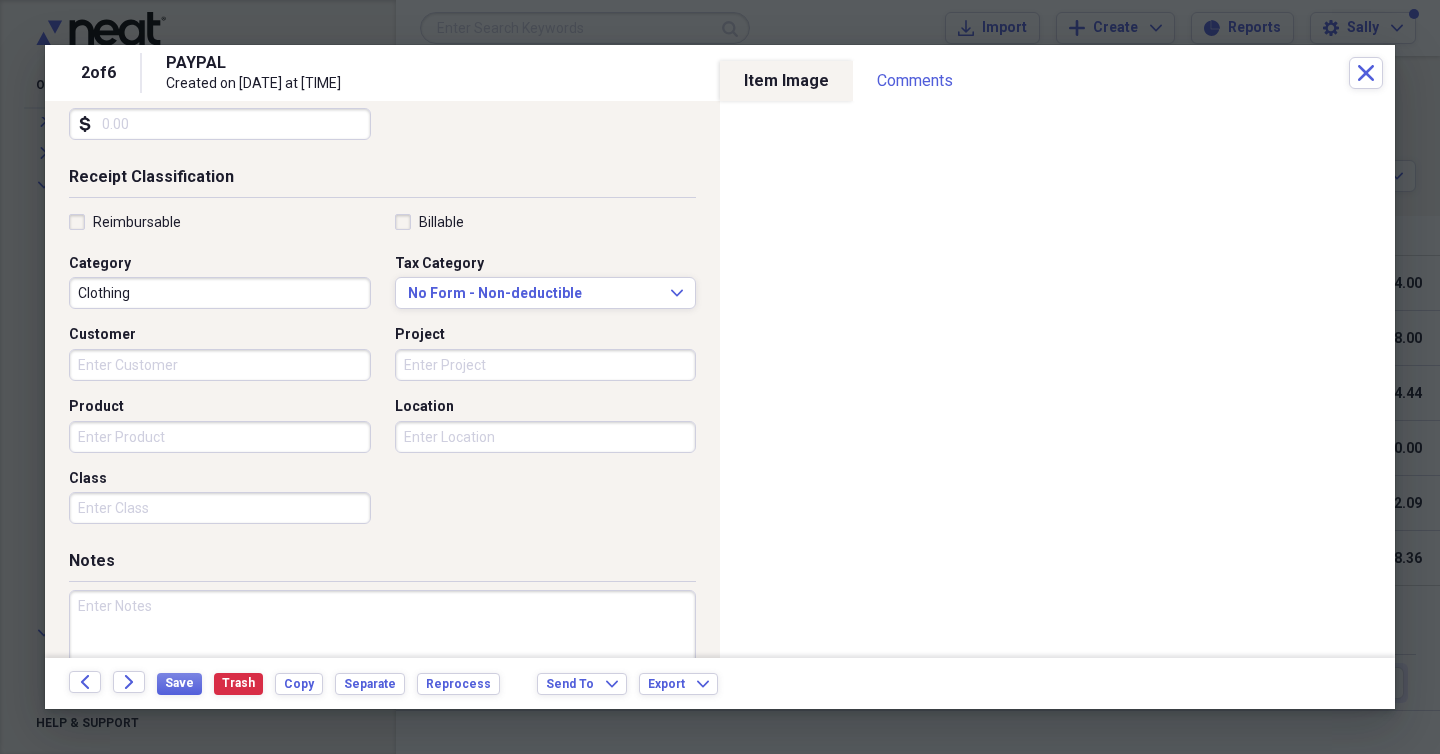 scroll, scrollTop: 377, scrollLeft: 0, axis: vertical 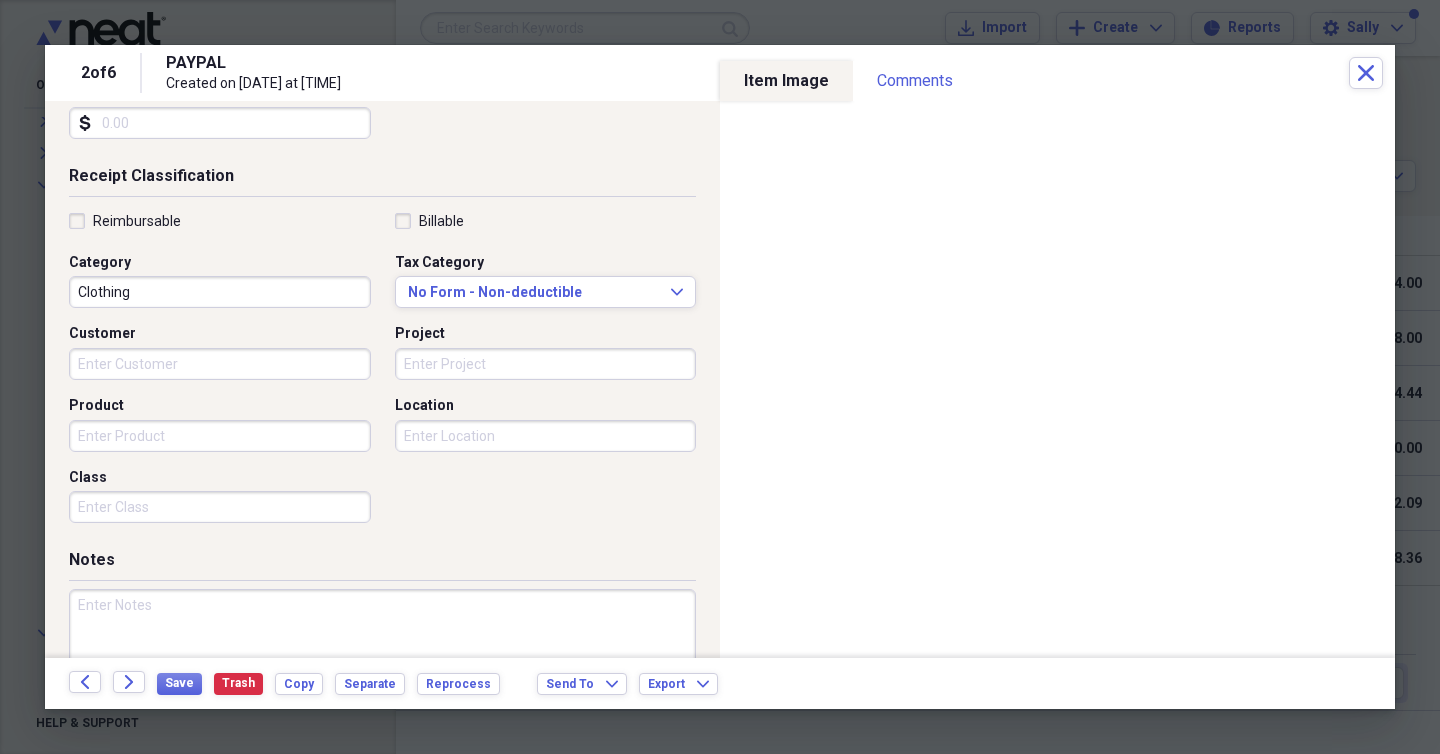 click on "Clothing" at bounding box center [220, 292] 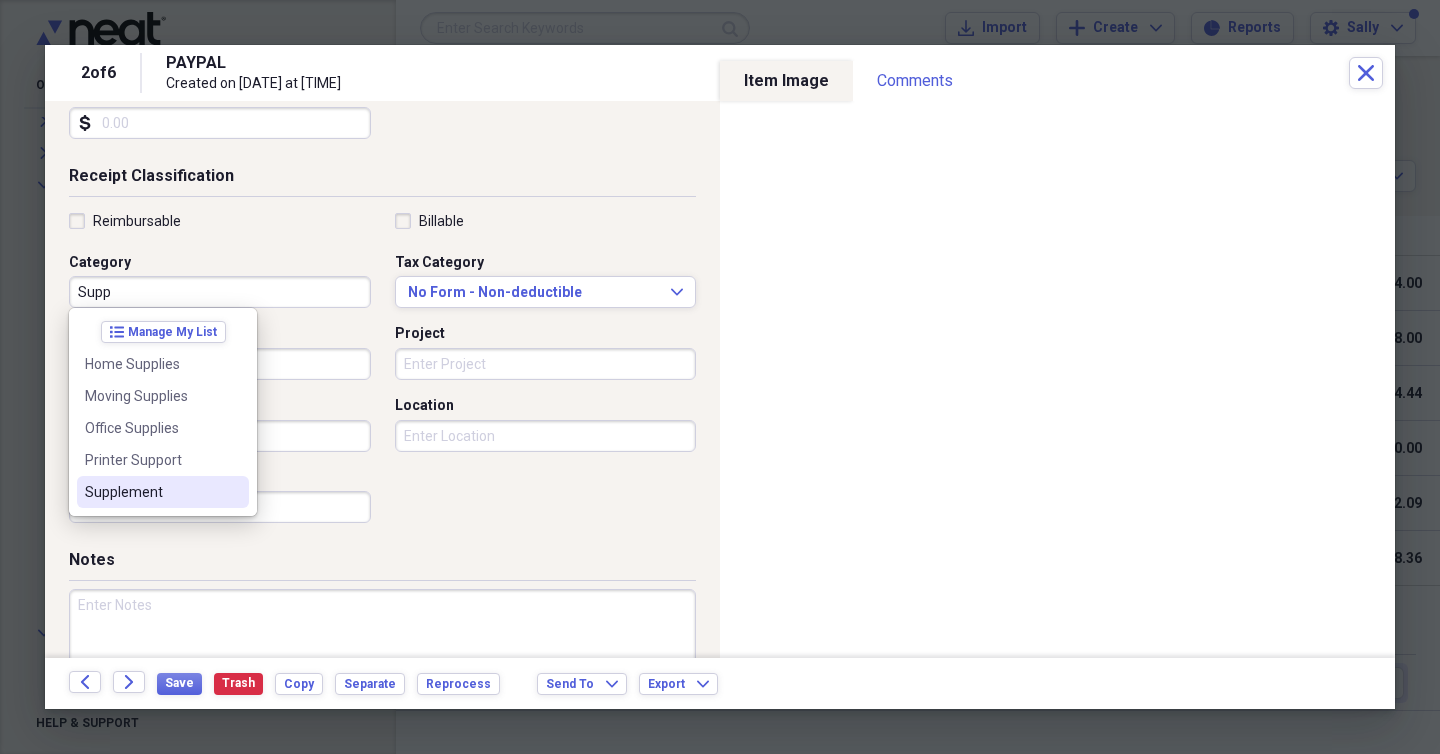 click on "Supplement" at bounding box center [151, 492] 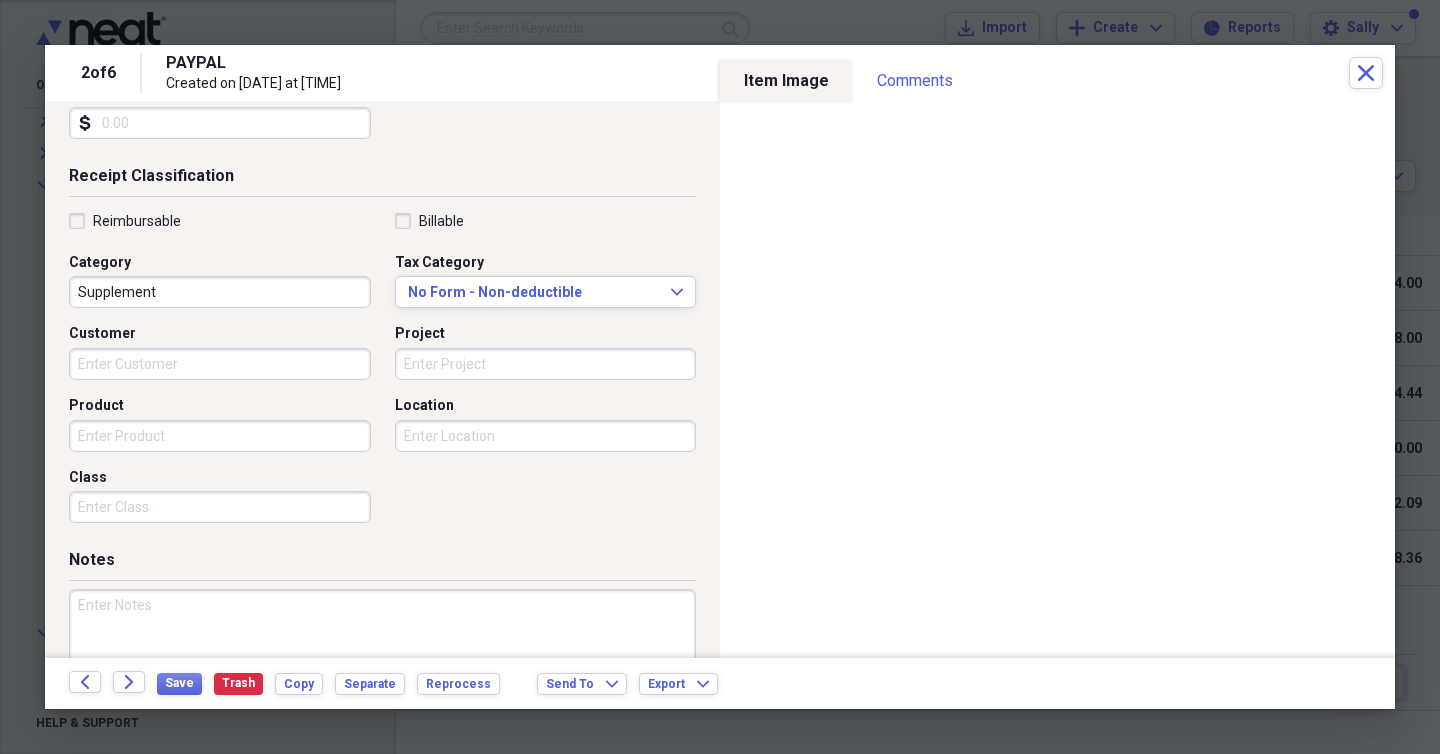 click on "Reimbursable" at bounding box center [226, 221] 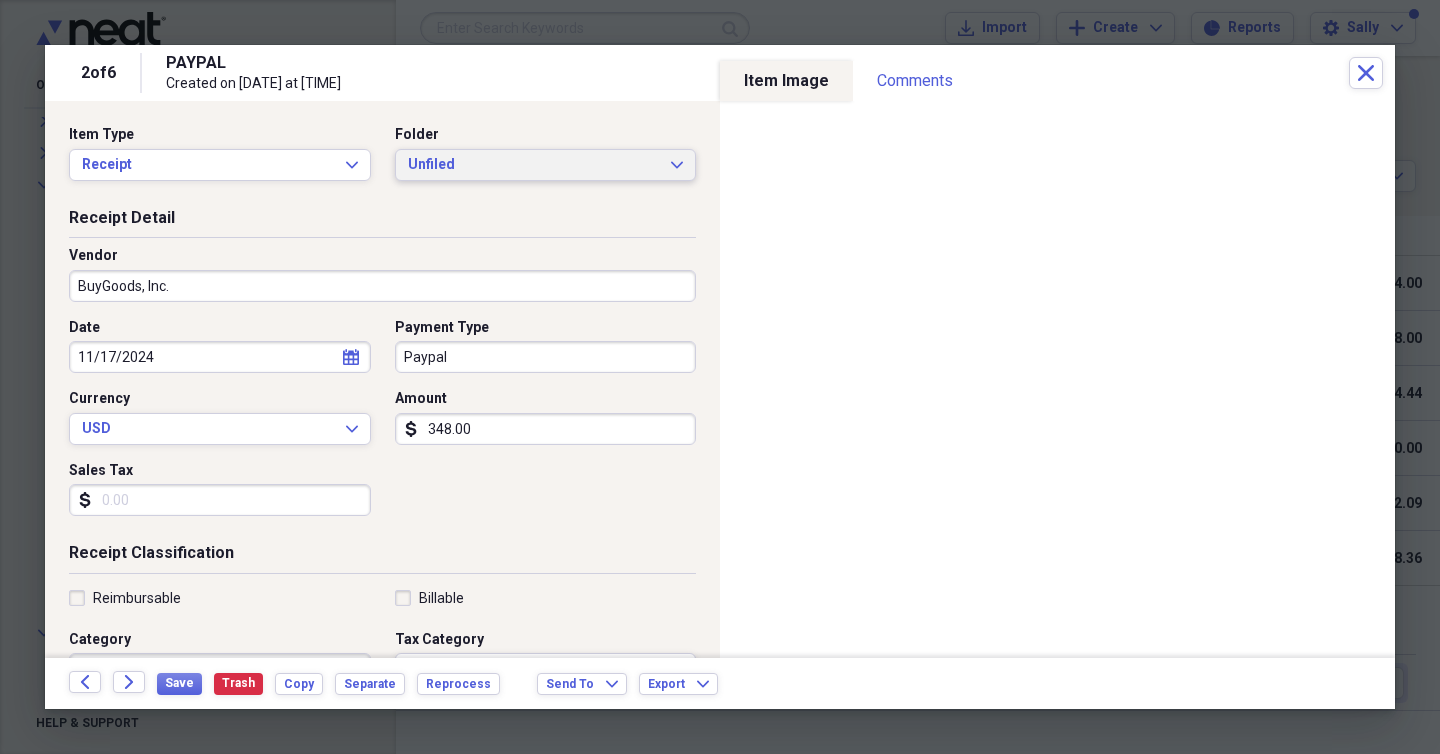 click on "Unfiled" at bounding box center (534, 165) 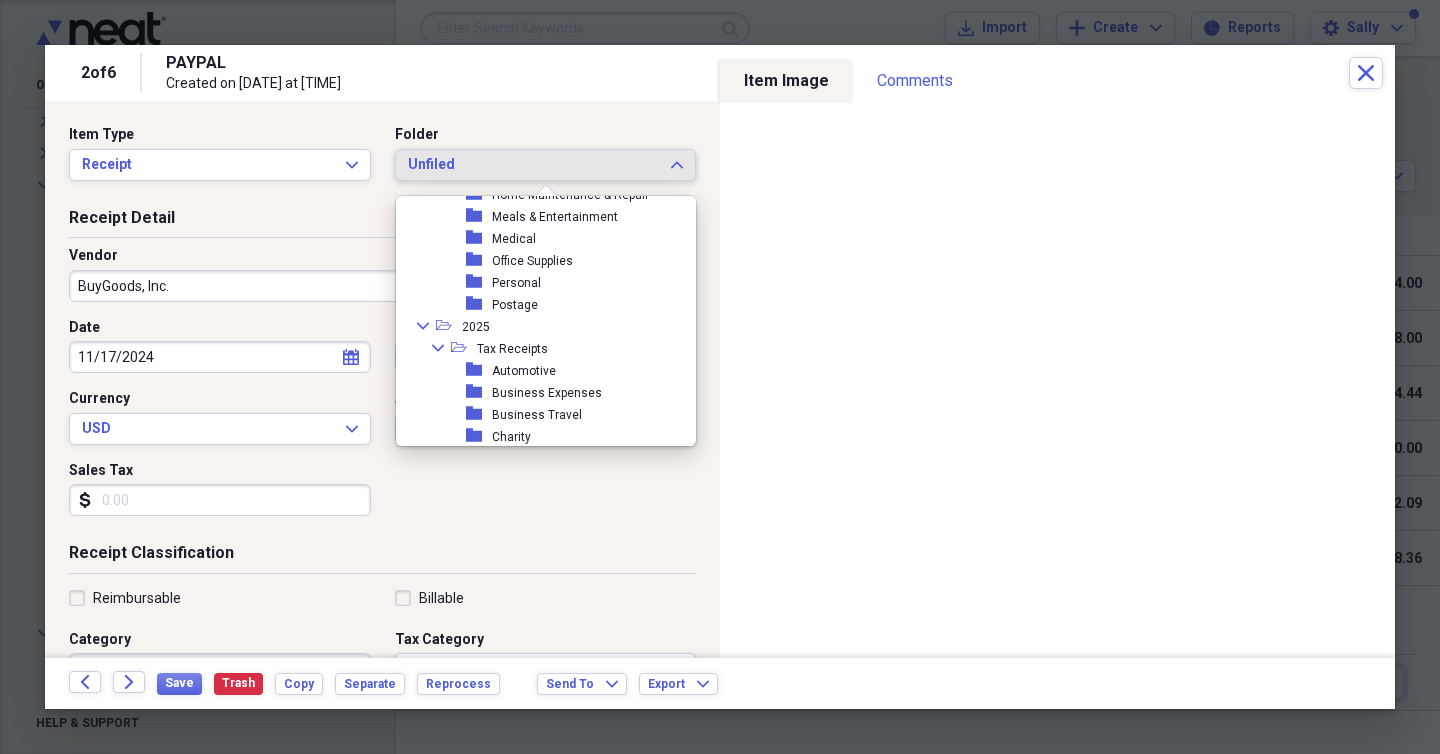 scroll, scrollTop: 699, scrollLeft: 0, axis: vertical 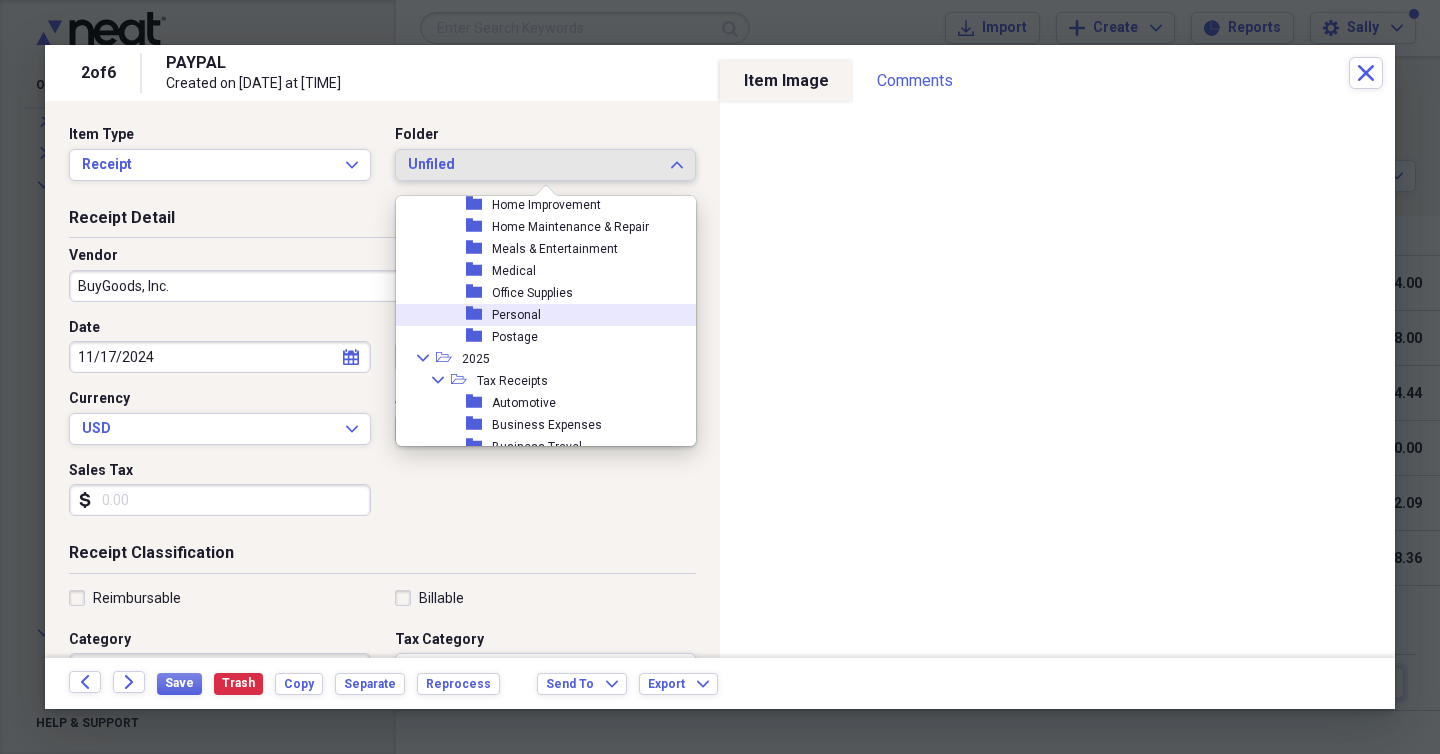 click on "Personal" at bounding box center [516, 315] 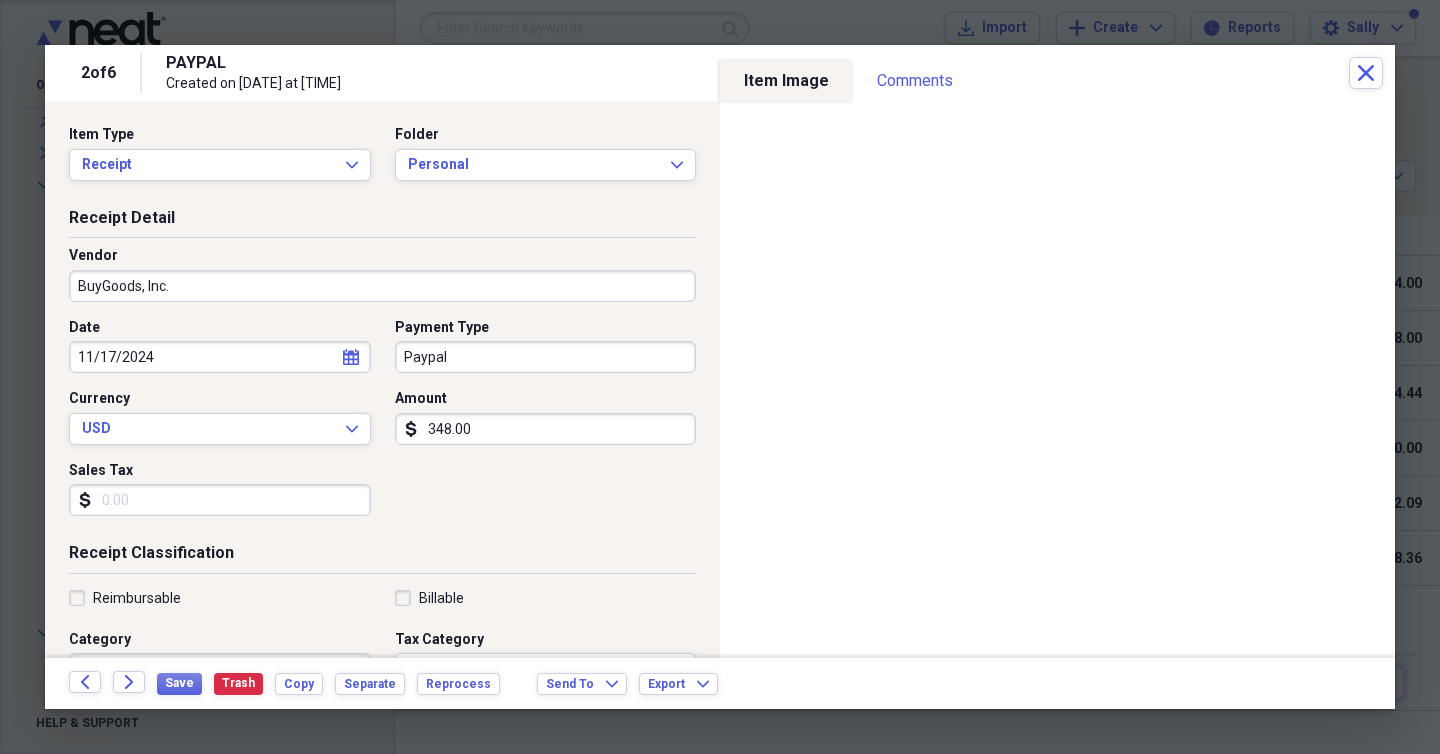 click on "Date 11/17/2024 calendar Calendar Payment Type Paypal Currency USD Expand Amount dollar-sign 348.00 Sales Tax dollar-sign" at bounding box center [382, 425] 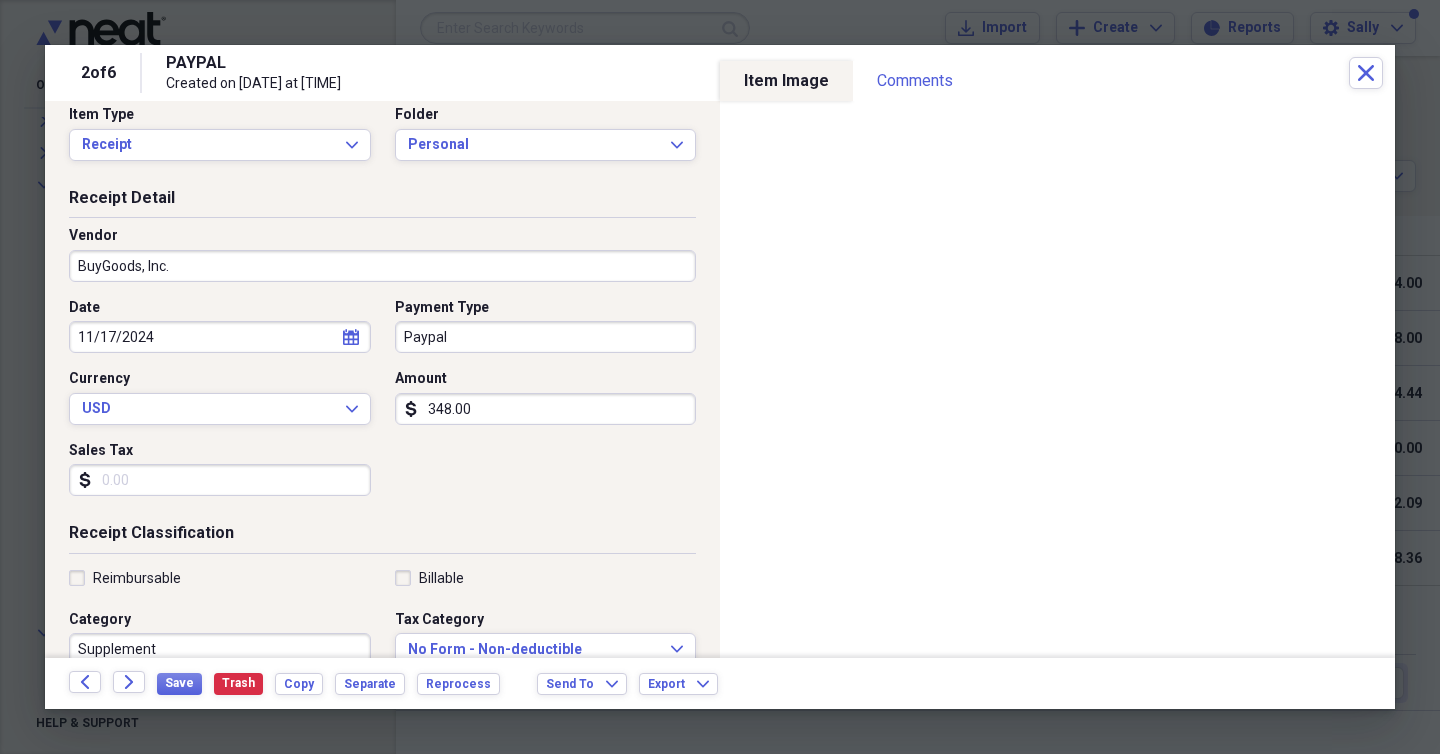 scroll, scrollTop: 21, scrollLeft: 0, axis: vertical 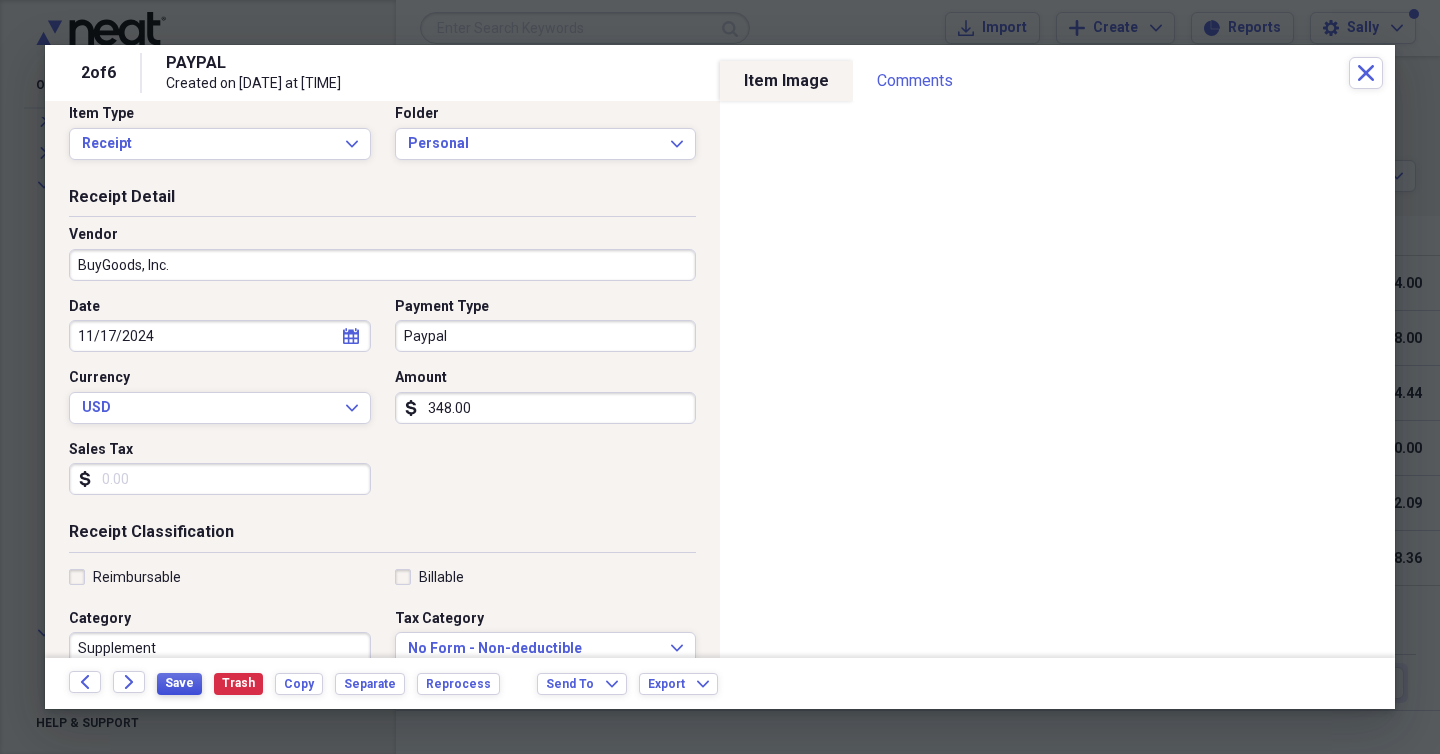 click on "Save" at bounding box center [179, 683] 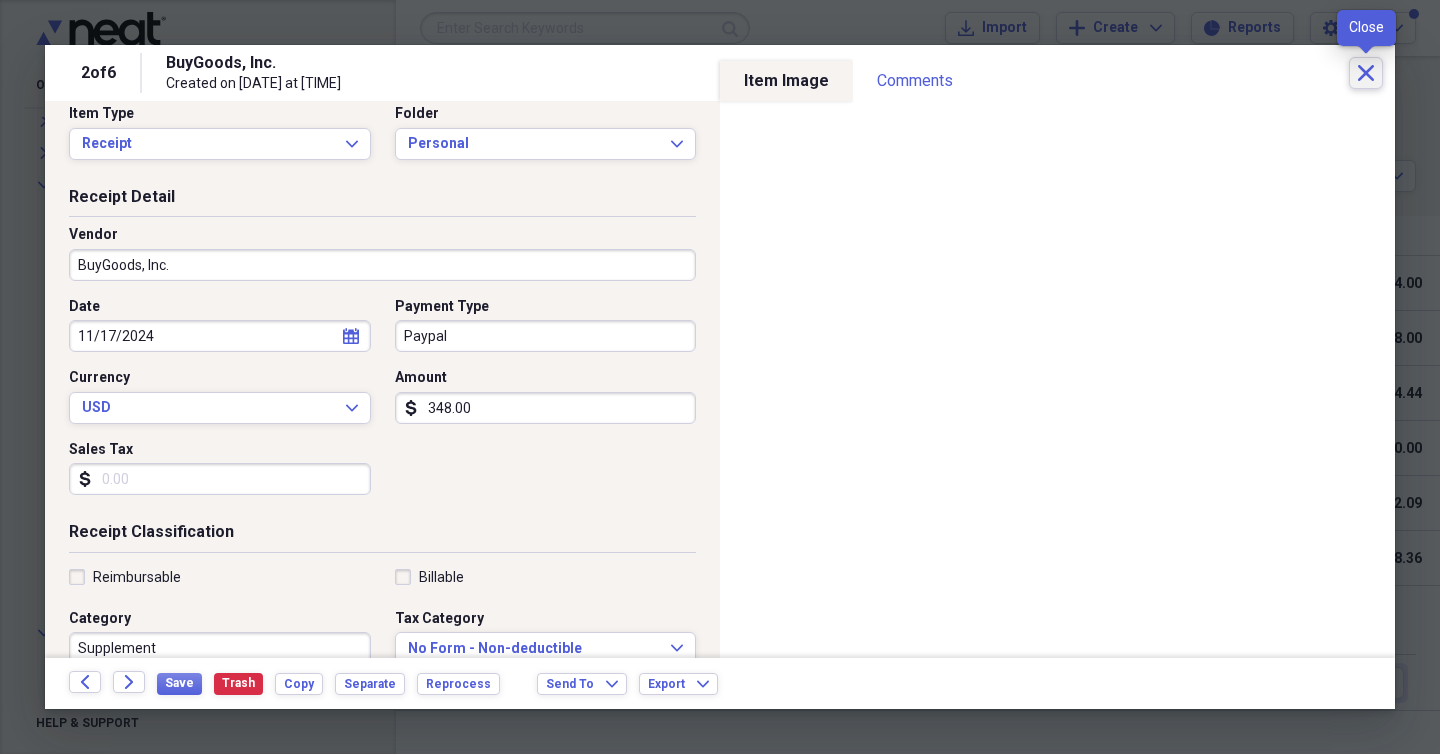 click on "Close" at bounding box center [1366, 73] 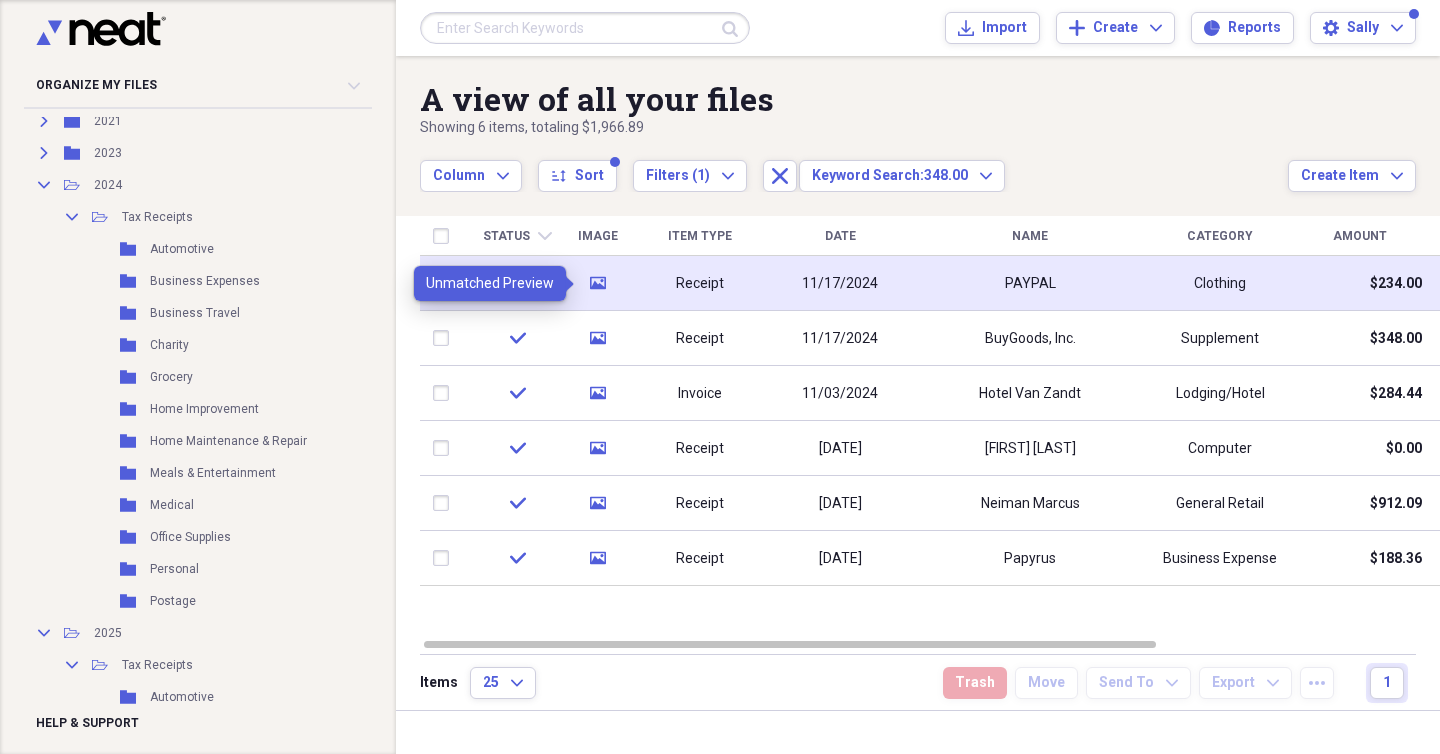 click 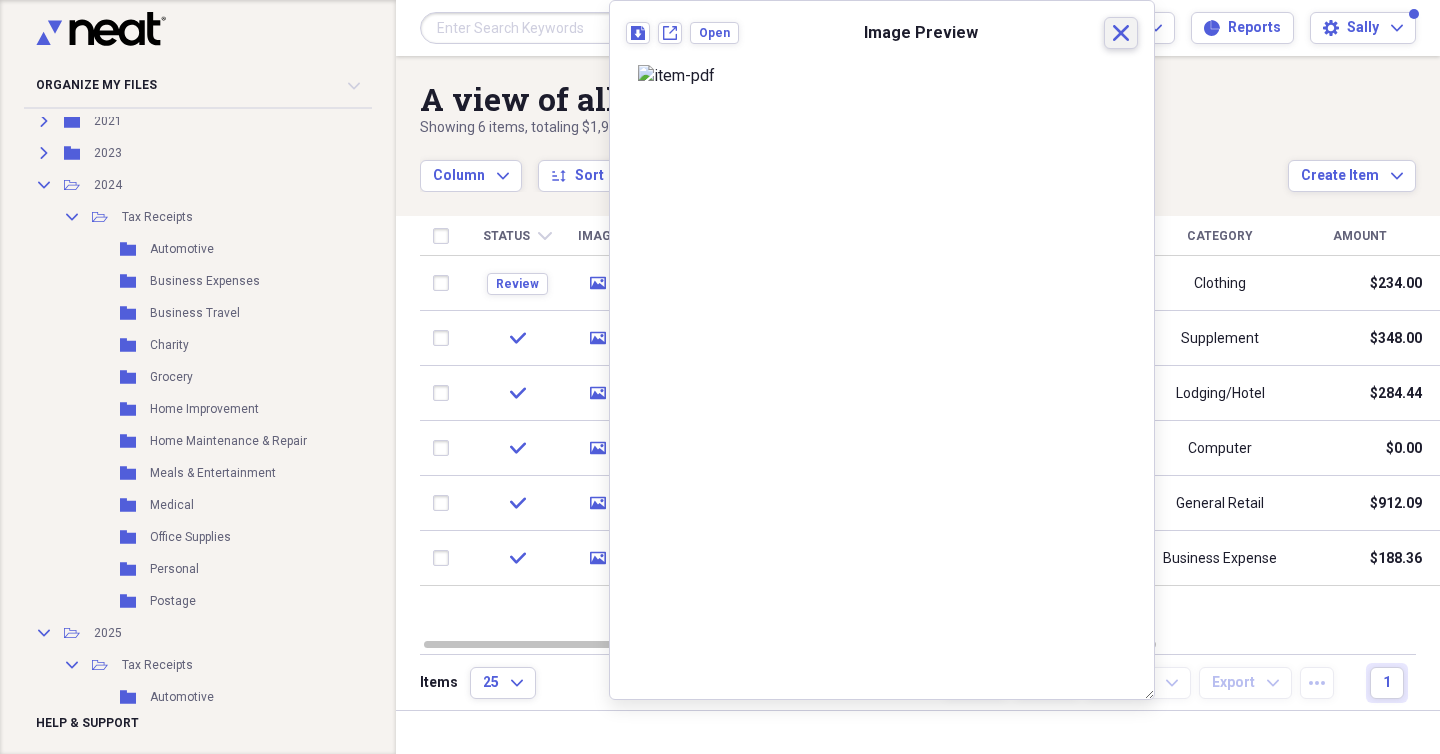 click on "Close" 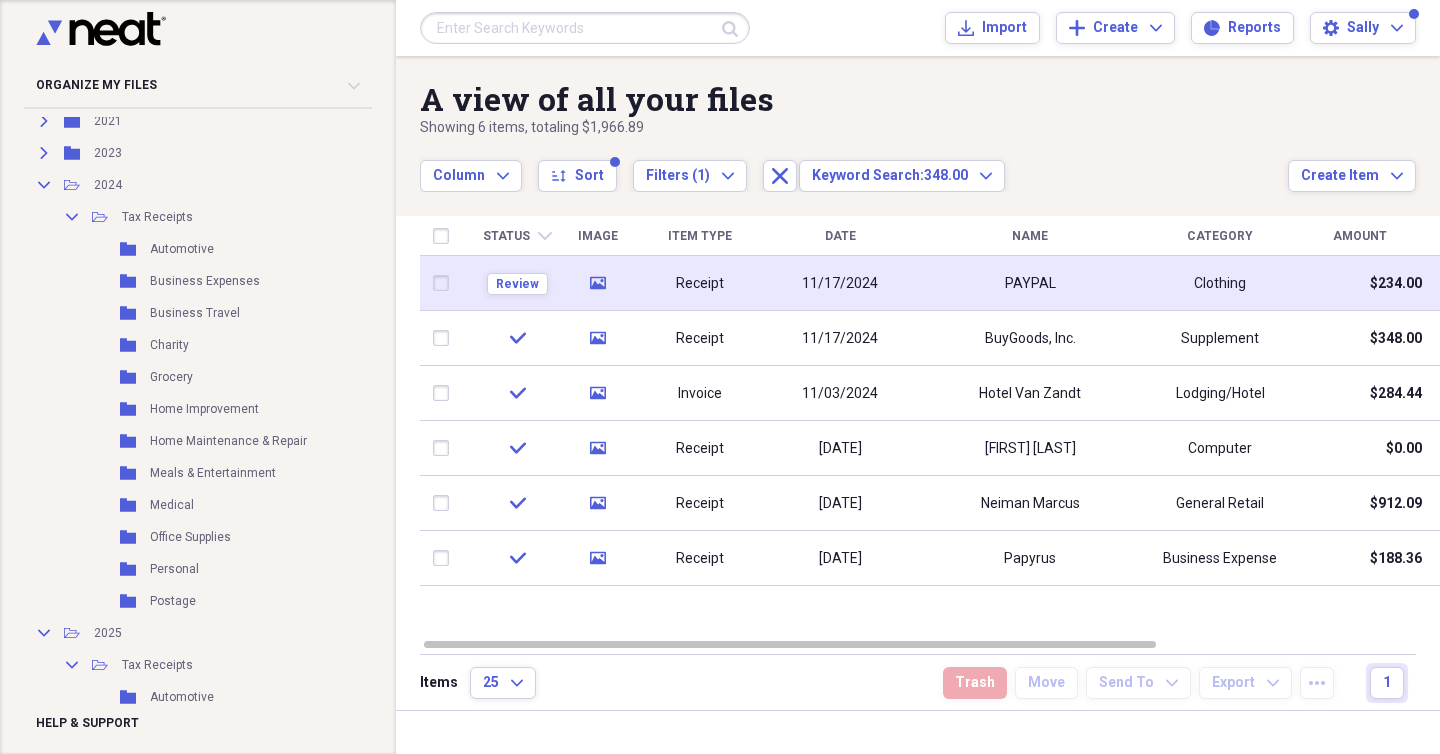 click on "11/17/2024" at bounding box center (840, 284) 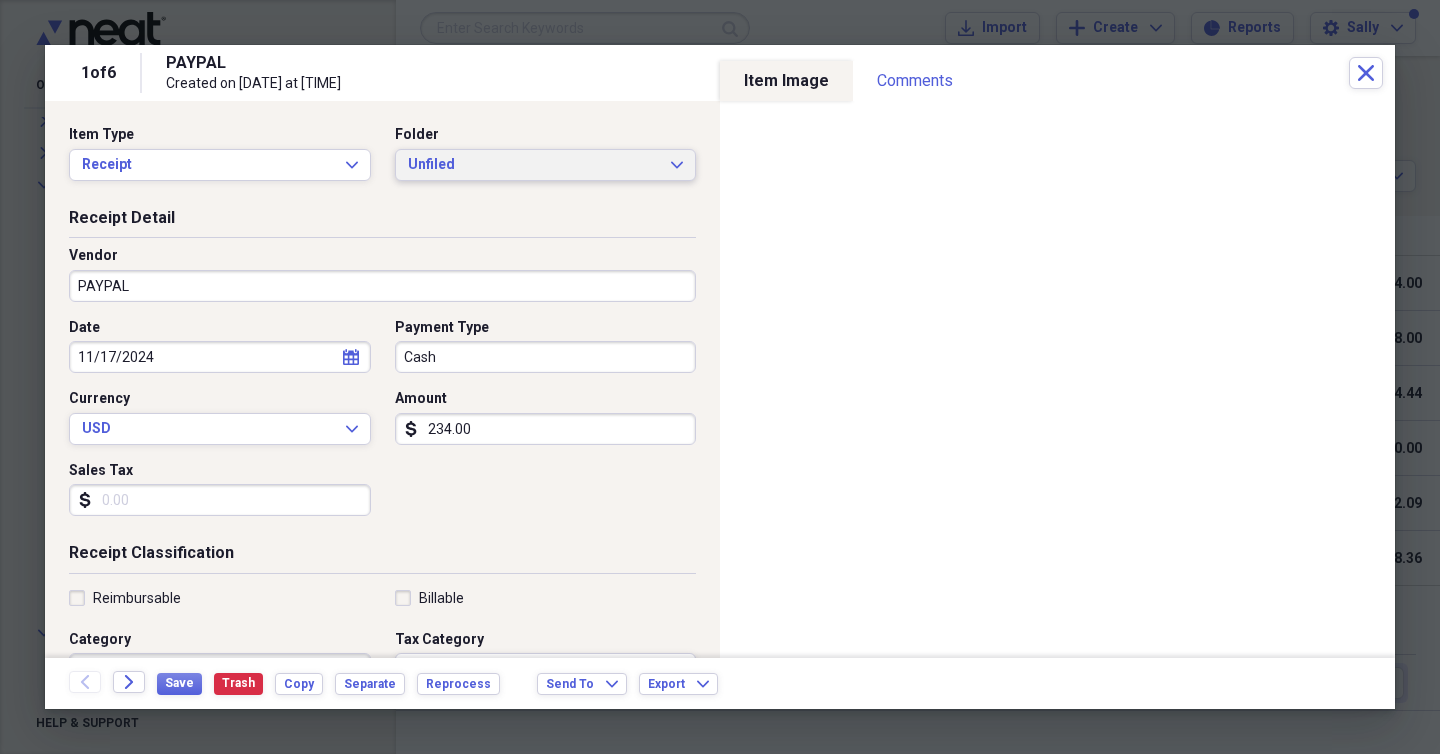 click on "Unfiled" at bounding box center [534, 165] 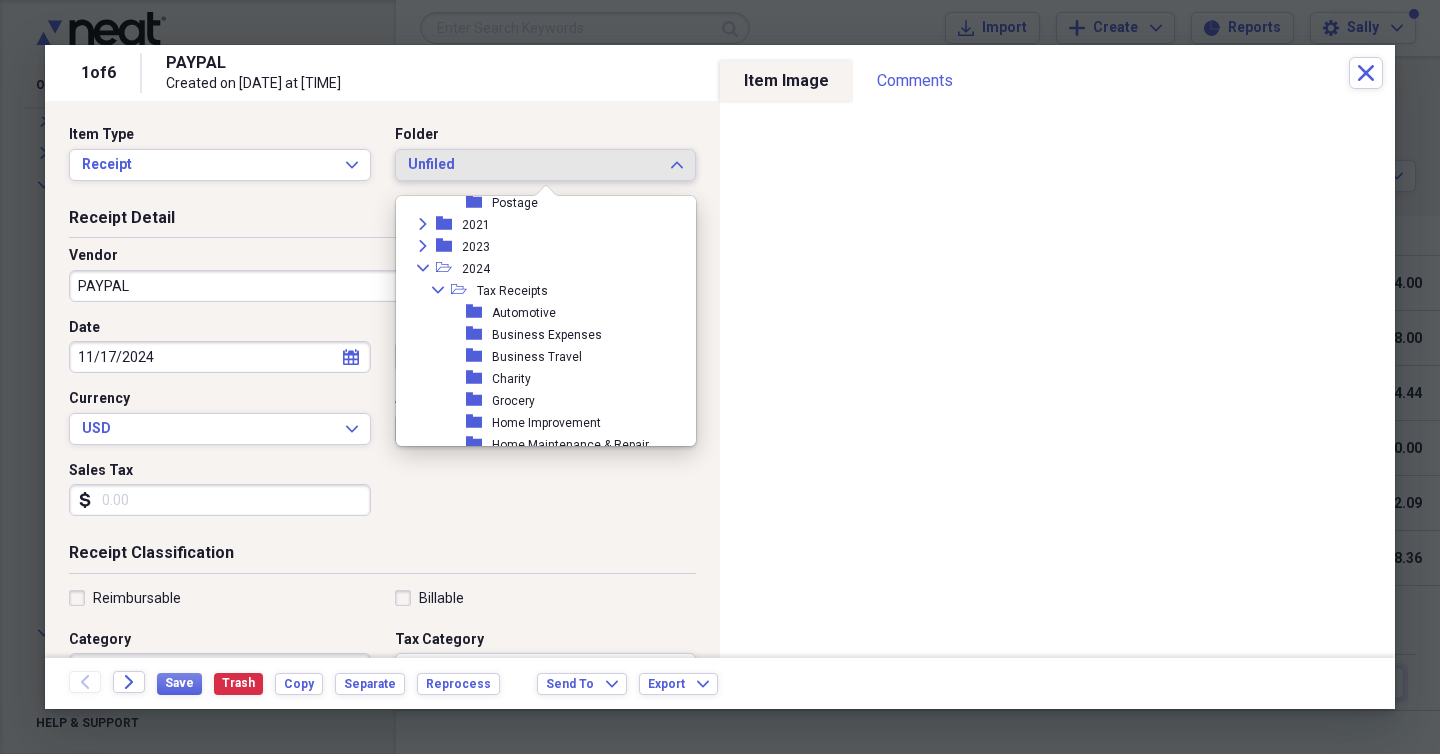 scroll, scrollTop: 322, scrollLeft: 0, axis: vertical 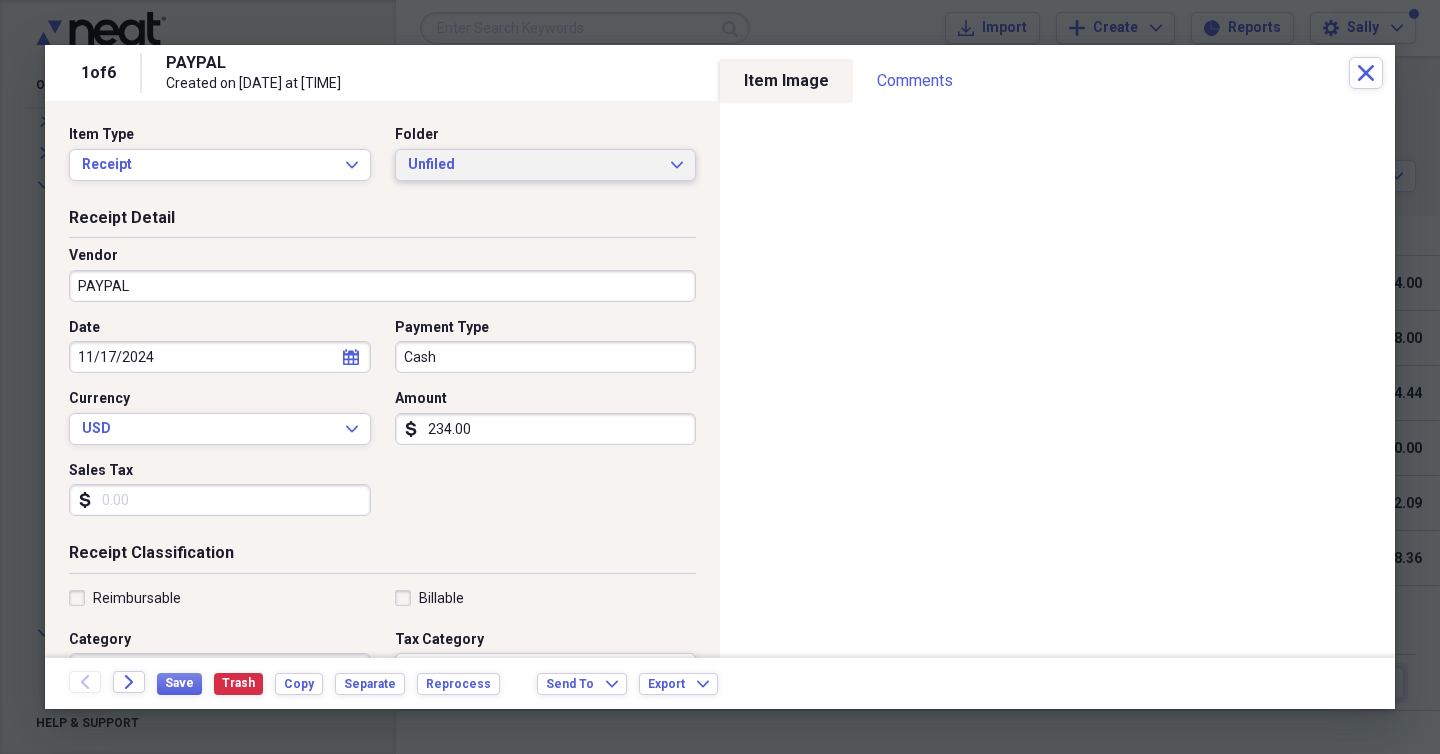 click on "Unfiled" at bounding box center (534, 165) 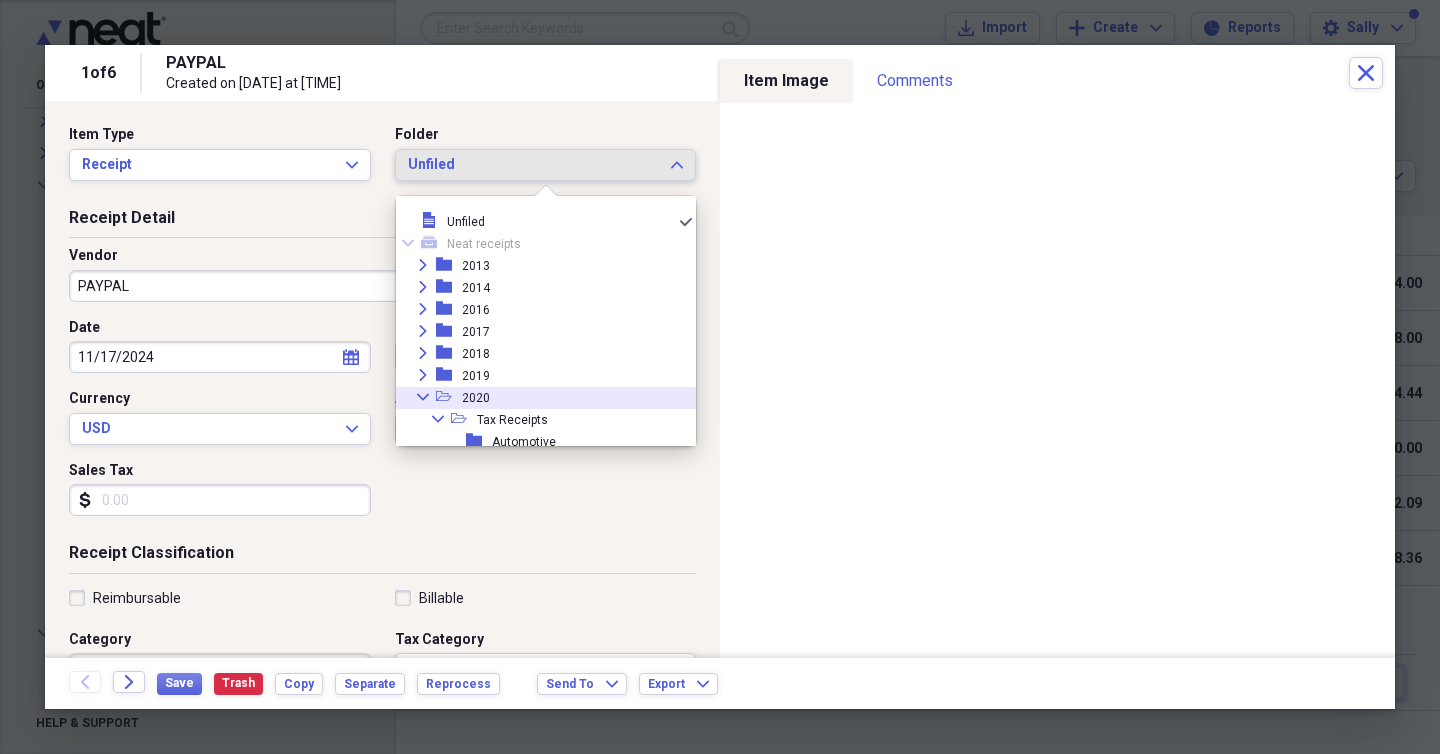 click on "Collapse" 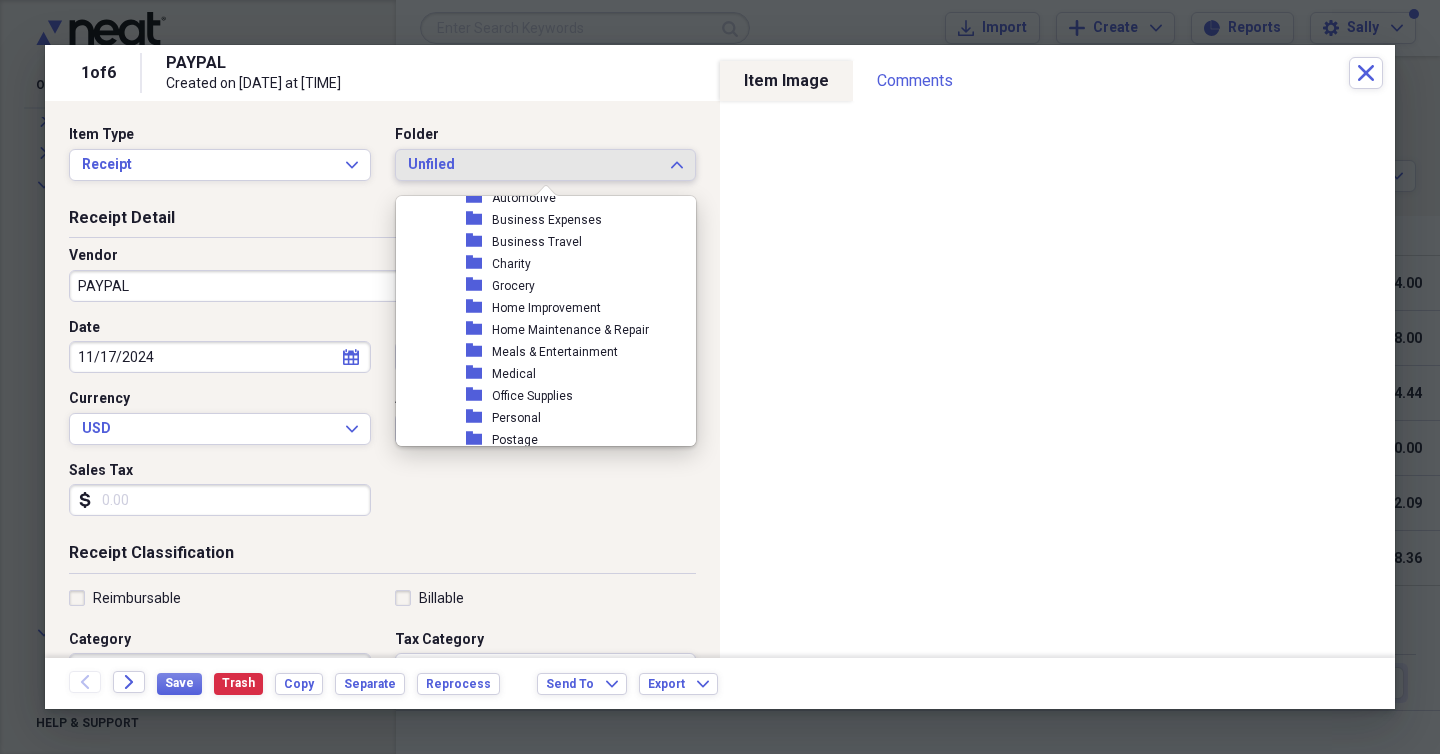 scroll, scrollTop: 348, scrollLeft: 0, axis: vertical 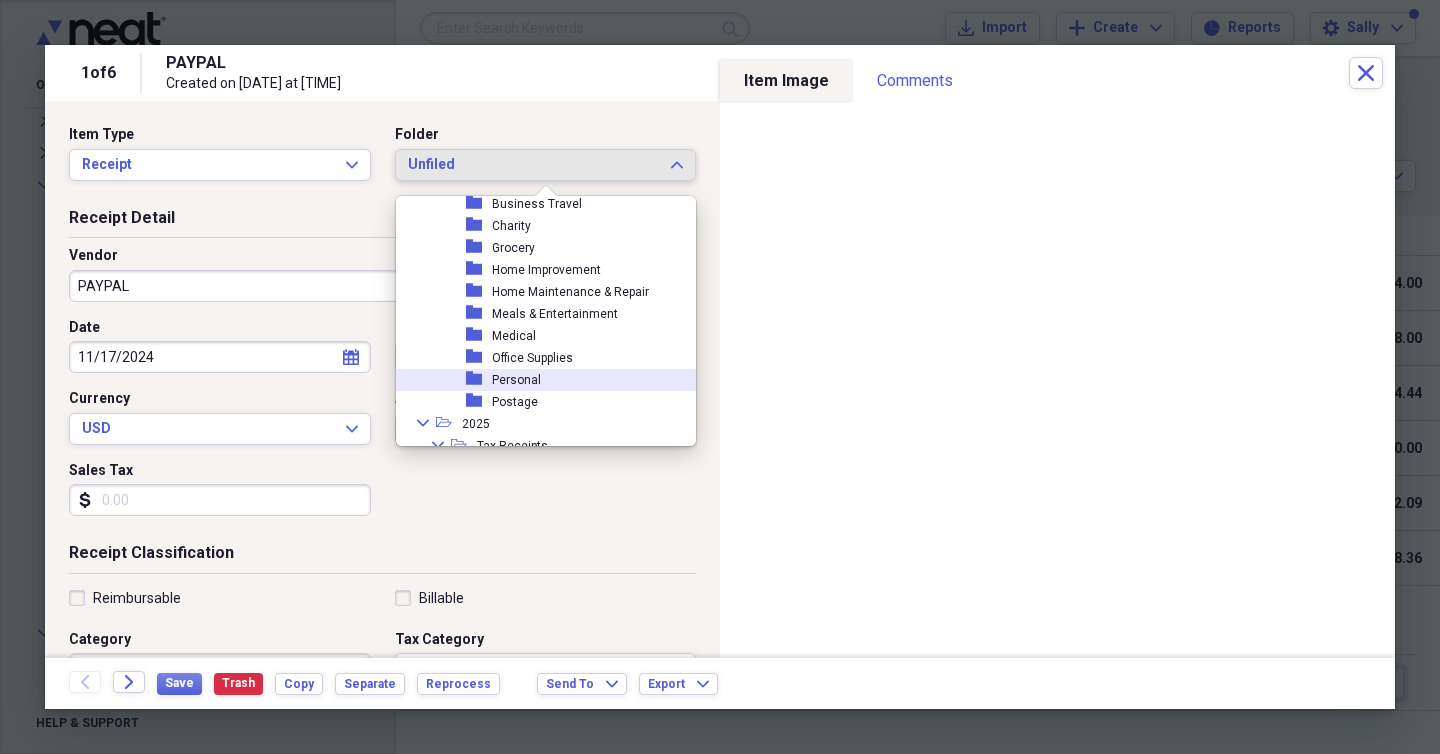 click on "folder" at bounding box center (479, 379) 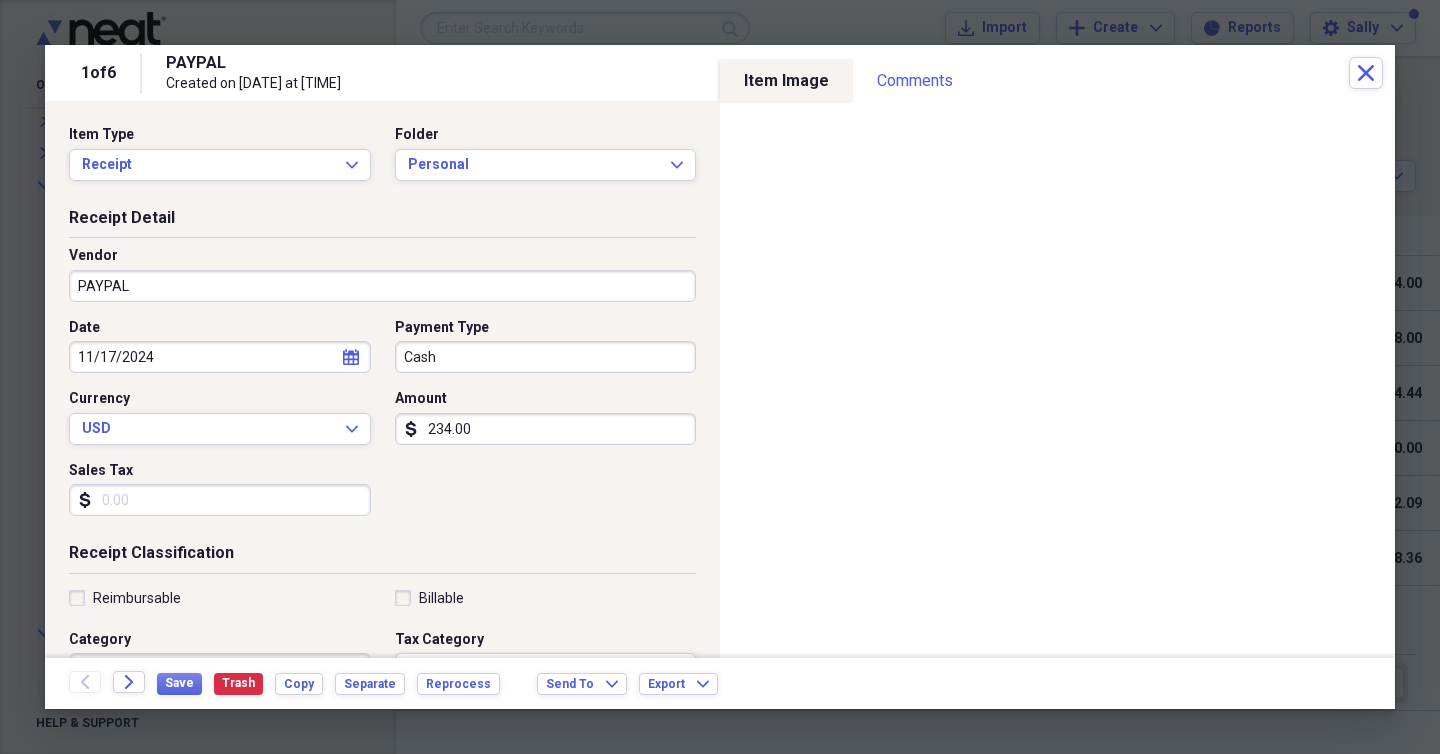 click on "PAYPAL" at bounding box center [382, 286] 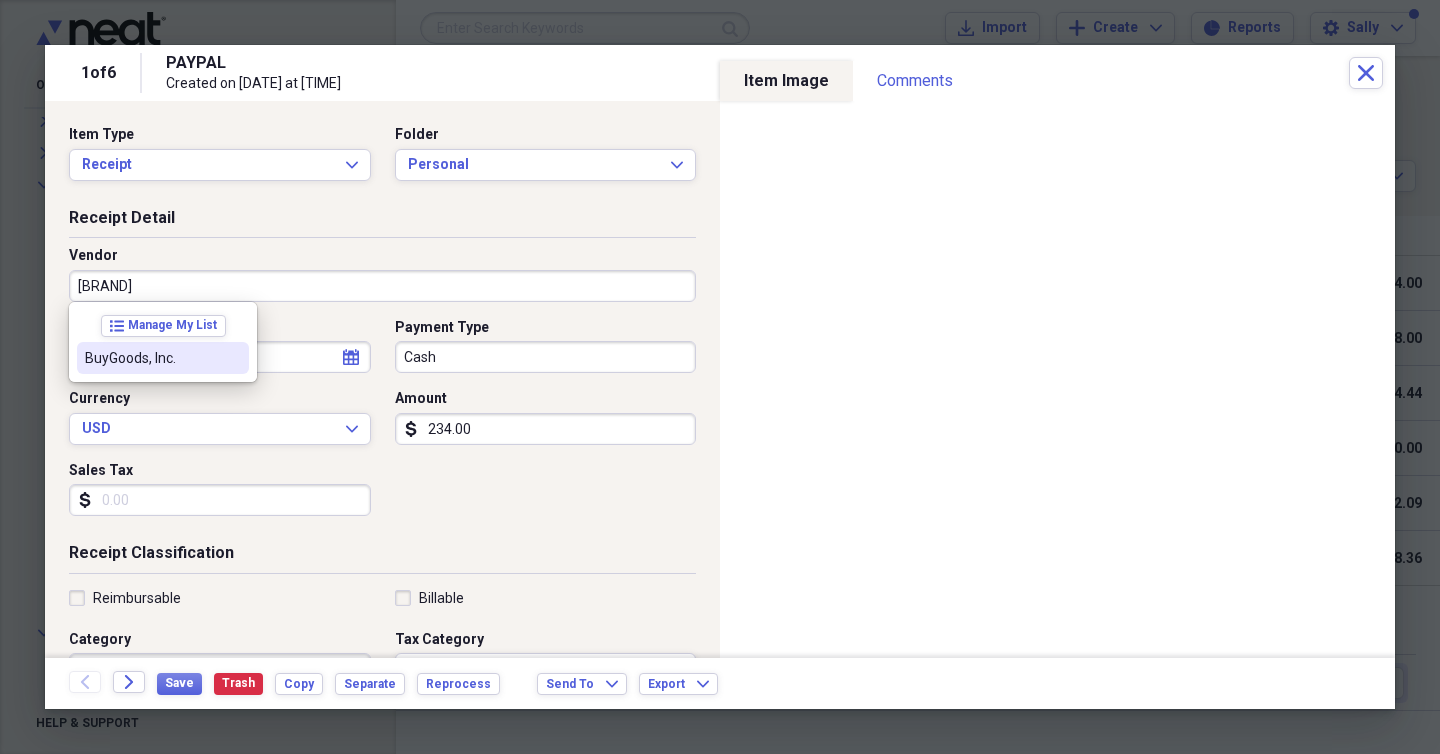 click at bounding box center (233, 358) 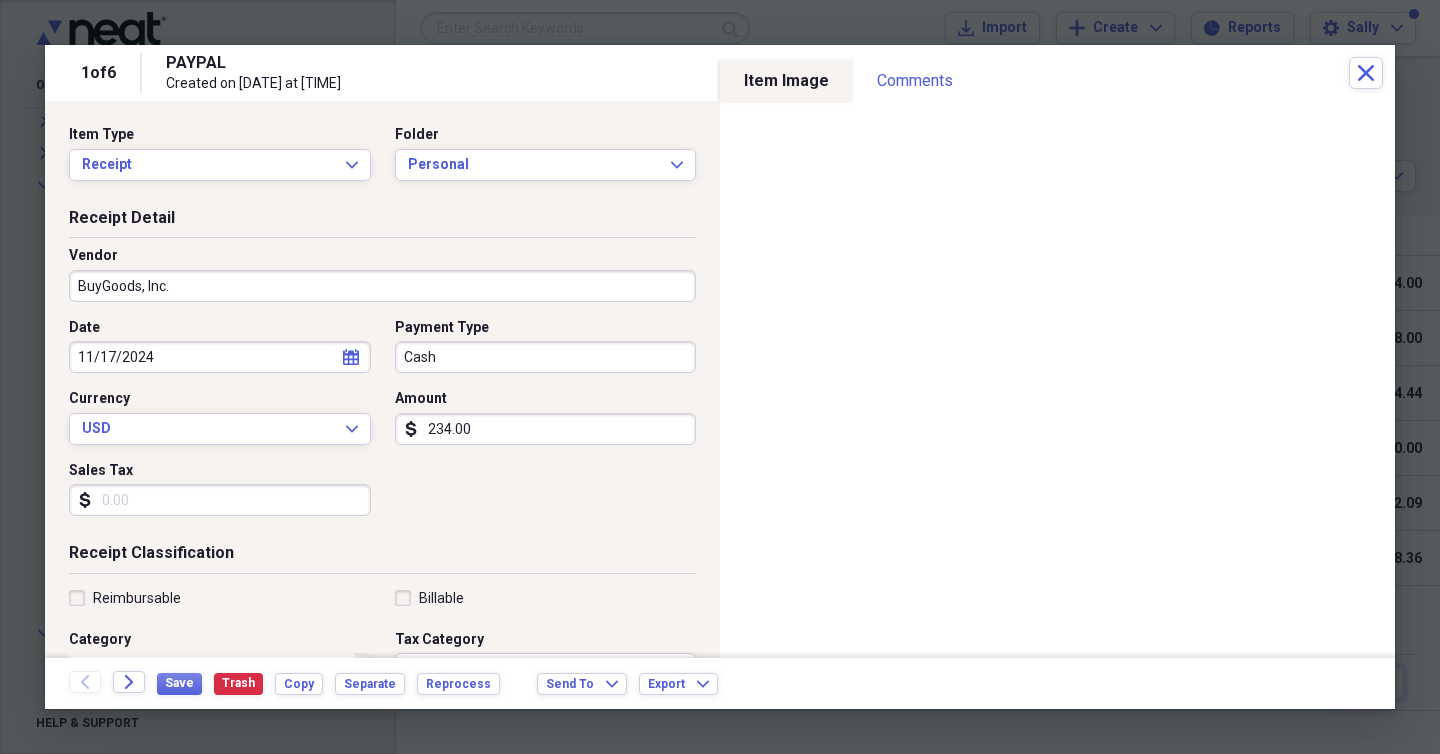 type on "Supplement" 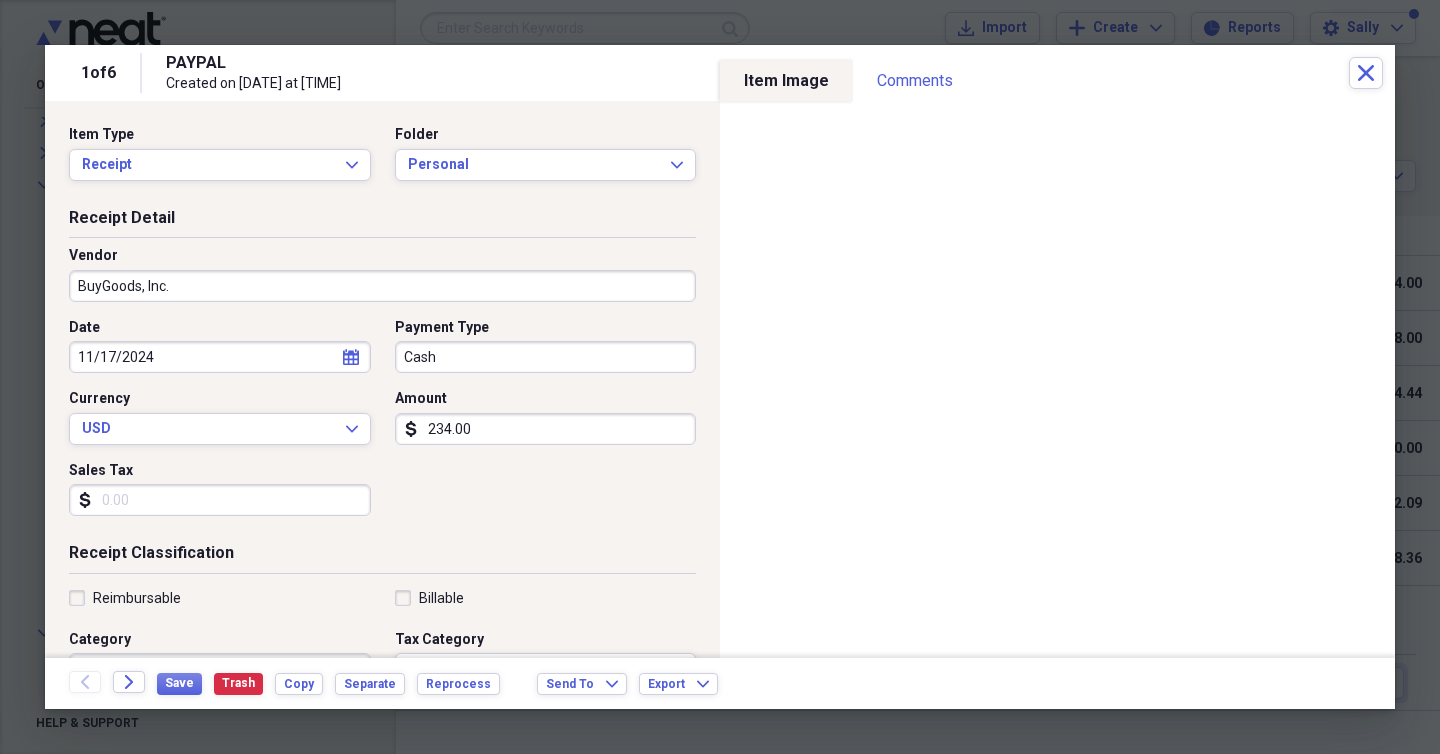 click on "Cash" at bounding box center [546, 357] 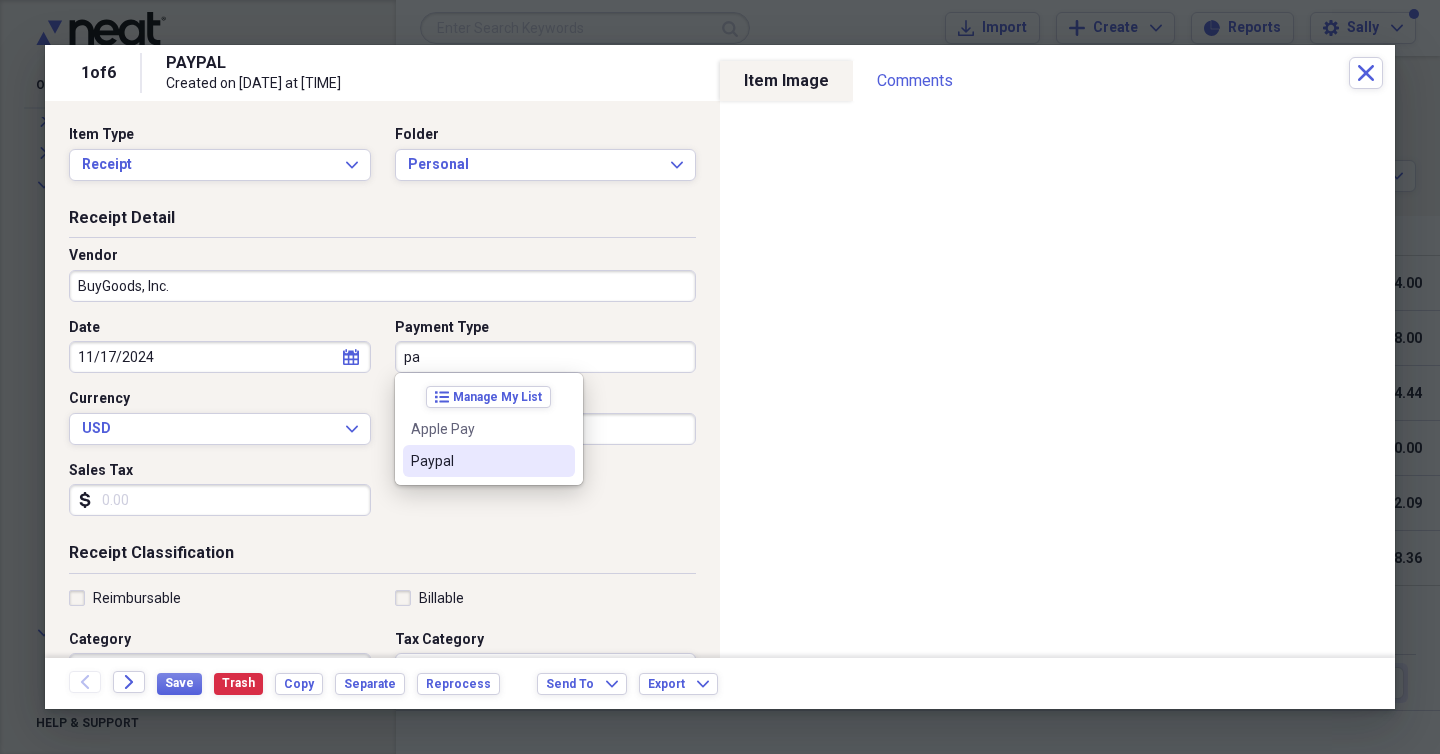 click on "Paypal" at bounding box center (477, 461) 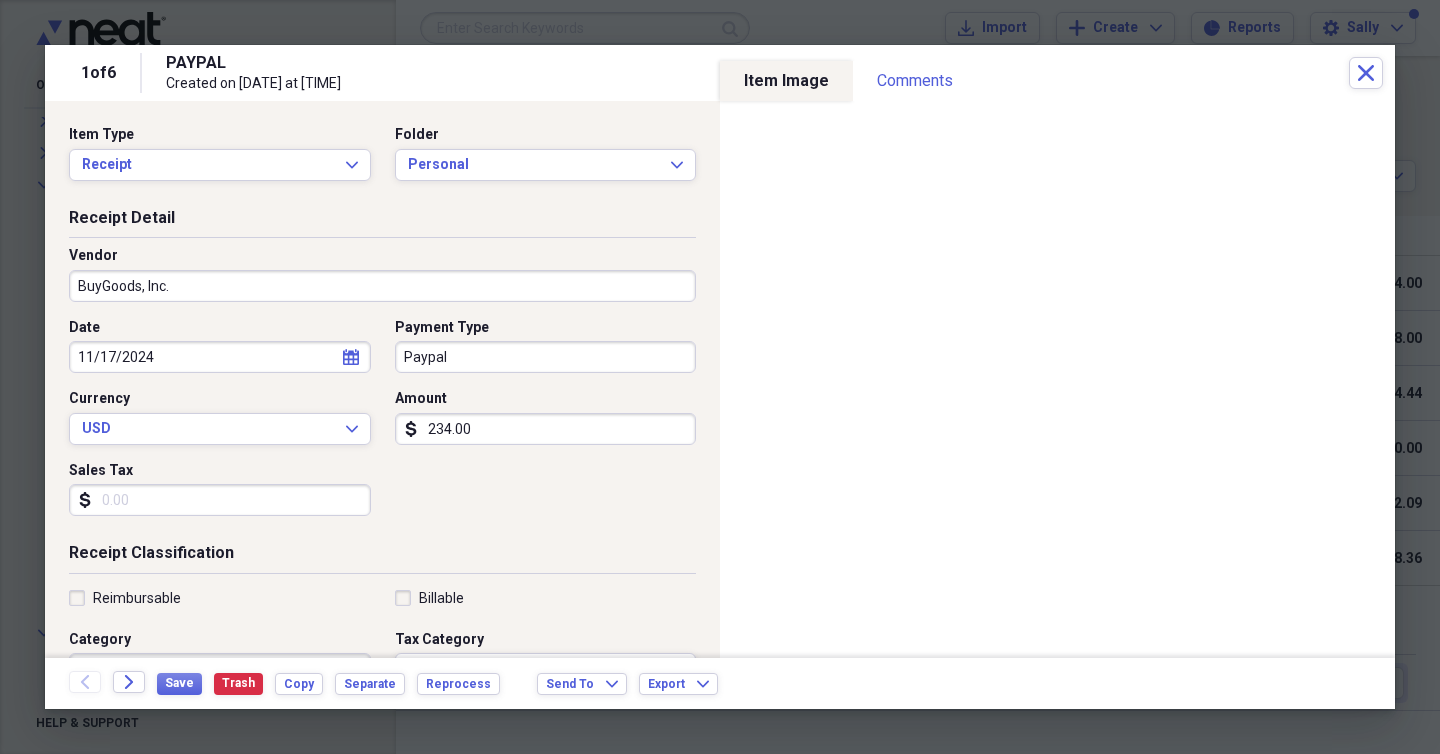 click on "Date 11/17/2024 calendar Calendar Payment Type Paypal Currency USD Expand Amount dollar-sign 234.00 Sales Tax dollar-sign" at bounding box center [382, 425] 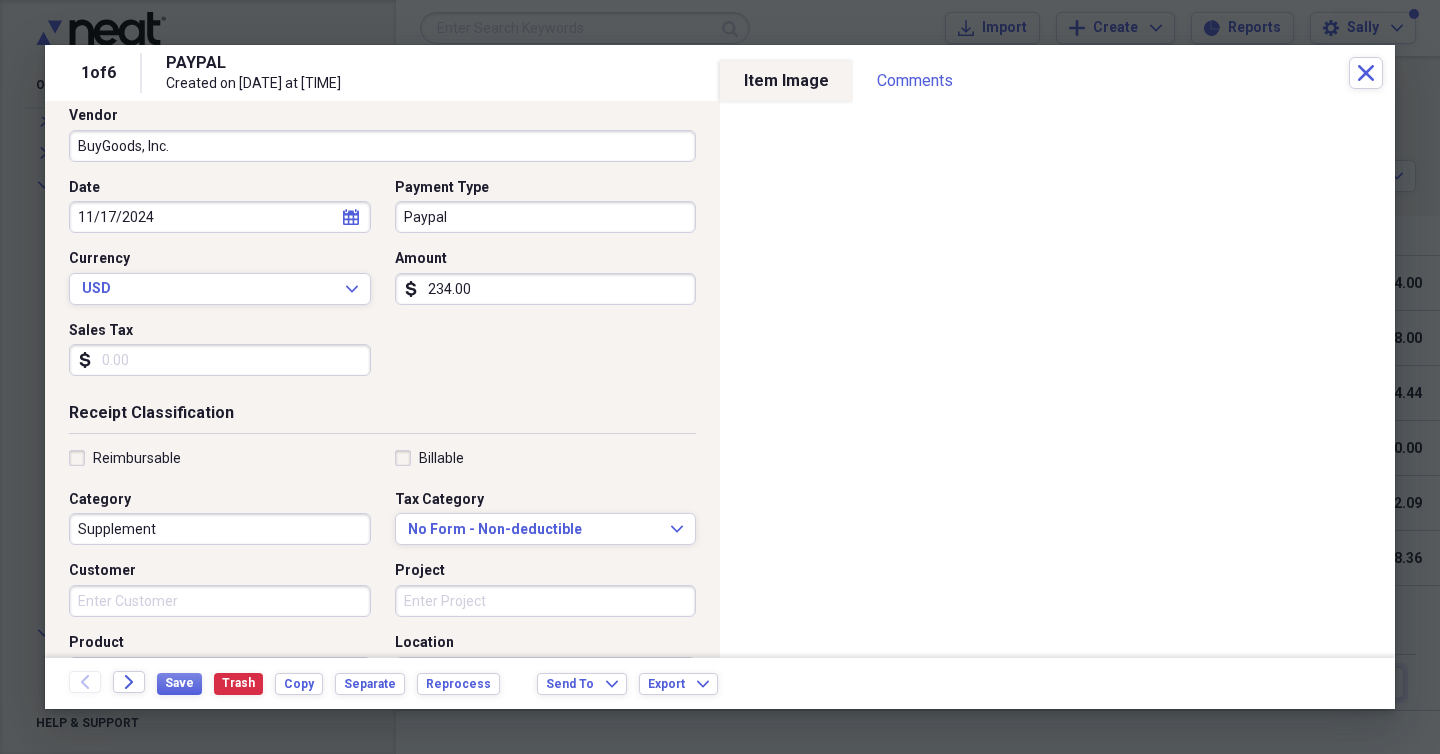 scroll, scrollTop: 152, scrollLeft: 0, axis: vertical 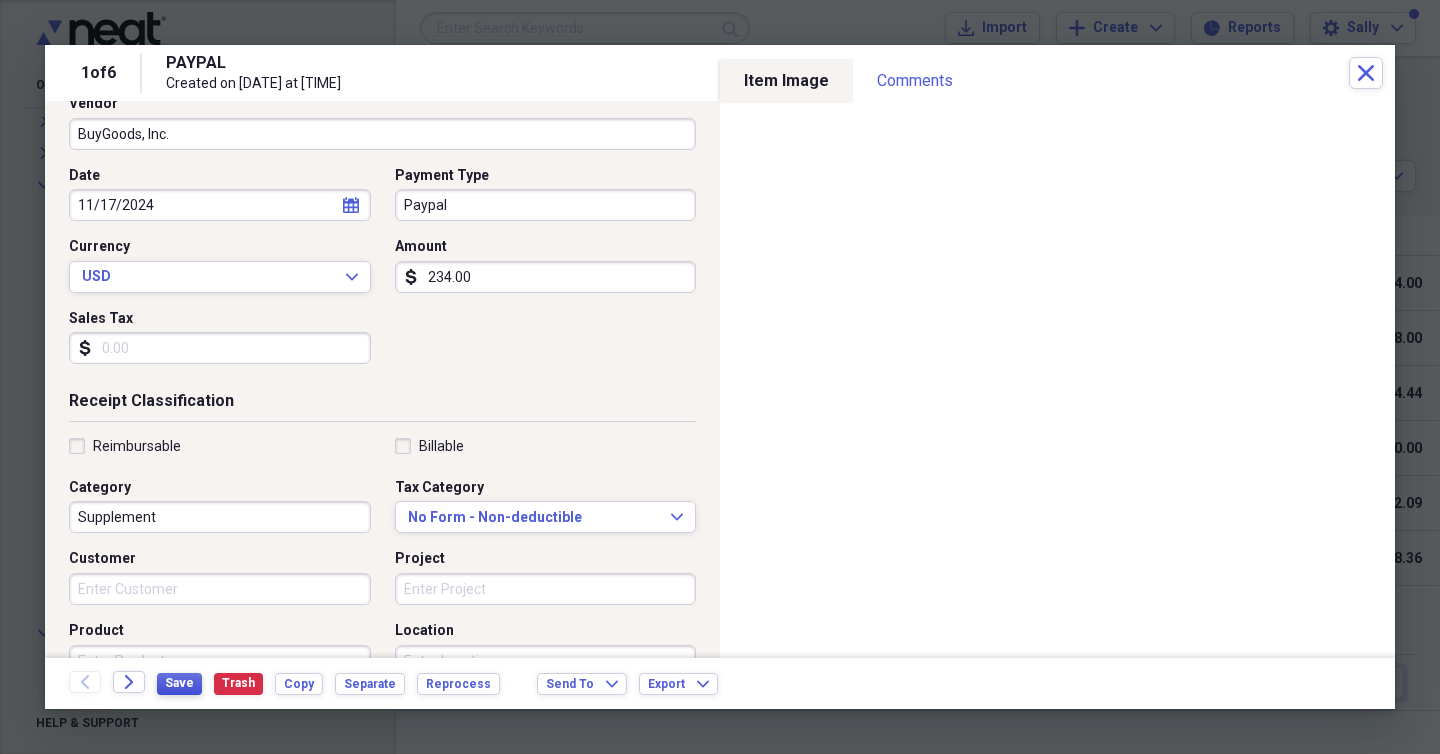 click on "Save" at bounding box center (179, 683) 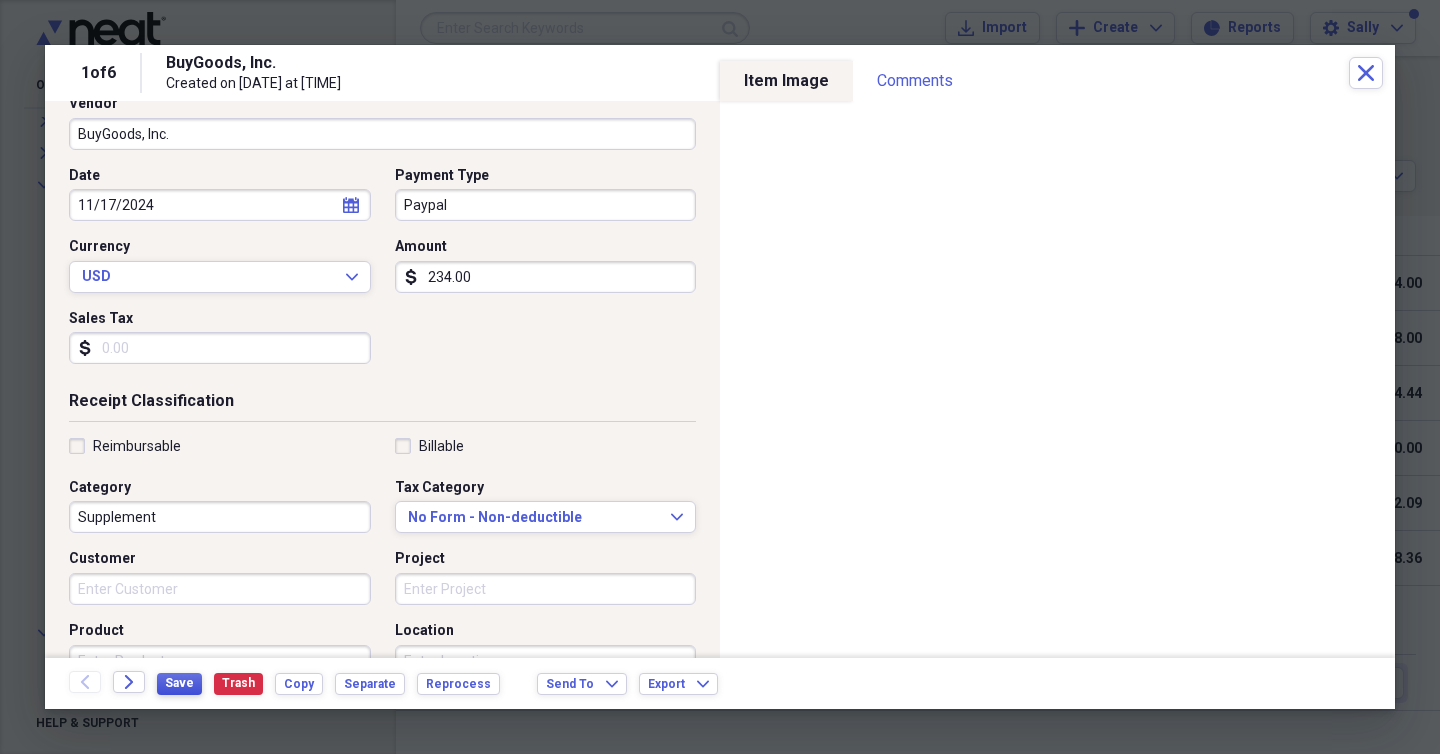 click on "Save" at bounding box center (179, 683) 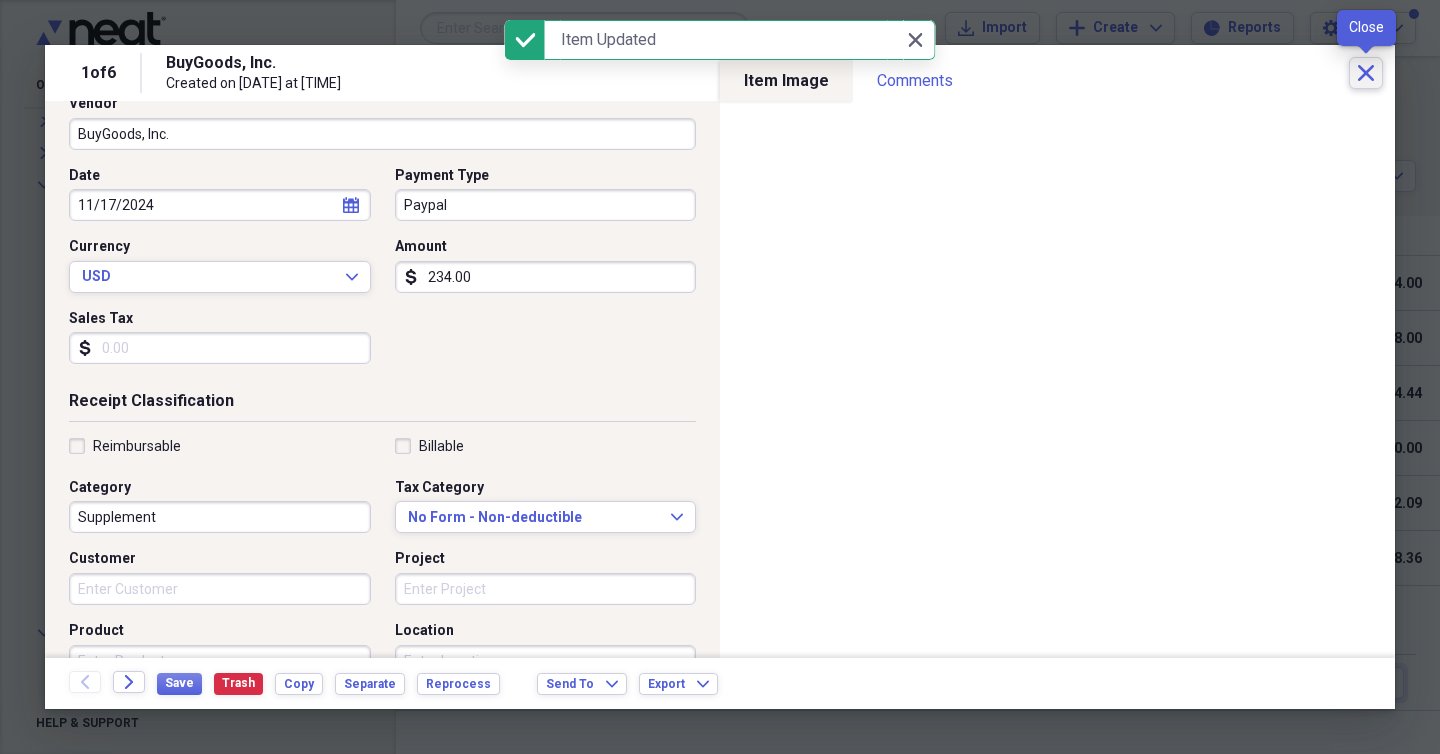 click on "Close" at bounding box center (1366, 73) 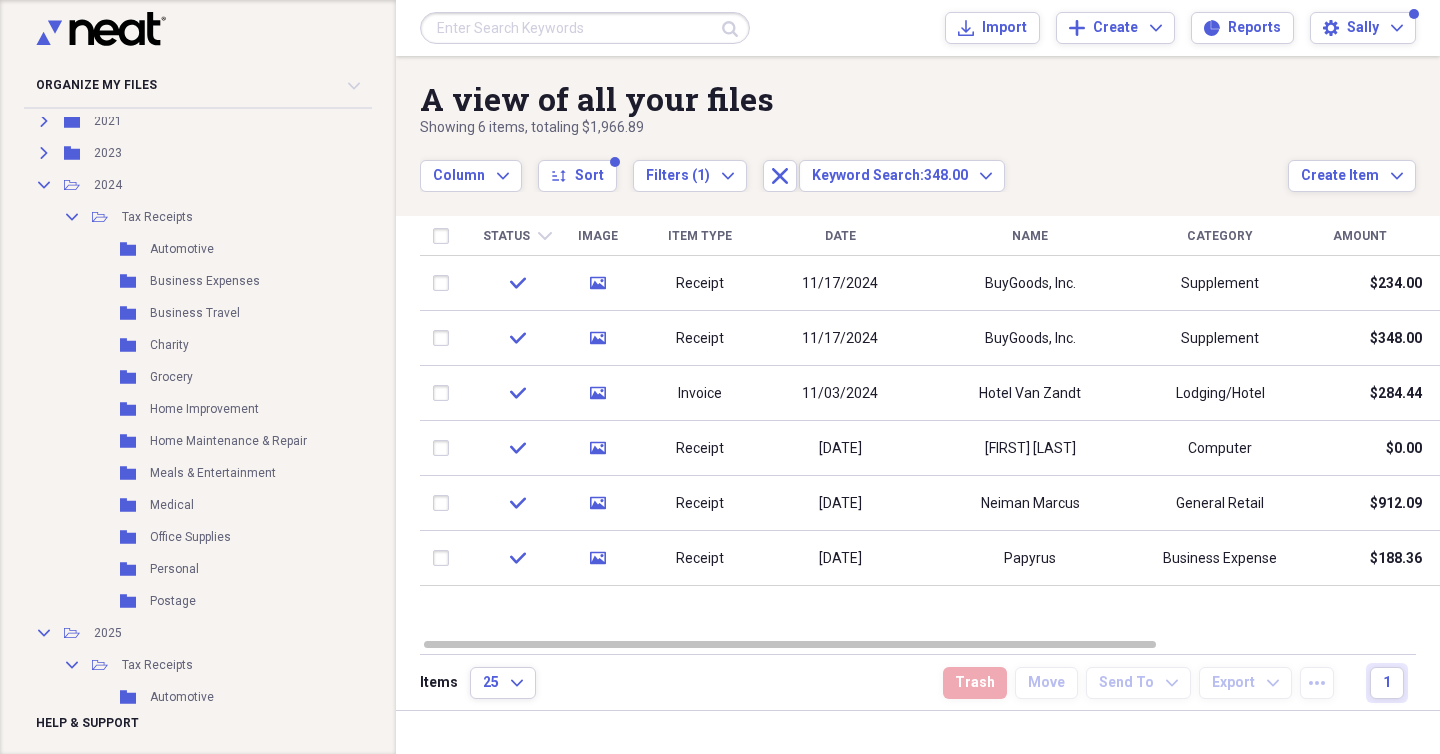 click at bounding box center [585, 28] 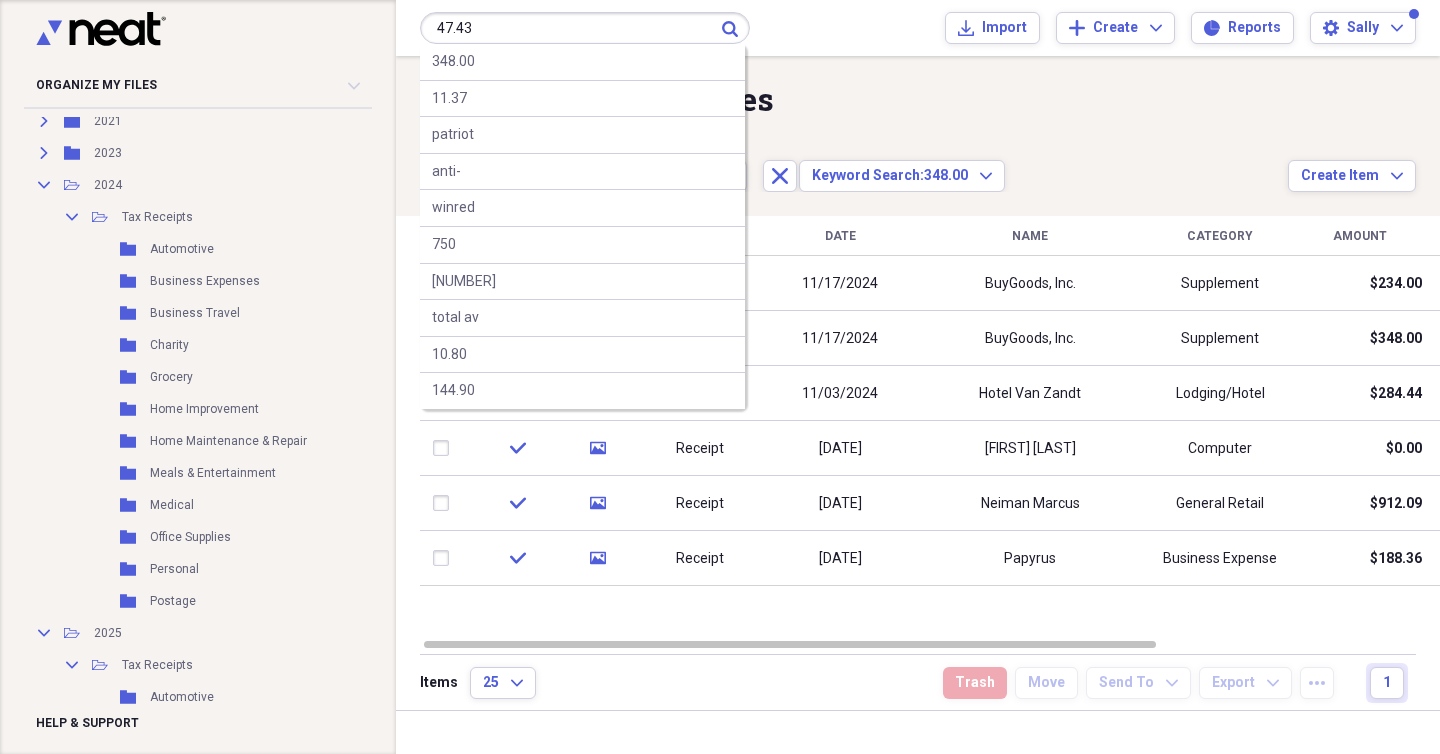type on "47.43" 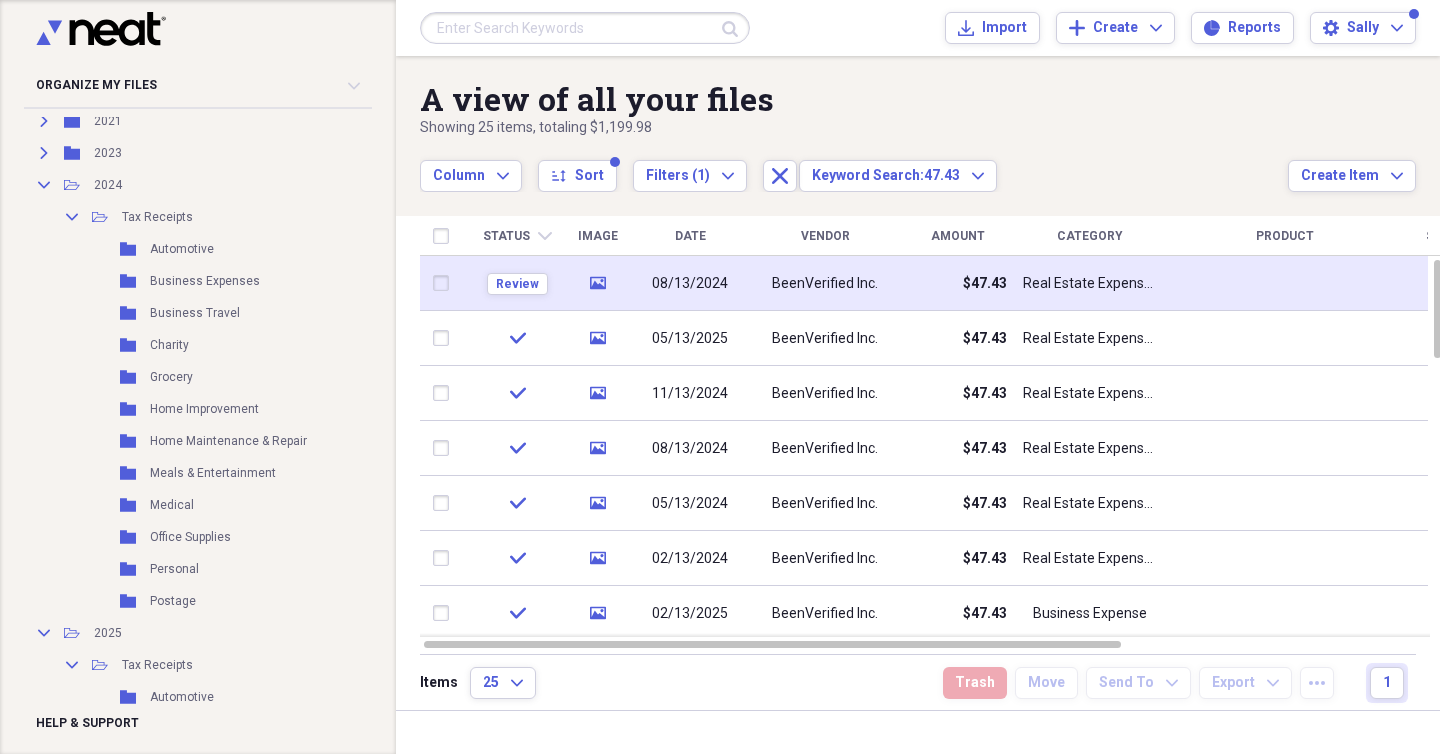 click on "08/13/2024" at bounding box center (690, 284) 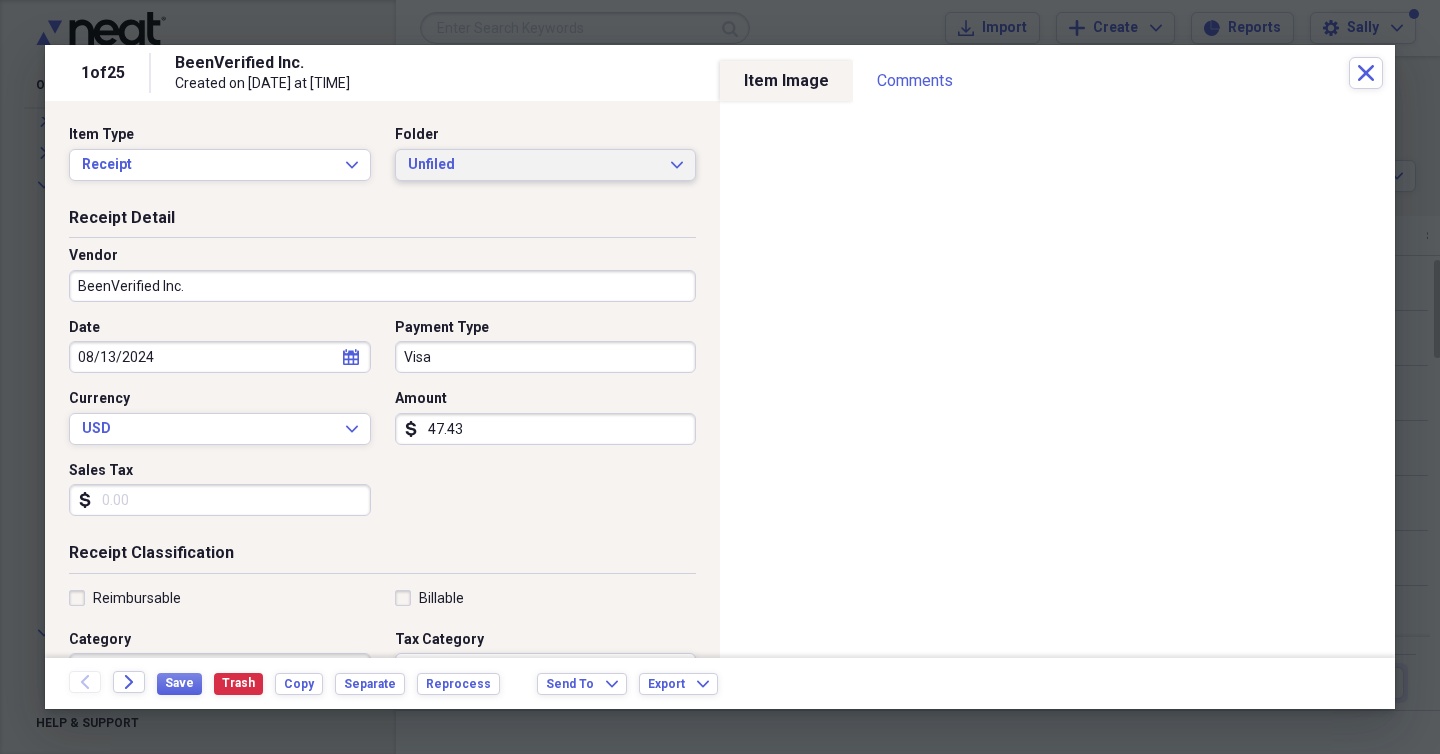 click on "Unfiled" at bounding box center [534, 165] 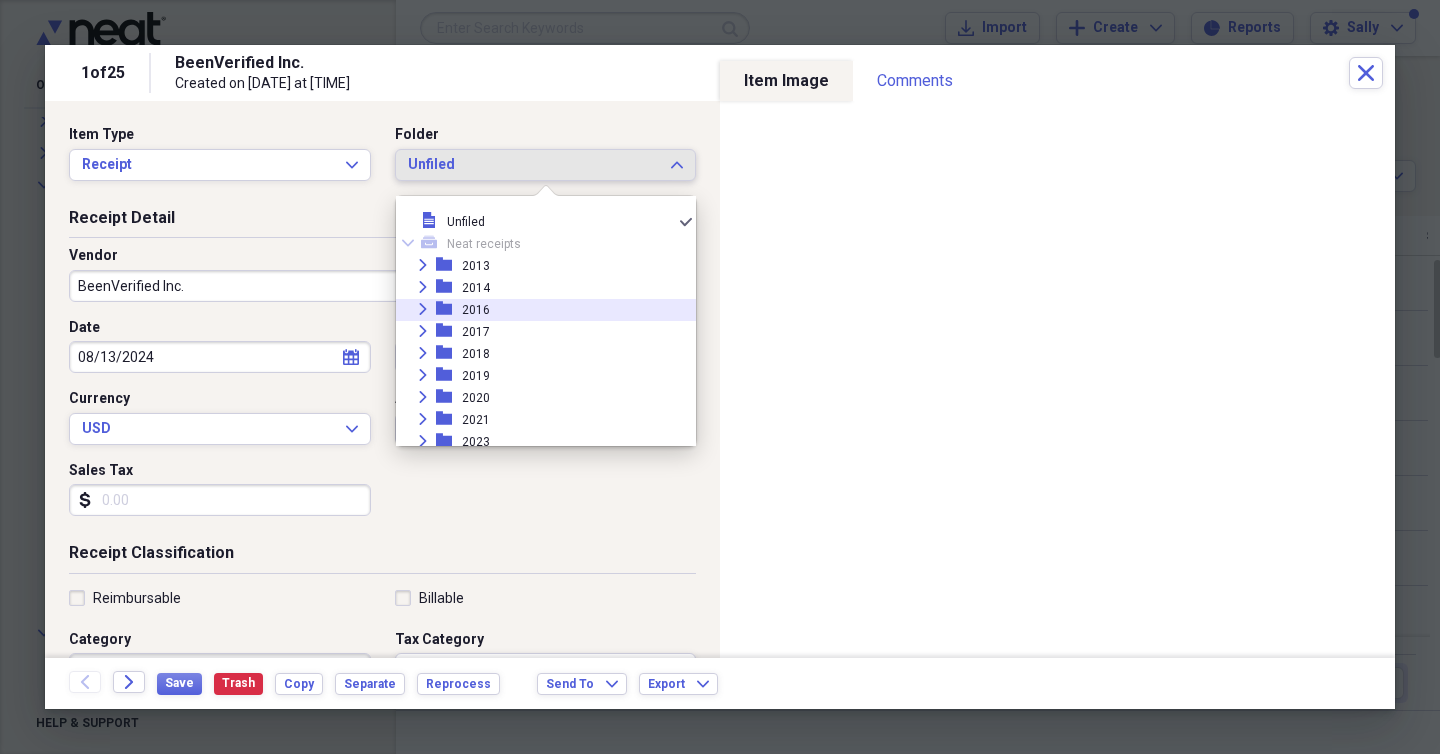 scroll, scrollTop: 196, scrollLeft: 0, axis: vertical 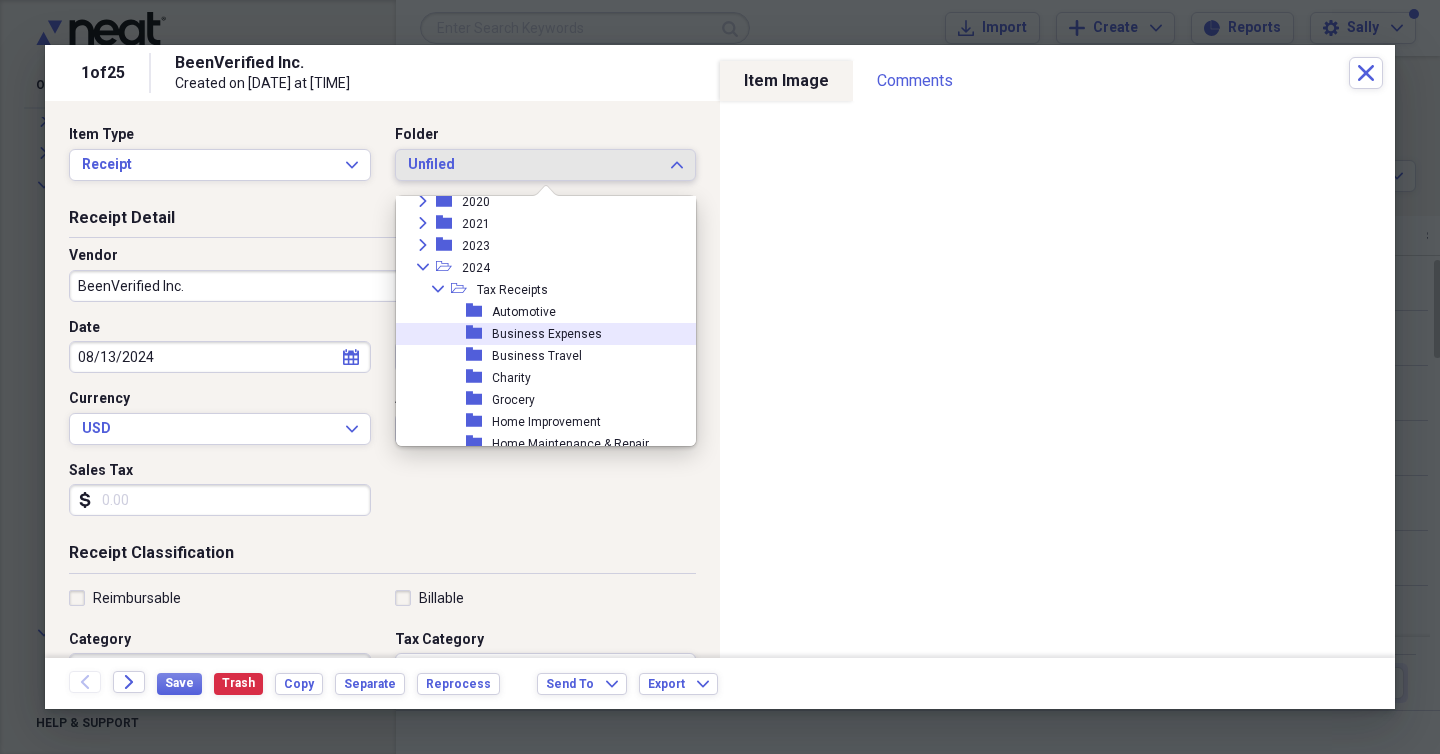 click on "Business Expenses" at bounding box center (547, 334) 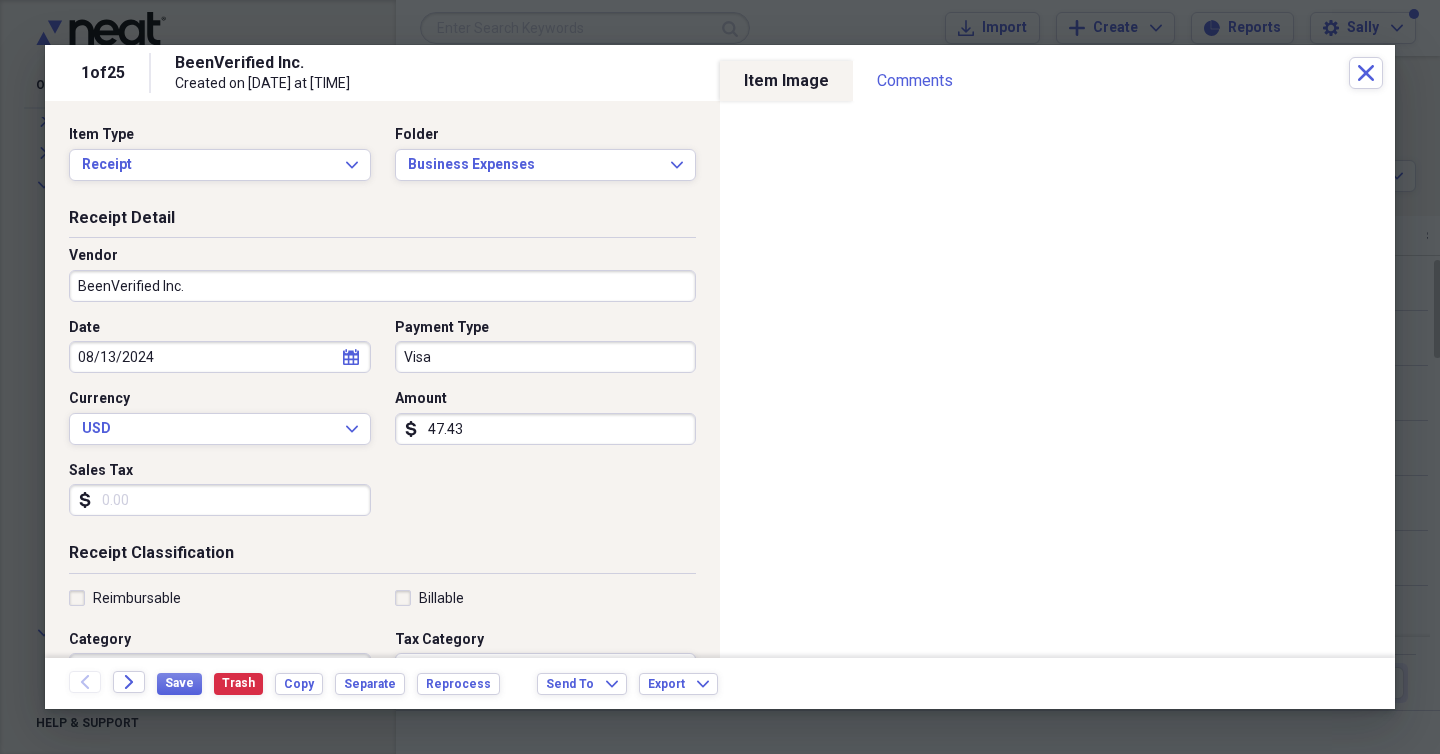 click on "Visa" at bounding box center [546, 357] 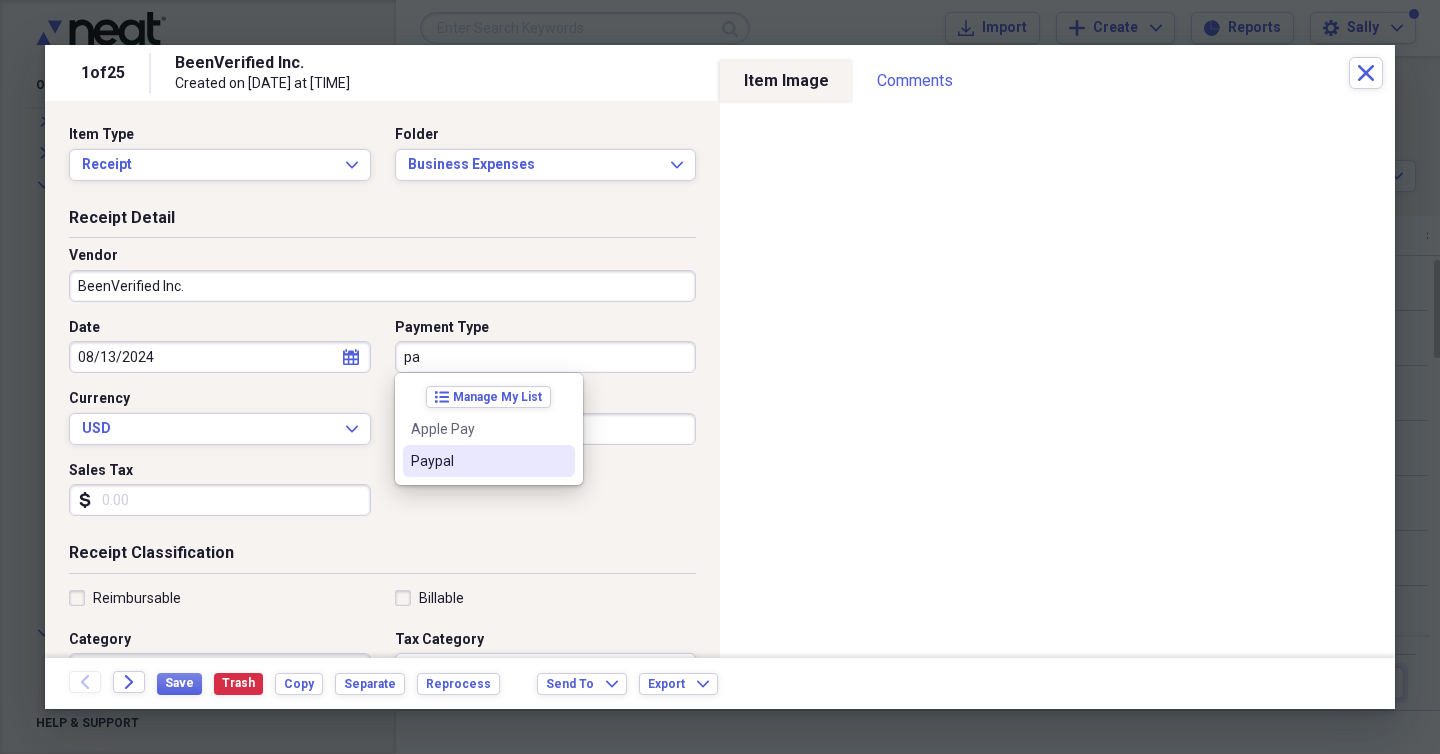 click on "Paypal" at bounding box center [477, 461] 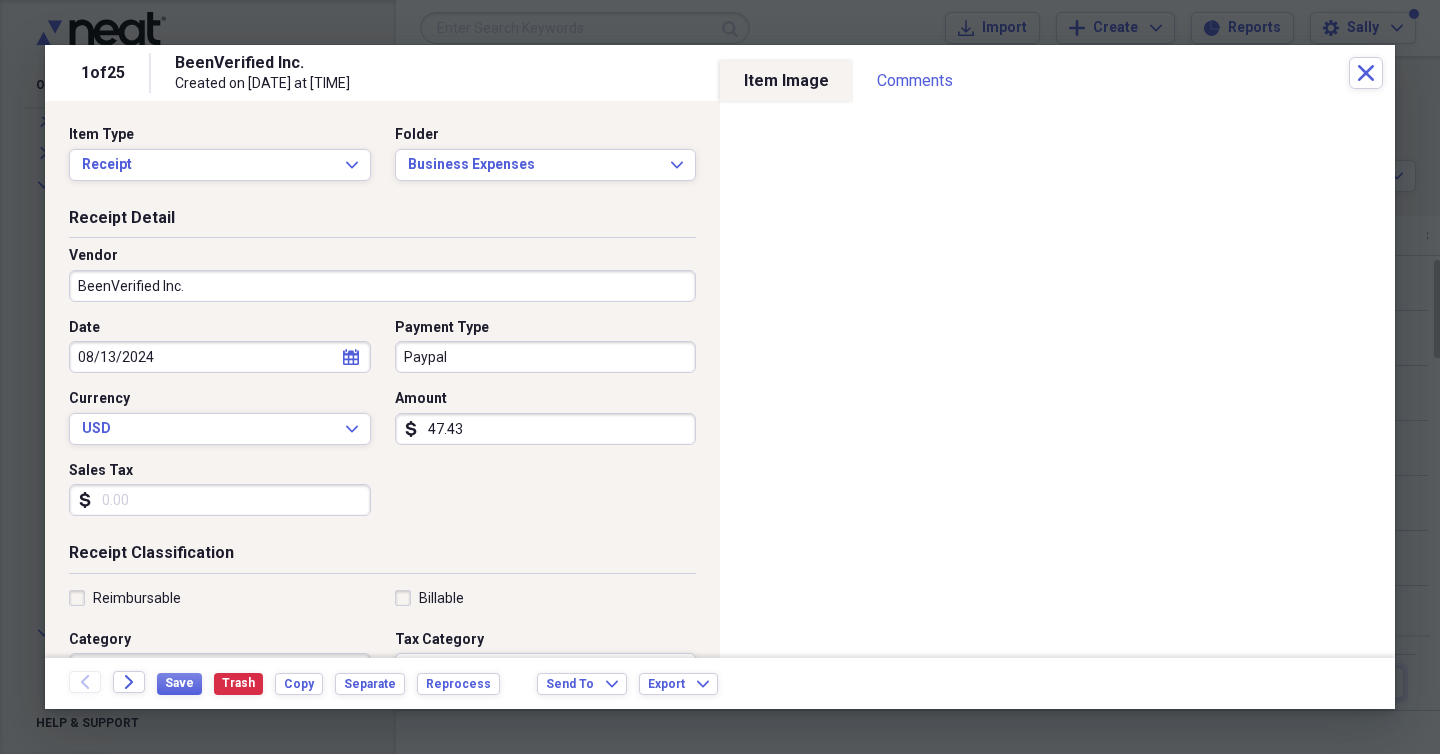click on "Date 08/13/2024 calendar Calendar Payment Type Paypal Currency USD Expand Amount dollar-sign 47.43 Sales Tax dollar-sign" at bounding box center (382, 425) 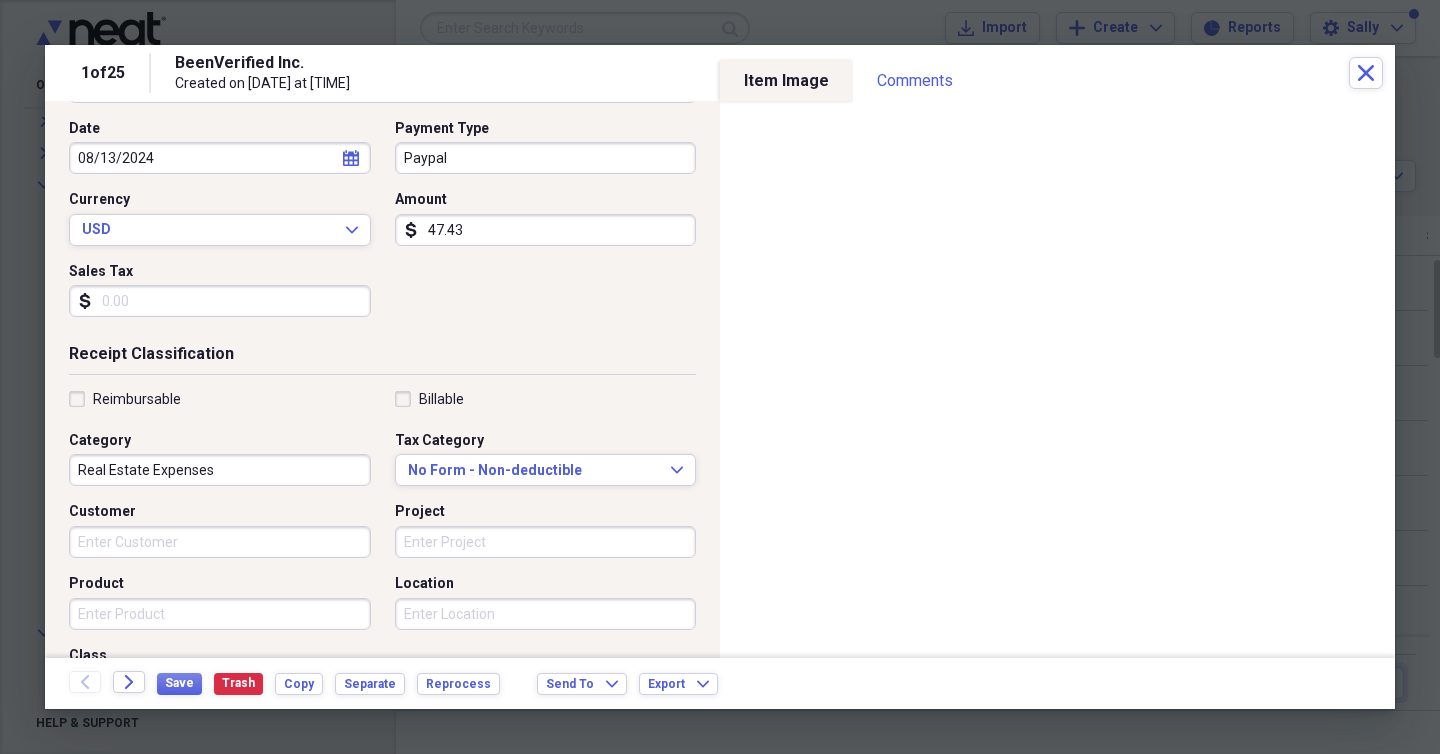scroll, scrollTop: 260, scrollLeft: 0, axis: vertical 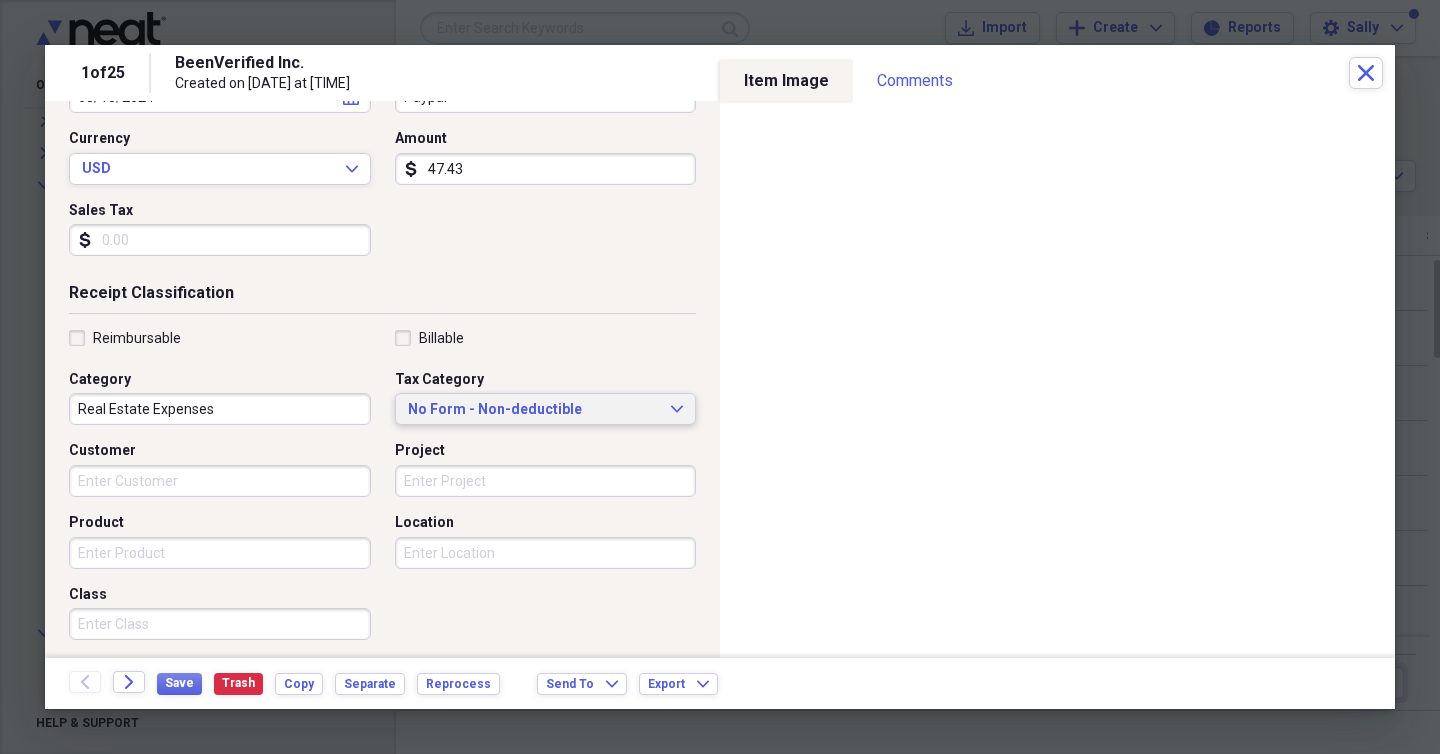 click on "No Form - Non-deductible" at bounding box center [534, 410] 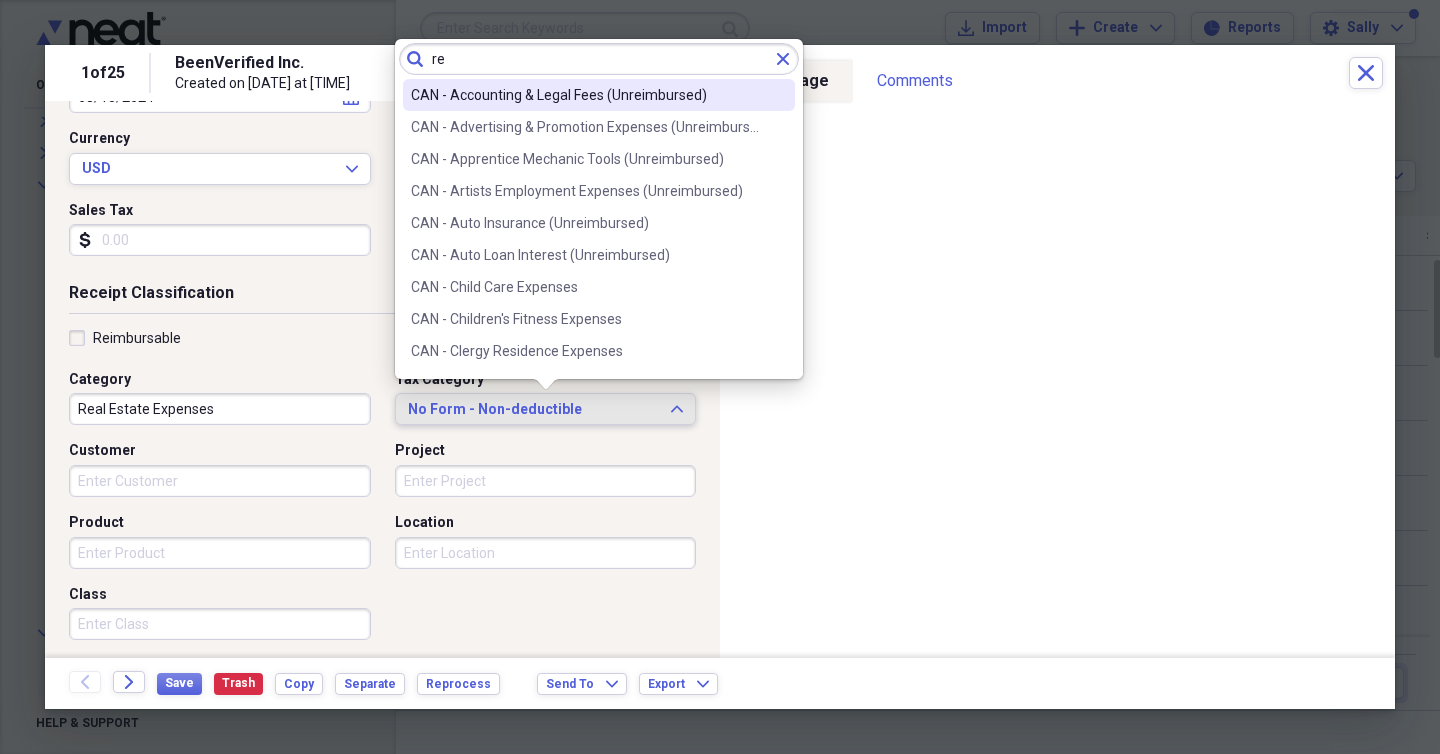 type on "r" 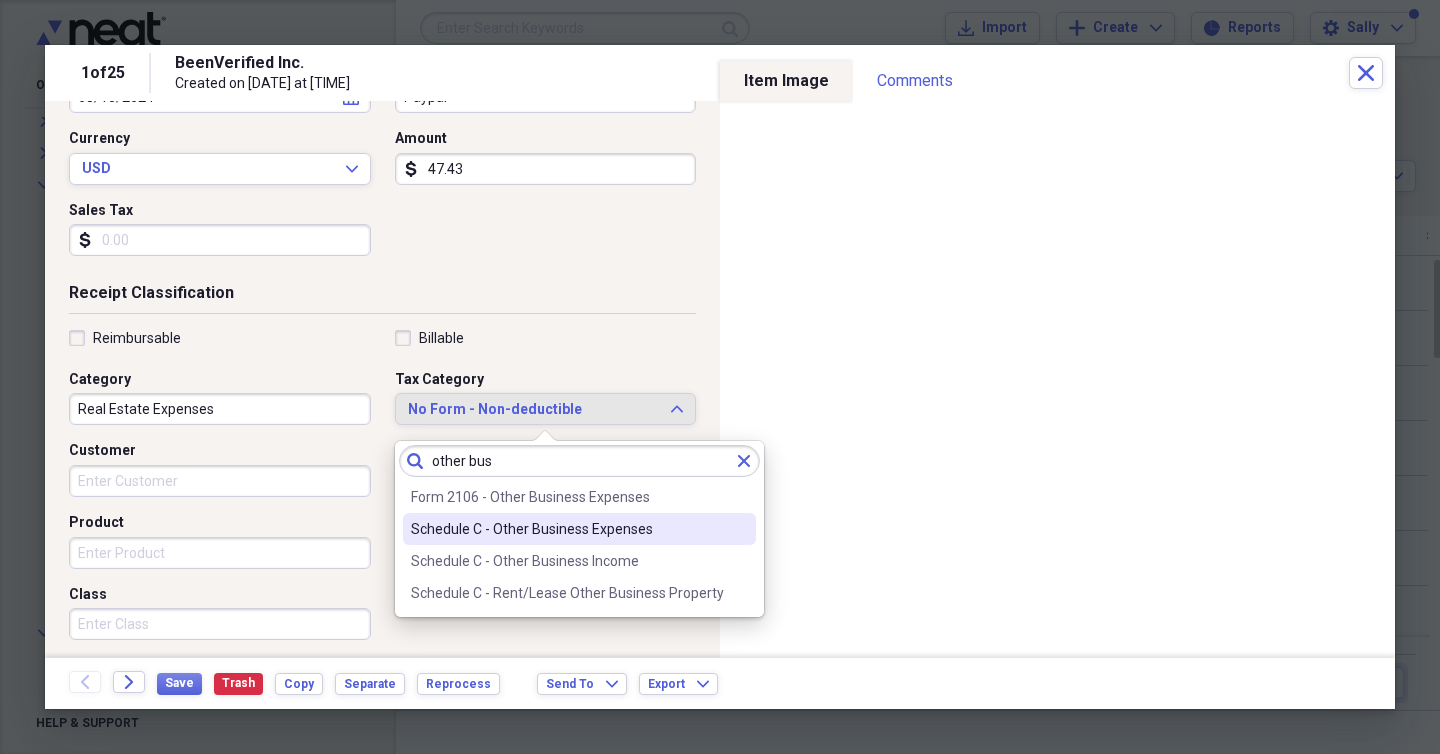 type on "other bus" 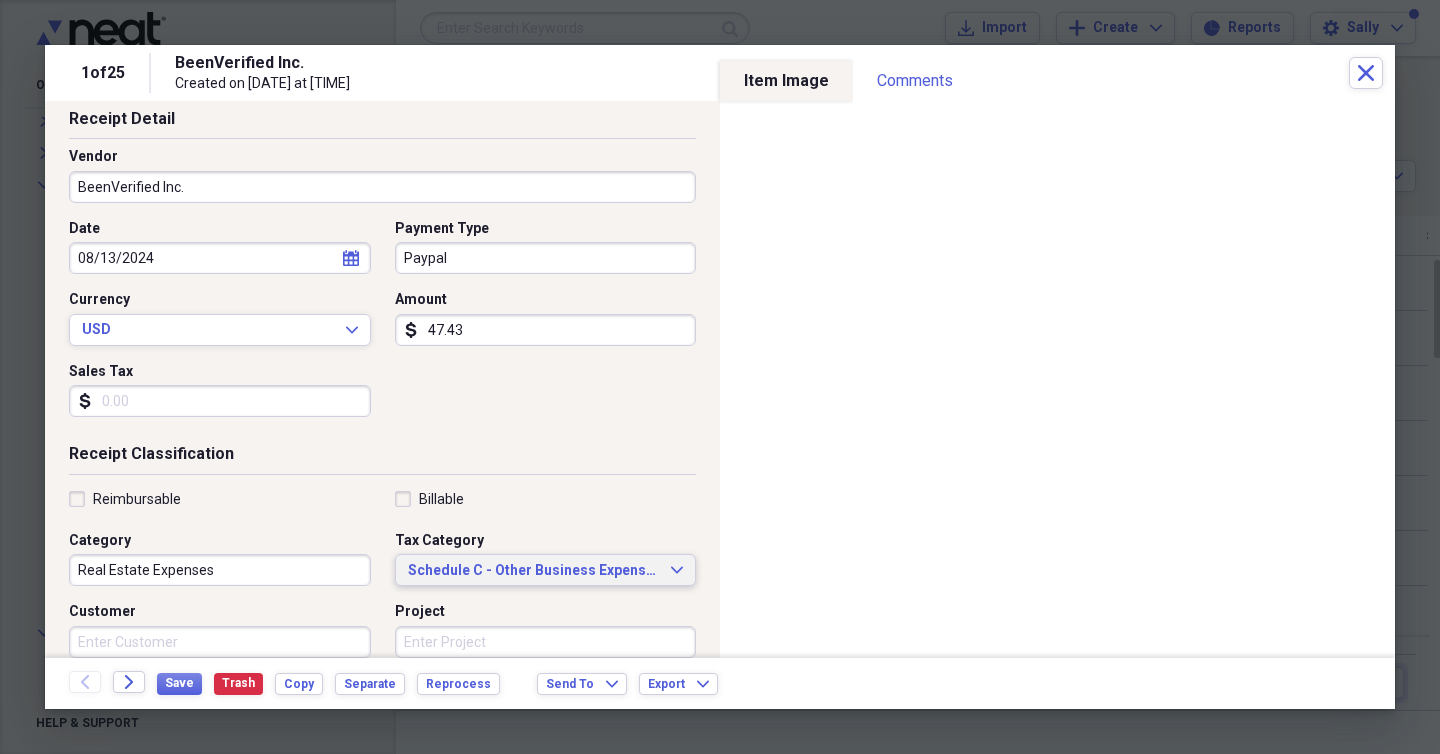 scroll, scrollTop: 0, scrollLeft: 0, axis: both 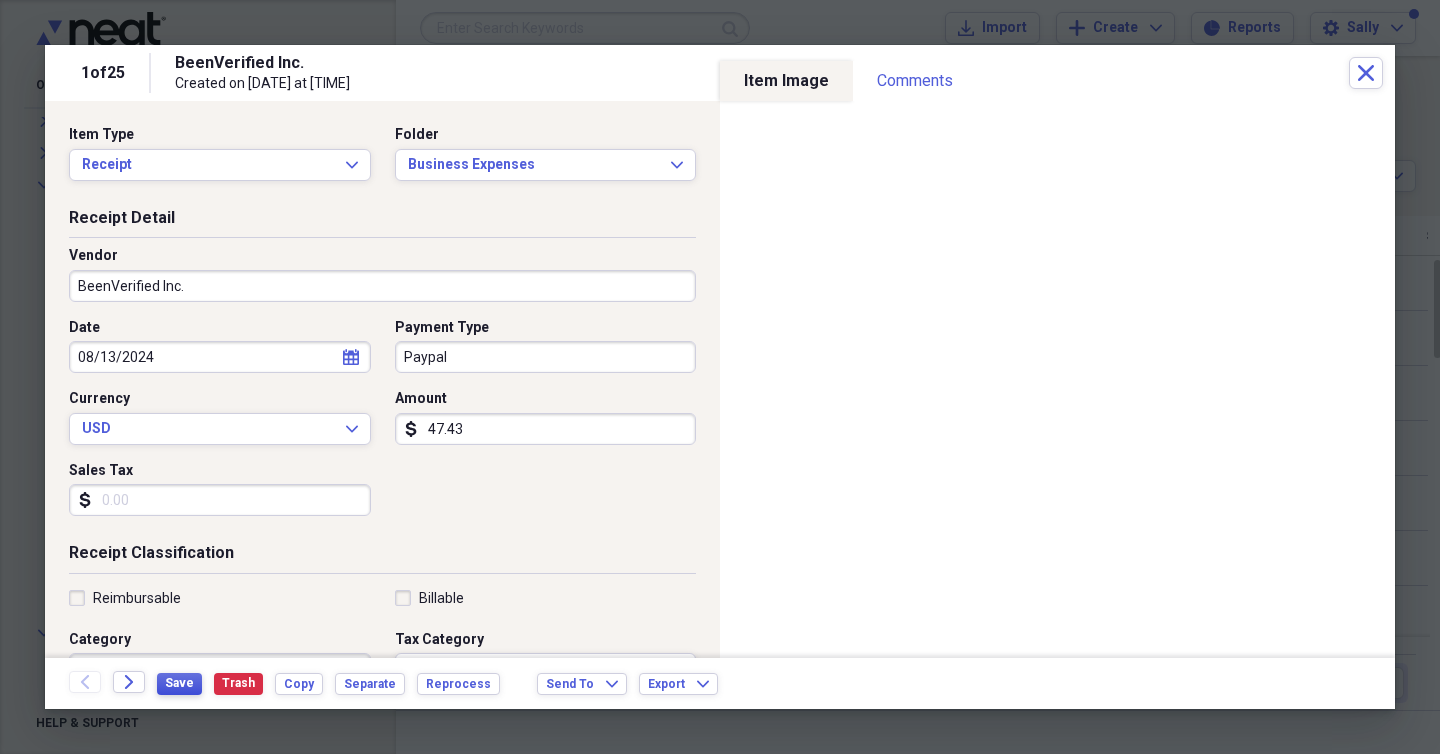 click on "Save" at bounding box center (179, 683) 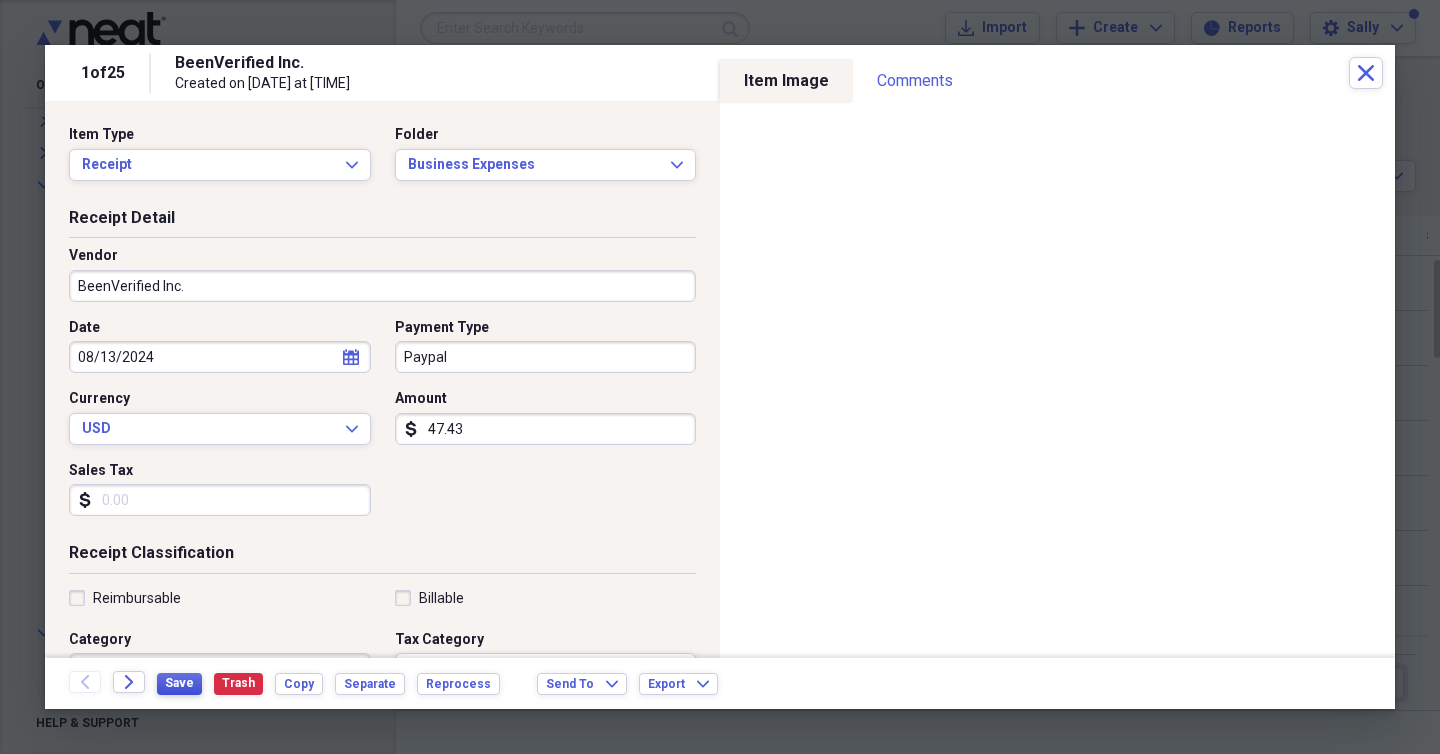 click on "Save" at bounding box center (179, 683) 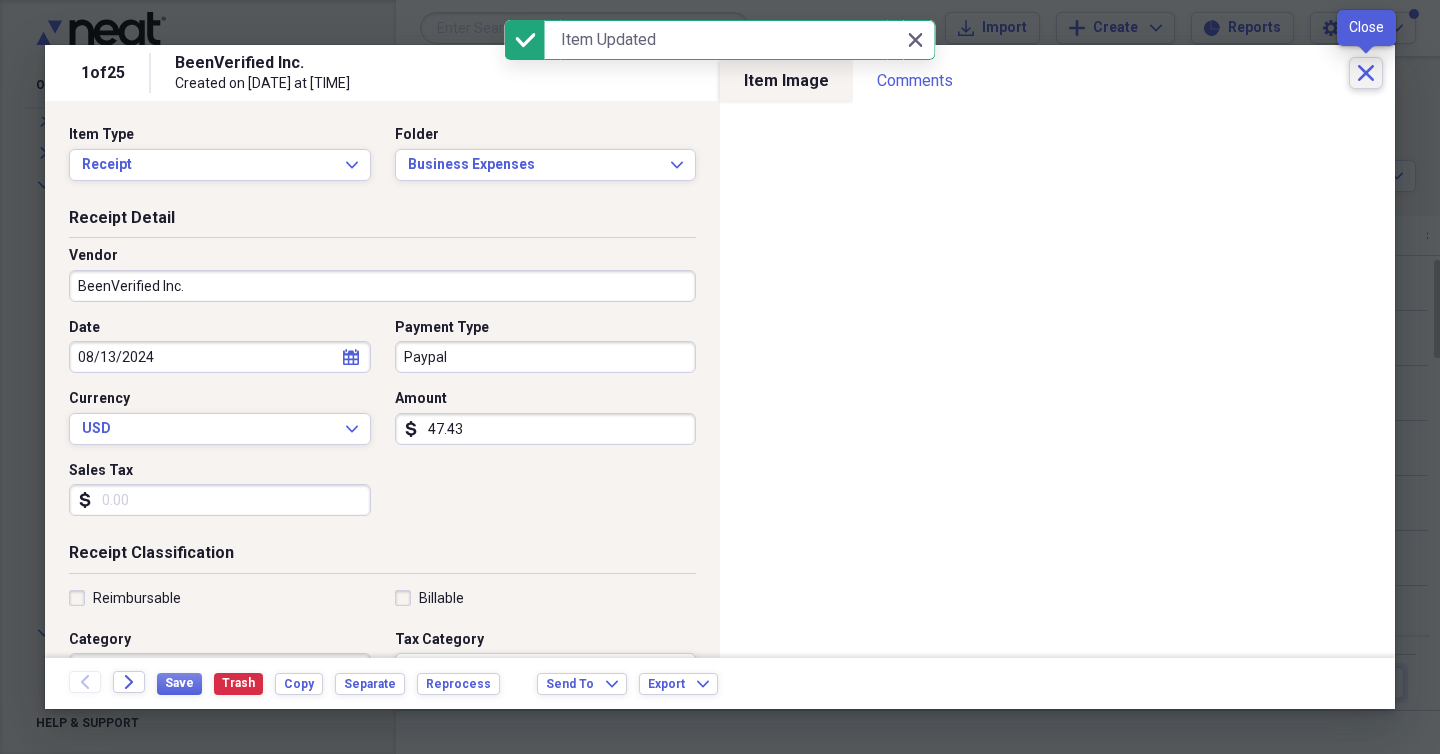 click 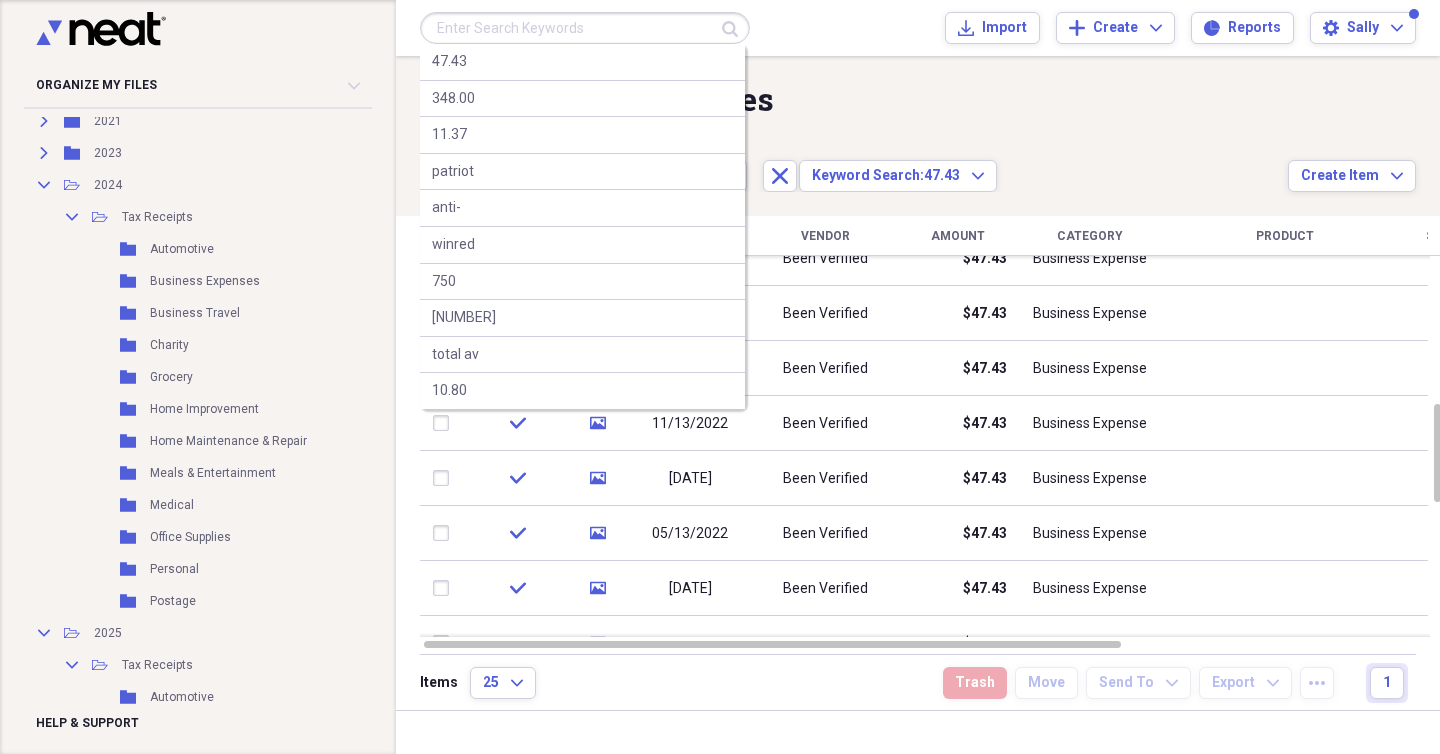 click at bounding box center [585, 28] 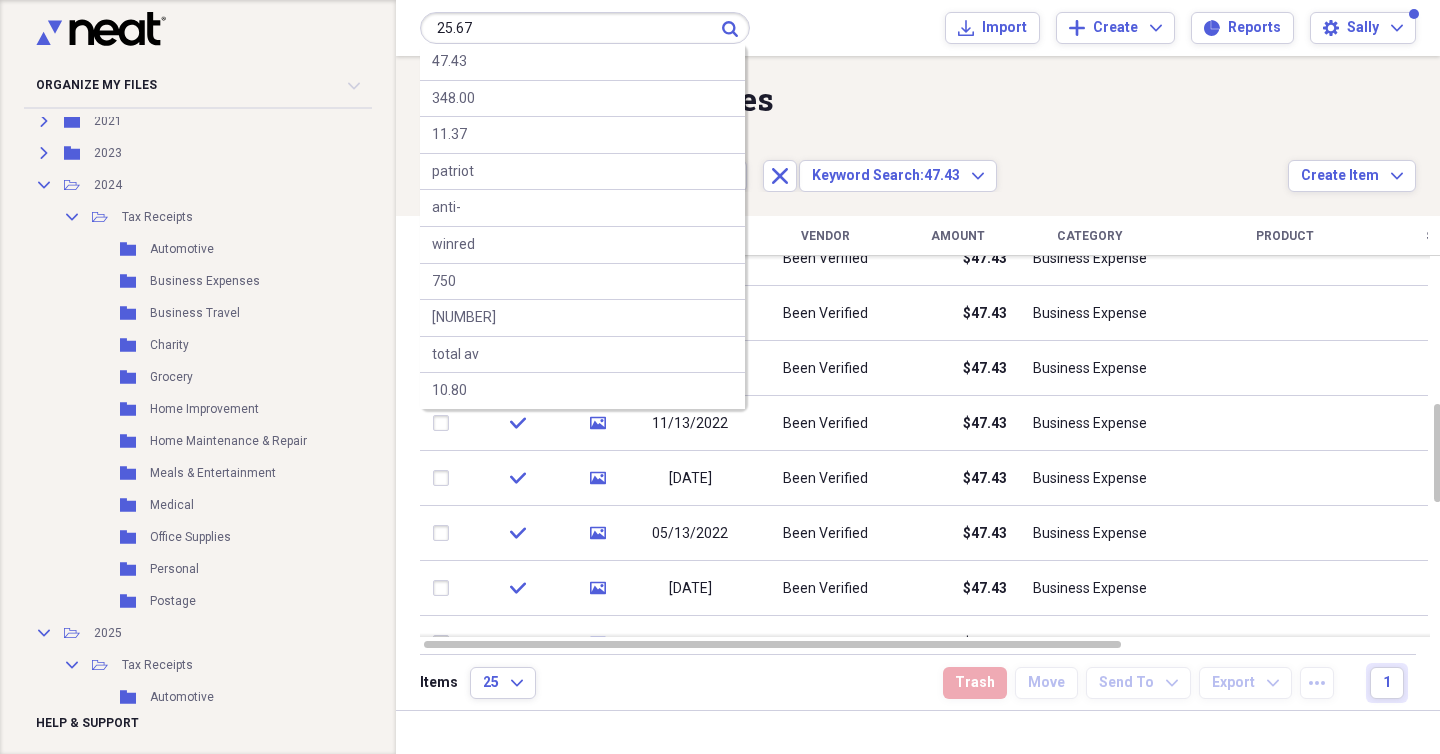 type on "25.67" 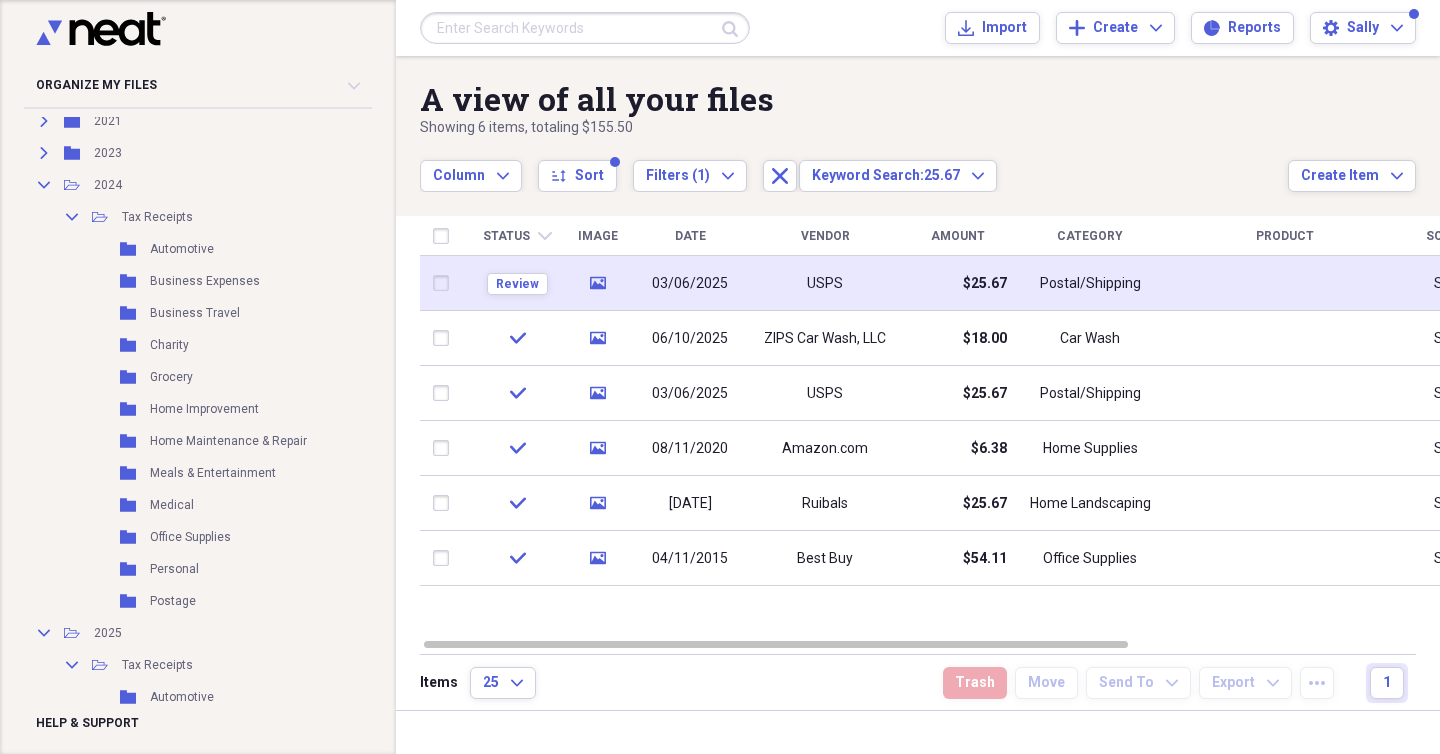 click on "03/06/2025" at bounding box center (690, 284) 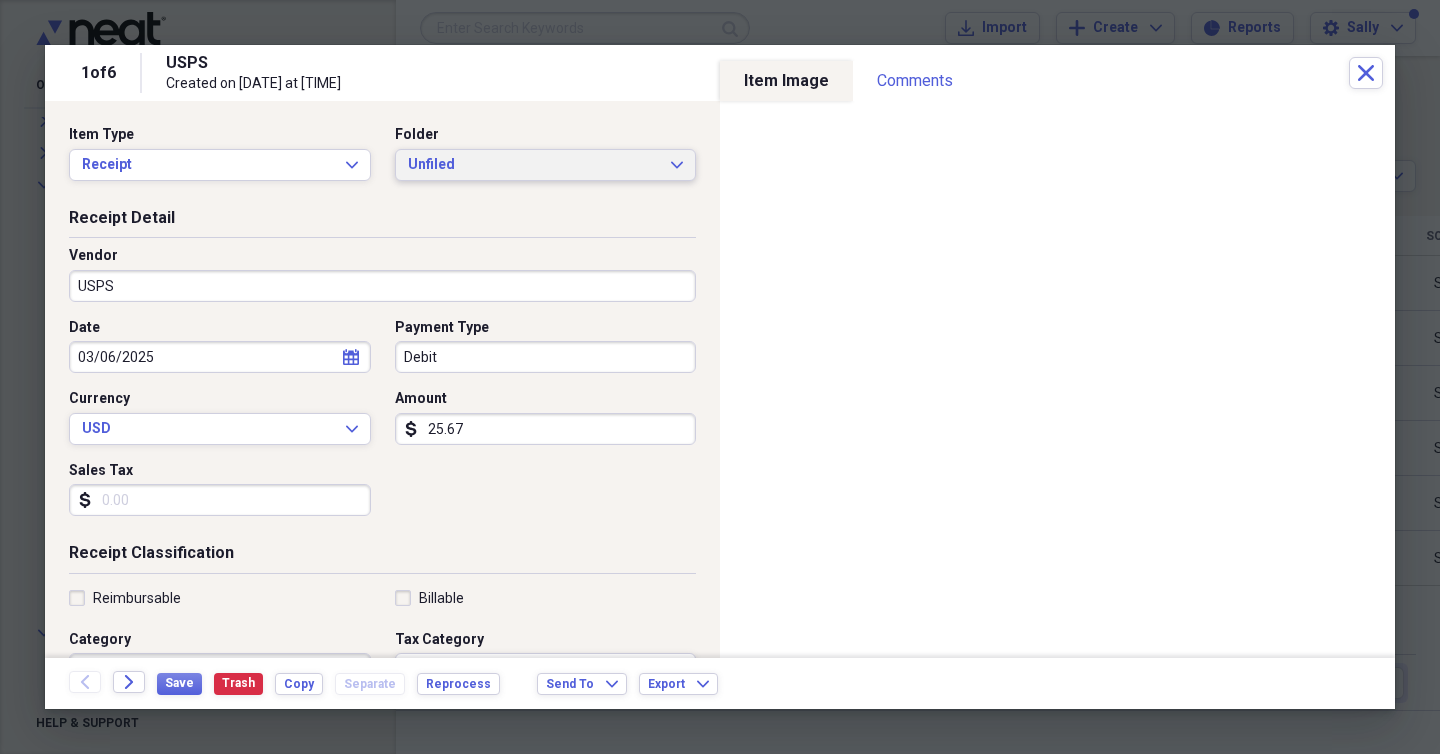 click on "Unfiled" at bounding box center (534, 165) 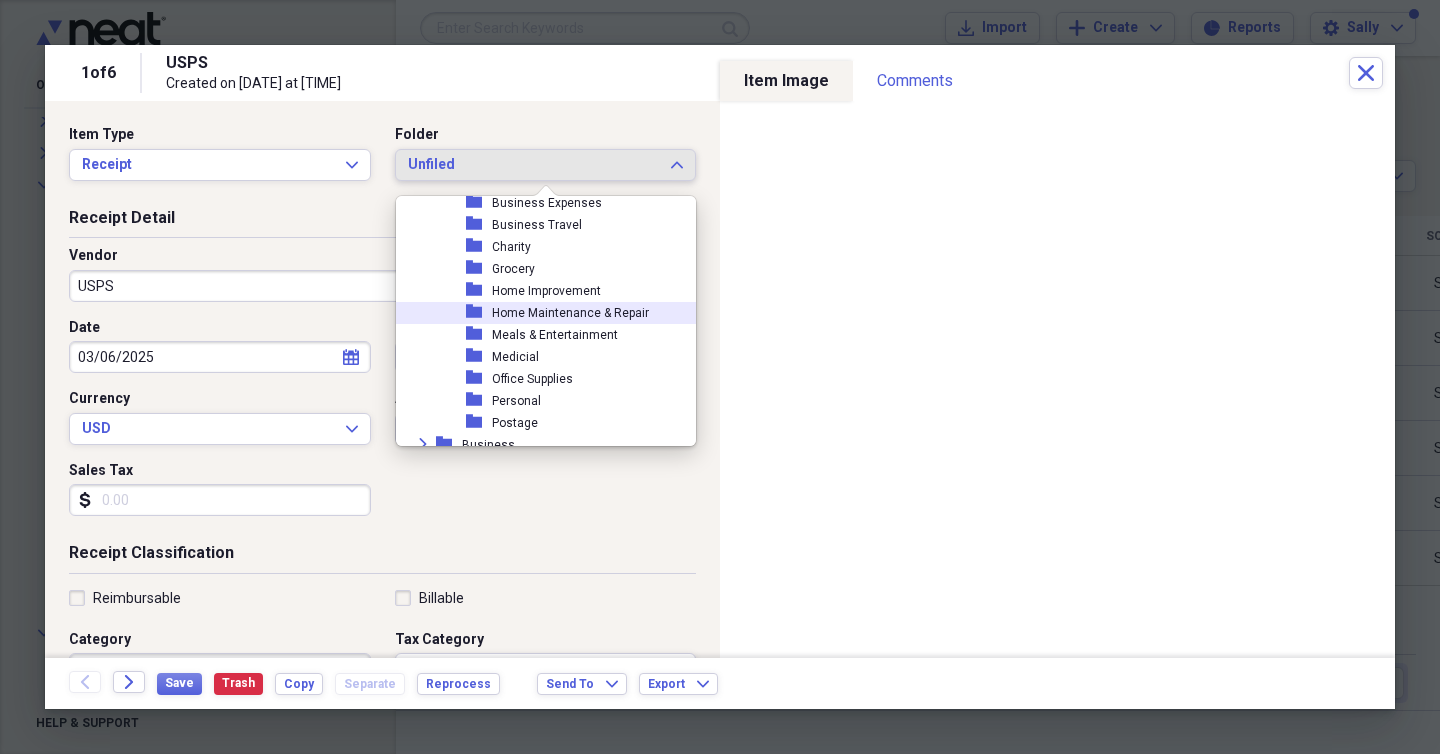 scroll, scrollTop: 703, scrollLeft: 0, axis: vertical 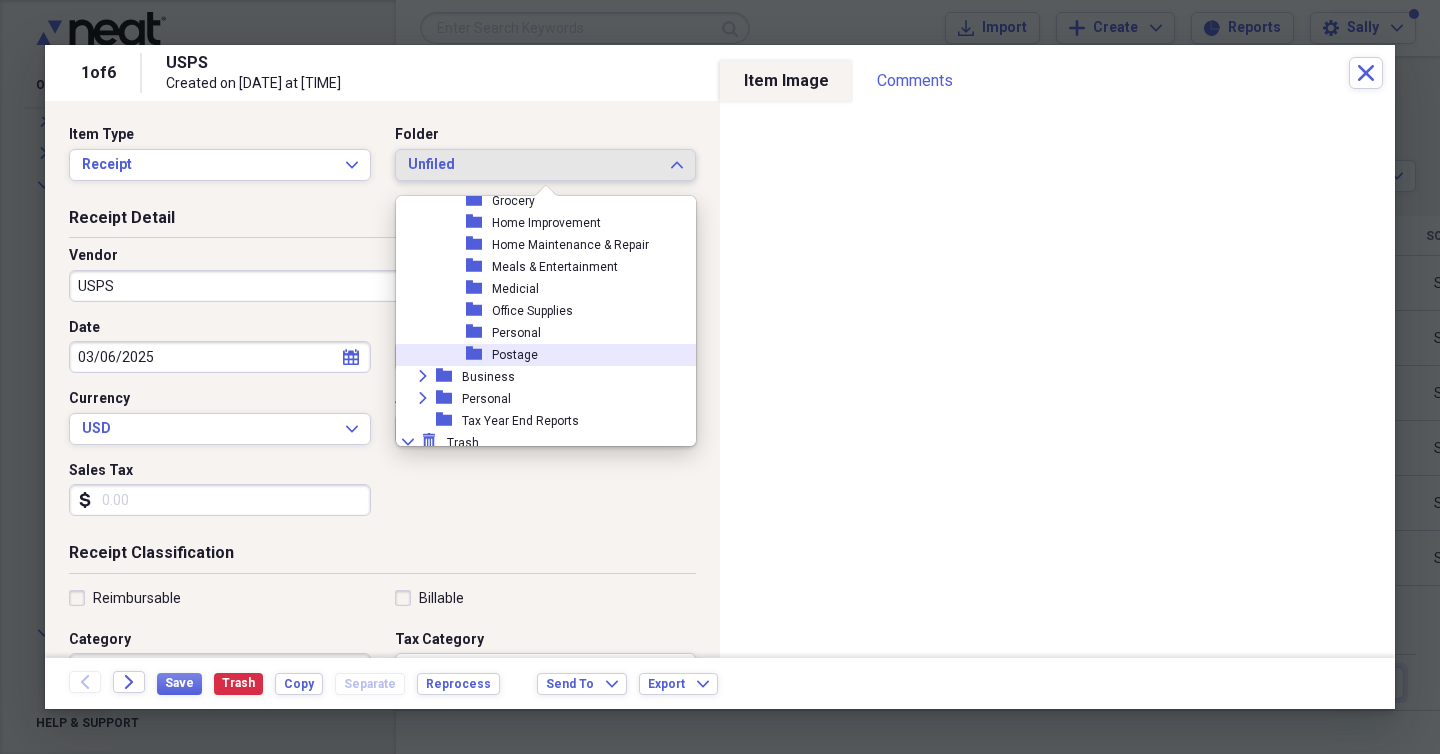 click on "folder Postage" at bounding box center [538, 355] 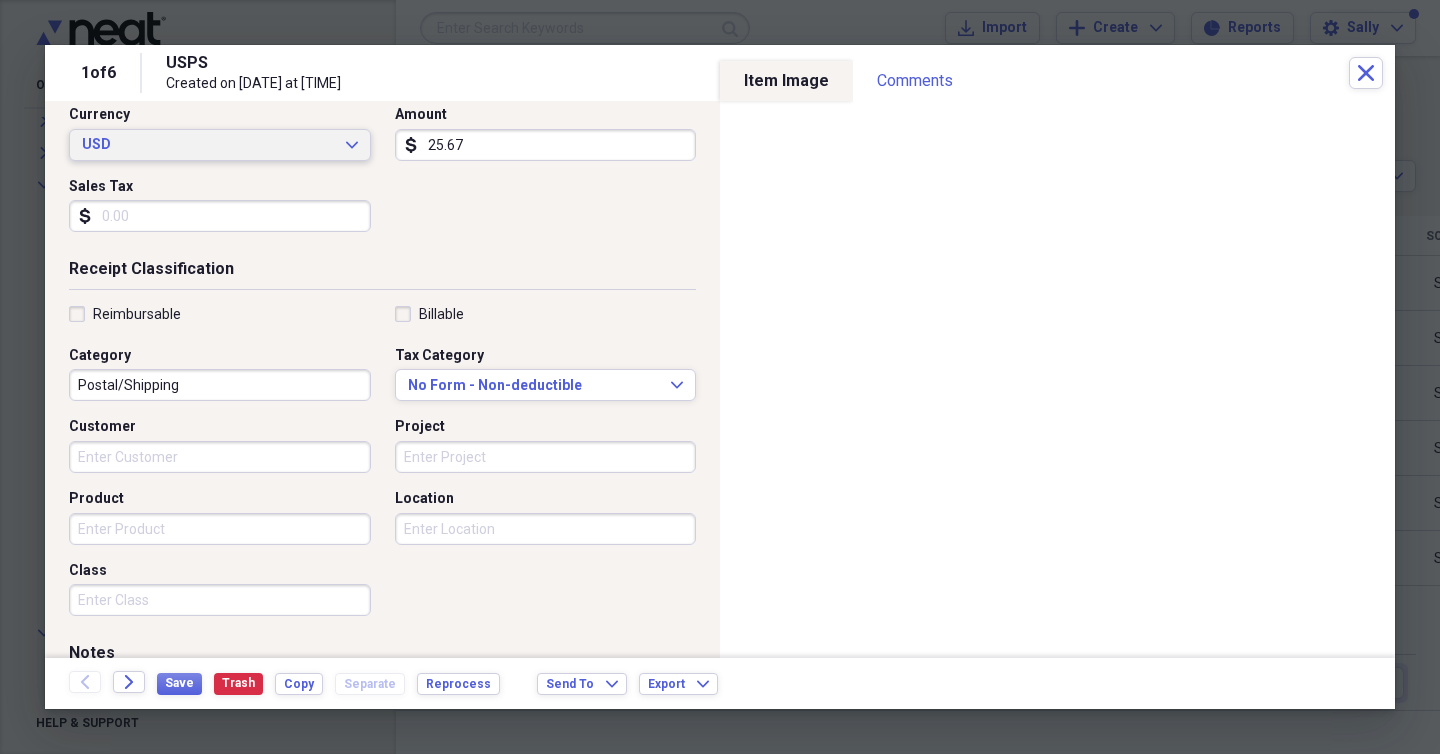 scroll, scrollTop: 351, scrollLeft: 0, axis: vertical 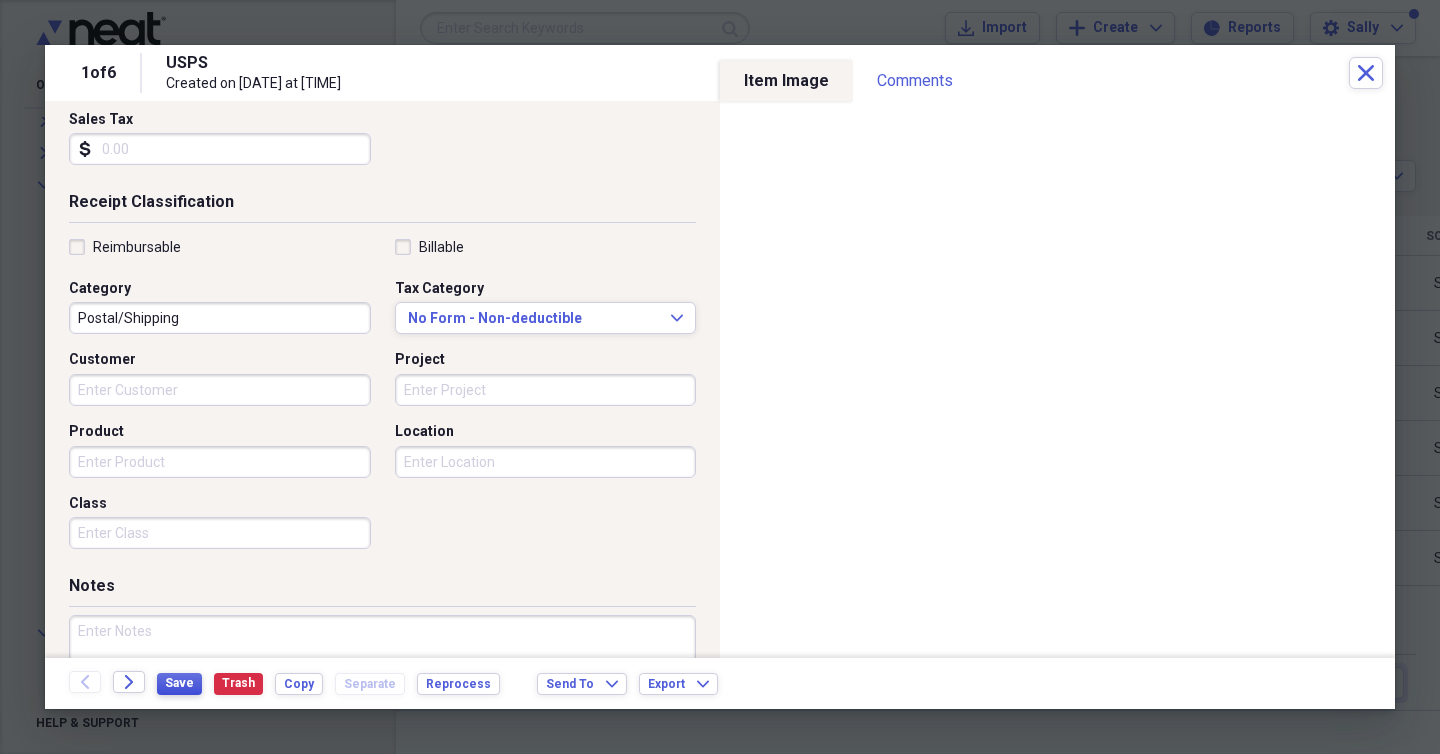 click on "Save" at bounding box center (179, 684) 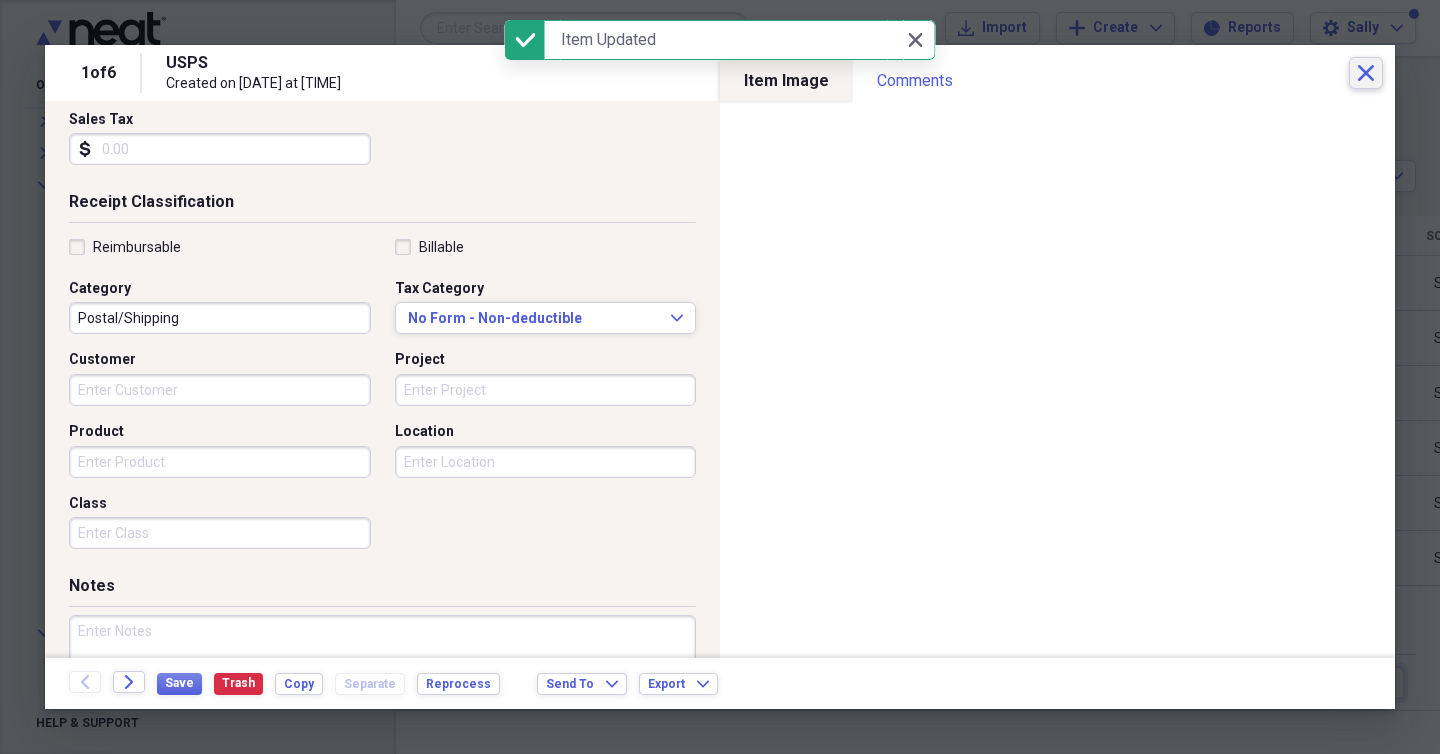 click on "Close" 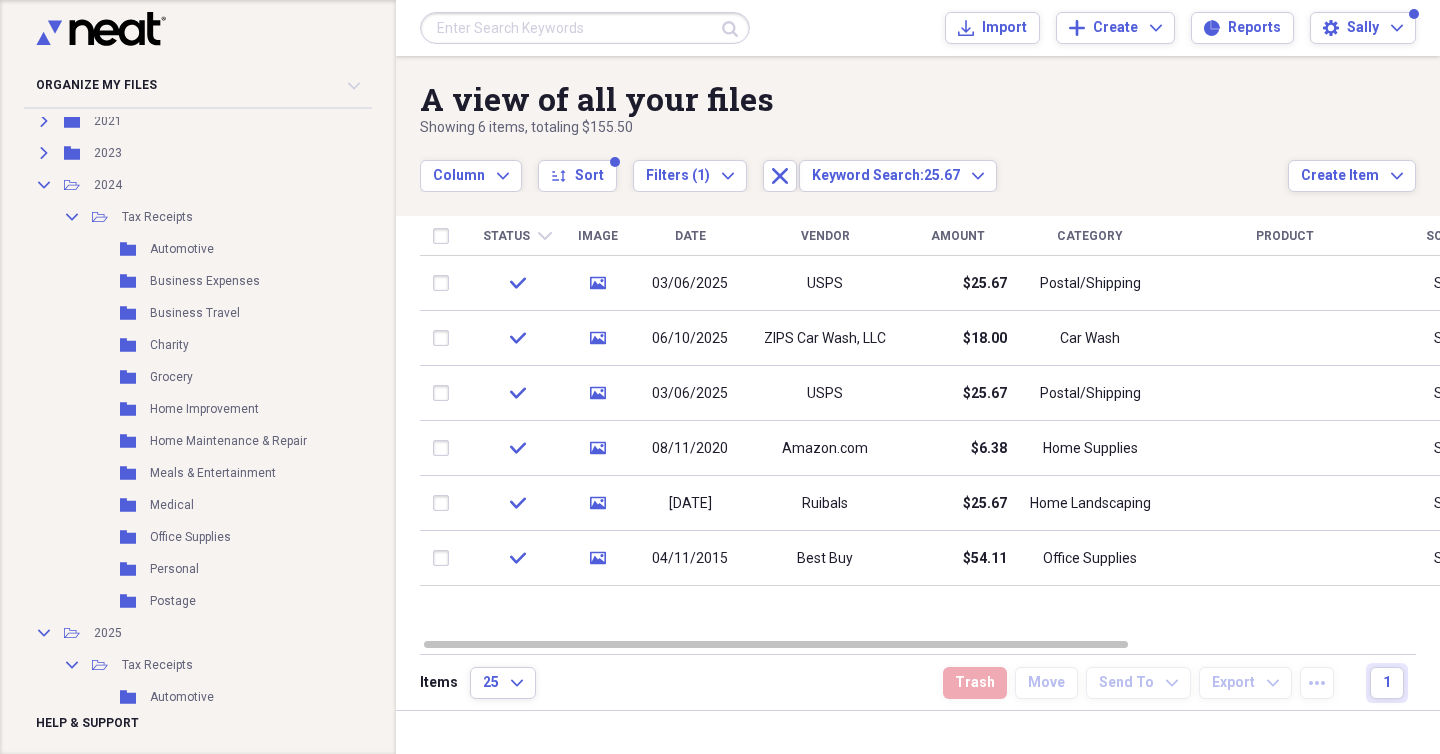 click at bounding box center [585, 28] 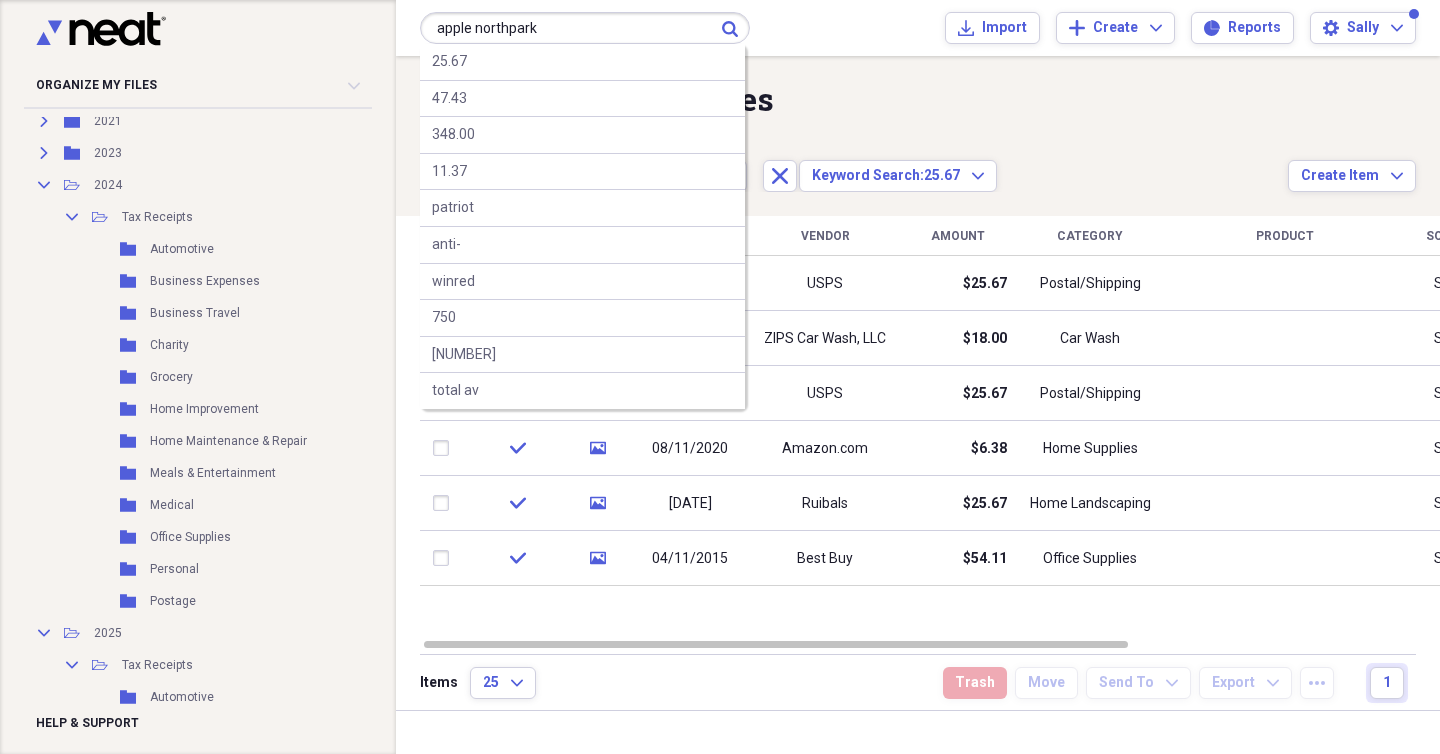 type on "apple northpark" 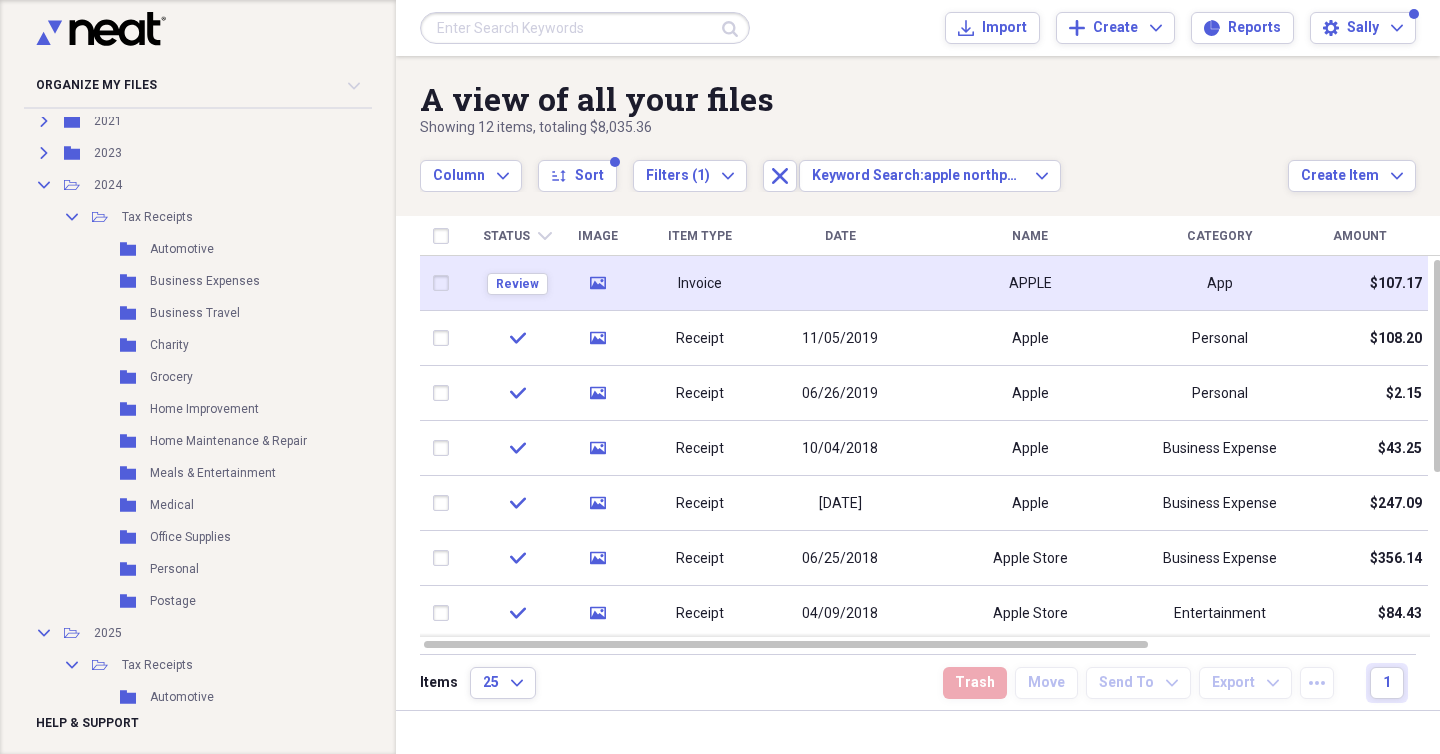 click 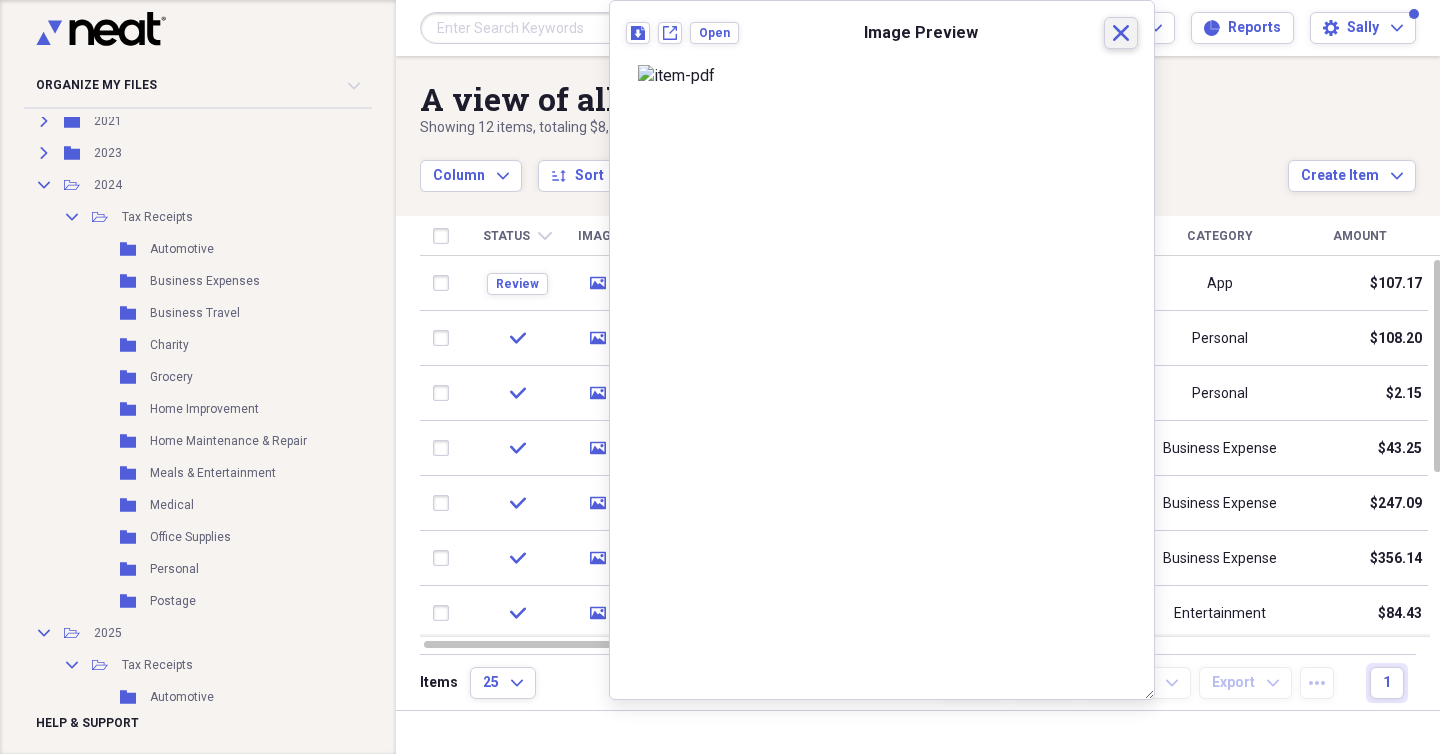 click on "Close" at bounding box center (1121, 33) 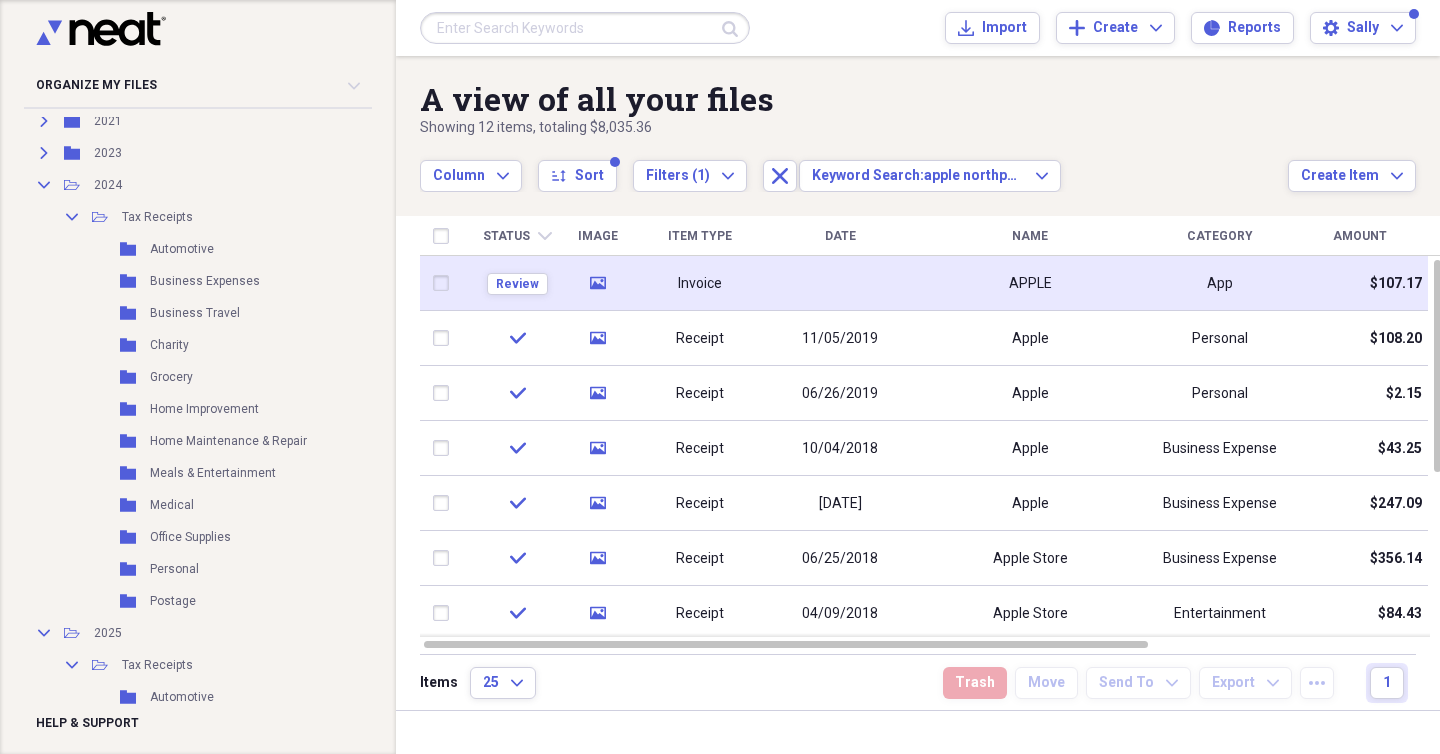 click on "APPLE" at bounding box center (1030, 283) 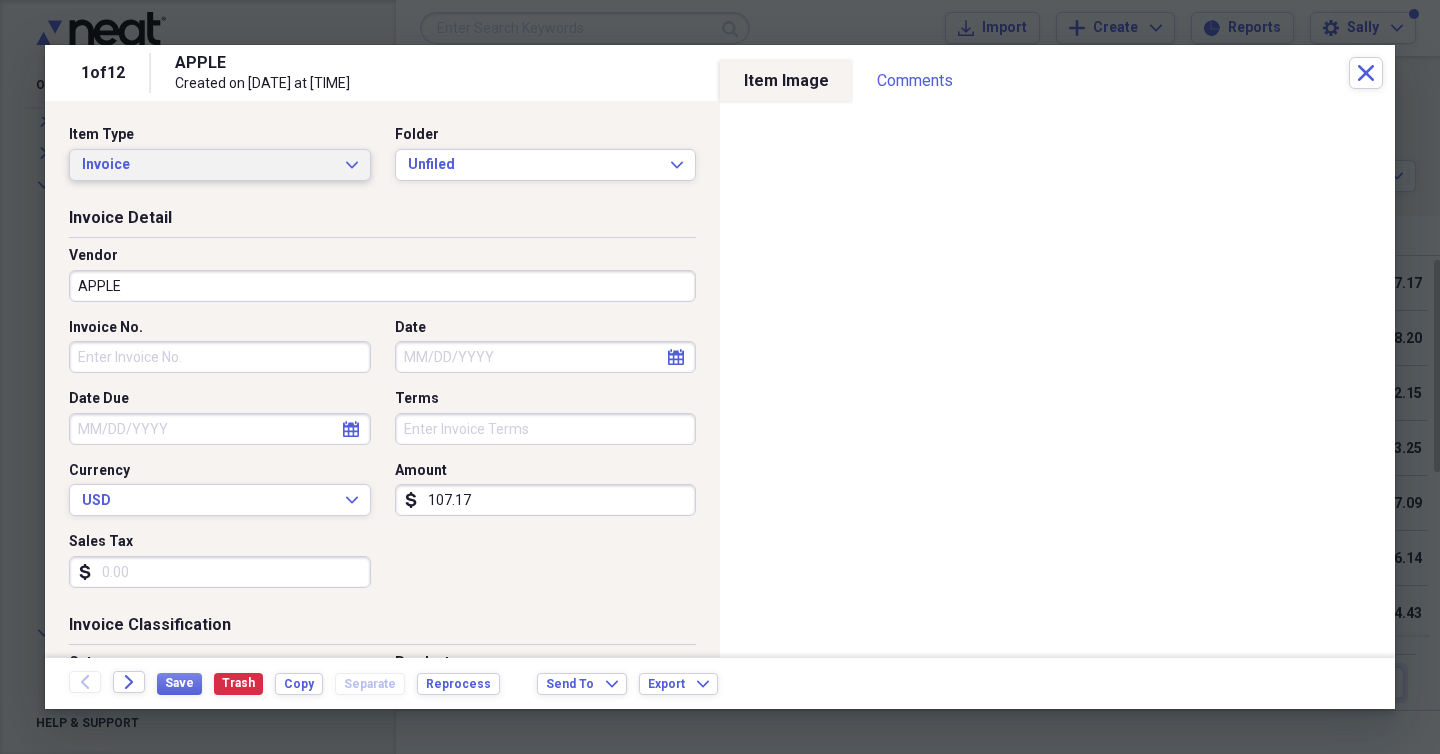 click on "Invoice" at bounding box center (208, 165) 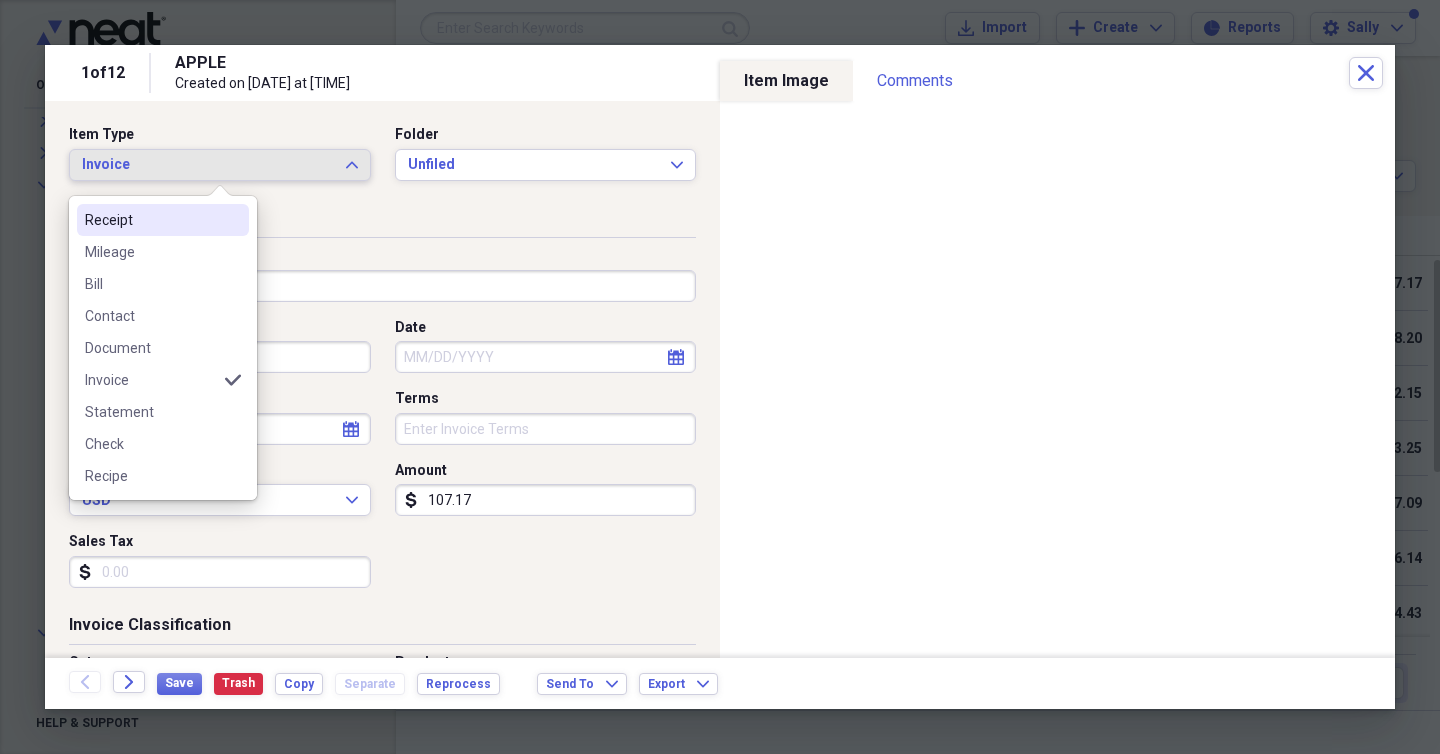 click 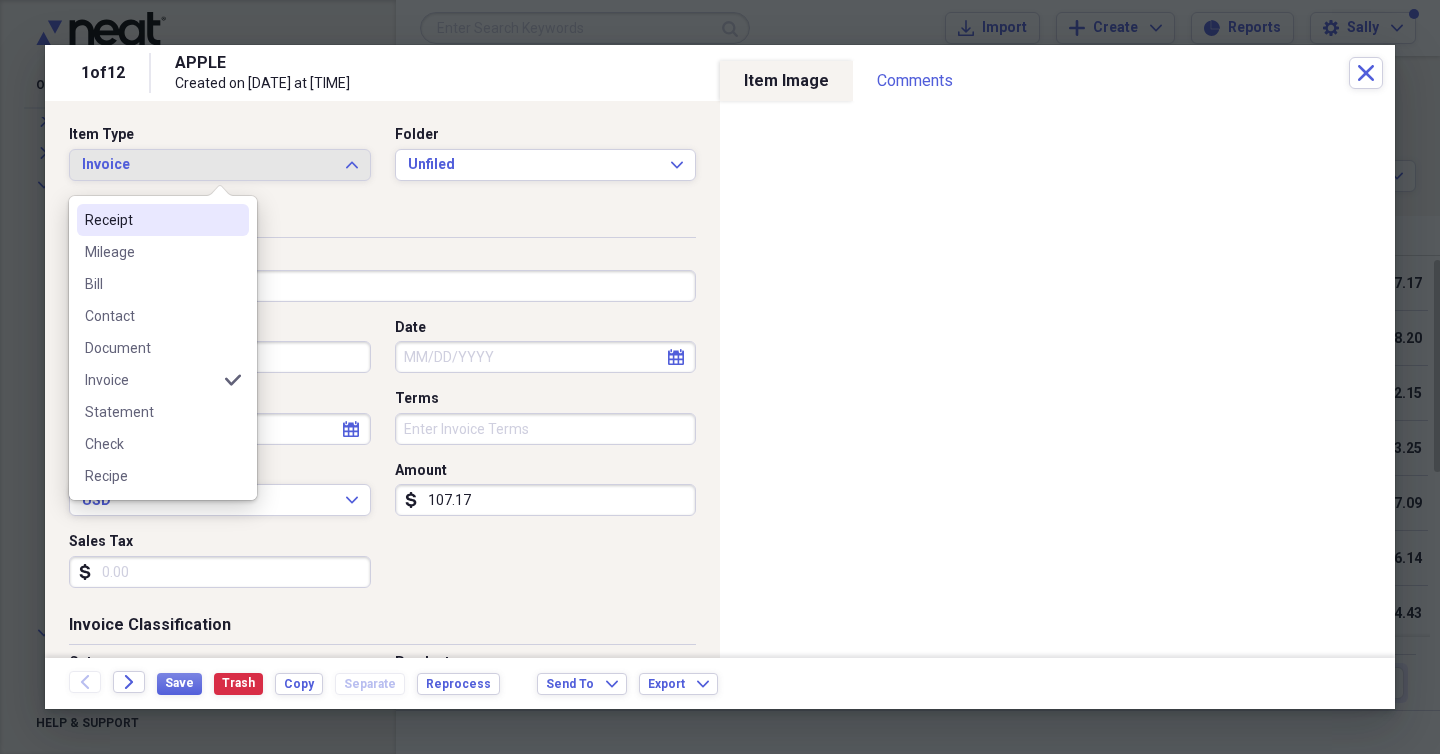 click on "Receipt" at bounding box center (151, 220) 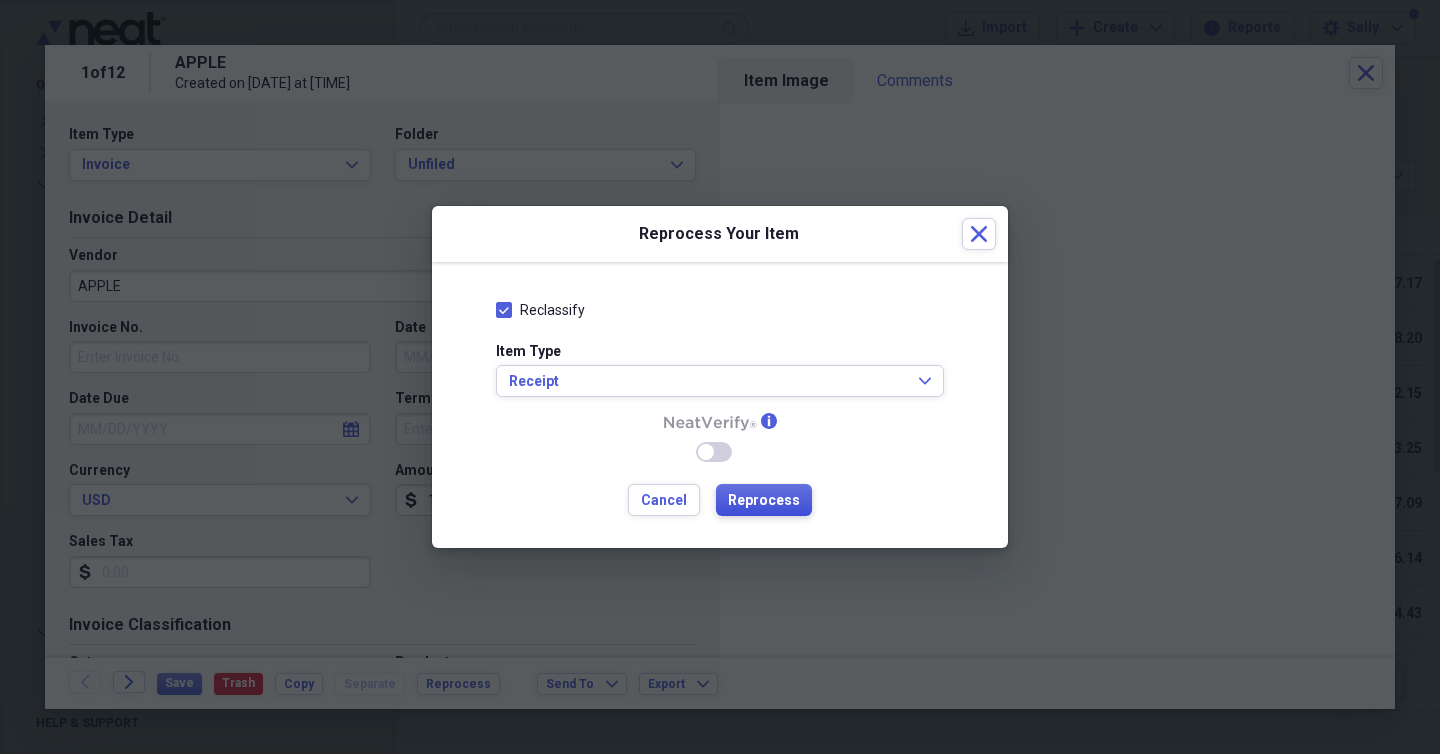 click on "Reprocess" at bounding box center (764, 501) 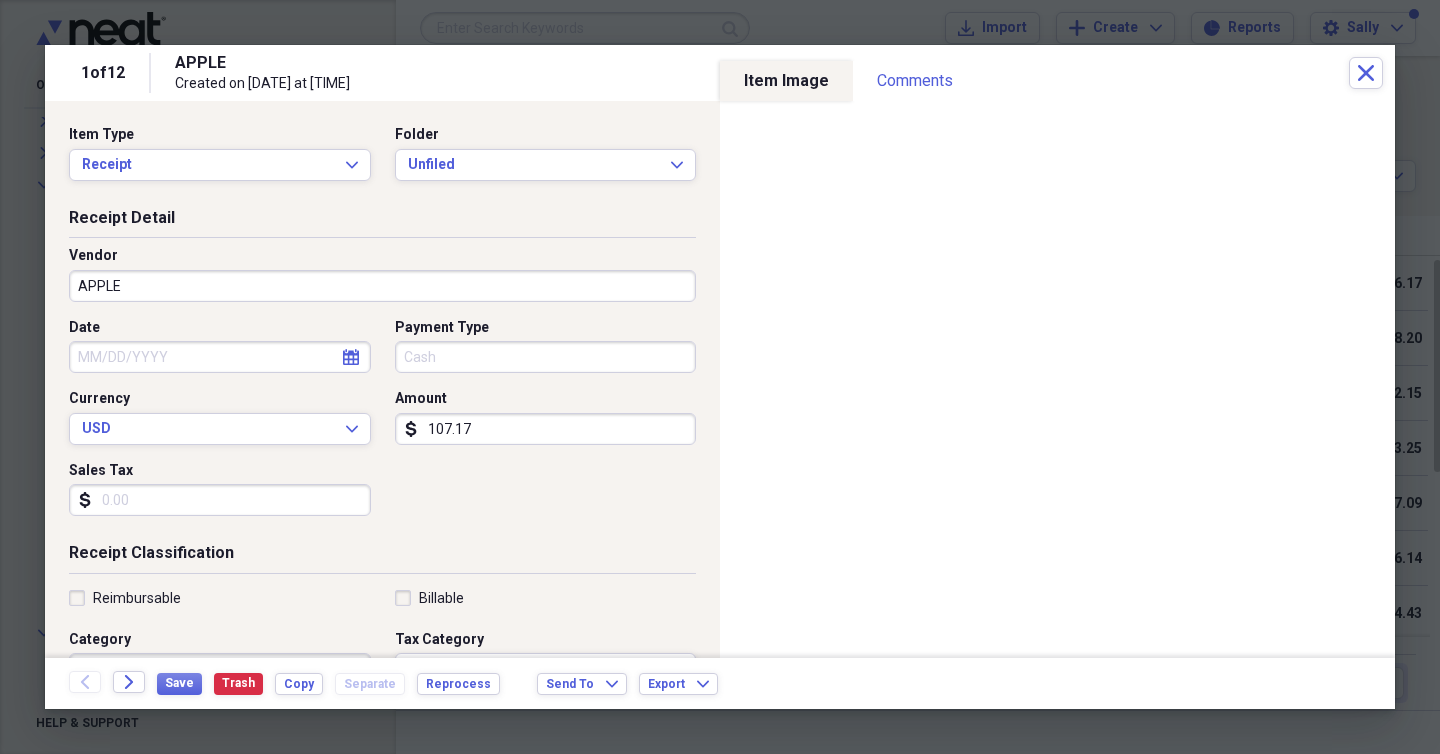 type on "Cash" 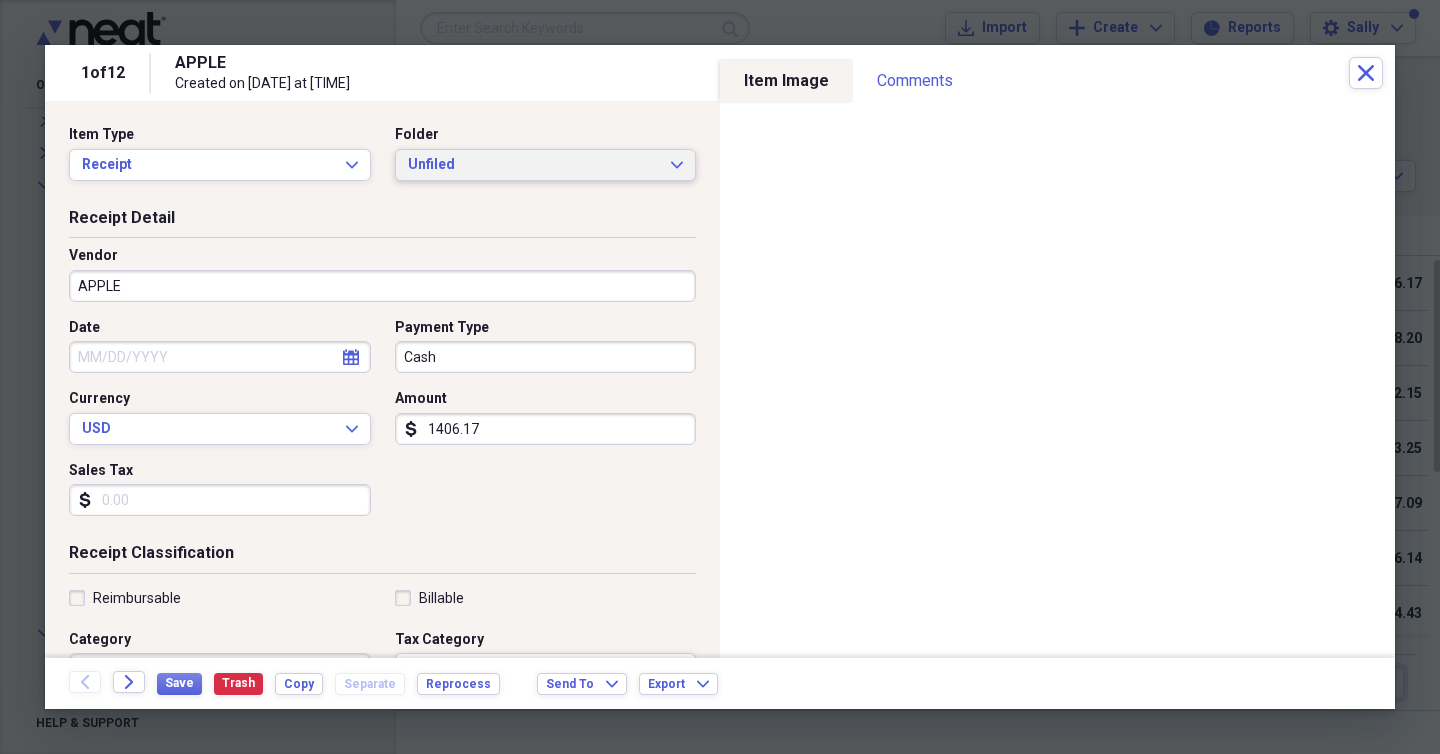 click on "Unfiled" at bounding box center [534, 165] 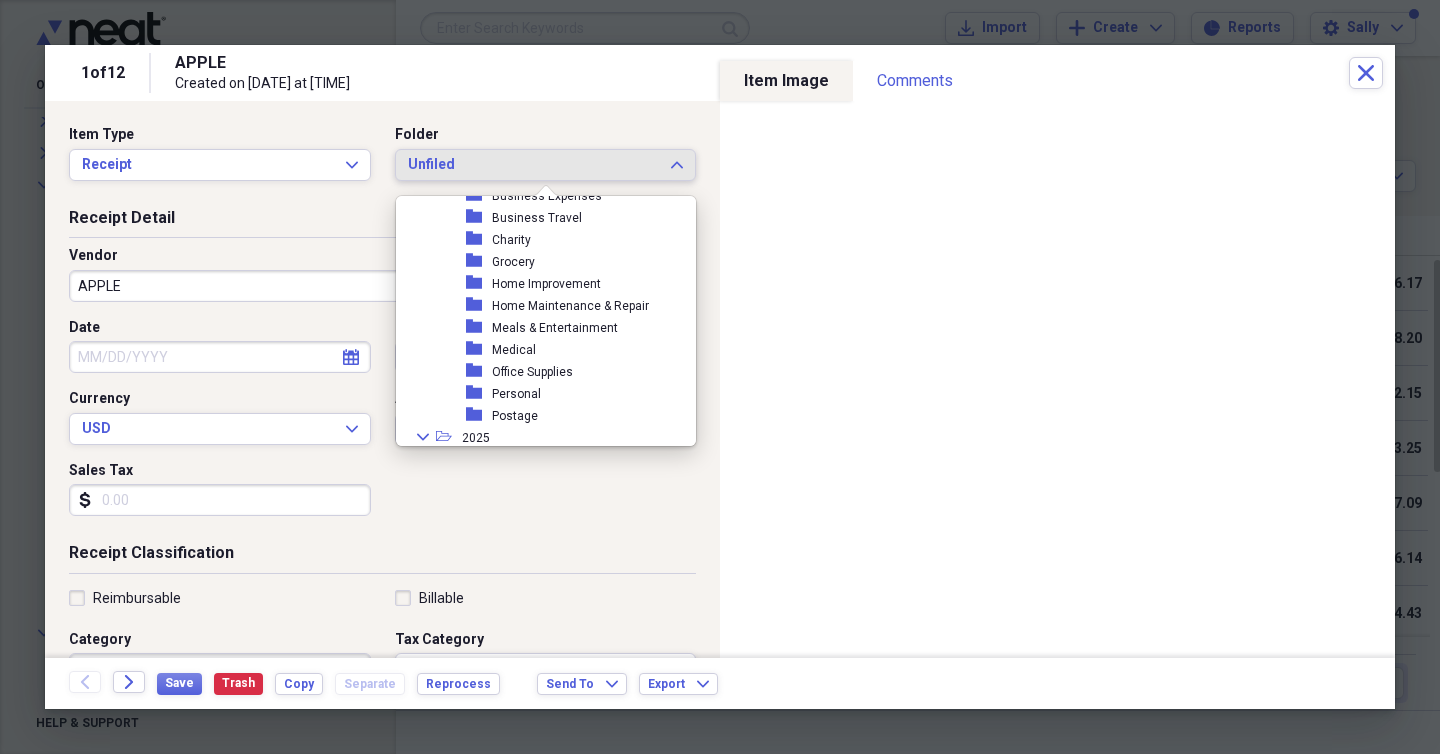 scroll, scrollTop: 347, scrollLeft: 0, axis: vertical 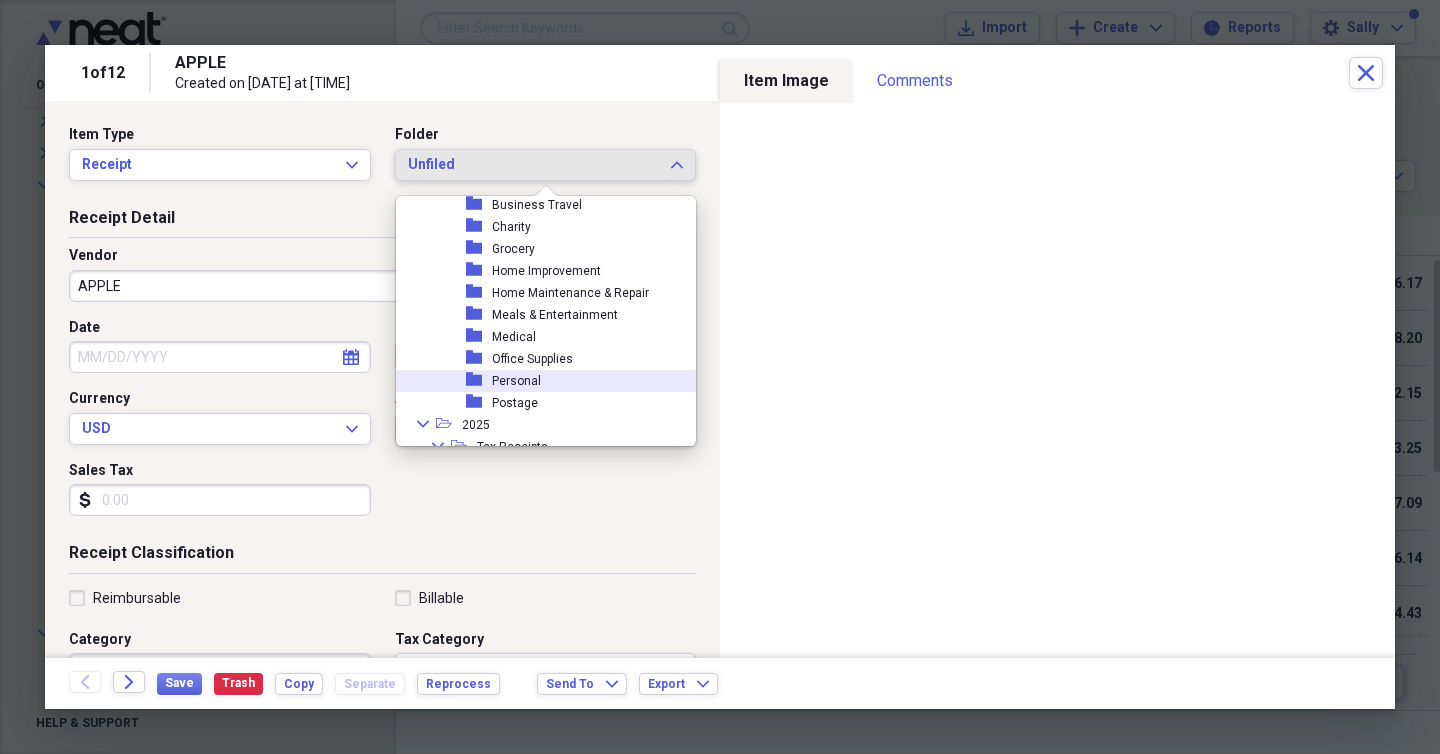 click on "Personal" at bounding box center (516, 381) 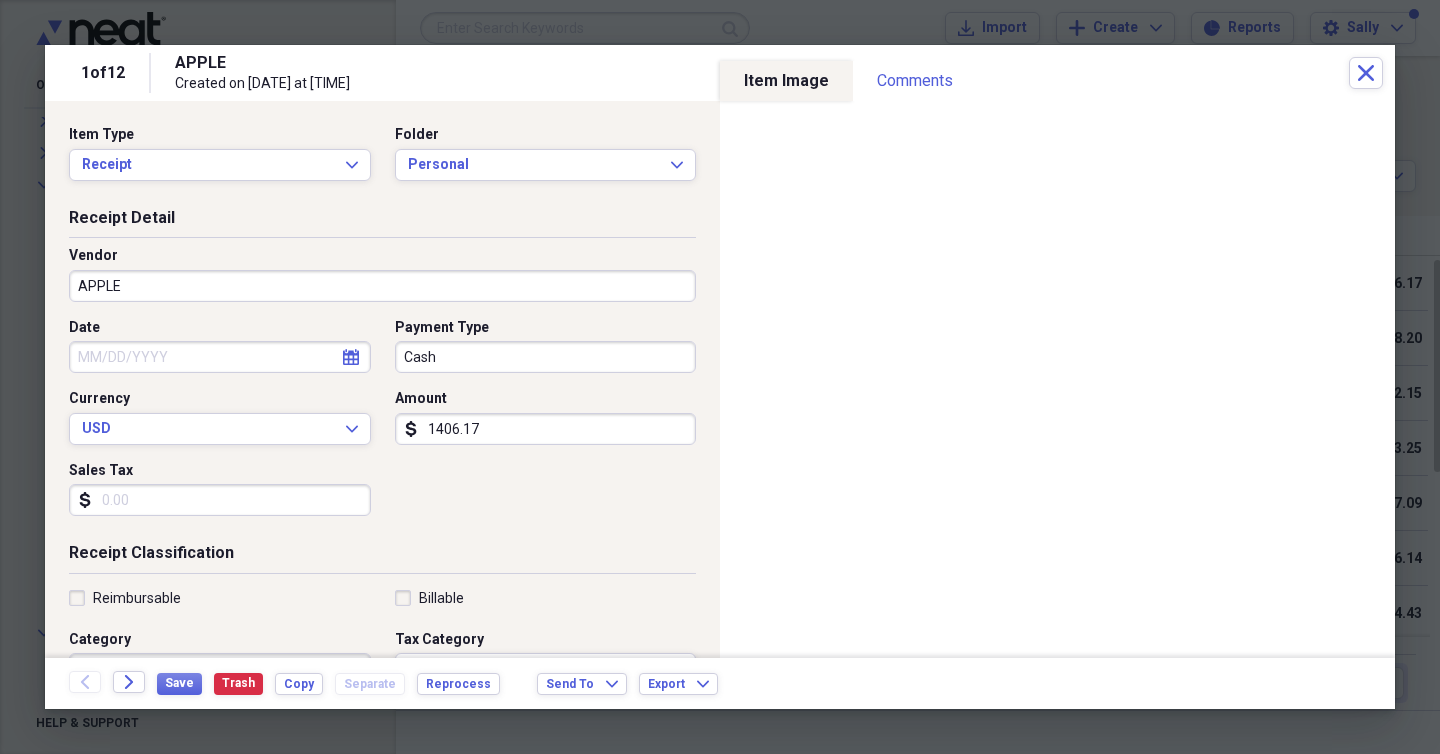 click on "Date" at bounding box center (220, 357) 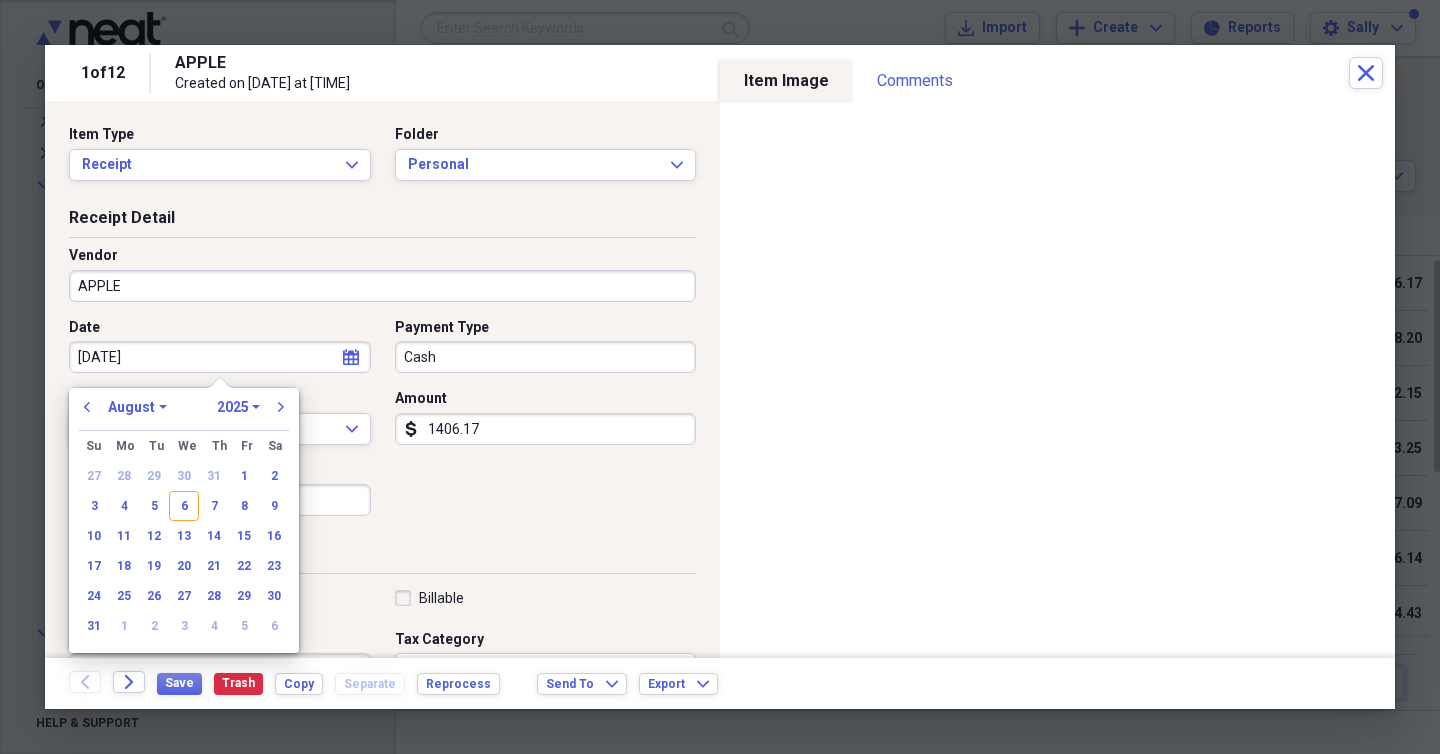 type on "04/13/202" 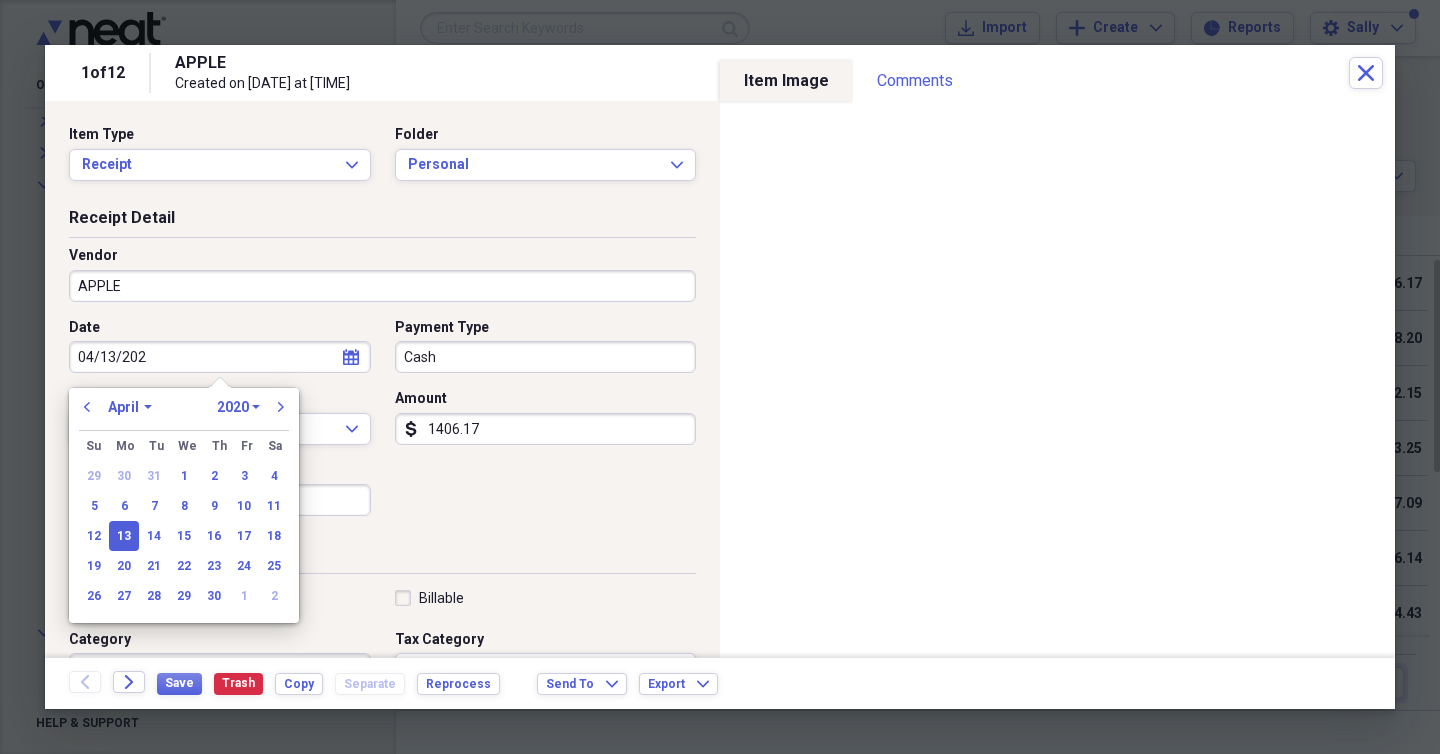 type on "04/13/2024" 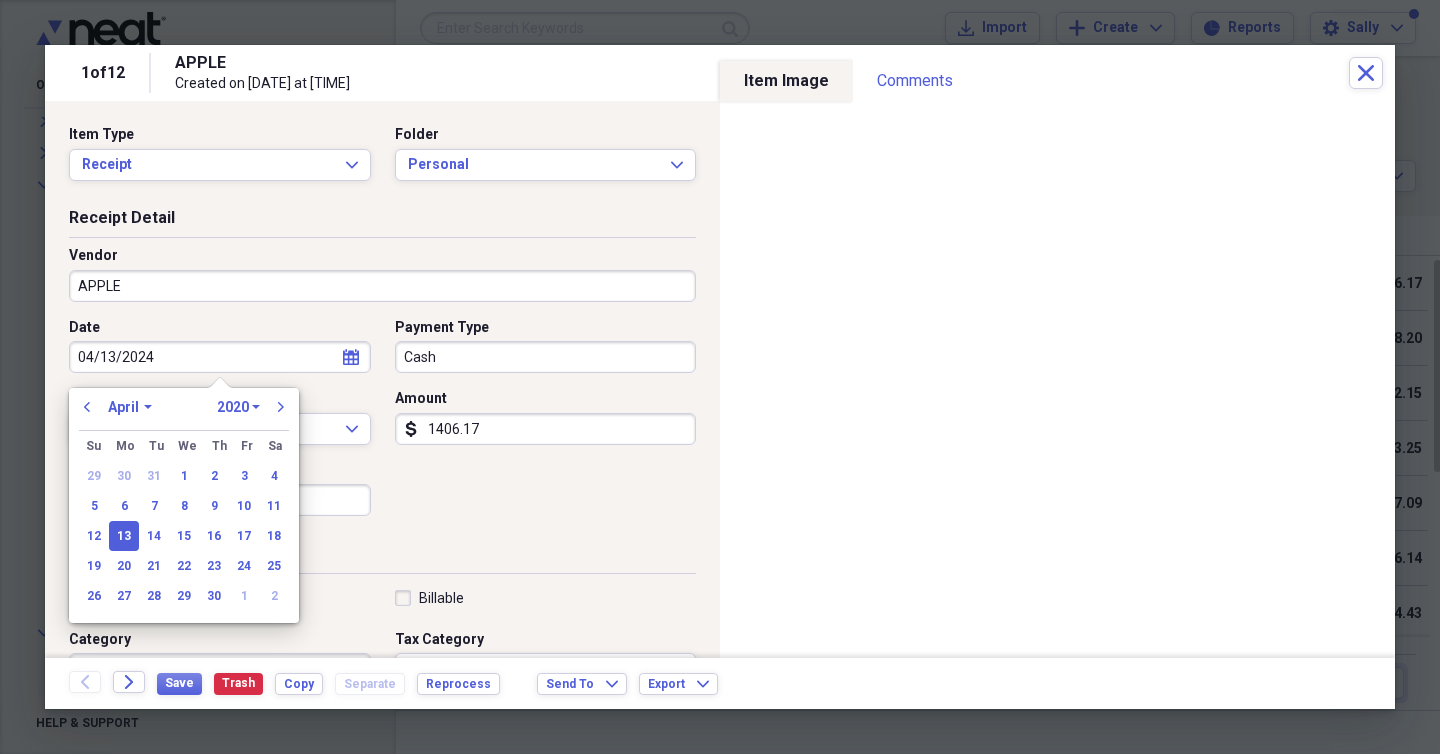 select on "2024" 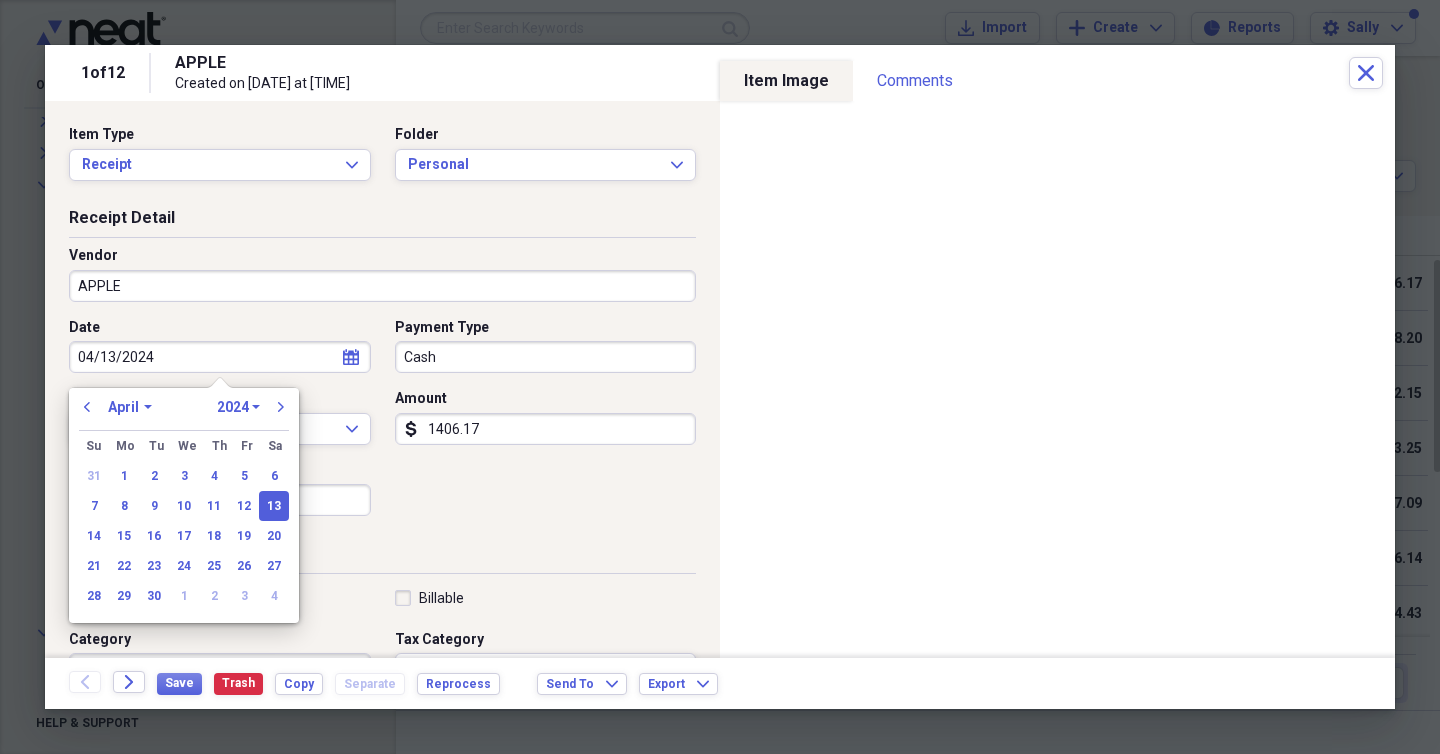 type on "04/13/2024" 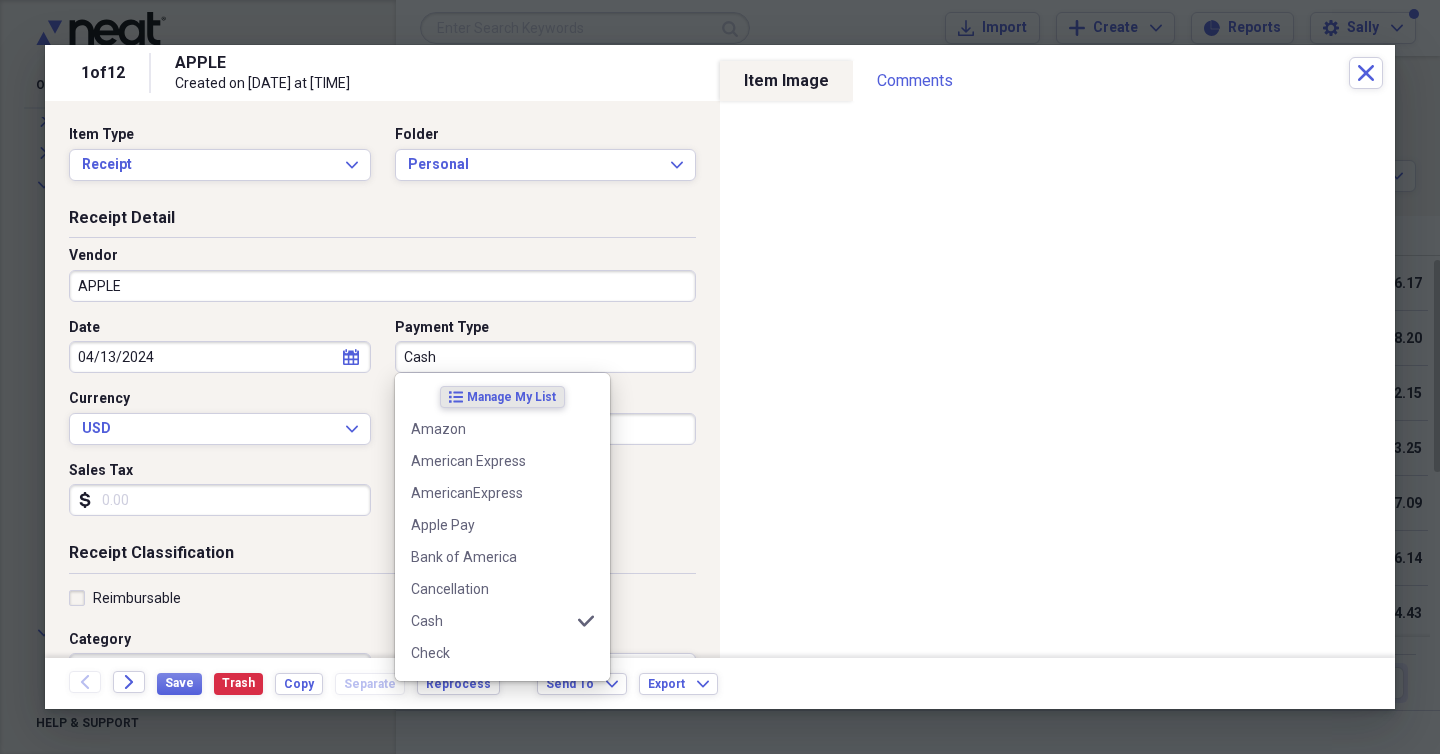 click on "Cash" at bounding box center (546, 357) 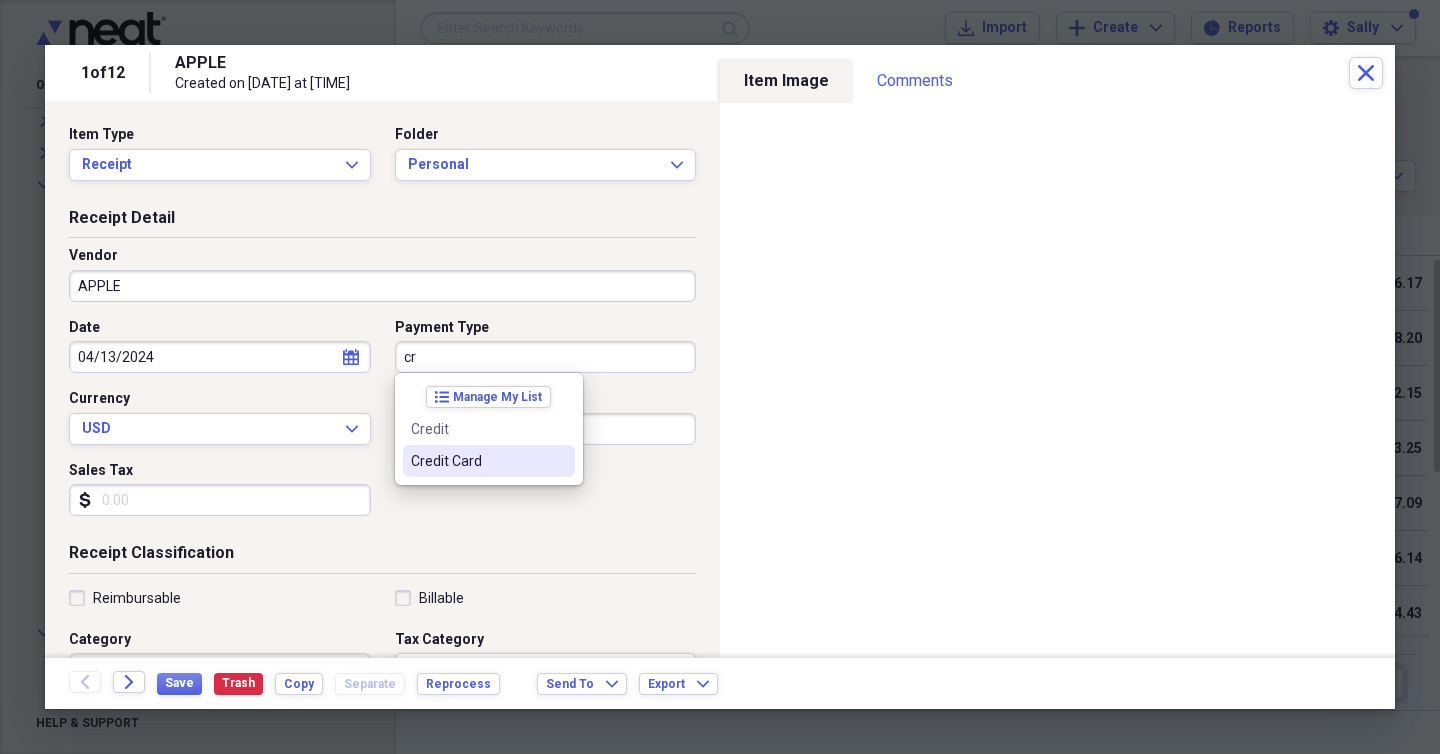 click on "Credit Card" at bounding box center (477, 461) 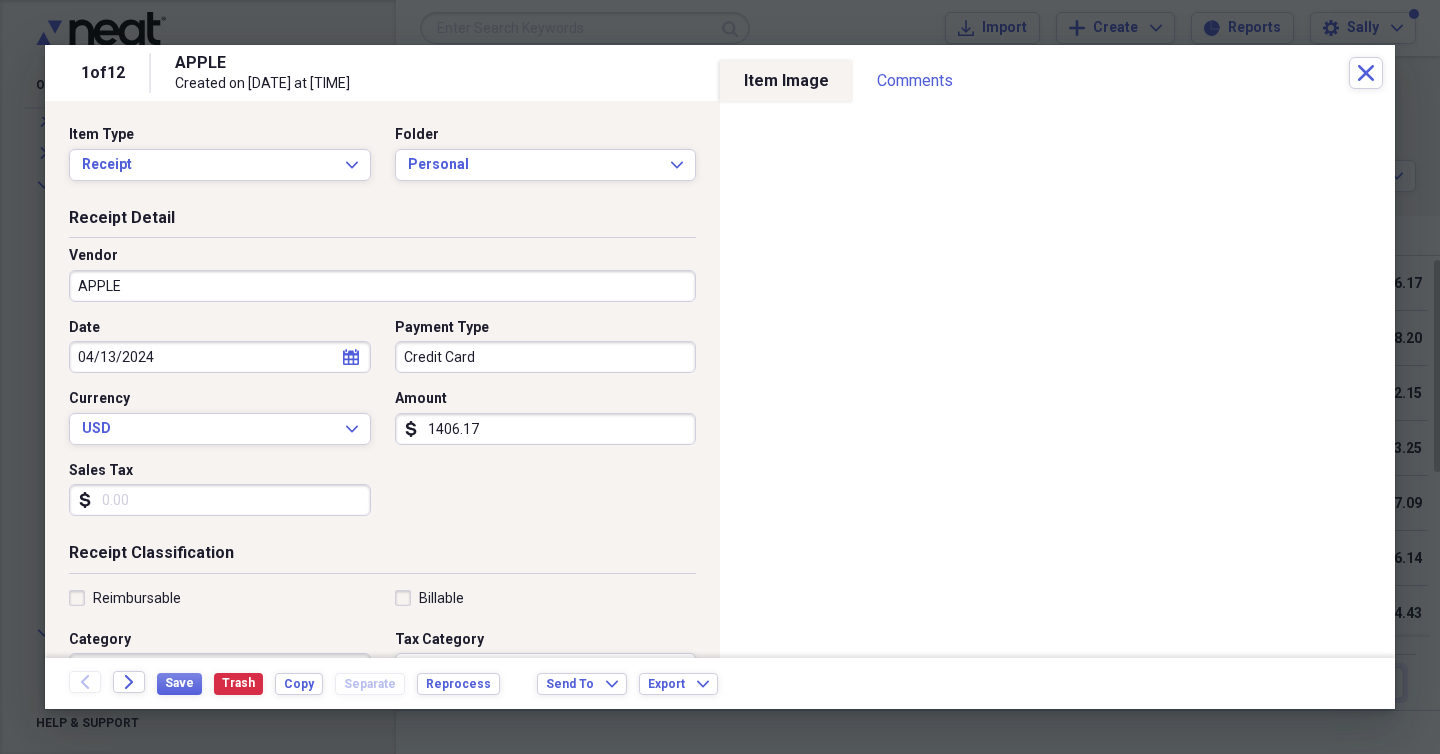 click on "1406.17" at bounding box center (546, 429) 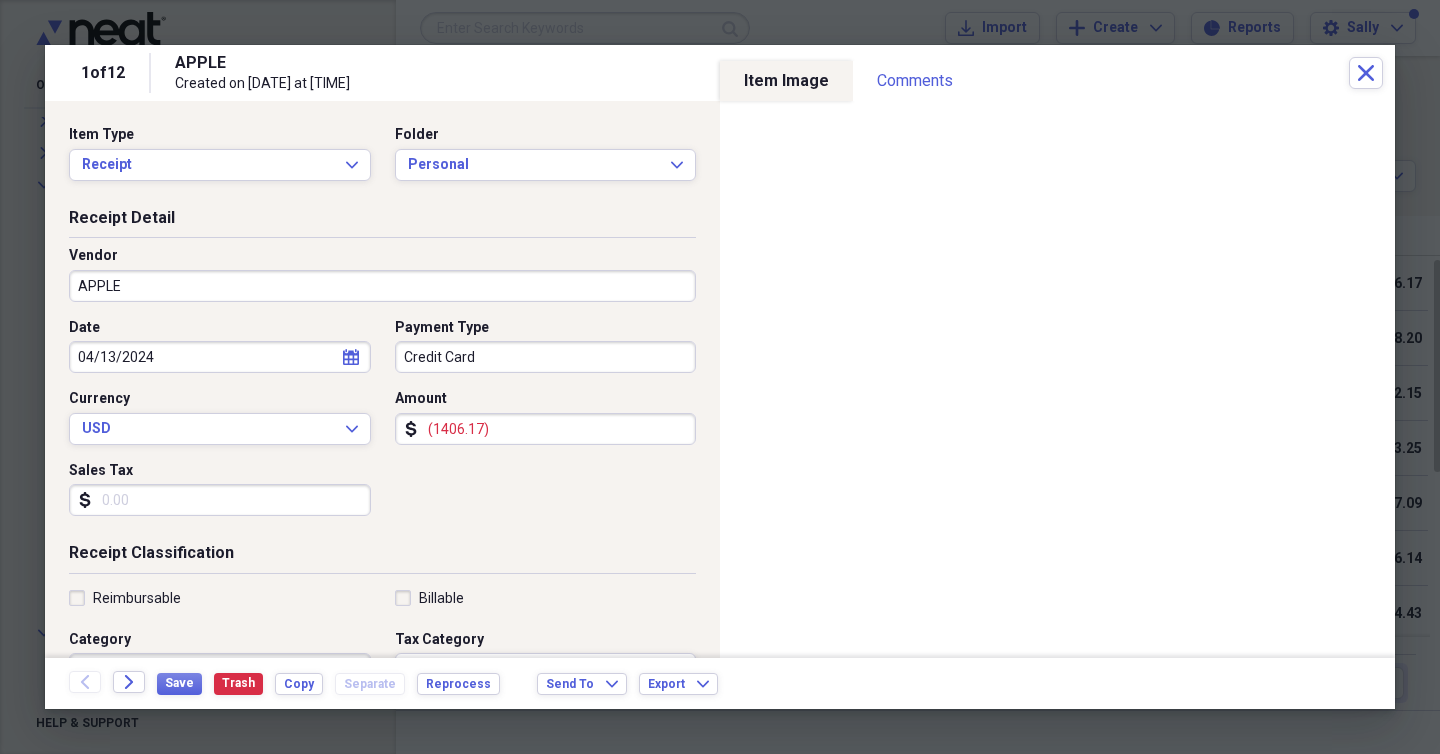 click on "Date 04/13/2024 calendar Calendar Payment Type Credit Card Currency USD Expand Amount dollar-sign (1406.17) Sales Tax dollar-sign" at bounding box center [382, 425] 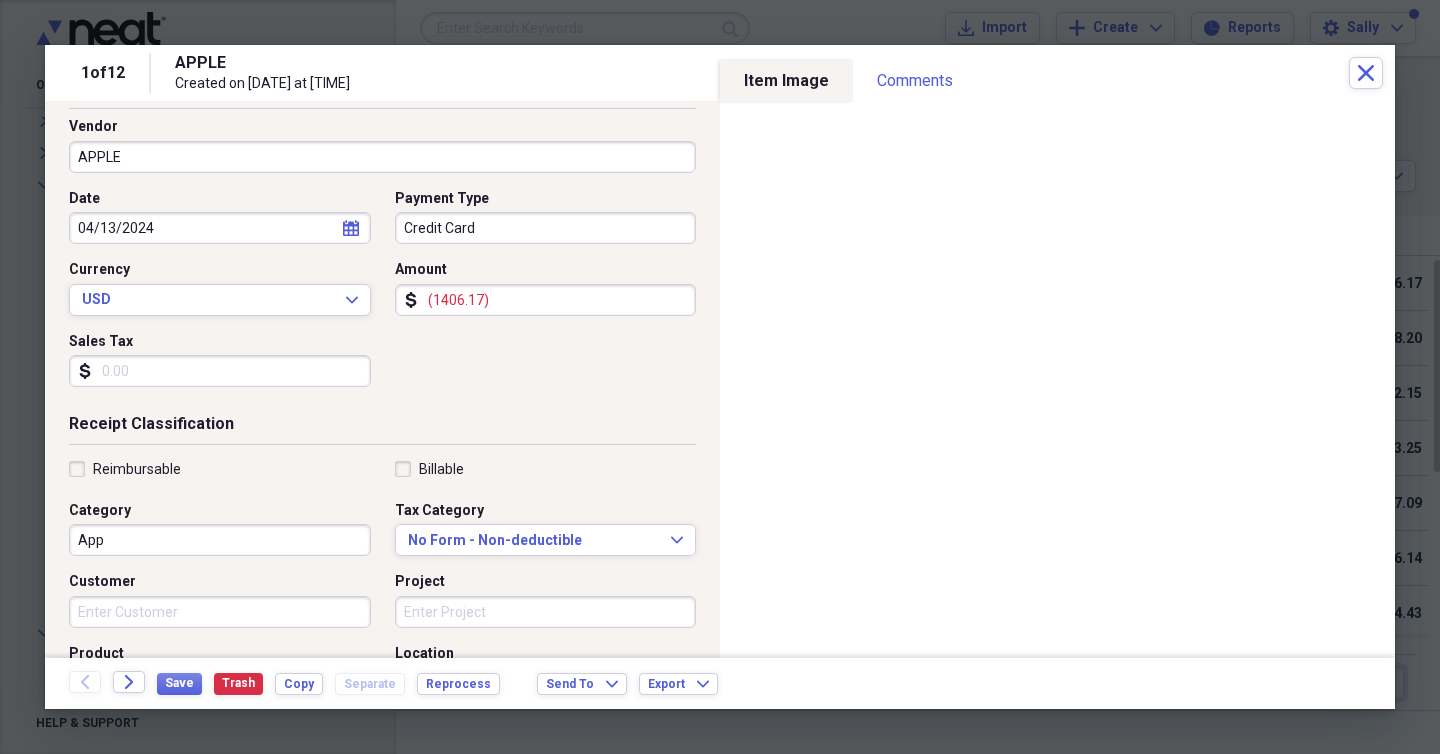 scroll, scrollTop: 179, scrollLeft: 0, axis: vertical 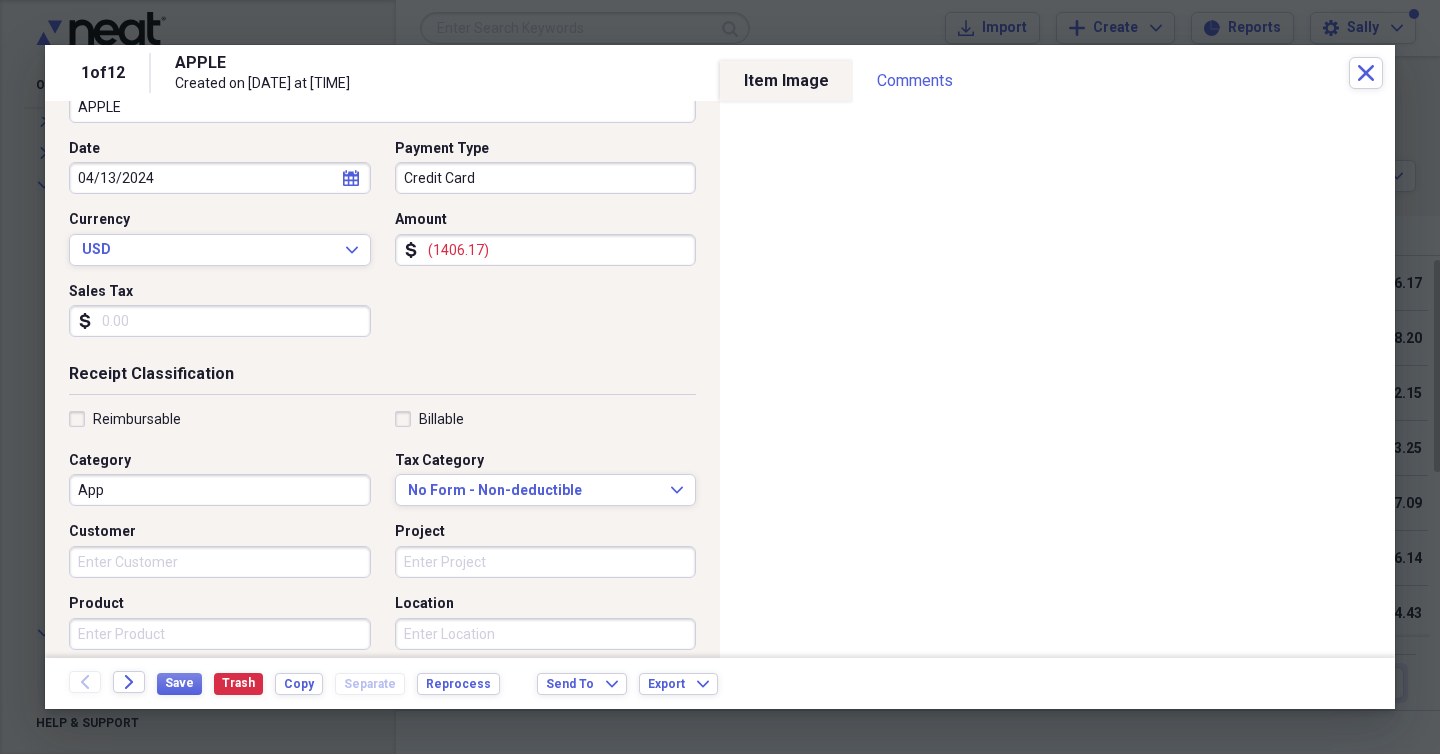 click on "Category App" at bounding box center (226, 479) 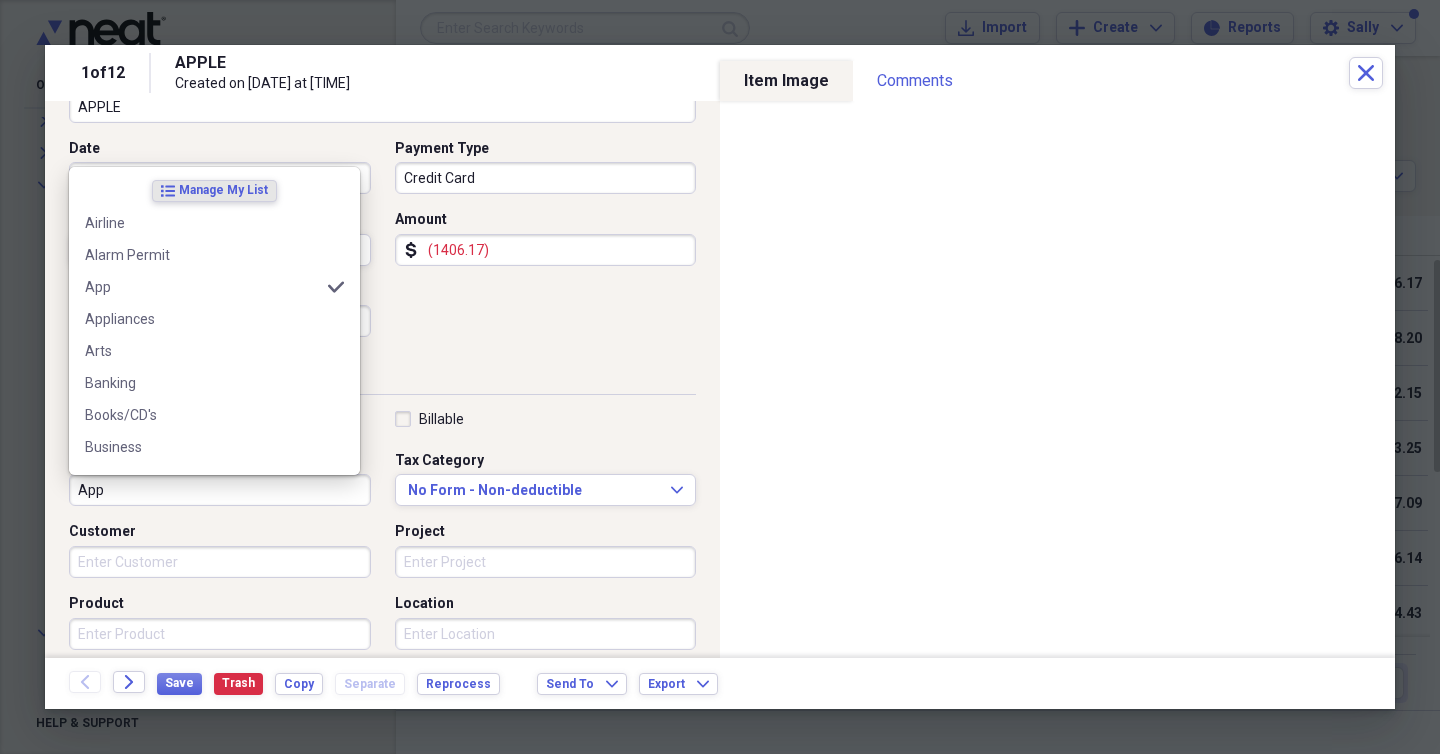 click on "App" at bounding box center [220, 490] 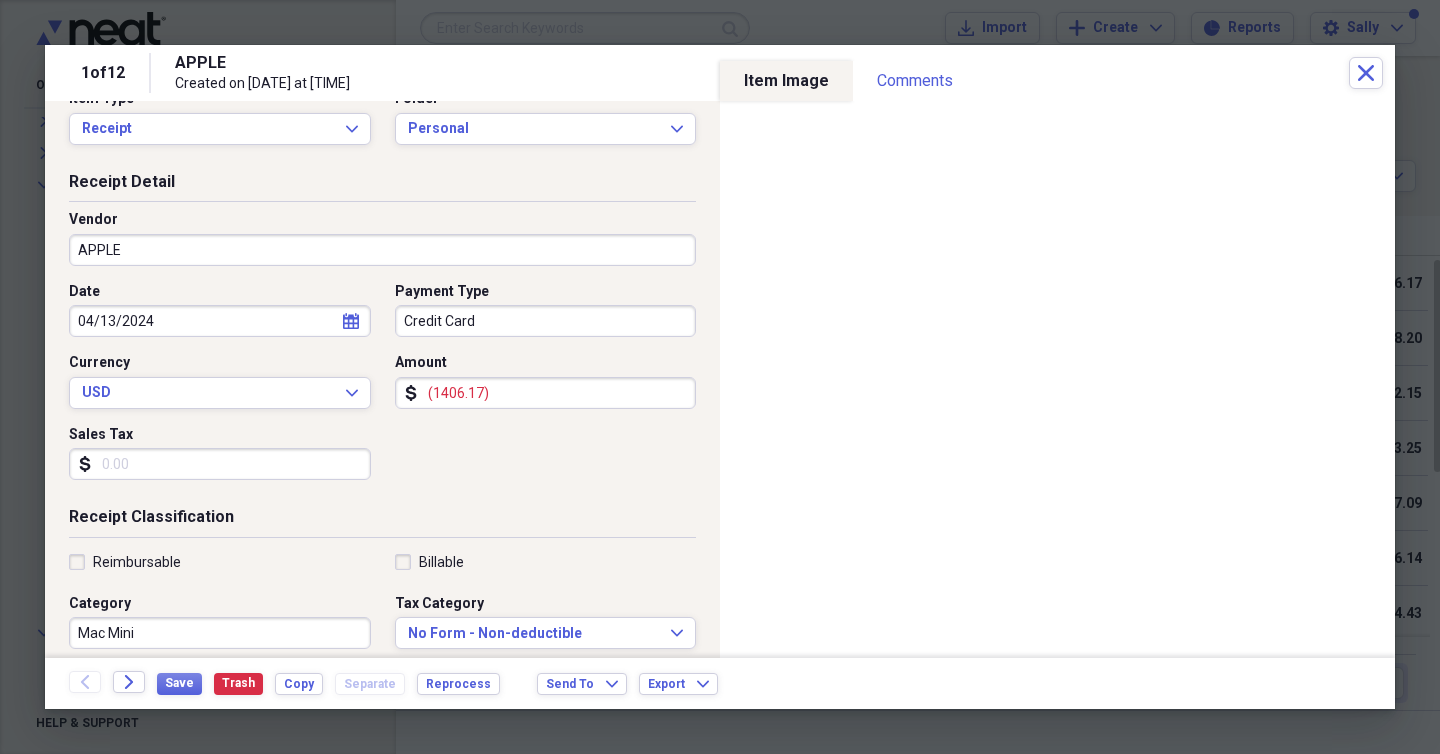 scroll, scrollTop: 0, scrollLeft: 0, axis: both 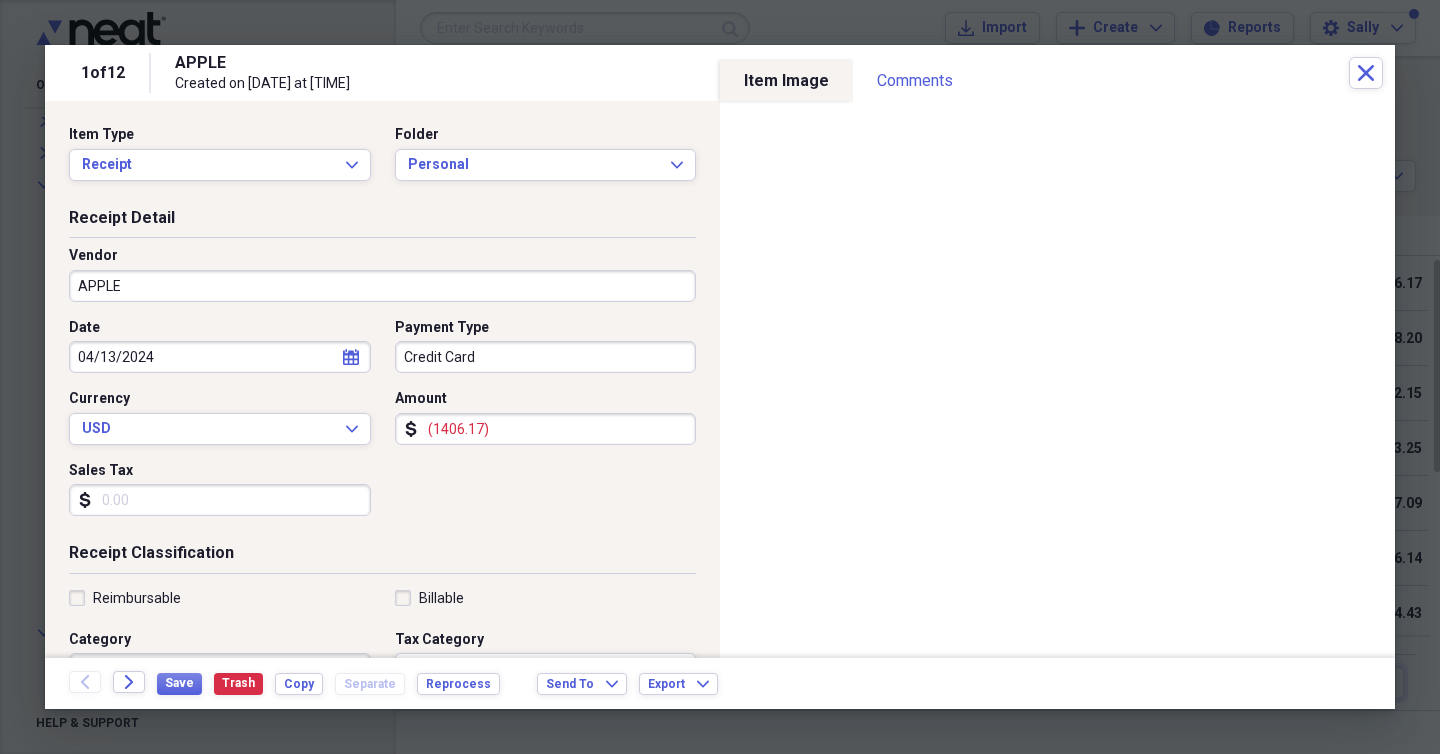 type on "Mac Mini" 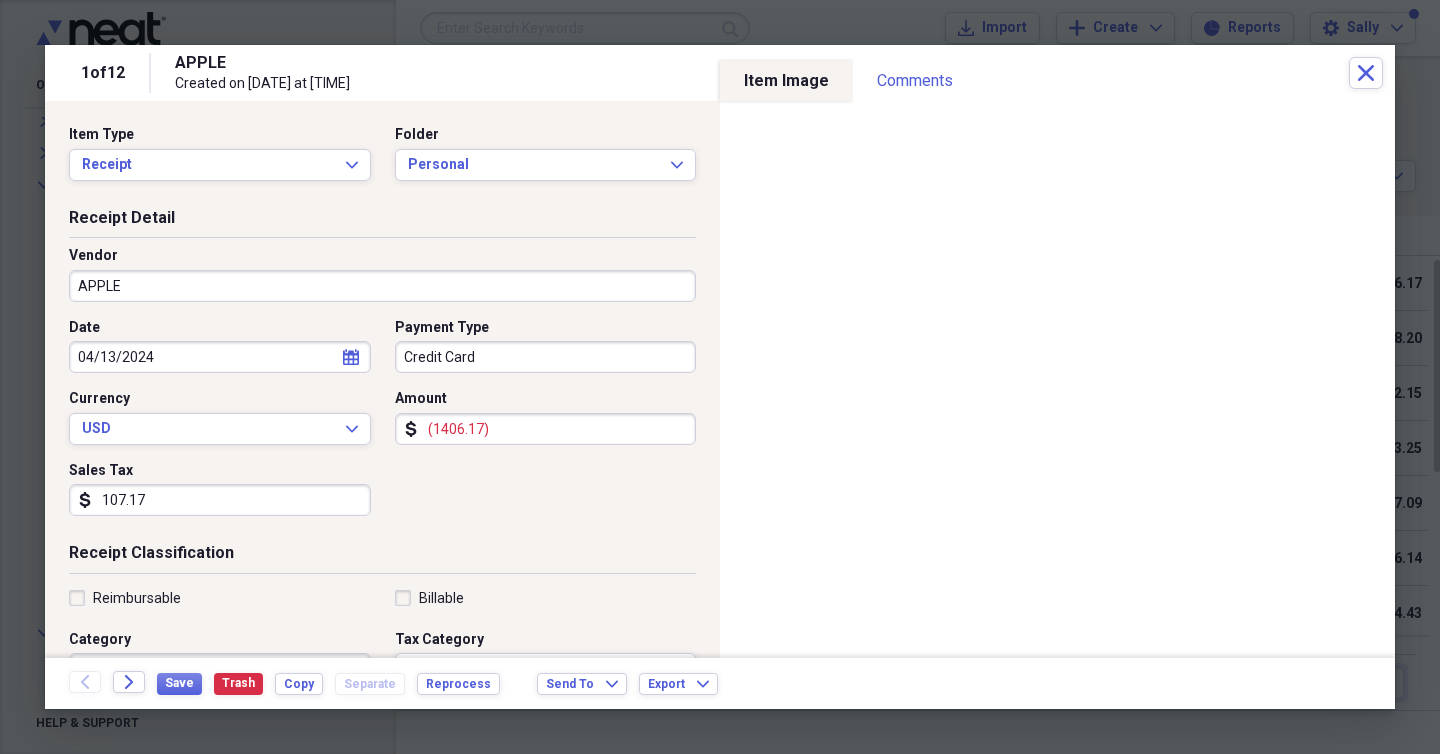 click on "107.17" at bounding box center (220, 500) 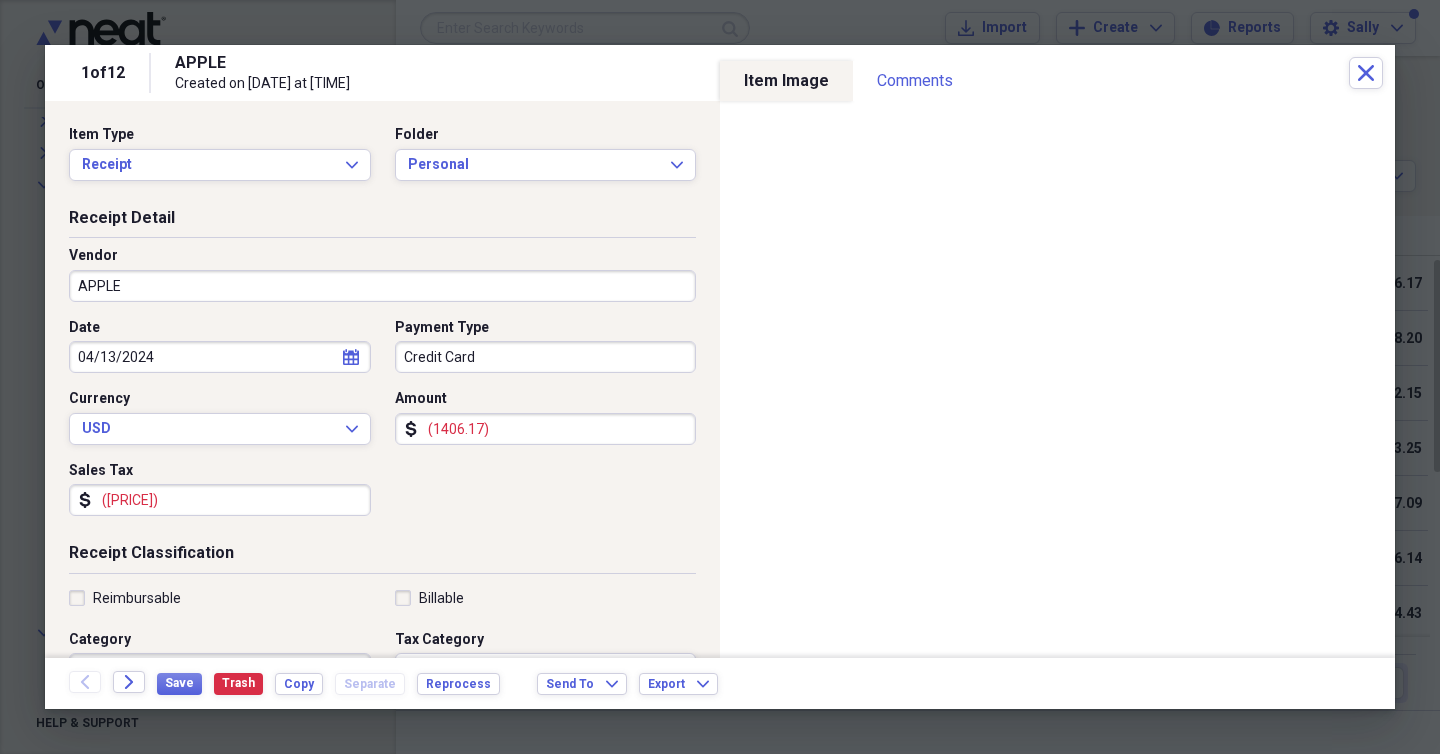type on "(107.17)" 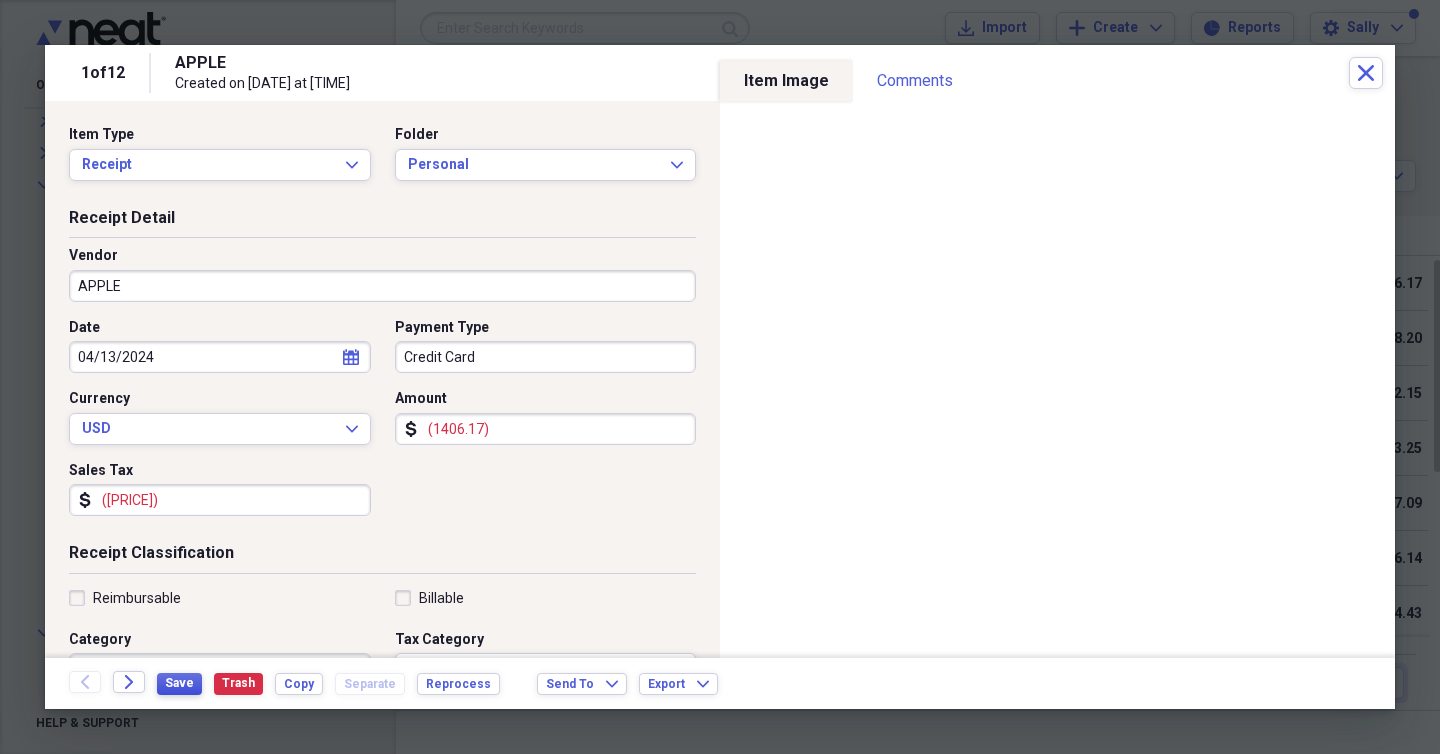 click on "Save" at bounding box center [179, 683] 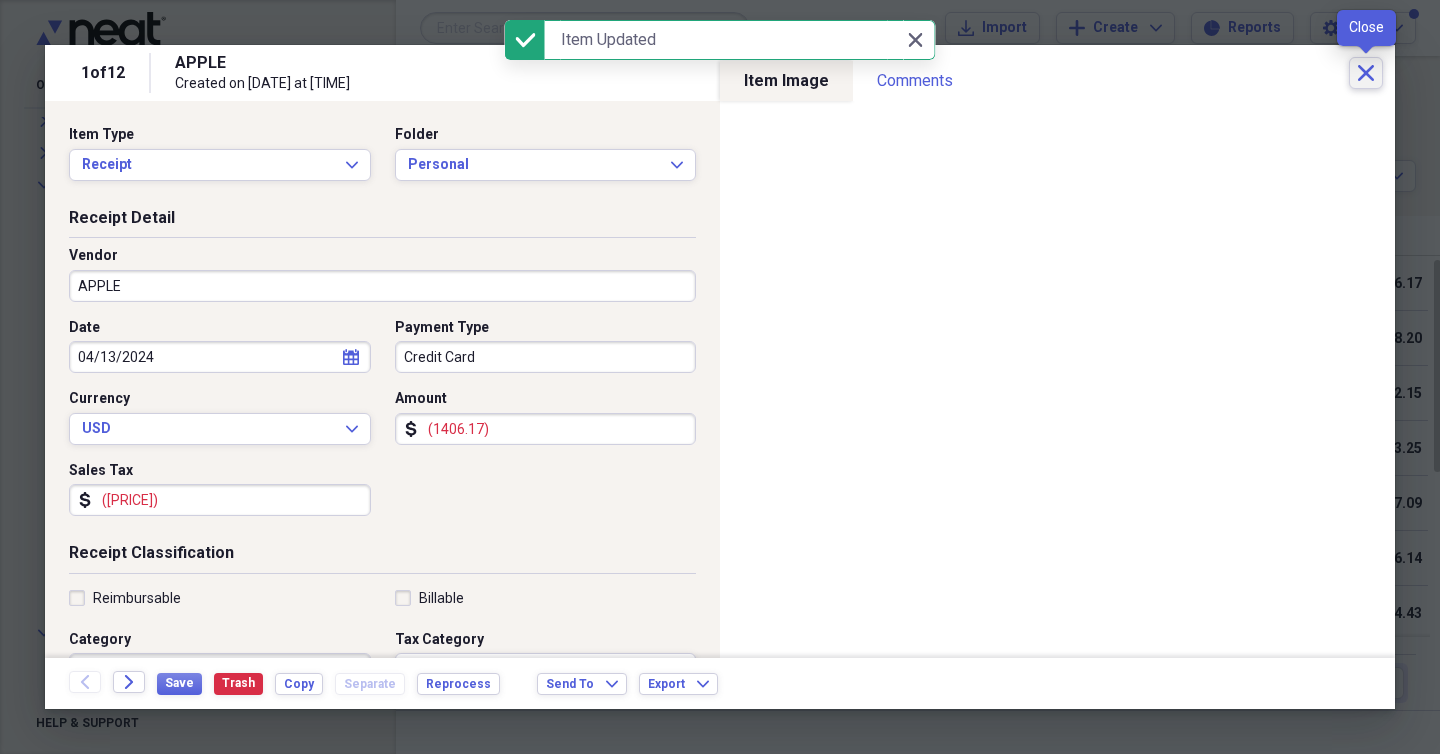 click on "Close" 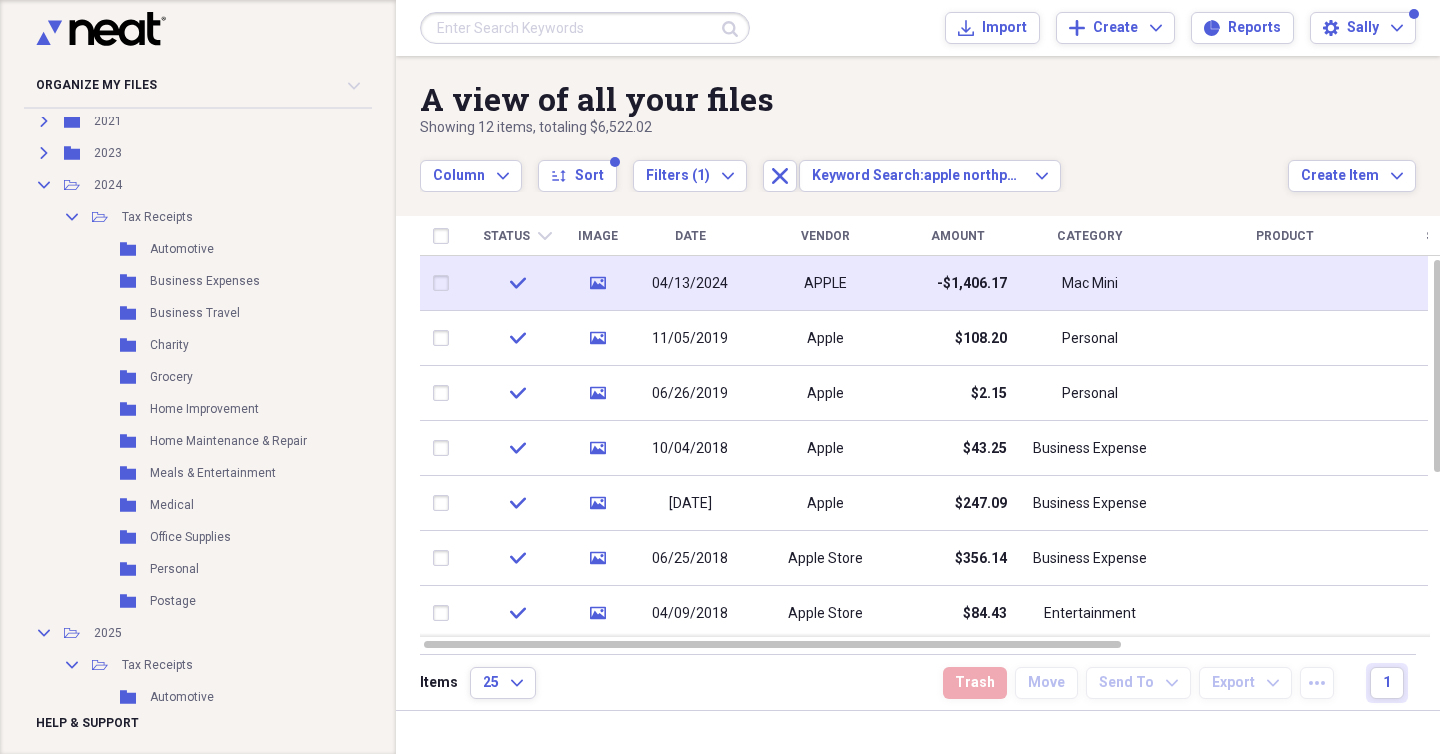 click on "-$1,406.17" at bounding box center (957, 283) 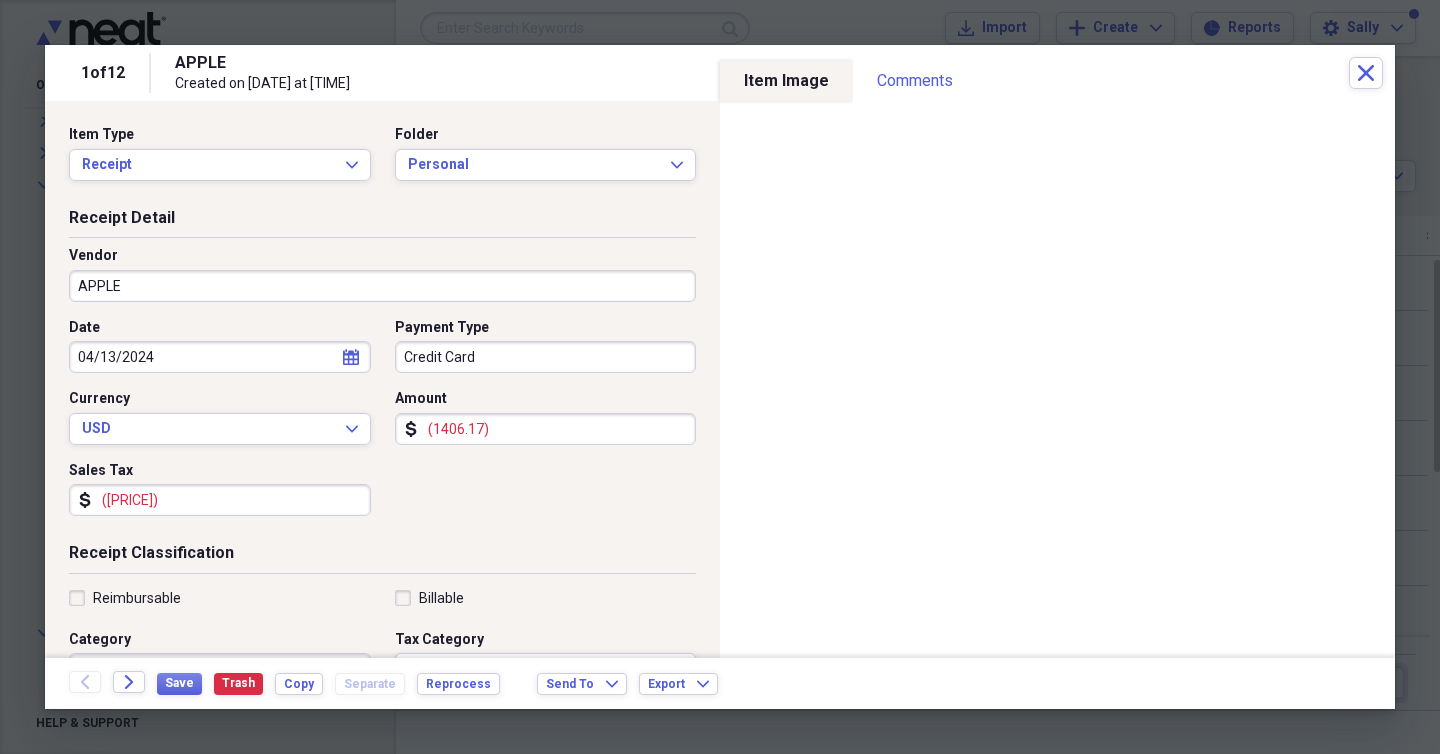 click on "APPLE" at bounding box center [382, 286] 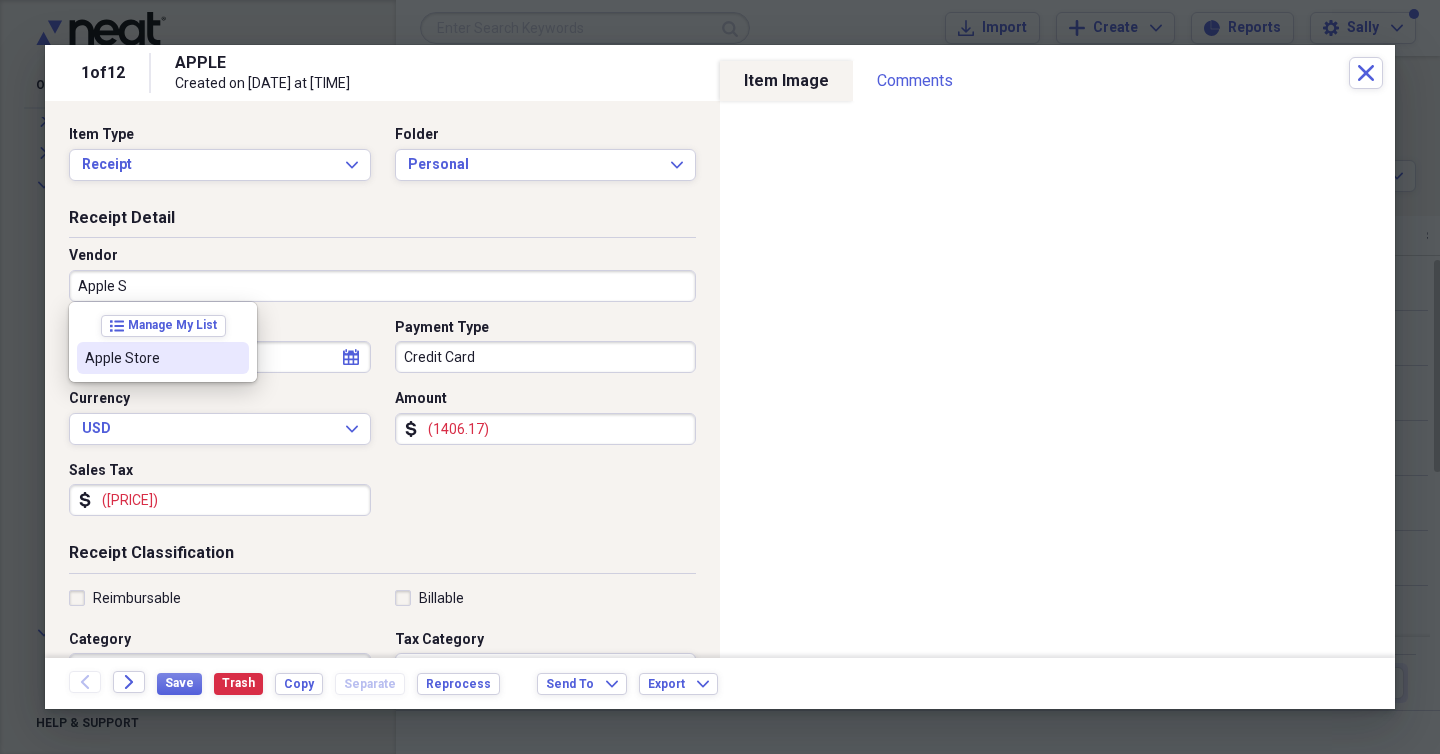 click on "Apple Store" at bounding box center [151, 358] 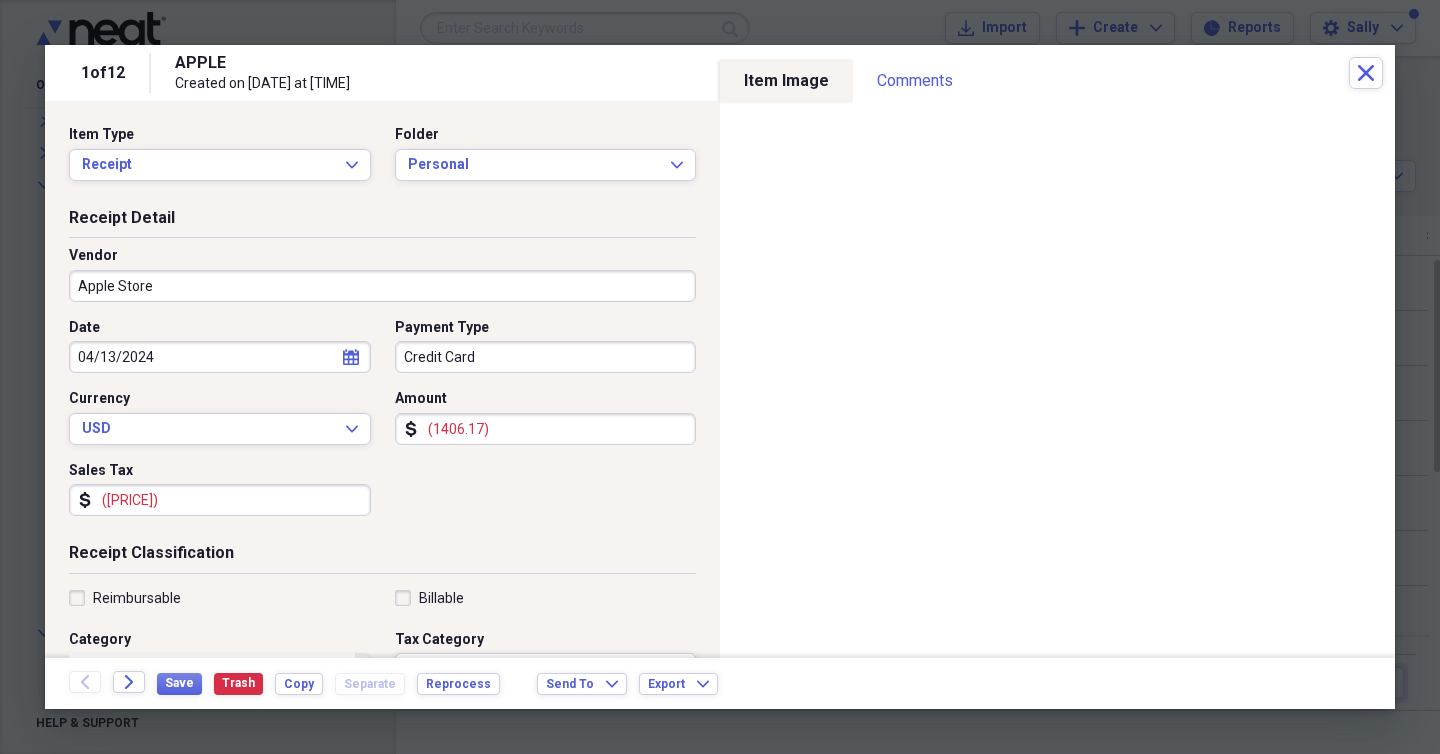 type on "Entertainment" 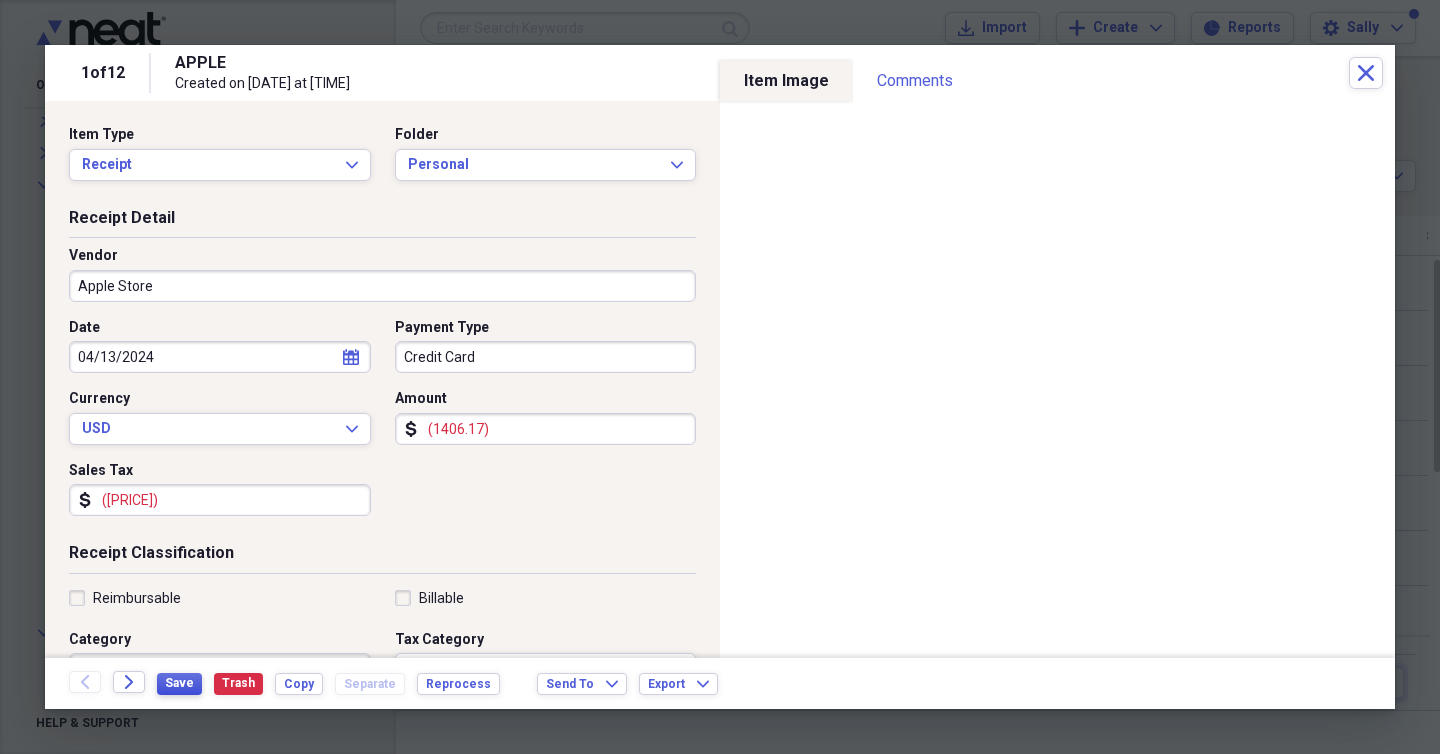 click on "Save" at bounding box center (179, 683) 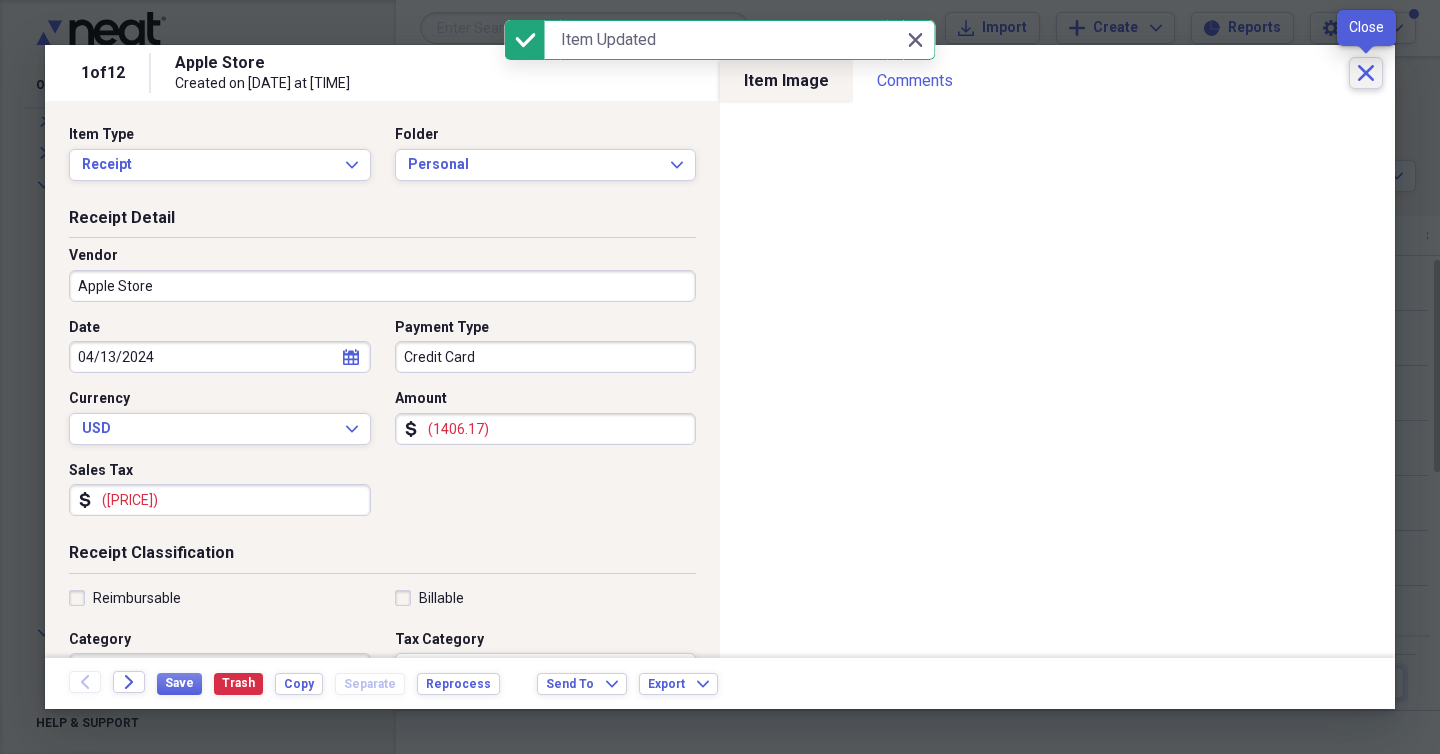 click on "Close" 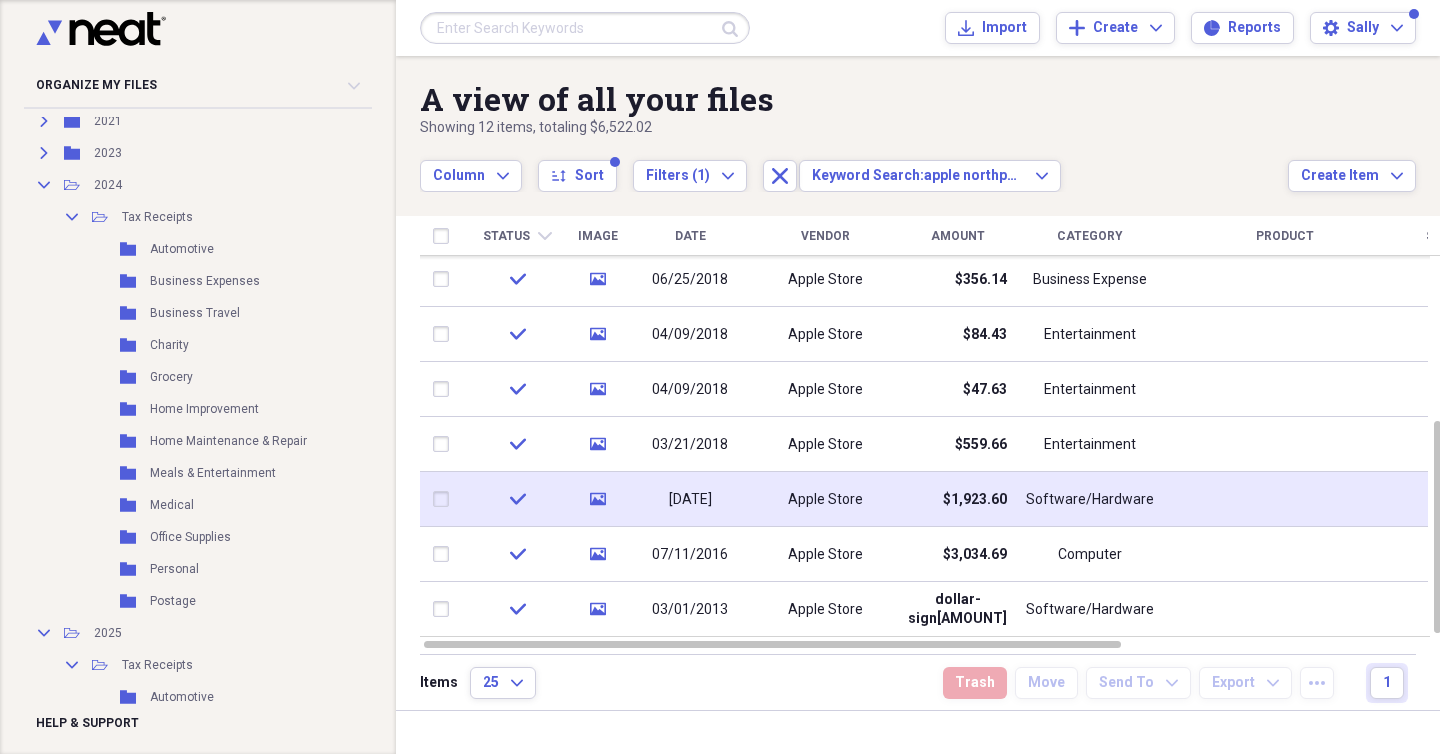 click on "Software/Hardware" at bounding box center [1090, 499] 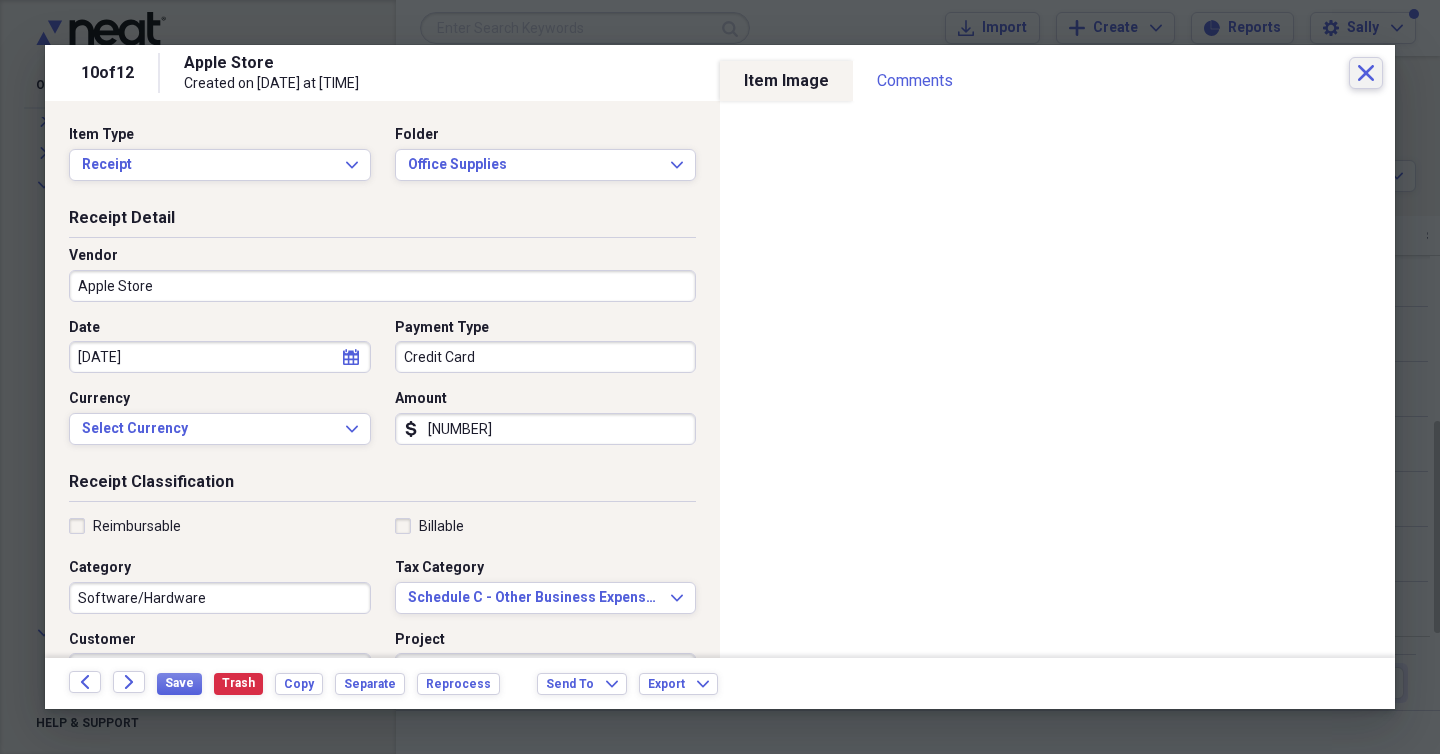 click 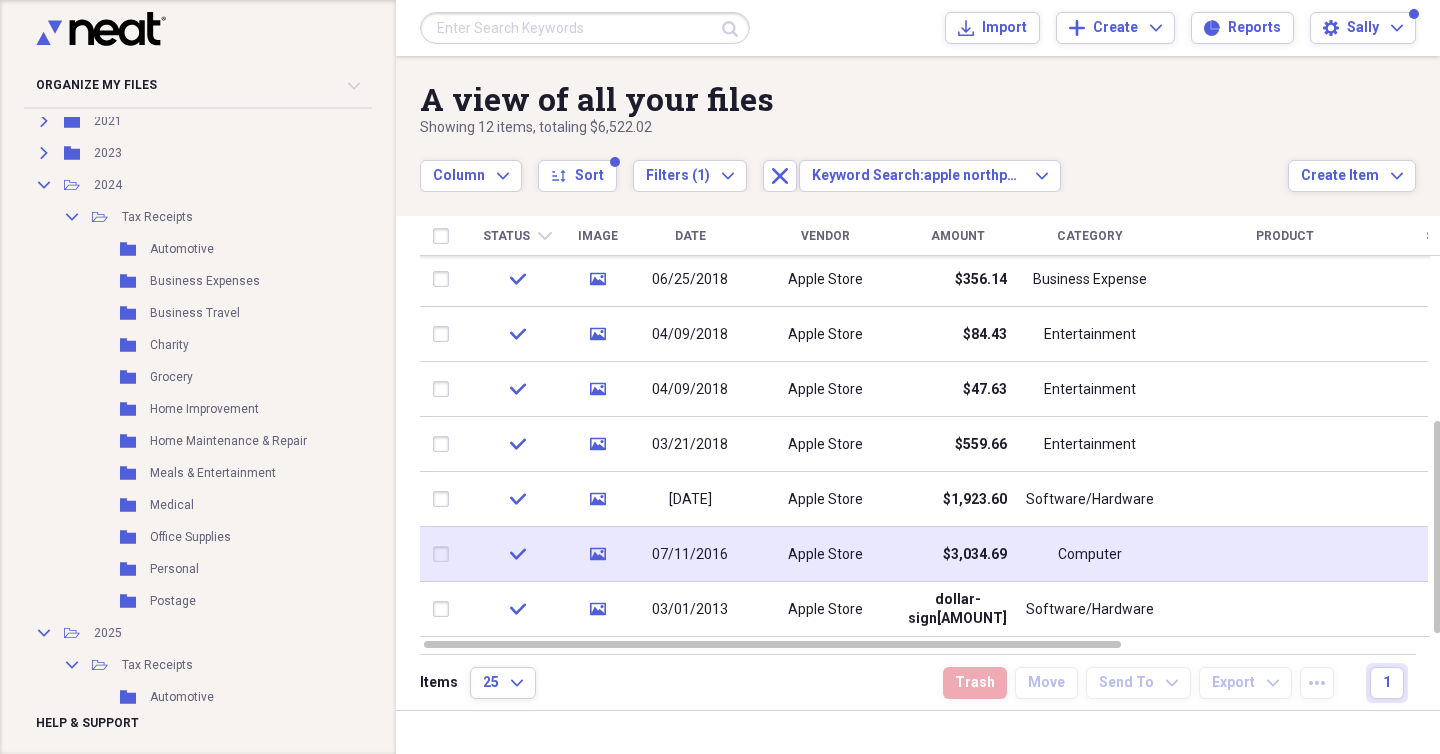 click on "Computer" at bounding box center [1090, 555] 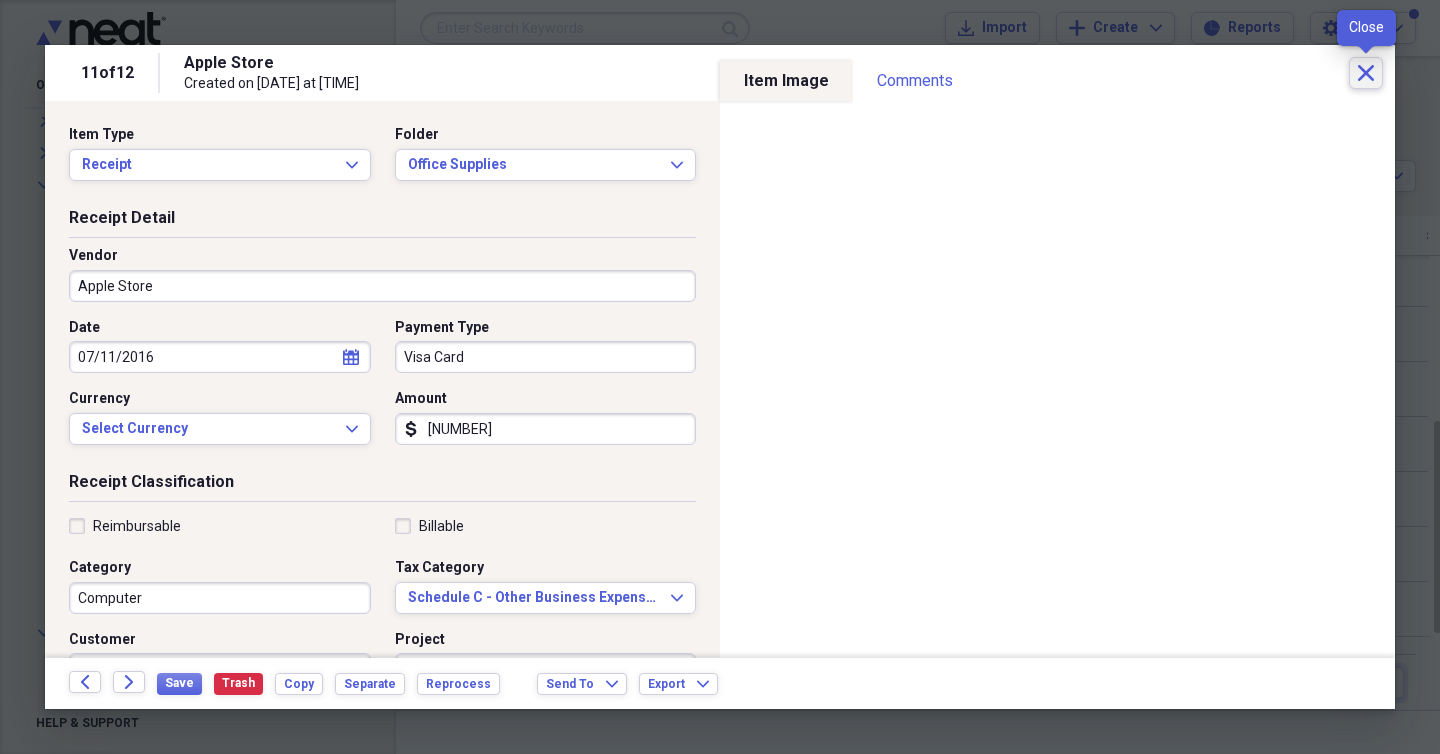 click on "Close" 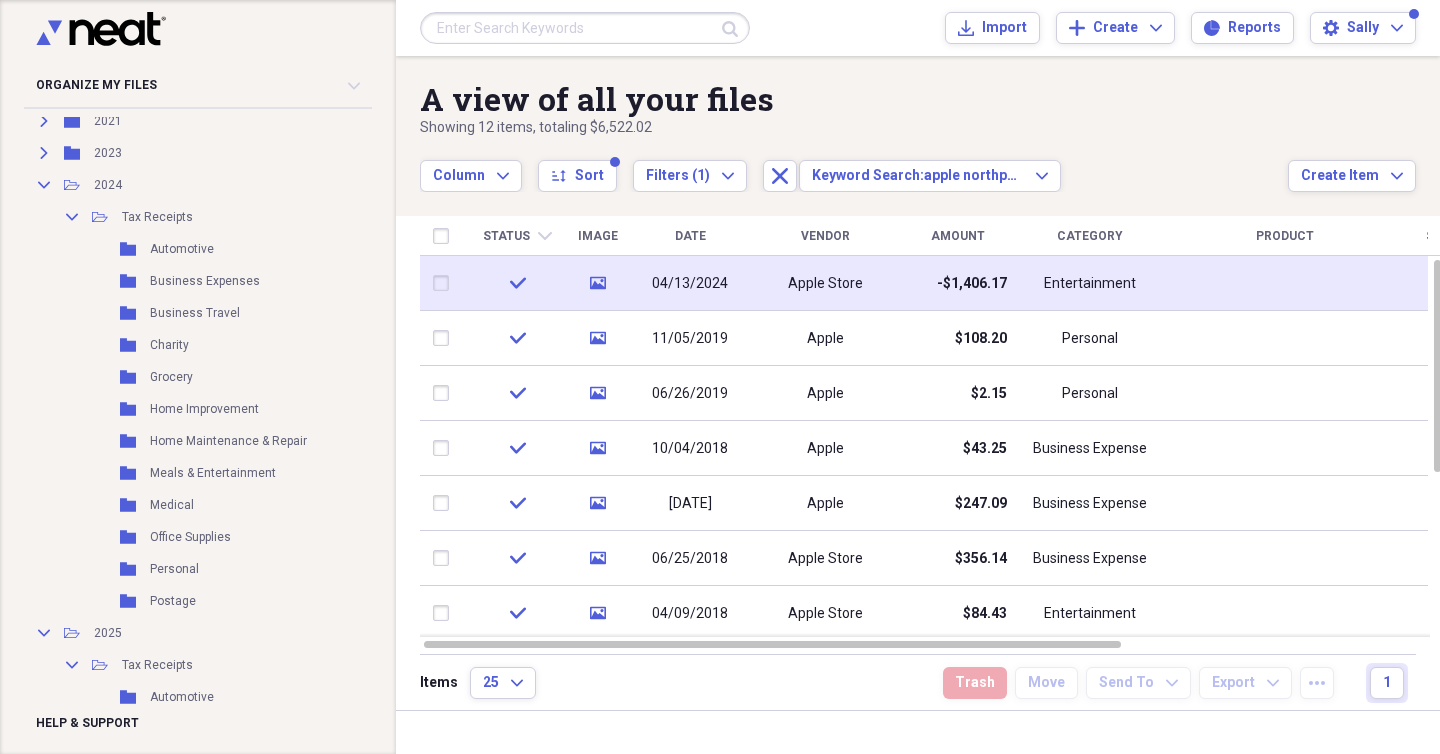 click on "Entertainment" at bounding box center [1090, 283] 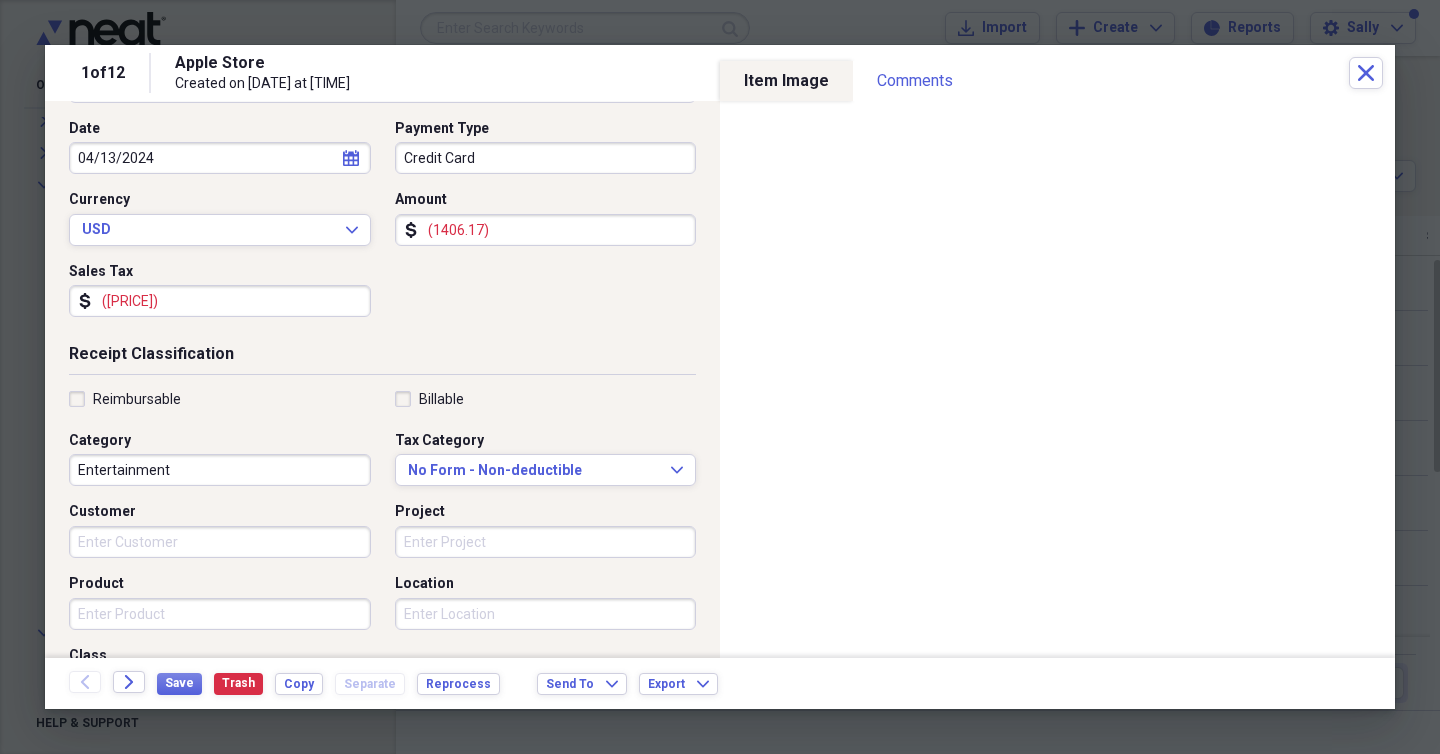scroll, scrollTop: 293, scrollLeft: 0, axis: vertical 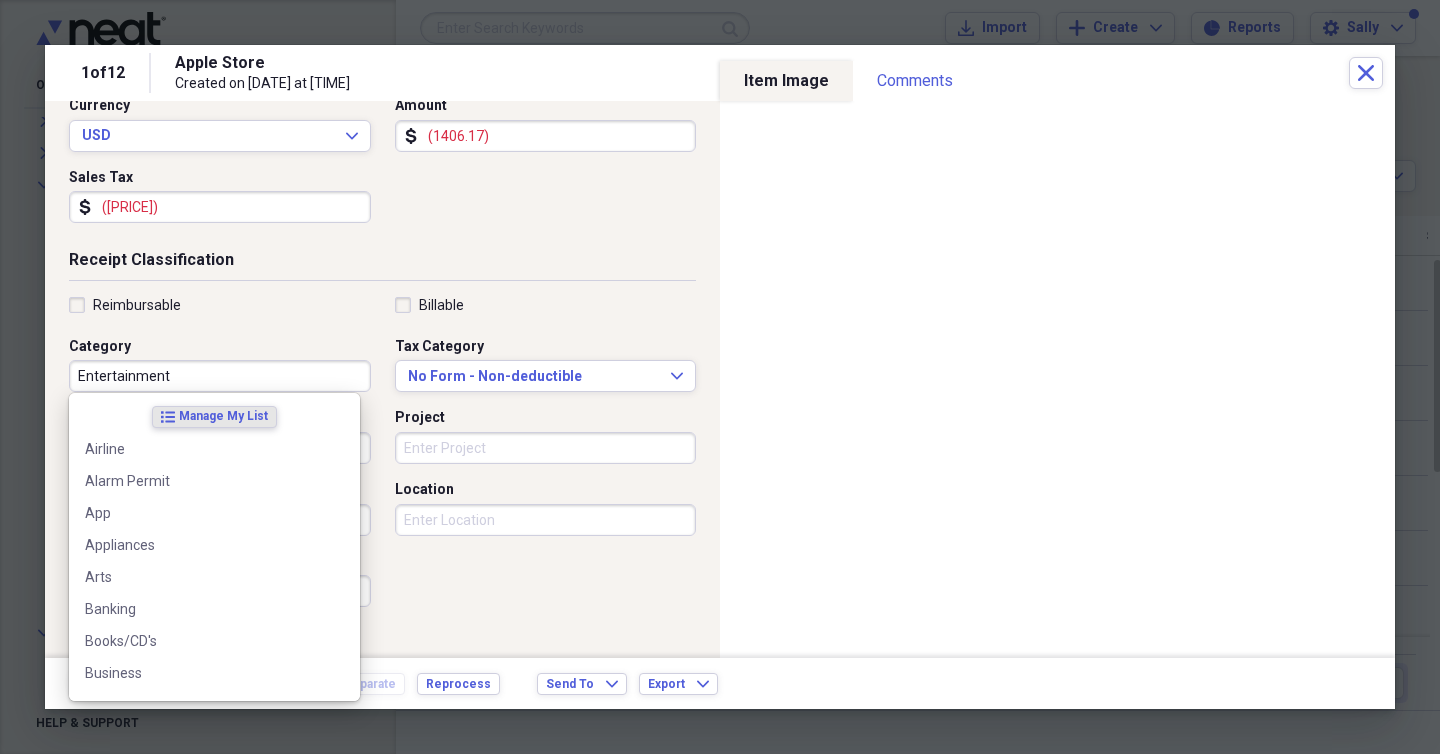 click on "Entertainment" at bounding box center [220, 376] 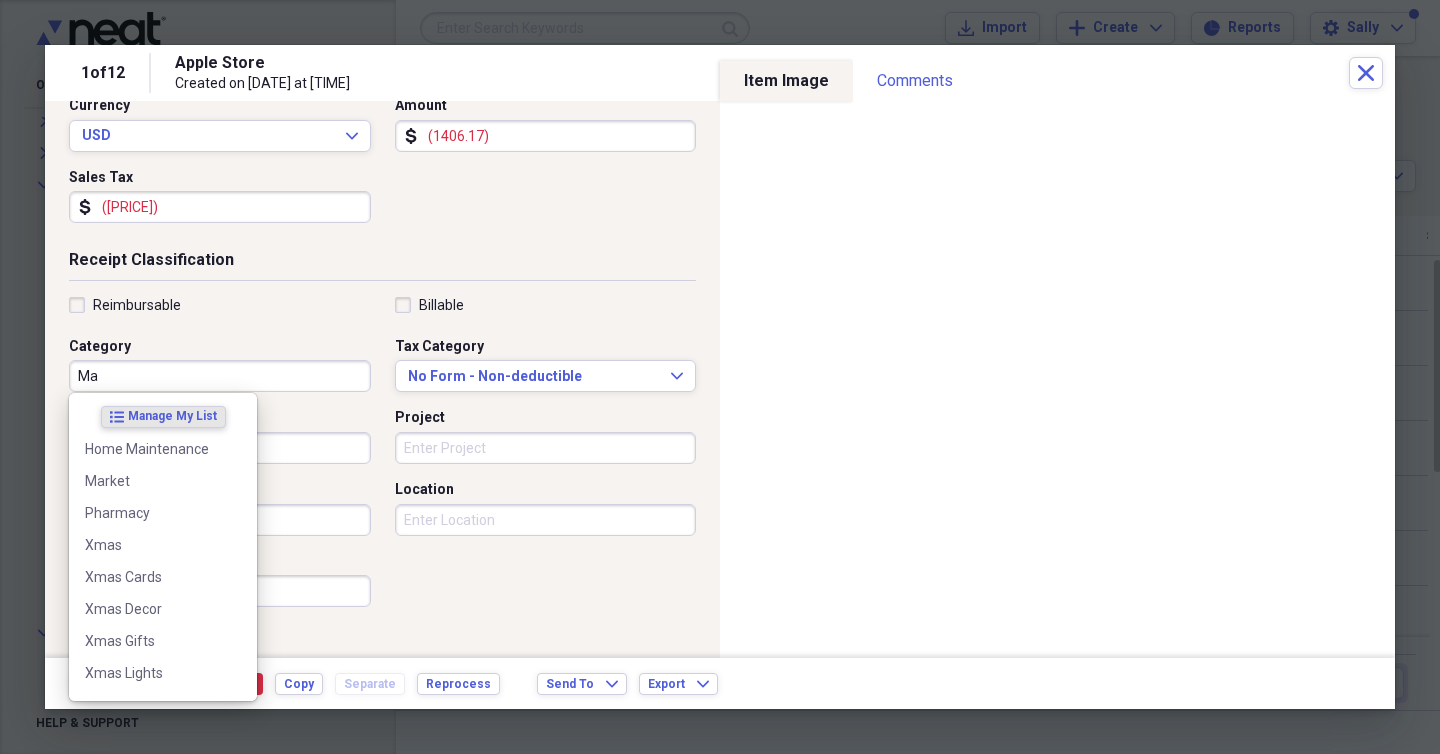 type on "M" 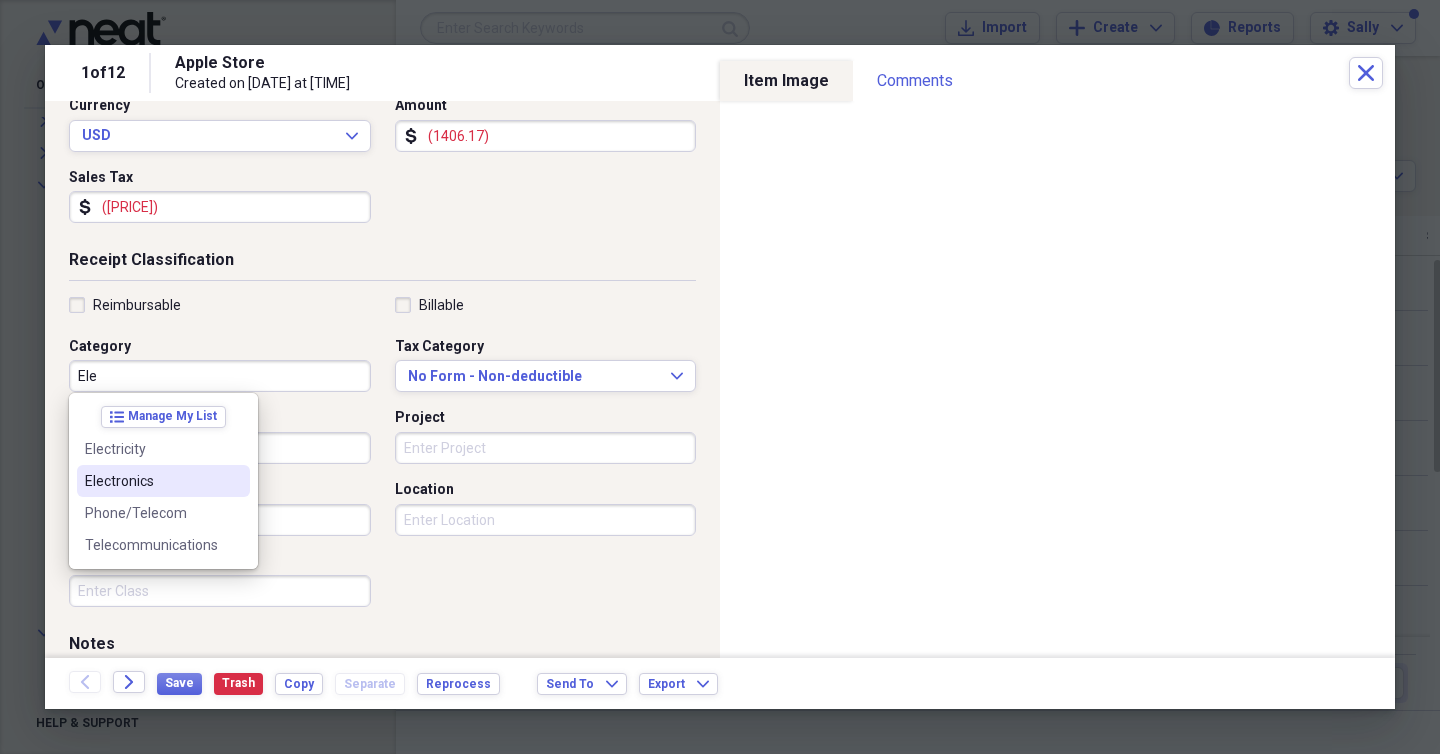 click on "Electronics" at bounding box center [151, 481] 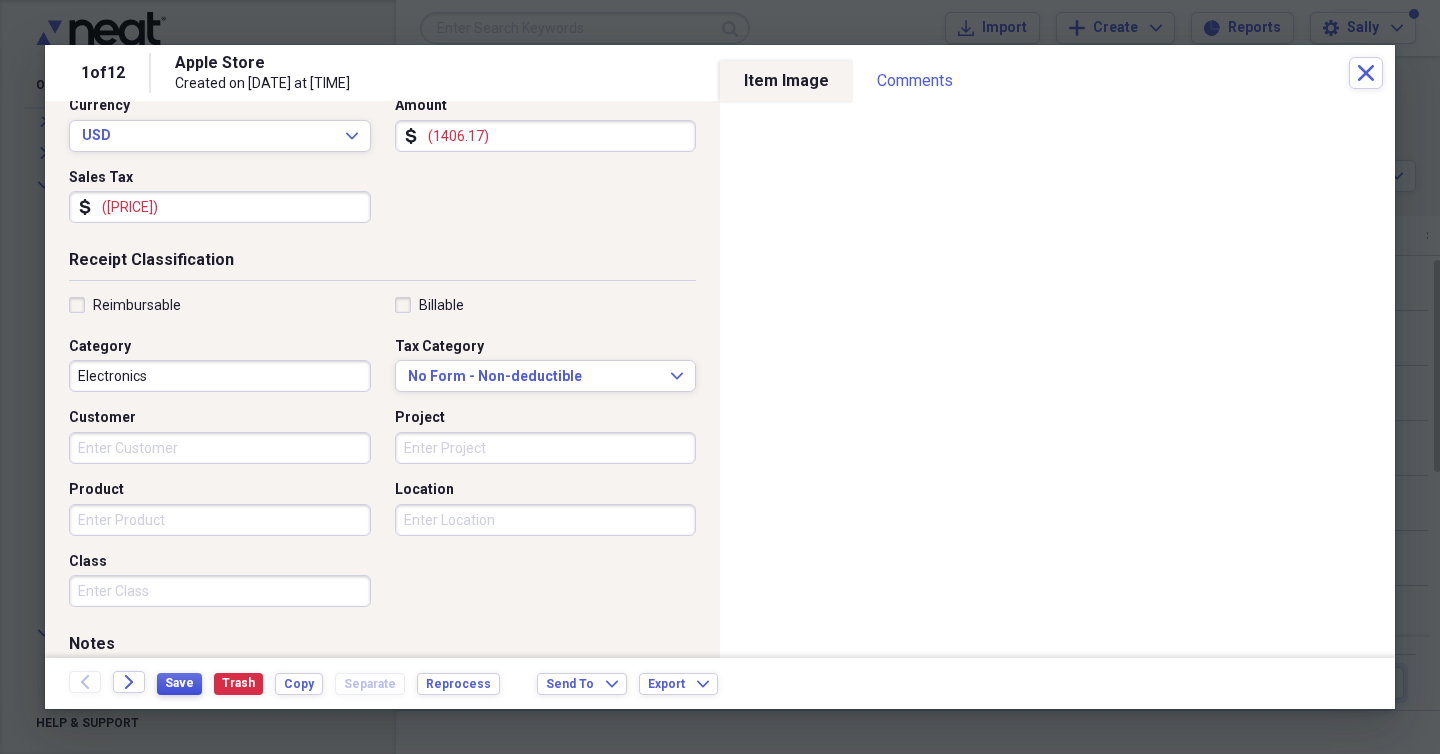 click on "Save" at bounding box center (179, 683) 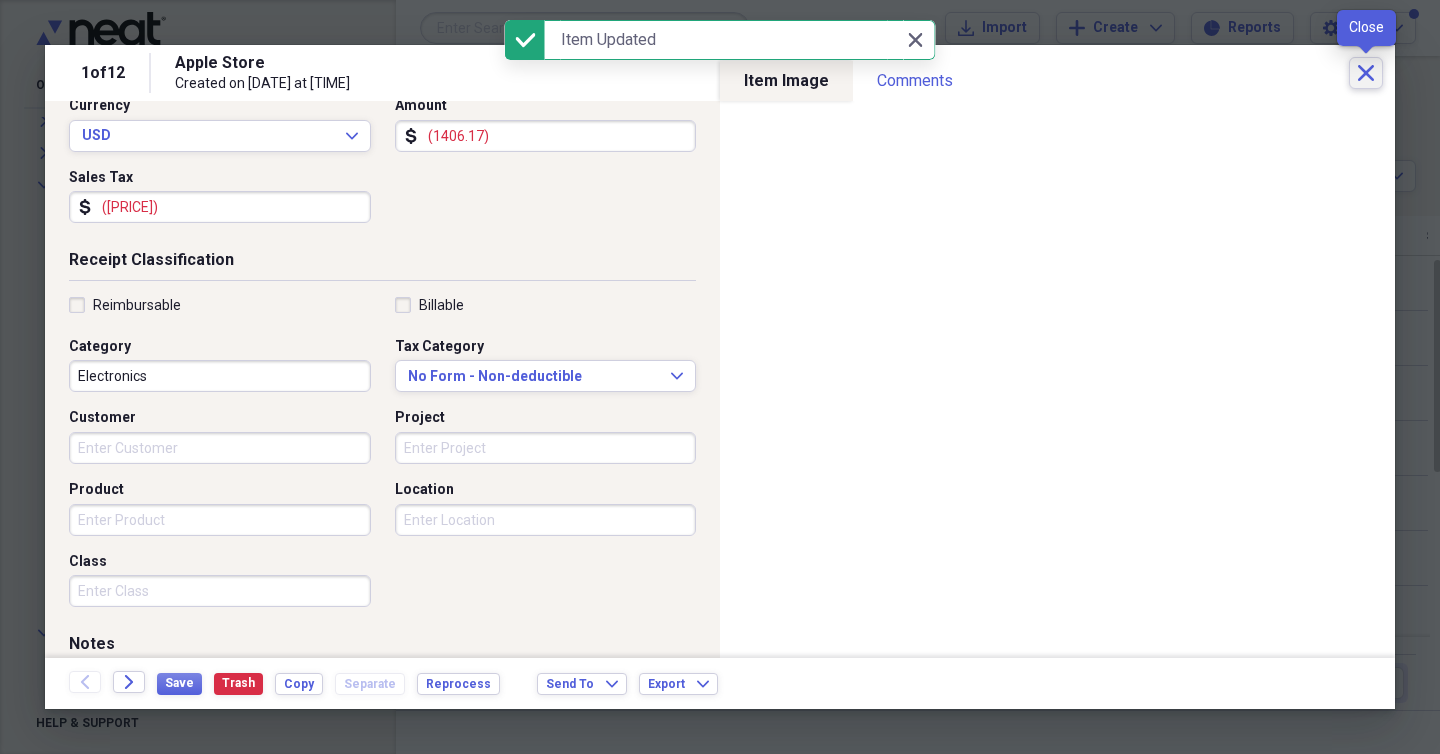 click on "Close" 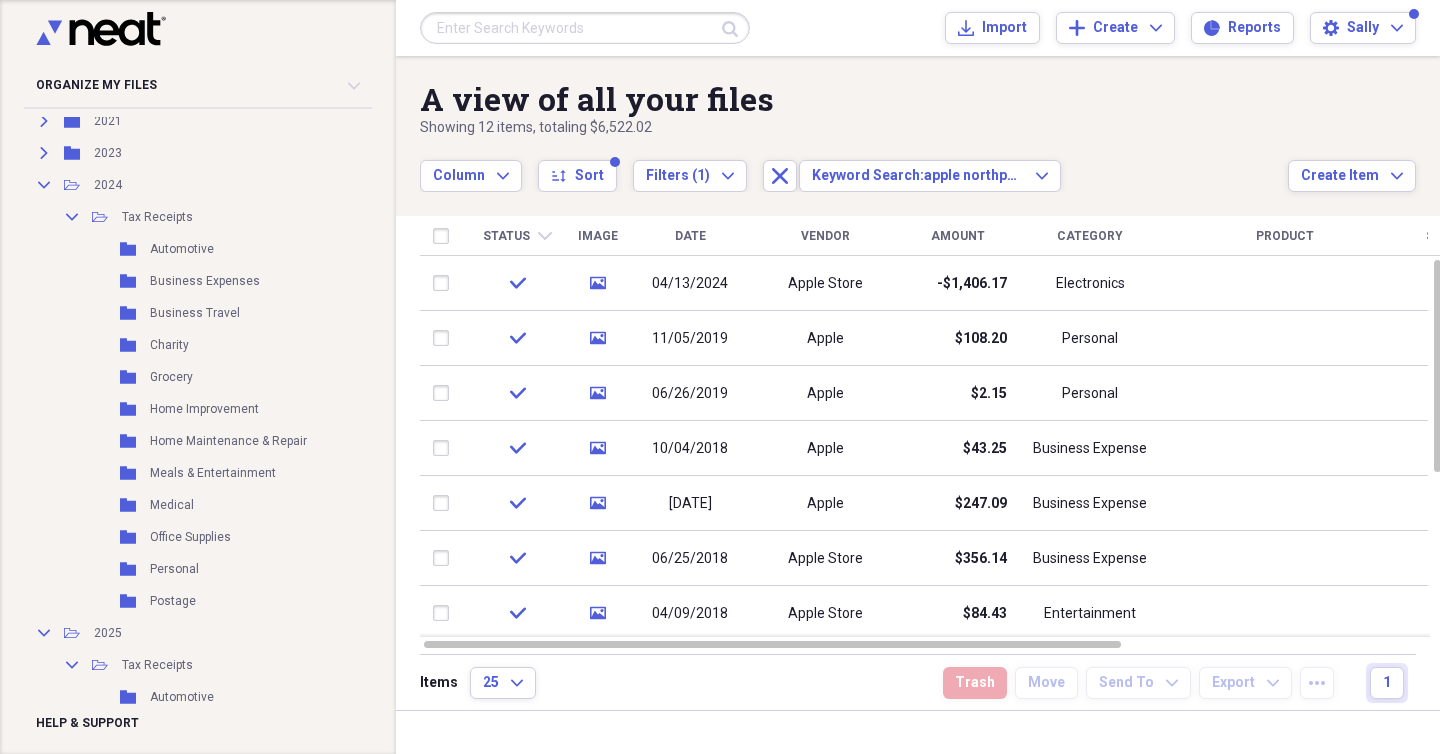 click at bounding box center (585, 28) 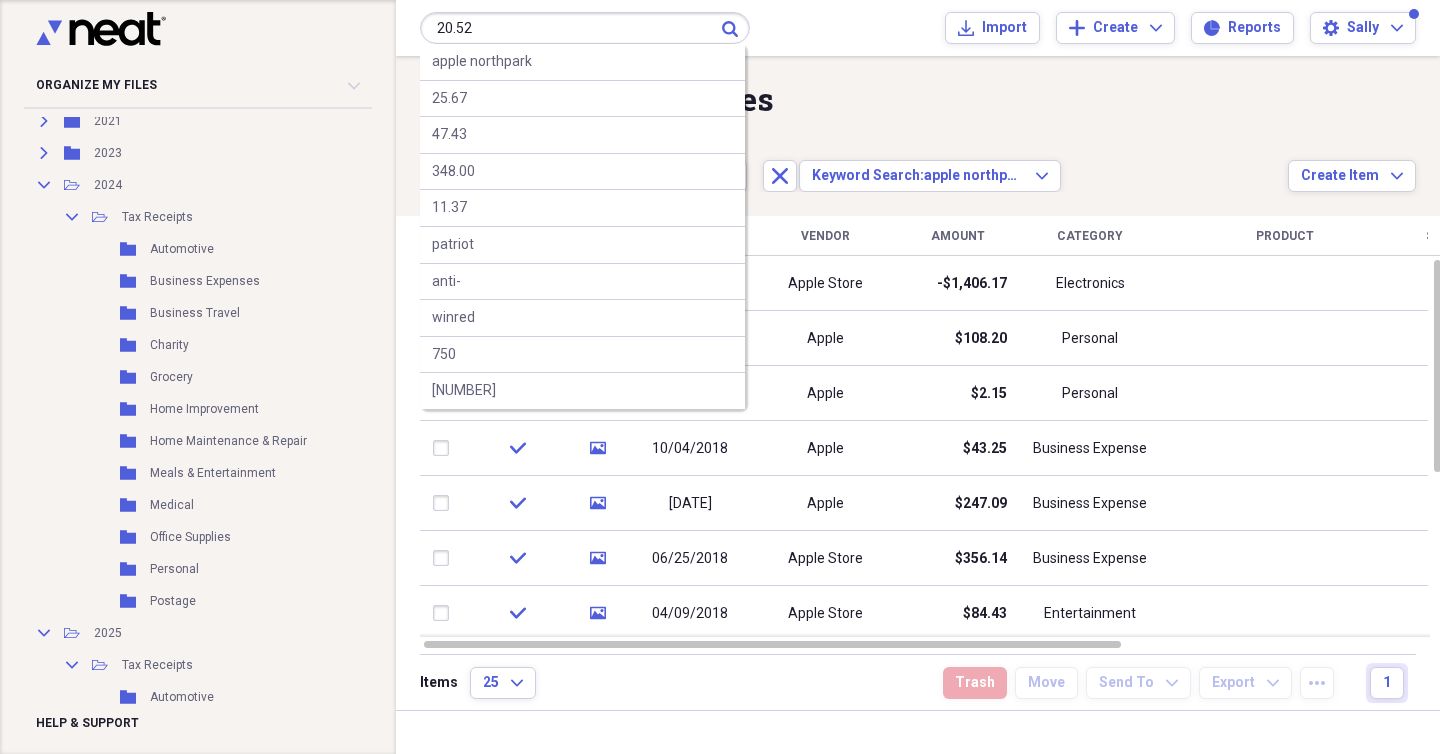 type on "20.52" 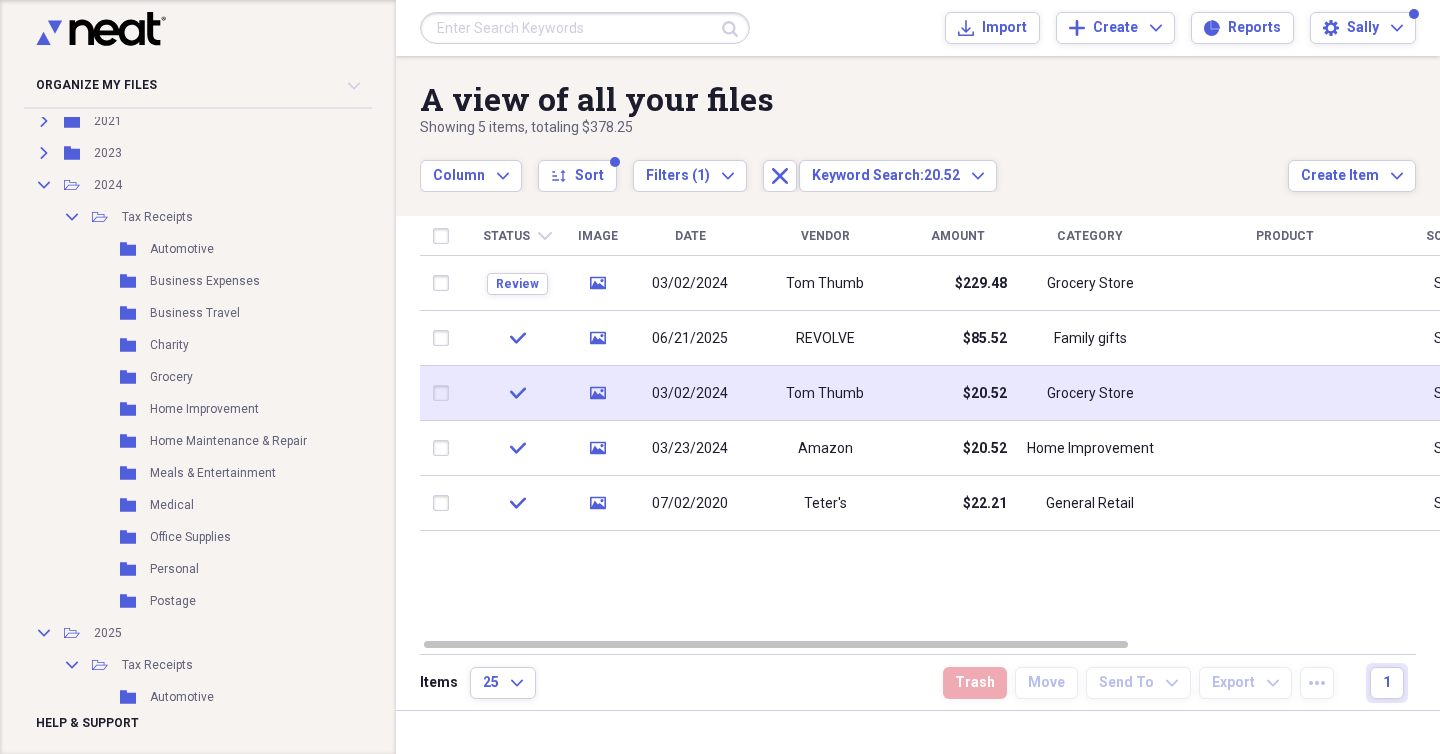 click on "03/02/2024" at bounding box center (690, 393) 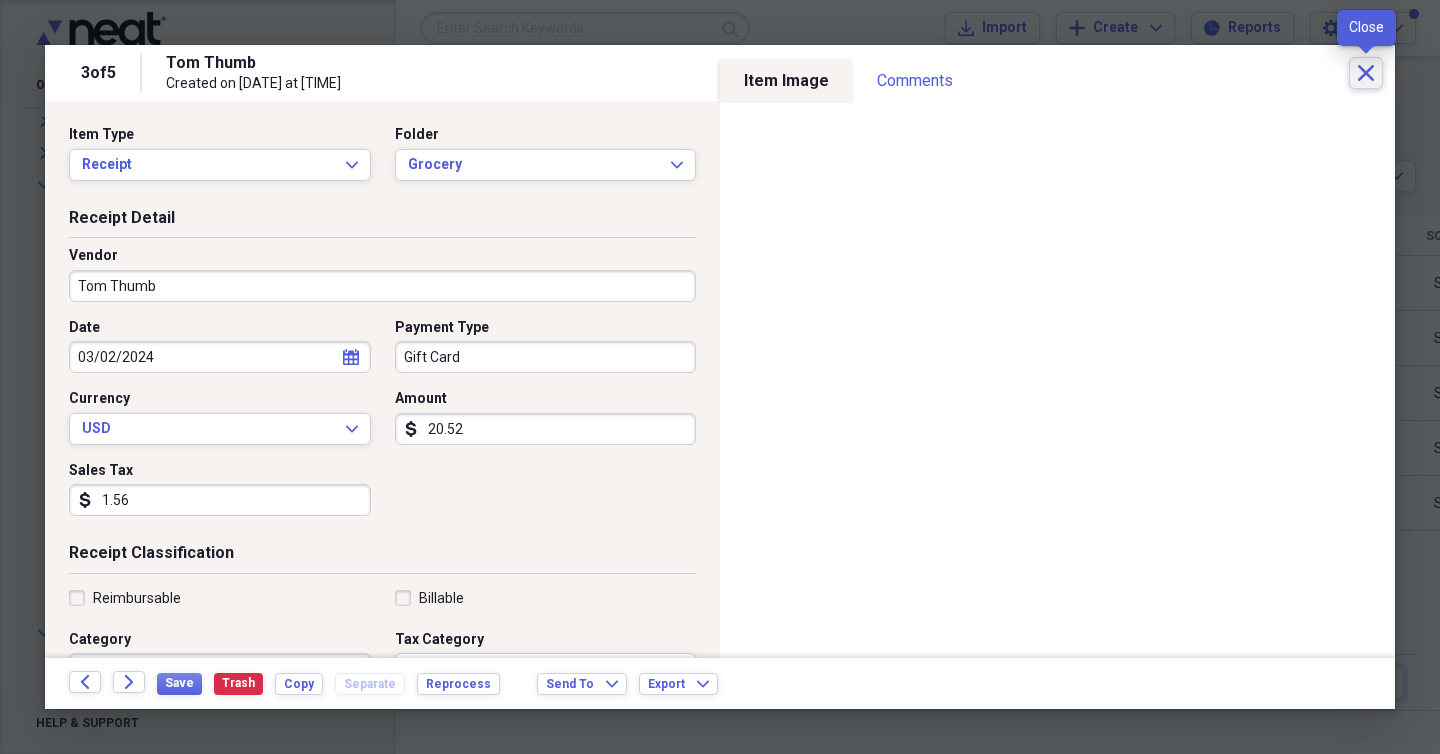 click on "Close" 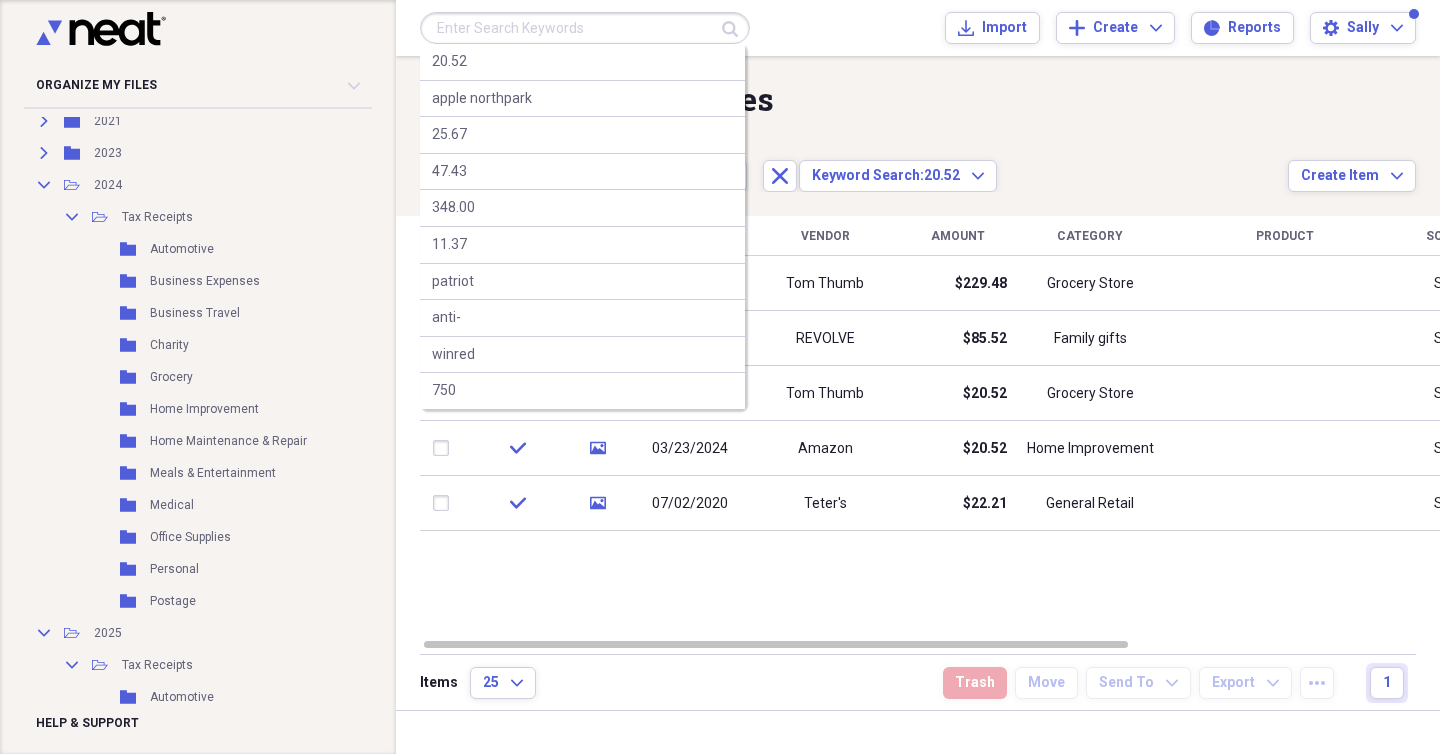 click at bounding box center (585, 28) 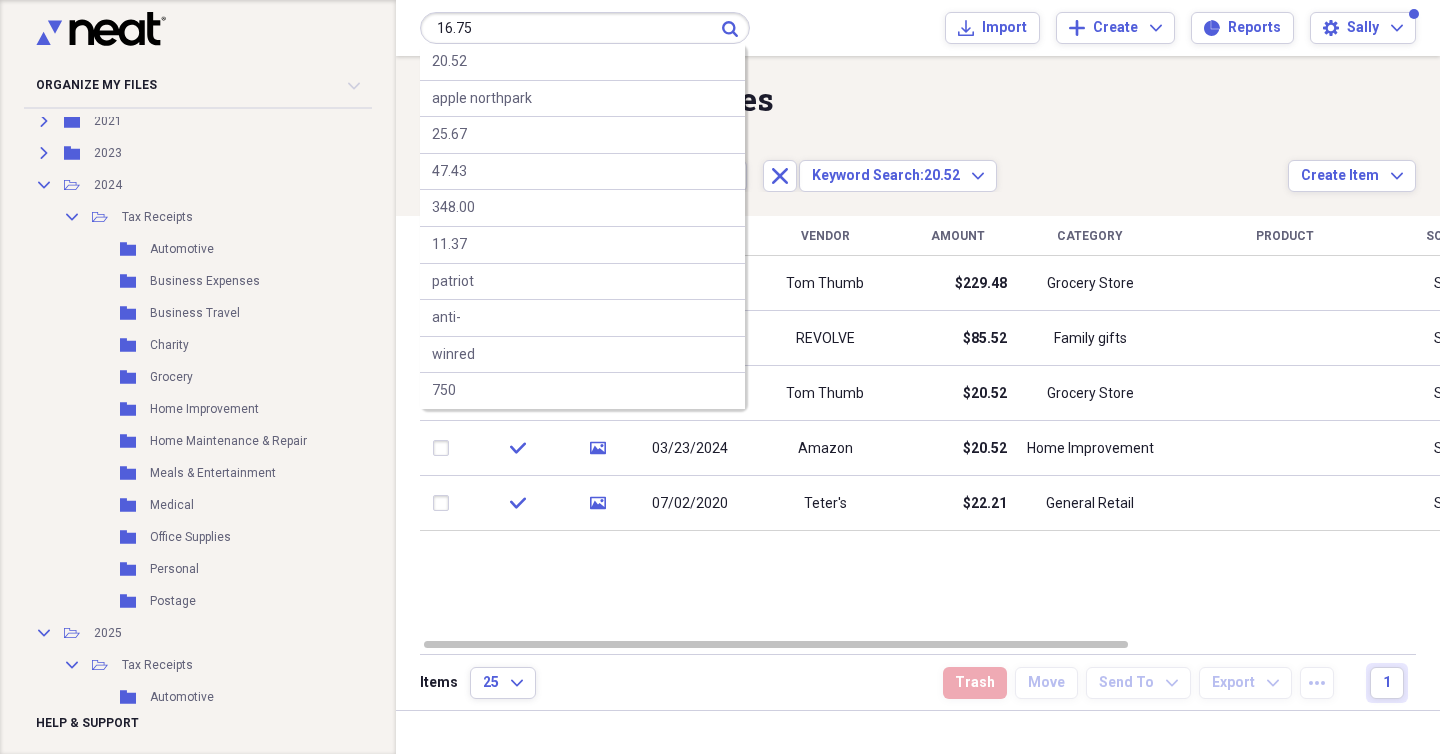 type on "16.75" 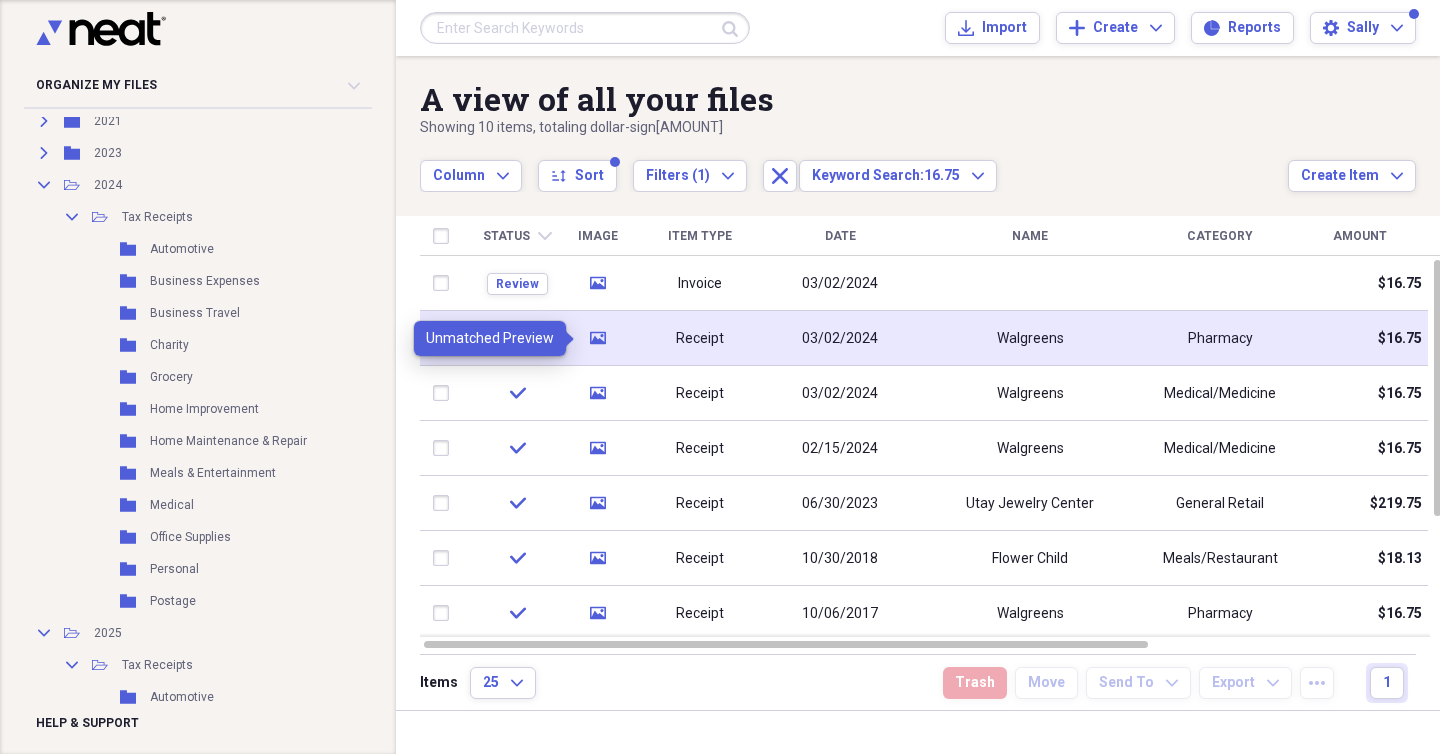 click on "media" 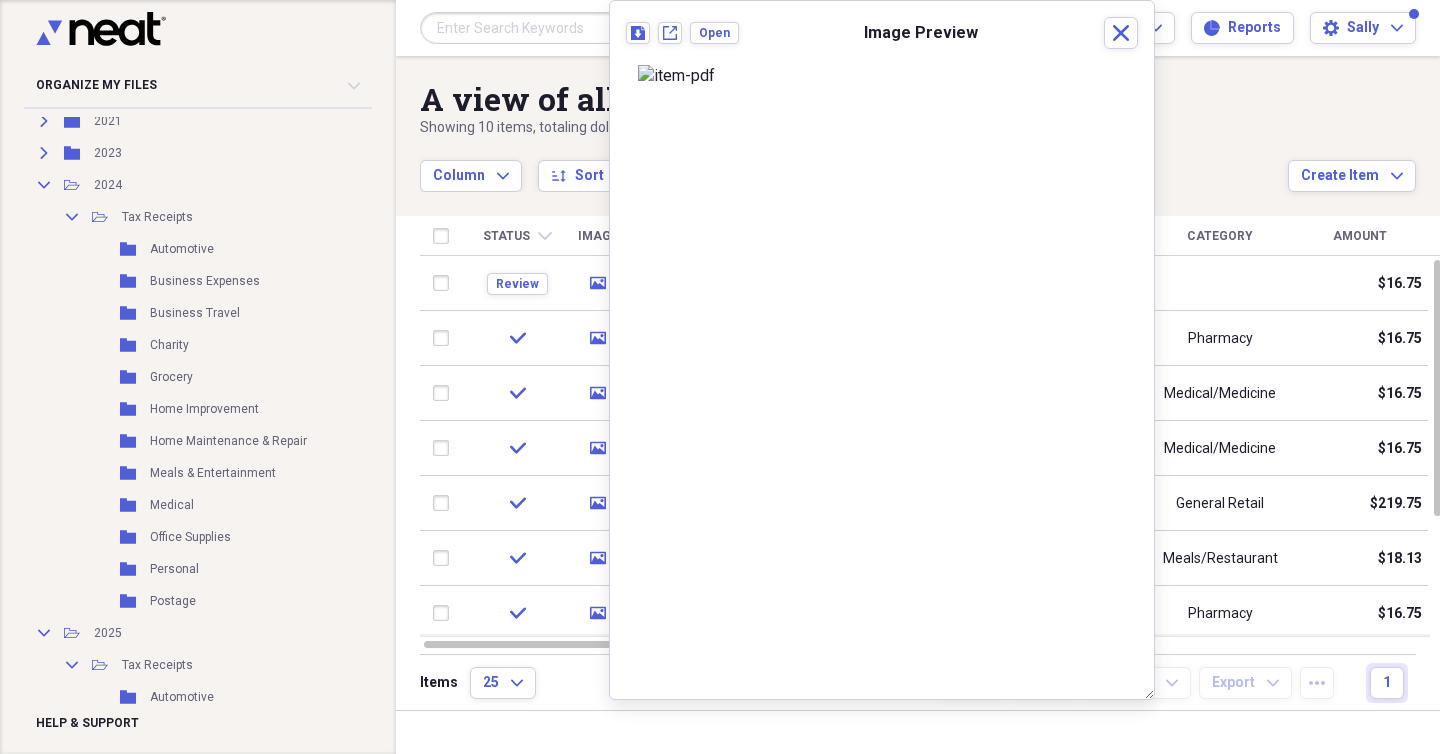 scroll, scrollTop: 0, scrollLeft: 0, axis: both 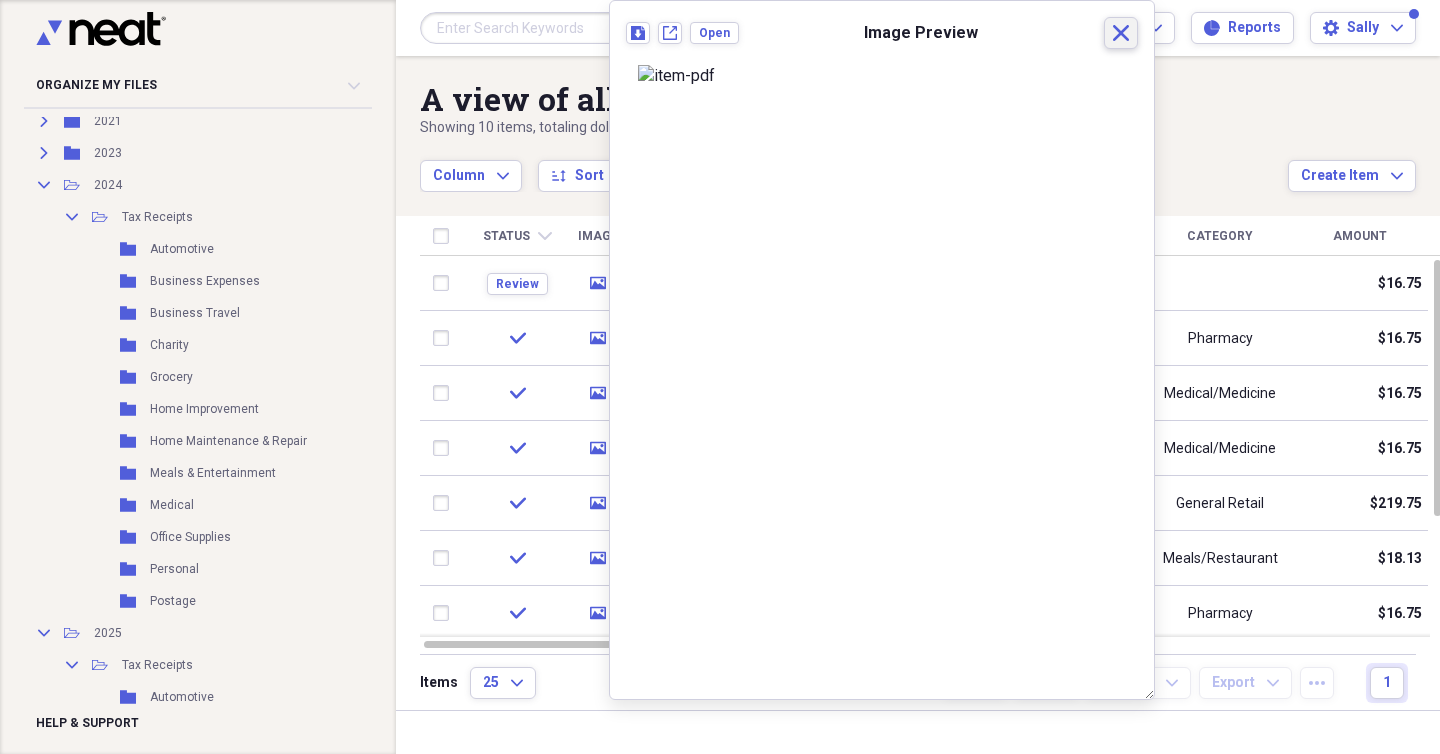 click 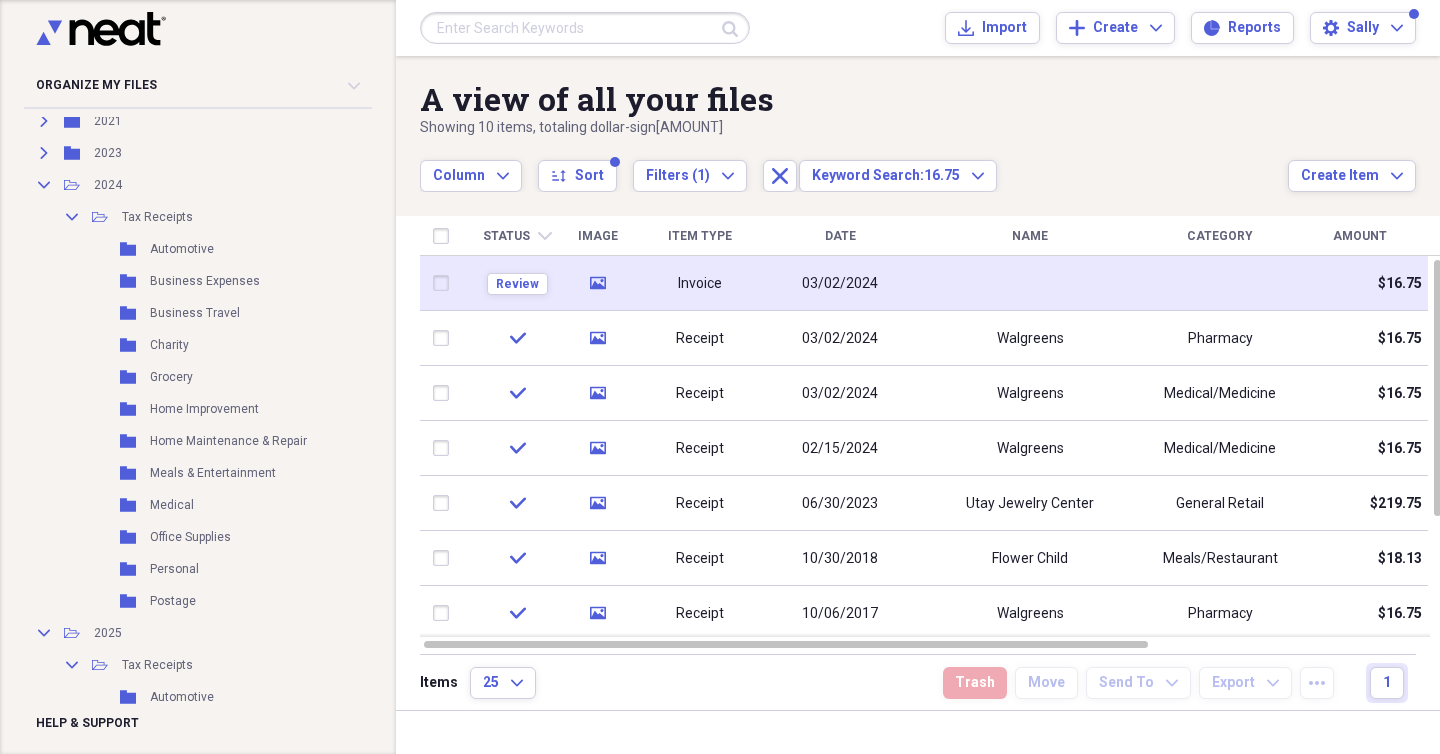 click on "03/02/2024" at bounding box center [840, 284] 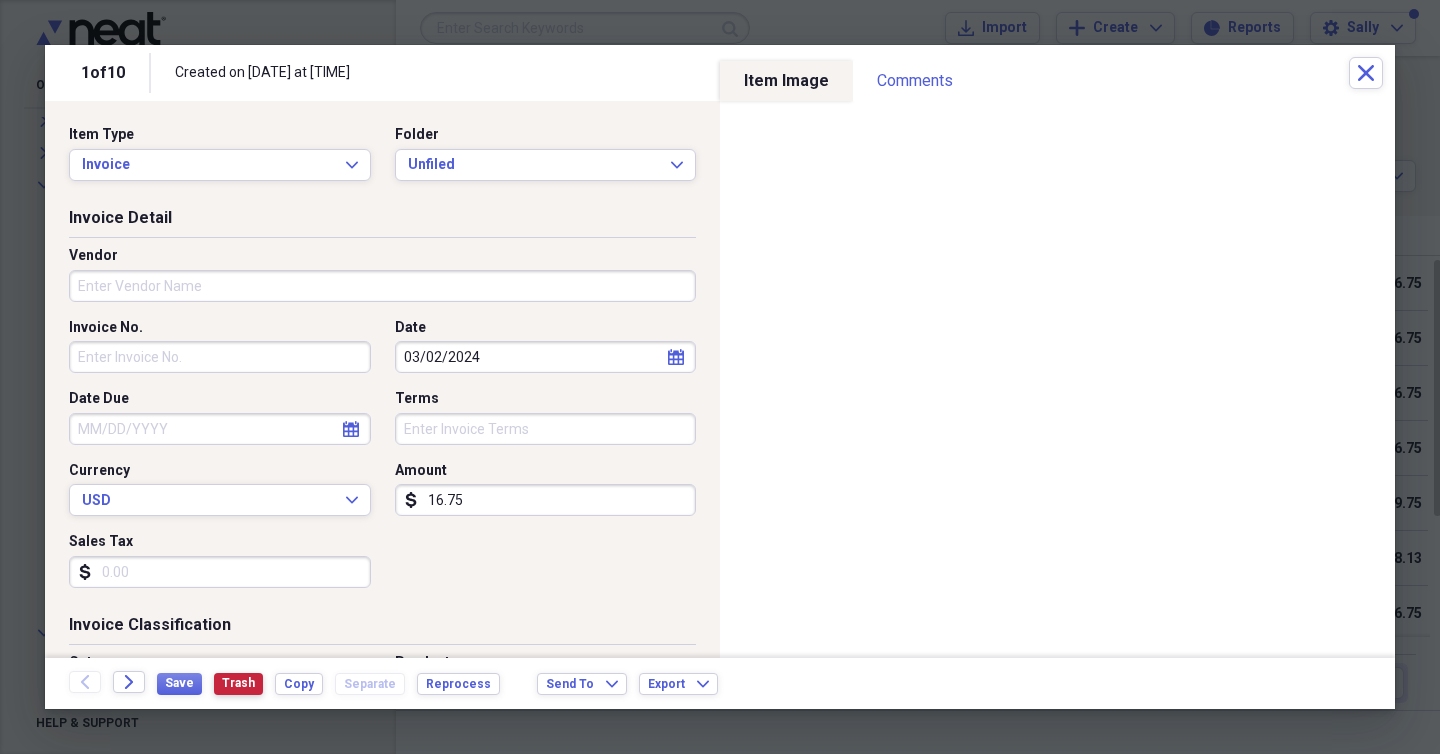 click on "Trash" at bounding box center (238, 683) 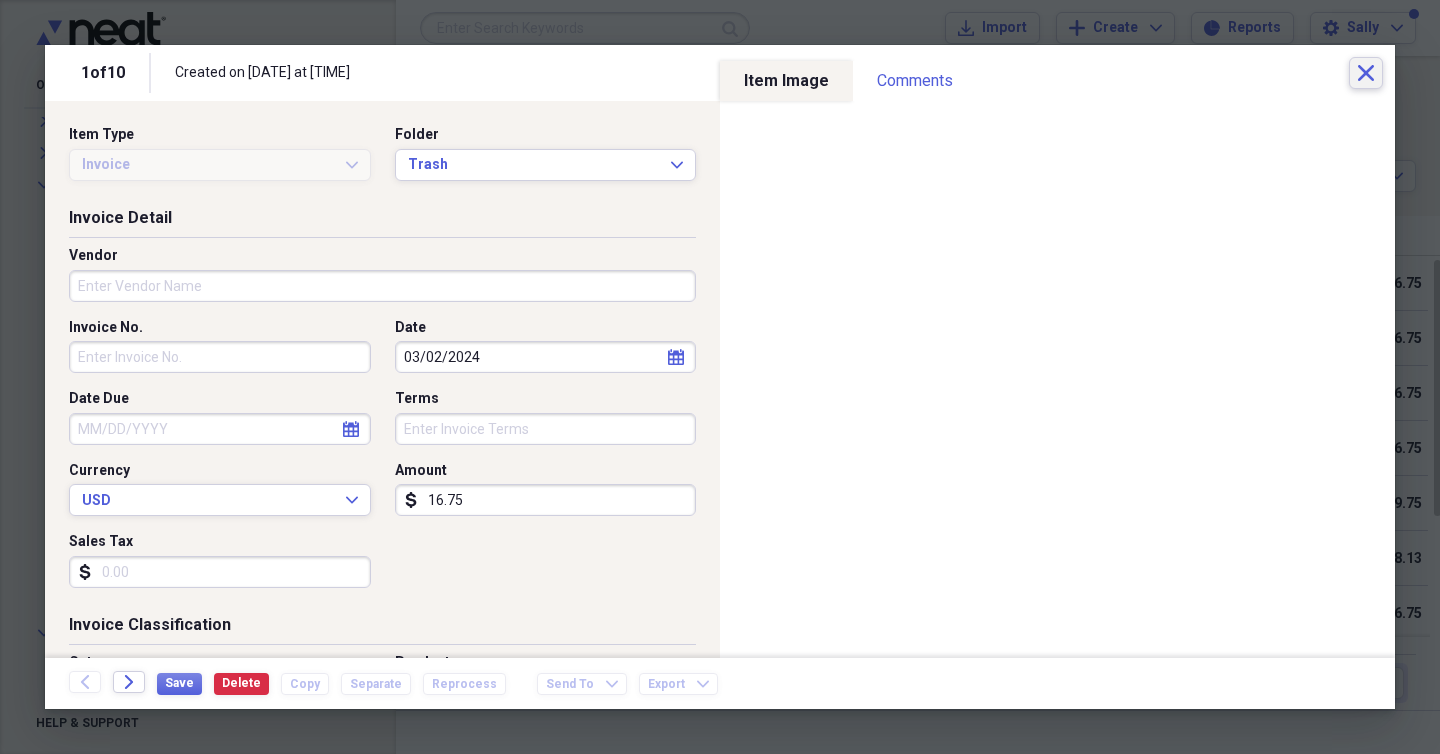 click 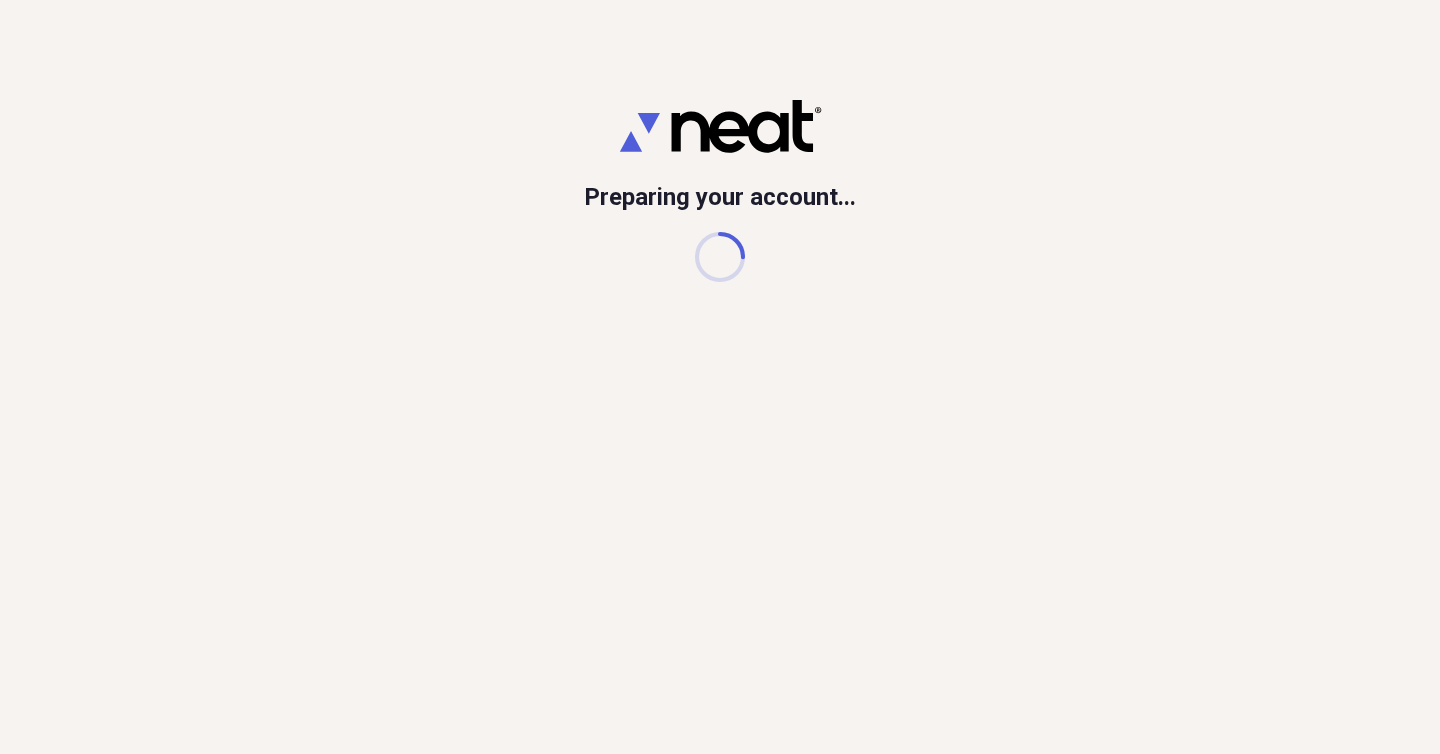 scroll, scrollTop: 0, scrollLeft: 0, axis: both 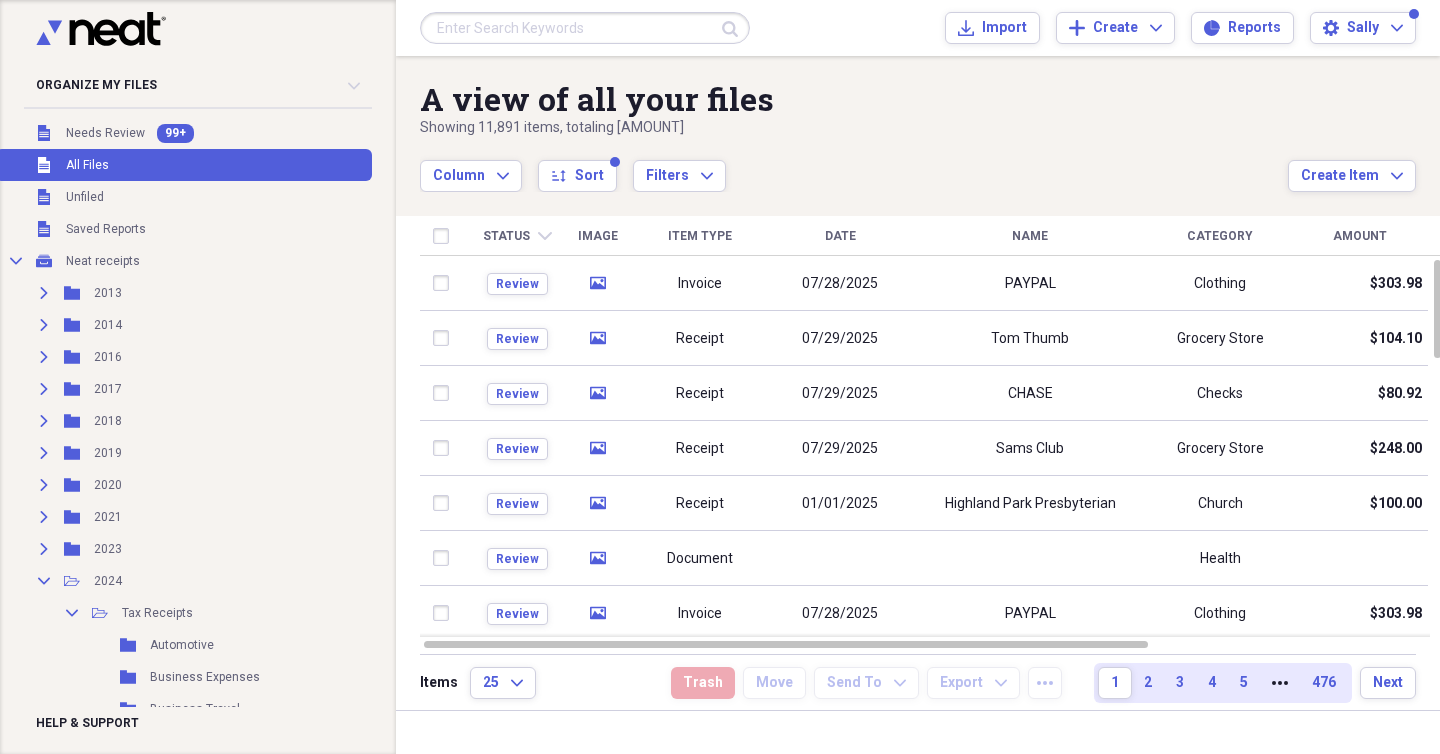 click at bounding box center [585, 28] 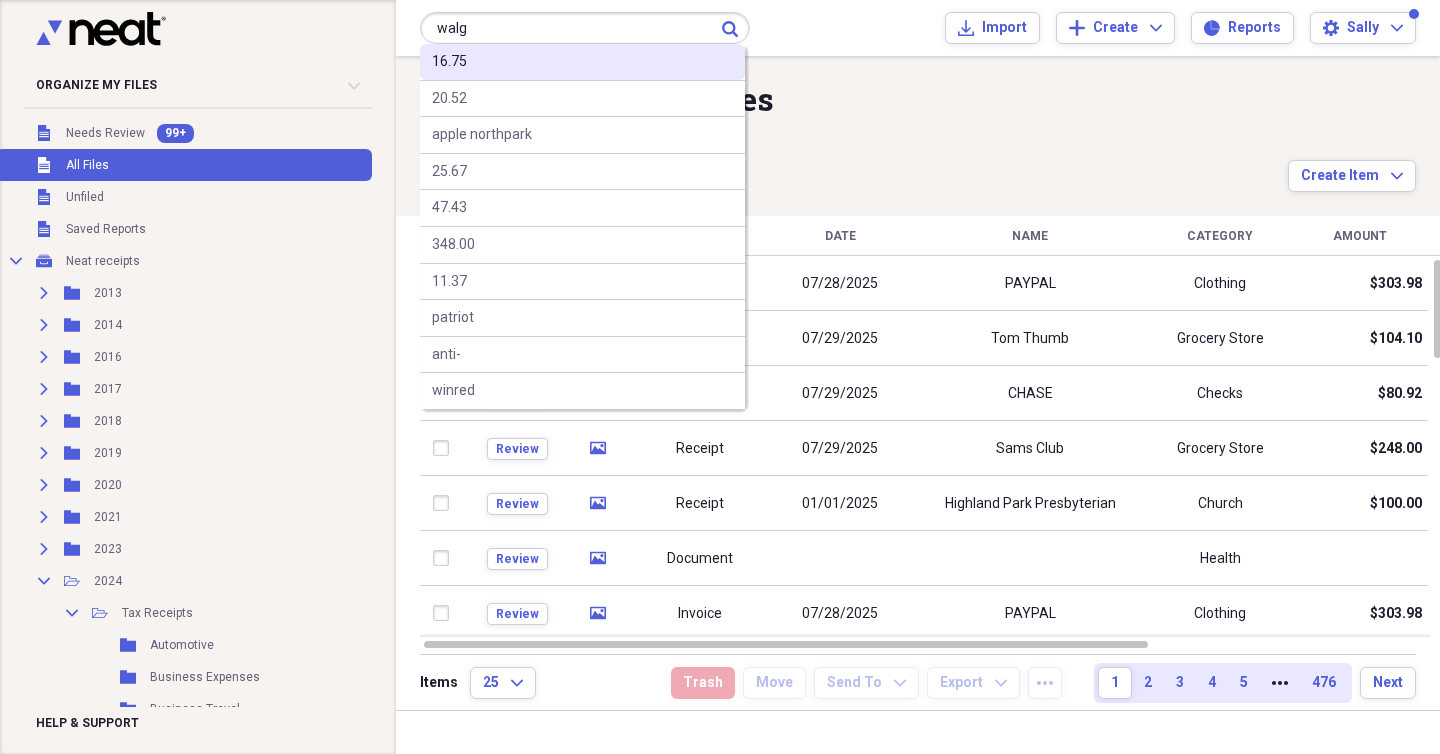 type on "walg" 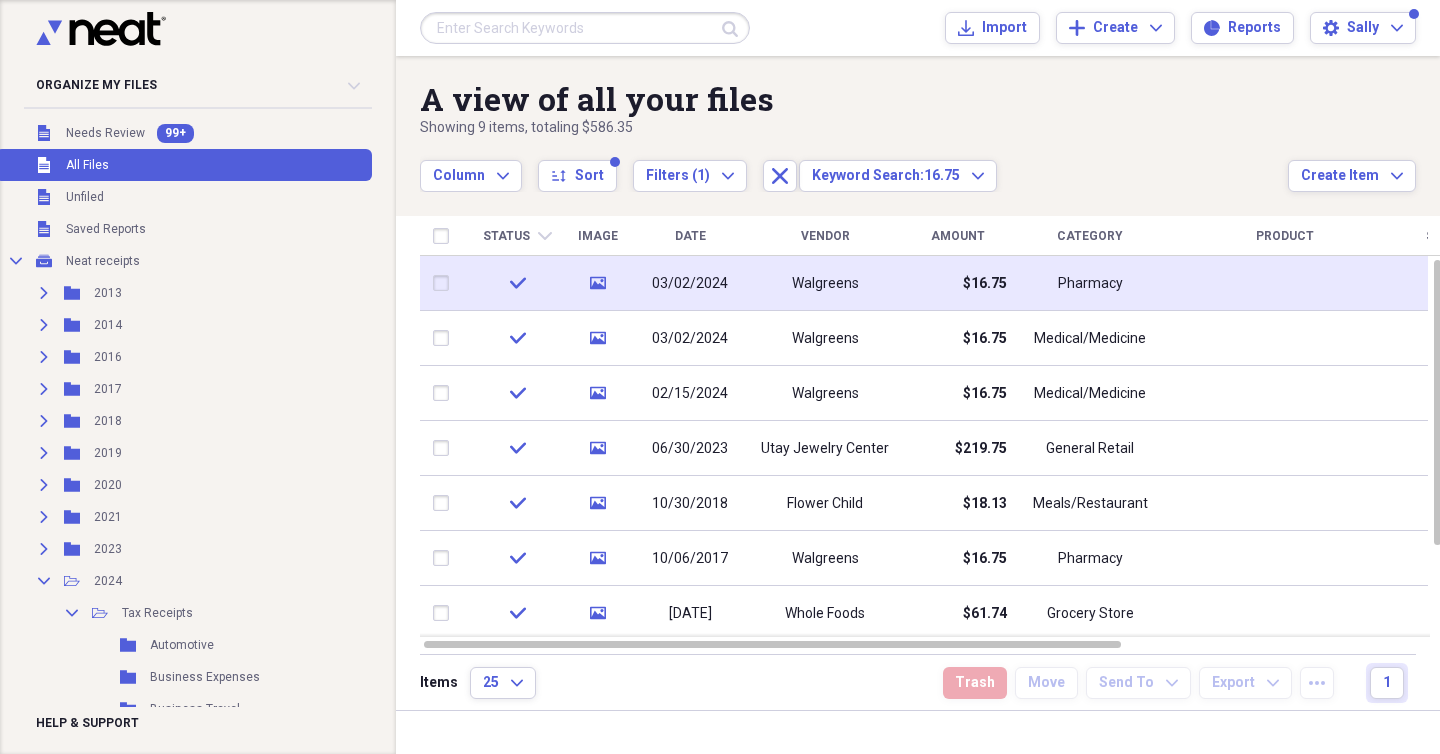click on "03/02/2024" at bounding box center (690, 284) 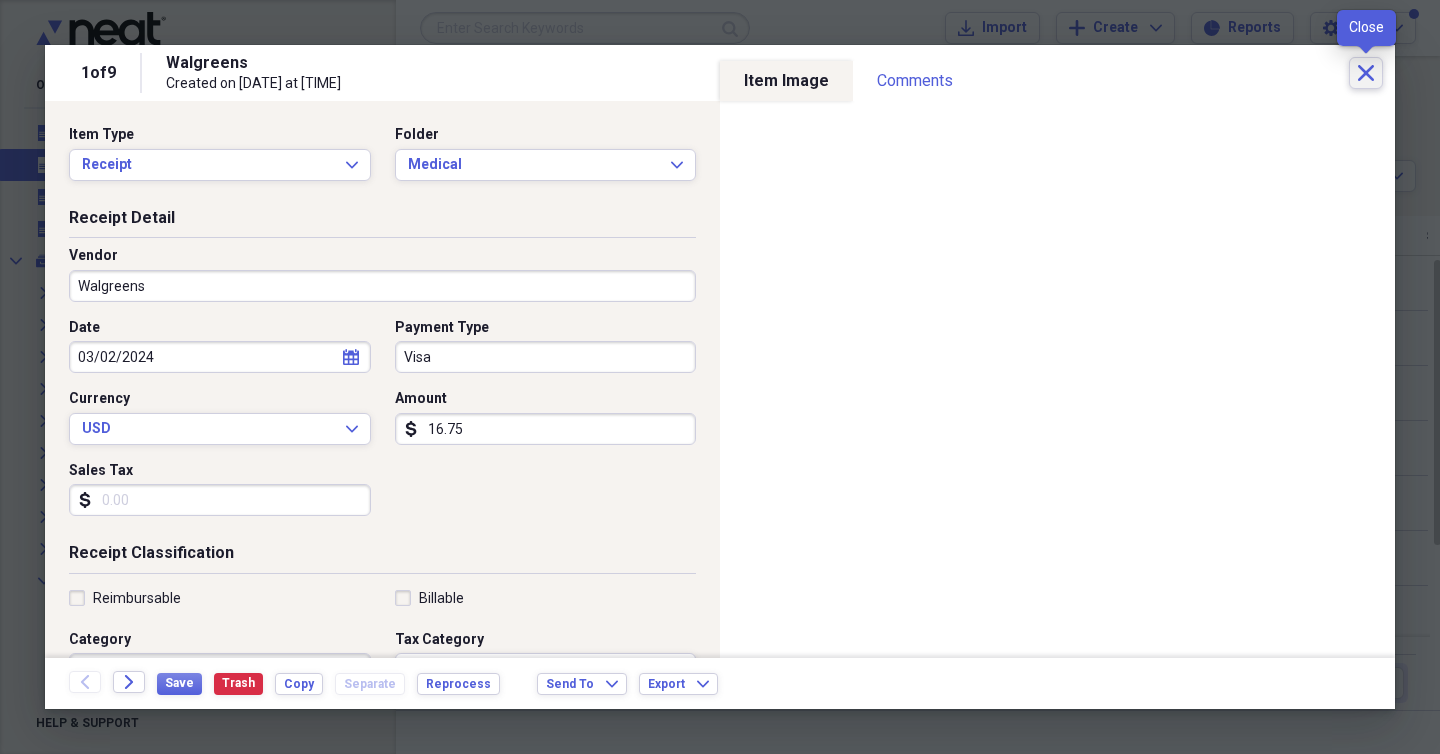 click on "Close" 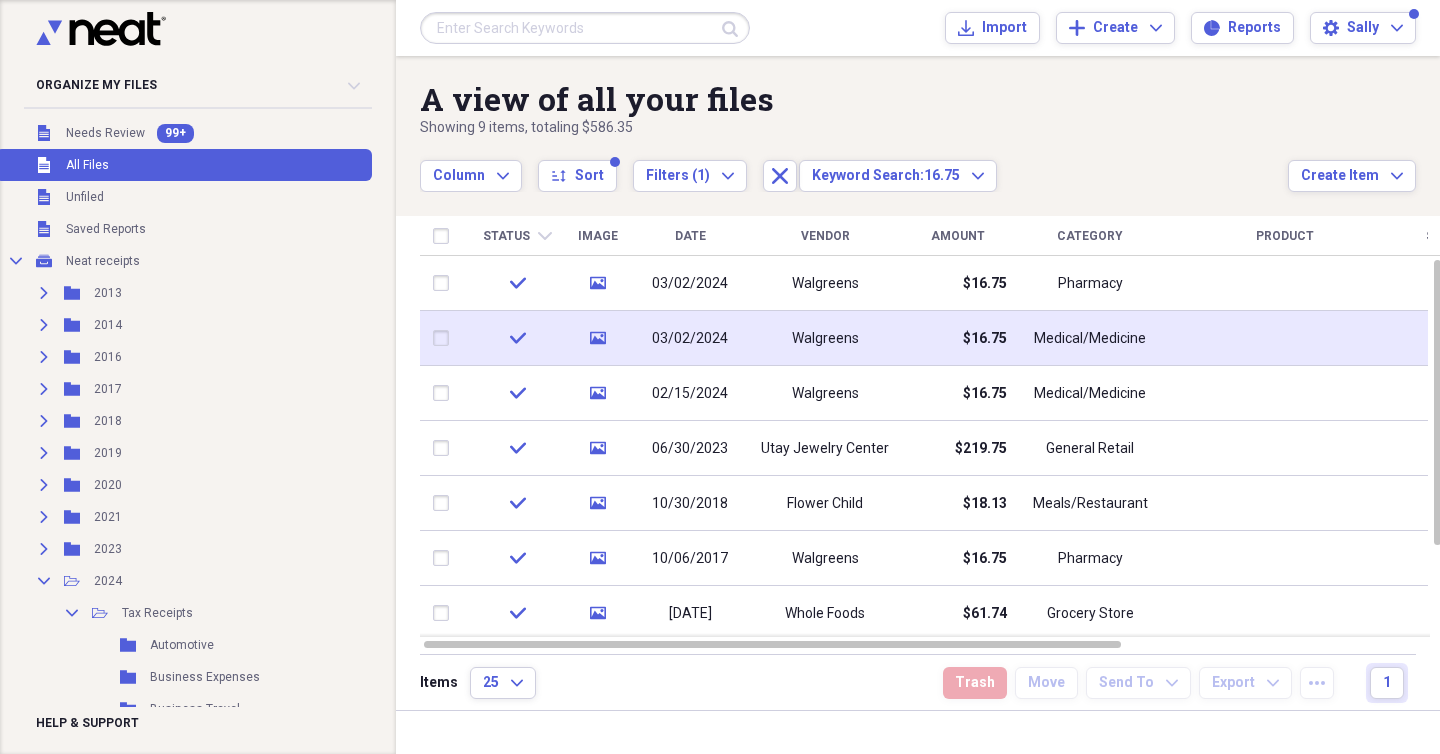click on "Walgreens" at bounding box center (825, 339) 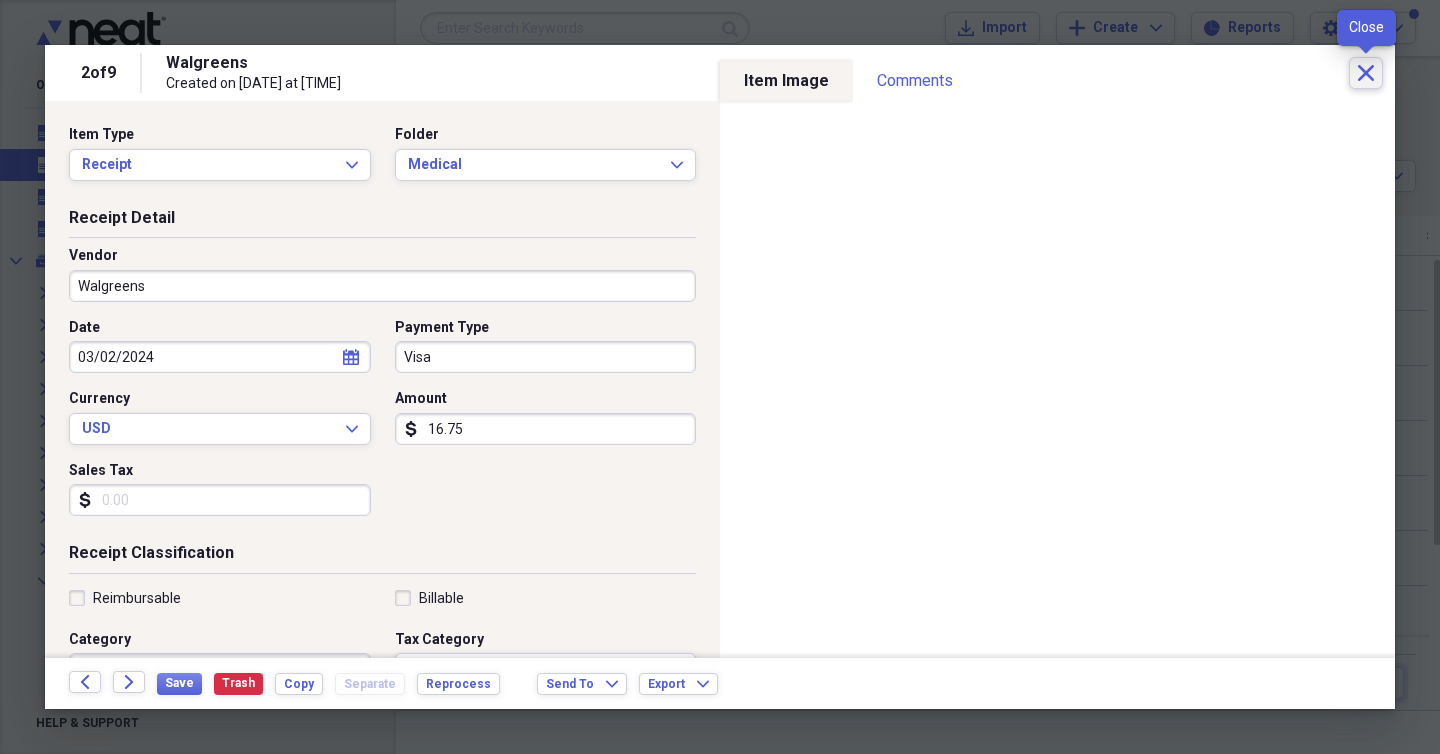 click on "Close" 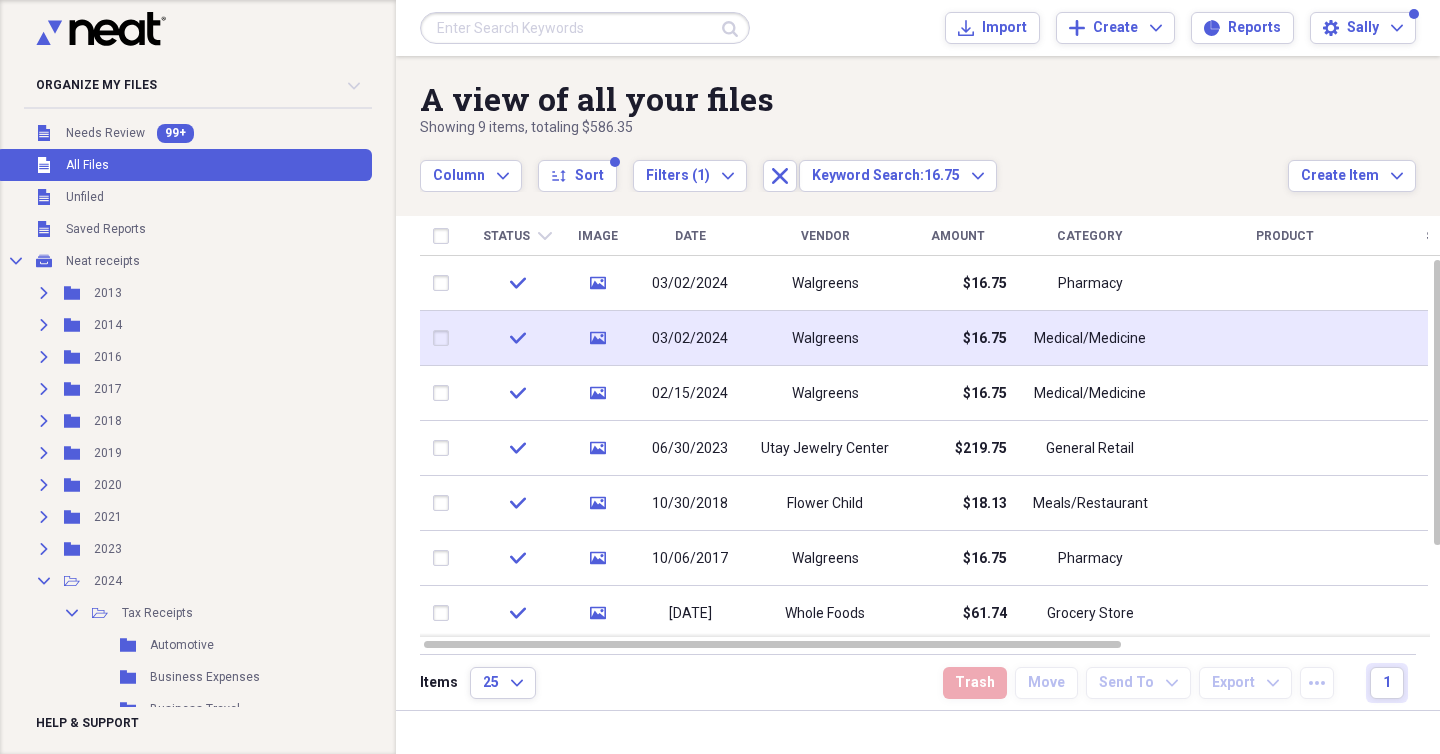 click at bounding box center (445, 338) 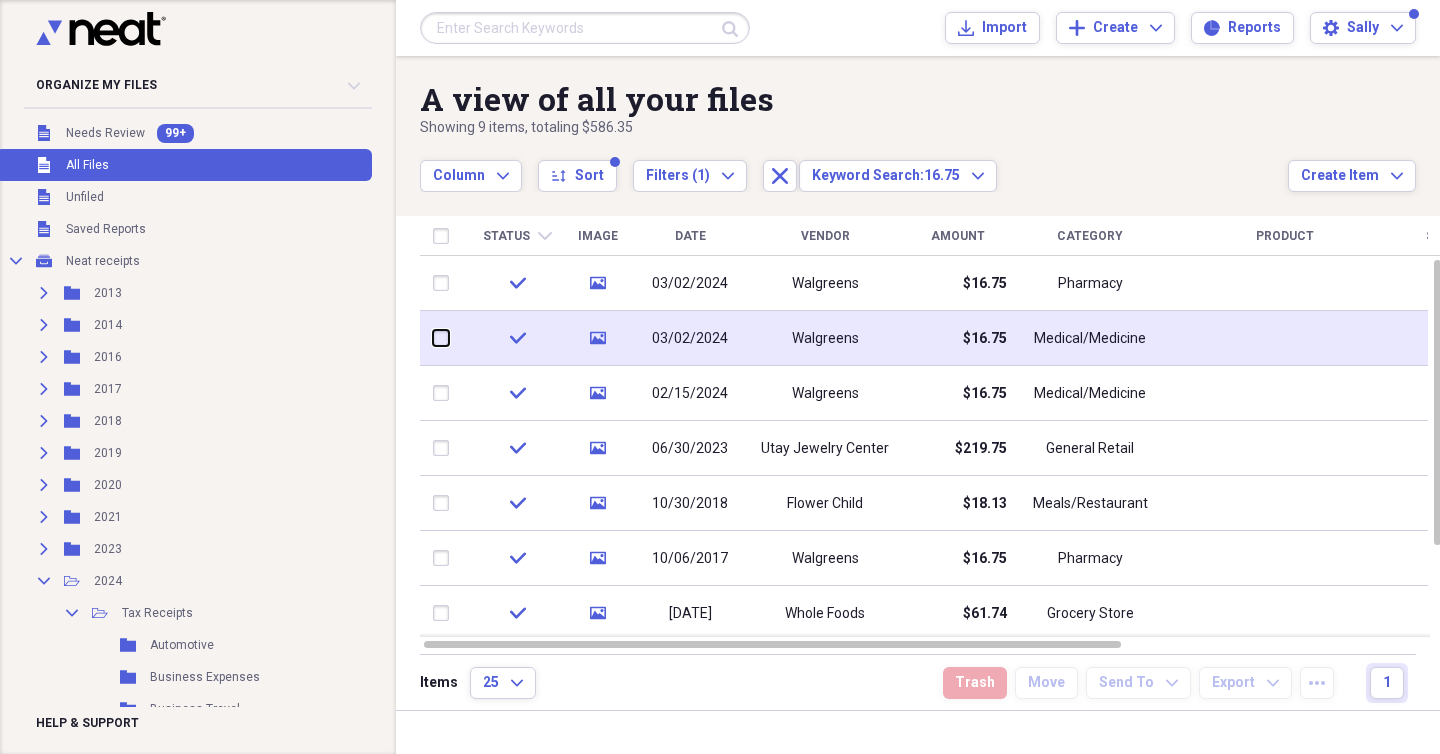 click at bounding box center [433, 338] 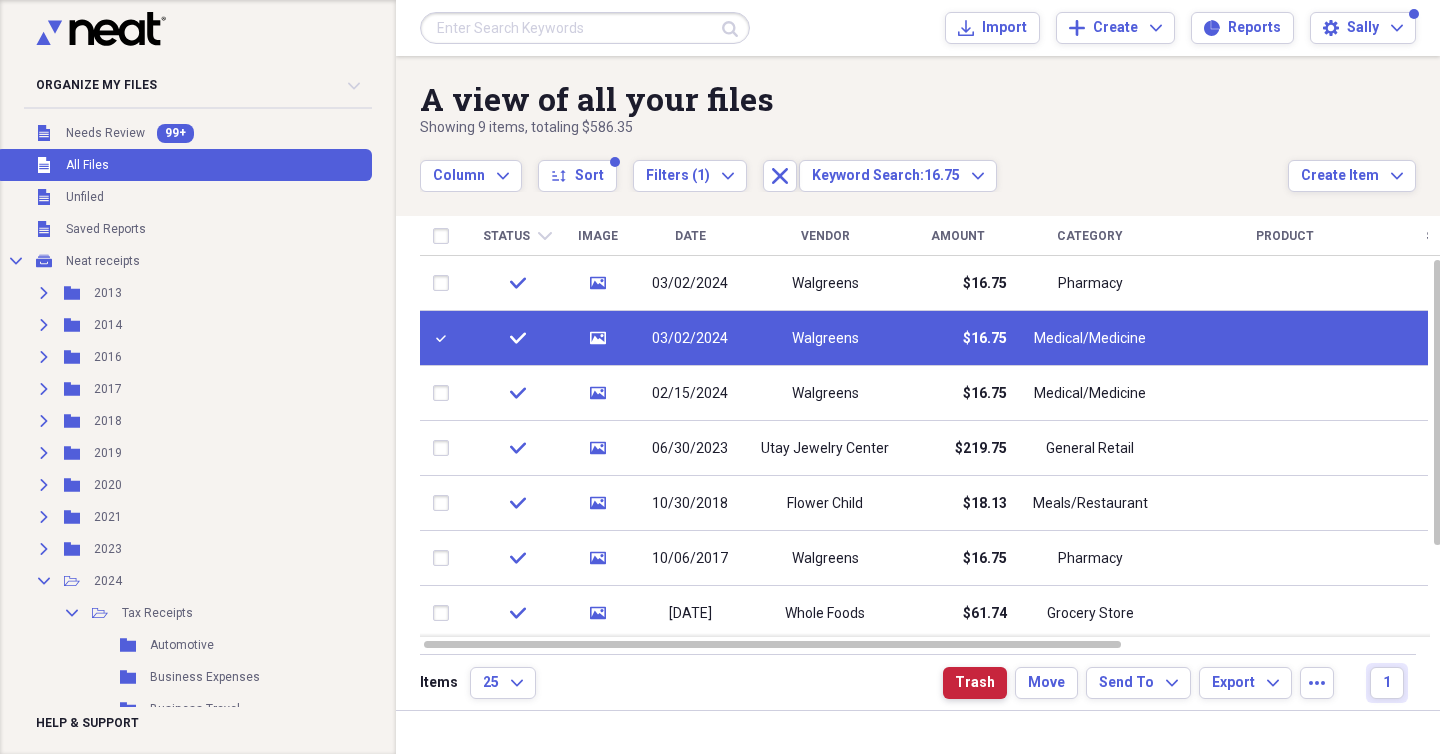 click on "Trash" at bounding box center (975, 683) 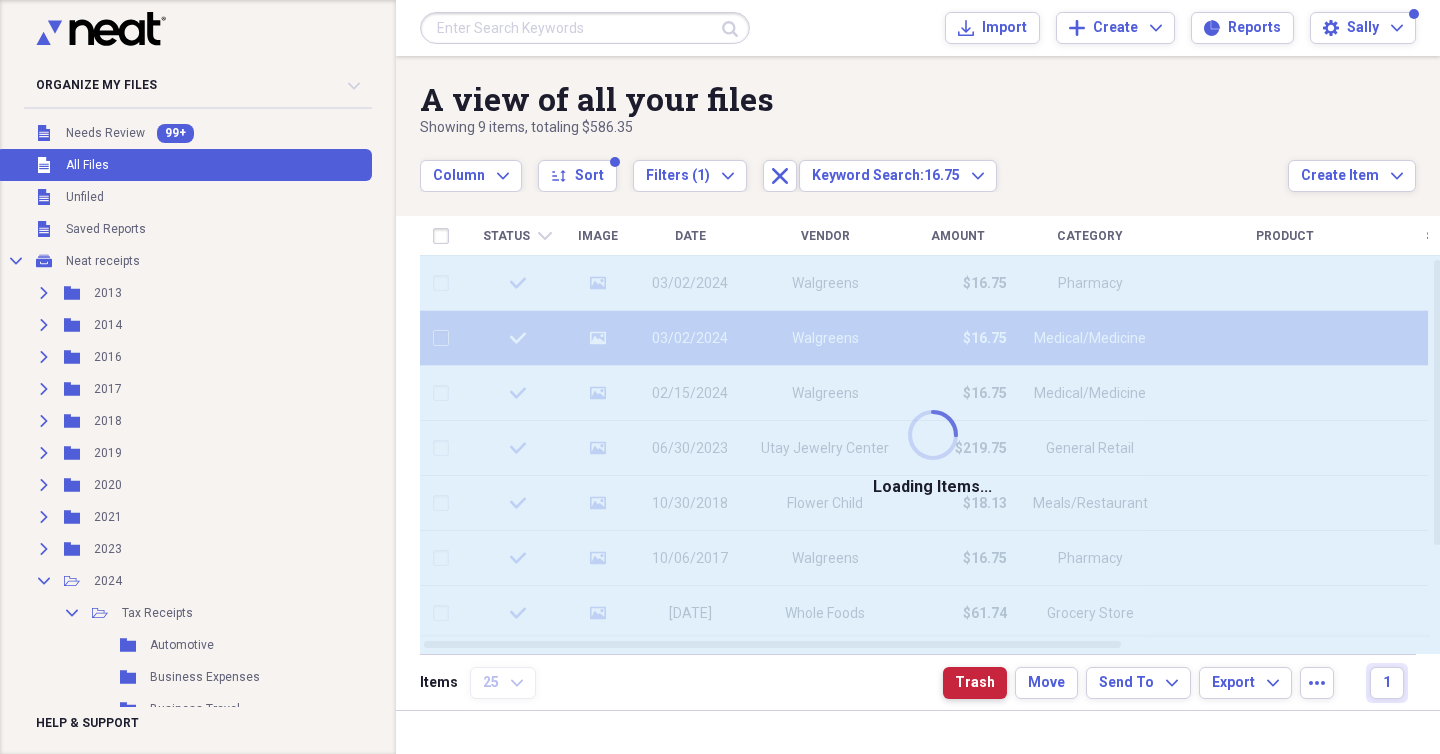 checkbox on "false" 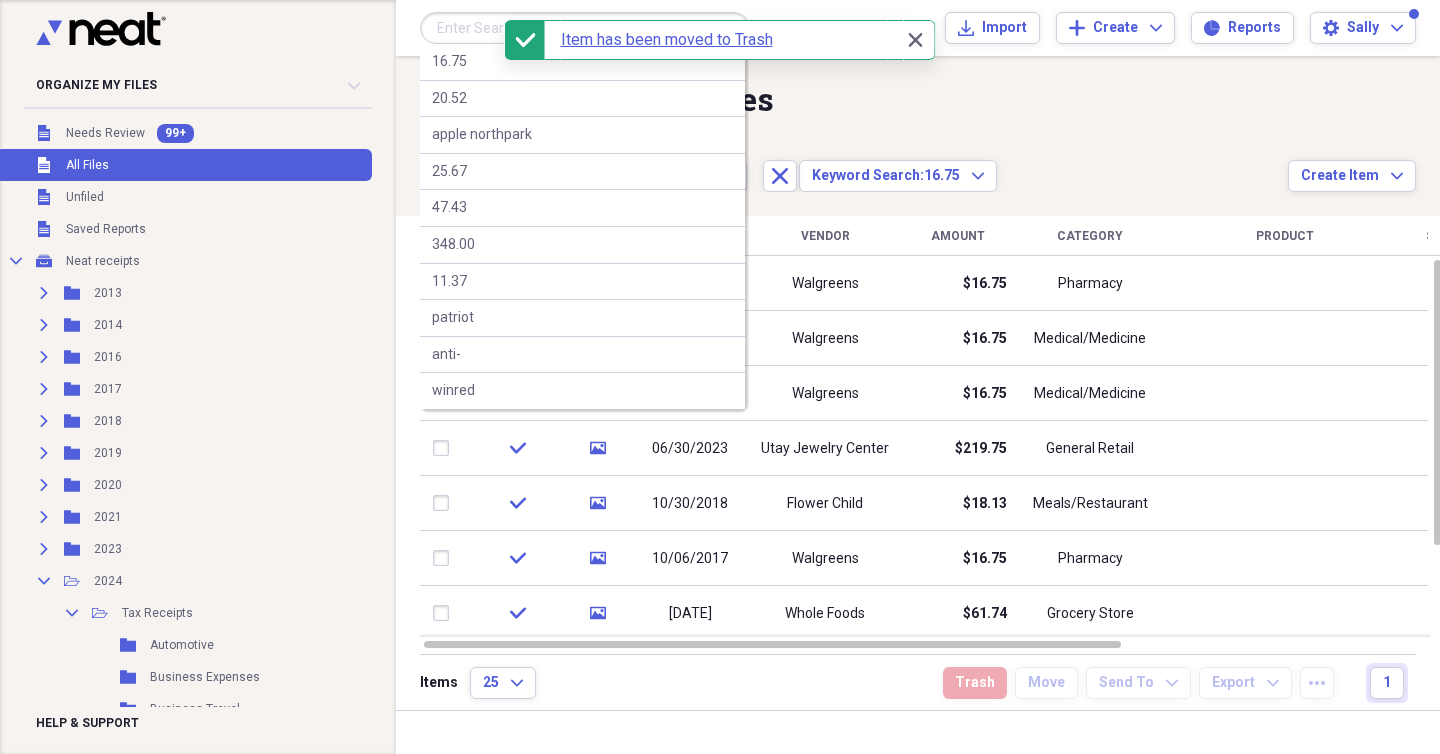 click at bounding box center [585, 28] 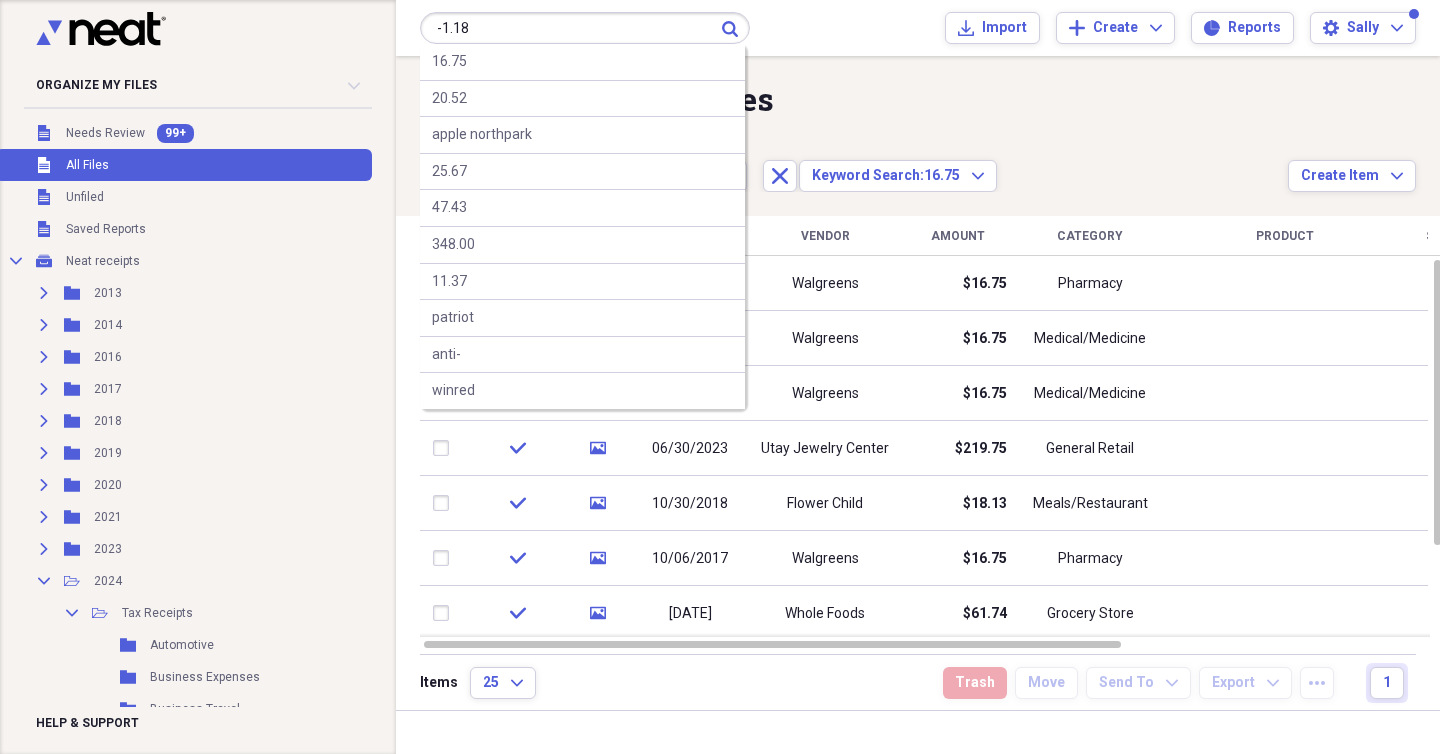 type on "-1.18" 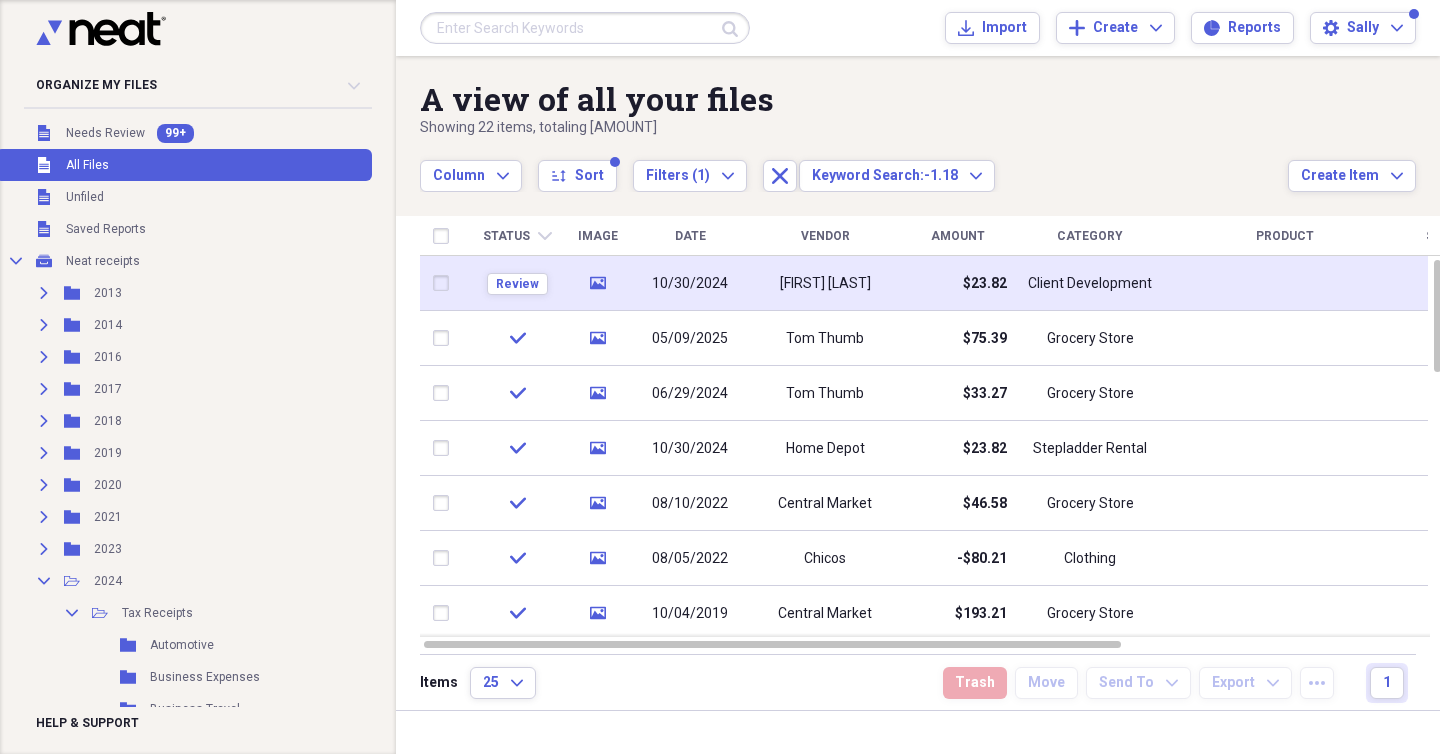 click on "media" 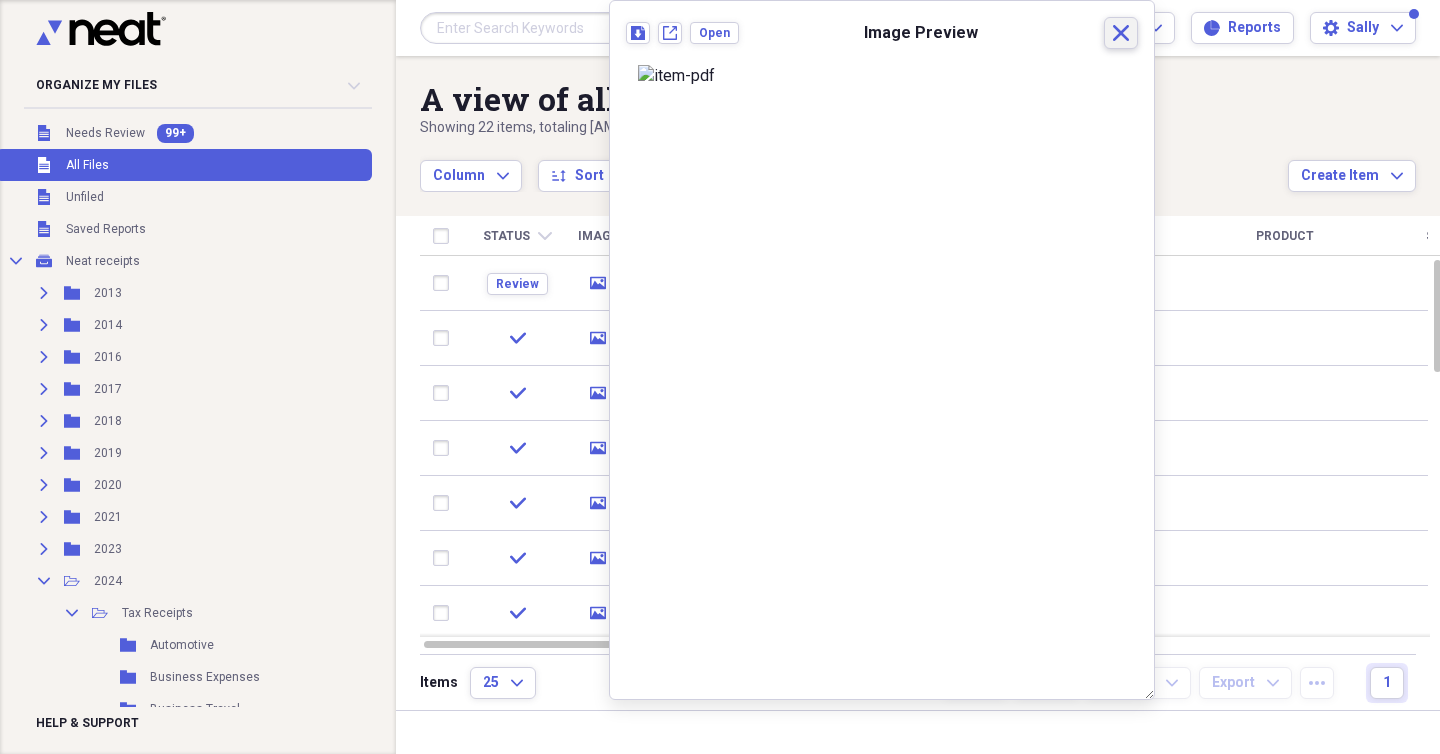 click on "Close" at bounding box center [1121, 33] 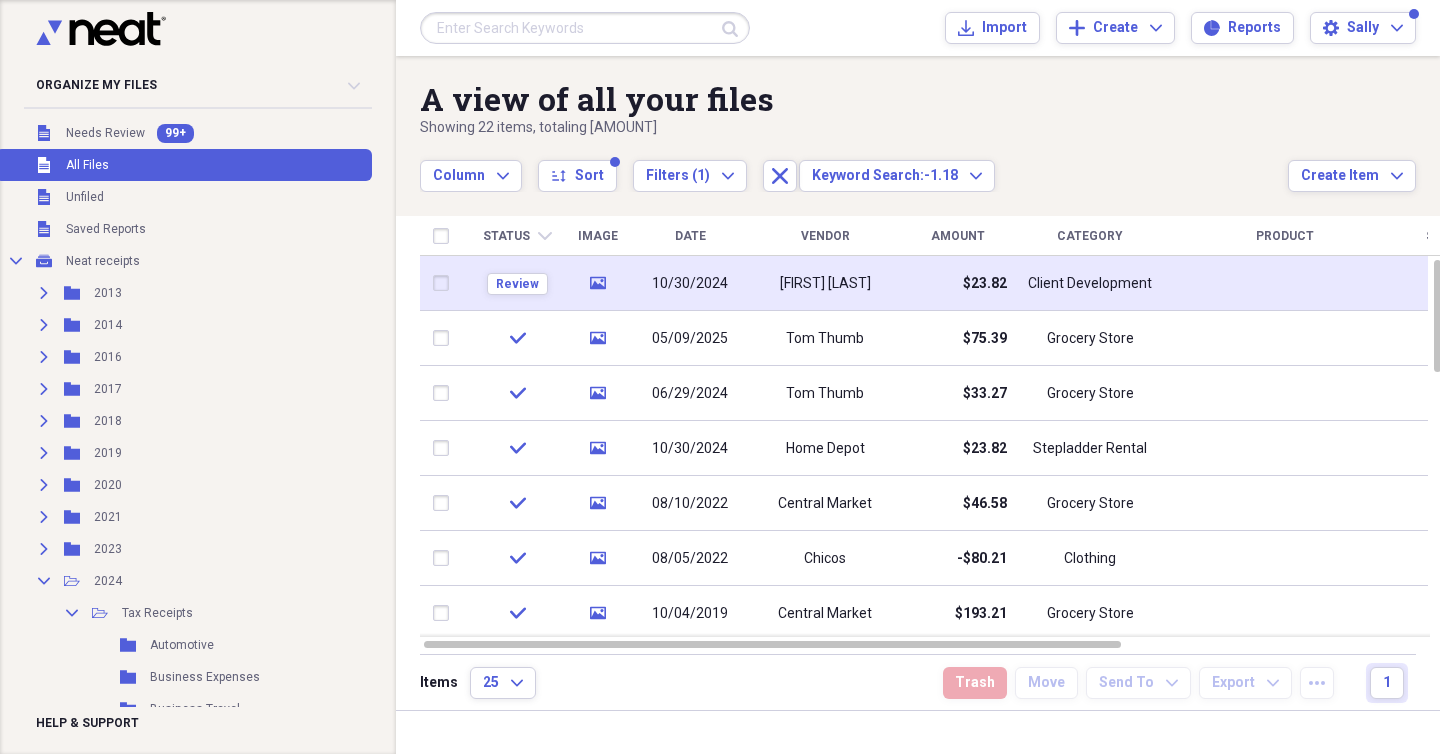 click on "$23.82" at bounding box center (957, 283) 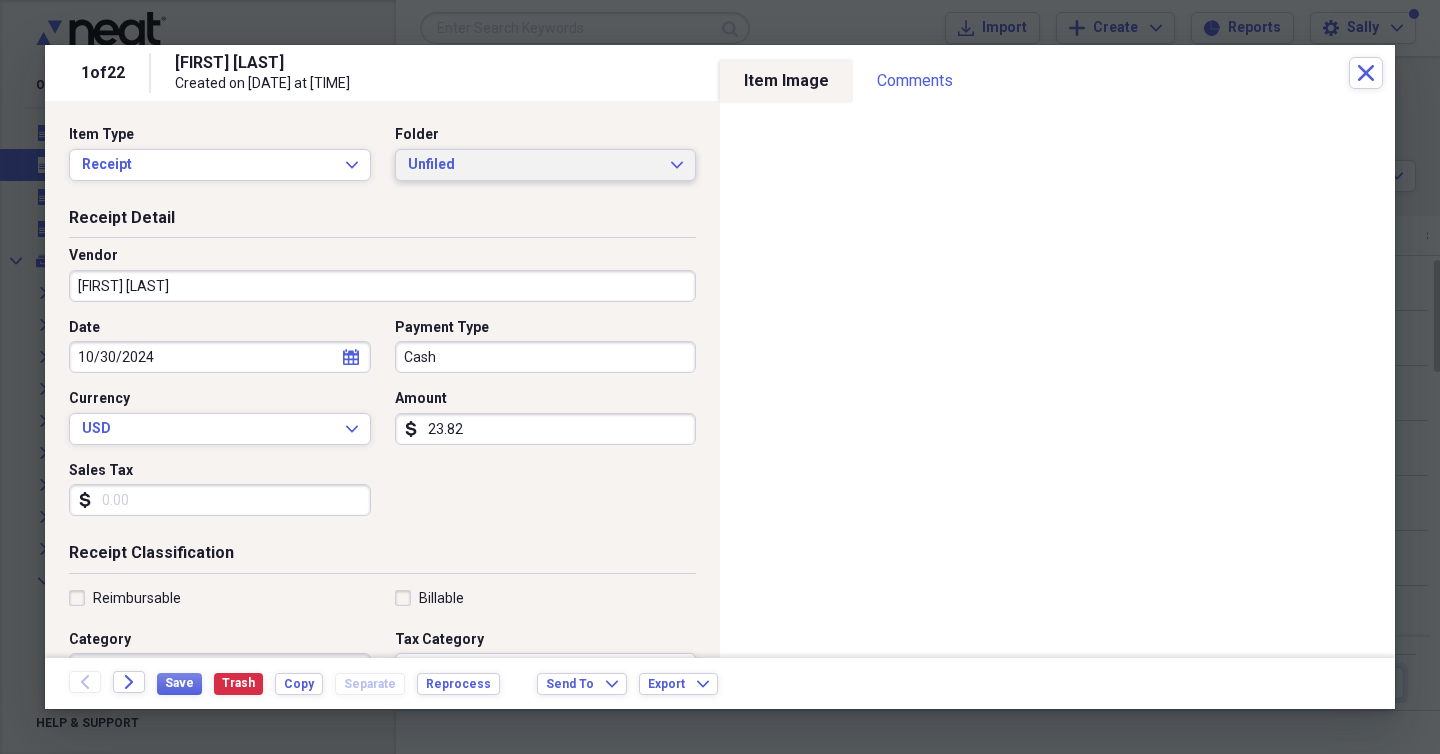 click on "Unfiled" at bounding box center (534, 165) 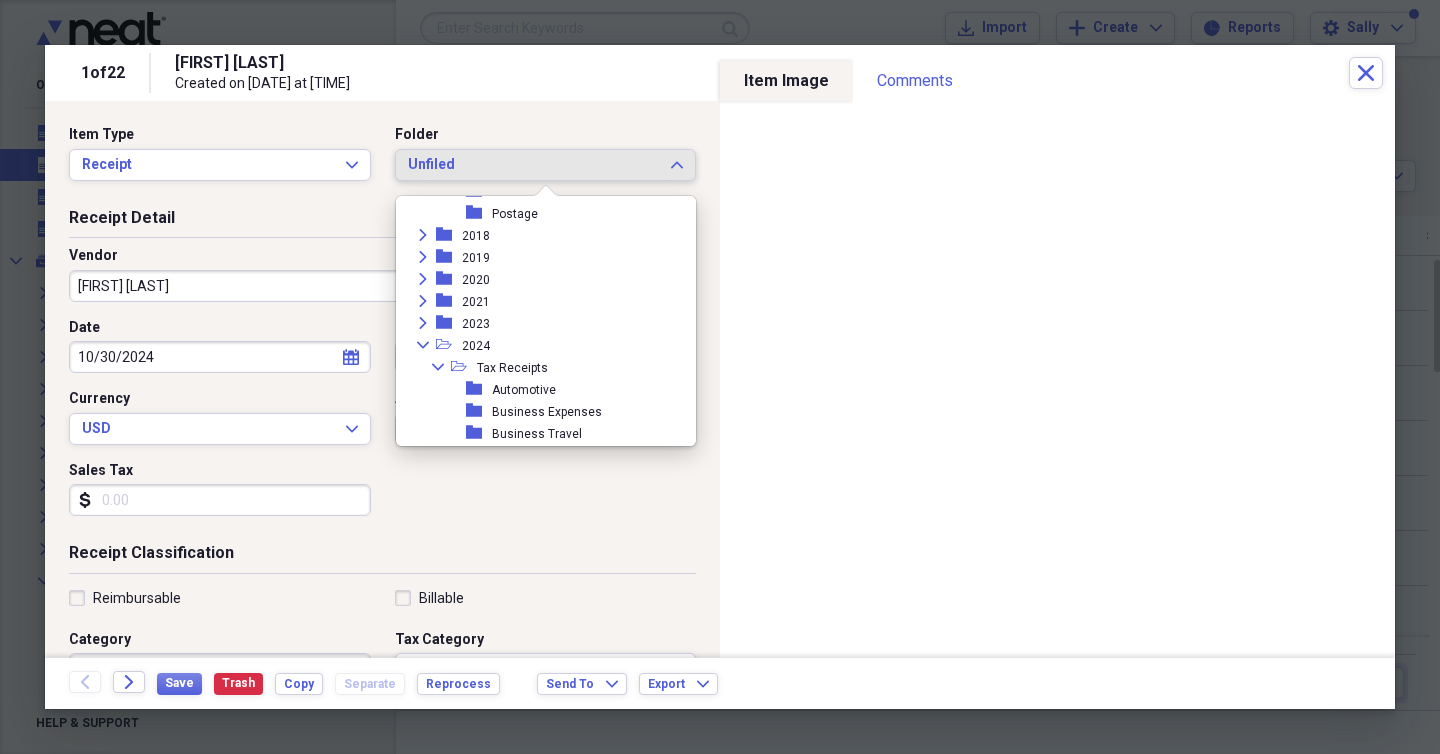 scroll, scrollTop: 0, scrollLeft: 0, axis: both 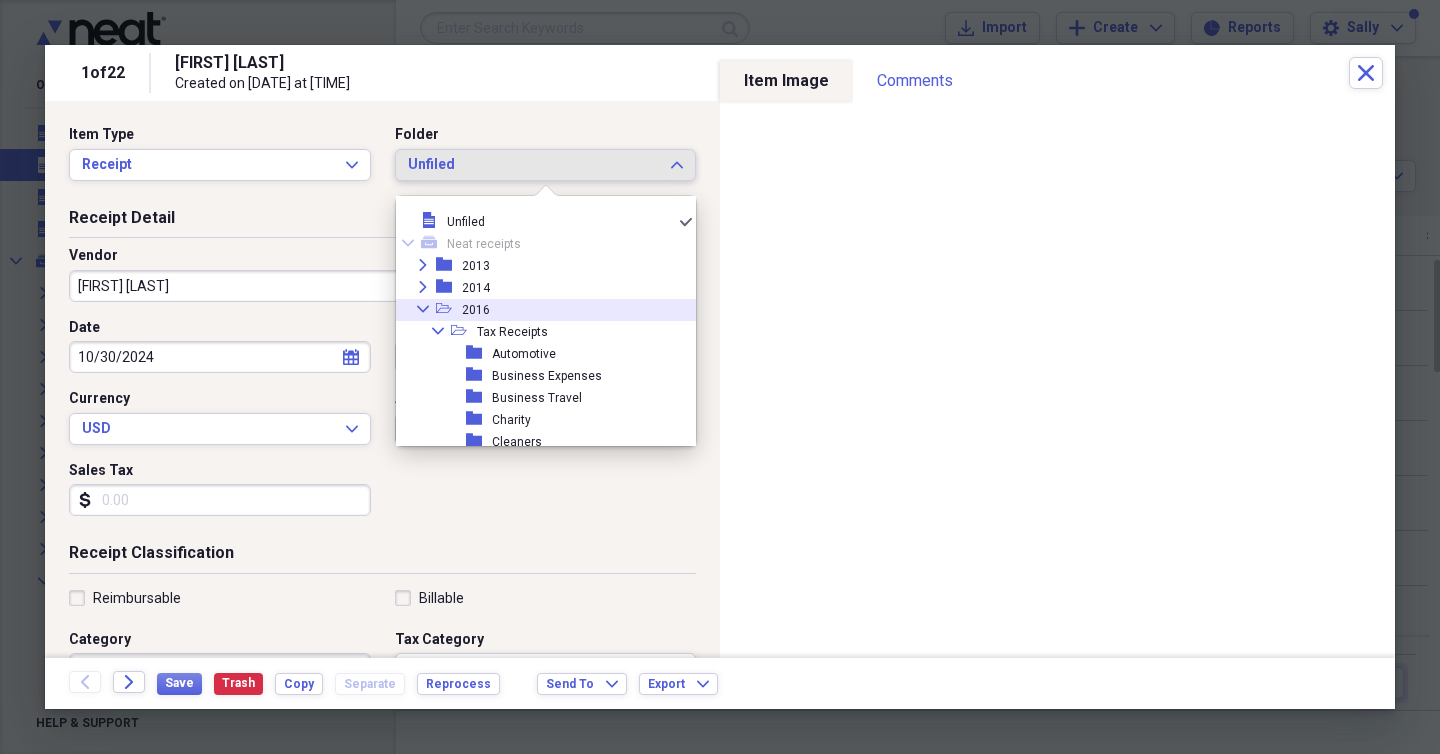 click on "Collapse" 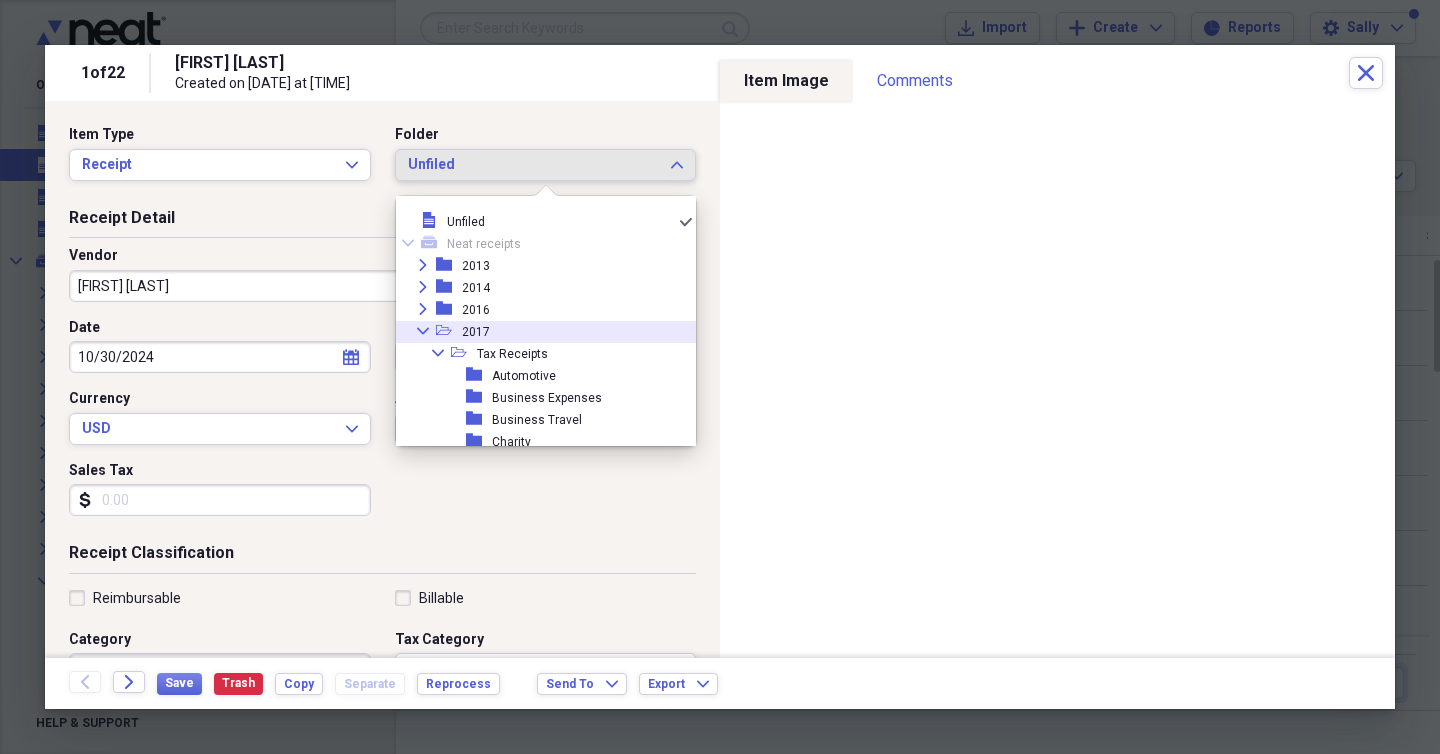 click on "Collapse" at bounding box center (423, 331) 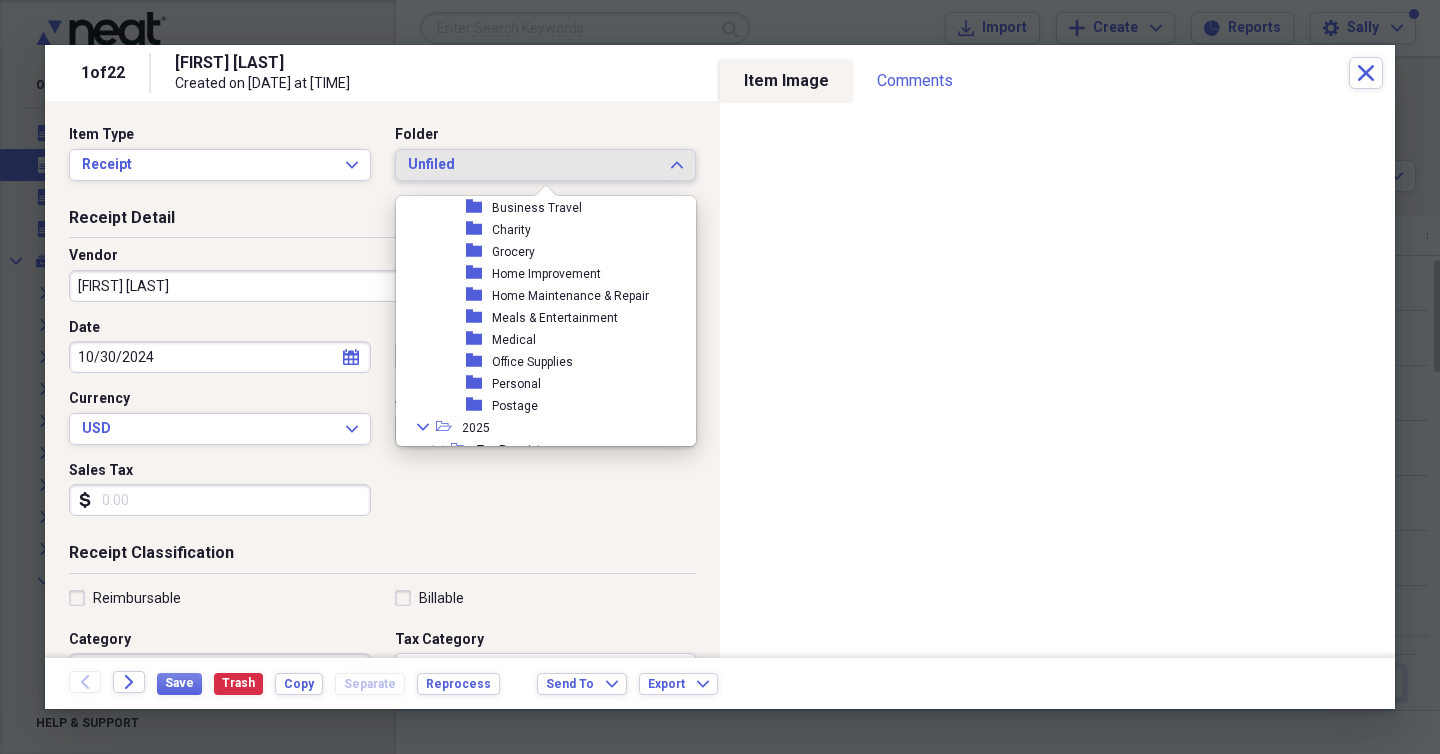 scroll, scrollTop: 382, scrollLeft: 0, axis: vertical 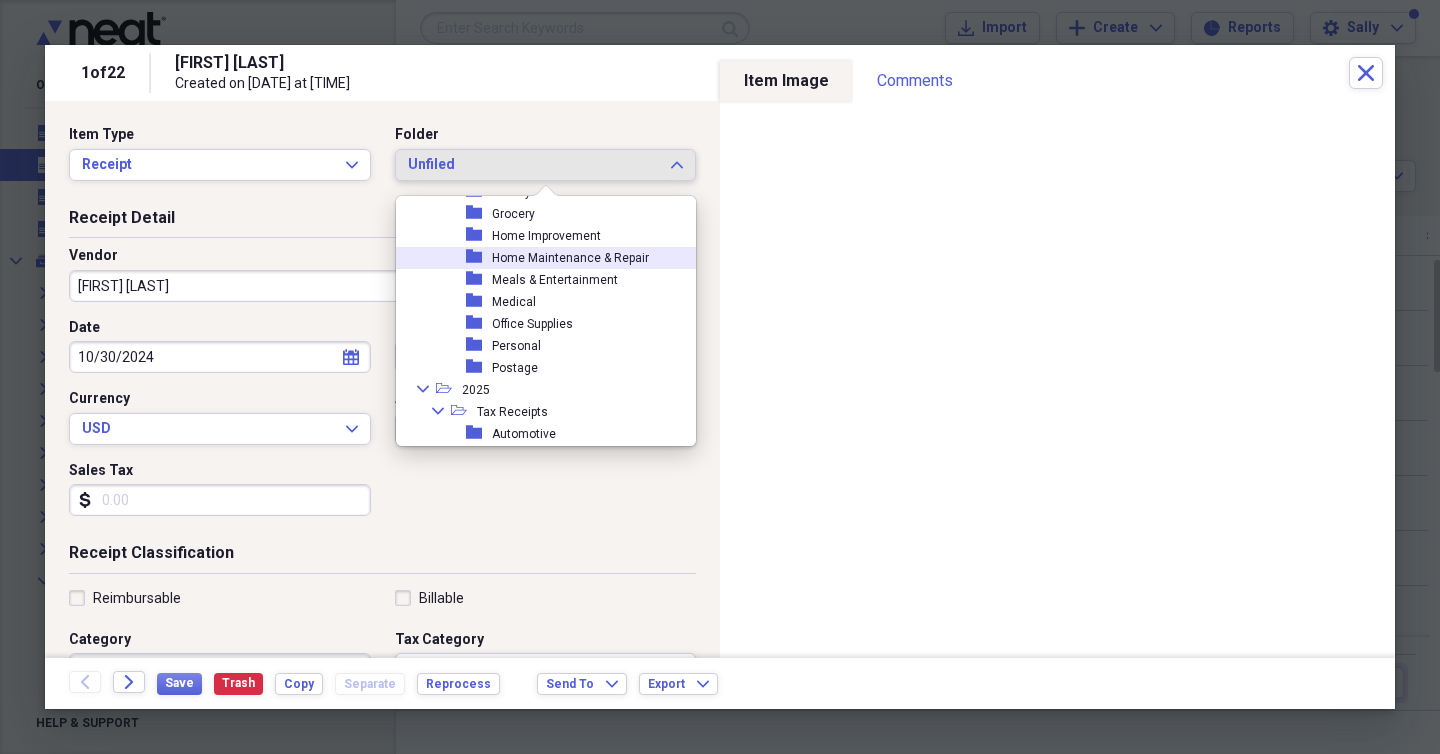 click on "Home Maintenance & Repair" at bounding box center (570, 258) 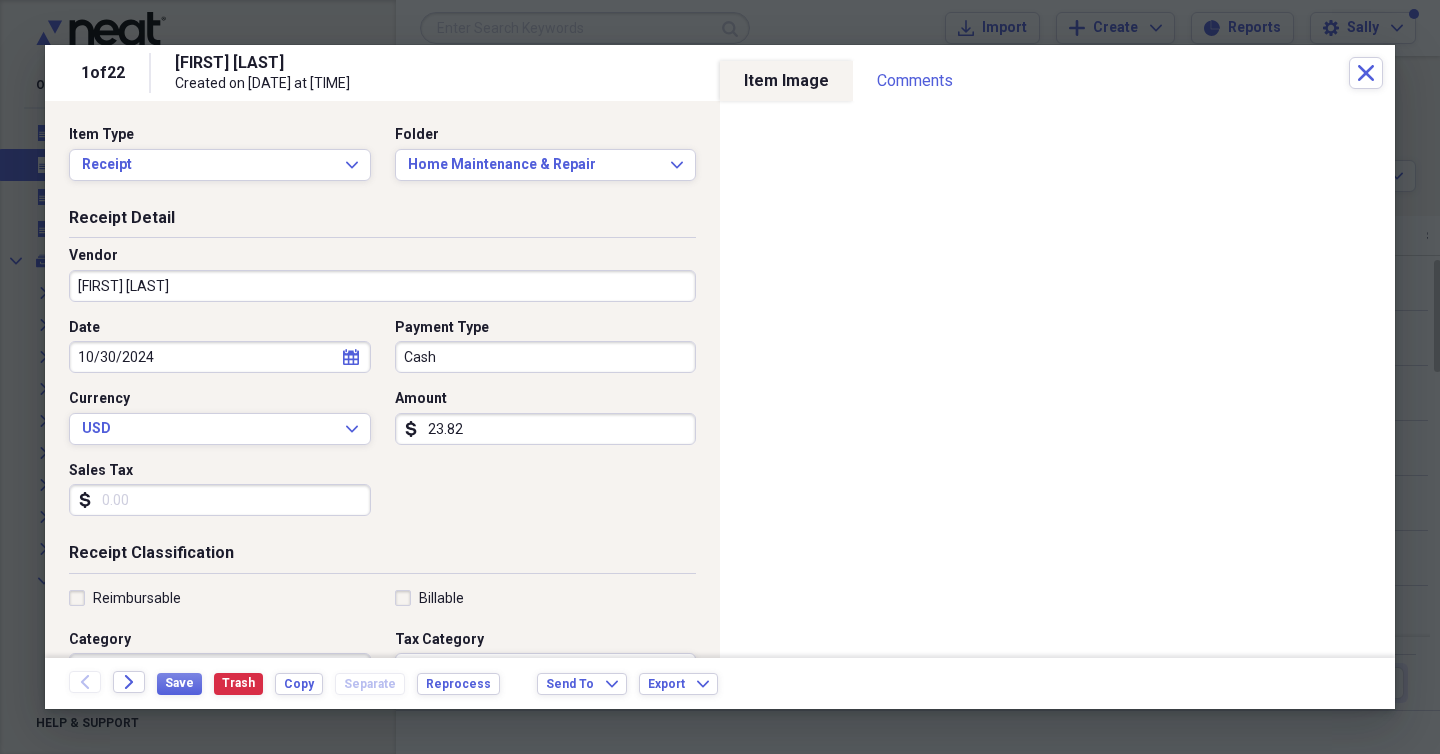click on "[FIRST] [LAST]" at bounding box center (382, 286) 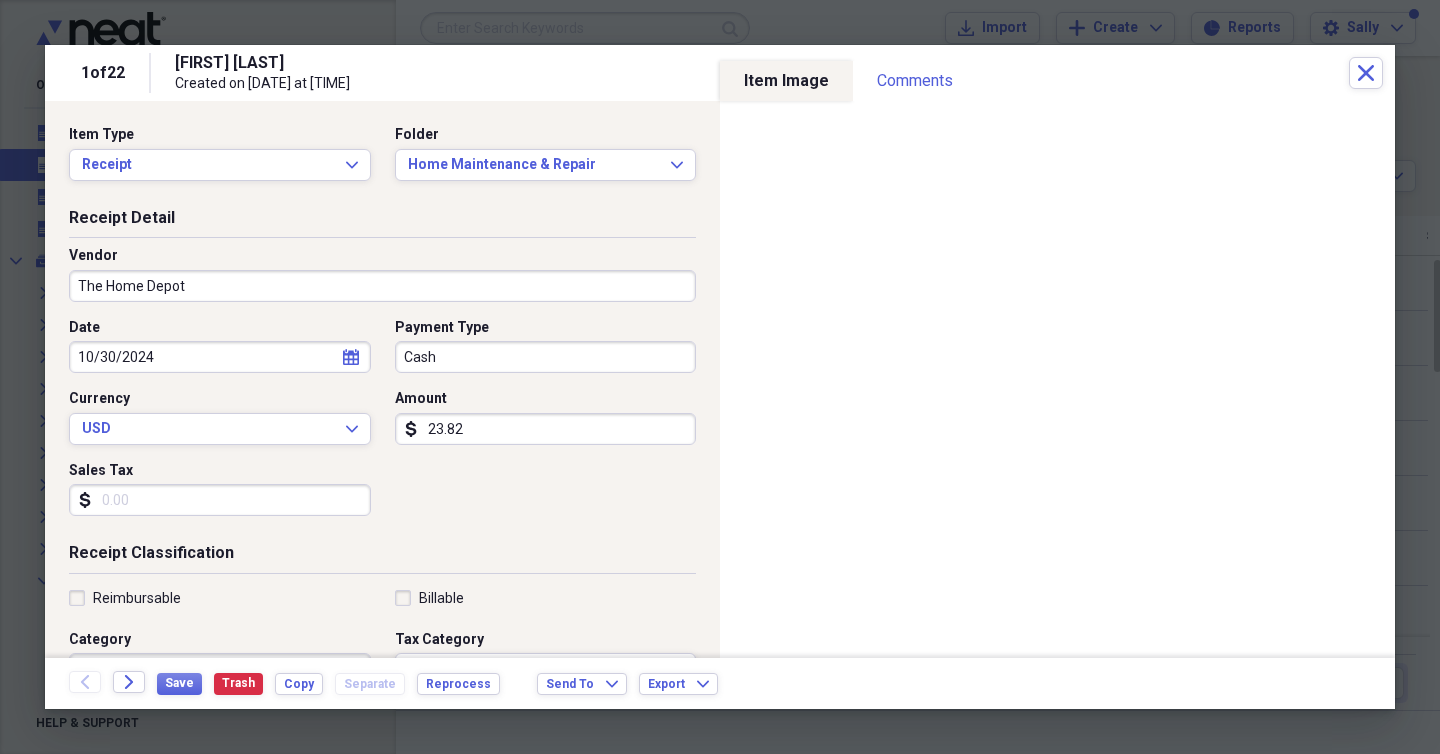 type on "The Home Depot" 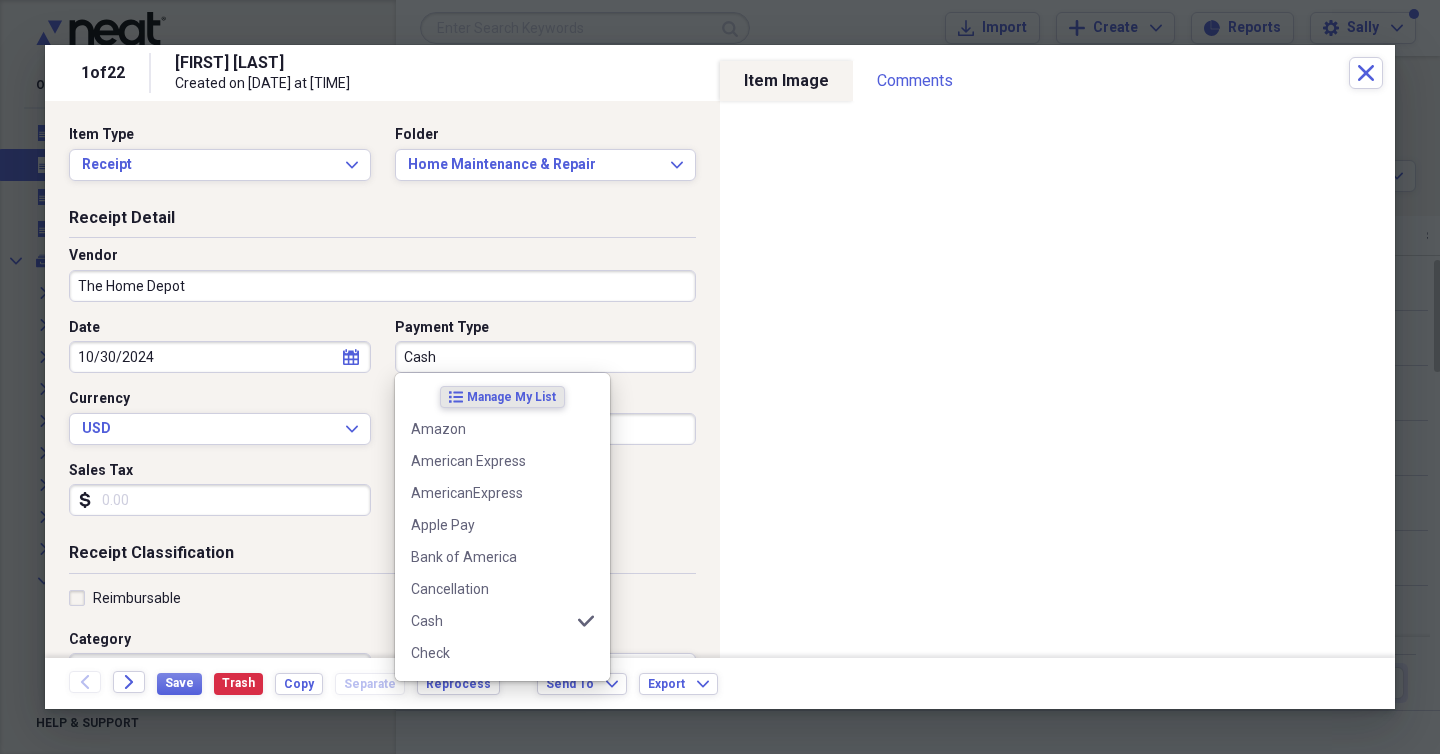 click on "Cash" at bounding box center (546, 357) 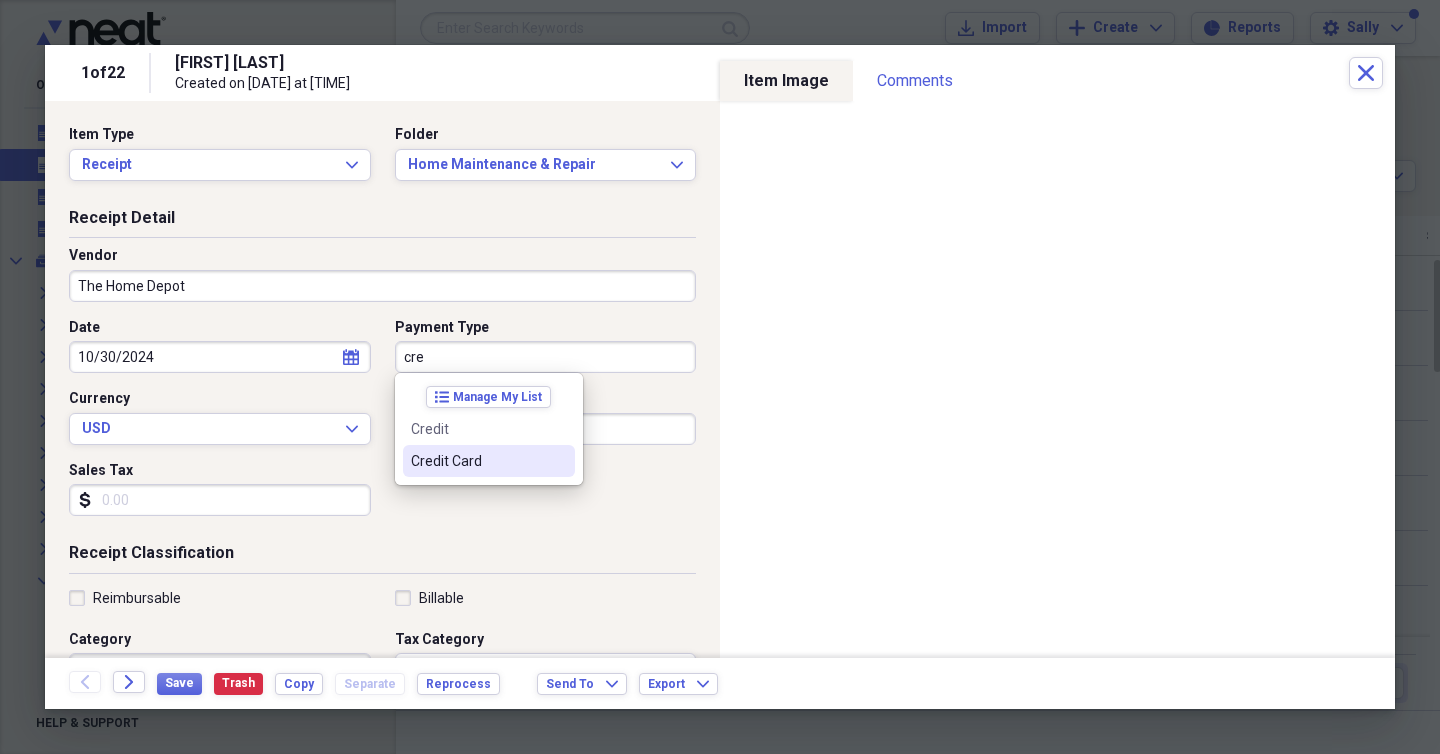 click on "Credit Card" at bounding box center [489, 461] 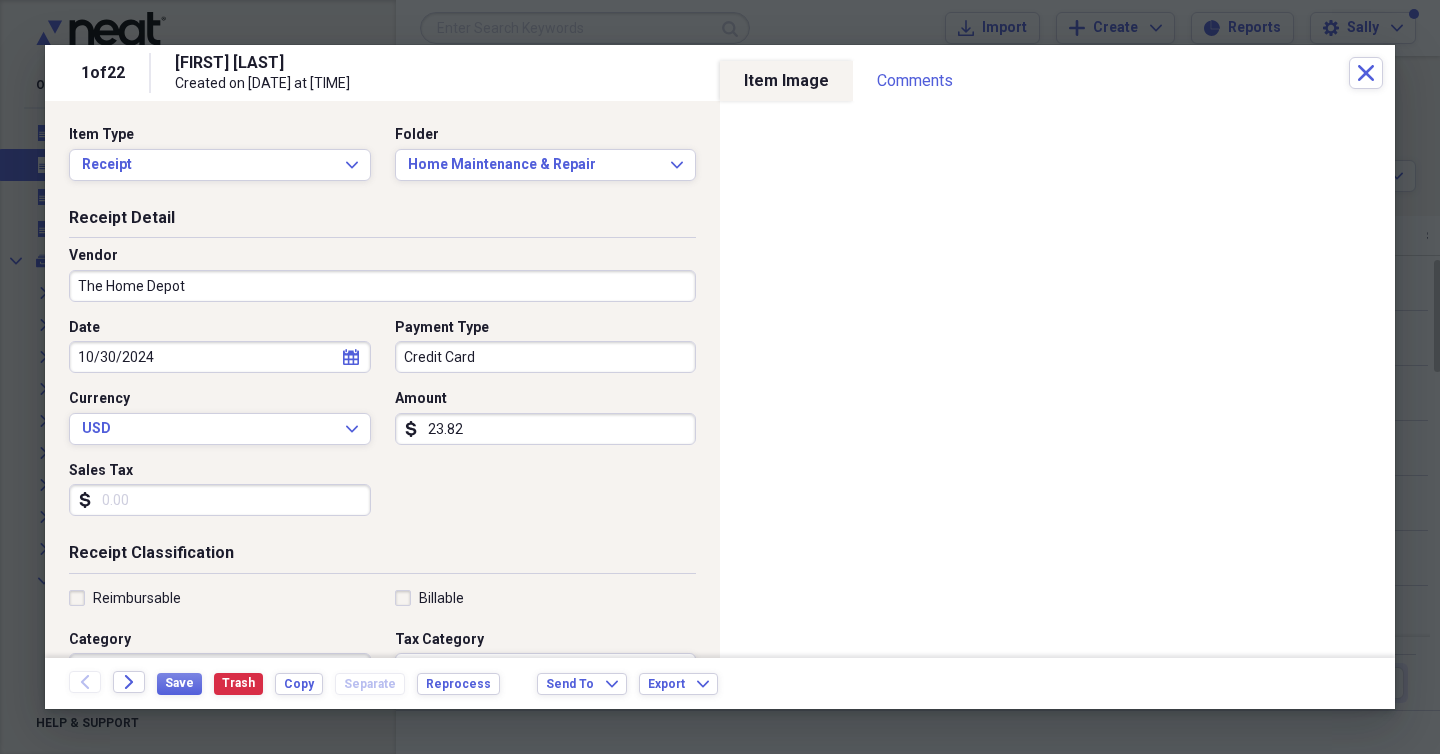 click on "Date 10/30/2024 calendar Calendar Payment Type Credit Card Currency USD Expand Amount dollar-sign 23.82 Sales Tax dollar-sign" at bounding box center (382, 425) 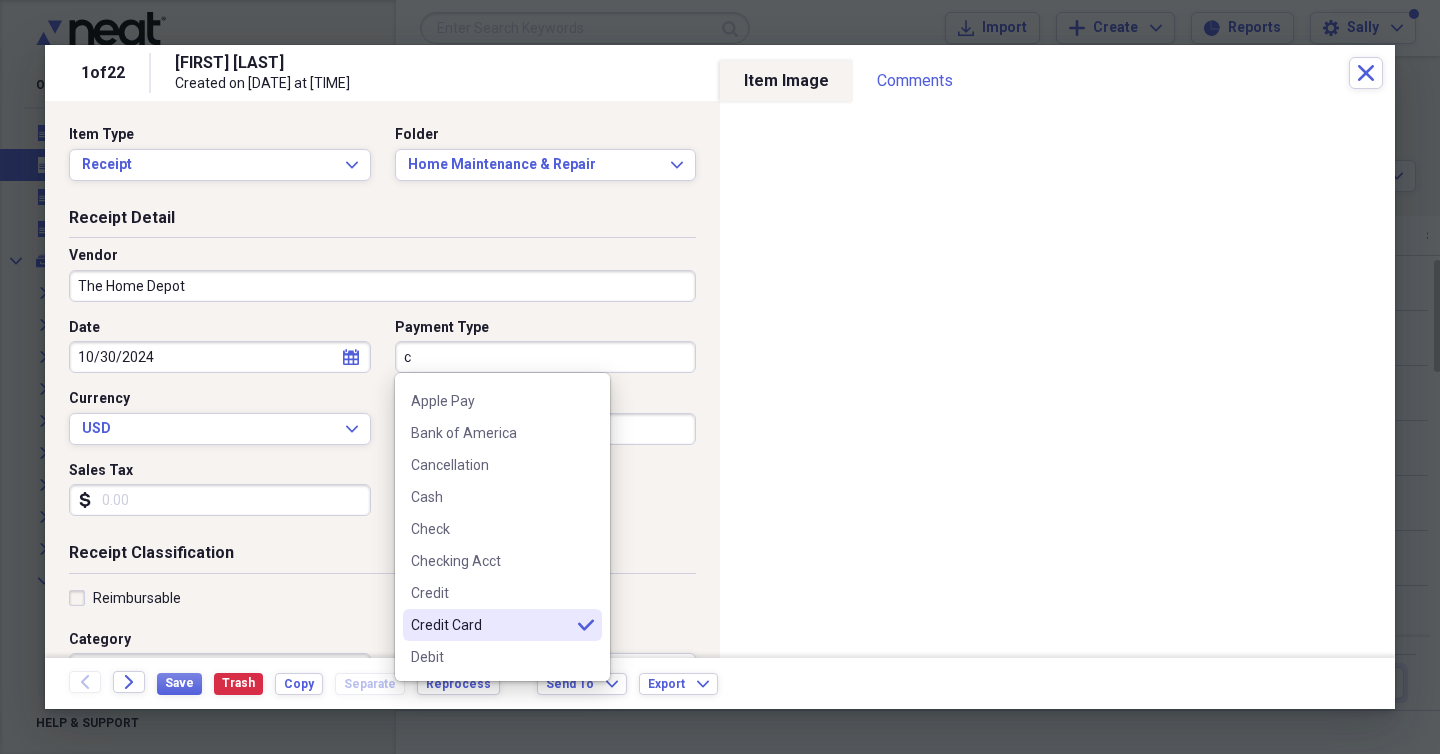 scroll, scrollTop: 0, scrollLeft: 0, axis: both 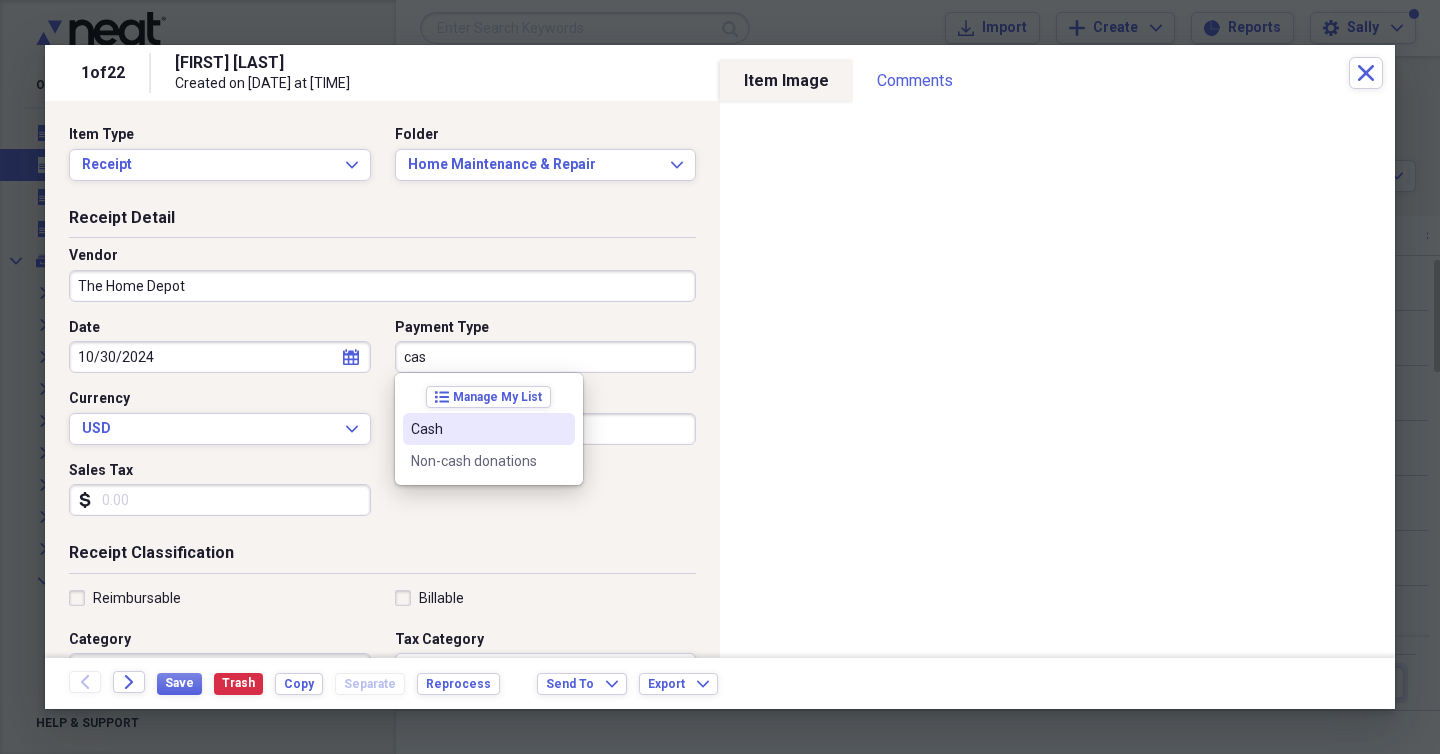 click on "Cash" at bounding box center [477, 429] 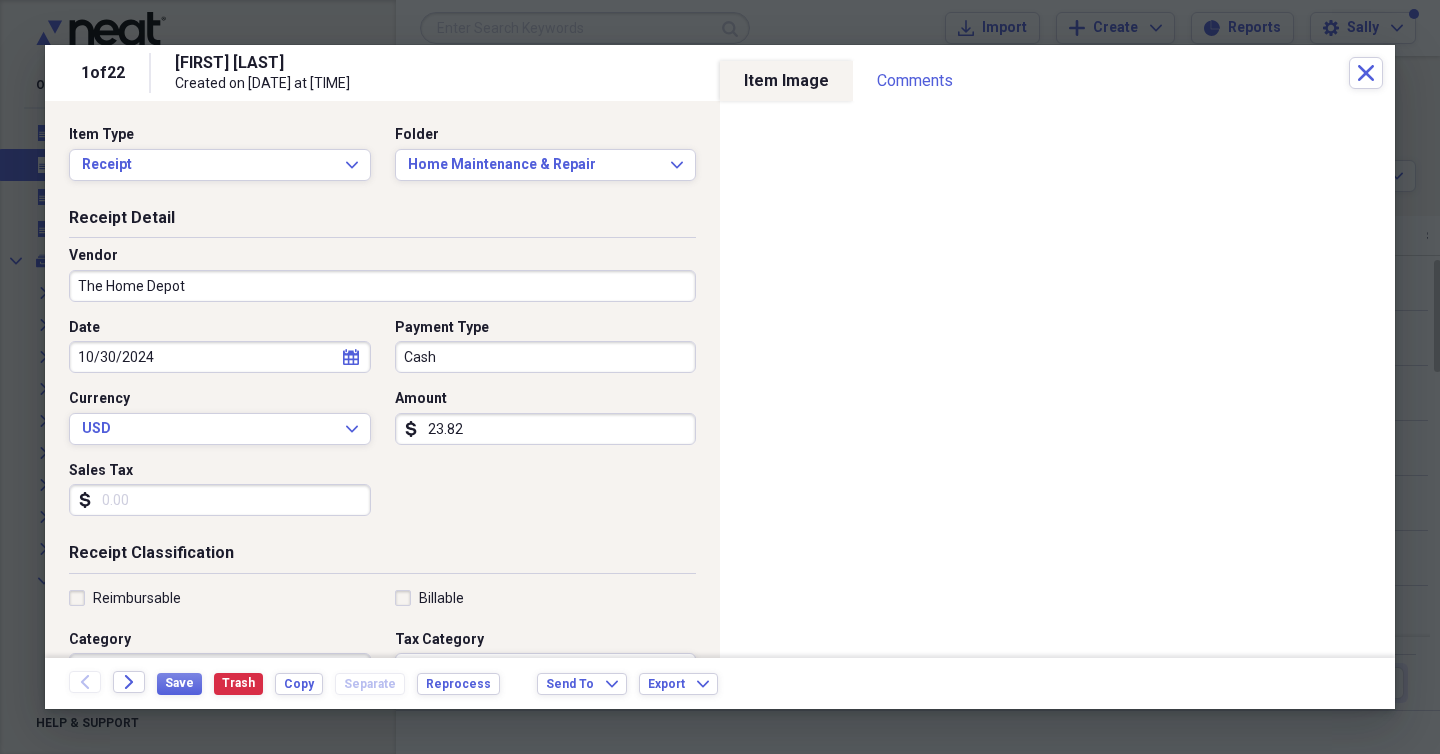 click on "Date 10/30/2024 calendar Calendar Payment Type Cash Currency USD Expand Amount dollar-sign 23.82 Sales Tax dollar-sign" at bounding box center [382, 425] 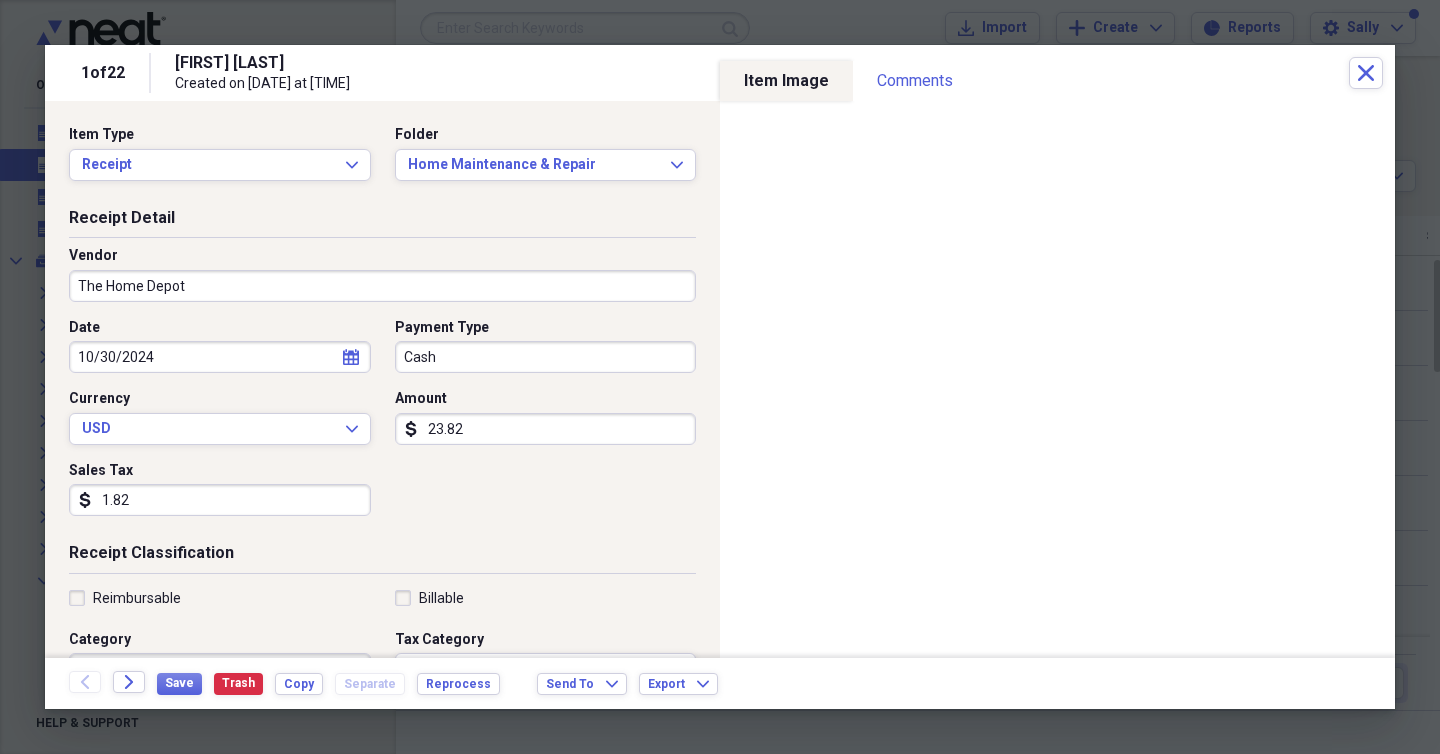 type on "1.82" 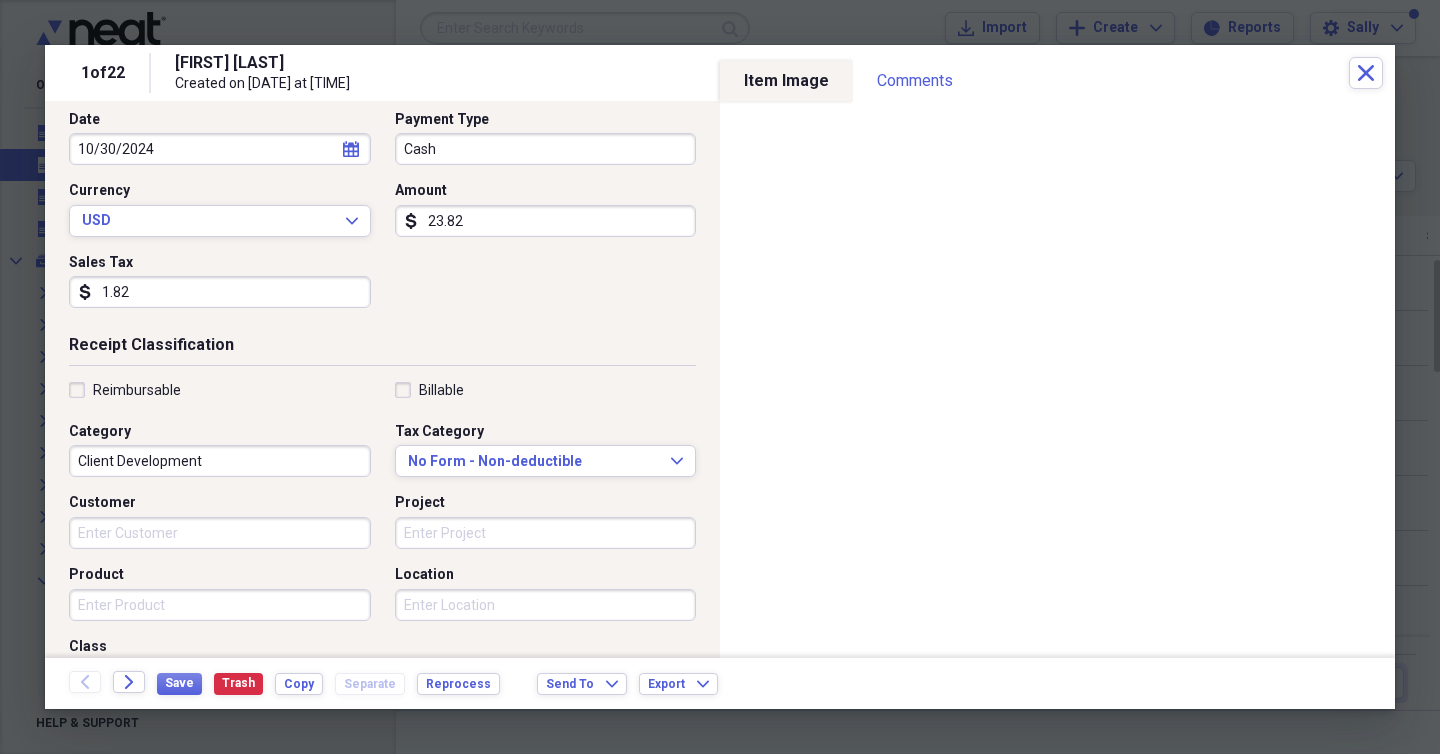 scroll, scrollTop: 256, scrollLeft: 0, axis: vertical 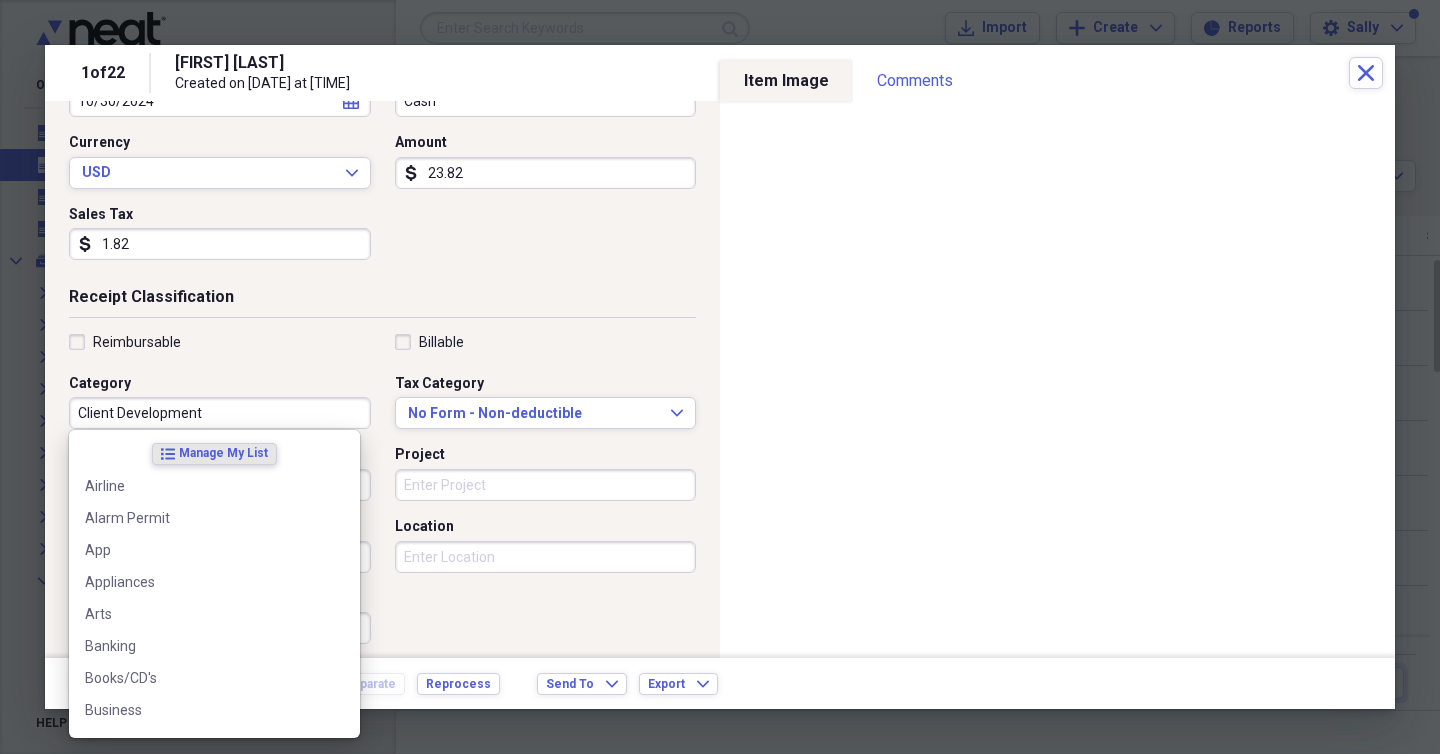 click on "Client Development" at bounding box center [220, 413] 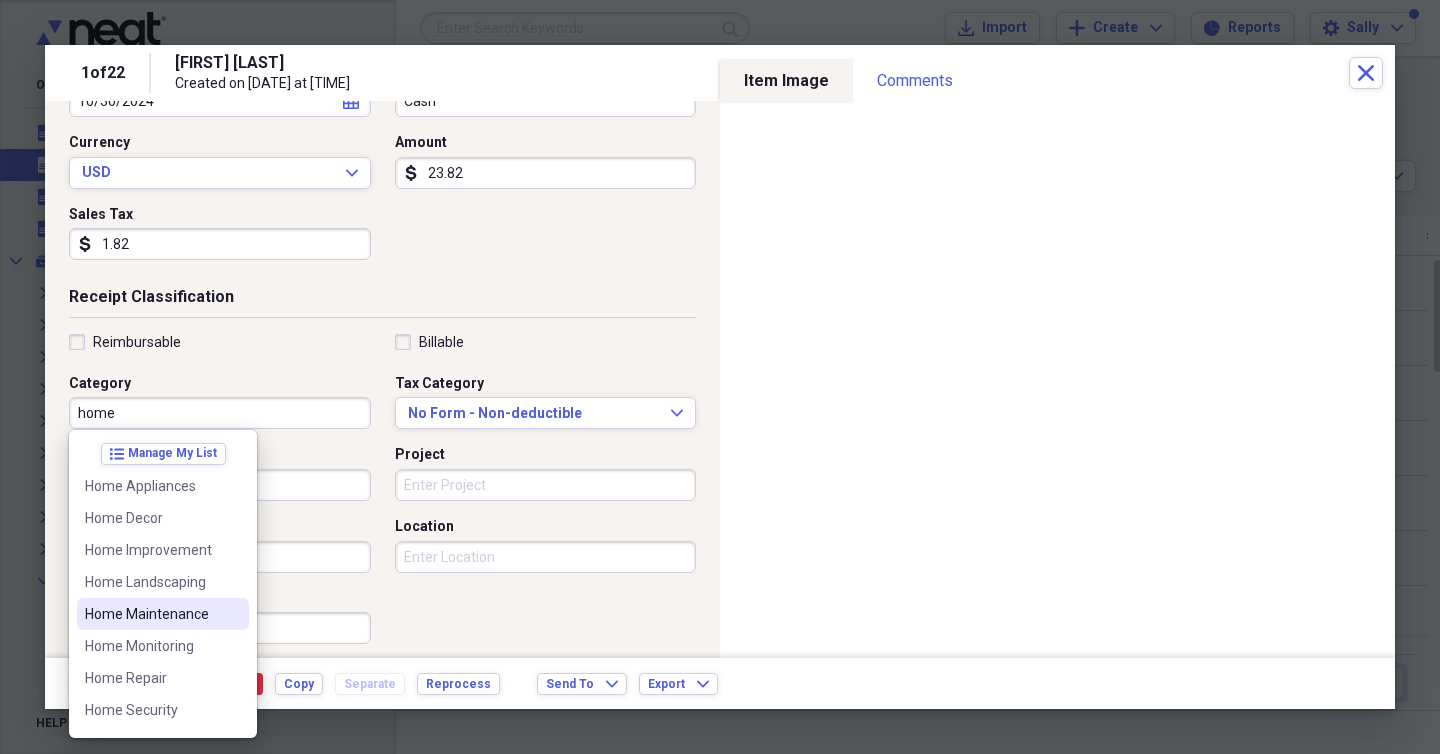 click on "Home Maintenance" at bounding box center (151, 614) 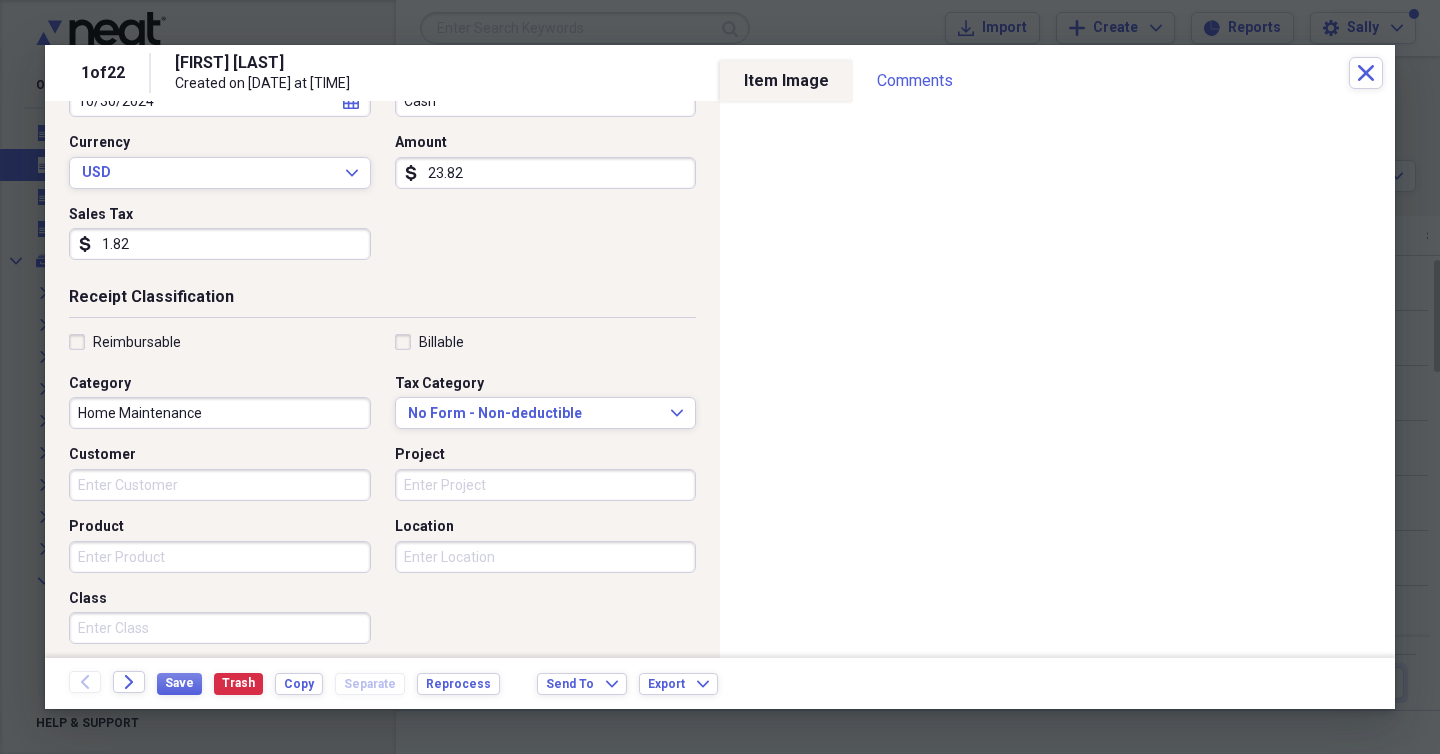scroll, scrollTop: 0, scrollLeft: 0, axis: both 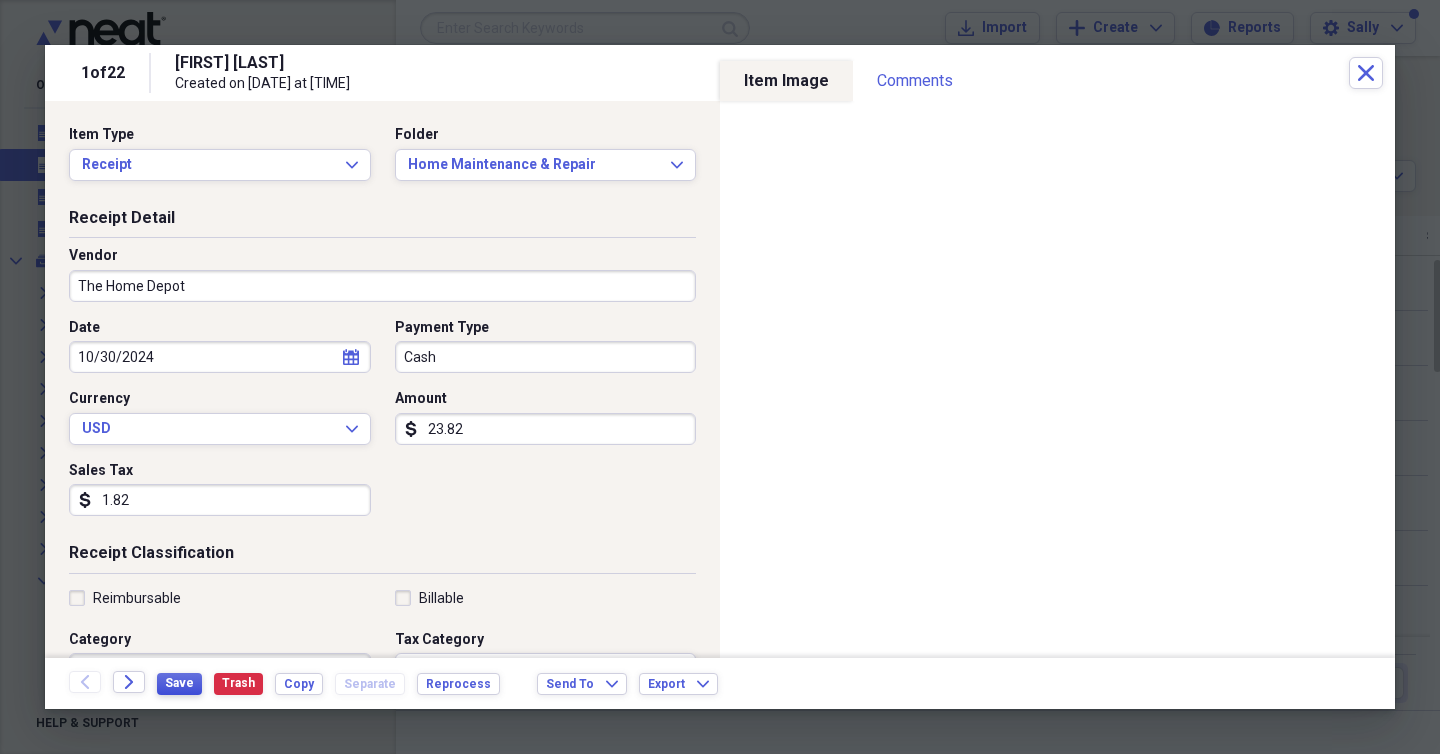 click on "Save" at bounding box center (179, 683) 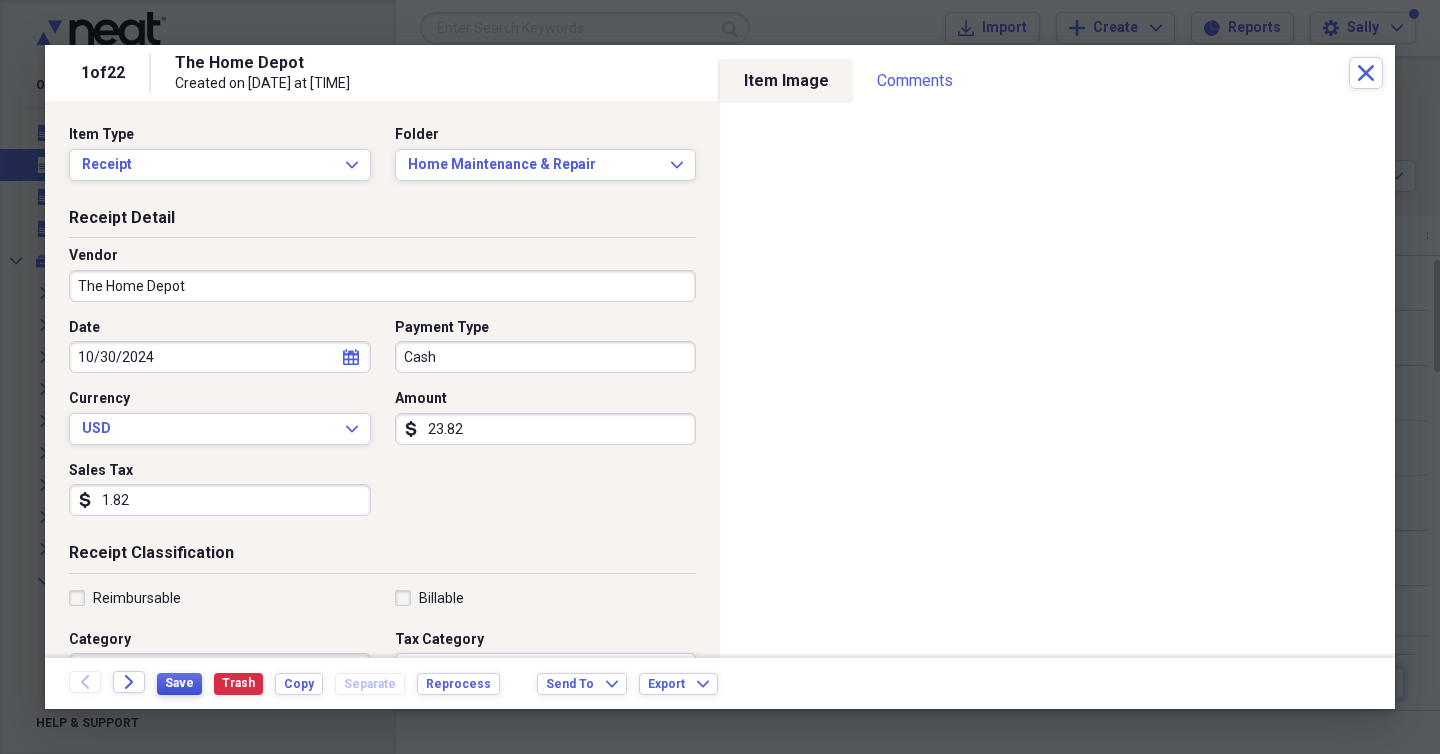 click on "Save" at bounding box center (179, 683) 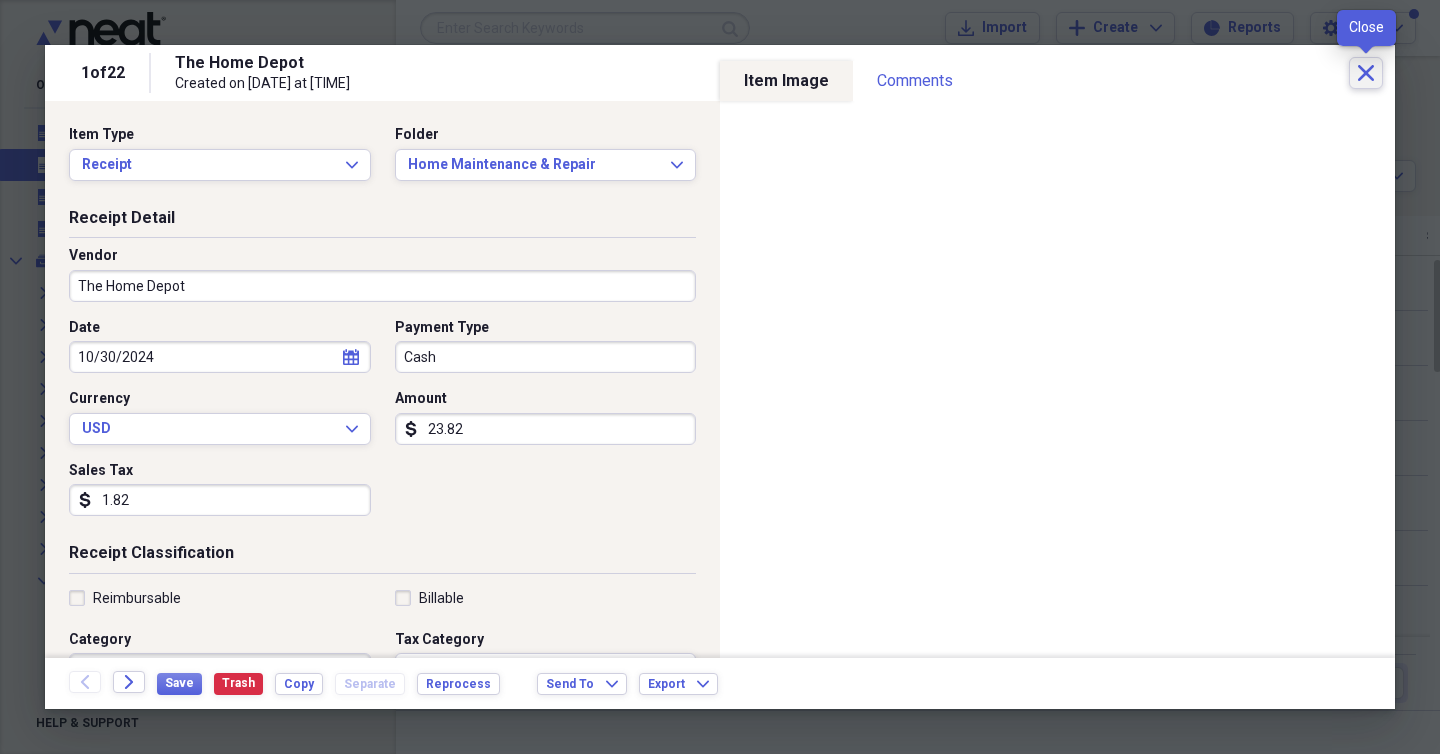 click on "Close" 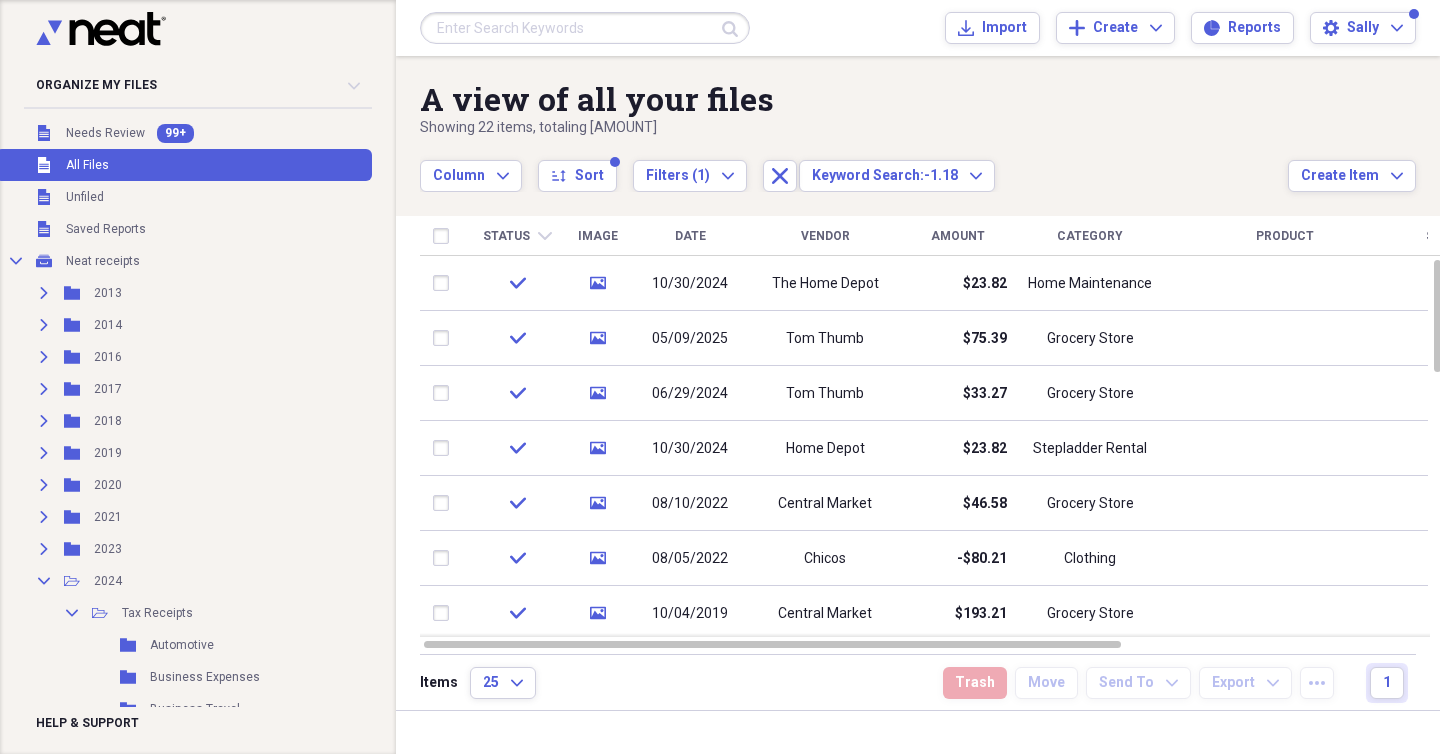 click at bounding box center (585, 28) 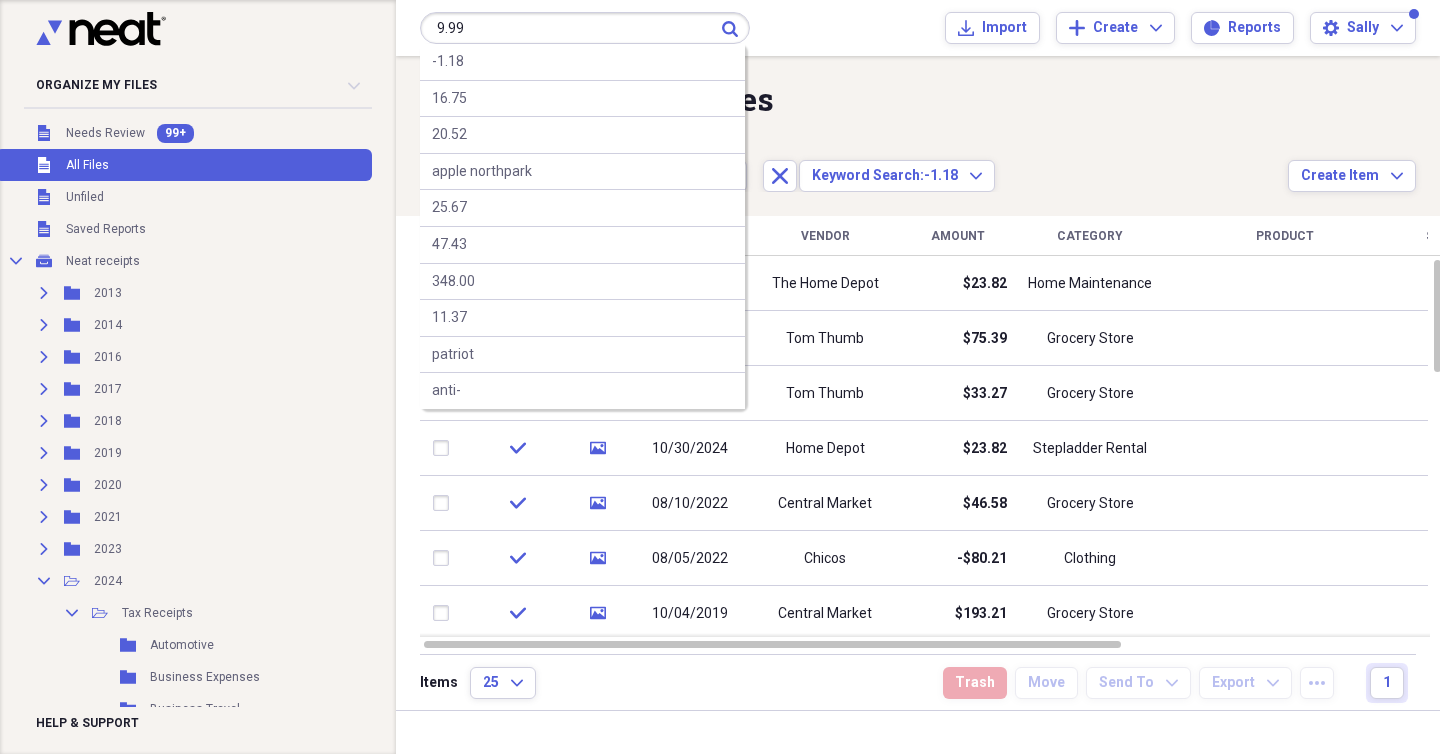 type on "9.99" 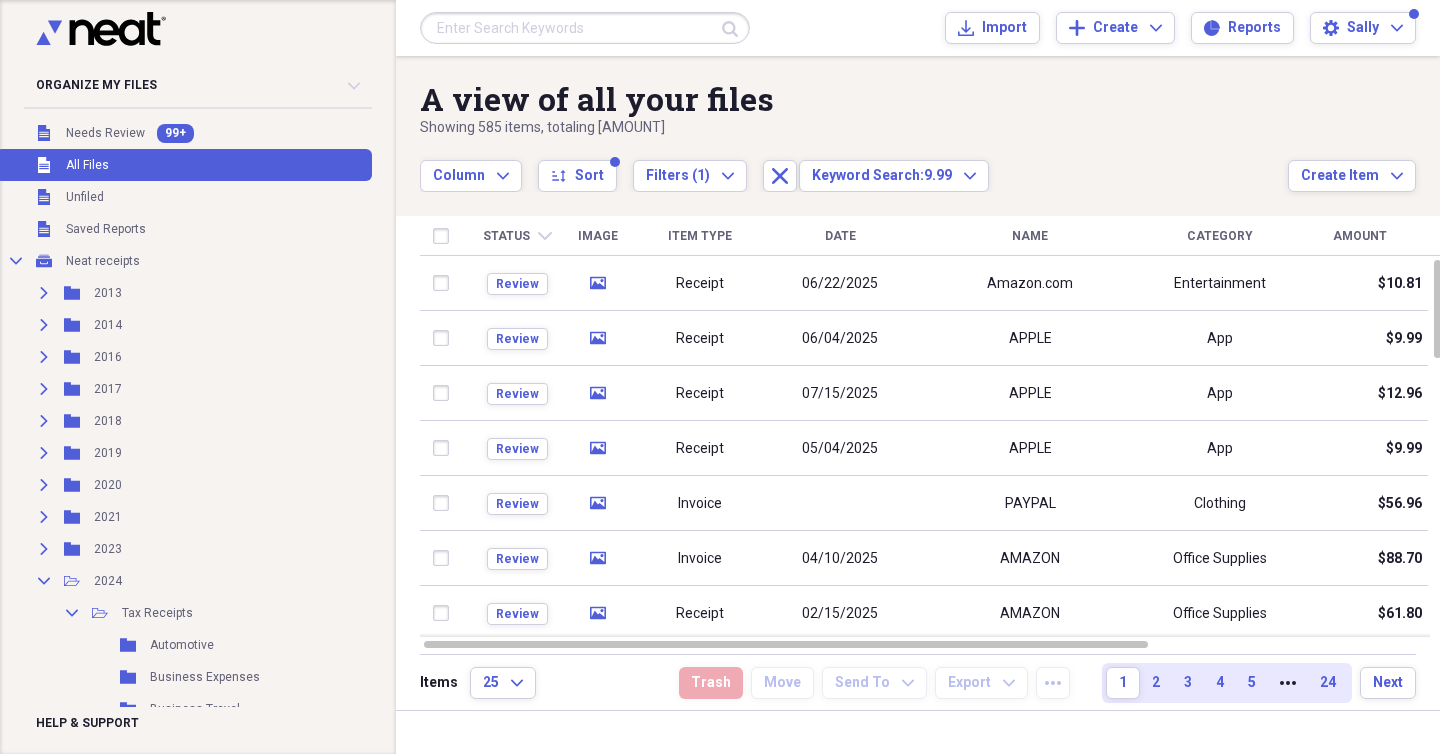 click on "Receipt" at bounding box center (700, 449) 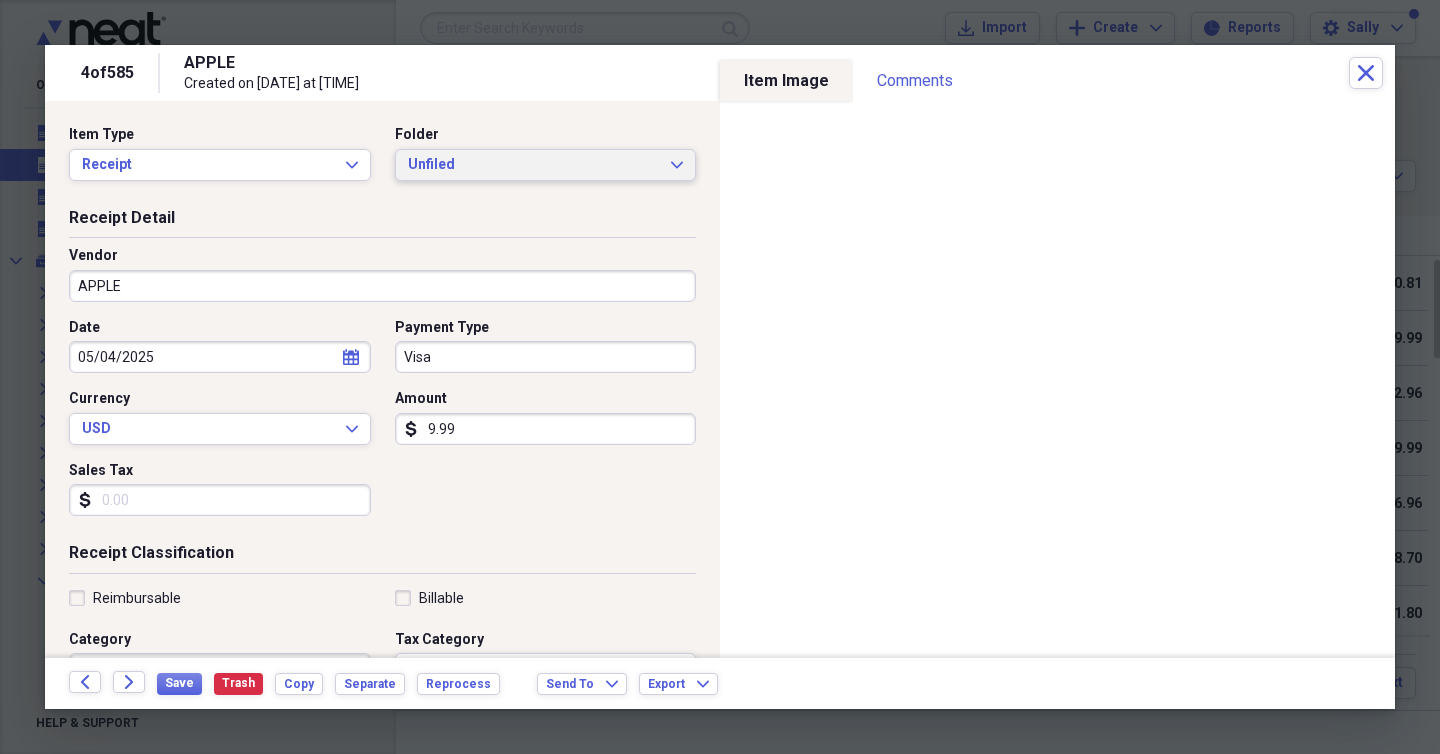 click on "Unfiled" at bounding box center (534, 165) 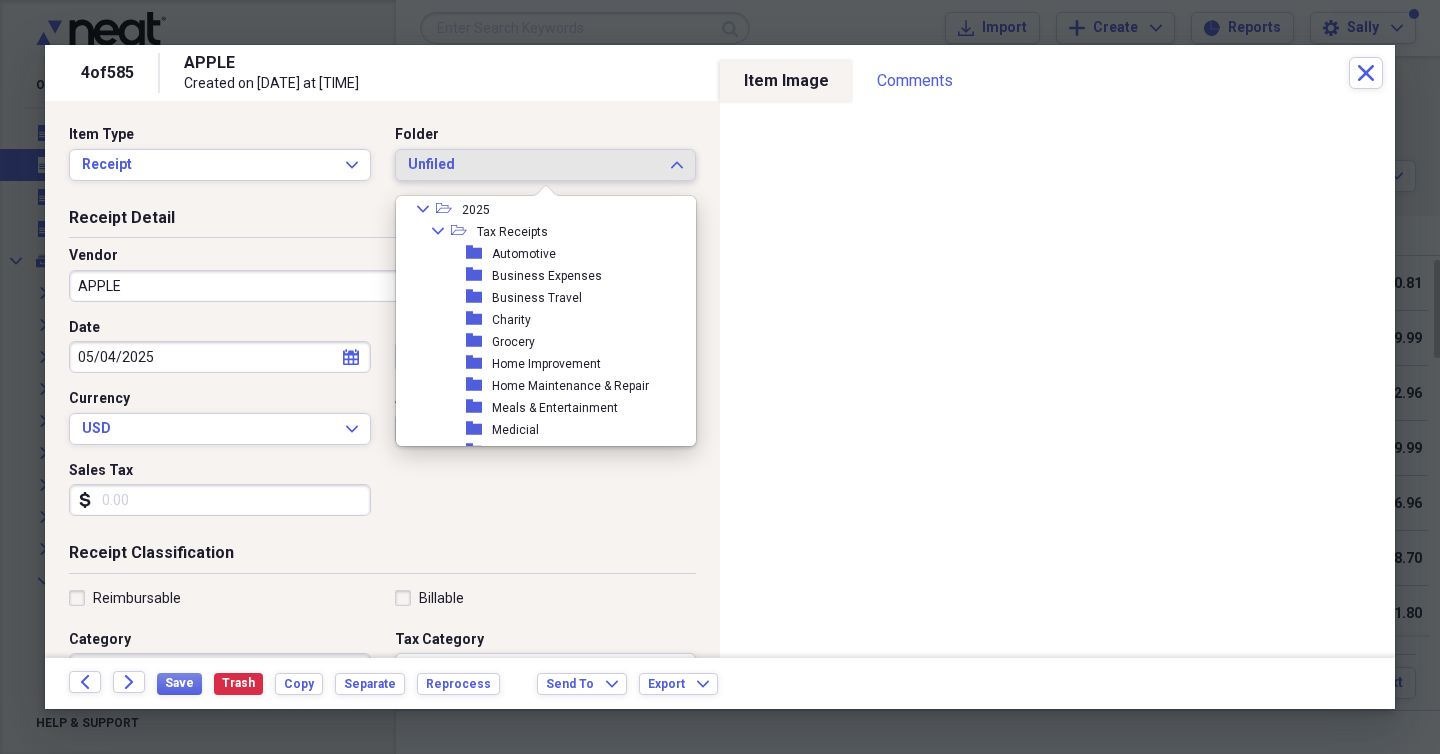 scroll, scrollTop: 610, scrollLeft: 0, axis: vertical 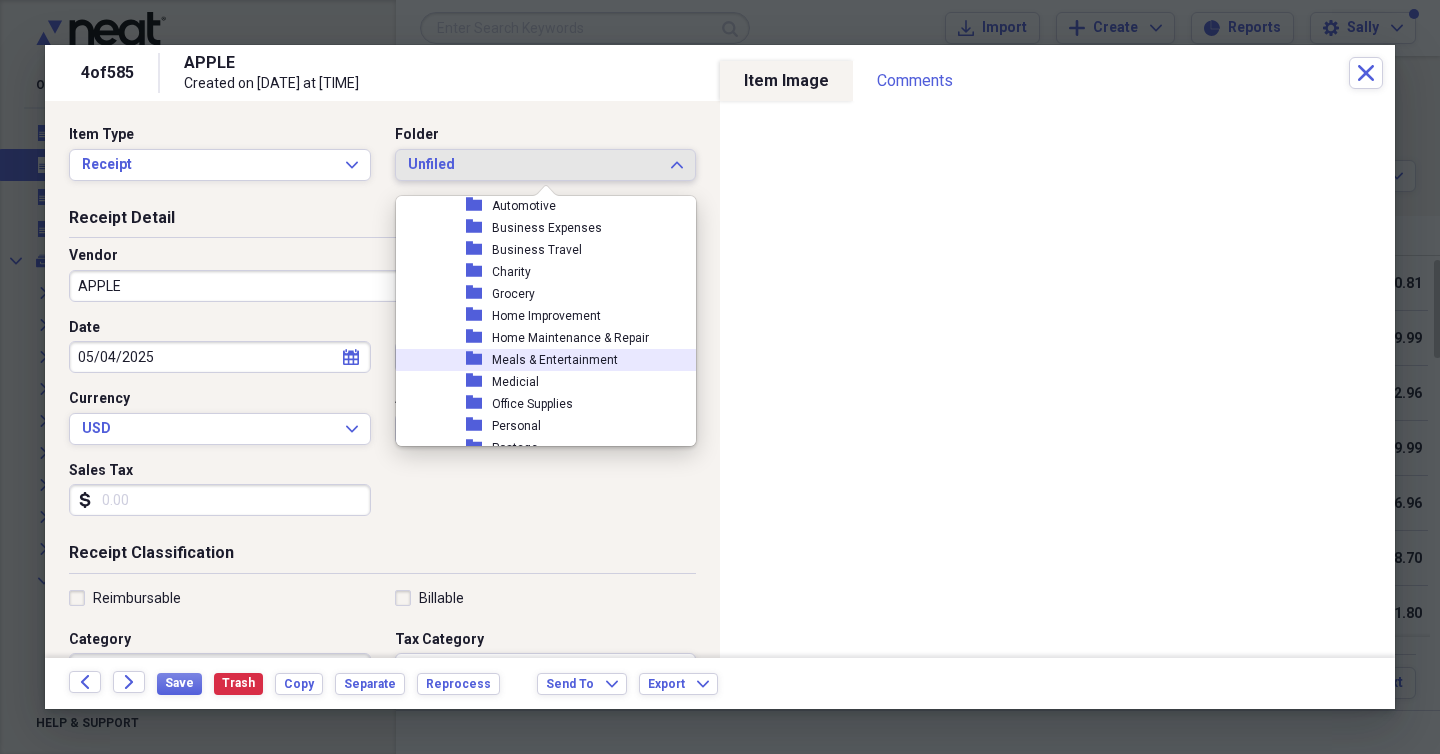 click on "Meals & Entertainment" at bounding box center (555, 360) 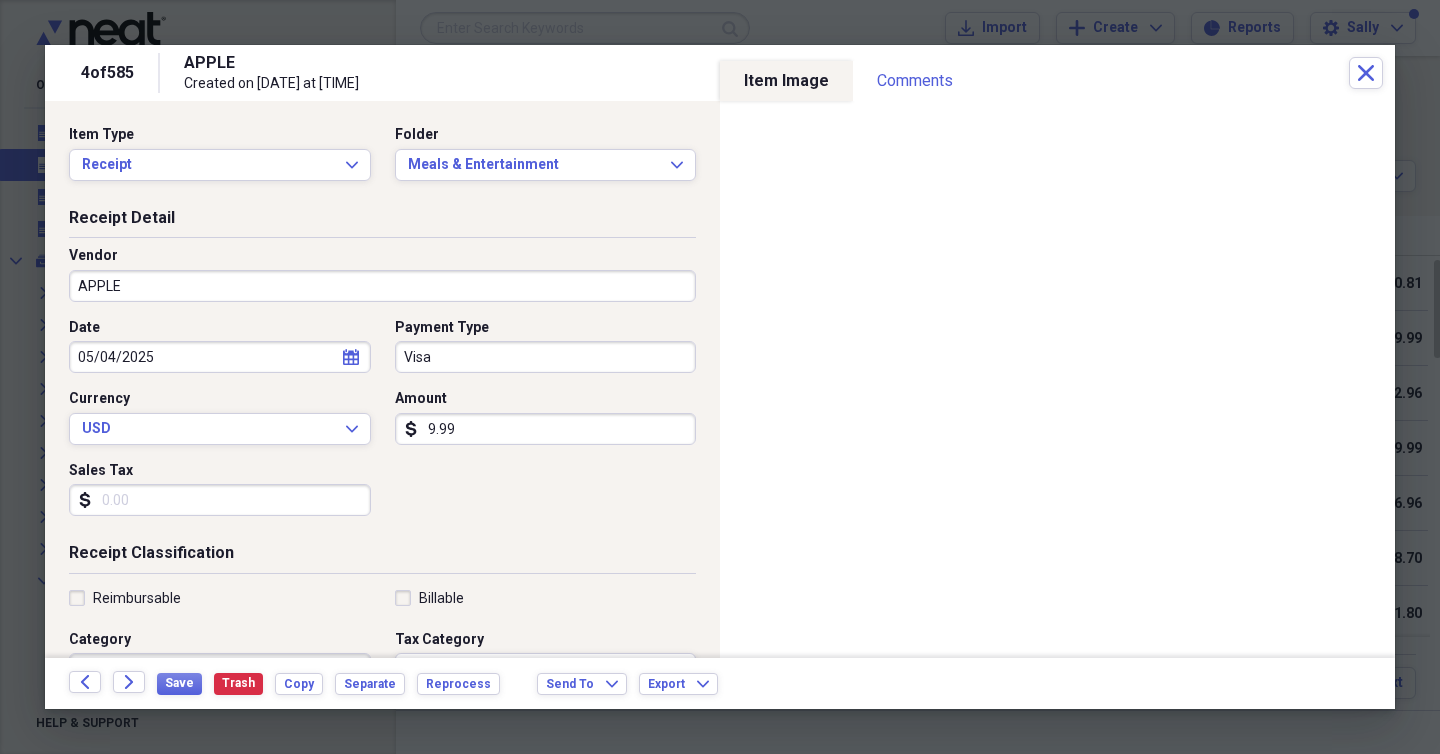 click on "APPLE" at bounding box center (382, 286) 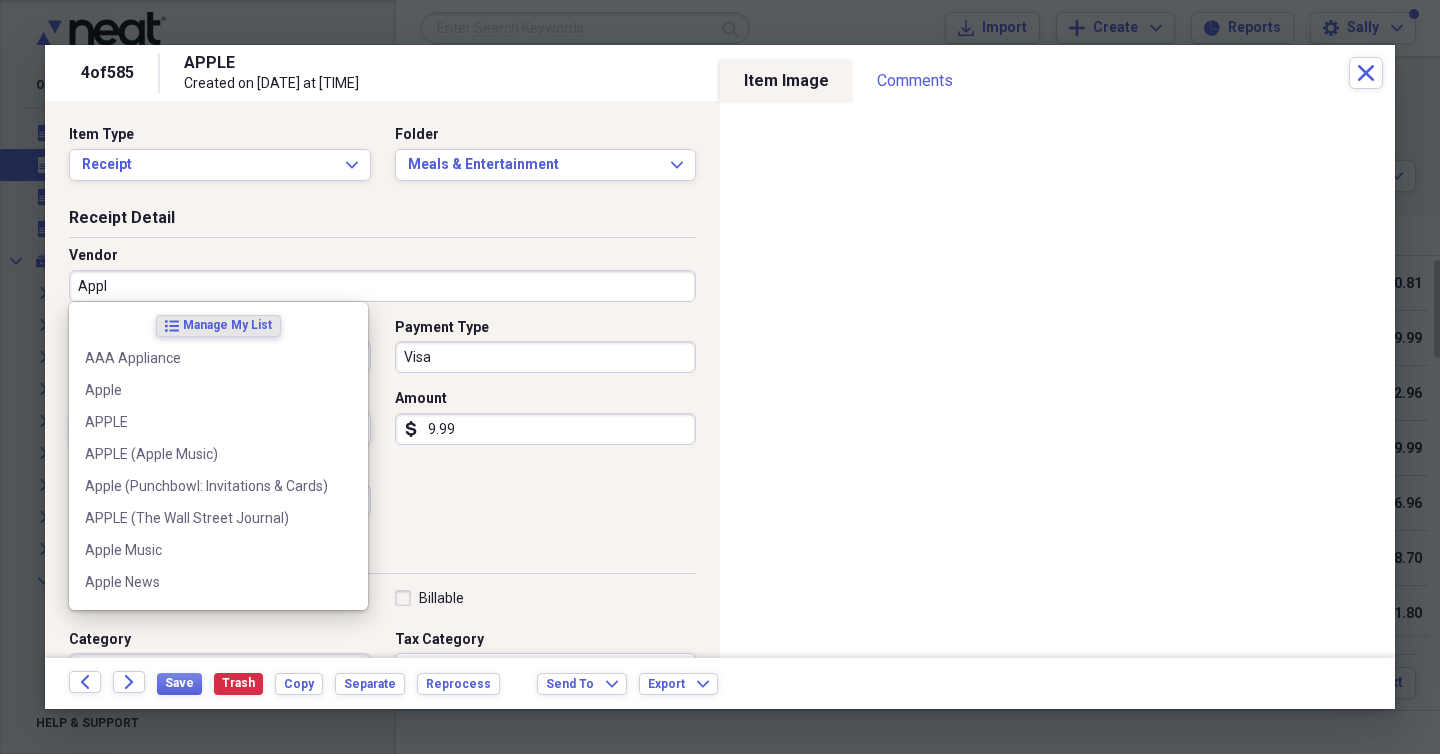 type on "Apple" 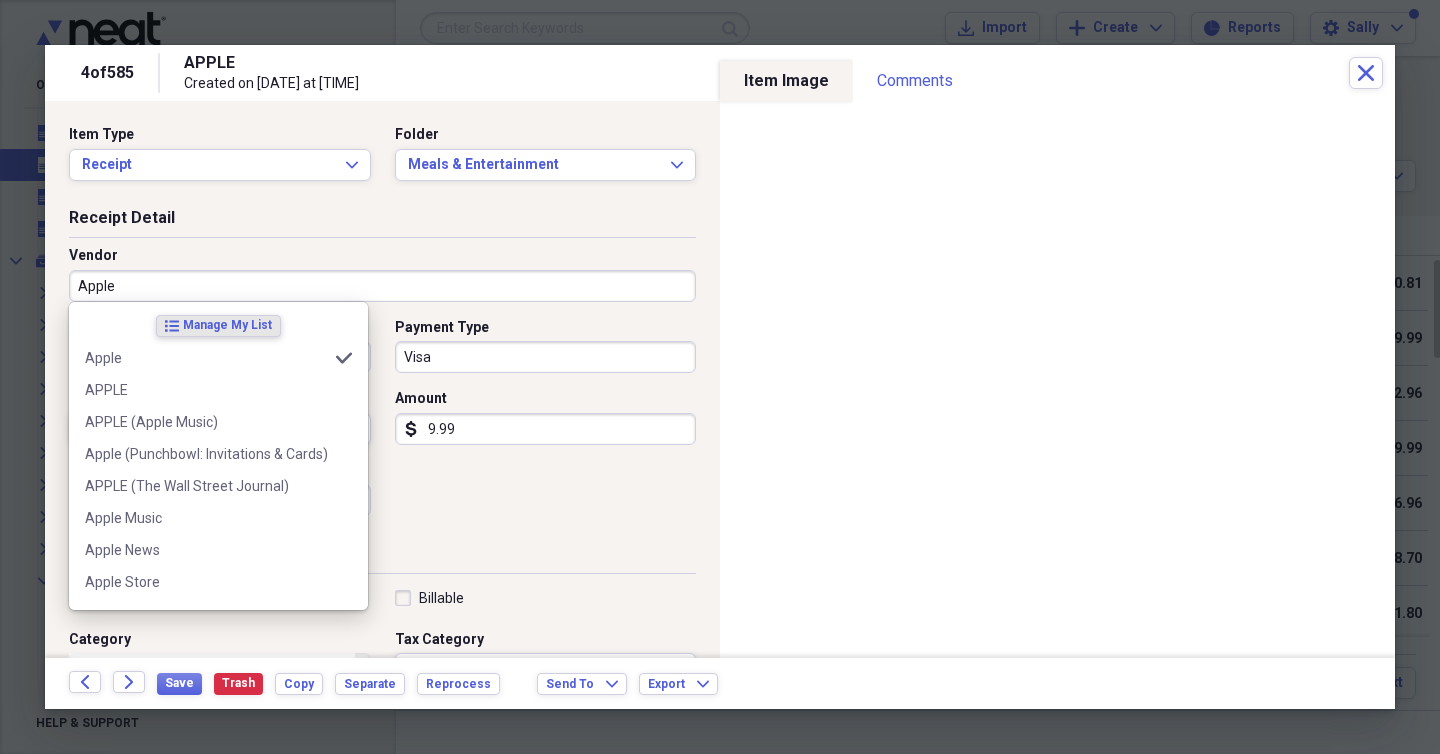 type on "Subscriptions" 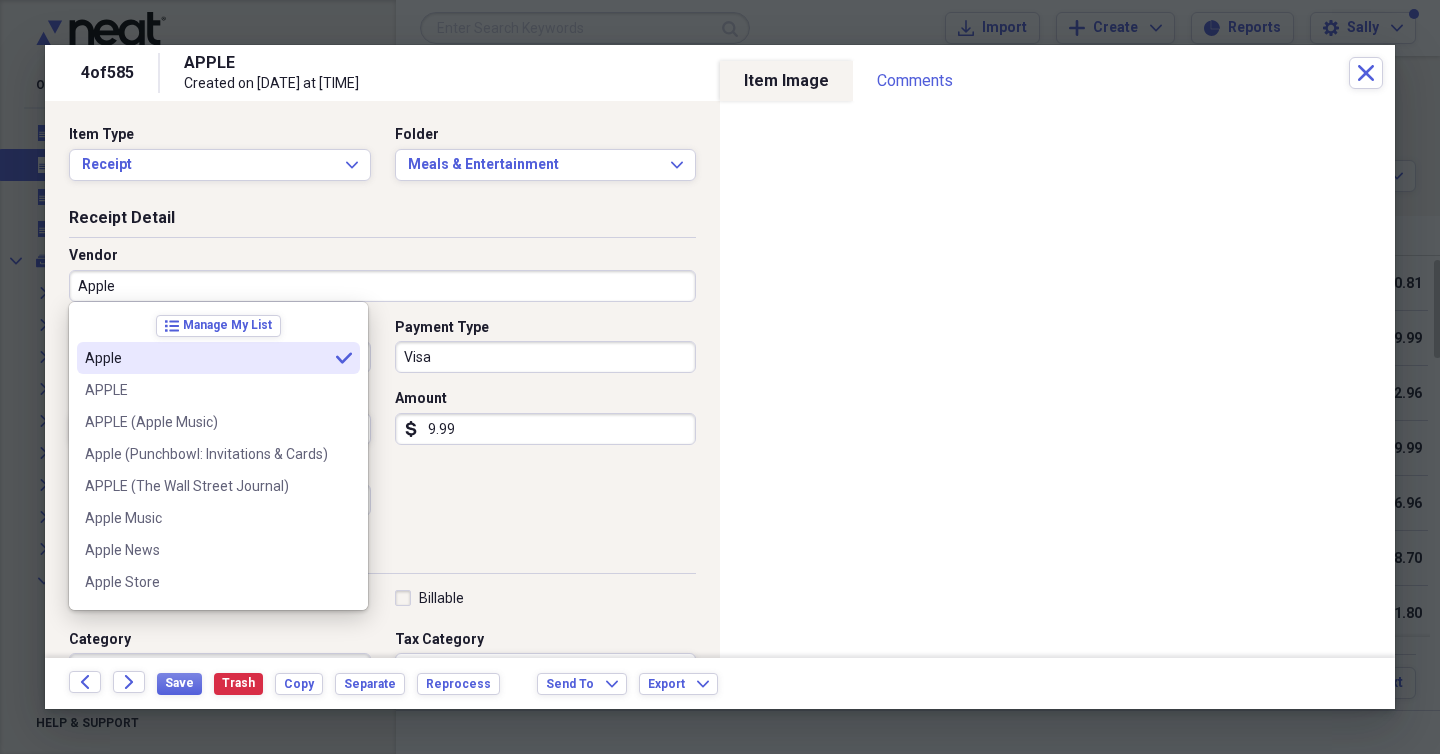 type on "Apple" 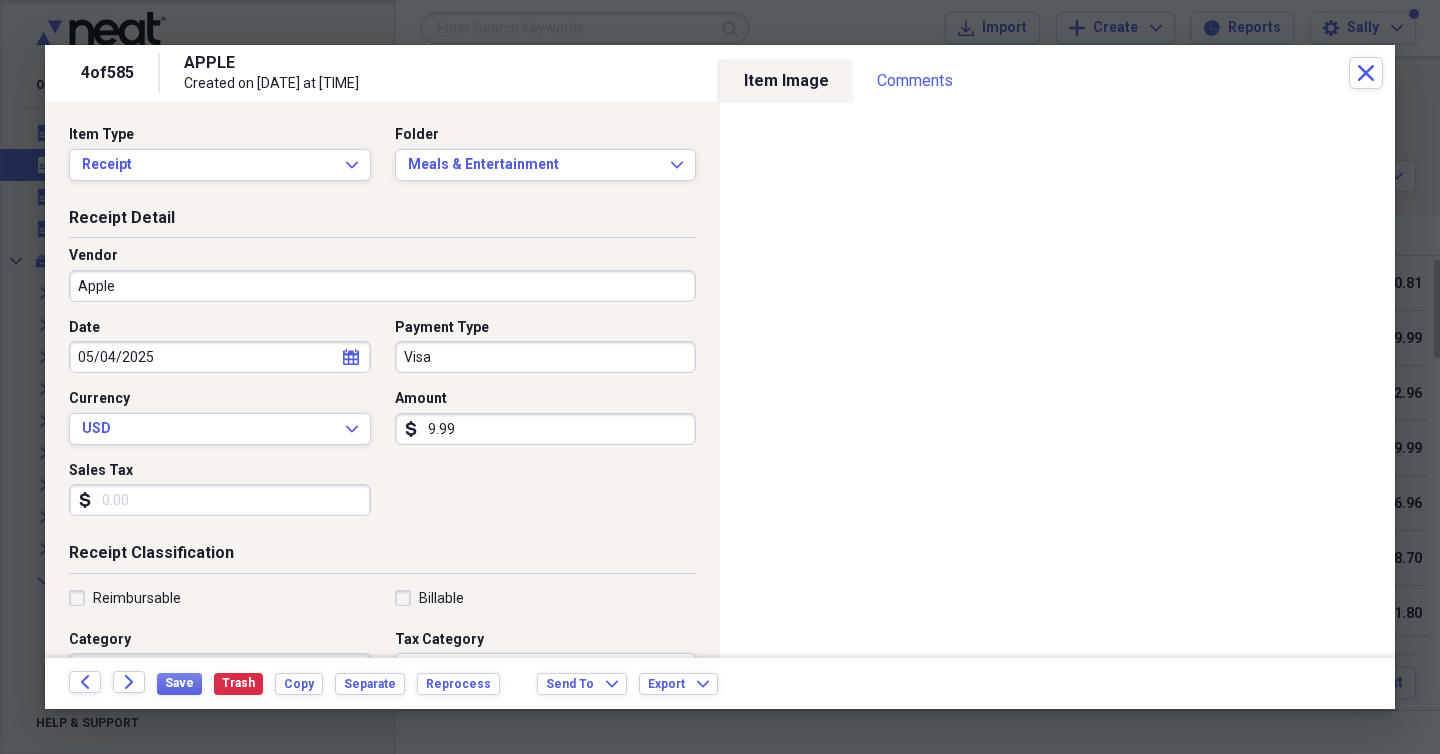 click on "Visa" at bounding box center [546, 357] 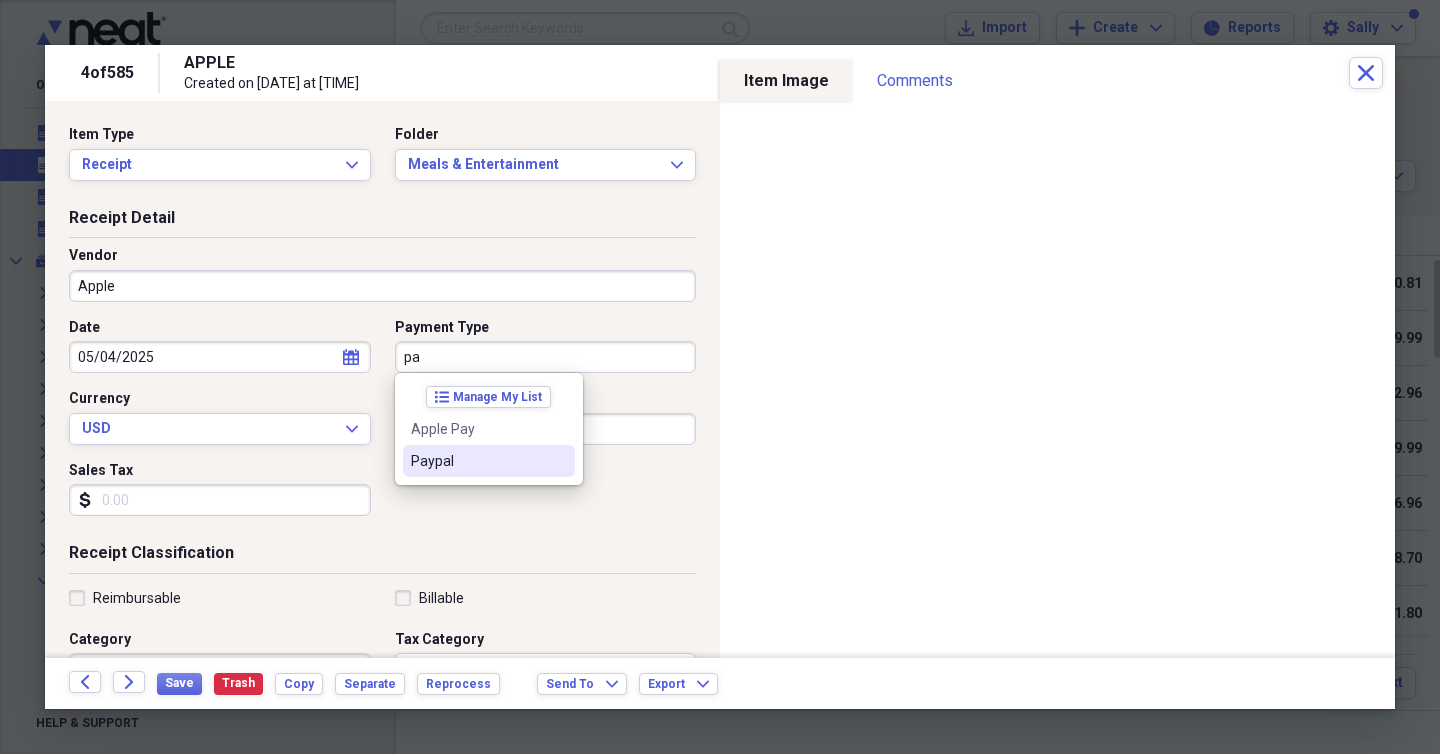 click on "Paypal" at bounding box center [489, 461] 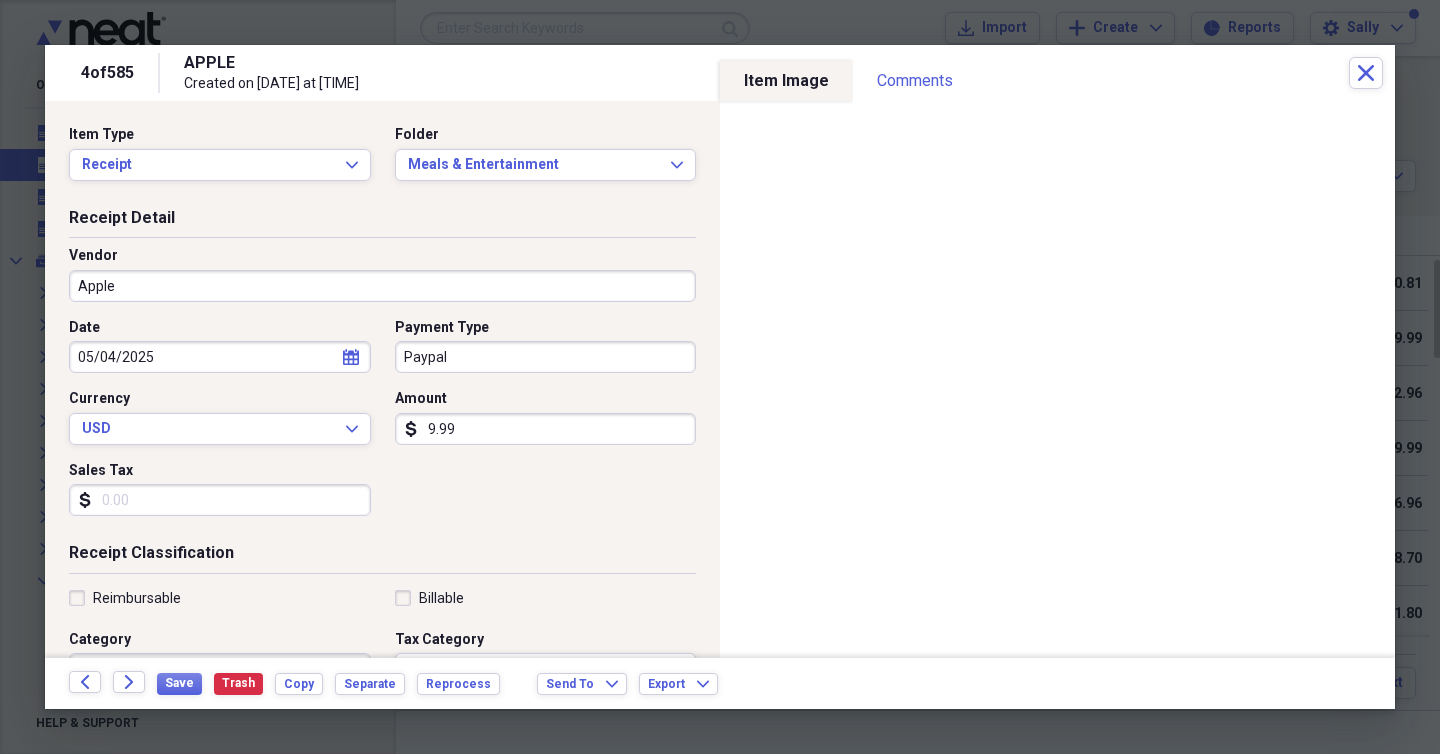 click on "Date 05/04/2025 calendar Calendar Payment Type Paypal Currency USD Expand Amount dollar-sign 9.99 Sales Tax dollar-sign" at bounding box center [382, 425] 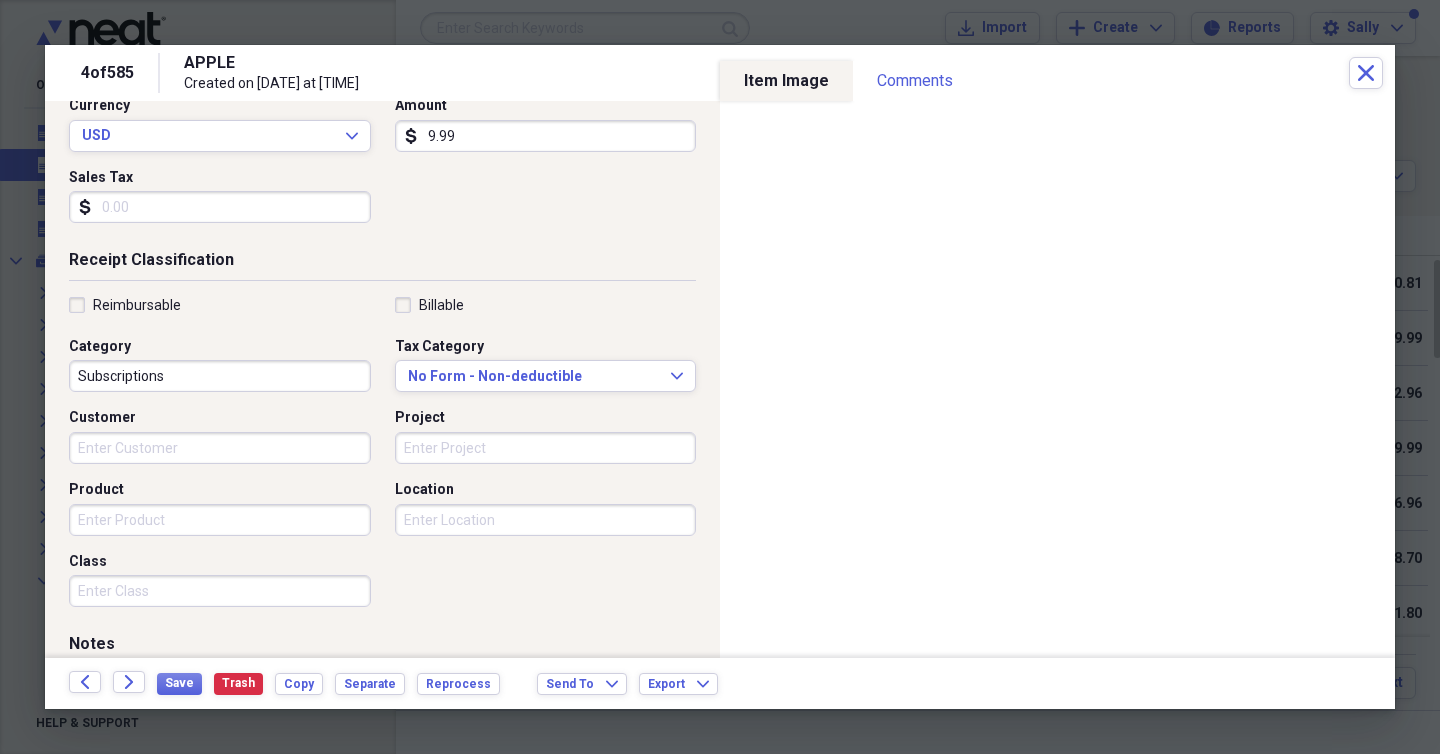 scroll, scrollTop: 325, scrollLeft: 0, axis: vertical 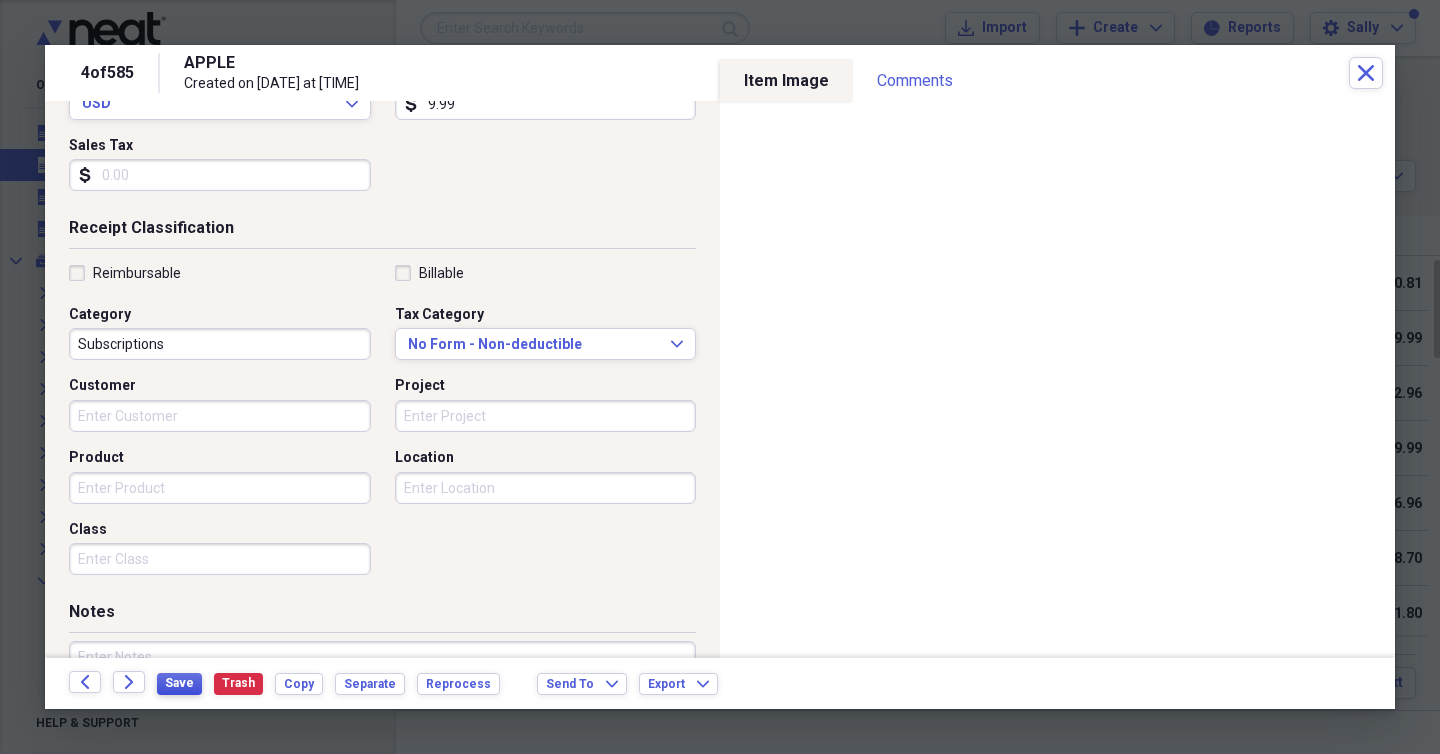 click on "Save" at bounding box center [179, 683] 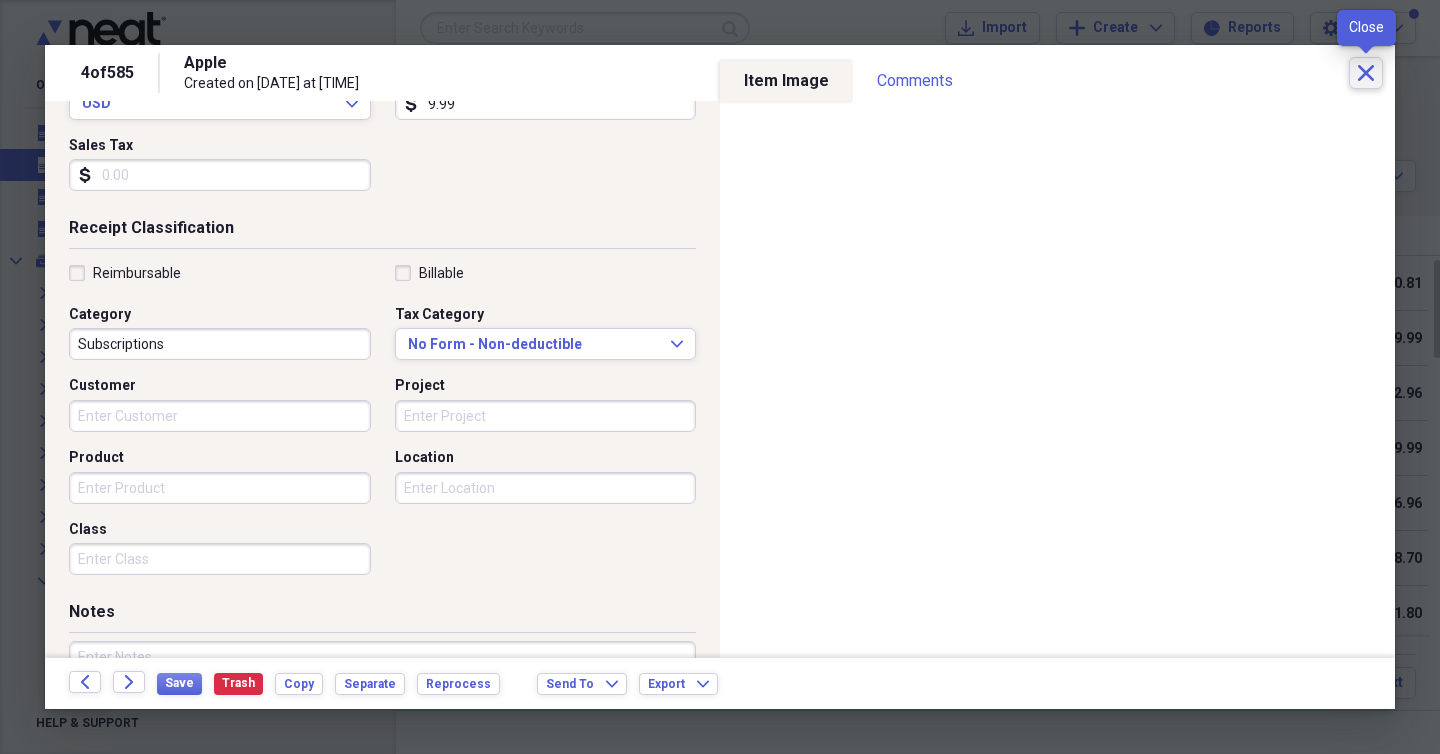 click on "Close" at bounding box center [1366, 73] 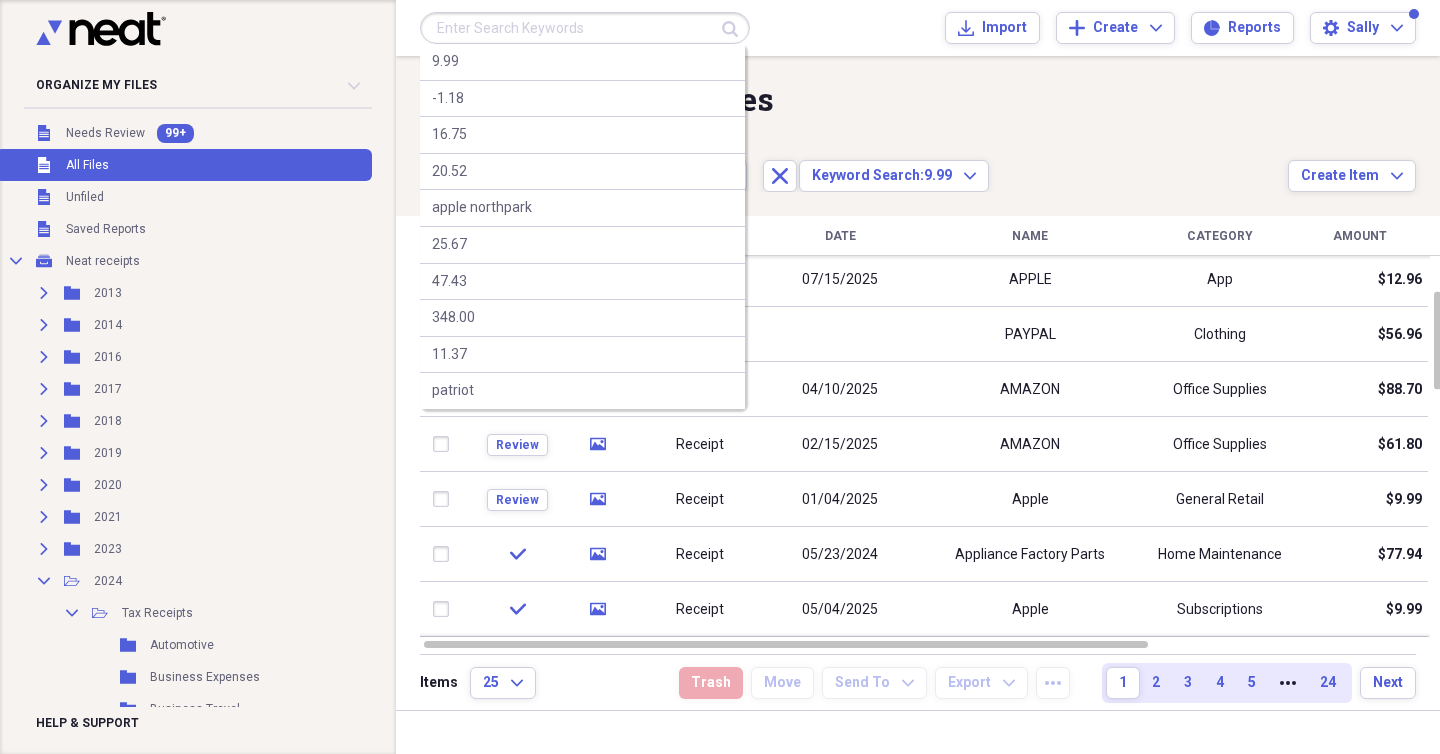 click at bounding box center [585, 28] 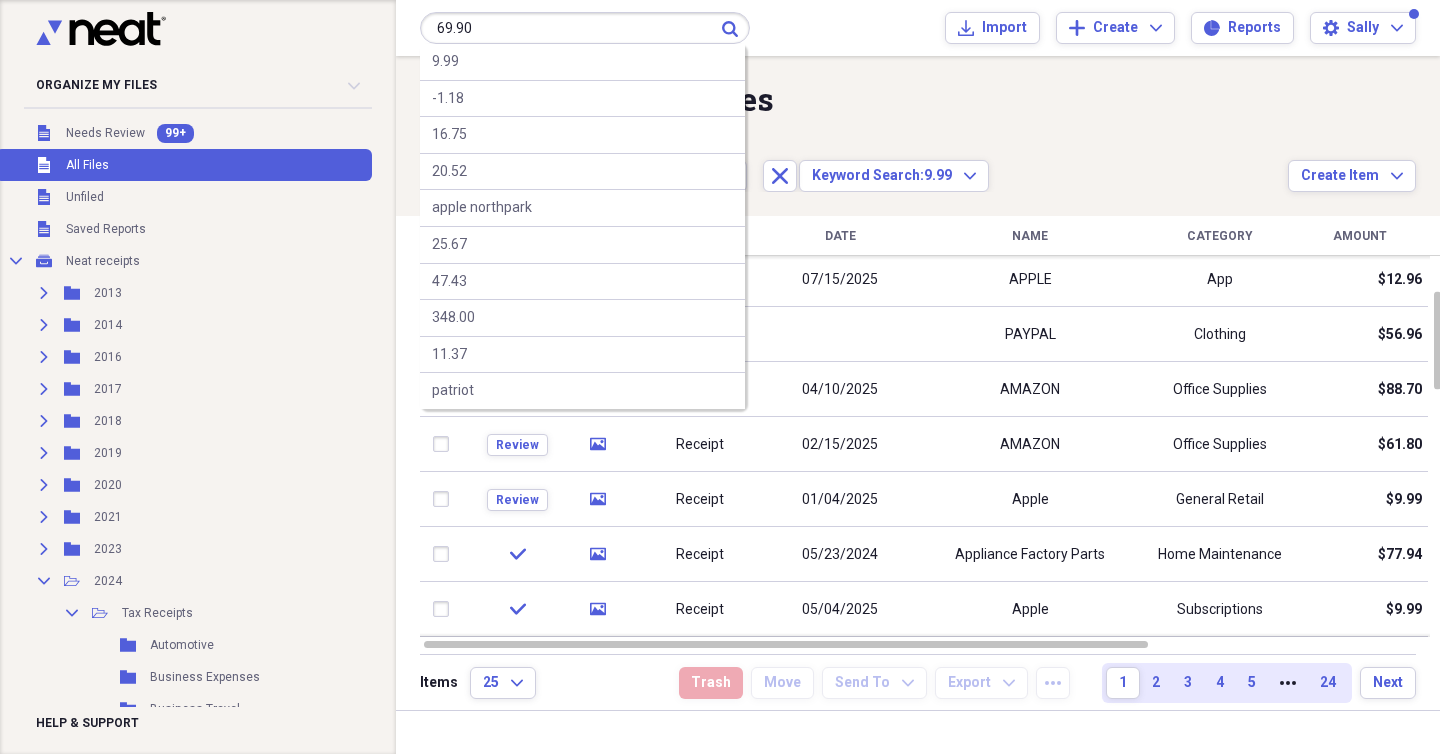 type on "69.90" 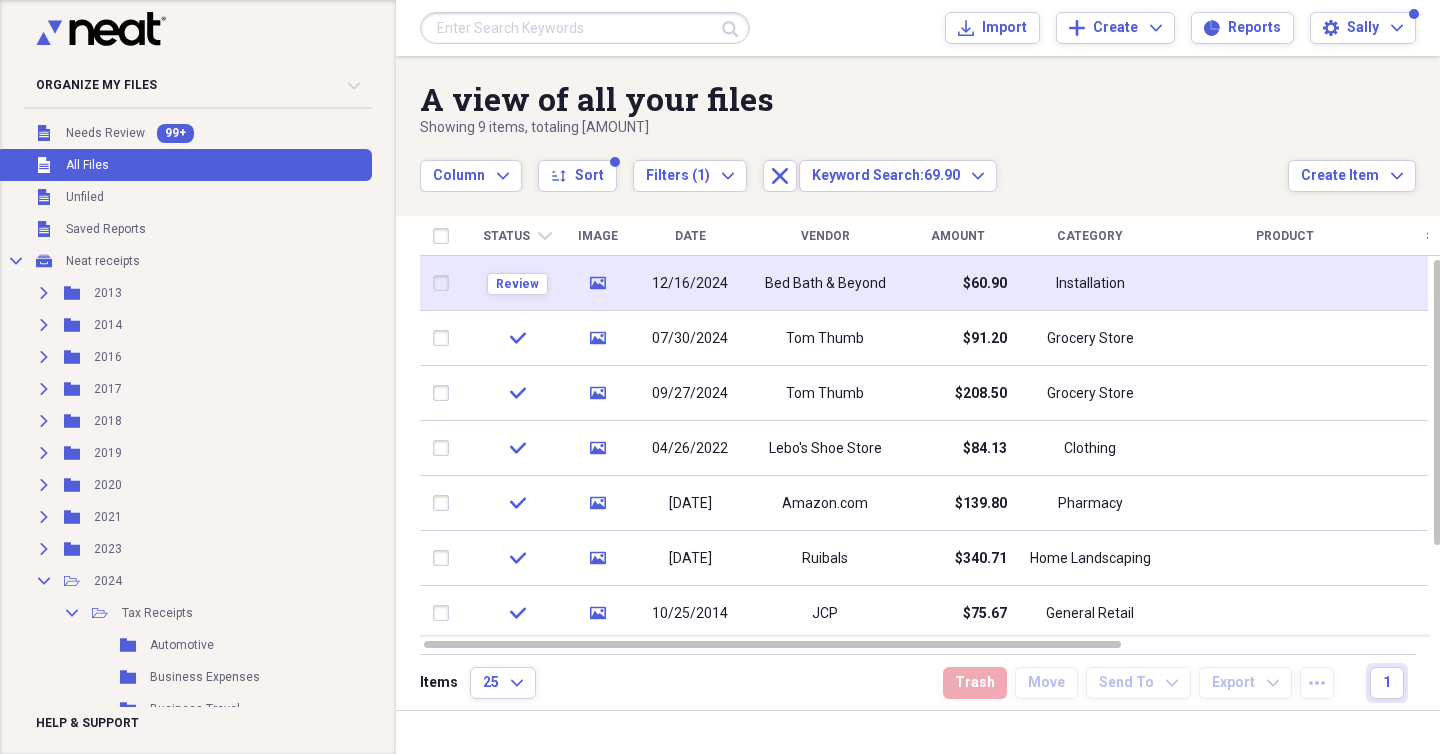 click on "12/16/2024" at bounding box center [690, 283] 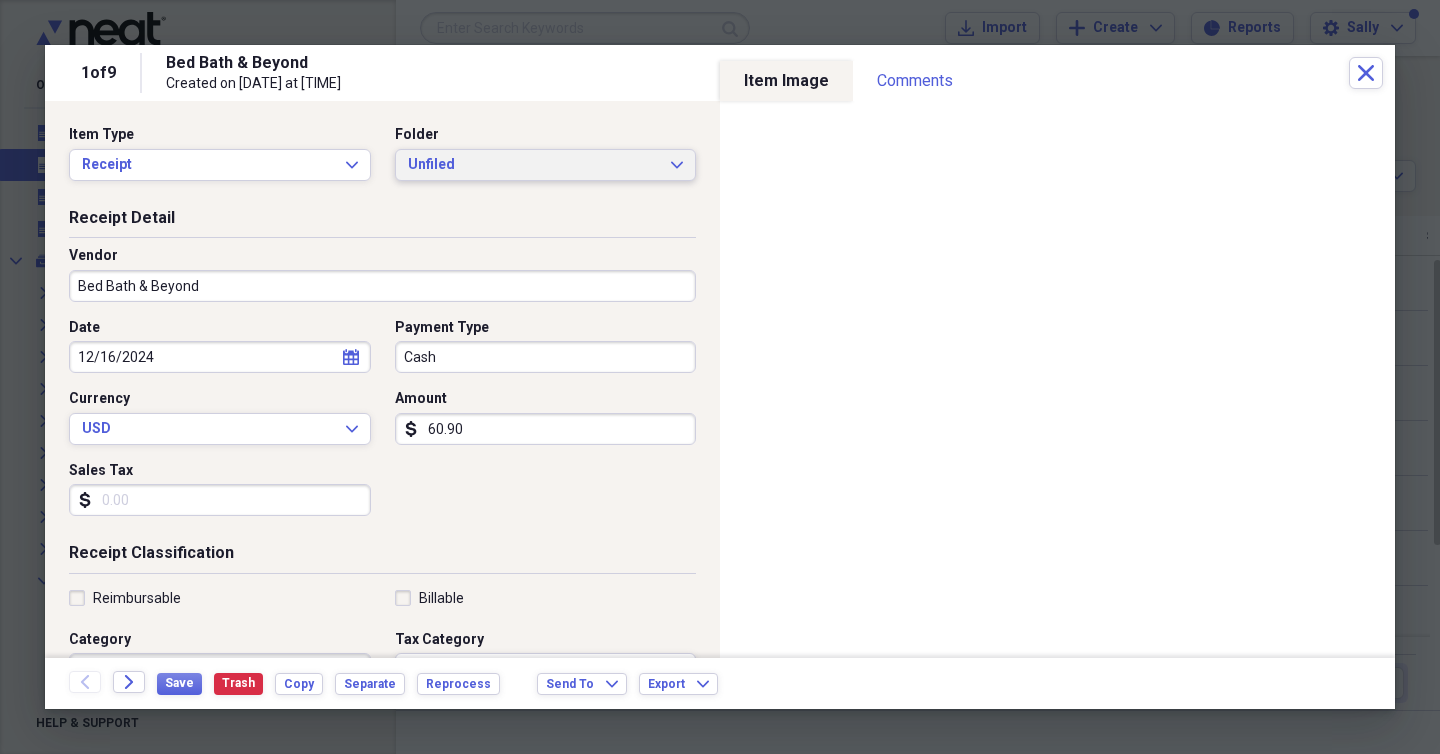 click on "Unfiled Expand" at bounding box center [546, 165] 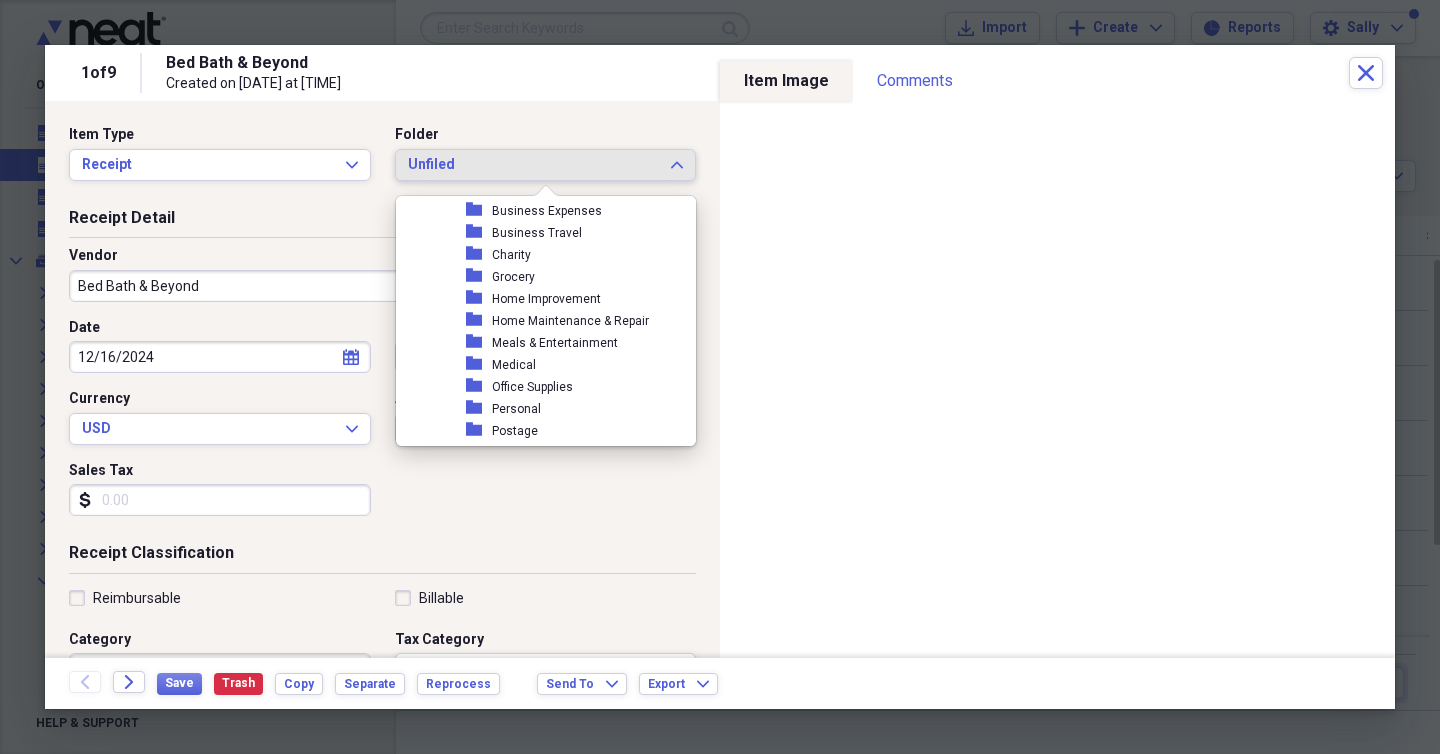 scroll, scrollTop: 335, scrollLeft: 0, axis: vertical 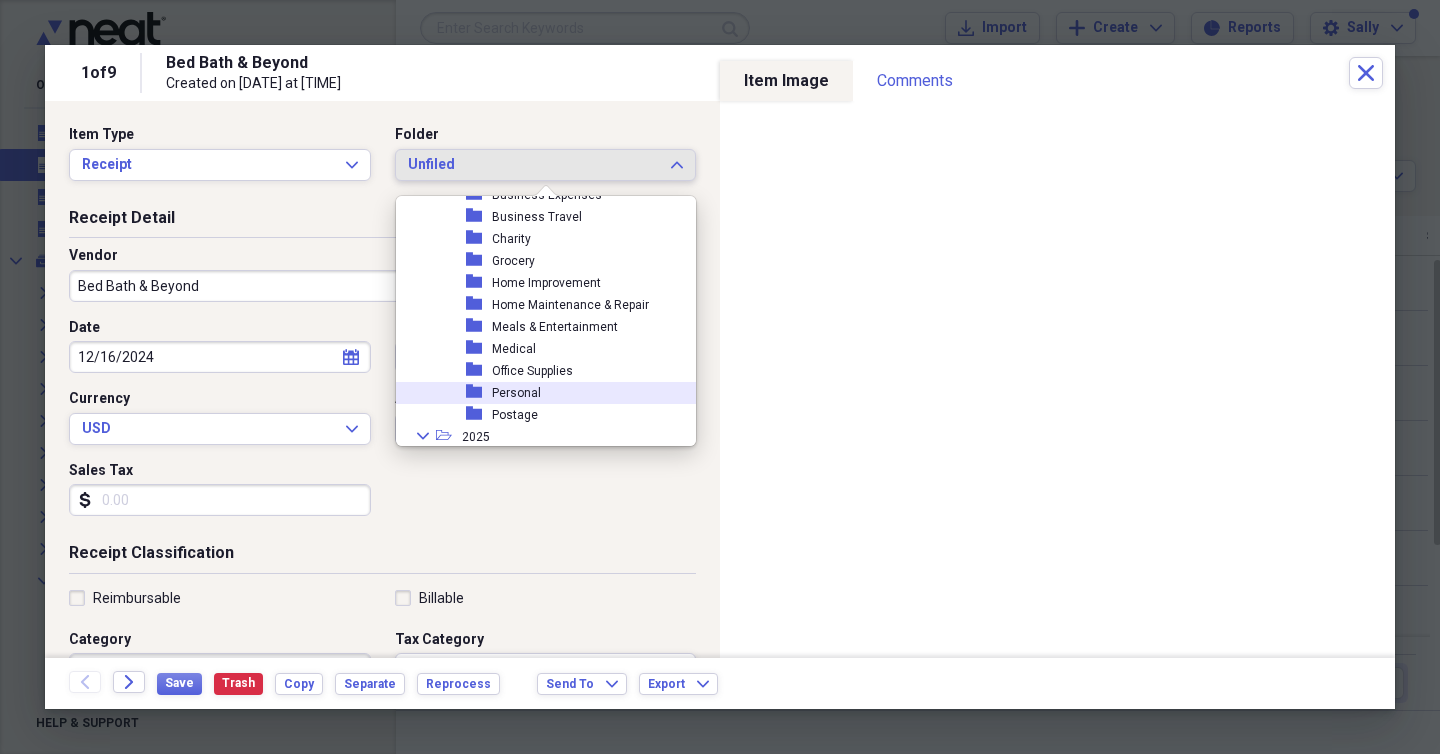 click on "Personal" at bounding box center [516, 393] 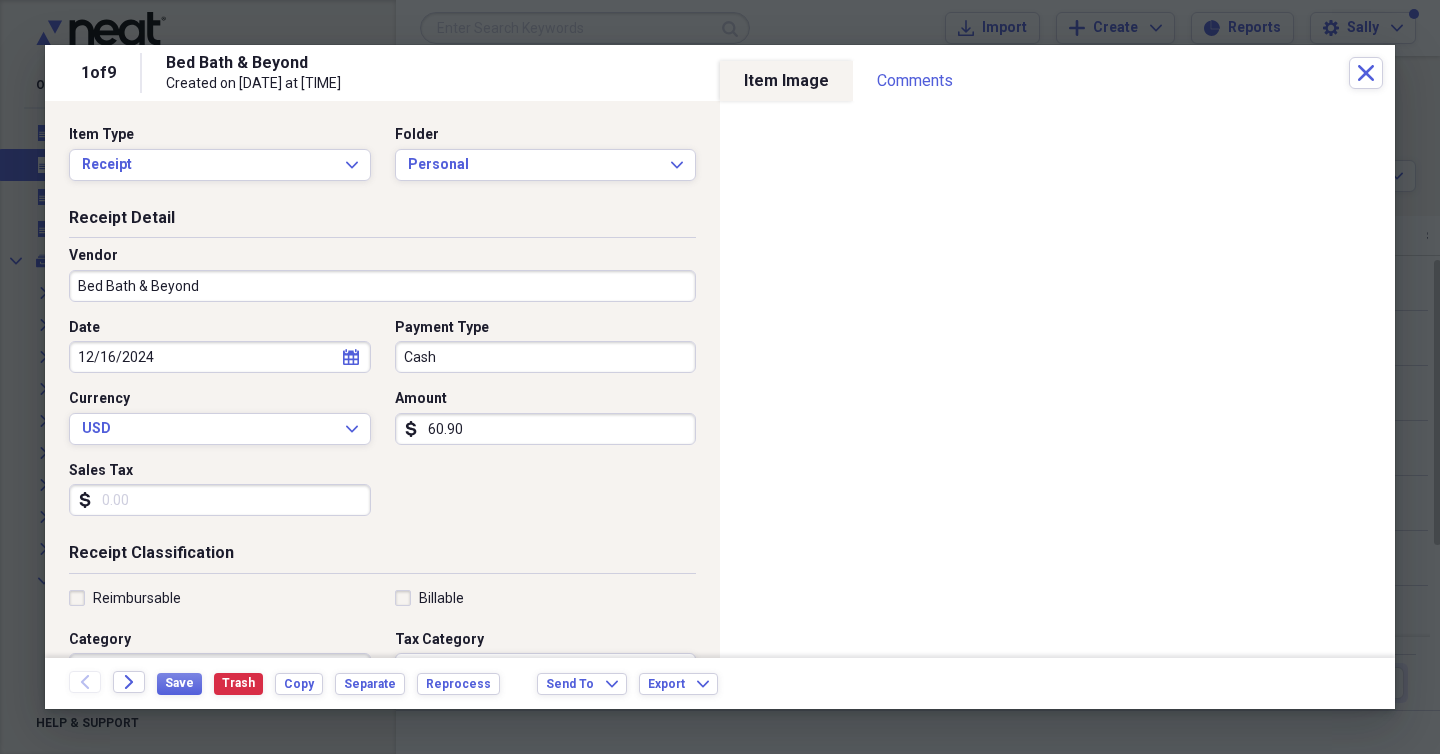 click on "Cash" at bounding box center [546, 357] 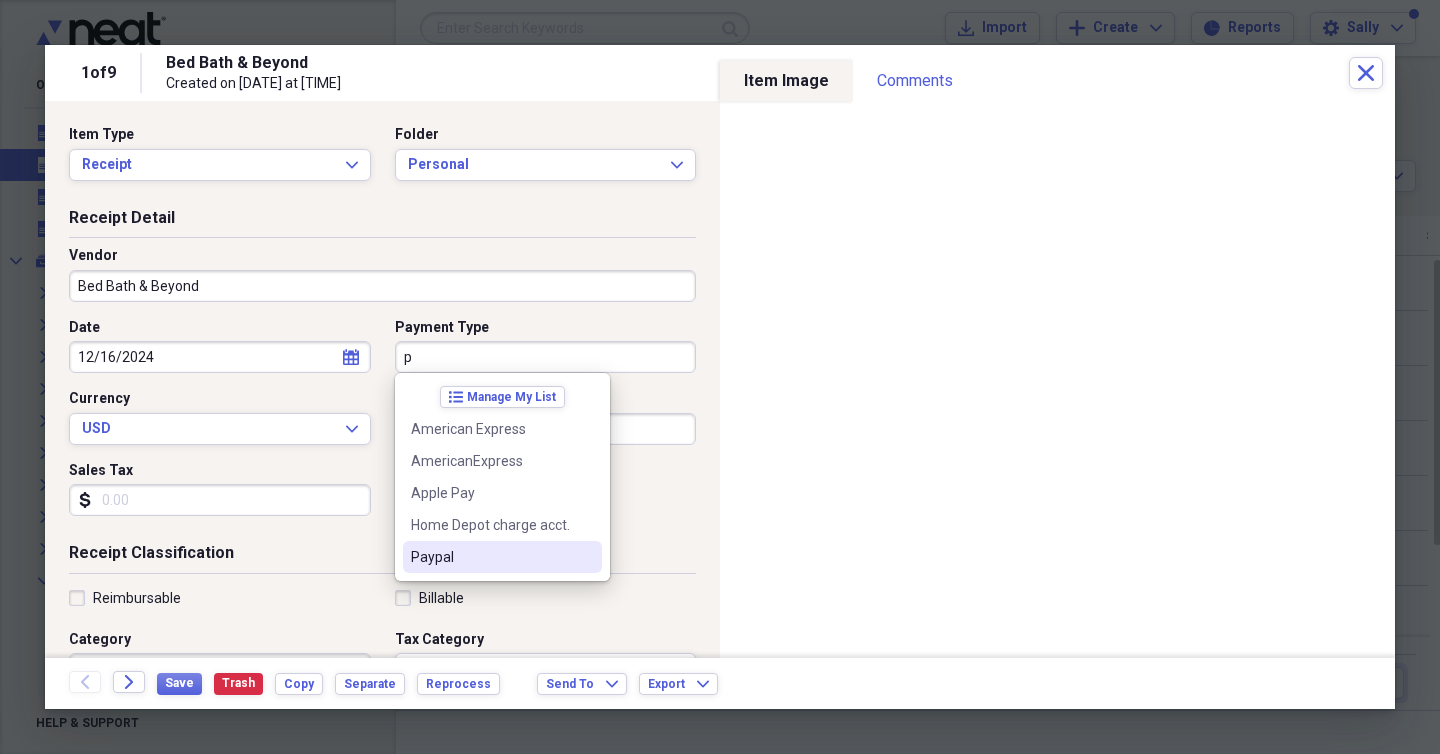 click on "Paypal" at bounding box center [490, 557] 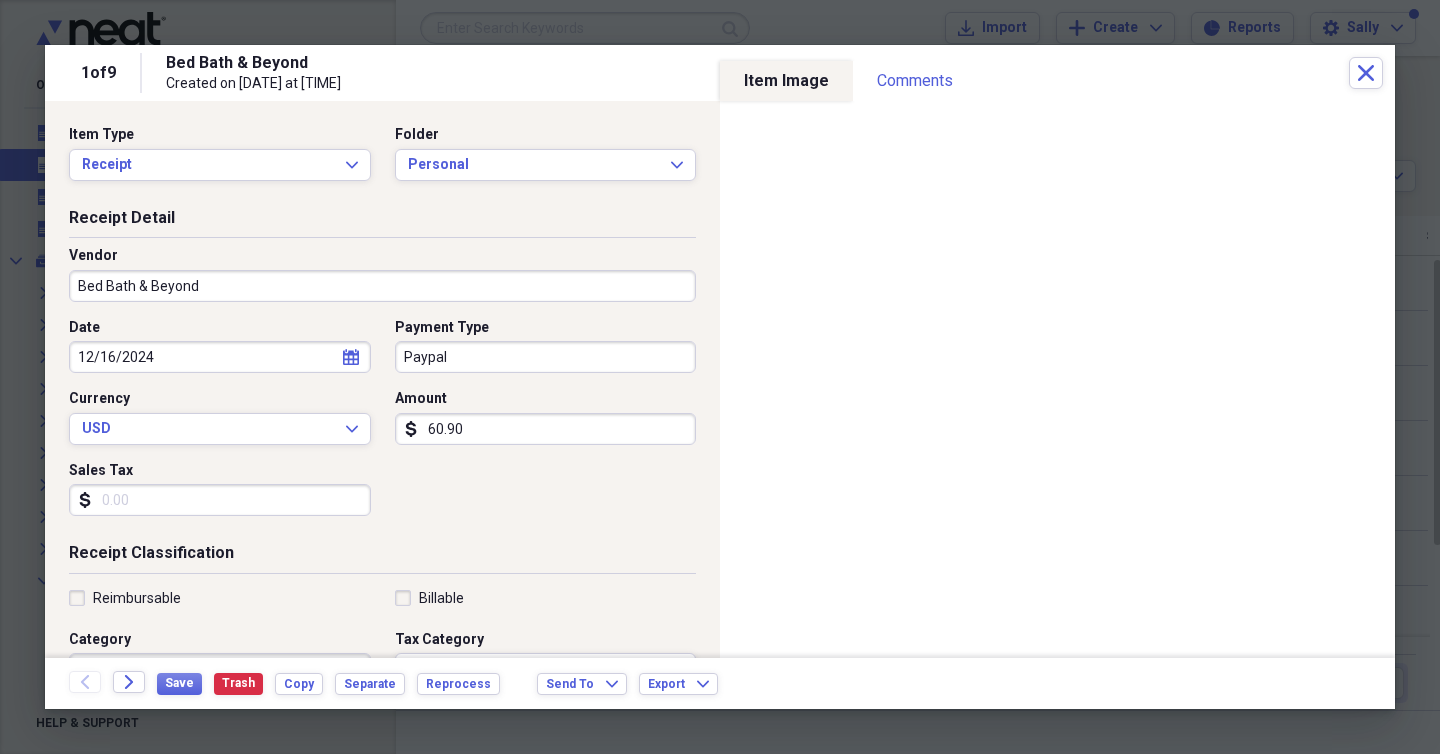 click on "Date 12/16/2024 calendar Calendar Payment Type Paypal Currency USD Expand Amount dollar-sign 60.90 Sales Tax dollar-sign" at bounding box center [382, 425] 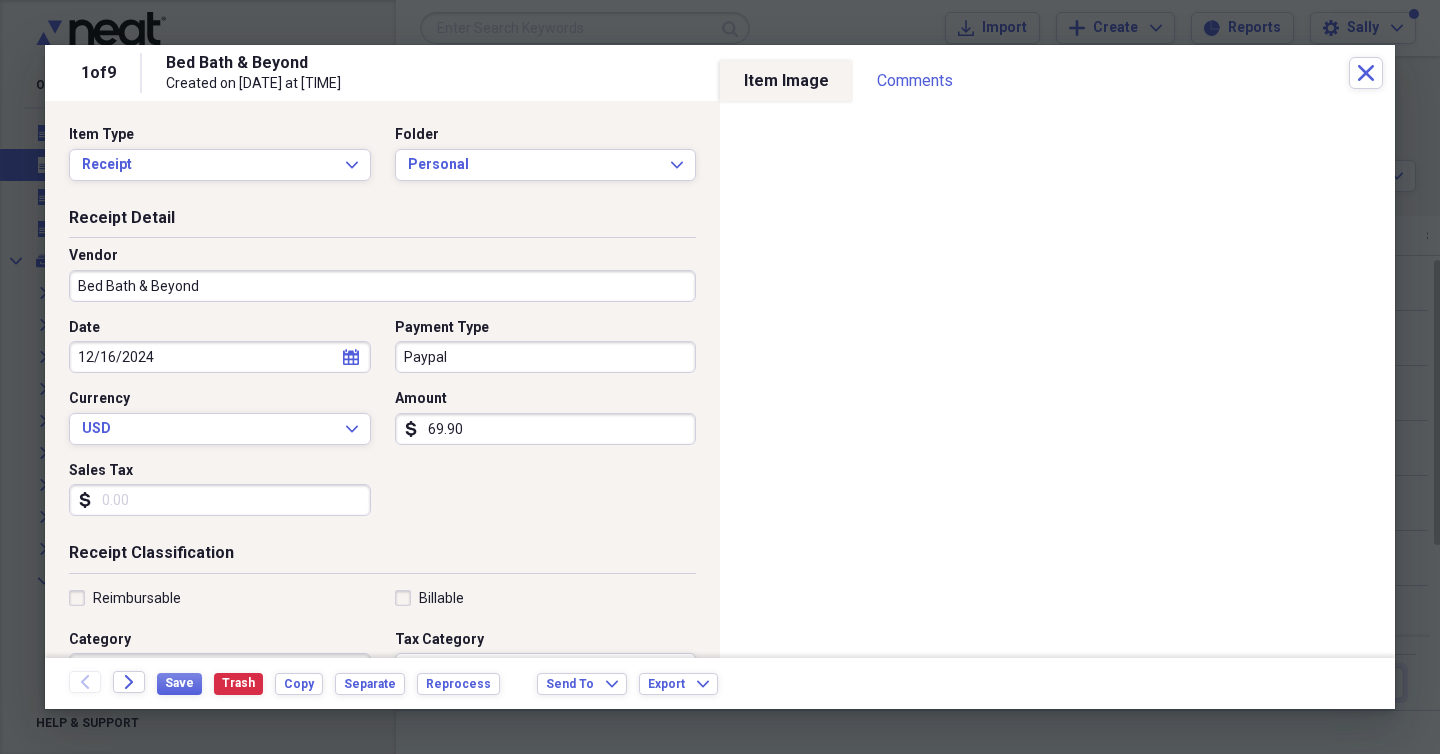 type on "69.90" 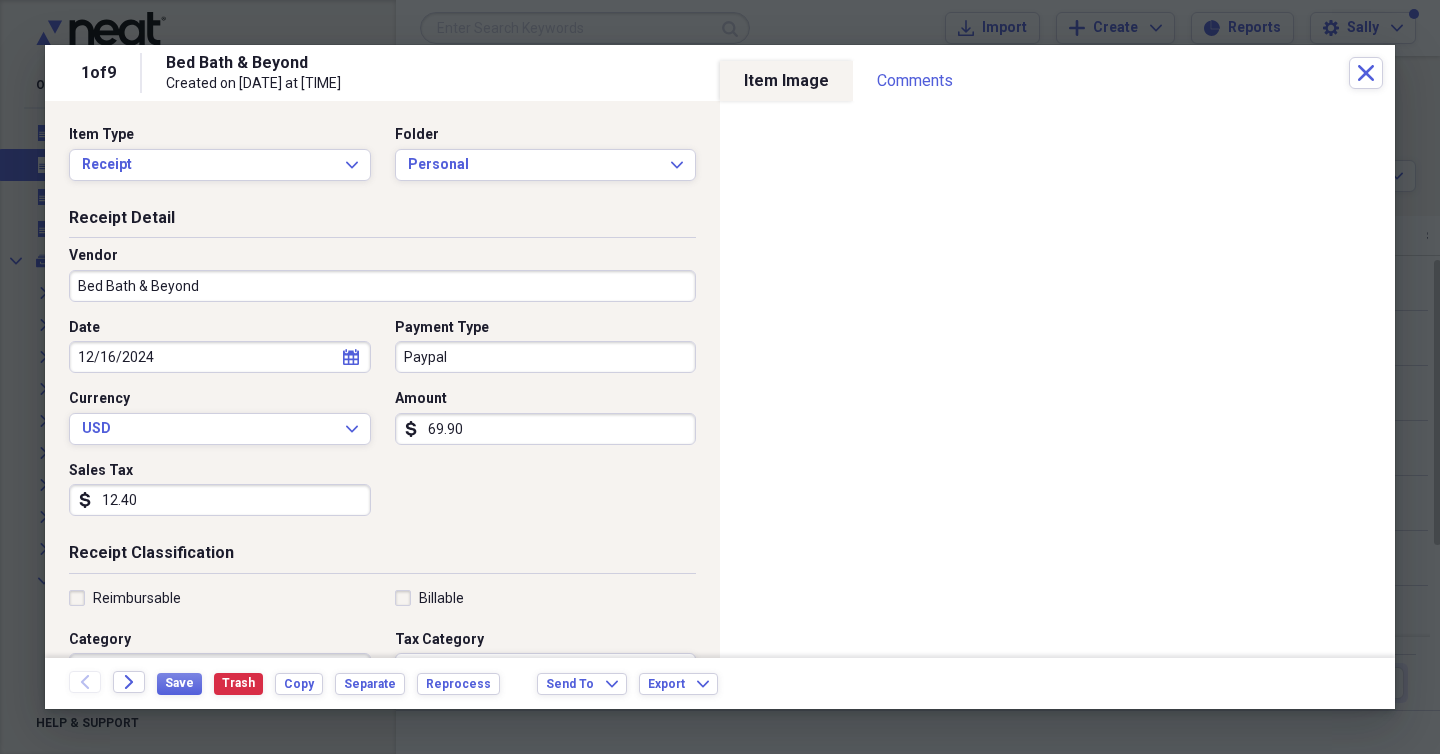 type on "12.40" 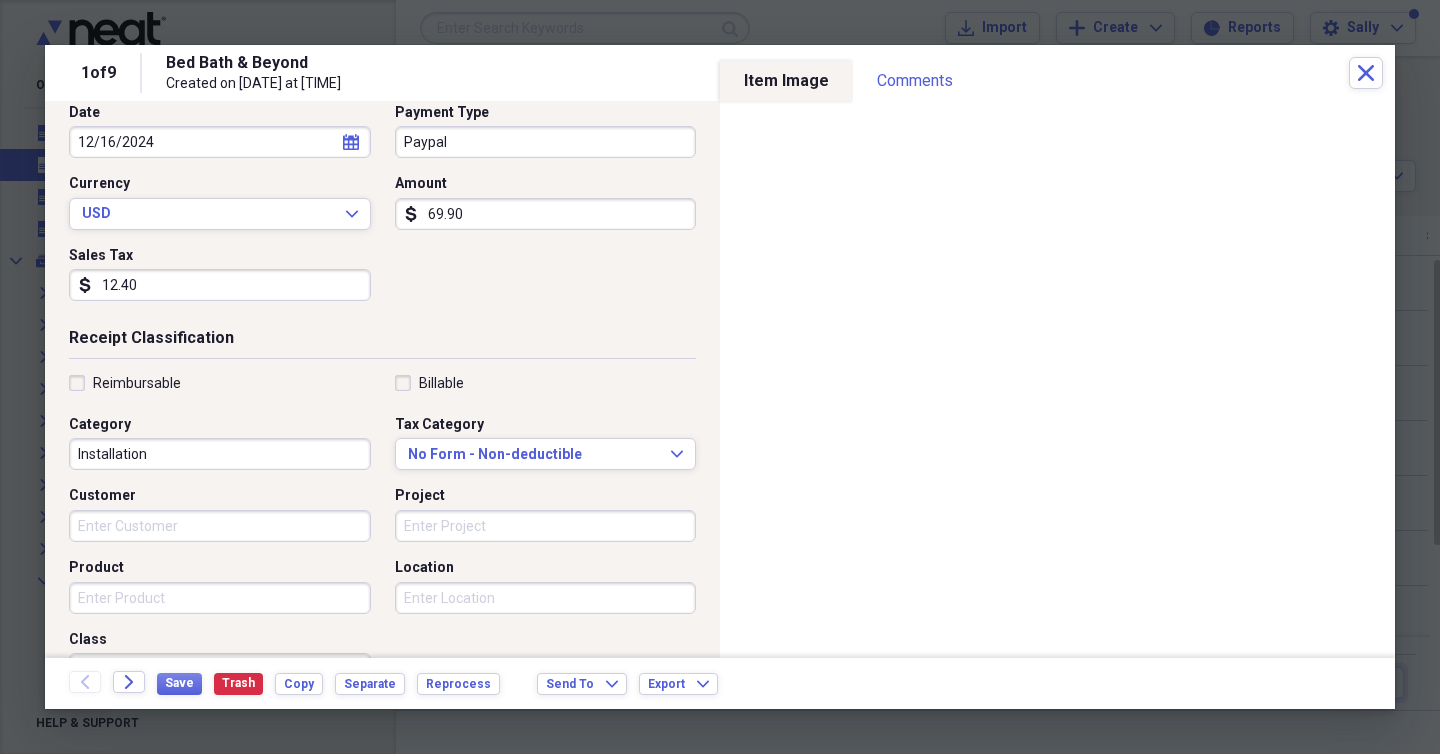 scroll, scrollTop: 232, scrollLeft: 0, axis: vertical 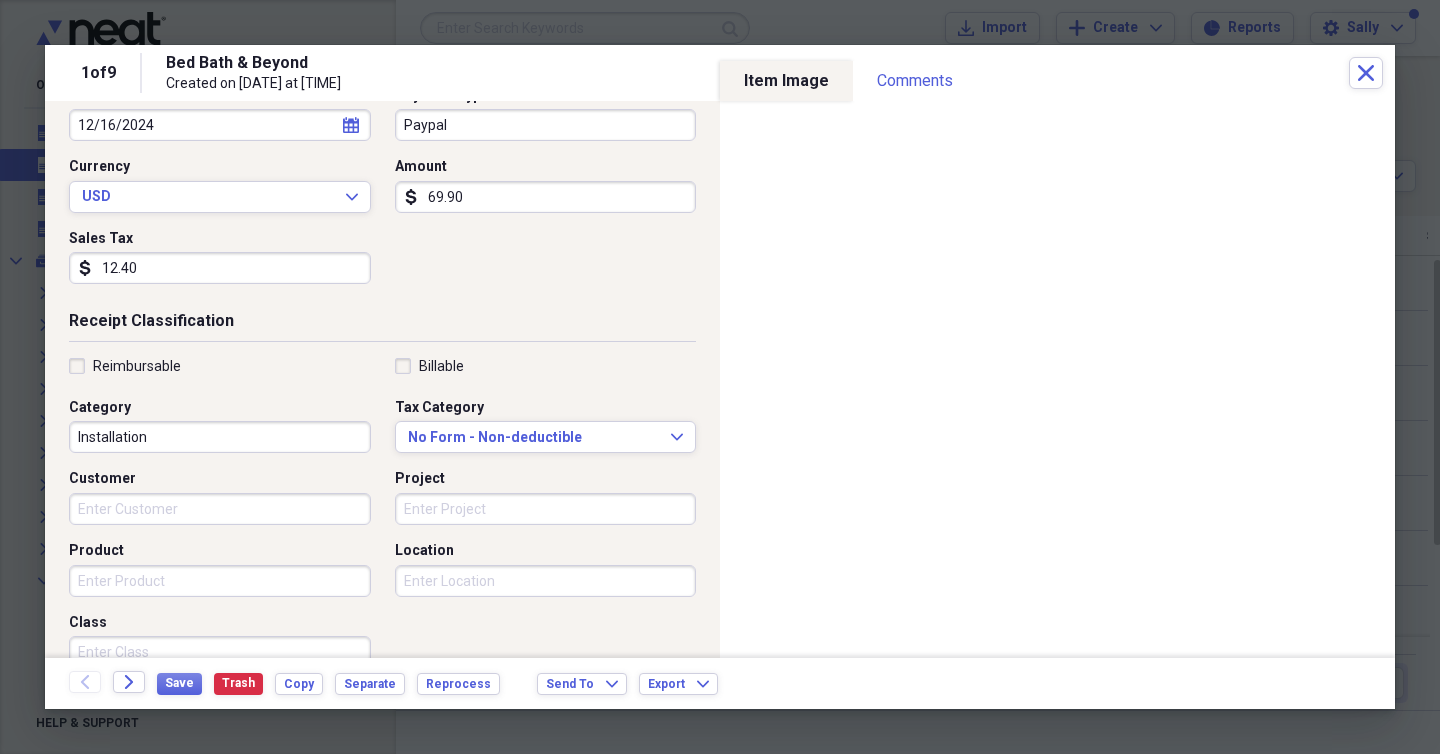 click on "Installation" at bounding box center [220, 437] 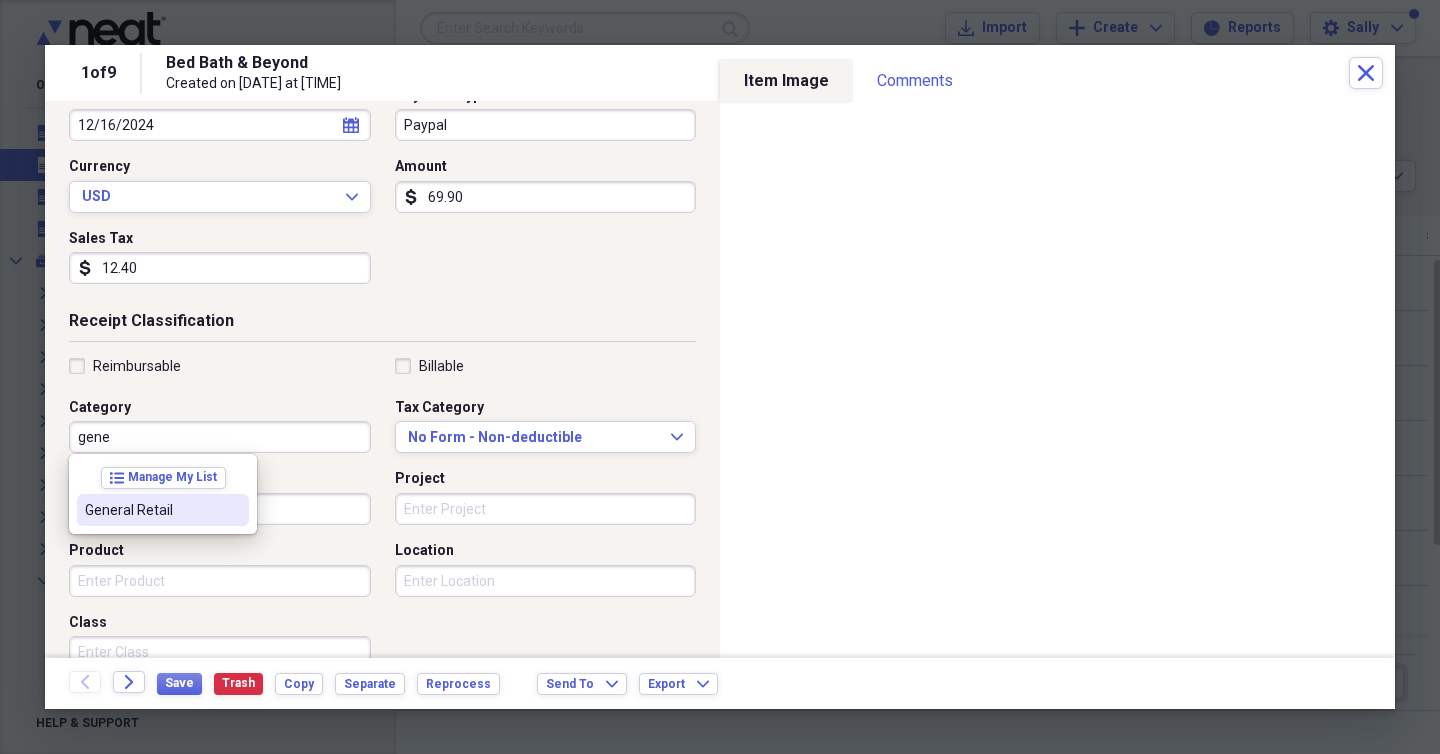 click on "General Retail" at bounding box center (163, 510) 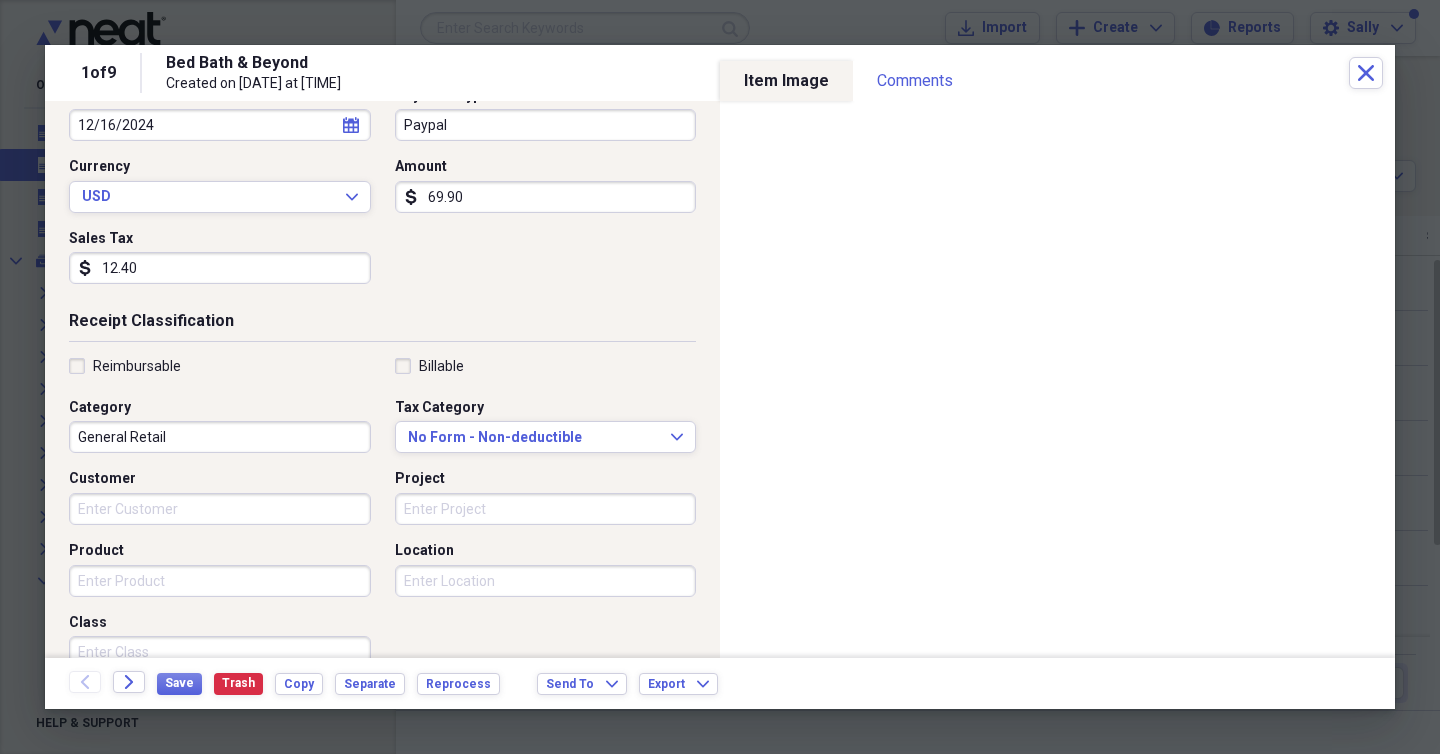 drag, startPoint x: 244, startPoint y: 443, endPoint x: 0, endPoint y: 409, distance: 246.35747 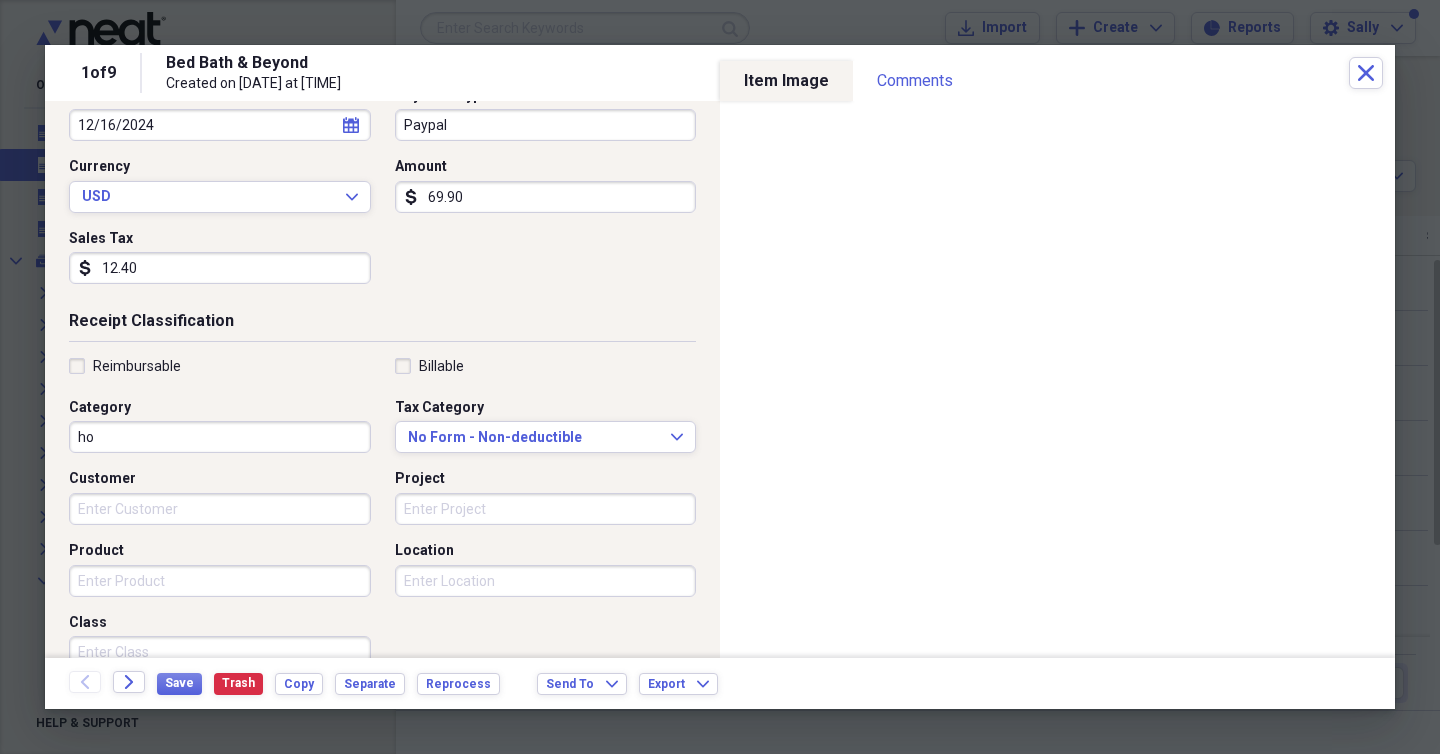 type on "h" 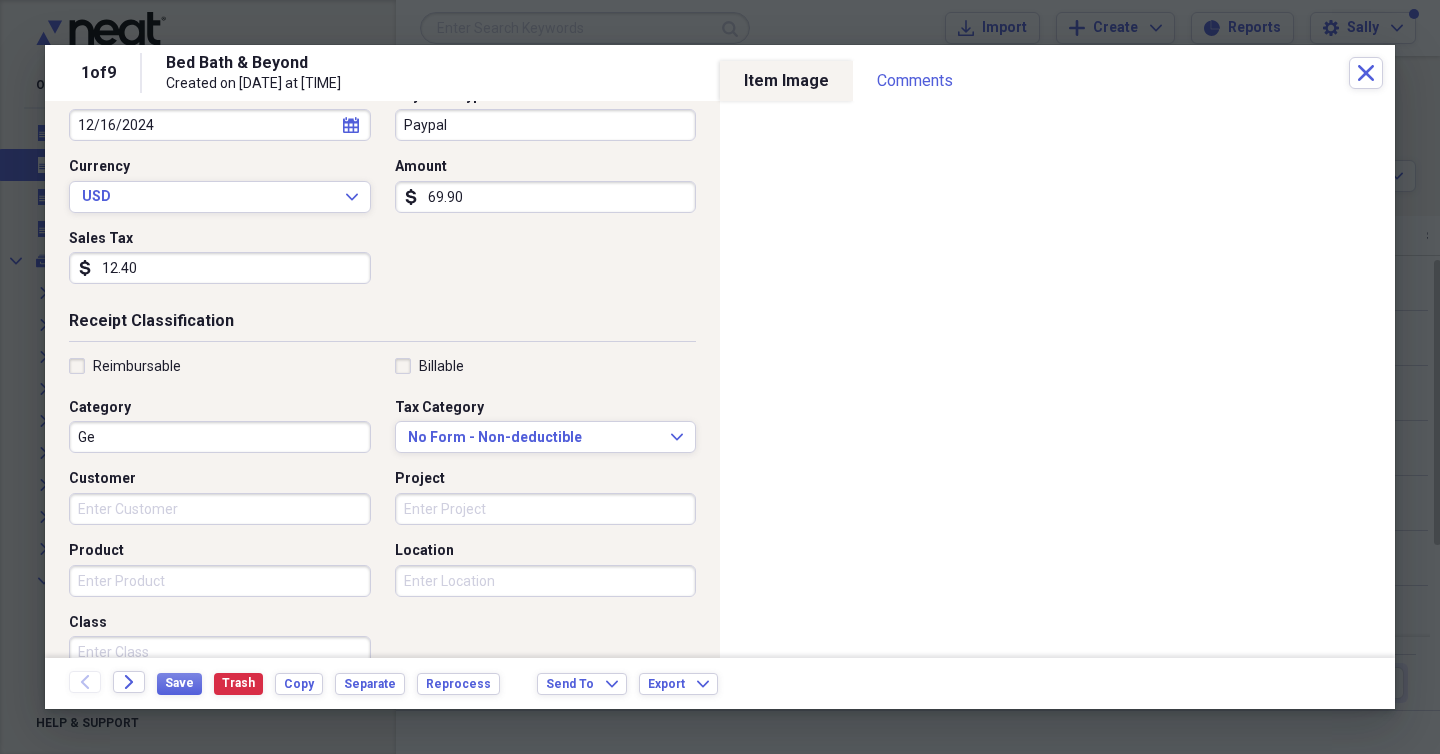 type on "G" 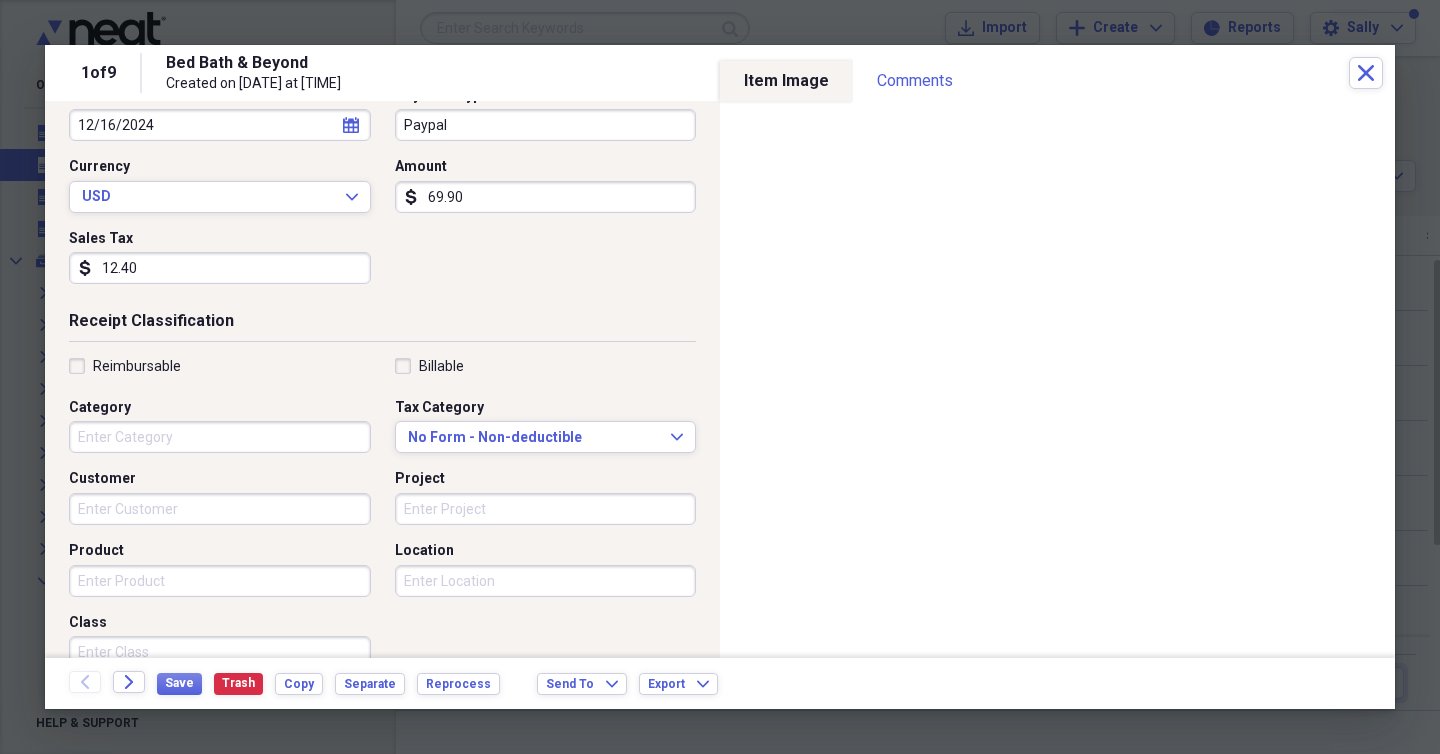 click on "Category" at bounding box center (220, 437) 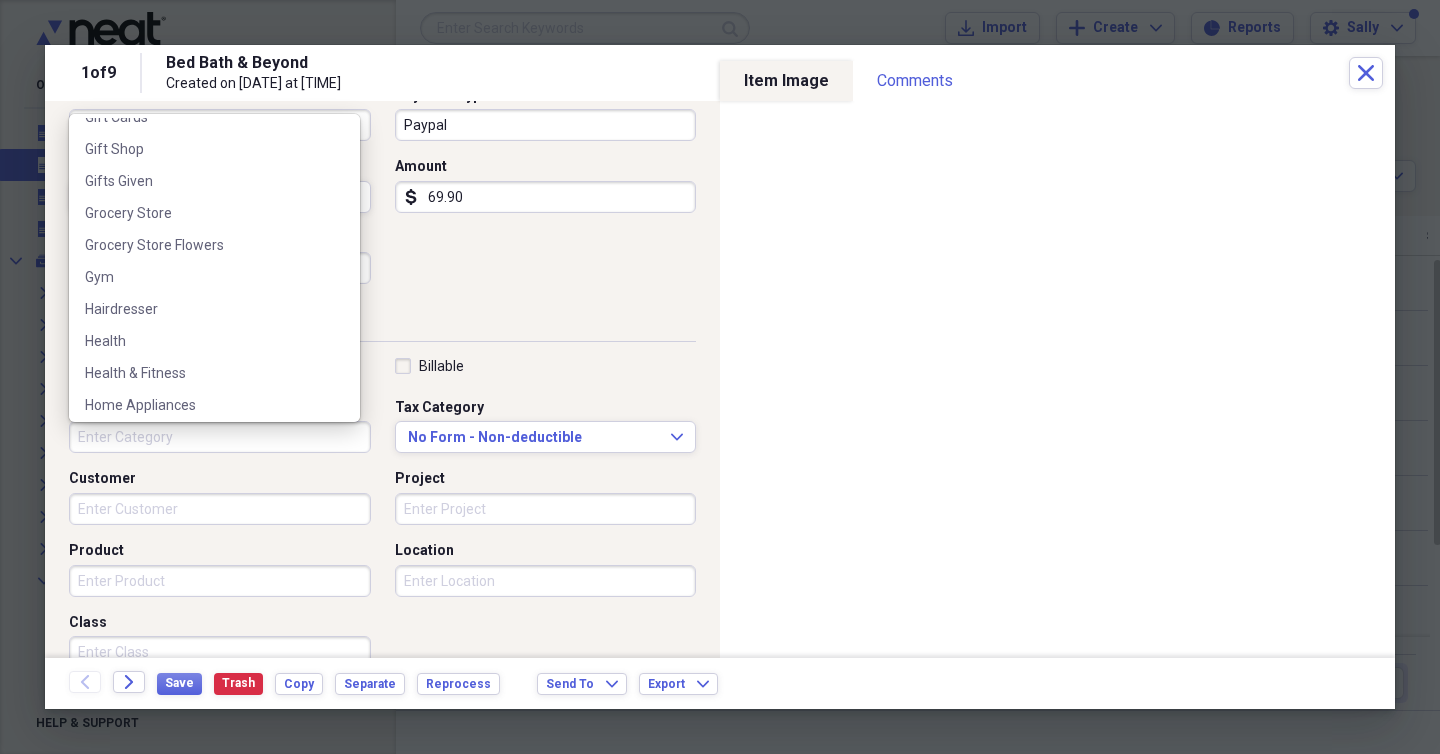 scroll, scrollTop: 1832, scrollLeft: 0, axis: vertical 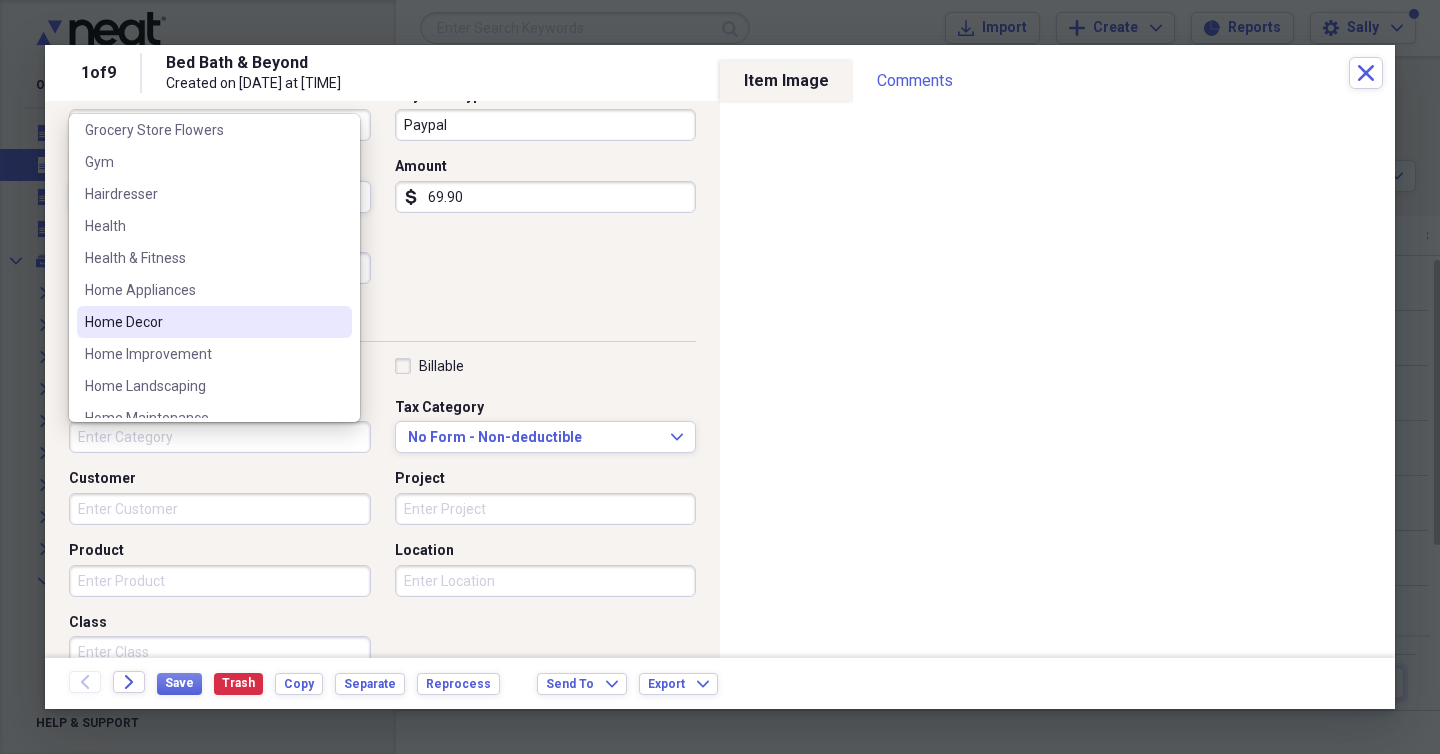 click on "Home Decor" at bounding box center [202, 322] 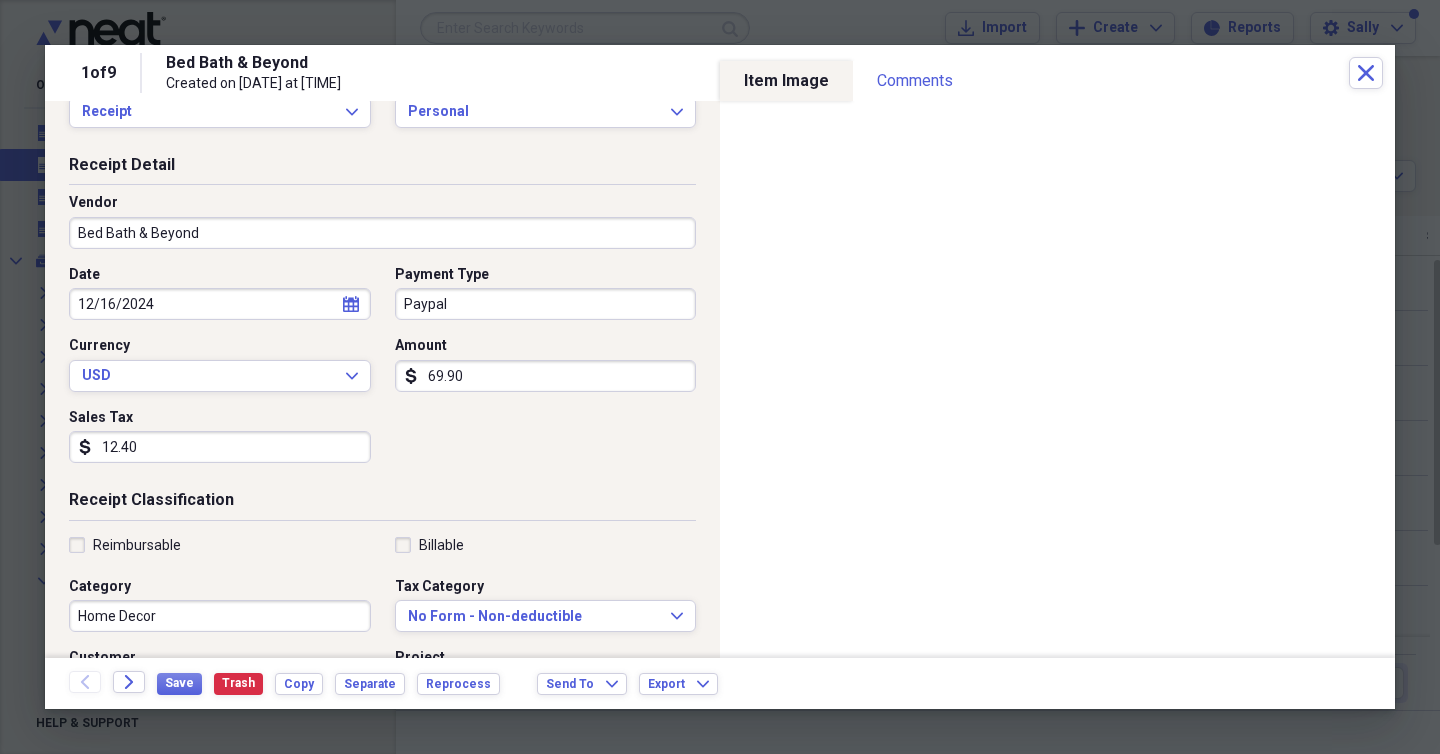 scroll, scrollTop: 0, scrollLeft: 0, axis: both 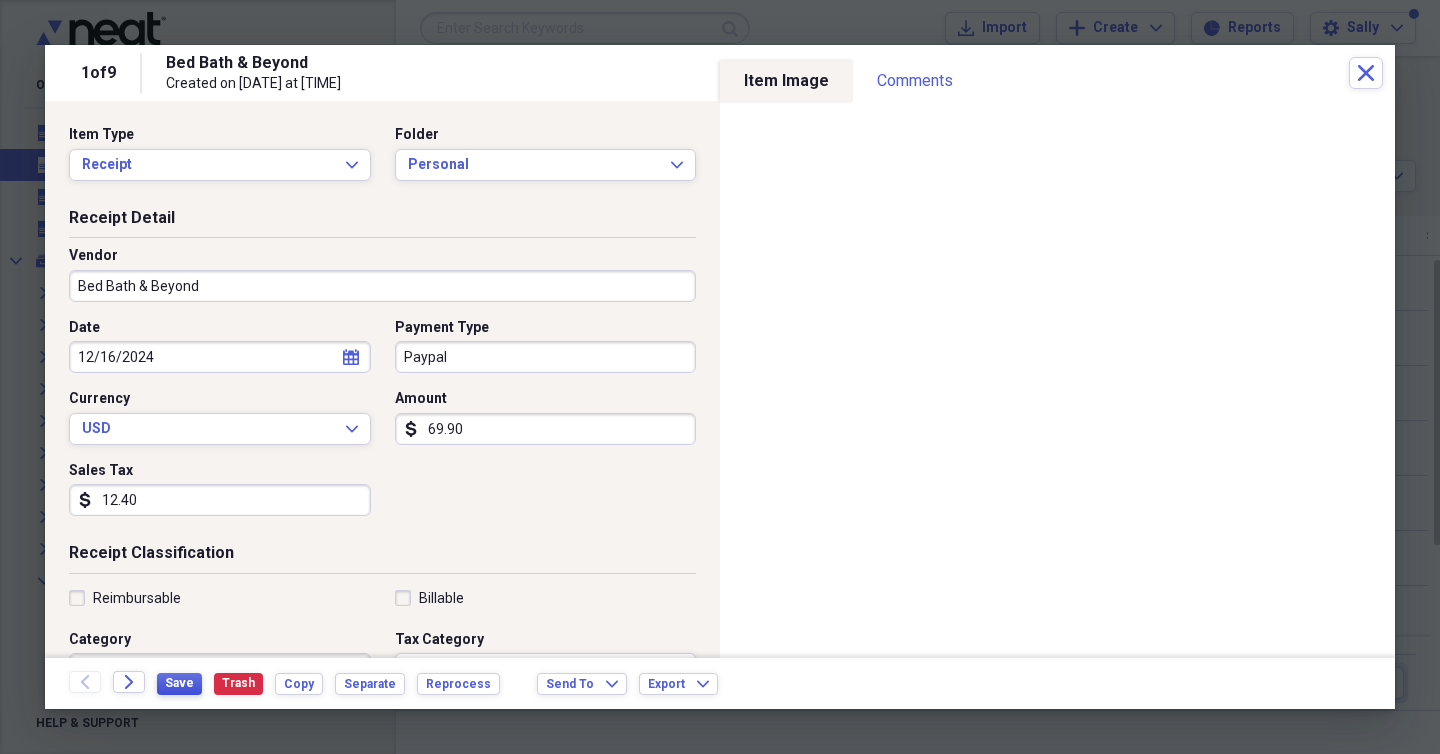 click on "Save" at bounding box center [179, 683] 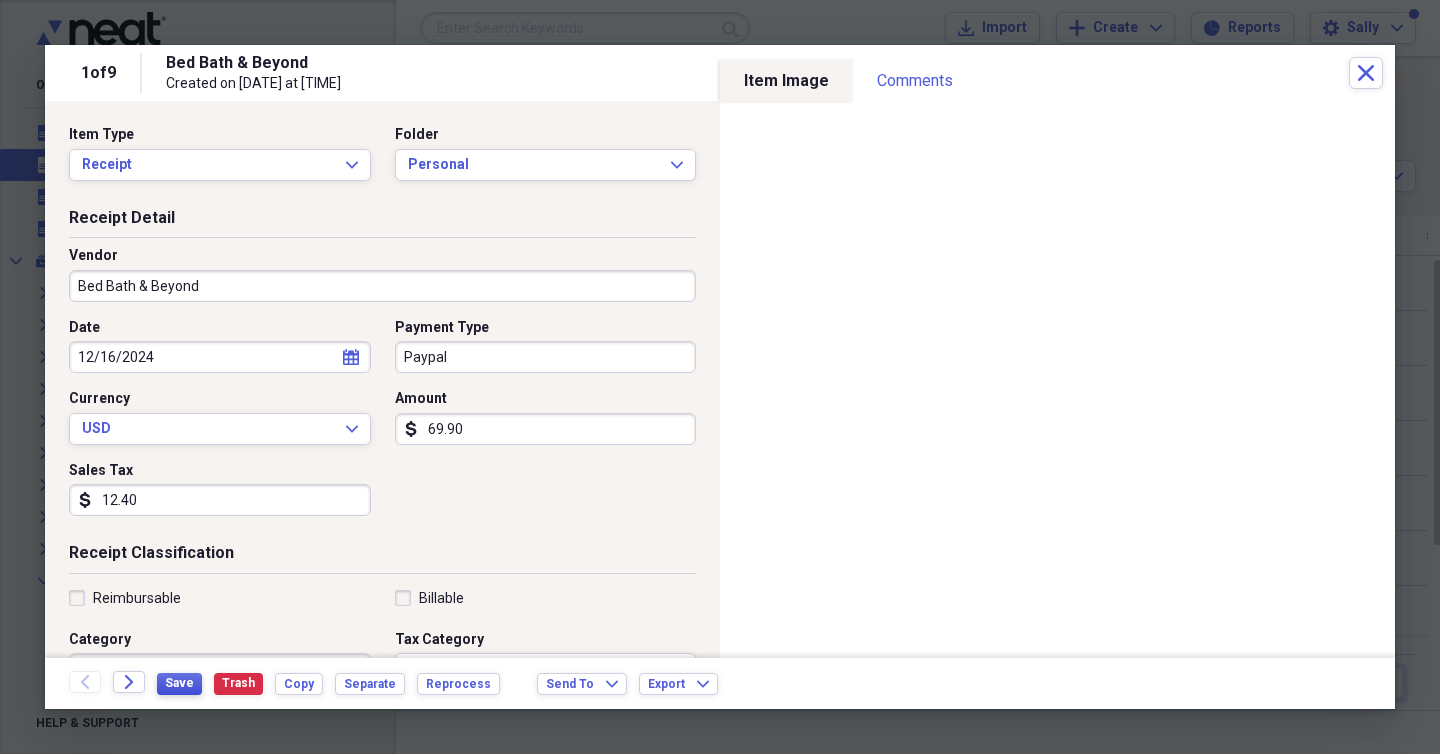 click on "Save" at bounding box center (179, 683) 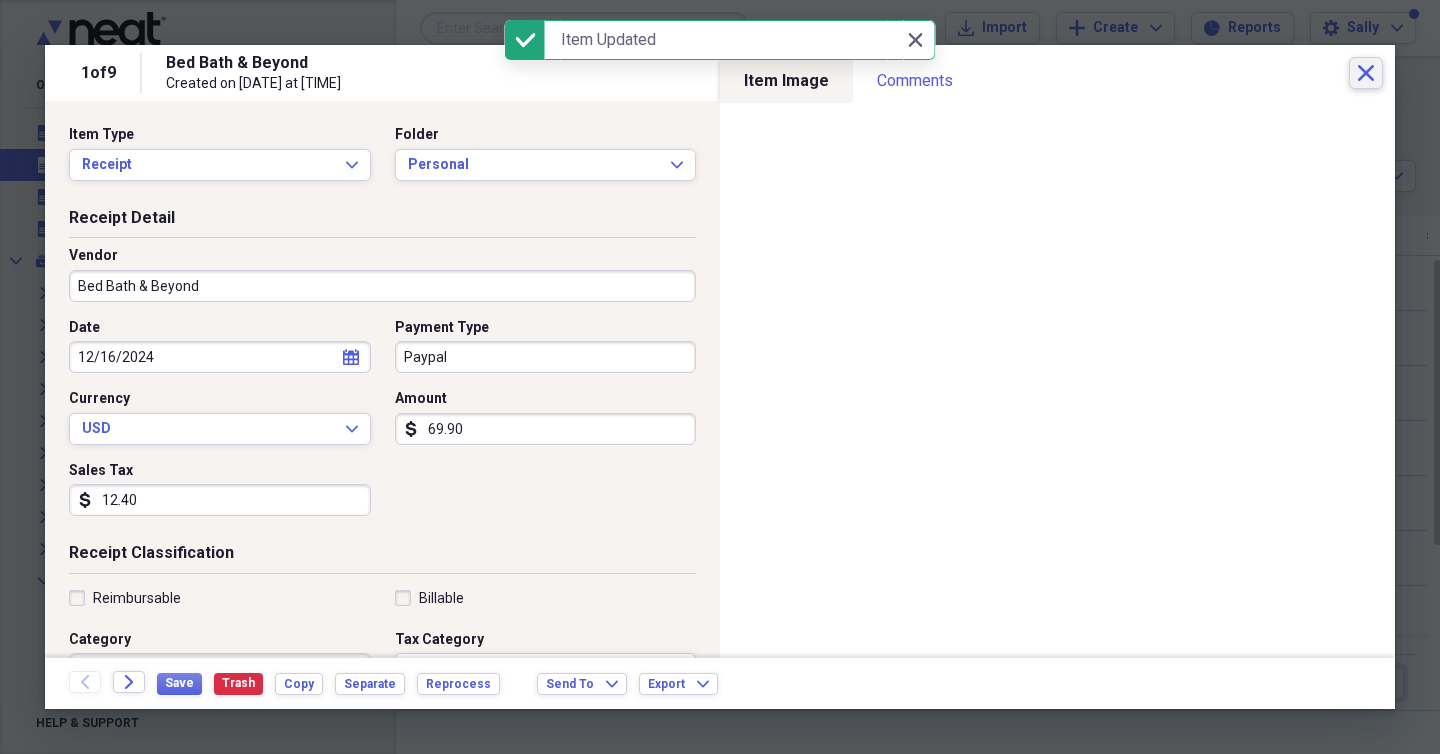 click on "Close" 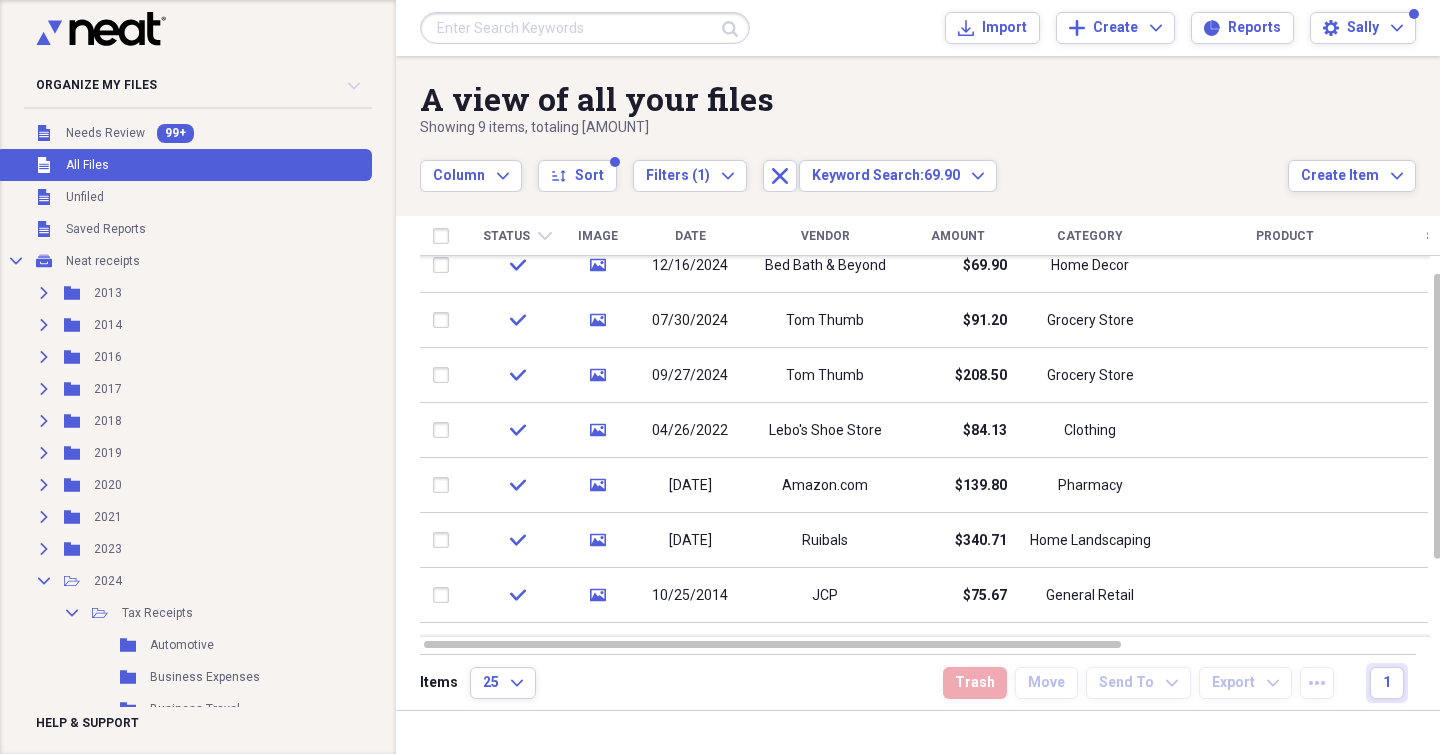click at bounding box center [585, 28] 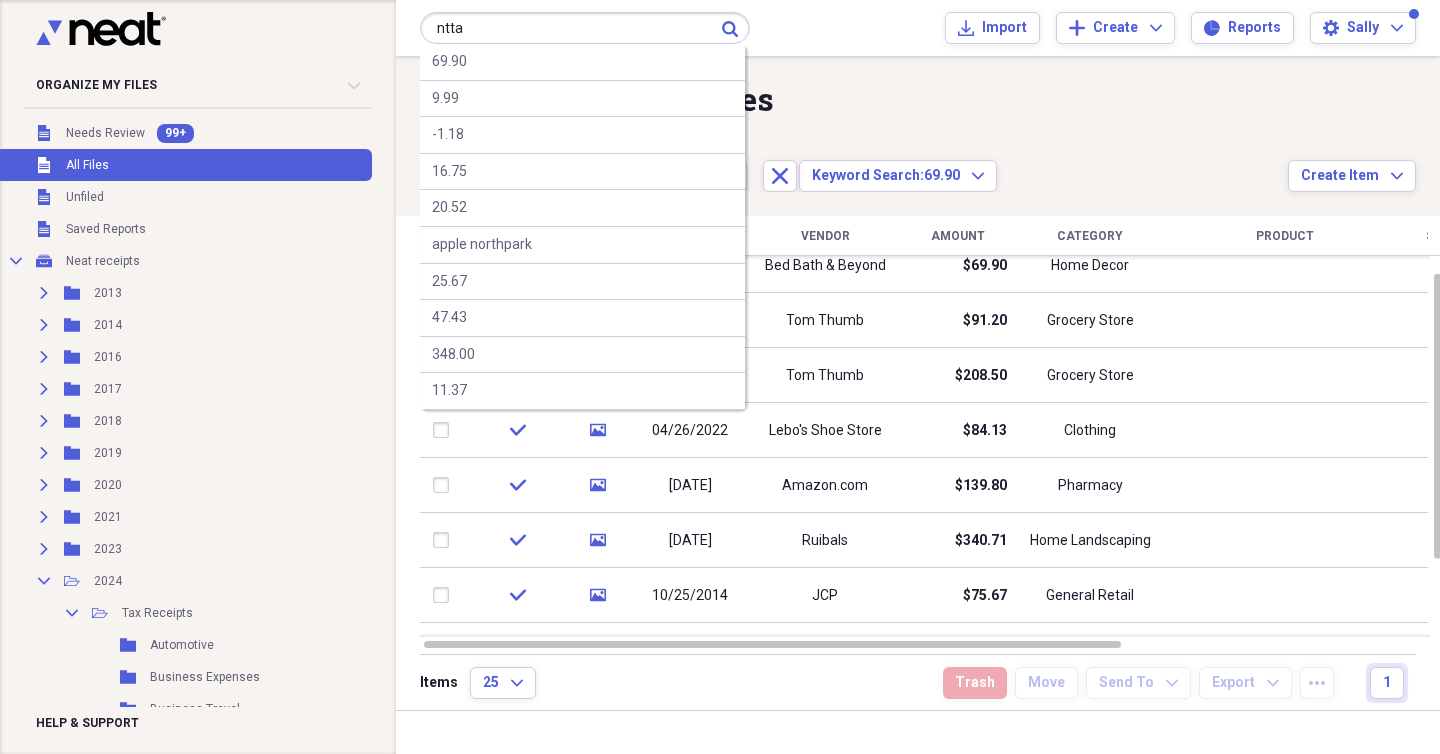 type on "ntta" 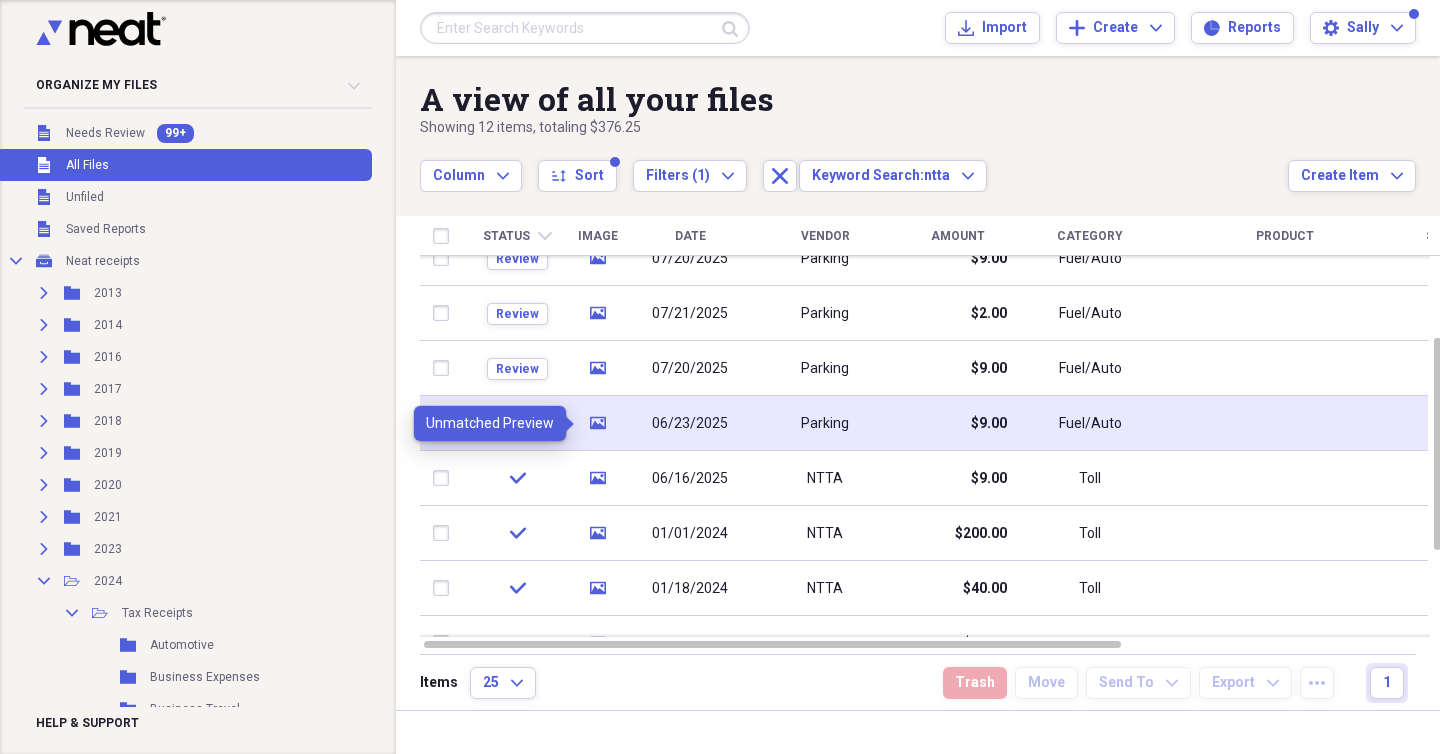 click on "media" 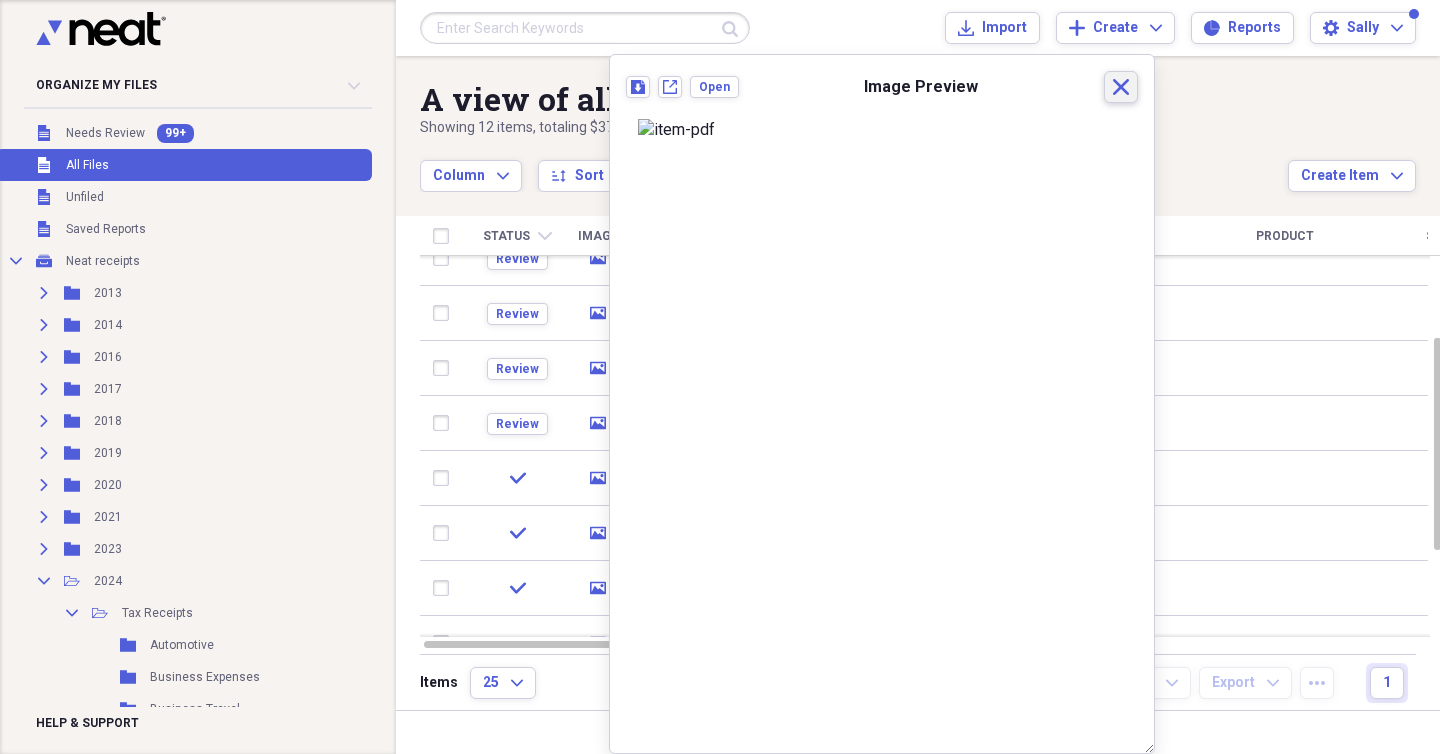 click on "Close" at bounding box center [1121, 87] 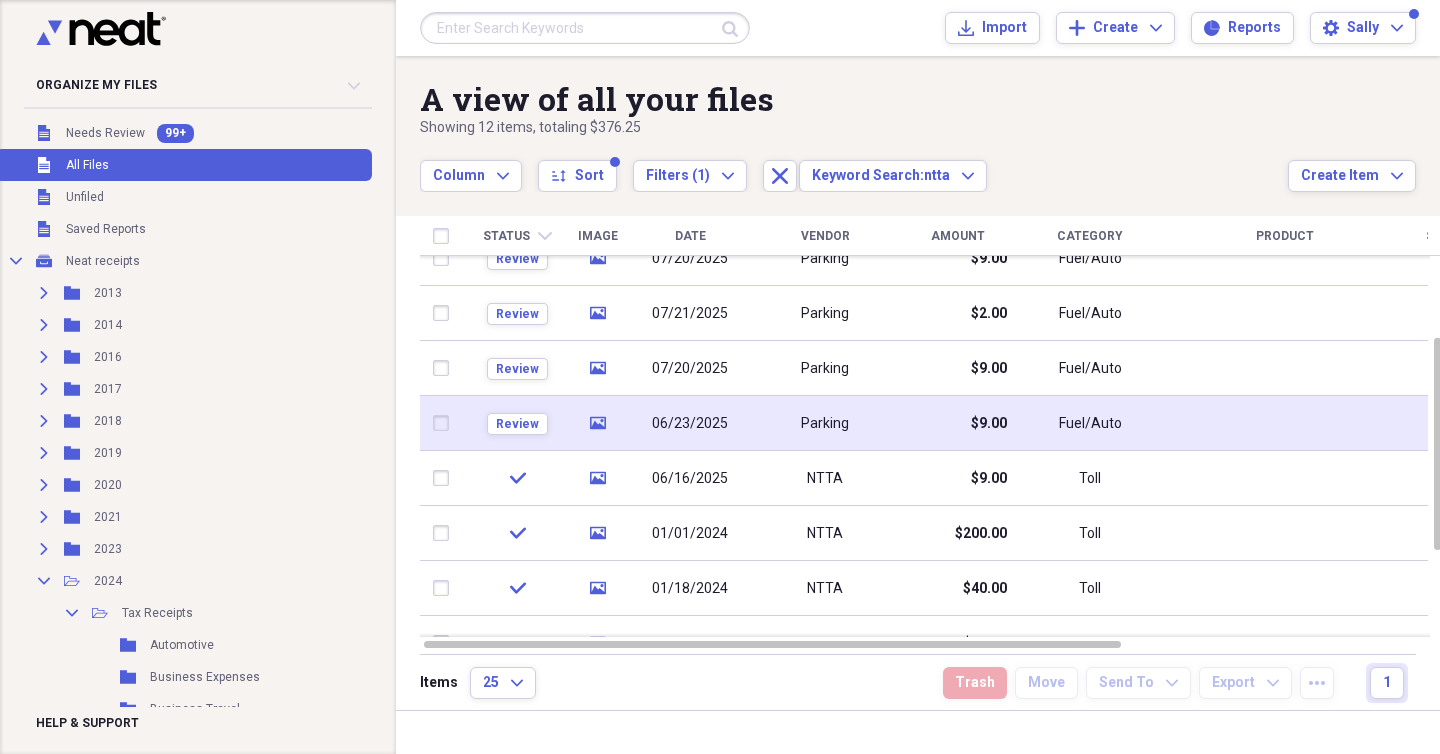click on "06/23/2025" at bounding box center (690, 424) 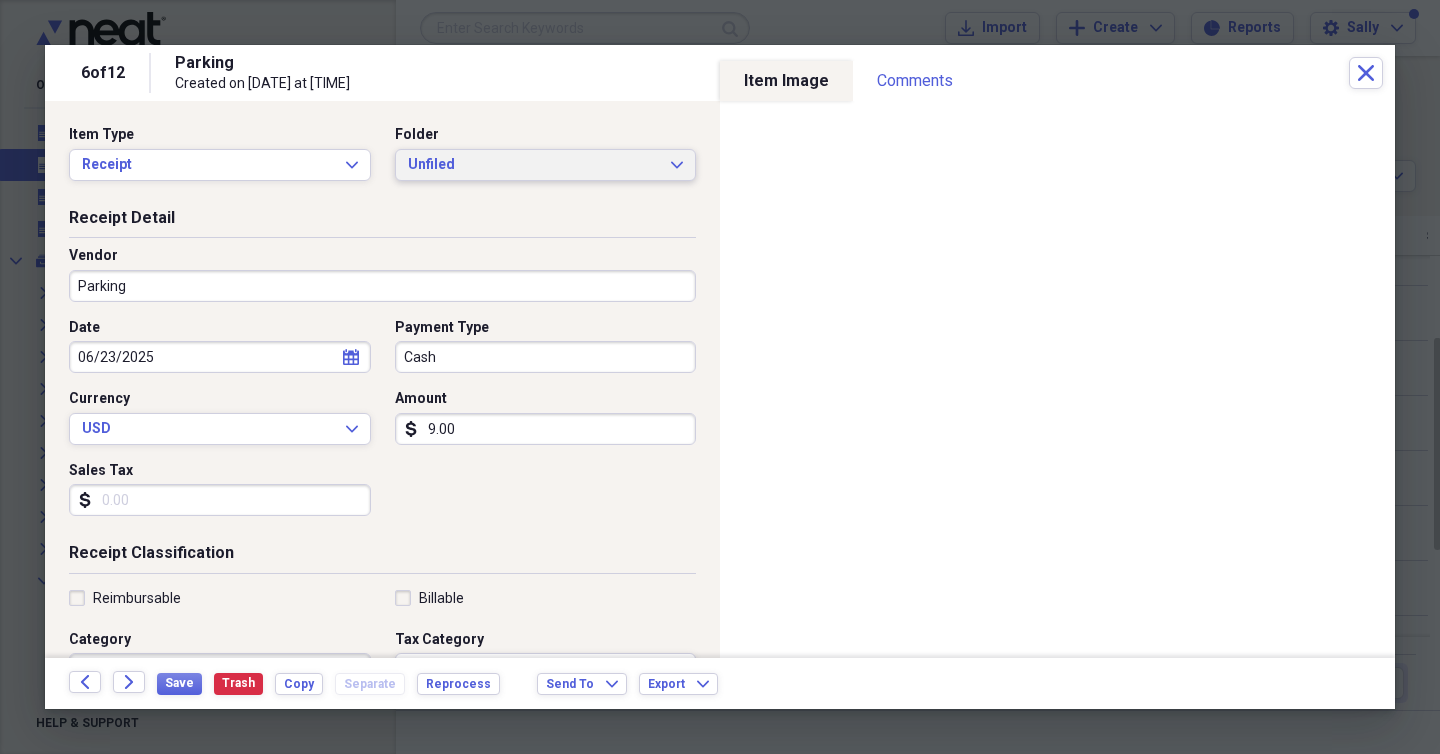 click on "Unfiled" at bounding box center [534, 165] 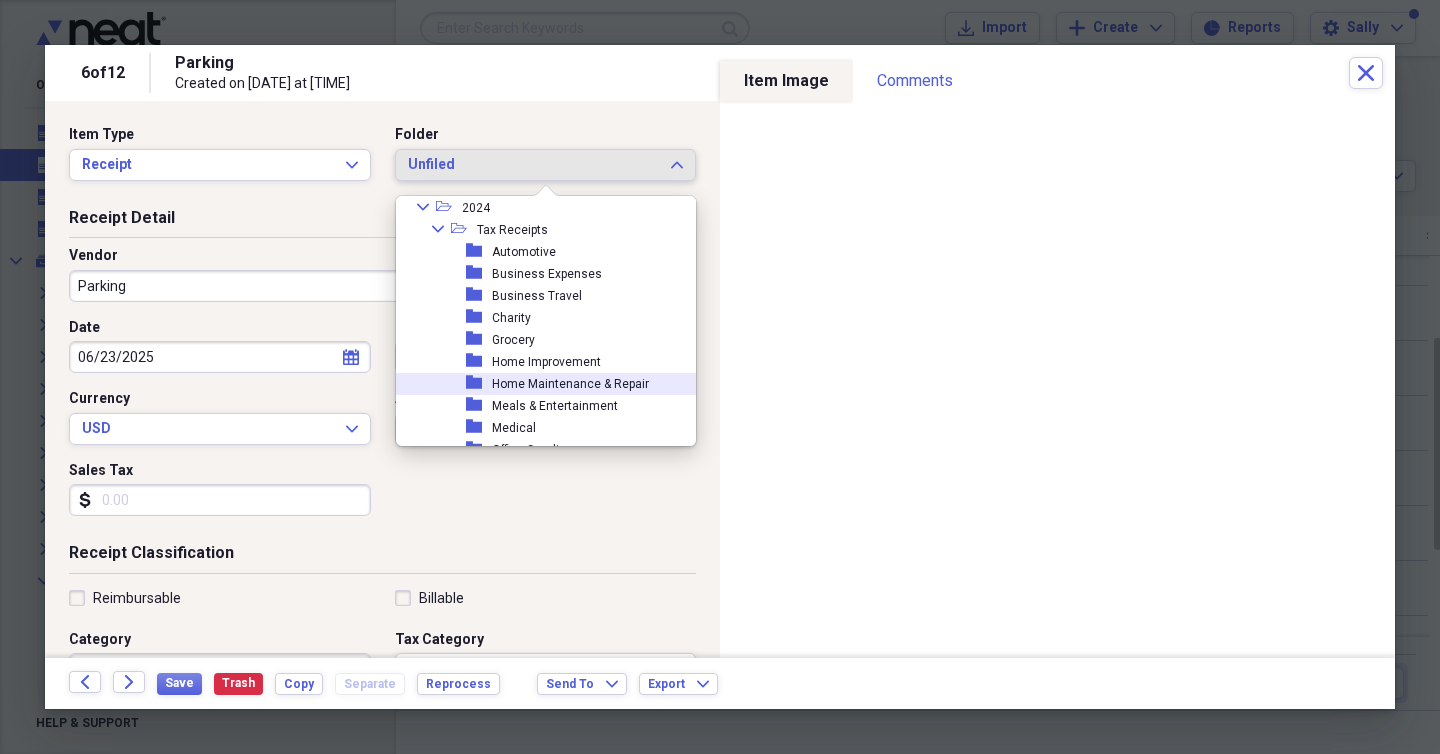 scroll, scrollTop: 268, scrollLeft: 0, axis: vertical 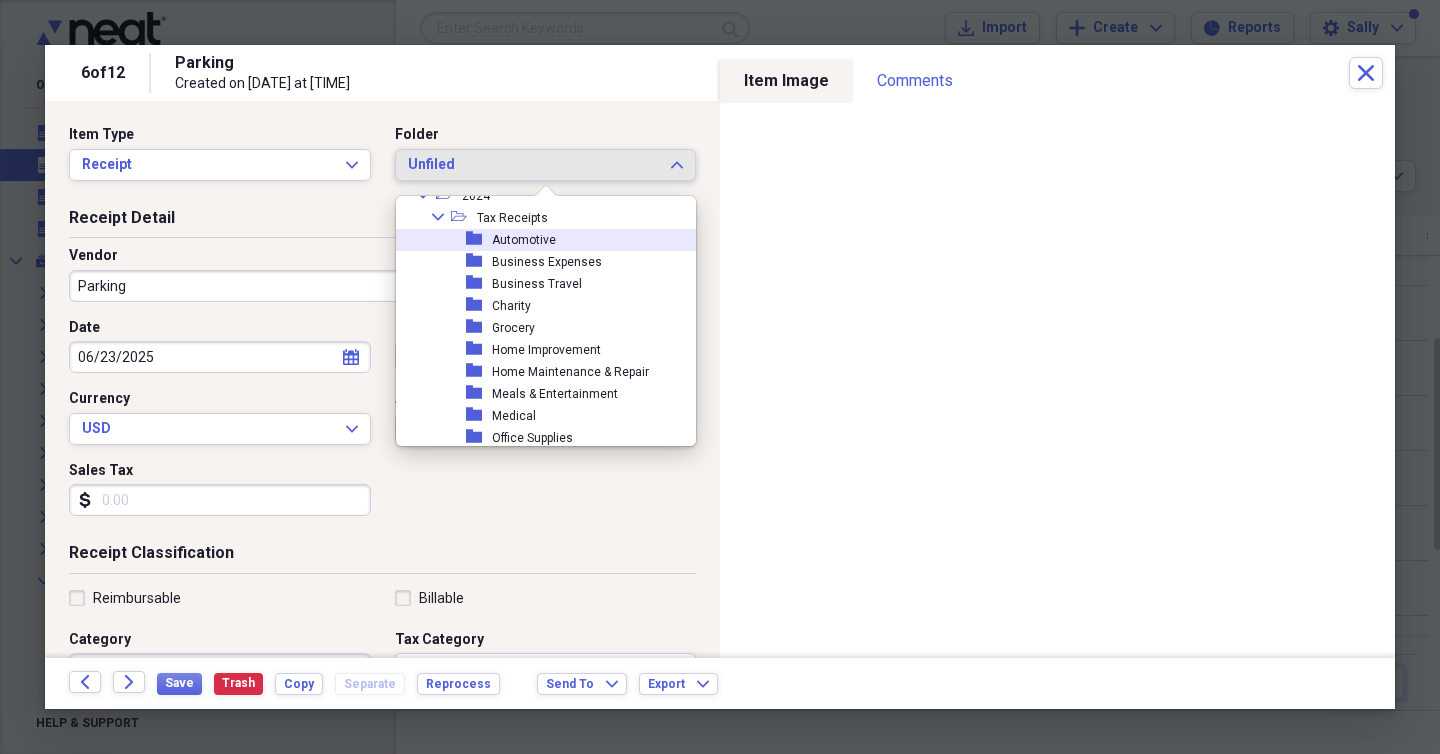 click on "Automotive" at bounding box center (524, 240) 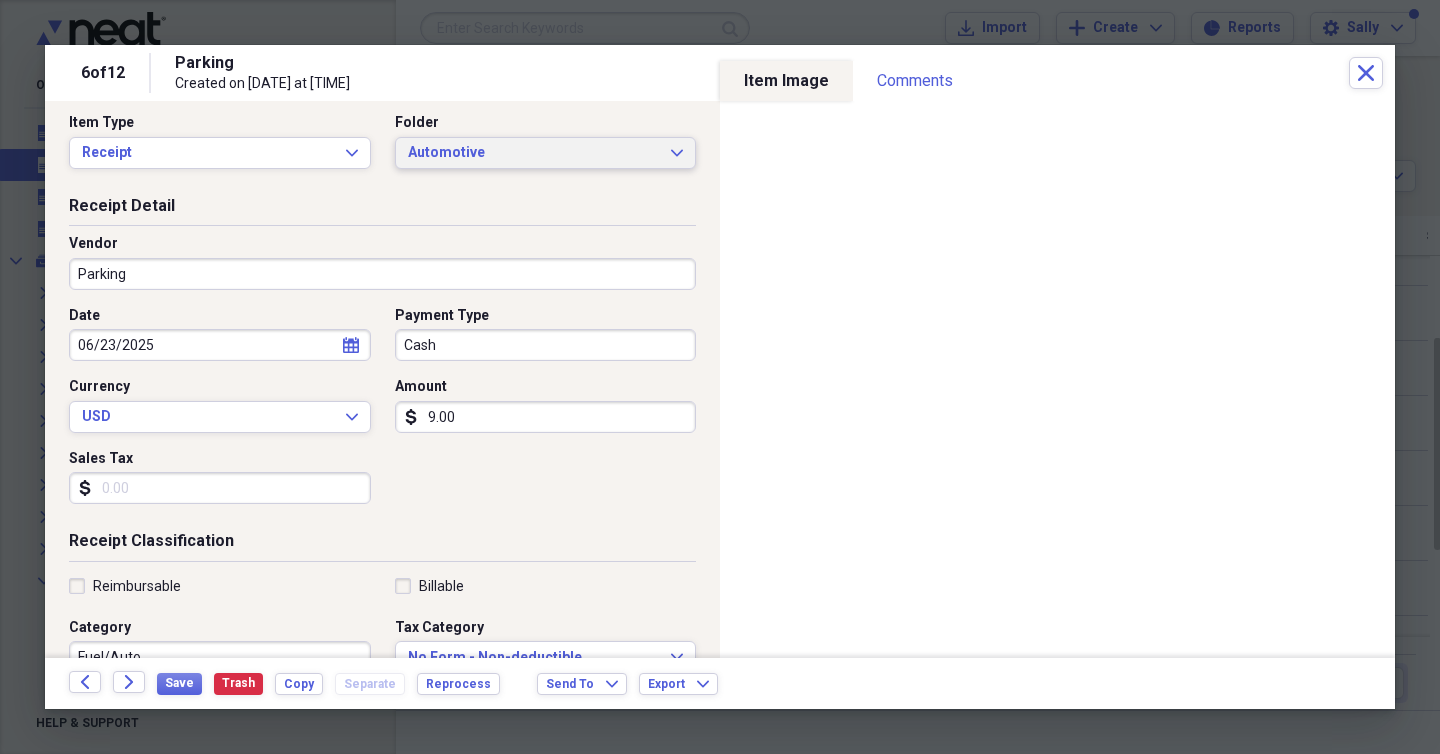 scroll, scrollTop: 17, scrollLeft: 0, axis: vertical 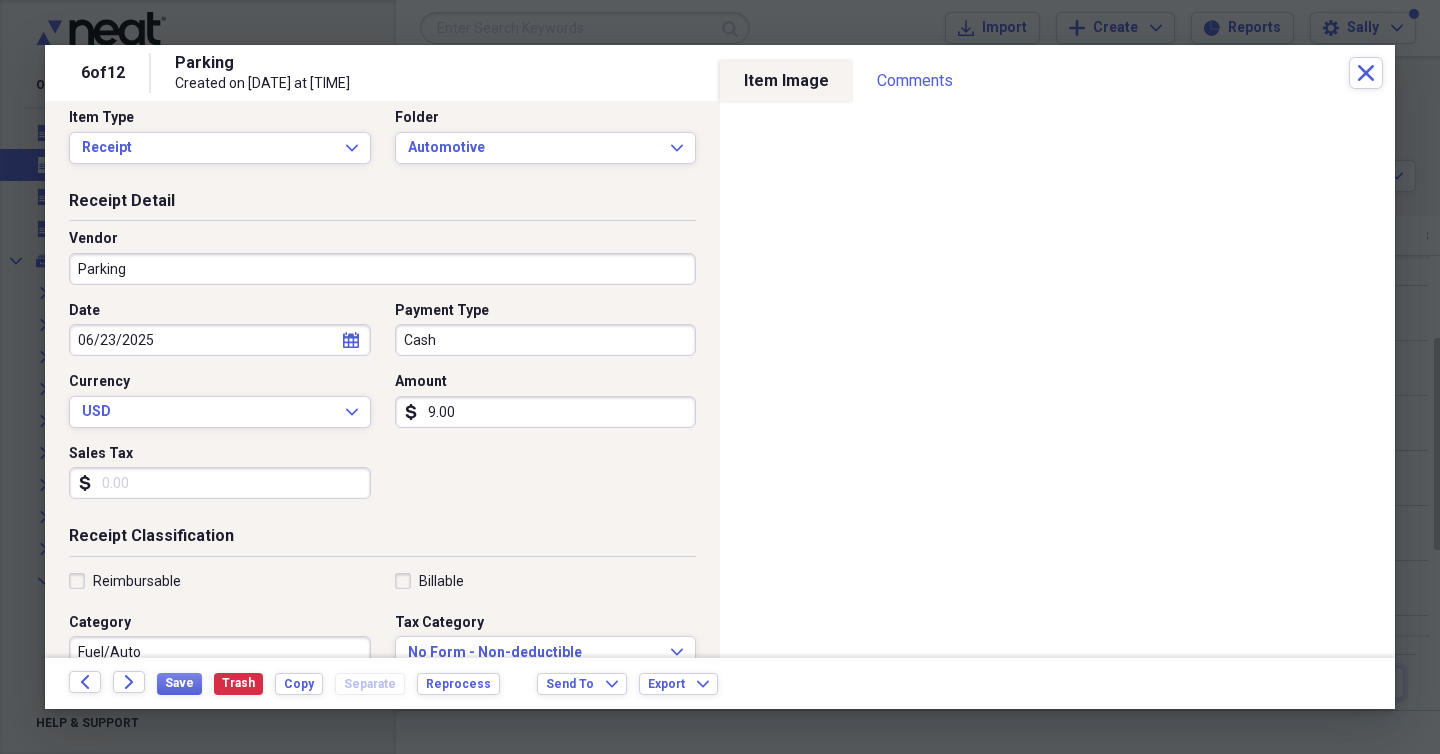 click on "Parking" at bounding box center (382, 269) 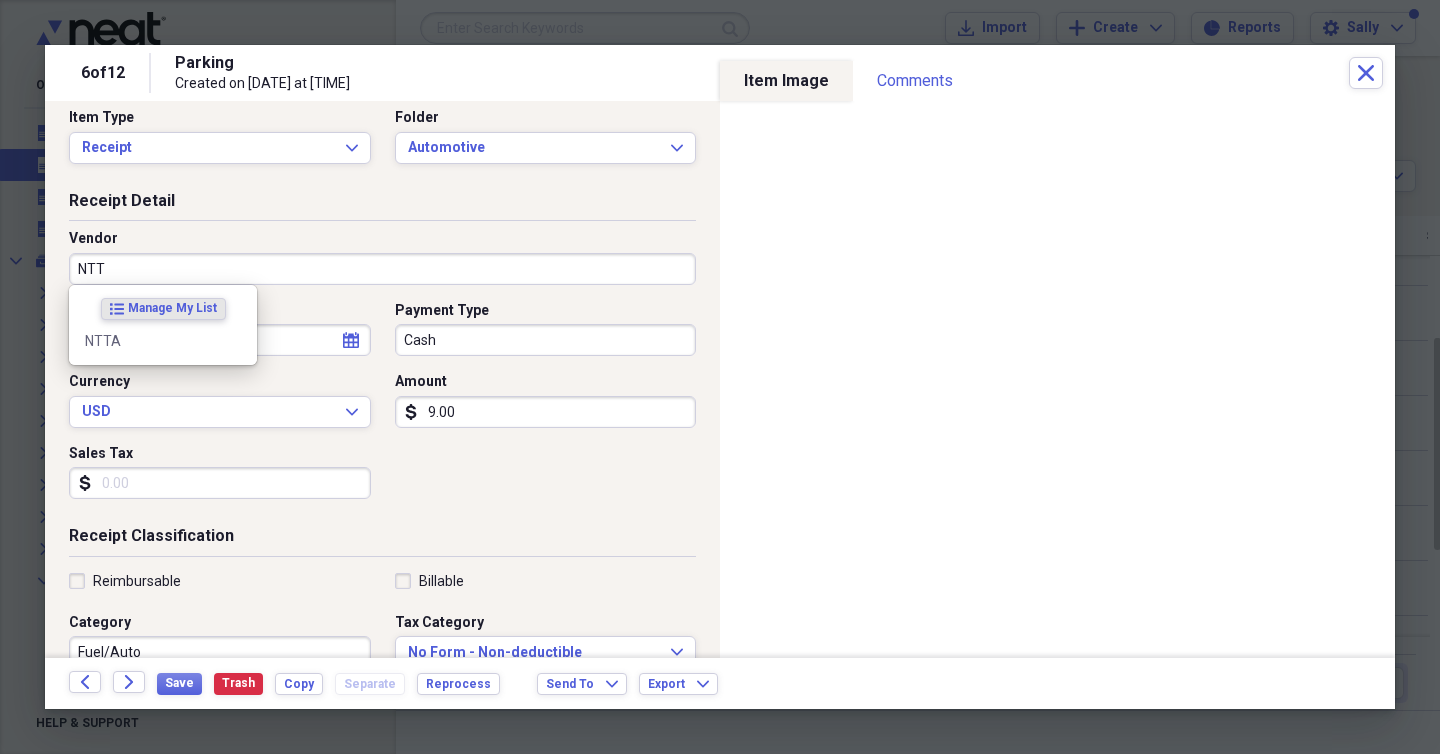 type on "NTTA" 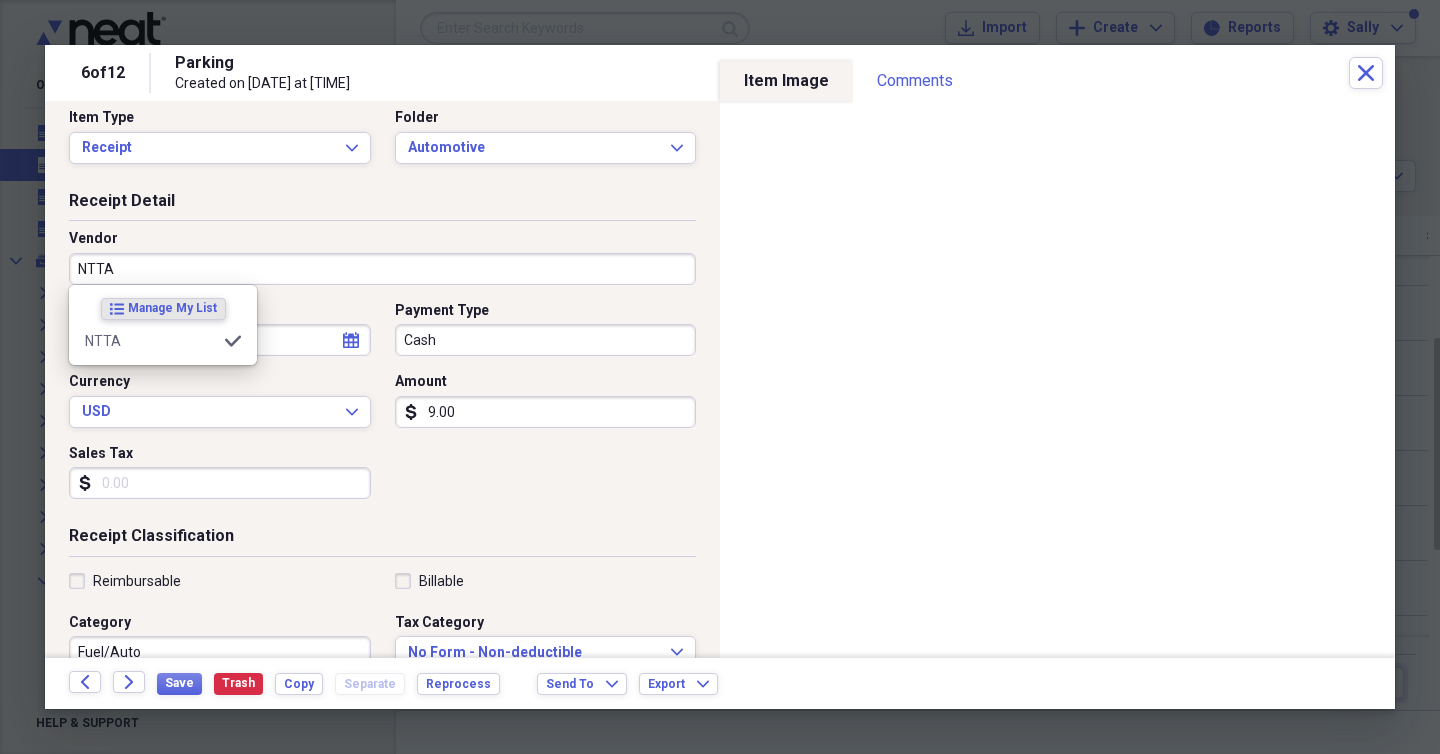 type on "Toll" 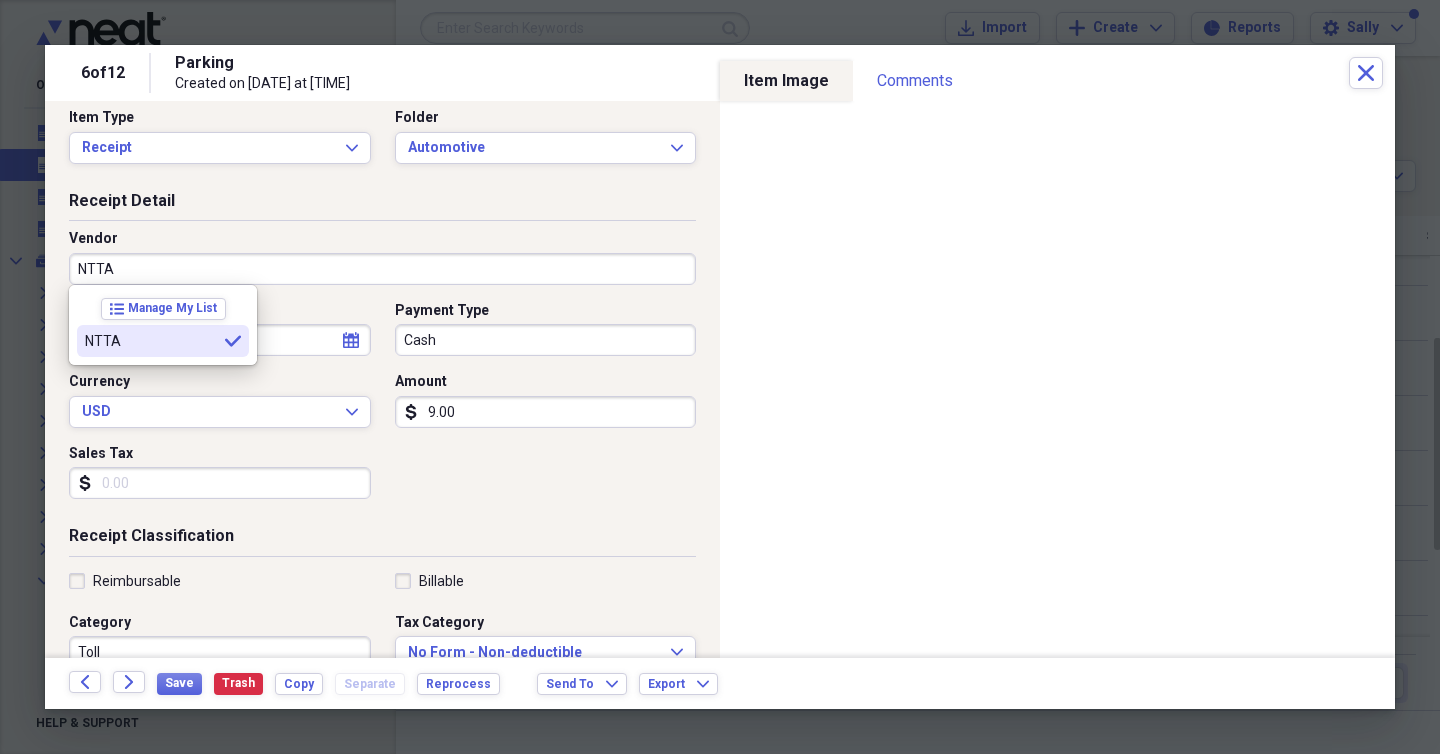 type on "NTTA" 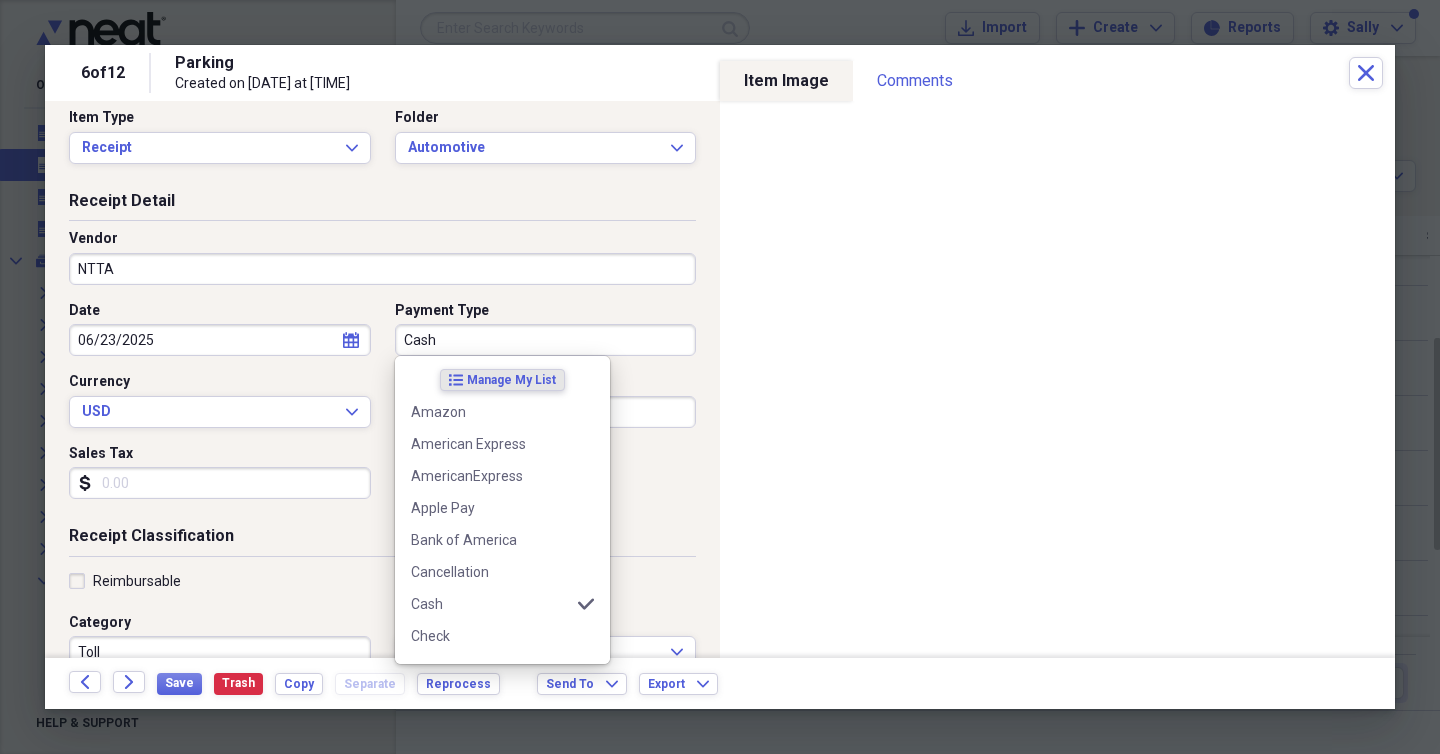 click on "Cash" at bounding box center [546, 340] 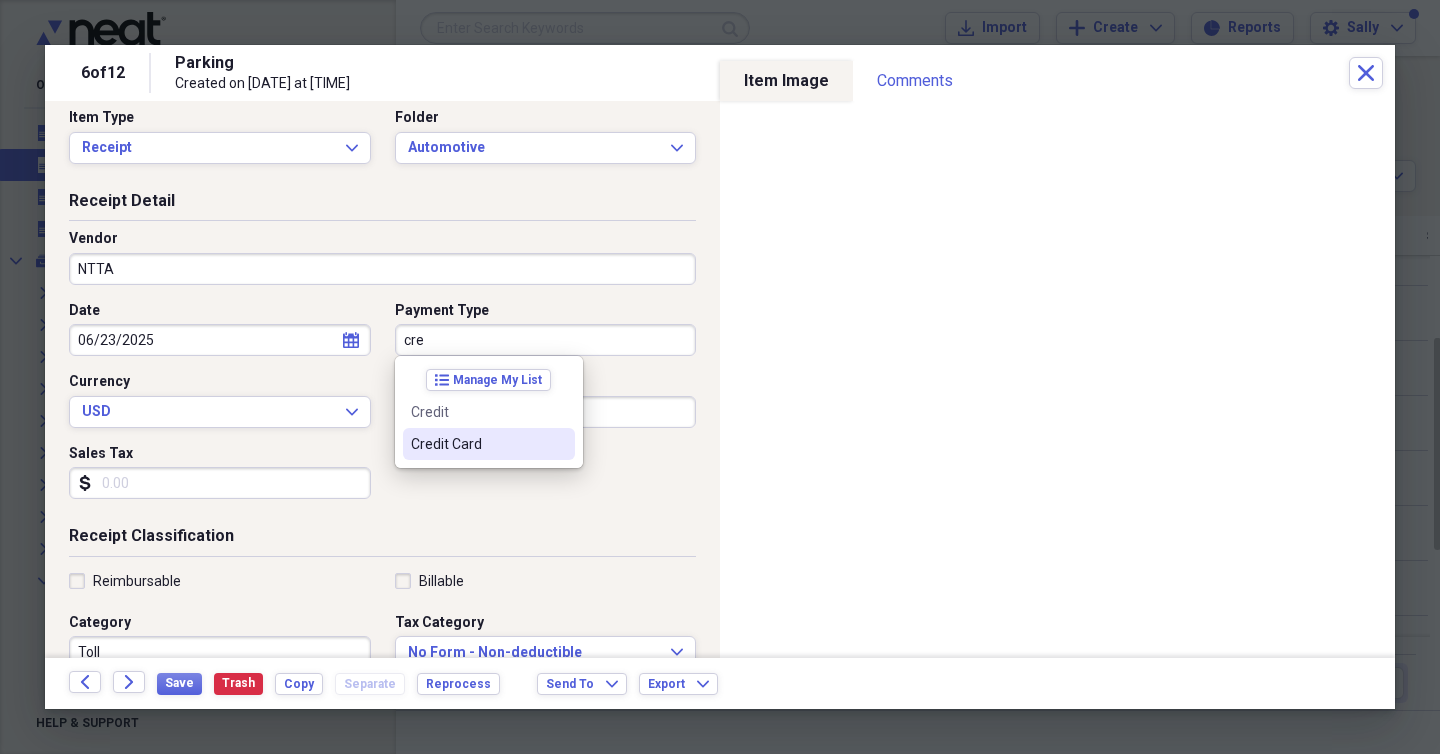 click at bounding box center (559, 444) 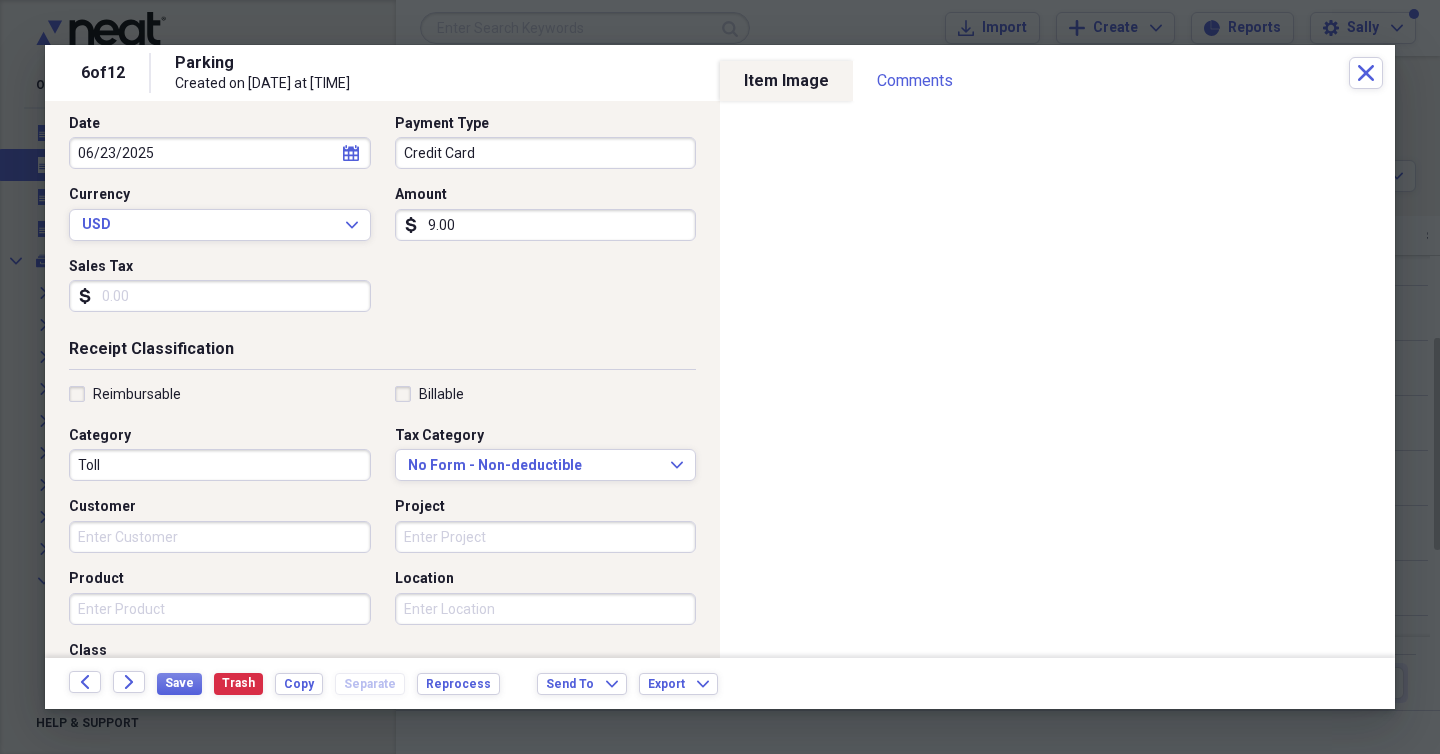 scroll, scrollTop: 257, scrollLeft: 0, axis: vertical 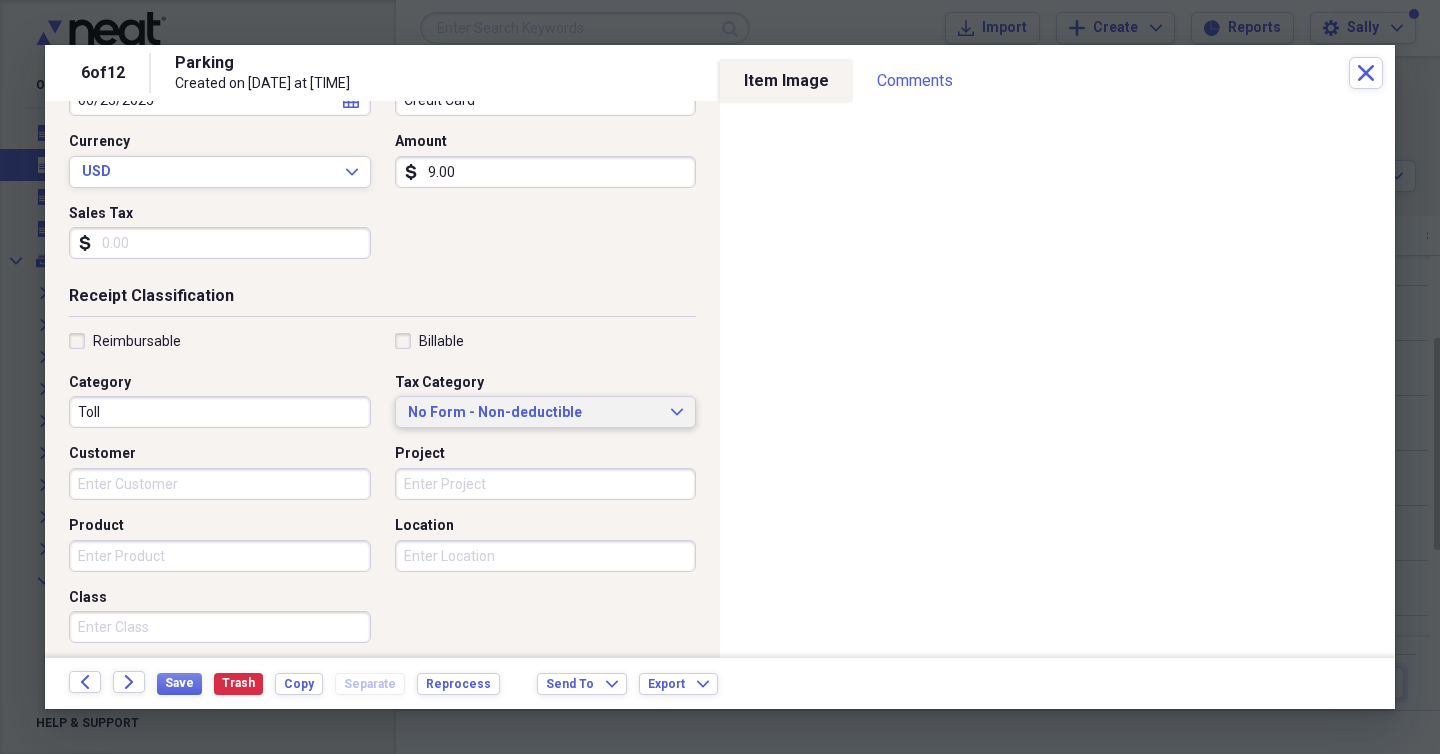 click on "No Form - Non-deductible" at bounding box center [534, 413] 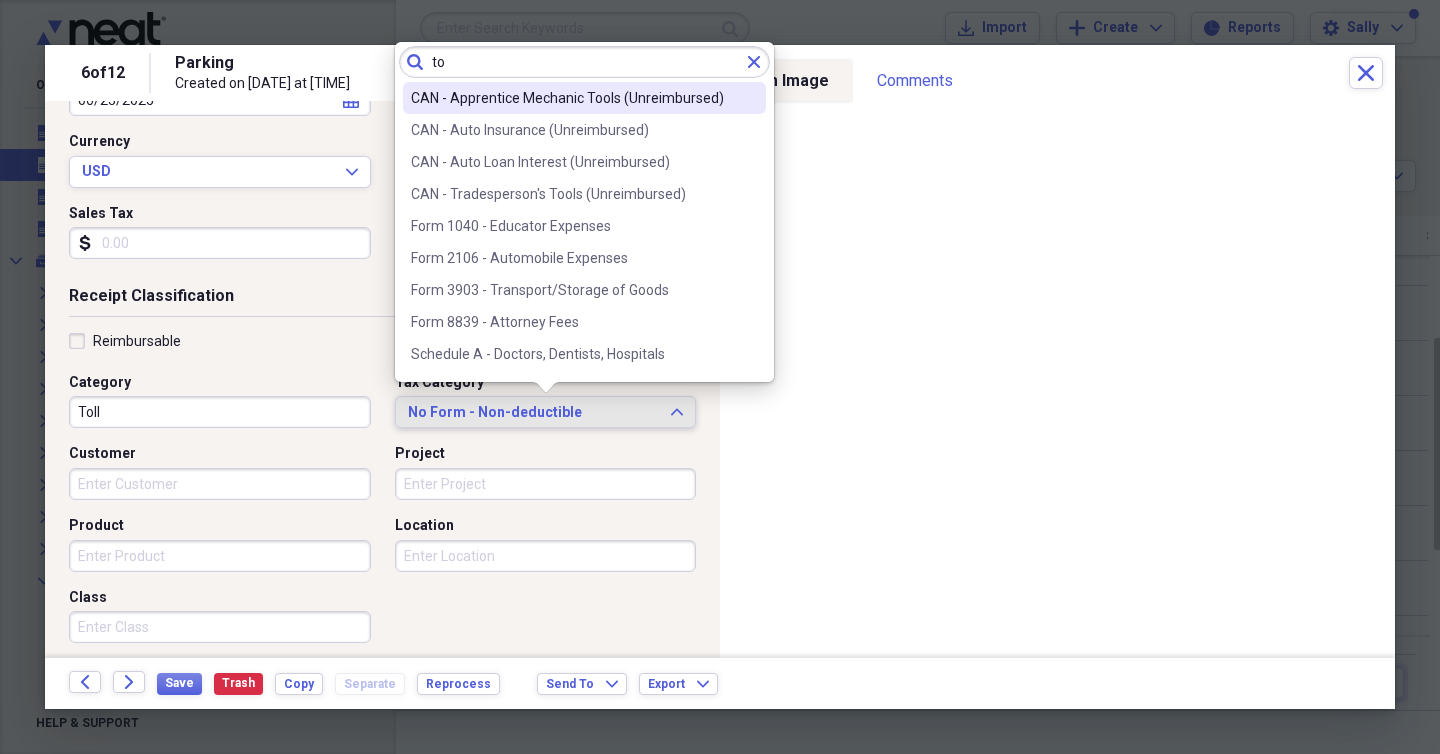type on "t" 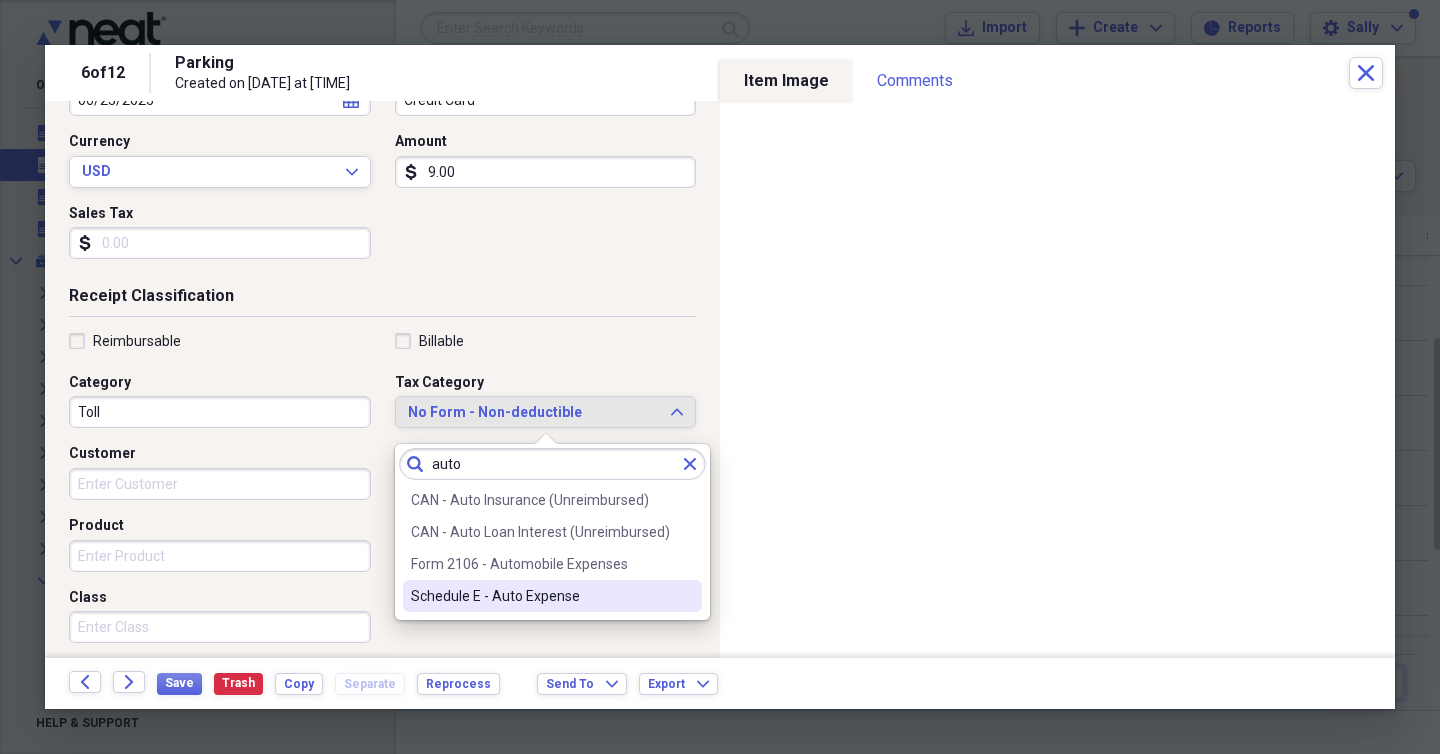 type on "auto" 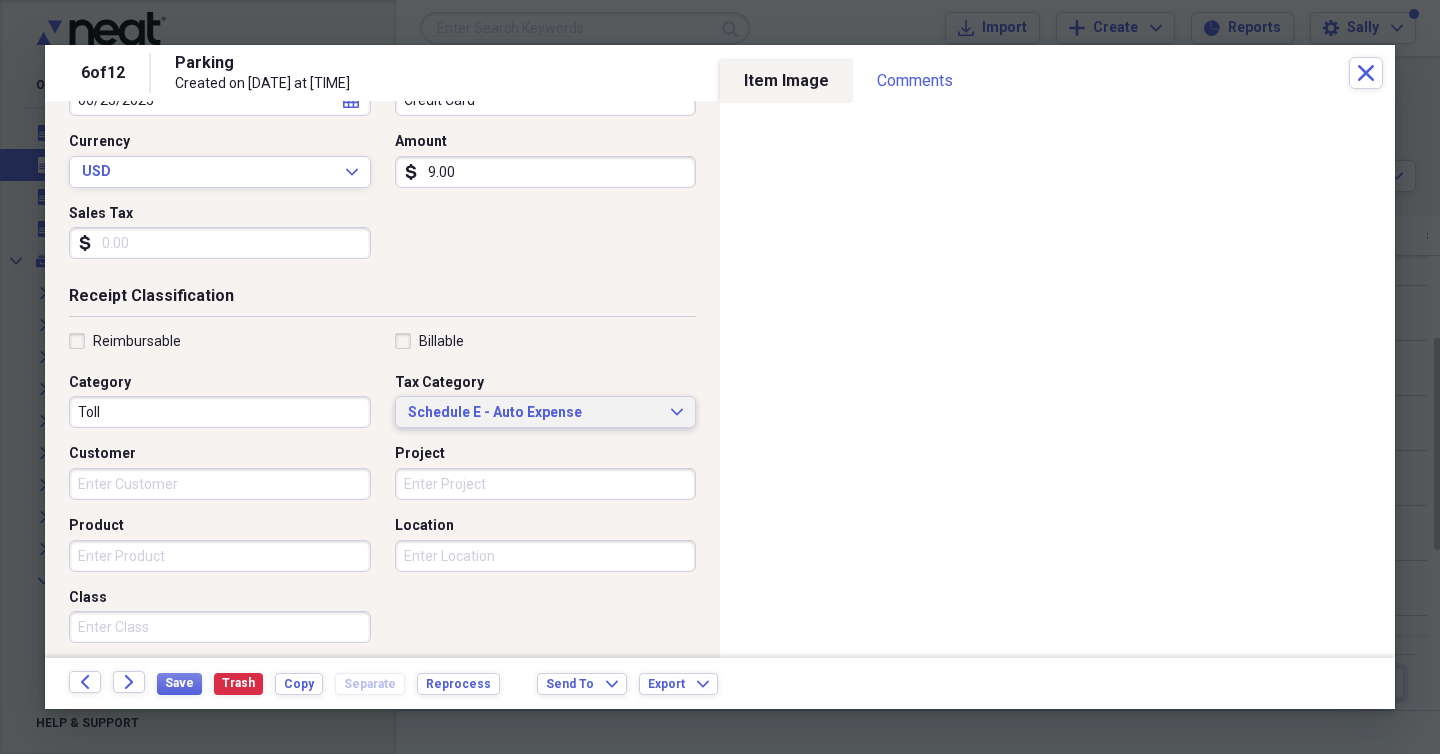 scroll, scrollTop: 0, scrollLeft: 0, axis: both 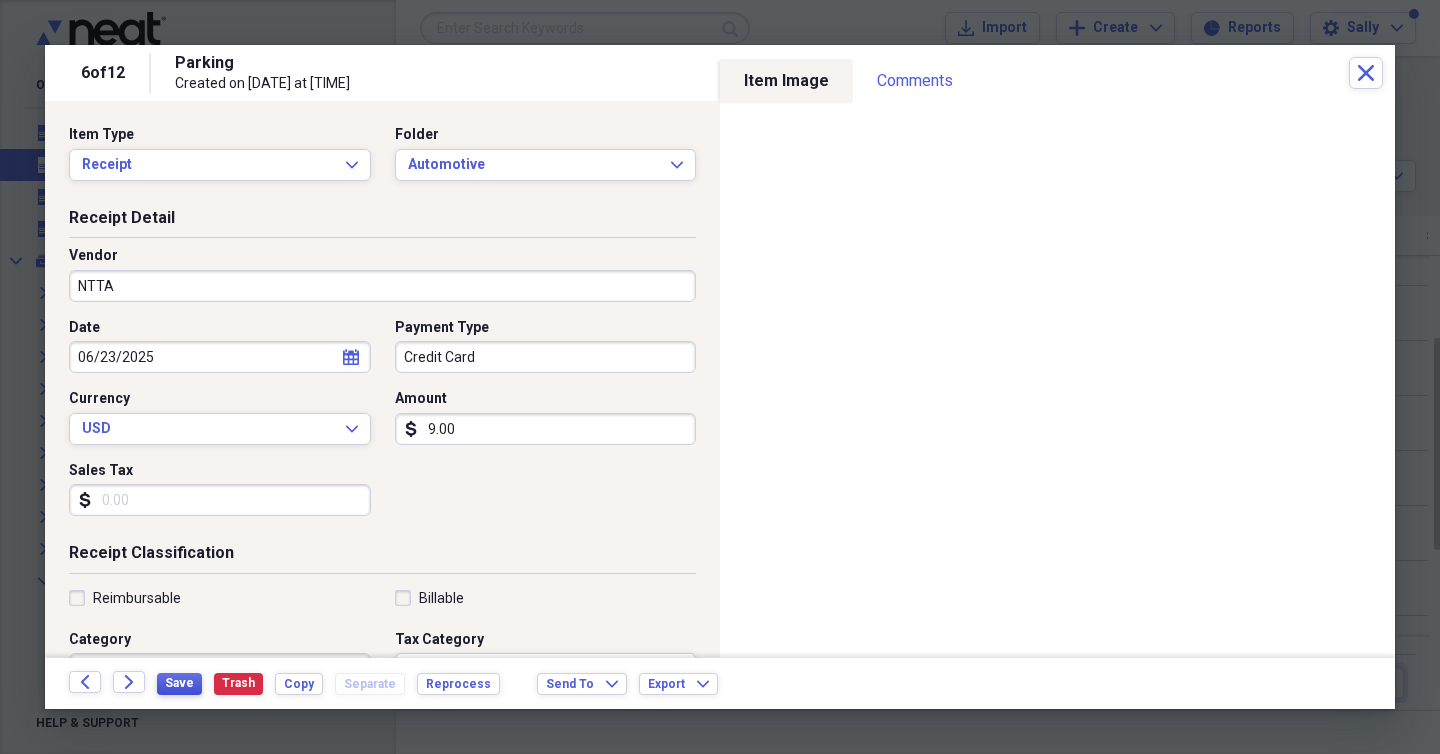 click on "Save" at bounding box center [179, 683] 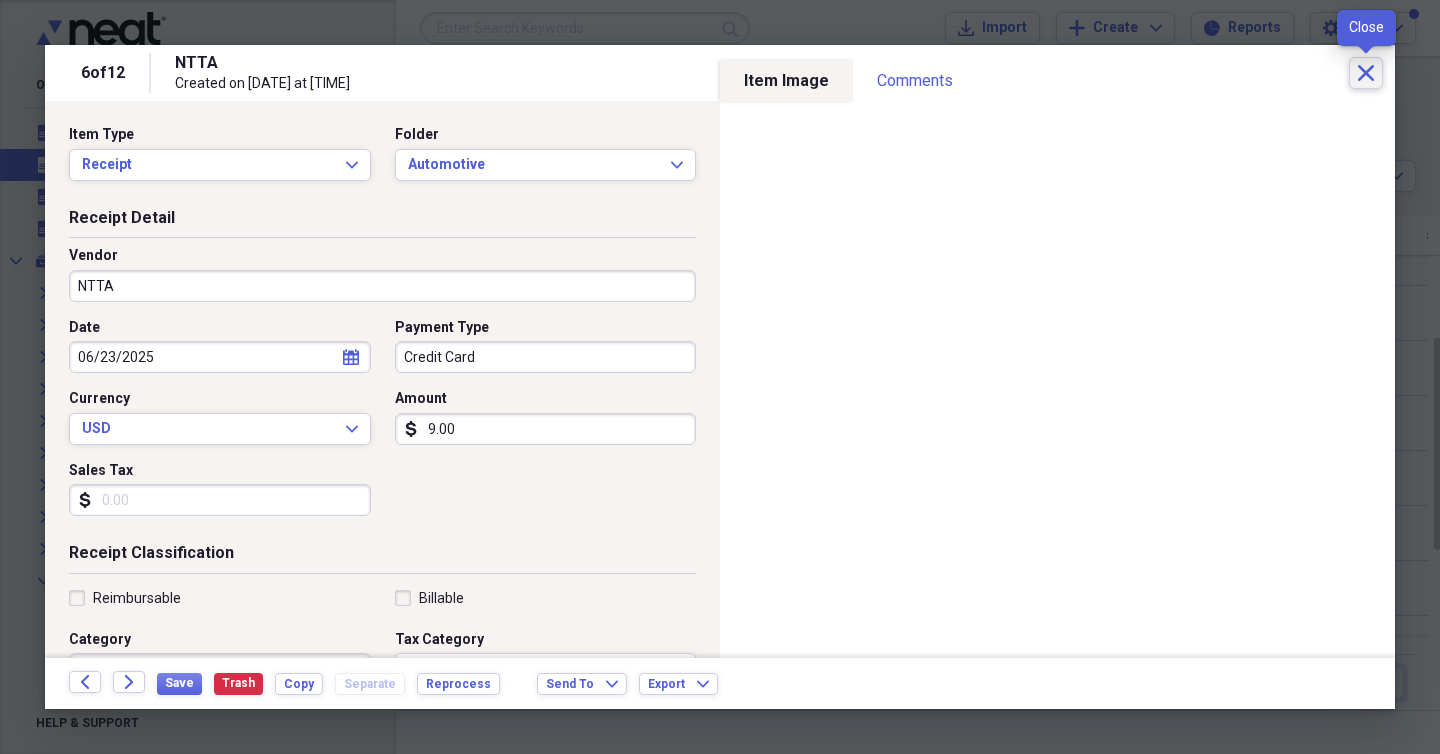 click 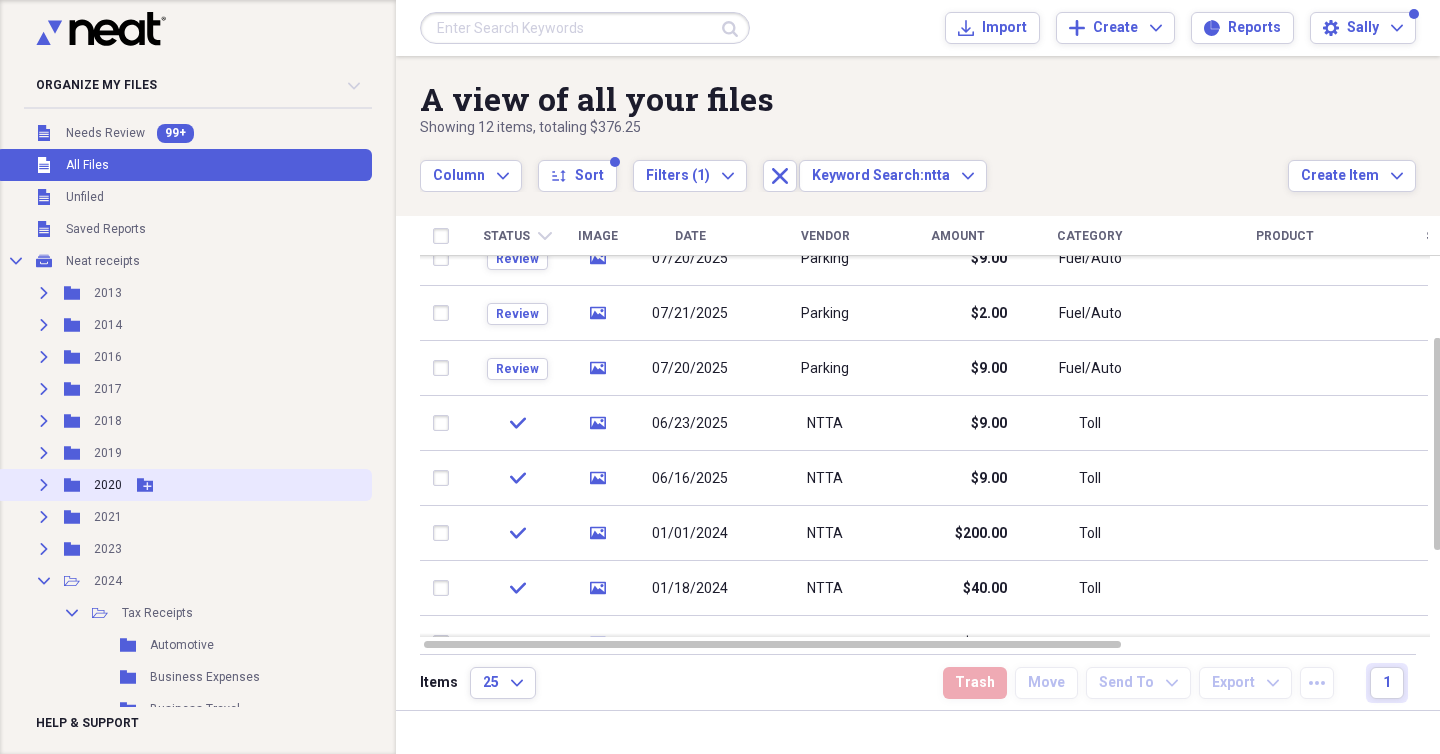 scroll, scrollTop: 249, scrollLeft: 0, axis: vertical 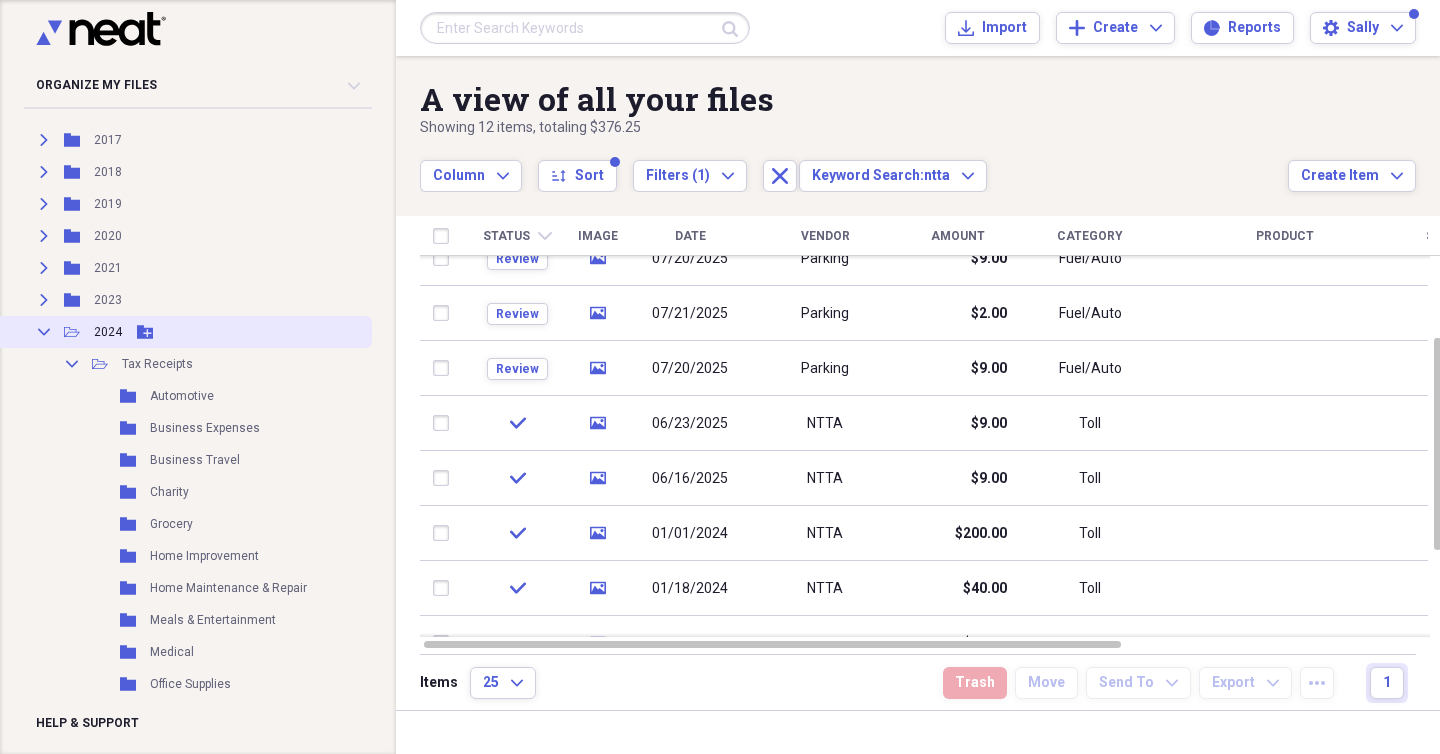 click on "2024" at bounding box center (108, 332) 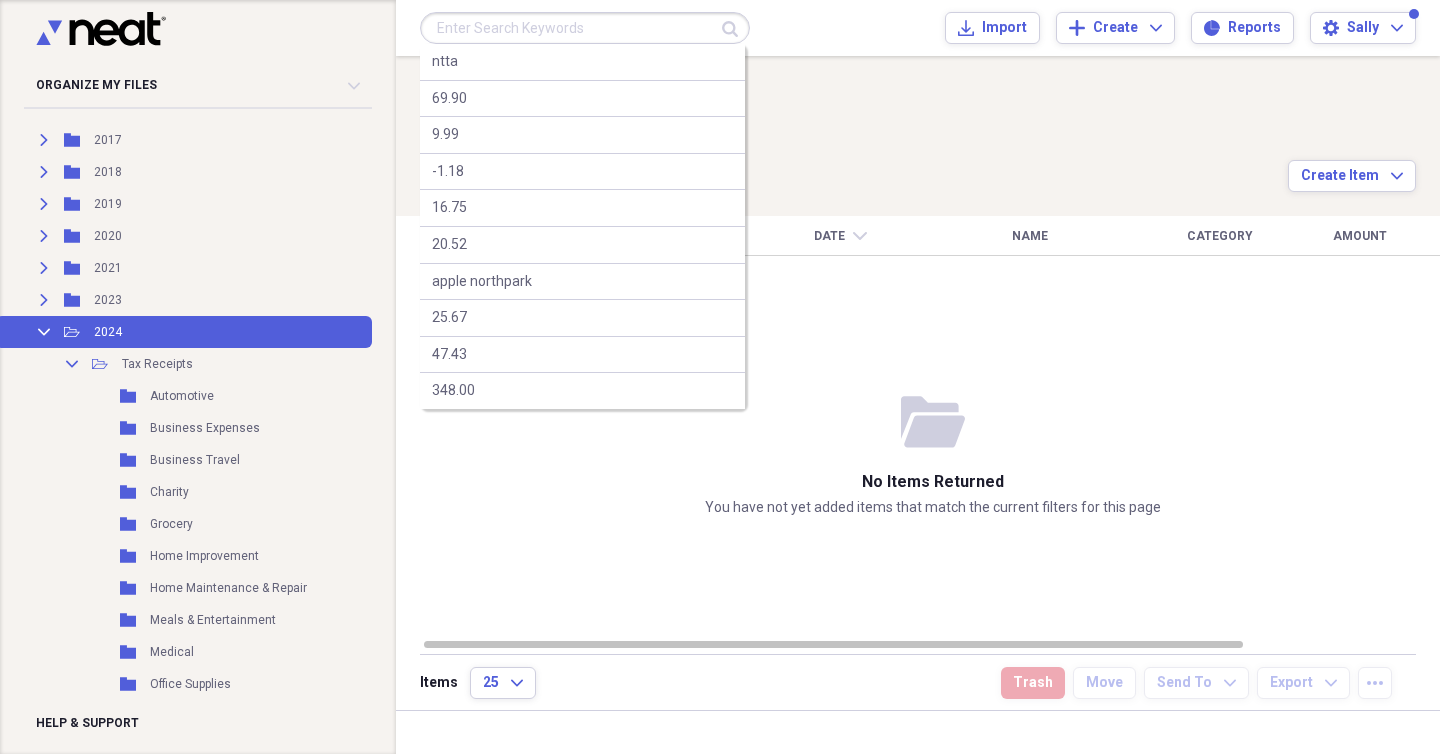 click at bounding box center [585, 28] 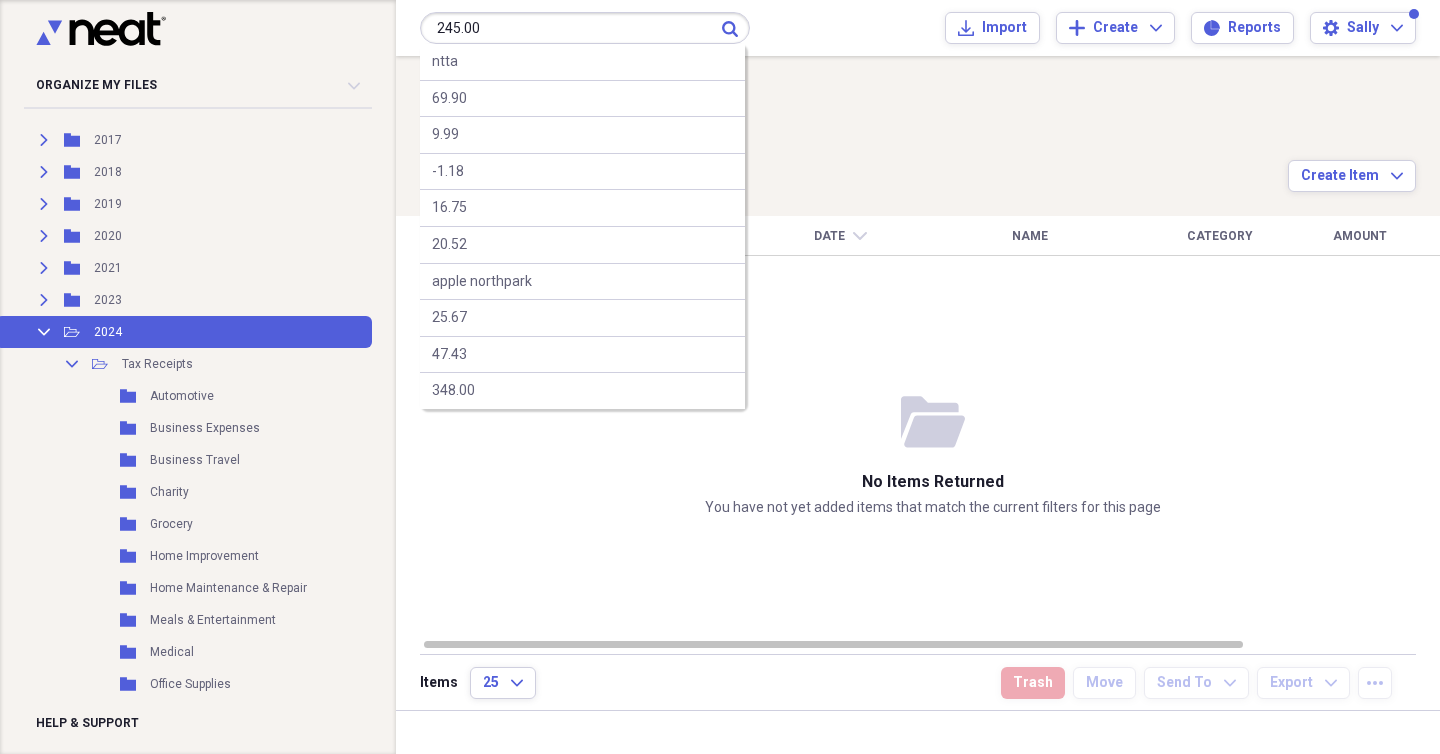 type on "245.00" 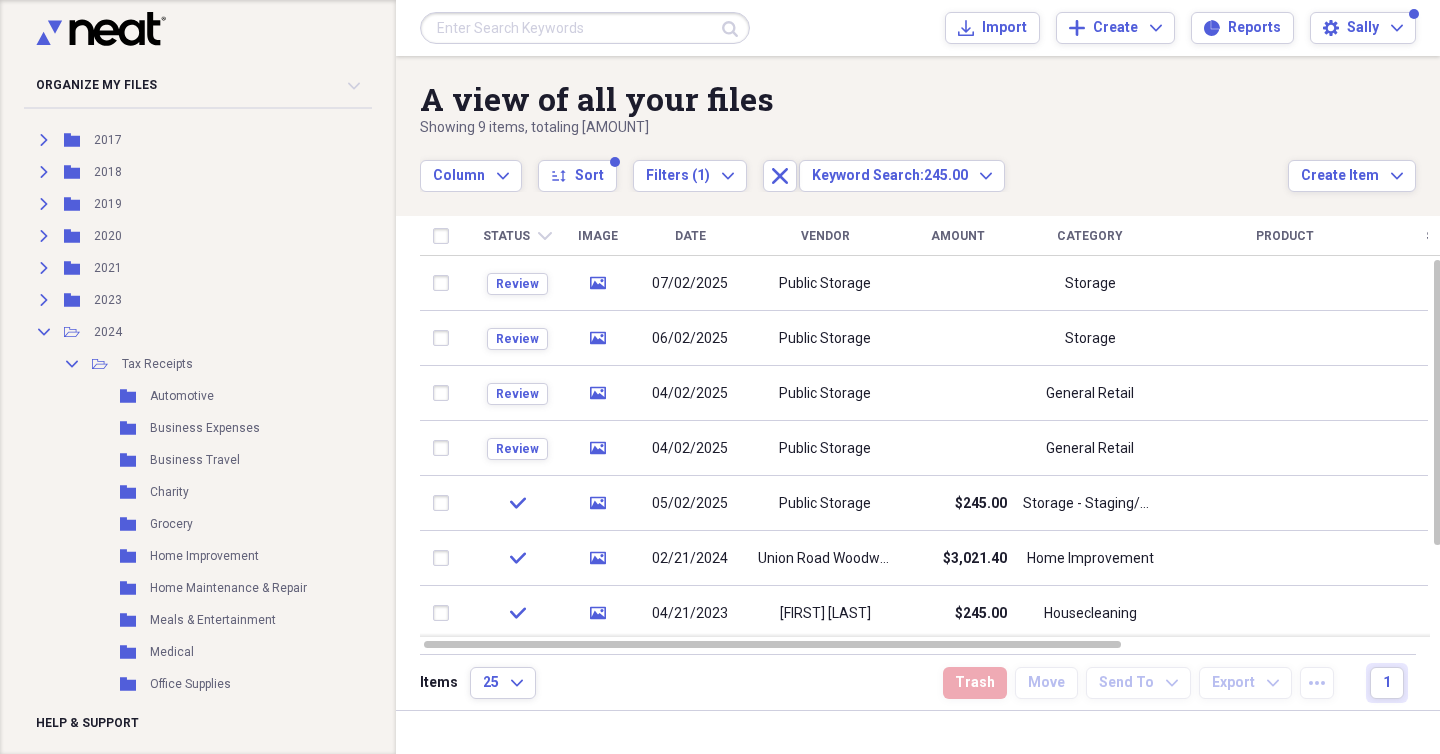 click at bounding box center [585, 28] 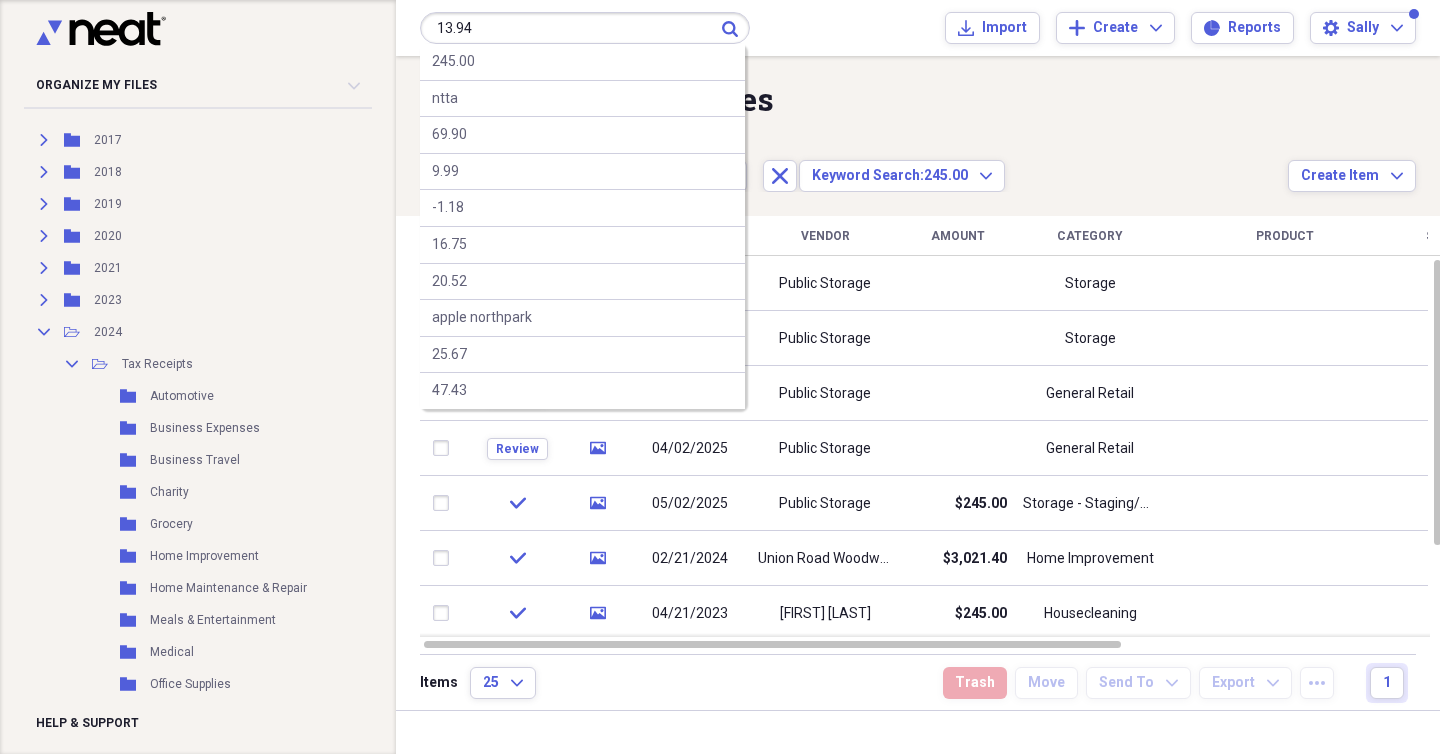 type on "13.94" 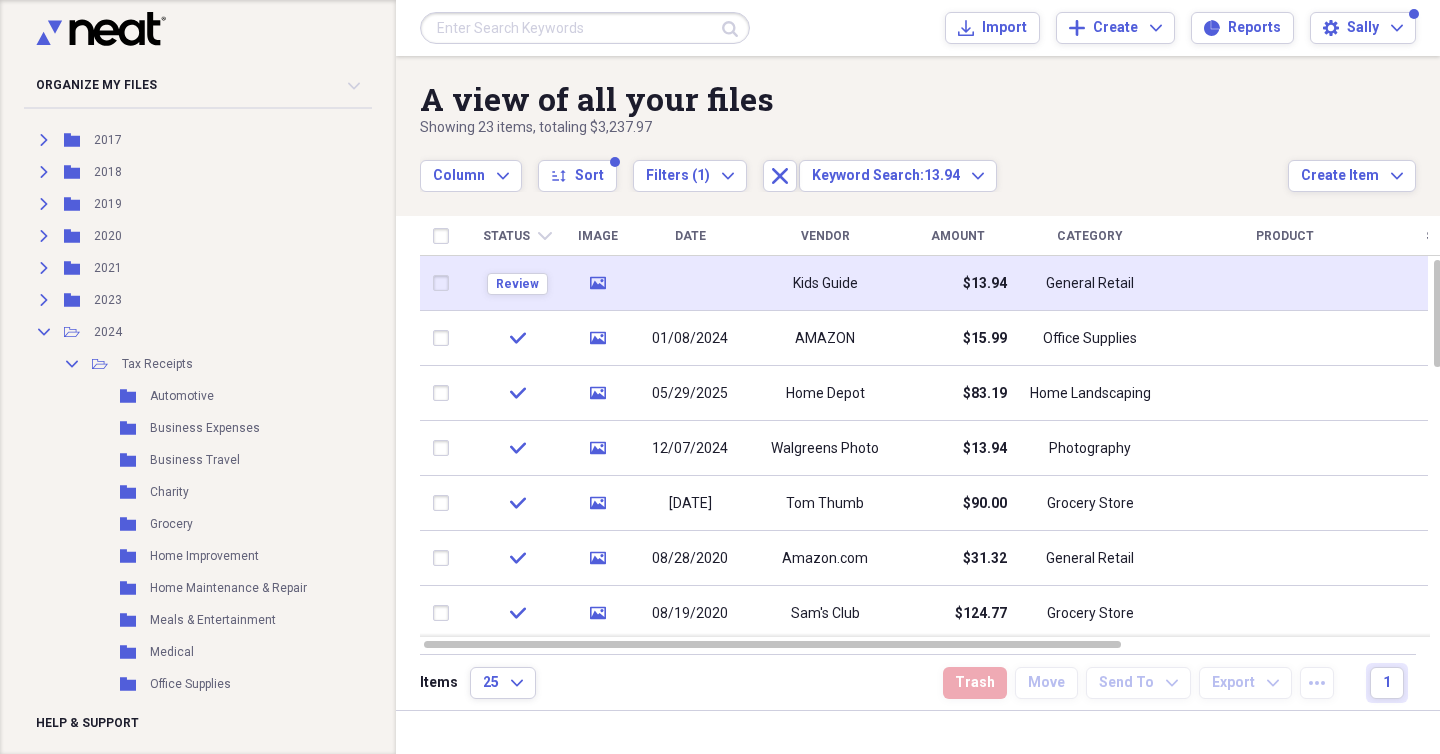 click at bounding box center (690, 283) 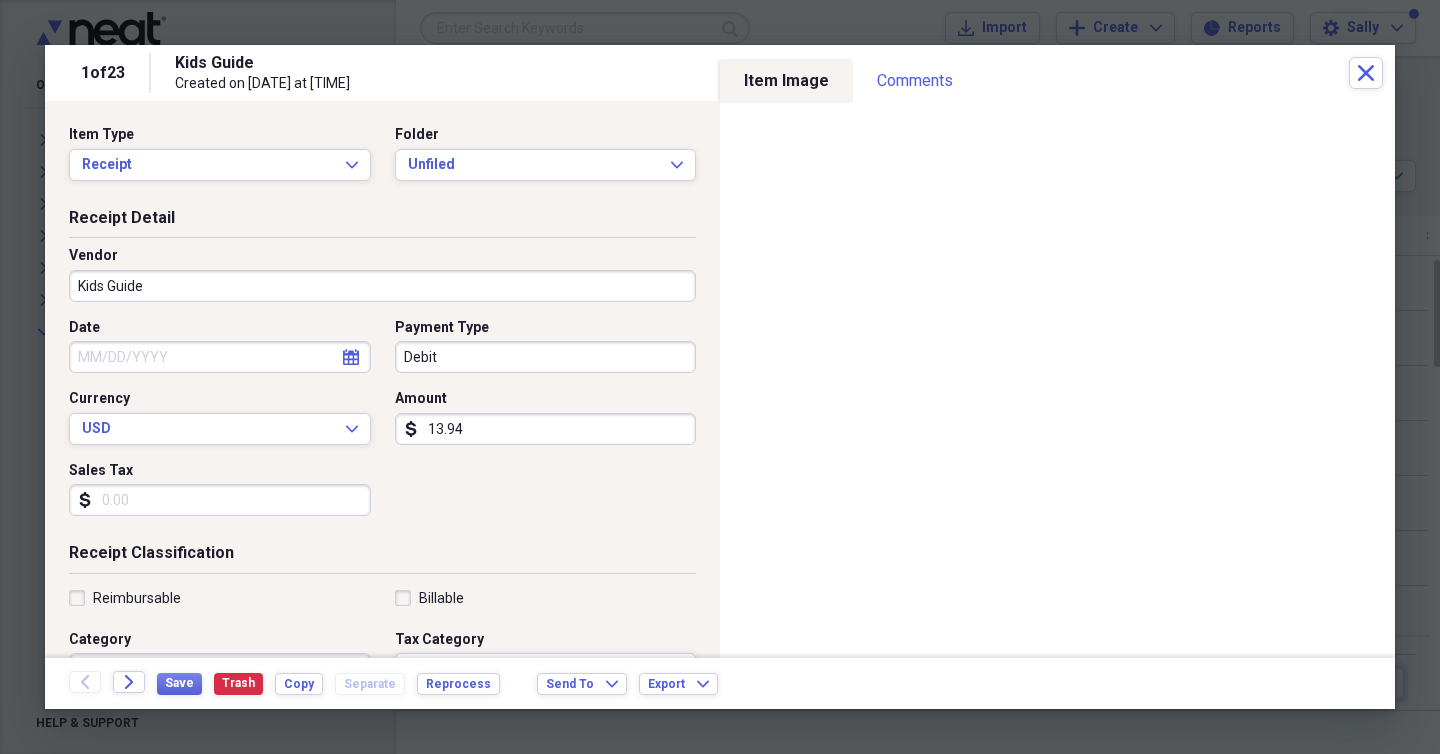 click on "Folder Unfiled Expand" at bounding box center (540, 153) 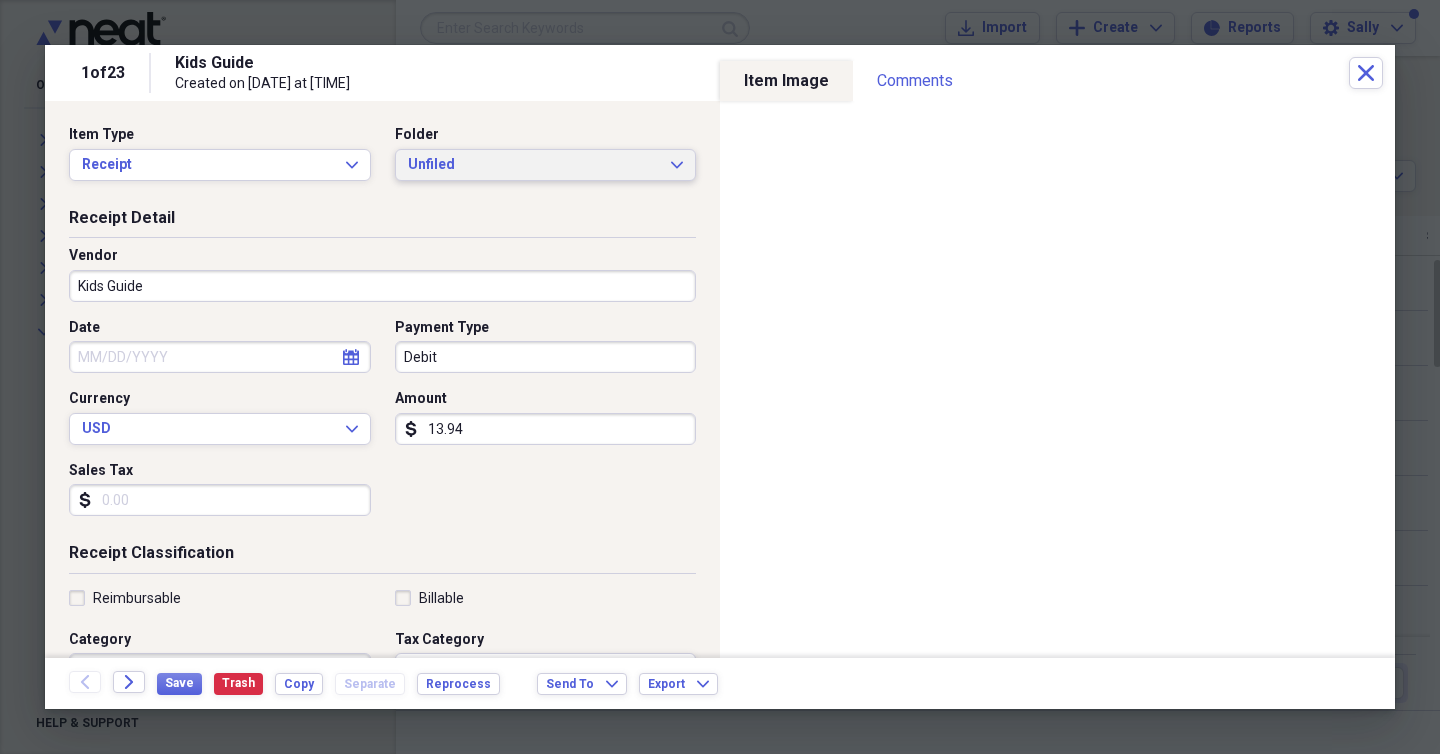click on "Unfiled" at bounding box center [534, 165] 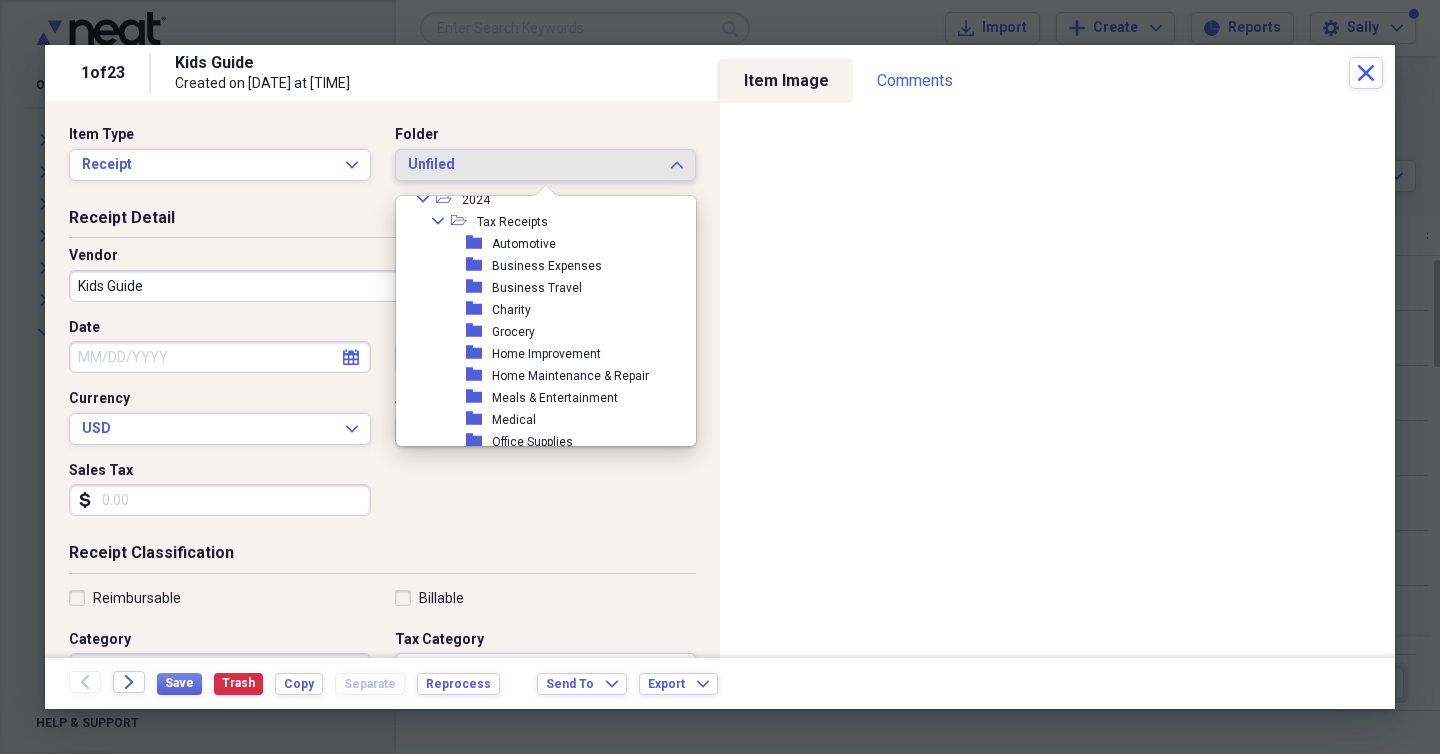 scroll, scrollTop: 357, scrollLeft: 0, axis: vertical 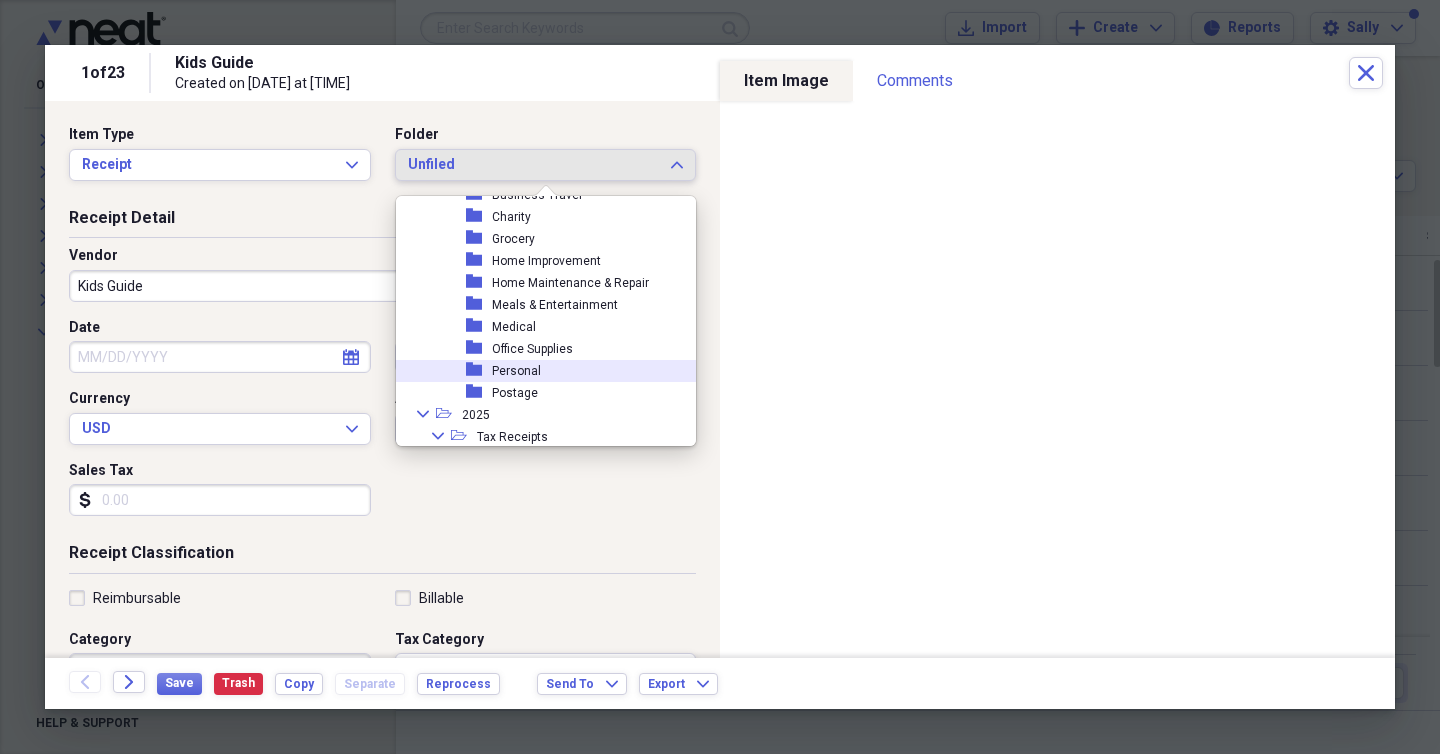 click on "Personal" at bounding box center (516, 371) 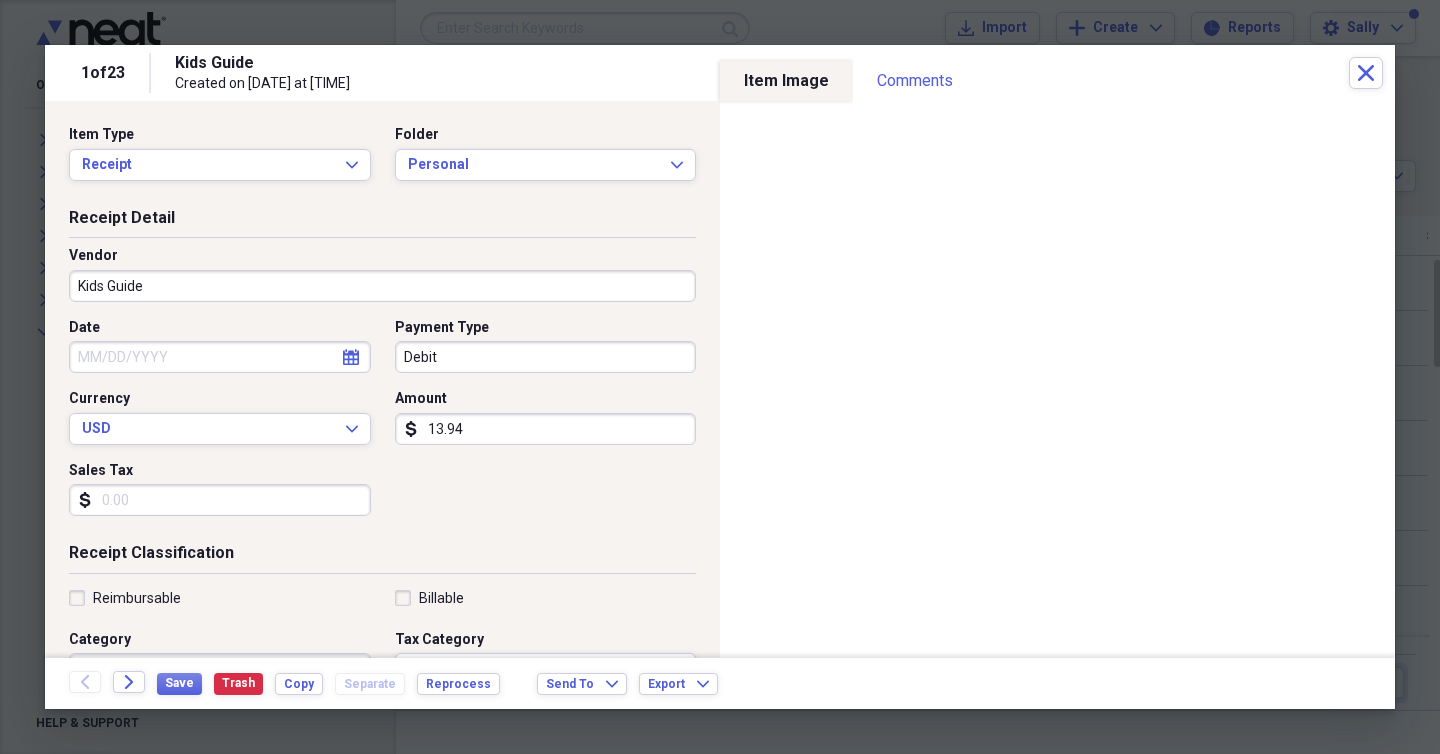 click on "Kids Guide" at bounding box center [382, 286] 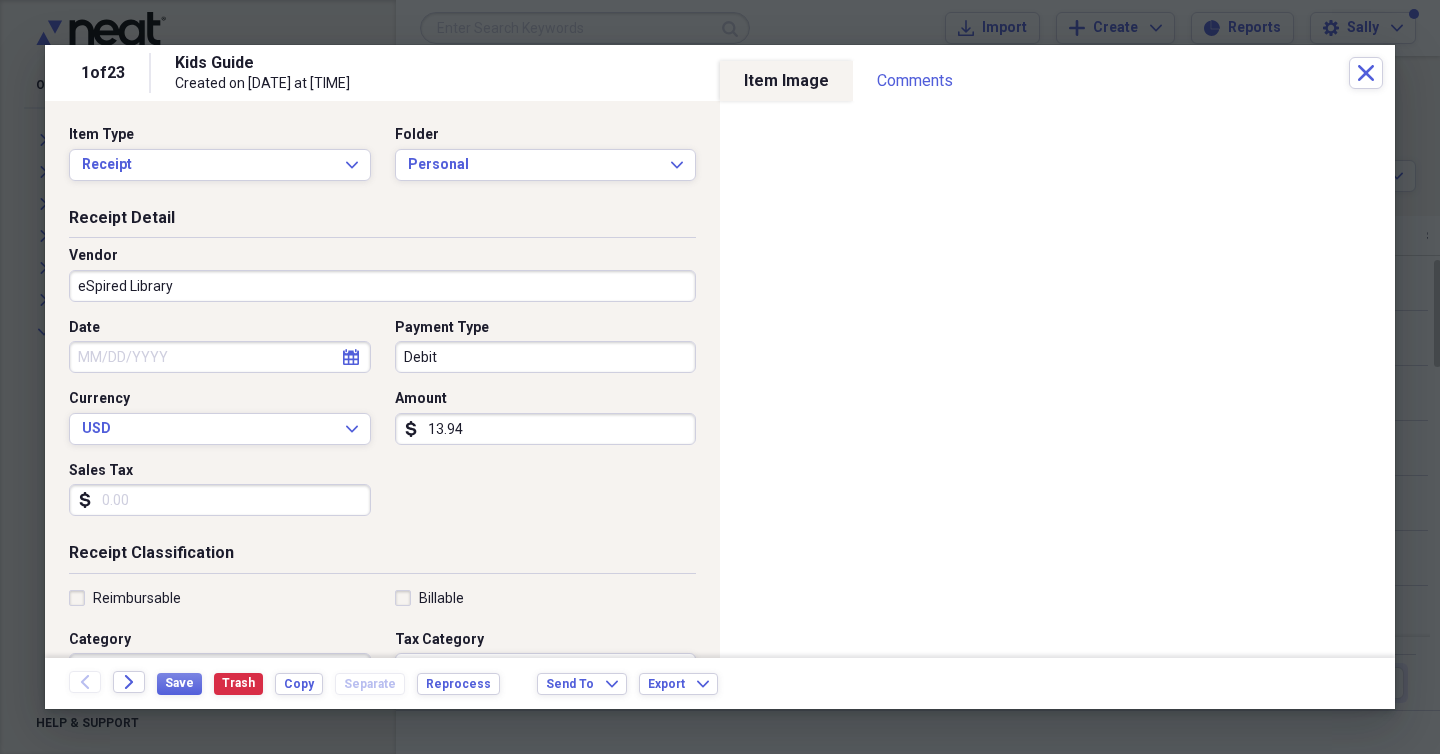 type on "eSpired Library" 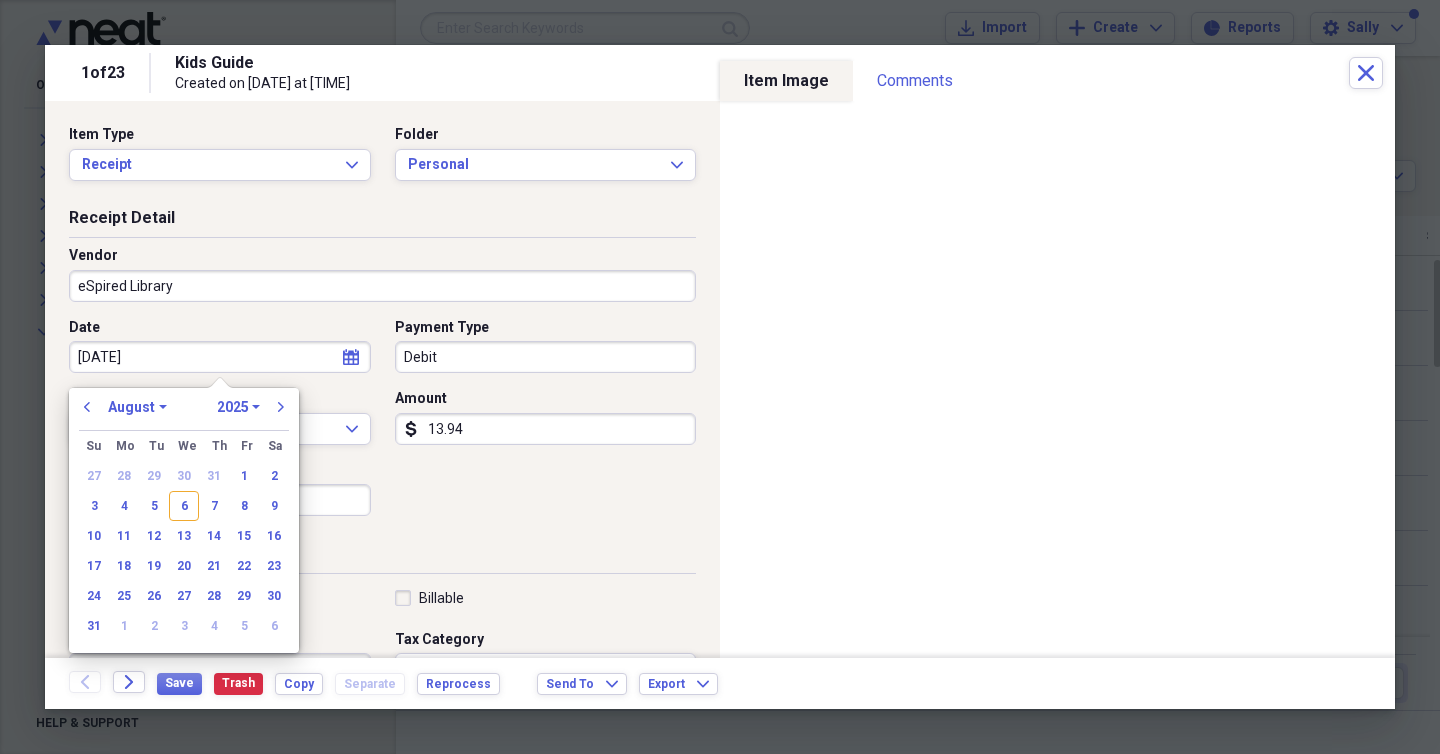 type on "06/29/20" 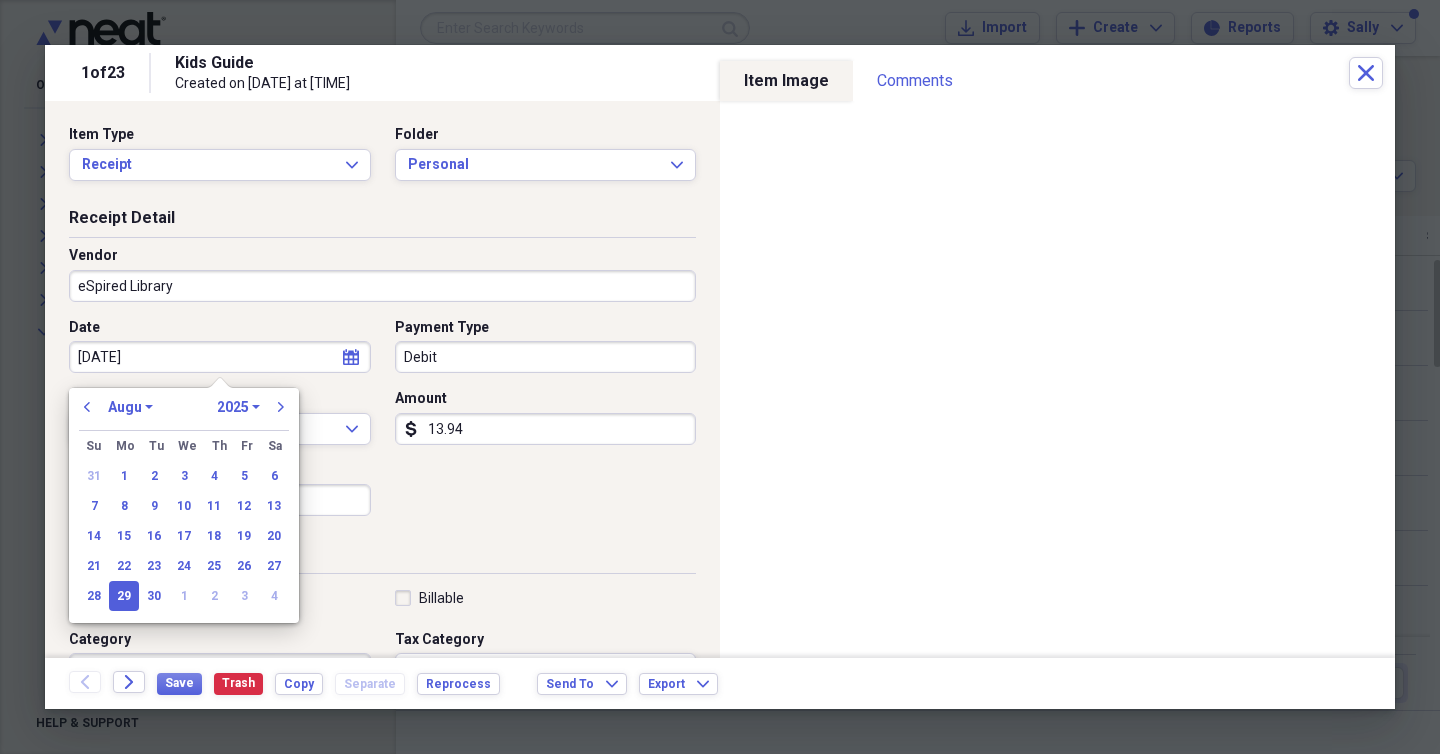 select on "5" 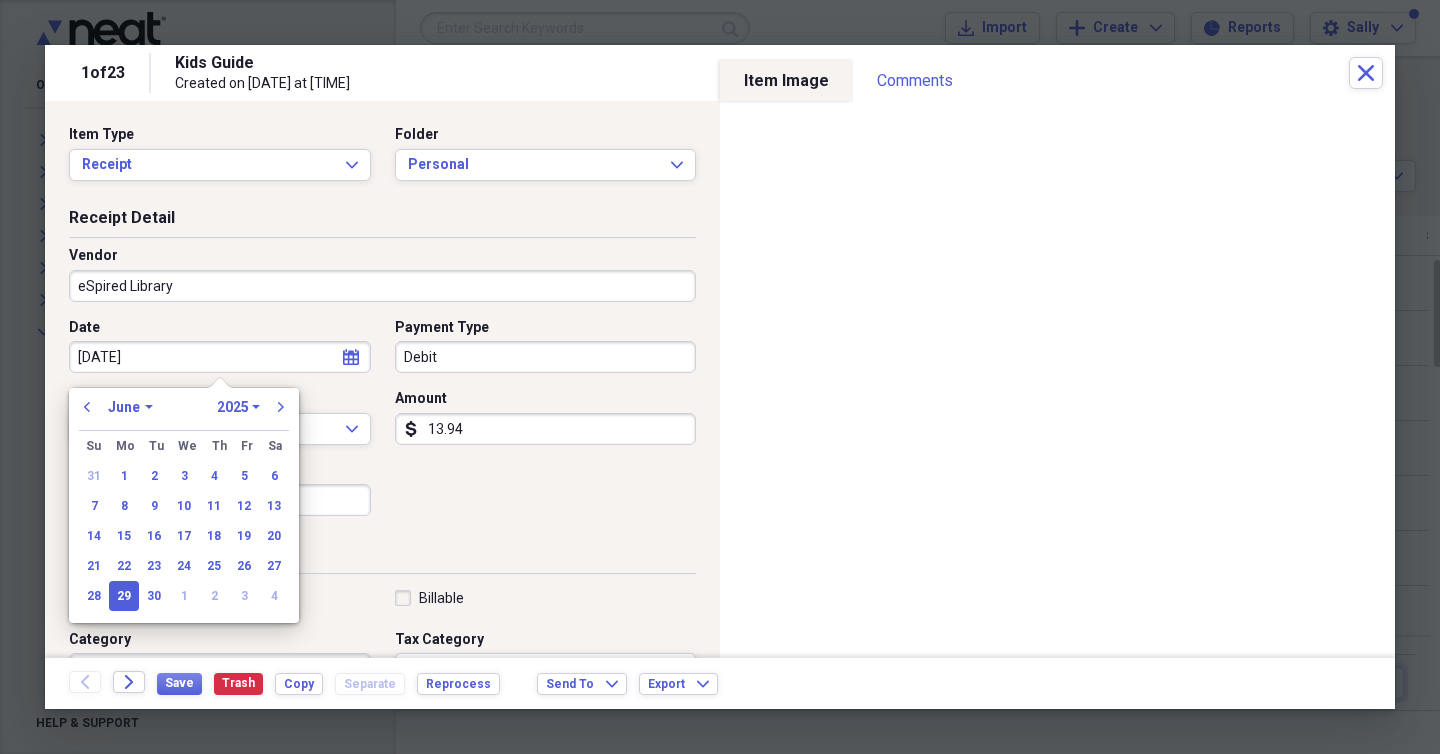 select on "2020" 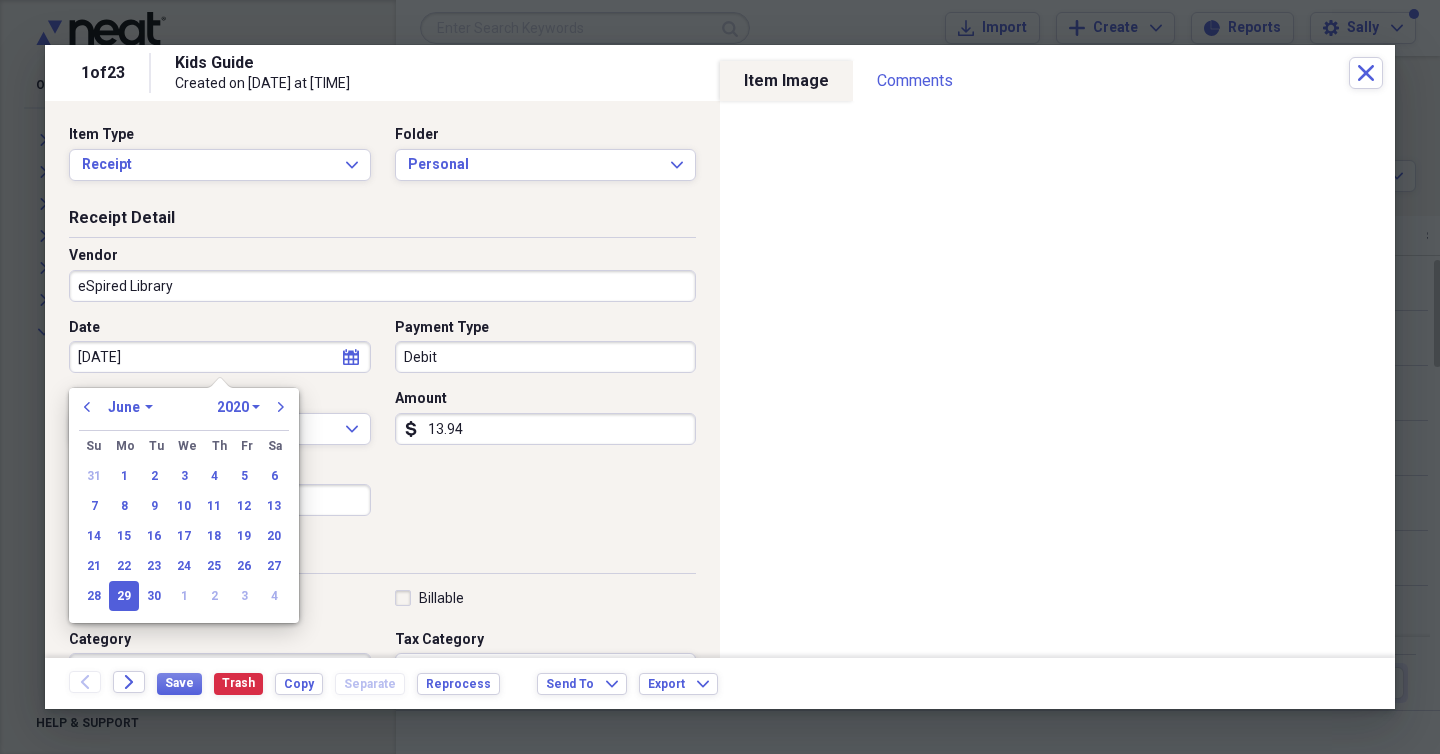 type on "06/29/2025" 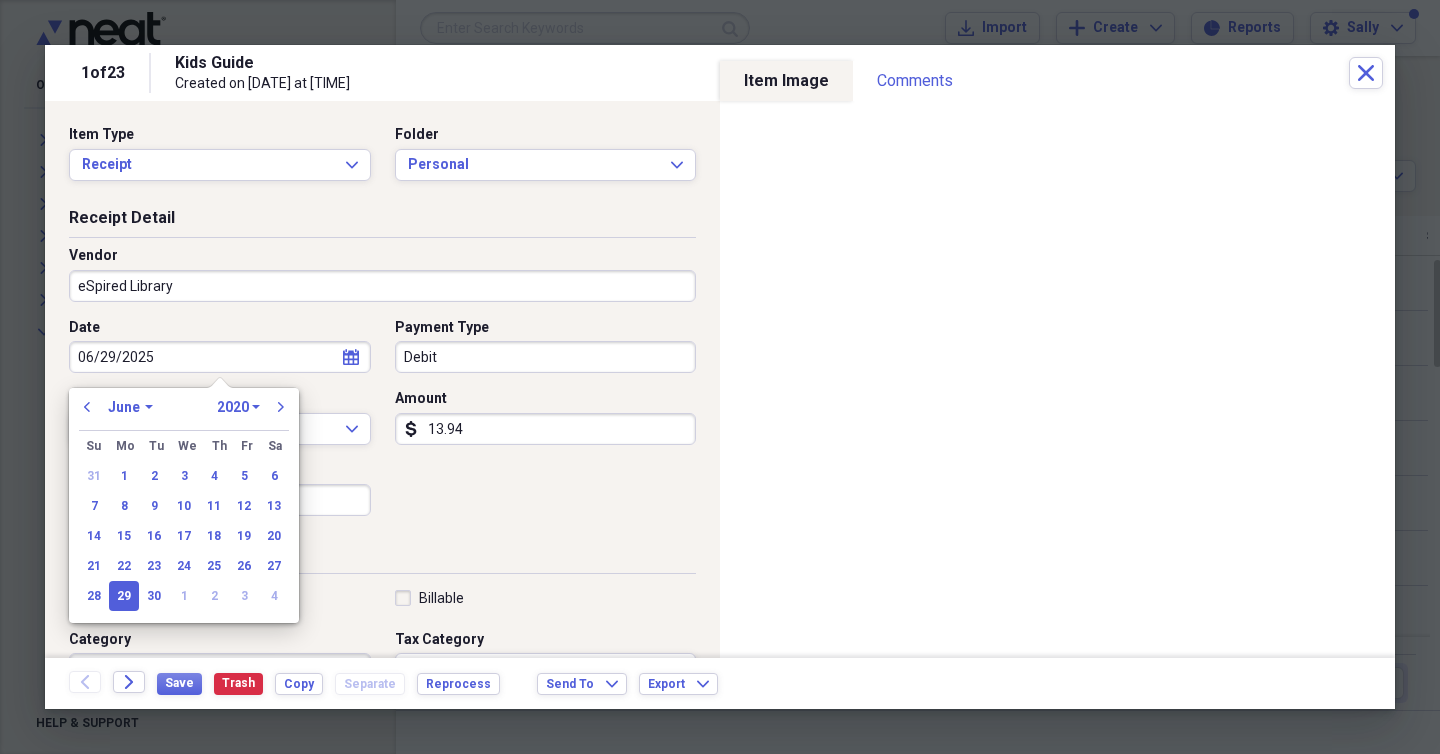 select on "2025" 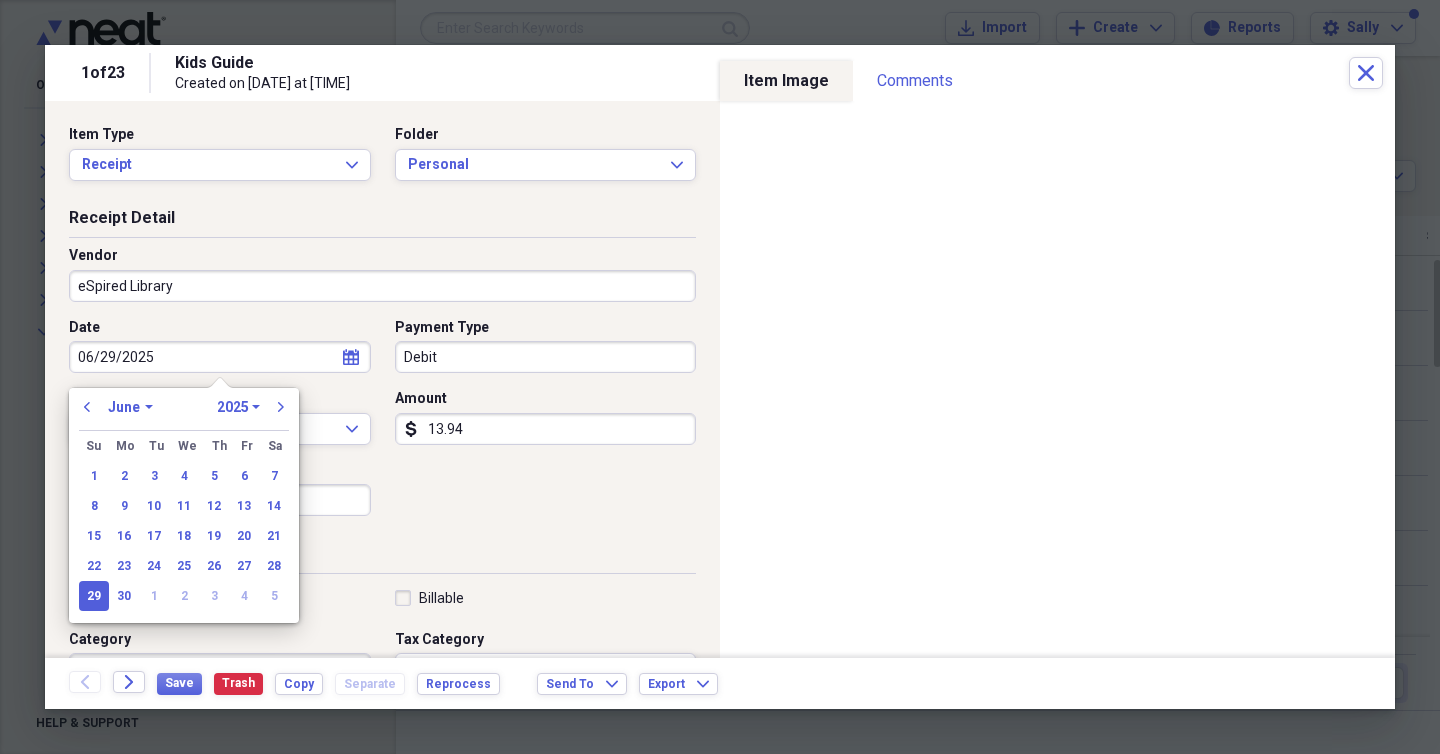 type on "06/29/2025" 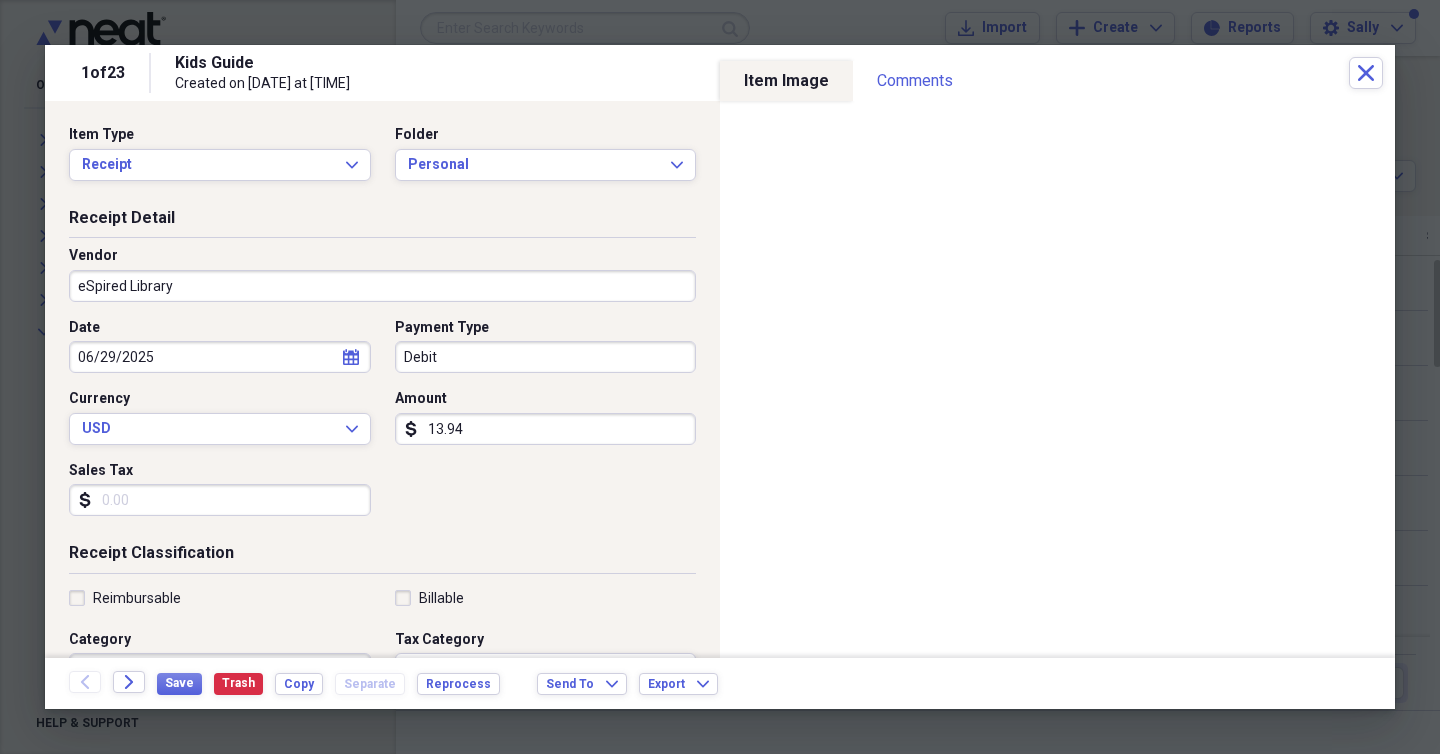 click on "Debit" at bounding box center (546, 357) 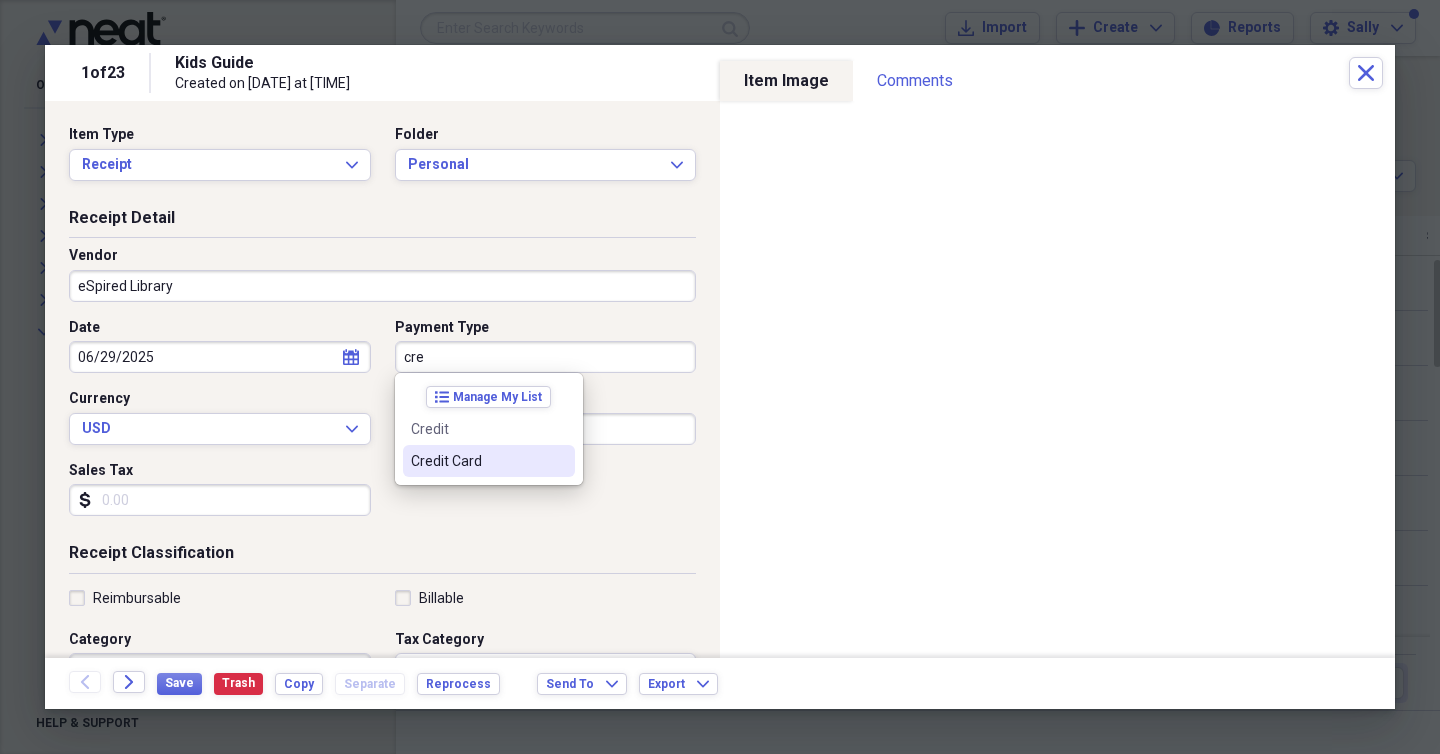 click on "Credit Card" at bounding box center [477, 461] 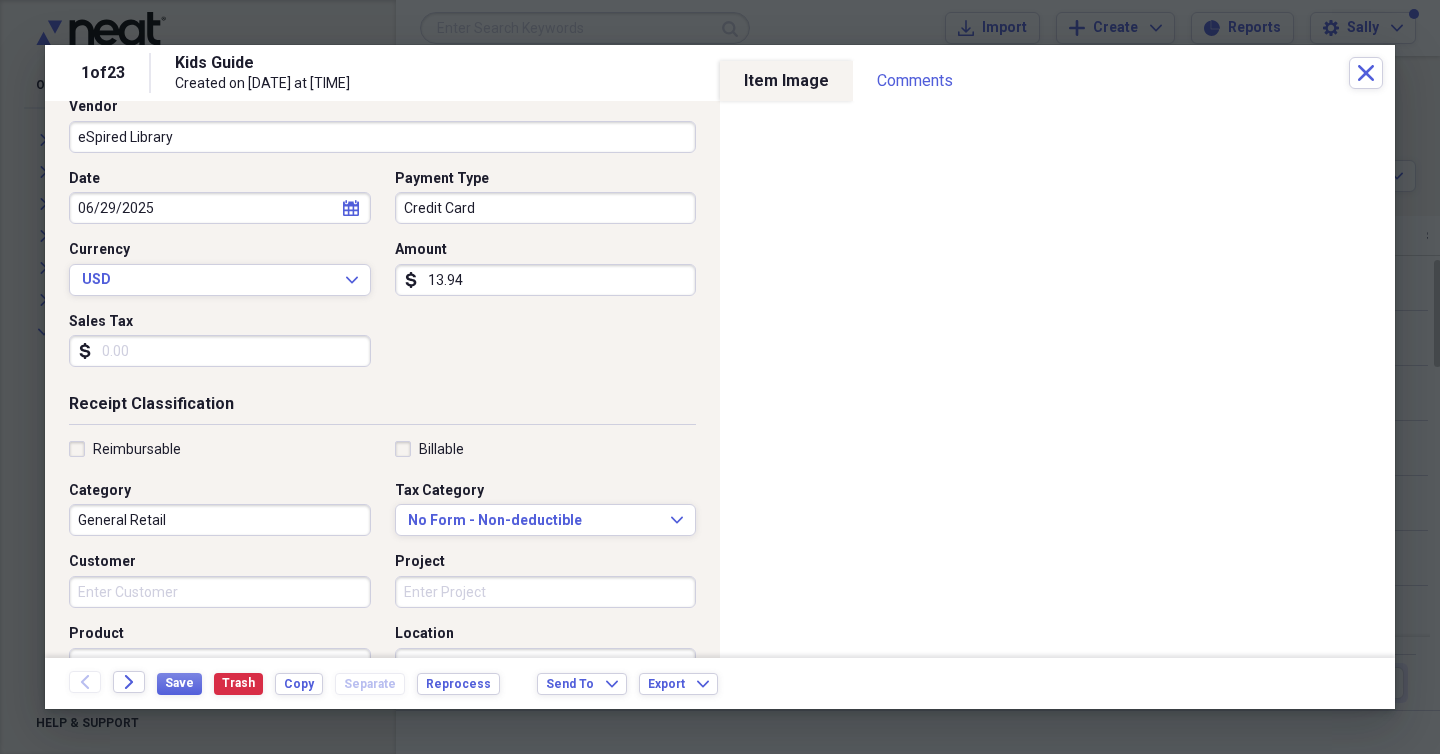 scroll, scrollTop: 154, scrollLeft: 0, axis: vertical 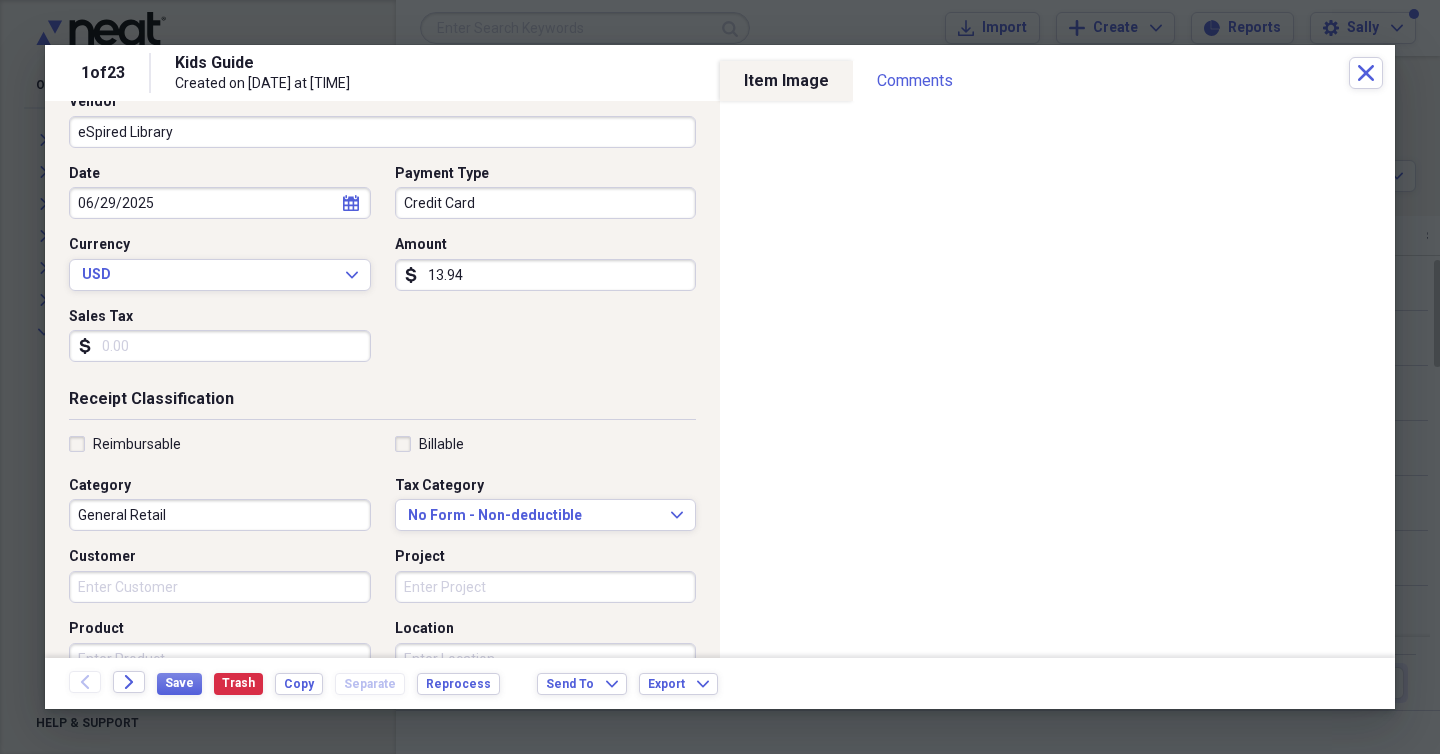 click on "General Retail" at bounding box center [220, 515] 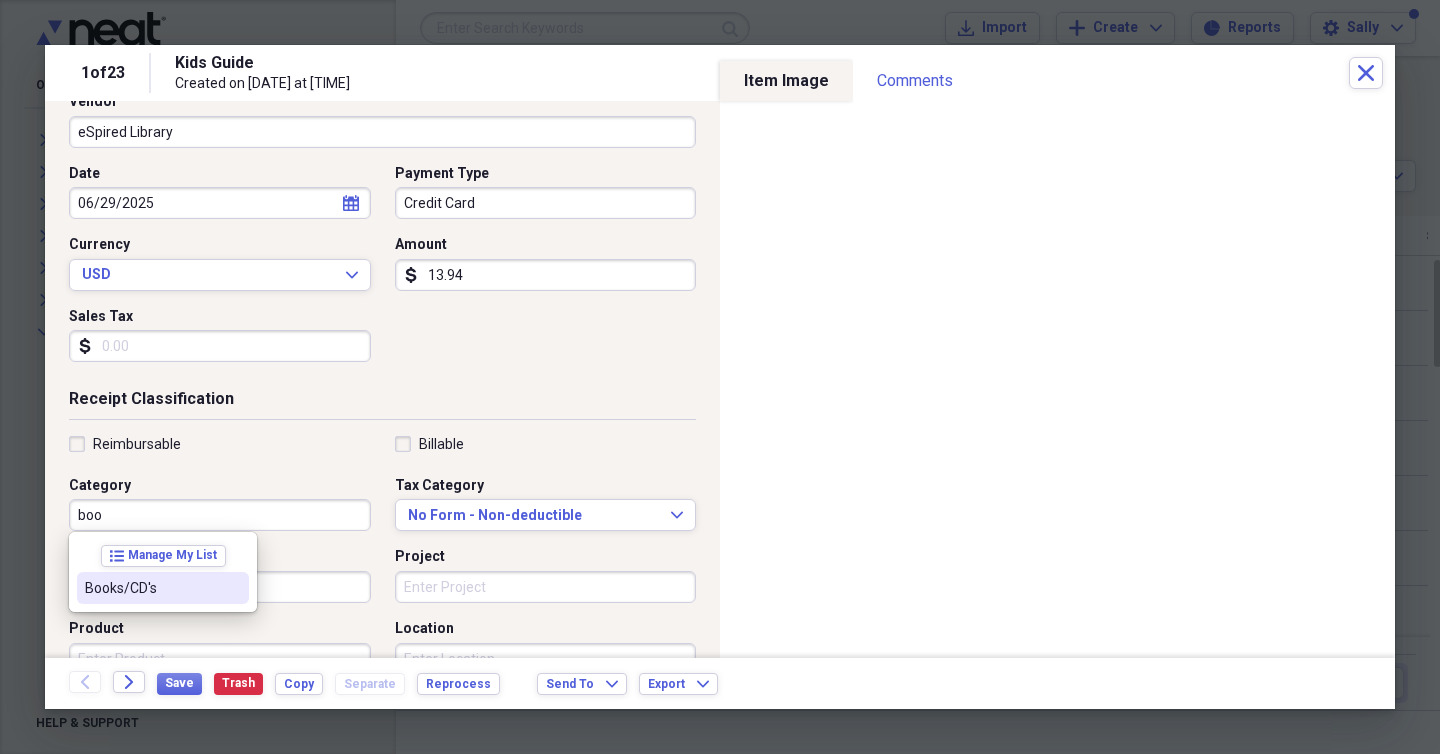 click at bounding box center (233, 588) 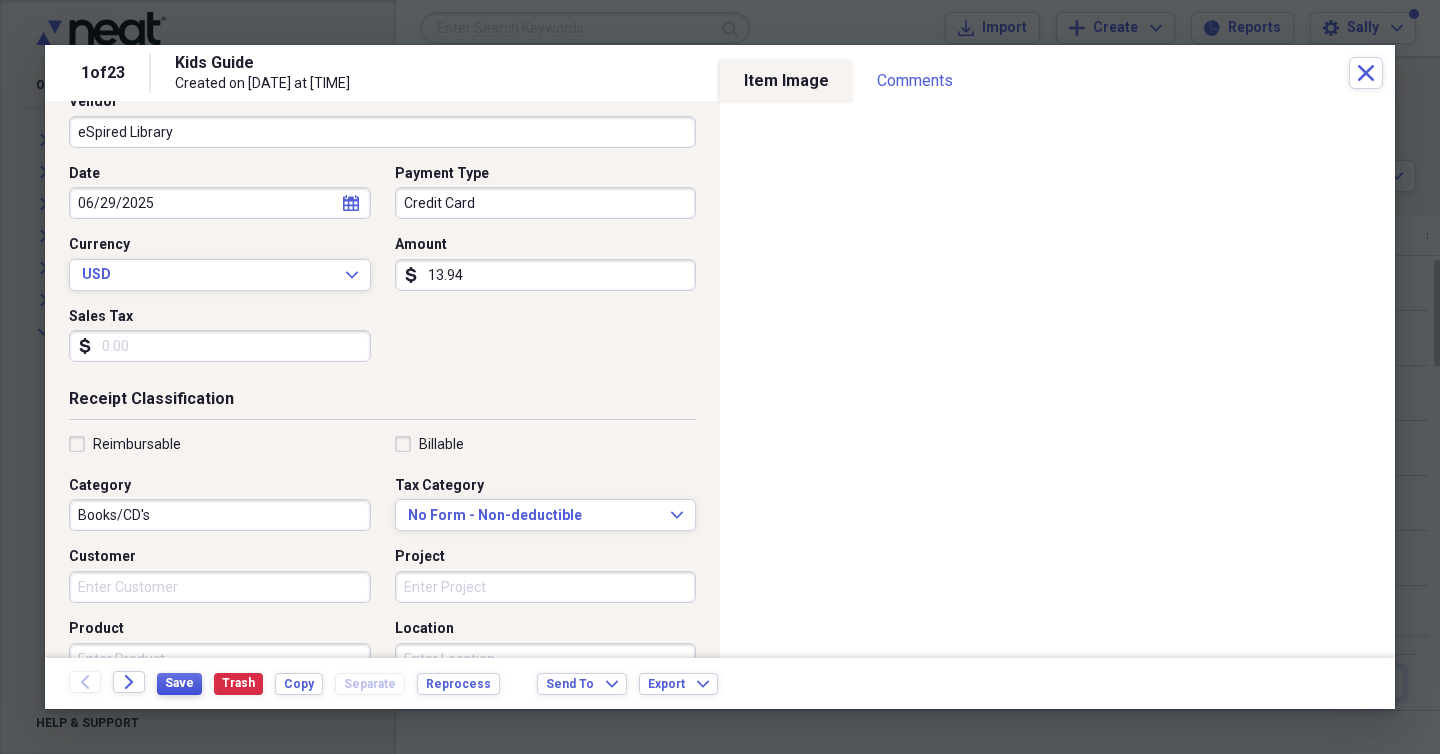 click on "Save" at bounding box center (179, 683) 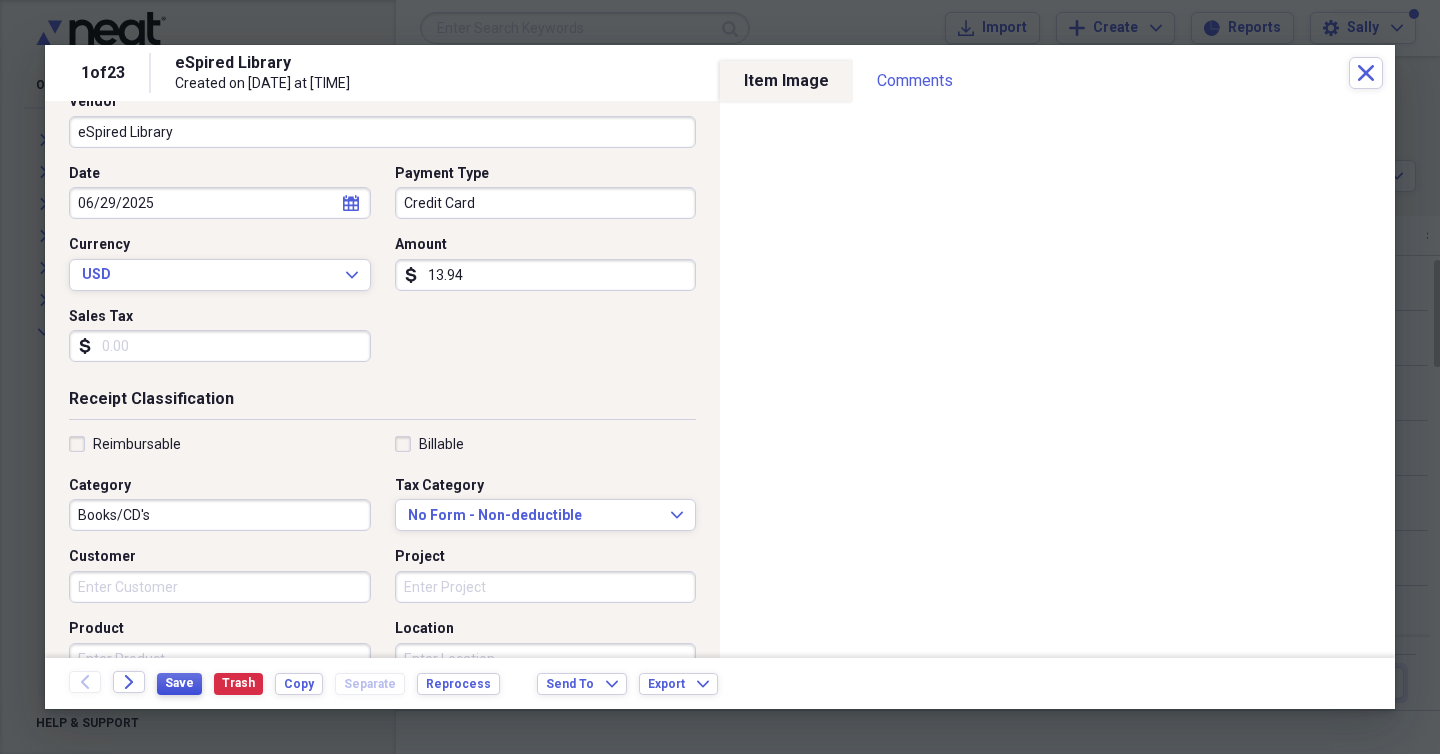 click on "Save" at bounding box center [179, 683] 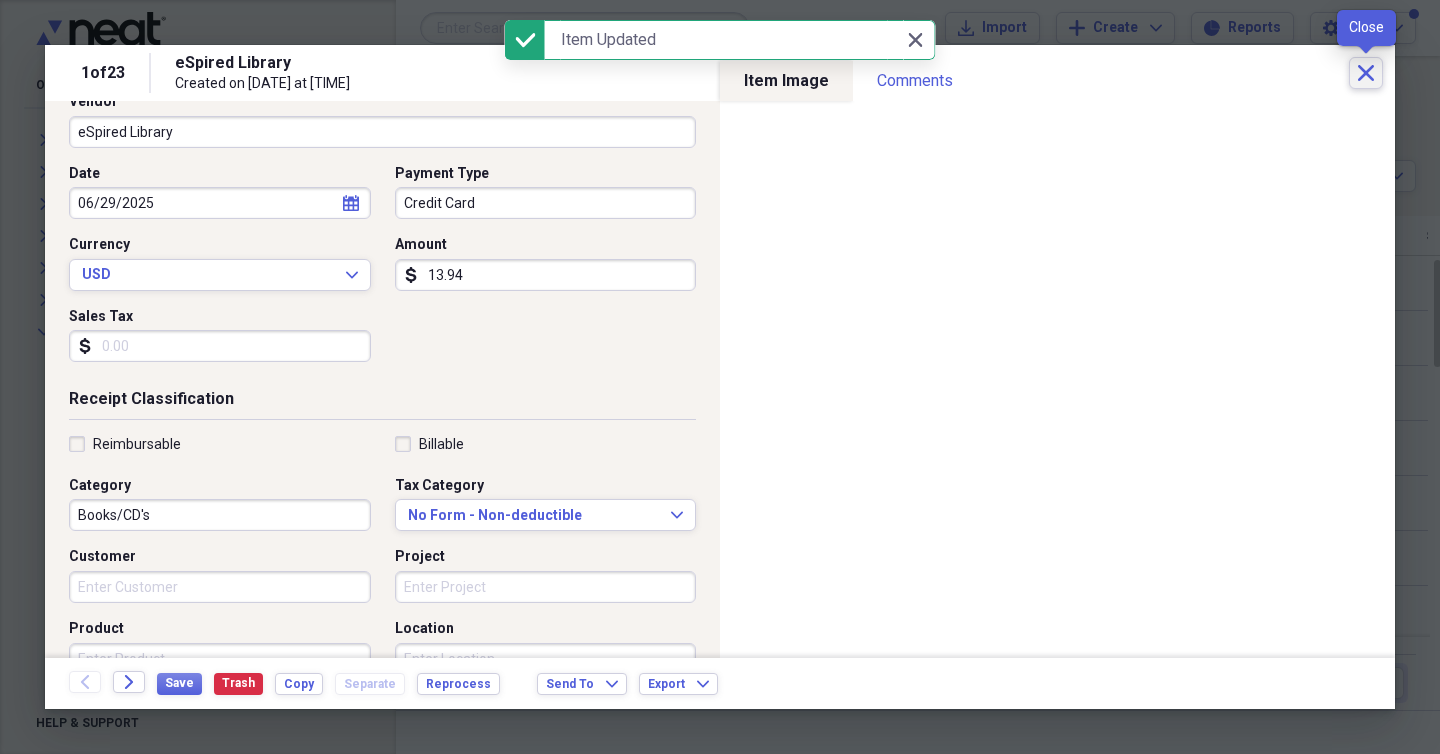 click on "Close" at bounding box center (1366, 73) 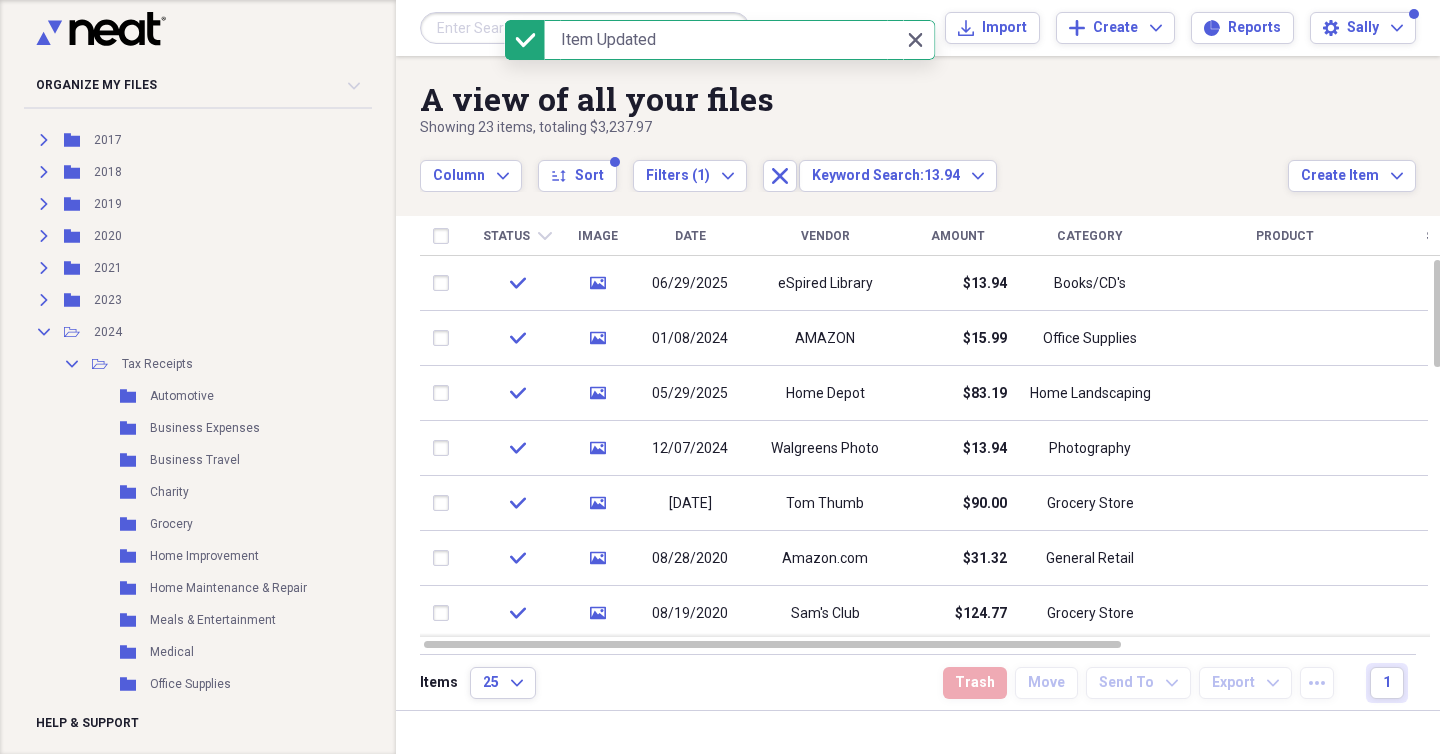 click at bounding box center (585, 28) 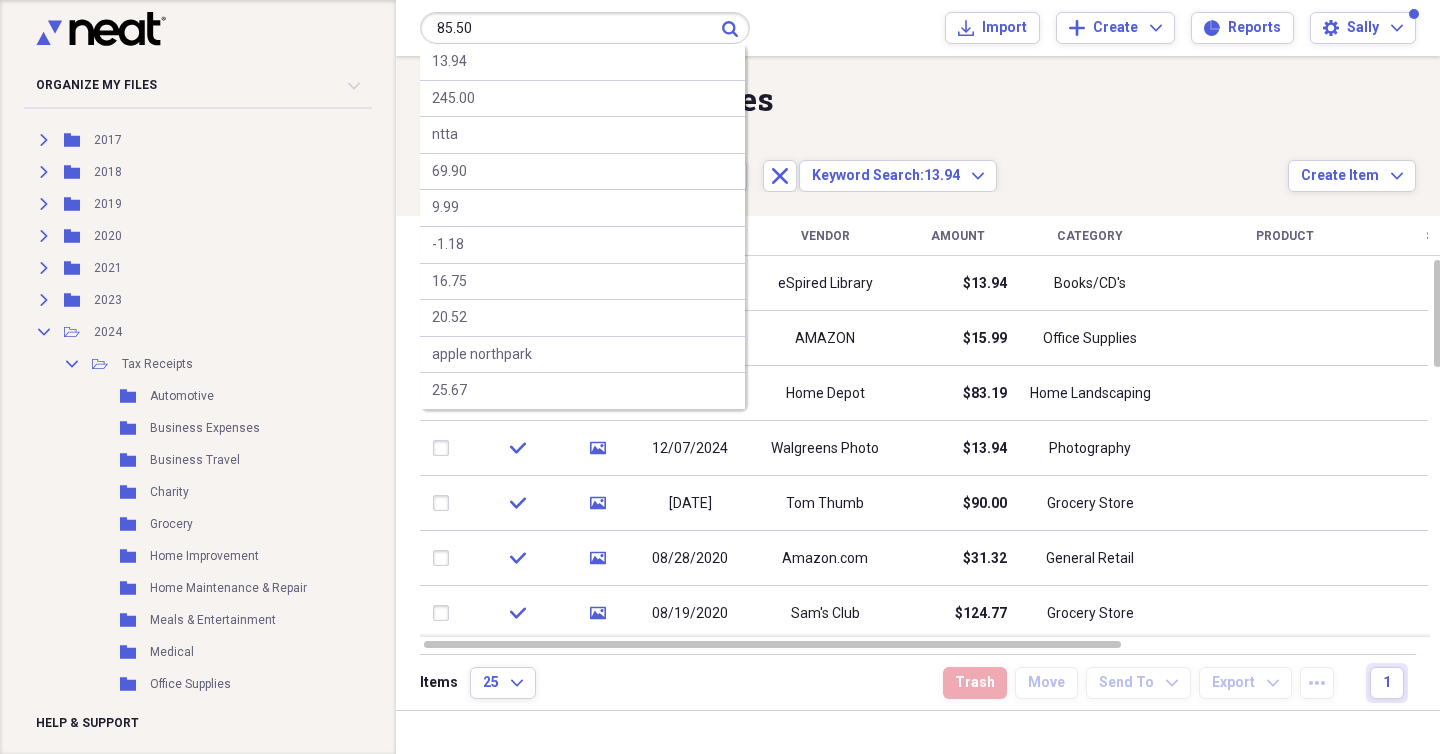 type on "85.50" 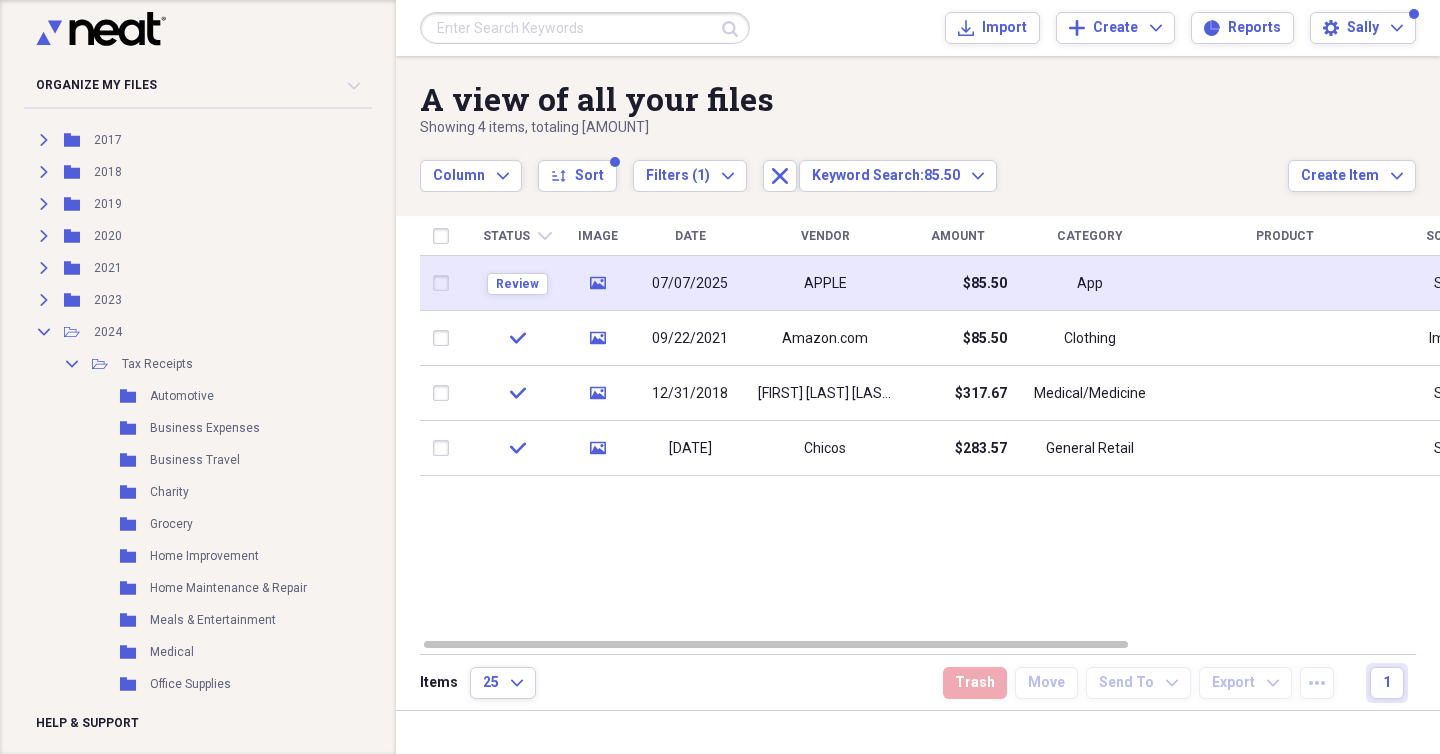 click on "APPLE" at bounding box center (825, 283) 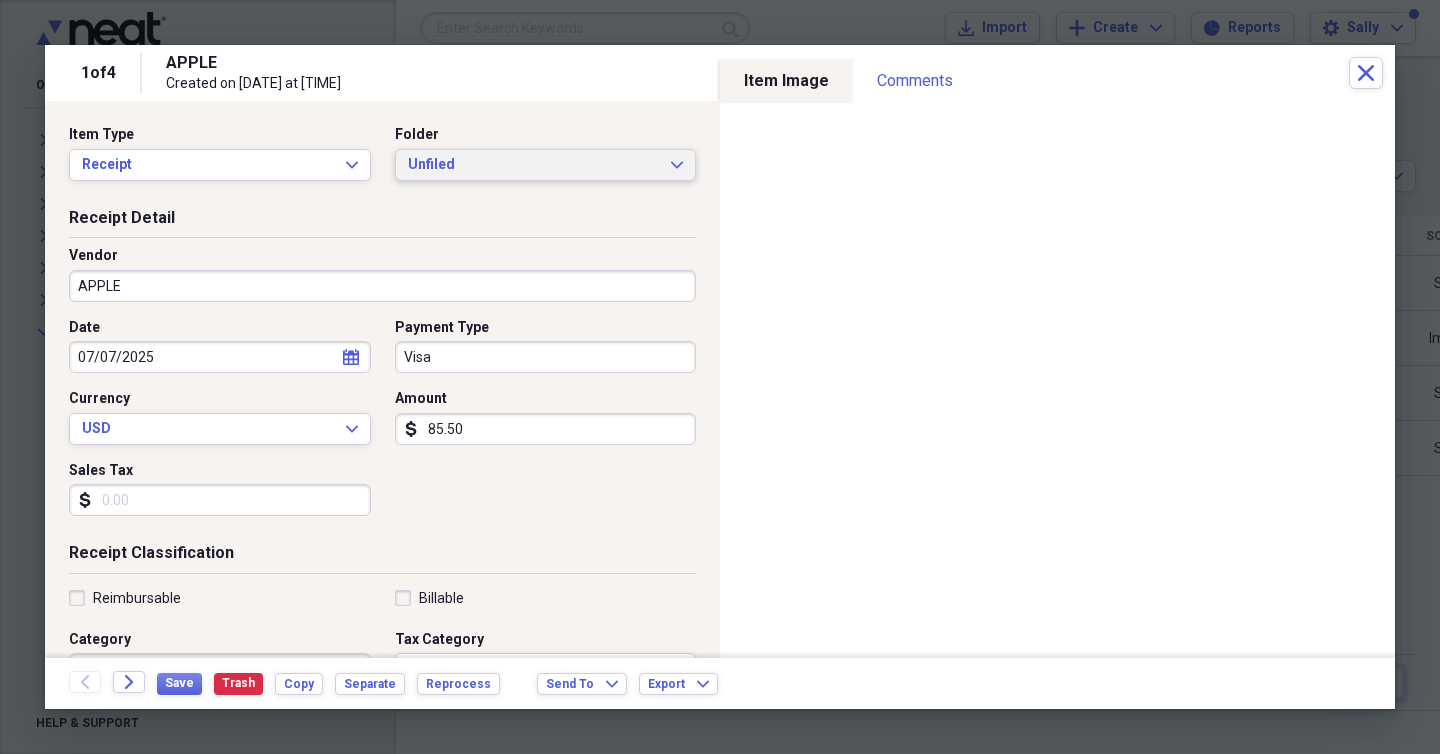 click on "Unfiled" at bounding box center (534, 165) 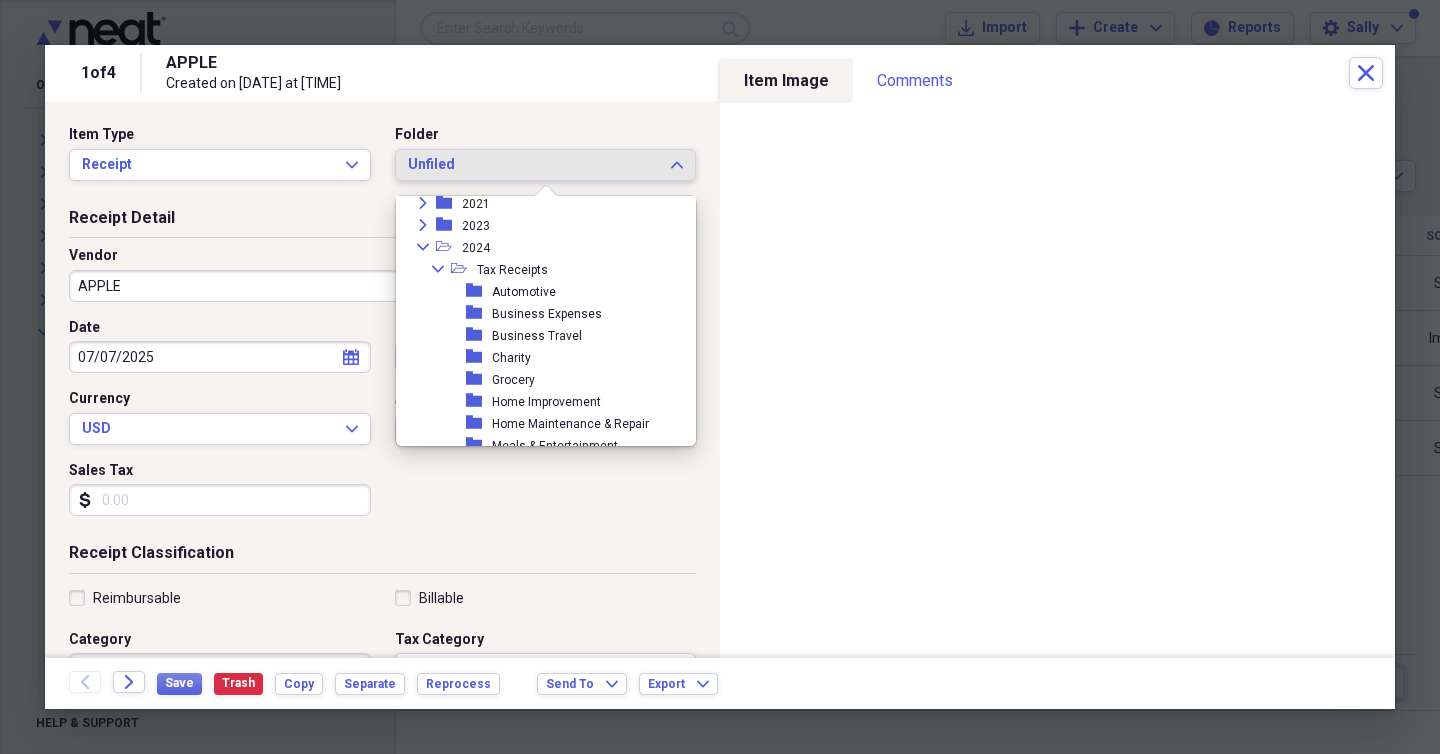 scroll, scrollTop: 220, scrollLeft: 0, axis: vertical 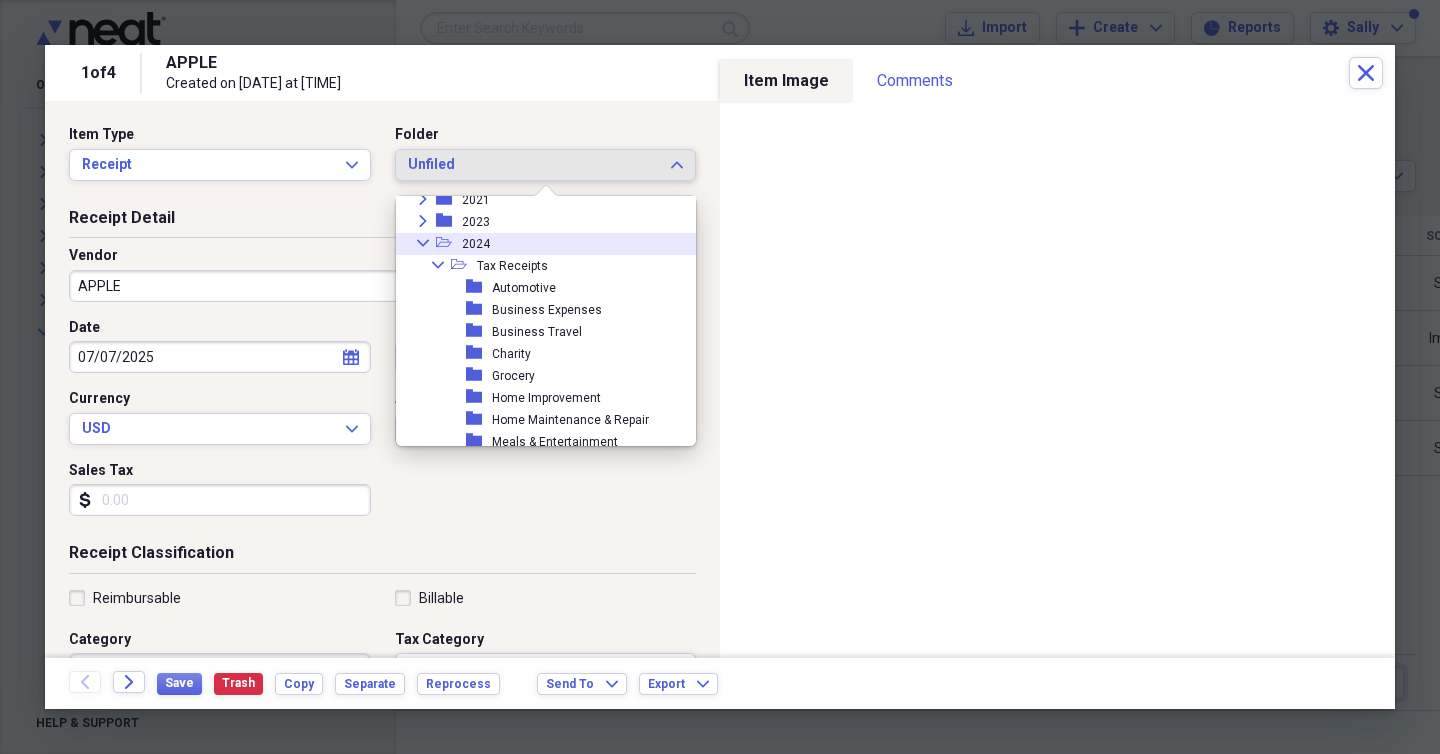 click on "Collapse" 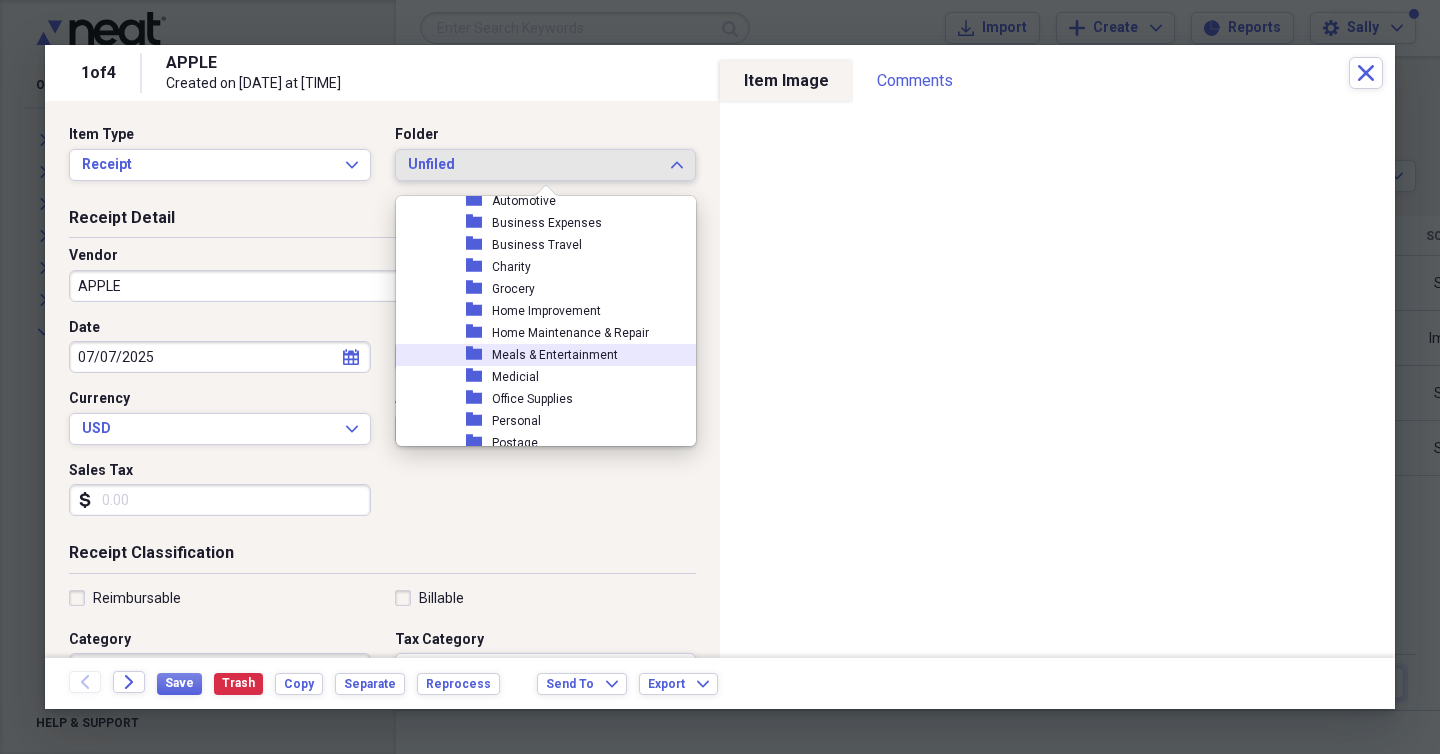 scroll, scrollTop: 440, scrollLeft: 0, axis: vertical 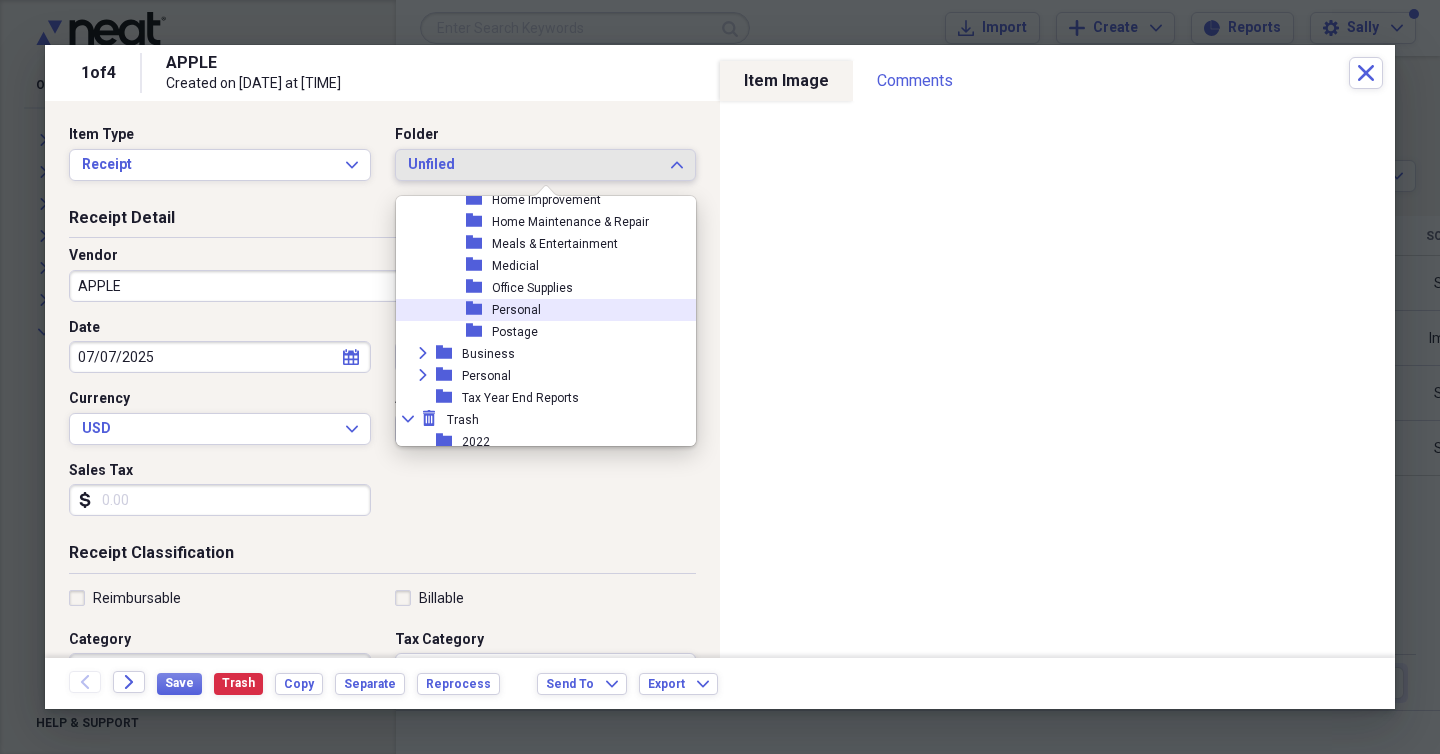click on "Personal" at bounding box center [516, 310] 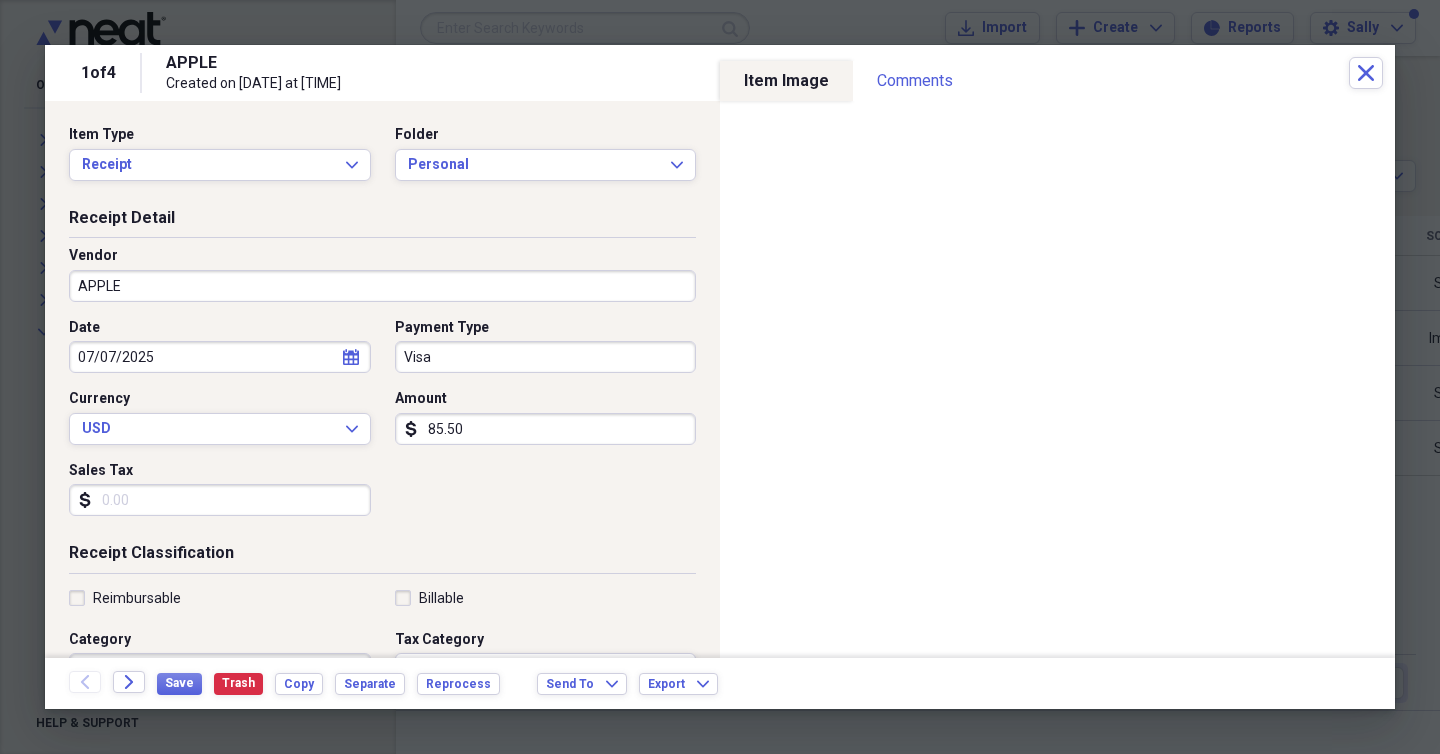 click on "Visa" at bounding box center (546, 357) 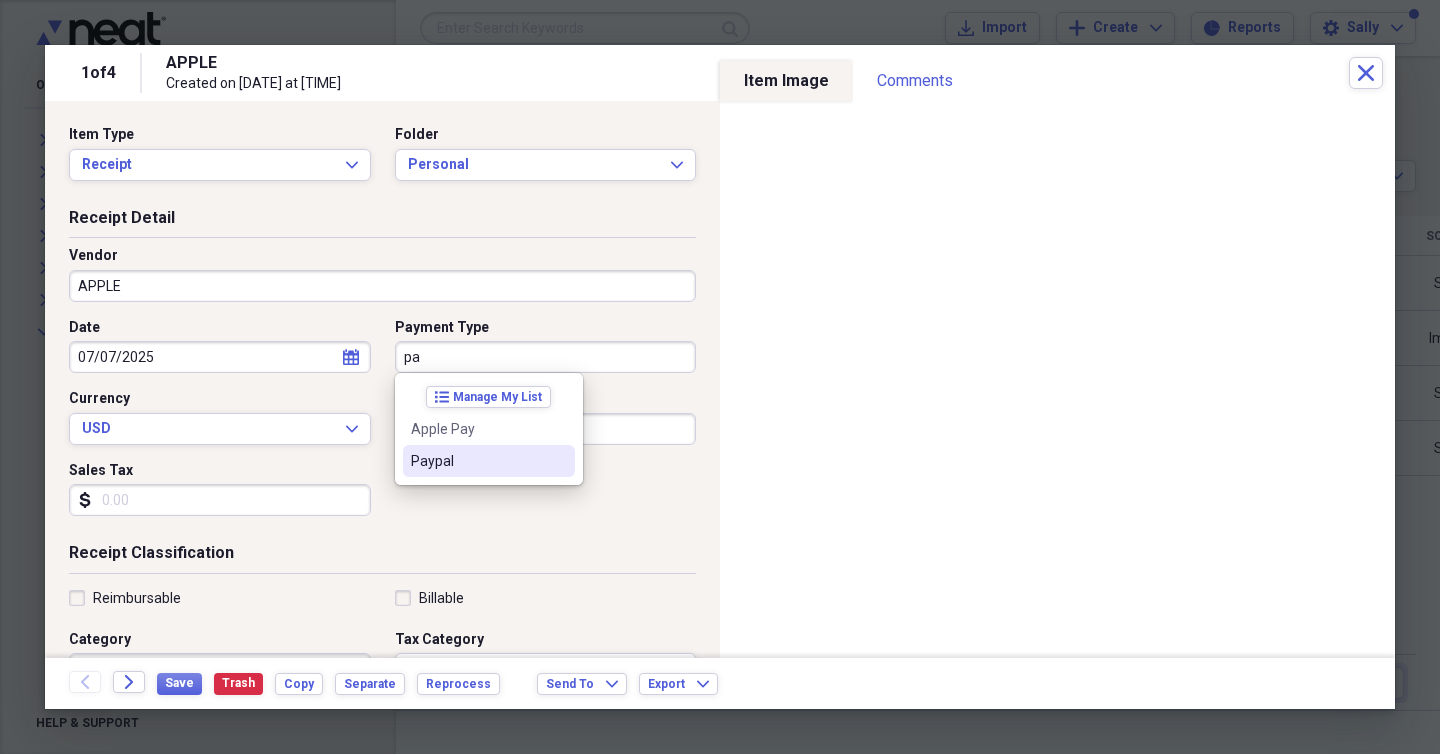 click on "Paypal" at bounding box center (477, 461) 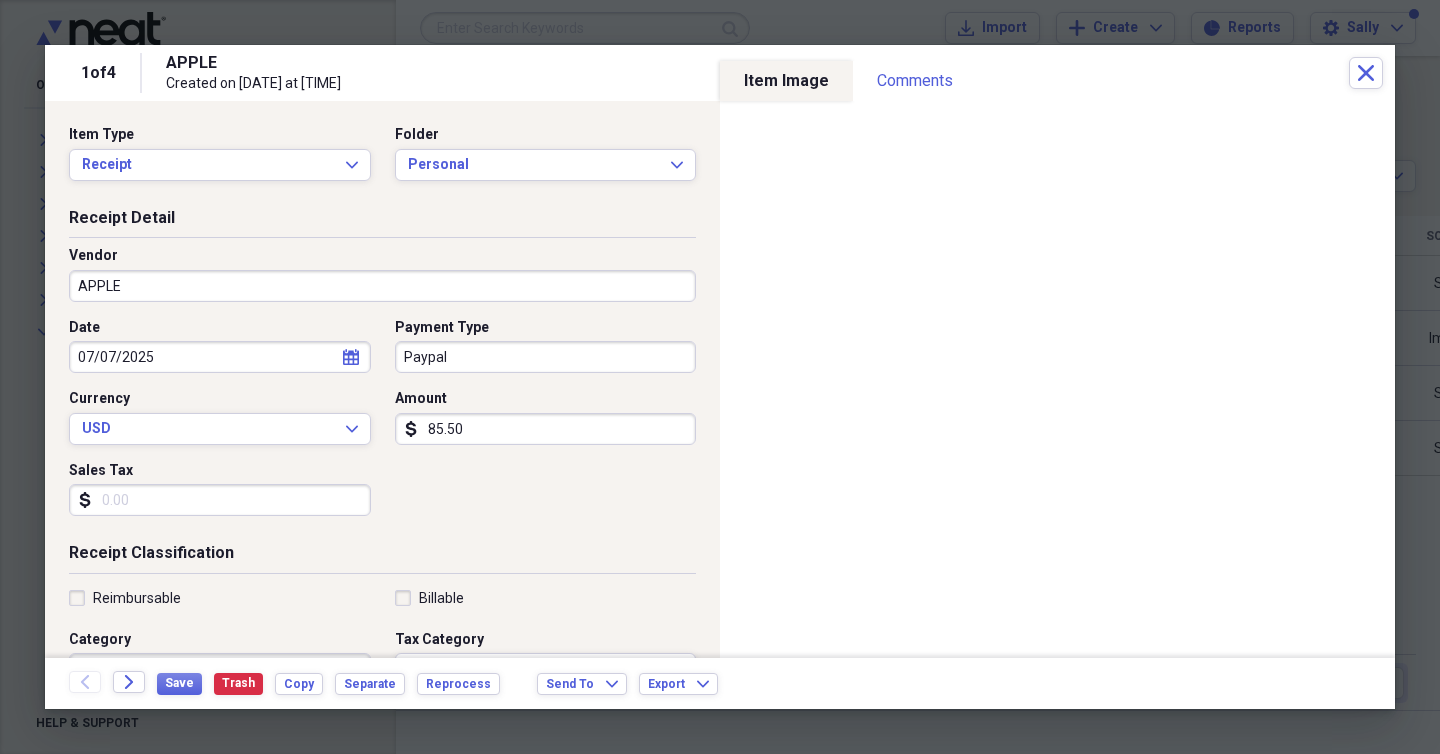 click on "Sales Tax" at bounding box center (220, 500) 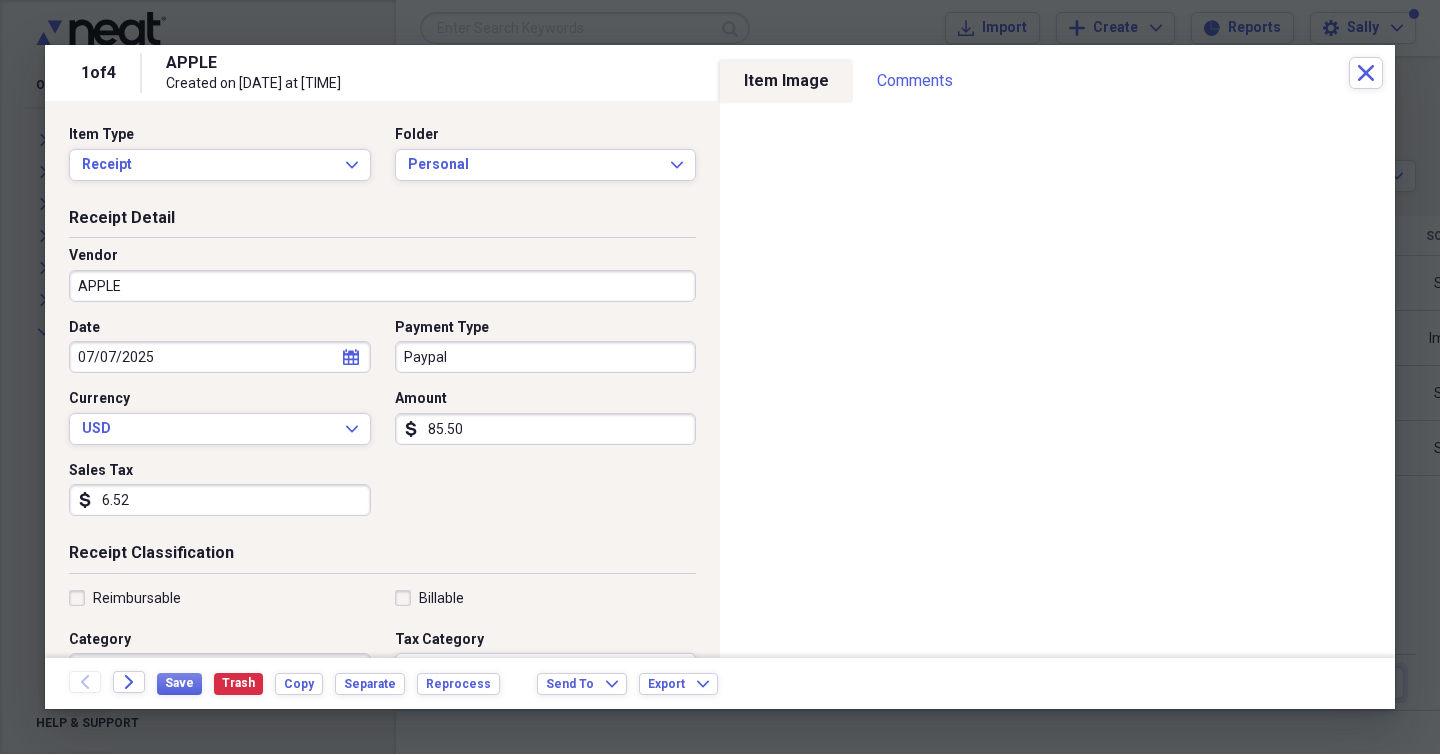 type on "6.52" 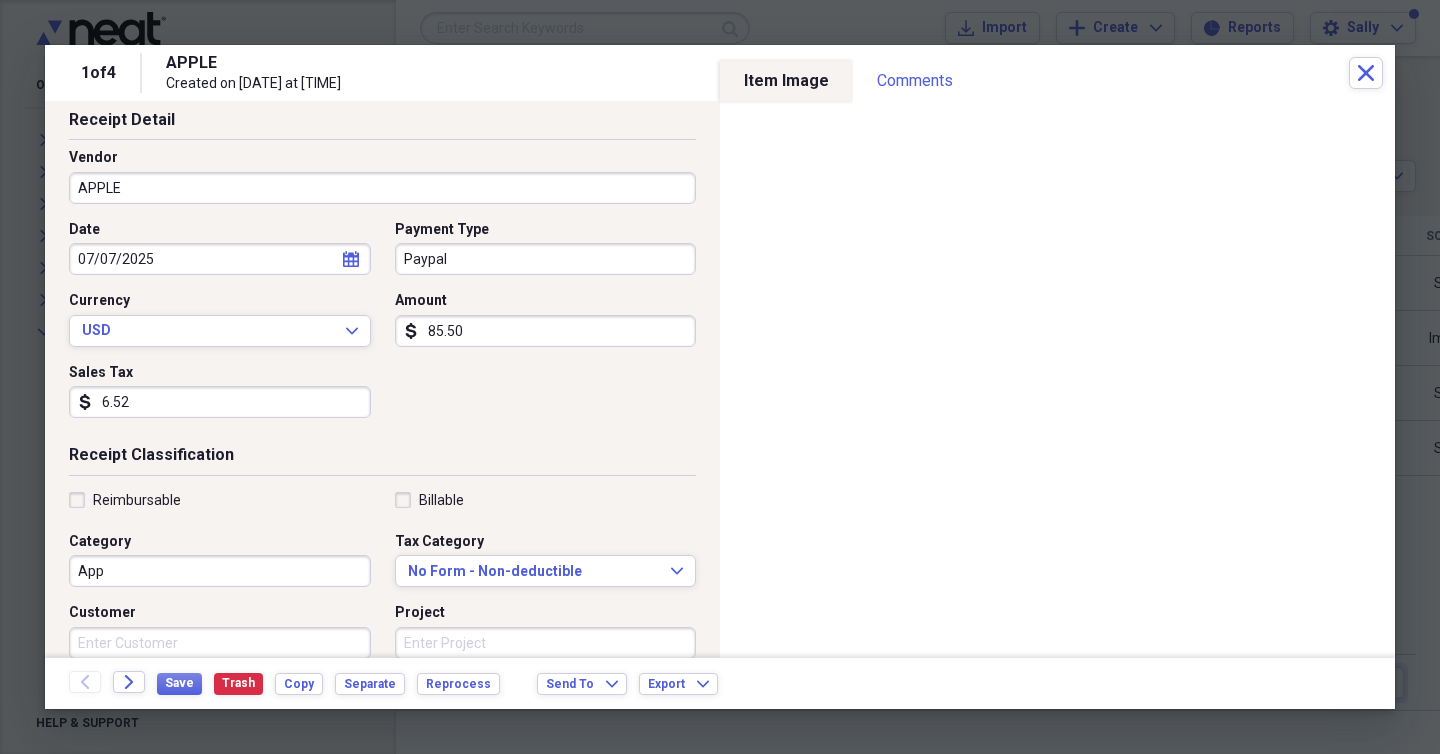 click on "Date 07/07/2025 calendar Calendar Payment Type Paypal Currency USD Expand Amount dollar-sign 85.50 Sales Tax dollar-sign 6.52" at bounding box center [382, 327] 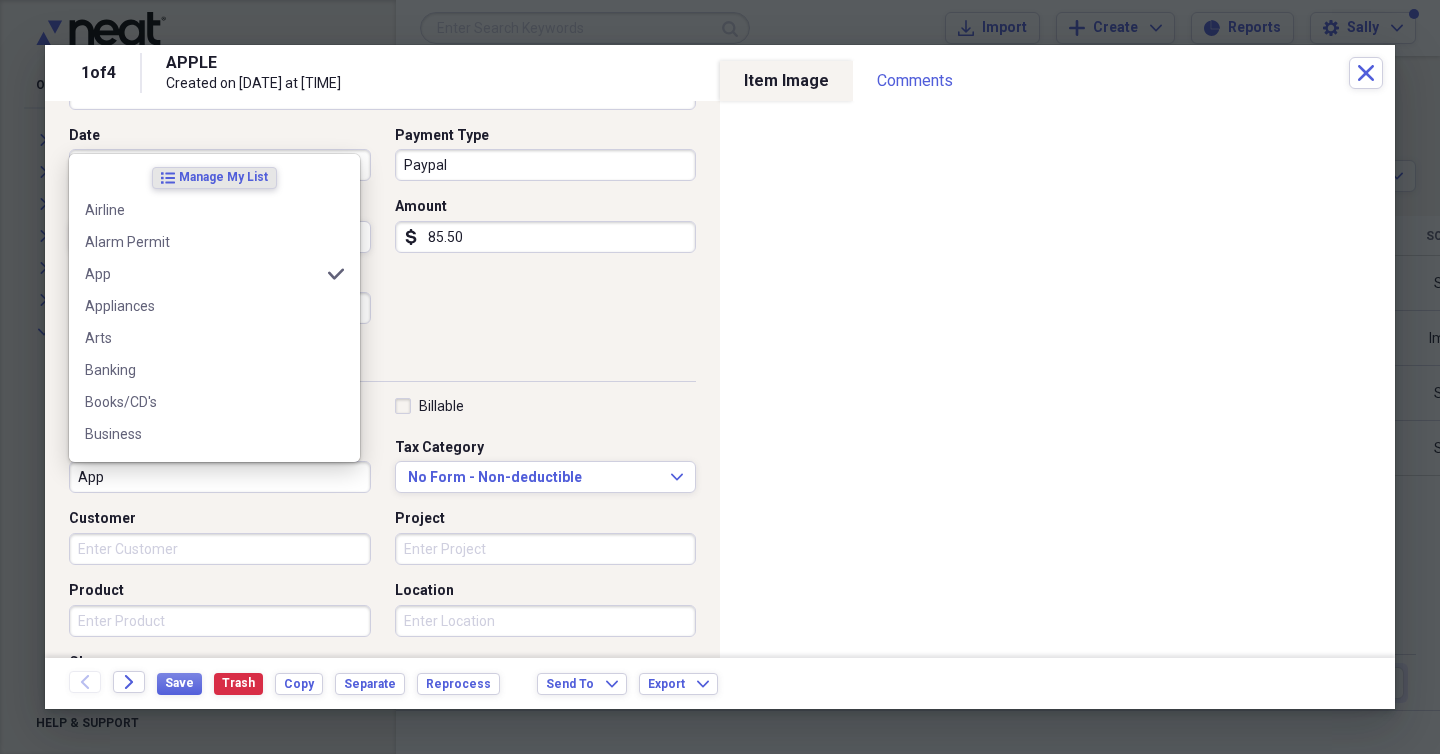 click on "App" at bounding box center [220, 477] 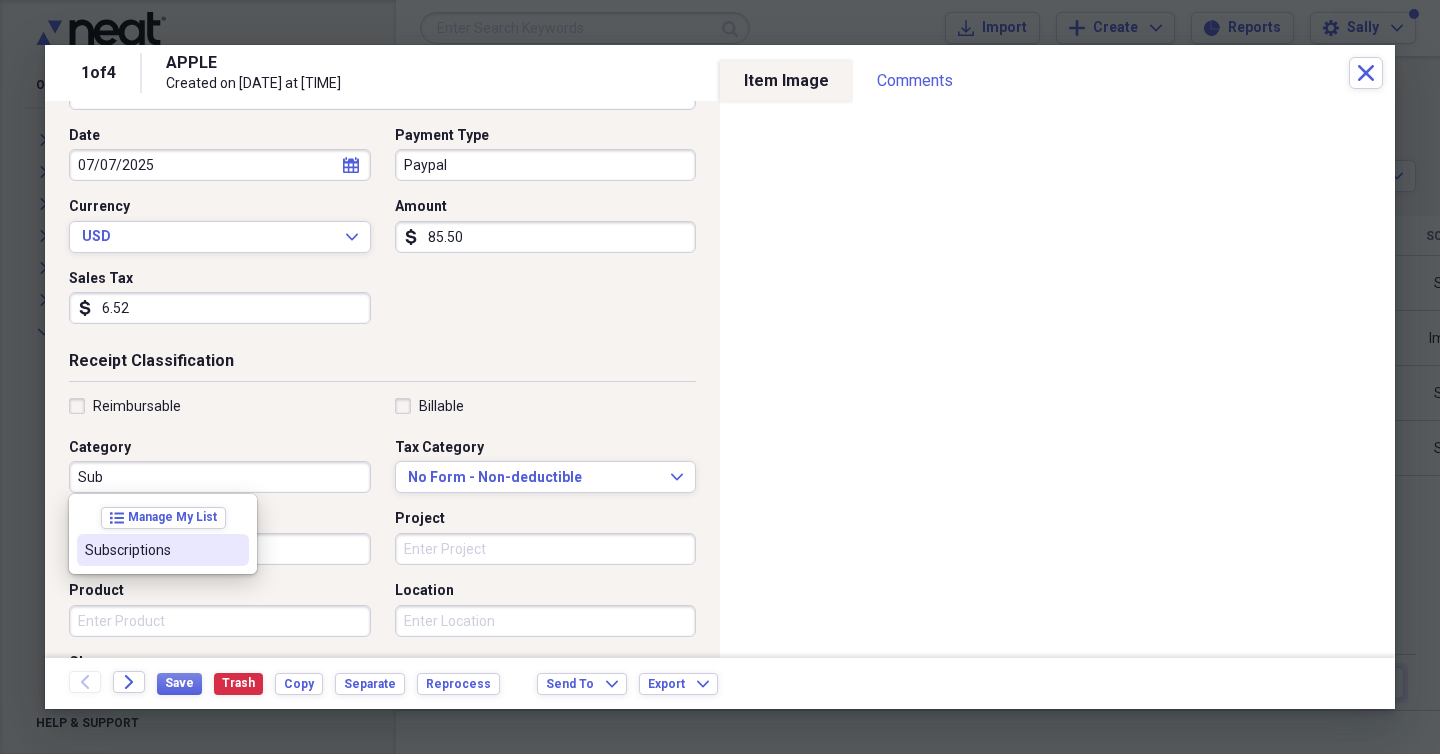 click on "Subscriptions" at bounding box center [151, 550] 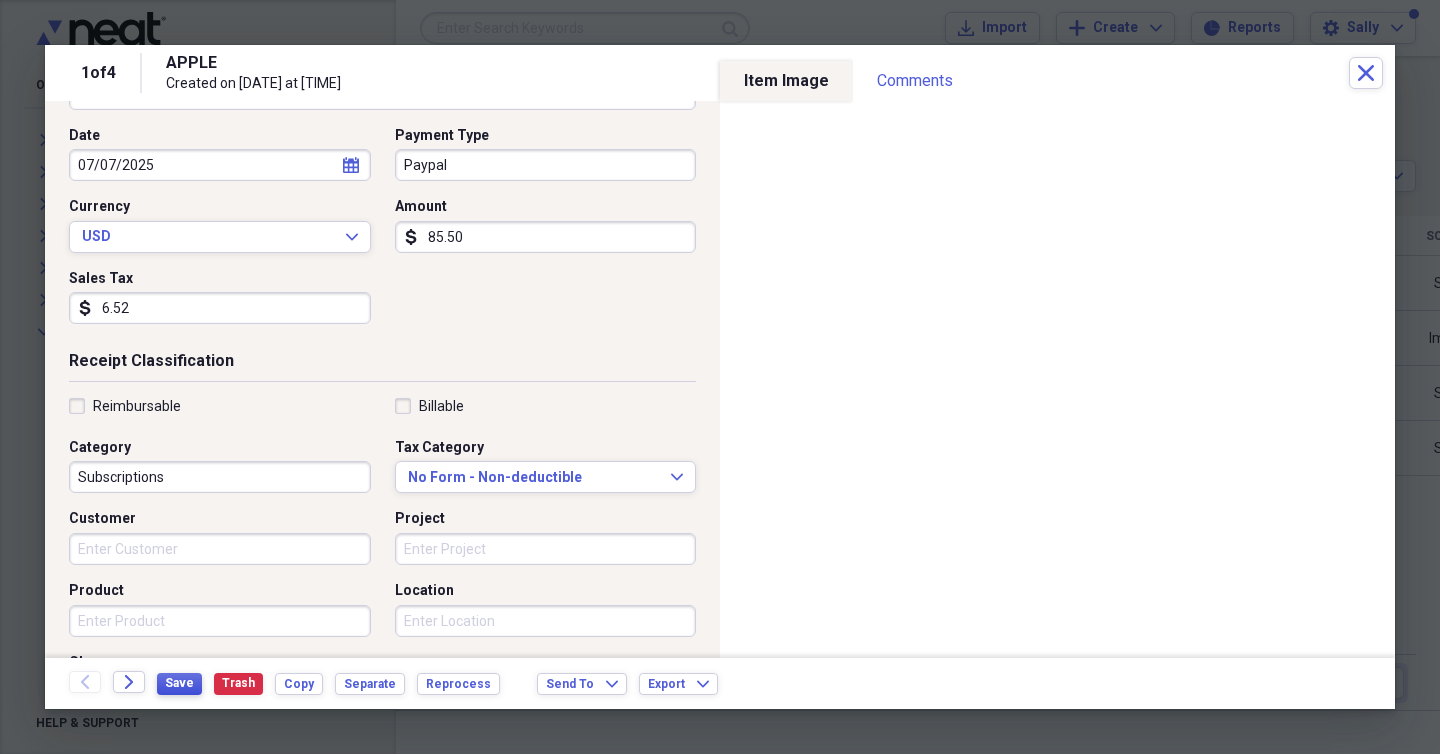 click on "Save" at bounding box center (179, 683) 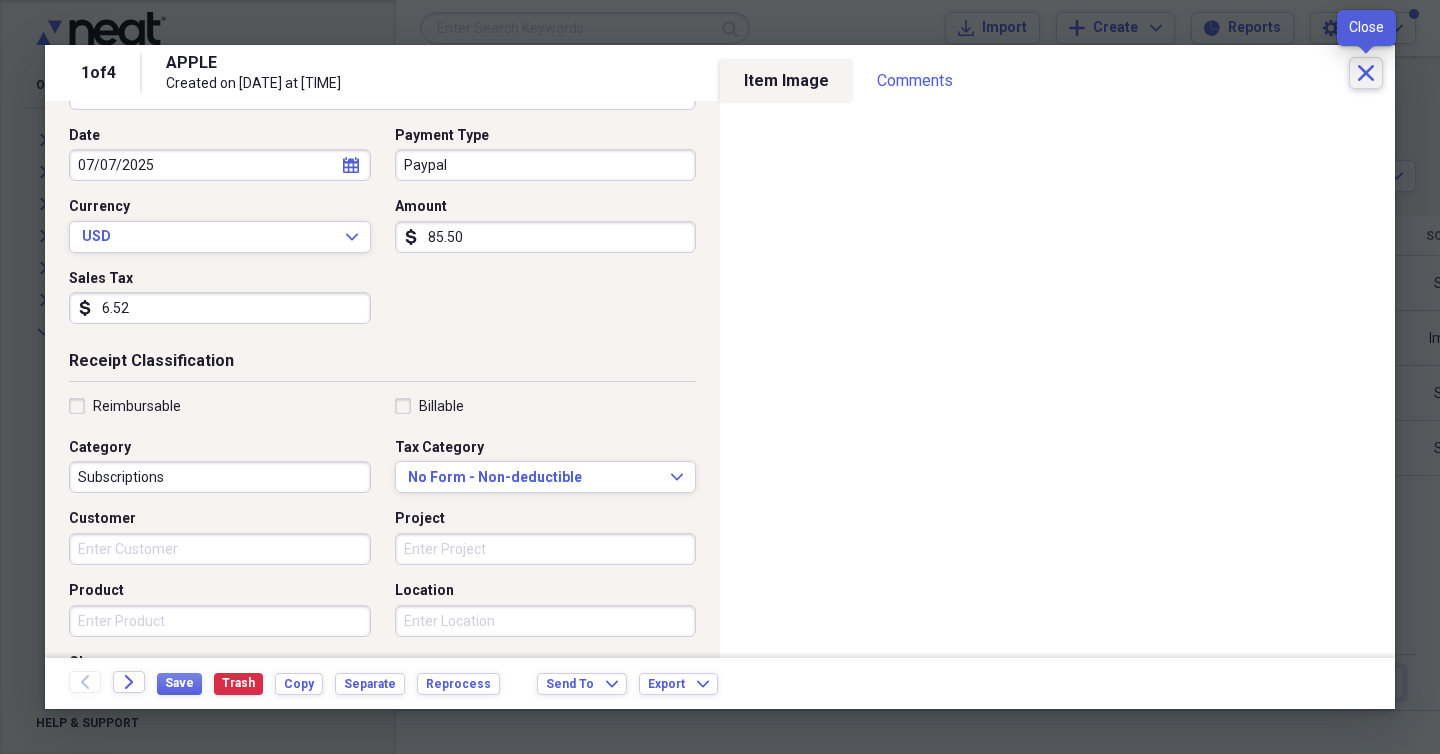 click 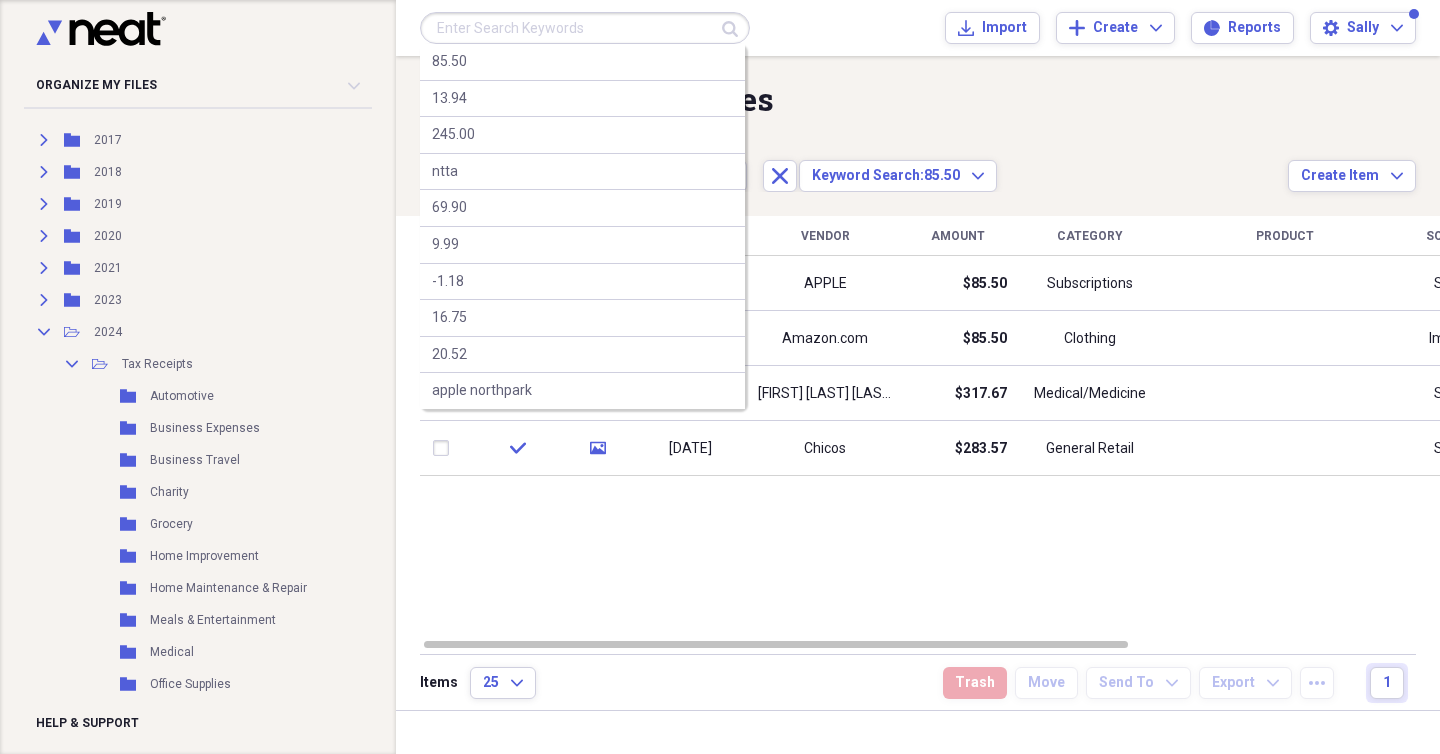 click at bounding box center [585, 28] 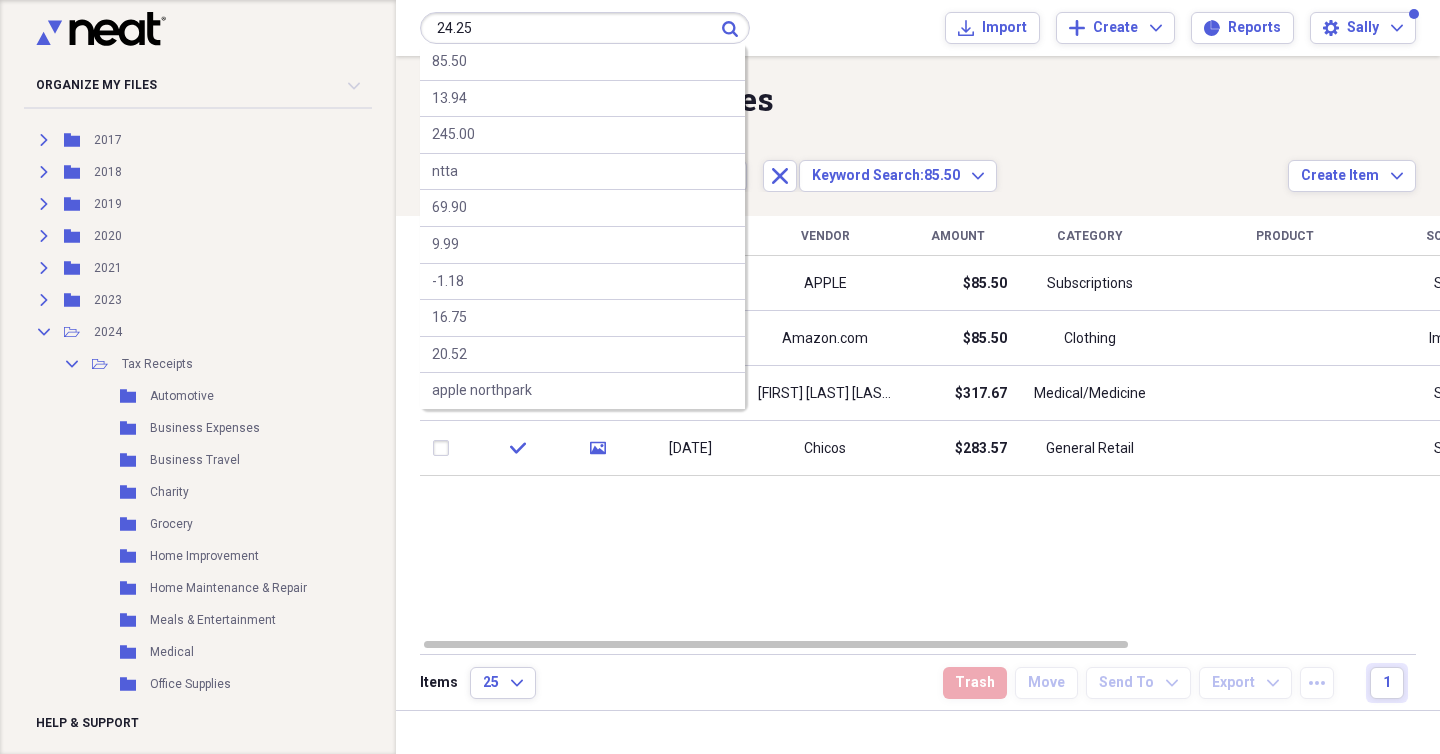type on "24.25" 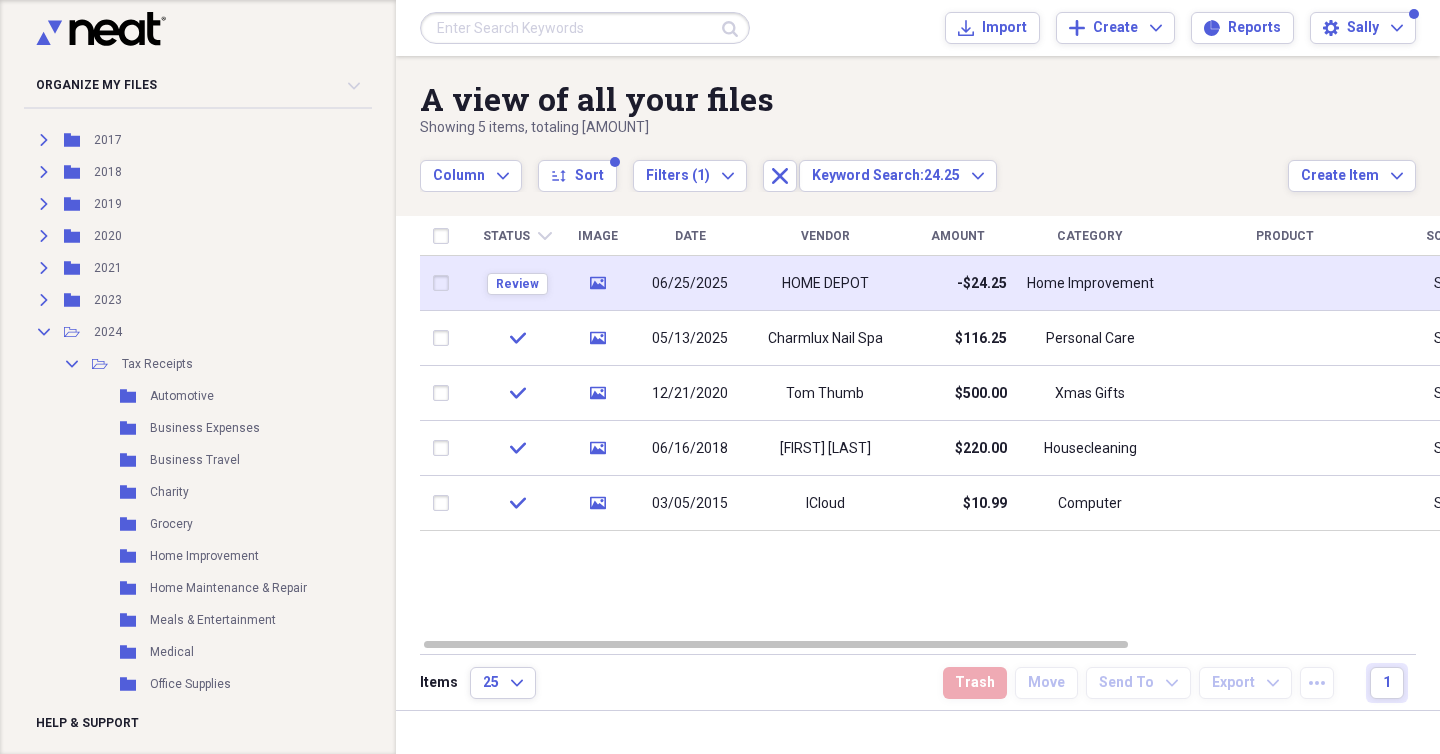 click on "06/25/2025" at bounding box center (690, 284) 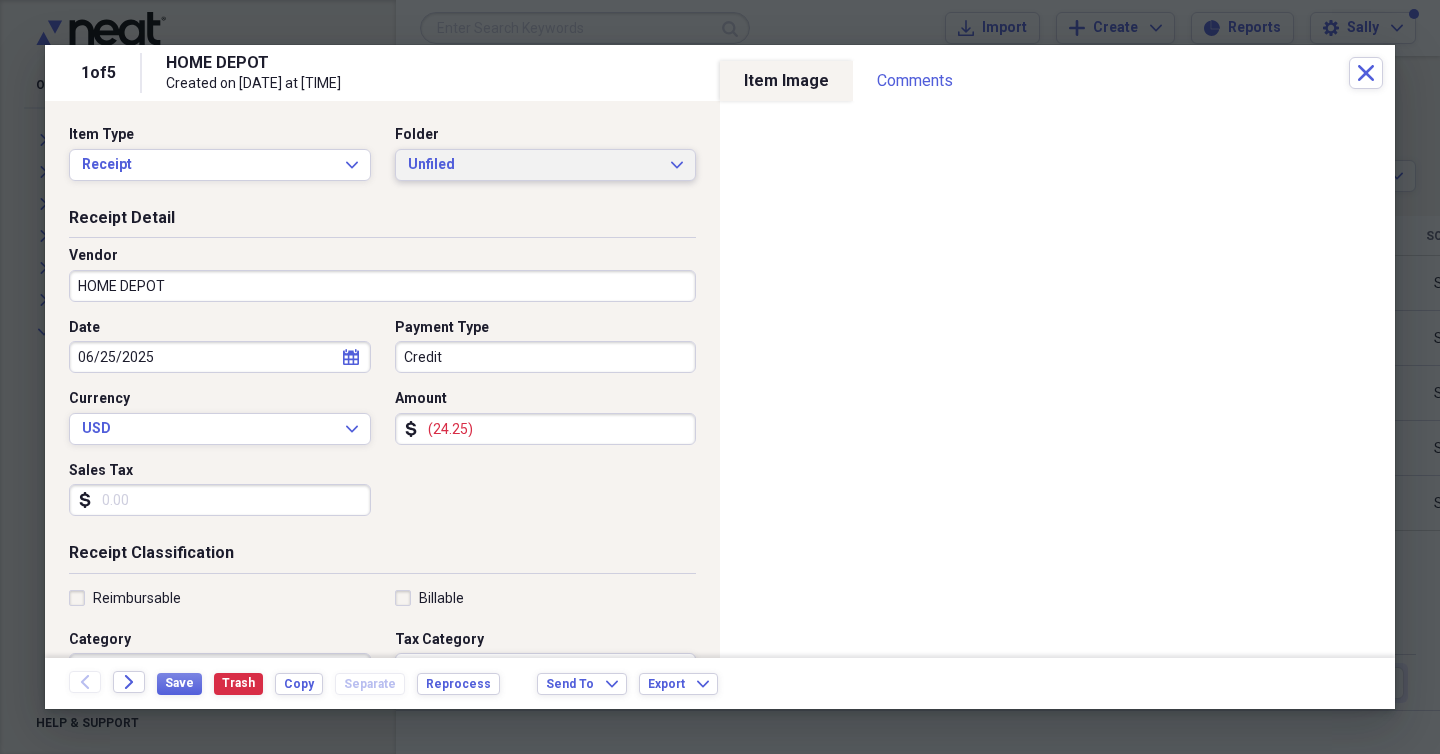 click on "Unfiled" at bounding box center [534, 165] 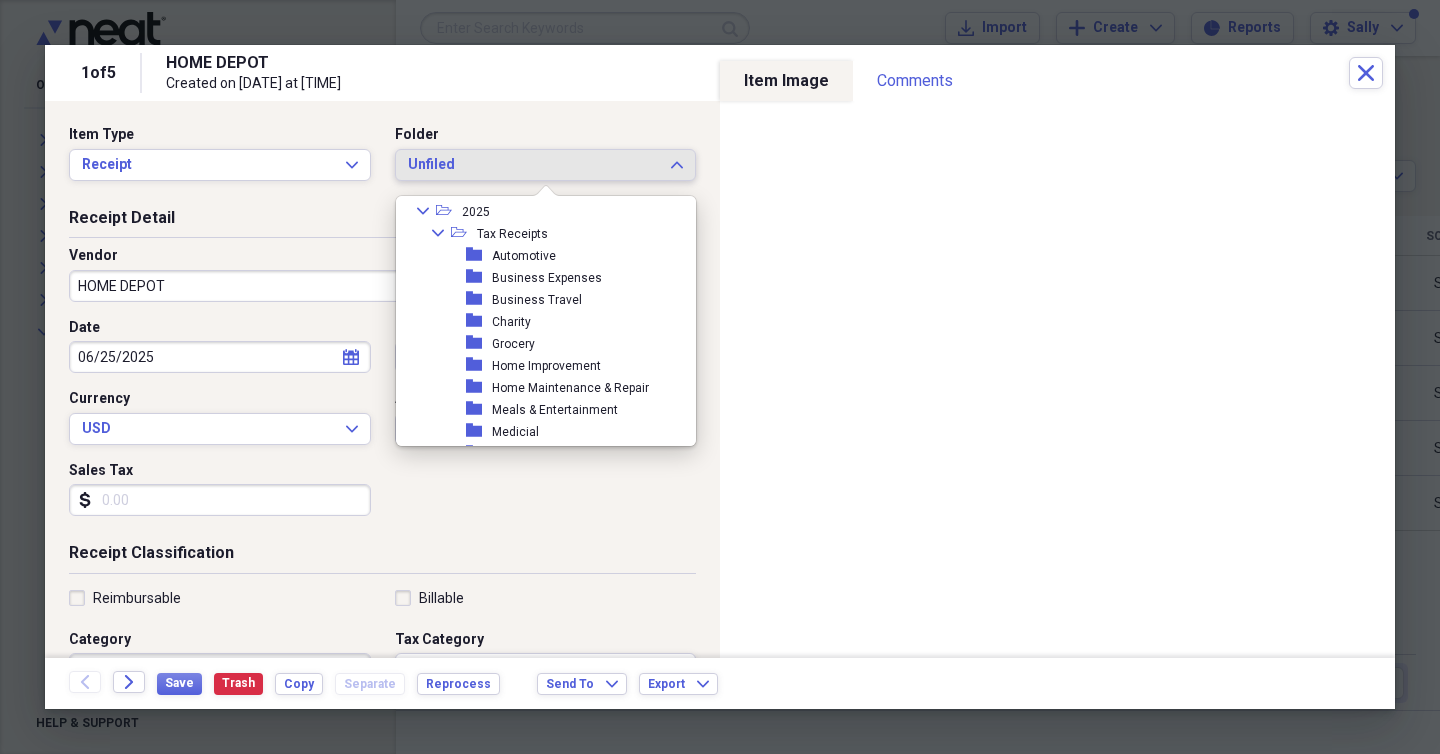 scroll, scrollTop: 280, scrollLeft: 0, axis: vertical 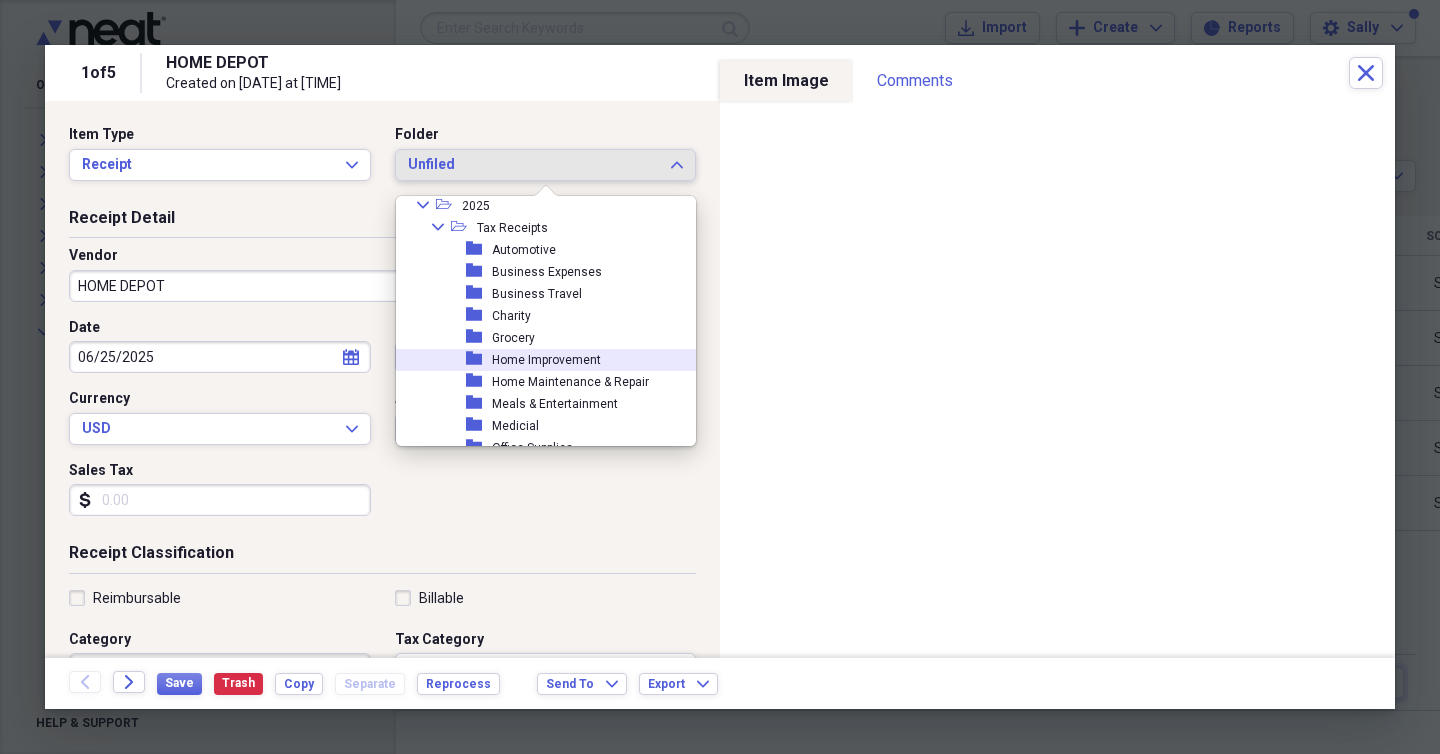 click on "Home Improvement" at bounding box center (546, 360) 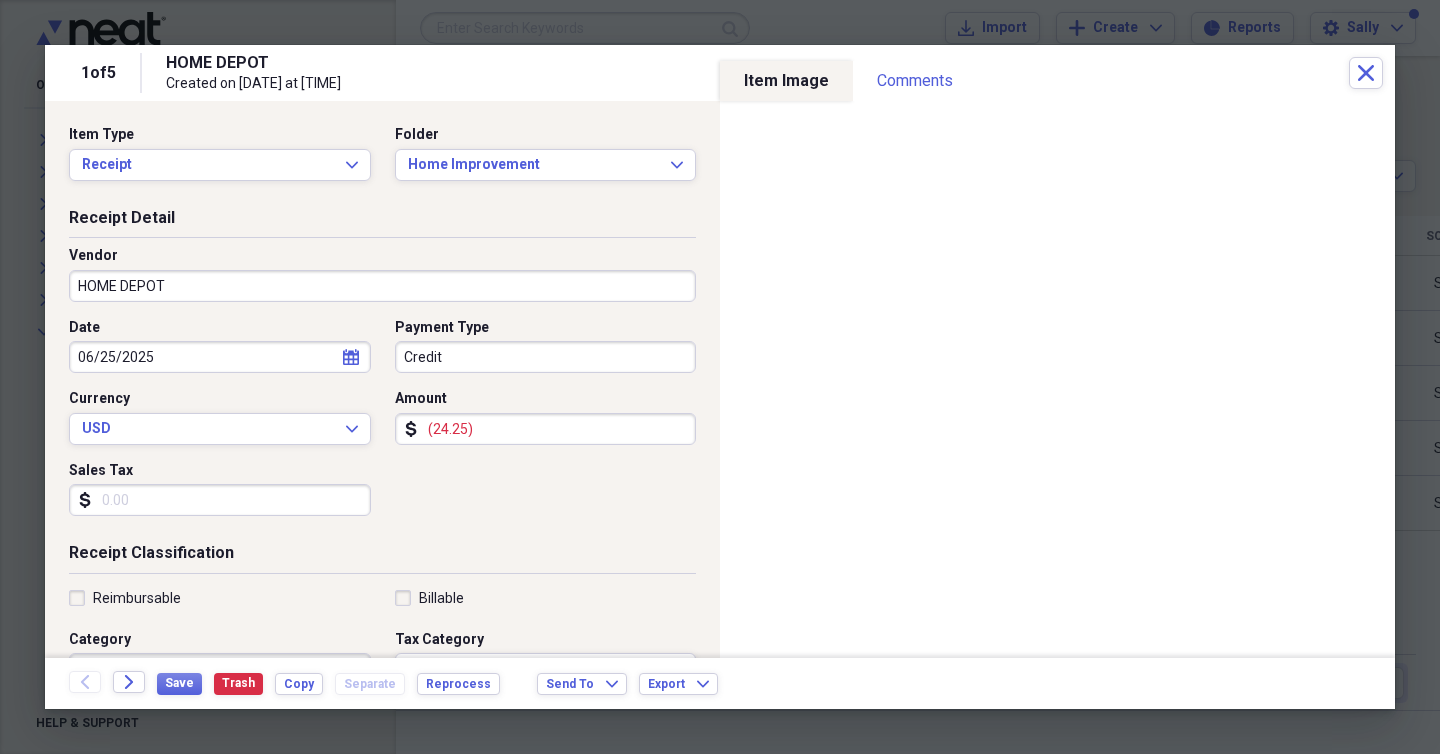 click on "HOME DEPOT" at bounding box center (382, 286) 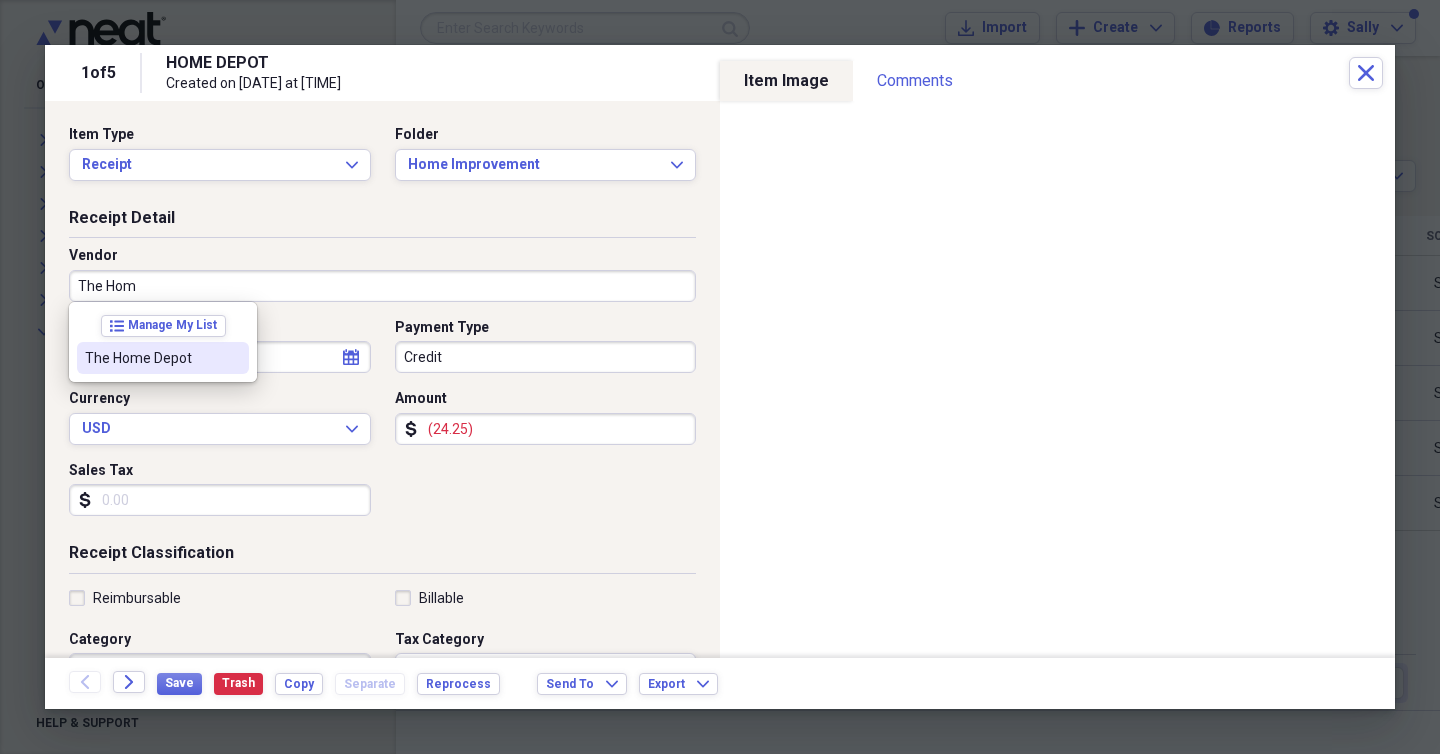 click on "The Home Depot" at bounding box center (151, 358) 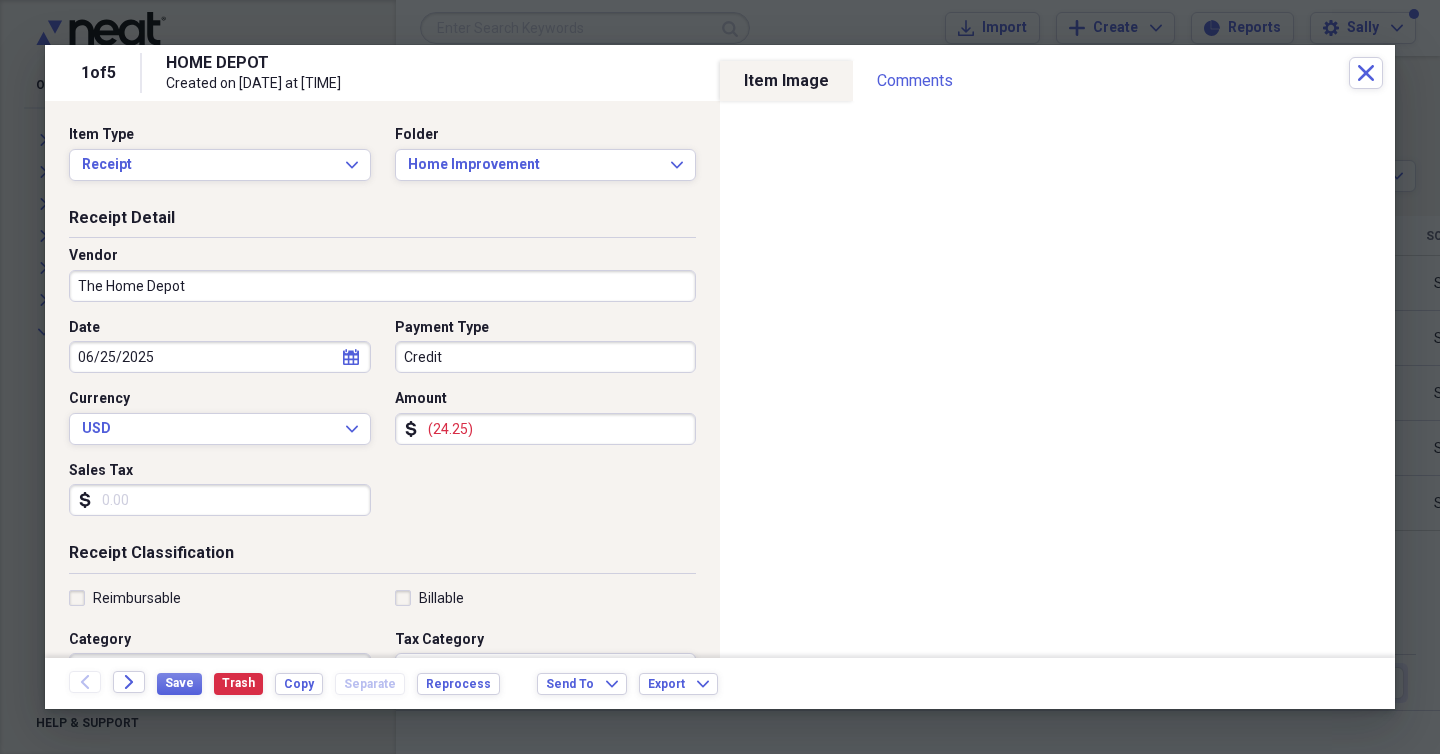 type on "Home Maintenance" 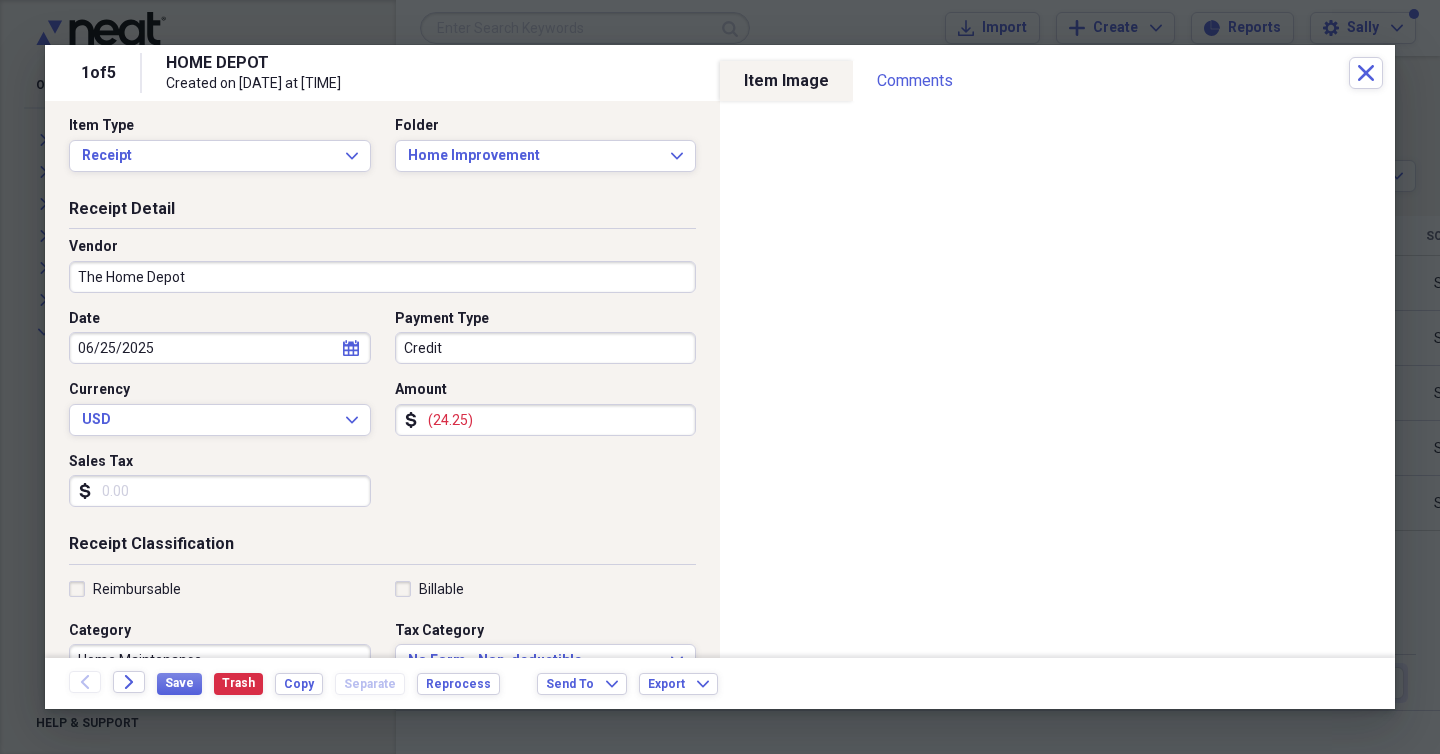 scroll, scrollTop: 20, scrollLeft: 0, axis: vertical 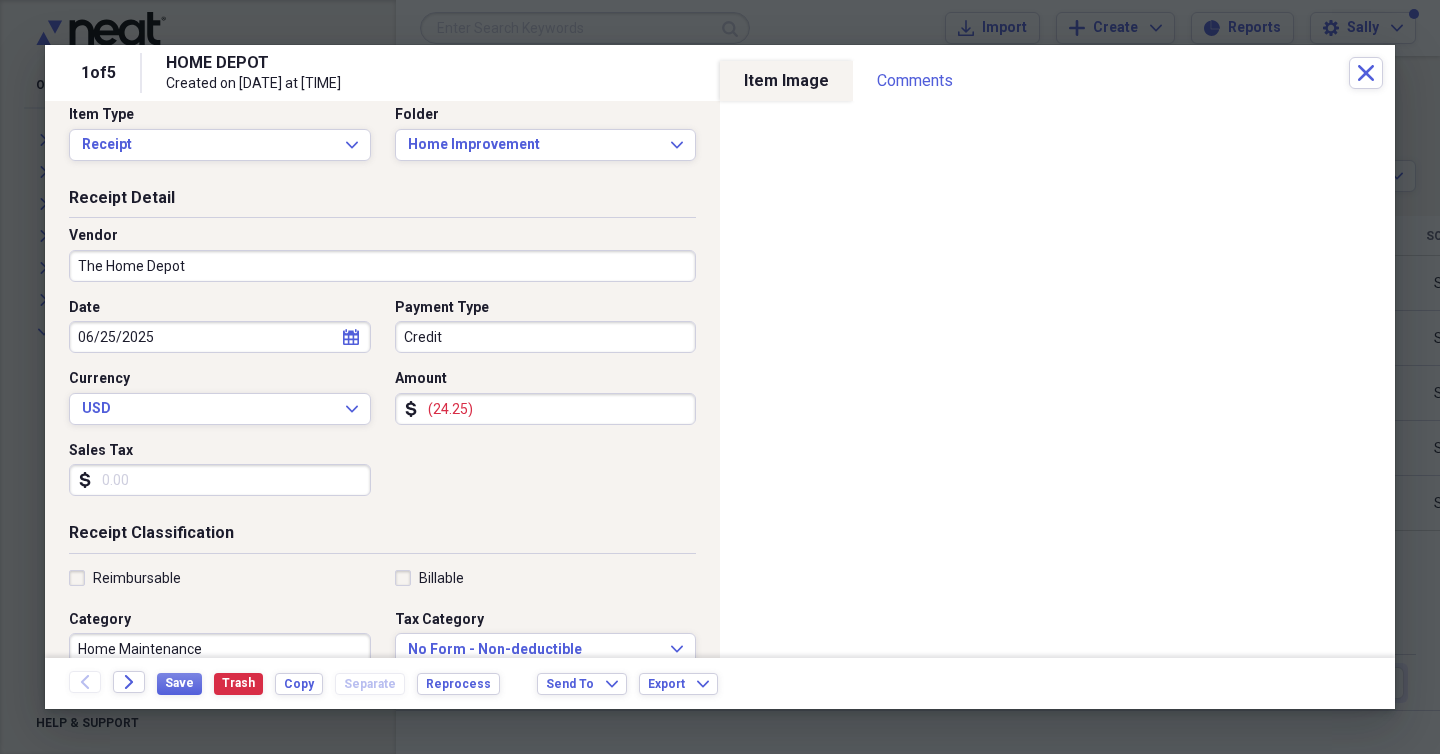 click on "Sales Tax" at bounding box center [220, 480] 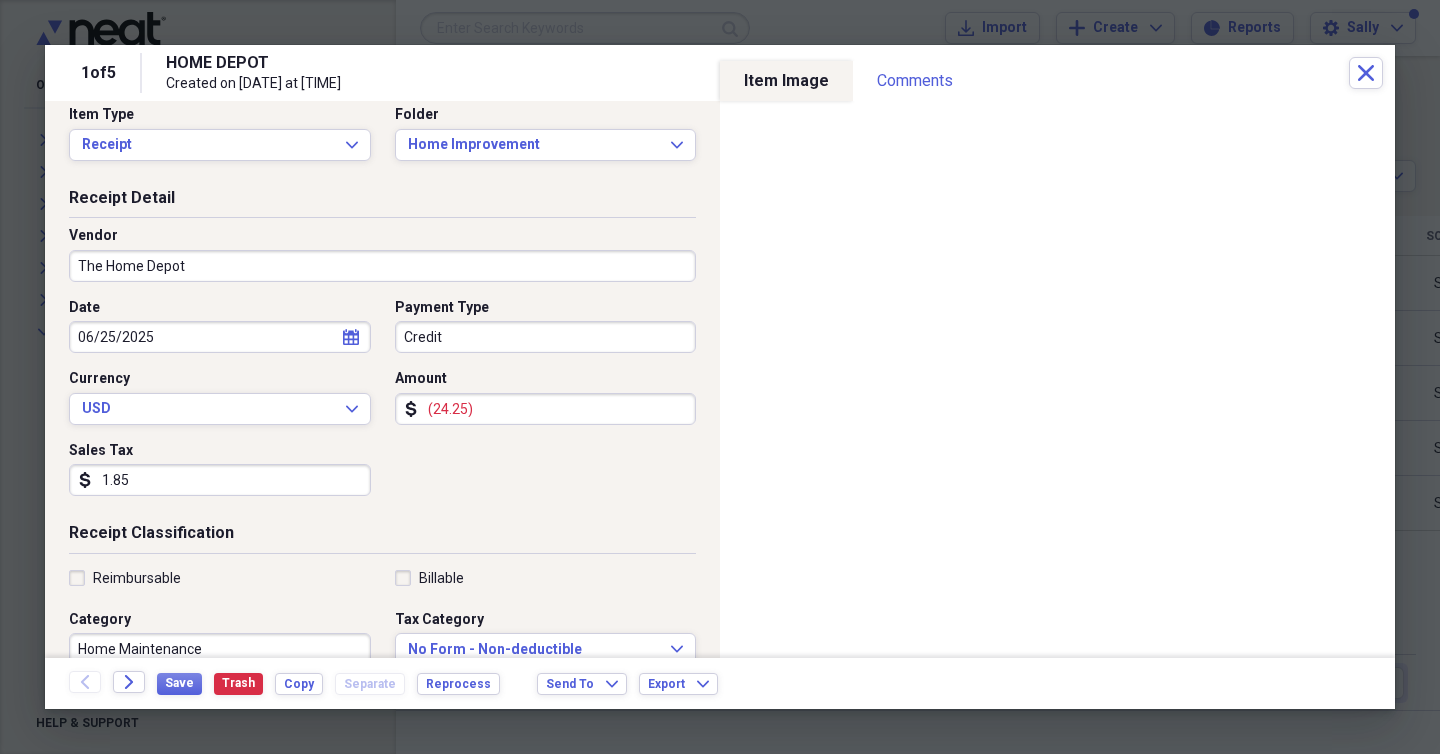 click on "1.85" at bounding box center (220, 480) 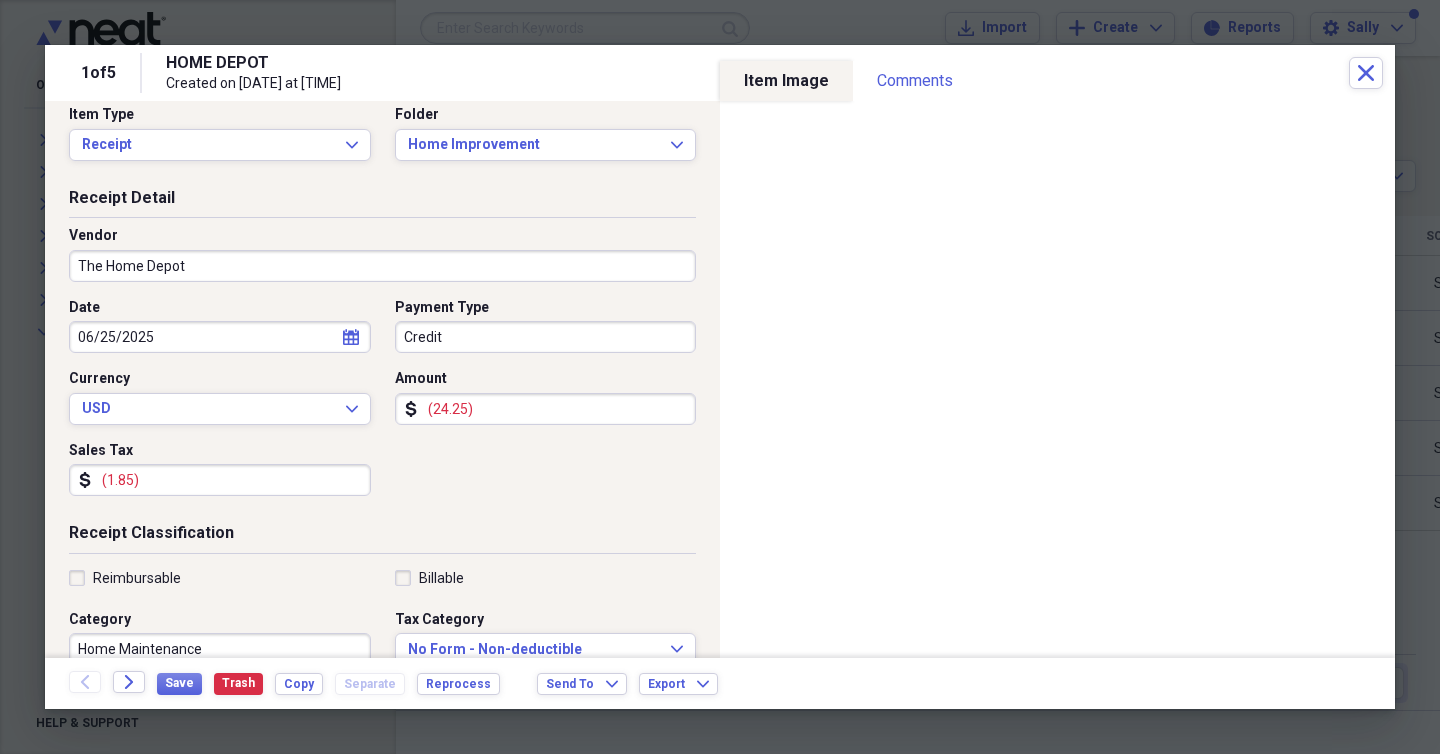 type on "(1.85)" 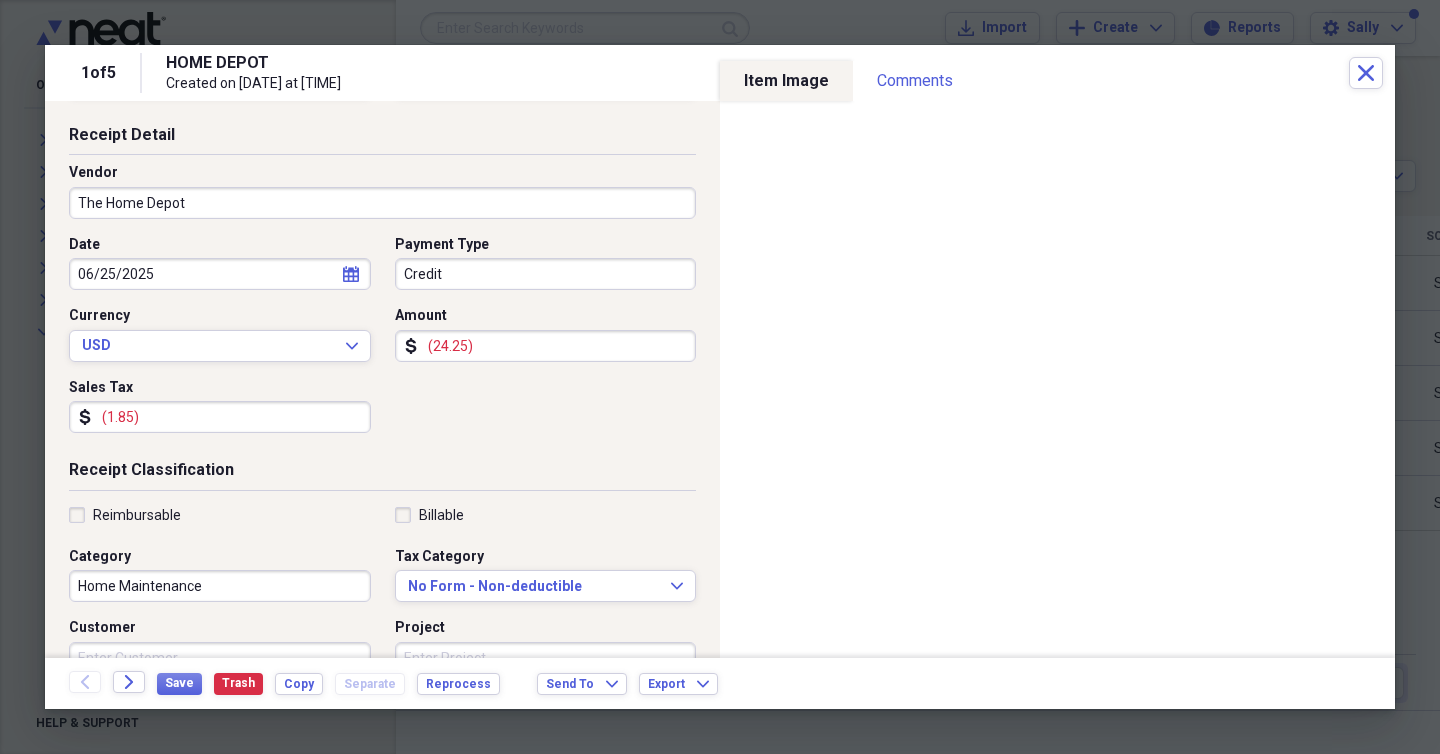 scroll, scrollTop: 123, scrollLeft: 0, axis: vertical 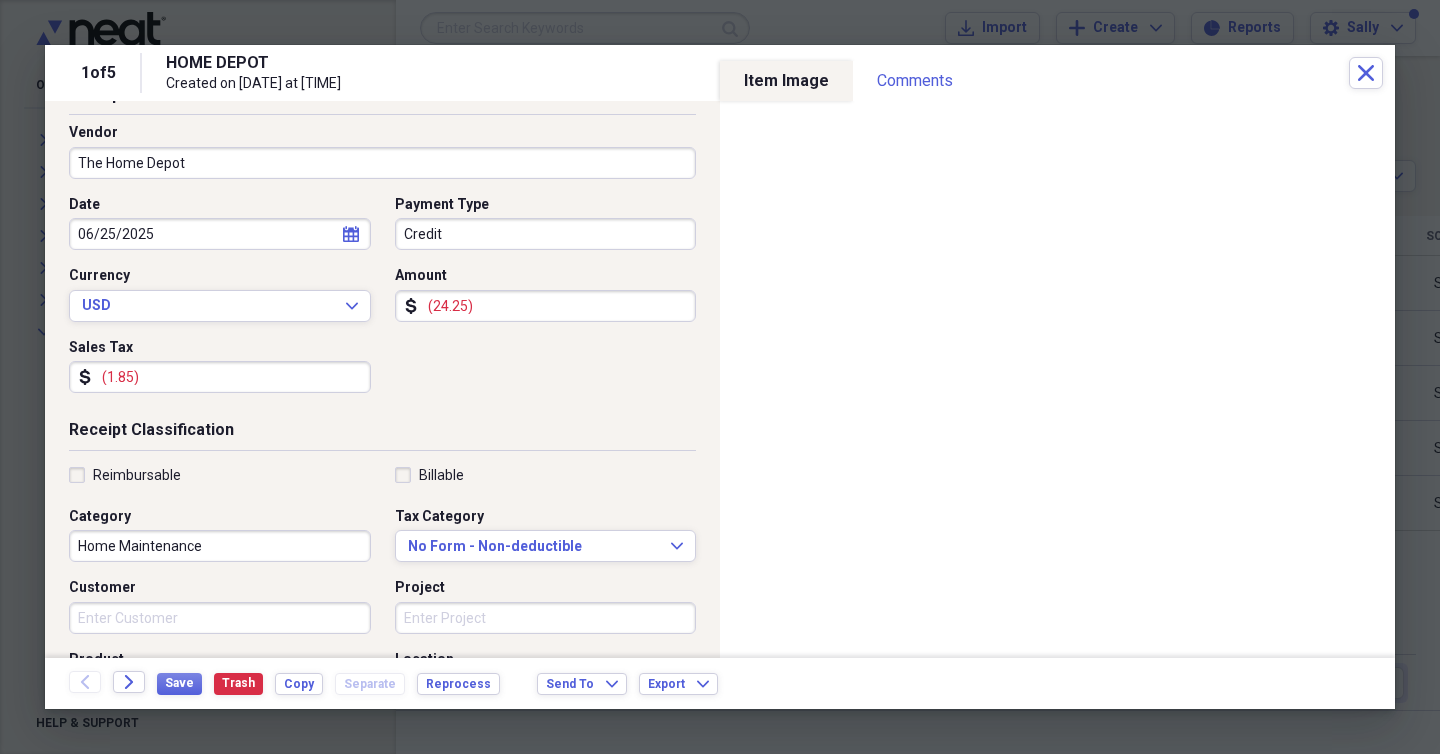 click on "Home Maintenance" at bounding box center (220, 546) 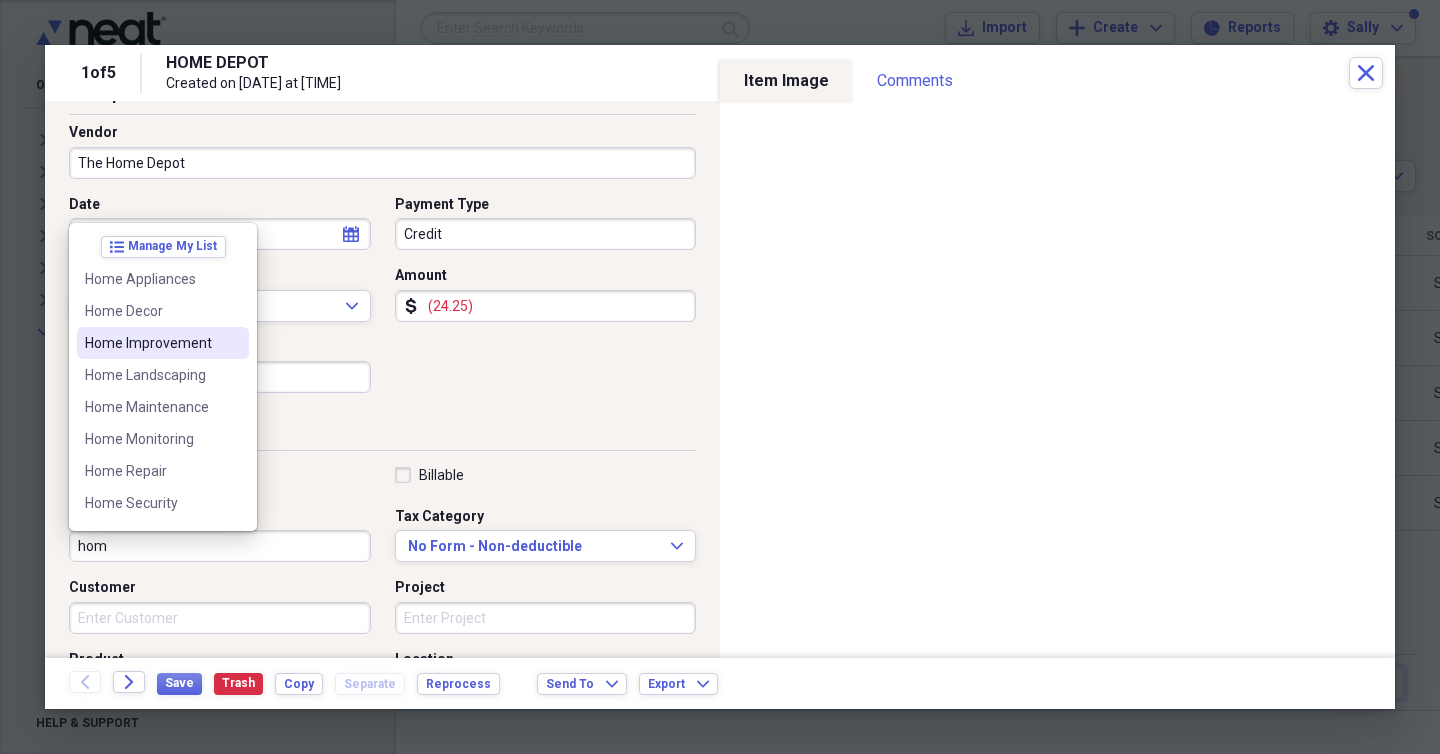 click on "Home Improvement" at bounding box center [151, 343] 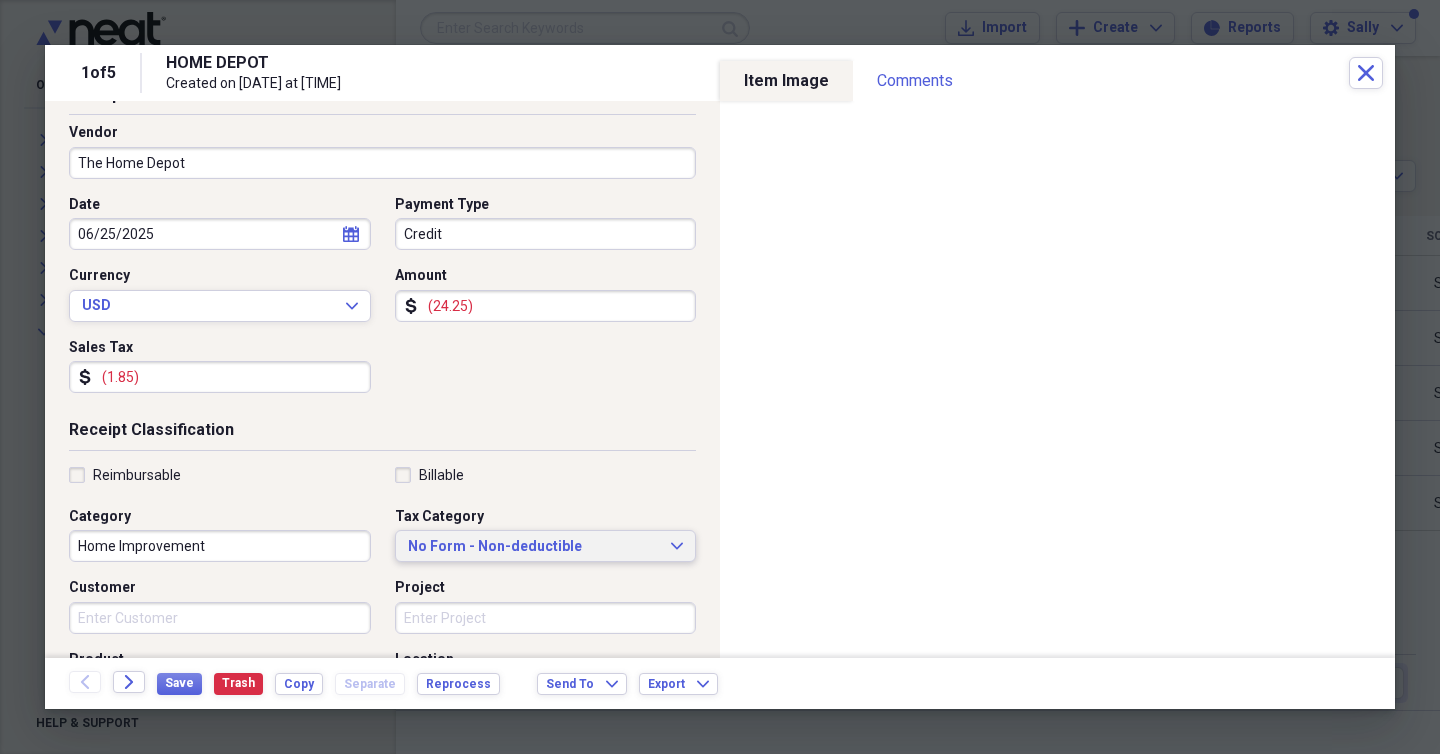 click on "No Form - Non-deductible" at bounding box center (534, 547) 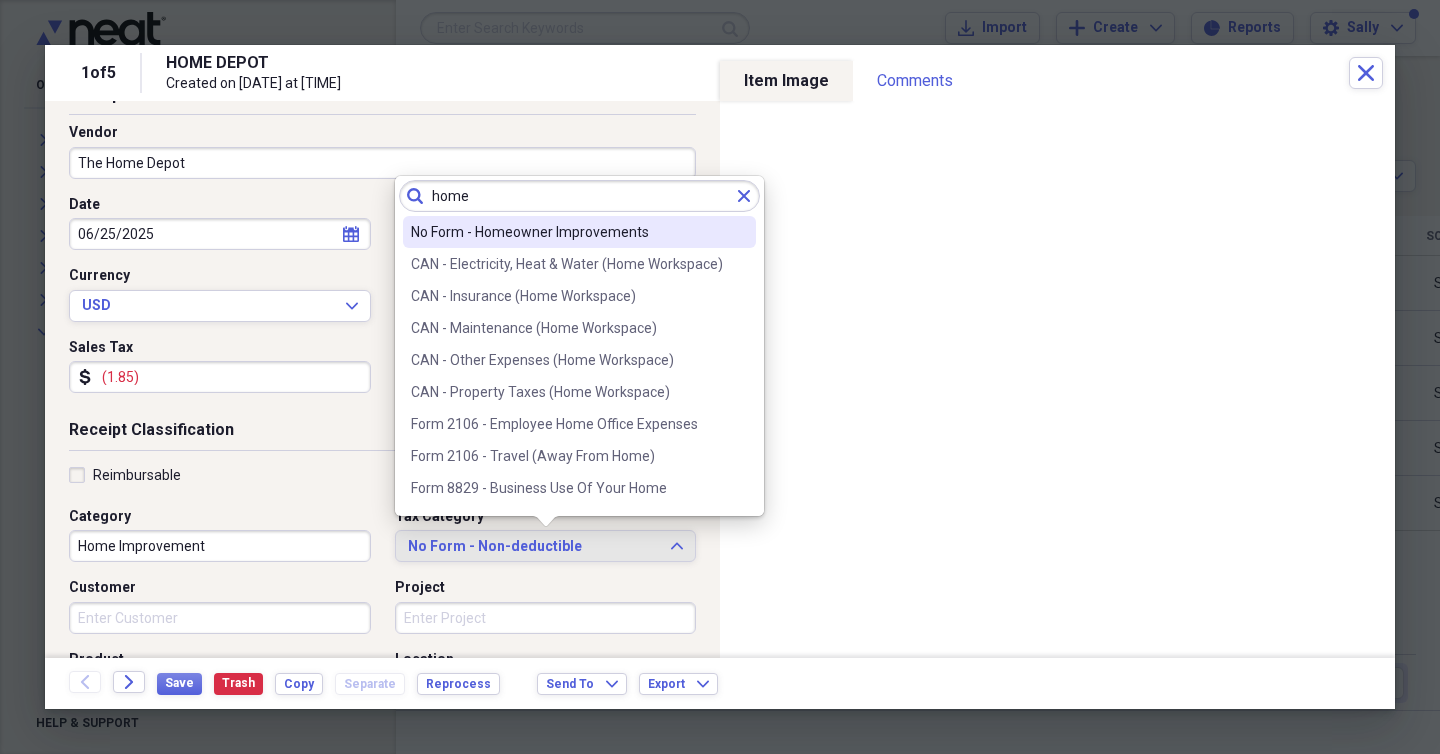 type on "home" 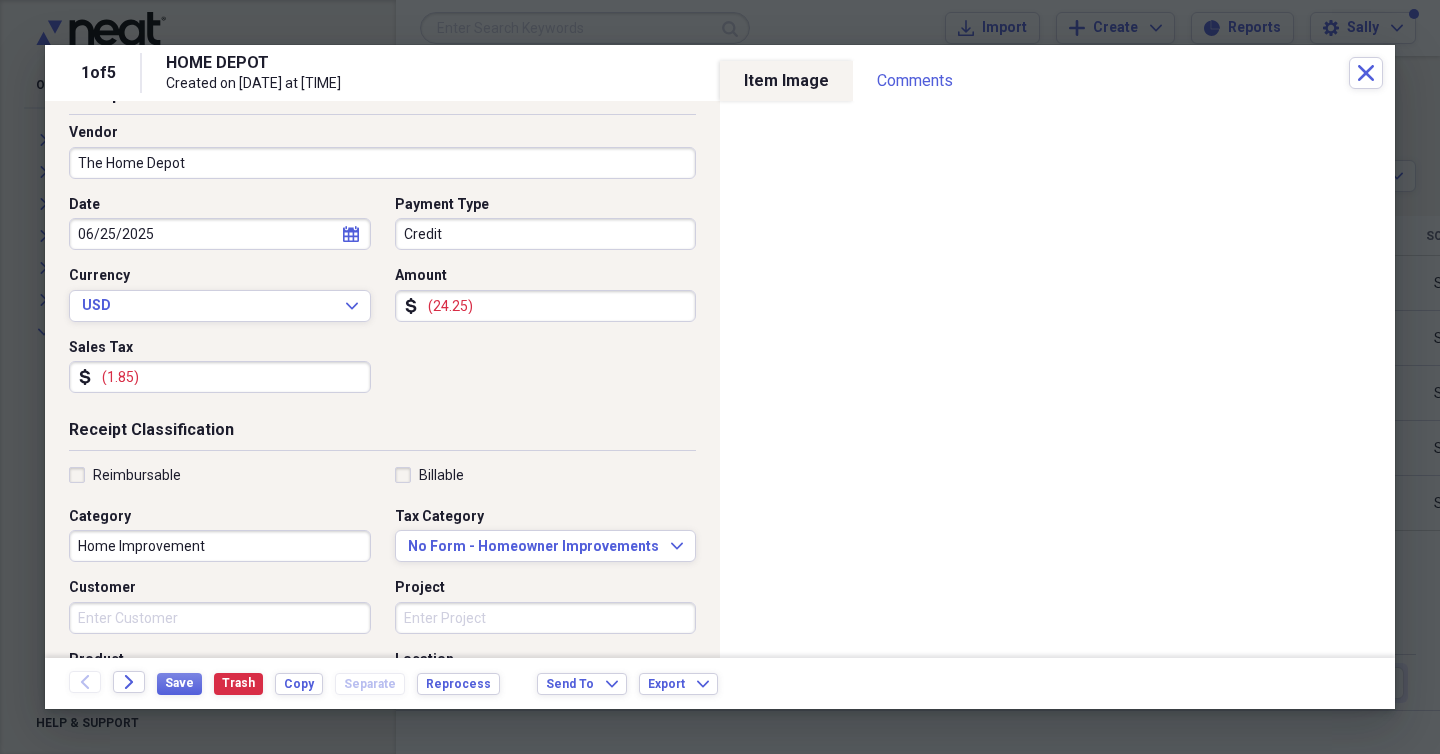 click on "Receipt Classification" at bounding box center [382, 434] 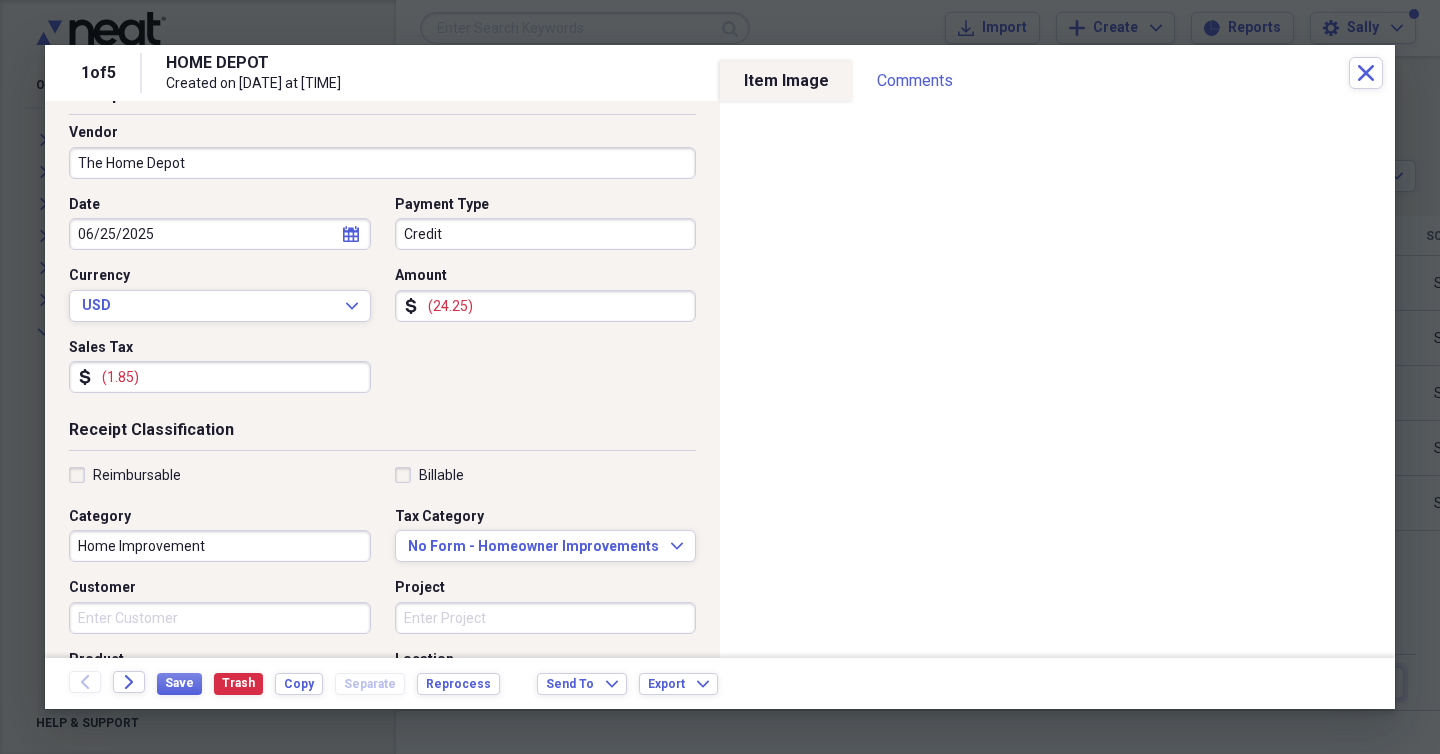 click on "06/25/2025" at bounding box center (220, 234) 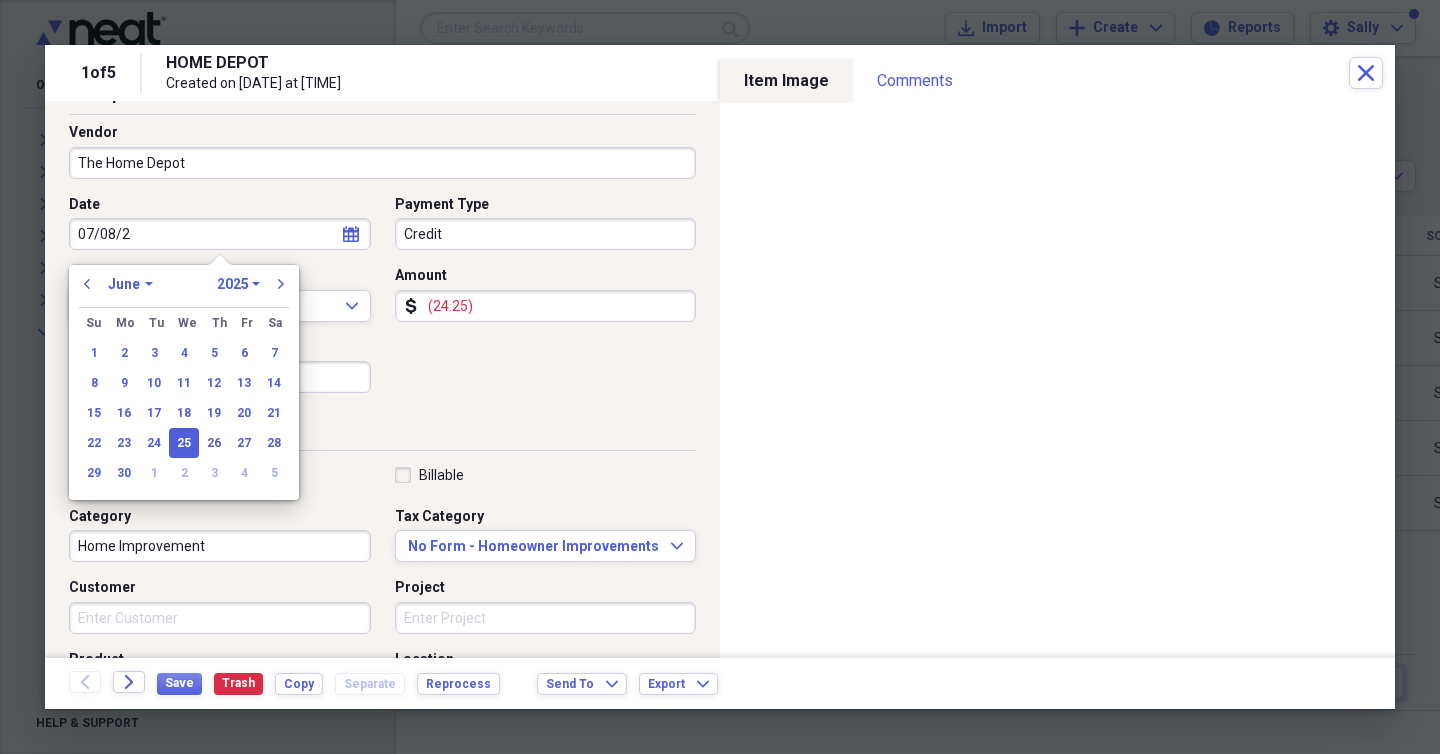 type on "07/08/20" 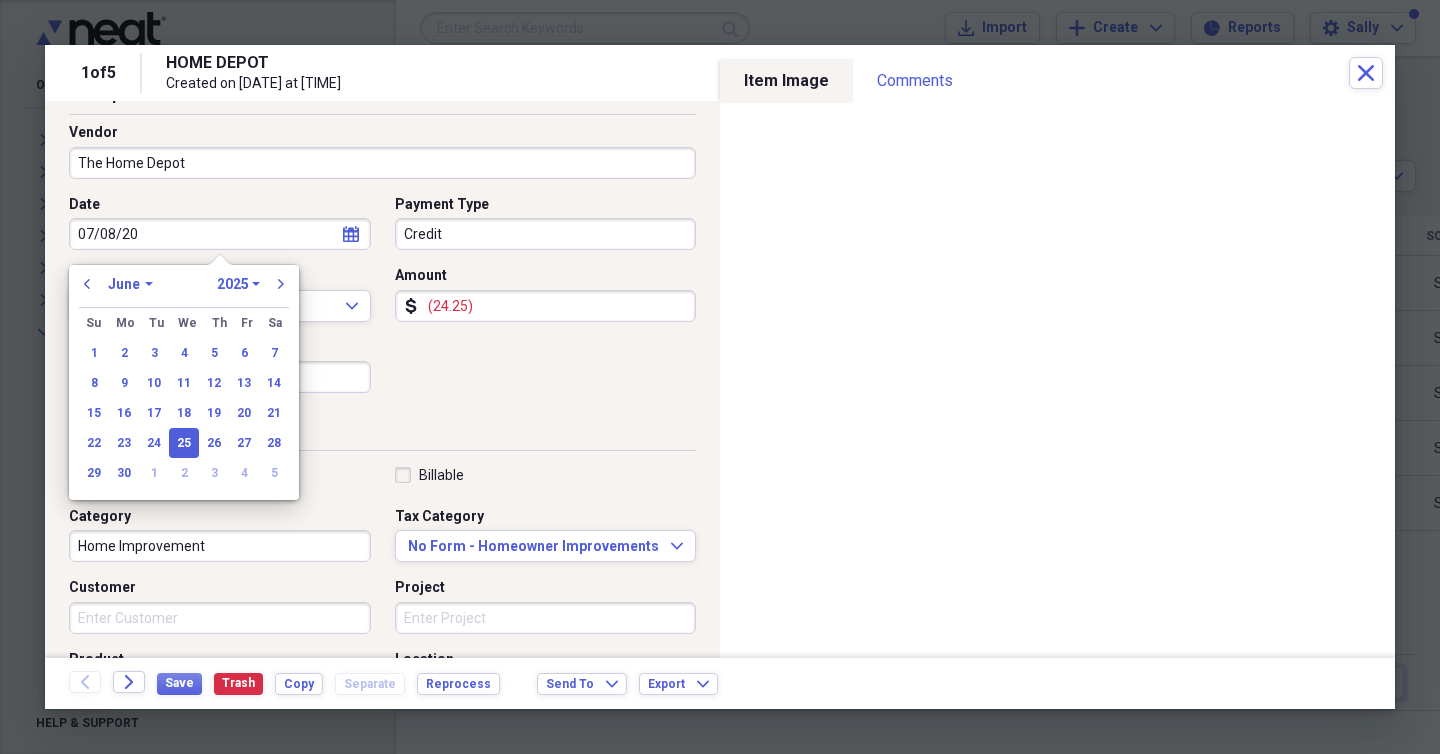 select on "6" 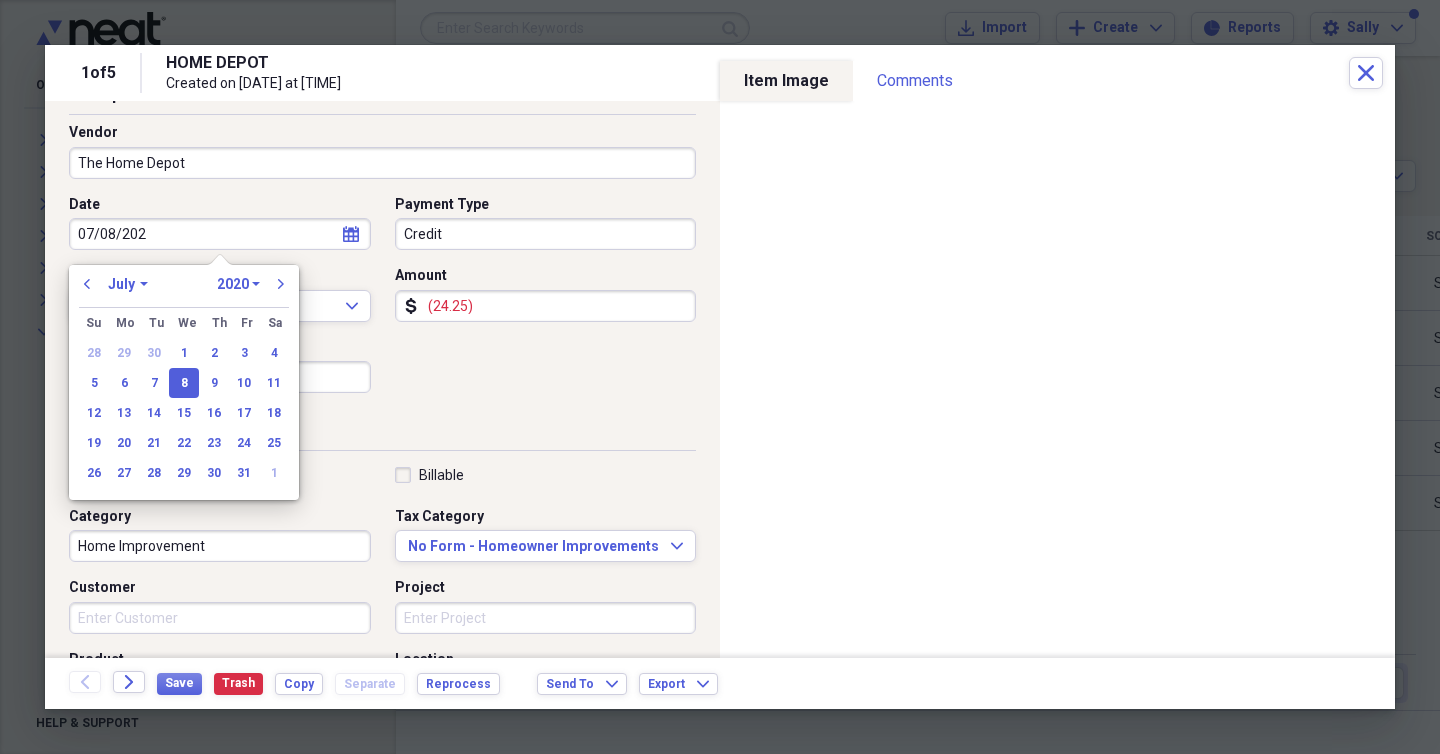 type on "07/08/2025" 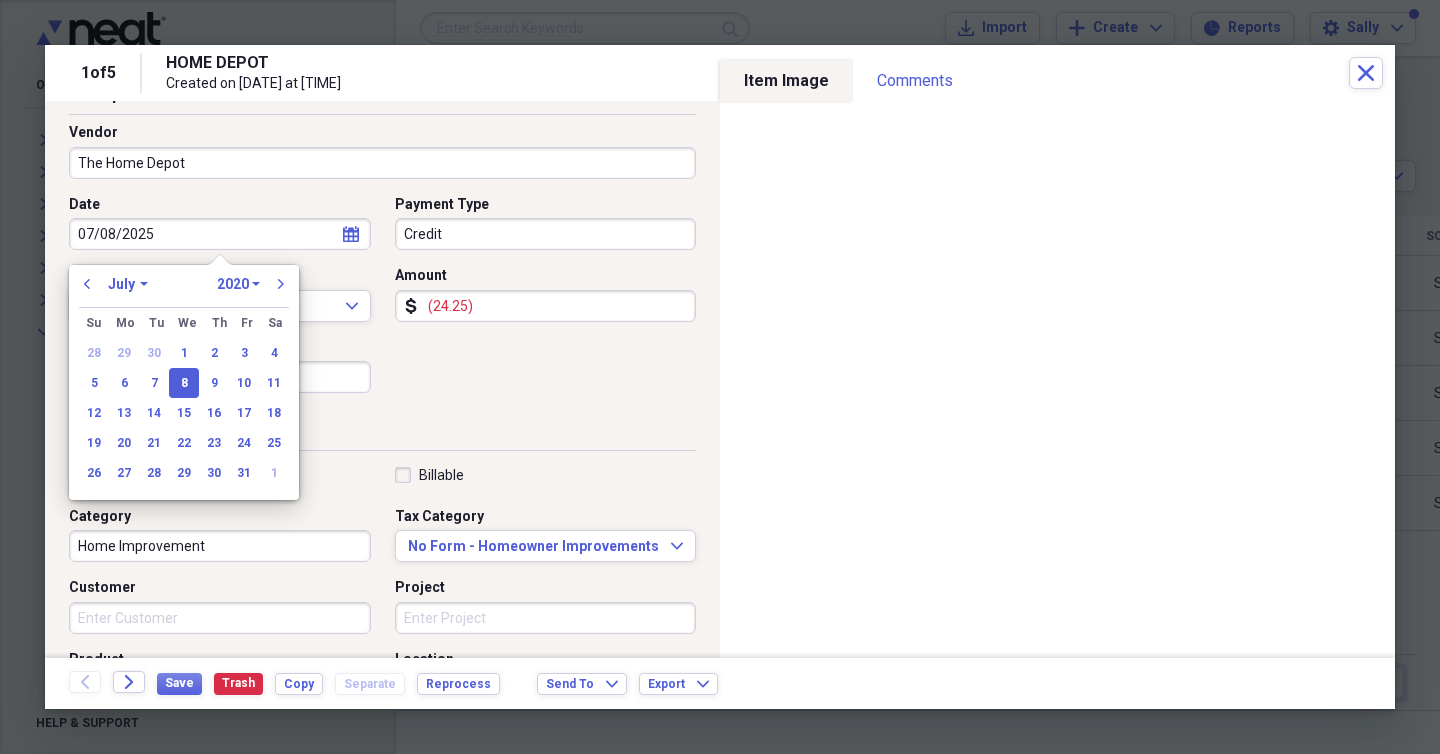 select on "2025" 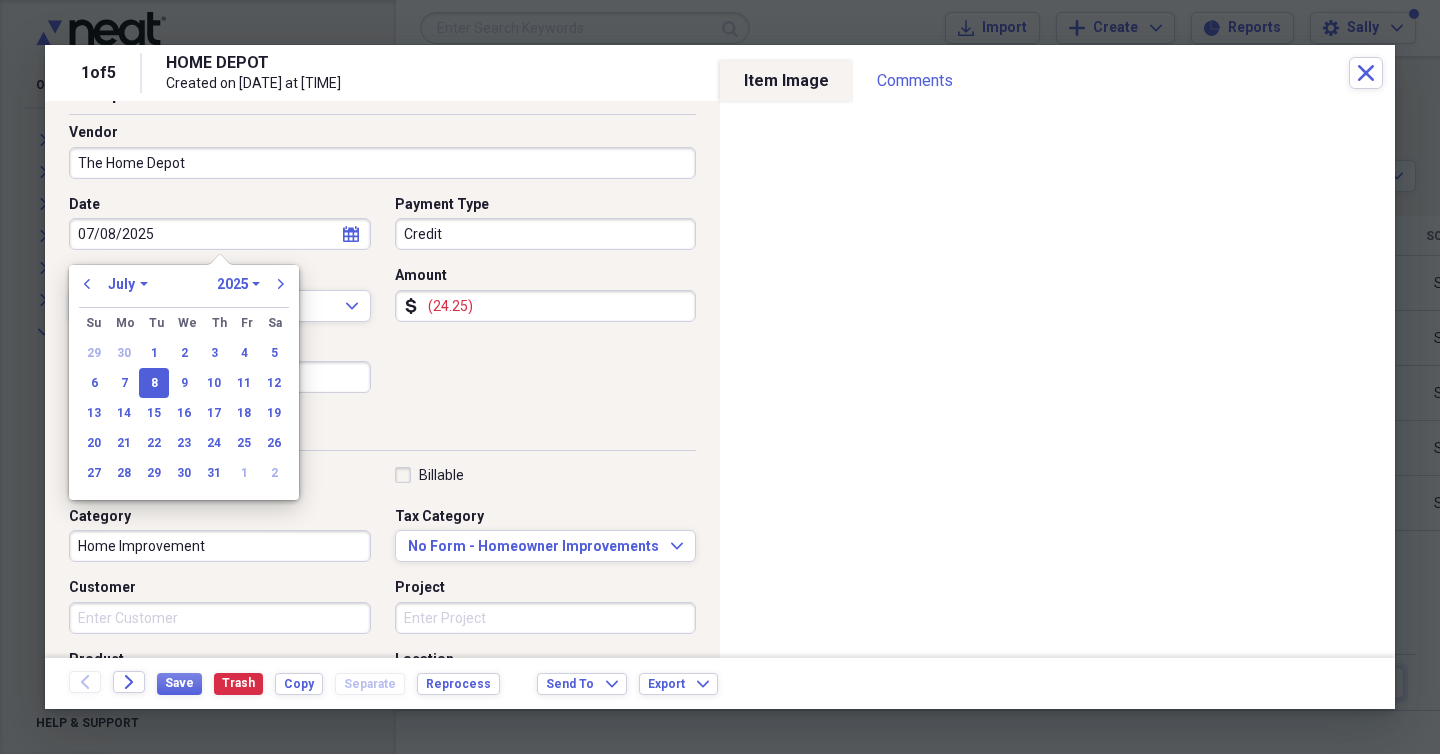 type on "07/08/2025" 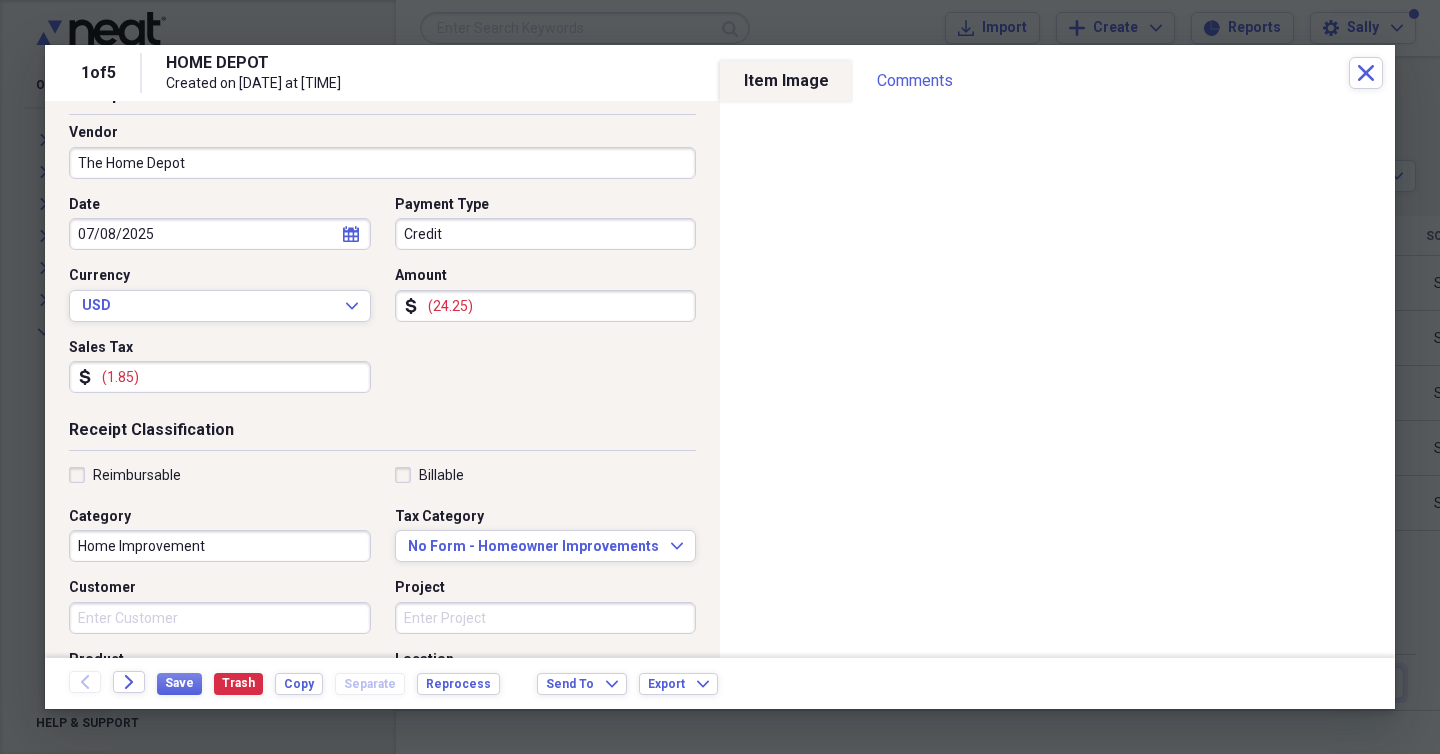 click on "Receipt Detail Vendor The Home Depot Date 07/08/2025 calendar Calendar Payment Type Credit Currency USD Expand Amount dollar-sign (24.25) Sales Tax dollar-sign (1.85)" at bounding box center (382, 252) 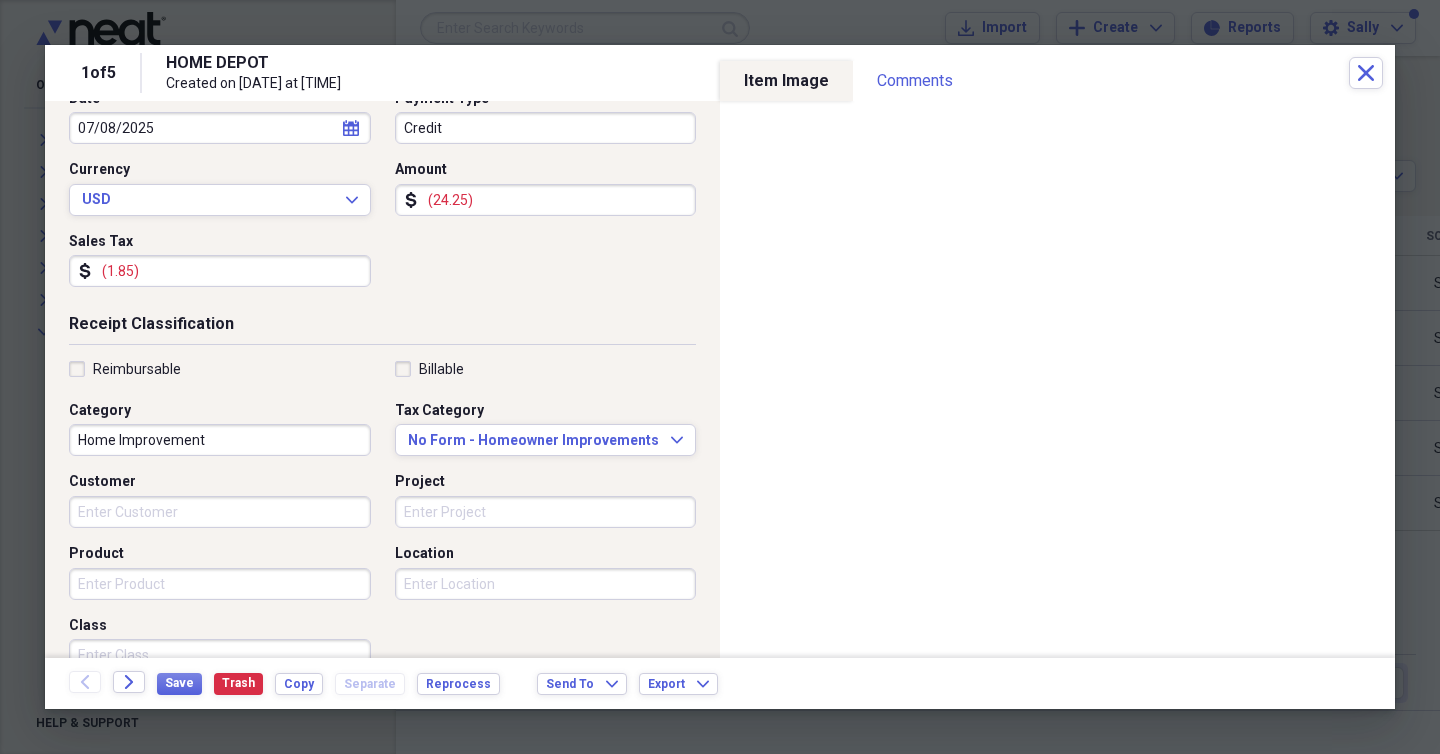 scroll, scrollTop: 0, scrollLeft: 0, axis: both 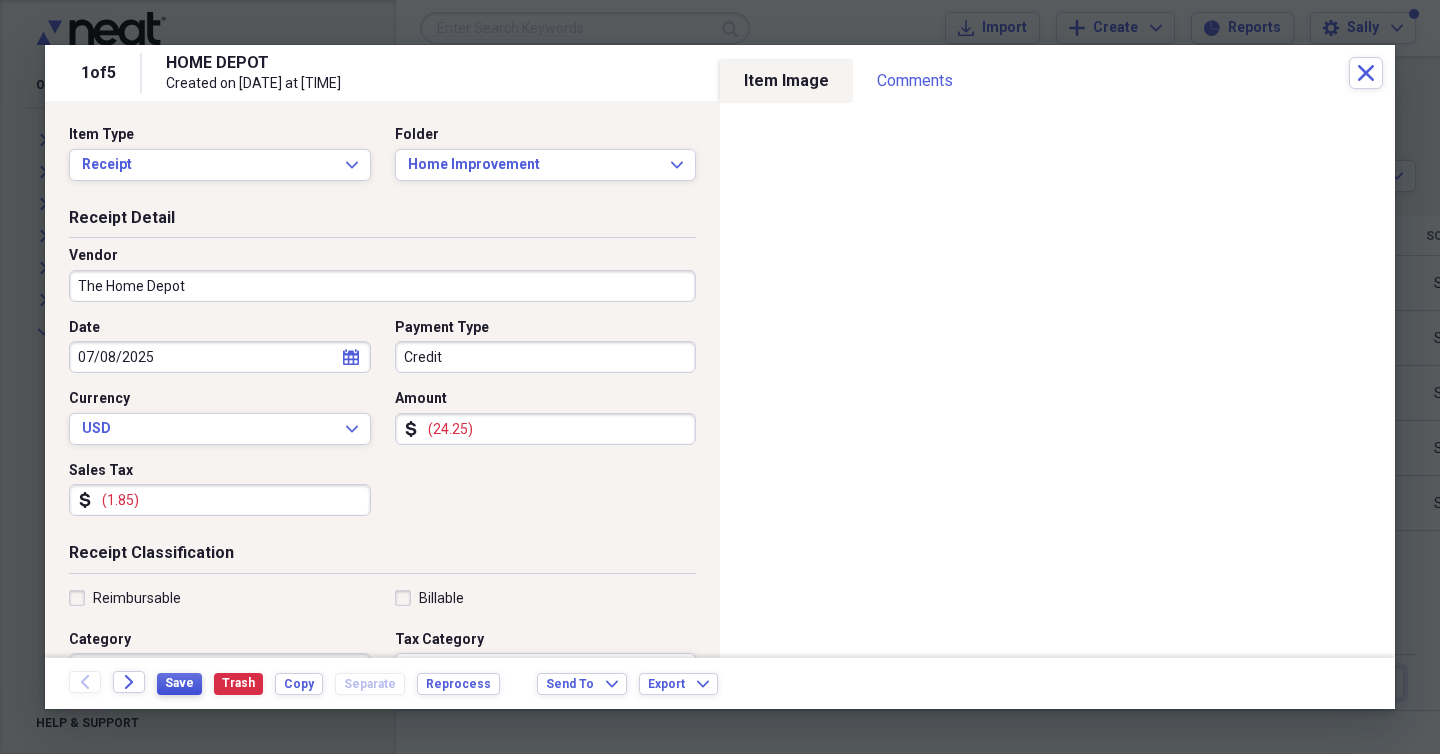 click on "Save" at bounding box center (179, 683) 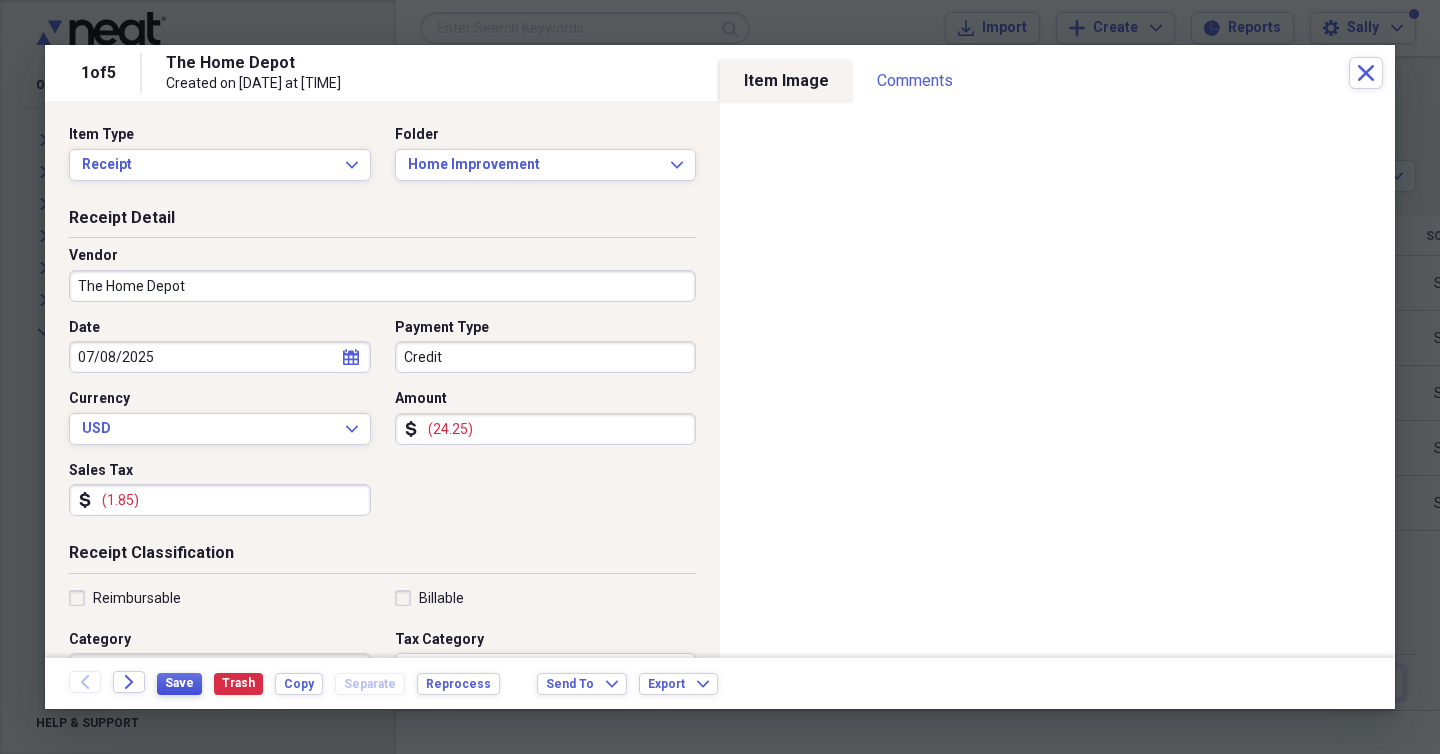 click on "Save" at bounding box center [179, 683] 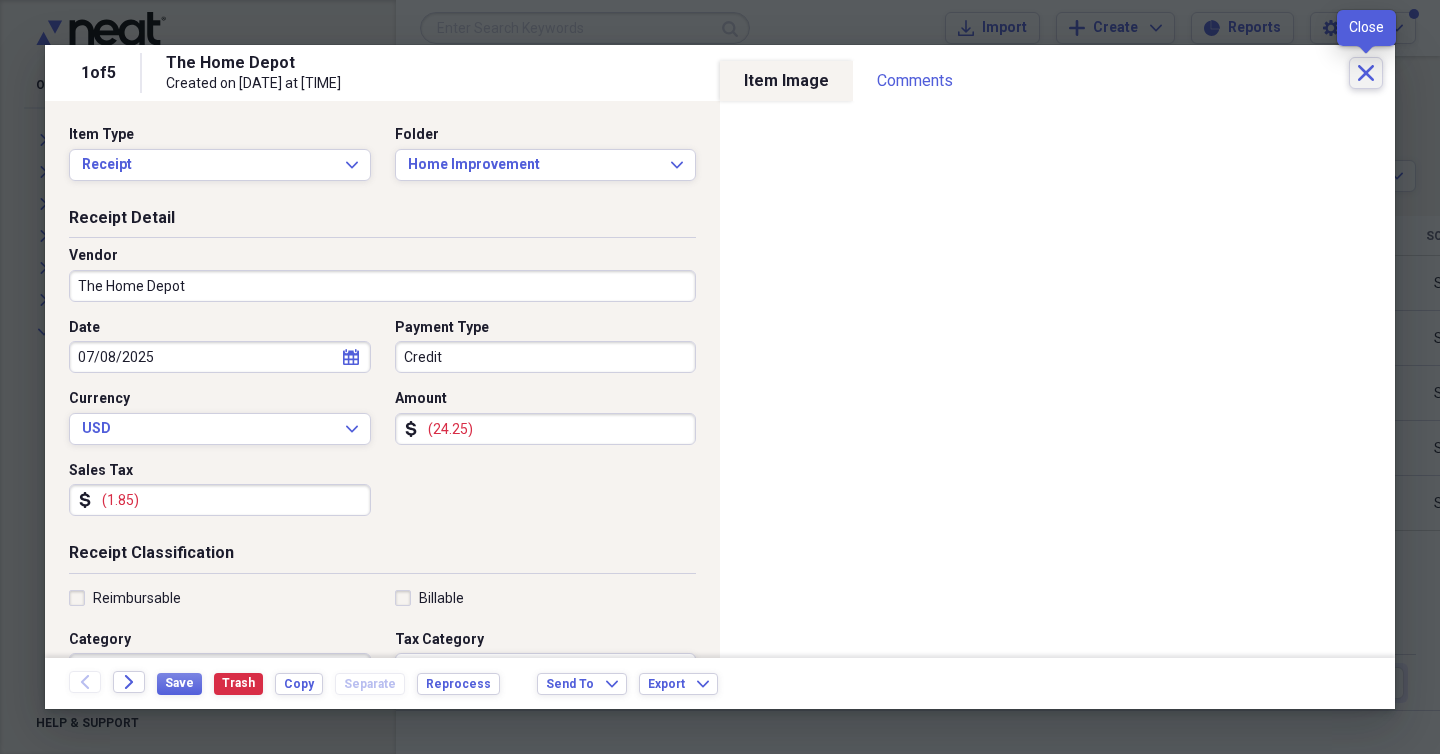 click 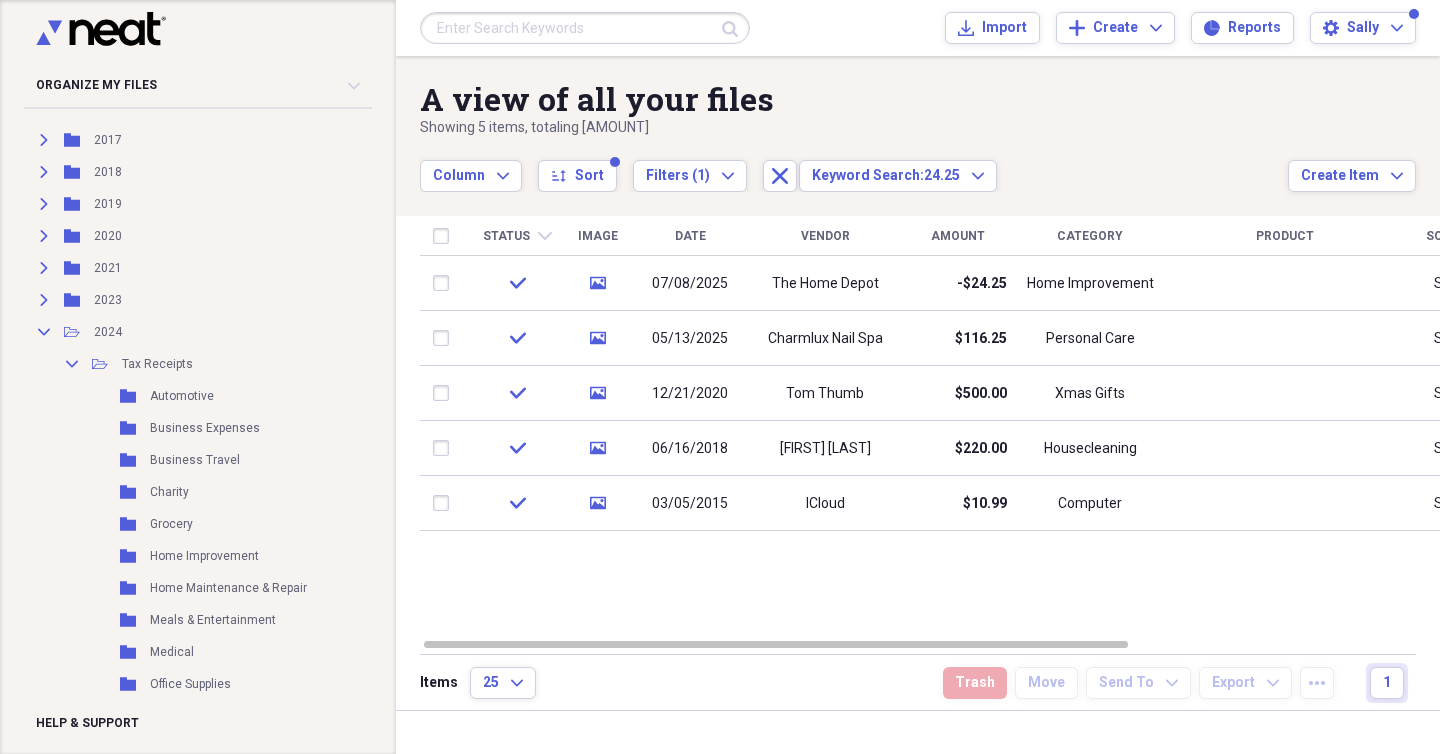 click at bounding box center [585, 28] 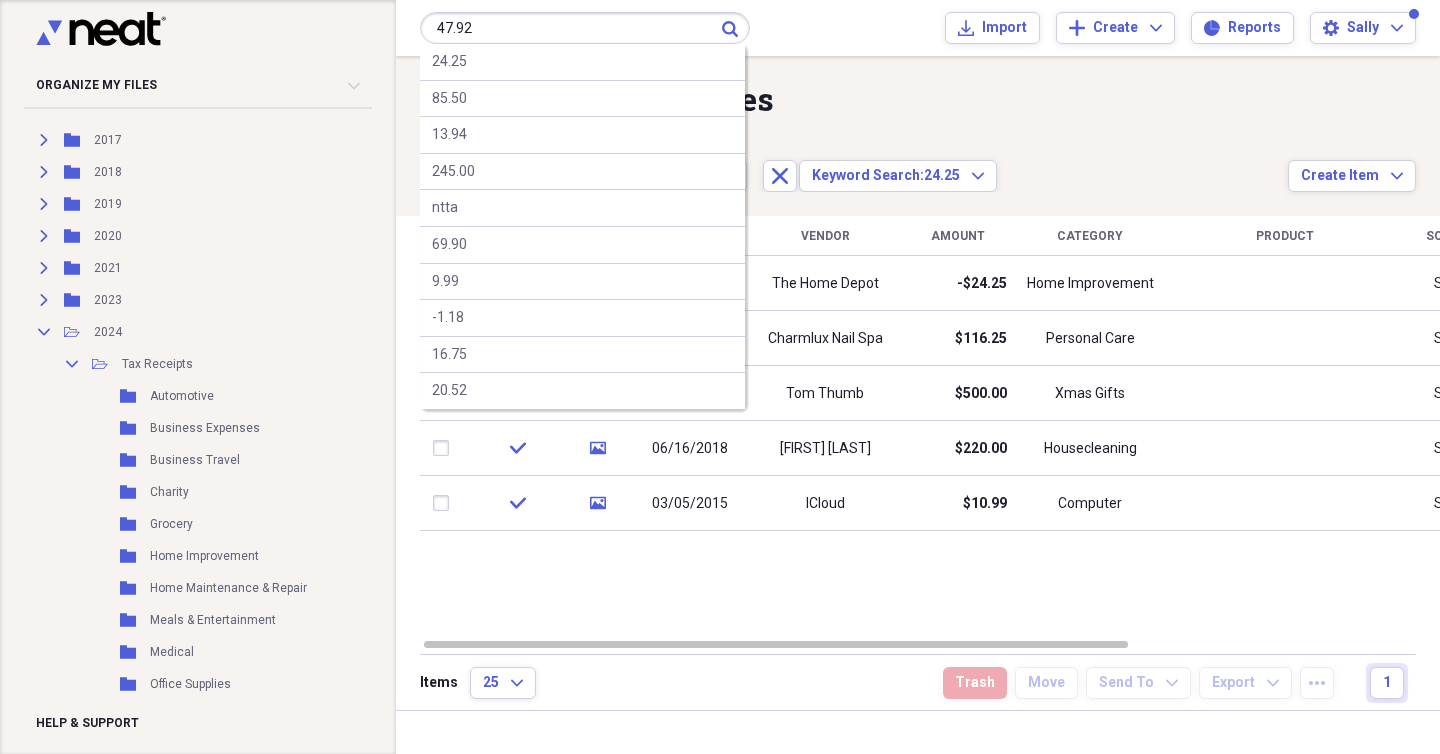 type on "47.92" 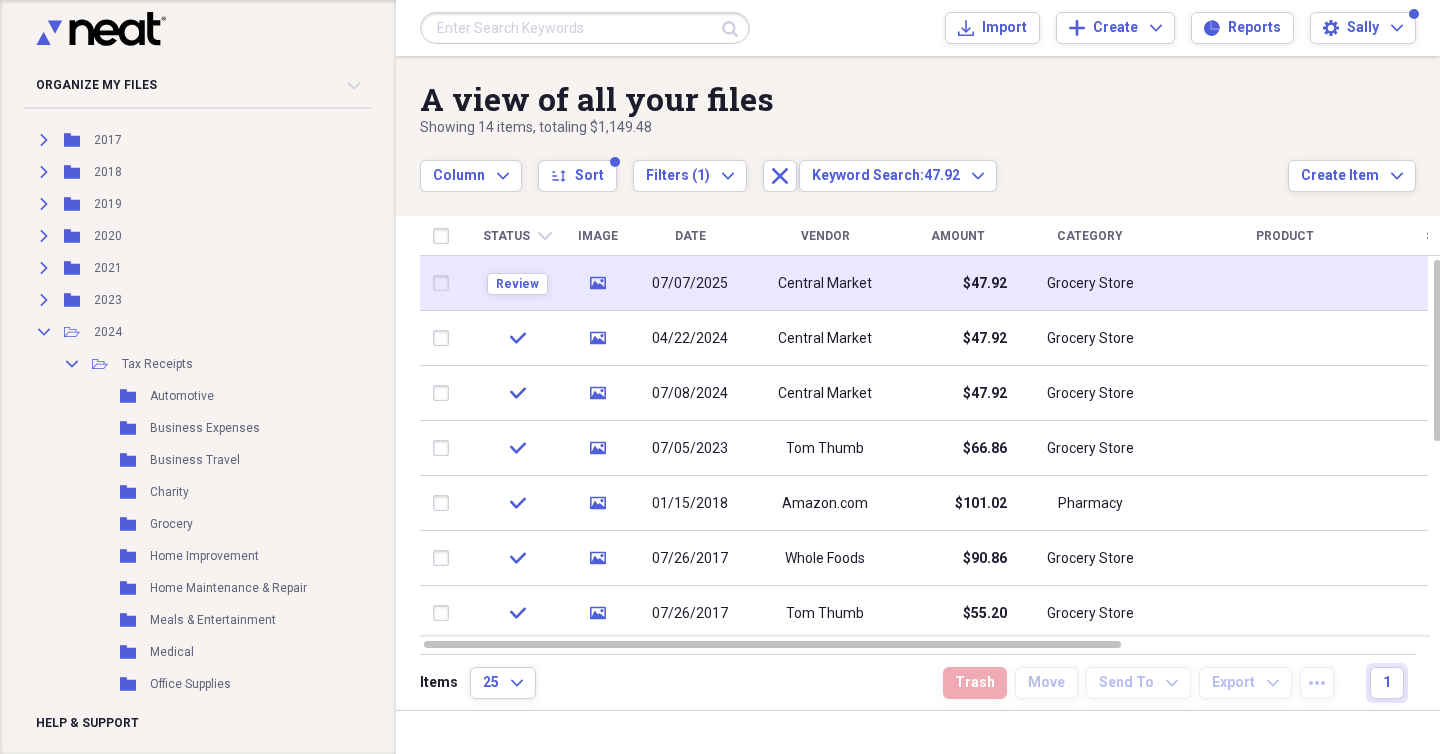 click on "Central Market" at bounding box center (825, 284) 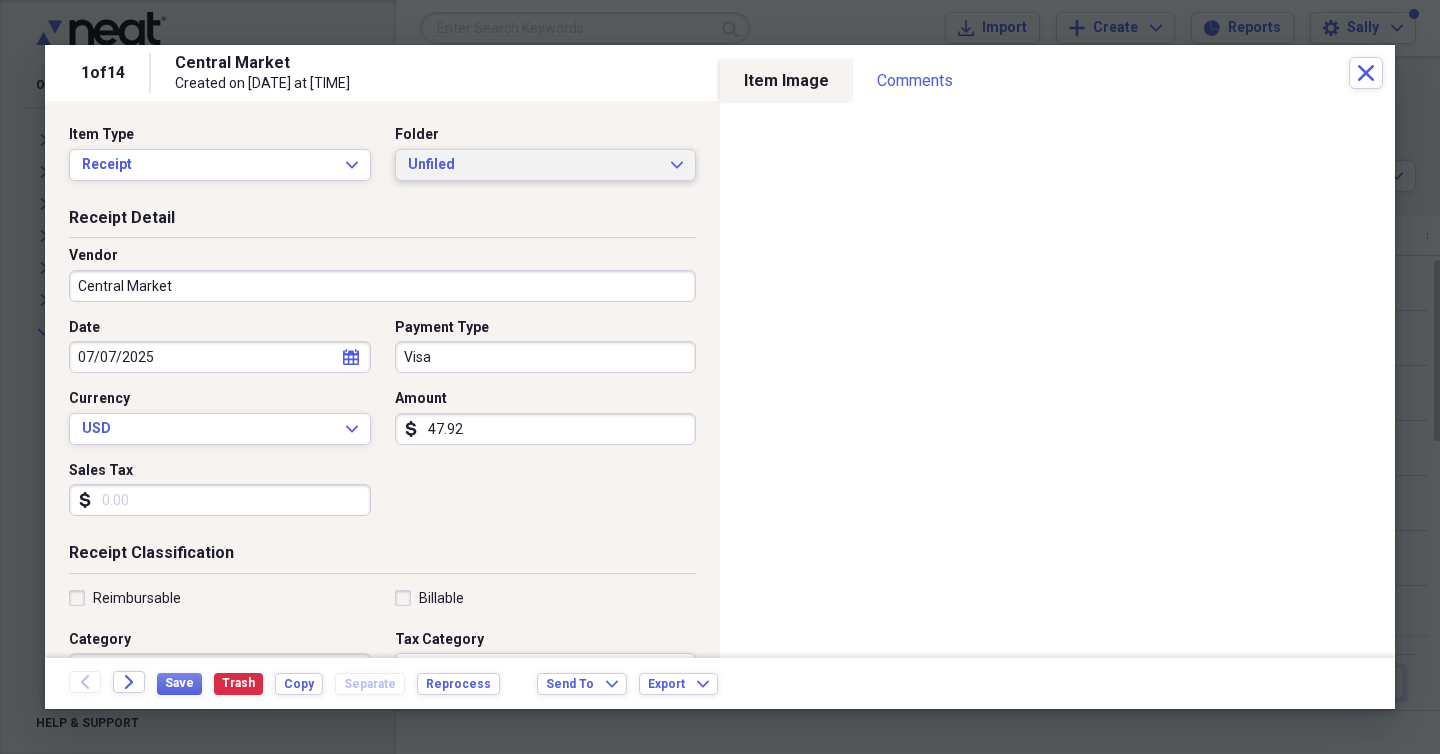 click on "Unfiled" at bounding box center [534, 165] 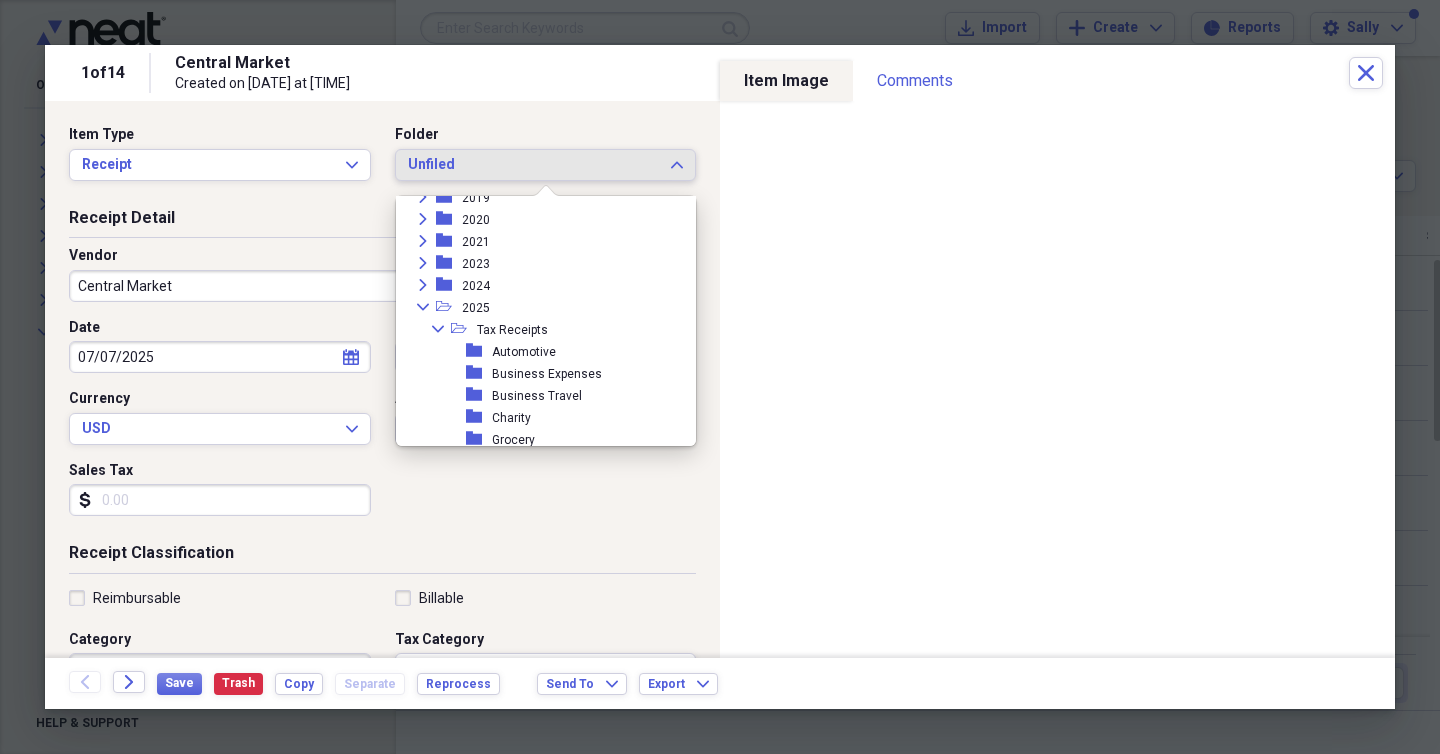 scroll, scrollTop: 288, scrollLeft: 0, axis: vertical 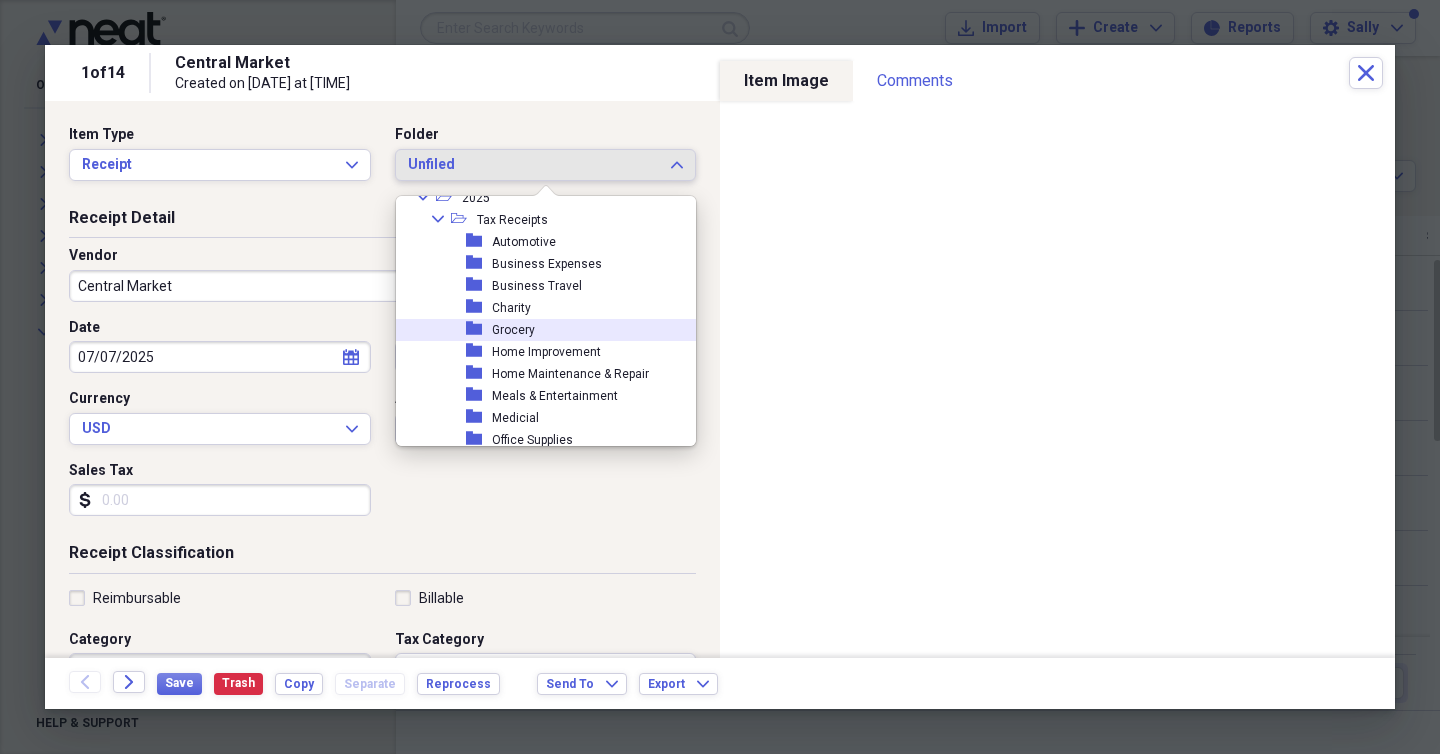 click on "folder Grocery" at bounding box center (538, 330) 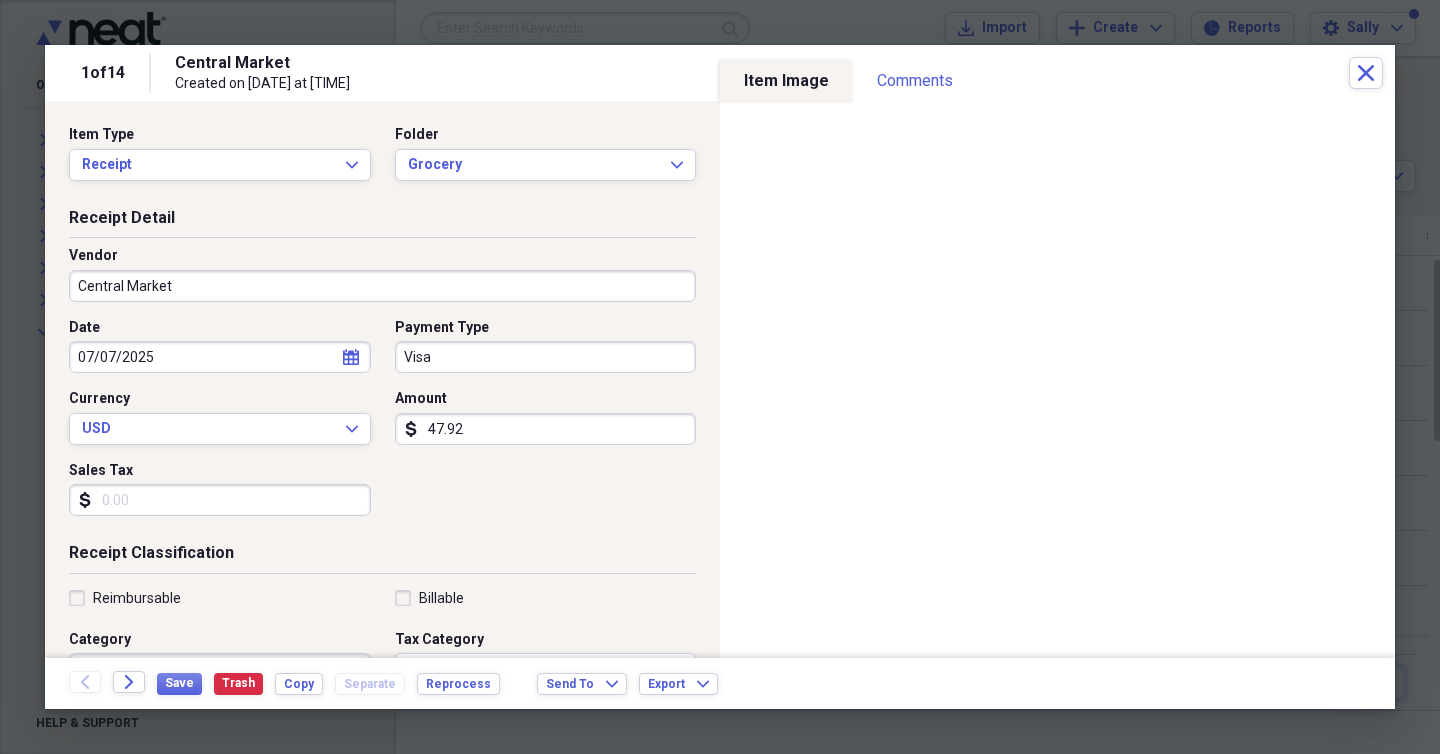 click on "Item Type Receipt Expand Folder Grocery Expand" at bounding box center [382, 166] 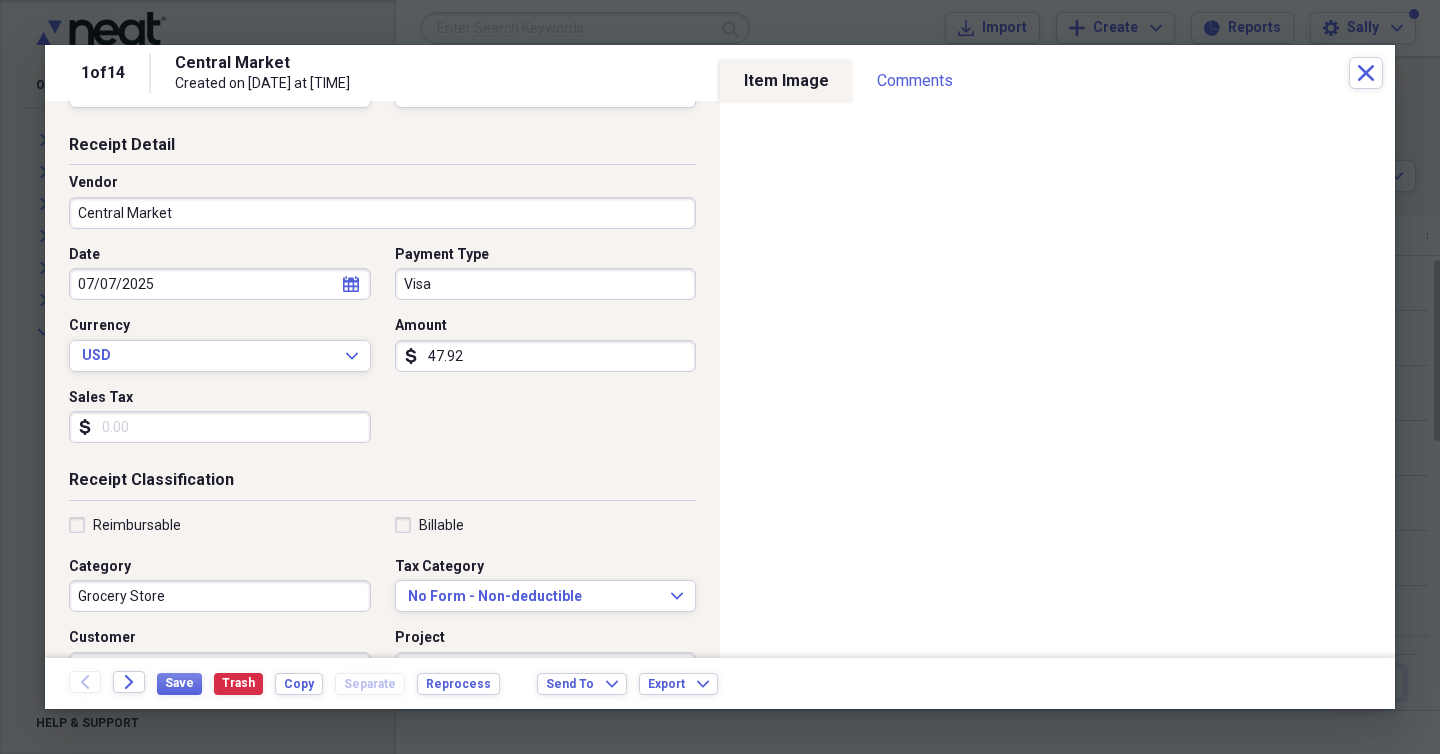 scroll, scrollTop: 155, scrollLeft: 0, axis: vertical 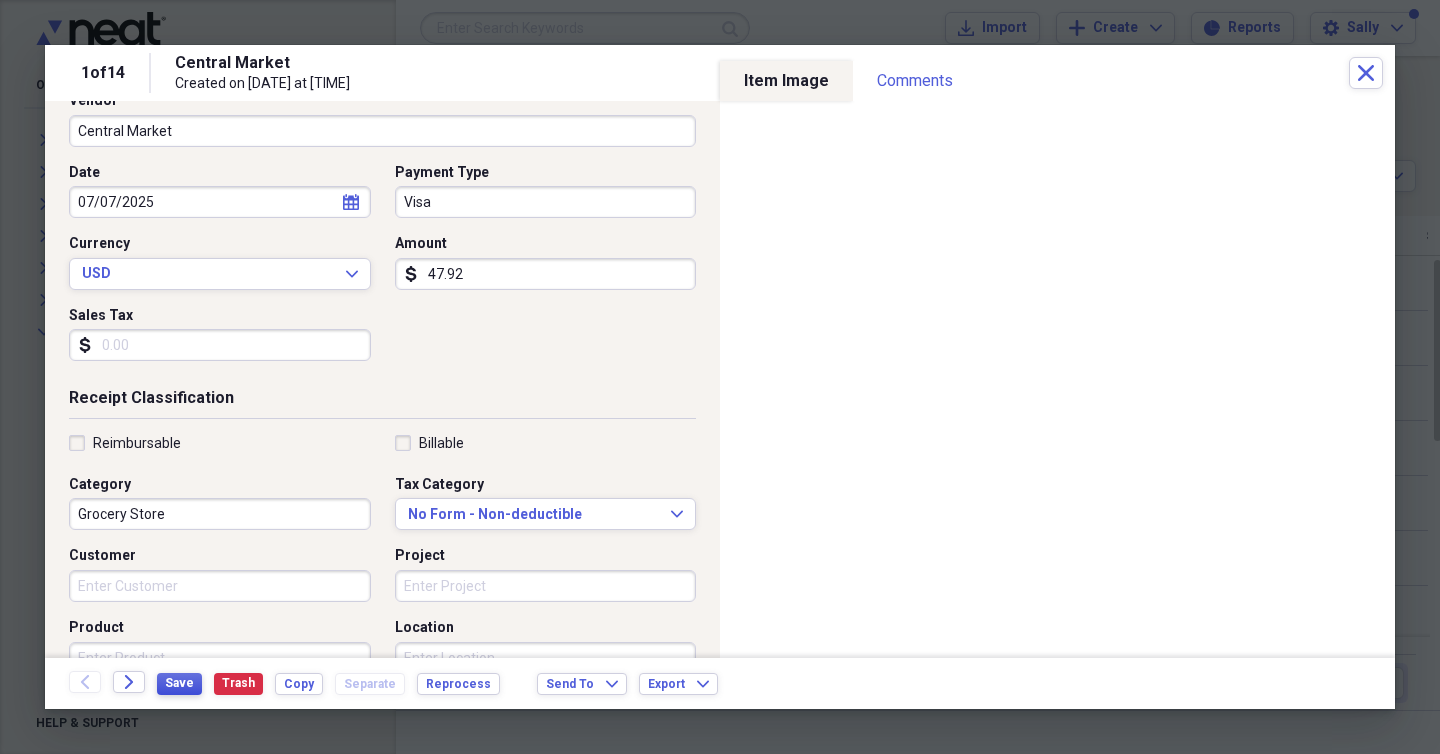 click on "Save" at bounding box center [179, 683] 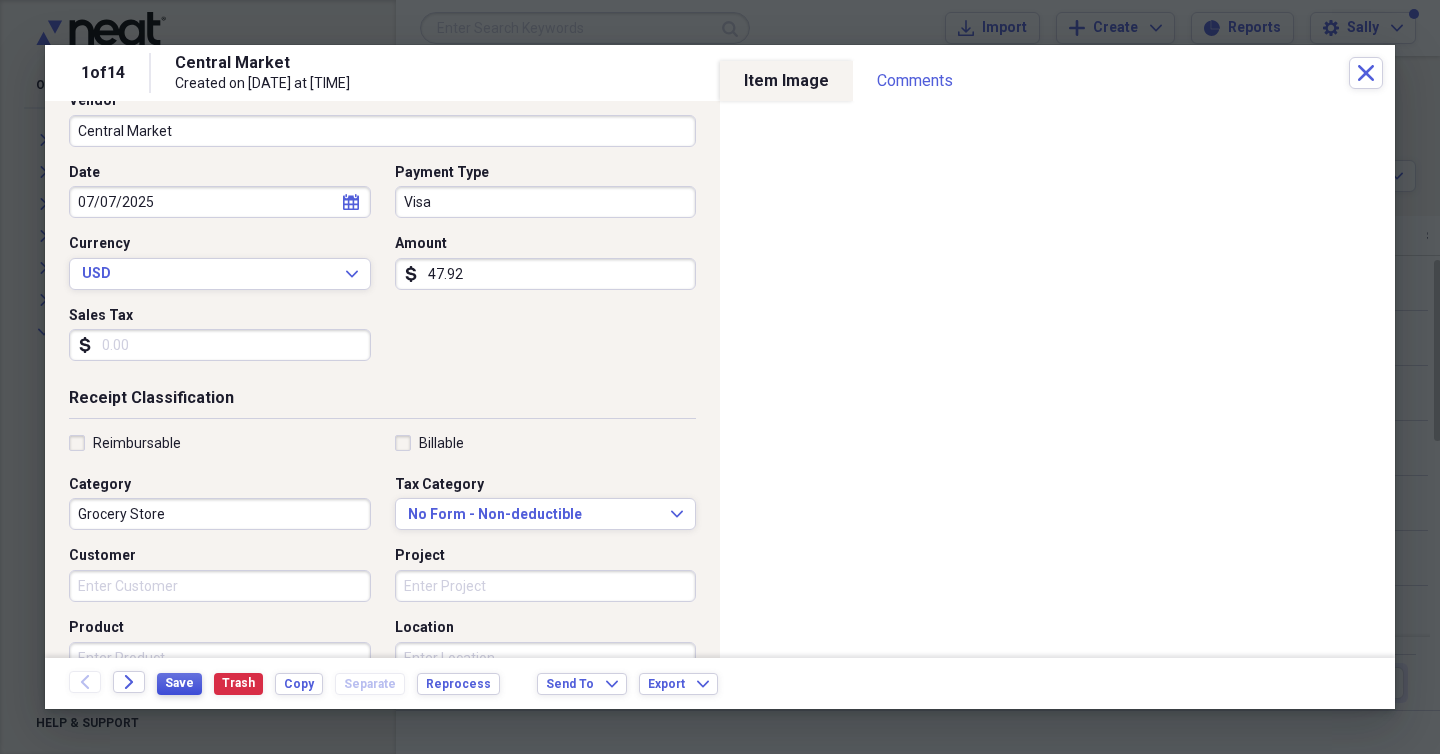click on "Save" at bounding box center (179, 683) 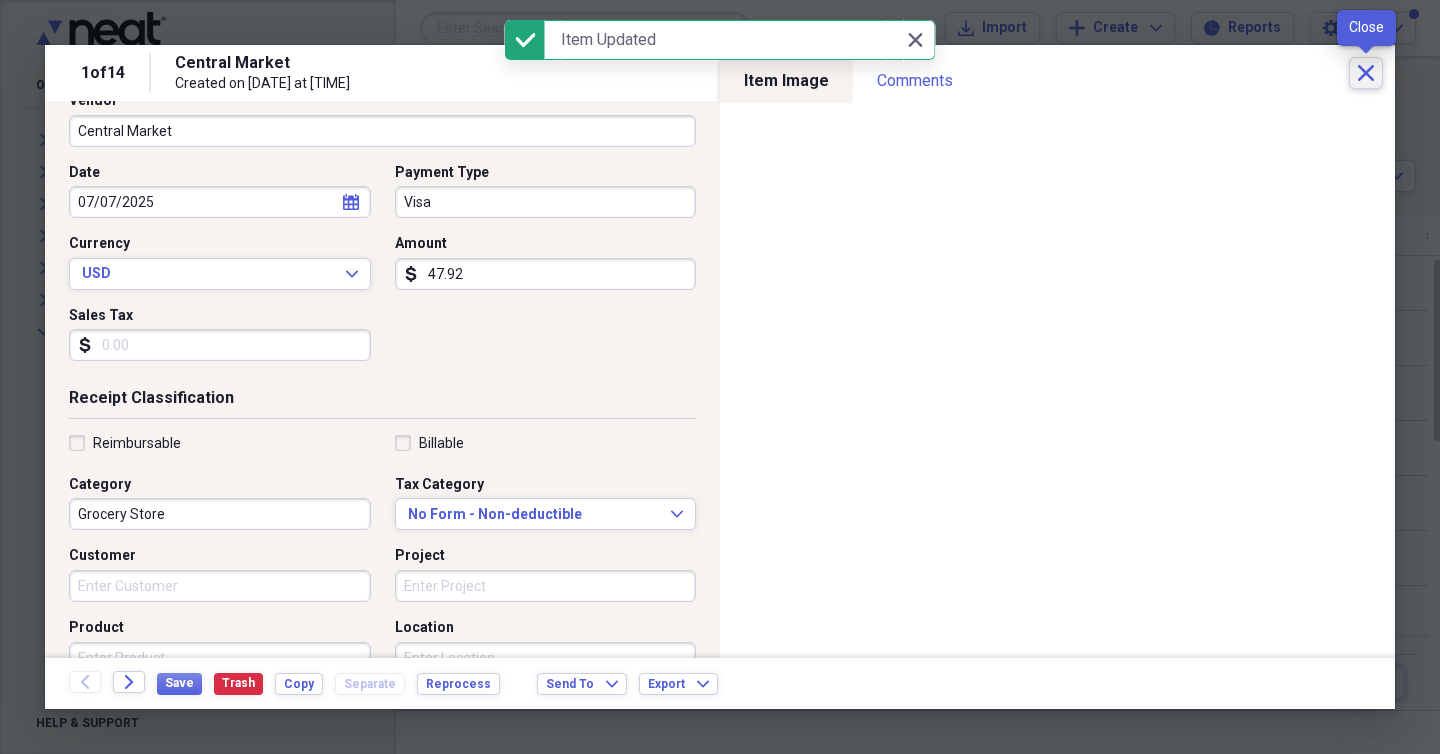 click on "Close" 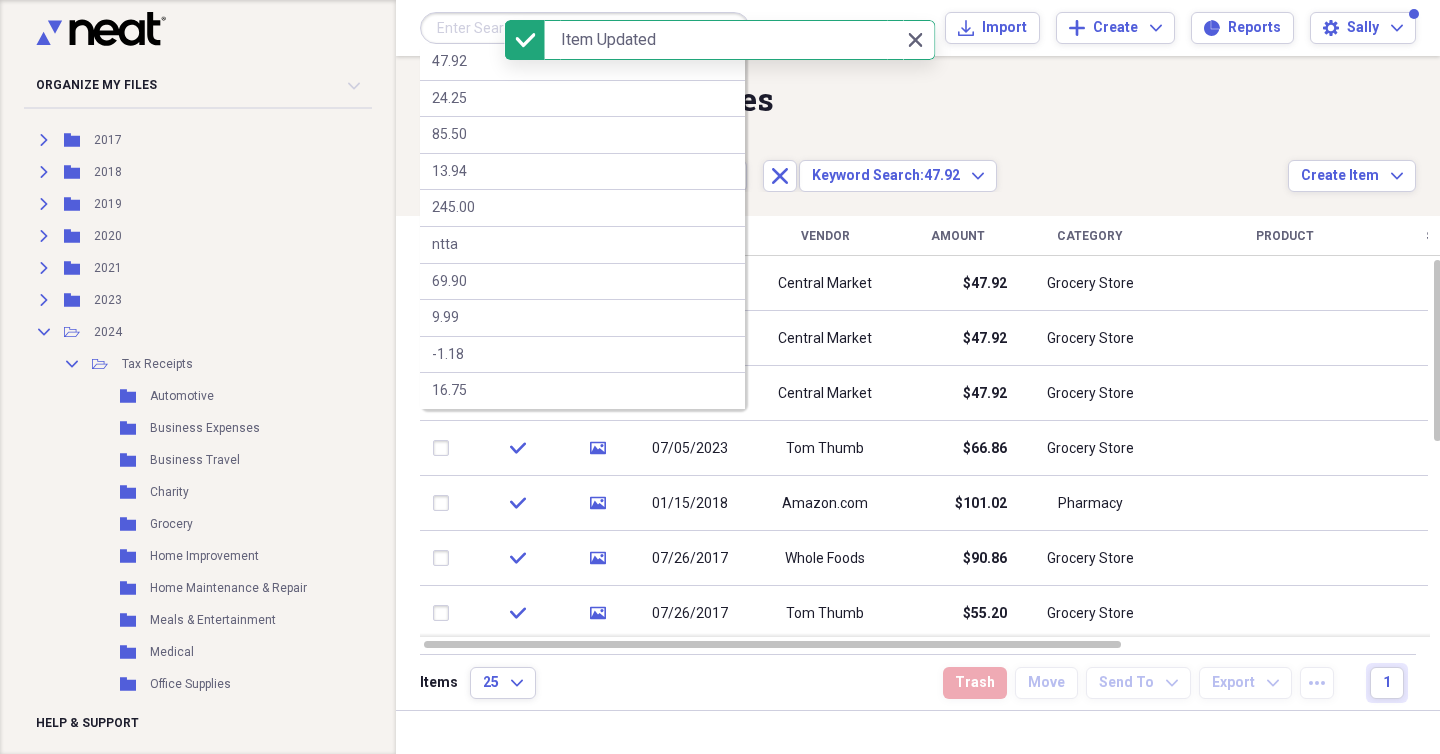 click at bounding box center (585, 28) 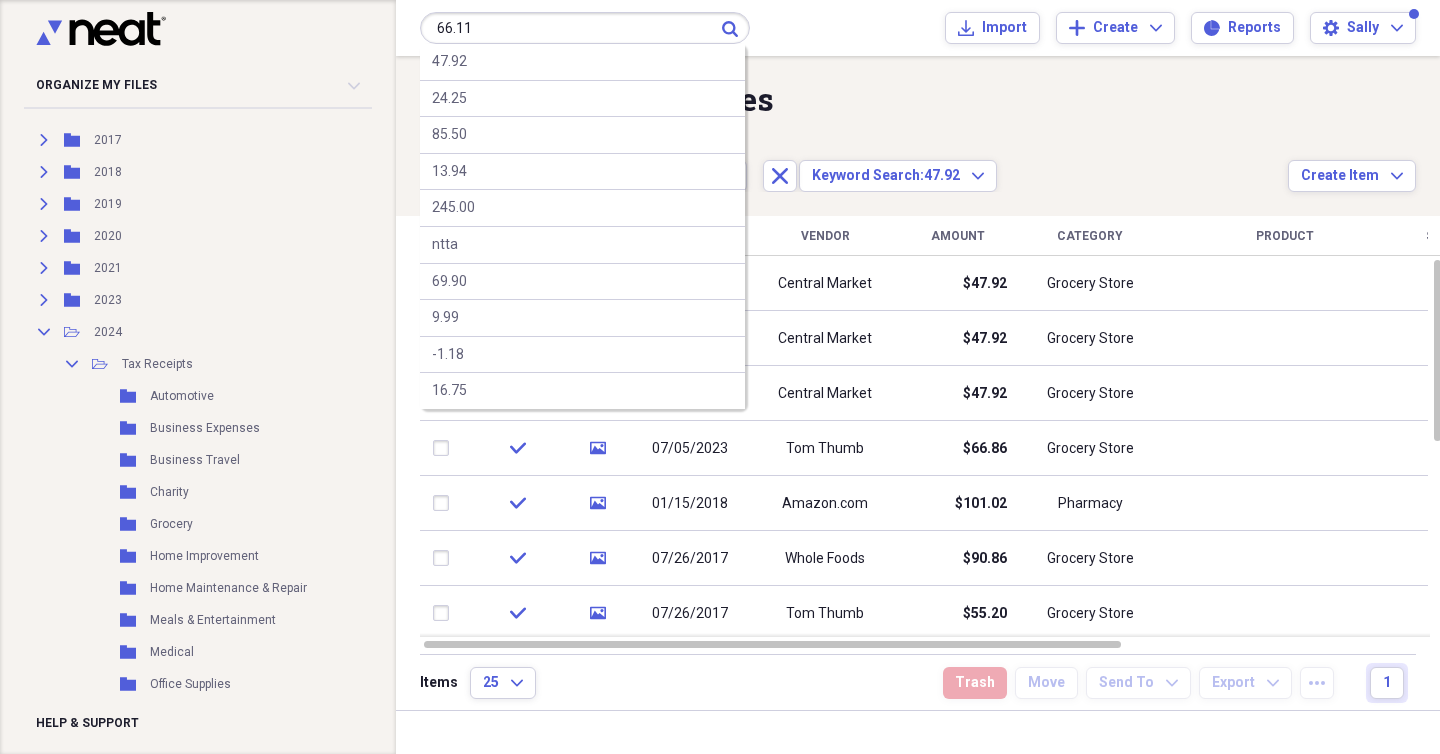 type on "66.11" 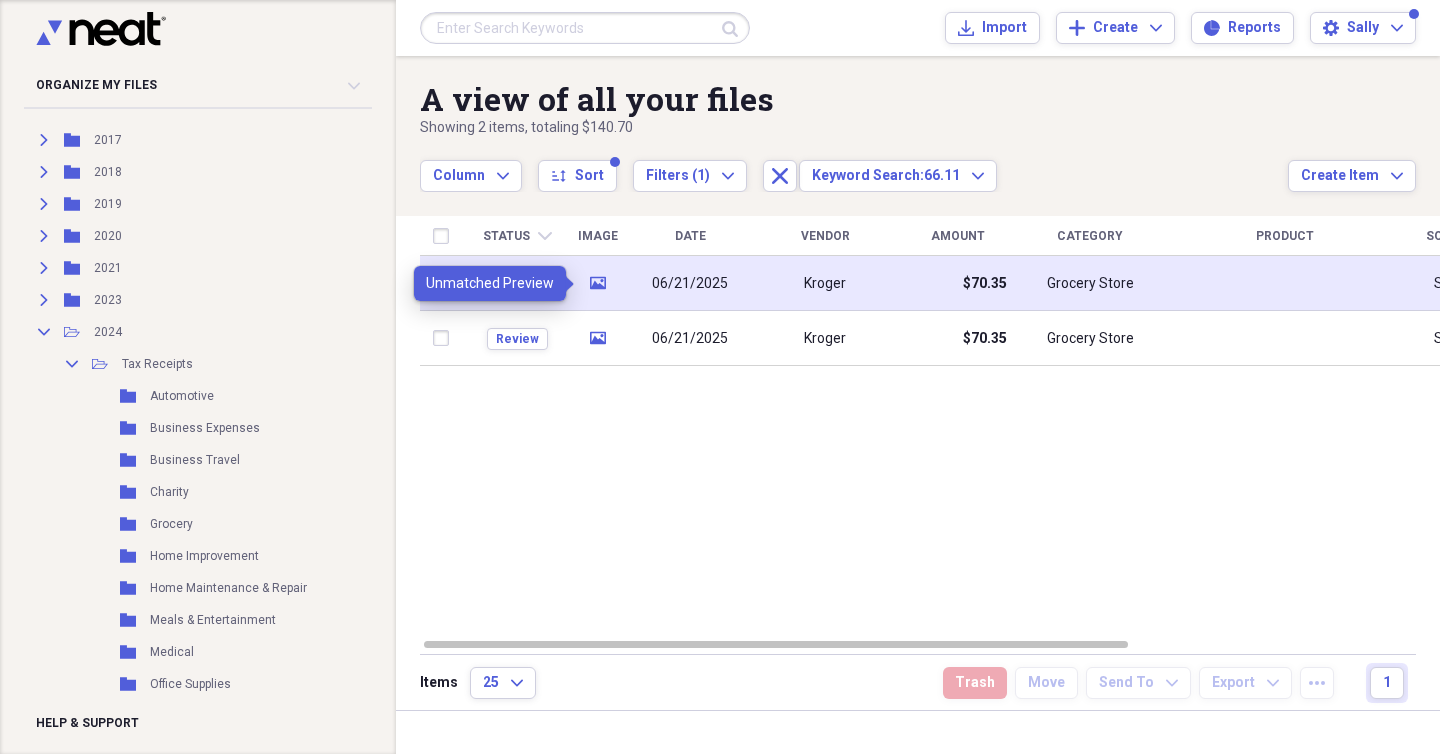 click on "media" 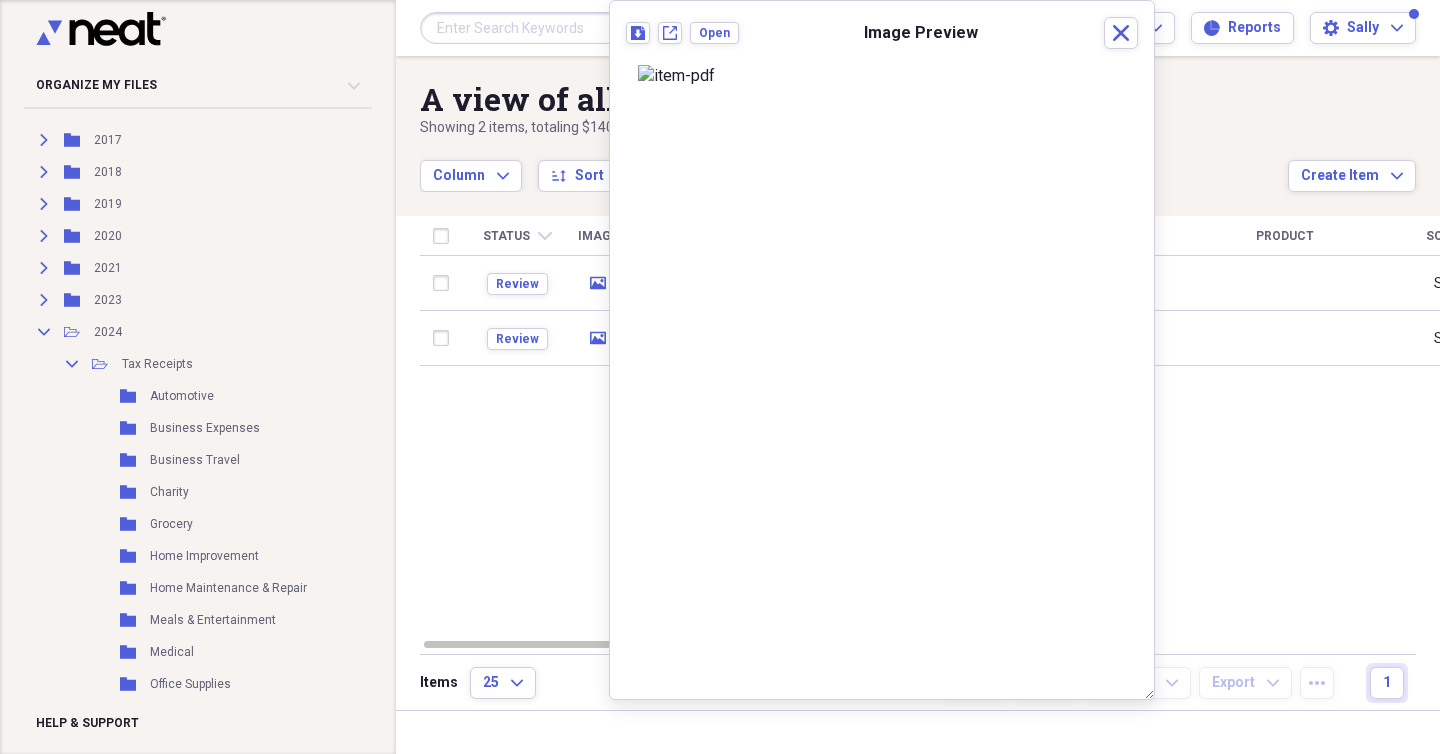 scroll, scrollTop: 7, scrollLeft: 0, axis: vertical 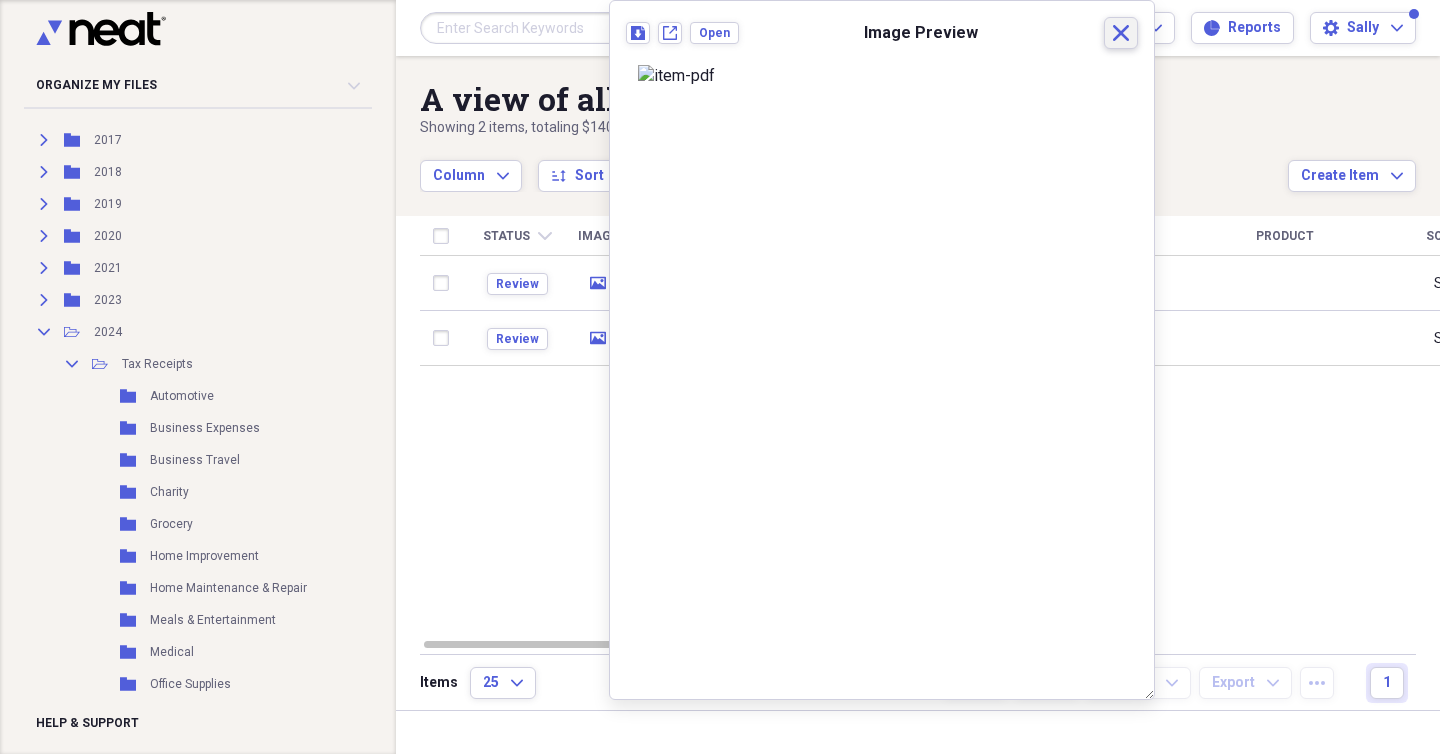 click 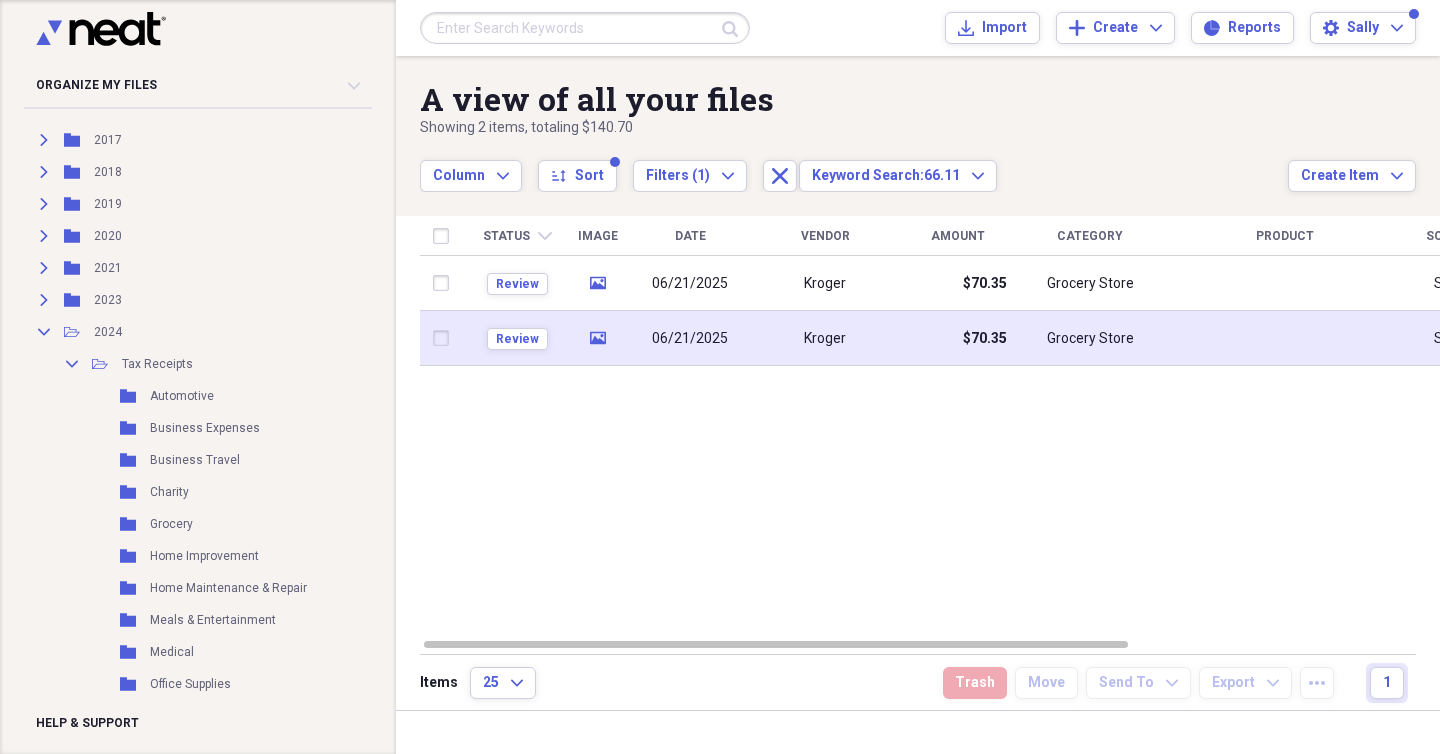 click on "media" 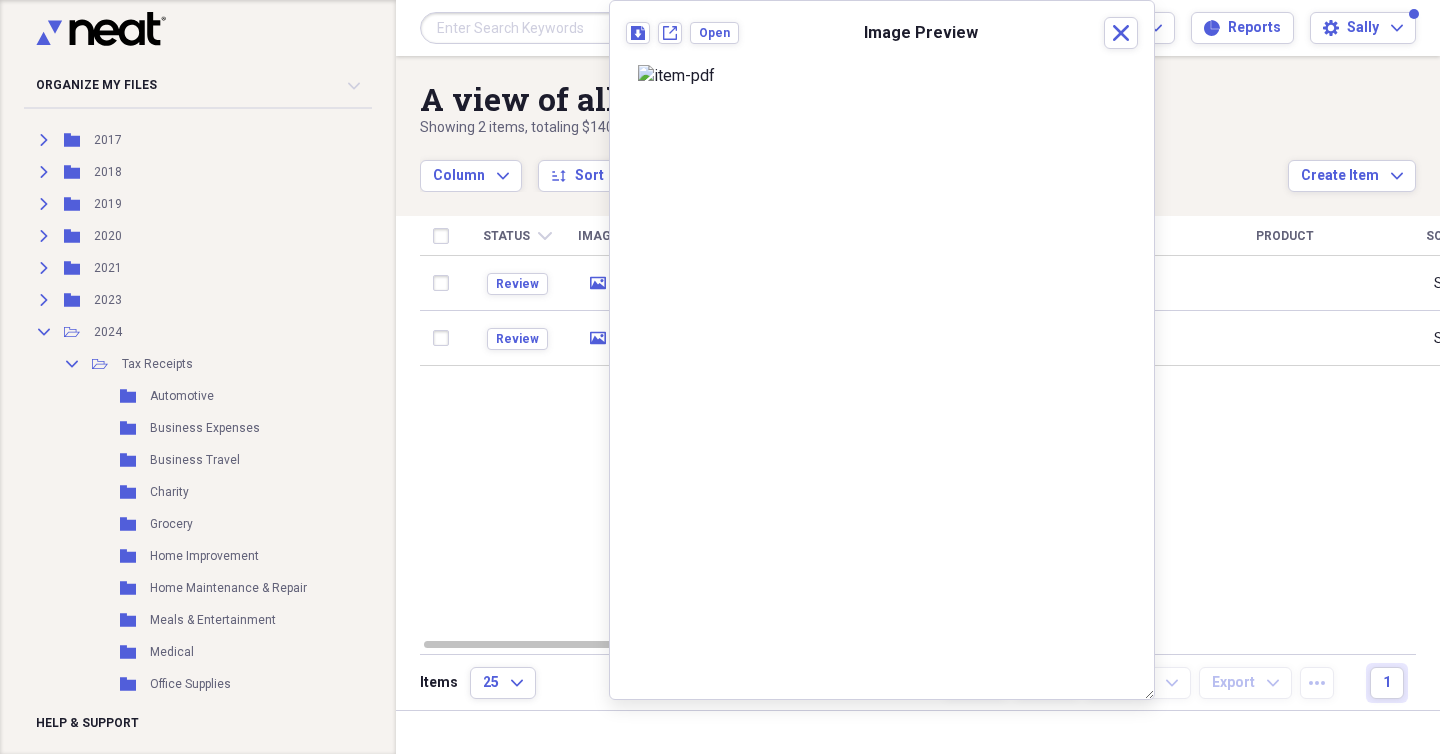 scroll, scrollTop: 5, scrollLeft: 0, axis: vertical 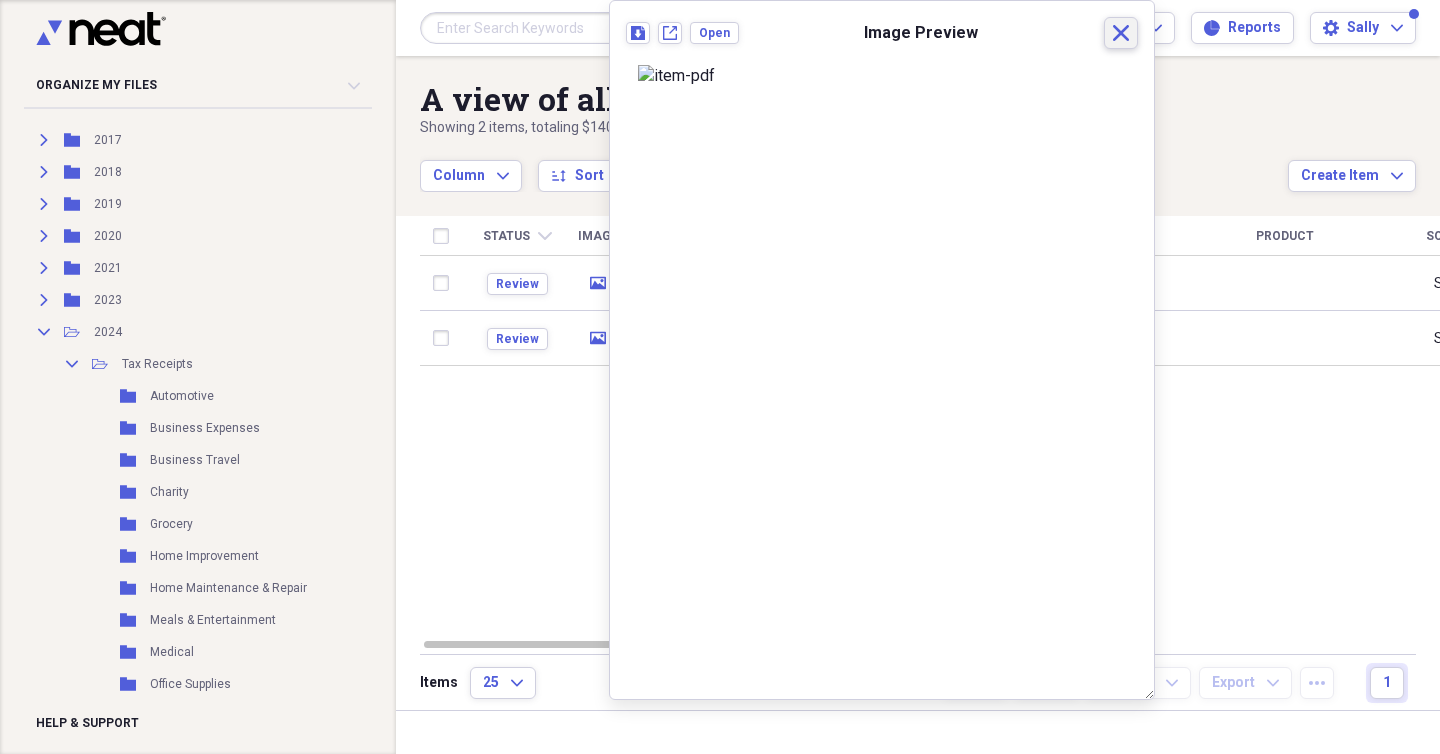 click 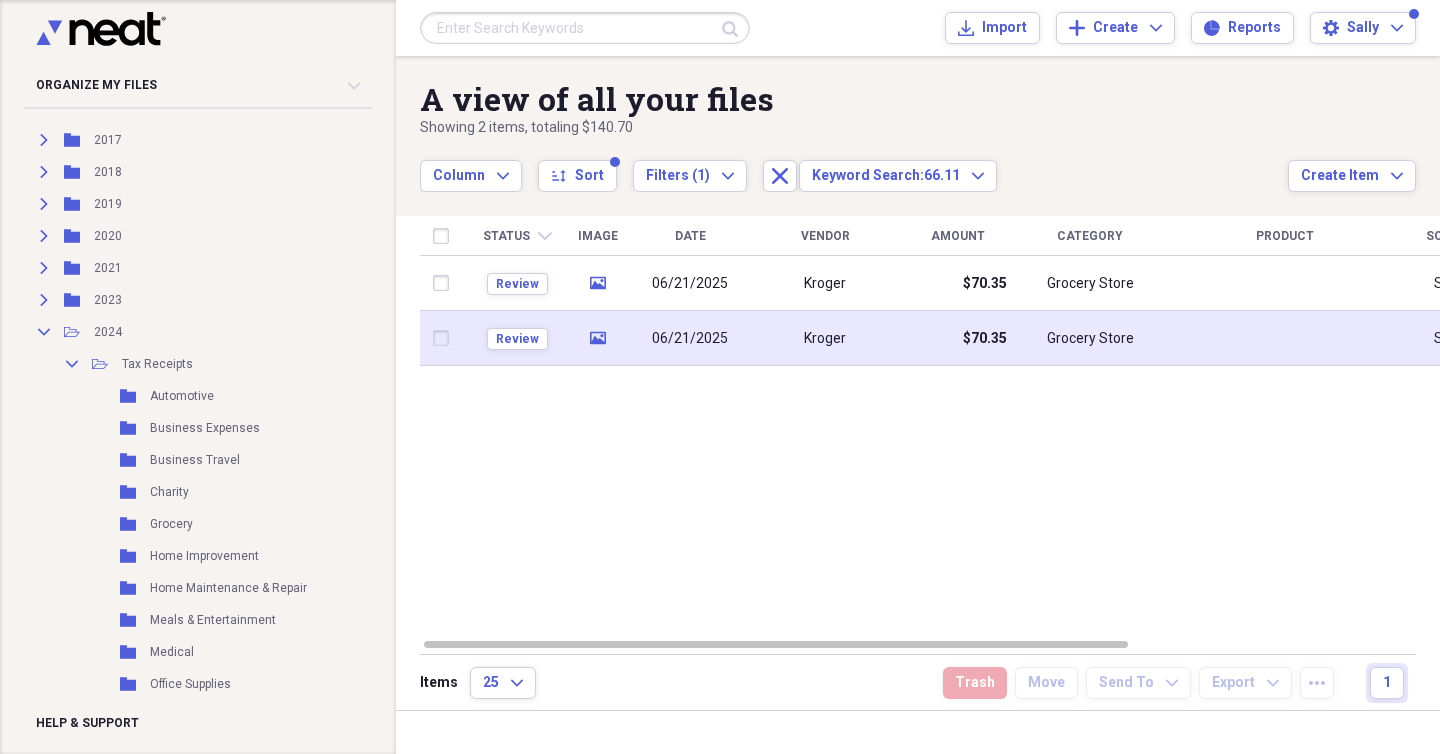 click at bounding box center (445, 338) 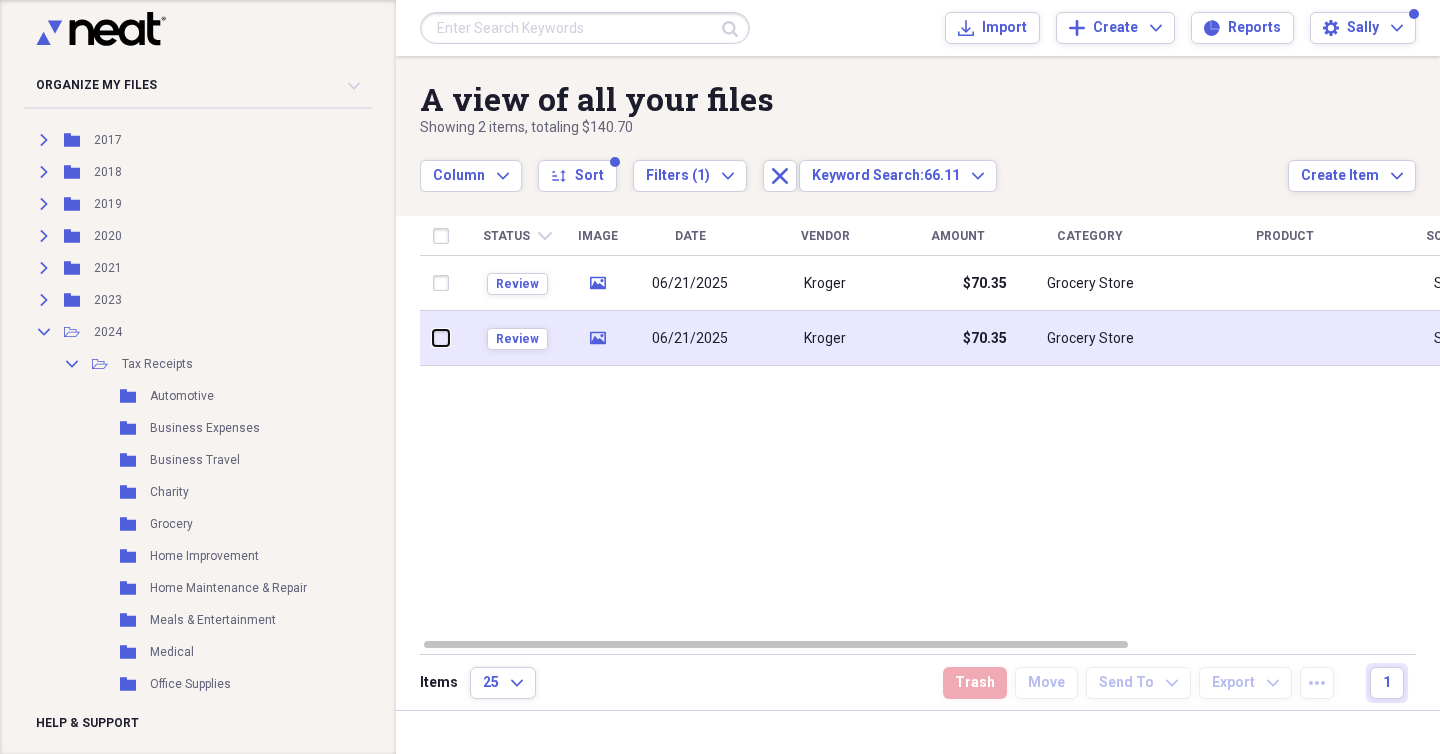 click at bounding box center (433, 338) 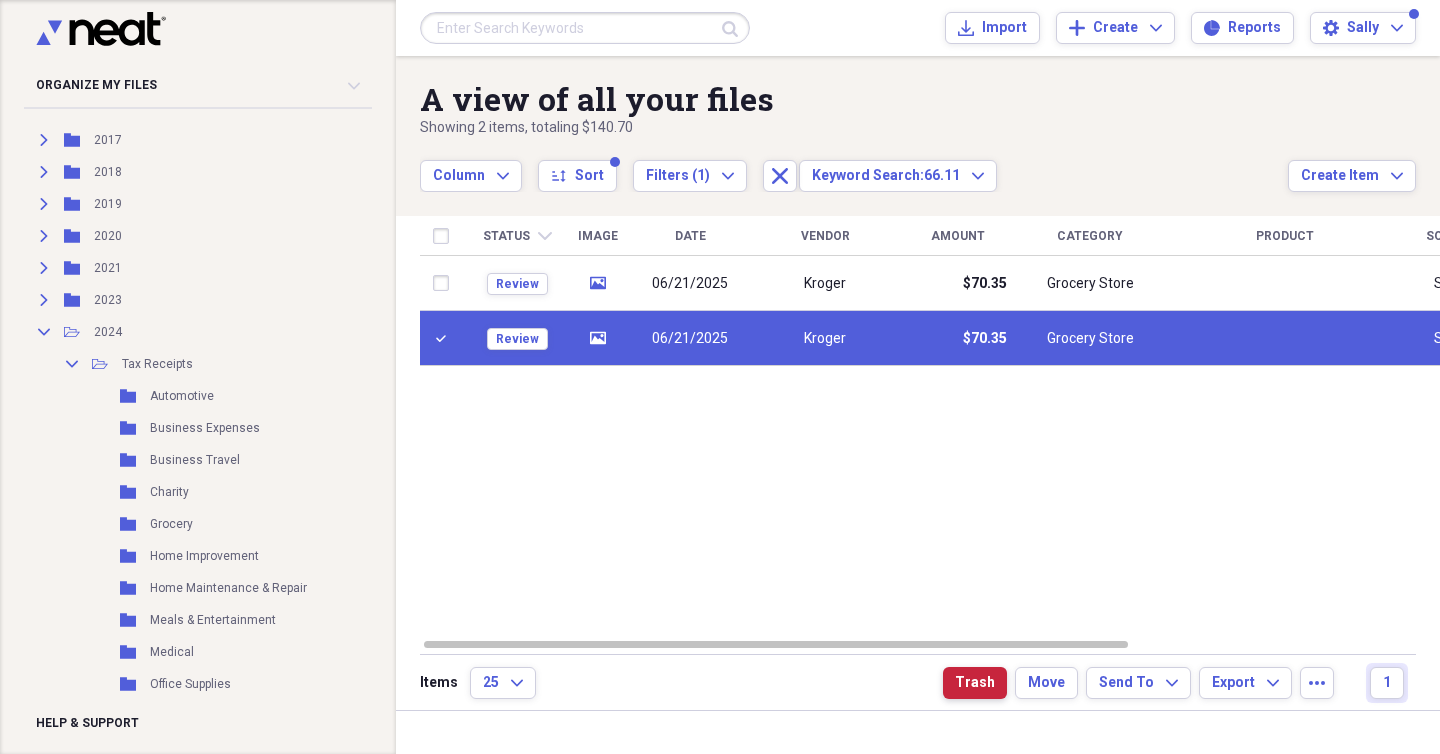 click on "Trash" at bounding box center [975, 683] 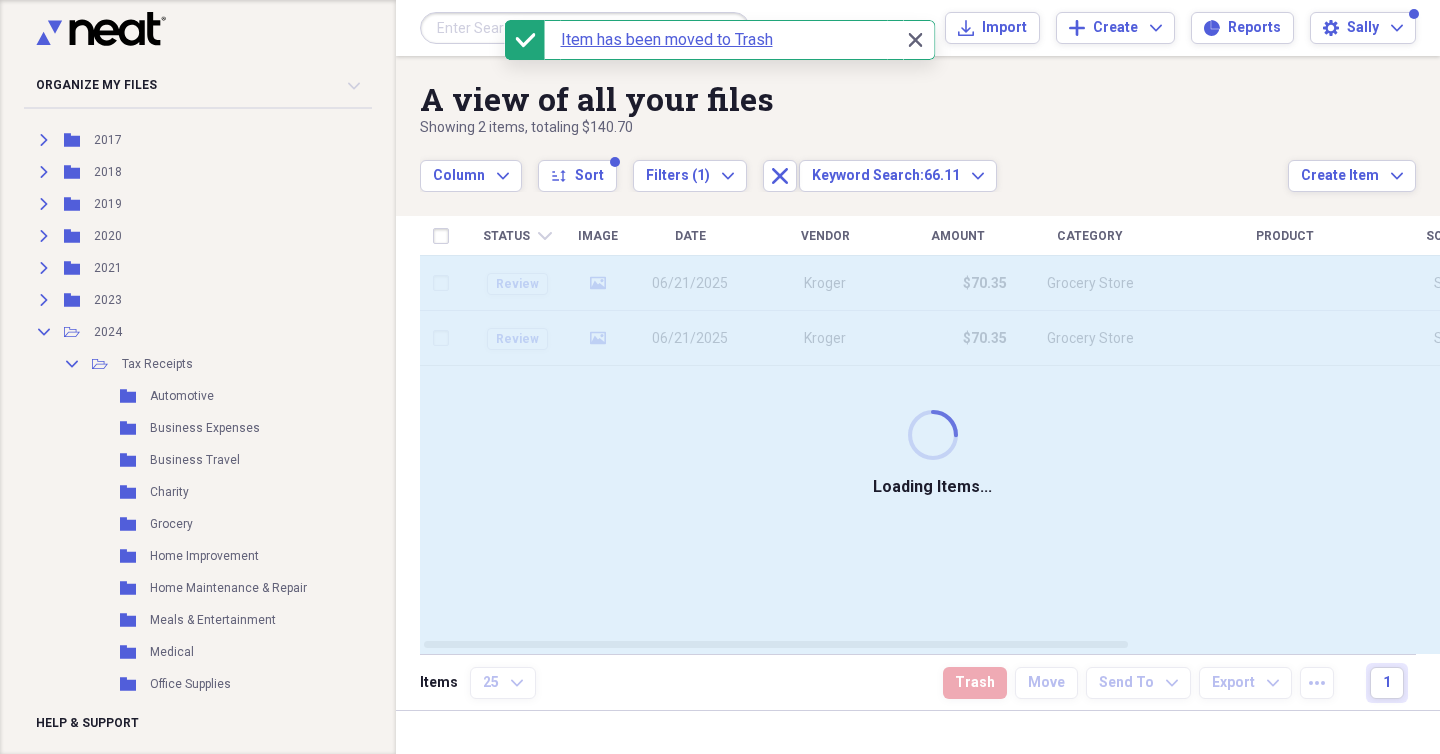 checkbox on "false" 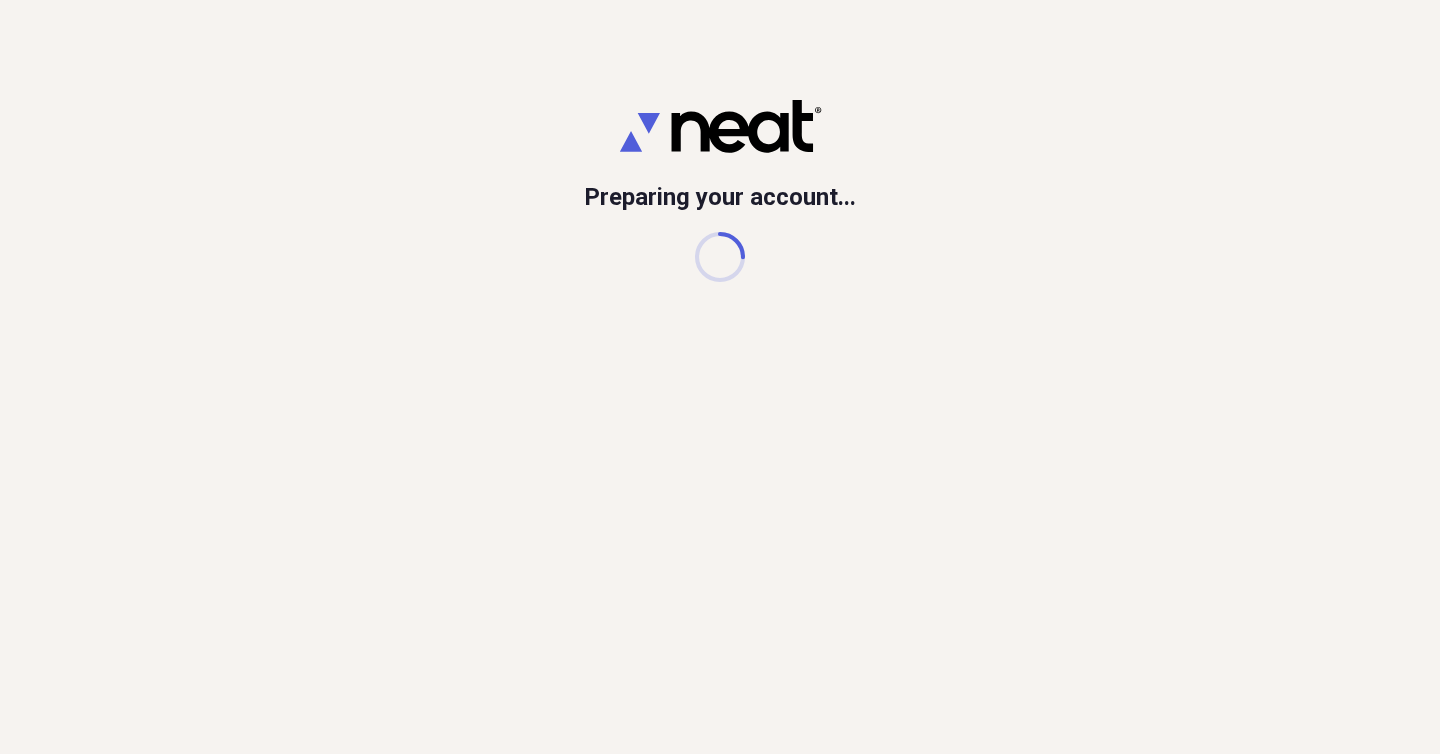 scroll, scrollTop: 0, scrollLeft: 0, axis: both 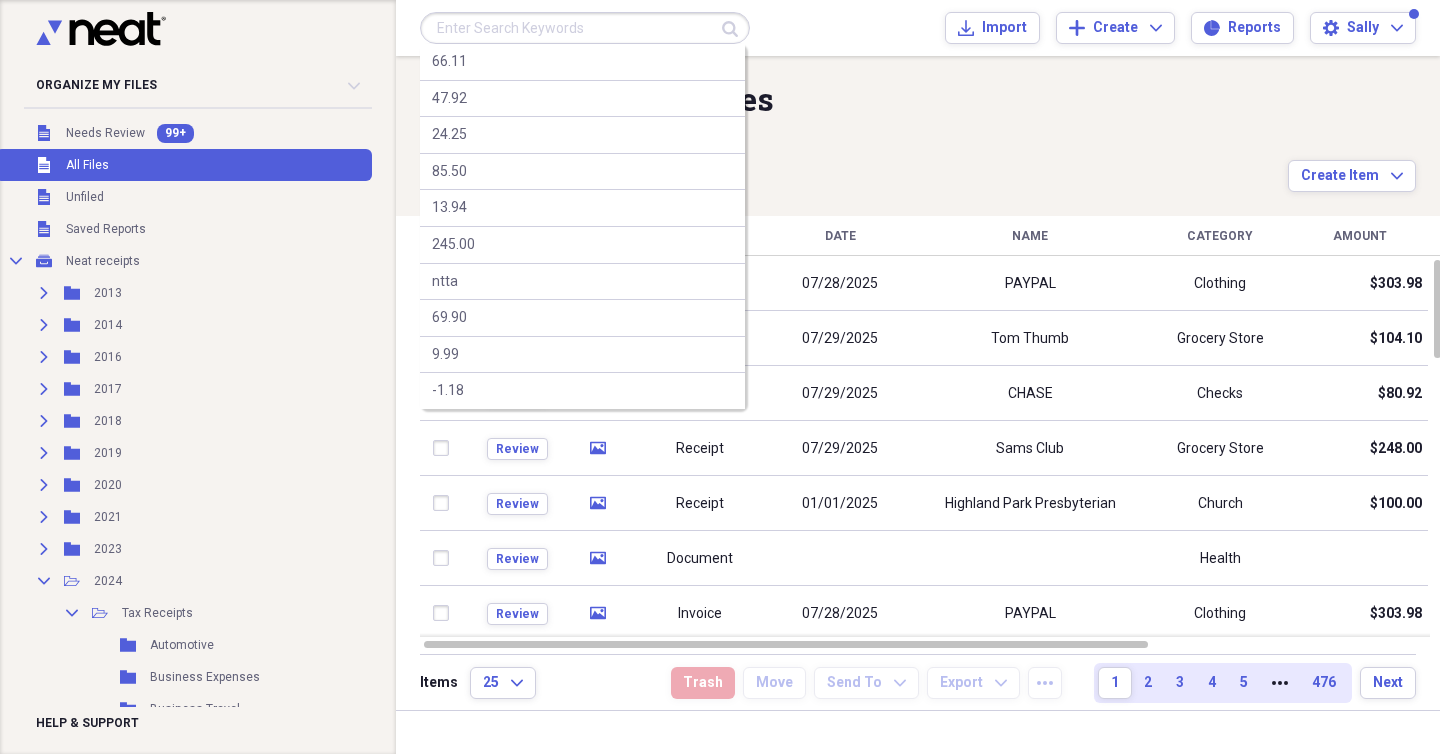click at bounding box center [585, 28] 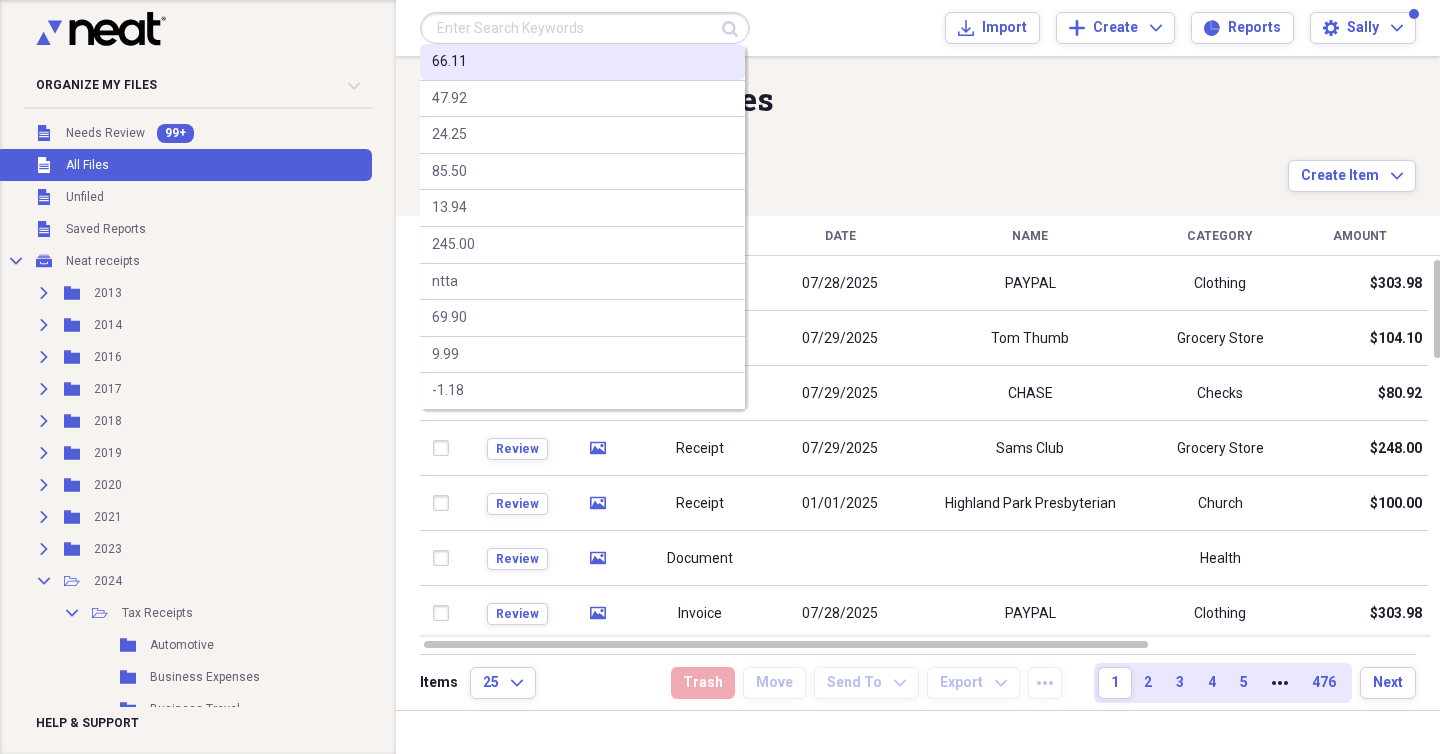 click on "66.11" at bounding box center [582, 62] 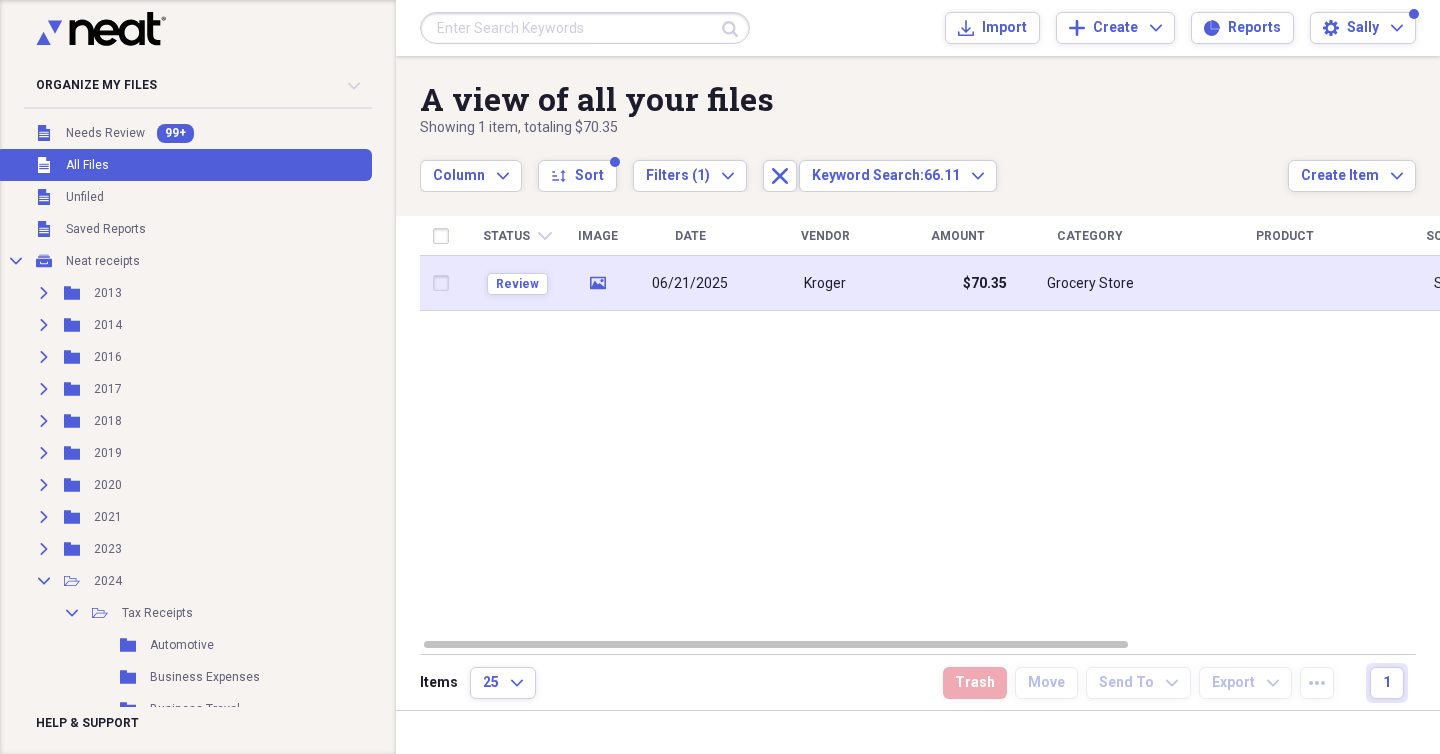 click on "06/21/2025" at bounding box center (690, 284) 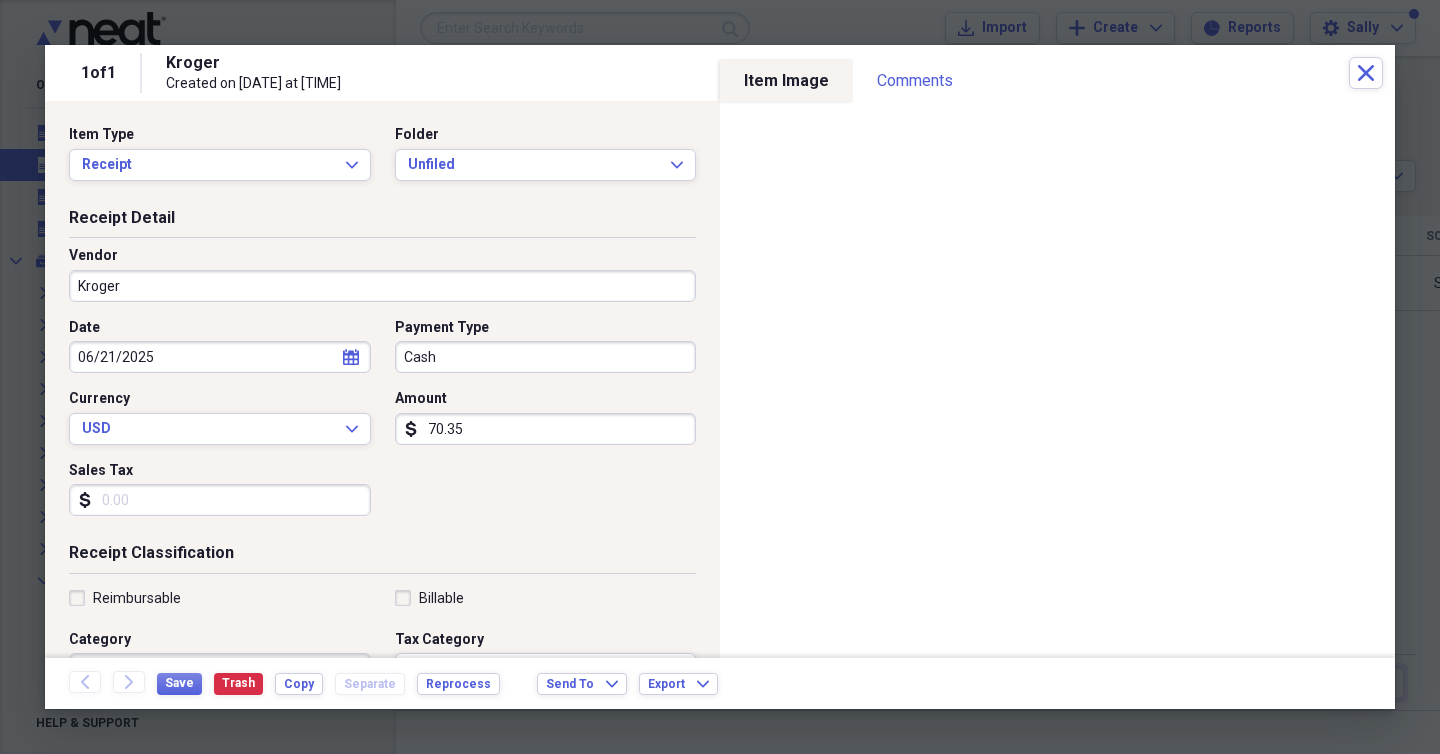 click on "Item Type Receipt Expand Folder Unfiled Expand" at bounding box center (382, 161) 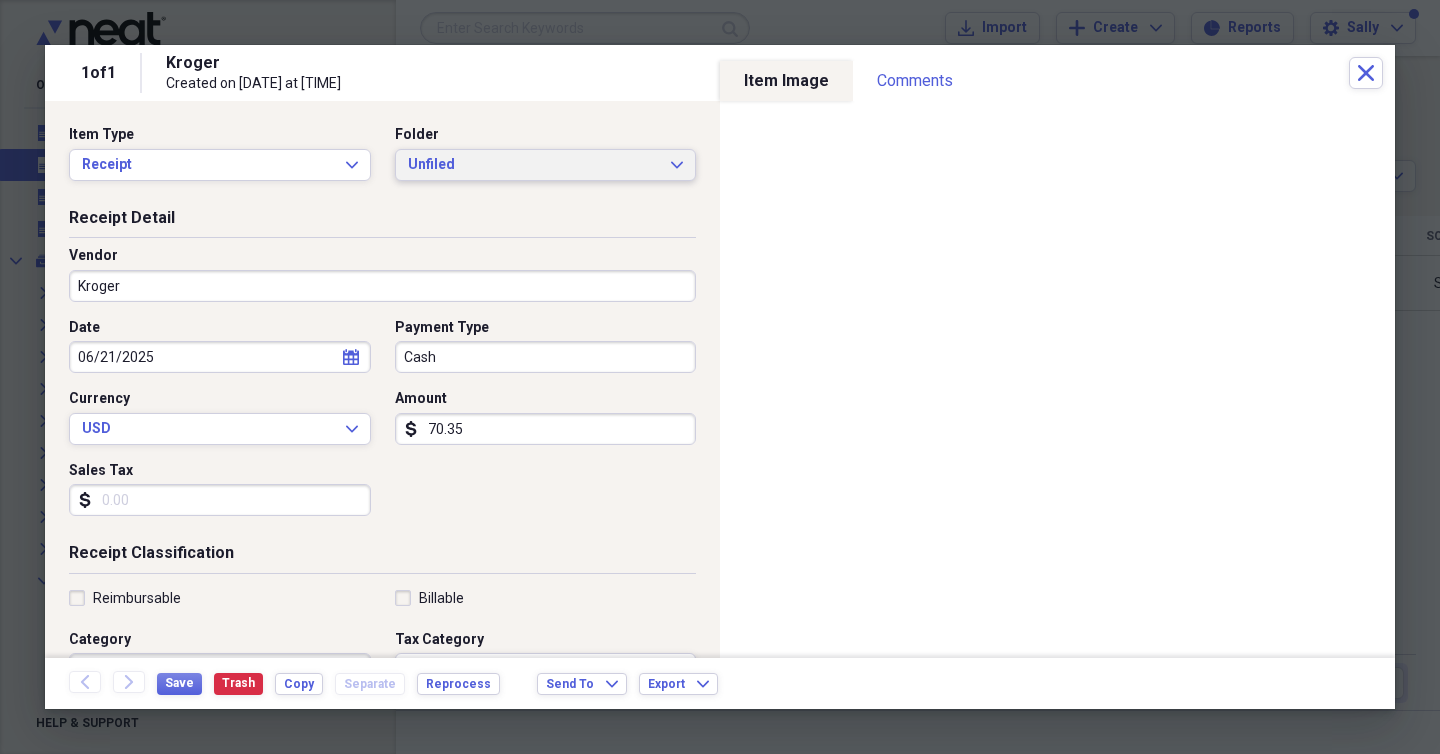 click on "Unfiled" at bounding box center (534, 165) 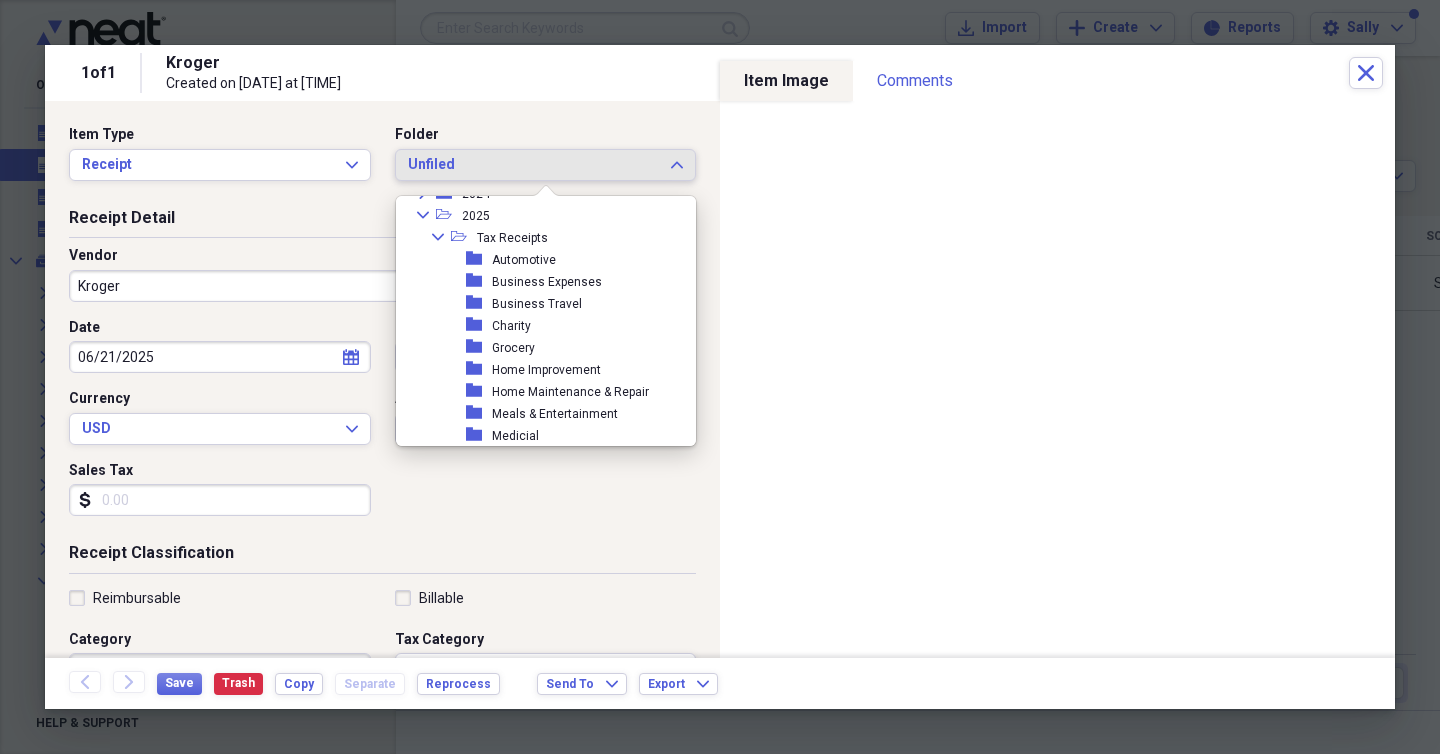 scroll, scrollTop: 277, scrollLeft: 0, axis: vertical 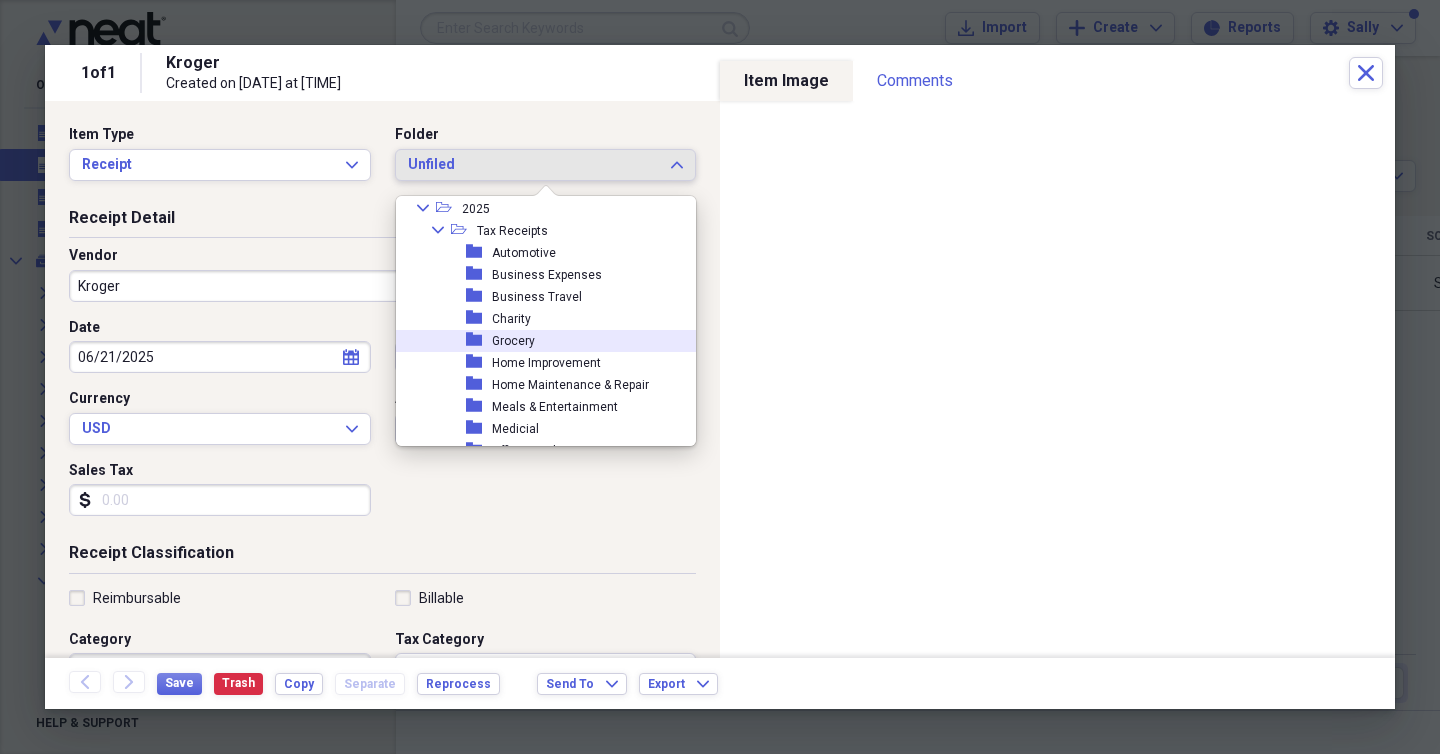 click on "folder Grocery" at bounding box center [538, 341] 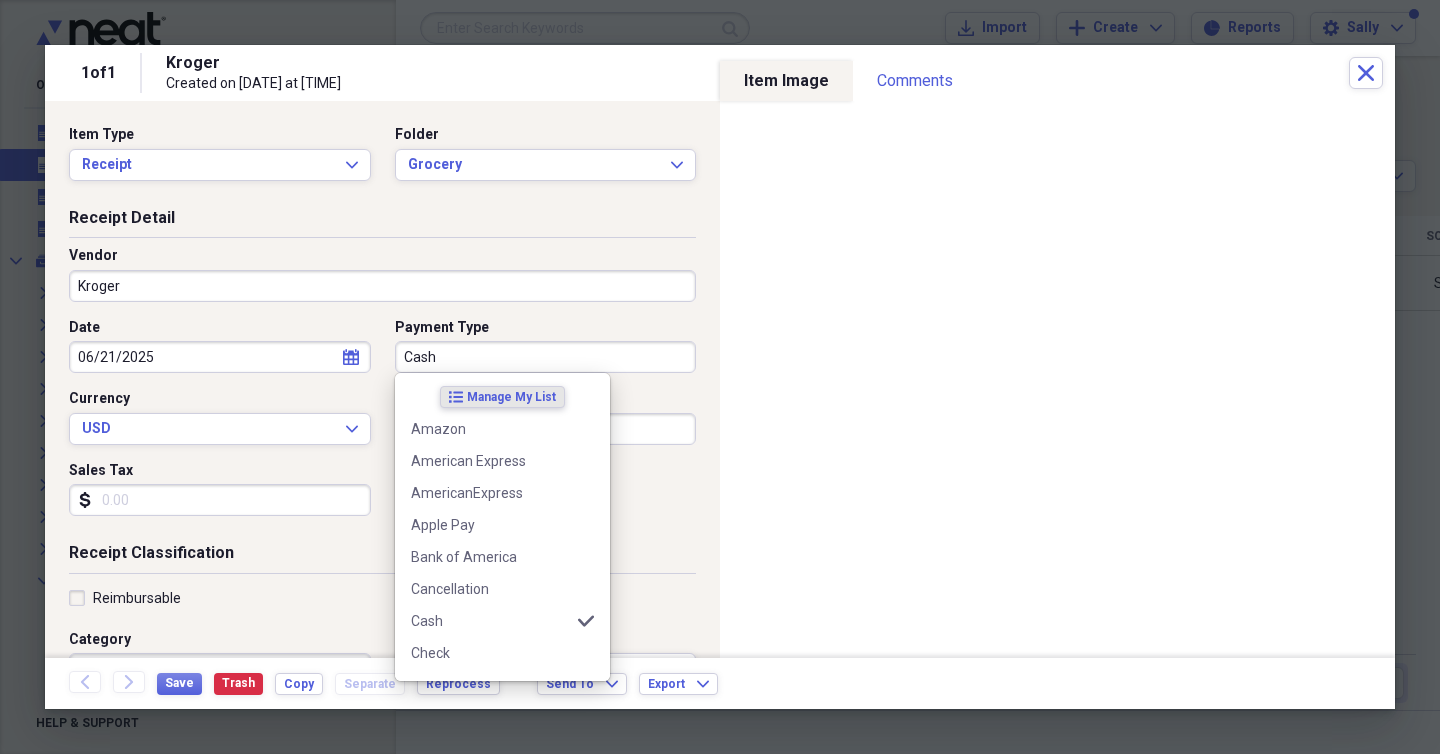 click on "Cash" at bounding box center (546, 357) 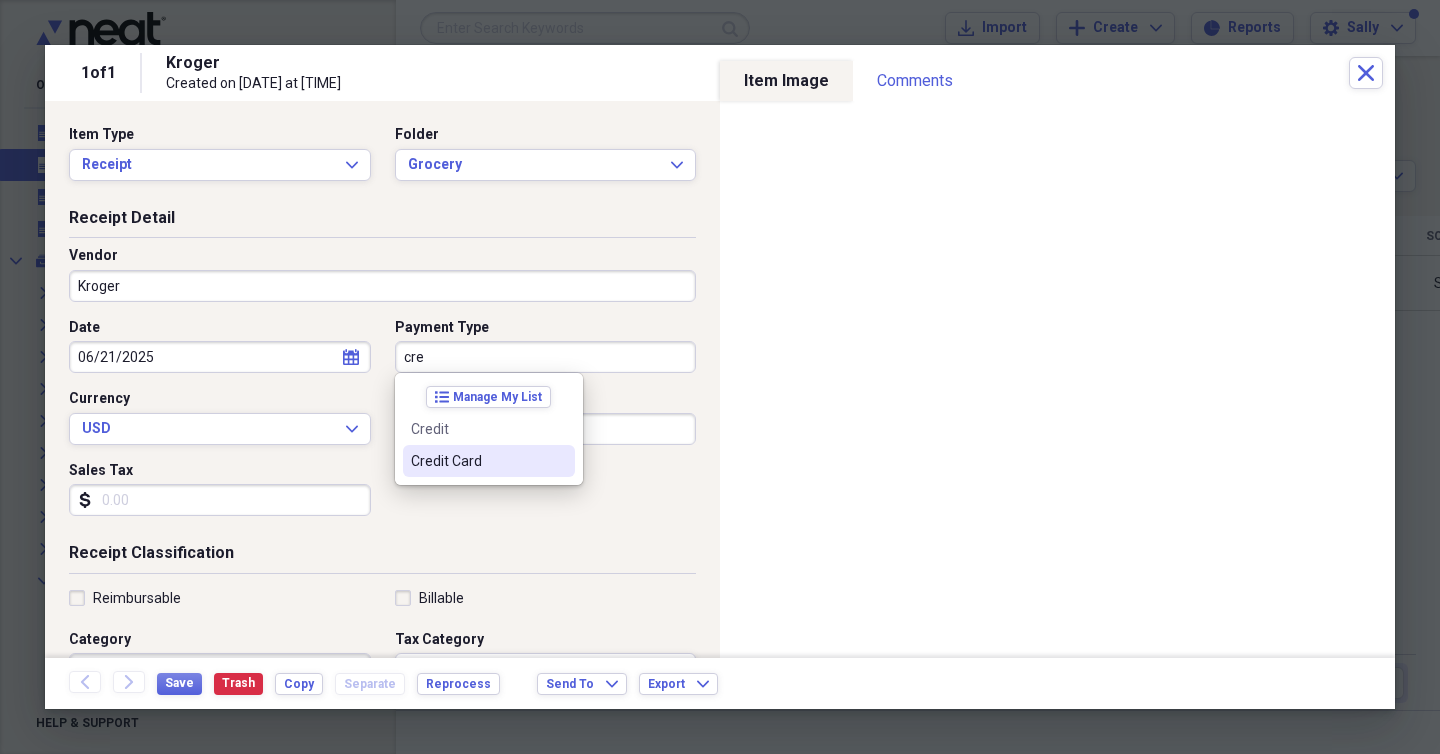 click on "Credit Card" at bounding box center [477, 461] 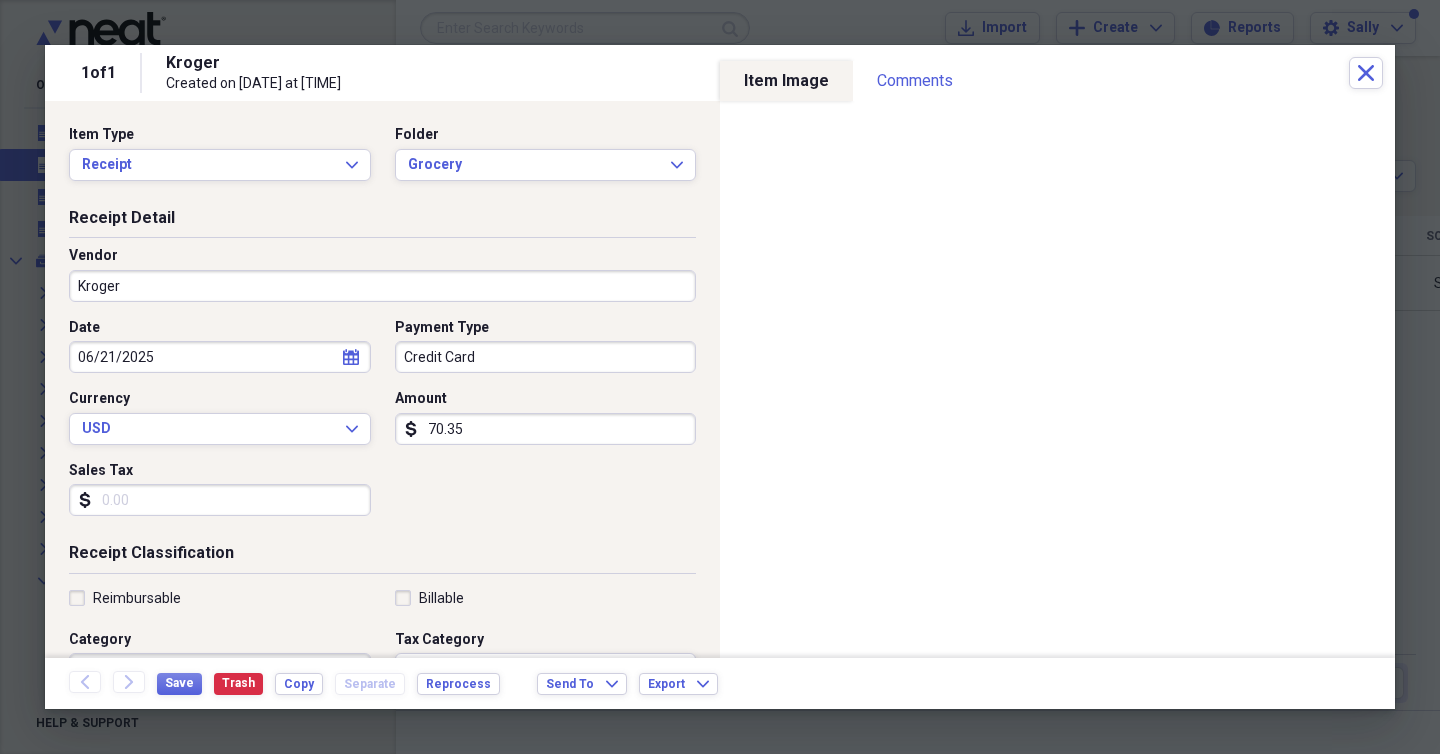 click on "70.35" at bounding box center (546, 429) 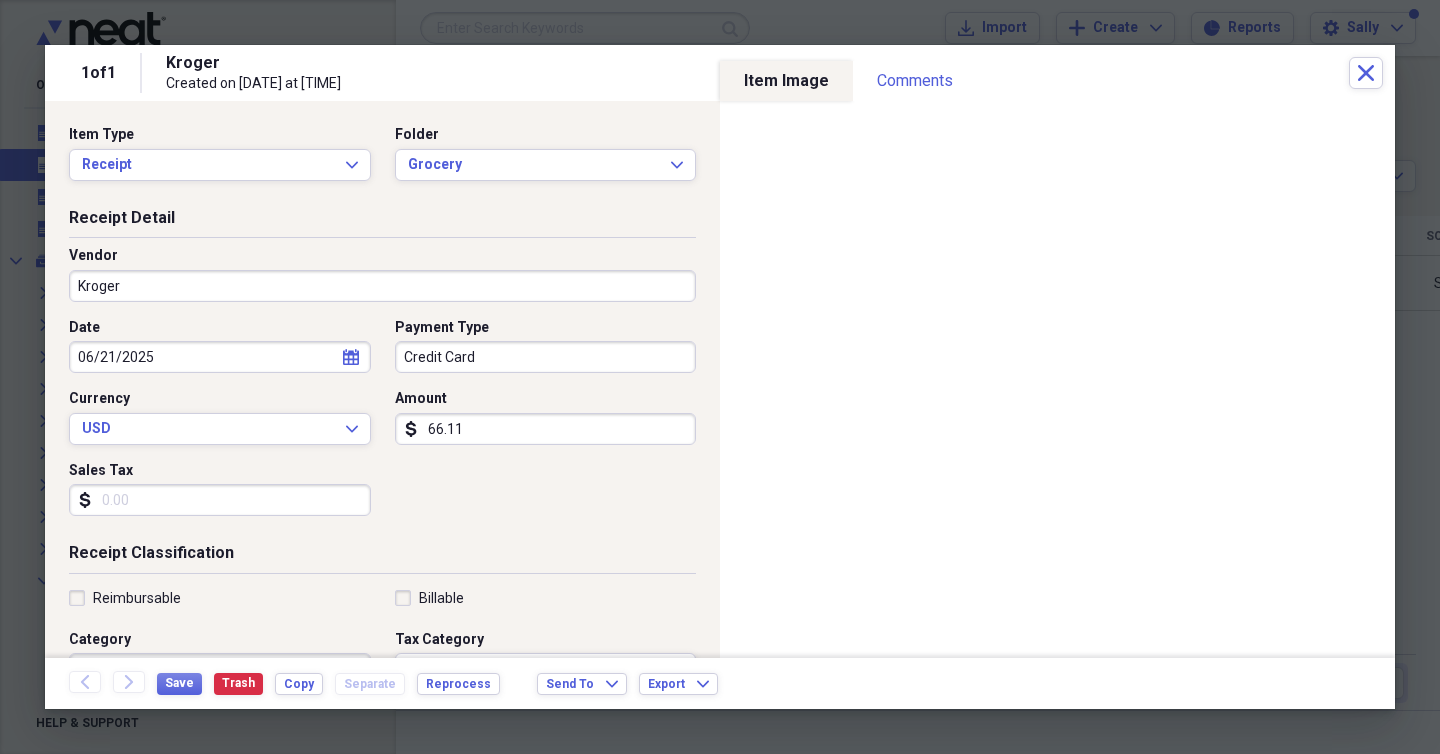 type on "66.11" 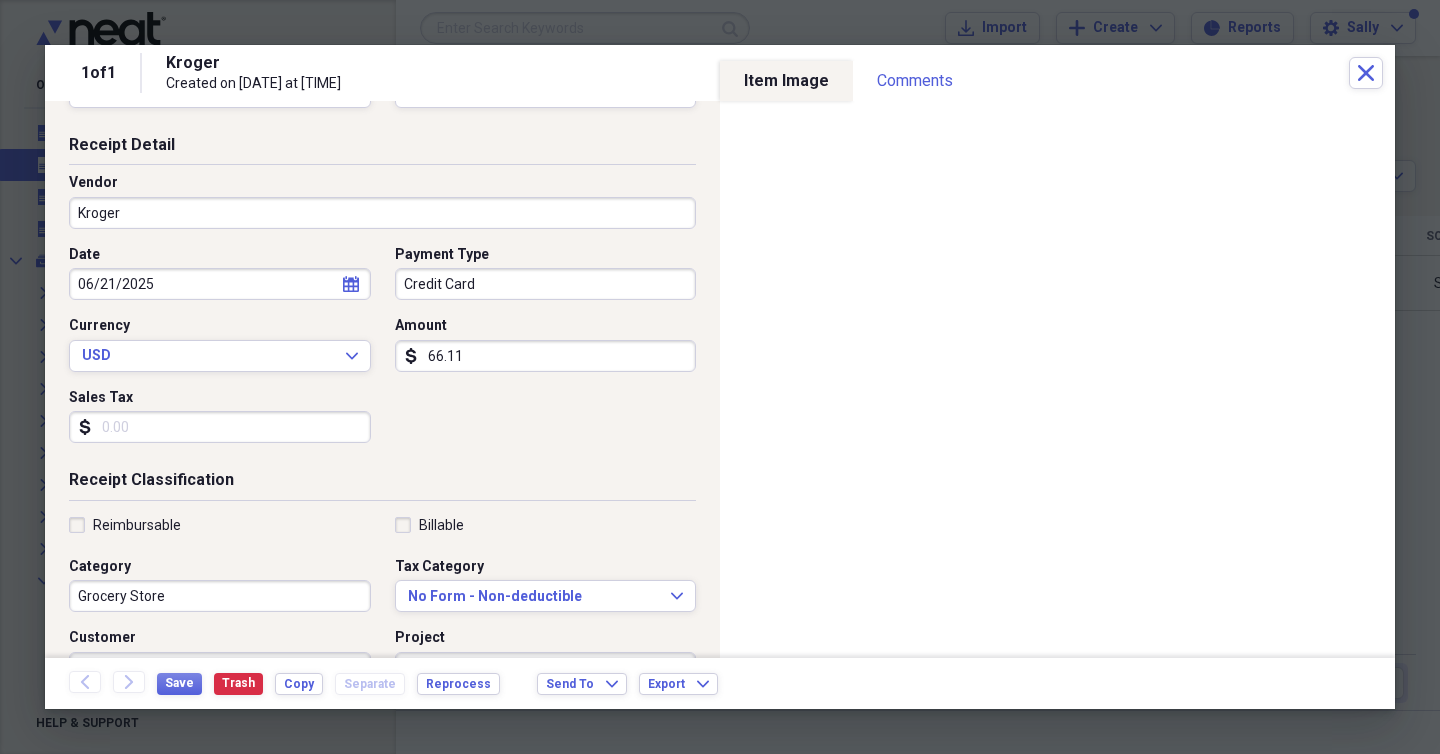 scroll, scrollTop: 0, scrollLeft: 0, axis: both 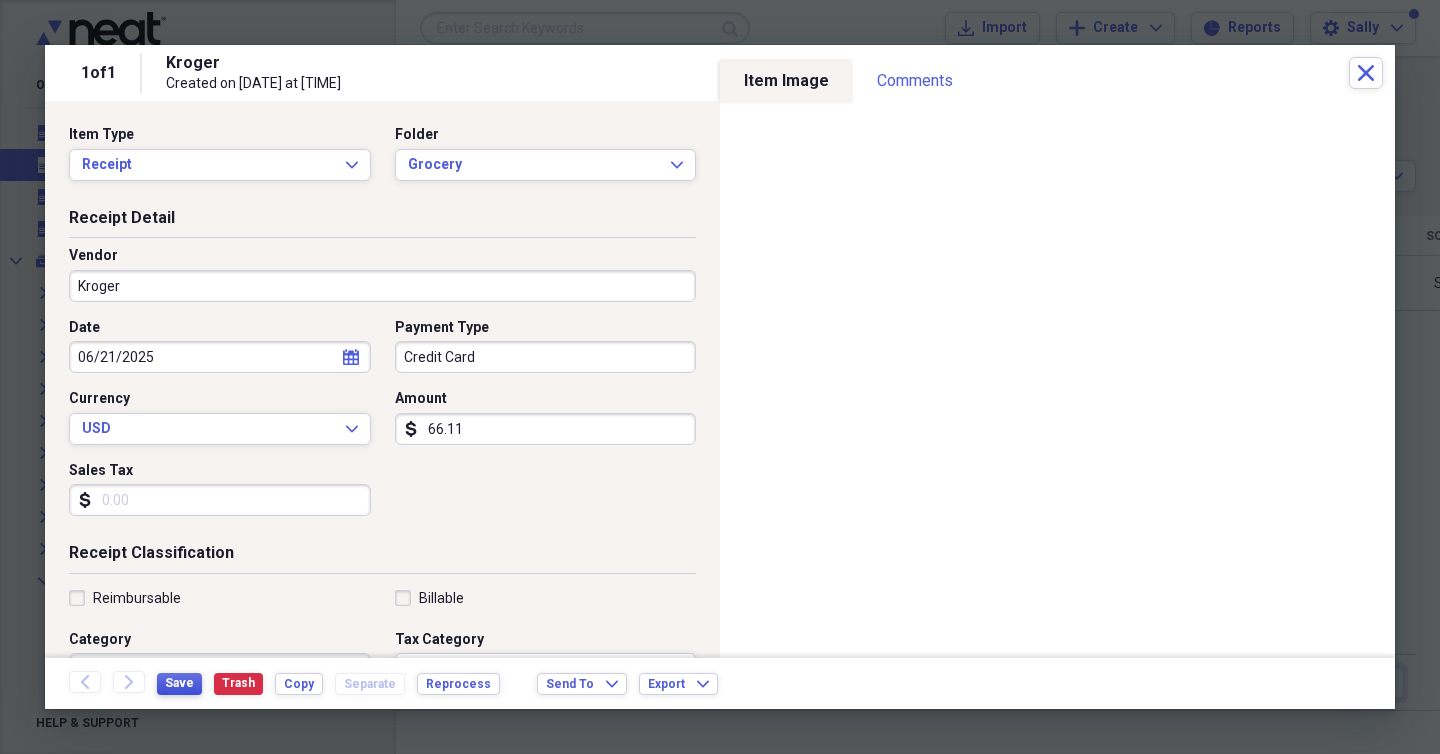 click on "Save" at bounding box center [179, 683] 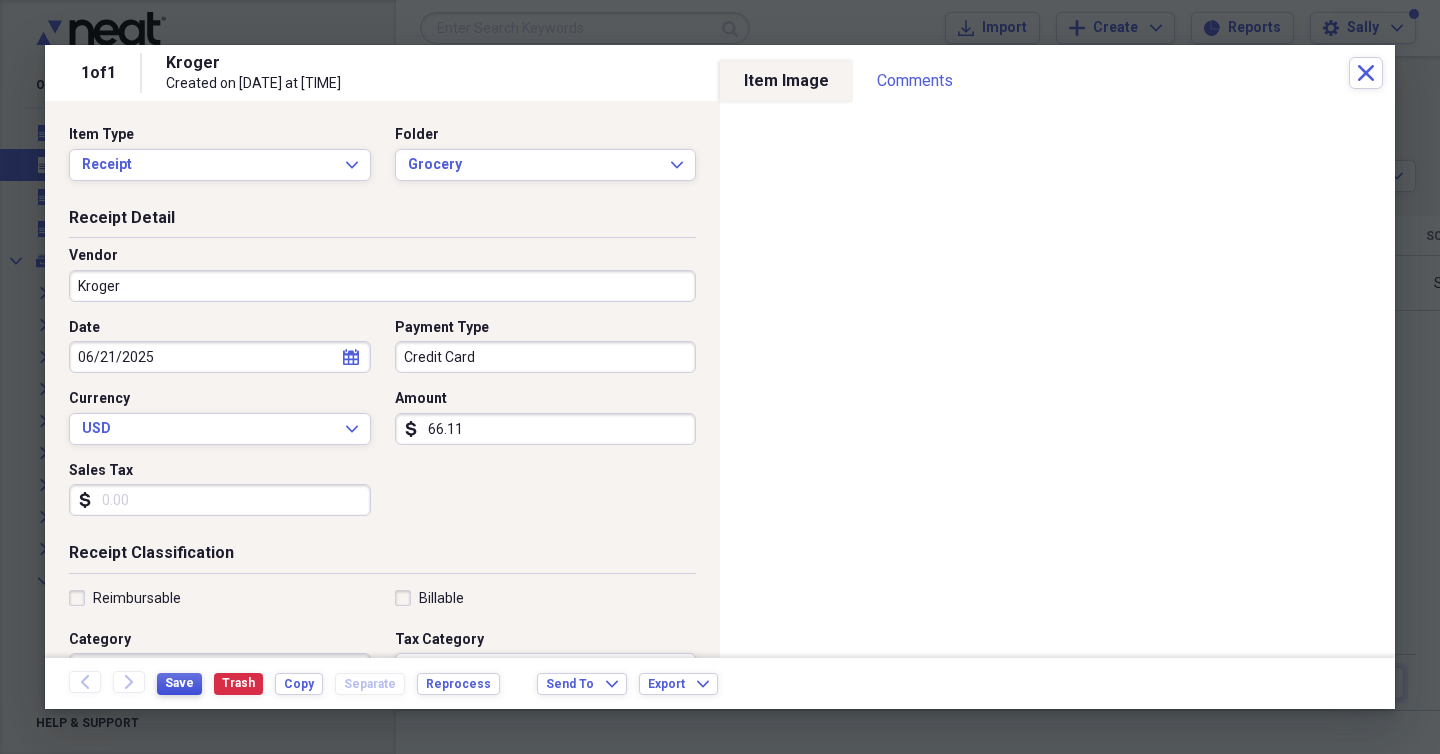 click on "Save" at bounding box center [179, 683] 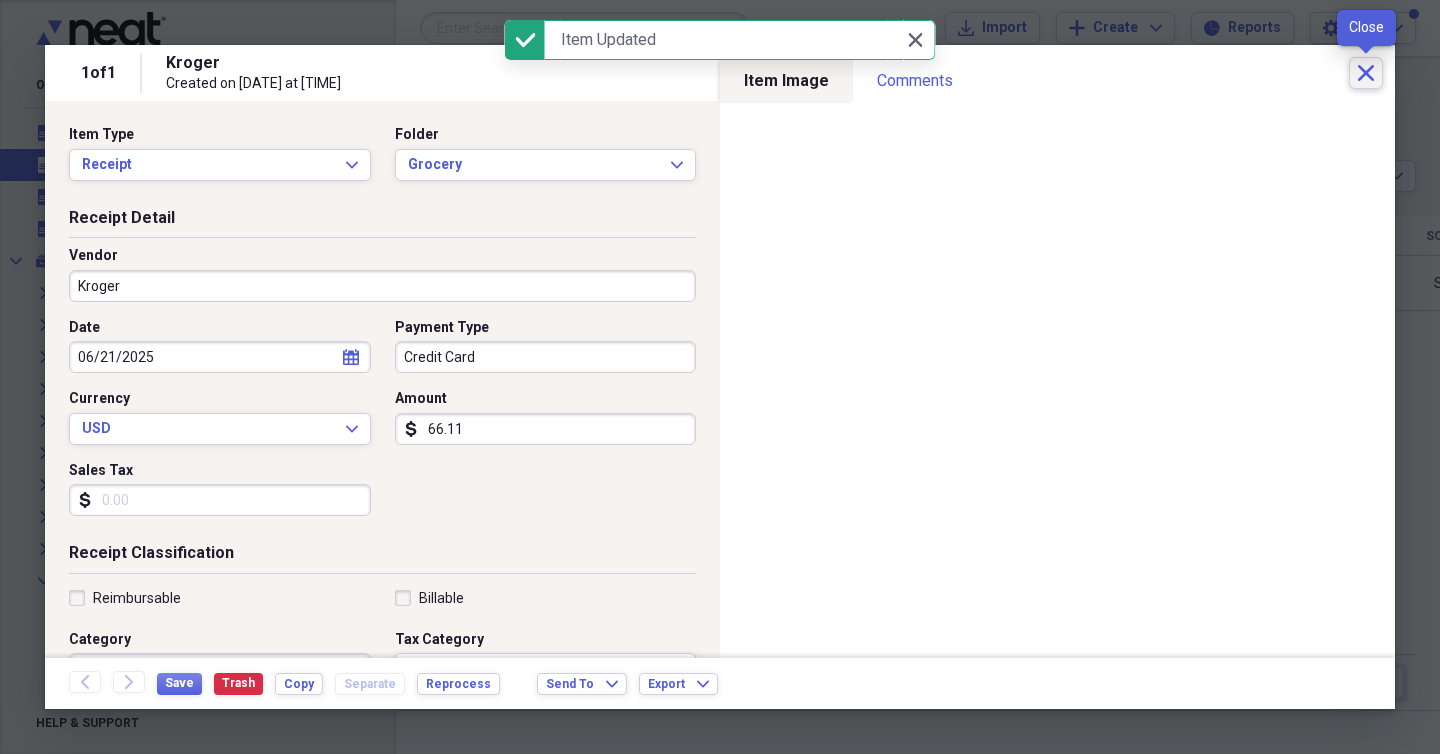 click on "Close" 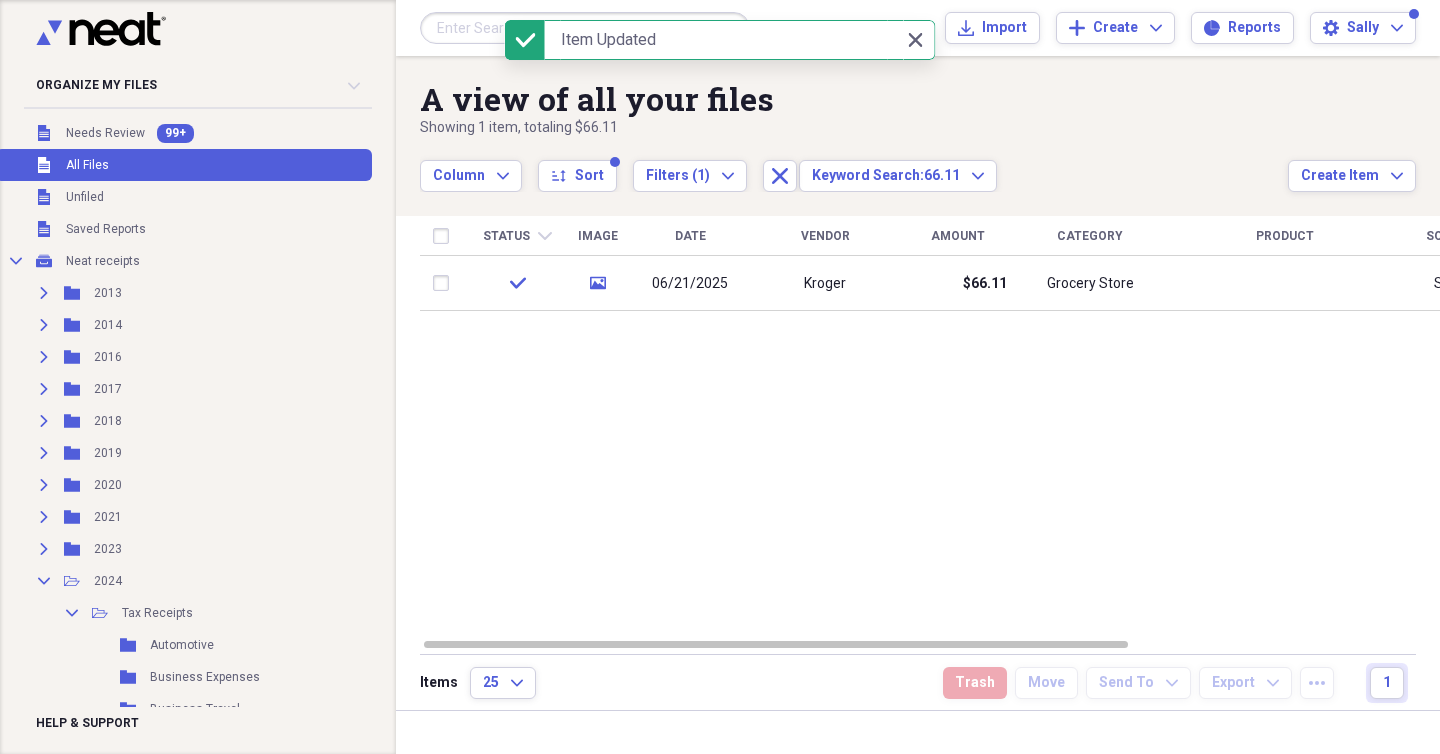 click at bounding box center (585, 28) 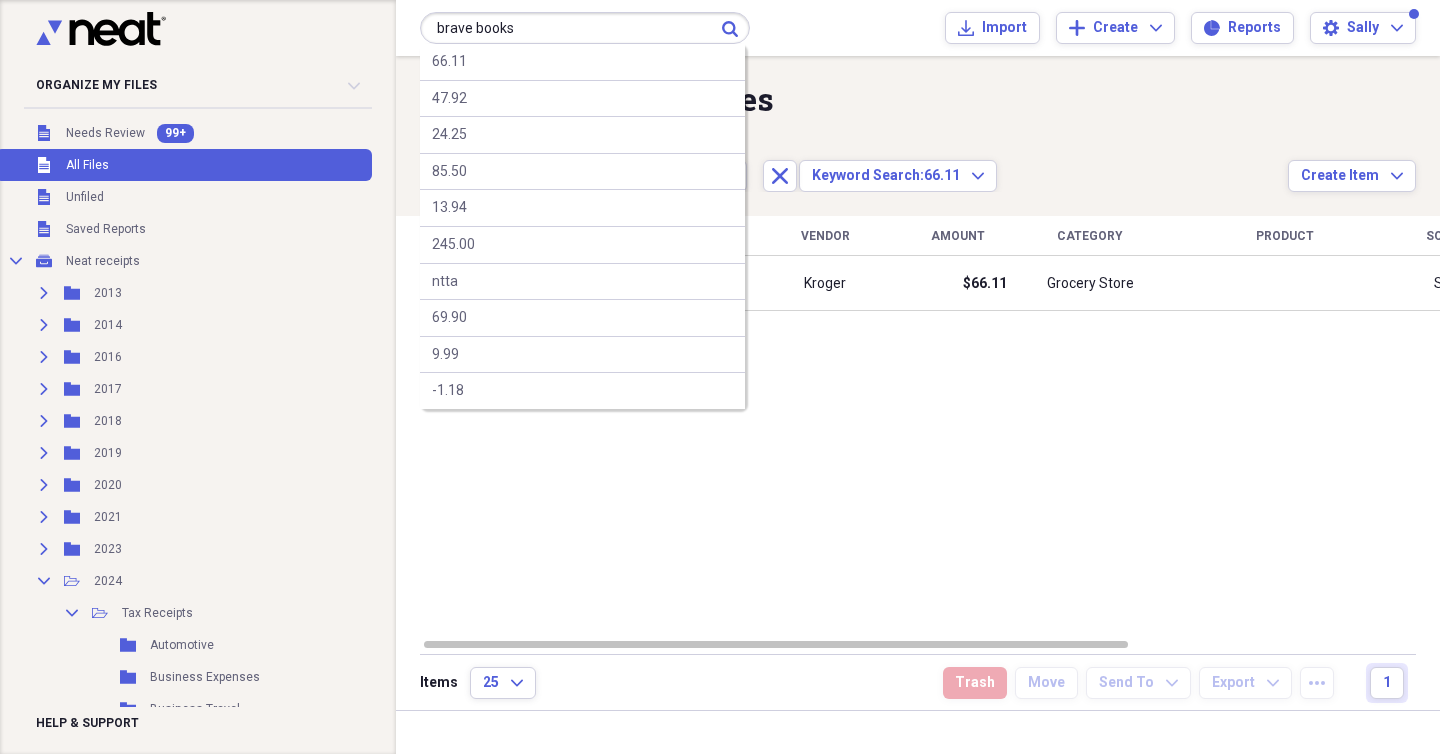 type on "brave books" 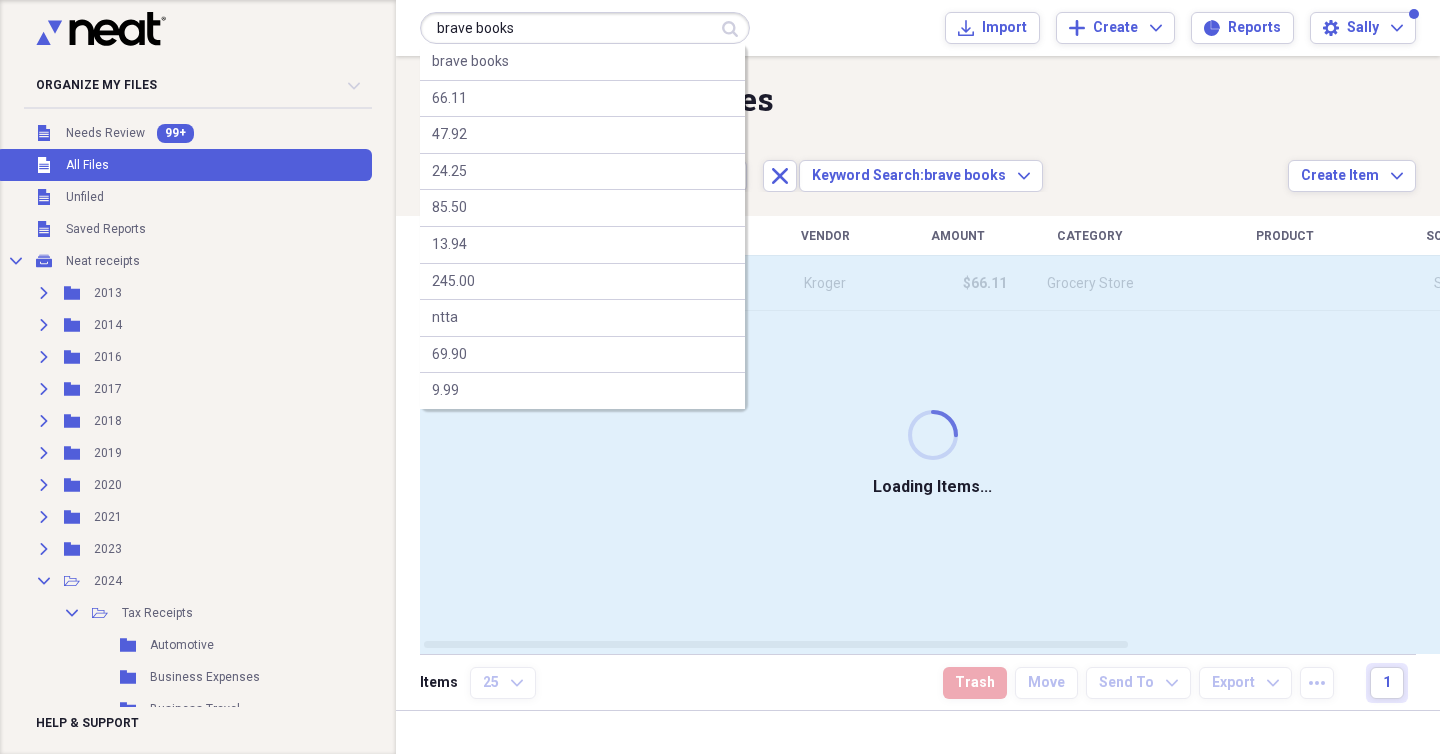 type 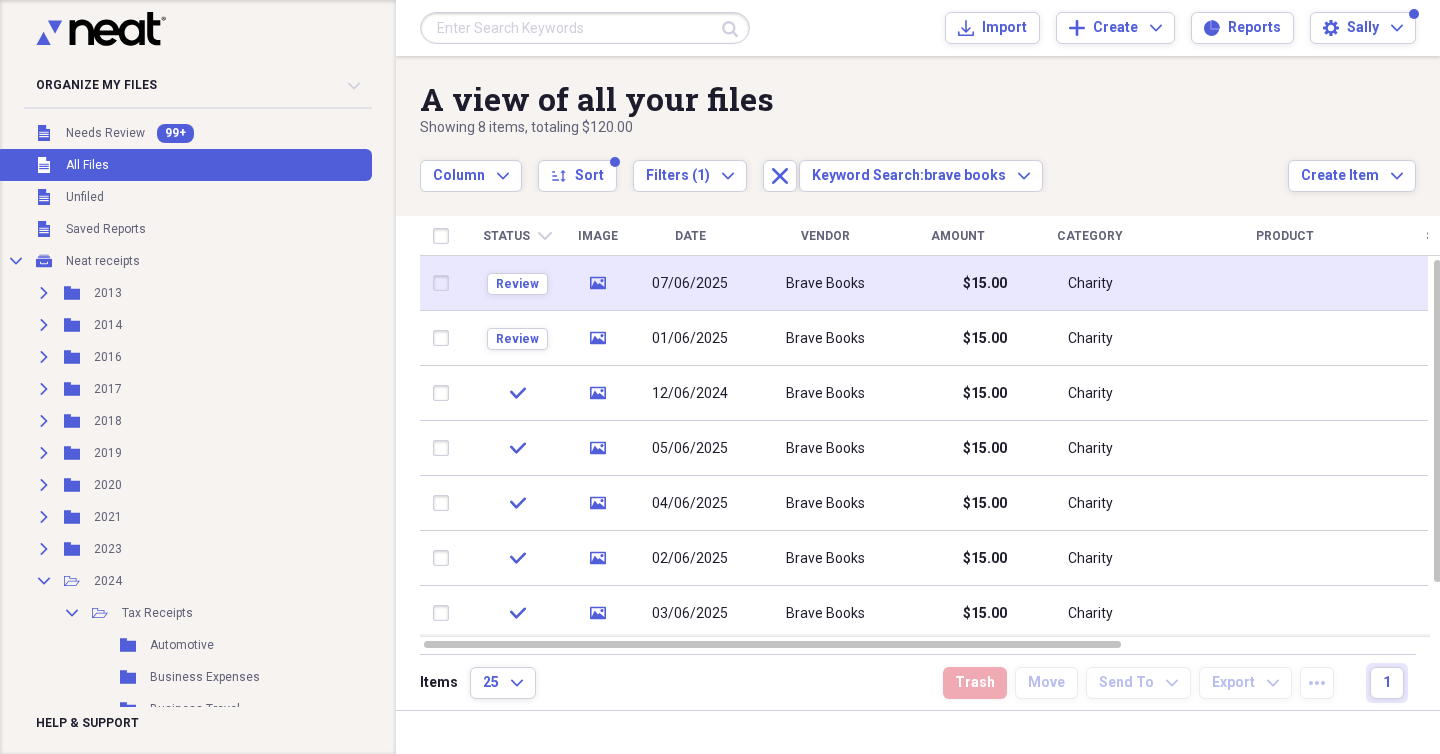 click on "Brave Books" at bounding box center (825, 283) 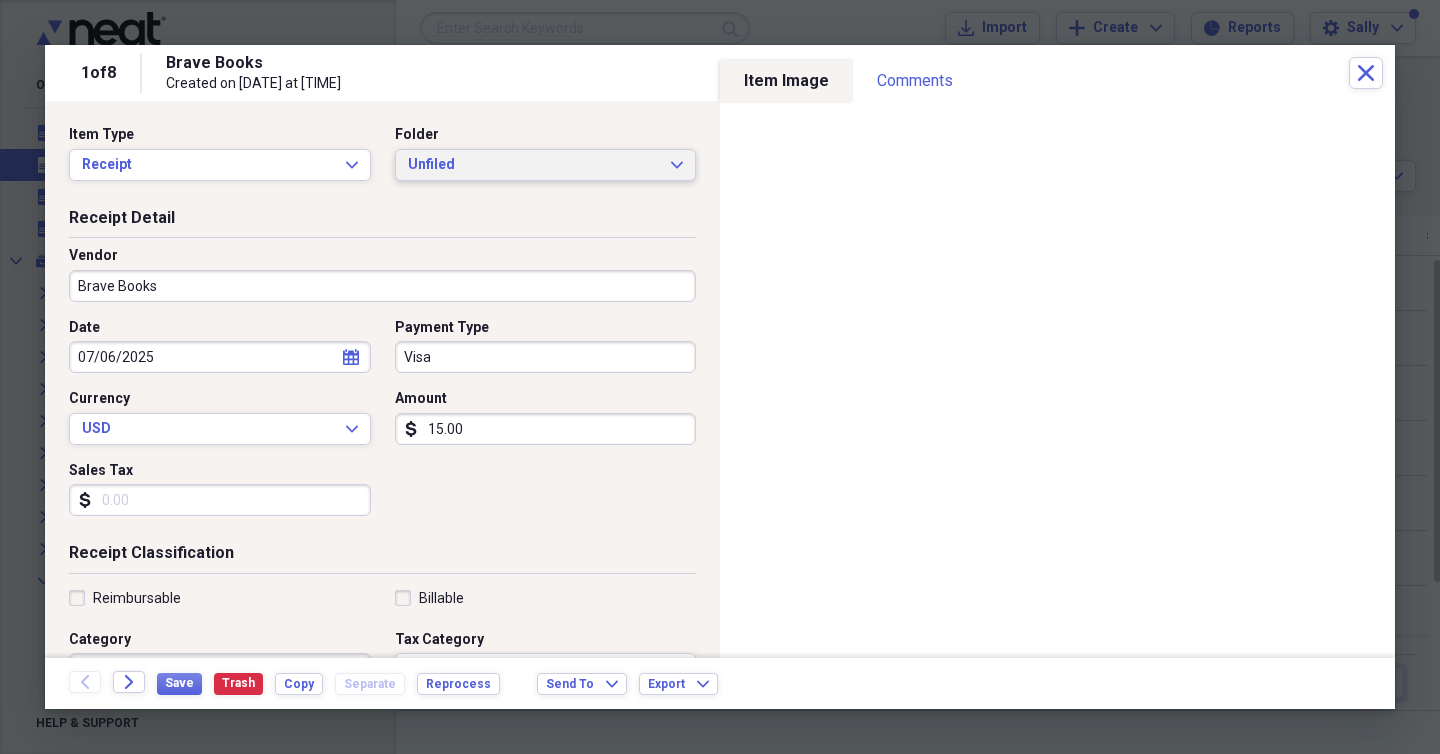 click on "Unfiled" at bounding box center [534, 165] 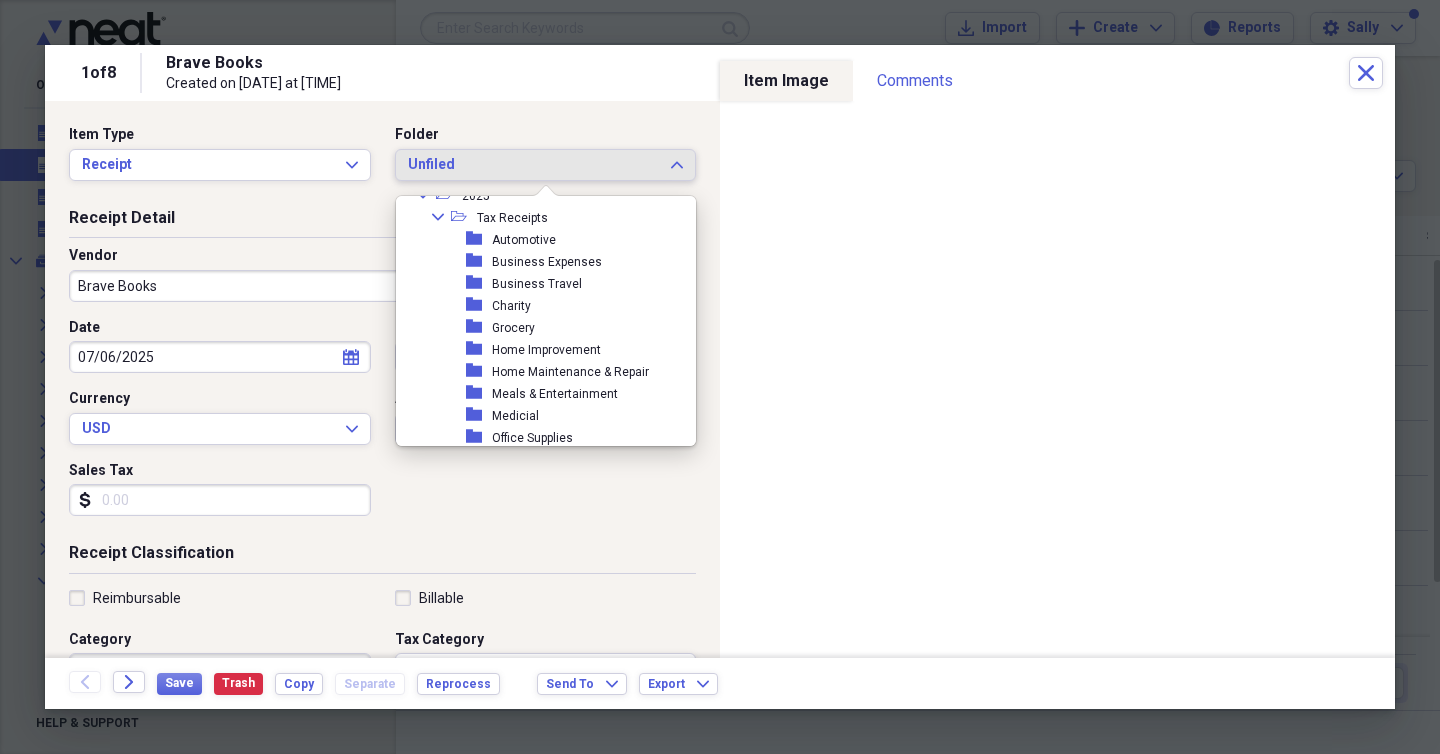 scroll, scrollTop: 294, scrollLeft: 0, axis: vertical 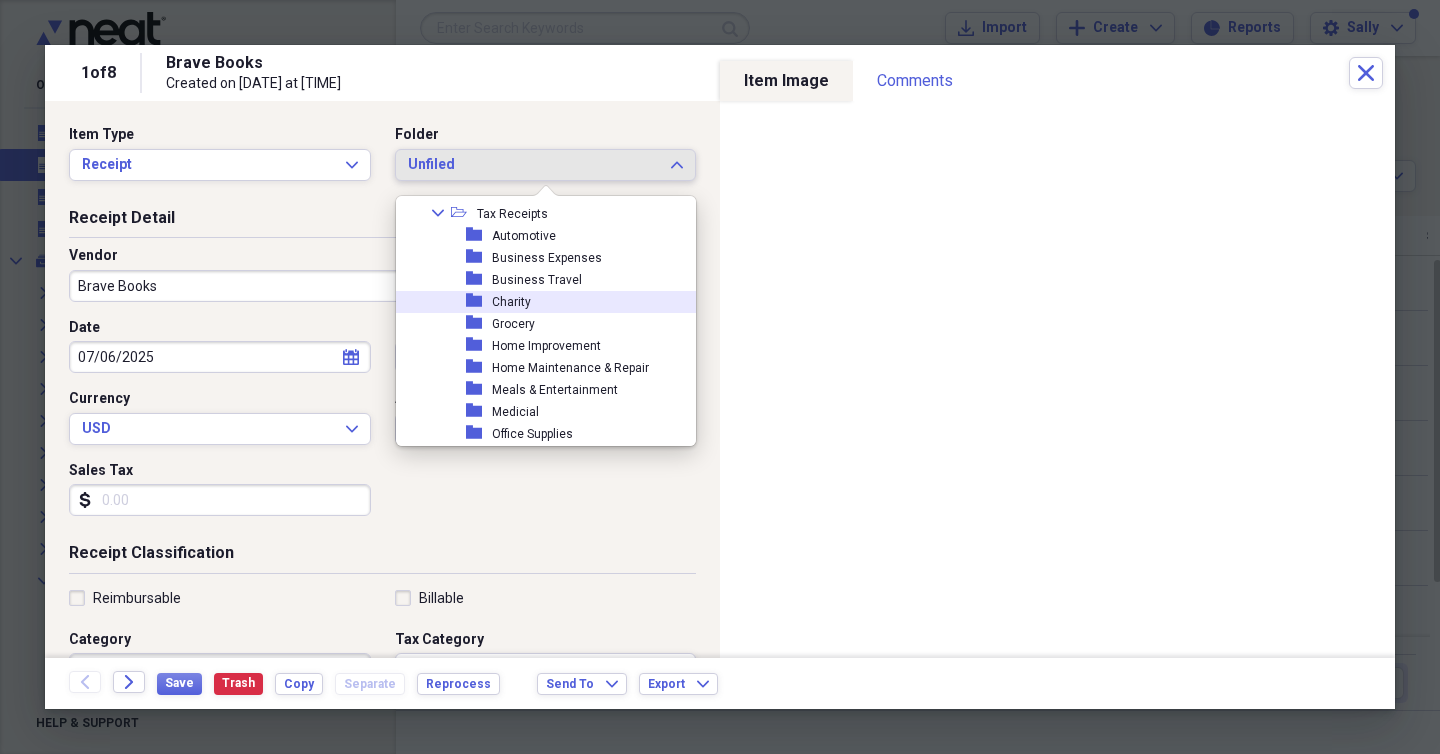 click on "Charity" at bounding box center (511, 302) 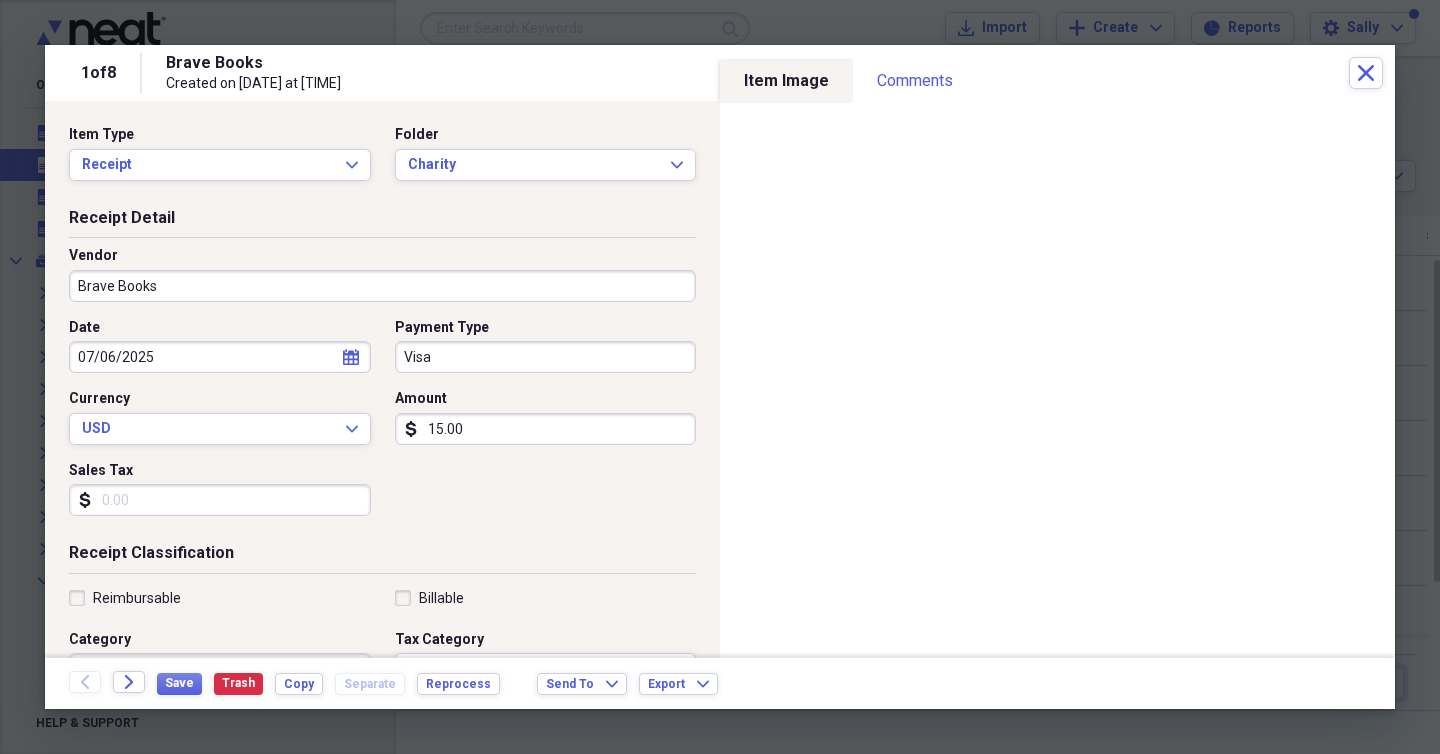 click on "Date 07/06/2025 calendar Calendar Payment Type Visa Currency USD Expand Amount dollar-sign 15.00 Sales Tax dollar-sign" at bounding box center (382, 425) 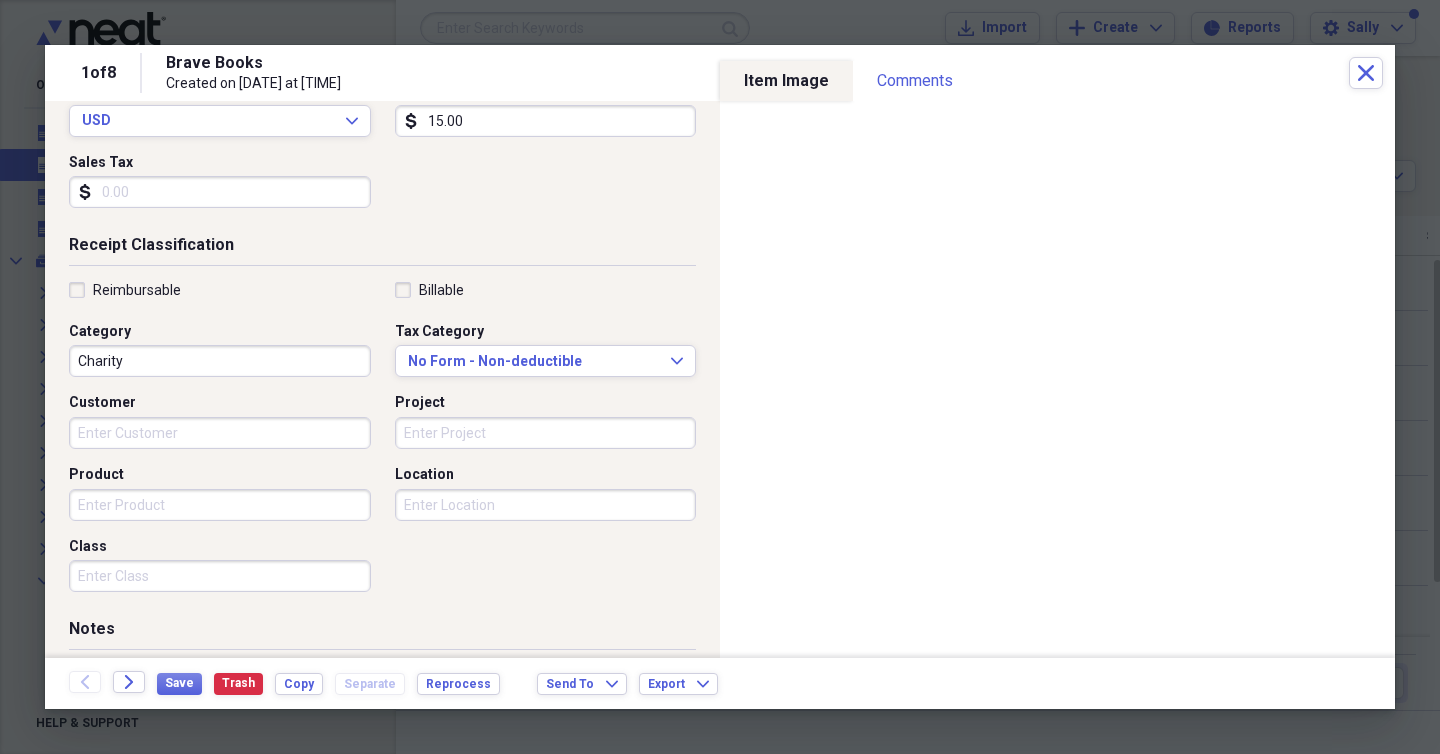 scroll, scrollTop: 344, scrollLeft: 0, axis: vertical 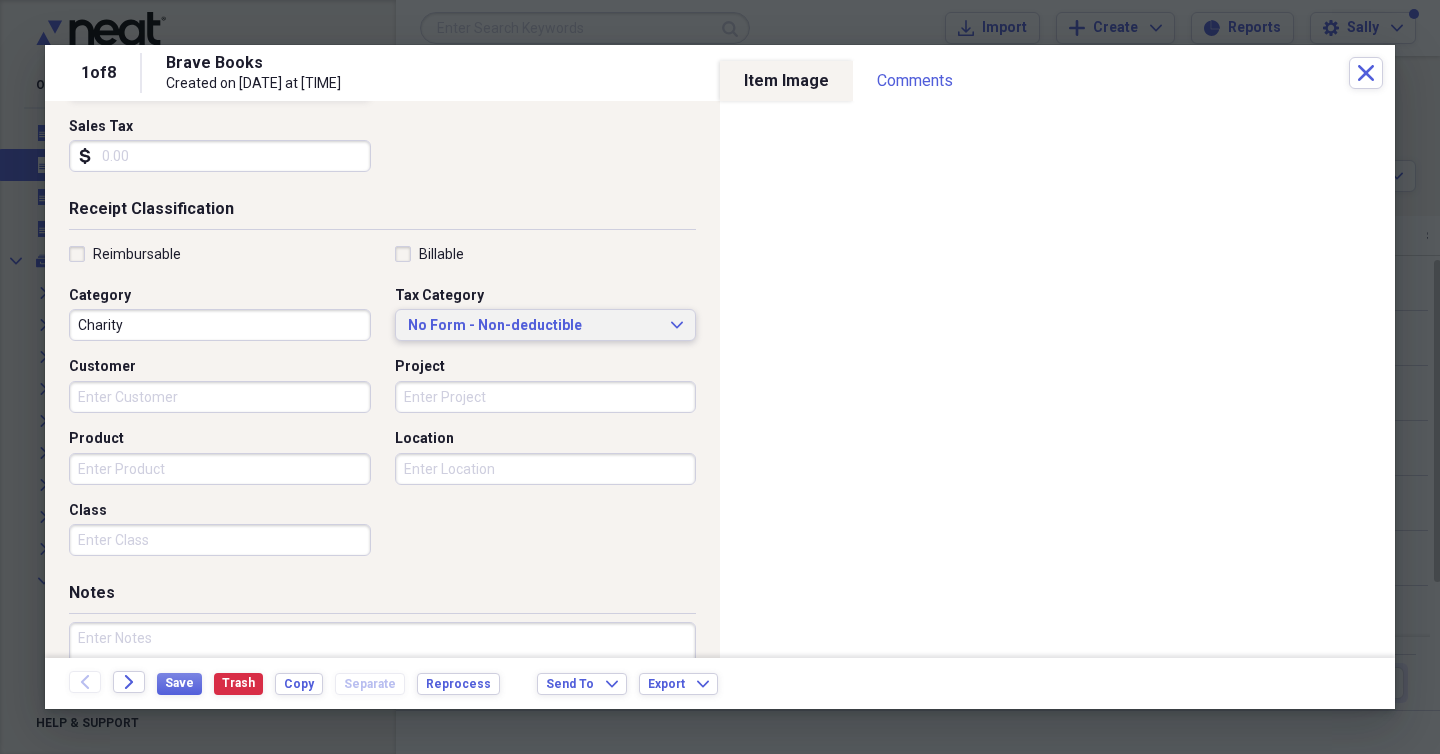 click on "No Form - Non-deductible" at bounding box center (534, 326) 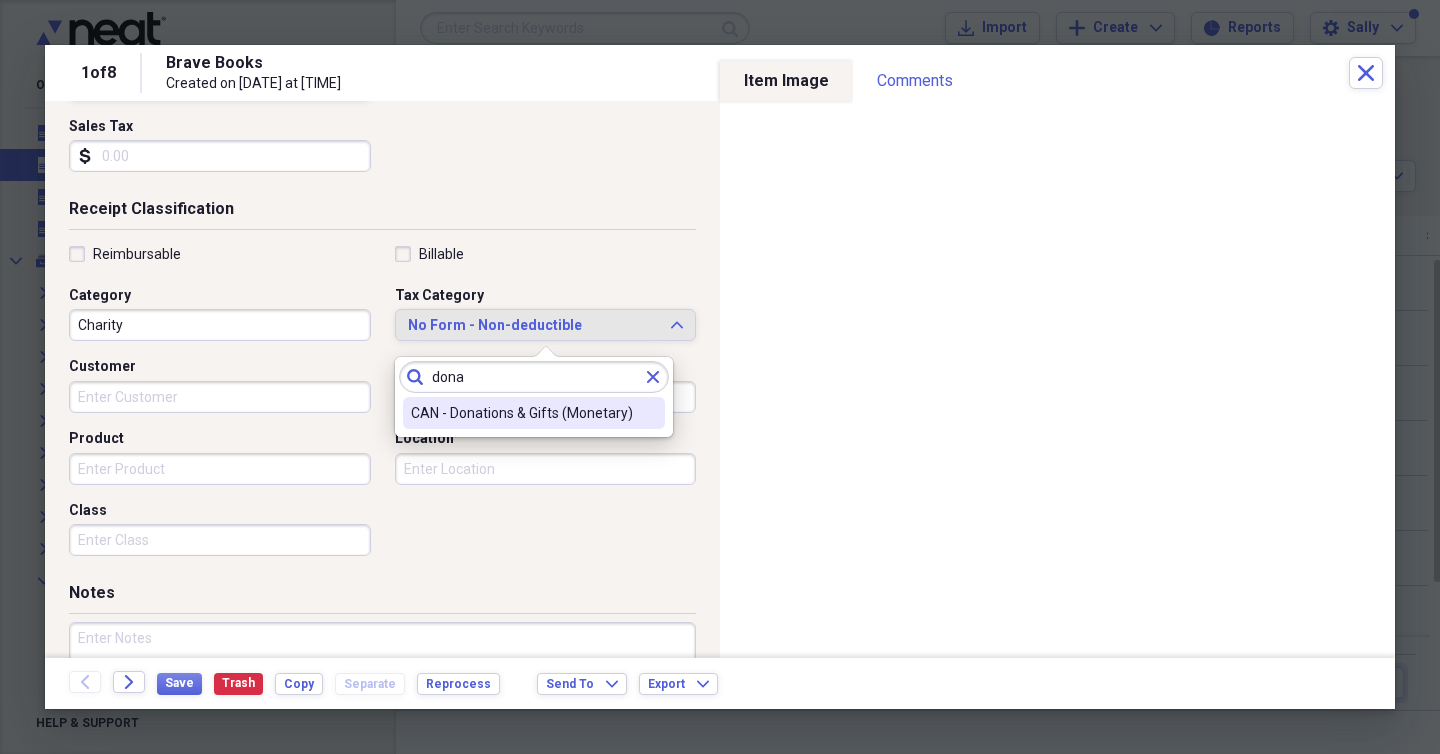 type on "dona" 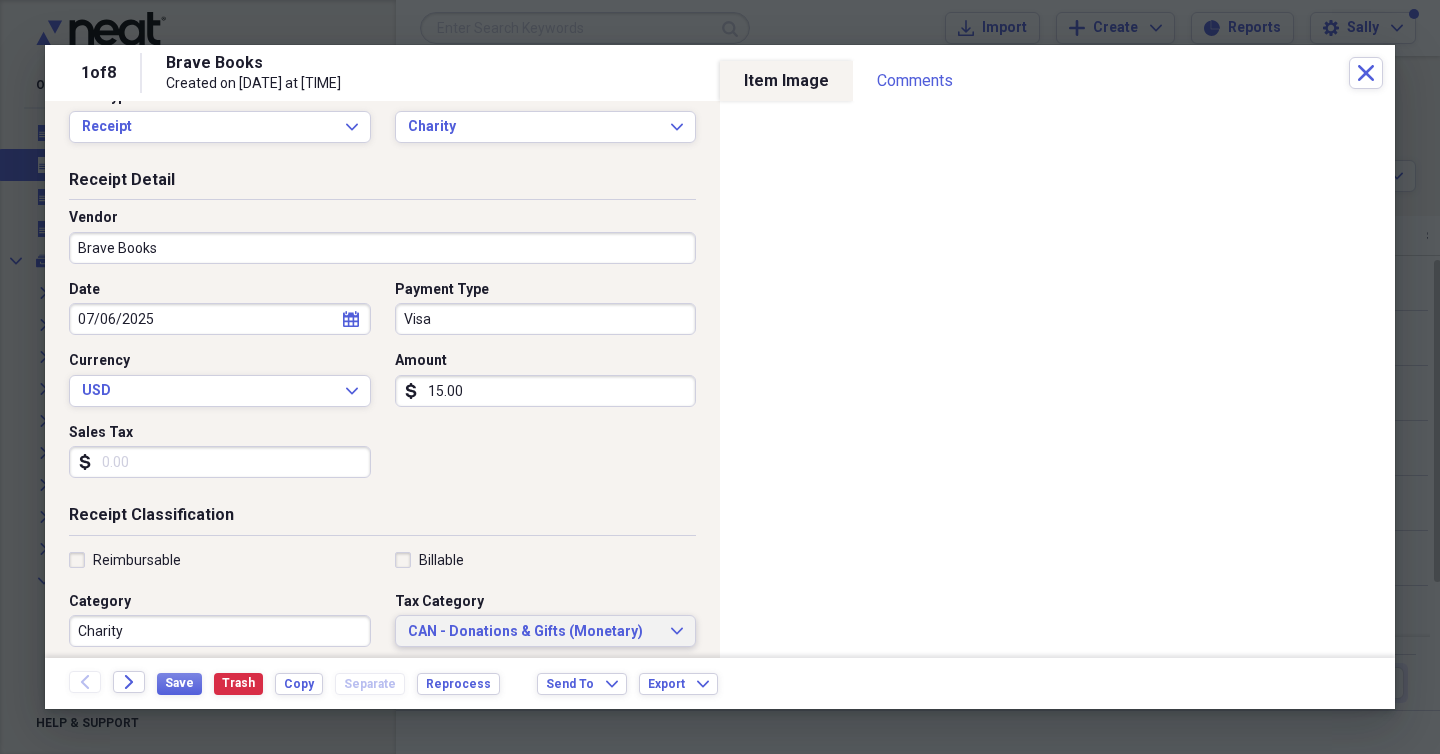 scroll, scrollTop: 0, scrollLeft: 0, axis: both 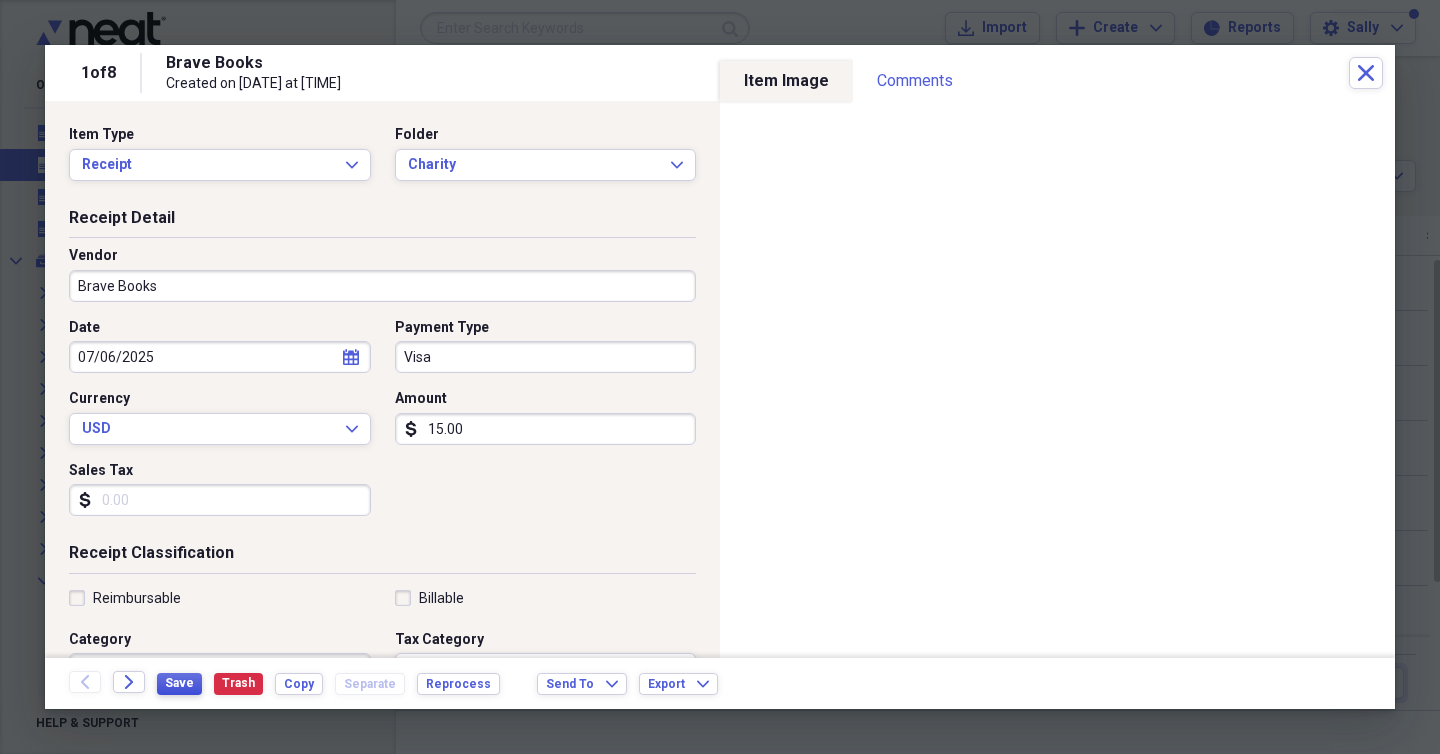 click on "Save" at bounding box center [179, 683] 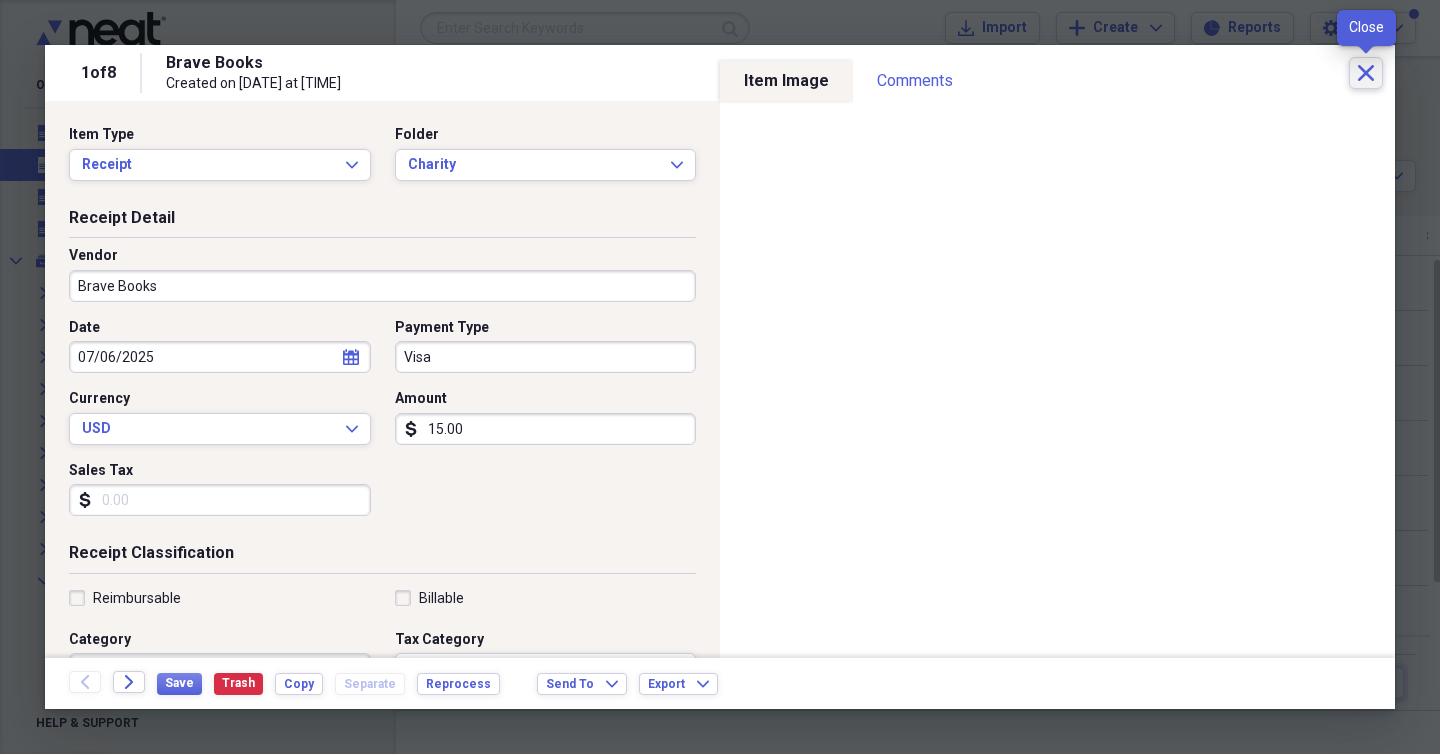 click on "Close" 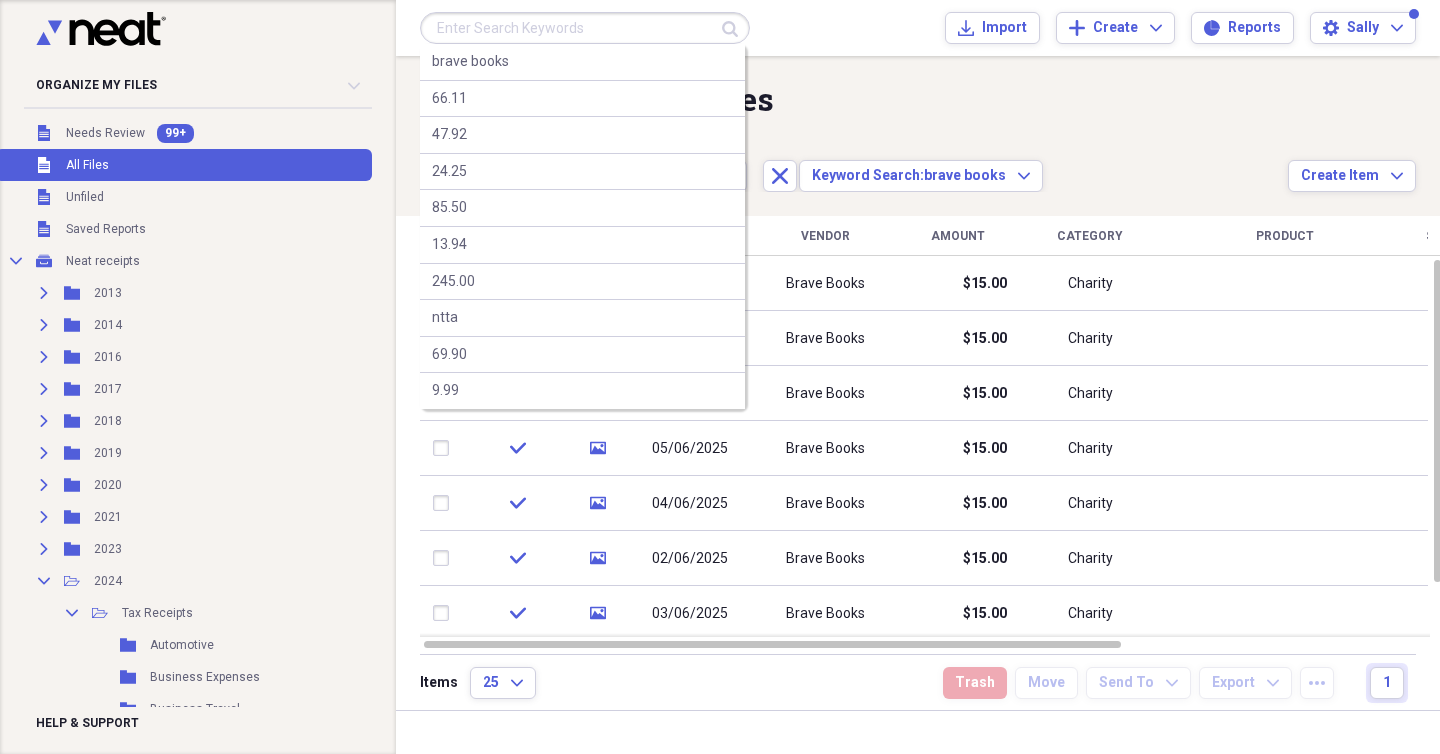 click at bounding box center (585, 28) 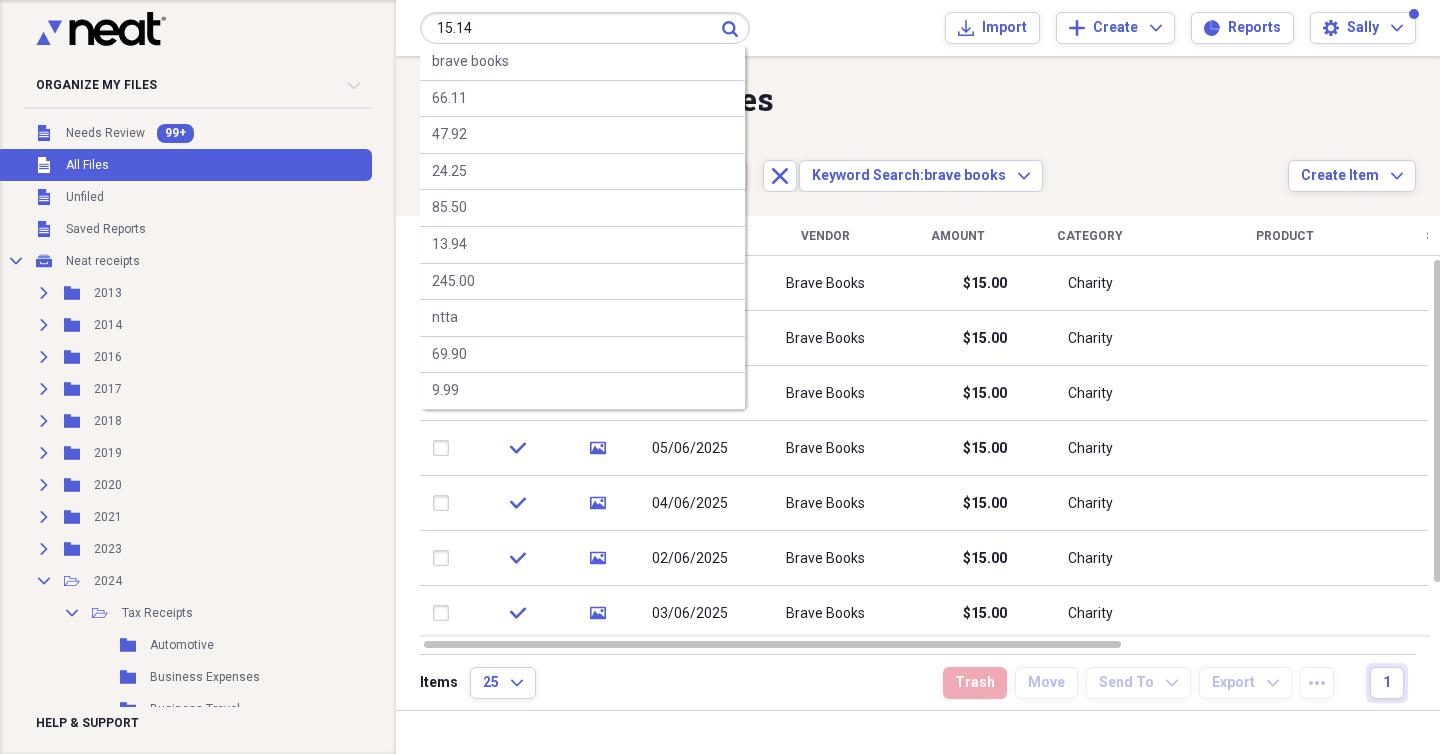 type on "15.14" 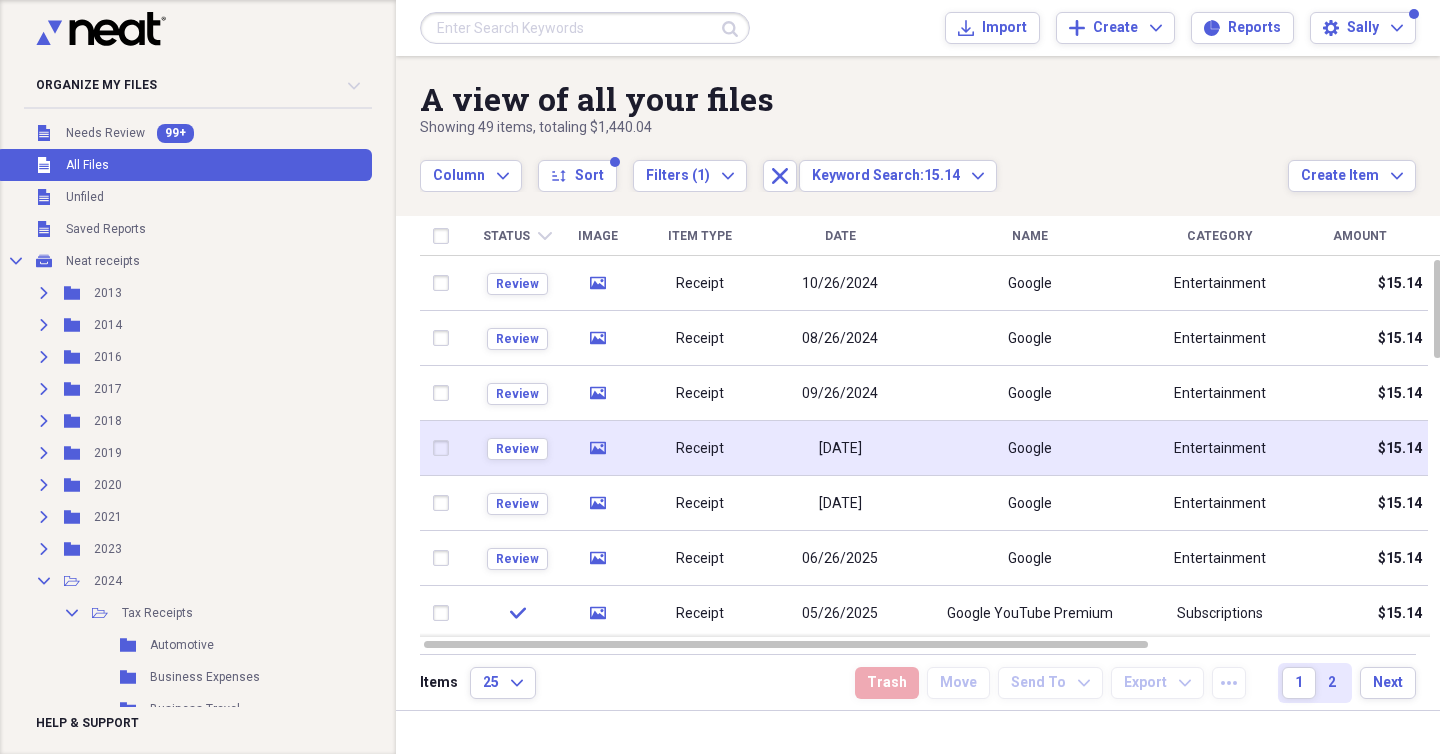 click on "[DATE]" at bounding box center [840, 448] 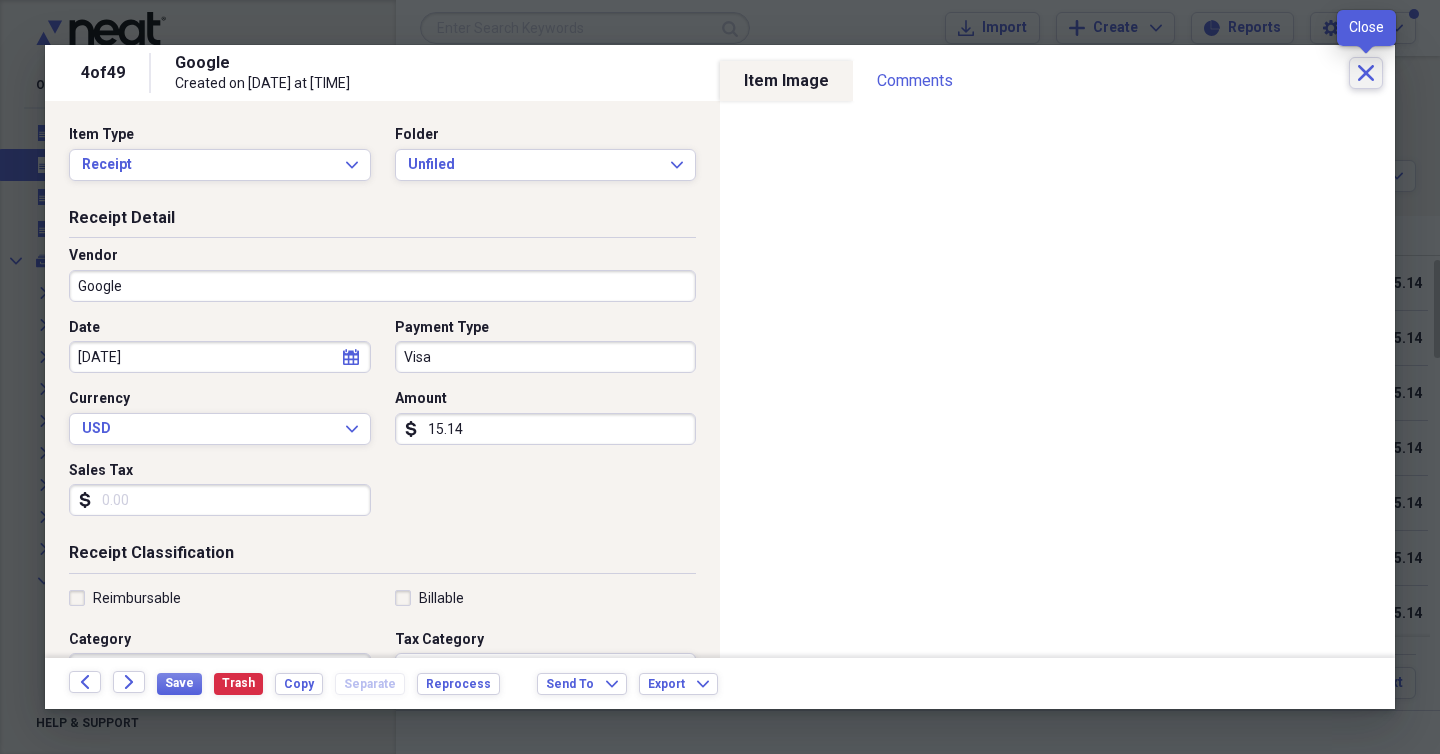click 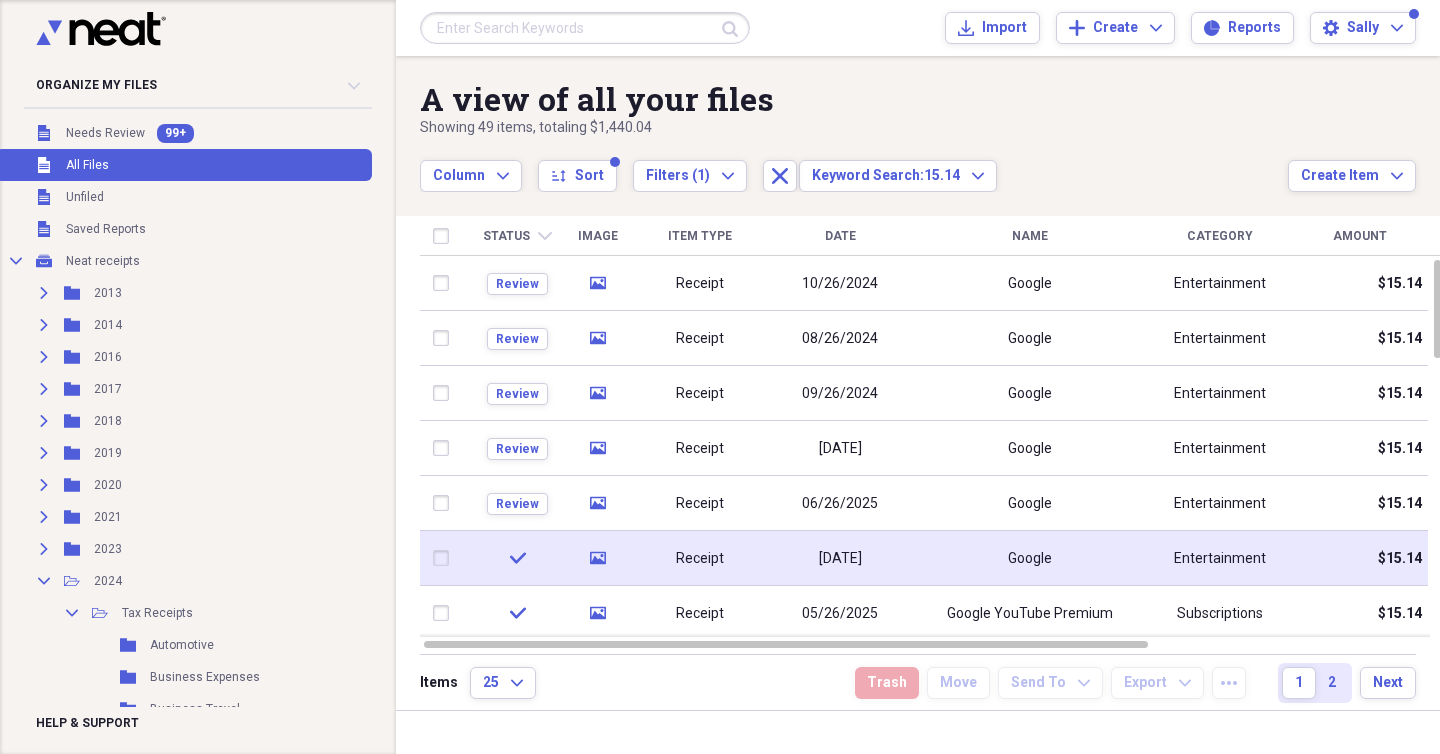 click 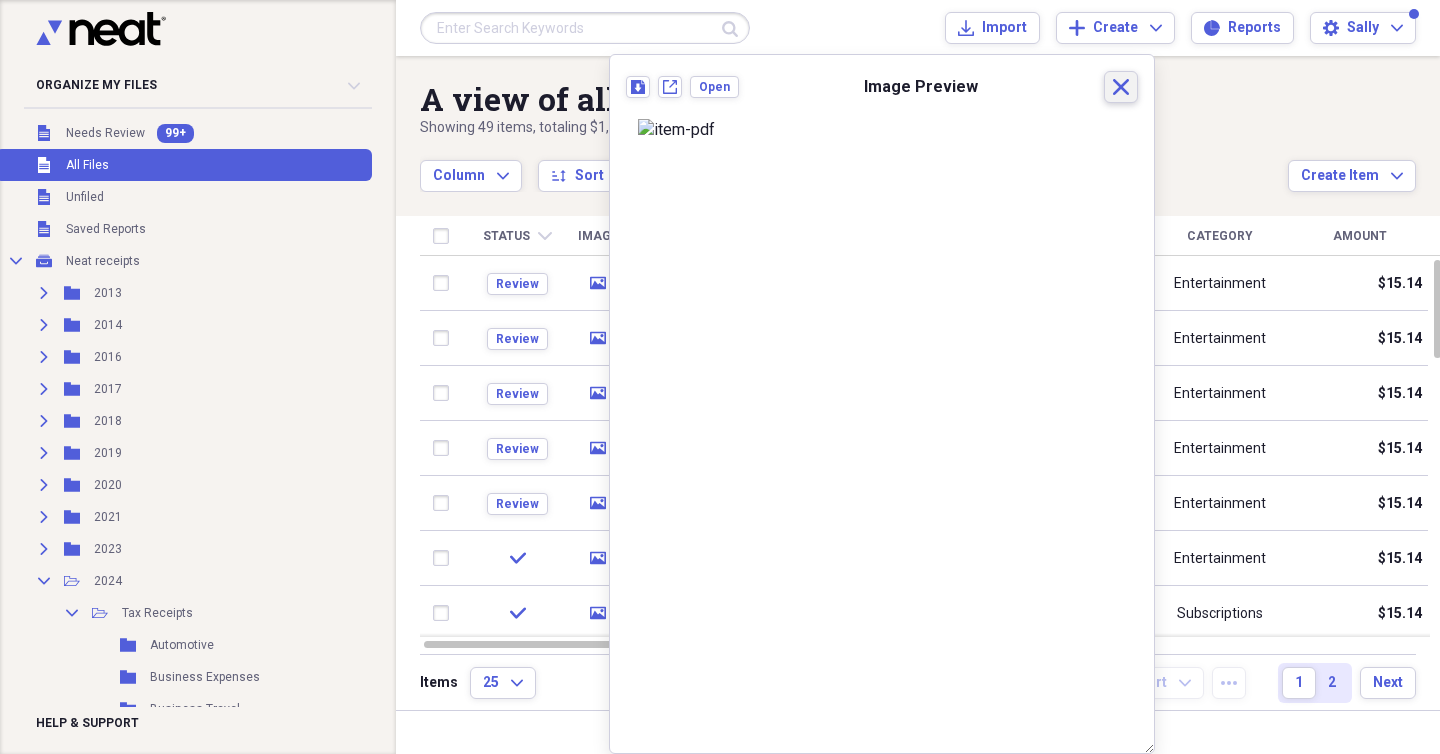 click 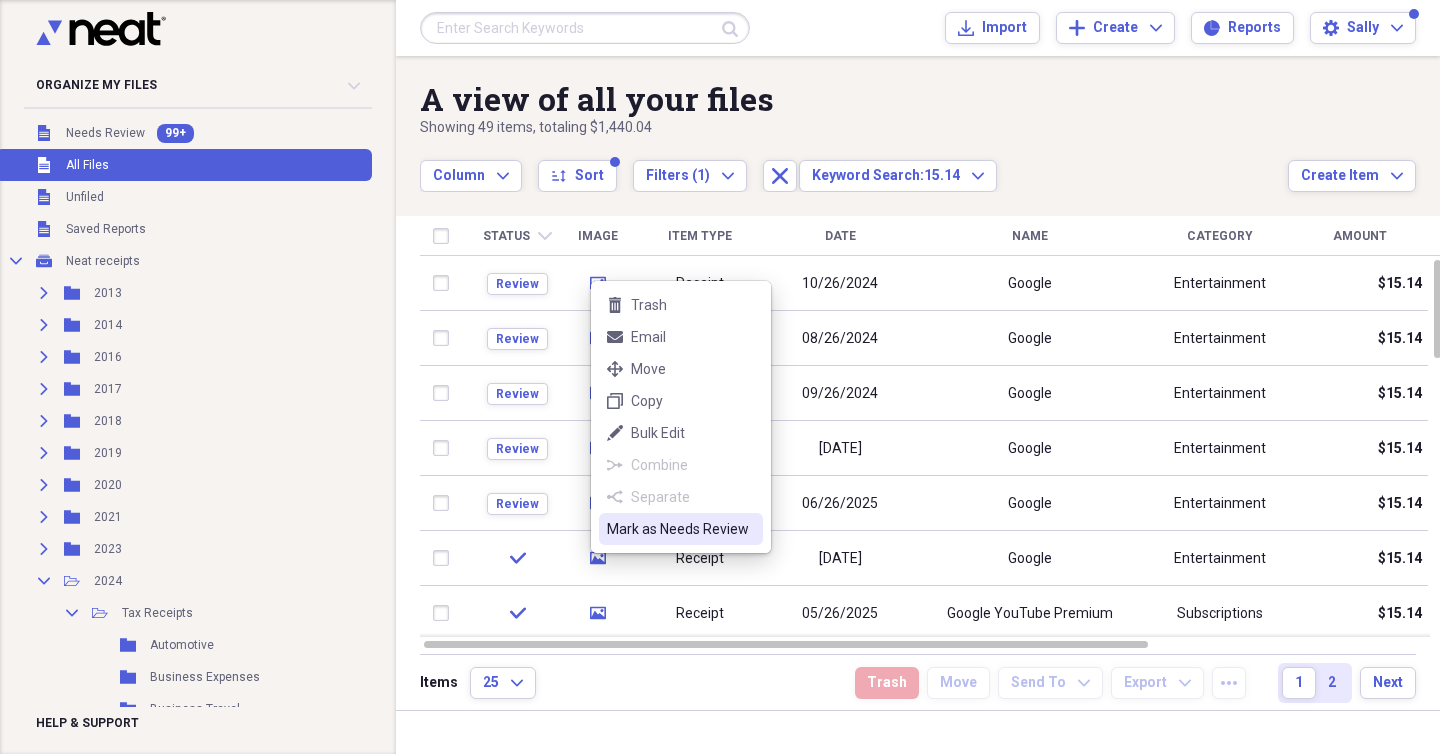 click on "Mark as Needs Review" at bounding box center (681, 529) 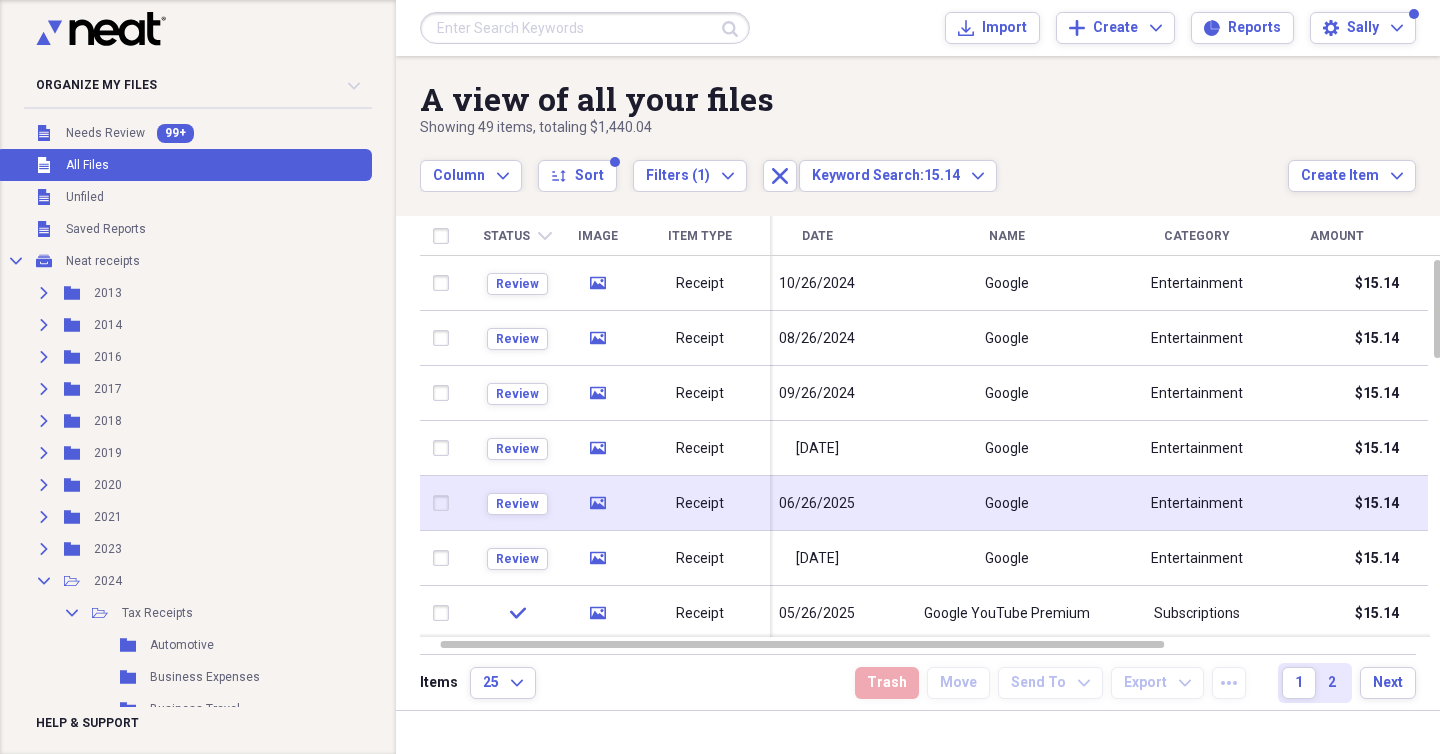 click 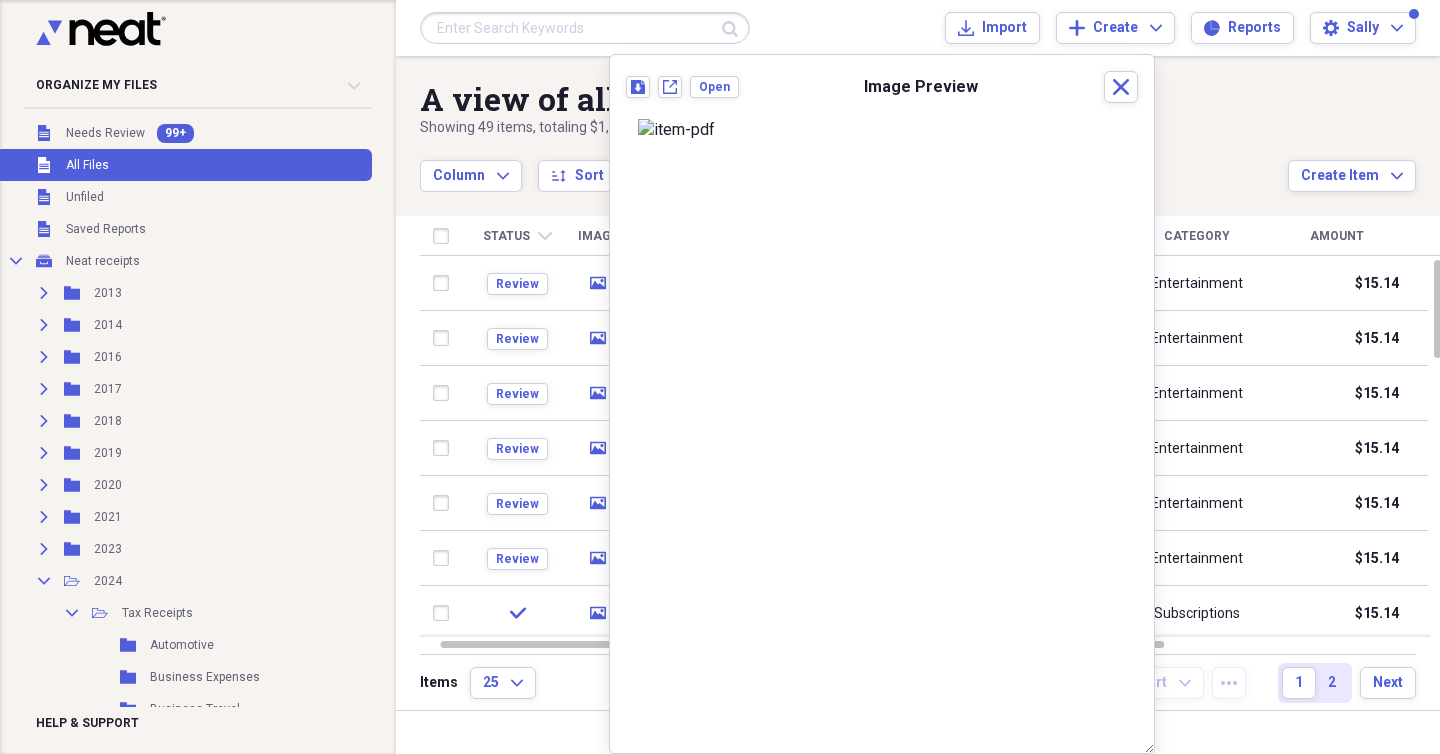 scroll, scrollTop: 5, scrollLeft: 0, axis: vertical 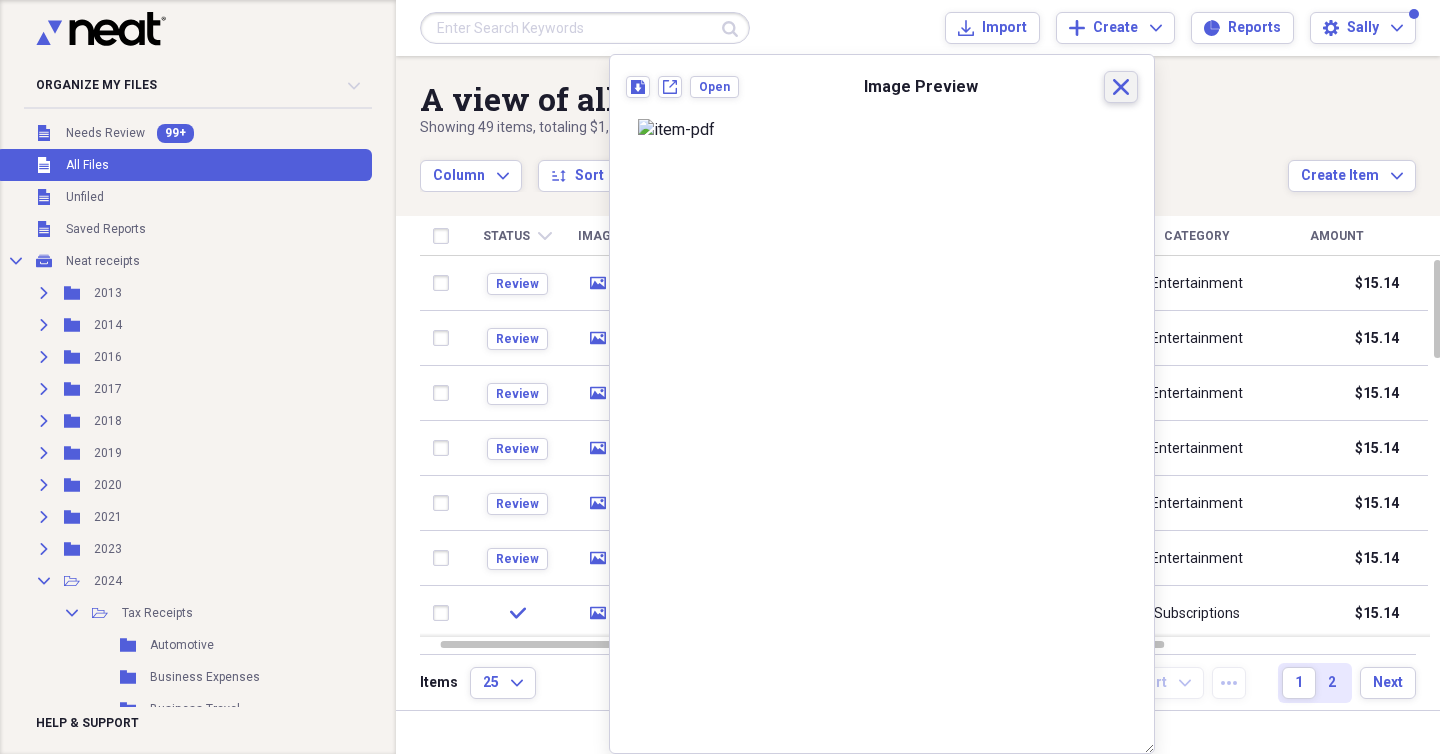 click on "Close" 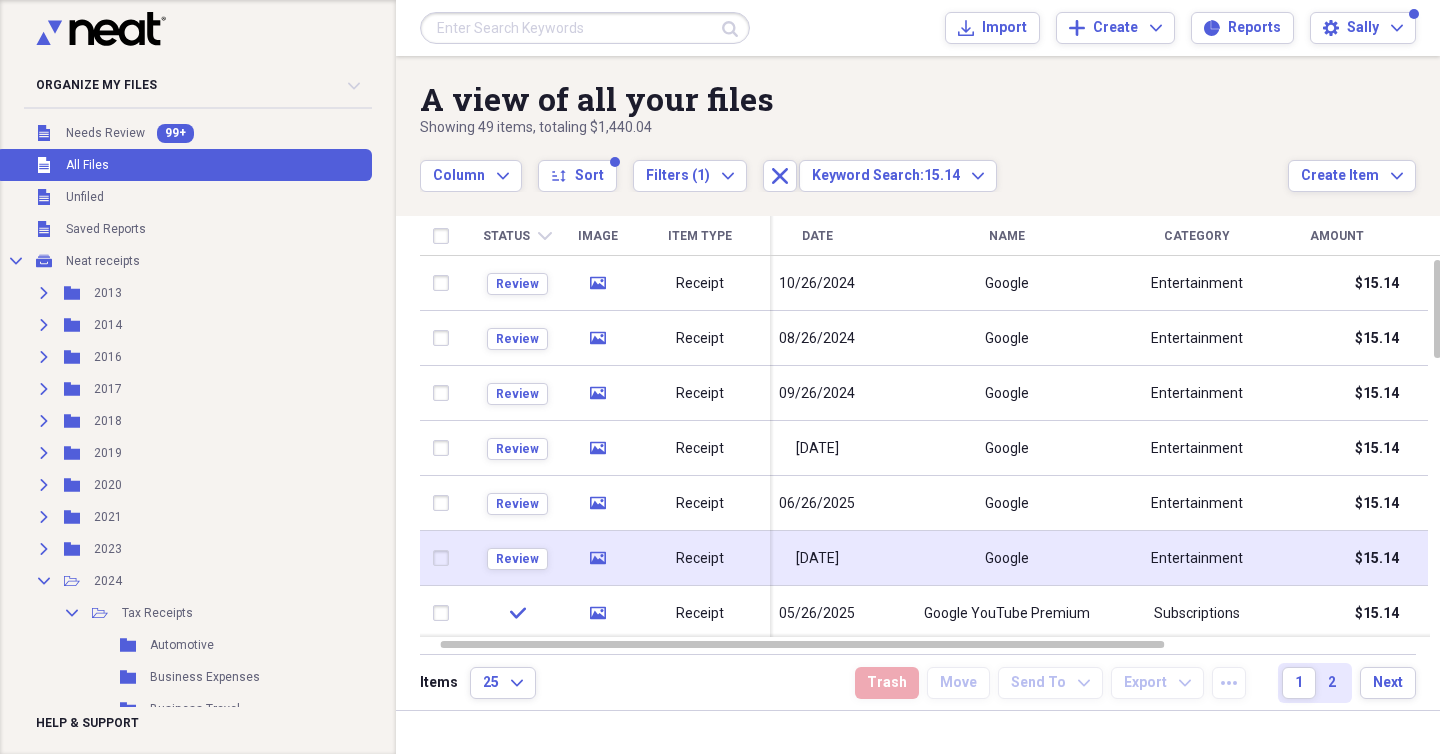 click on "media" 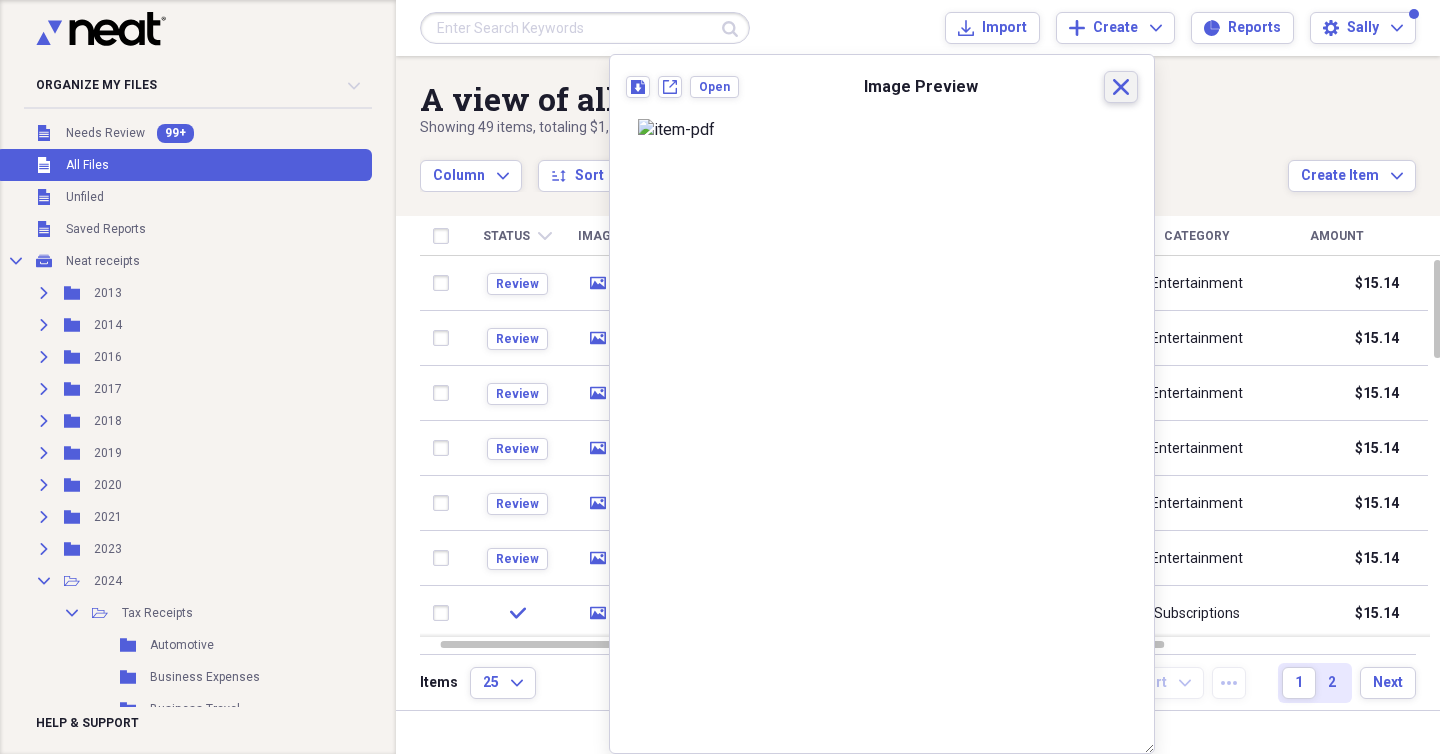 click on "Close" 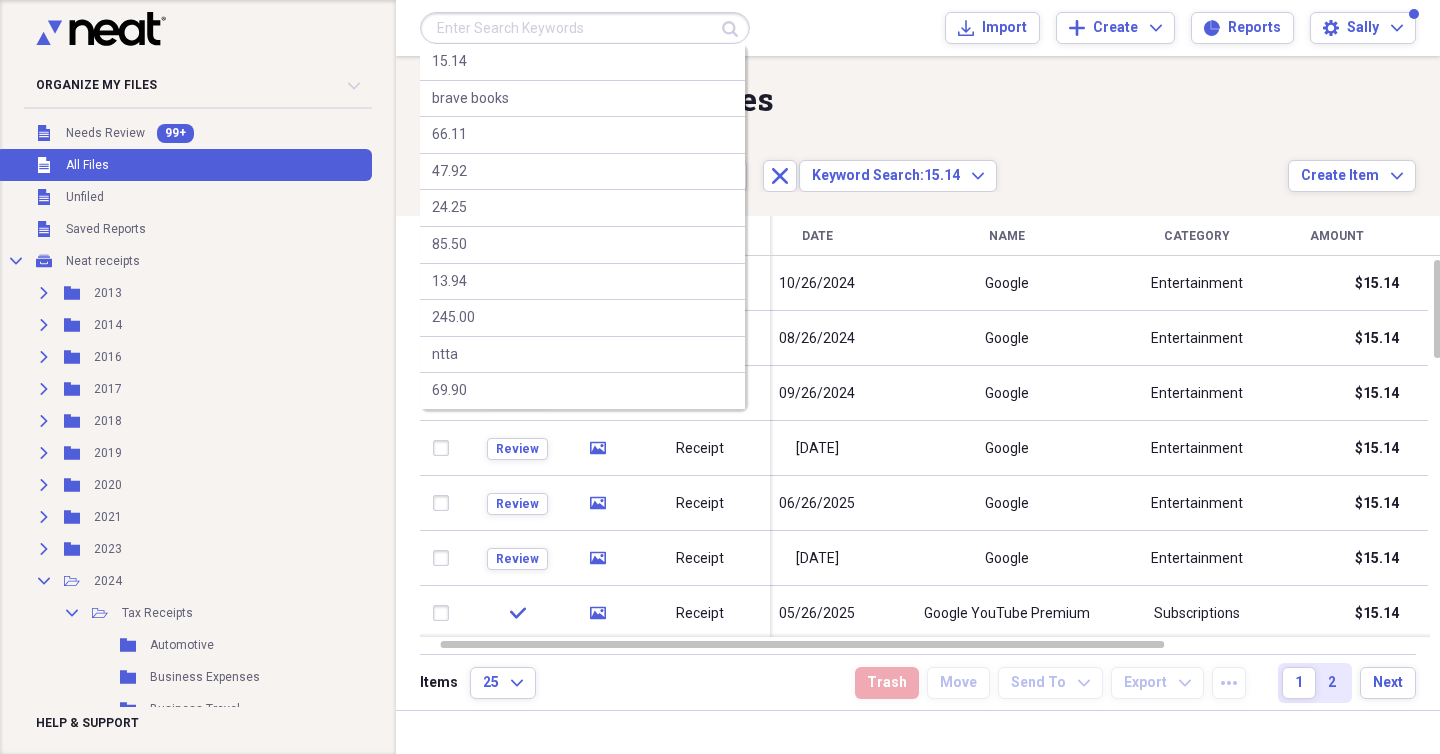 click at bounding box center [585, 28] 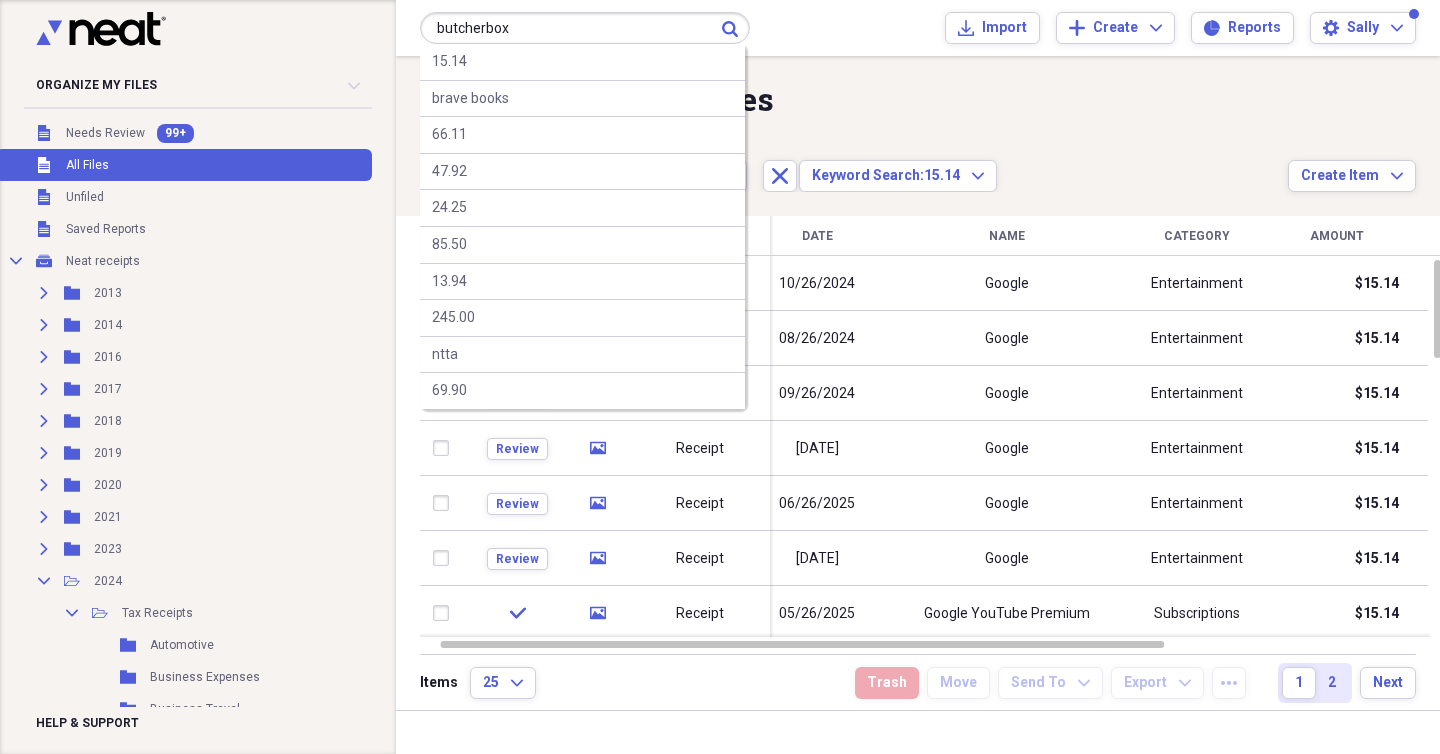 type on "butcherbox" 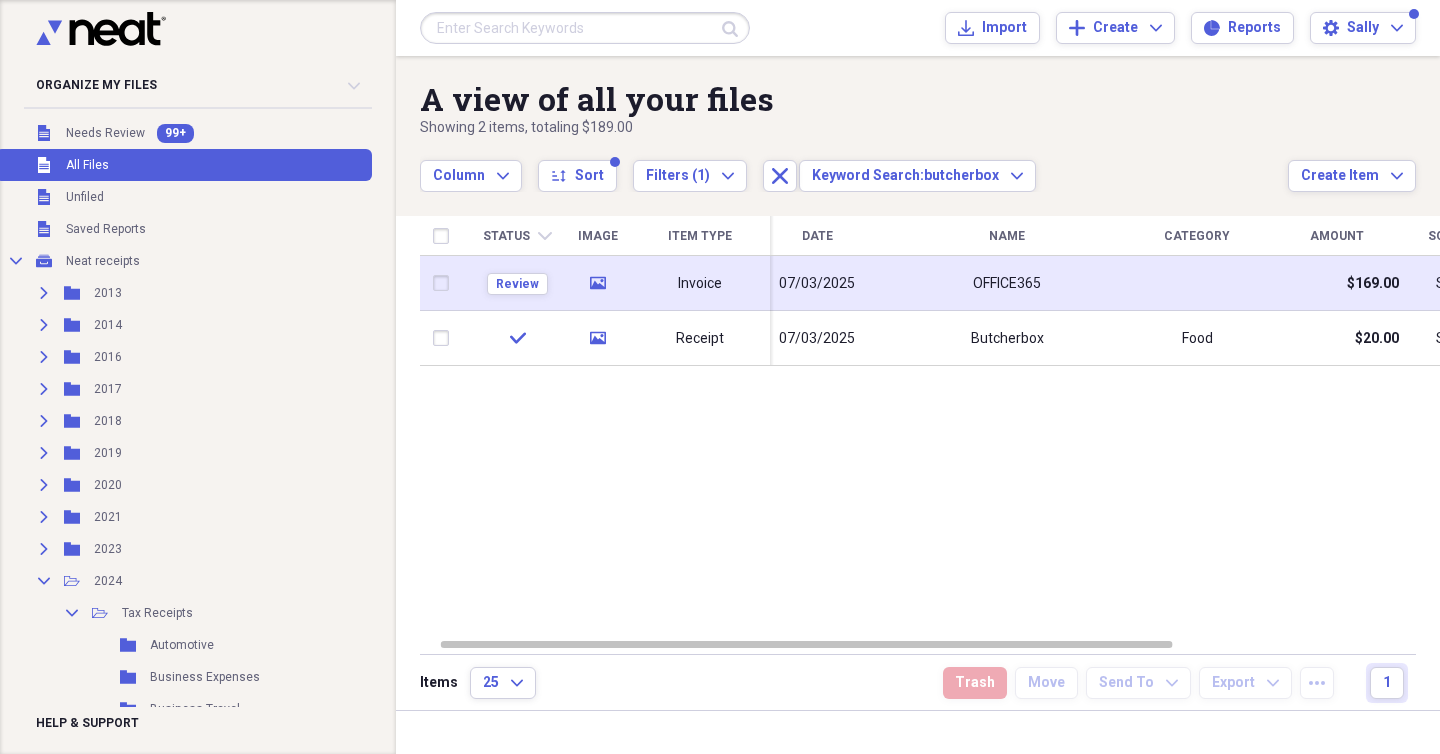 click 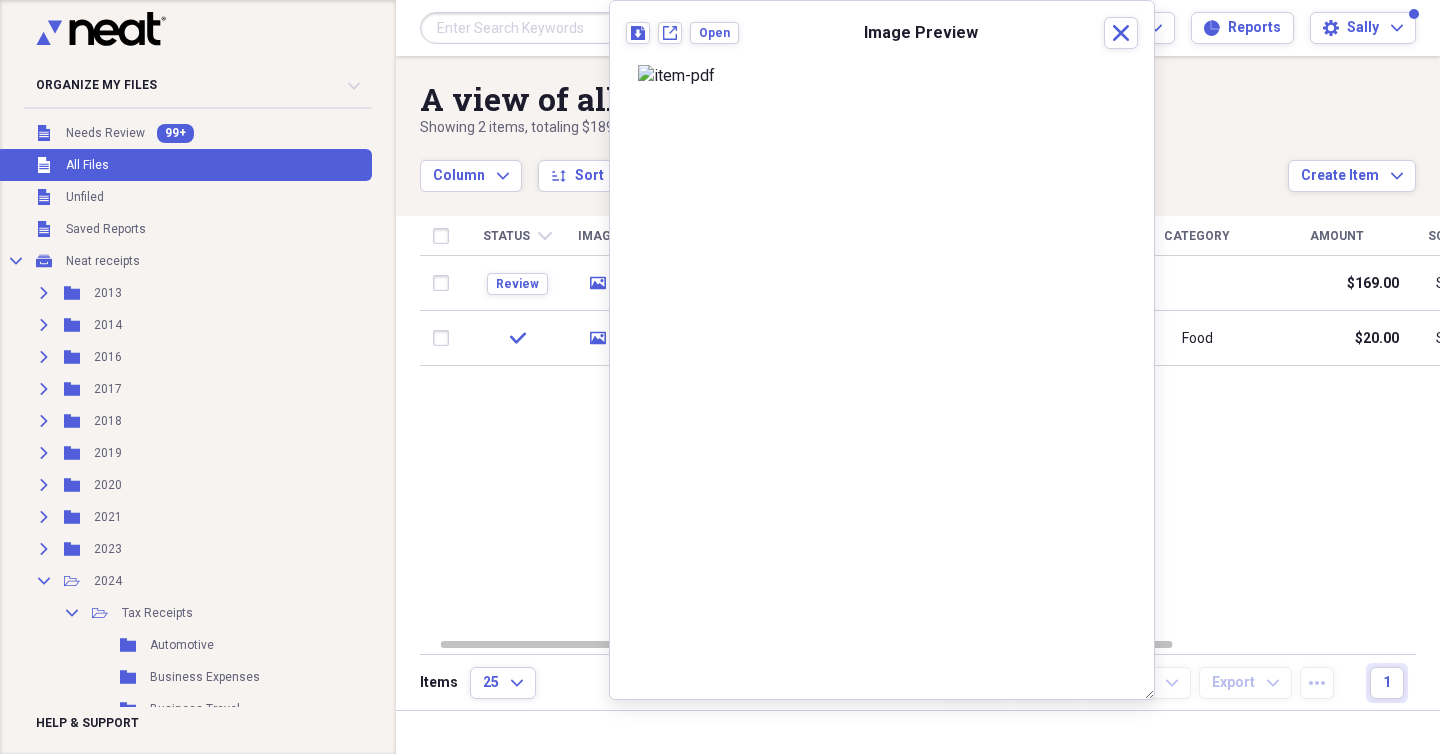 scroll, scrollTop: 0, scrollLeft: 0, axis: both 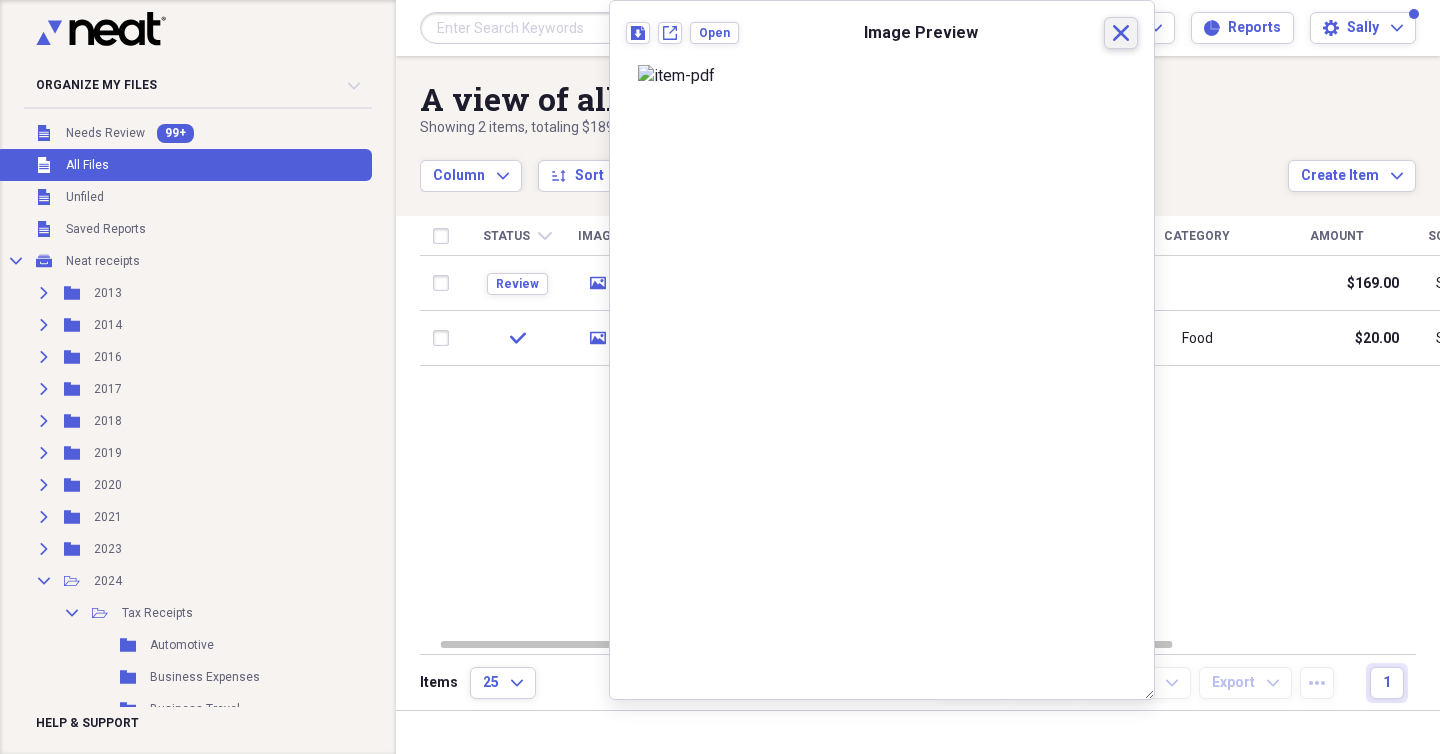 click 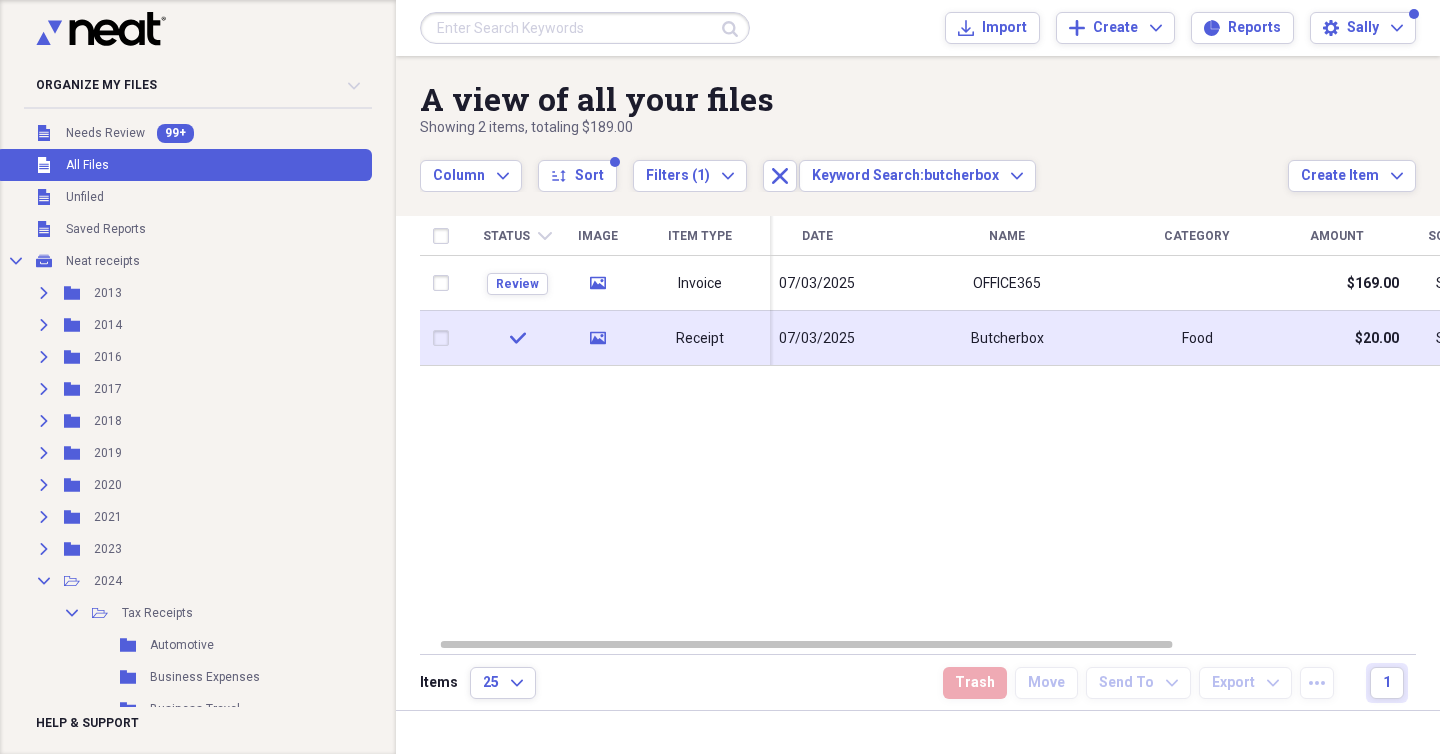 click on "media" 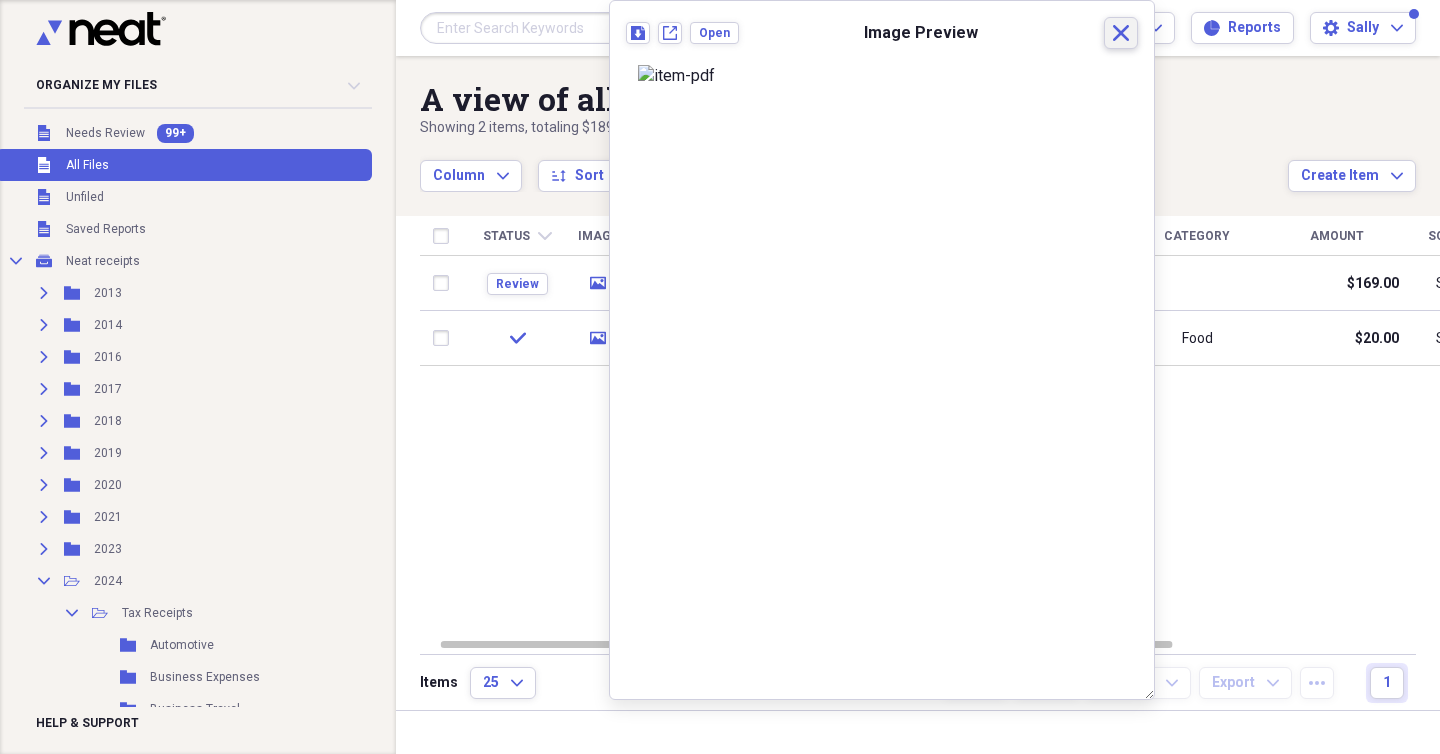 click 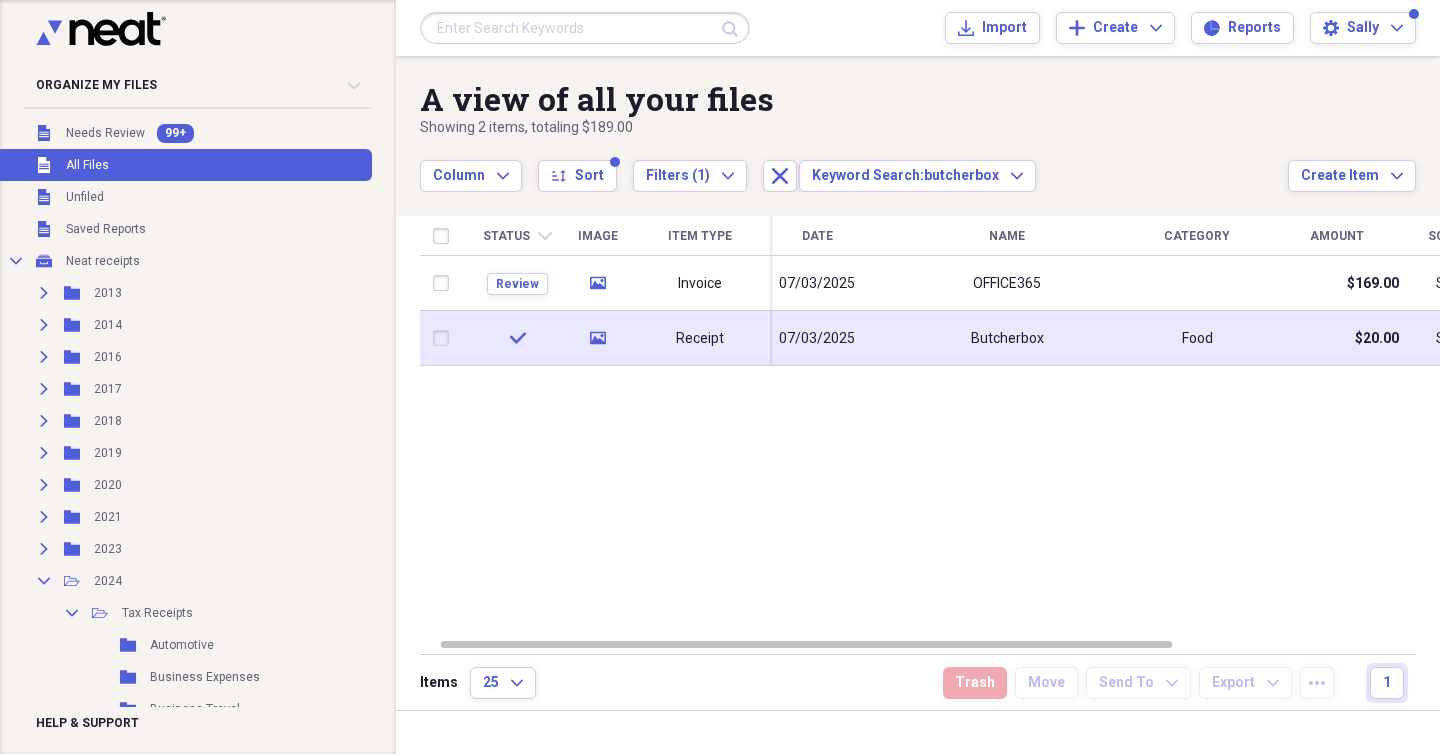 click on "Butcherbox" at bounding box center (1007, 338) 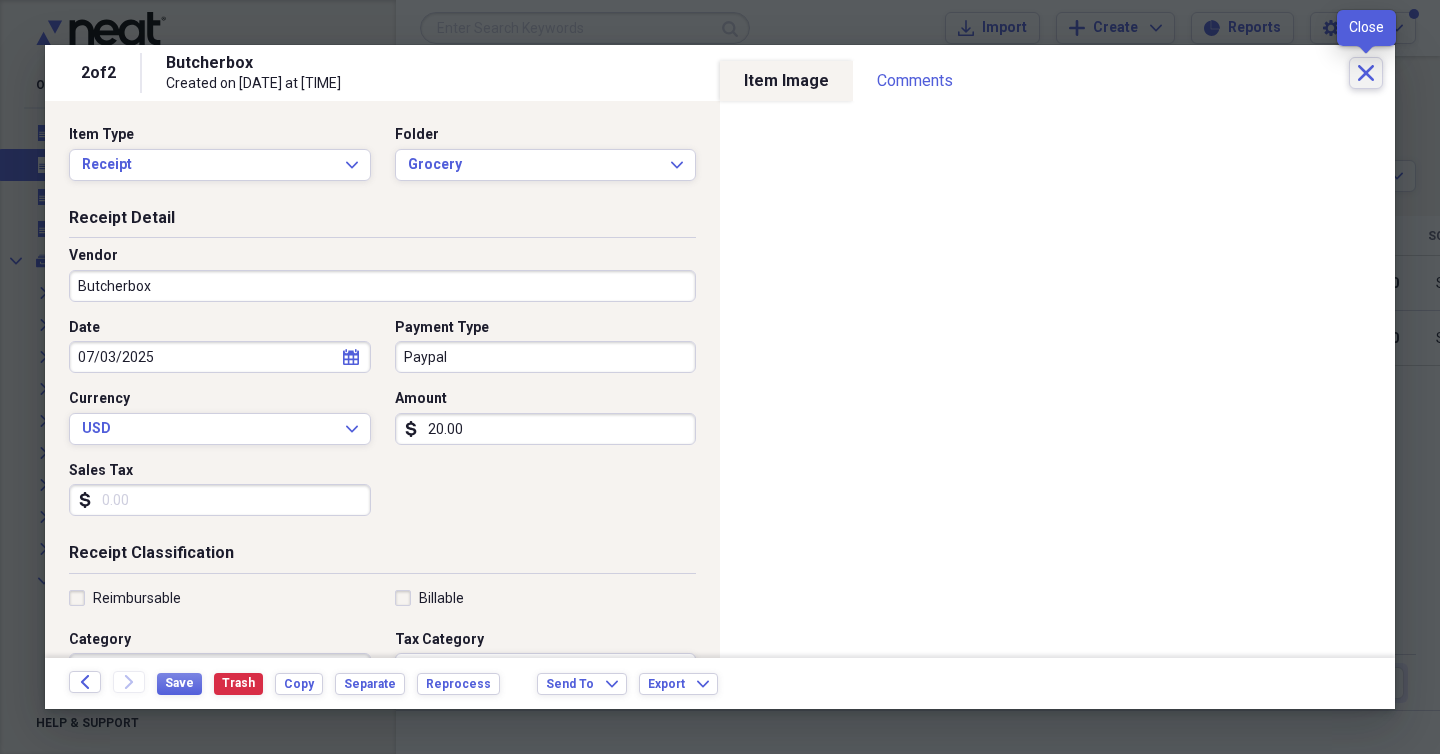 click 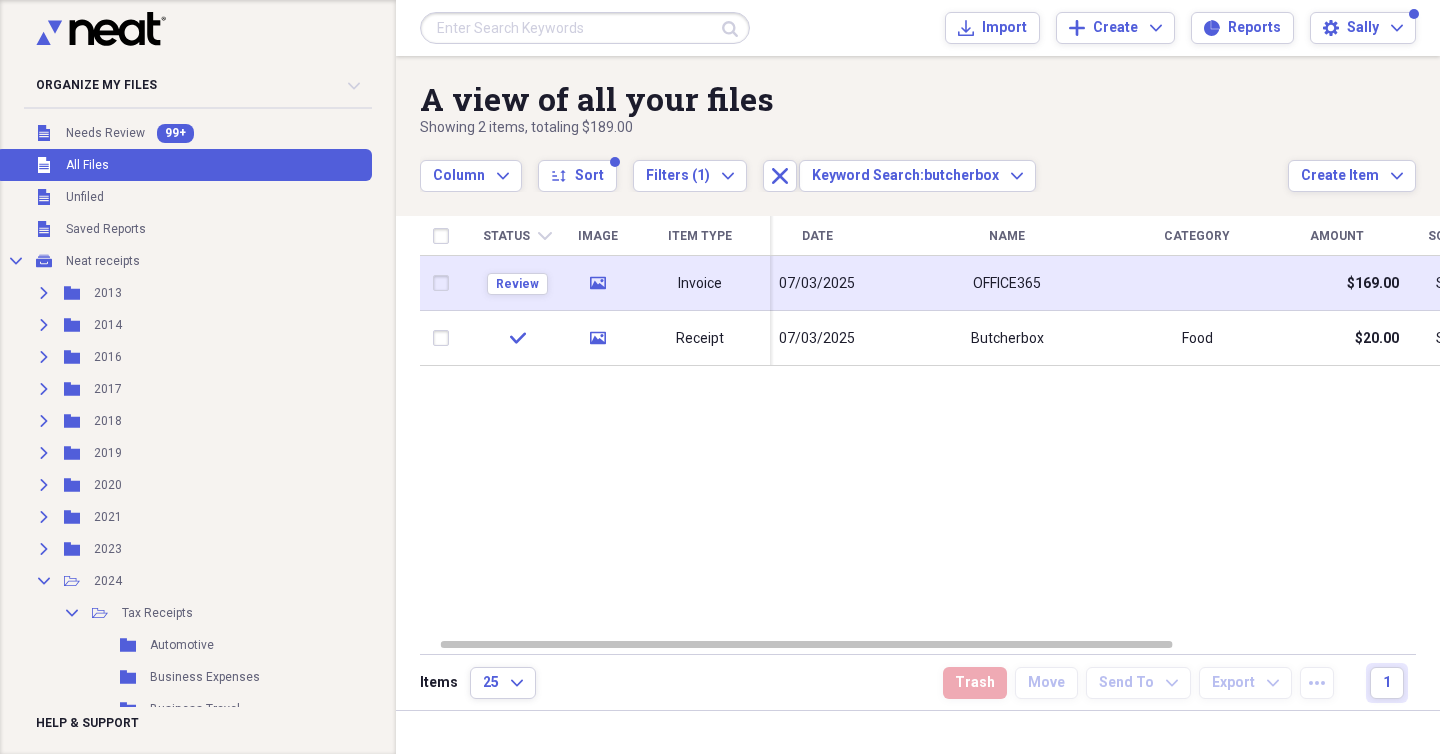 click at bounding box center (445, 283) 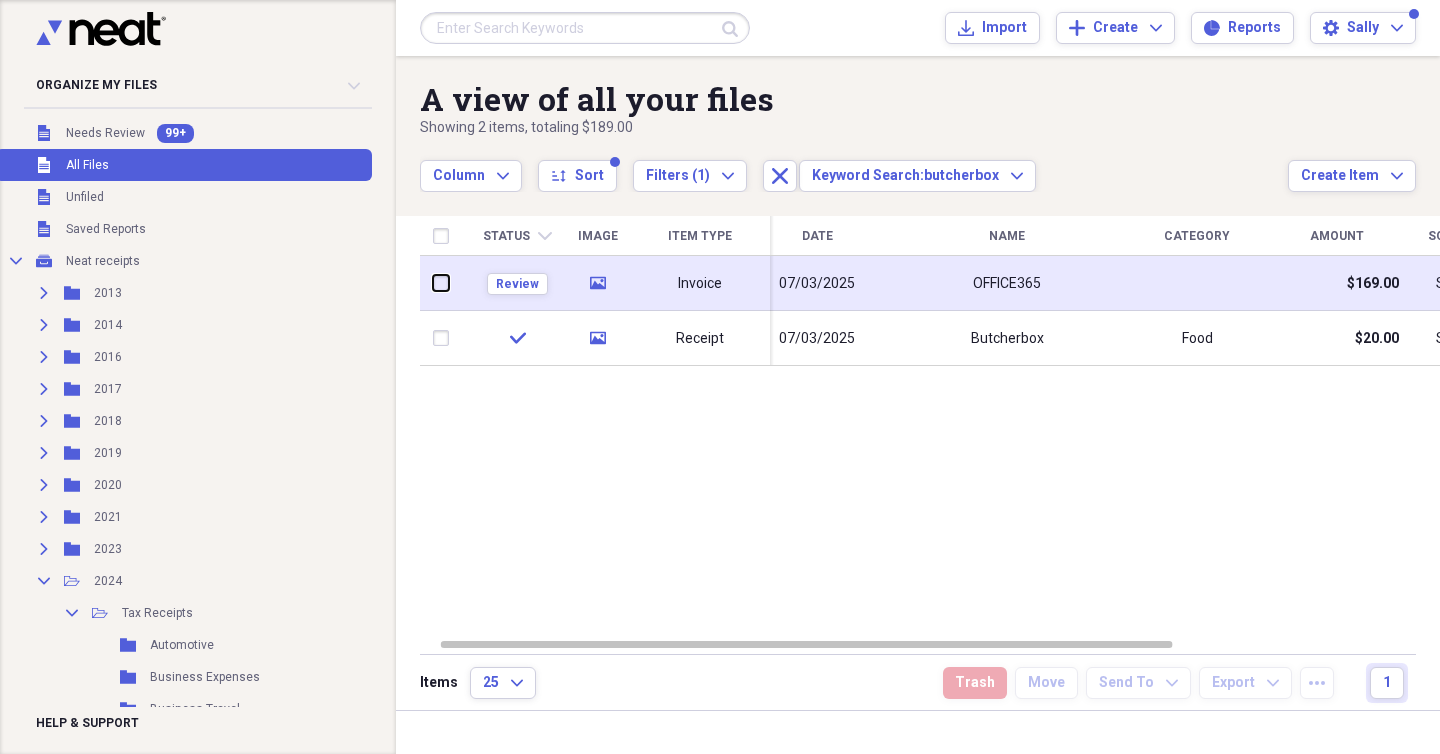 click at bounding box center (433, 283) 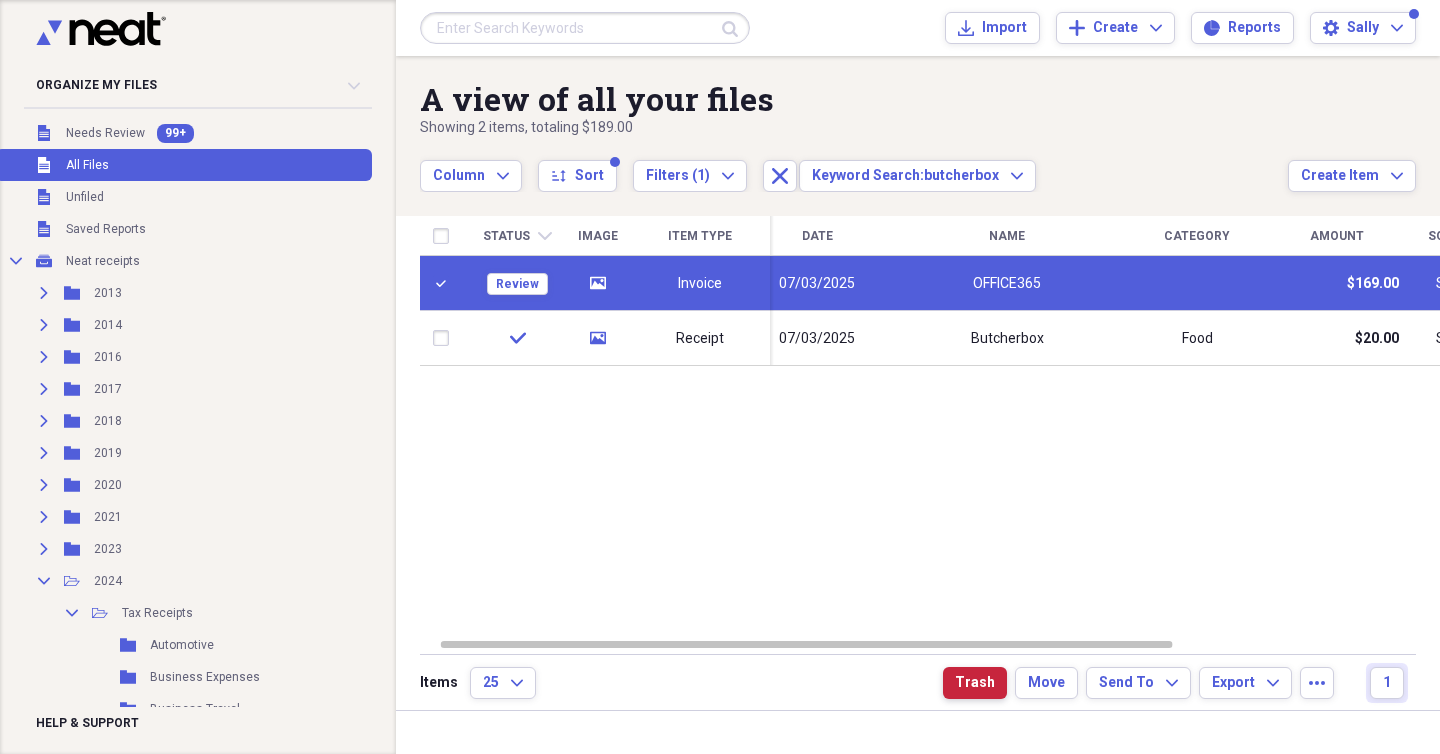 click on "Trash" at bounding box center (975, 683) 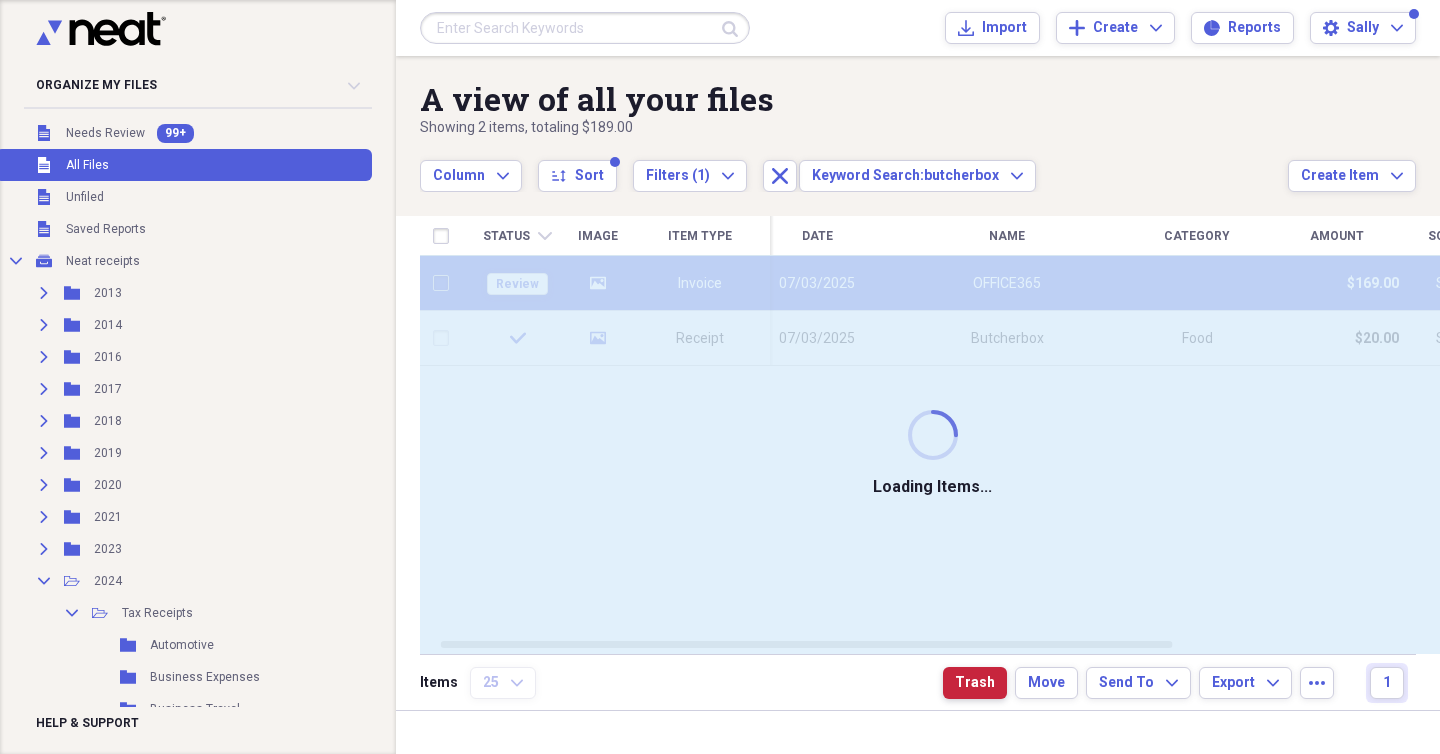 checkbox on "false" 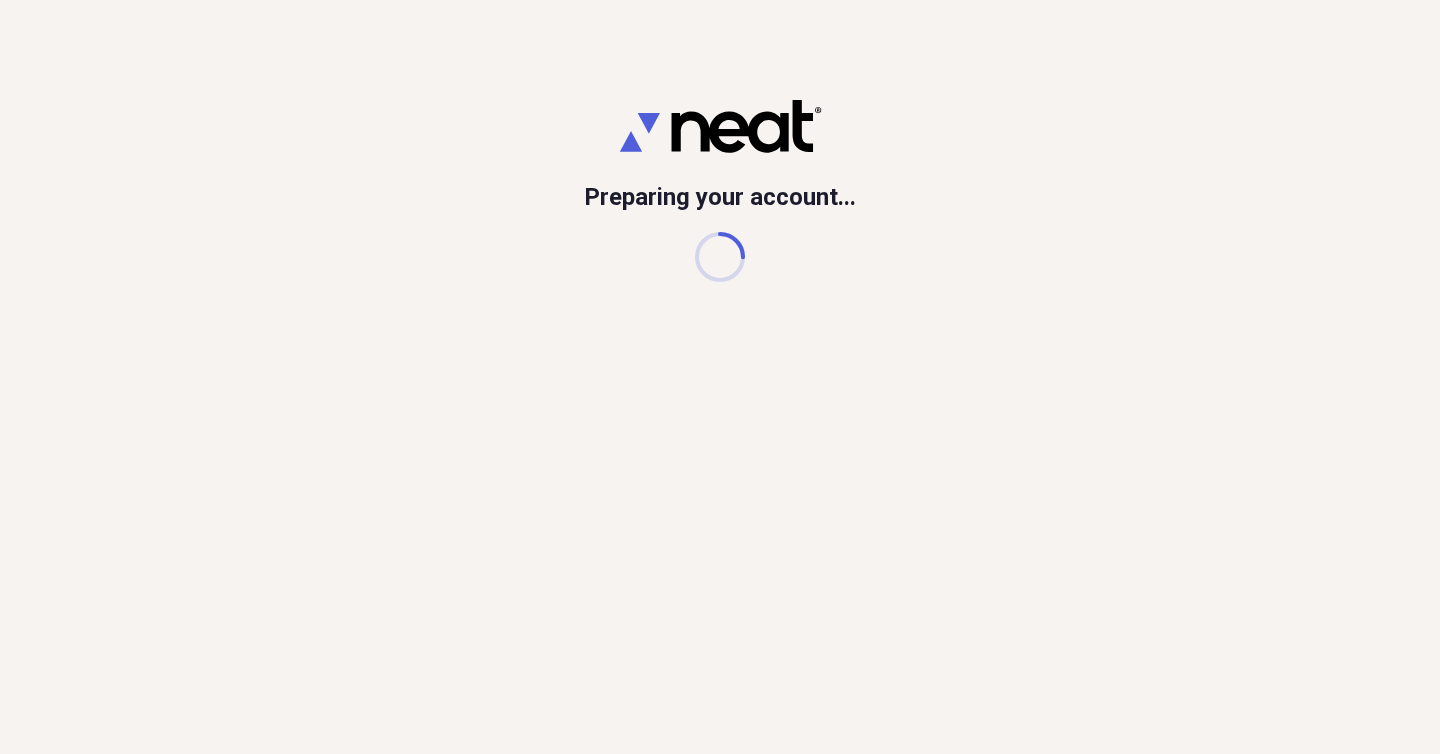scroll, scrollTop: 0, scrollLeft: 0, axis: both 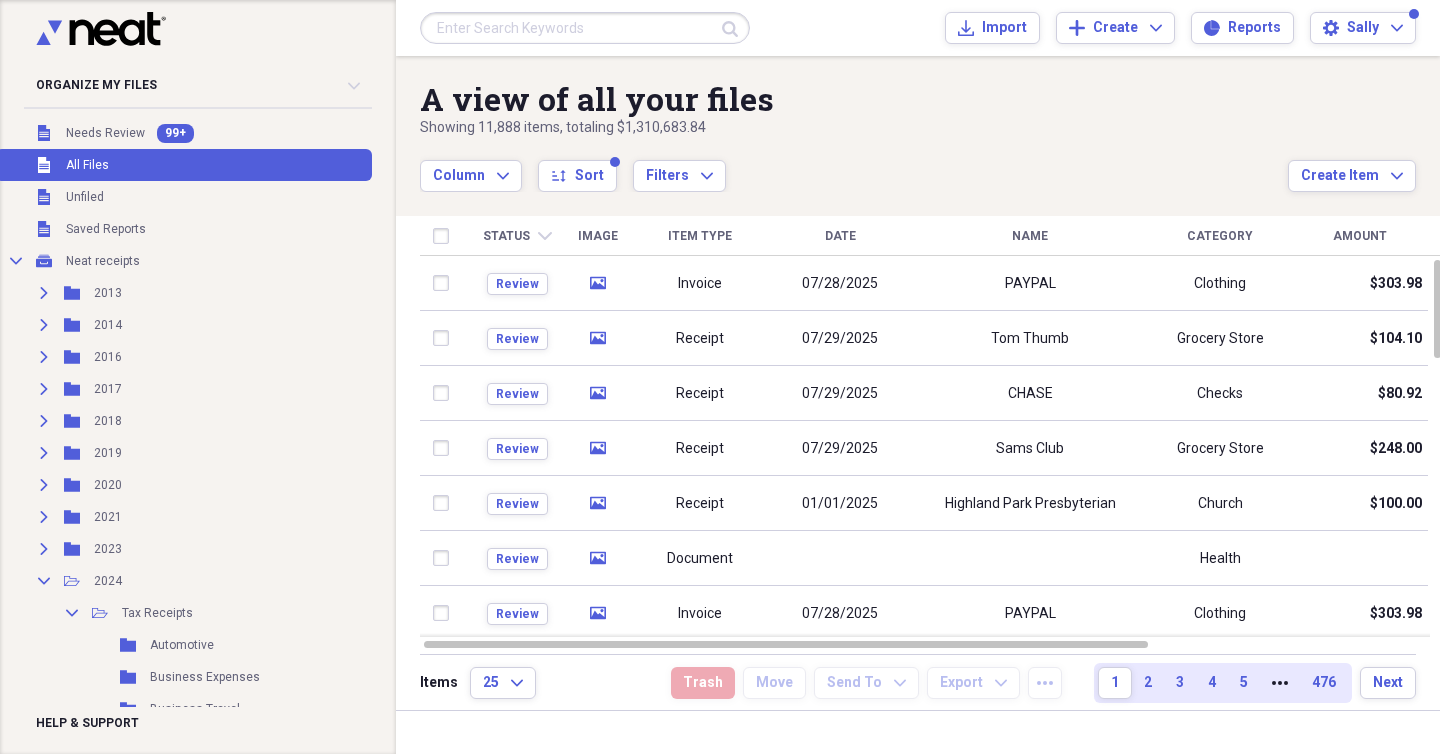 click at bounding box center (585, 28) 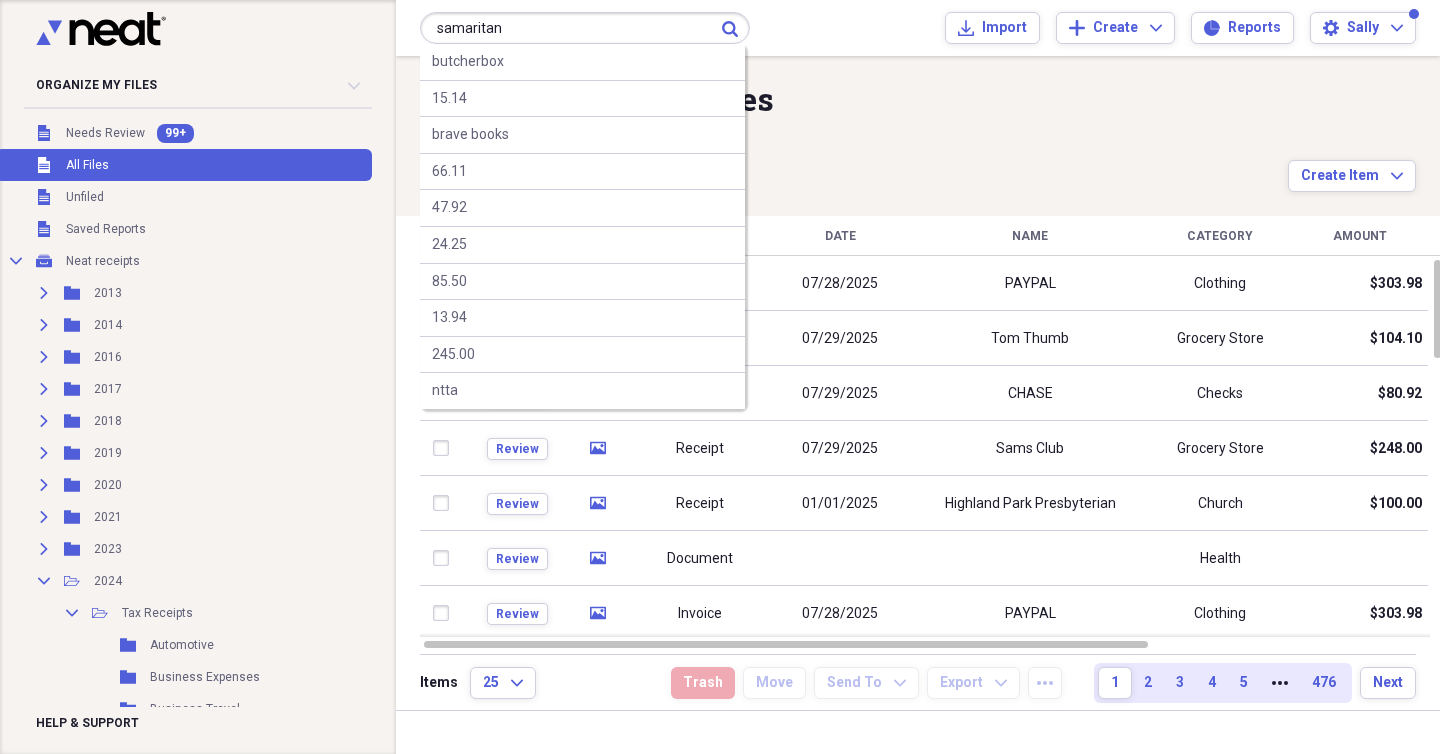 type on "samaritan" 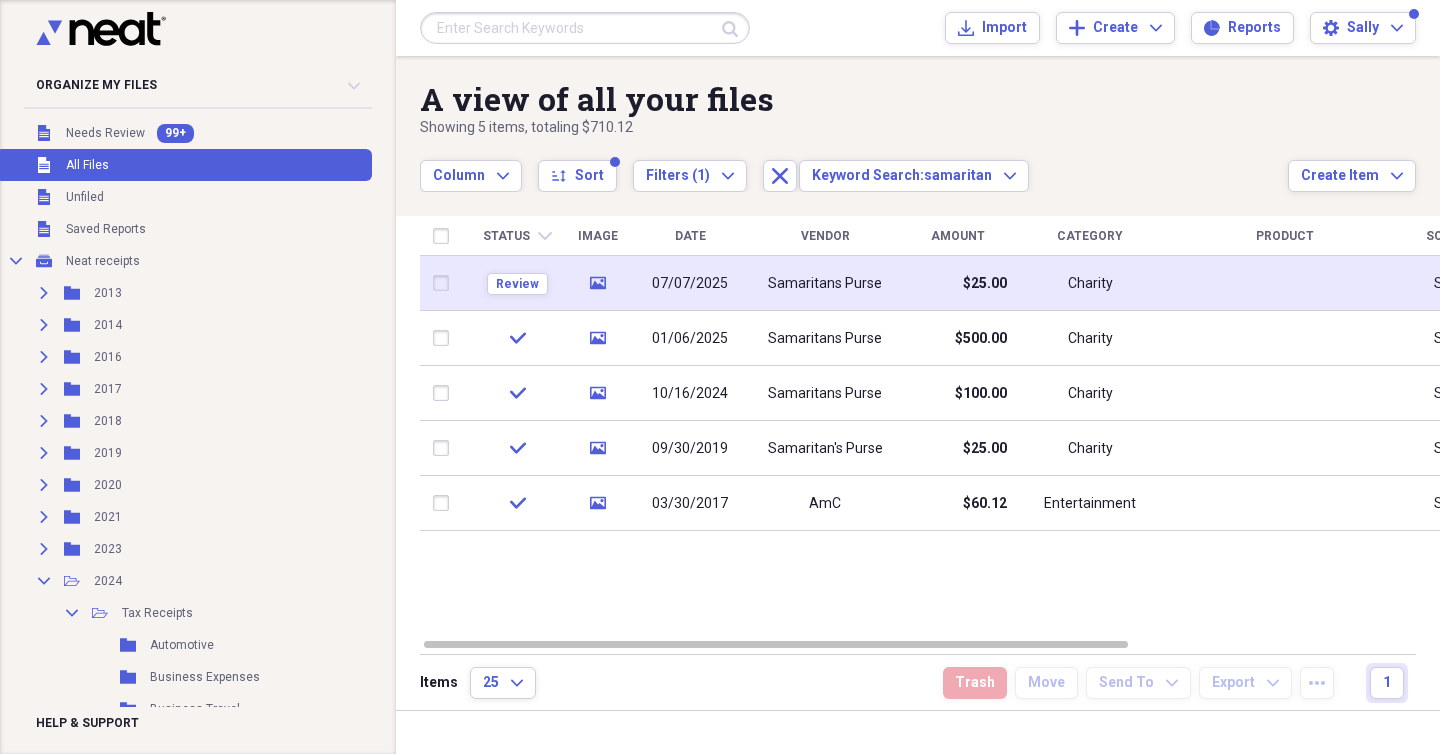 click on "07/07/2025" at bounding box center [690, 284] 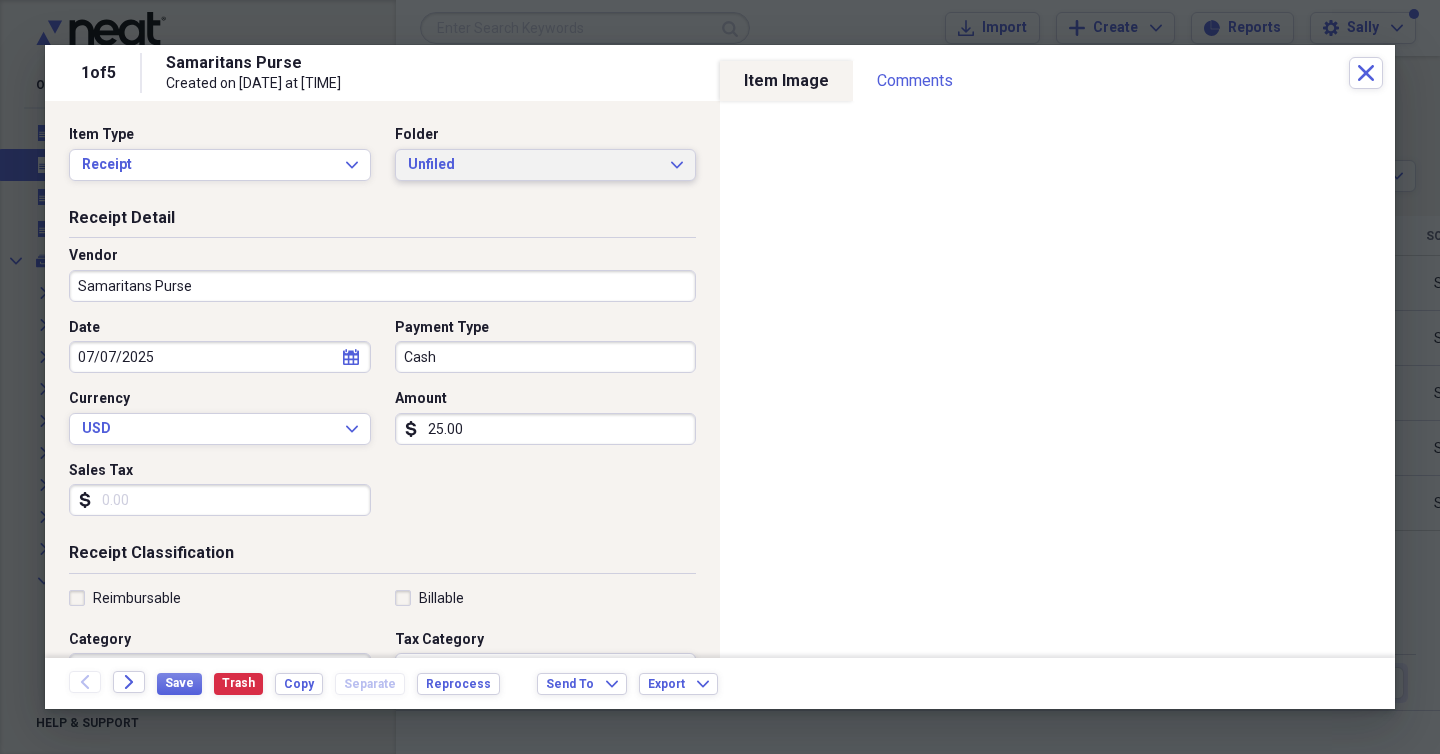 click on "Unfiled" at bounding box center [534, 165] 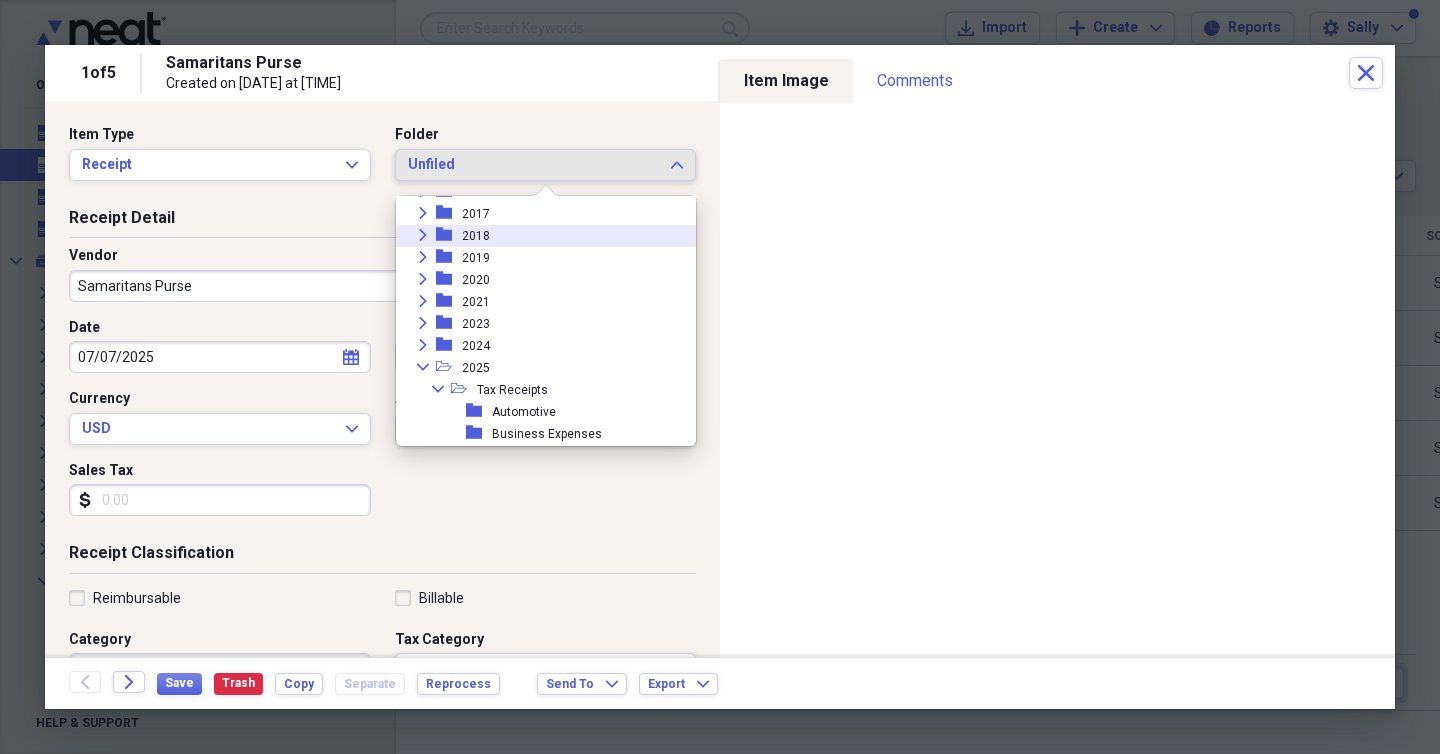 scroll, scrollTop: 244, scrollLeft: 0, axis: vertical 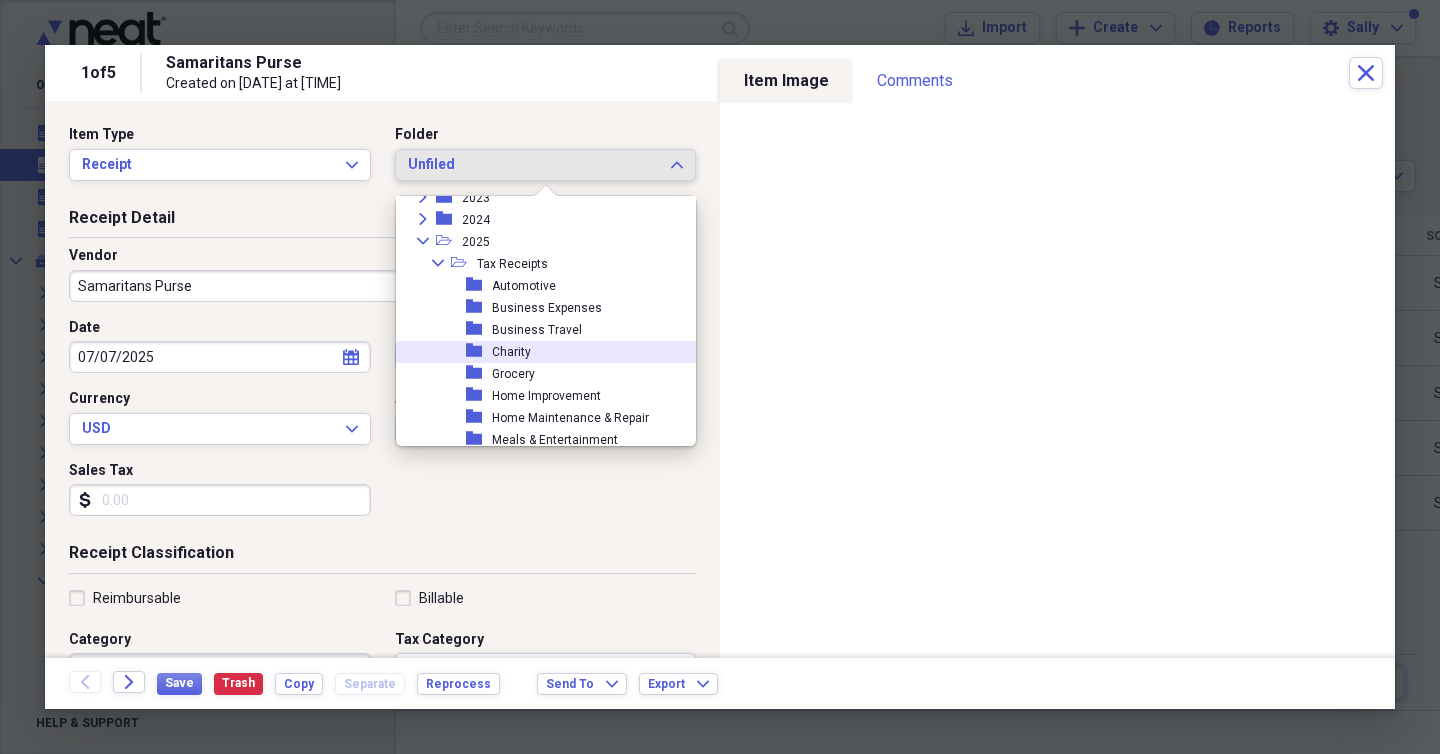 click on "Charity" at bounding box center [511, 352] 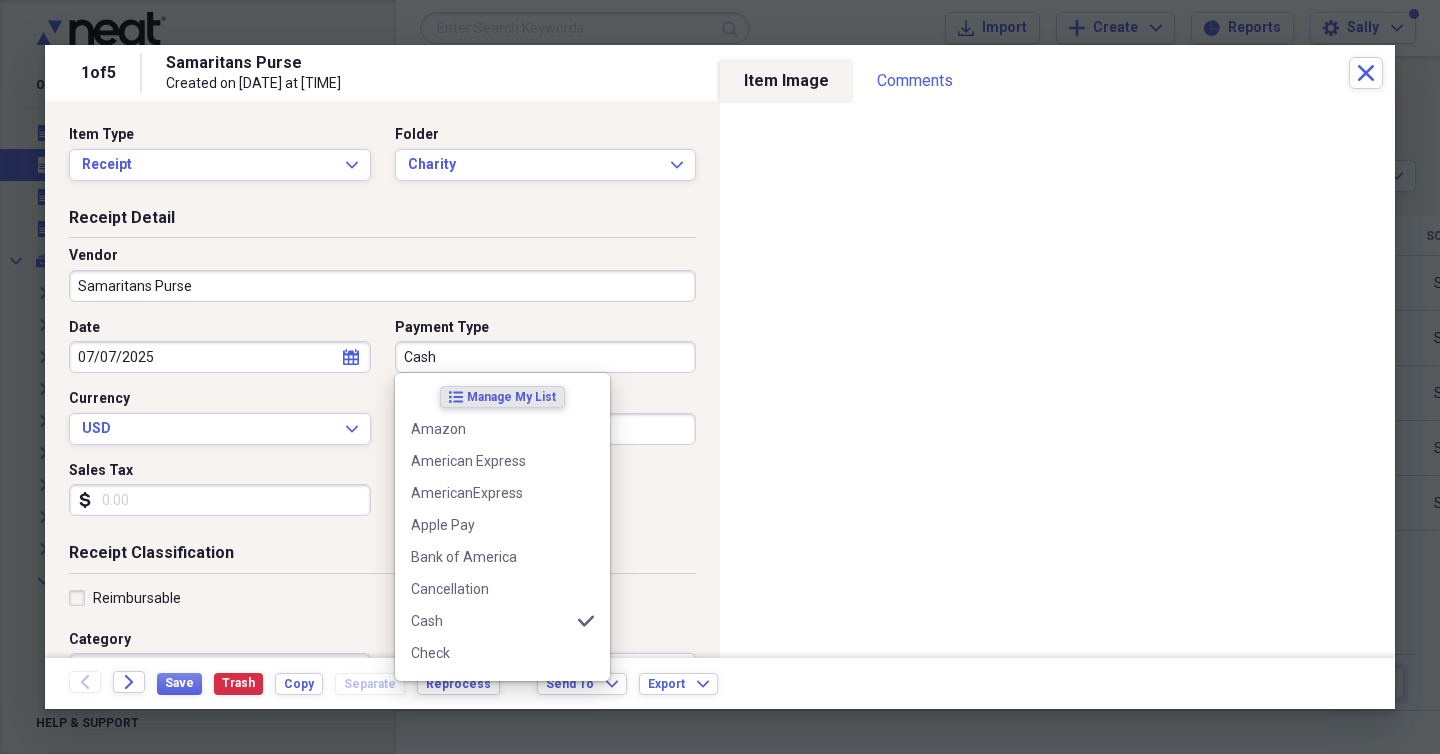 click on "Cash" at bounding box center [546, 357] 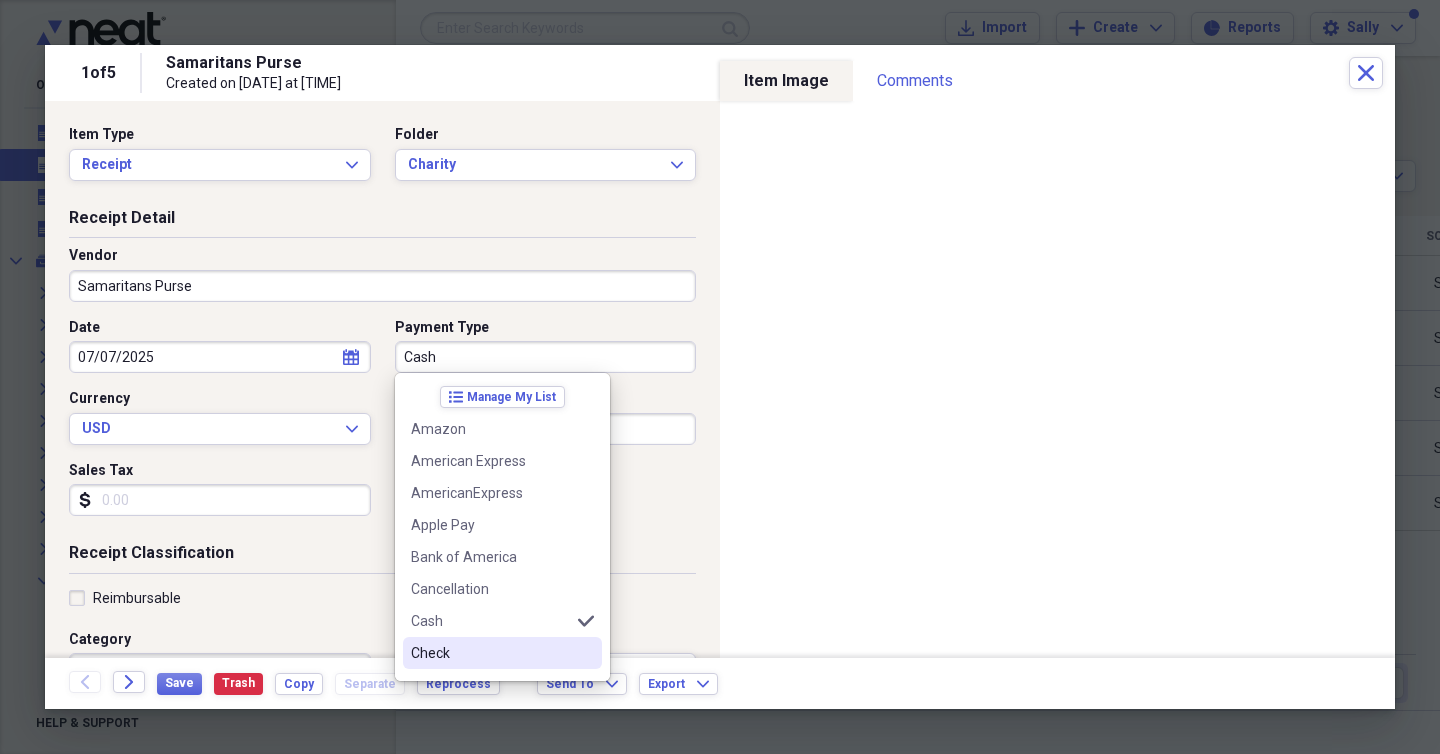 click on "Check" at bounding box center (490, 653) 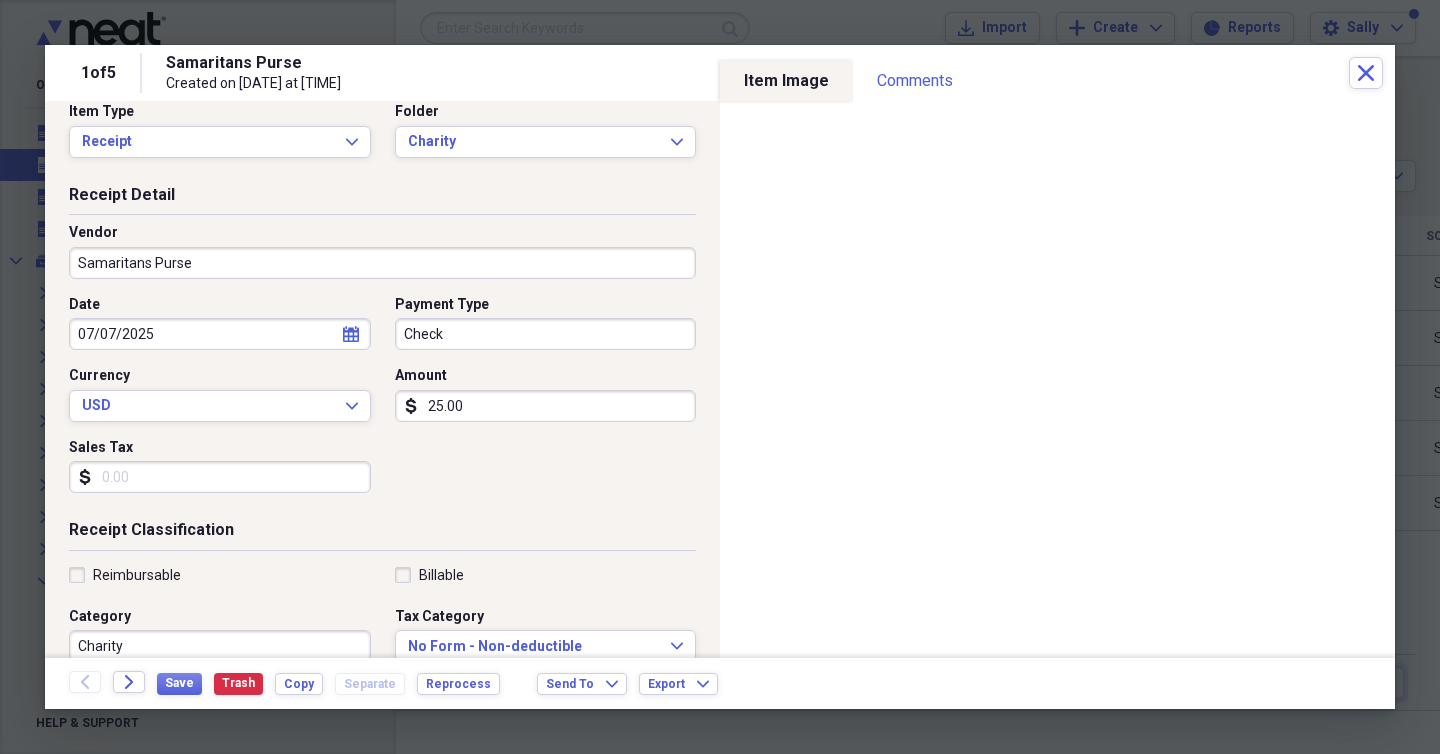 scroll, scrollTop: 45, scrollLeft: 0, axis: vertical 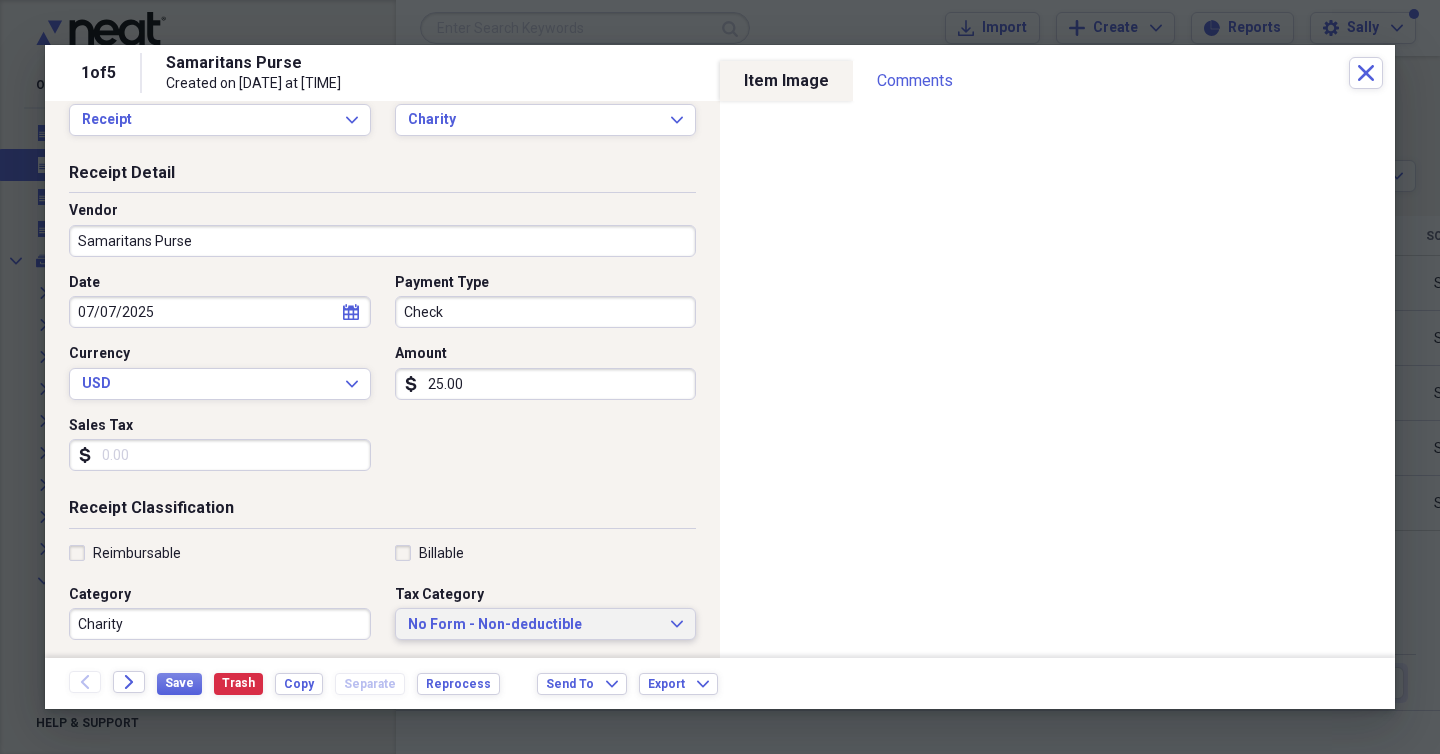click on "No Form - Non-deductible" at bounding box center [534, 625] 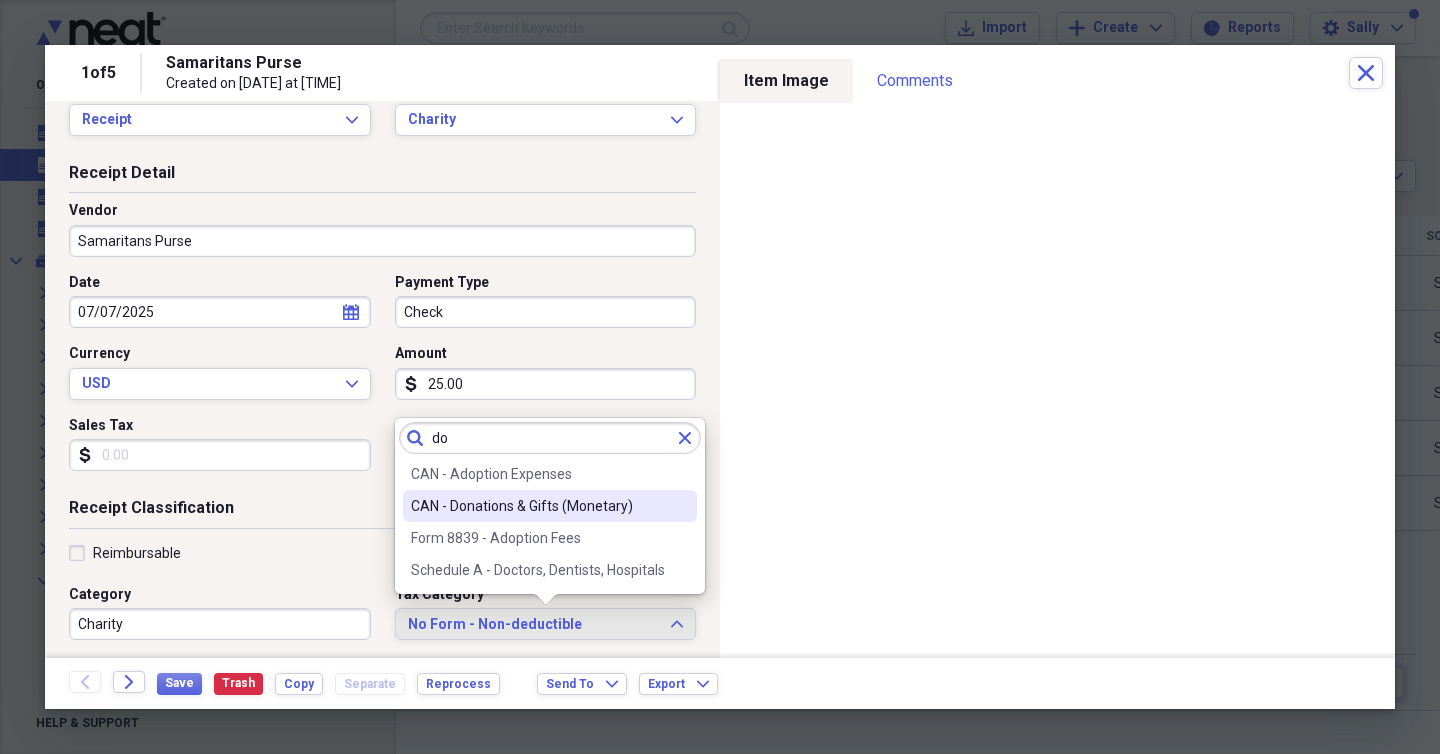 type on "do" 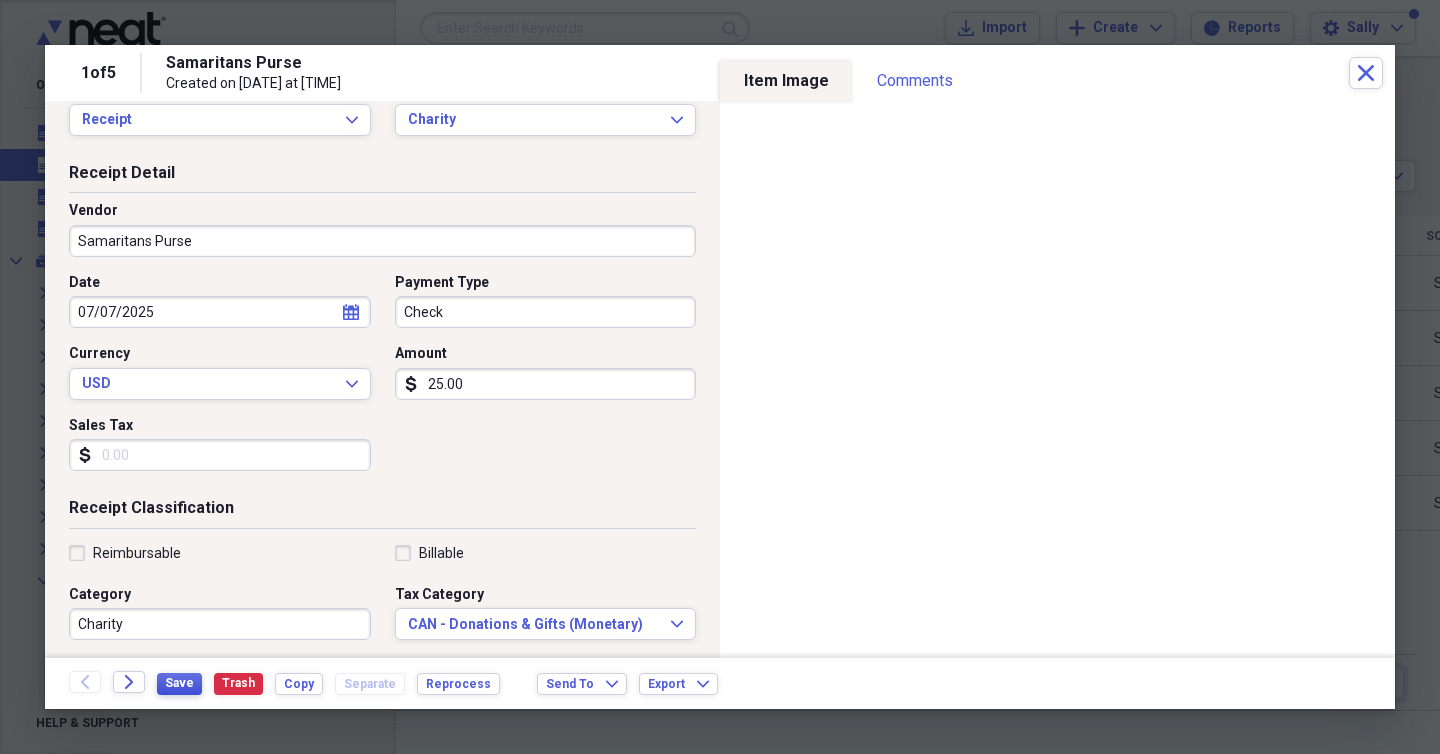 click on "Save" at bounding box center [179, 683] 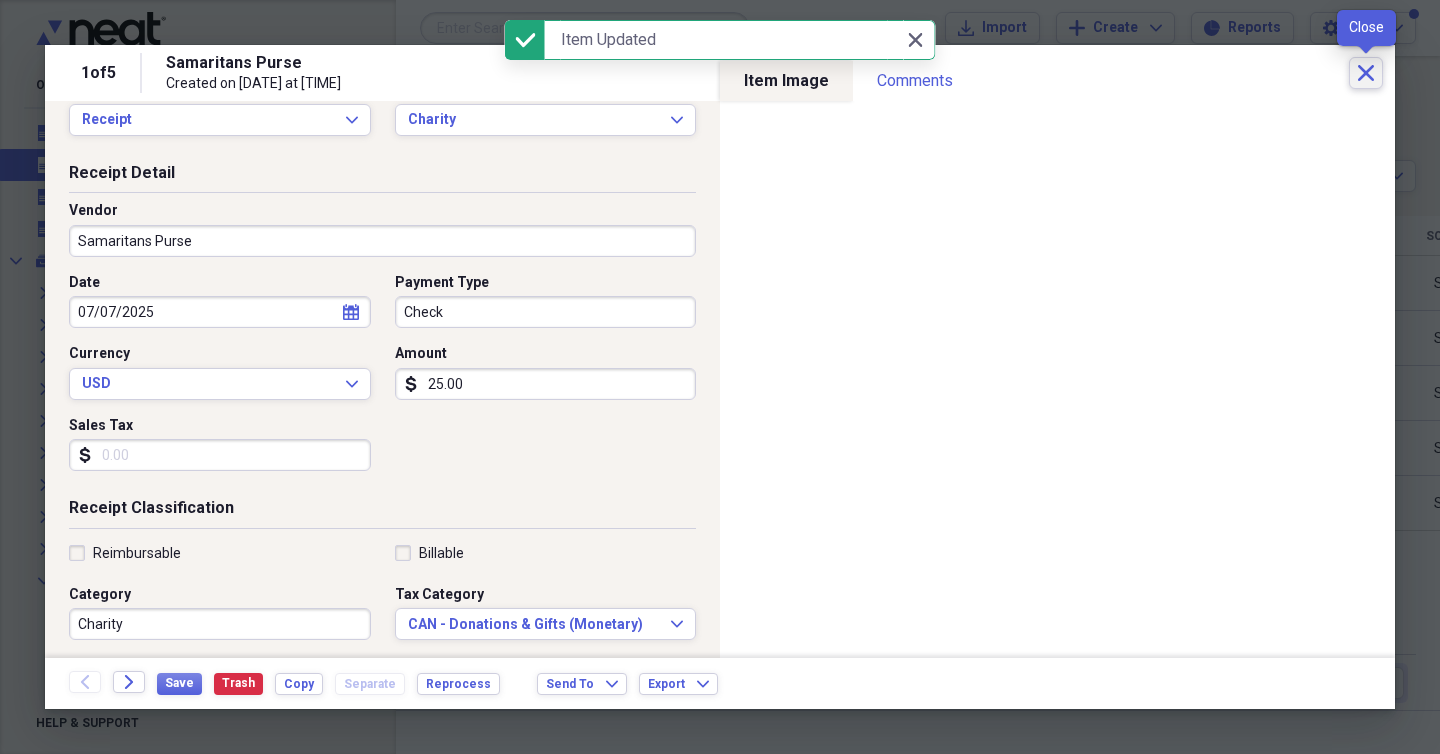 click 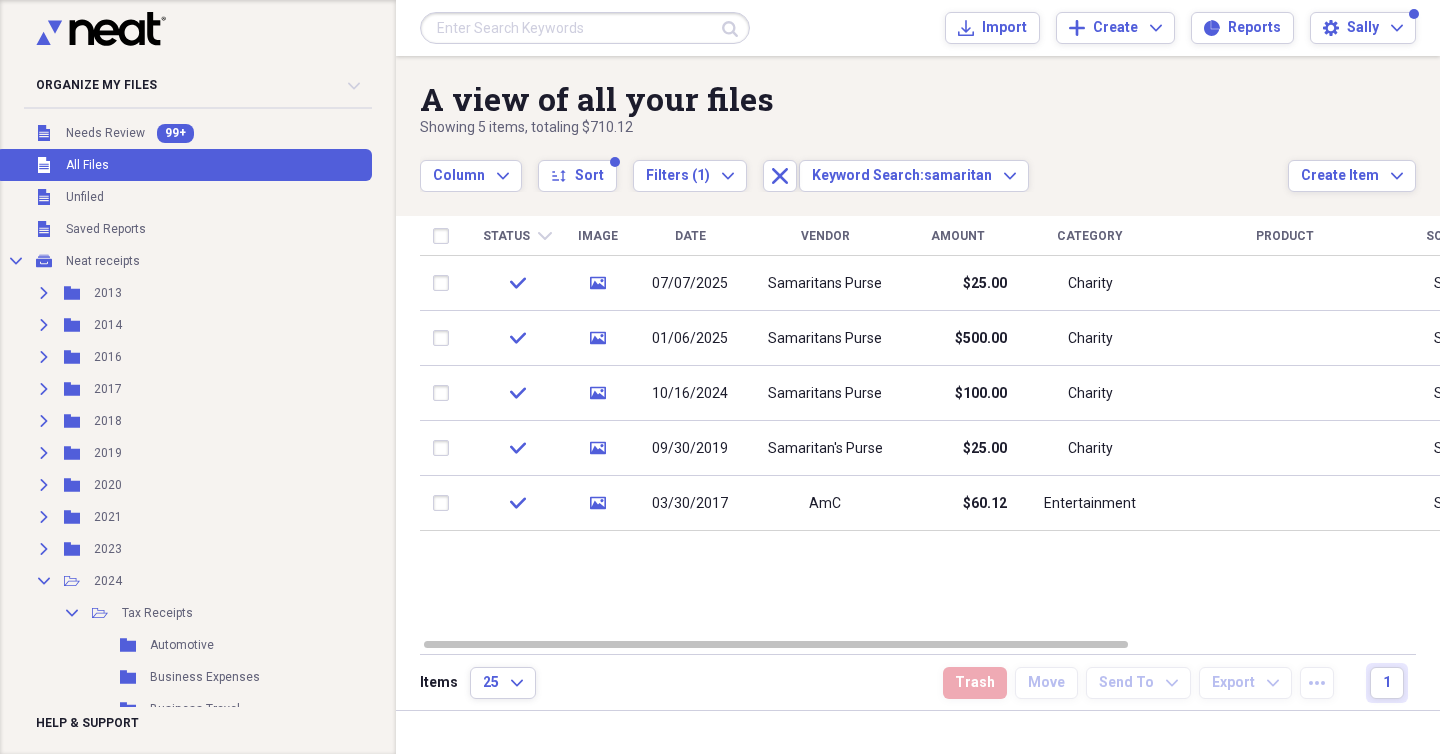 click at bounding box center (585, 28) 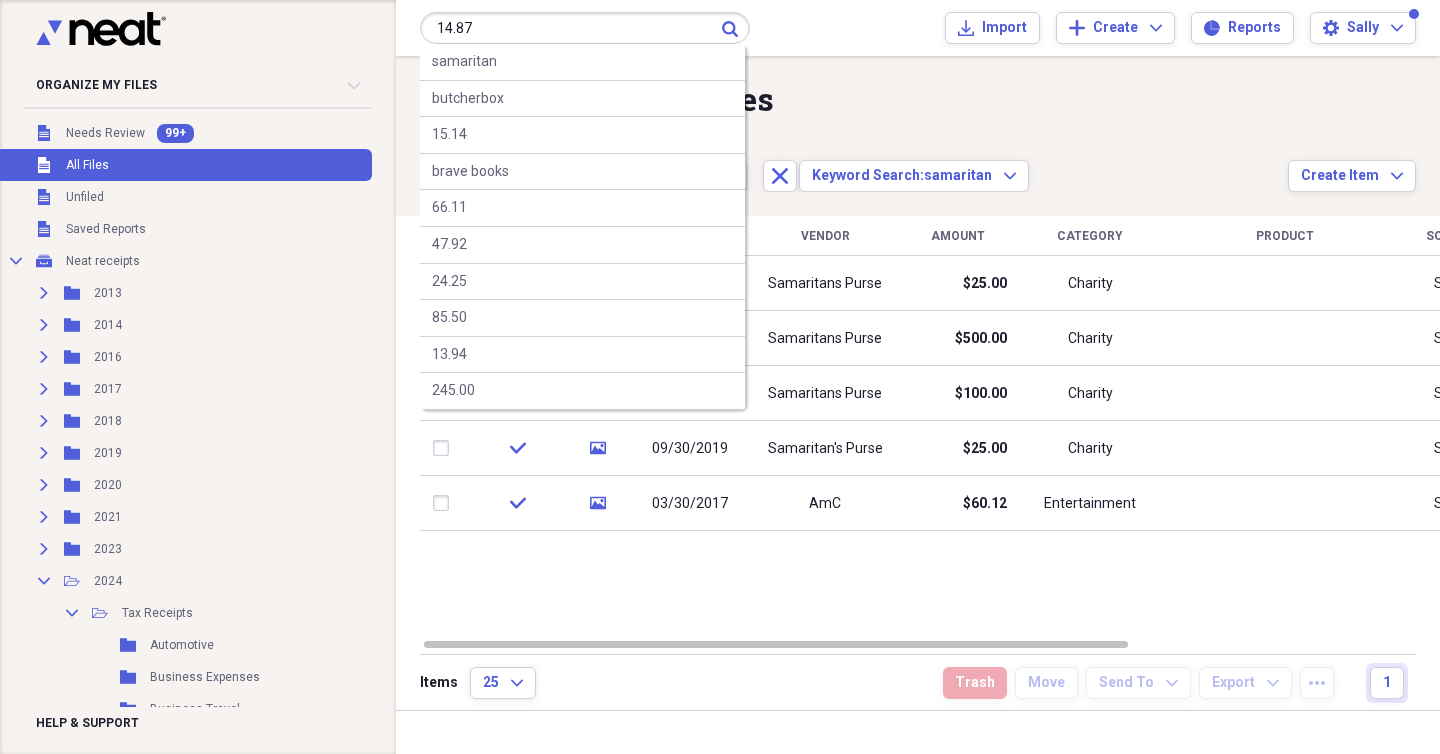 type on "14.87" 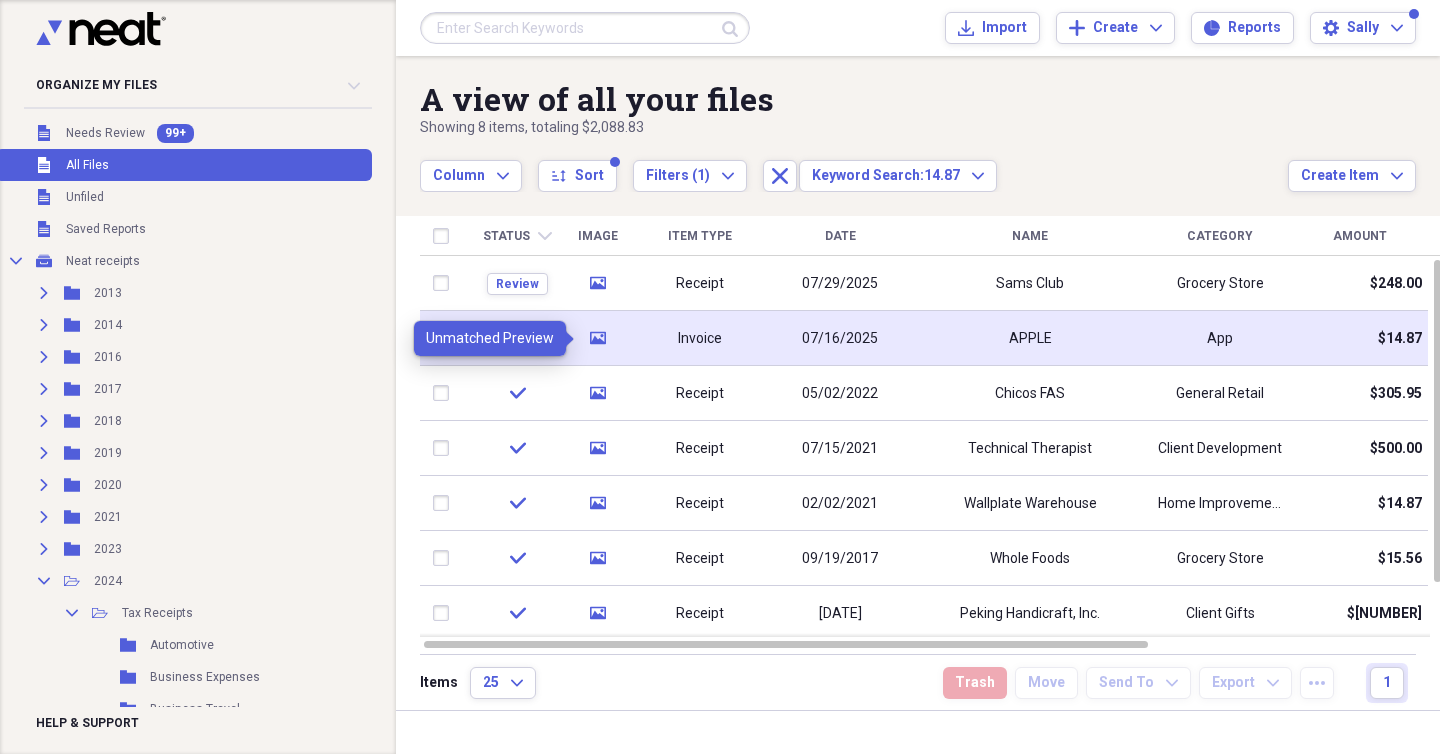 click 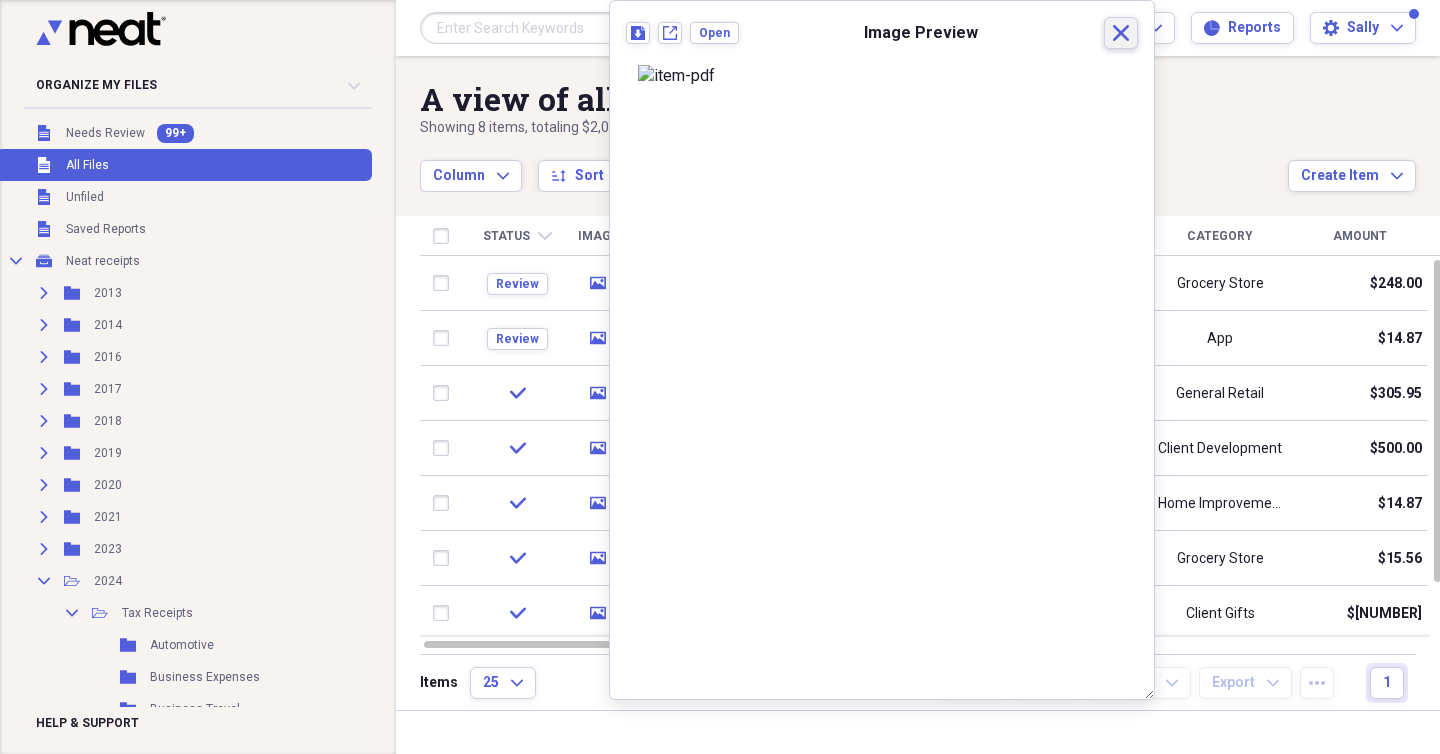 click on "Close" at bounding box center (1121, 33) 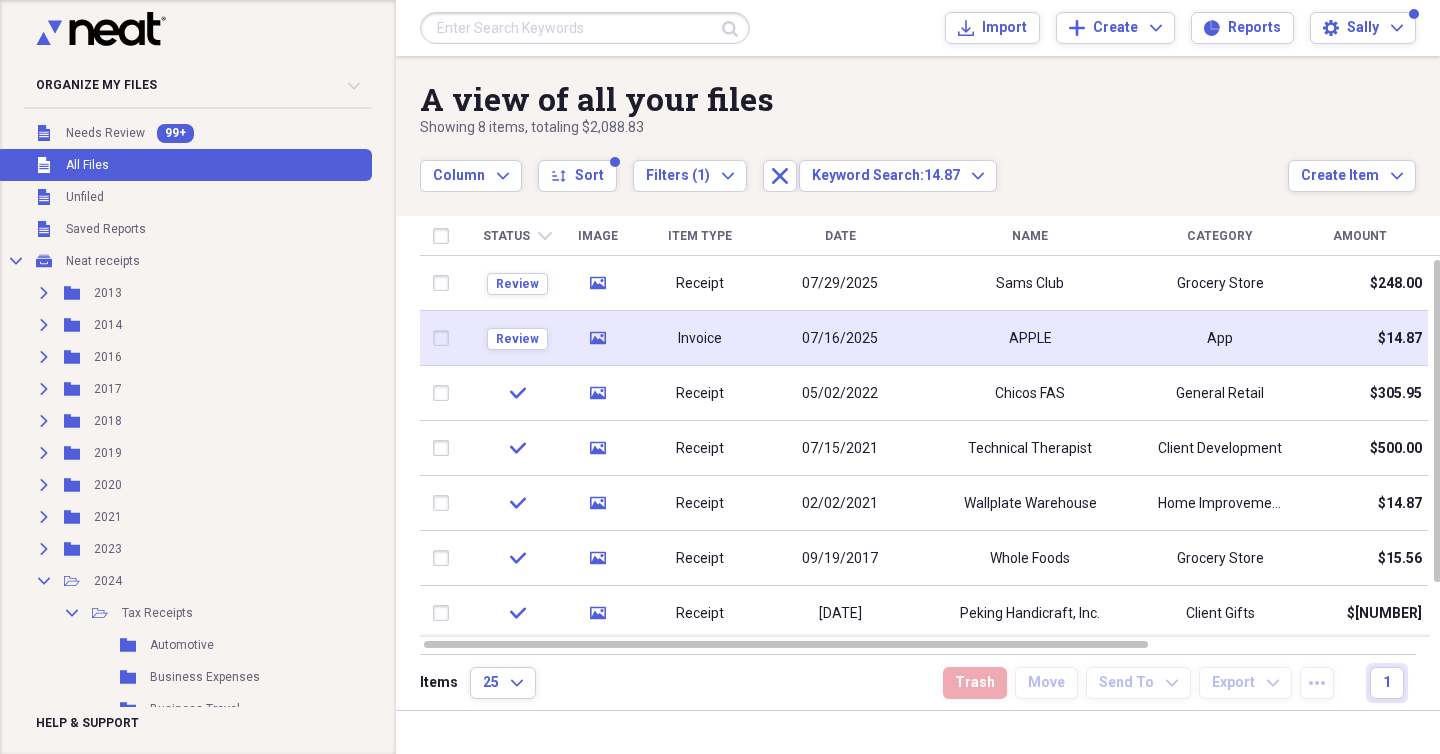 click on "07/16/2025" at bounding box center [840, 339] 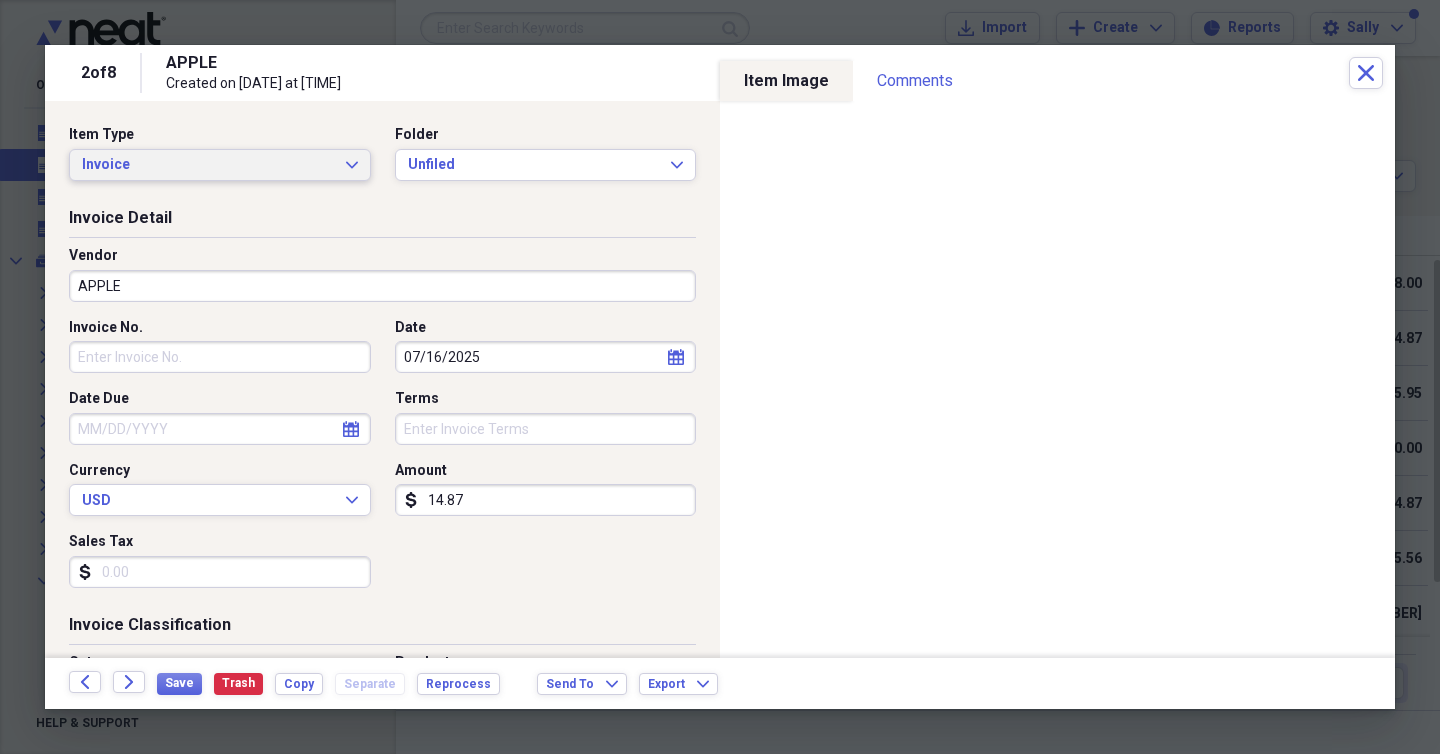 click on "Invoice Expand" at bounding box center (220, 165) 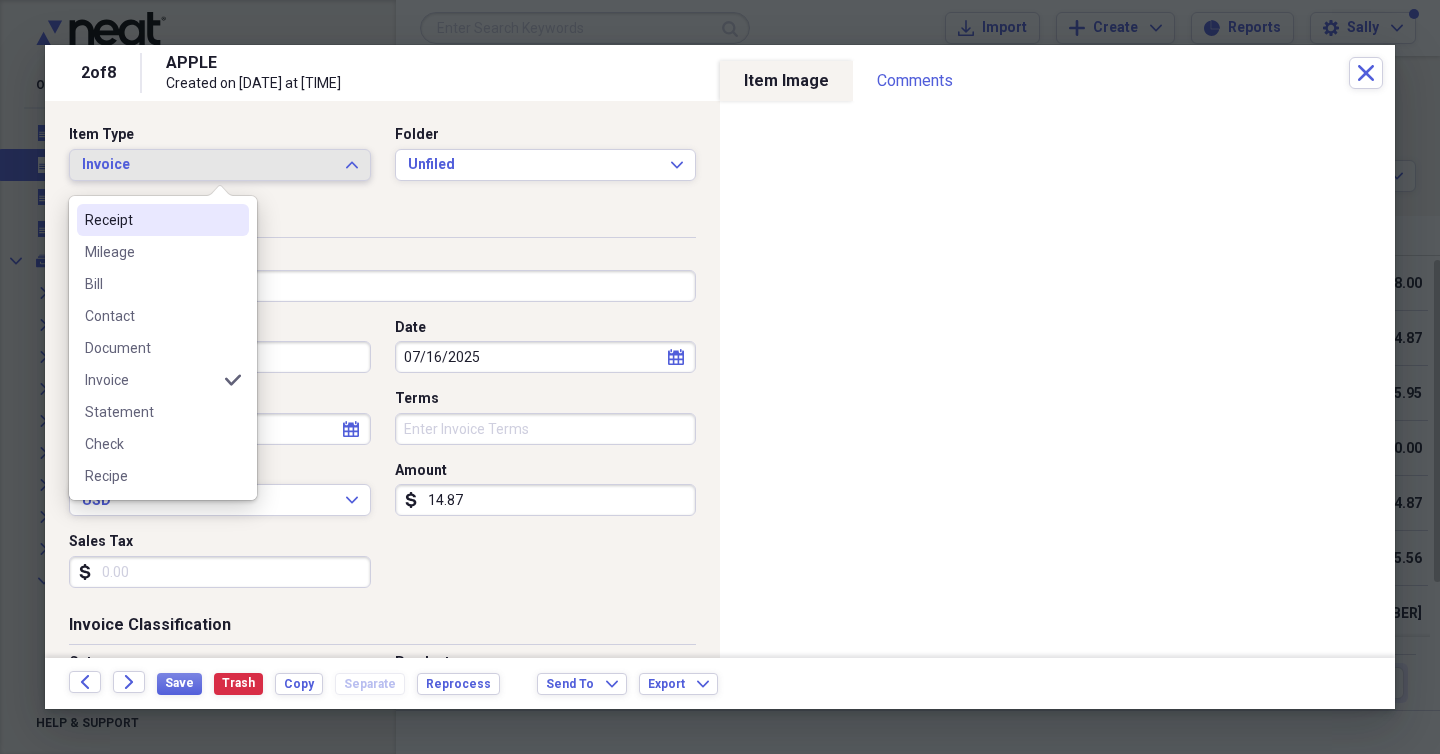 click on "Receipt" at bounding box center (151, 220) 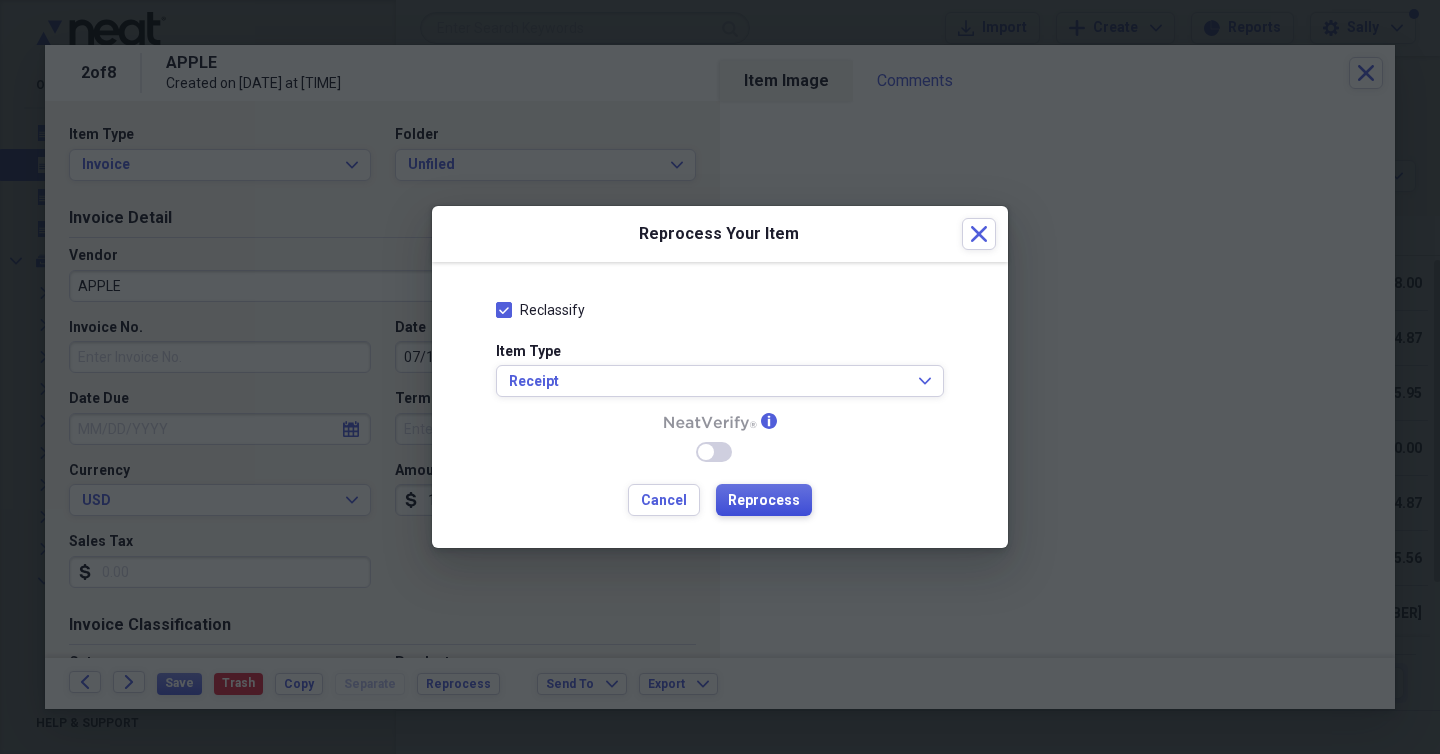 click on "Reprocess" at bounding box center [764, 501] 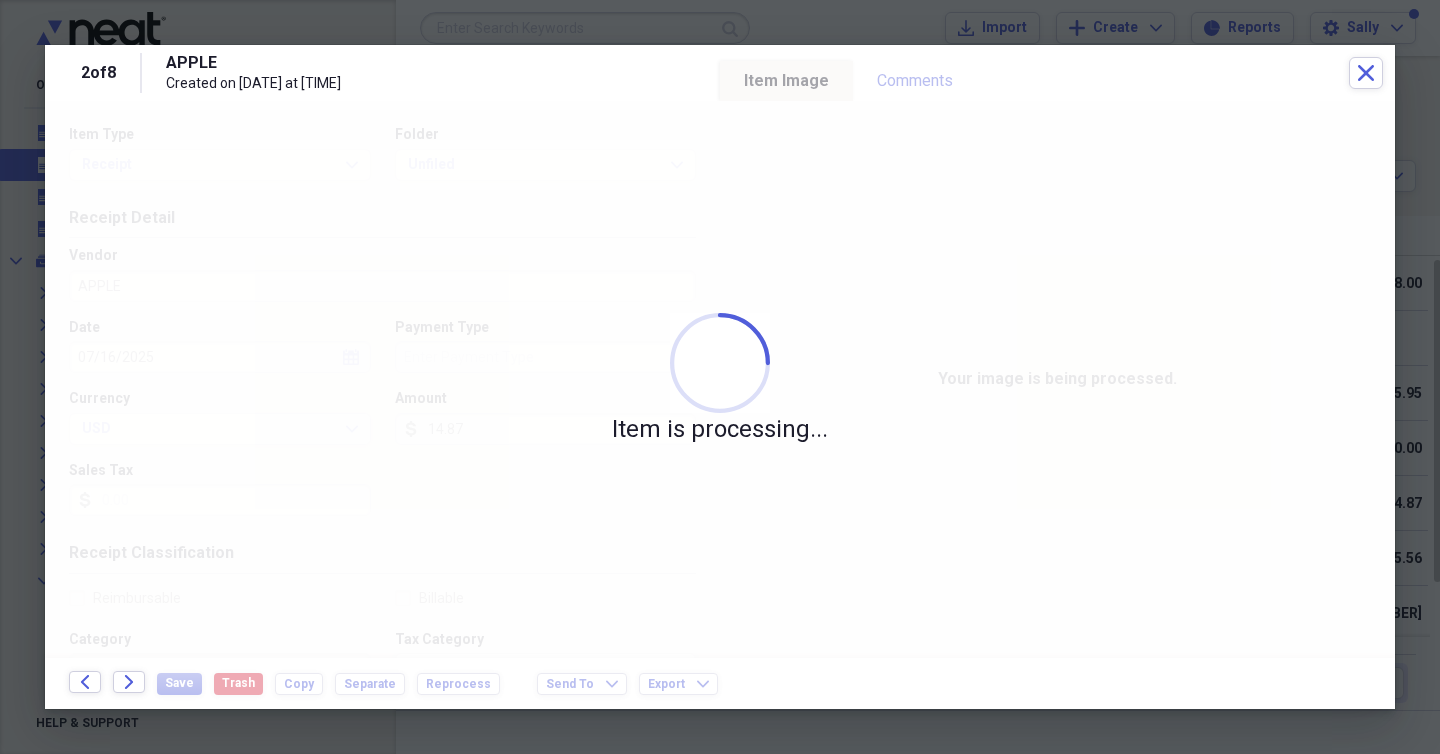 type on "Walgreens" 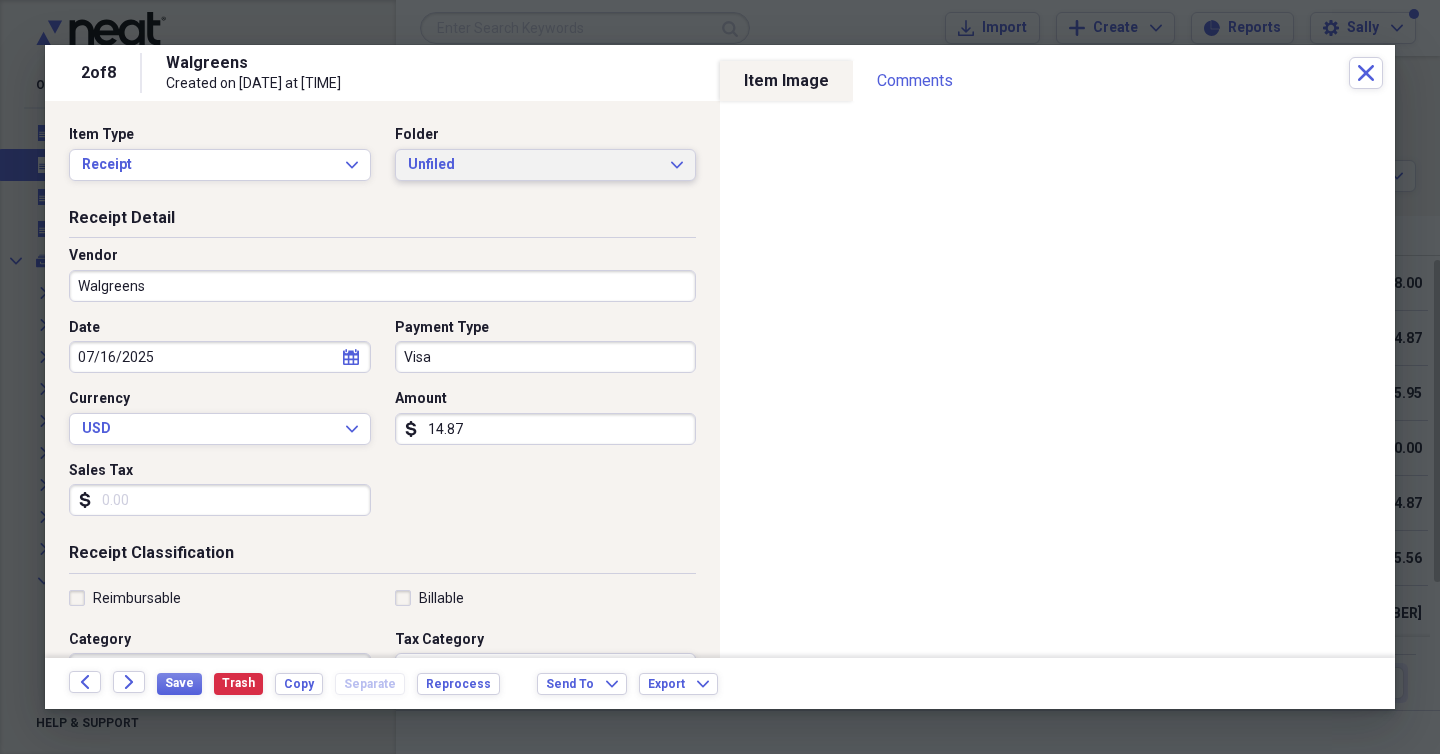 click on "Unfiled" at bounding box center (534, 165) 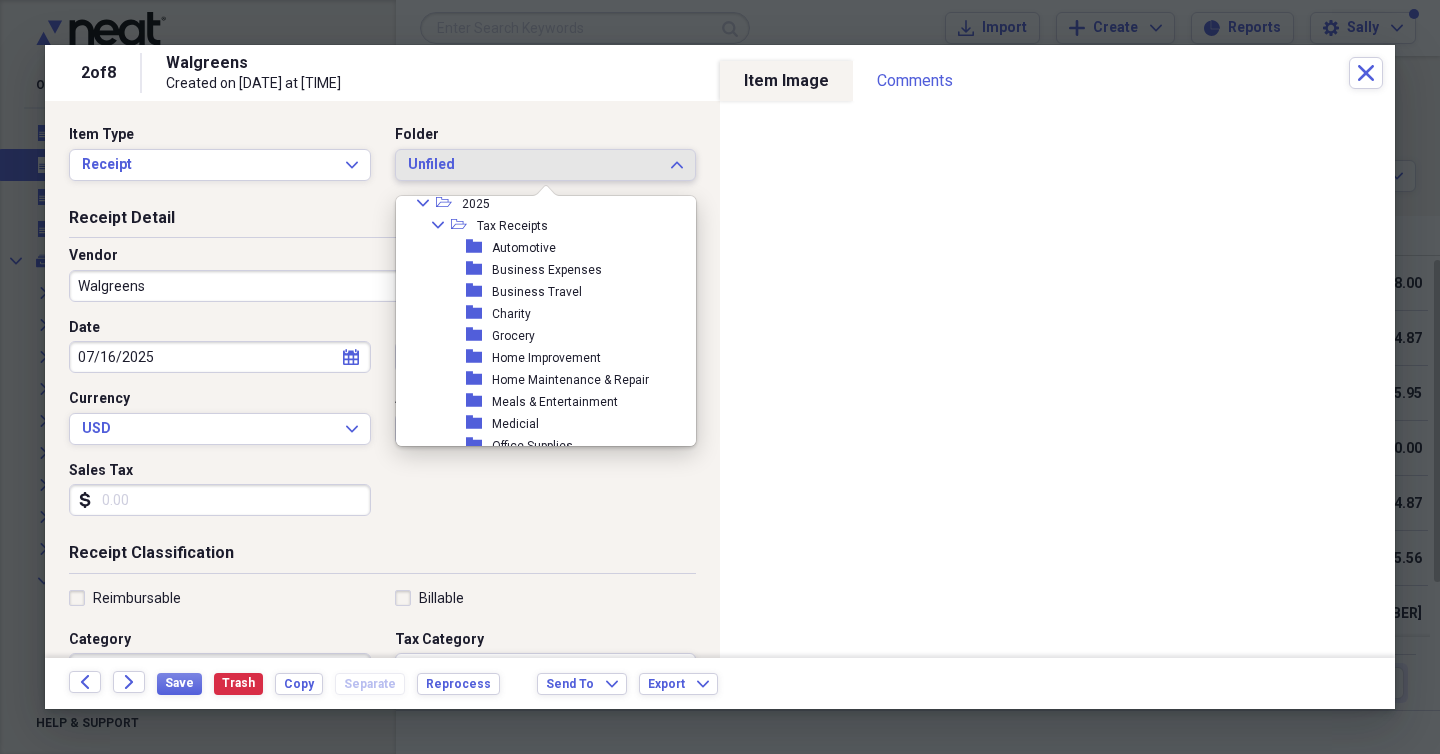 scroll, scrollTop: 278, scrollLeft: 0, axis: vertical 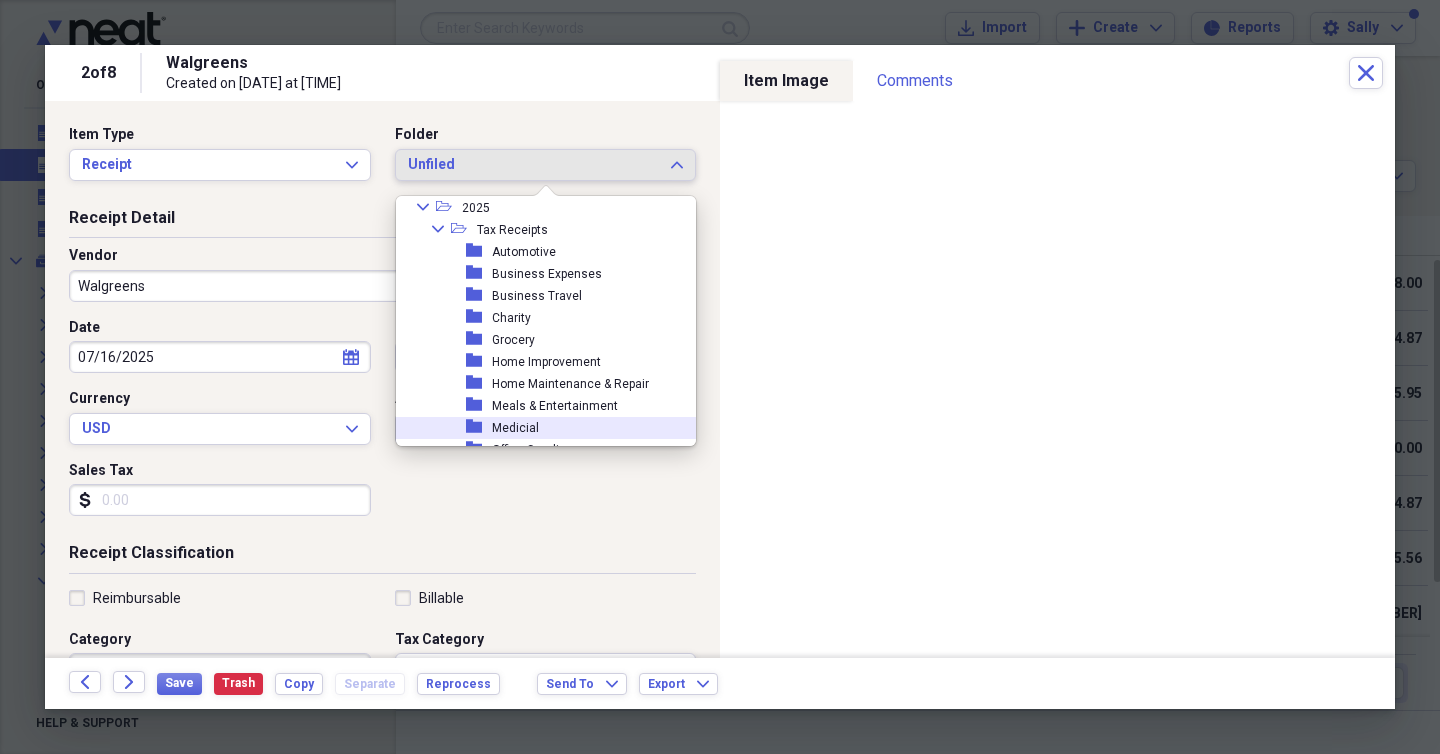 click on "folder Medicial" at bounding box center (538, 428) 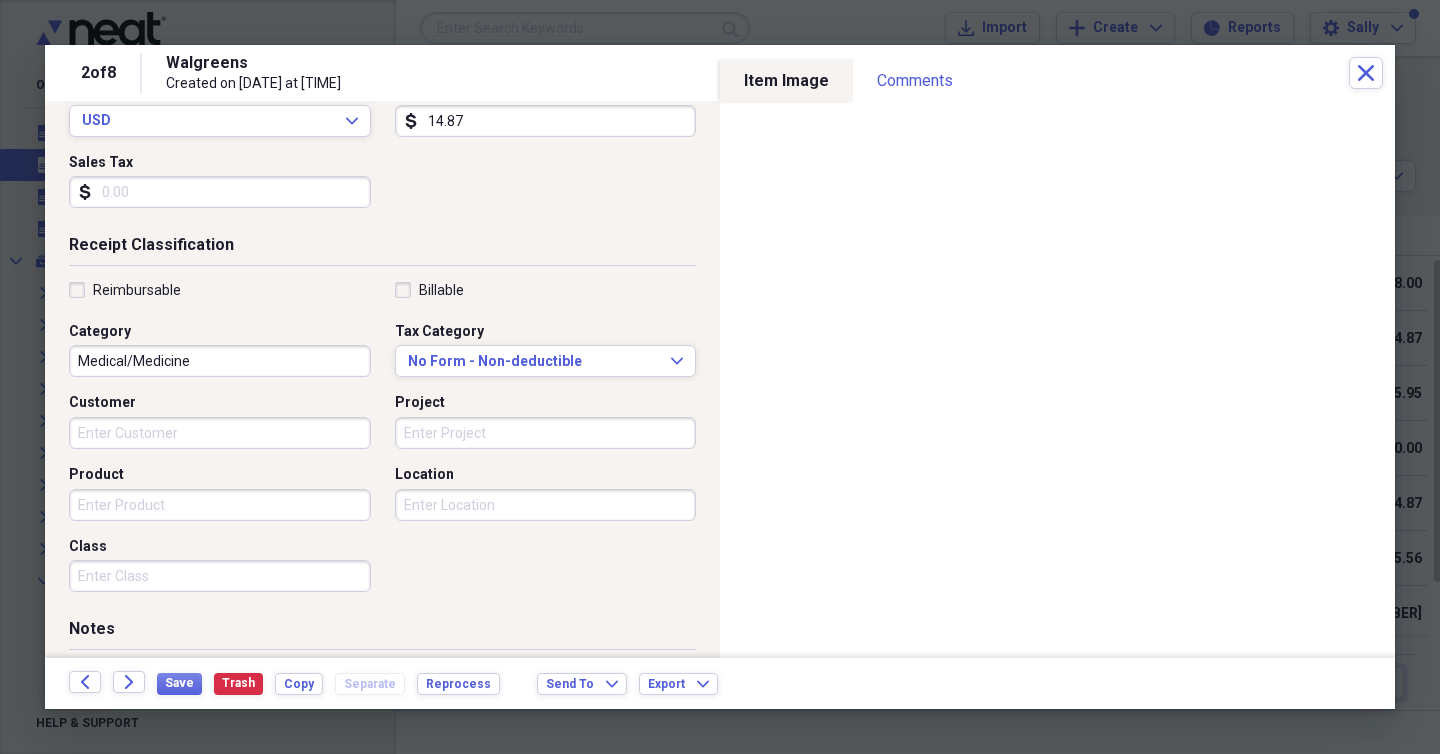 scroll, scrollTop: 348, scrollLeft: 0, axis: vertical 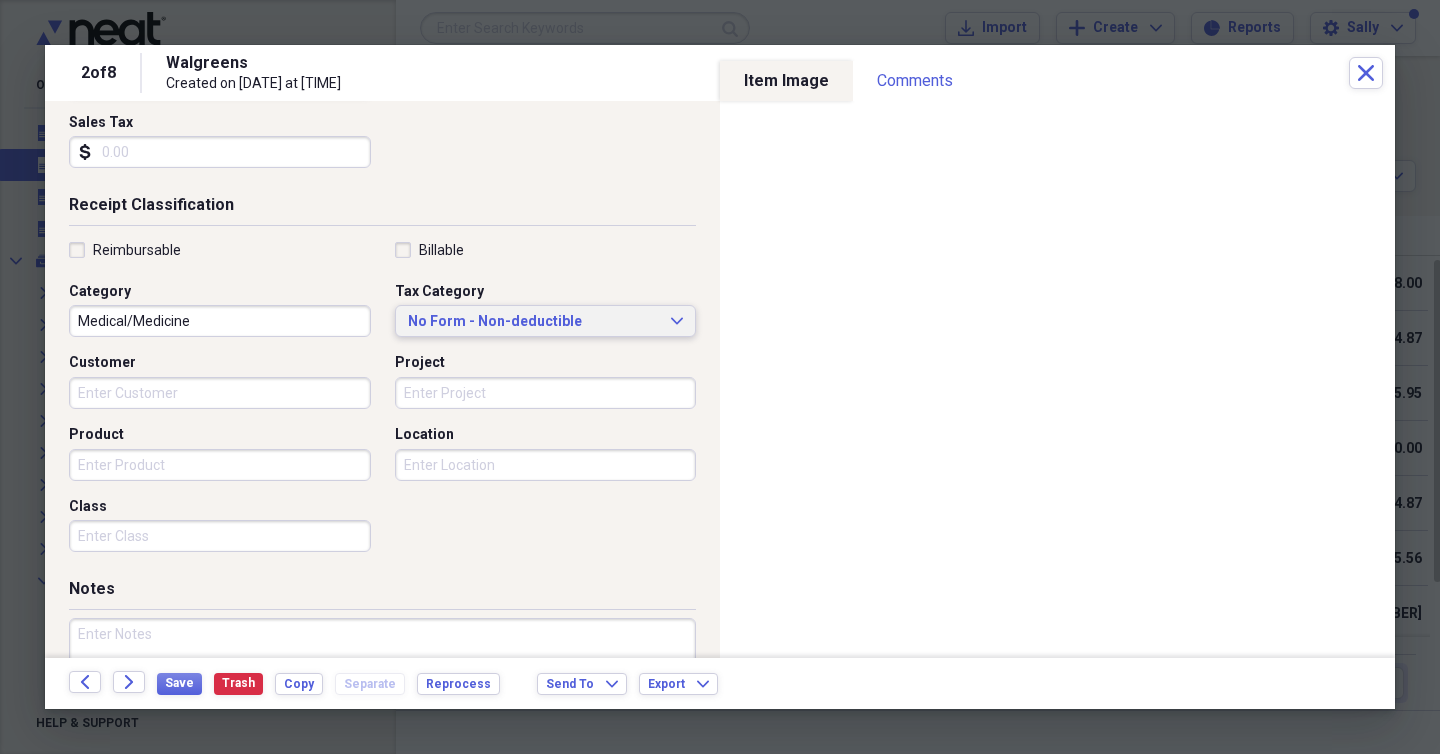 click on "No Form - Non-deductible" at bounding box center [534, 322] 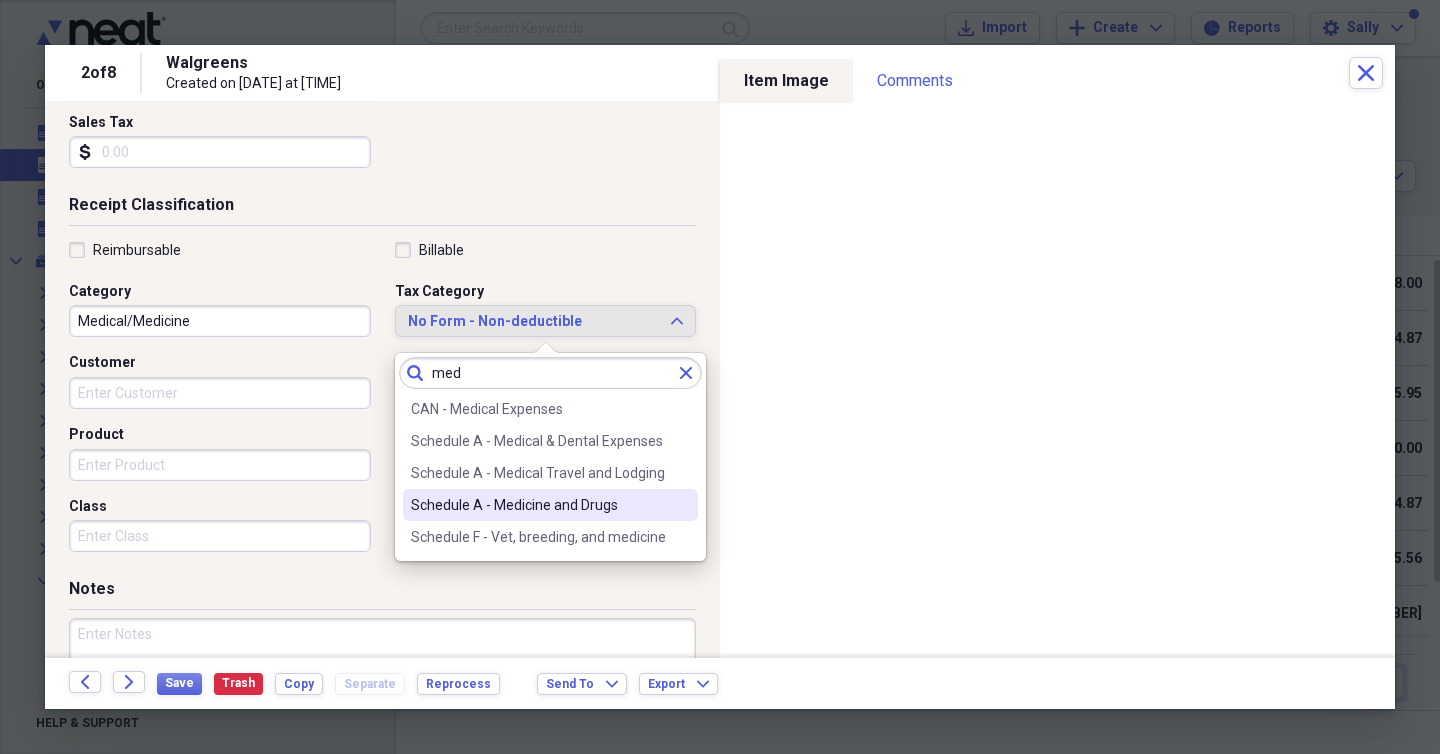 type on "med" 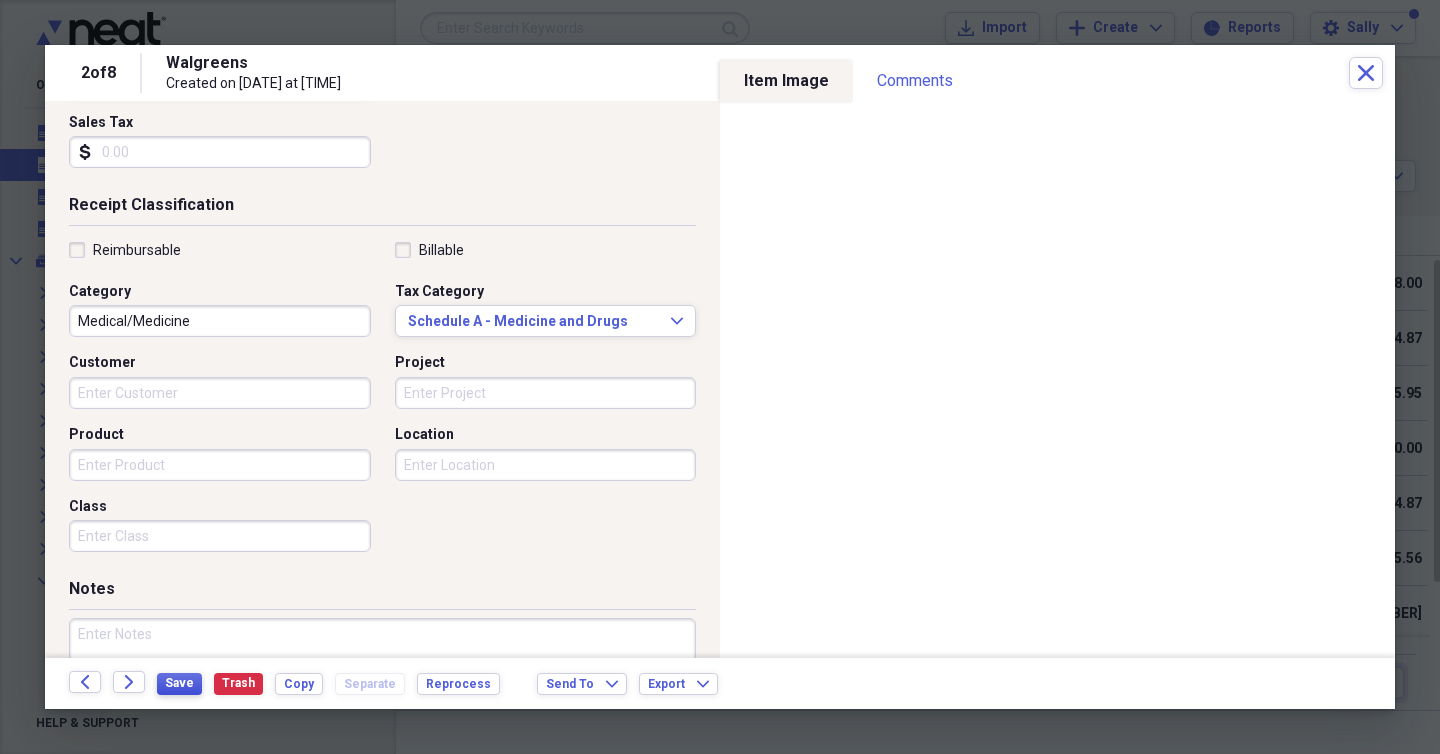 click on "Save" at bounding box center (179, 683) 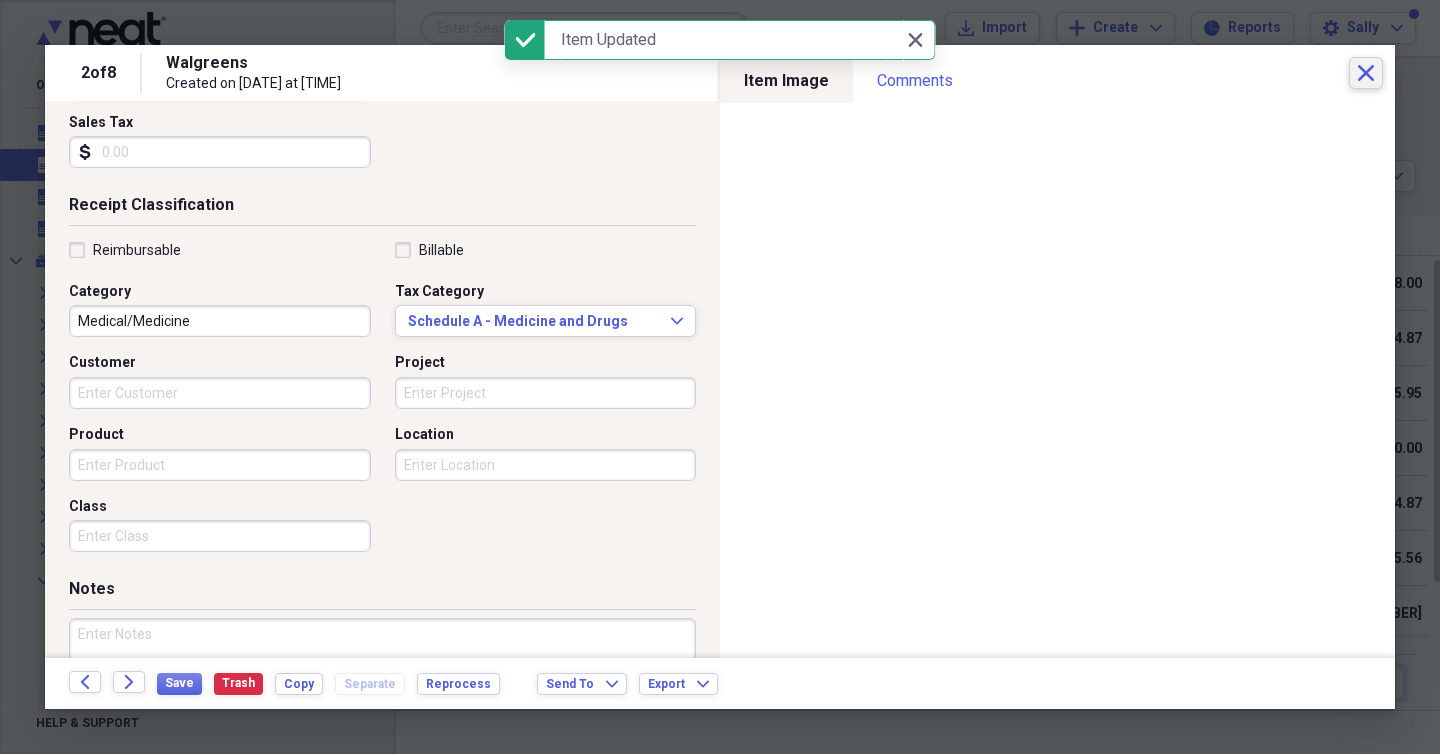 click on "Close" at bounding box center (1366, 73) 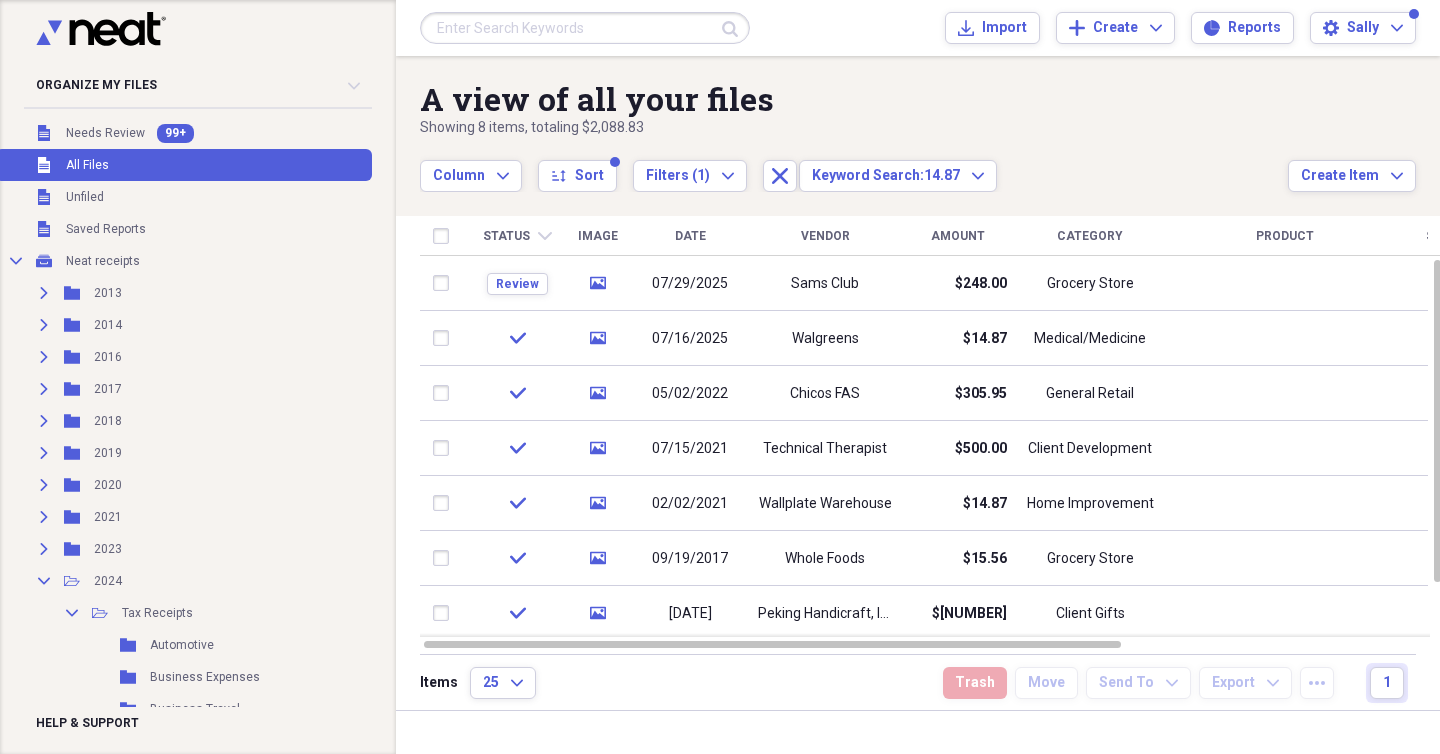 click at bounding box center (585, 28) 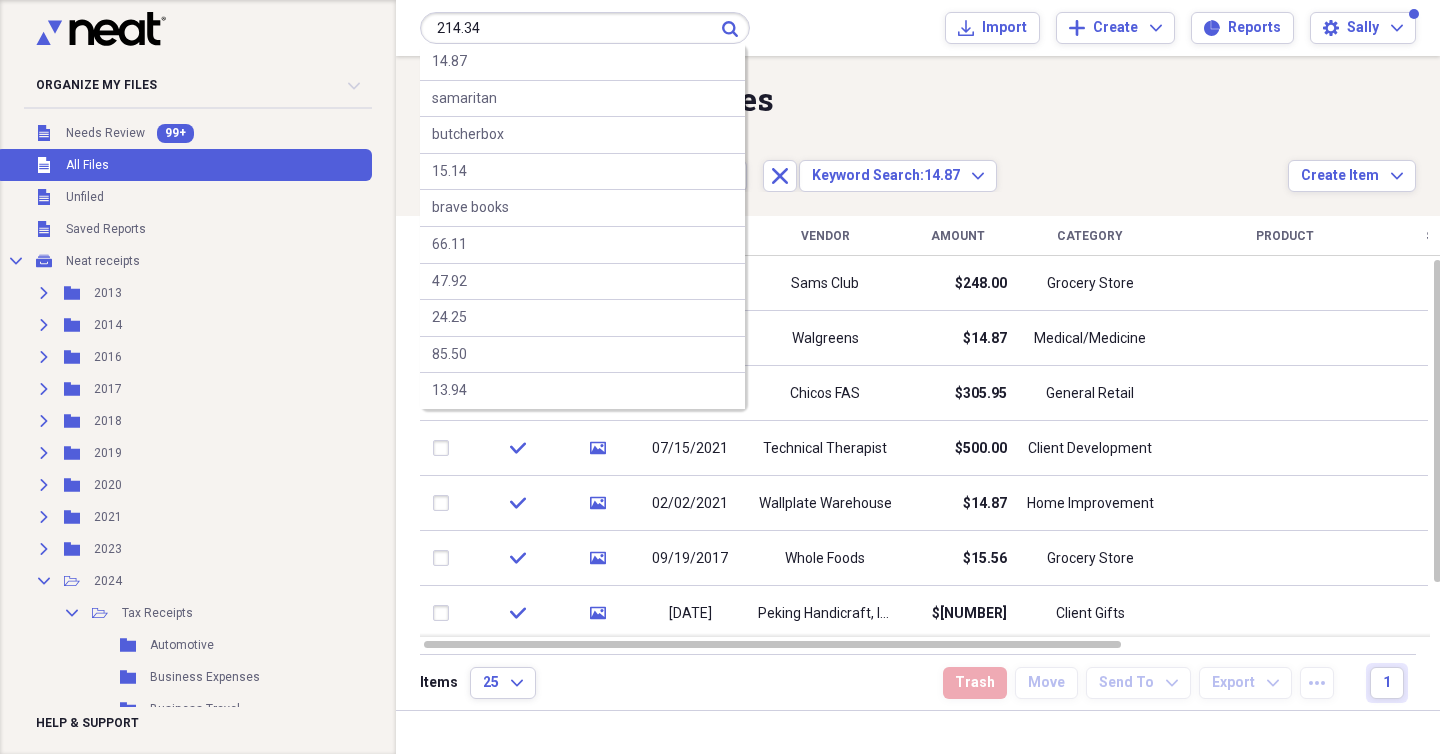 type on "214.34" 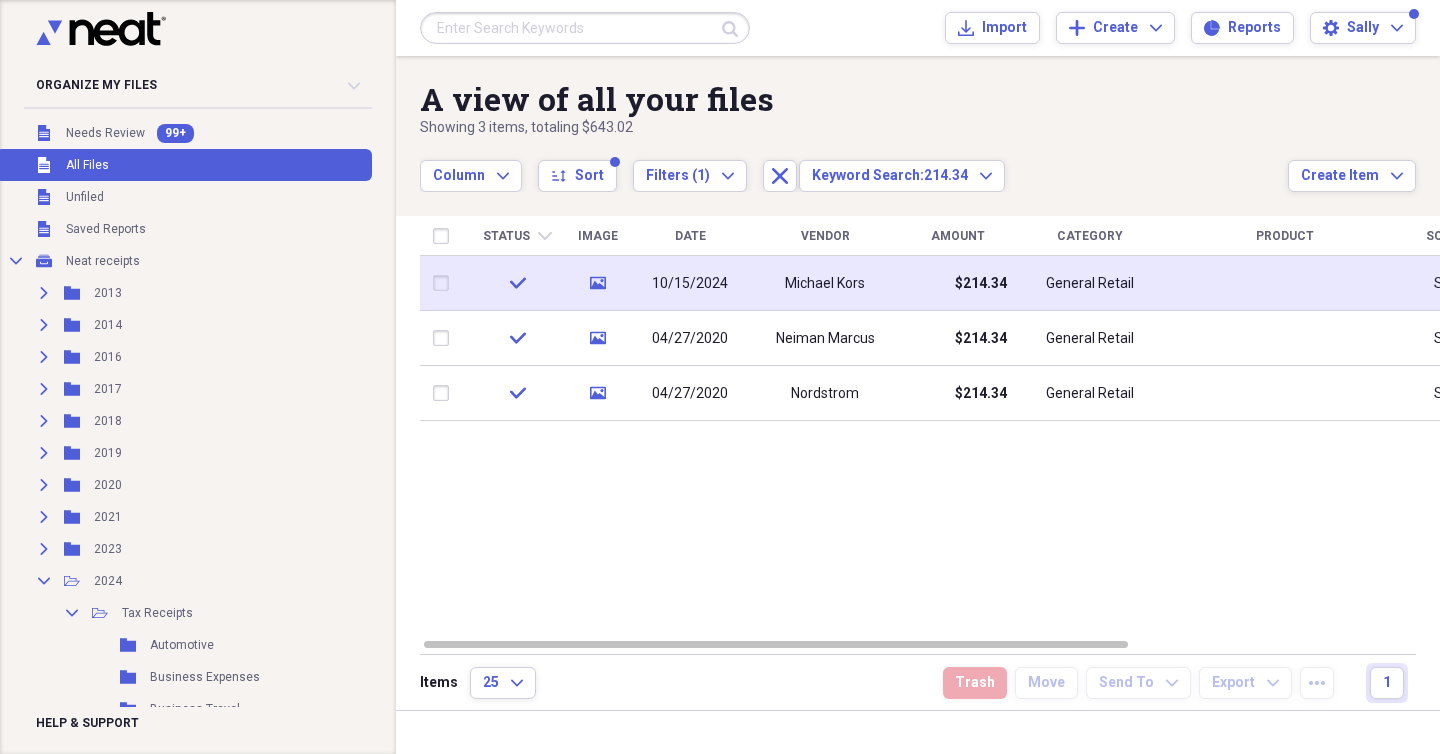 click on "Michael Kors" at bounding box center (825, 284) 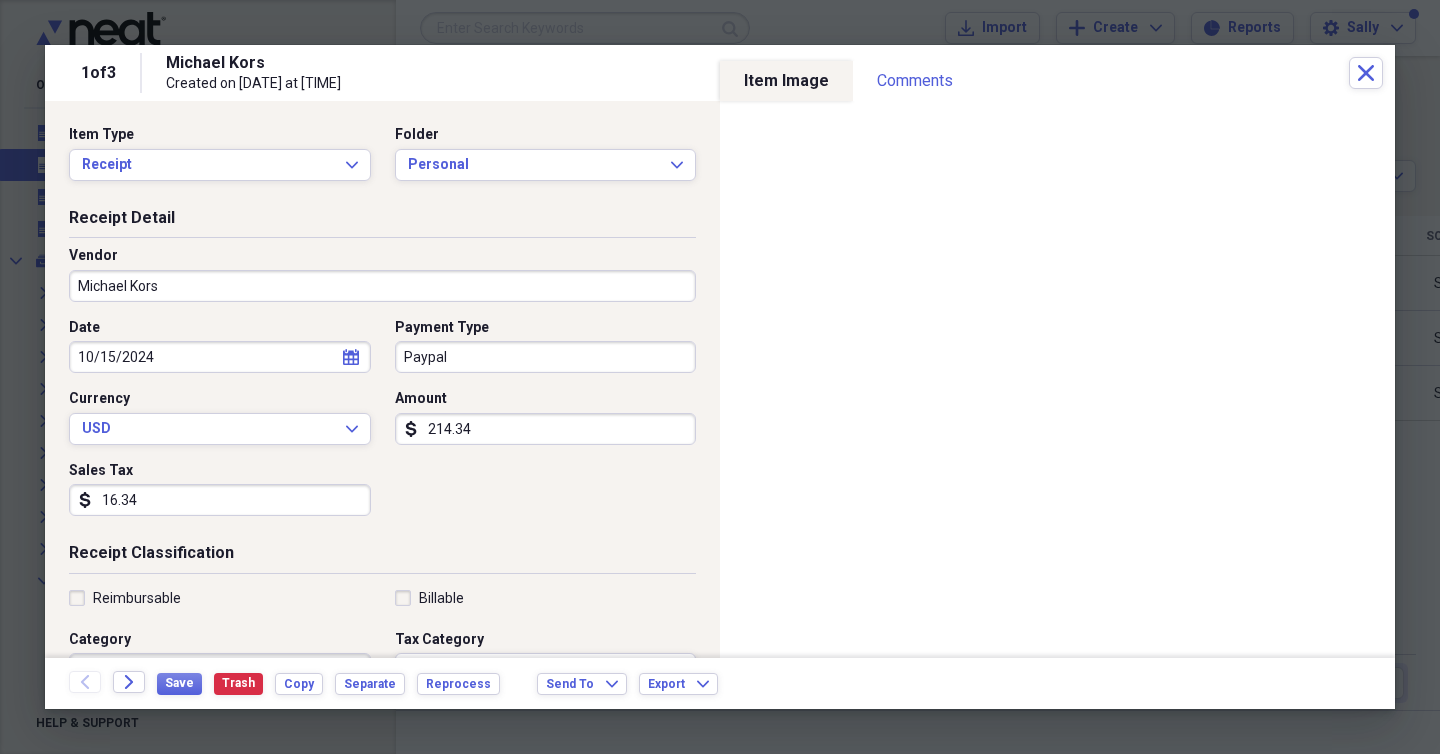 scroll, scrollTop: 463, scrollLeft: 0, axis: vertical 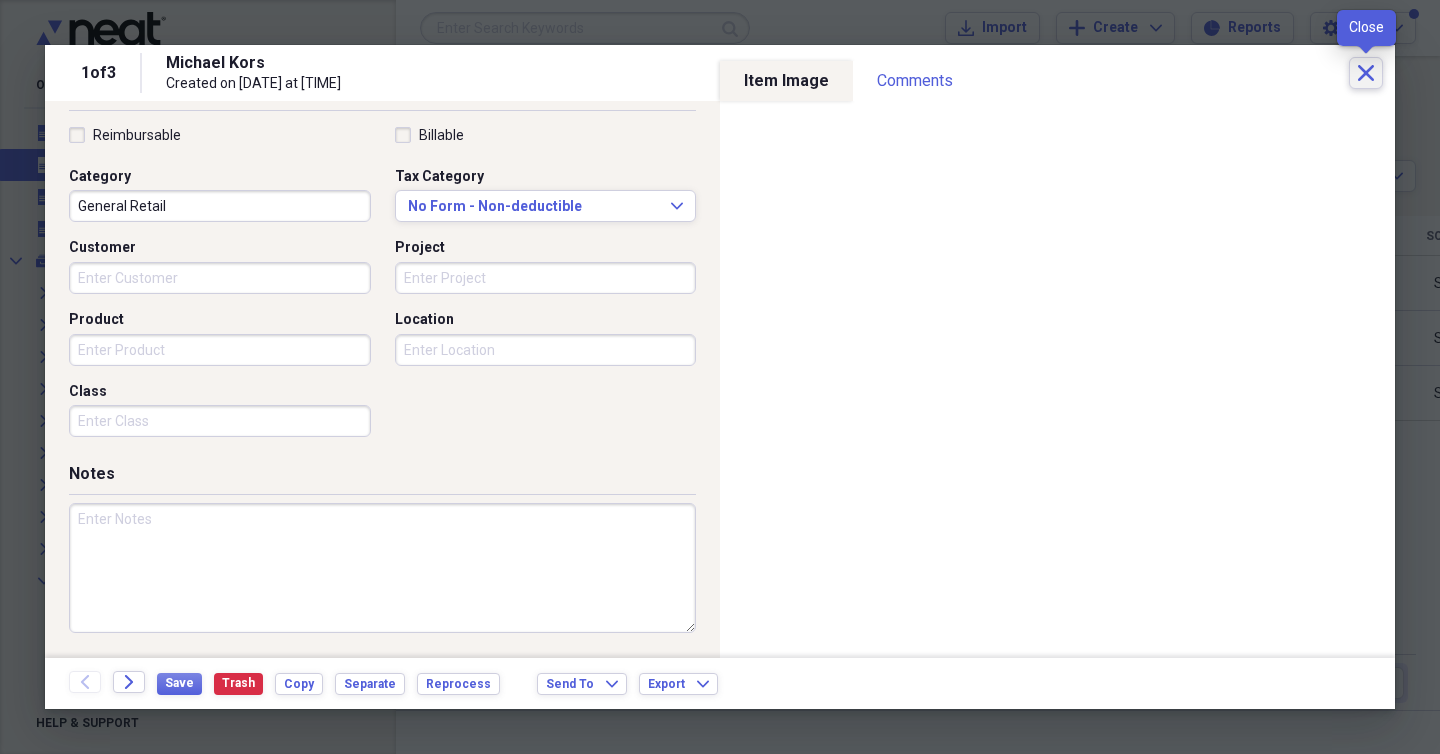 click 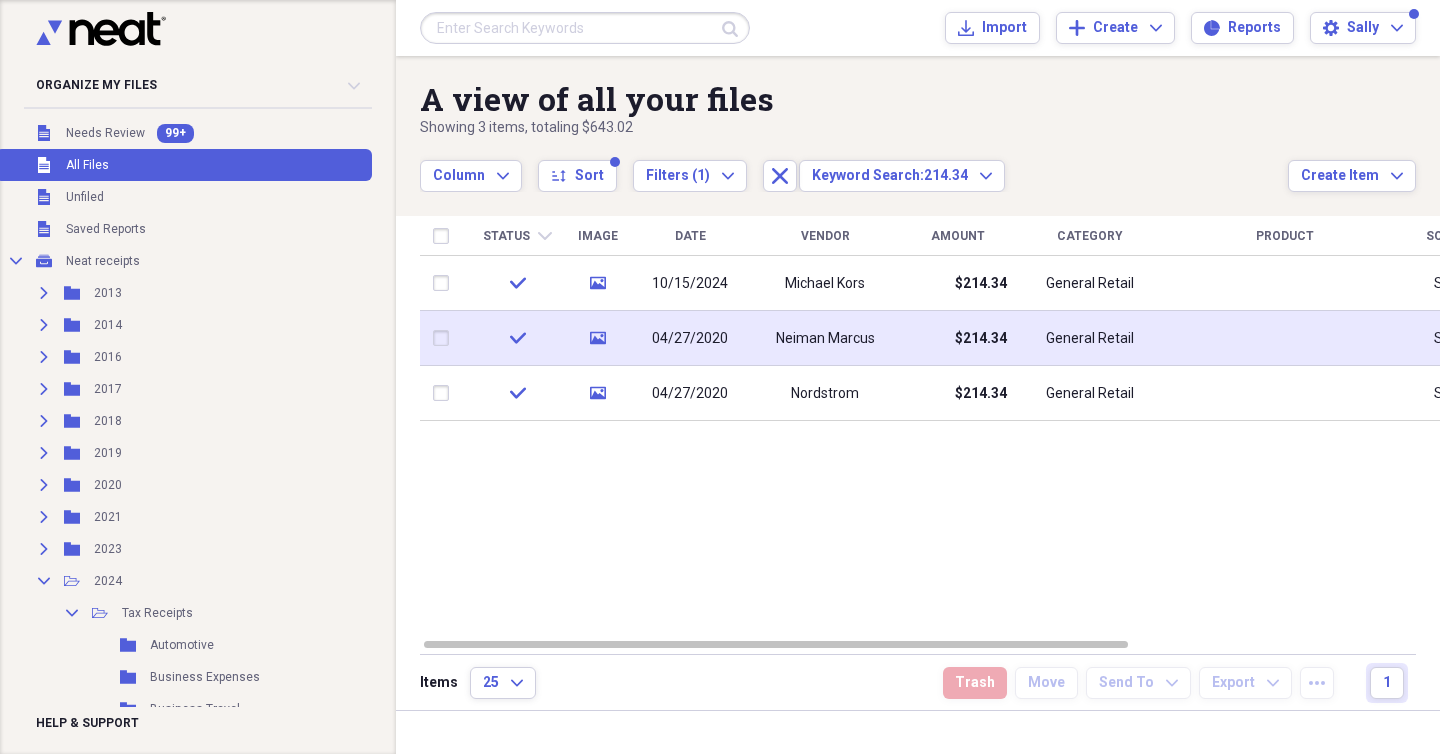 click on "Neiman Marcus" at bounding box center (825, 339) 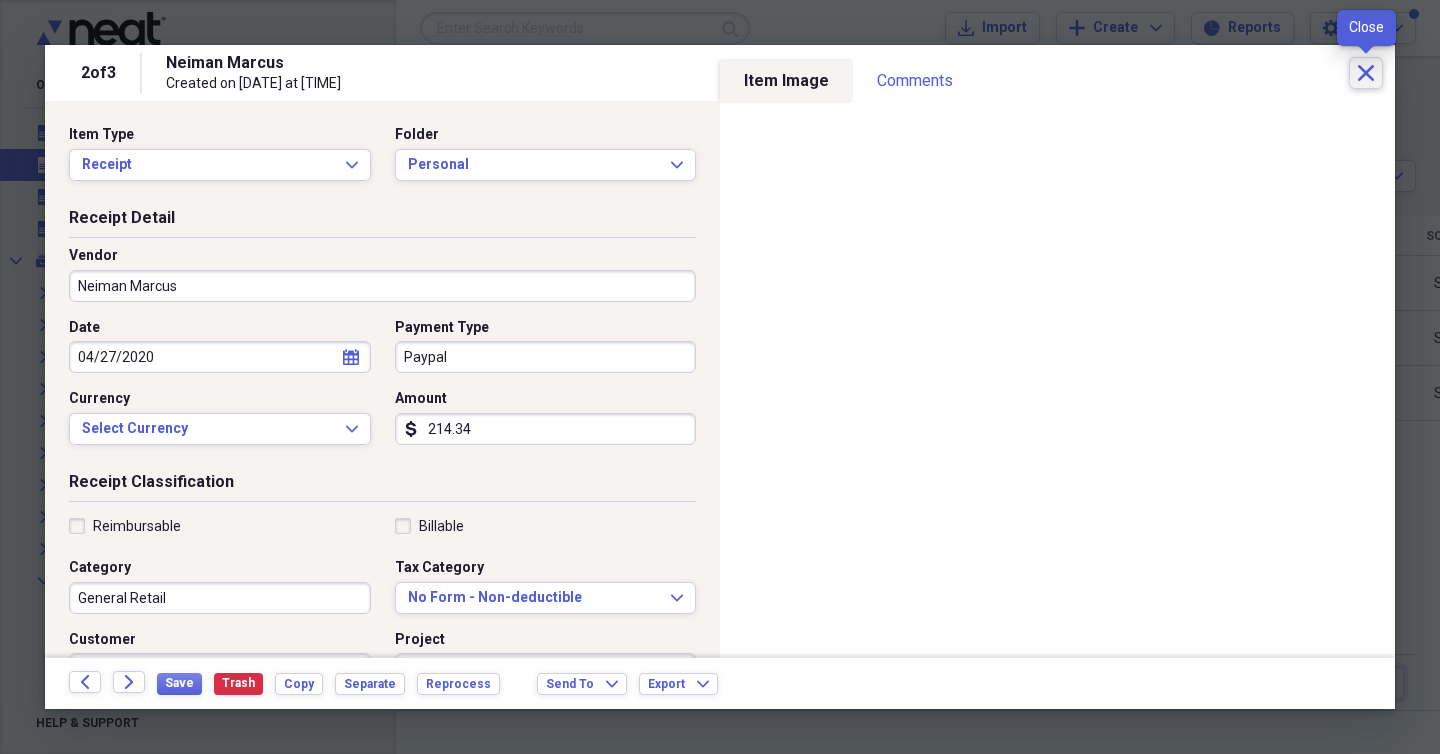 click on "Close" at bounding box center (1366, 73) 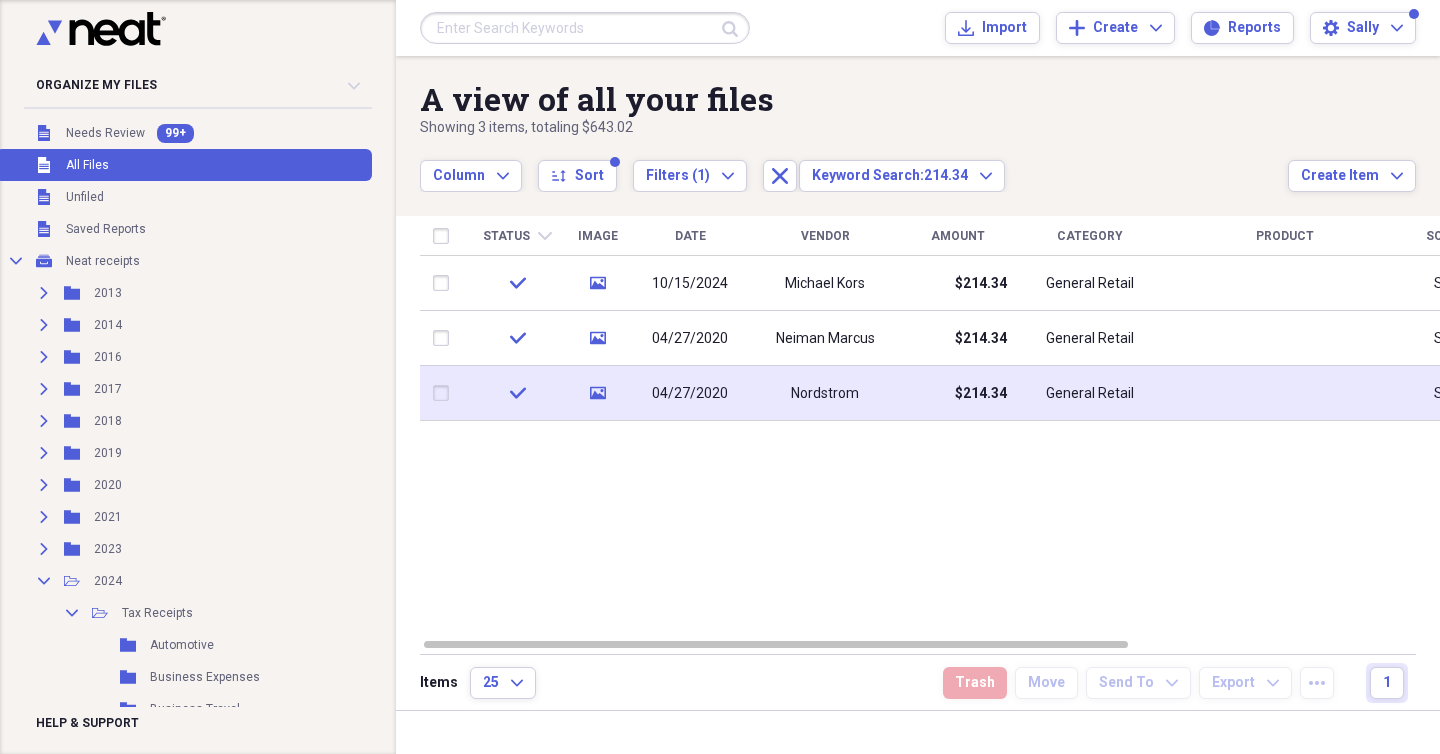 click on "$214.34" at bounding box center (957, 393) 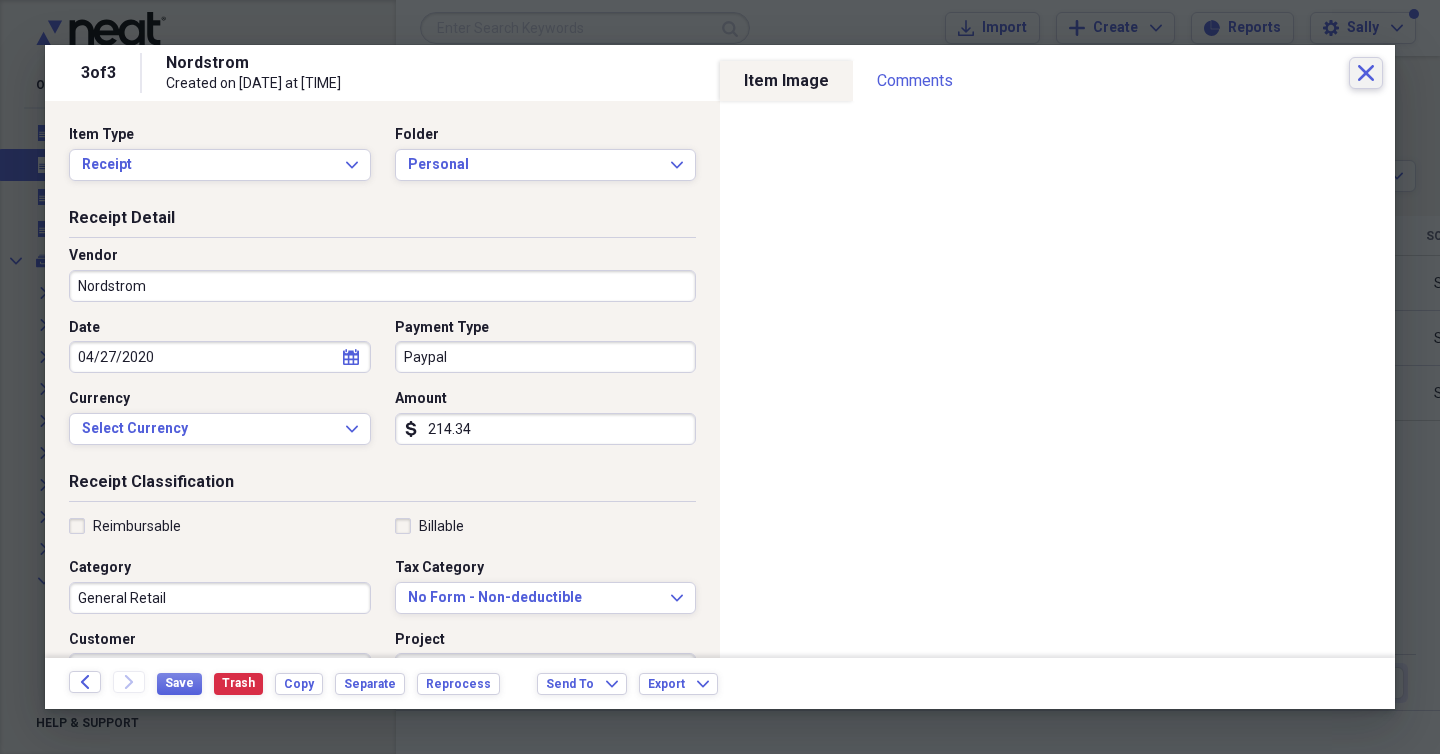 click on "Close" at bounding box center [1366, 73] 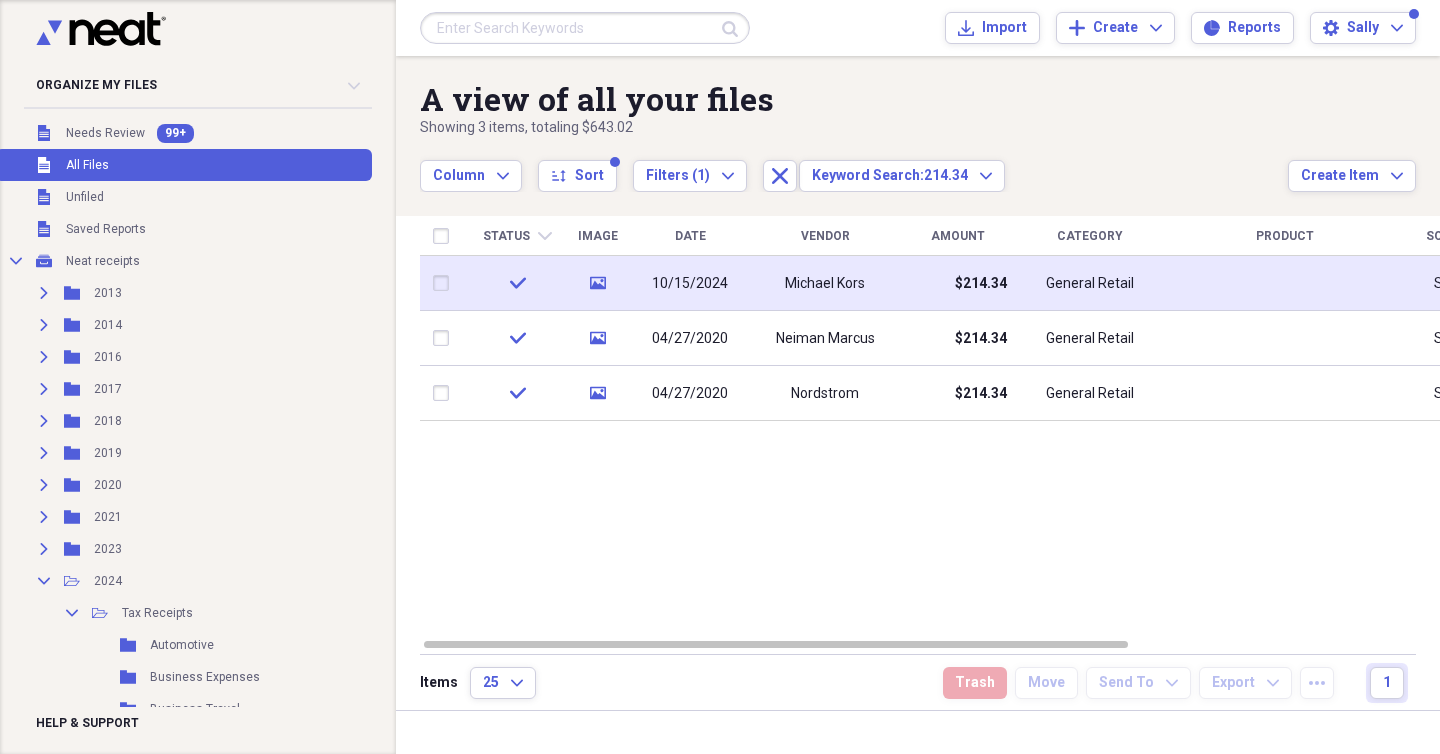 click on "$214.34" at bounding box center [957, 283] 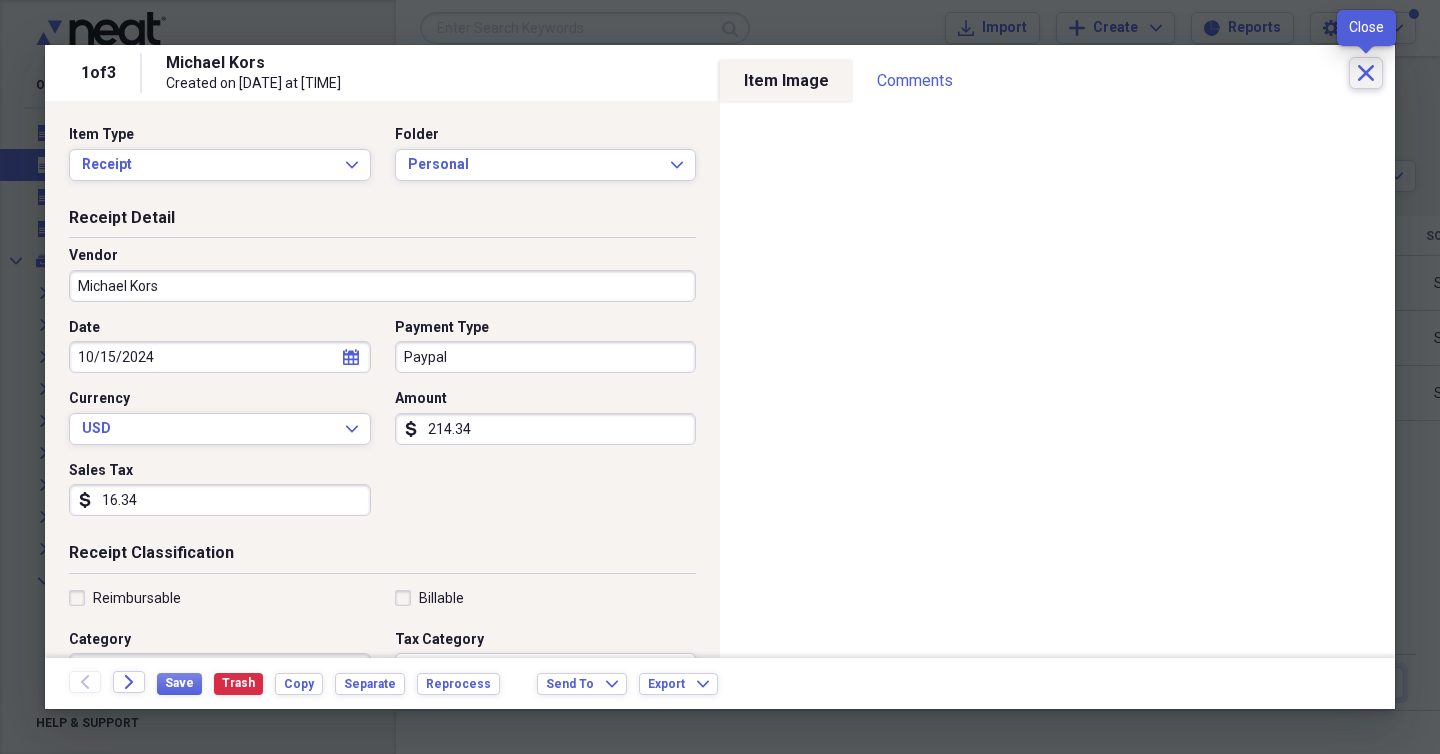 click on "Close" at bounding box center [1366, 73] 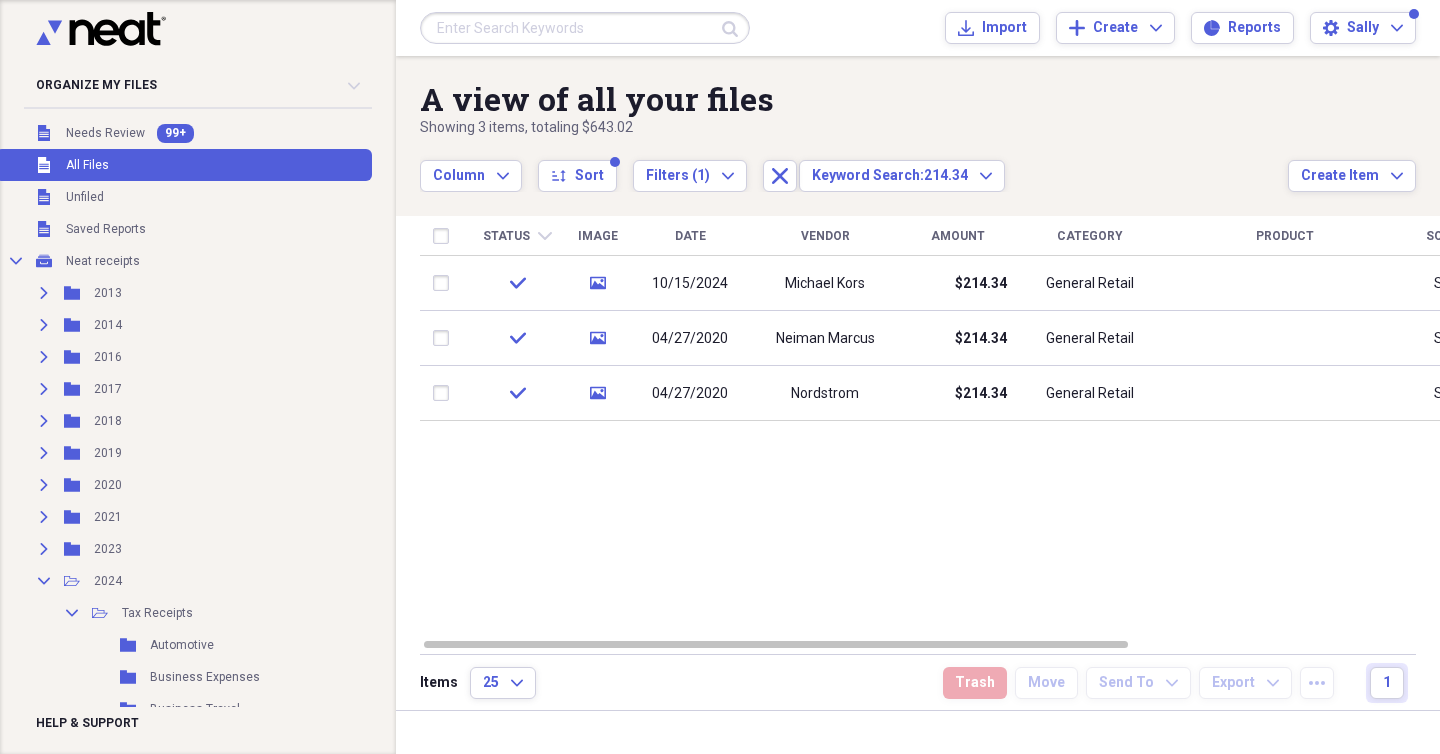click on "Submit Import Import Add Create Expand Reports Reports Settings Sally Expand" at bounding box center (918, 28) 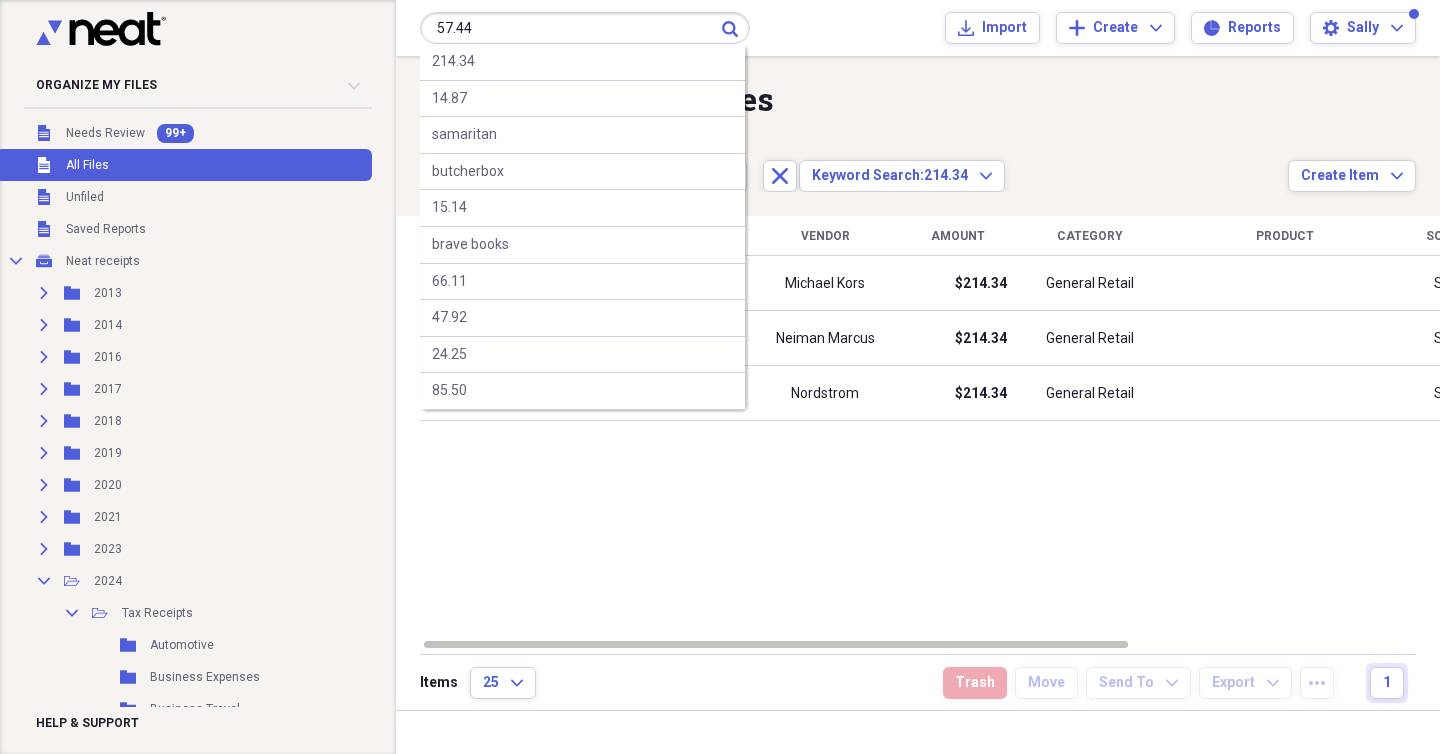 type on "57.44" 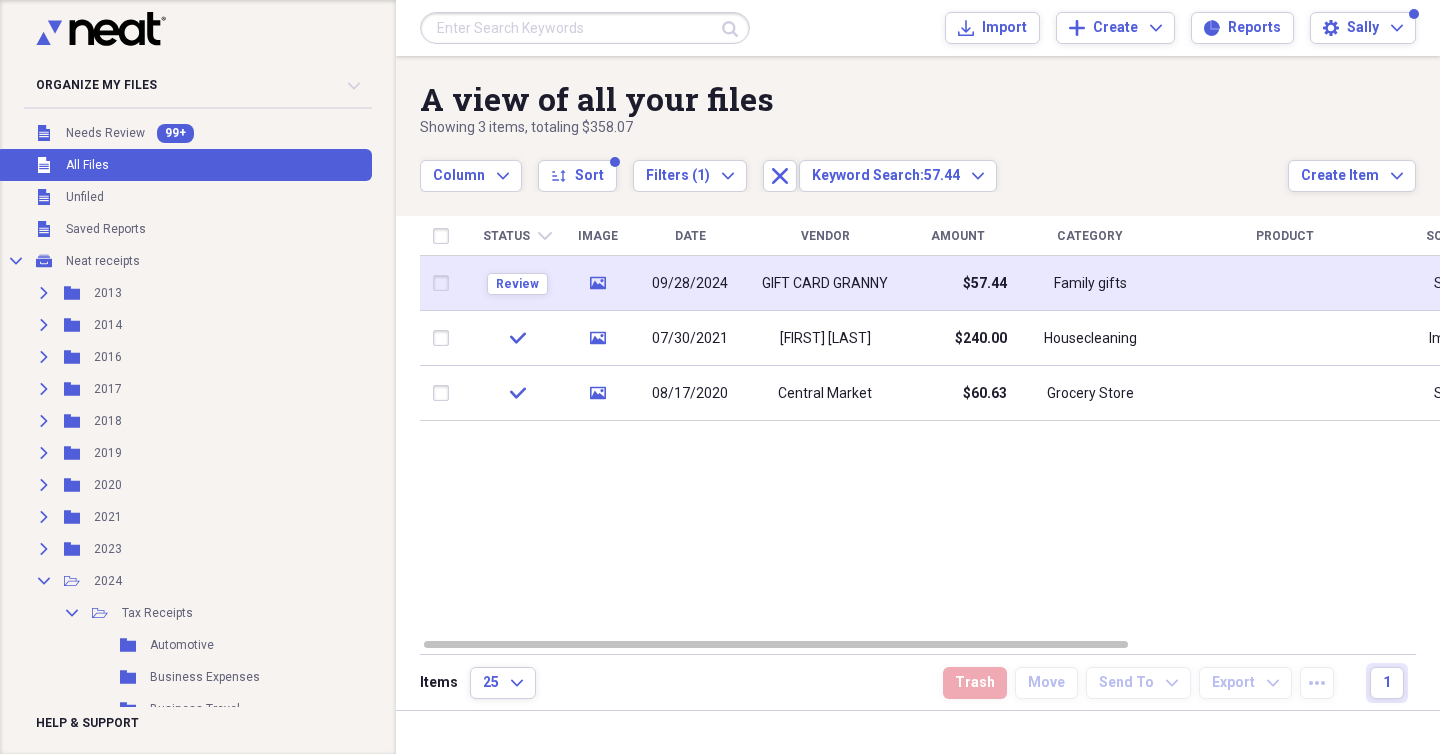 click on "09/28/2024" at bounding box center (690, 283) 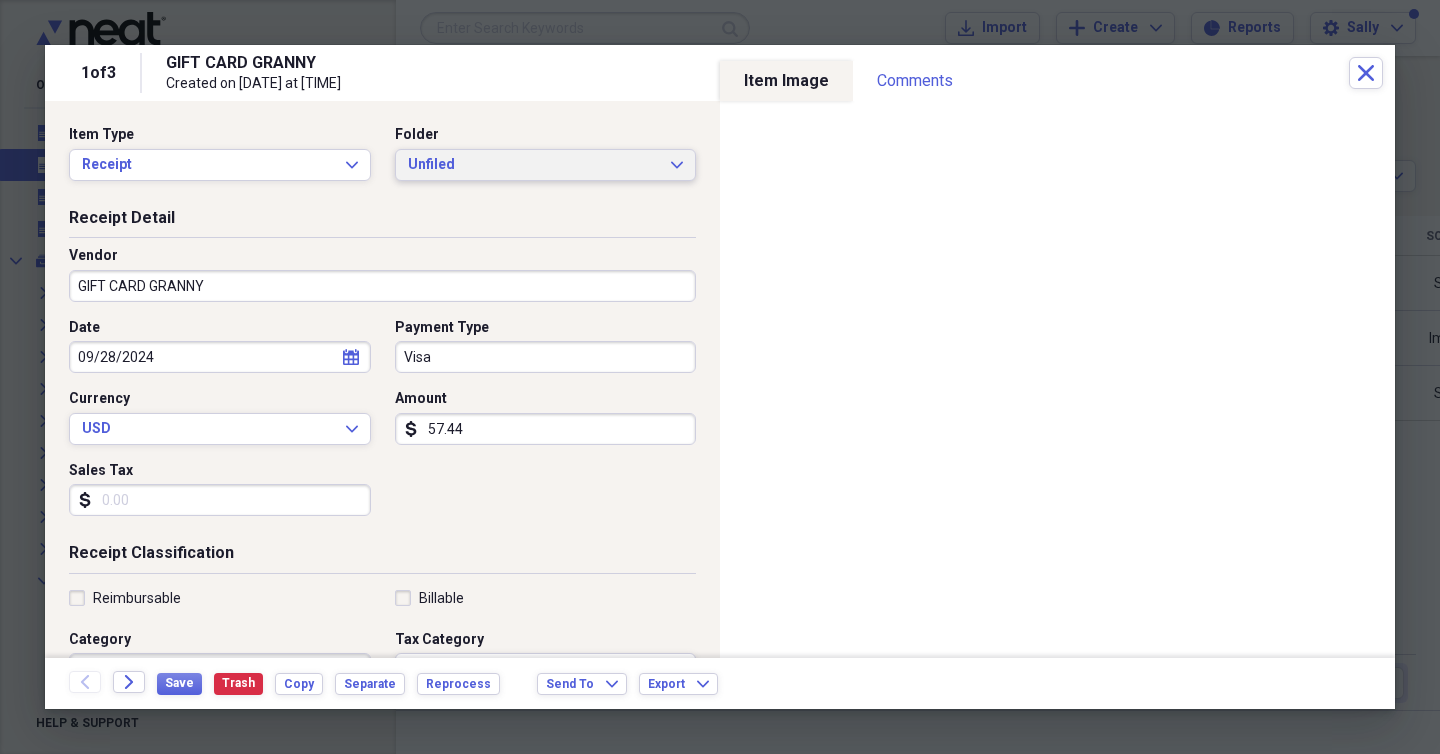 click on "Unfiled Expand" at bounding box center (546, 165) 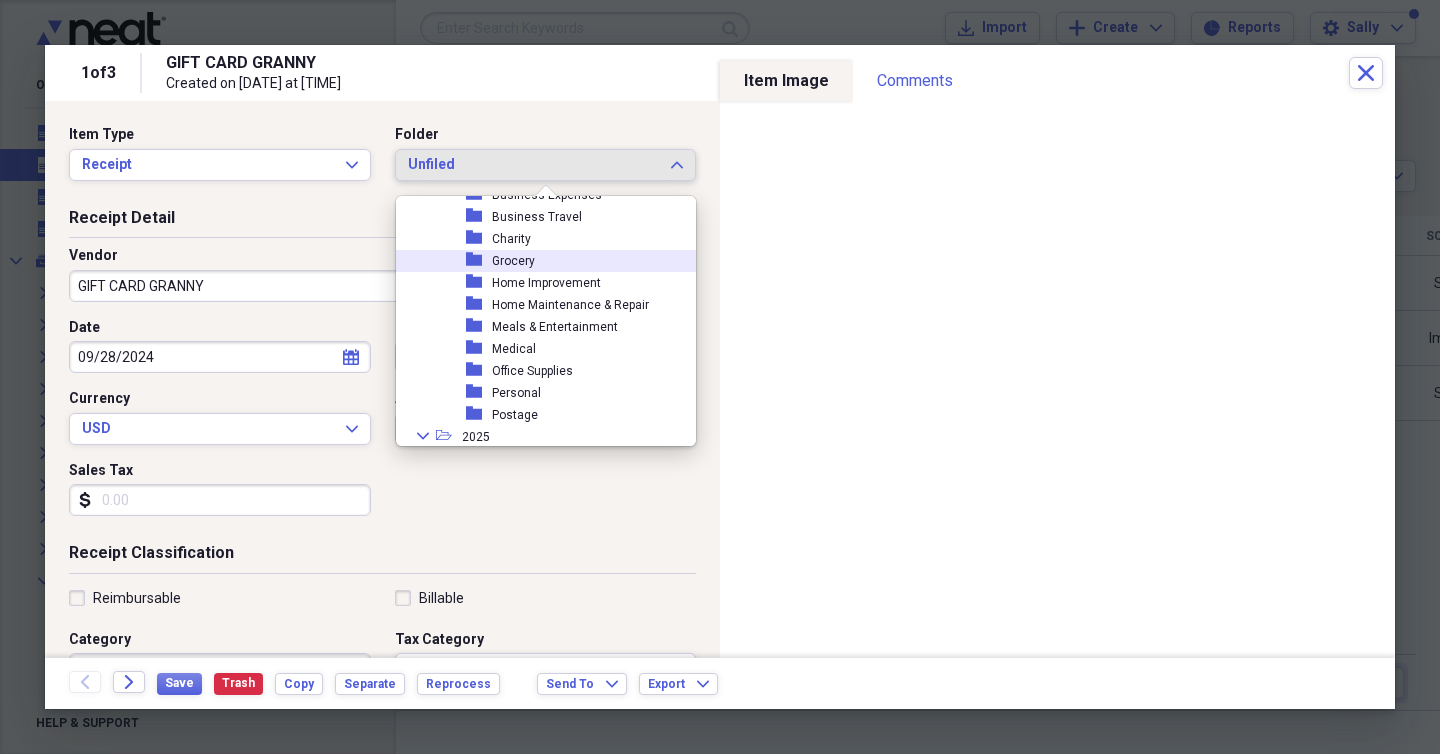scroll, scrollTop: 624, scrollLeft: 0, axis: vertical 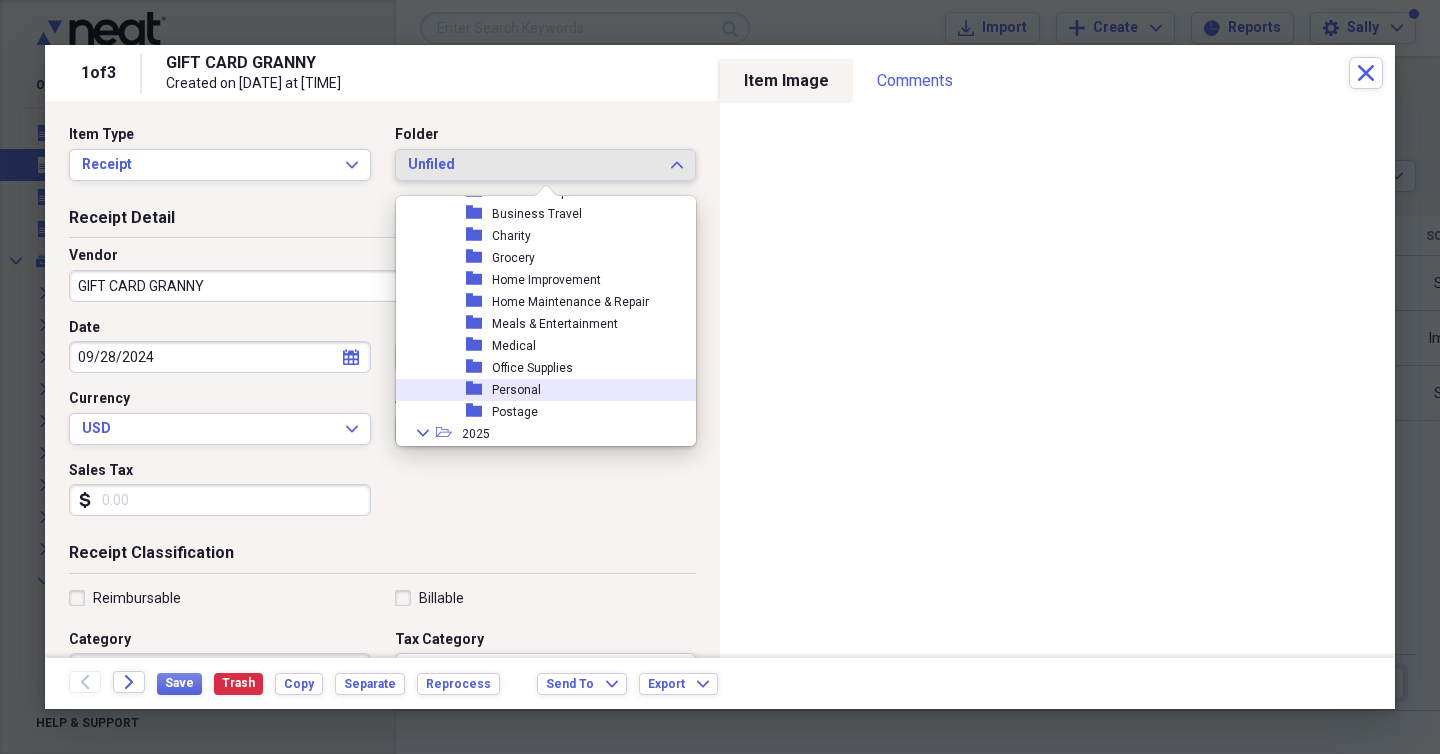 click on "Personal" at bounding box center (516, 390) 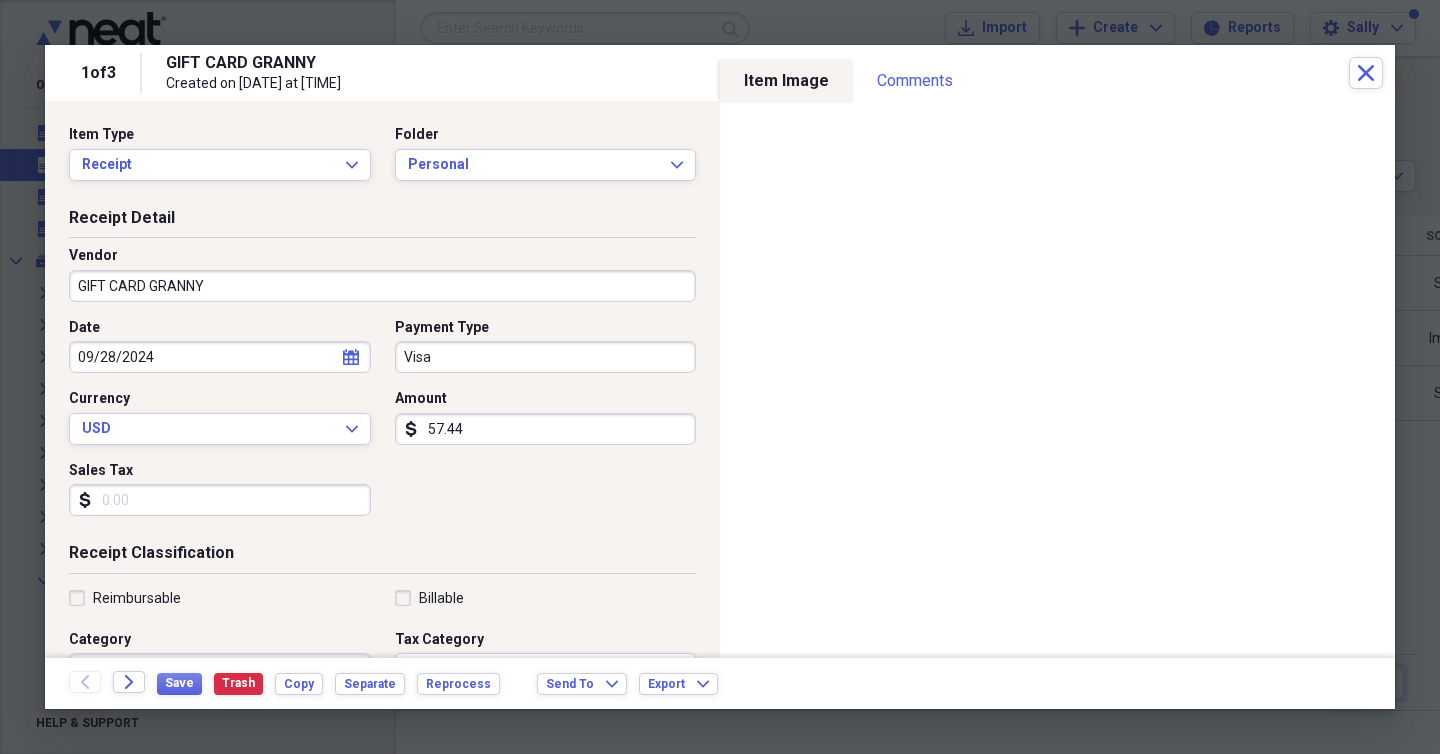 click on "GIFT CARD GRANNY" at bounding box center (382, 286) 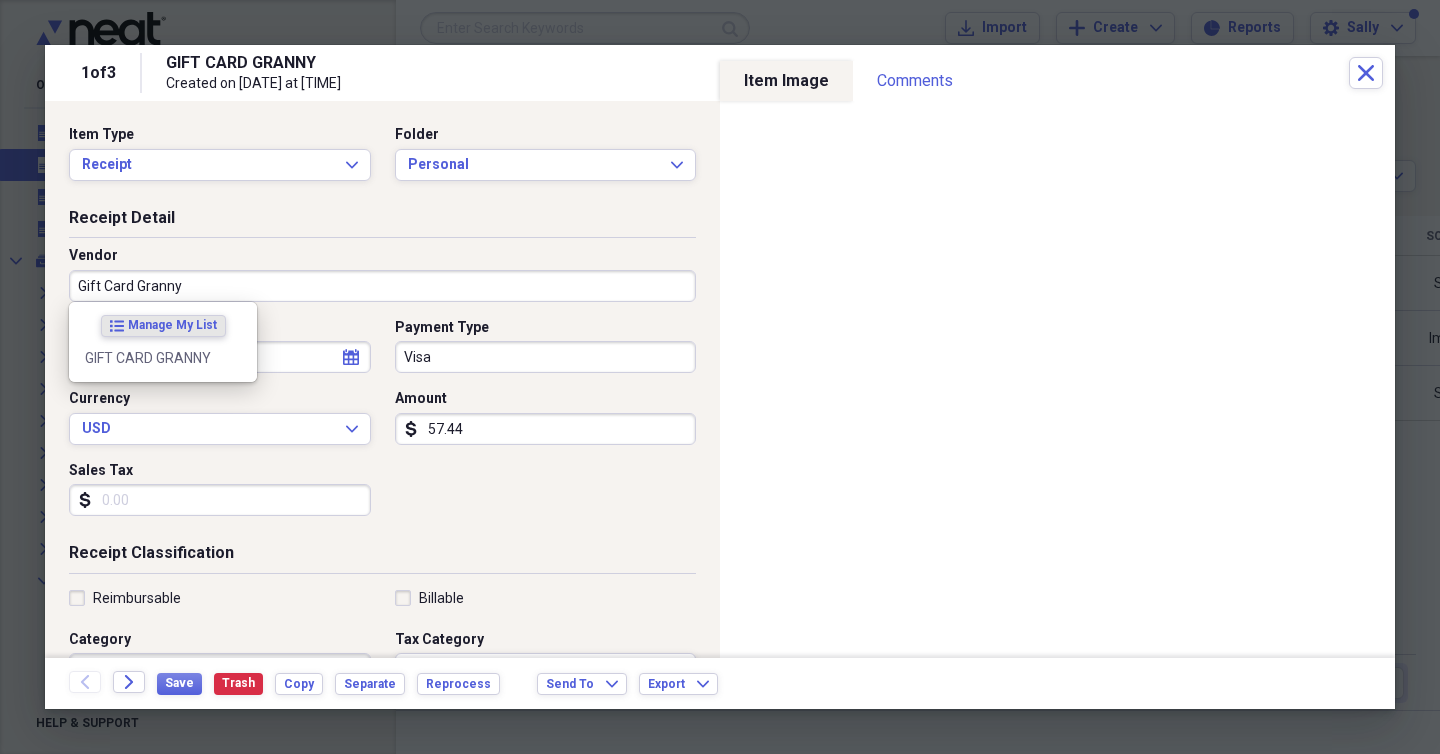 type on "Gift Card Granny" 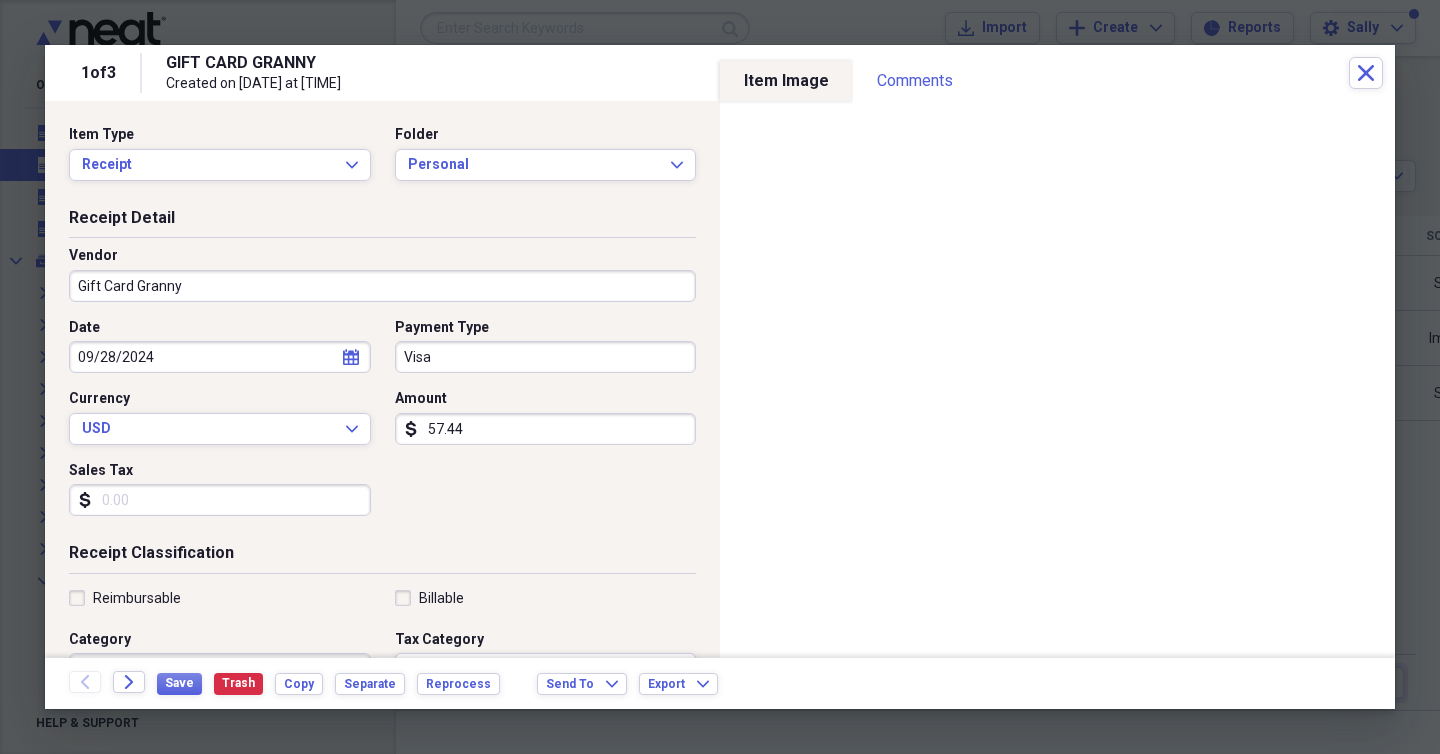 click on "Visa" at bounding box center [546, 357] 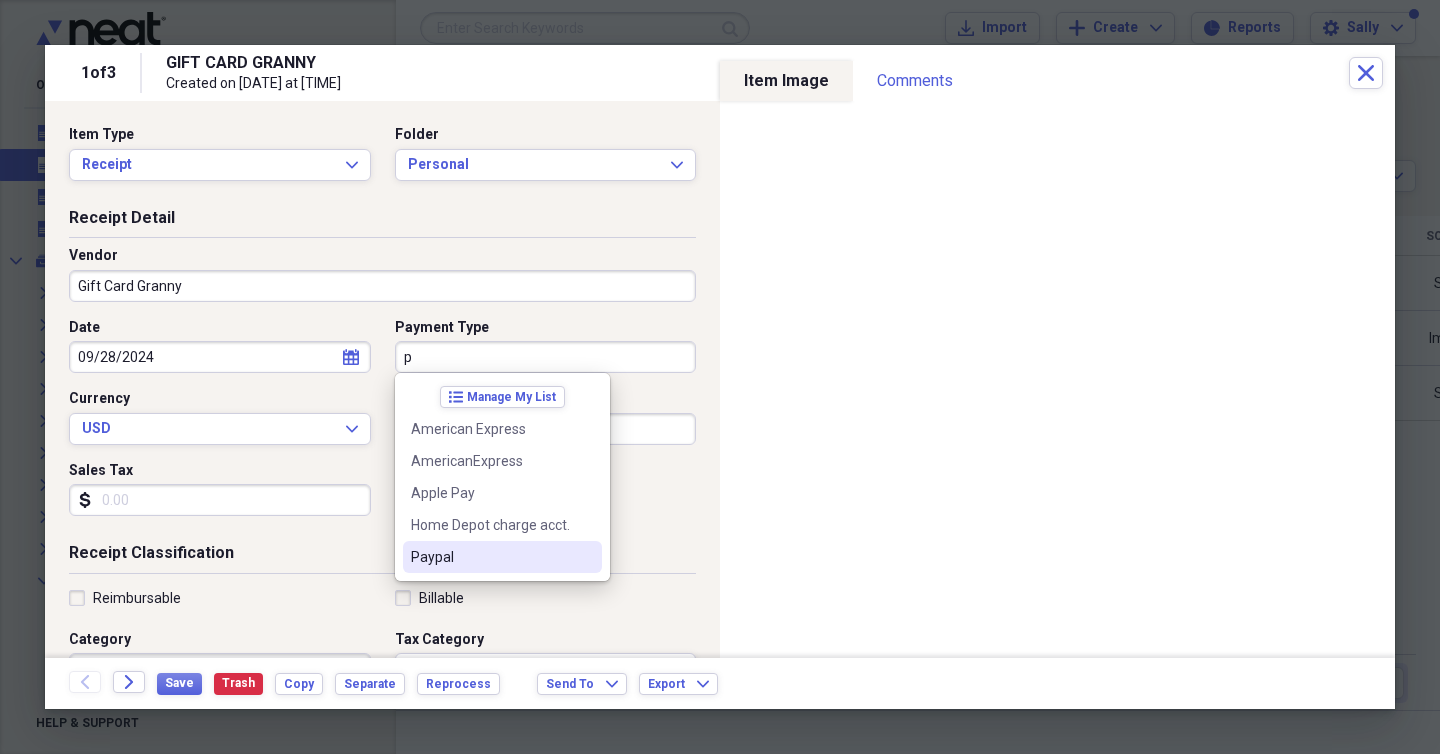 click on "Paypal" at bounding box center [502, 557] 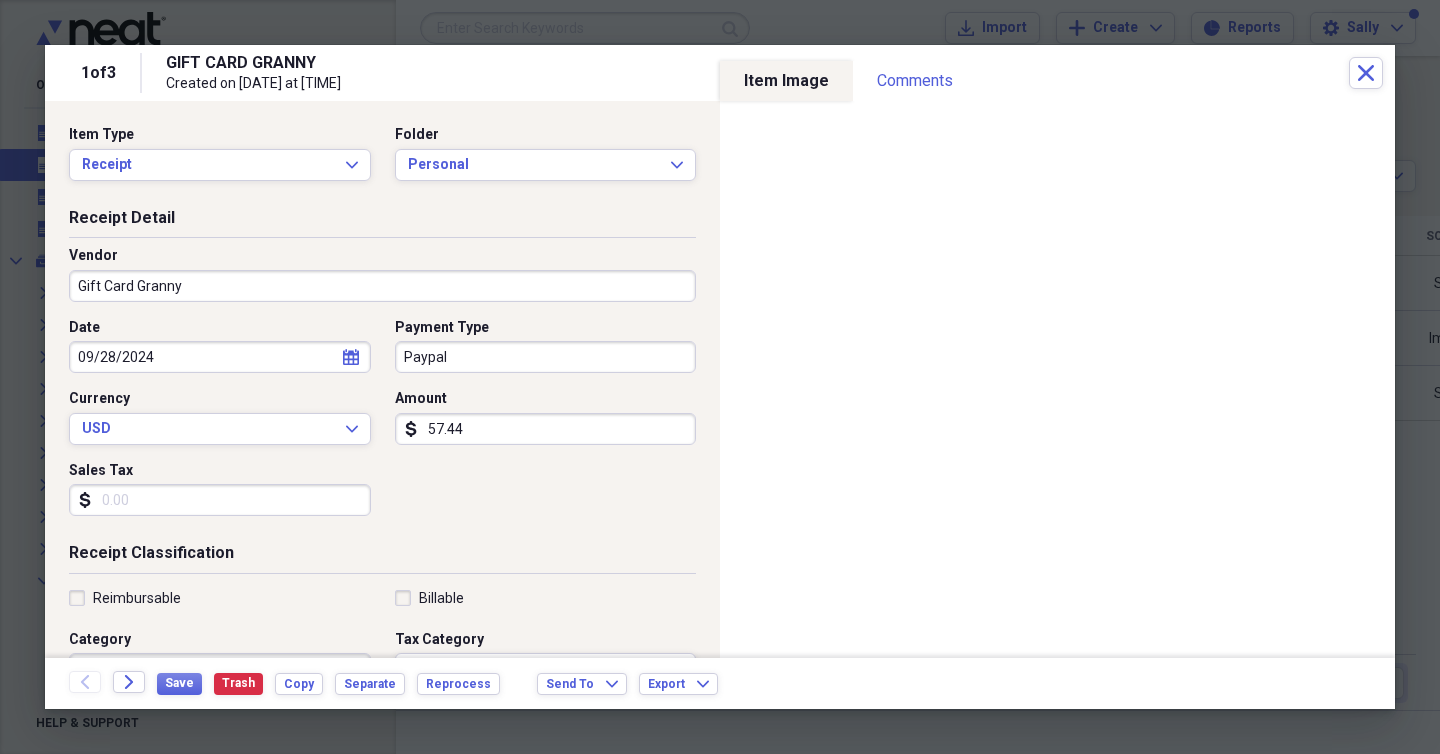 click on "Receipt Classification" at bounding box center [382, 557] 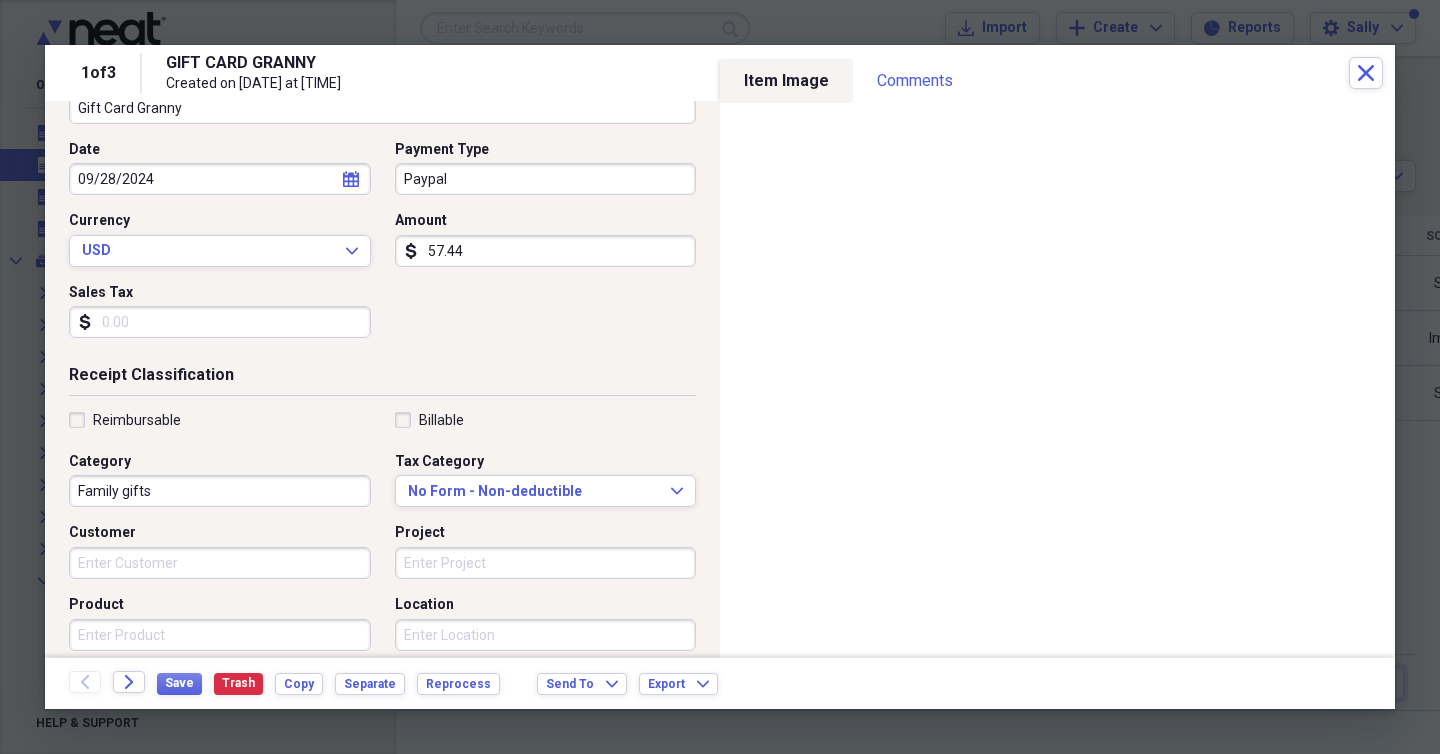 scroll, scrollTop: 0, scrollLeft: 0, axis: both 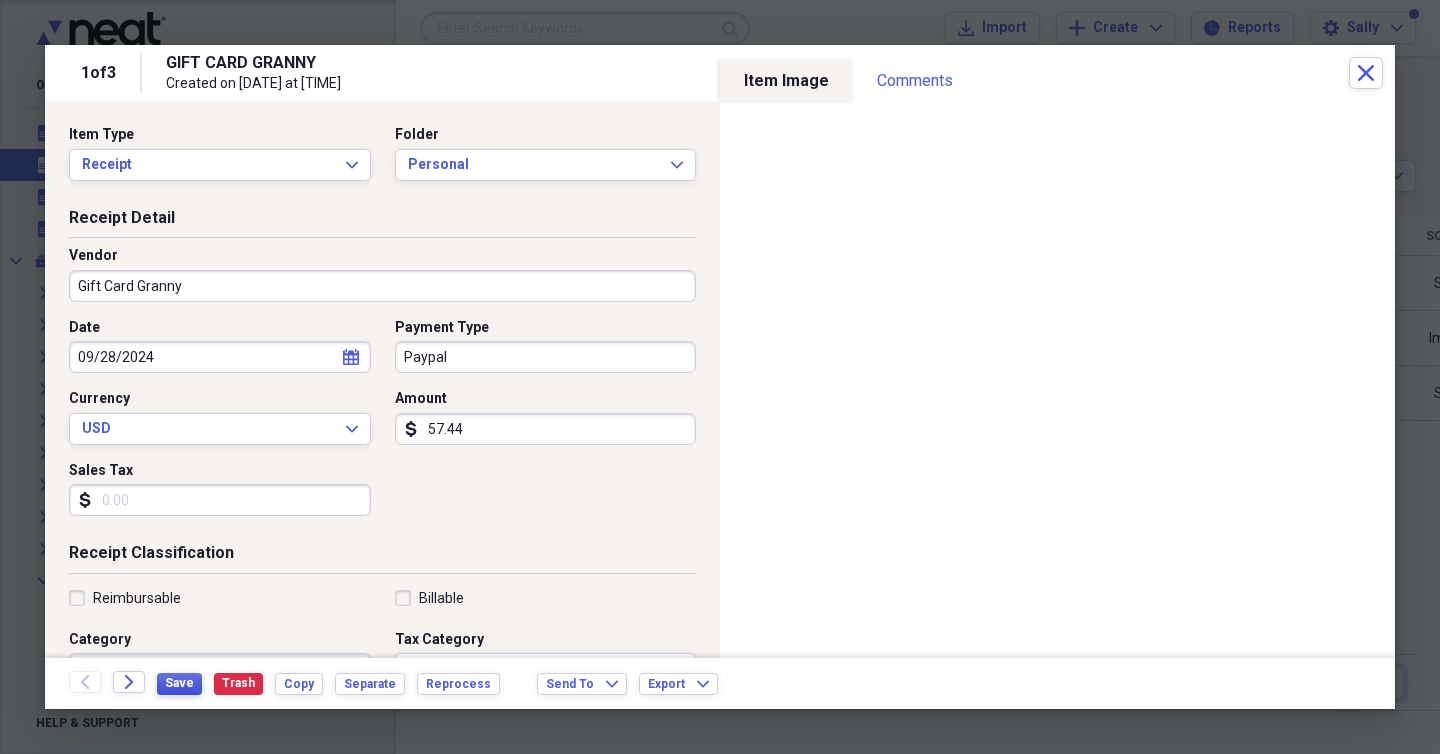 click on "Save" at bounding box center [179, 683] 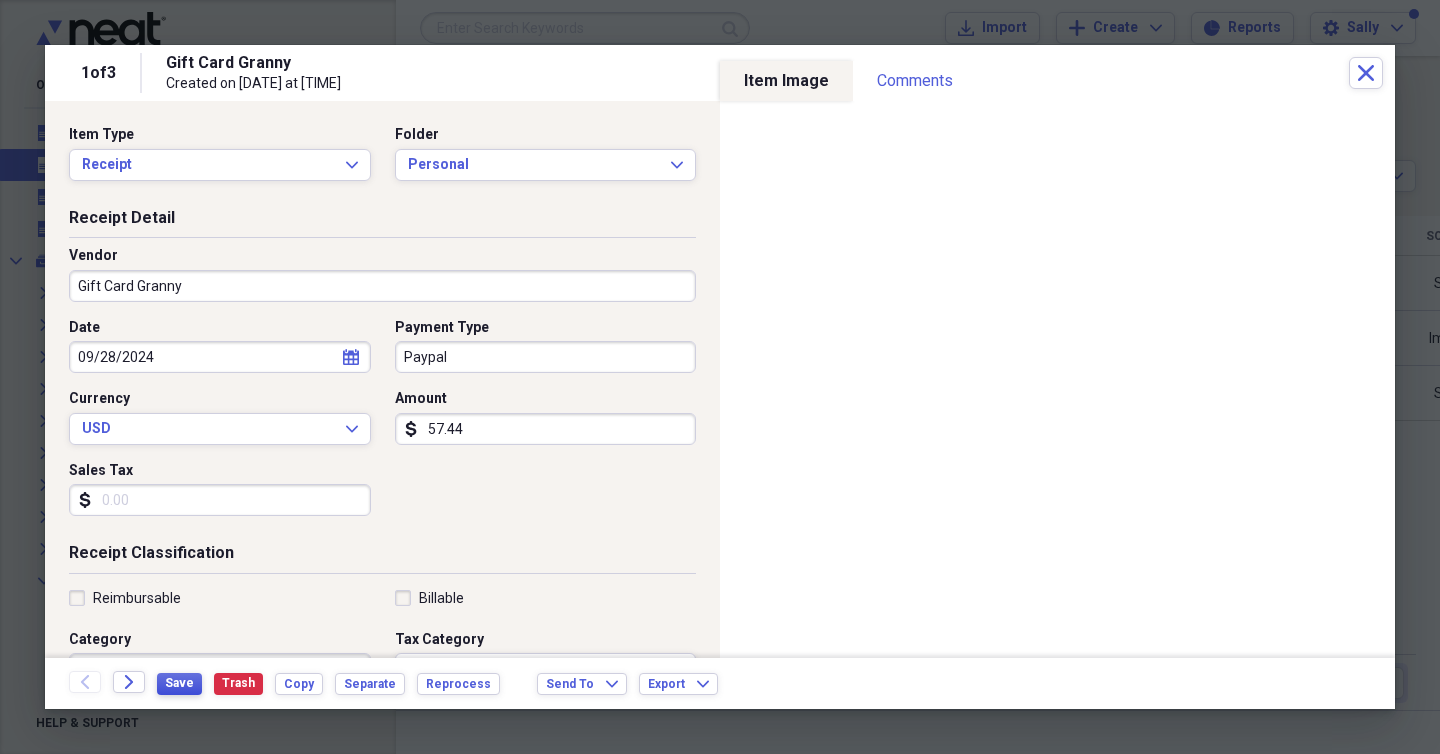click on "Save" at bounding box center [179, 683] 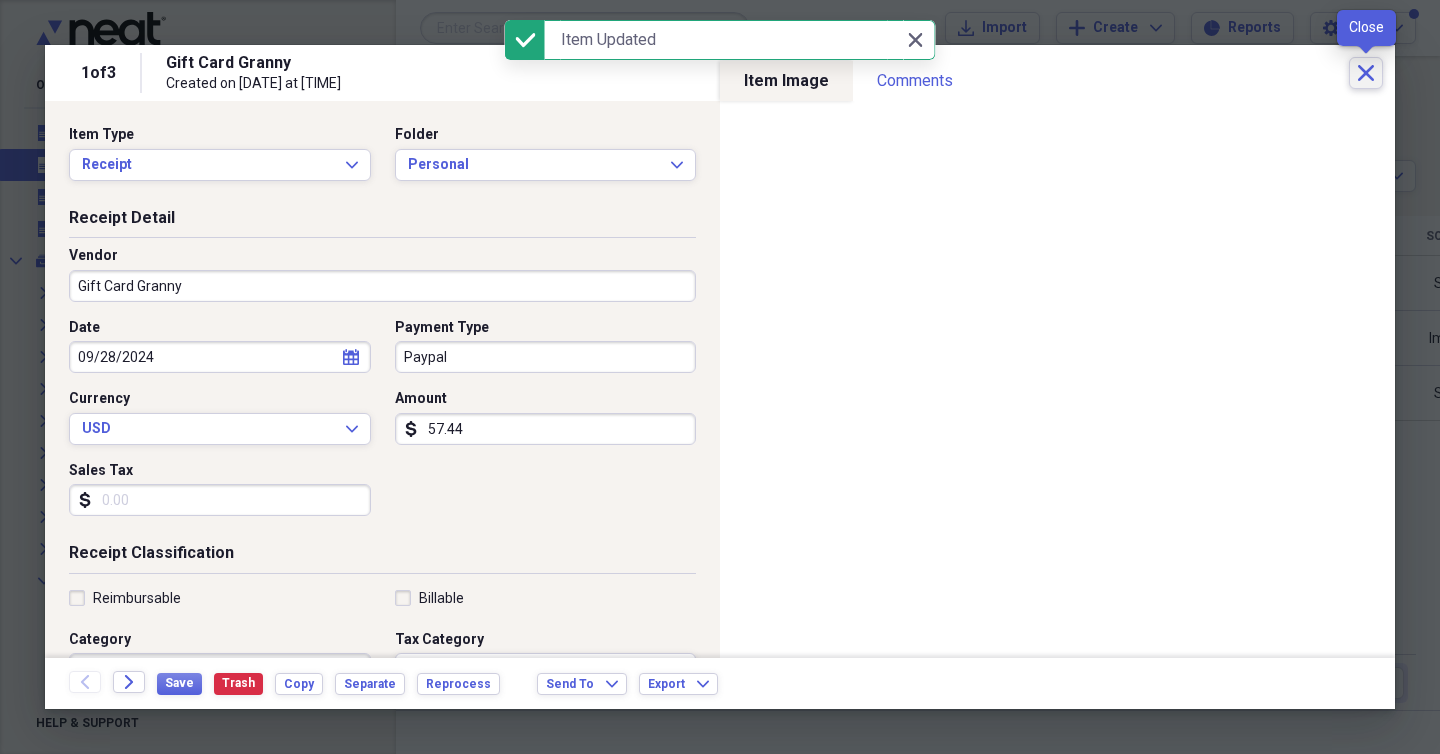 click 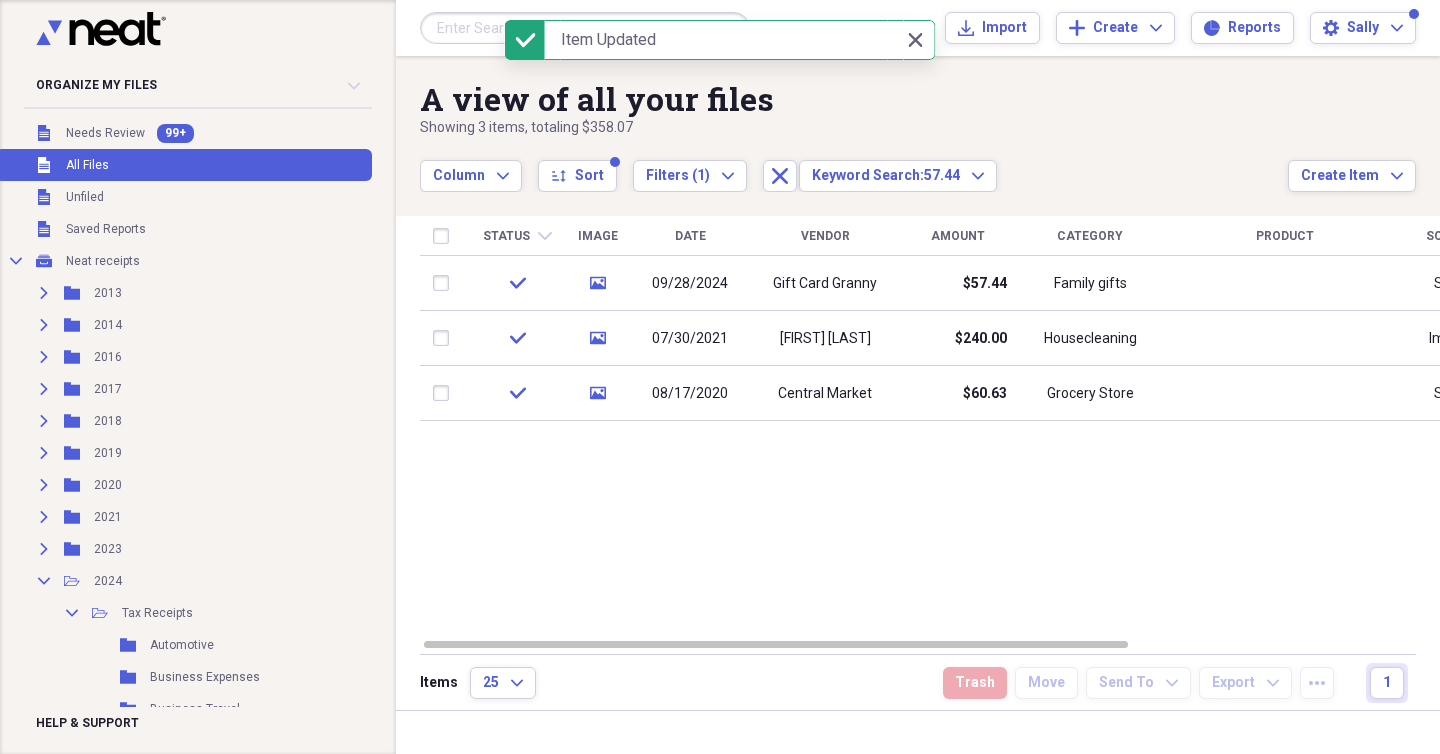click at bounding box center (585, 28) 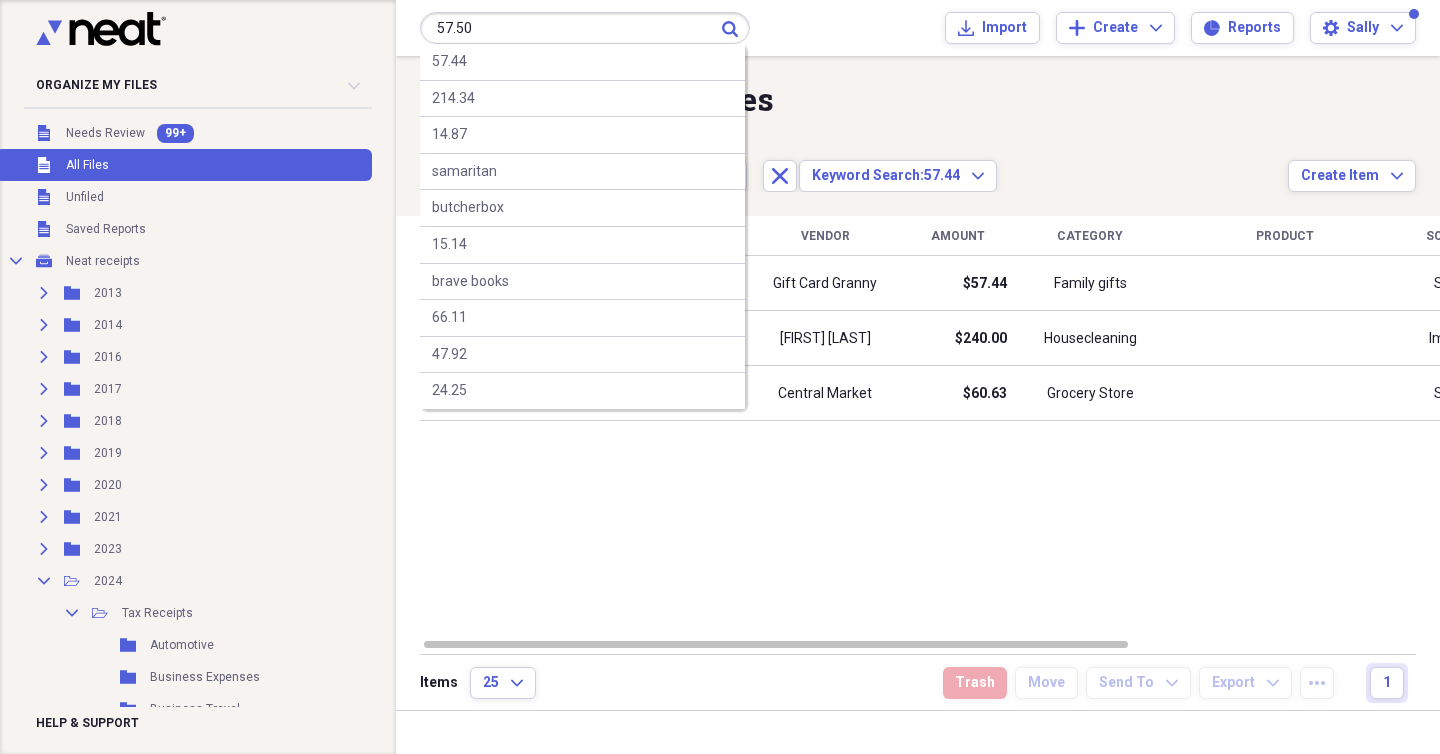 type on "57.50" 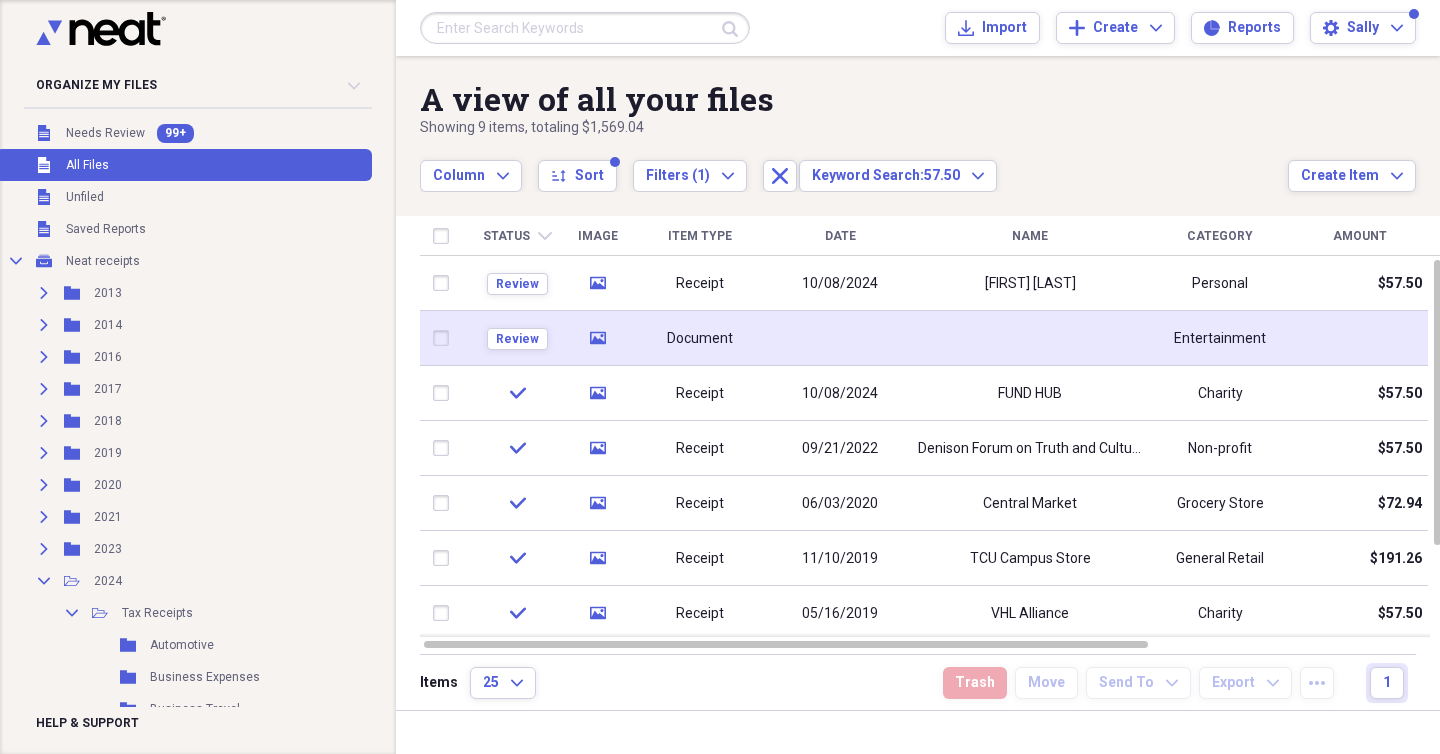 click 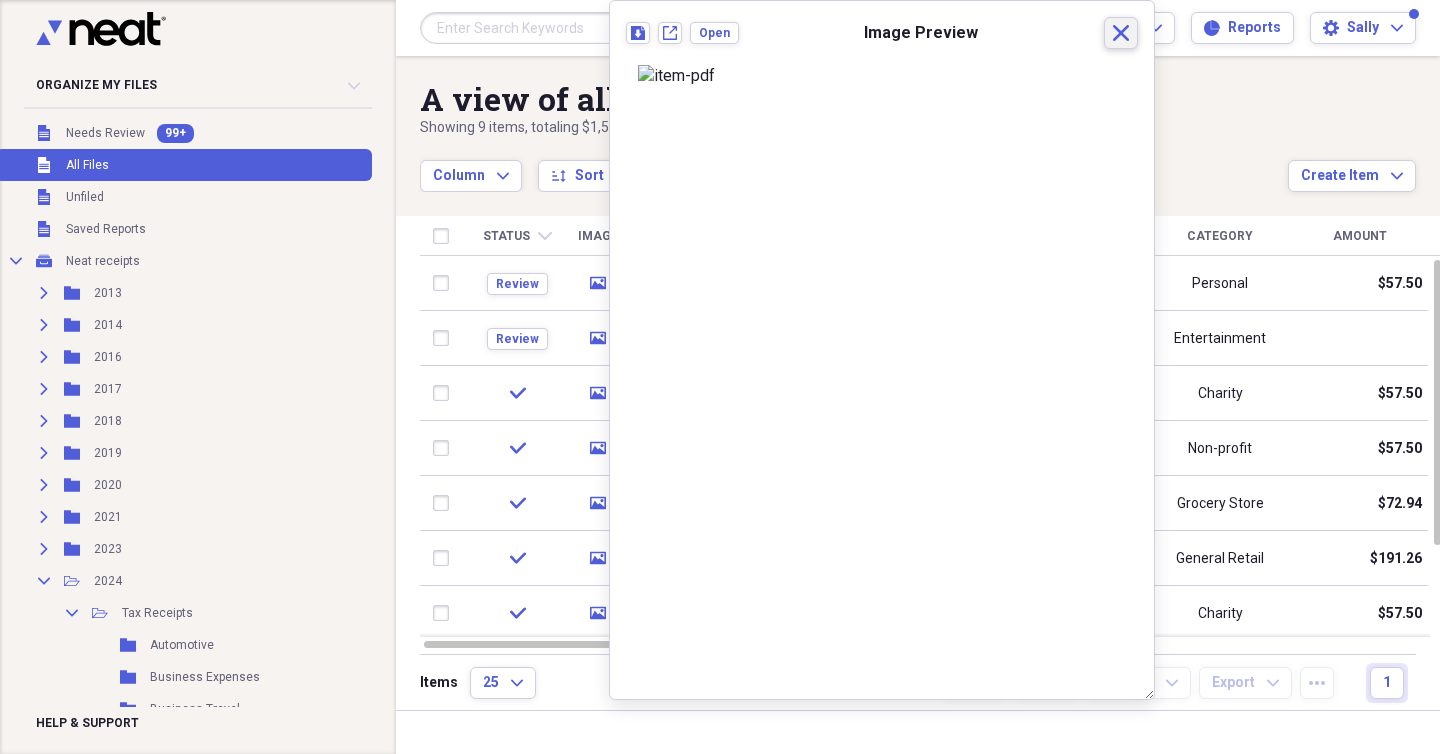 click on "Close" 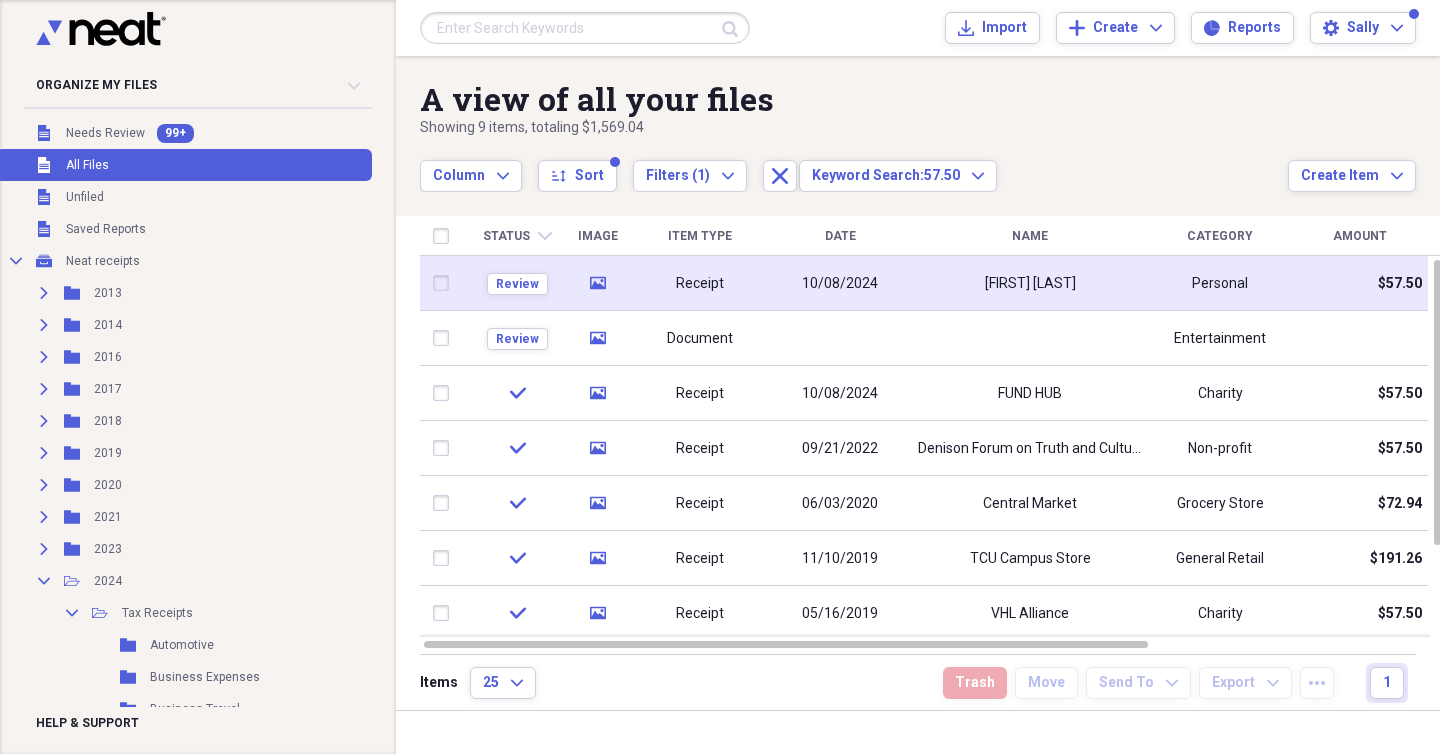 click on "media" 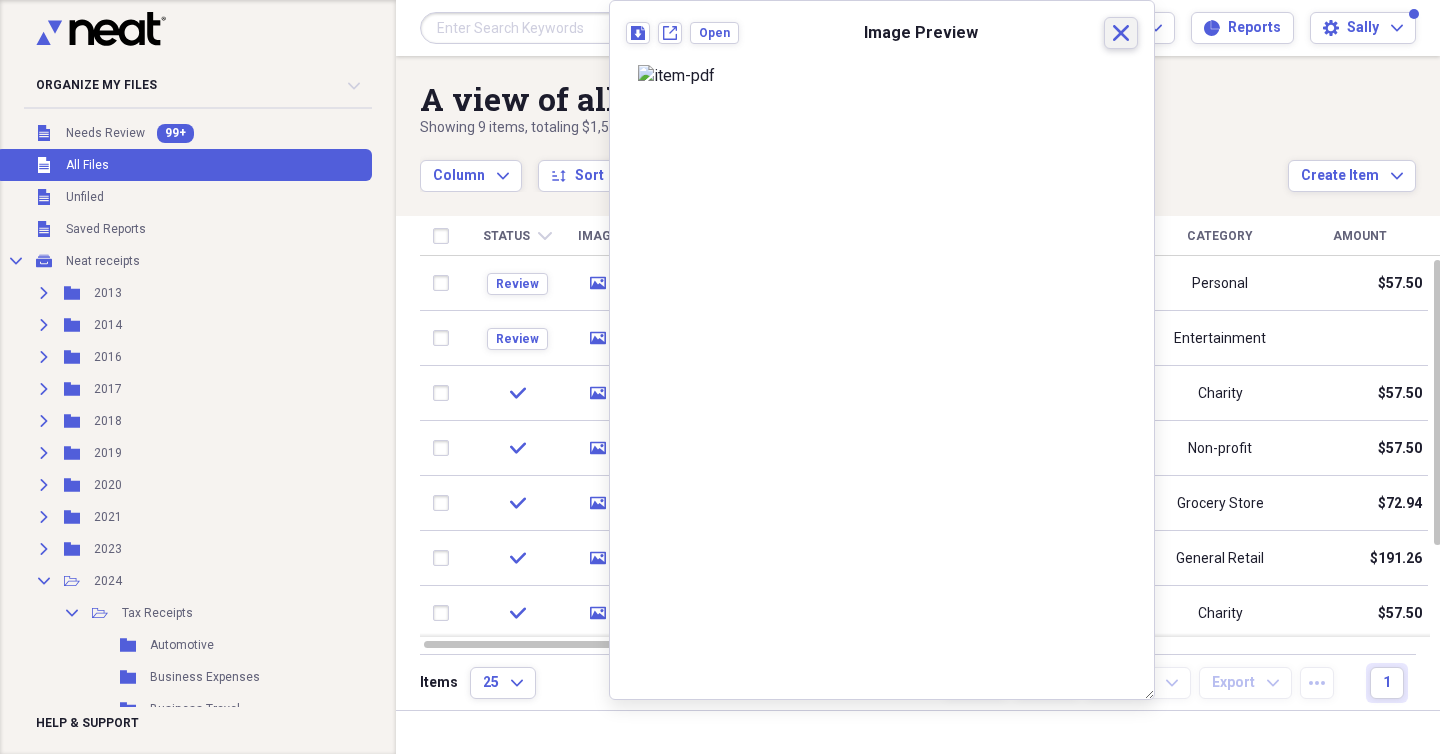 click on "Close" 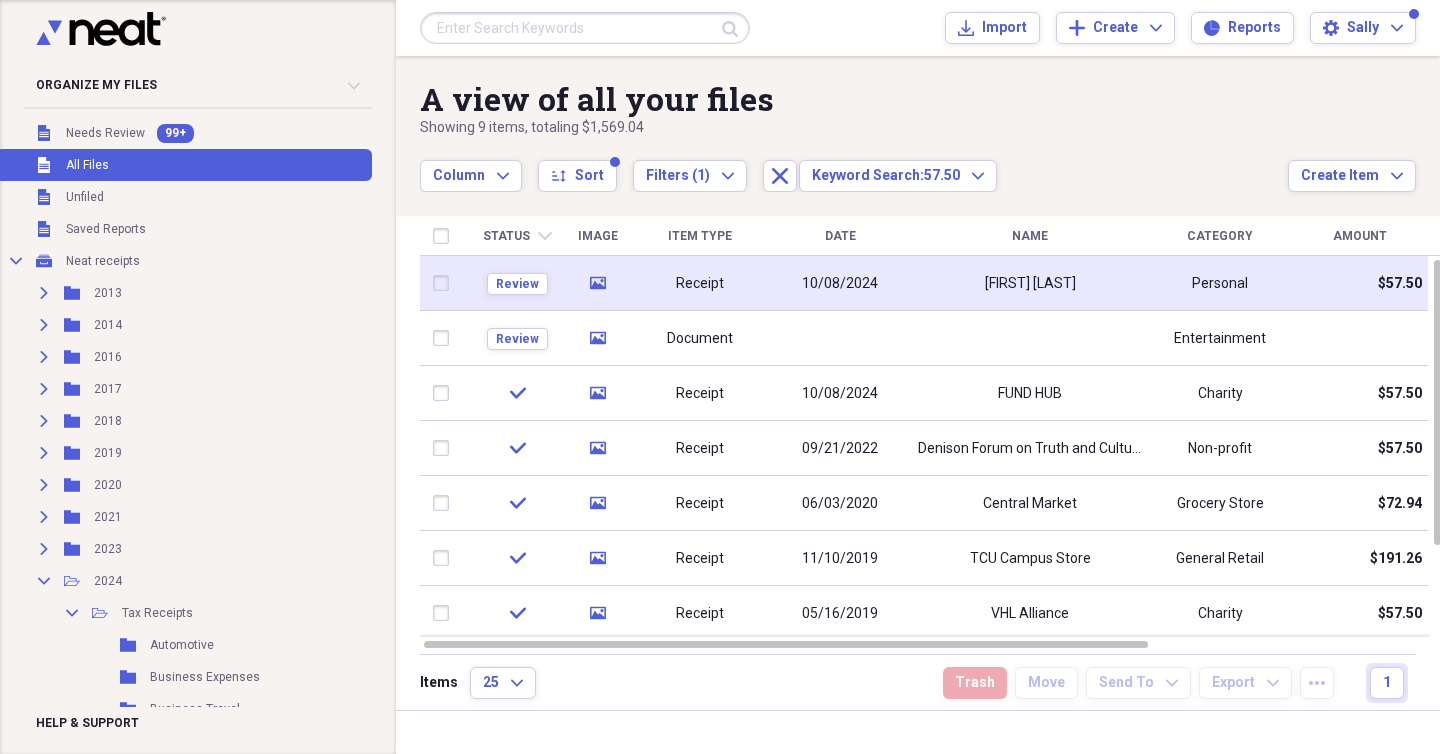 click on "[FIRST] [LAST]" at bounding box center (1030, 283) 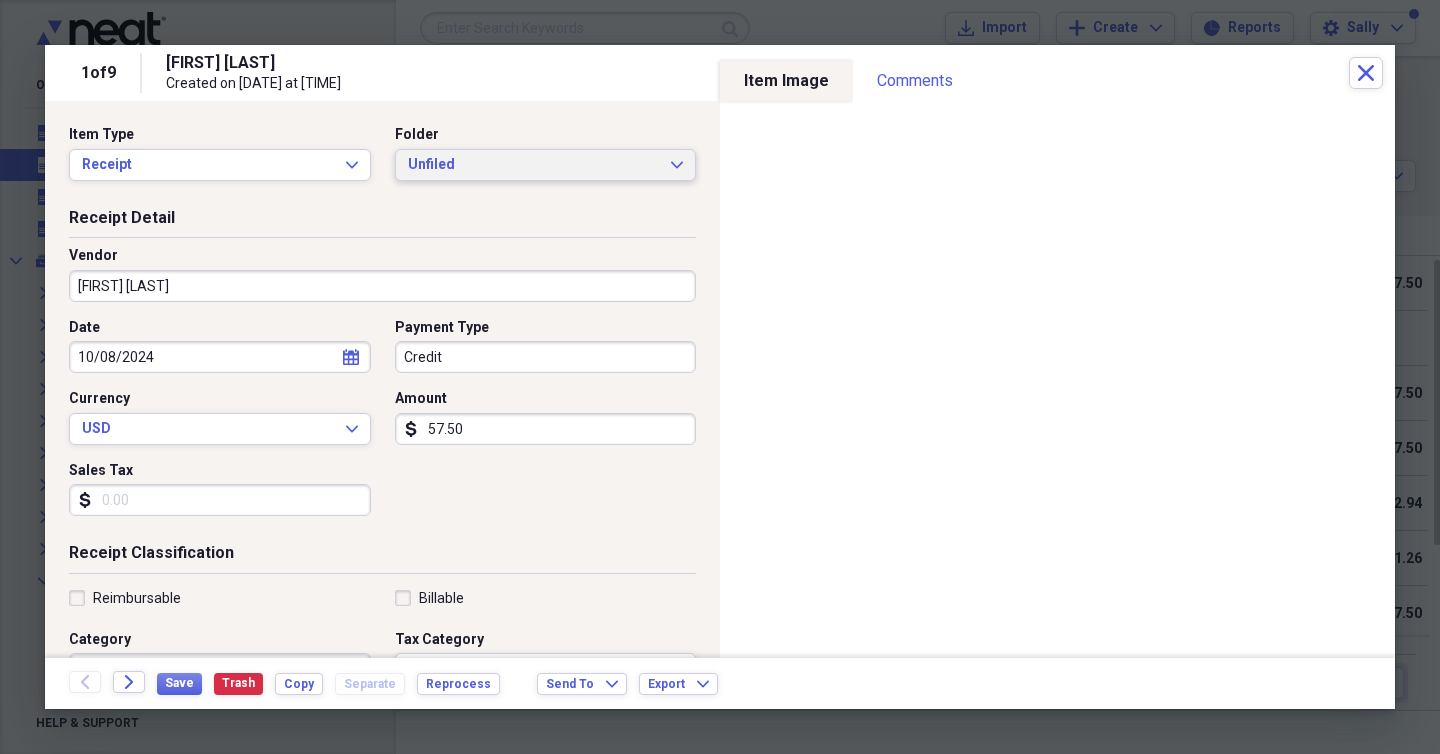 click on "Unfiled" at bounding box center [534, 165] 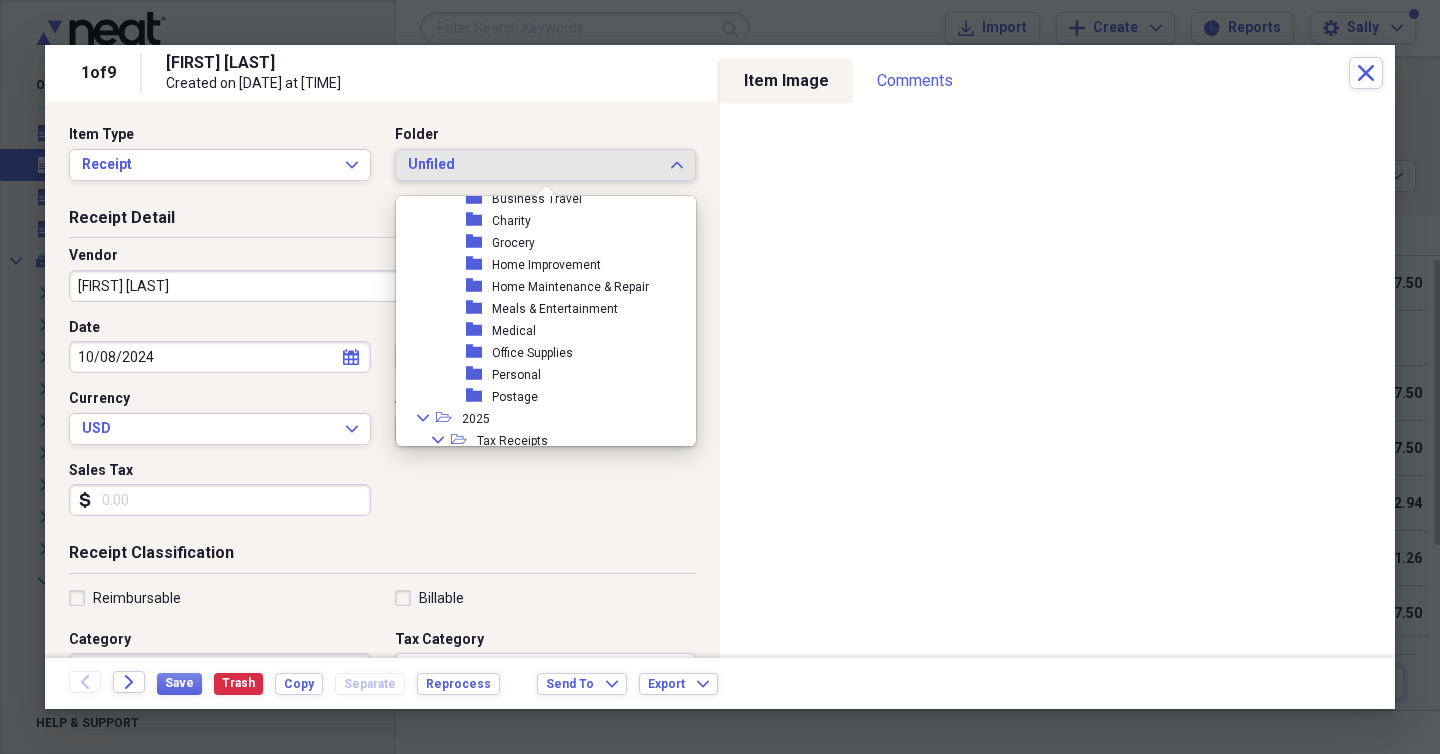scroll, scrollTop: 605, scrollLeft: 0, axis: vertical 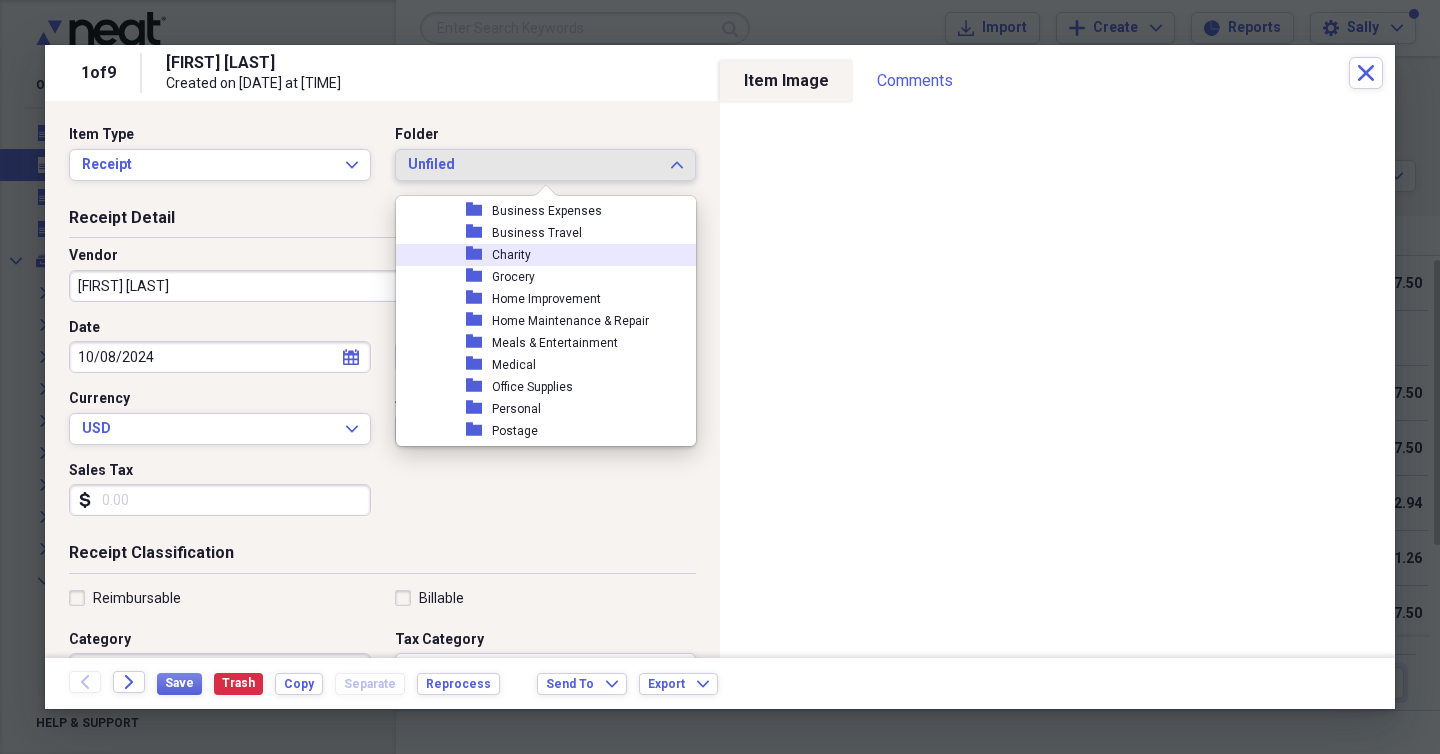 click on "Charity" at bounding box center [511, 255] 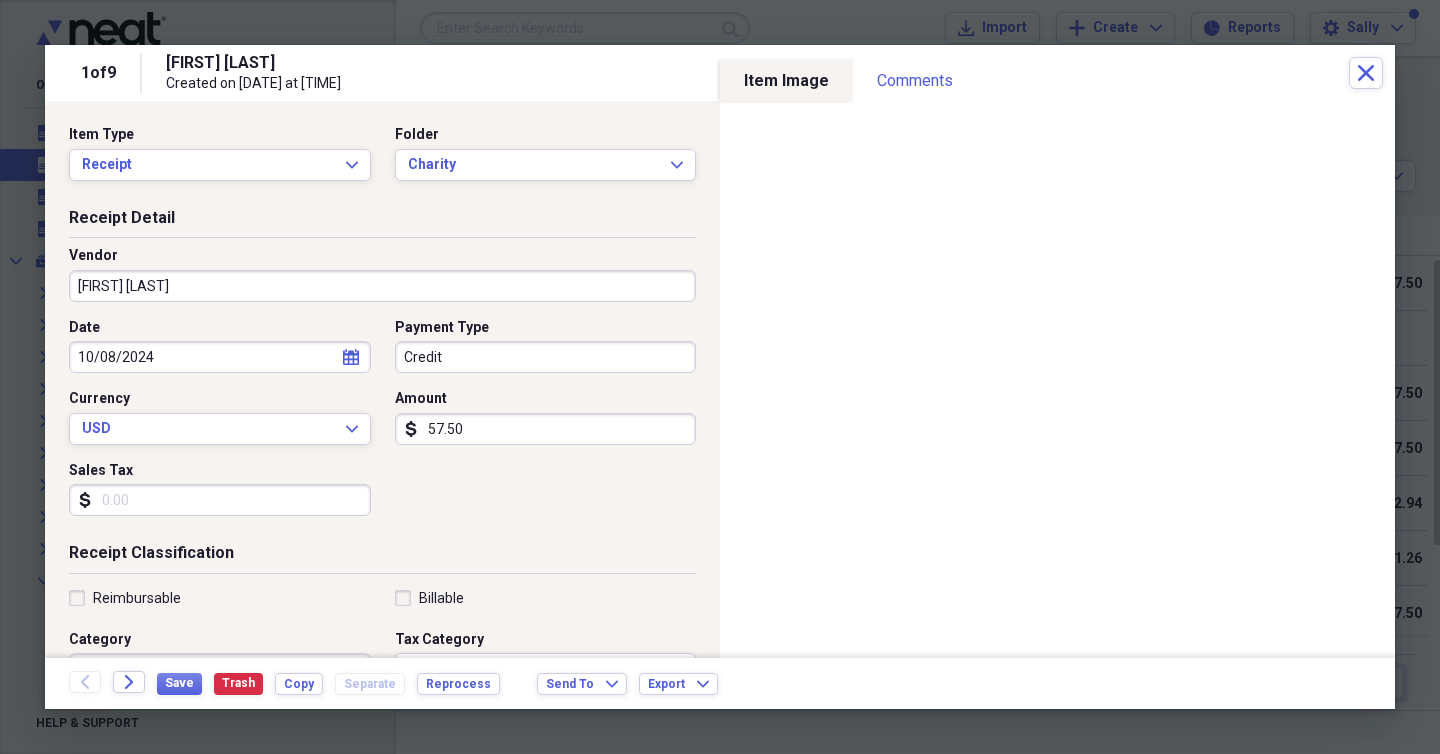 click on "[FIRST] [LAST]" at bounding box center [382, 286] 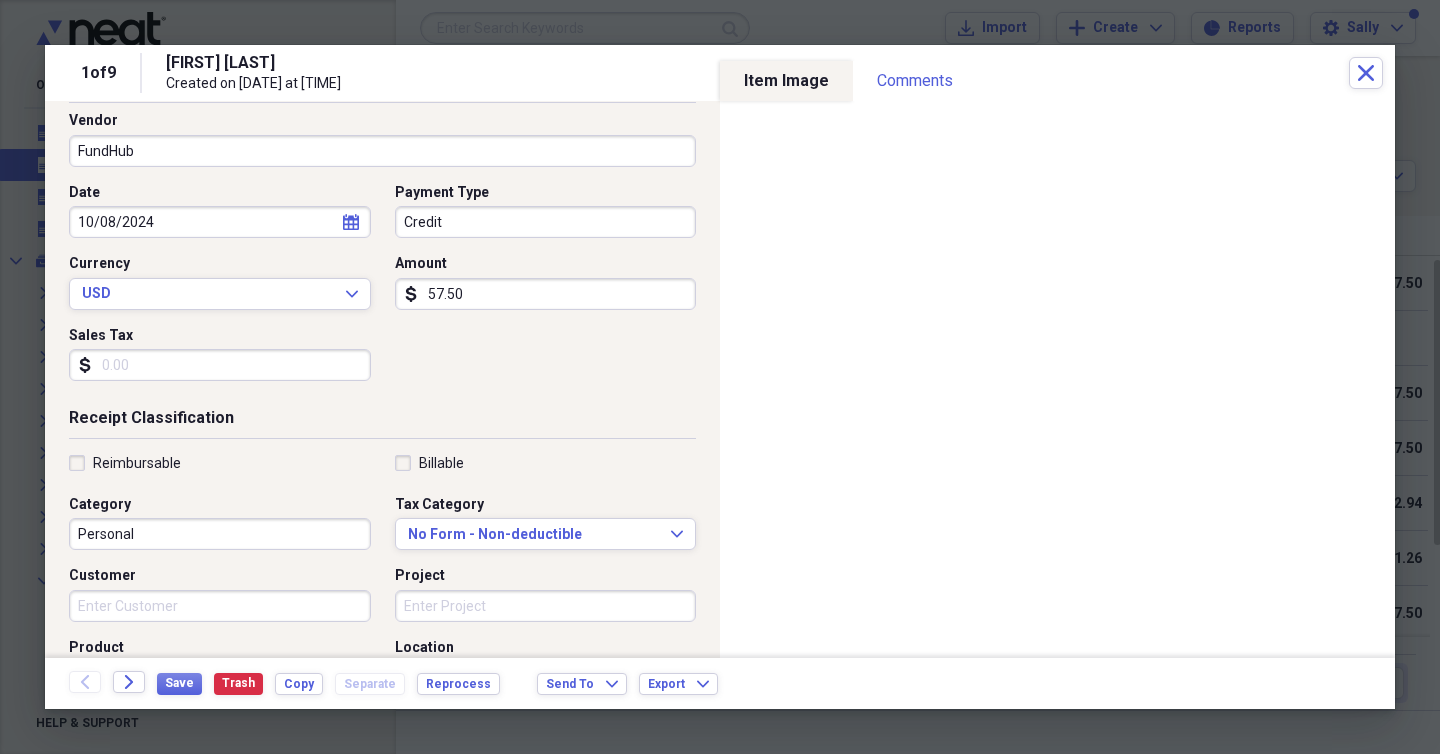 scroll, scrollTop: 155, scrollLeft: 0, axis: vertical 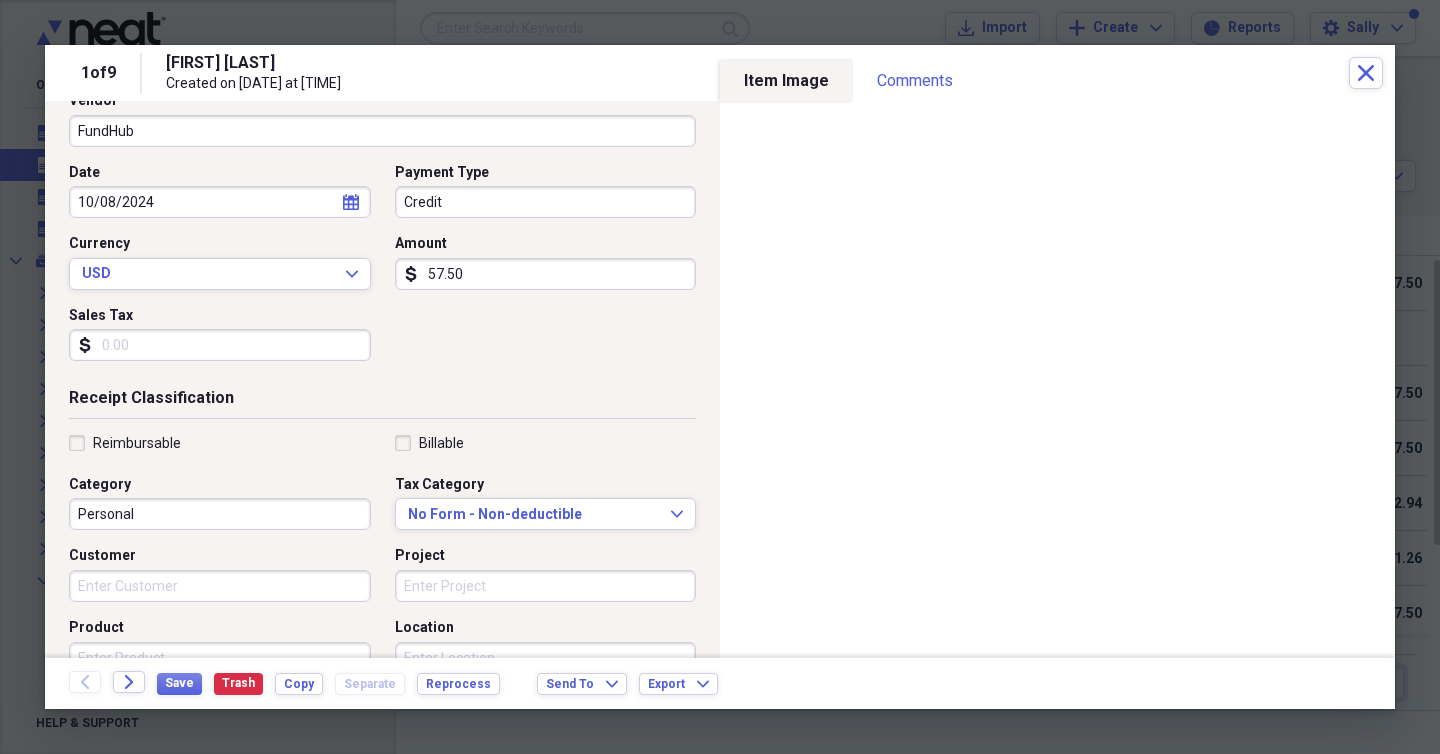 type on "FundHub" 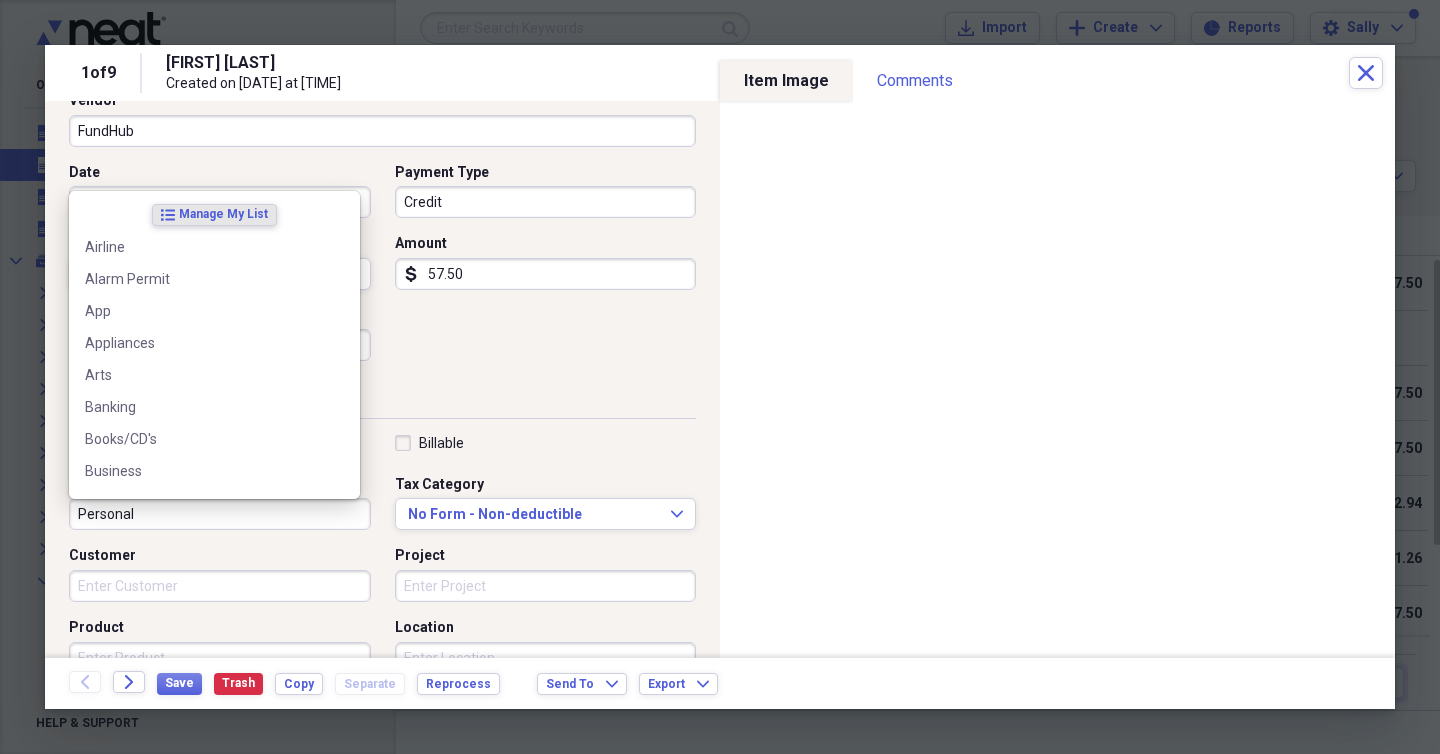 click on "Personal" at bounding box center (220, 514) 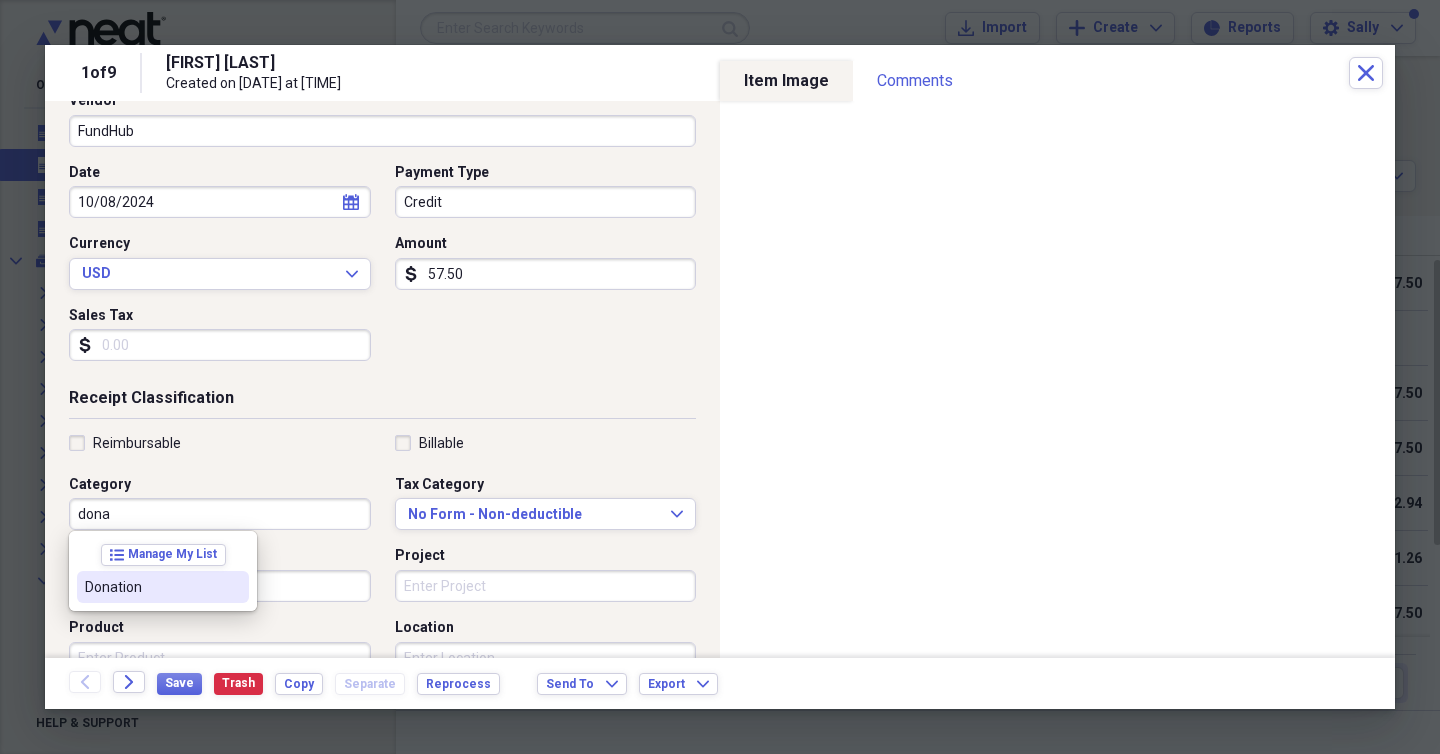 click on "Donation" at bounding box center (163, 587) 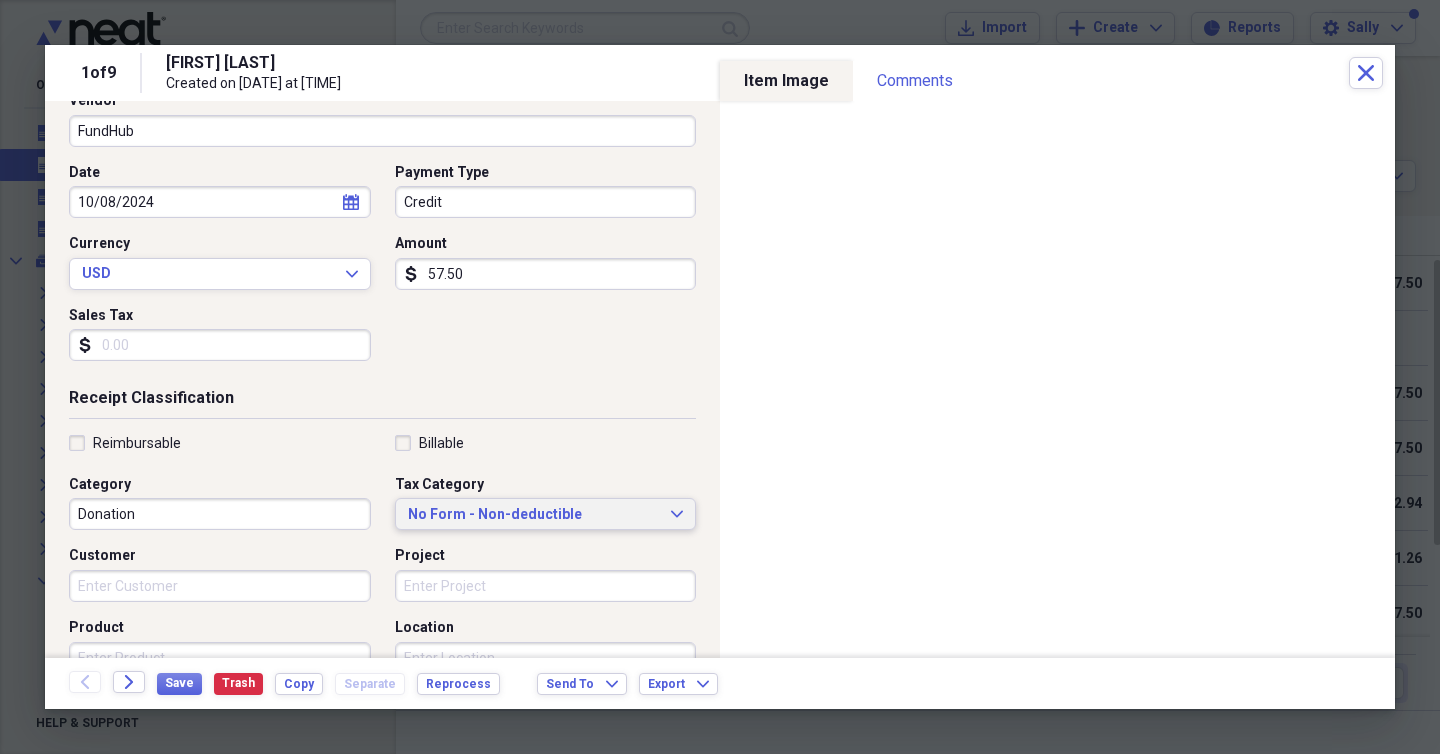 click on "No Form - Non-deductible" at bounding box center (534, 515) 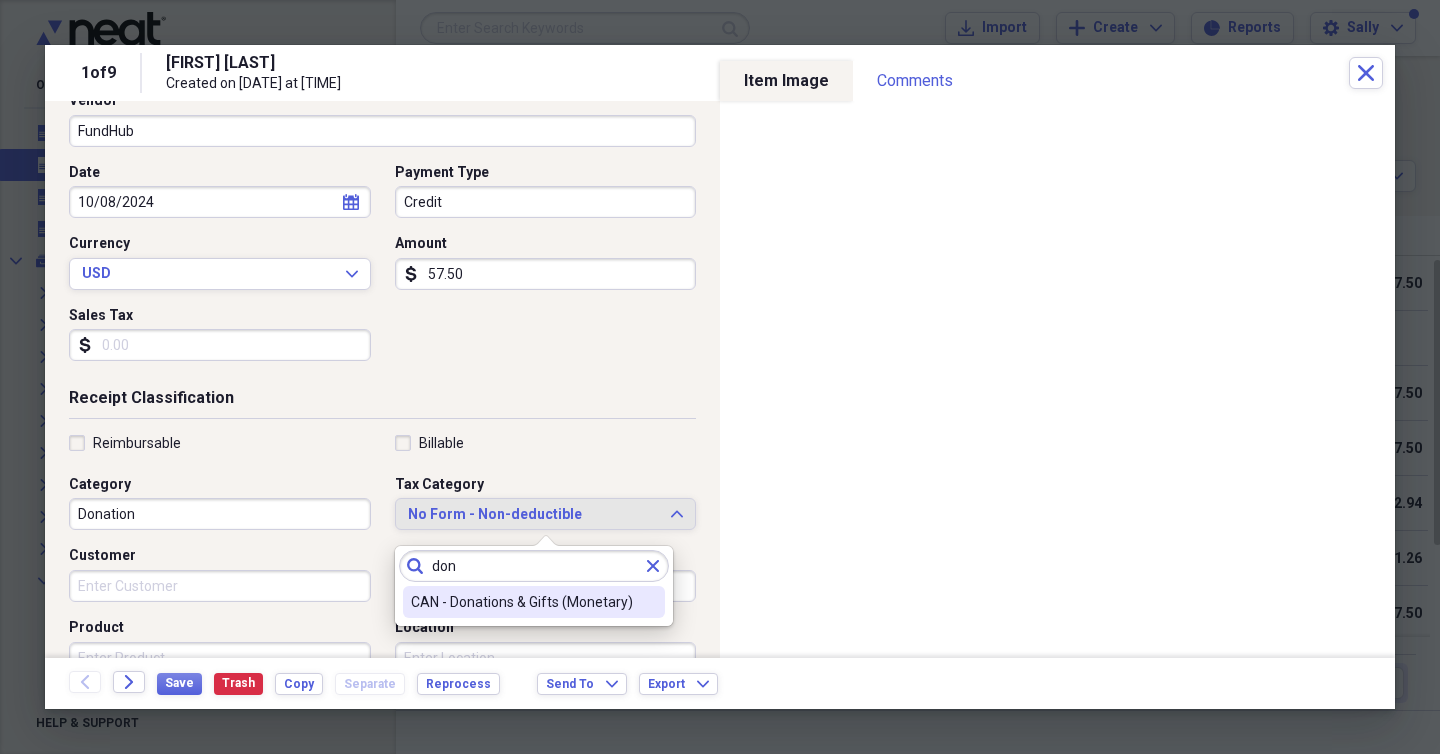type on "don" 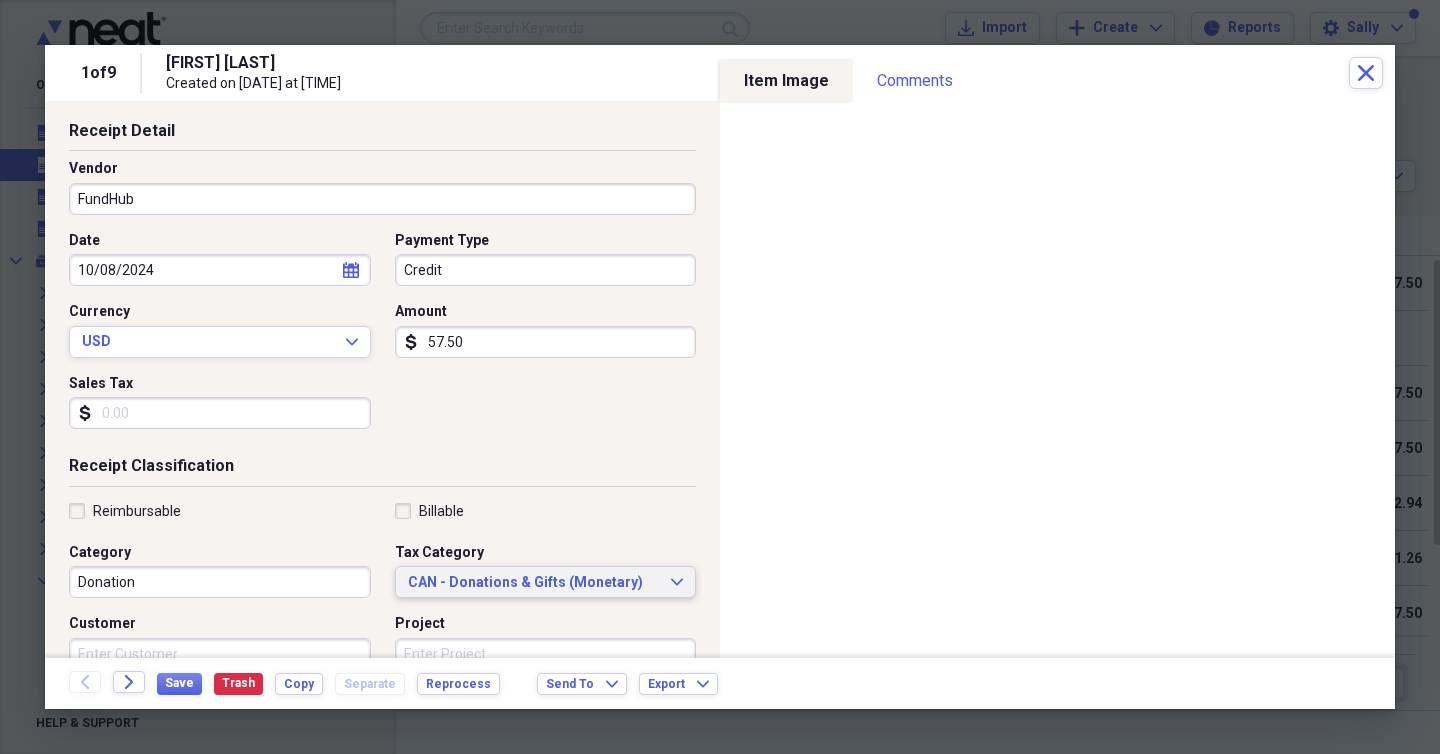scroll, scrollTop: 0, scrollLeft: 0, axis: both 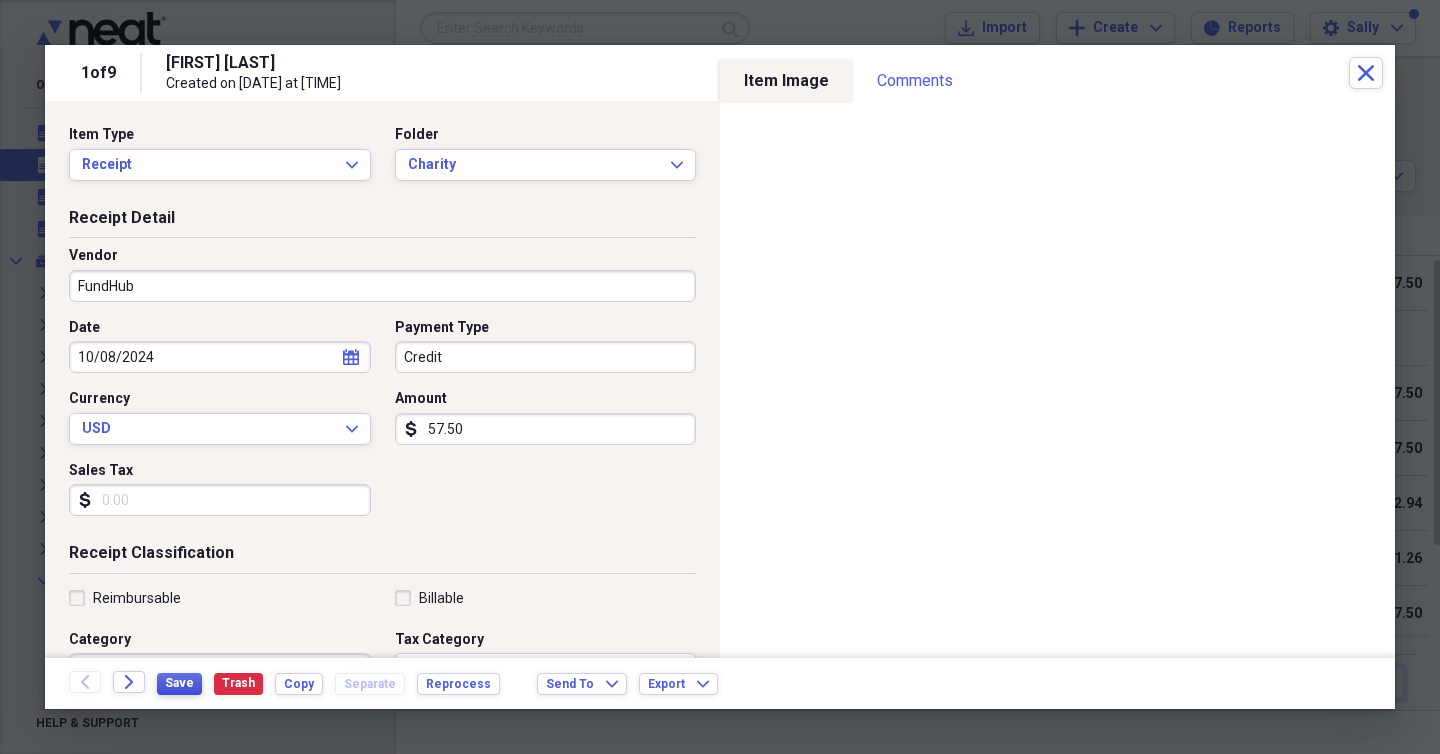 click on "Save" at bounding box center [179, 683] 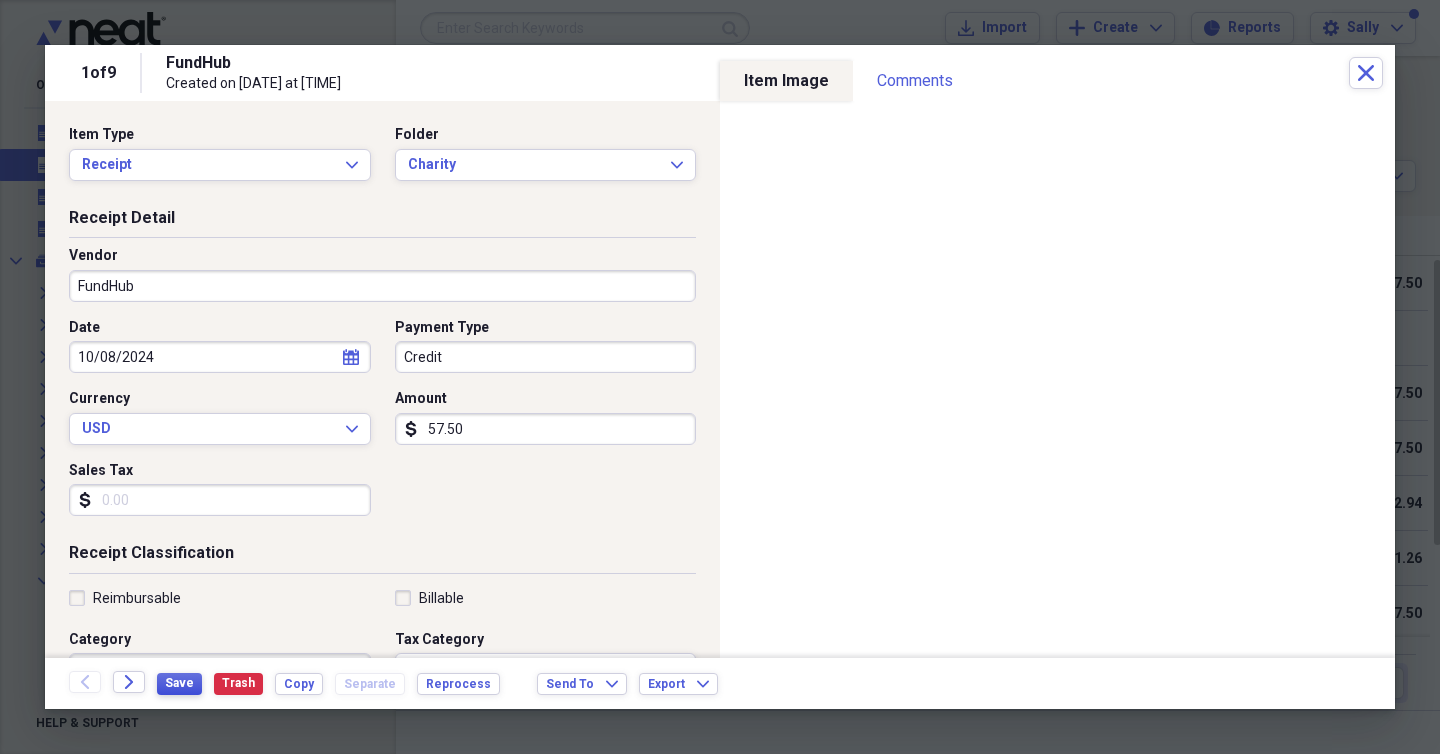 click on "Save" at bounding box center (179, 683) 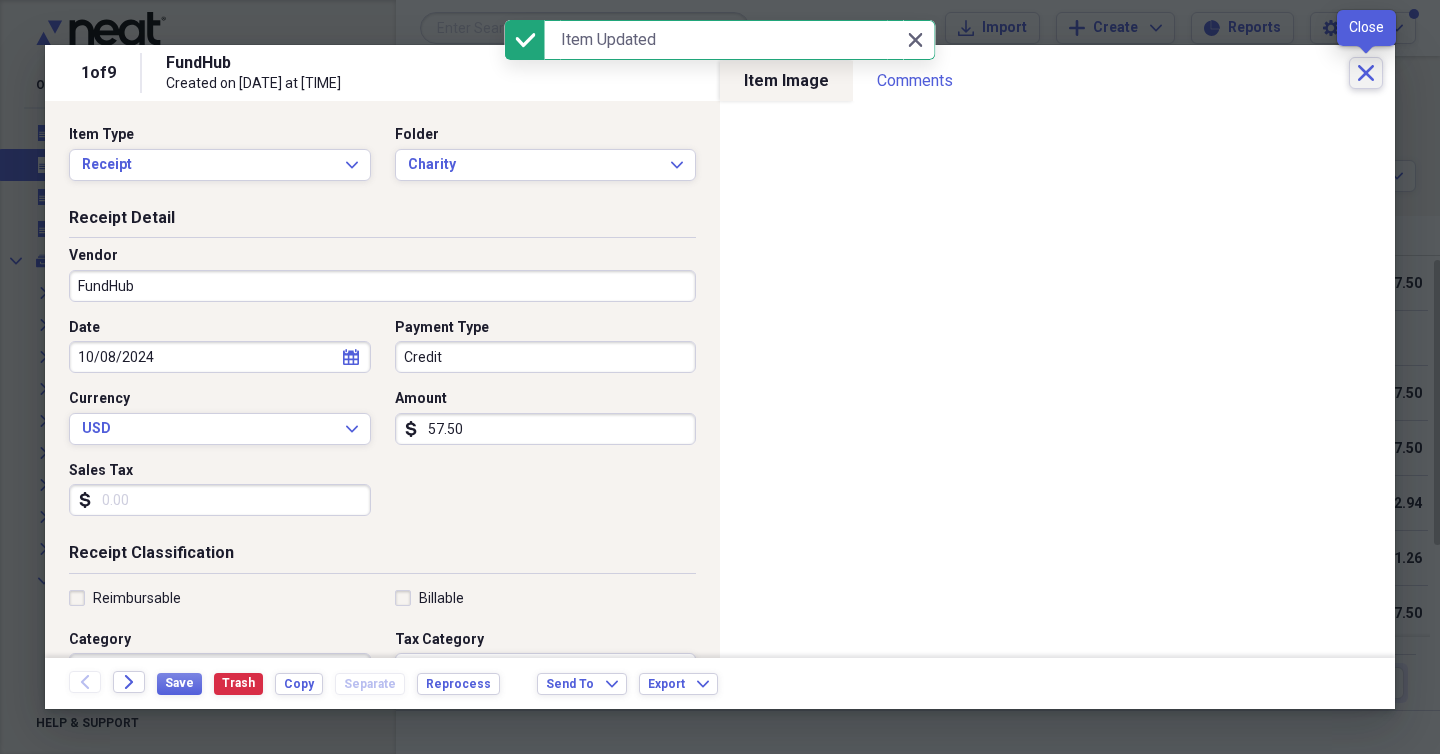 click 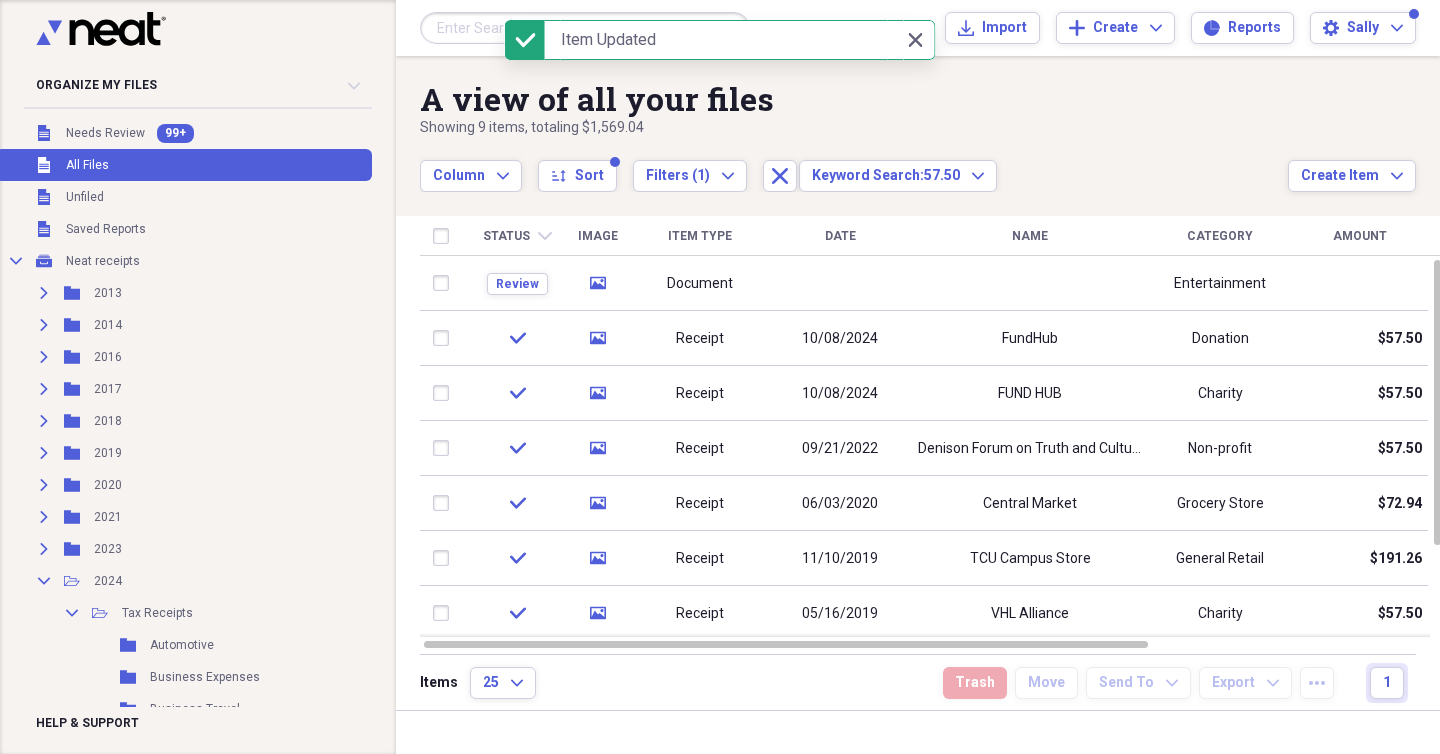 click at bounding box center [585, 28] 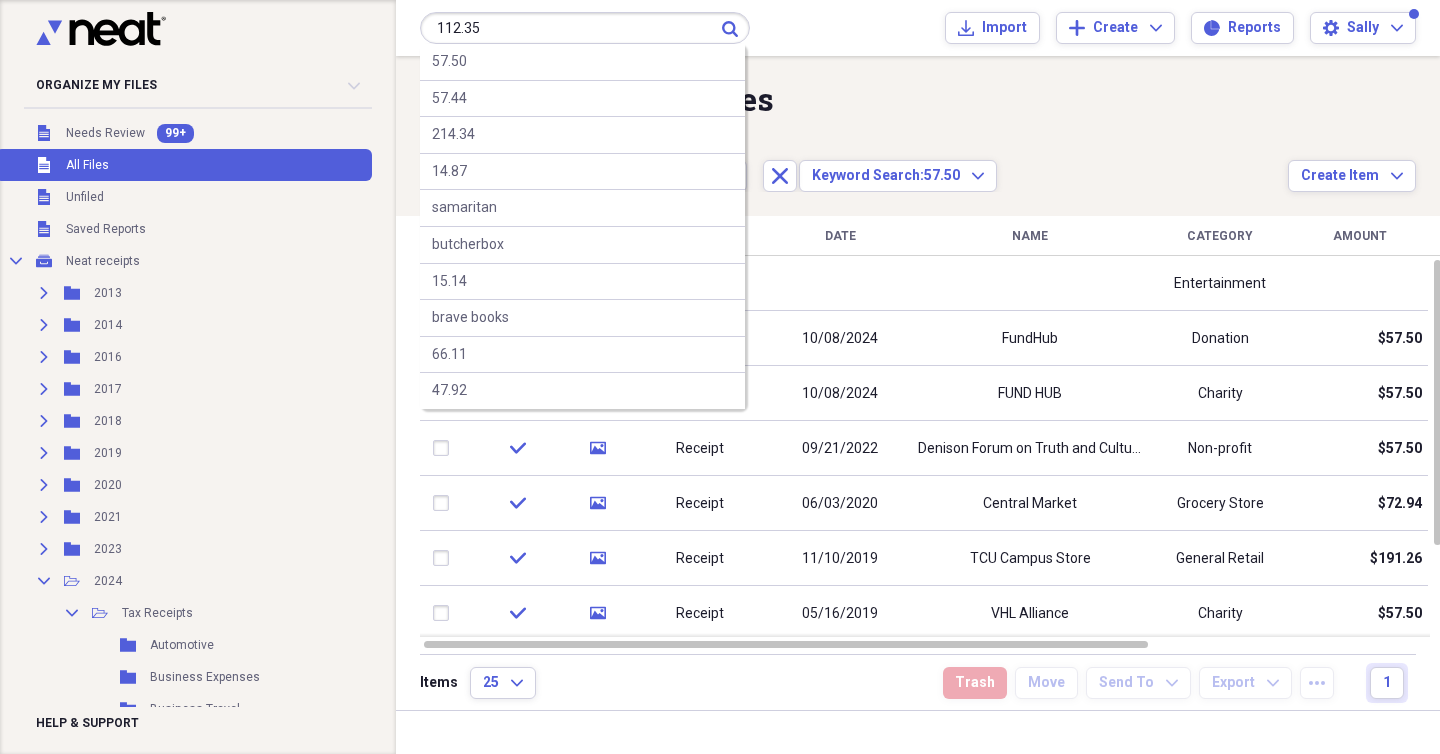 type on "112.35" 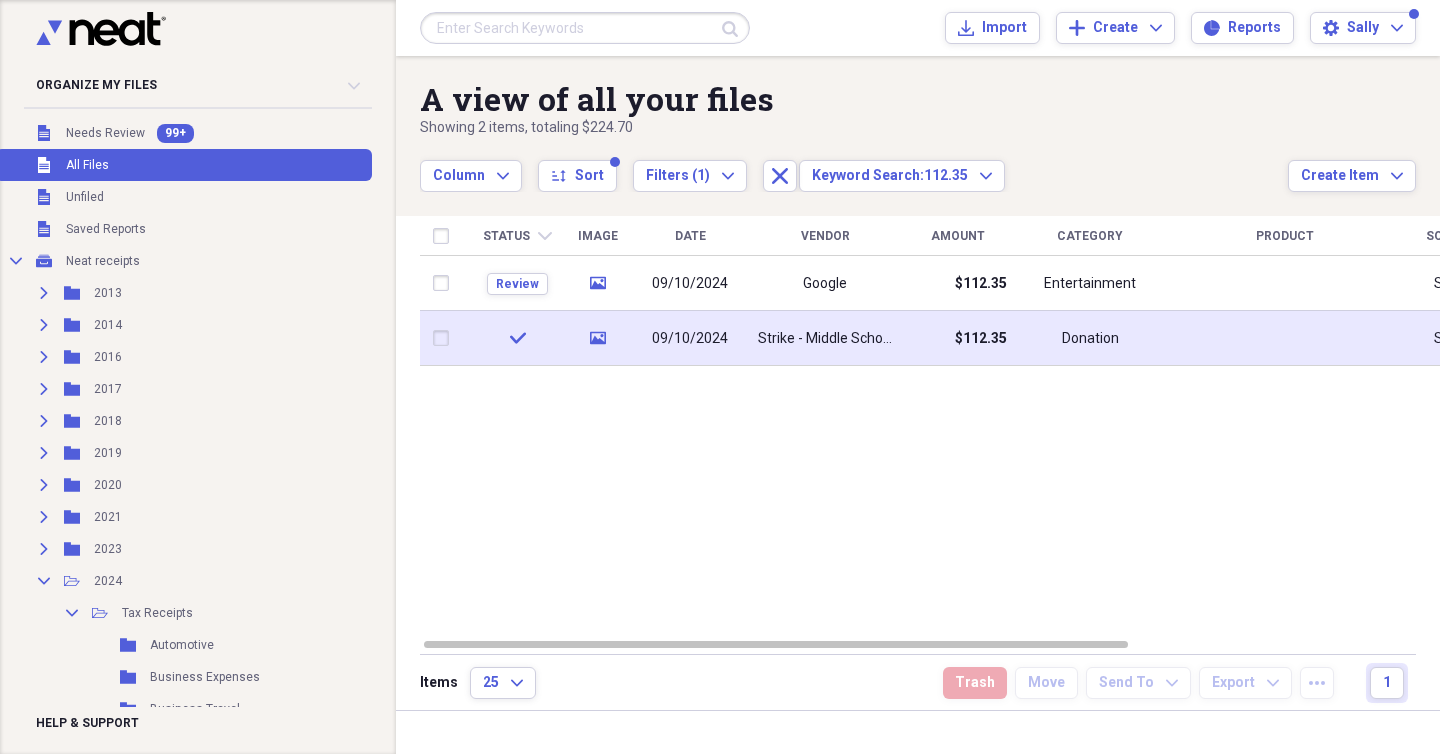 click on "09/10/2024" at bounding box center (690, 338) 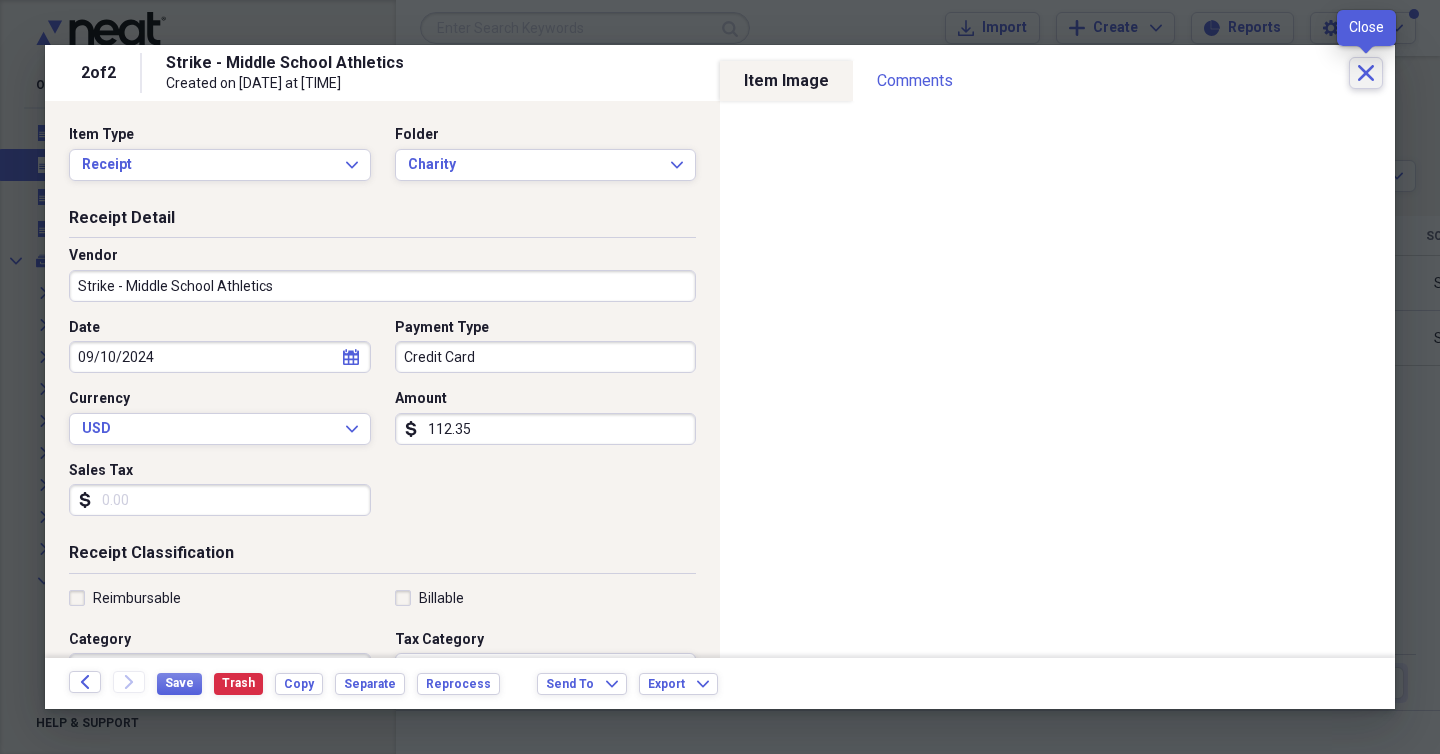 click on "Close" 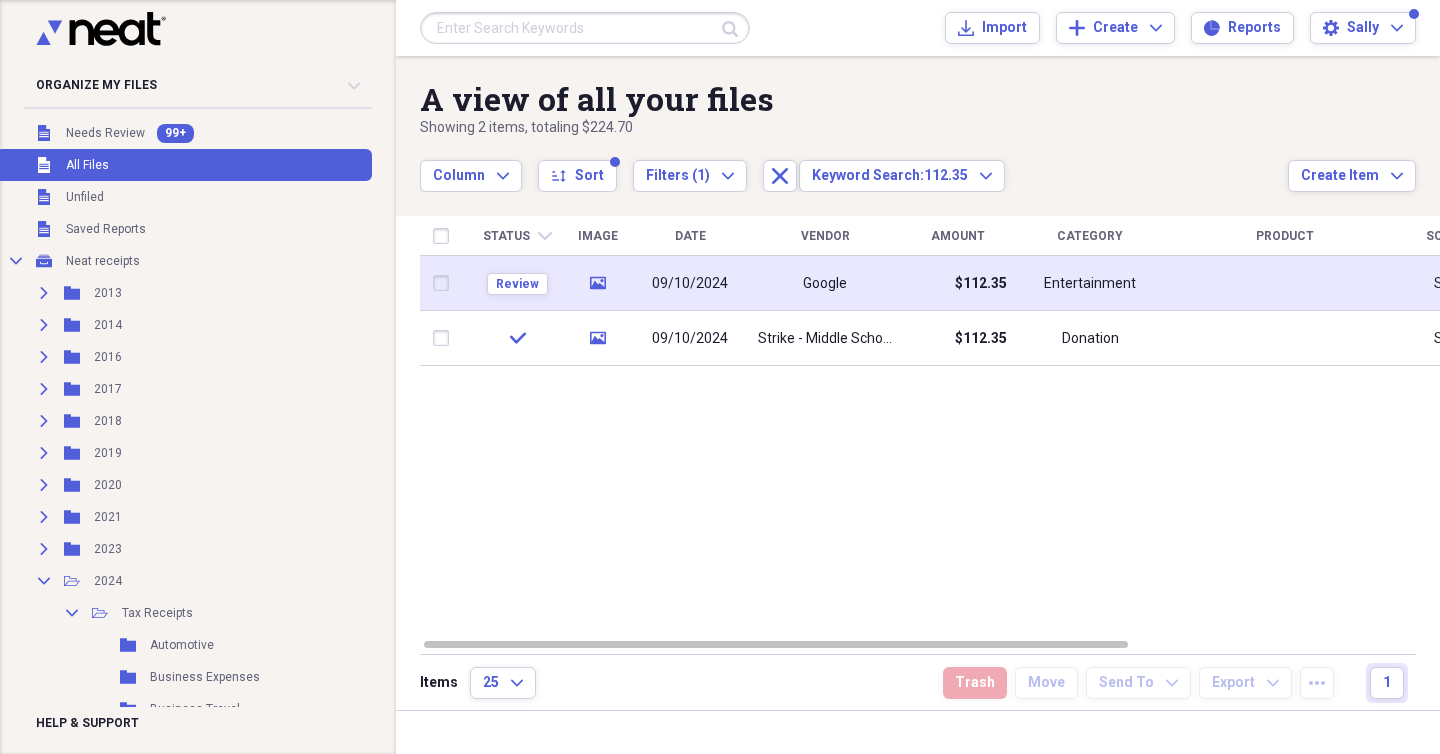 click on "09/10/2024" at bounding box center (690, 283) 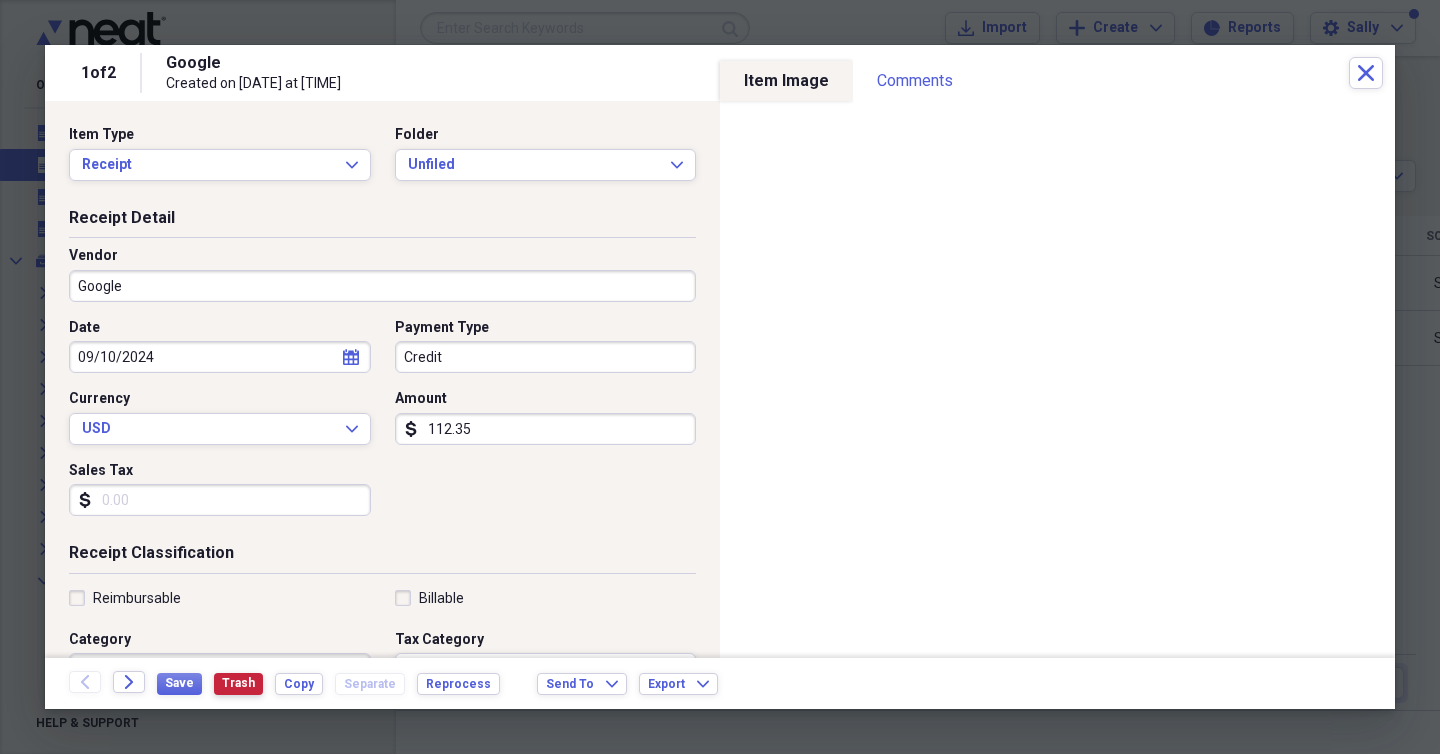 click on "Trash" at bounding box center (238, 683) 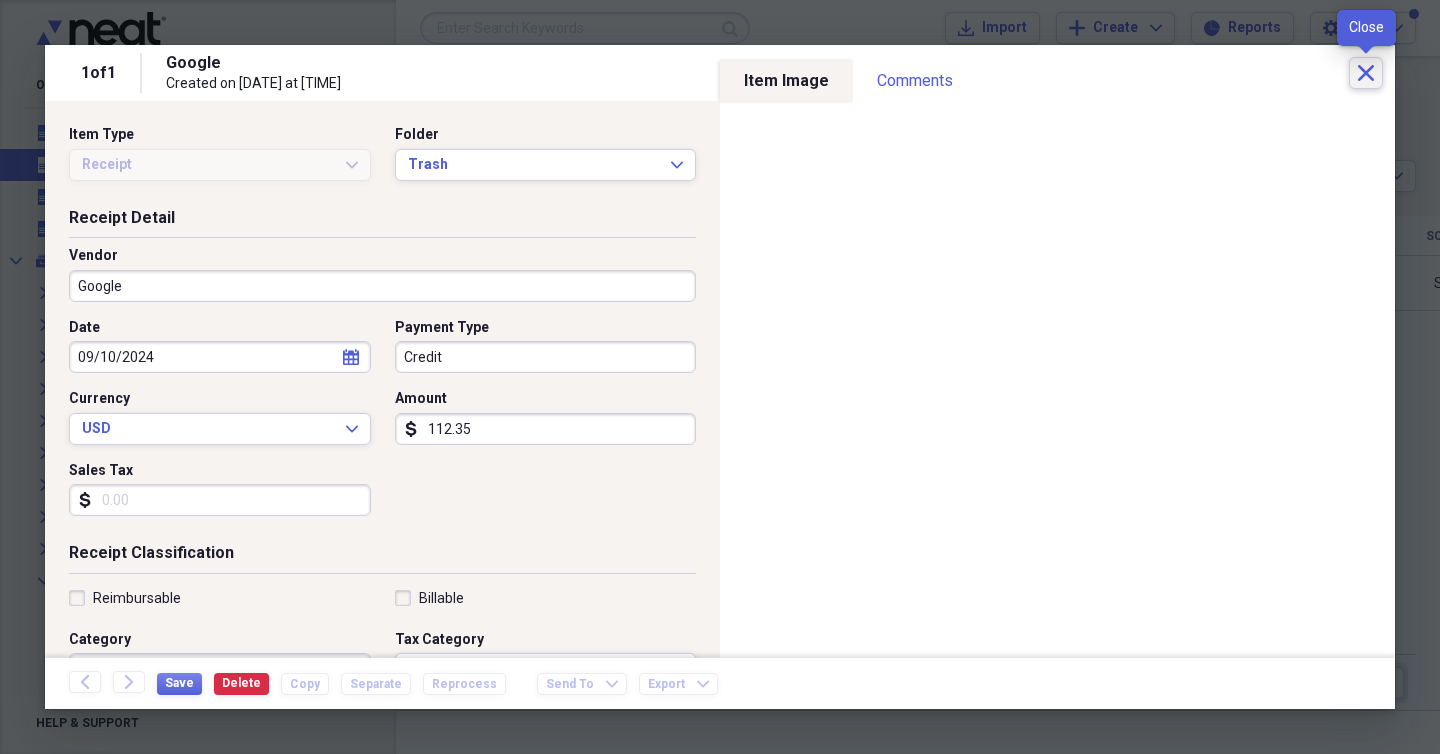 click on "Close" 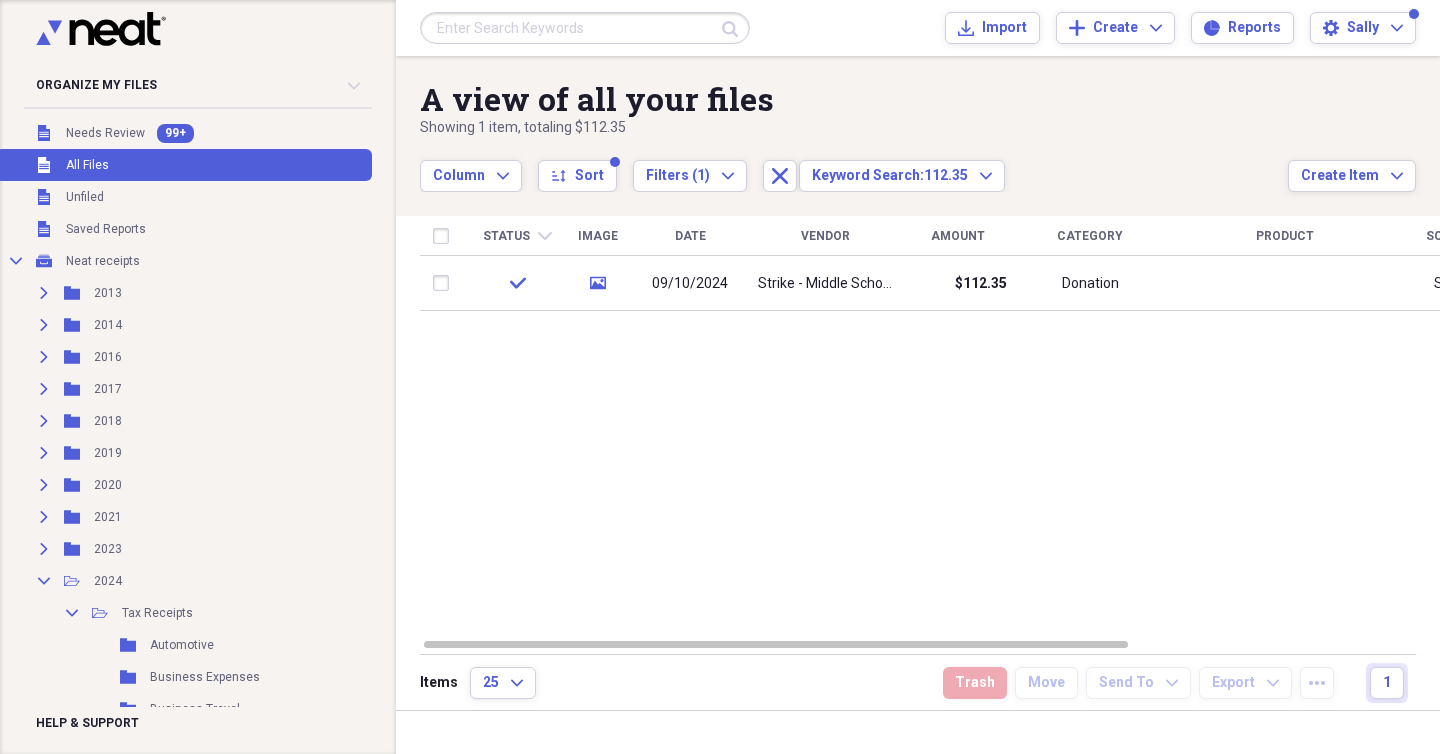 click at bounding box center [585, 28] 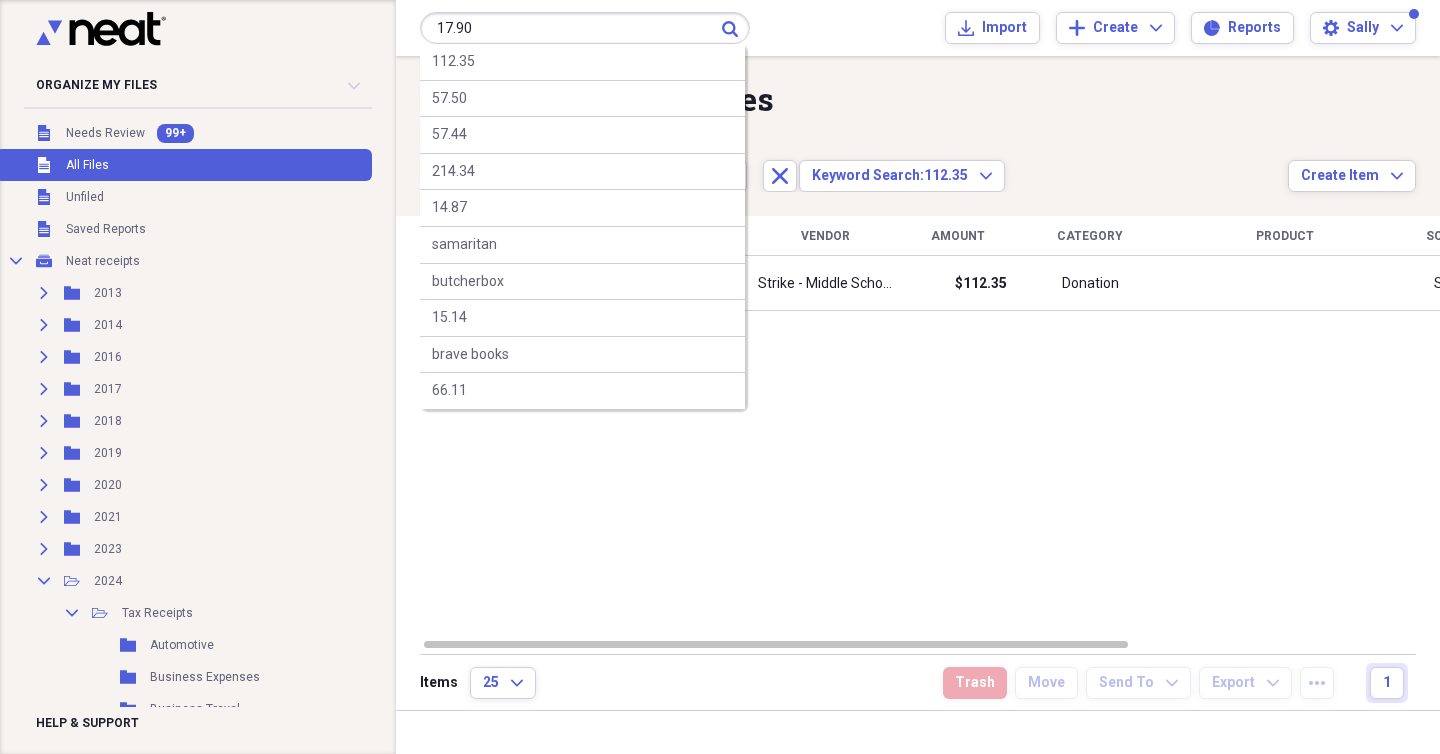 type on "17.90" 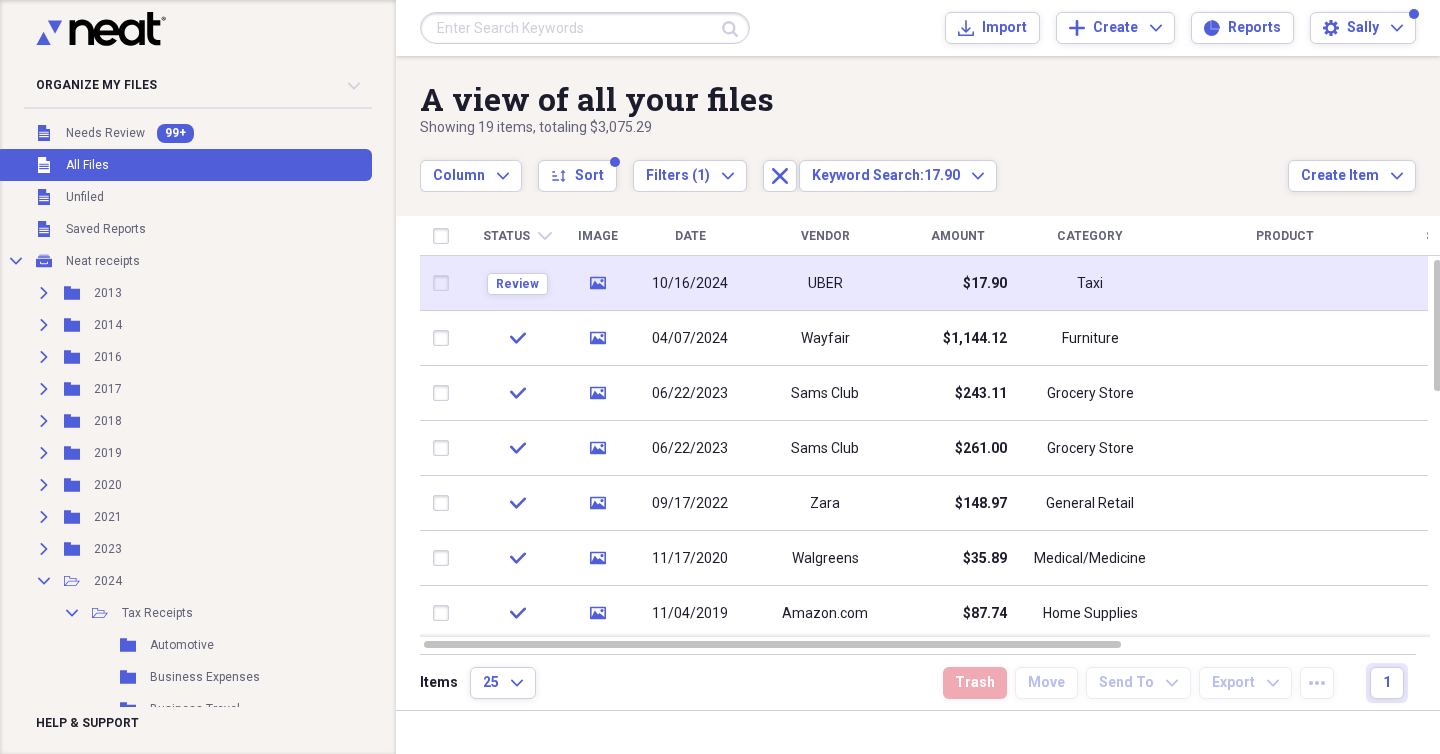 click on "UBER" at bounding box center [825, 283] 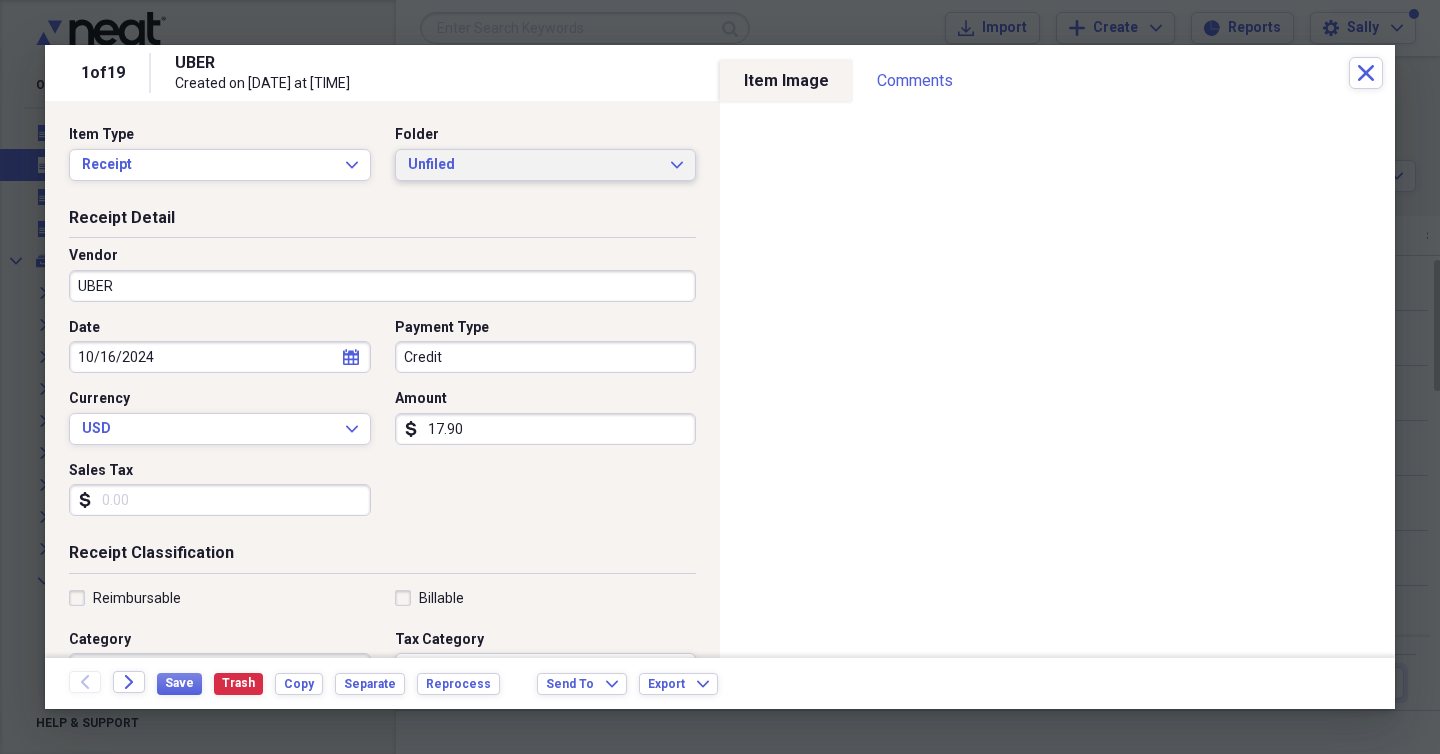 click on "Unfiled" at bounding box center (534, 165) 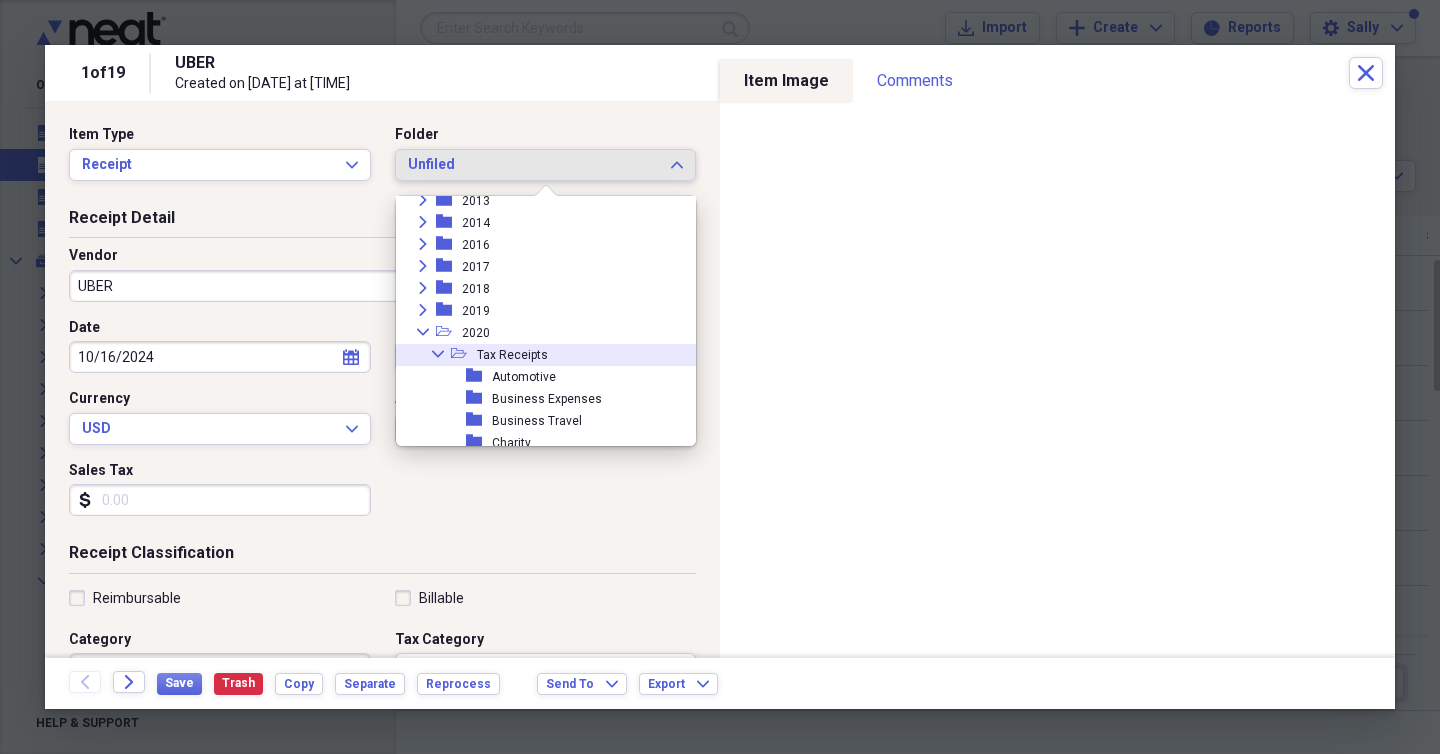 scroll, scrollTop: 53, scrollLeft: 0, axis: vertical 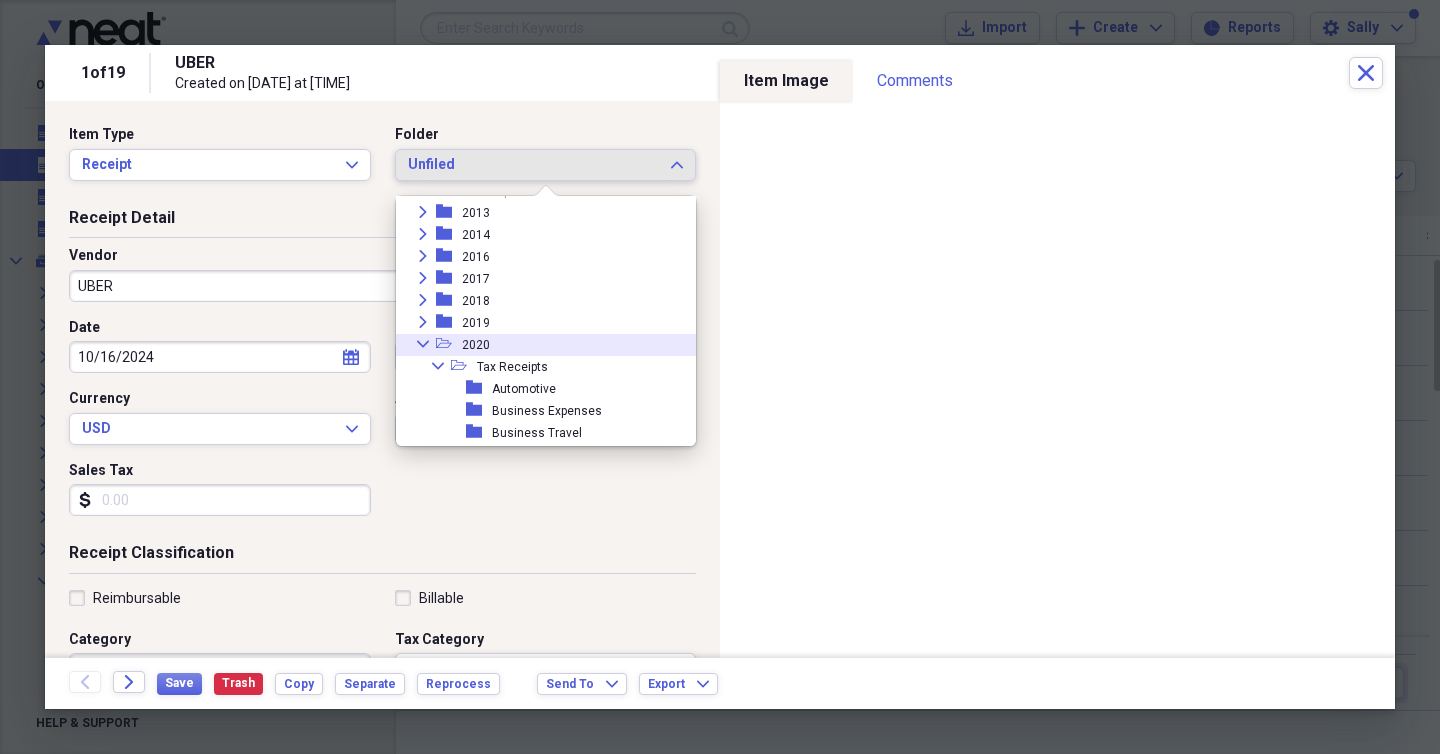 click on "Collapse" 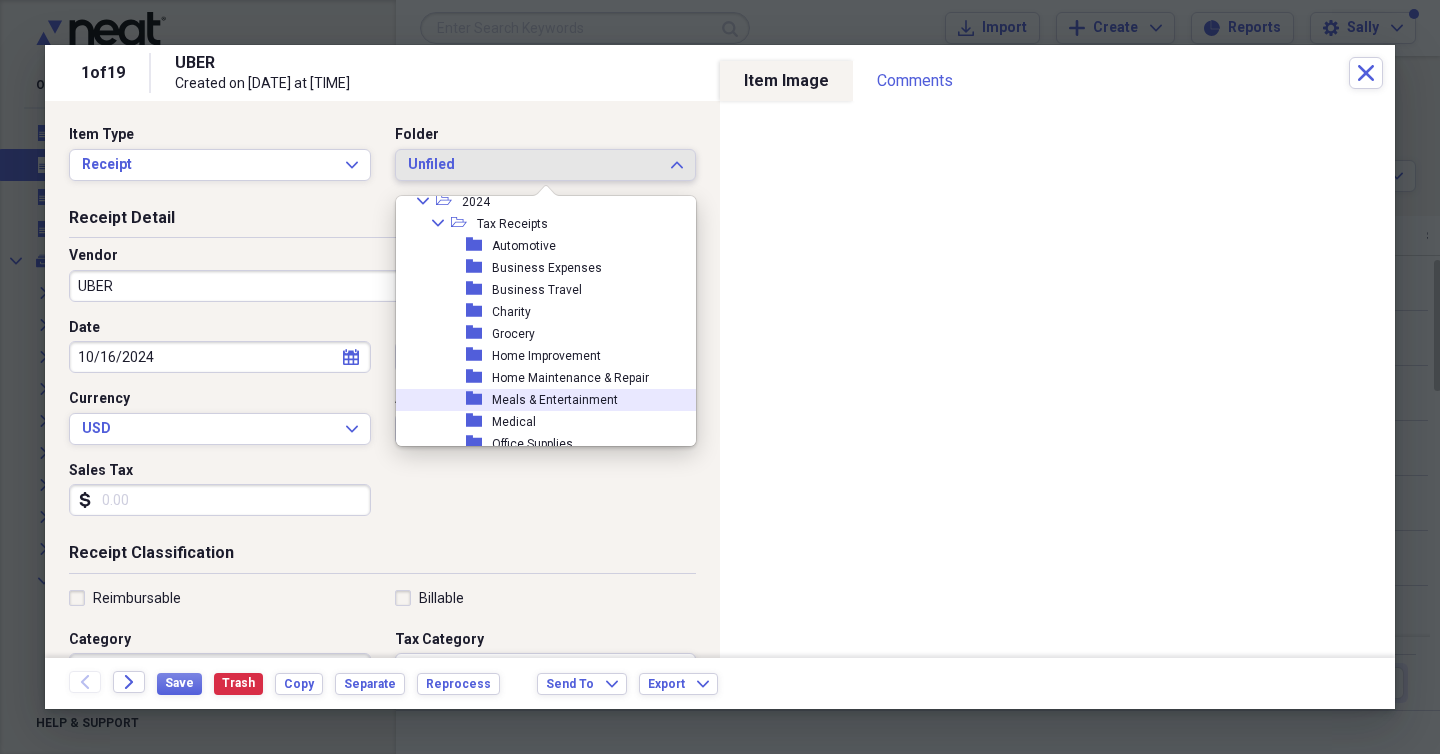 scroll, scrollTop: 342, scrollLeft: 0, axis: vertical 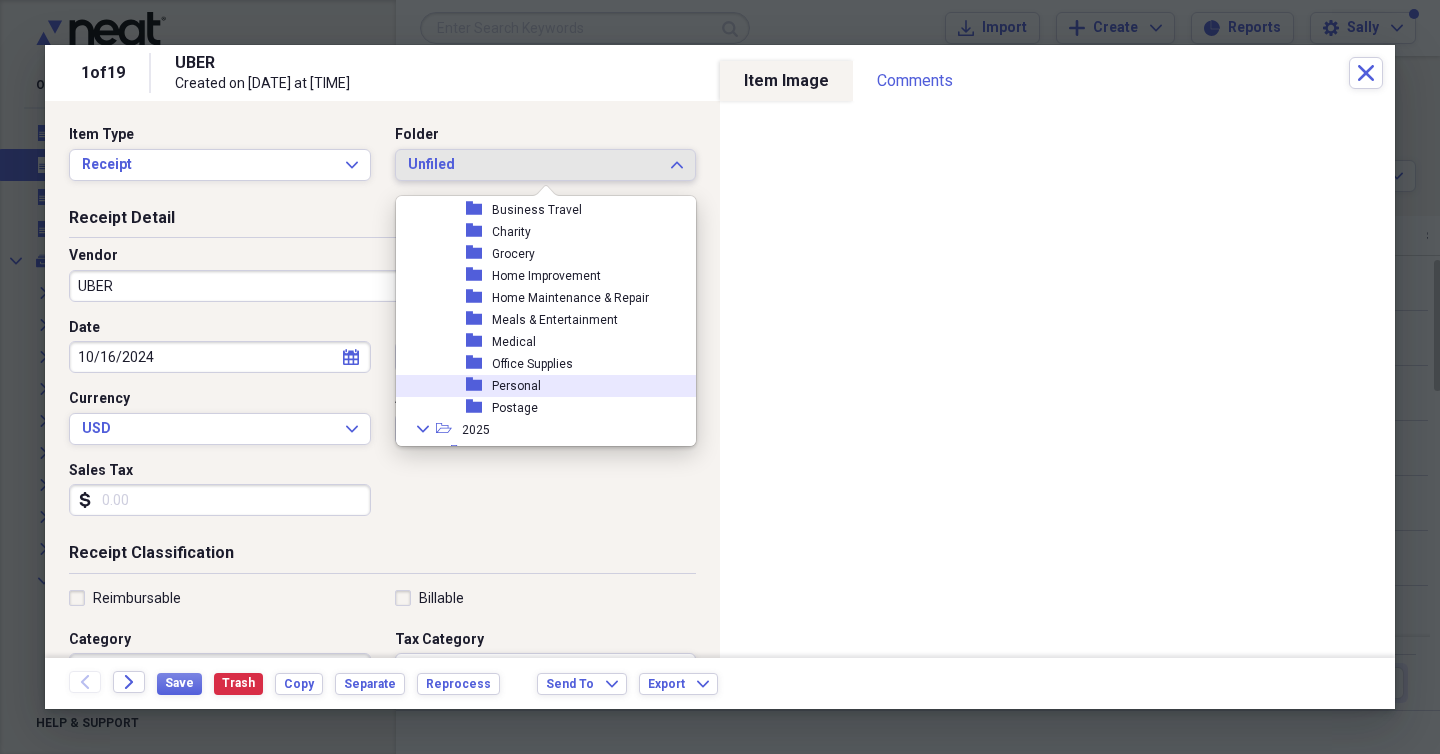 click on "Personal" at bounding box center (516, 386) 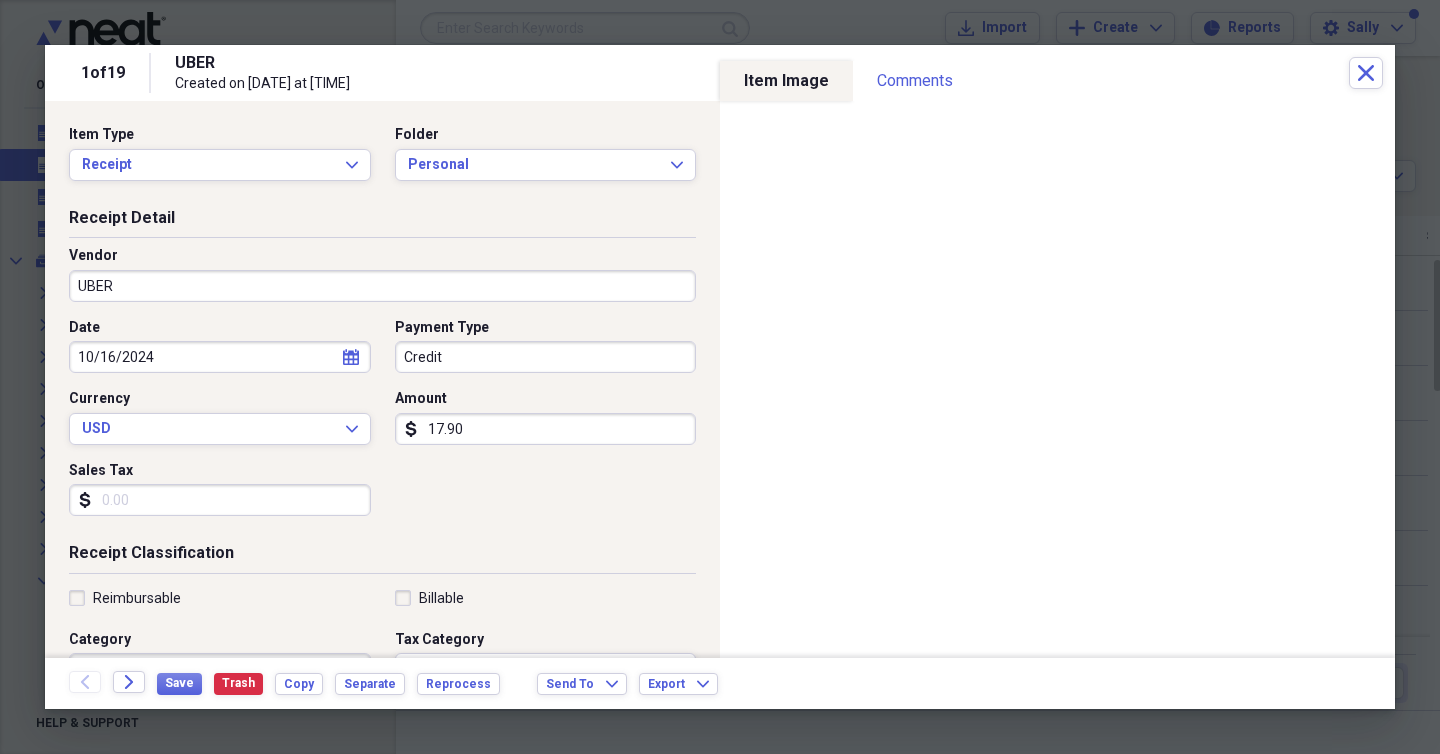 click on "Credit" at bounding box center [546, 357] 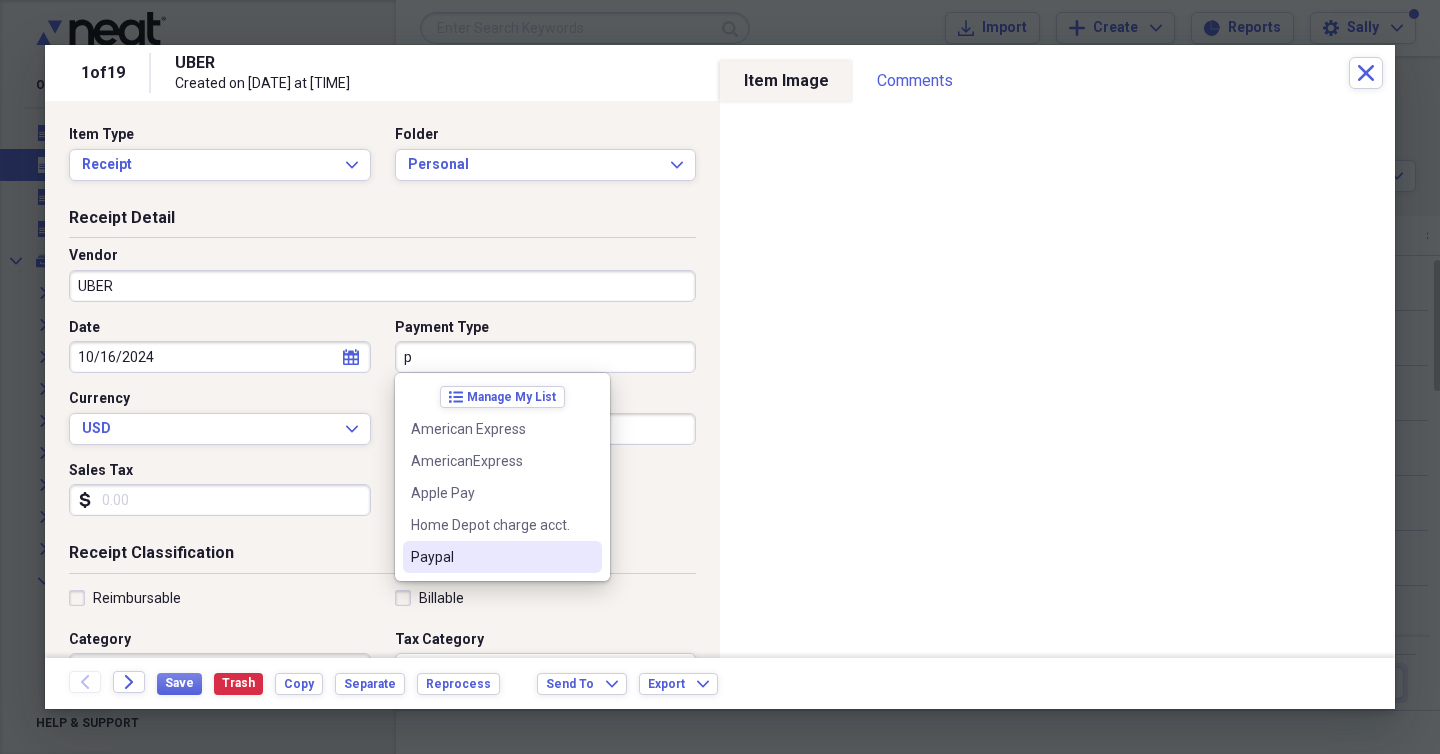 click on "Paypal" at bounding box center [490, 557] 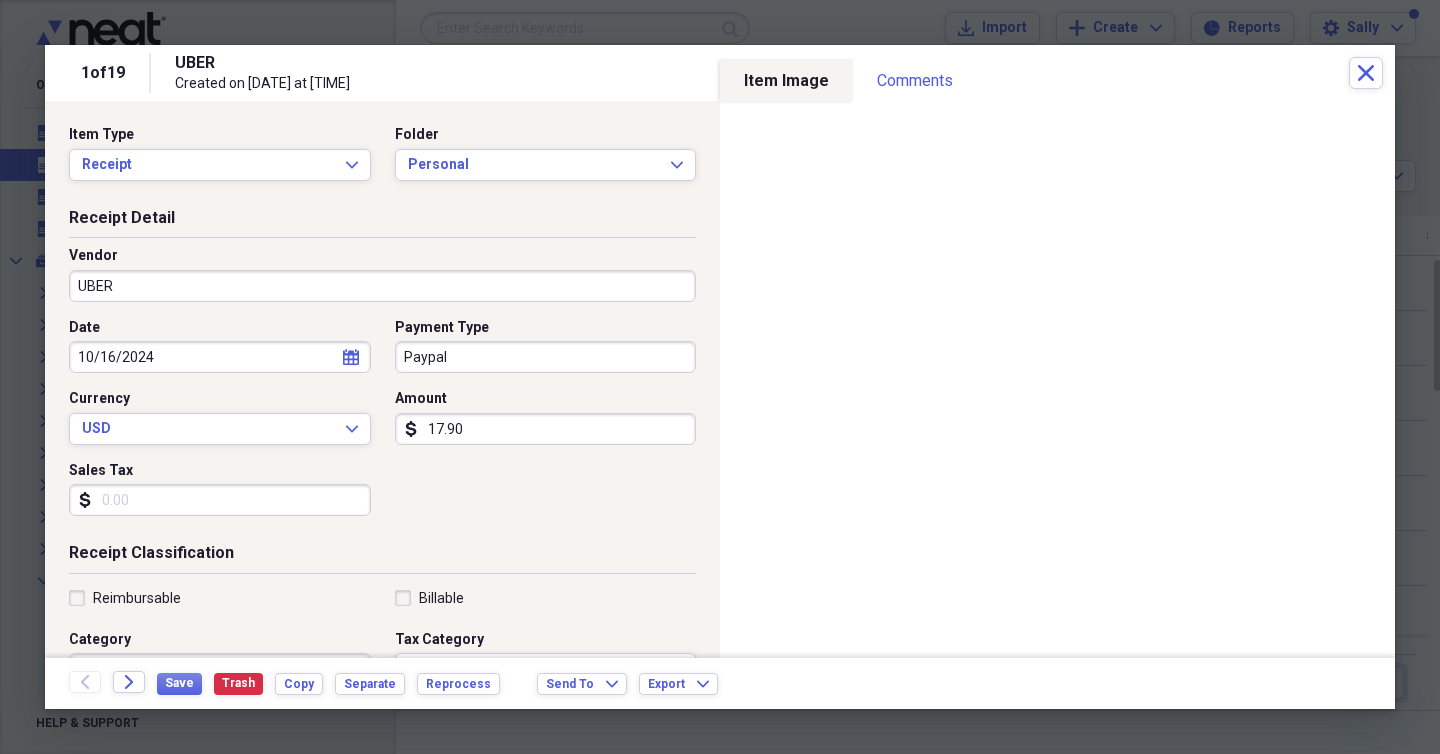 click on "Receipt Classification" at bounding box center [382, 557] 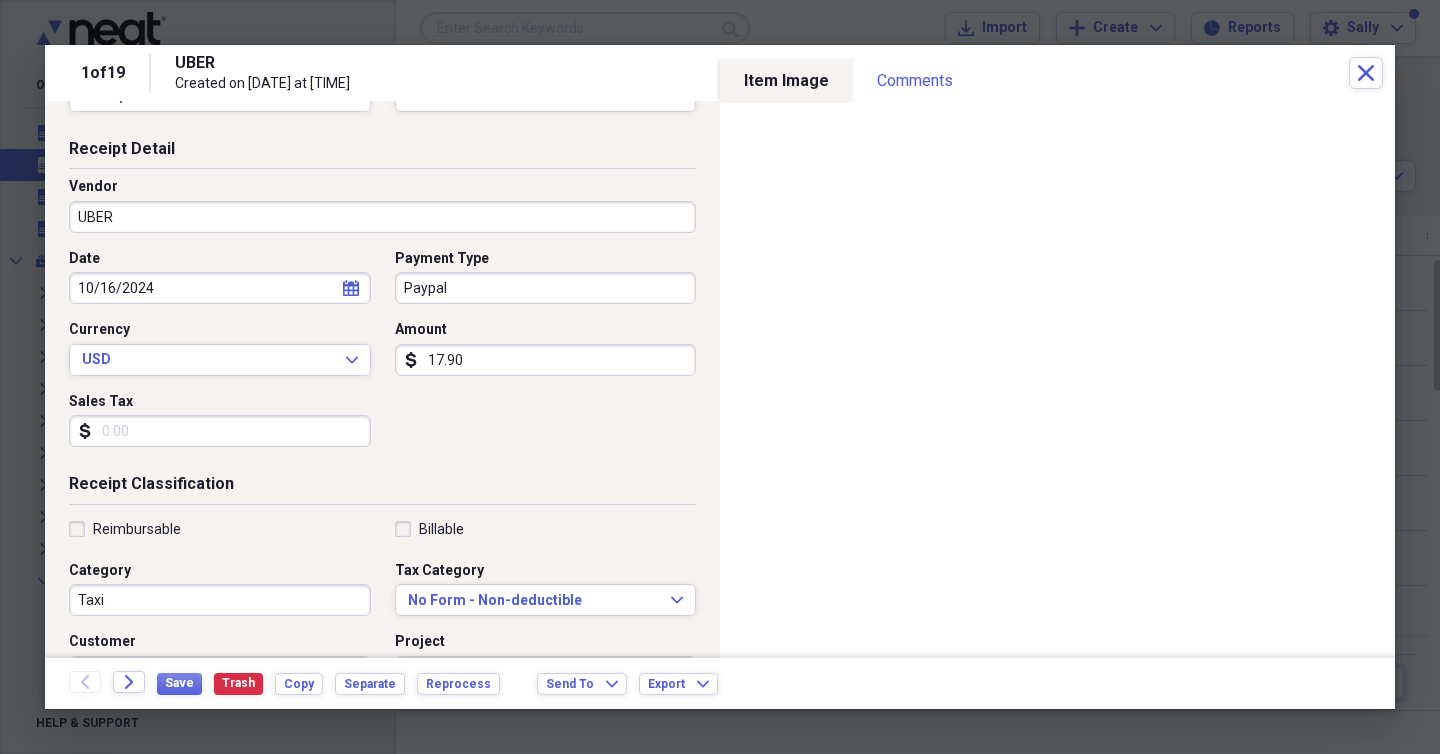 scroll, scrollTop: 107, scrollLeft: 0, axis: vertical 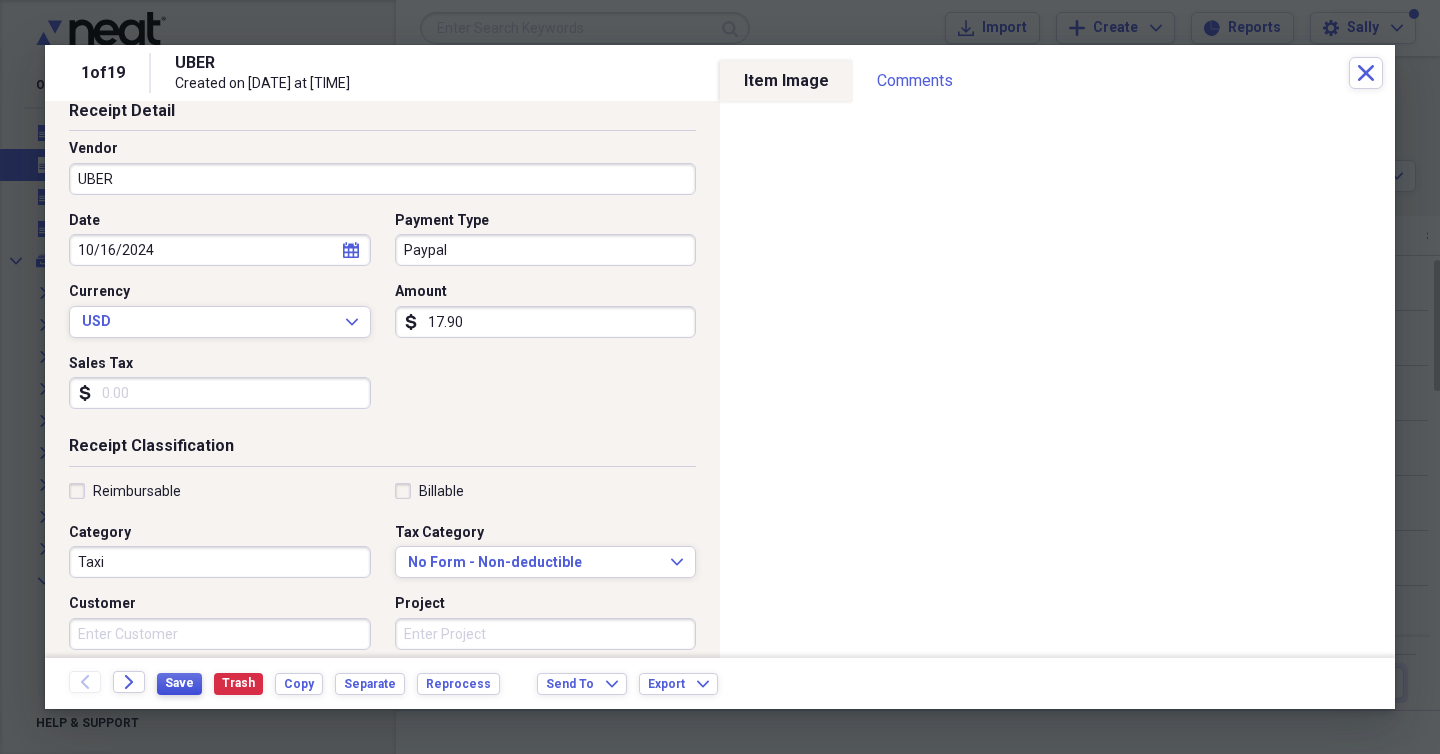 click on "Save" at bounding box center (179, 683) 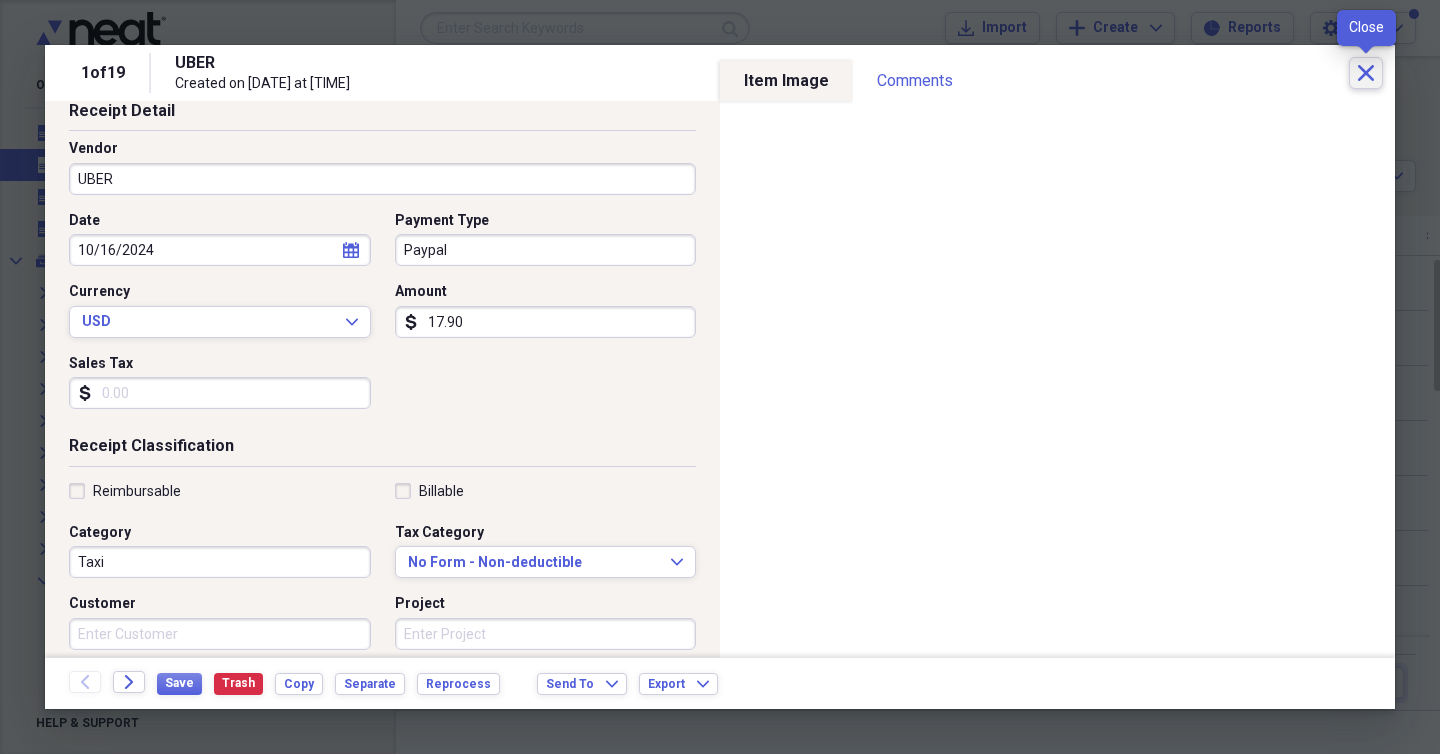click 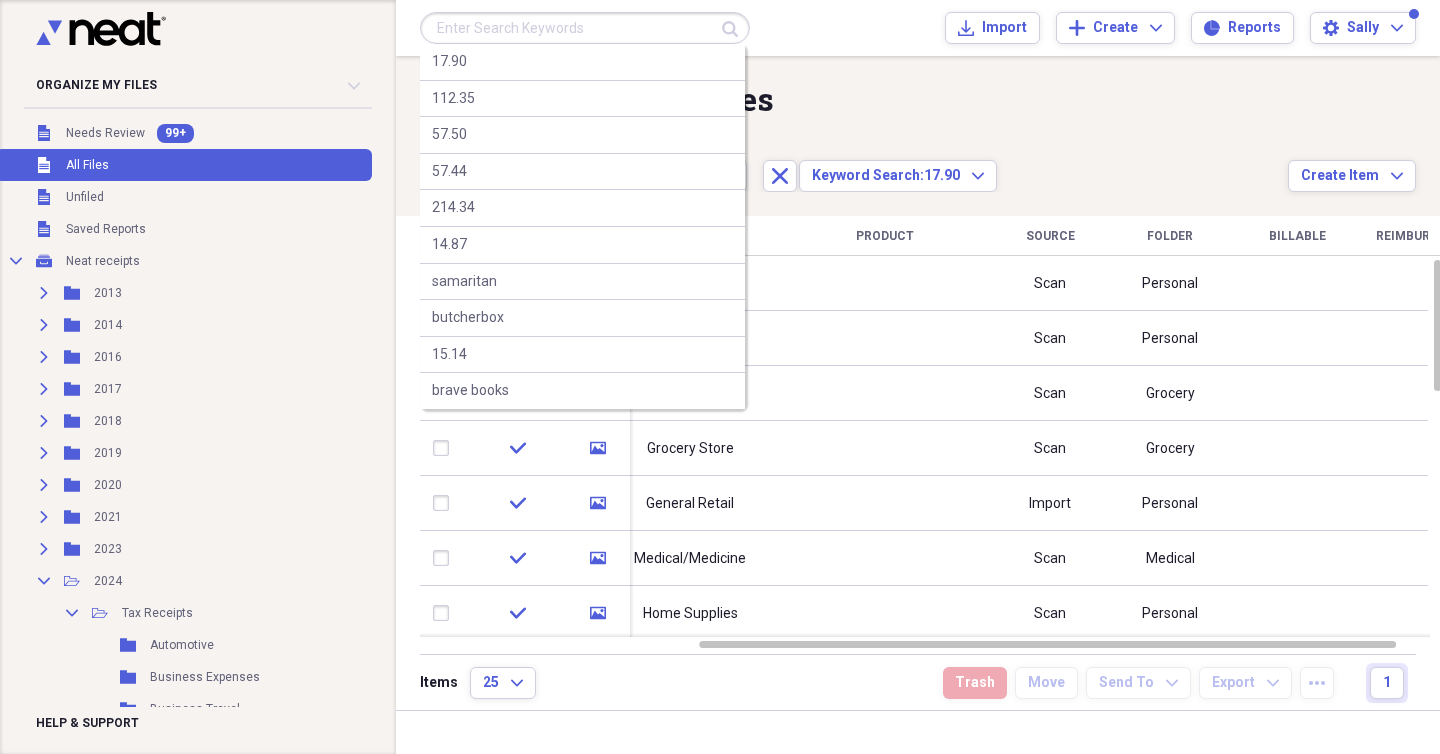 click at bounding box center [585, 28] 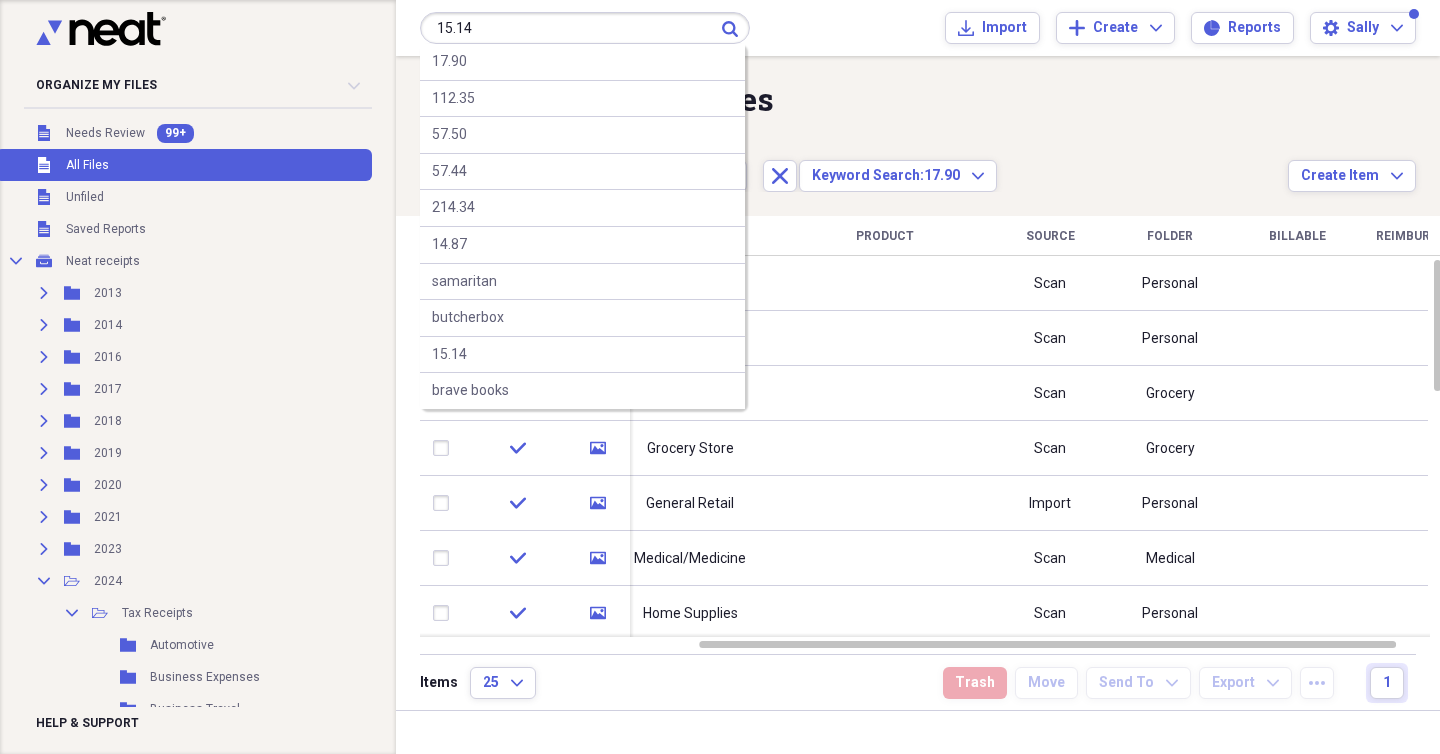 type on "15.14" 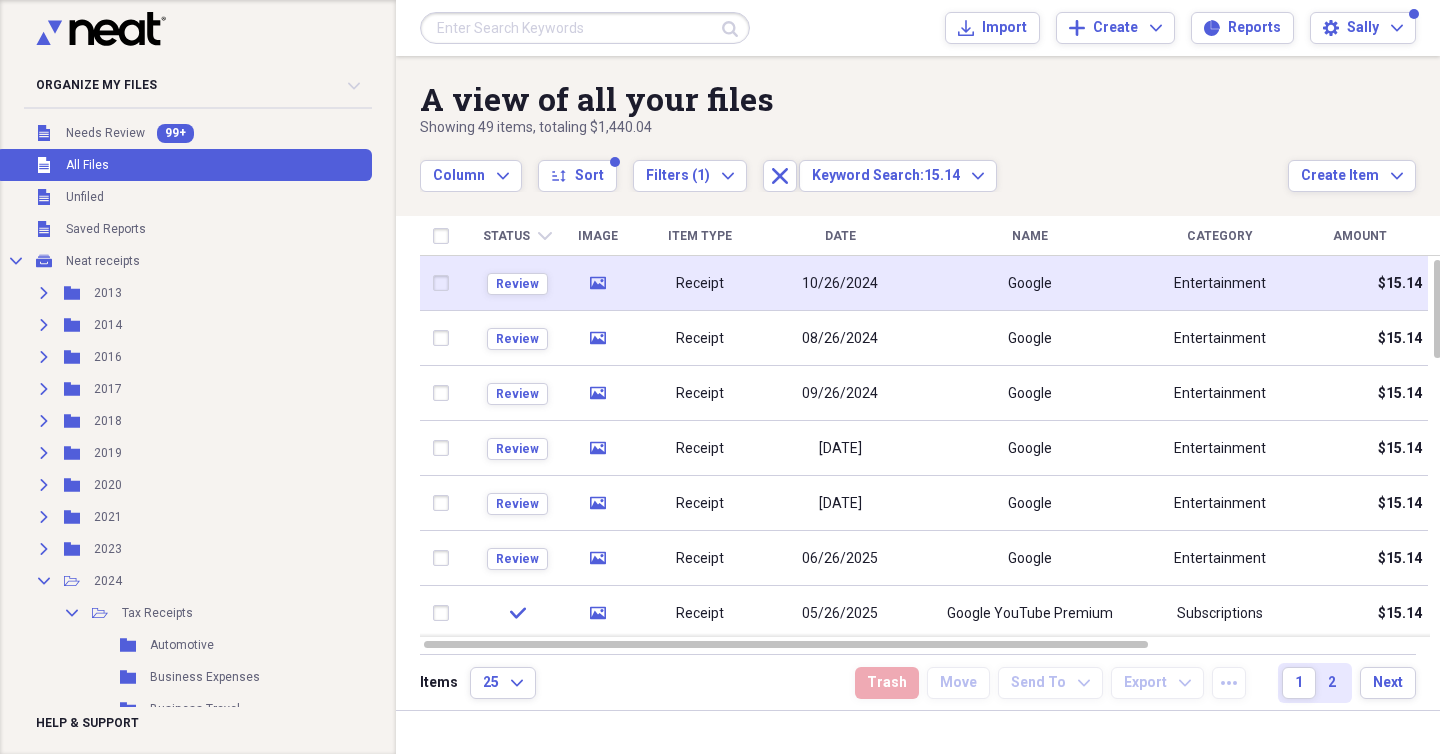 click on "Google" at bounding box center [1030, 283] 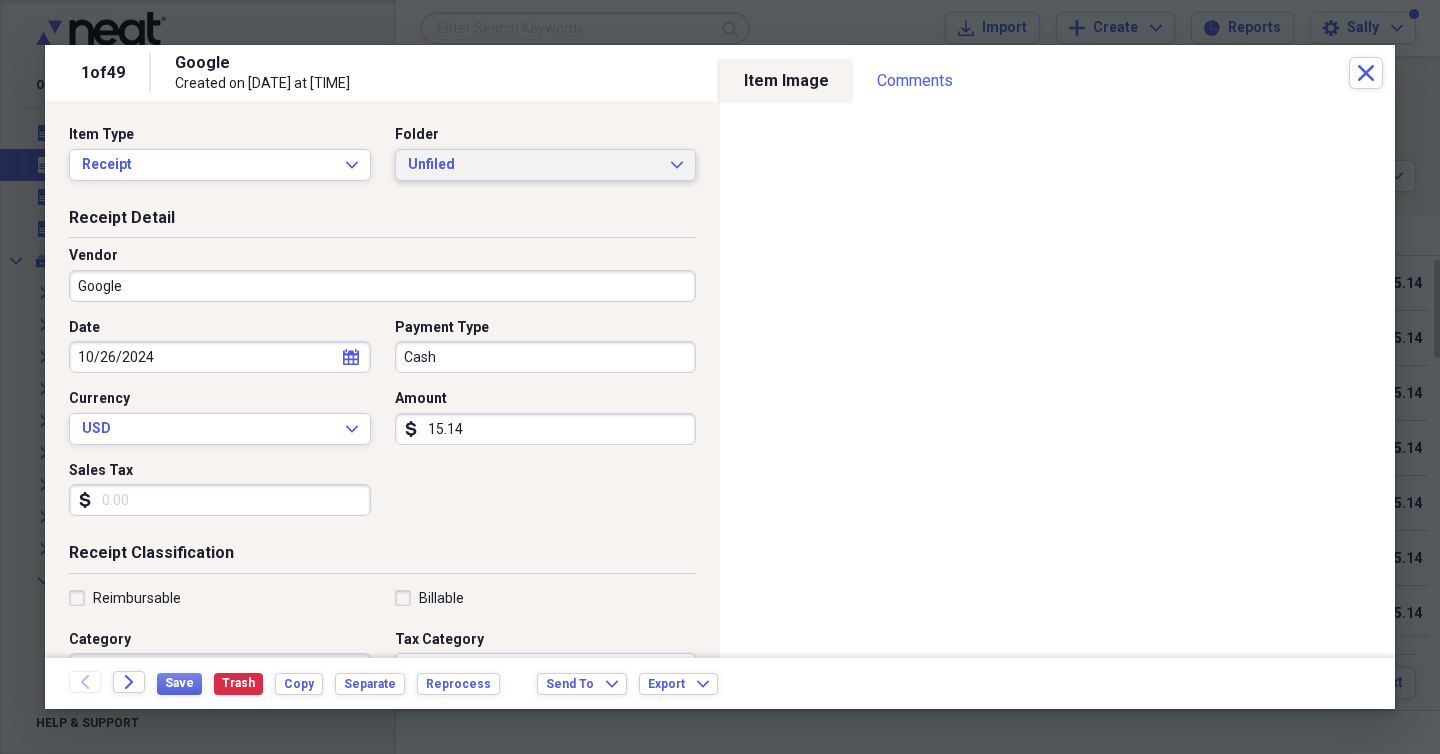 click on "Unfiled" at bounding box center (534, 165) 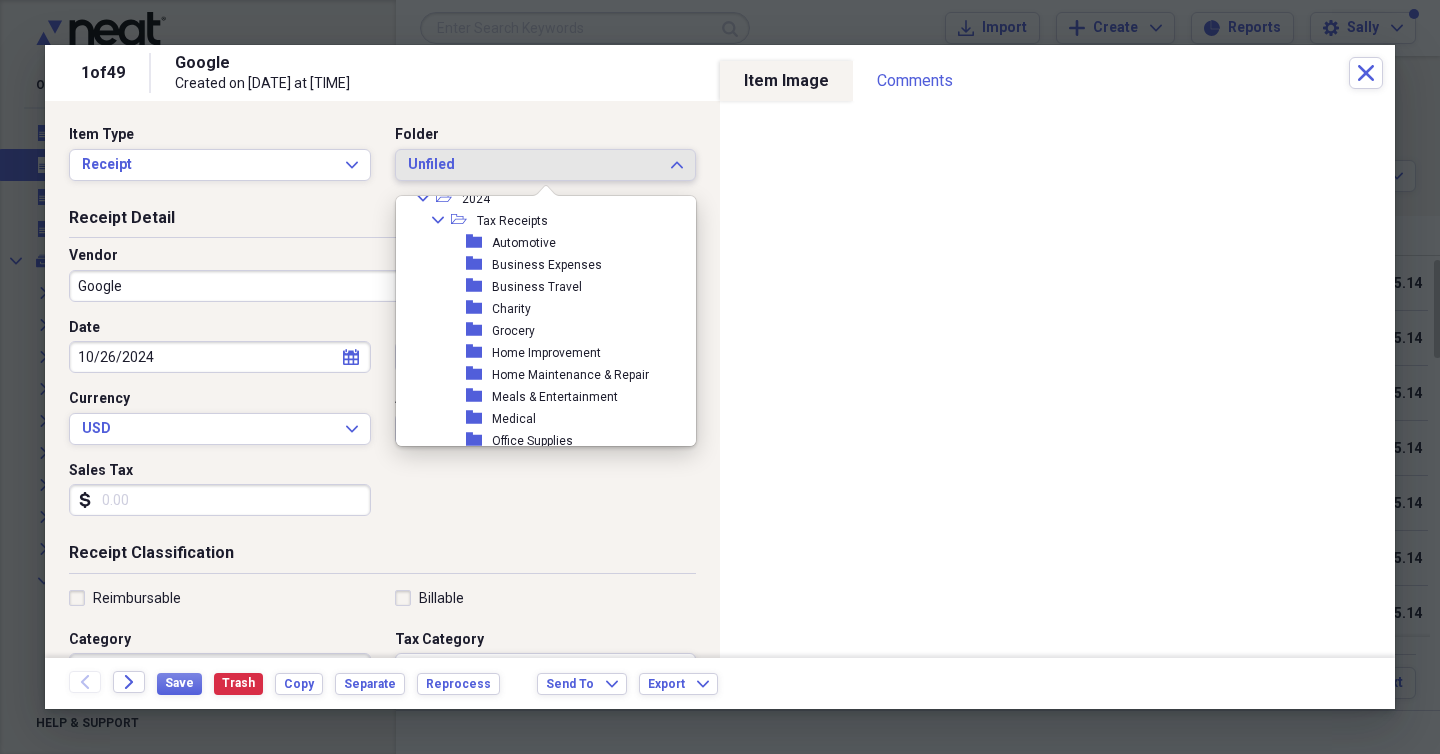 scroll, scrollTop: 259, scrollLeft: 0, axis: vertical 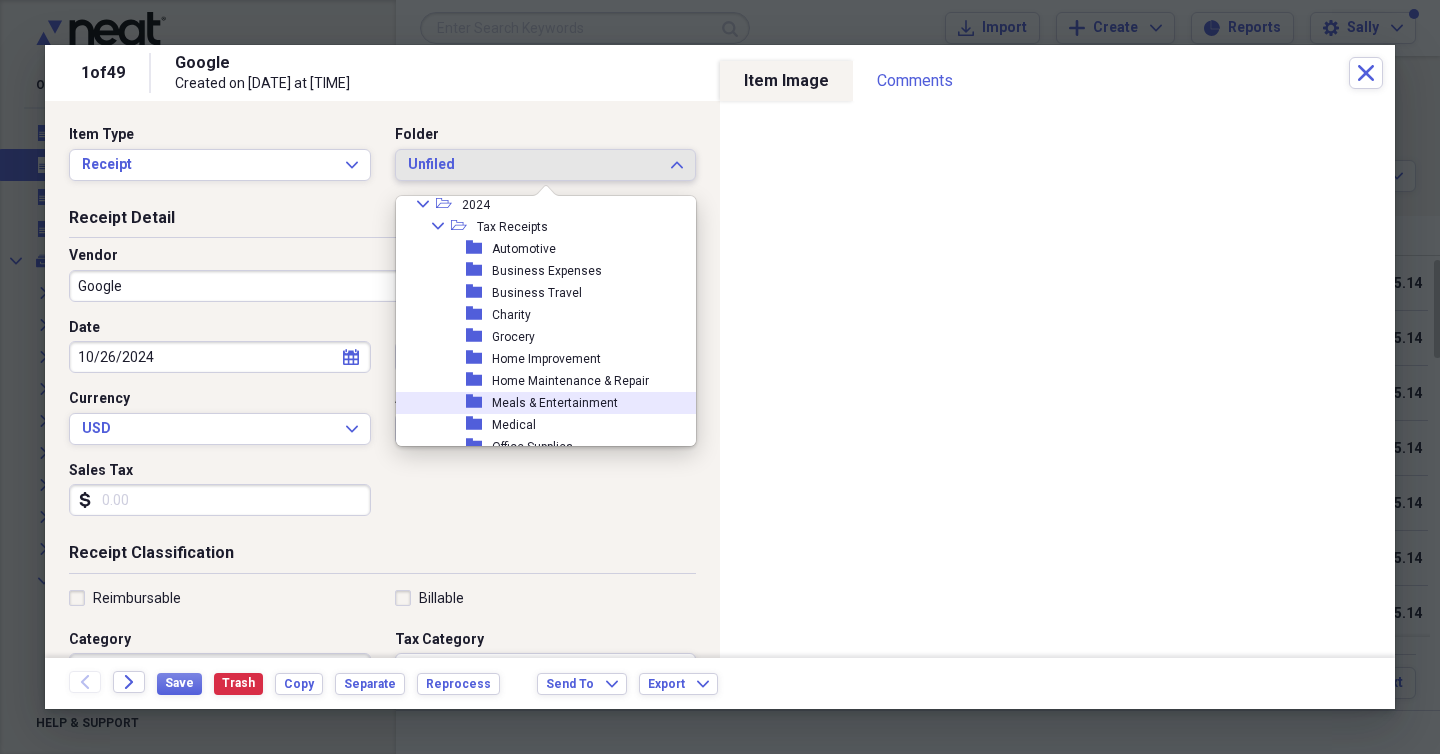 click on "Meals & Entertainment" at bounding box center [555, 403] 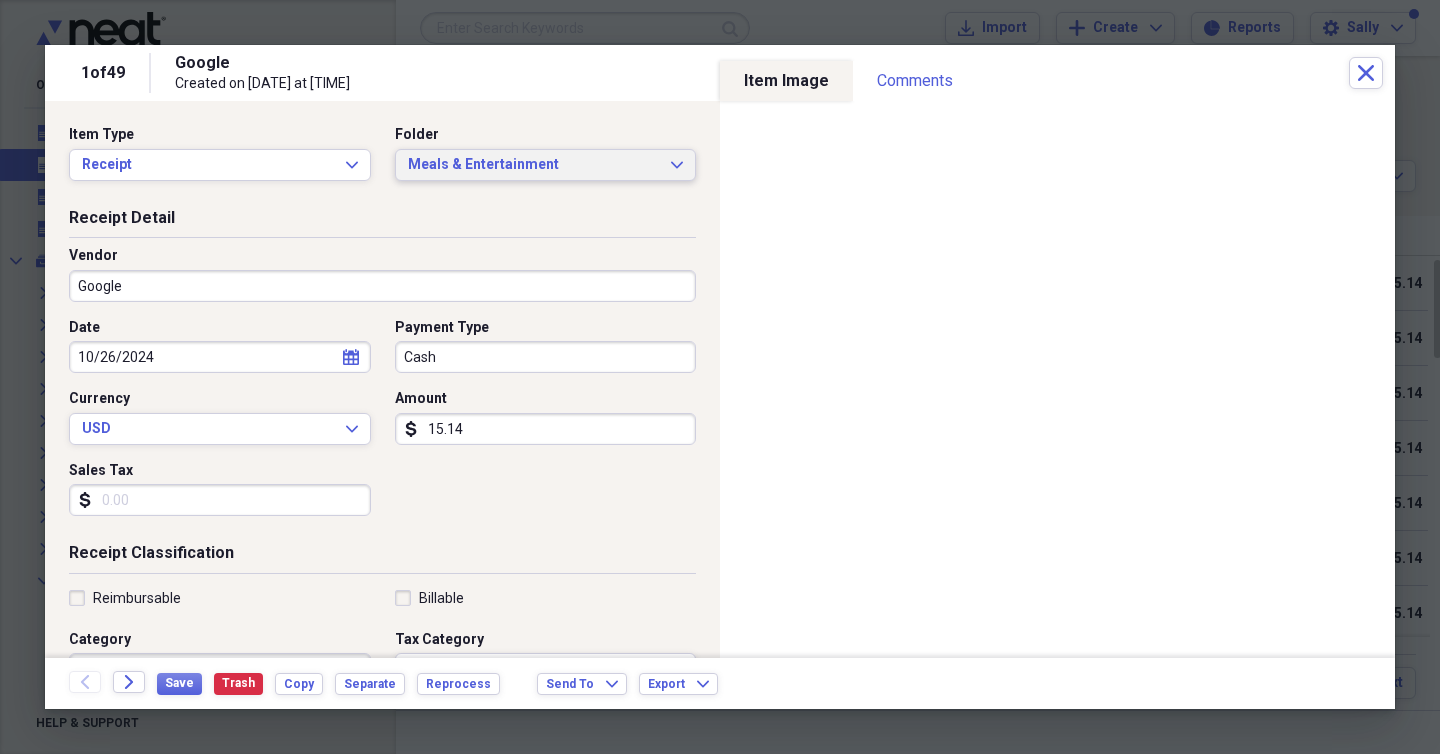 scroll, scrollTop: 61, scrollLeft: 0, axis: vertical 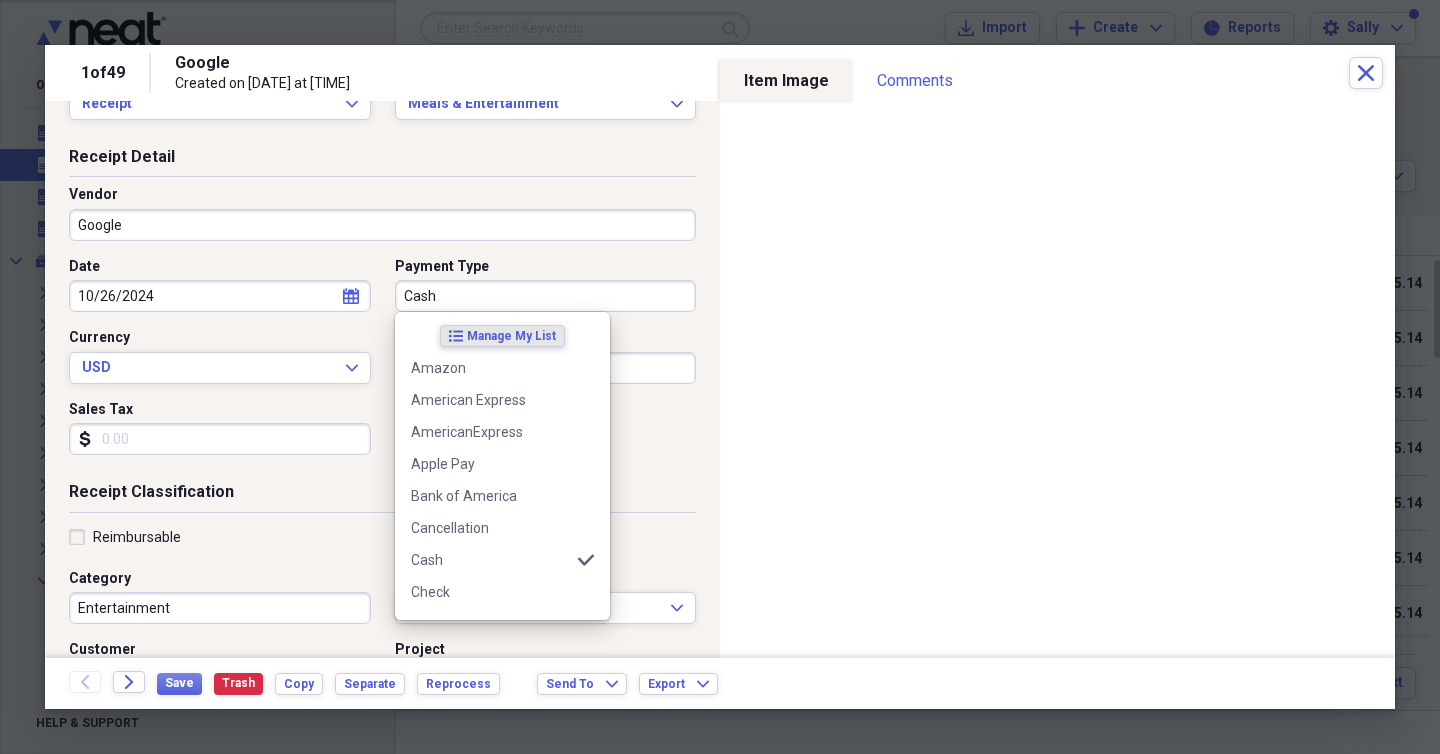 click on "Cash" at bounding box center [546, 296] 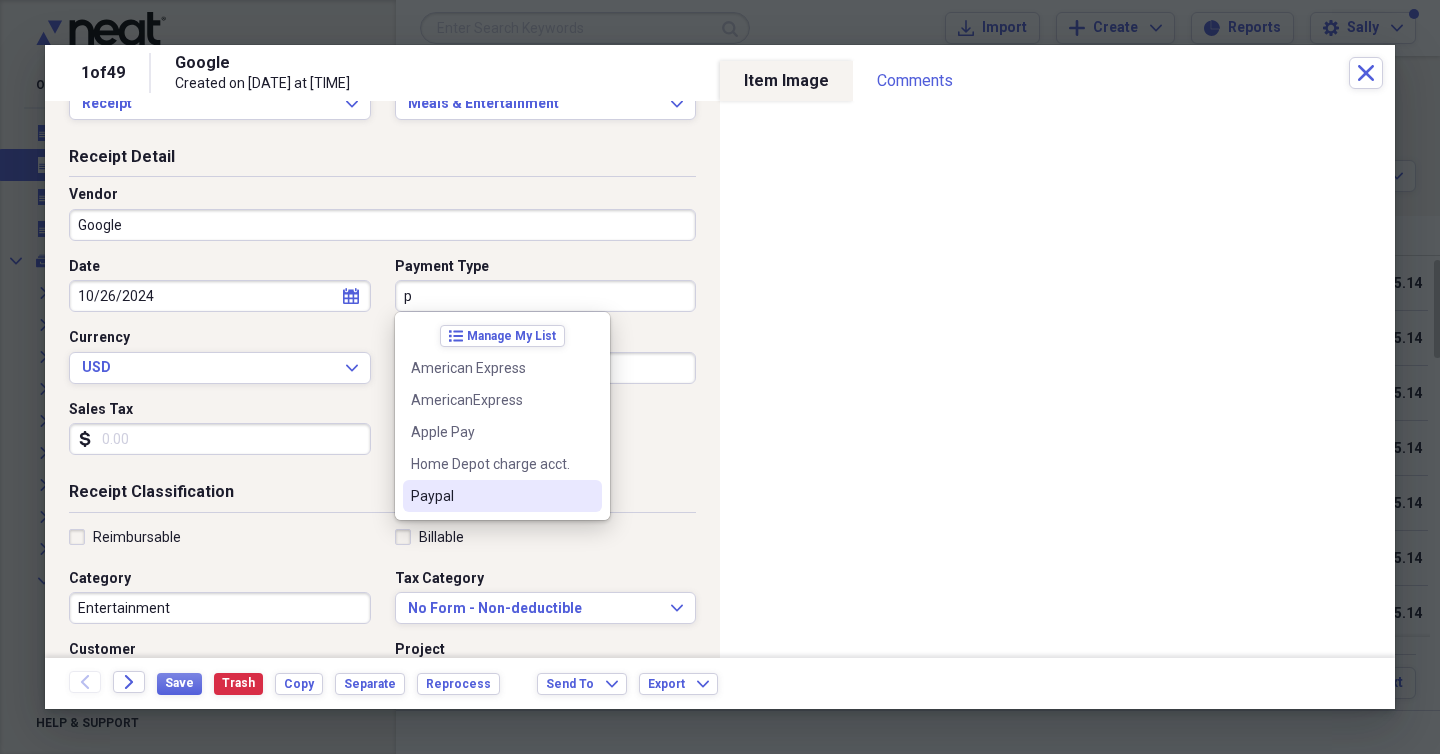 click on "Paypal" at bounding box center [490, 496] 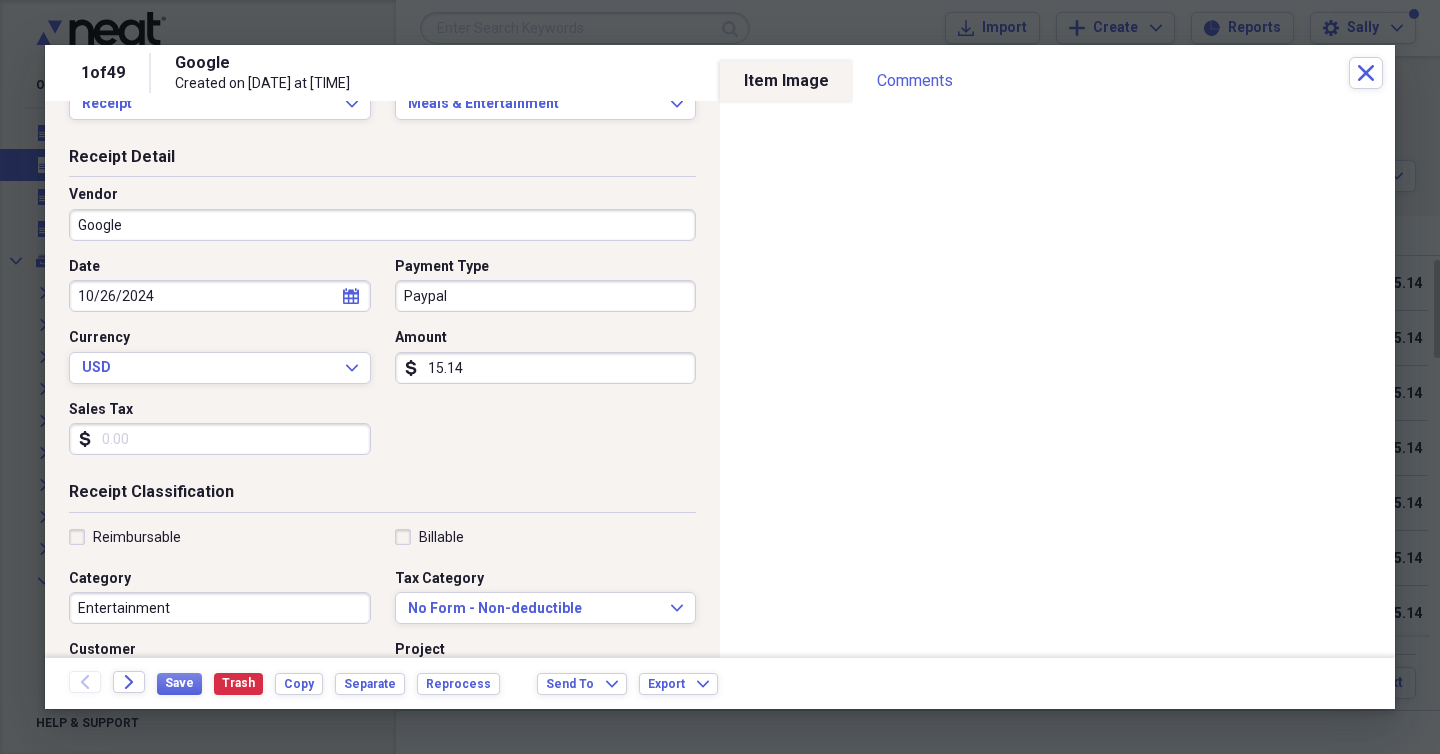click on "Receipt Detail Vendor Google Date 10/26/2024 calendar Calendar Payment Type Paypal Currency USD Expand Amount dollar-sign 15.14 Sales Tax dollar-sign" at bounding box center (382, 314) 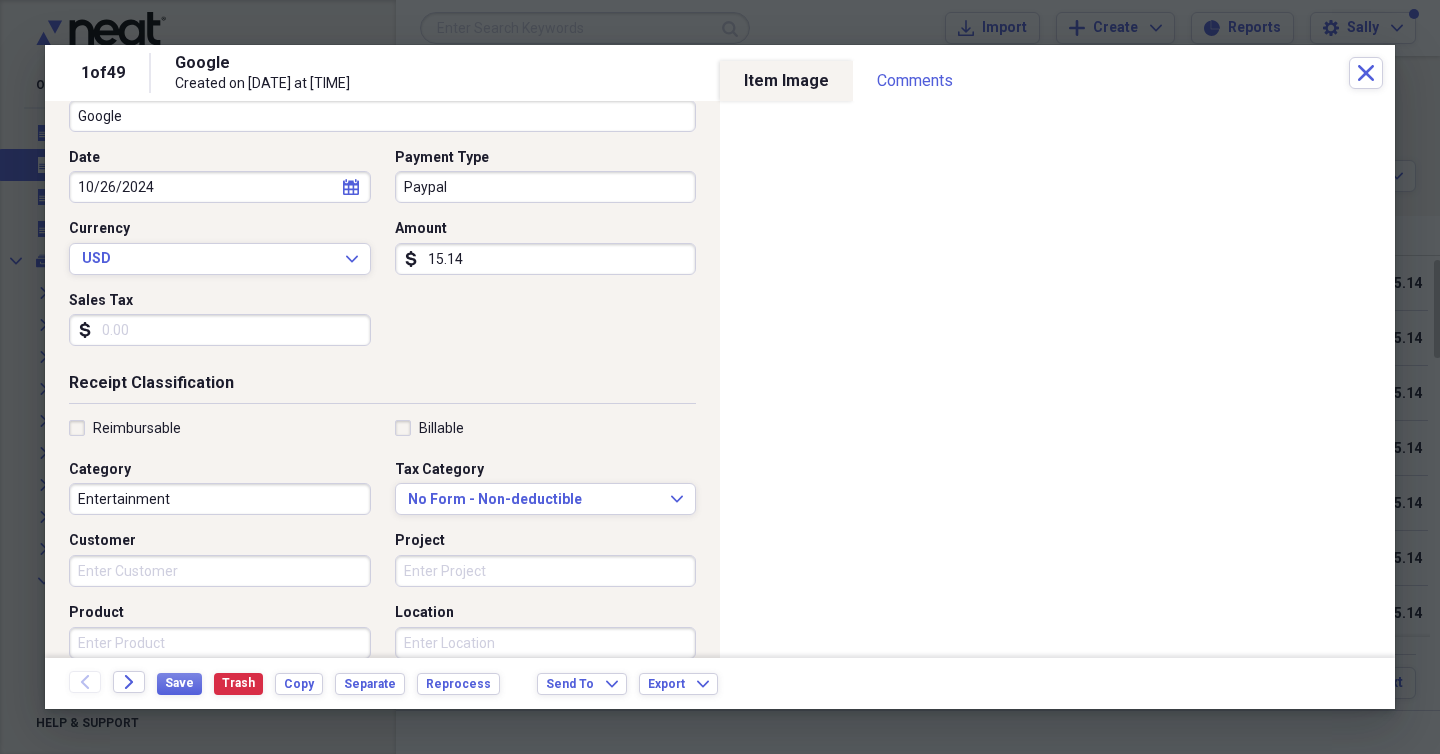 click on "Entertainment" at bounding box center (220, 499) 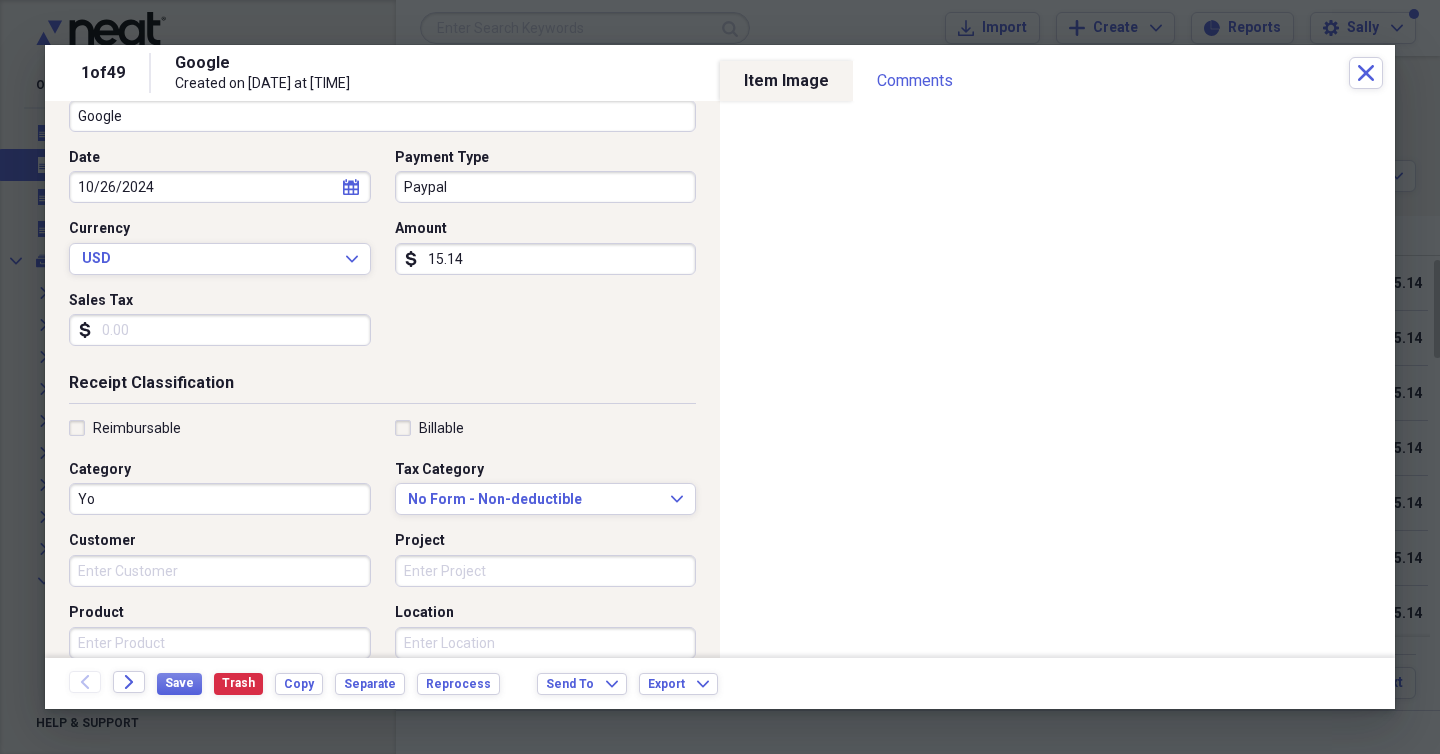 type on "Y" 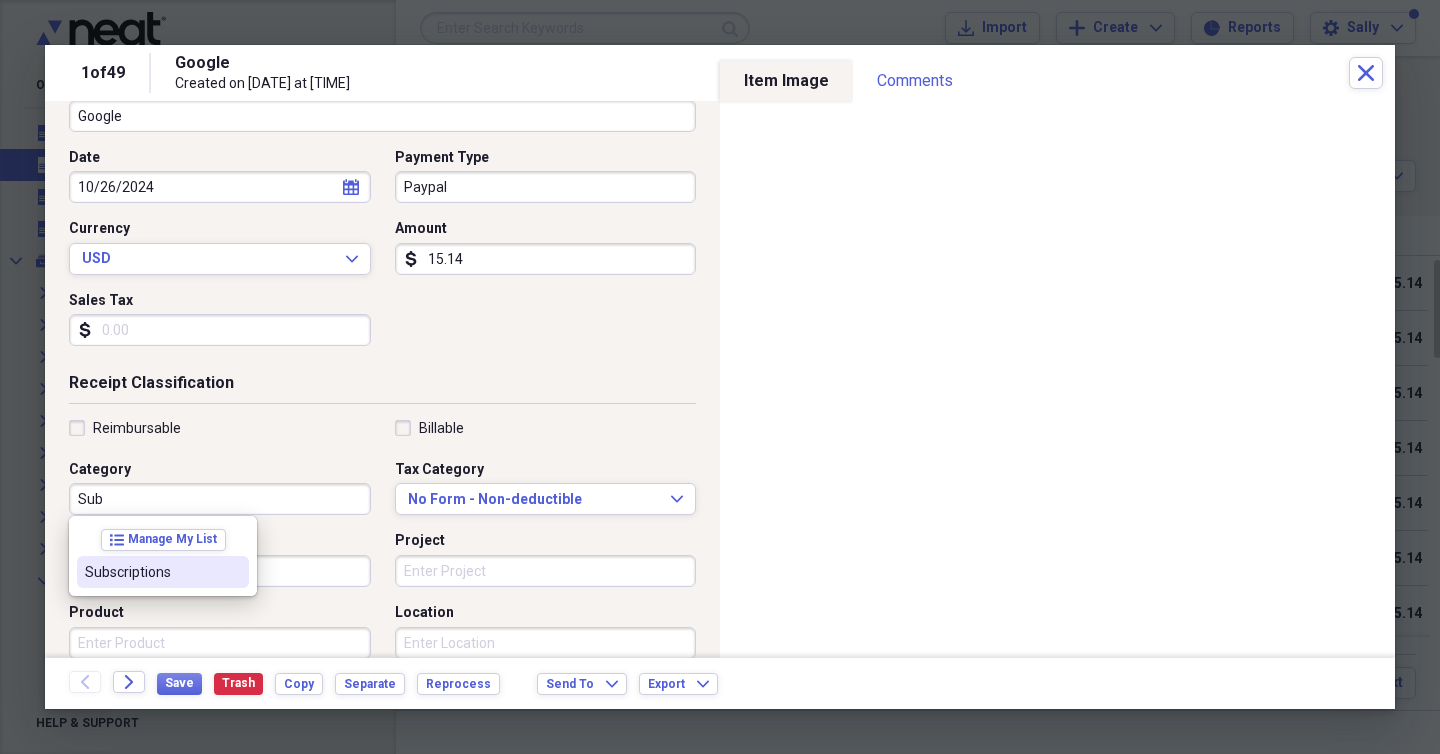 click on "Subscriptions" at bounding box center [163, 572] 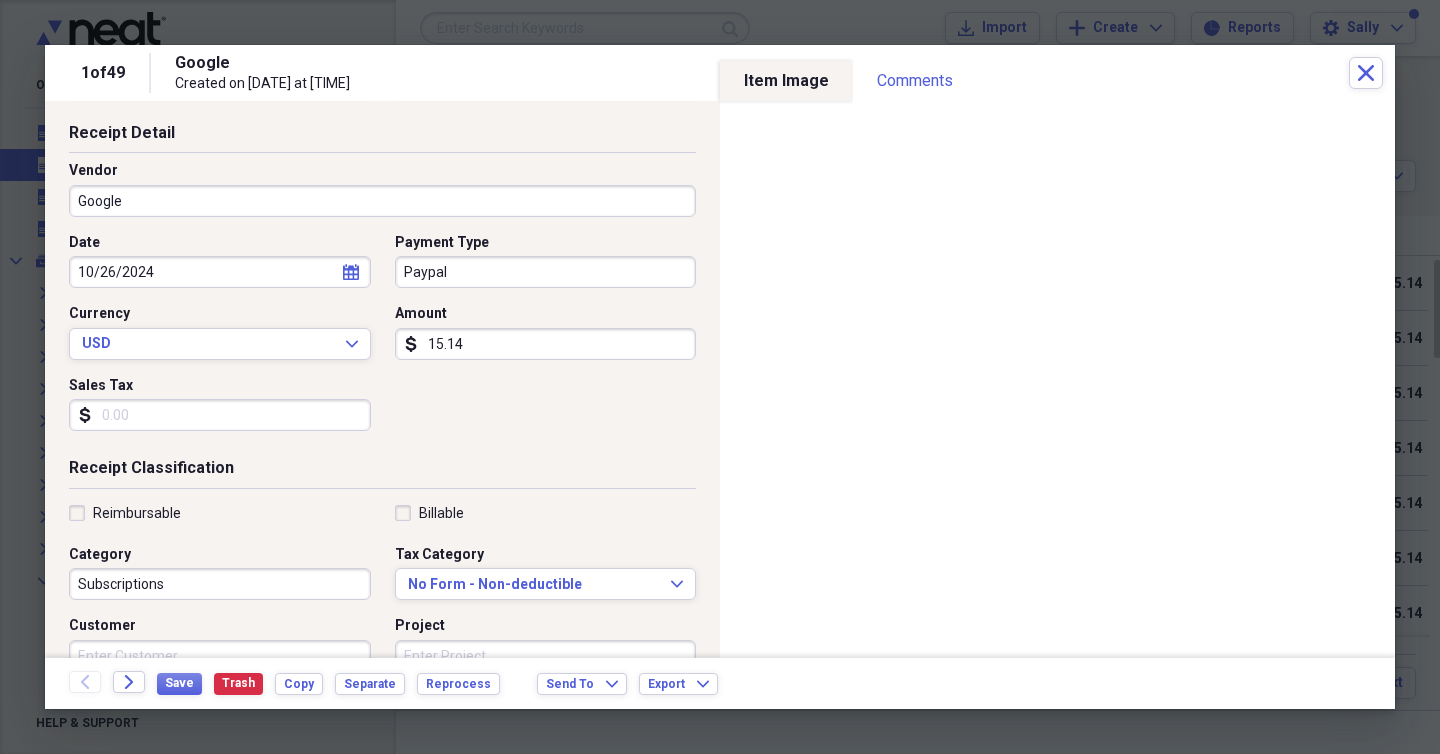 scroll, scrollTop: 52, scrollLeft: 0, axis: vertical 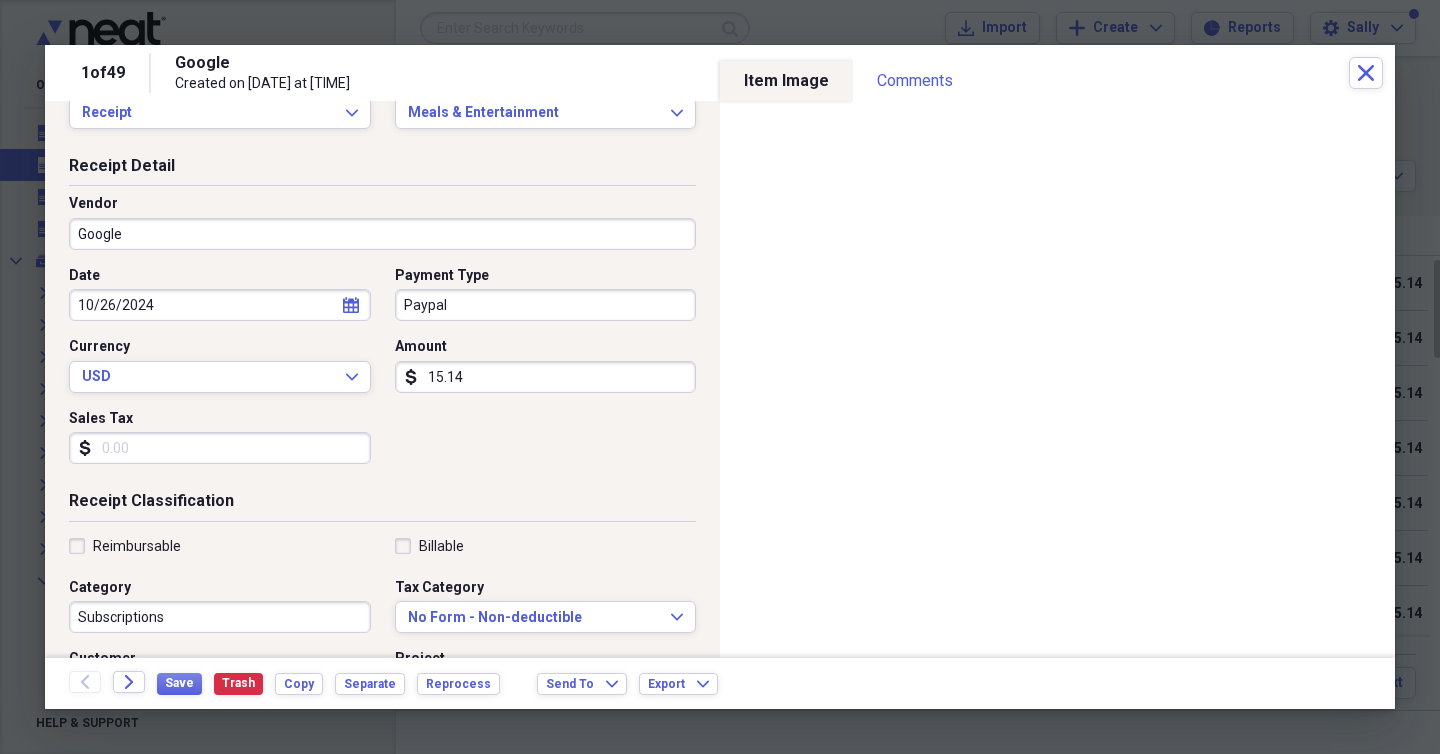 click on "Google" at bounding box center (382, 234) 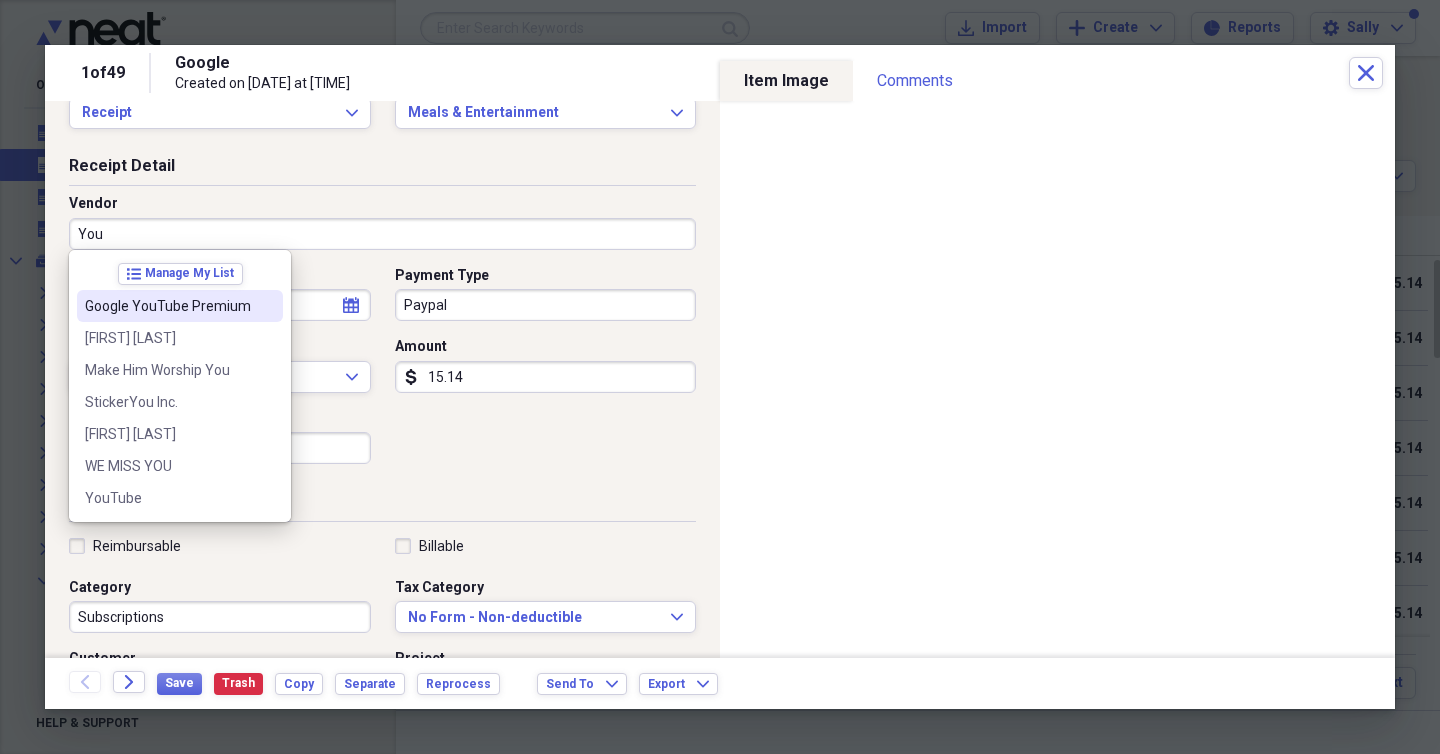 click on "Google YouTube Premium" at bounding box center [168, 306] 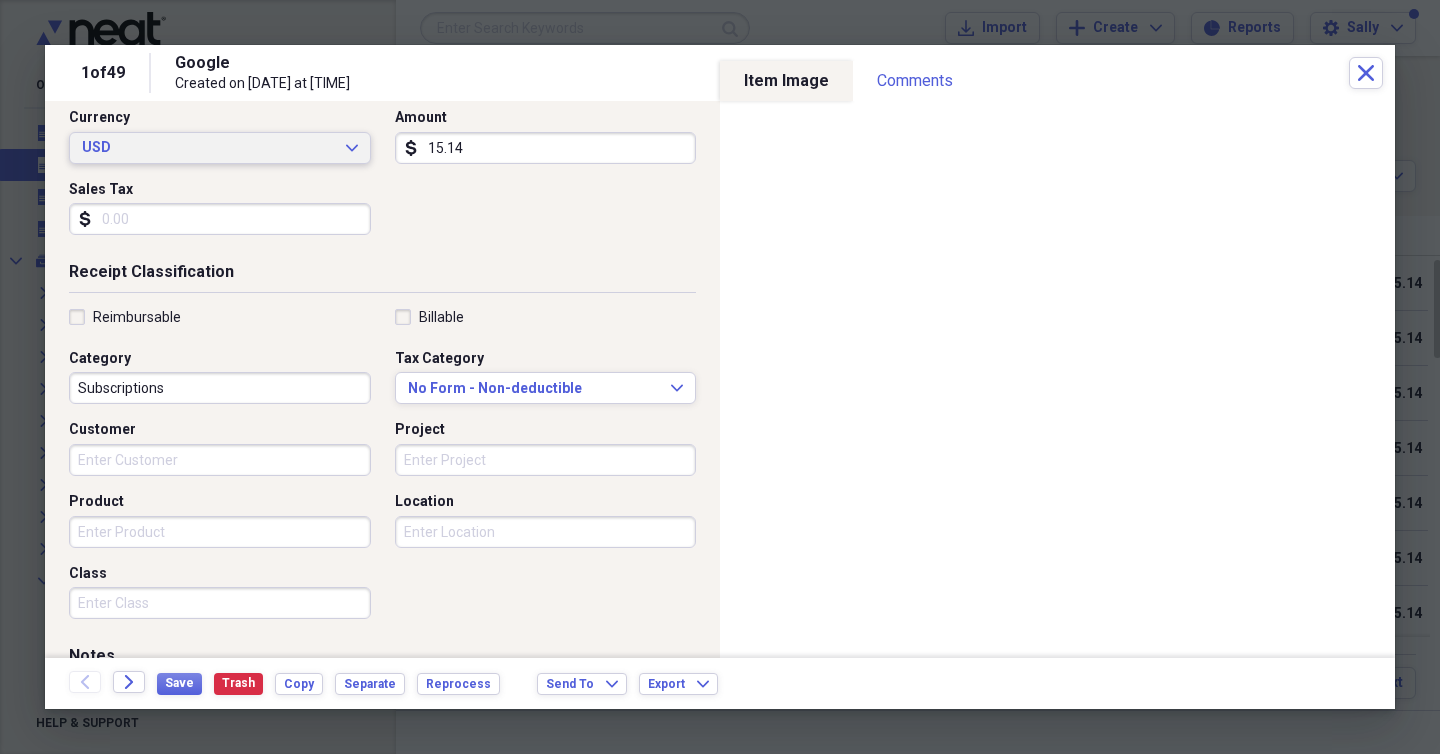 scroll, scrollTop: 0, scrollLeft: 0, axis: both 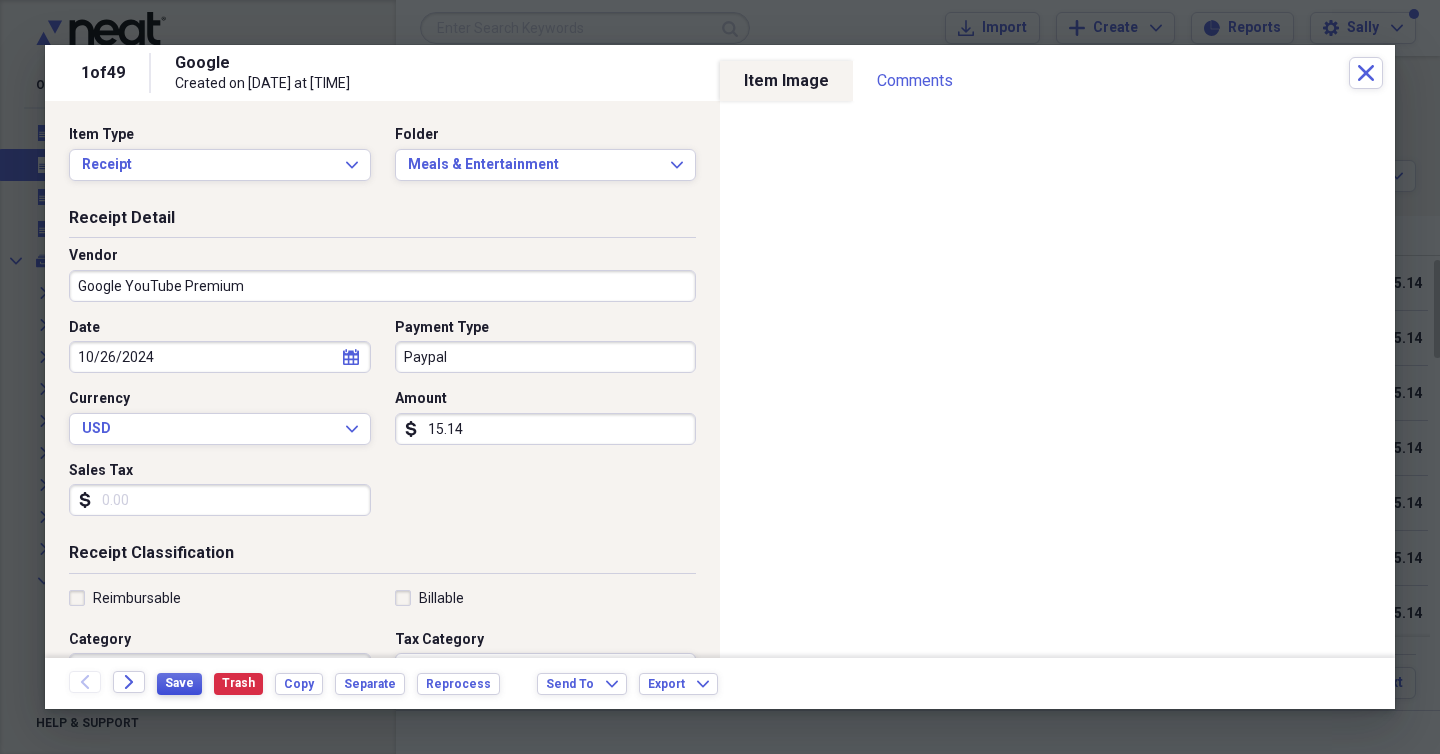 click on "Save" at bounding box center [179, 683] 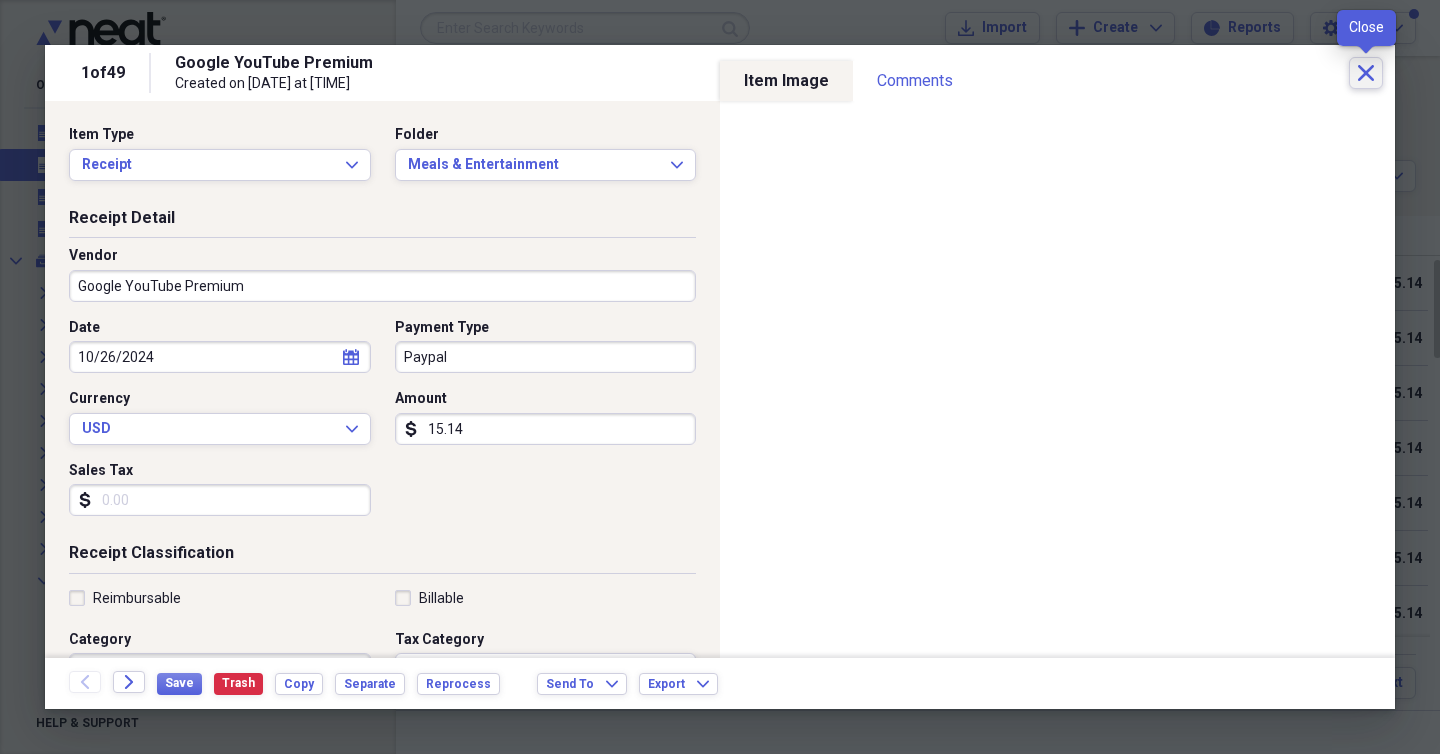 click on "Close" 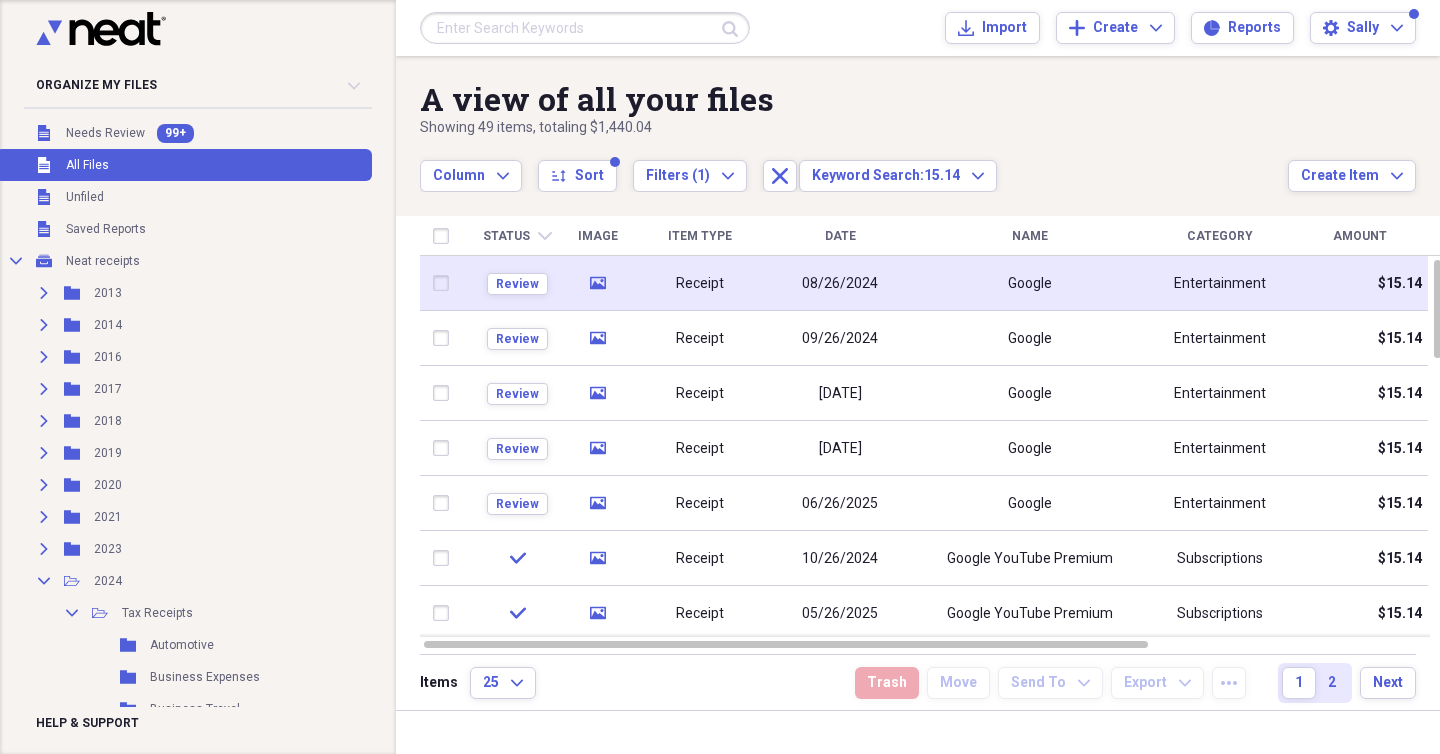 click on "08/26/2024" at bounding box center [840, 283] 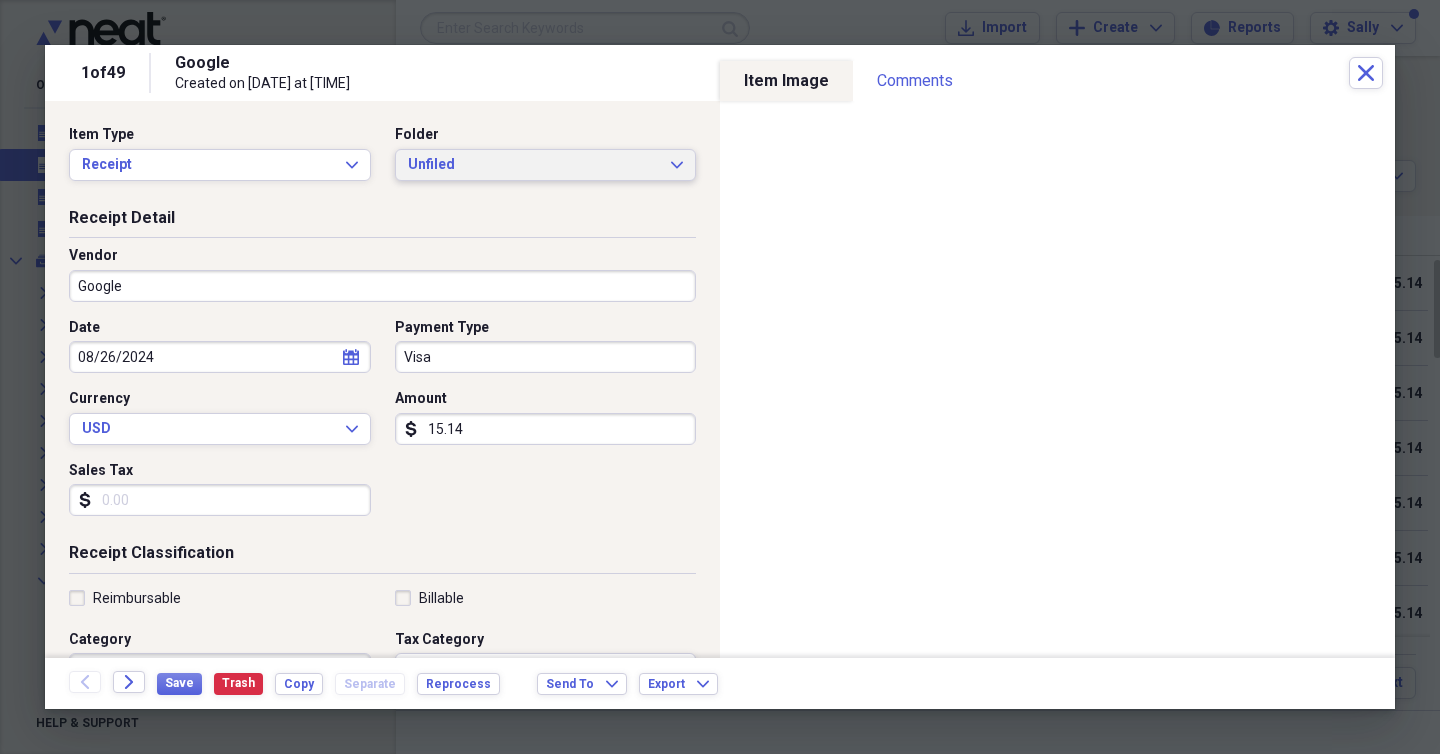 click on "Unfiled" at bounding box center (534, 165) 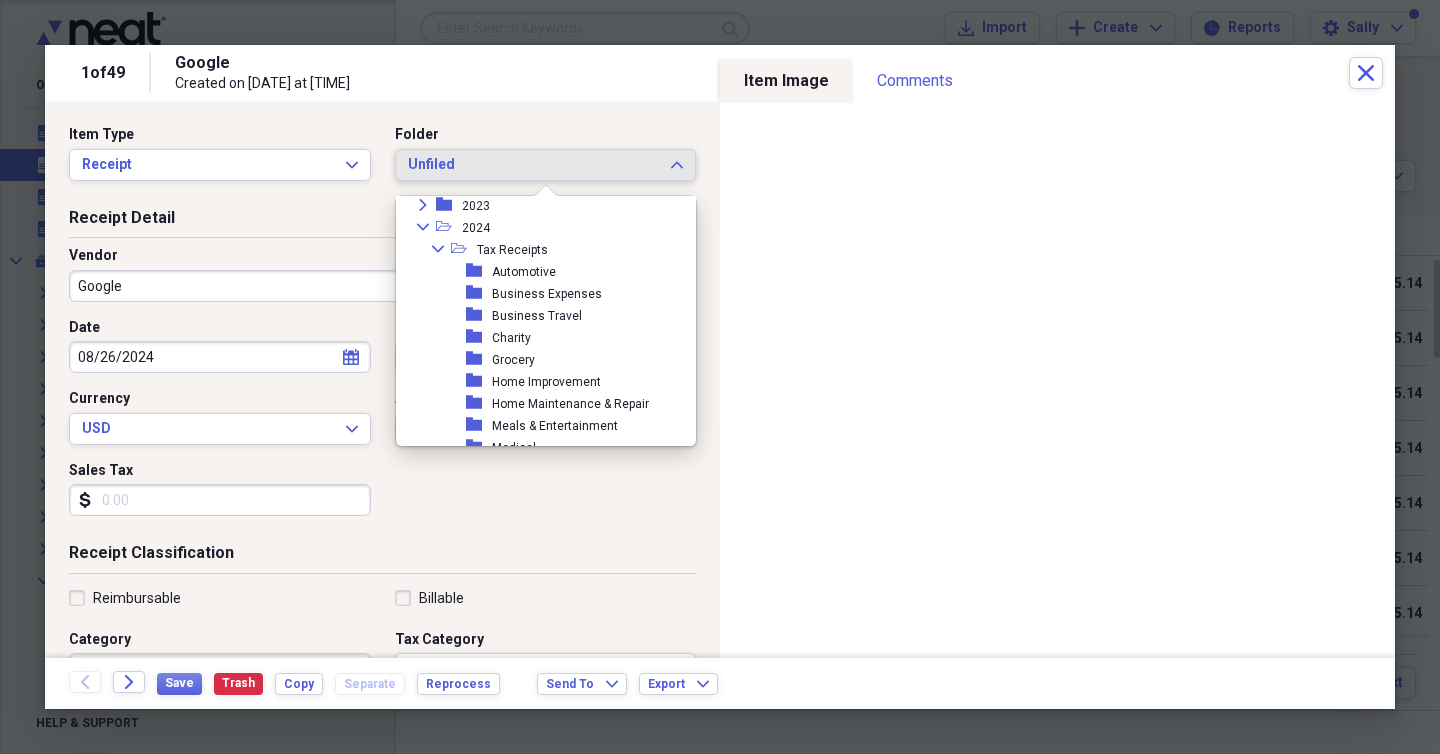 scroll, scrollTop: 257, scrollLeft: 0, axis: vertical 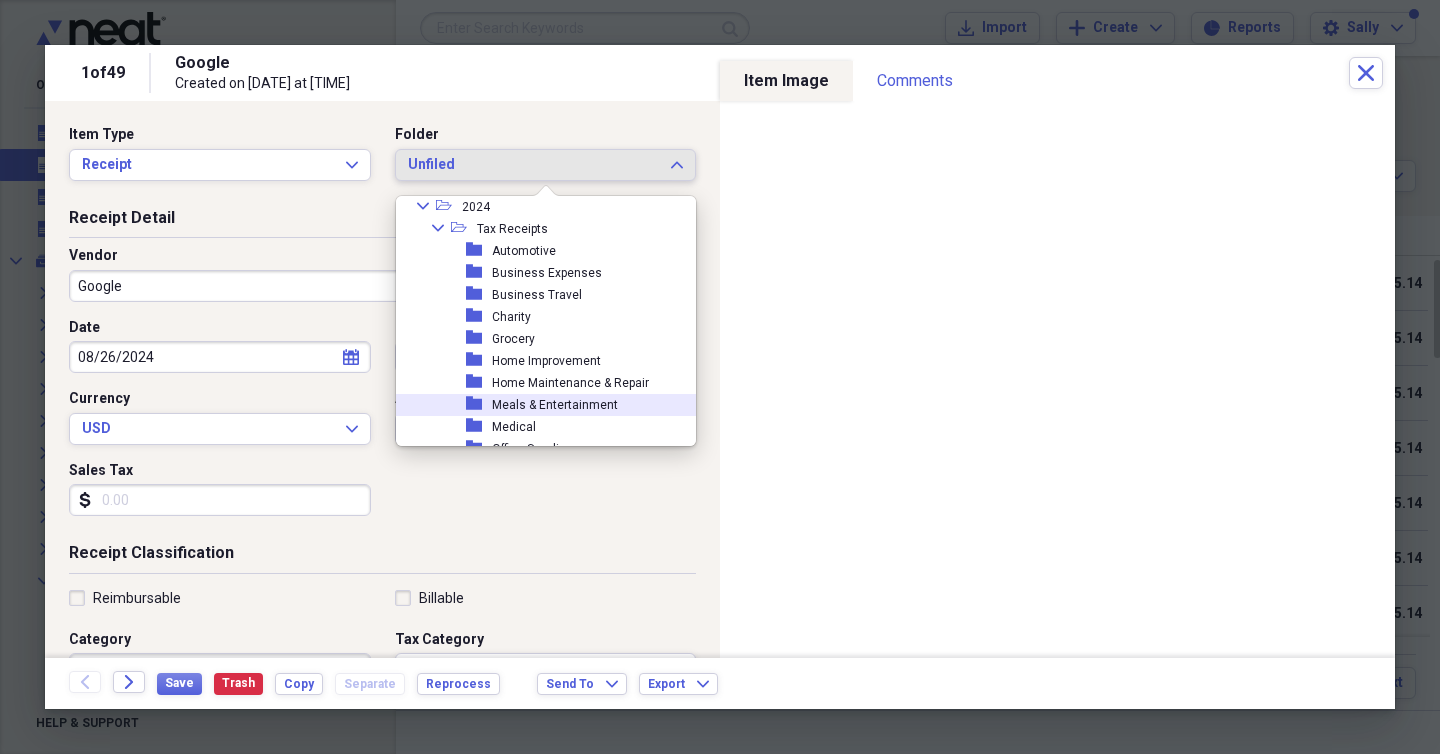 click on "Meals & Entertainment" at bounding box center (555, 405) 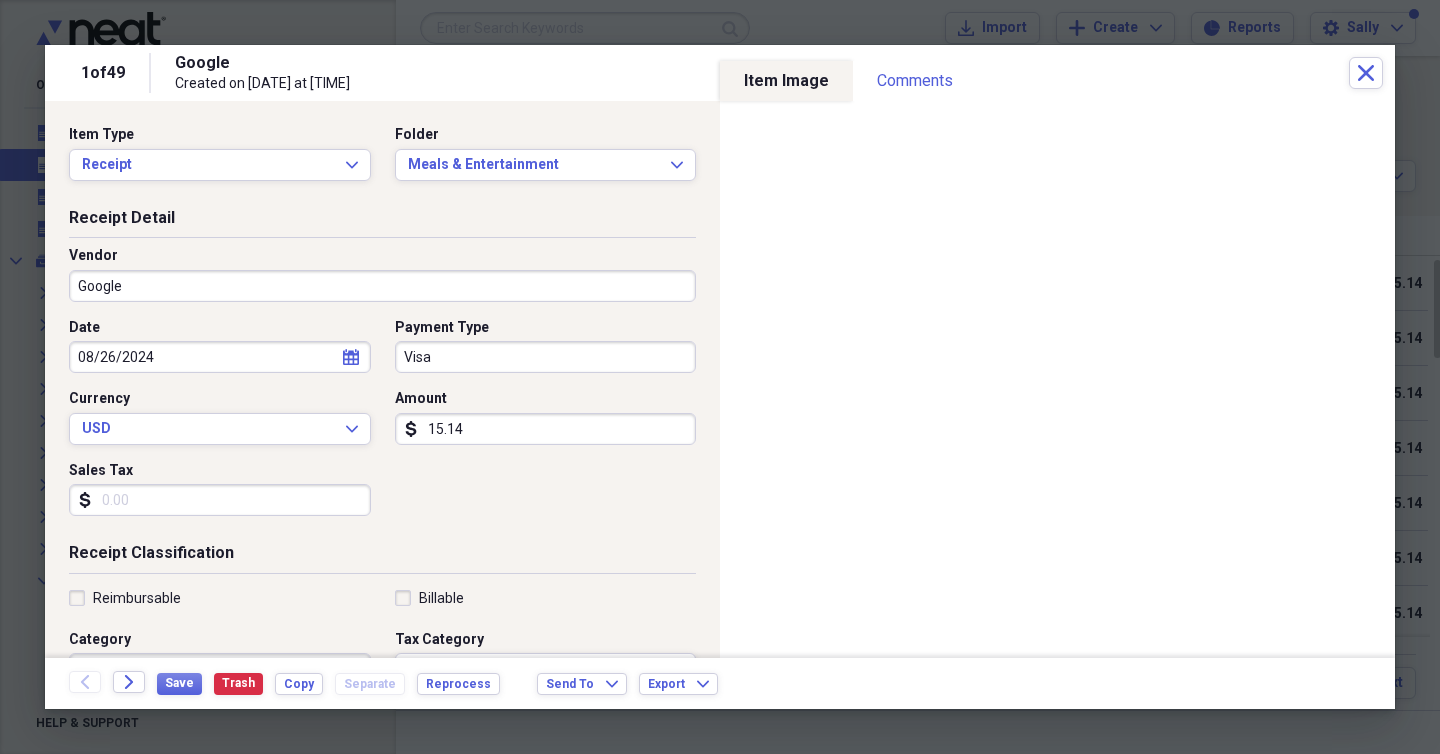 click on "Google" at bounding box center [382, 286] 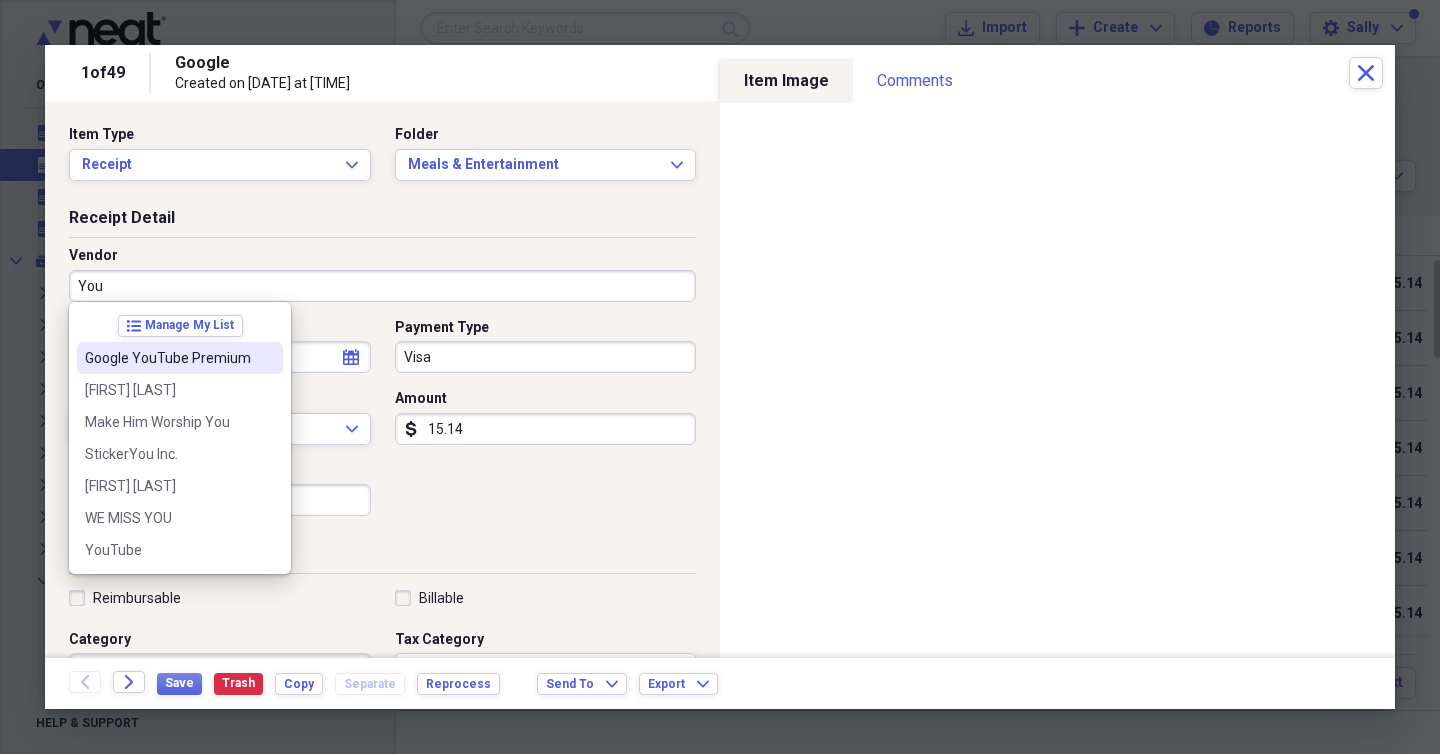 click at bounding box center [267, 358] 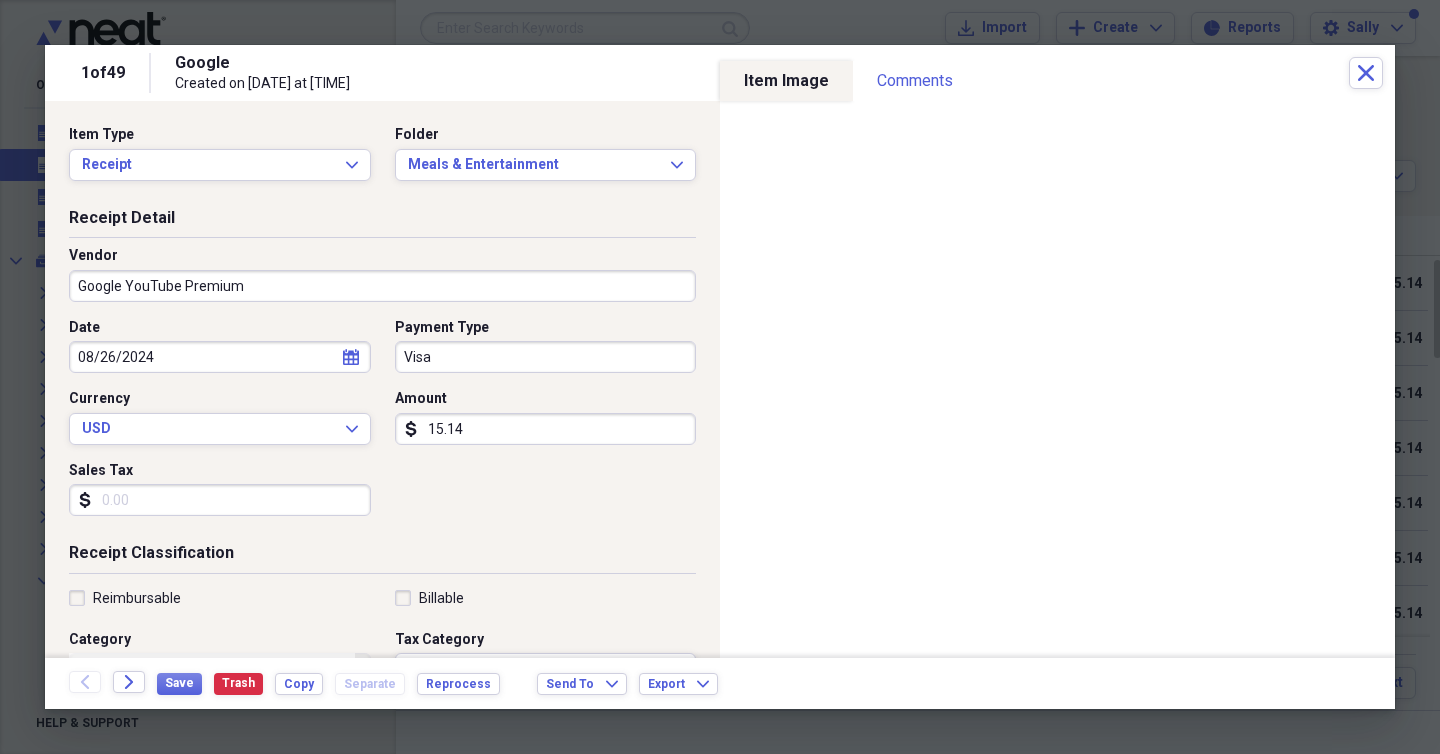 type on "Subscriptions" 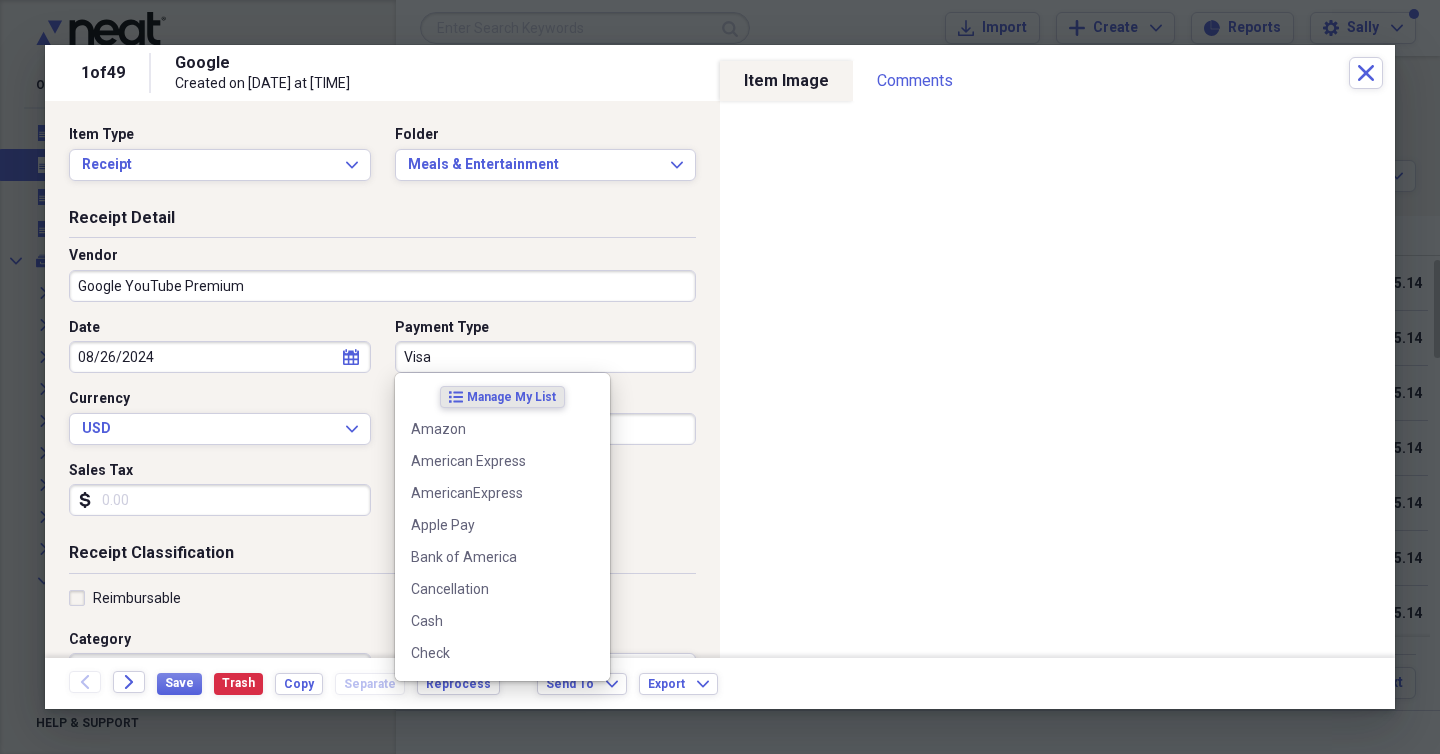 click on "Visa" at bounding box center (546, 357) 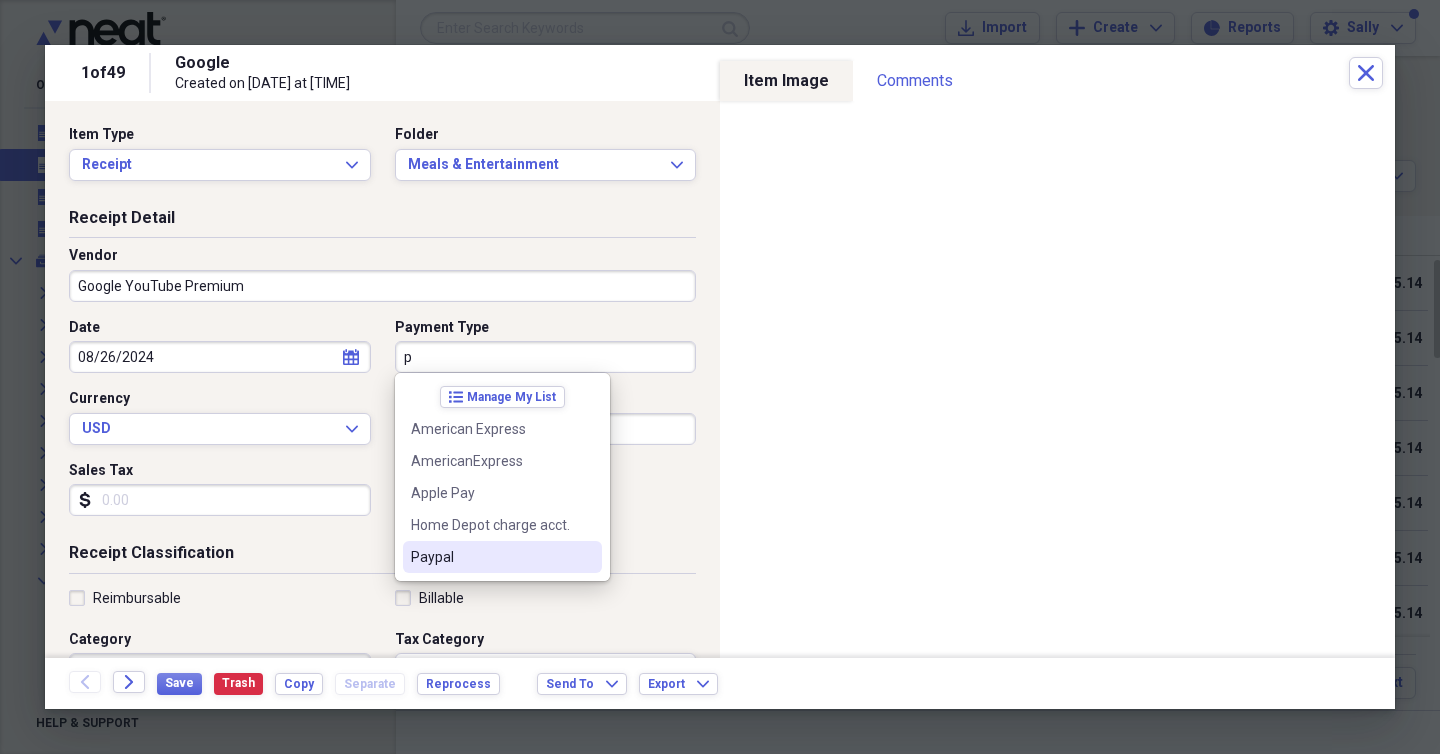 click on "Paypal" at bounding box center [490, 557] 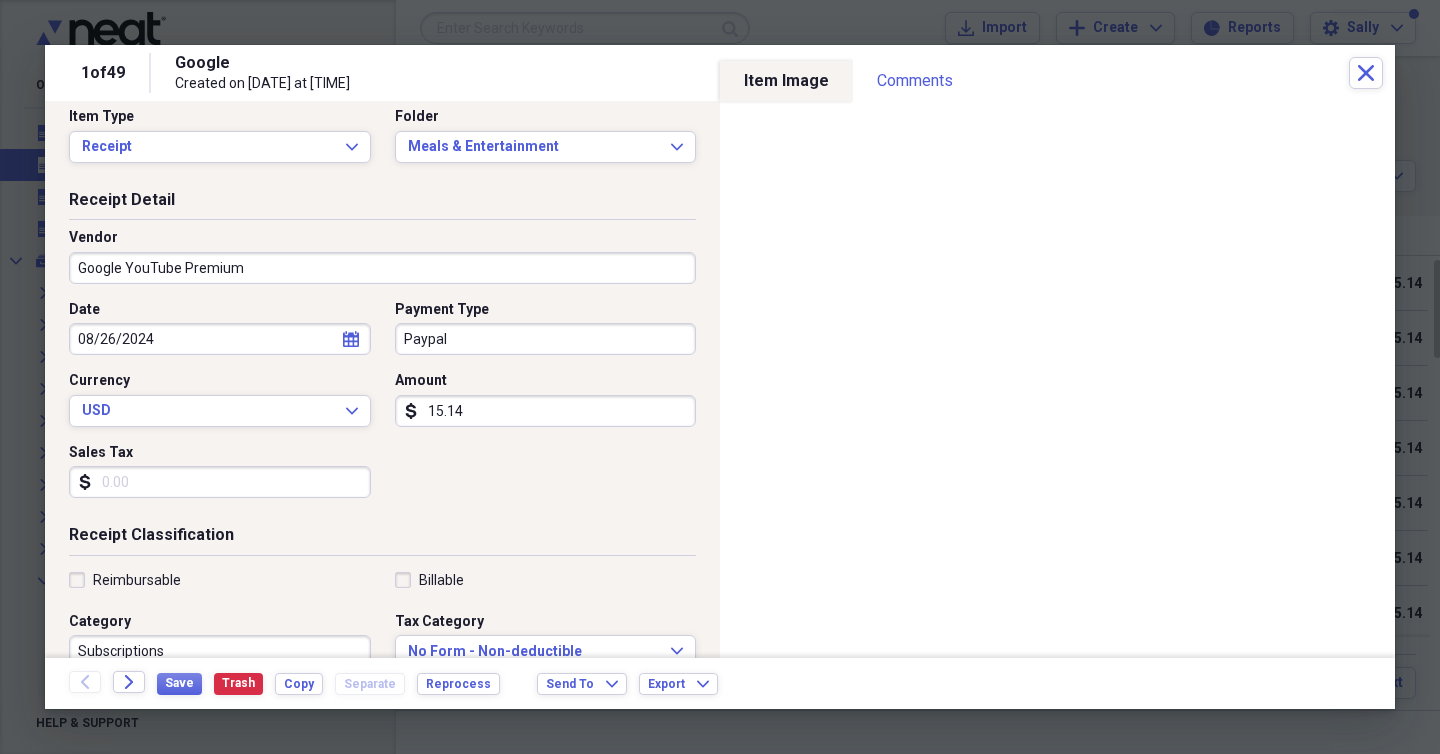 scroll, scrollTop: 0, scrollLeft: 0, axis: both 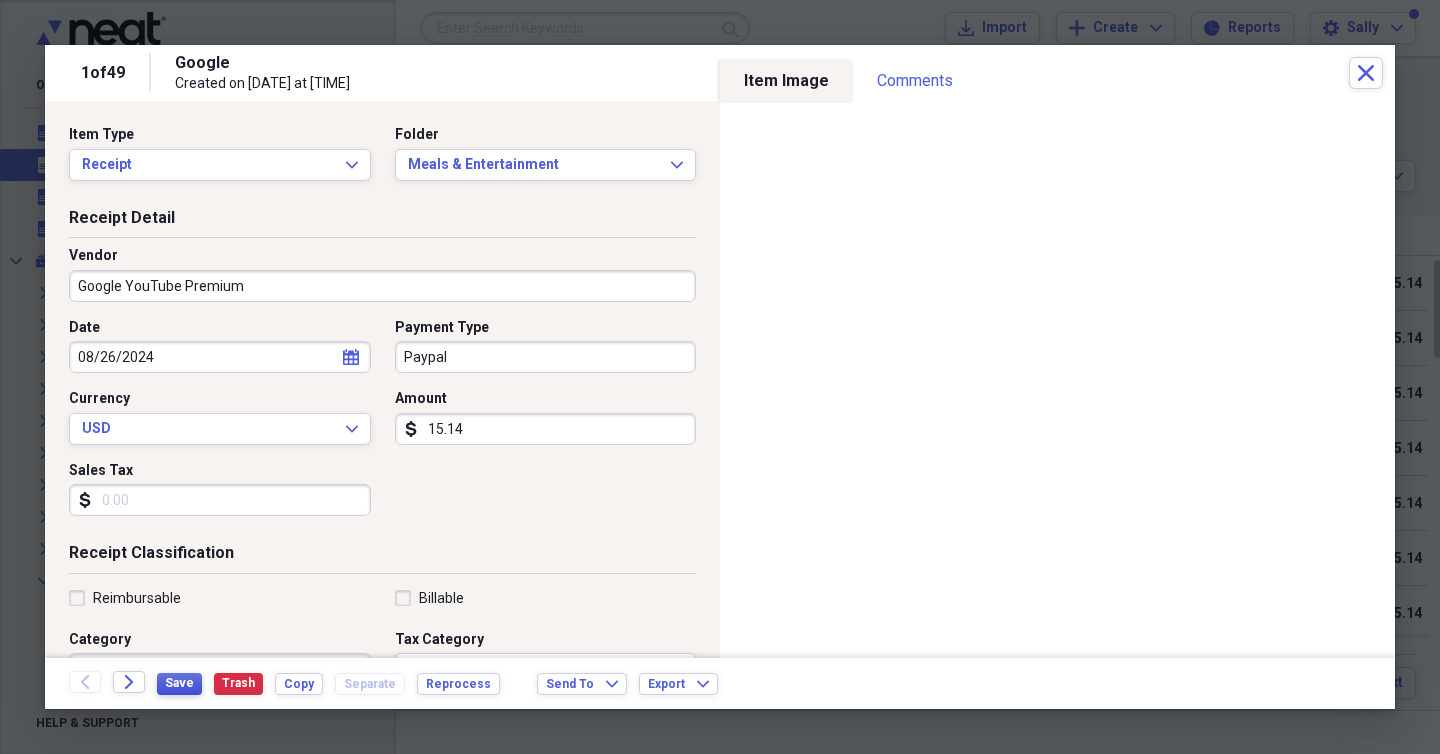 click on "Save" at bounding box center (179, 683) 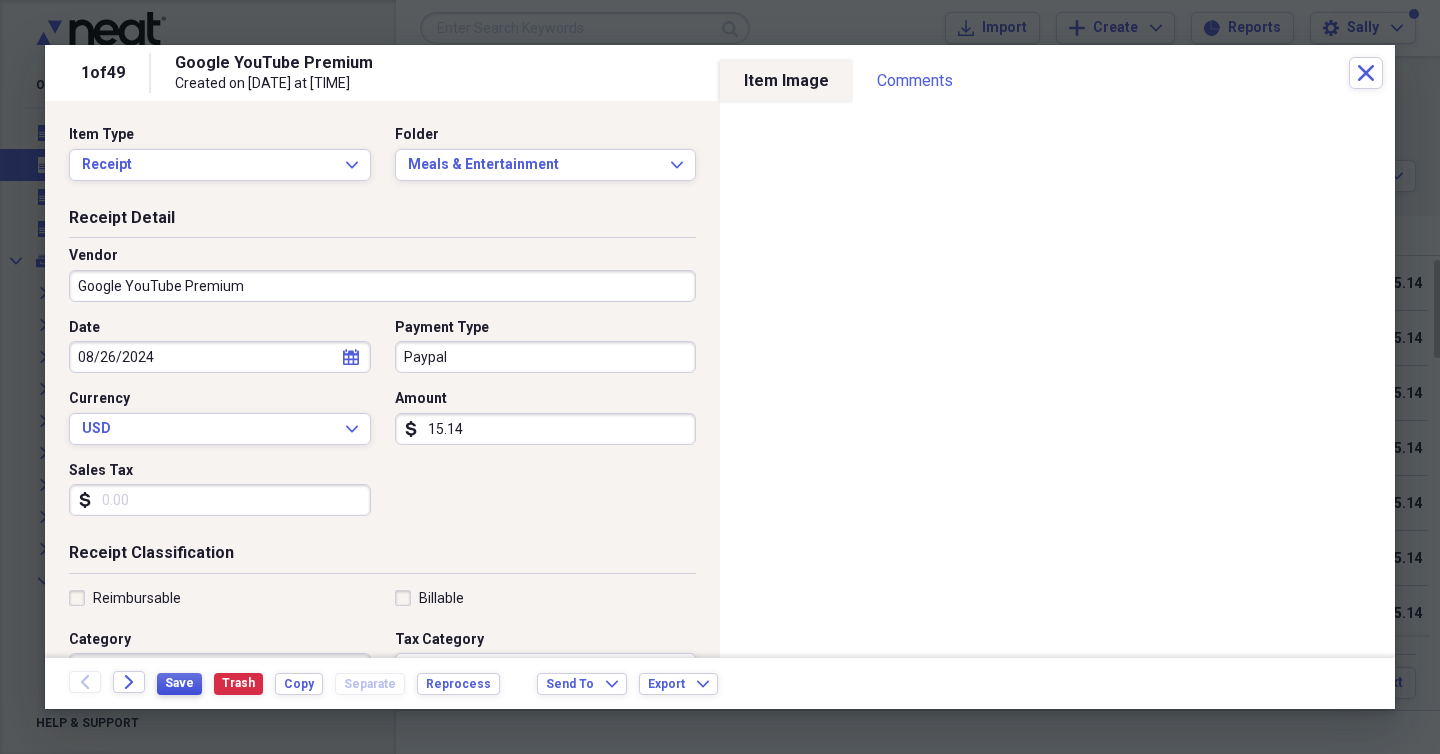 click on "Save" at bounding box center [179, 683] 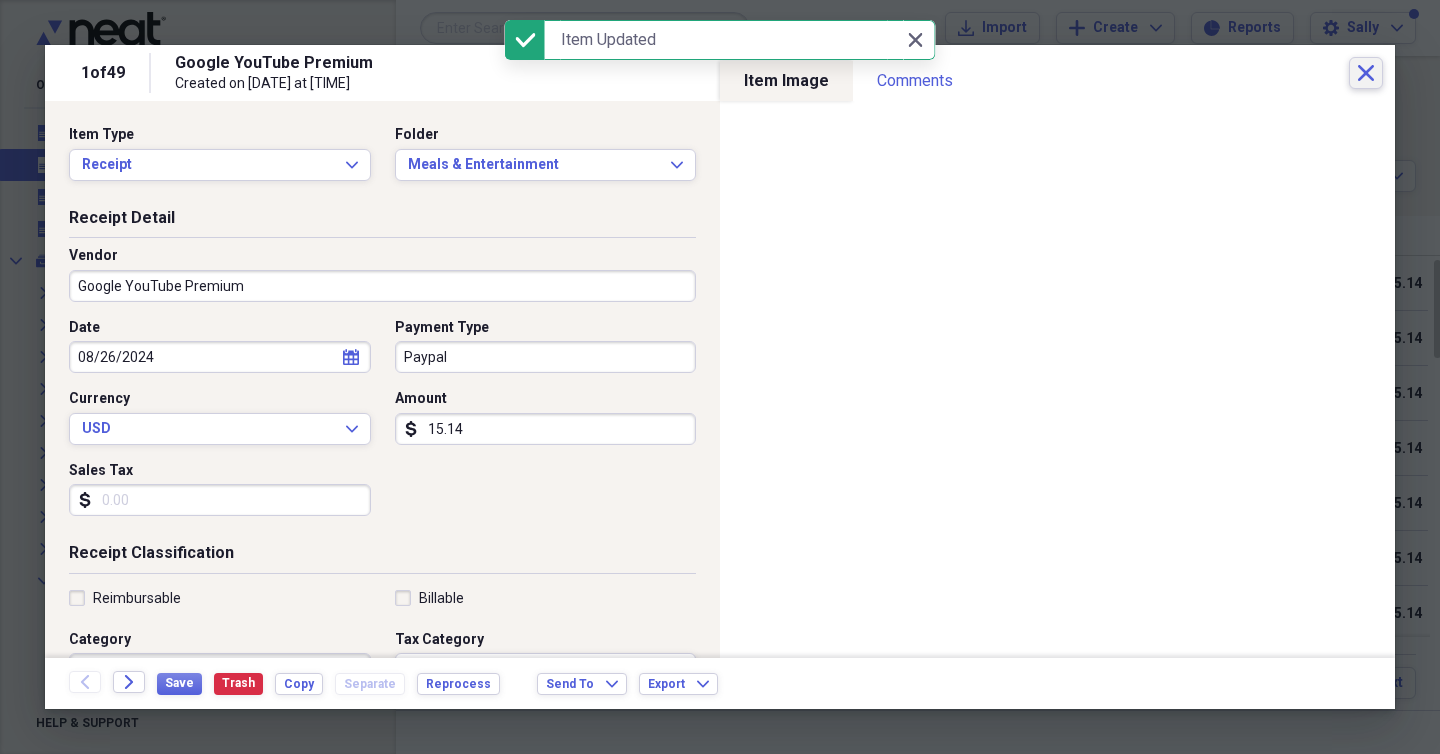 click 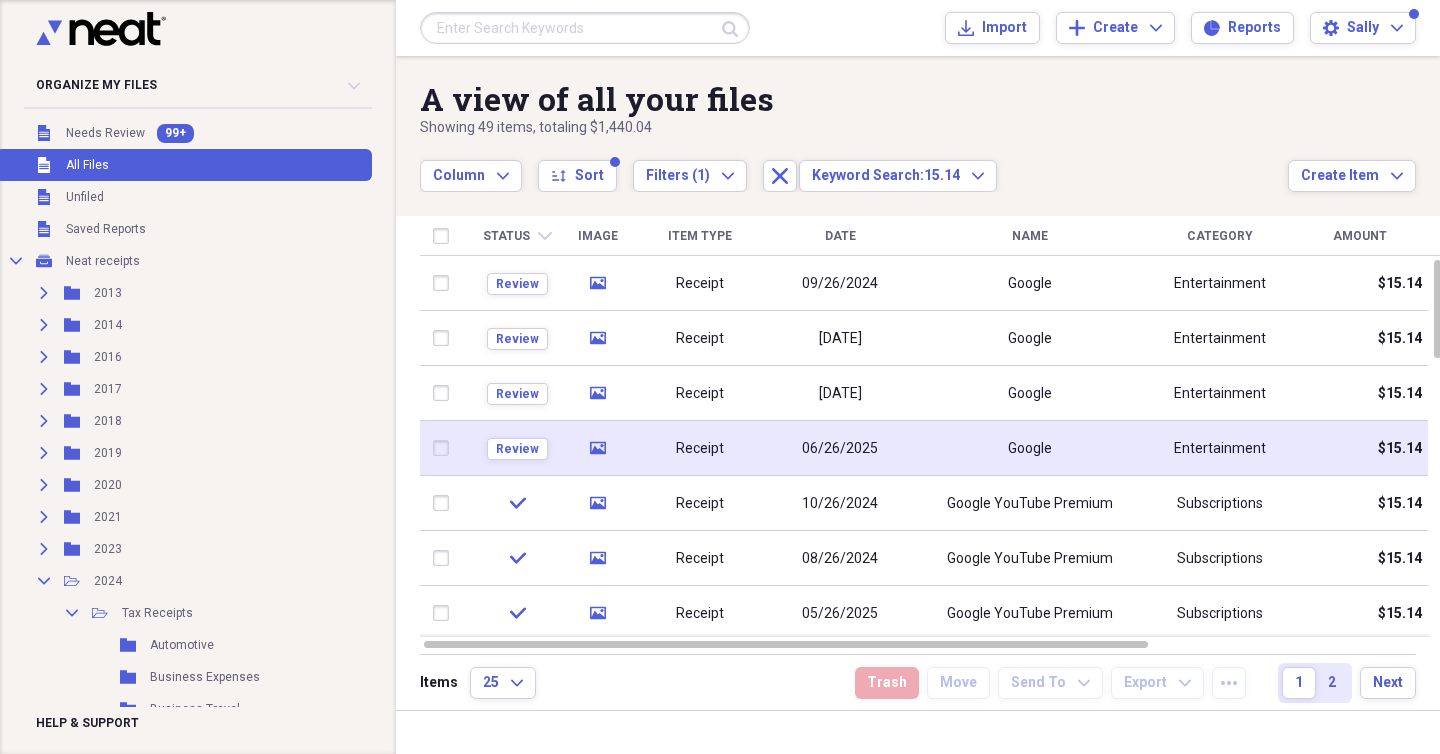 click on "06/26/2025" at bounding box center (840, 448) 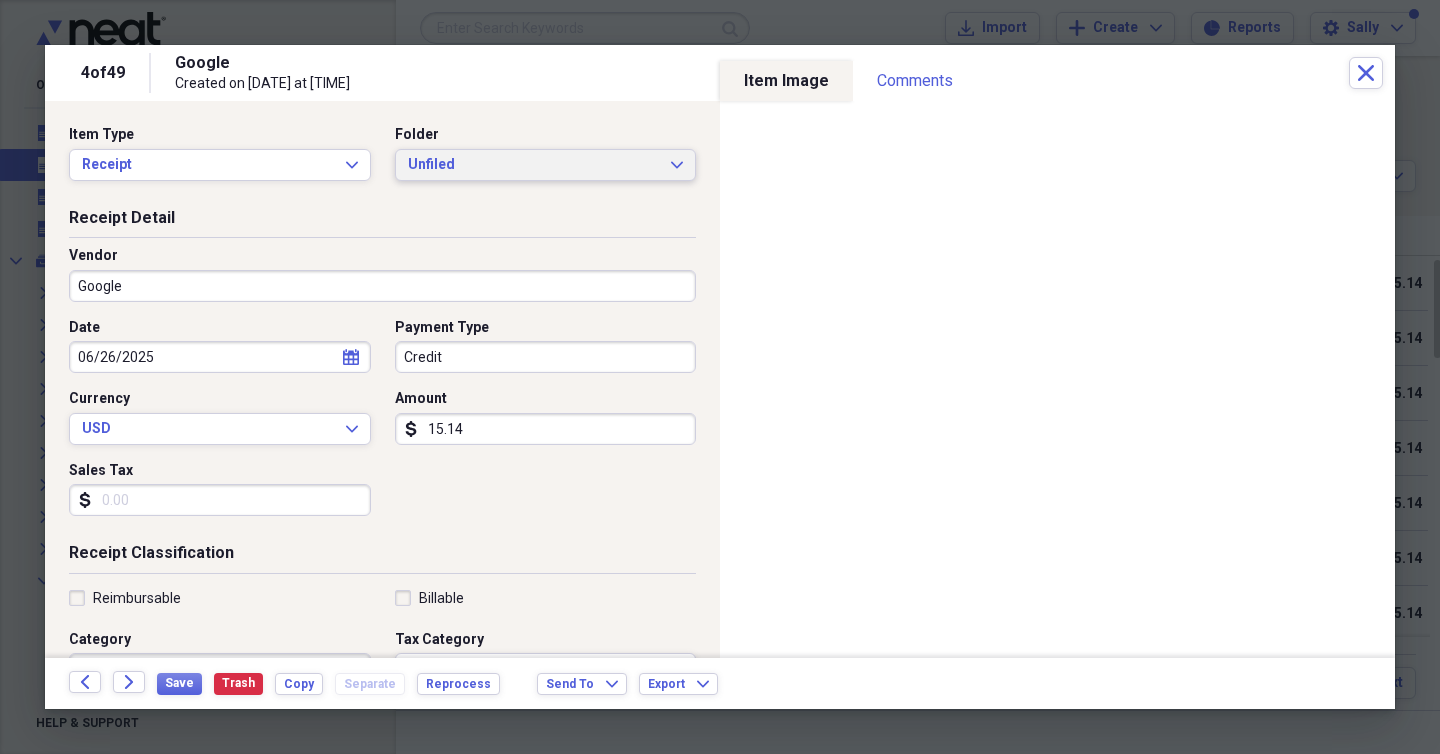 click on "Unfiled" at bounding box center [534, 165] 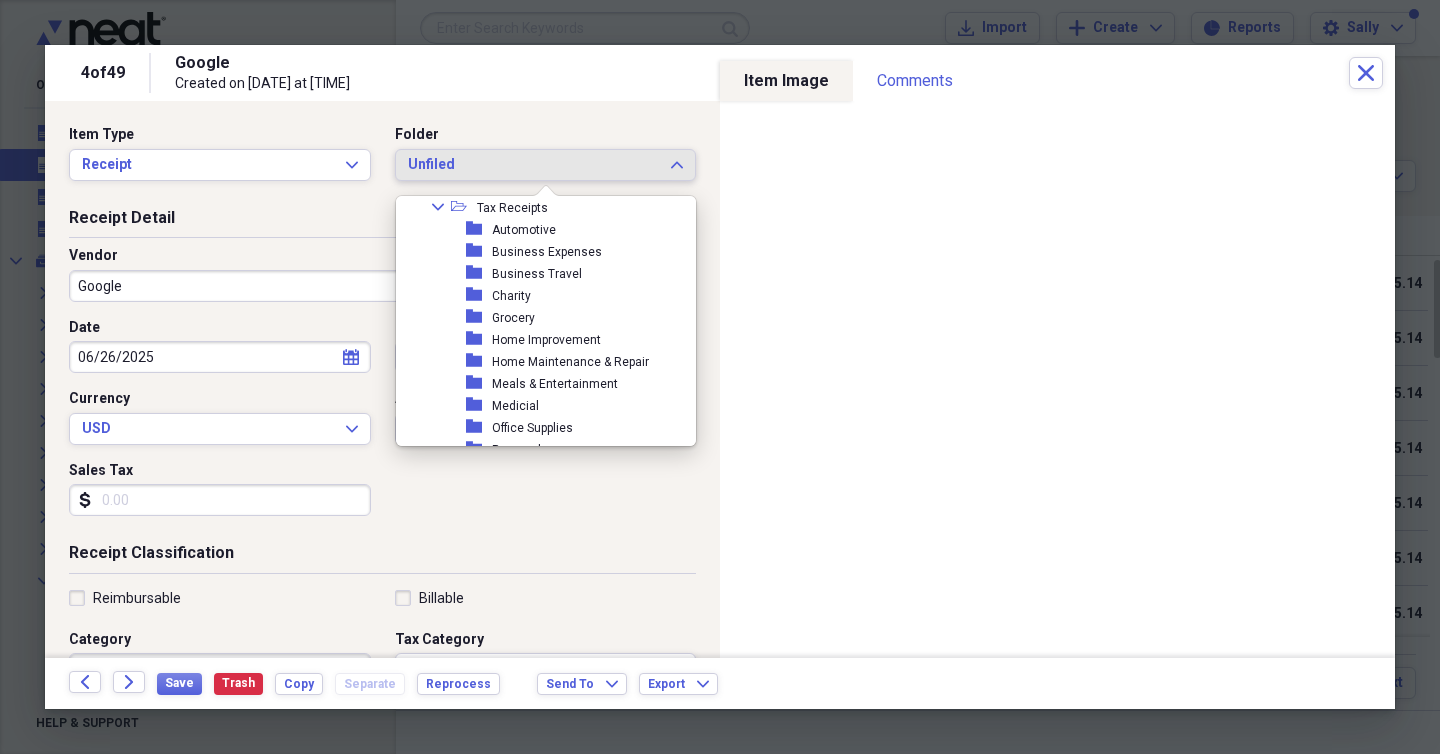 scroll, scrollTop: 589, scrollLeft: 0, axis: vertical 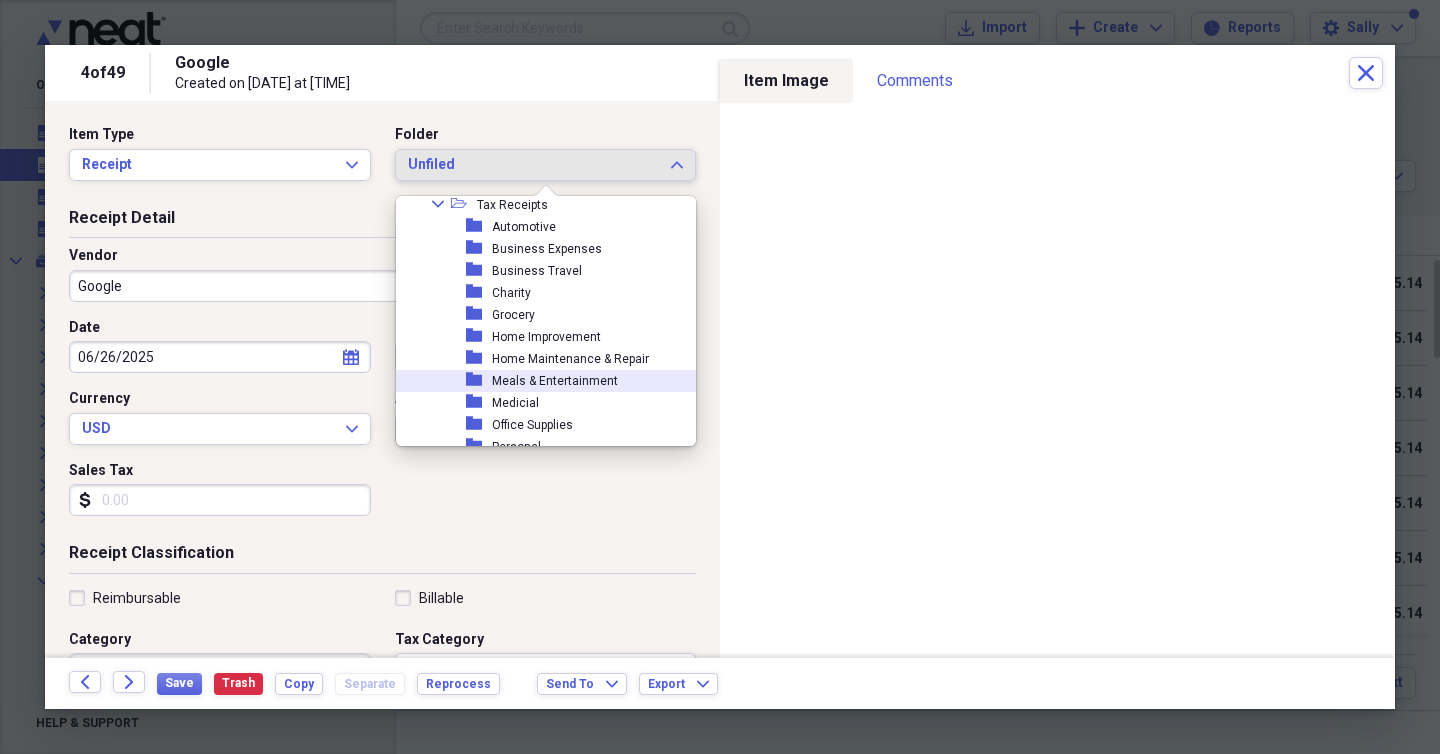 click on "Meals & Entertainment" at bounding box center (555, 381) 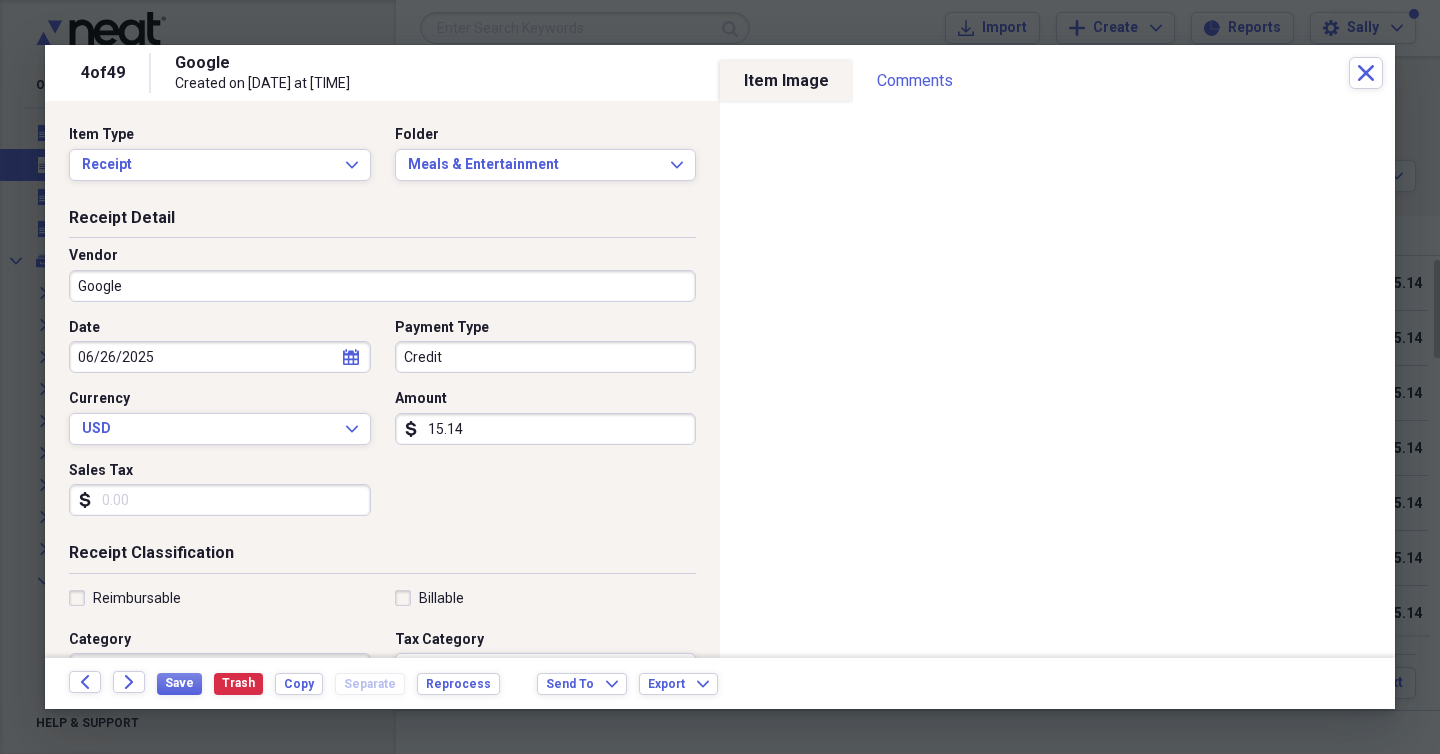 click on "Google" at bounding box center [382, 286] 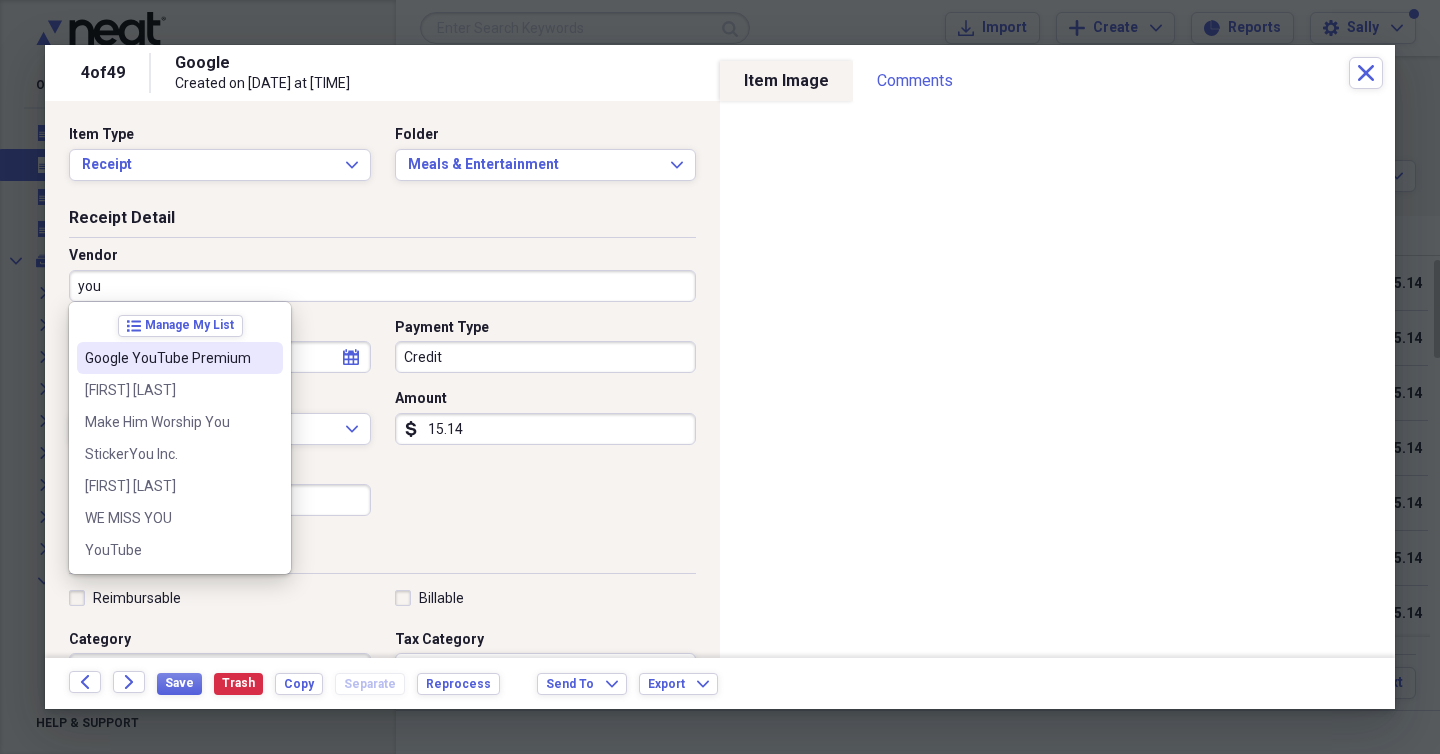 click on "Google YouTube Premium" at bounding box center (168, 358) 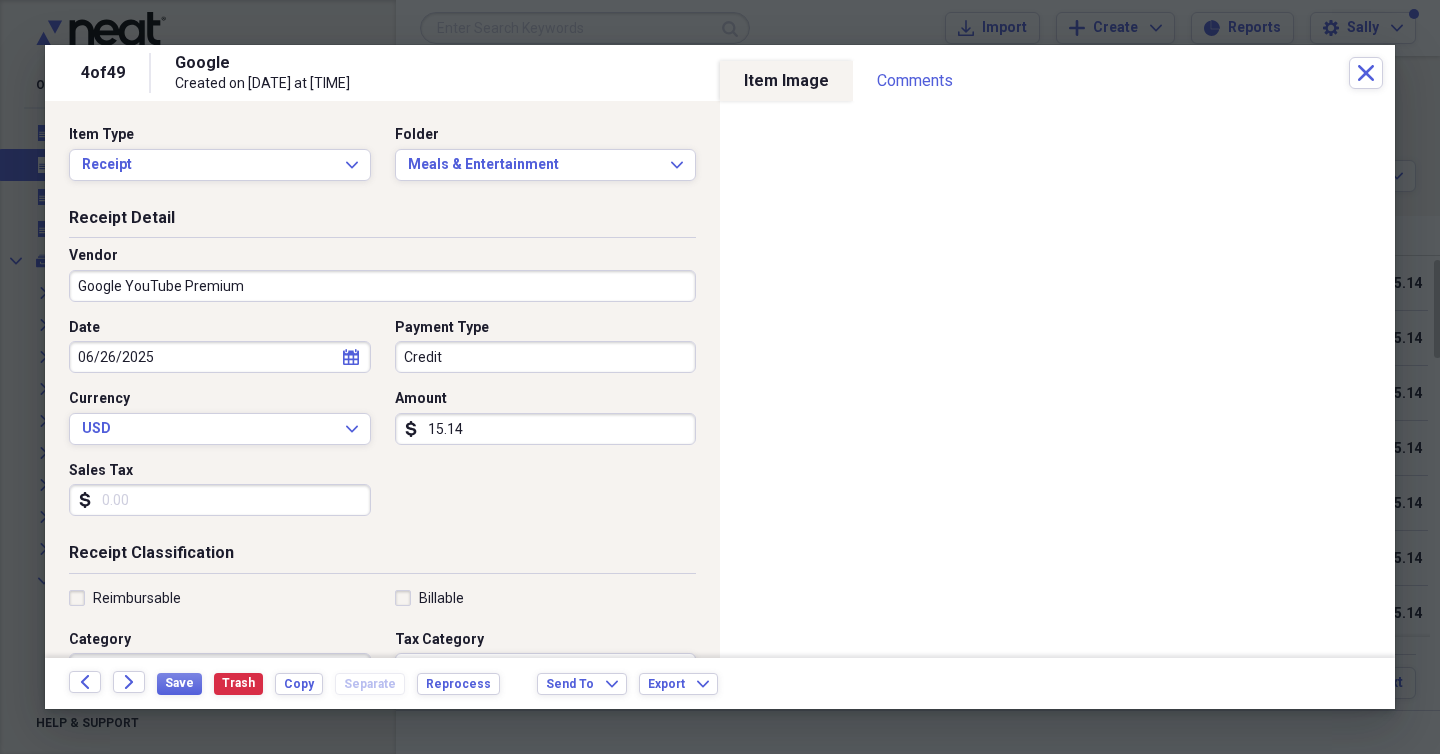 type on "Subscriptions" 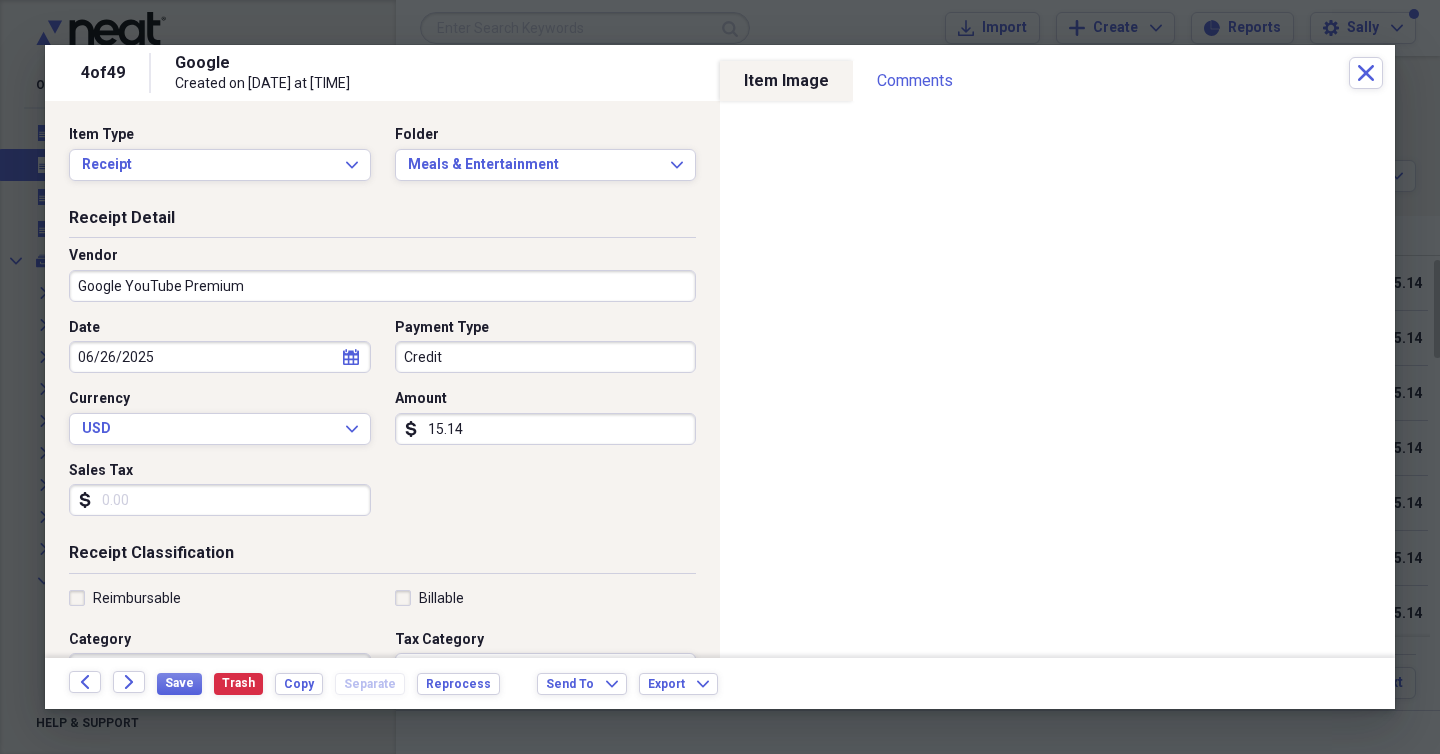 click on "Credit" at bounding box center [546, 357] 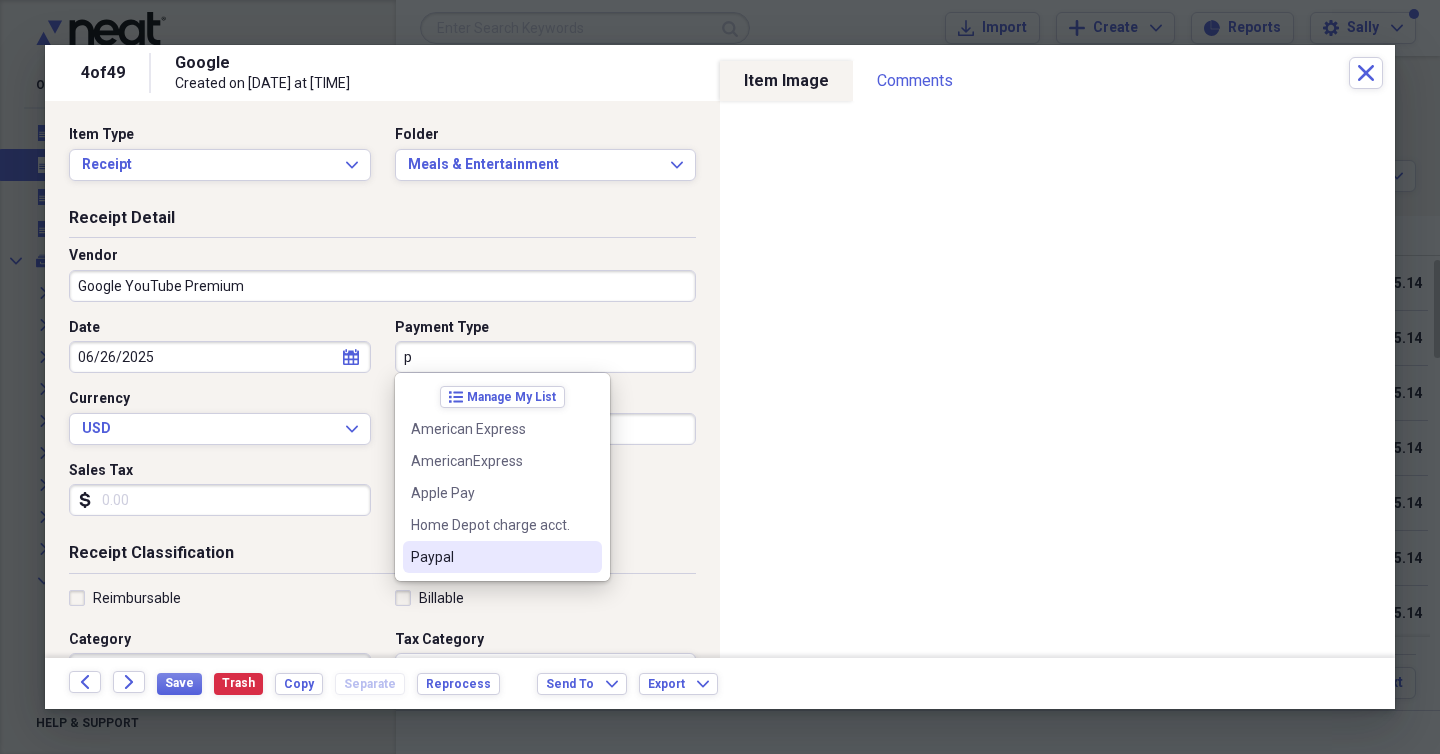 click on "Paypal" at bounding box center (490, 557) 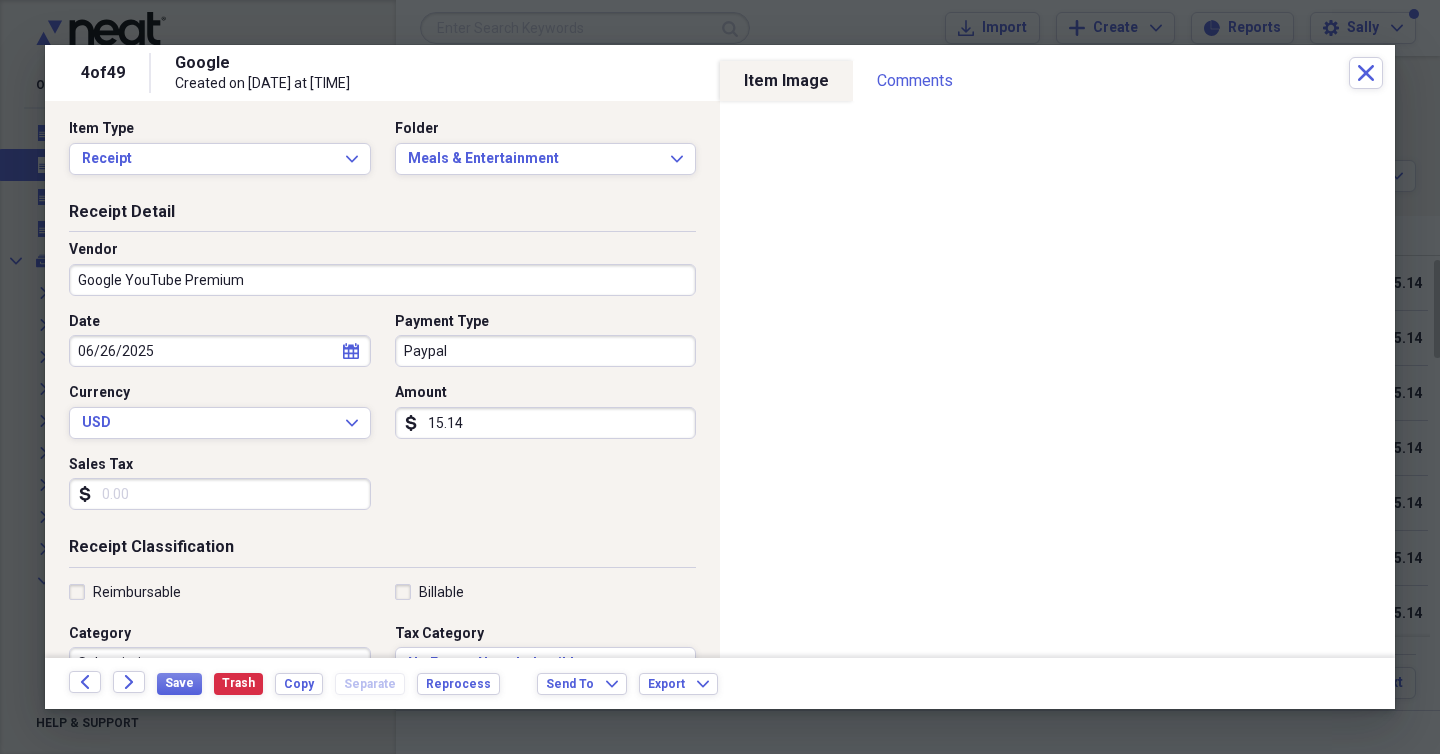 scroll, scrollTop: 0, scrollLeft: 0, axis: both 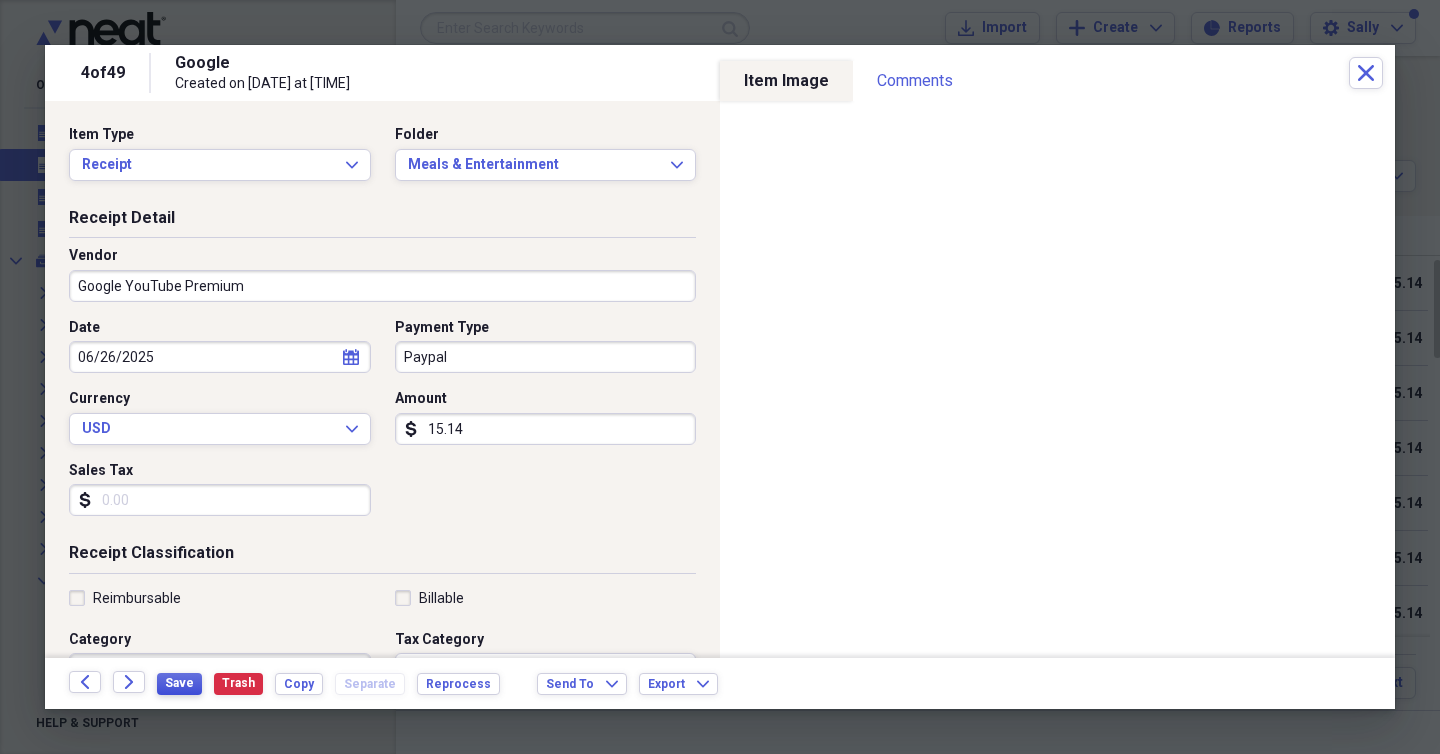 click on "Save" at bounding box center [179, 683] 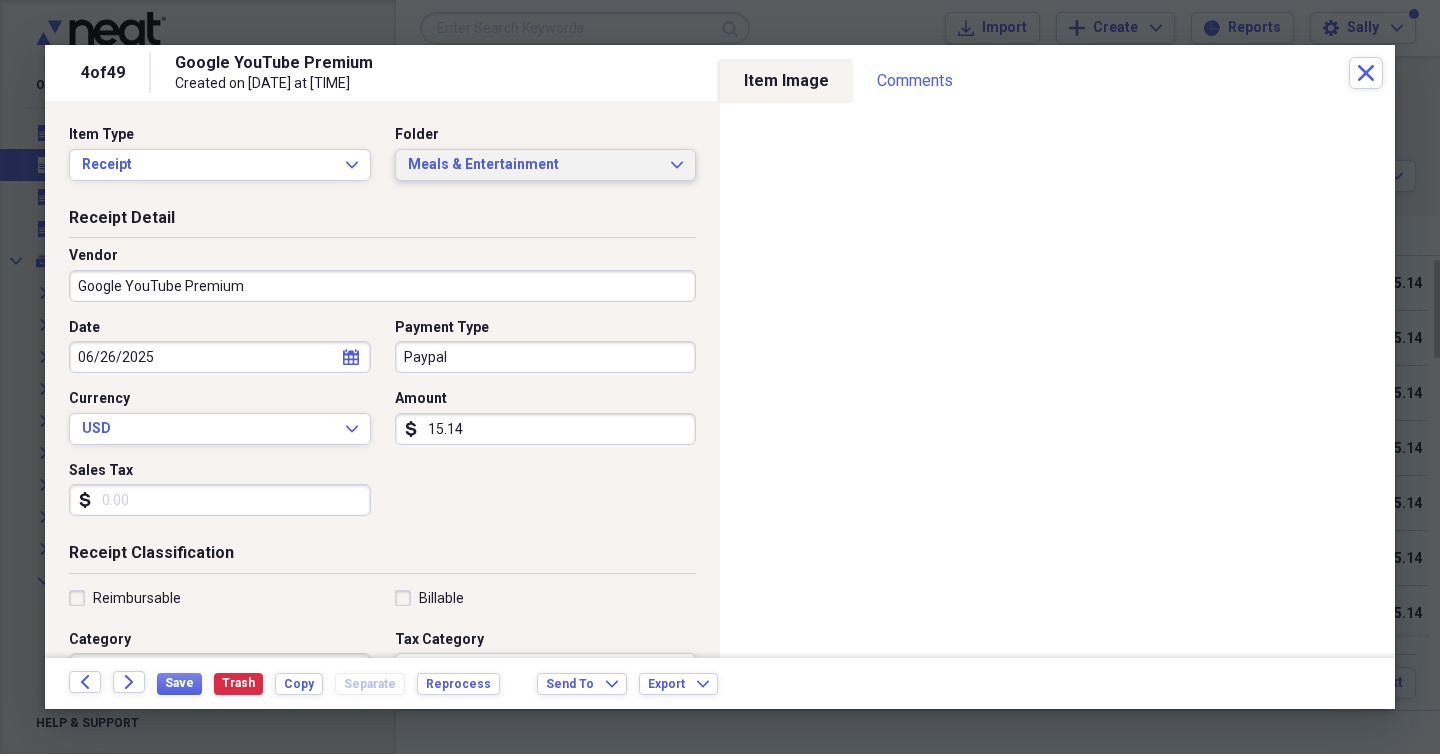 click on "Meals & Entertainment" at bounding box center [534, 165] 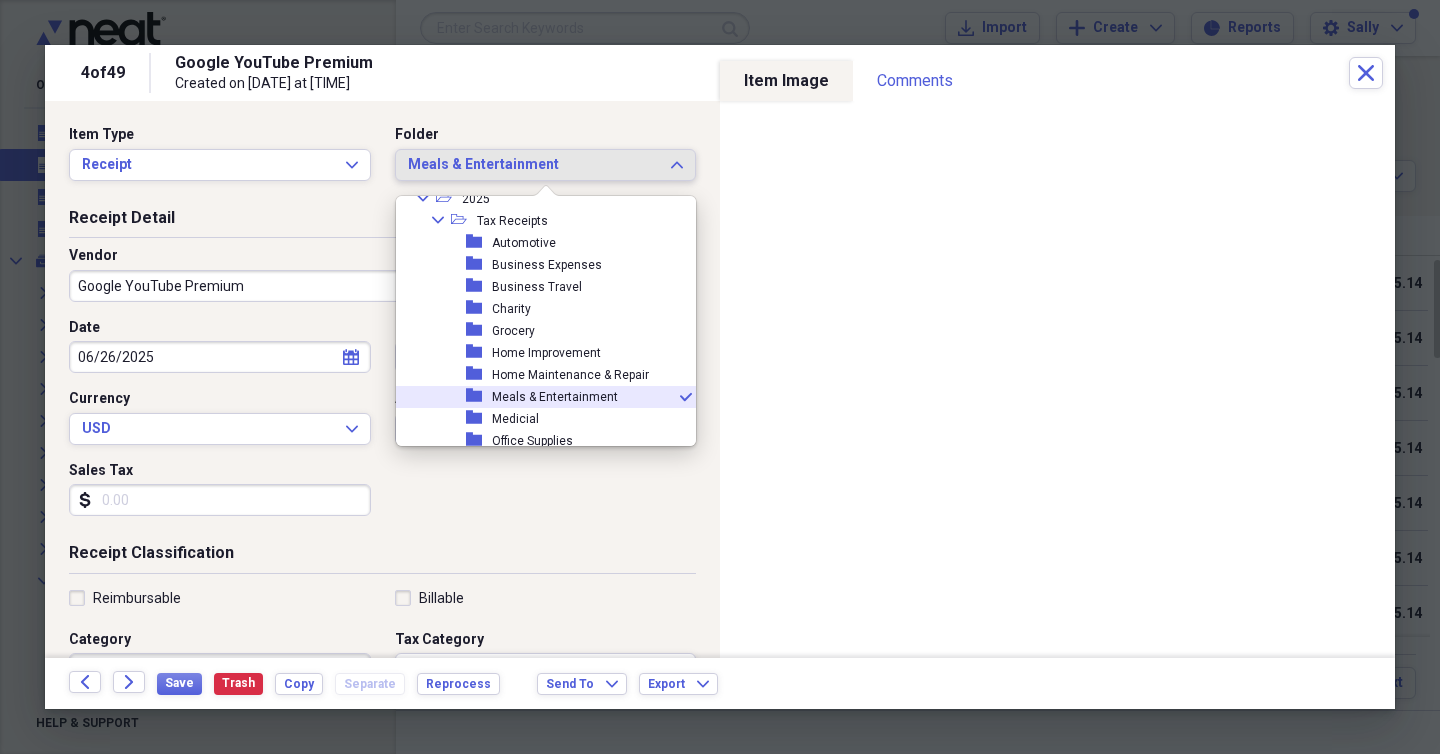 scroll, scrollTop: 597, scrollLeft: 0, axis: vertical 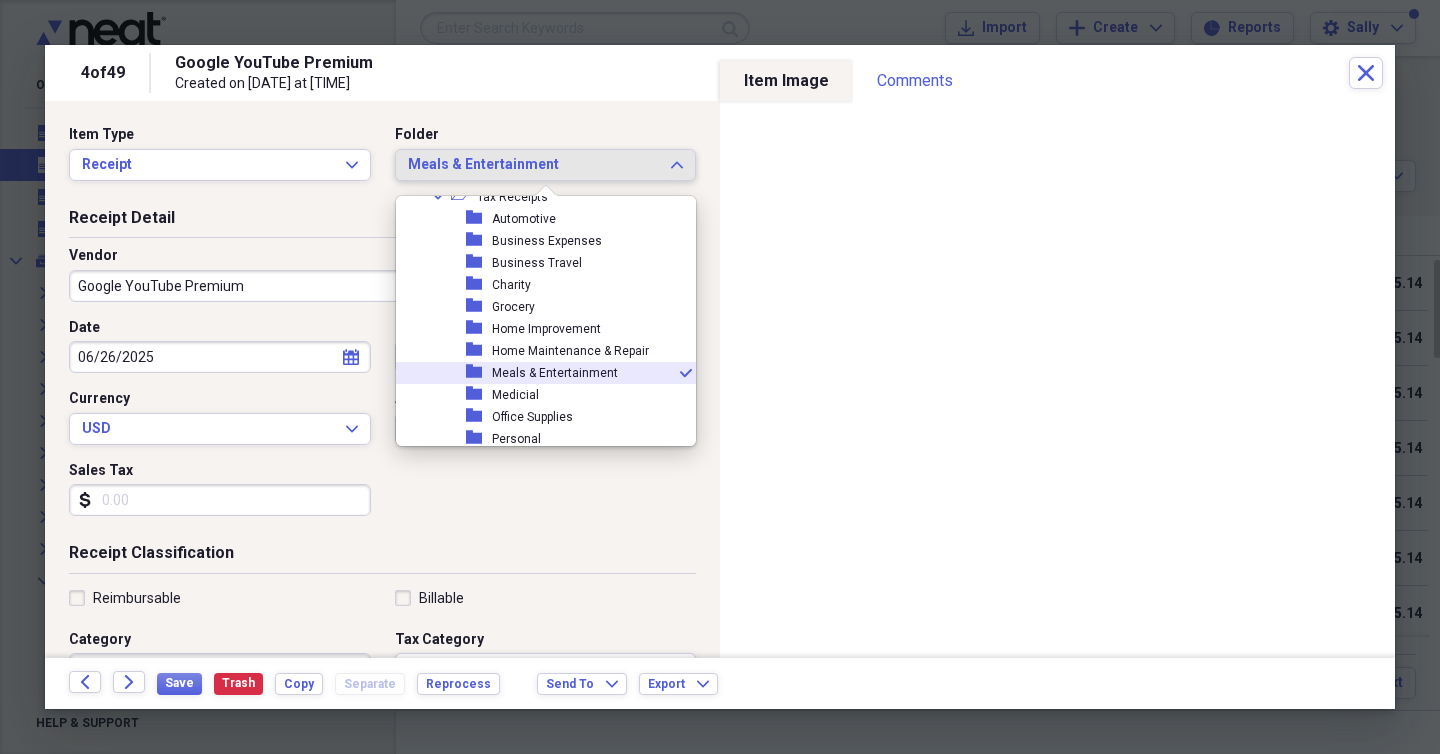 click on "Meals & Entertainment" at bounding box center (555, 373) 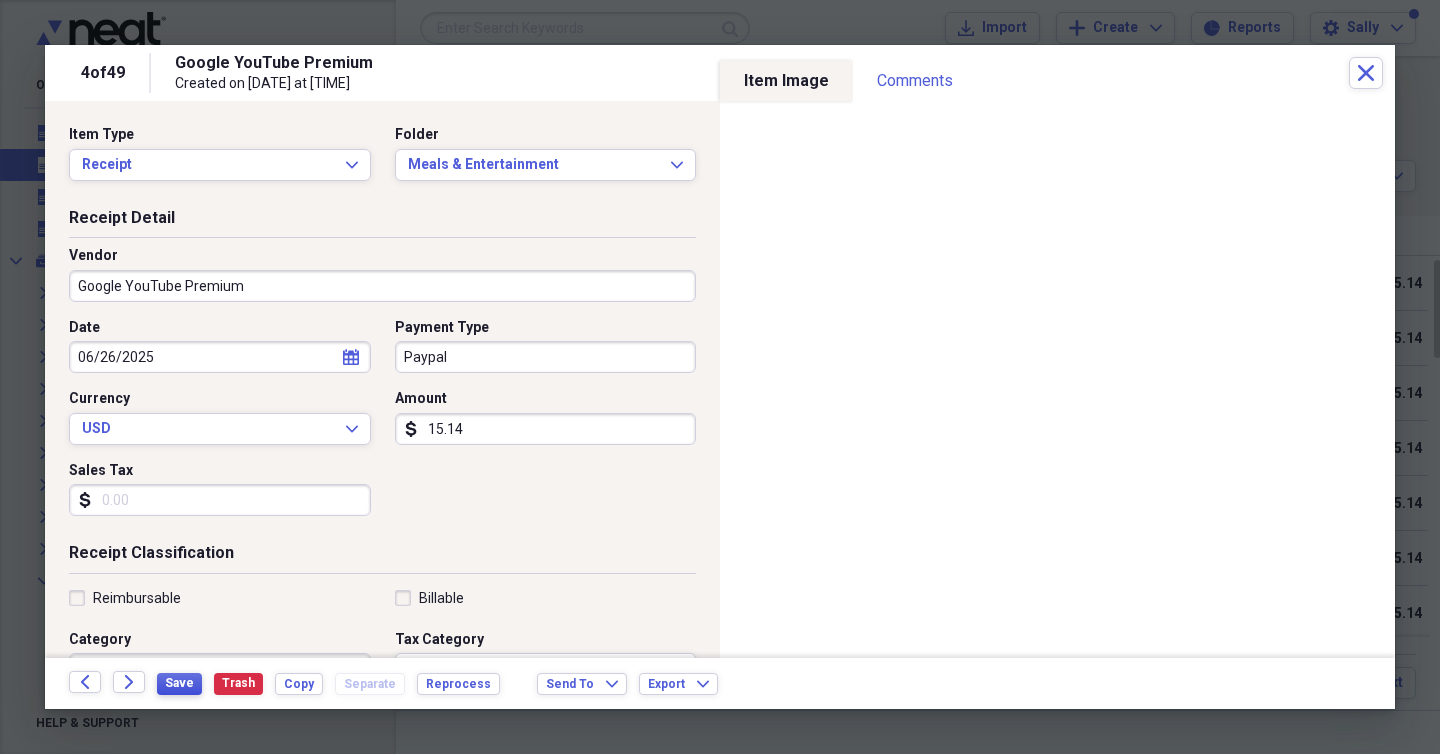 click on "Save" at bounding box center (179, 684) 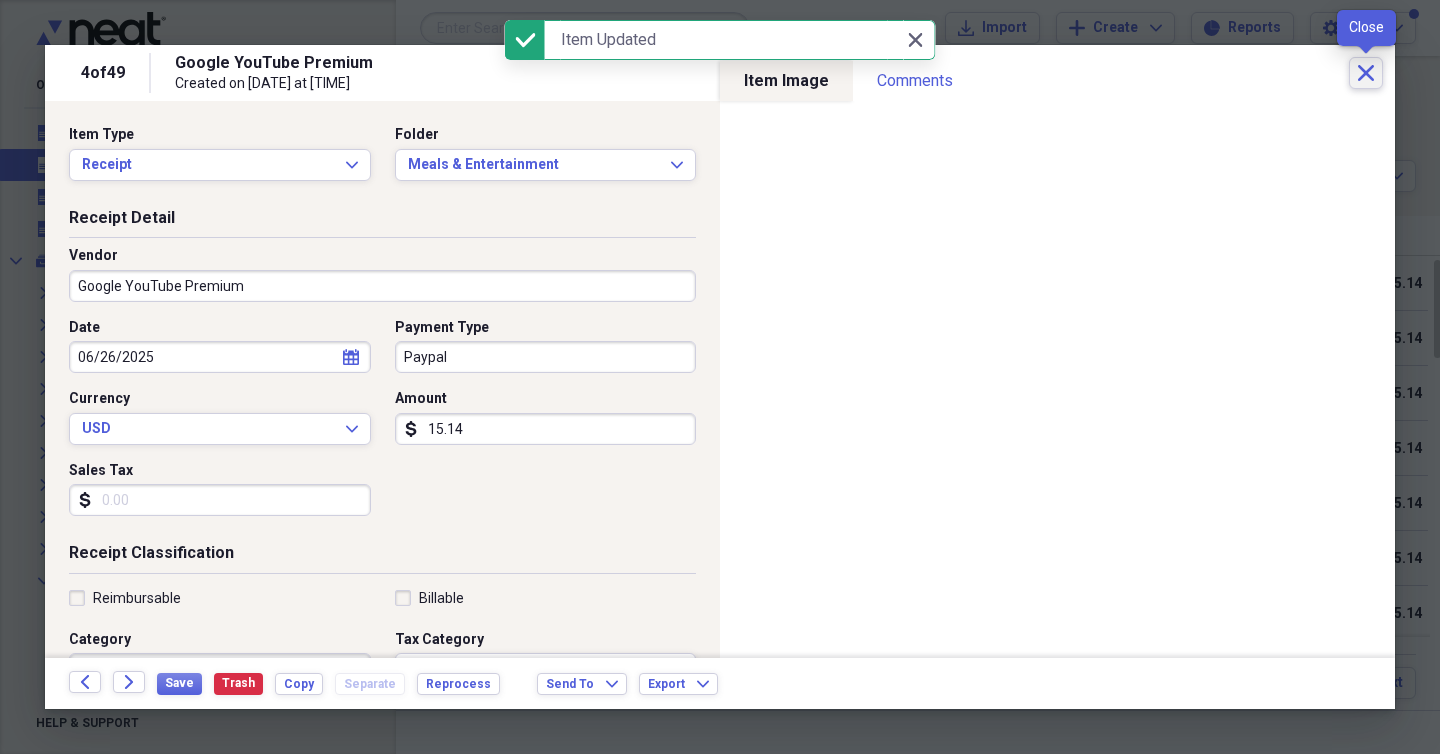 click on "Close" 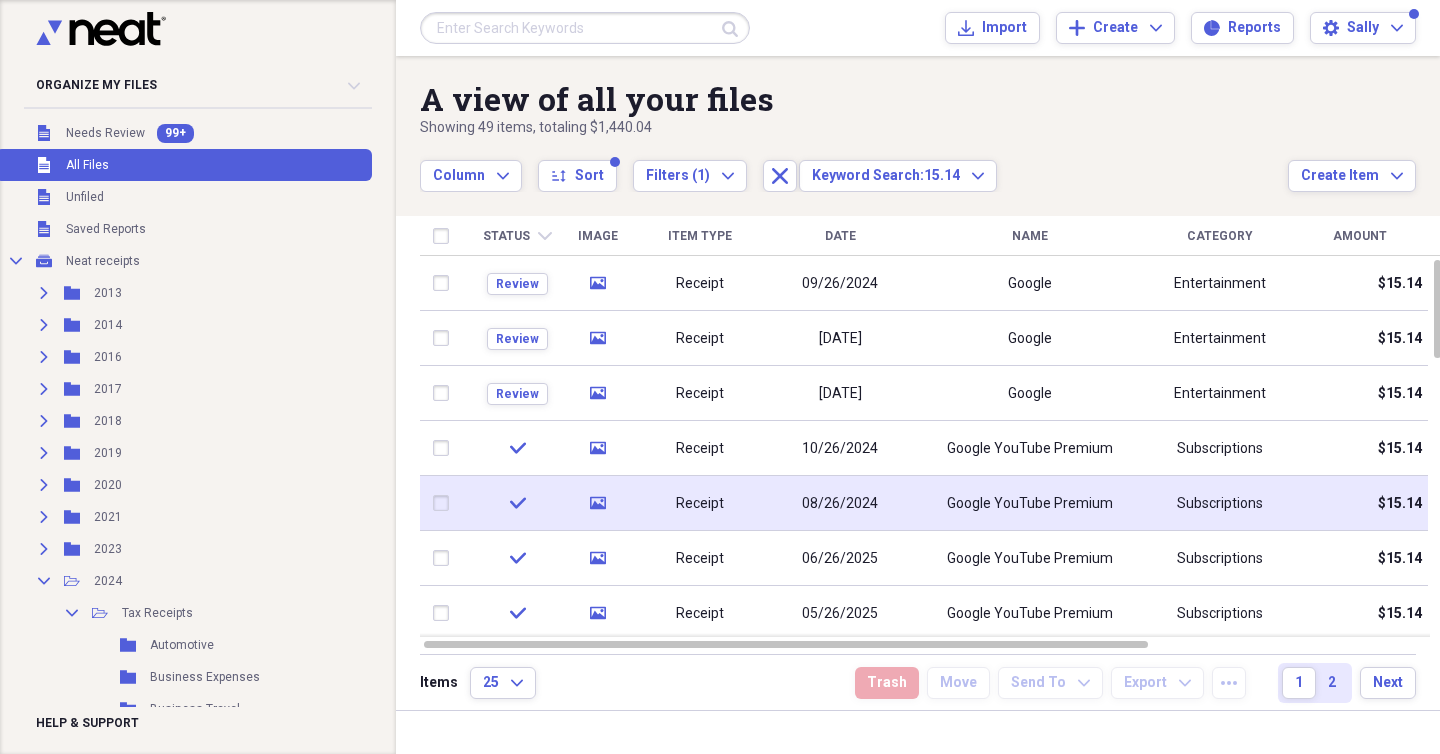 click on "Google YouTube Premium" at bounding box center [1030, 503] 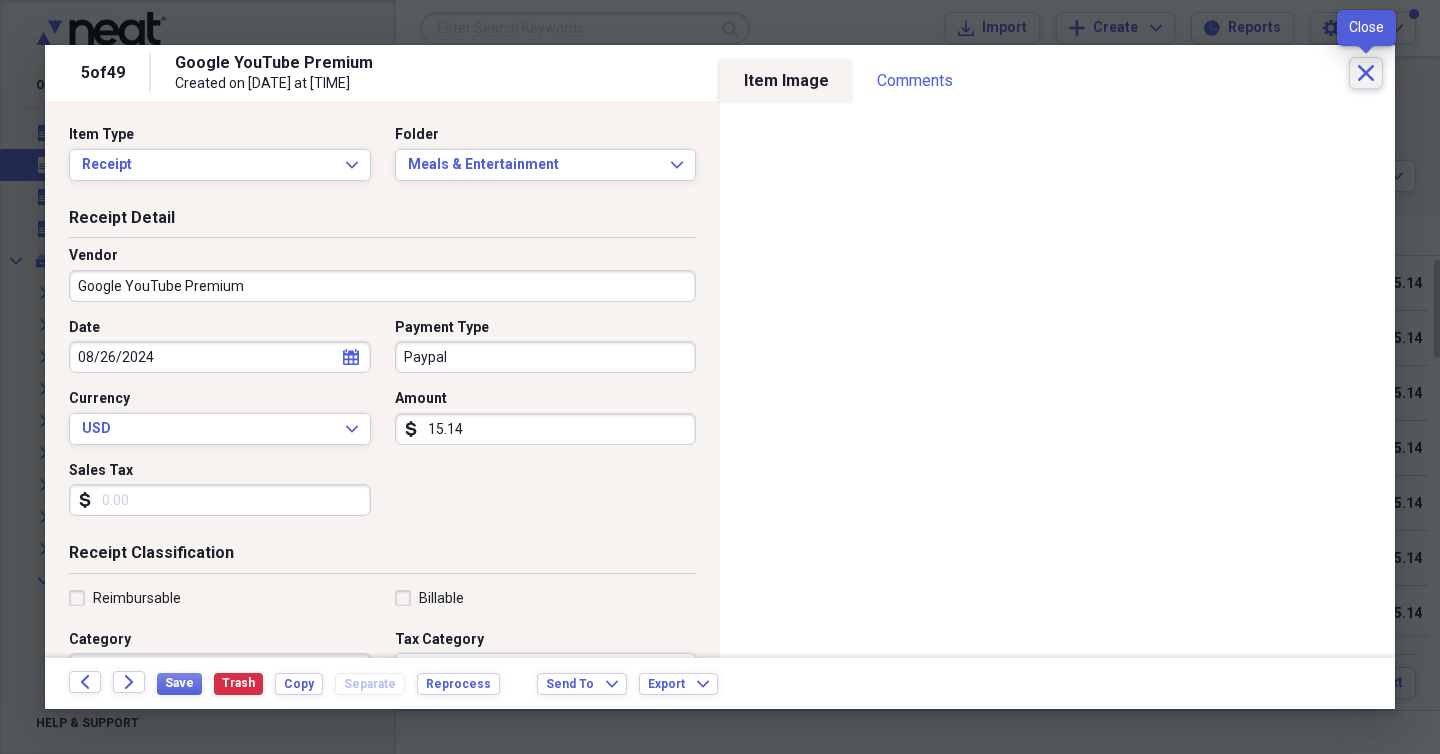 click on "Close" 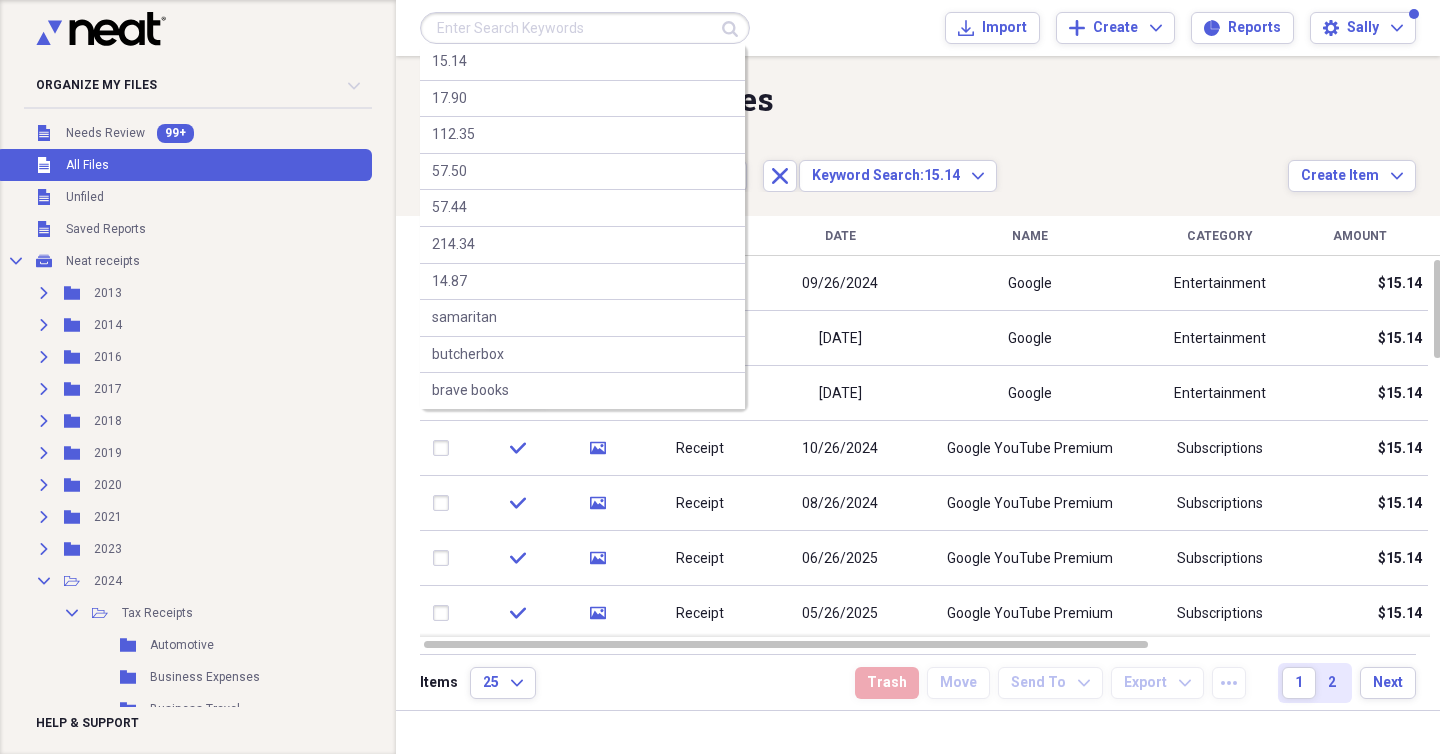 click at bounding box center (585, 28) 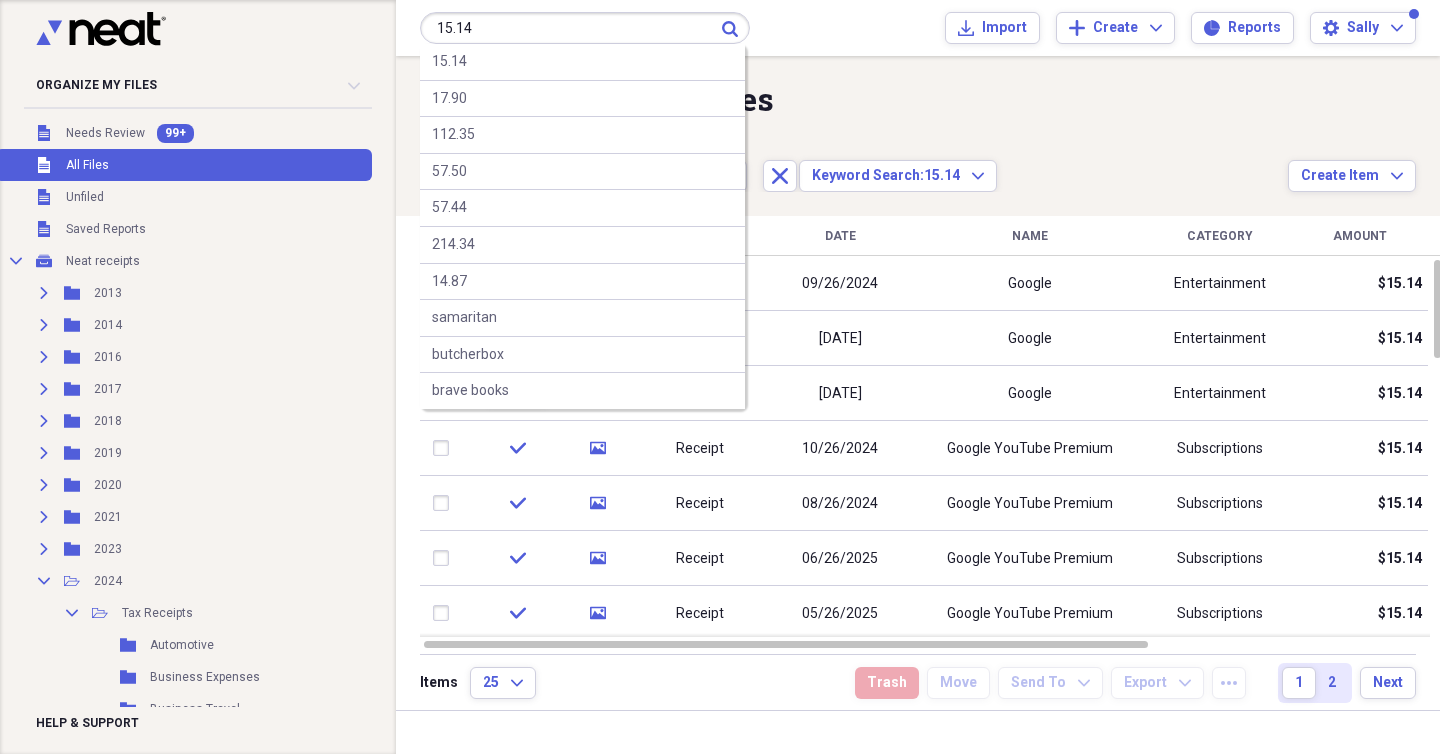 type on "15.14" 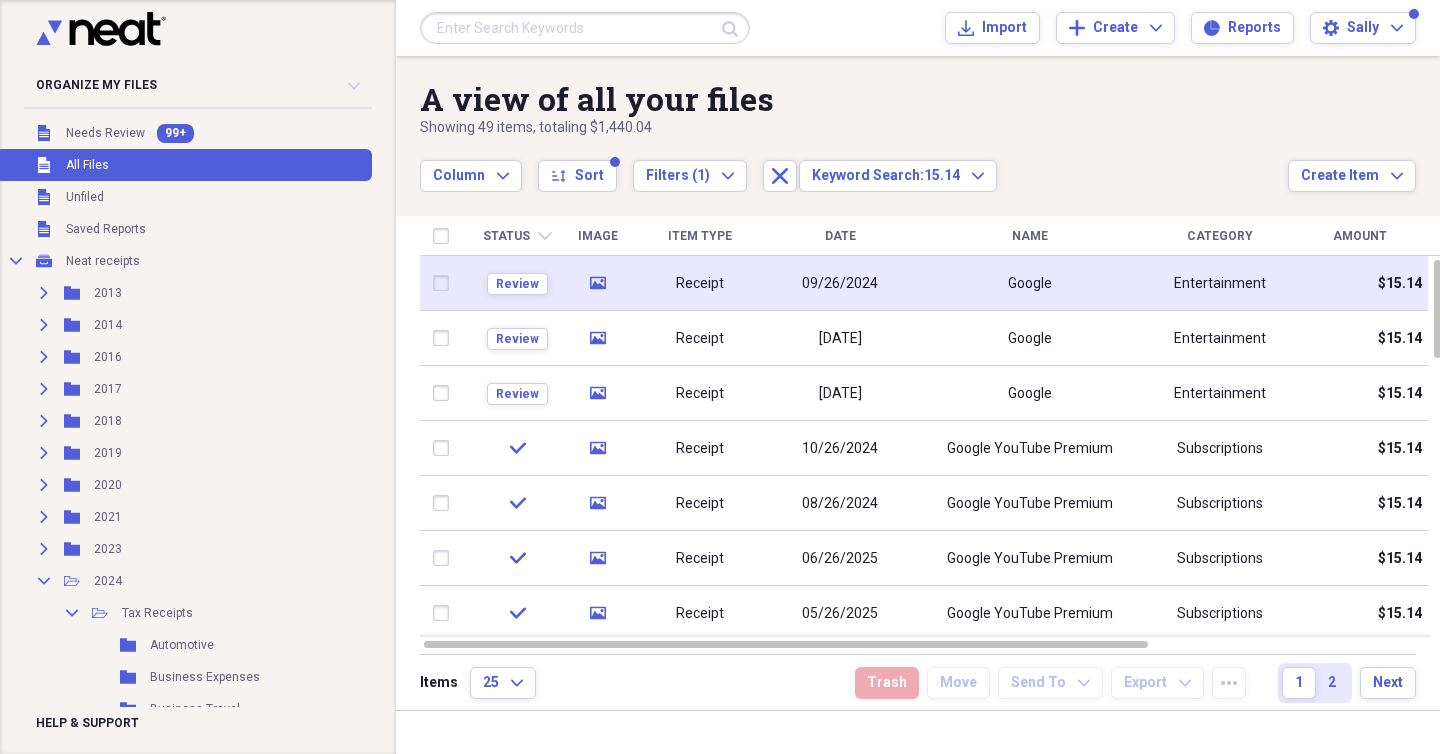 click on "09/26/2024" at bounding box center (840, 283) 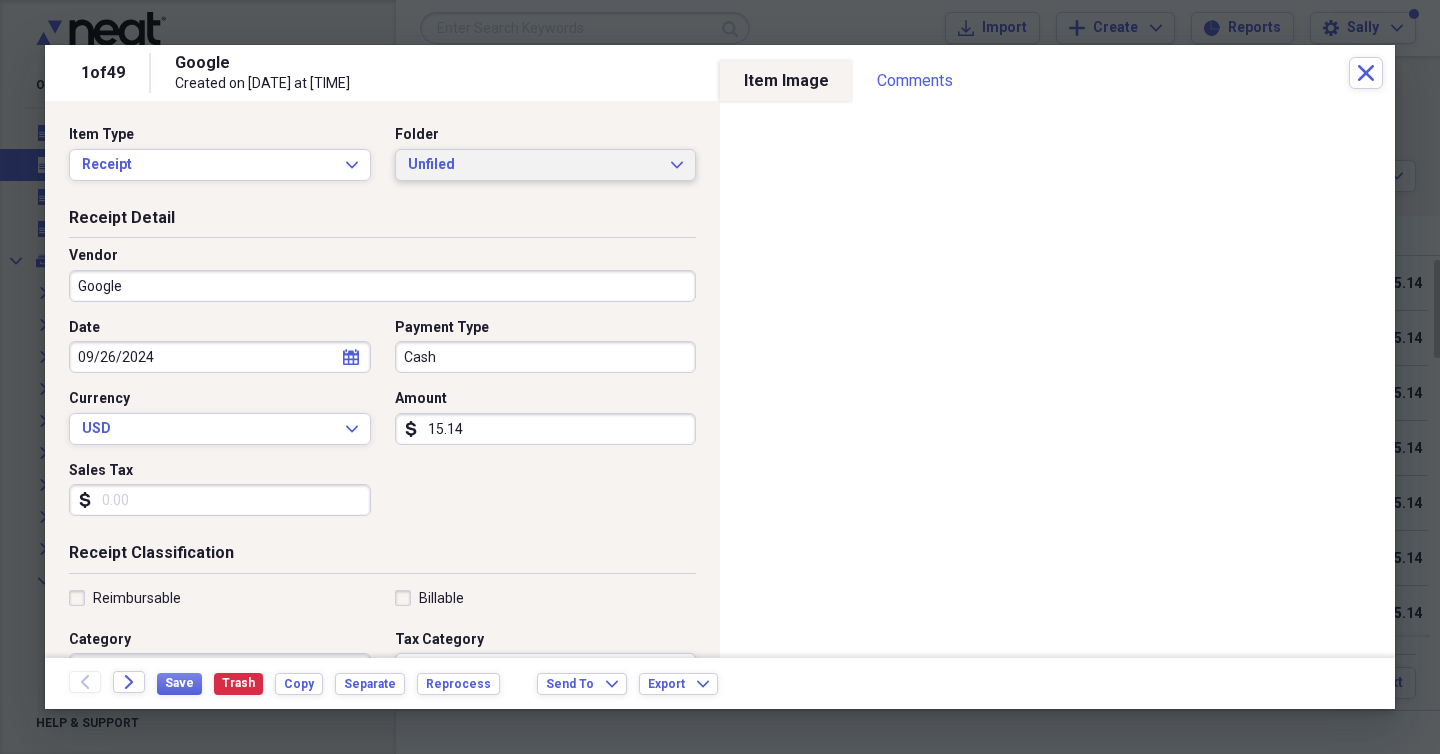 click on "Unfiled" at bounding box center (534, 165) 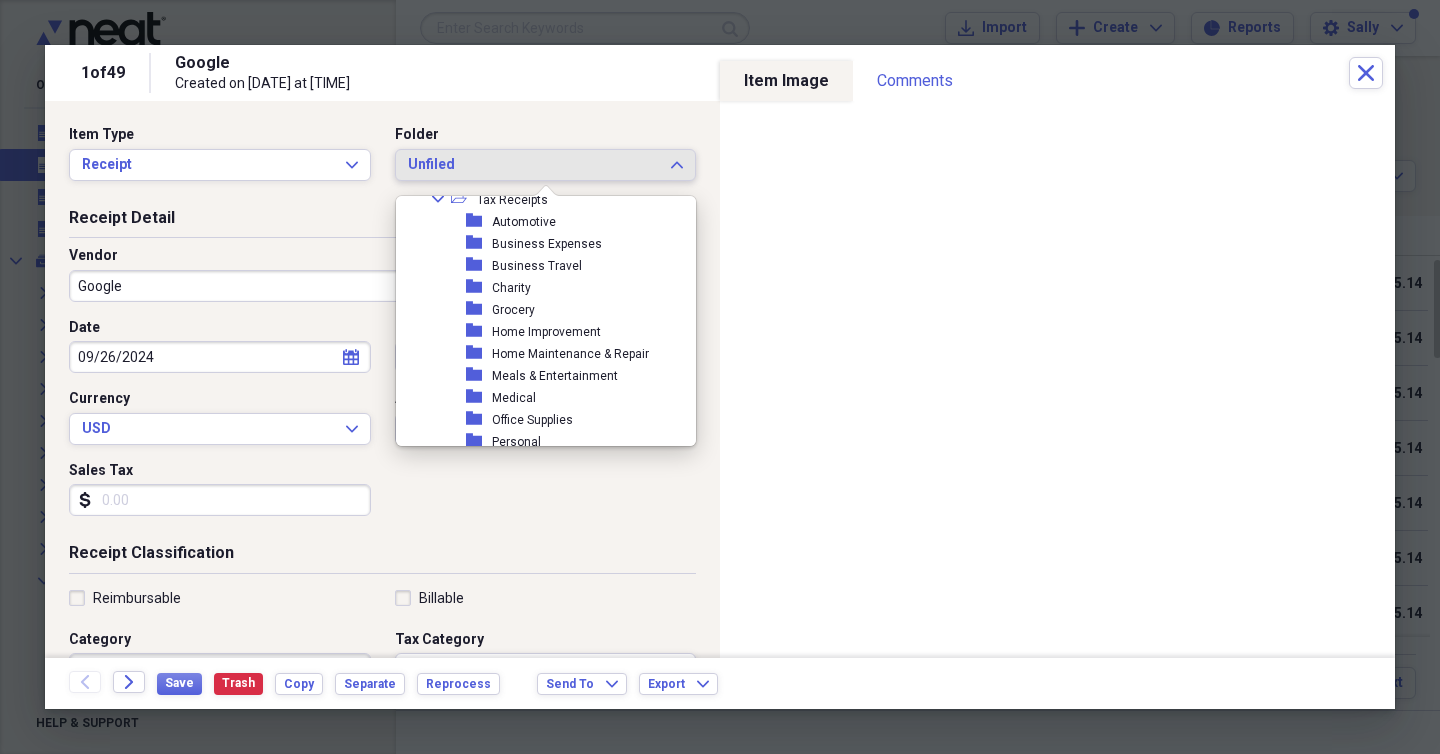 scroll, scrollTop: 290, scrollLeft: 0, axis: vertical 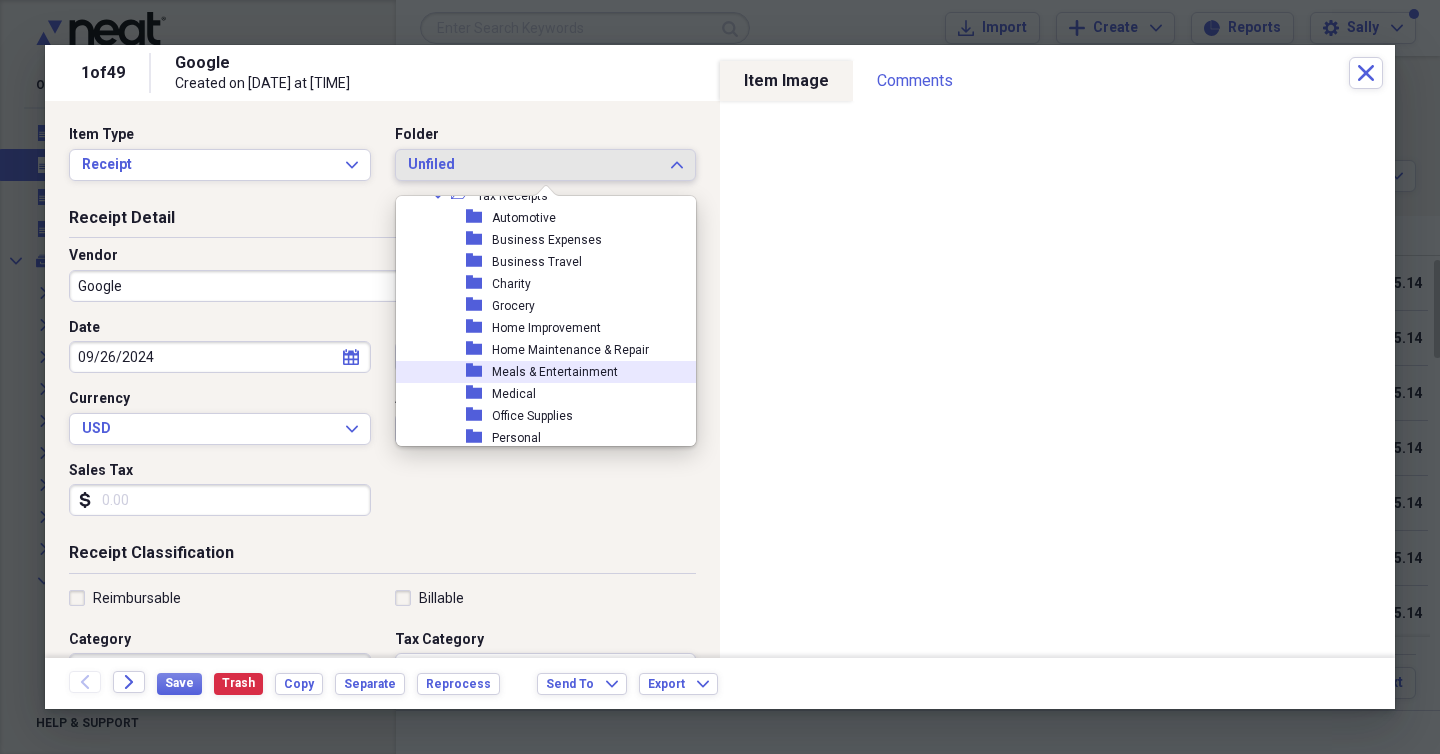click on "Meals & Entertainment" at bounding box center [555, 372] 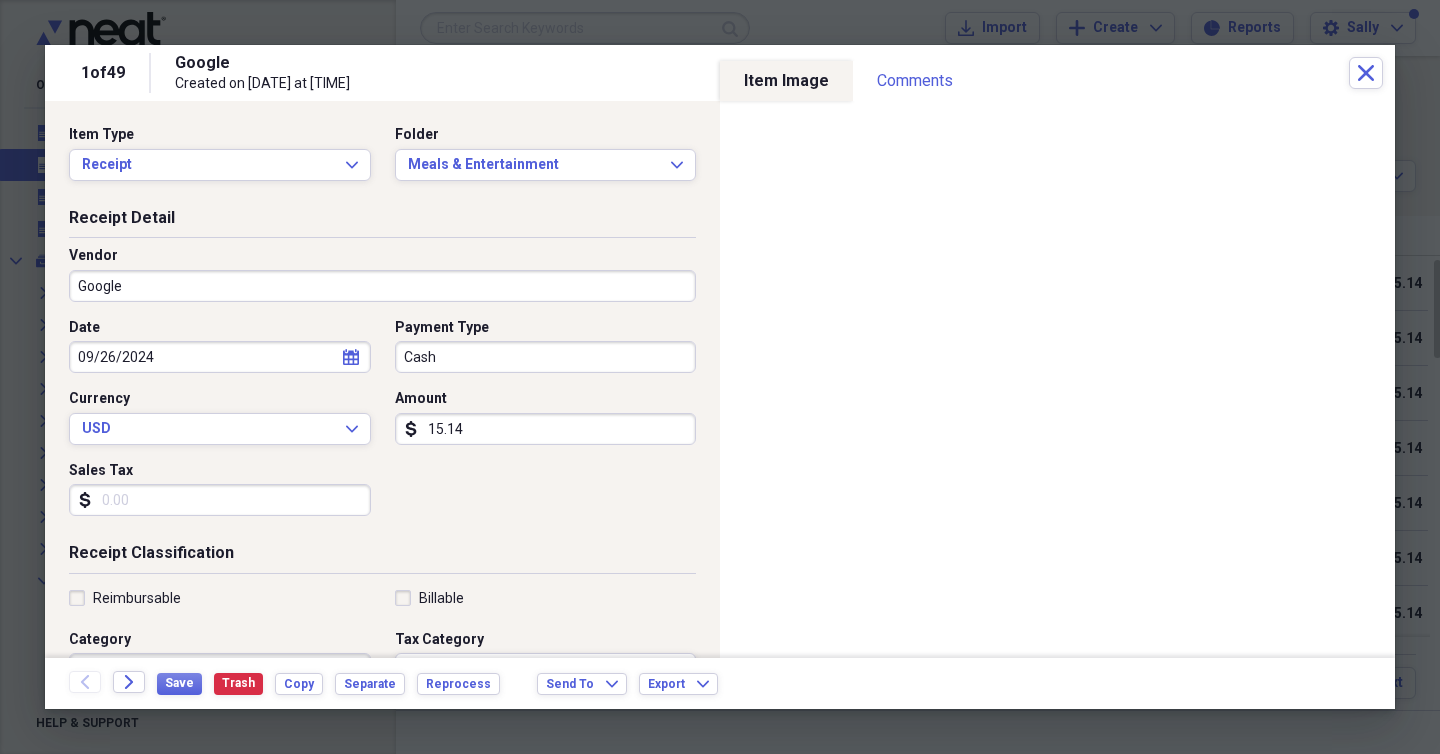 click on "Vendor Google" at bounding box center (382, 282) 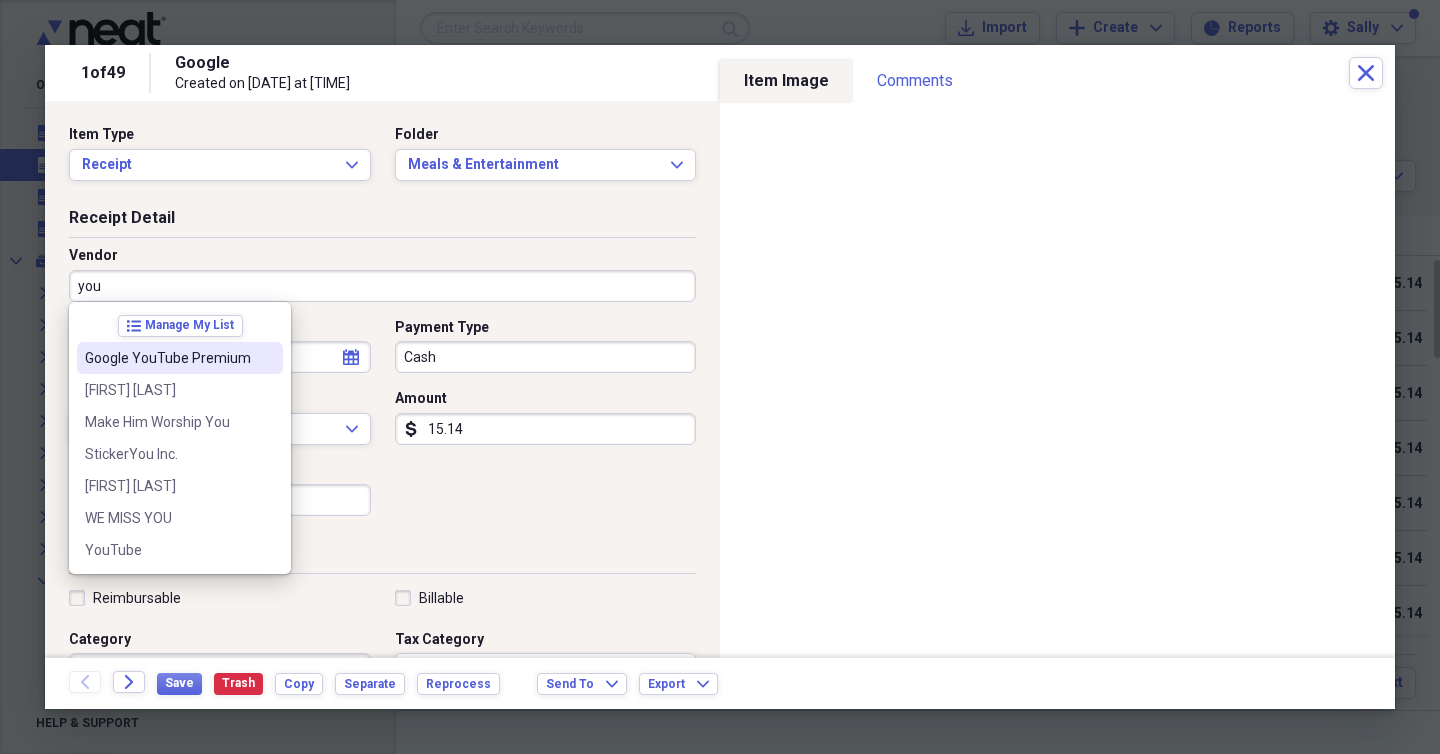 click at bounding box center (267, 358) 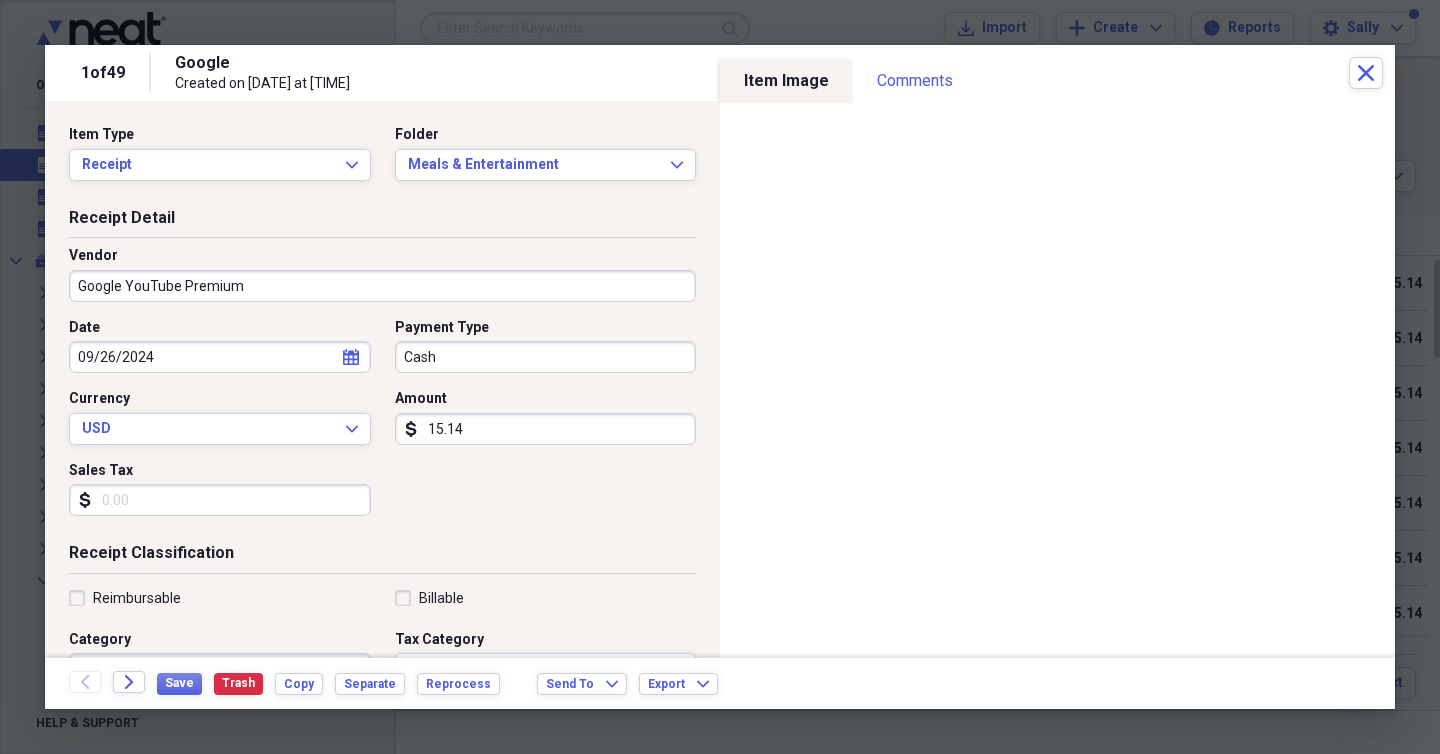 type on "Subscriptions" 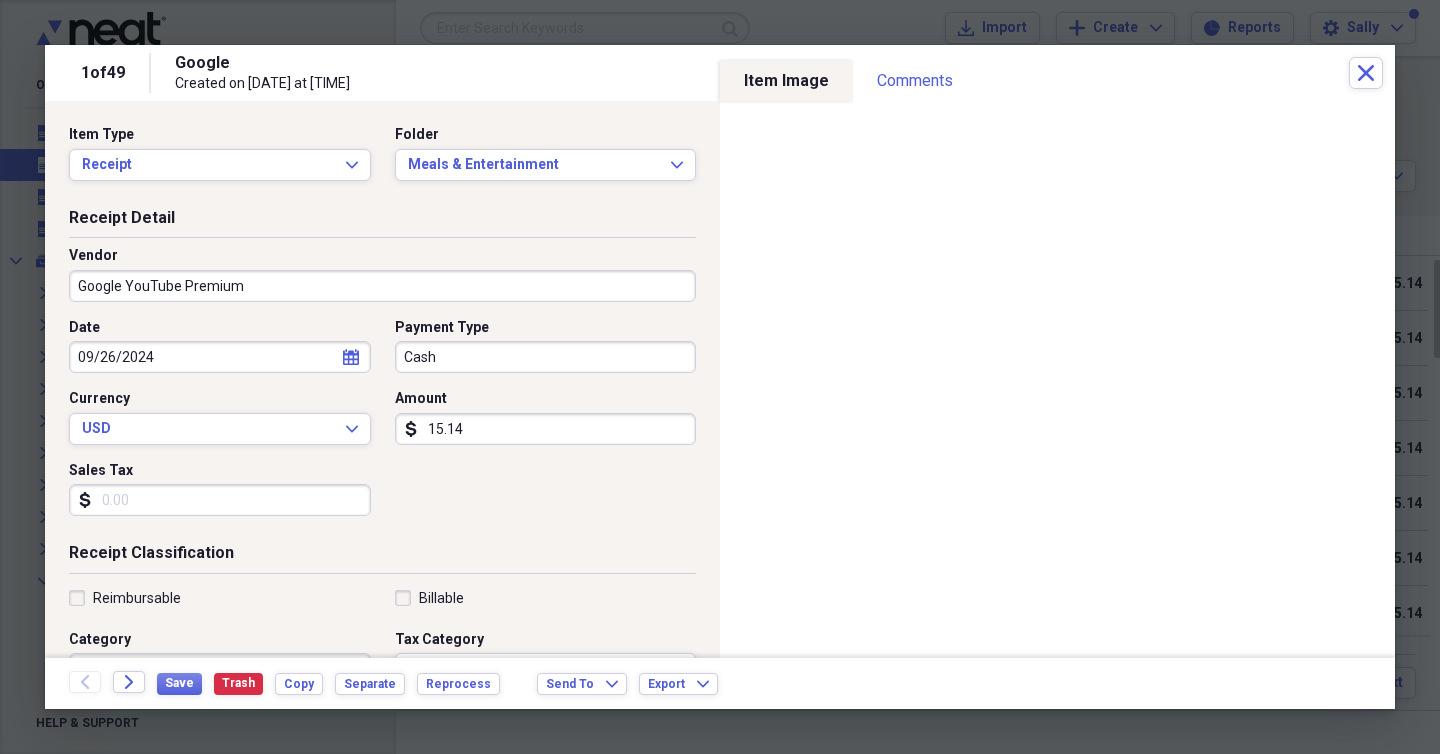 click on "Cash" at bounding box center (546, 357) 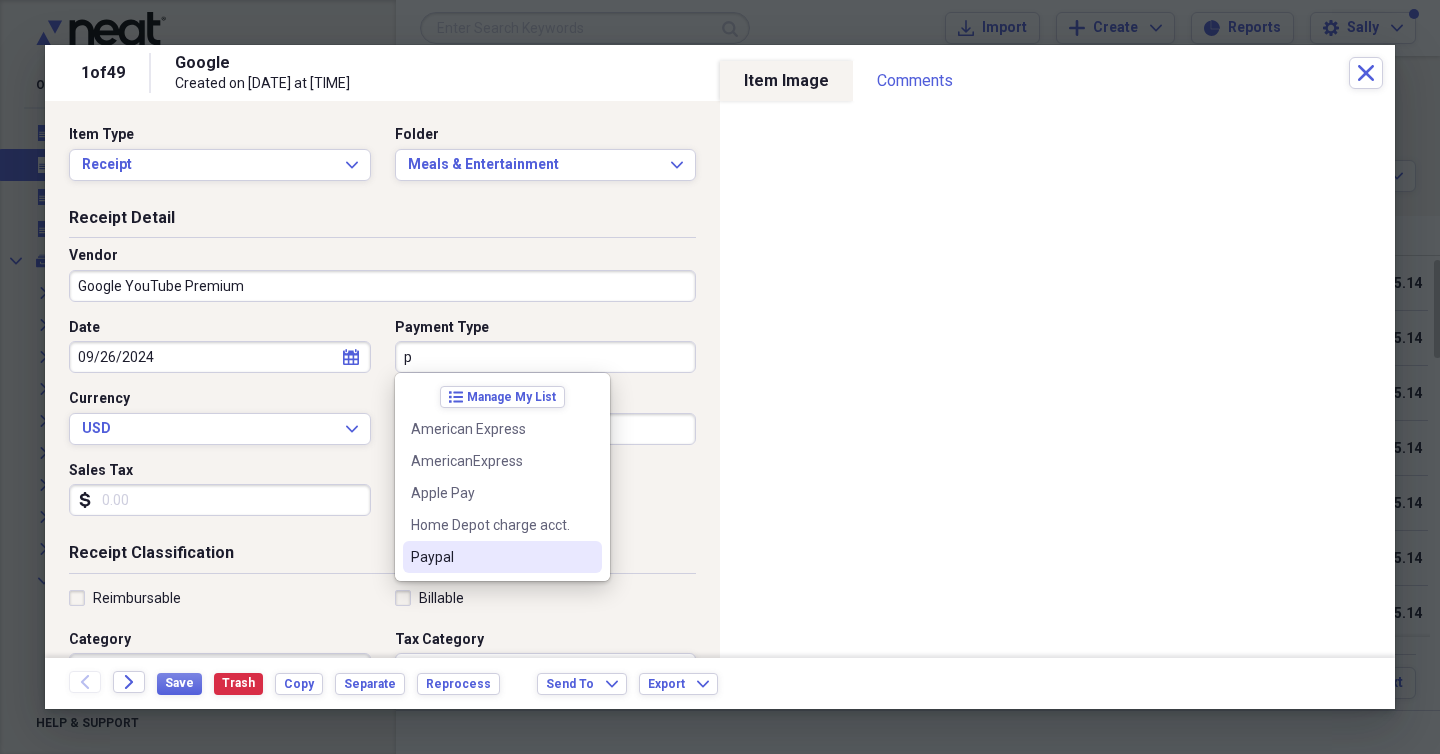 click on "Paypal" at bounding box center [490, 557] 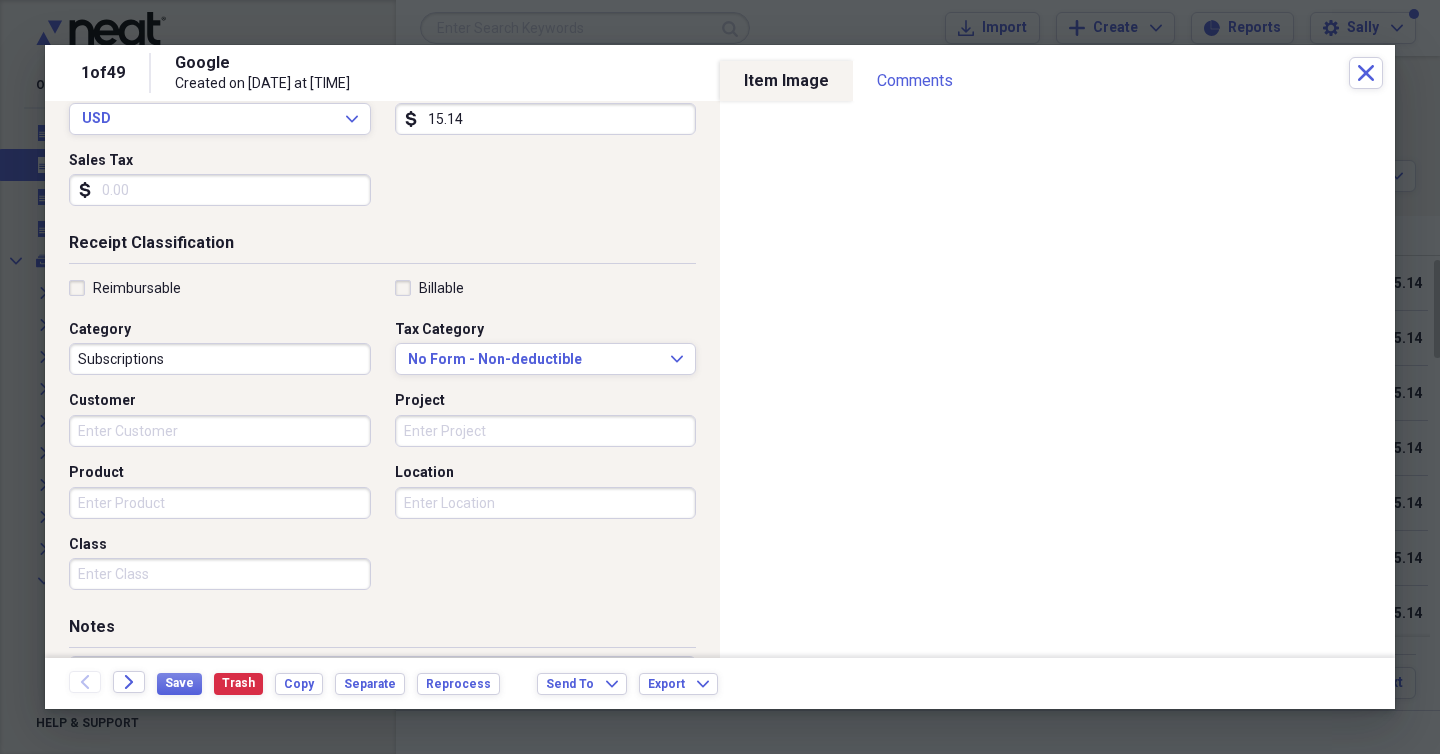 scroll, scrollTop: 317, scrollLeft: 0, axis: vertical 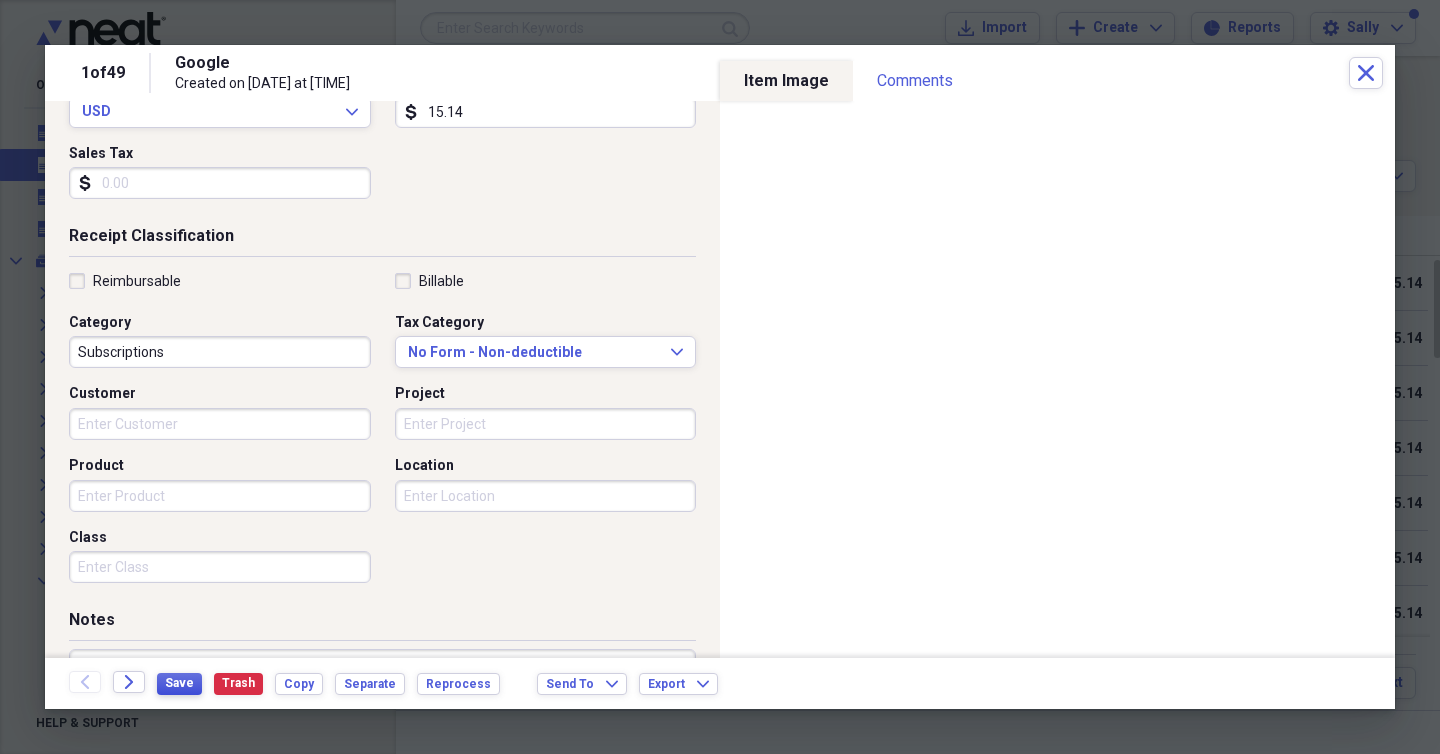 click on "Save" at bounding box center (179, 683) 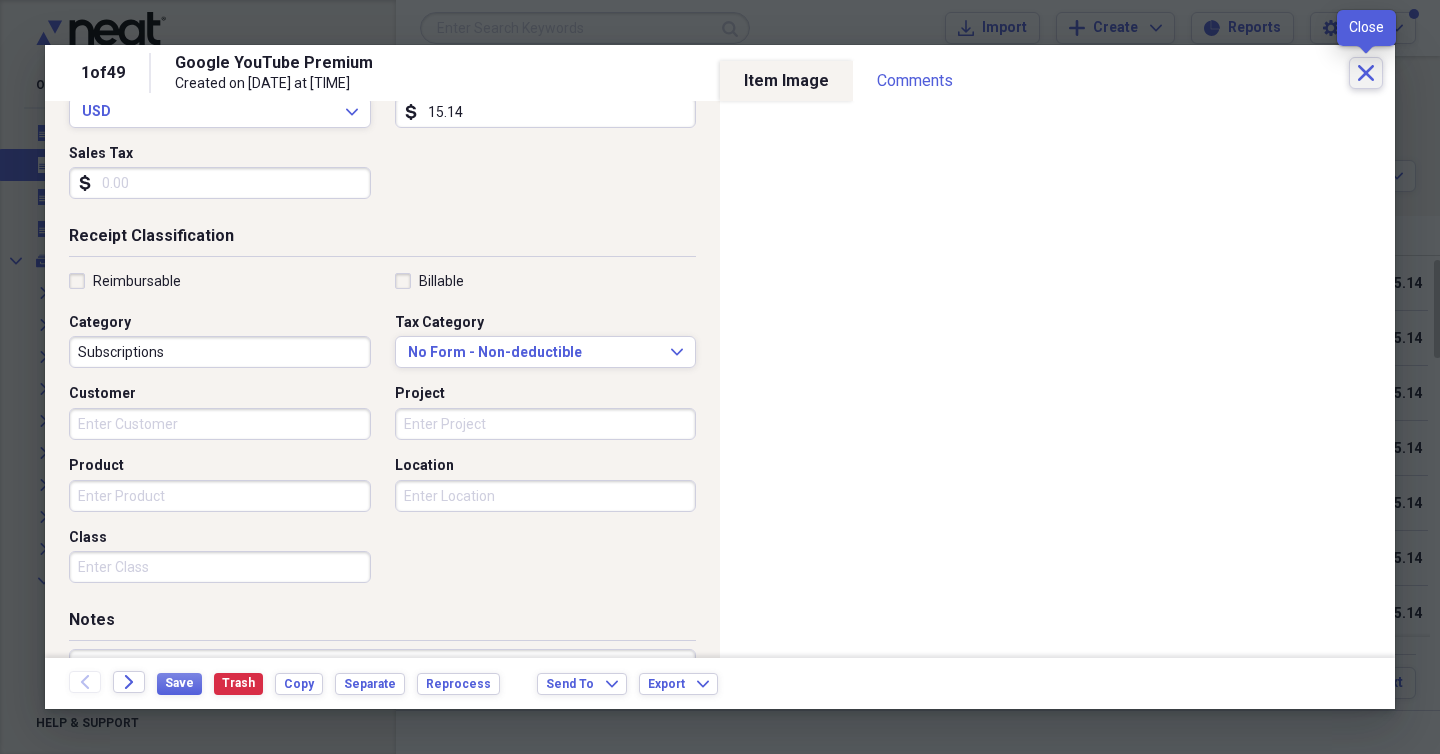 click 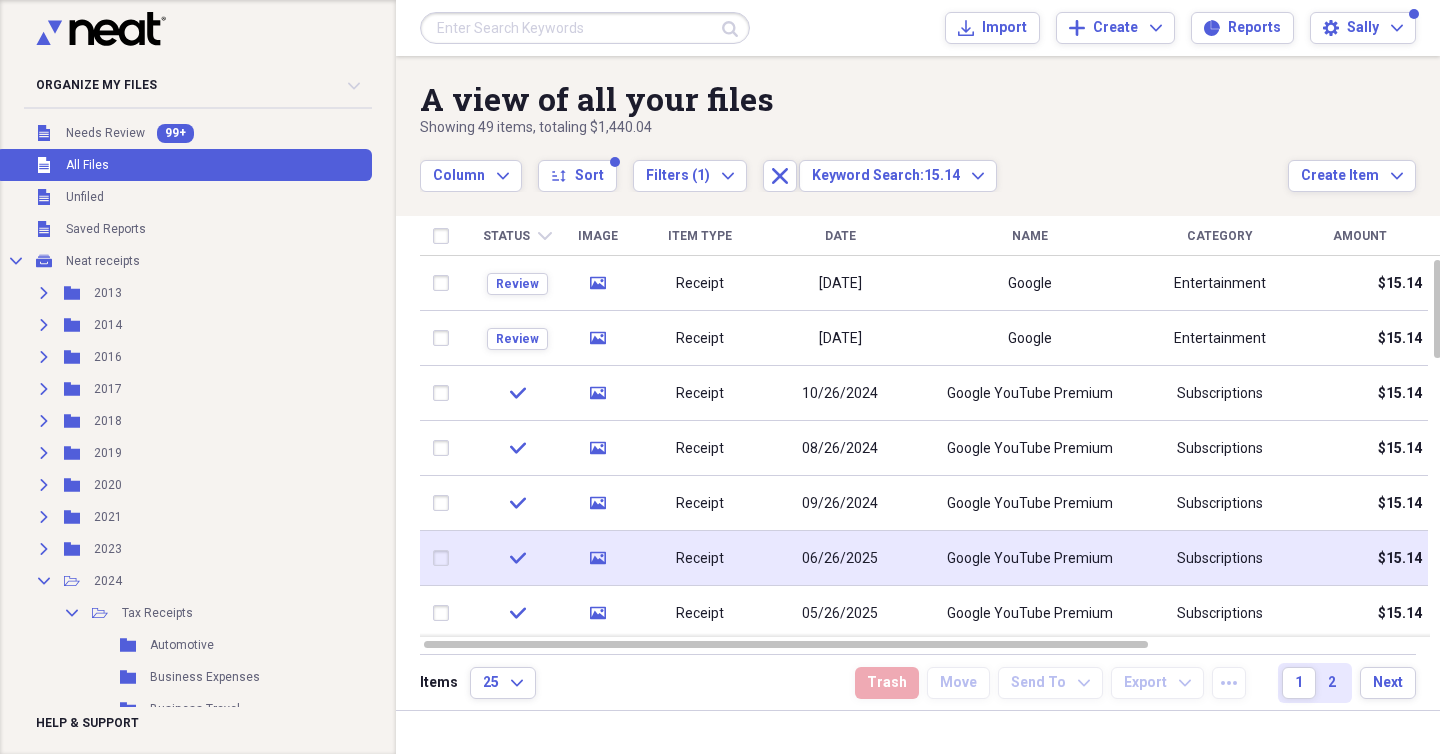 click on "Google YouTube Premium" at bounding box center [1030, 558] 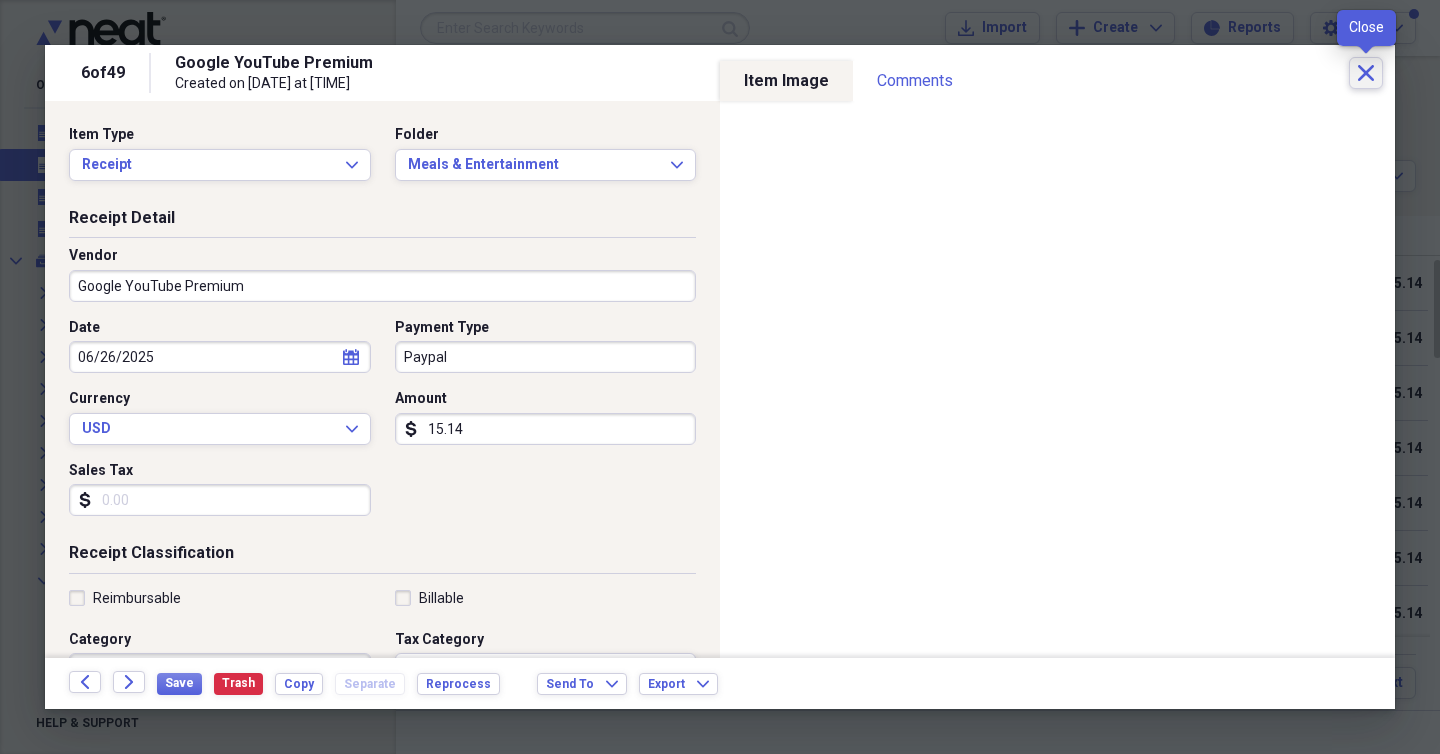 click on "Close" 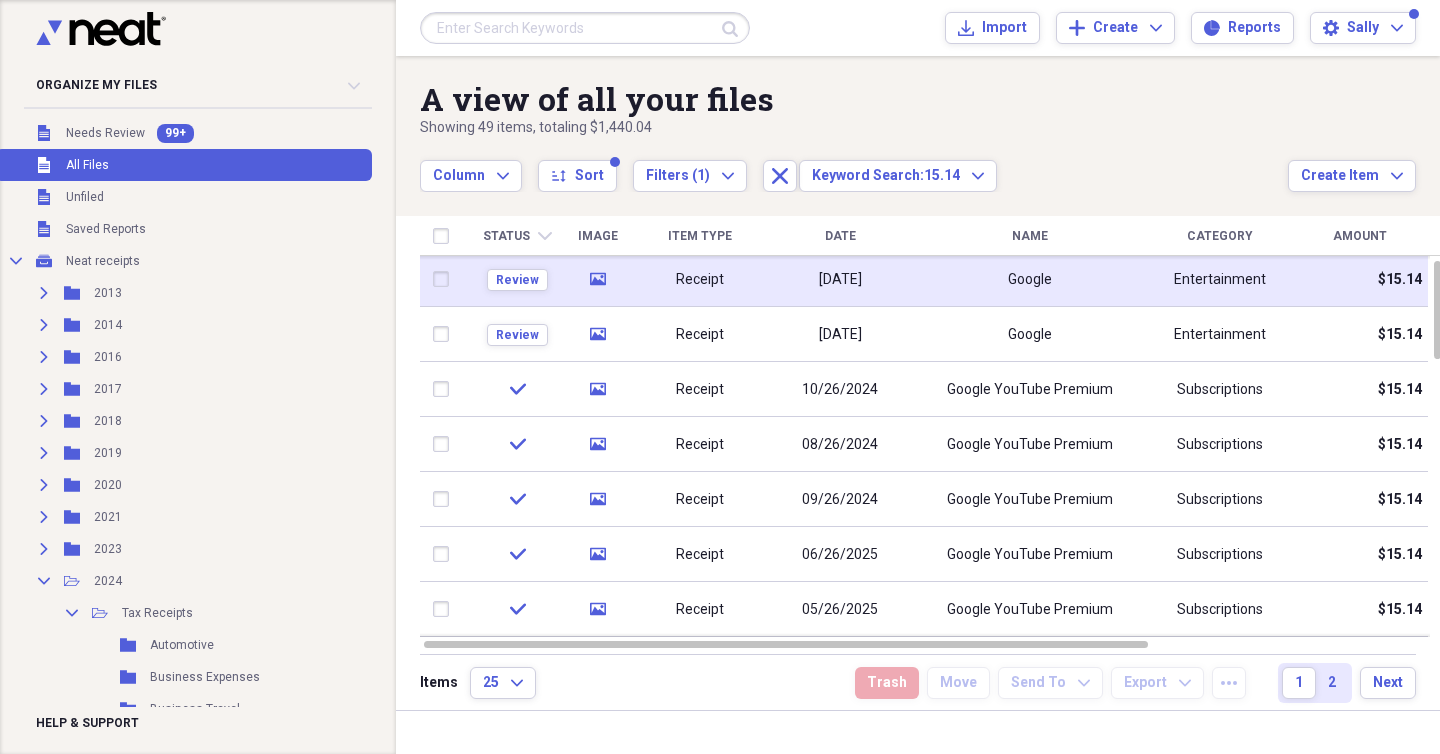 click on "Google" at bounding box center (1030, 279) 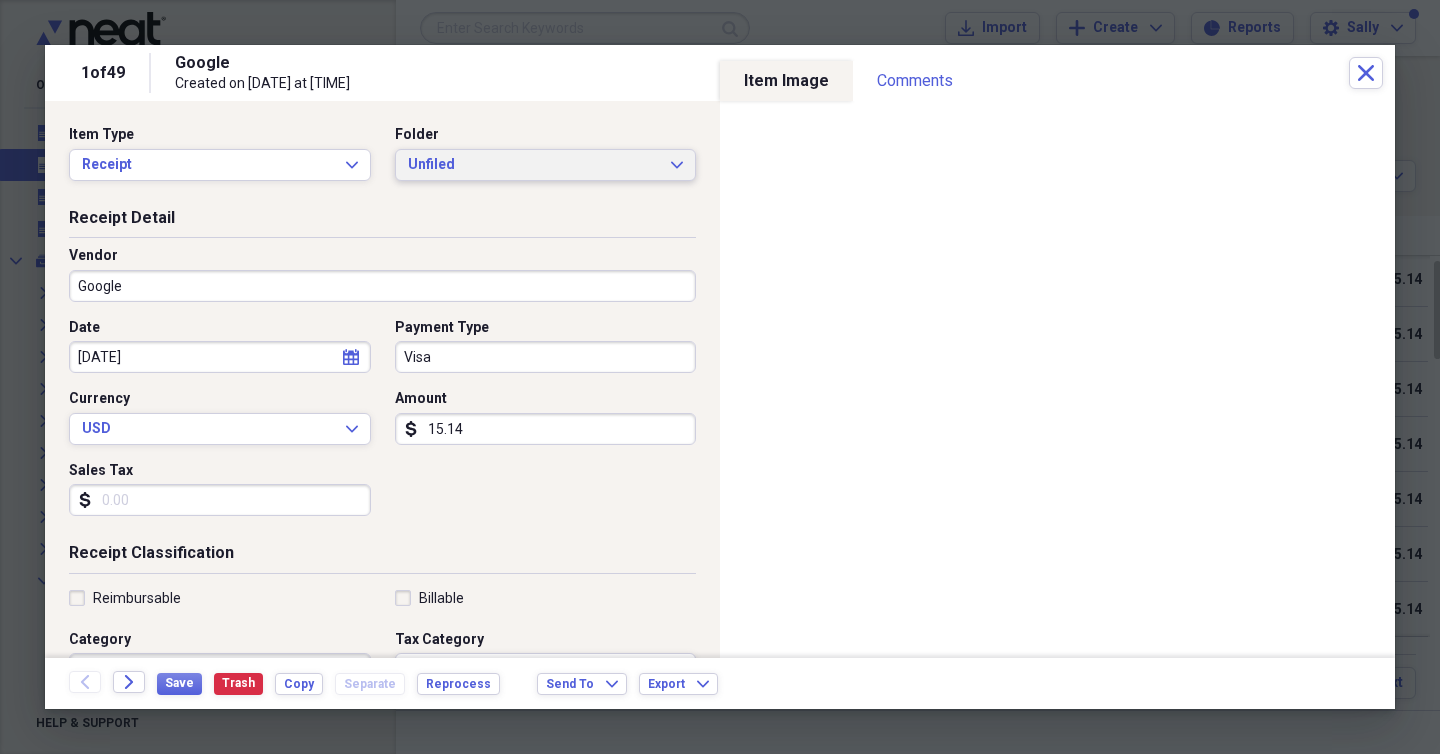 click on "Unfiled" at bounding box center [534, 165] 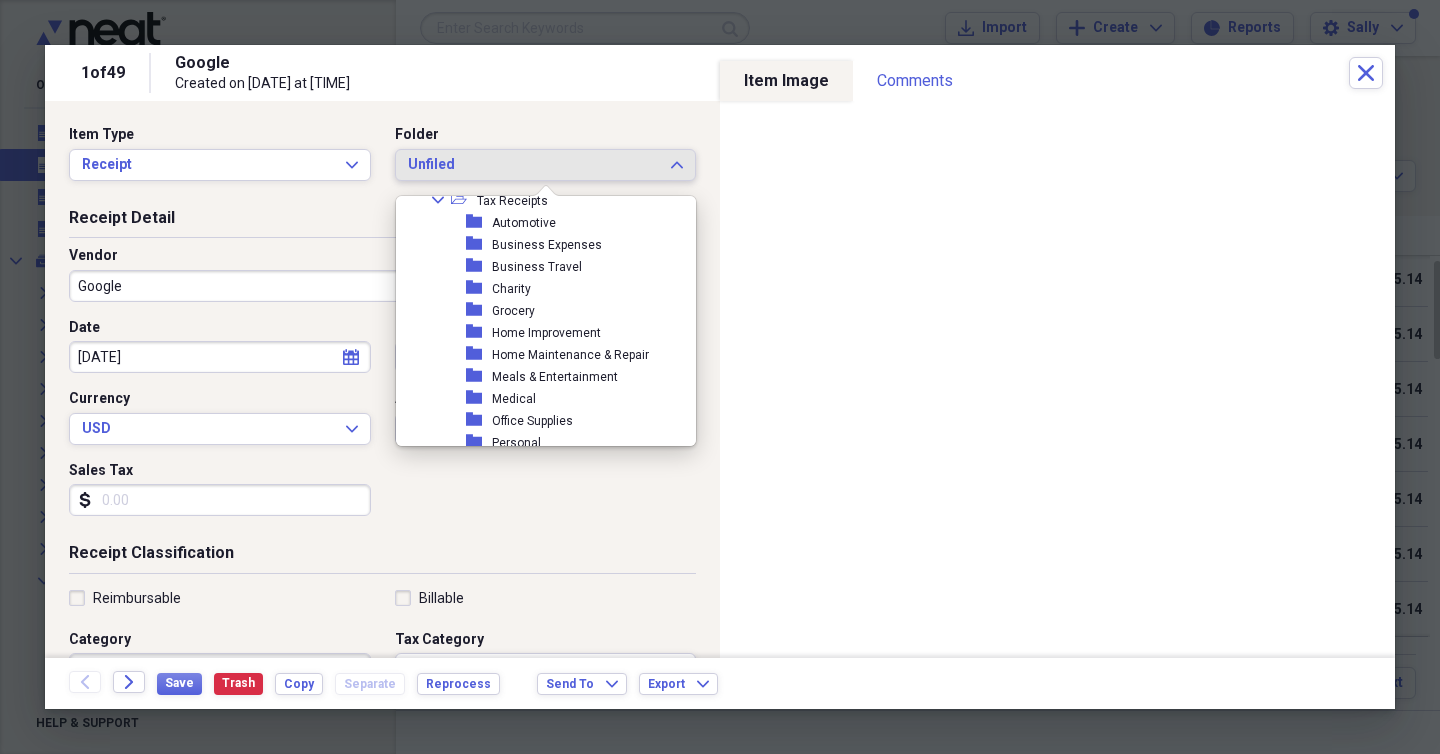 scroll, scrollTop: 286, scrollLeft: 0, axis: vertical 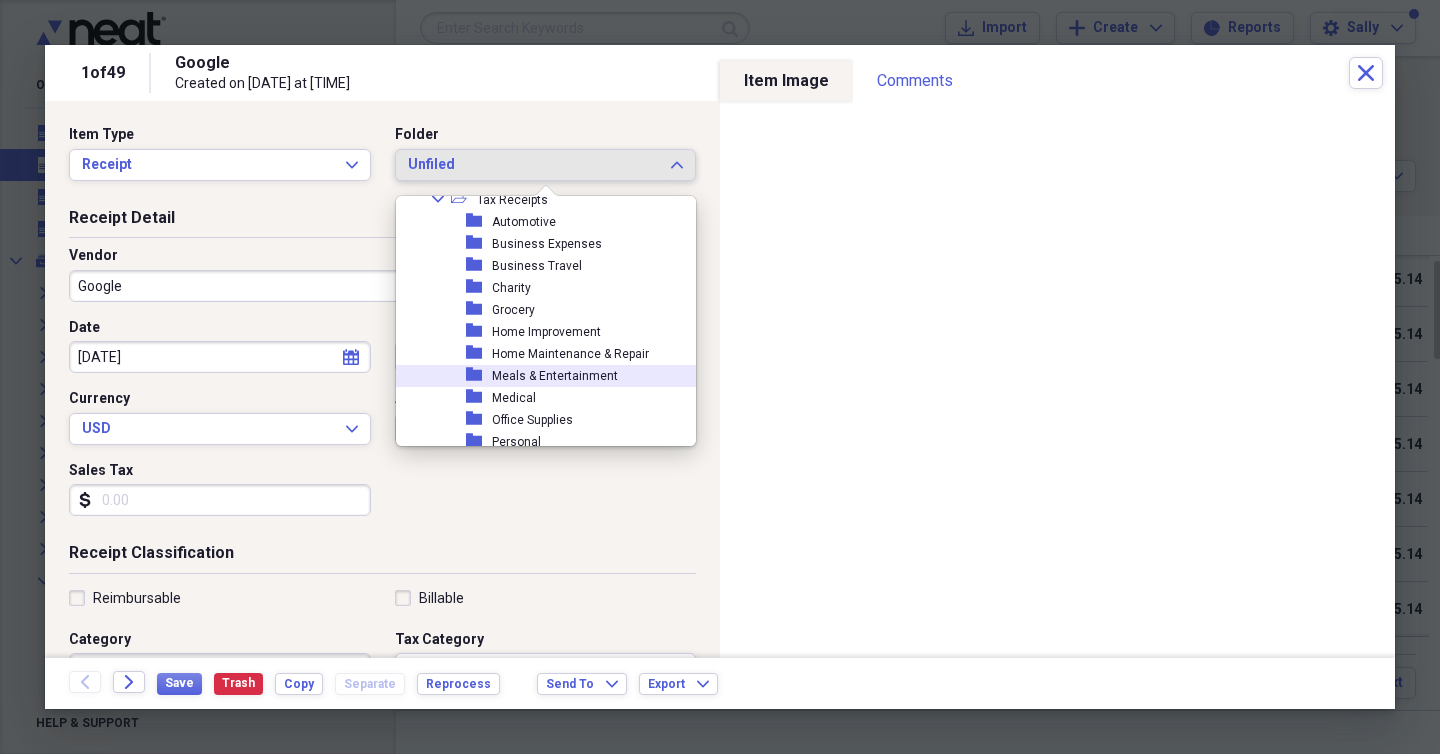 click on "Meals & Entertainment" at bounding box center (555, 376) 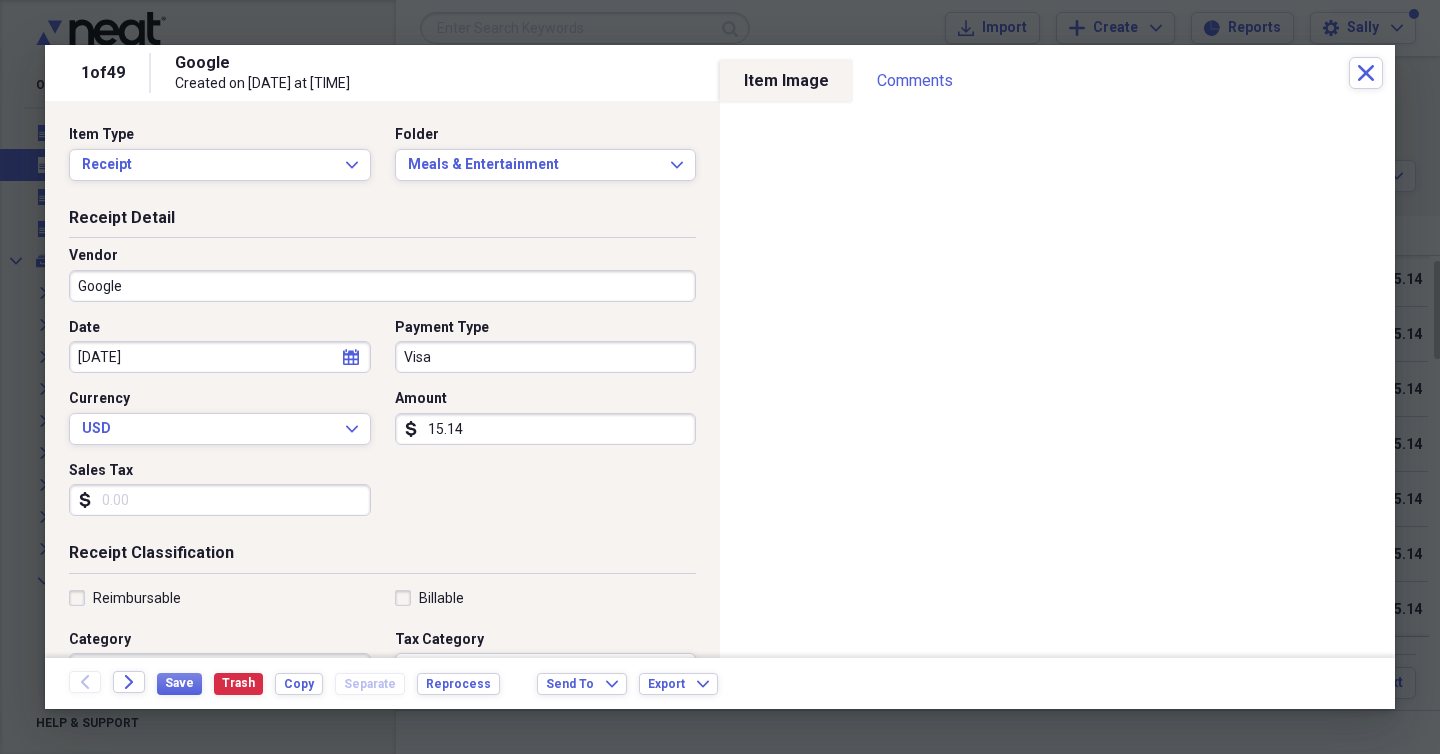 click on "Google" at bounding box center [382, 286] 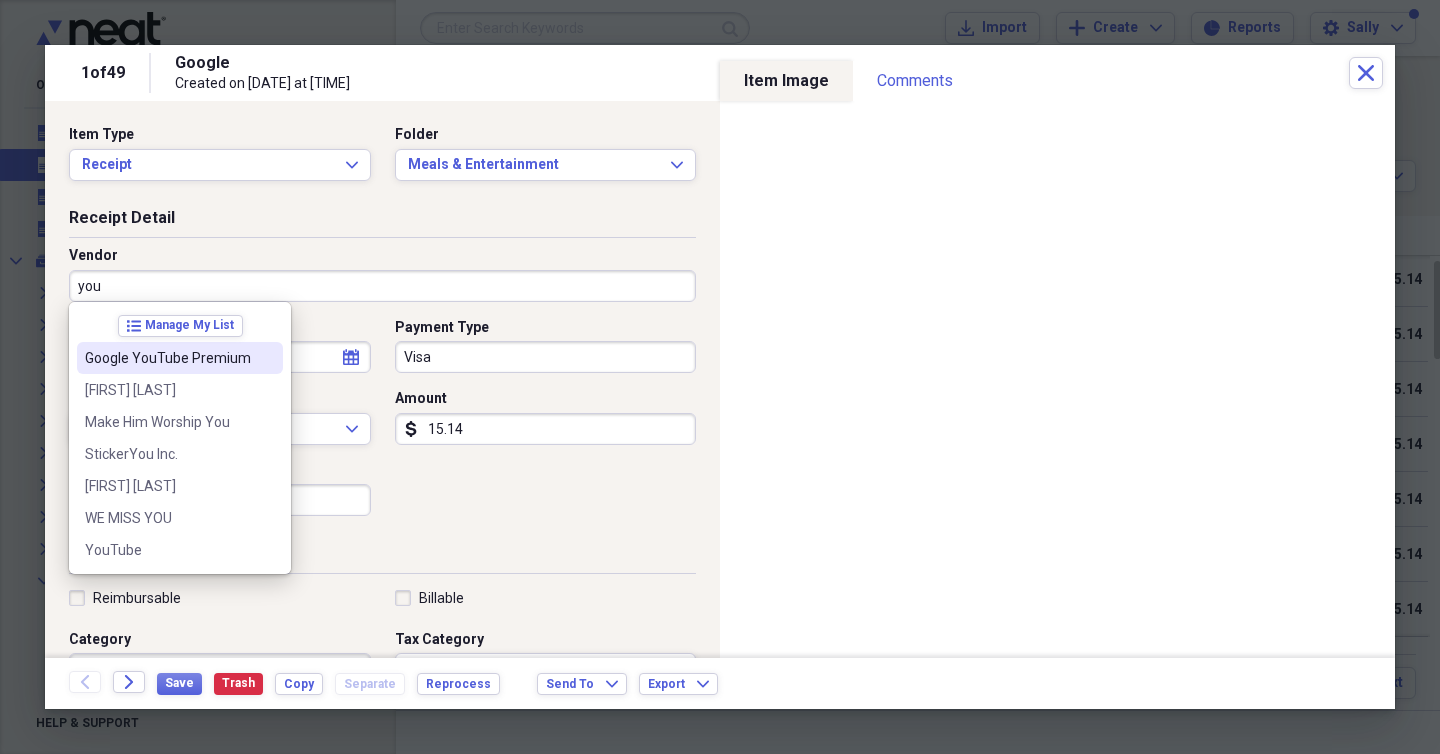 click on "Google YouTube Premium" at bounding box center (180, 358) 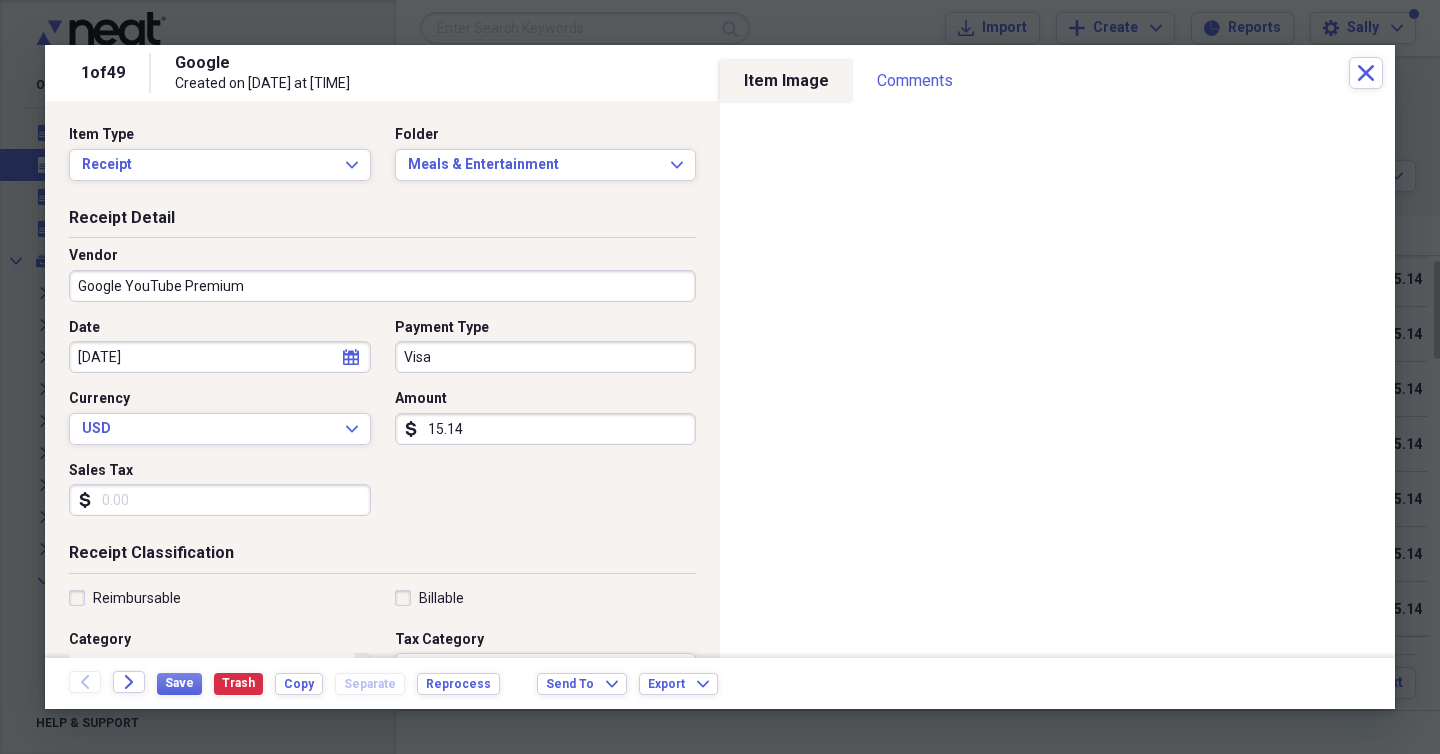 type on "Subscriptions" 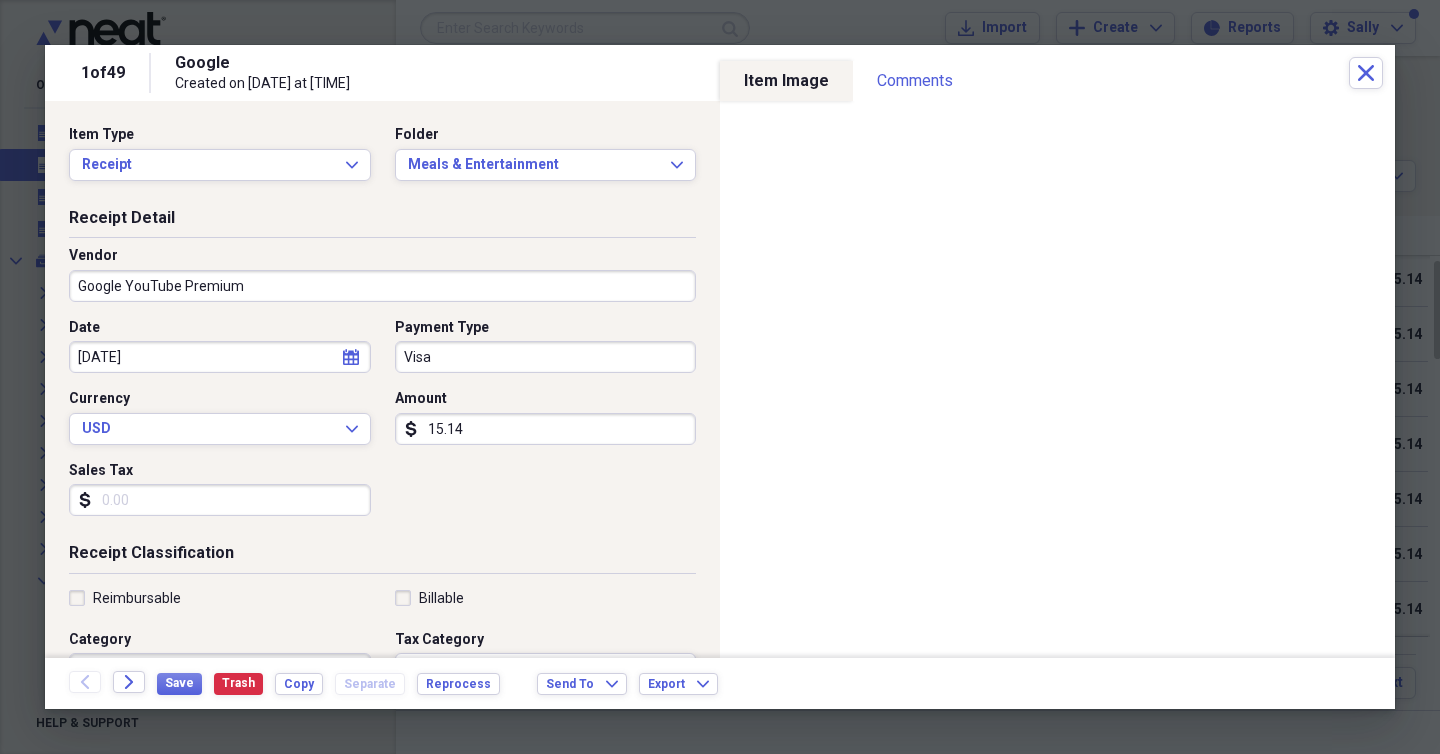 click on "Receipt Classification" at bounding box center [382, 557] 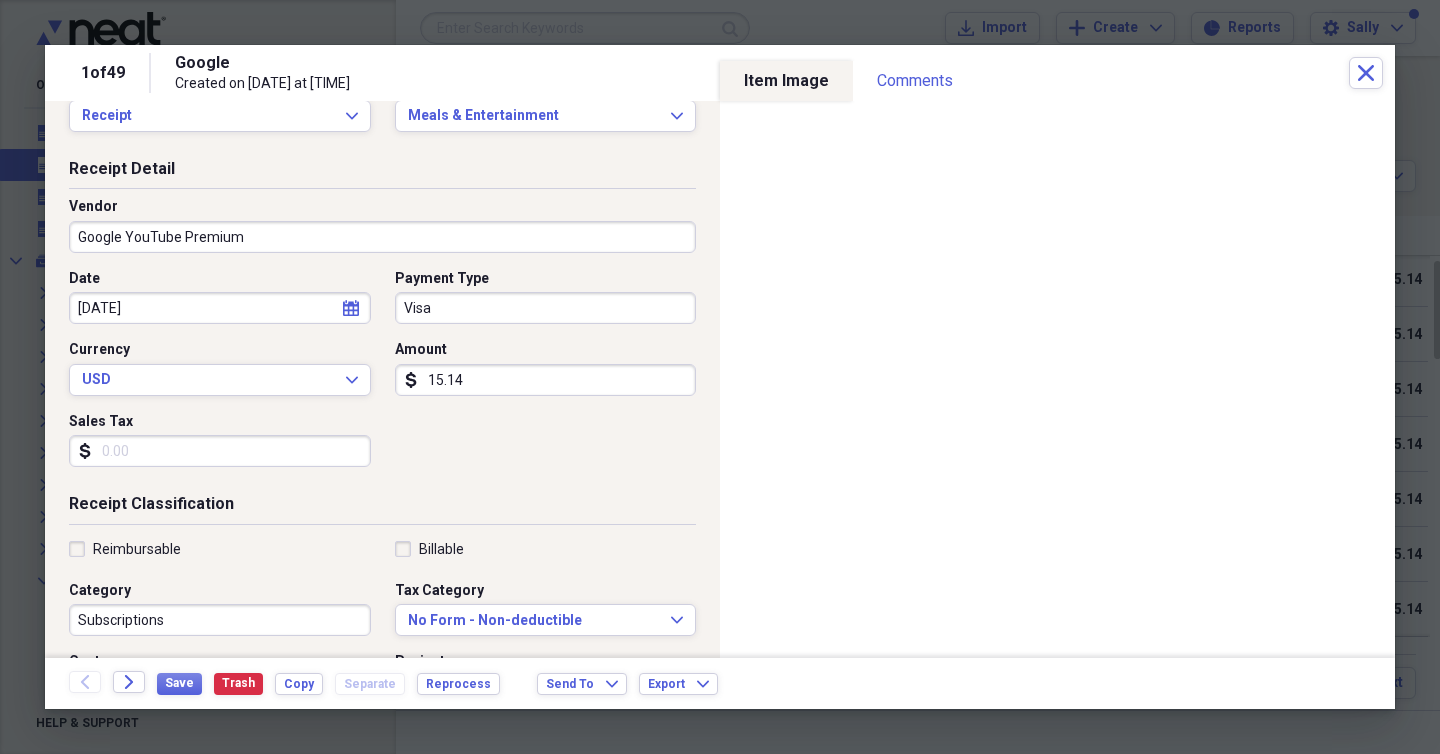 scroll, scrollTop: 52, scrollLeft: 0, axis: vertical 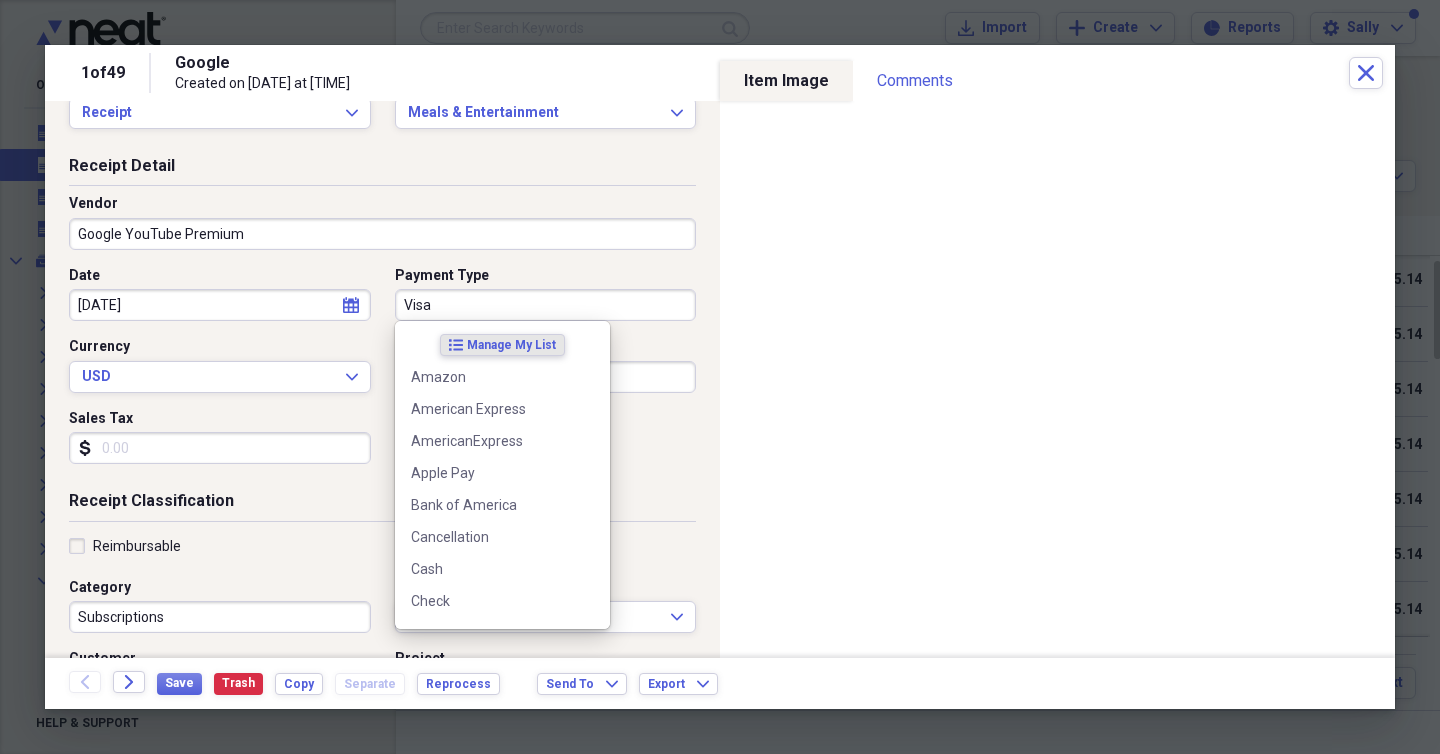 click on "Visa" at bounding box center (546, 305) 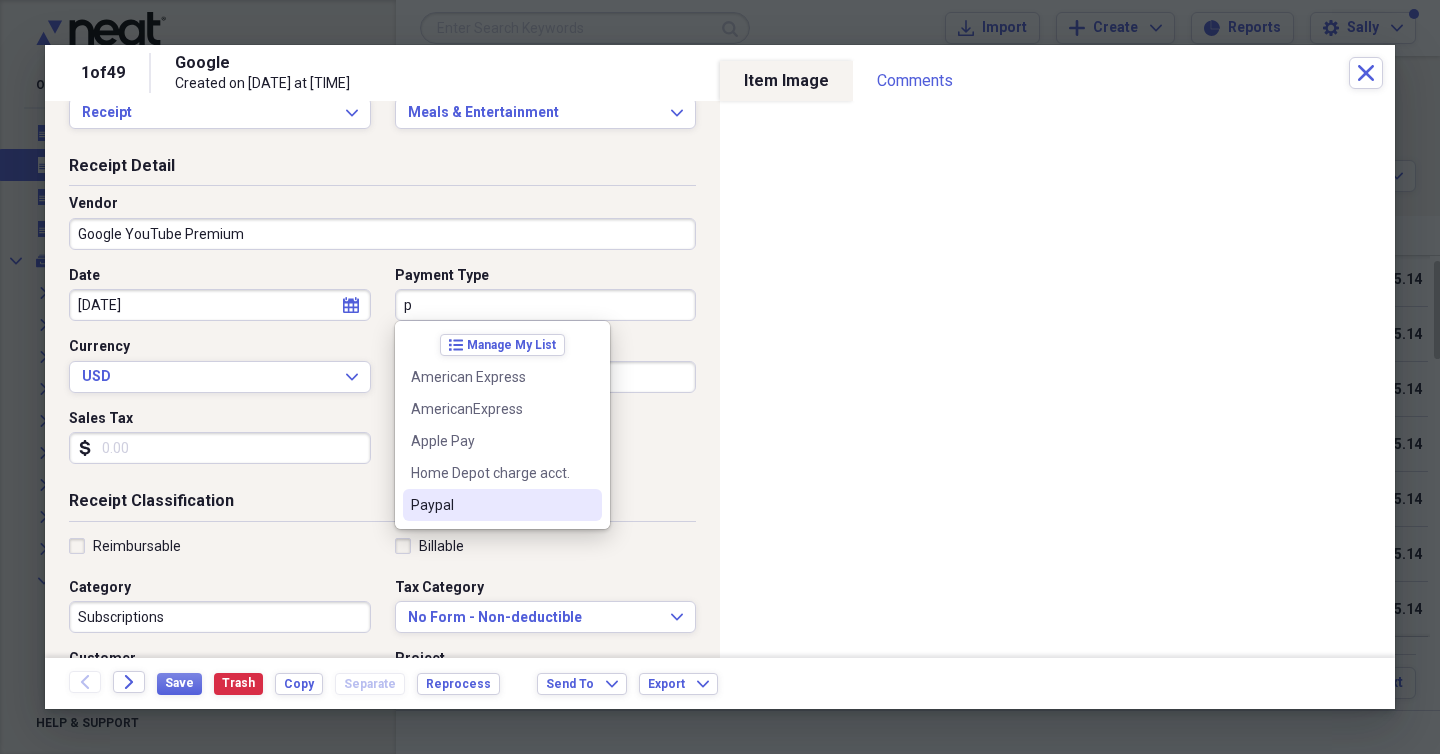 click on "Paypal" at bounding box center [490, 505] 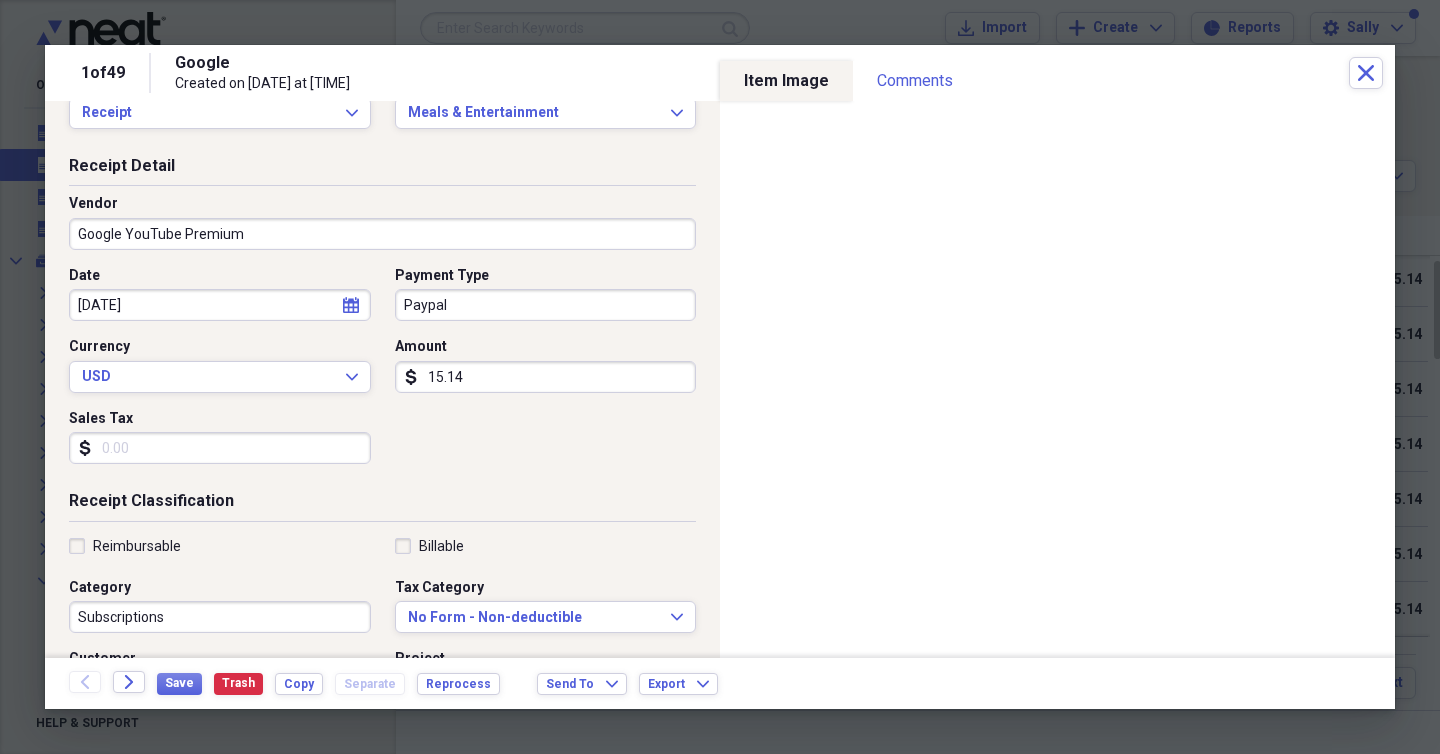 click on "Date 06/26/2024 calendar Calendar Payment Type Paypal Currency USD Expand Amount dollar-sign 15.14 Sales Tax dollar-sign" at bounding box center (382, 373) 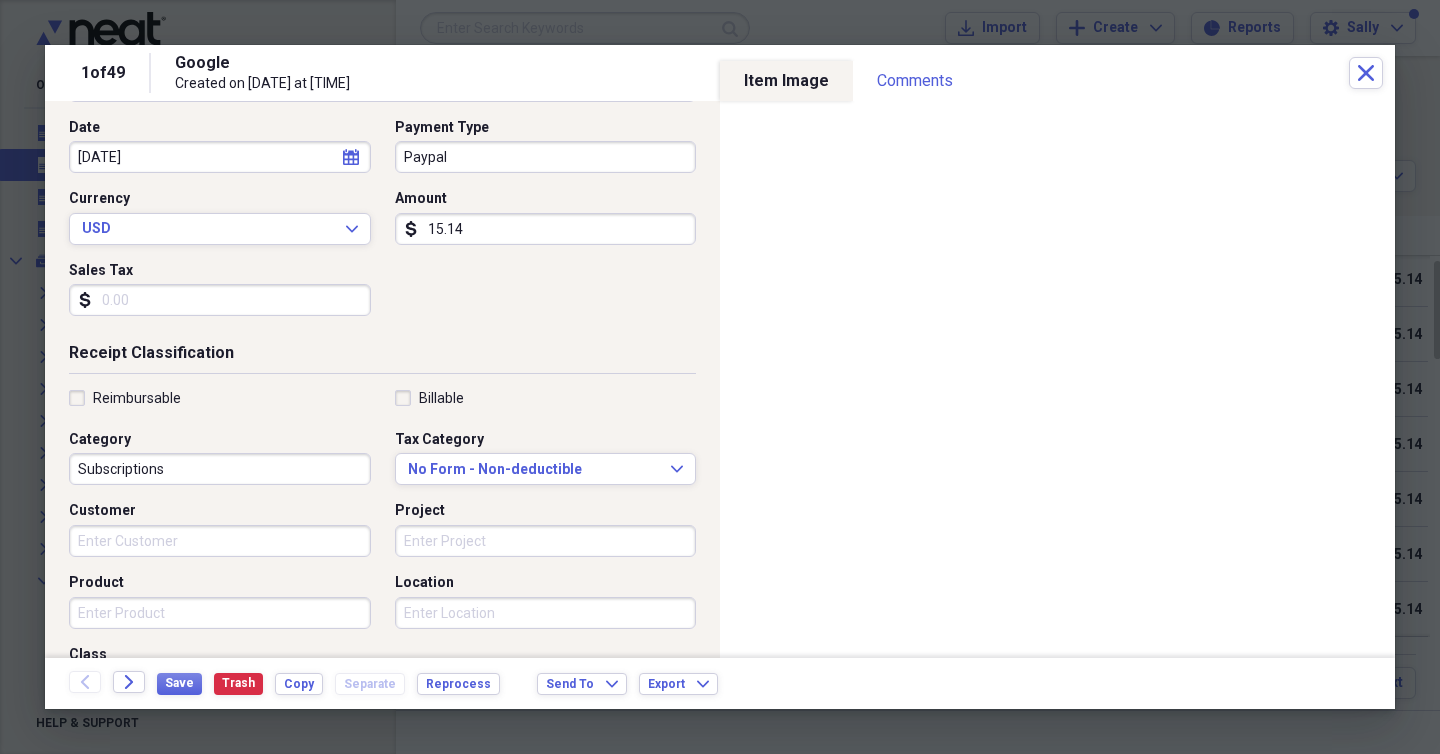 scroll, scrollTop: 225, scrollLeft: 0, axis: vertical 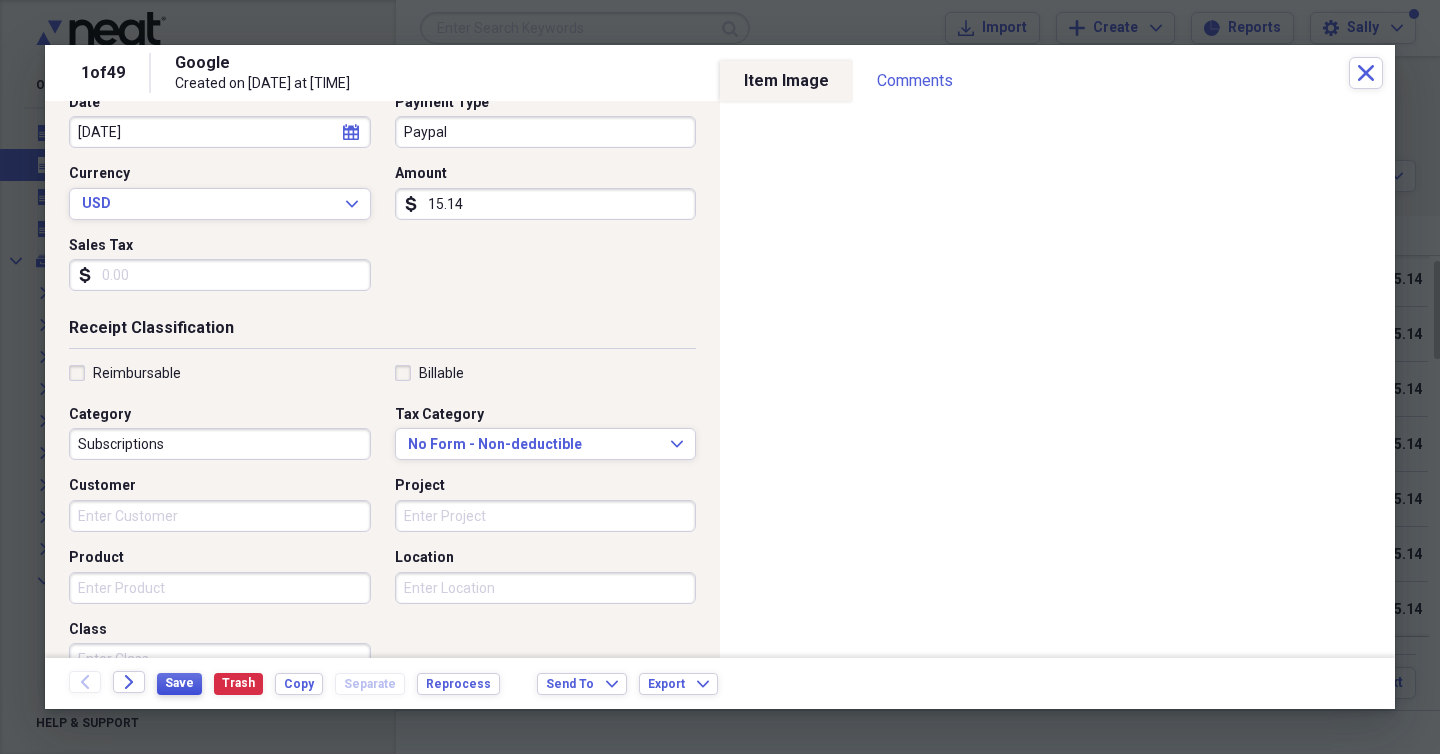 click on "Save" at bounding box center [179, 683] 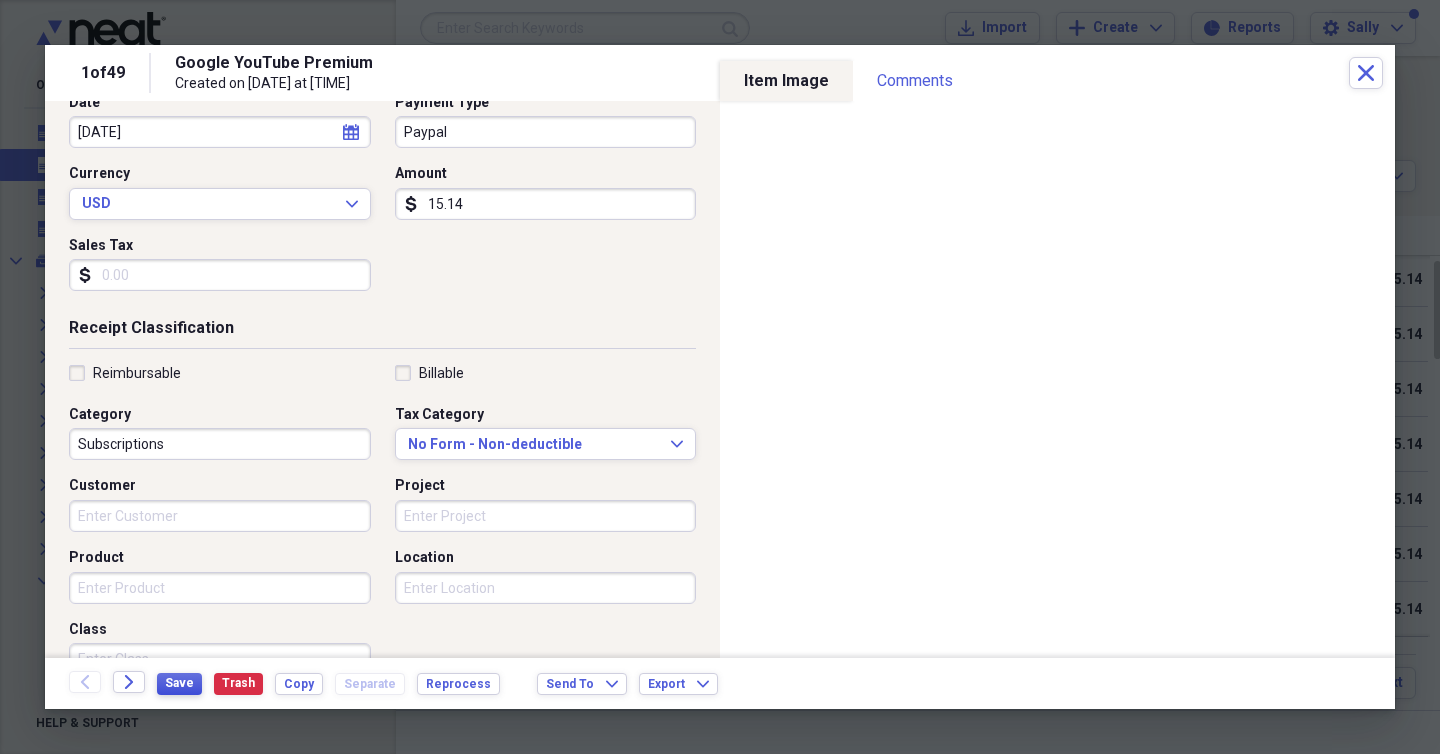 click on "Save" at bounding box center [179, 683] 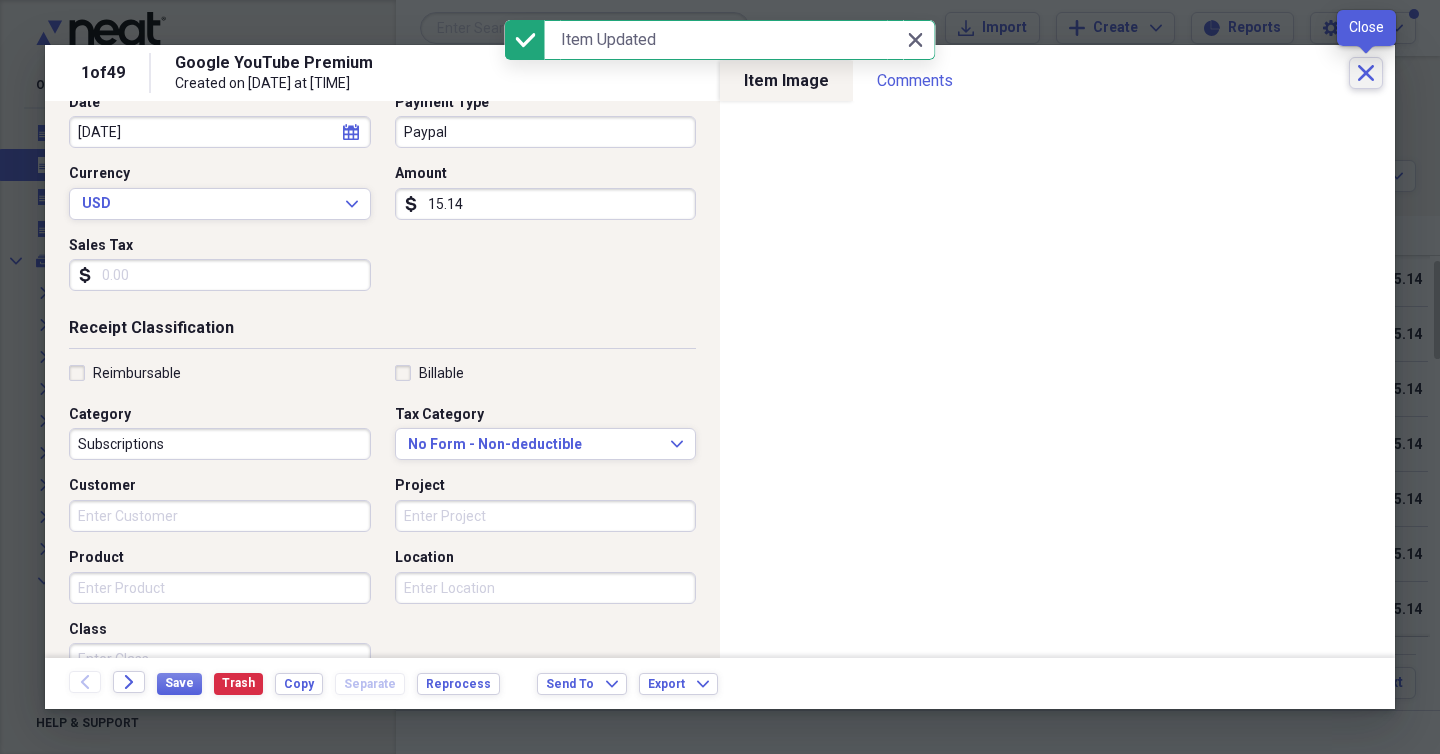 click 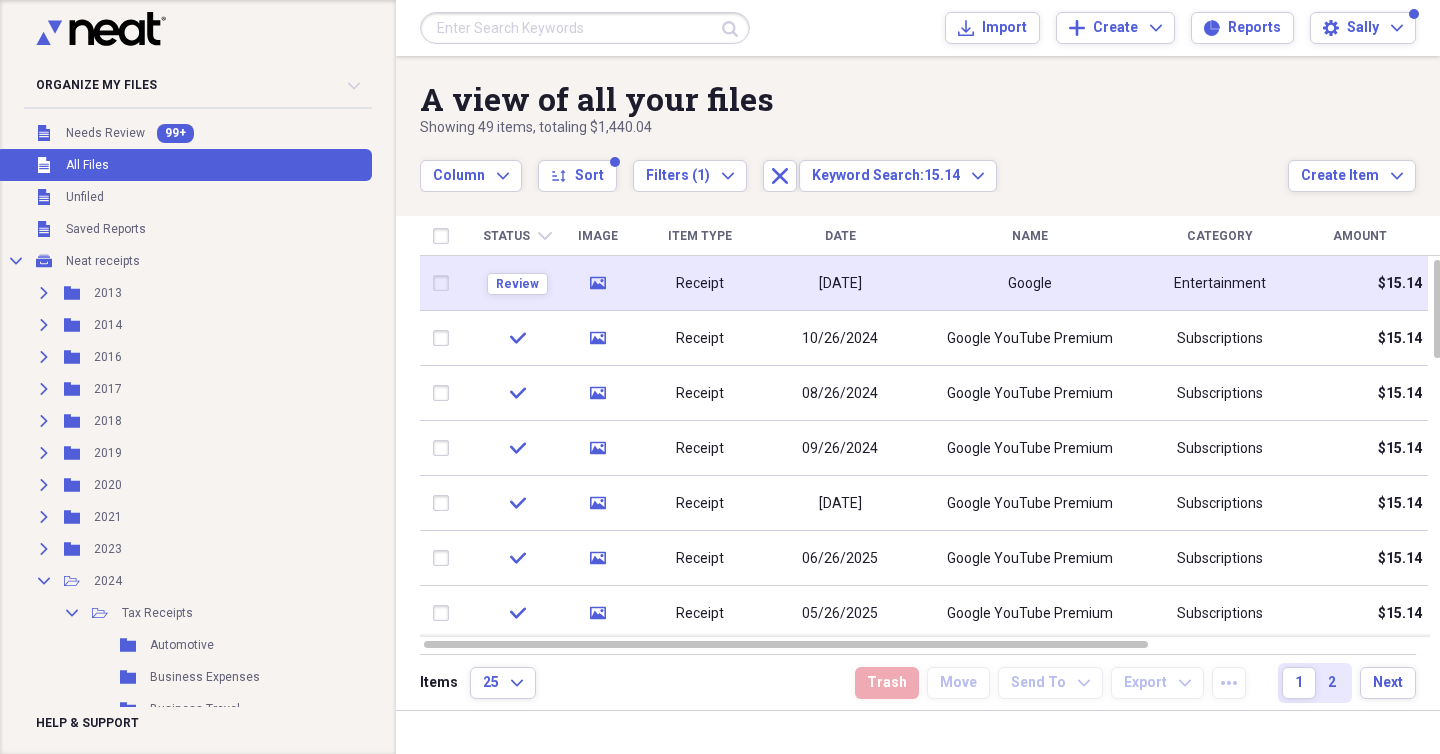 click on "Google" at bounding box center (1030, 283) 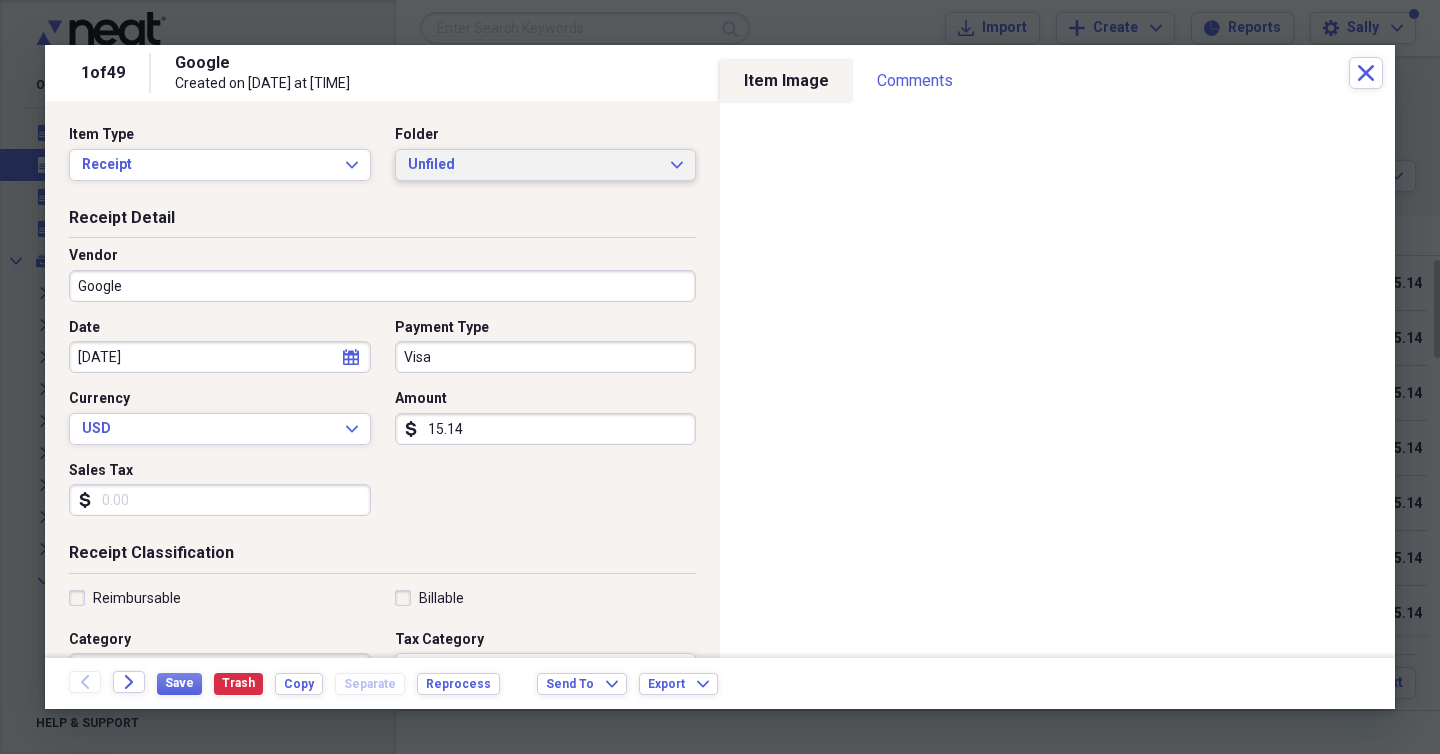 click on "Unfiled" at bounding box center [534, 165] 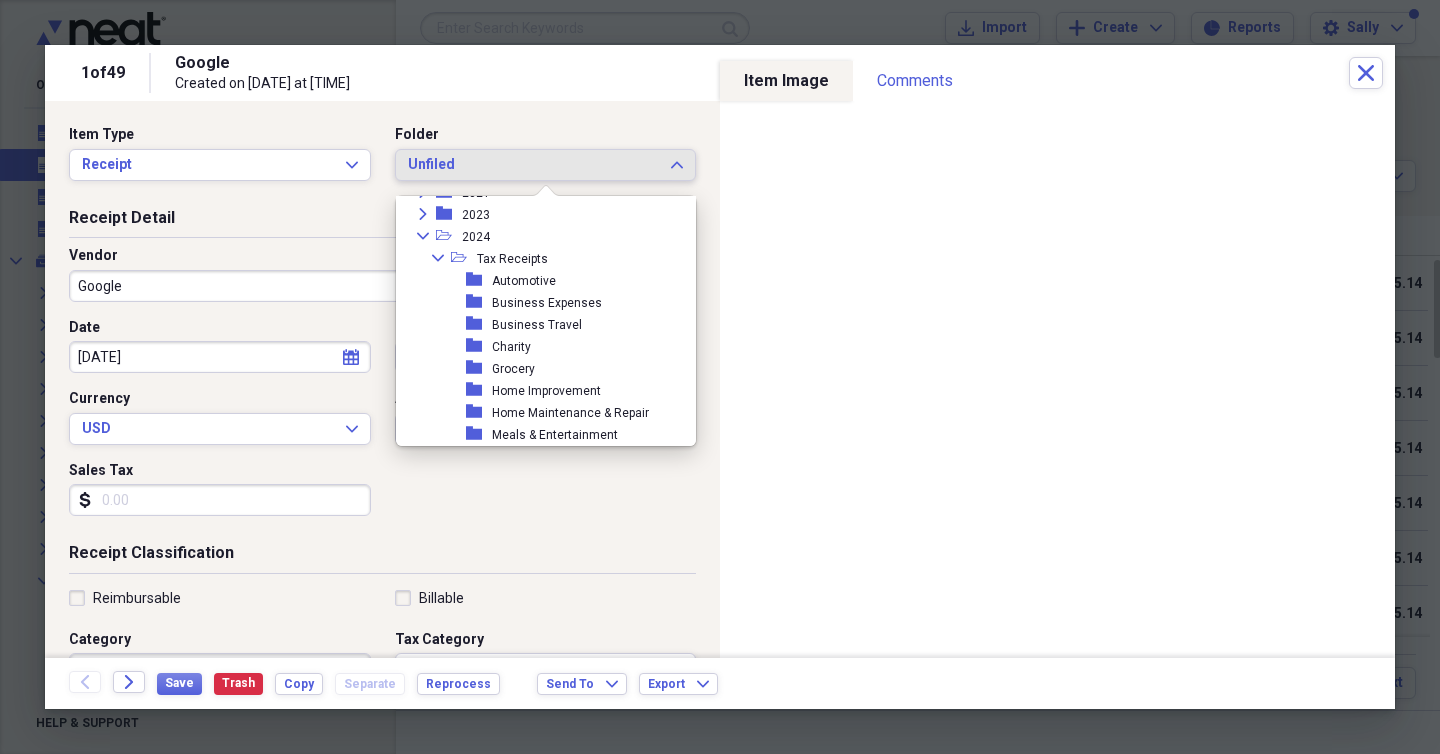 scroll, scrollTop: 247, scrollLeft: 0, axis: vertical 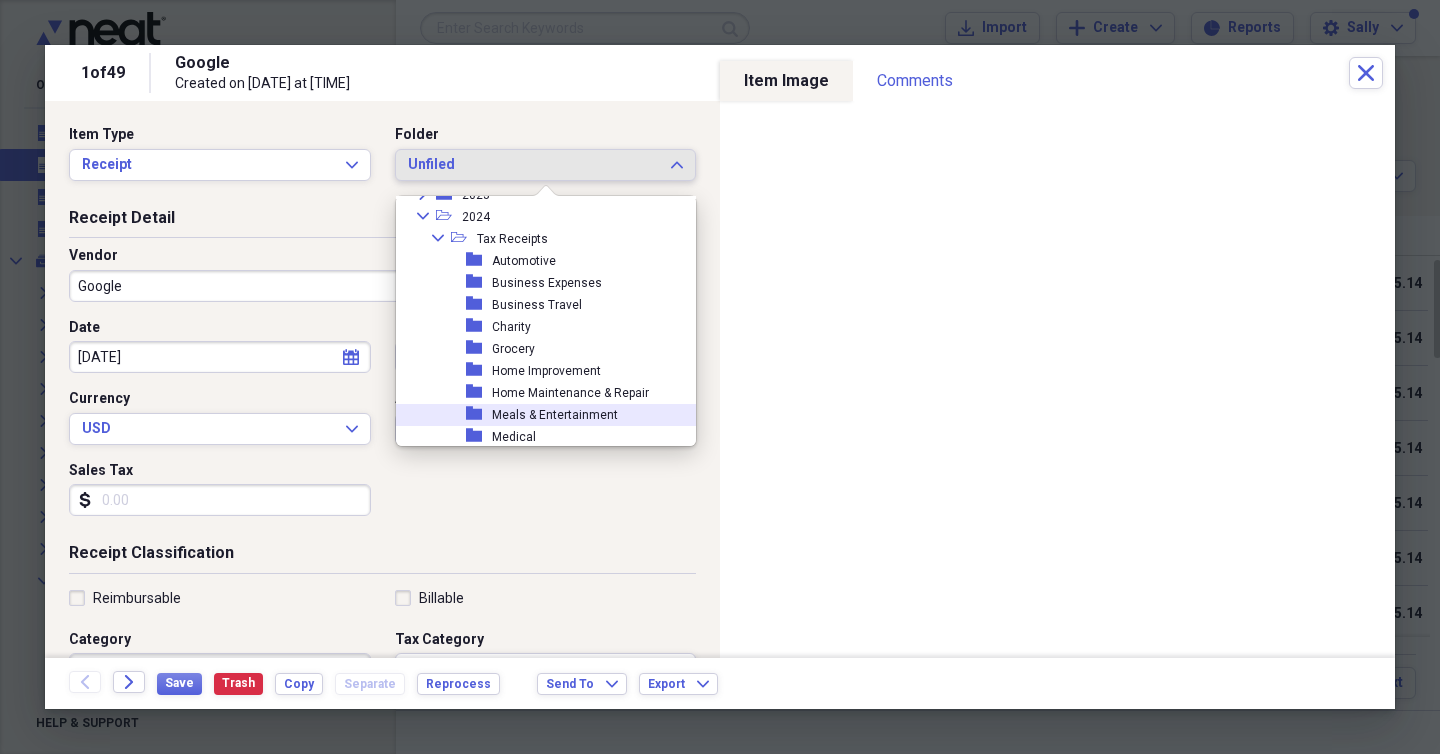 click on "Meals & Entertainment" at bounding box center (555, 415) 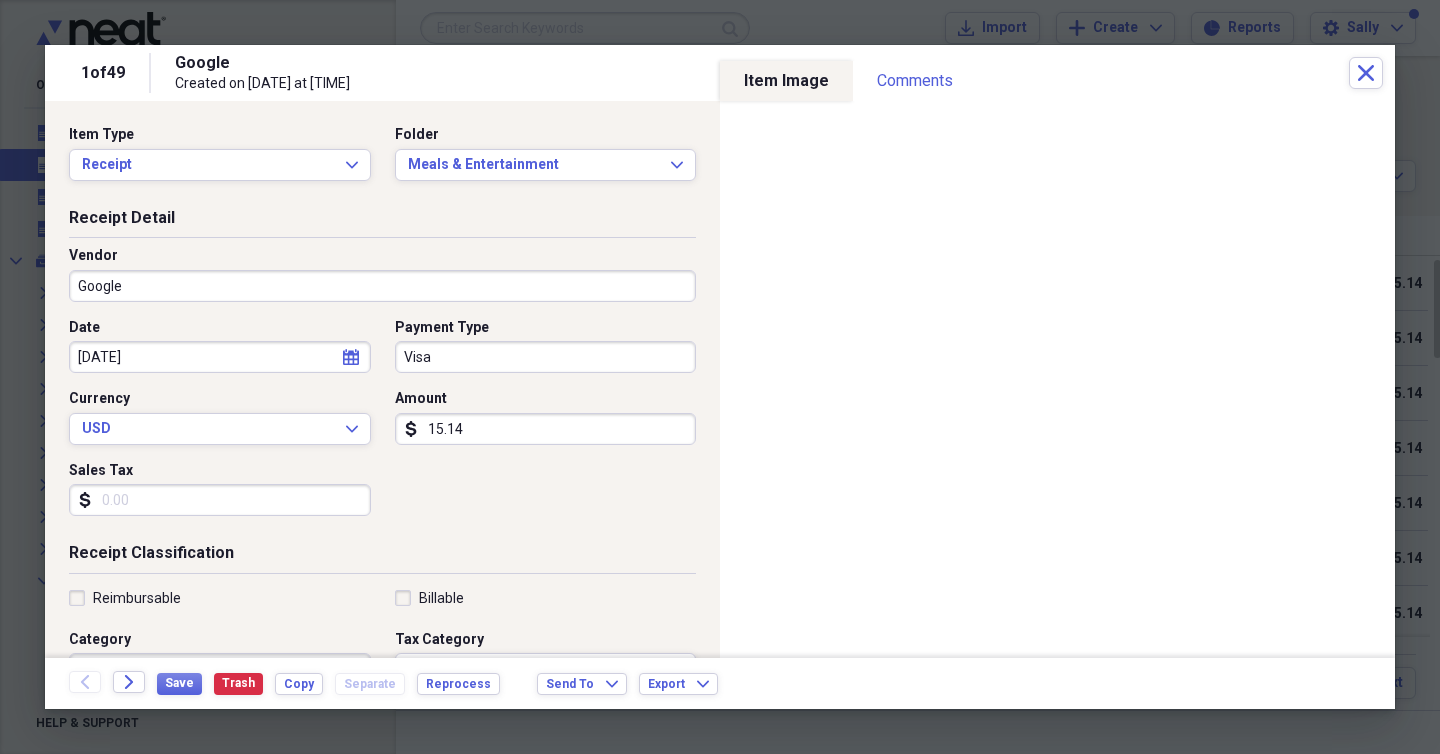 click on "Google" at bounding box center (382, 286) 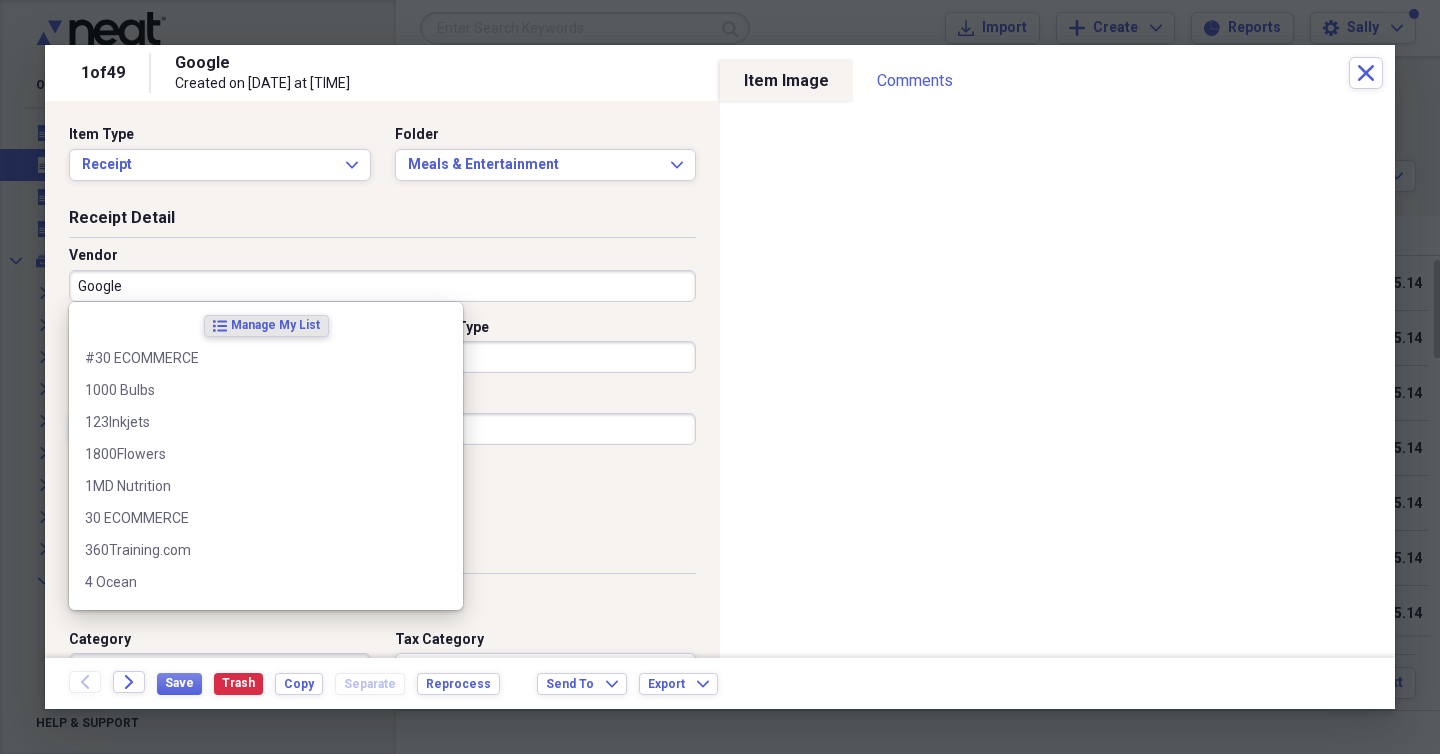 type on "u" 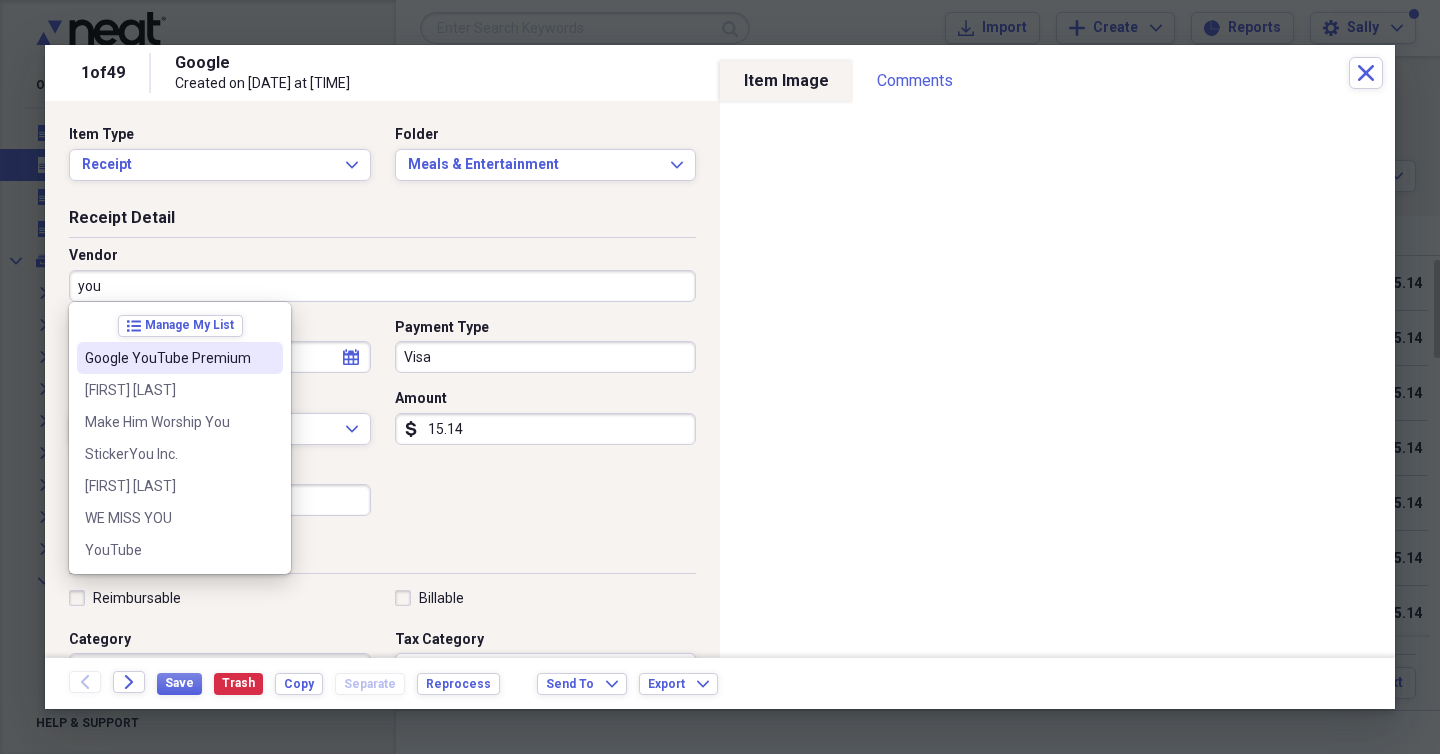 click on "Google YouTube Premium" at bounding box center [168, 358] 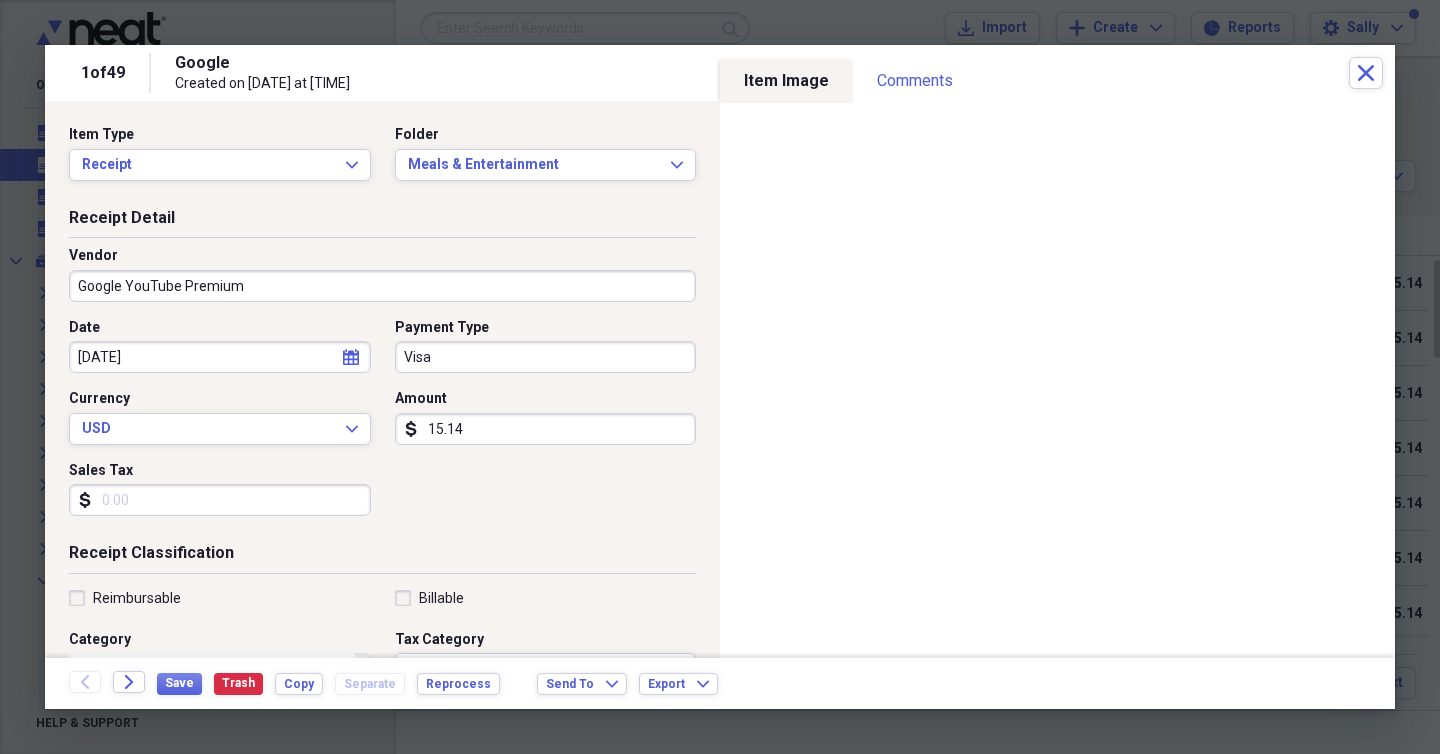 type on "Subscriptions" 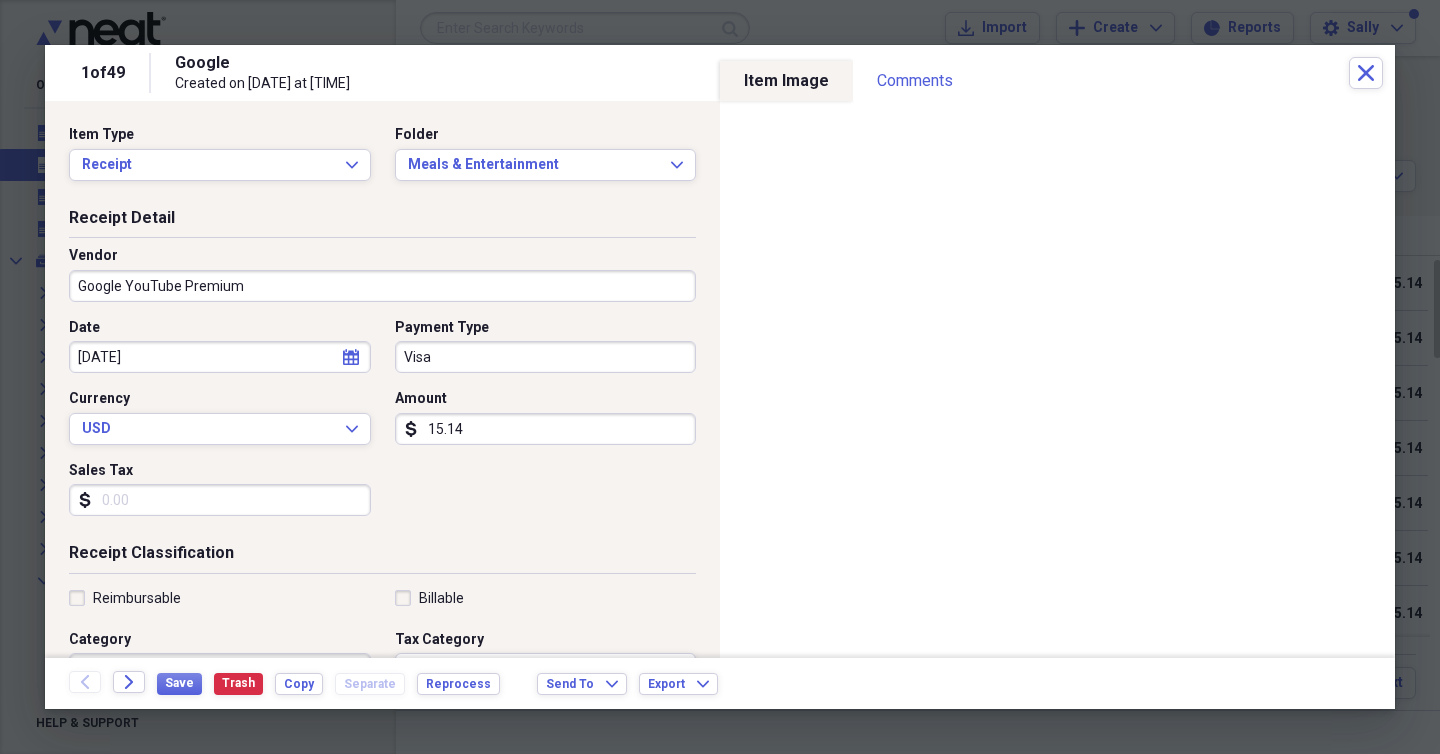 click on "Date 07/26/2024 calendar Calendar Payment Type Visa Currency USD Expand Amount dollar-sign 15.14 Sales Tax dollar-sign" at bounding box center [382, 425] 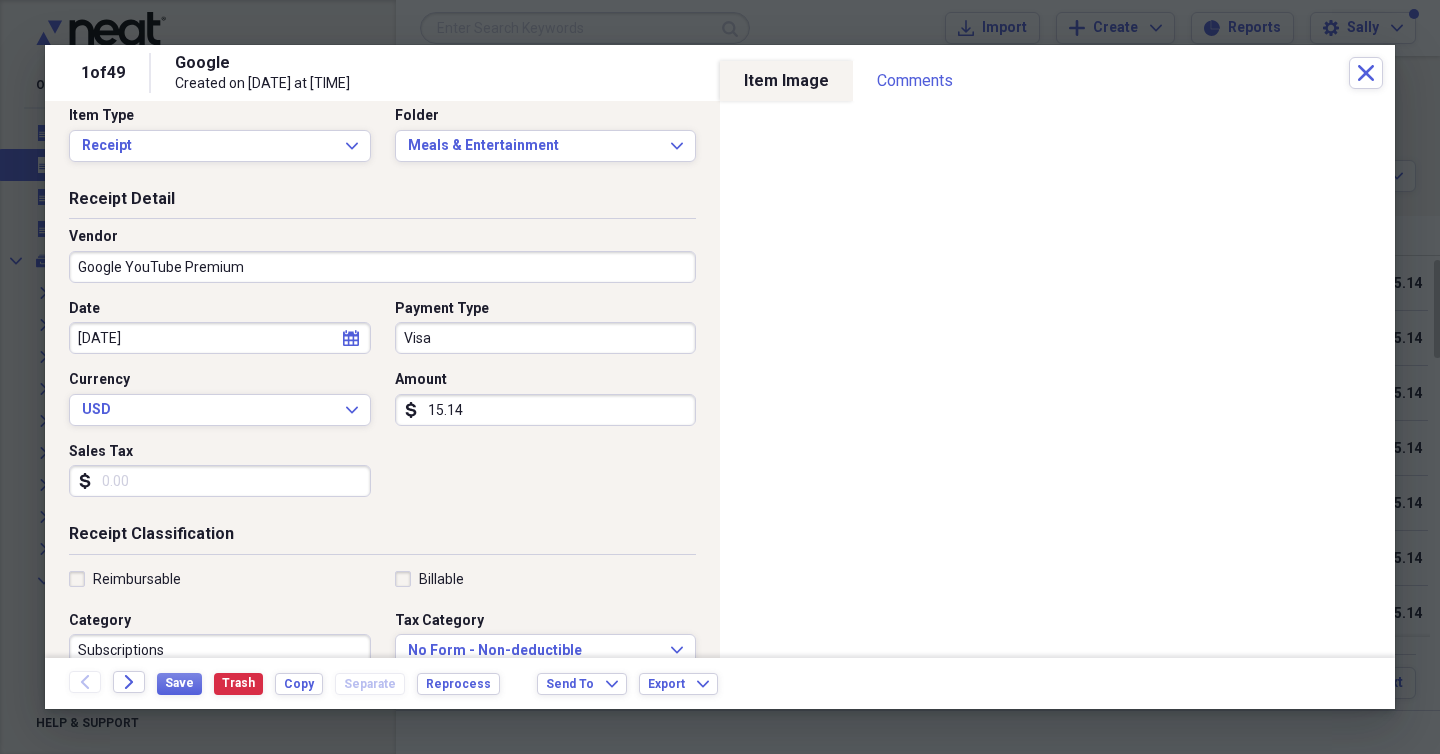 scroll, scrollTop: 0, scrollLeft: 0, axis: both 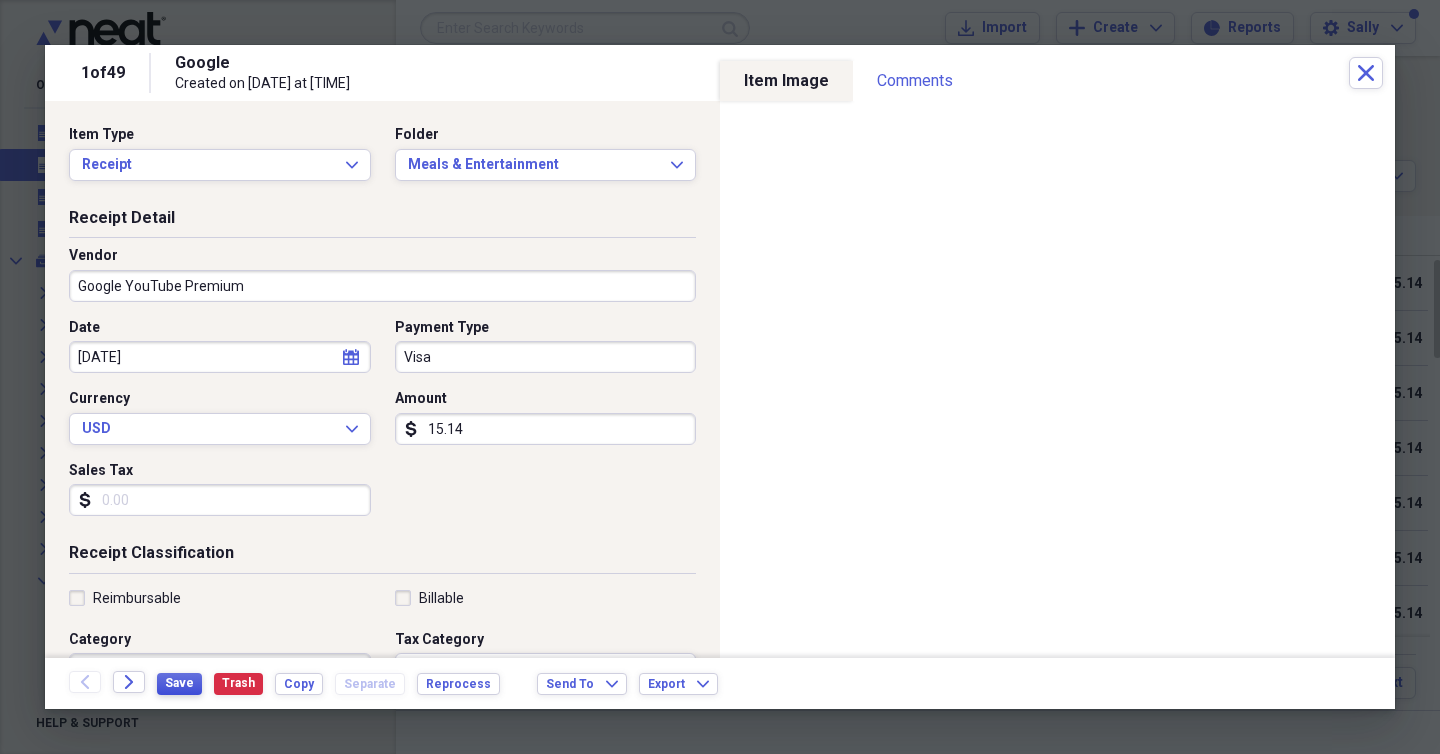 click on "Save" at bounding box center (179, 683) 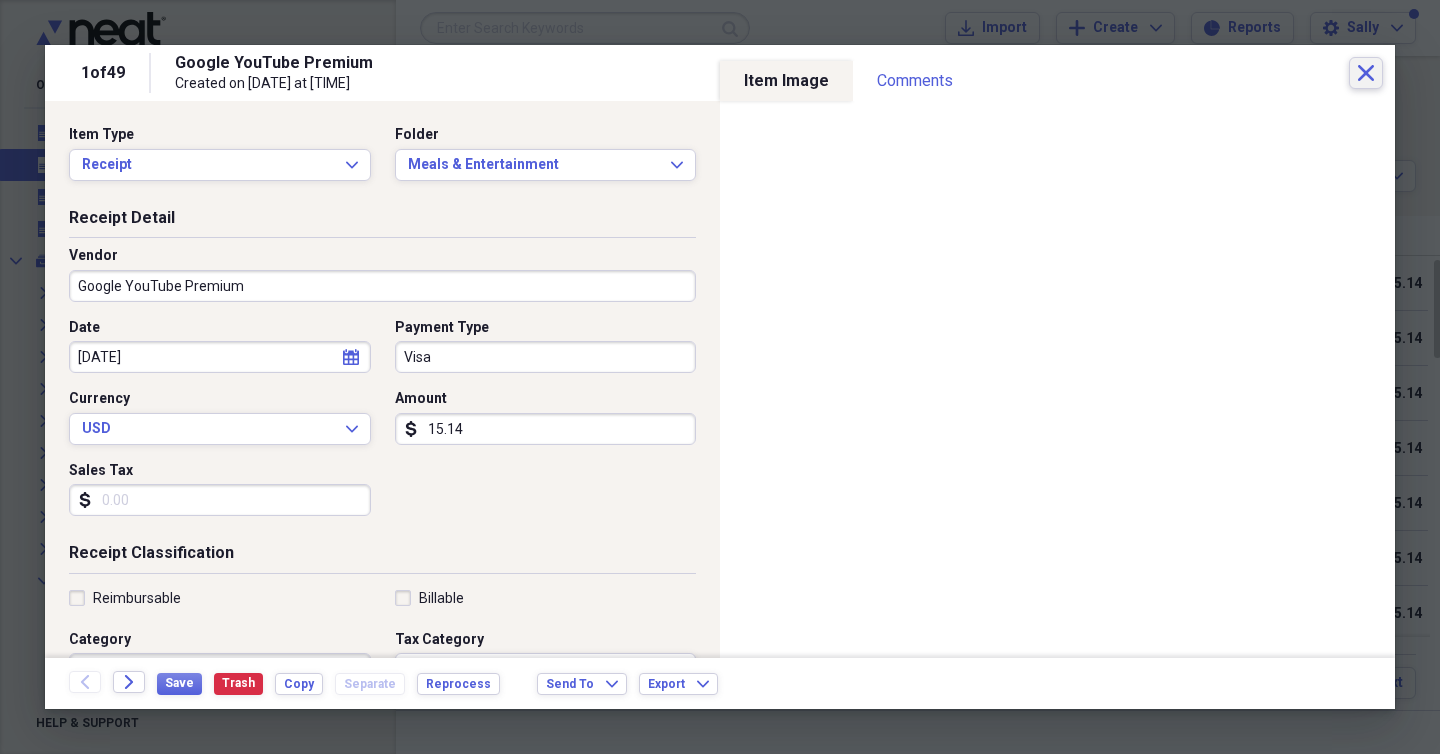 click on "Close" 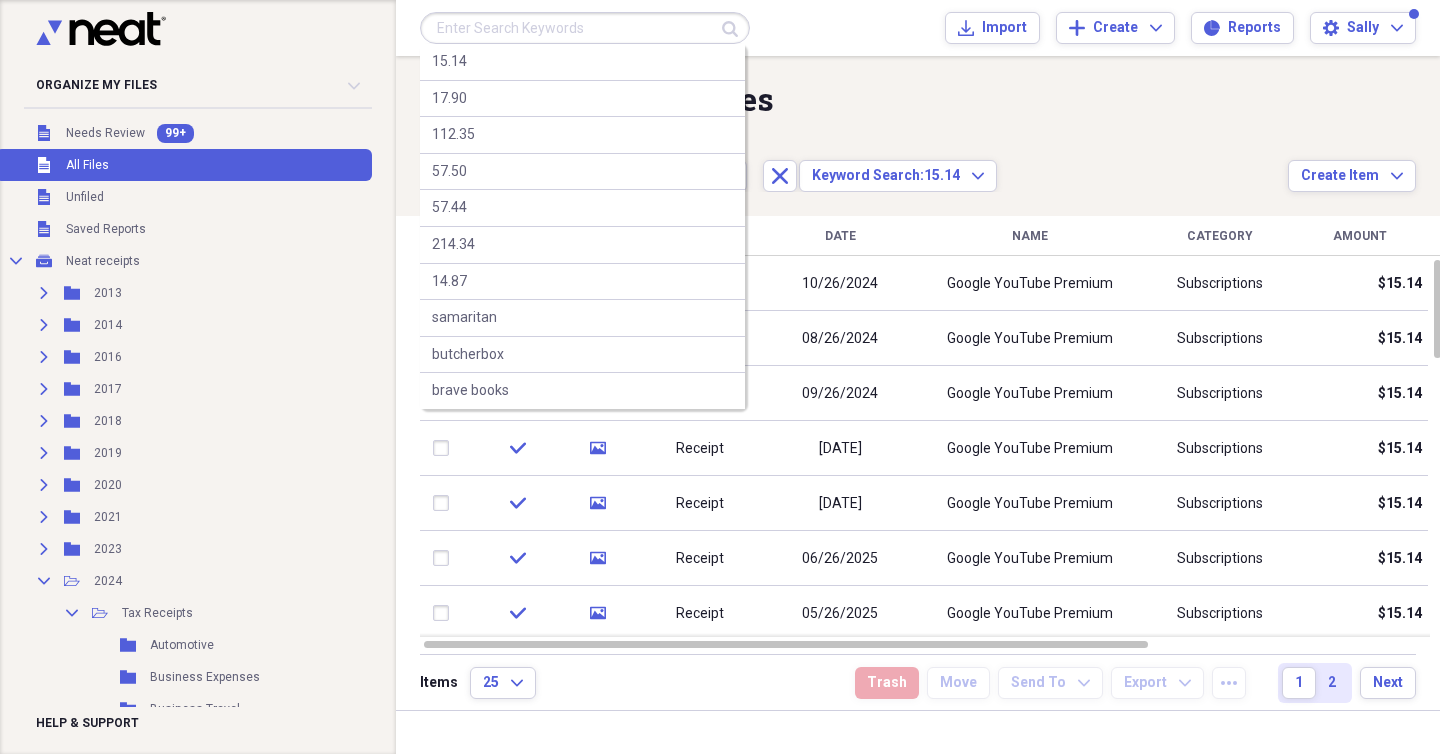 click at bounding box center (585, 28) 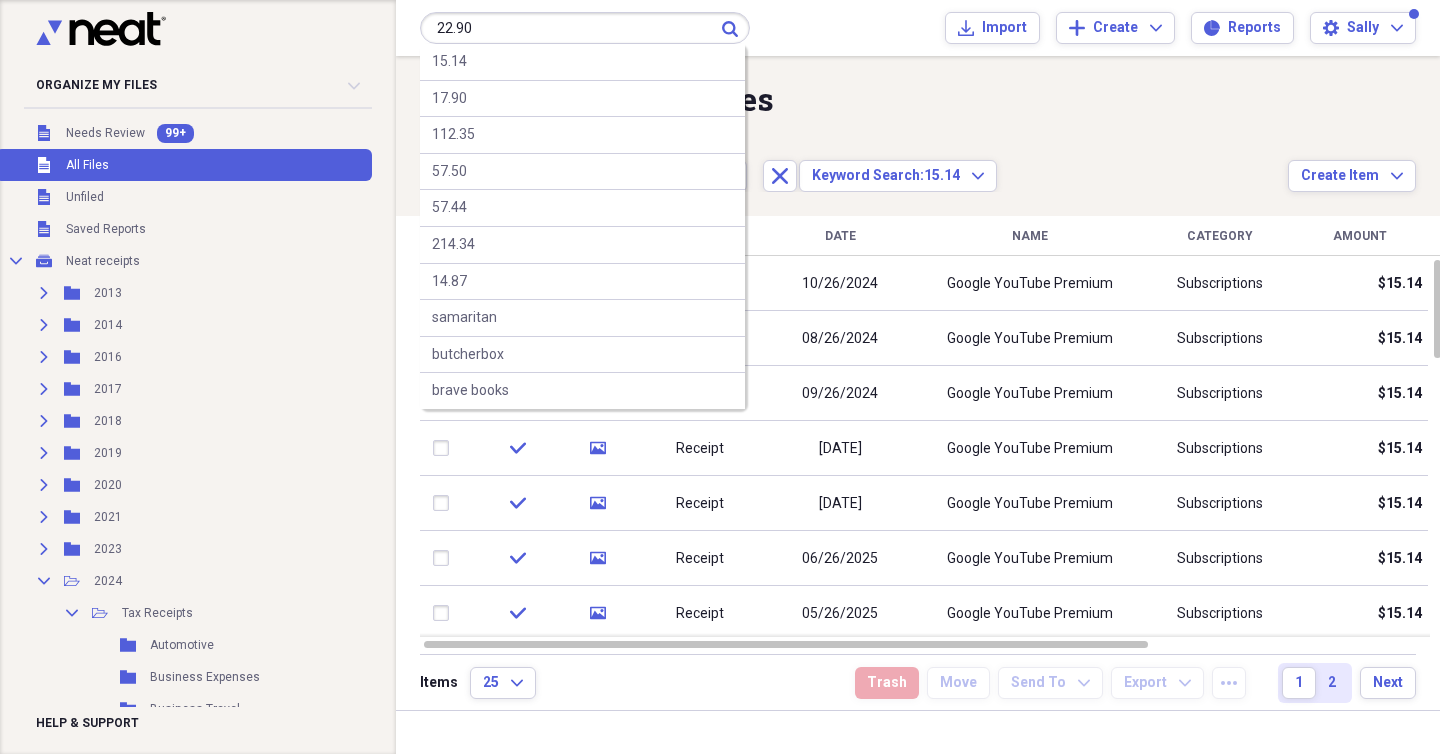 type on "22.90" 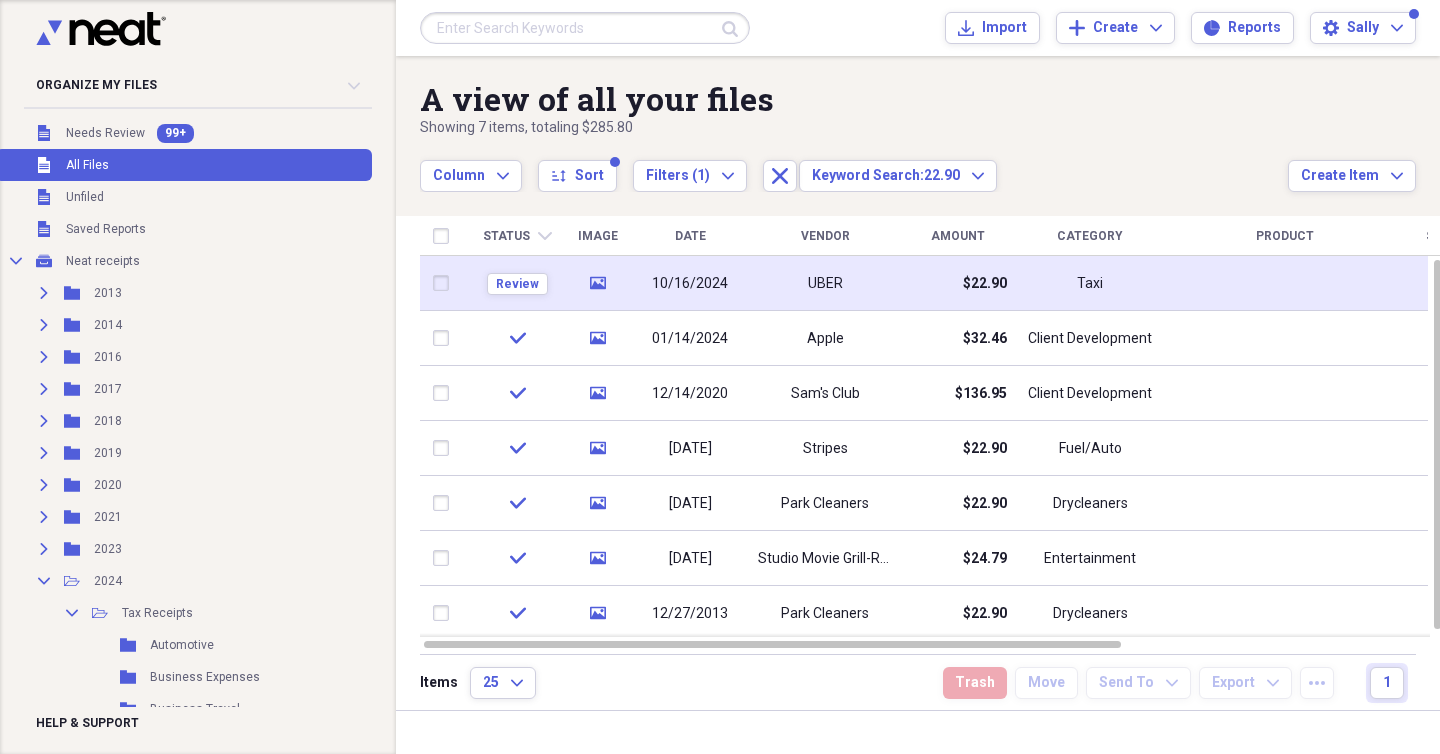 click on "UBER" at bounding box center [825, 283] 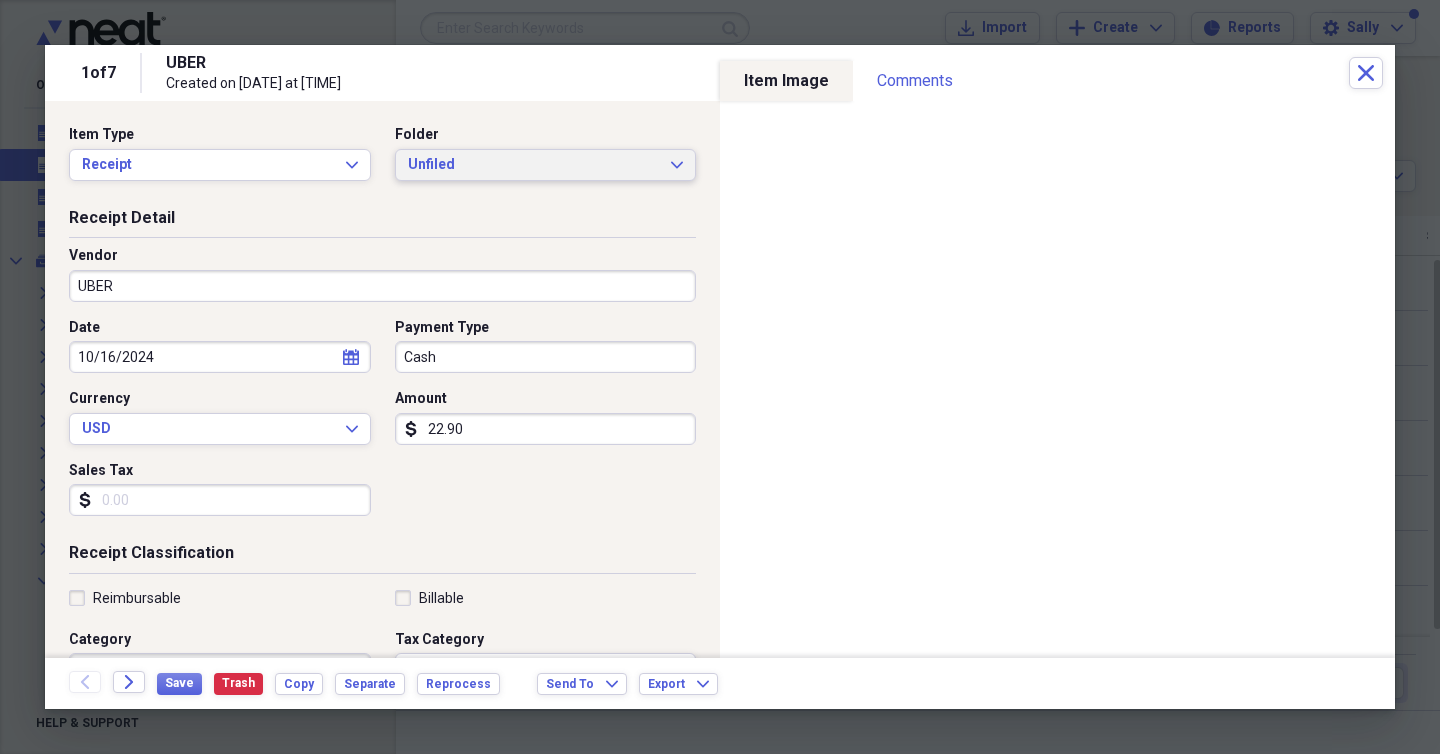 click on "Unfiled" at bounding box center (534, 165) 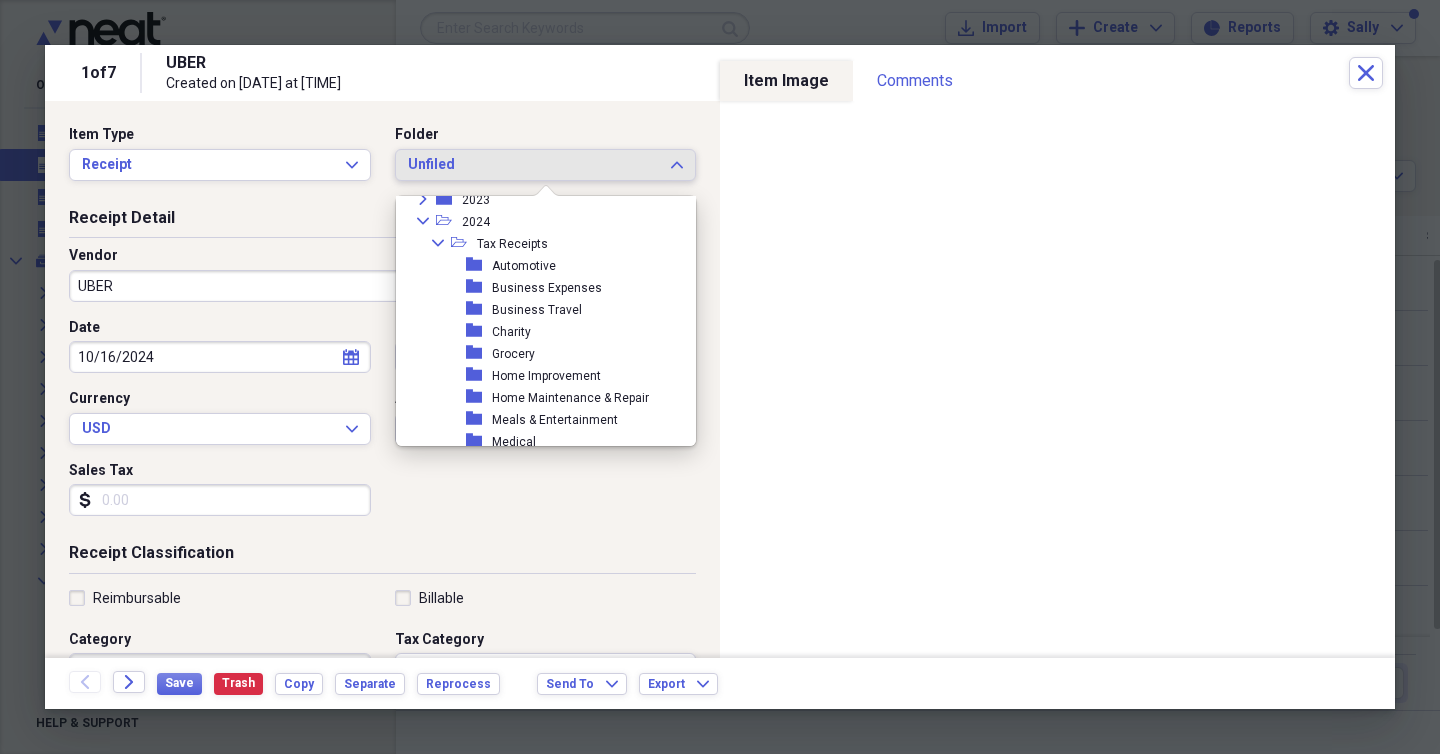 scroll, scrollTop: 323, scrollLeft: 0, axis: vertical 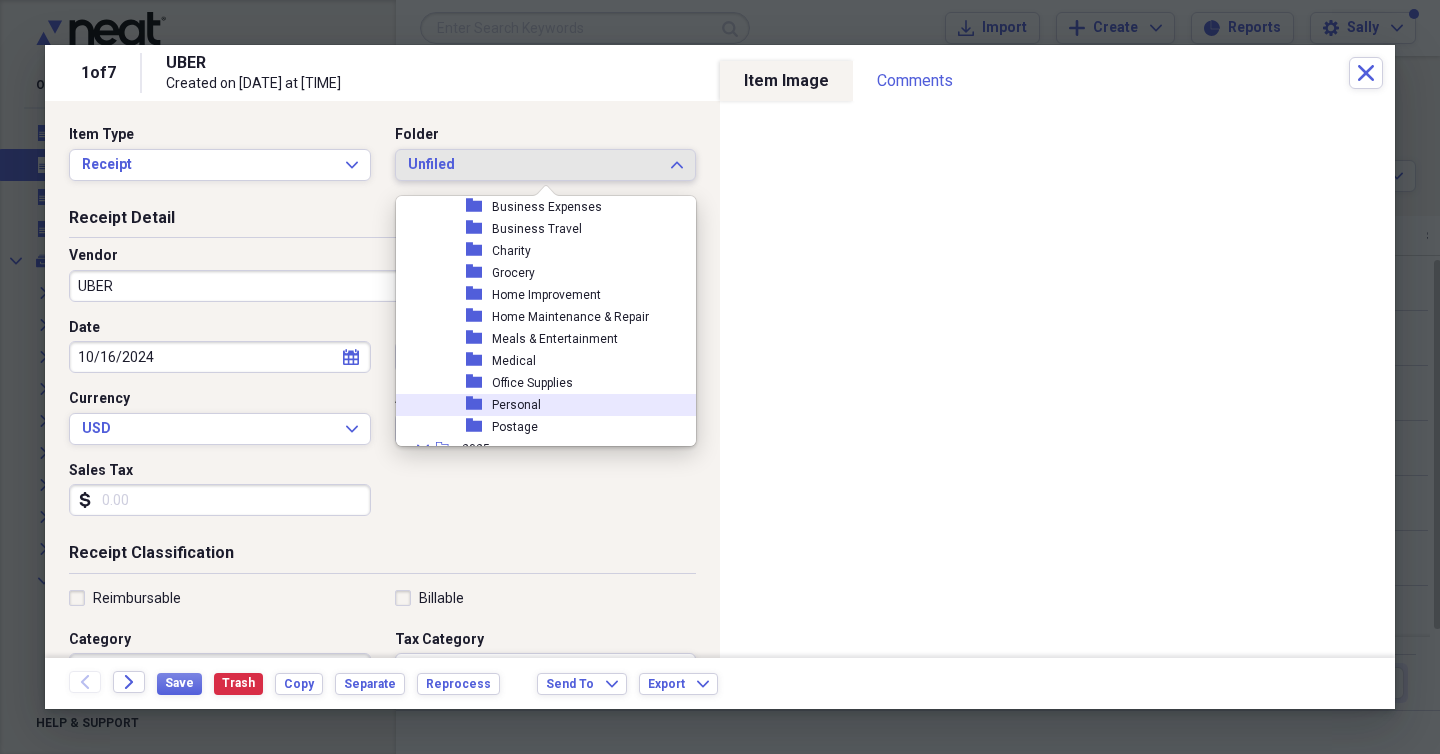 click on "Personal" at bounding box center (516, 405) 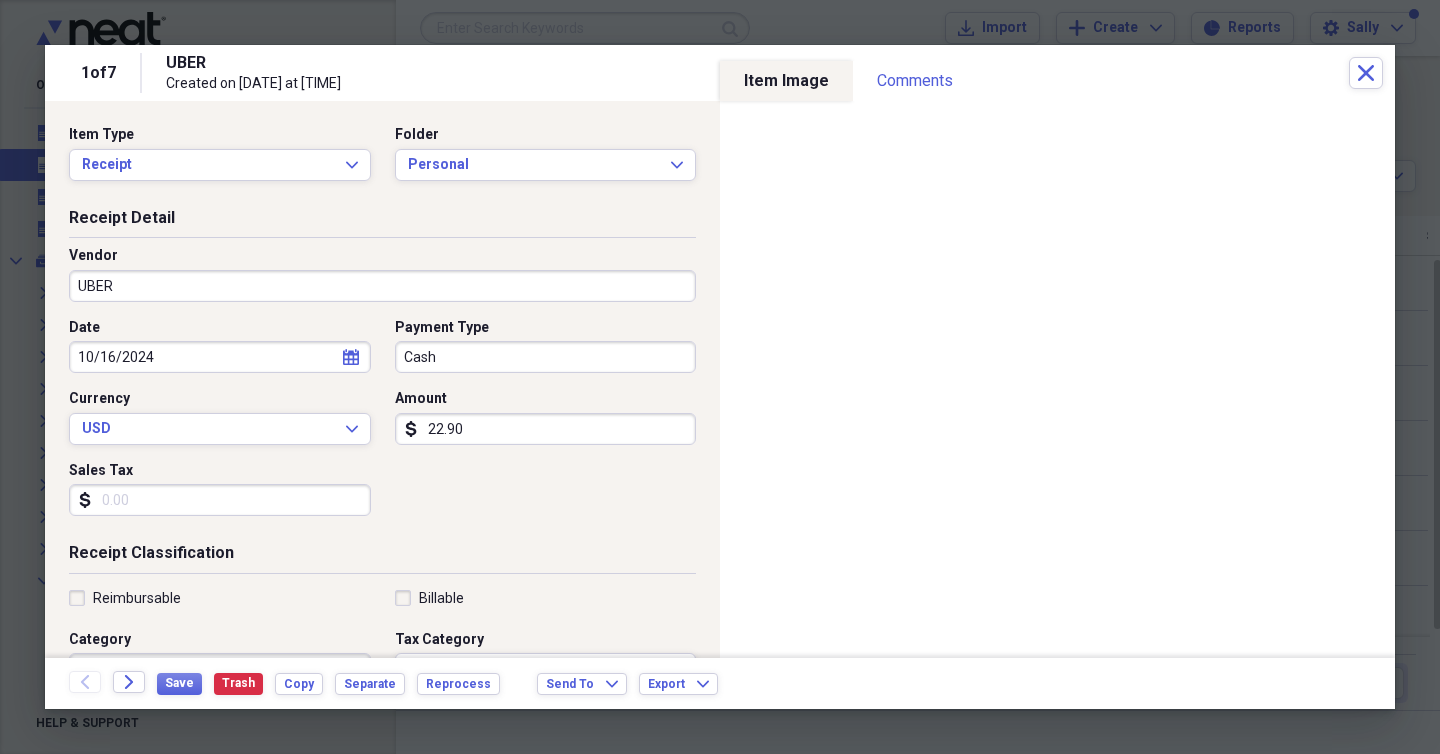 click on "Cash" at bounding box center [546, 357] 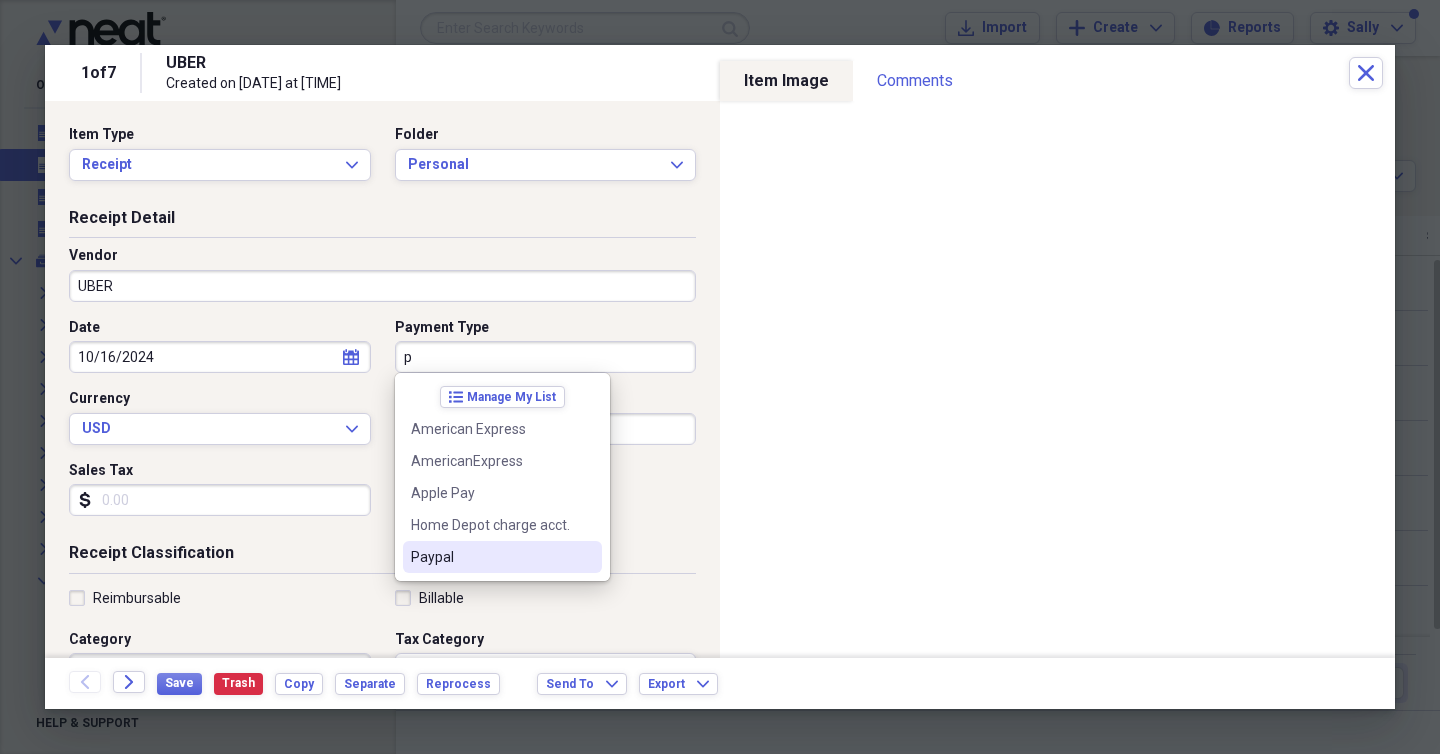 click on "Paypal" at bounding box center (490, 557) 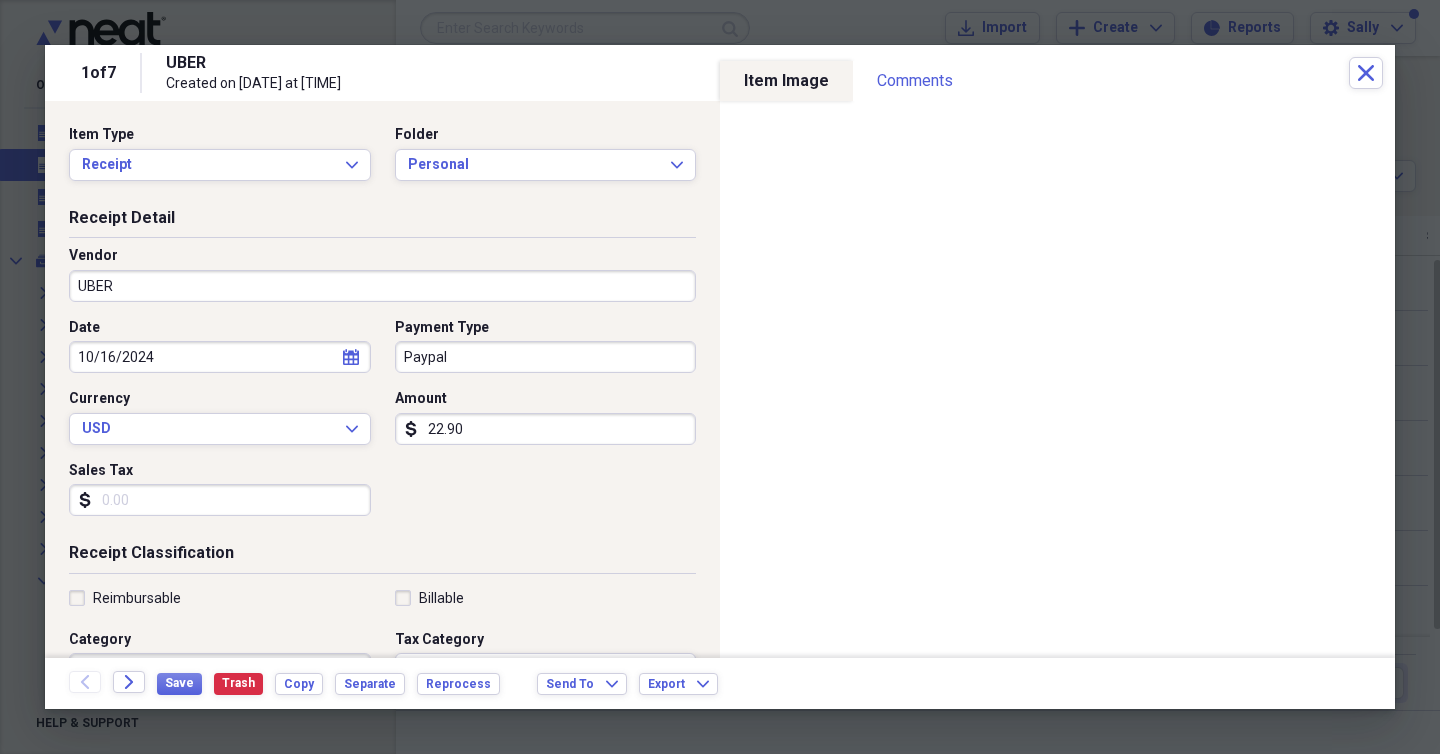 click on "Date 10/16/2024 calendar Calendar Payment Type Paypal Currency USD Expand Amount dollar-sign 22.90 Sales Tax dollar-sign" at bounding box center (382, 425) 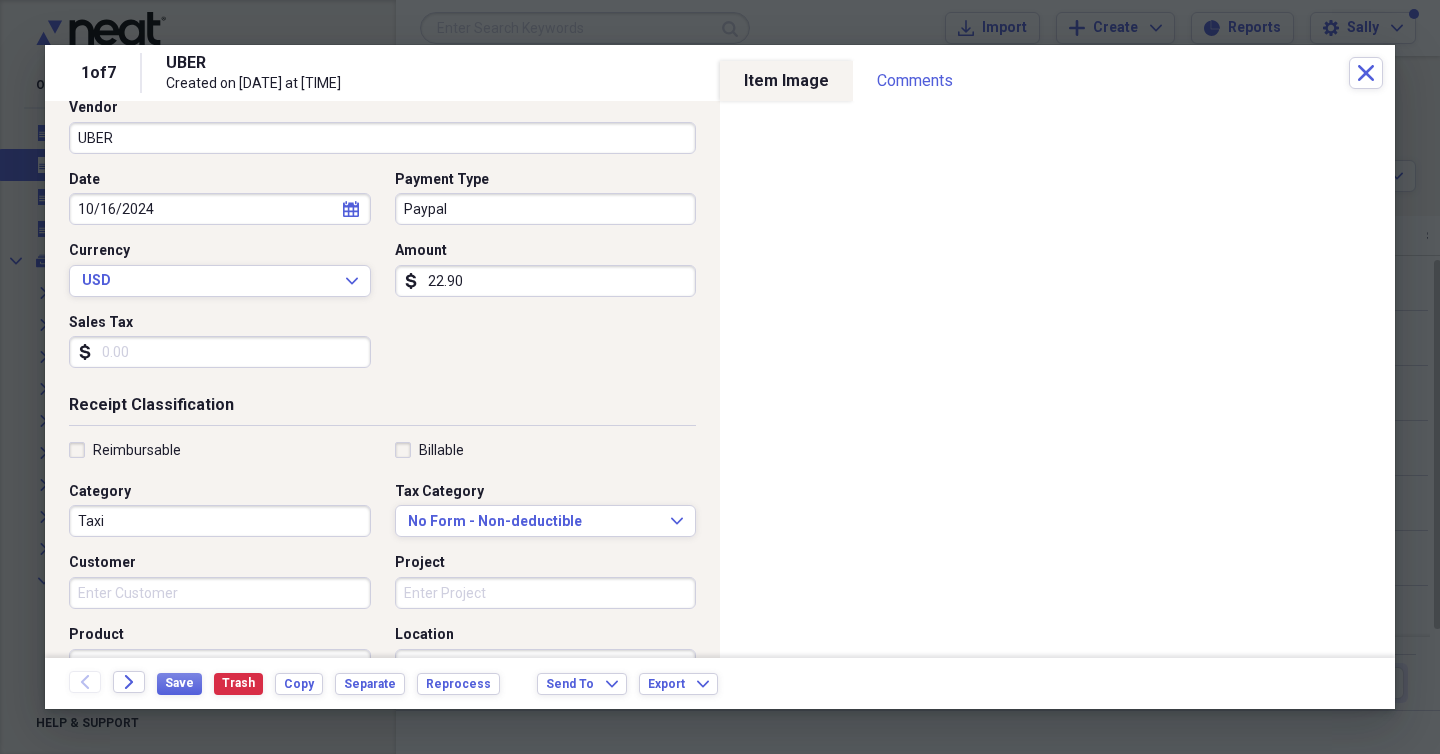 scroll, scrollTop: 0, scrollLeft: 0, axis: both 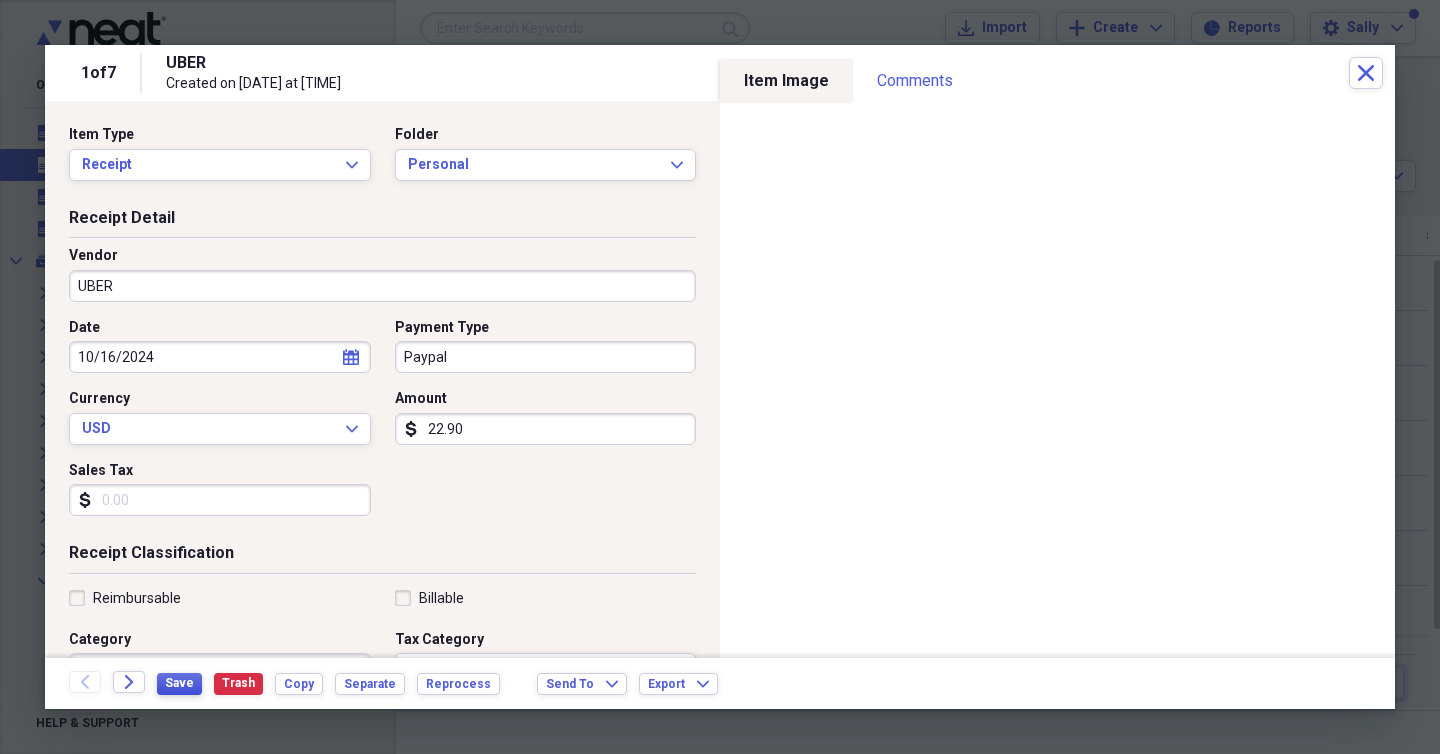 click on "Save" at bounding box center [179, 683] 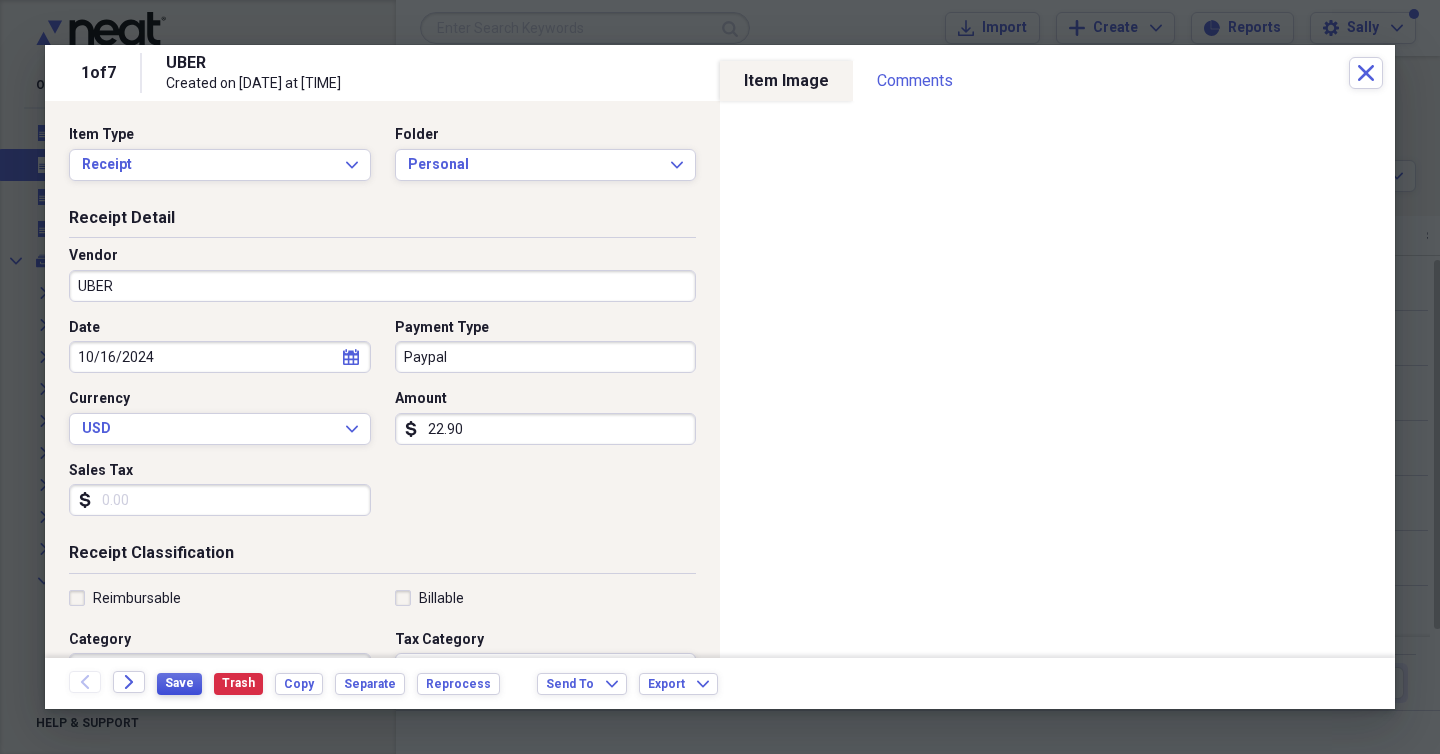 click on "Save" at bounding box center [179, 684] 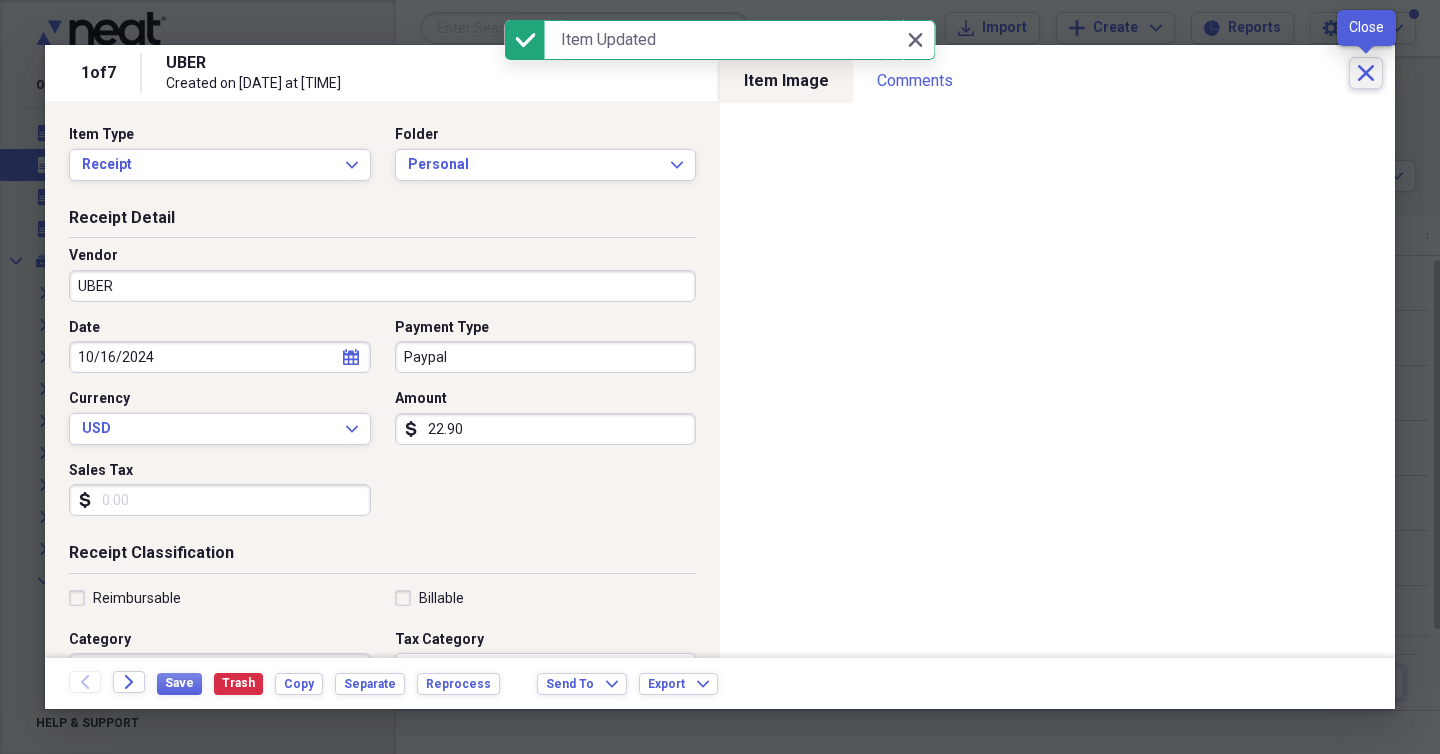 click on "Close" 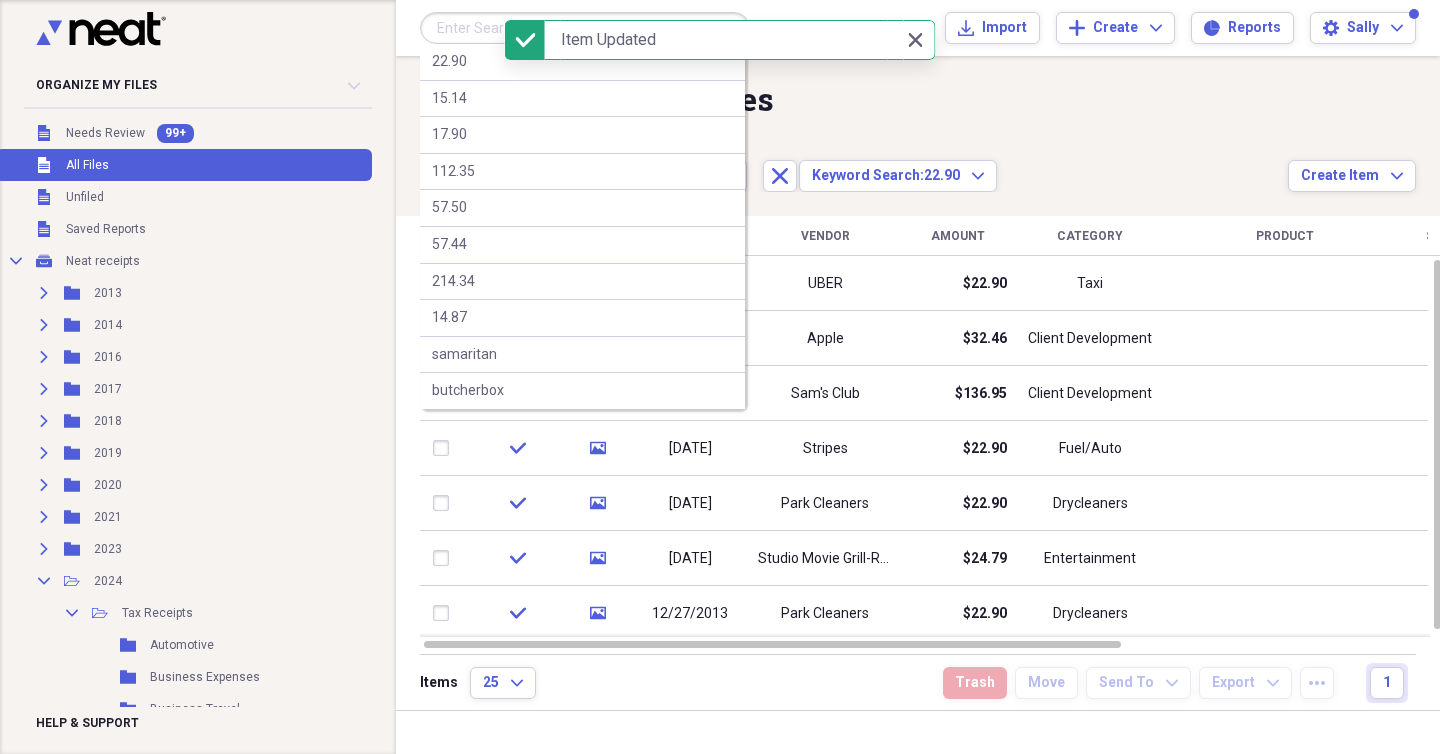 click at bounding box center (585, 28) 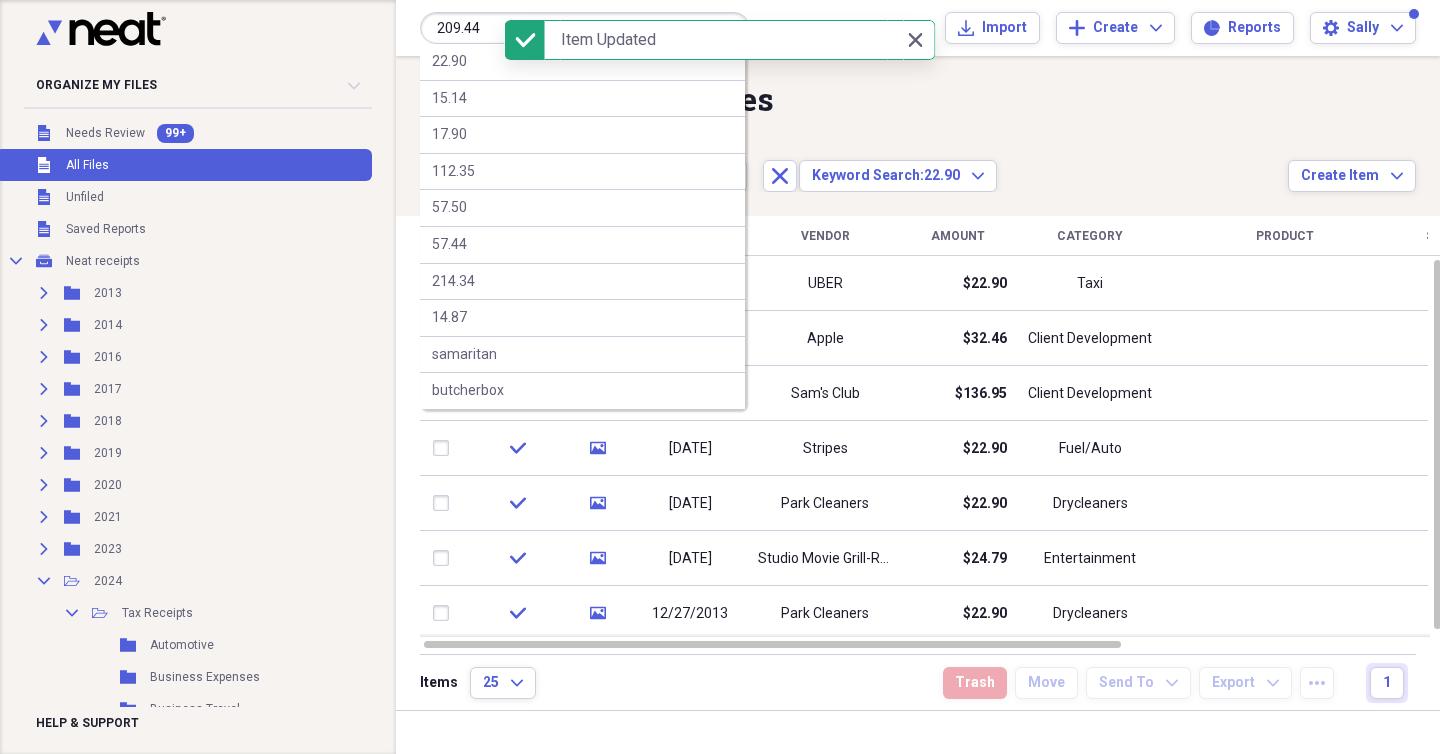 type on "209.44" 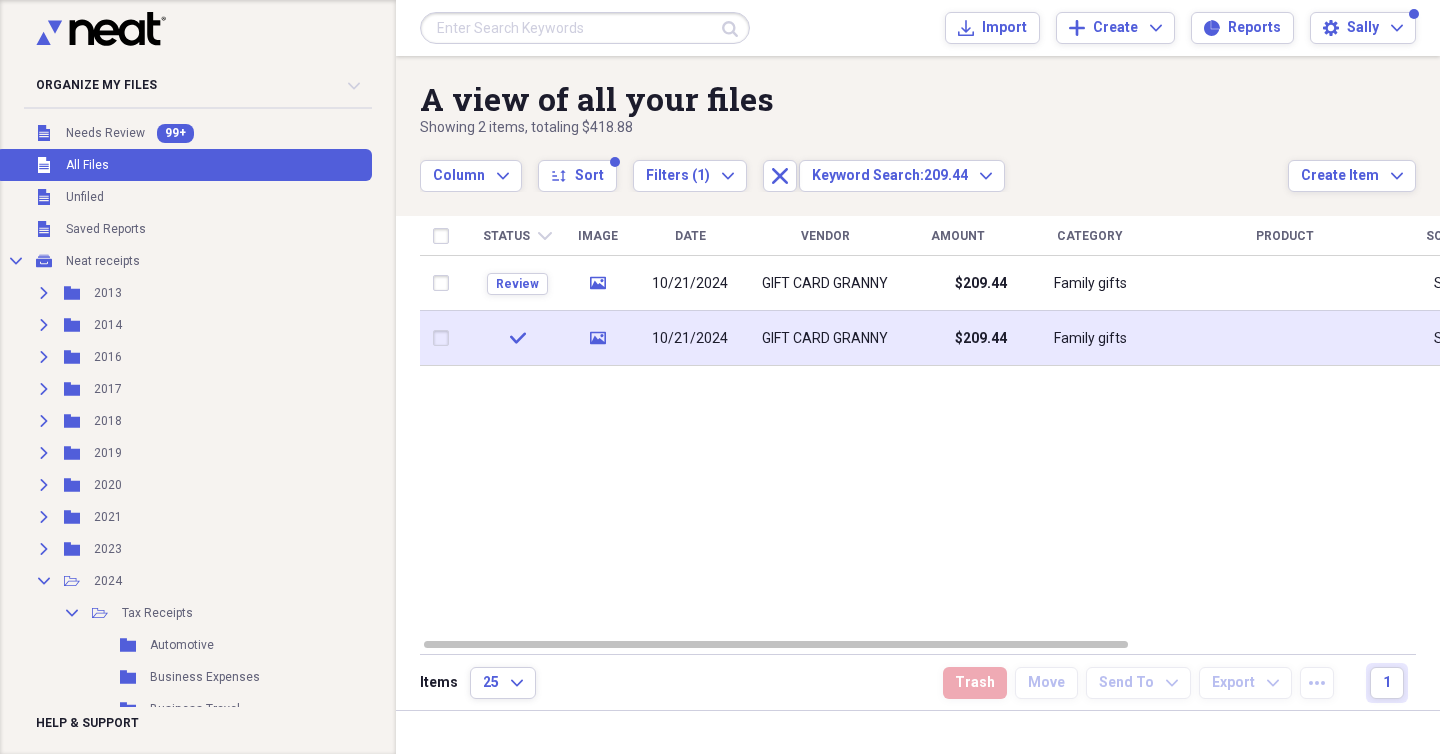 click on "GIFT CARD GRANNY" at bounding box center (825, 338) 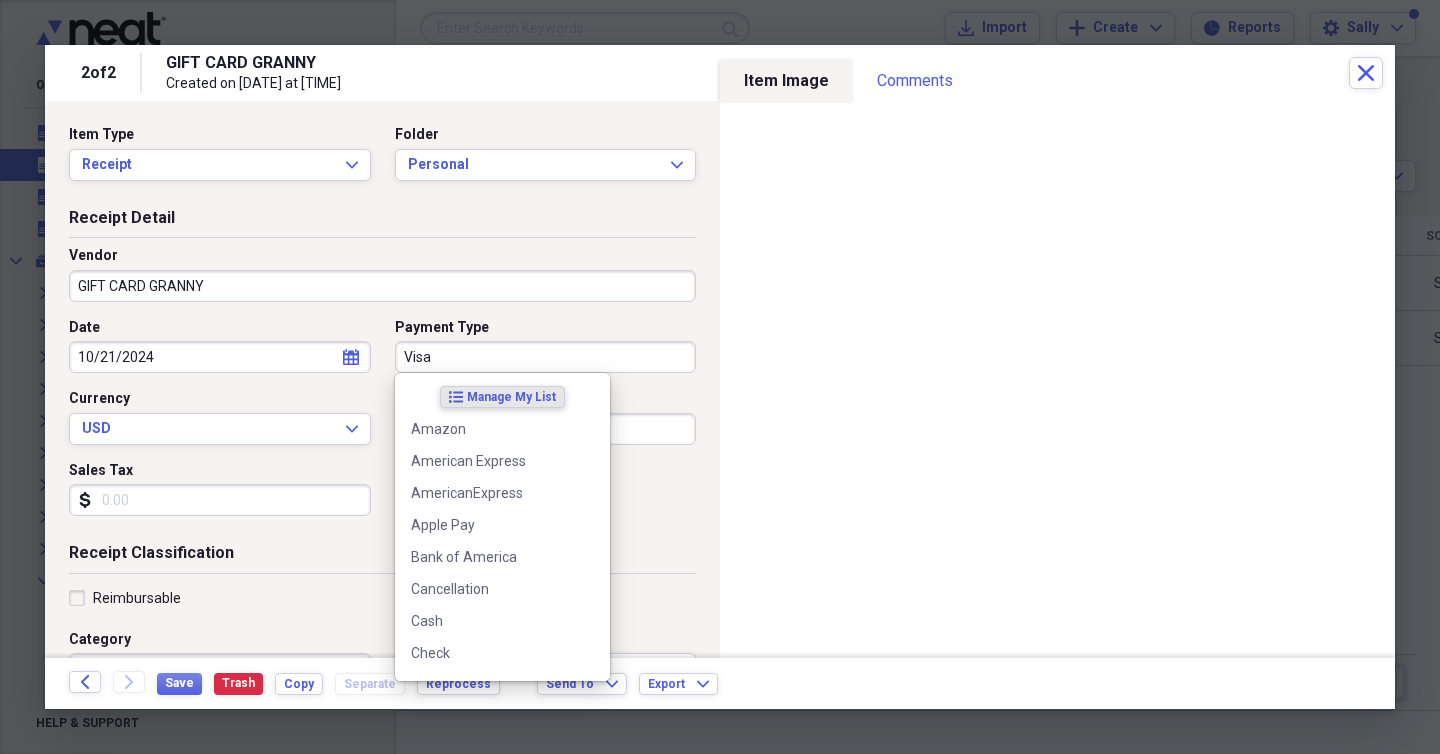 click on "Visa" at bounding box center (546, 357) 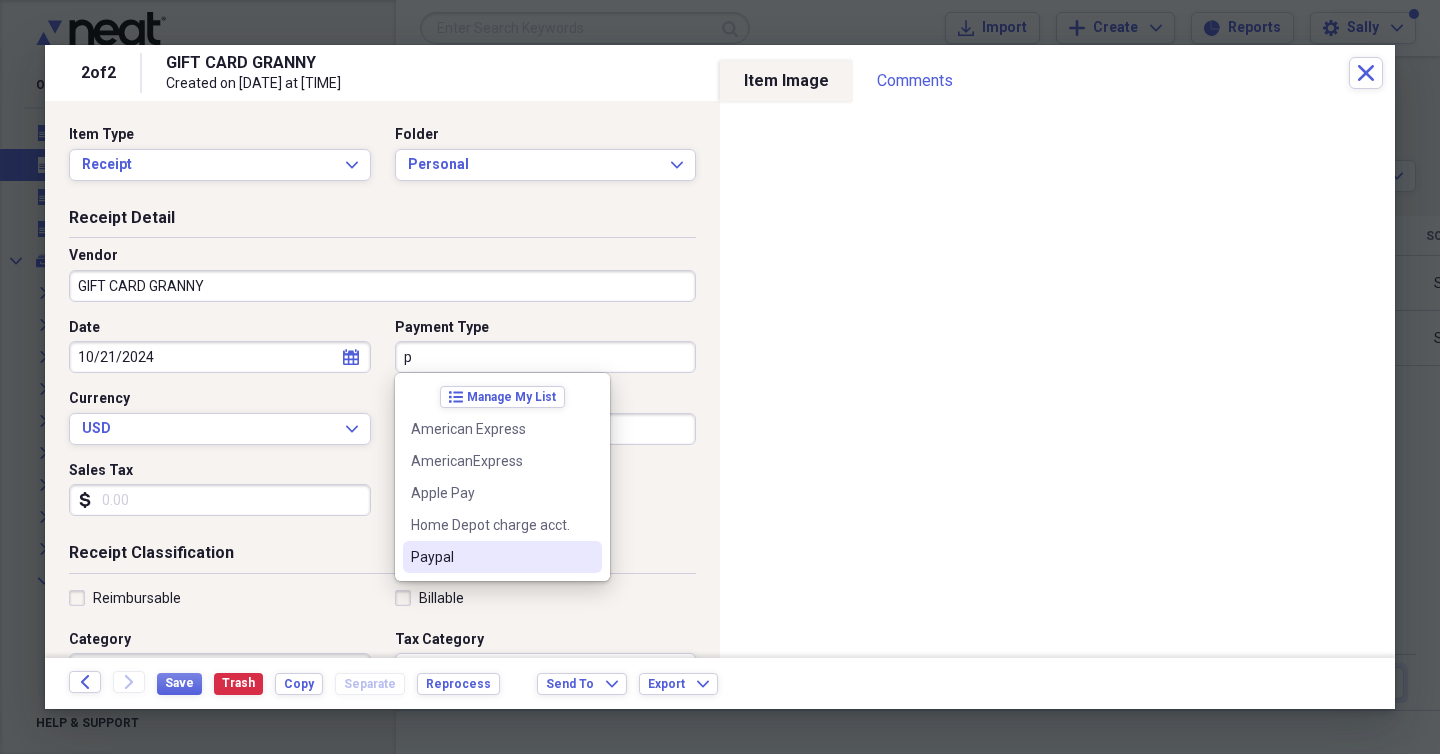 click on "Paypal" at bounding box center (490, 557) 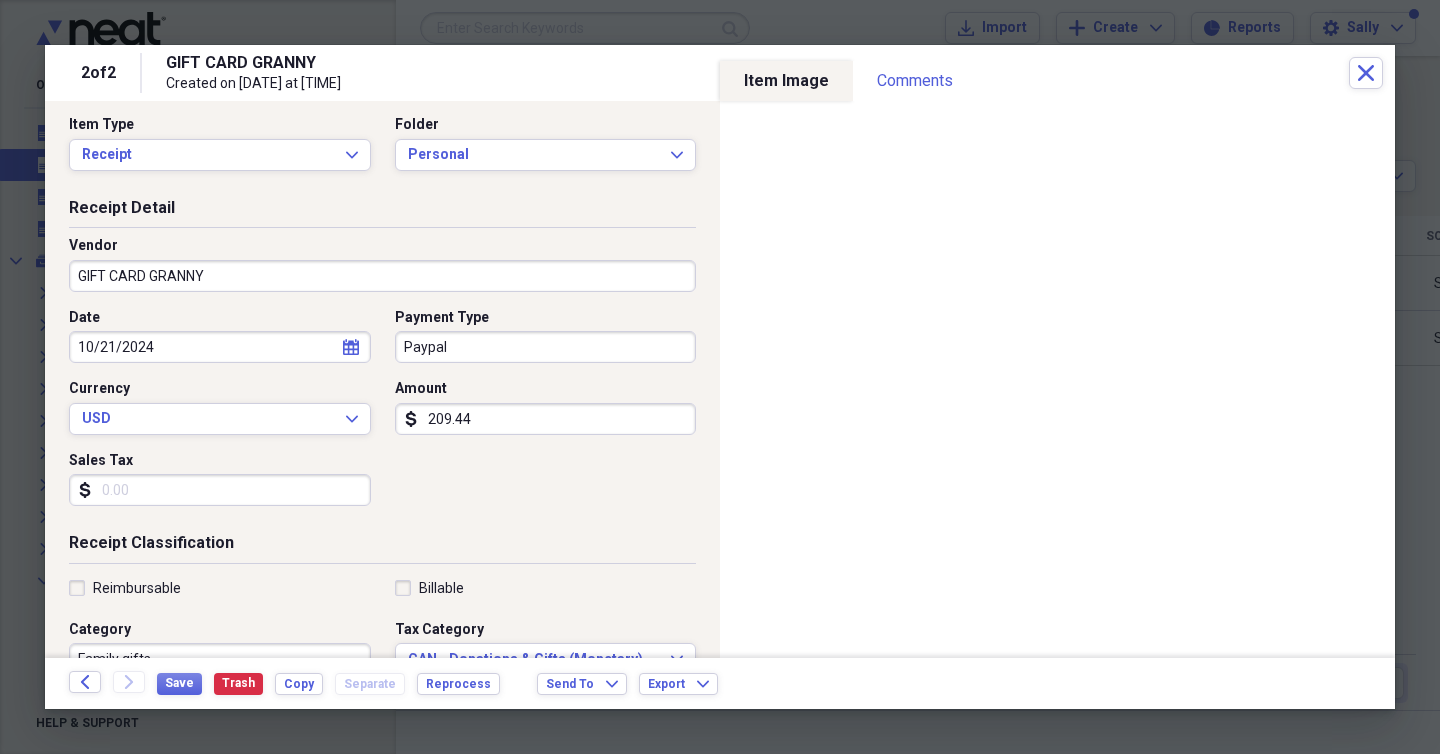 scroll, scrollTop: 0, scrollLeft: 0, axis: both 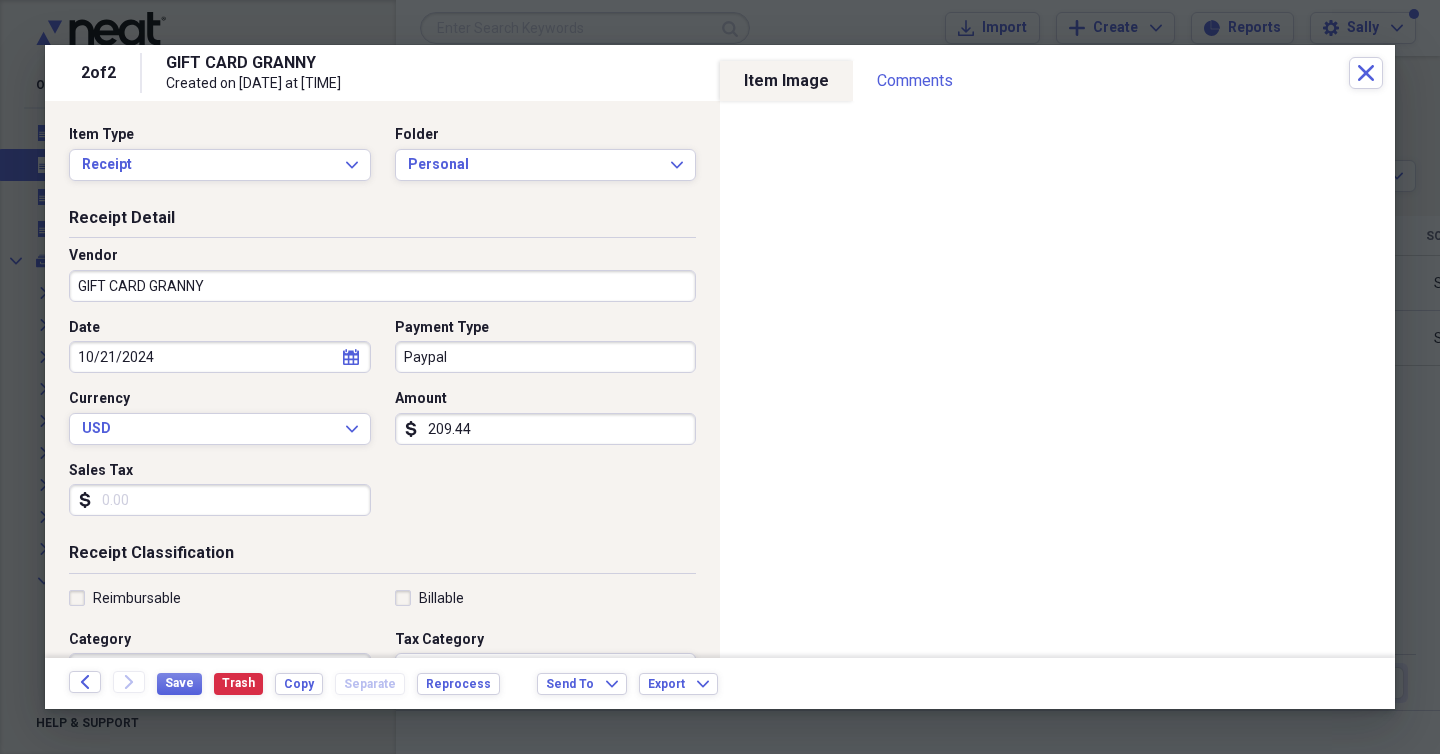 click on "GIFT CARD GRANNY" at bounding box center [382, 286] 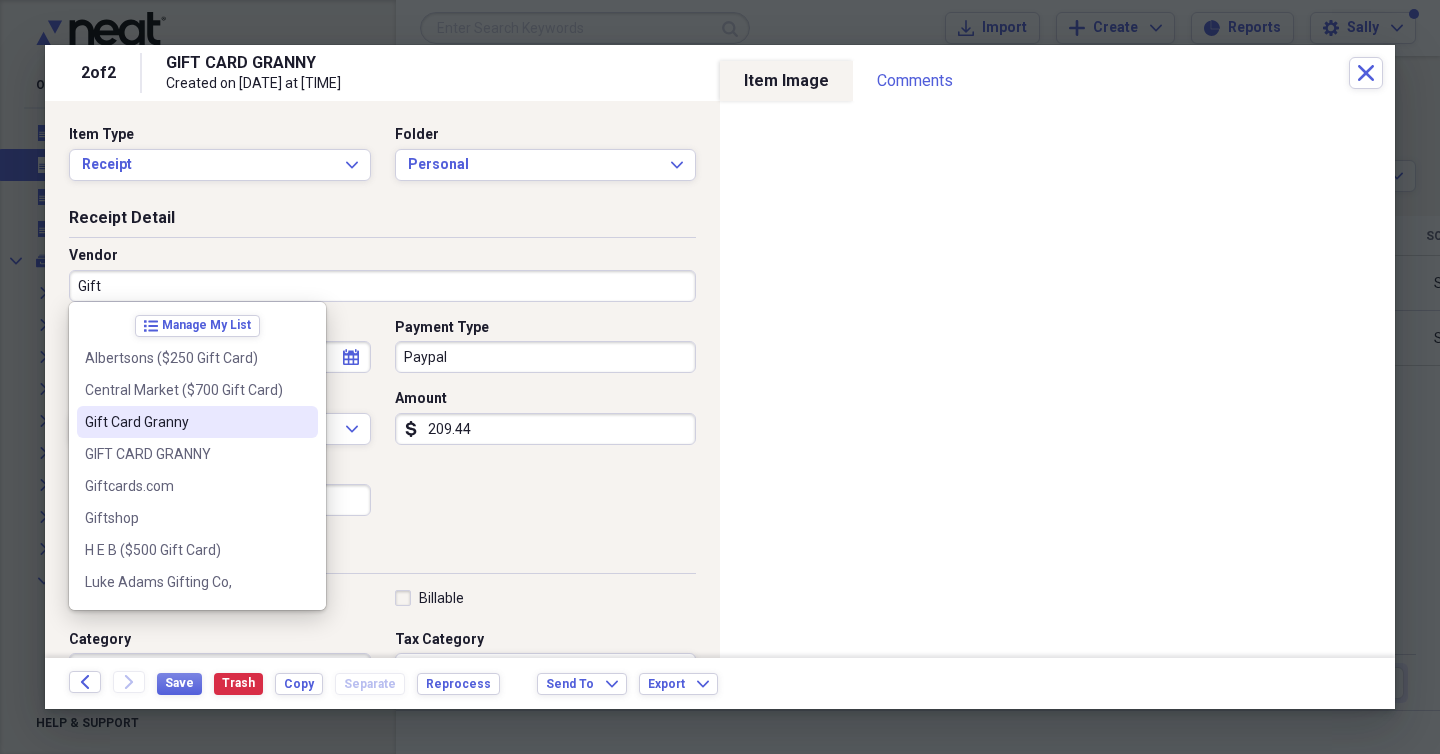click on "Gift Card Granny" at bounding box center [185, 422] 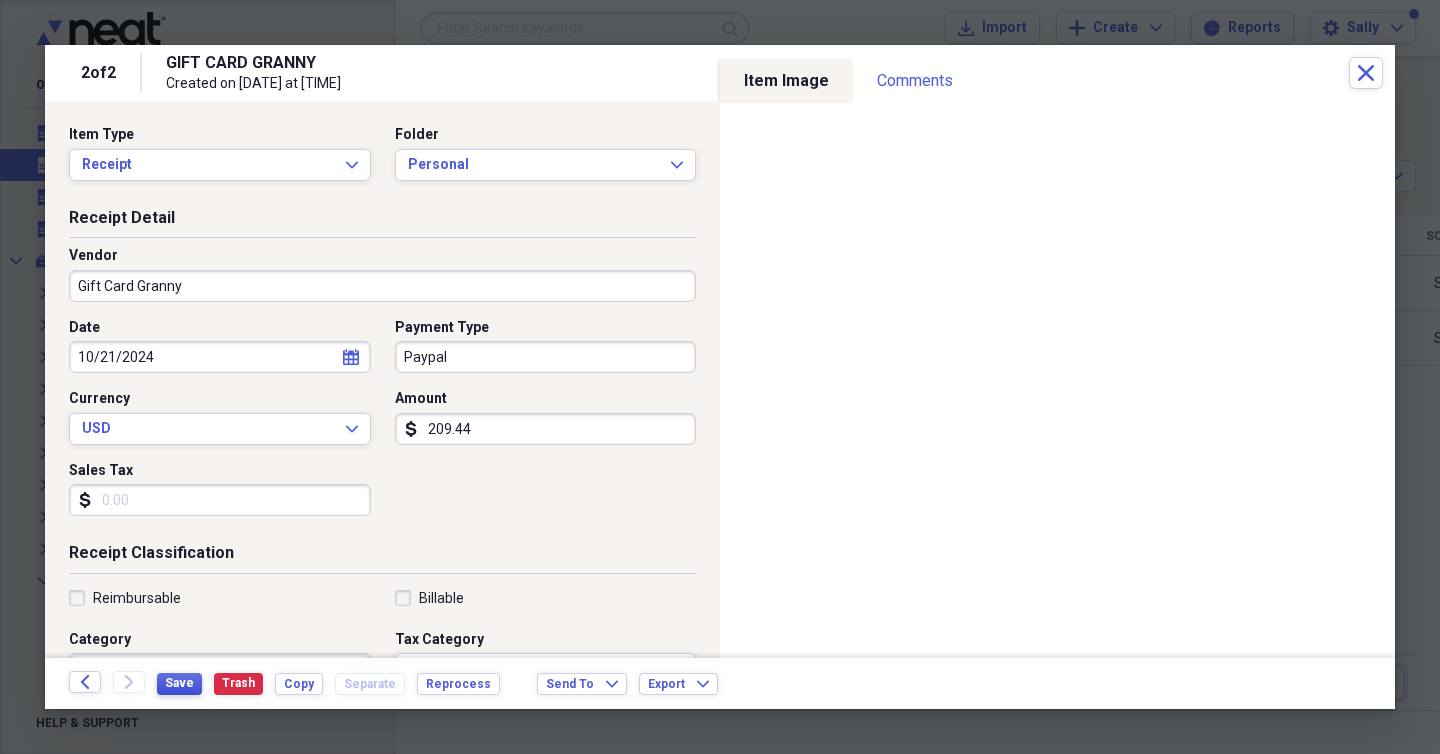 click on "Save" at bounding box center (179, 683) 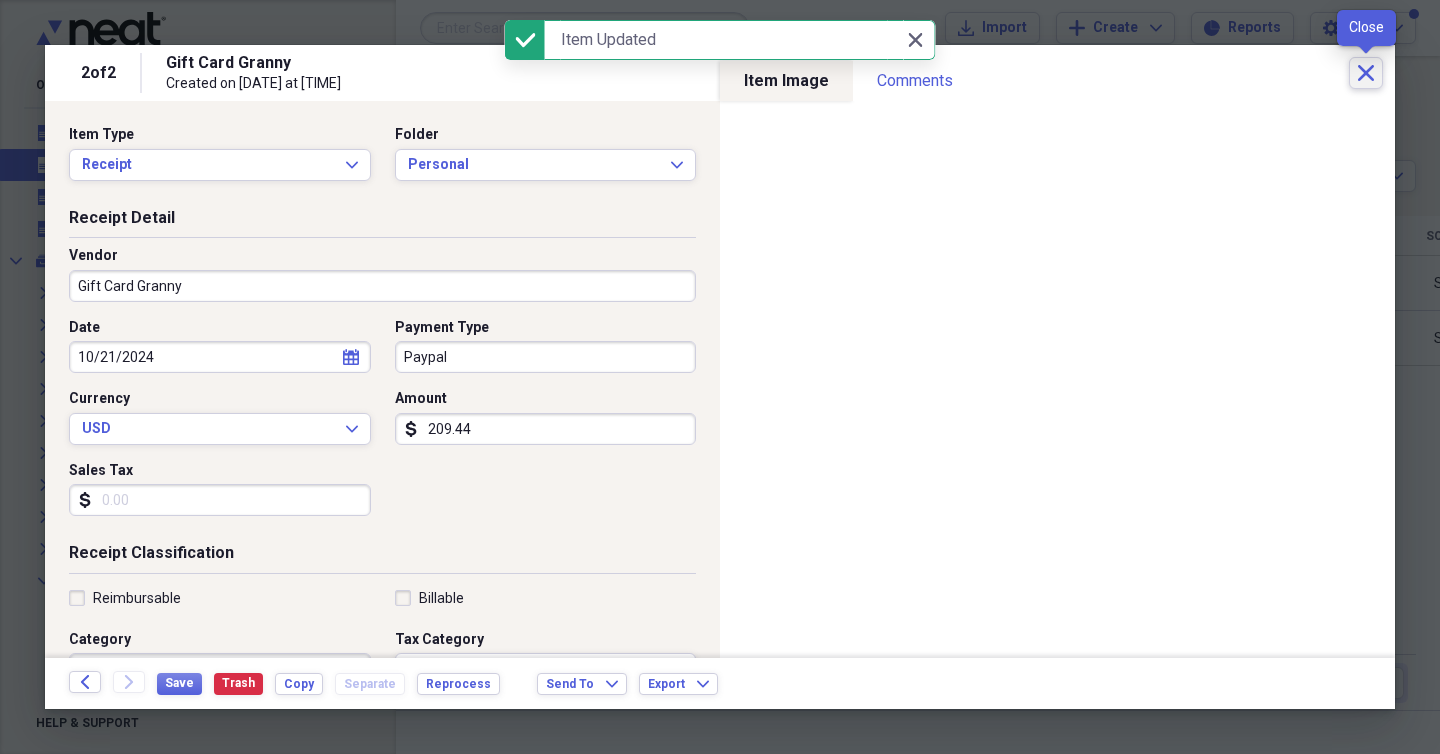 click 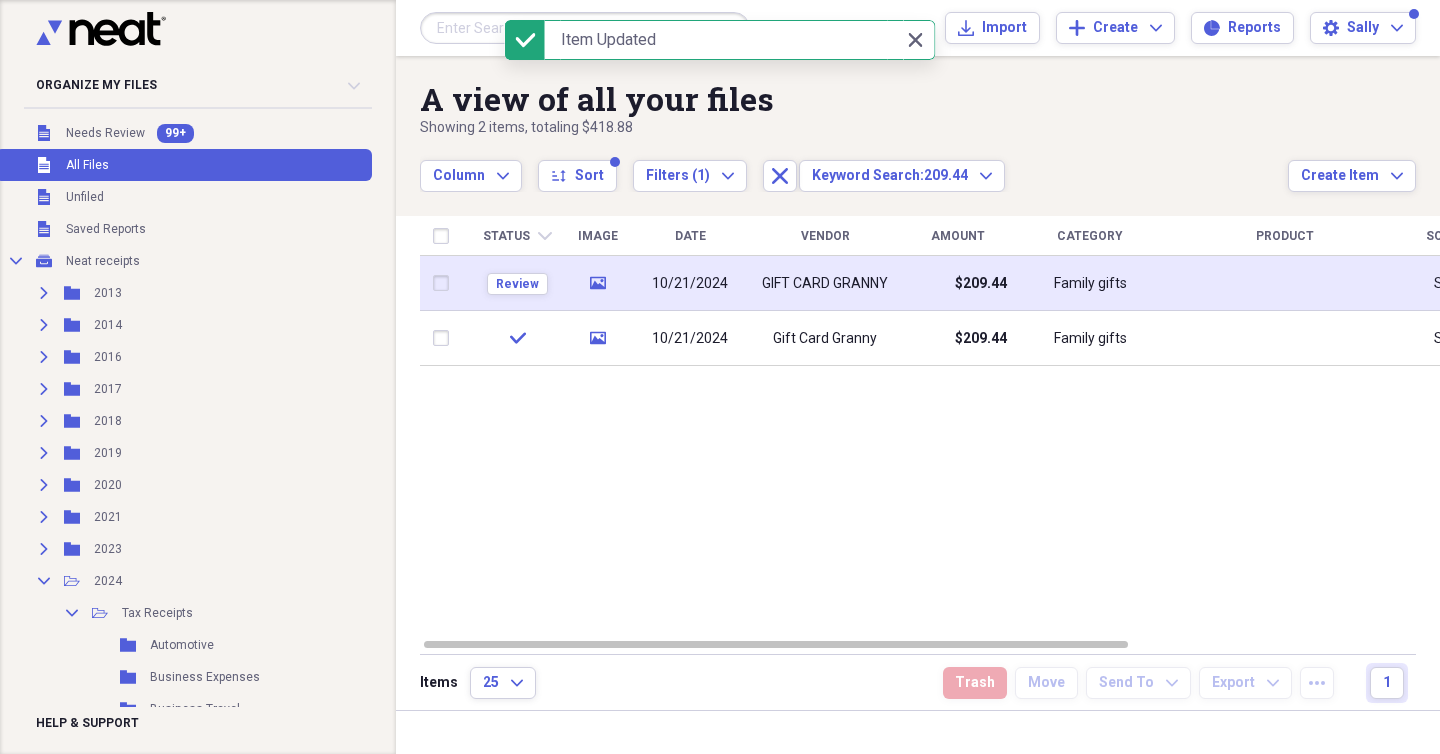 click on "GIFT CARD GRANNY" at bounding box center (825, 283) 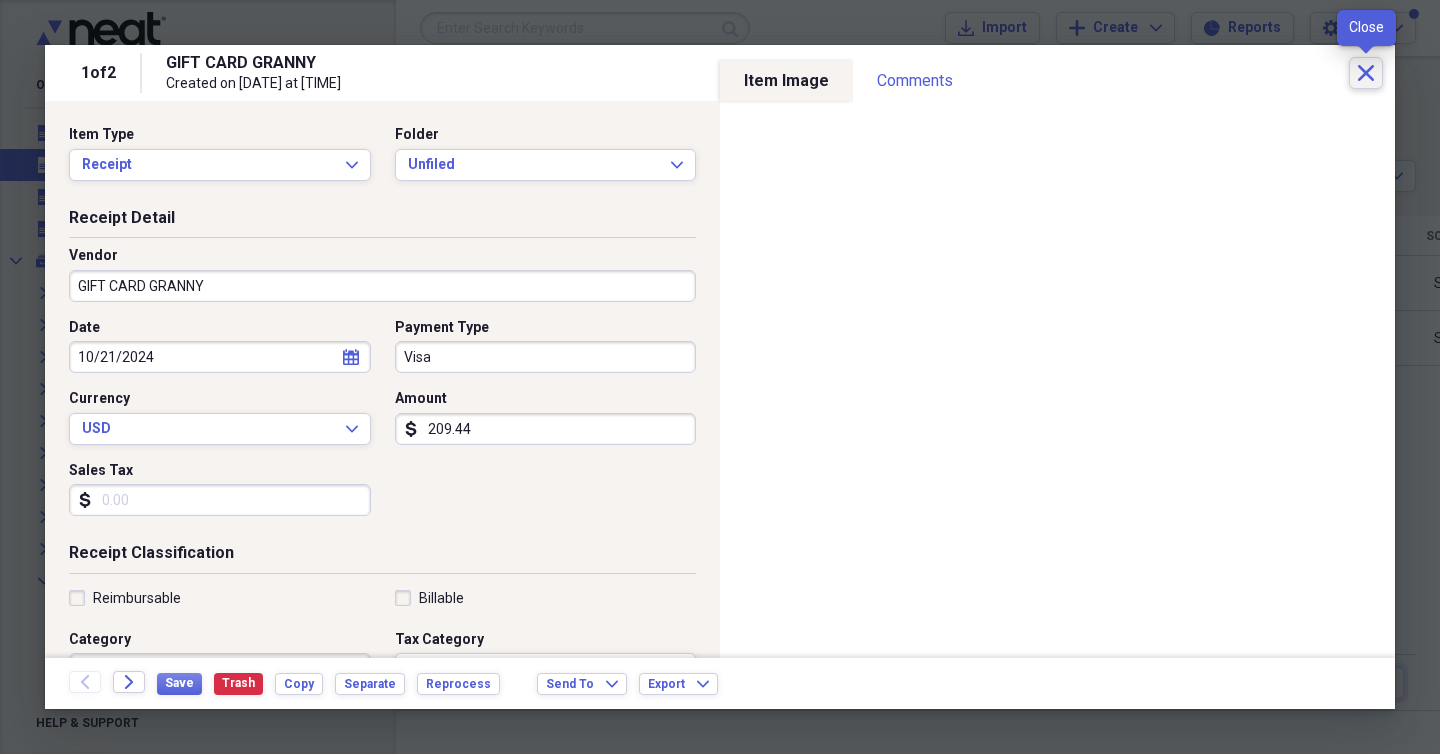 click on "Close" 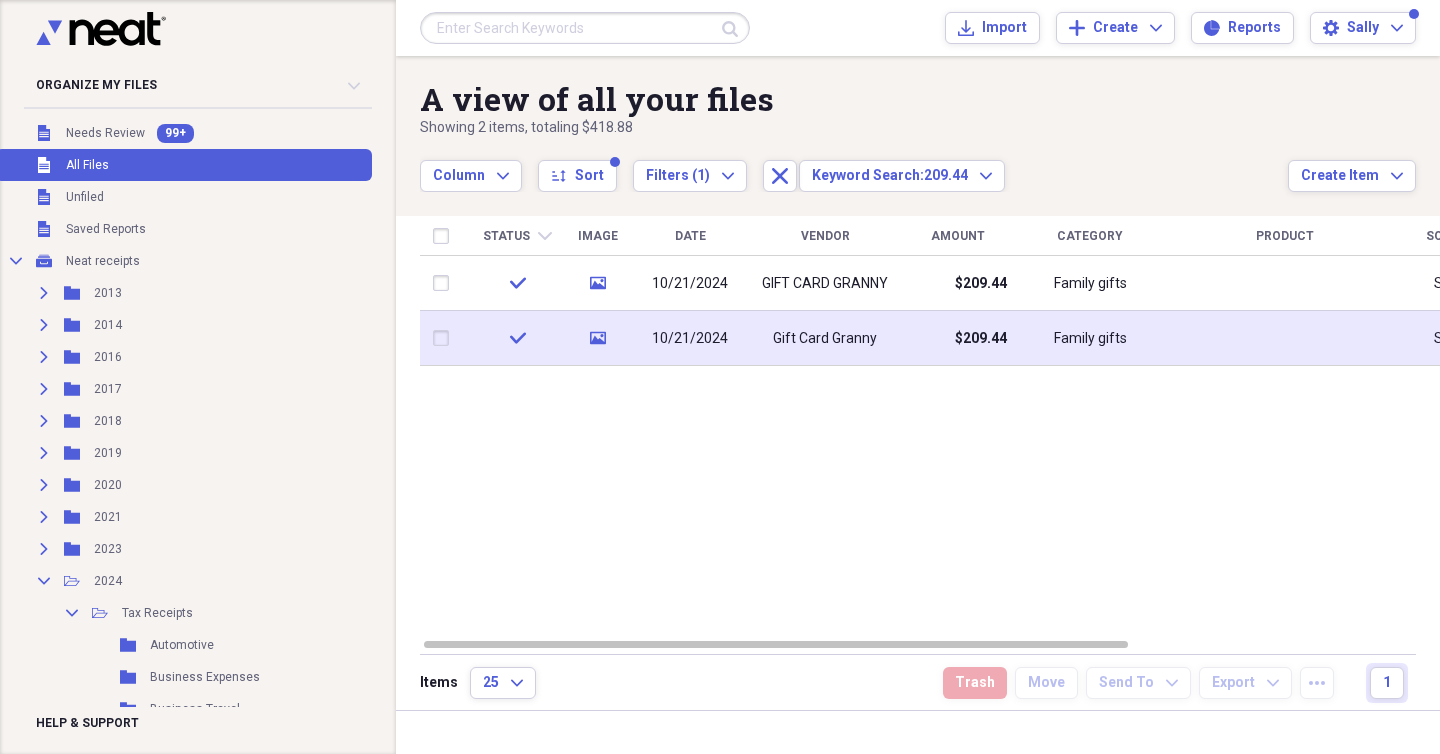 click on "10/21/2024" at bounding box center (690, 338) 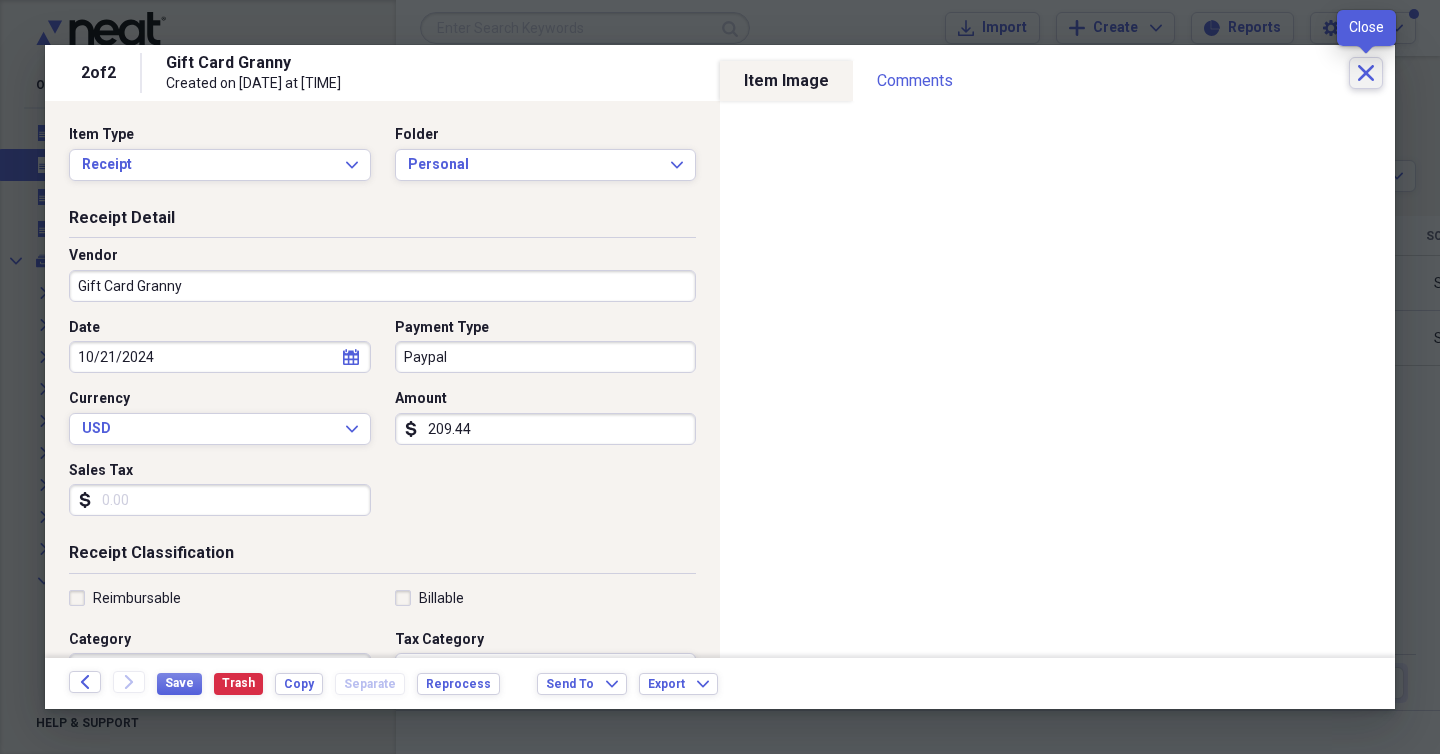 click on "Close" at bounding box center [1366, 73] 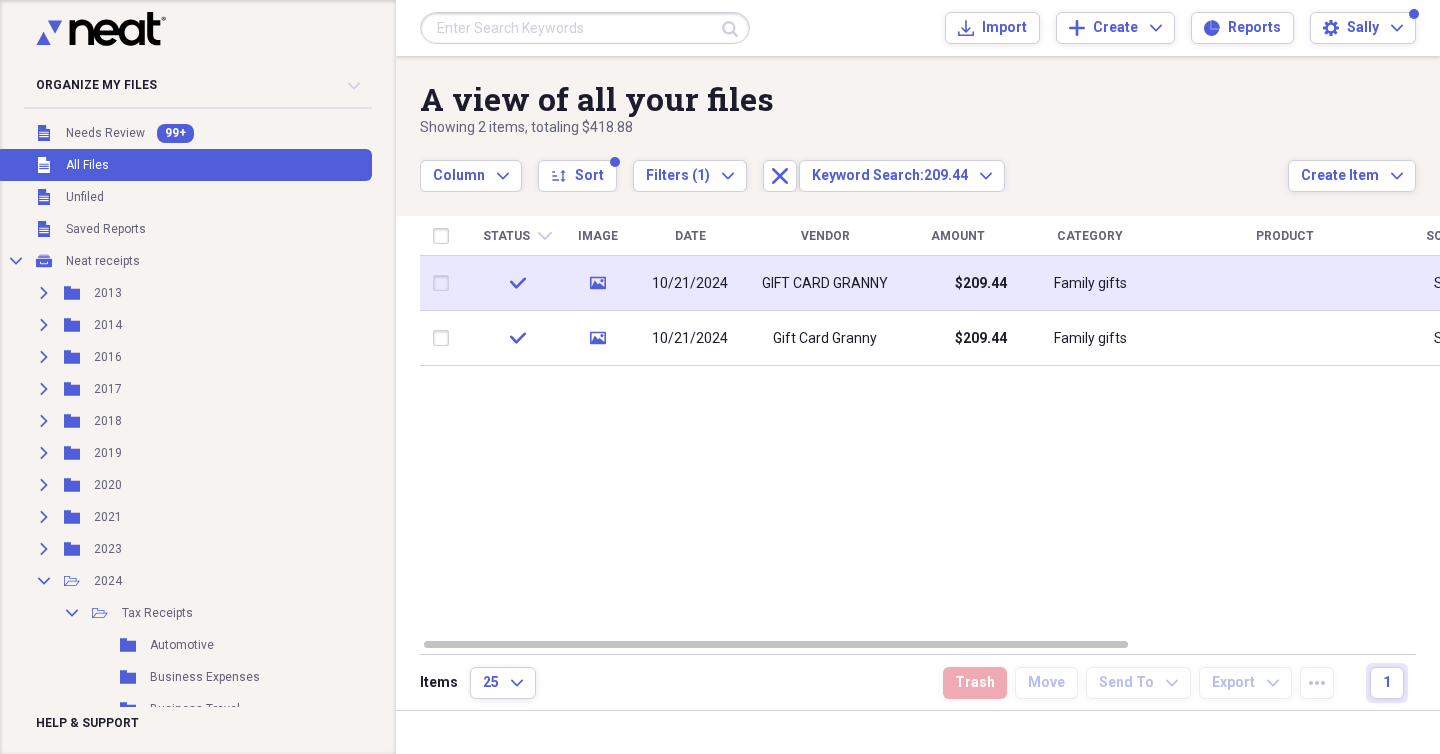 click at bounding box center (445, 283) 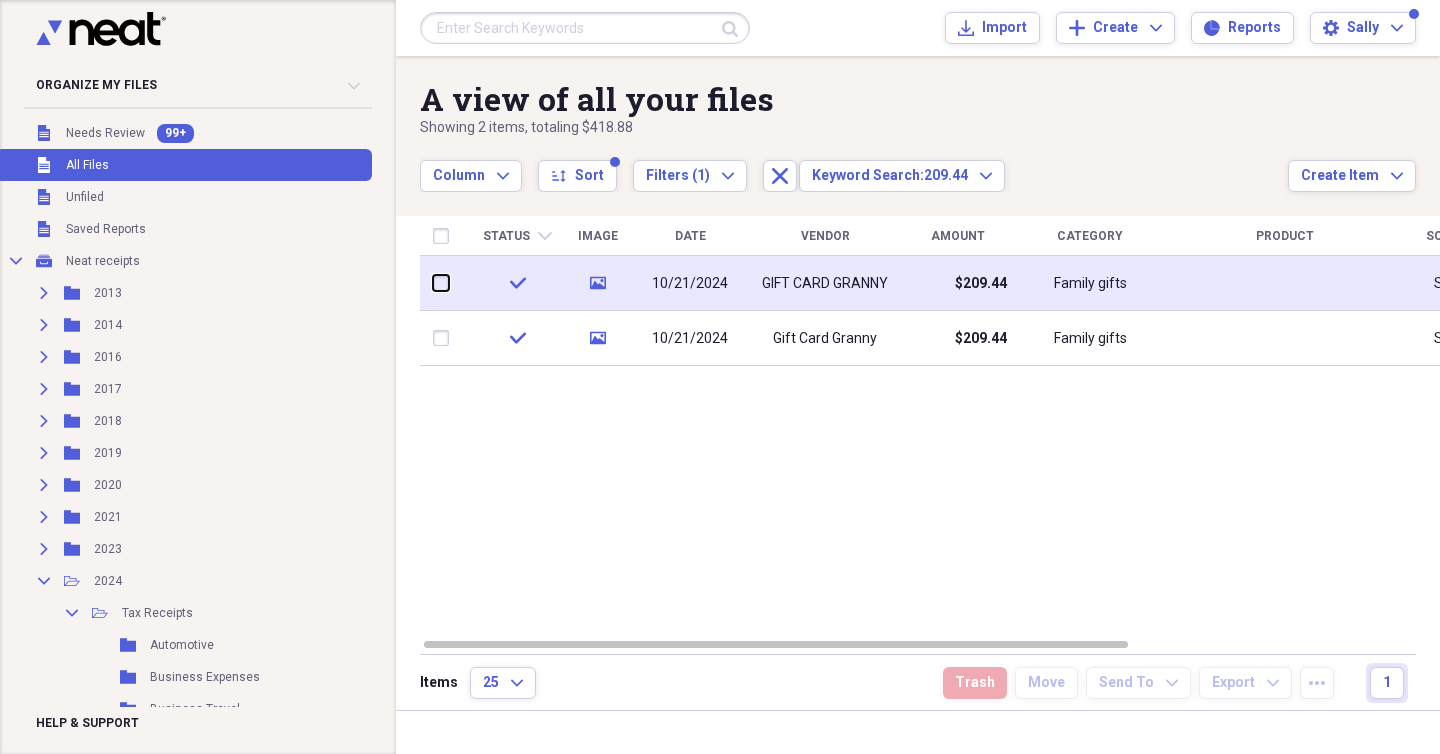 click at bounding box center (433, 283) 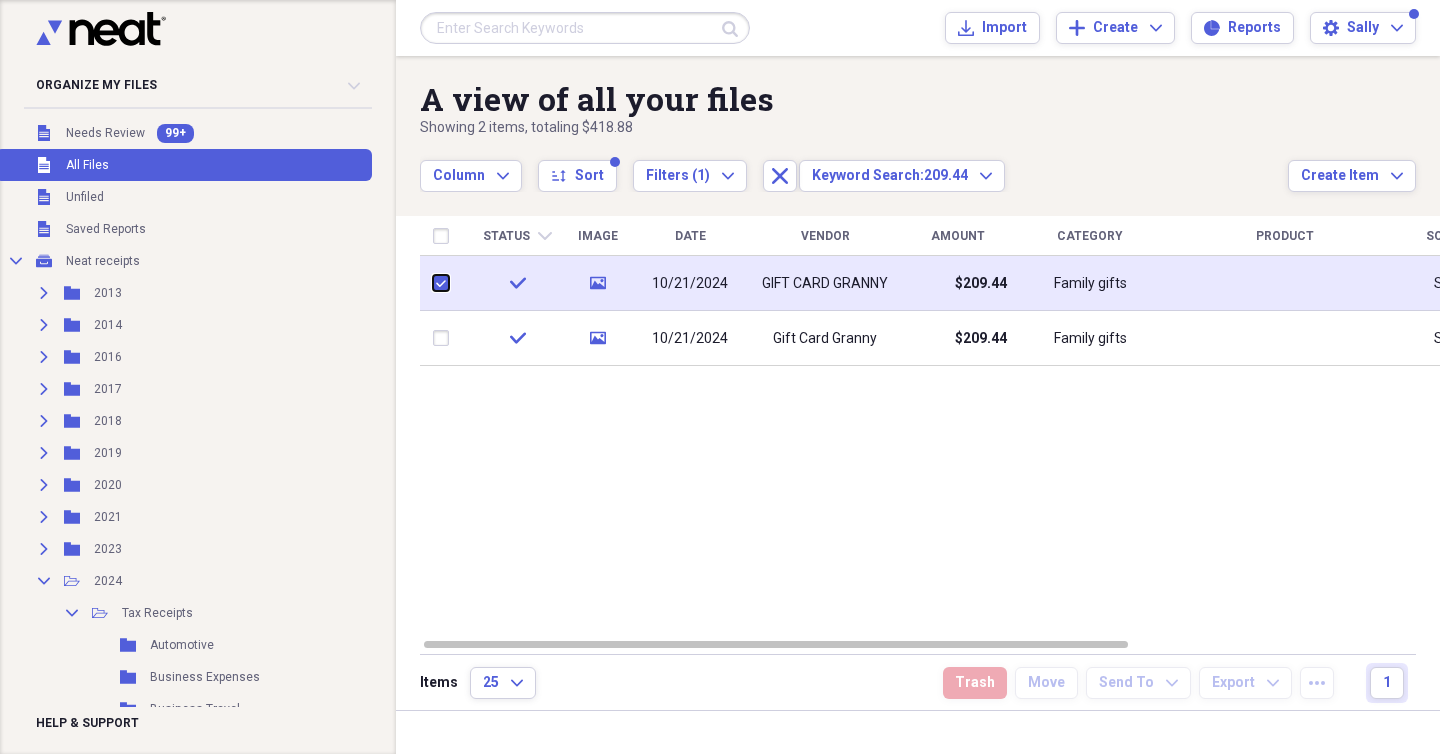 checkbox on "true" 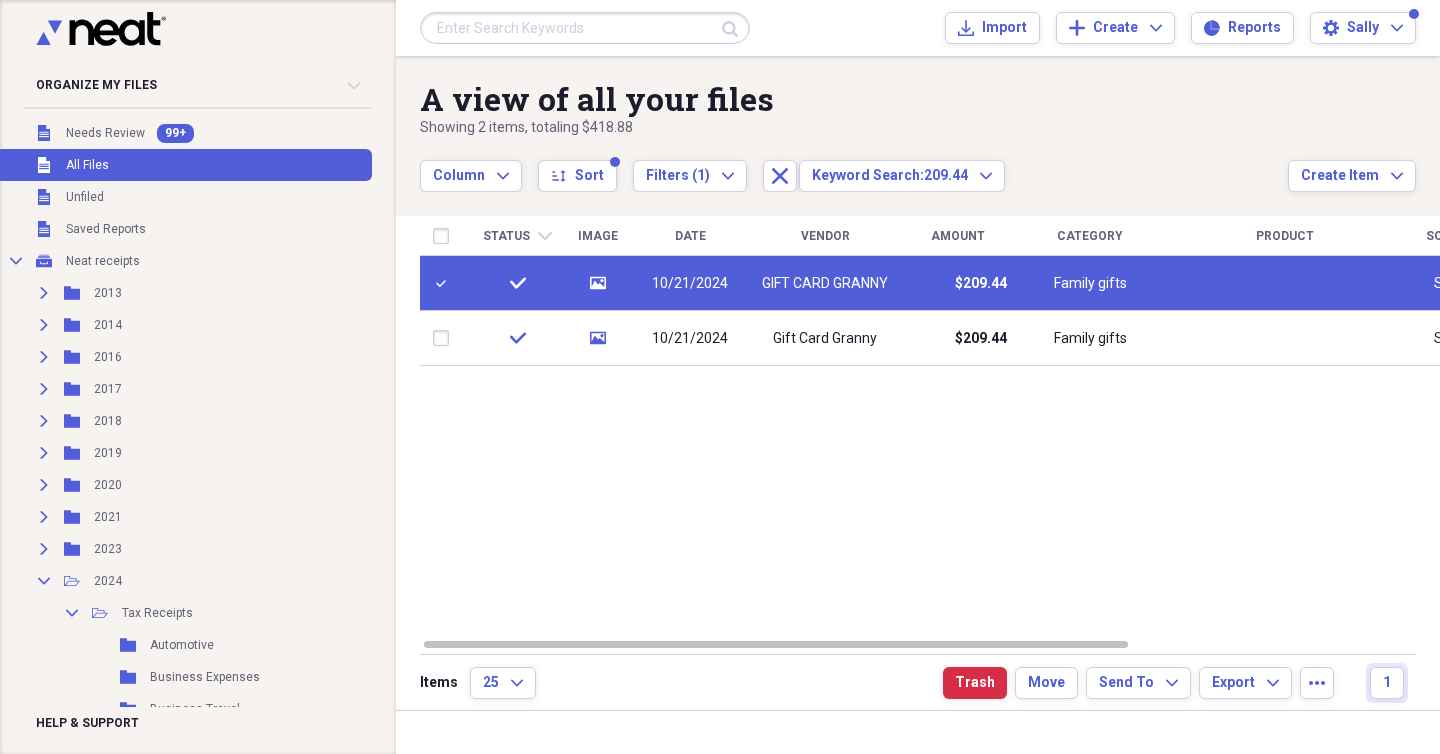 click on "GIFT CARD GRANNY" at bounding box center (825, 284) 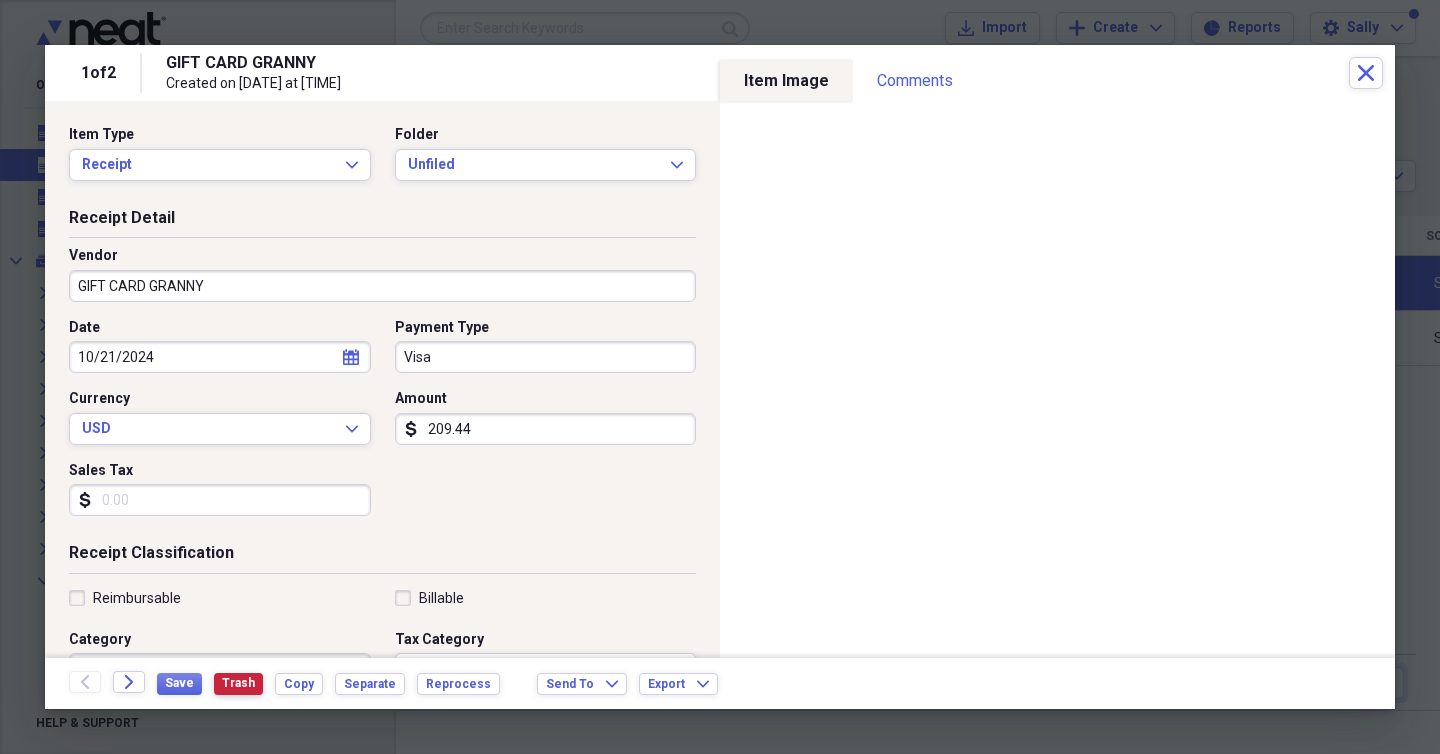 click on "Trash" at bounding box center [238, 683] 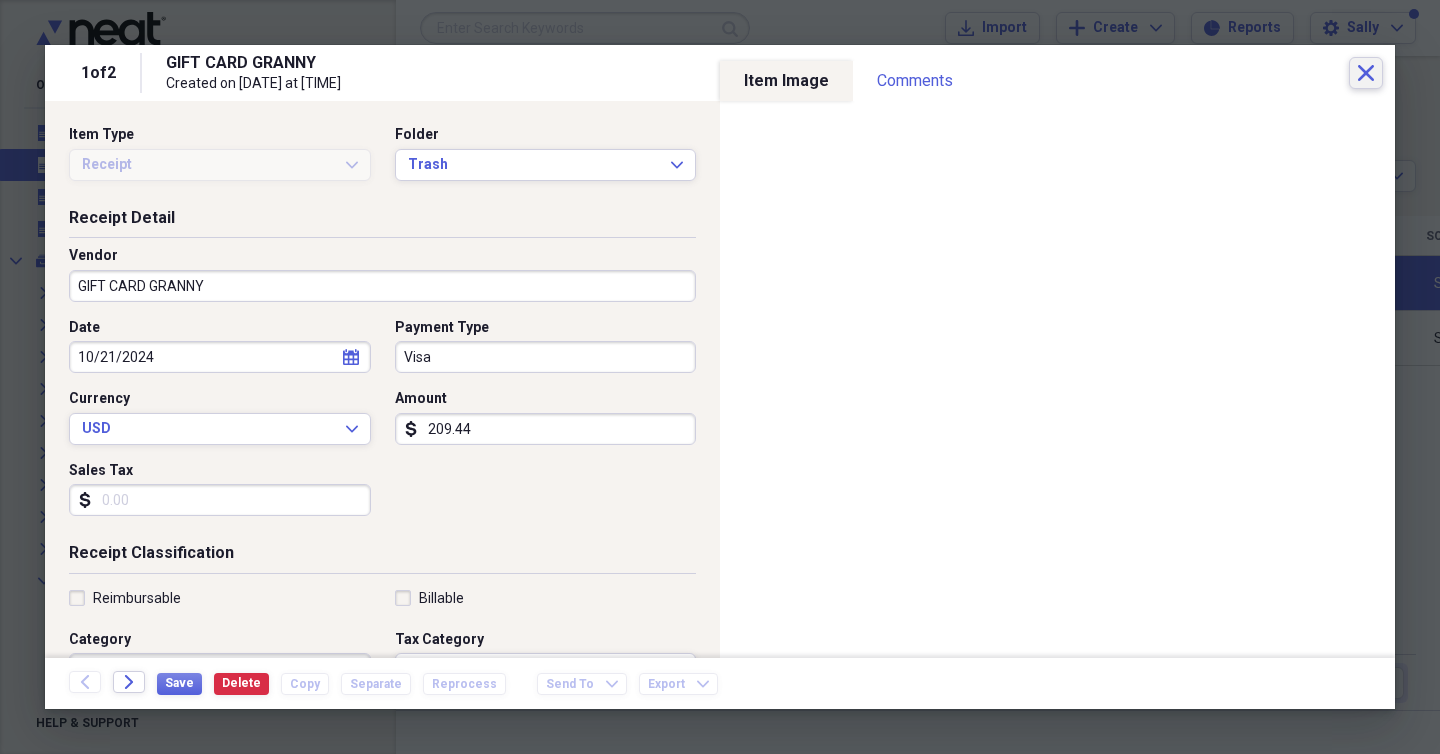 click on "Close" 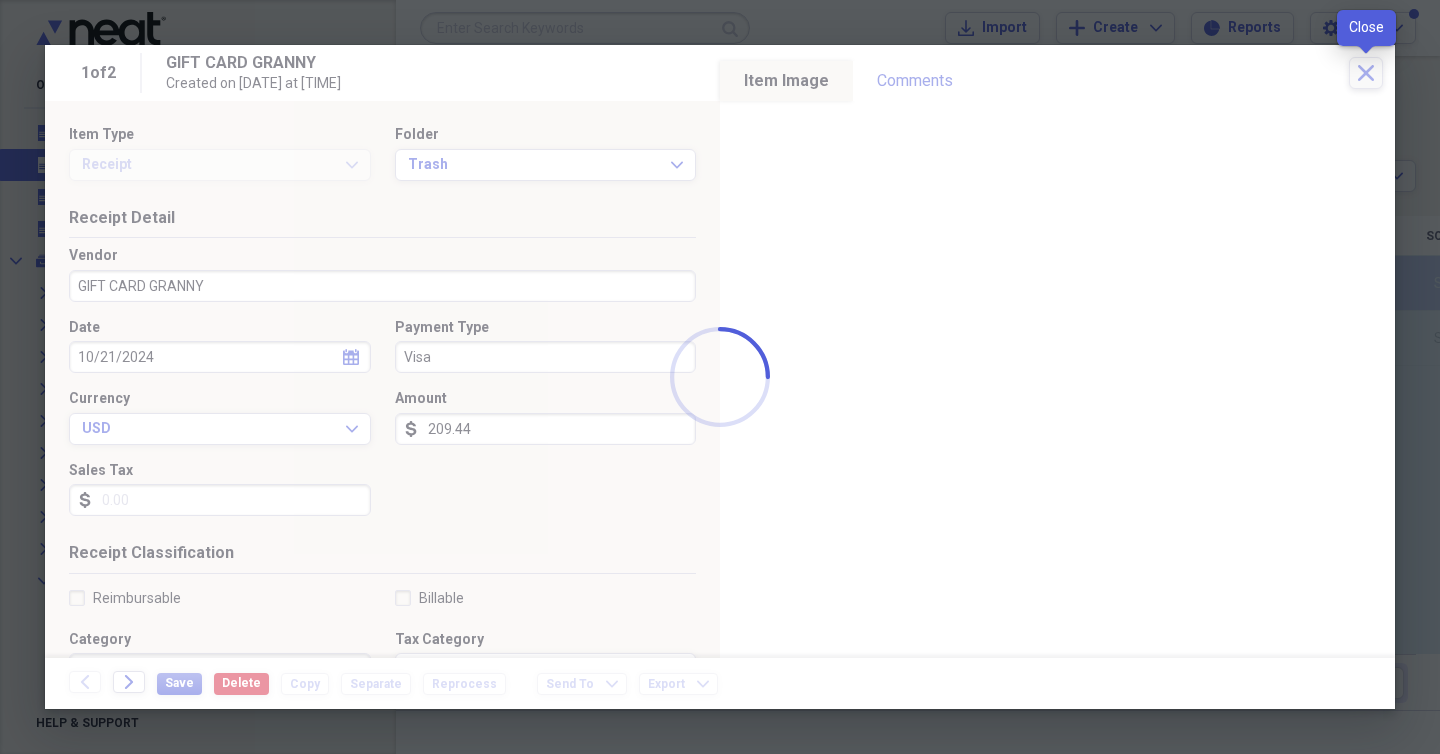 checkbox on "false" 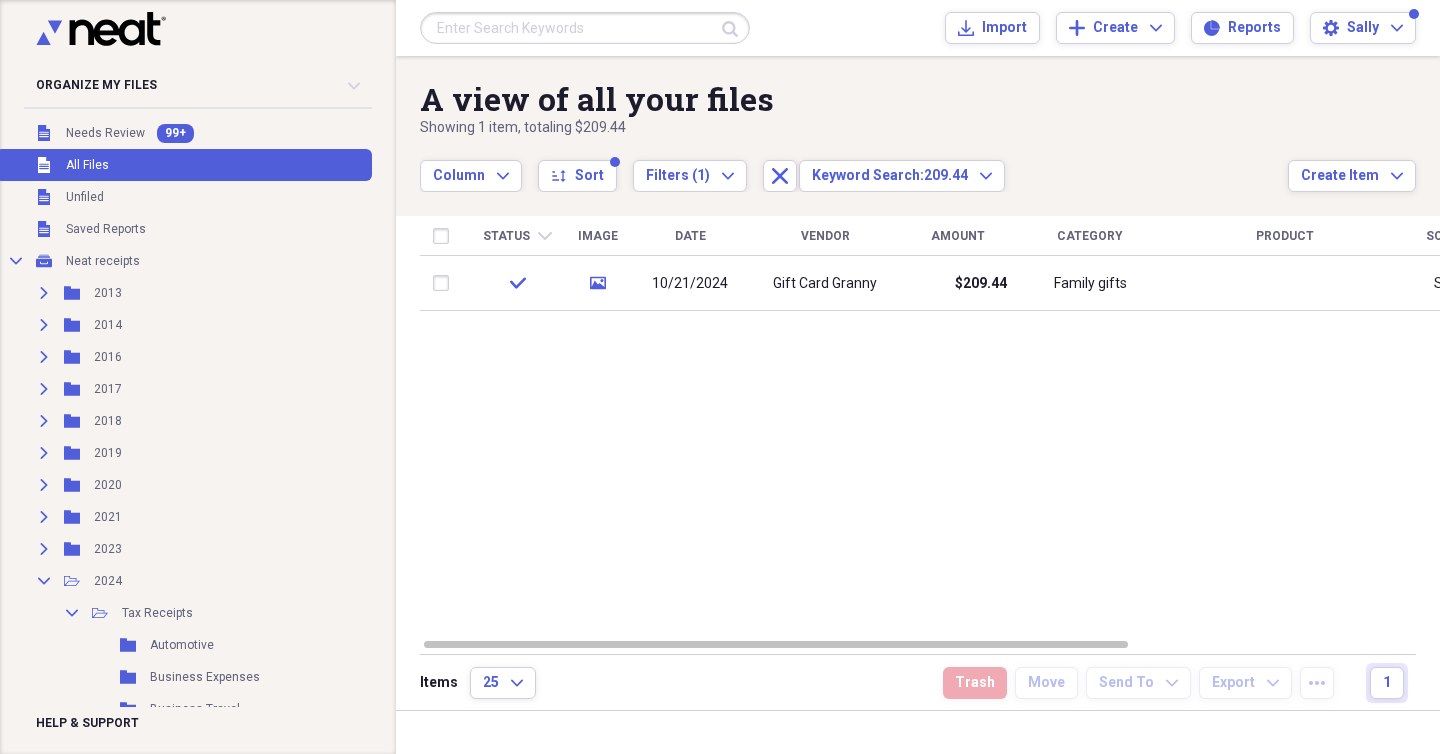 click at bounding box center [585, 28] 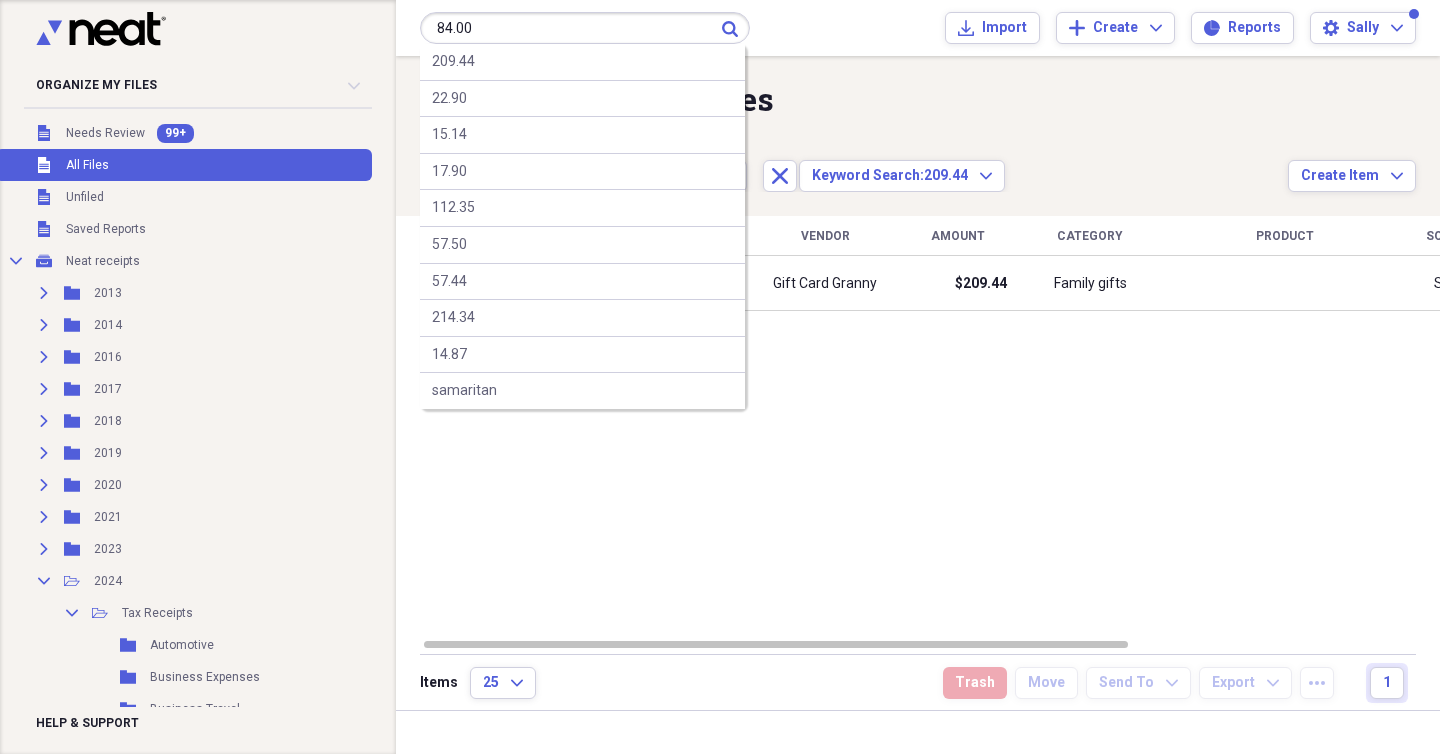 type on "84.00" 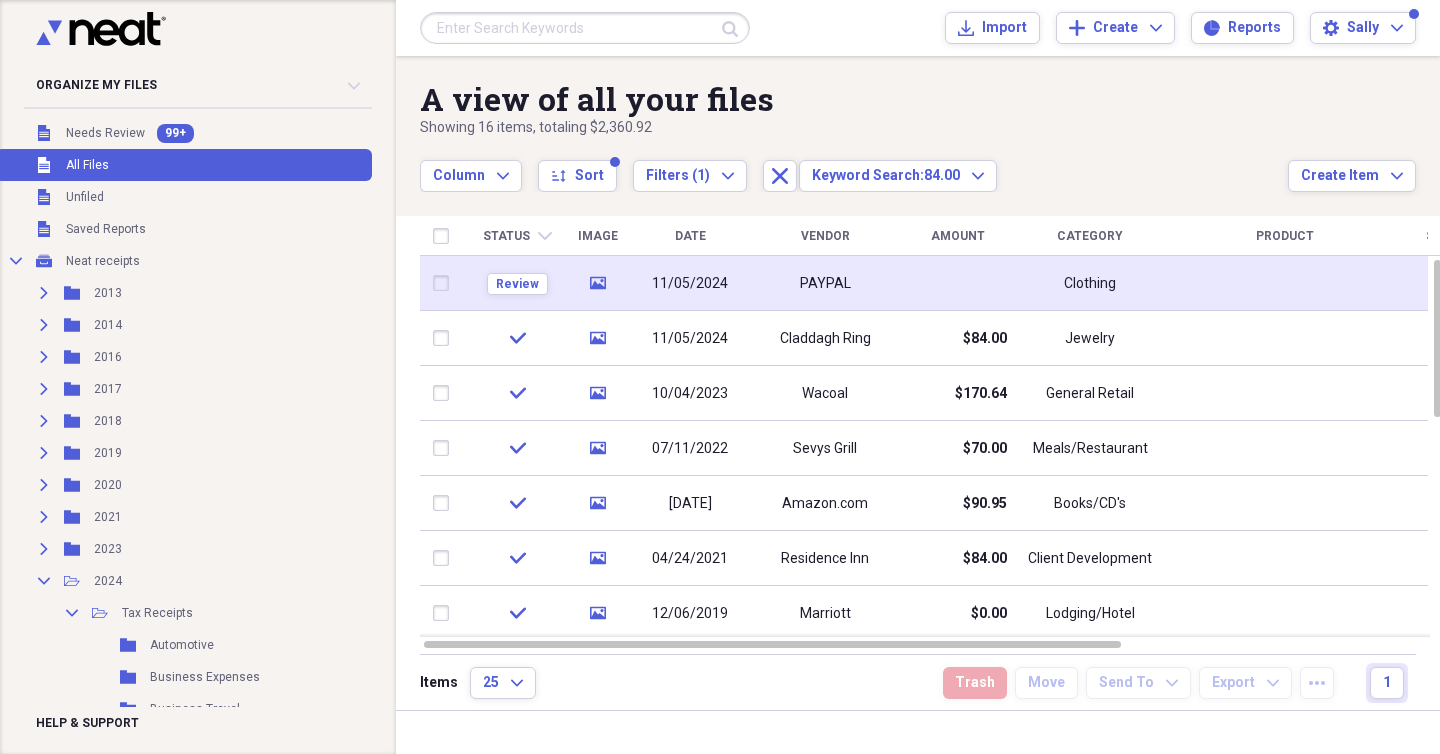 click 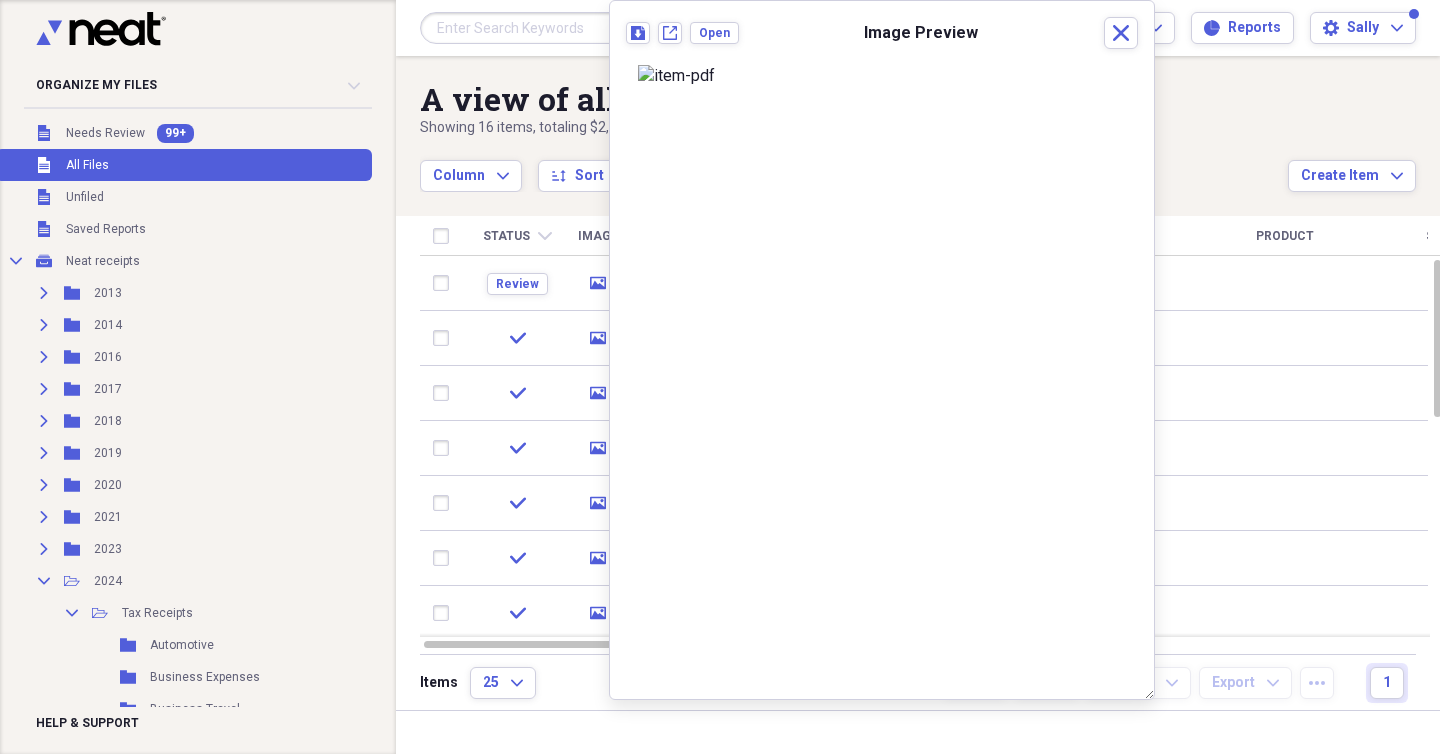 scroll, scrollTop: 4, scrollLeft: 0, axis: vertical 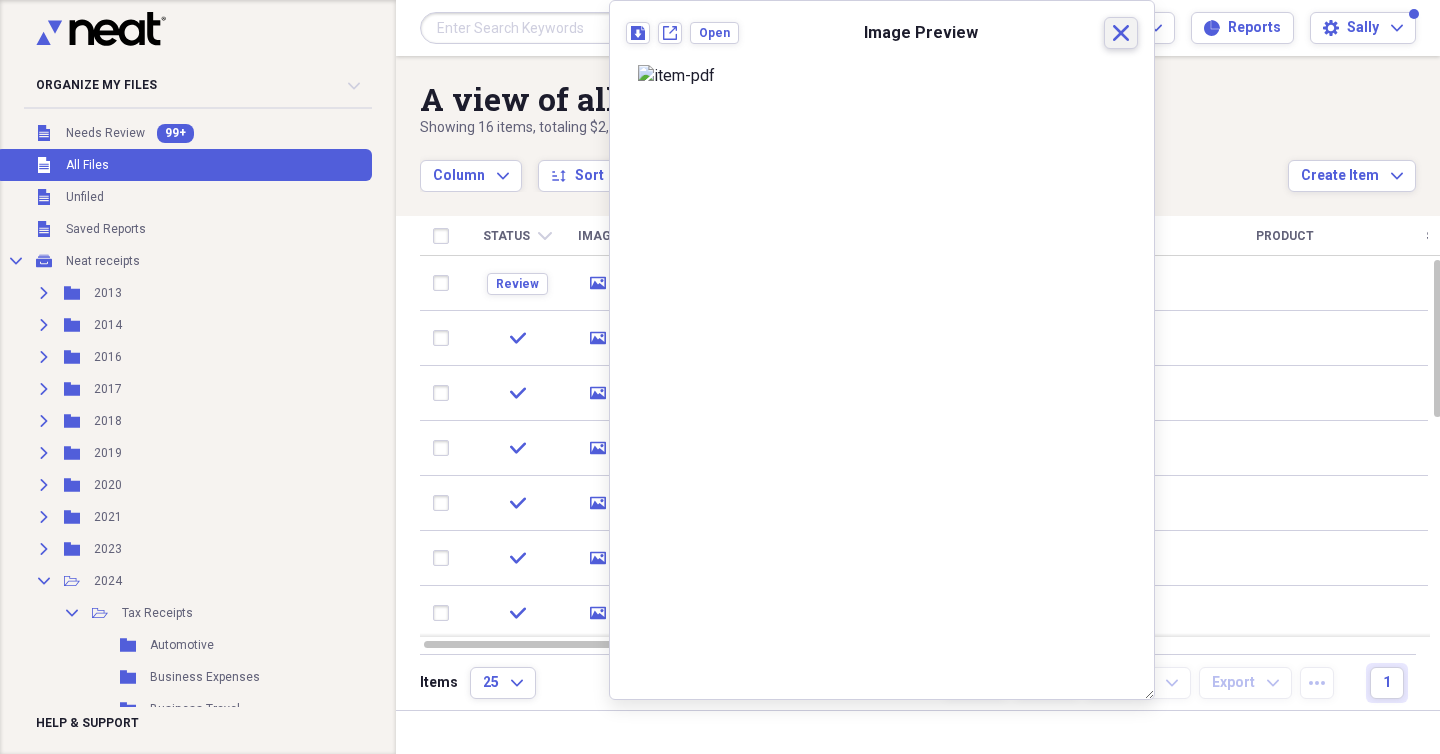 click 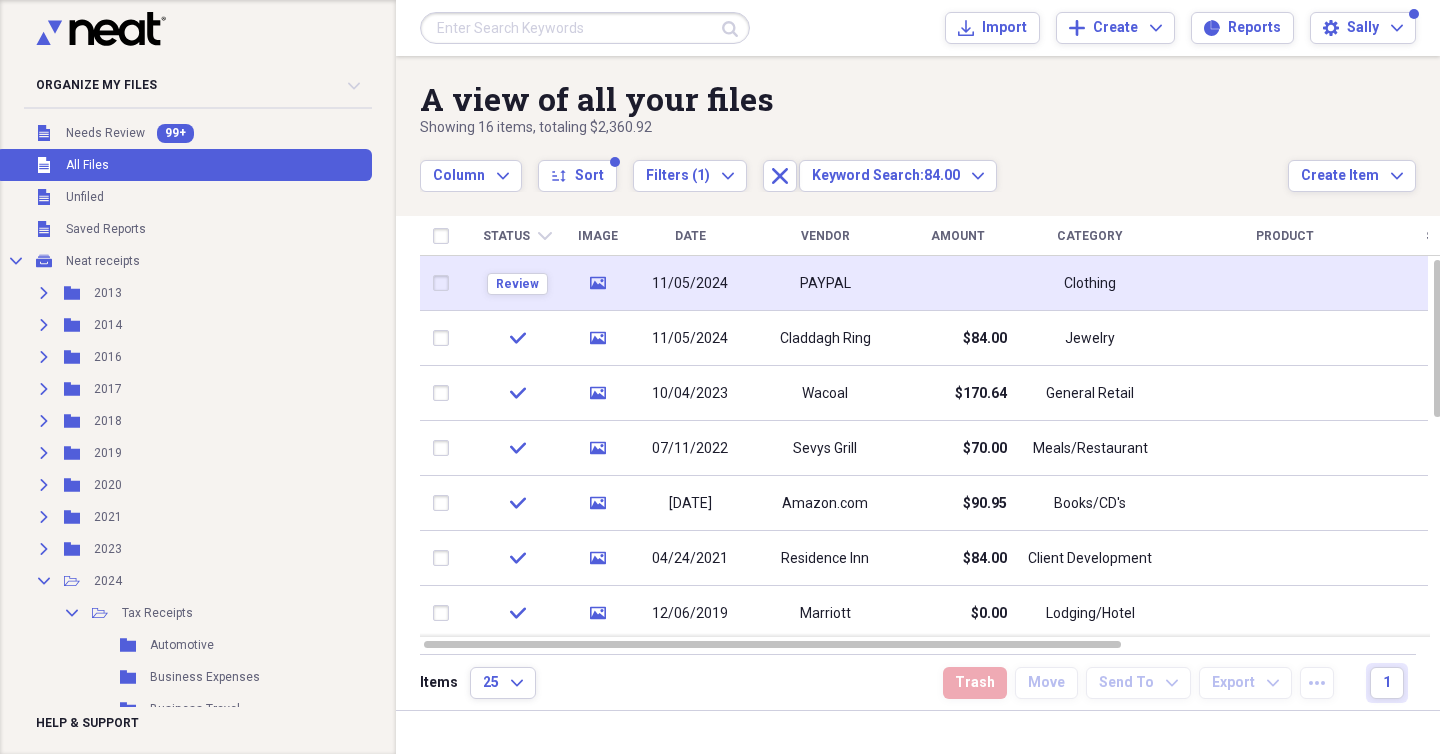 click on "PAYPAL" at bounding box center (825, 283) 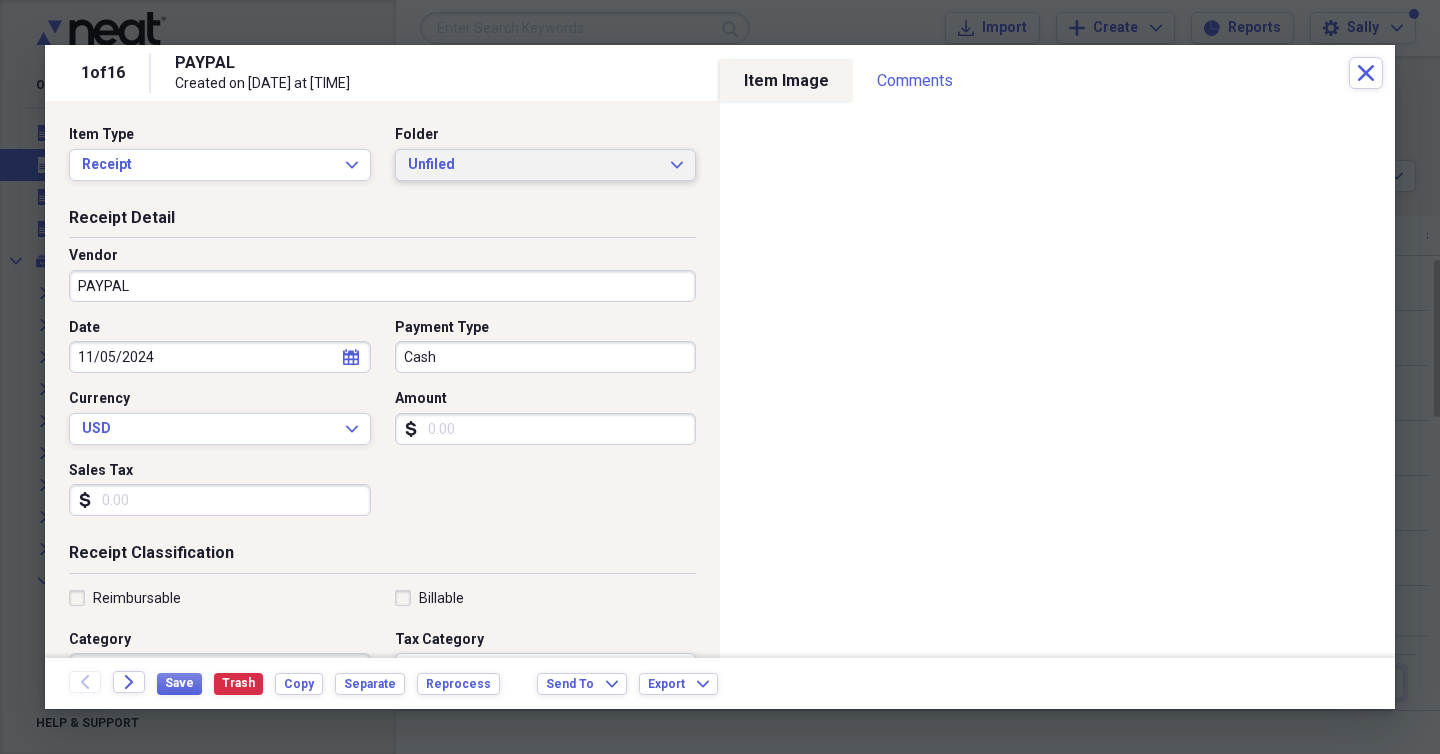 click on "Unfiled" at bounding box center [534, 165] 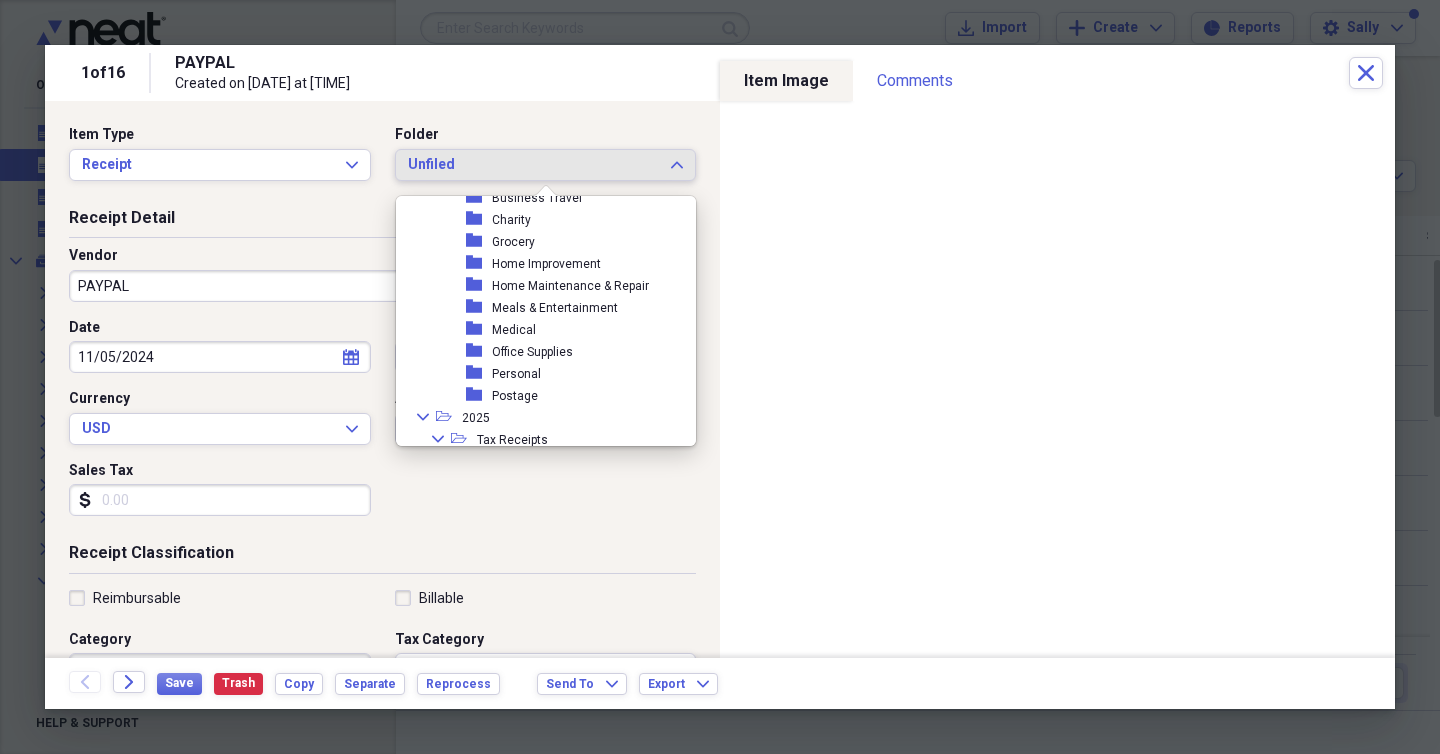 scroll, scrollTop: 395, scrollLeft: 0, axis: vertical 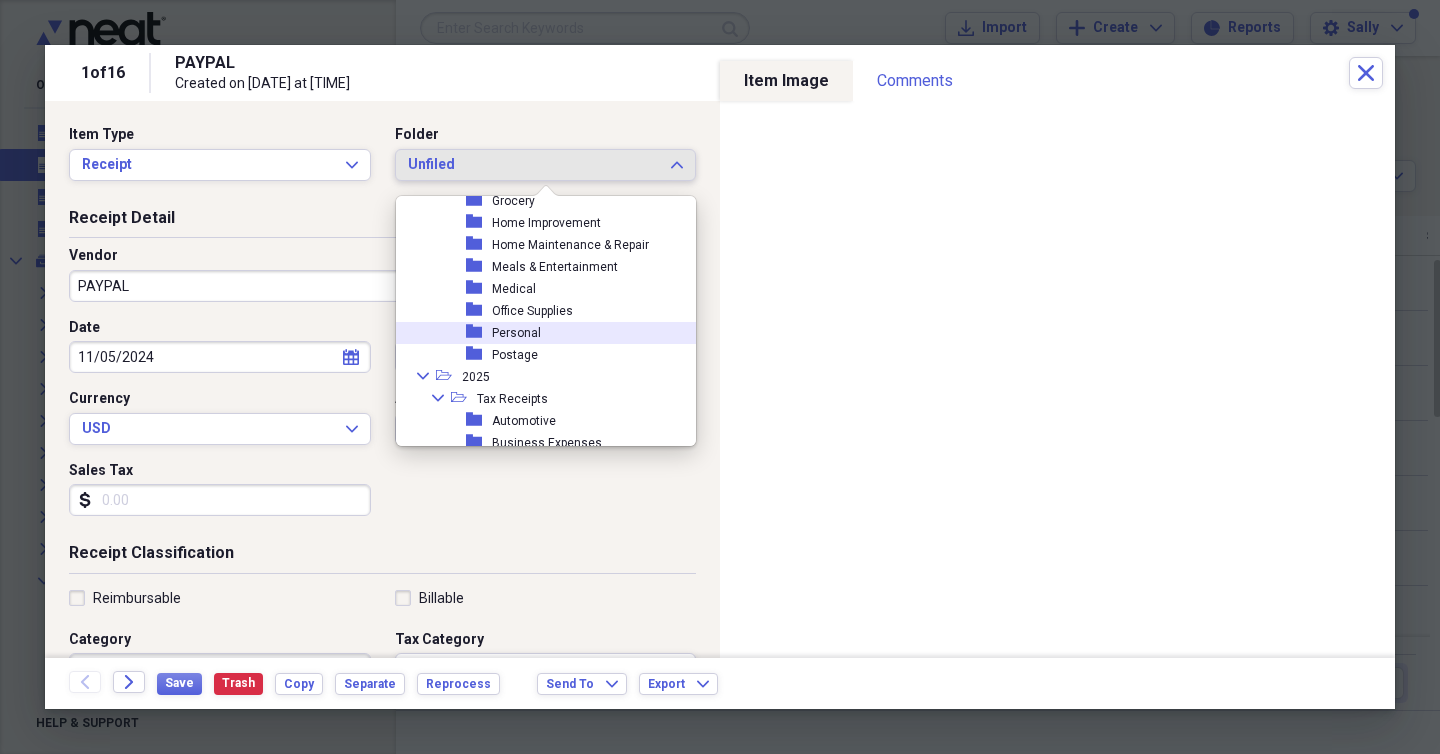click on "folder Personal" at bounding box center (538, 333) 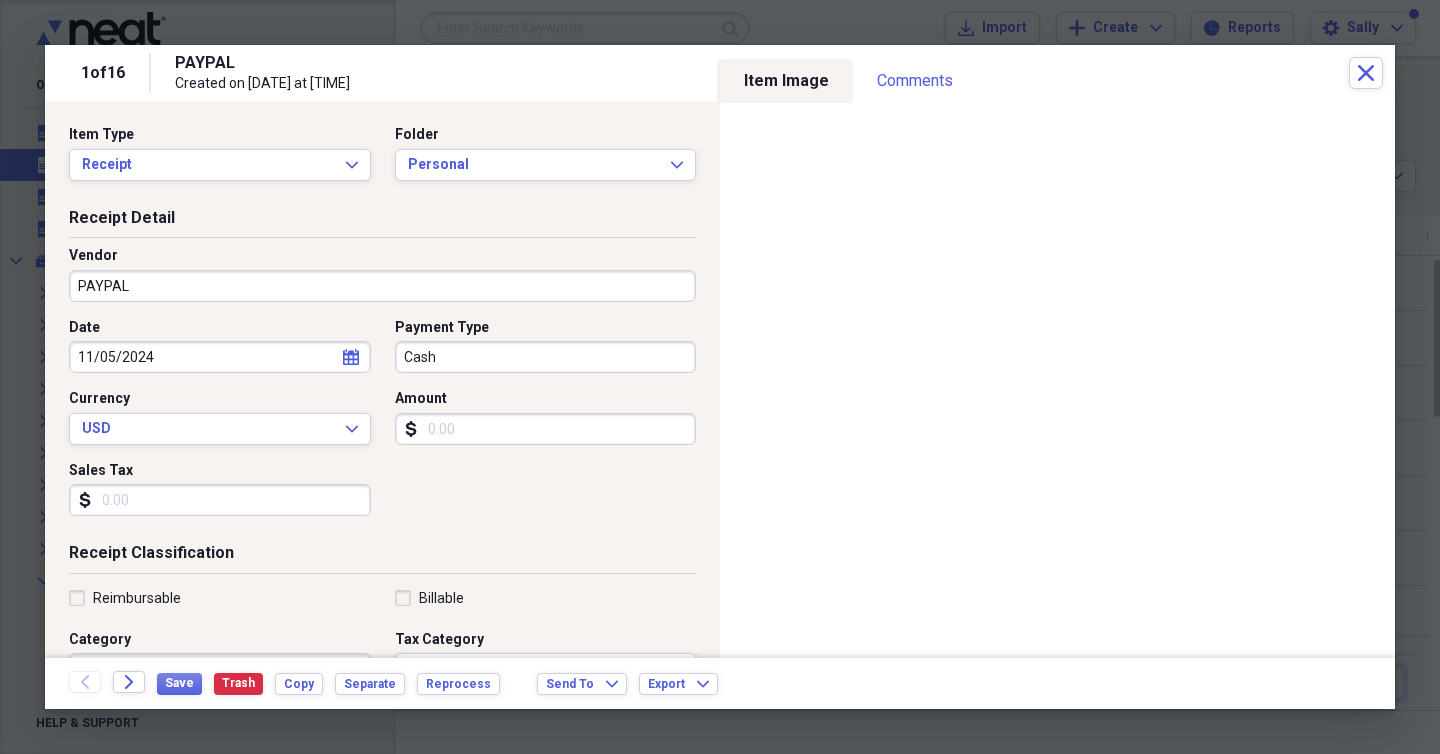 click on "PAYPAL" at bounding box center [382, 286] 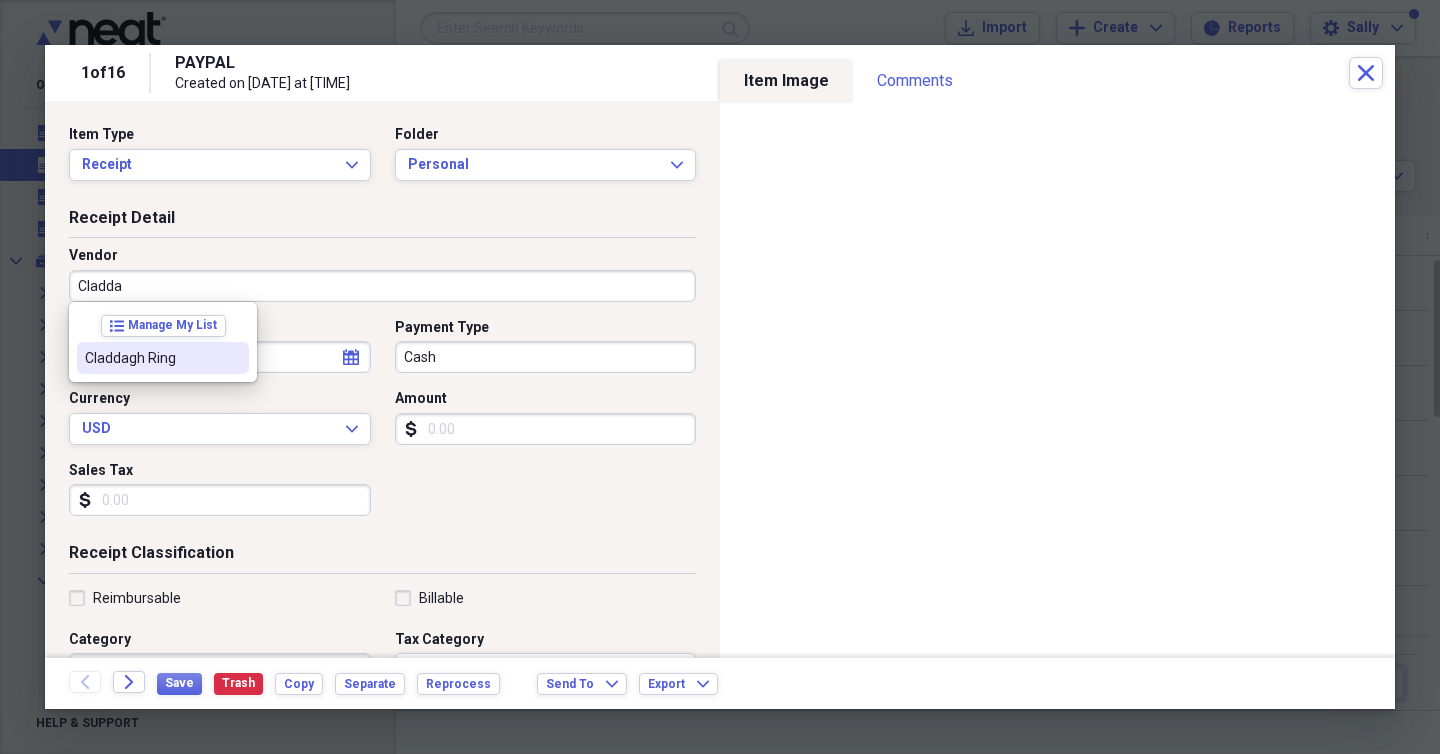 click on "Claddagh Ring" at bounding box center [151, 358] 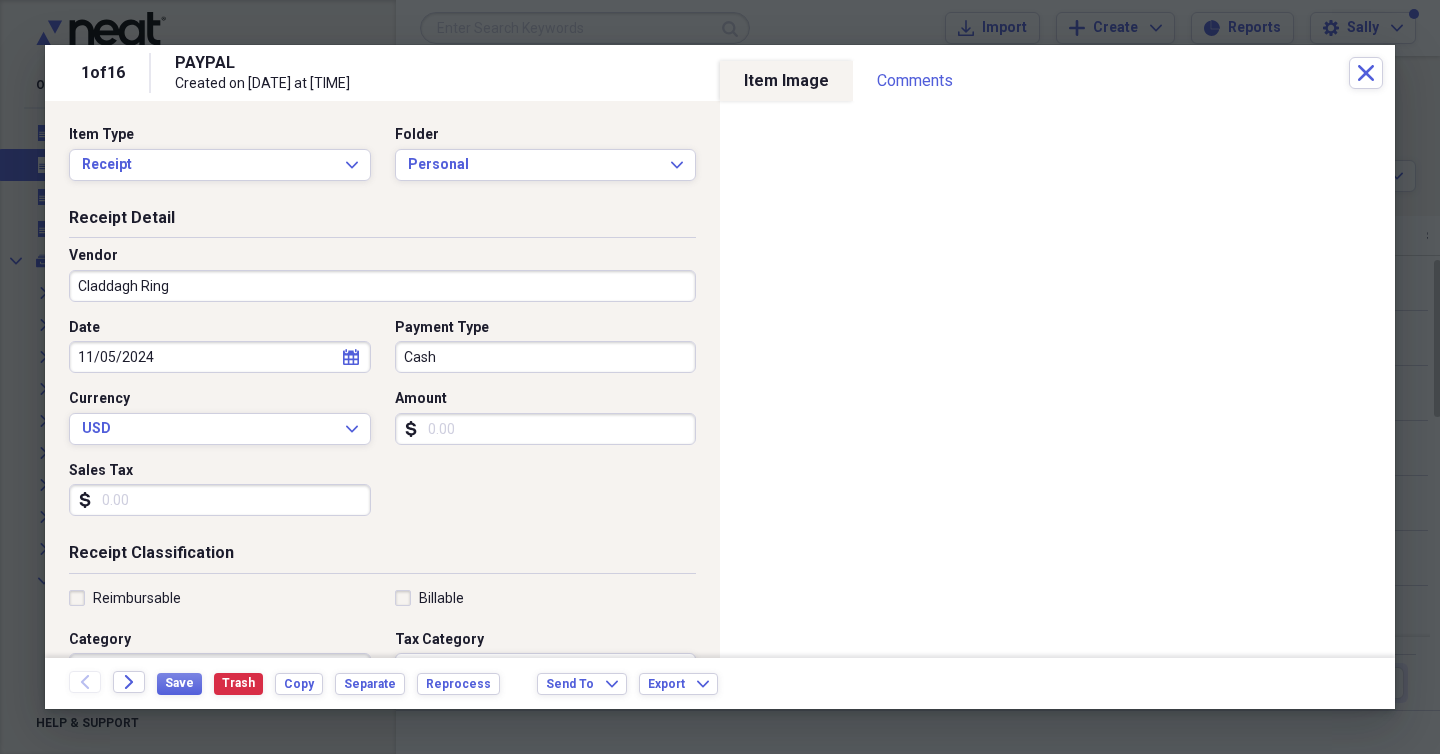 type on "Jewelry" 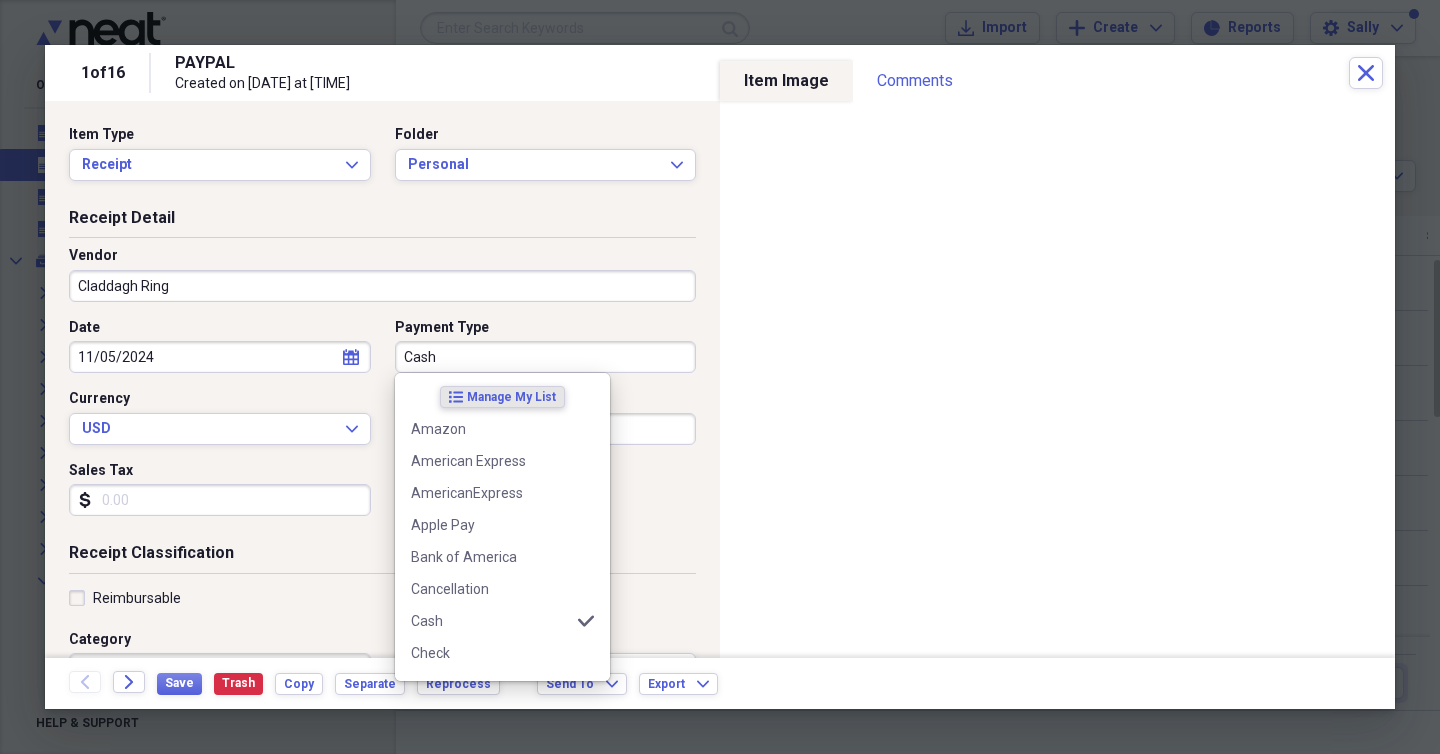 click on "Cash" at bounding box center (546, 357) 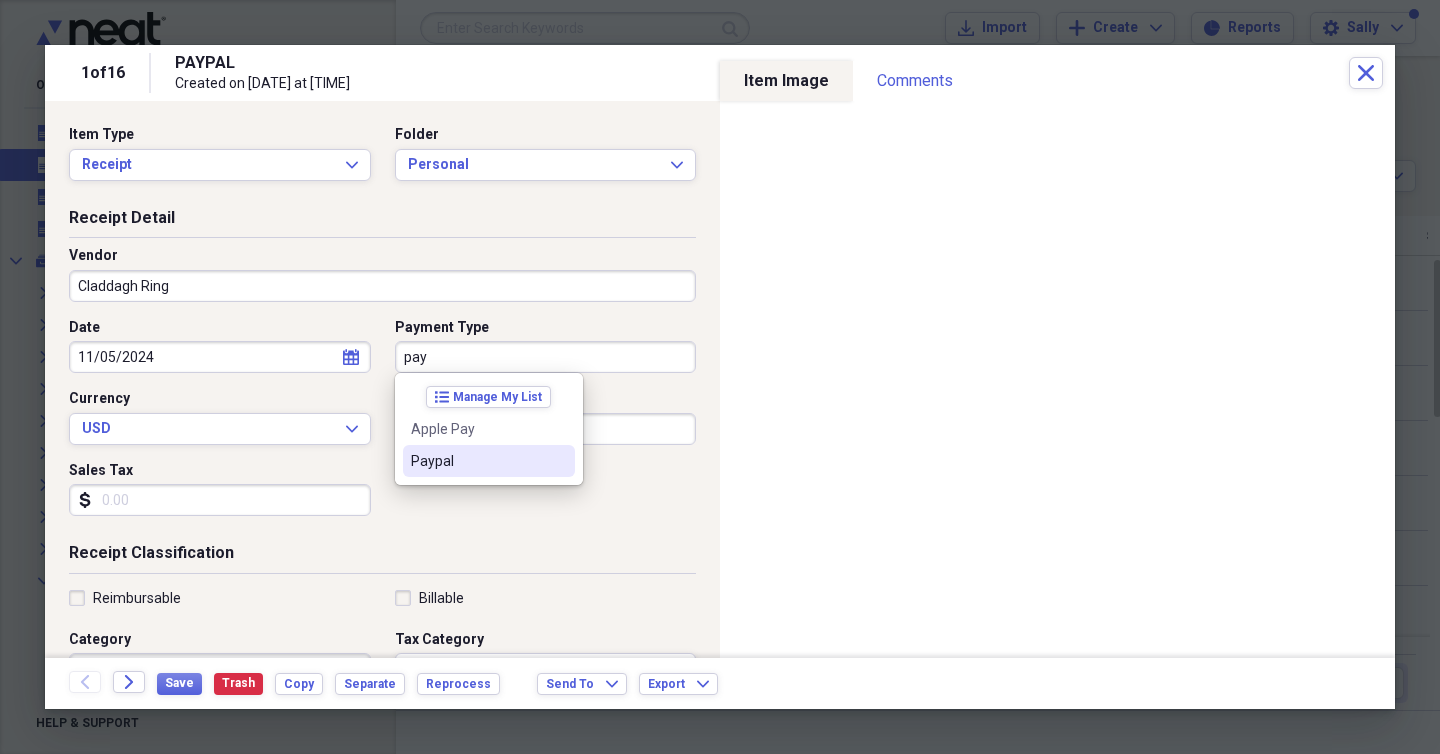 click on "Paypal" at bounding box center (477, 461) 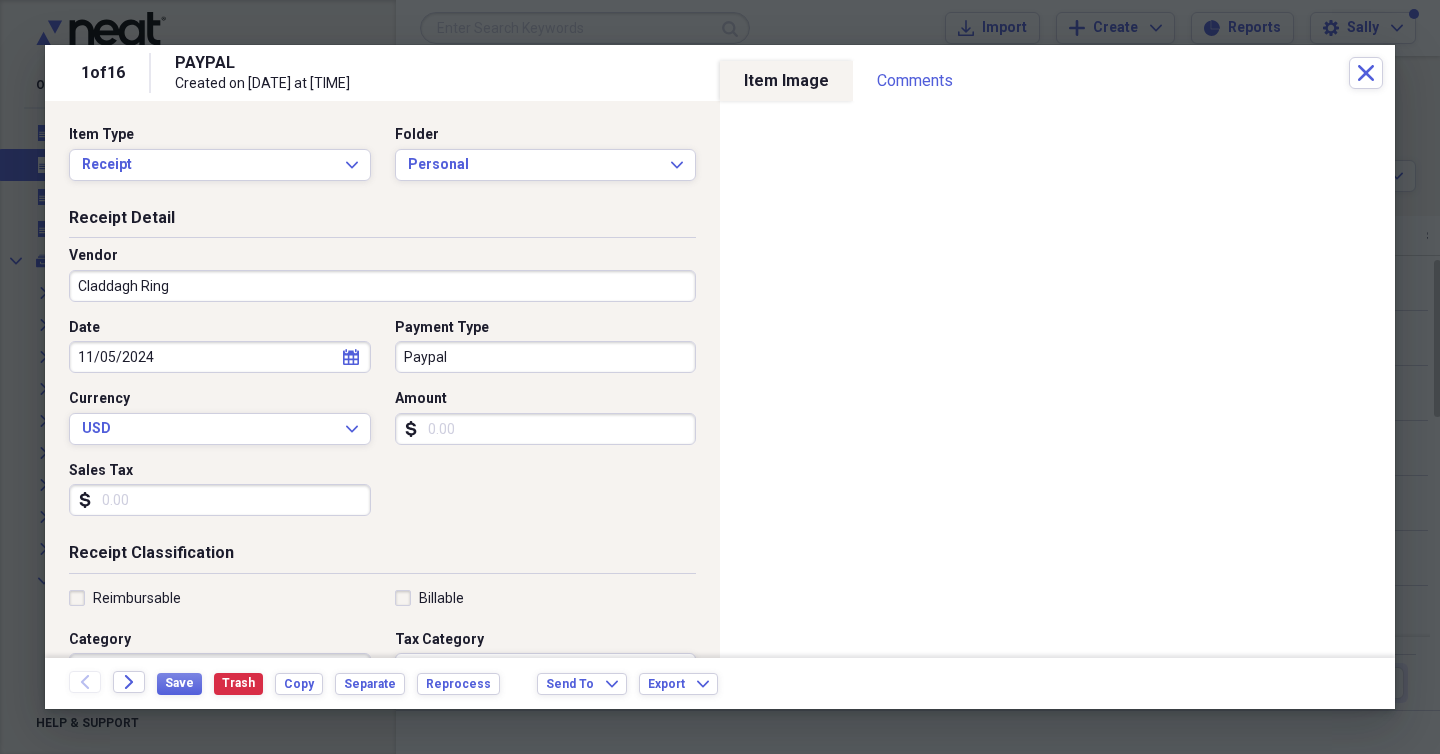 click on "Amount" at bounding box center (546, 429) 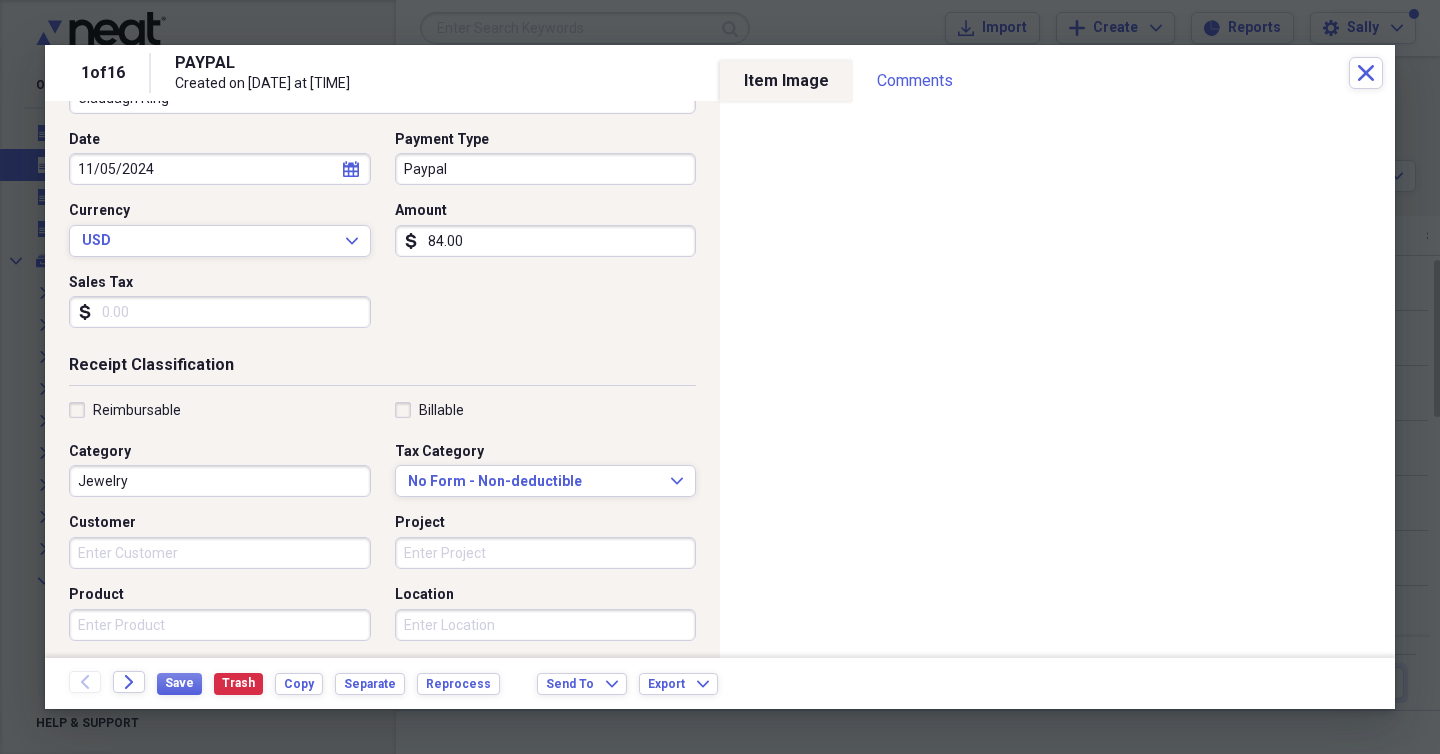 scroll, scrollTop: 0, scrollLeft: 0, axis: both 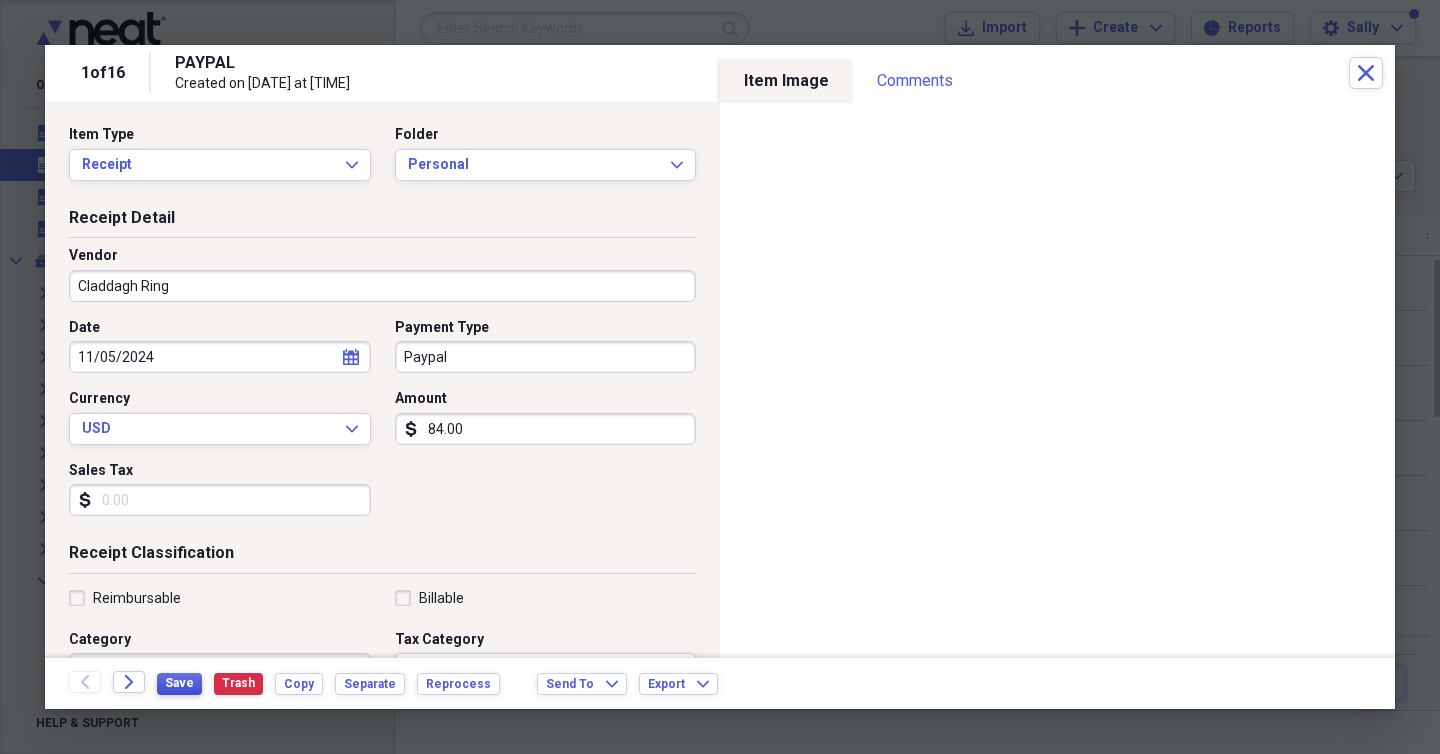 type on "84.00" 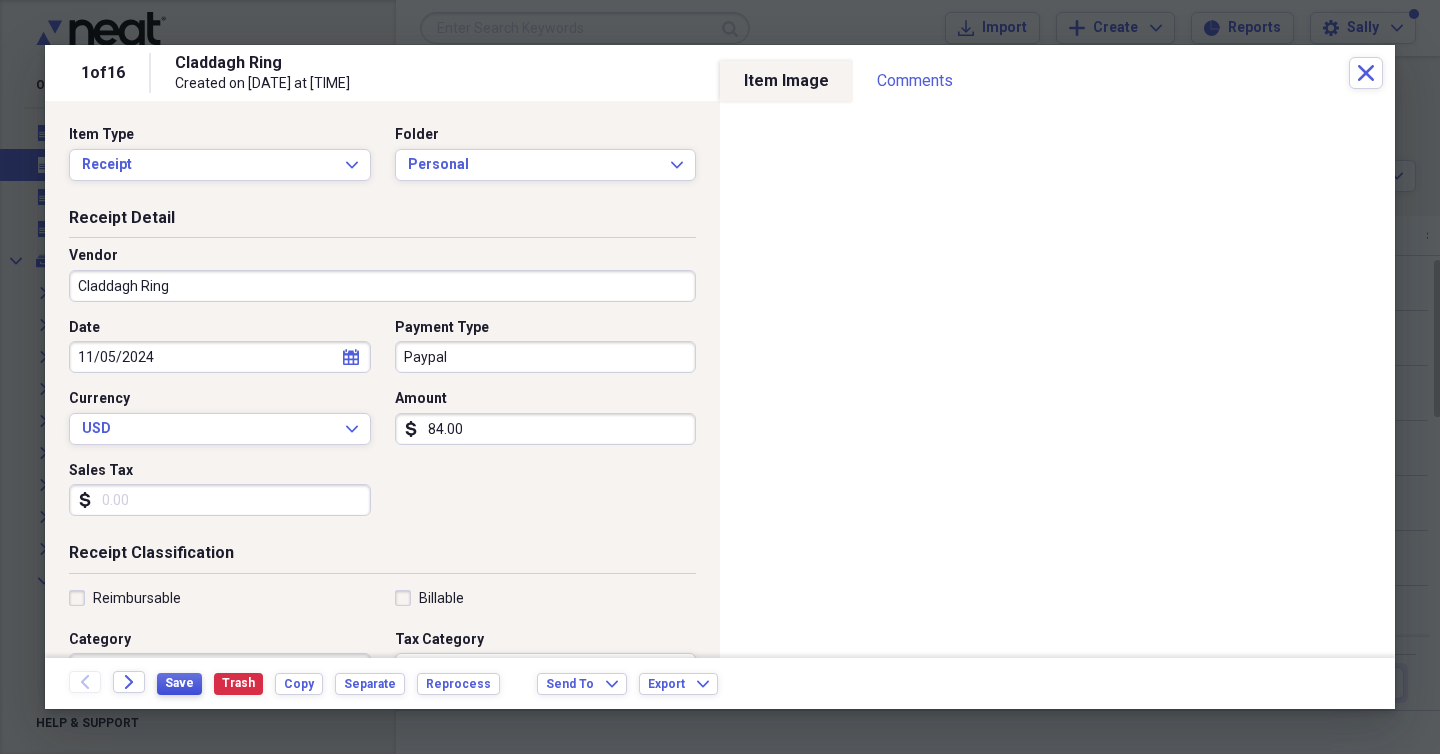 click on "Save" at bounding box center (179, 683) 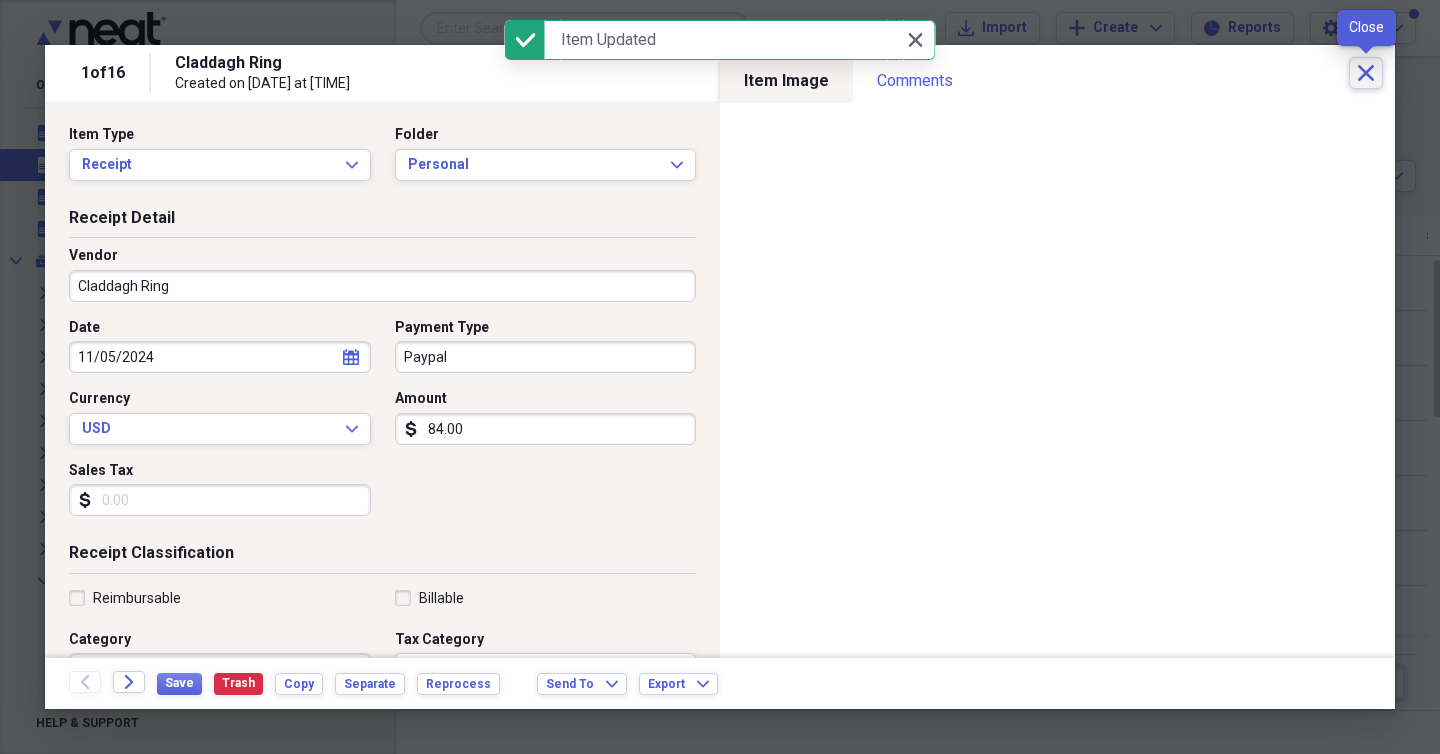 click 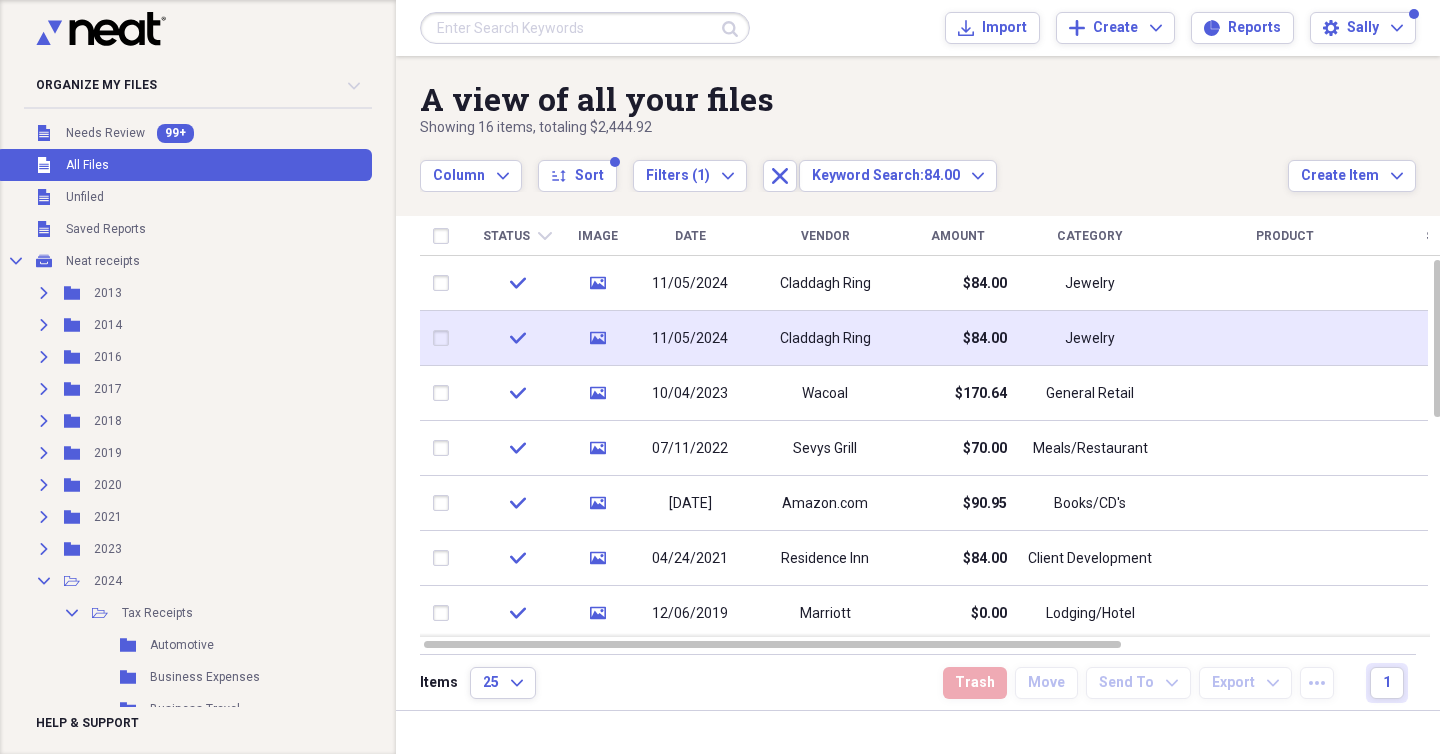 click on "$84.00" at bounding box center [957, 338] 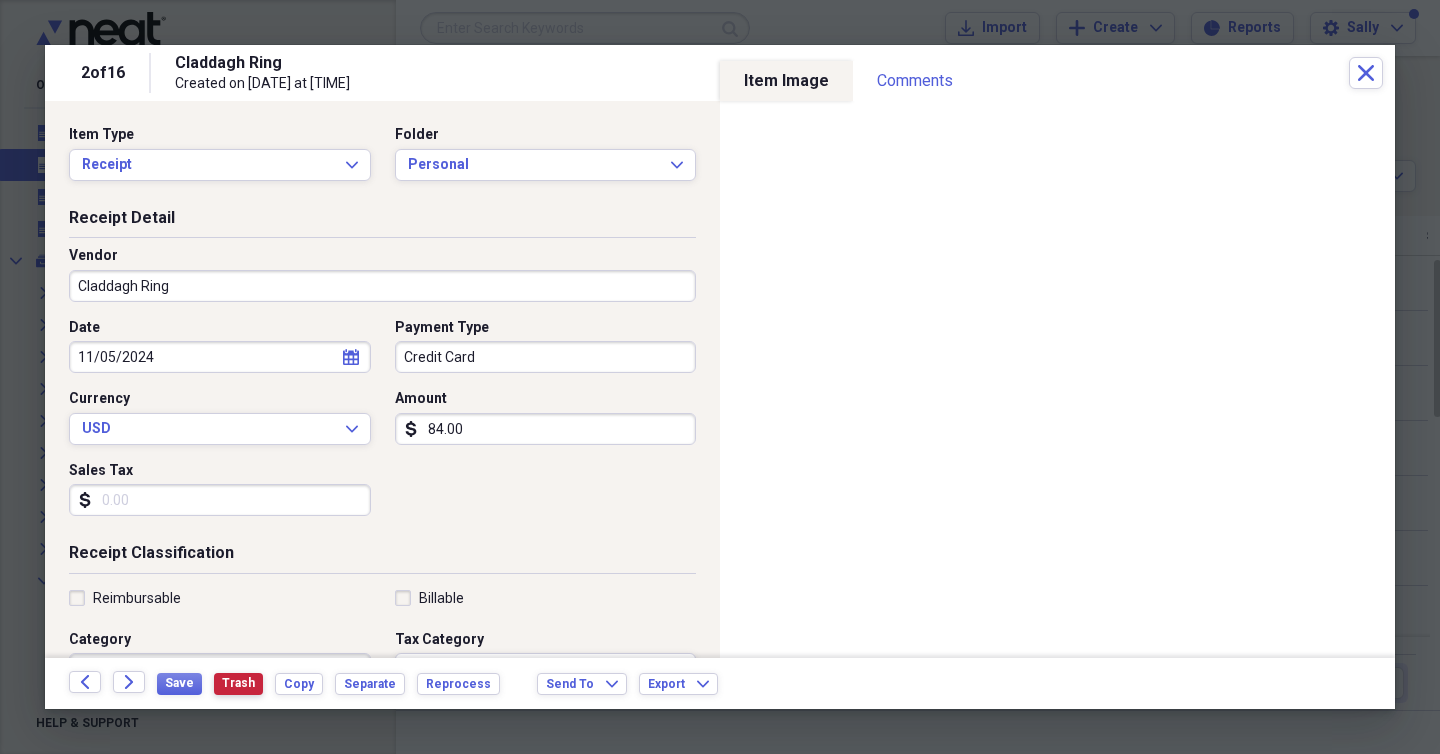 click on "Trash" at bounding box center (238, 683) 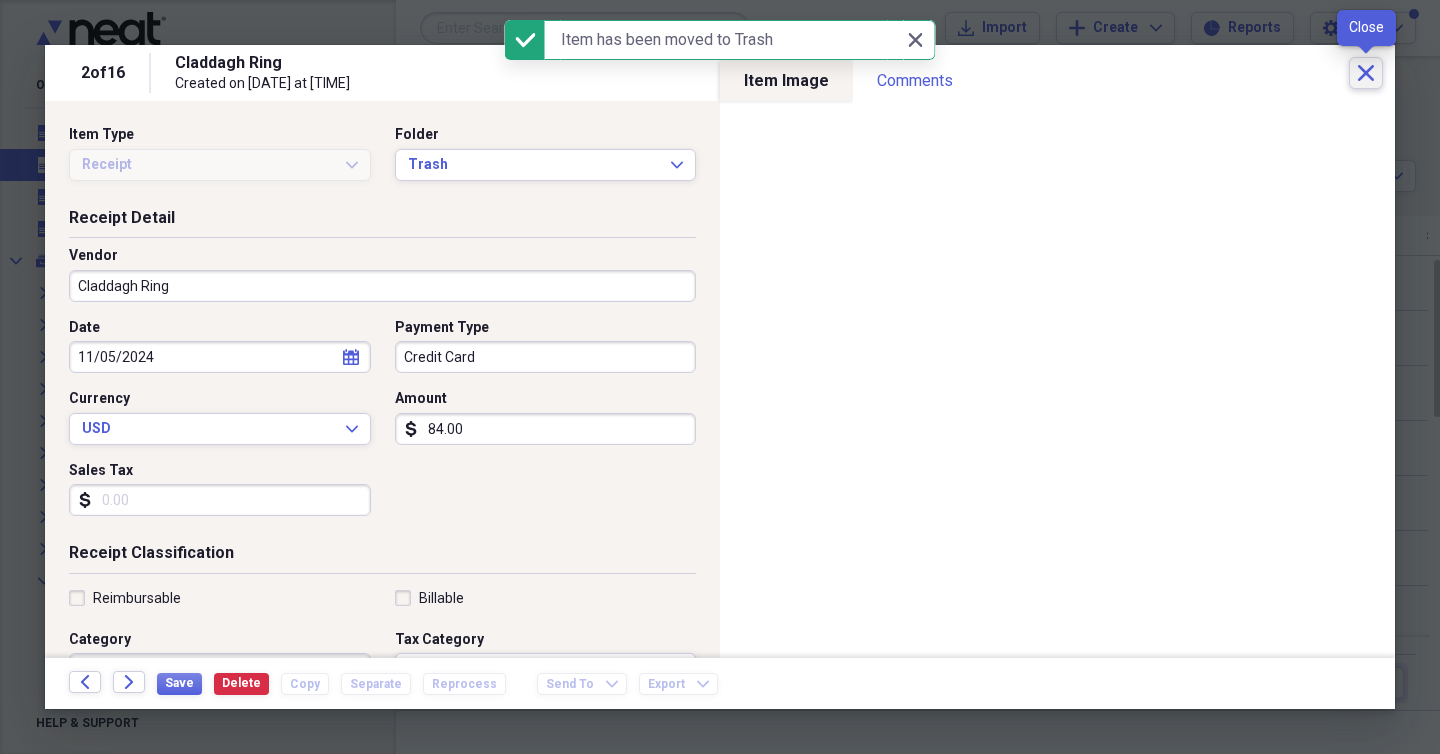 click on "Close" 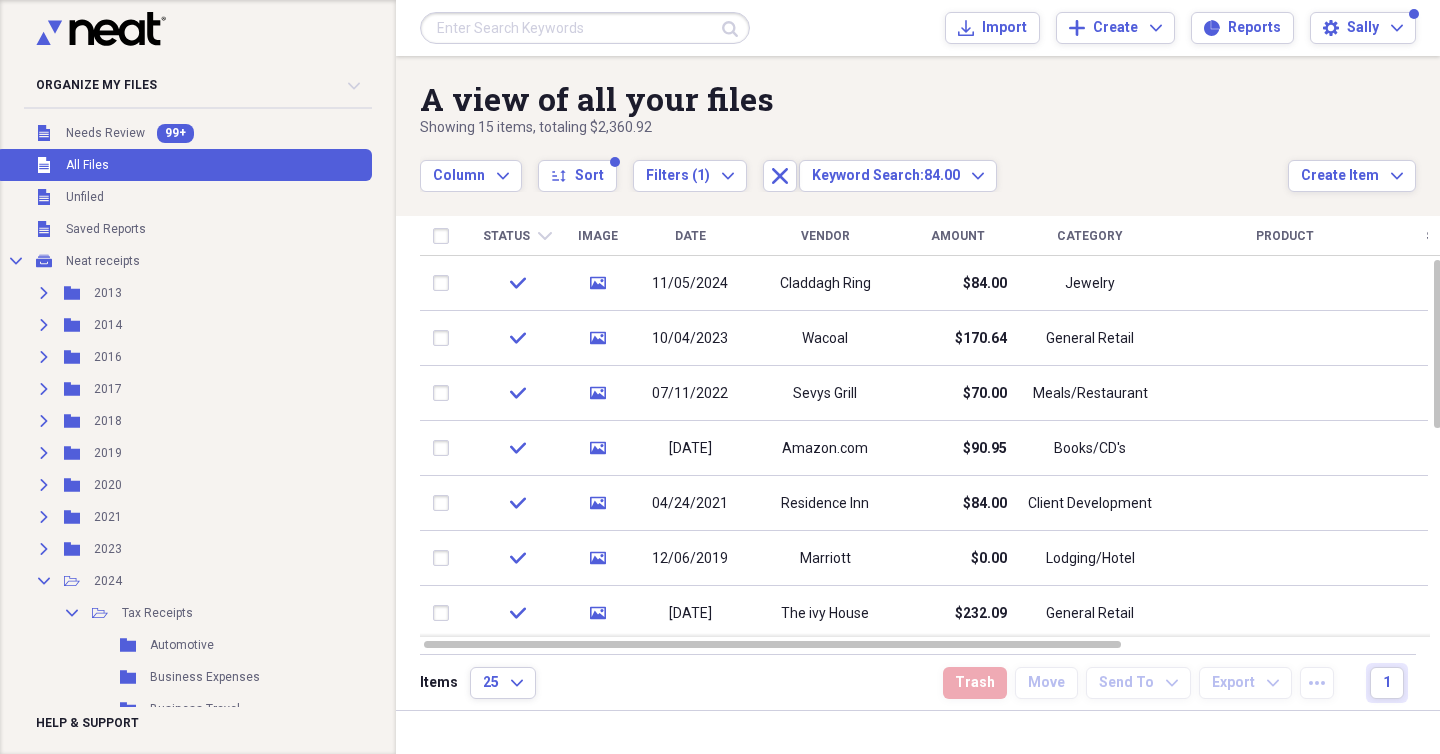 click at bounding box center [585, 28] 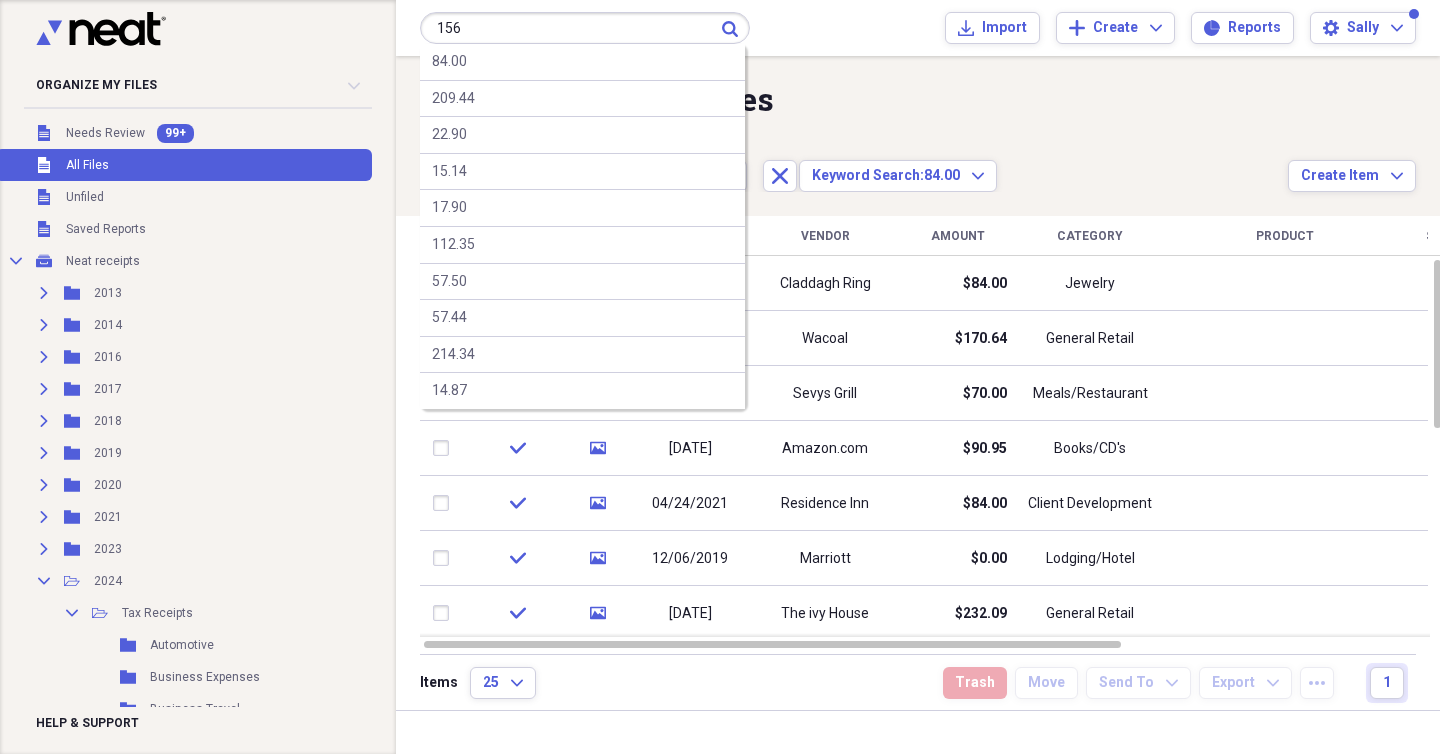 type on "156" 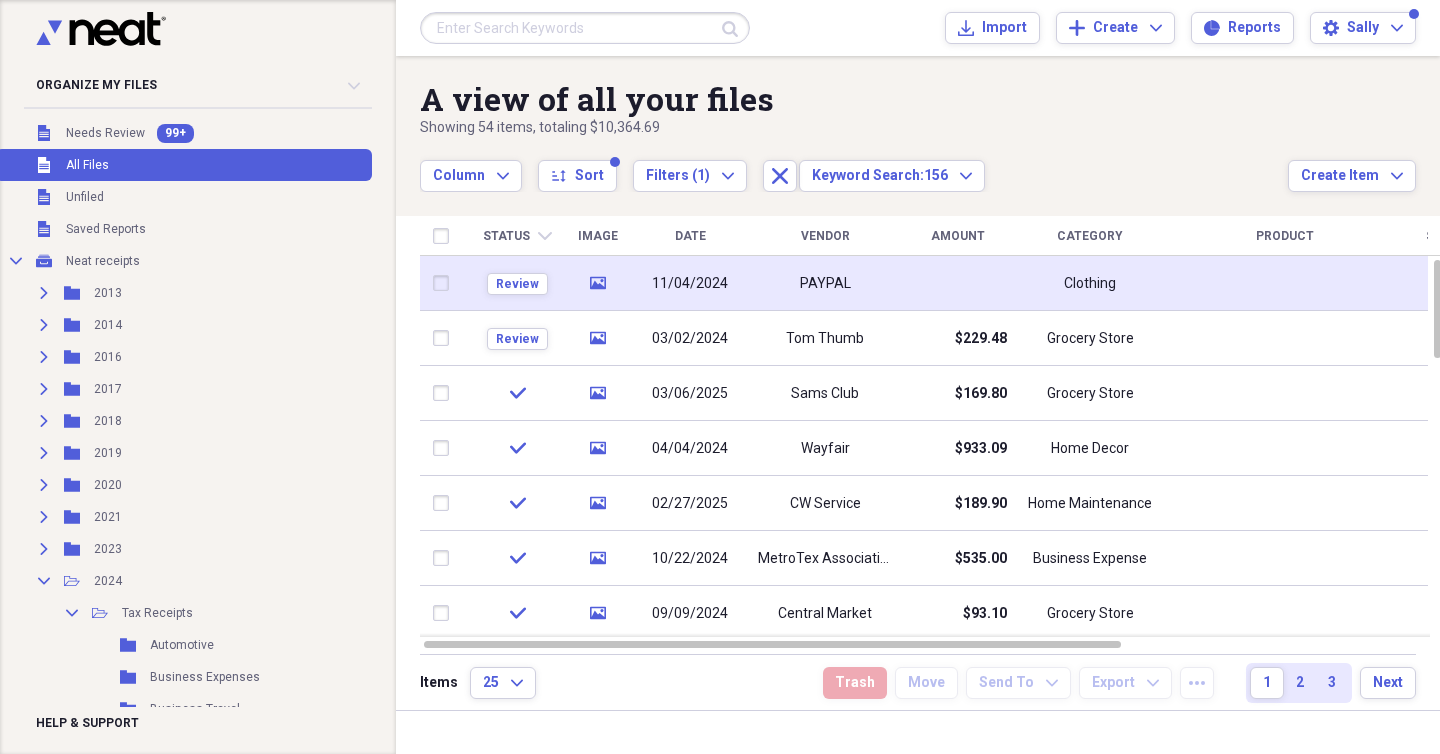 click 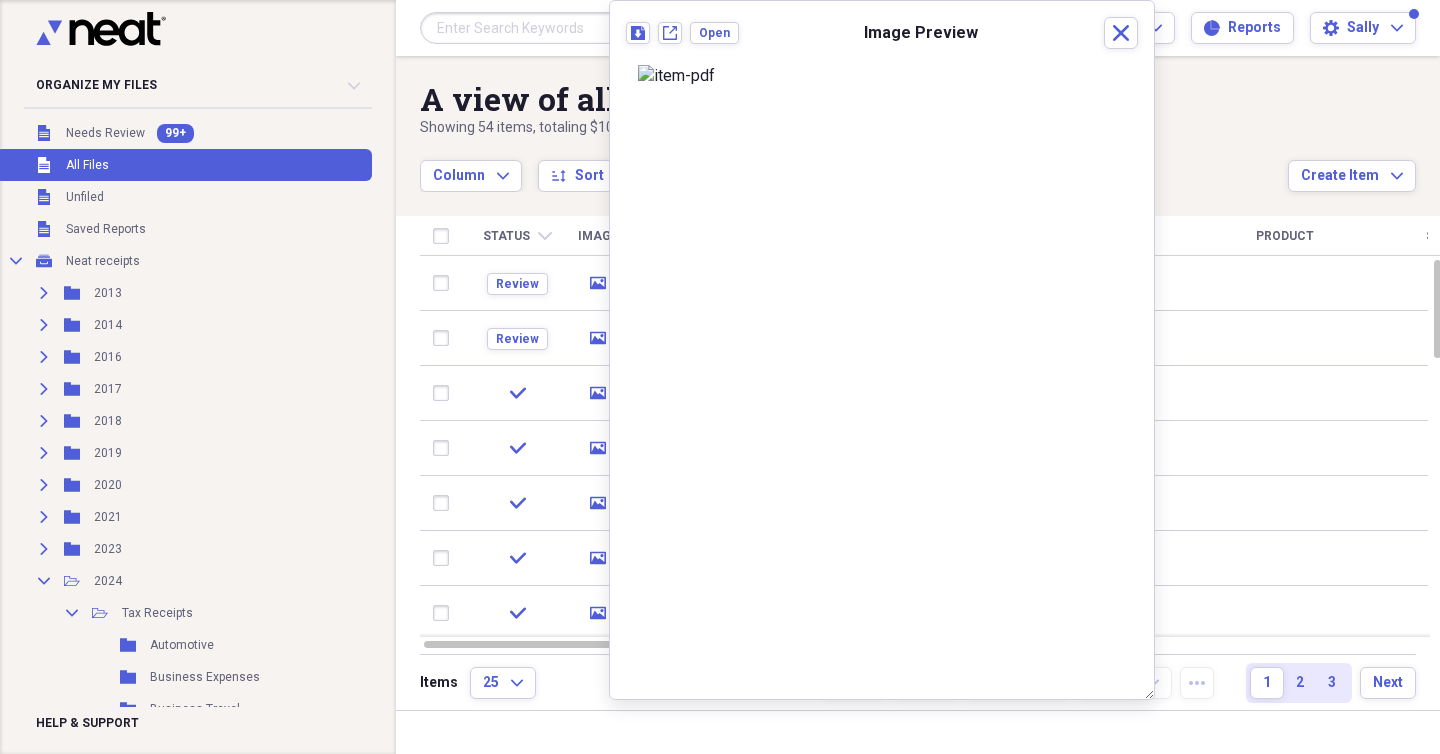 scroll, scrollTop: 4, scrollLeft: 0, axis: vertical 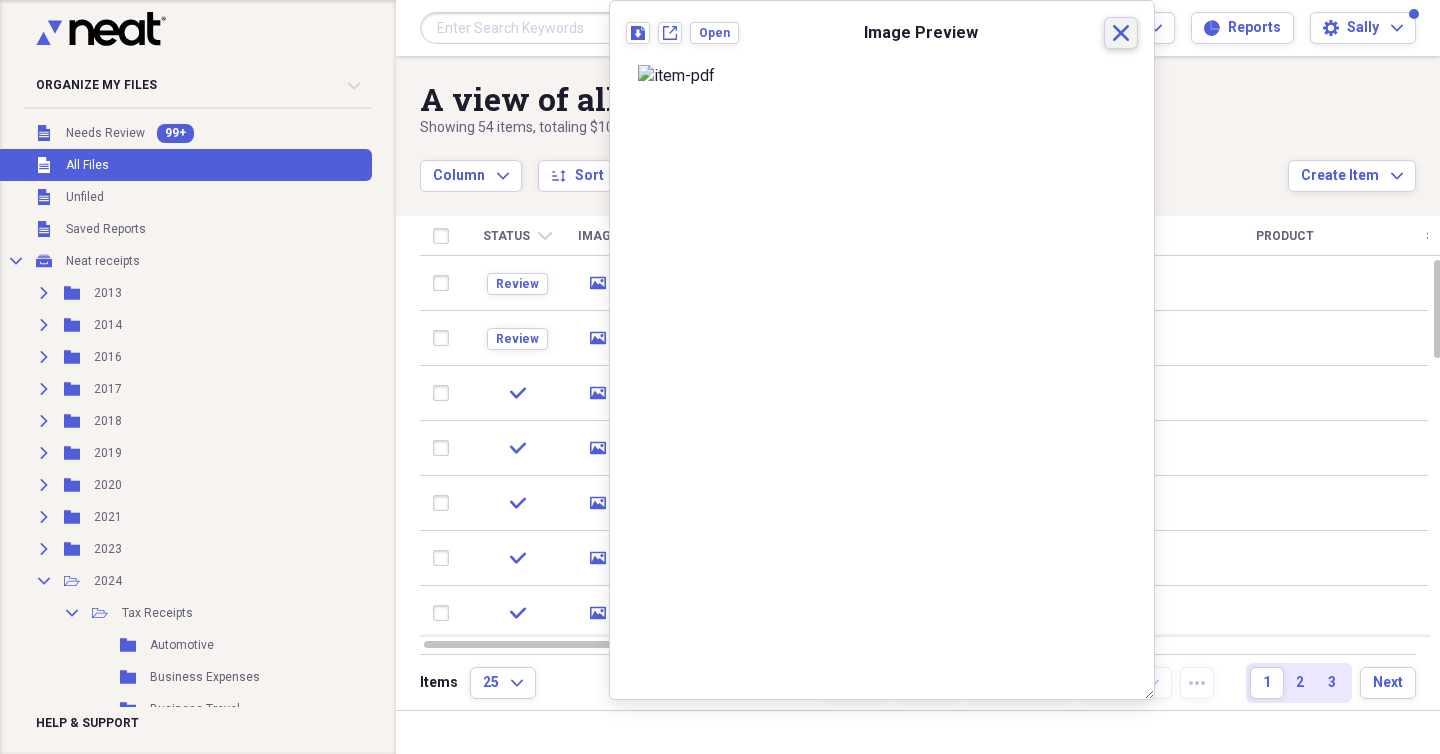 click on "Close" at bounding box center [1121, 33] 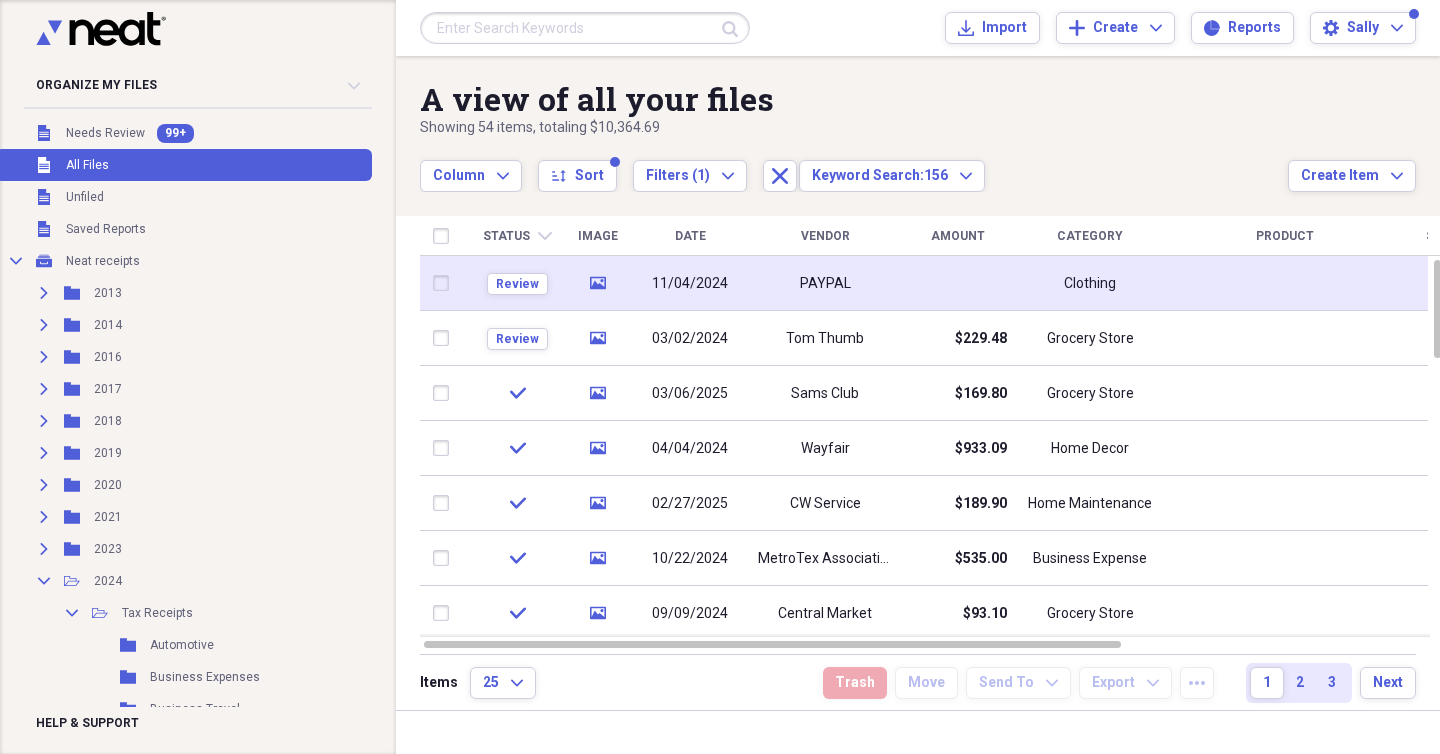 click on "PAYPAL" at bounding box center [825, 283] 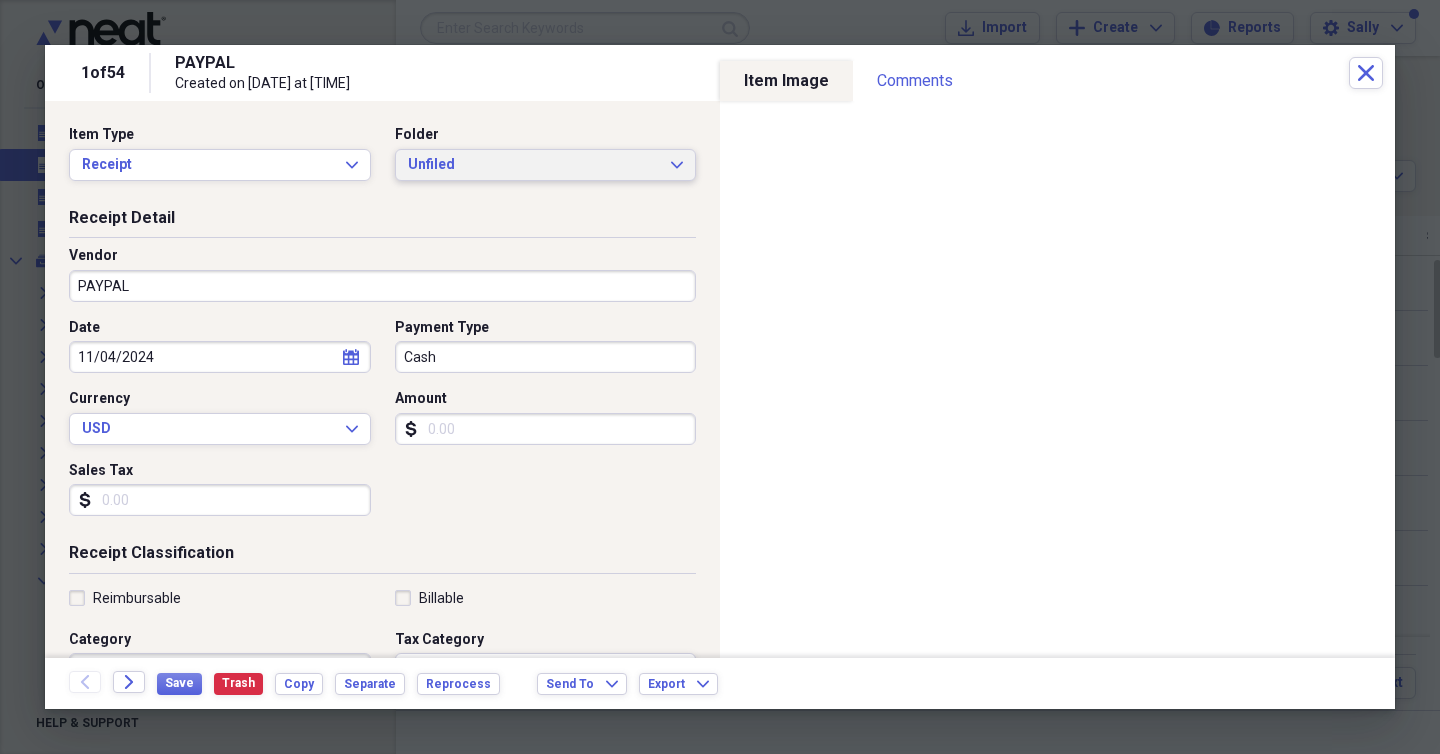 click on "Unfiled" at bounding box center (534, 165) 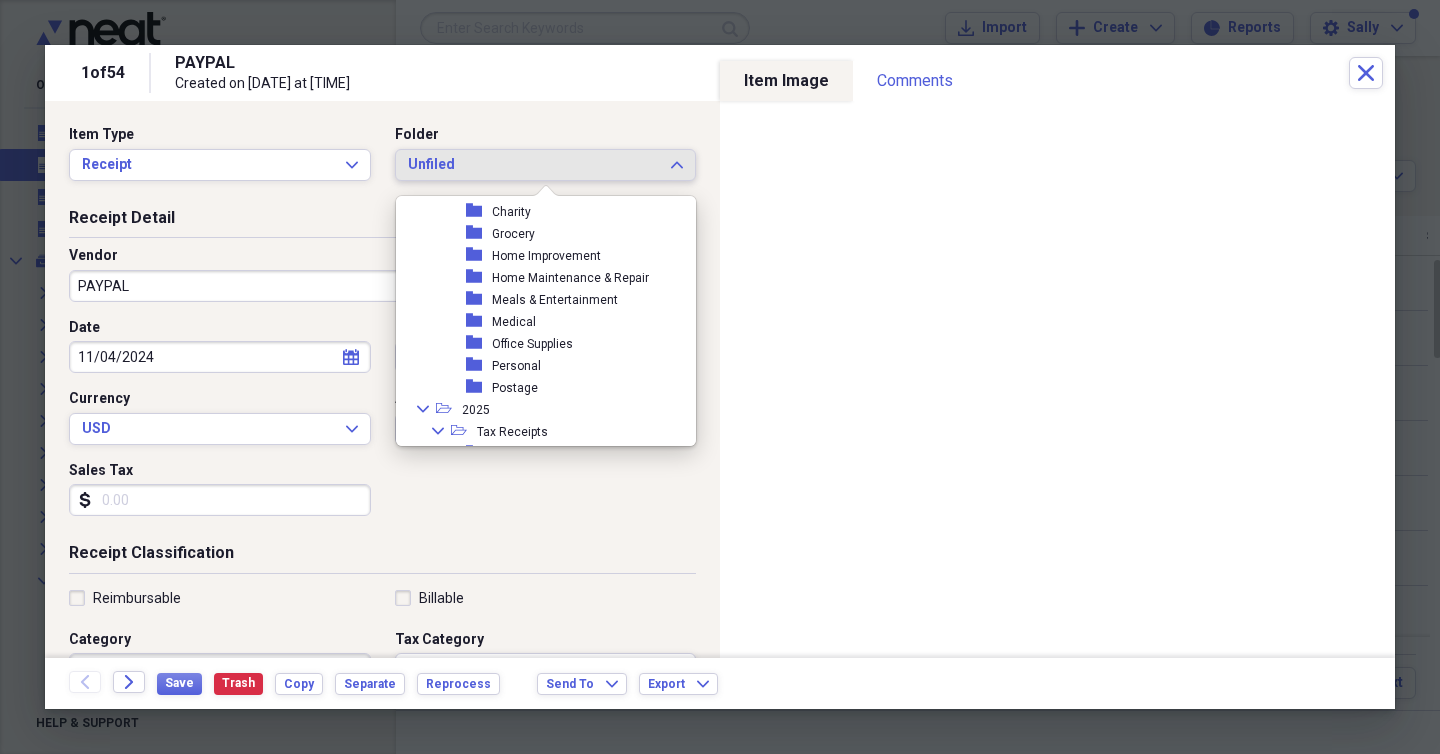scroll, scrollTop: 363, scrollLeft: 0, axis: vertical 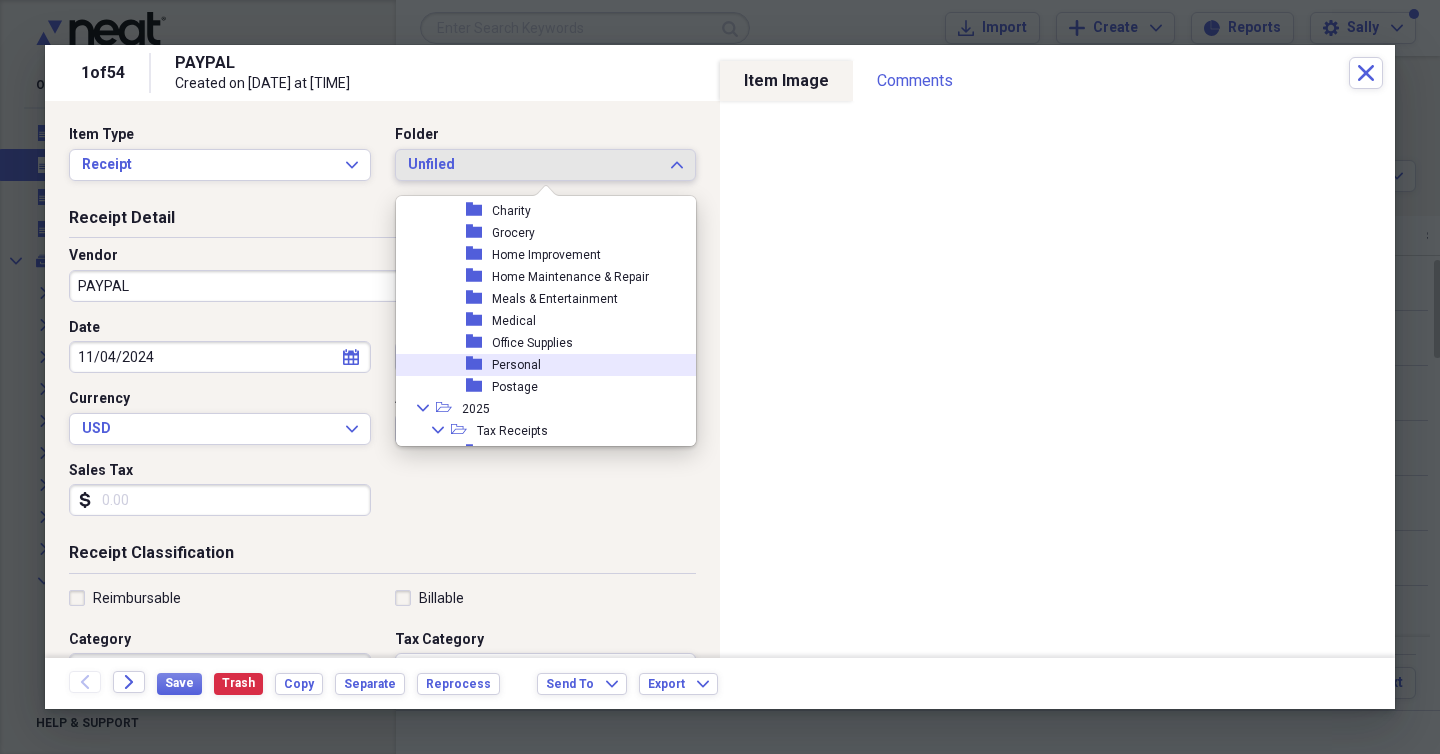 click on "folder Personal" at bounding box center [538, 365] 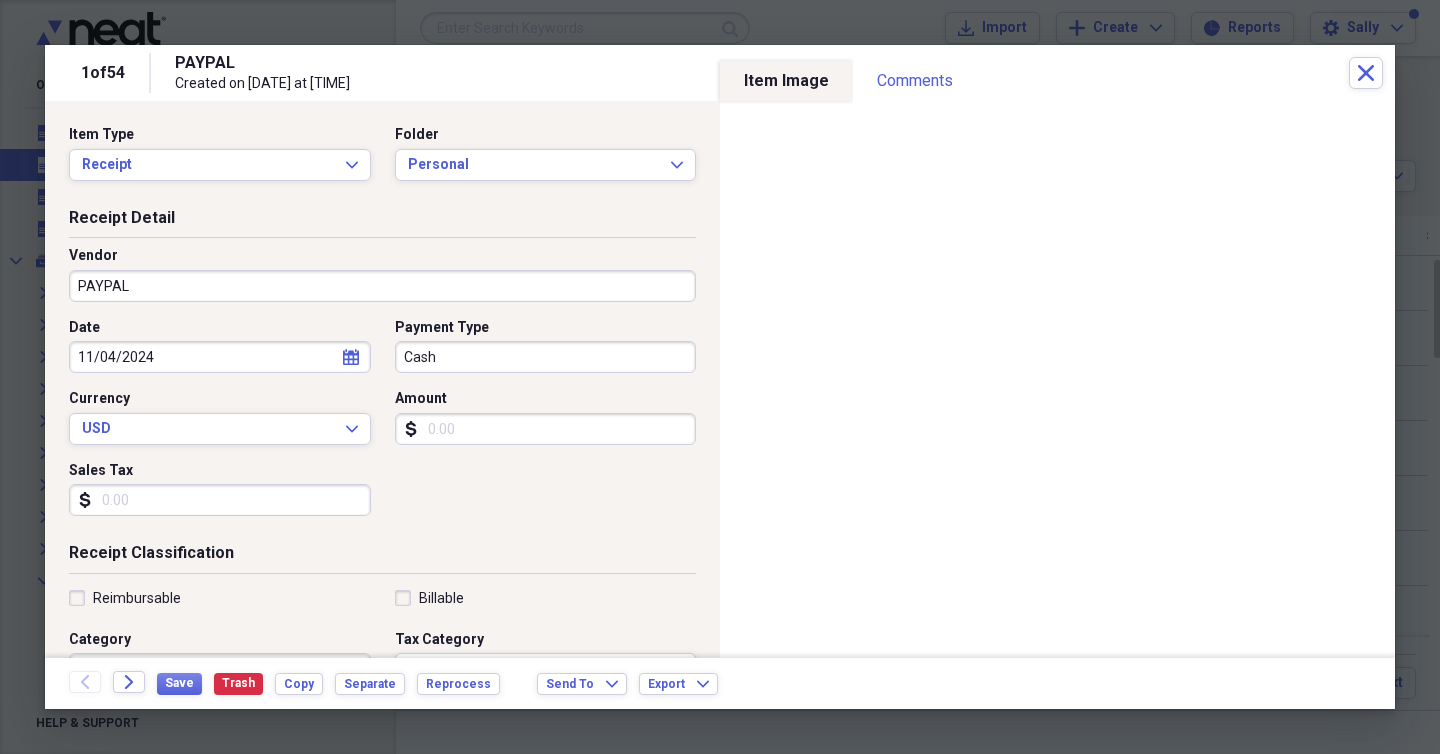 click on "PAYPAL" at bounding box center (382, 286) 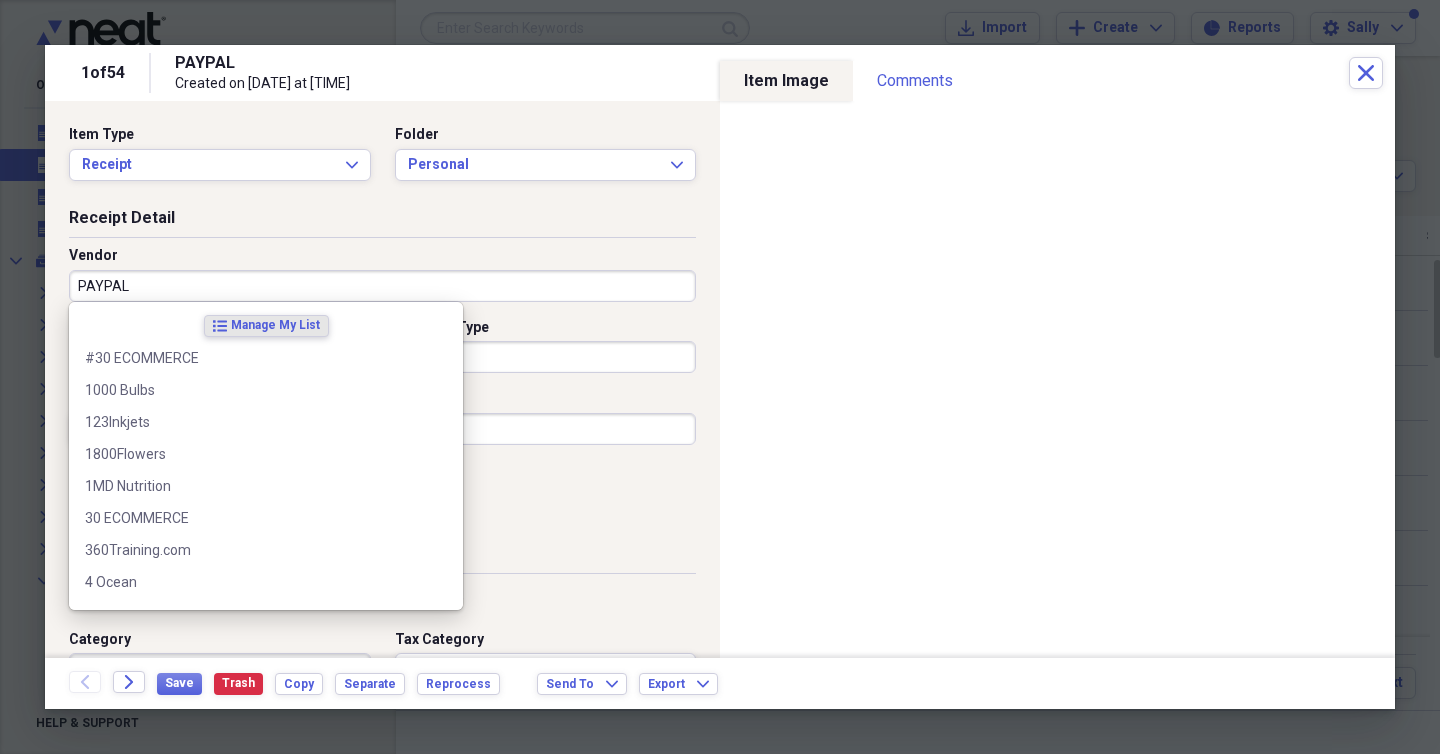 type on "r" 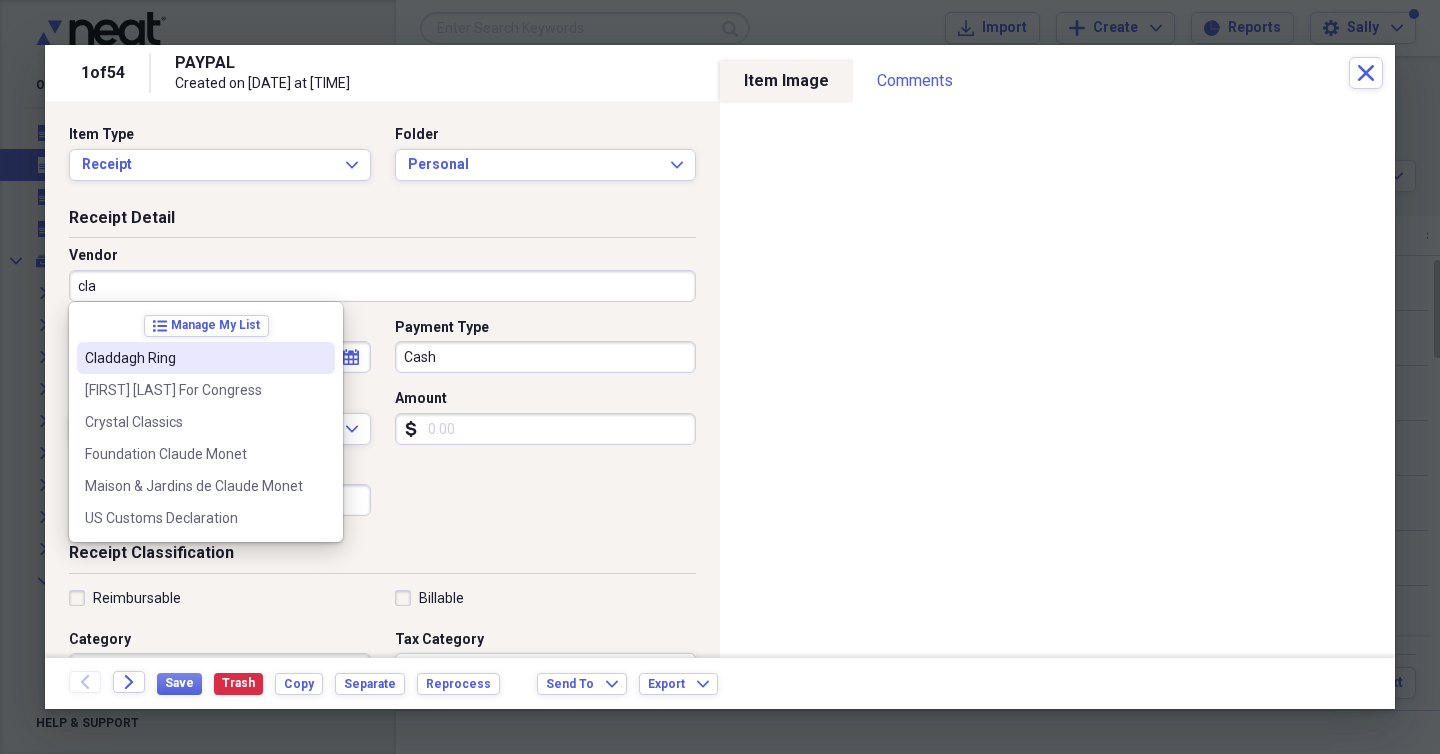 click on "Claddagh Ring" at bounding box center [194, 358] 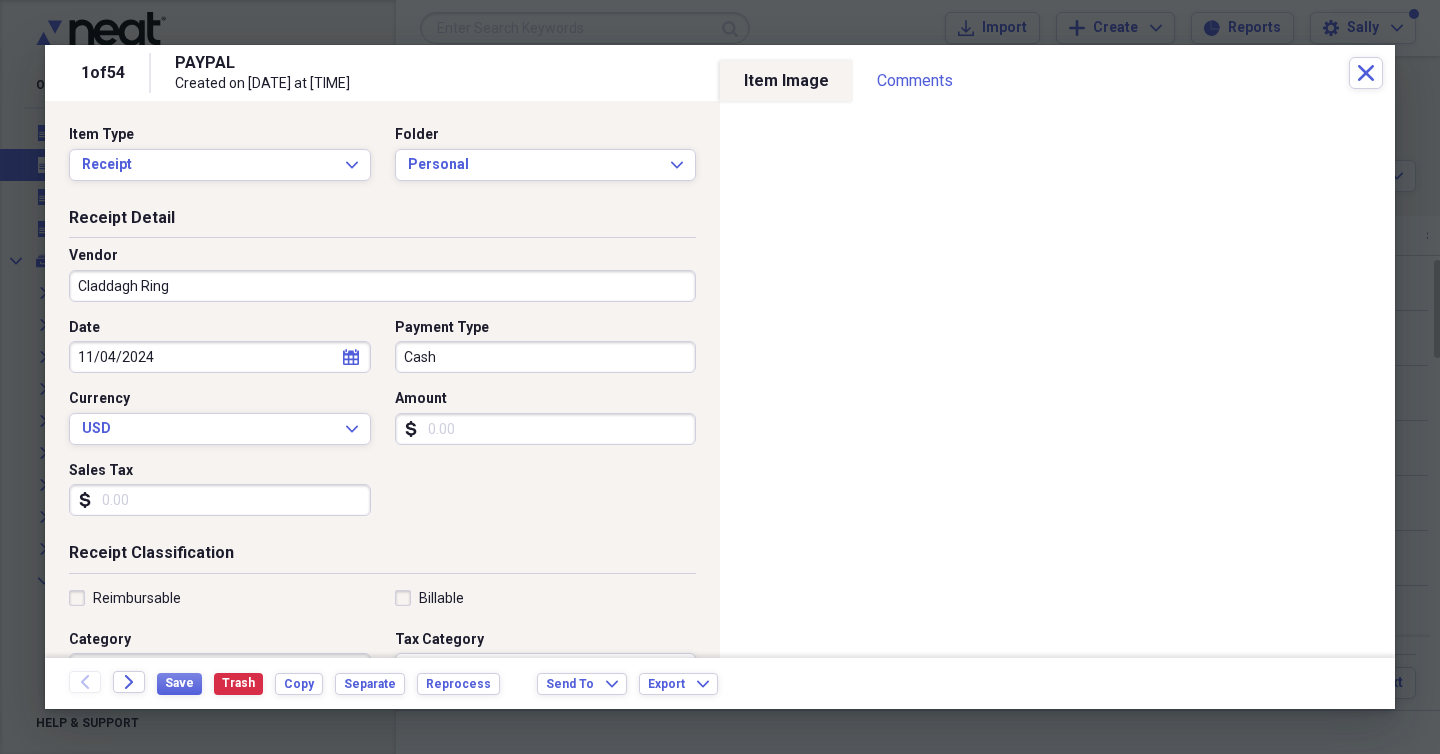 type on "Jewelry" 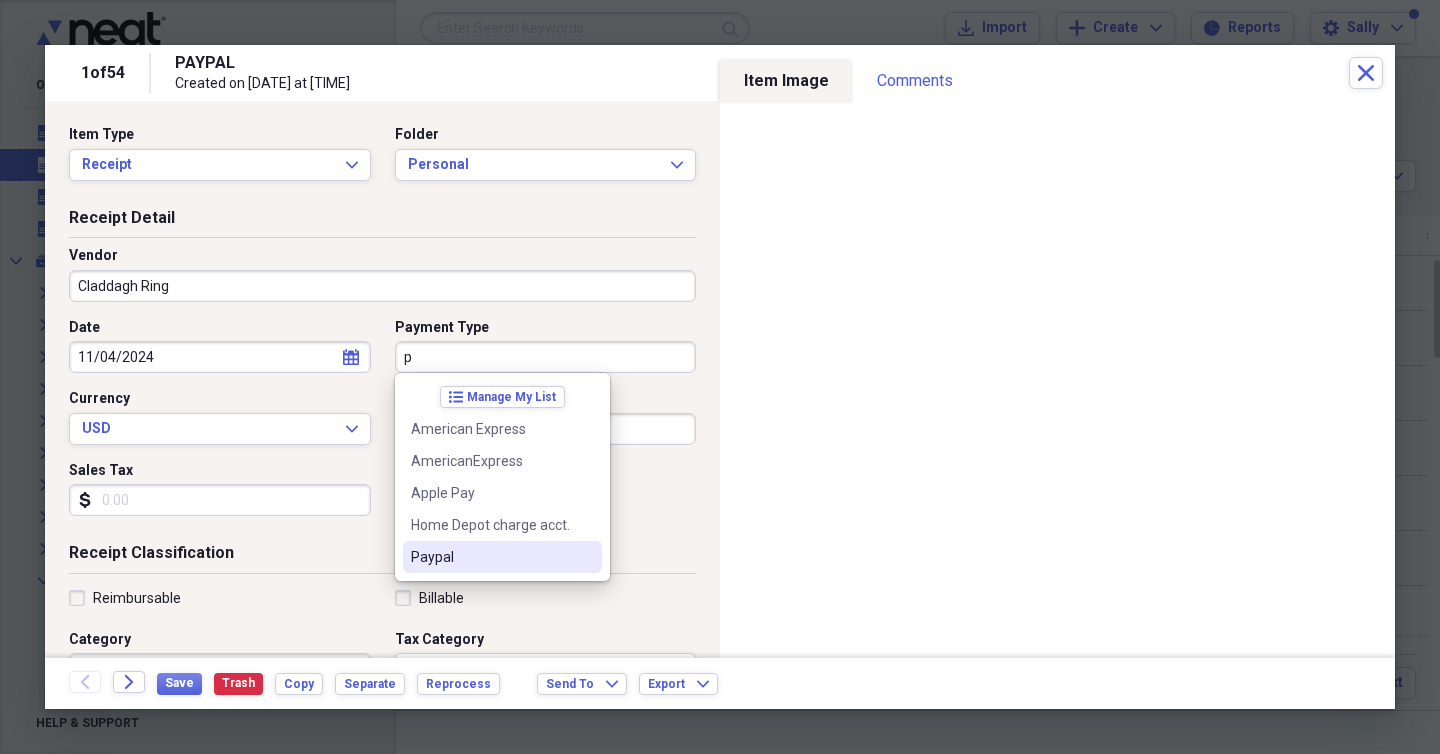click on "Paypal" at bounding box center [490, 557] 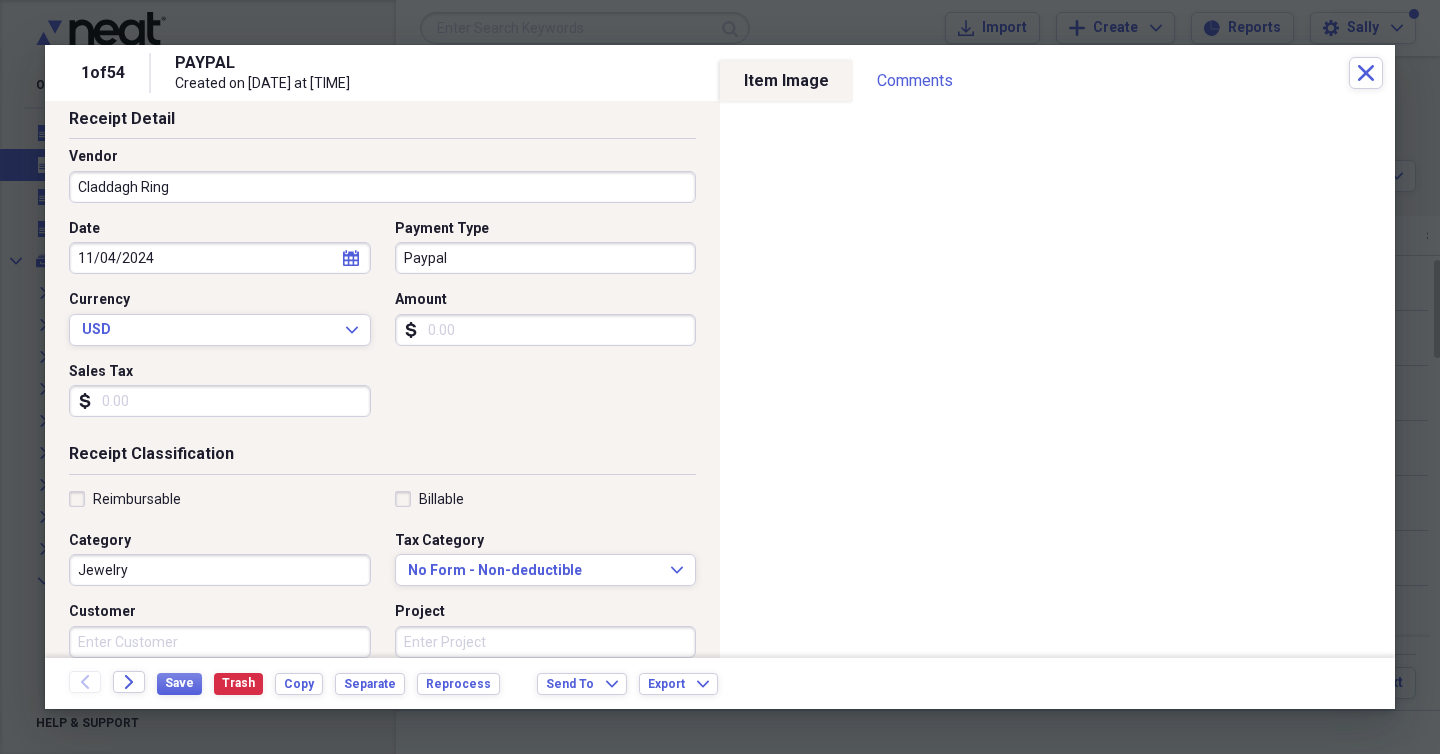 scroll, scrollTop: 0, scrollLeft: 0, axis: both 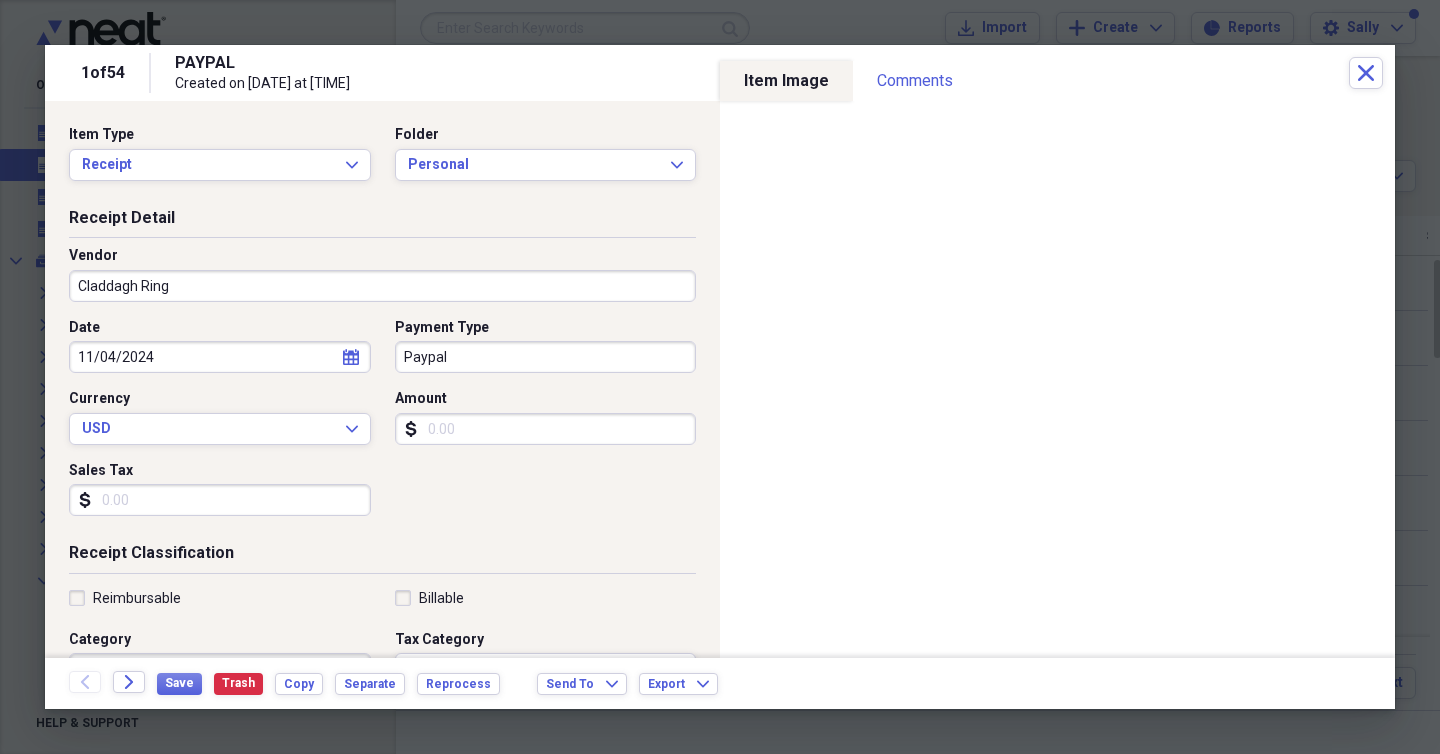 click on "Amount" at bounding box center [546, 429] 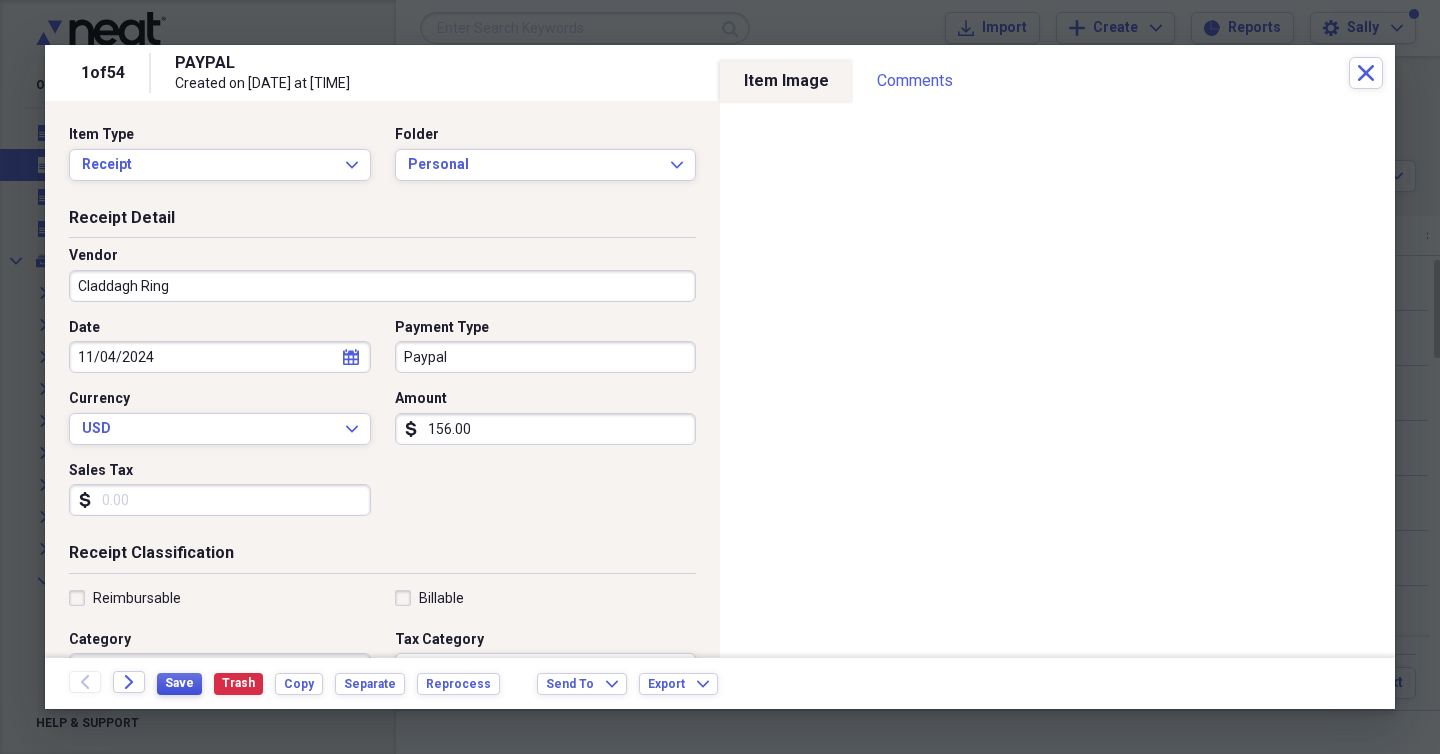 type on "156.00" 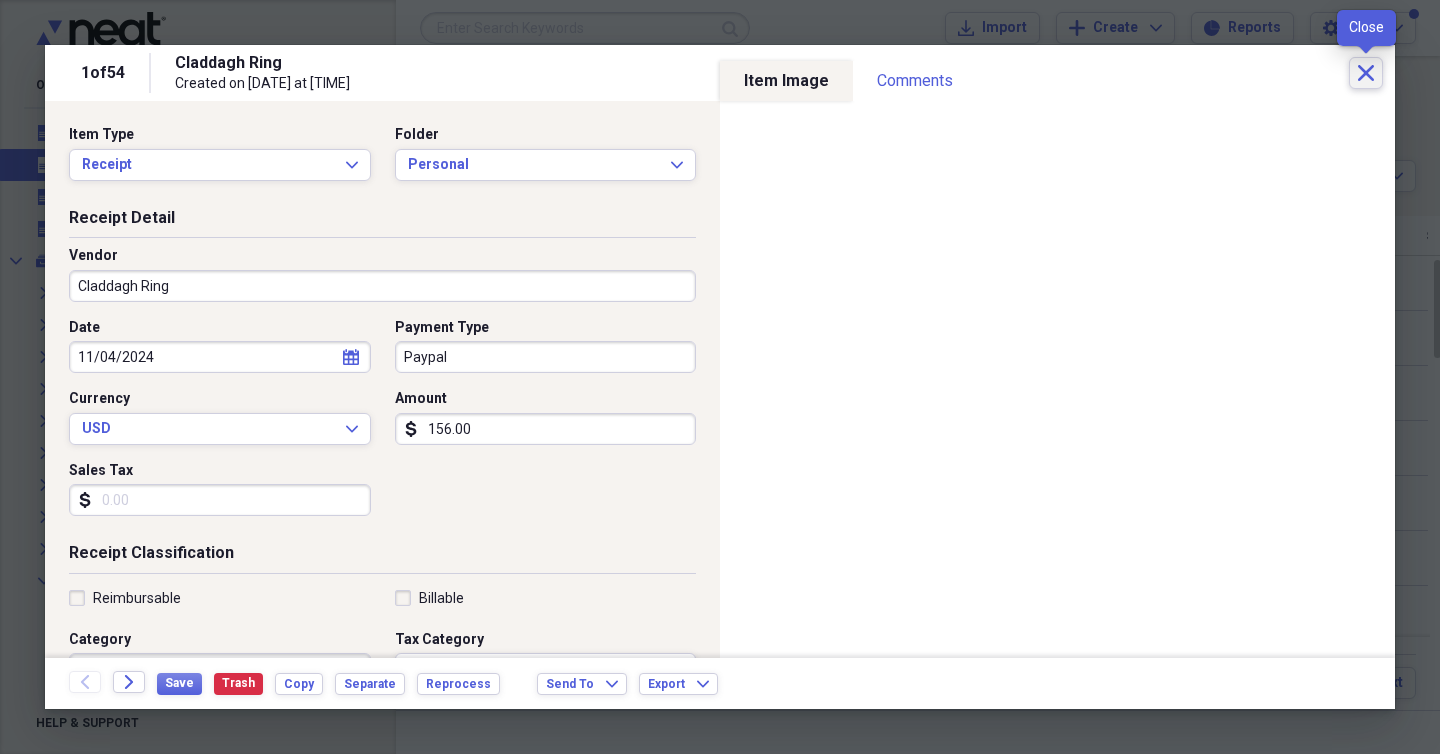 click on "Close" 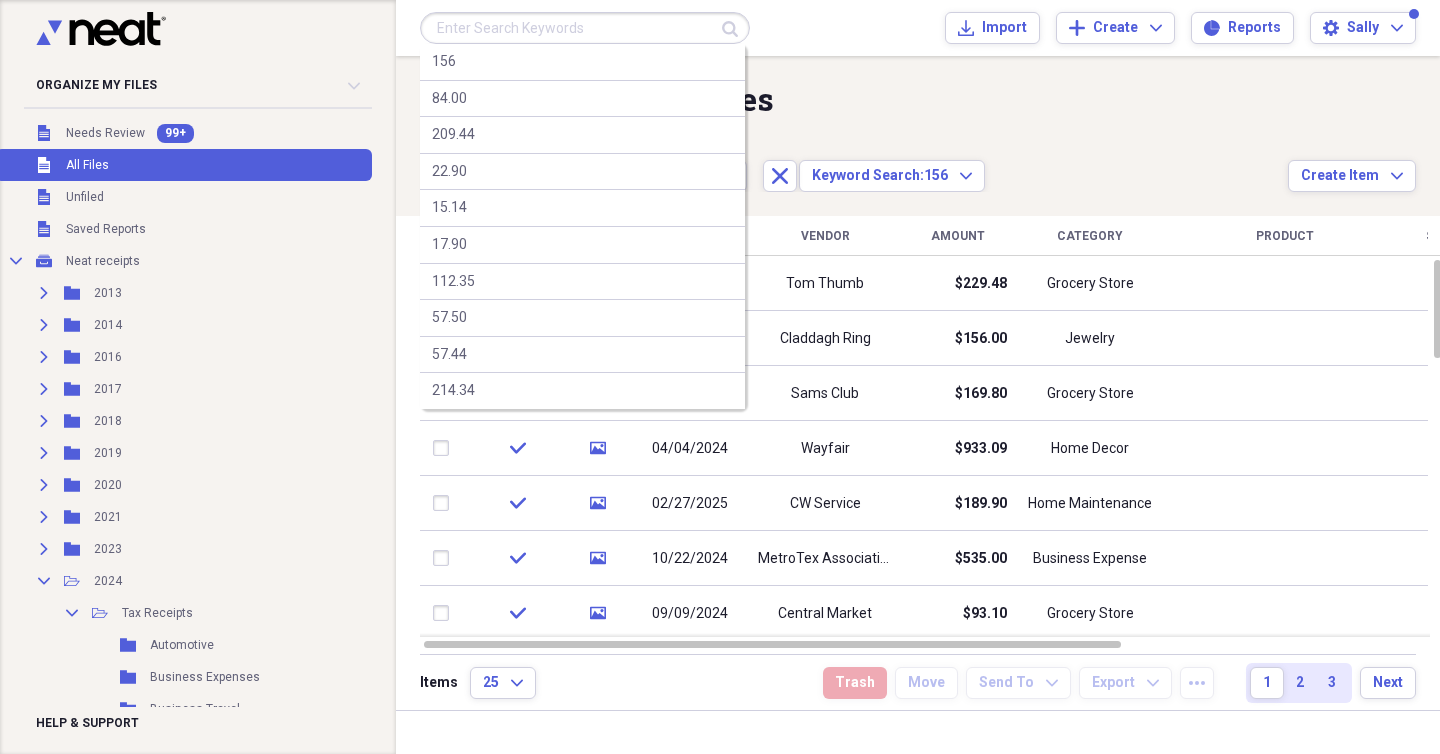 click at bounding box center [585, 28] 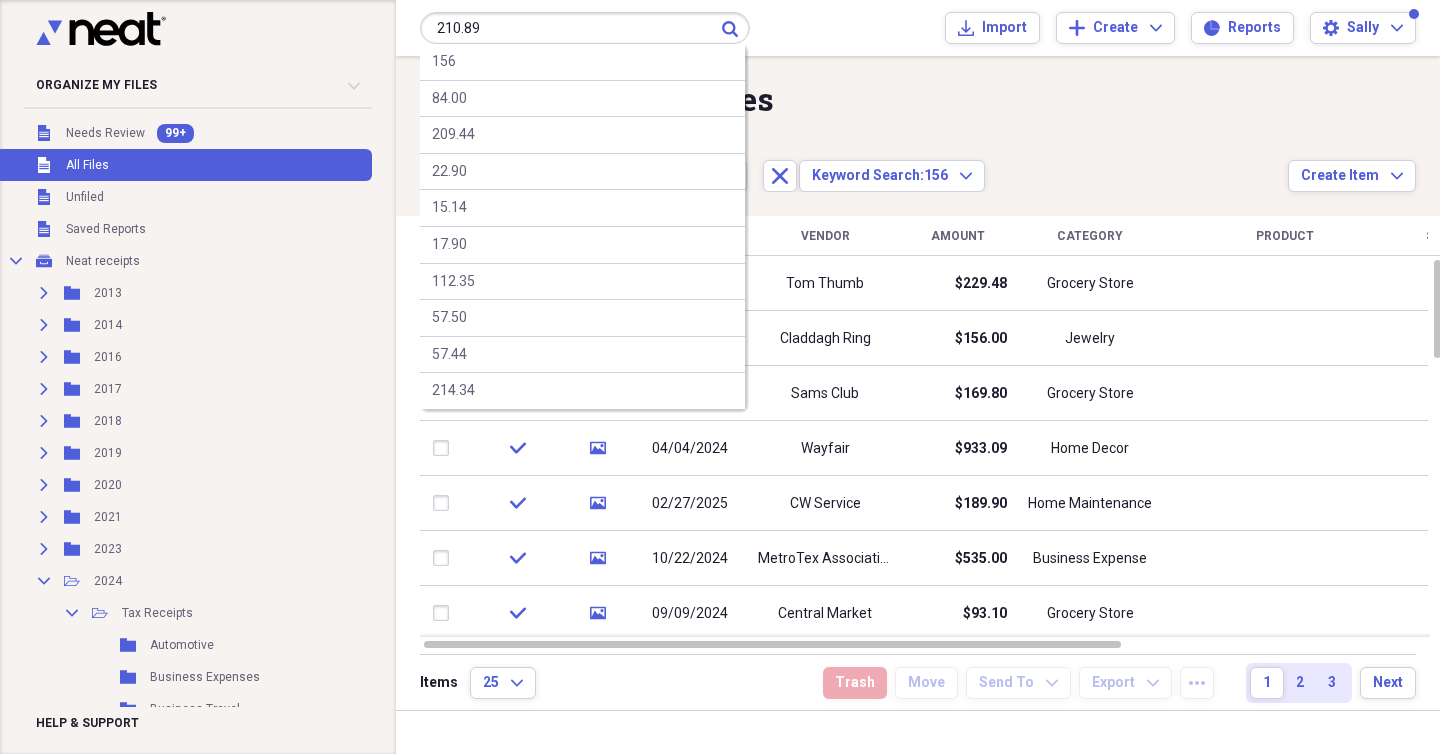 type on "210.89" 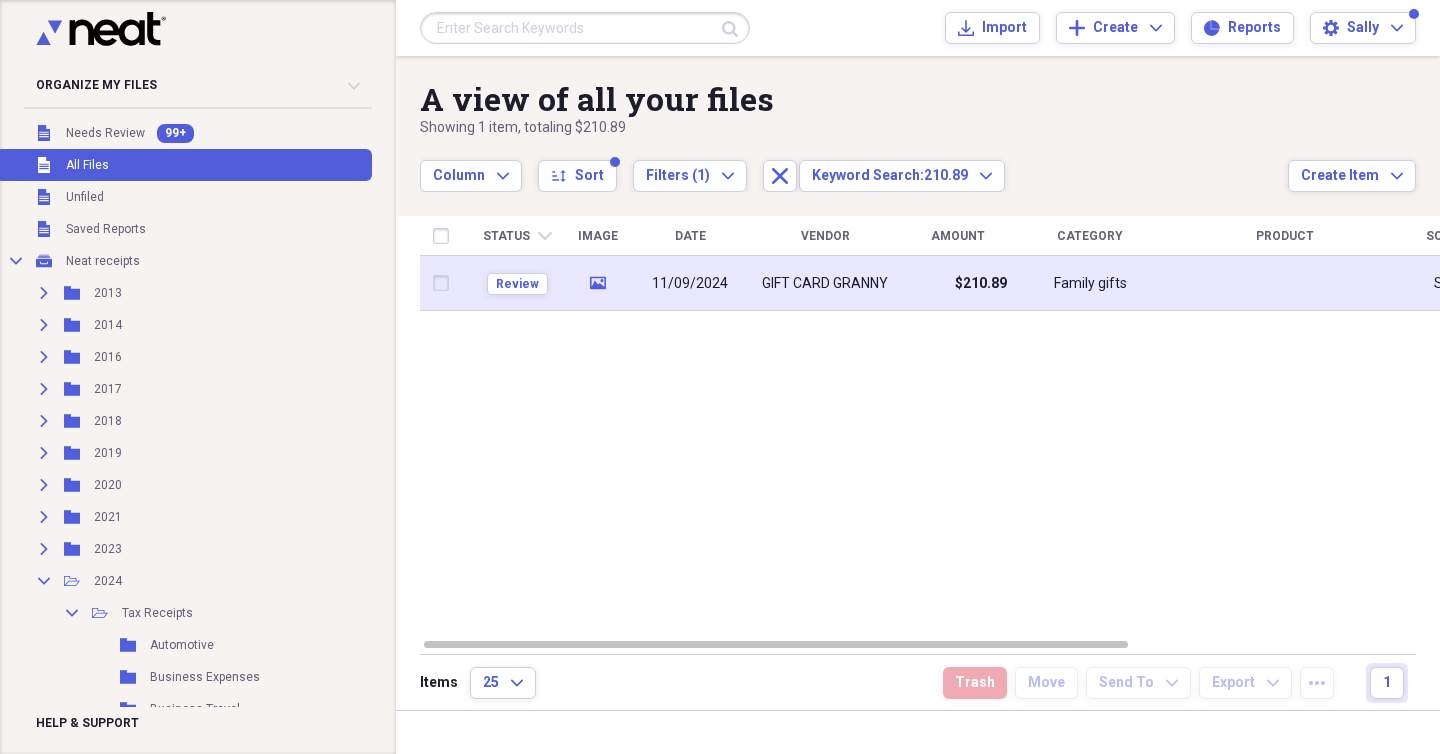 click on "11/09/2024" at bounding box center [690, 283] 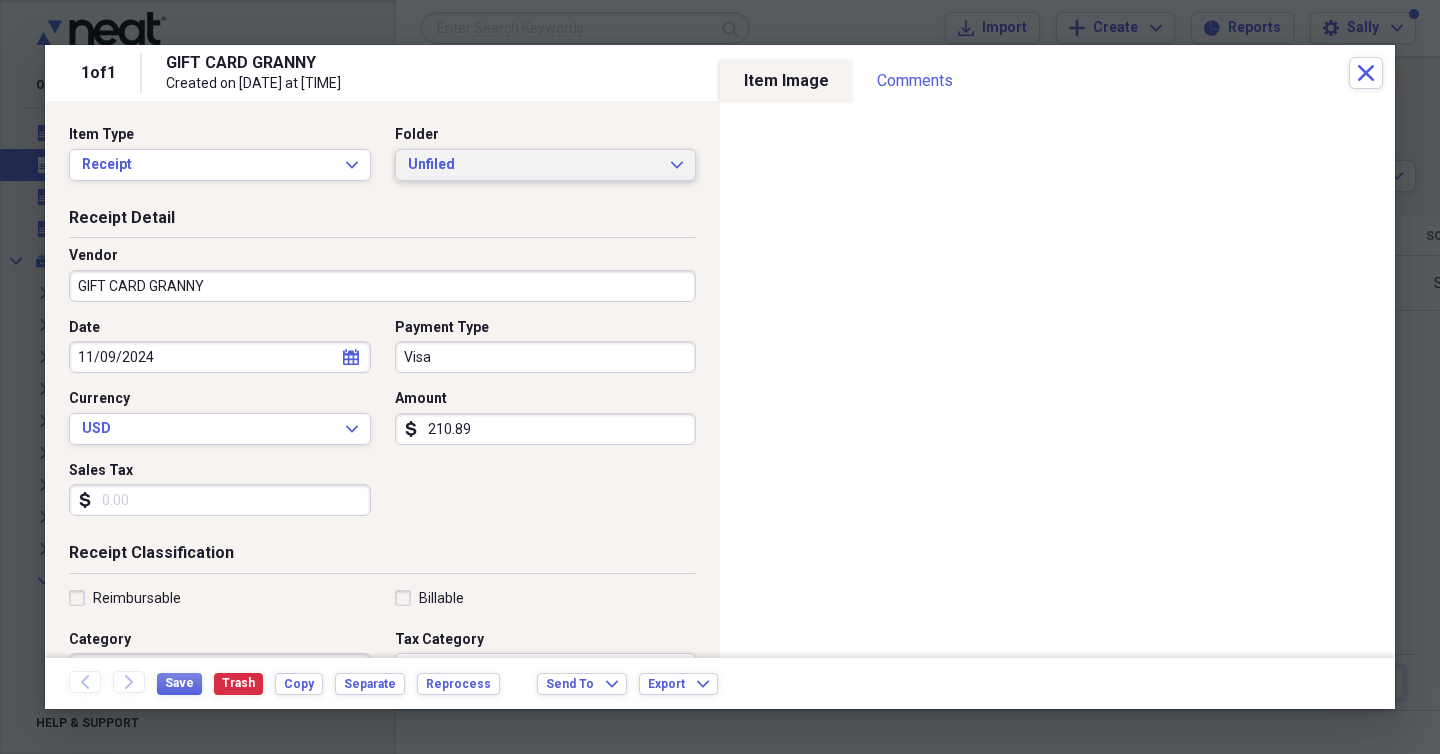 click on "Unfiled" at bounding box center (534, 165) 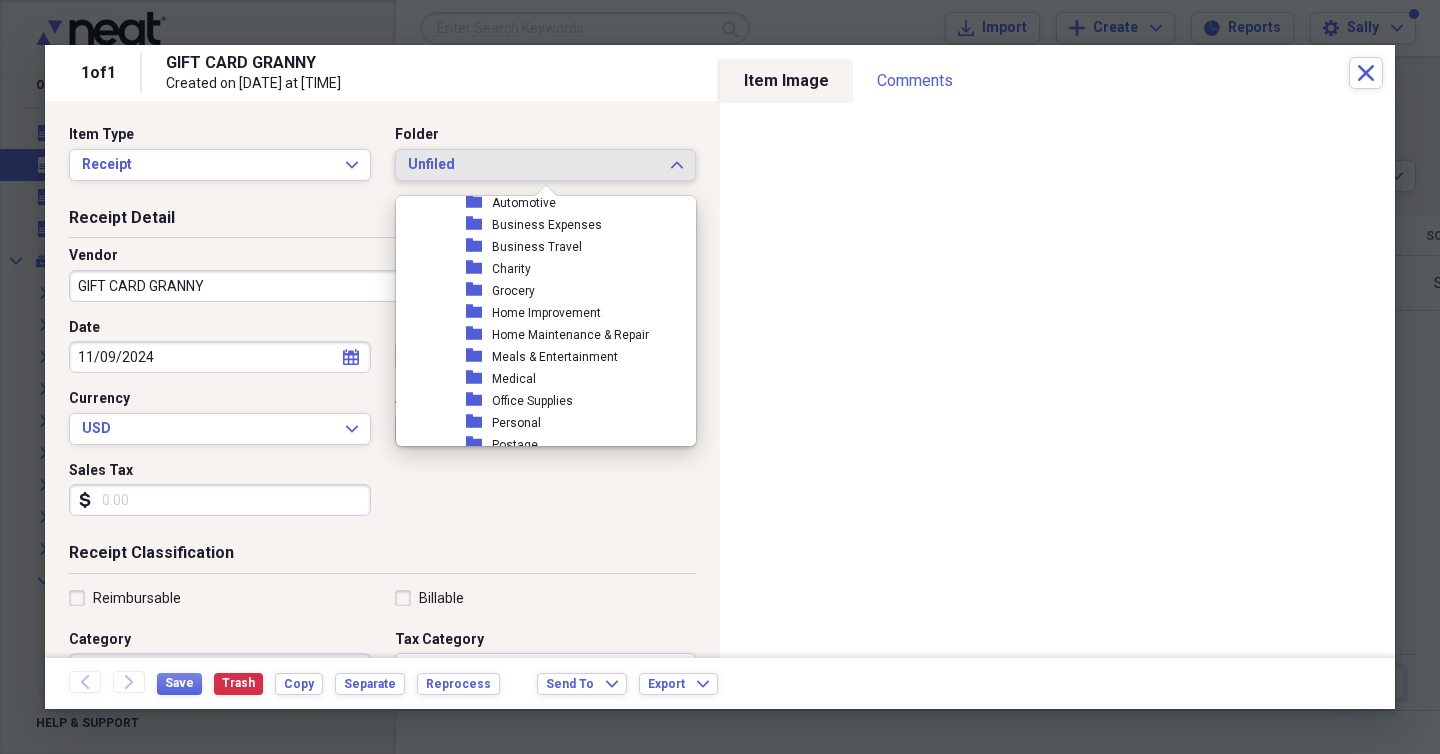 scroll, scrollTop: 347, scrollLeft: 0, axis: vertical 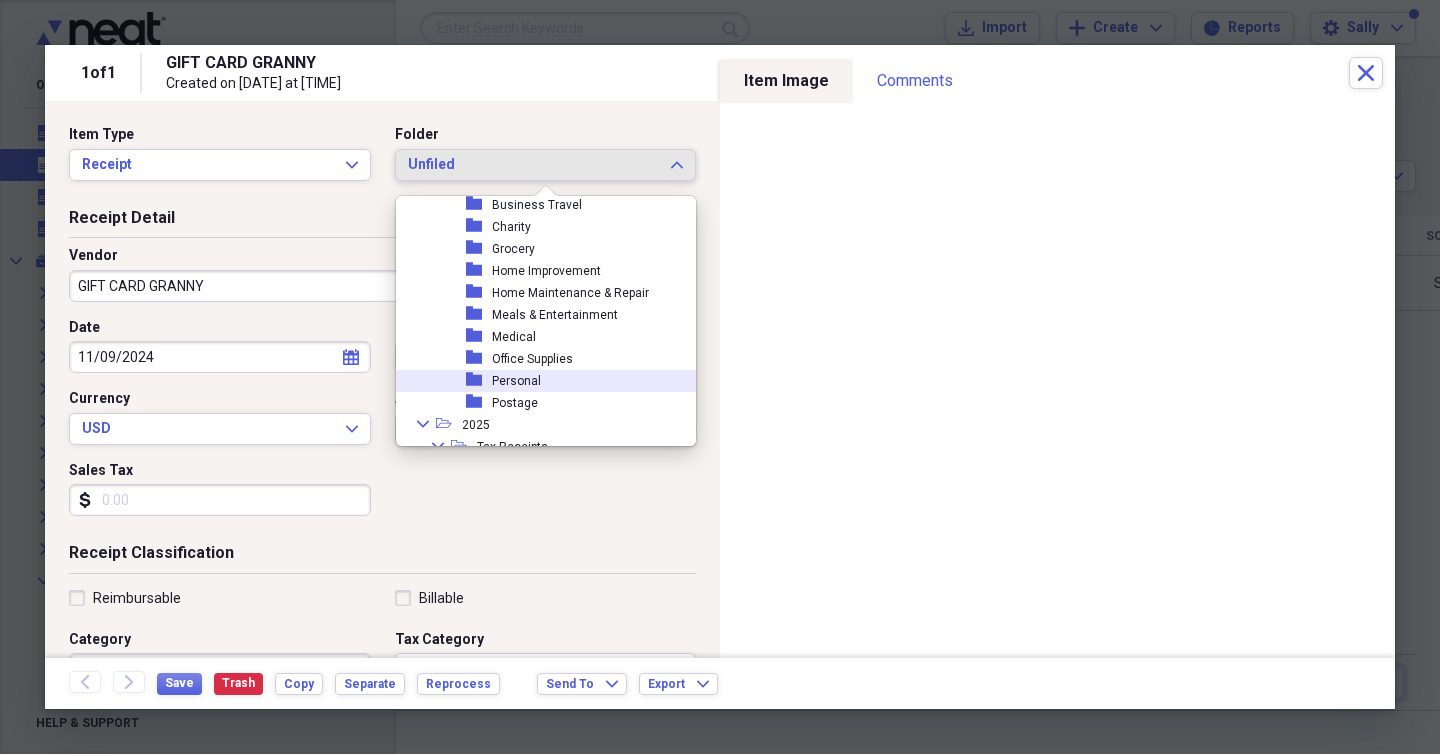 click on "Personal" at bounding box center [516, 381] 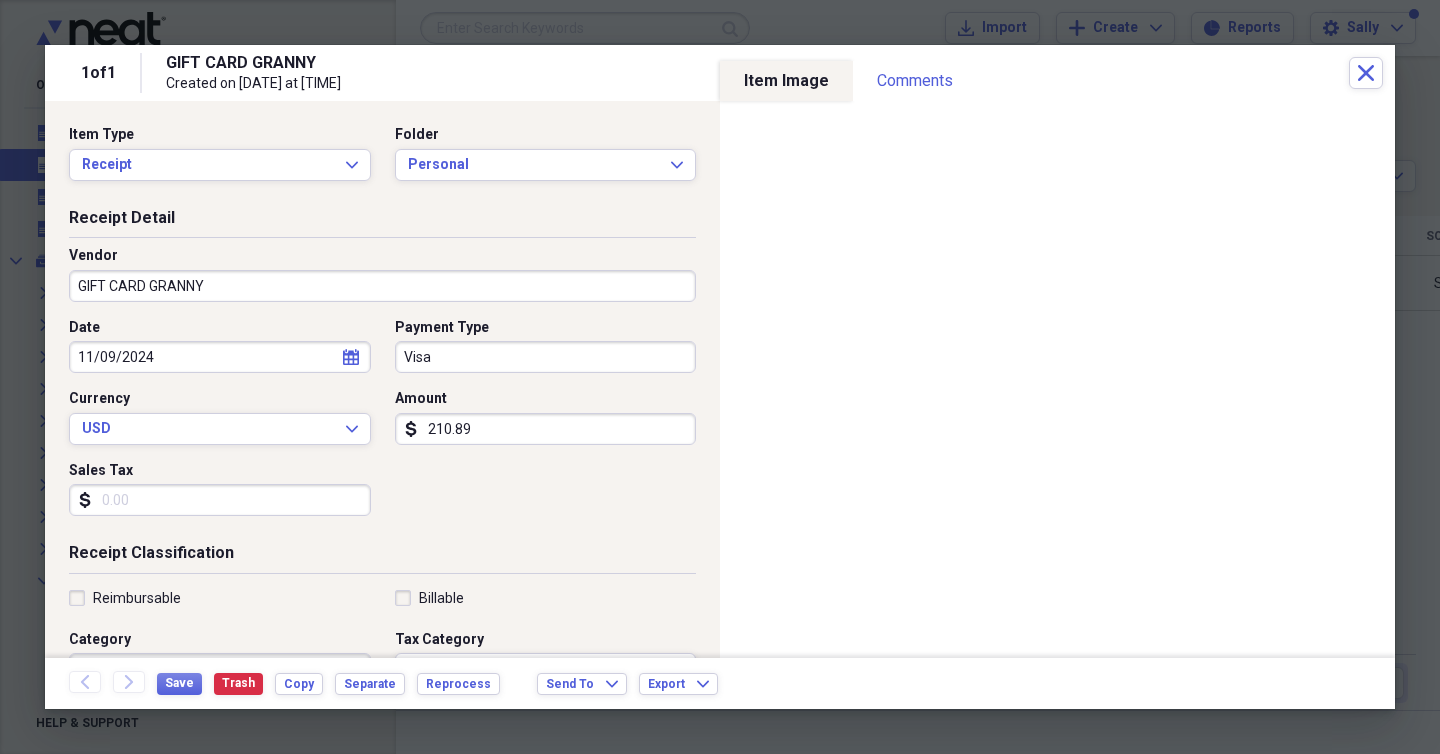 click on "GIFT CARD GRANNY" at bounding box center [382, 286] 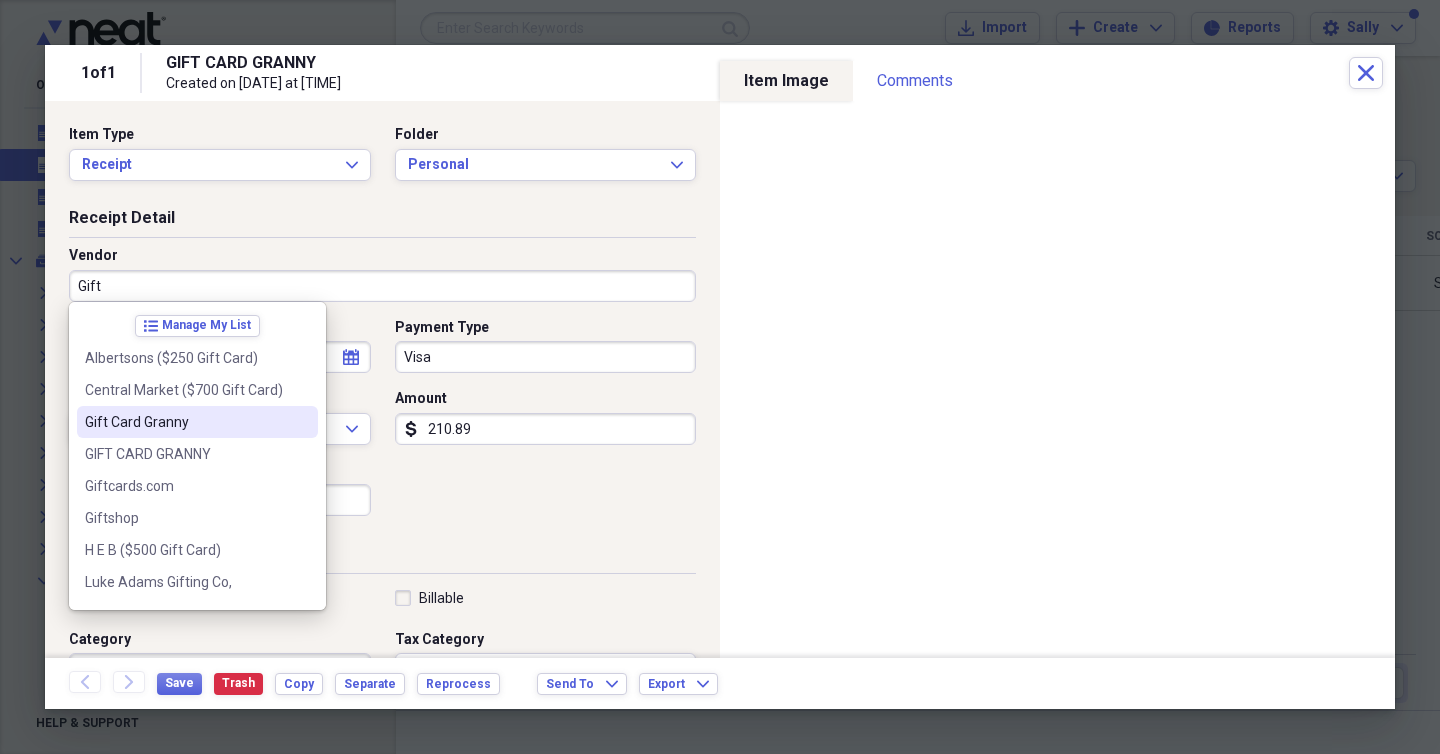 click on "Gift Card Granny" at bounding box center [185, 422] 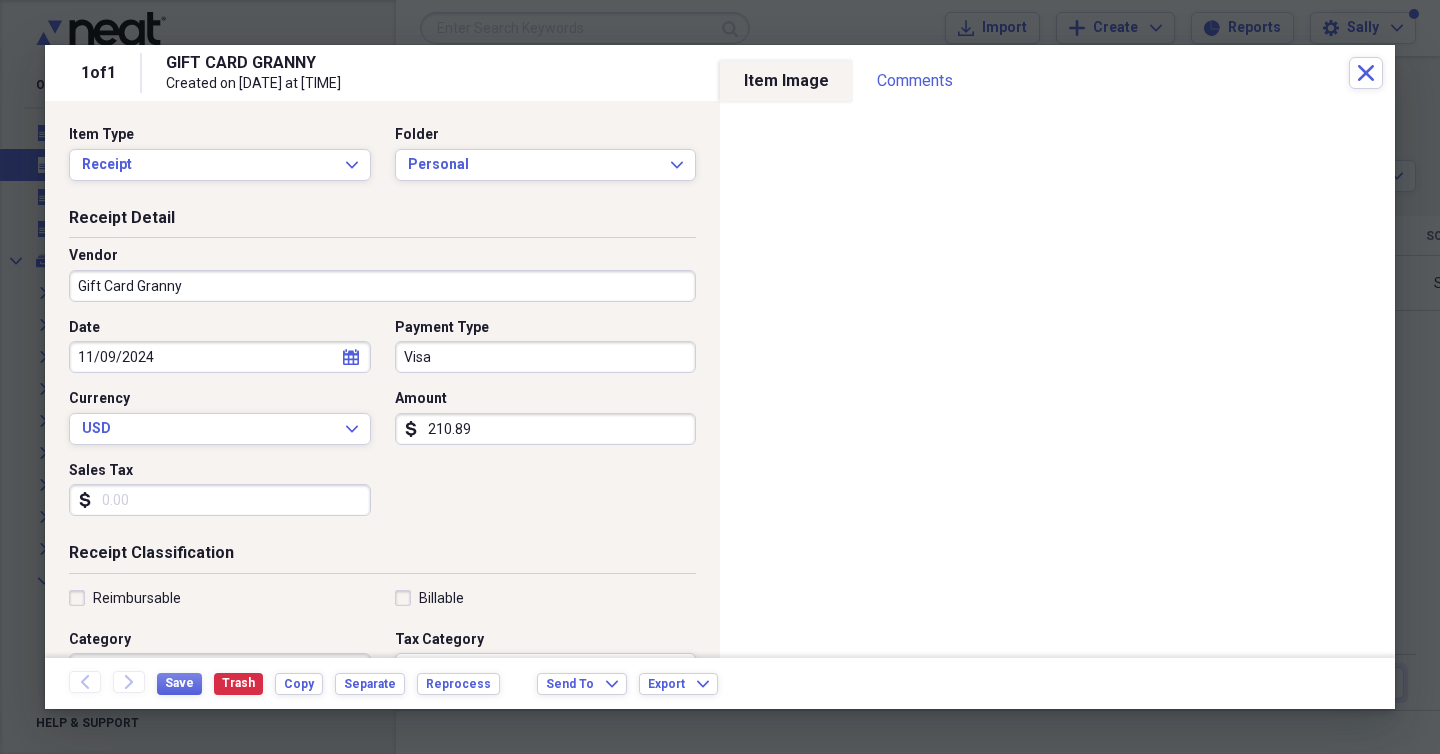 click on "Visa" at bounding box center [546, 357] 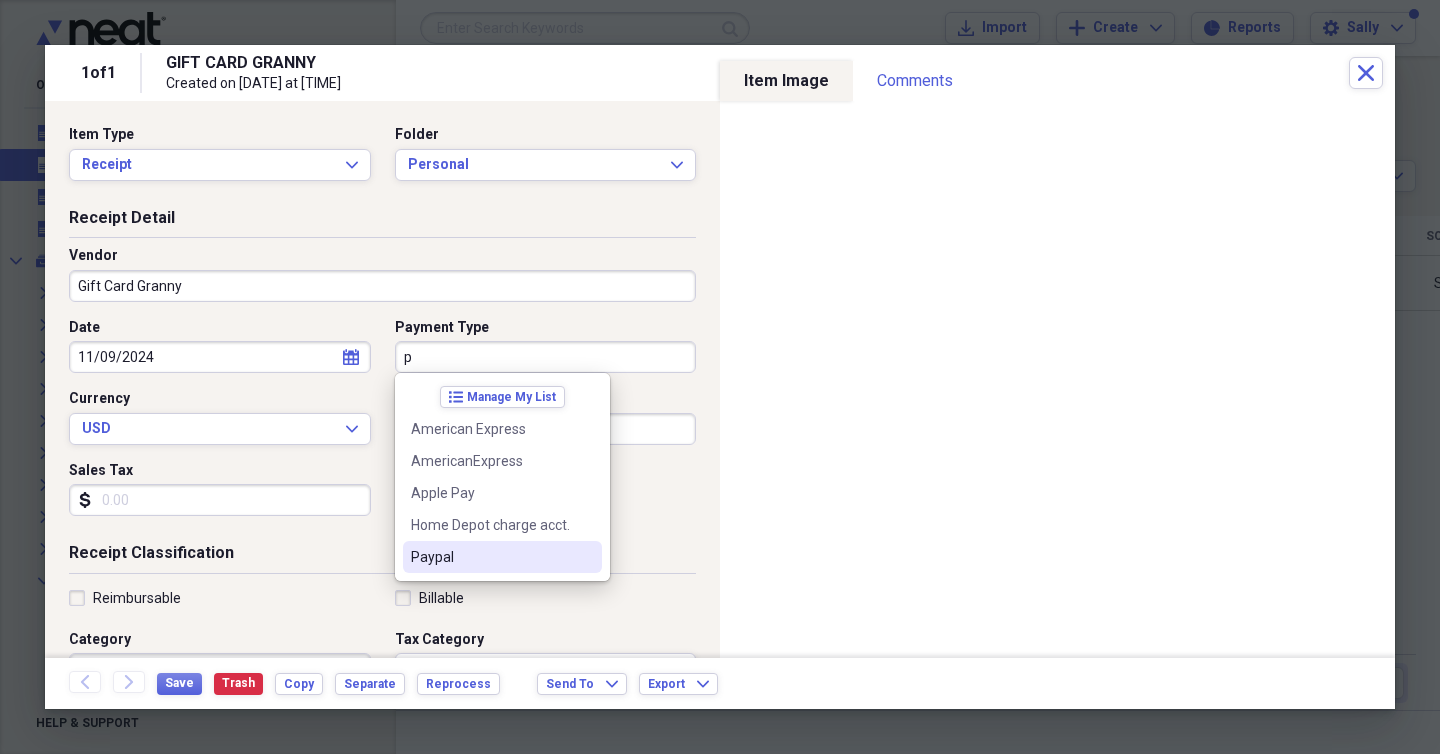 click on "Paypal" at bounding box center (490, 557) 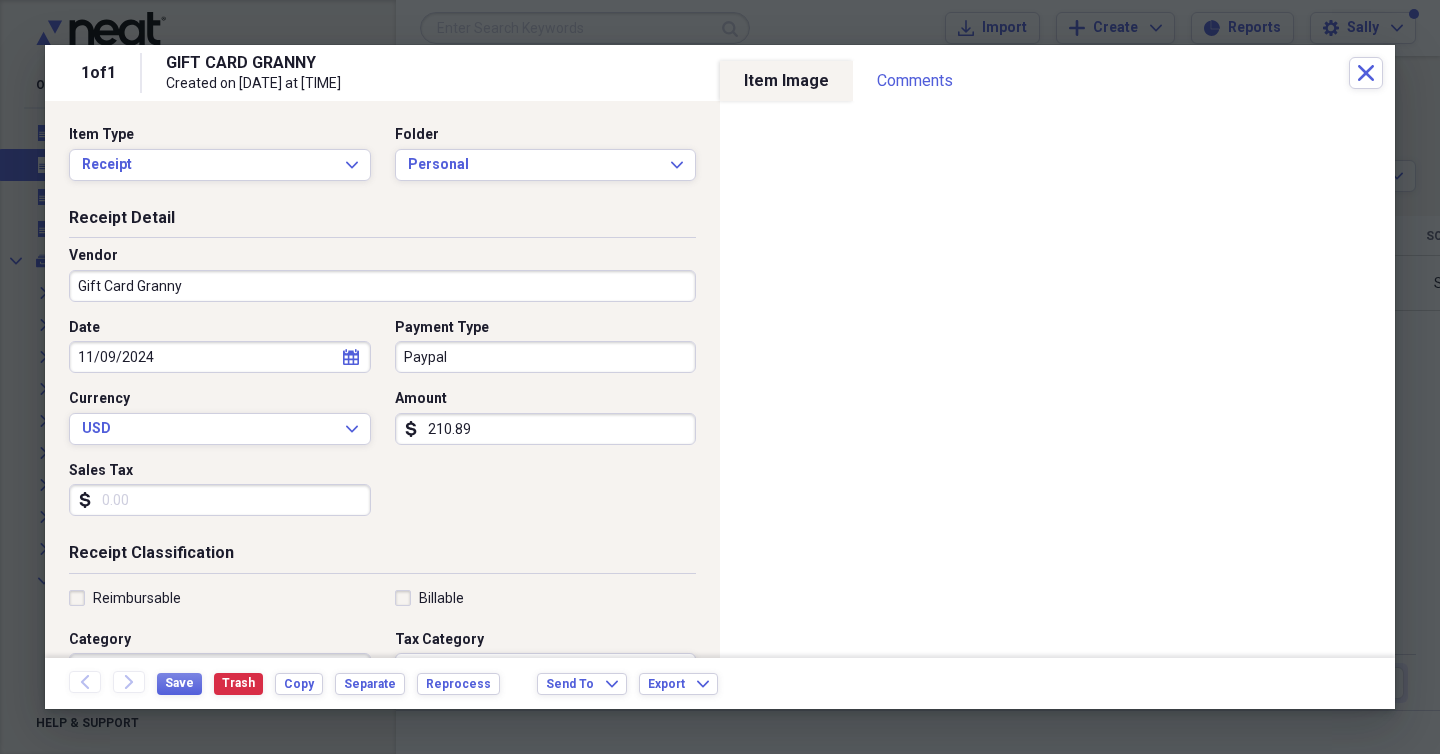 click on "Receipt Classification" at bounding box center (382, 557) 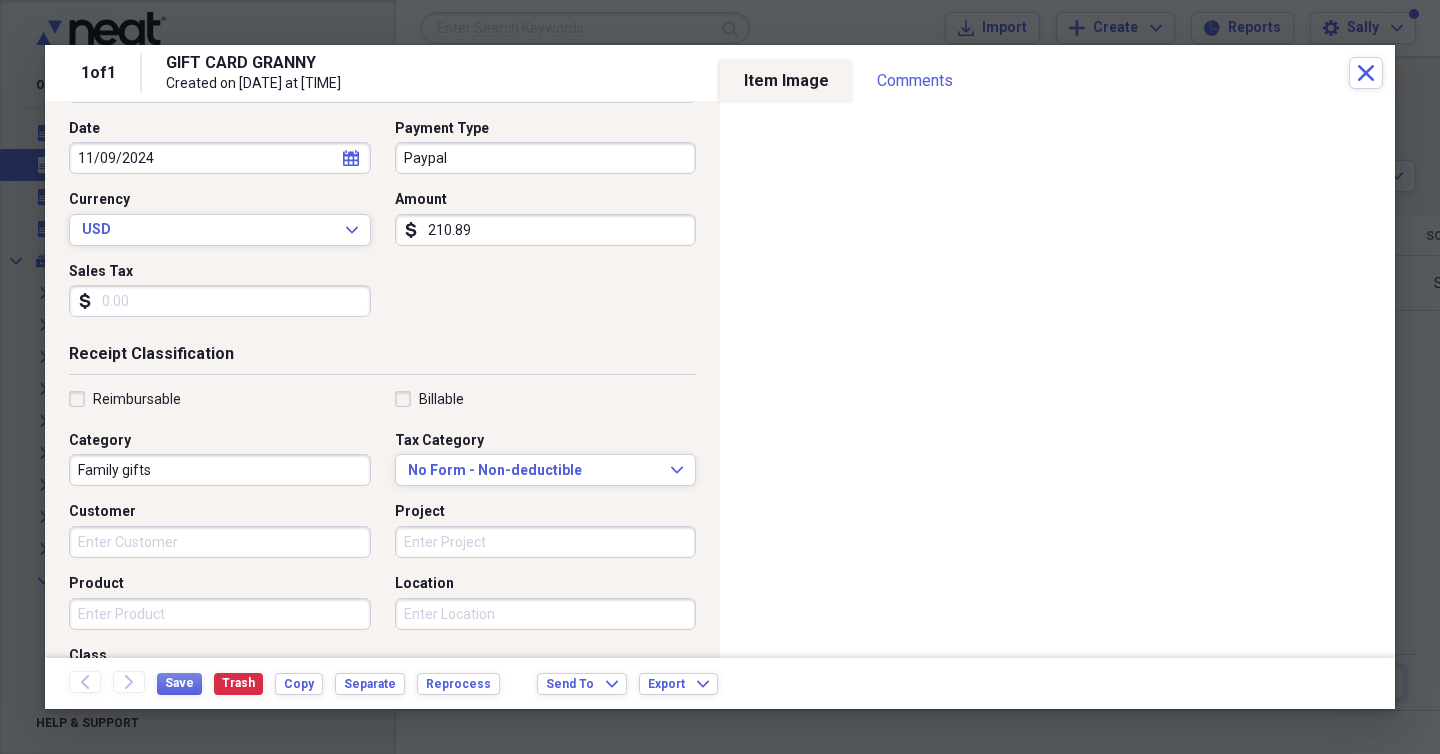 scroll, scrollTop: 0, scrollLeft: 0, axis: both 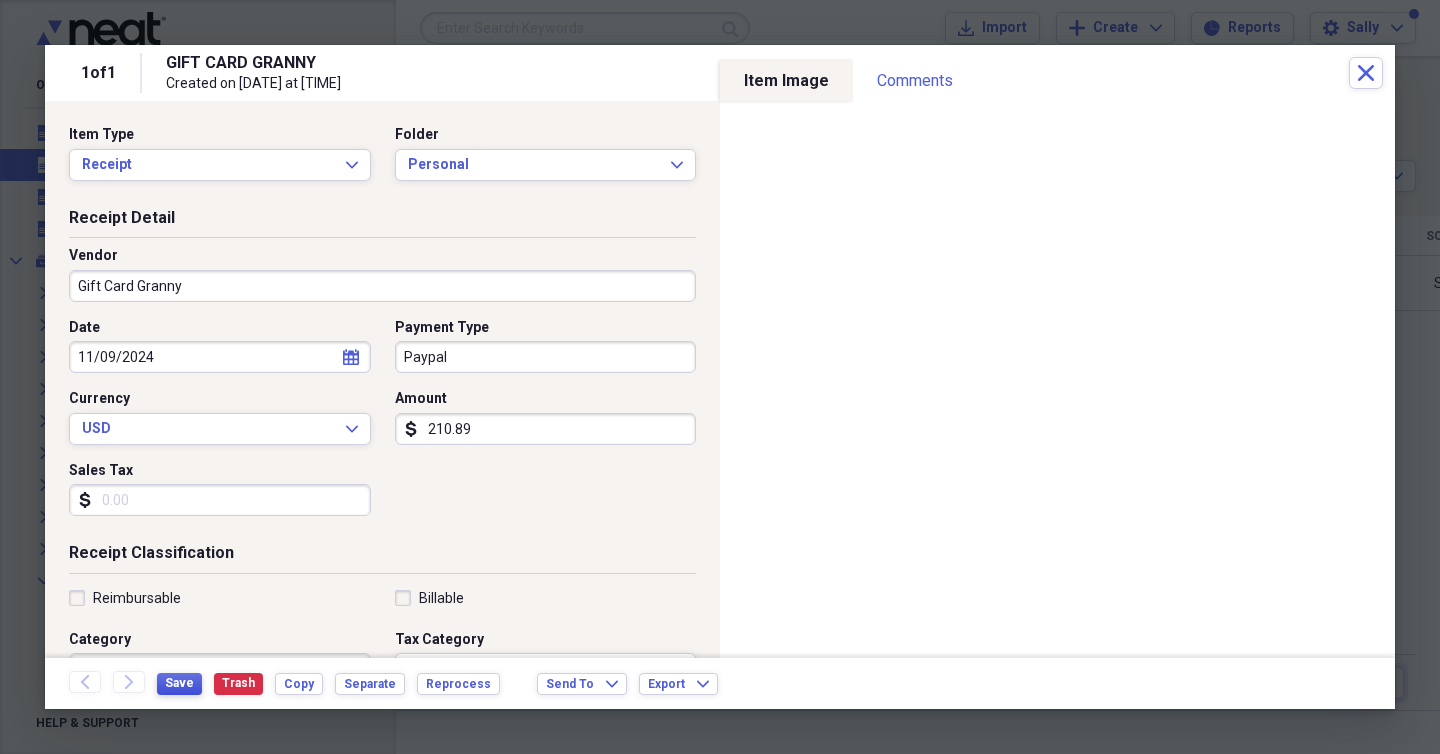 click on "Save" at bounding box center [179, 683] 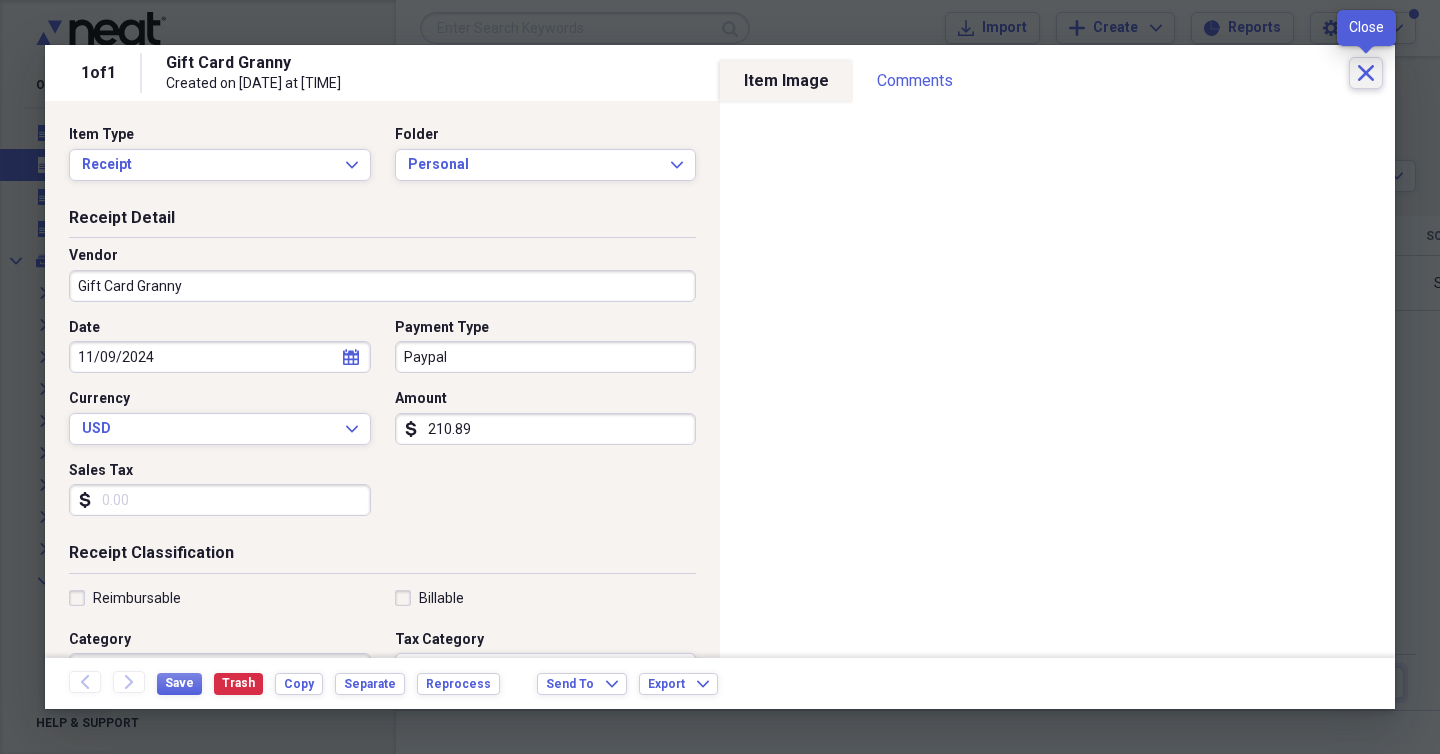 click 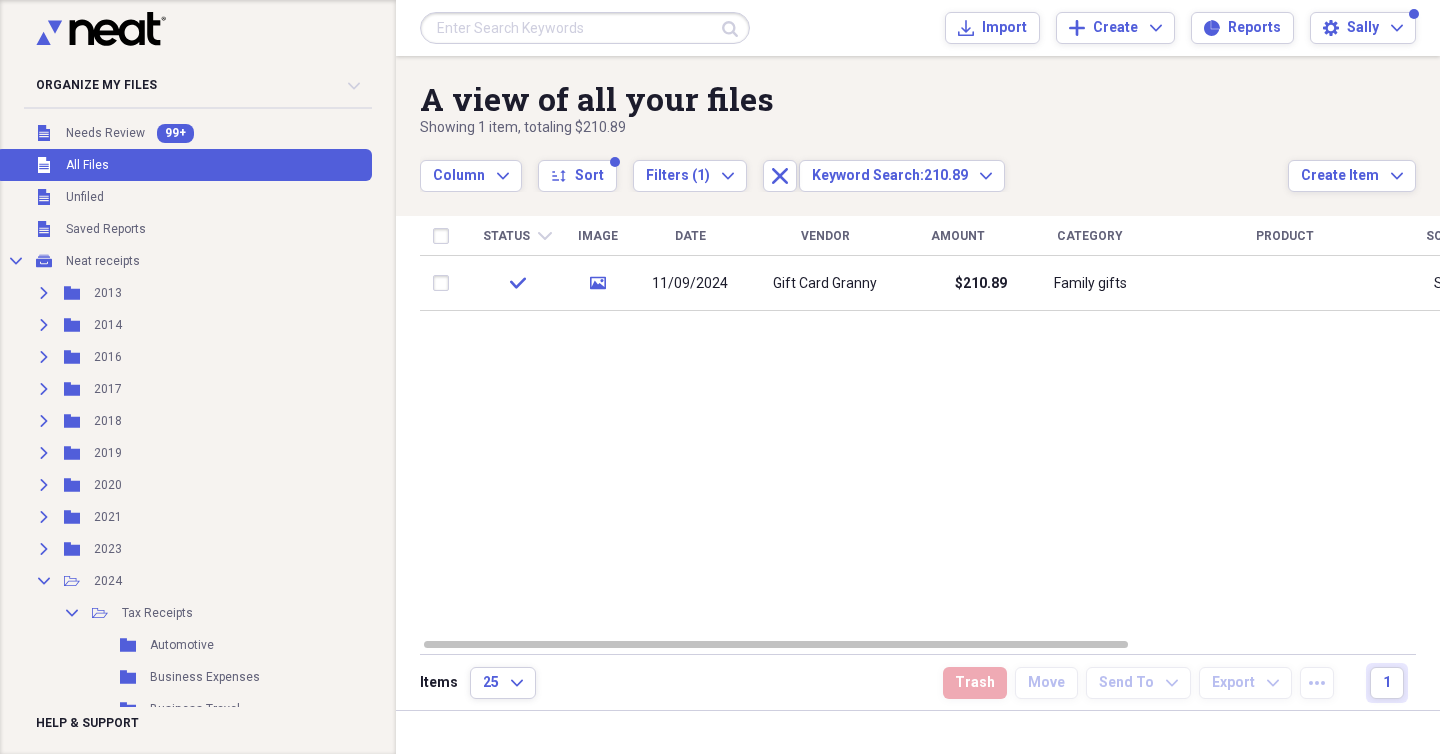 click at bounding box center (585, 28) 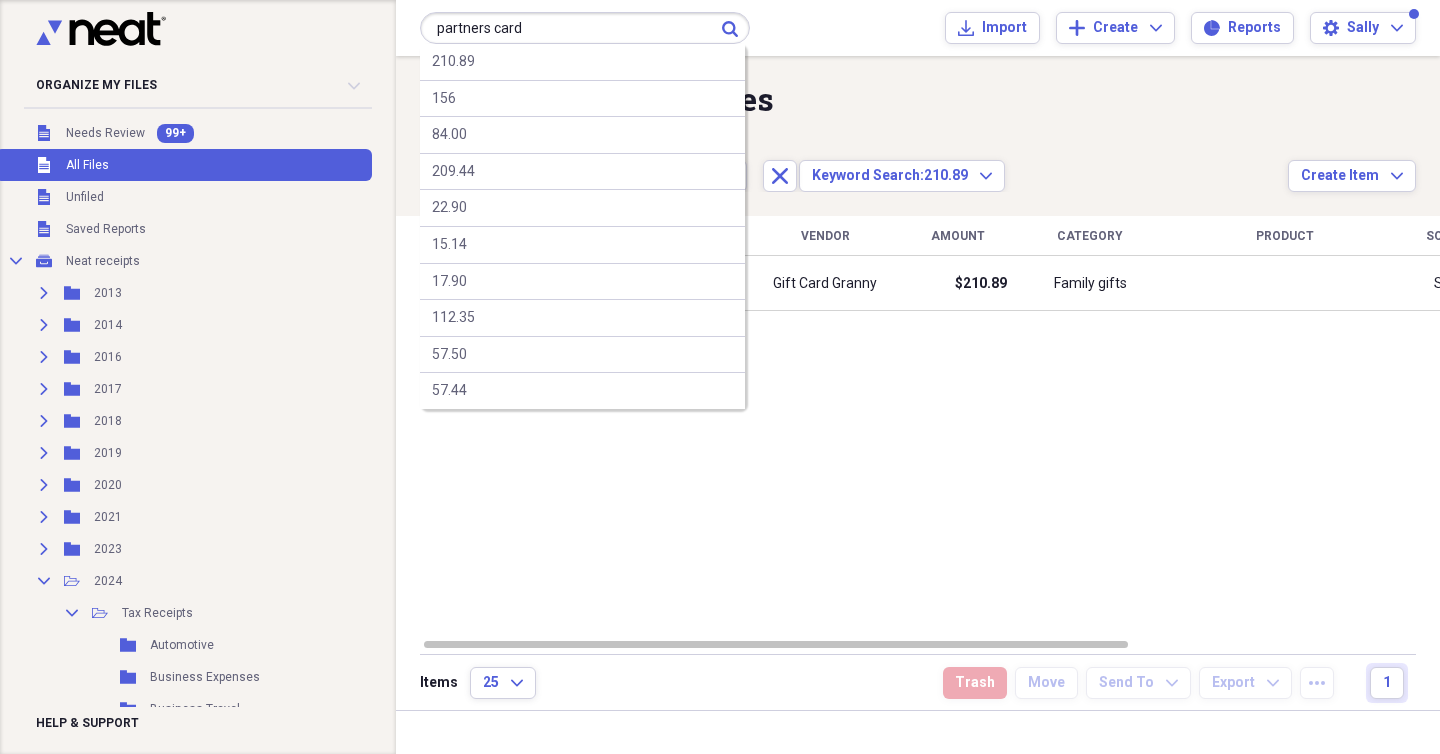 type on "partners card" 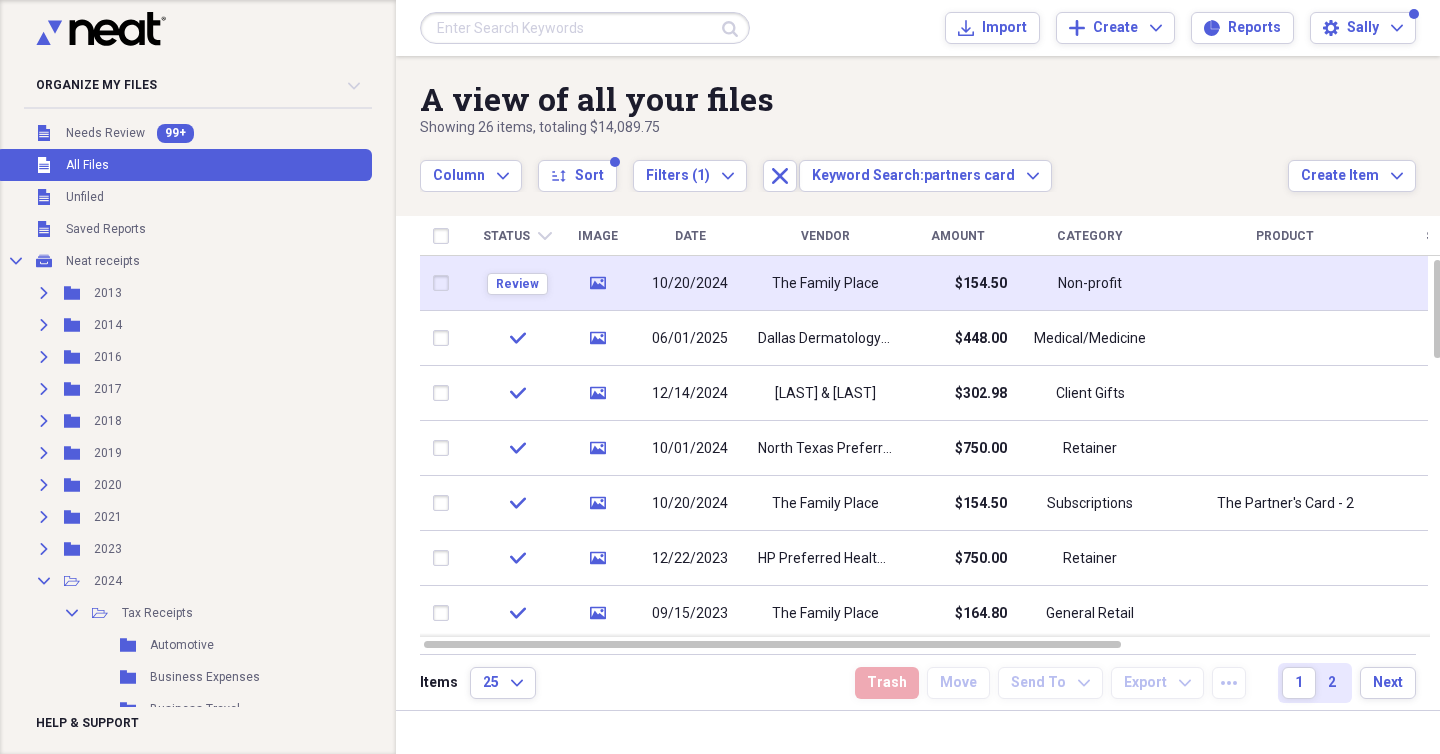 click on "$154.50" at bounding box center [957, 283] 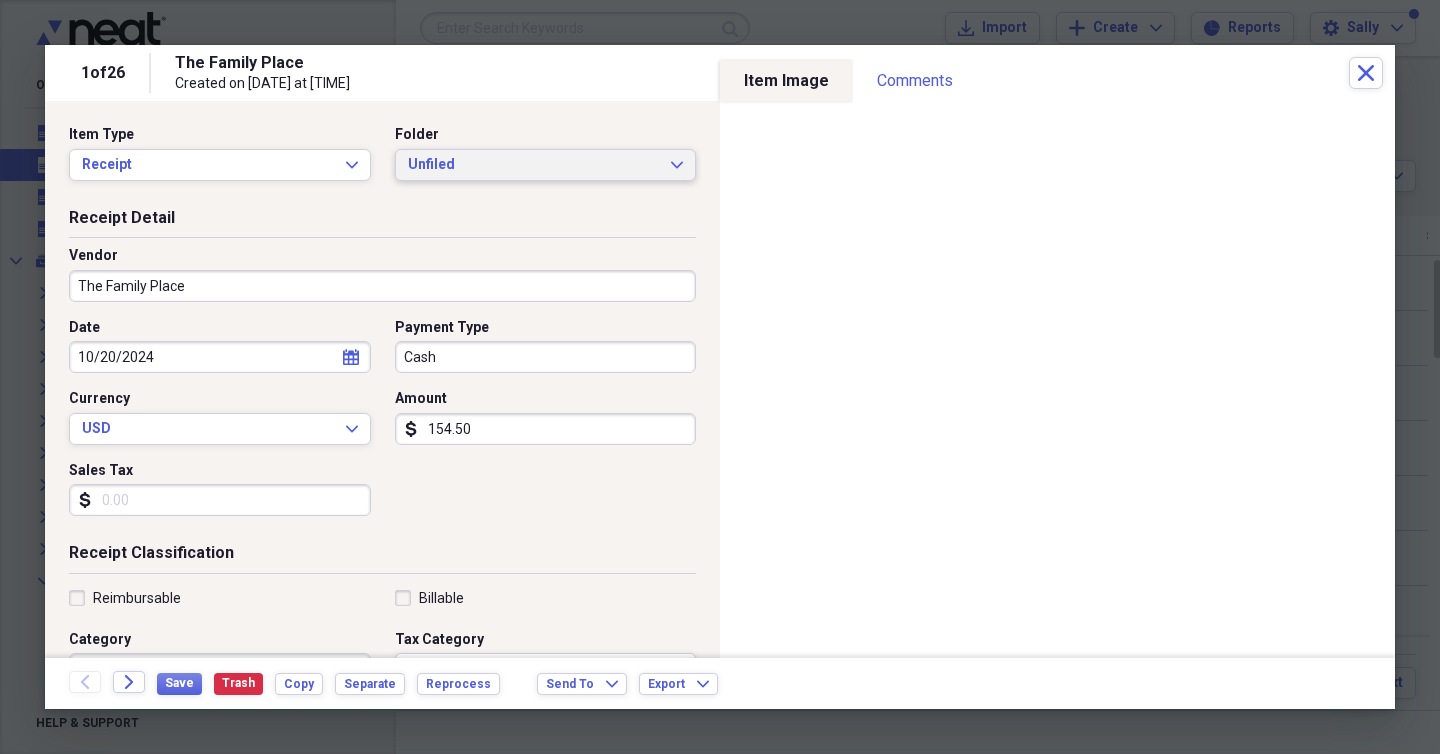 click on "Unfiled" at bounding box center (534, 165) 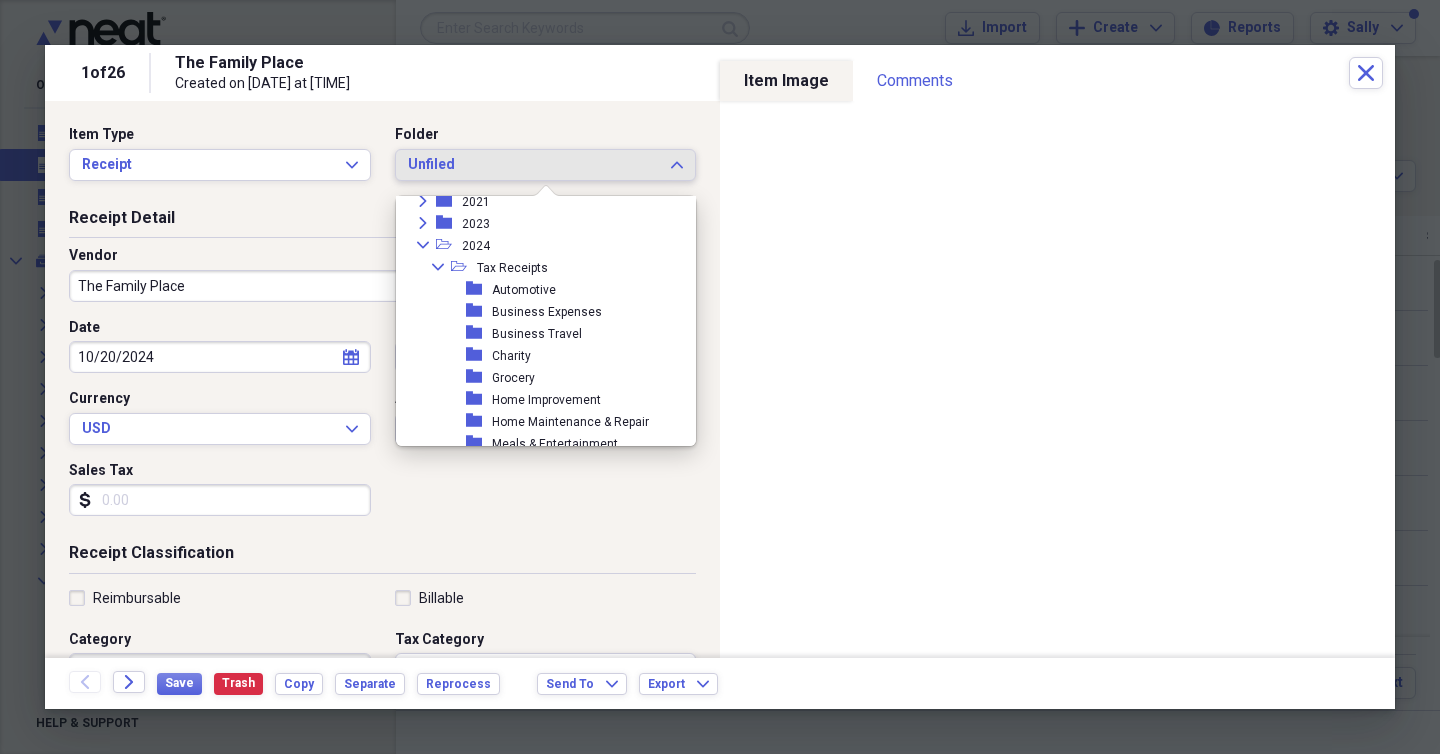 scroll, scrollTop: 289, scrollLeft: 0, axis: vertical 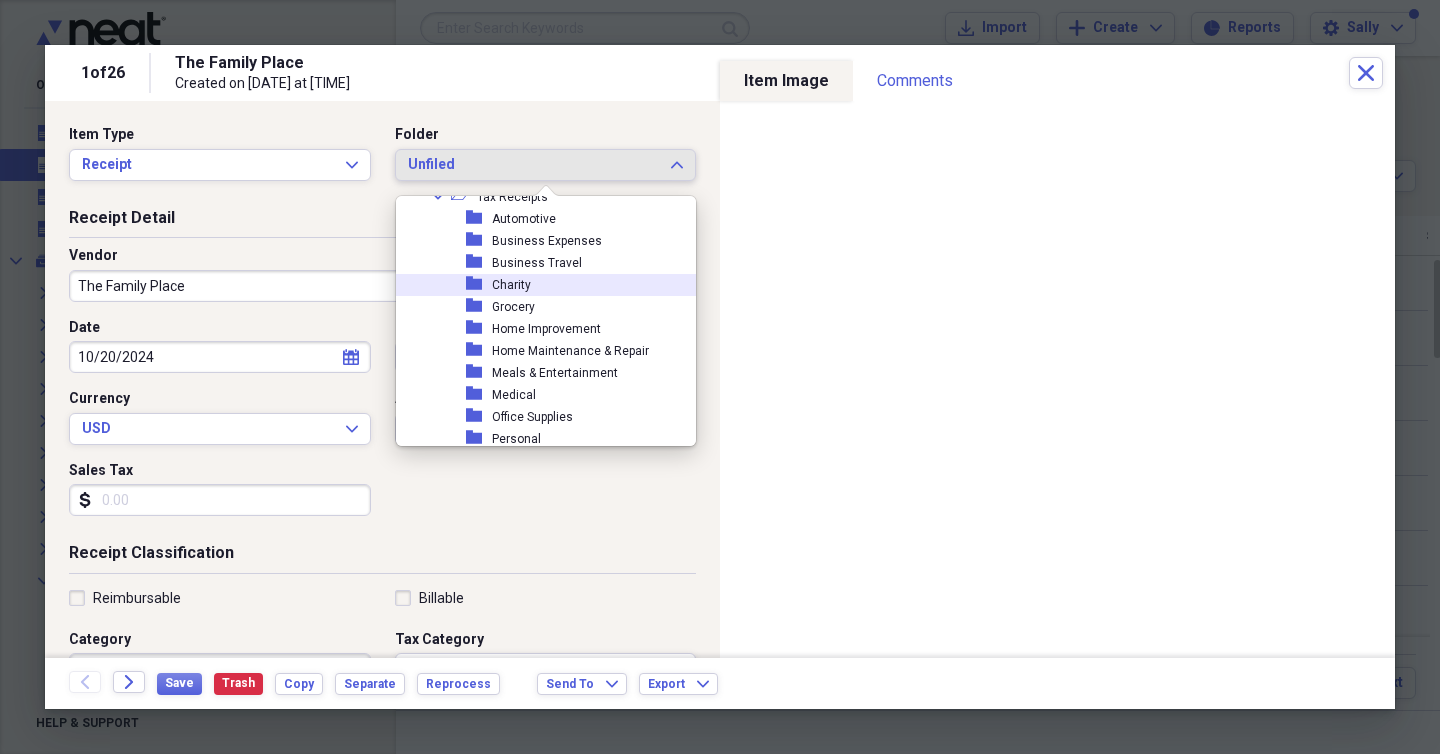 click on "Charity" at bounding box center [511, 285] 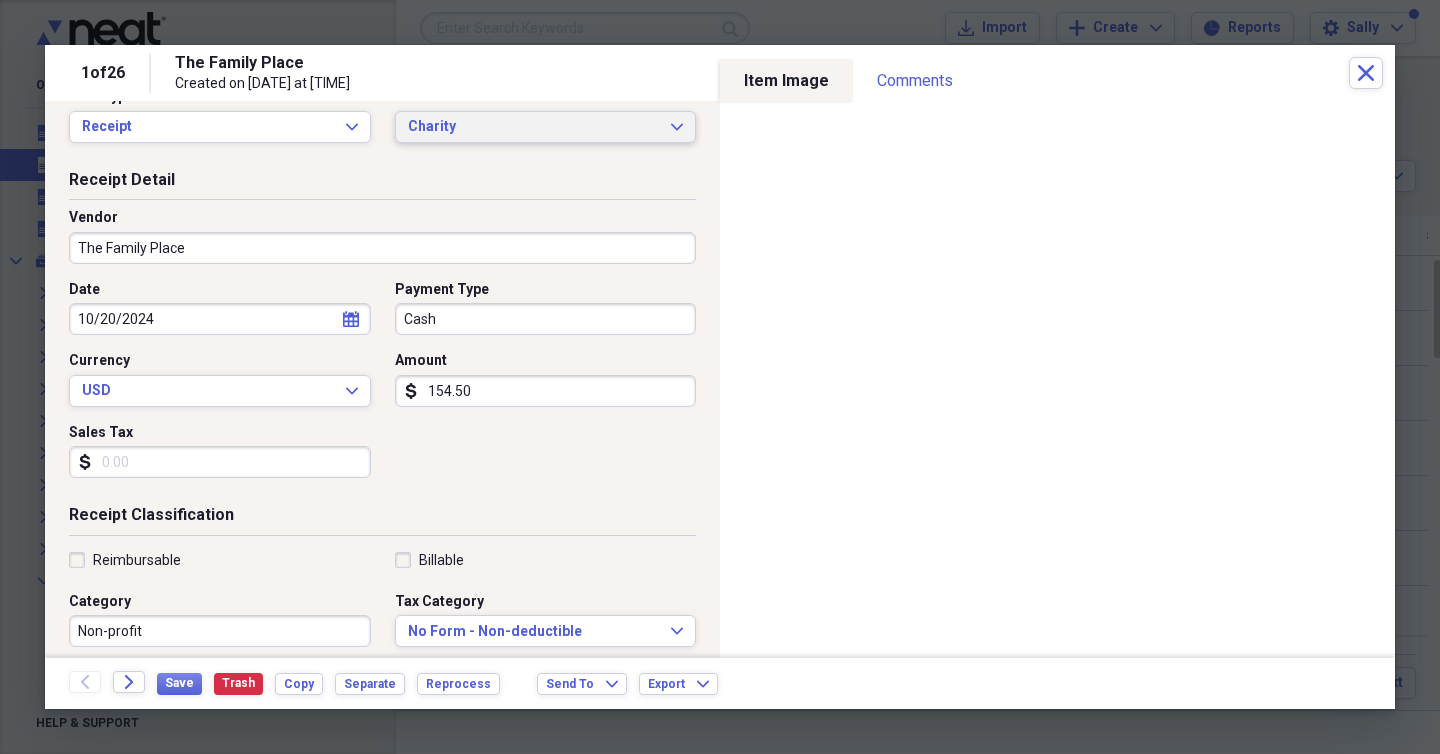 scroll, scrollTop: 39, scrollLeft: 0, axis: vertical 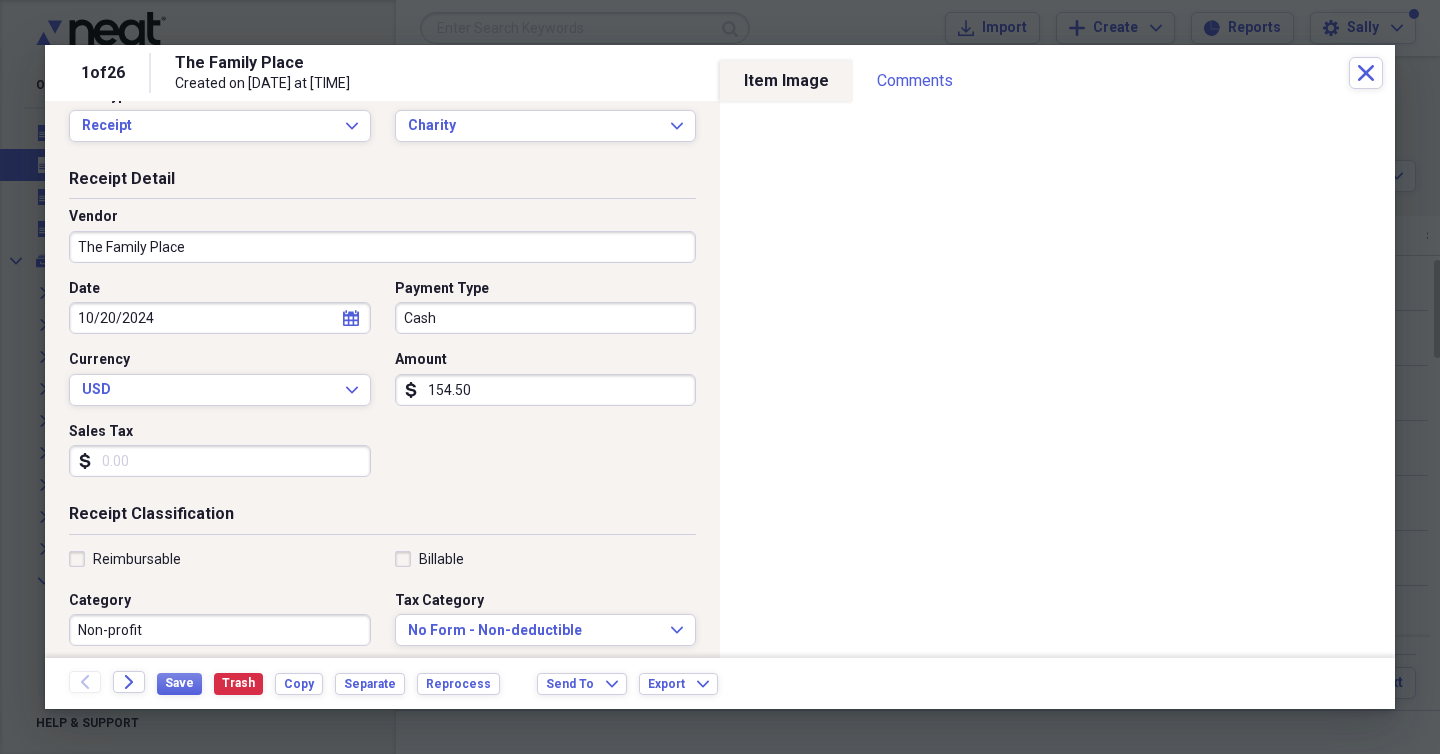 click on "Cash" at bounding box center [546, 318] 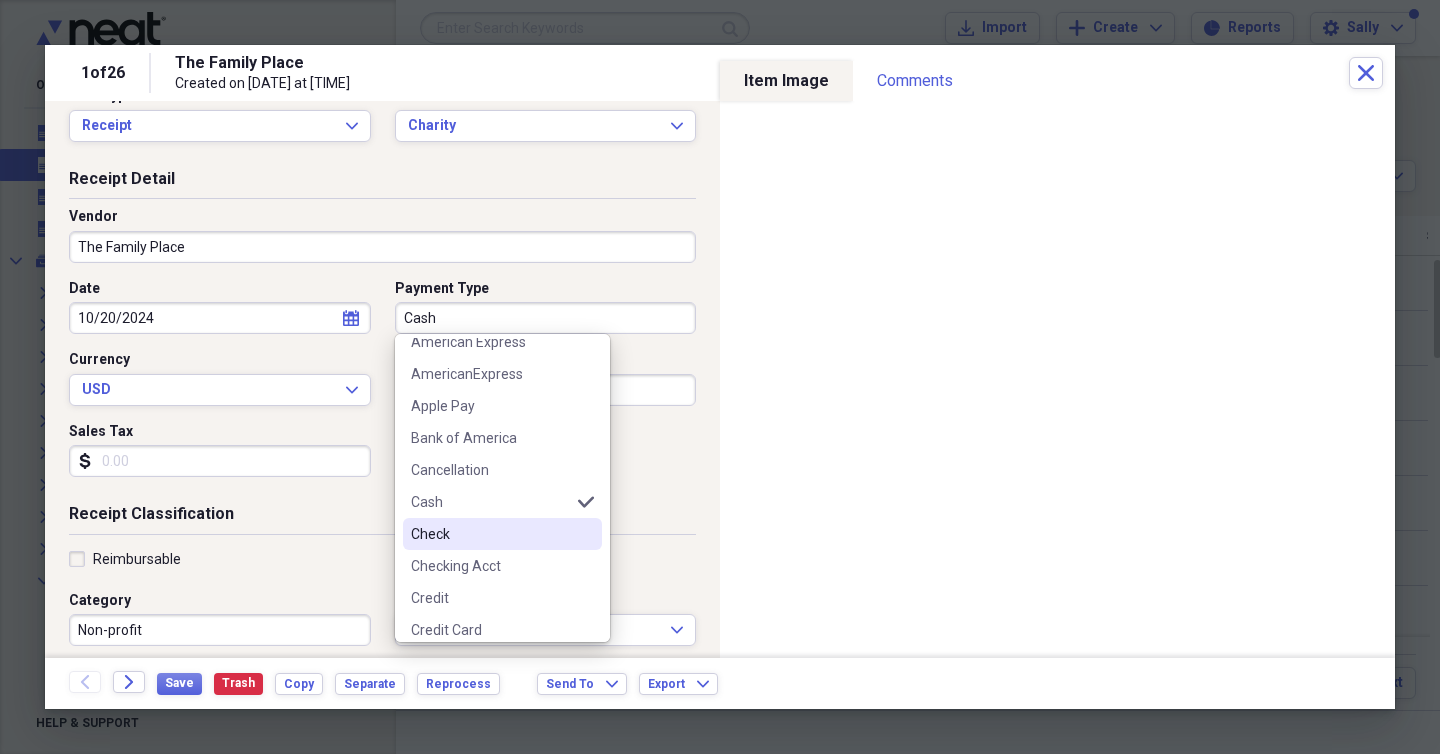 scroll, scrollTop: 81, scrollLeft: 0, axis: vertical 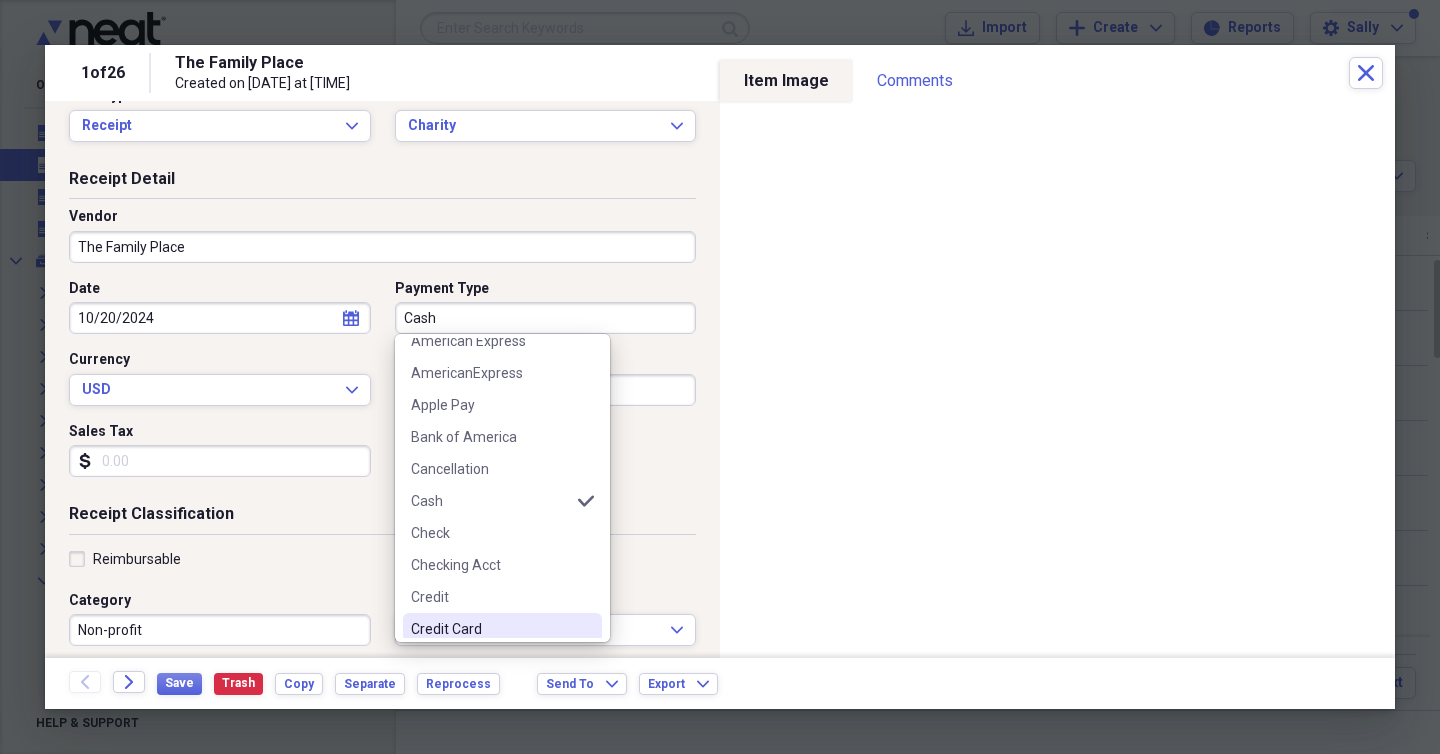click on "Credit Card" at bounding box center [490, 629] 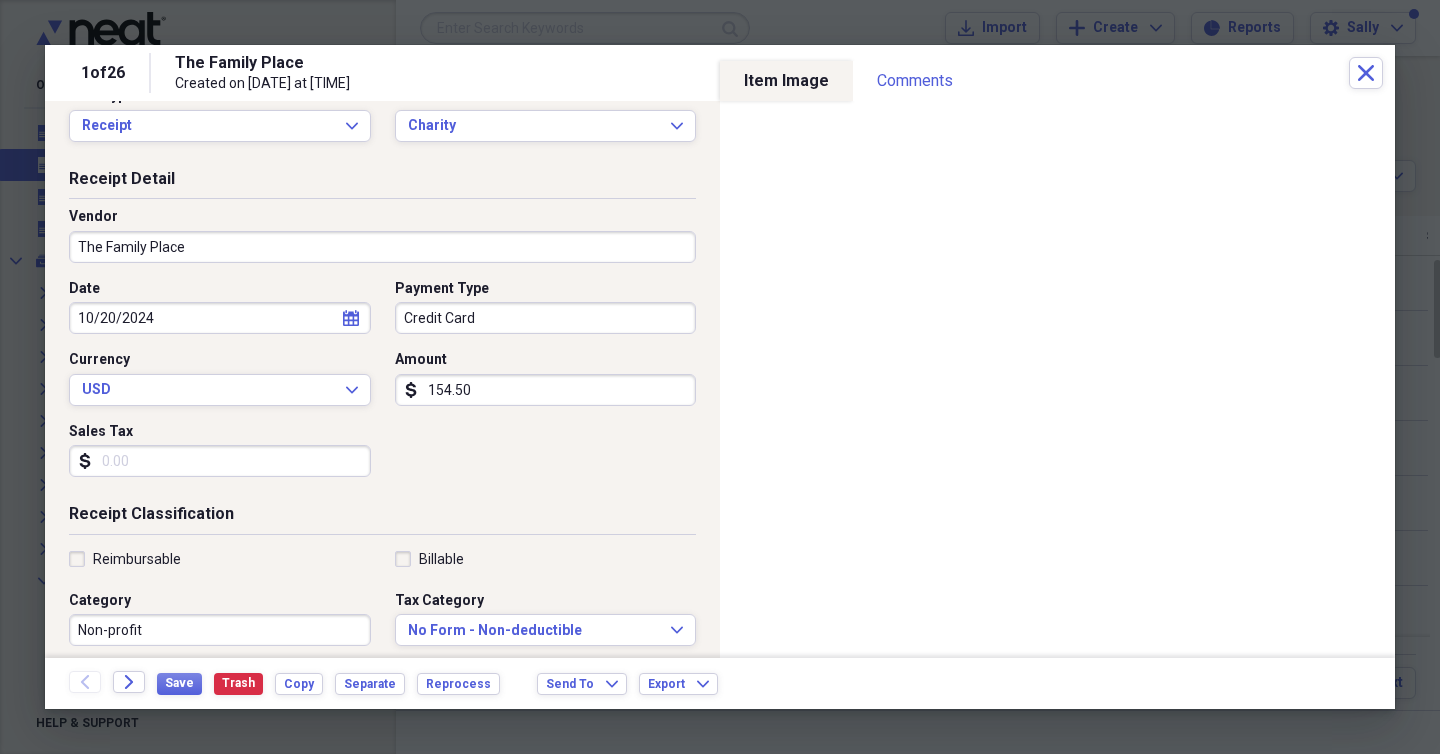 click on "Receipt Classification" at bounding box center [382, 518] 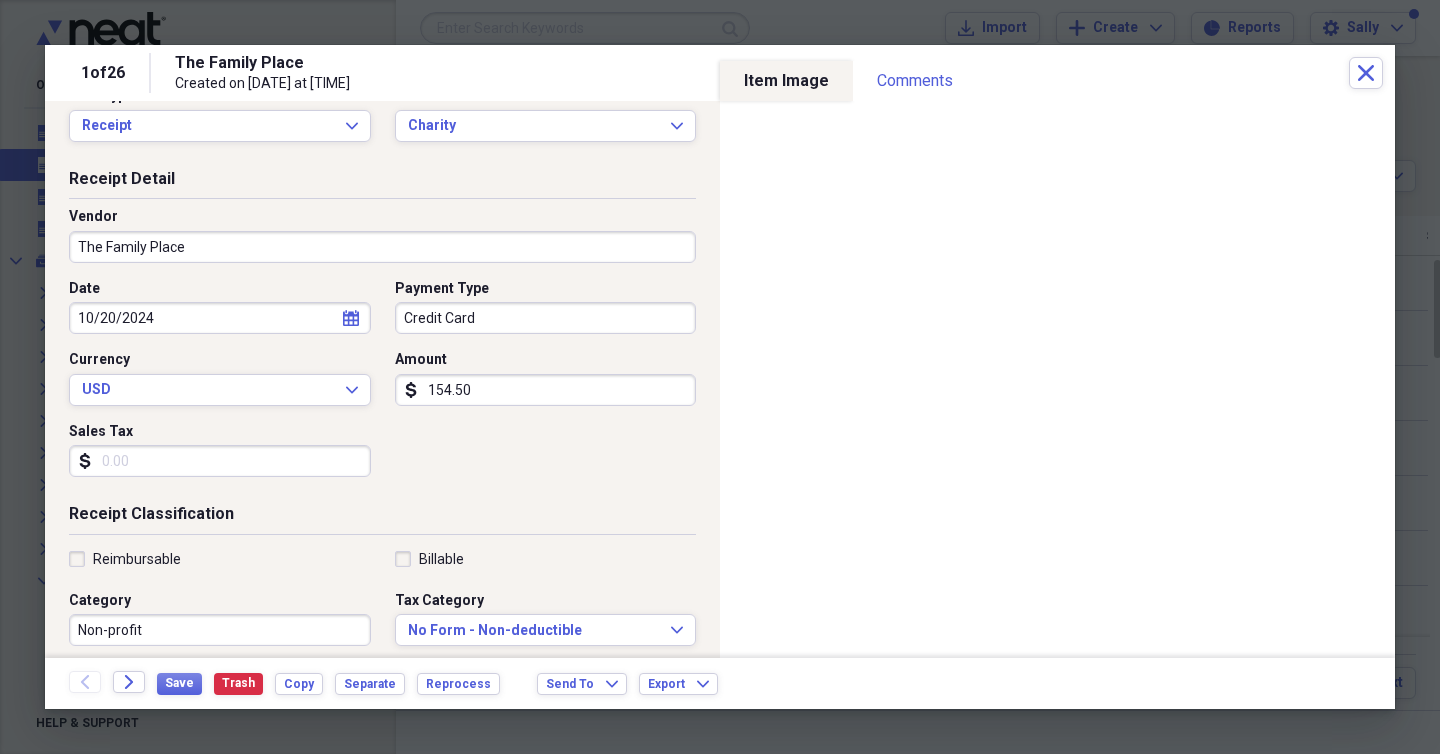 click on "Receipt Detail Vendor The Family Place Date 10/20/2024 calendar Calendar Payment Type Credit Card Currency USD Expand Amount dollar-sign 154.50 Sales Tax dollar-sign" at bounding box center [382, 336] 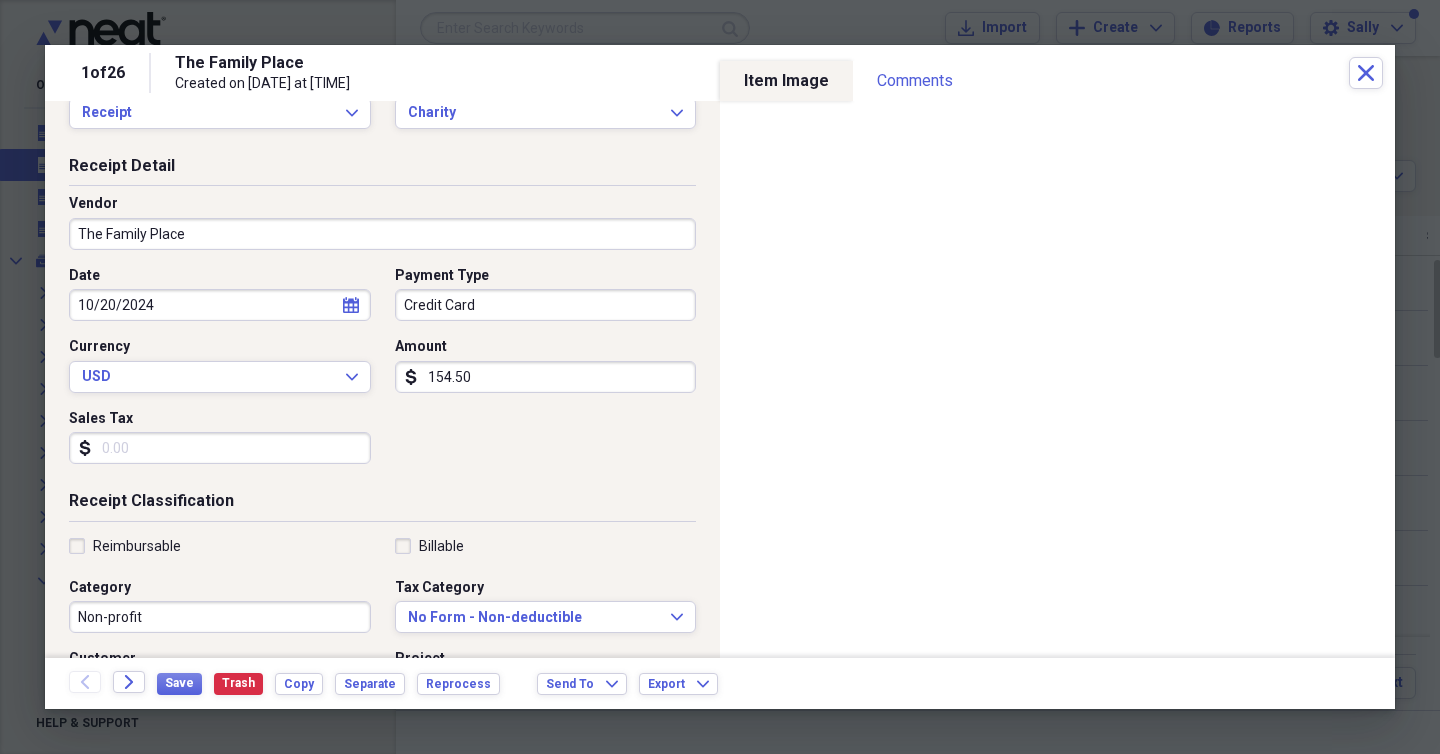 click on "Non-profit" at bounding box center (220, 617) 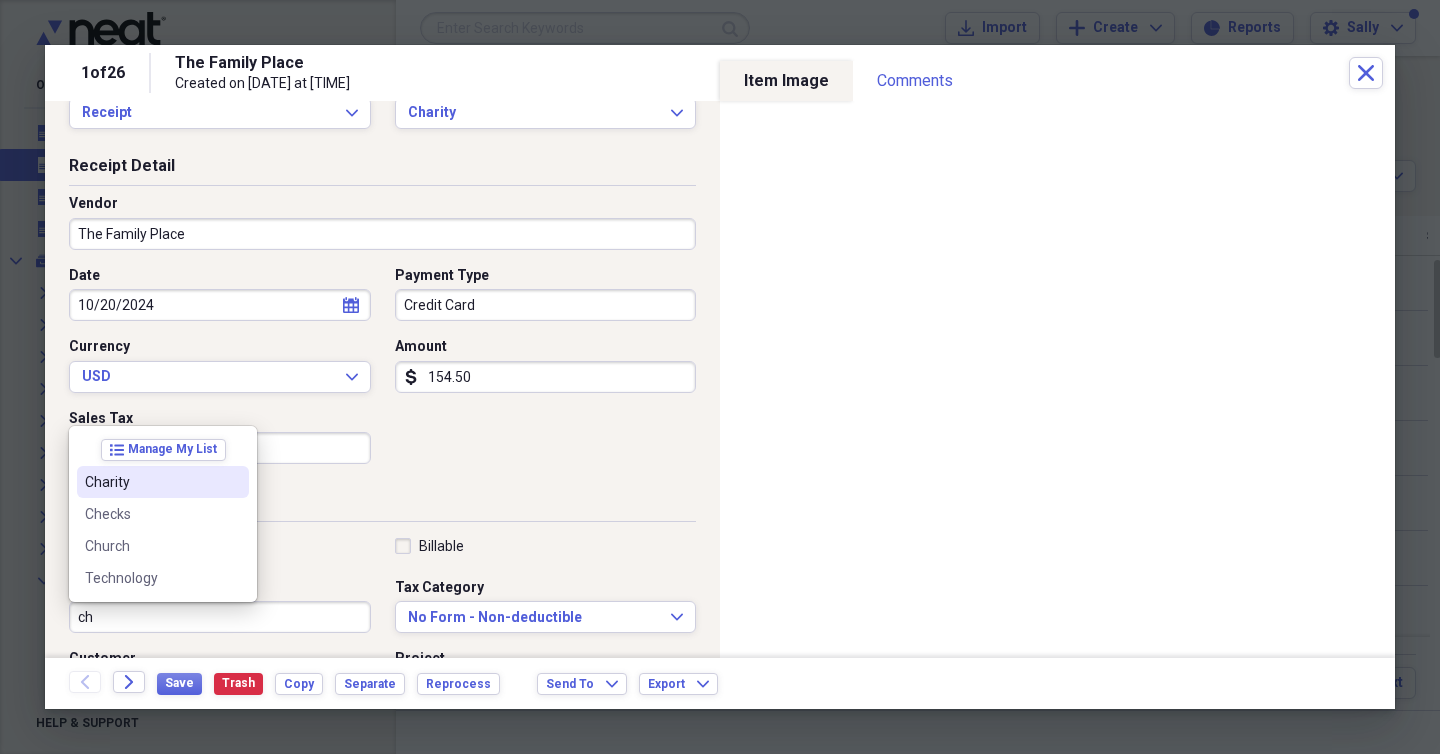 click at bounding box center (233, 482) 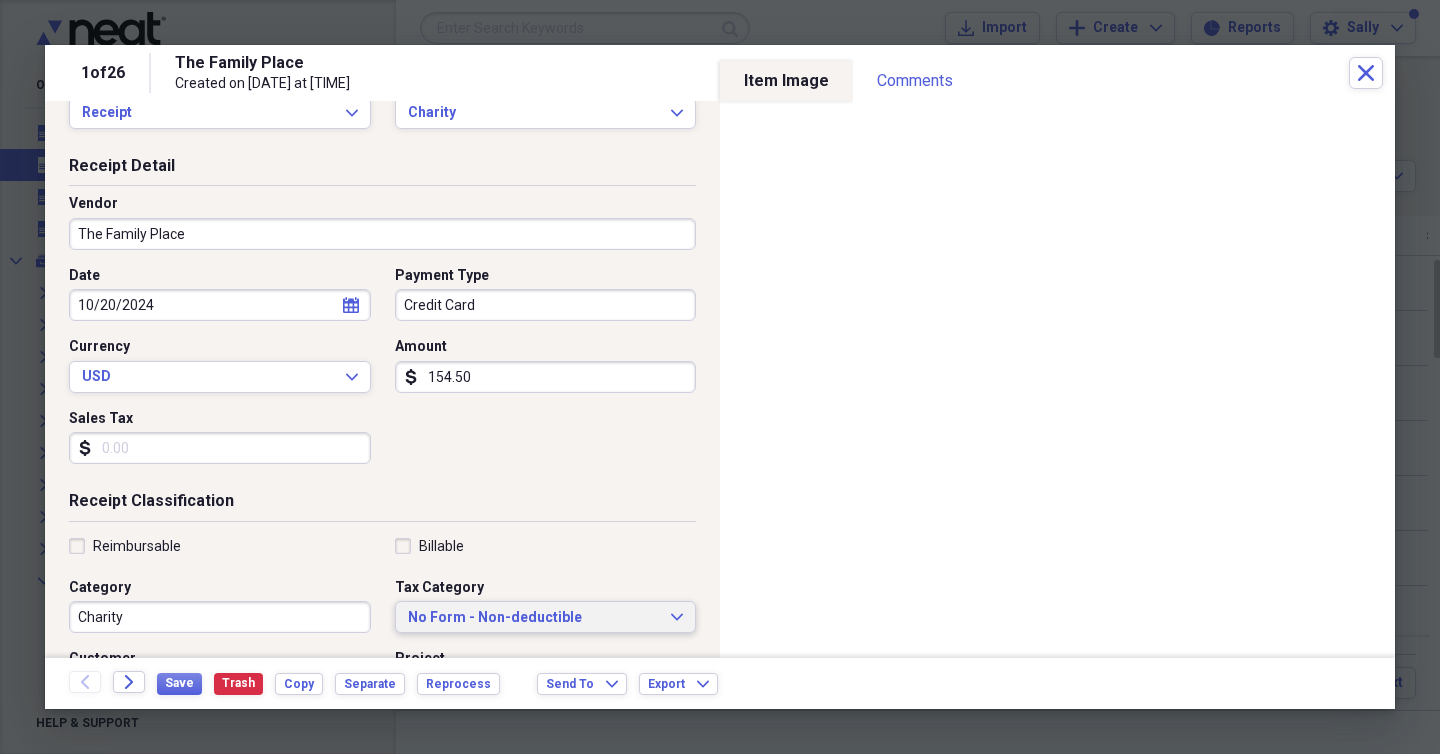 click on "No Form - Non-deductible" at bounding box center (534, 618) 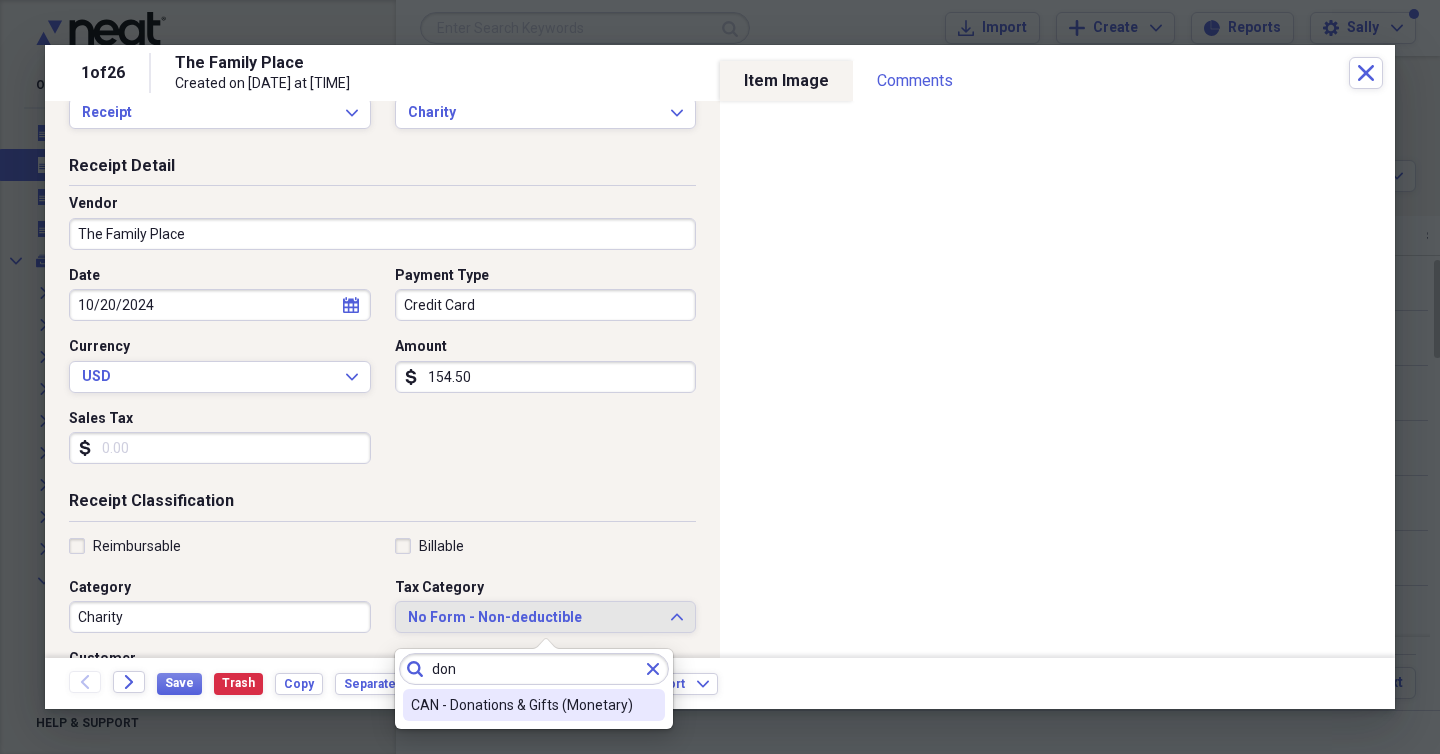 type on "don" 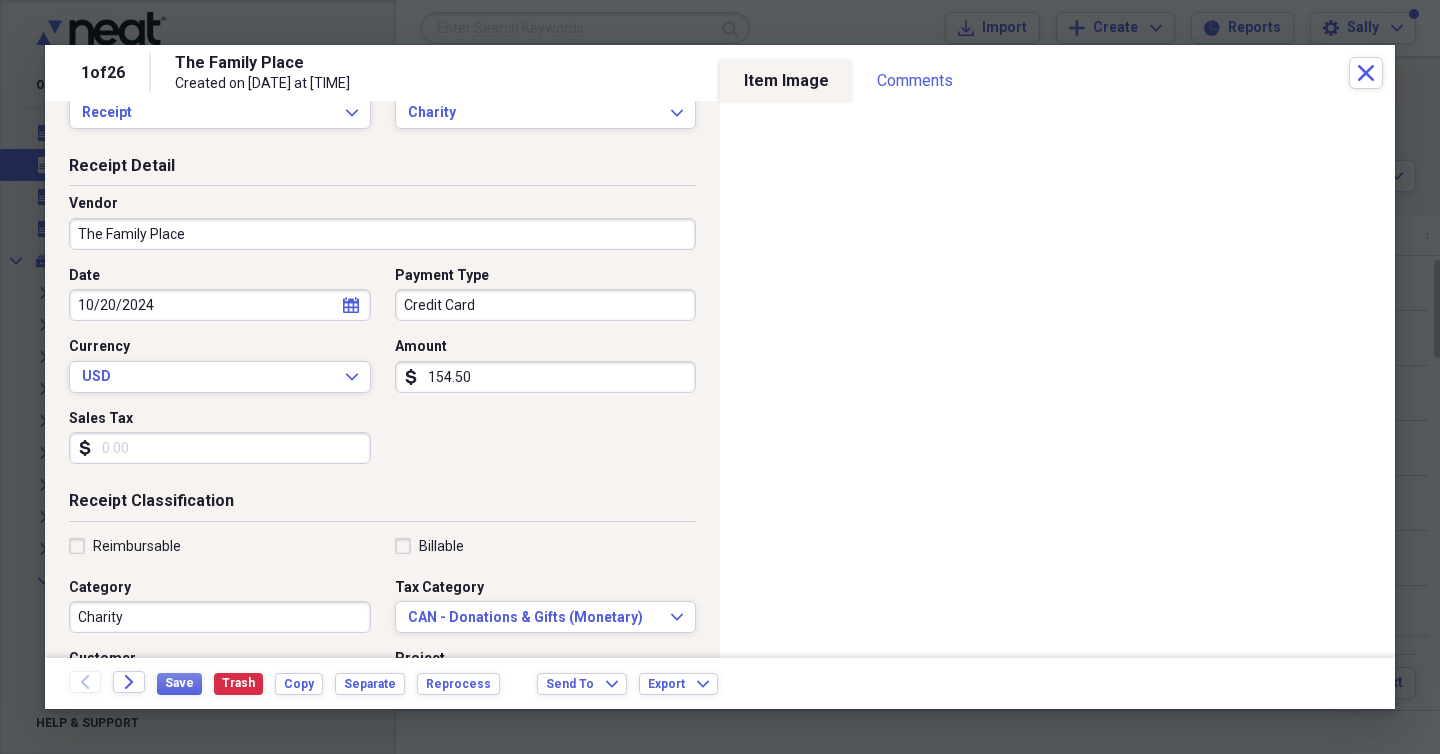 click on "Date 10/20/2024 calendar Calendar Payment Type Credit Card Currency USD Expand Amount dollar-sign 154.50 Sales Tax dollar-sign" at bounding box center [382, 373] 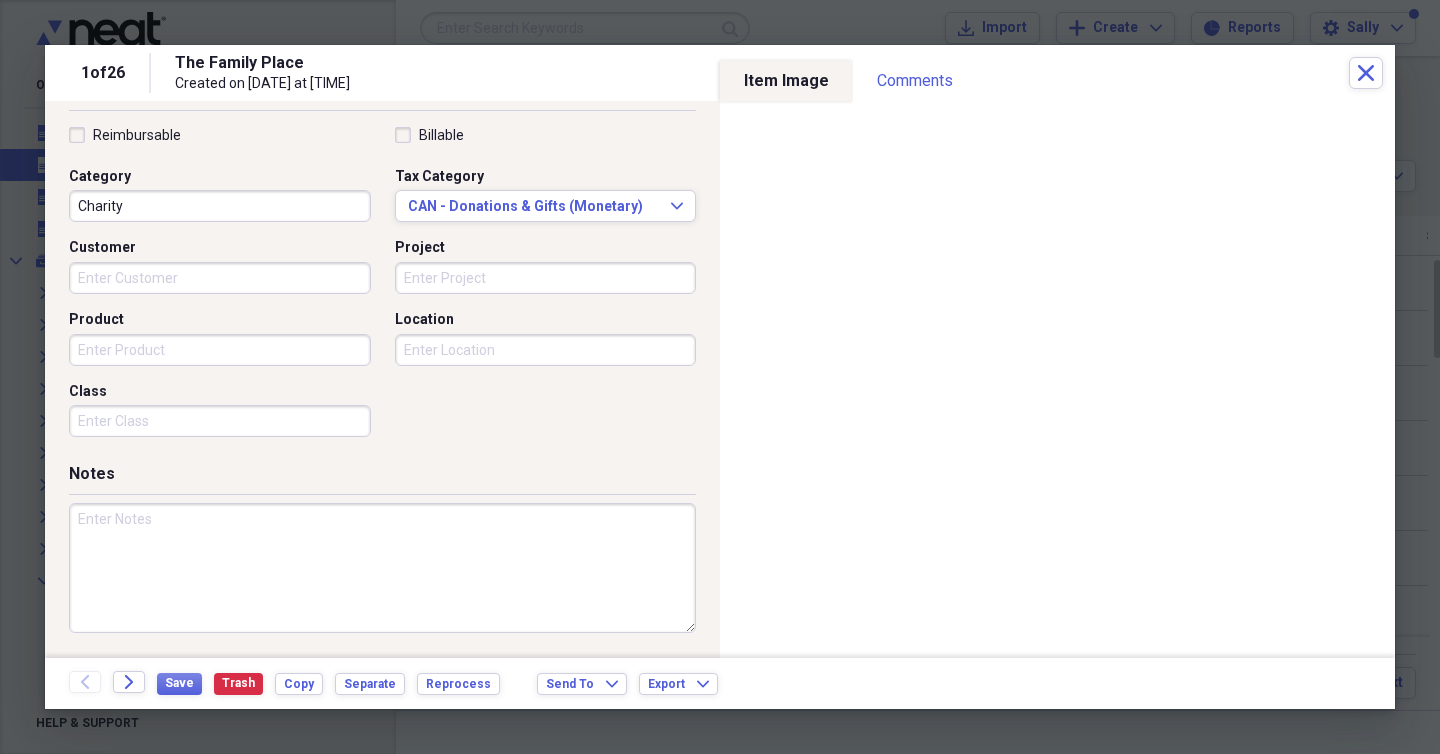 scroll, scrollTop: 0, scrollLeft: 0, axis: both 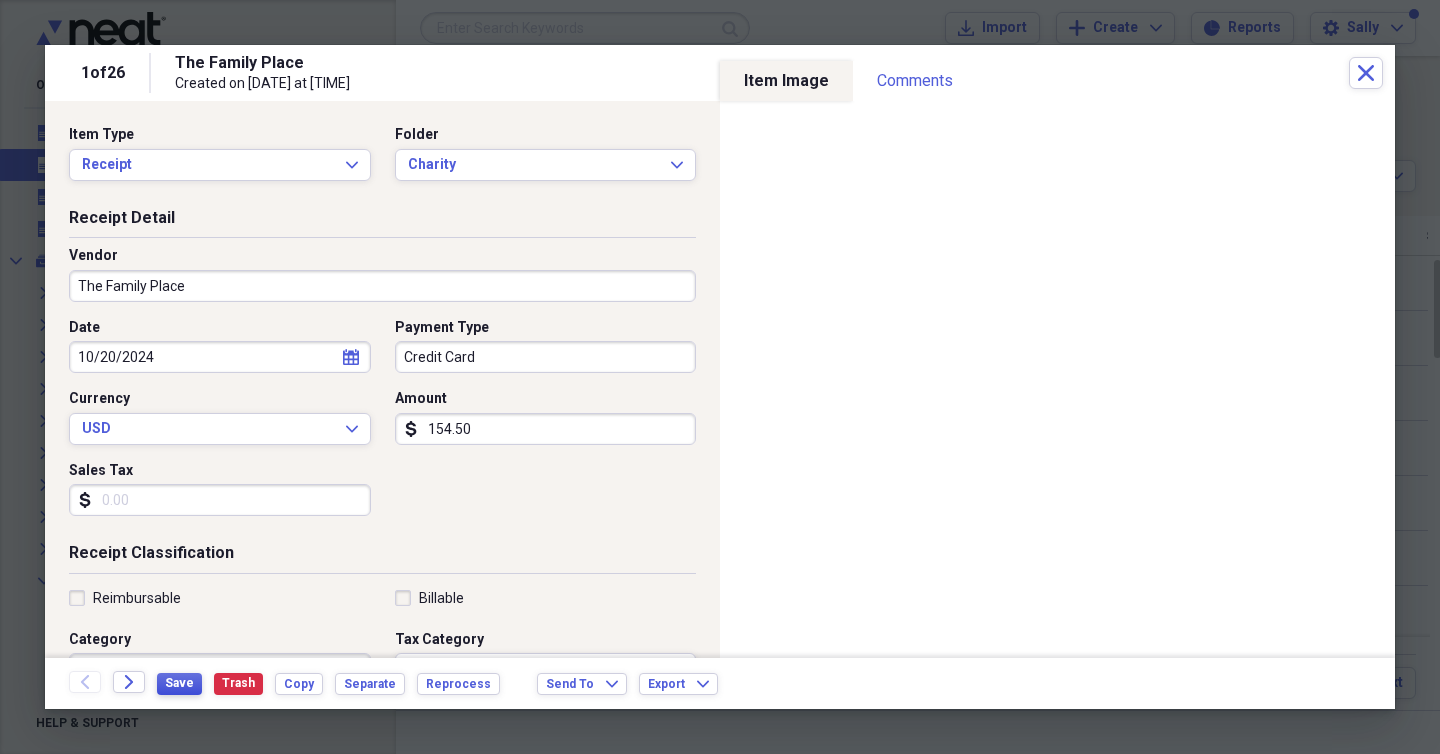 click on "Save" at bounding box center (179, 683) 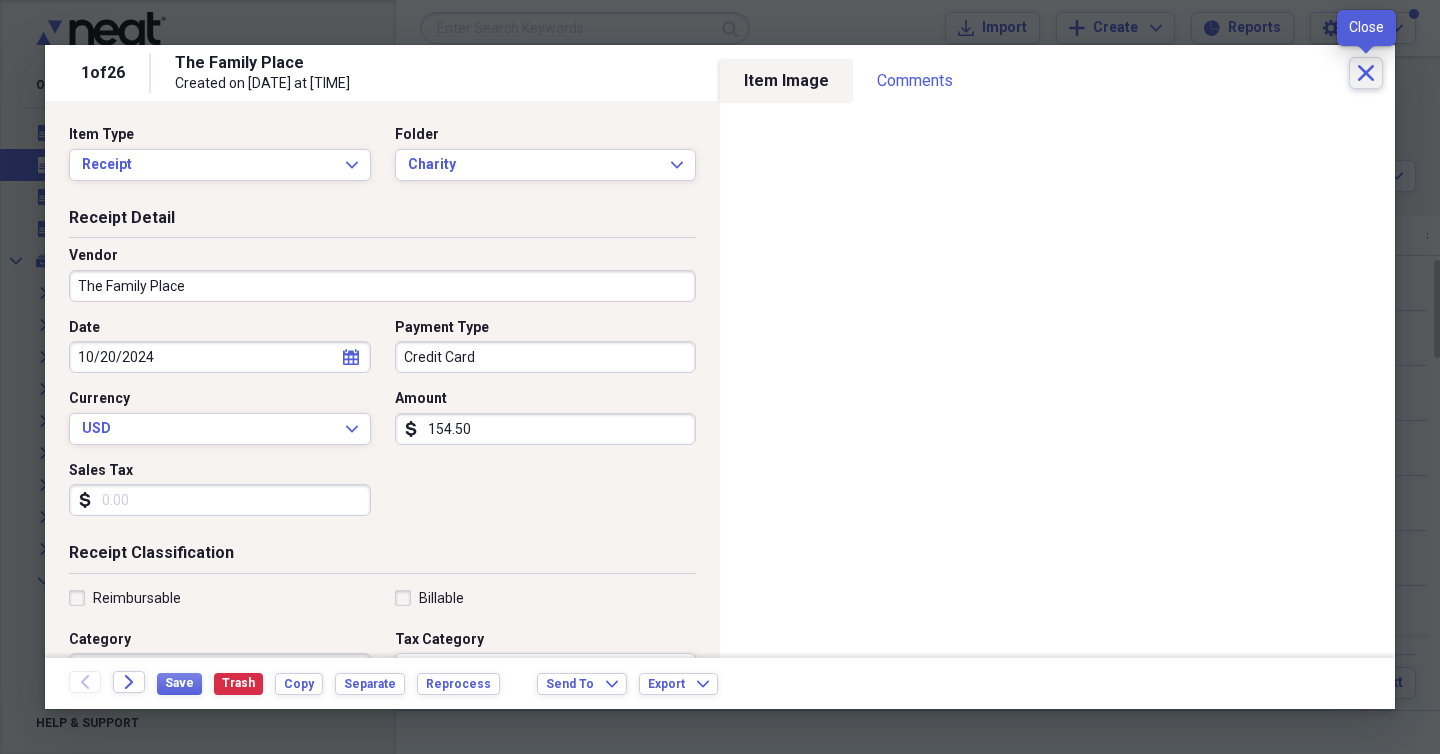 click on "Close" at bounding box center (1366, 73) 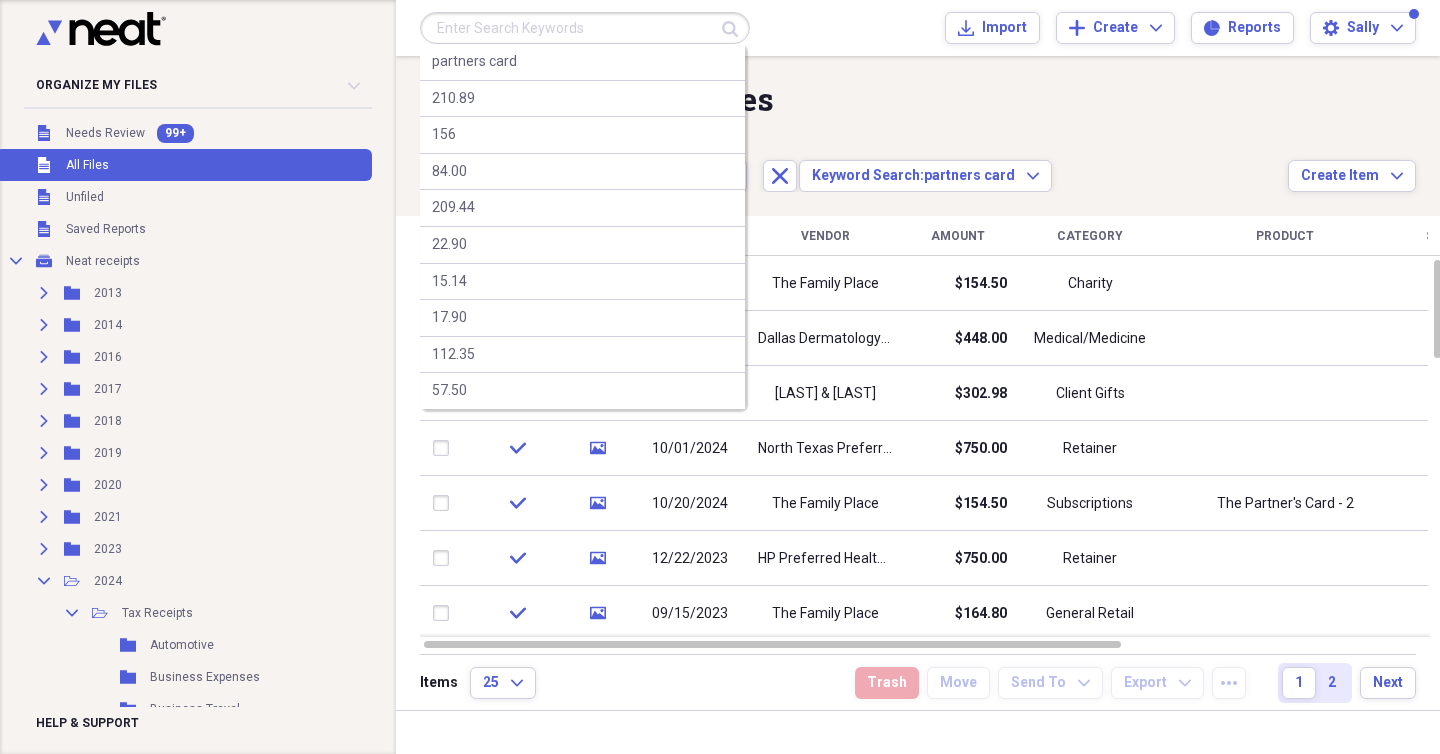 click at bounding box center (585, 28) 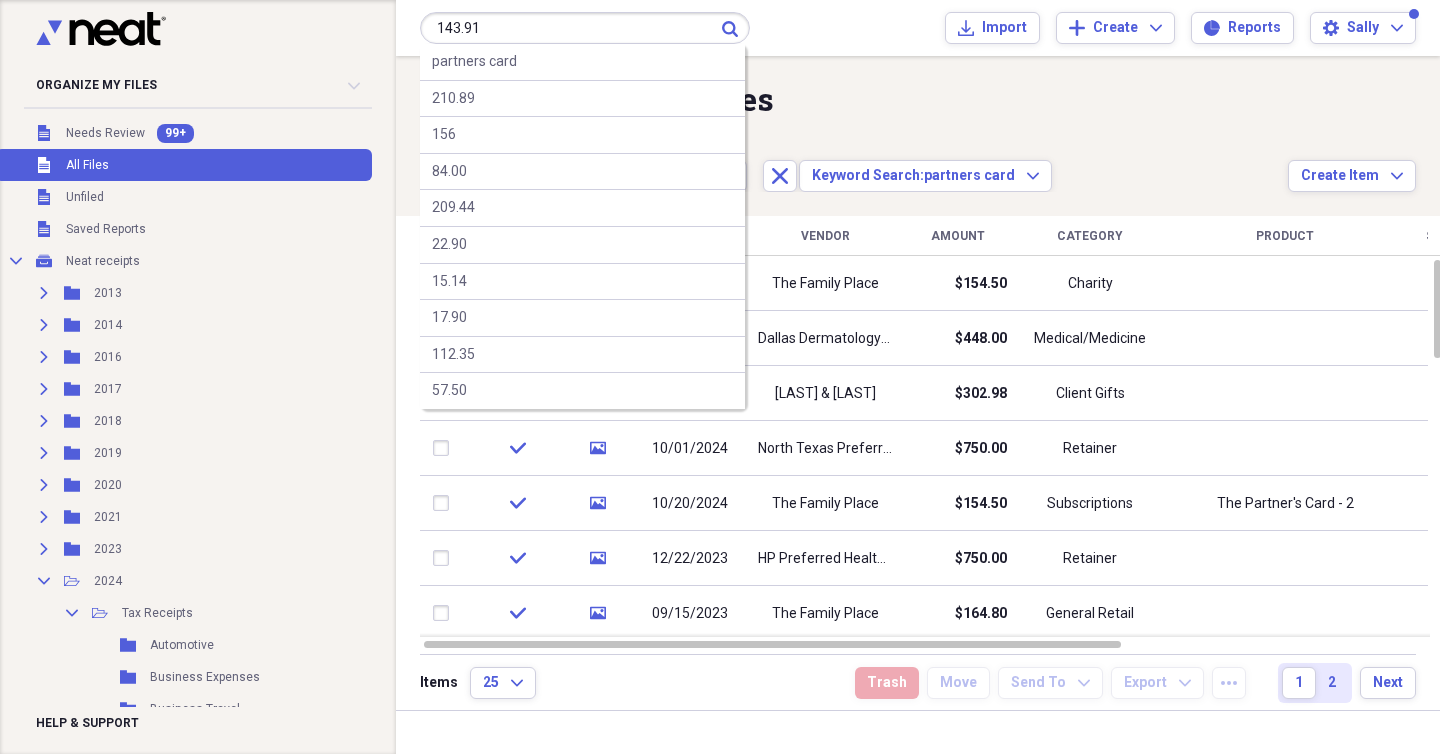 type on "143.91" 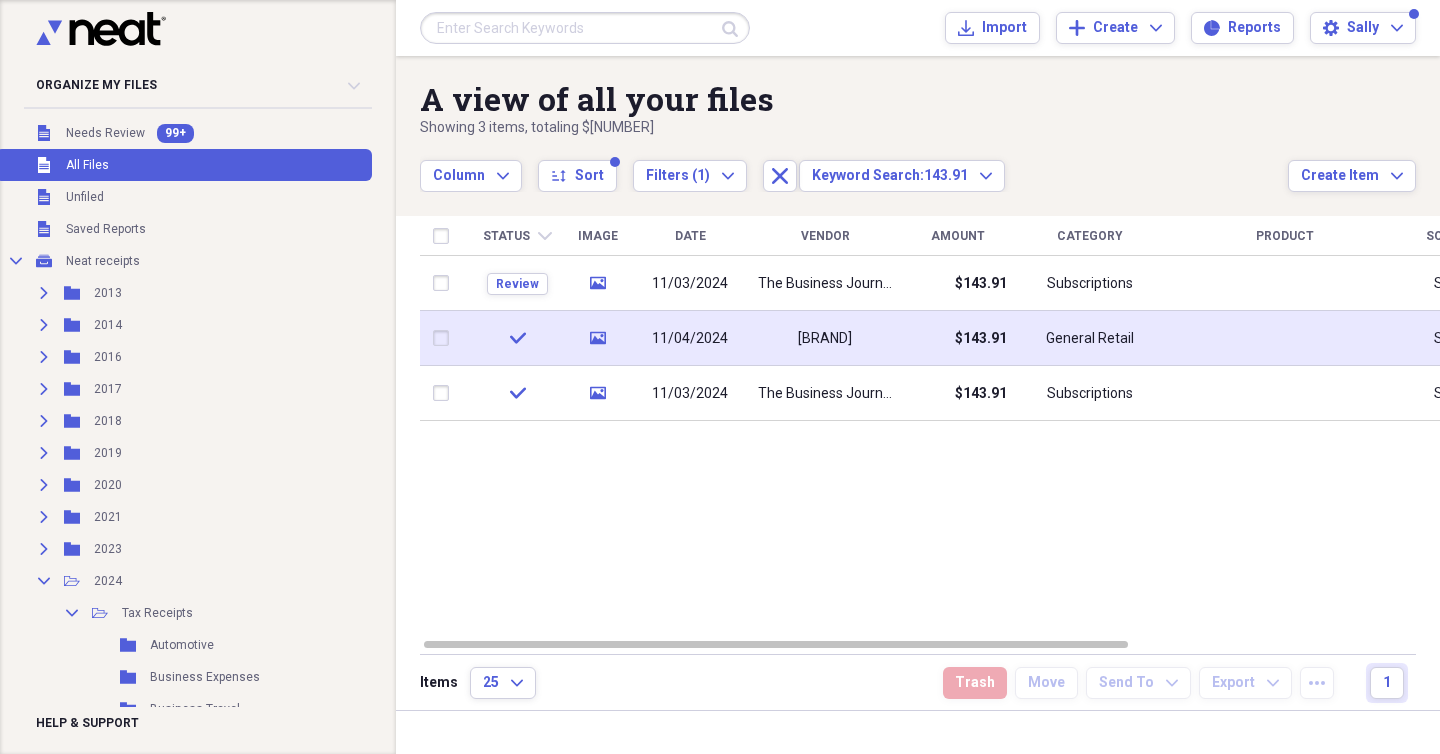 click on "11/04/2024" at bounding box center (690, 338) 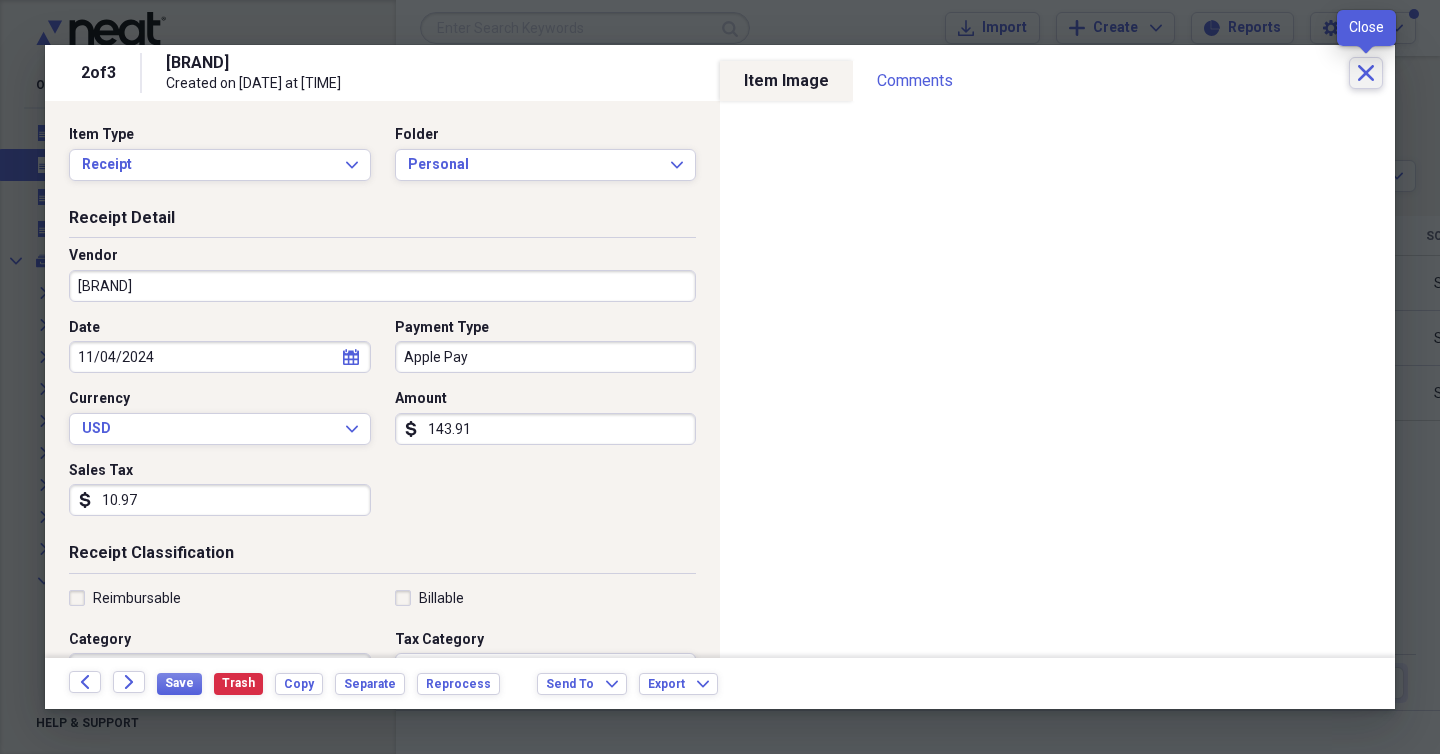 click on "Close" 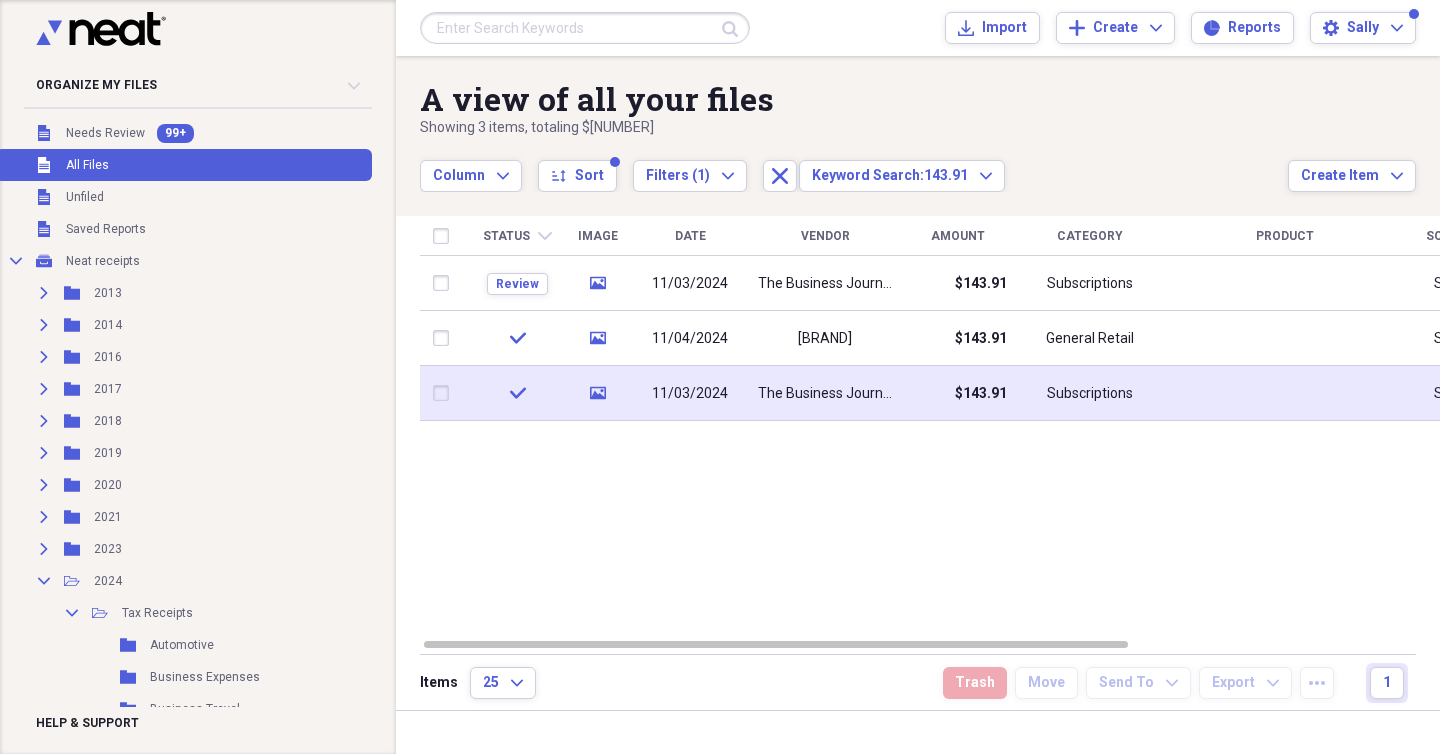 click on "The Business Journals" at bounding box center (825, 393) 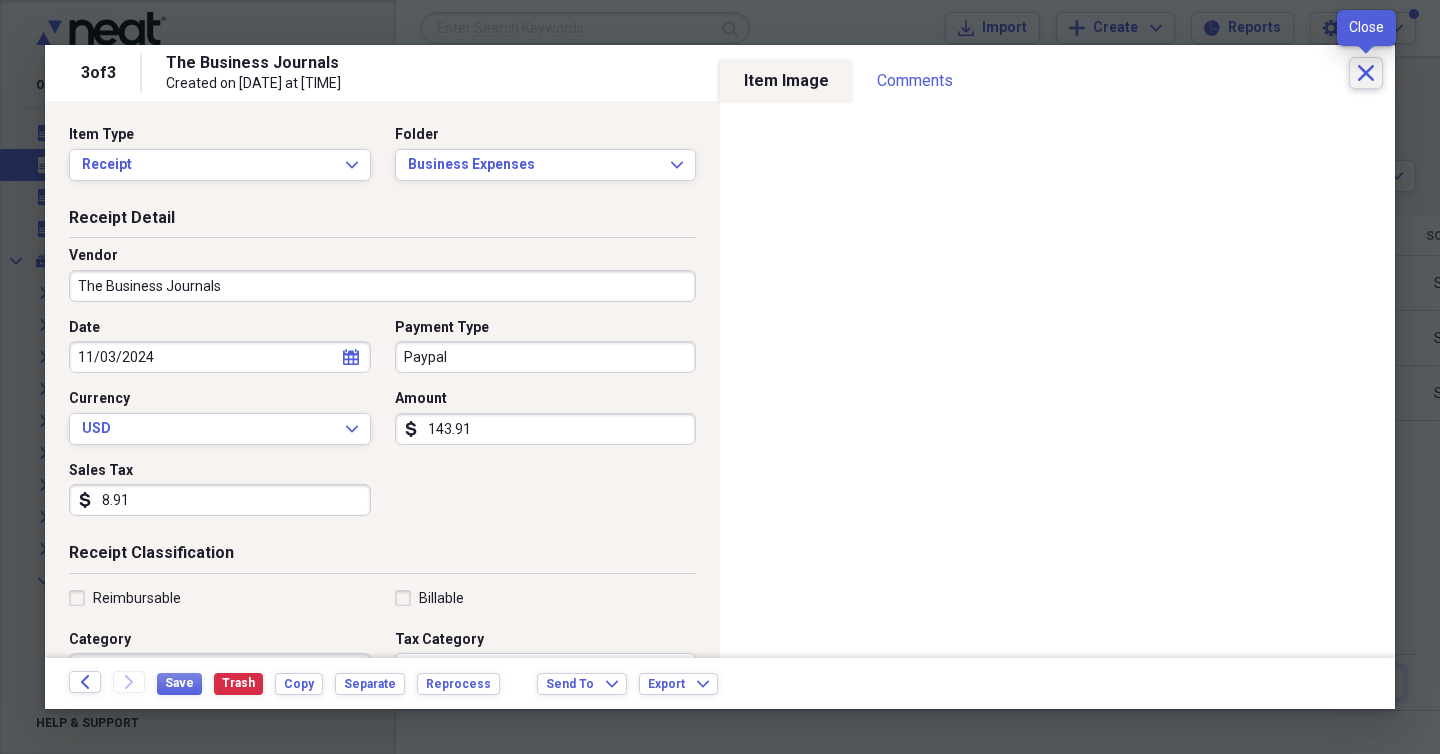 click on "Close" at bounding box center [1366, 73] 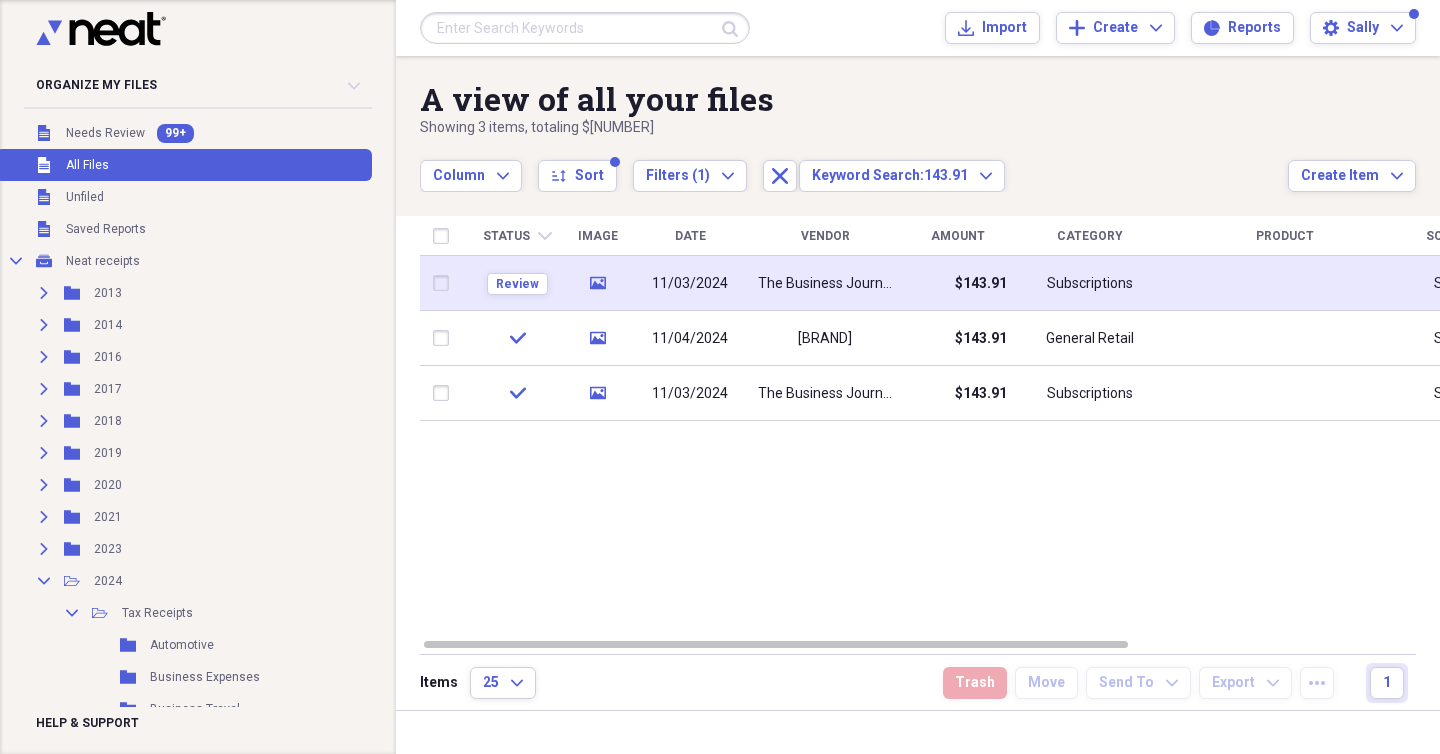 click on "Subscriptions" at bounding box center [1090, 283] 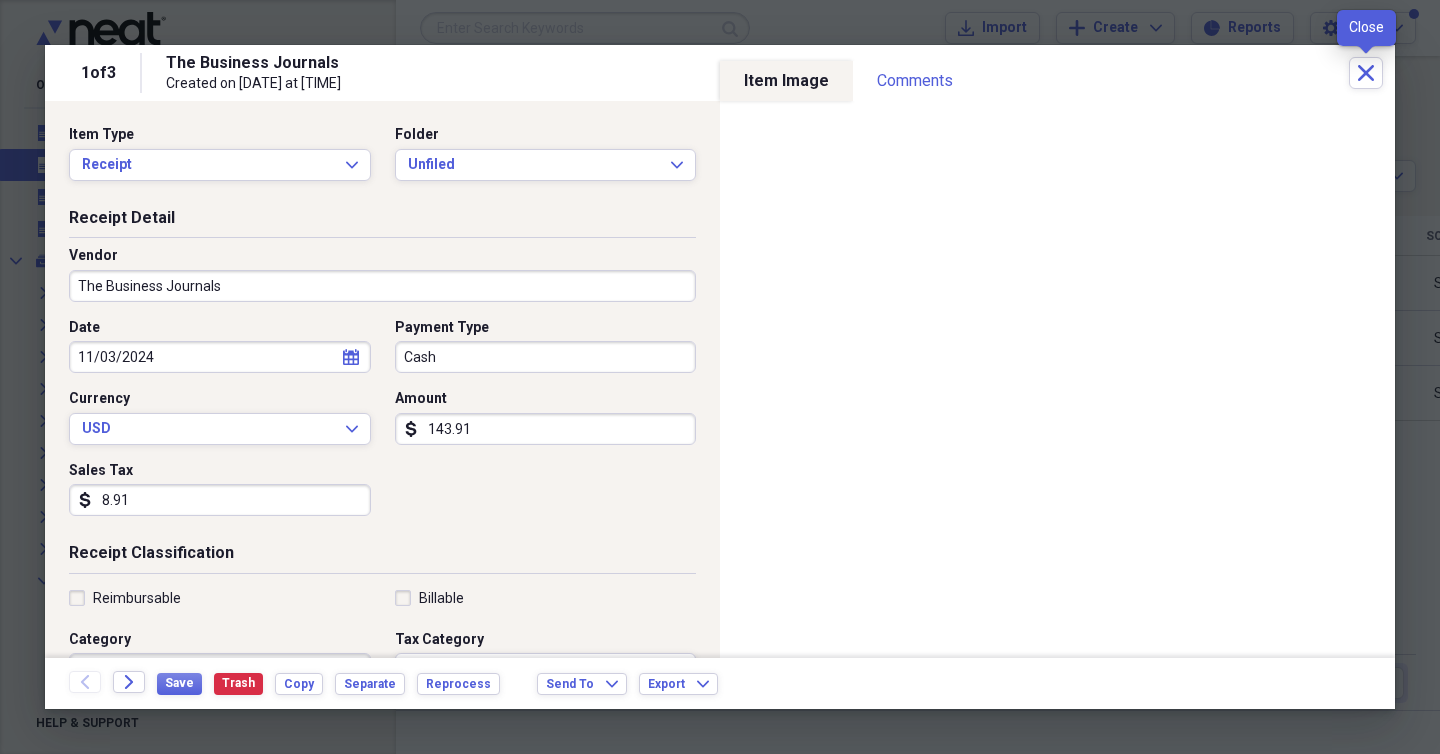 click on "1  of  3 The Business Journals Created on 07/22/2025 at 6:55 pm Close" at bounding box center [720, 73] 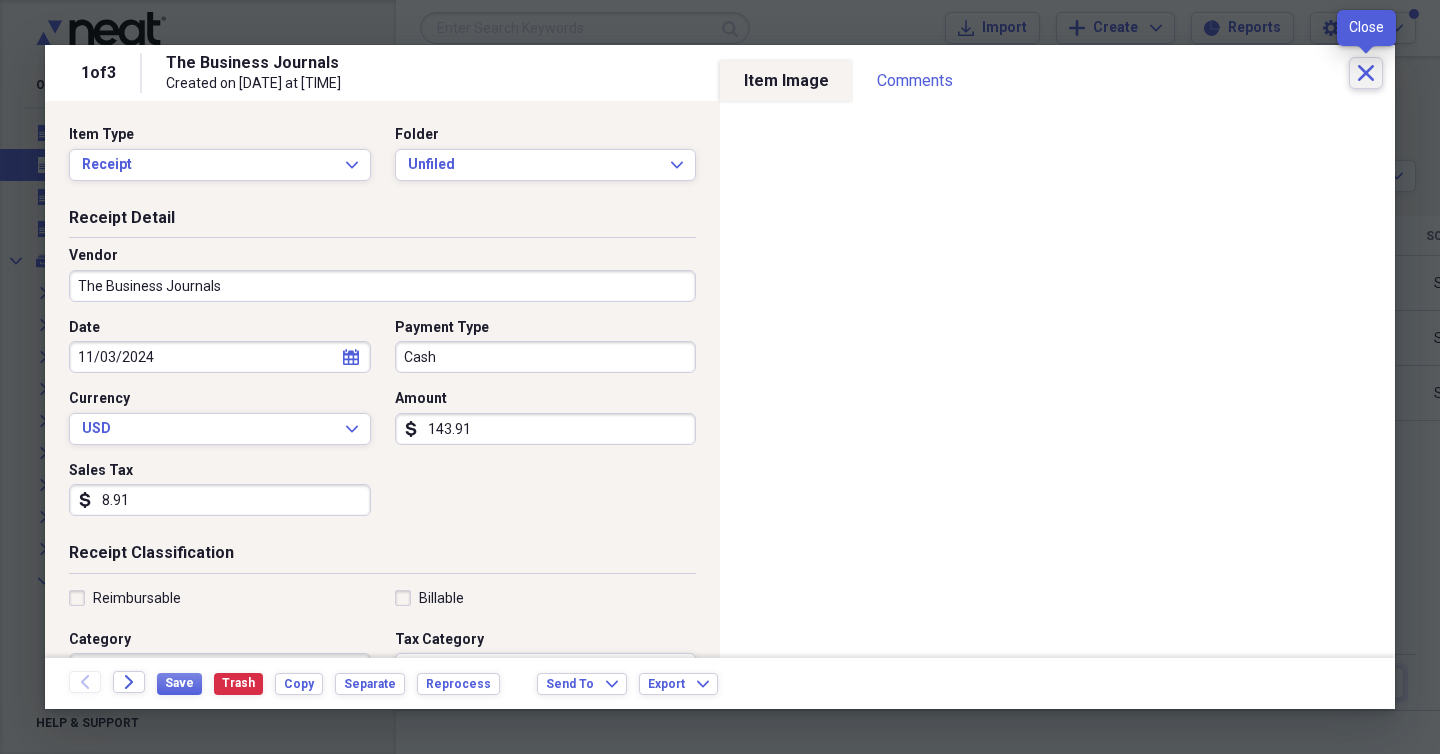 click on "Close" at bounding box center (1366, 73) 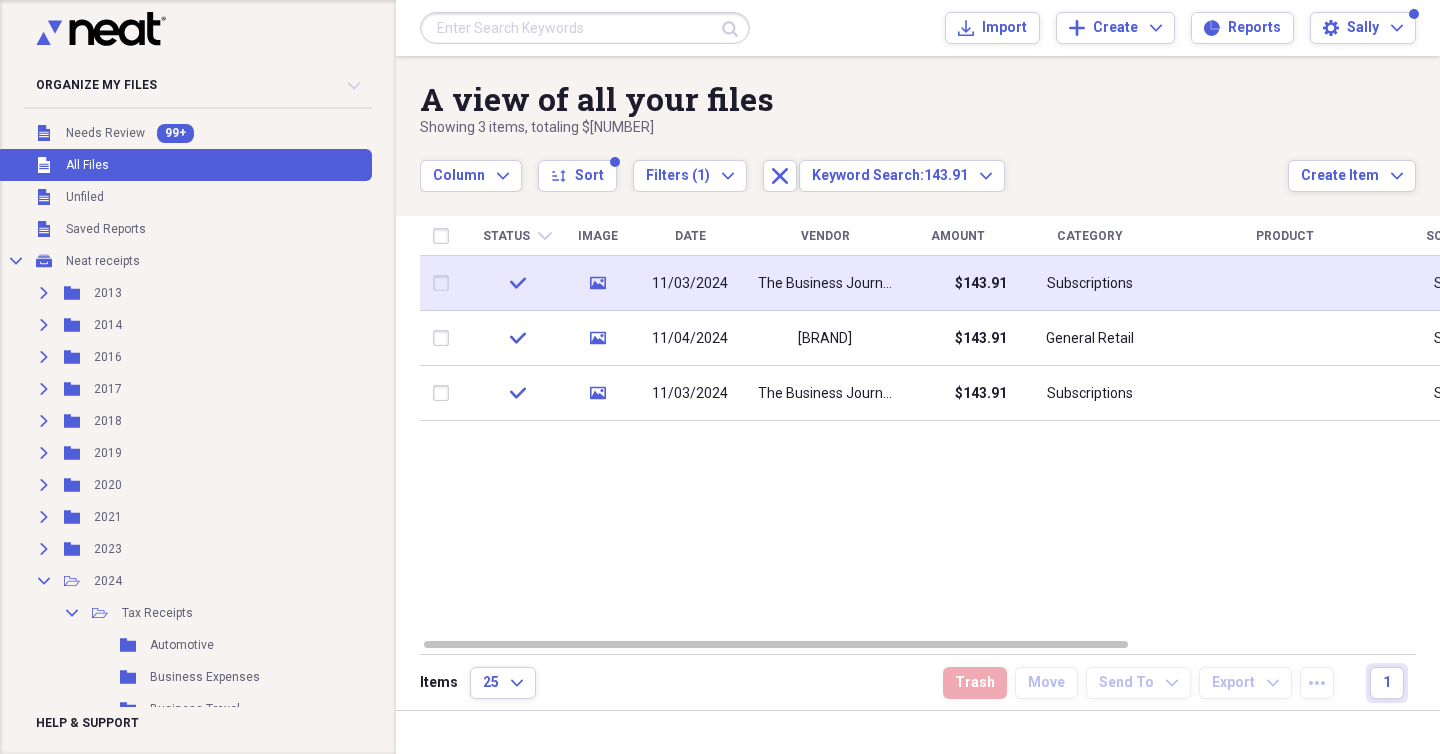 click on "The Business Journals" at bounding box center (825, 283) 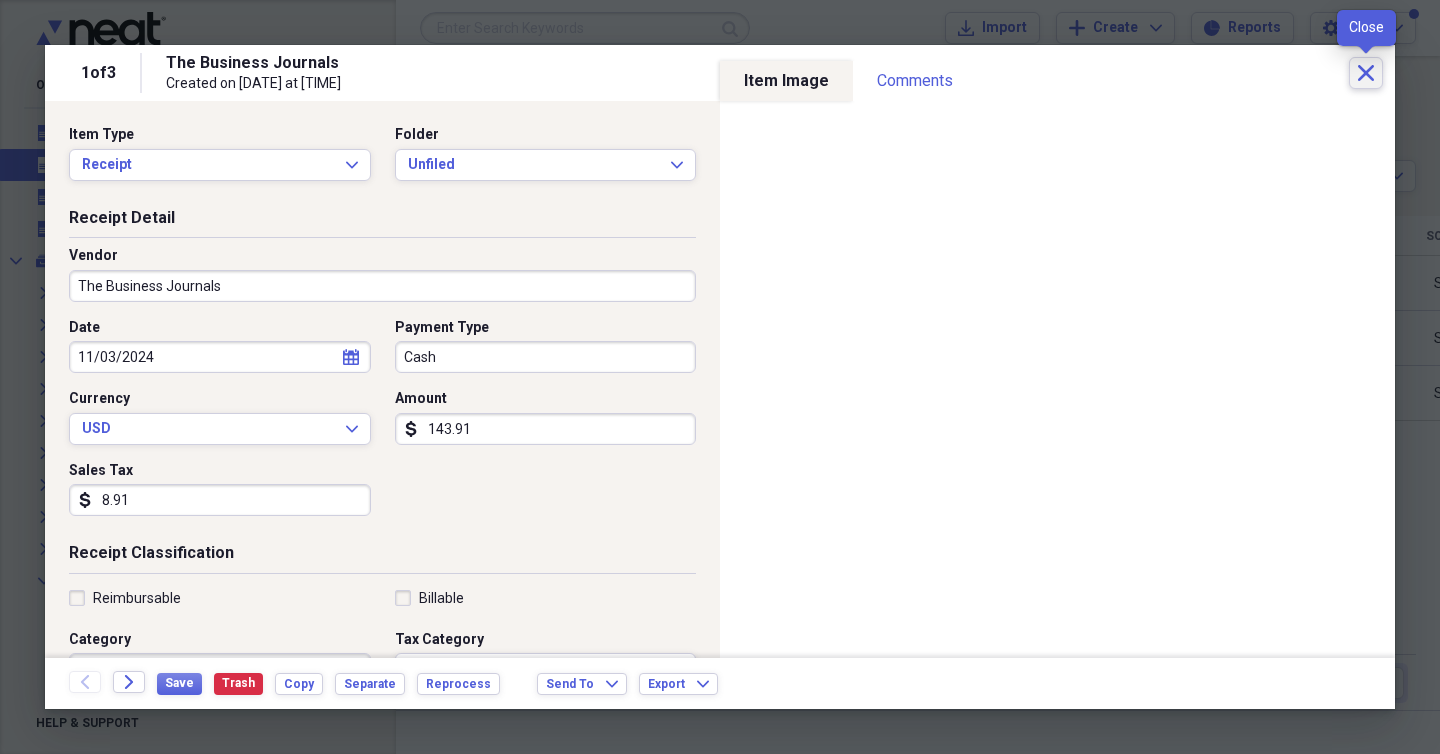 click on "Close" 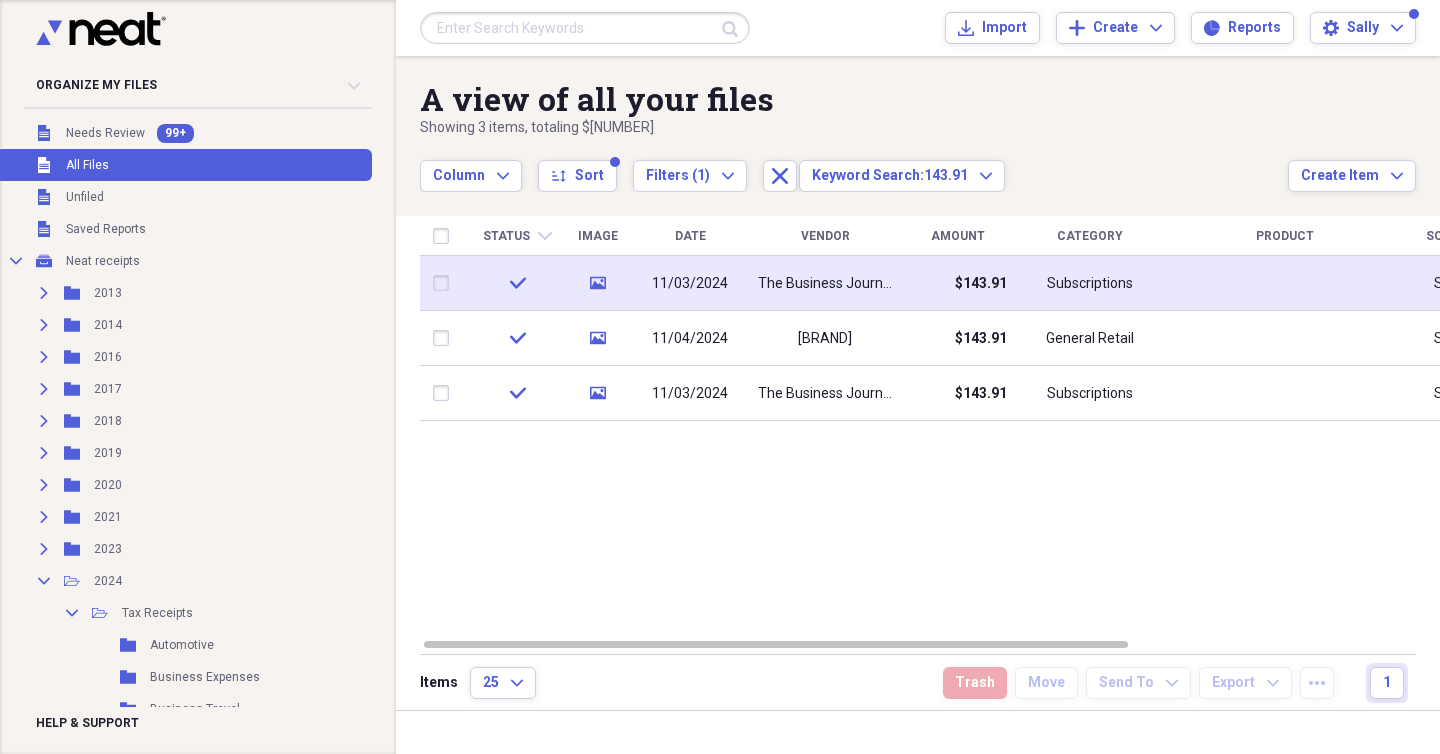 click at bounding box center [445, 283] 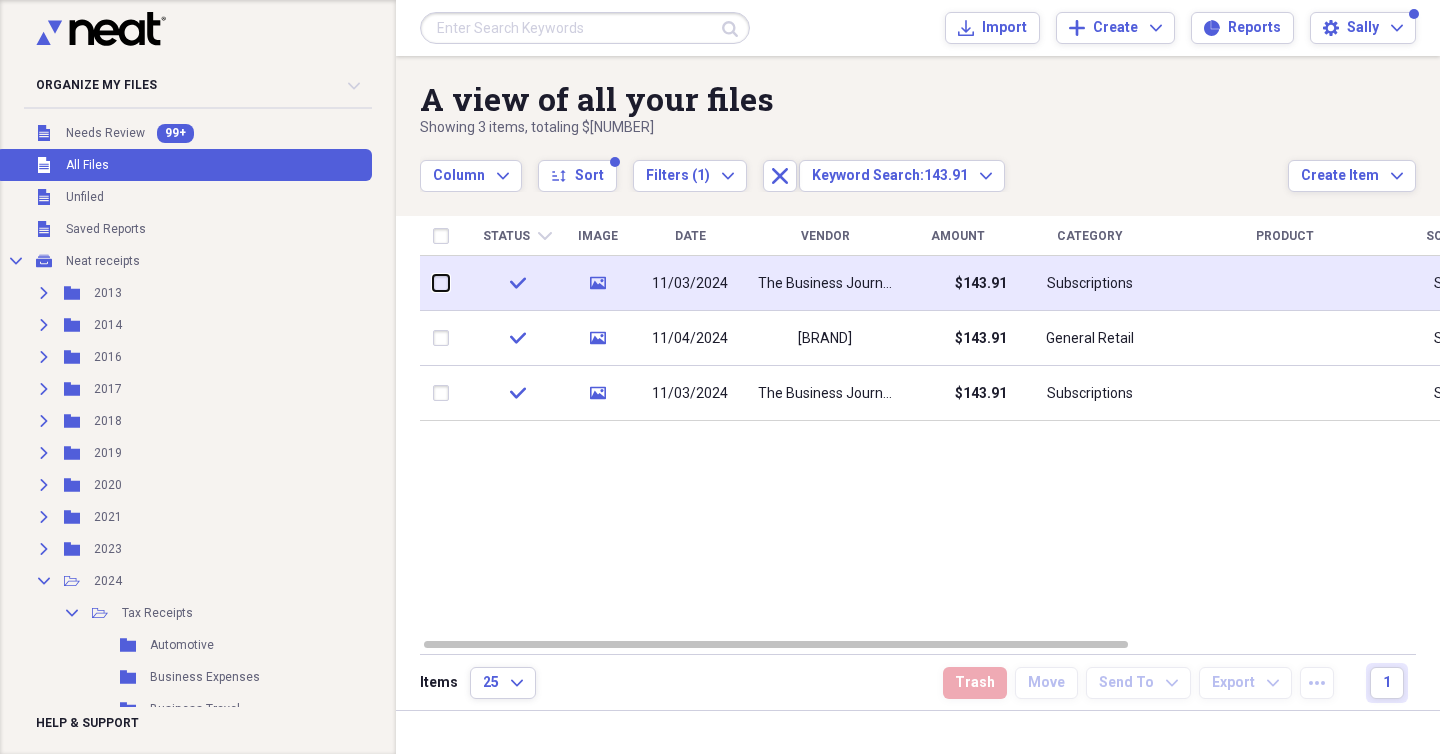 click at bounding box center [433, 283] 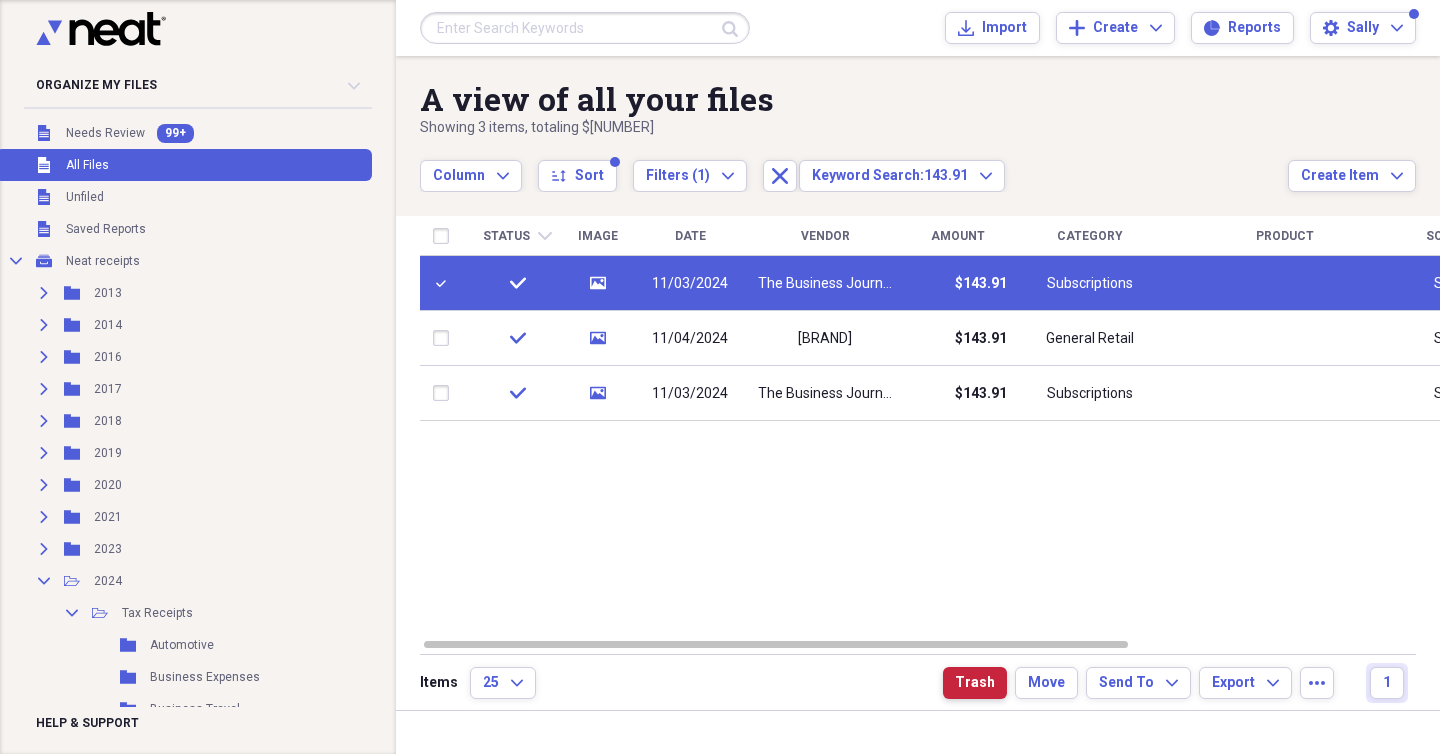 click on "Trash" at bounding box center [975, 683] 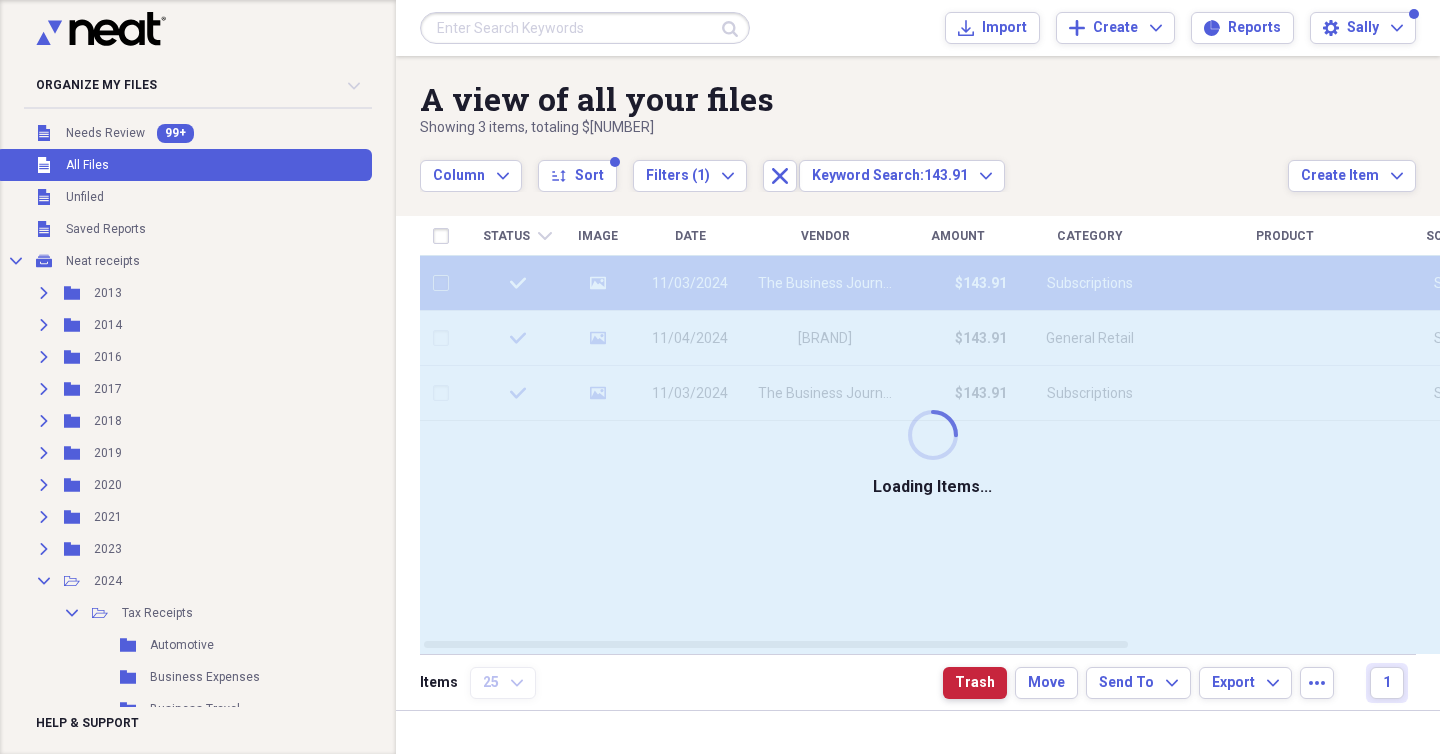 checkbox on "false" 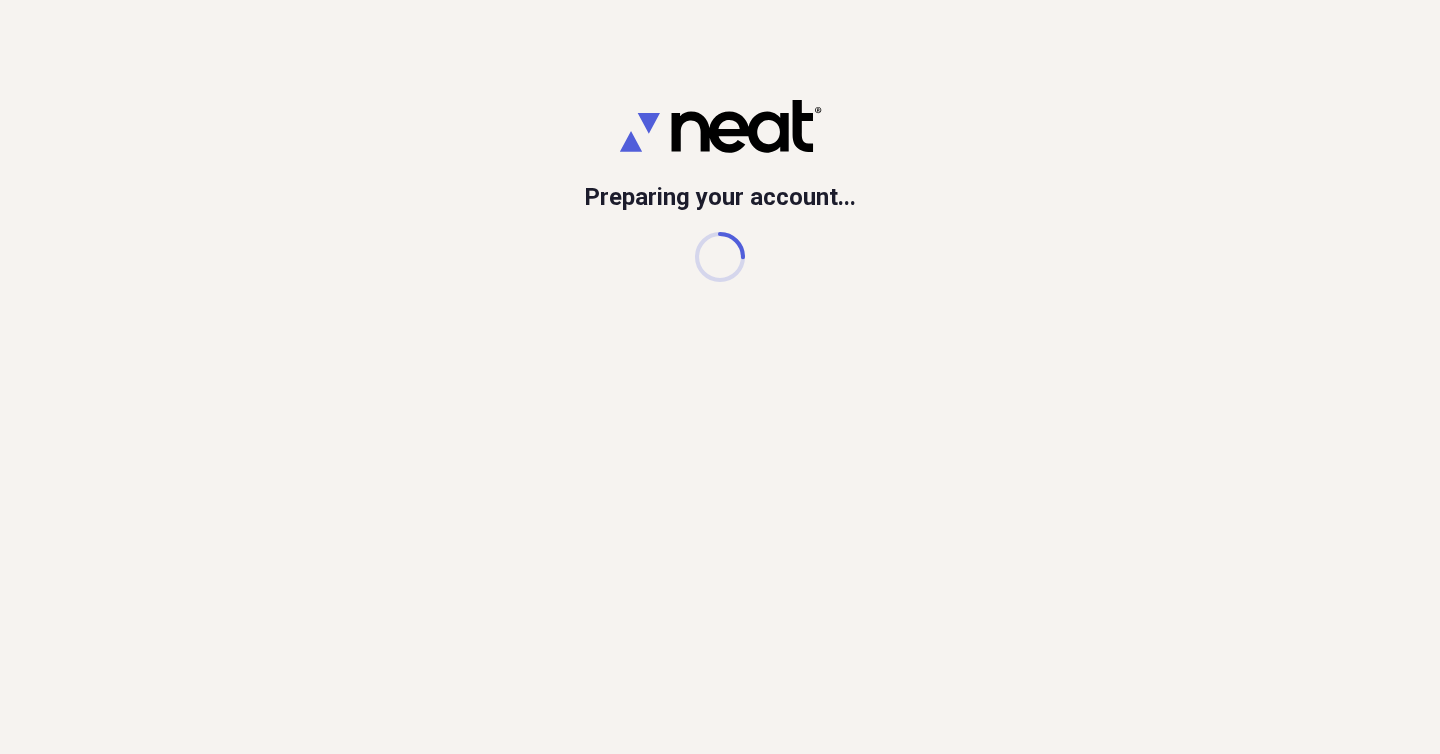 scroll, scrollTop: 0, scrollLeft: 0, axis: both 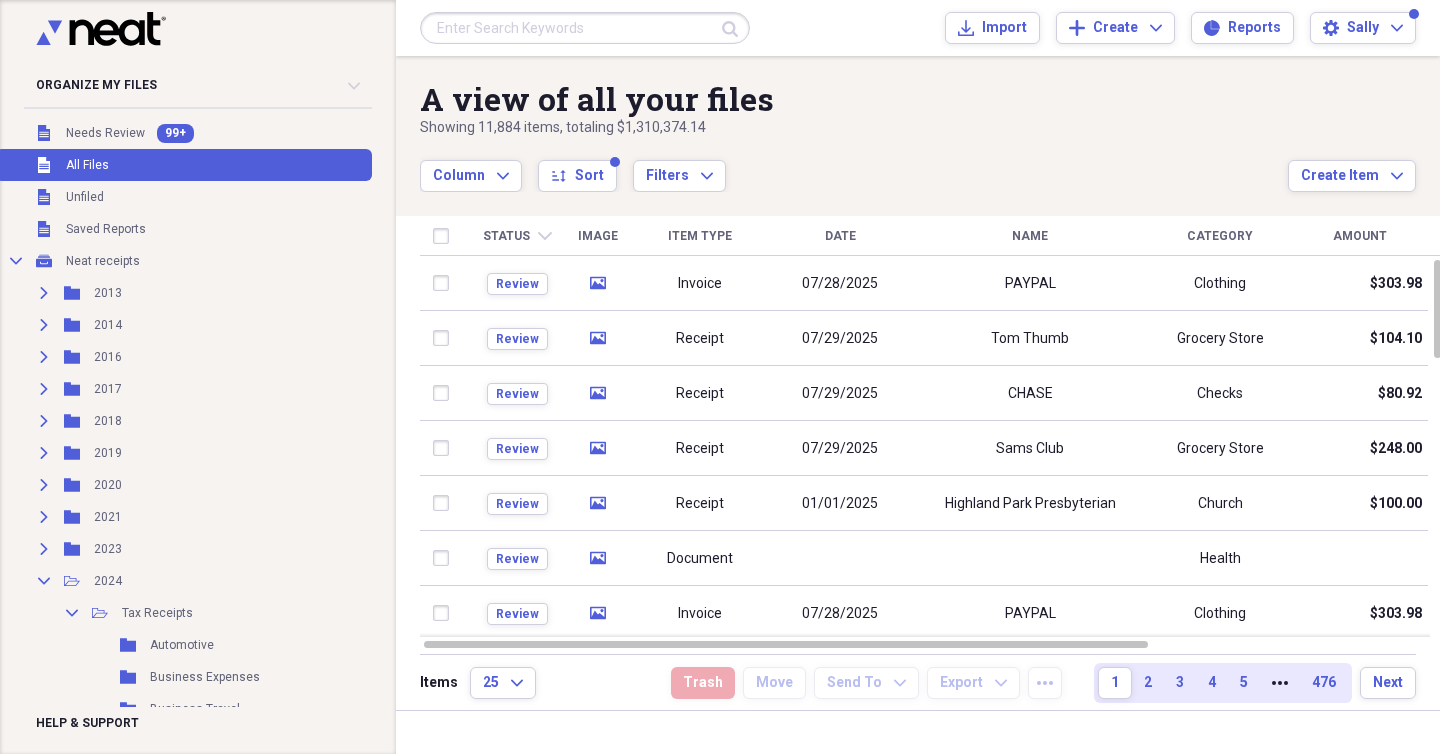 click at bounding box center [585, 28] 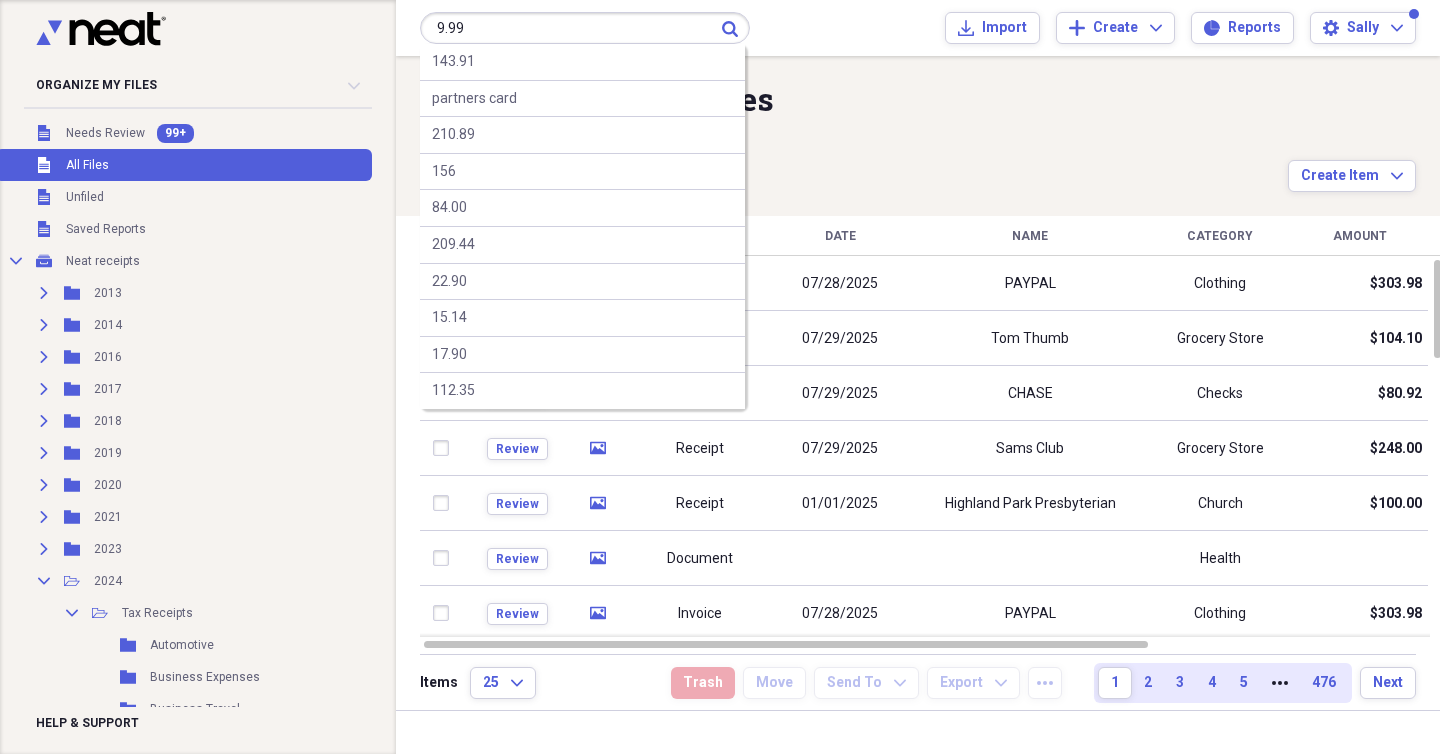 type on "9.99" 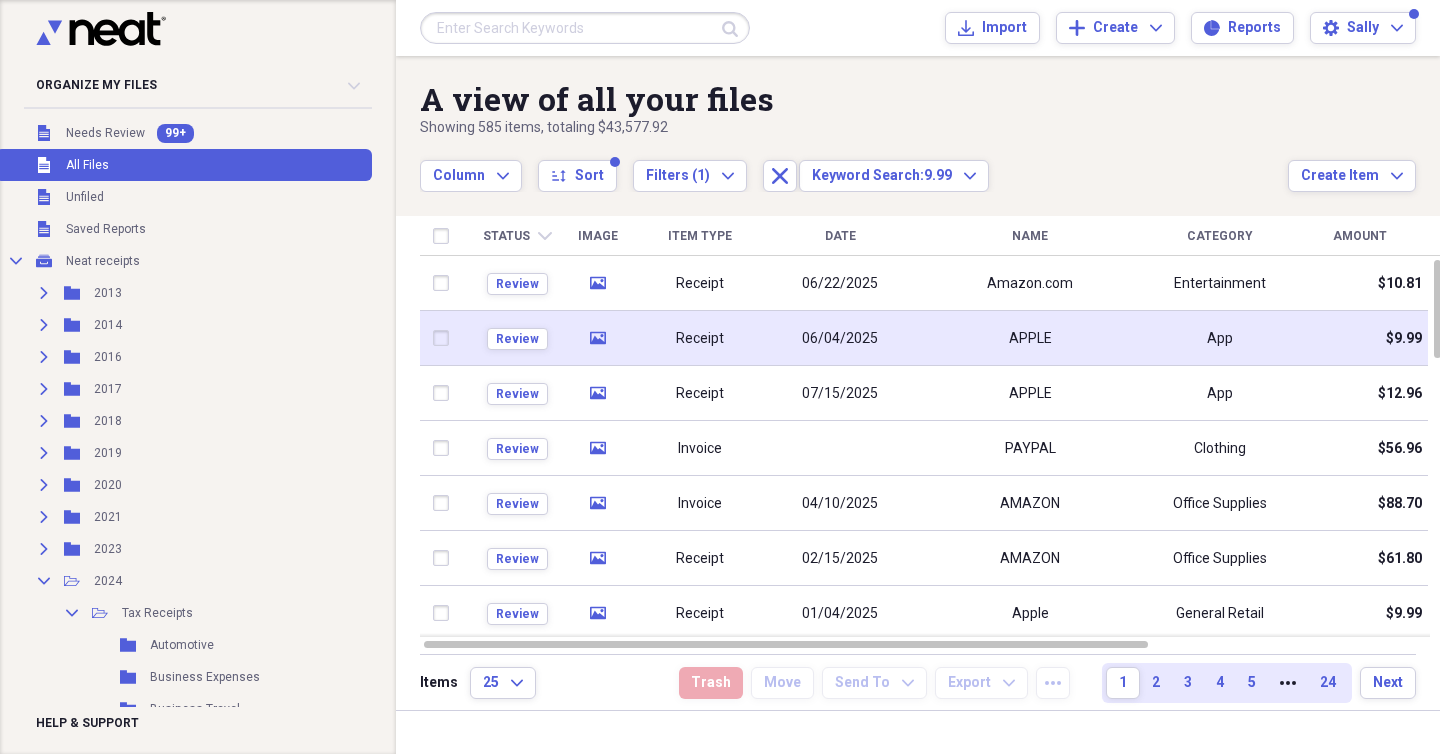 click on "06/04/2025" at bounding box center (840, 339) 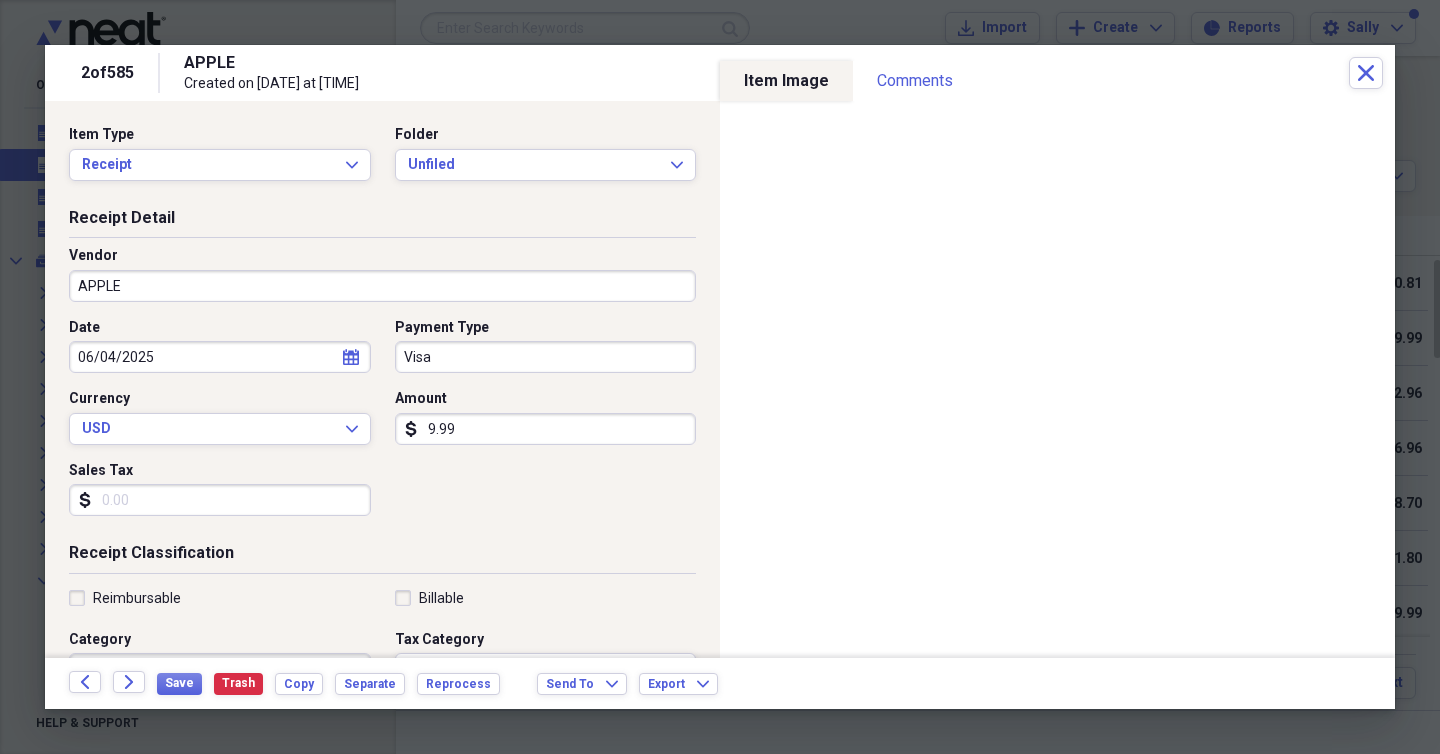 click on "Folder" at bounding box center (546, 135) 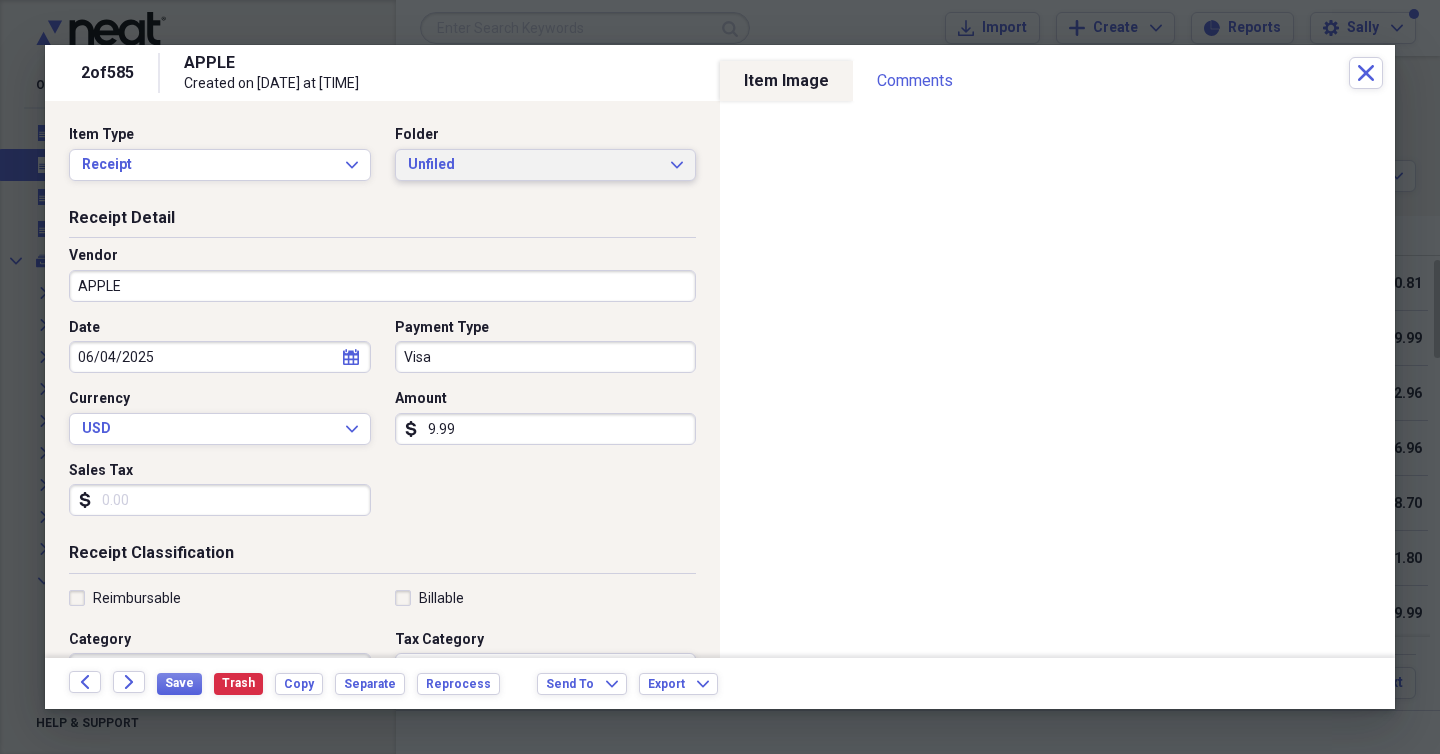 click on "Unfiled" at bounding box center (534, 165) 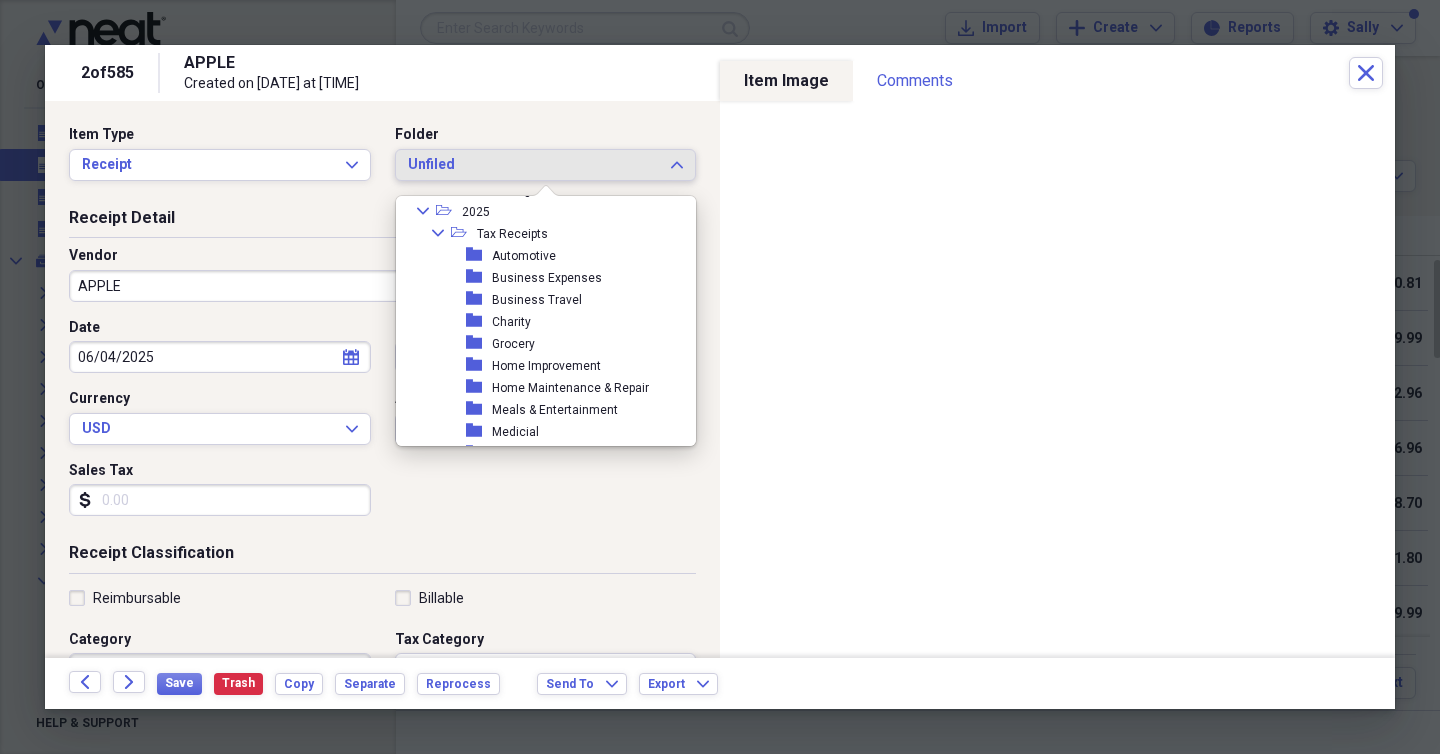scroll, scrollTop: 567, scrollLeft: 0, axis: vertical 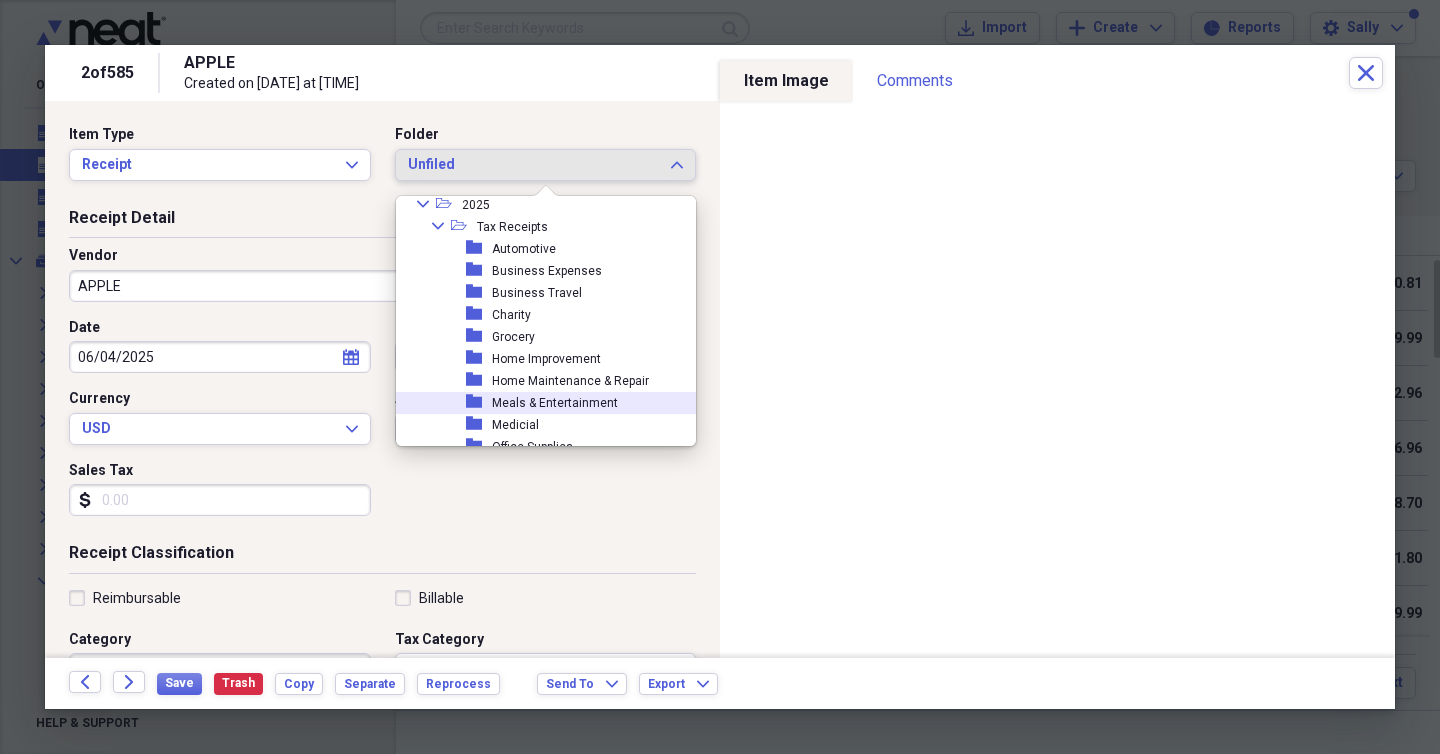 click on "Meals & Entertainment" at bounding box center (555, 403) 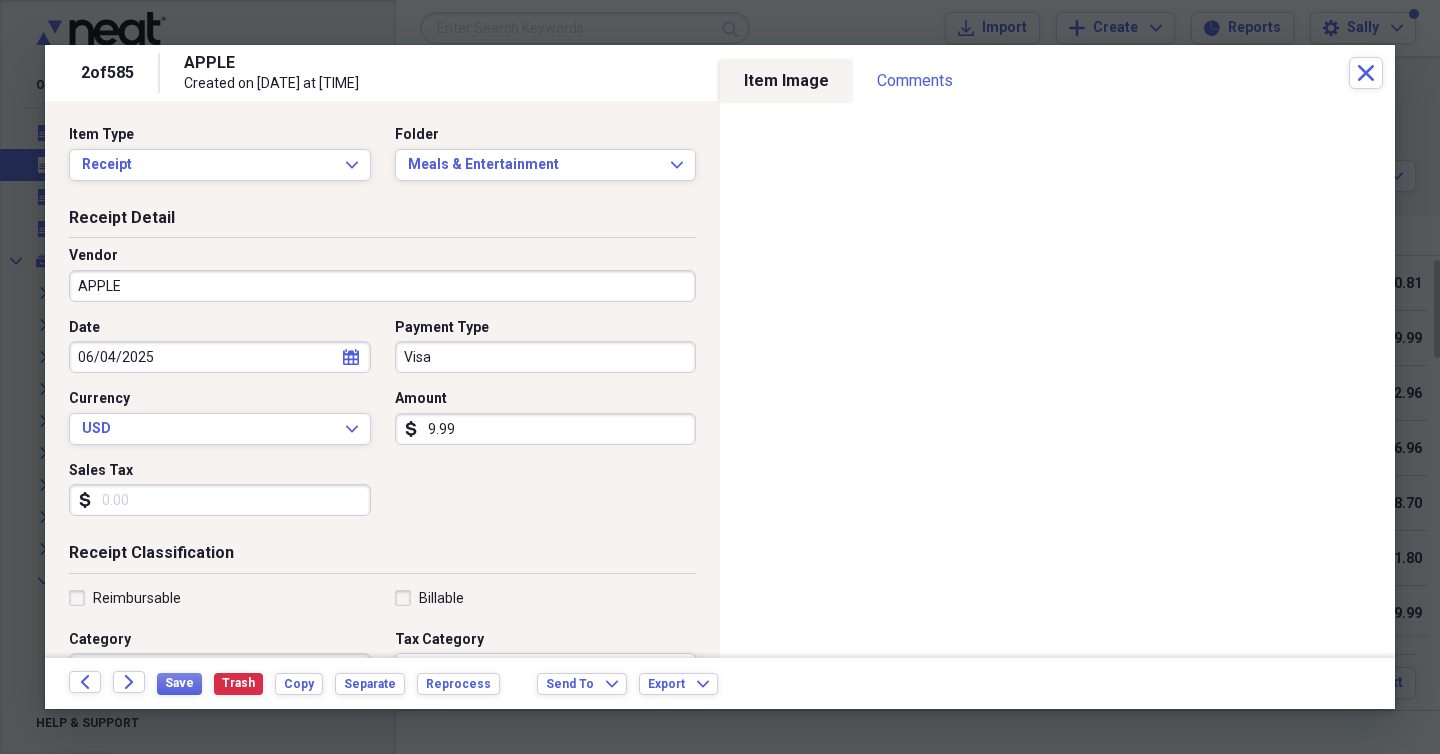 click on "APPLE" at bounding box center [382, 286] 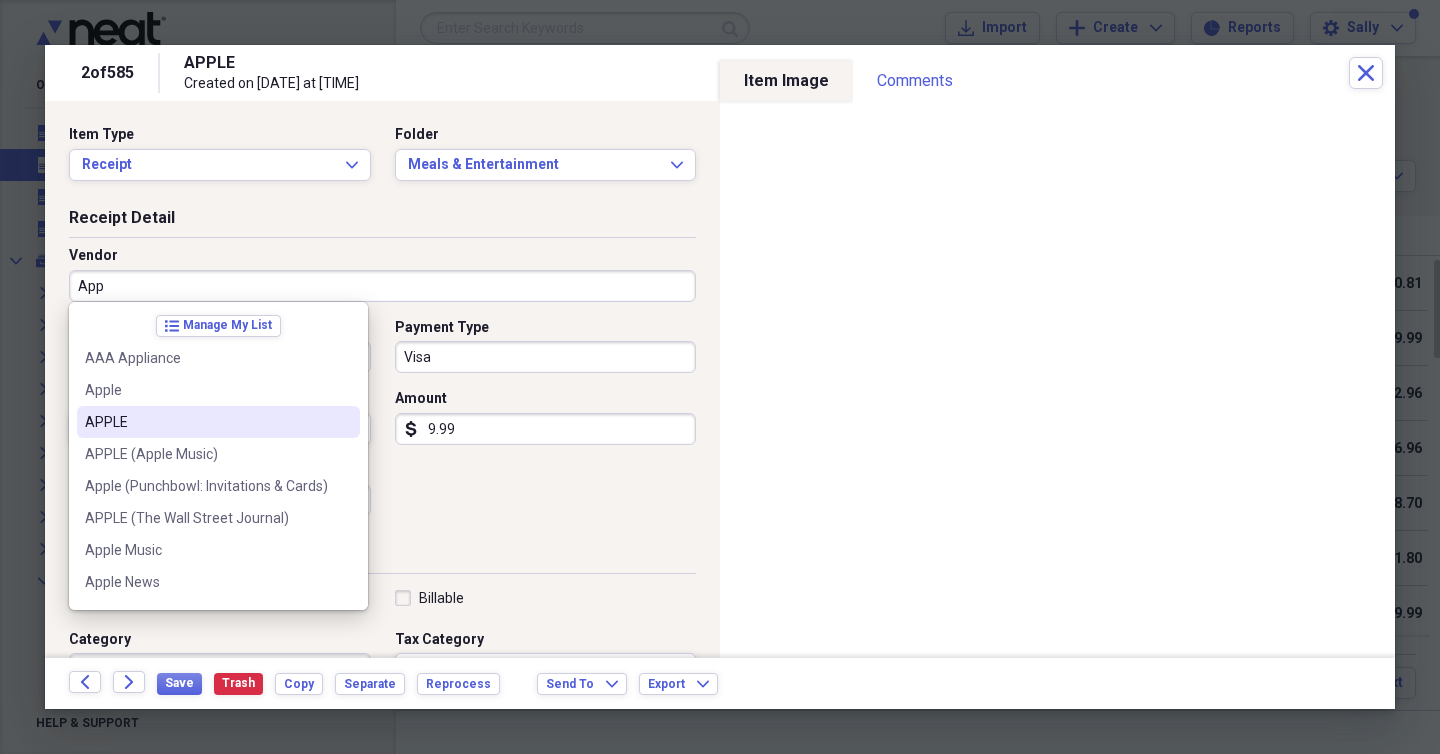 click on "APPLE" at bounding box center (218, 422) 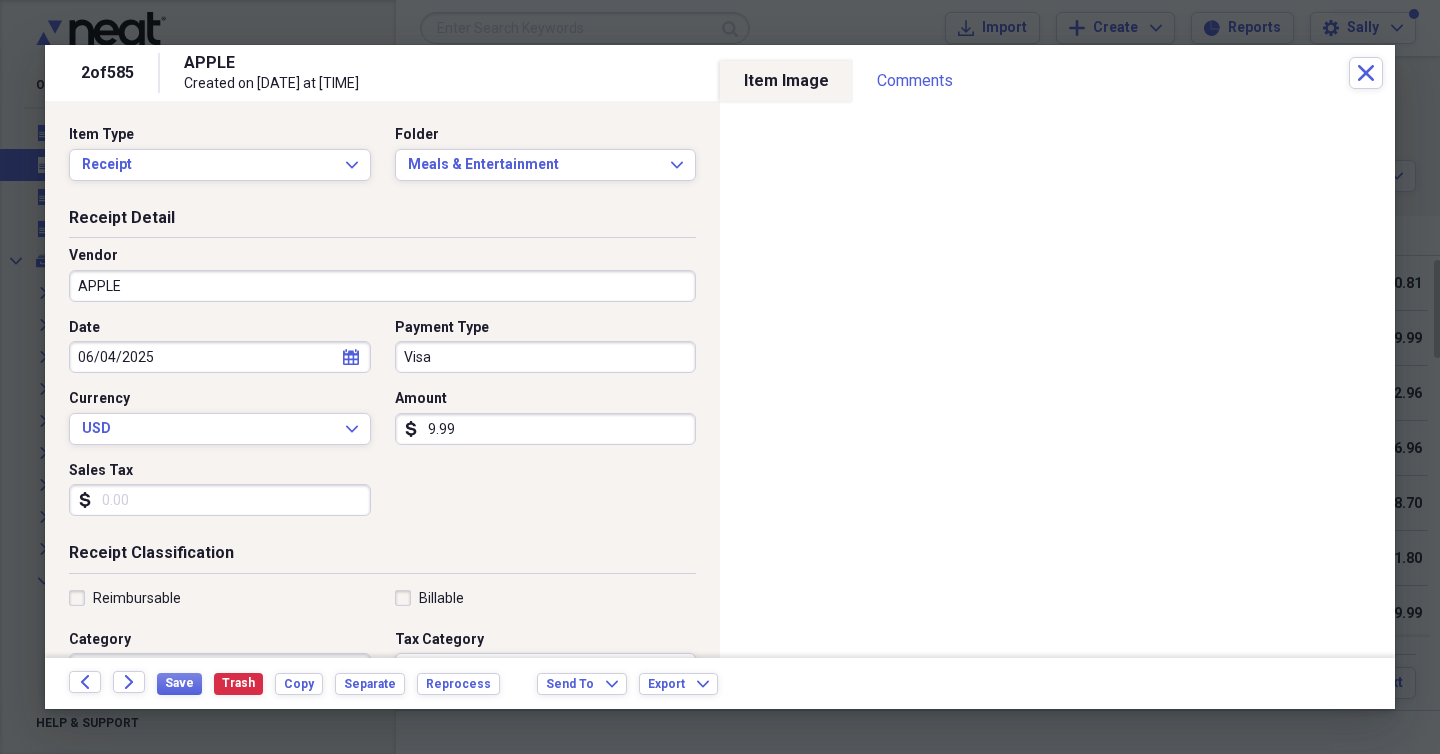 click on "Visa" at bounding box center [546, 357] 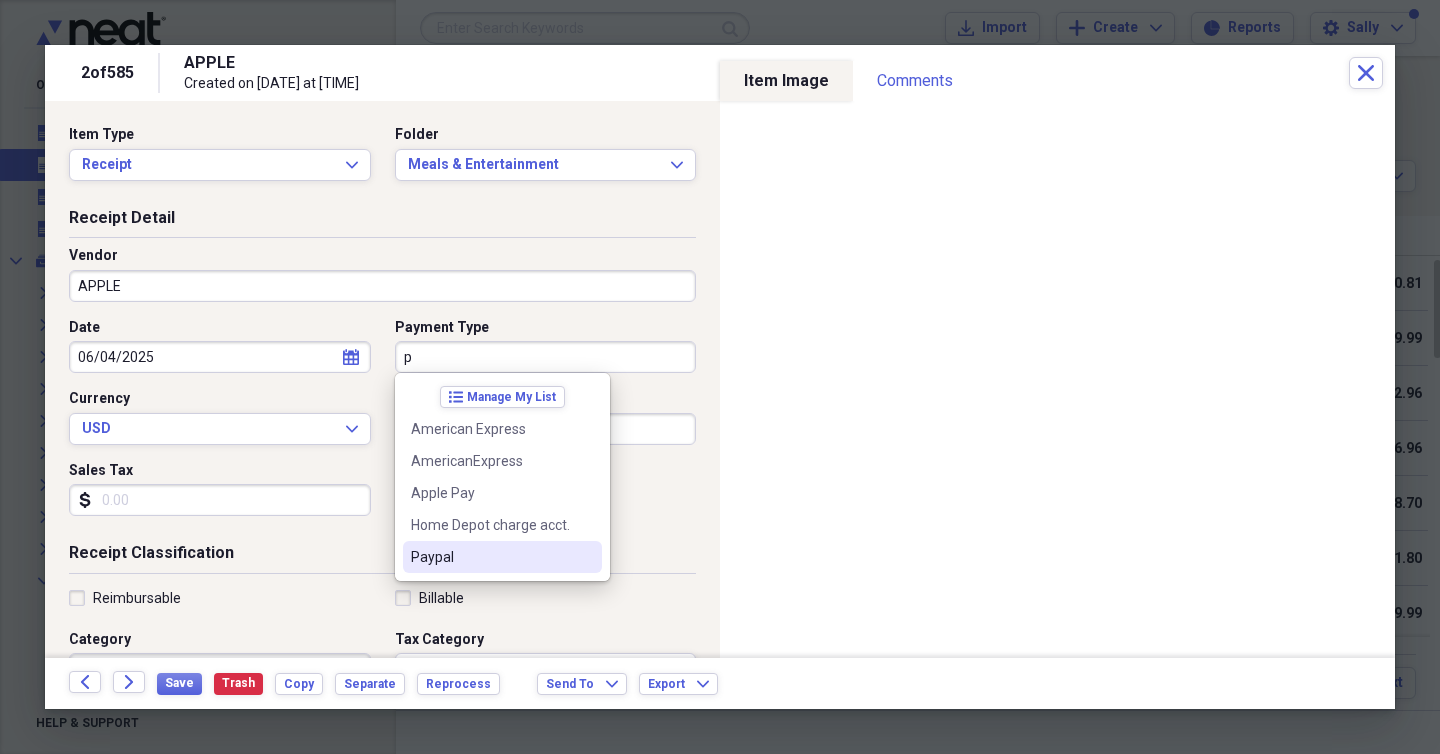 click on "Paypal" at bounding box center [490, 557] 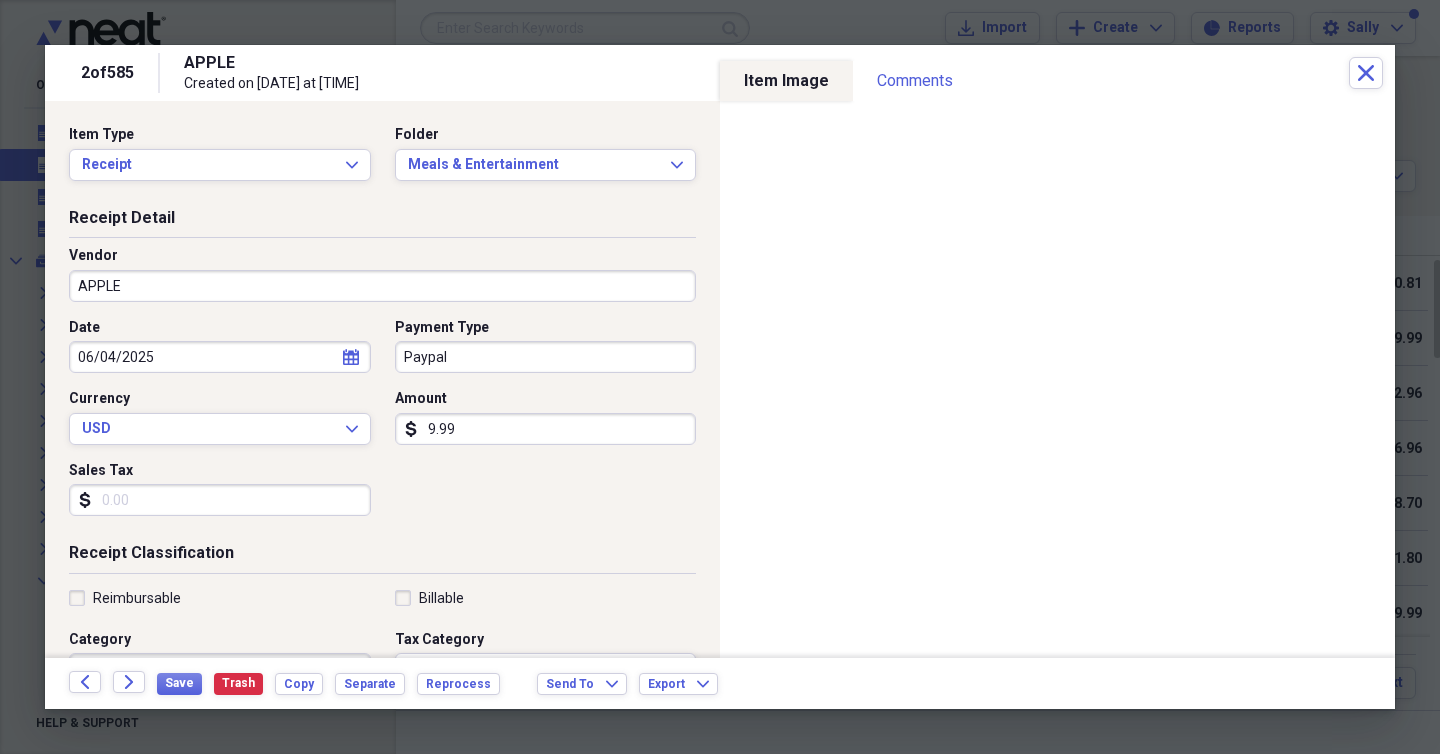 click on "Date [DATE] calendar Calendar Payment Type Paypal Currency USD Expand Amount dollar-sign 9.99 Sales Tax dollar-sign" at bounding box center [382, 425] 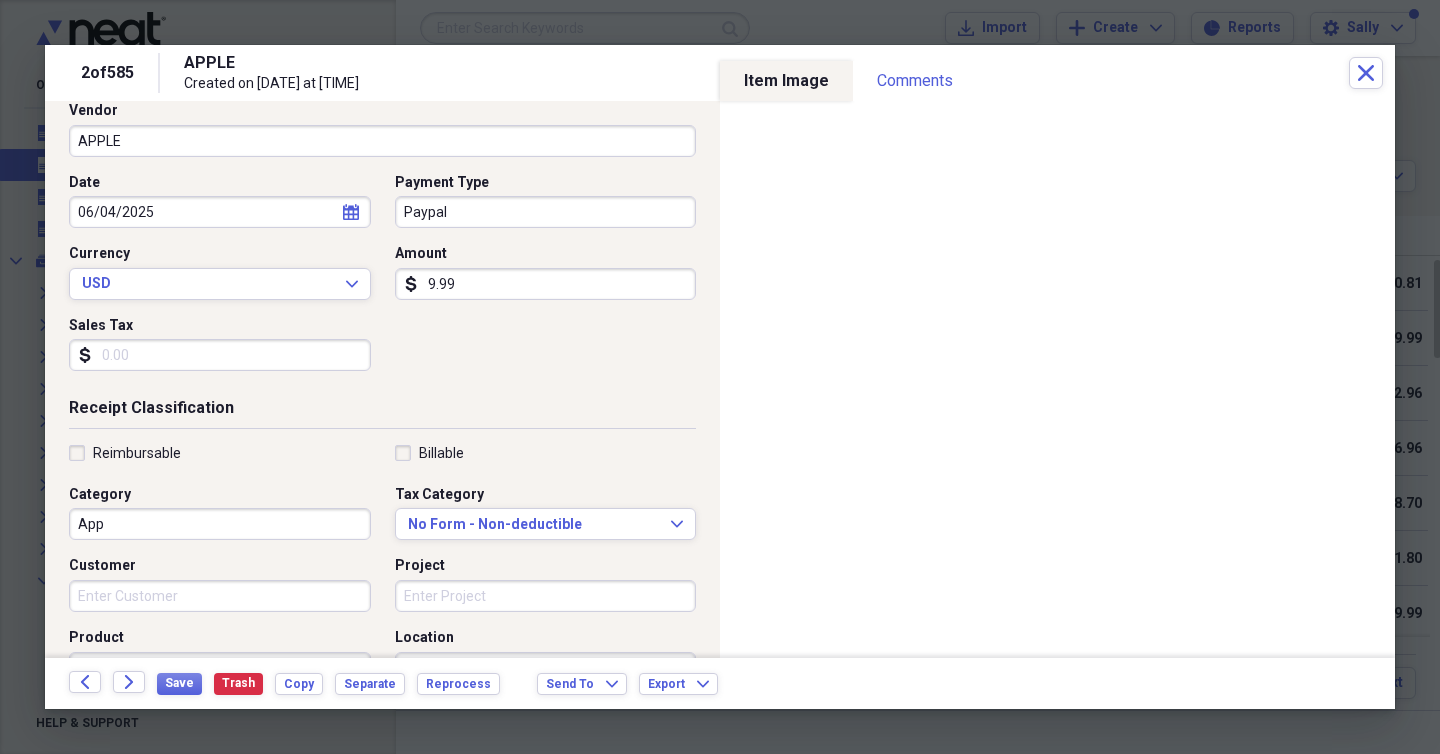 scroll, scrollTop: 161, scrollLeft: 0, axis: vertical 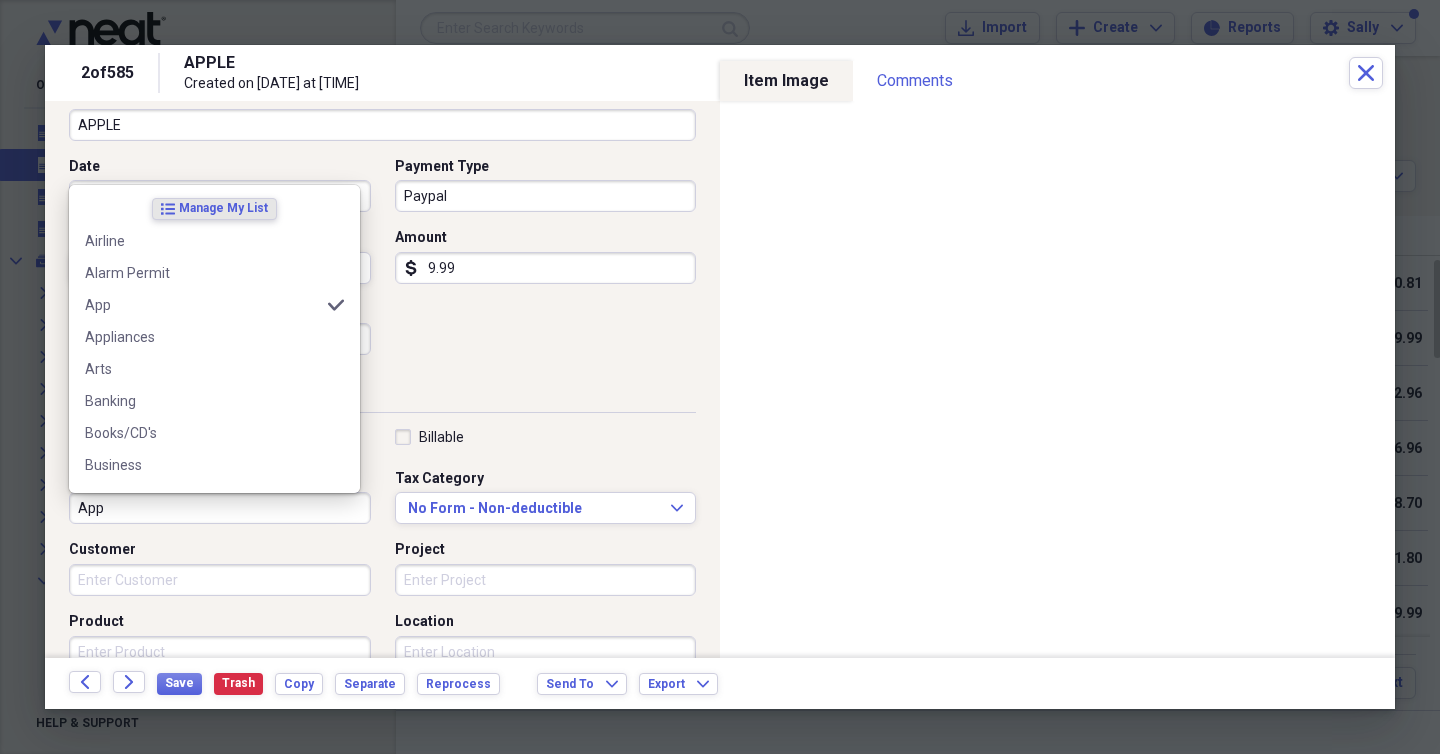 click on "App" at bounding box center [220, 508] 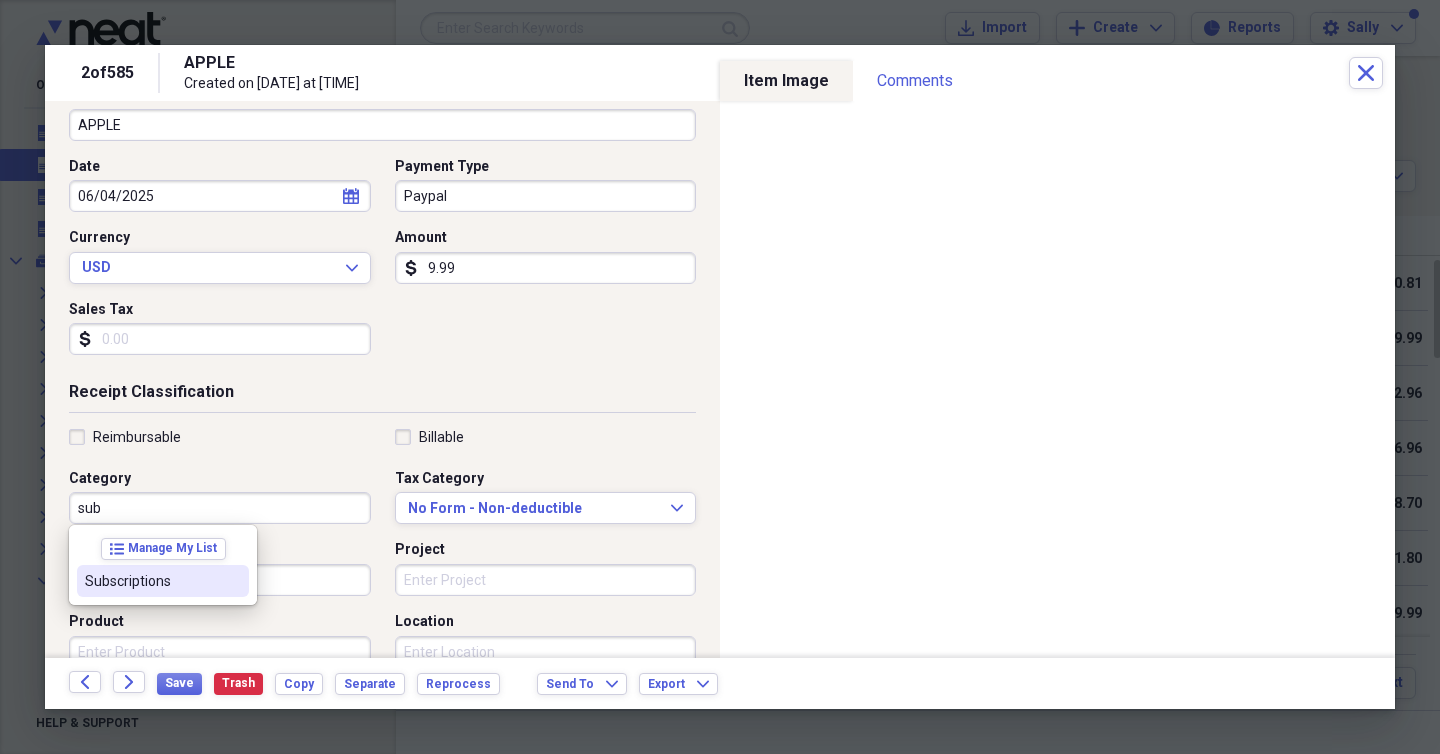 click on "Subscriptions" at bounding box center (151, 581) 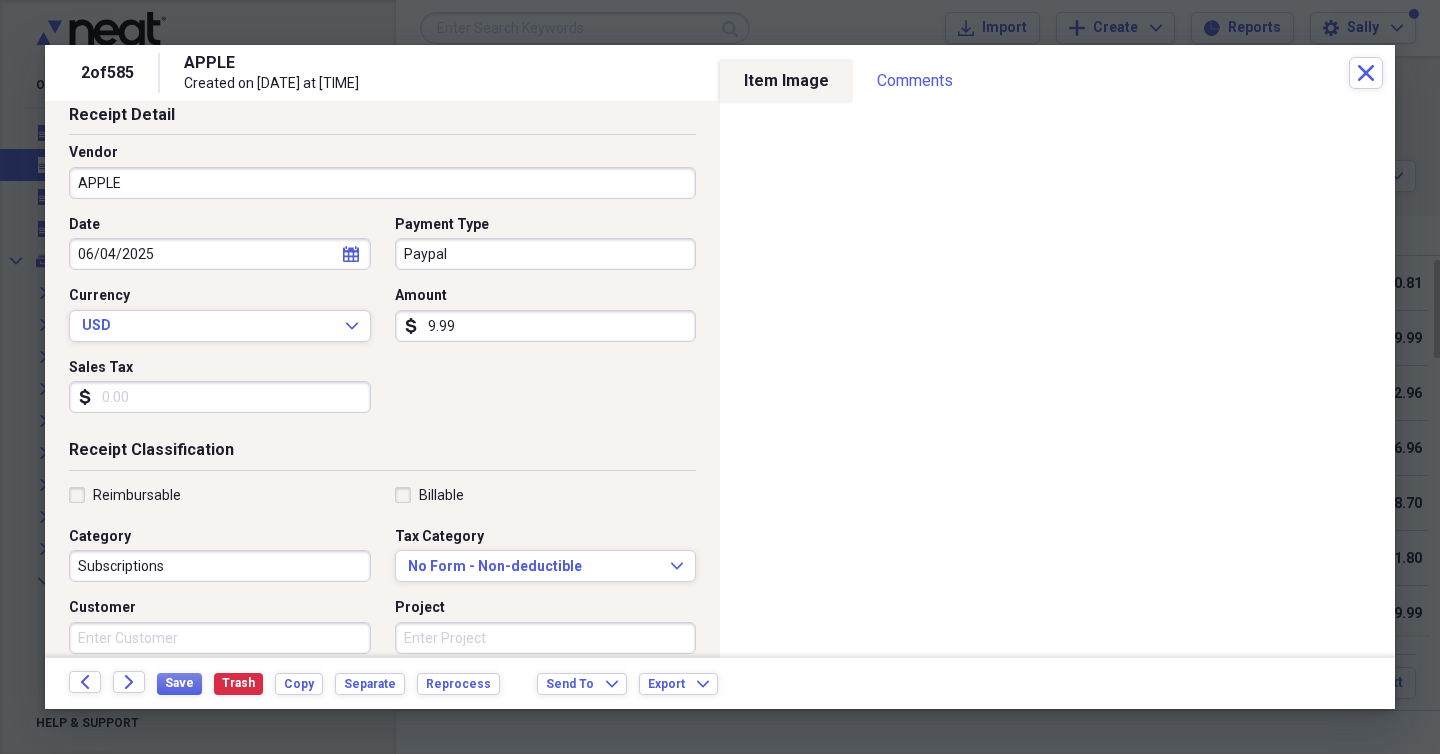 scroll, scrollTop: 0, scrollLeft: 0, axis: both 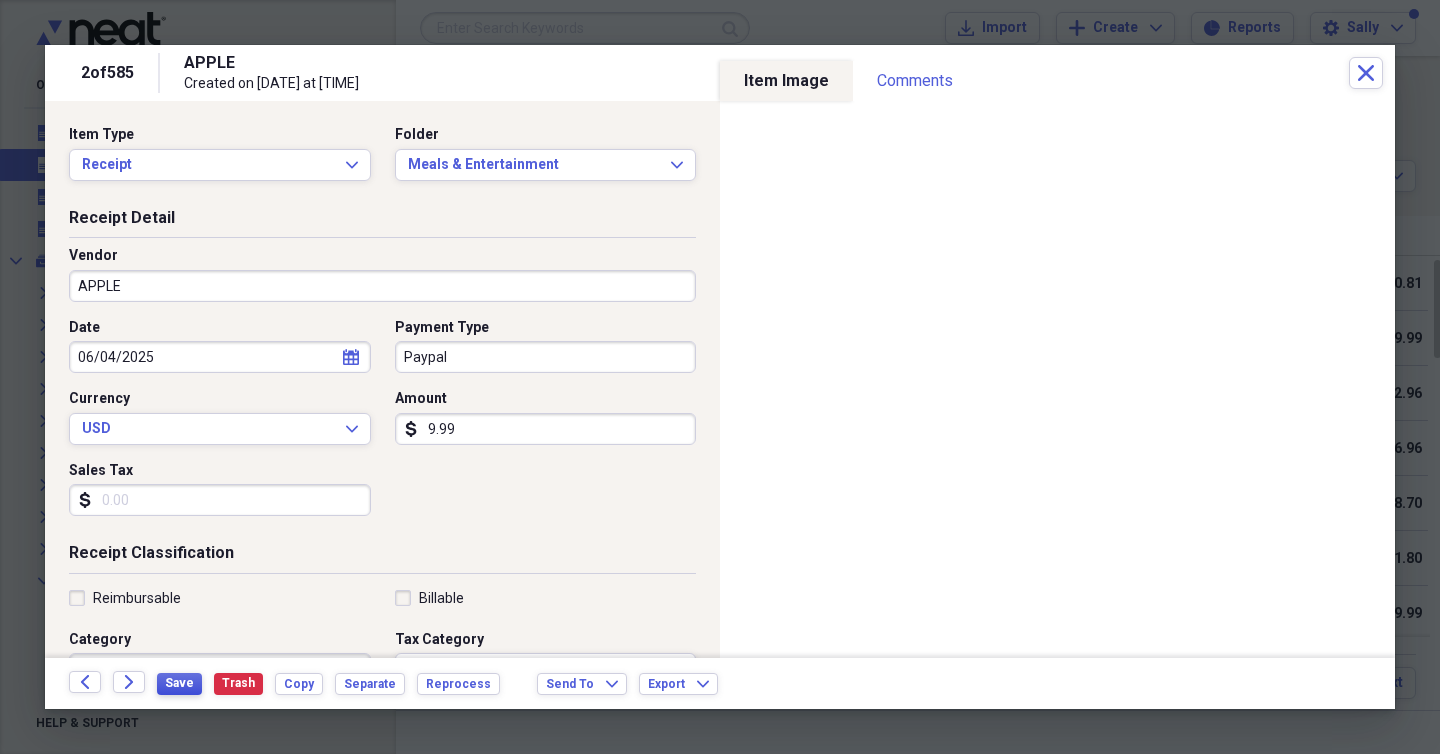 click on "Save" at bounding box center [179, 683] 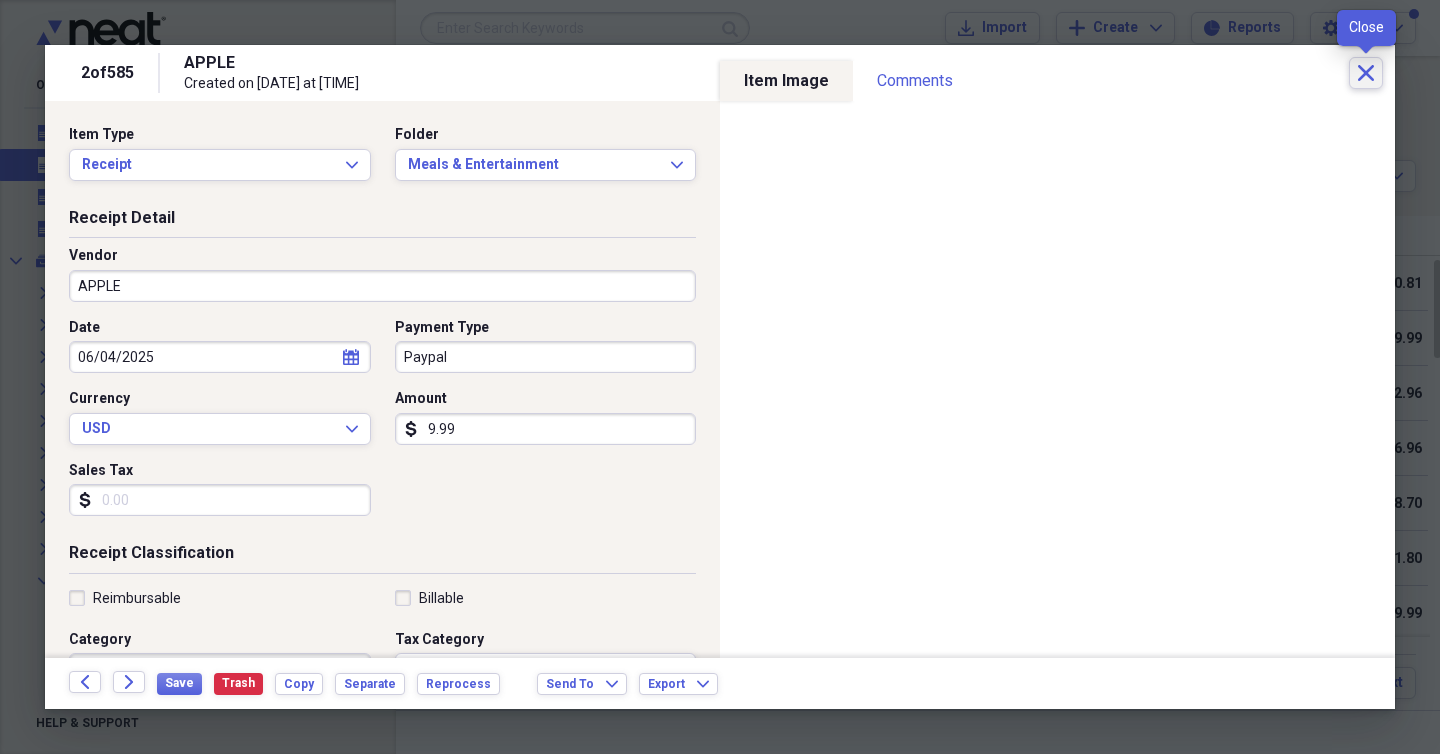 click 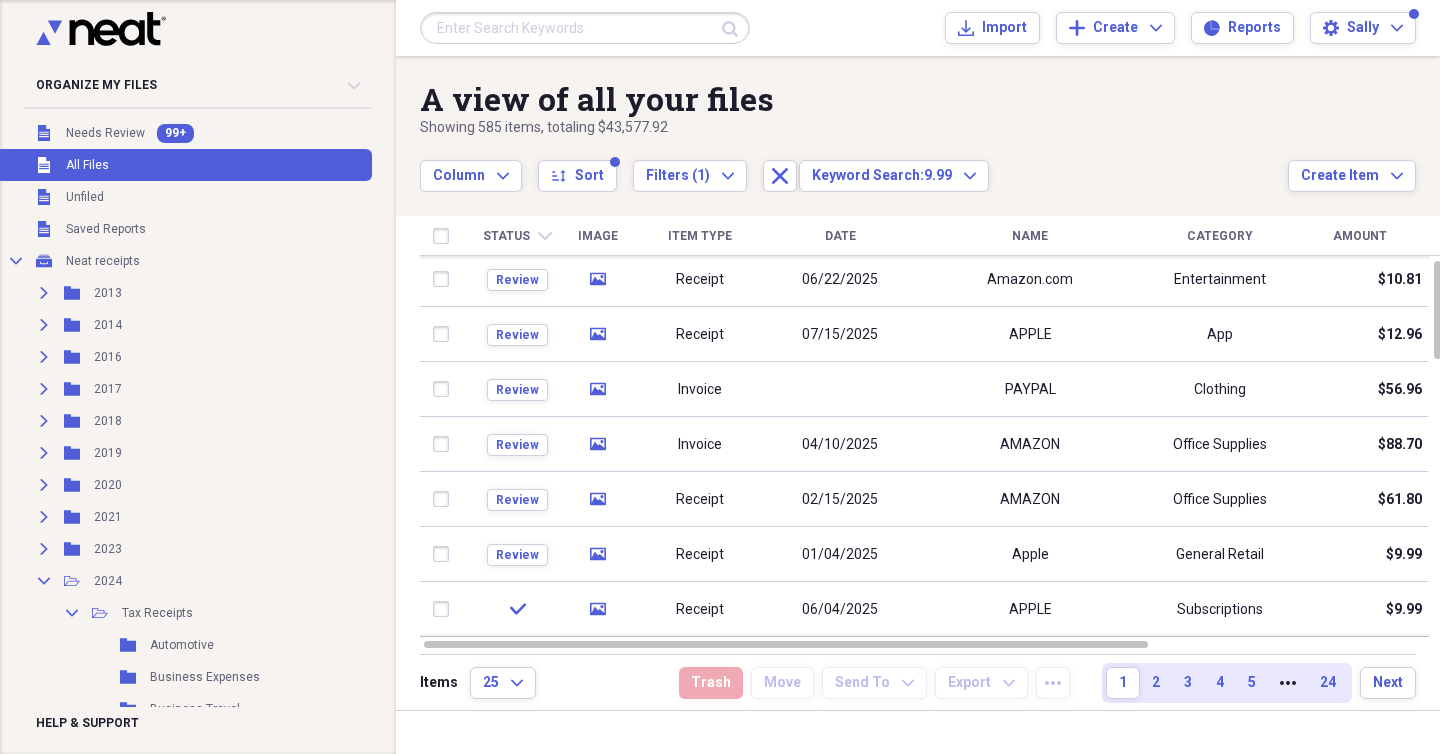 click at bounding box center (585, 28) 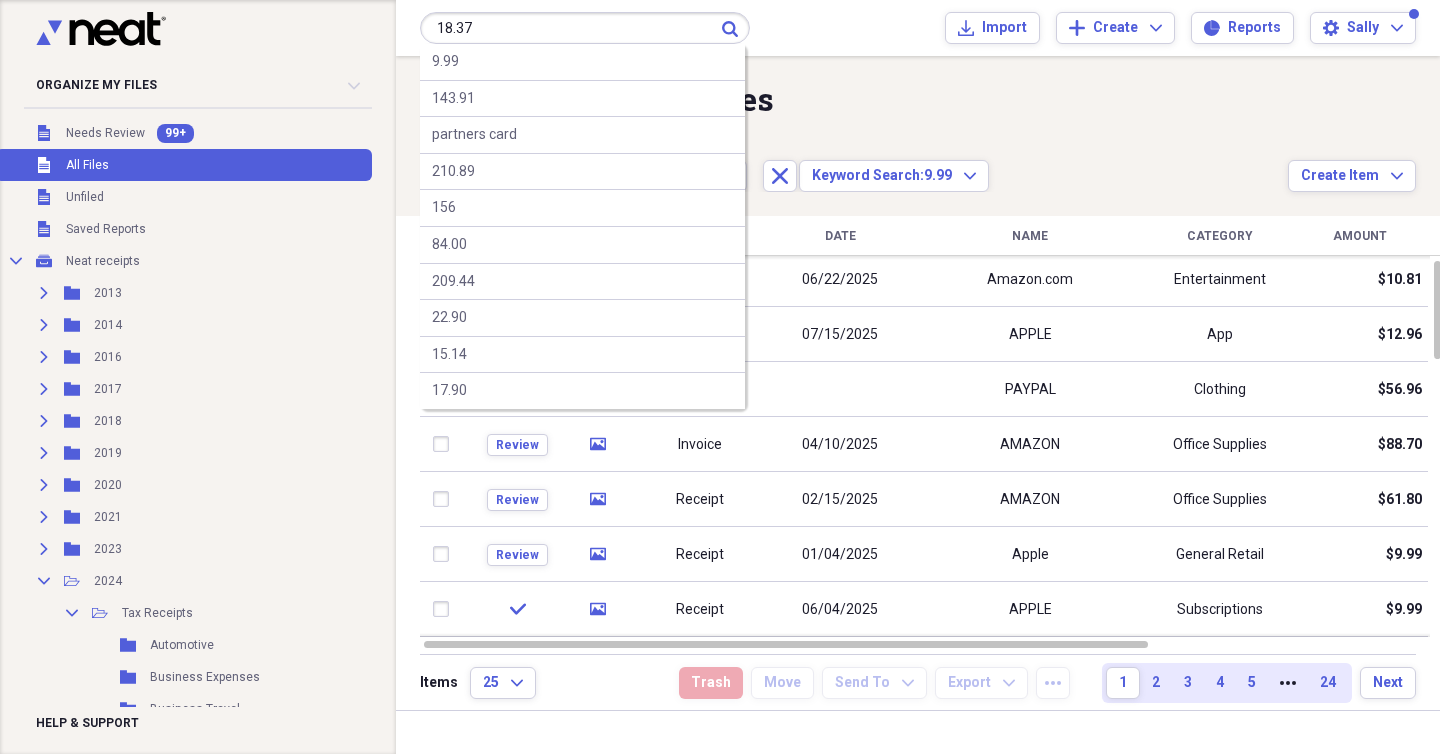 type on "18.37" 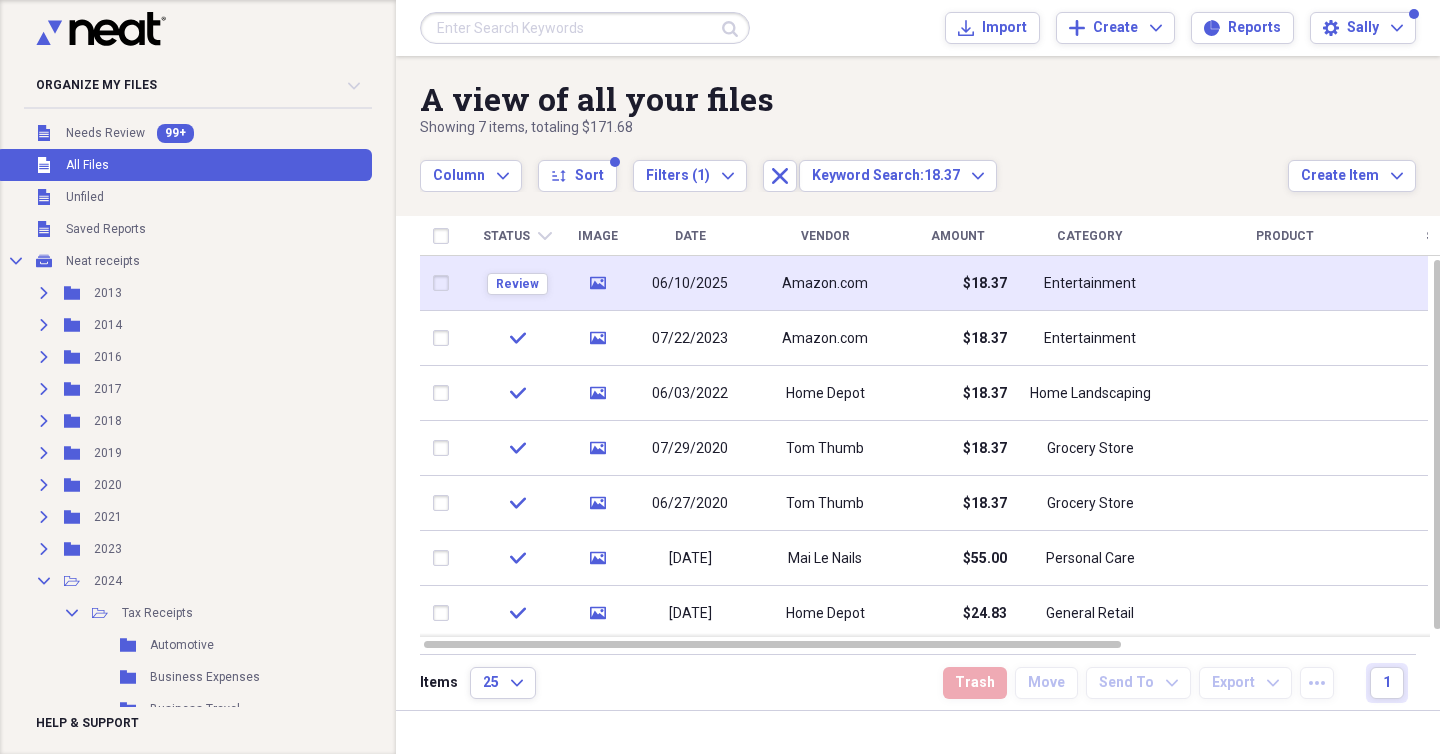click on "06/10/2025" at bounding box center [690, 283] 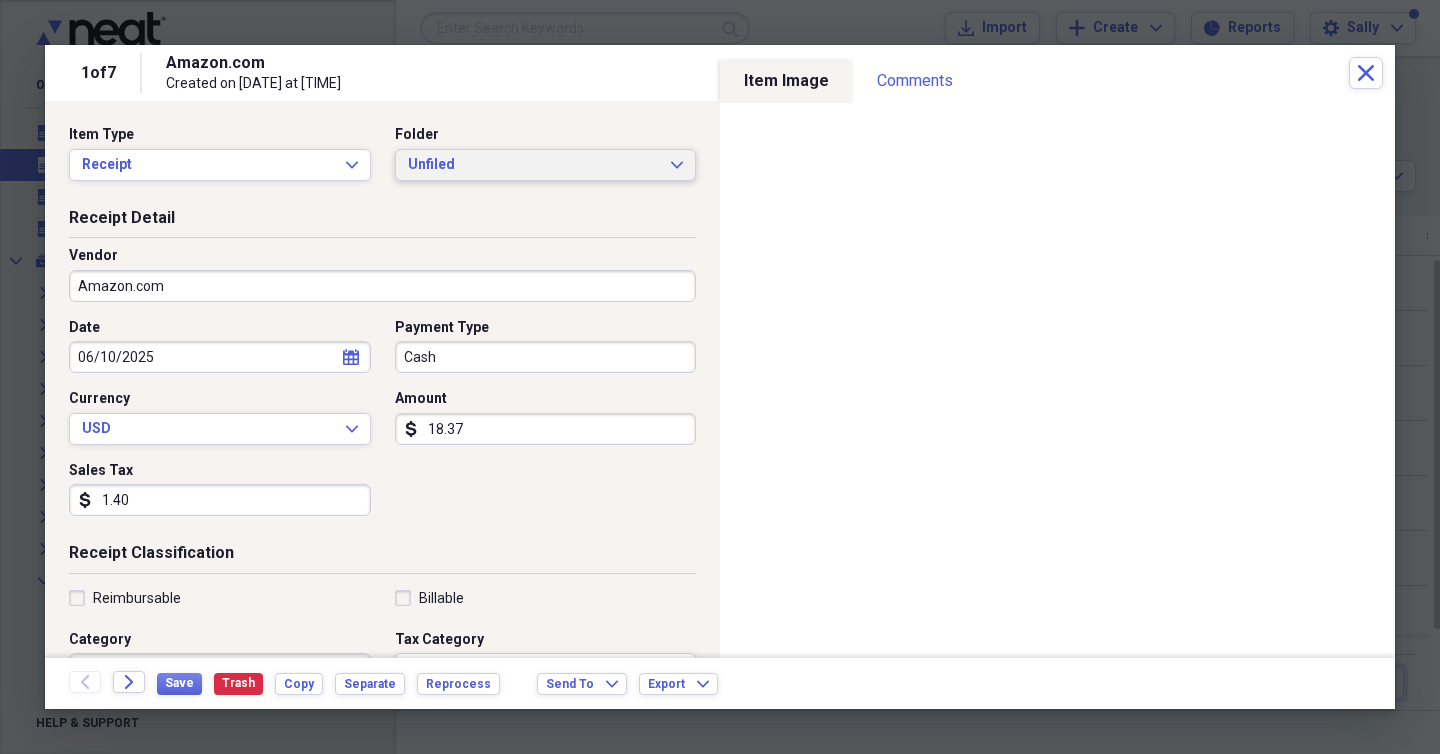 click on "Unfiled" at bounding box center (534, 165) 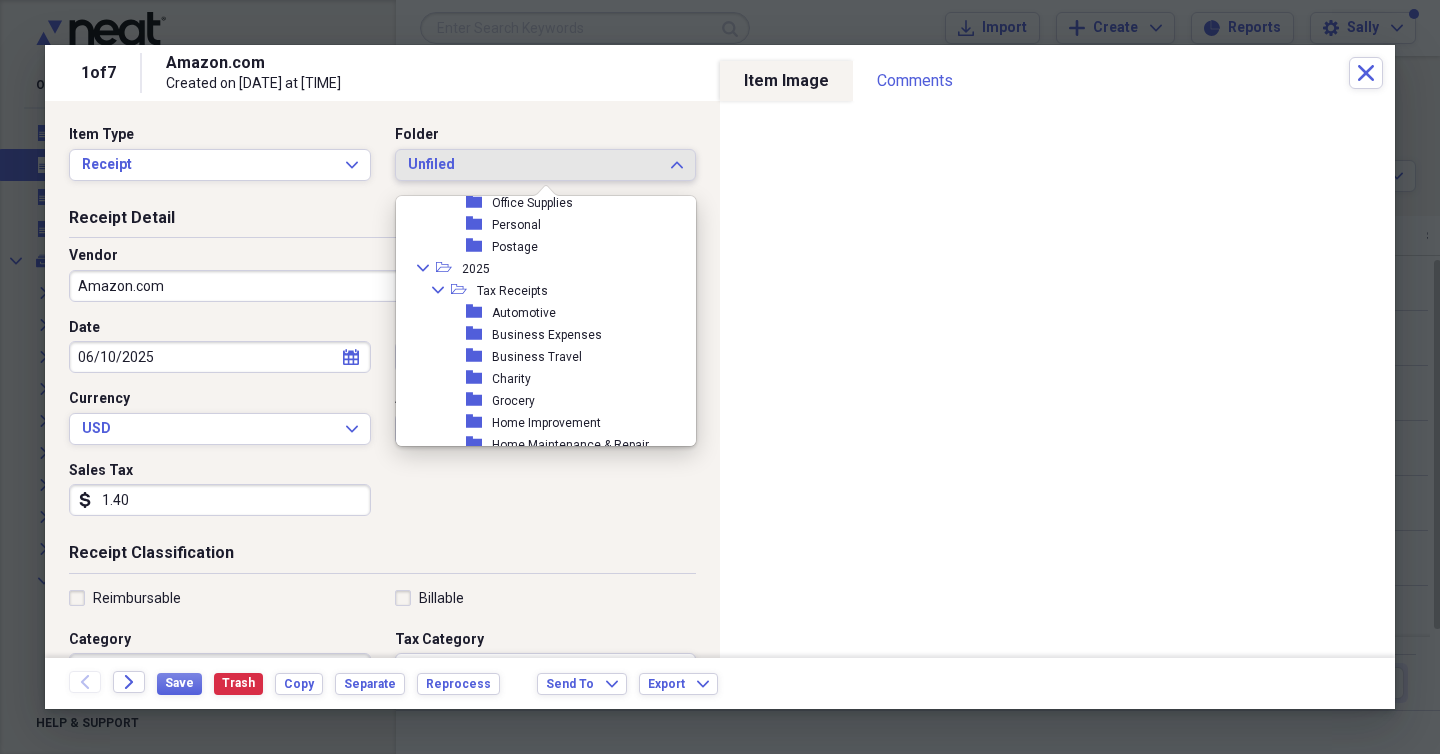 scroll, scrollTop: 554, scrollLeft: 0, axis: vertical 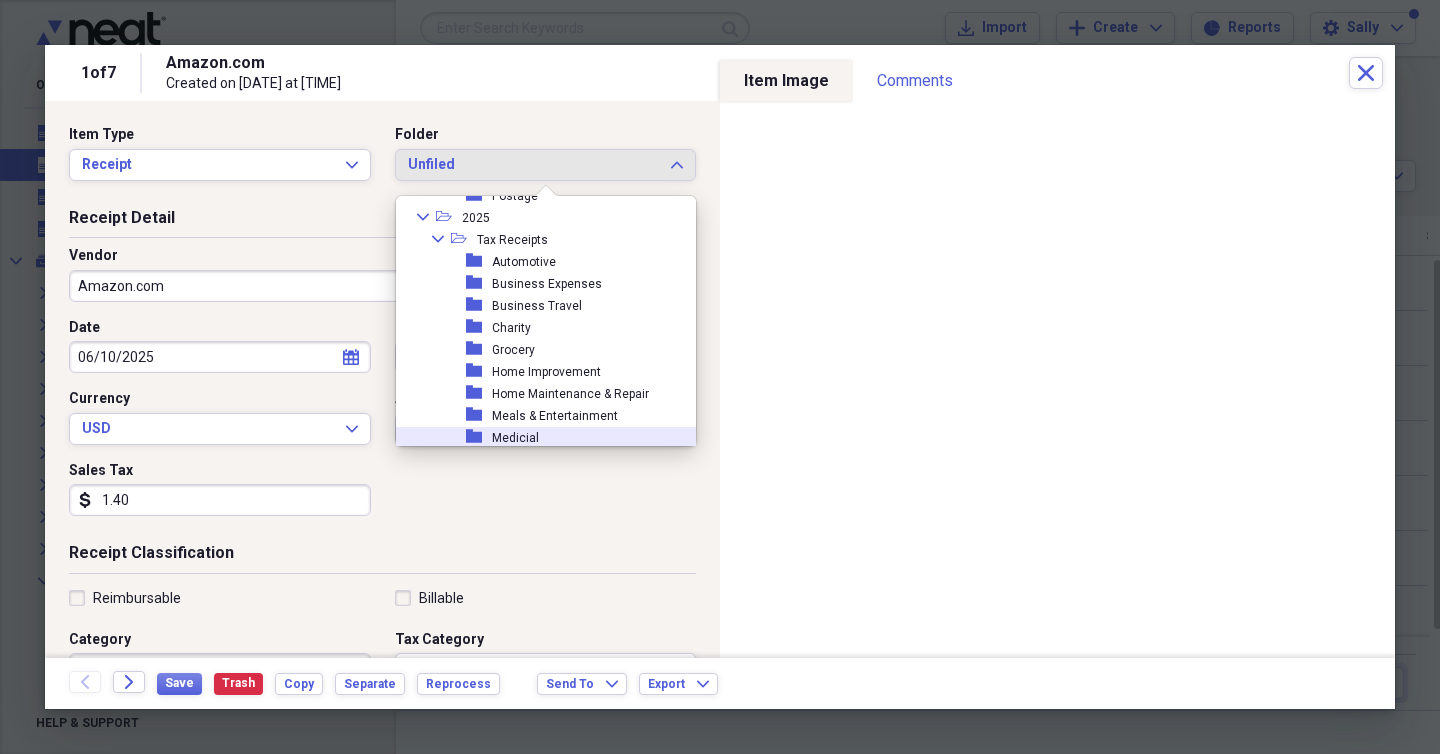 click on "Date 06/10/2025 calendar Calendar Payment Type Cash Currency USD Expand Amount dollar-sign 18.37 Sales Tax dollar-sign 1.40" at bounding box center (382, 425) 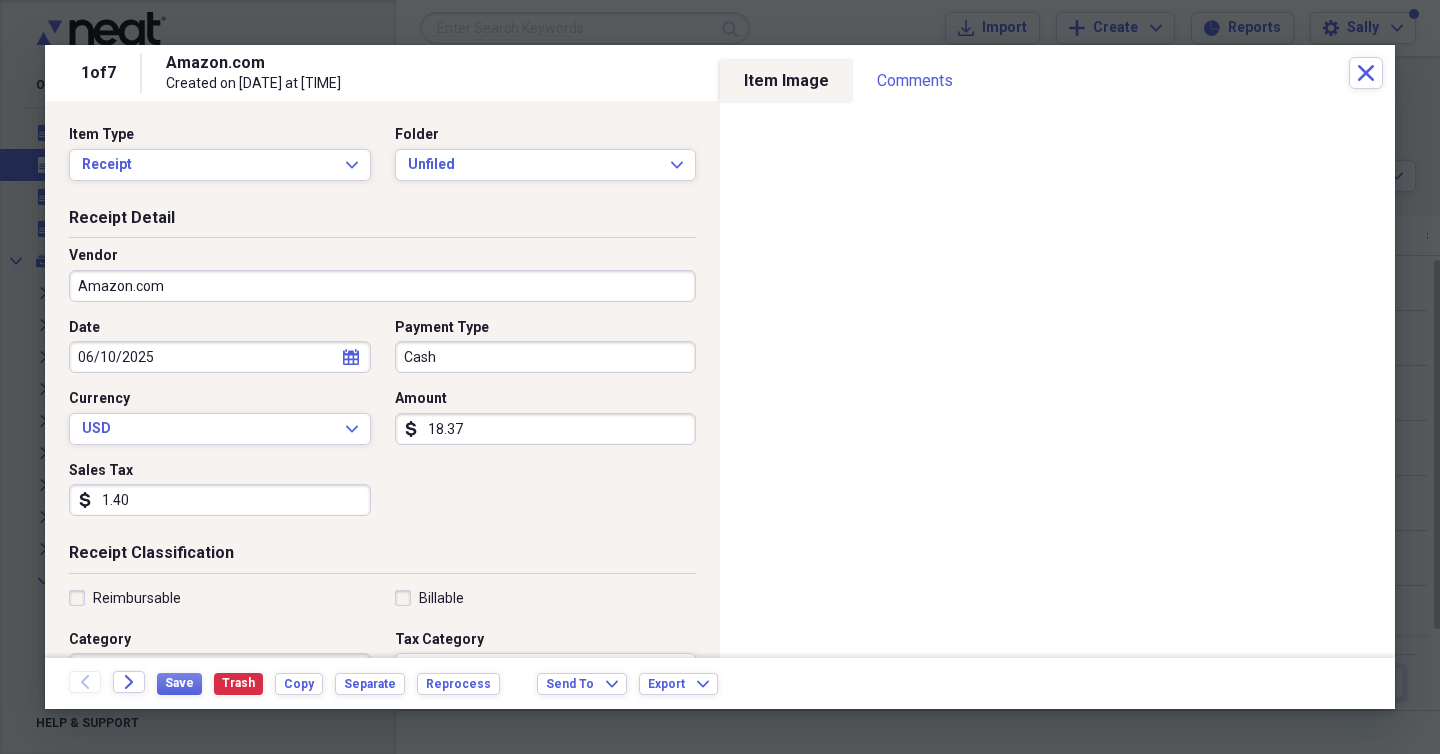 scroll, scrollTop: 0, scrollLeft: 0, axis: both 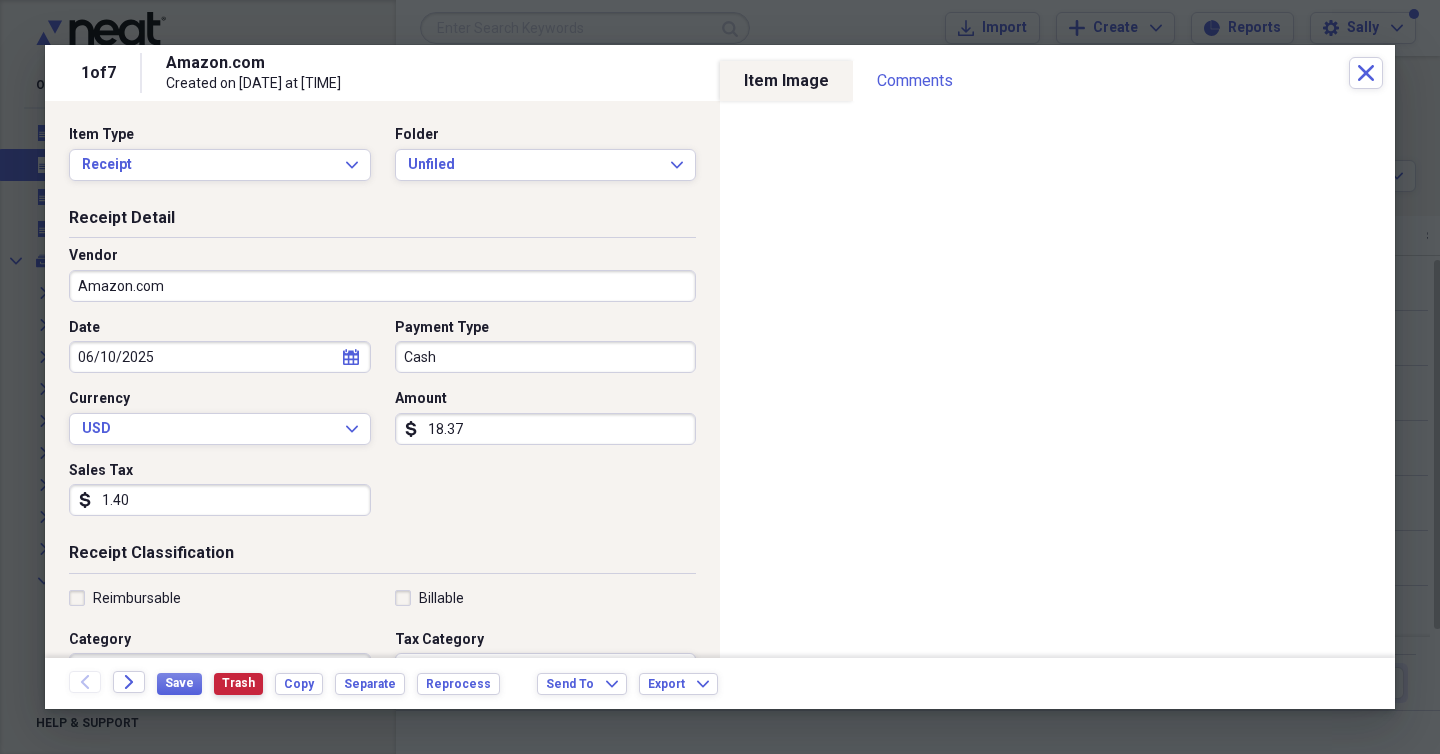 click on "Trash" at bounding box center [238, 683] 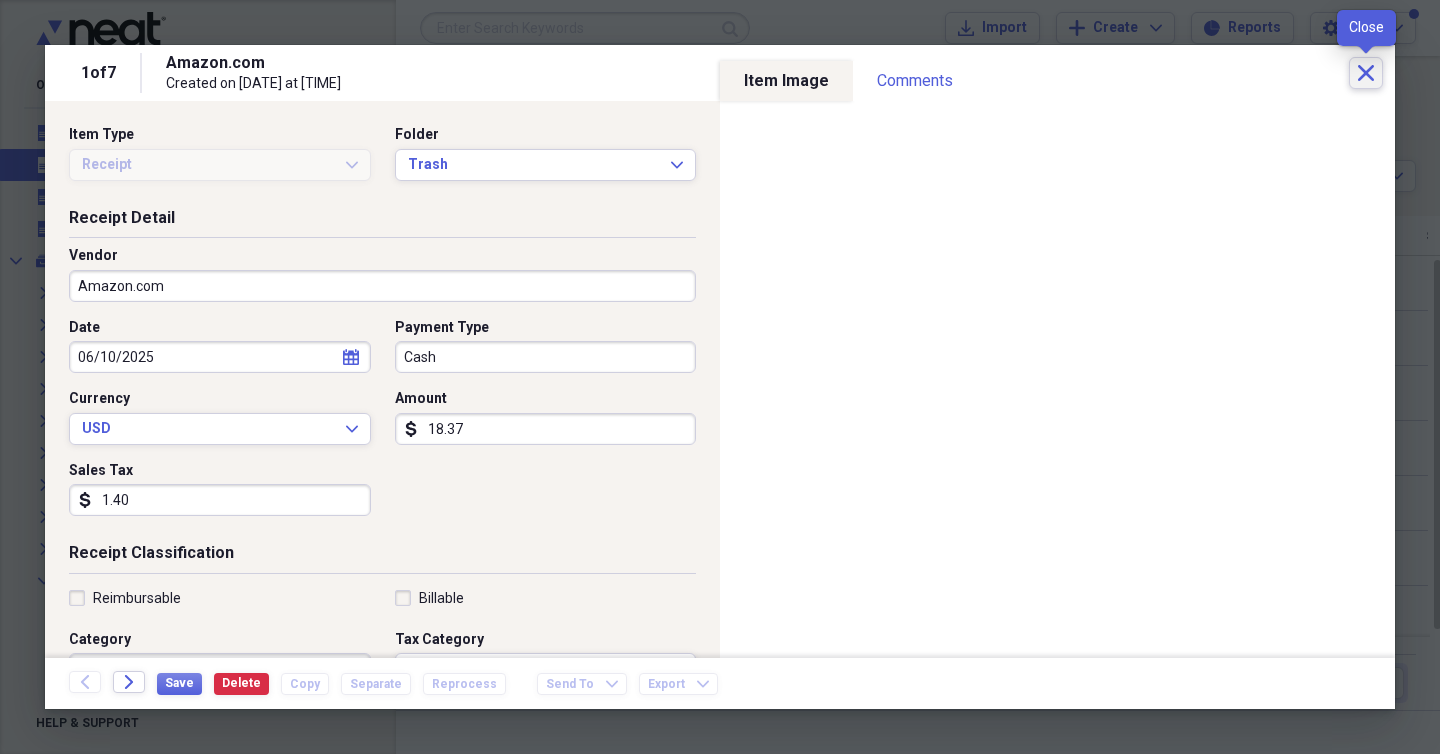 click on "Close" at bounding box center (1366, 73) 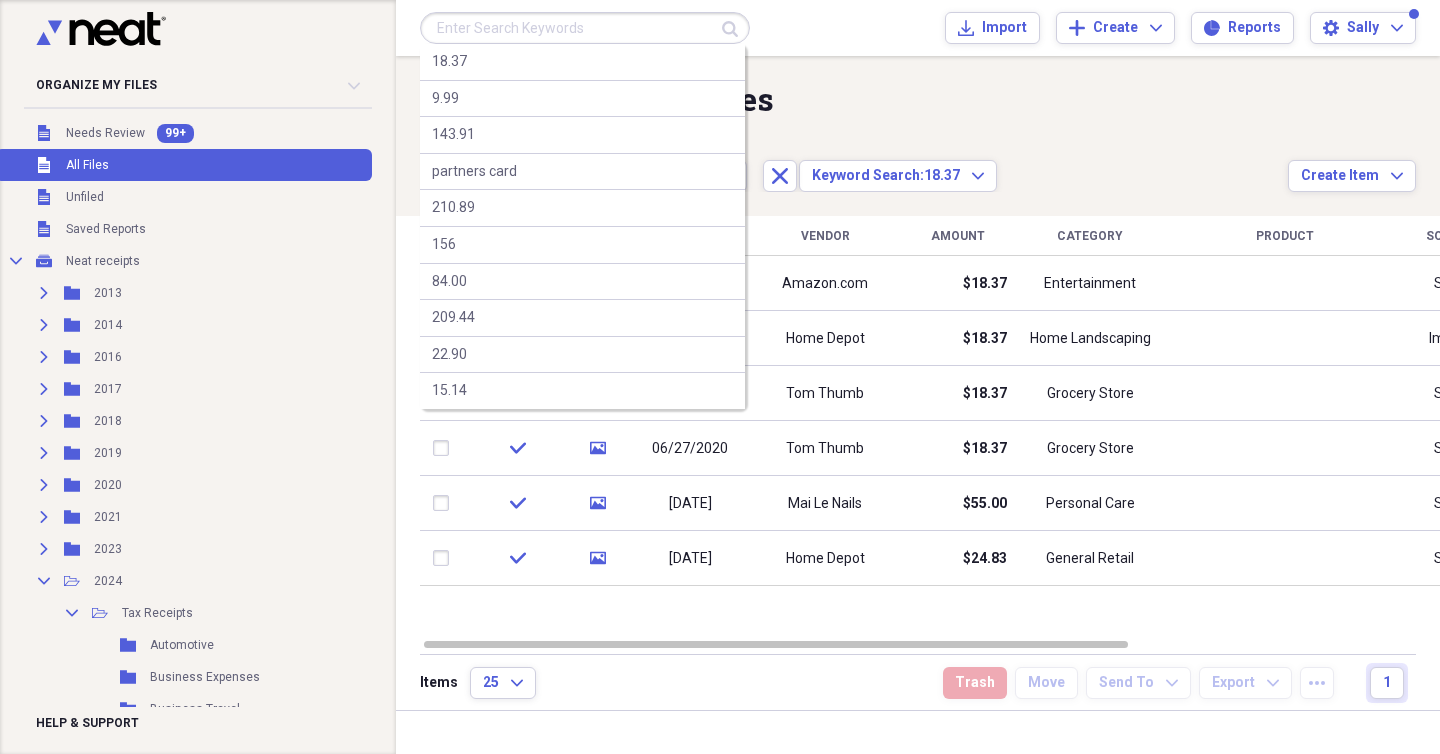 click at bounding box center (585, 28) 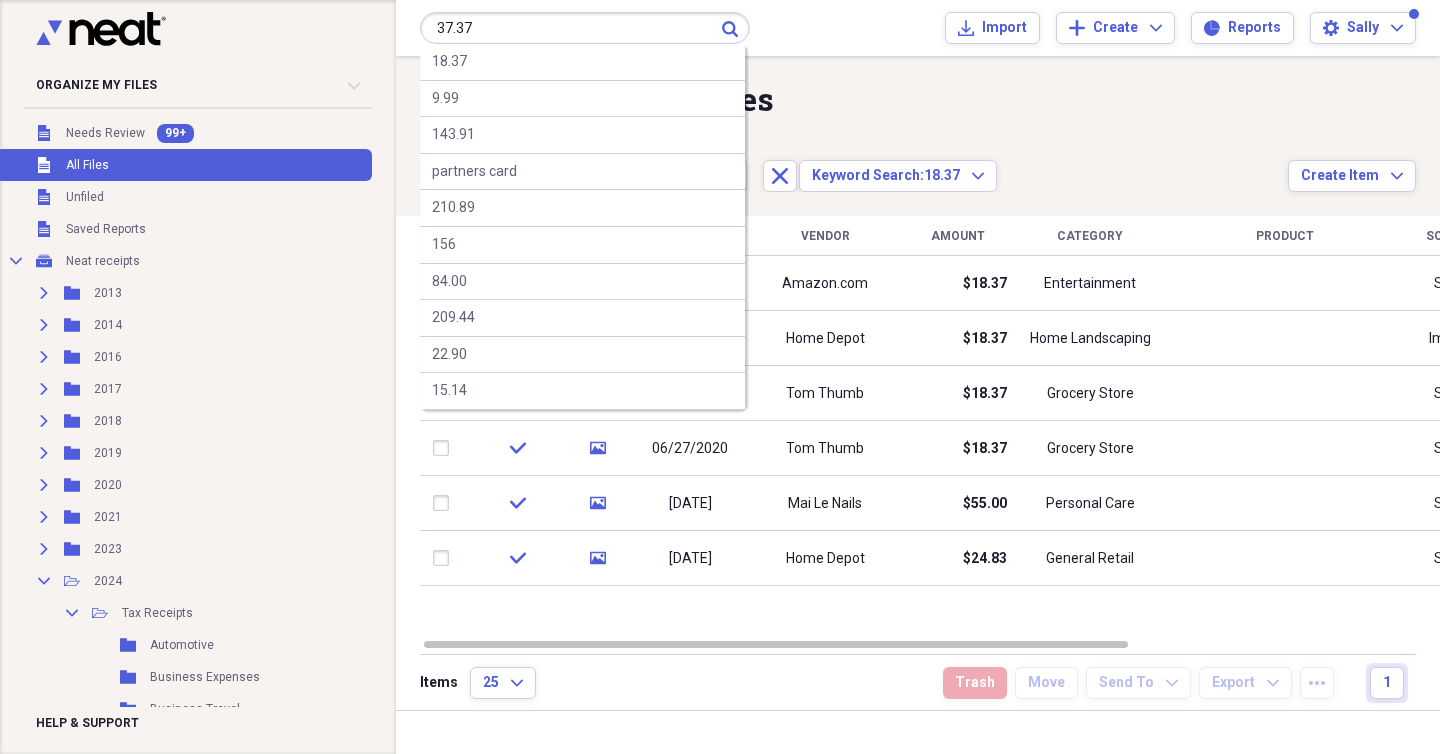 type on "37.37" 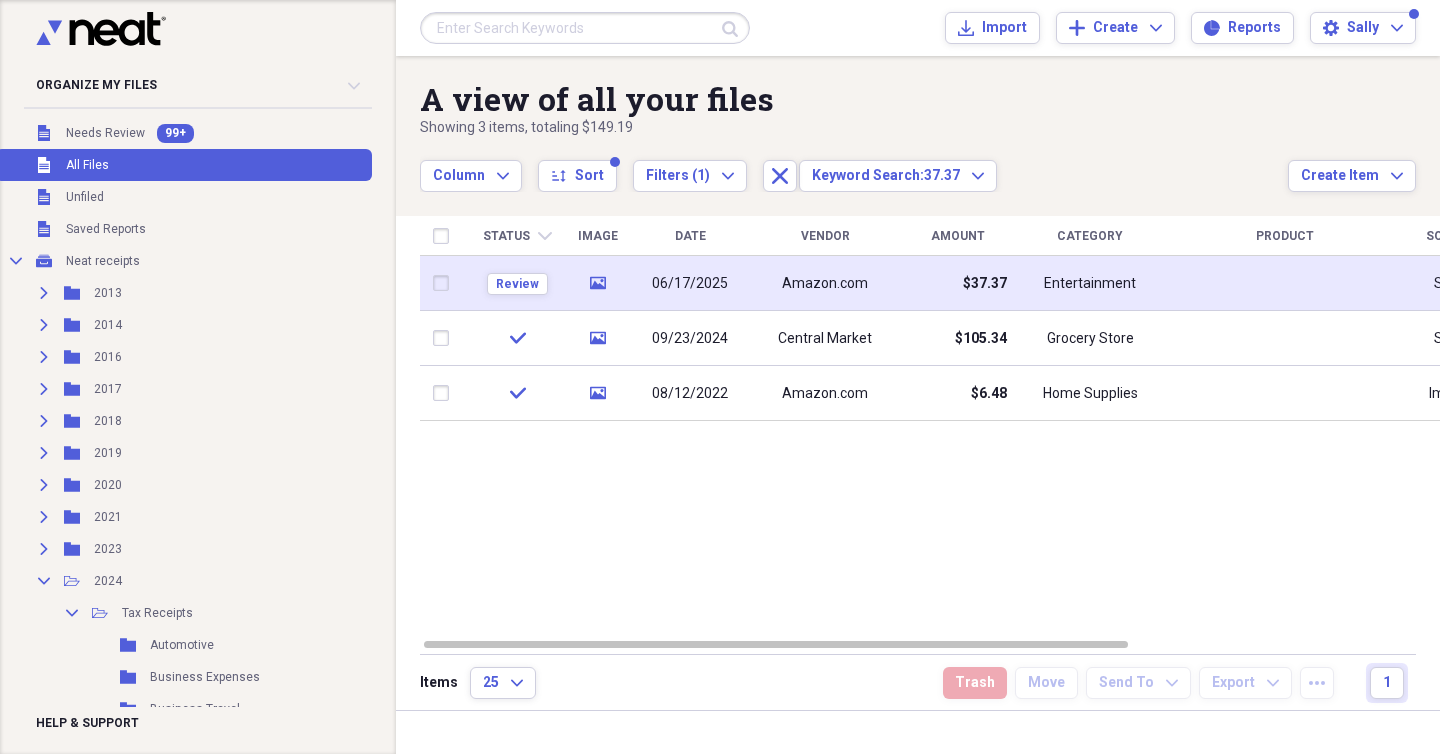click on "Amazon.com" at bounding box center (825, 283) 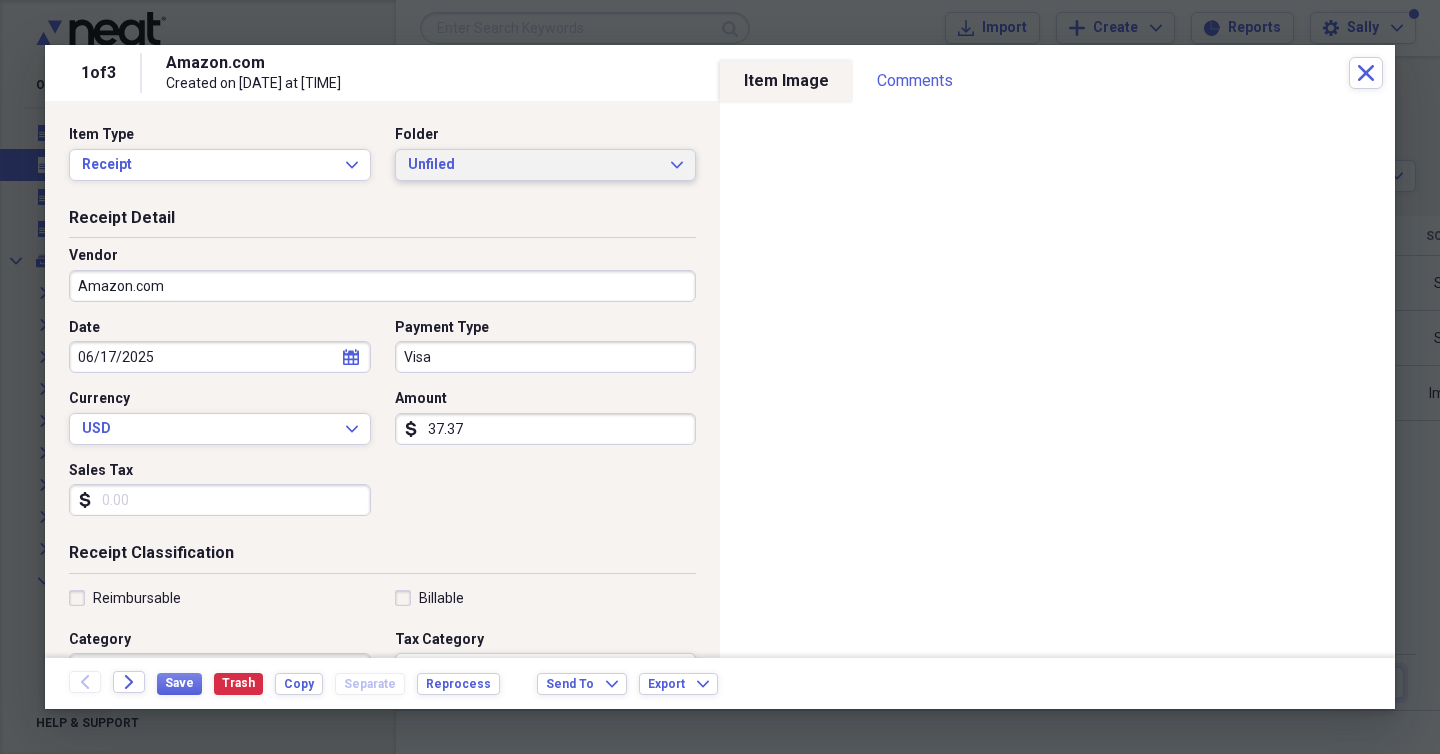 click on "Unfiled" at bounding box center [534, 165] 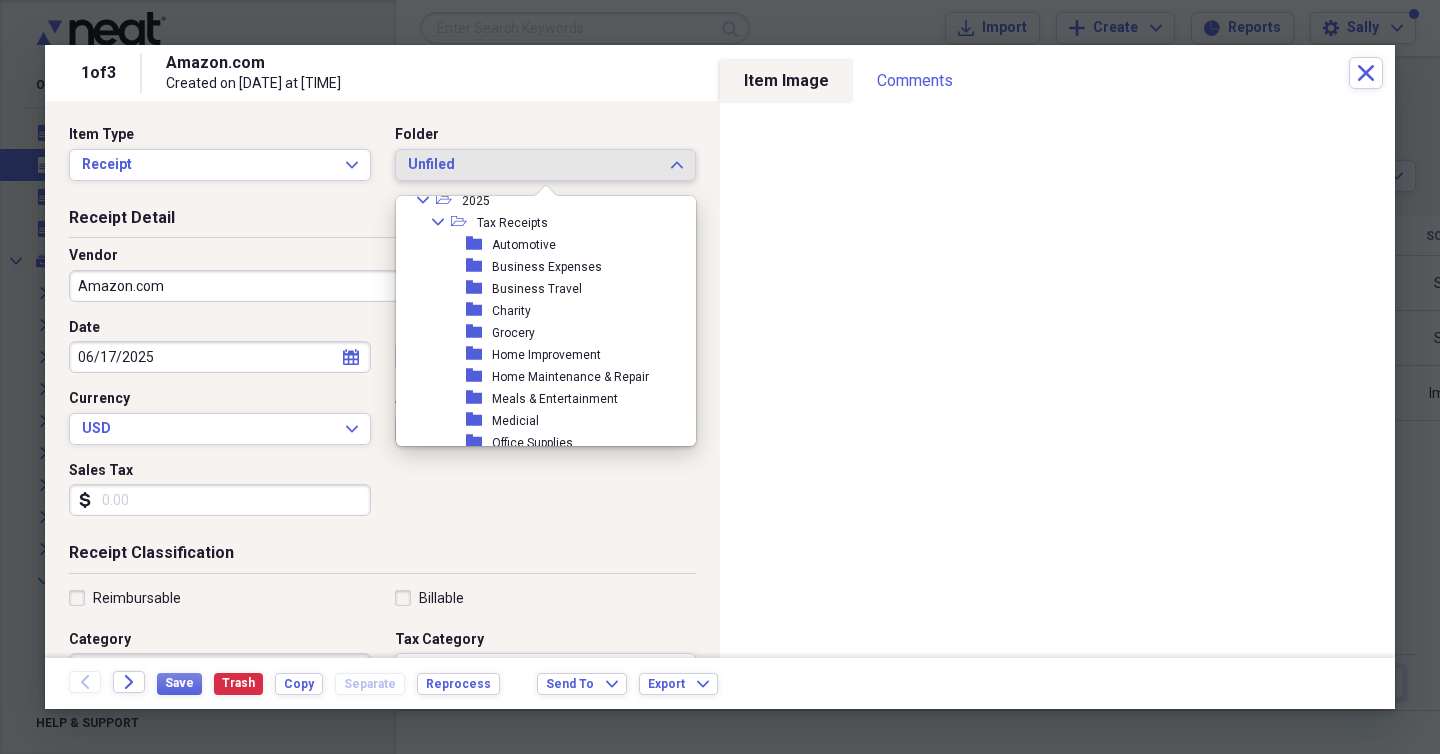 scroll, scrollTop: 573, scrollLeft: 0, axis: vertical 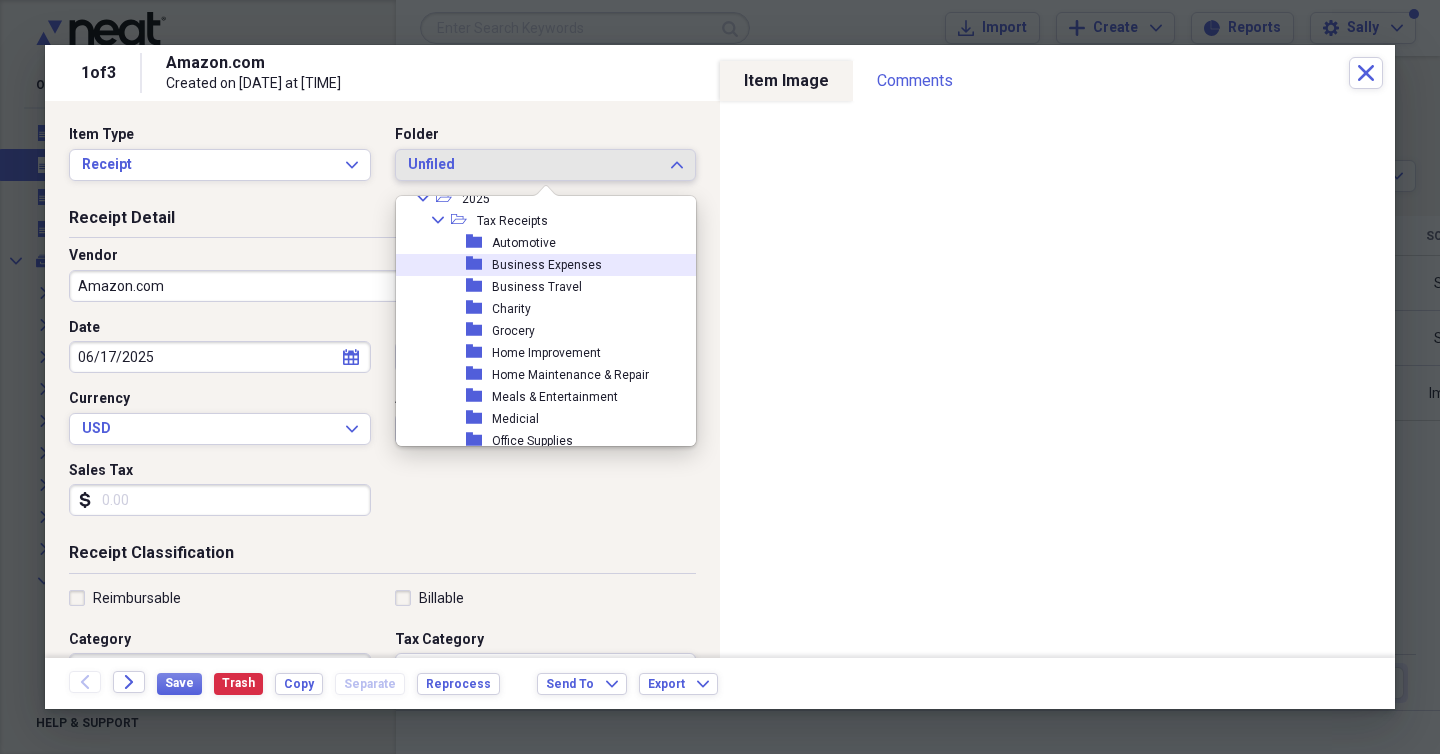 click on "Business Expenses" at bounding box center (547, 265) 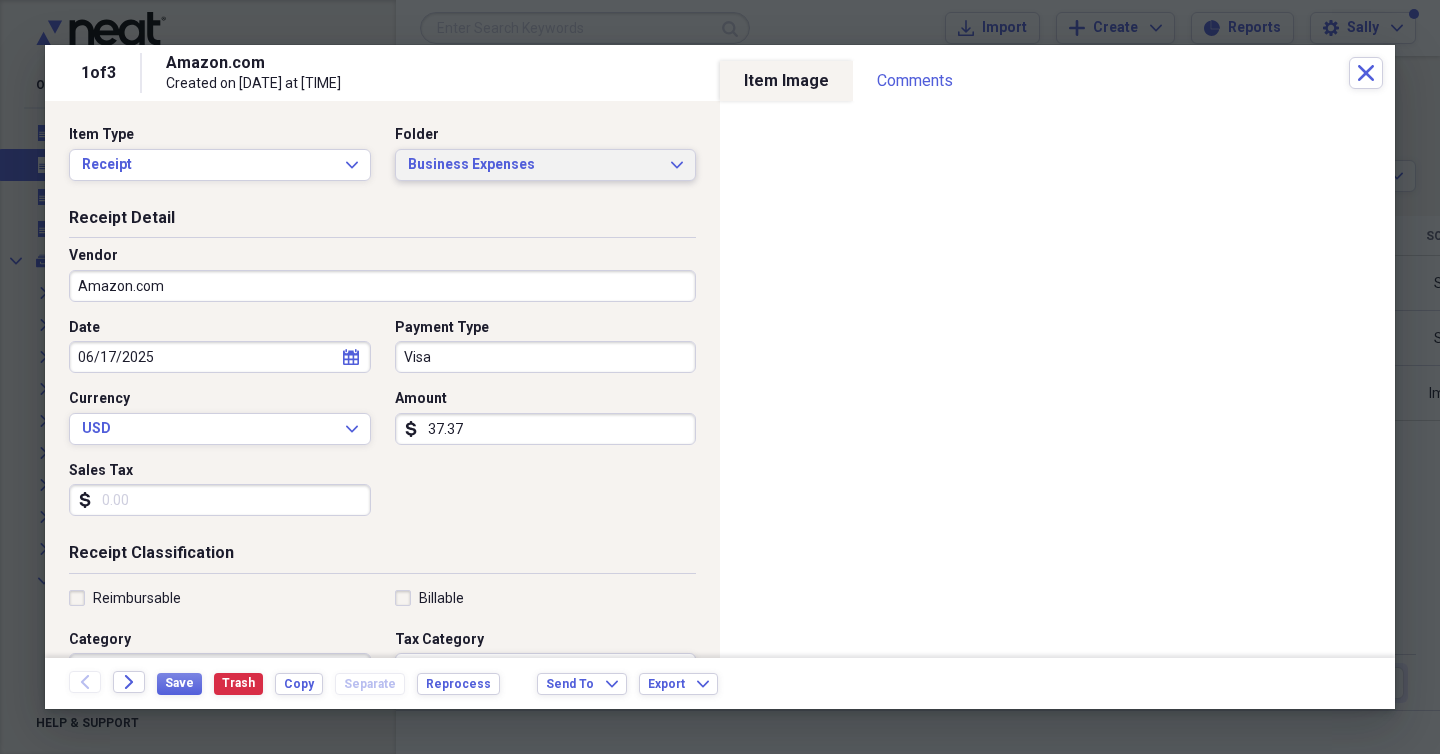 click on "Business Expenses" at bounding box center (534, 165) 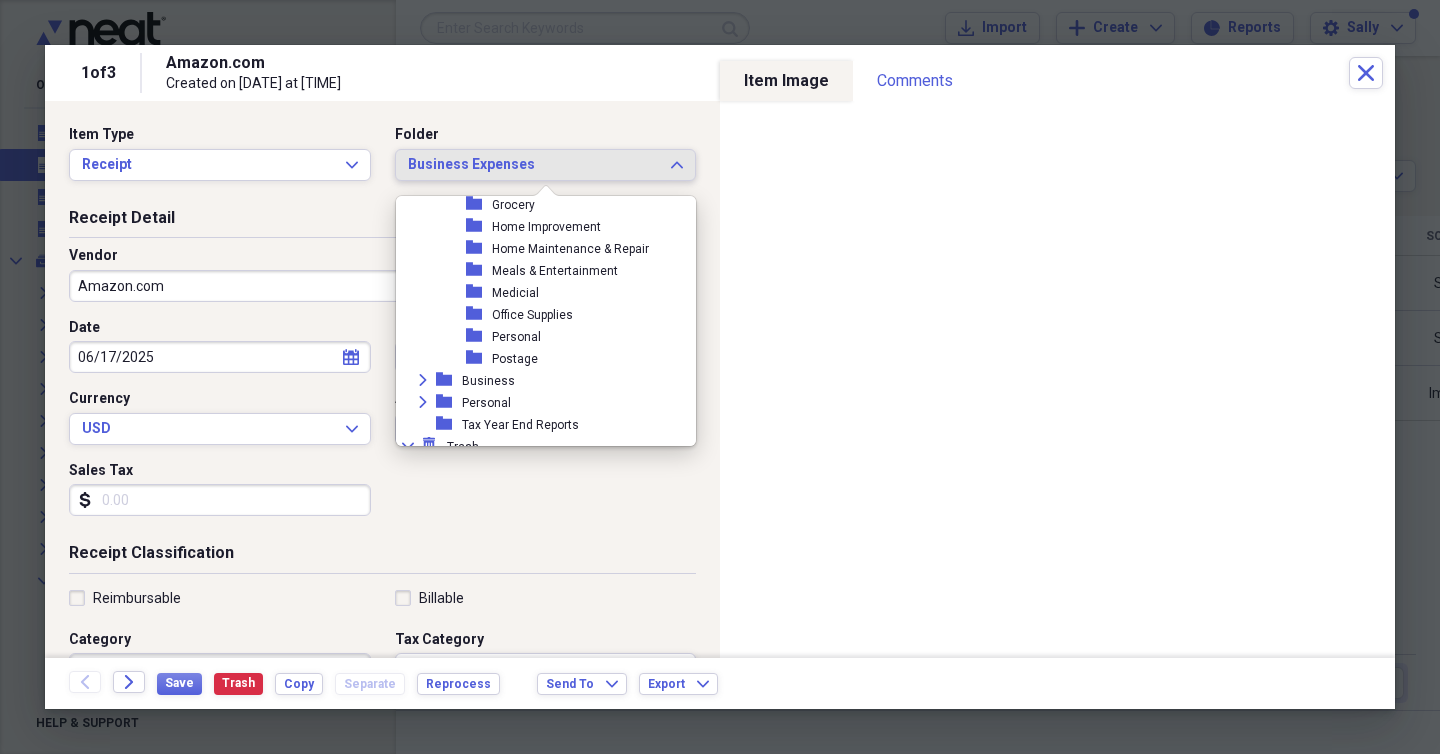 scroll, scrollTop: 709, scrollLeft: 0, axis: vertical 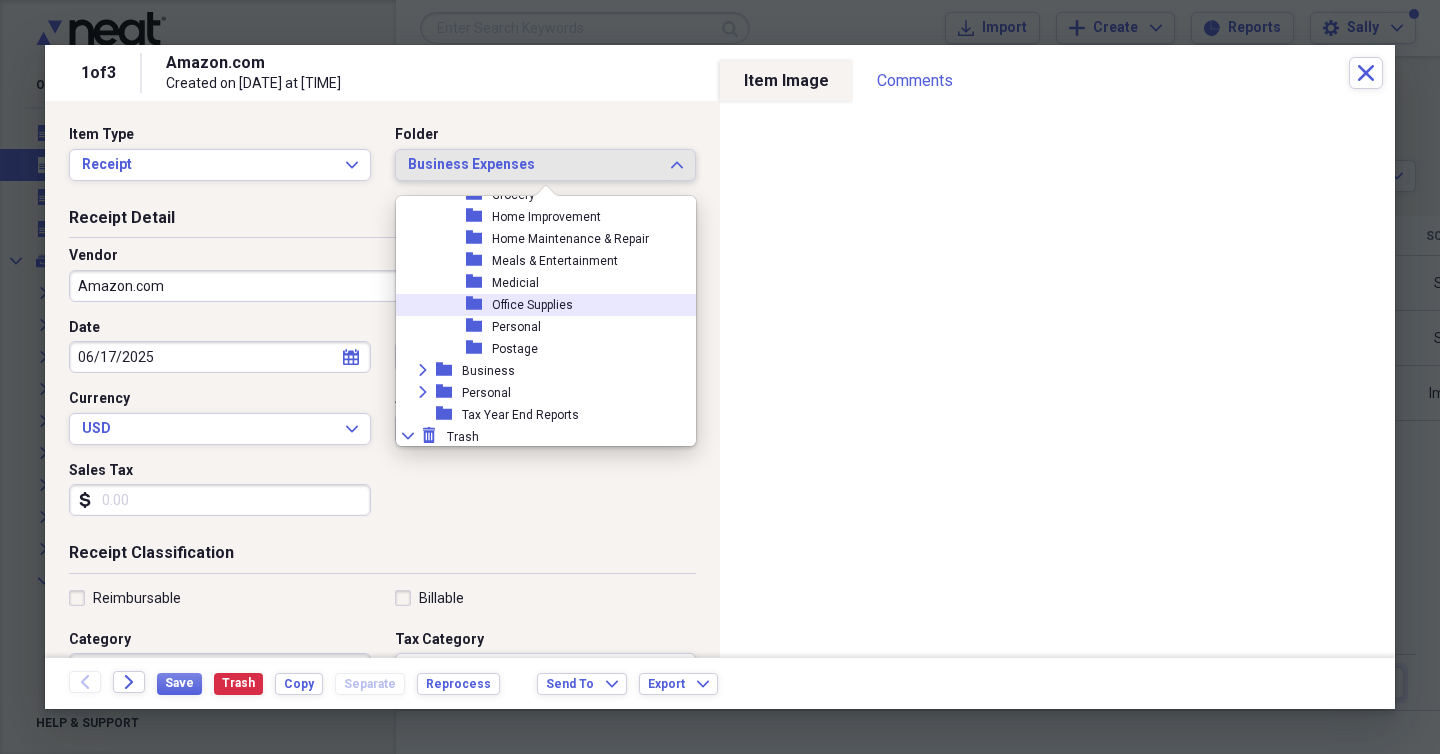 click on "Office Supplies" at bounding box center [532, 305] 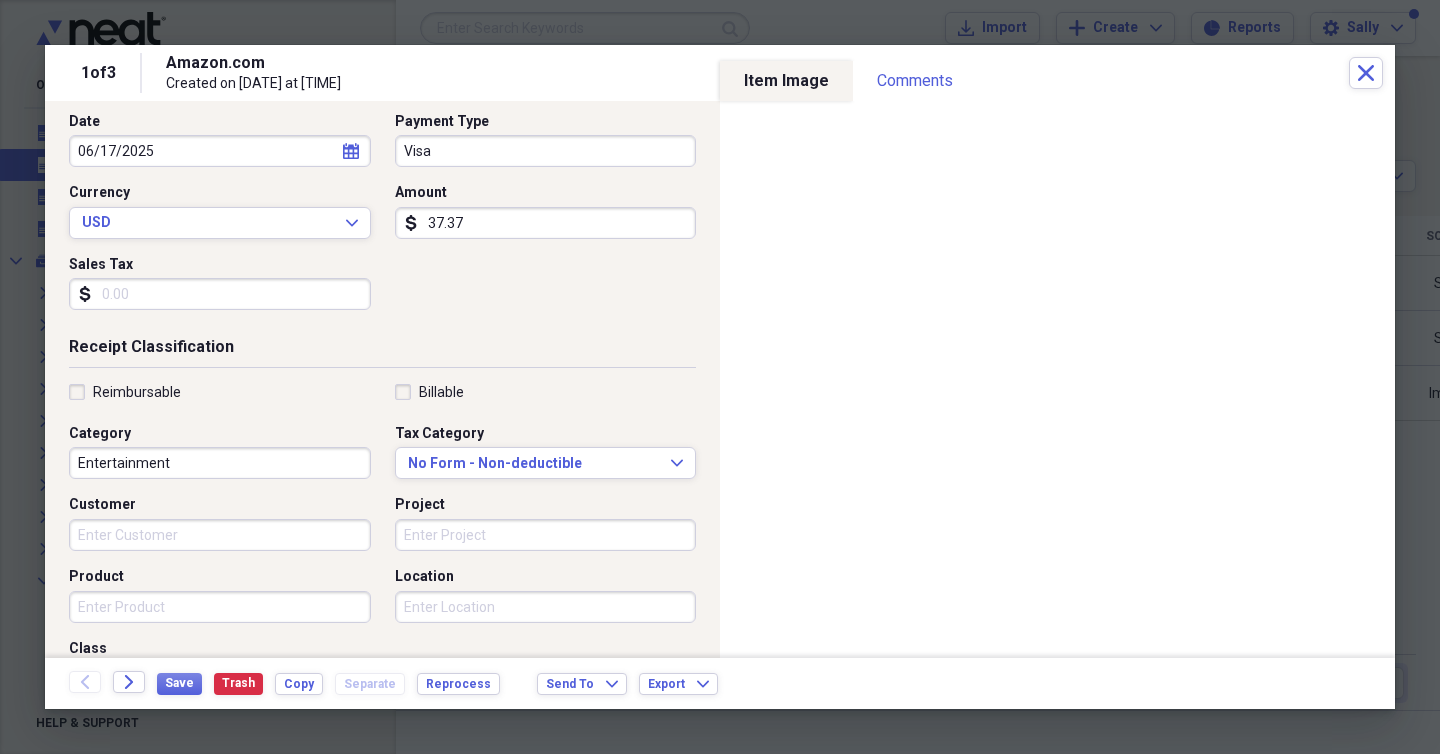 scroll, scrollTop: 263, scrollLeft: 0, axis: vertical 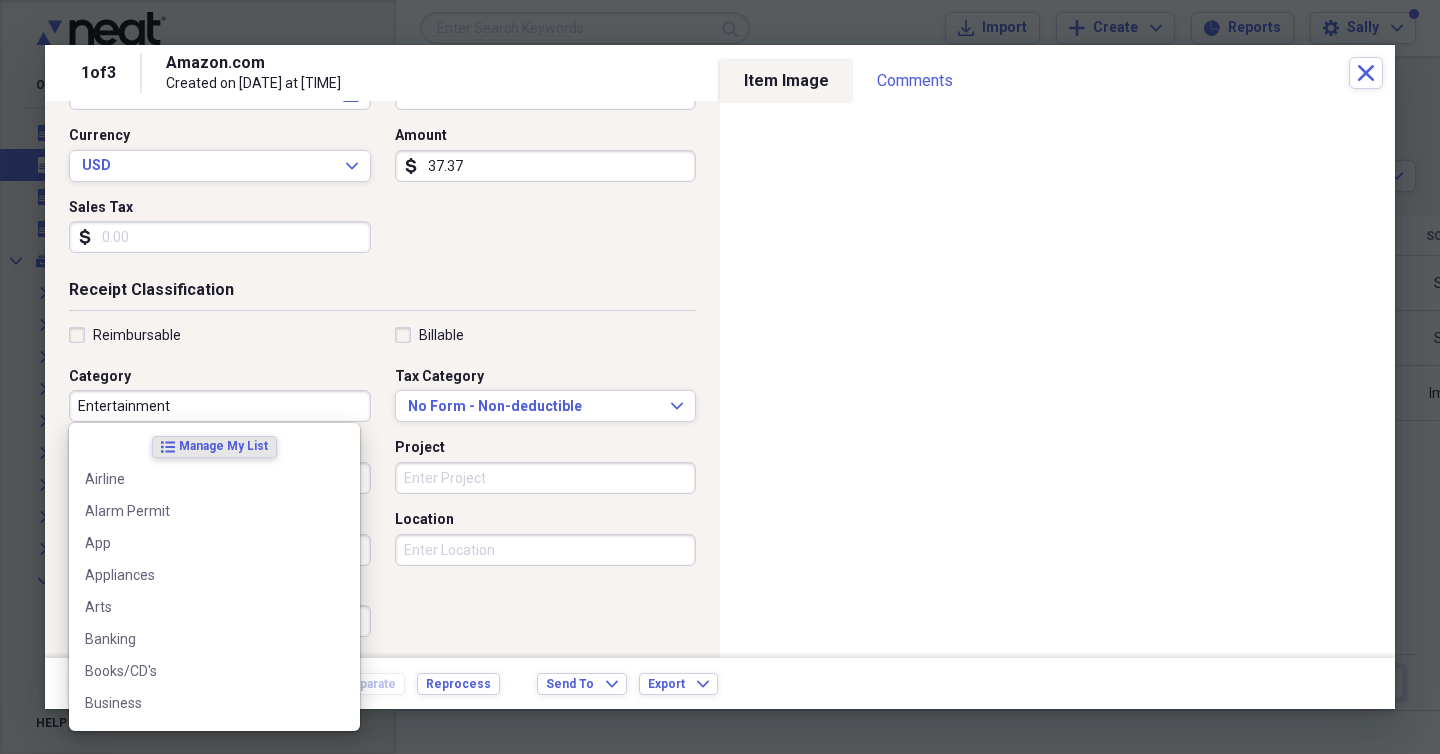 click on "Entertainment" at bounding box center [220, 406] 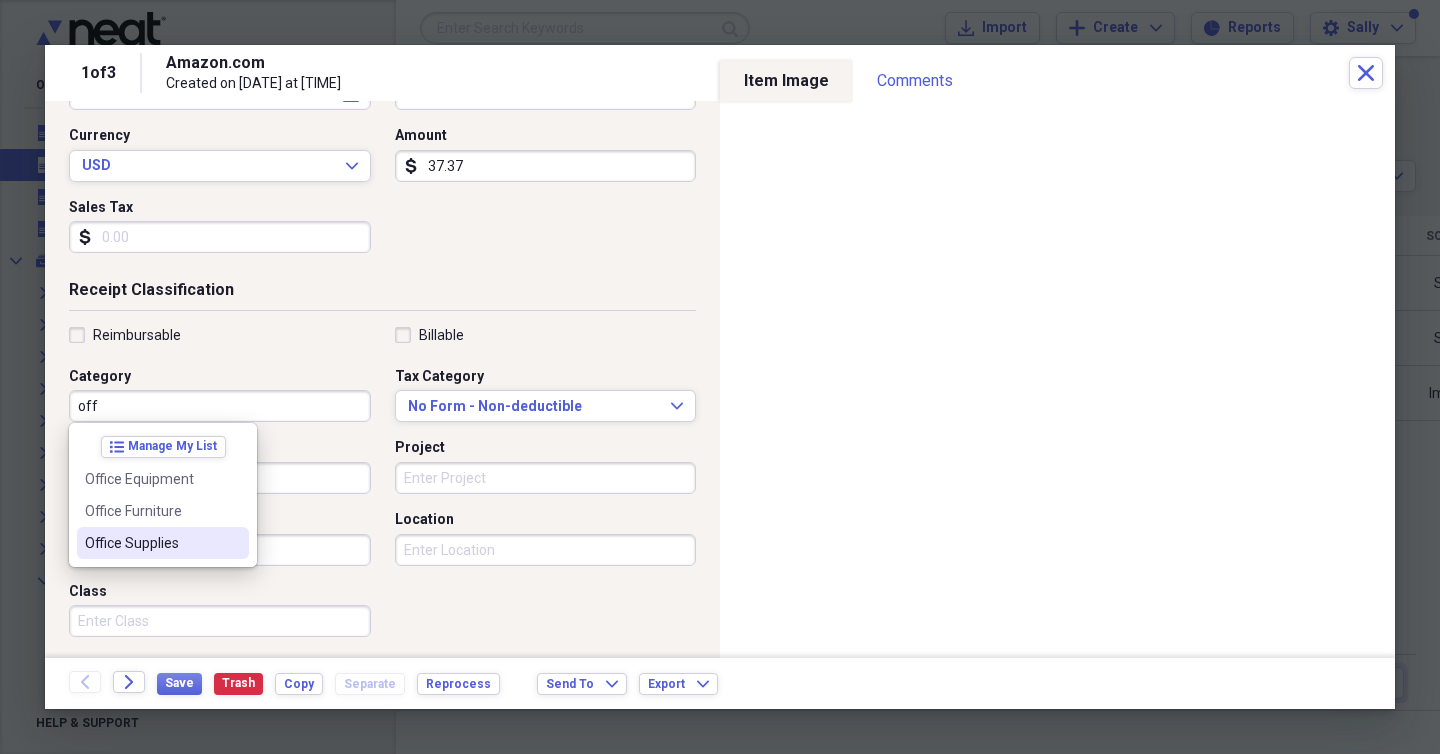 click on "Office Supplies" at bounding box center [151, 543] 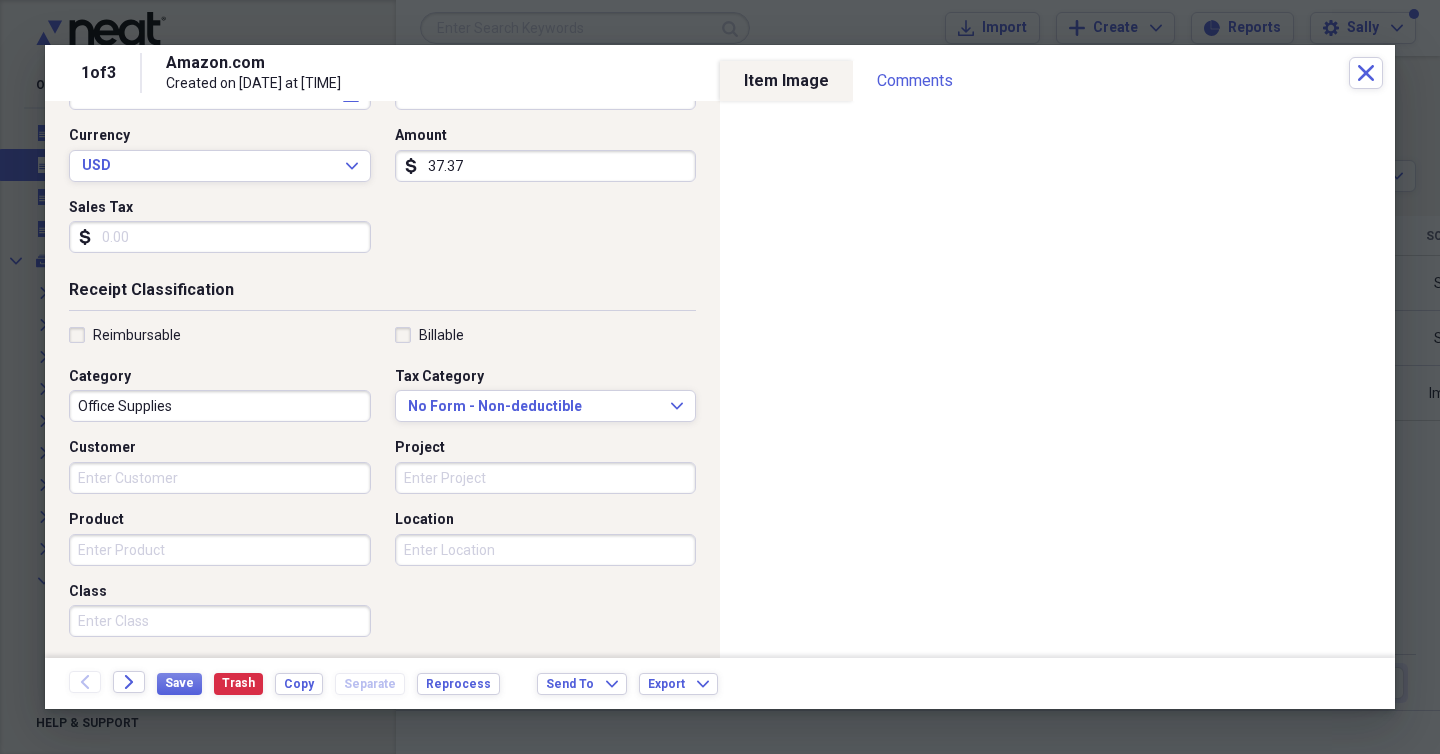 click on "Receipt Classification" at bounding box center (382, 294) 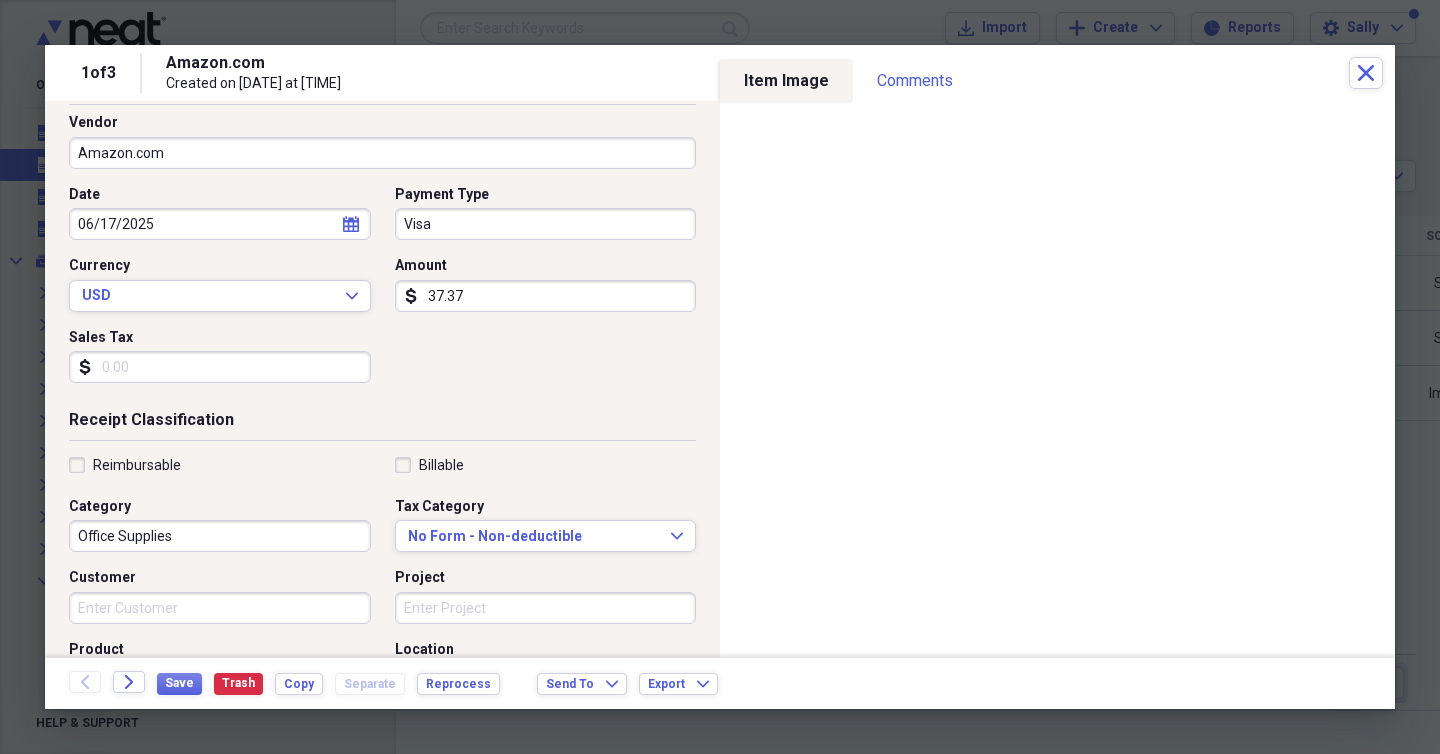 scroll, scrollTop: 129, scrollLeft: 0, axis: vertical 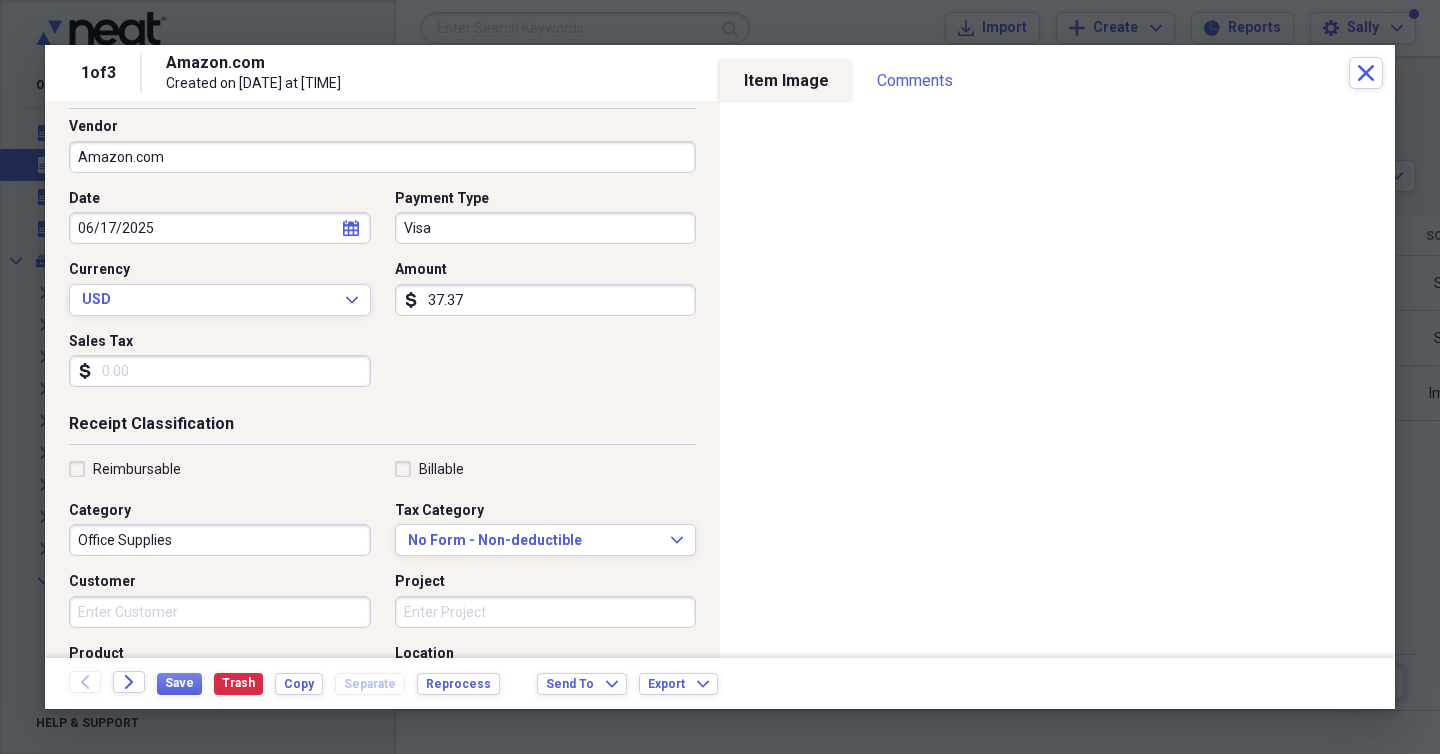 click on "37.37" at bounding box center (546, 300) 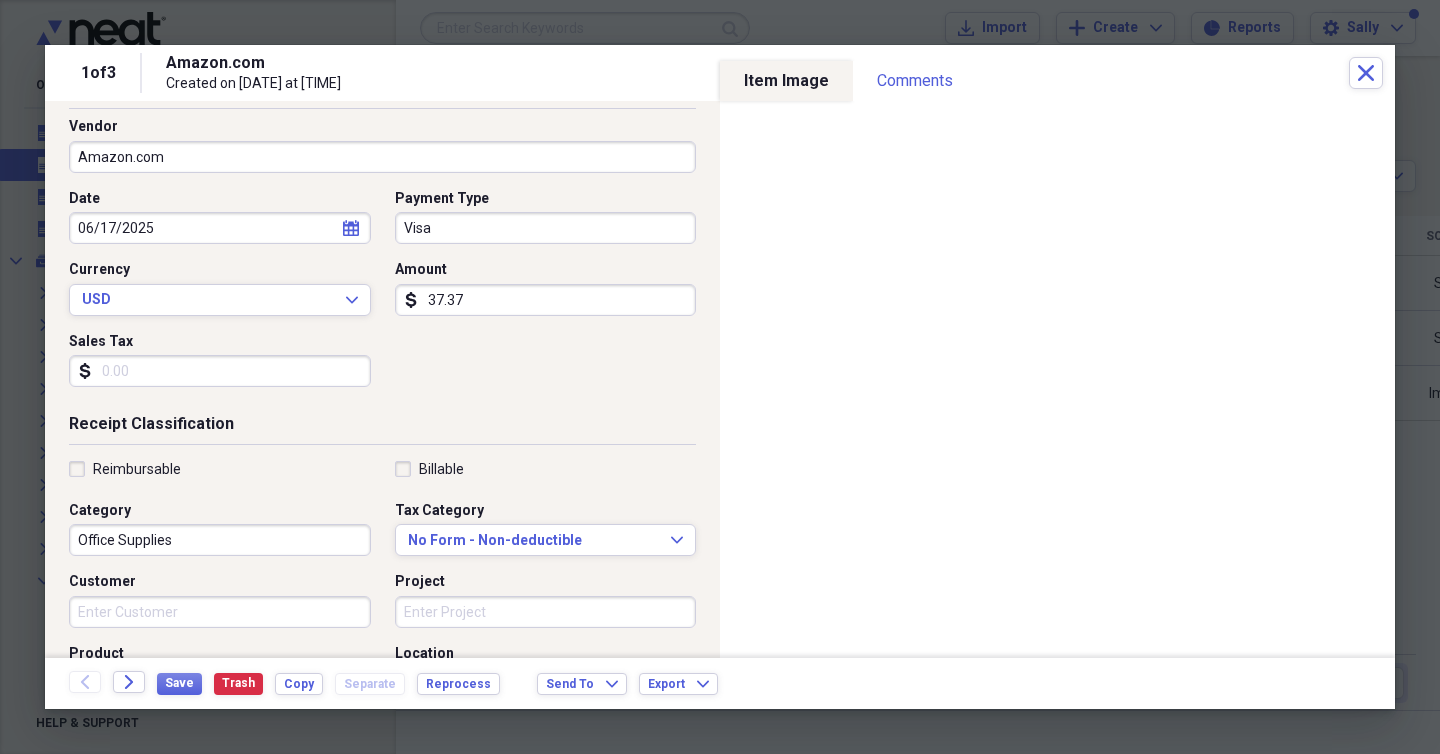 type on "(37.37)" 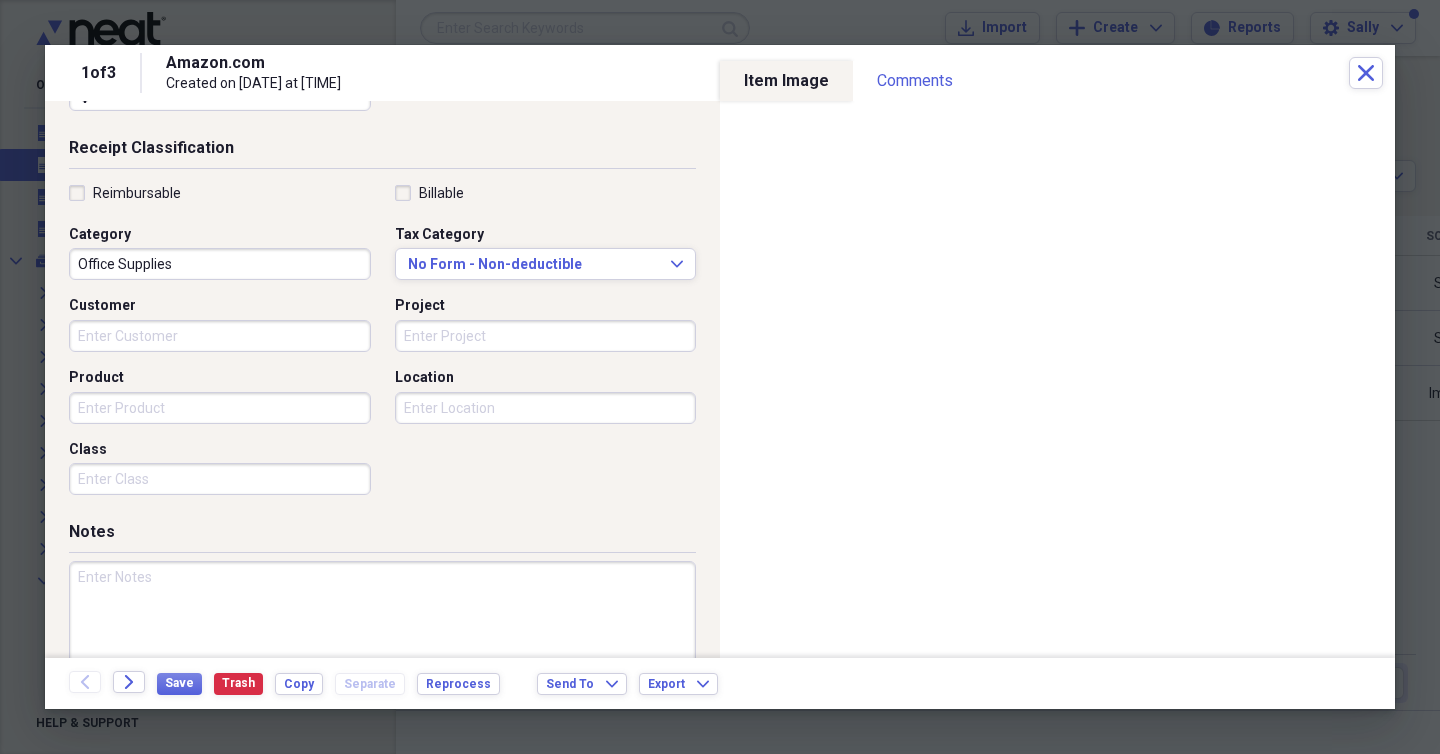 scroll, scrollTop: 463, scrollLeft: 0, axis: vertical 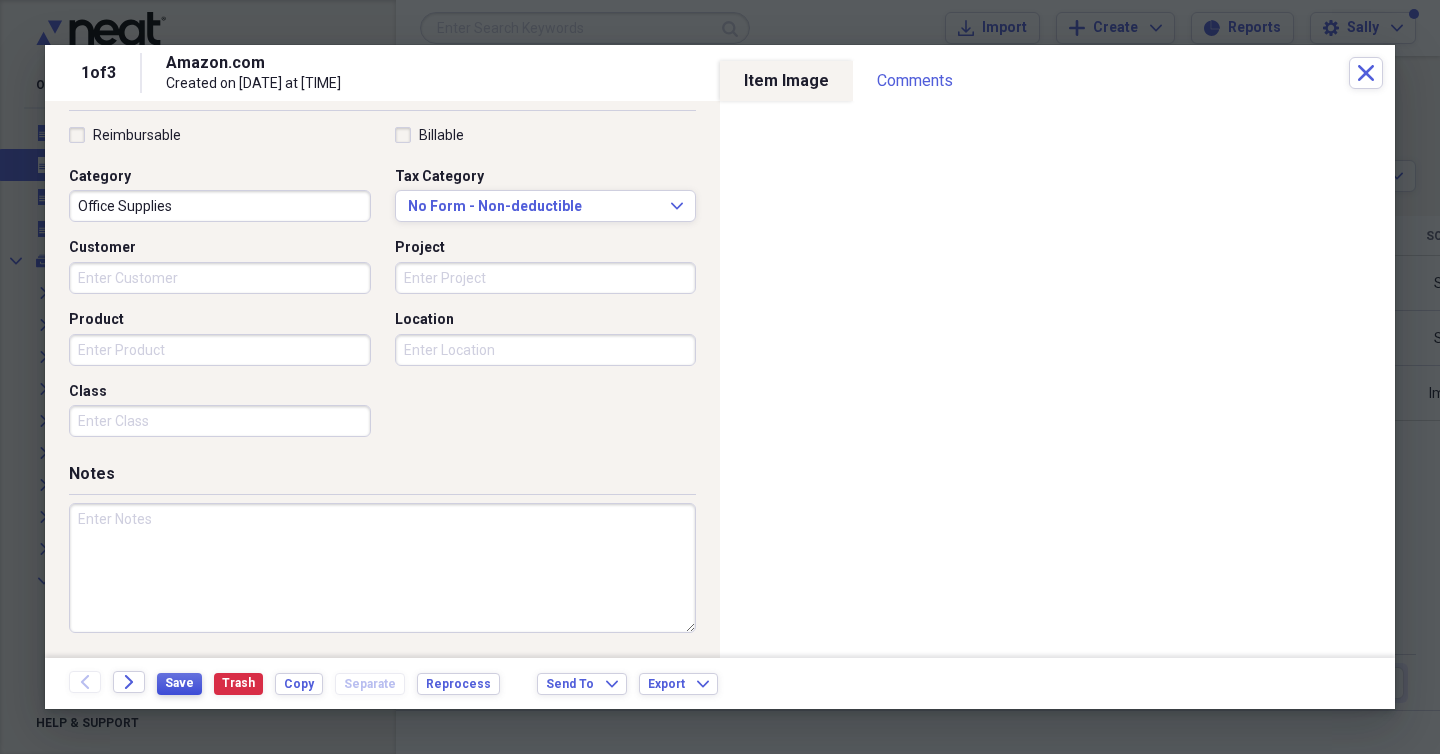 click on "Save" at bounding box center [179, 683] 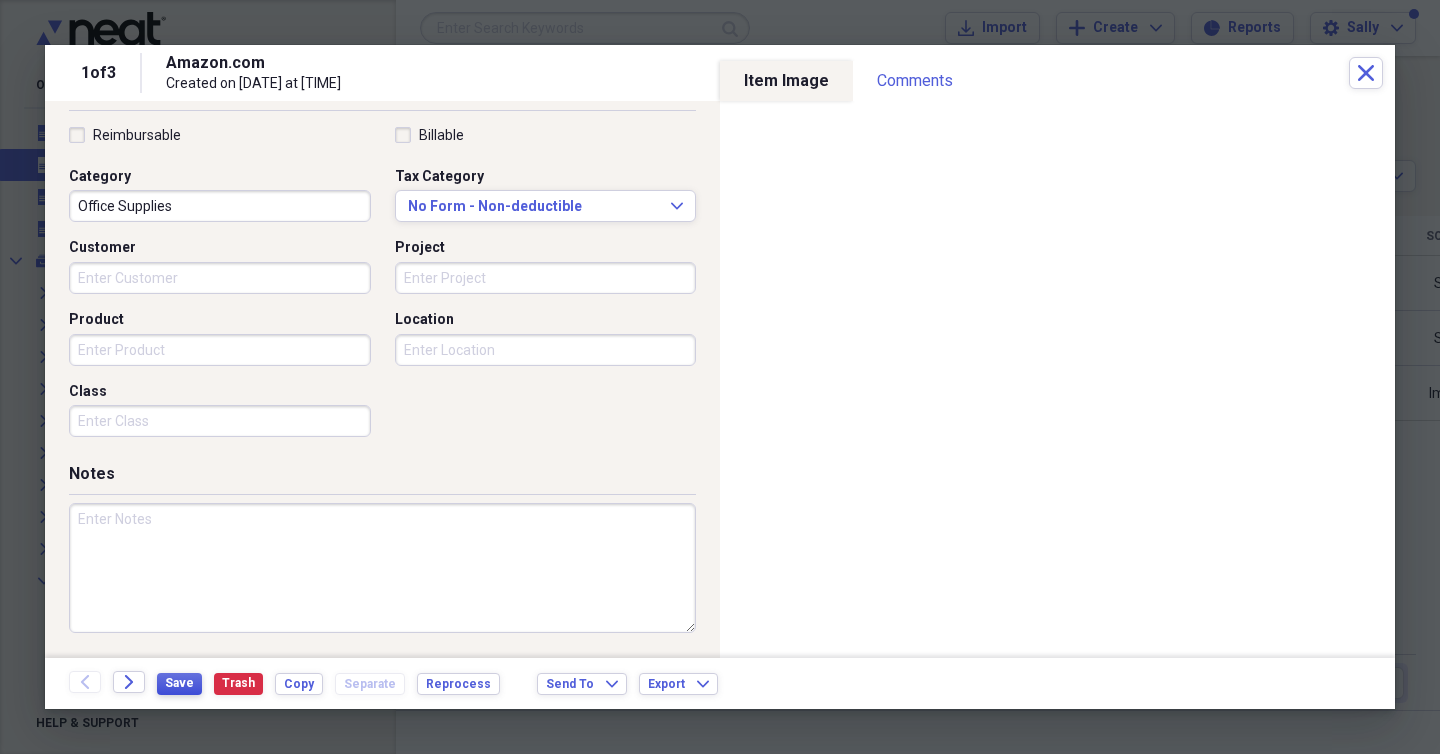 click on "Save" at bounding box center (179, 683) 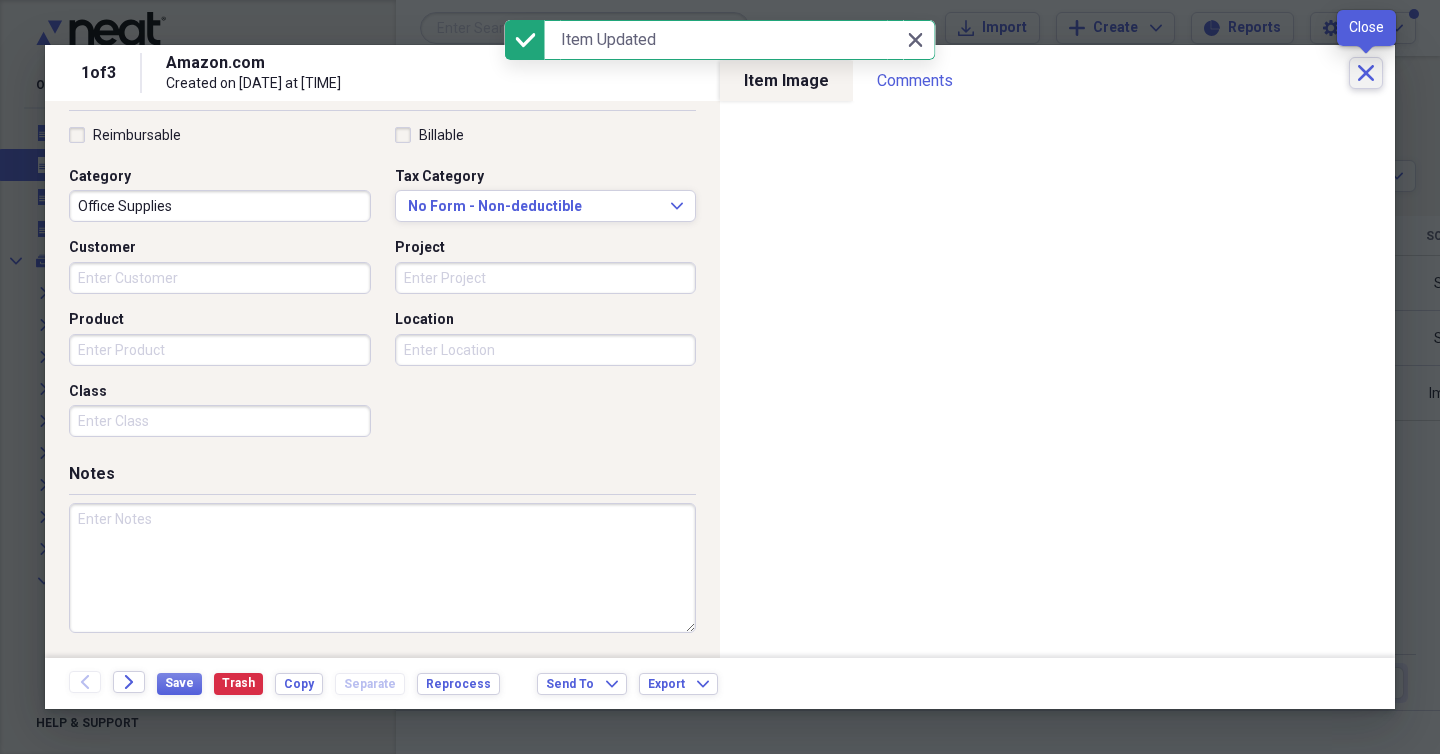 click 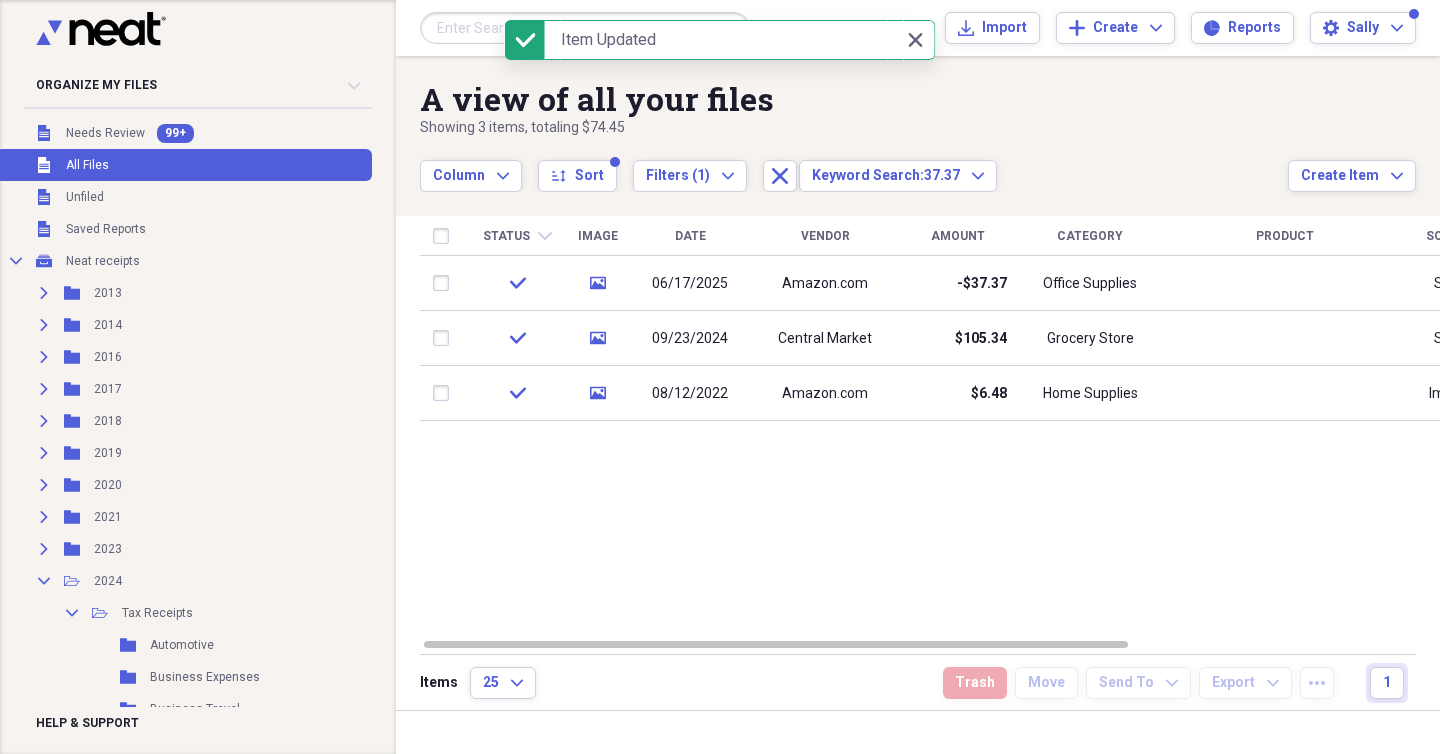click at bounding box center [585, 28] 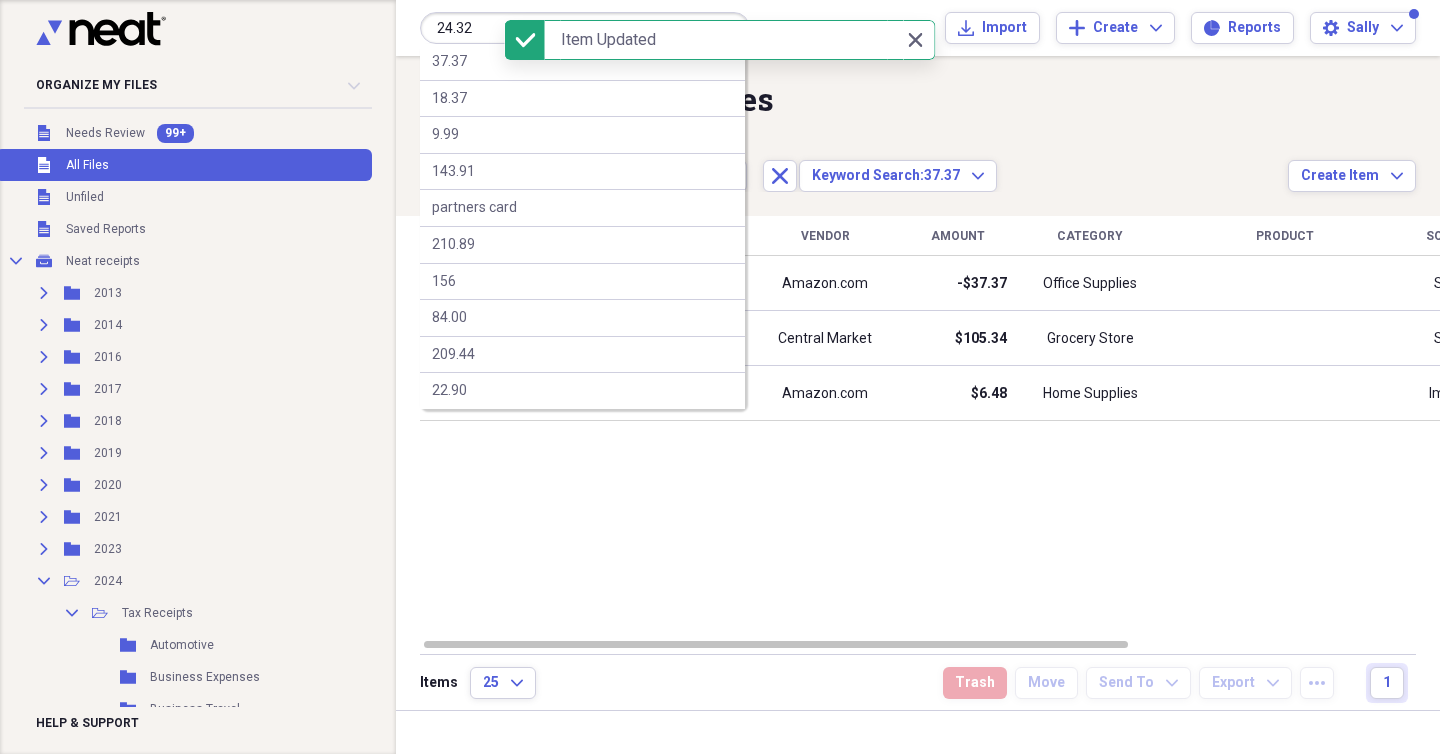type on "24.32" 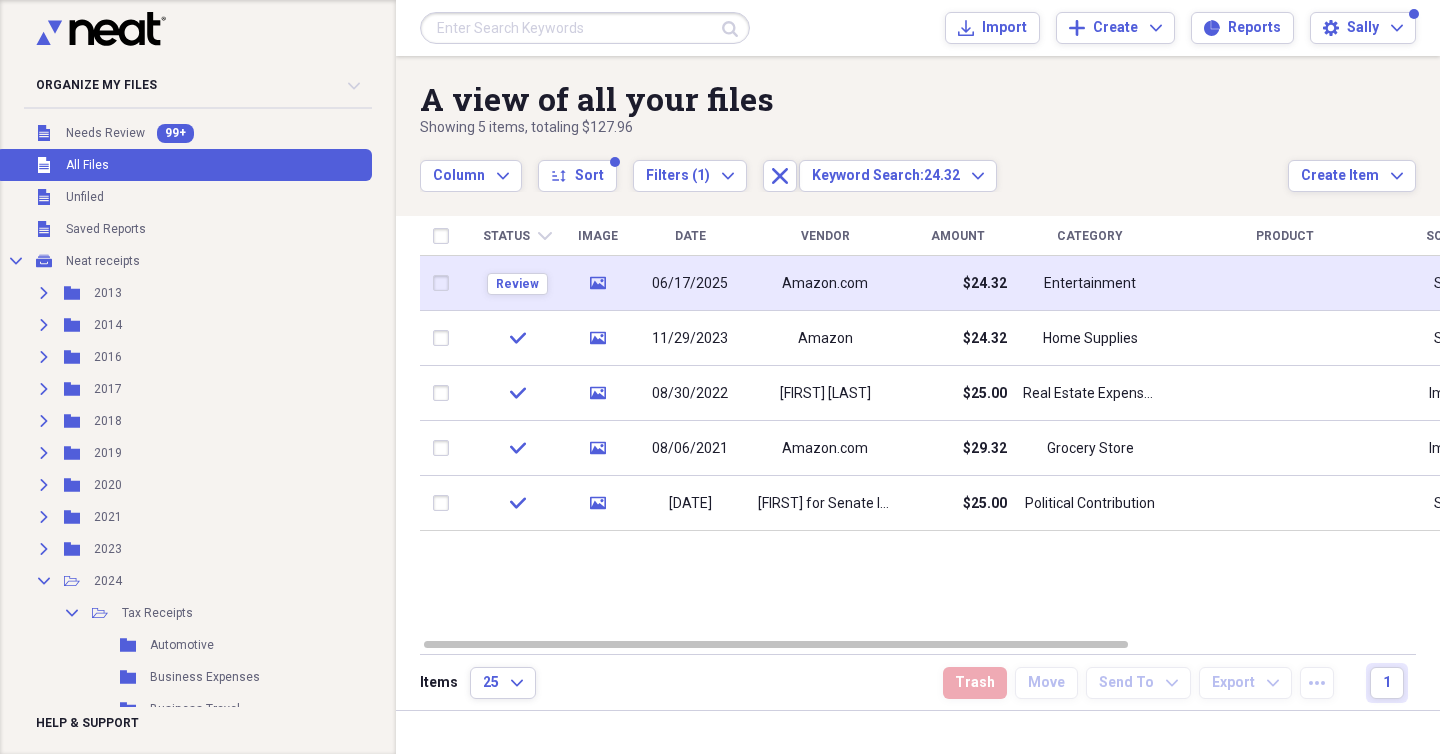click on "Amazon.com" at bounding box center (825, 283) 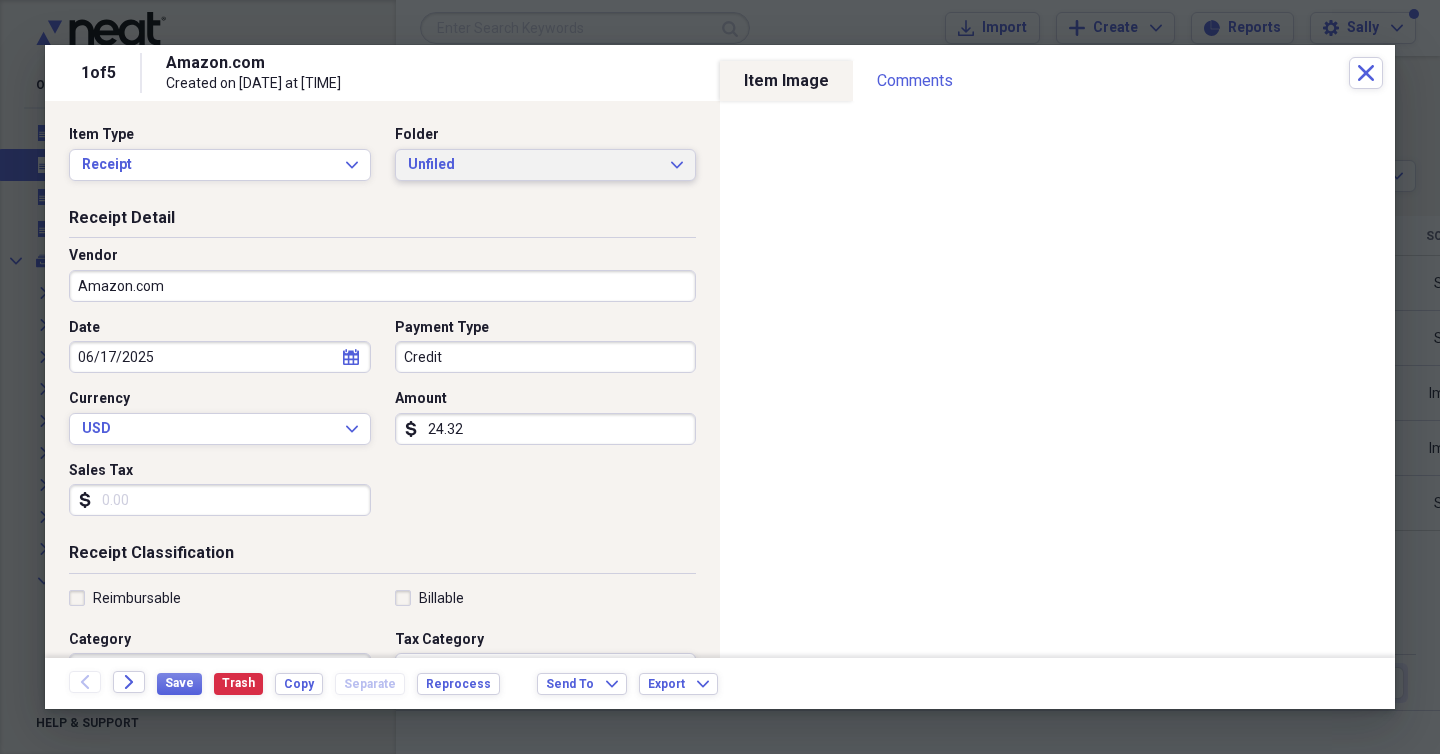 click on "Unfiled Expand" at bounding box center (546, 165) 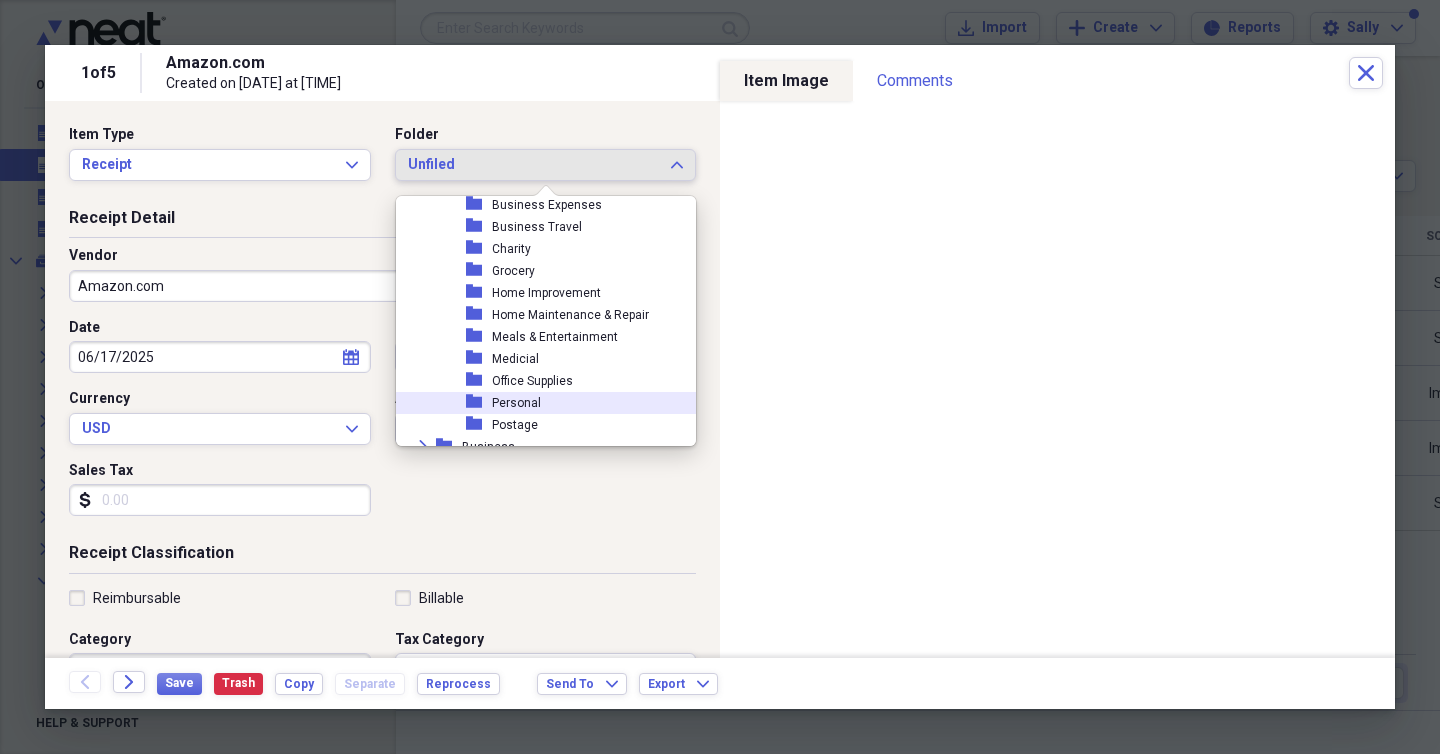 scroll, scrollTop: 630, scrollLeft: 0, axis: vertical 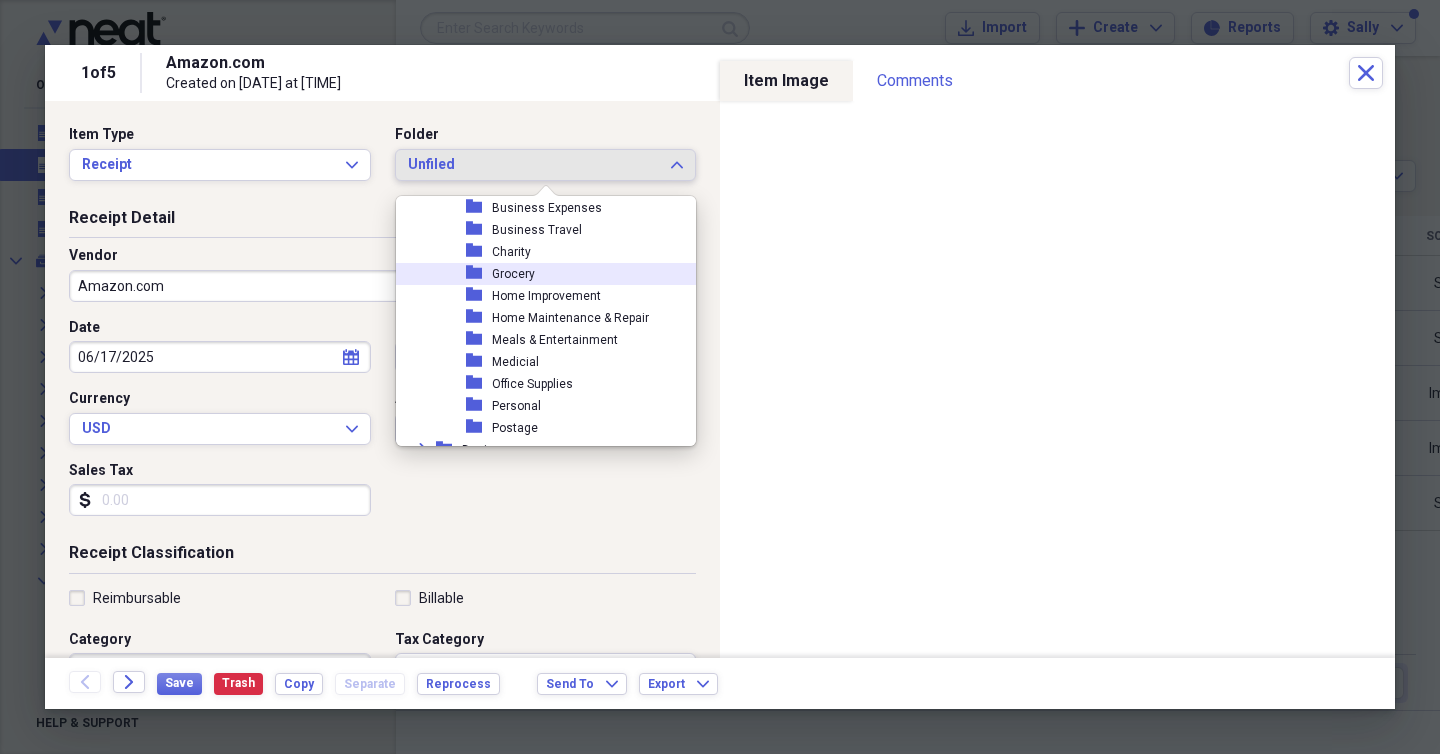 click on "folder Grocery" at bounding box center [538, 274] 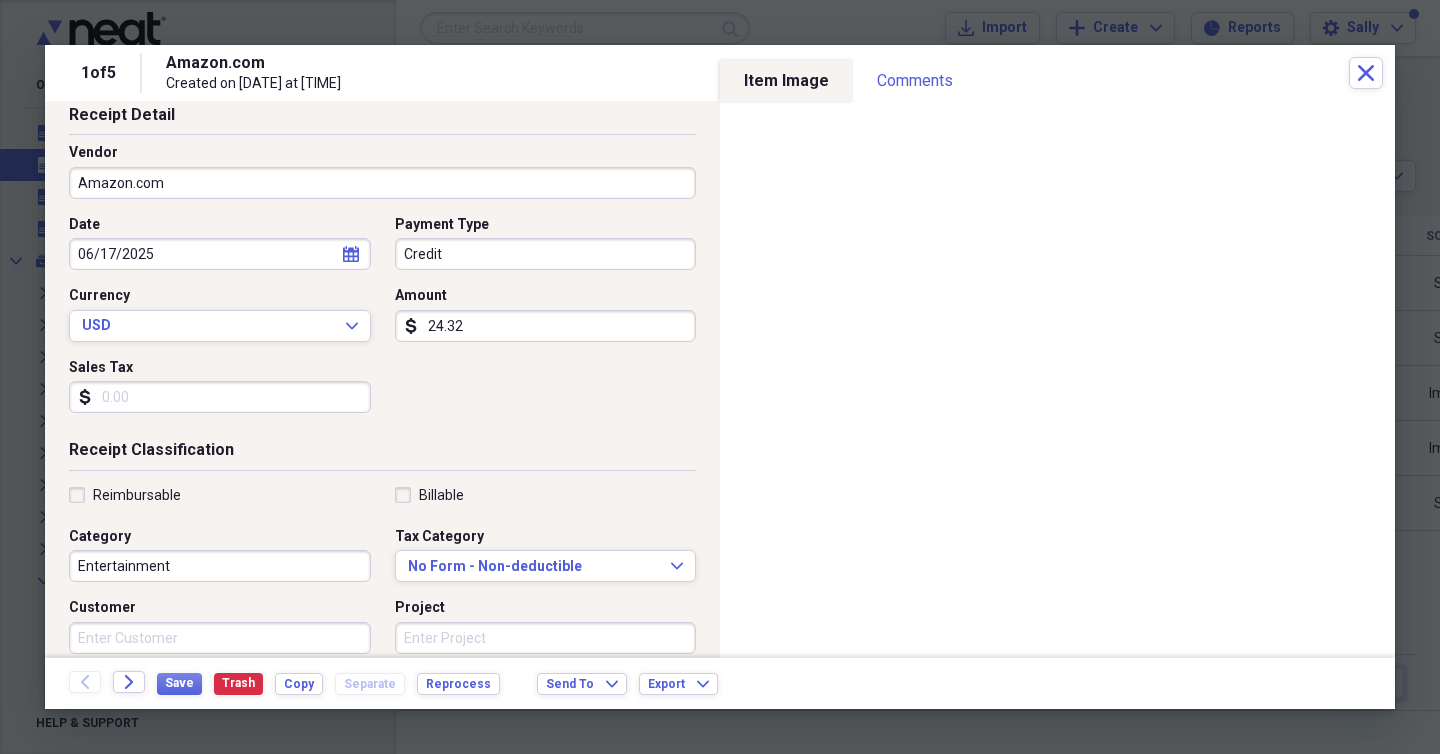 scroll, scrollTop: 182, scrollLeft: 0, axis: vertical 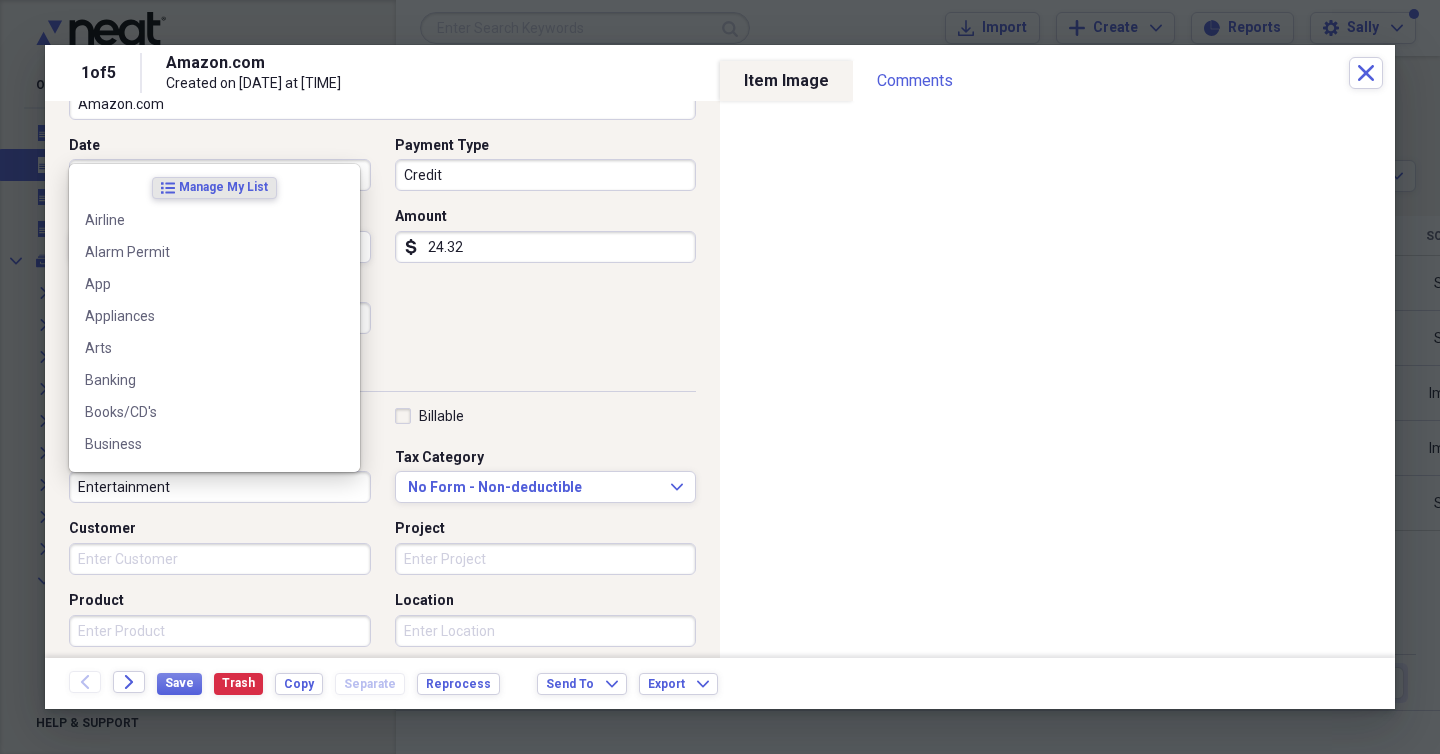 click on "Entertainment" at bounding box center (220, 487) 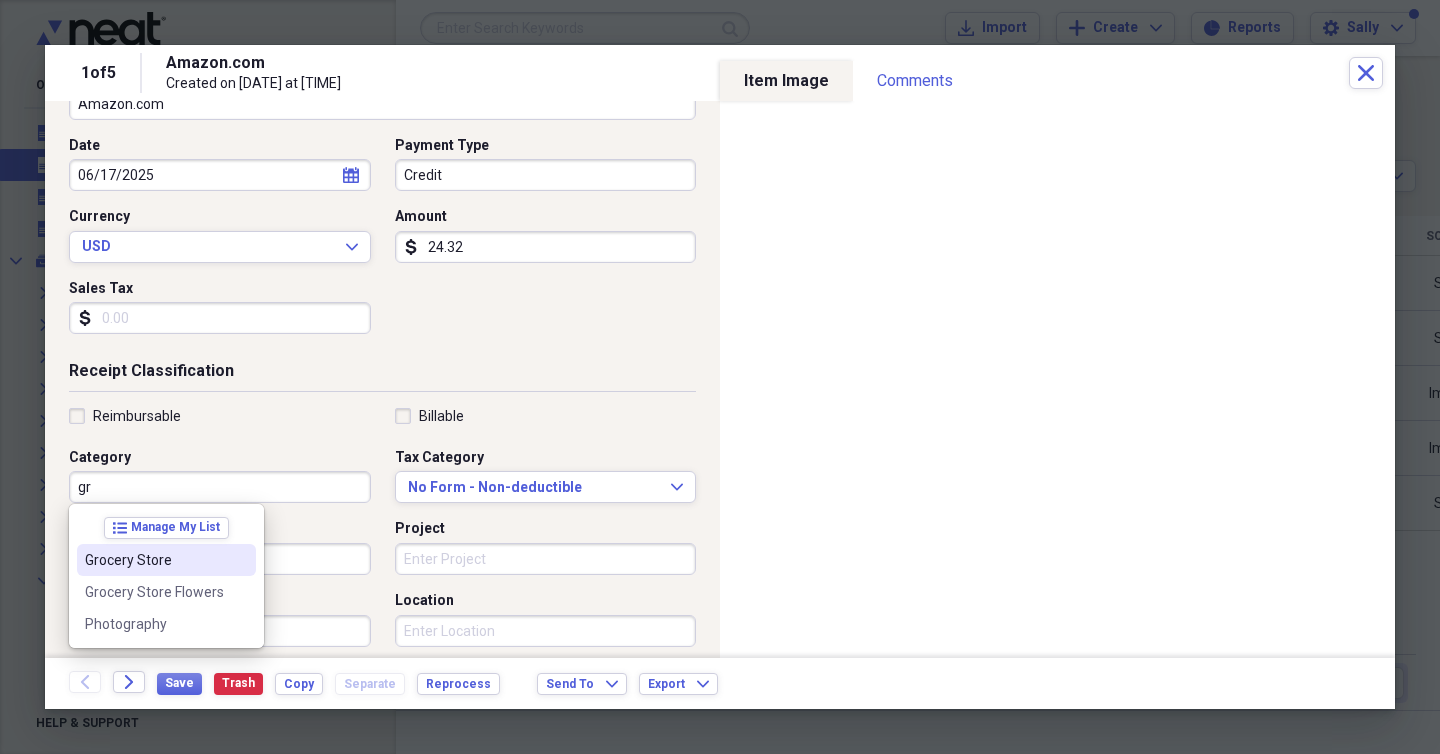 click on "Grocery Store" at bounding box center [166, 560] 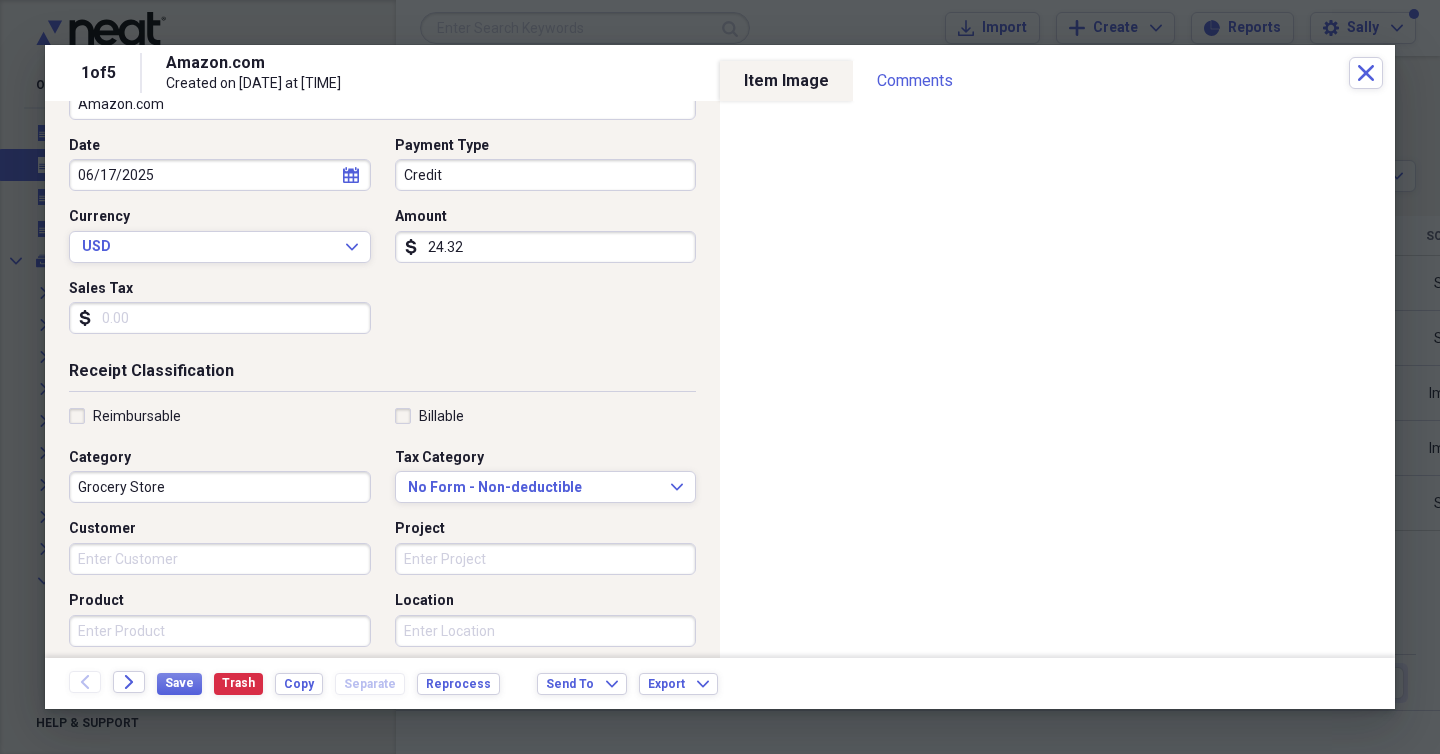 click on "Receipt Detail Vendor Amazon.com Date 06/17/2025 calendar Calendar Payment Type Credit Currency USD Expand Amount dollar-sign 24.32 Sales Tax dollar-sign" at bounding box center (382, 193) 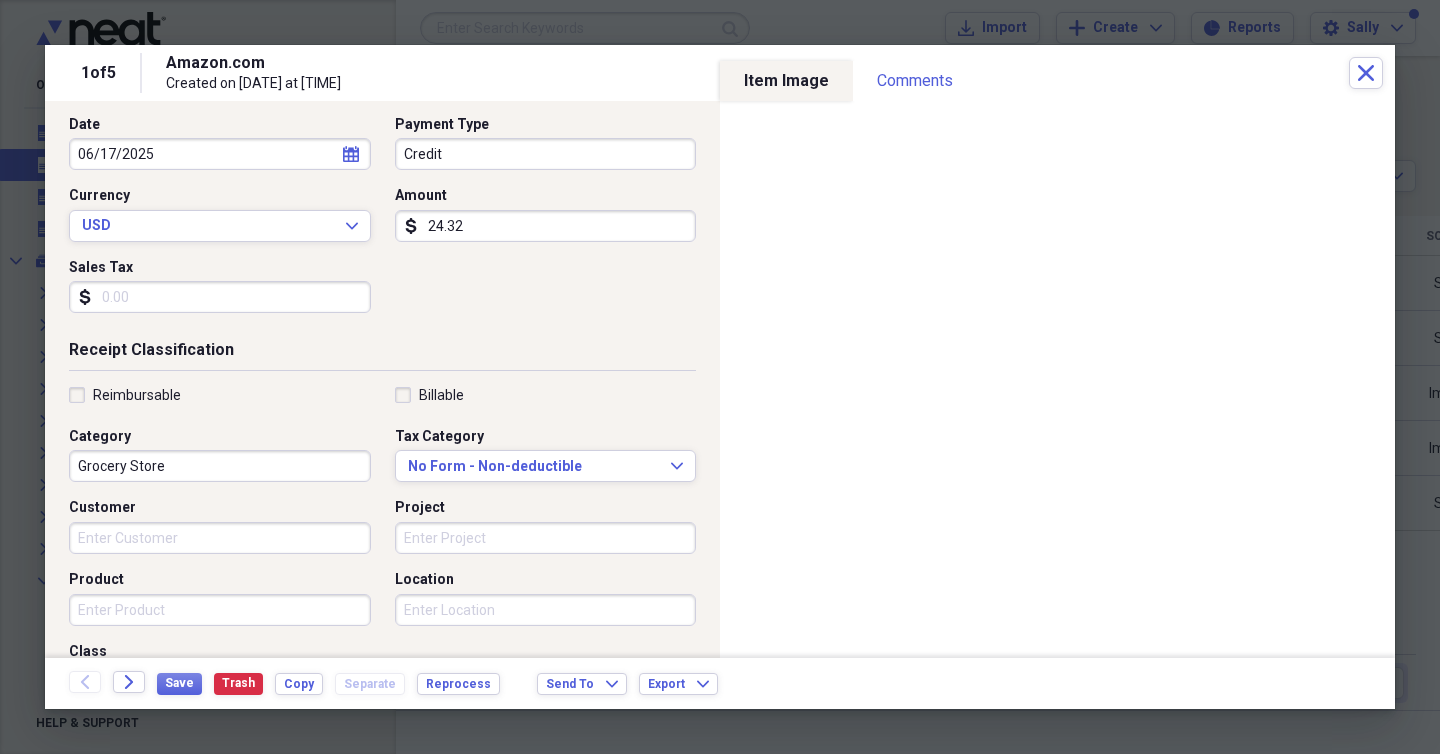 scroll, scrollTop: 0, scrollLeft: 0, axis: both 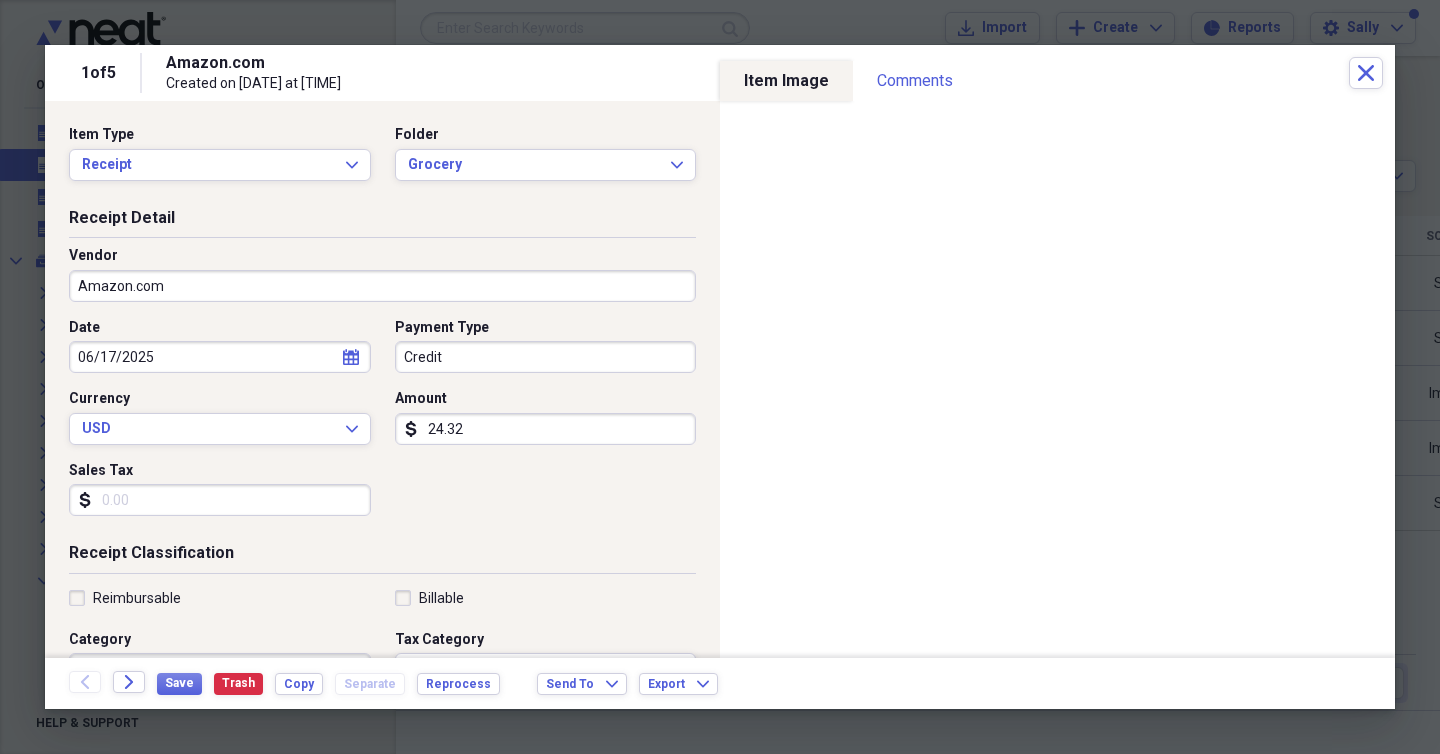 click on "24.32" at bounding box center [546, 429] 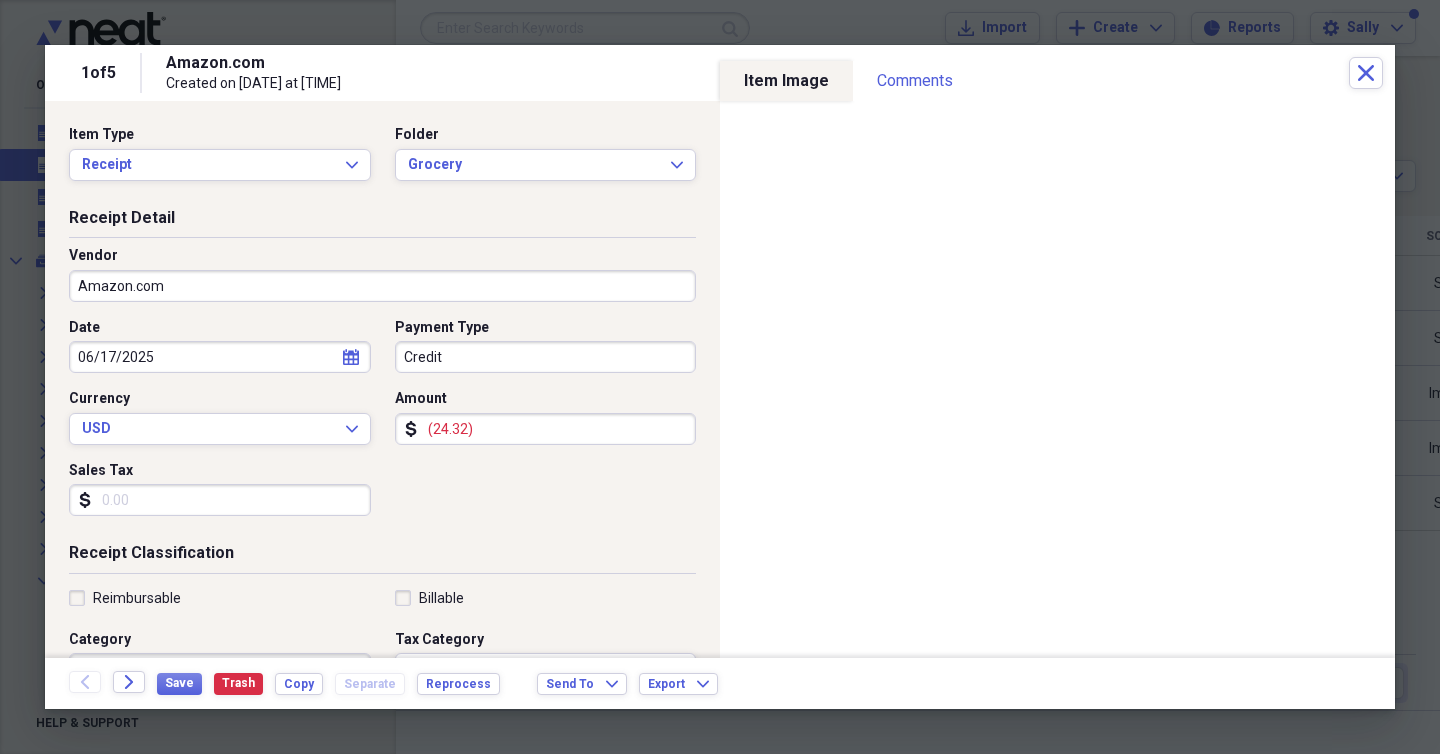 type on "(24.32)" 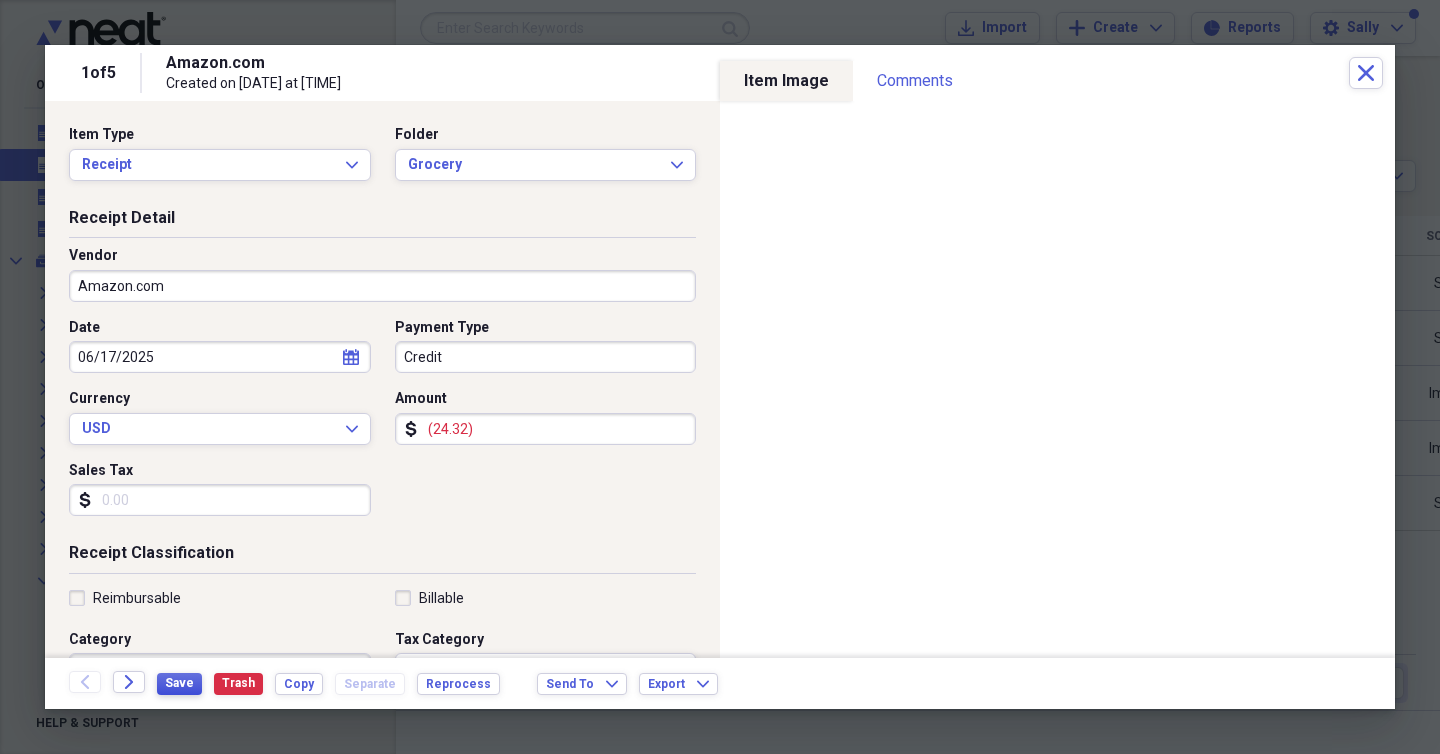 click on "Save" at bounding box center [179, 683] 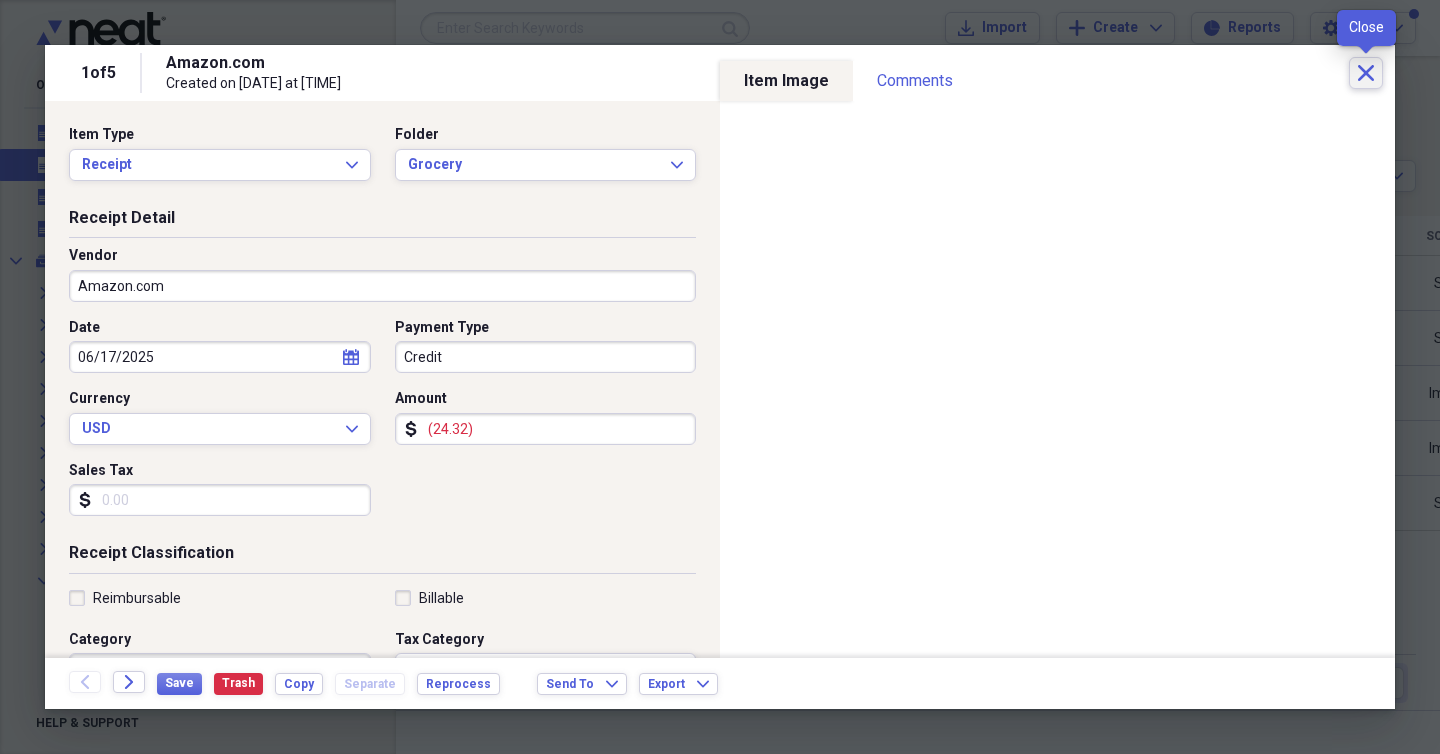 click on "Close" at bounding box center [1366, 73] 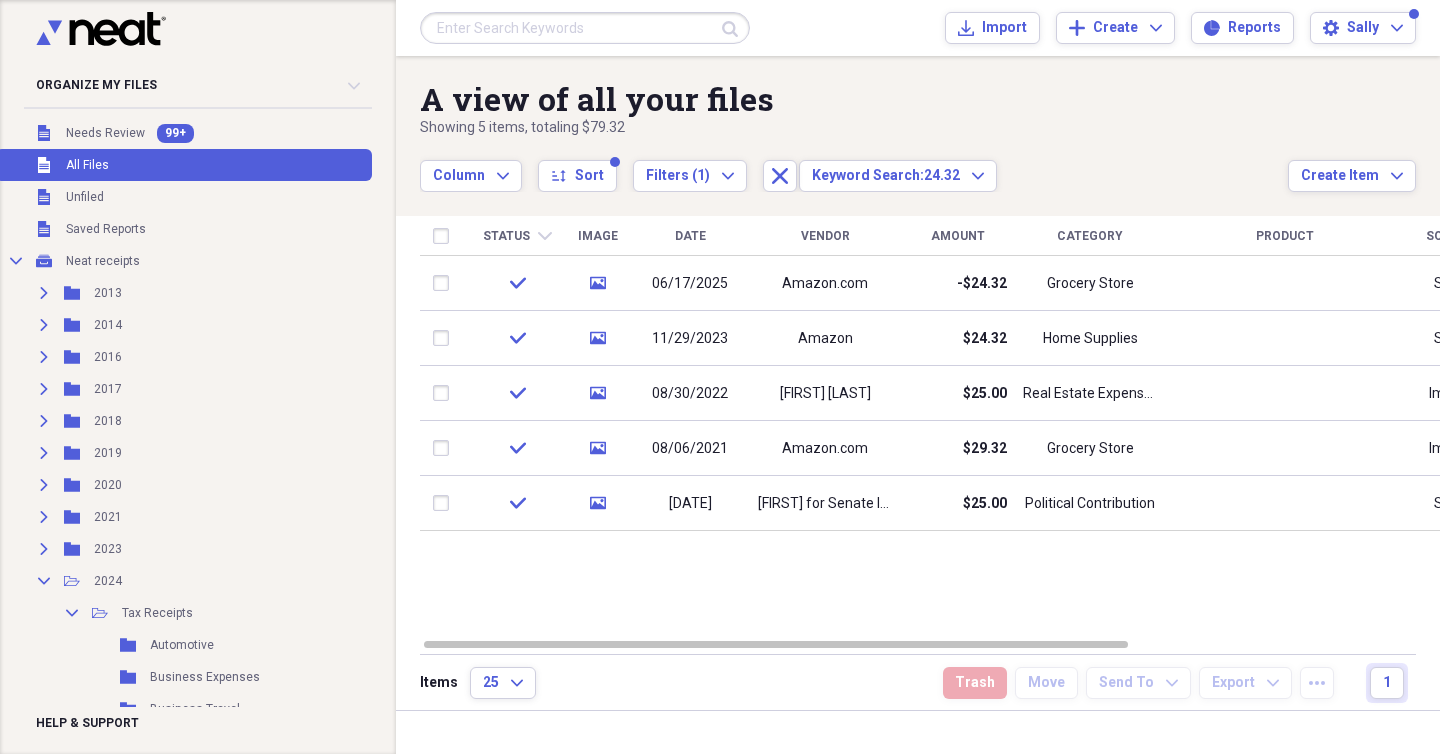 click at bounding box center (585, 28) 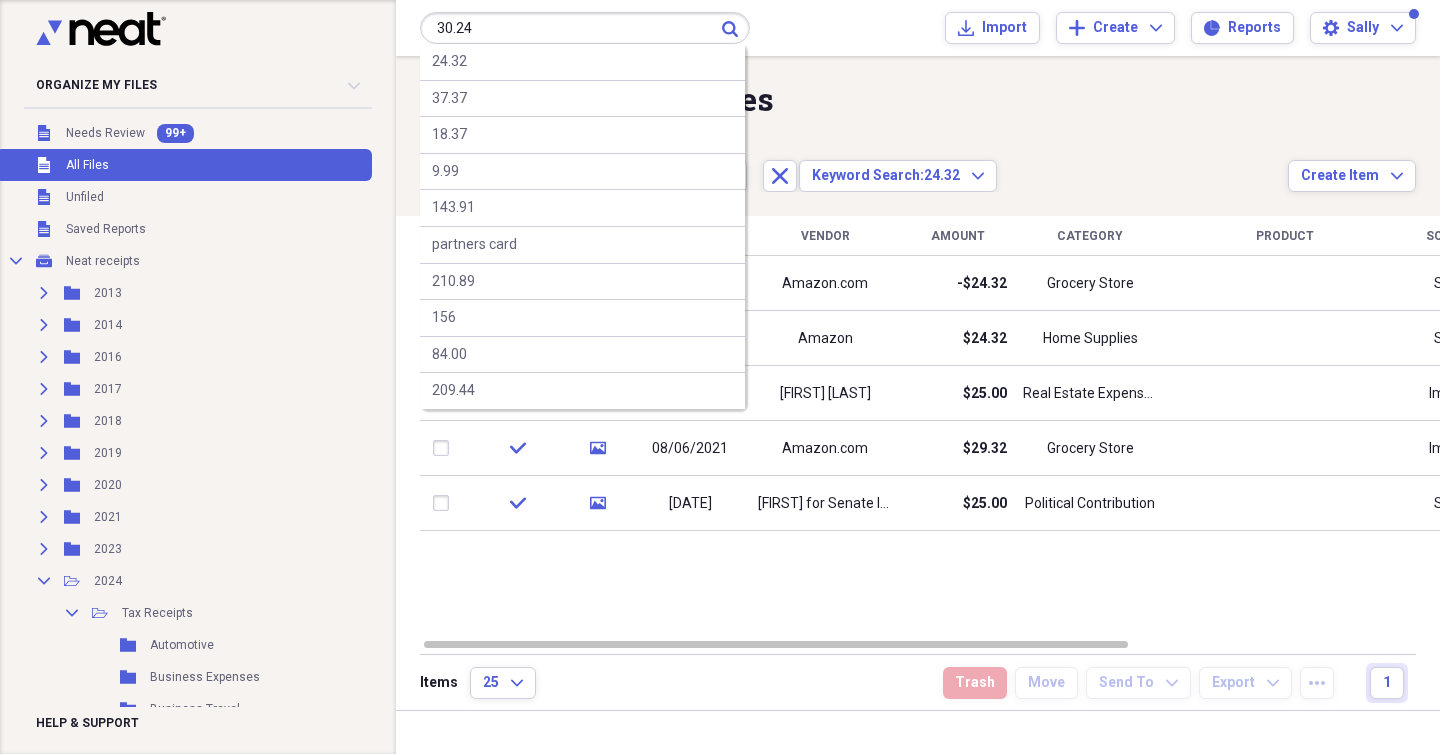 type on "30.24" 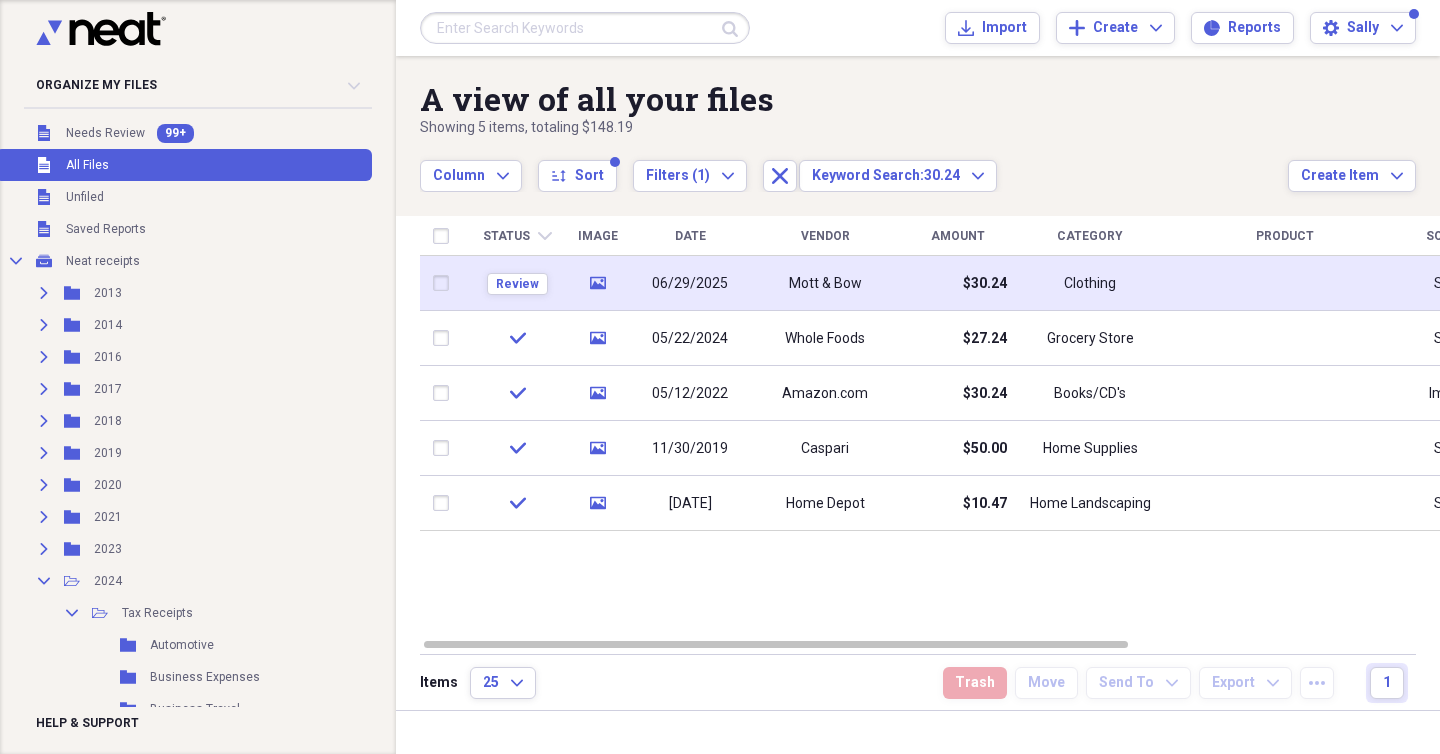 click on "Mott & Bow" at bounding box center (825, 284) 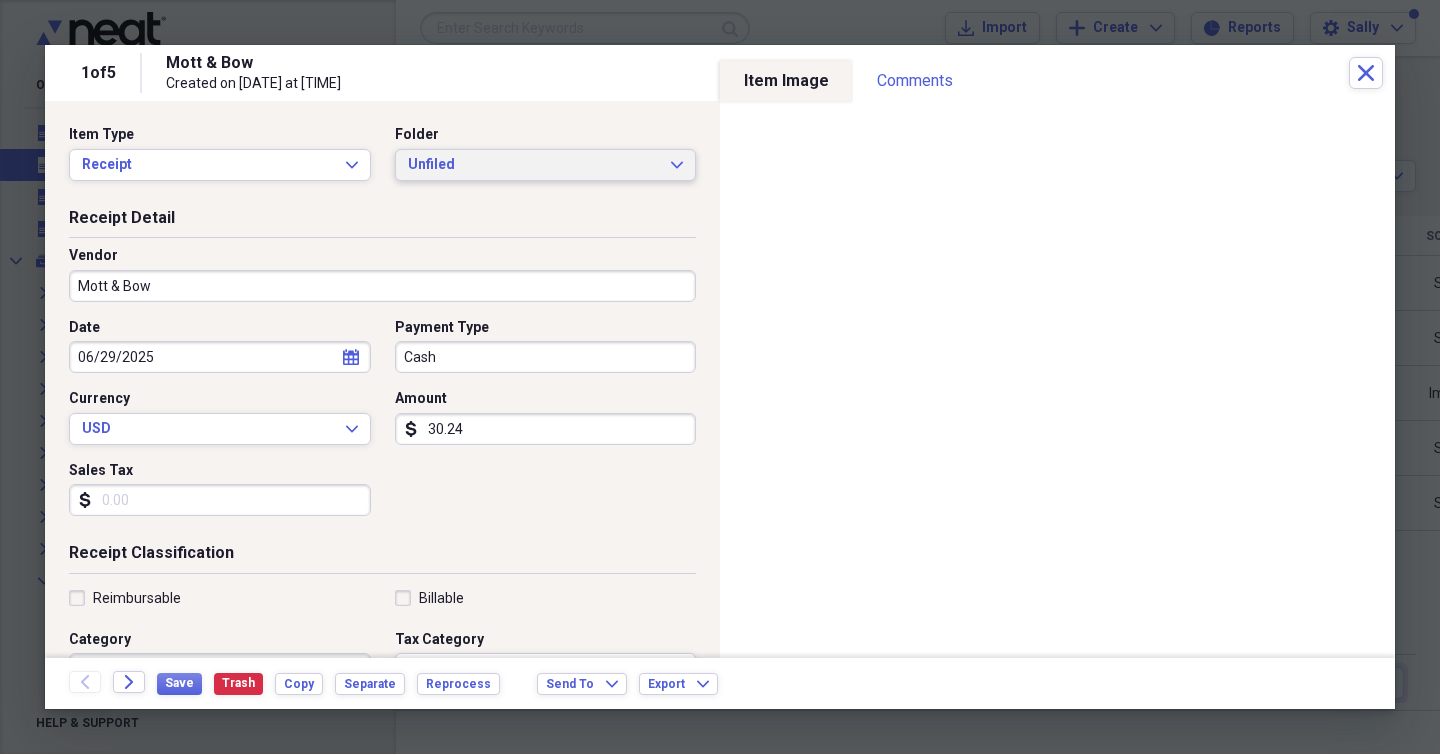click on "Unfiled" at bounding box center [534, 165] 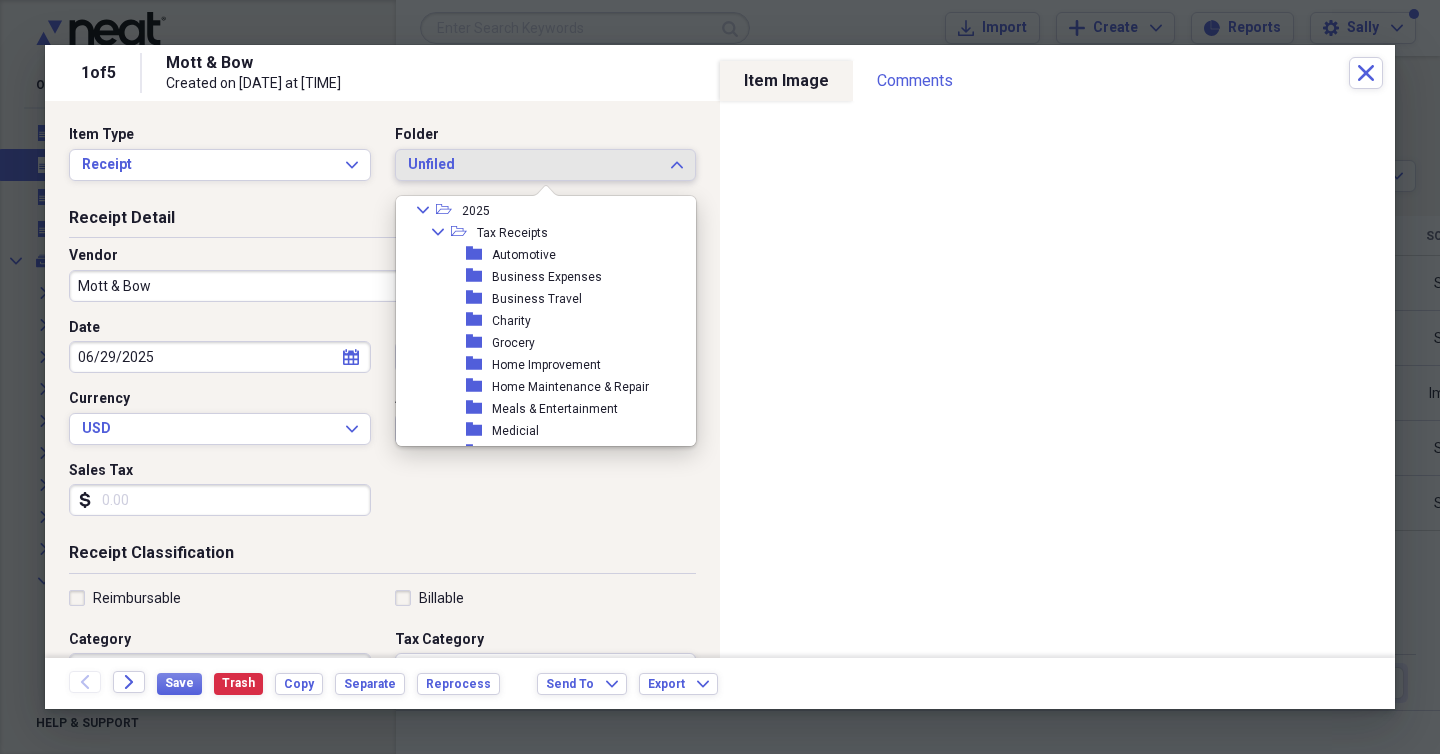 scroll, scrollTop: 676, scrollLeft: 0, axis: vertical 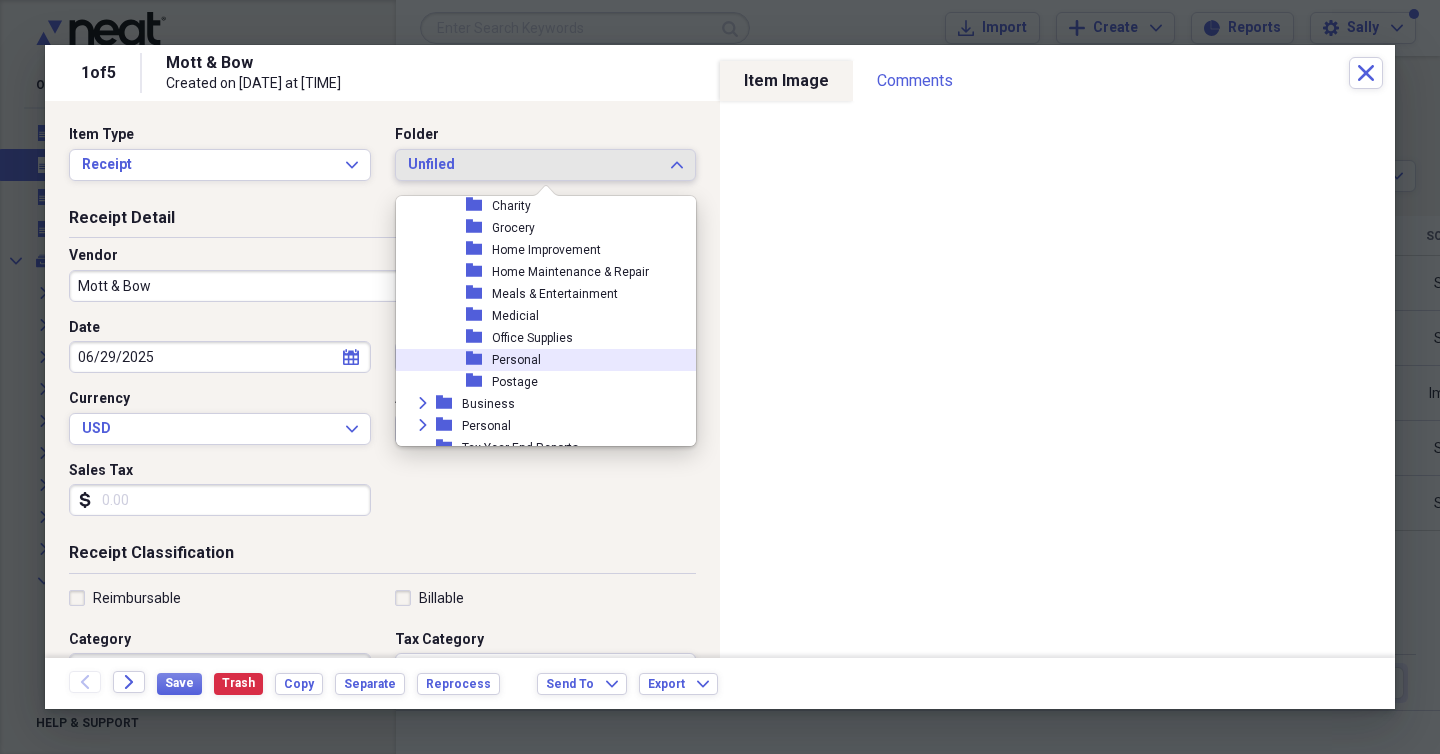 click on "Personal" at bounding box center [516, 360] 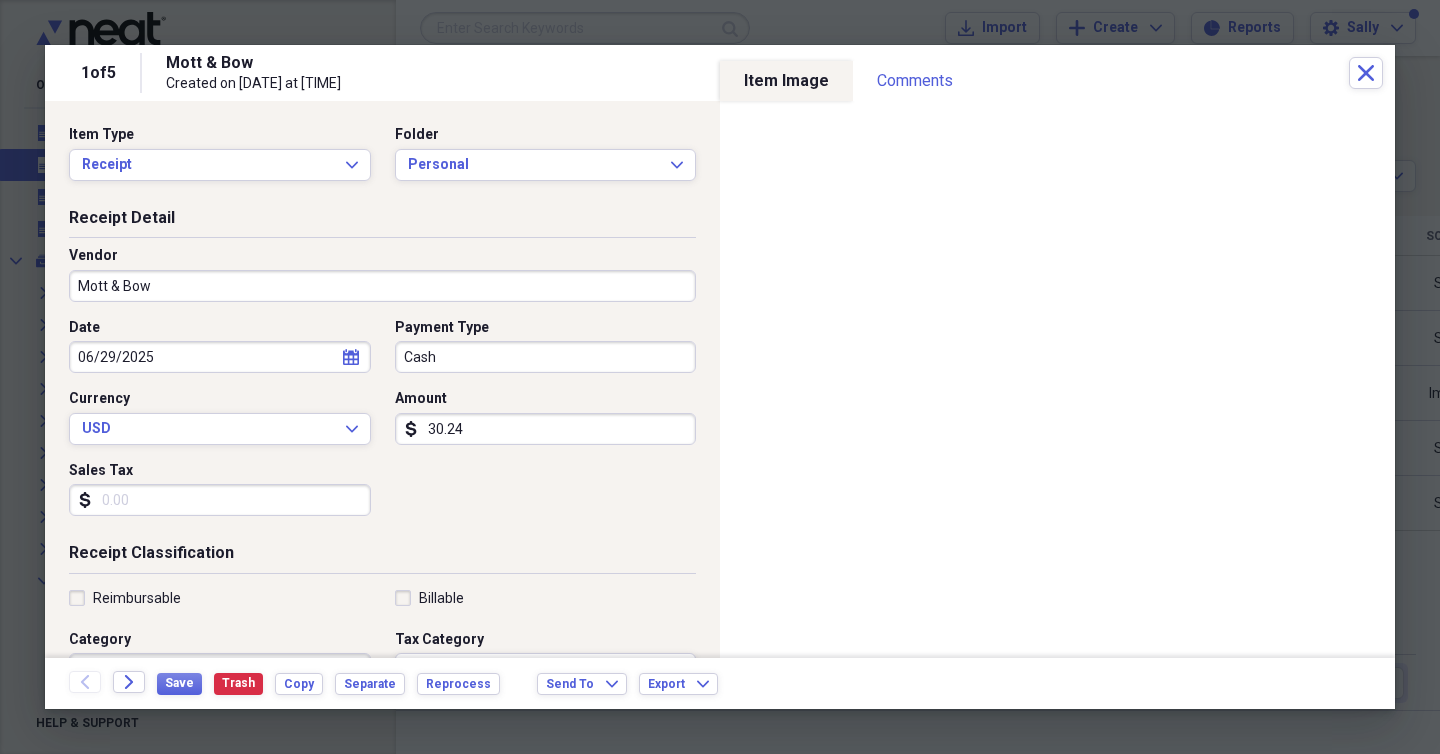 click on "Cash" at bounding box center (546, 357) 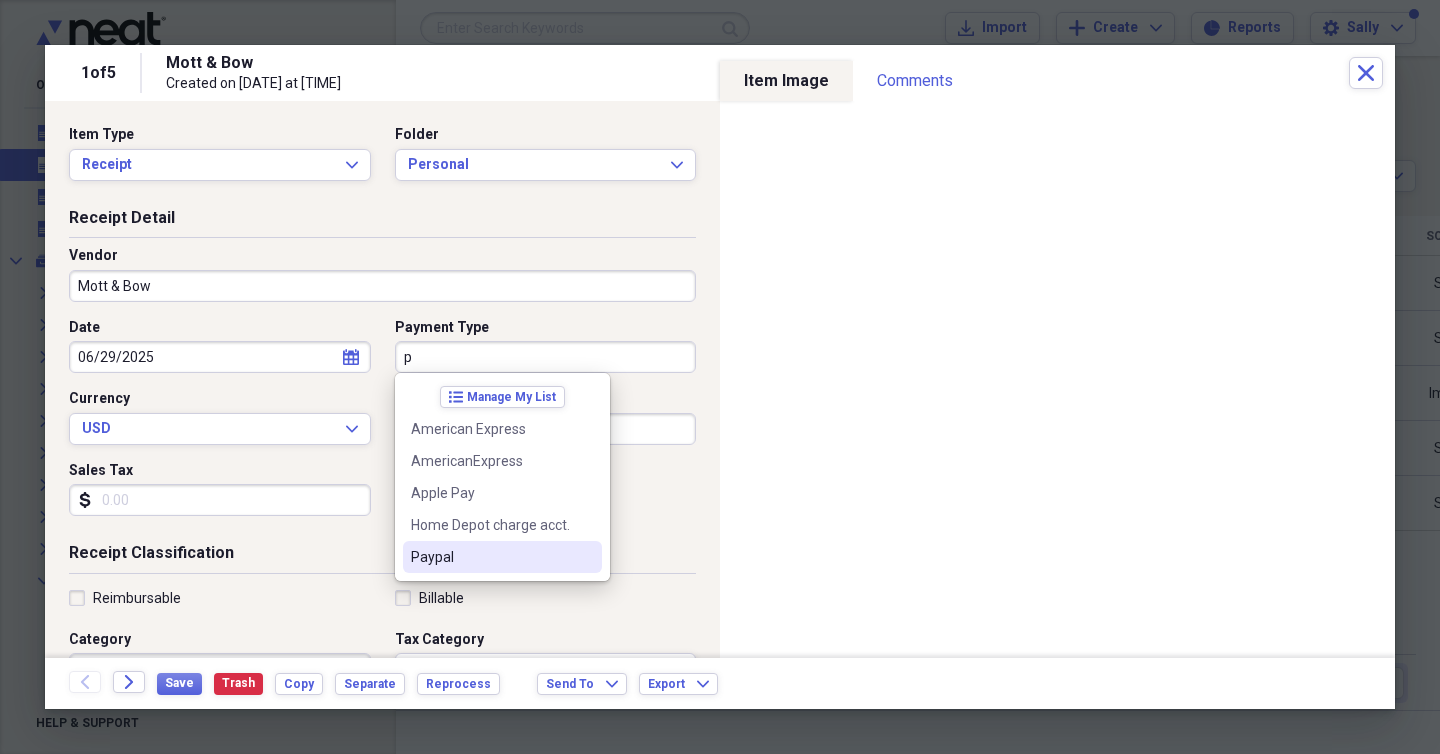 click on "Paypal" at bounding box center (490, 557) 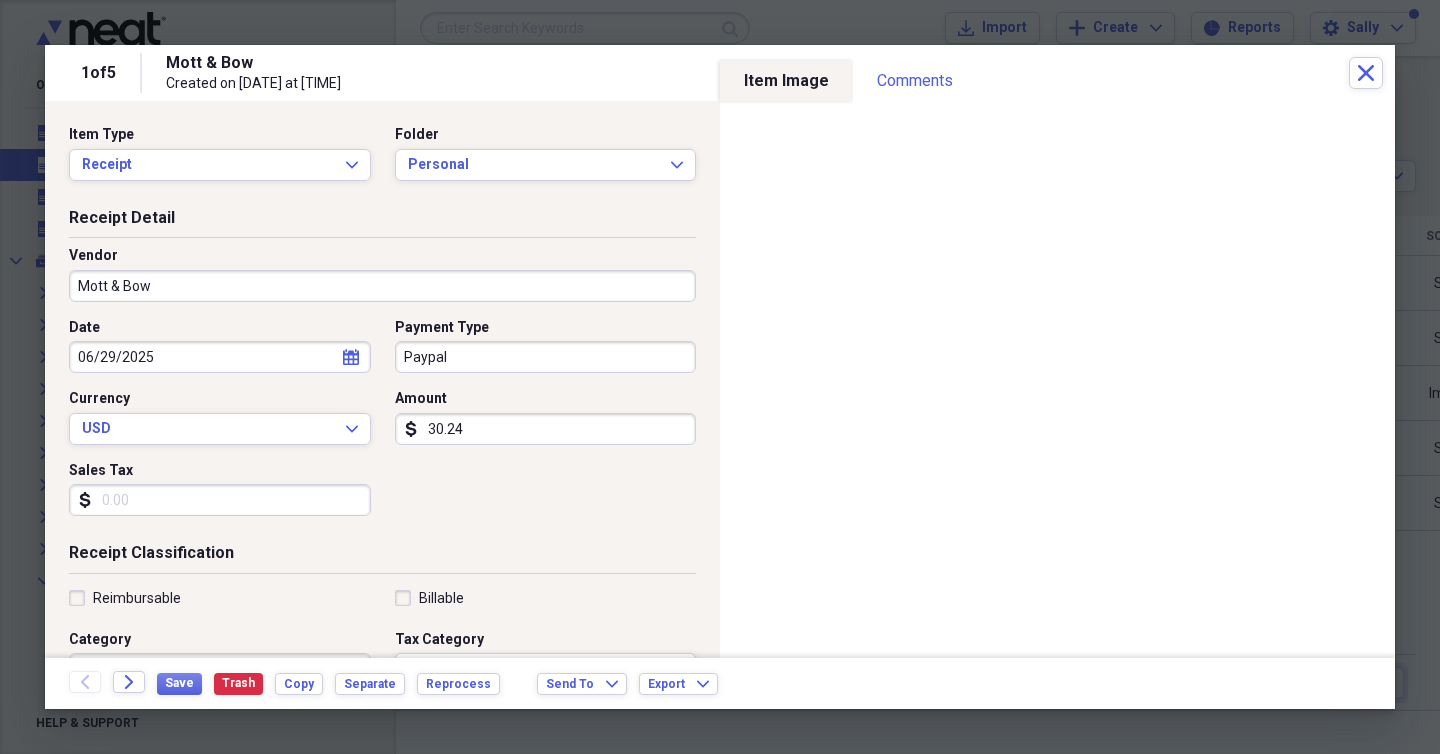 click on "Sales Tax" at bounding box center [220, 500] 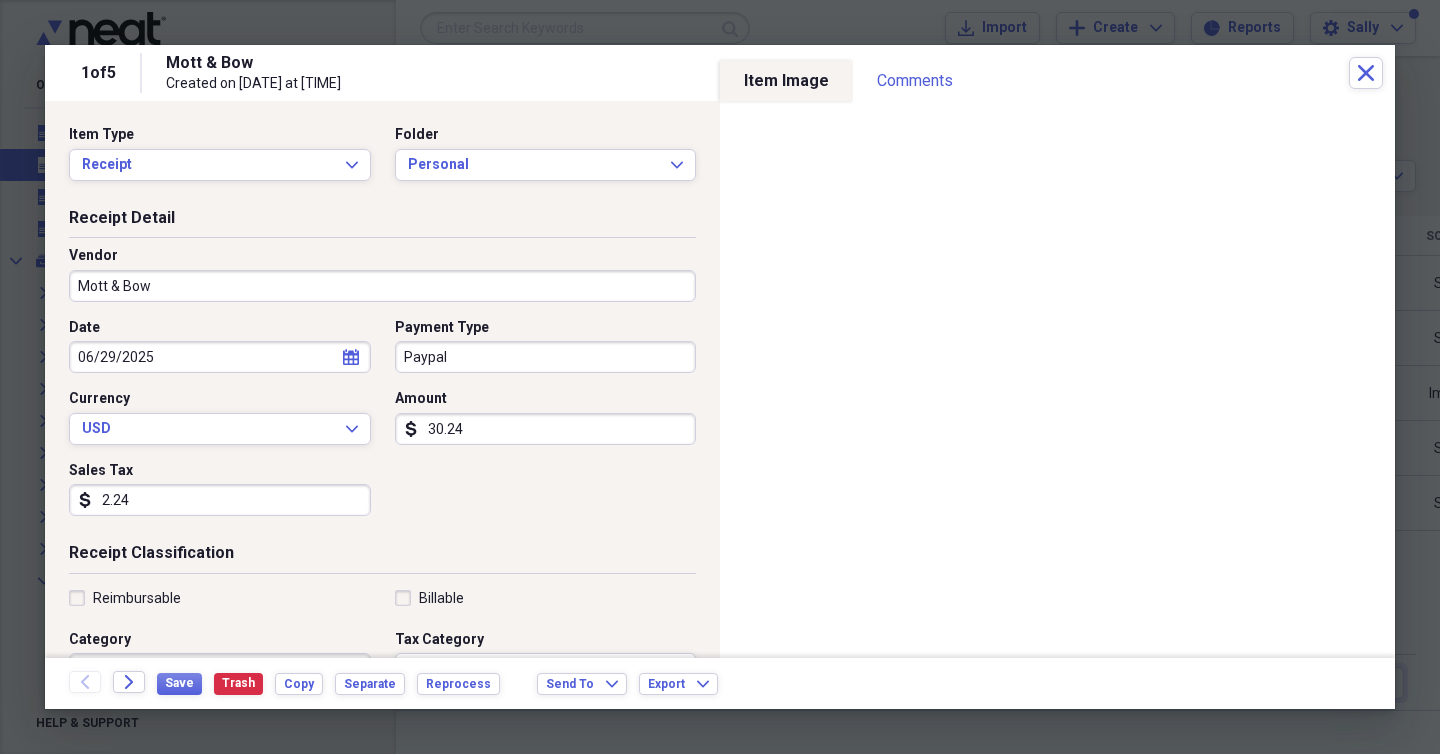 type on "2.24" 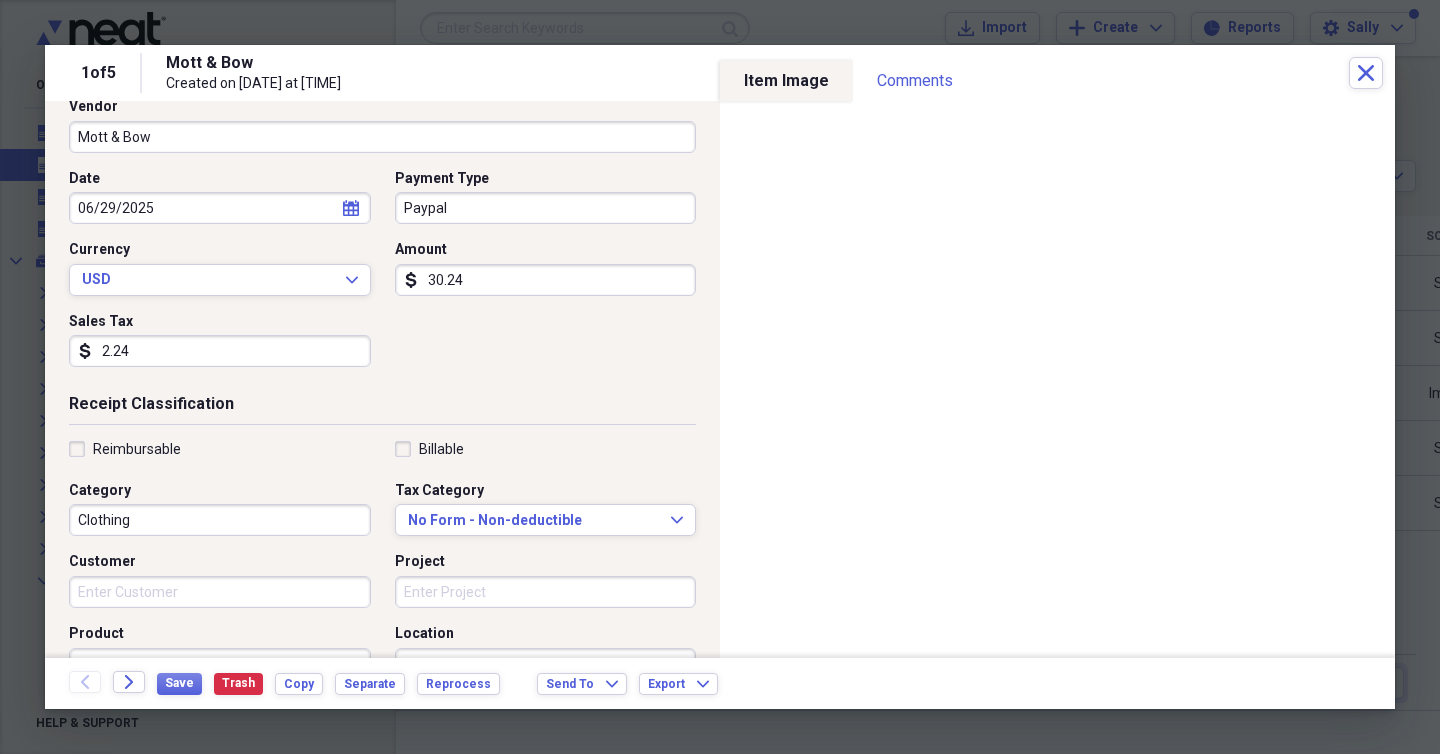 scroll, scrollTop: 153, scrollLeft: 0, axis: vertical 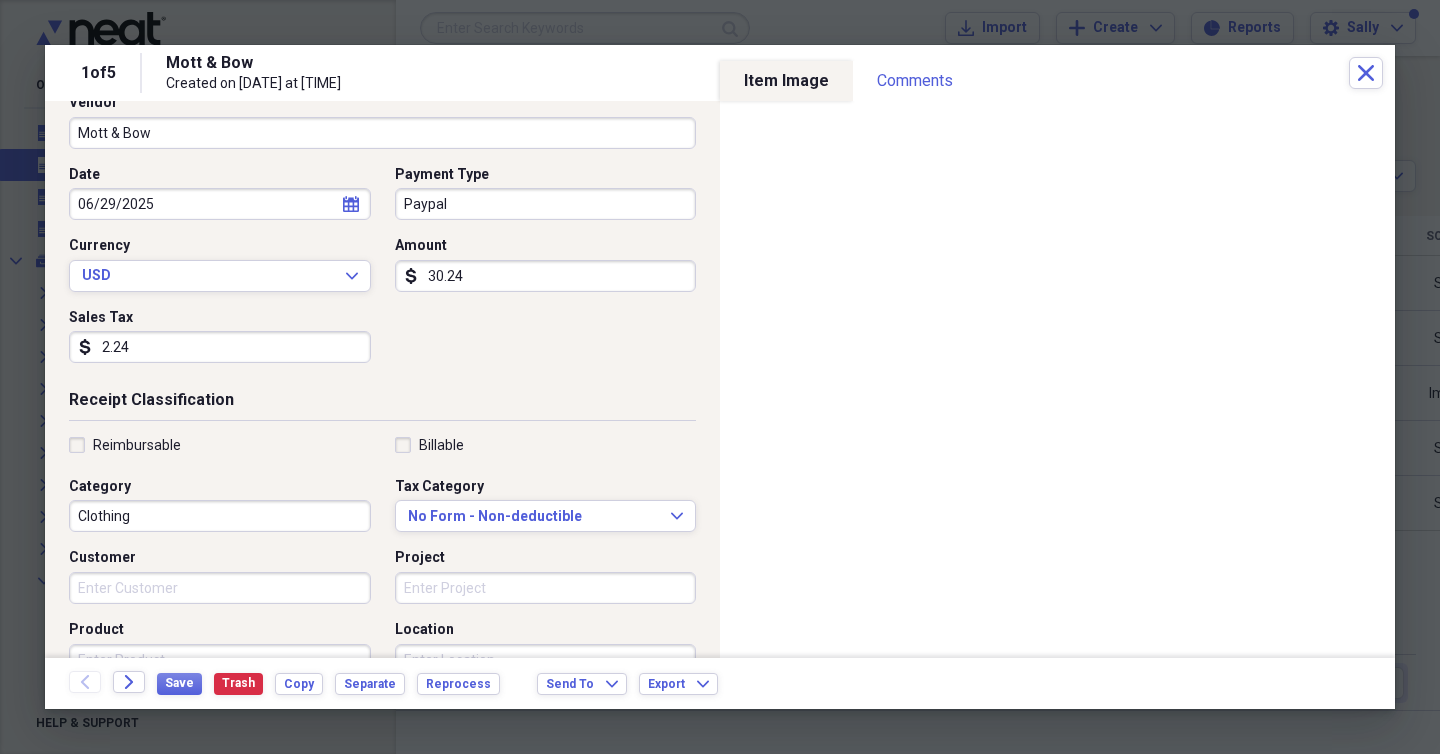 click on "Clothing" at bounding box center (220, 516) 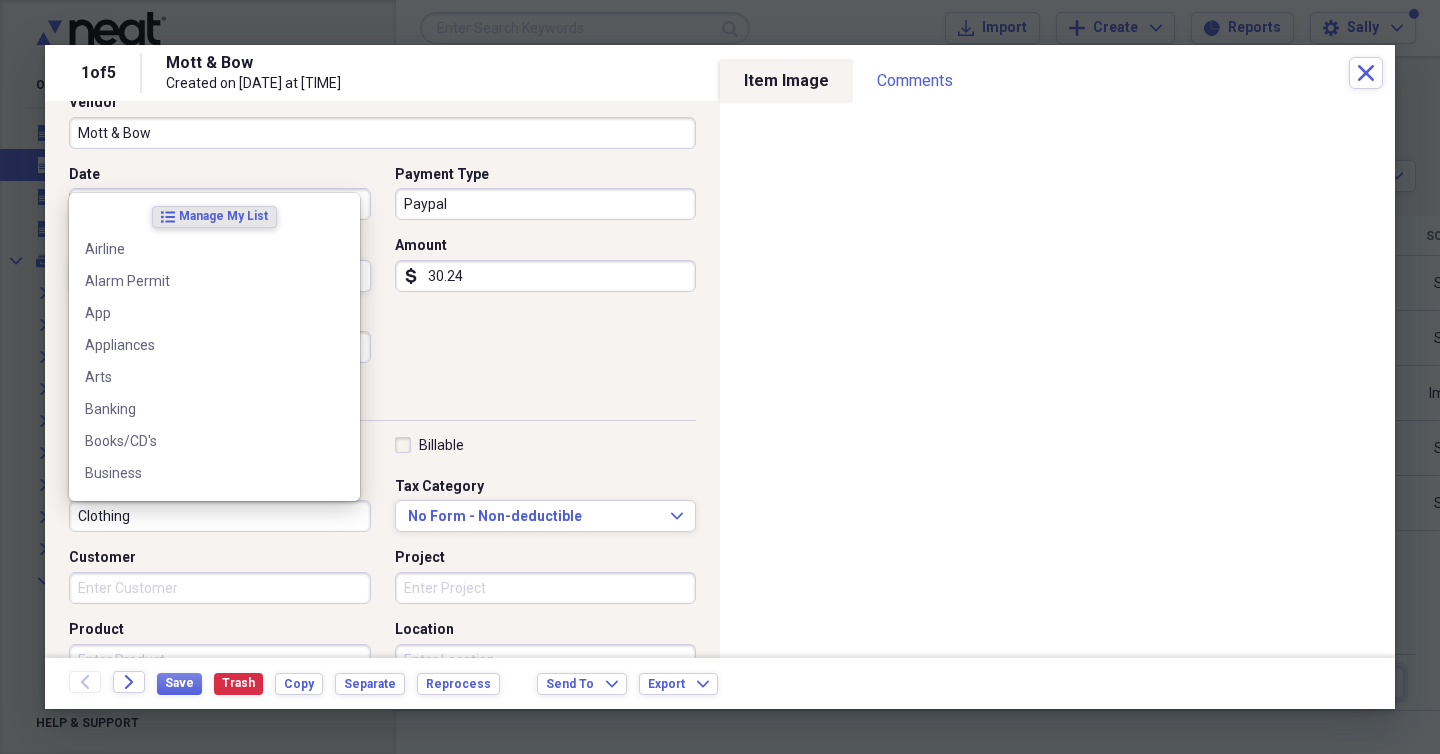 click on "Date [DATE] calendar Calendar Payment Type Paypal Currency USD Expand Amount dollar-sign 30.24 Sales Tax dollar-sign 2.24" at bounding box center [382, 272] 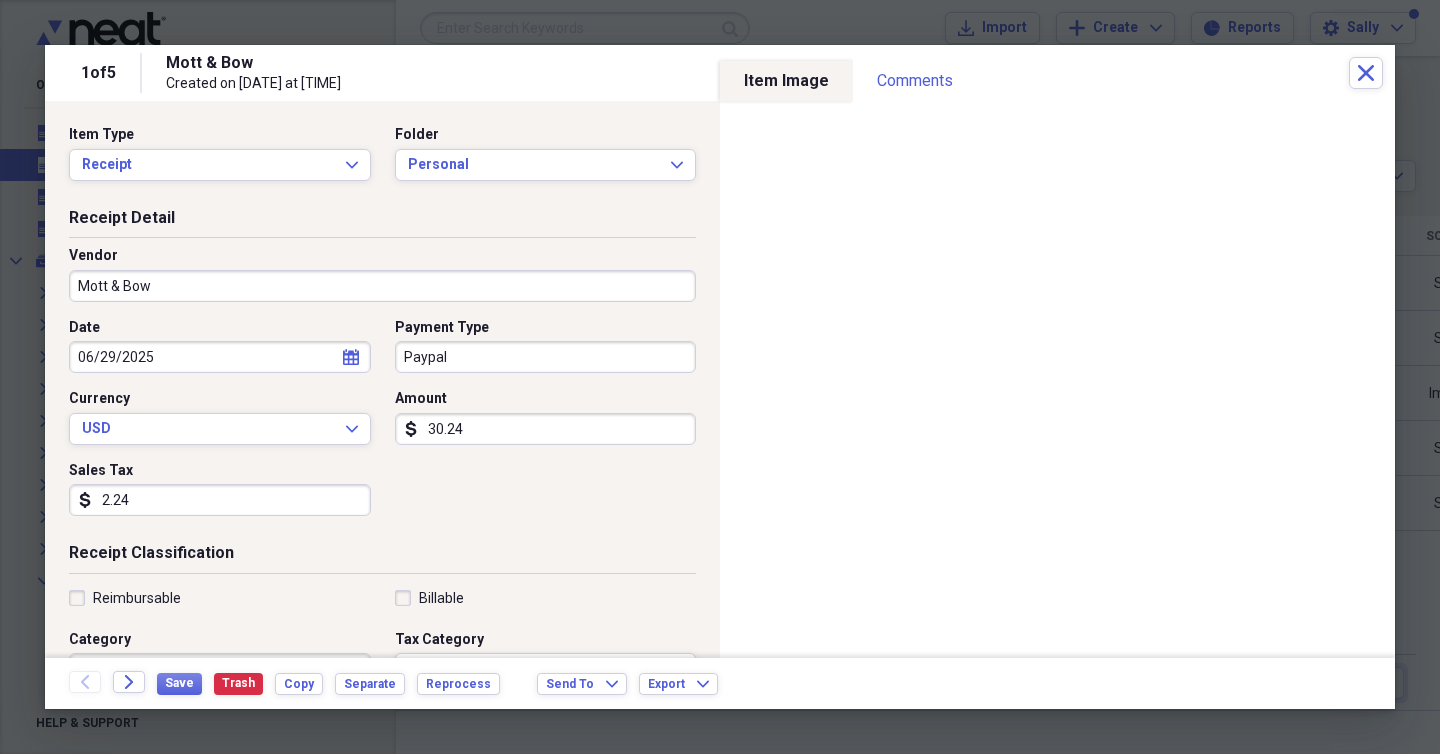 scroll, scrollTop: 66, scrollLeft: 0, axis: vertical 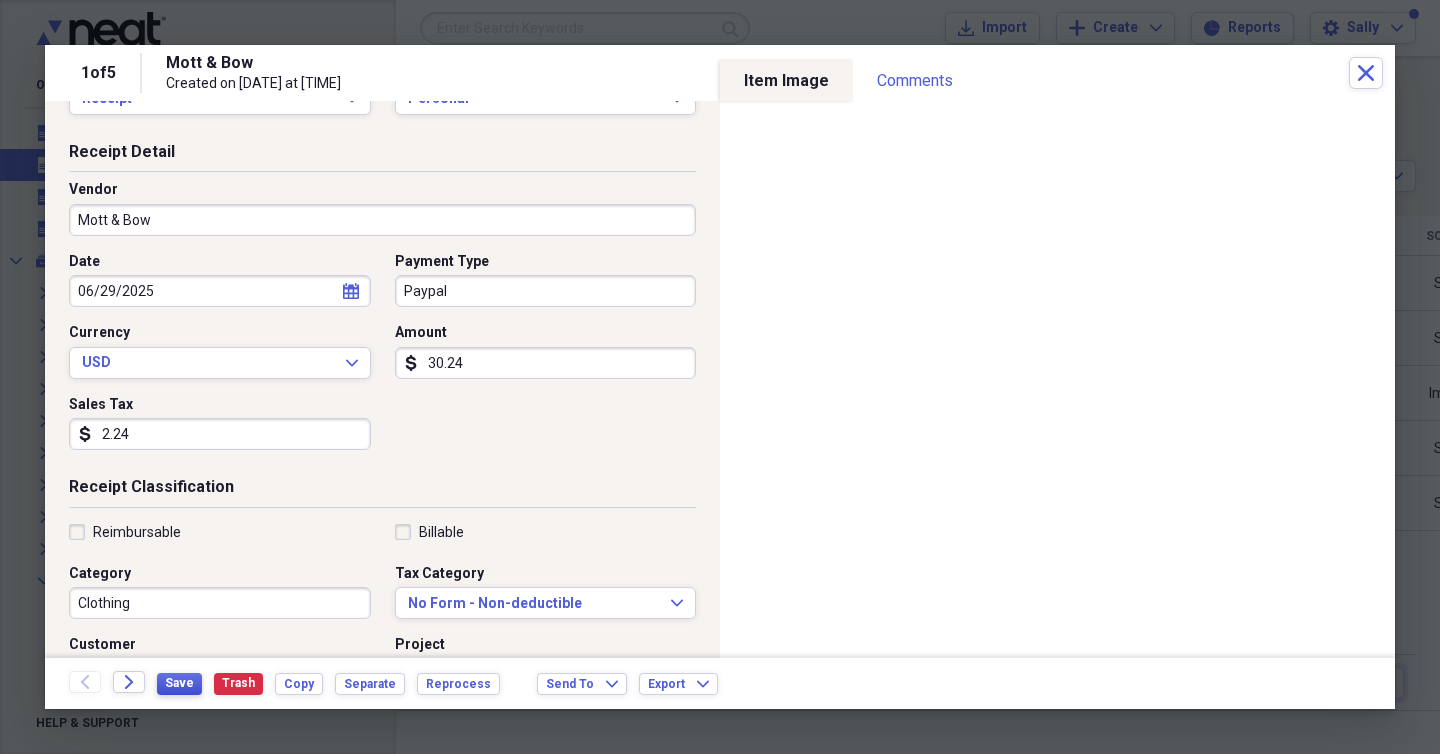click on "Save" at bounding box center (179, 683) 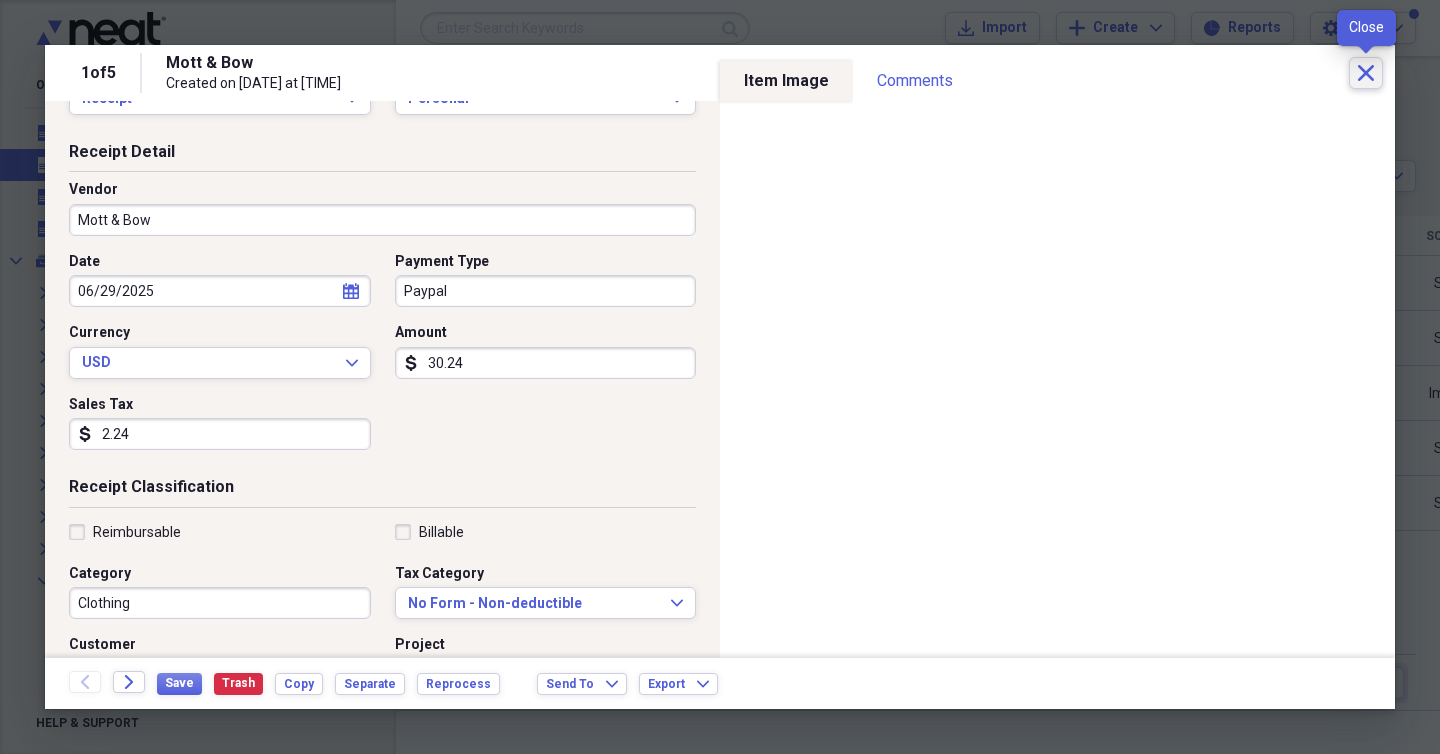 click on "Close" 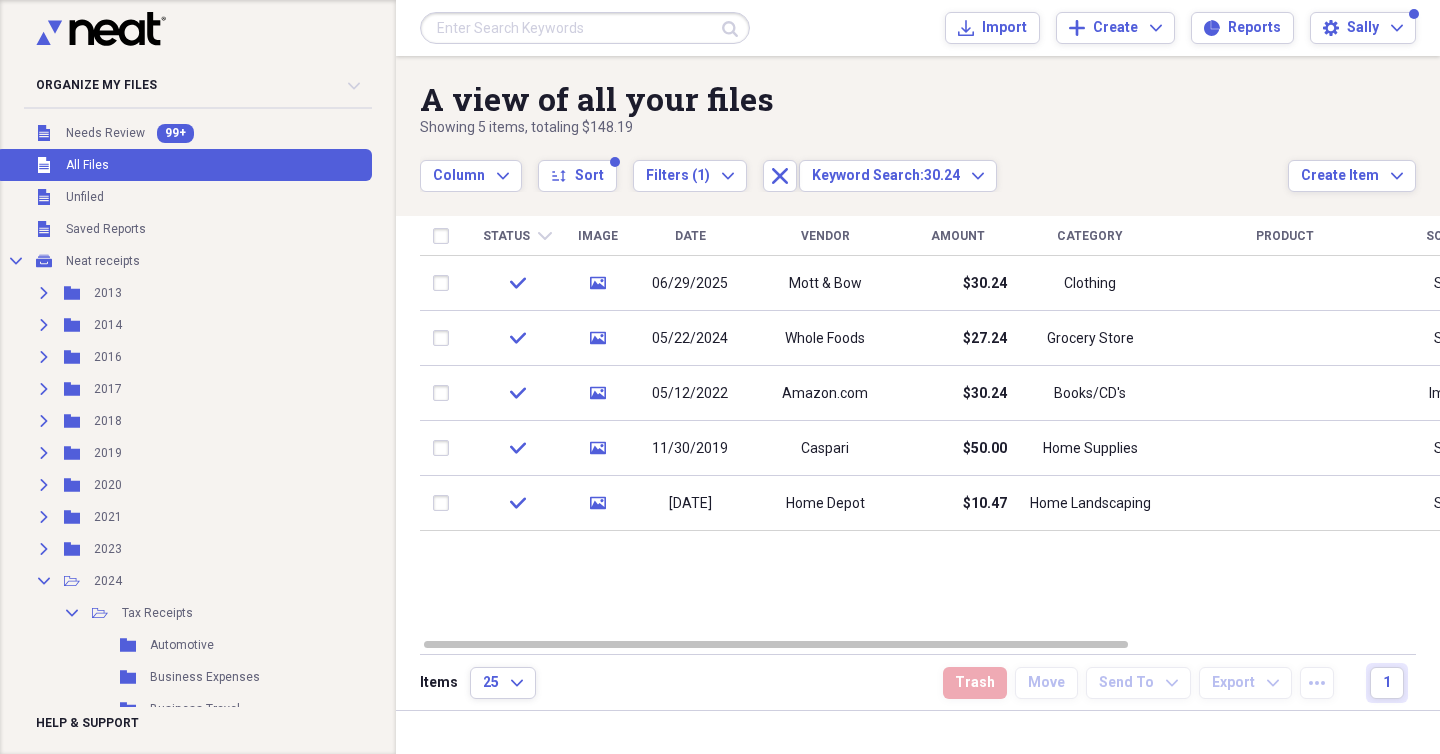 click at bounding box center [585, 28] 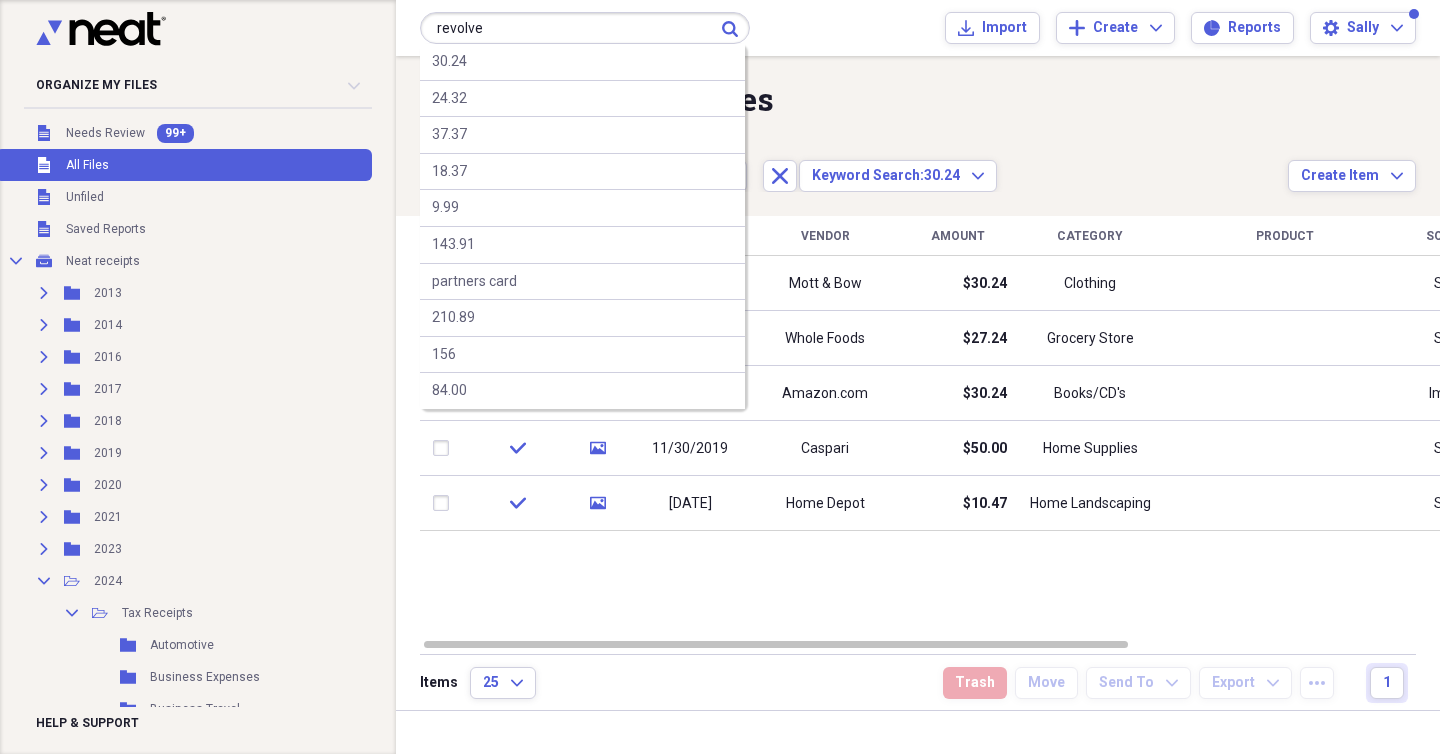 type on "revolve" 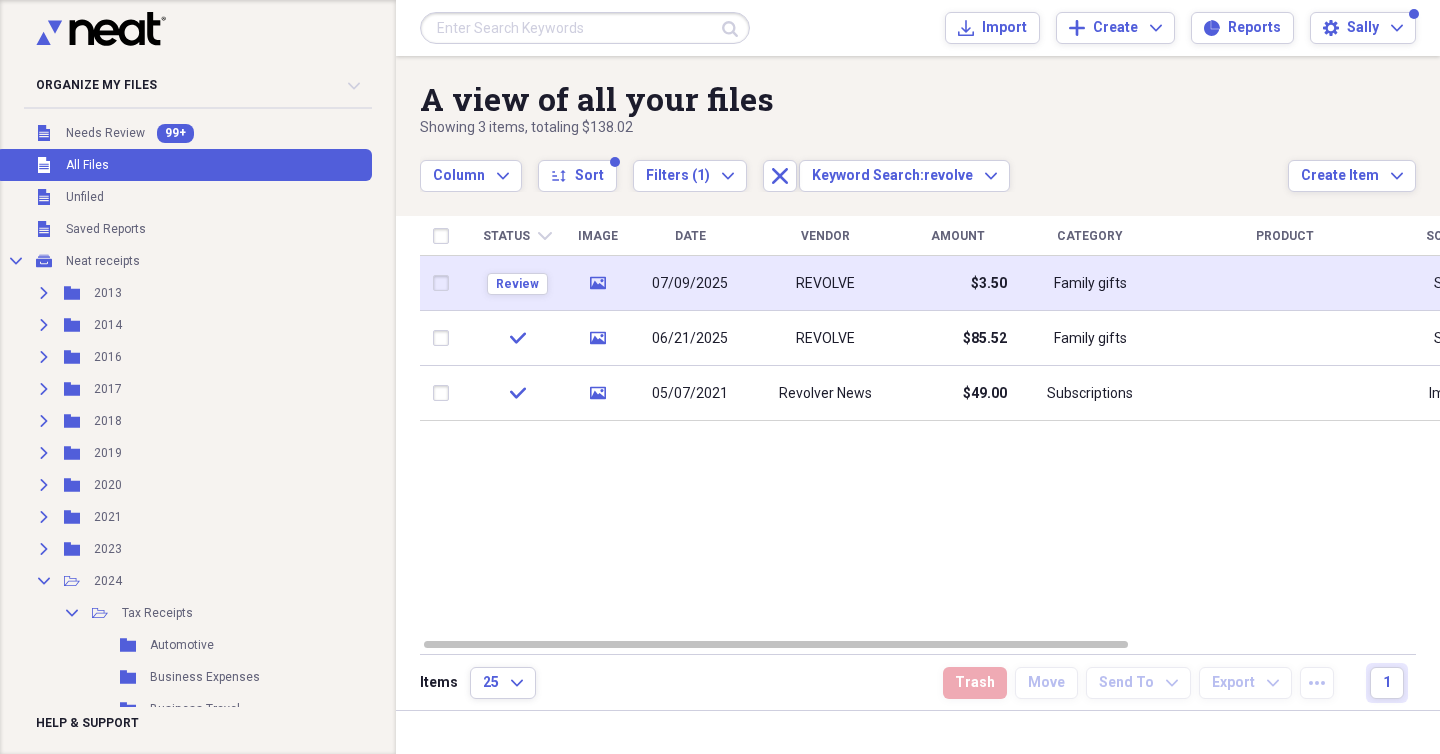 click on "REVOLVE" at bounding box center (825, 283) 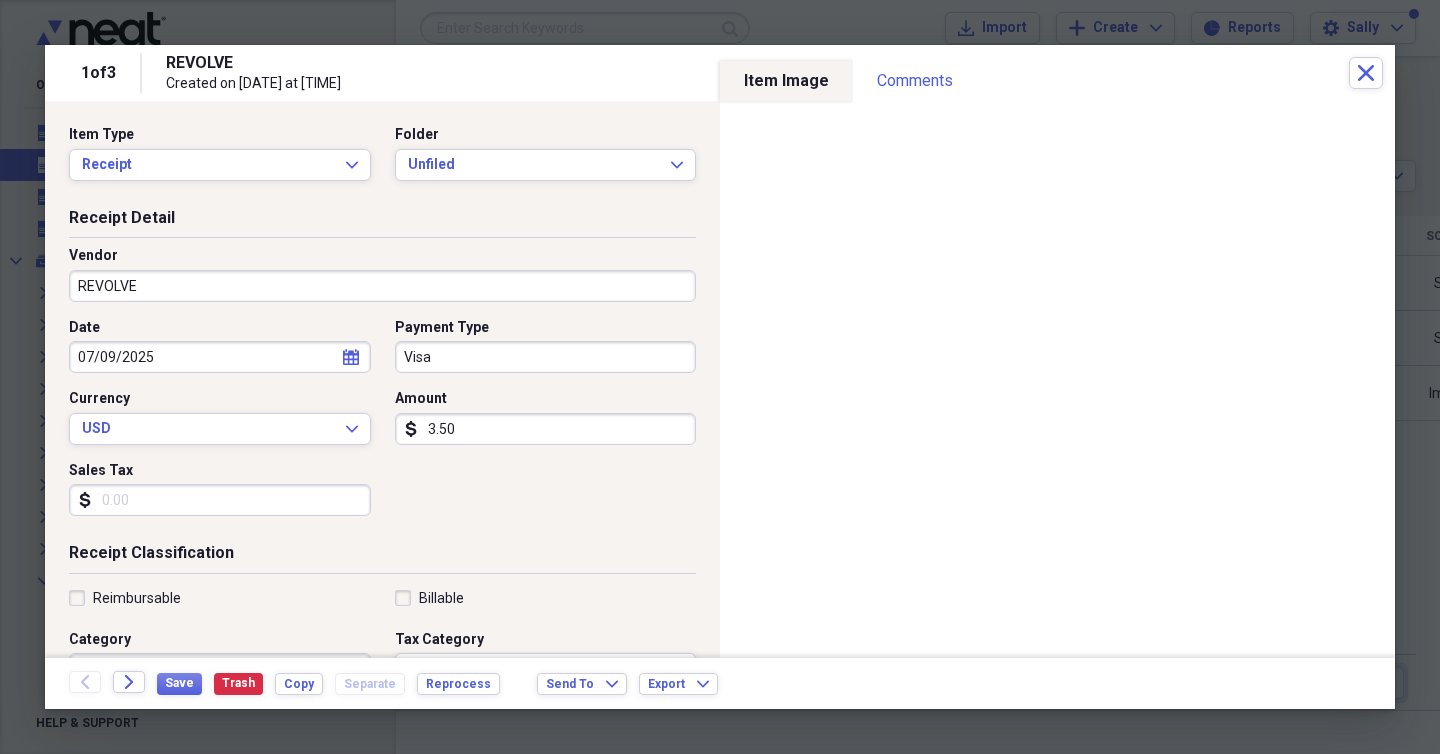 click on "Item Type Receipt Expand Folder Unfiled Expand" at bounding box center [382, 161] 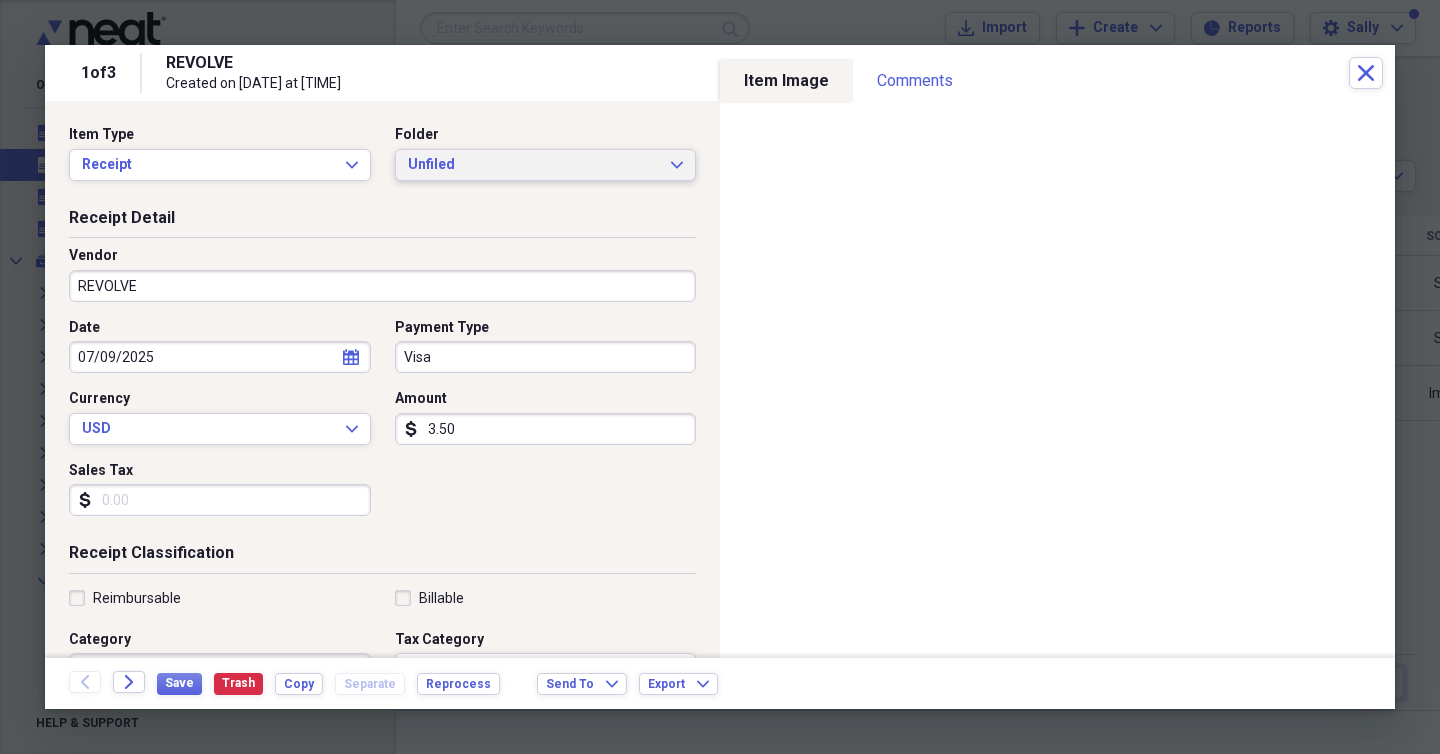 click on "Unfiled" at bounding box center (534, 165) 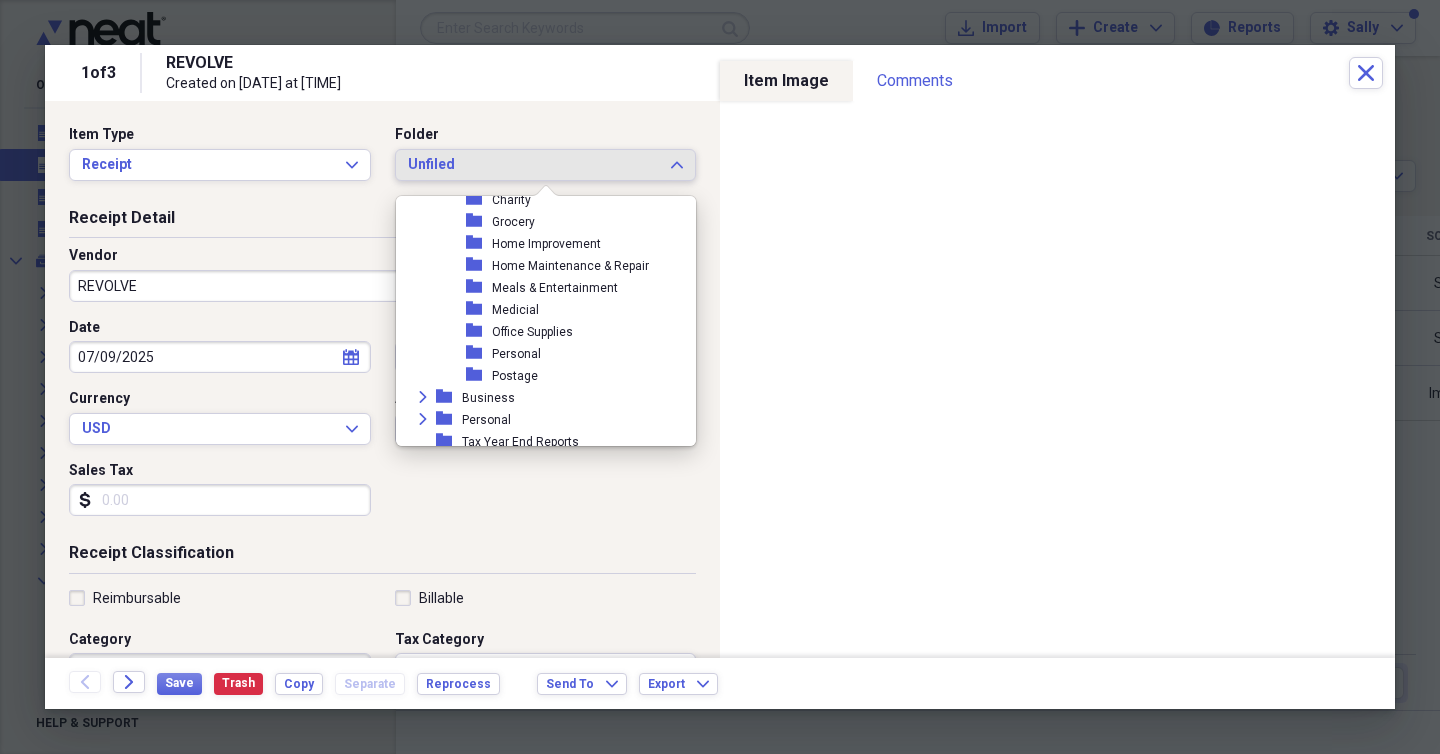 scroll, scrollTop: 691, scrollLeft: 0, axis: vertical 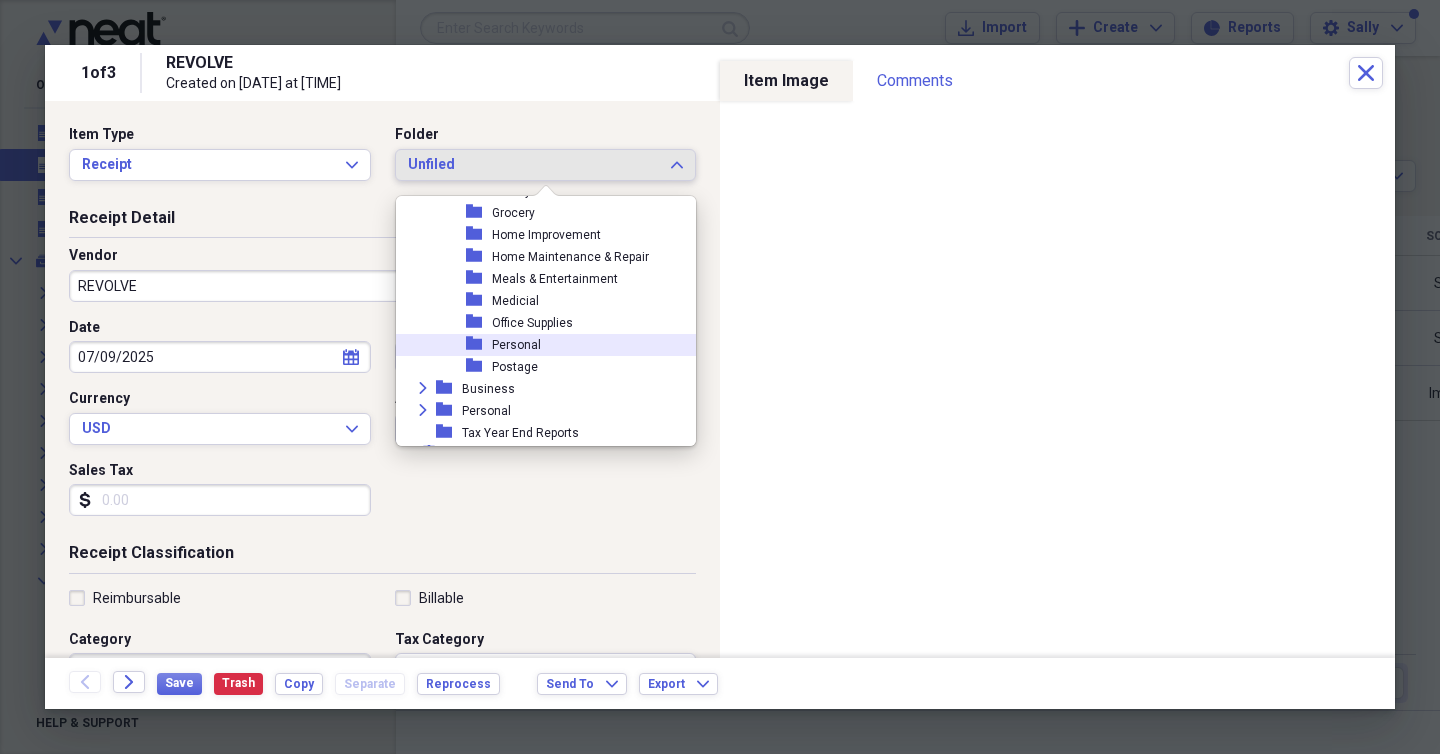 click on "folder Personal" at bounding box center (538, 345) 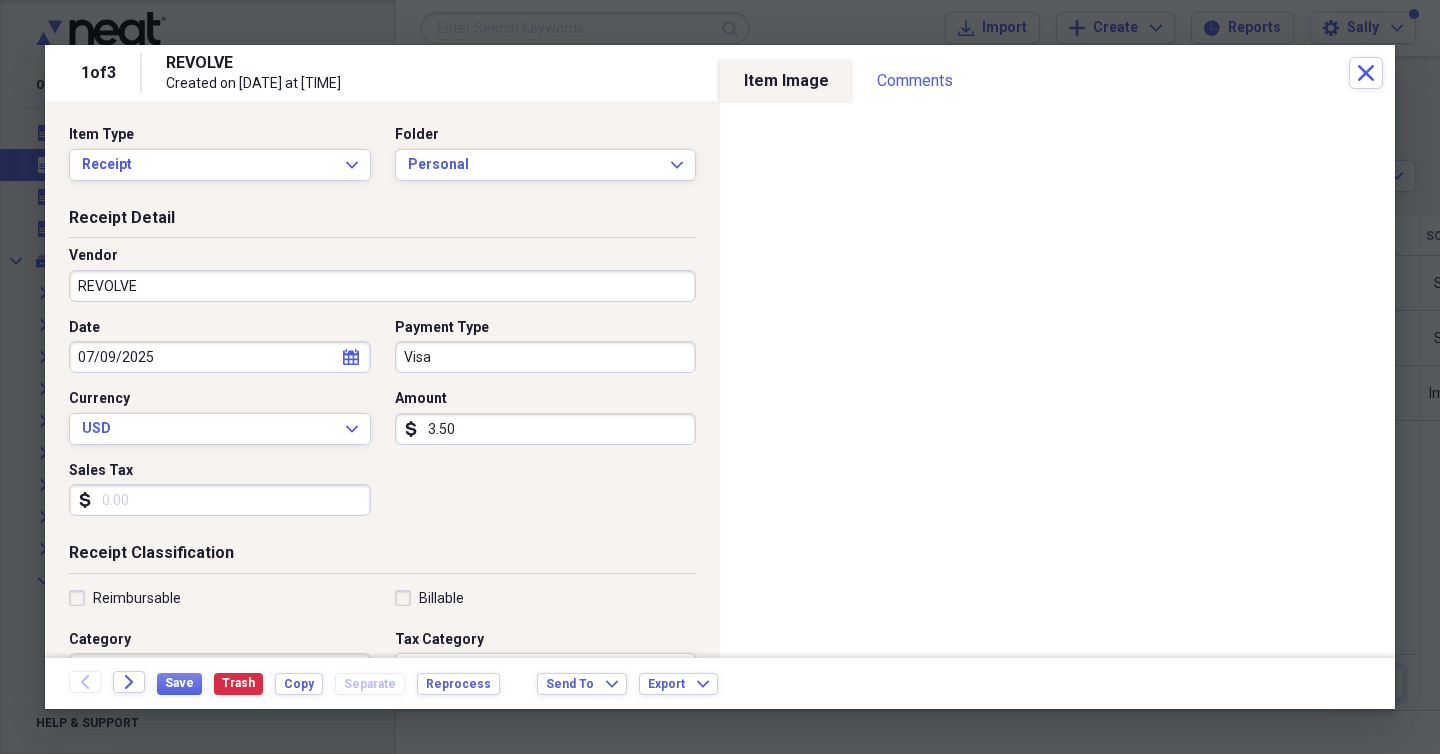 click on "3.50" at bounding box center [546, 429] 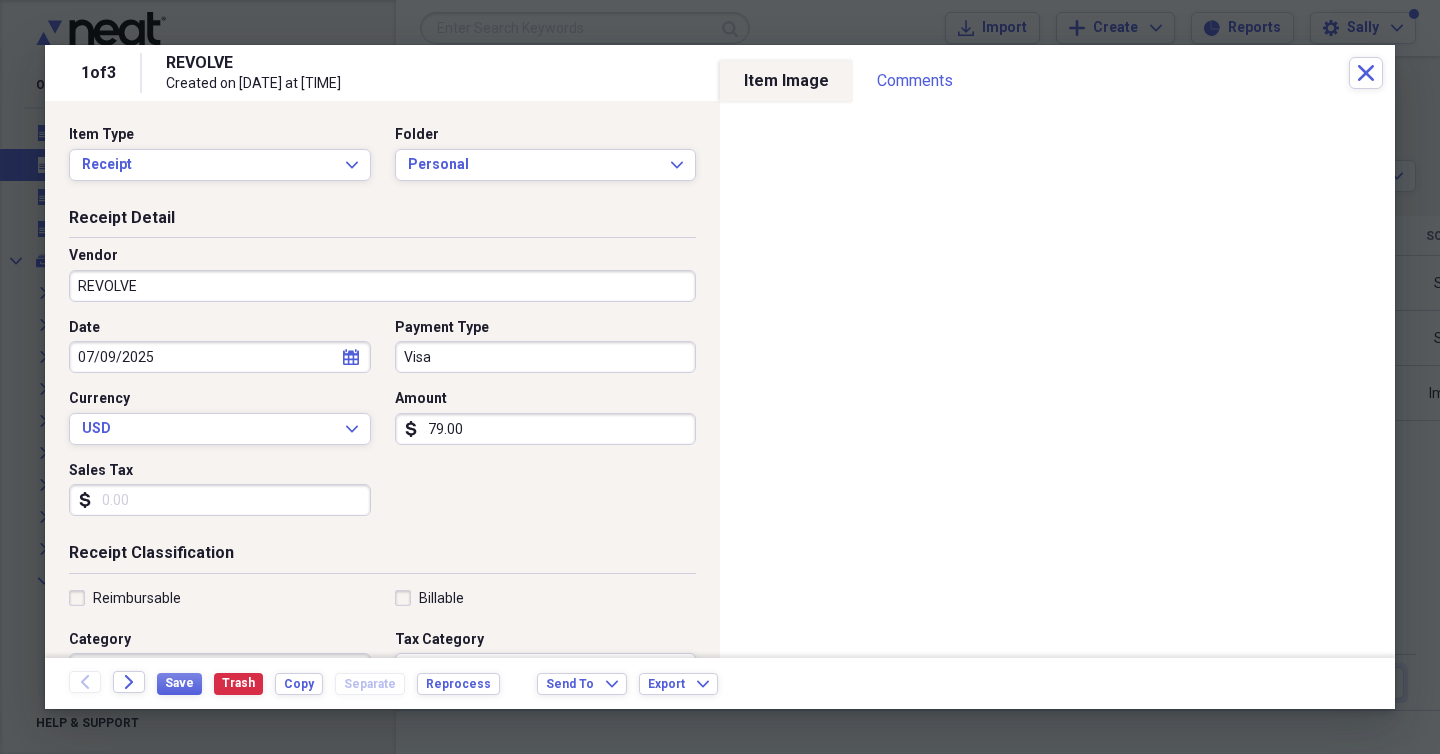 click on "Receipt Classification" at bounding box center (382, 557) 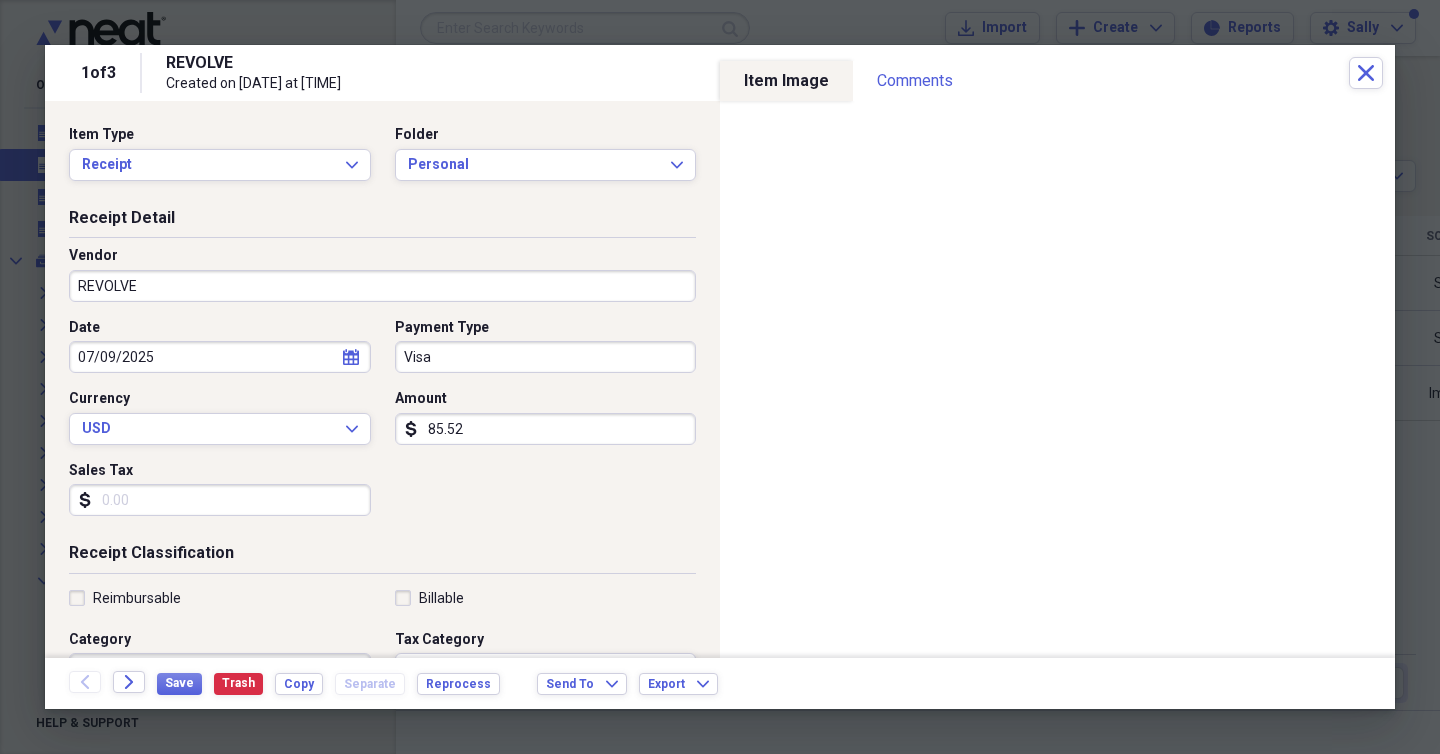 click on "Date [DATE] calendar Calendar Payment Type Visa Currency USD Expand Amount dollar-sign 85.52 Sales Tax dollar-sign" at bounding box center (382, 425) 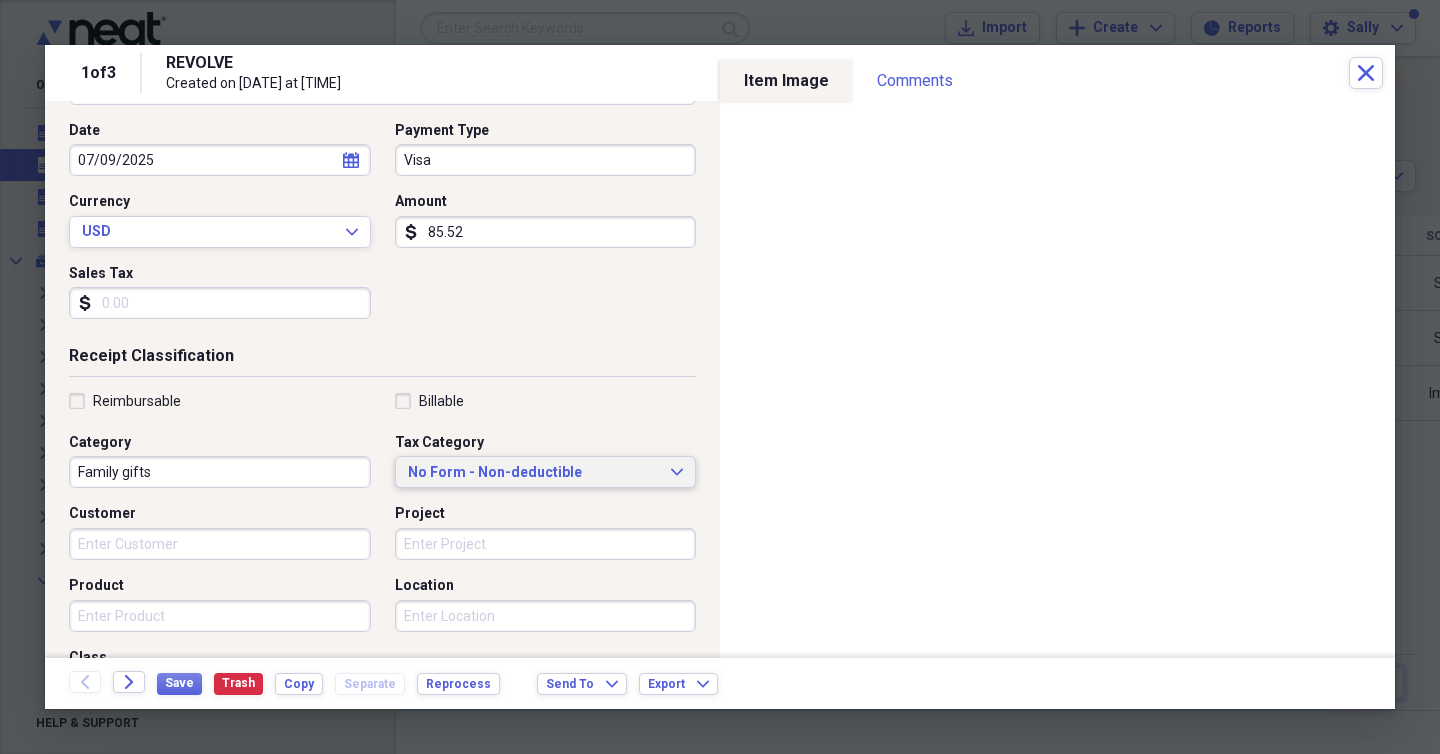 scroll, scrollTop: 189, scrollLeft: 0, axis: vertical 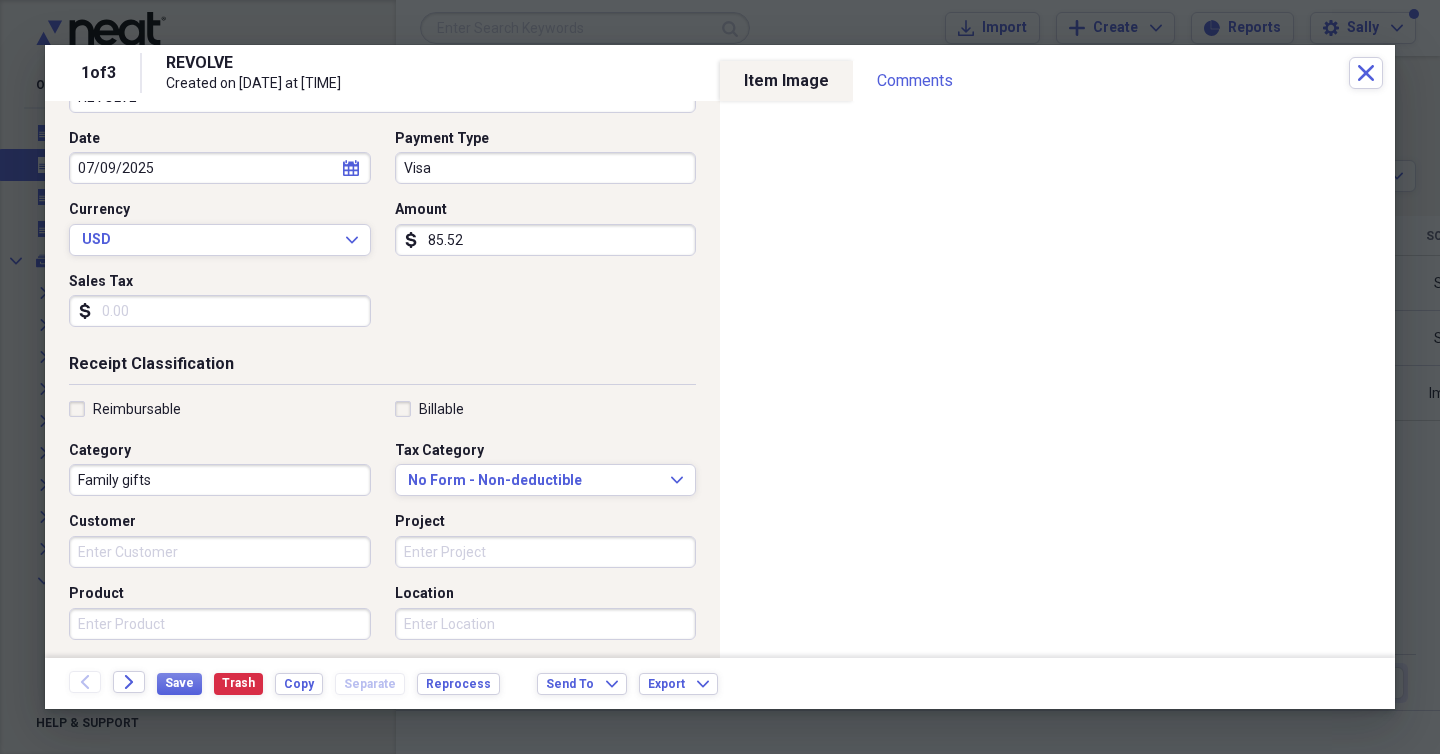 click on "85.52" at bounding box center (546, 240) 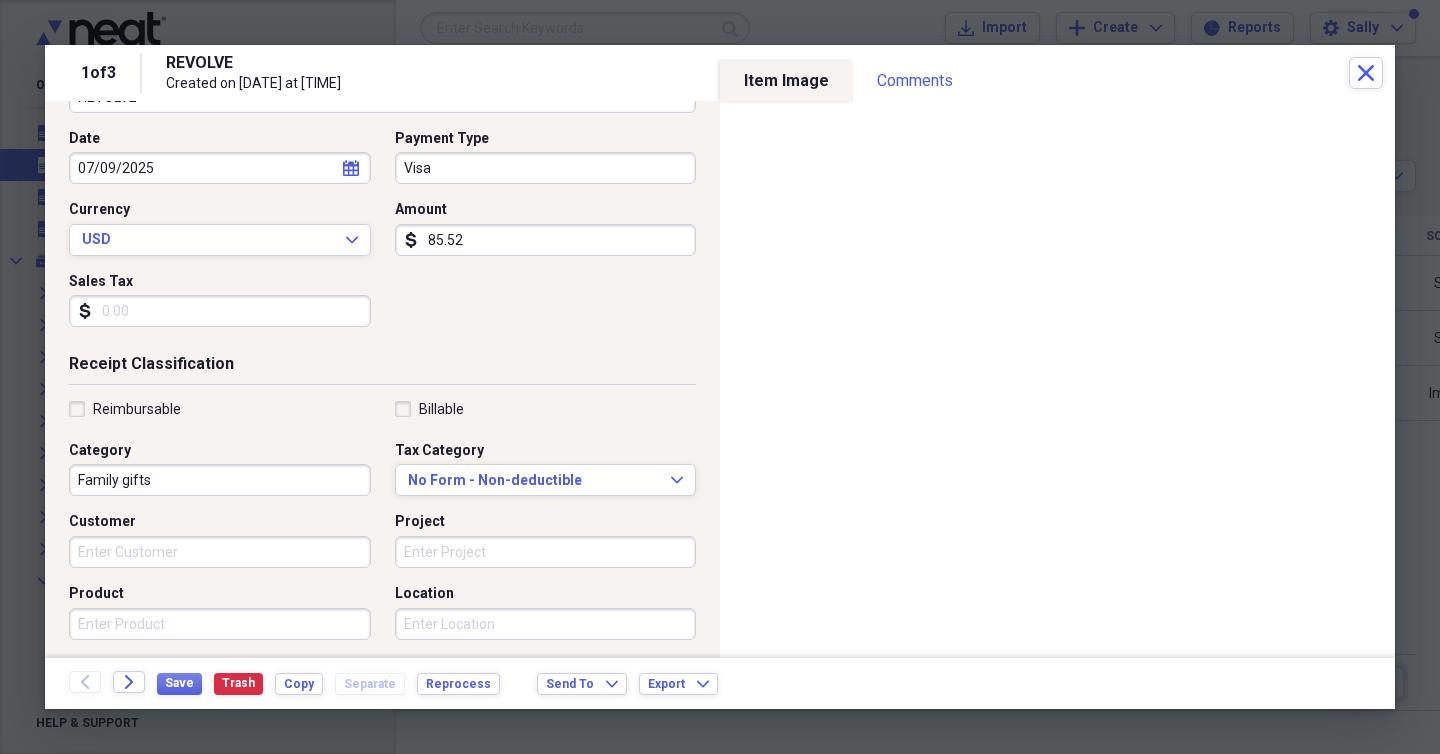 type on "(85.52)" 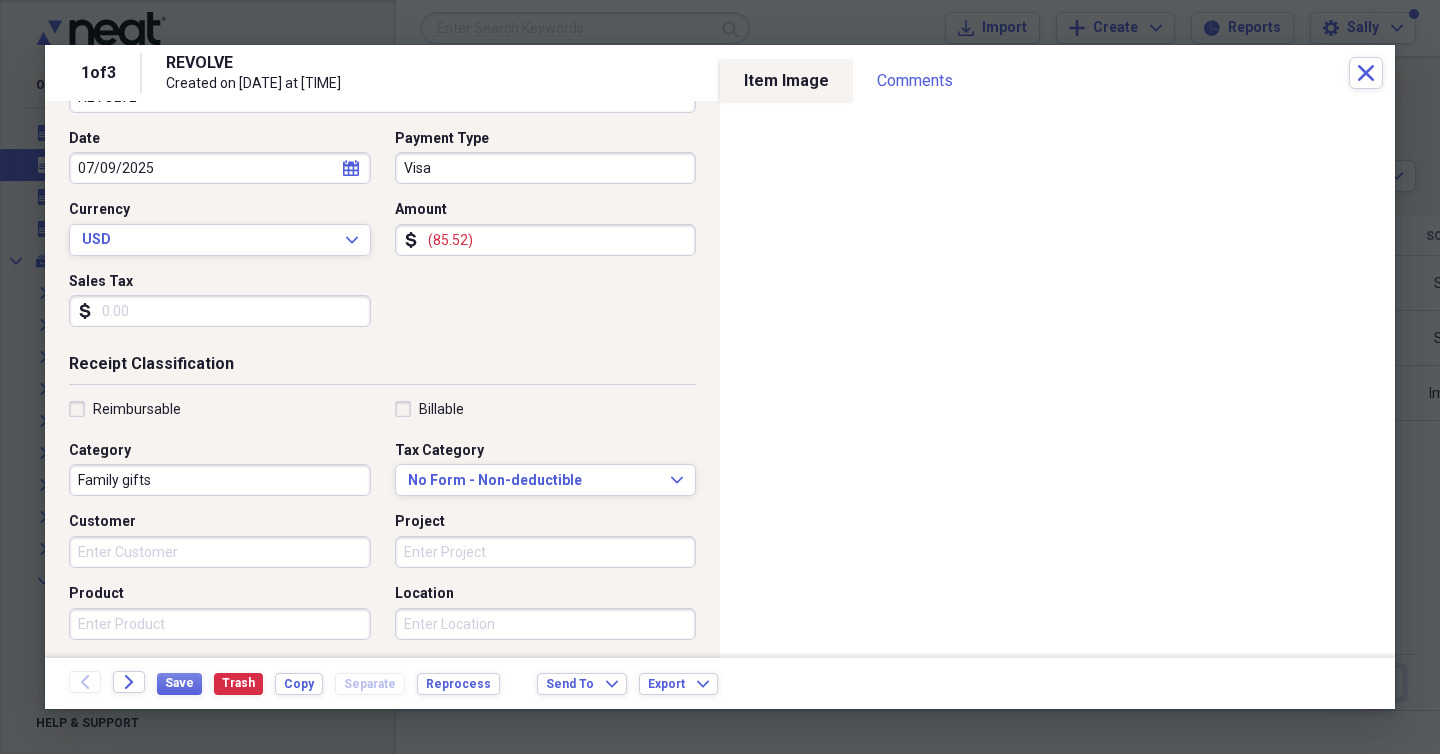 click on "Receipt Classification Reimbursable Billable Category Family gifts Tax Category No Form - Non-deductible Expand Customer Project Product Location Class" at bounding box center [382, 545] 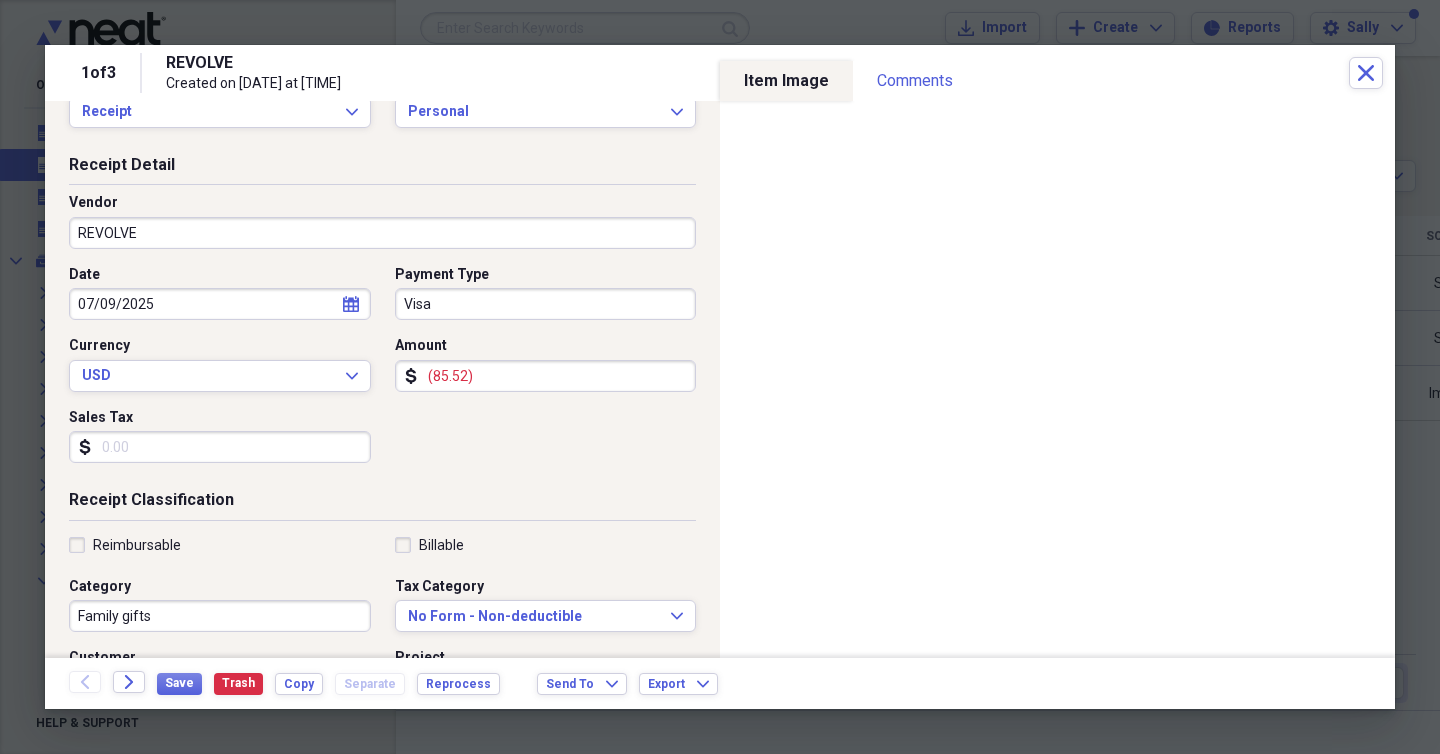 scroll, scrollTop: 0, scrollLeft: 0, axis: both 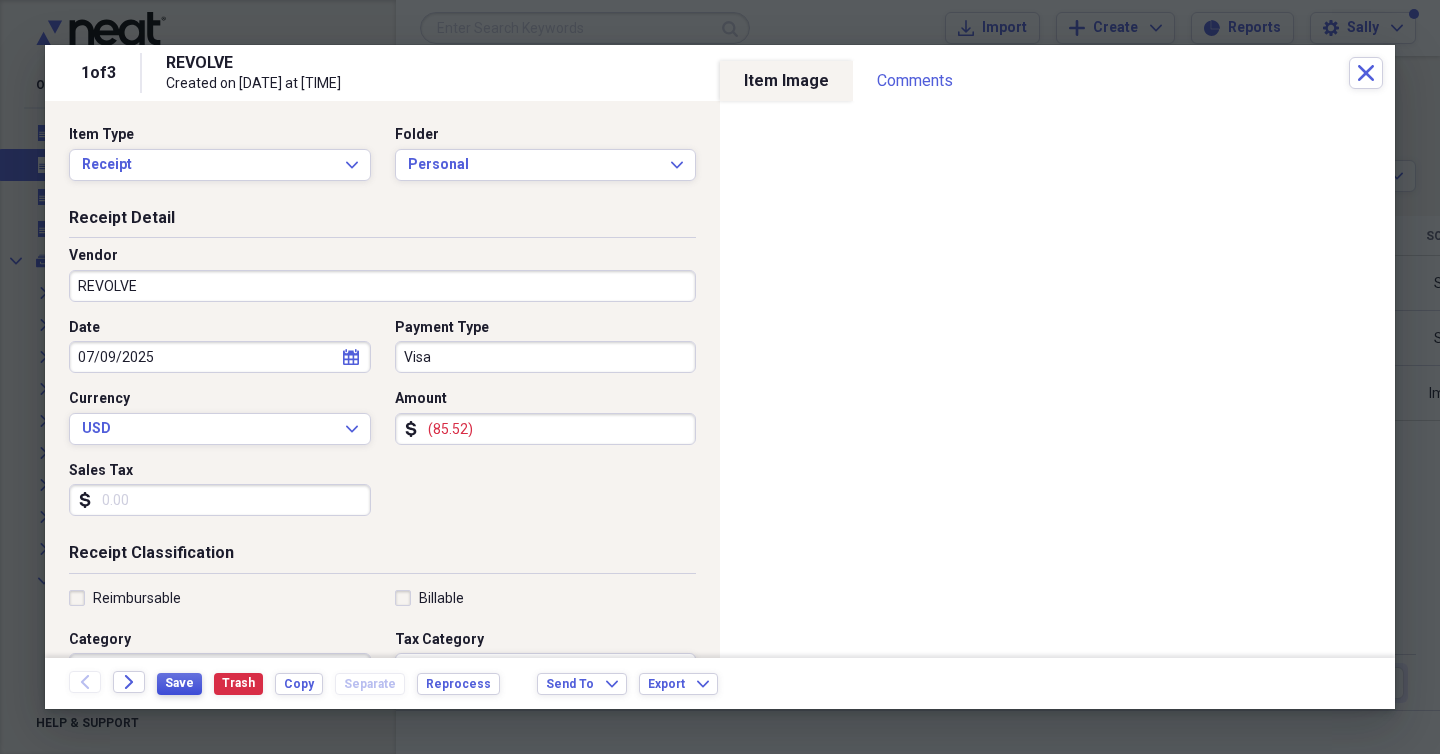 click on "Save" at bounding box center [179, 683] 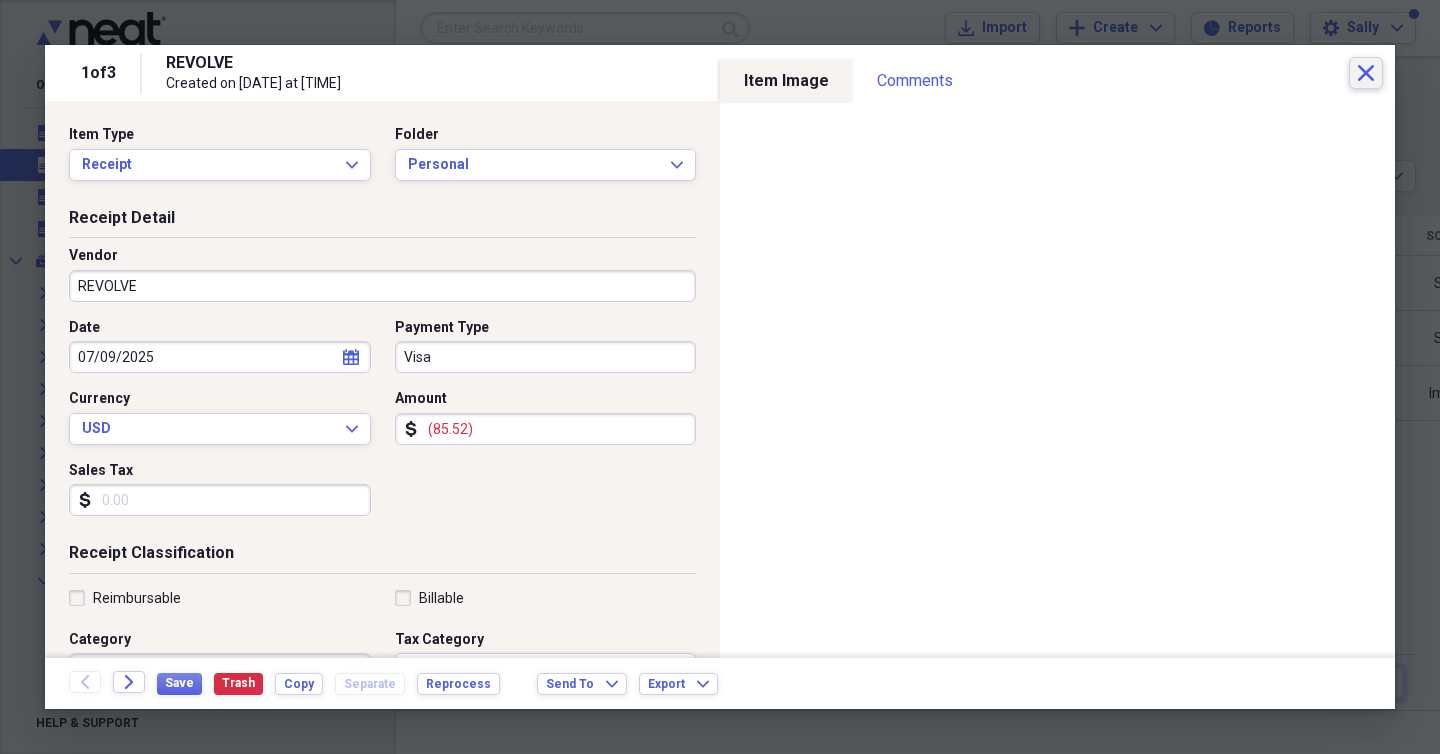 click on "Close" 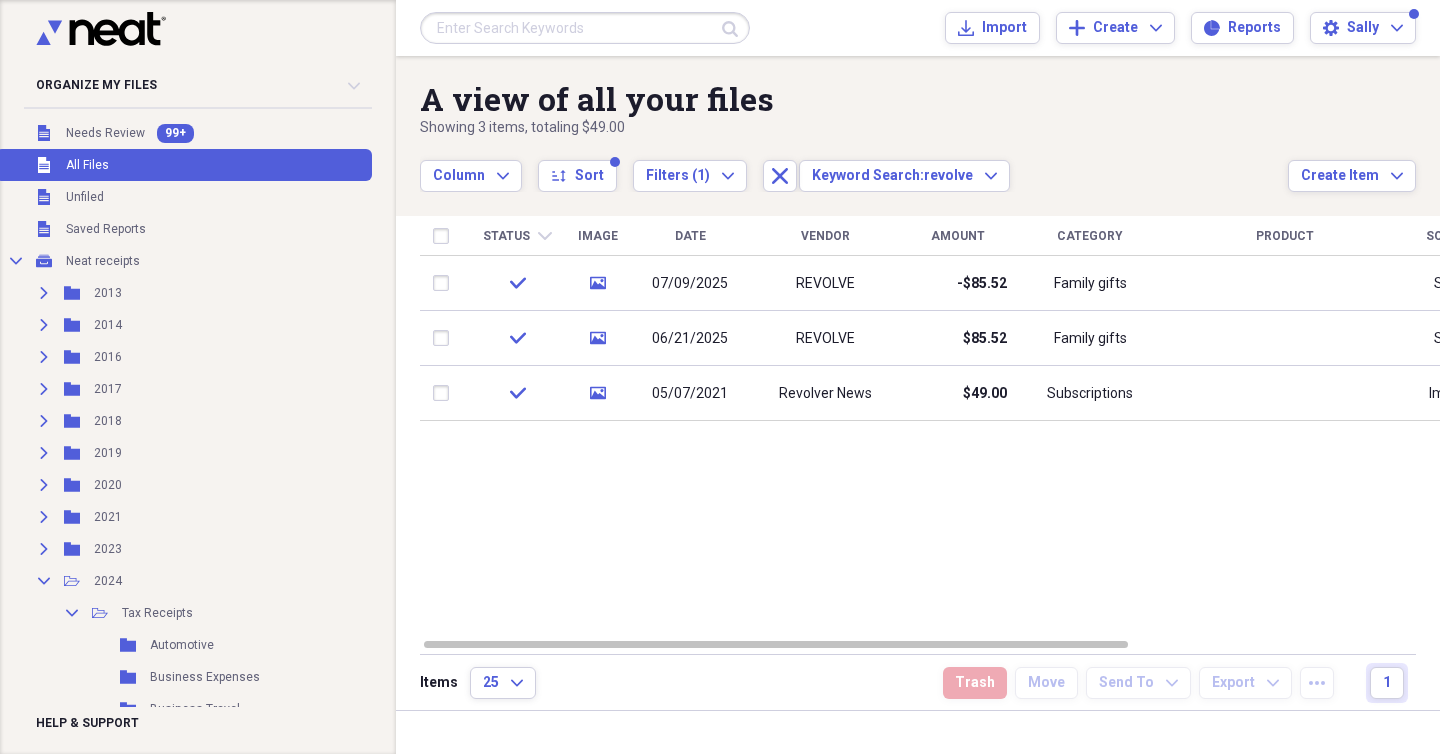 click at bounding box center (585, 28) 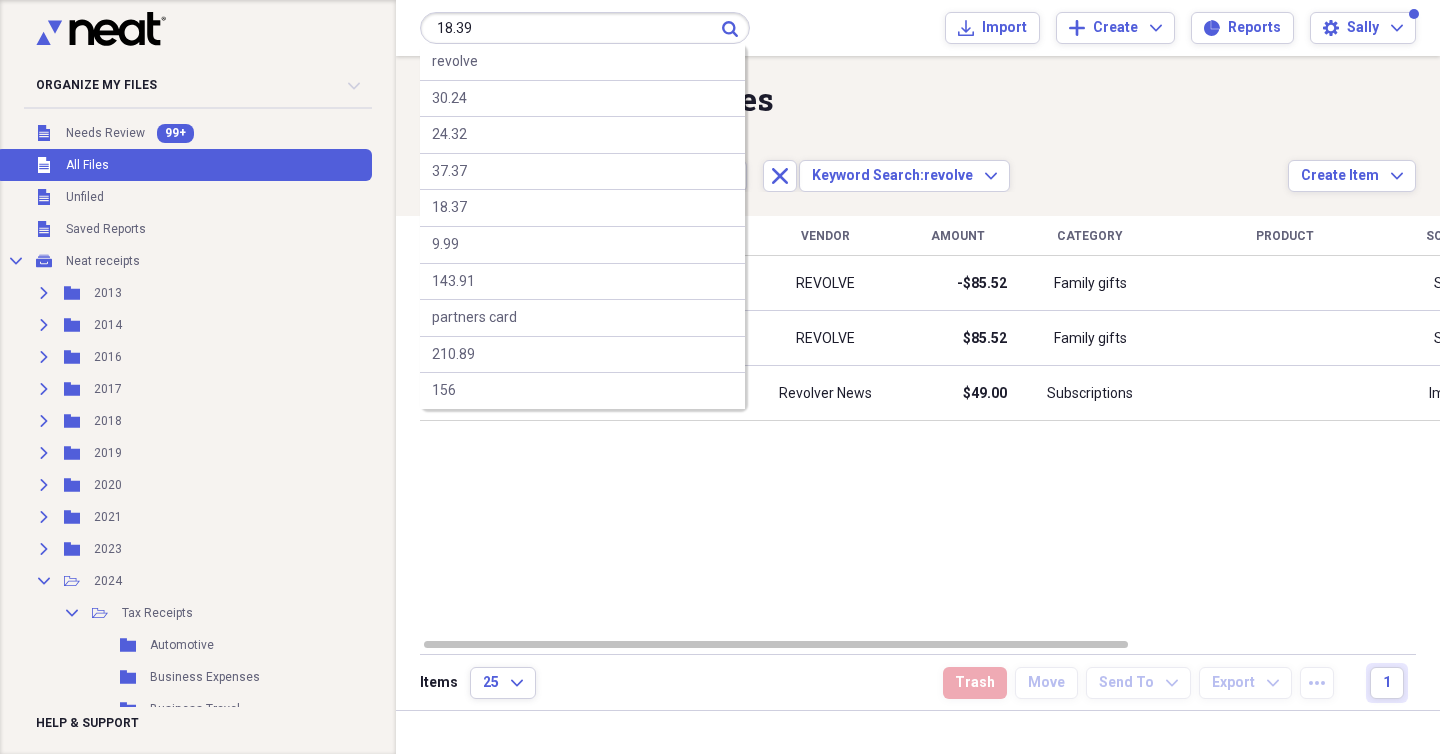 type on "18.39" 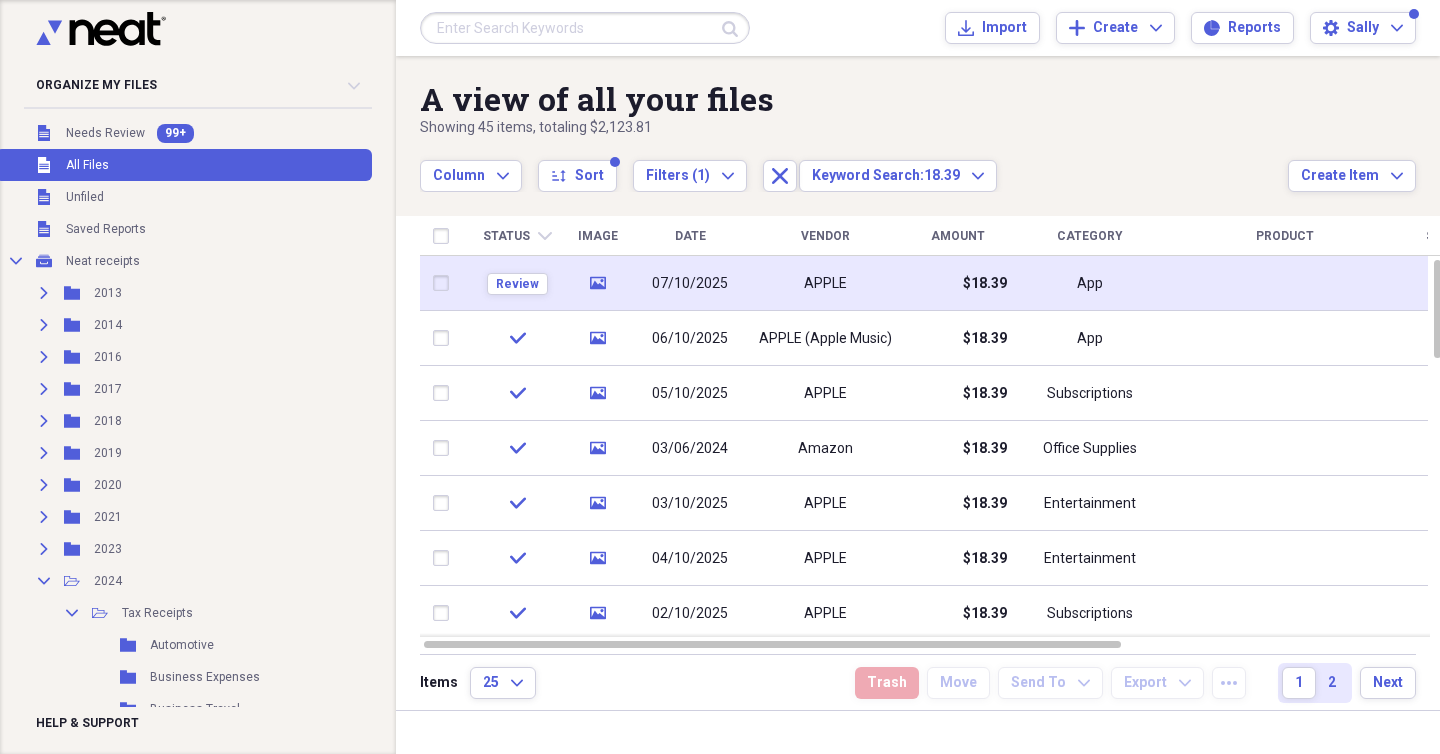 click on "APPLE" at bounding box center (825, 283) 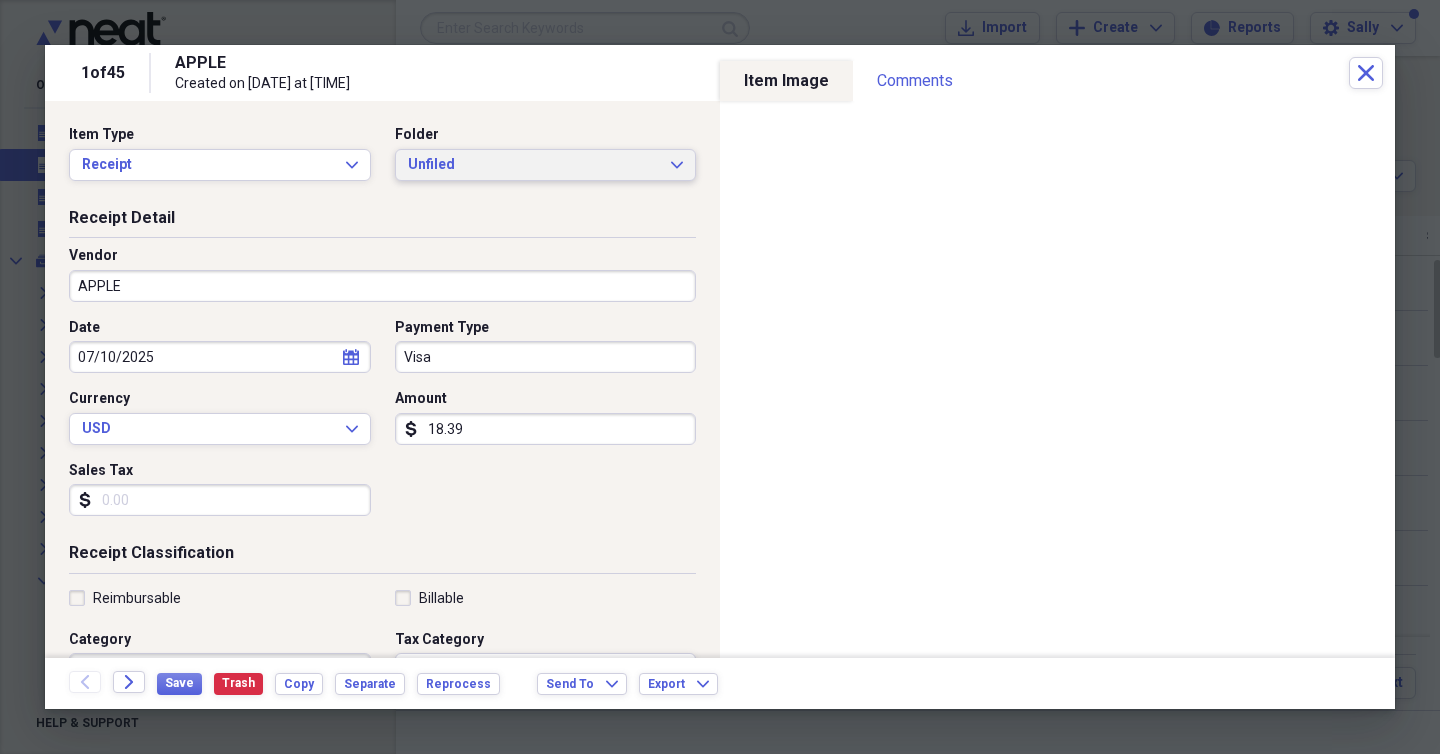 click on "Unfiled" at bounding box center [534, 165] 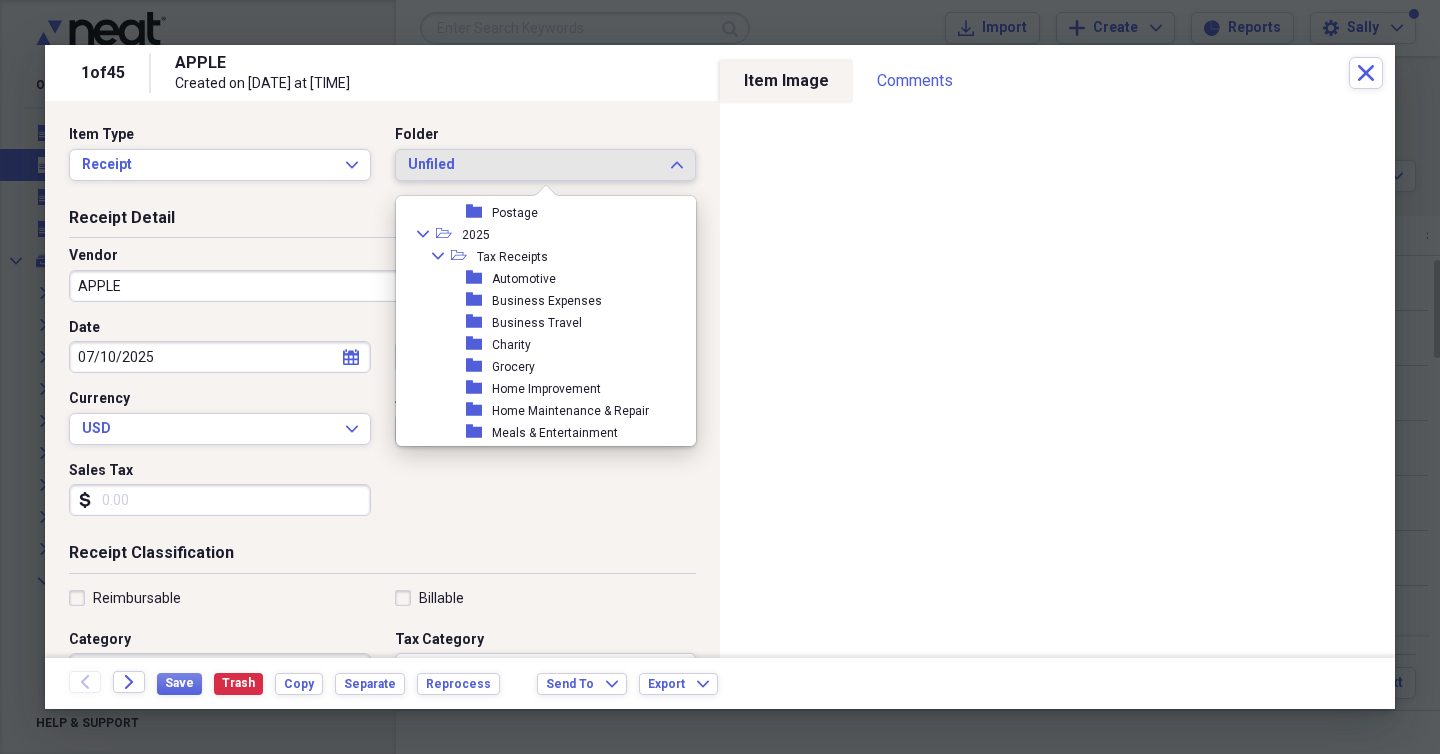 scroll, scrollTop: 560, scrollLeft: 0, axis: vertical 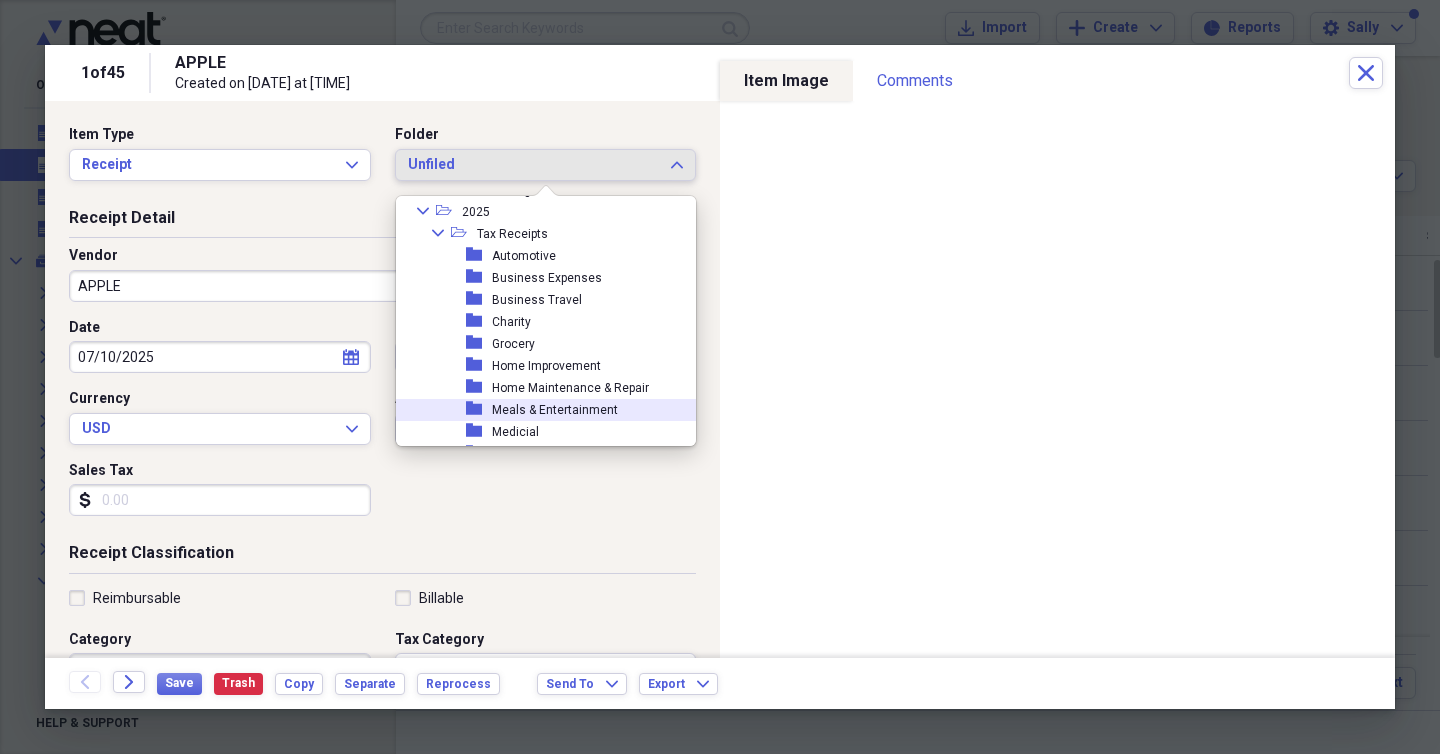 click on "Meals & Entertainment" at bounding box center [555, 410] 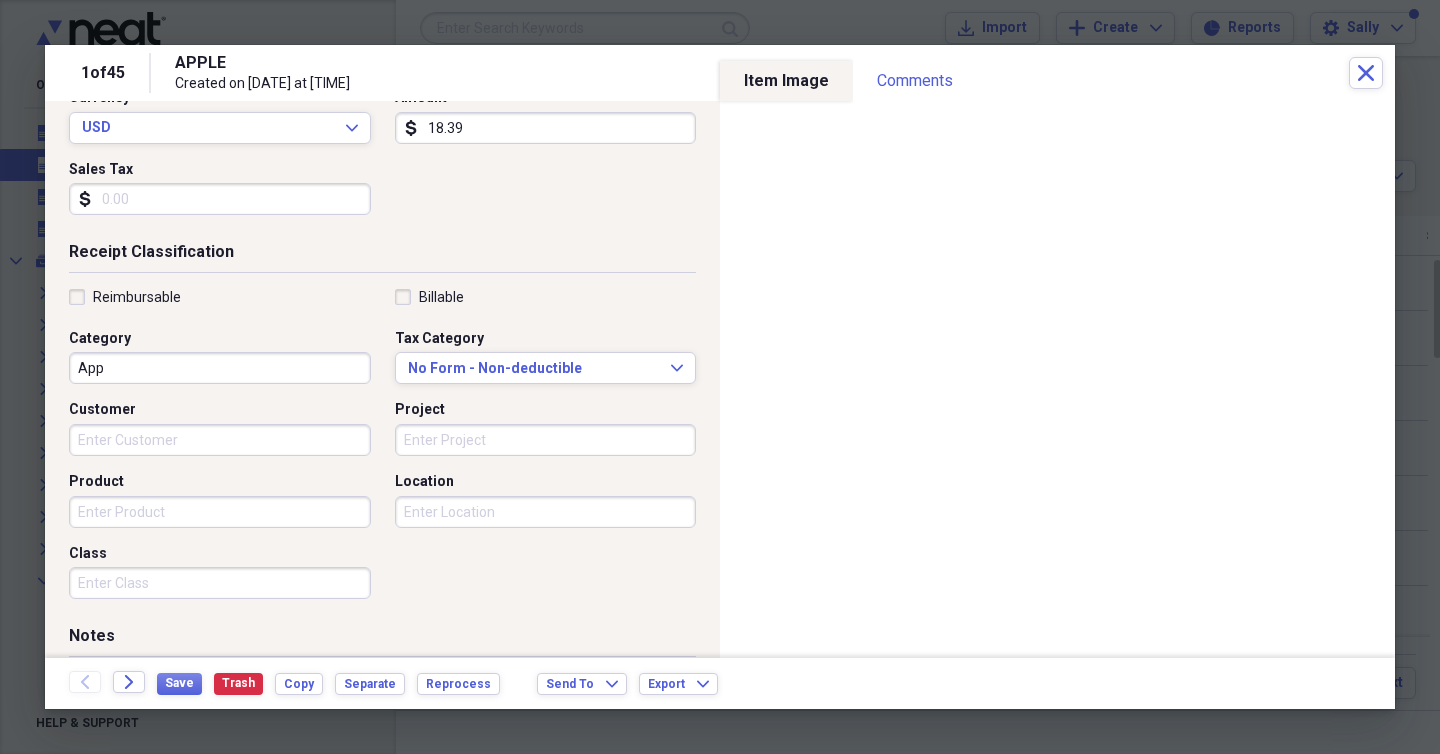 scroll, scrollTop: 236, scrollLeft: 0, axis: vertical 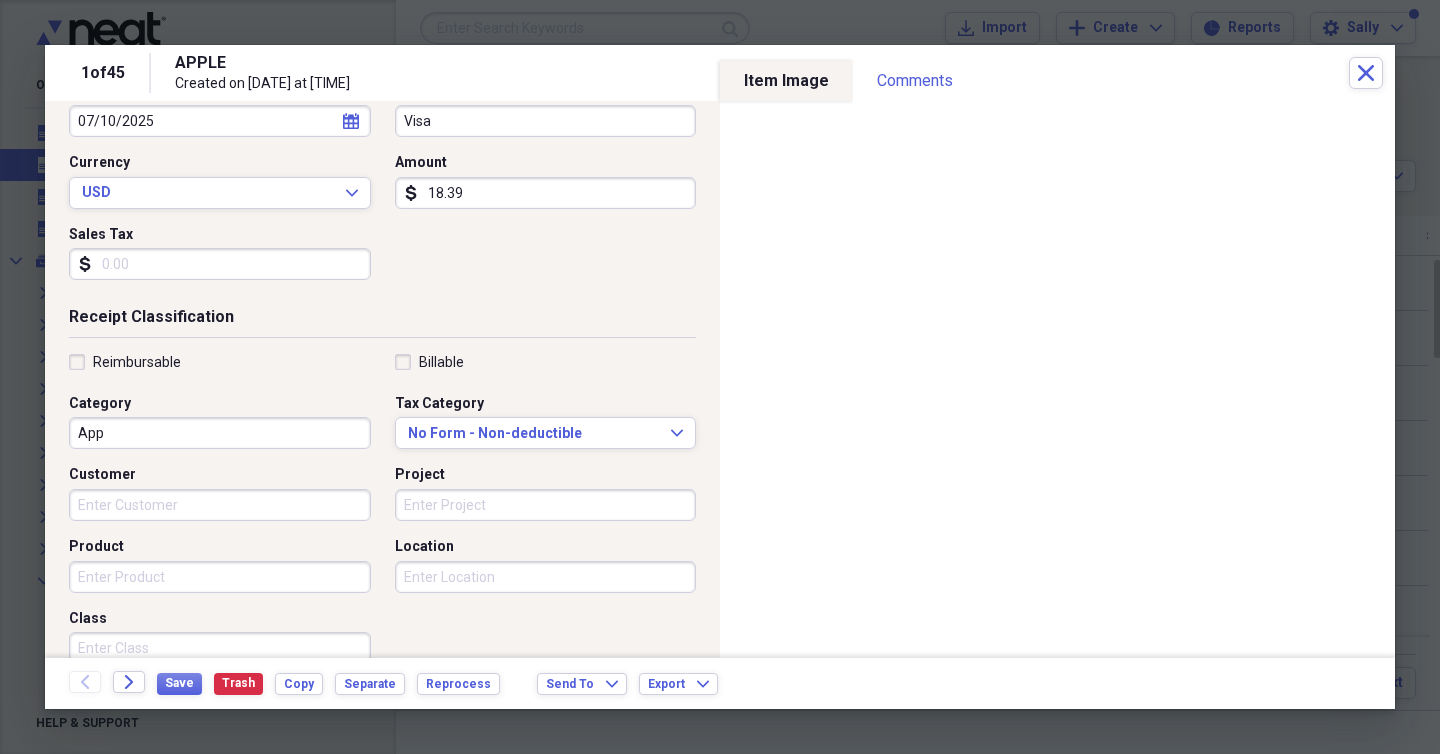 click on "App" at bounding box center (220, 433) 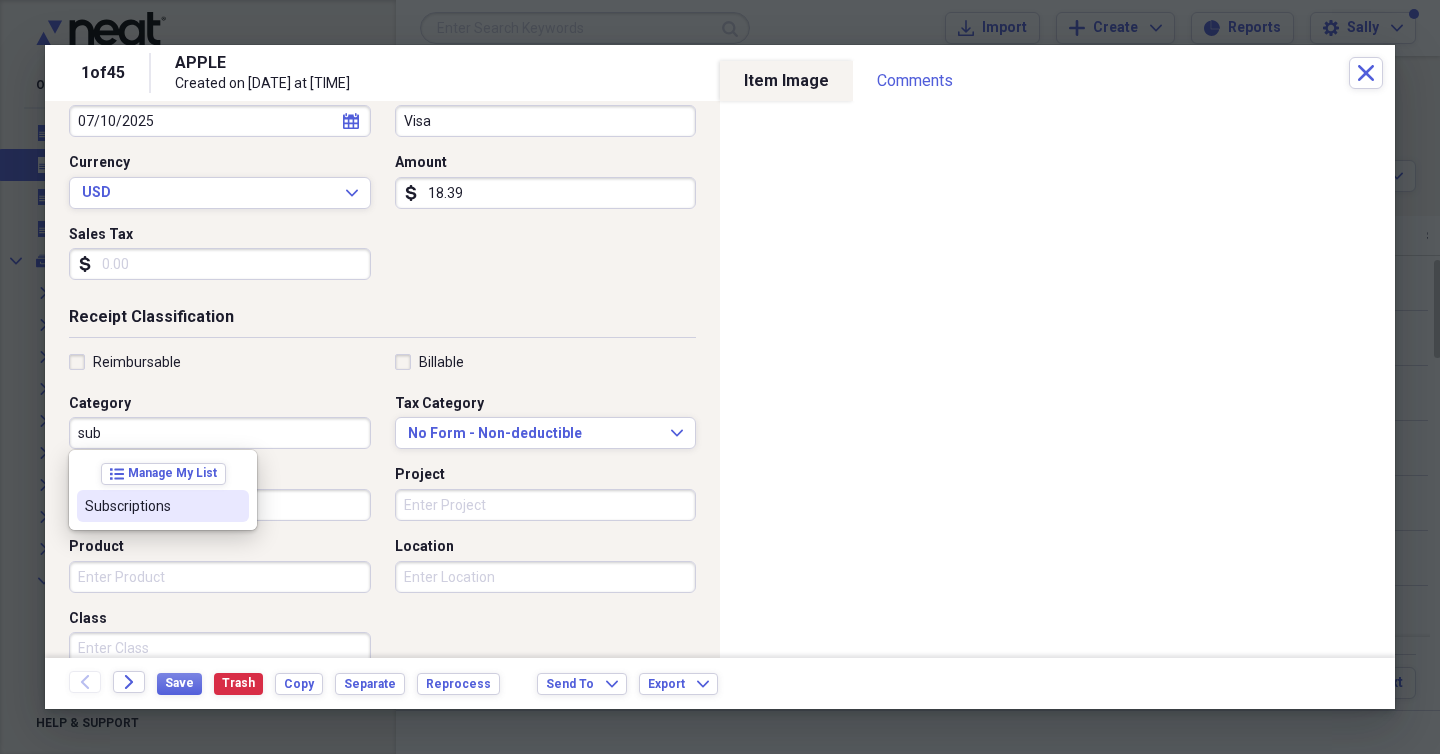 click on "Subscriptions" at bounding box center (163, 506) 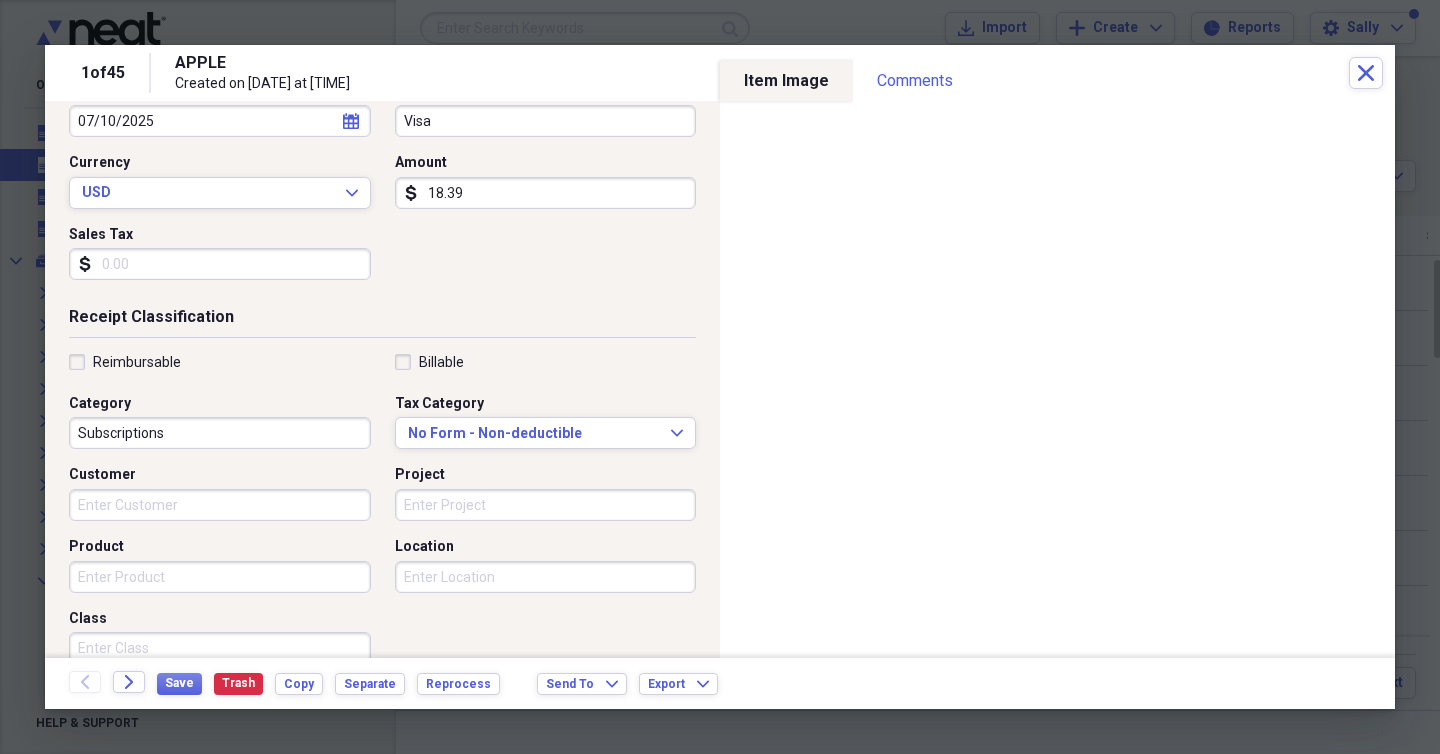 scroll, scrollTop: 0, scrollLeft: 0, axis: both 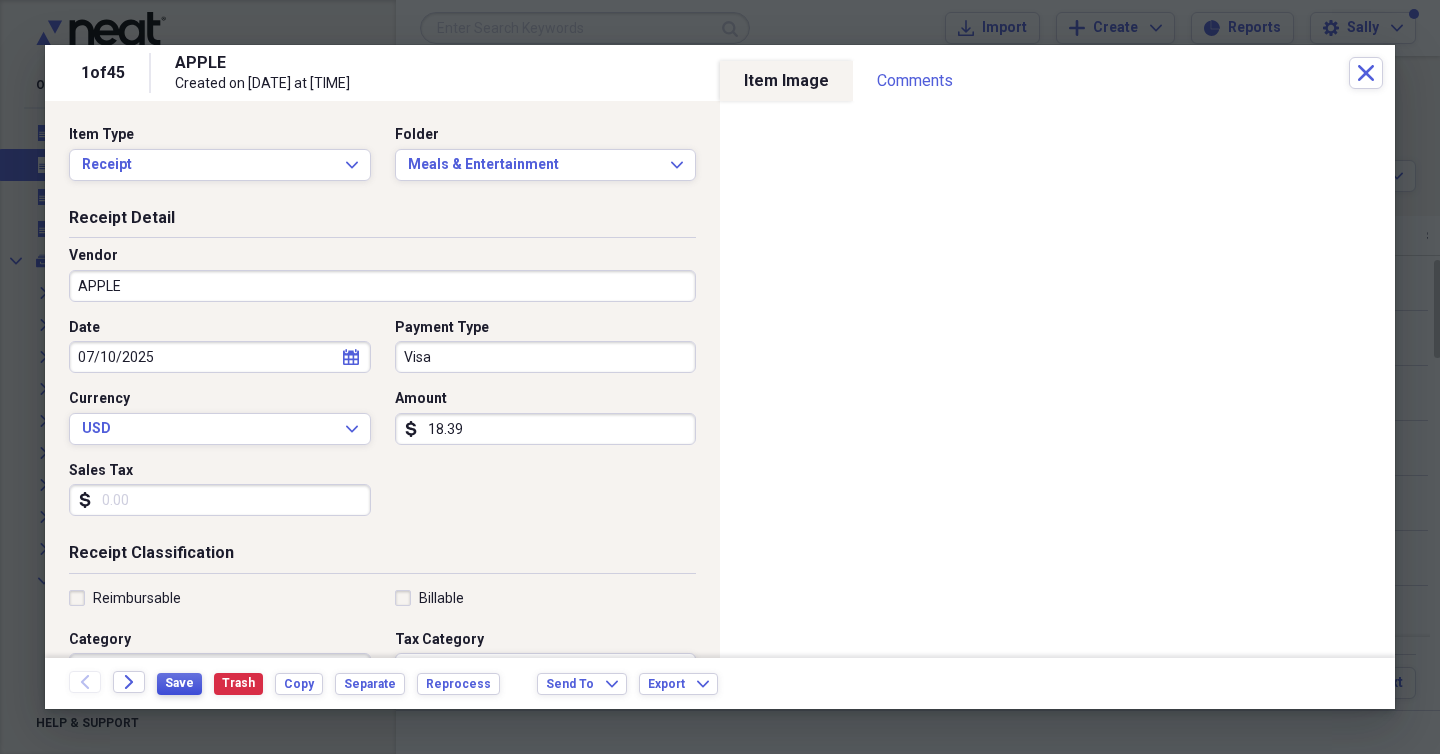 click on "Save" at bounding box center (179, 683) 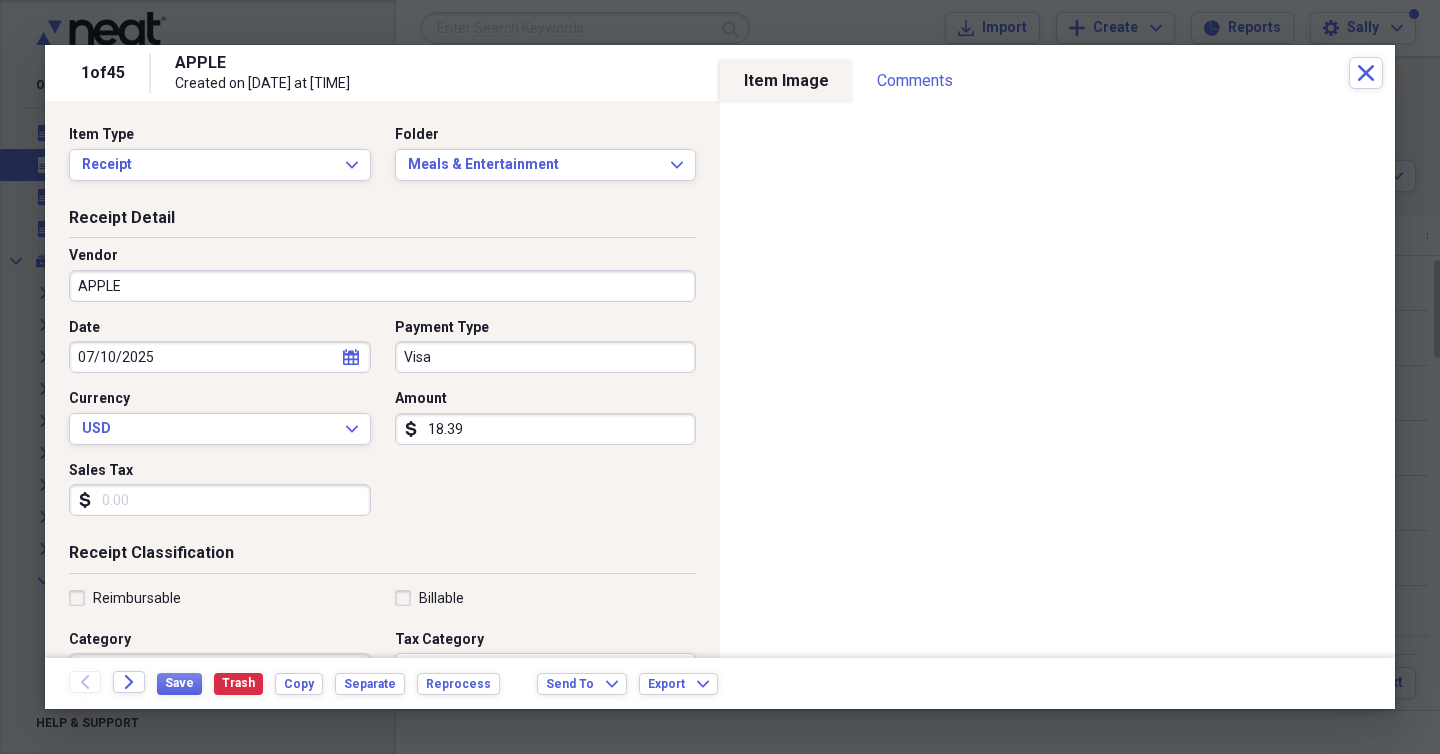 click on "Sales Tax" at bounding box center [220, 500] 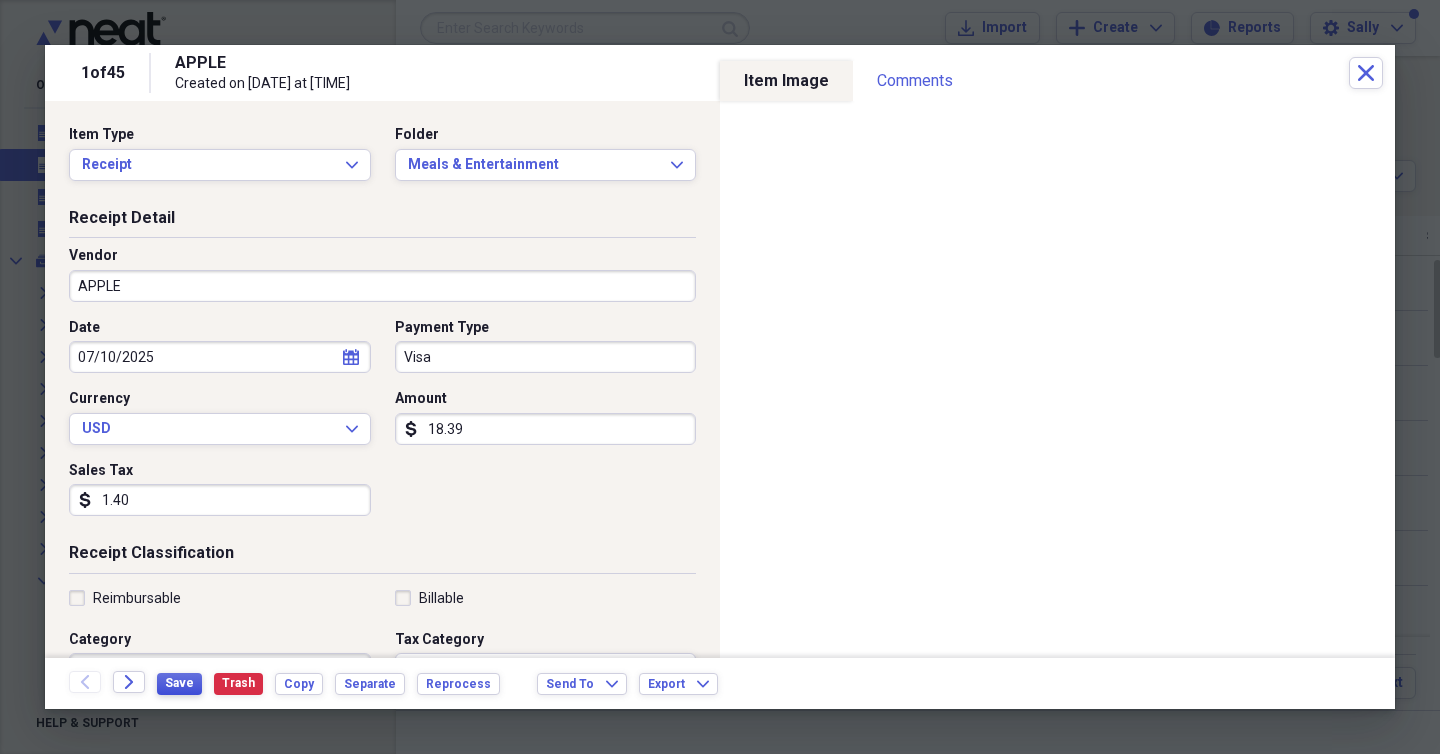 type on "1.40" 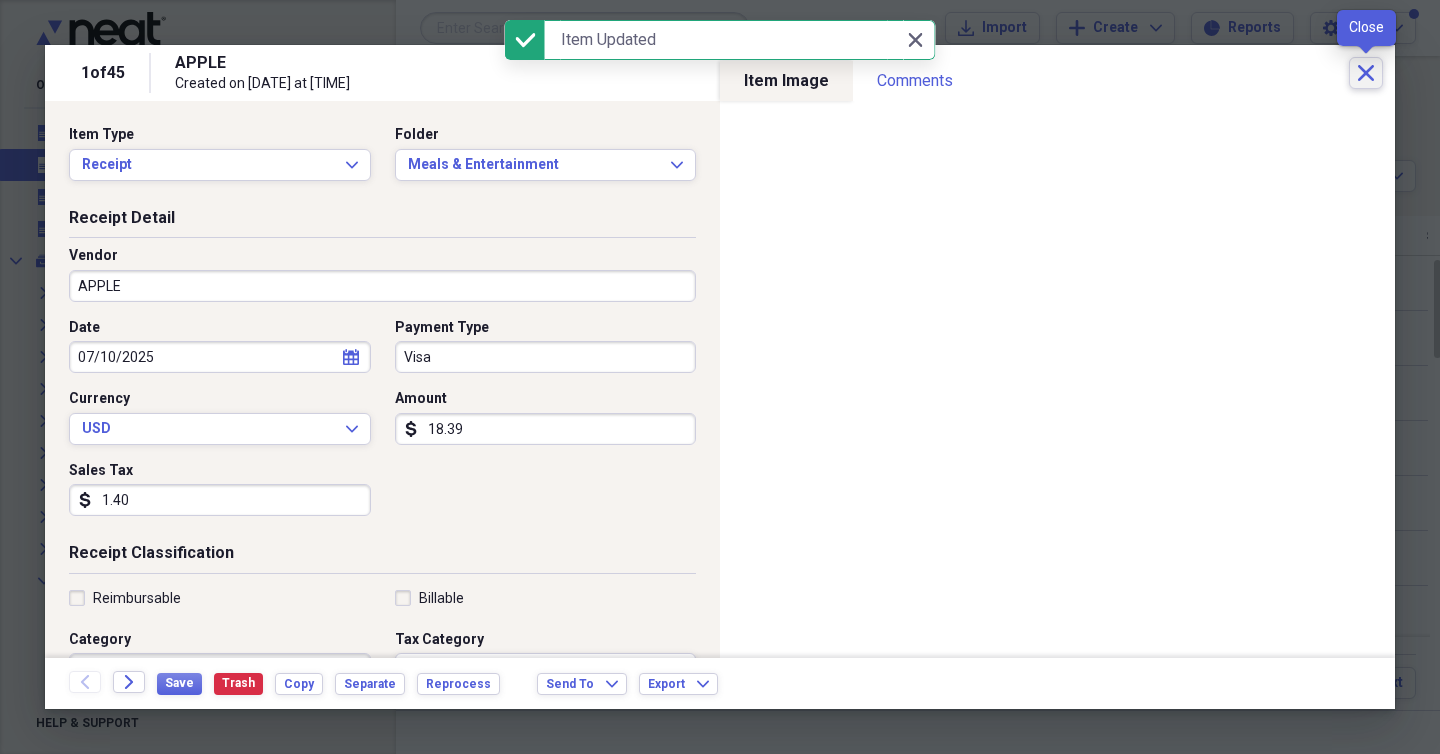 click on "Close" 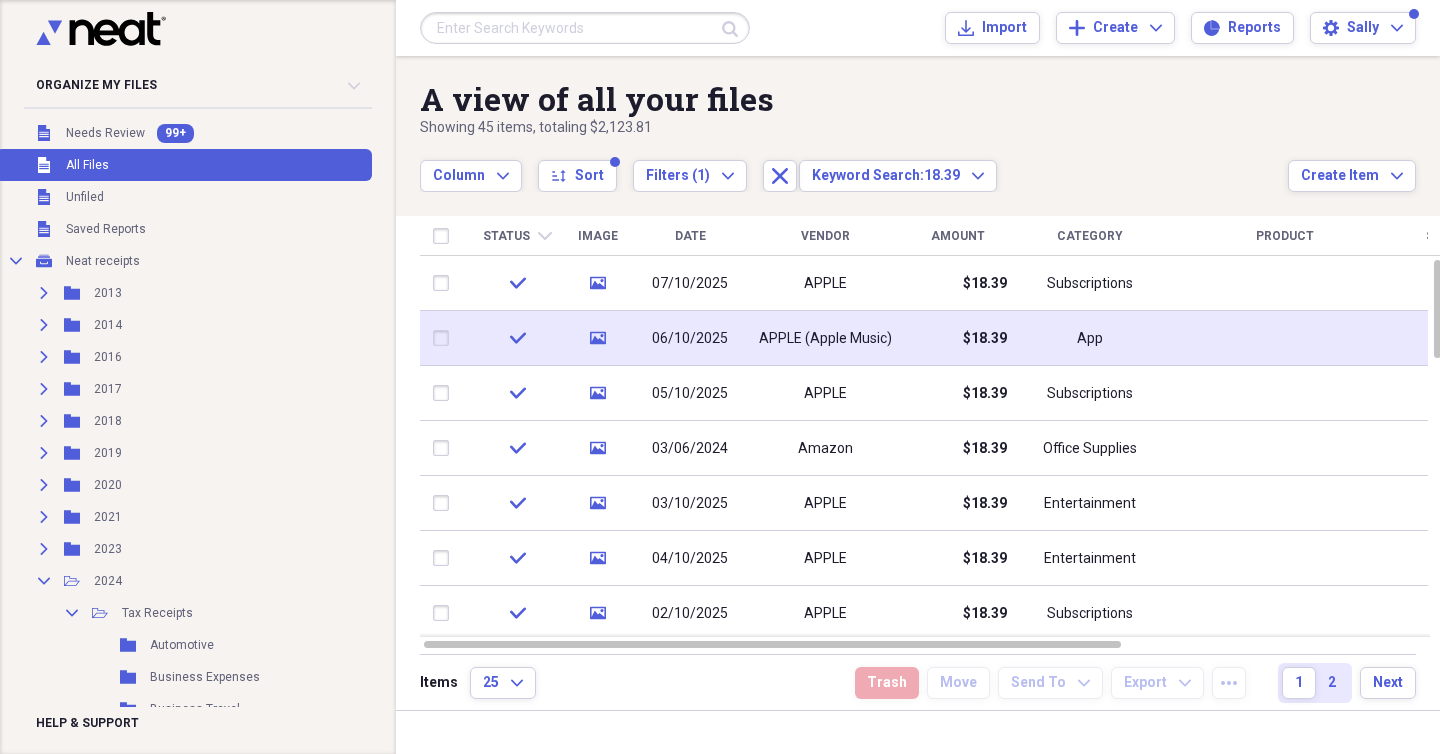 click on "APPLE (Apple Music)" at bounding box center (825, 338) 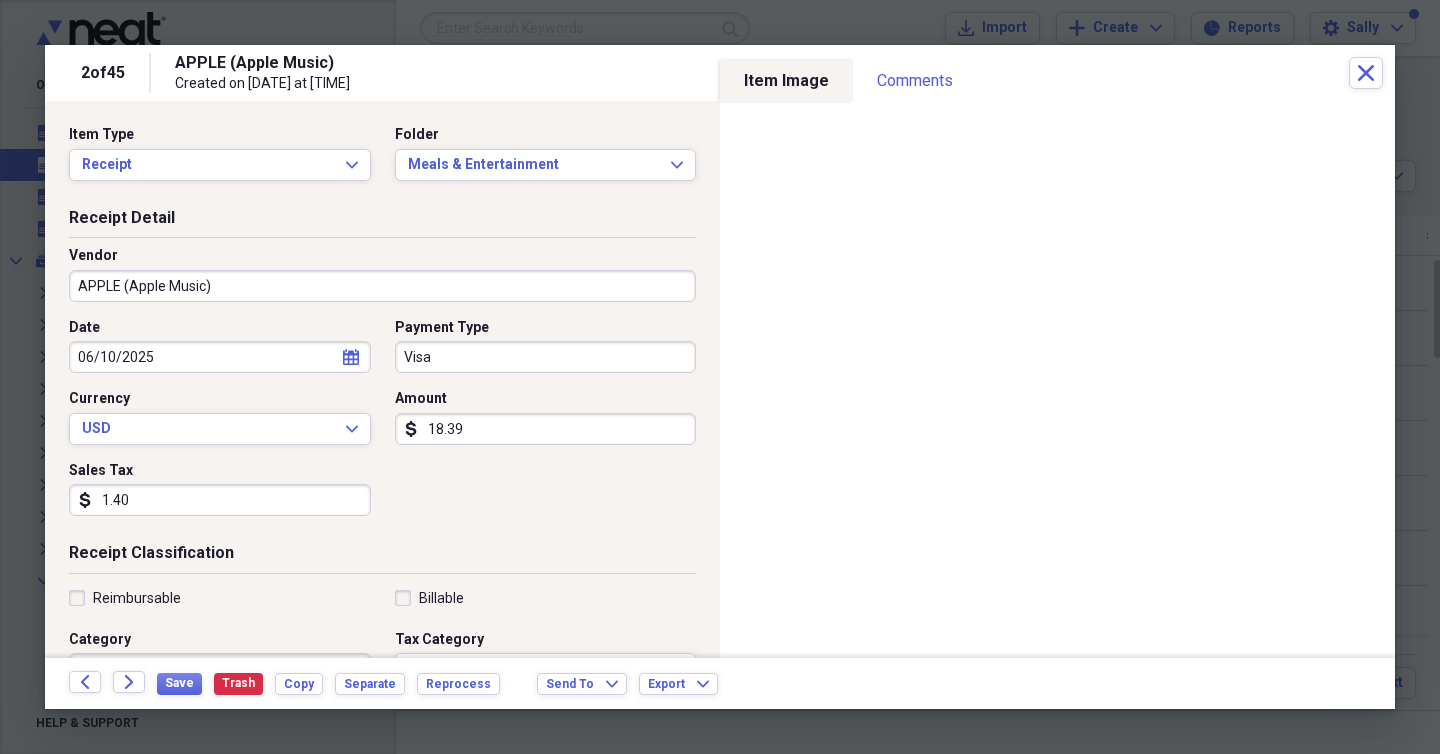 click on "APPLE (Apple Music)" at bounding box center (382, 286) 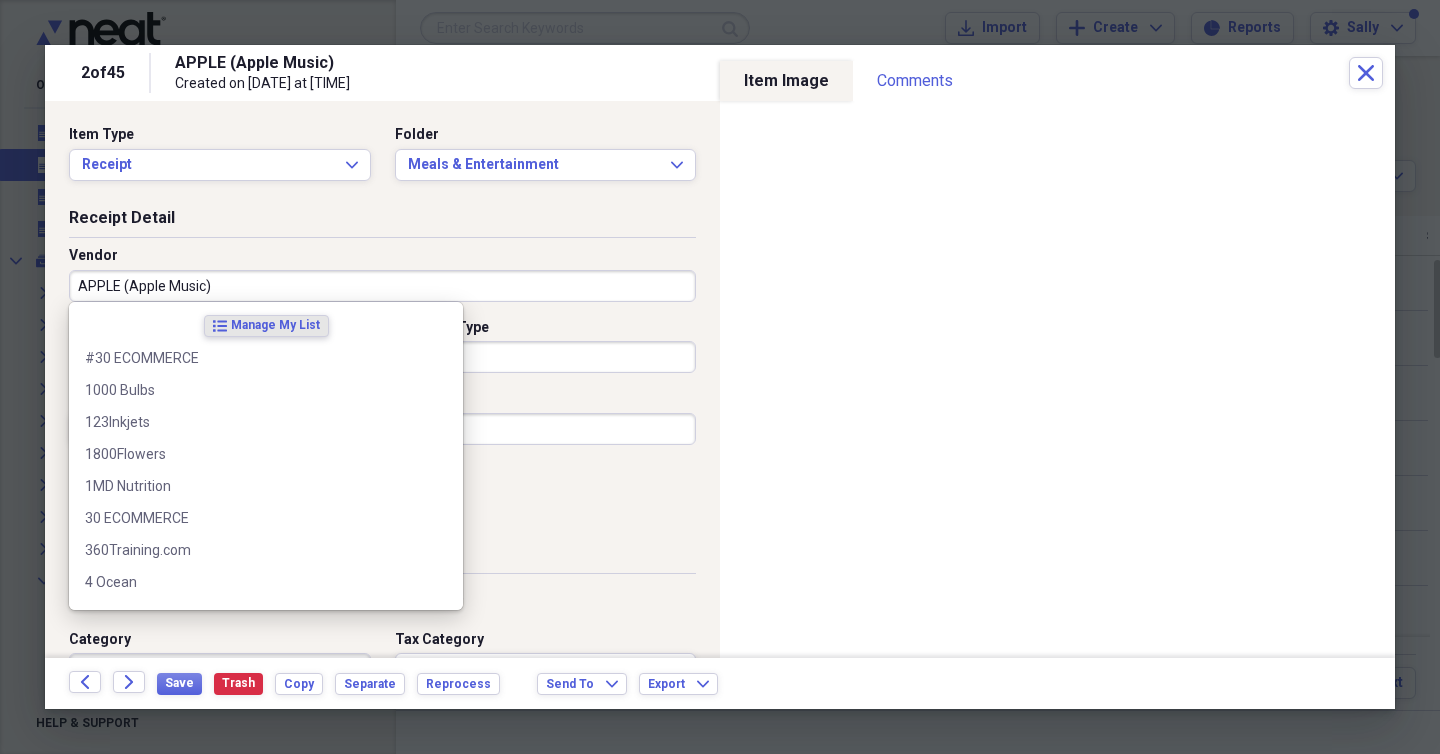 click on "APPLE (Apple Music)" at bounding box center [382, 286] 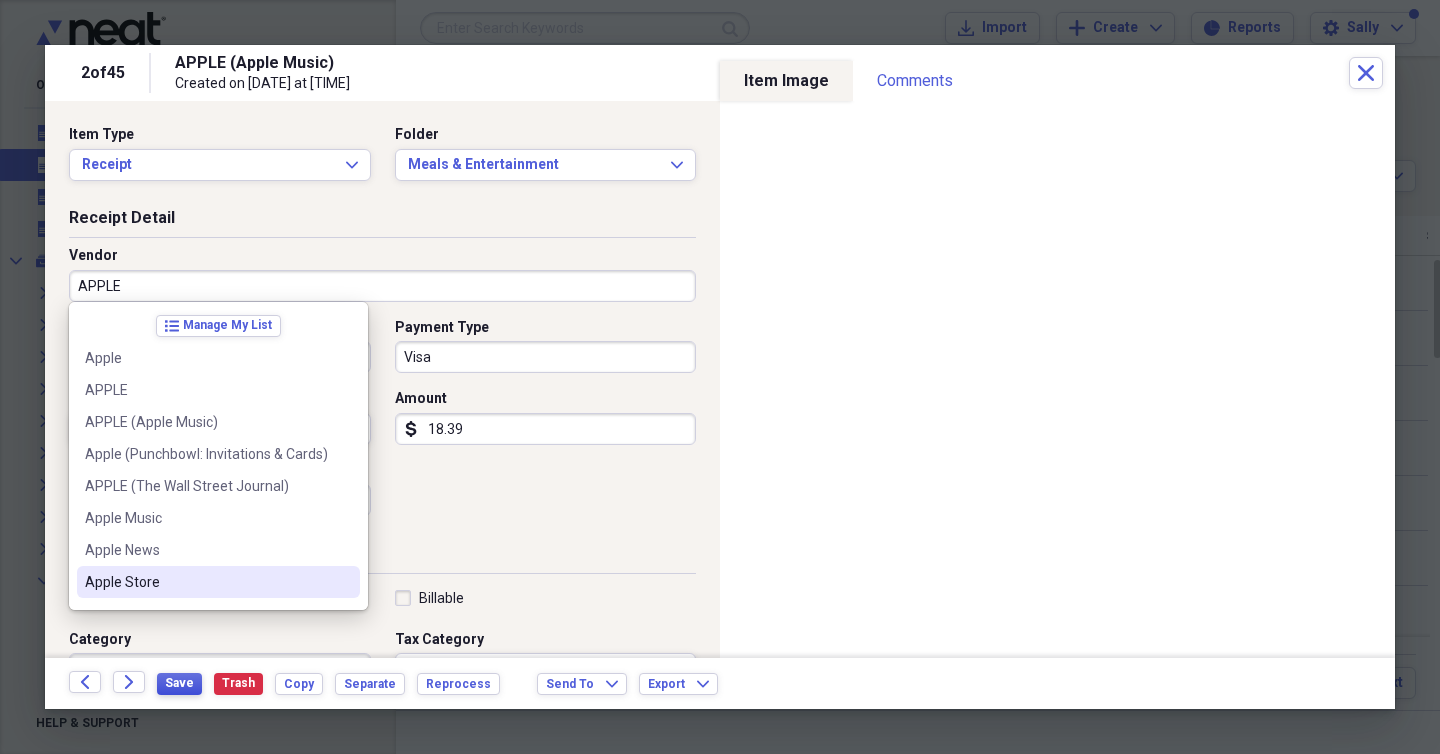 click on "Save" at bounding box center (179, 683) 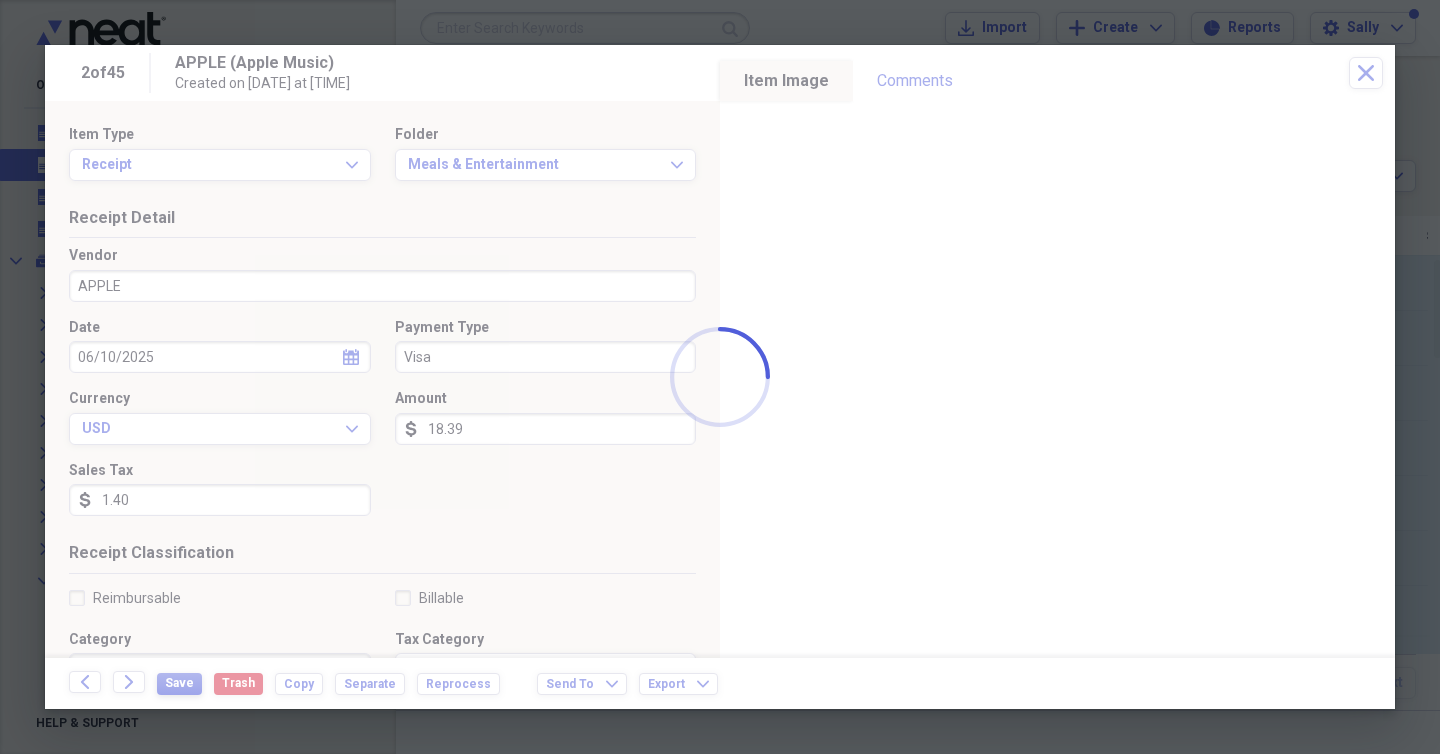 type on "APPLE" 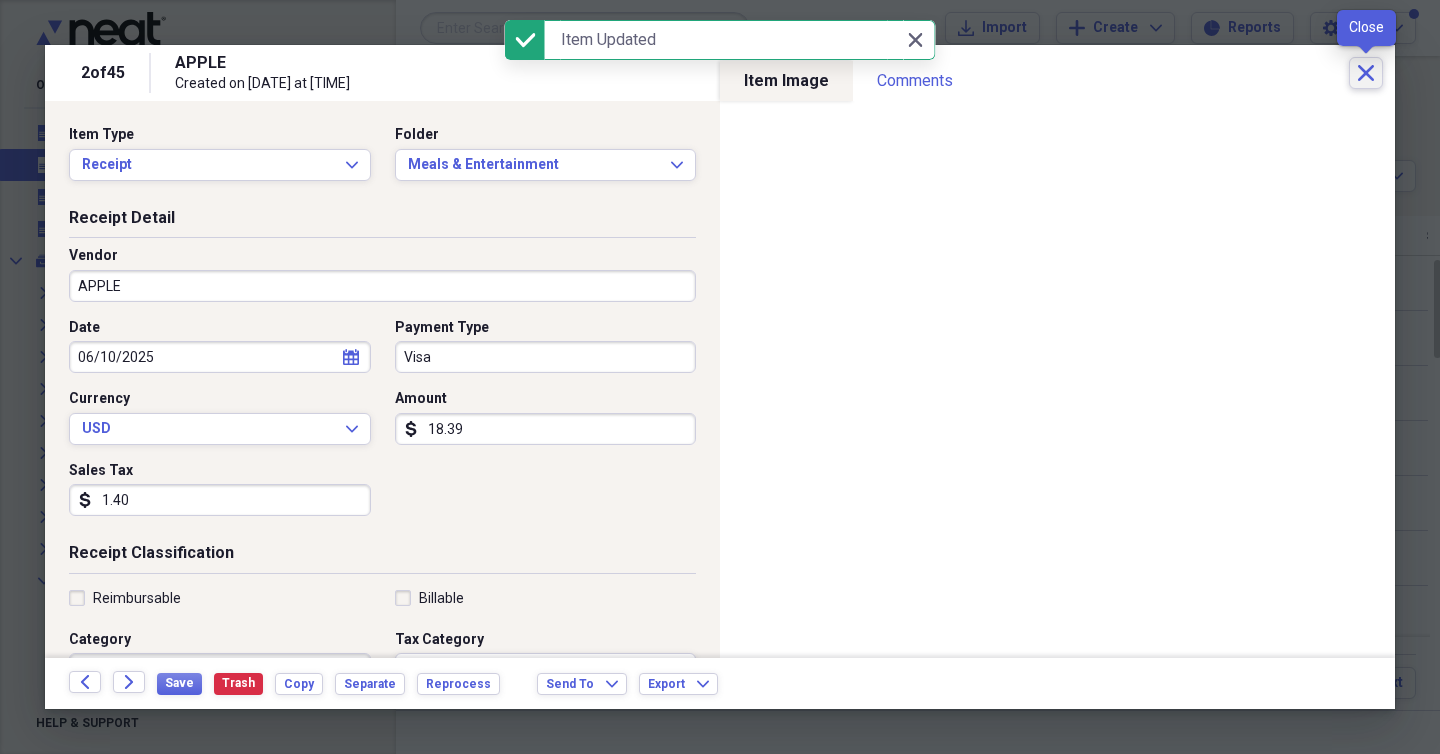 click on "Close" at bounding box center [1366, 73] 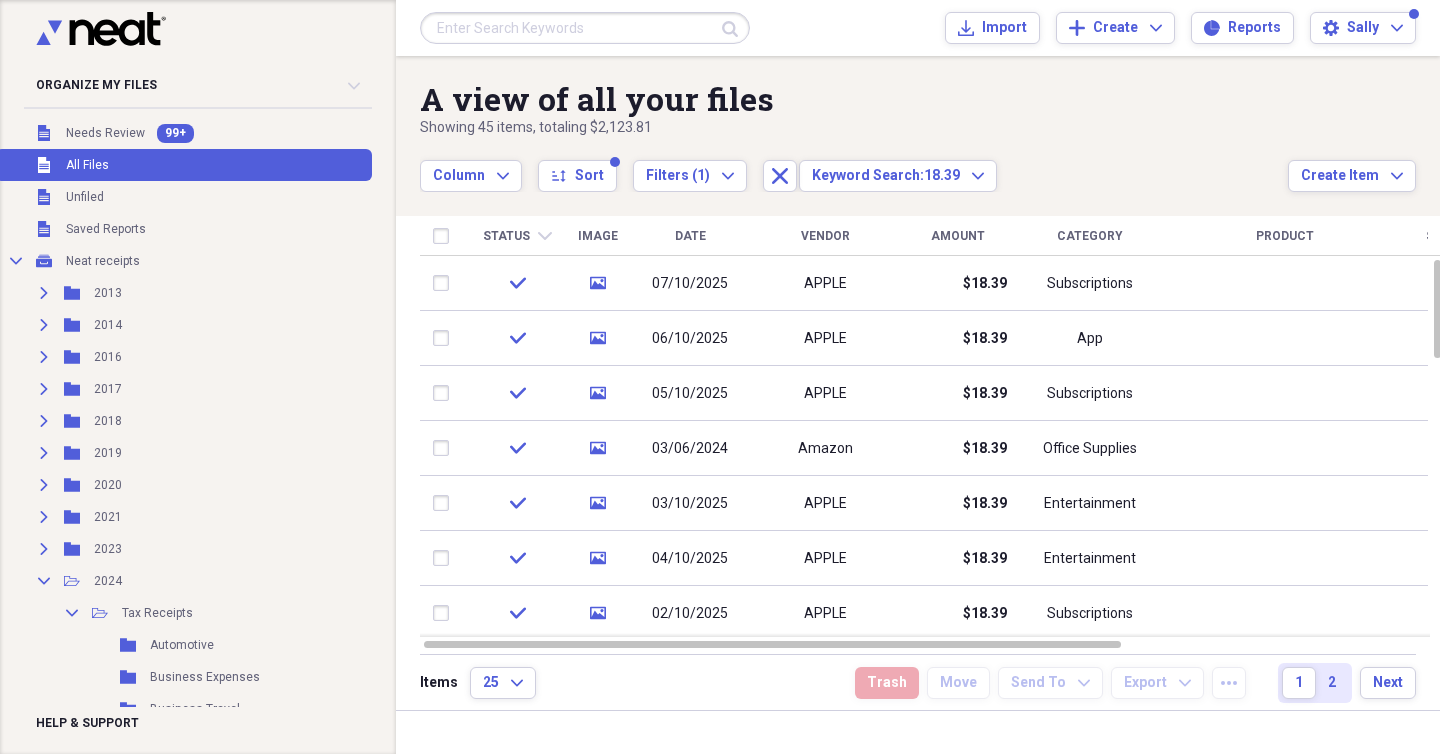 click at bounding box center [585, 28] 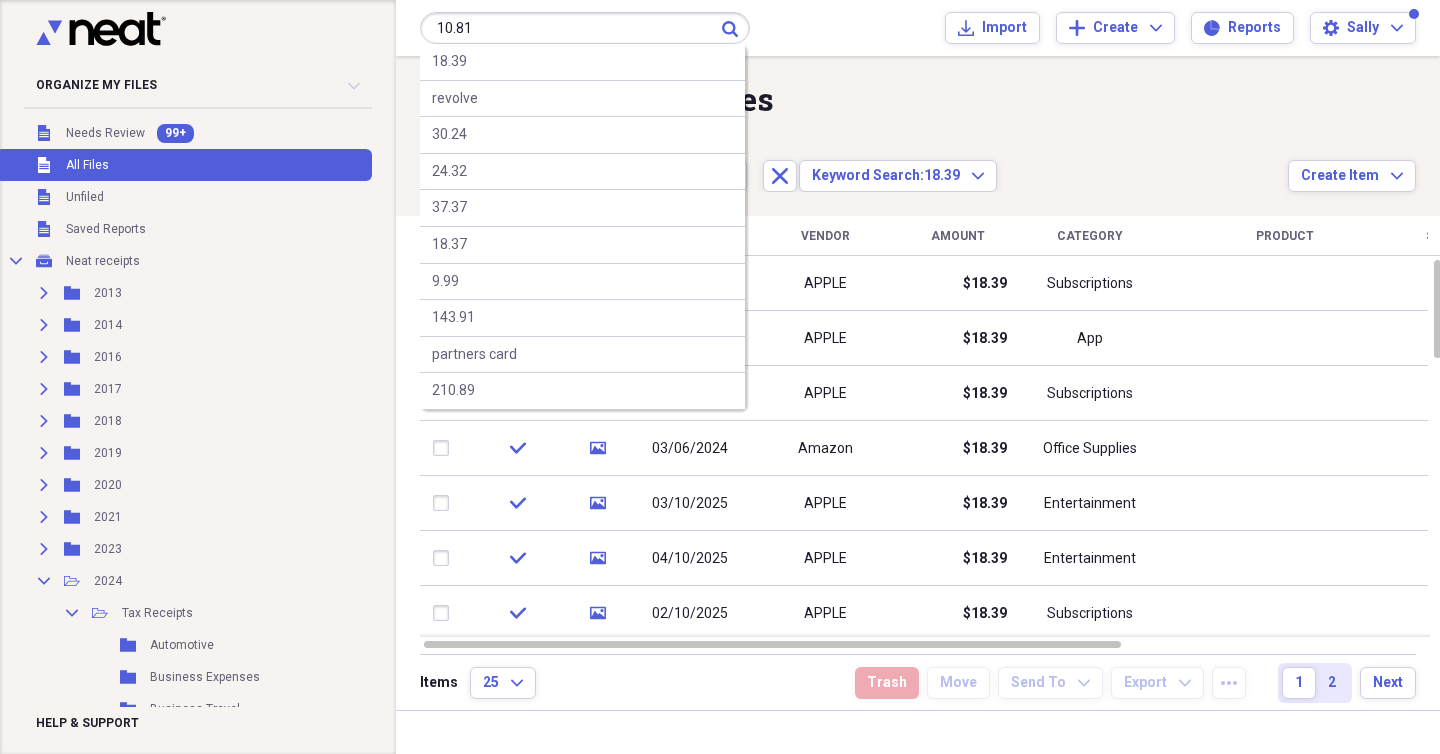 type on "10.81" 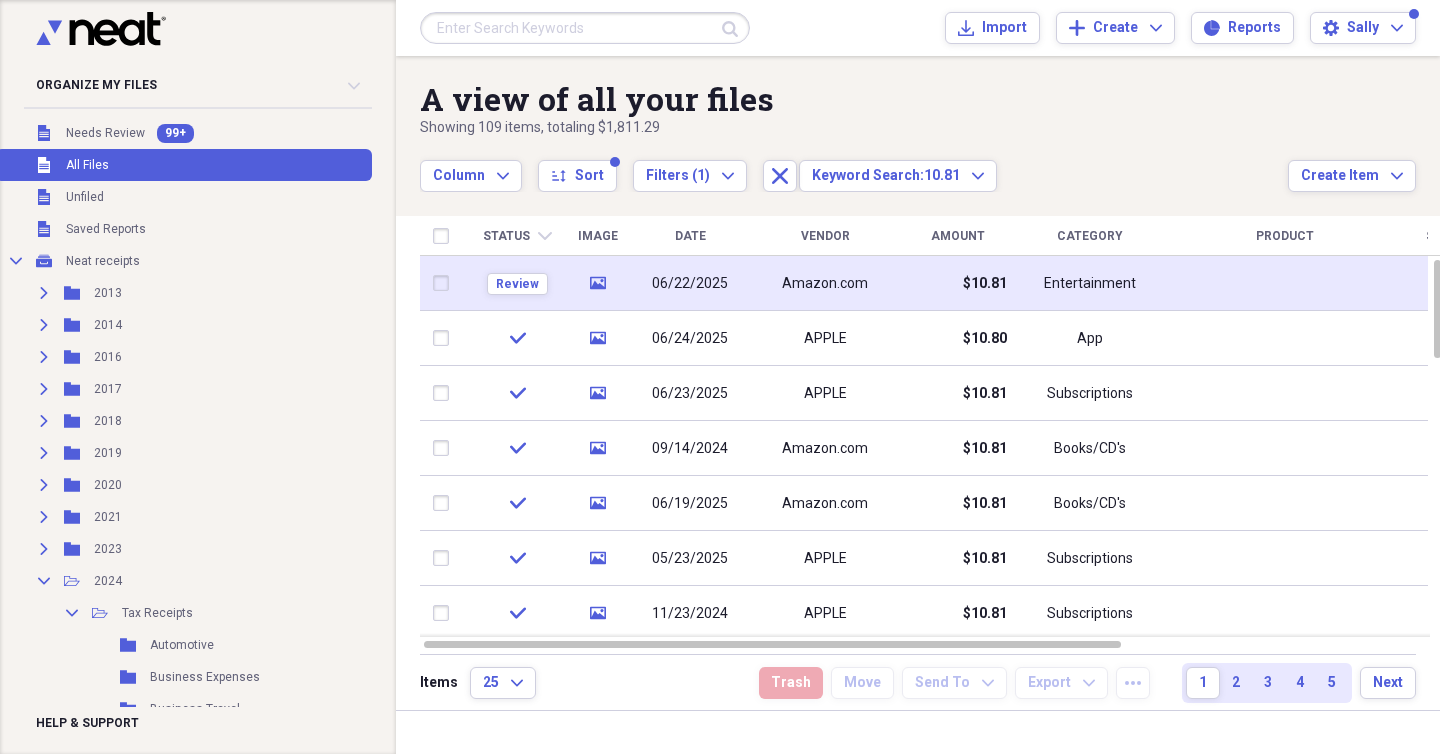 click on "media" 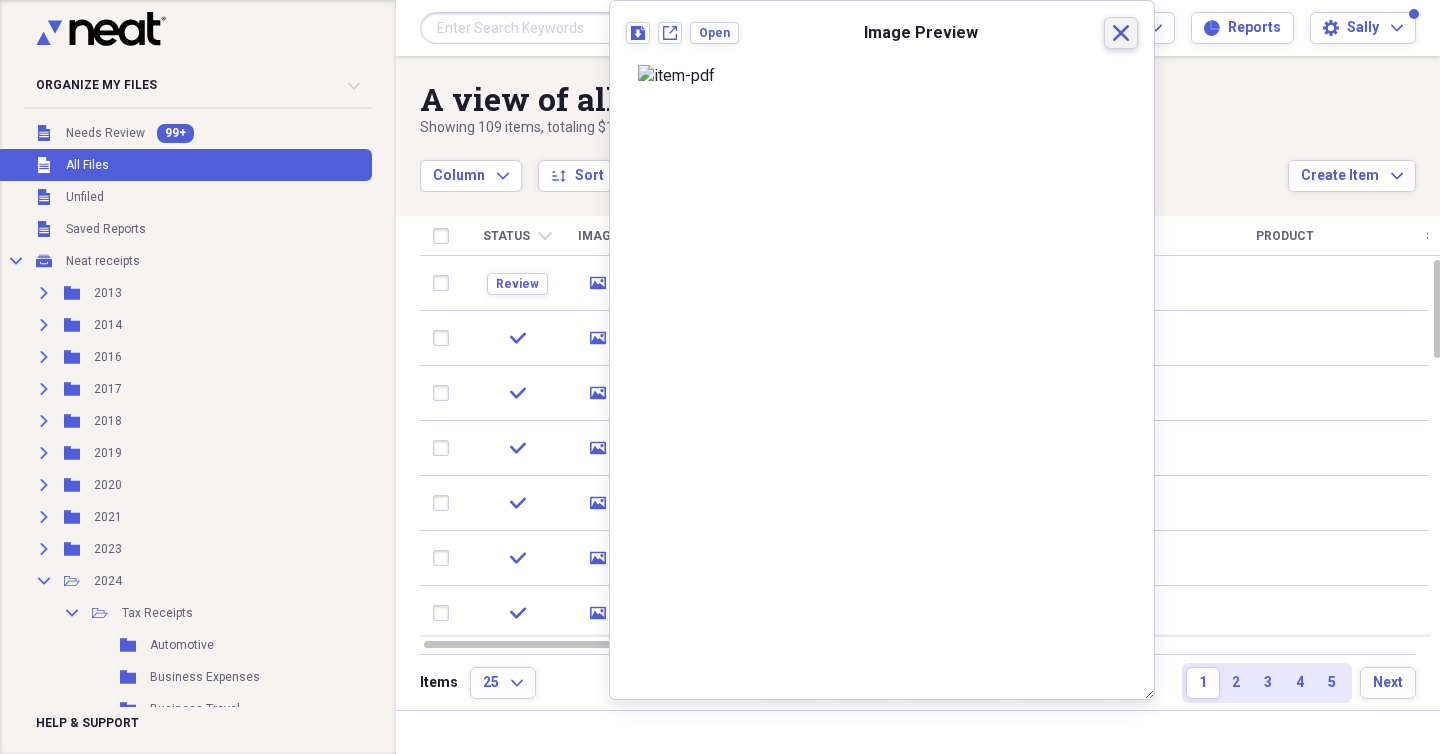 click on "Close" 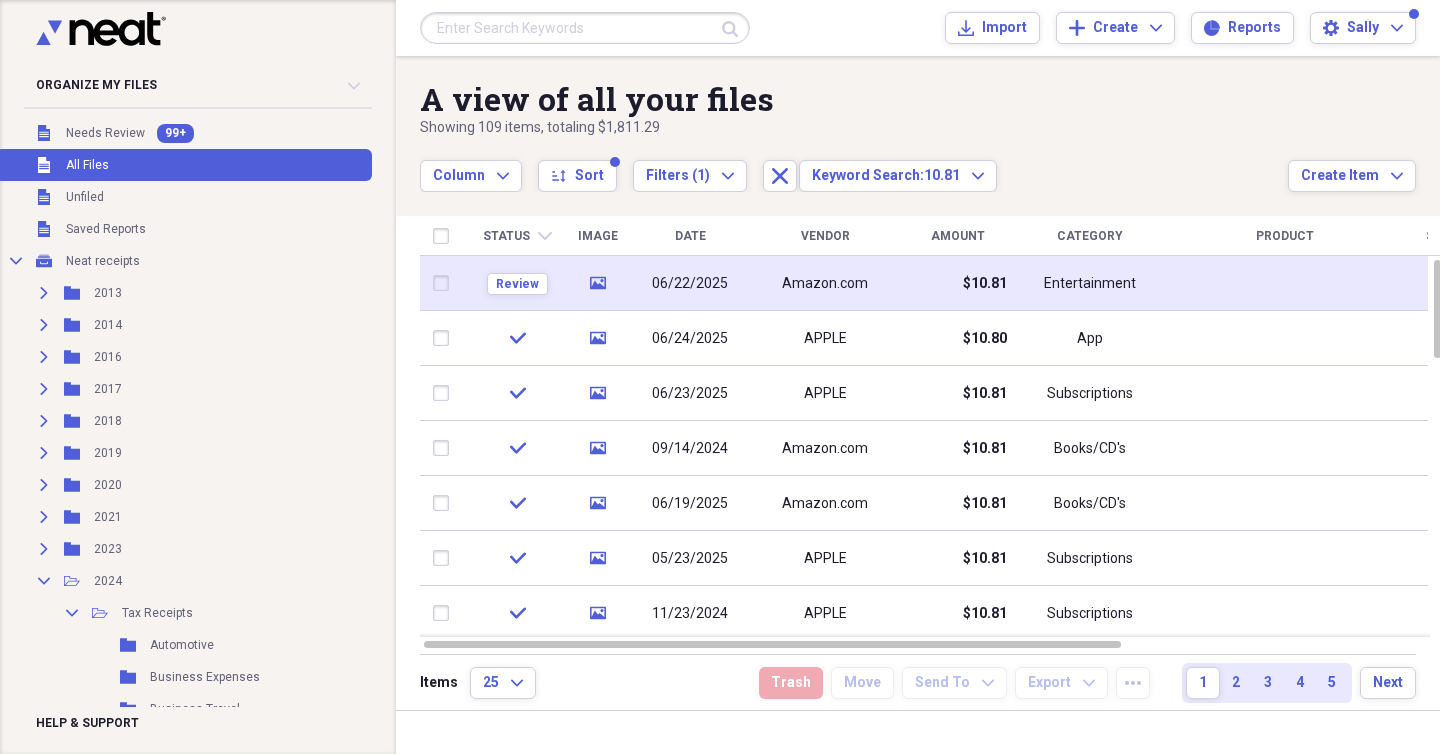 click on "Amazon.com" at bounding box center [825, 284] 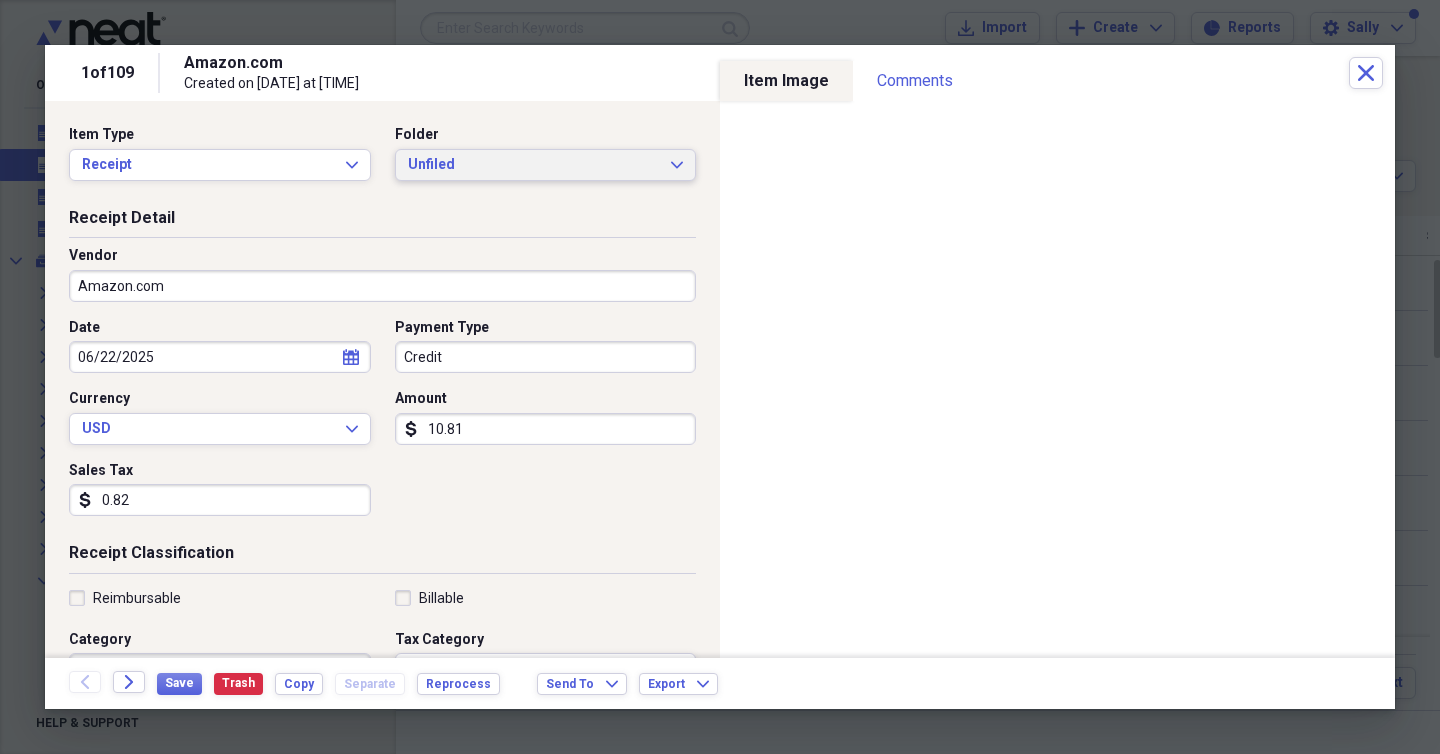 click on "Unfiled" at bounding box center [534, 165] 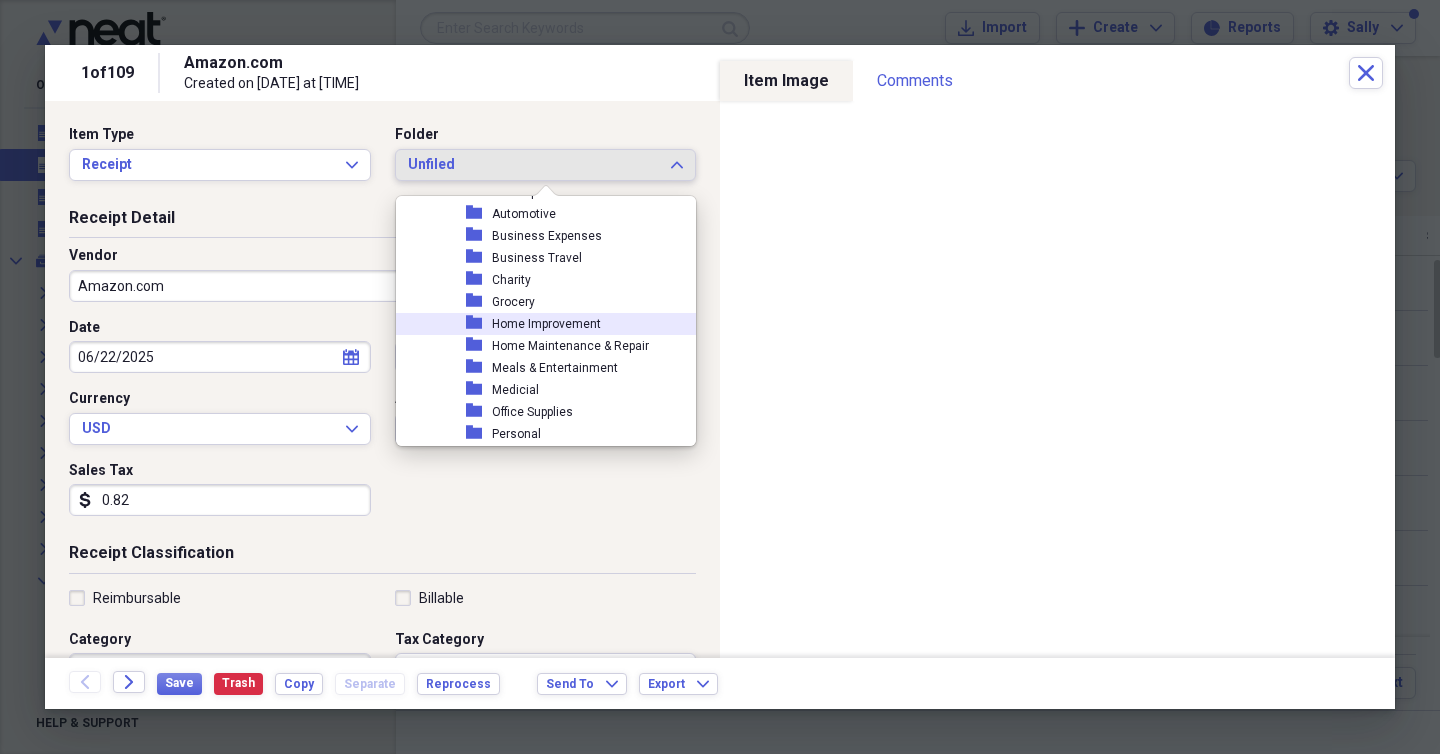 scroll, scrollTop: 615, scrollLeft: 0, axis: vertical 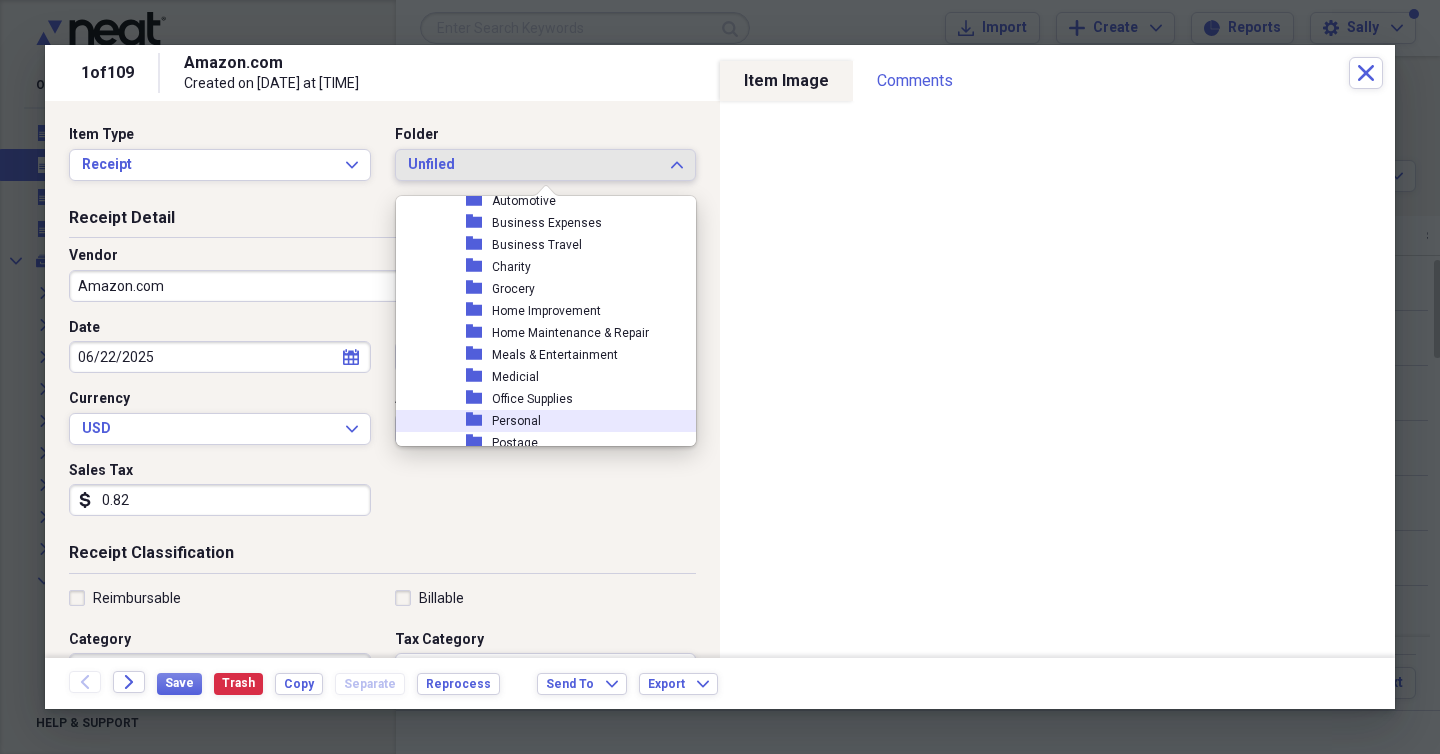 click on "Personal" at bounding box center [516, 421] 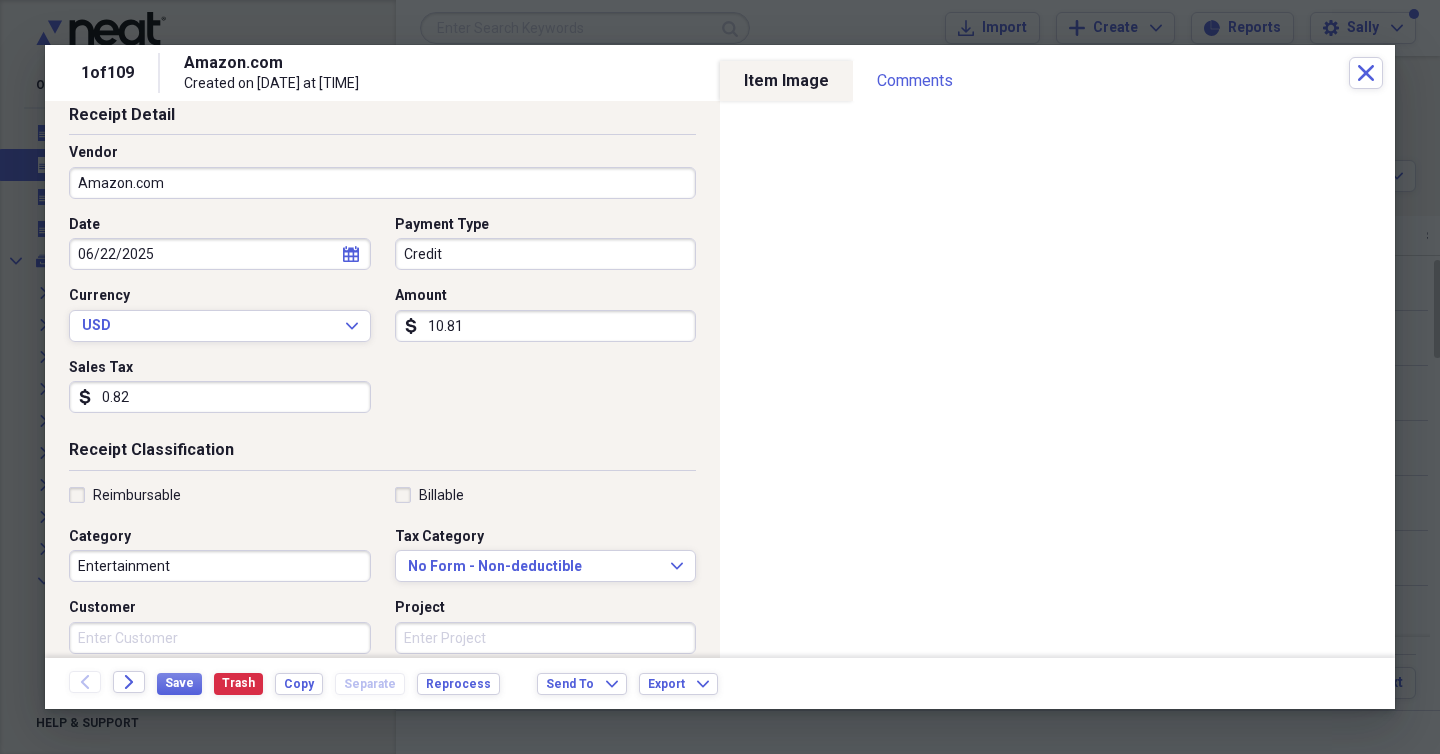 scroll, scrollTop: 95, scrollLeft: 0, axis: vertical 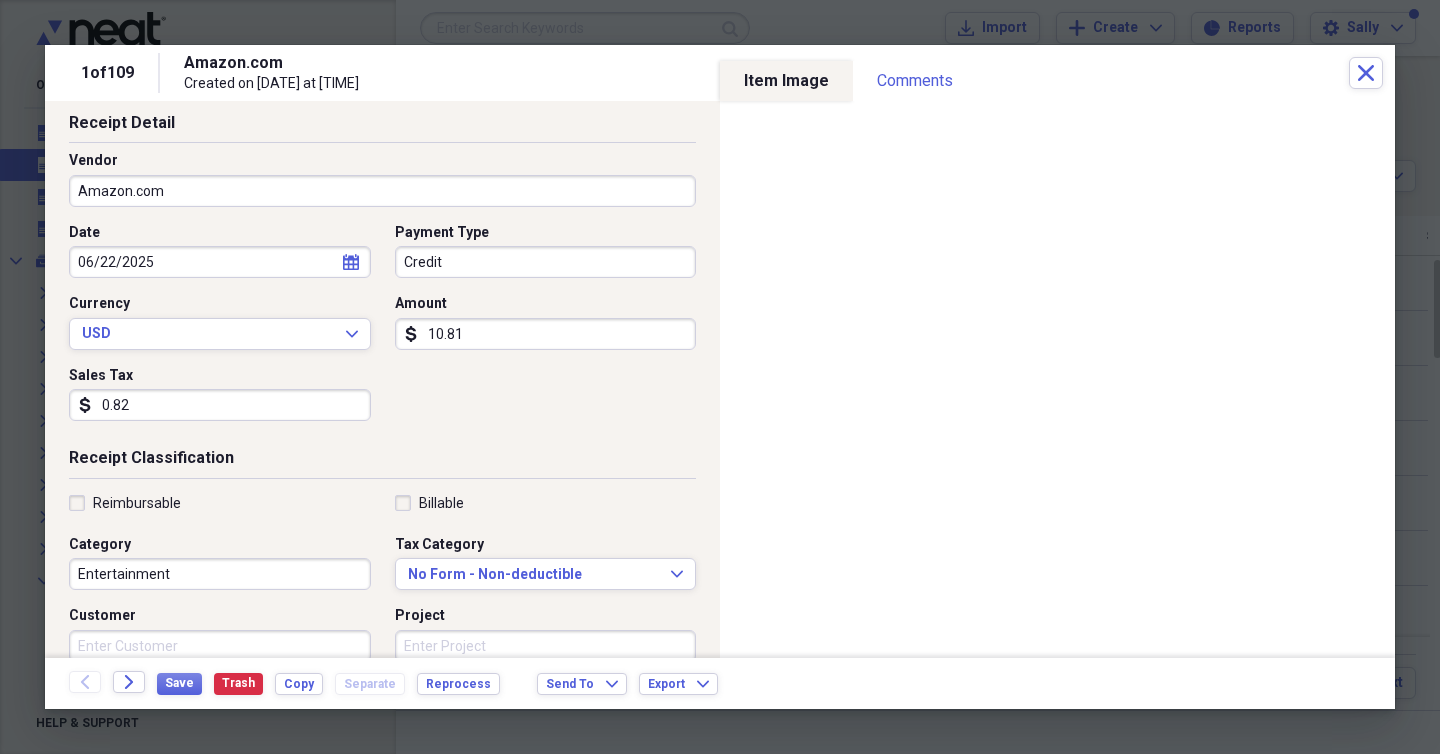 click on "10.81" at bounding box center (546, 334) 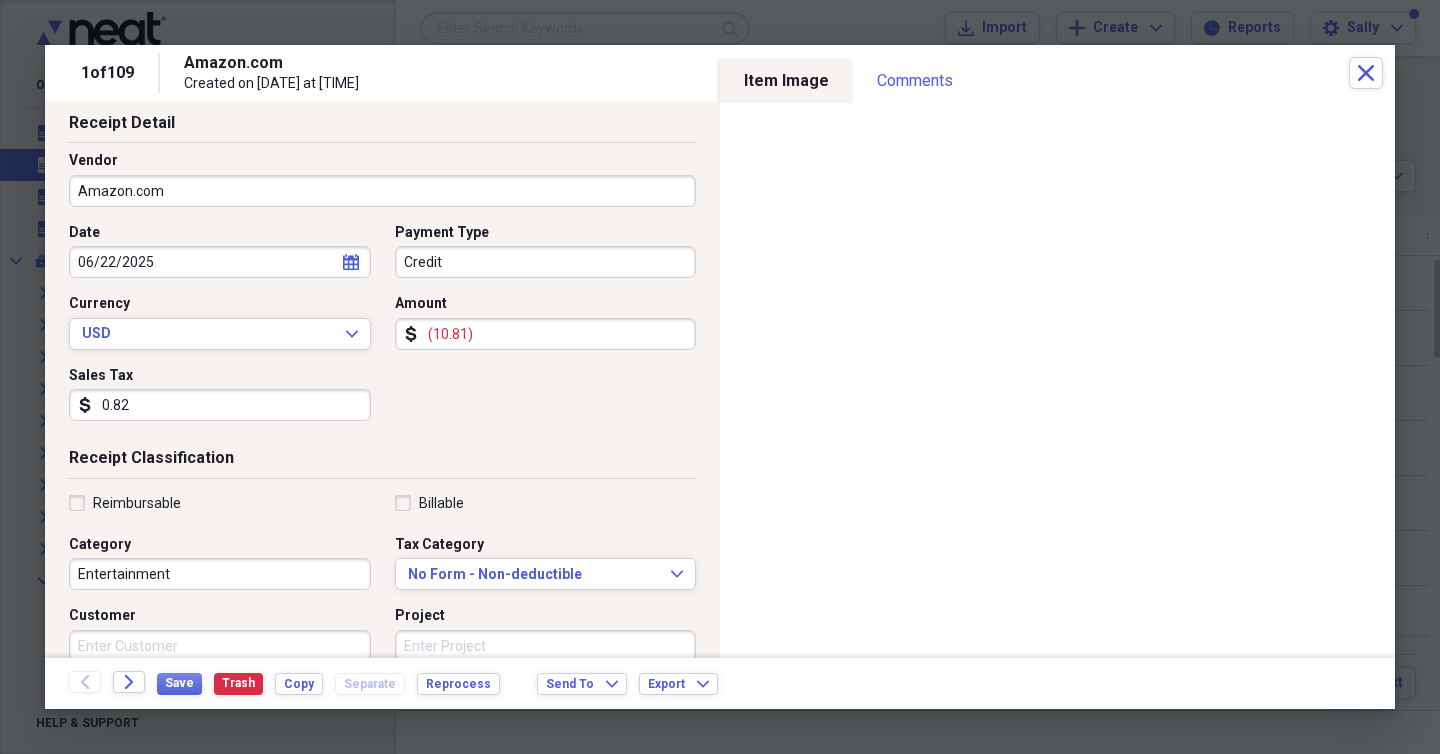 click on "0.82" at bounding box center [220, 405] 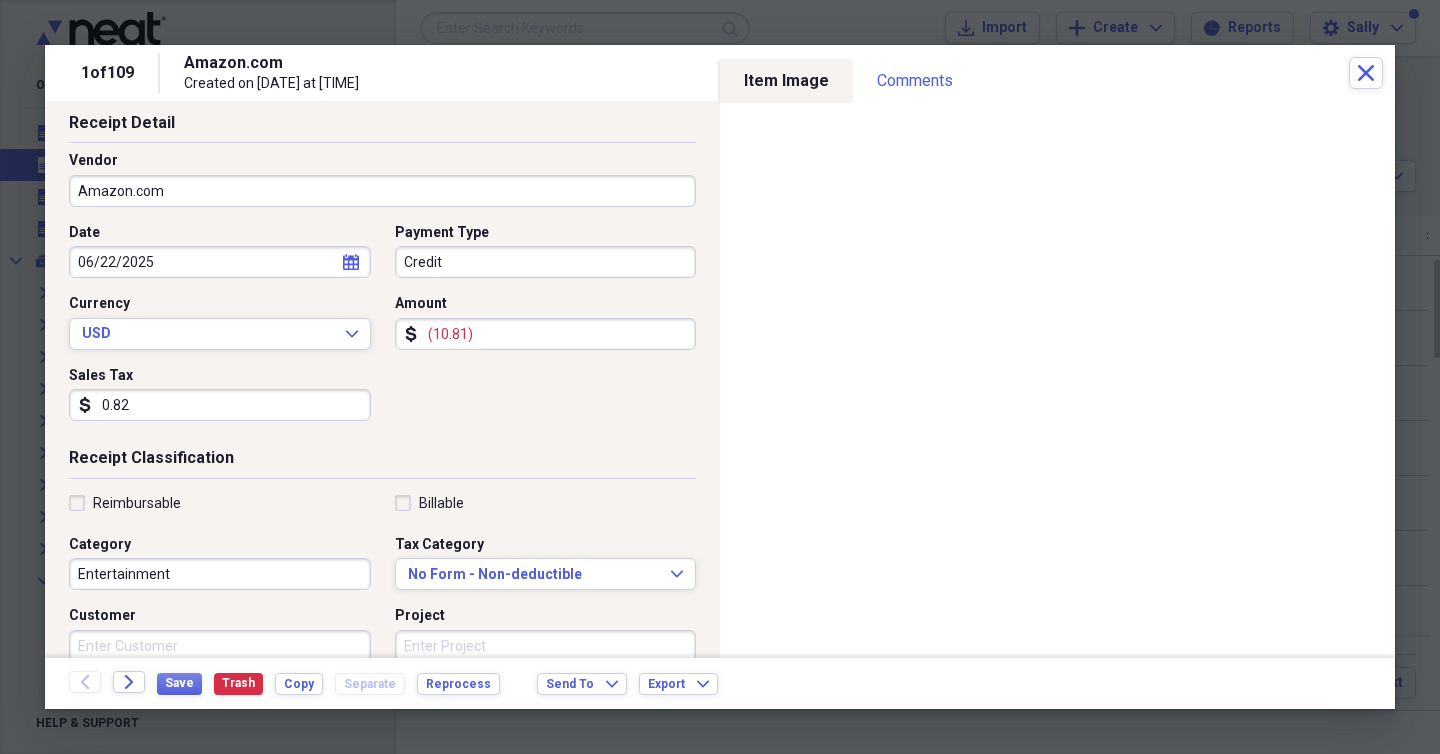 type on "(0.82)" 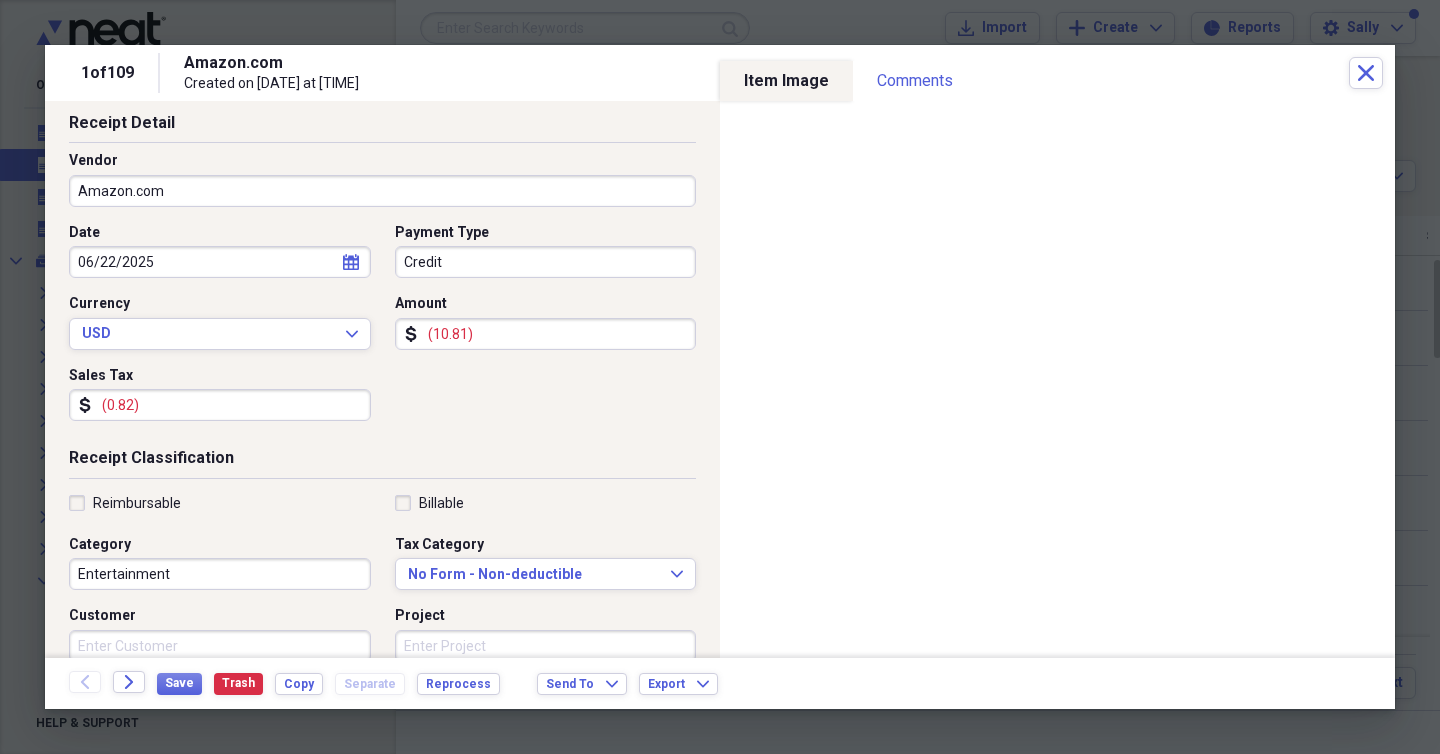 click on "Receipt Classification" at bounding box center [382, 462] 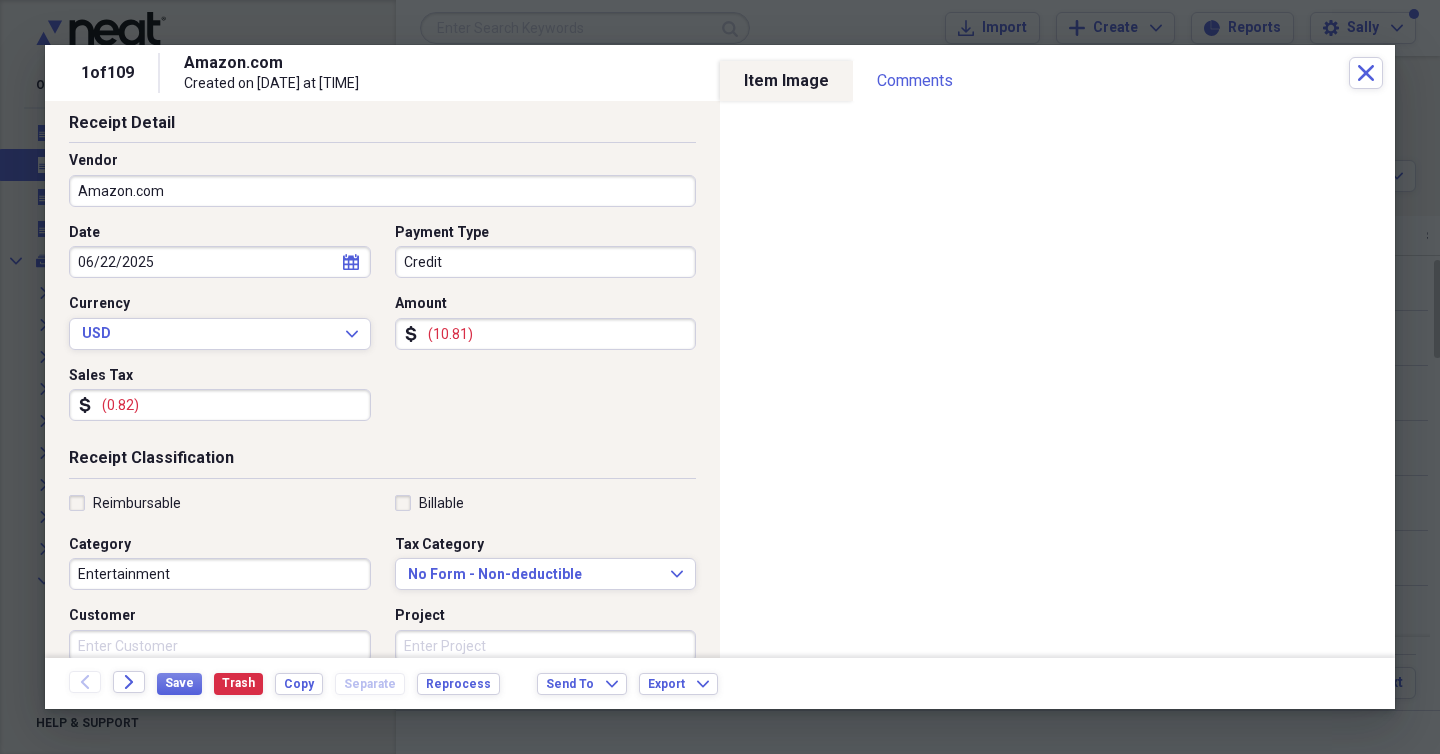 click on "Entertainment" at bounding box center (220, 574) 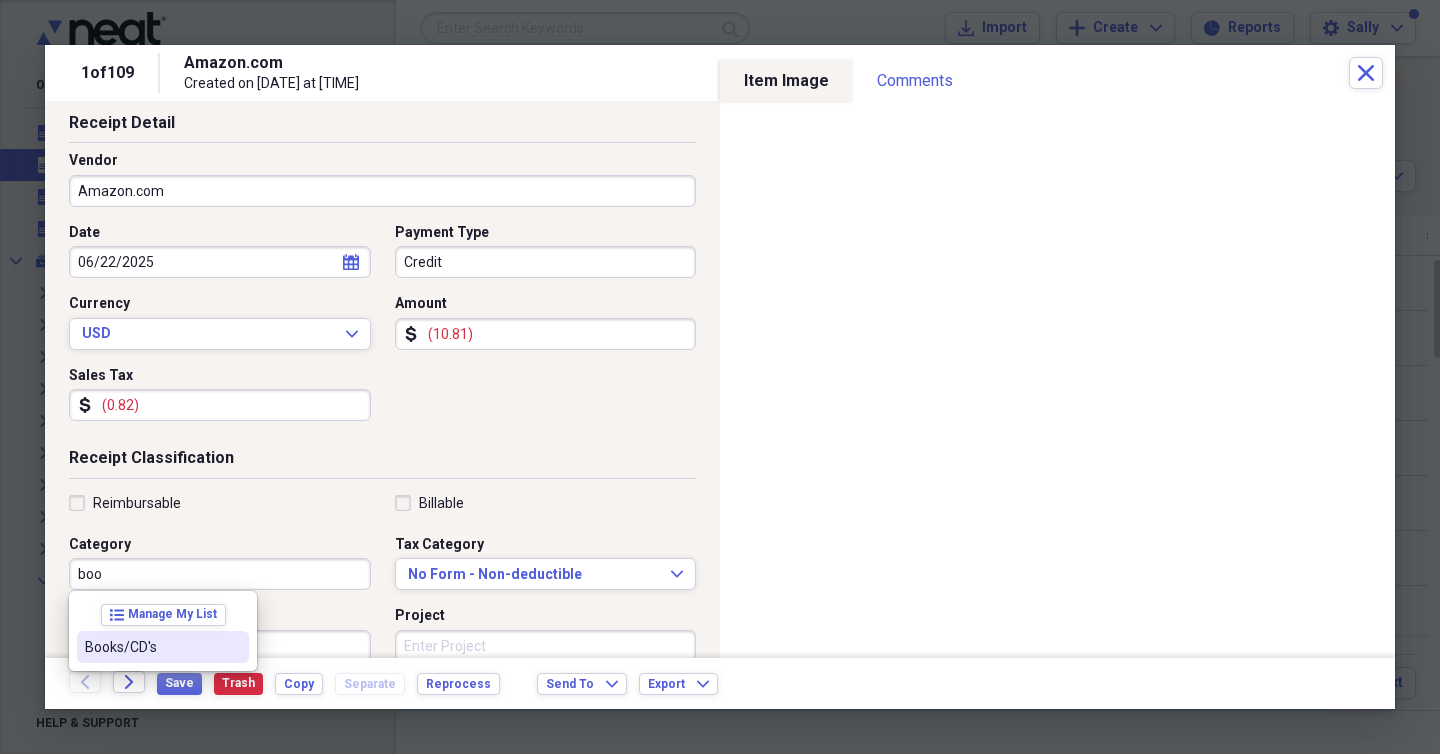 click on "Books/CD's" at bounding box center (151, 647) 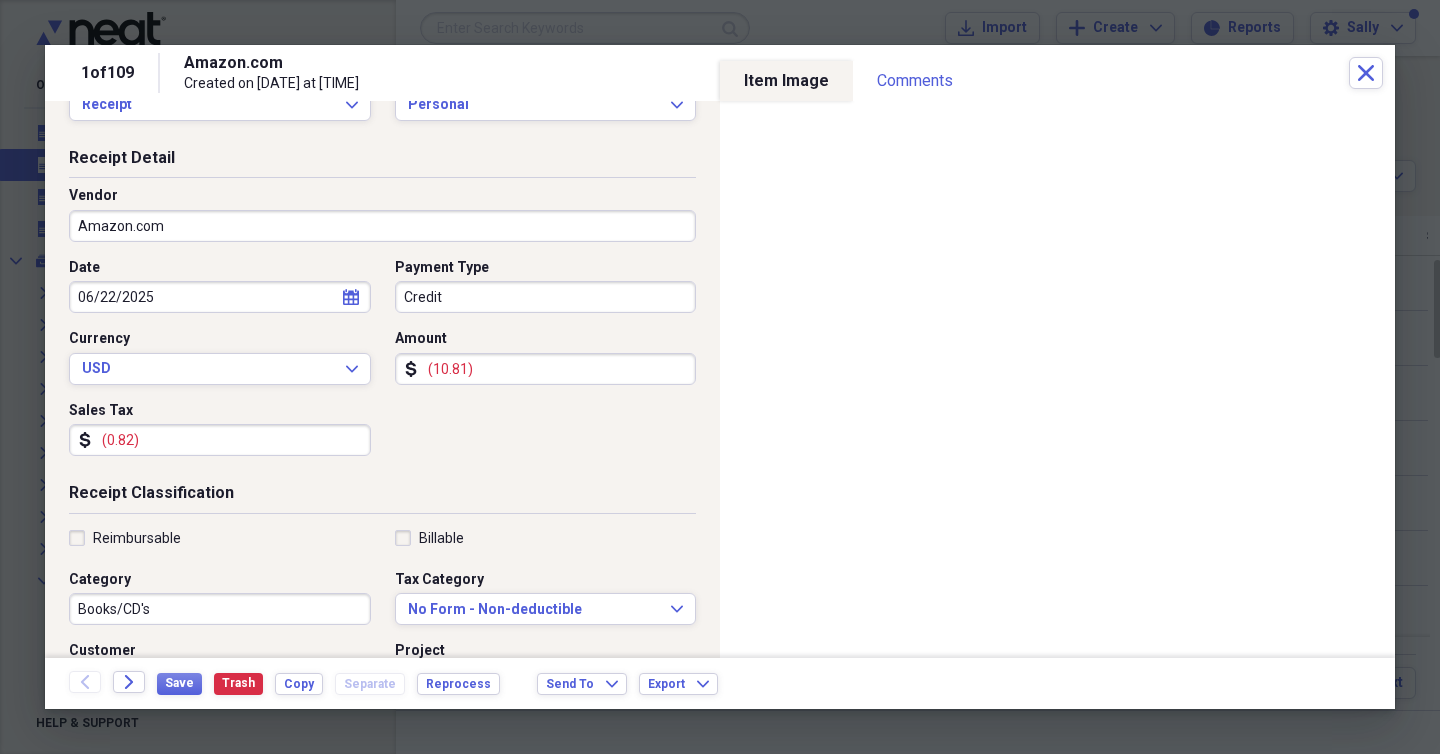 scroll, scrollTop: 0, scrollLeft: 0, axis: both 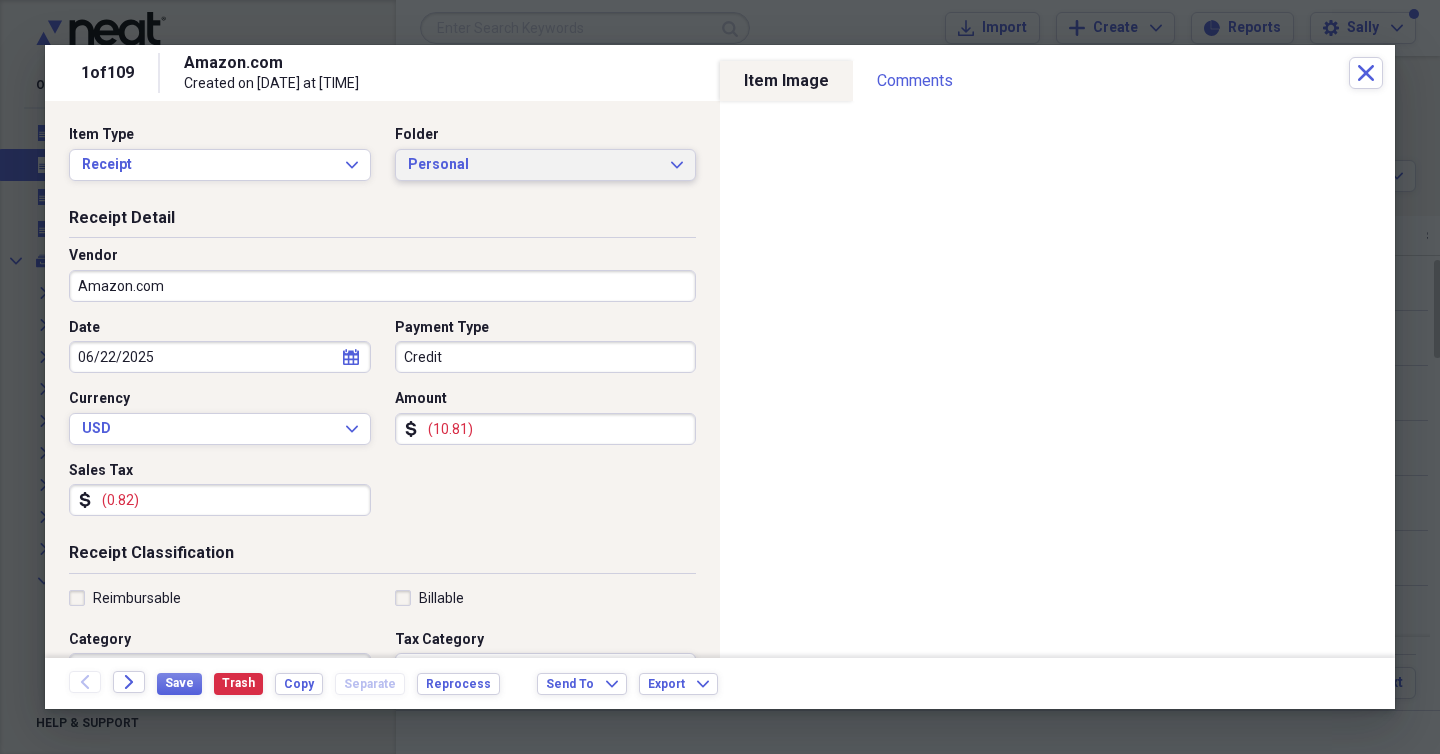click on "Personal" at bounding box center [534, 165] 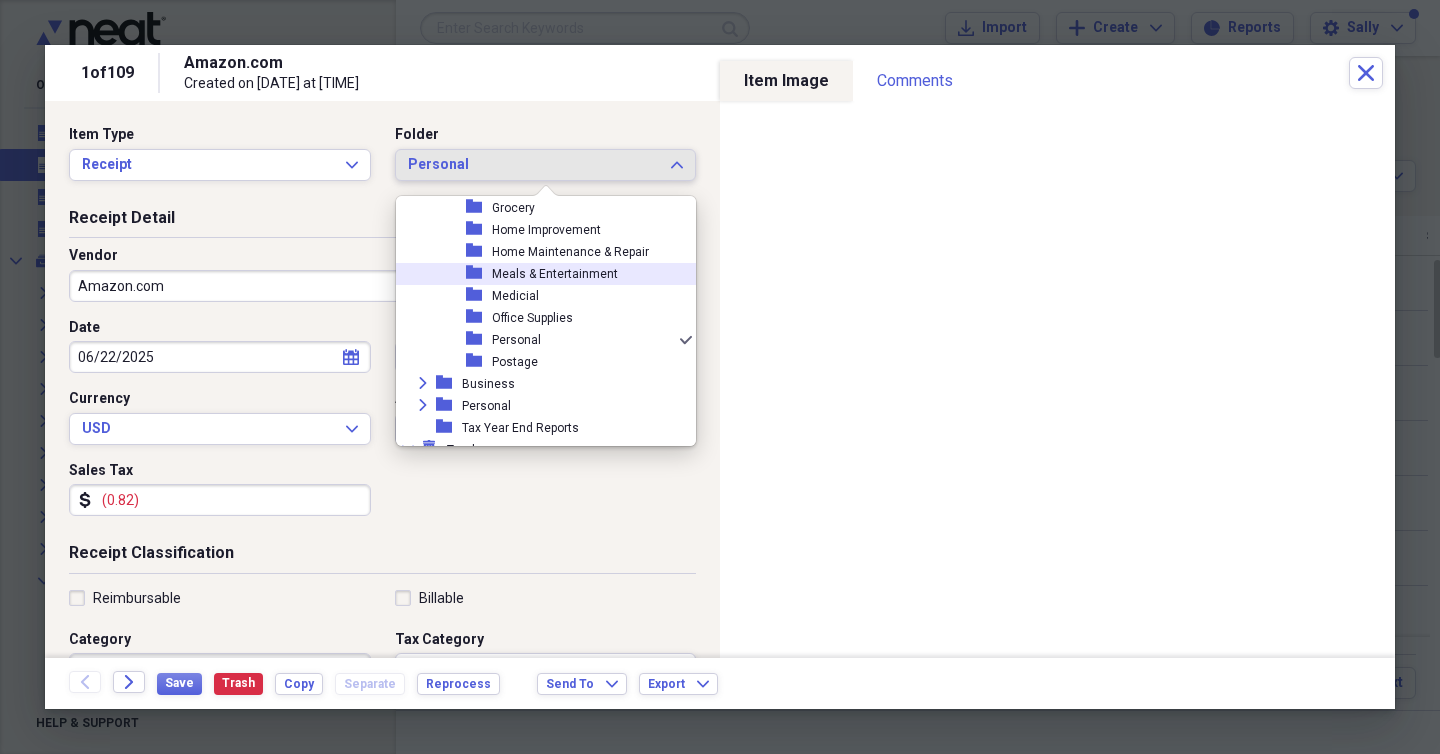 scroll, scrollTop: 703, scrollLeft: 0, axis: vertical 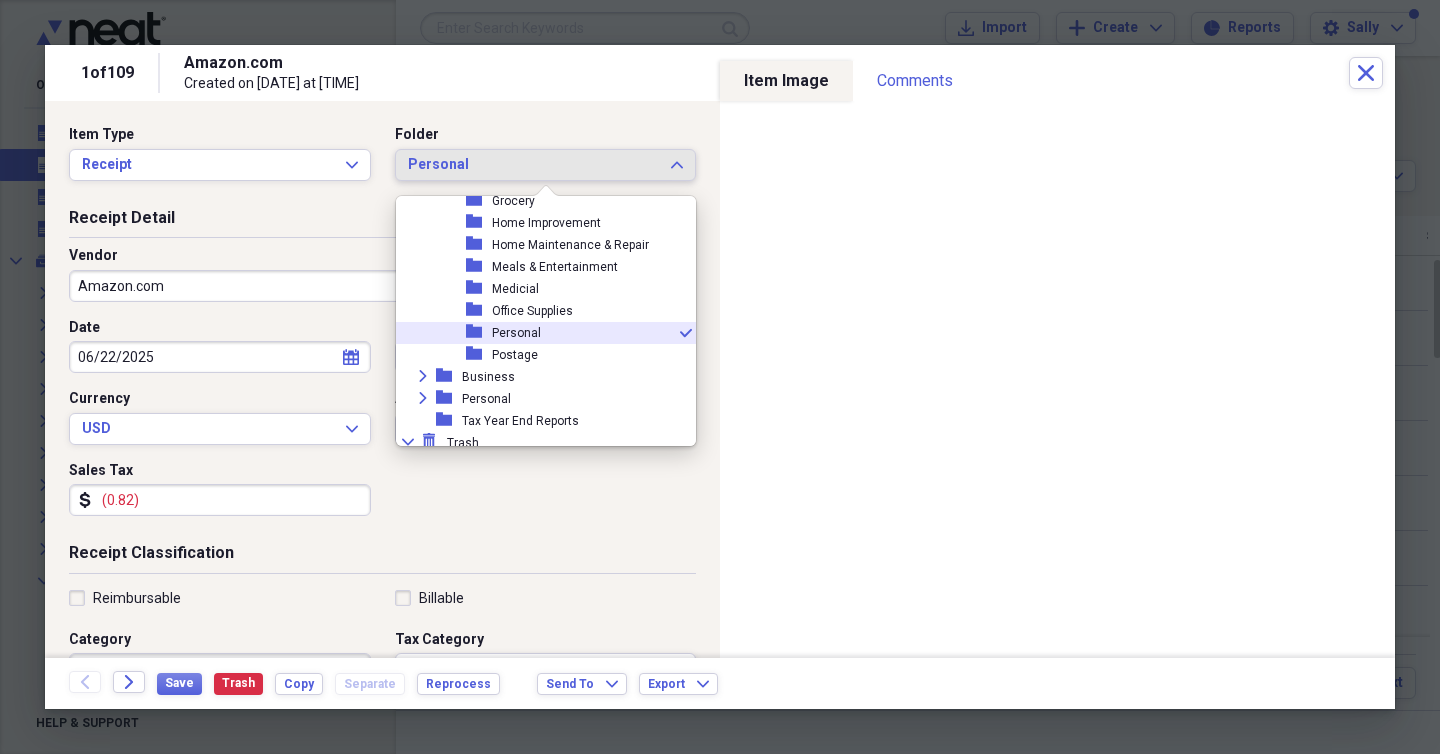 click on "folder Personal   check" at bounding box center [538, 333] 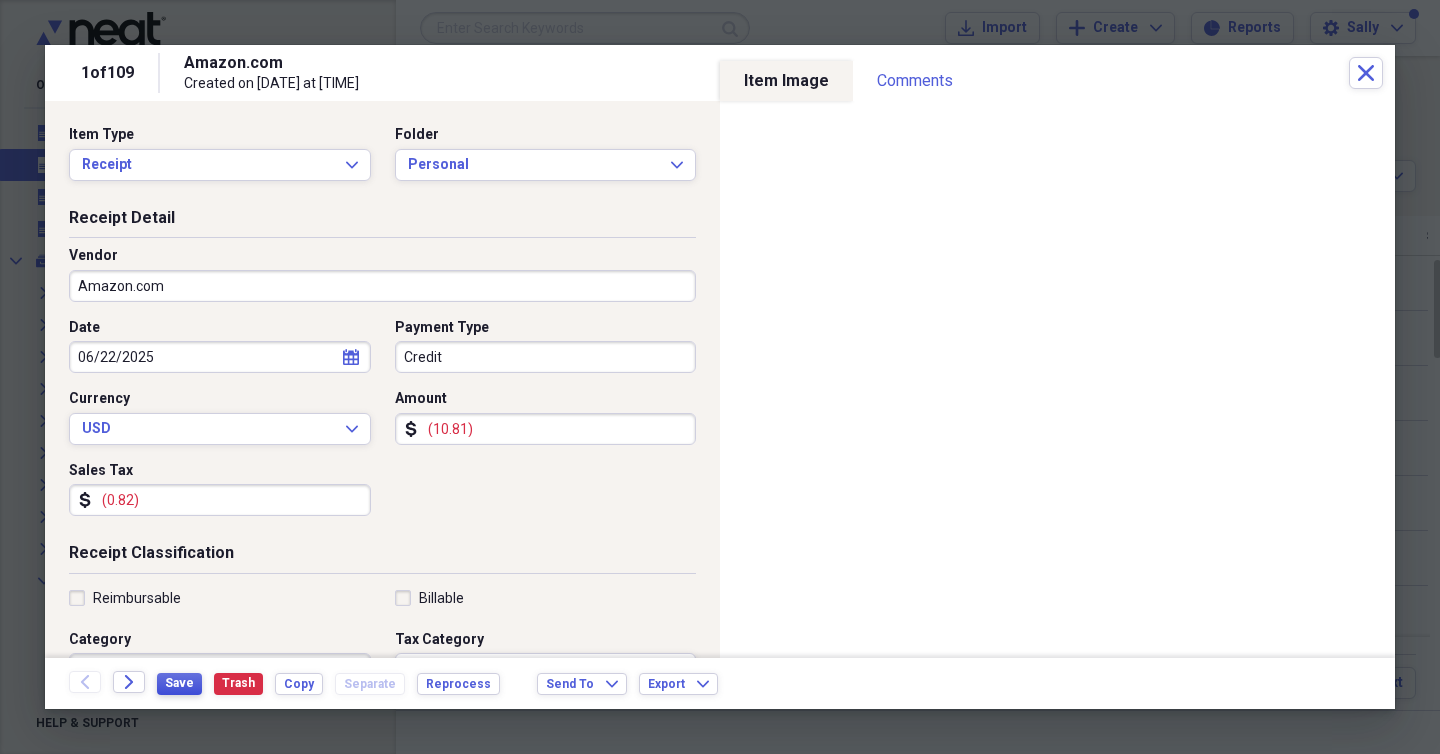 click on "Save" at bounding box center [179, 683] 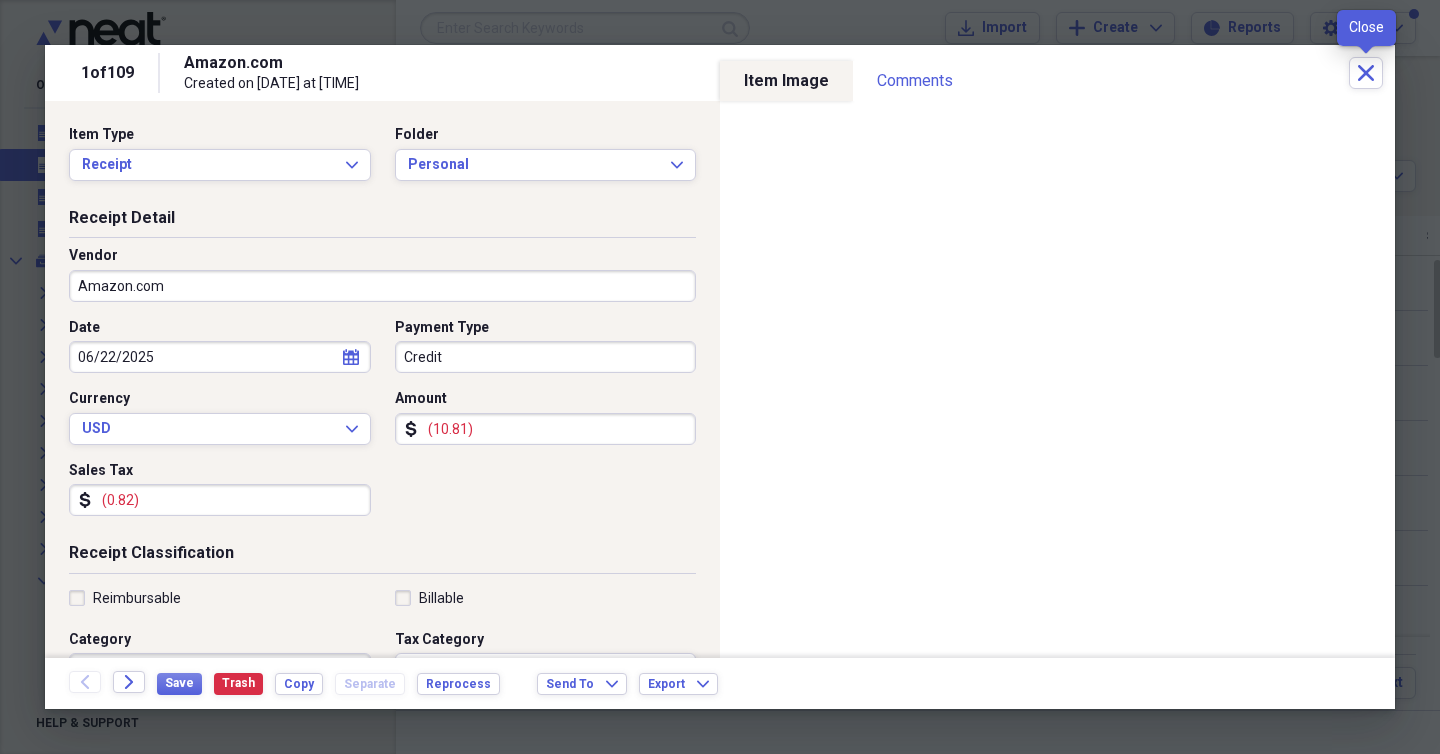 click on "1 of 109 [BRAND] Created on [DATE] at [TIME] Close" at bounding box center [720, 73] 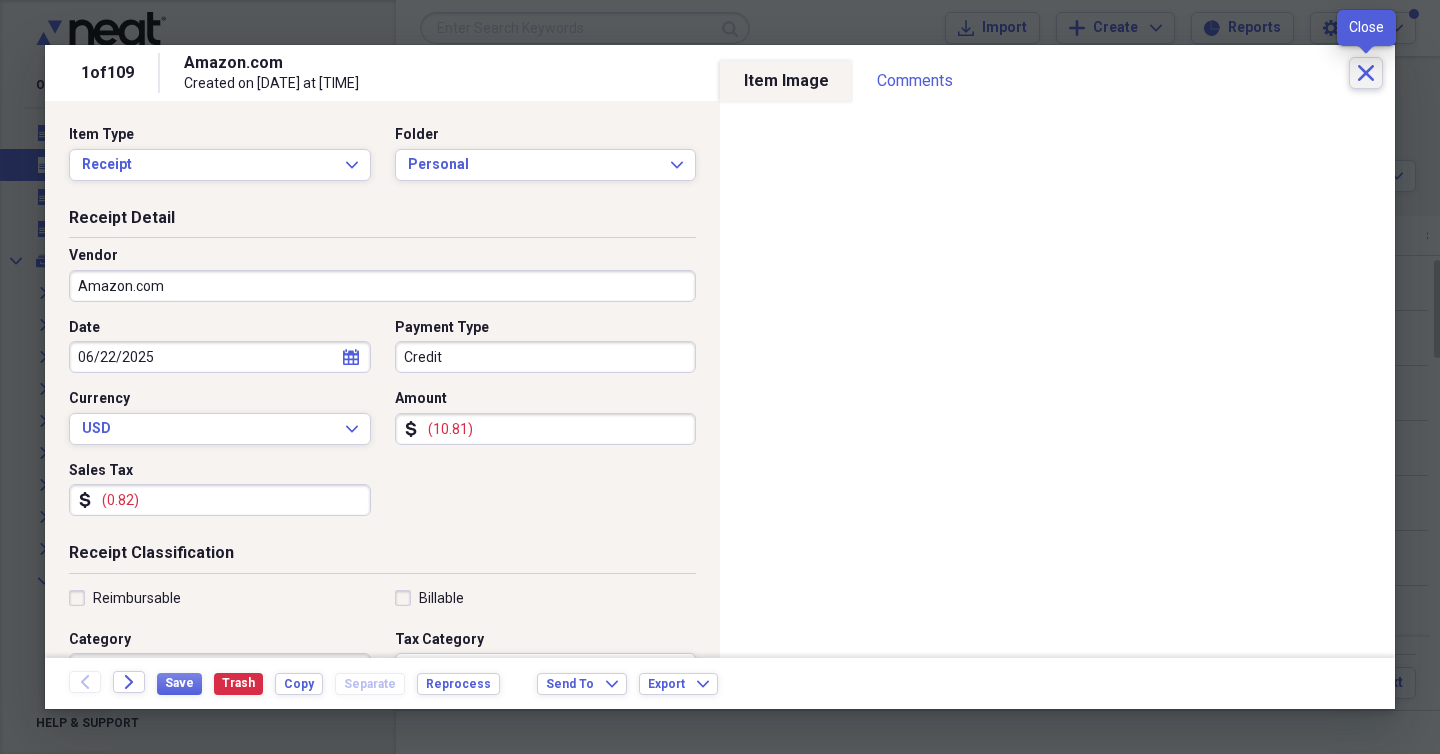 click on "Close" 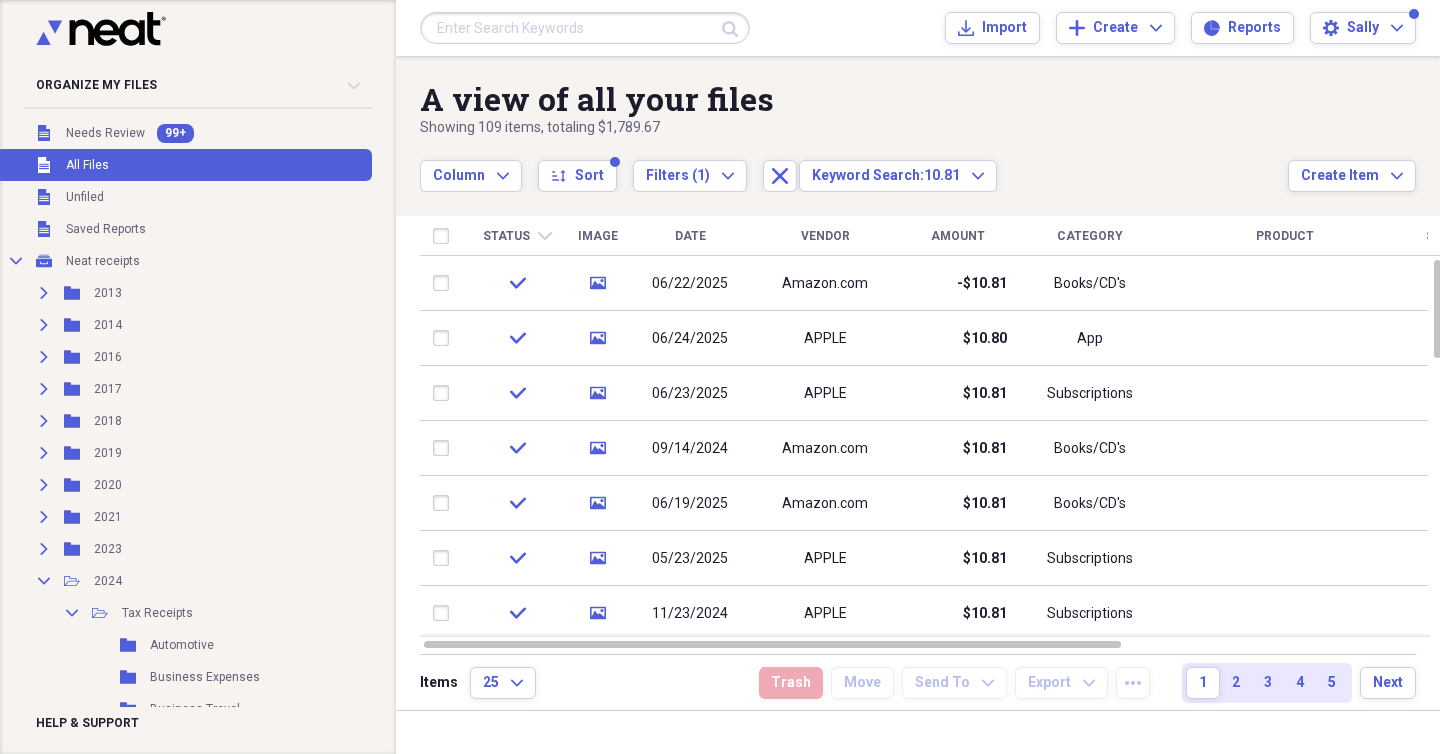 click at bounding box center (585, 28) 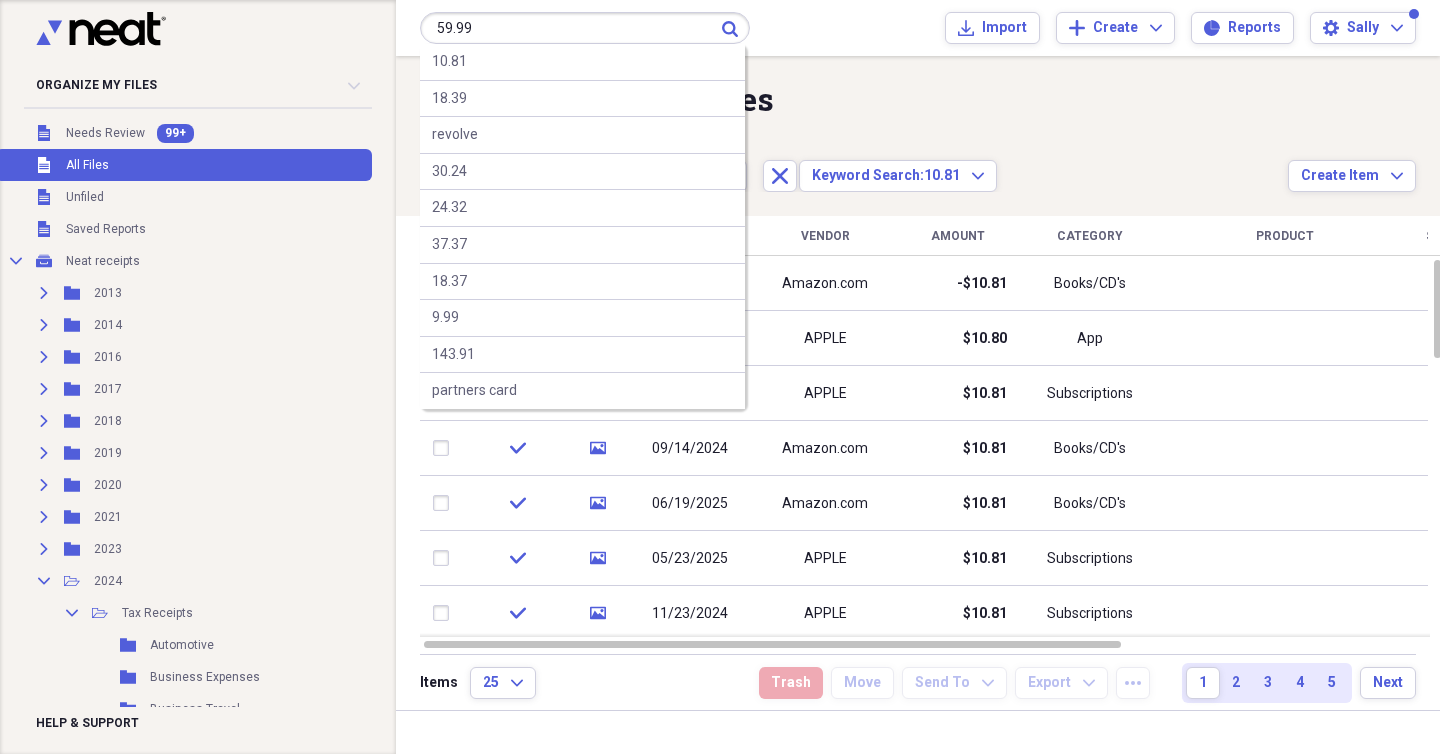 type on "59.99" 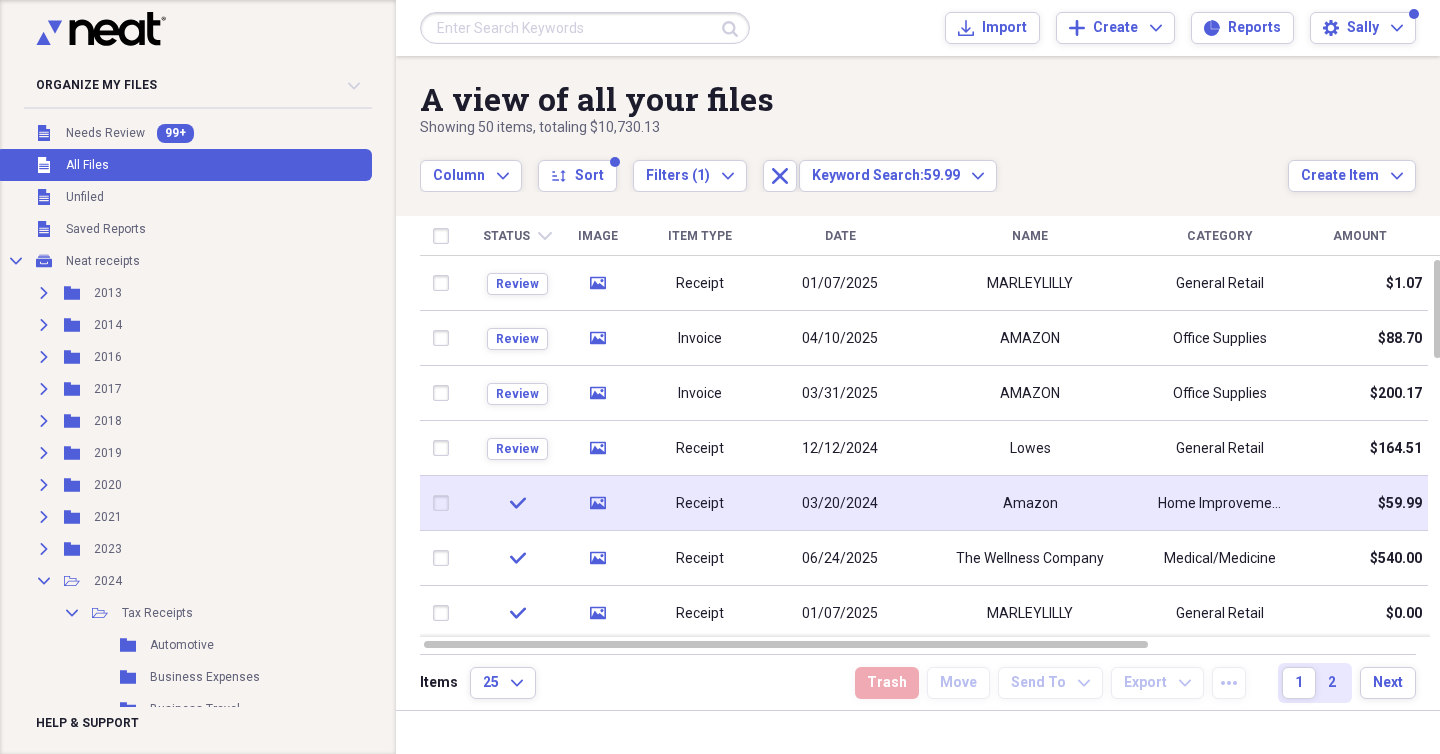 click on "Amazon" at bounding box center [1030, 503] 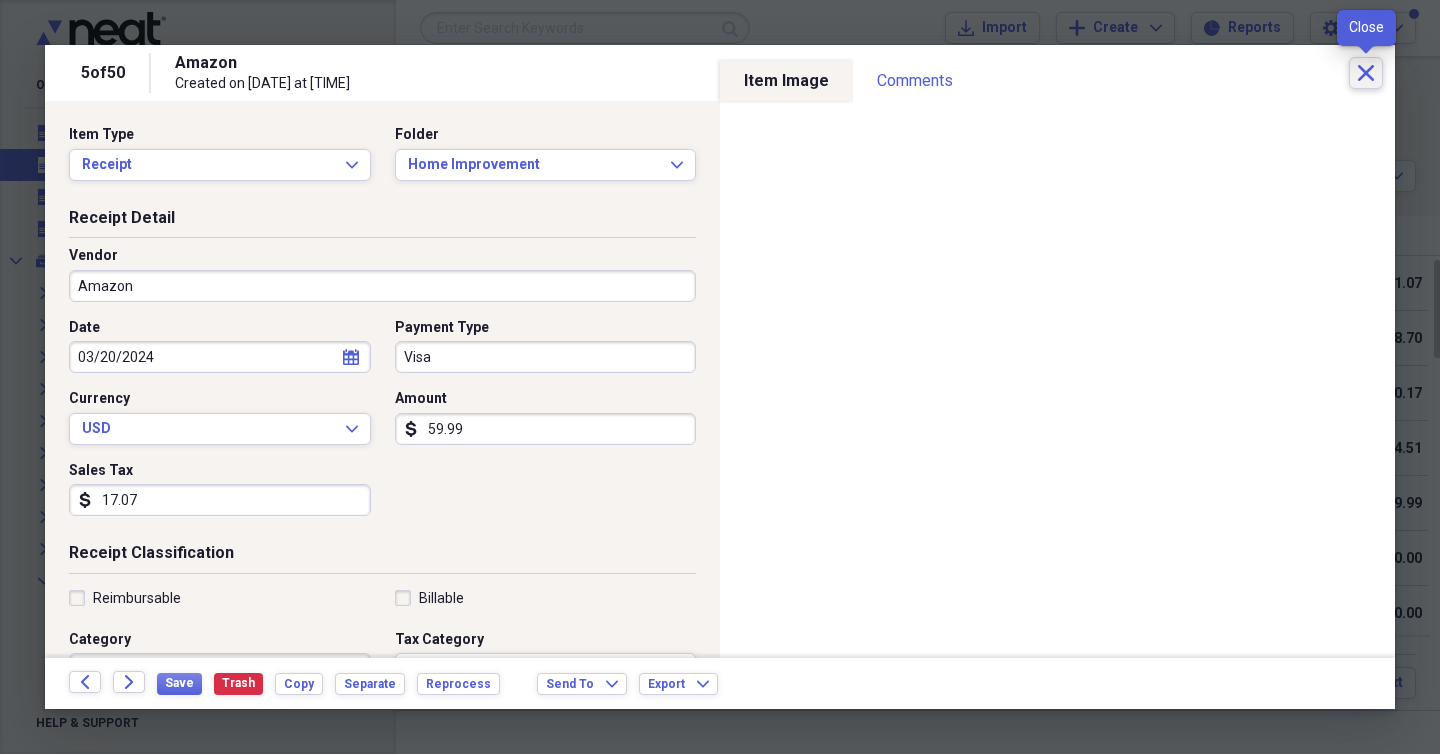 click on "Close" 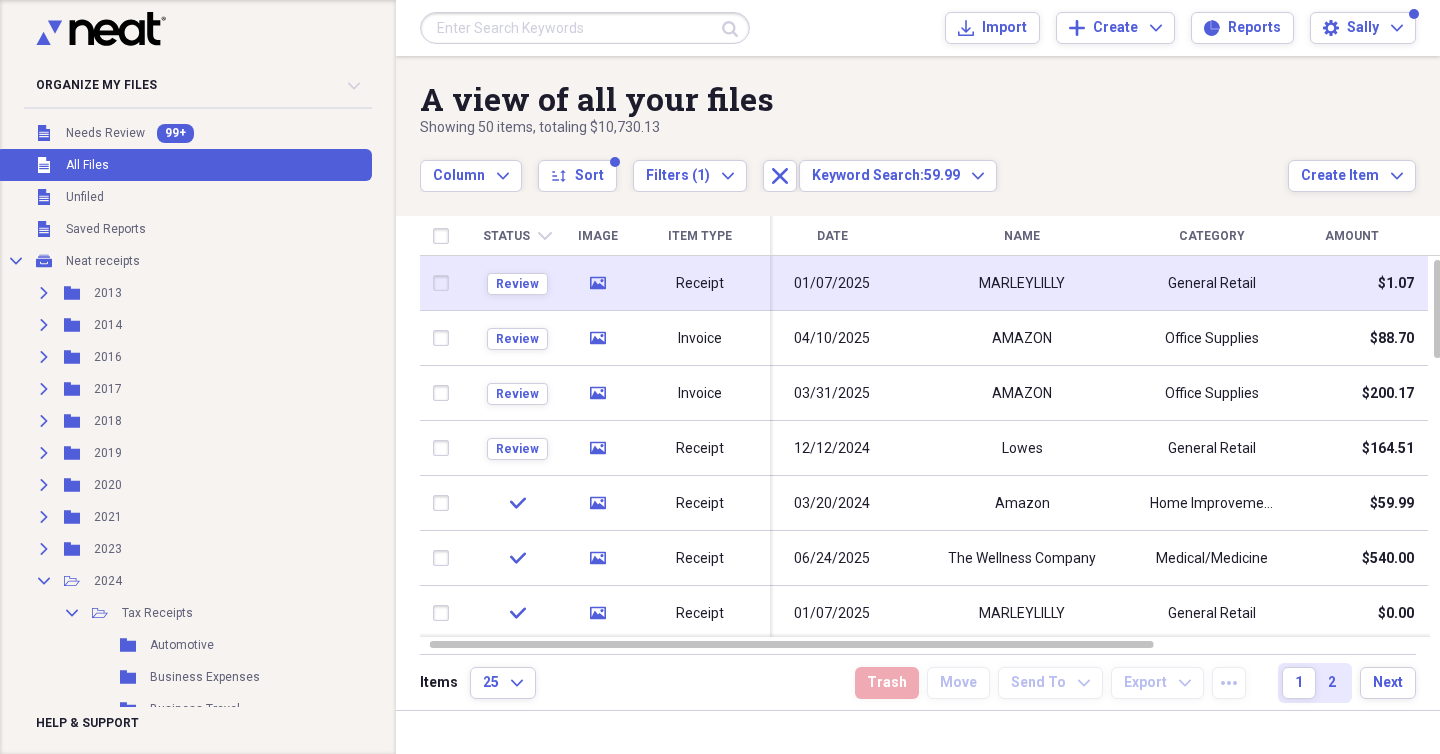 click on "General Retail" at bounding box center [1212, 283] 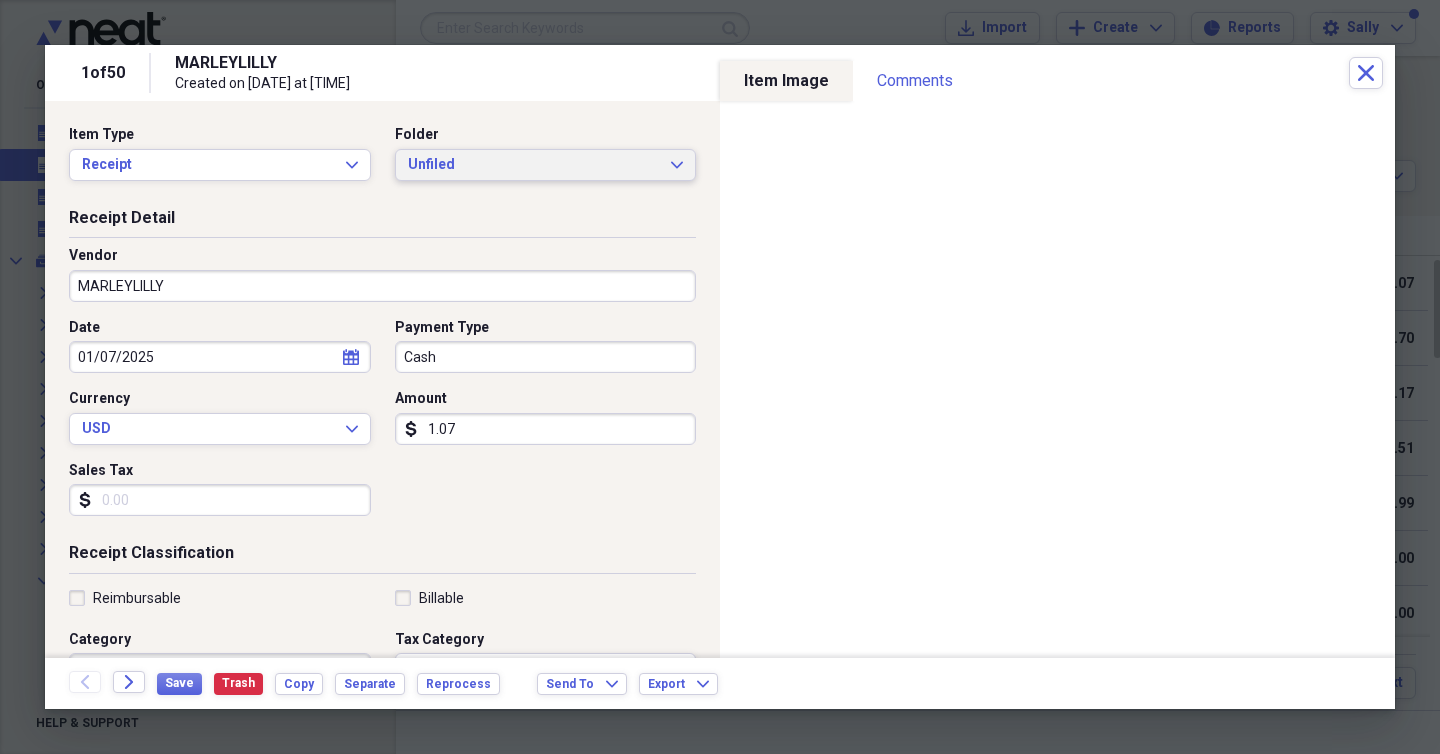 click on "Unfiled" at bounding box center [534, 165] 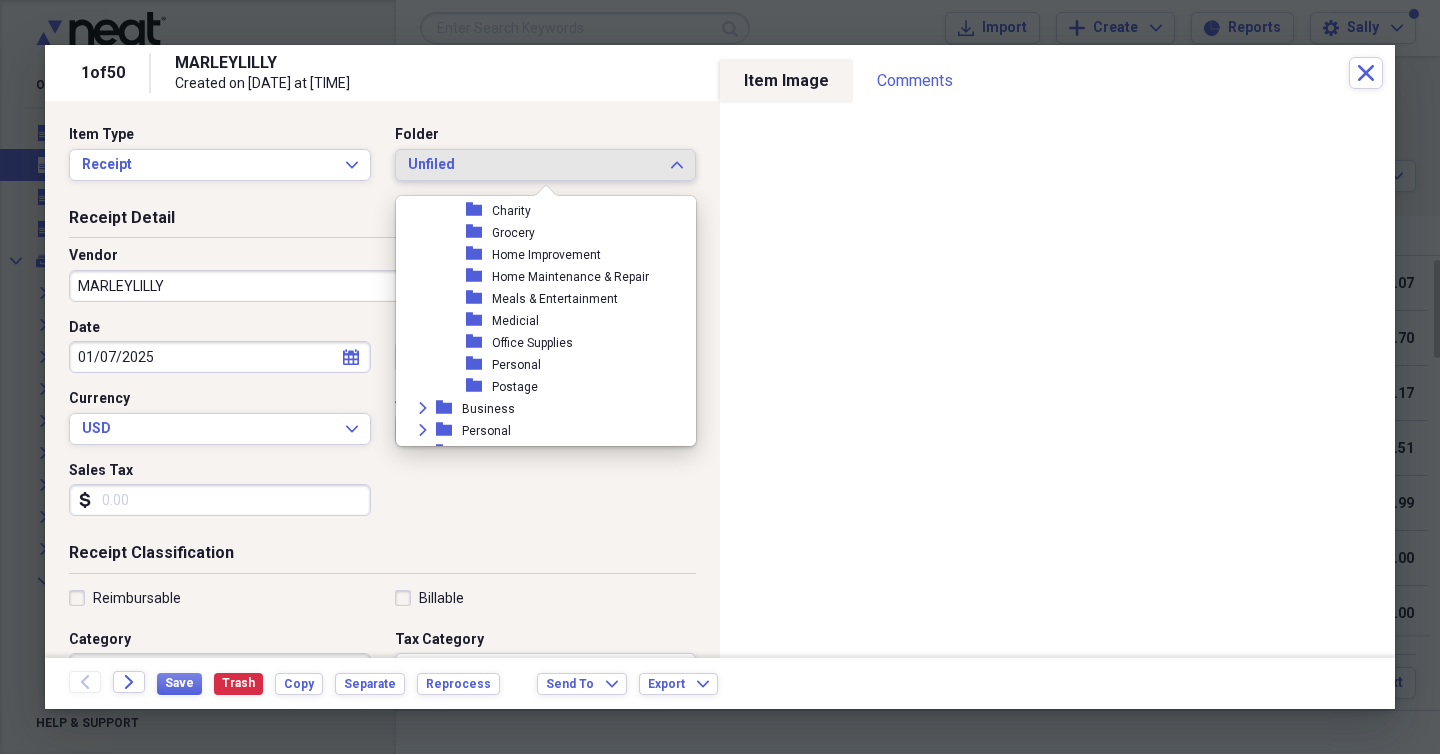 scroll, scrollTop: 675, scrollLeft: 0, axis: vertical 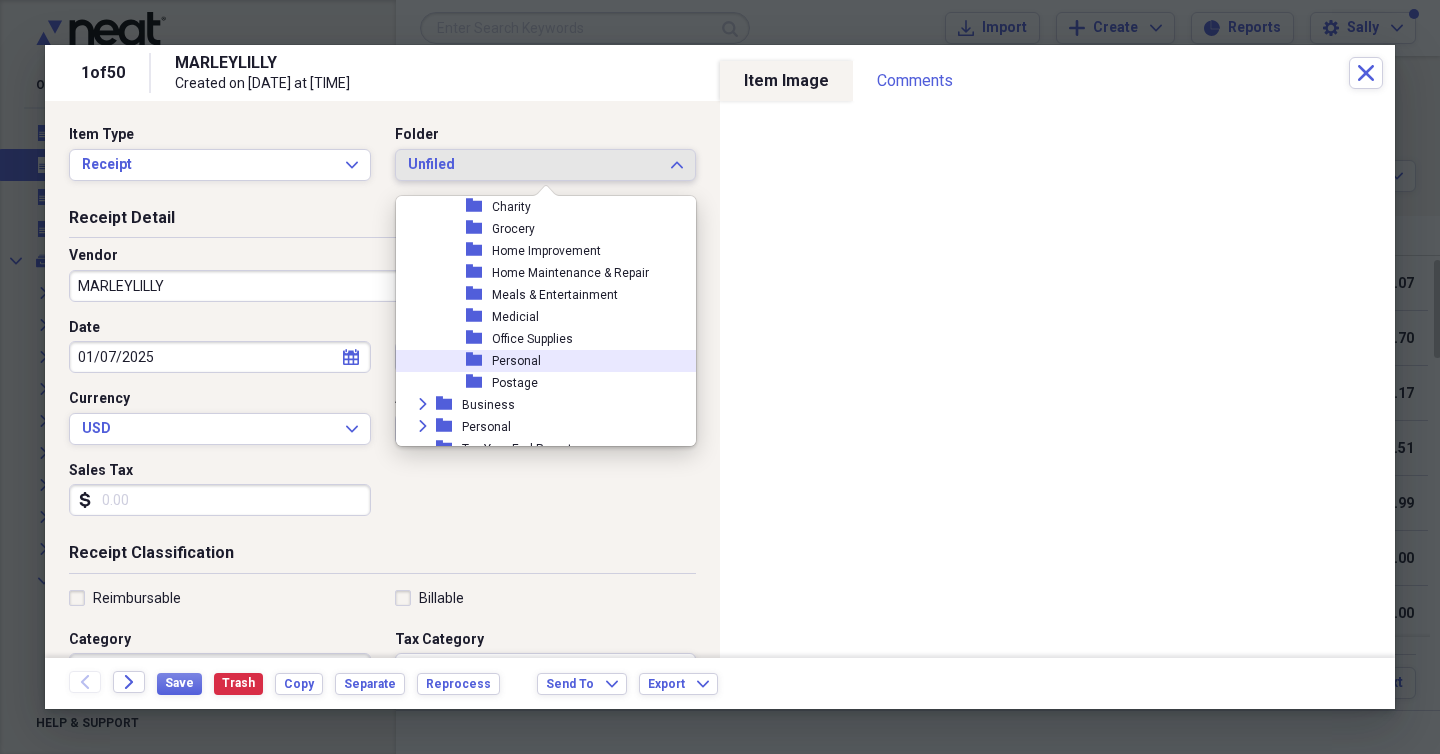 click on "folder Personal" at bounding box center (538, 361) 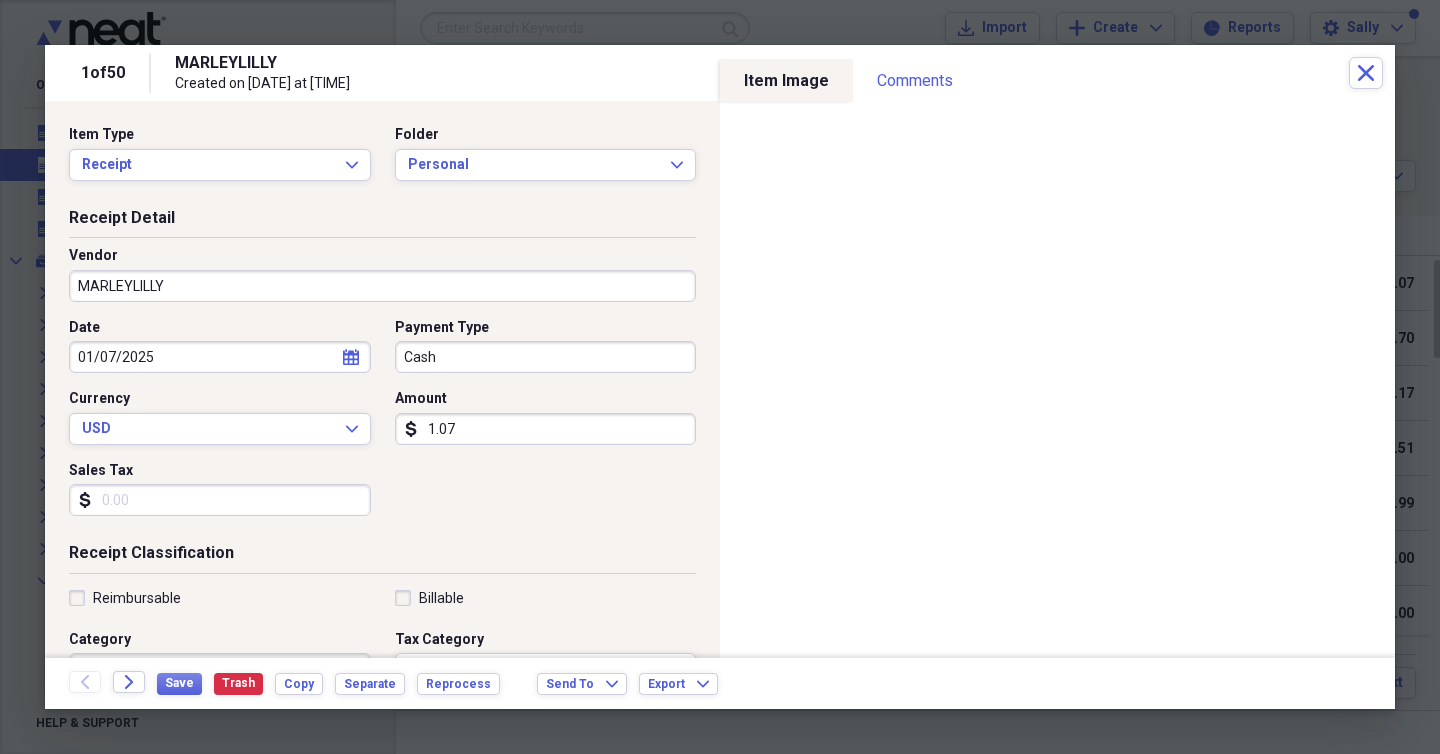 click on "Cash" at bounding box center (546, 357) 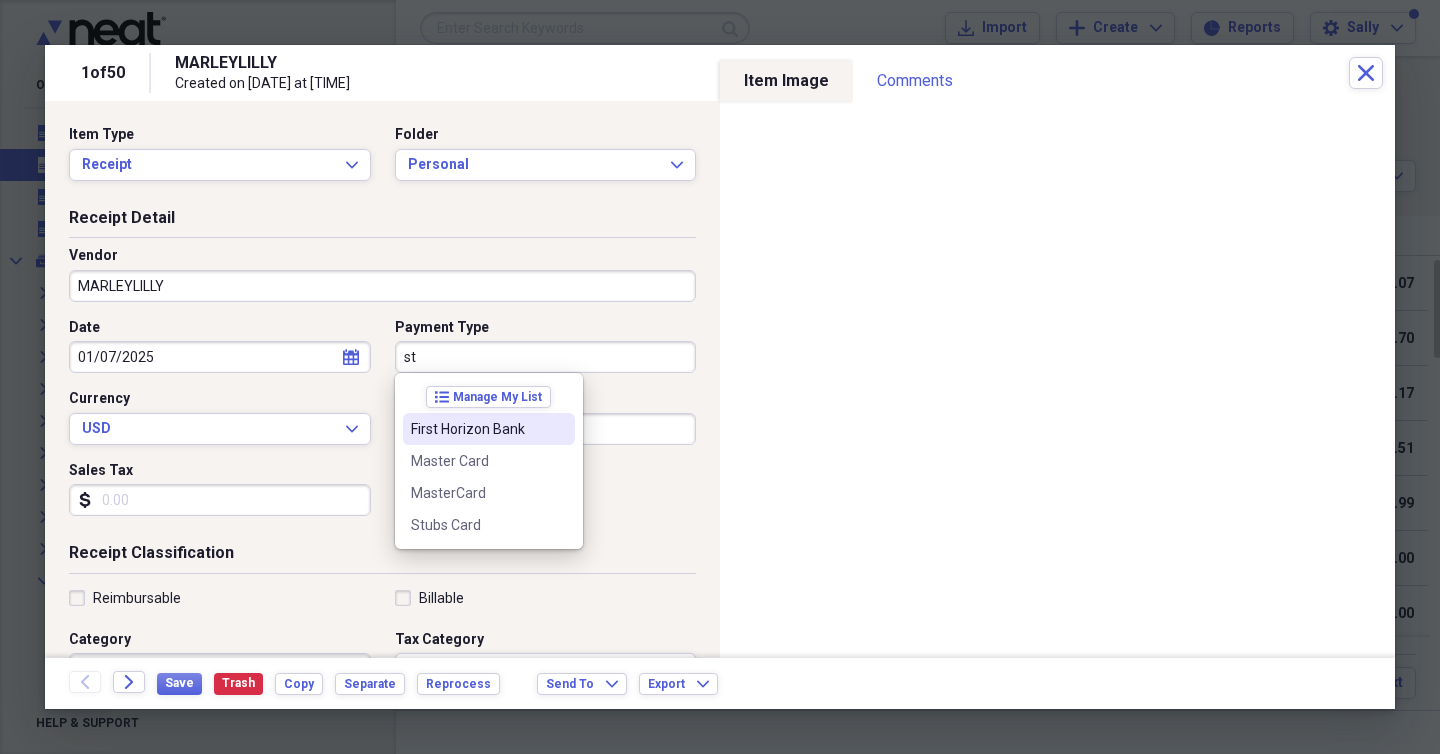 type on "s" 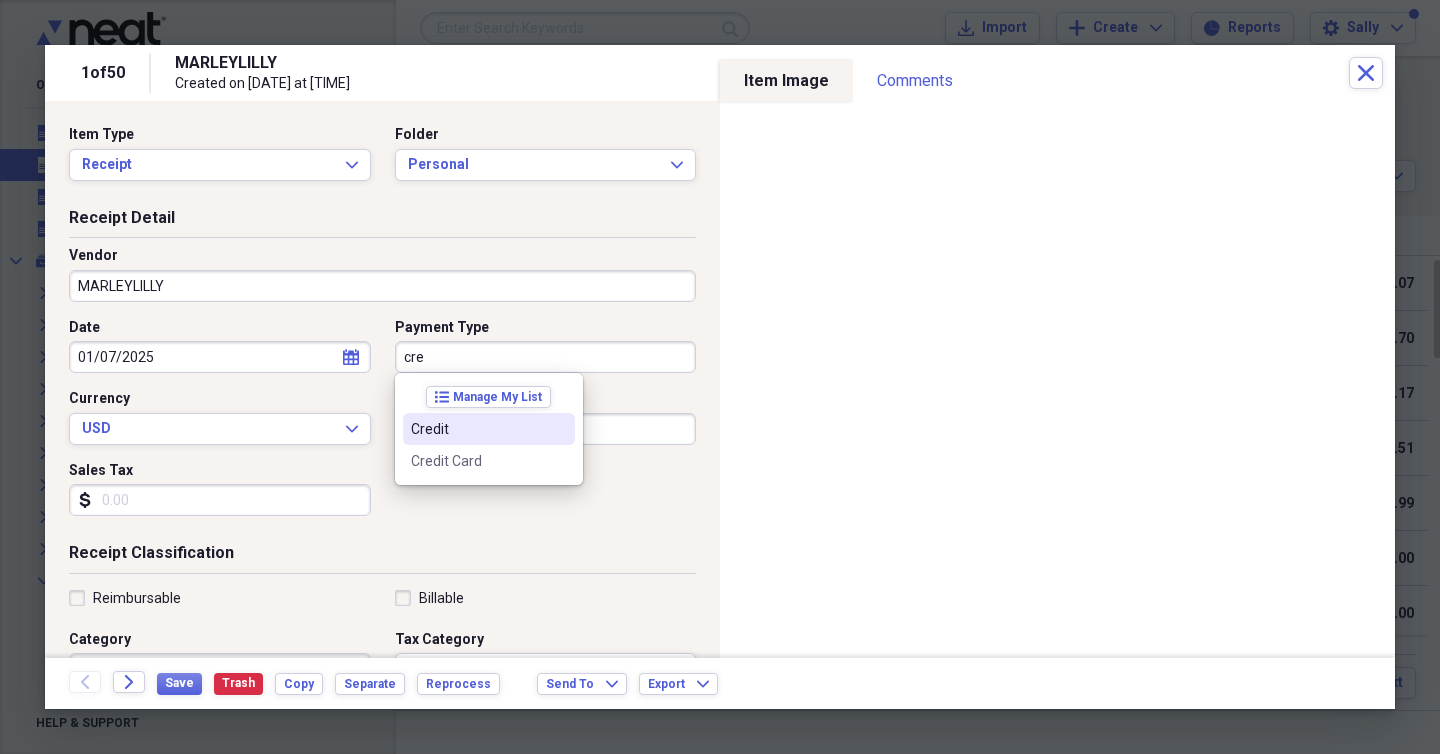 click on "Credit" at bounding box center [489, 429] 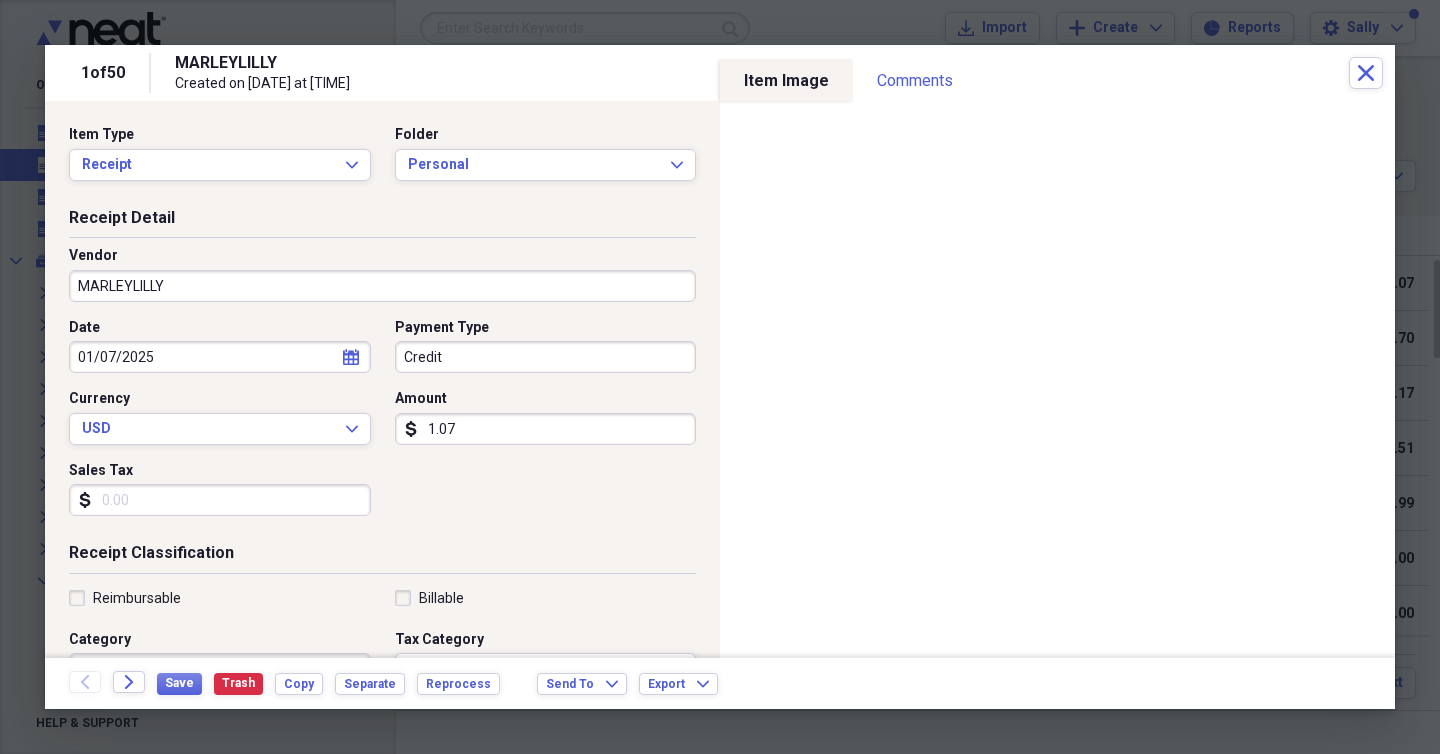 click on "Date 01/07/2025 calendar Calendar Payment Type Credit Currency USD Expand Amount dollar-sign 1.07 Sales Tax dollar-sign" at bounding box center [382, 425] 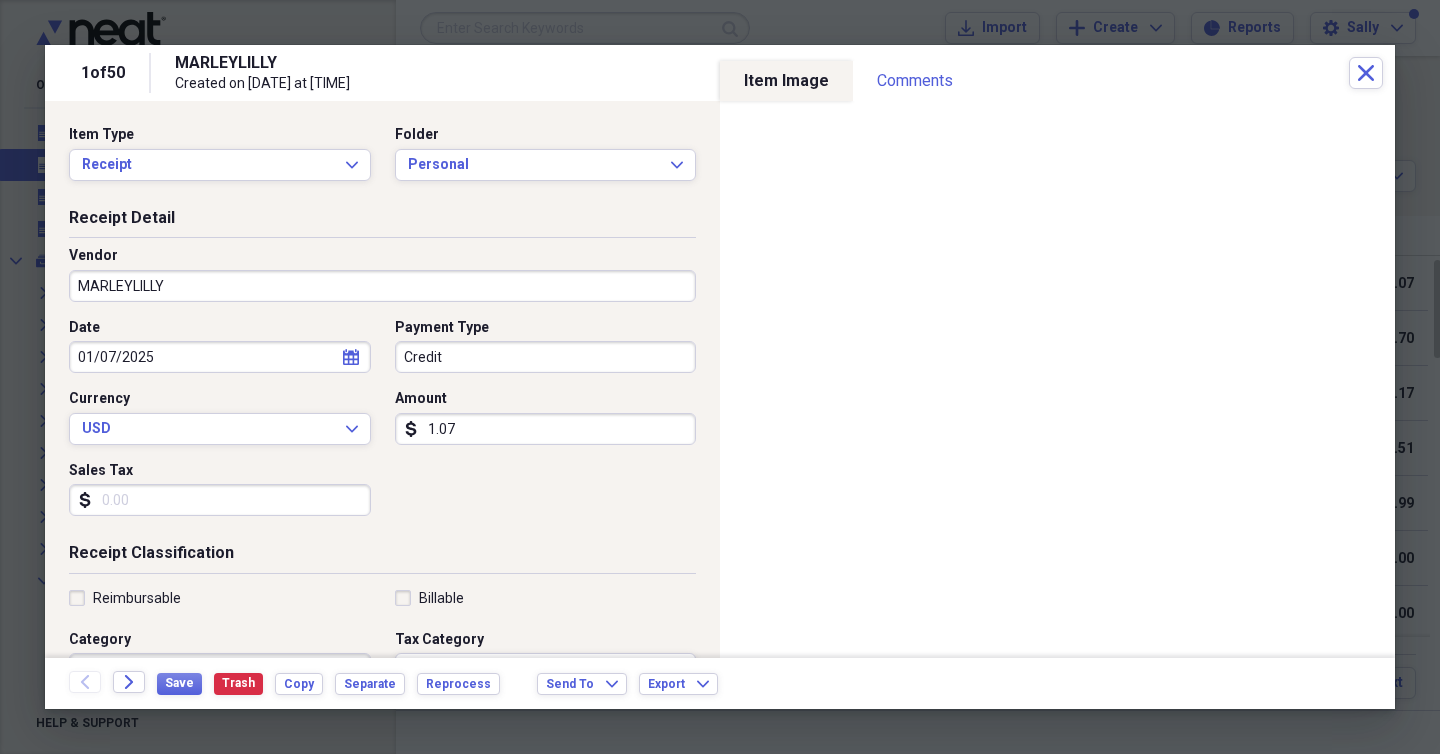 click on "1.07" at bounding box center [546, 429] 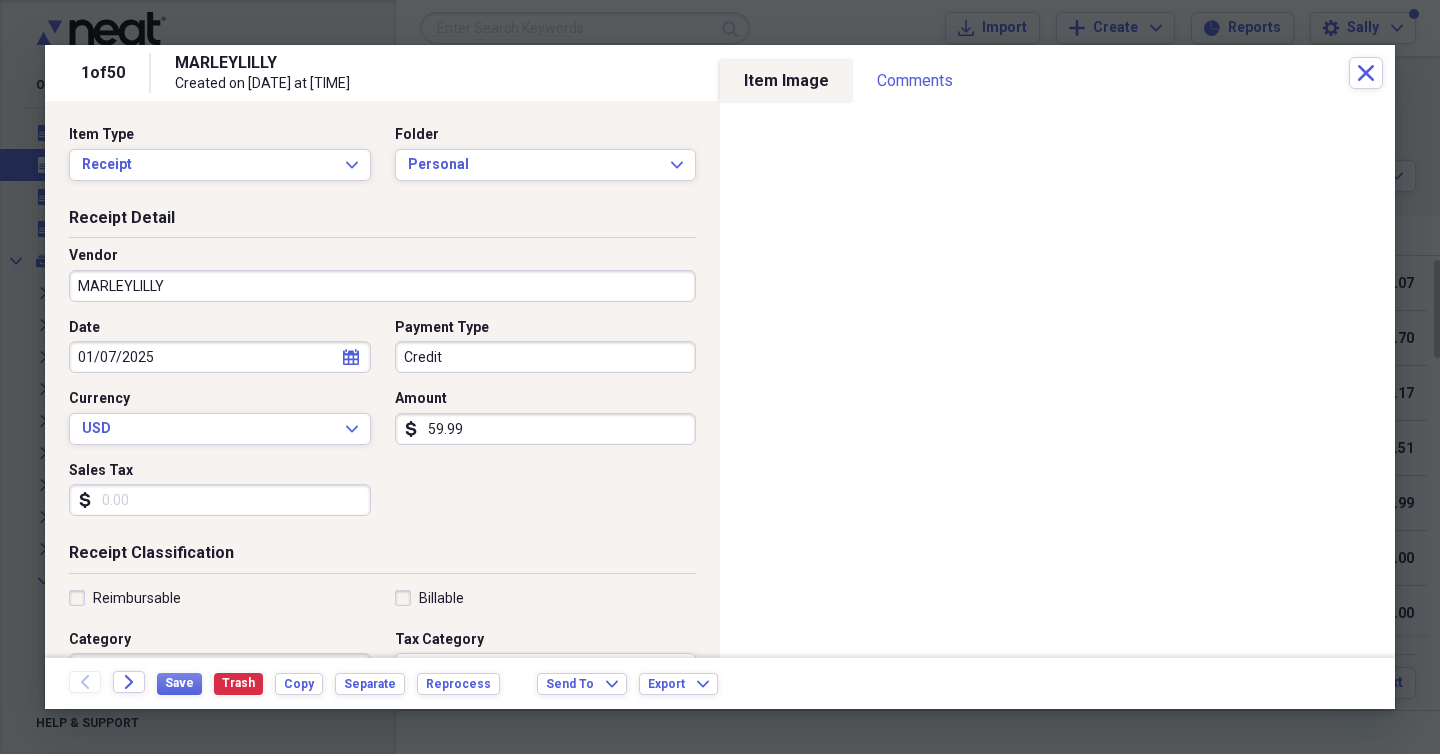 type on "59.99" 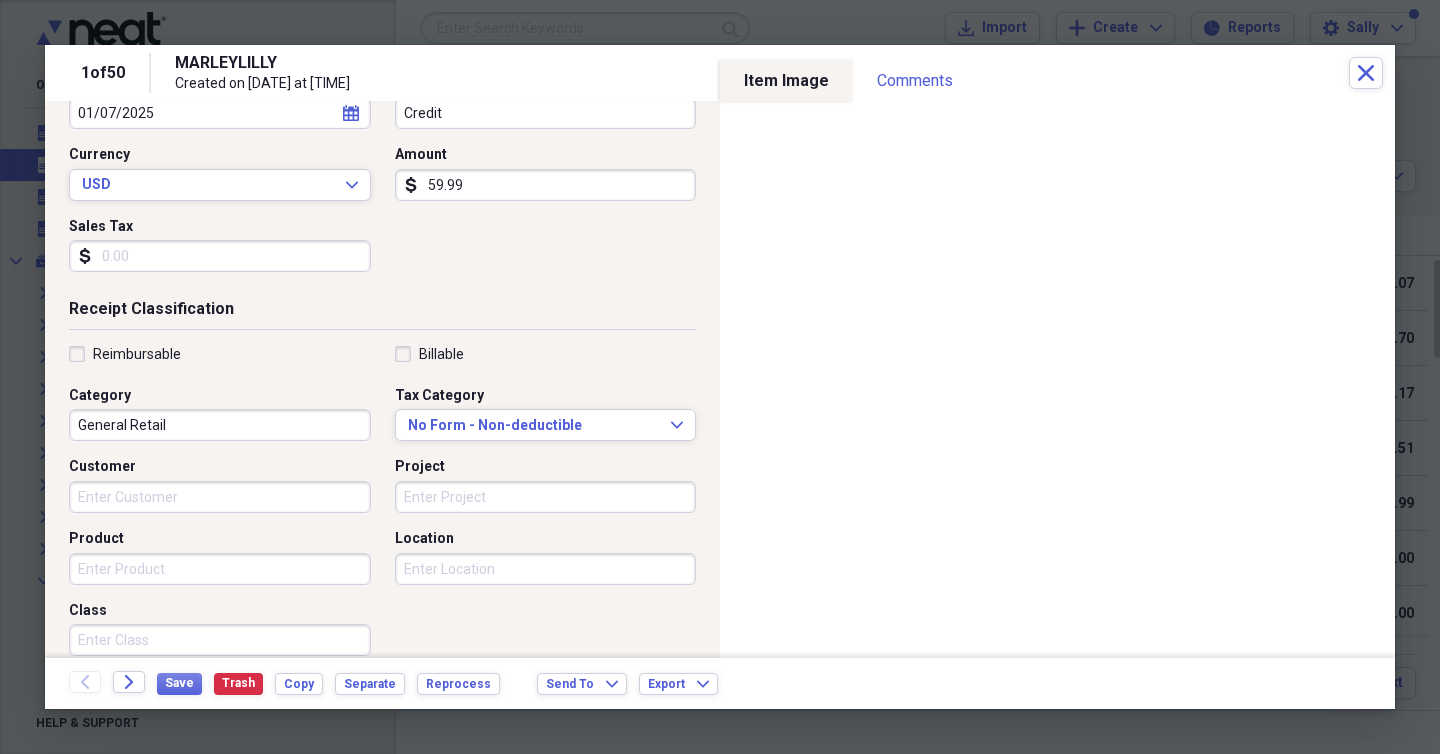 scroll, scrollTop: 250, scrollLeft: 0, axis: vertical 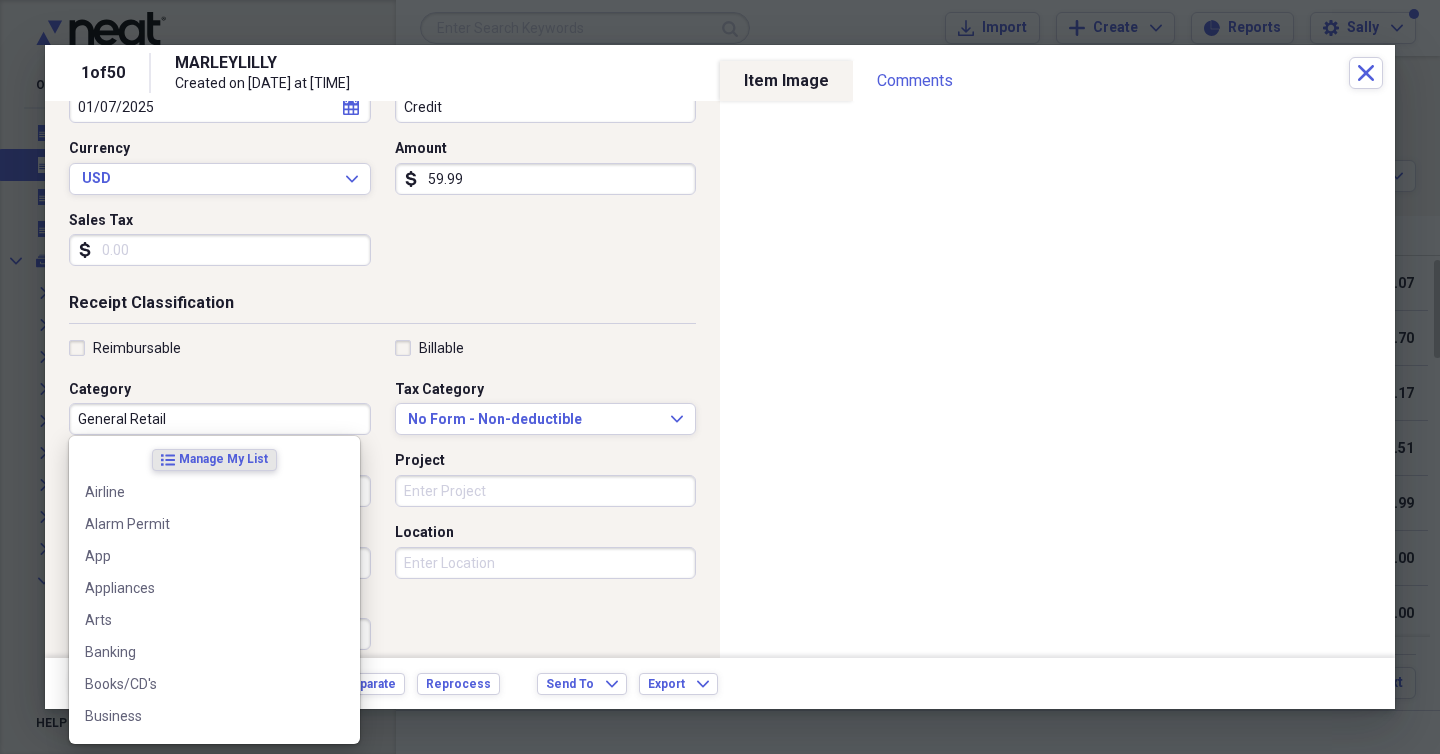 click on "General Retail" at bounding box center (220, 419) 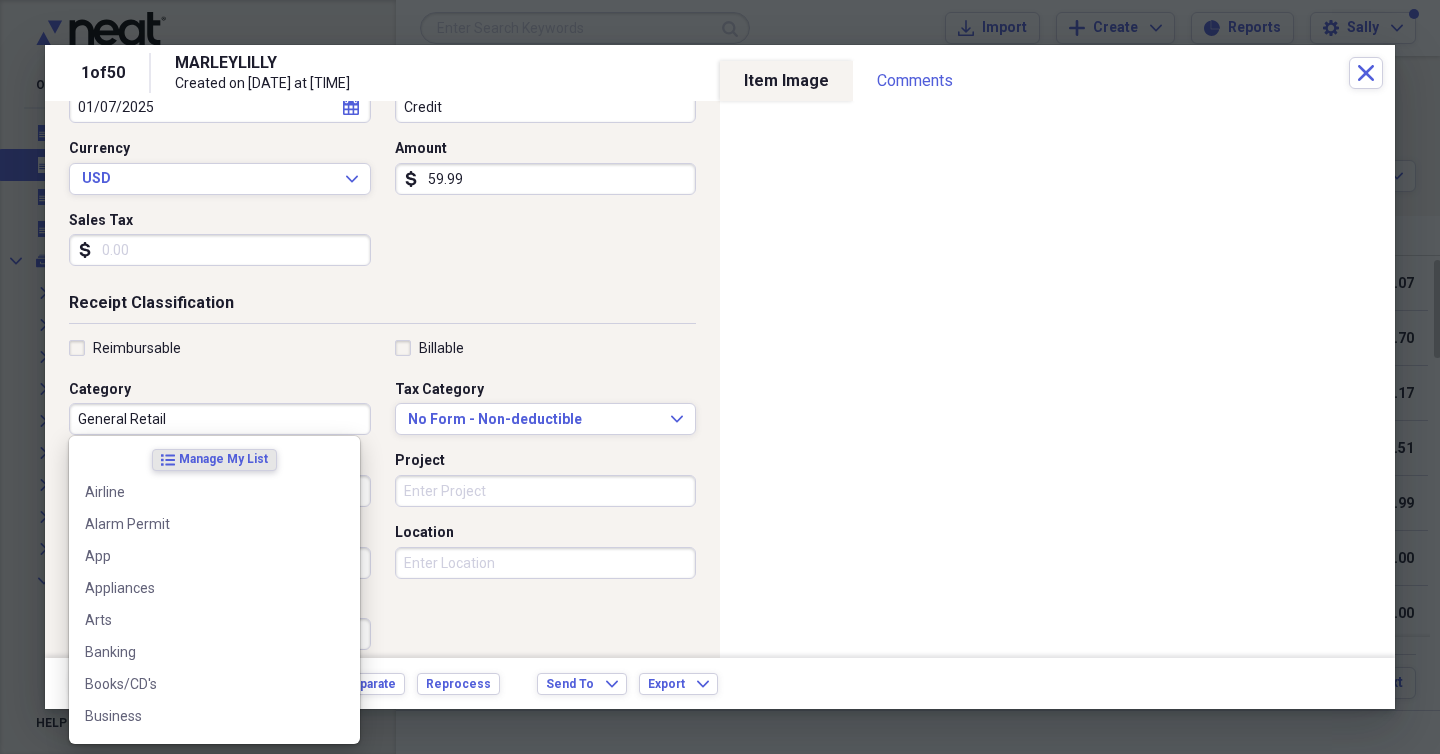 click on "Reimbursable Billable Category General Retail Tax Category No Form - Non-deductible Expand Customer Project Product Location Class" at bounding box center [382, 499] 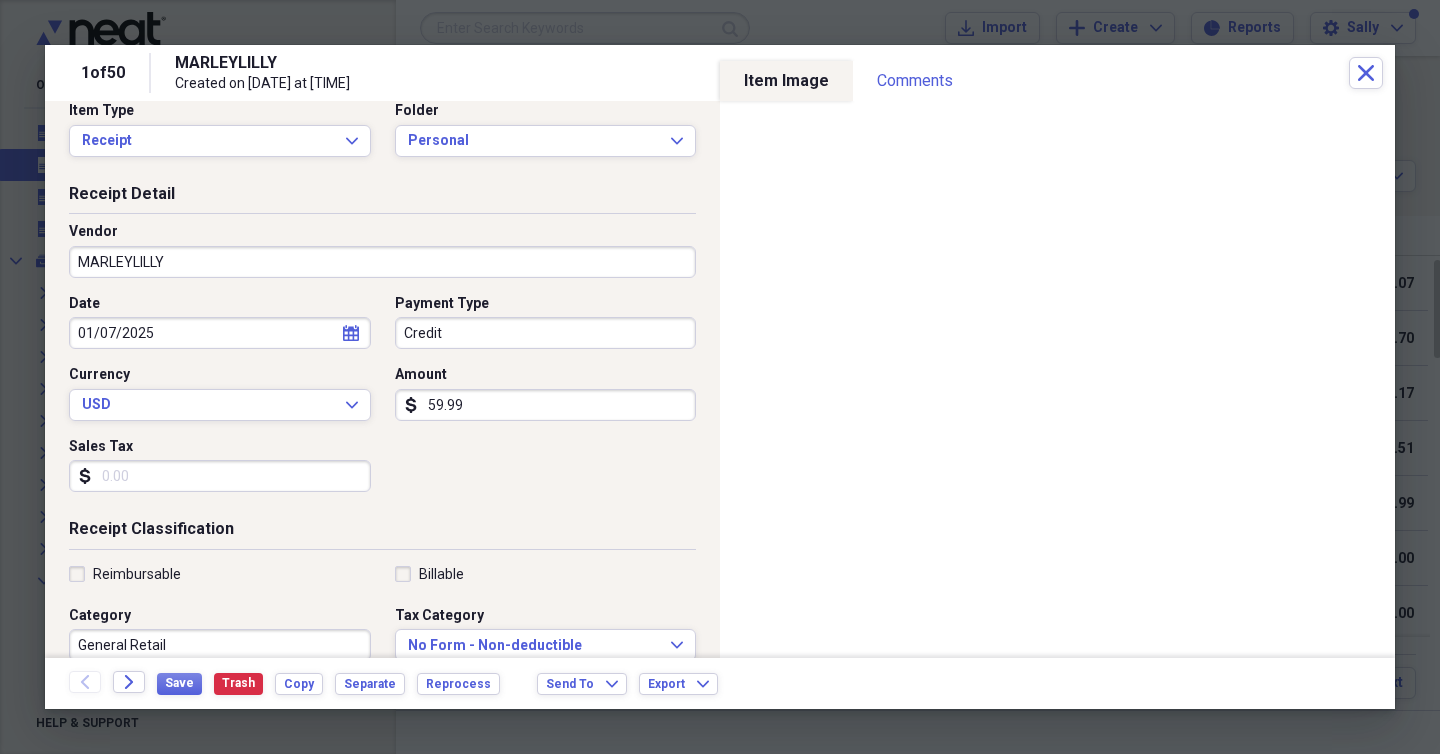 scroll, scrollTop: 0, scrollLeft: 0, axis: both 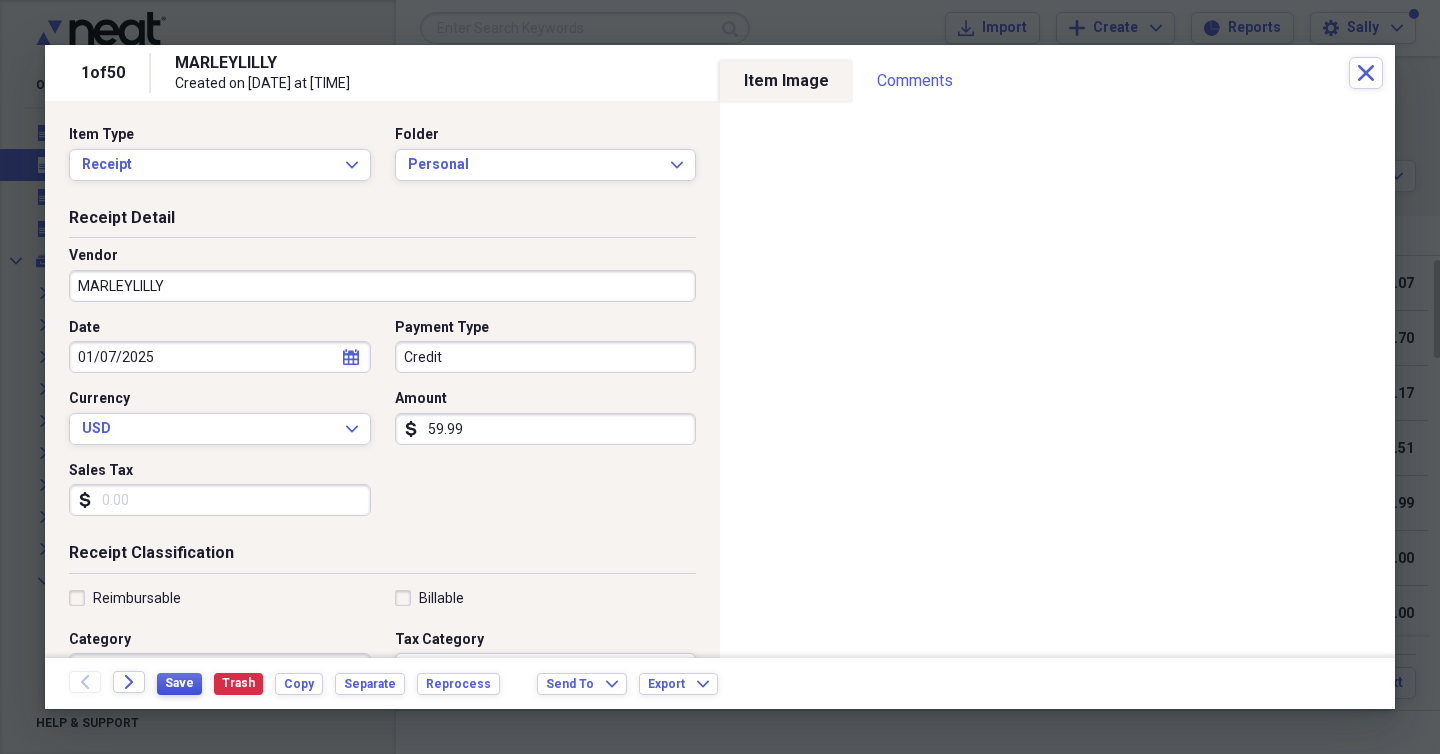 click on "Save" at bounding box center (179, 683) 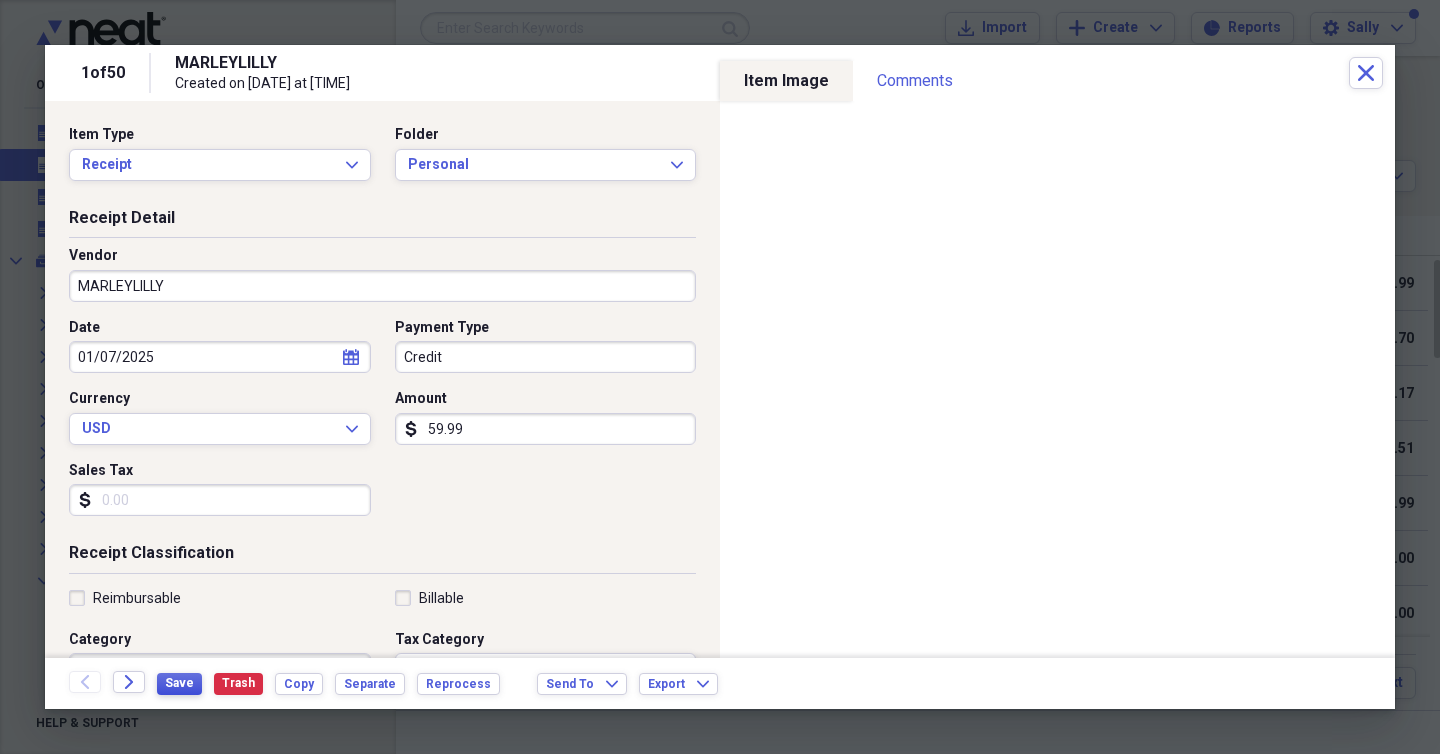 click on "Save" at bounding box center (179, 683) 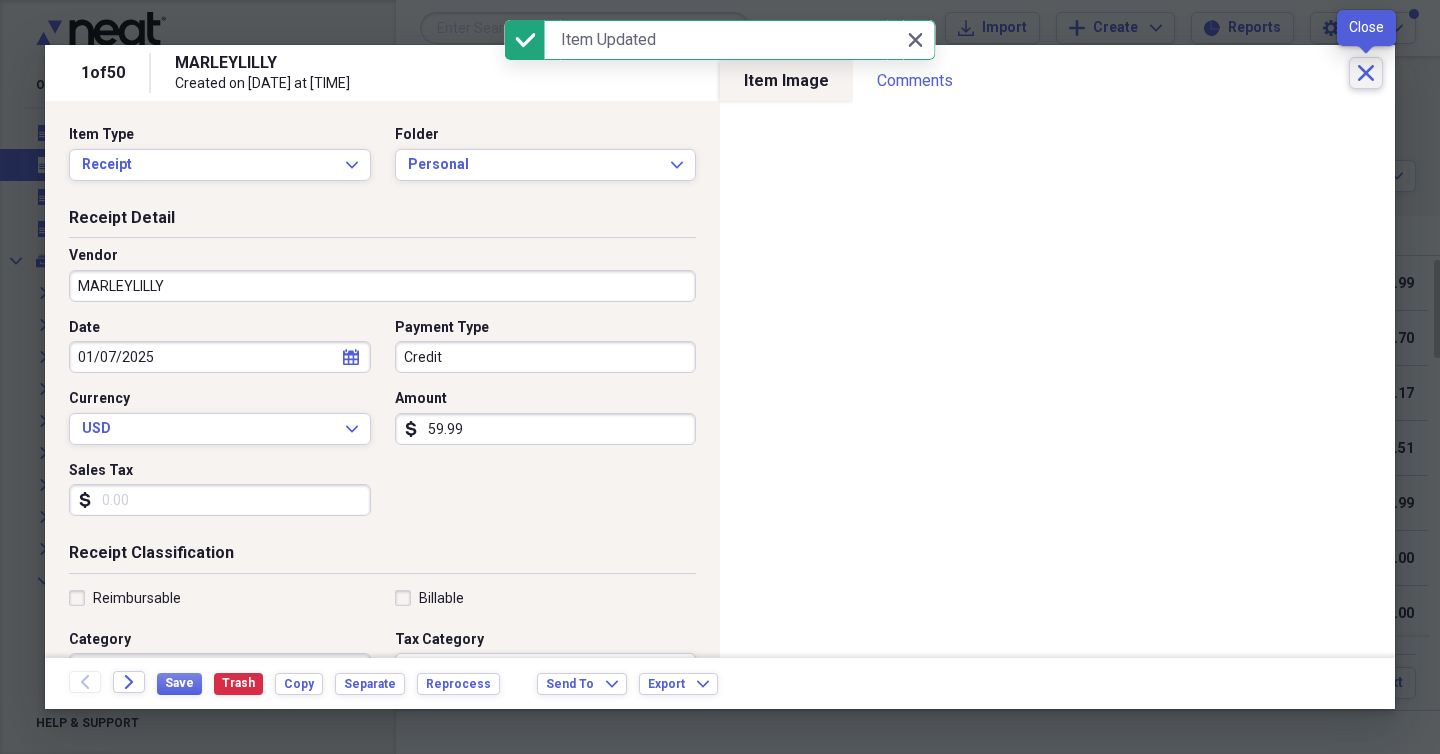 click on "Close" 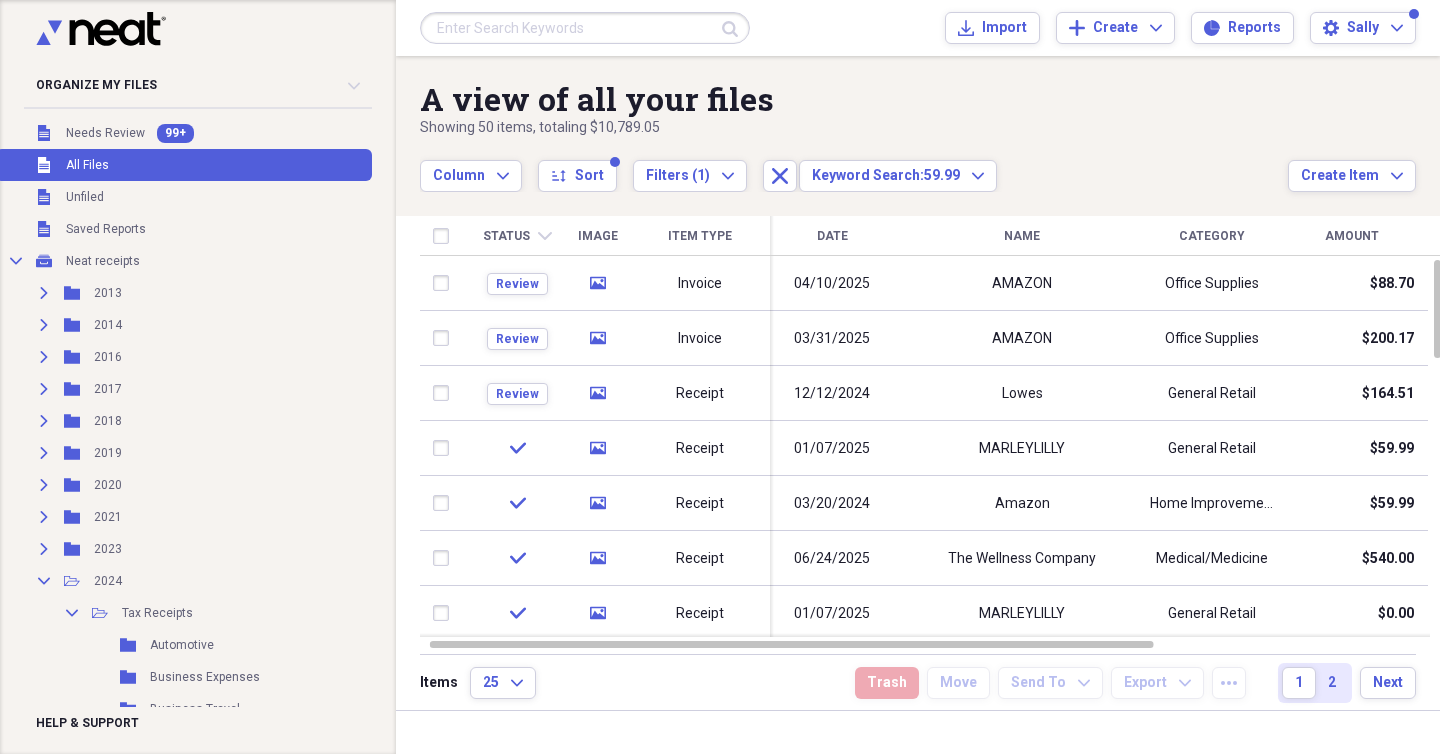 click at bounding box center (585, 28) 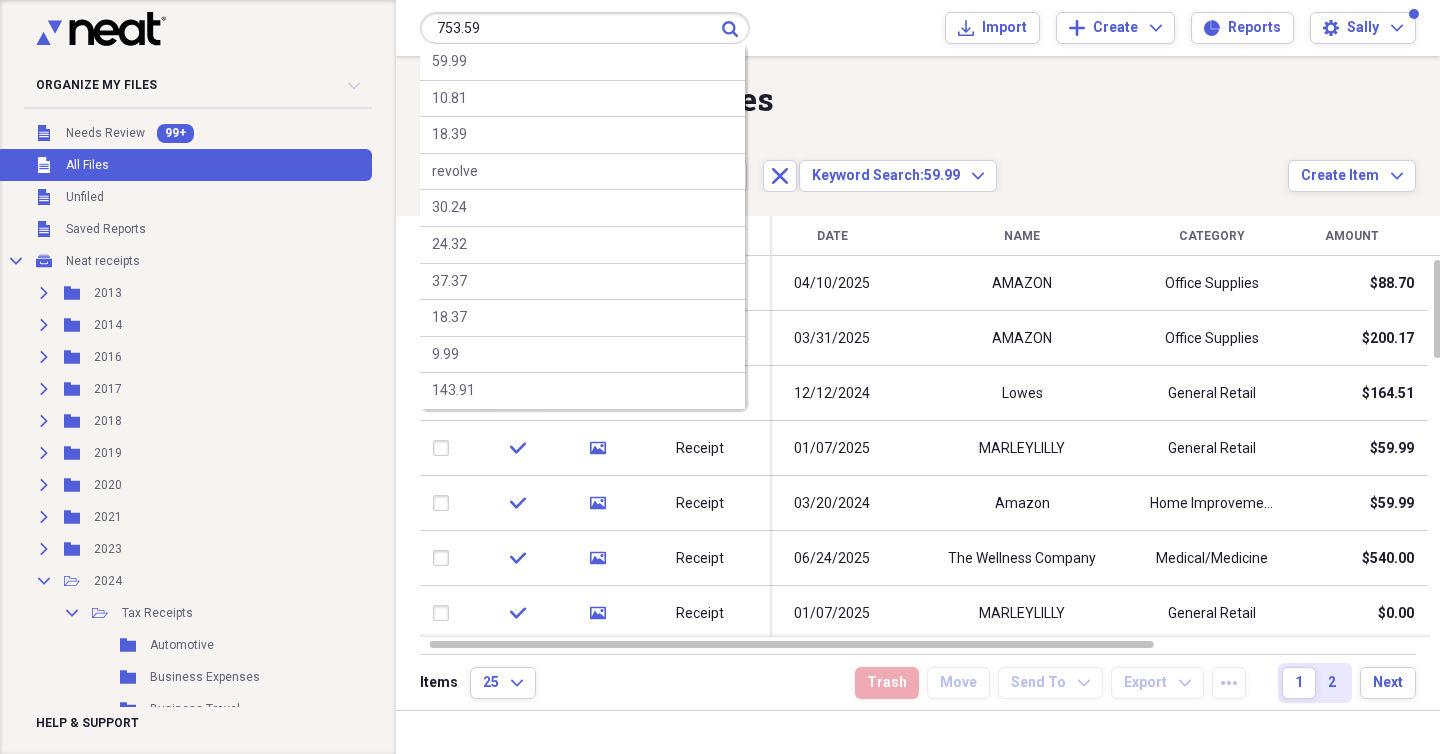 type on "753.59" 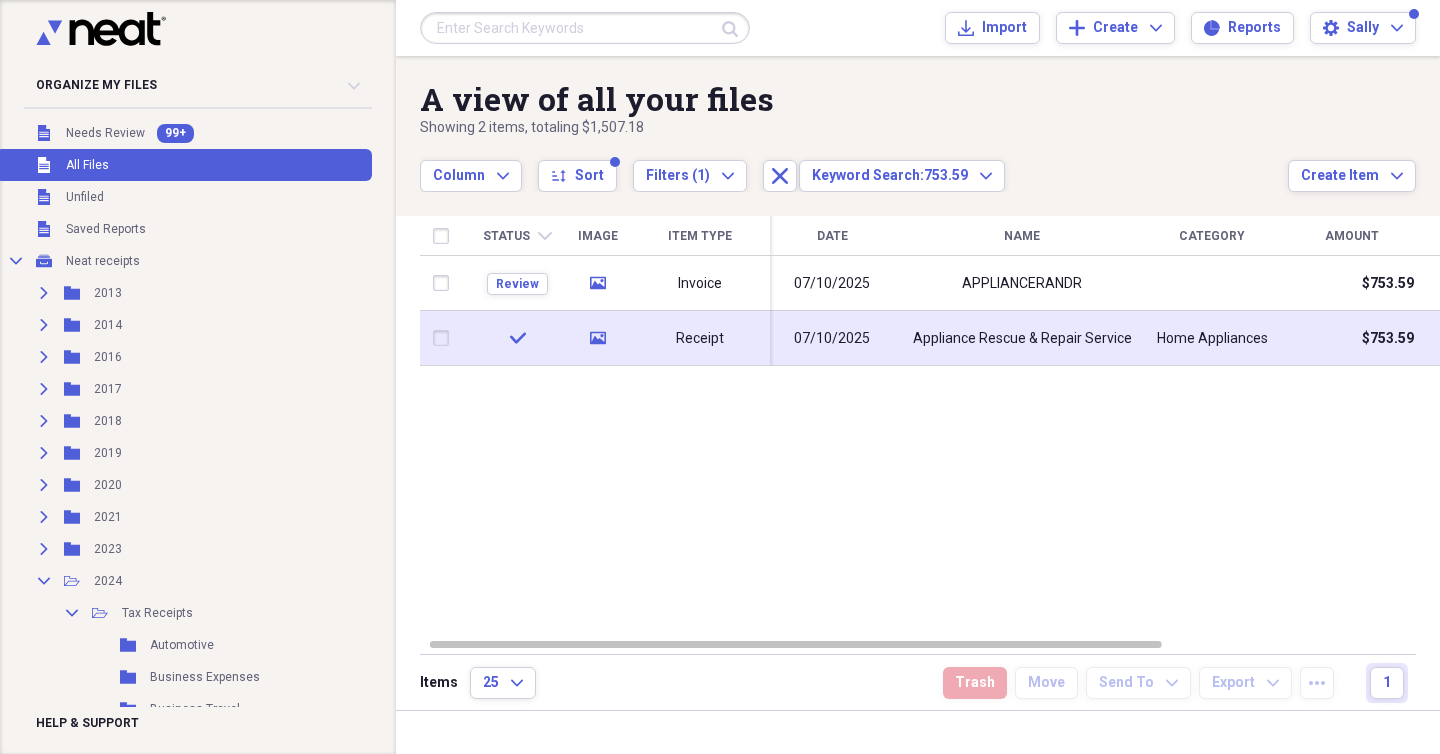 click on "Receipt" at bounding box center [700, 338] 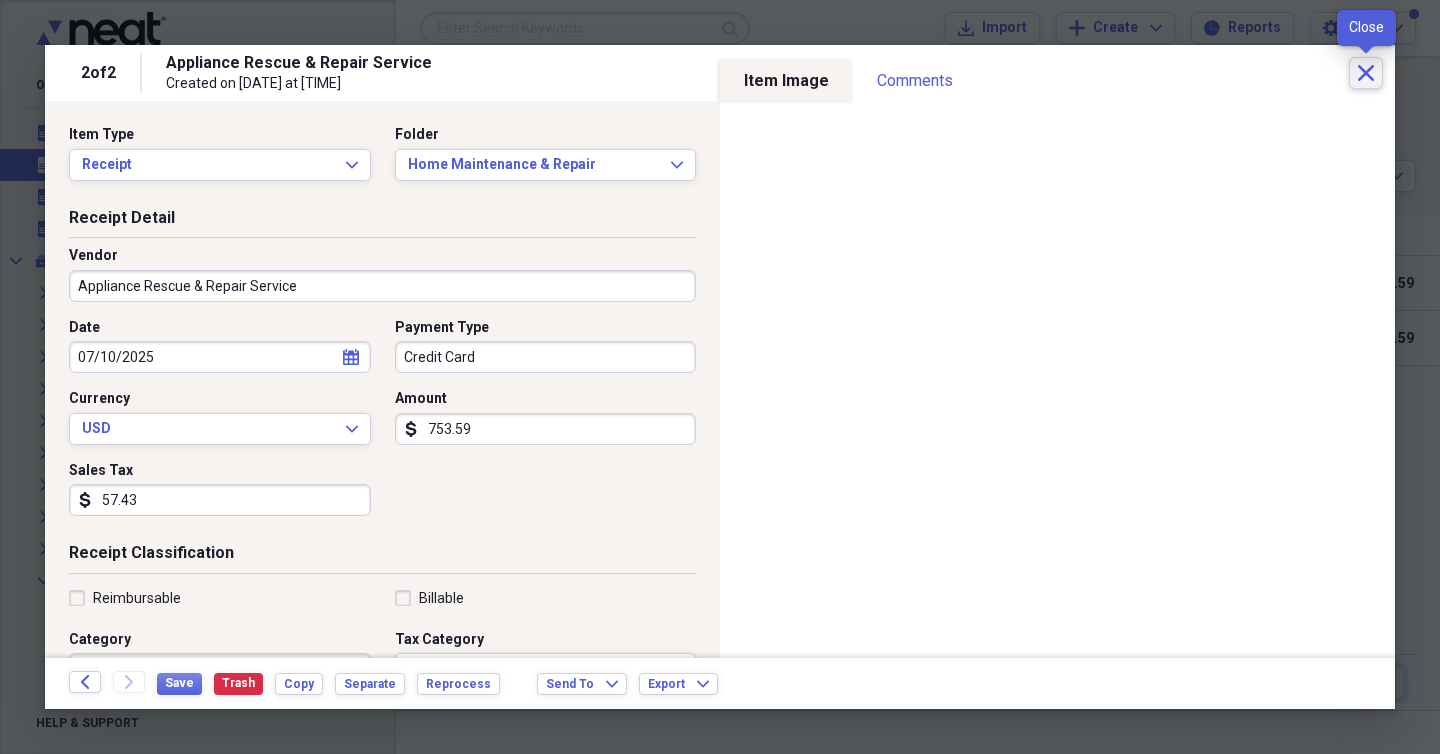 click on "Close" 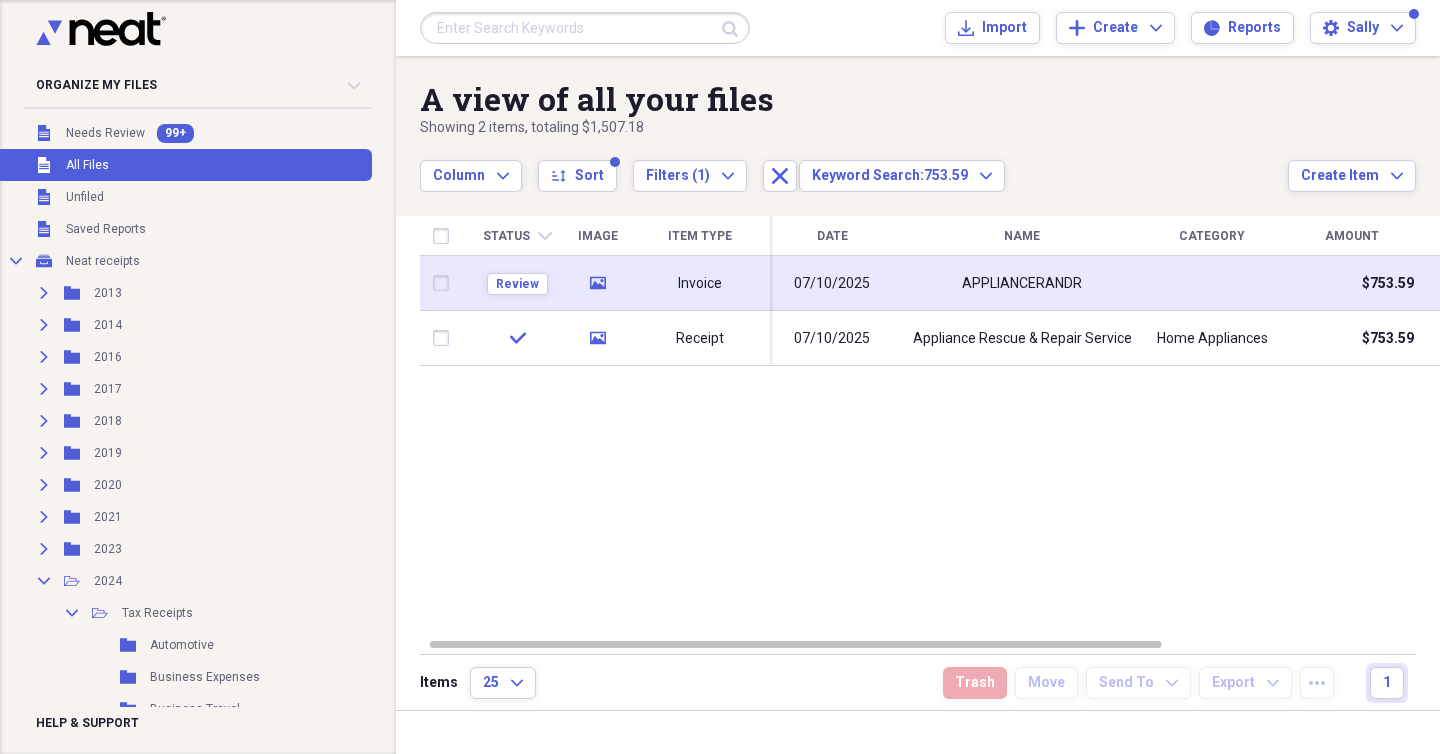 click on "APPLIANCERANDR" at bounding box center (1022, 283) 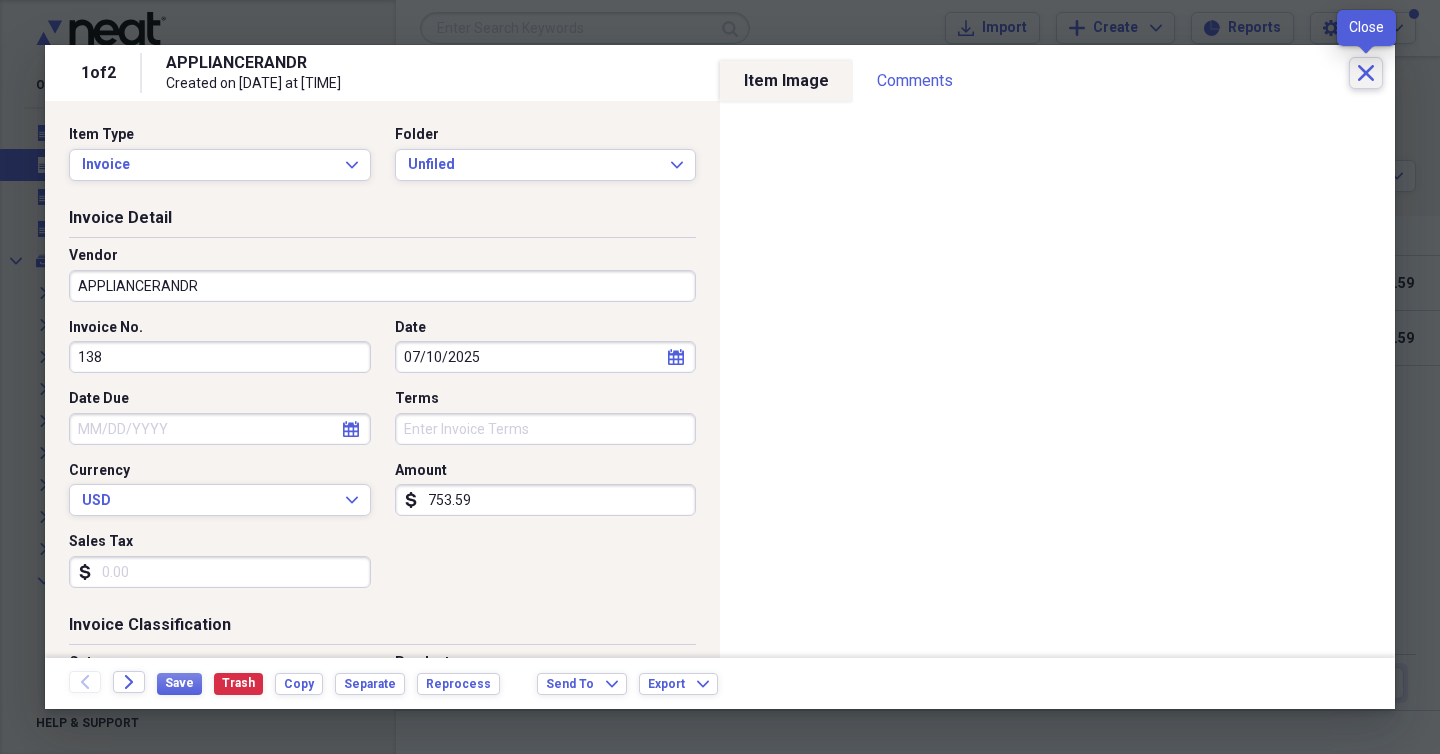 click 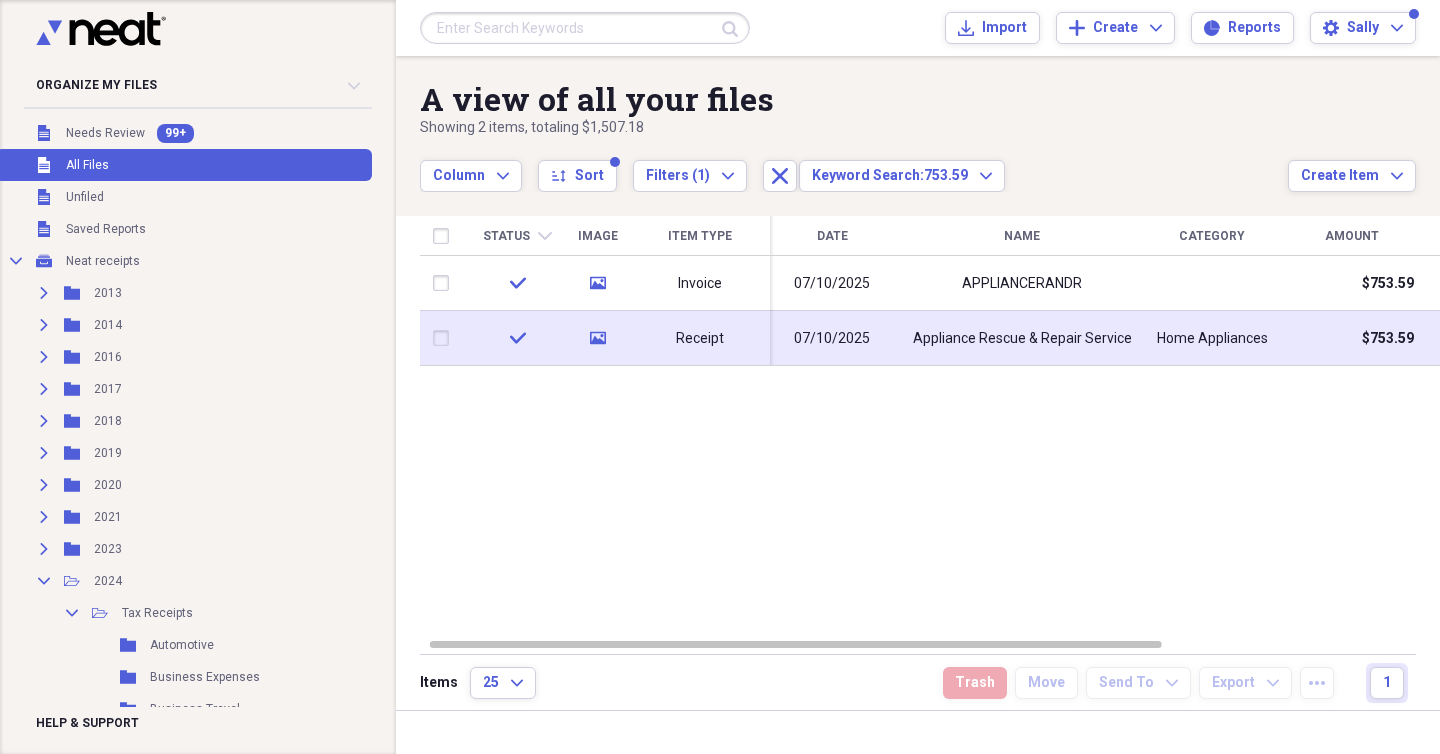 click on "Appliance Rescue & Repair Service" at bounding box center (1022, 339) 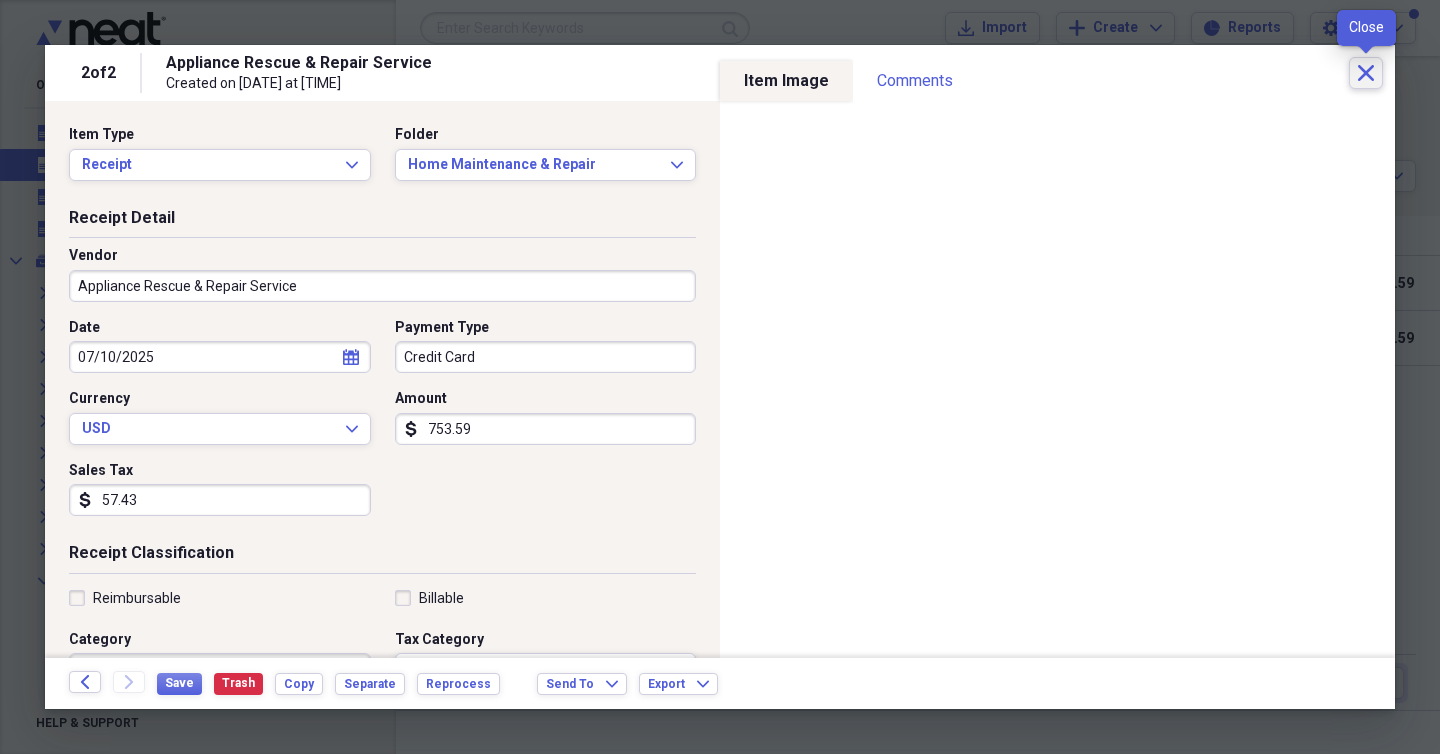 click on "Close" 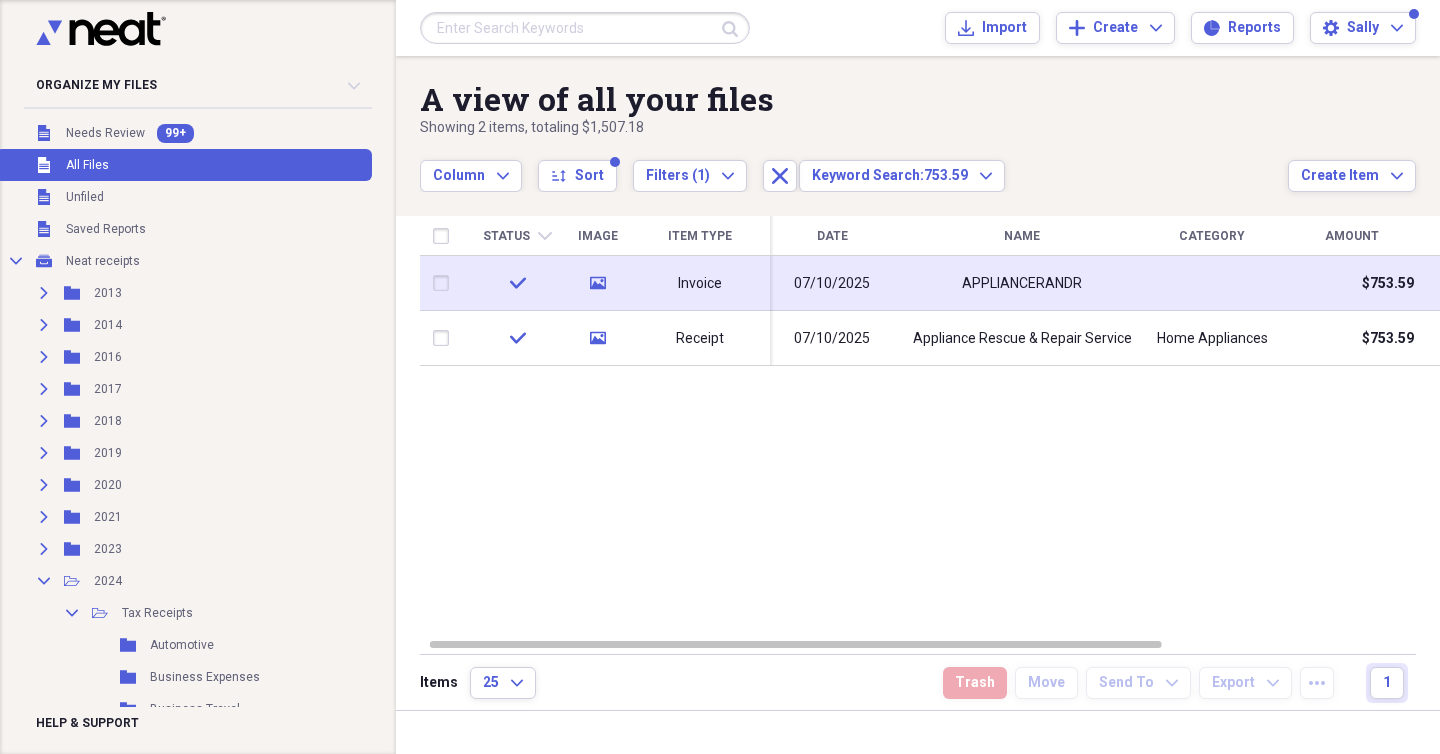 click at bounding box center [445, 283] 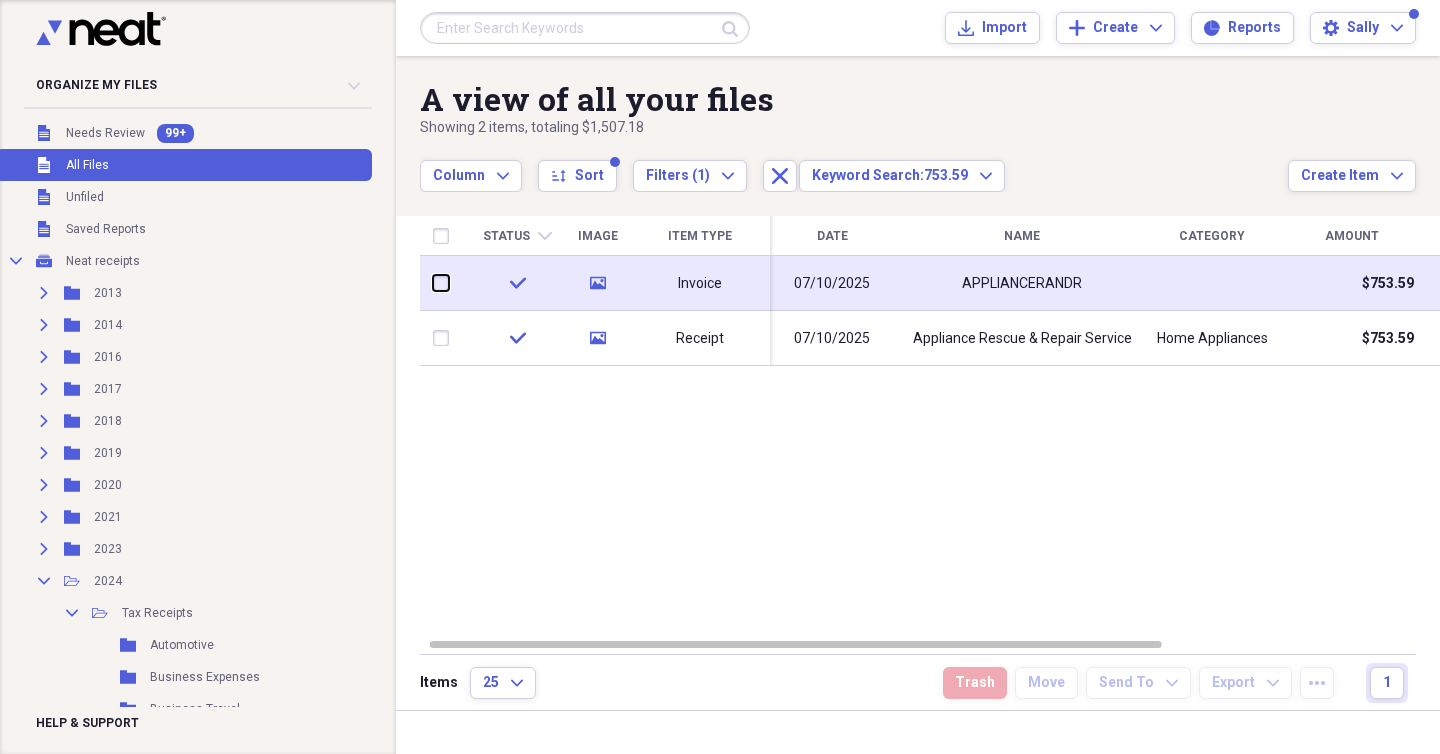 click at bounding box center [433, 283] 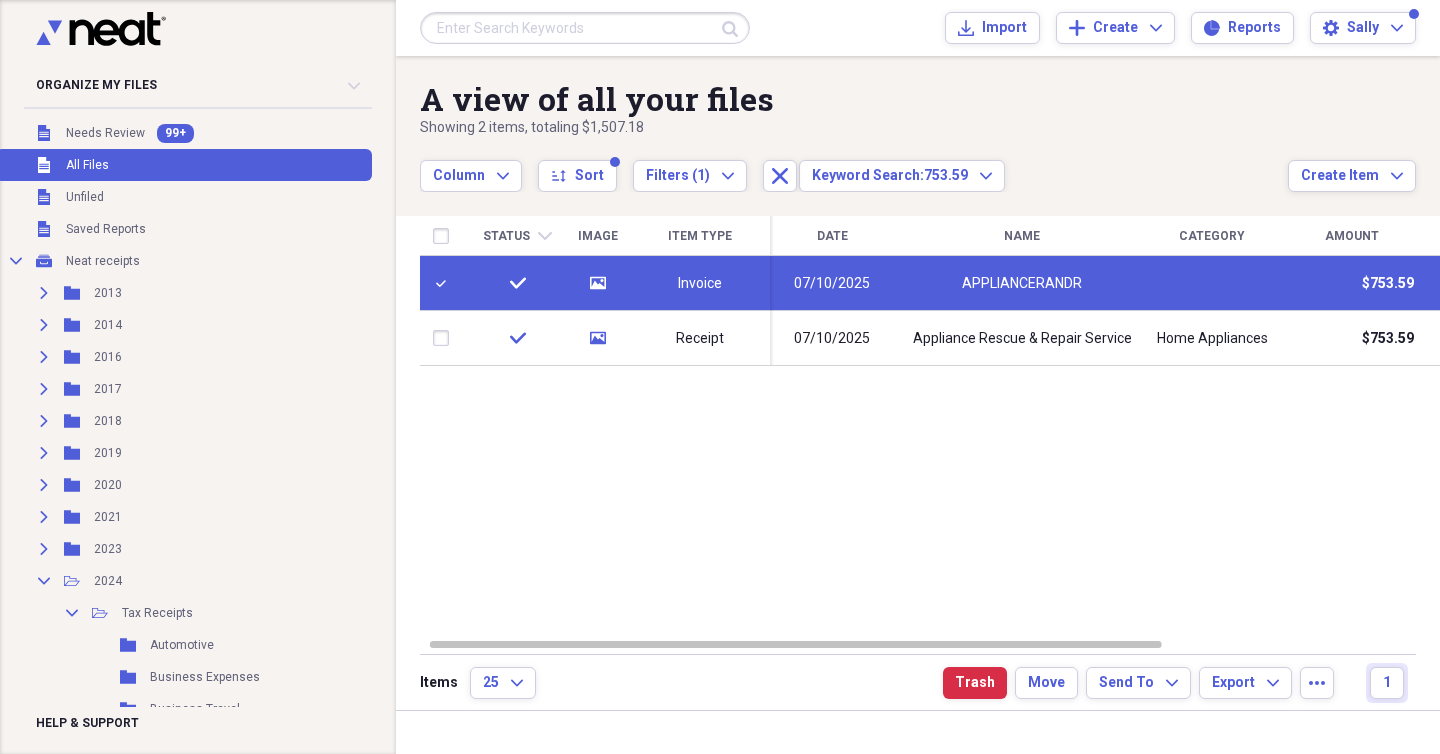 click on "APPLIANCERANDR" at bounding box center [1022, 284] 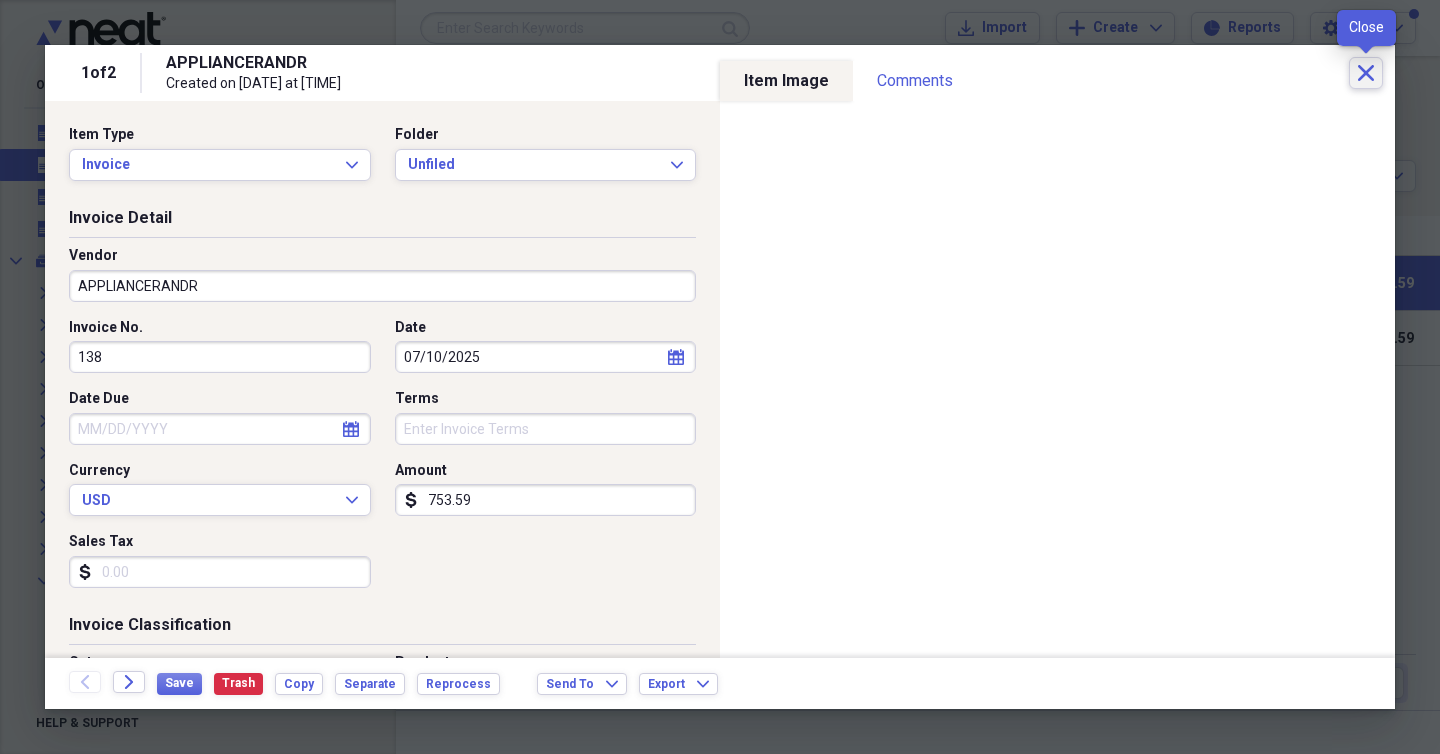 click on "Close" 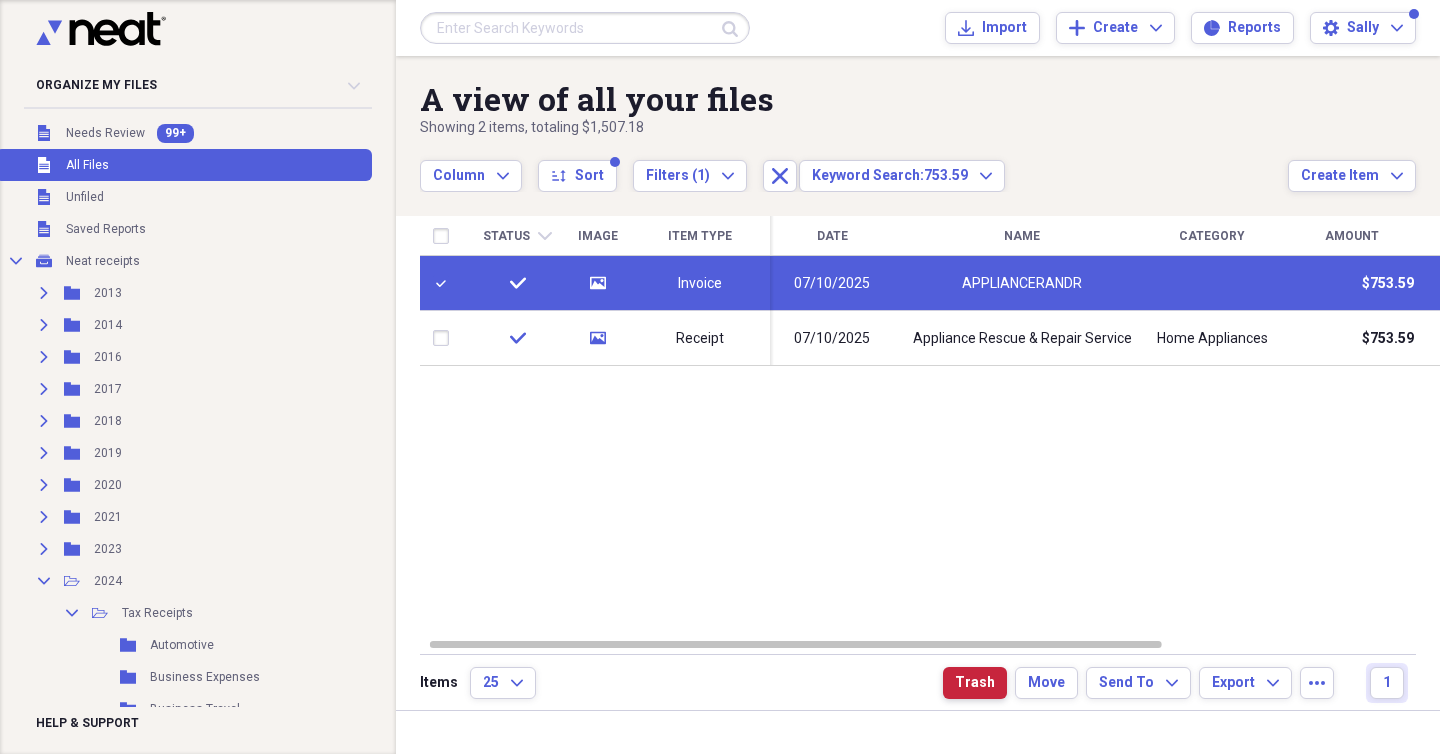 click on "Trash" at bounding box center (975, 683) 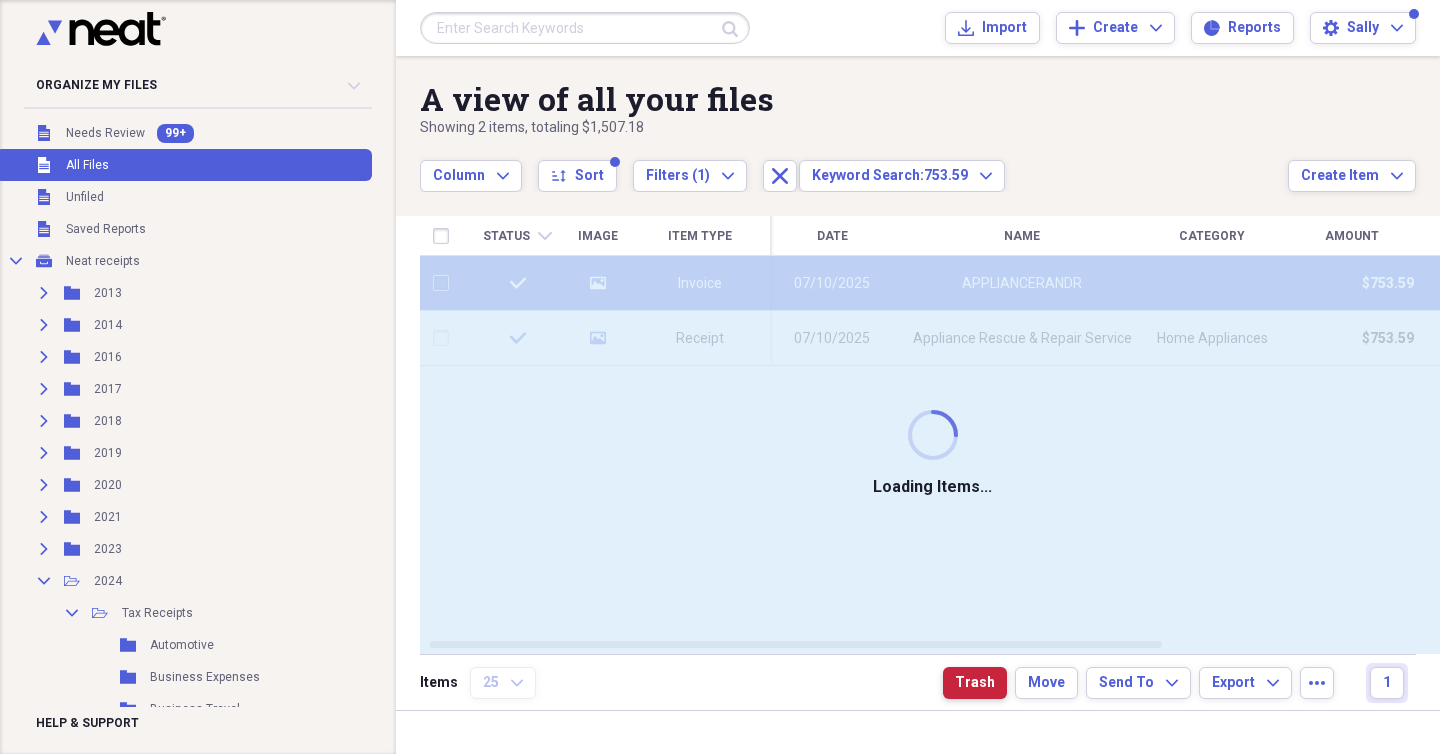 checkbox on "false" 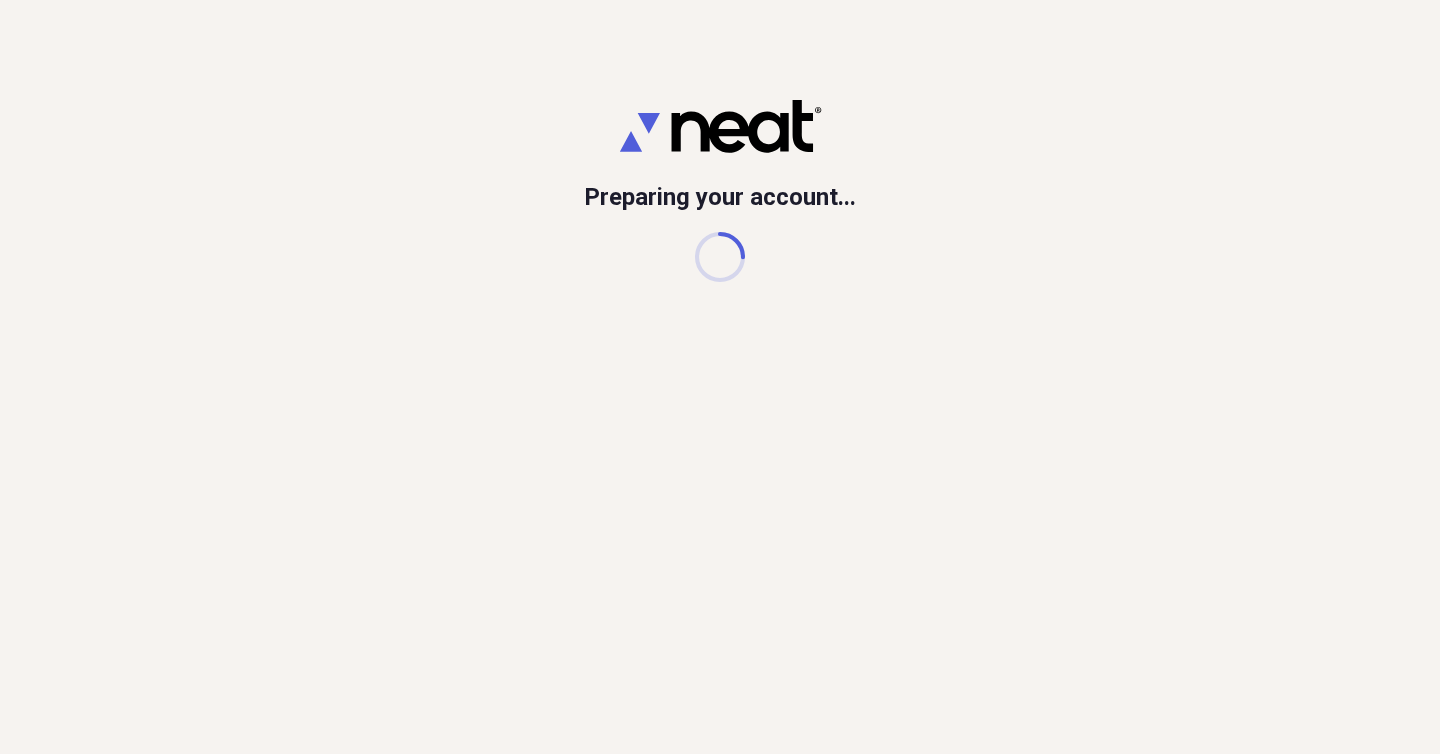 scroll, scrollTop: 0, scrollLeft: 0, axis: both 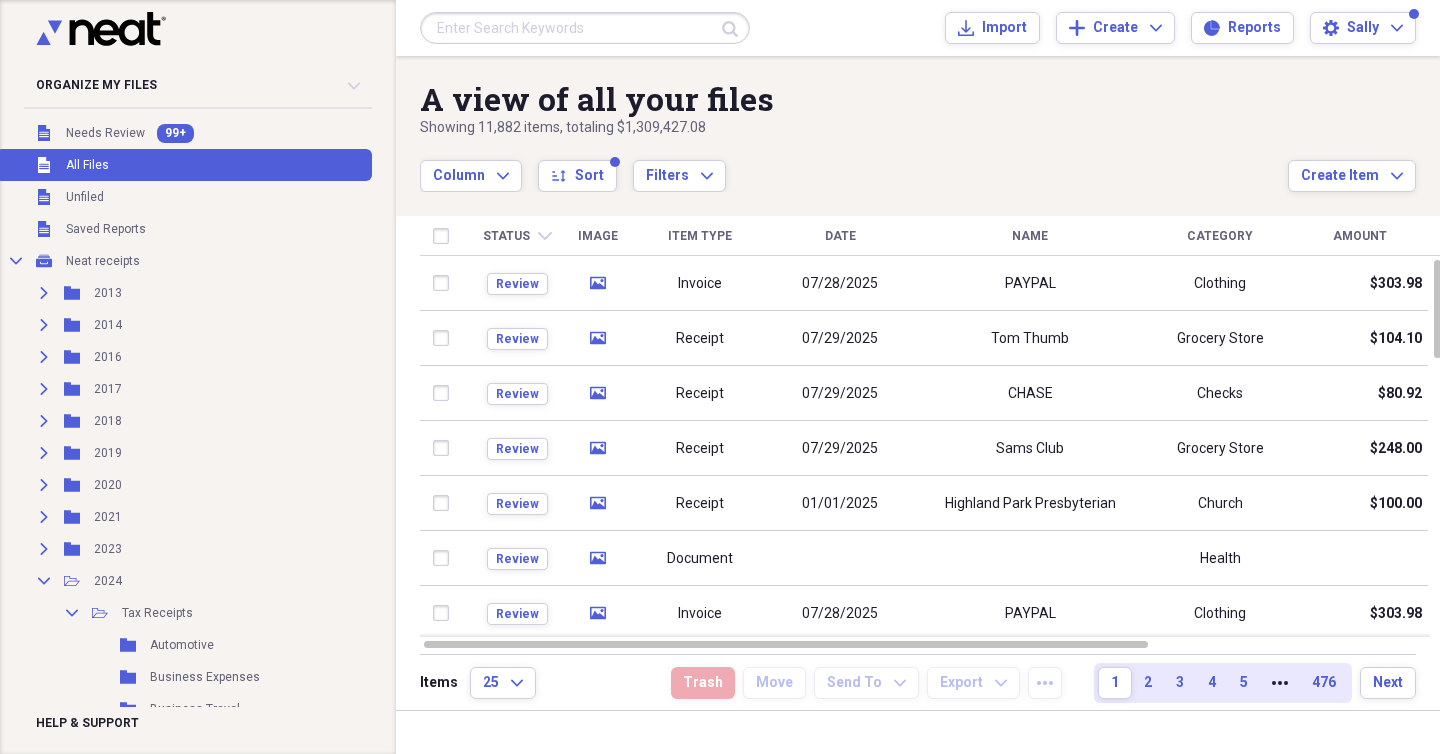 click at bounding box center (585, 28) 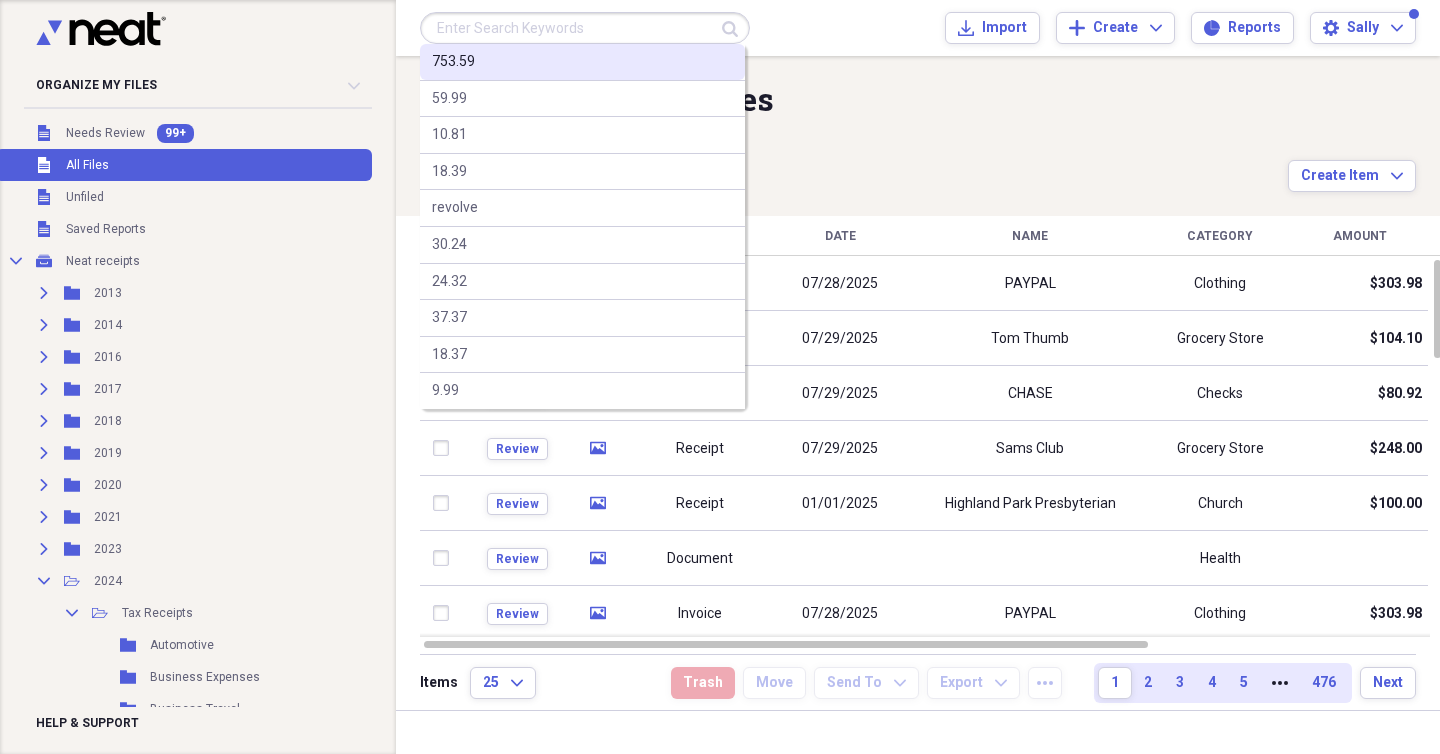 click on "753.59" at bounding box center [582, 62] 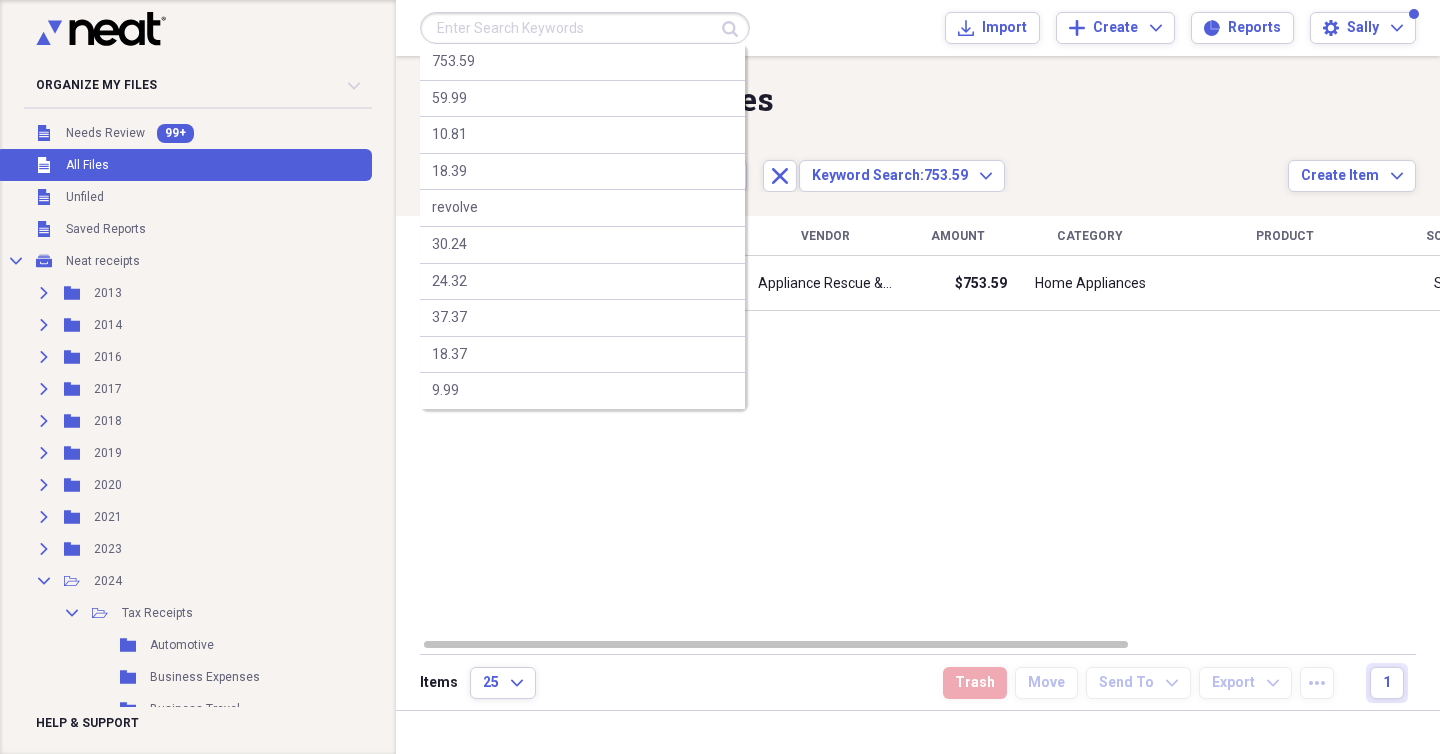 click at bounding box center (585, 28) 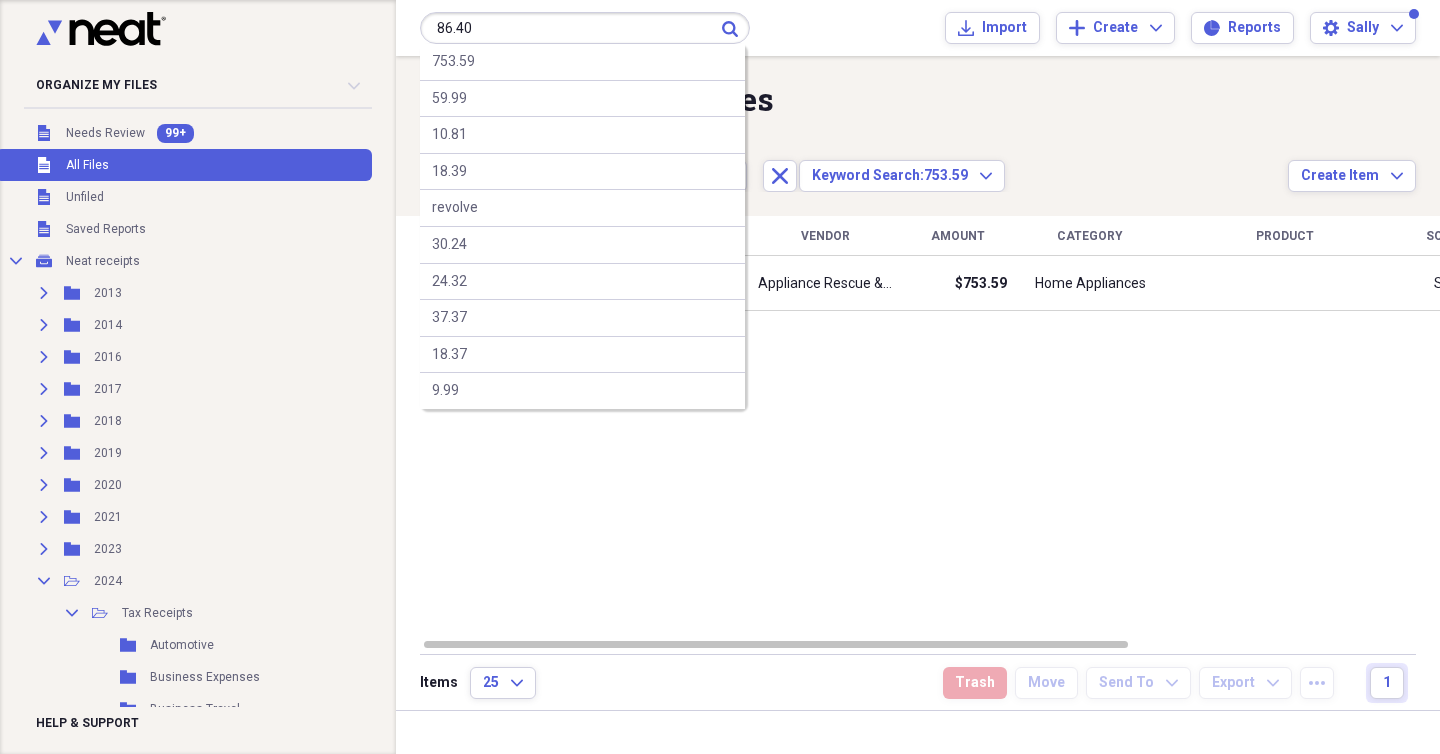type on "86.40" 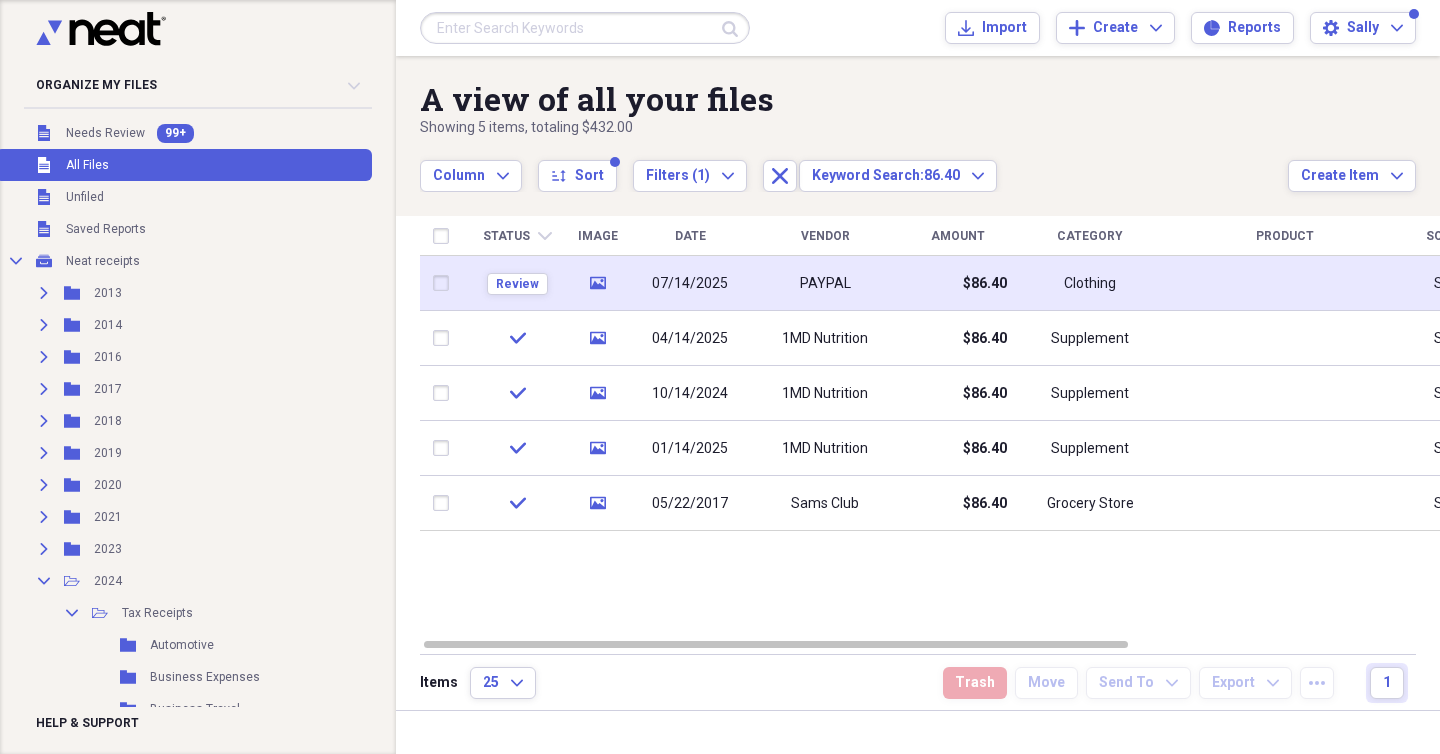 click on "07/14/2025" at bounding box center [690, 283] 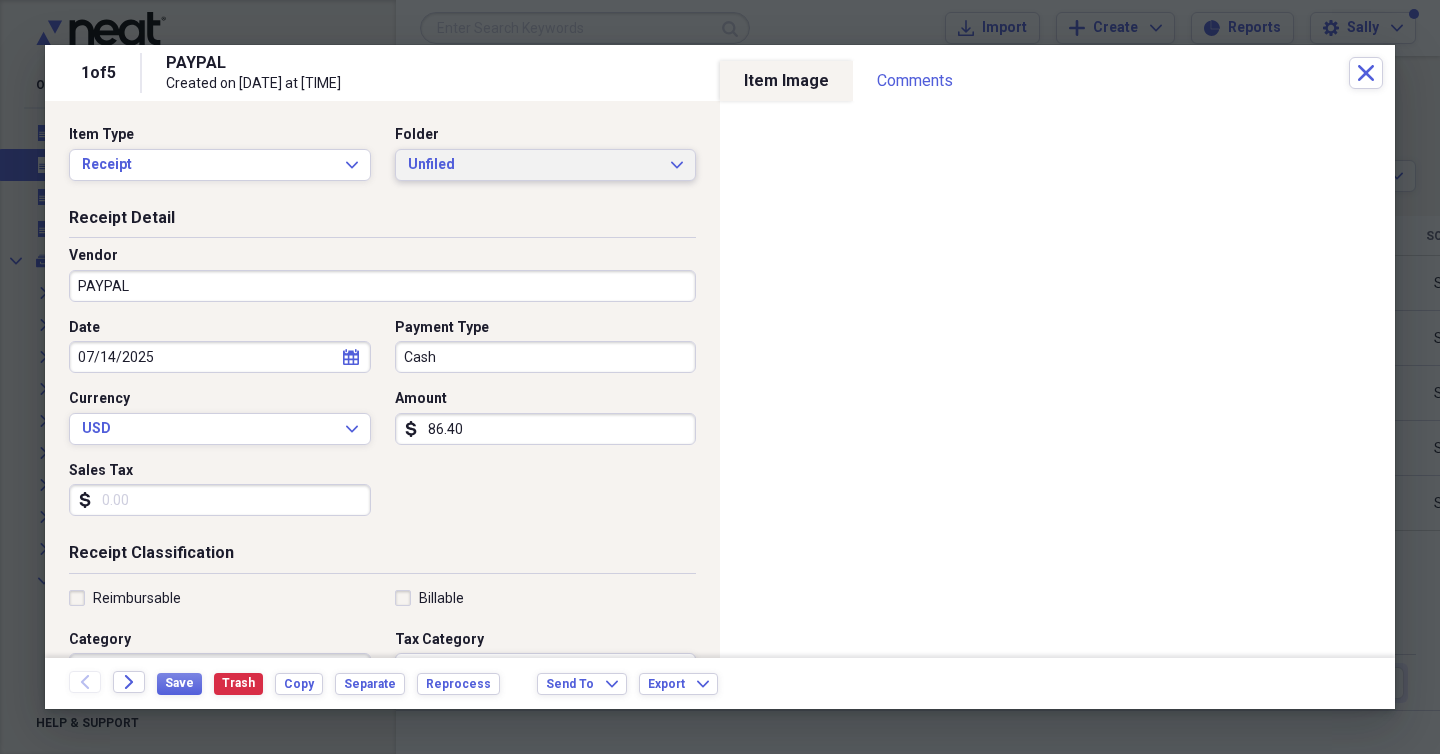 click on "Unfiled" at bounding box center [534, 165] 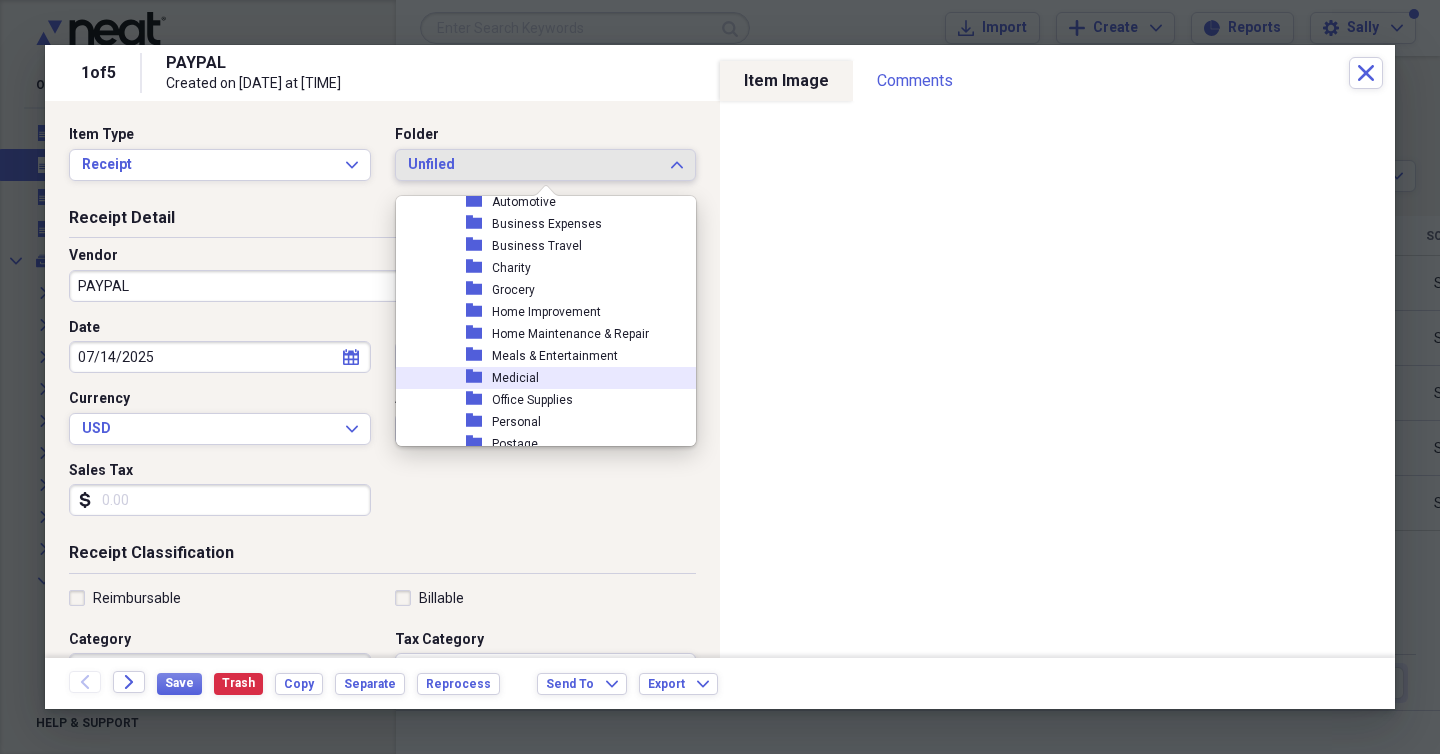 scroll, scrollTop: 632, scrollLeft: 0, axis: vertical 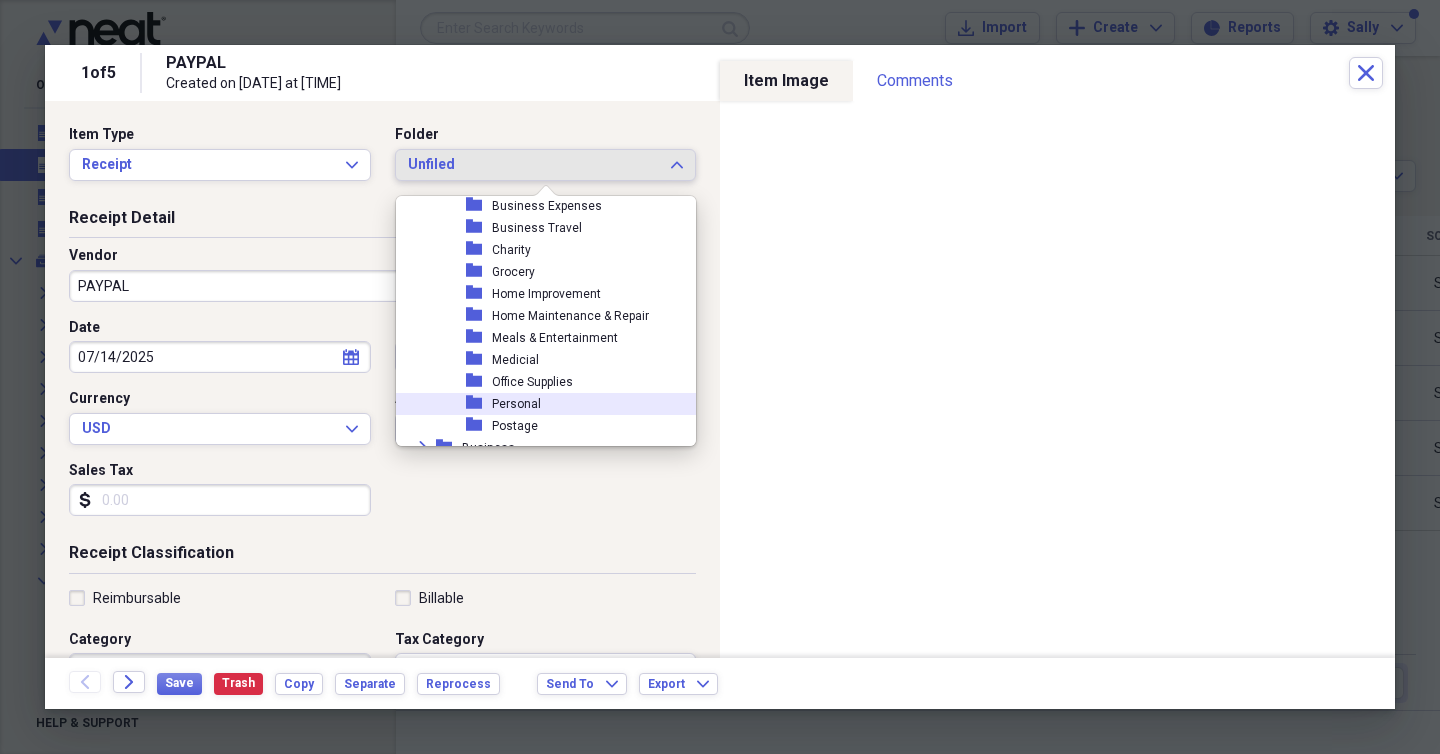 click on "Personal" at bounding box center [516, 404] 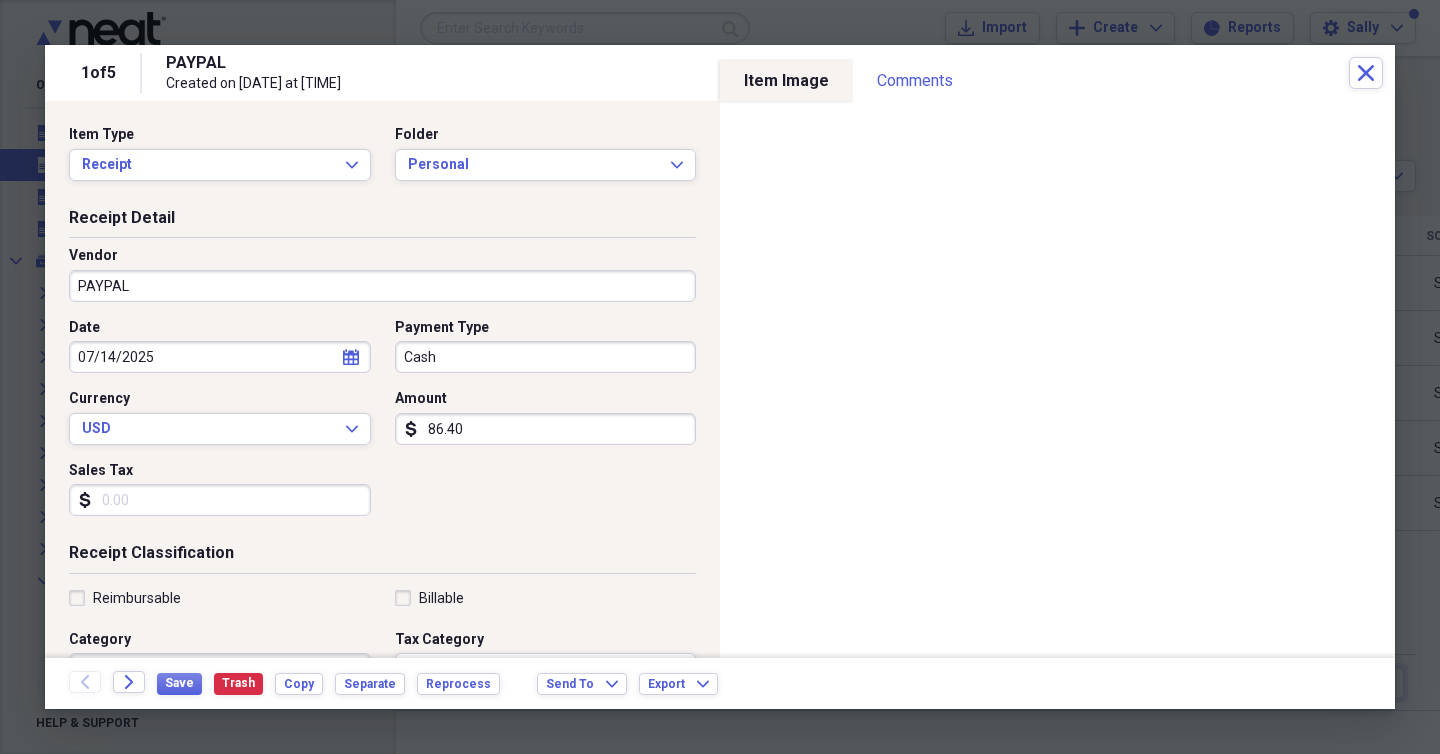 click on "PAYPAL" at bounding box center [382, 286] 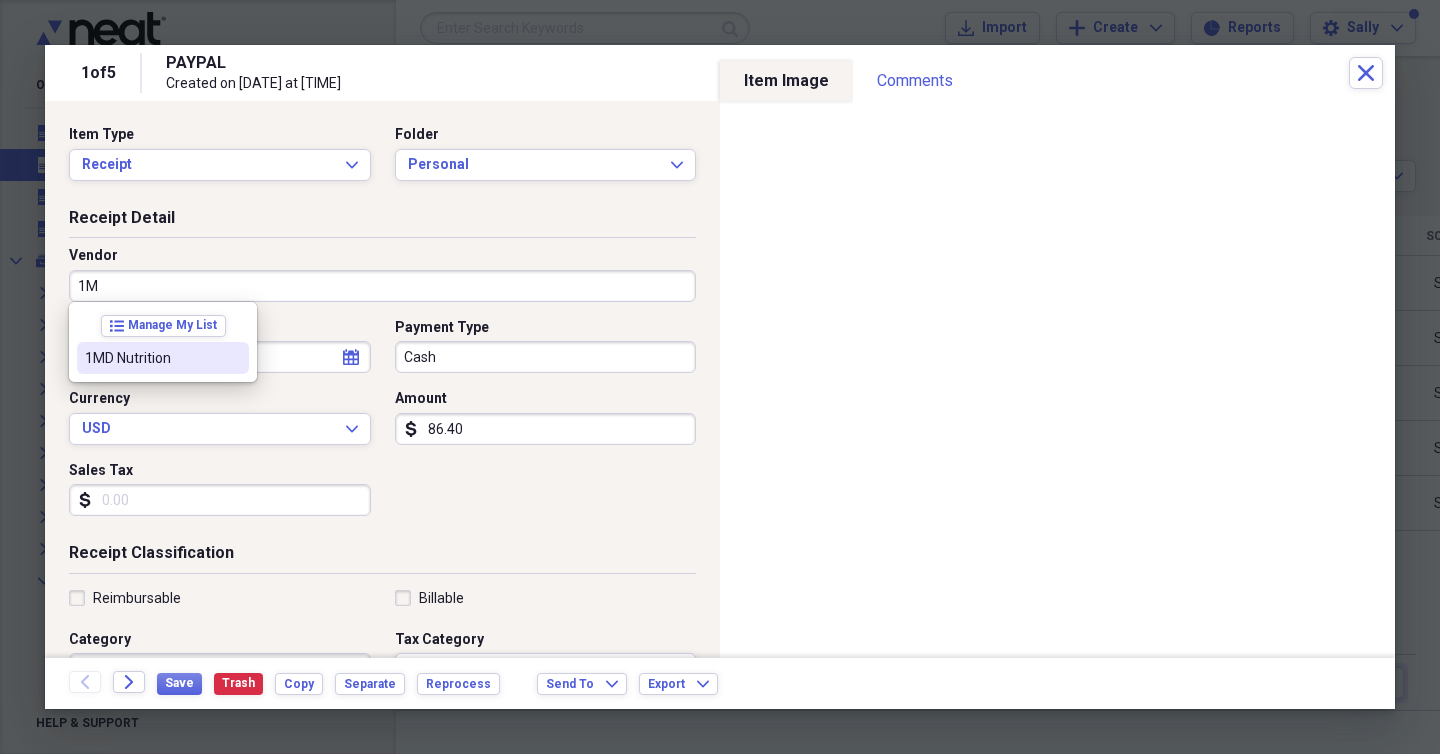 click on "1MD Nutrition" at bounding box center [151, 358] 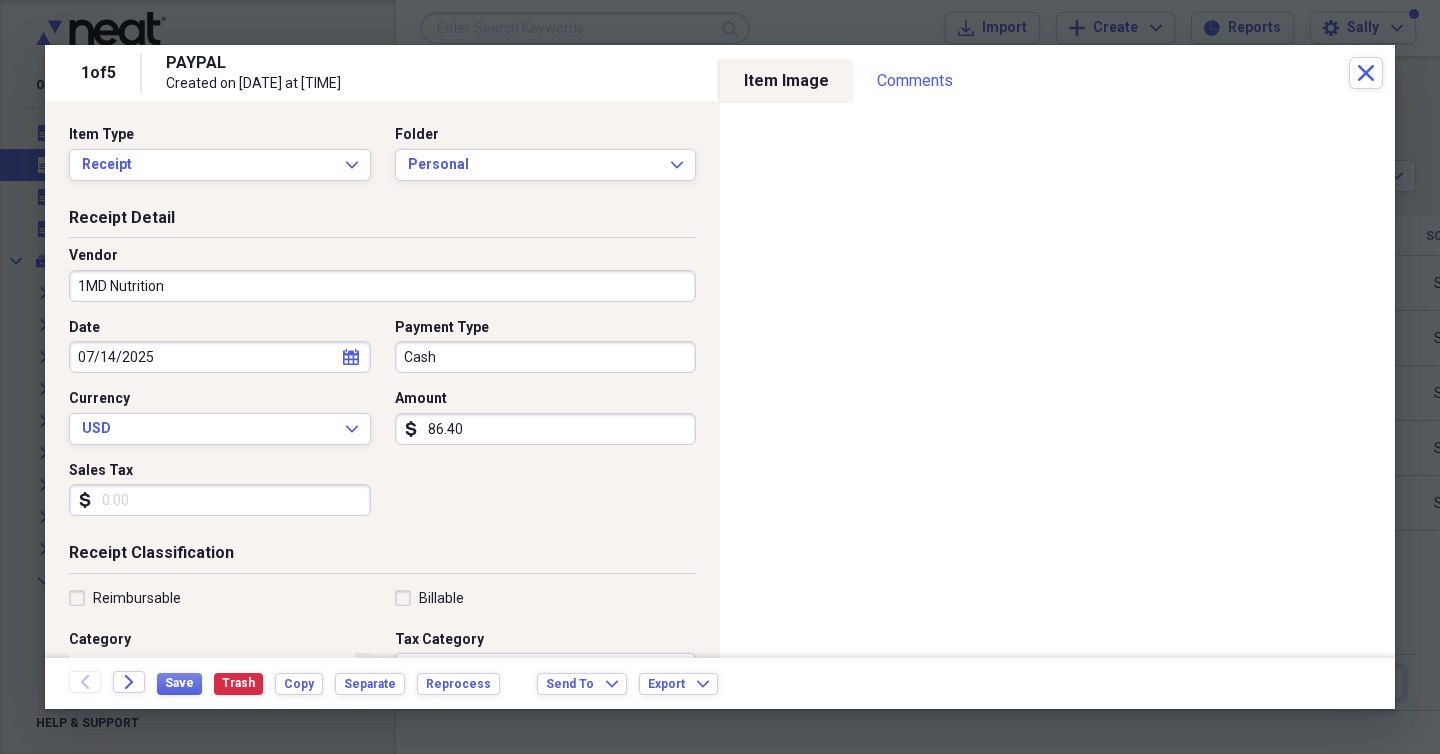 type on "Supplement" 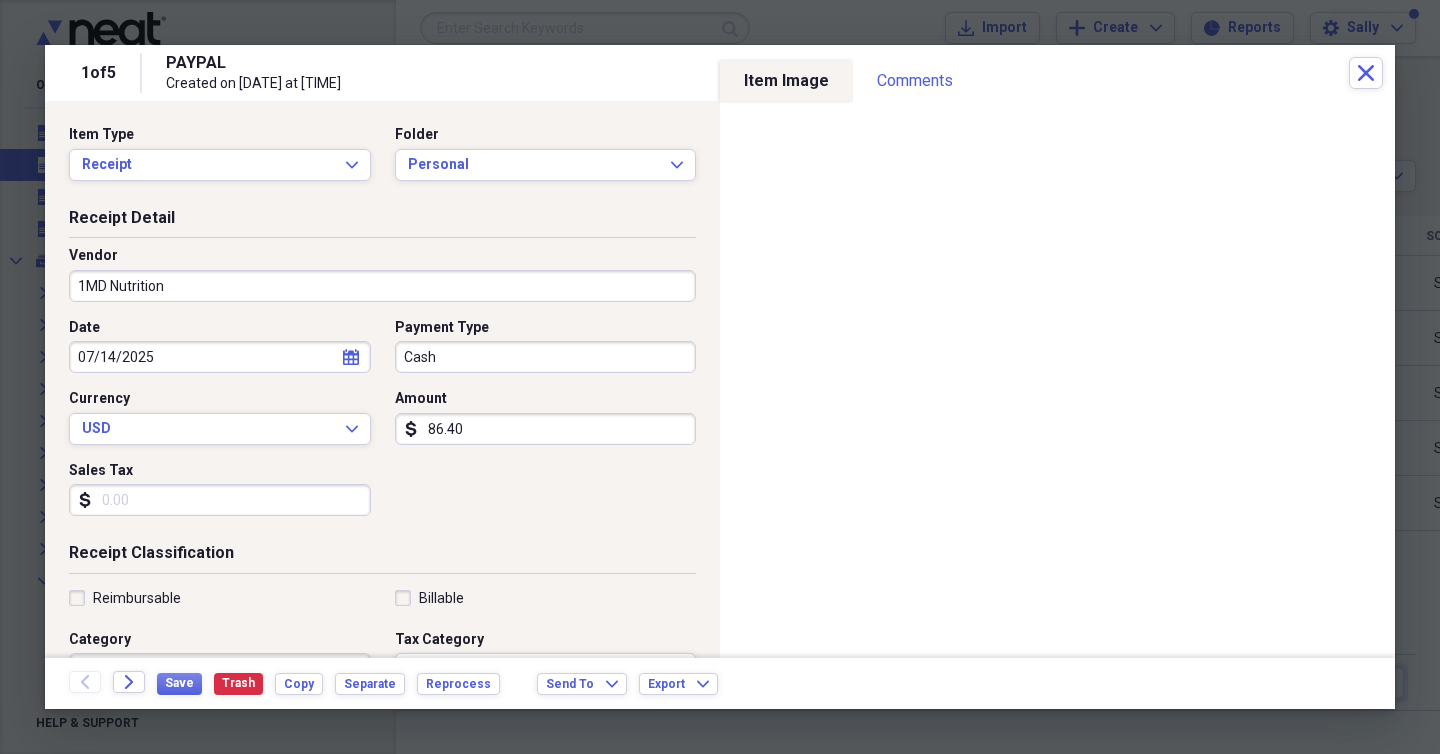 click on "Cash" at bounding box center [546, 357] 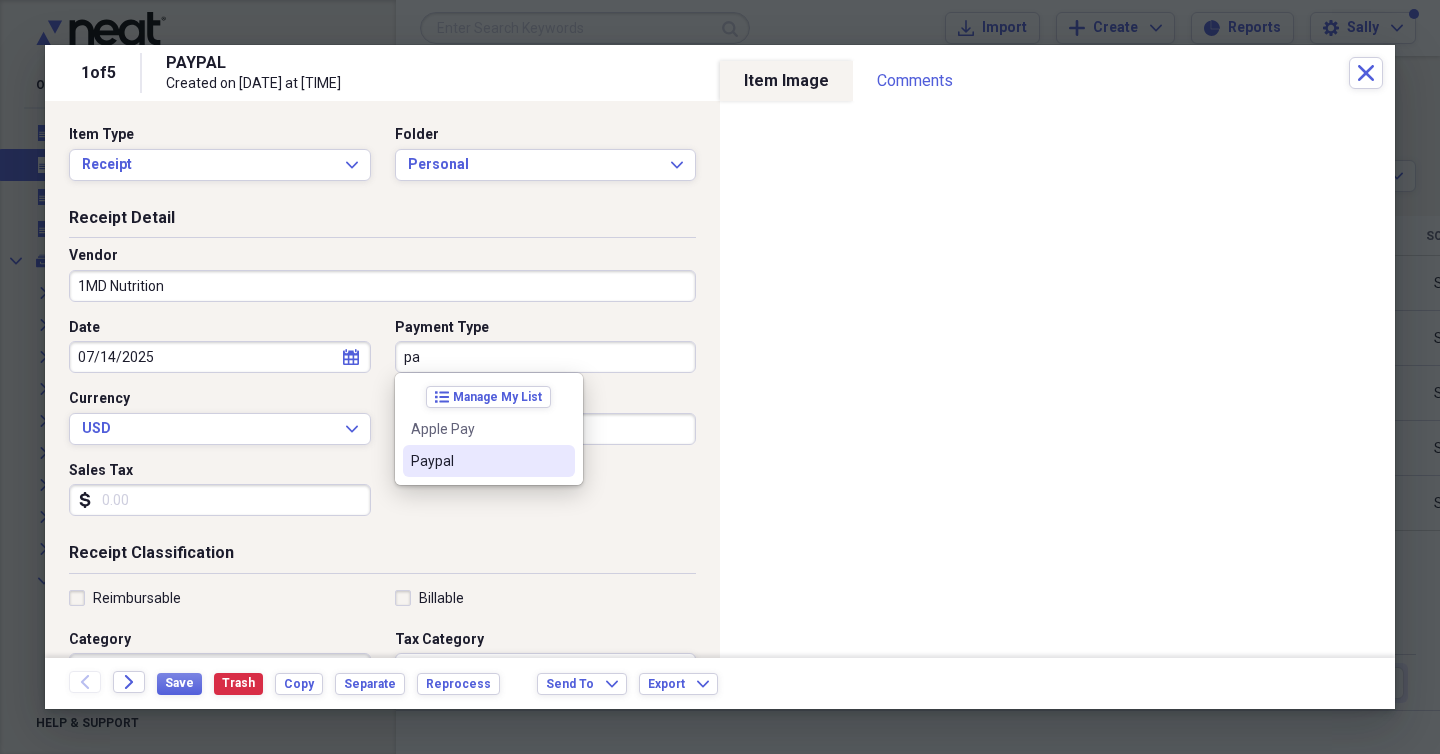 click on "Paypal" at bounding box center (477, 461) 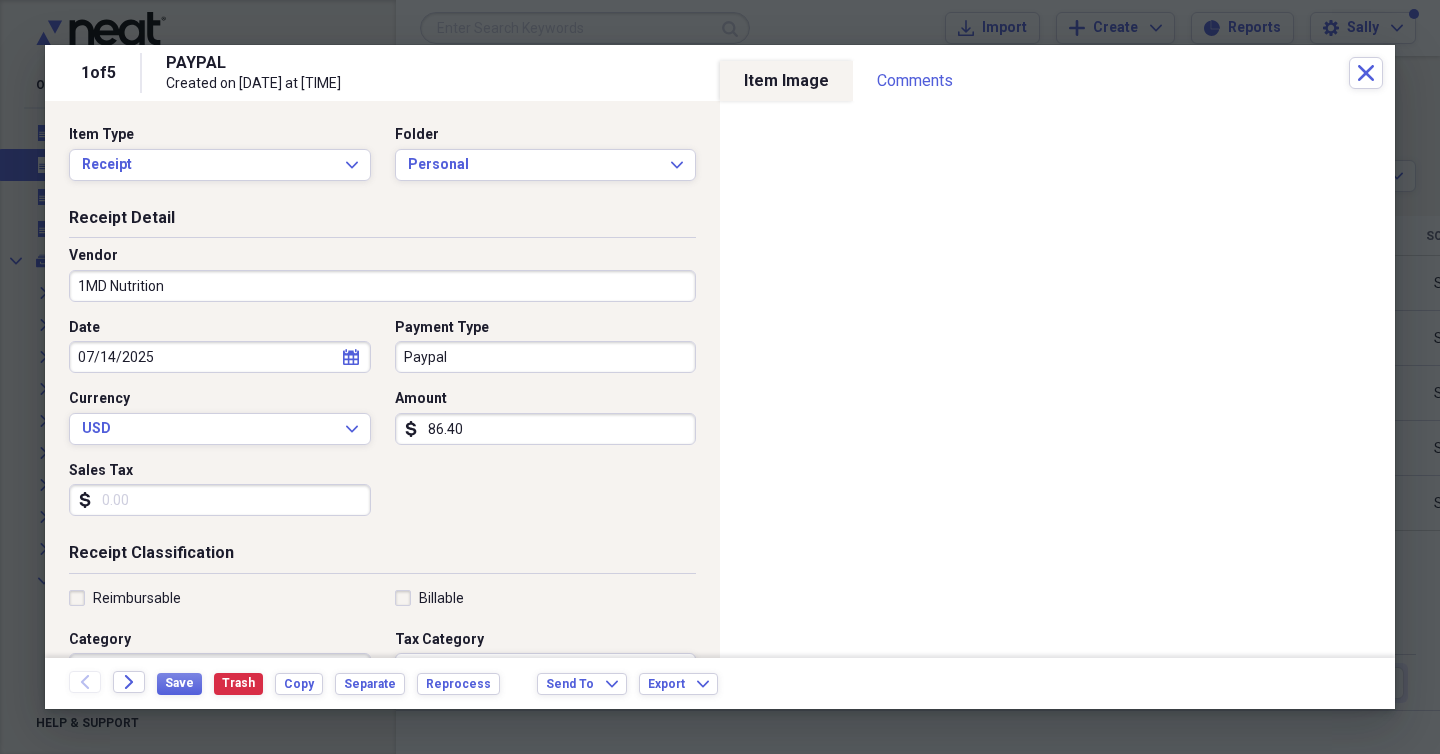 click on "Date [DATE] calendar Calendar Payment Type Paypal Currency USD Expand Amount dollar-sign 86.40 Sales Tax dollar-sign" at bounding box center [382, 425] 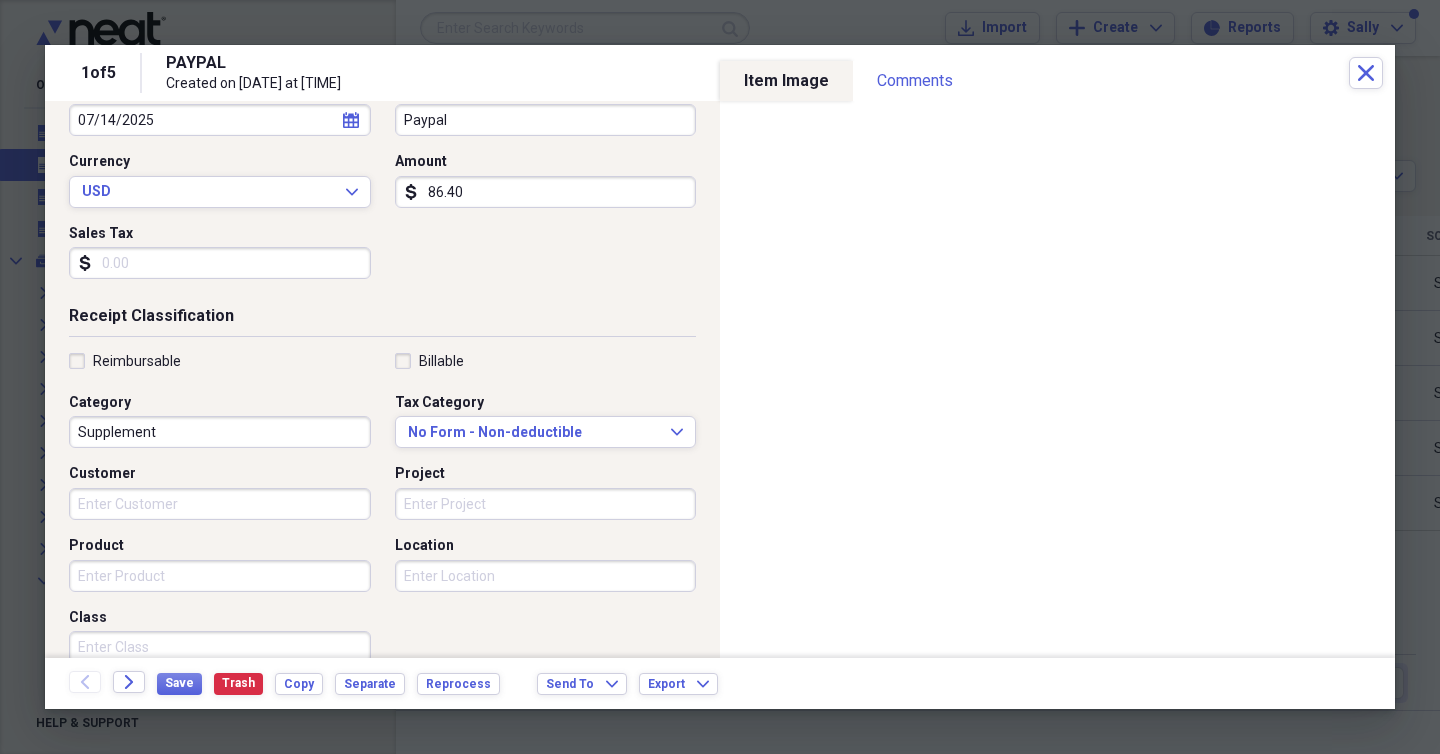 scroll, scrollTop: 0, scrollLeft: 0, axis: both 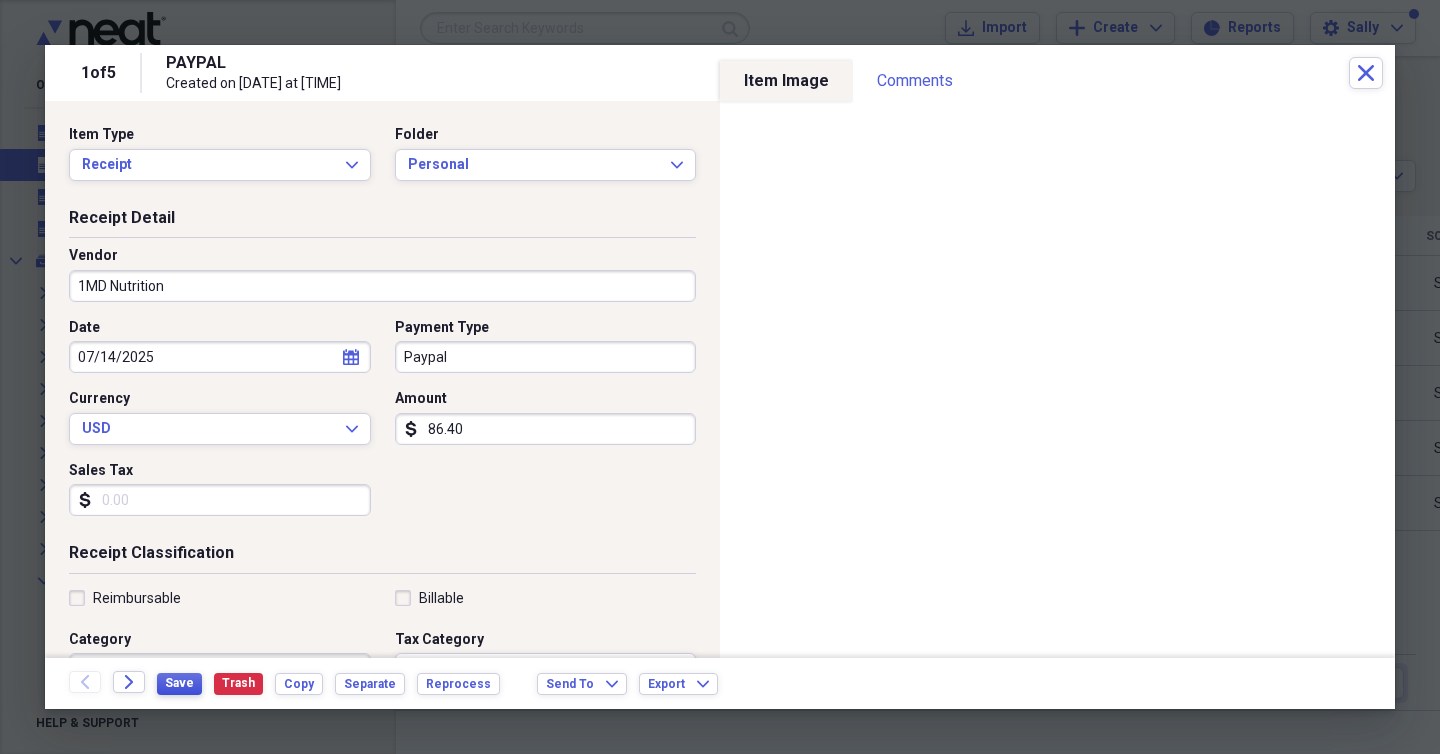 click on "Save" at bounding box center (179, 683) 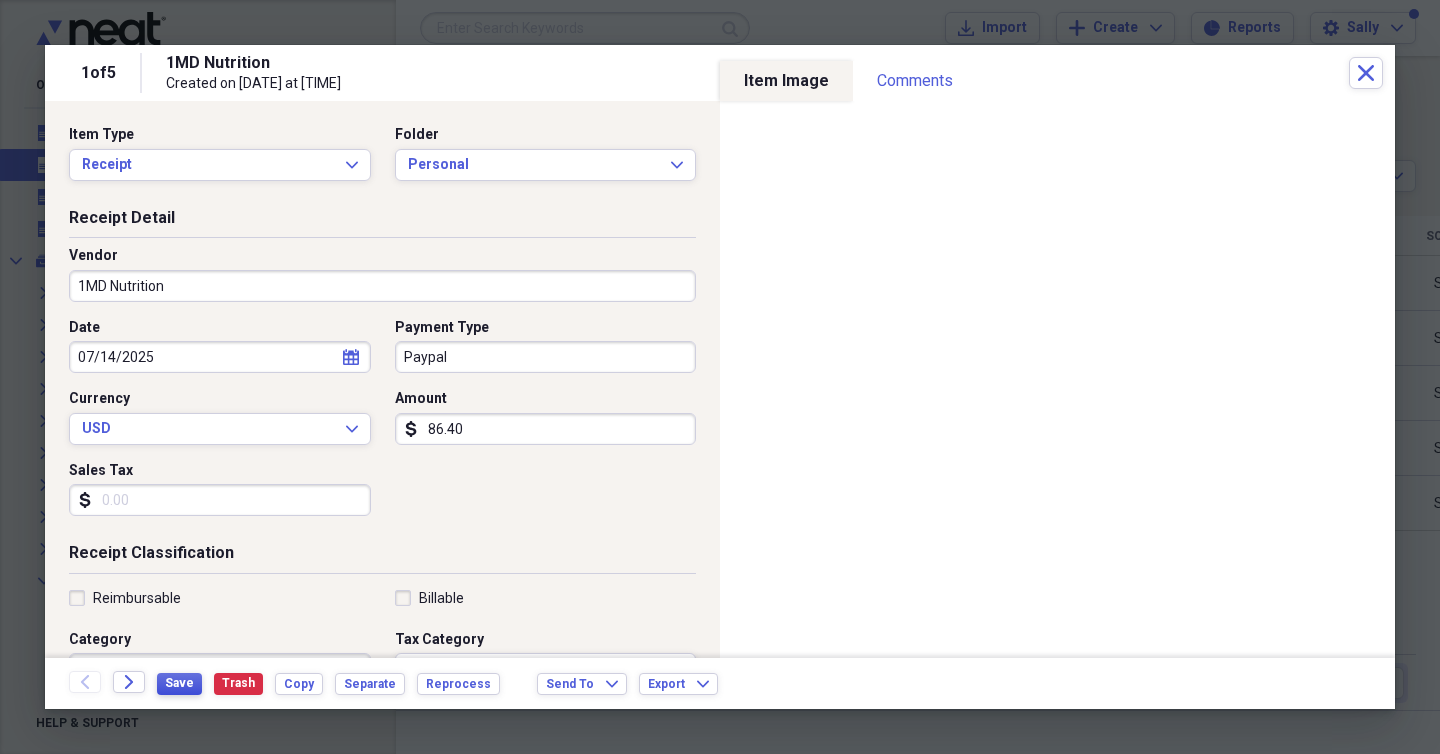 click on "Save" at bounding box center (179, 683) 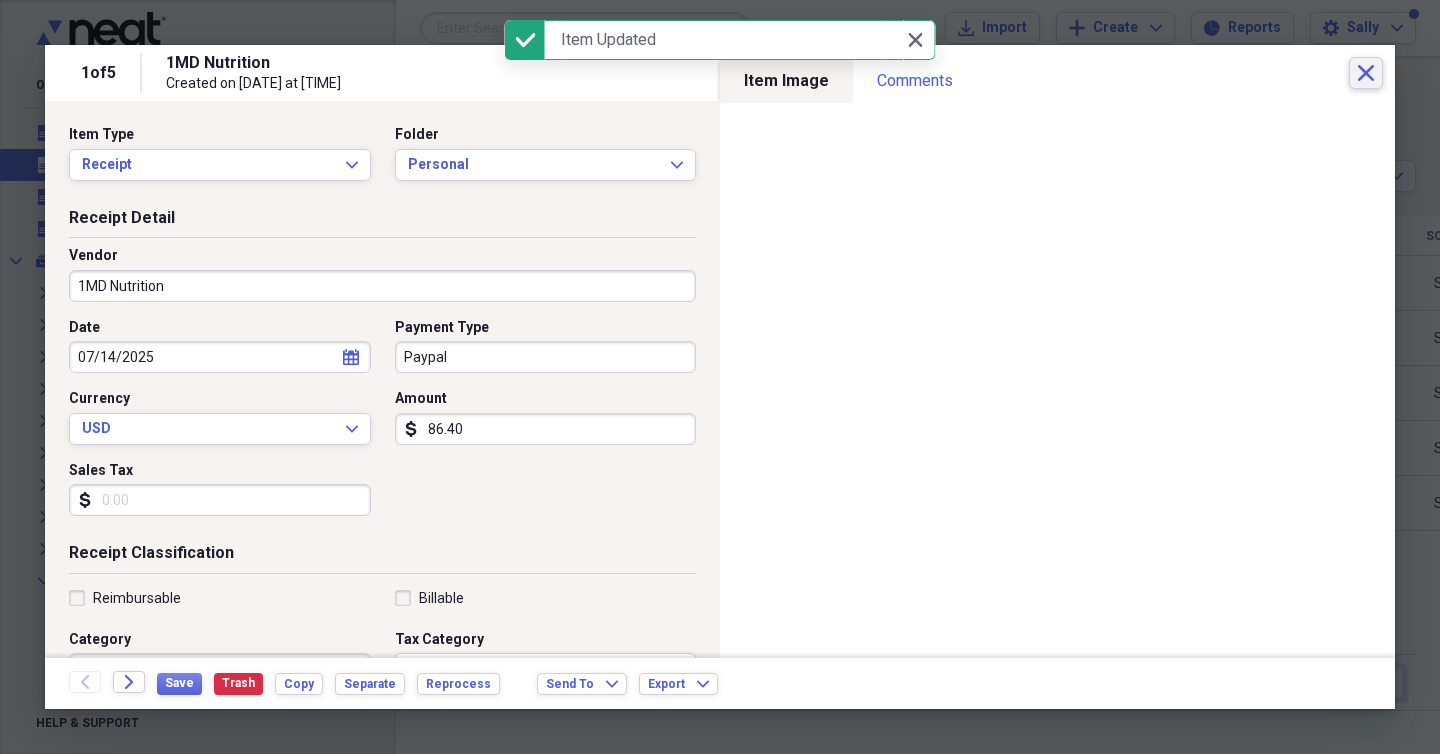 click on "Close" 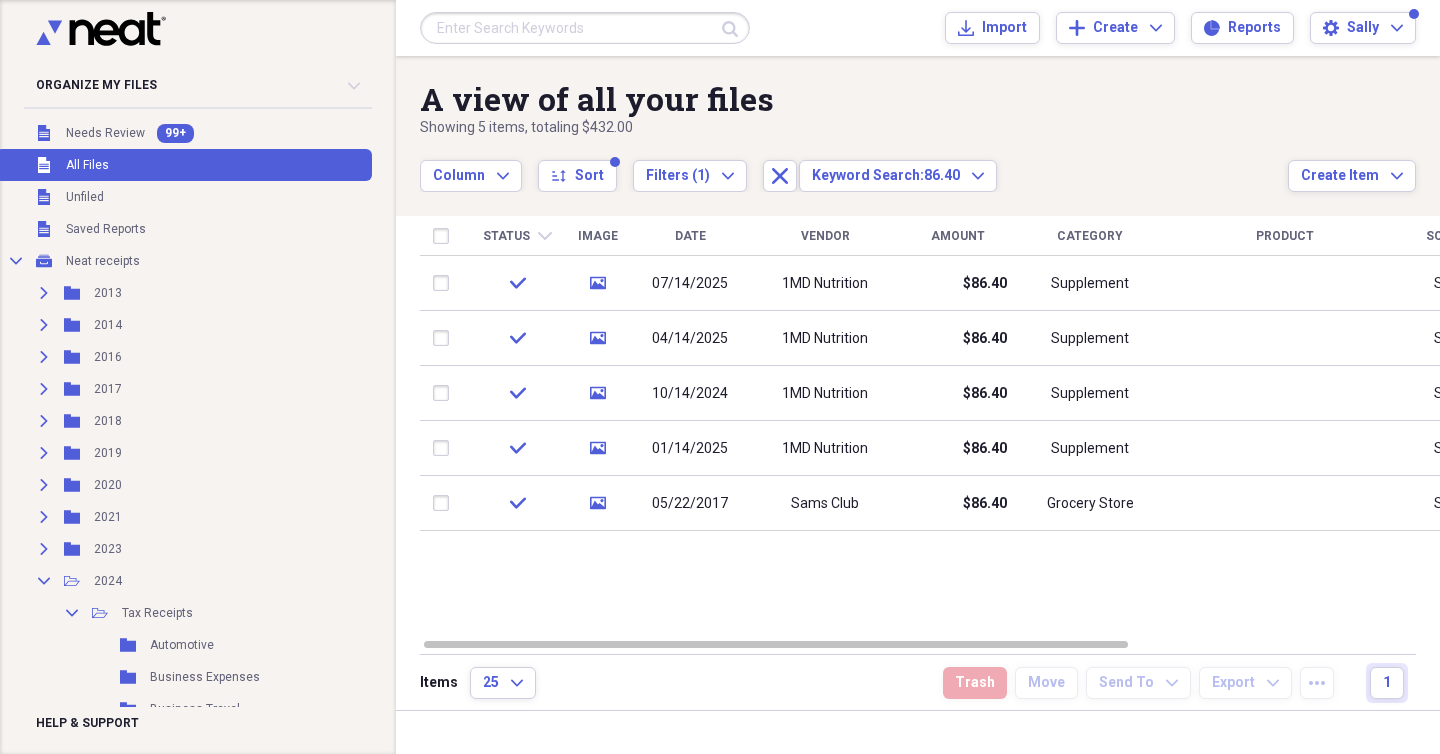 click at bounding box center (585, 28) 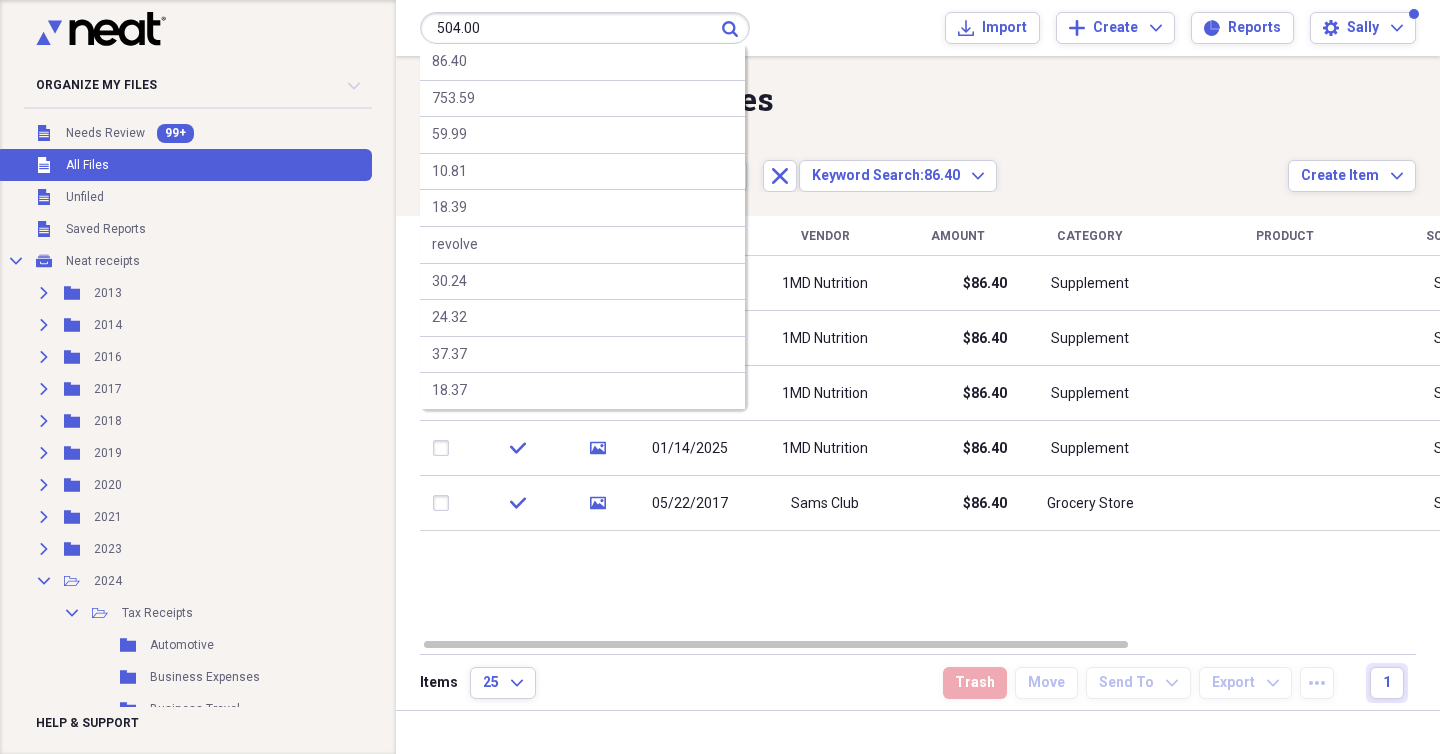 type on "504.00" 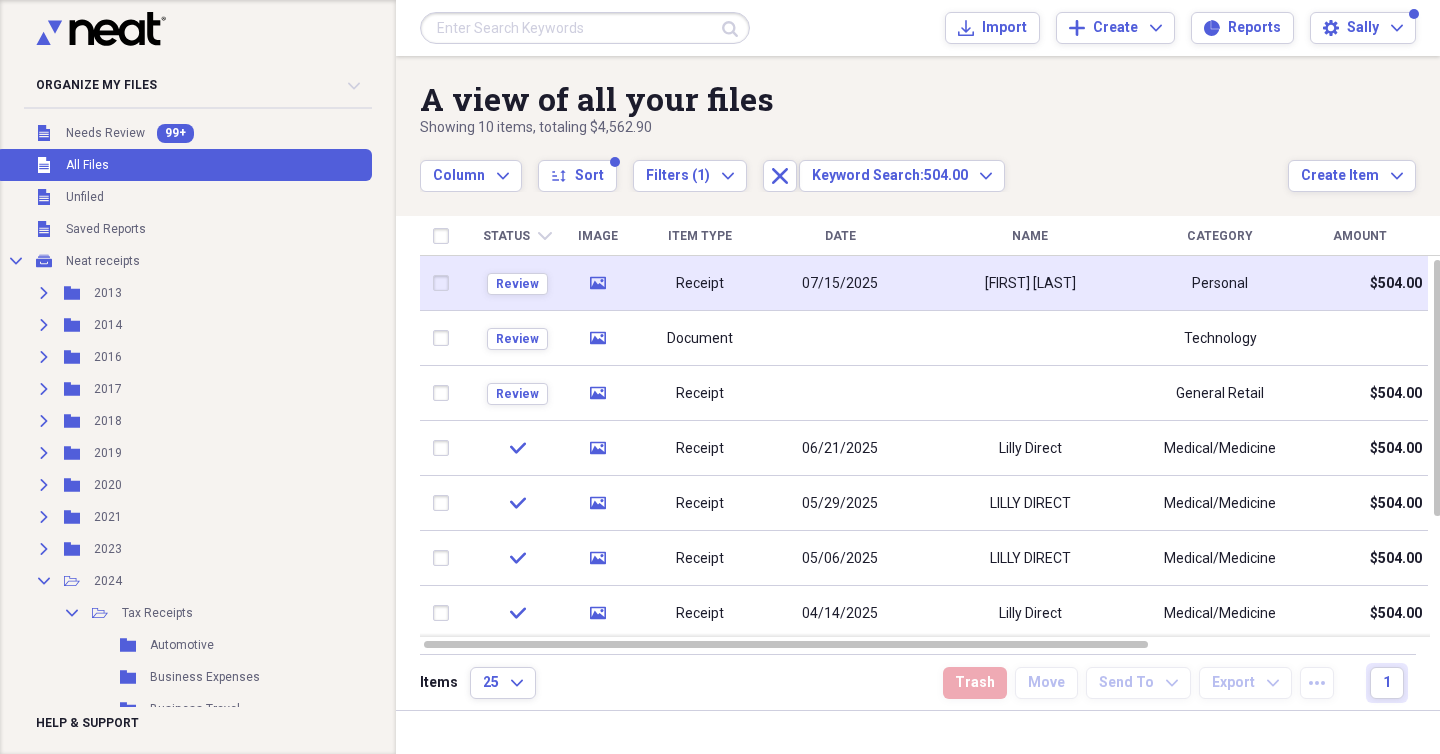 click on "Receipt" at bounding box center (700, 283) 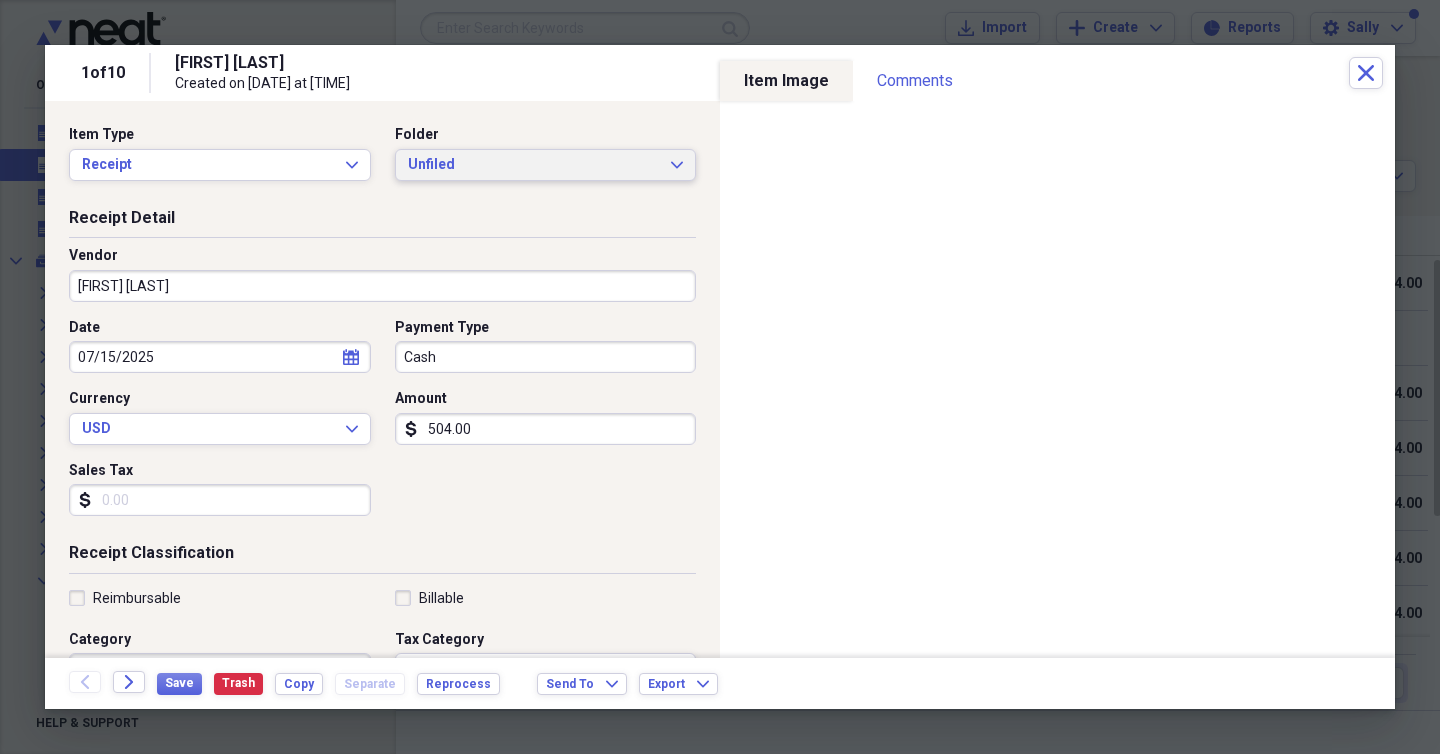 click on "Unfiled" at bounding box center (534, 165) 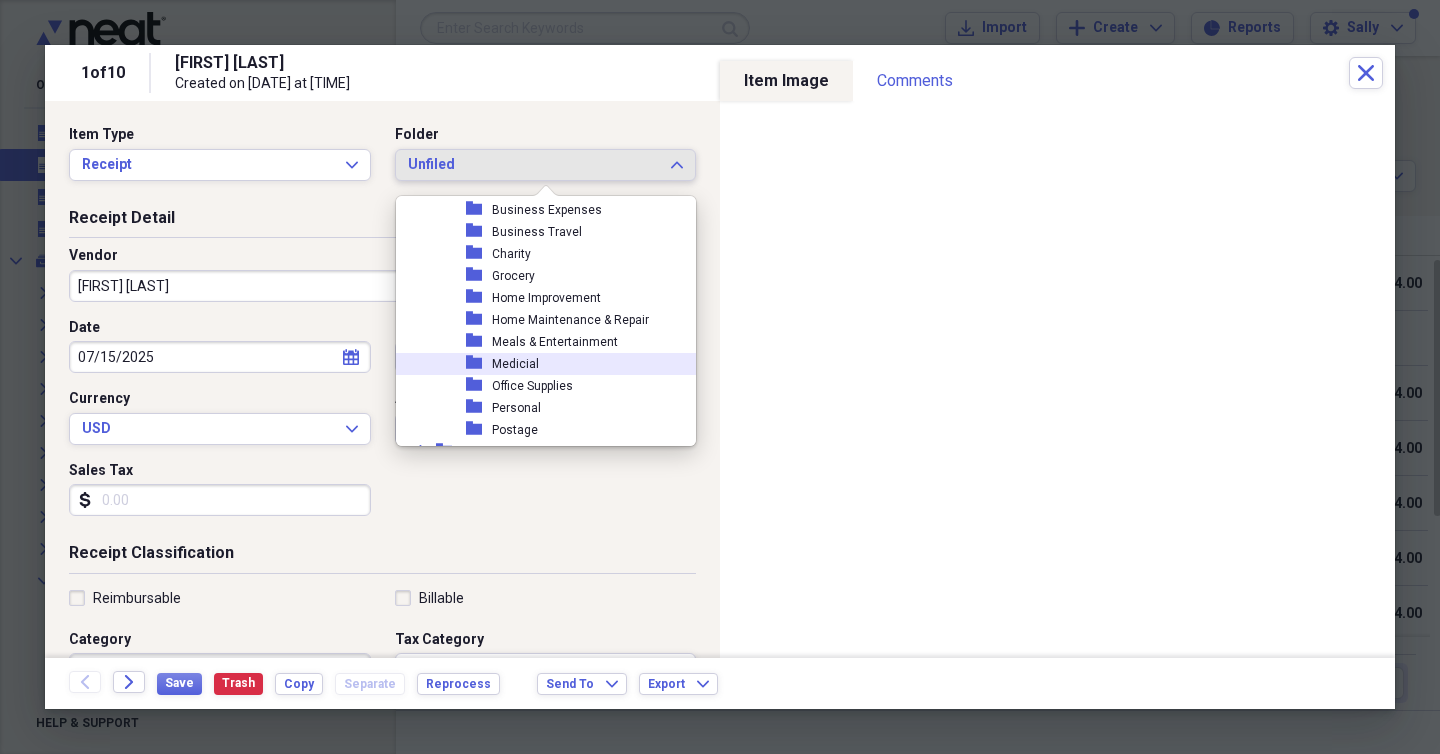 scroll, scrollTop: 622, scrollLeft: 0, axis: vertical 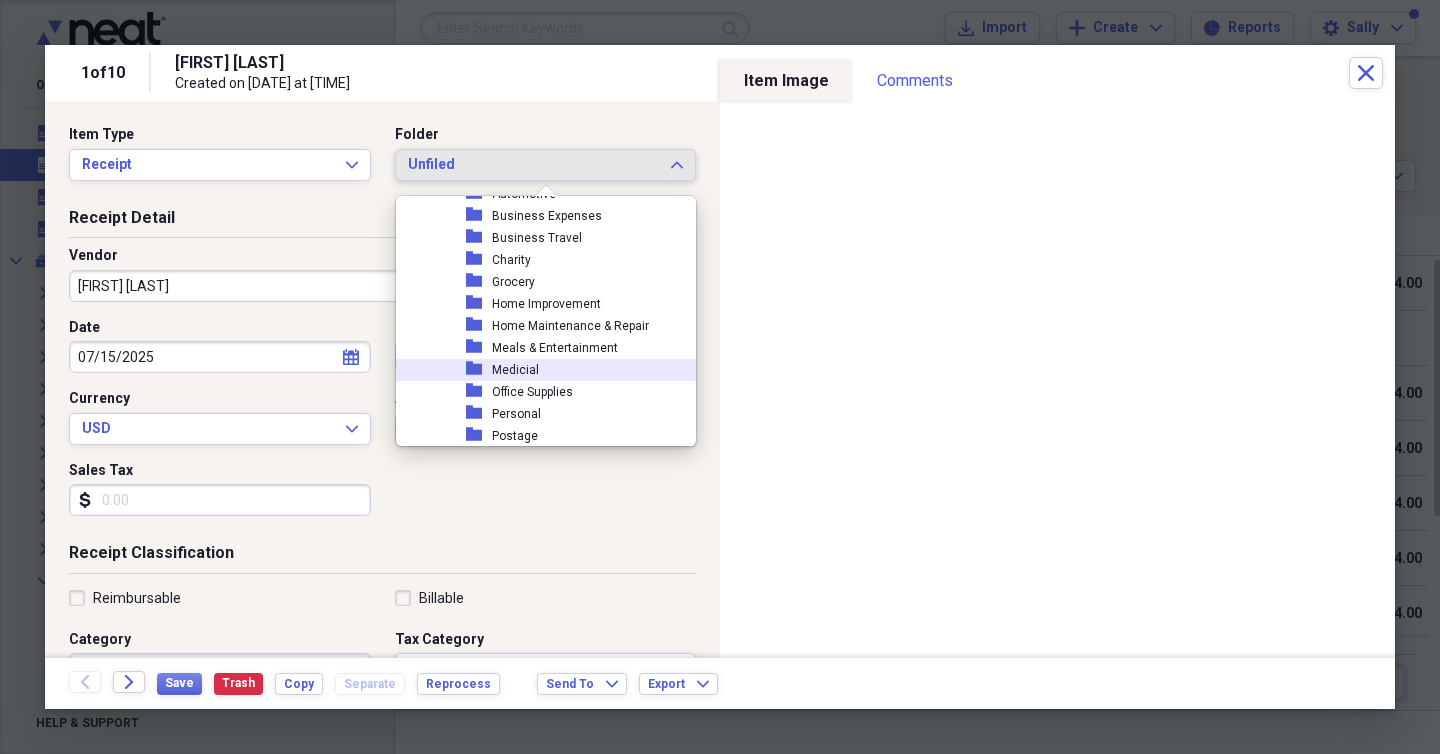 click on "Medicial" at bounding box center (515, 370) 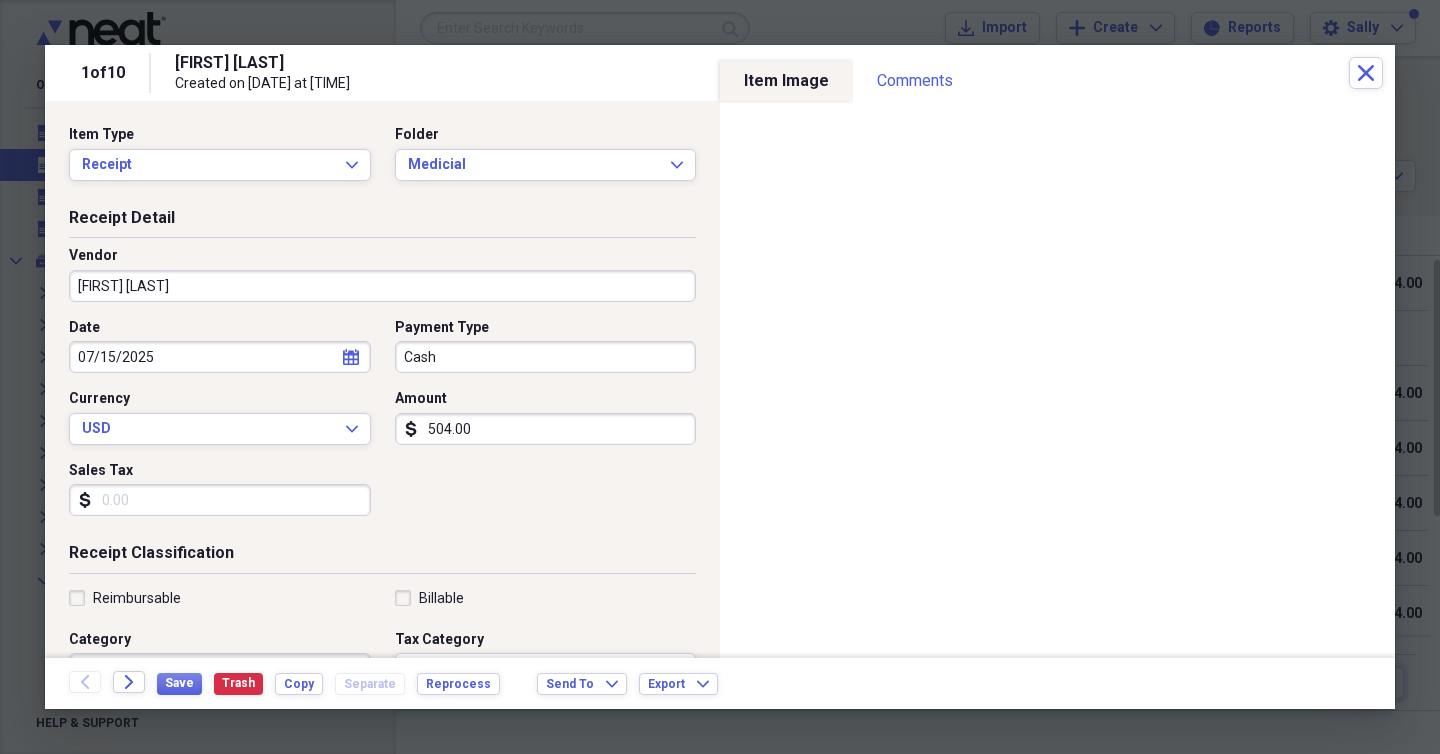 click on "Receipt Detail" at bounding box center (382, 222) 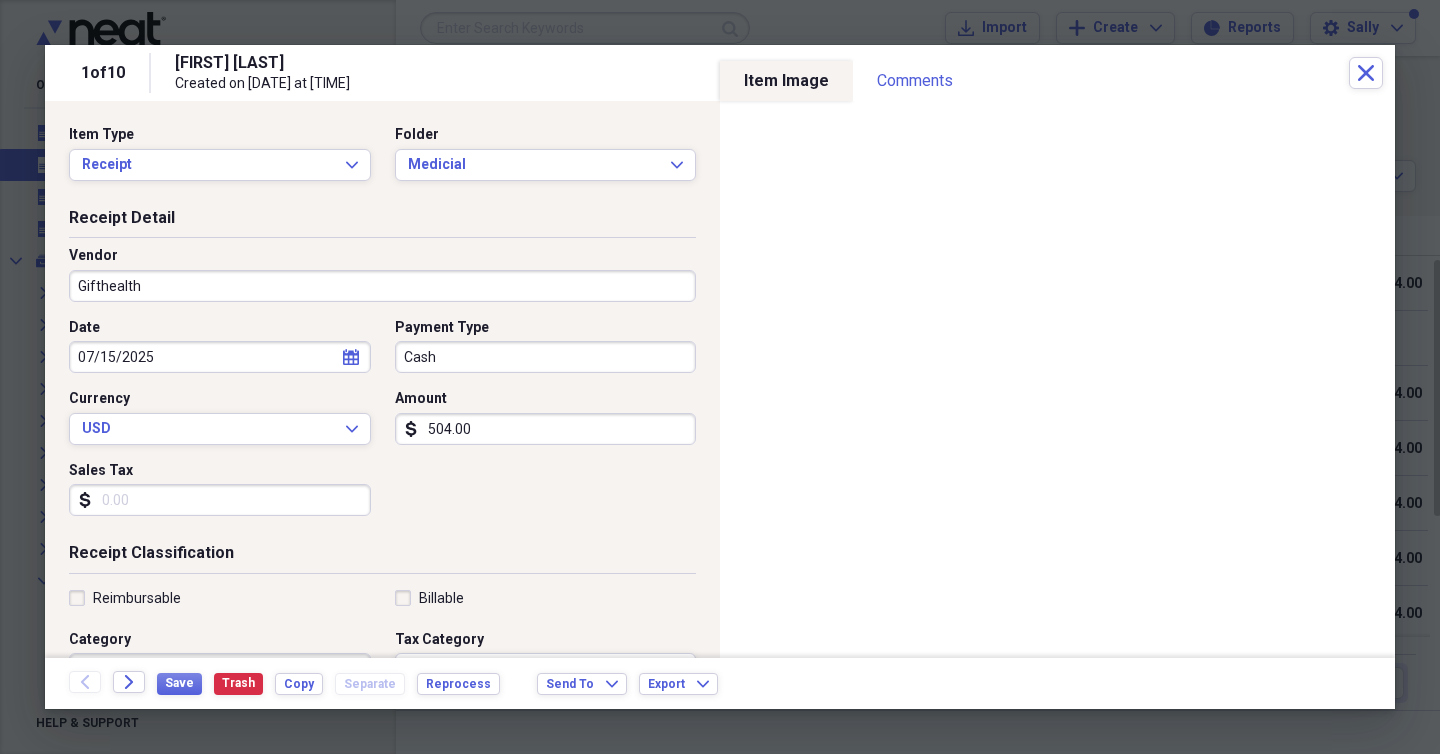 click on "Gifthealth" at bounding box center [382, 286] 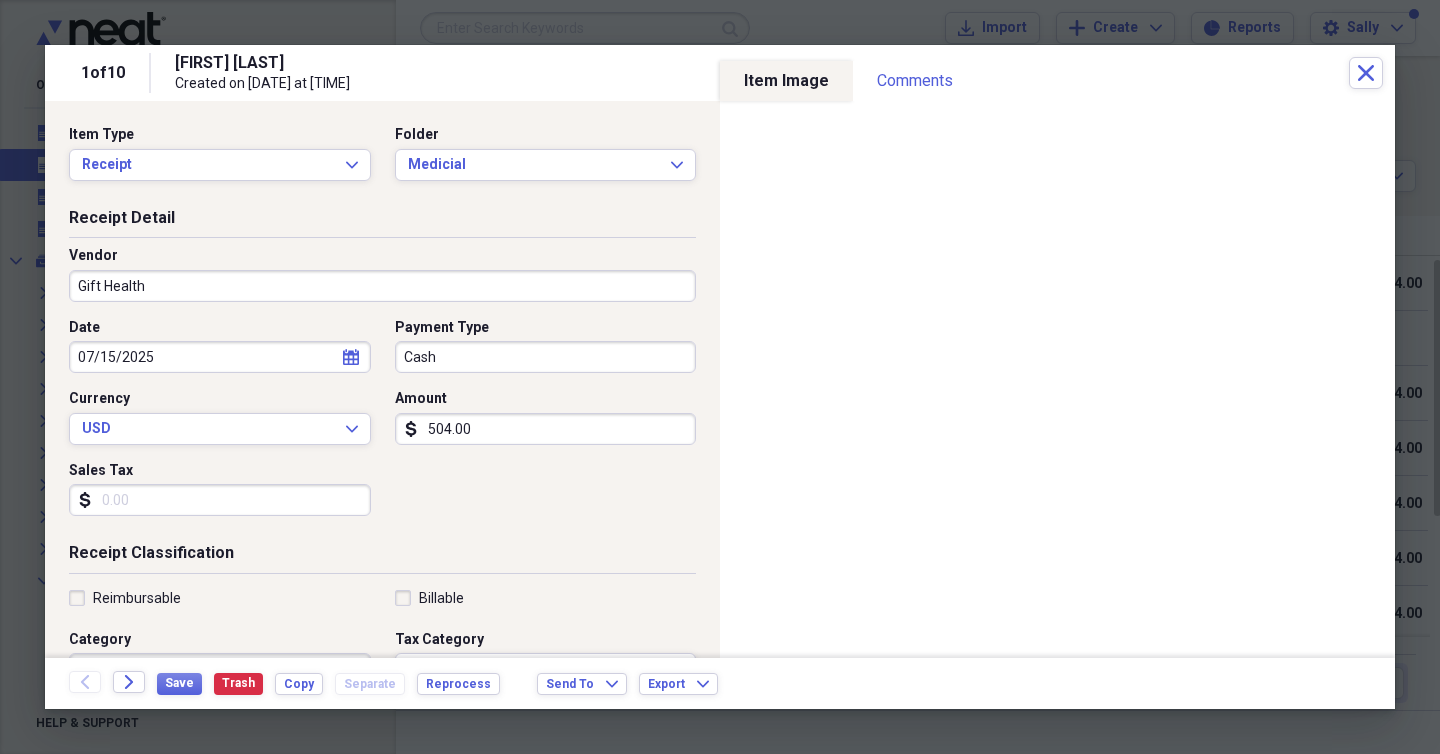 type on "Gift Health" 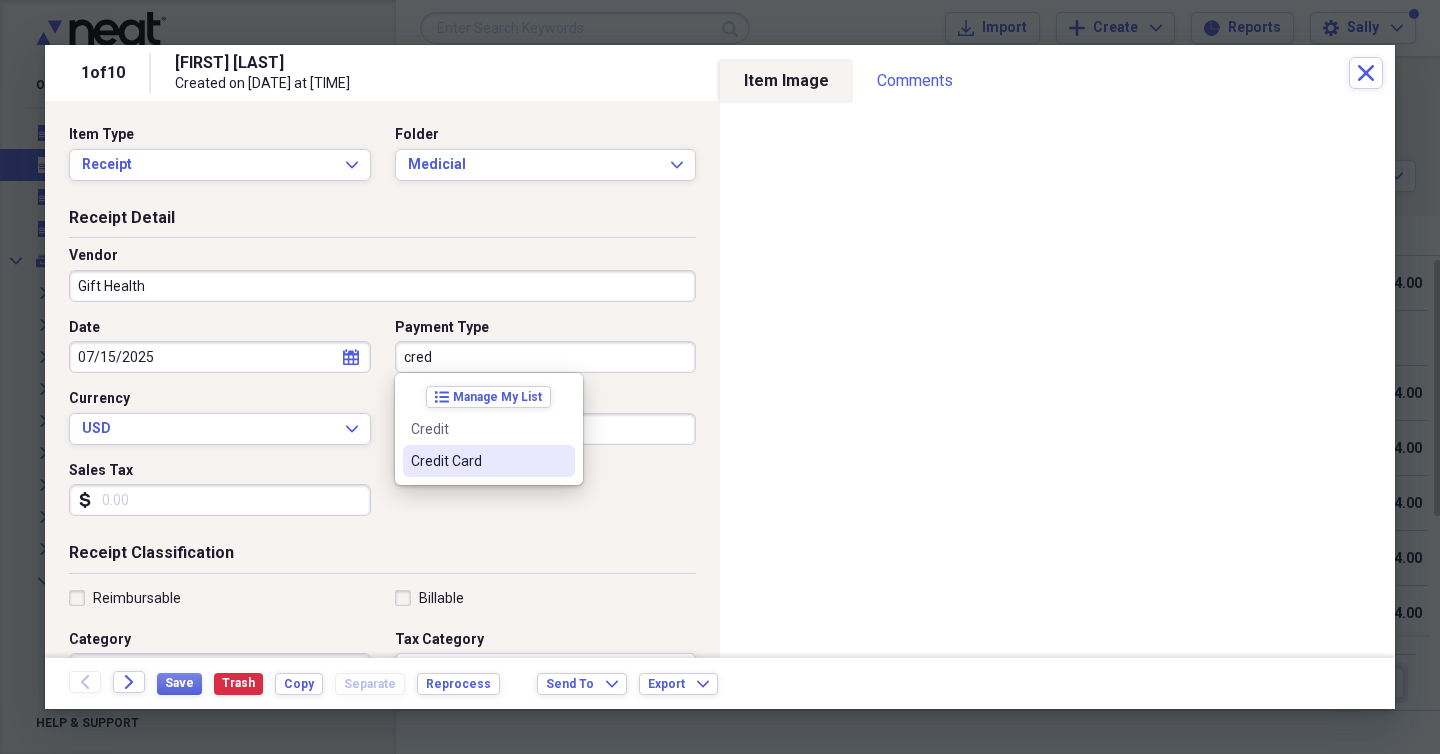 click on "Credit Card" at bounding box center (477, 461) 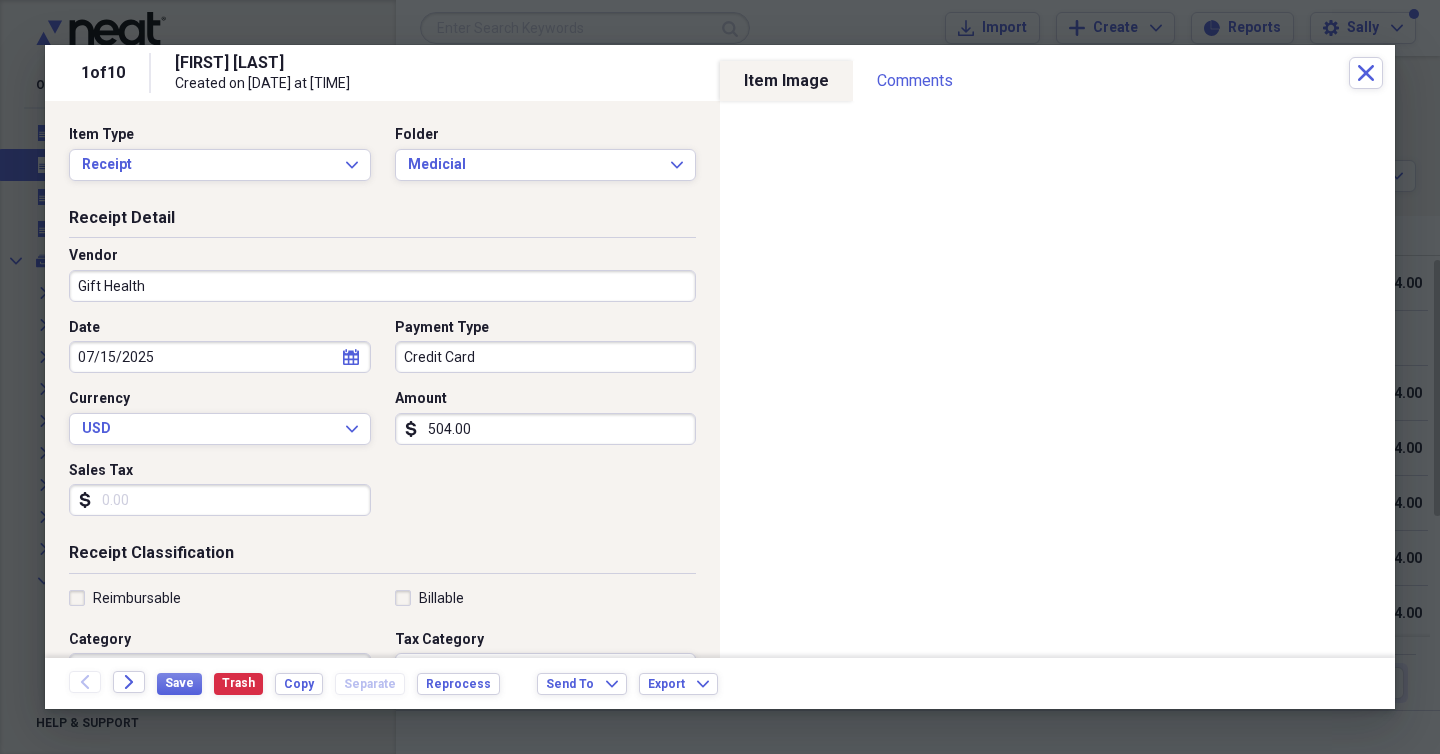 click on "Date [DATE] calendar Calendar Payment Type Credit Card Currency USD Expand Amount dollar-sign 504.00 Sales Tax dollar-sign" at bounding box center (382, 425) 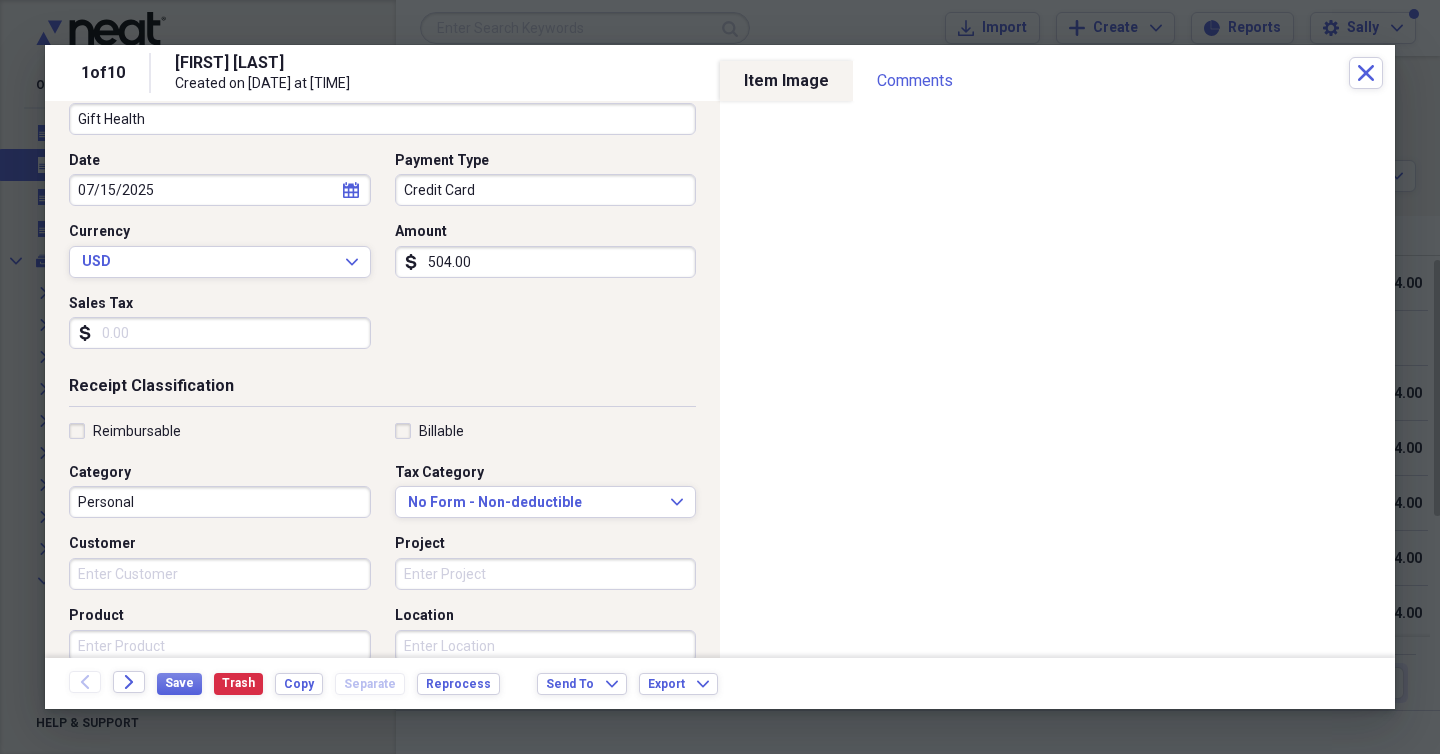 scroll, scrollTop: 172, scrollLeft: 0, axis: vertical 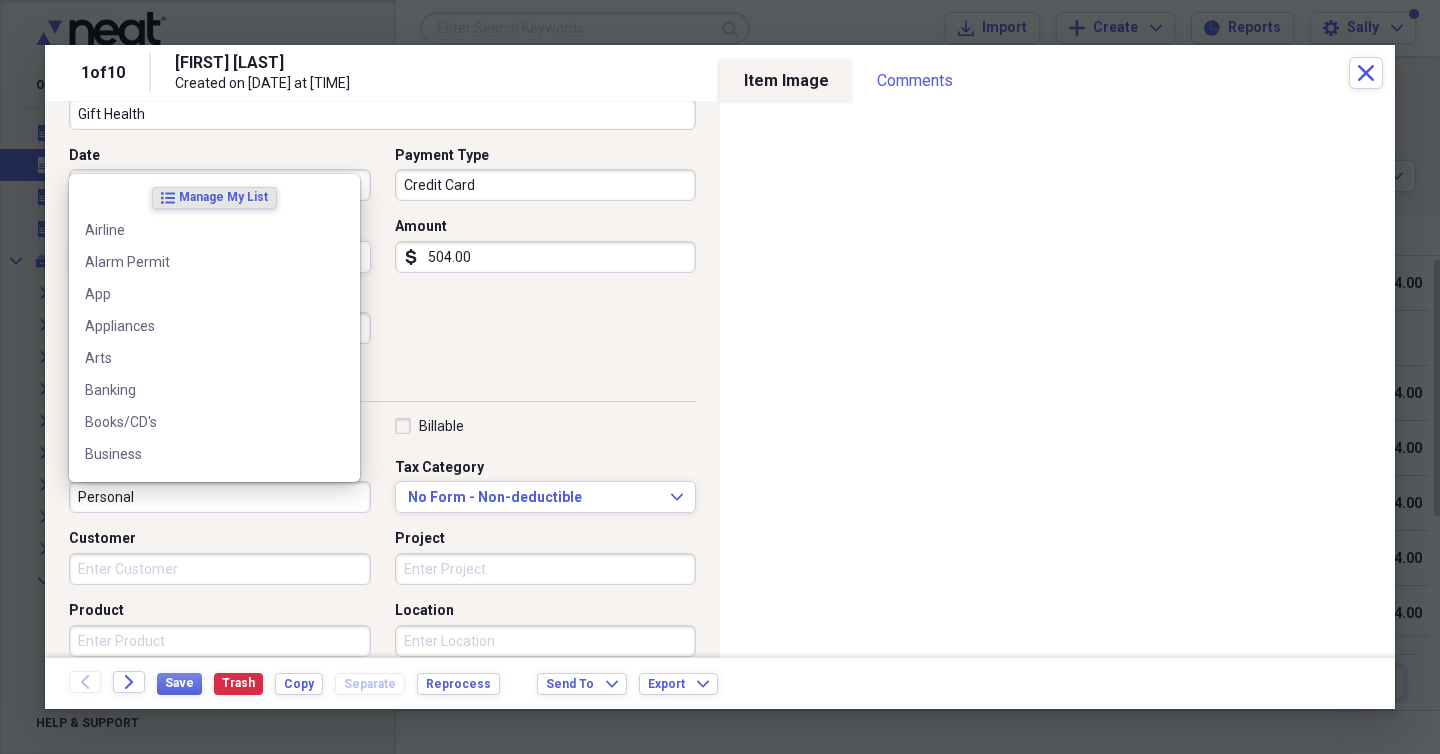 click on "Personal" at bounding box center (220, 497) 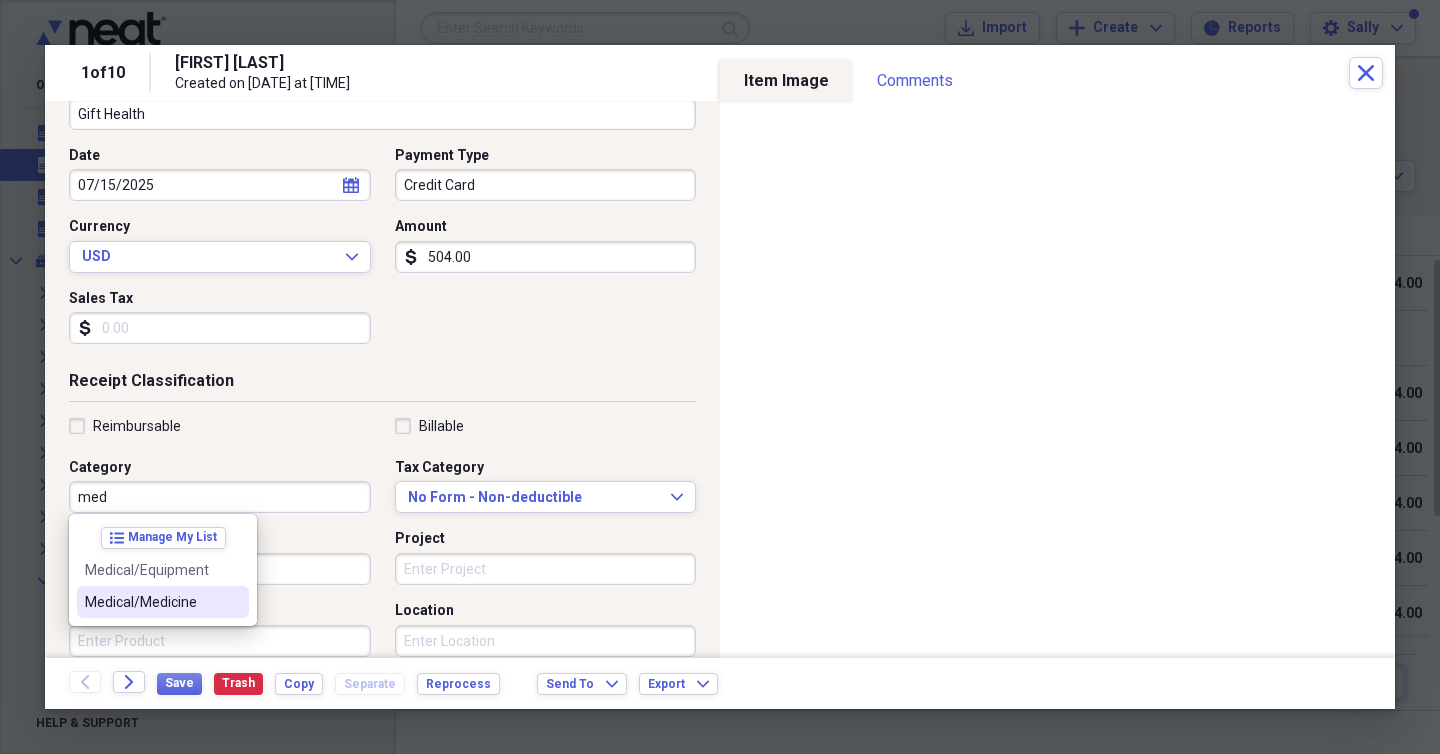 click on "Medical/Medicine" at bounding box center [151, 602] 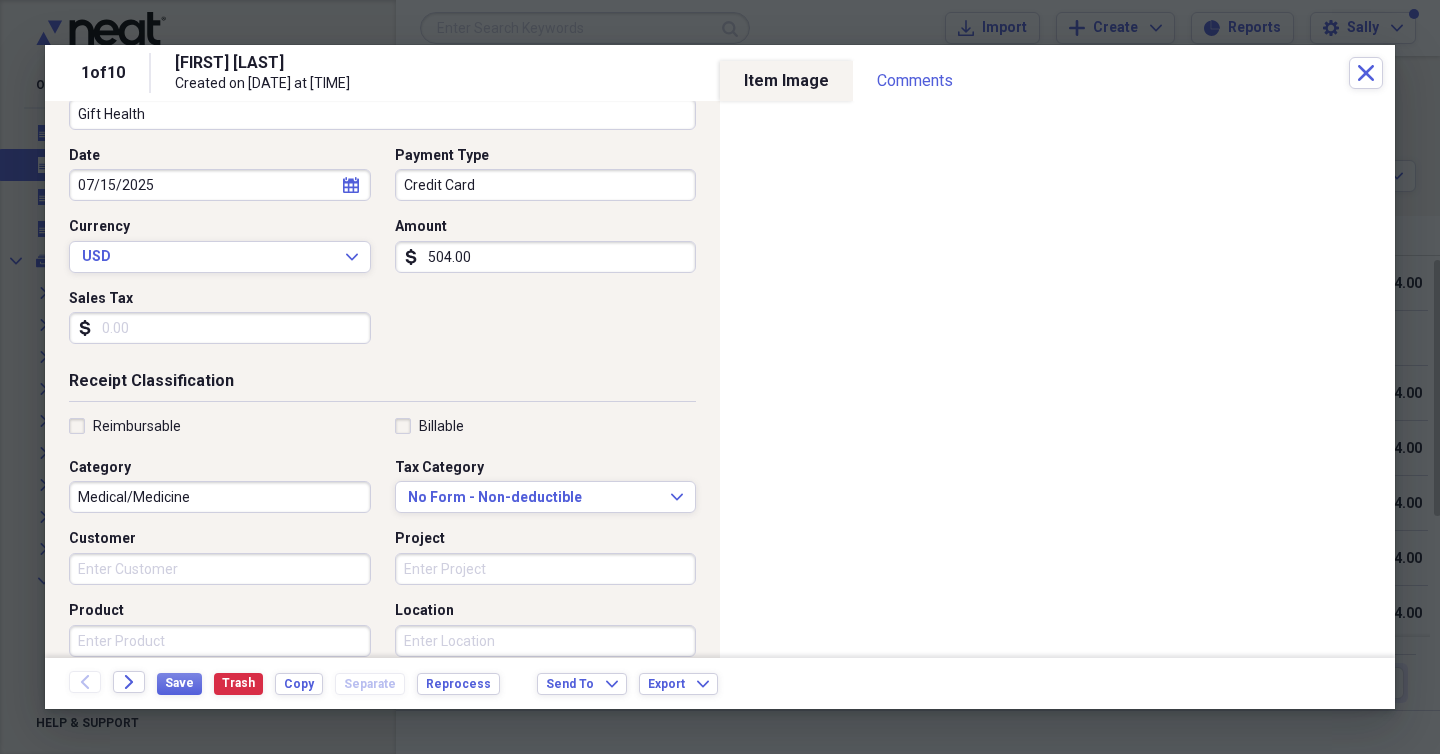 click on "Reimbursable Billable Category Medical/Medicine Tax Category No Form - Non-deductible Expand Customer Project Product Location Class" at bounding box center (382, 577) 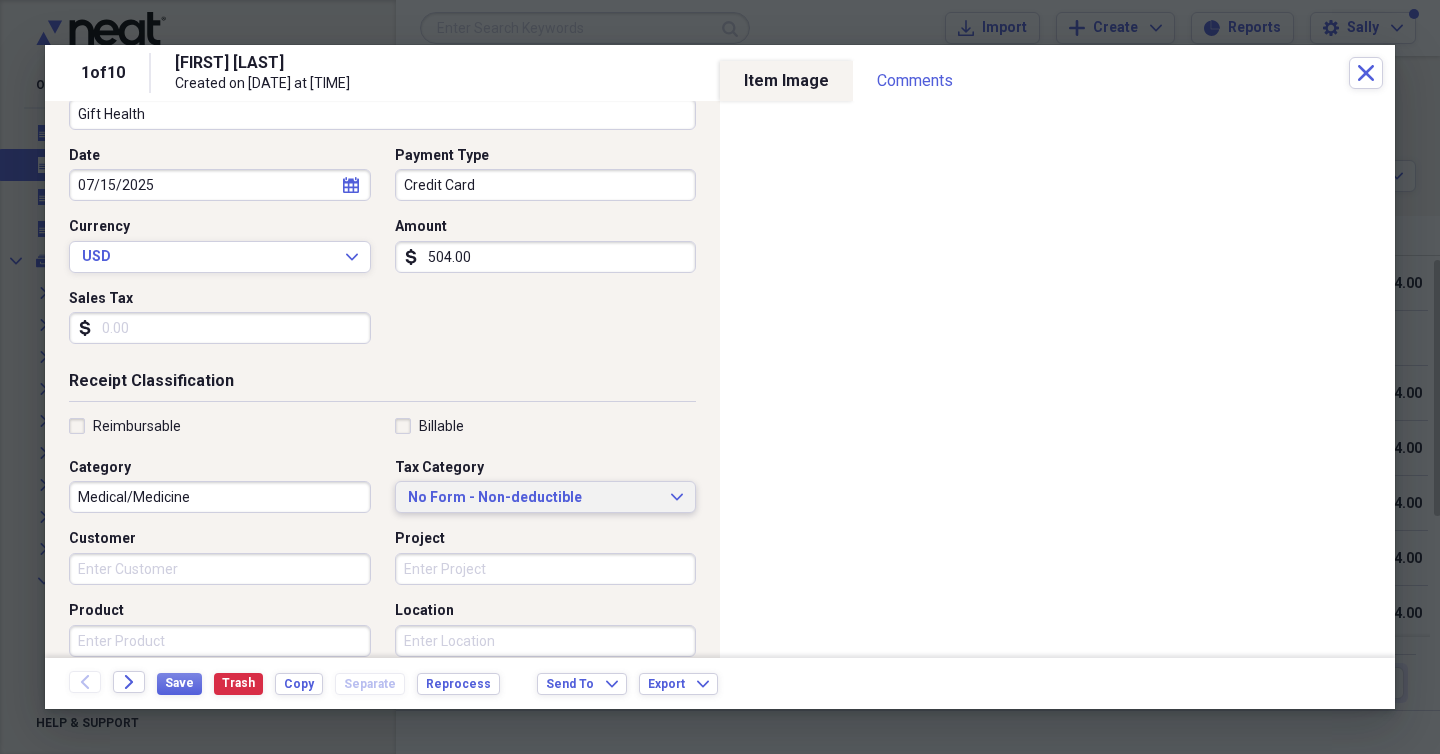 click on "No Form - Non-deductible" at bounding box center (534, 498) 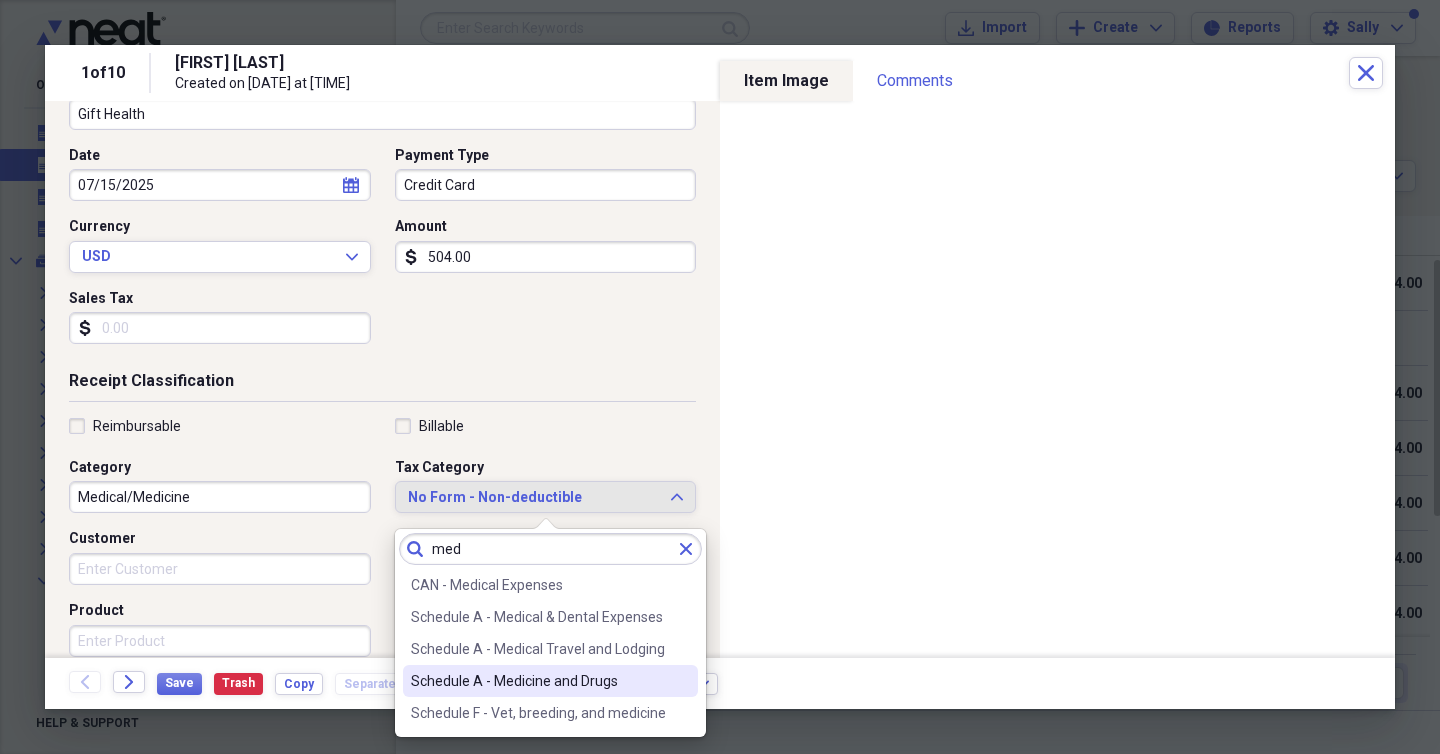 type on "med" 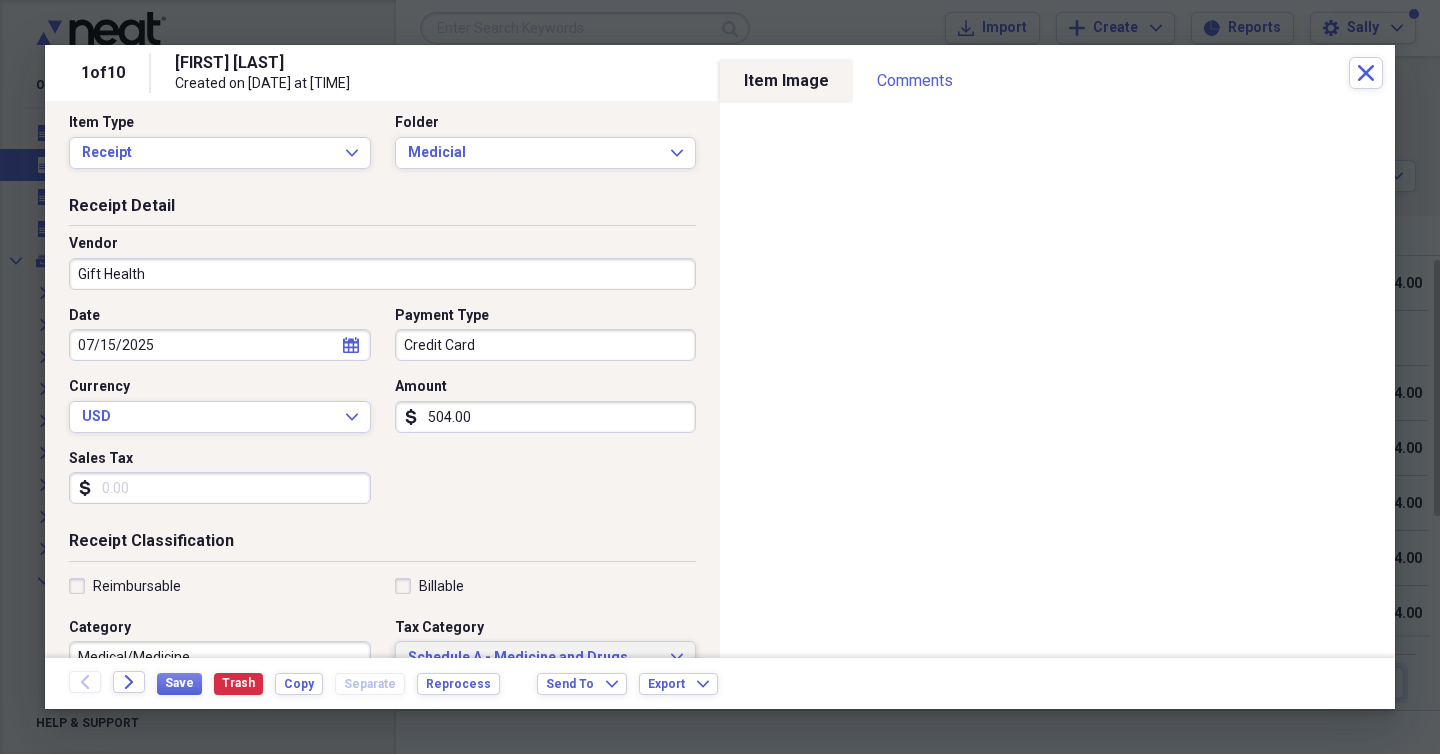 scroll, scrollTop: 0, scrollLeft: 0, axis: both 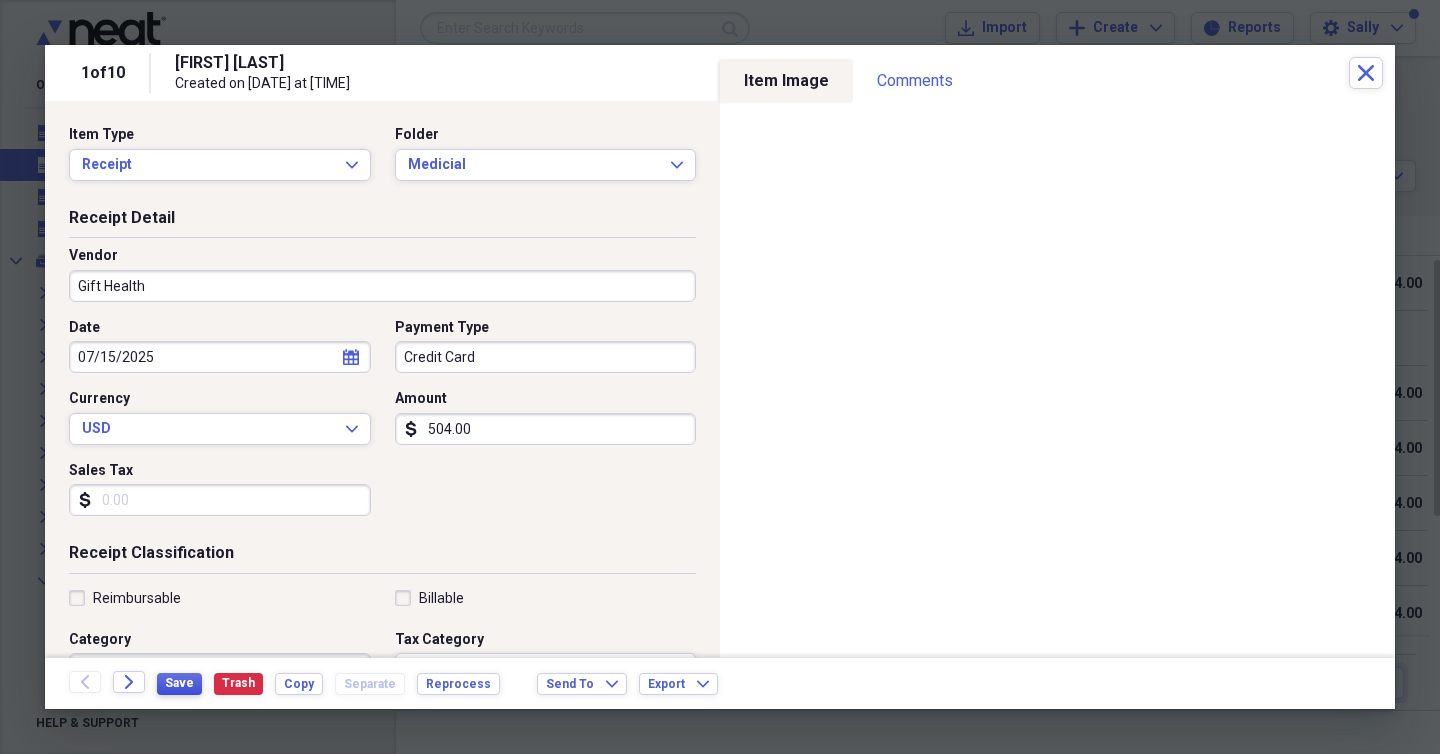 click on "Save" at bounding box center (179, 683) 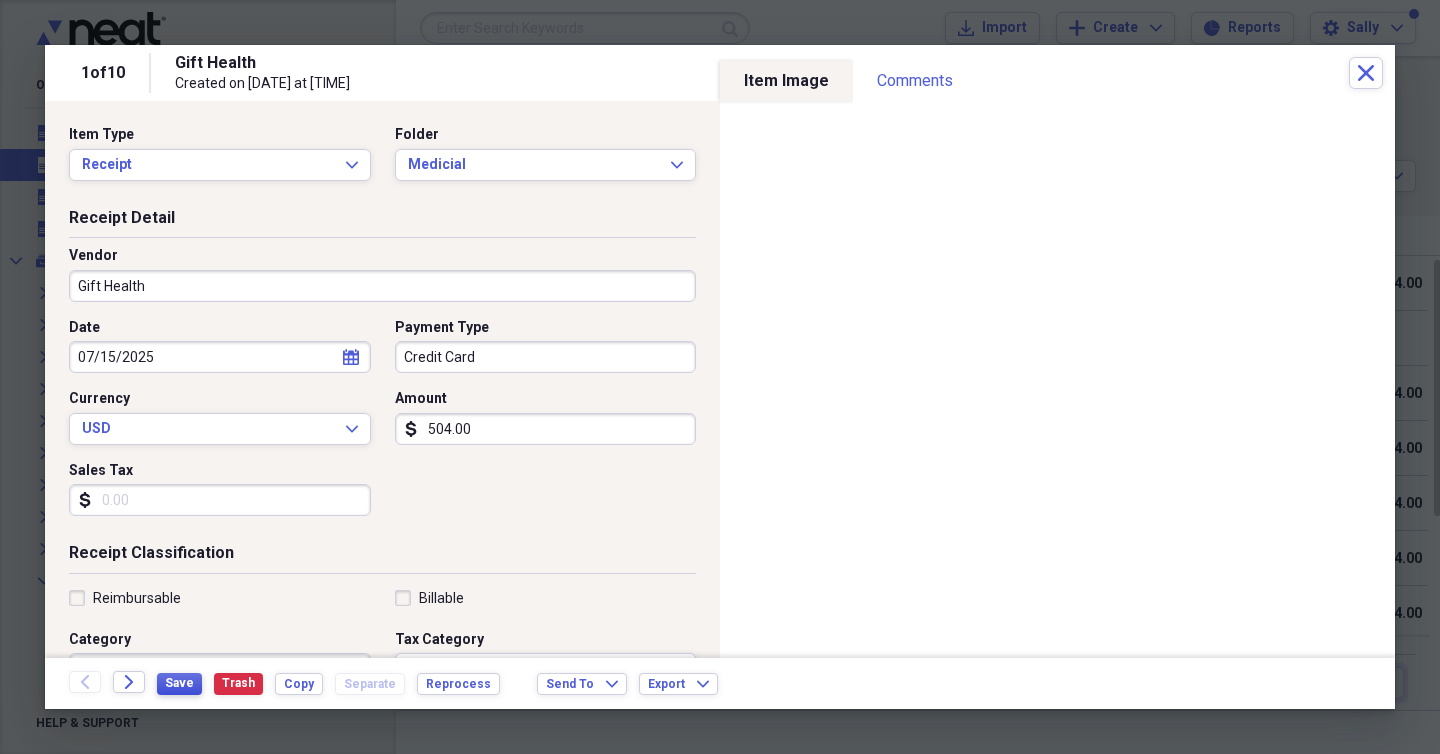 scroll, scrollTop: 108, scrollLeft: 0, axis: vertical 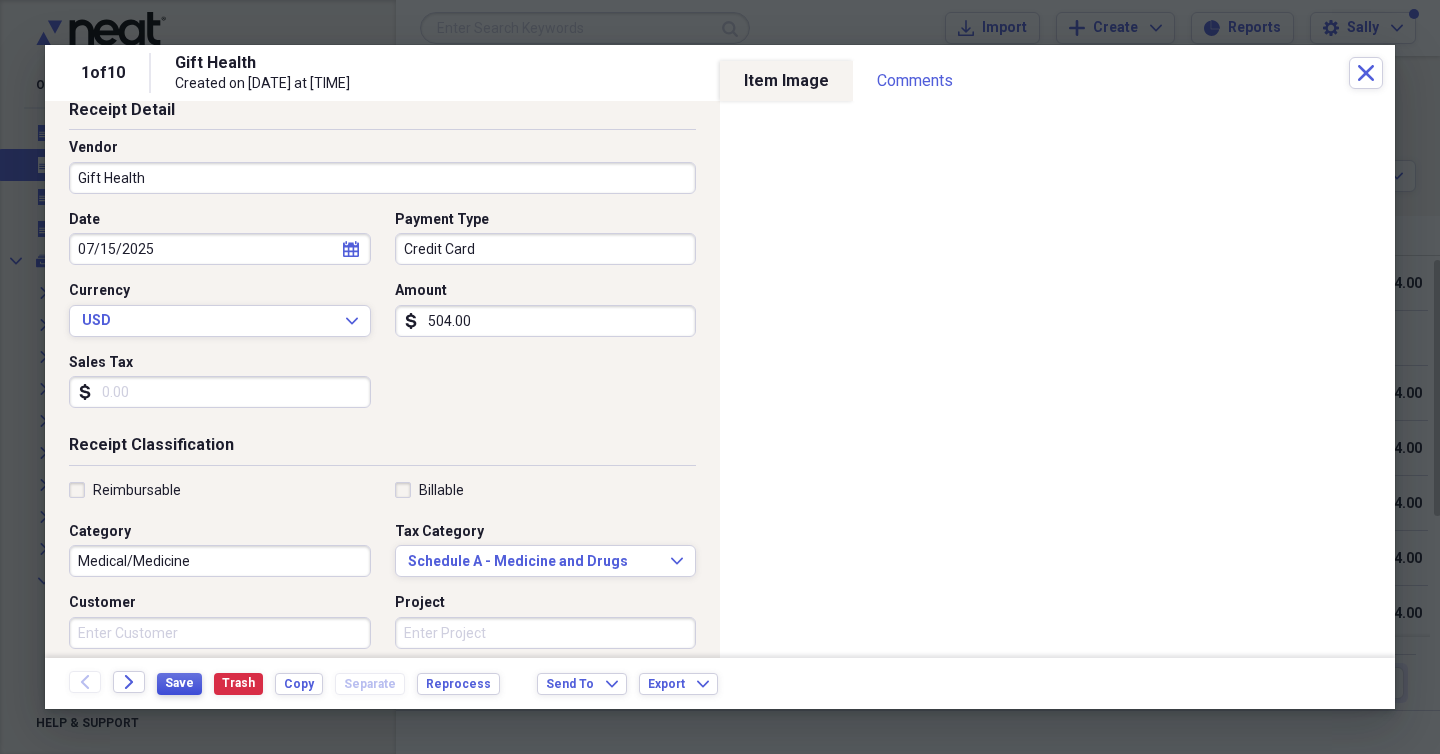 click on "Save" at bounding box center (179, 683) 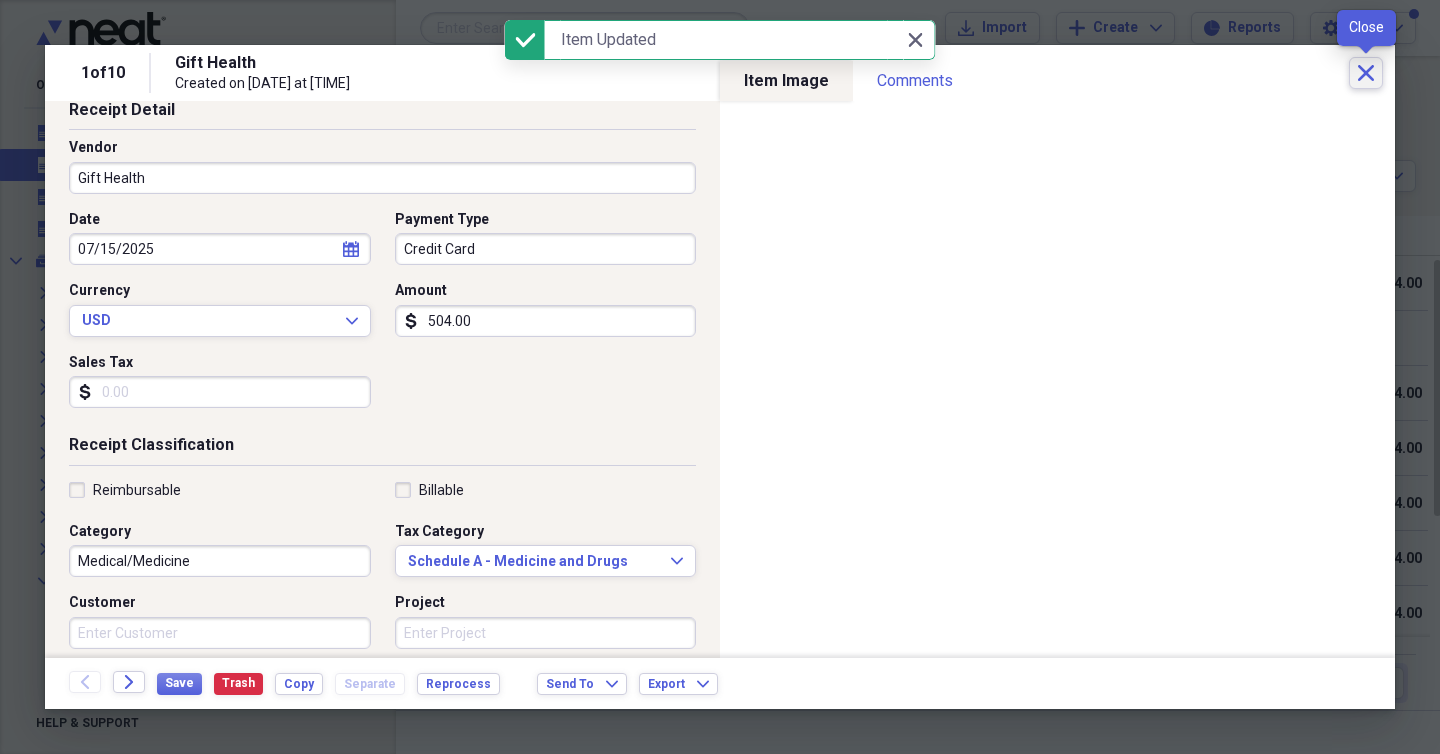 click on "Close" 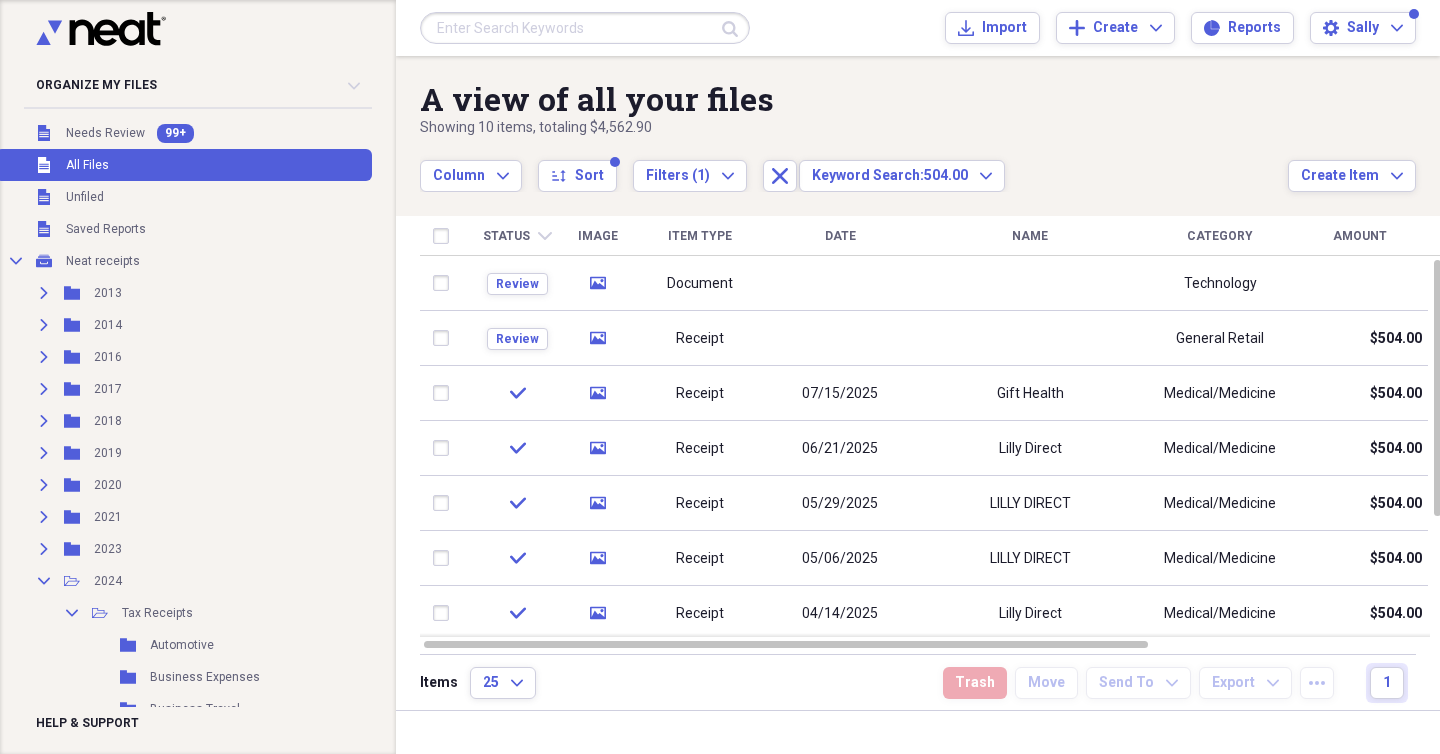 click at bounding box center [585, 28] 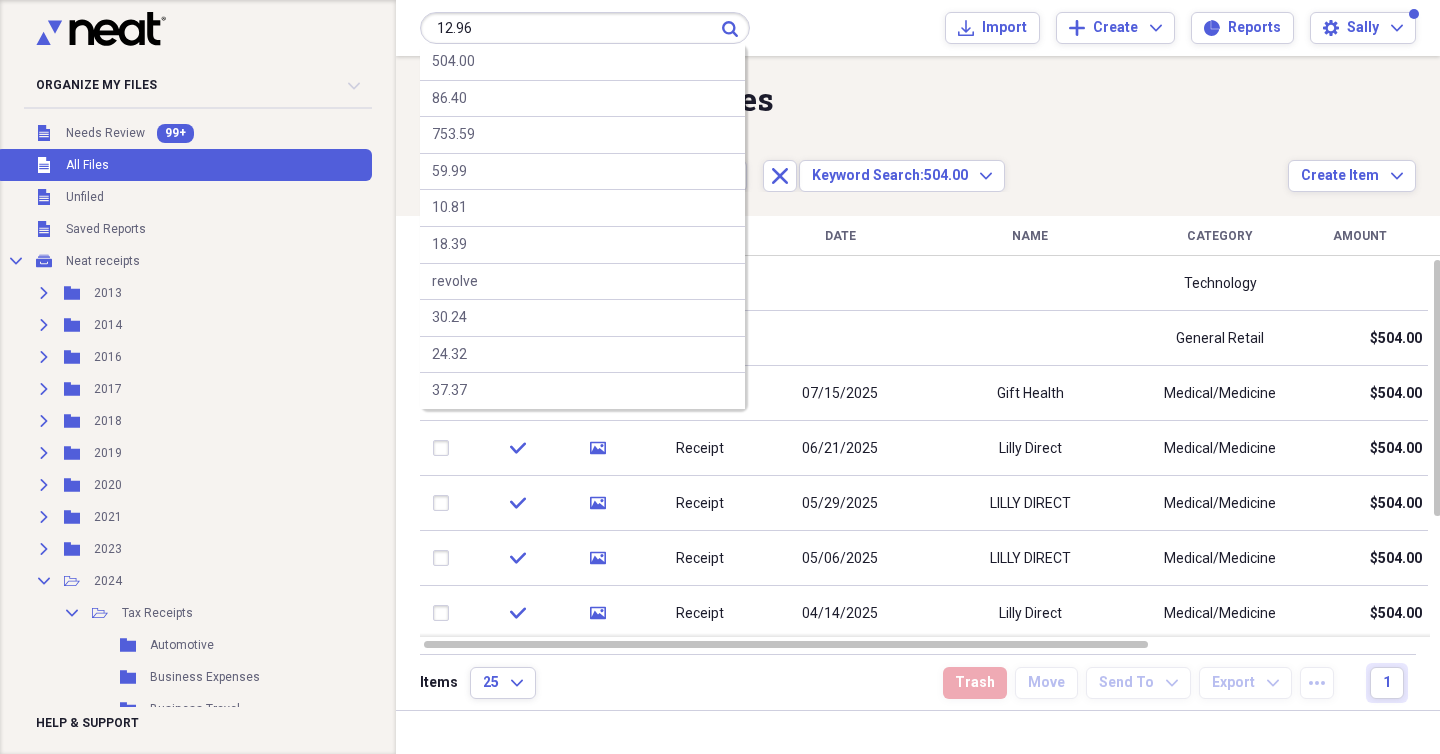 type on "12.96" 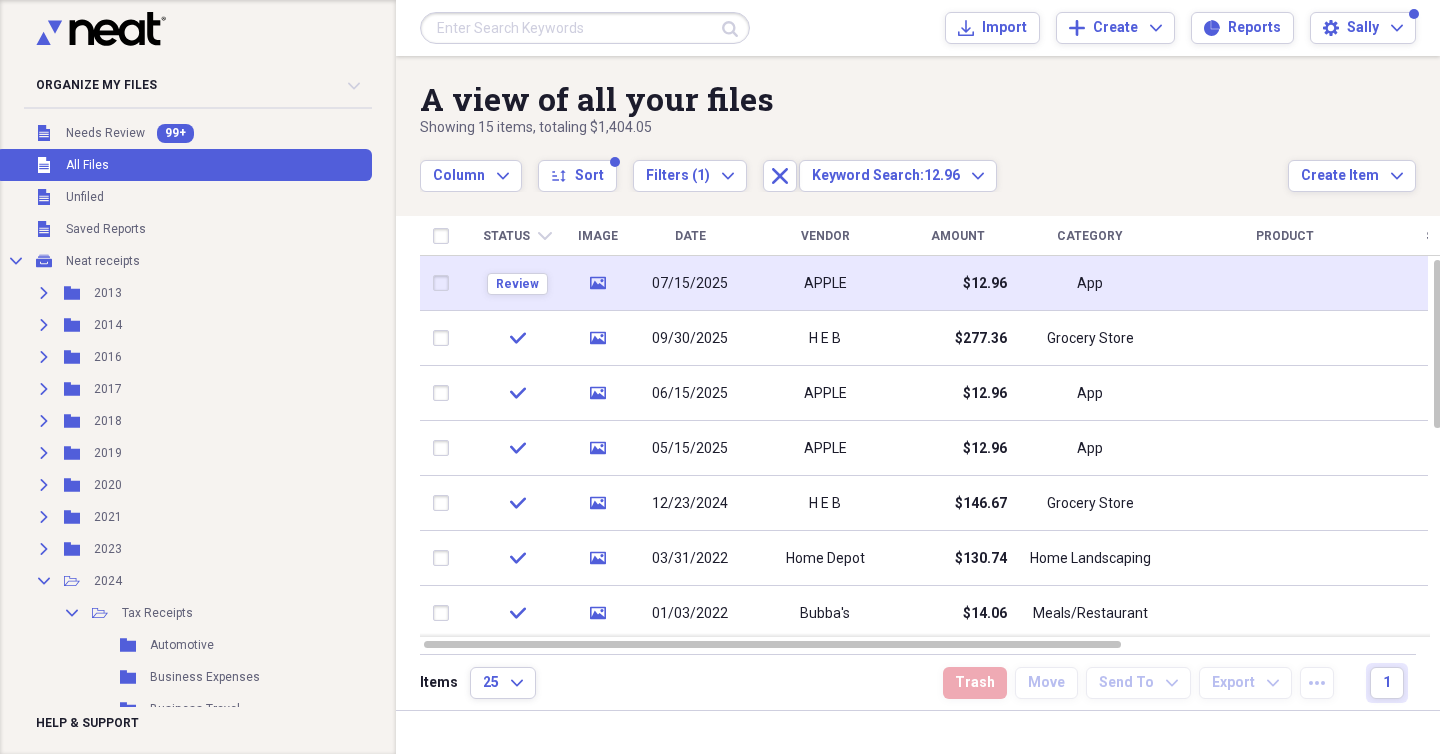 click on "07/15/2025" at bounding box center (690, 284) 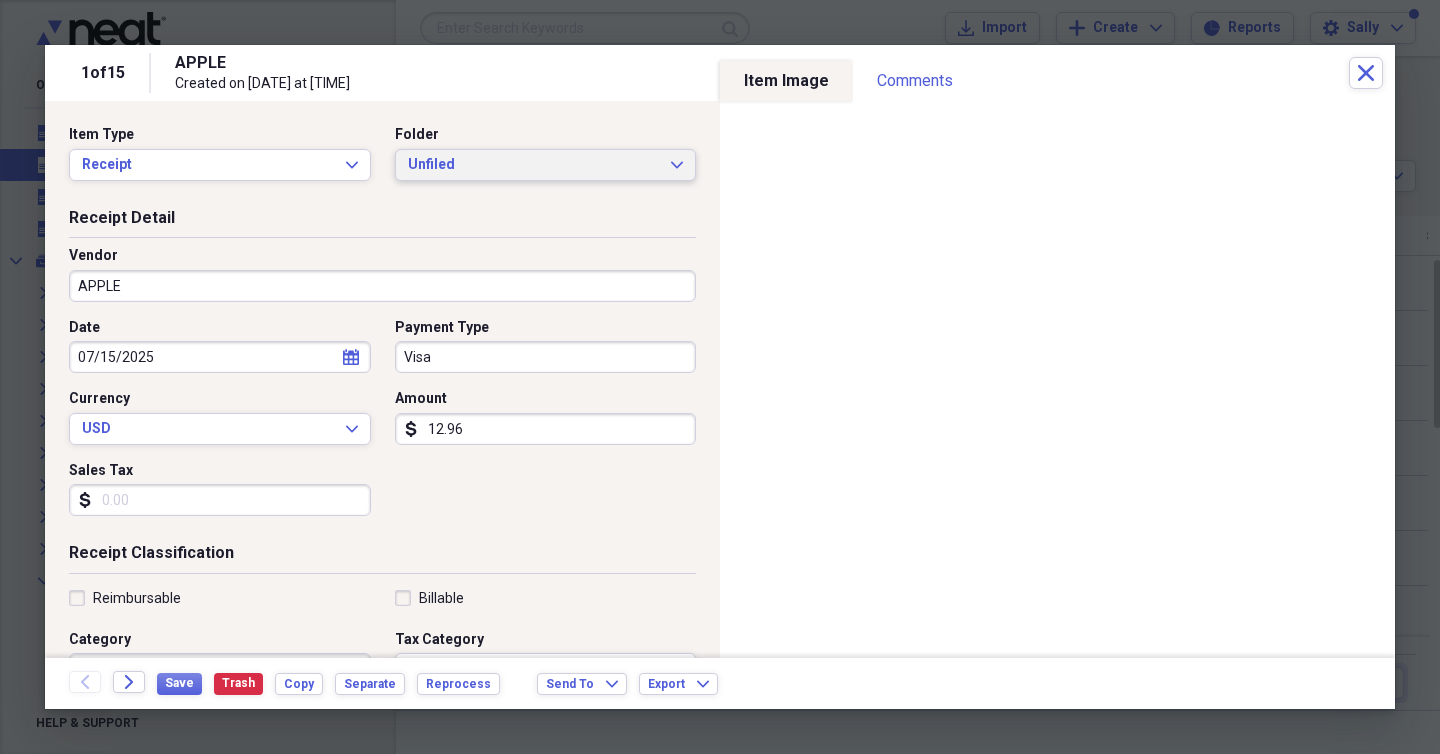 click on "Unfiled Expand" at bounding box center [546, 165] 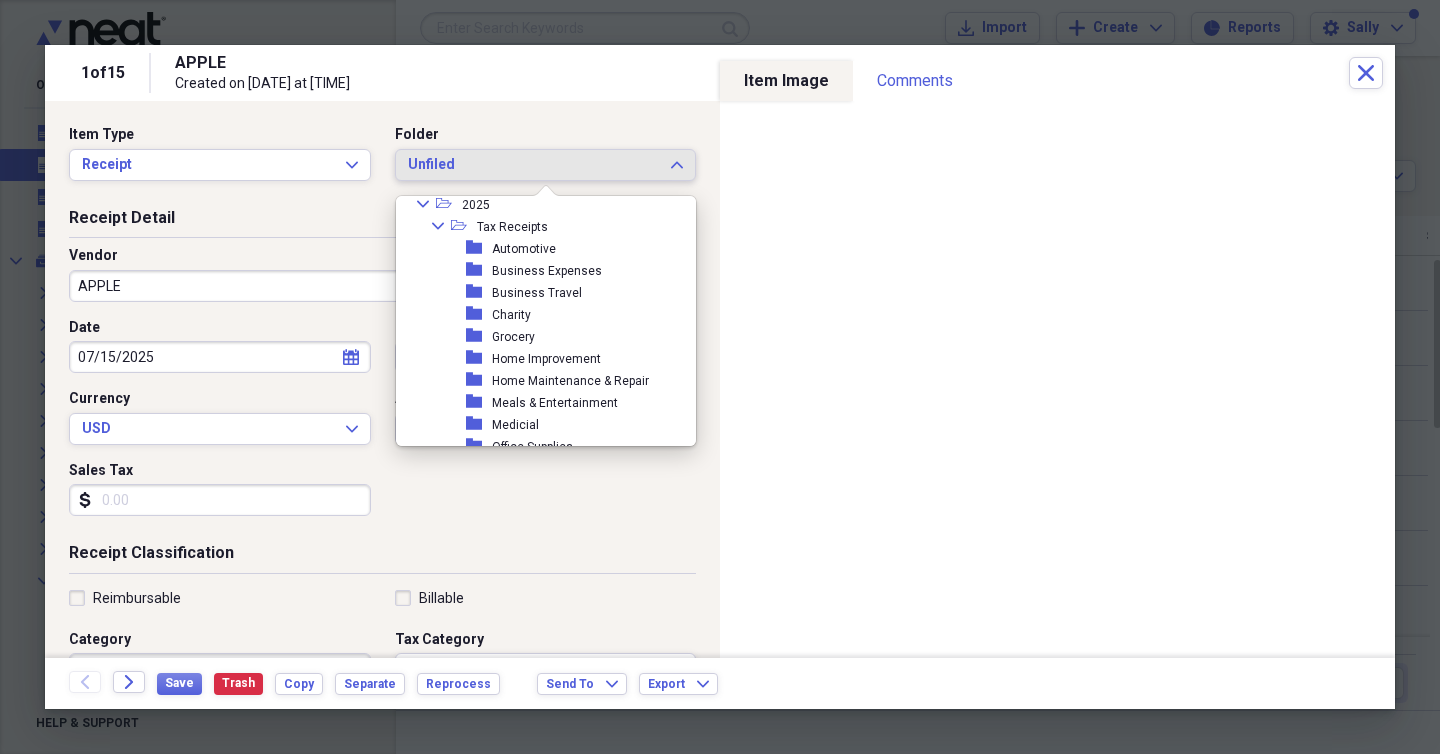 scroll, scrollTop: 576, scrollLeft: 0, axis: vertical 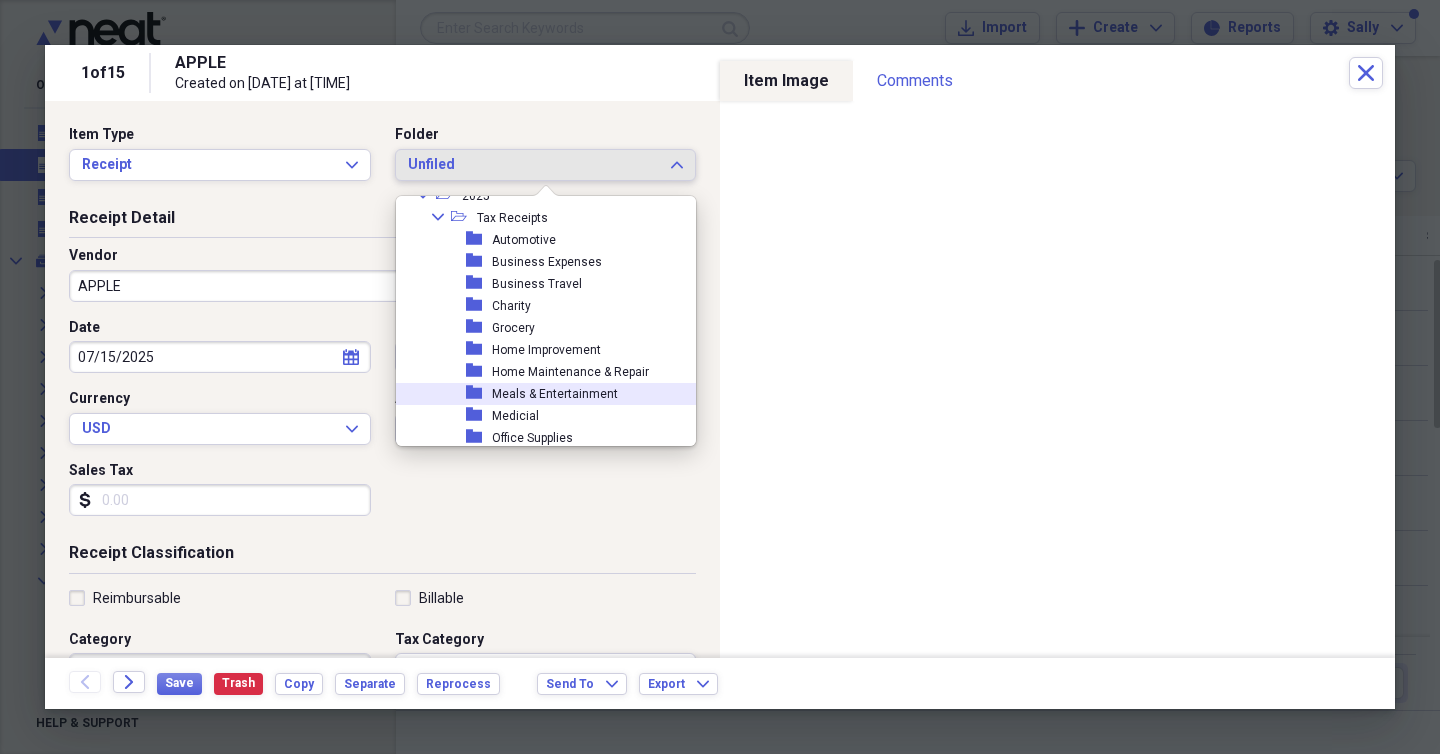 click on "Meals & Entertainment" at bounding box center [555, 394] 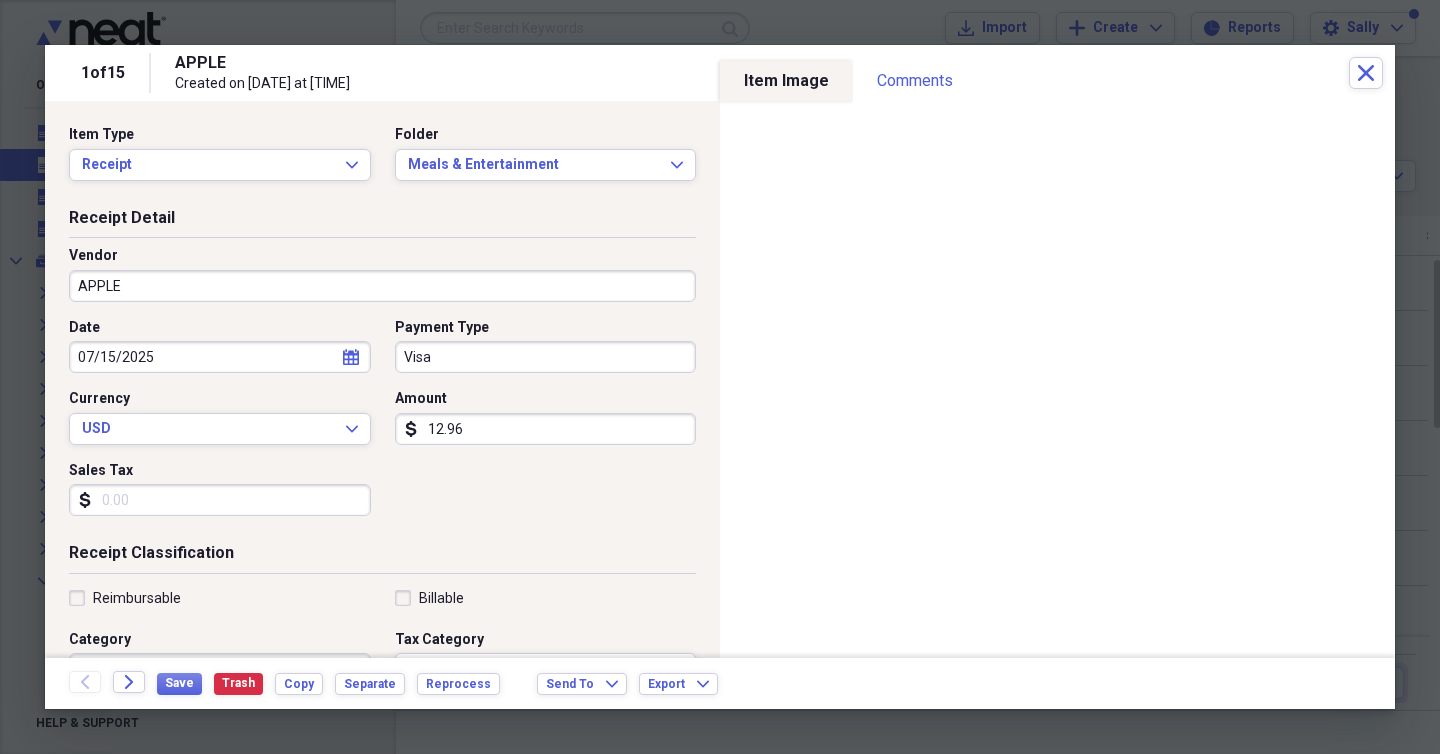 click on "Sales Tax" at bounding box center (220, 500) 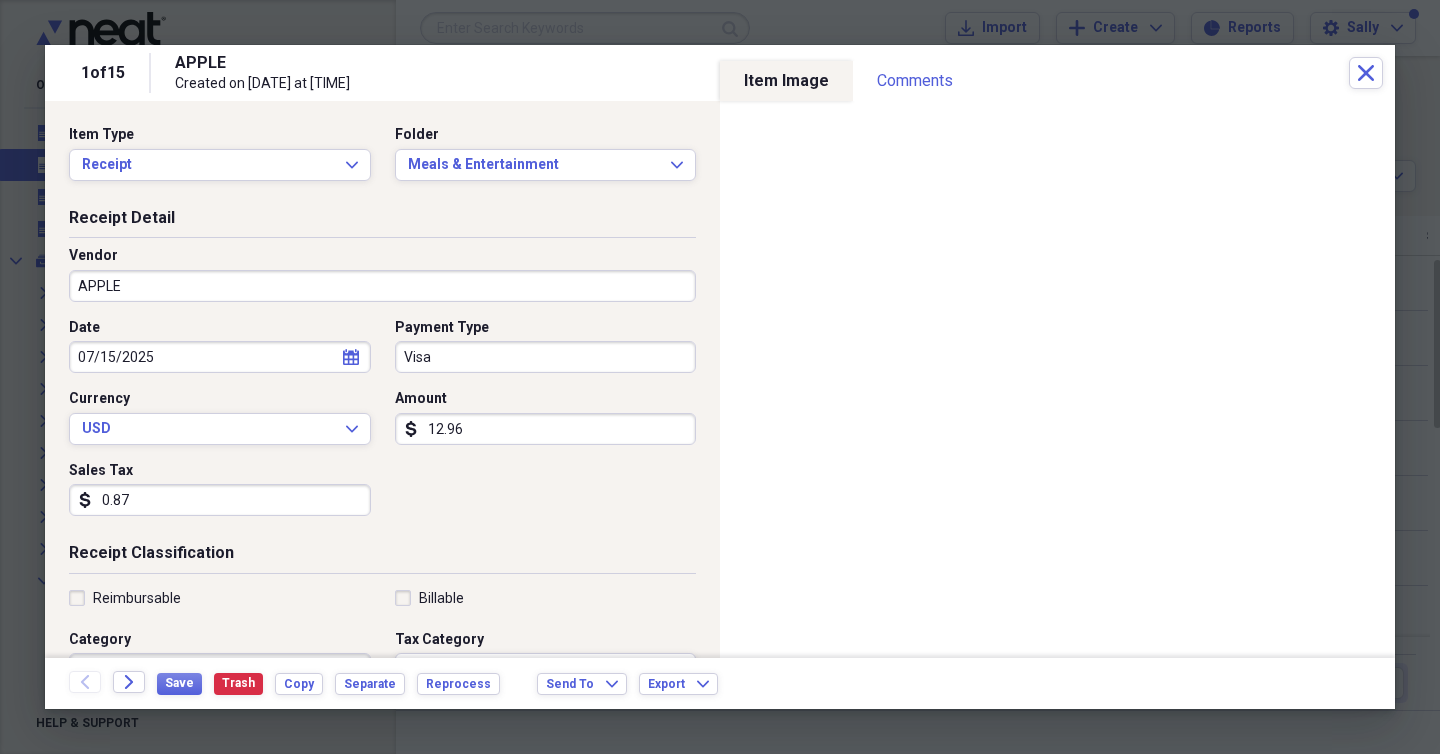 type on "0.08" 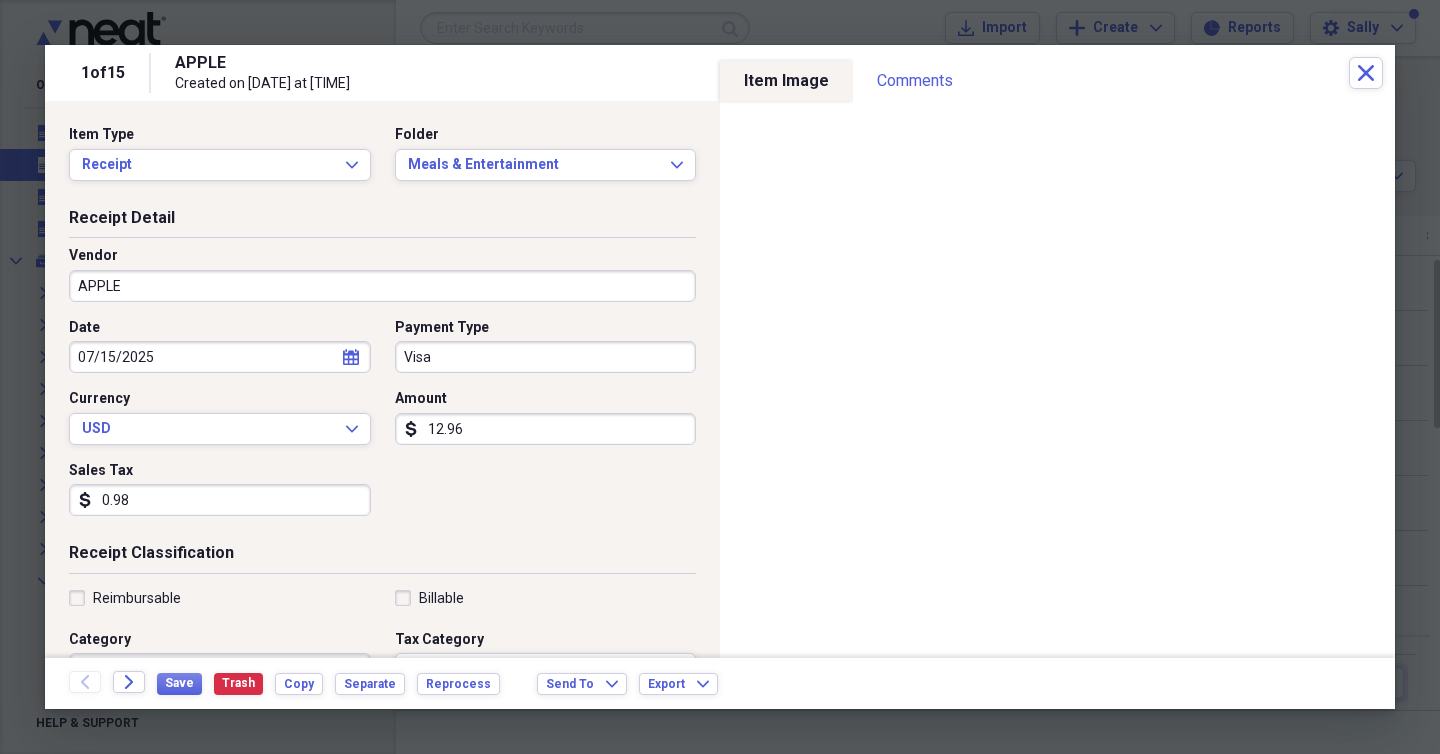type on "0.98" 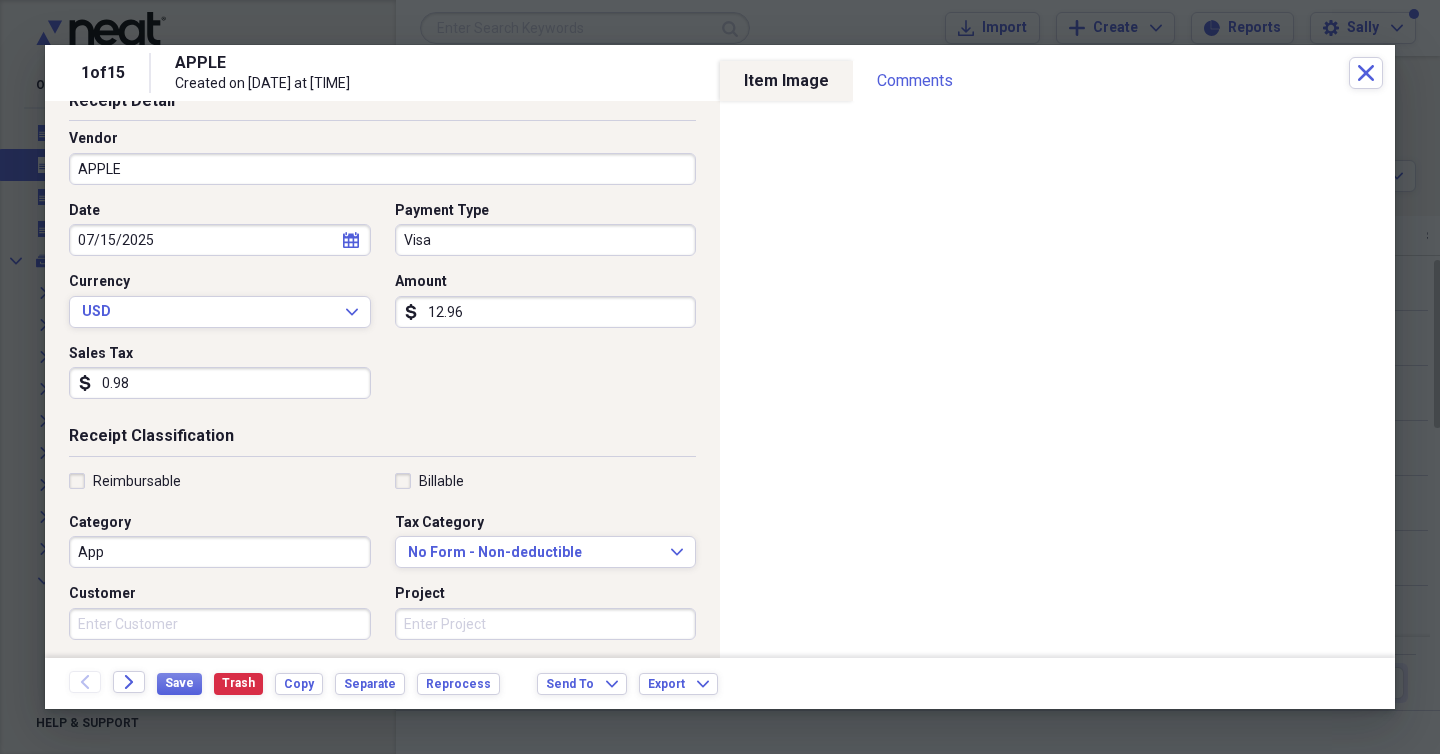 scroll, scrollTop: 177, scrollLeft: 0, axis: vertical 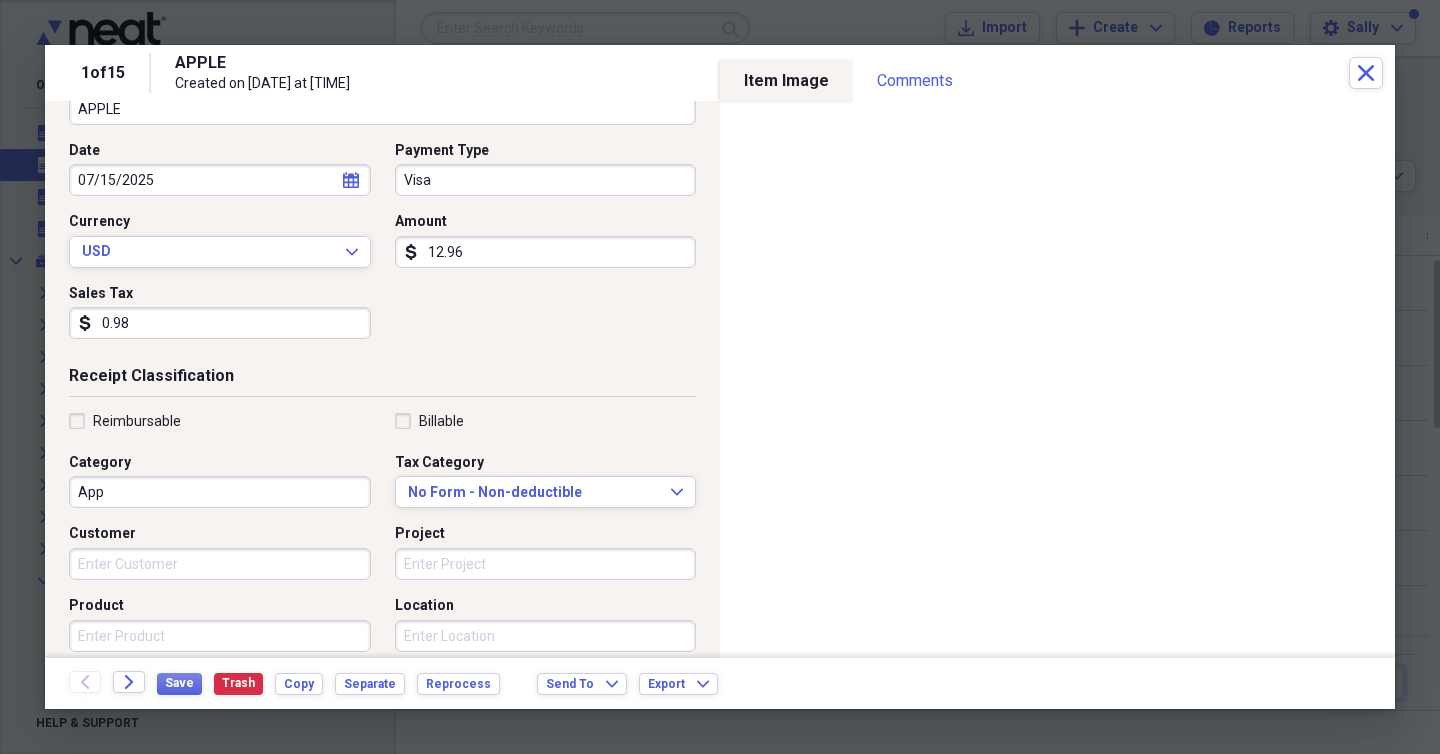click on "App" at bounding box center [220, 492] 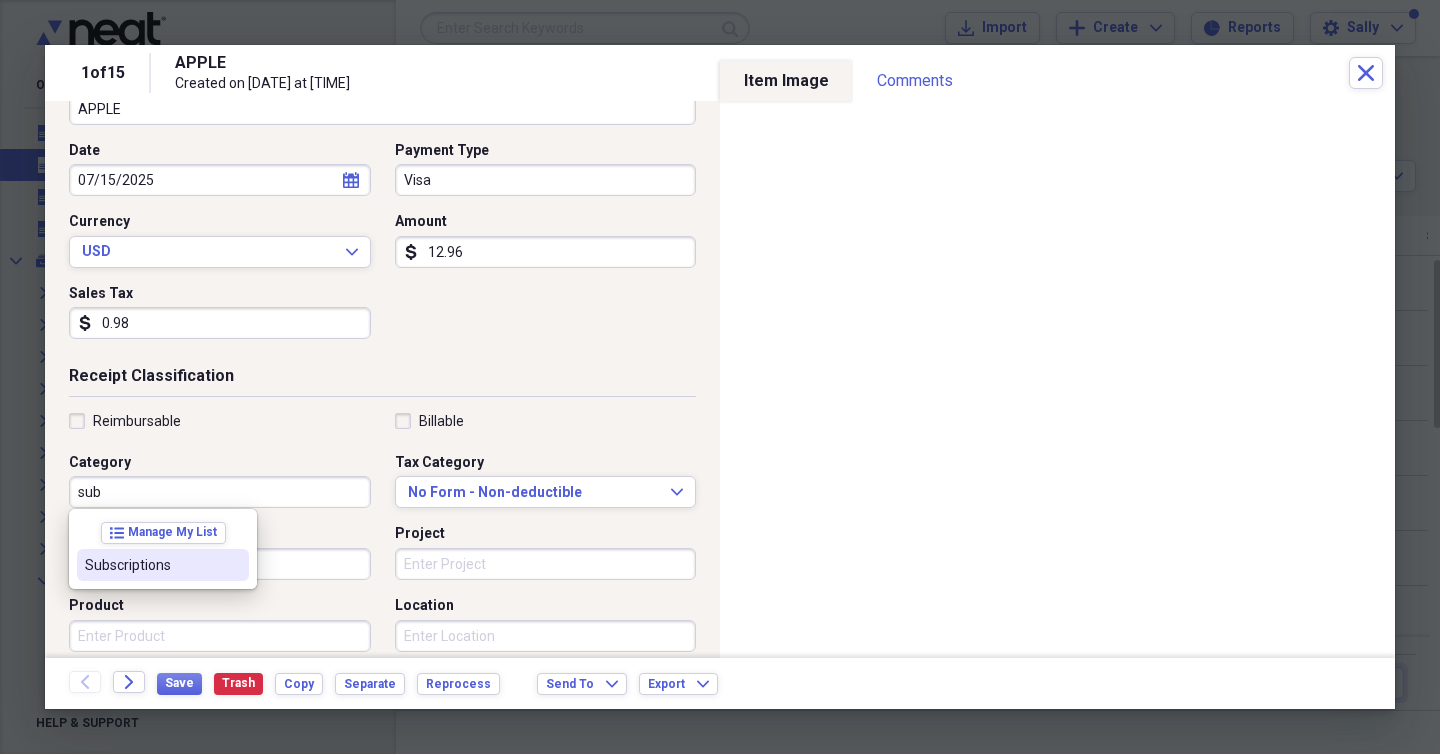 click at bounding box center [233, 565] 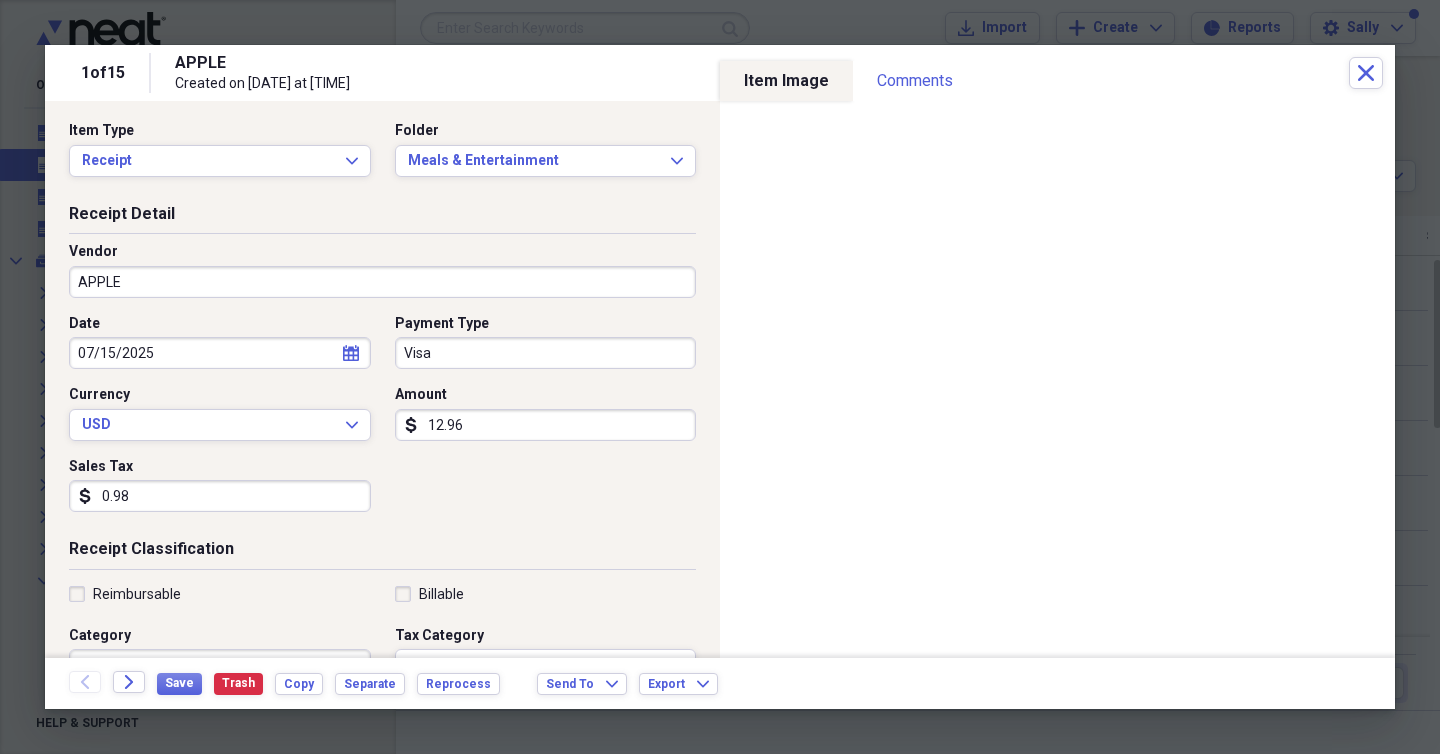 scroll, scrollTop: 0, scrollLeft: 0, axis: both 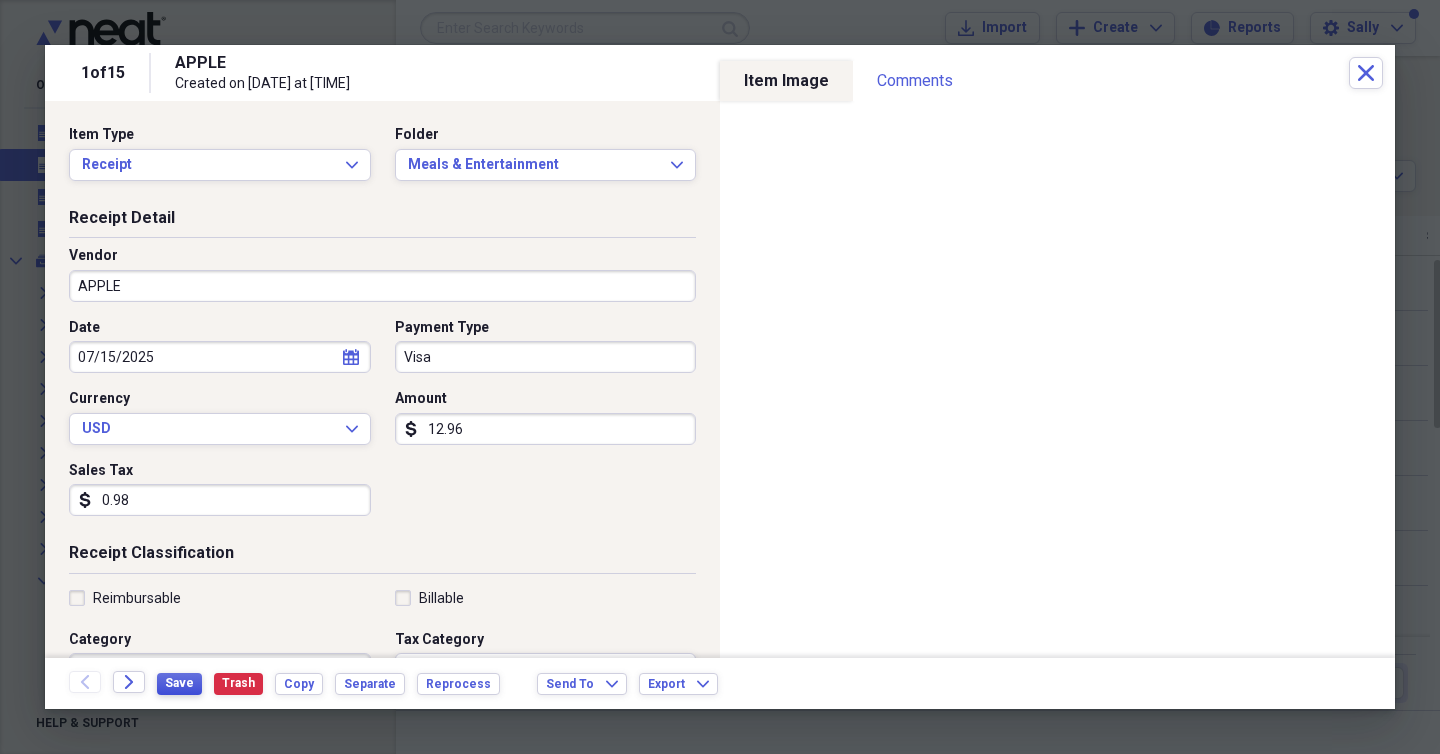 click on "Save" at bounding box center (179, 684) 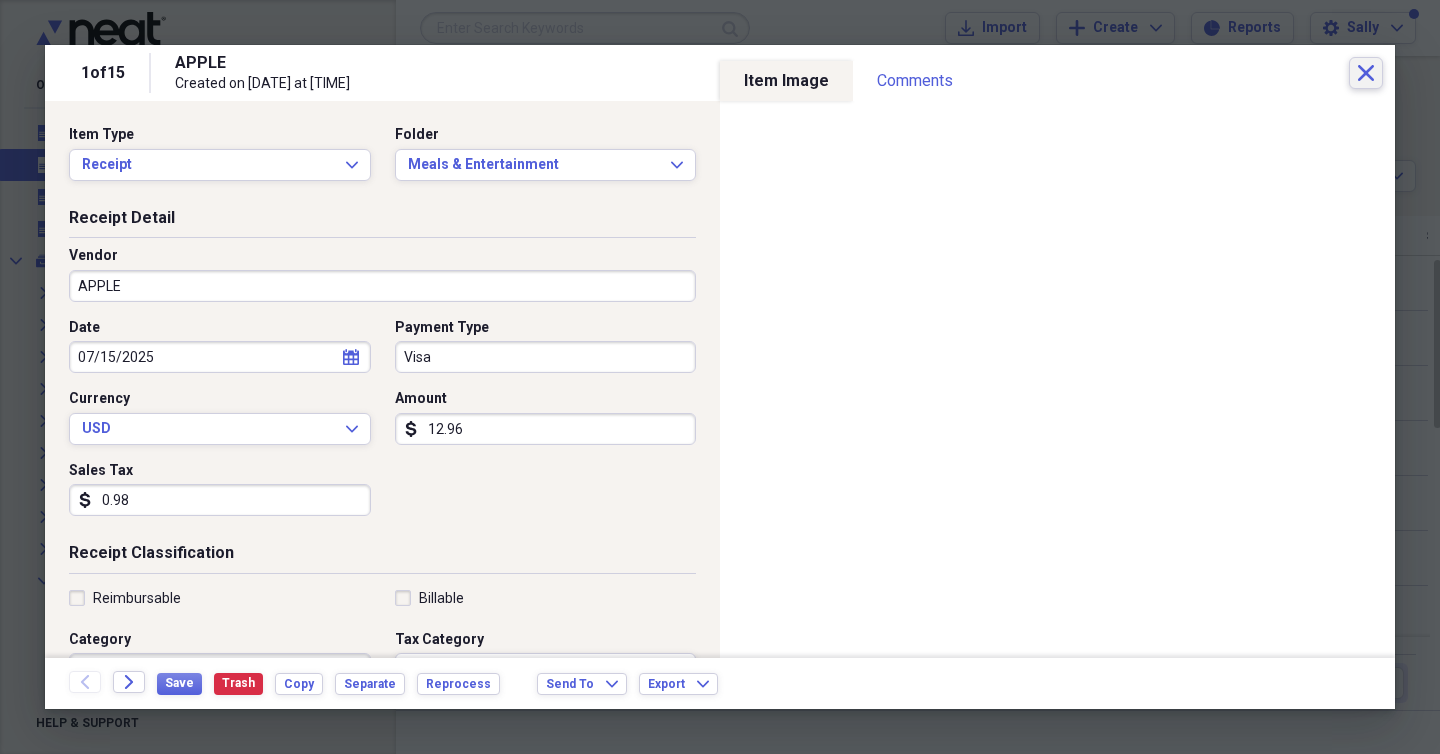 click on "Close" at bounding box center [1366, 73] 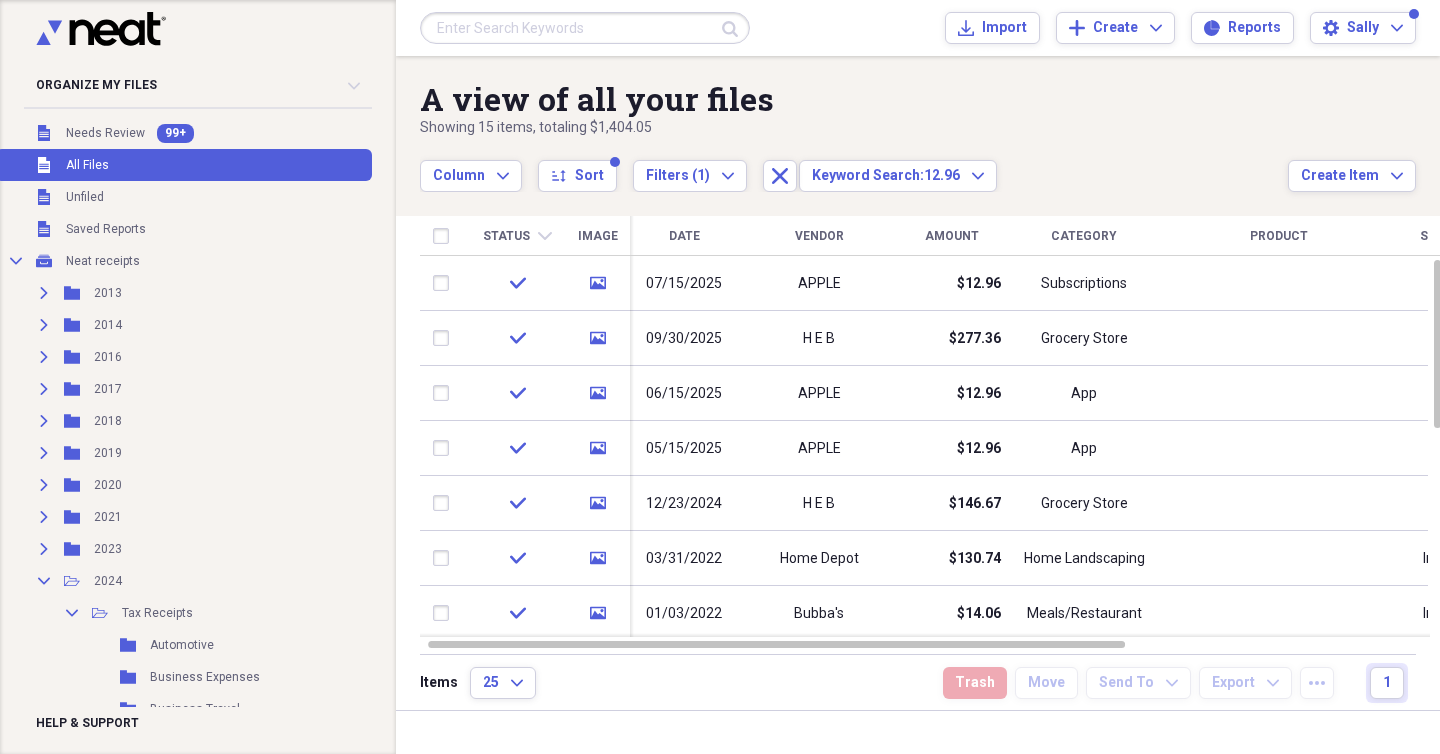 click at bounding box center (585, 28) 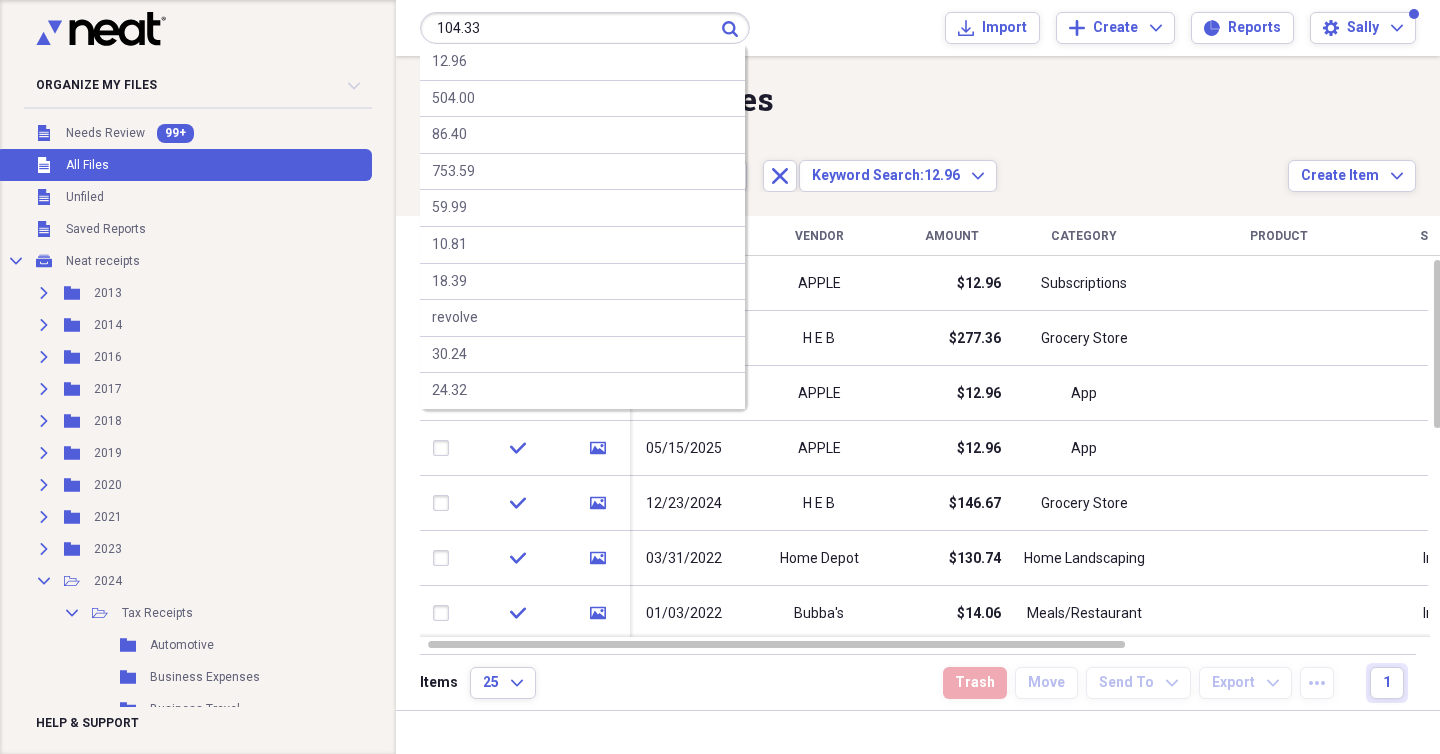 type on "104.33" 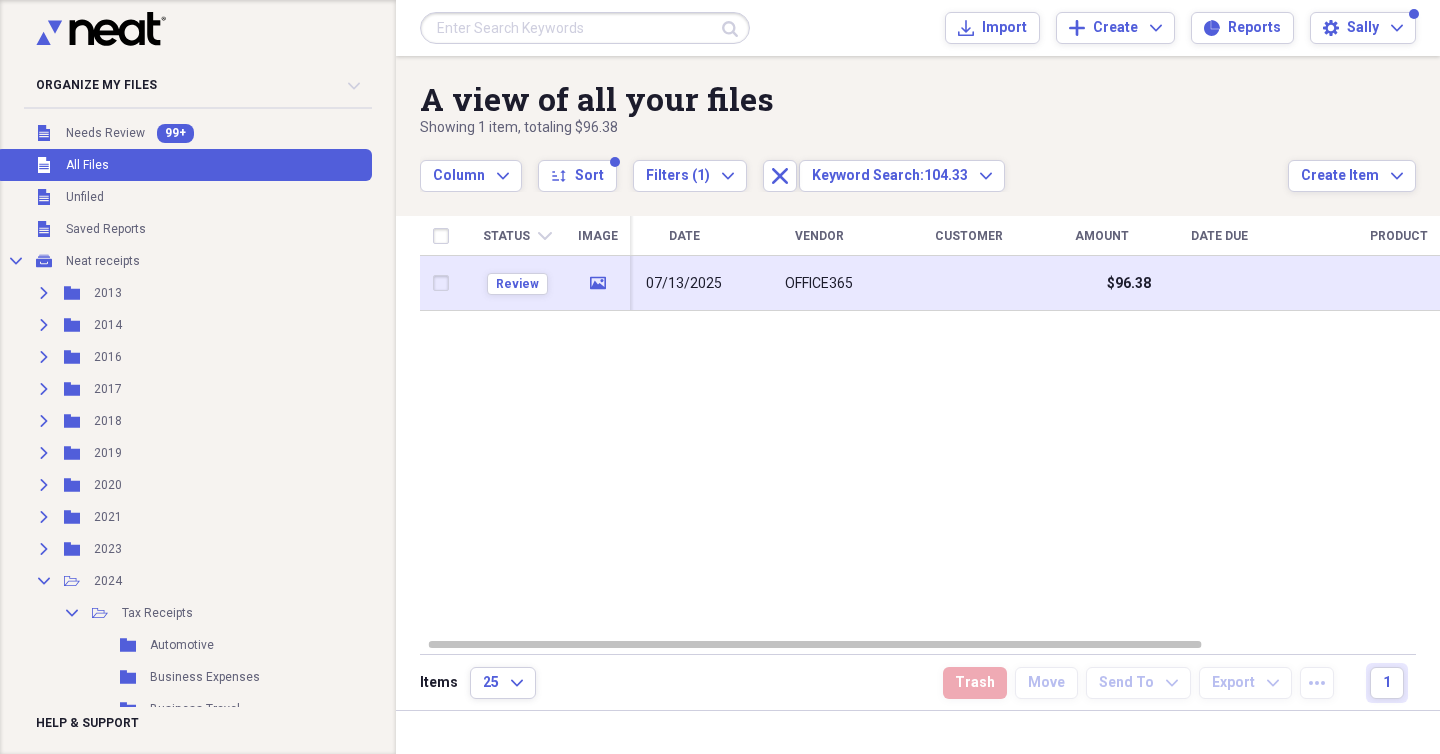 click on "OFFICE365" at bounding box center (819, 283) 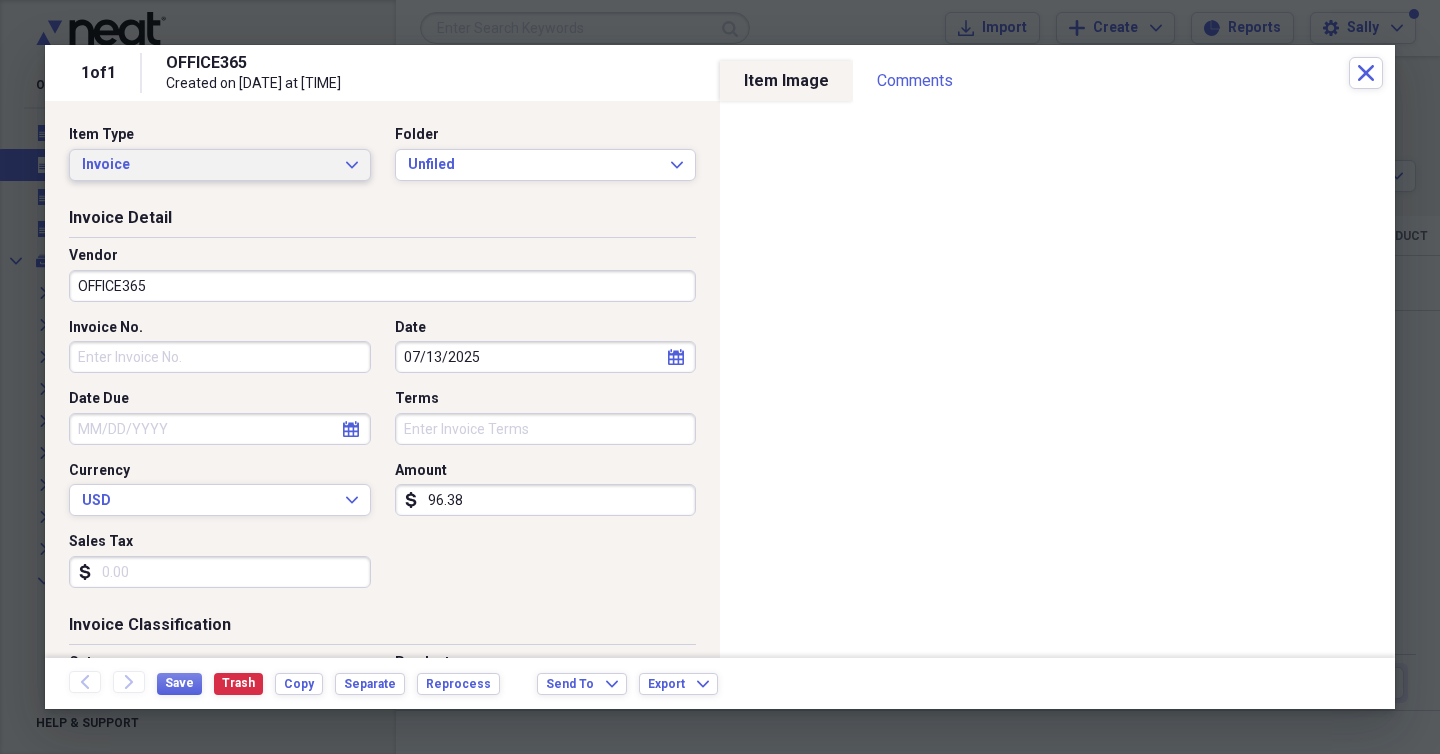 click on "Invoice Expand" at bounding box center [220, 165] 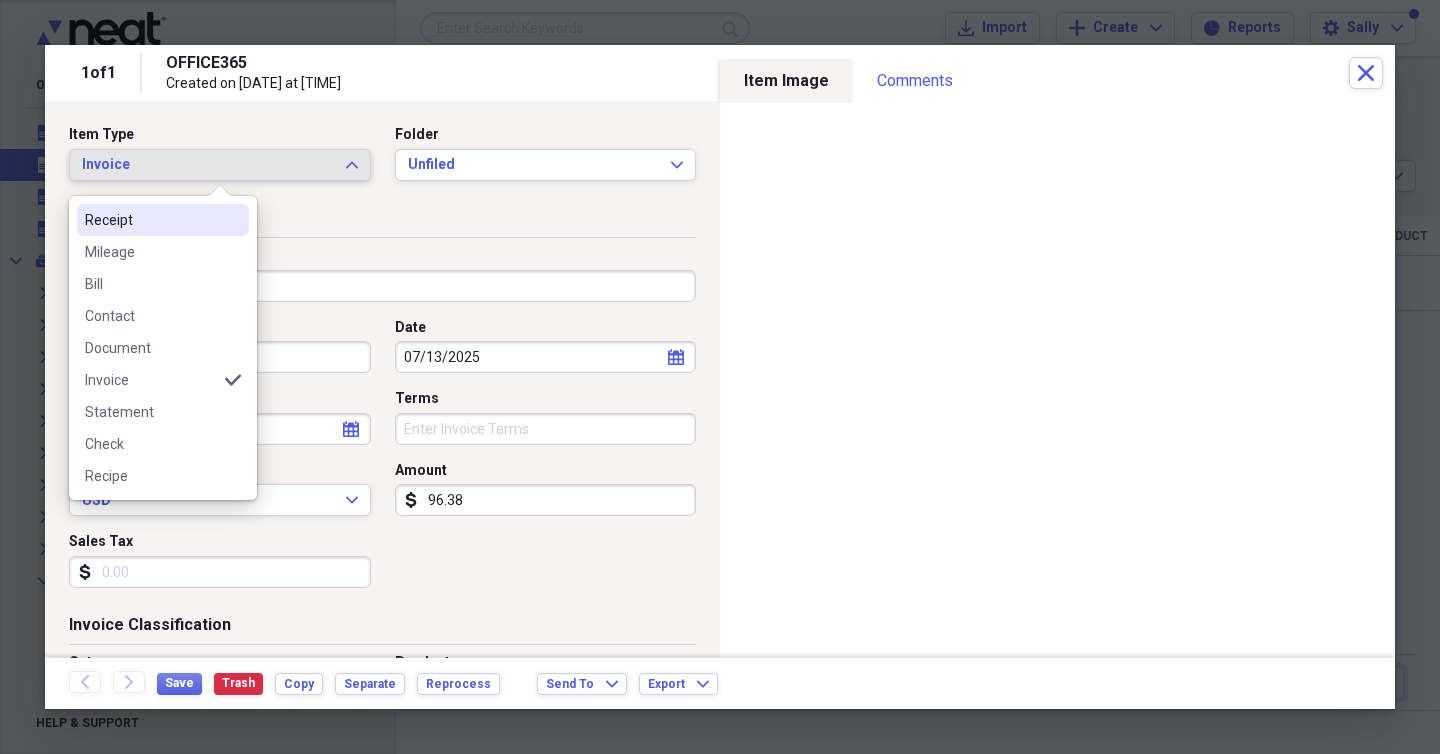 click on "Receipt" at bounding box center [151, 220] 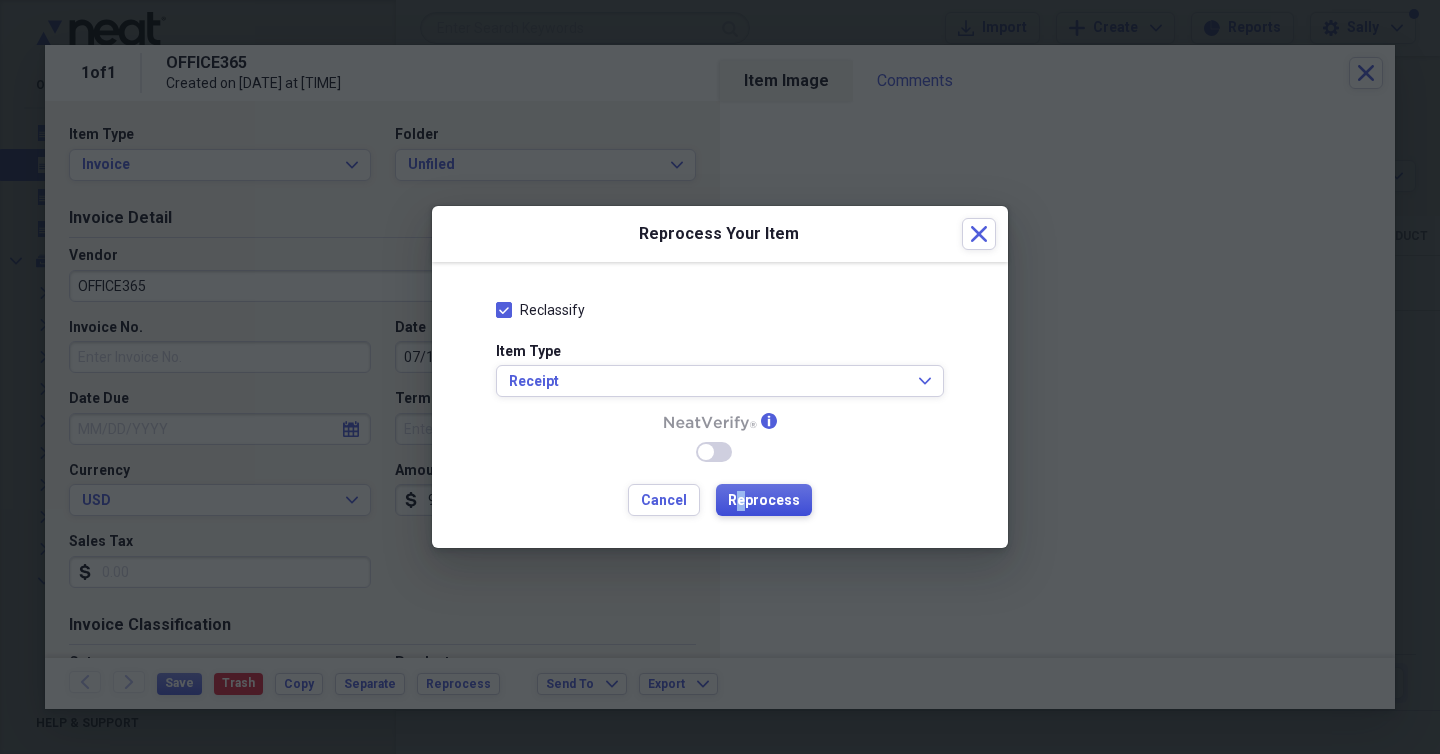 click on "Reprocess" at bounding box center (764, 501) 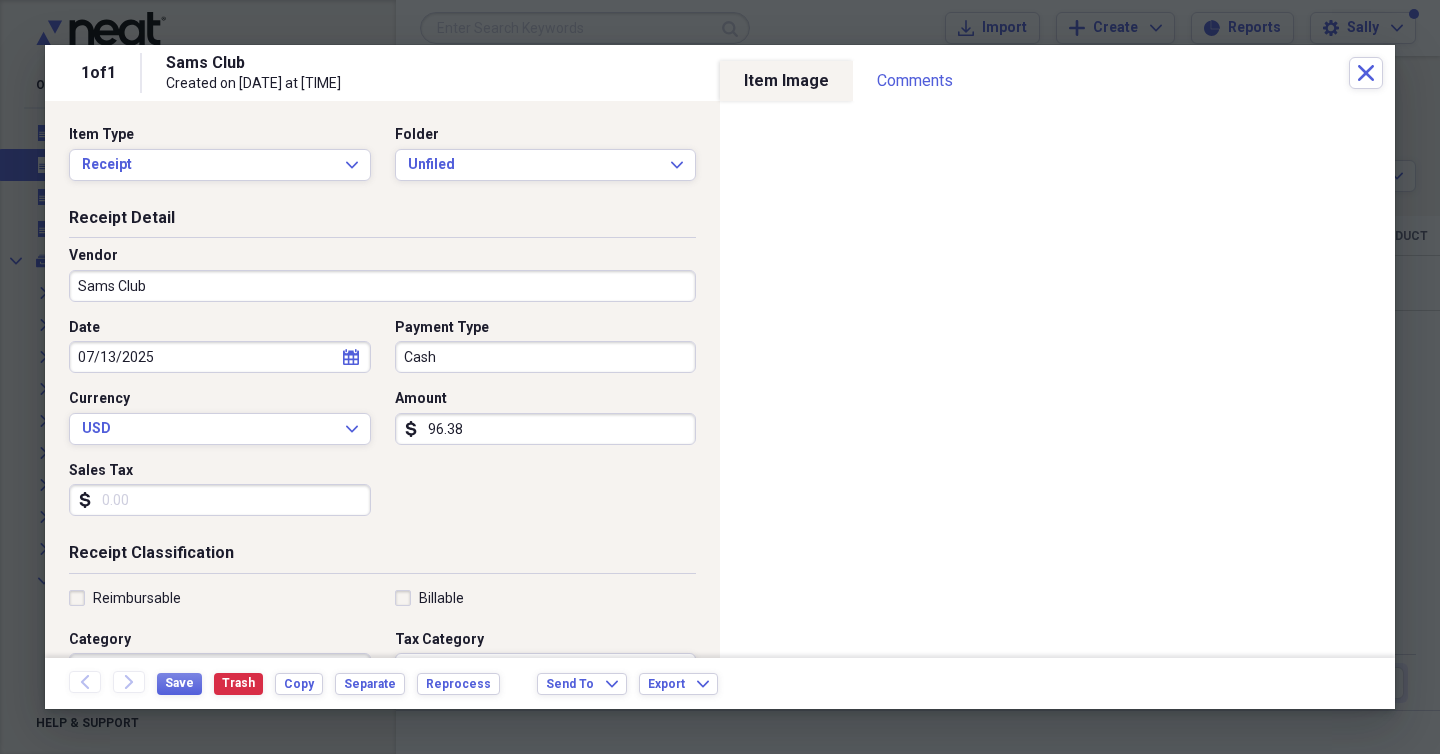 type on "Sams Club" 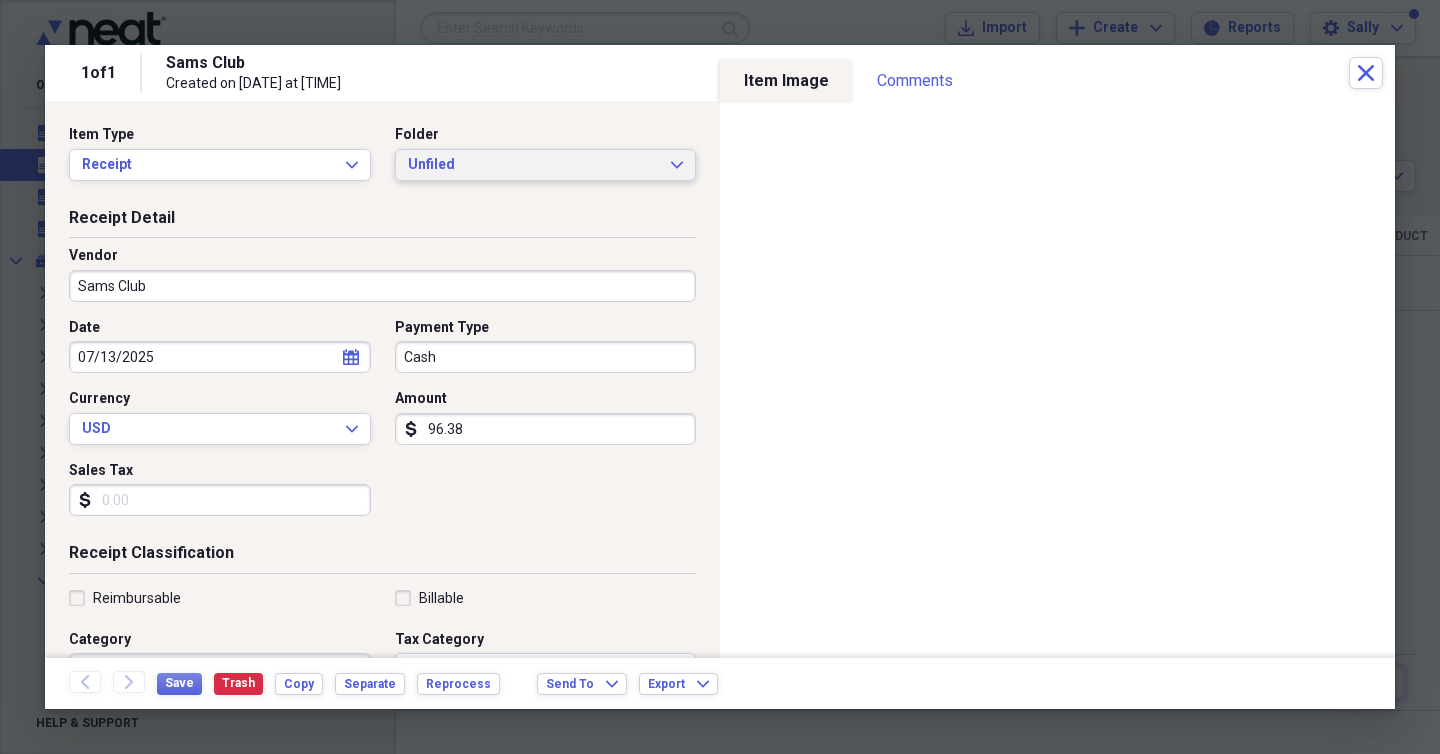 click on "Unfiled" at bounding box center [534, 165] 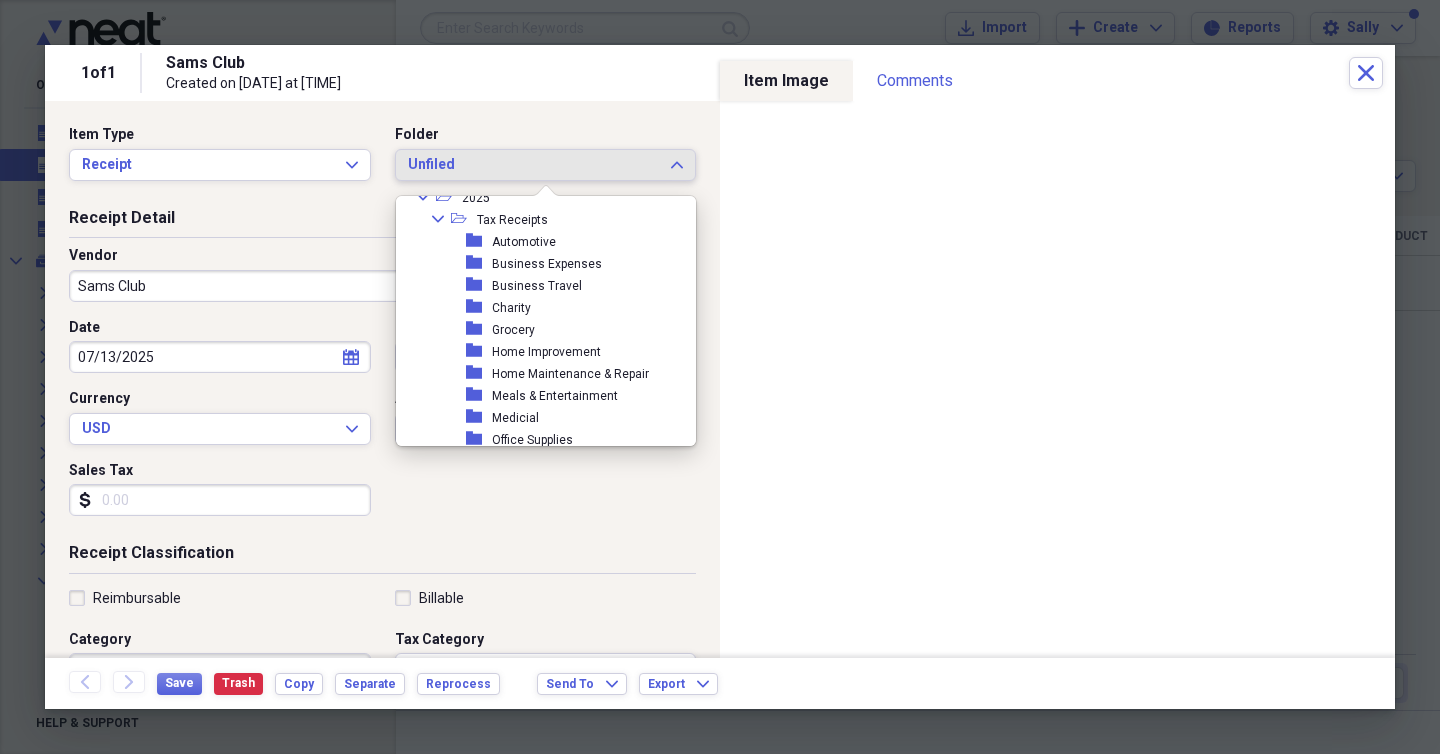 scroll, scrollTop: 578, scrollLeft: 0, axis: vertical 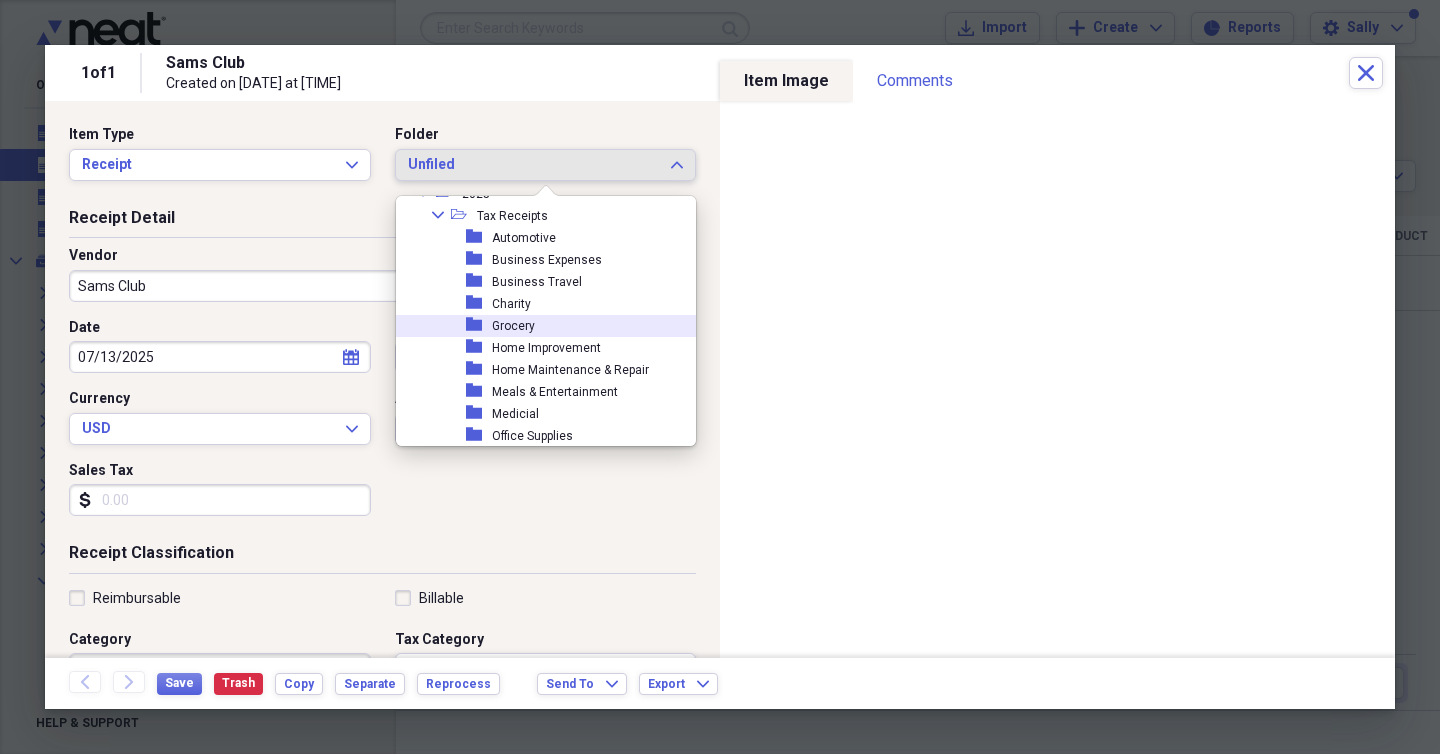 click on "Grocery" at bounding box center (513, 326) 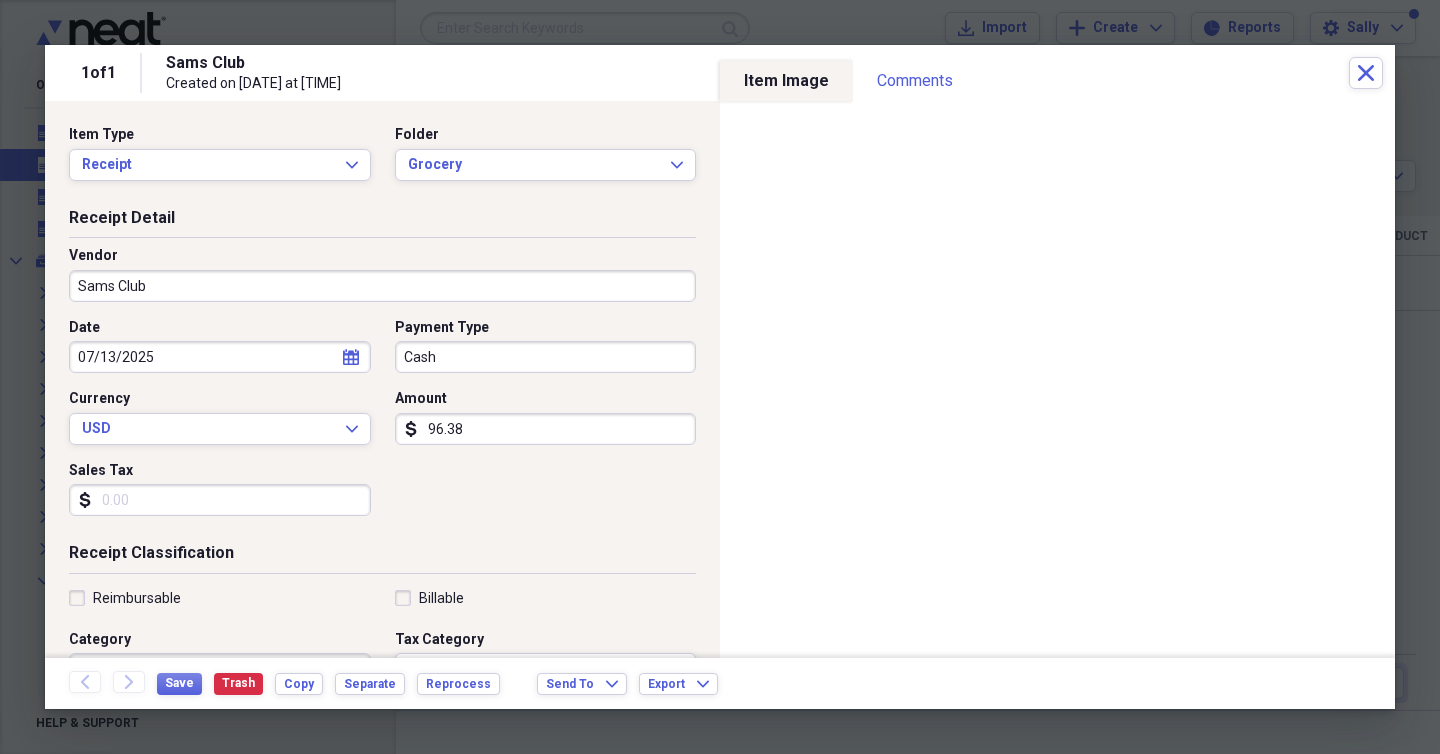 click on "Cash" at bounding box center [546, 357] 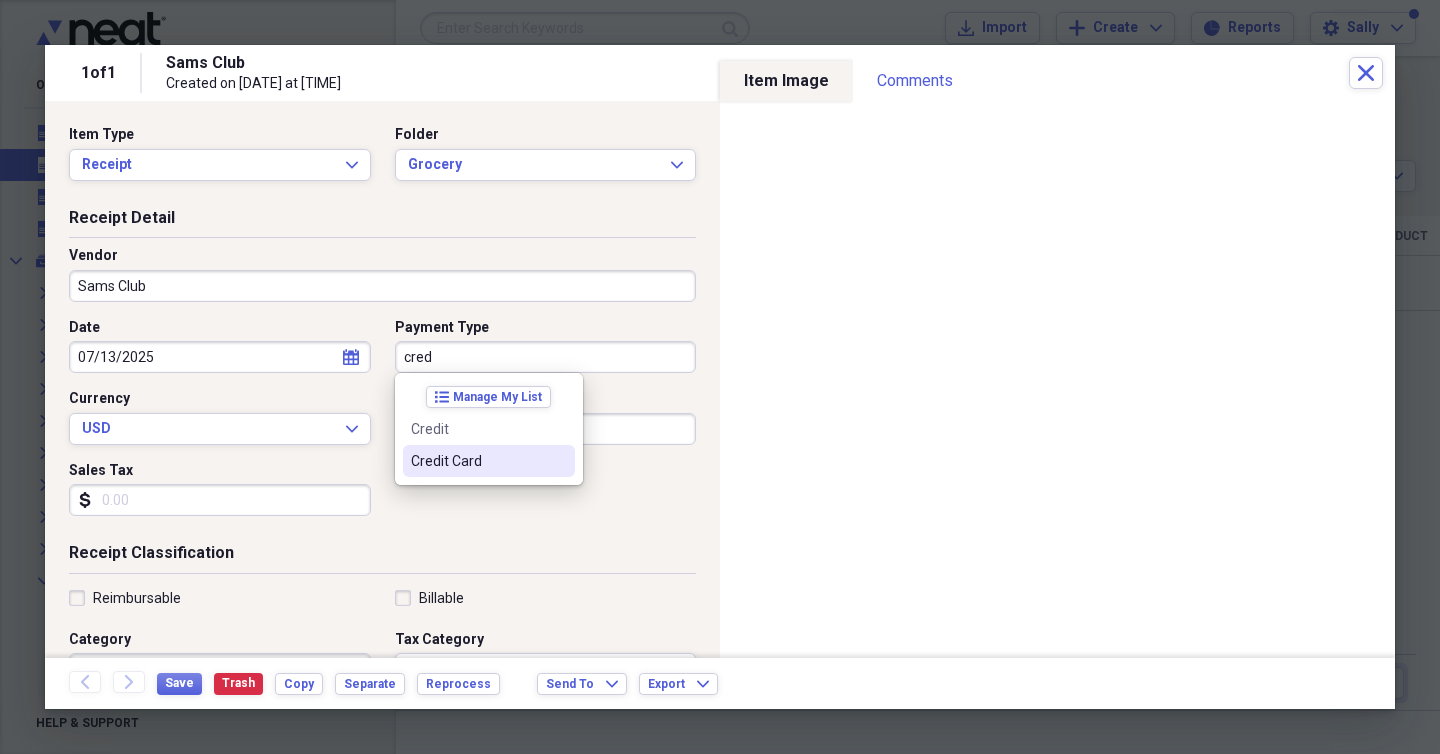 click on "Credit Card" at bounding box center (489, 461) 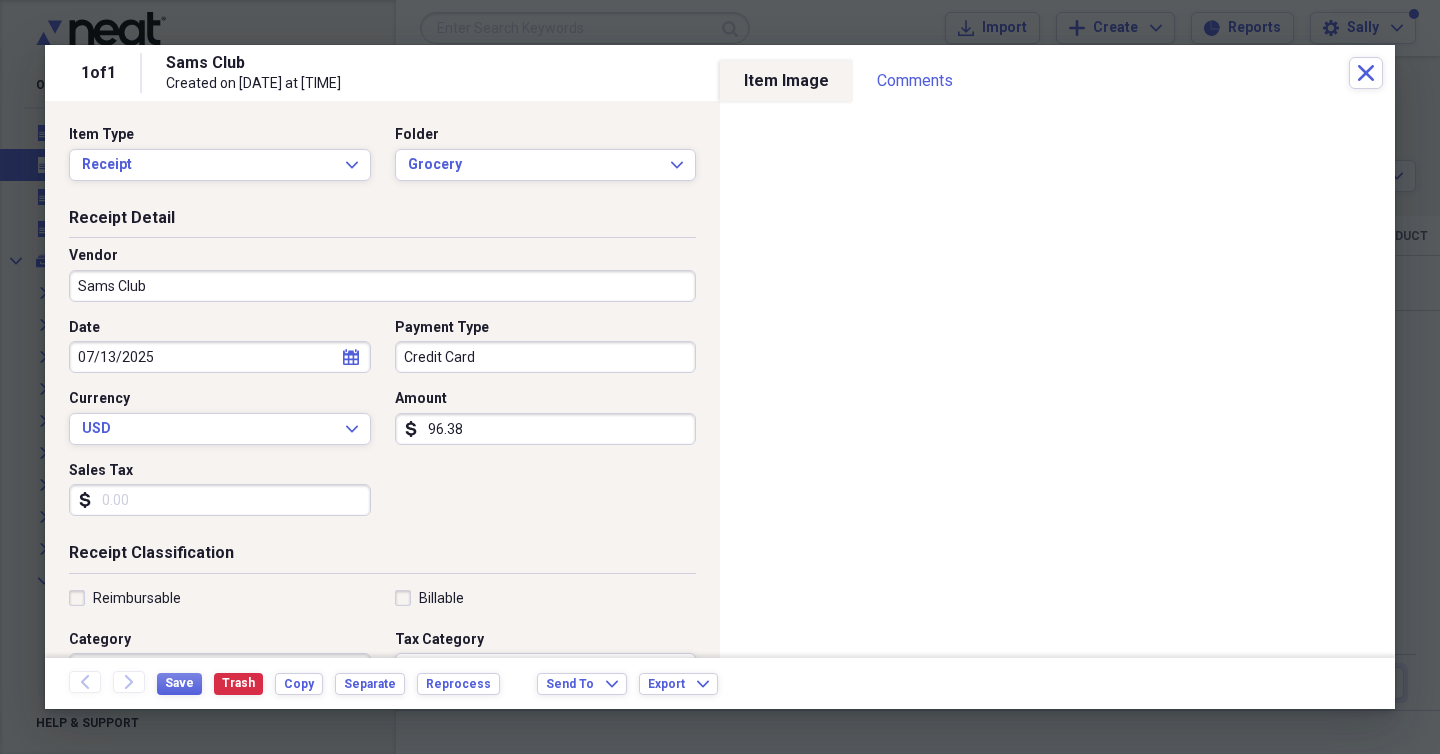 click on "Date [DATE] calendar Calendar Payment Type Credit Card Currency USD Expand Amount dollar-sign 96.38 Sales Tax dollar-sign" at bounding box center [382, 425] 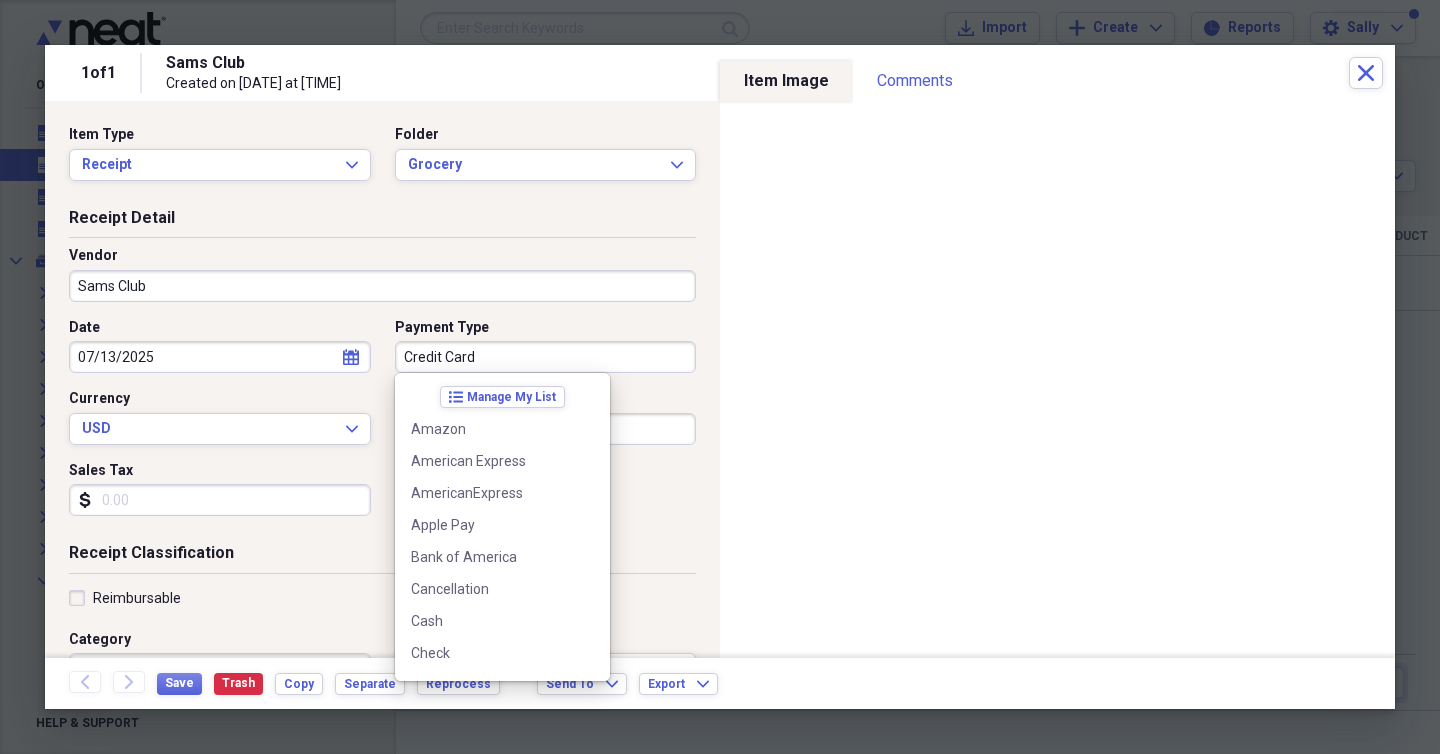 click on "Credit Card" at bounding box center (546, 357) 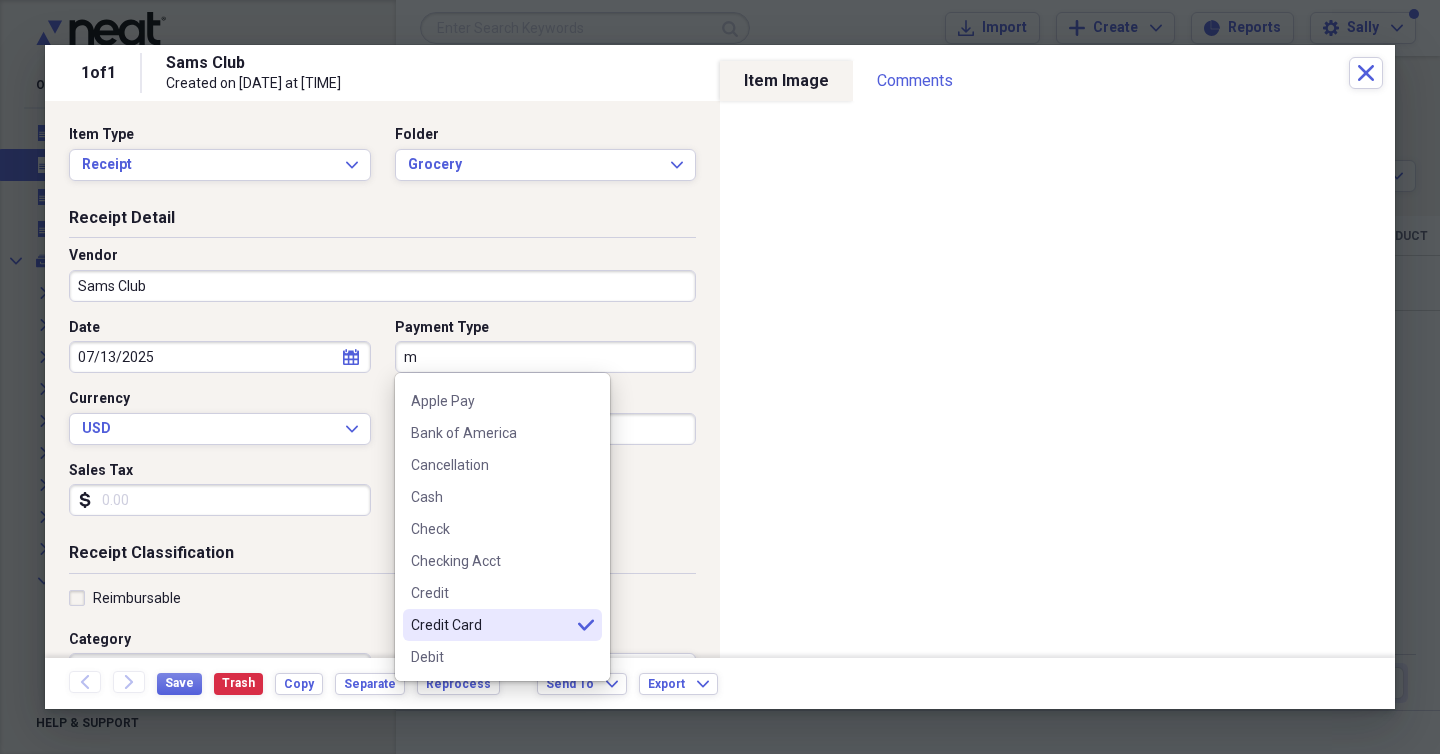 scroll, scrollTop: 0, scrollLeft: 0, axis: both 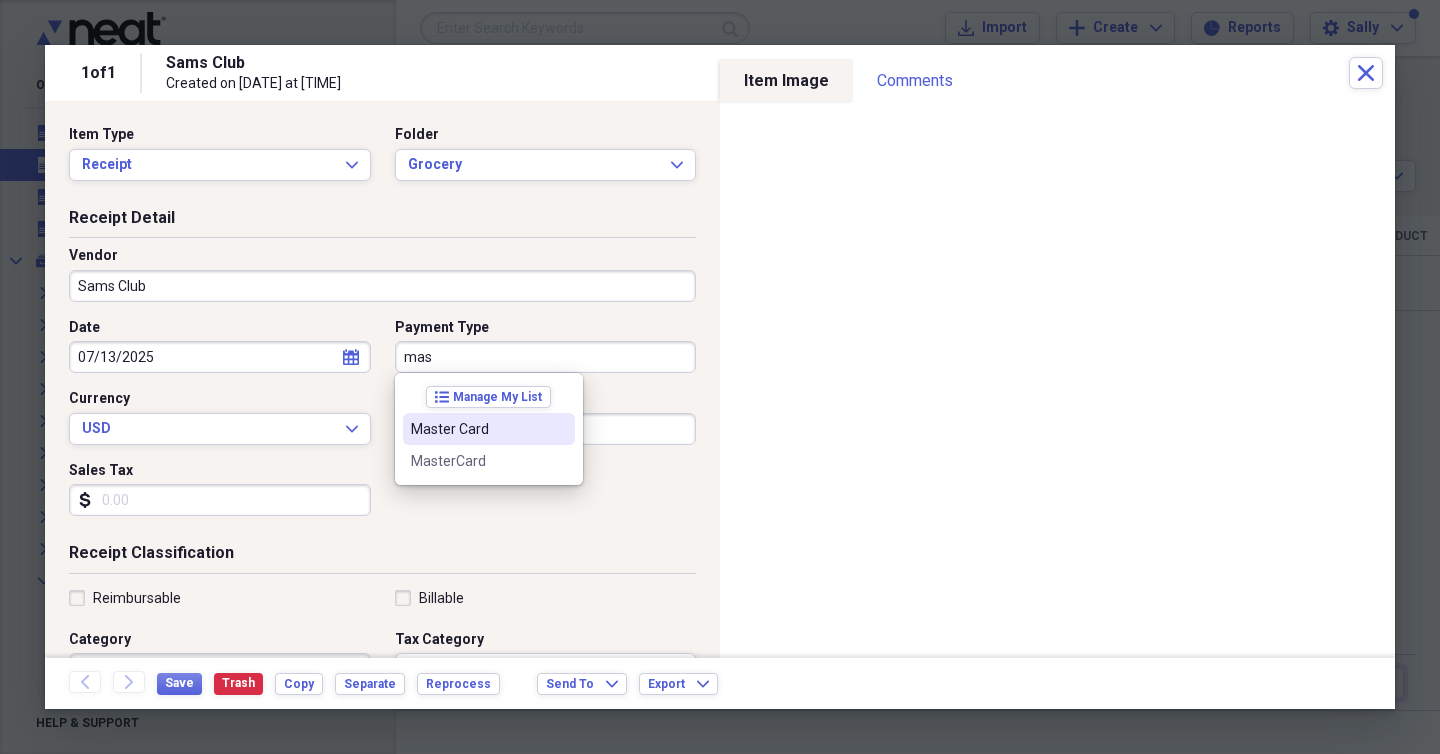 click on "Master Card" at bounding box center (477, 429) 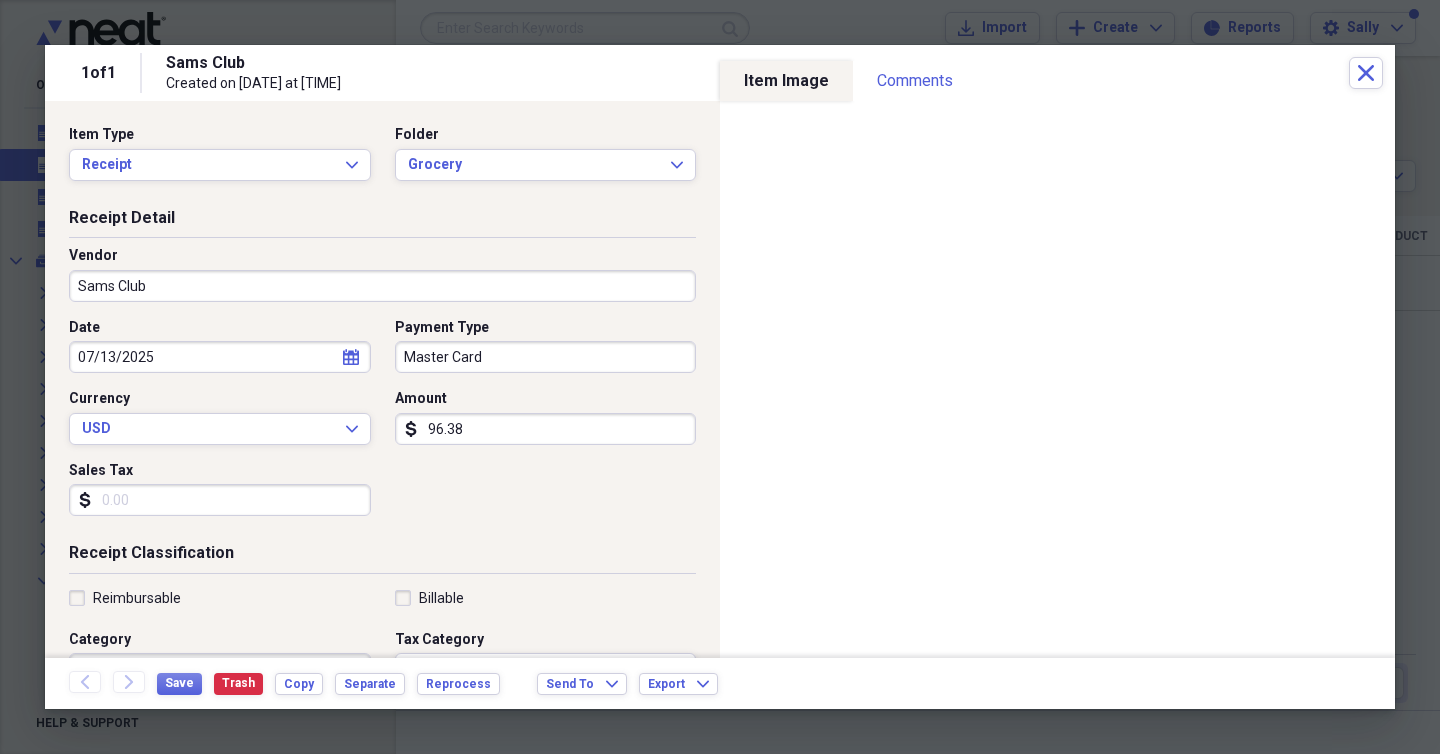 click on "Date [DATE] calendar Calendar Payment Type Master Card Currency USD Expand Amount dollar-sign 96.38 Sales Tax dollar-sign" at bounding box center [382, 425] 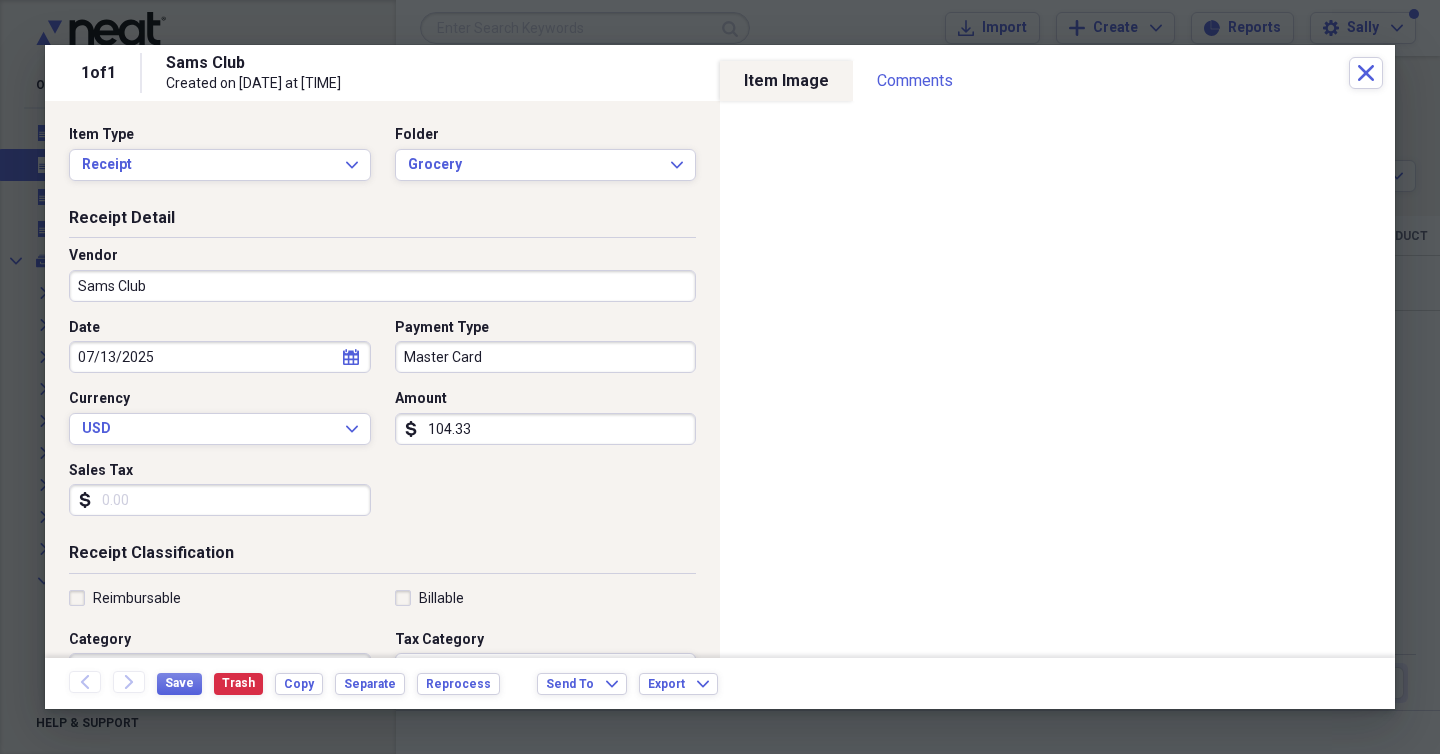 type on "104.33" 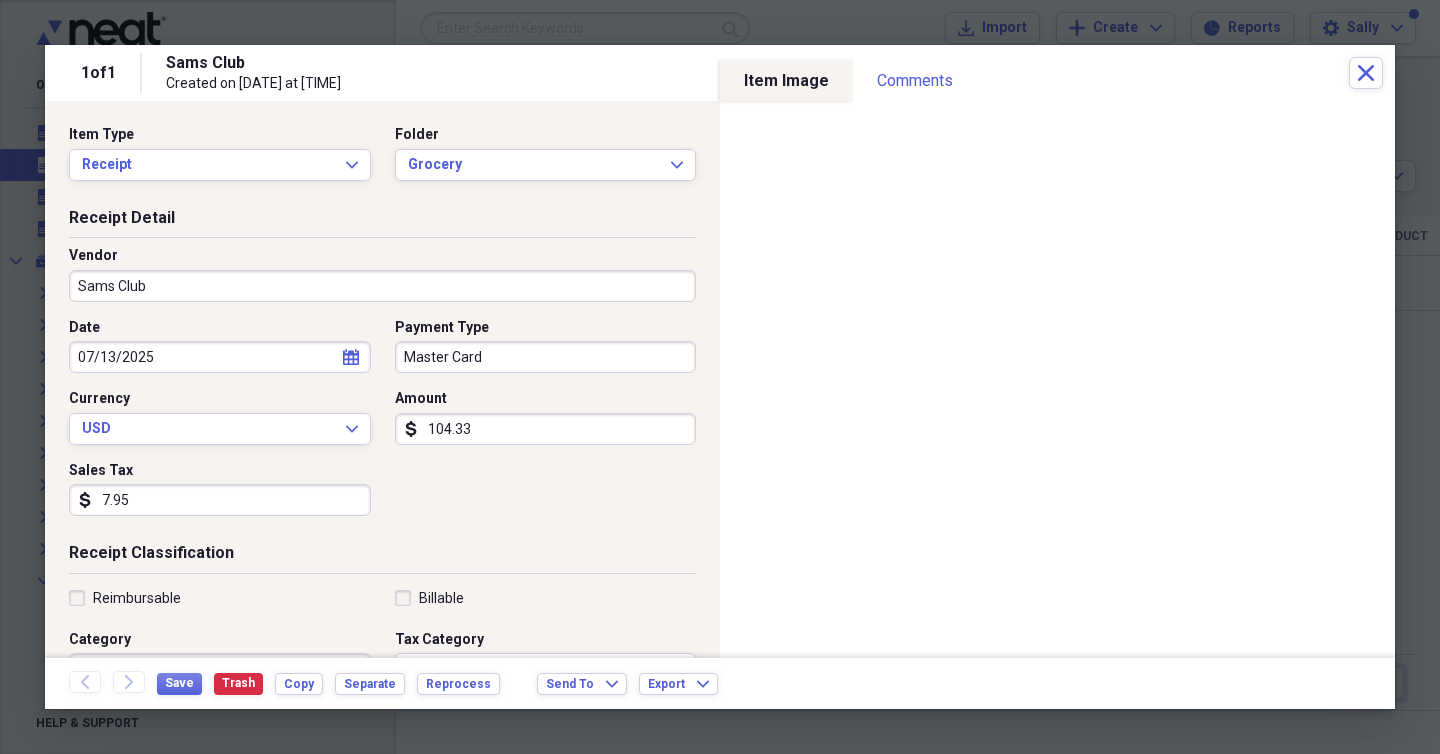 type on "7.95" 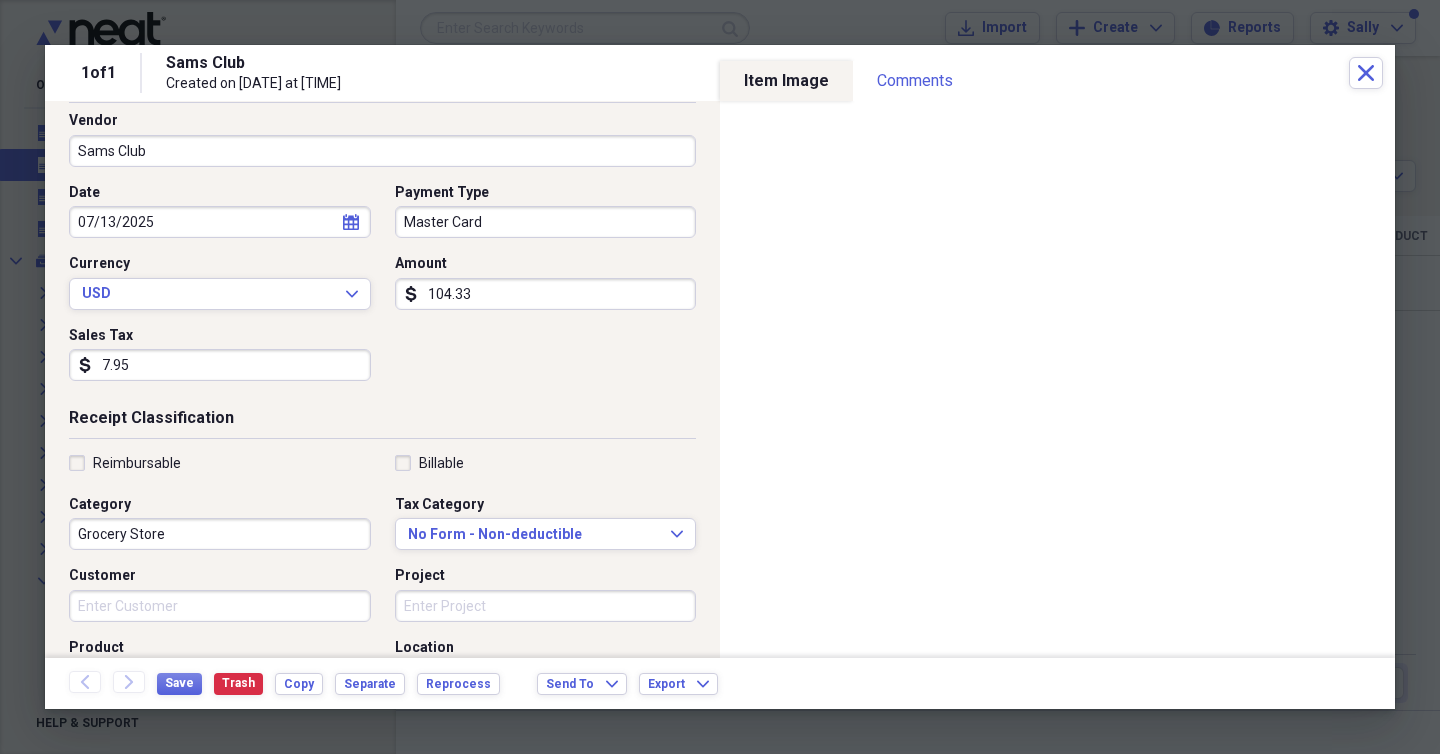 scroll, scrollTop: 0, scrollLeft: 0, axis: both 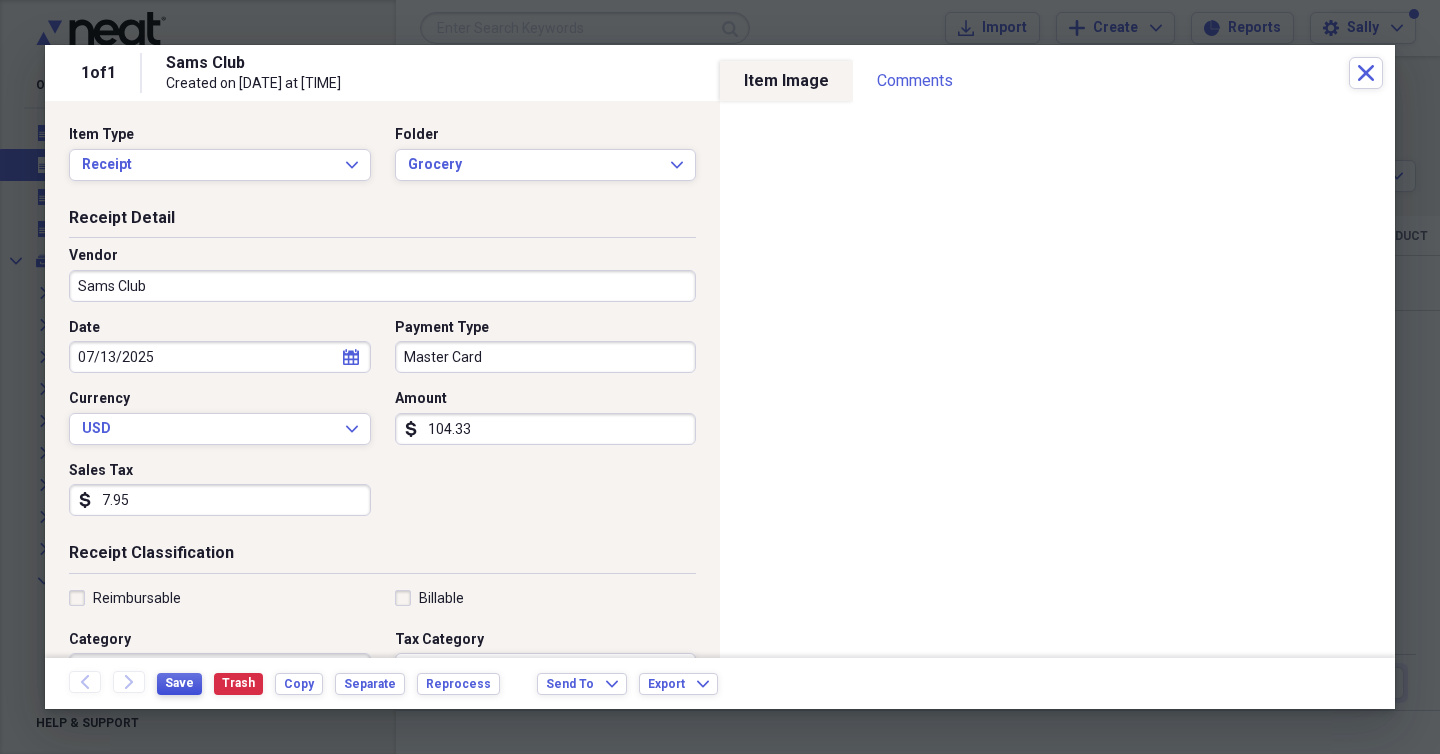 click on "Save" at bounding box center (179, 683) 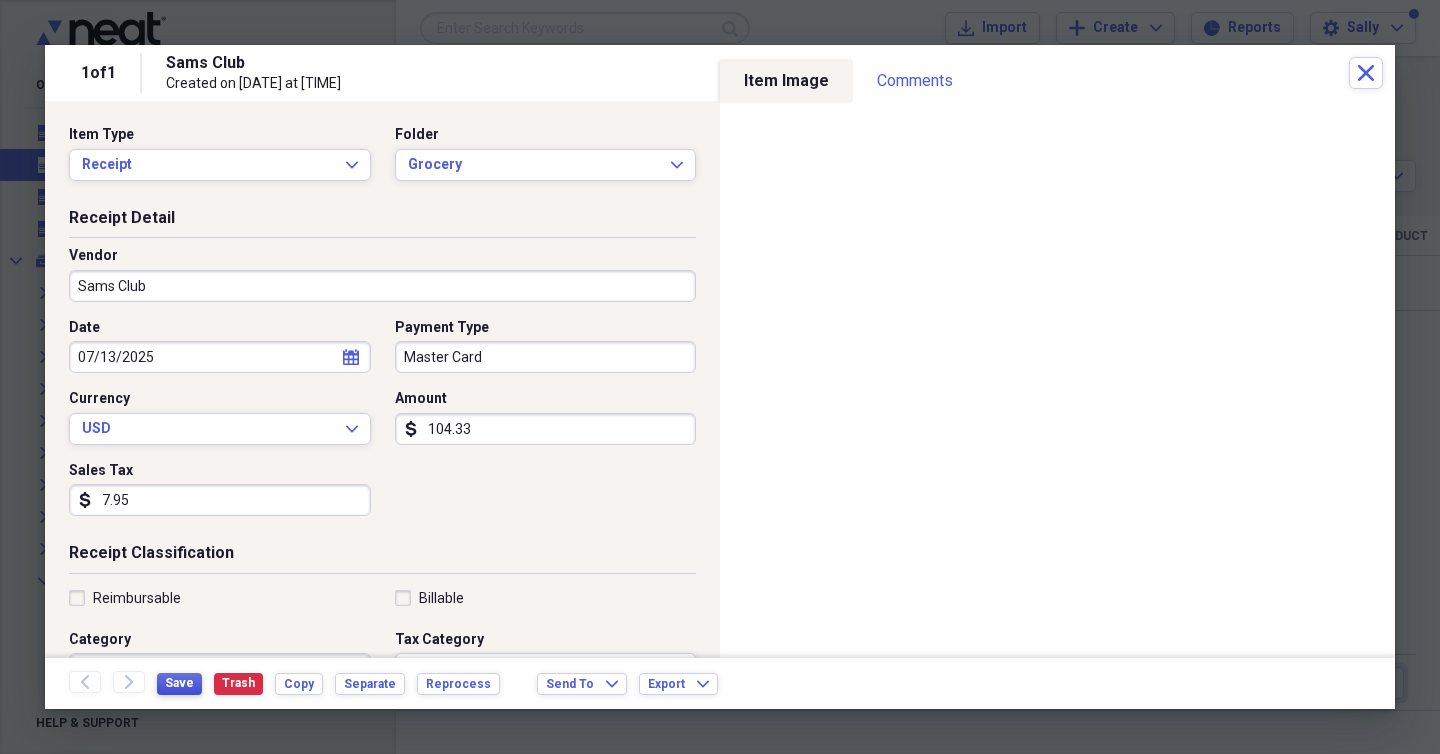 click on "Save" at bounding box center [179, 683] 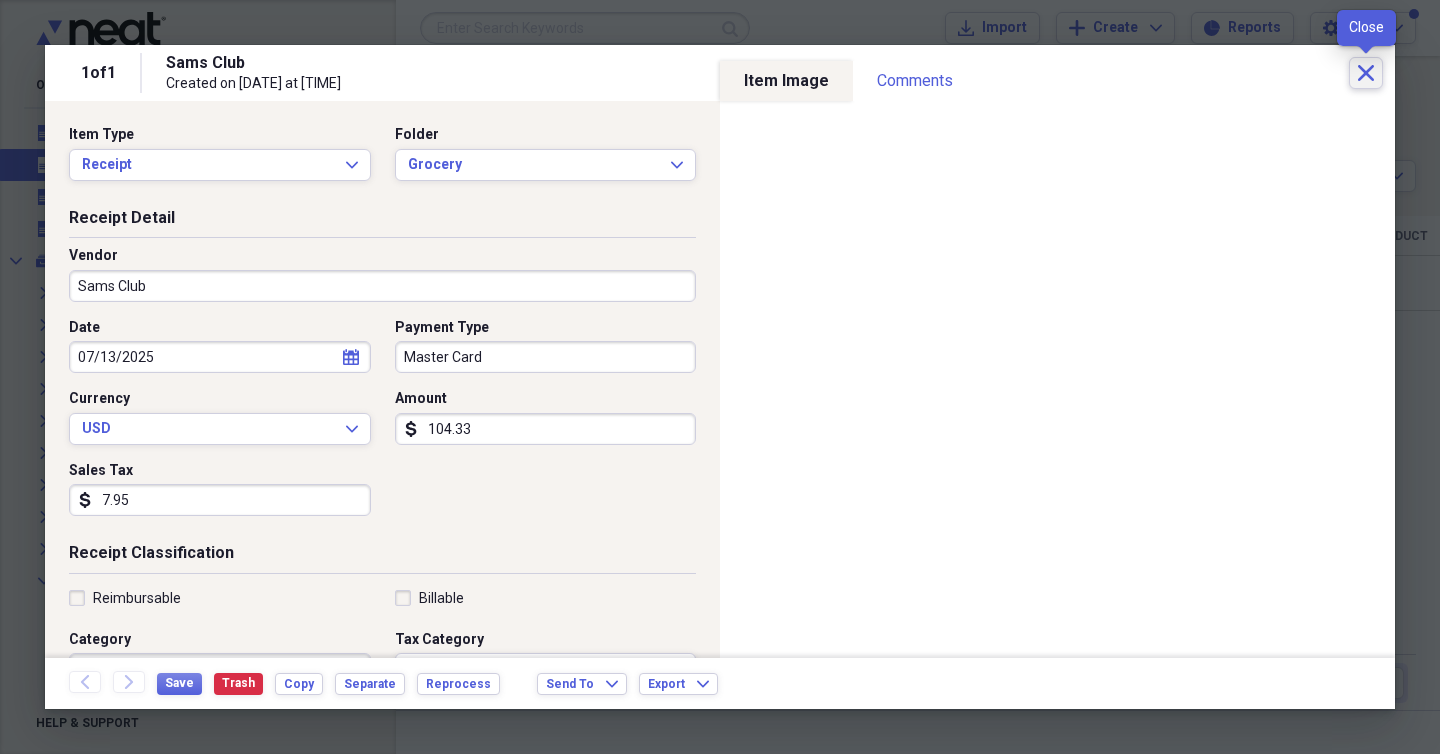 click on "Close" at bounding box center (1366, 73) 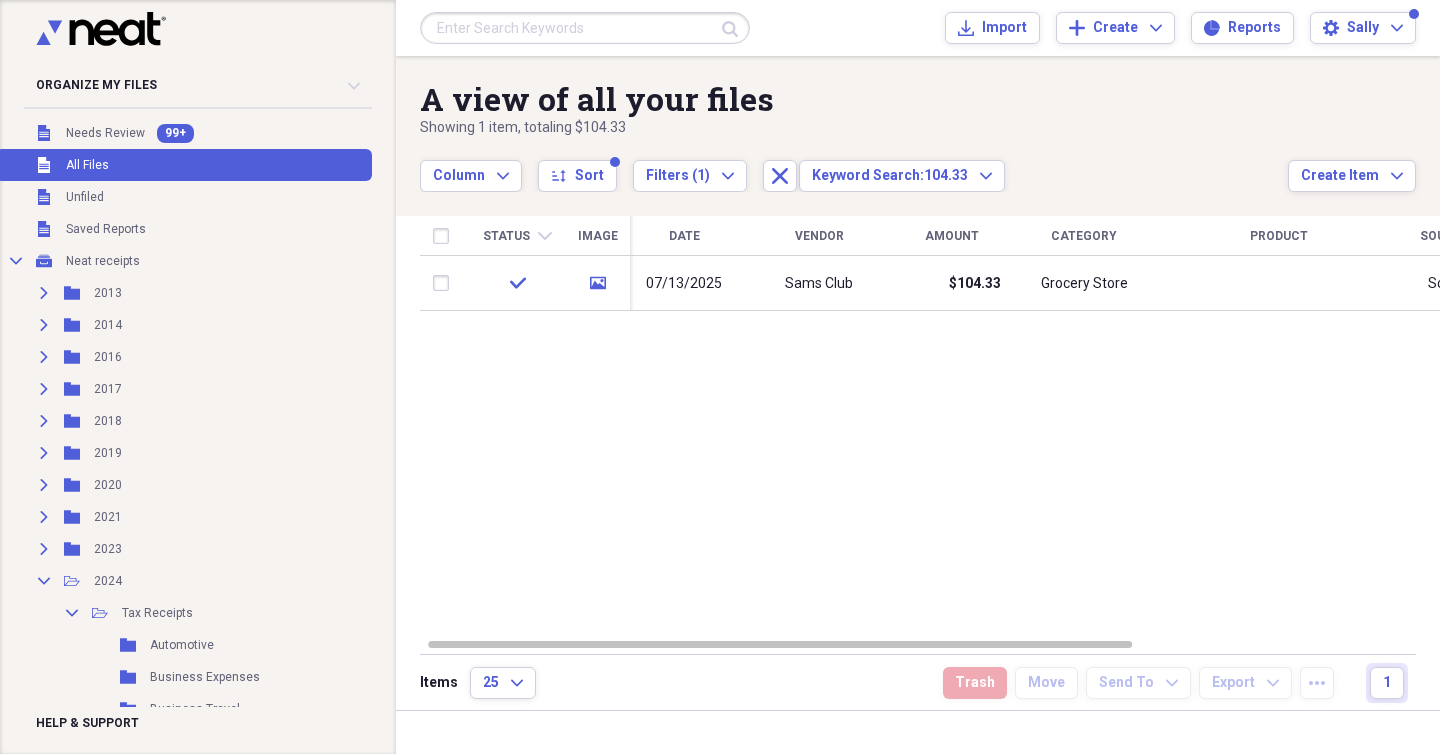 click at bounding box center [585, 28] 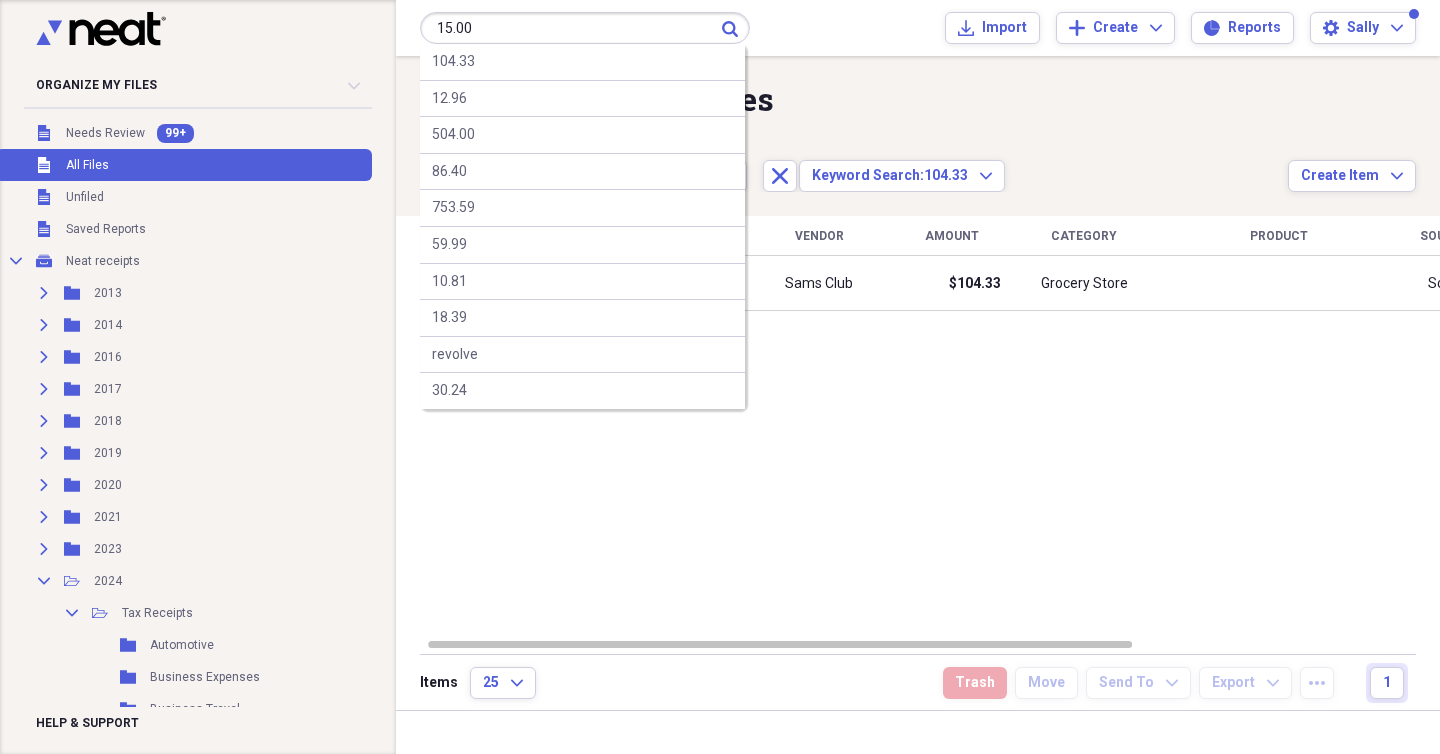 type on "15.00" 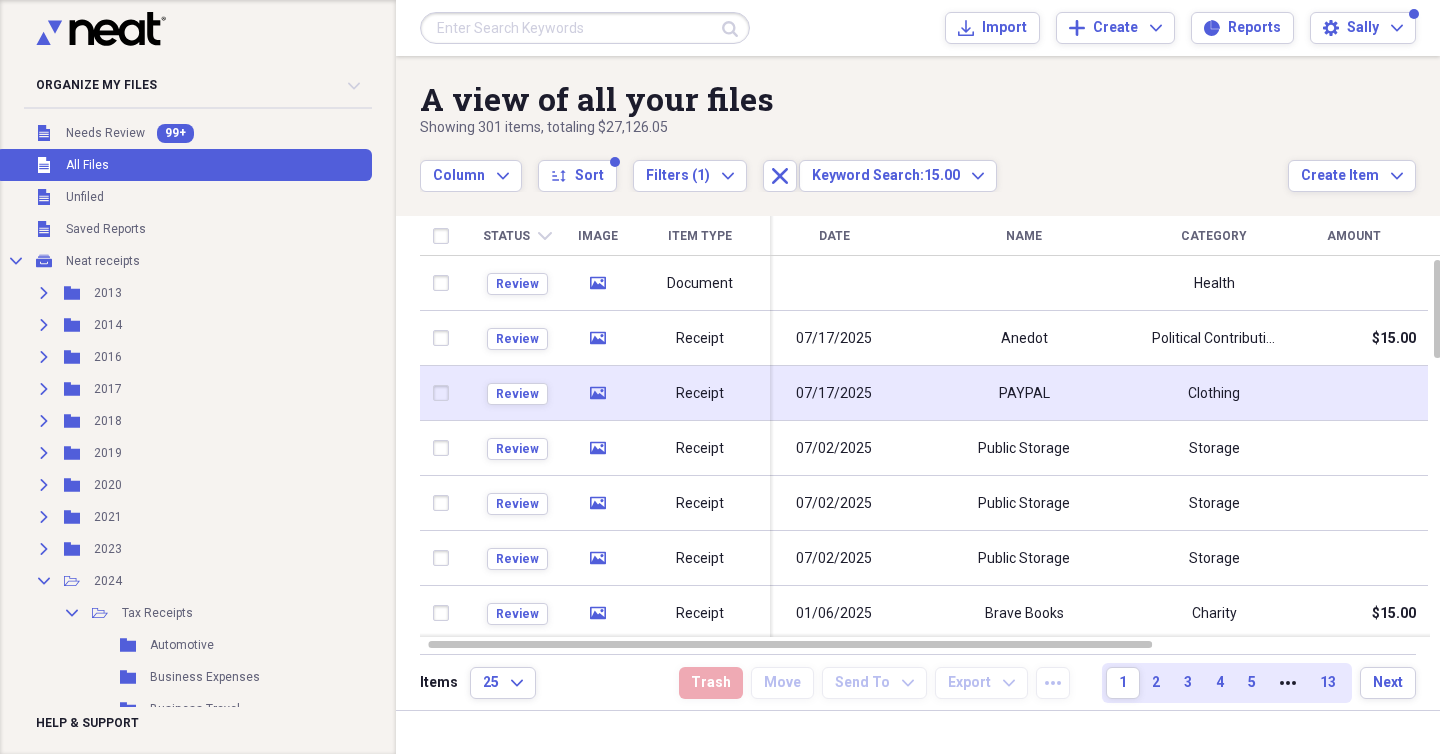 click 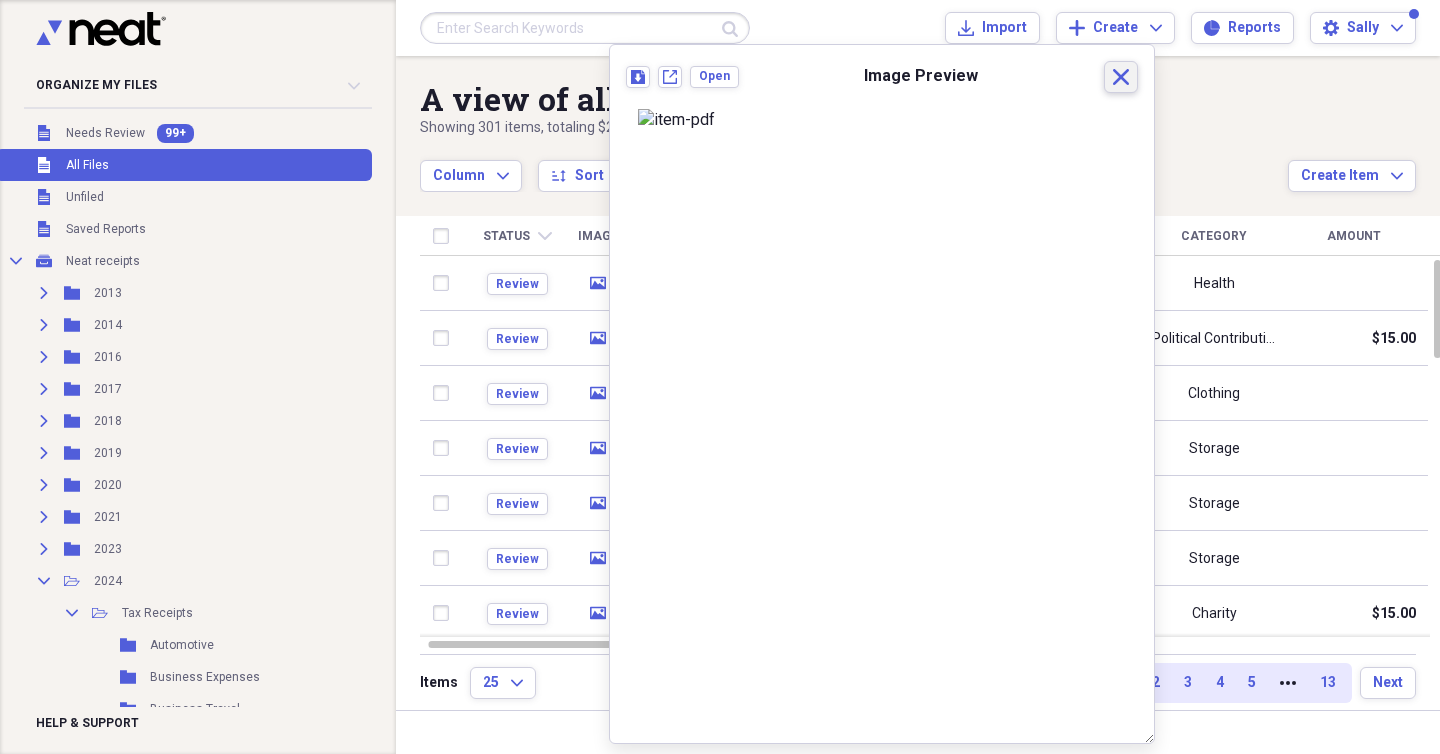 click on "Close" at bounding box center (1121, 77) 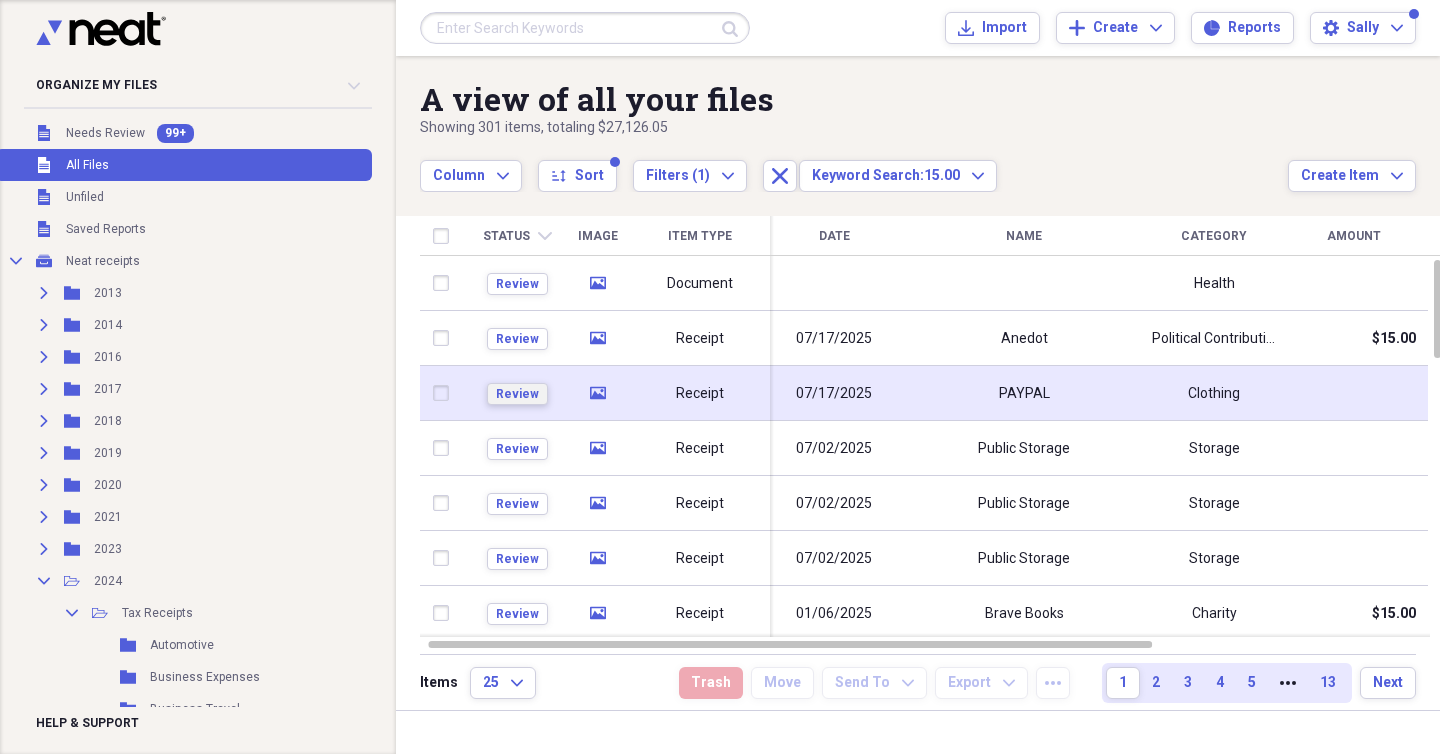 click on "Review" at bounding box center [517, 394] 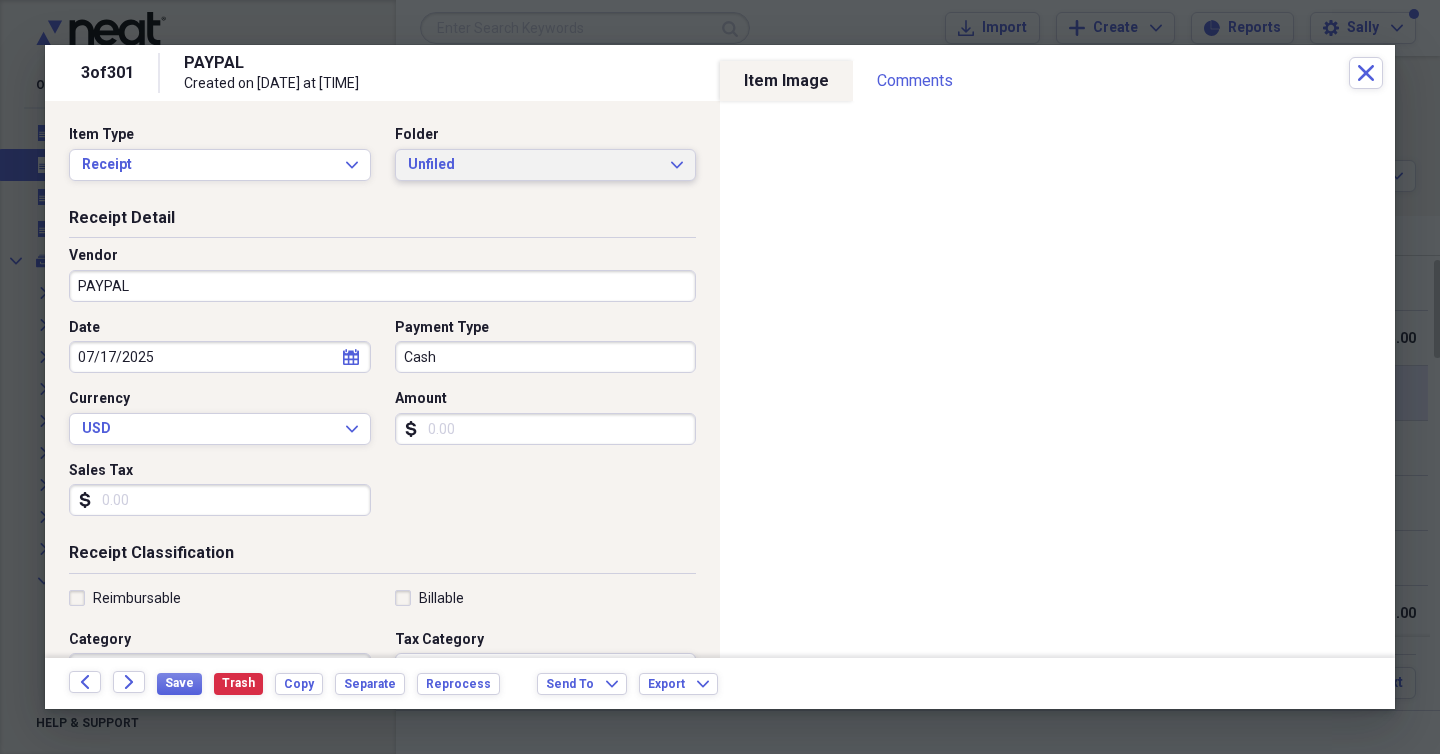 click on "Unfiled" at bounding box center [534, 165] 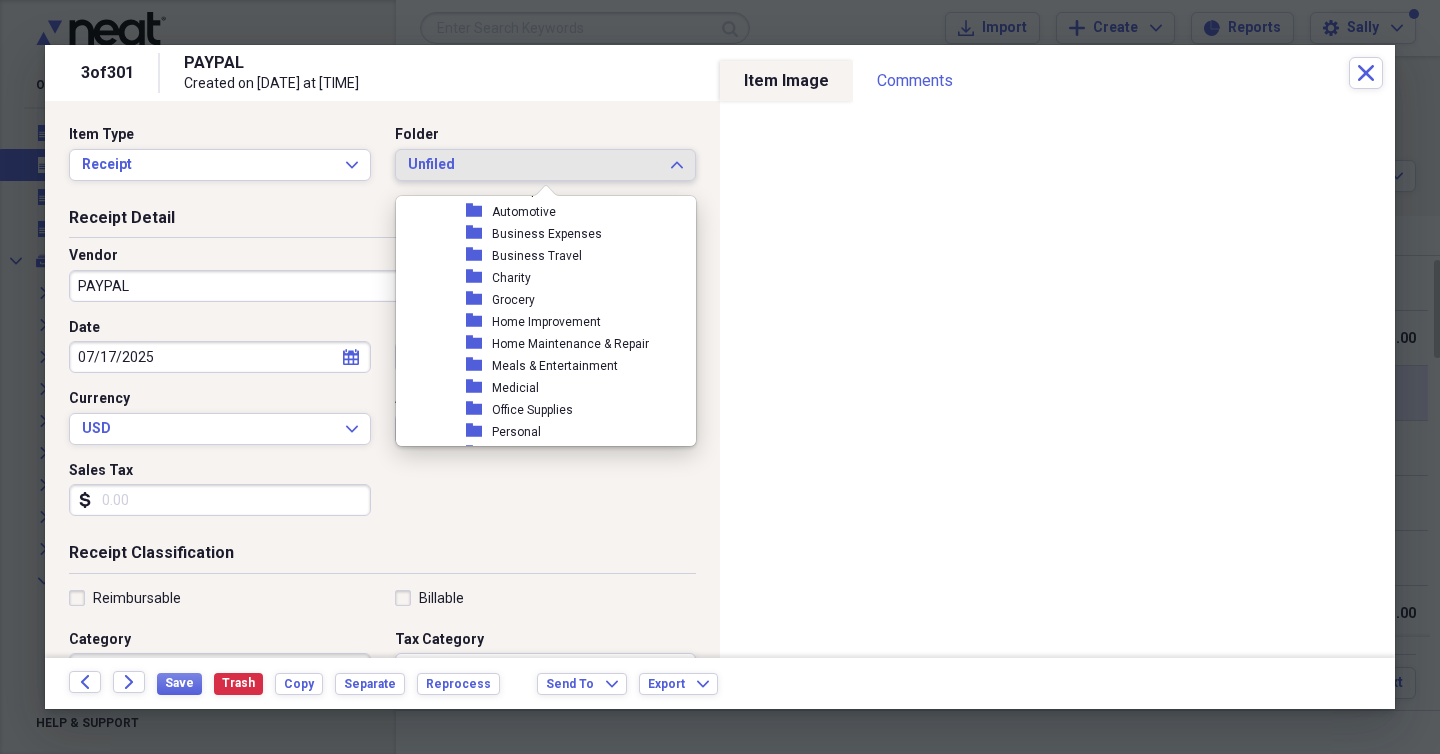 scroll, scrollTop: 616, scrollLeft: 0, axis: vertical 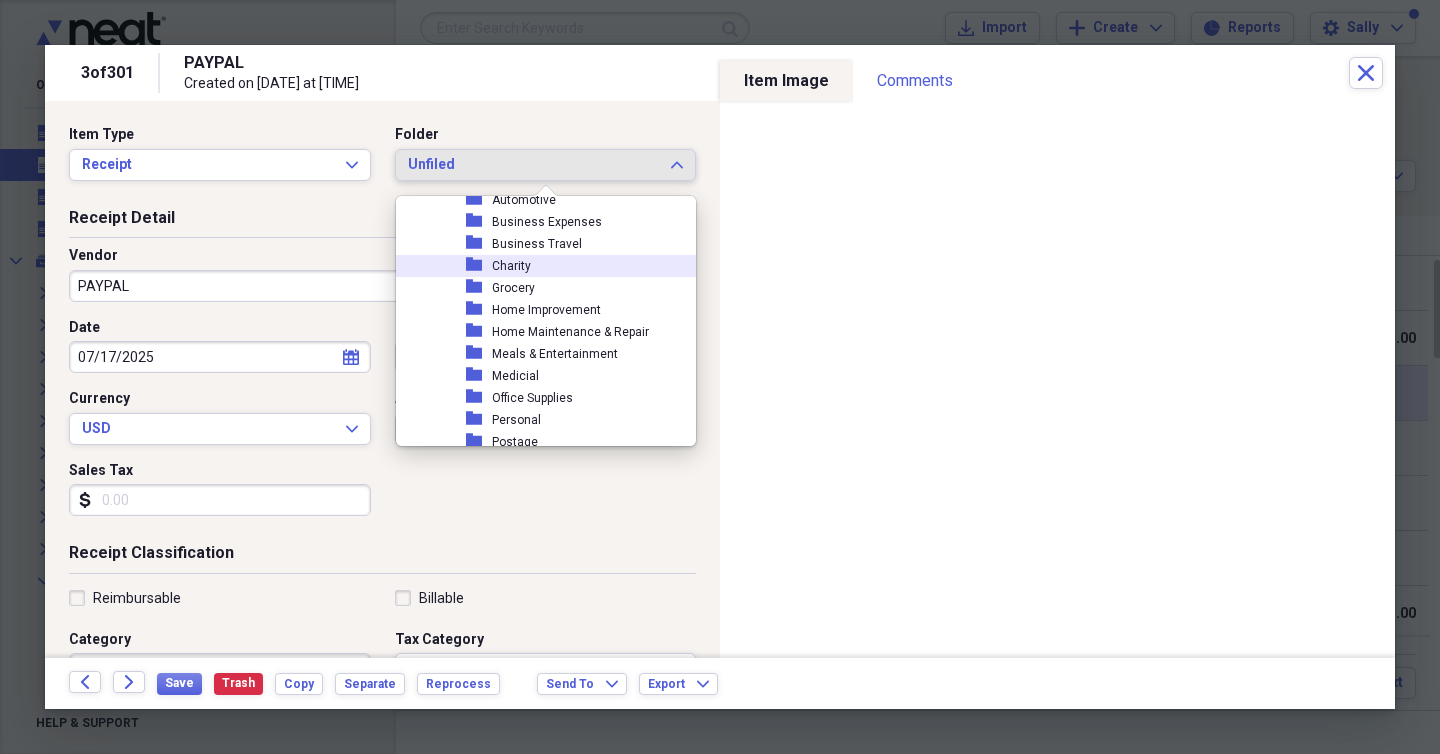 click on "Charity" at bounding box center [511, 266] 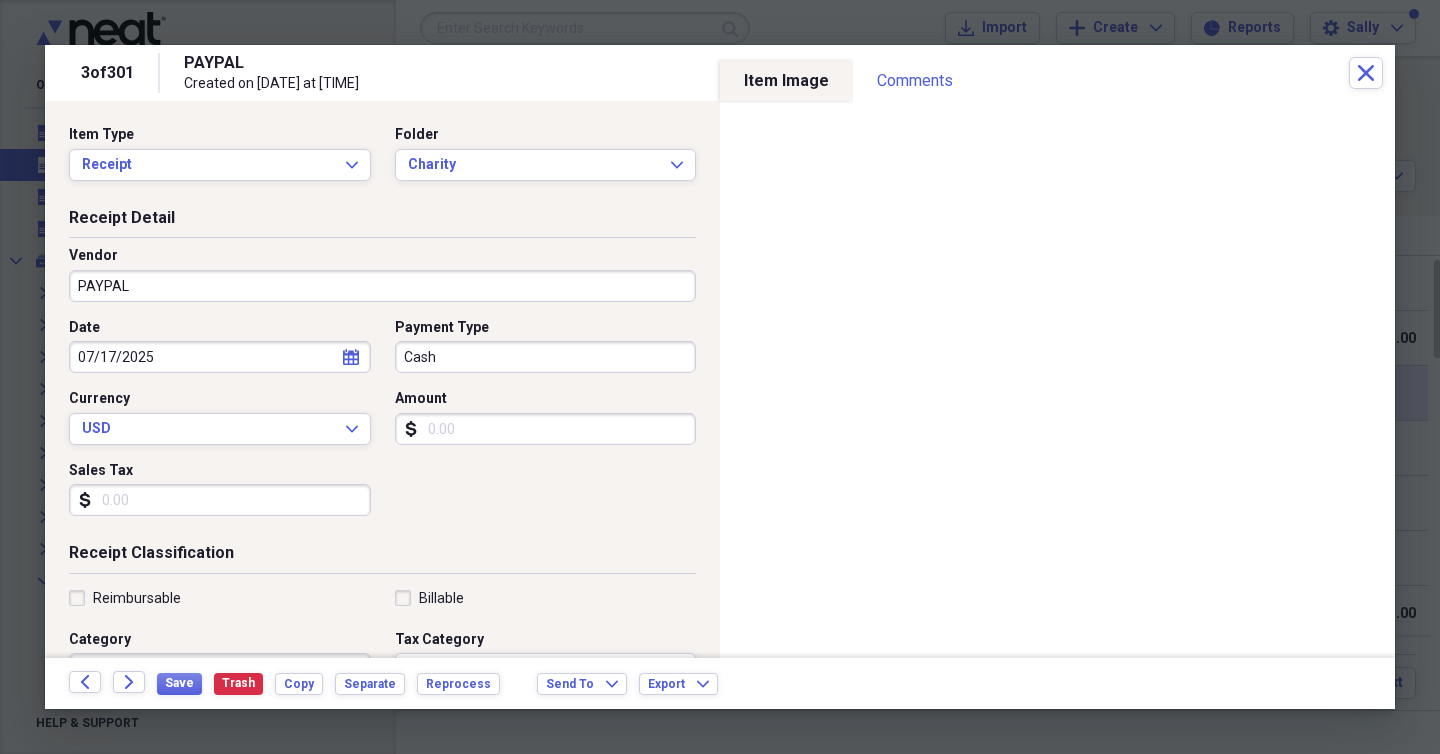 click on "PAYPAL" at bounding box center [382, 286] 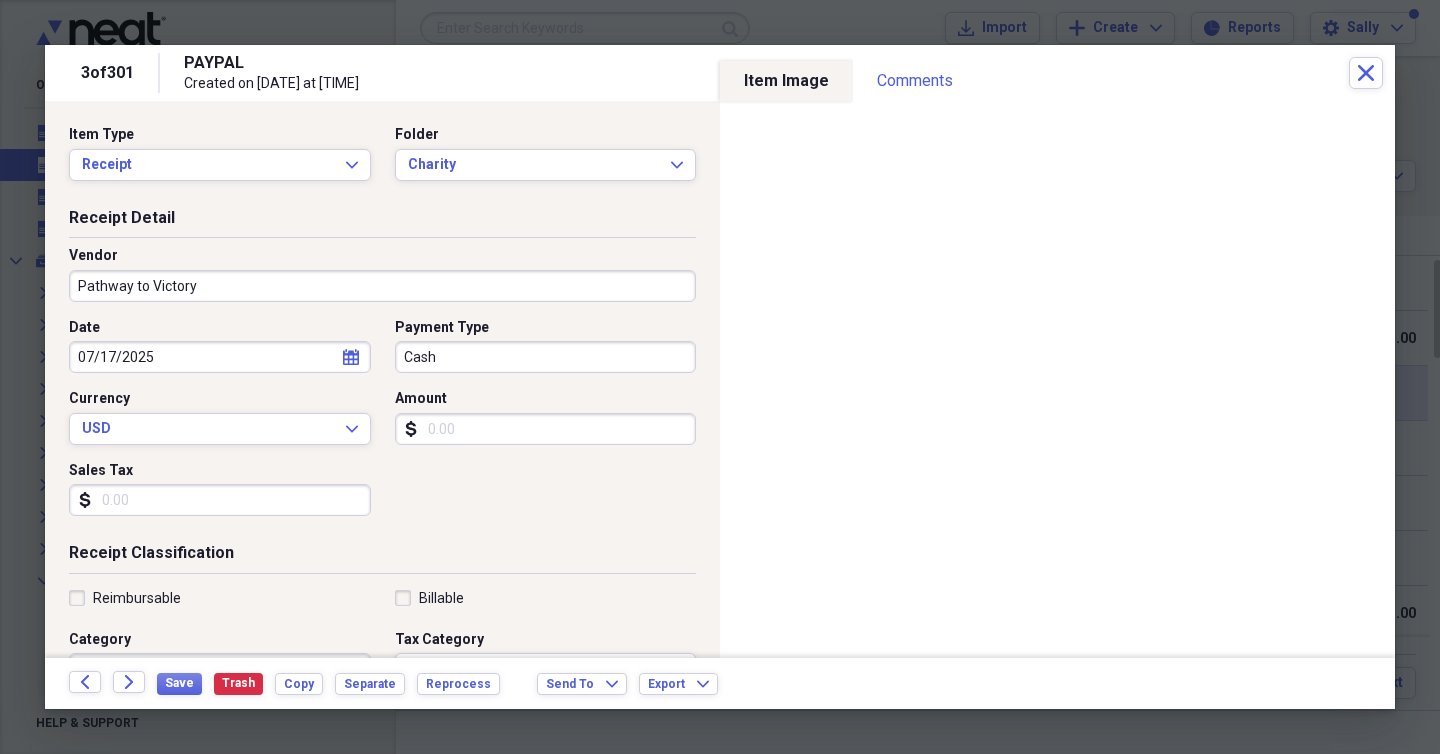 type on "Pathway to Victory" 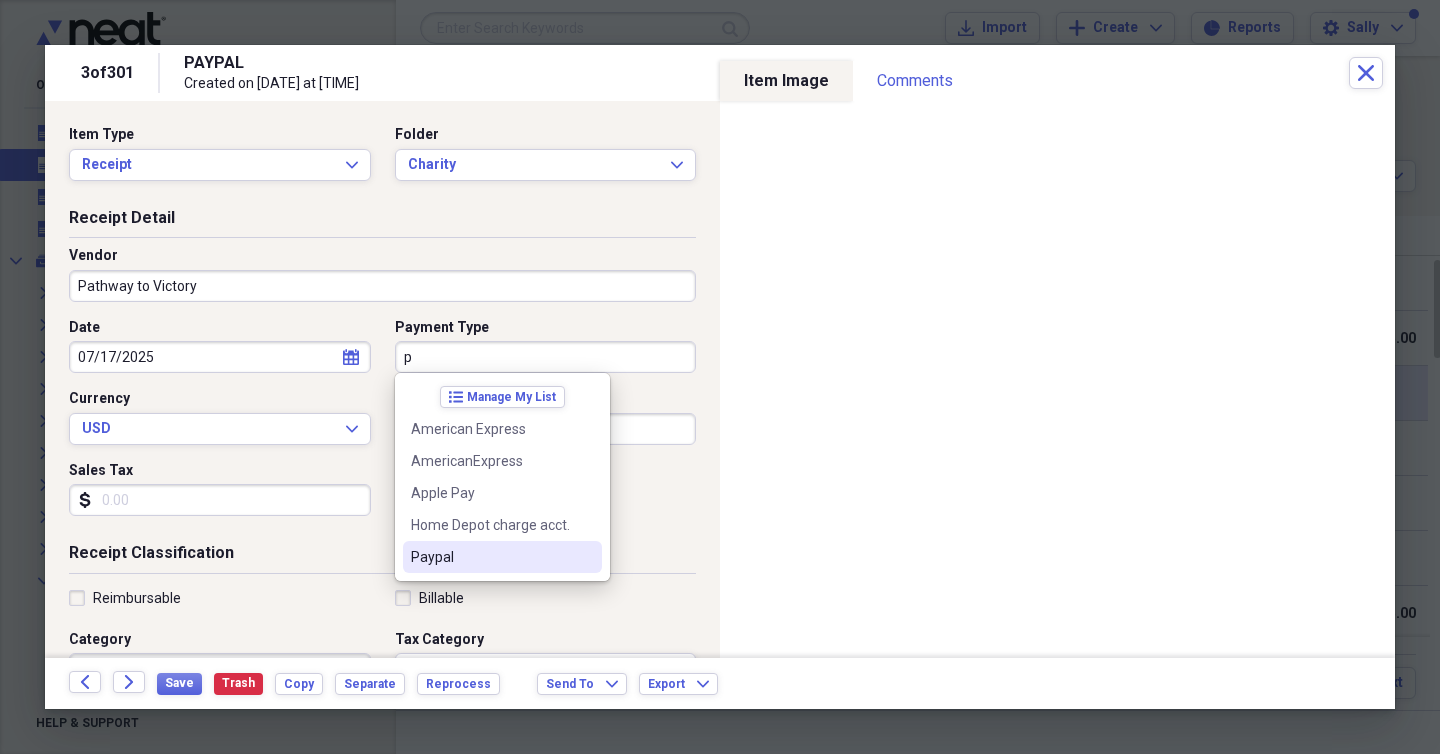 click on "Paypal" at bounding box center [502, 557] 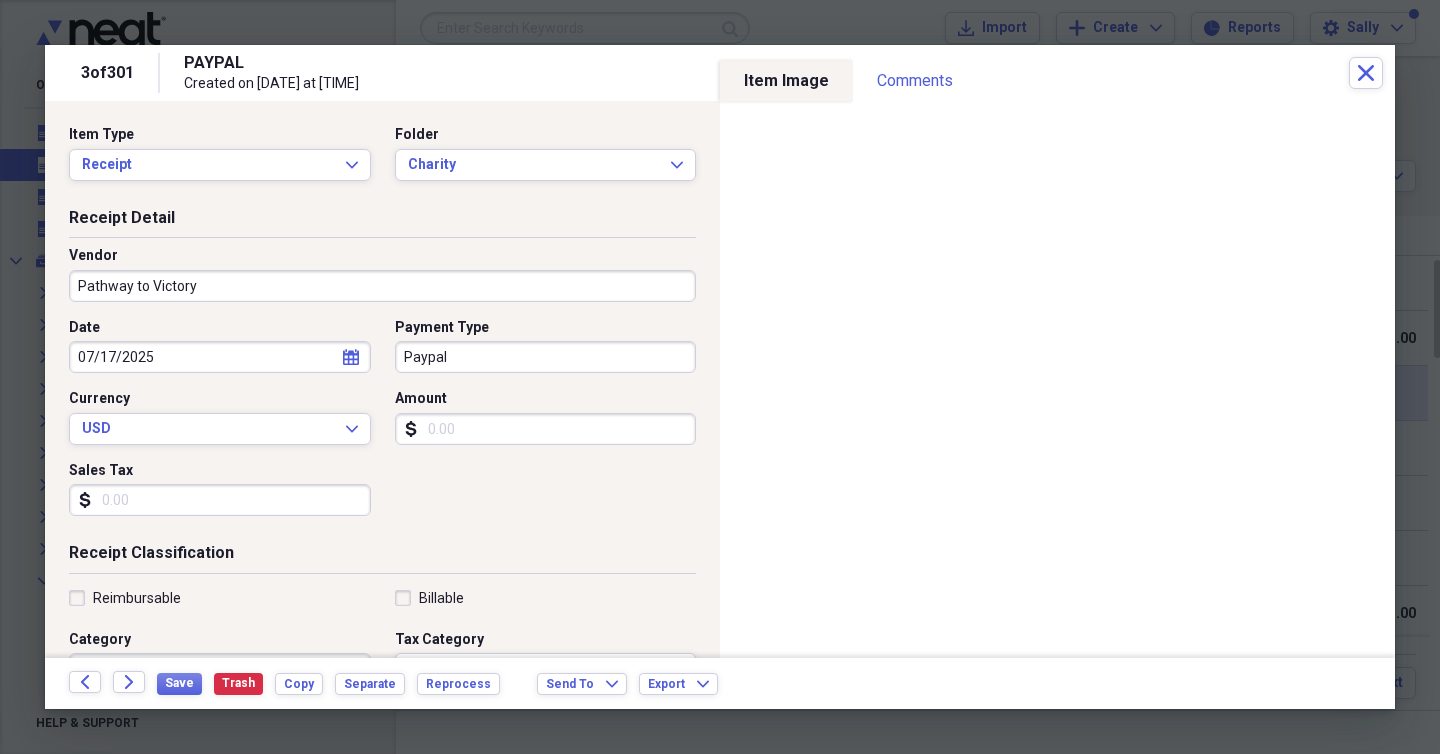 click on "Date [DATE] calendar Calendar Payment Type Paypal Currency USD Expand Amount dollar-sign Sales Tax dollar-sign" at bounding box center [382, 425] 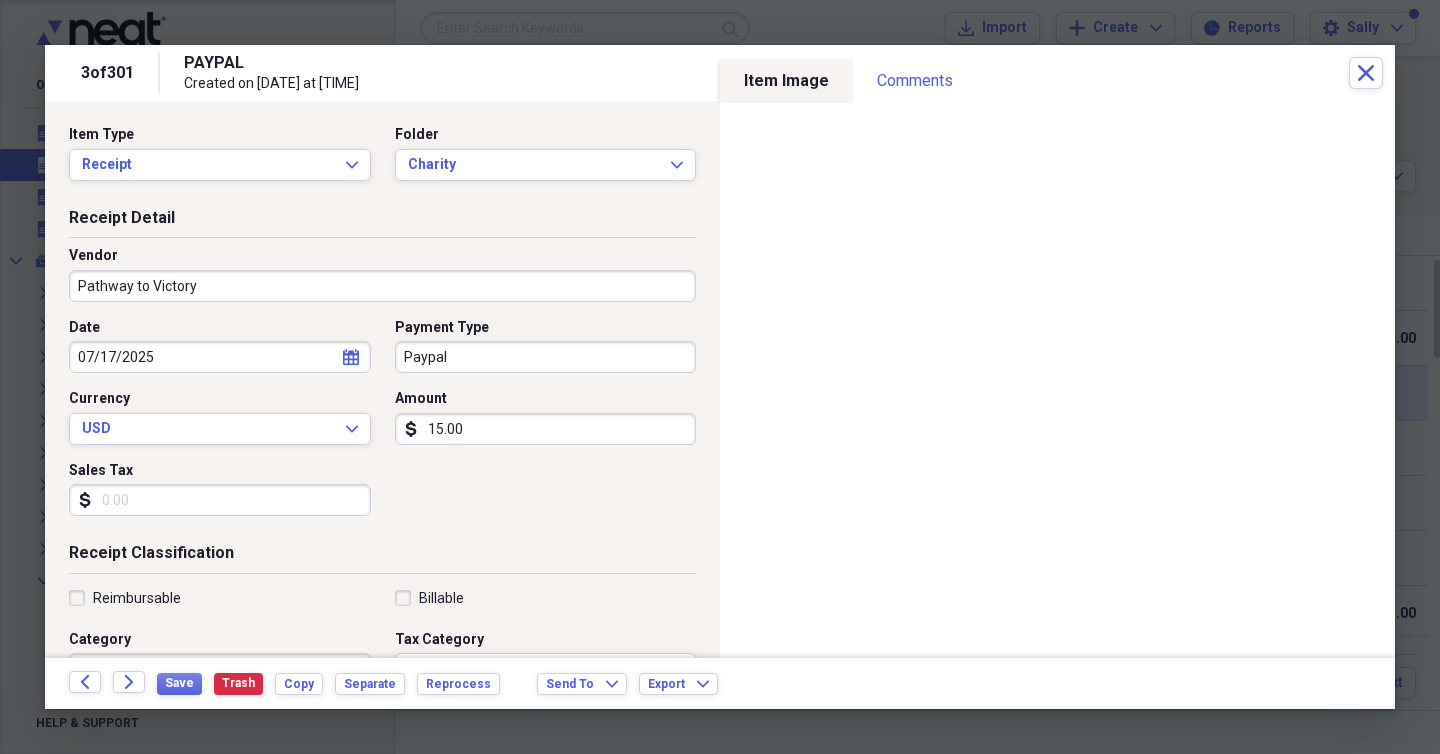 type on "15.00" 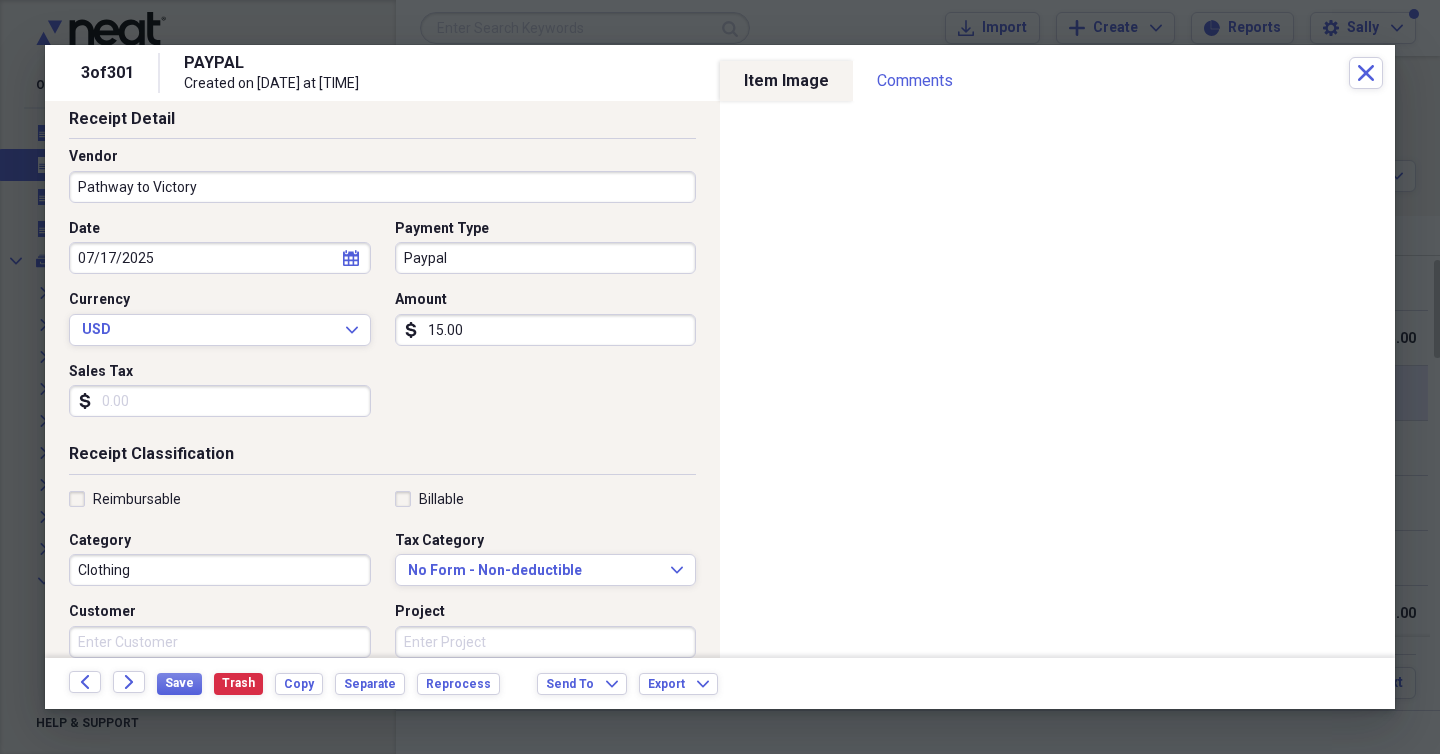 scroll, scrollTop: 106, scrollLeft: 0, axis: vertical 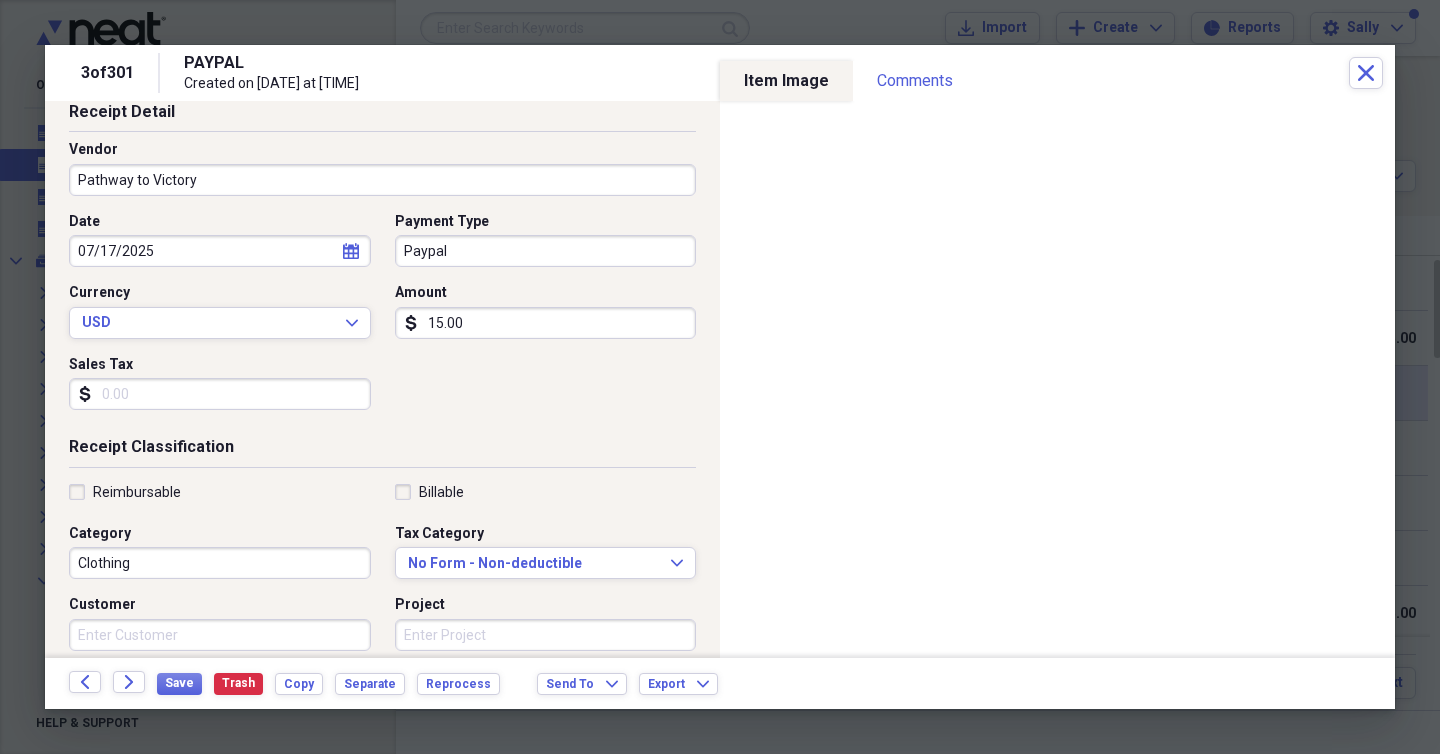 click on "Reimbursable Billable Category Clothing Tax Category No Form - Non-deductible Expand Customer Project Product Location Class" at bounding box center [382, 643] 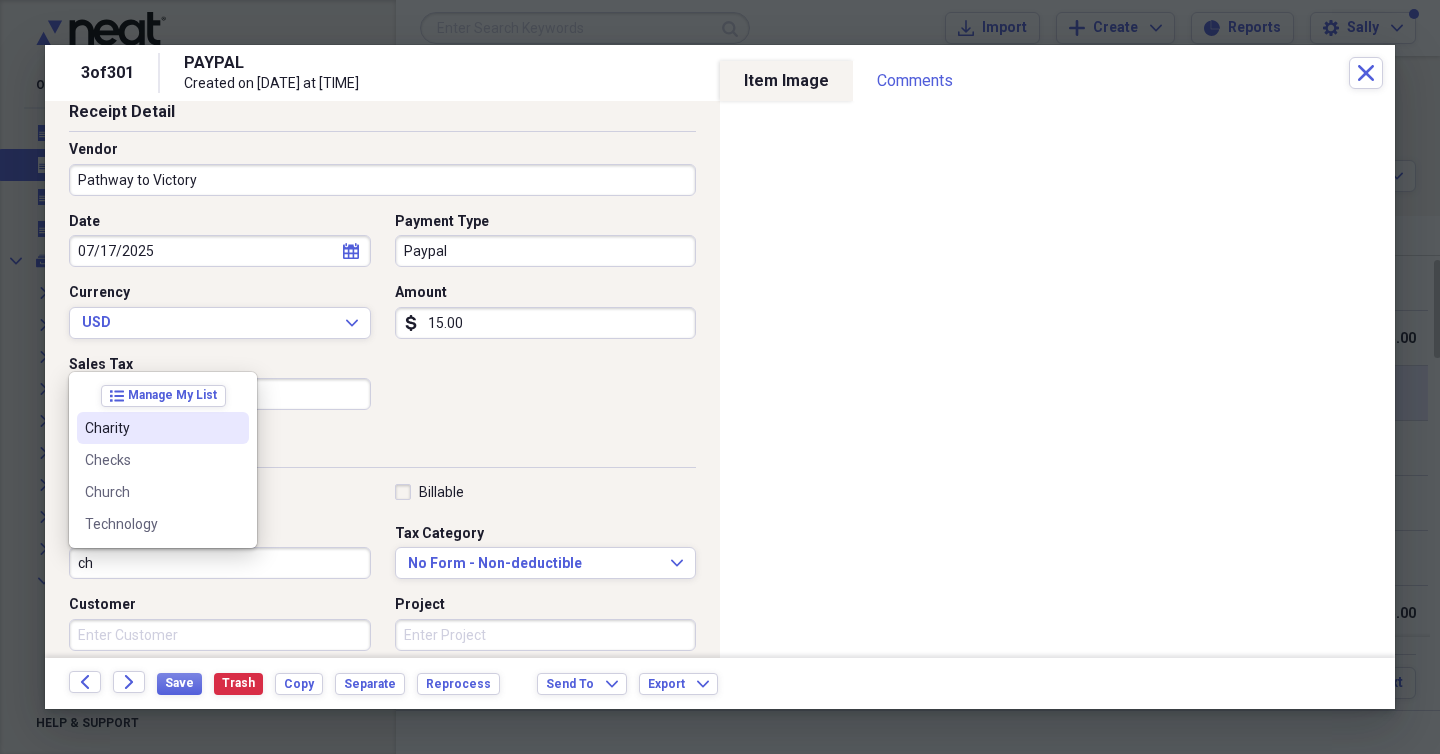 click on "Charity" at bounding box center [151, 428] 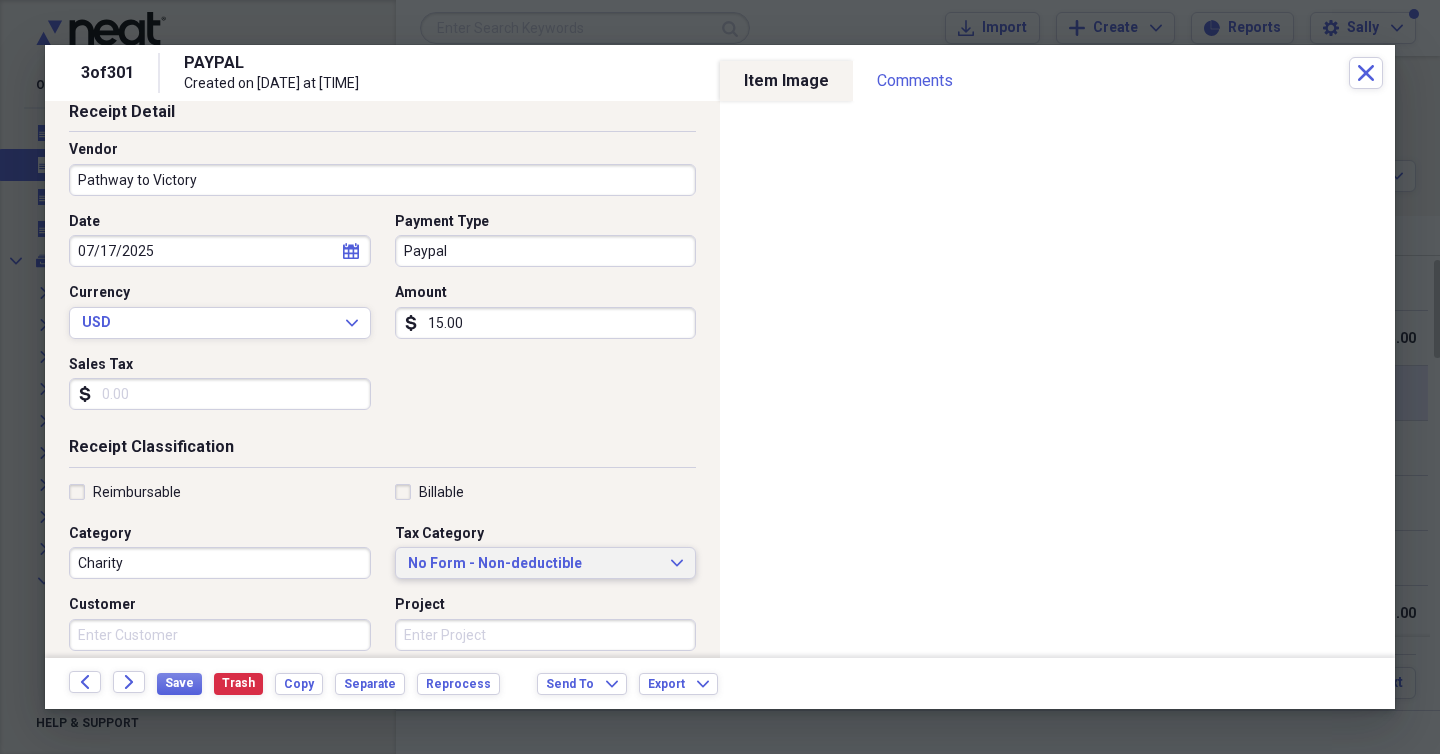 click on "No Form - Non-deductible" at bounding box center (534, 564) 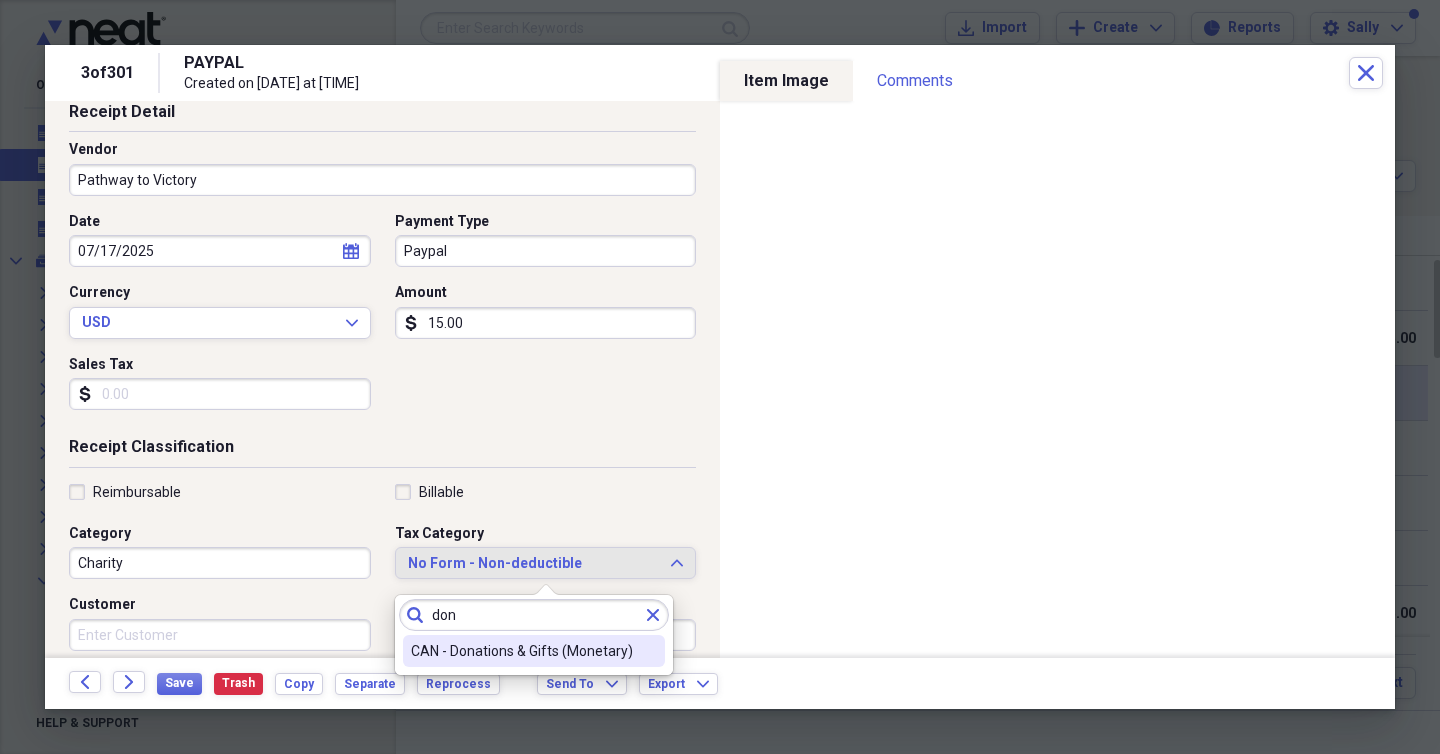 type on "don" 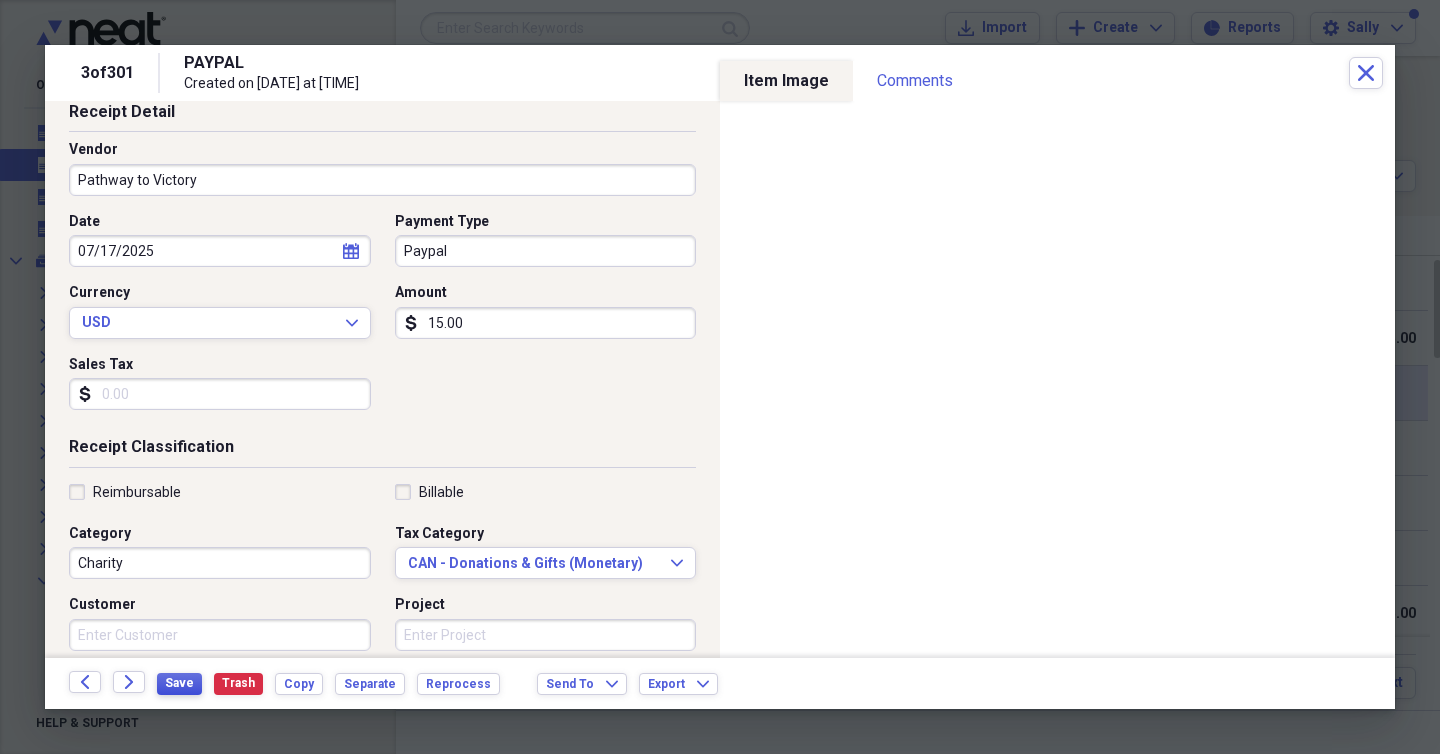 click on "Save" at bounding box center [179, 684] 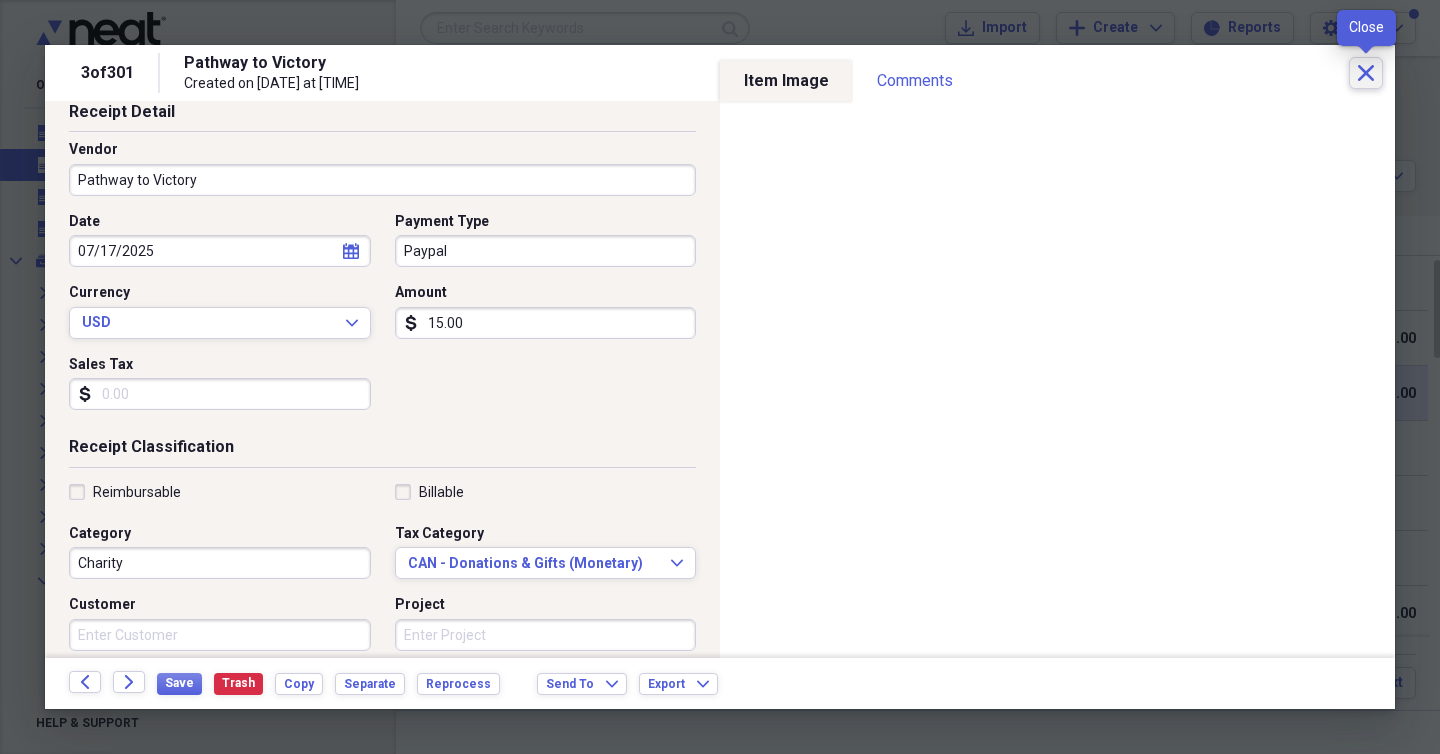 click on "Close" 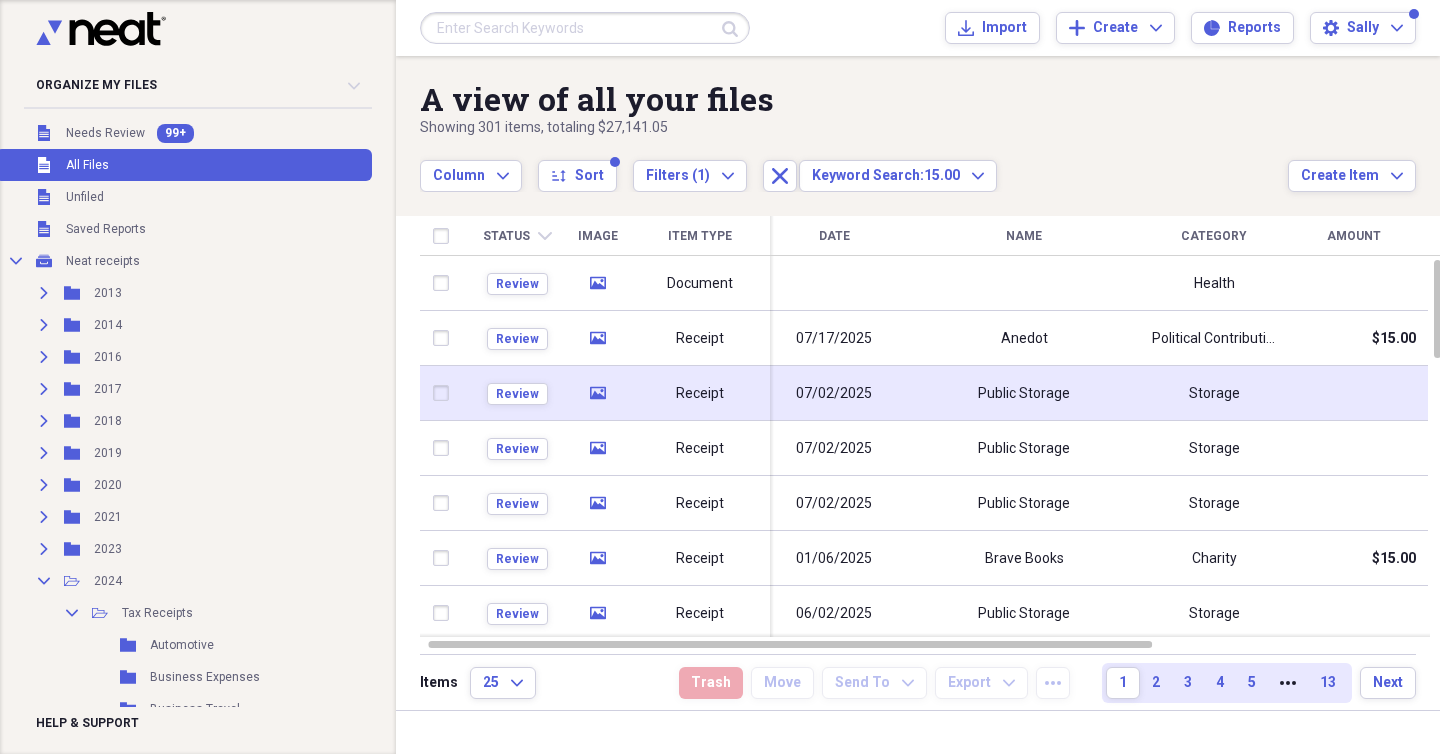 click at bounding box center (585, 28) 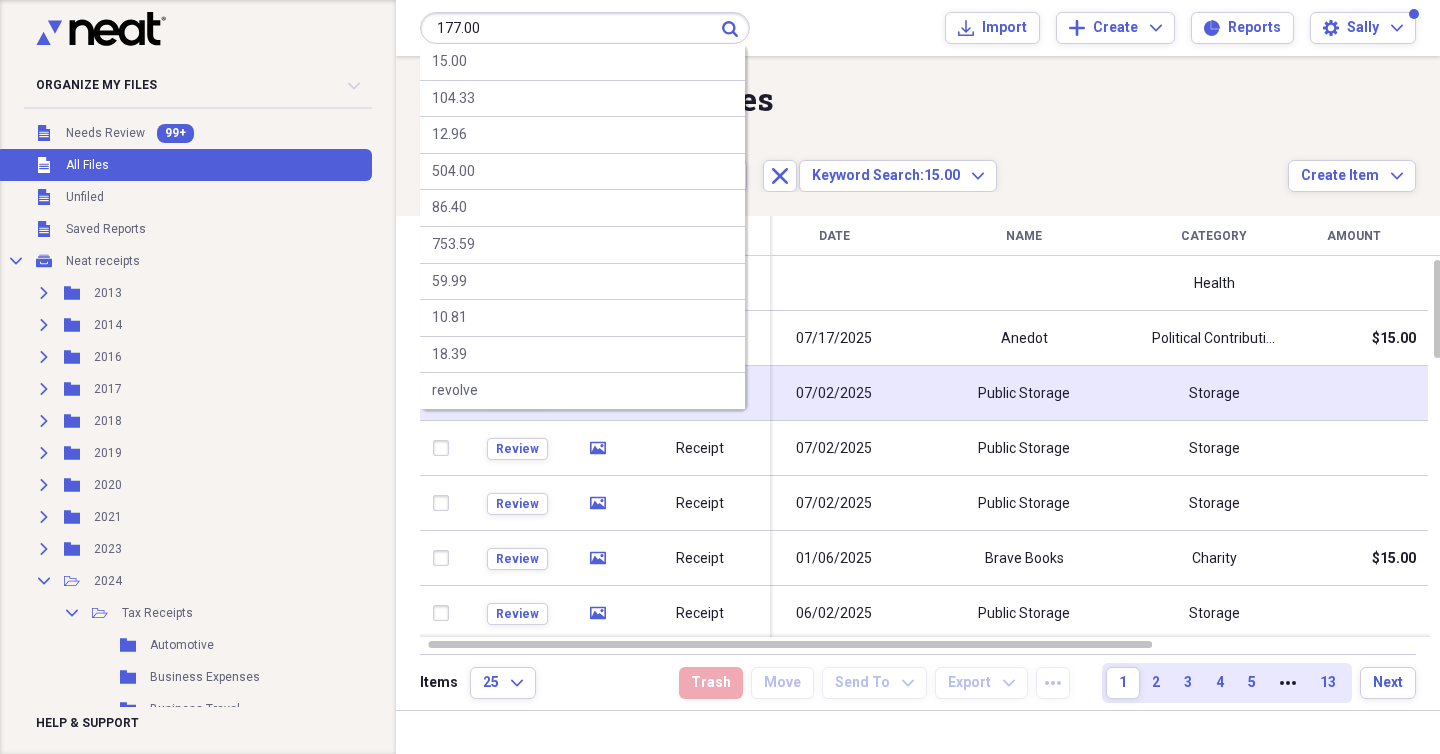 type on "177.00" 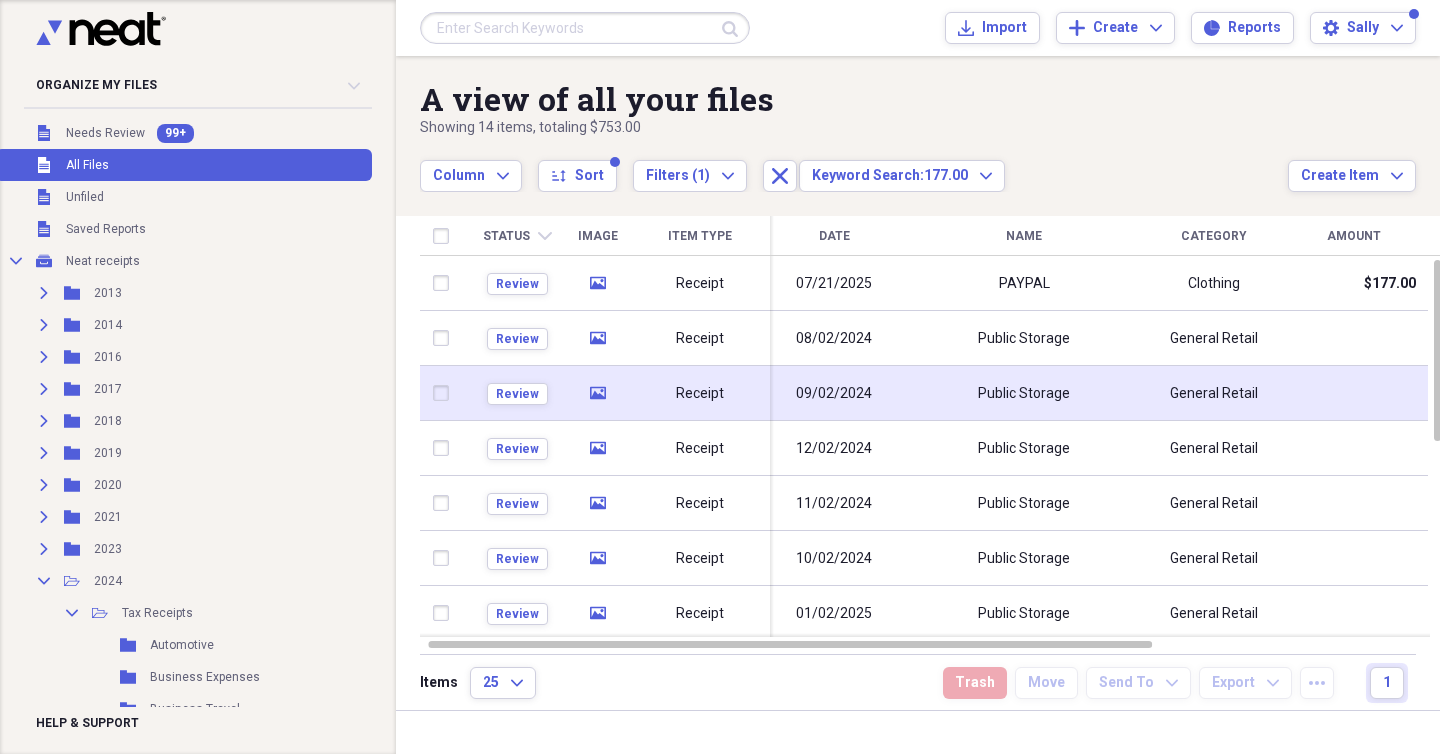 click at bounding box center (585, 28) 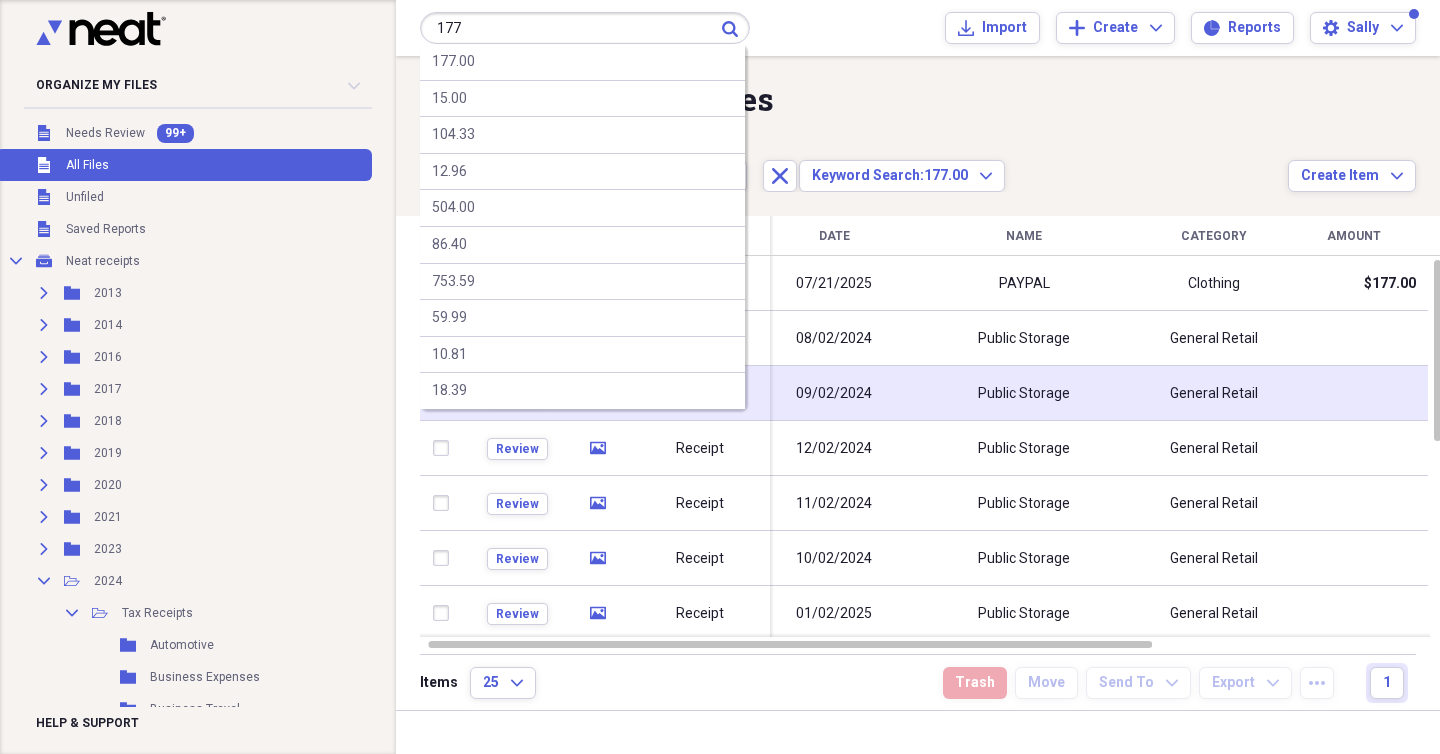 type on "177" 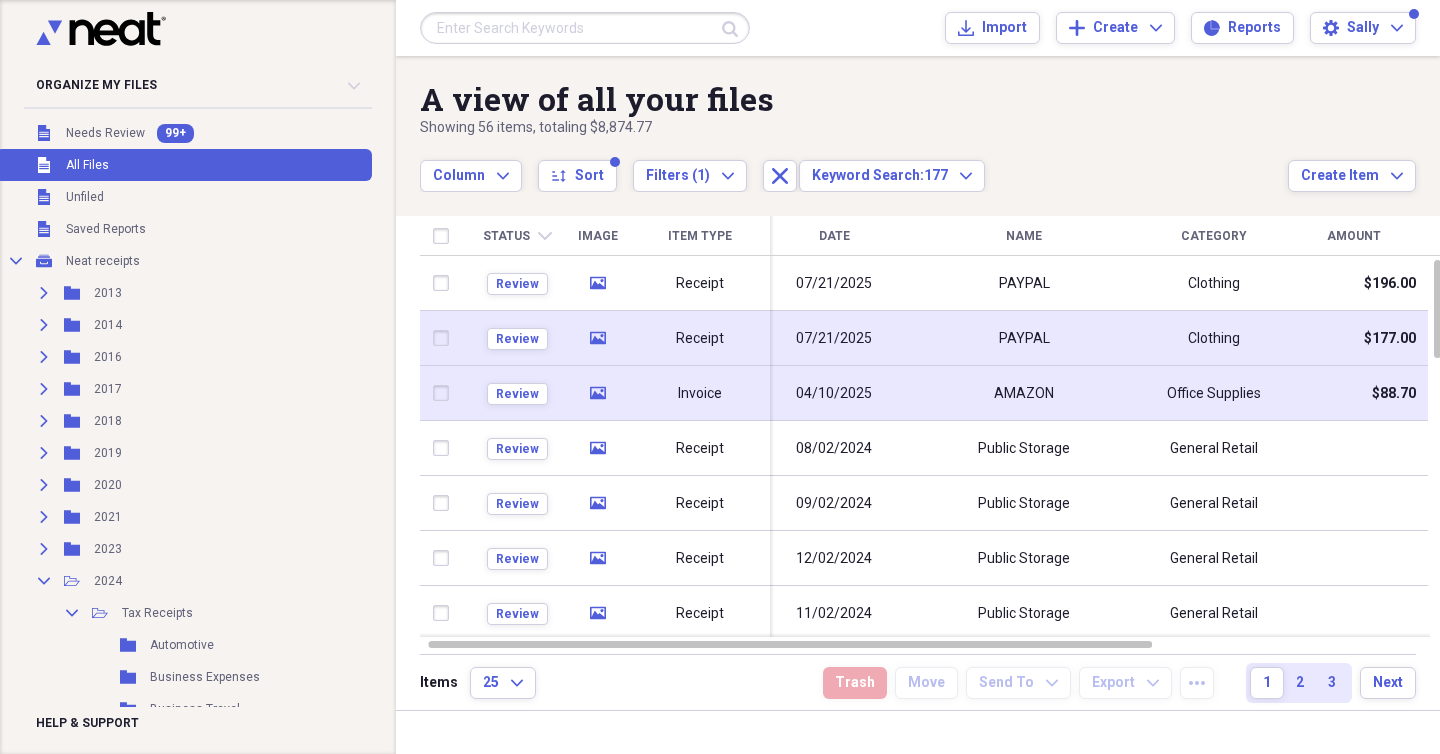 click on "Receipt" at bounding box center (700, 338) 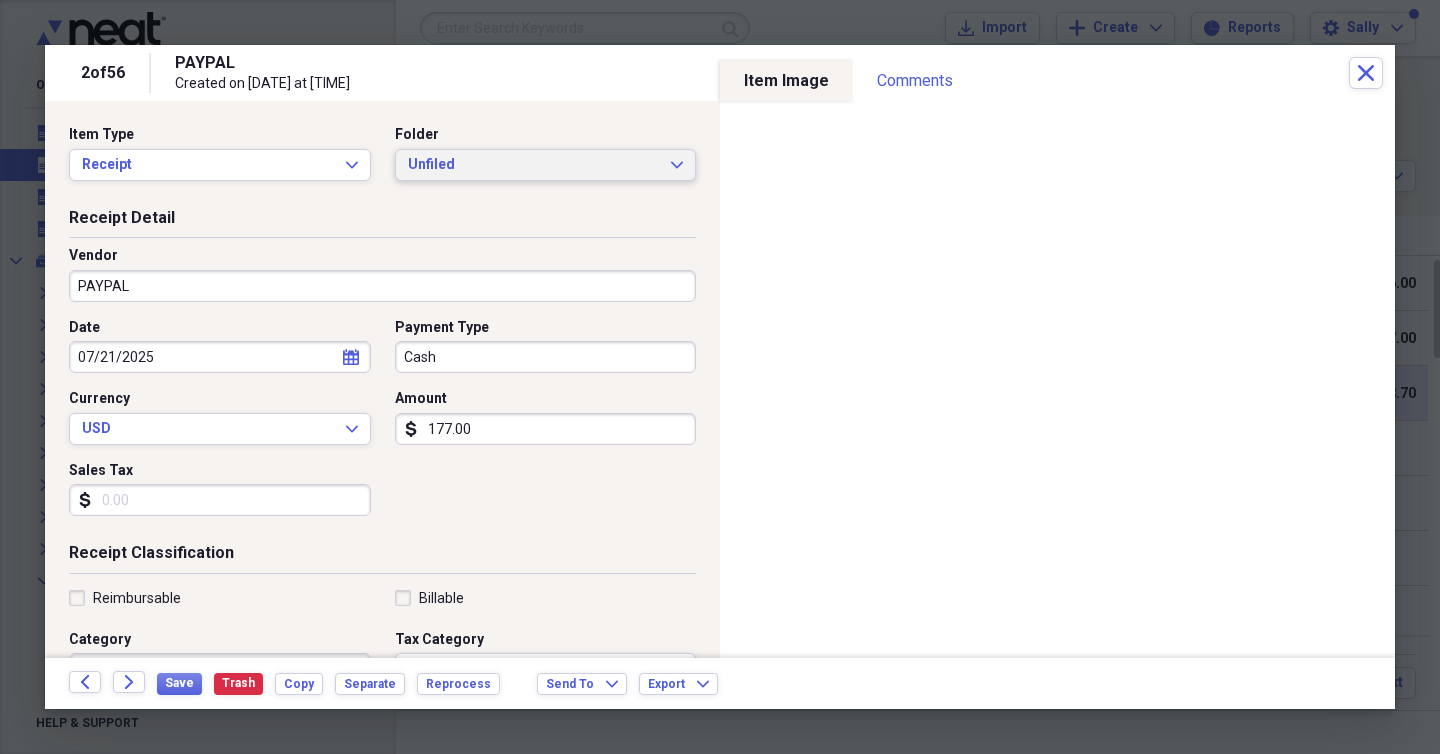 click on "Unfiled Expand" at bounding box center (546, 165) 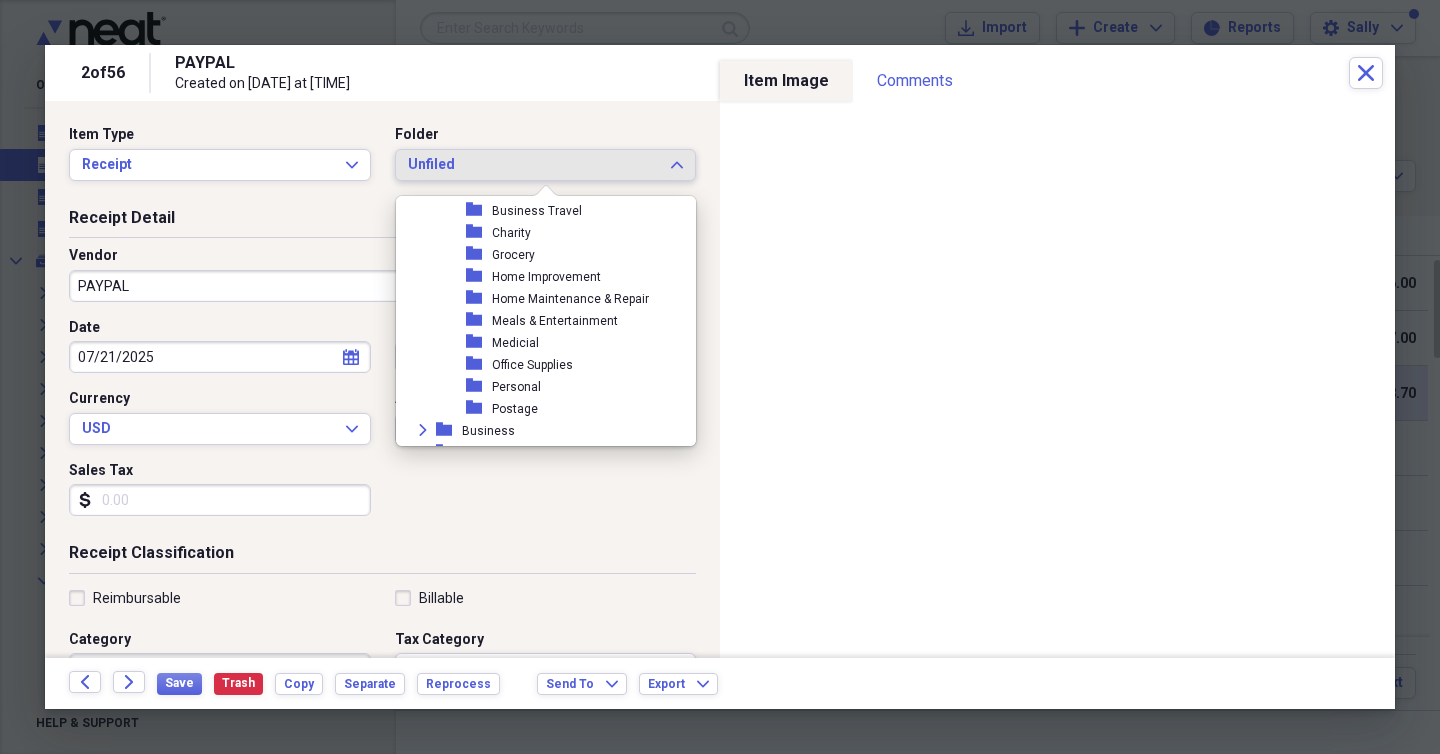 scroll, scrollTop: 668, scrollLeft: 0, axis: vertical 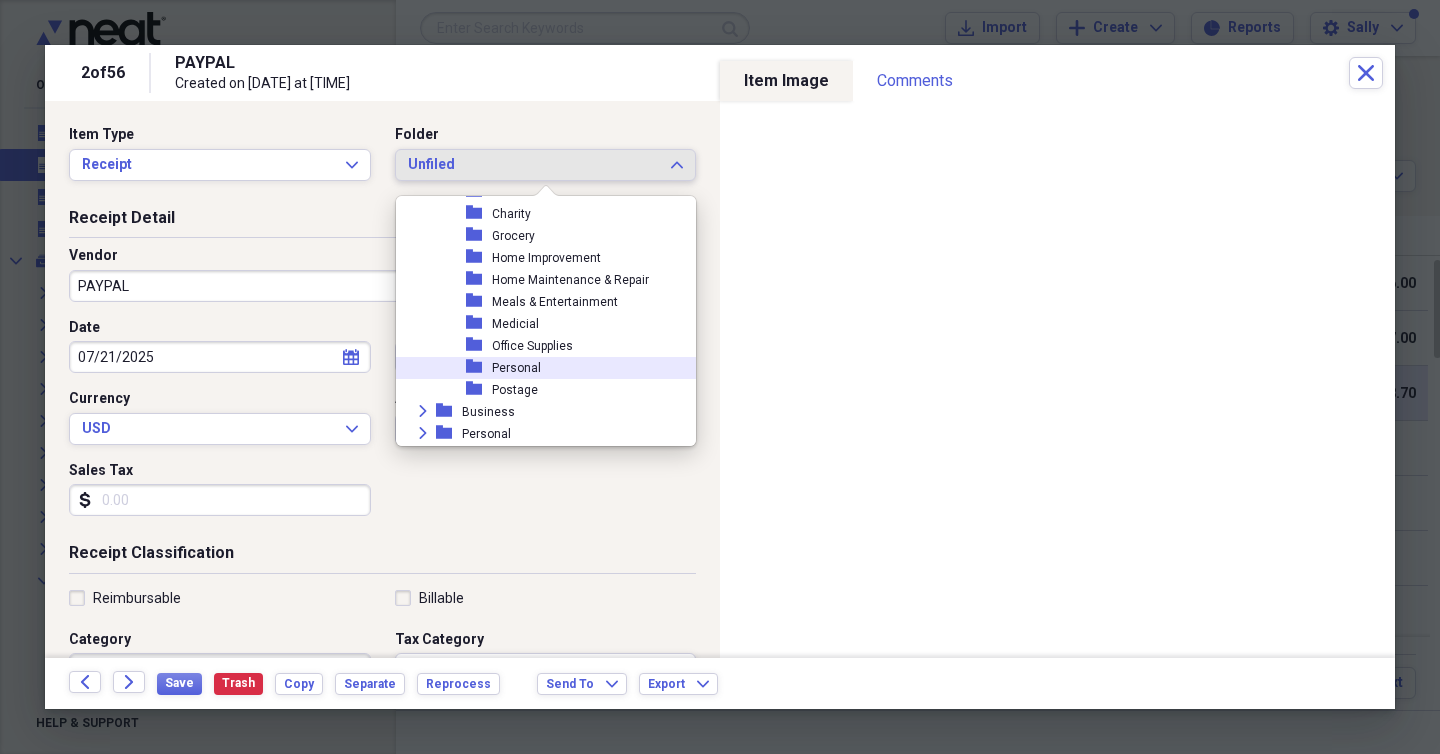 click on "Personal" at bounding box center [516, 368] 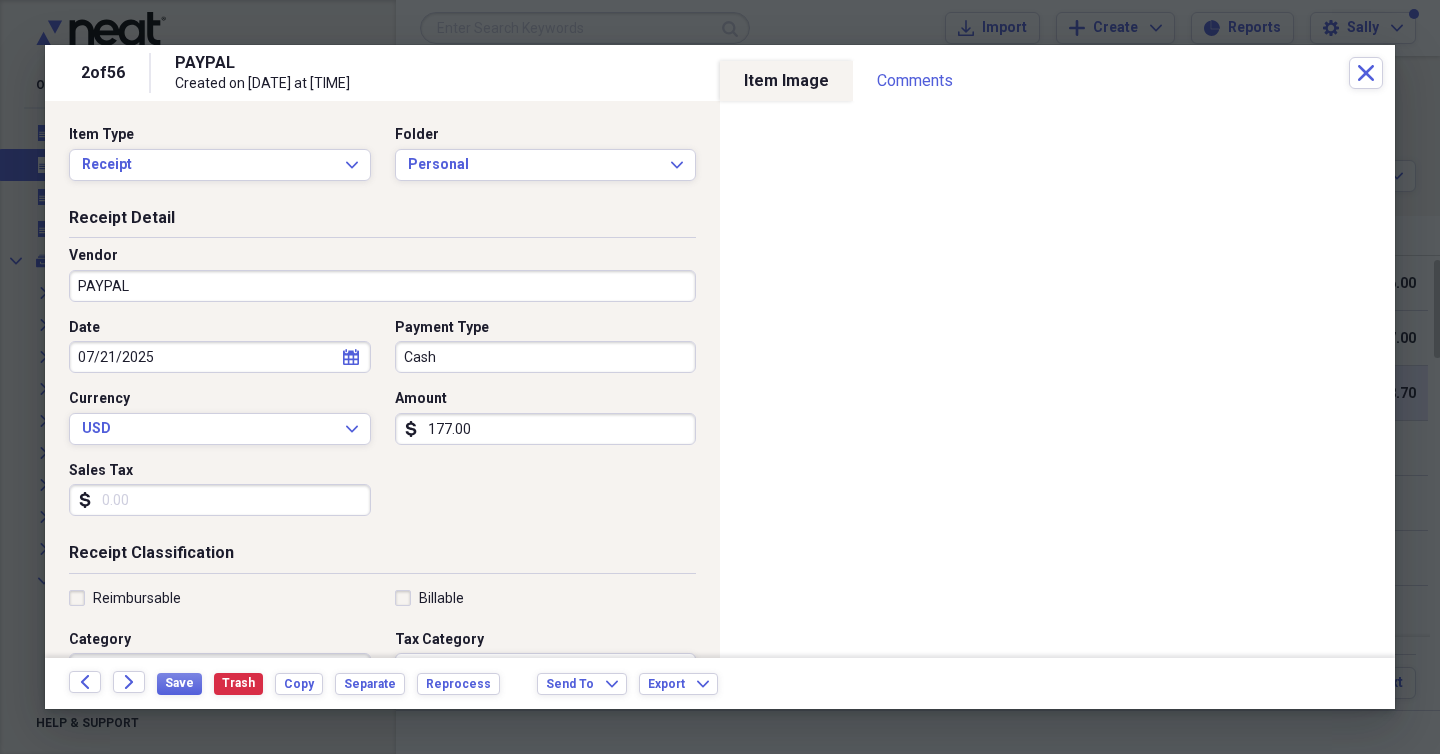 click on "PAYPAL" at bounding box center [382, 286] 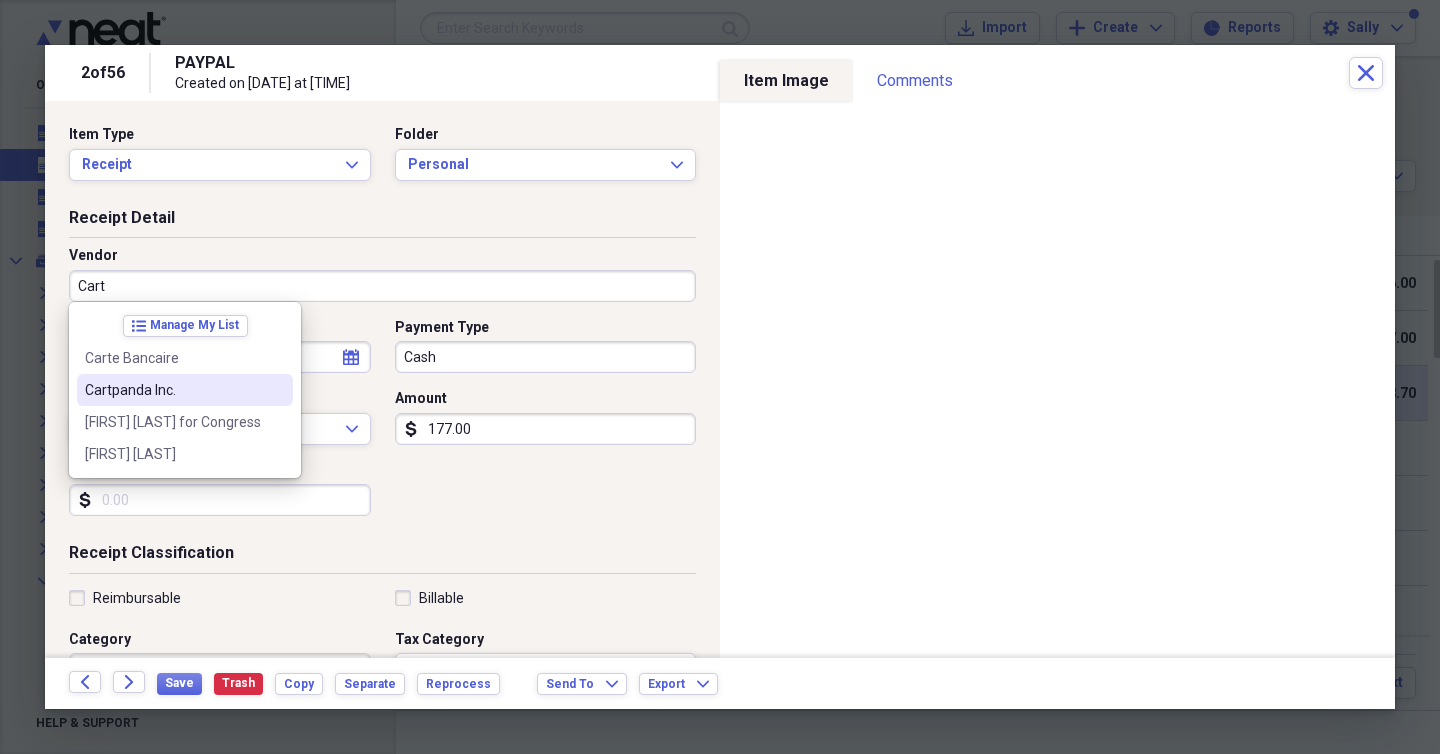 click on "Cartpanda Inc." at bounding box center [173, 390] 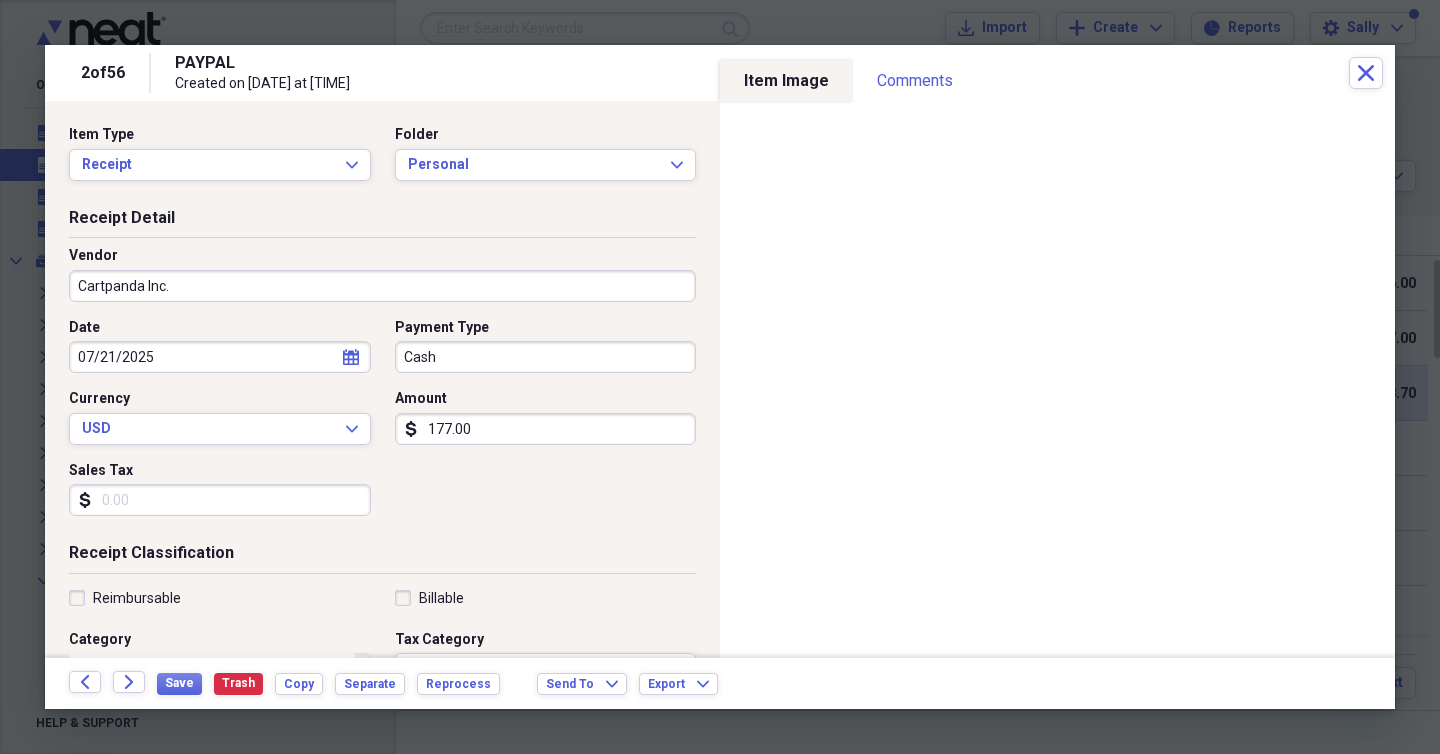 type on "Medical/Medicine" 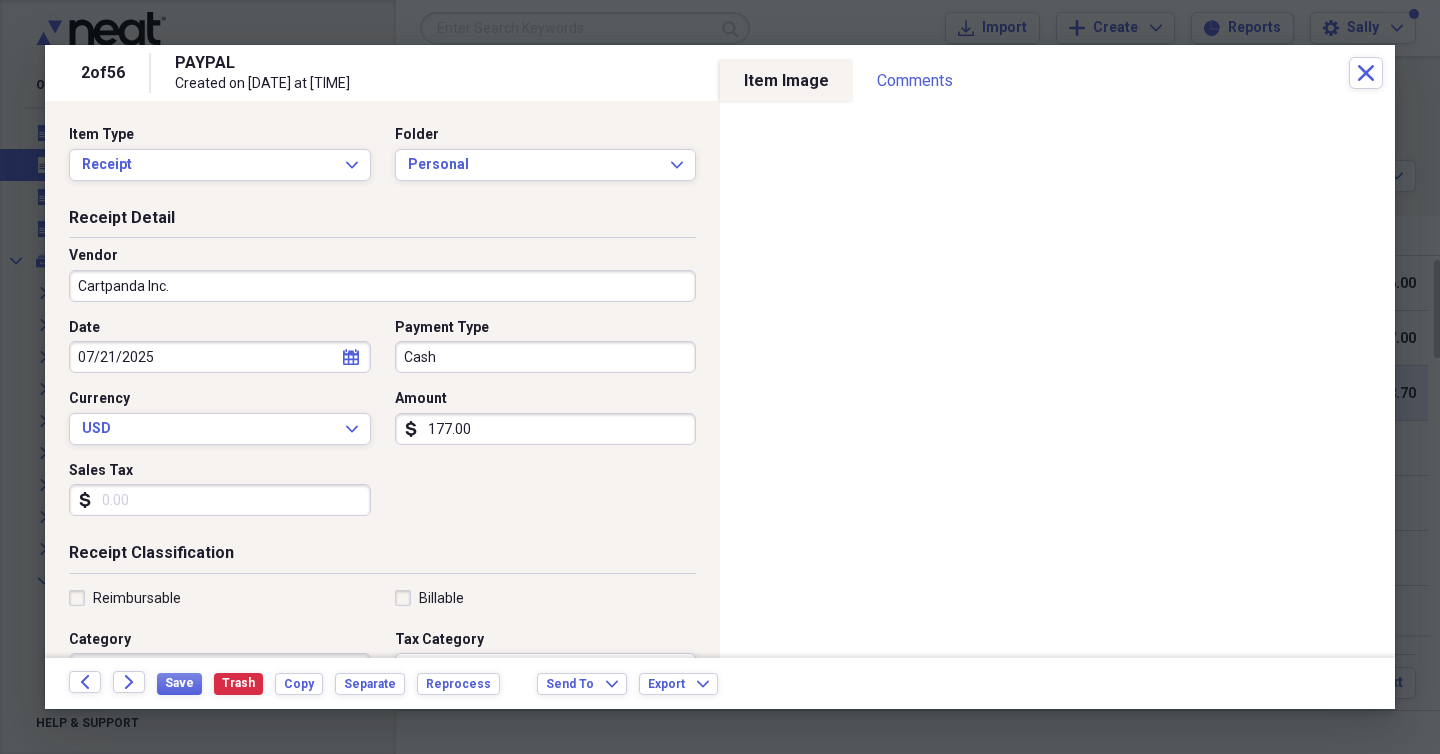 click on "Payment Type" at bounding box center [546, 328] 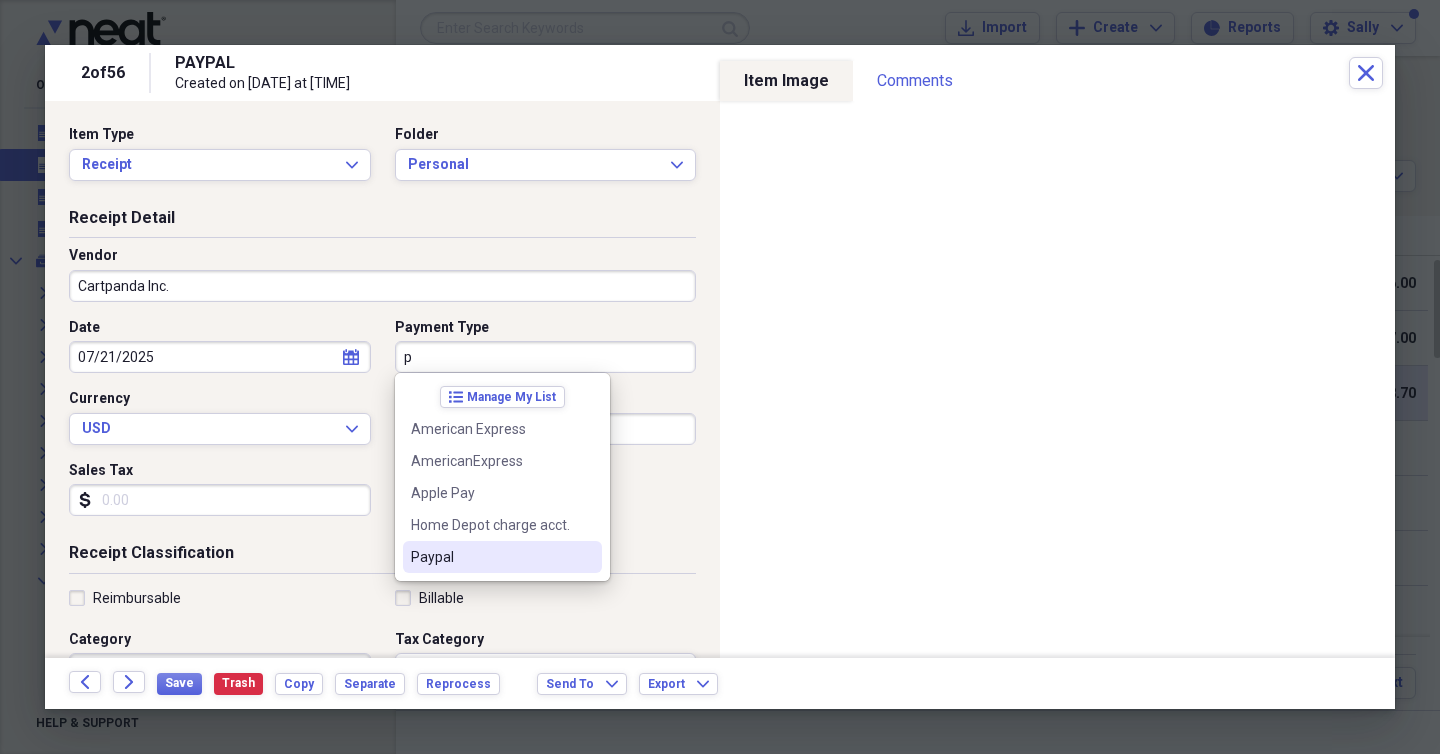 click on "Paypal" at bounding box center [502, 557] 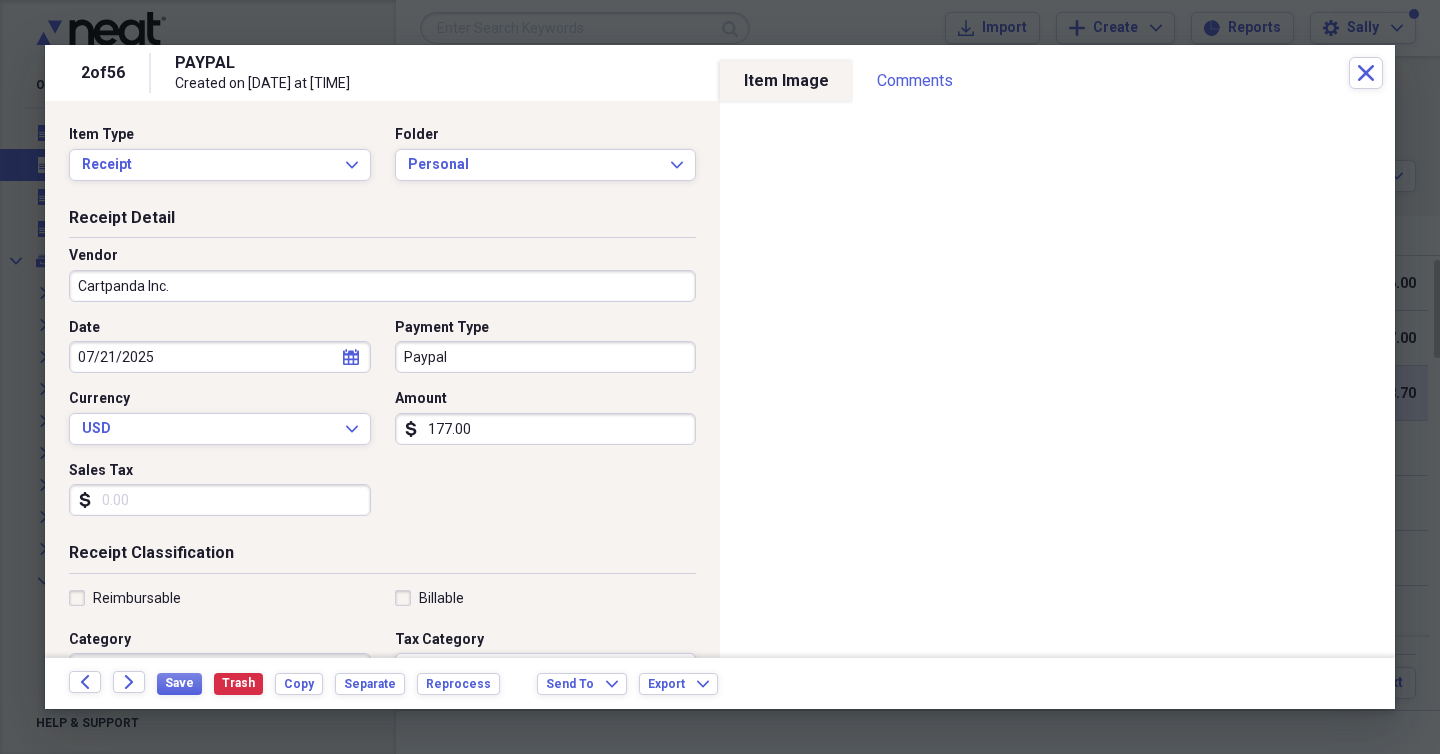 click on "Receipt Classification" at bounding box center [382, 557] 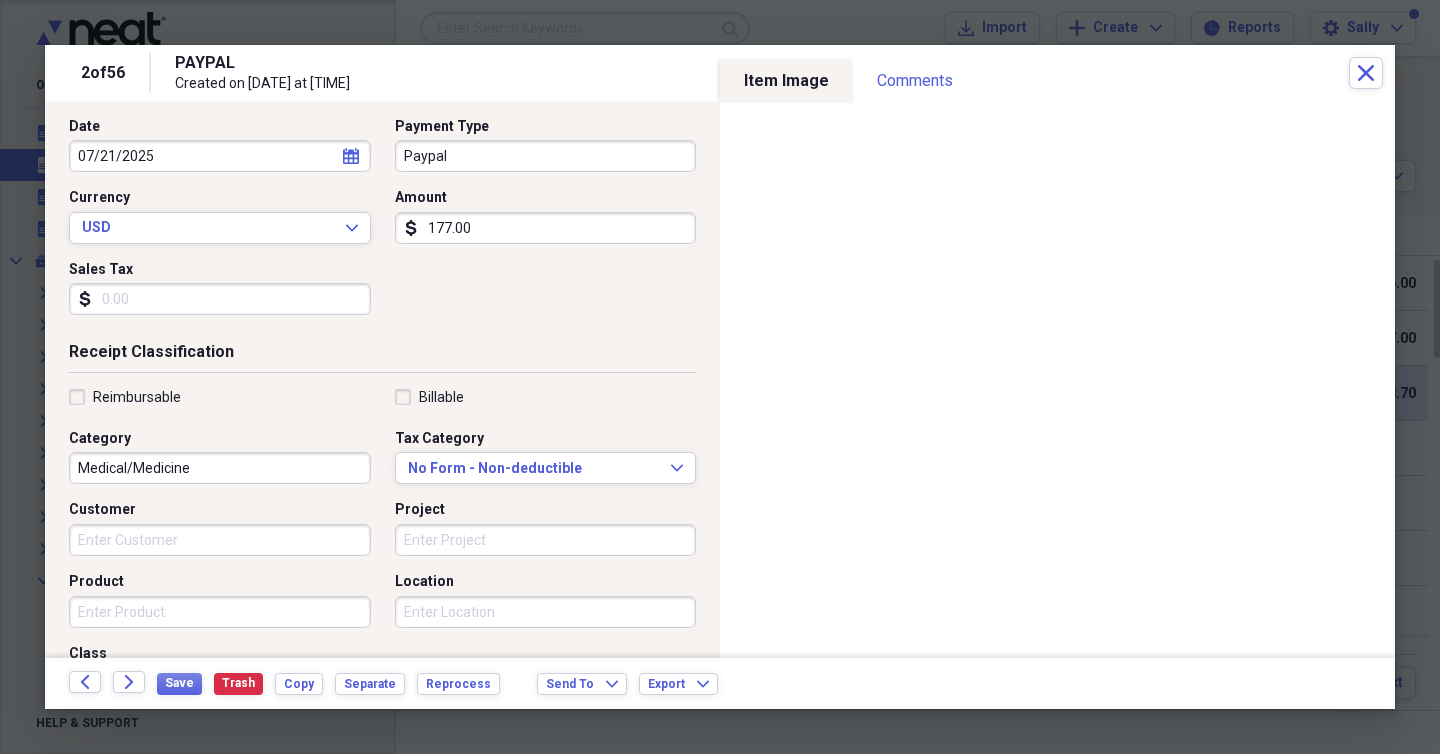 scroll, scrollTop: 246, scrollLeft: 0, axis: vertical 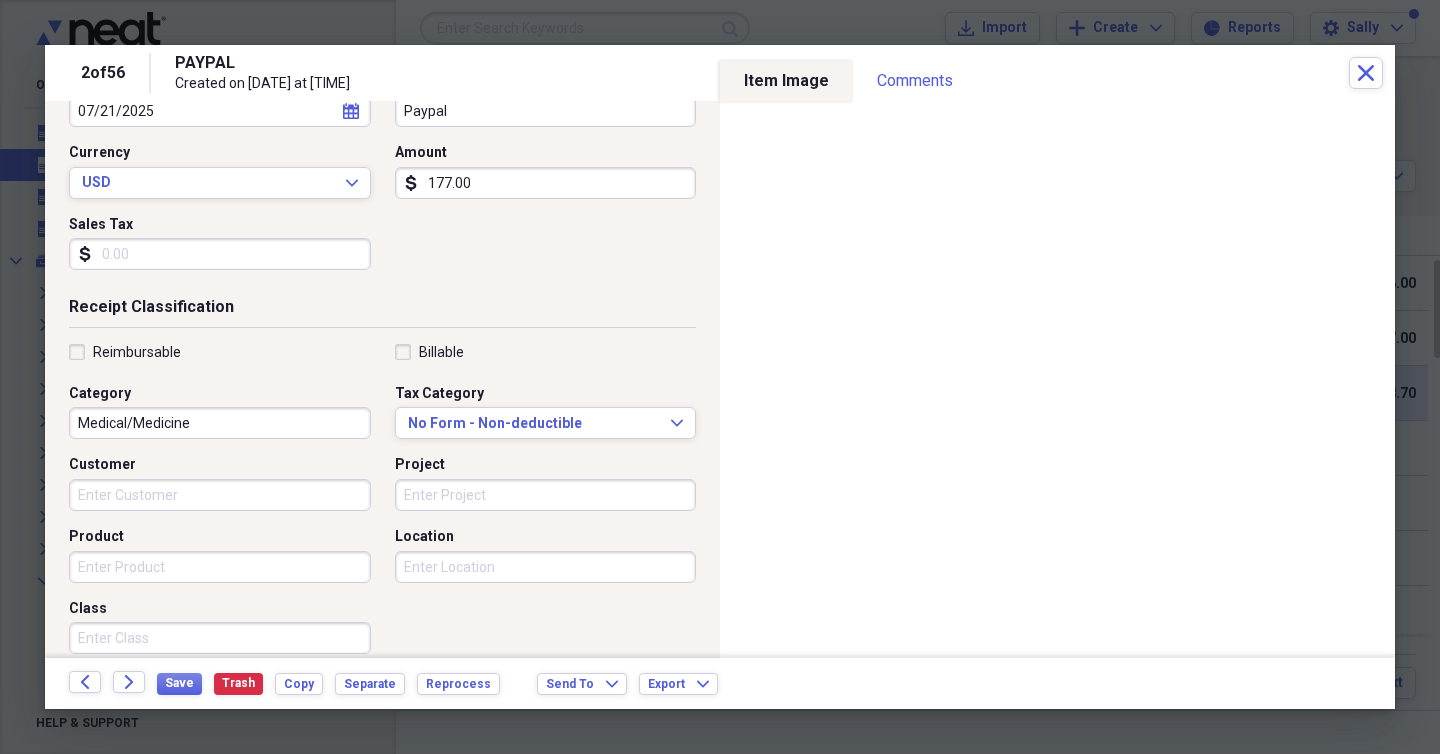 click on "Medical/Medicine" at bounding box center (220, 423) 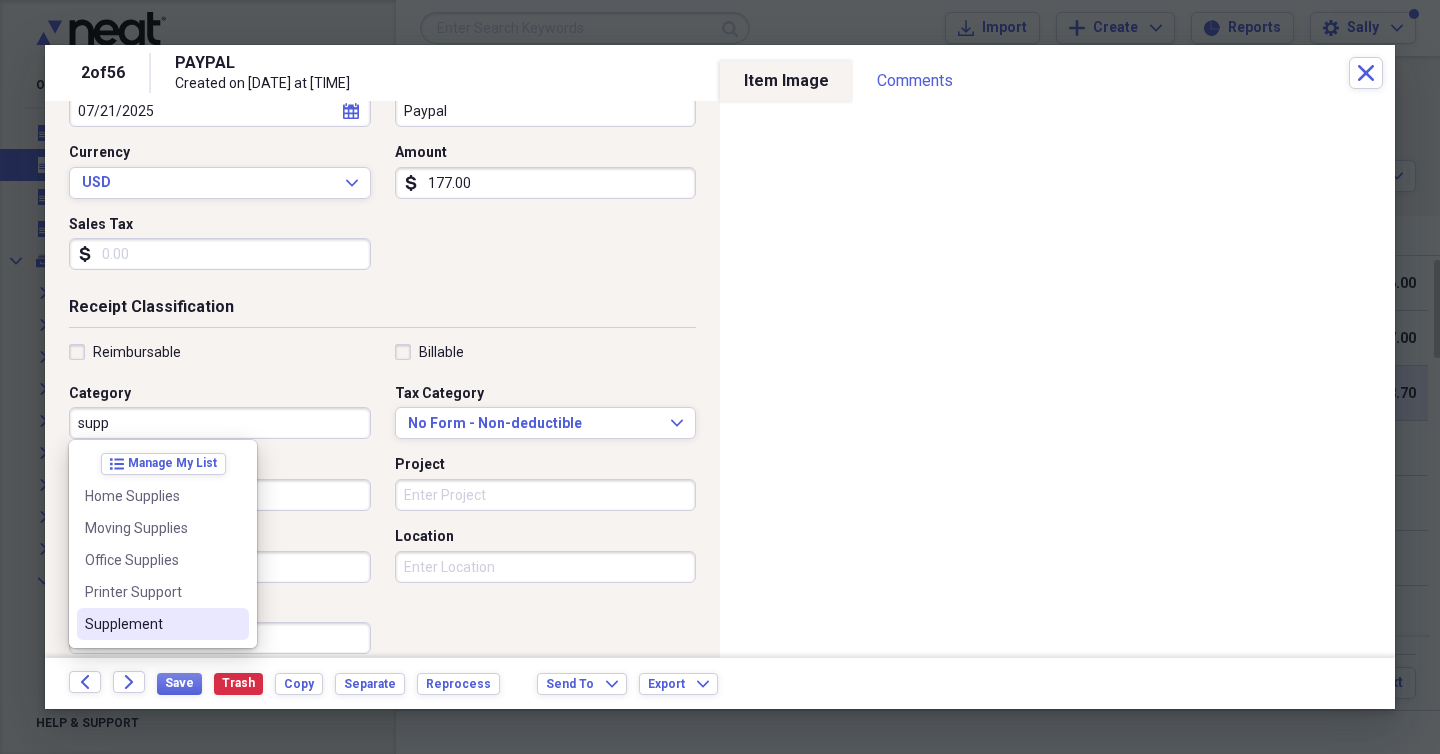 click on "Supplement" at bounding box center (151, 624) 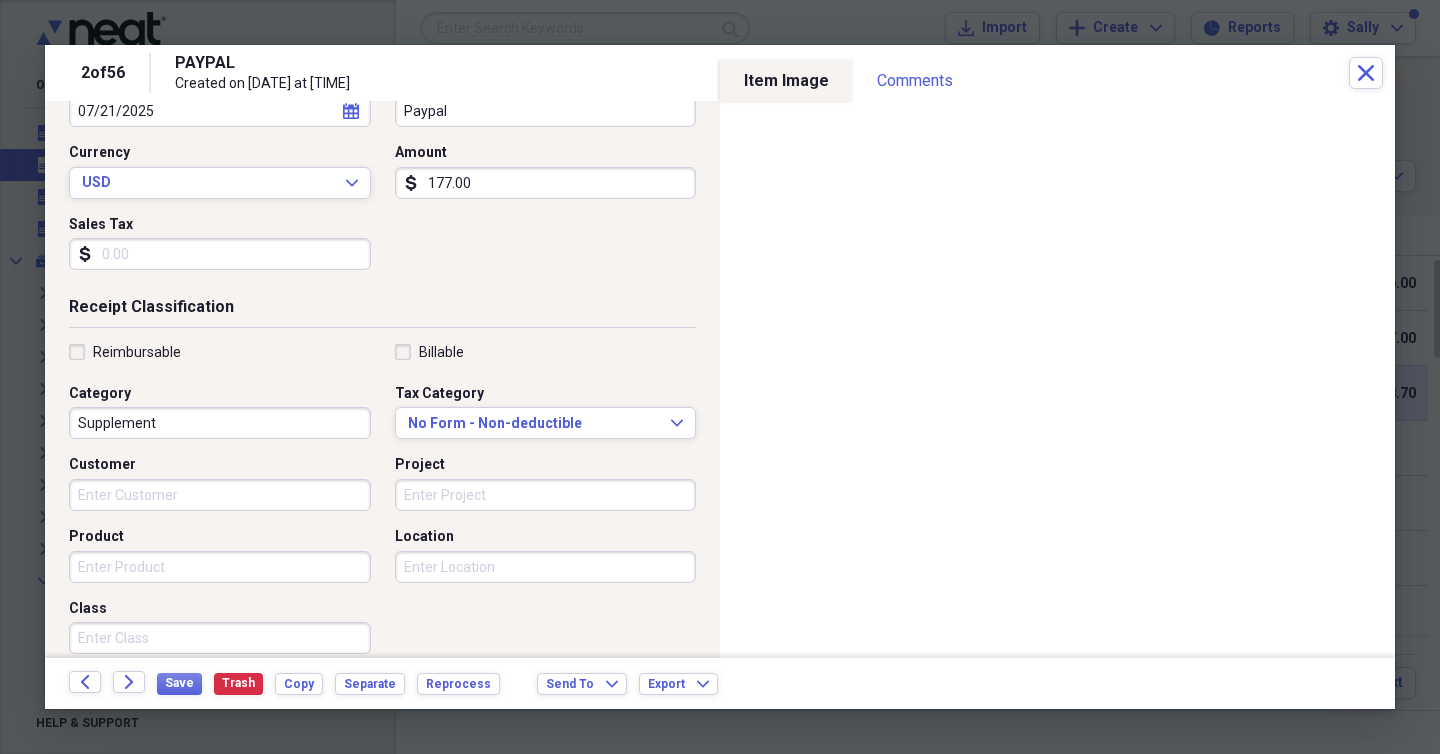click on "Reimbursable Billable Category Supplement Tax Category No Form - Non-deductible Expand Customer Project Product Location Class" at bounding box center (382, 503) 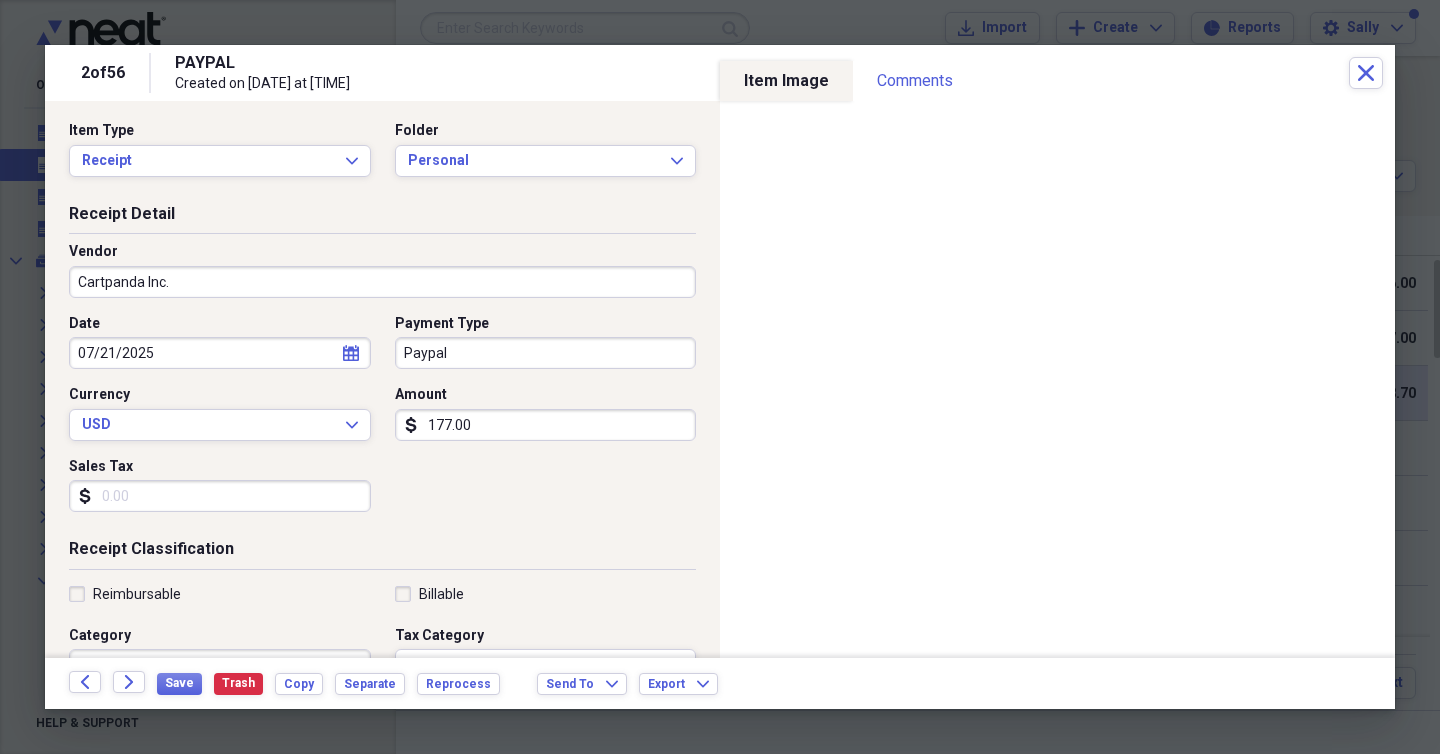 scroll, scrollTop: 0, scrollLeft: 0, axis: both 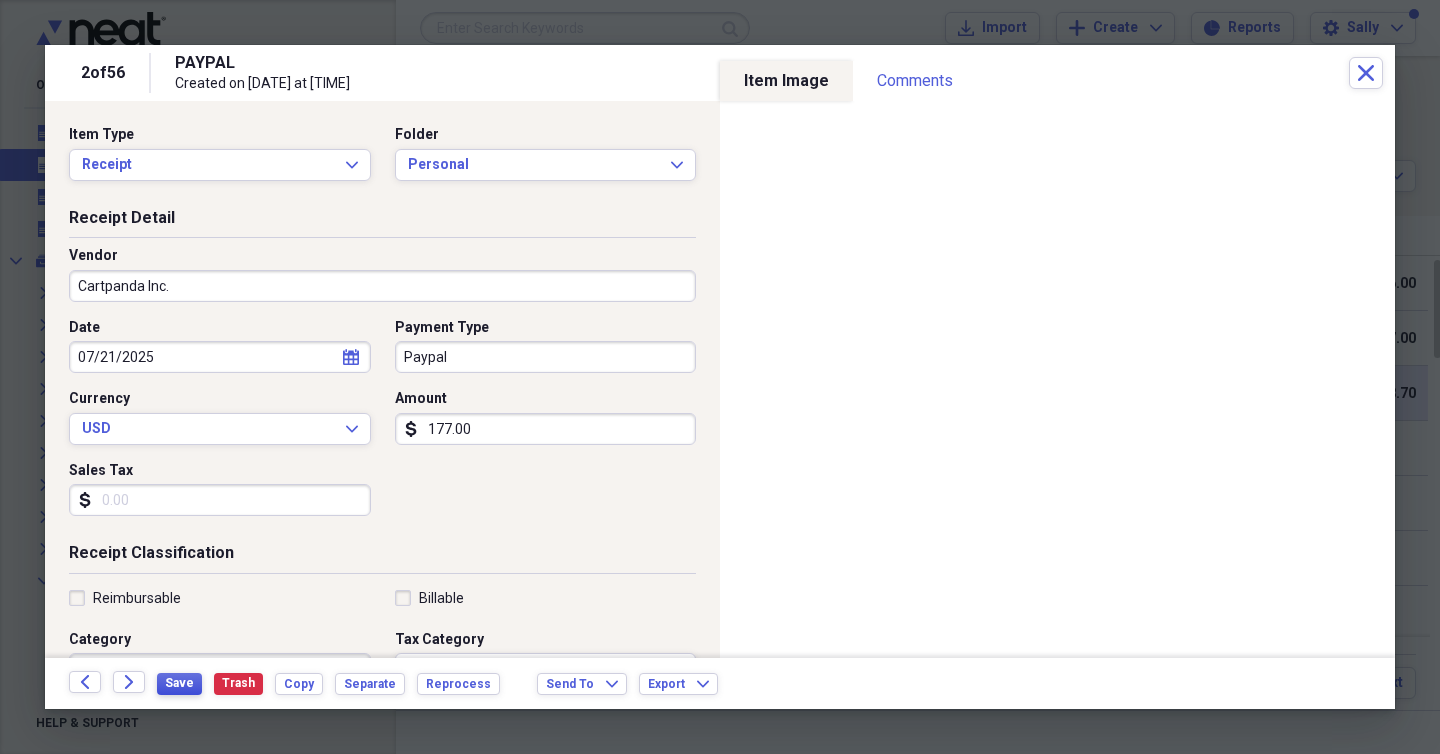 click on "Save" at bounding box center [179, 683] 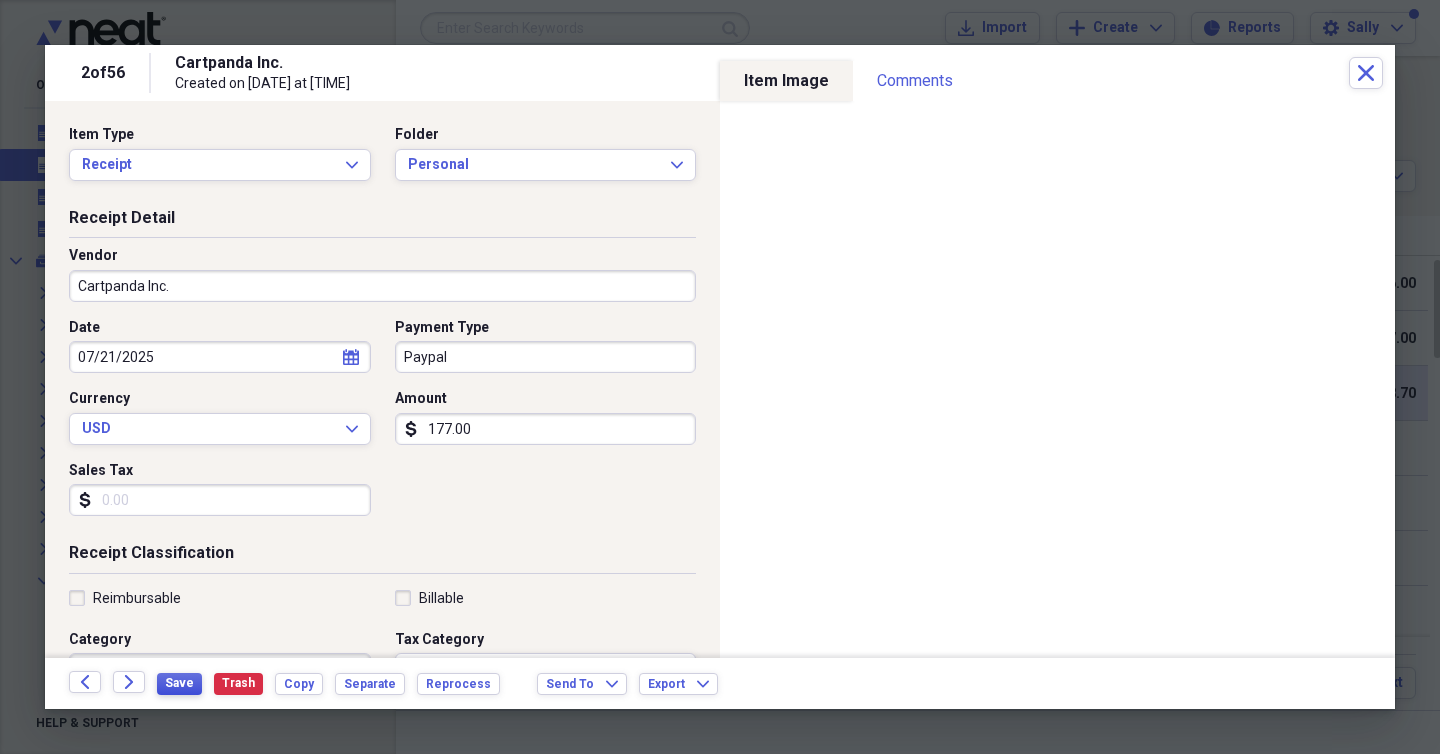 click on "Save" at bounding box center [179, 683] 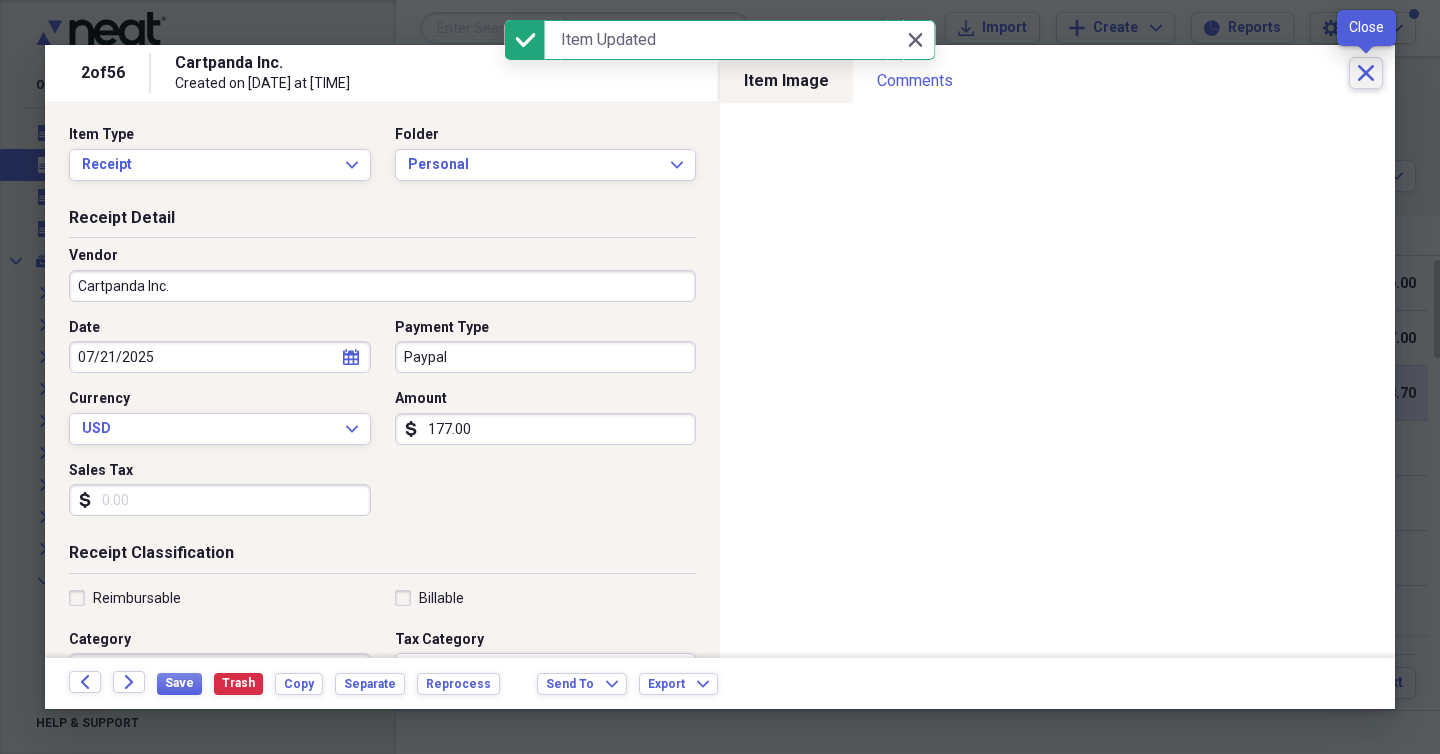 click on "Close" at bounding box center (1366, 73) 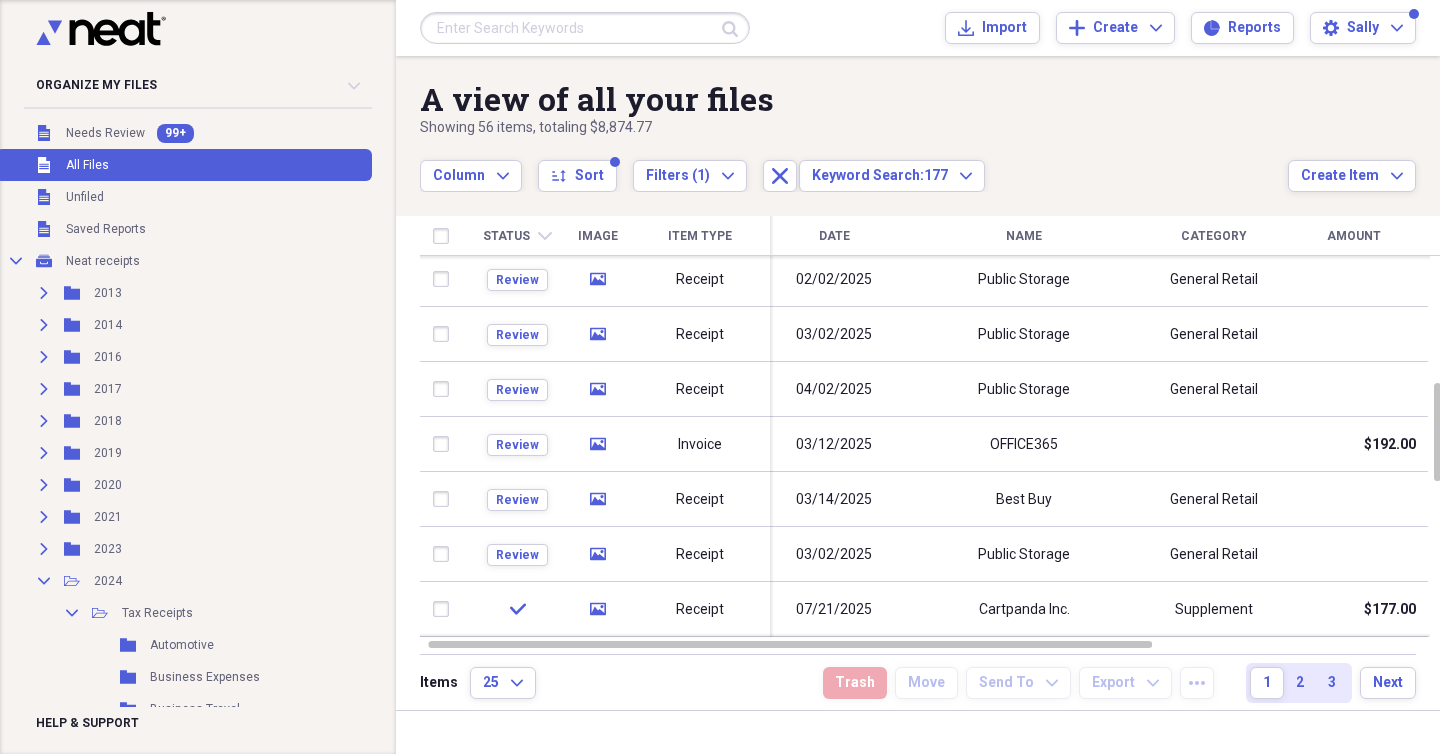 click at bounding box center [585, 28] 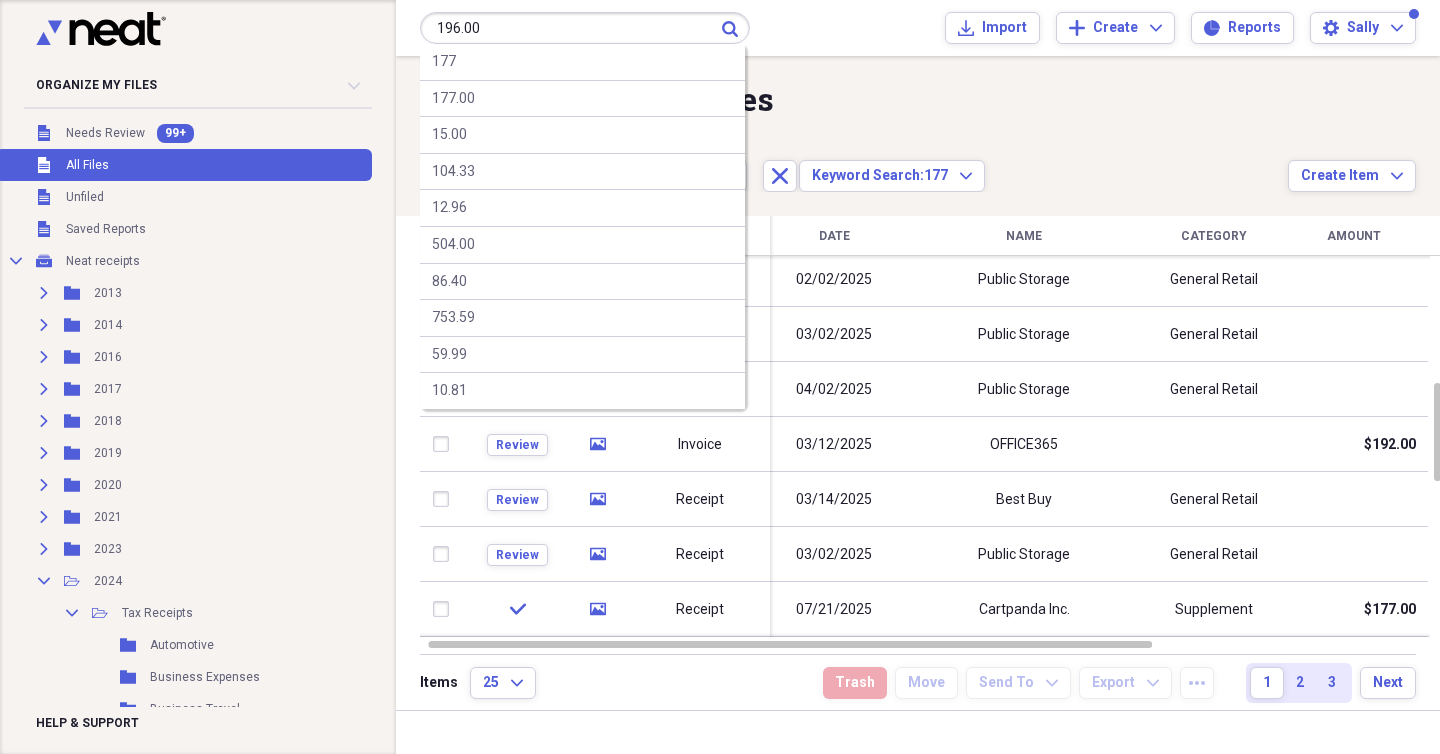type on "196.00" 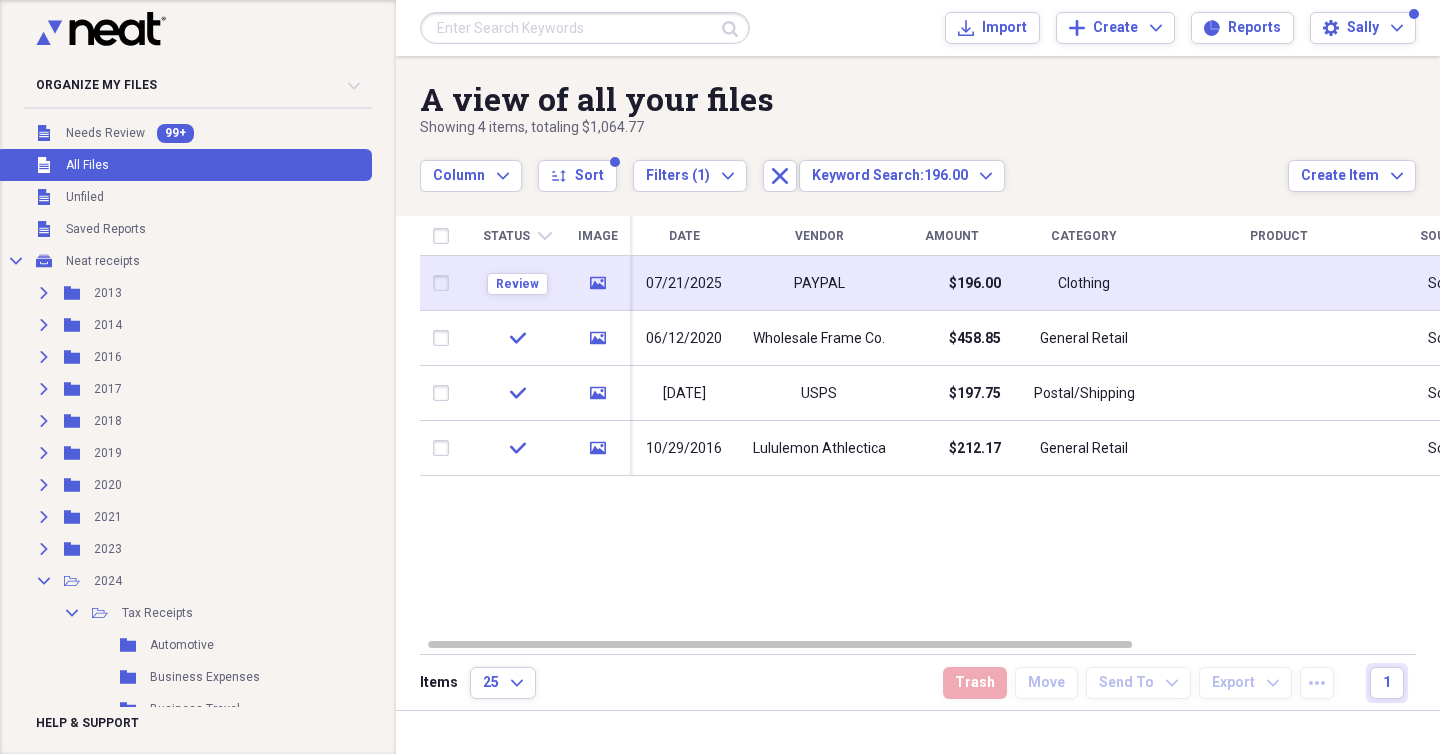 click on "07/21/2025" at bounding box center [684, 283] 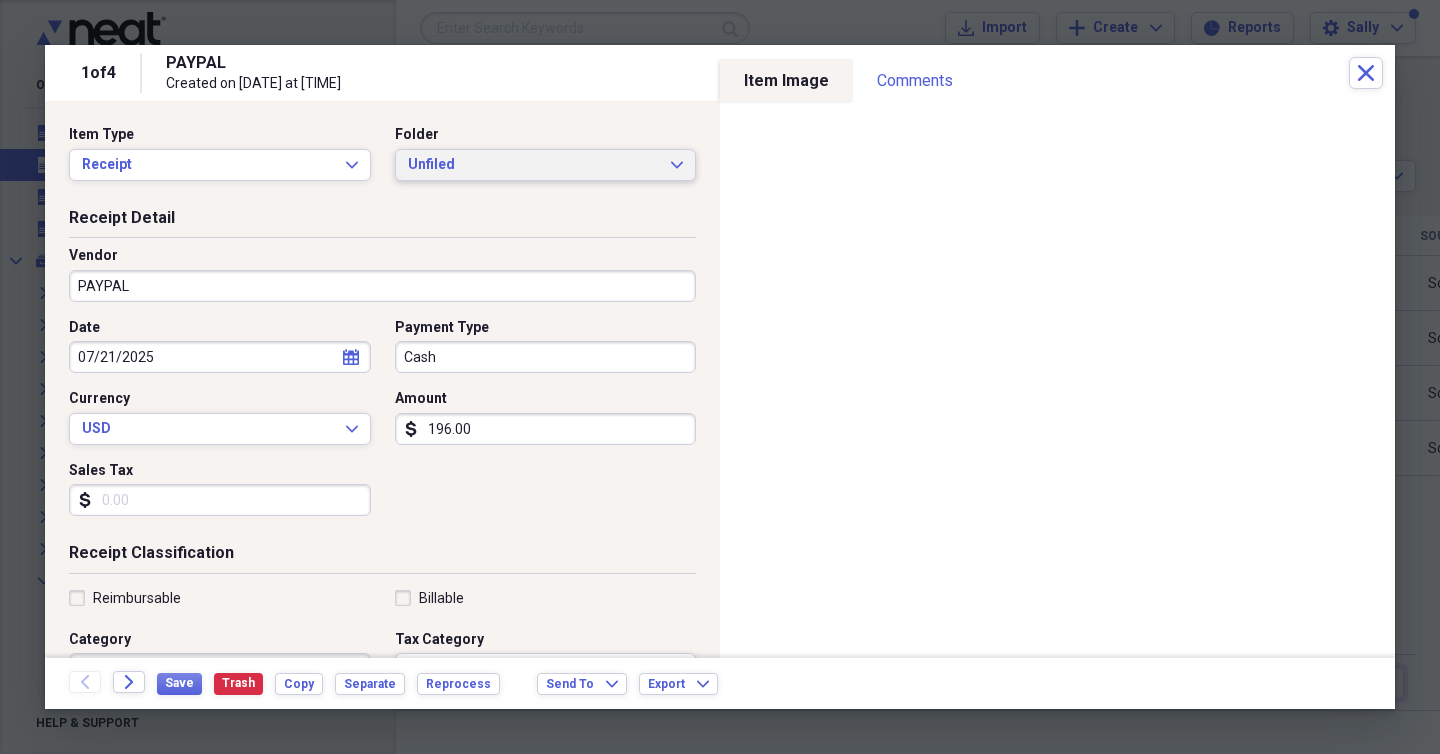 click on "Unfiled" at bounding box center (534, 165) 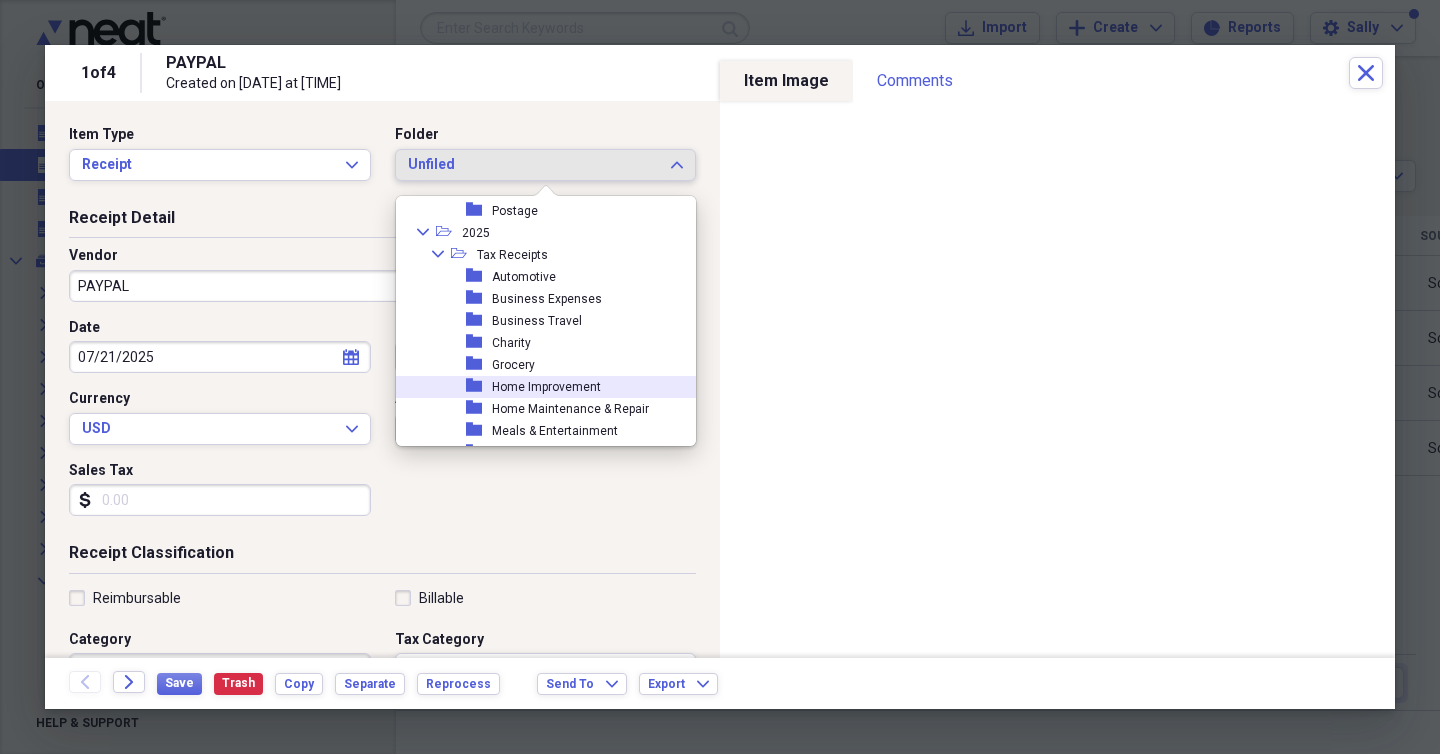 scroll, scrollTop: 650, scrollLeft: 0, axis: vertical 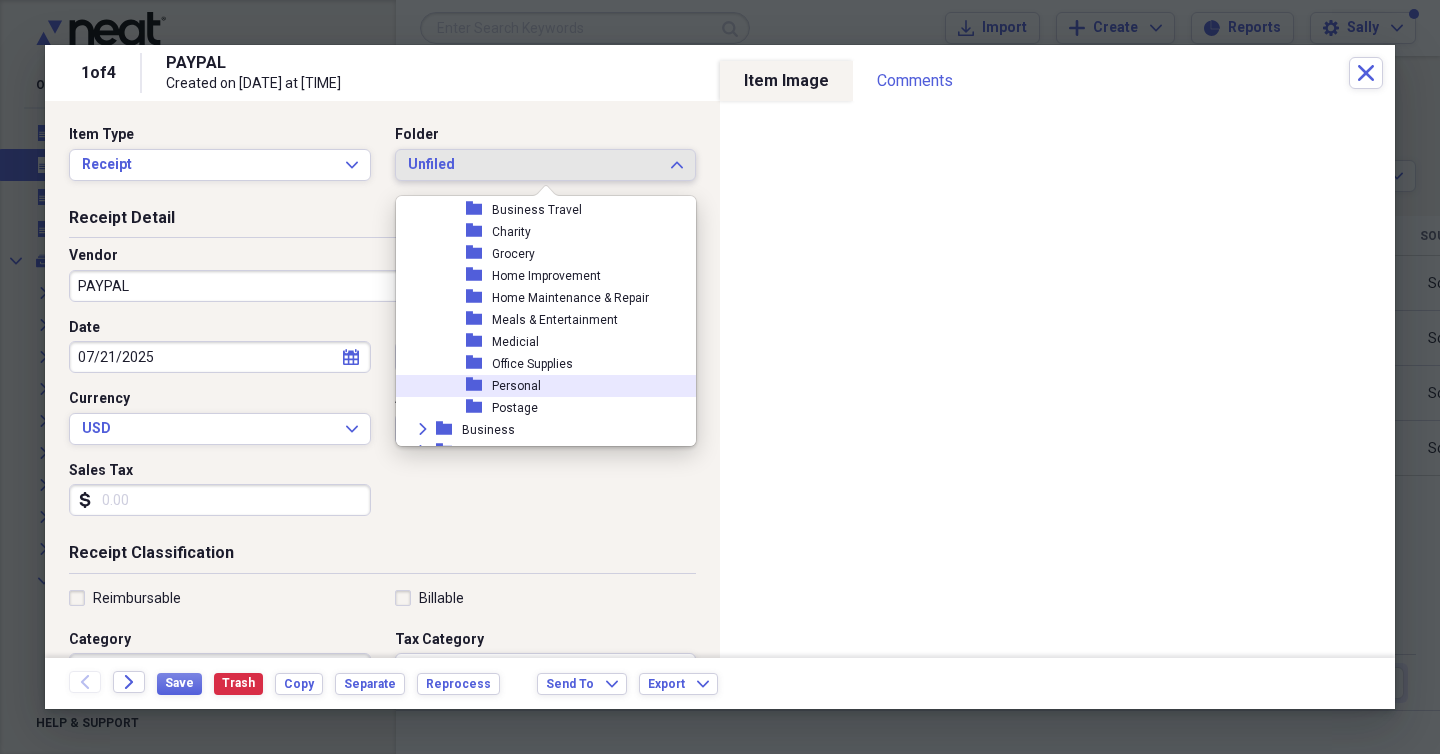 click on "Personal" at bounding box center [516, 386] 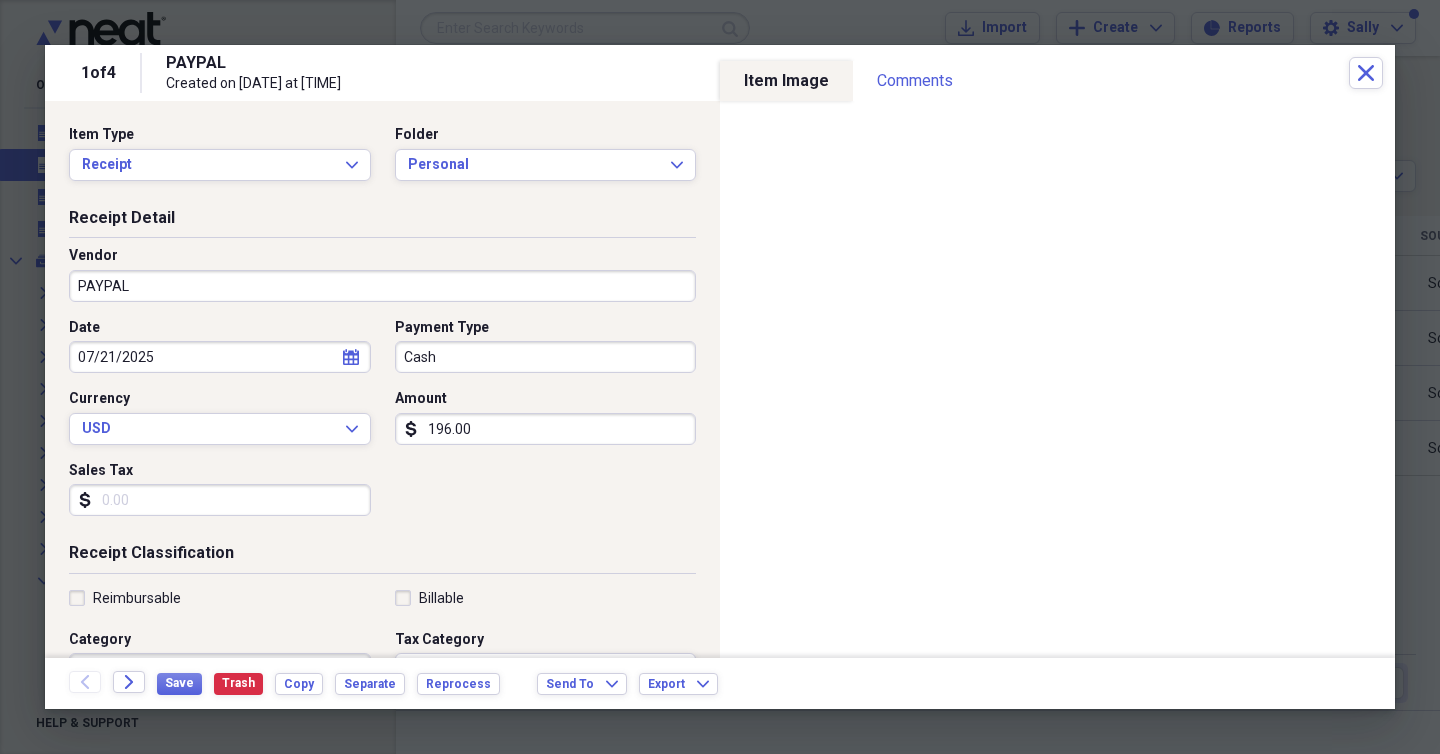 click on "PAYPAL" at bounding box center [382, 286] 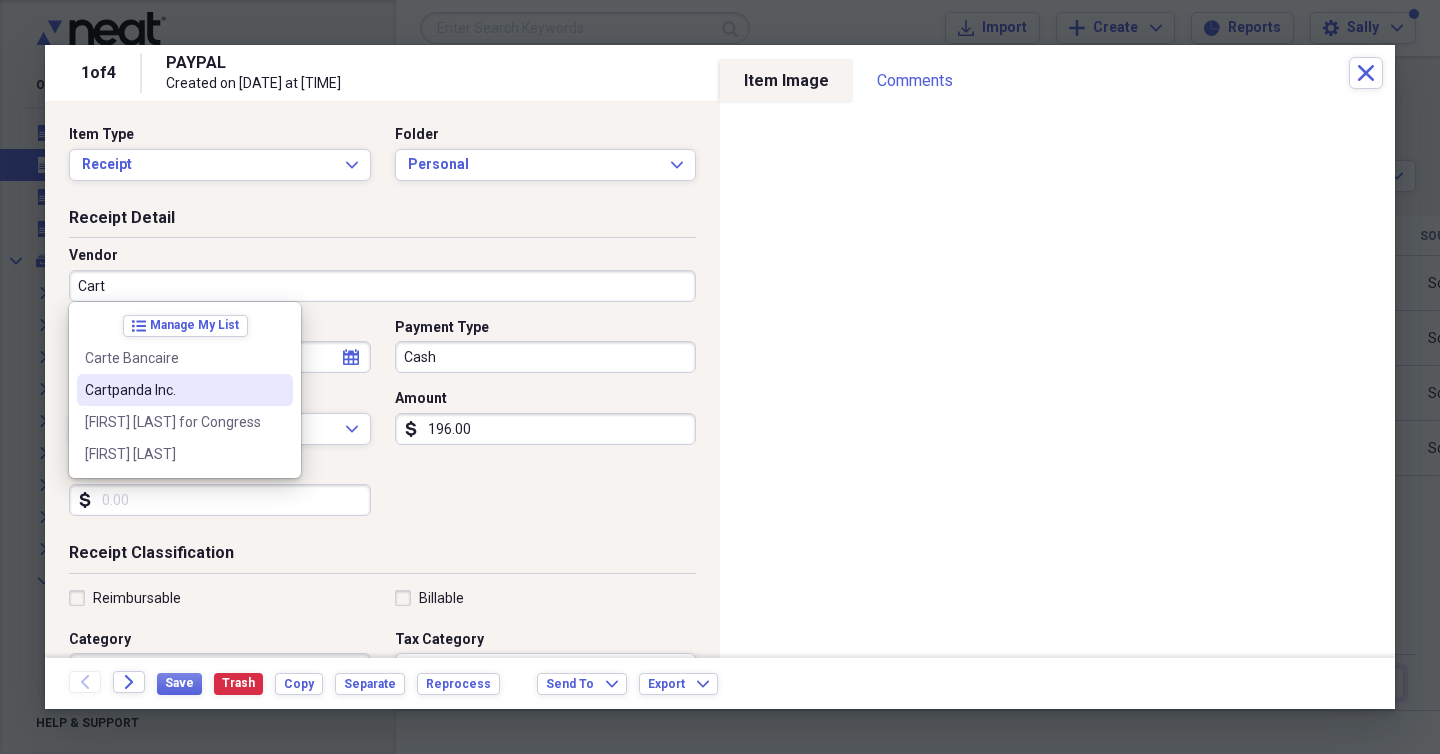 click on "Cartpanda Inc." at bounding box center [173, 390] 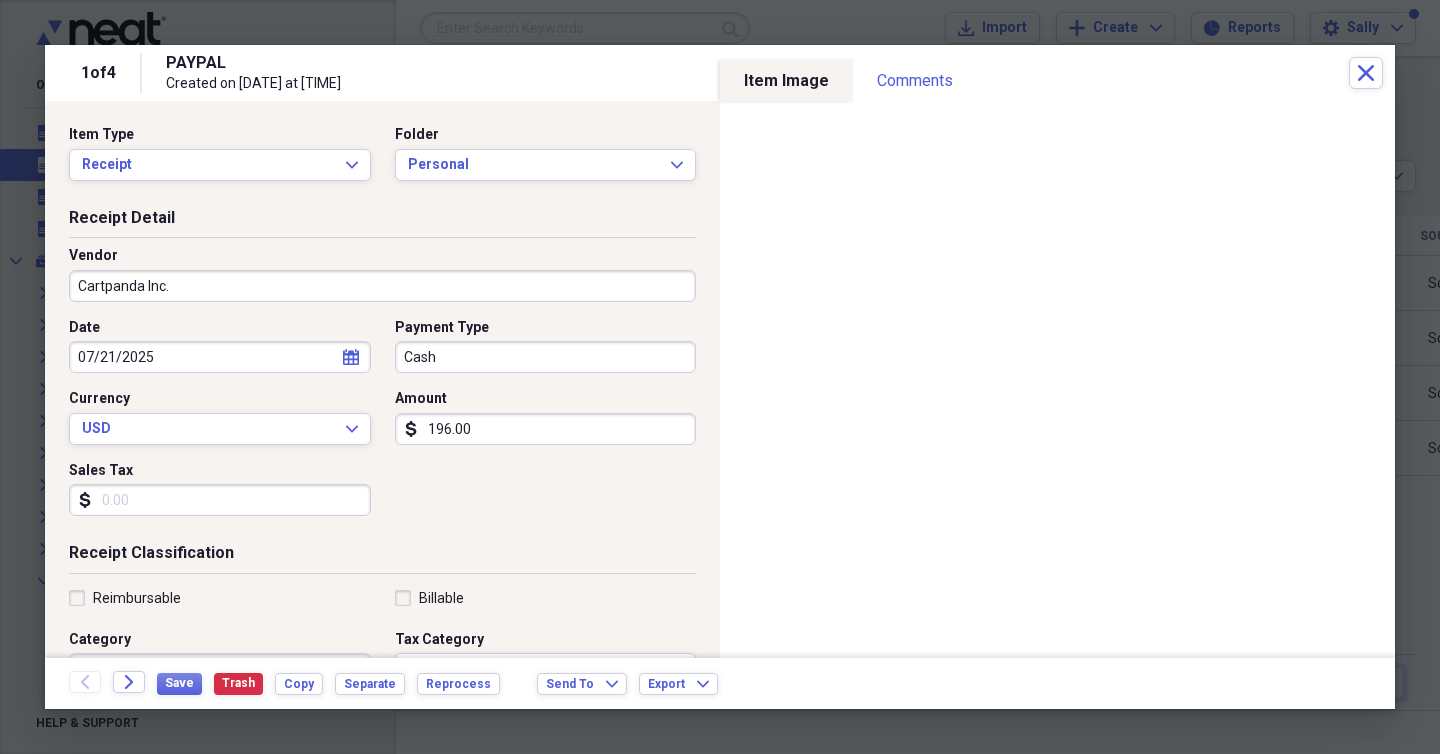type on "Supplement" 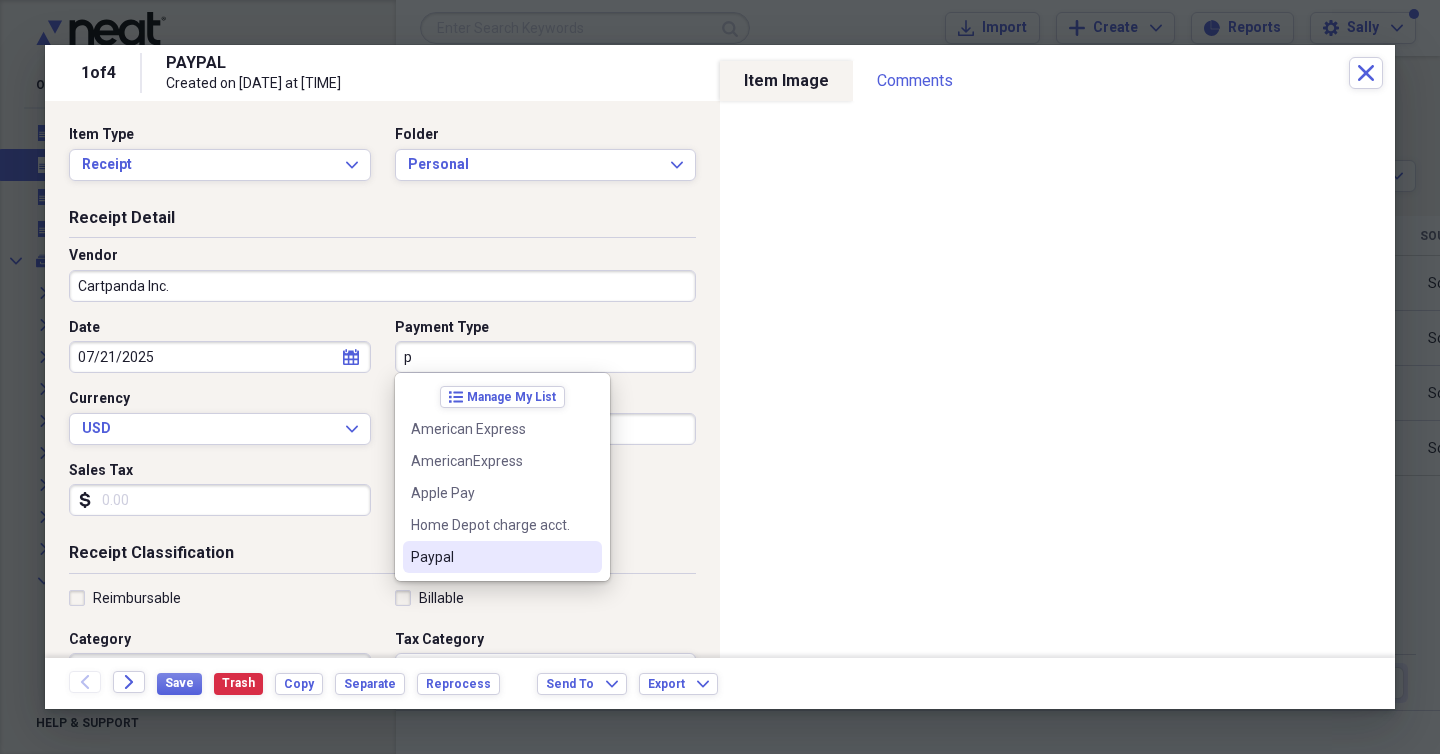 click on "Paypal" at bounding box center [490, 557] 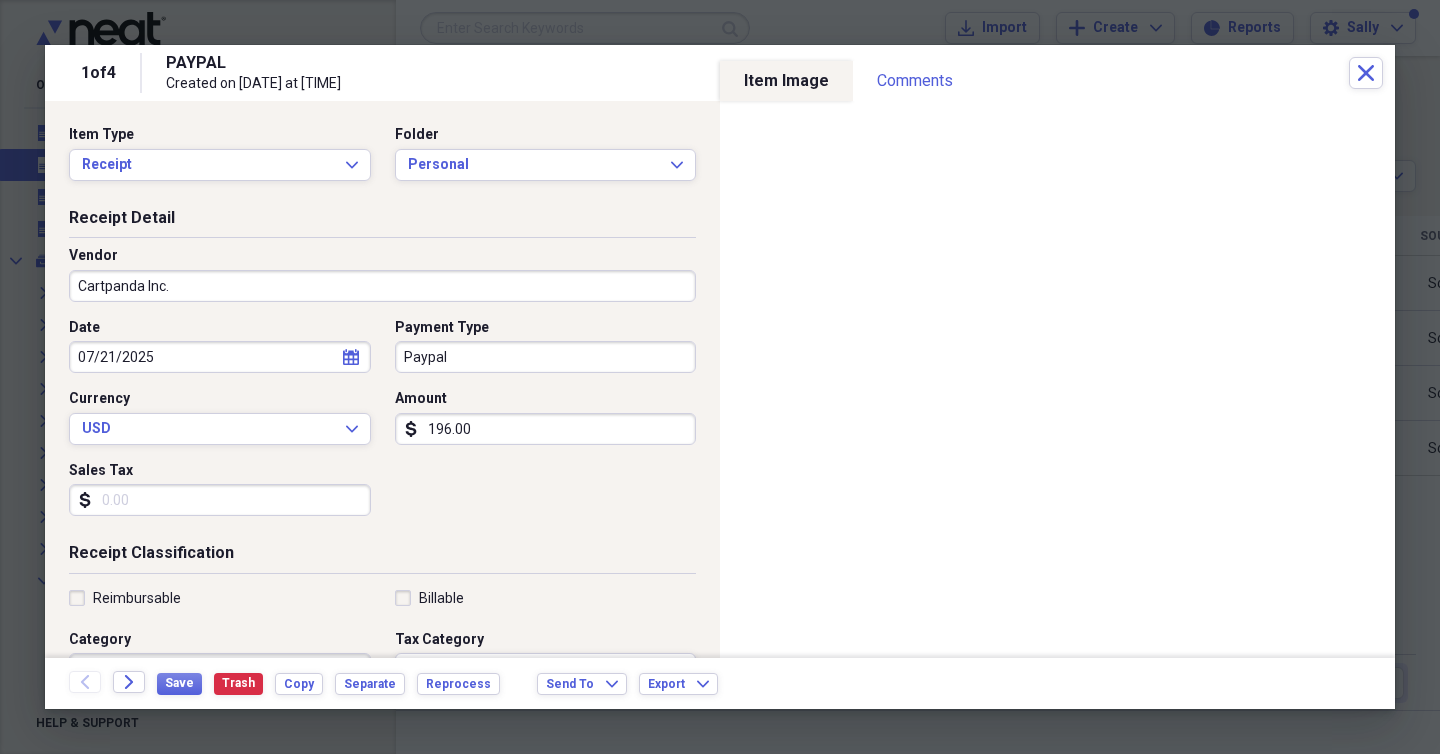 click on "Receipt Detail Vendor Cartpanda Inc. Date [DATE] calendar Calendar Payment Type Paypal Currency USD Expand Amount dollar-sign 196.00 Sales Tax dollar-sign" at bounding box center [382, 375] 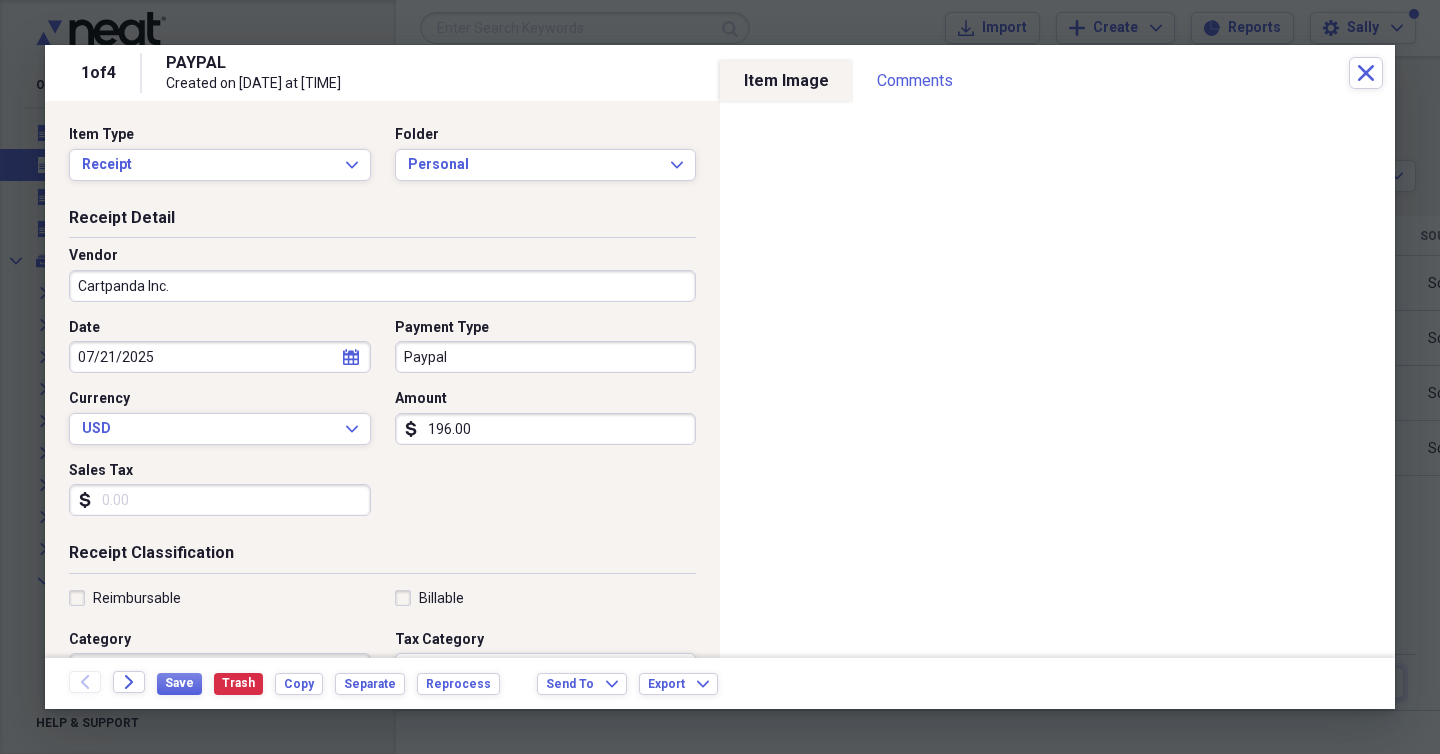 click on "Date [DATE] calendar Calendar Payment Type Paypal Currency USD Expand Amount dollar-sign 196.00 Sales Tax dollar-sign" at bounding box center (382, 425) 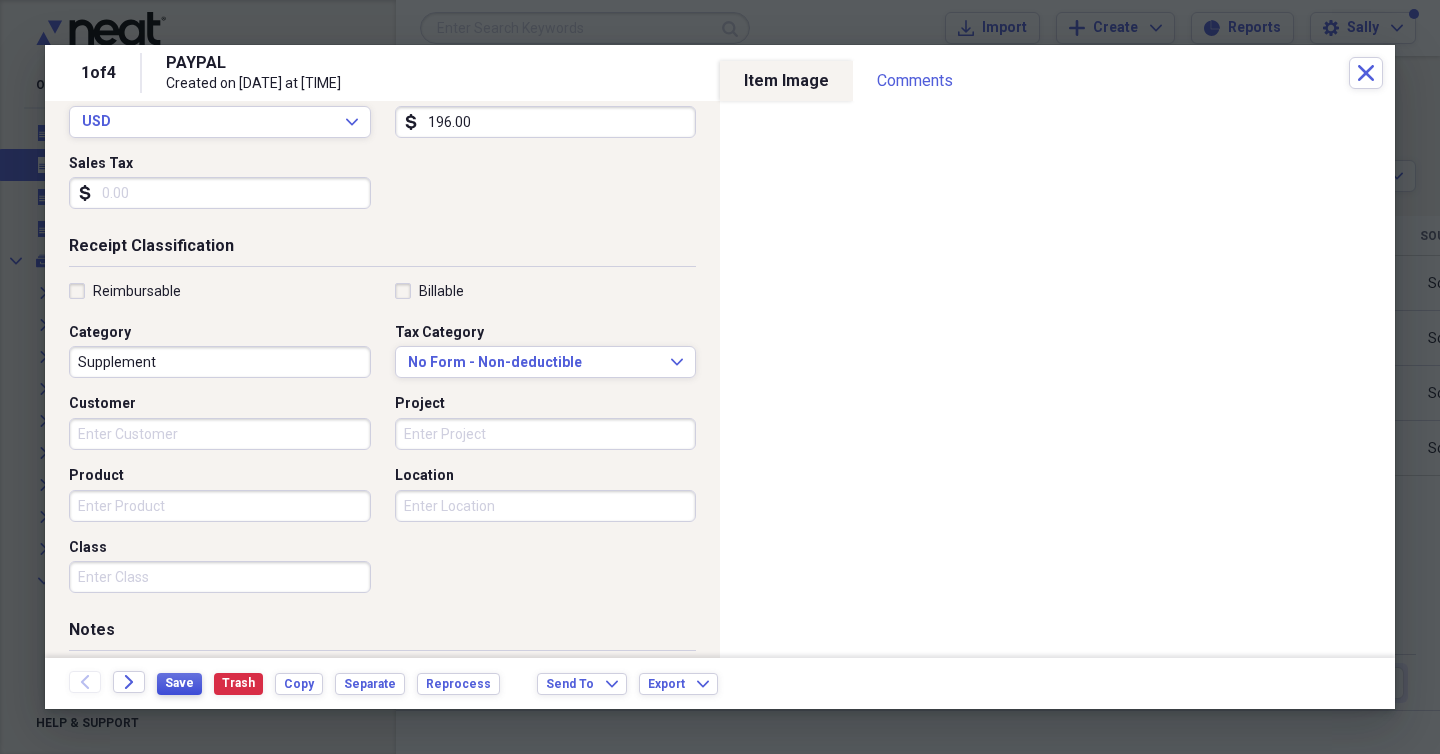 click on "Save" at bounding box center (179, 683) 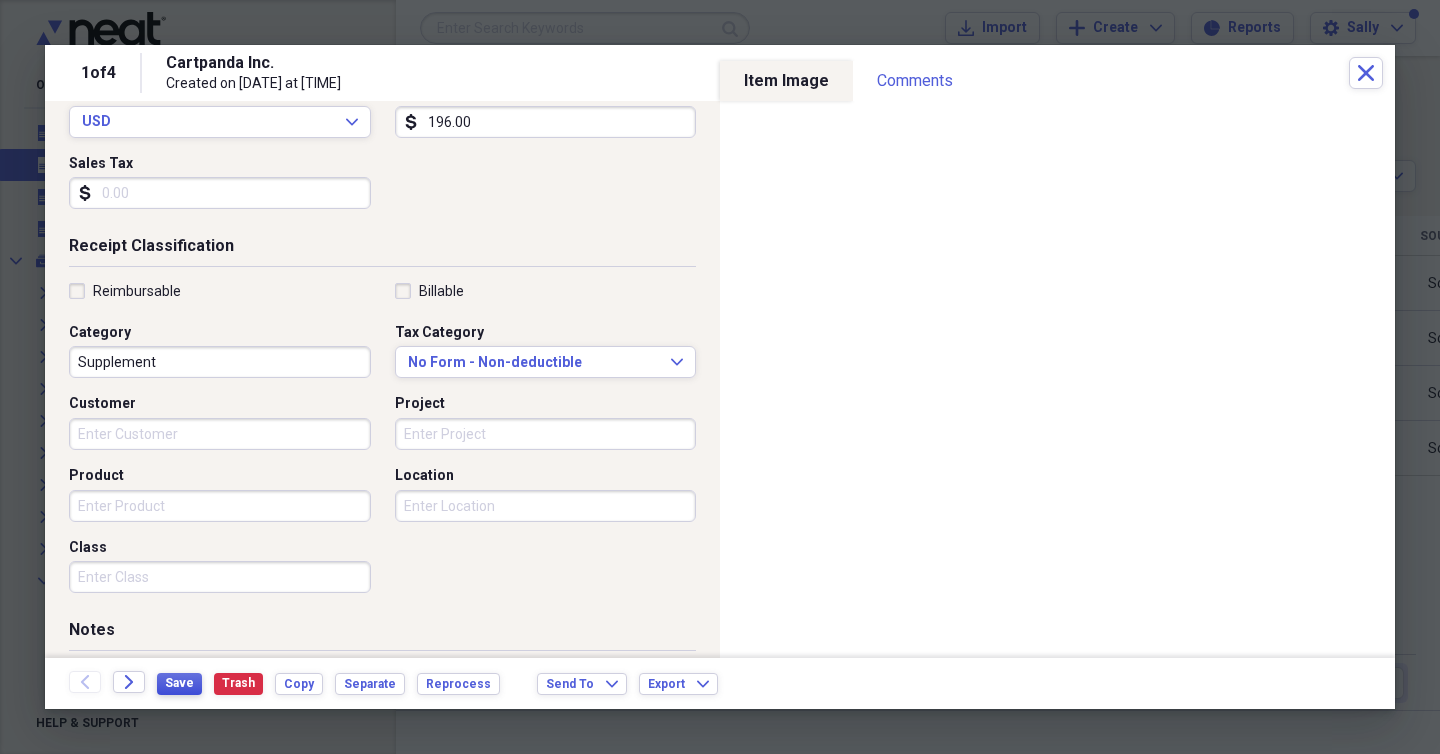 click on "Save" at bounding box center [179, 683] 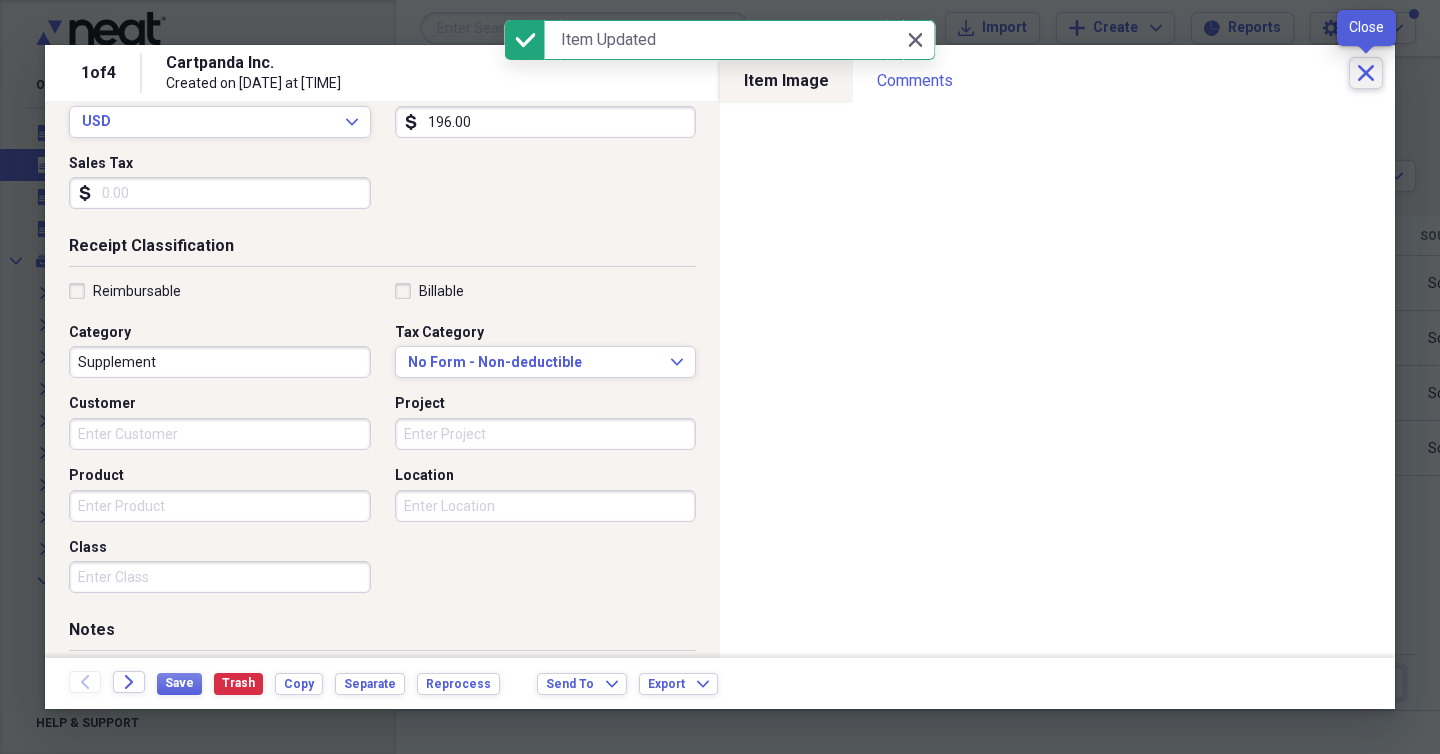 click on "Close" 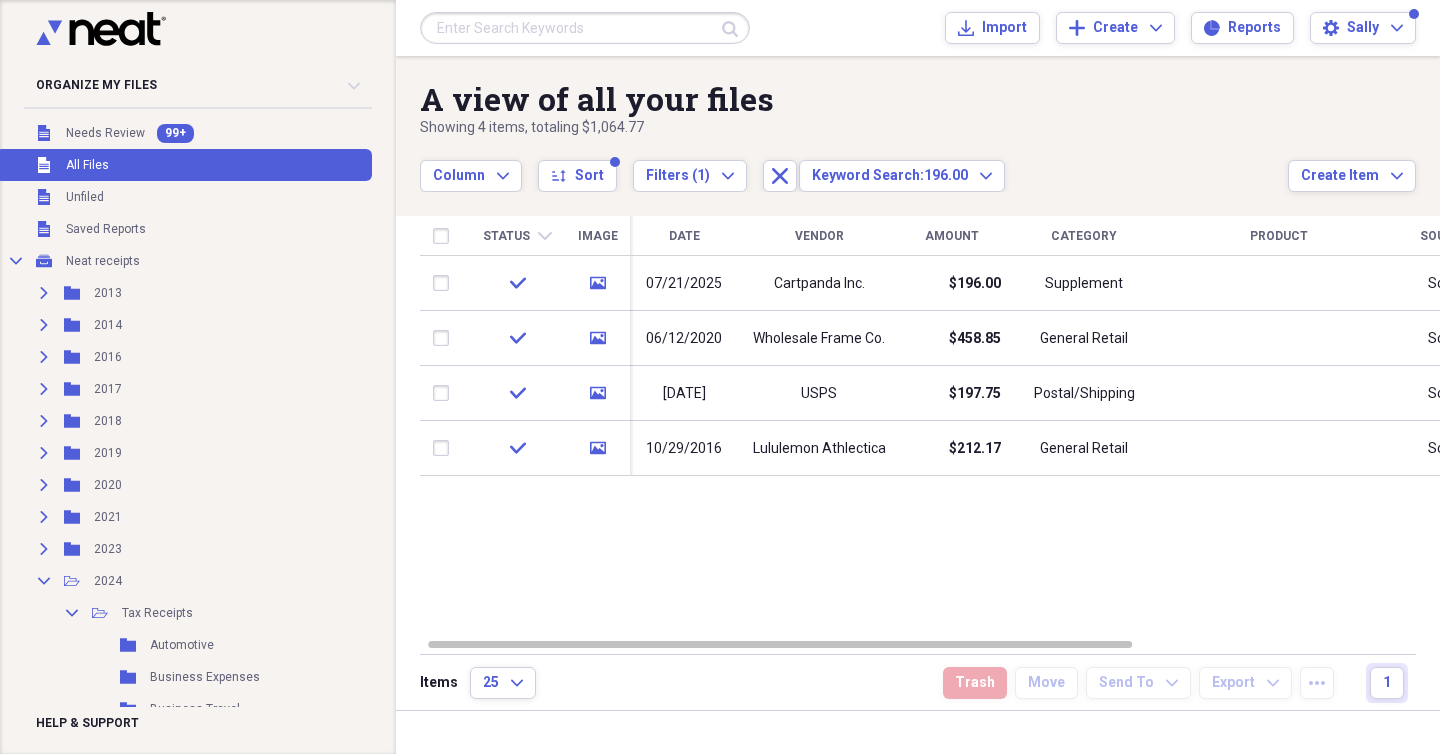 click at bounding box center (585, 28) 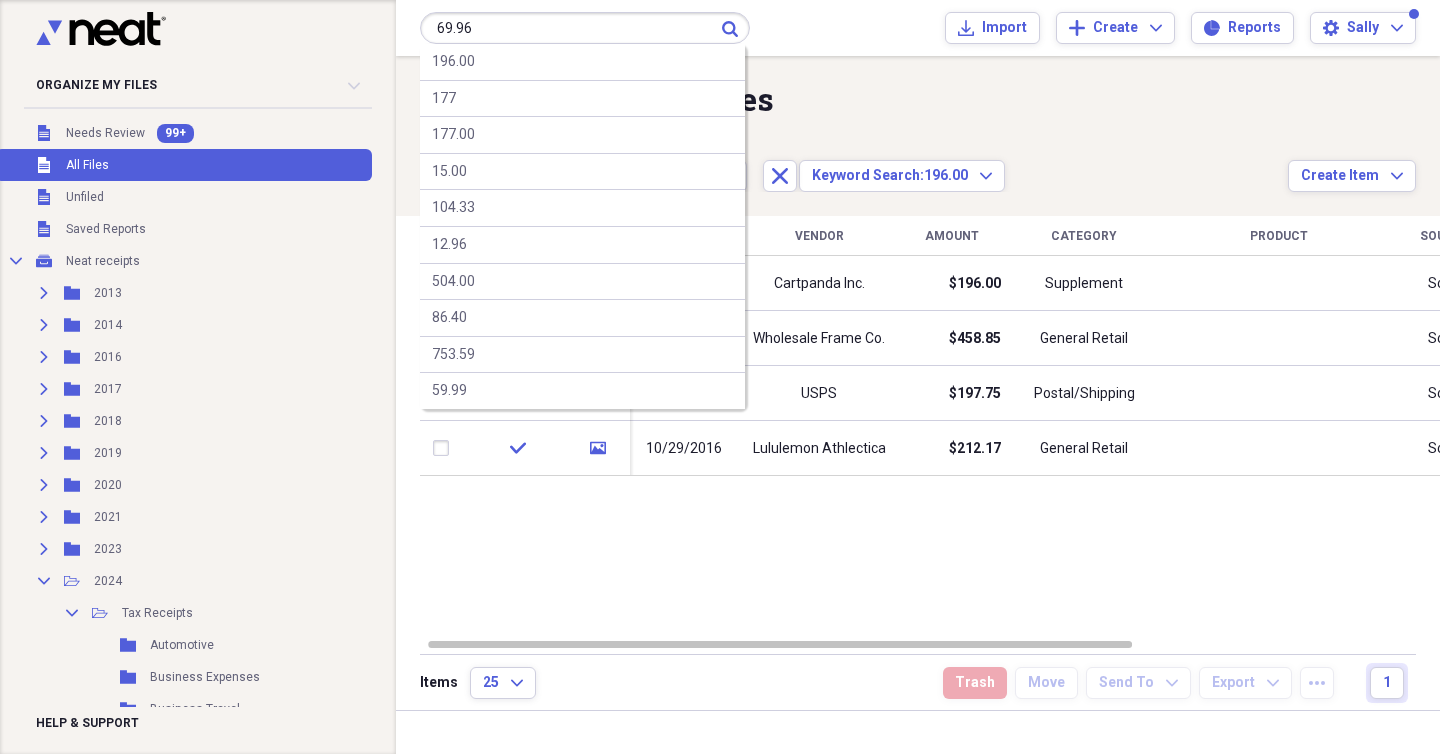 type on "69.96" 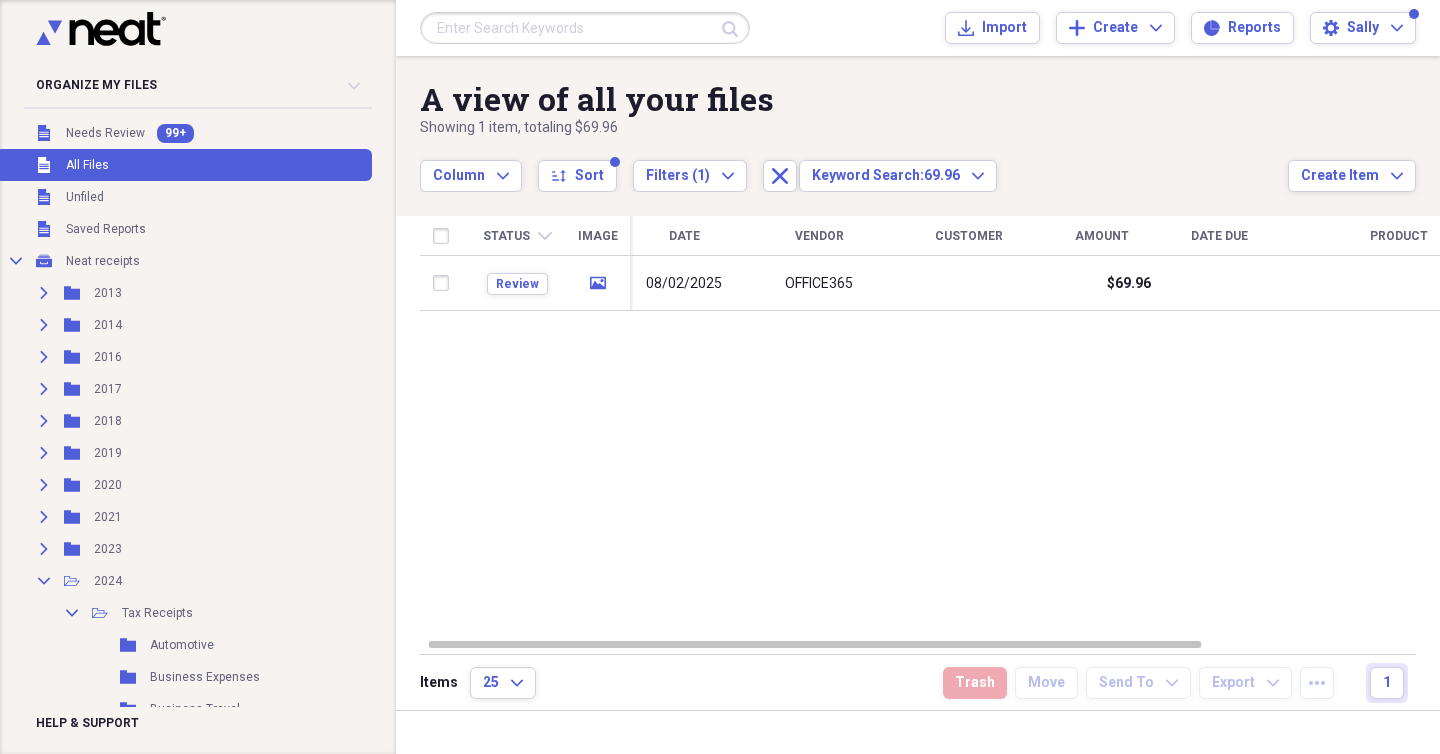 click at bounding box center [585, 28] 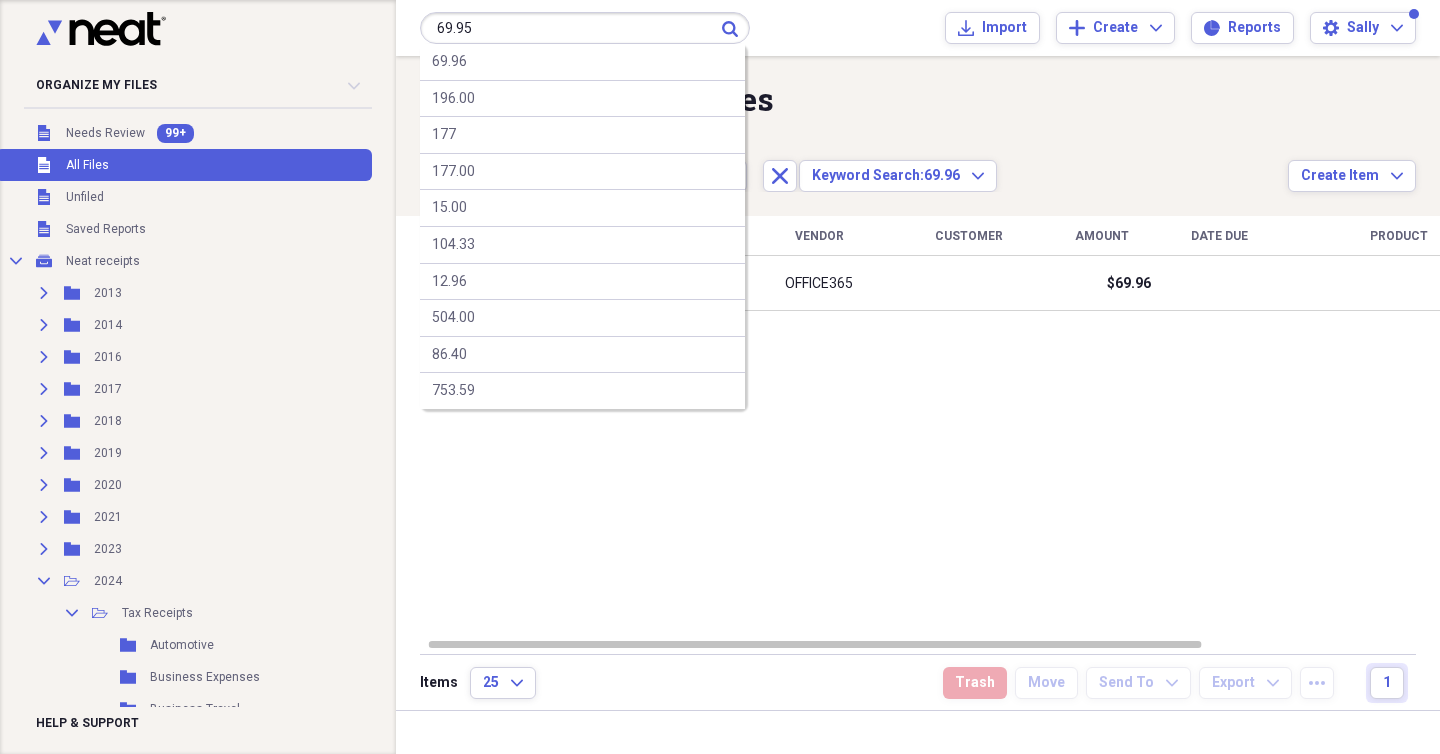 type on "69.95" 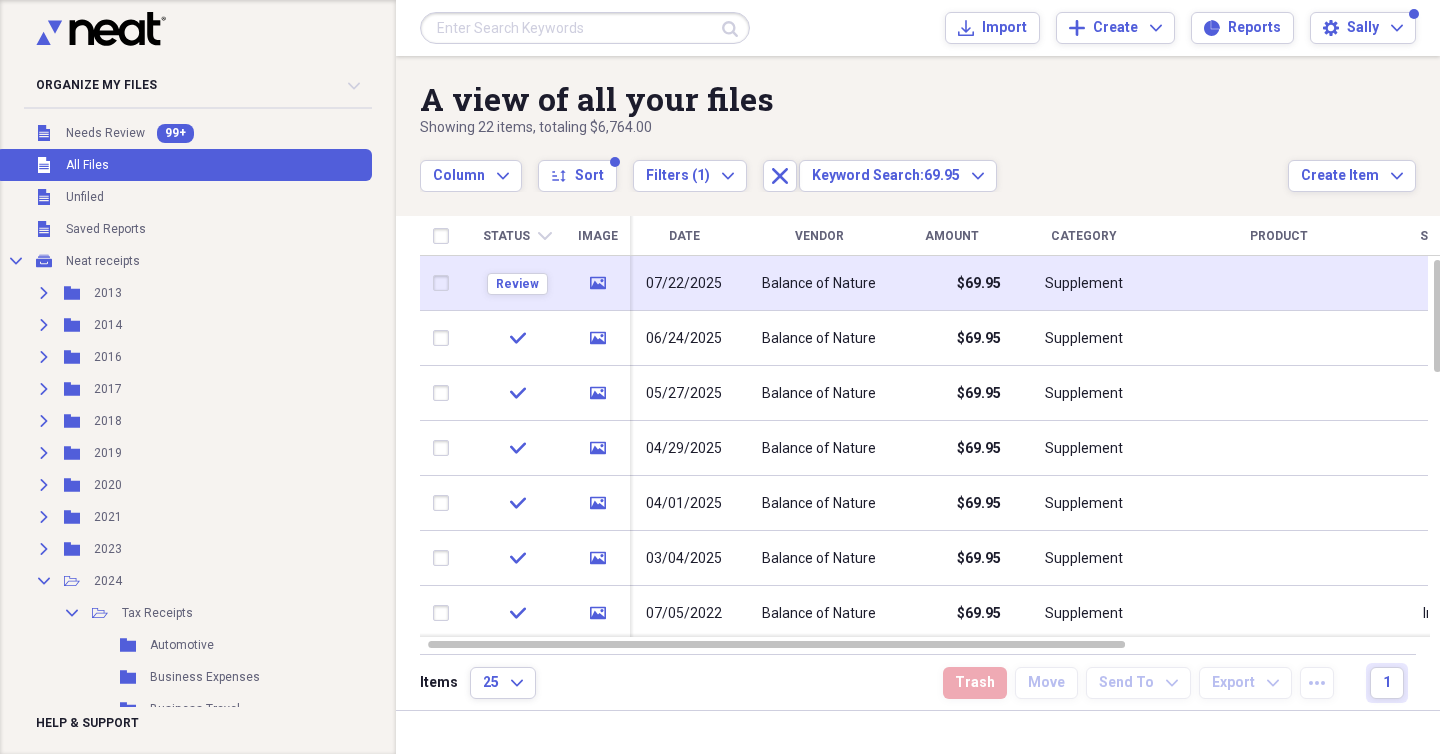 click on "Balance of Nature" at bounding box center (819, 283) 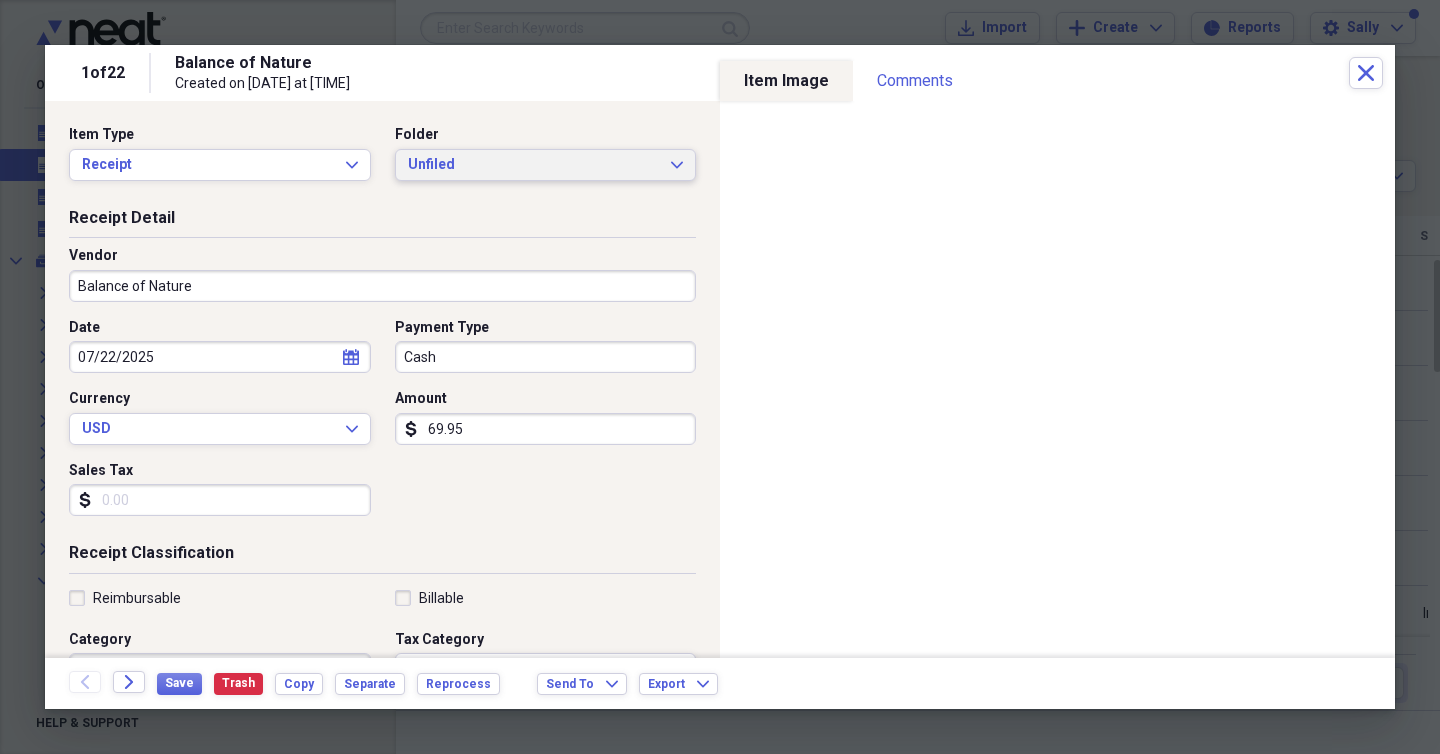 click on "Unfiled" at bounding box center (534, 165) 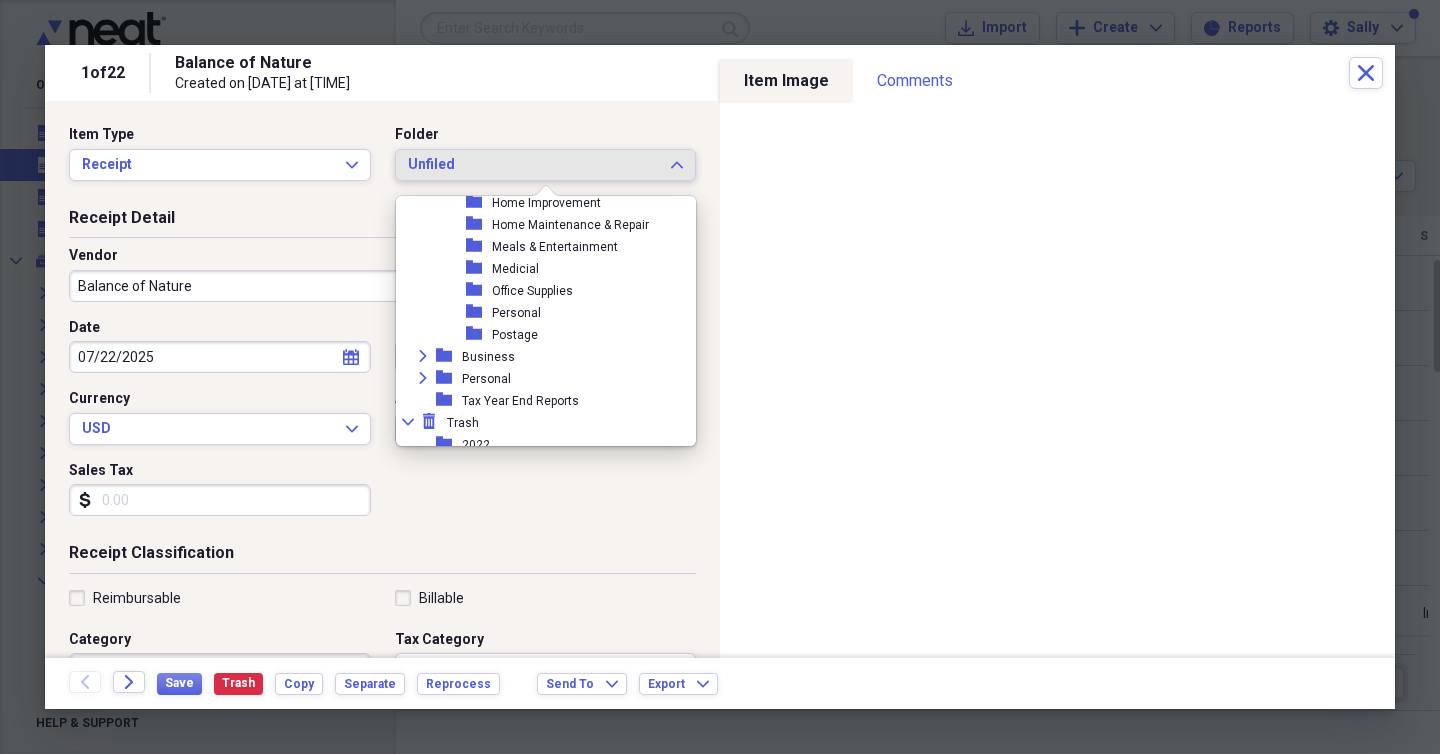 scroll, scrollTop: 733, scrollLeft: 0, axis: vertical 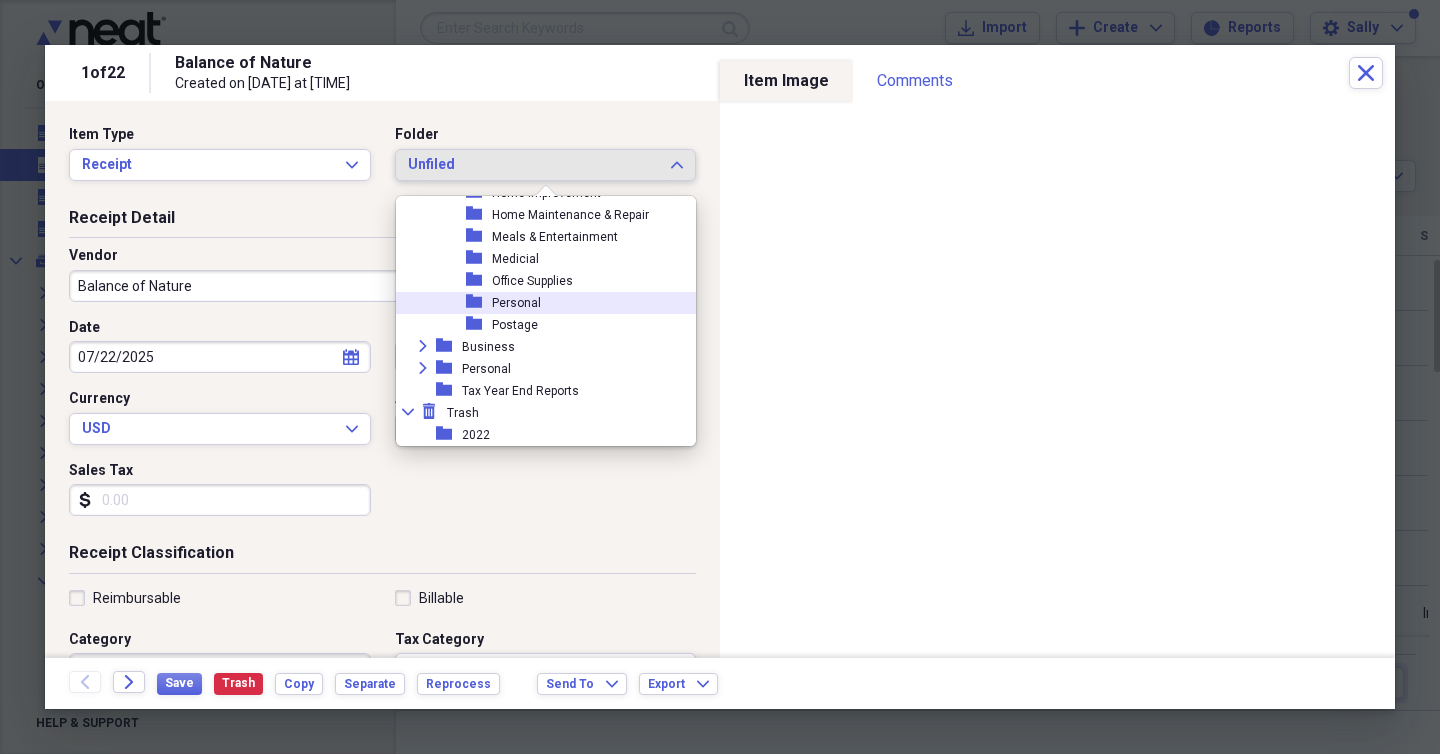 click on "folder Personal" at bounding box center [538, 303] 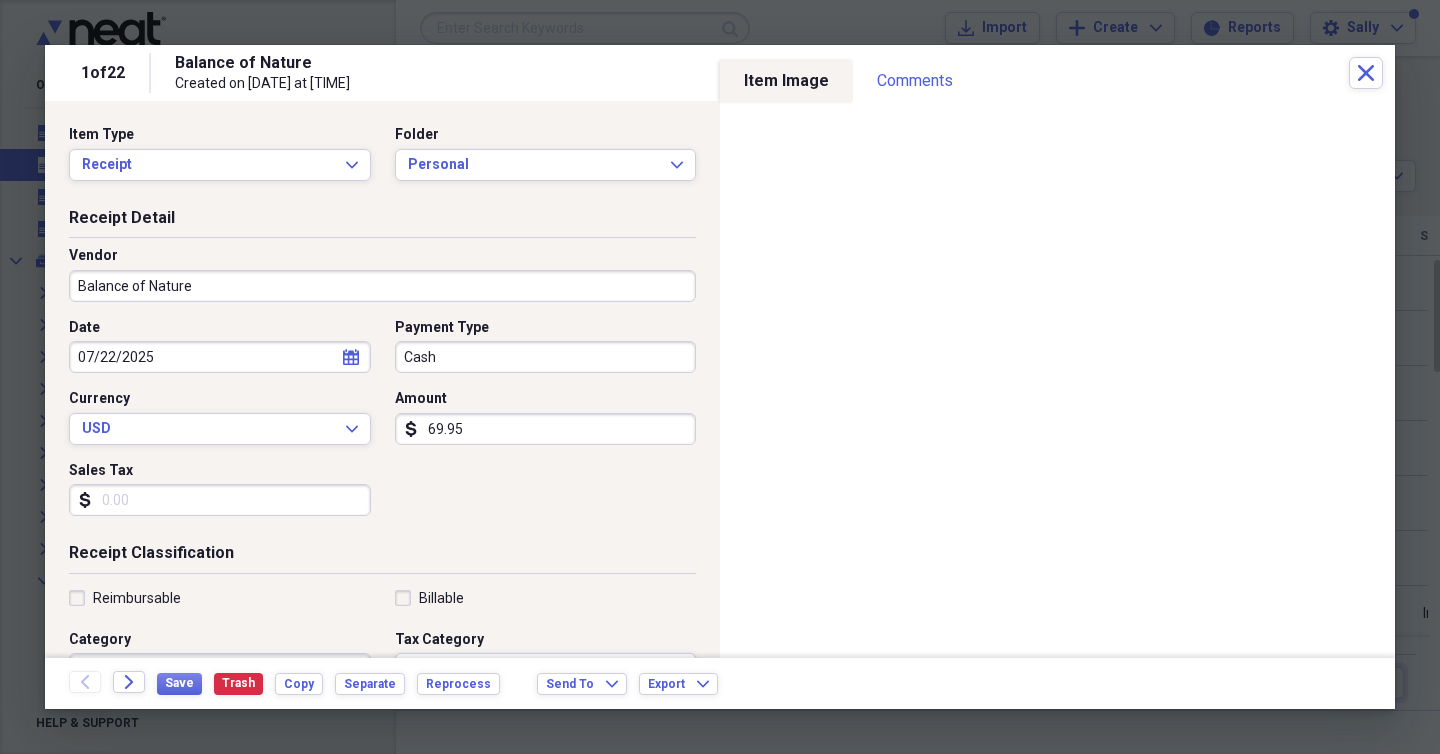 click on "Receipt Detail Vendor Balance of Nature Date [DATE] calendar Calendar Payment Type Cash Currency USD Expand Amount dollar-sign 69.95 Sales Tax dollar-sign" at bounding box center [382, 375] 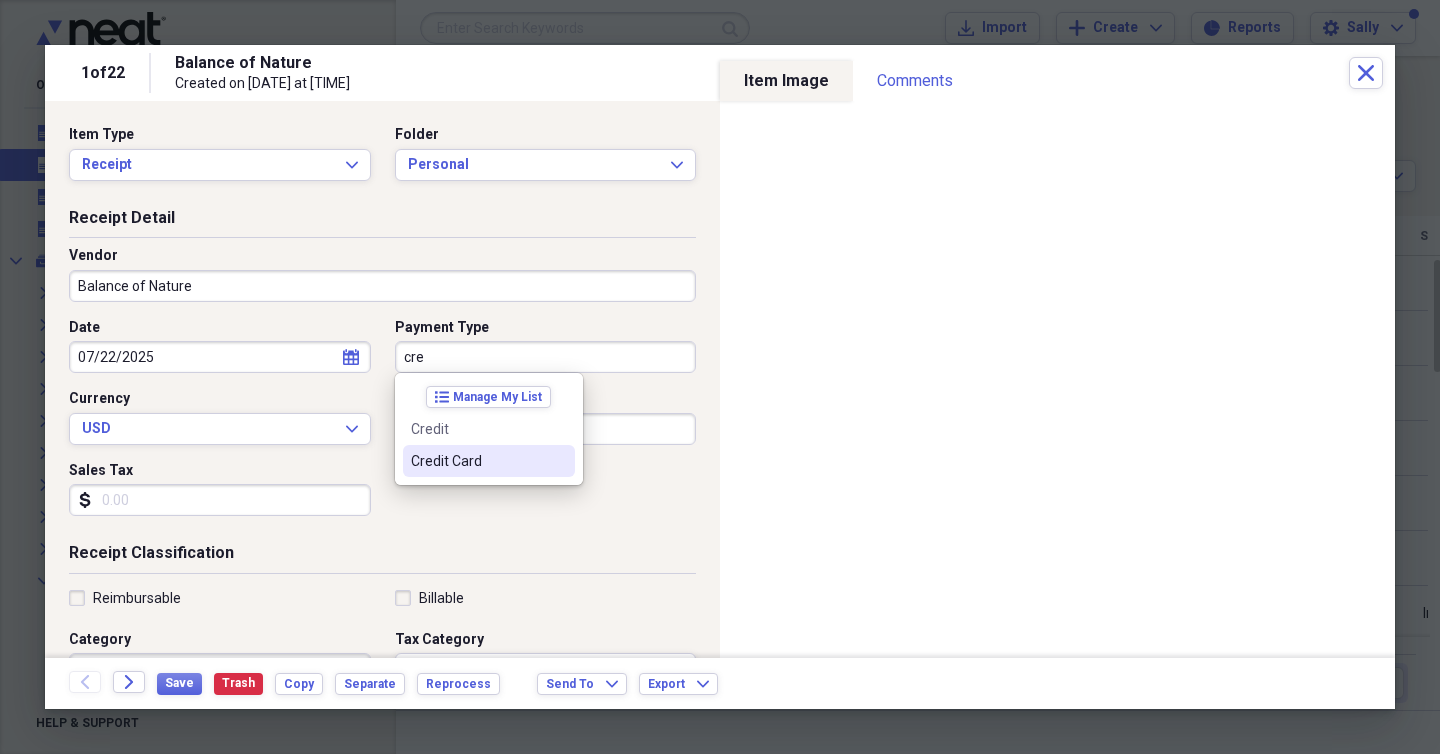 click on "Credit Card" at bounding box center [477, 461] 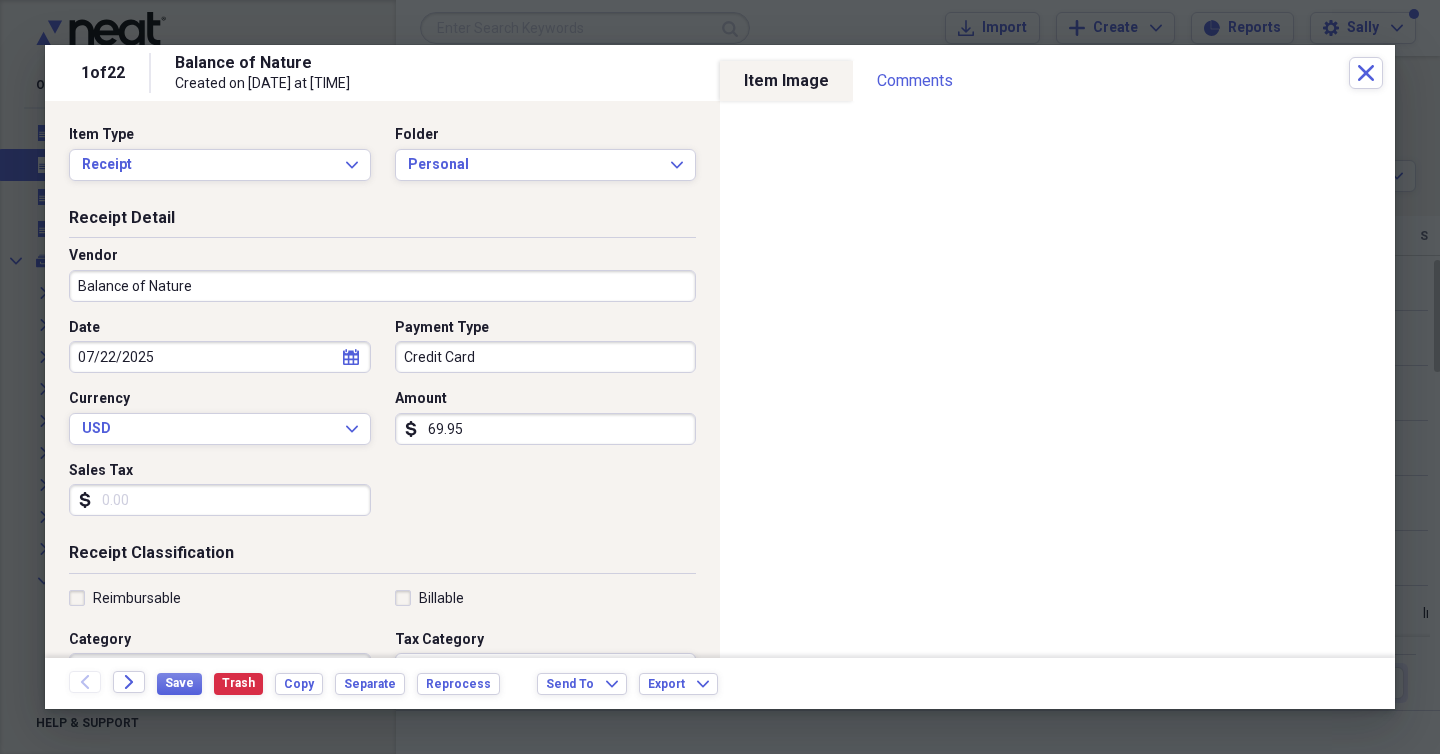 click on "Receipt Detail Vendor Balance of Nature Date [DATE] calendar Calendar Payment Type Credit Card Currency USD Expand Amount dollar-sign 69.95 Sales Tax dollar-sign" at bounding box center [382, 375] 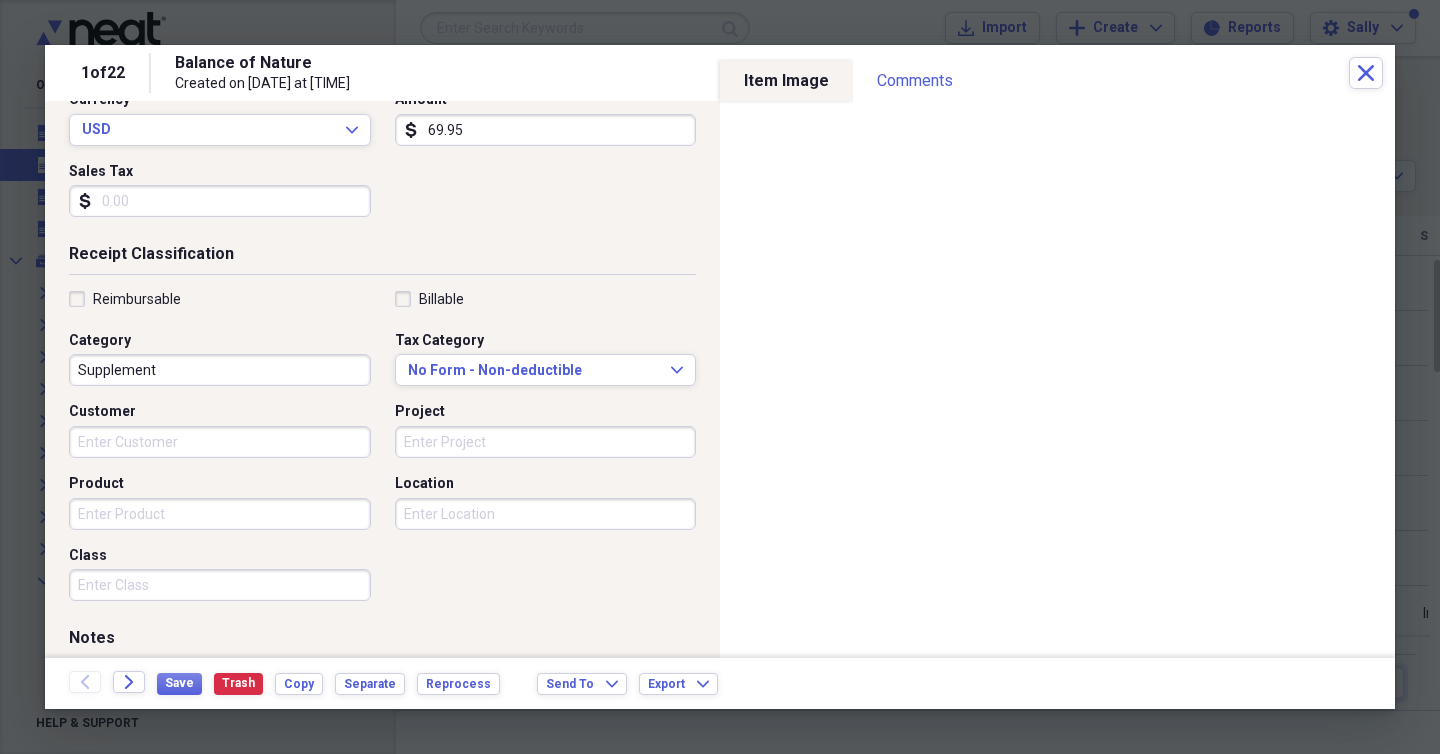 scroll, scrollTop: 303, scrollLeft: 0, axis: vertical 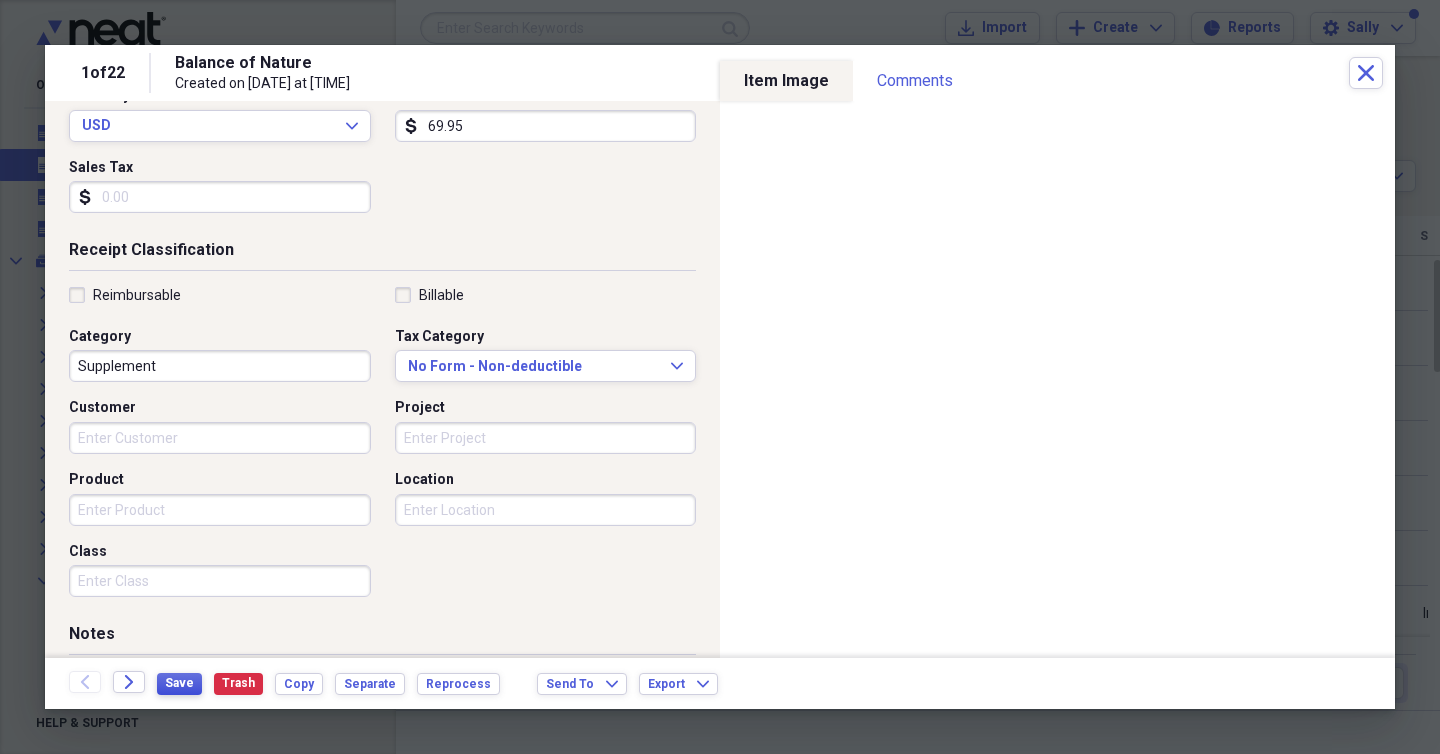 click on "Save" at bounding box center (179, 683) 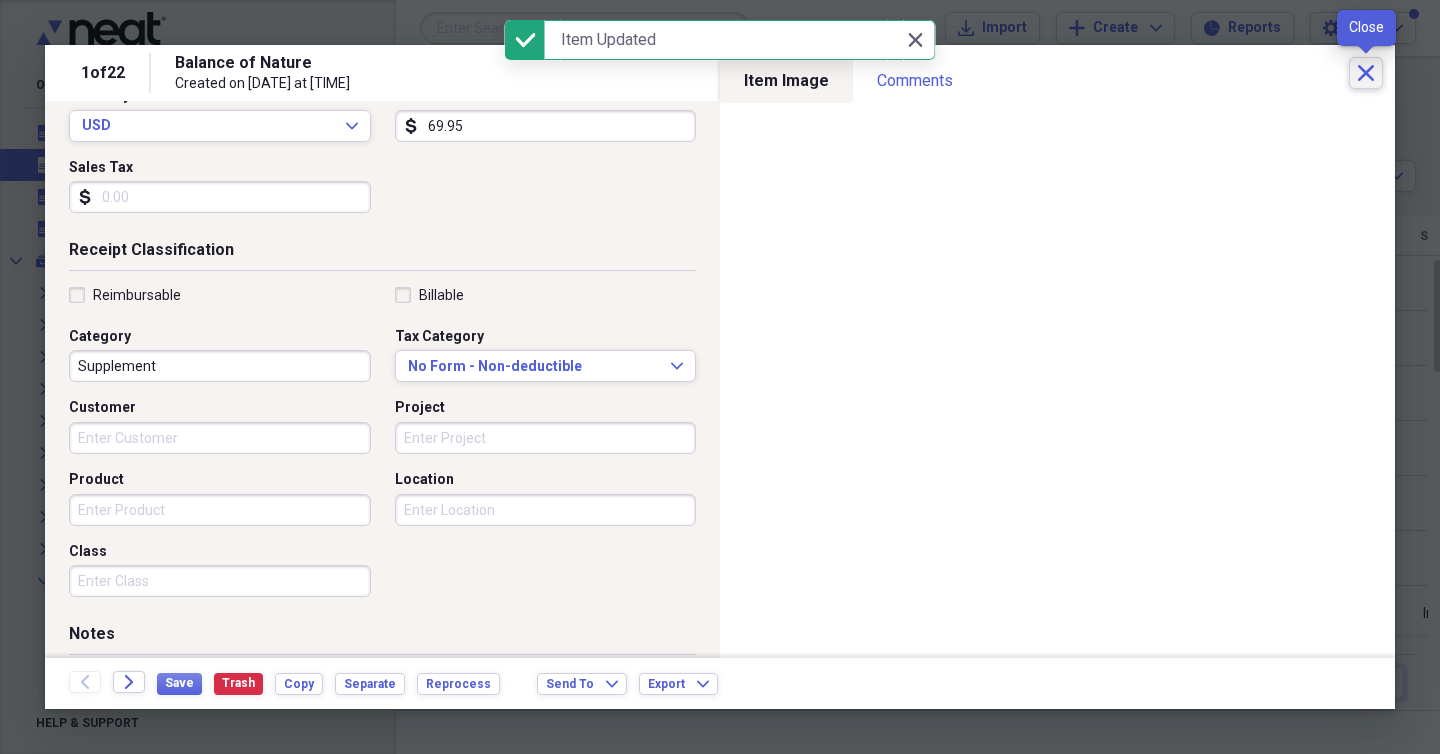 click 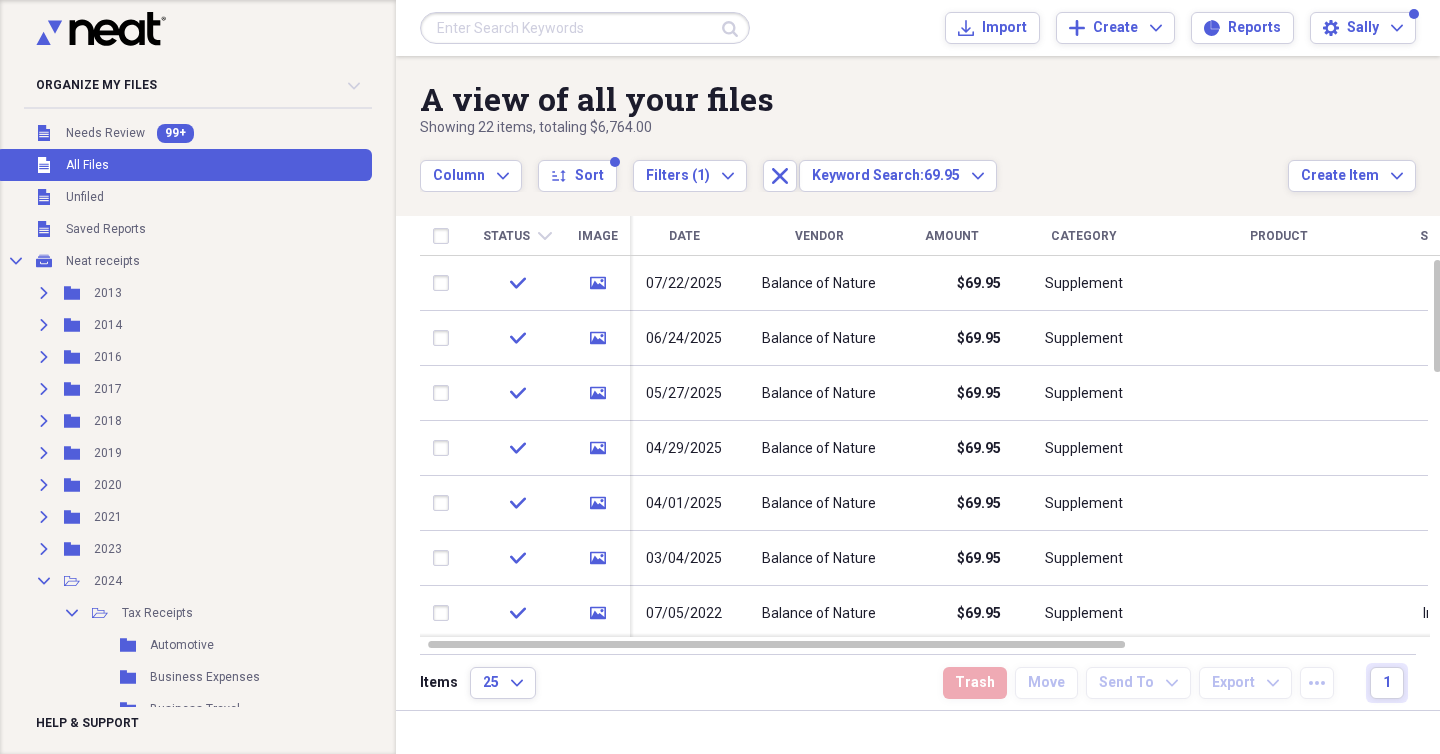 click at bounding box center [585, 28] 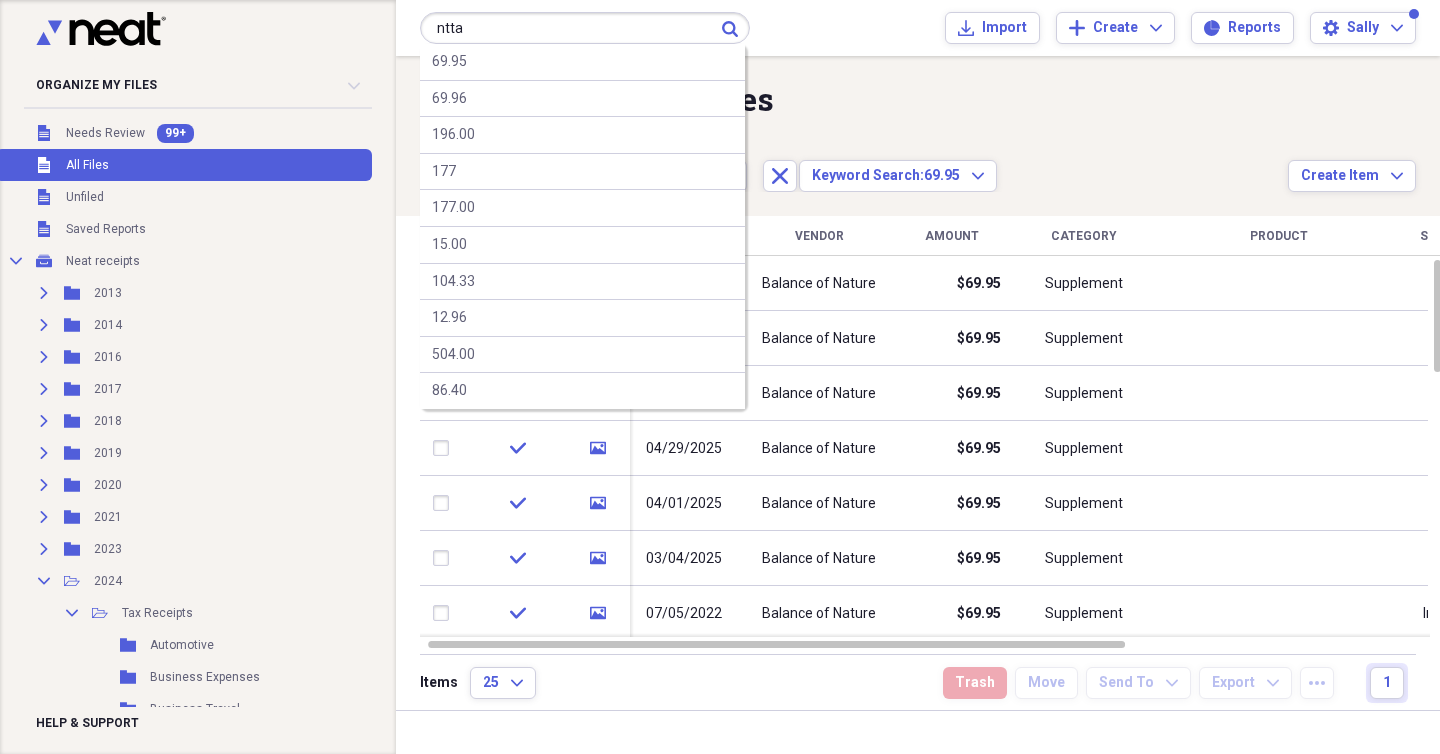 type on "ntta" 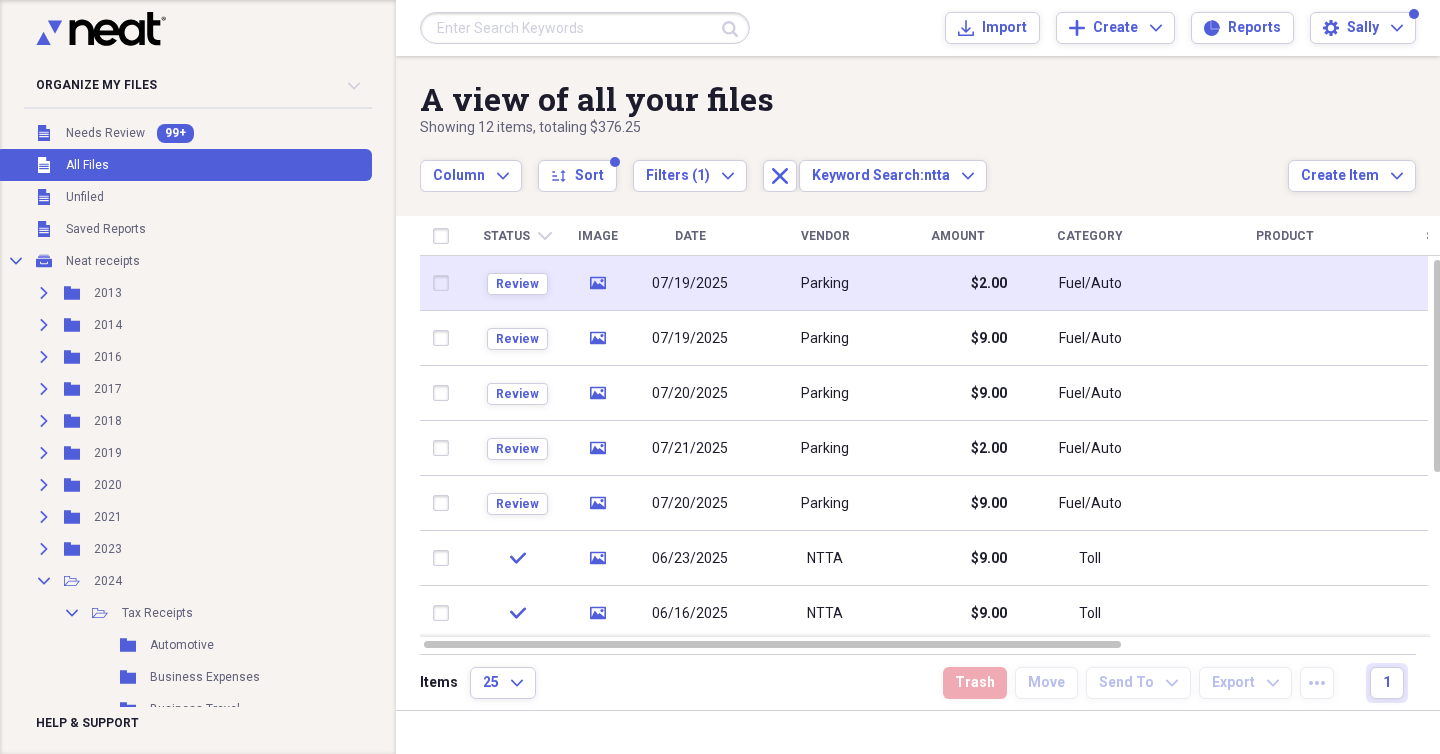click on "media" 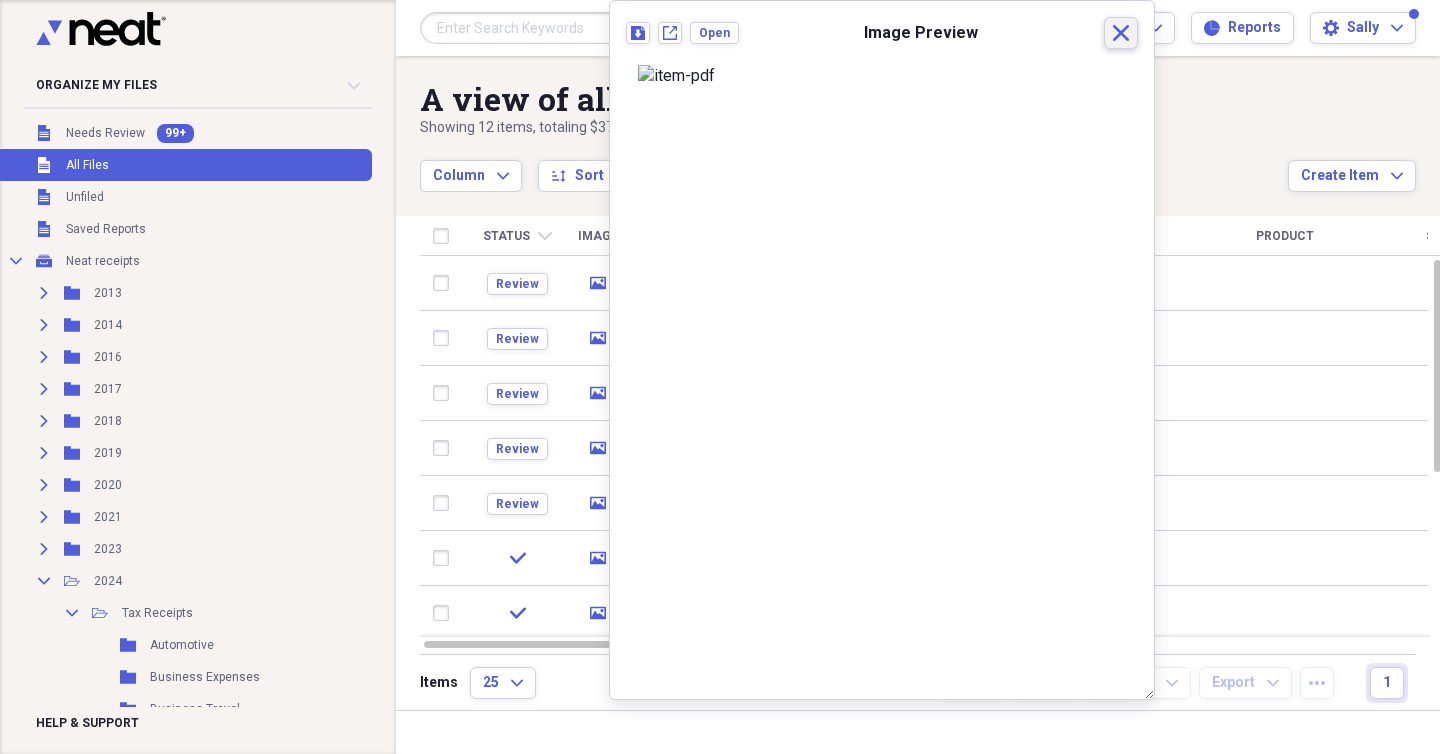 click 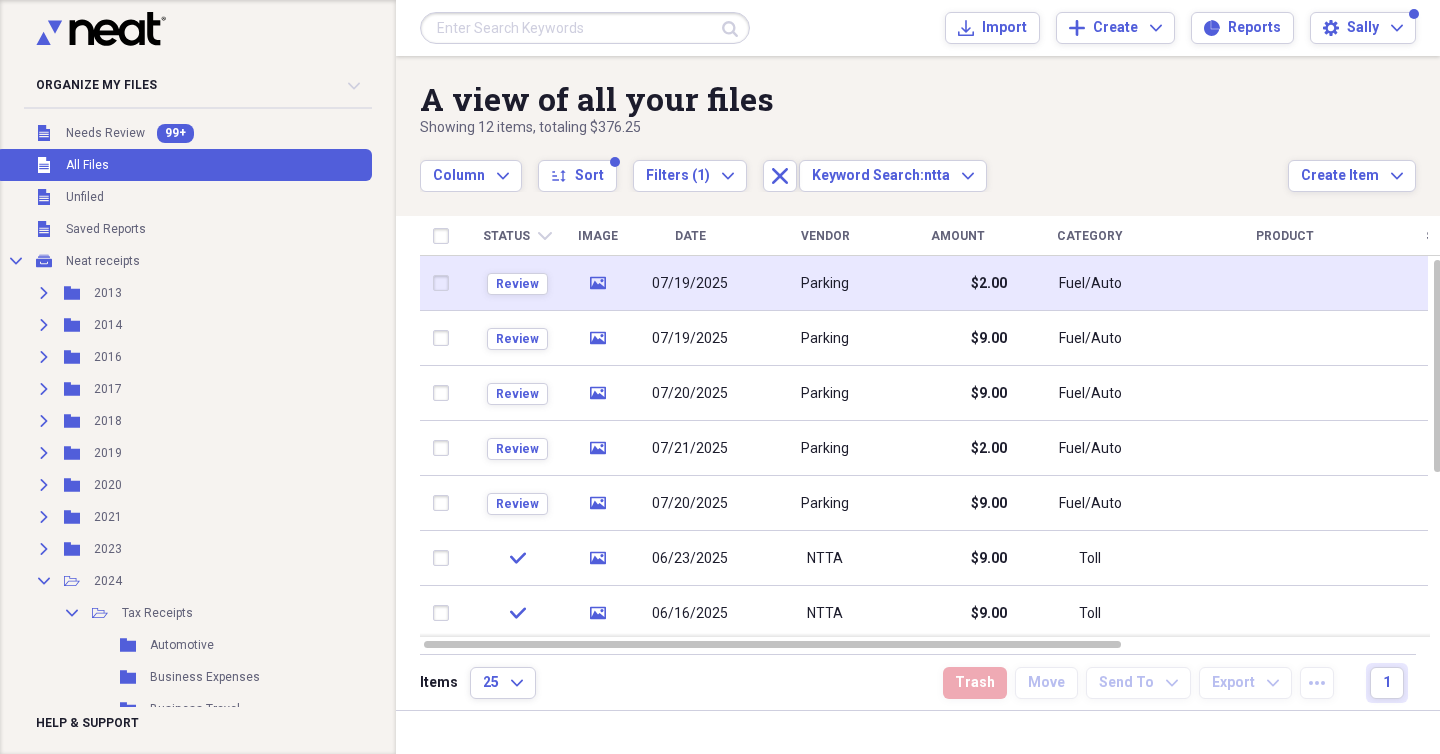 click on "Parking" at bounding box center [825, 283] 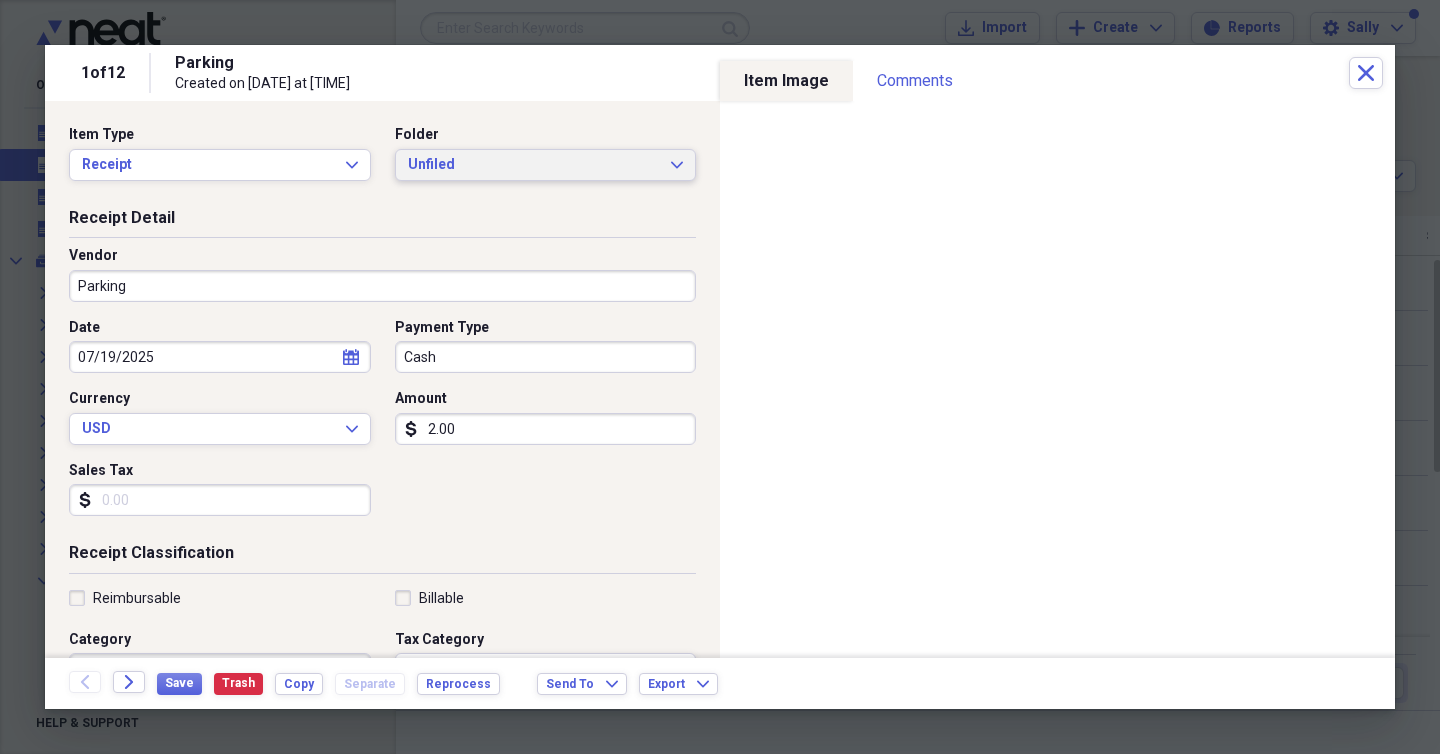 click on "Unfiled" at bounding box center [534, 165] 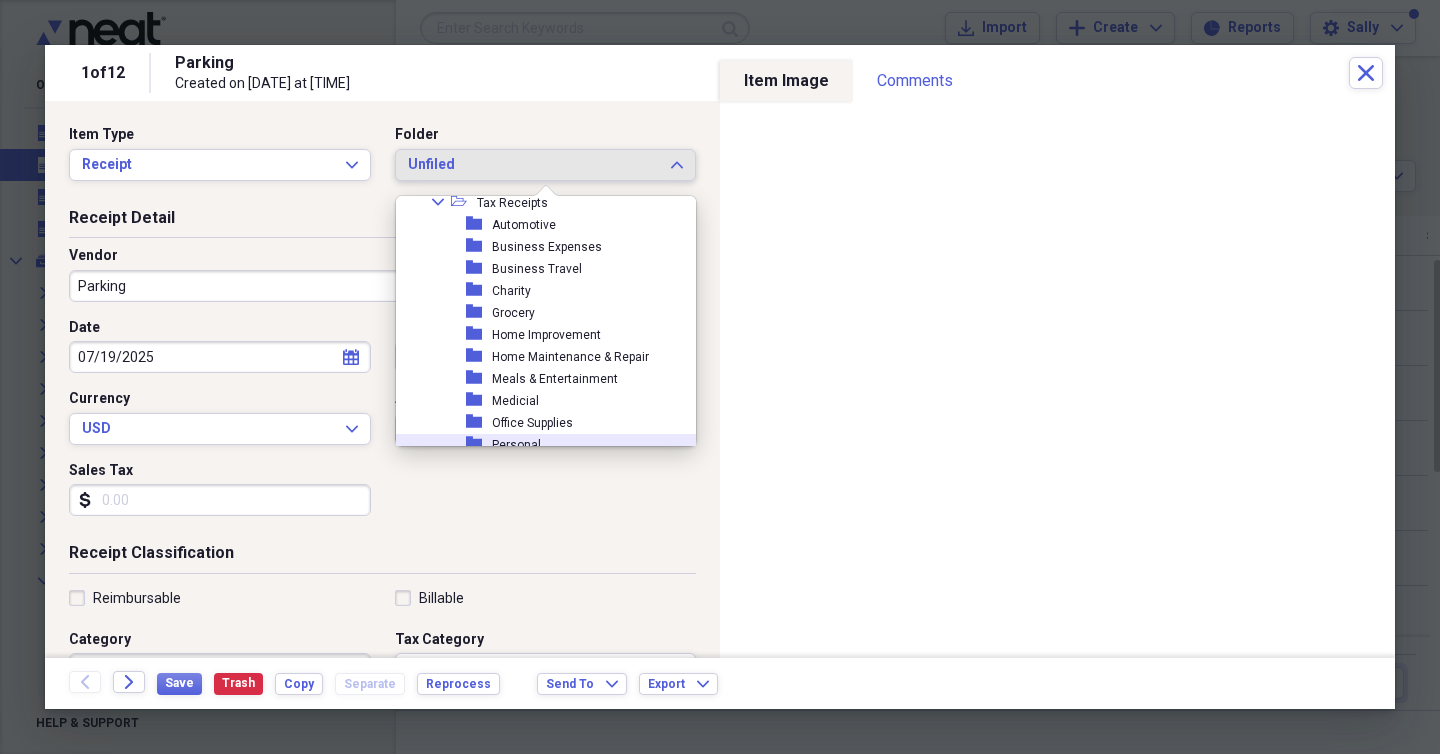 scroll, scrollTop: 550, scrollLeft: 0, axis: vertical 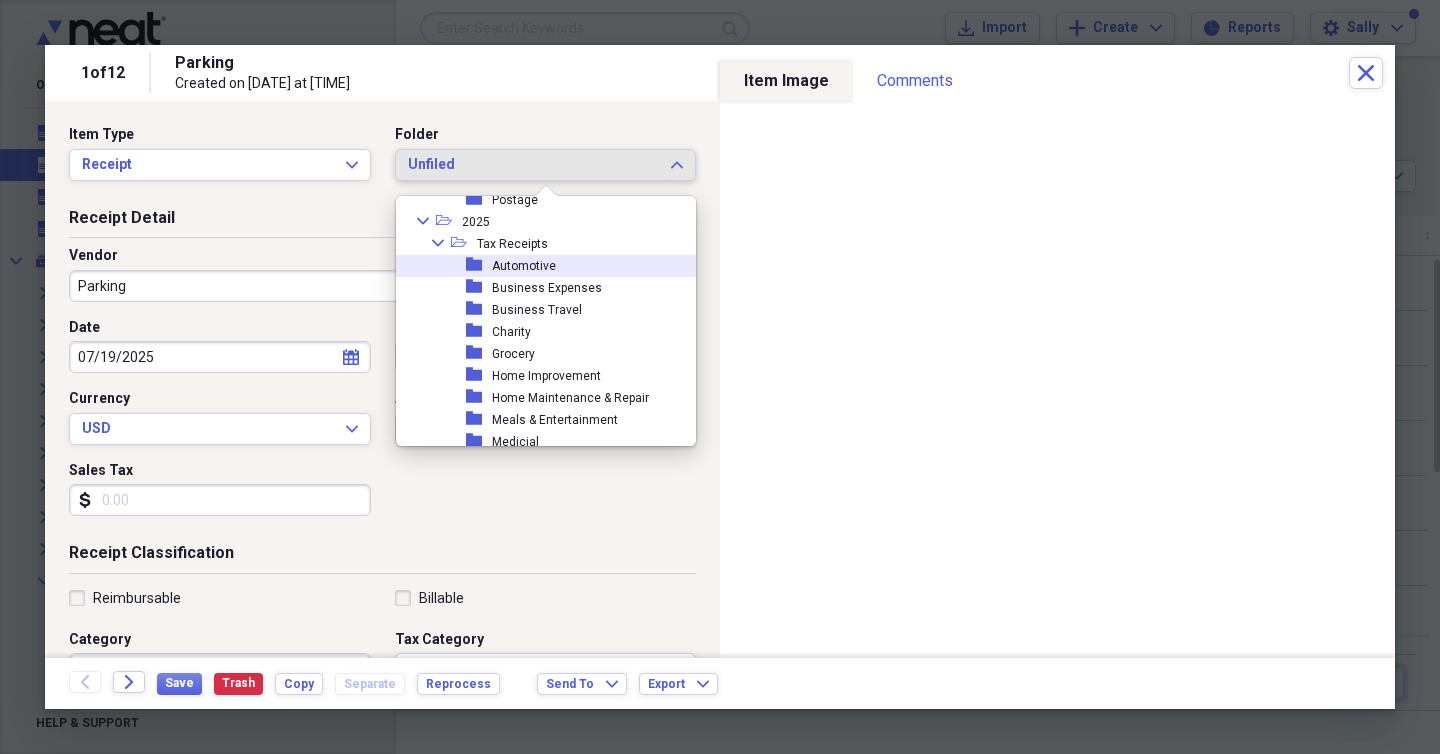 click on "Automotive" at bounding box center (524, 266) 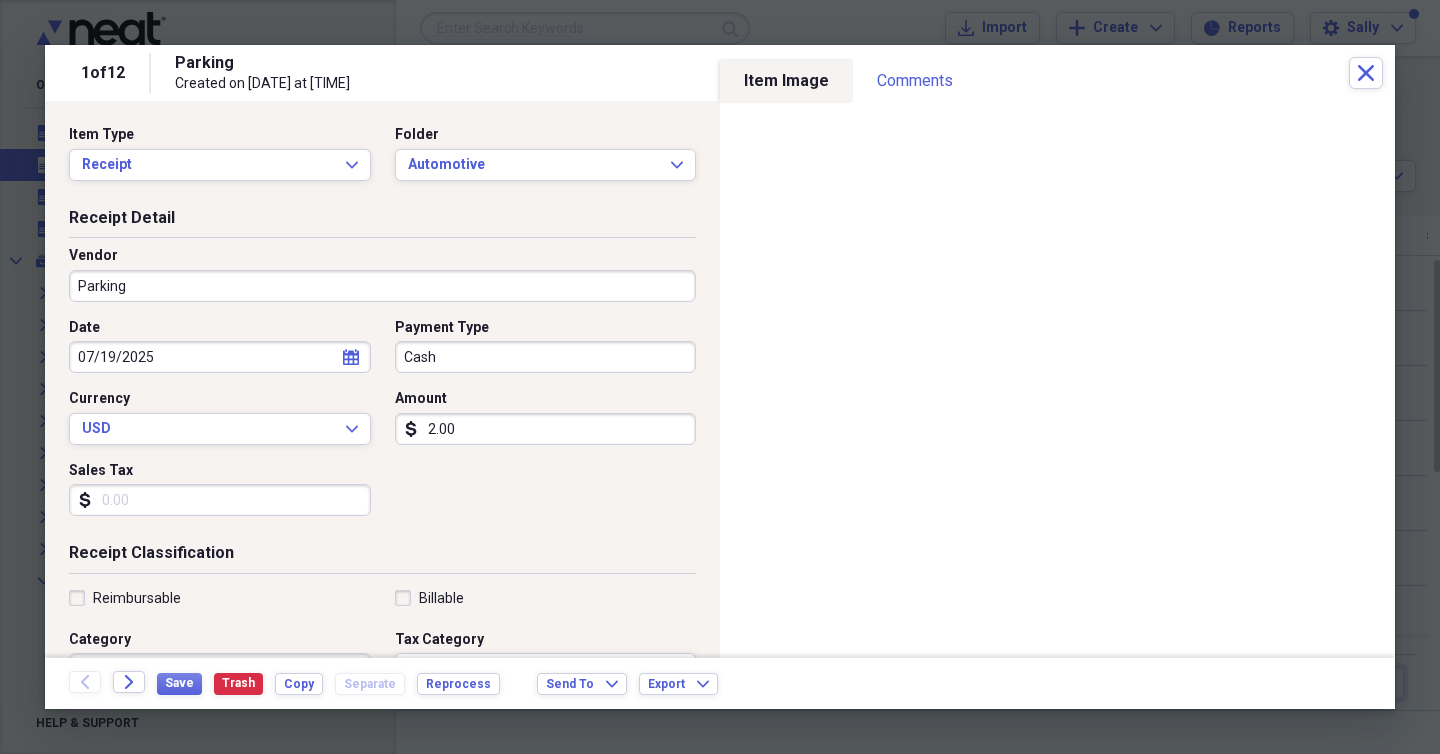 click on "Parking" at bounding box center [382, 286] 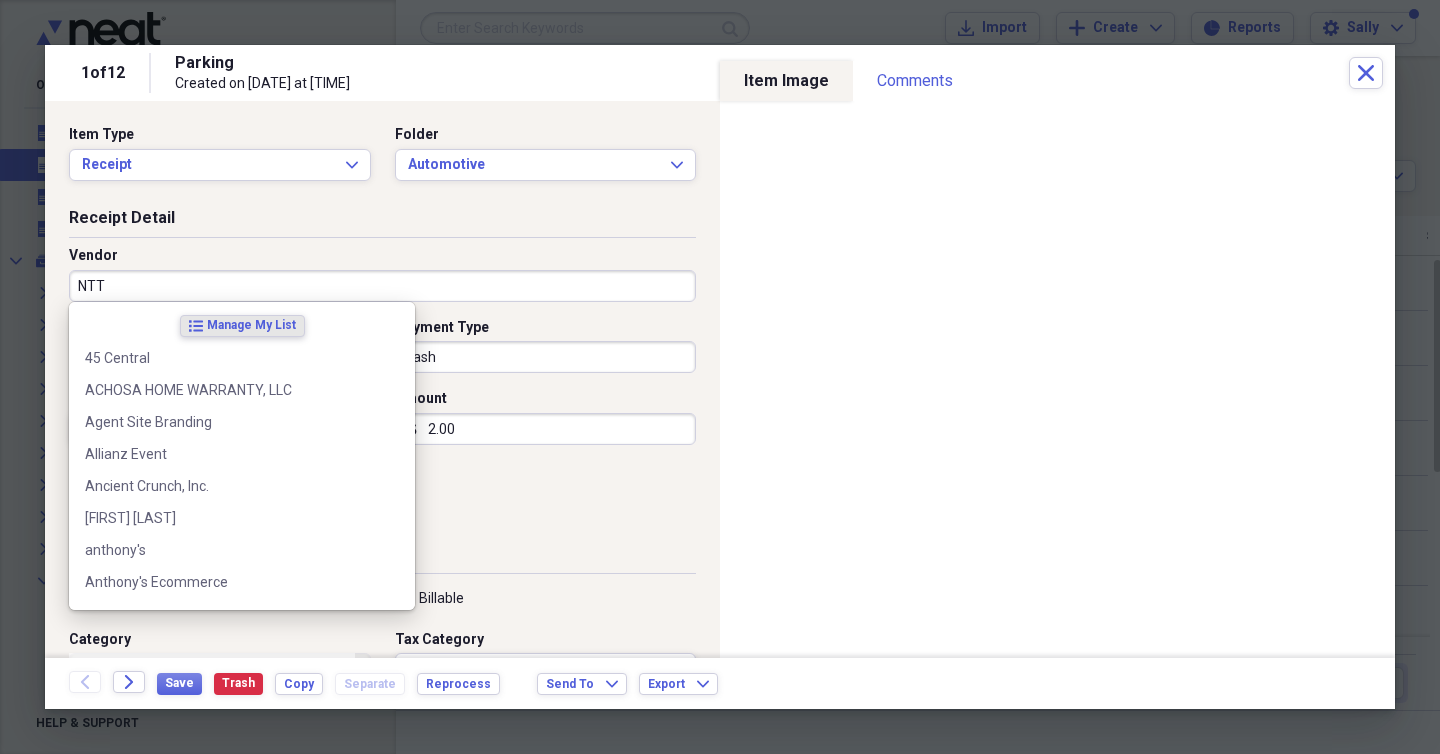 type on "NTTA" 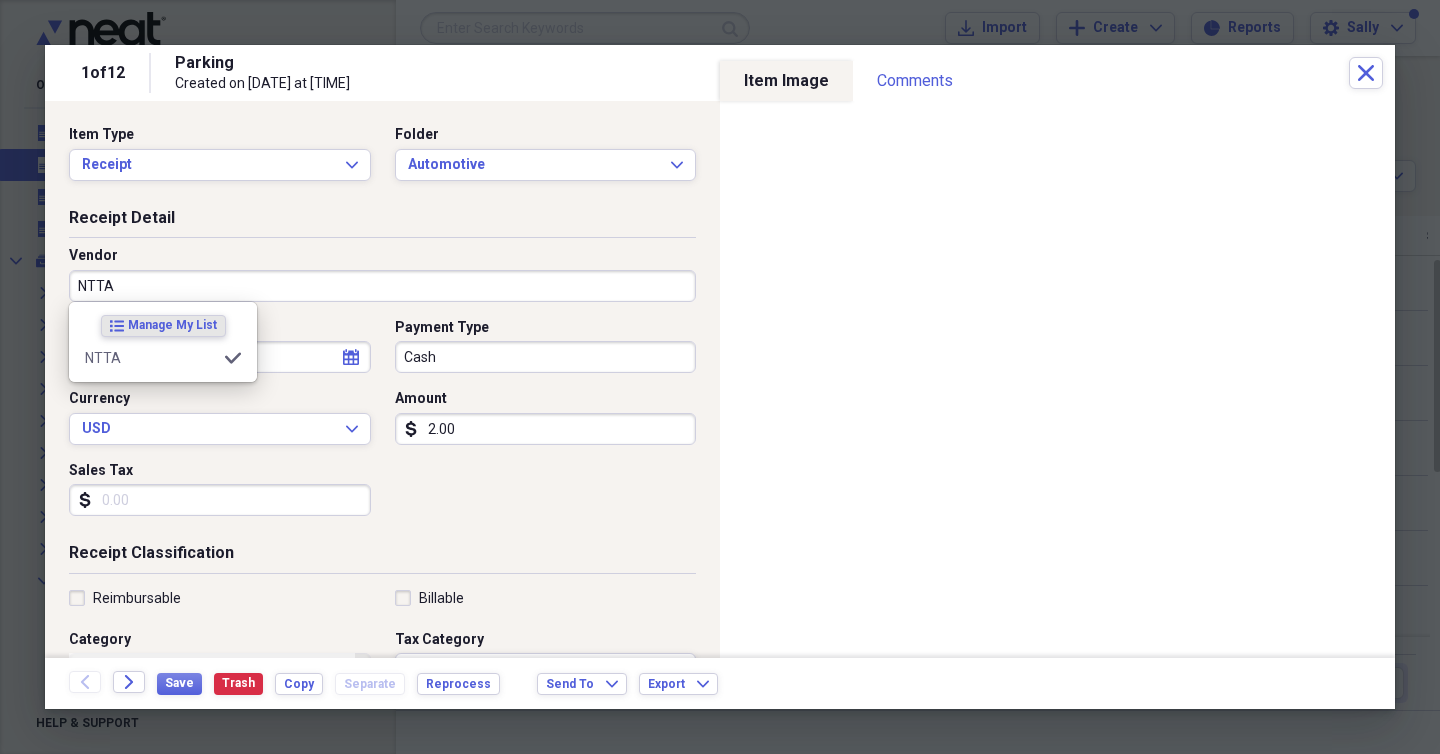 type on "Toll" 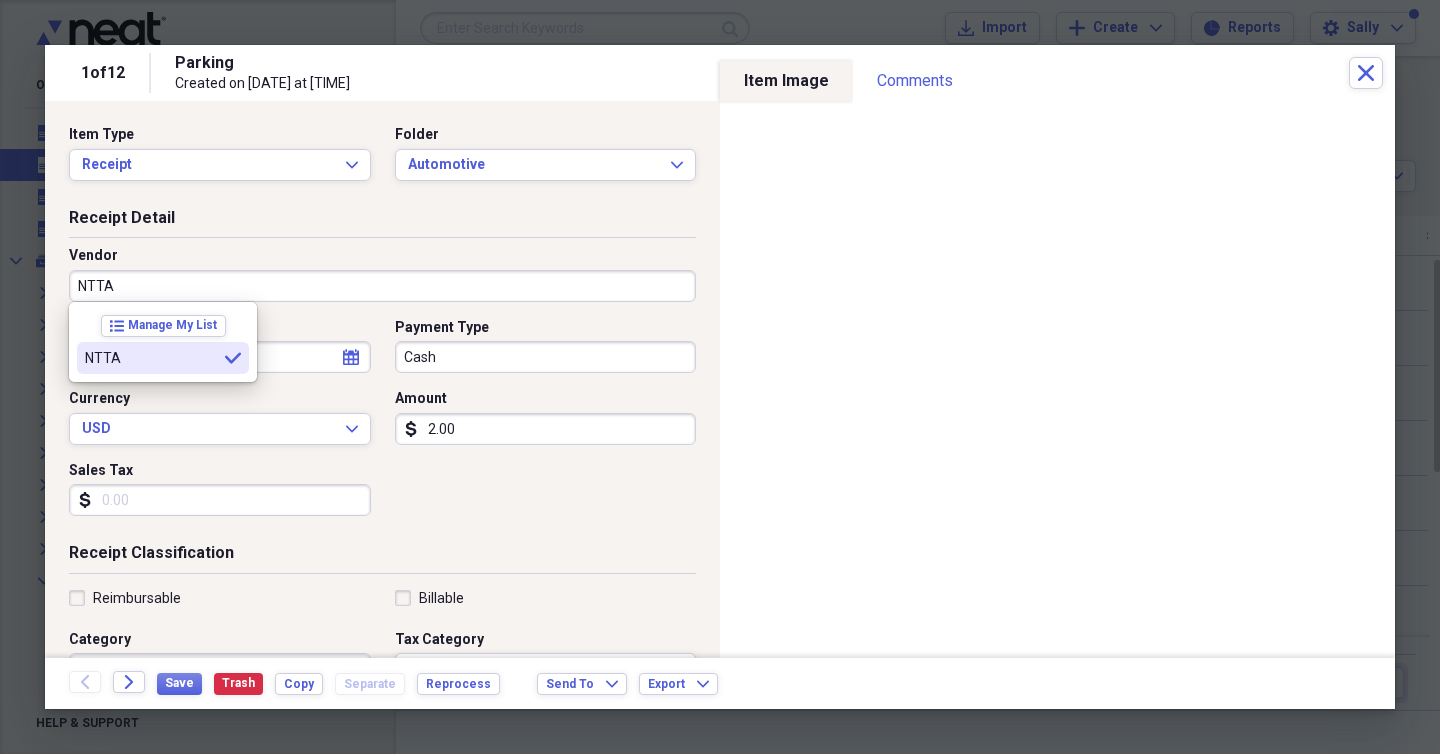 type on "NTTA" 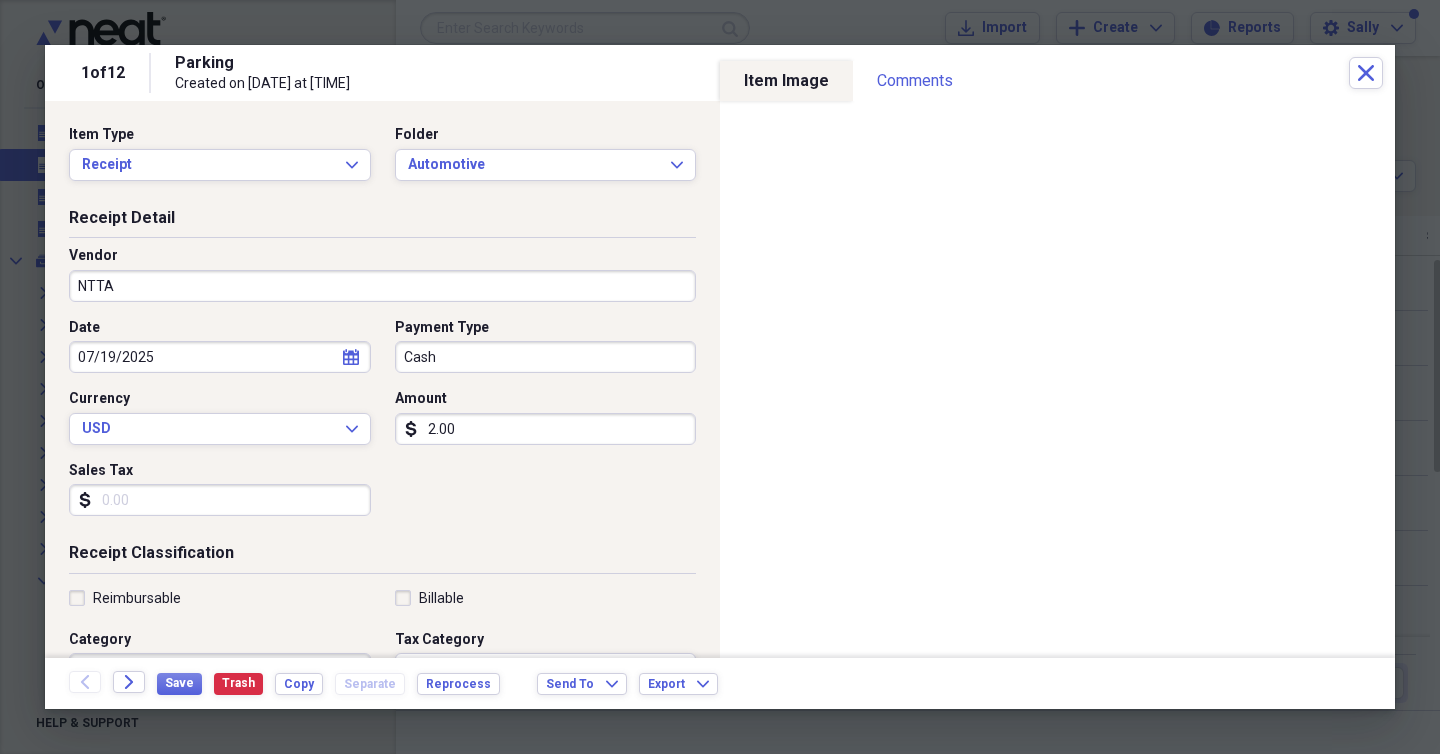 click on "Date [DATE] calendar Calendar Payment Type Cash Currency USD Expand Amount dollar-sign 2.00 Sales Tax dollar-sign" at bounding box center (382, 425) 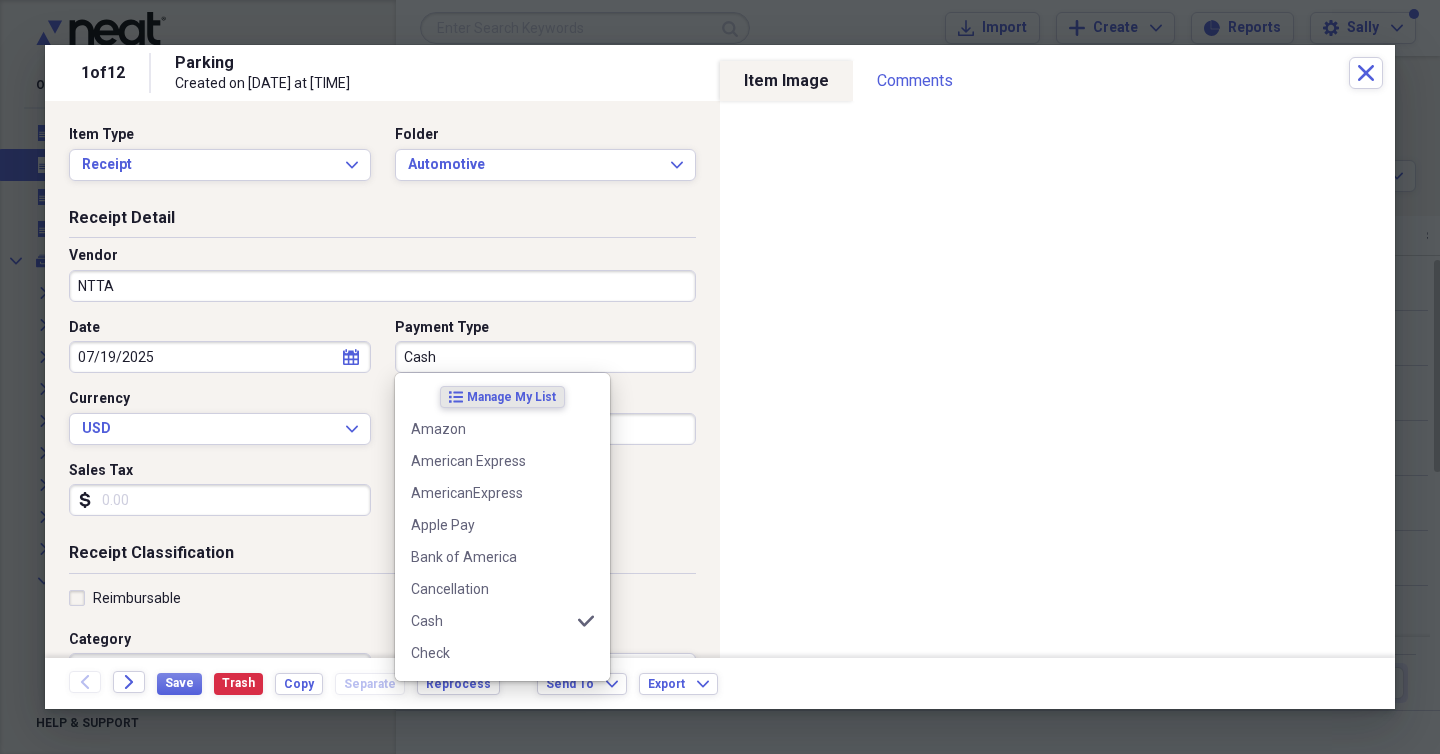 click on "Cash" at bounding box center [546, 357] 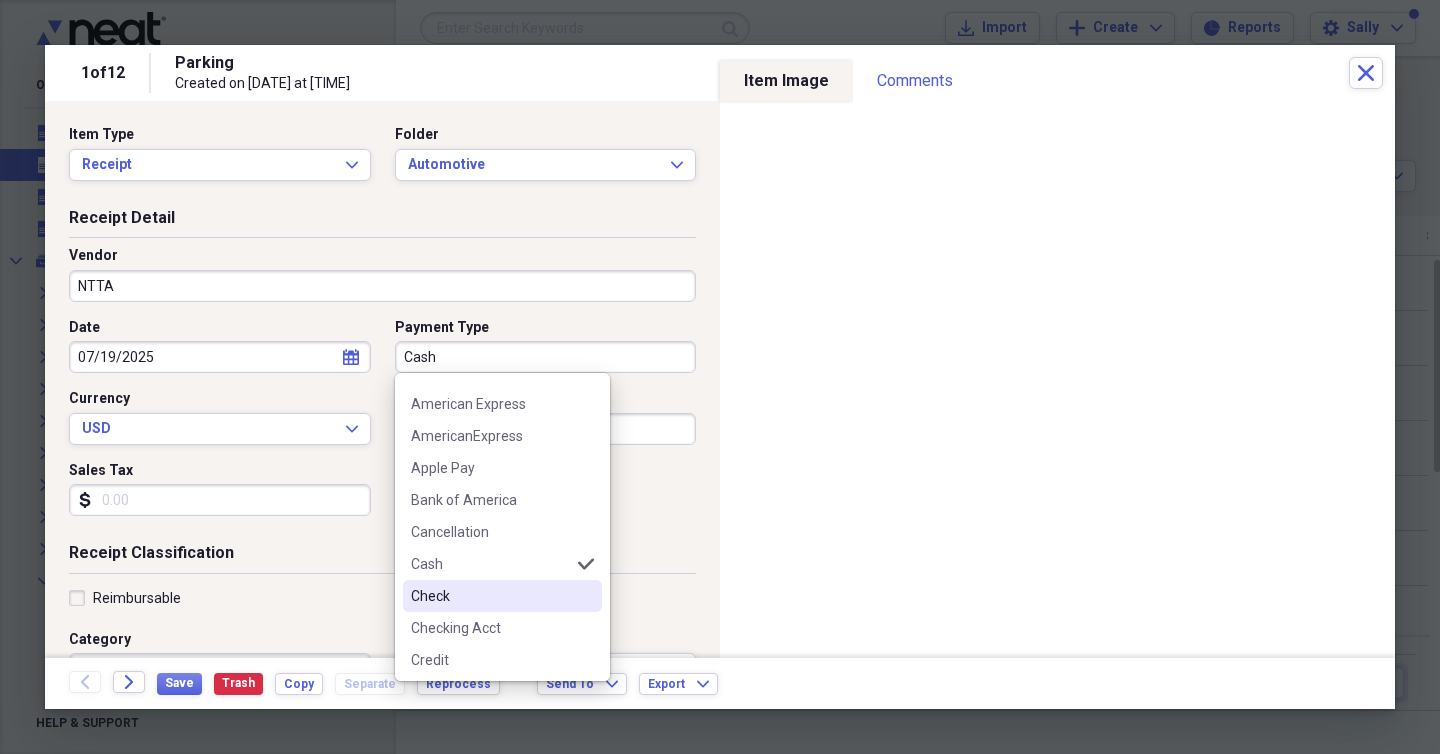 scroll, scrollTop: 140, scrollLeft: 0, axis: vertical 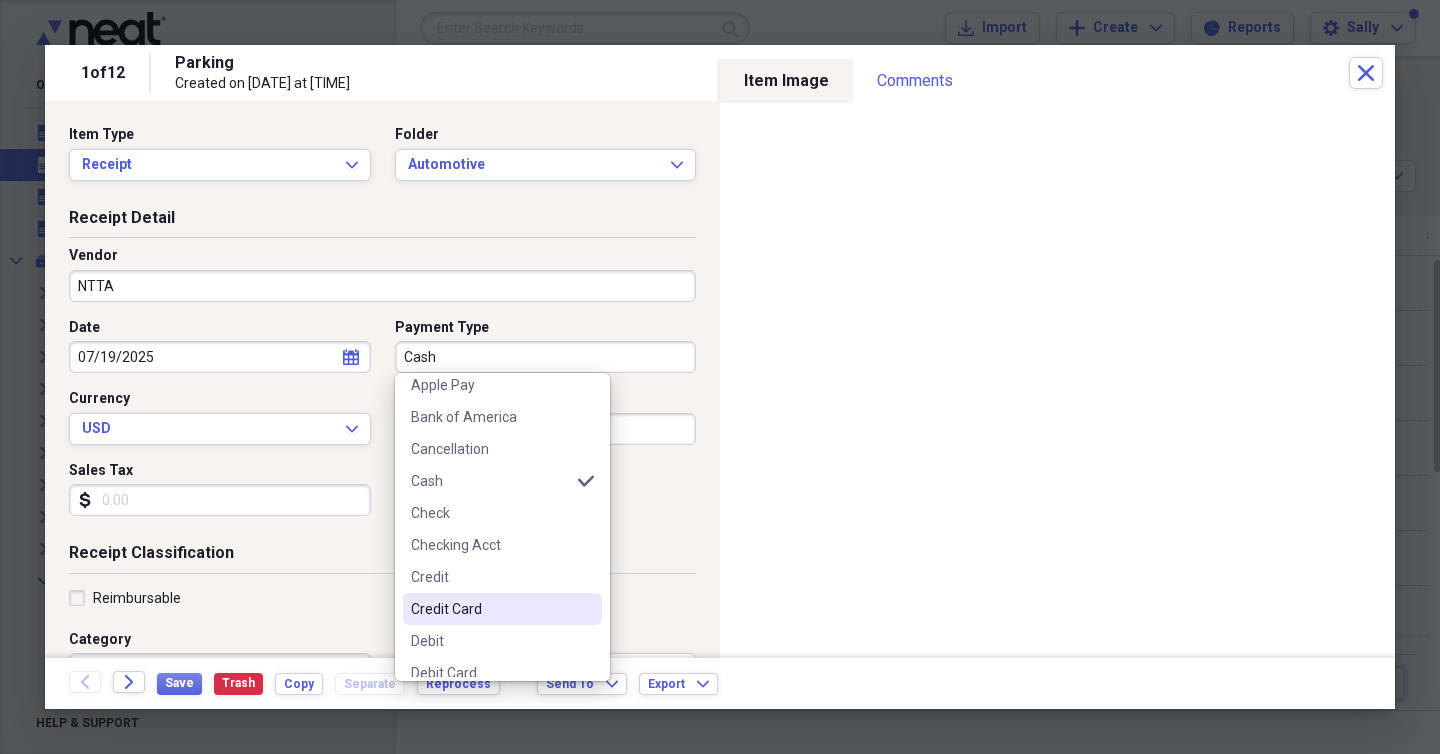 click on "Credit Card" at bounding box center (490, 609) 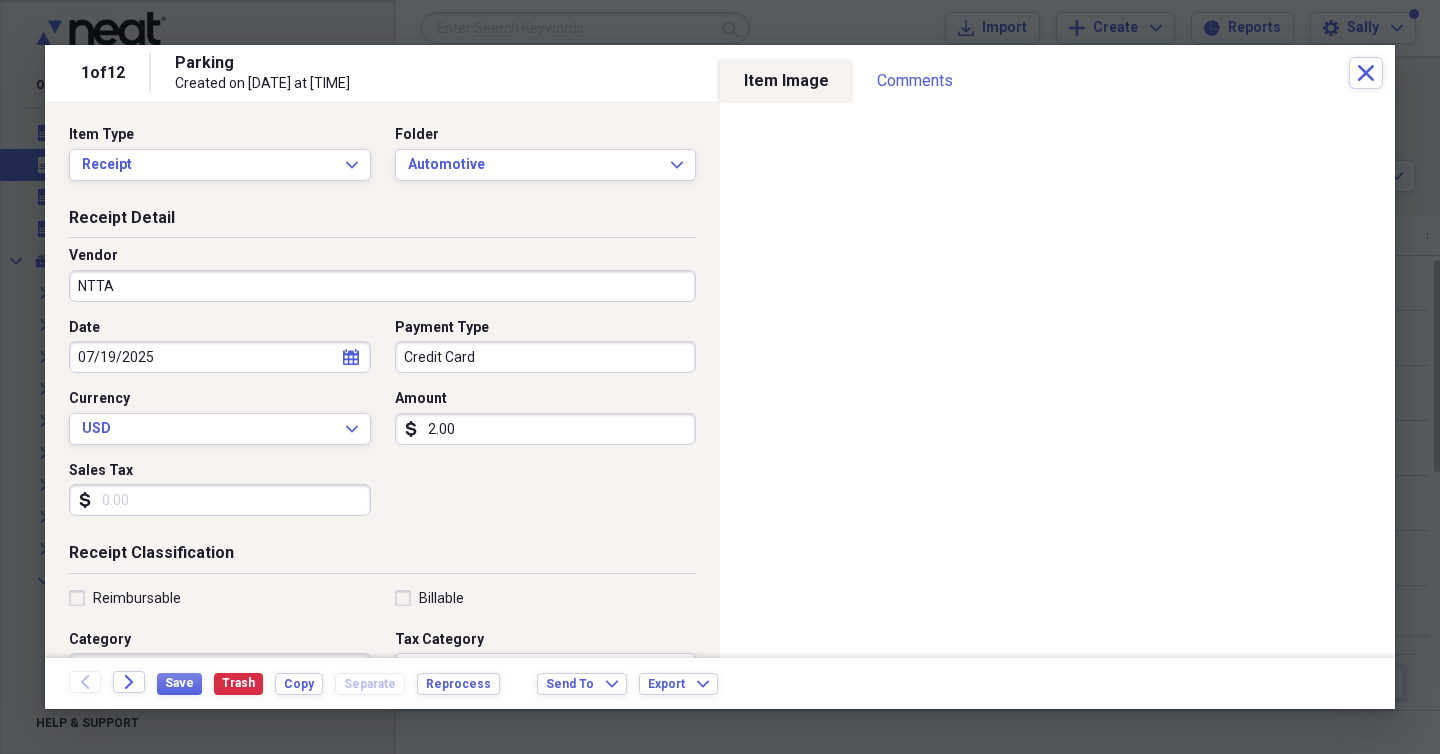 click on "Receipt Classification" at bounding box center [382, 557] 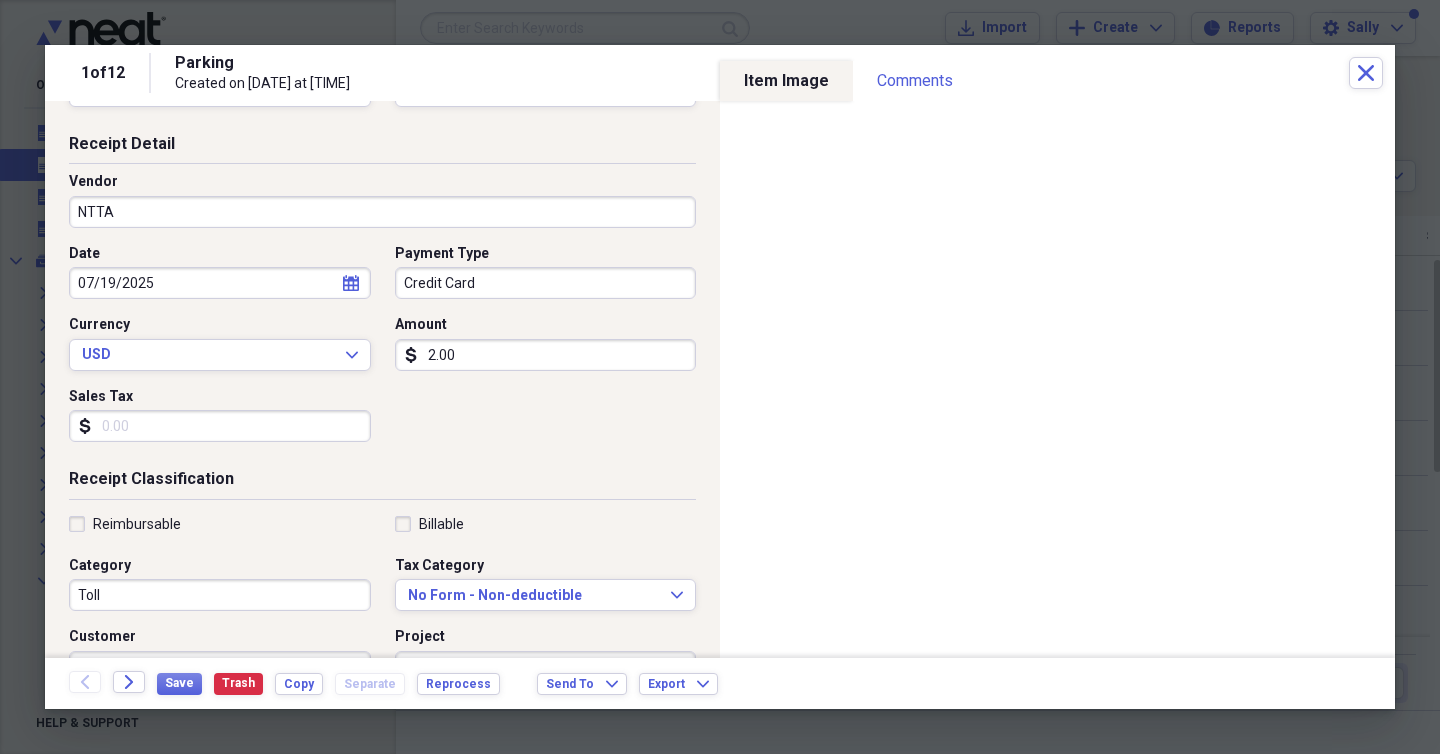 scroll, scrollTop: 166, scrollLeft: 0, axis: vertical 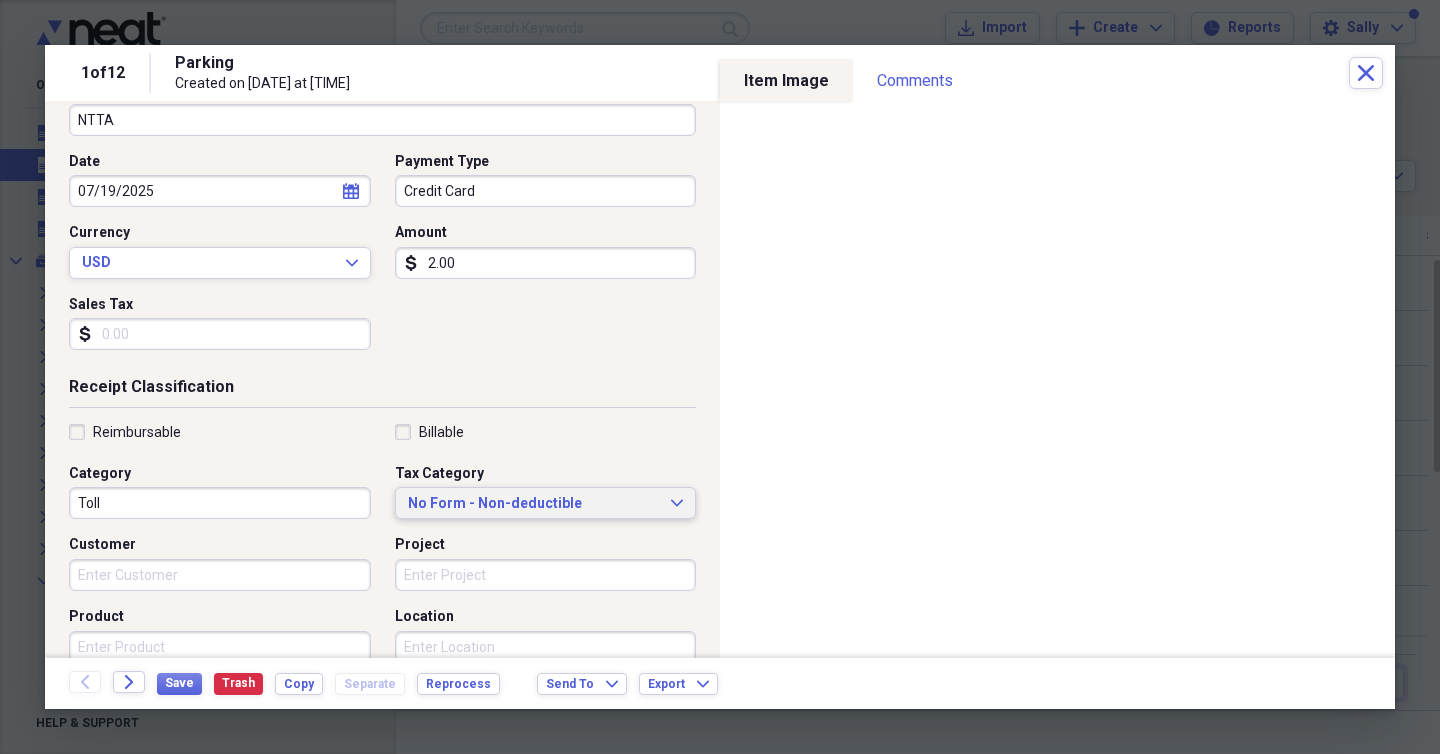 click on "No Form - Non-deductible" at bounding box center [534, 504] 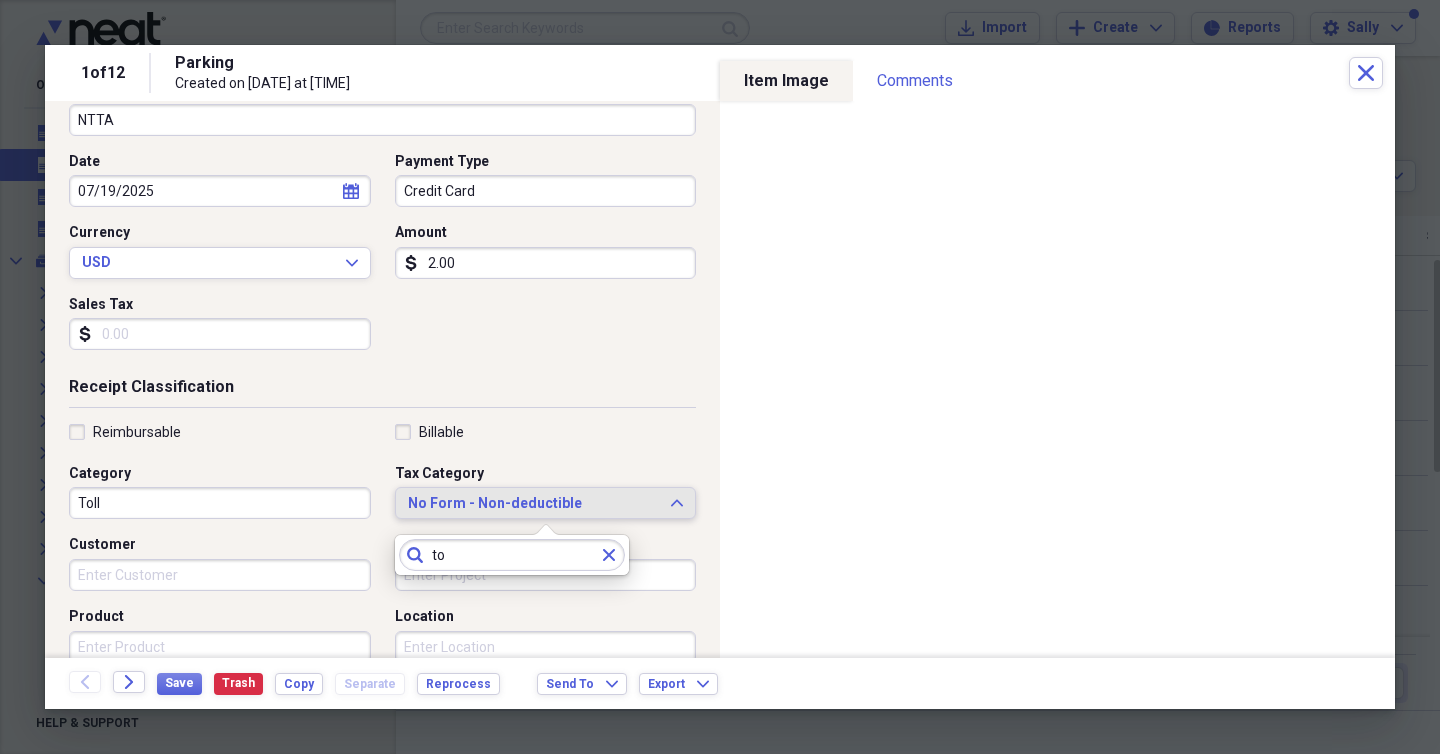 type on "t" 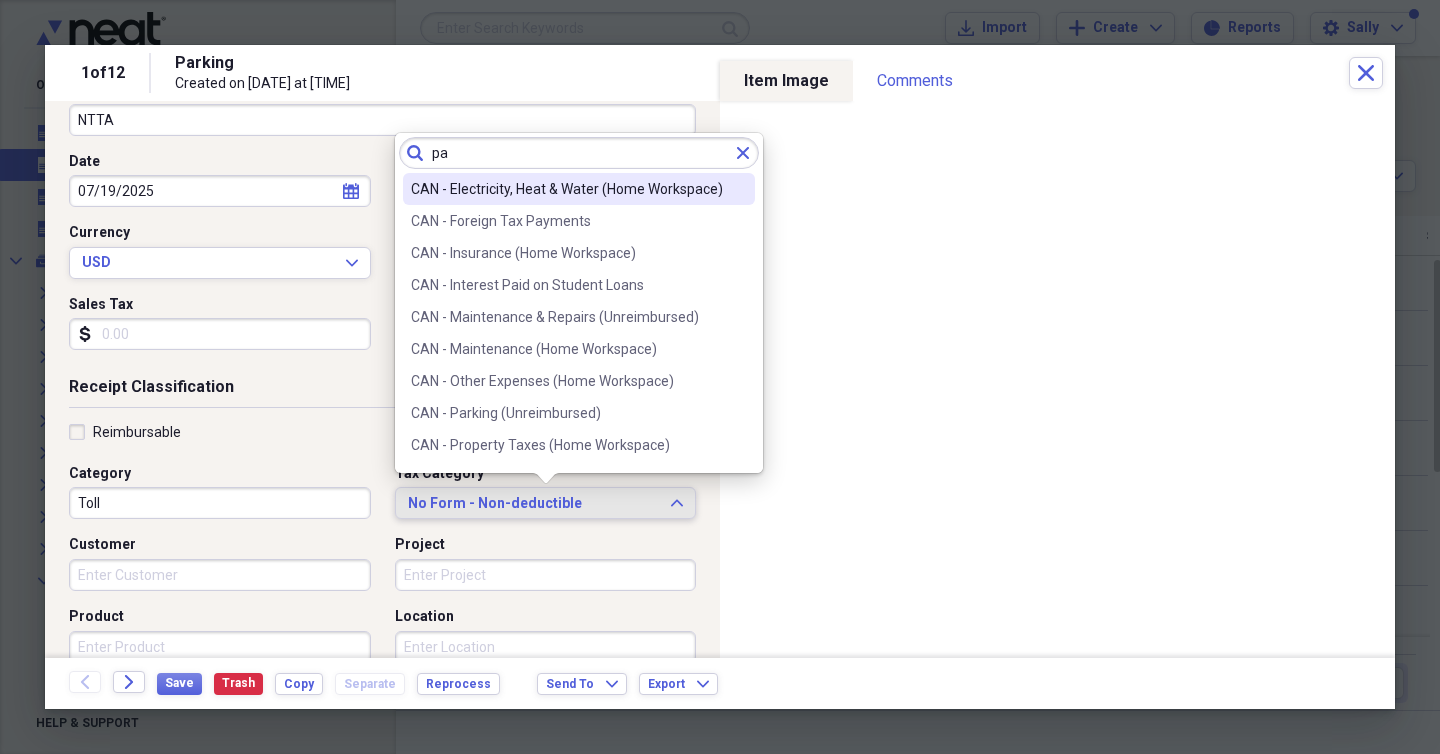 type on "p" 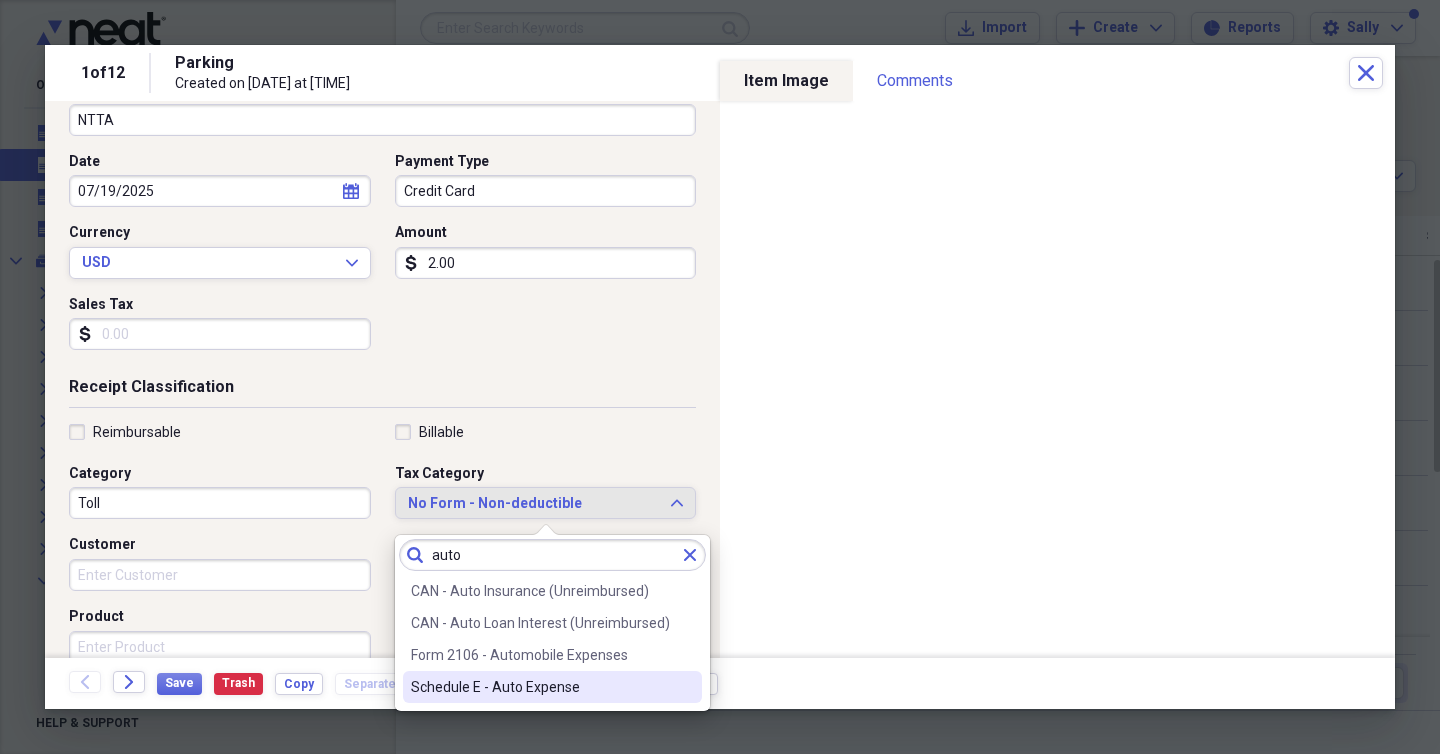 type on "auto" 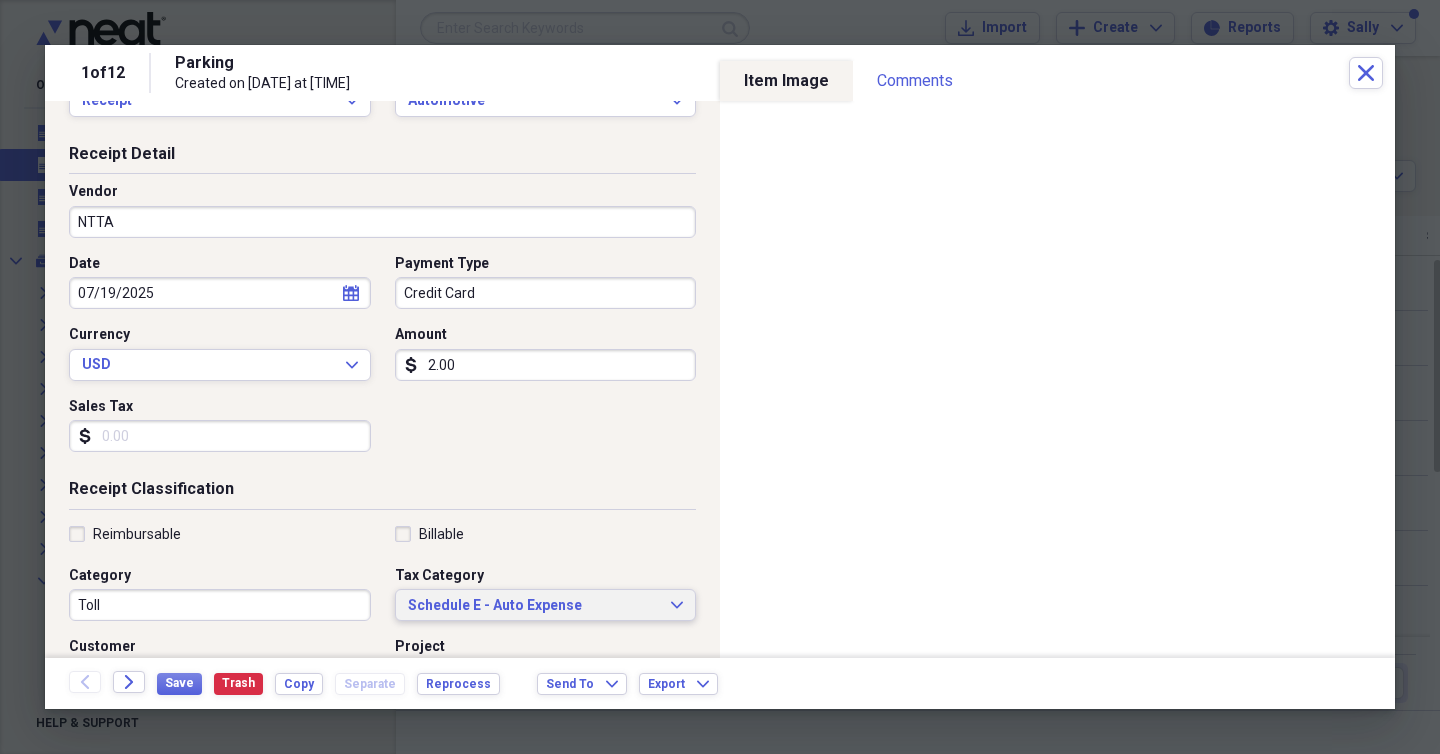 scroll, scrollTop: 0, scrollLeft: 0, axis: both 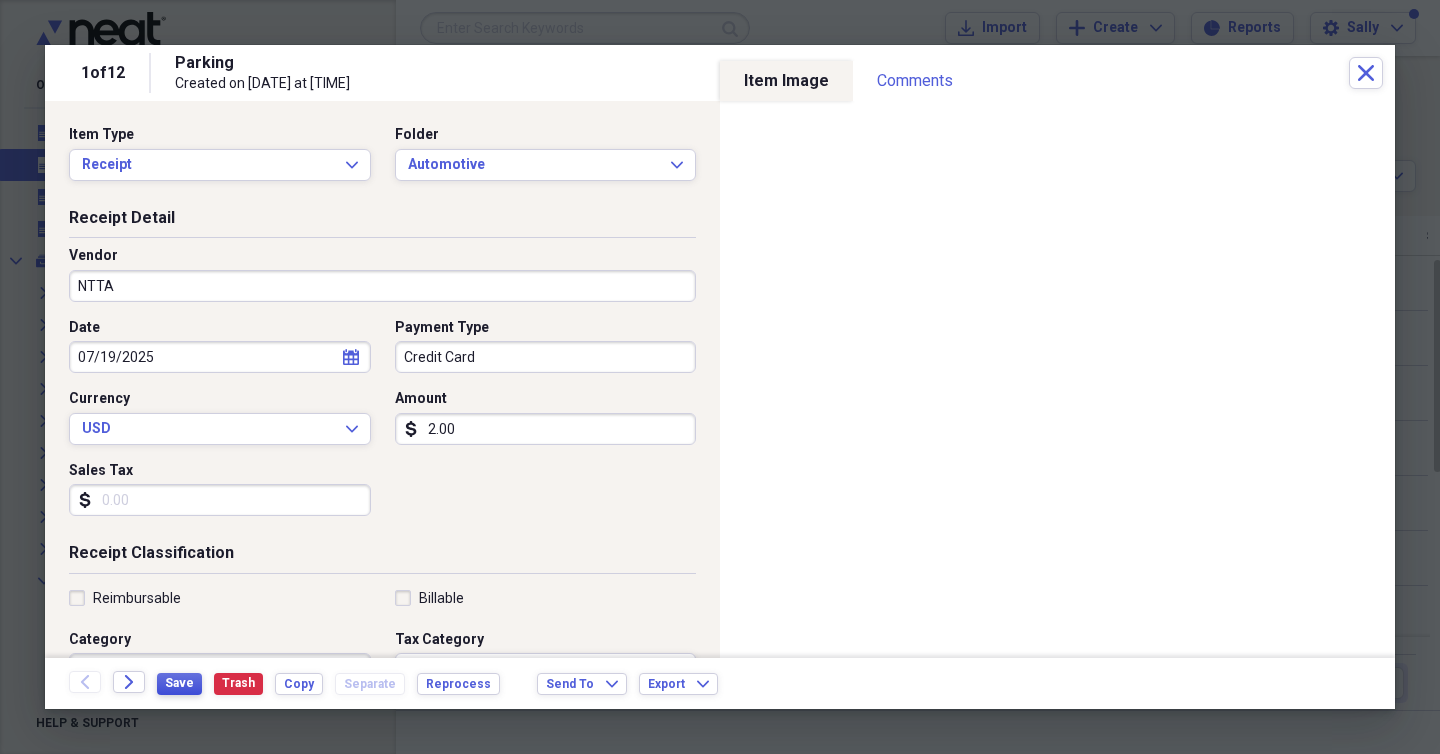 click on "Save" at bounding box center (179, 683) 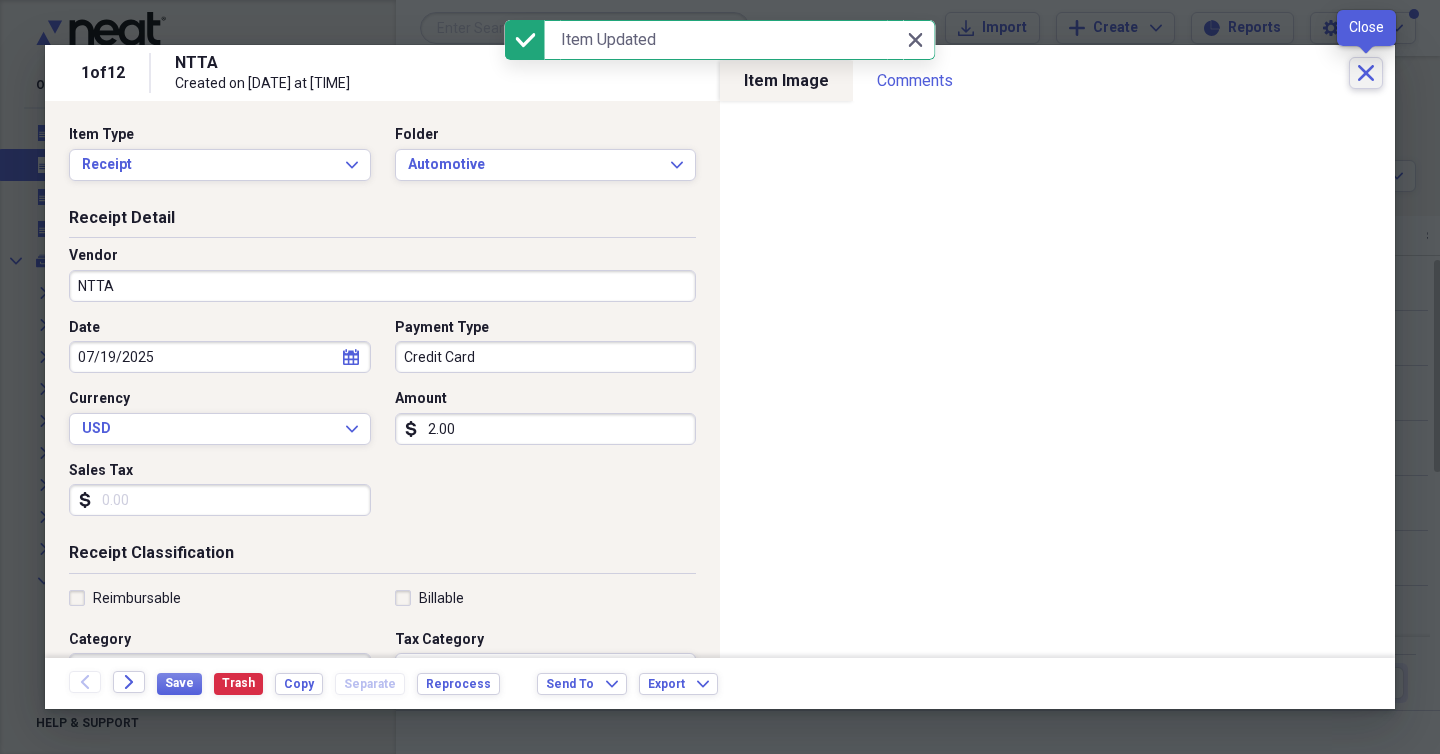 click on "Close" 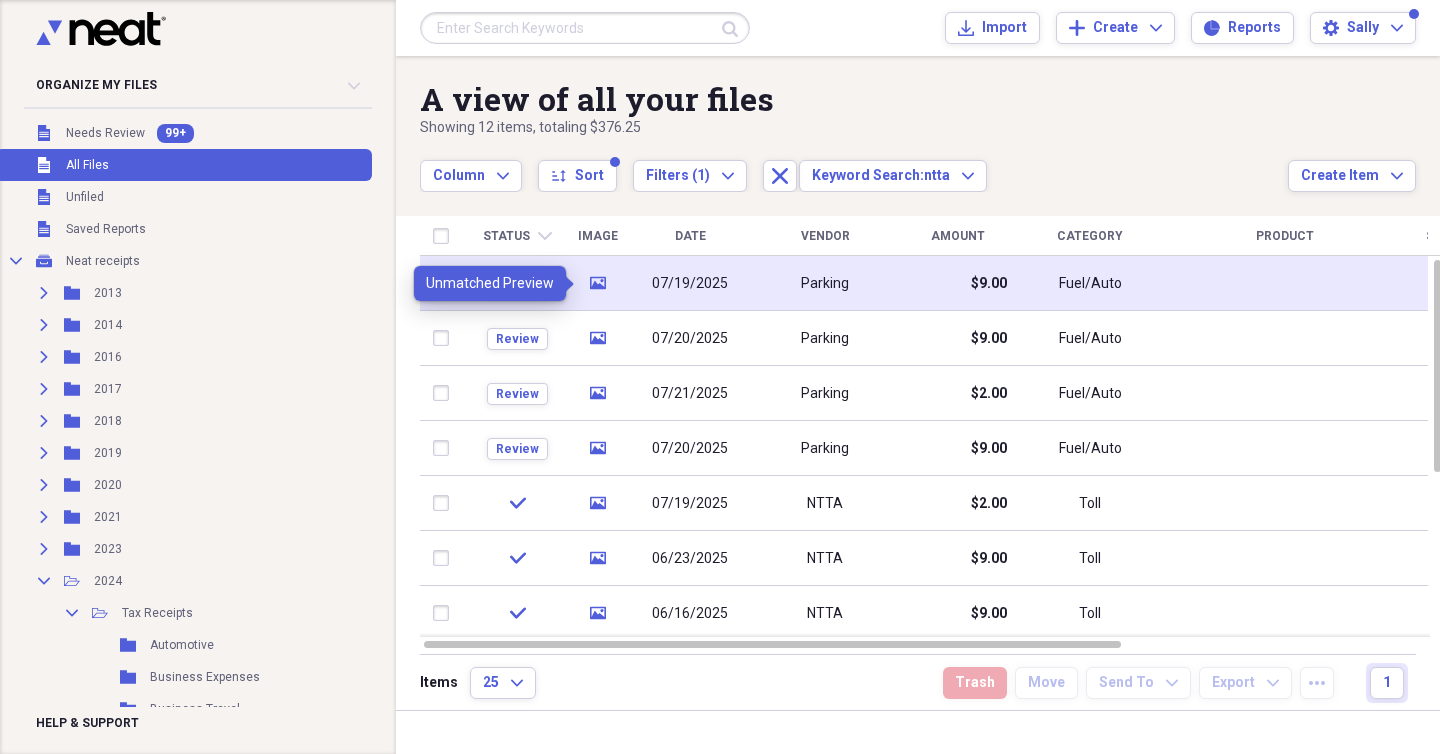 click on "media" at bounding box center [598, 283] 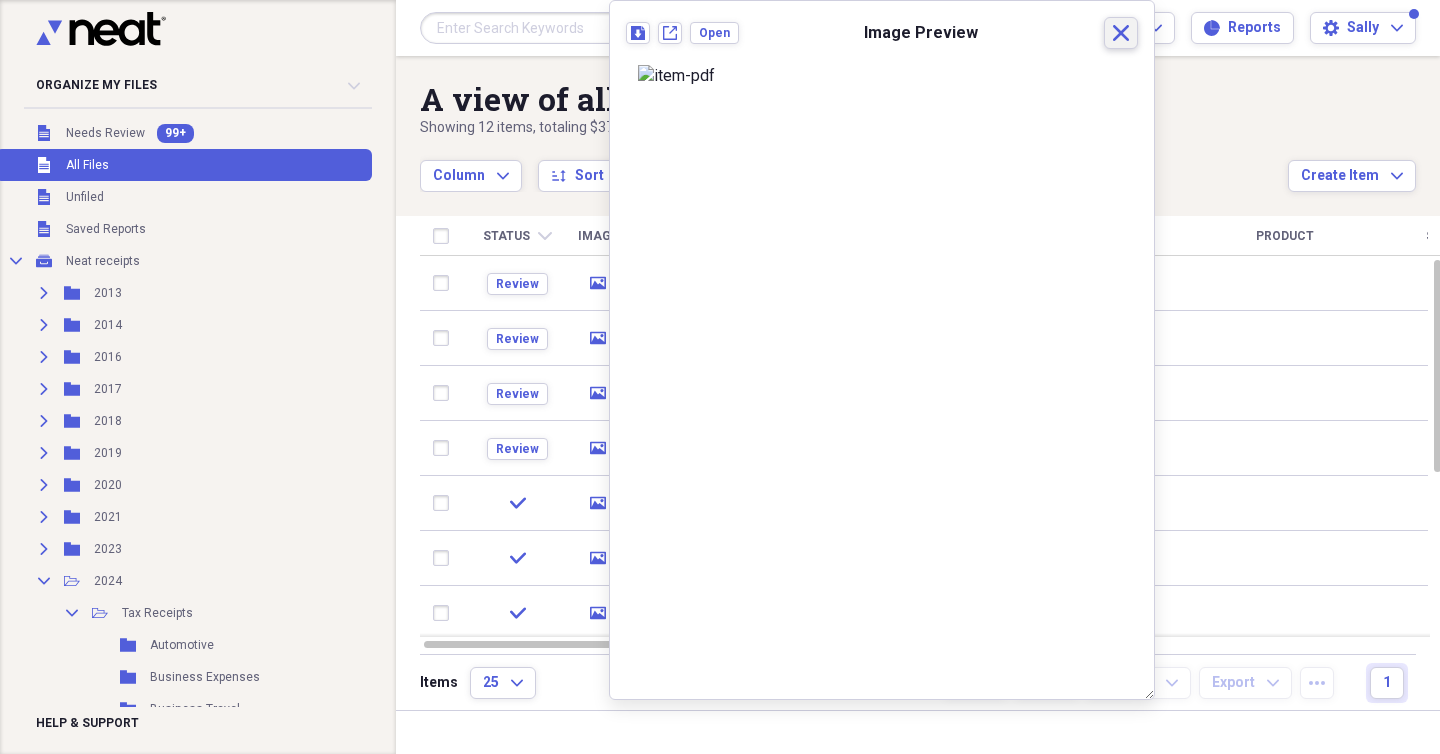click on "Close" 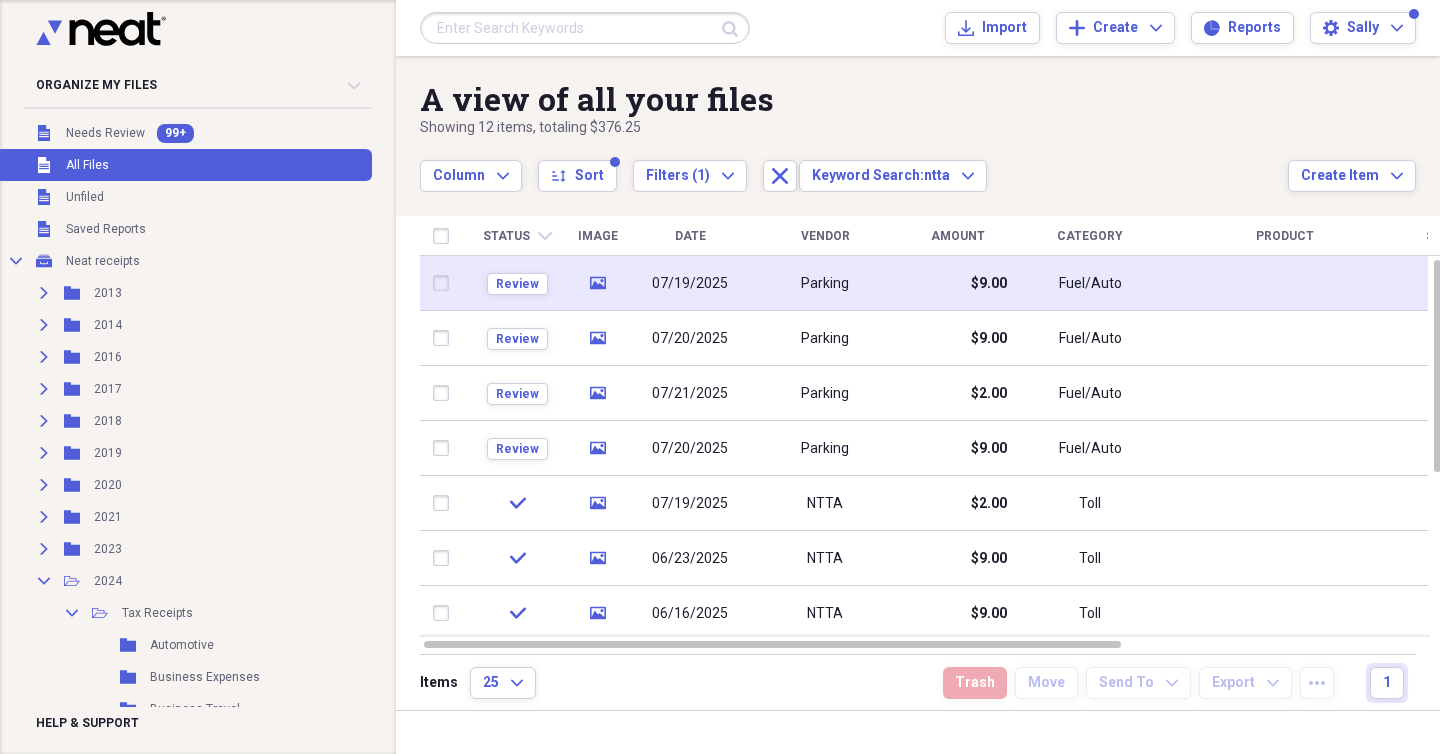 click on "Parking" at bounding box center [825, 283] 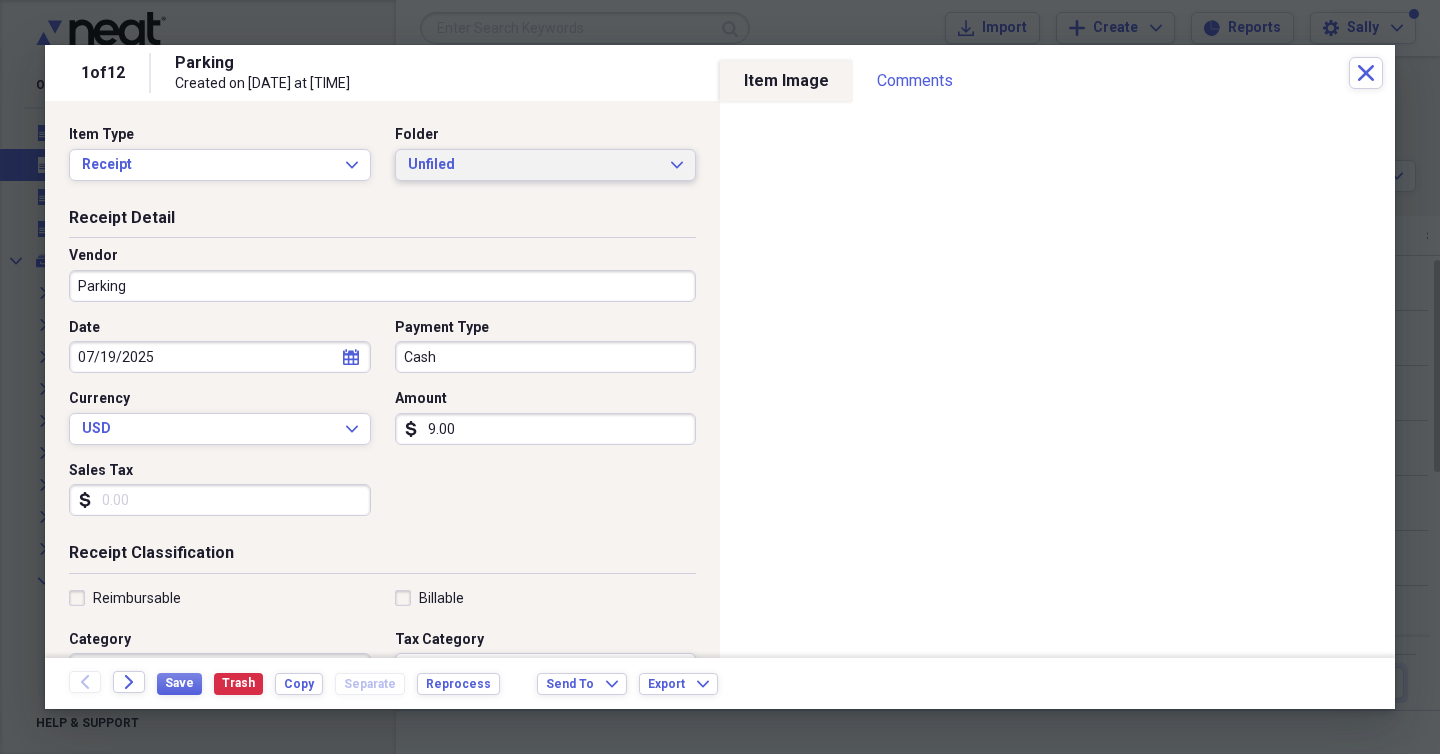 click on "Unfiled" at bounding box center [534, 165] 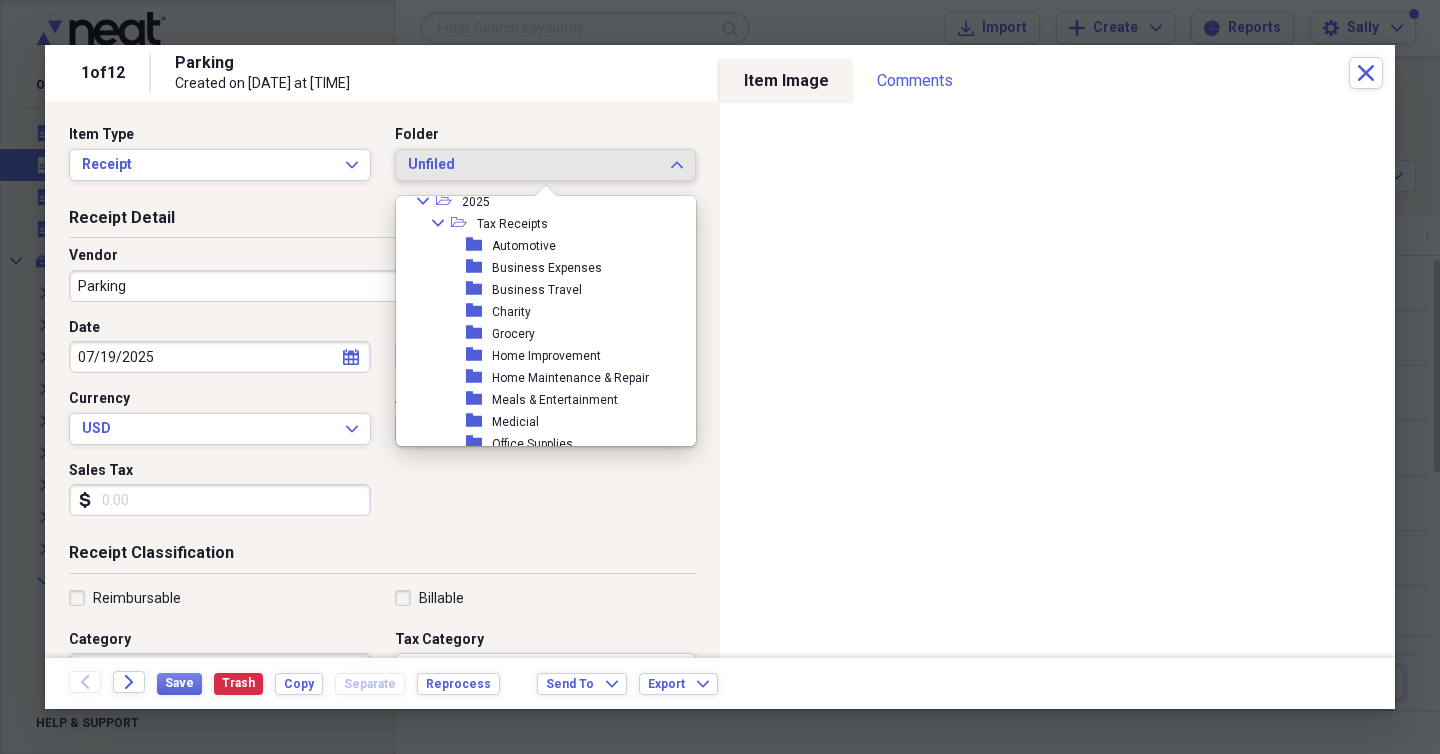 scroll, scrollTop: 577, scrollLeft: 0, axis: vertical 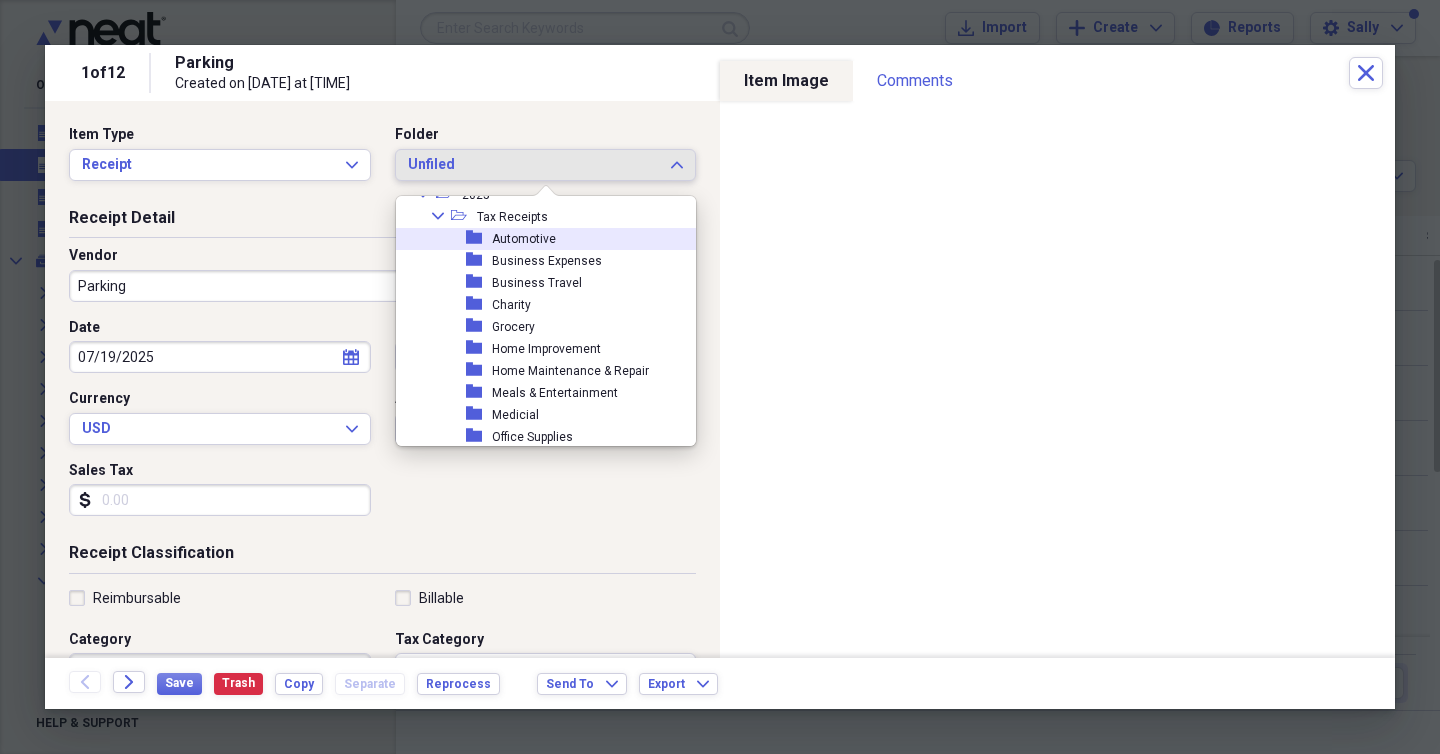 click on "Automotive" at bounding box center (524, 239) 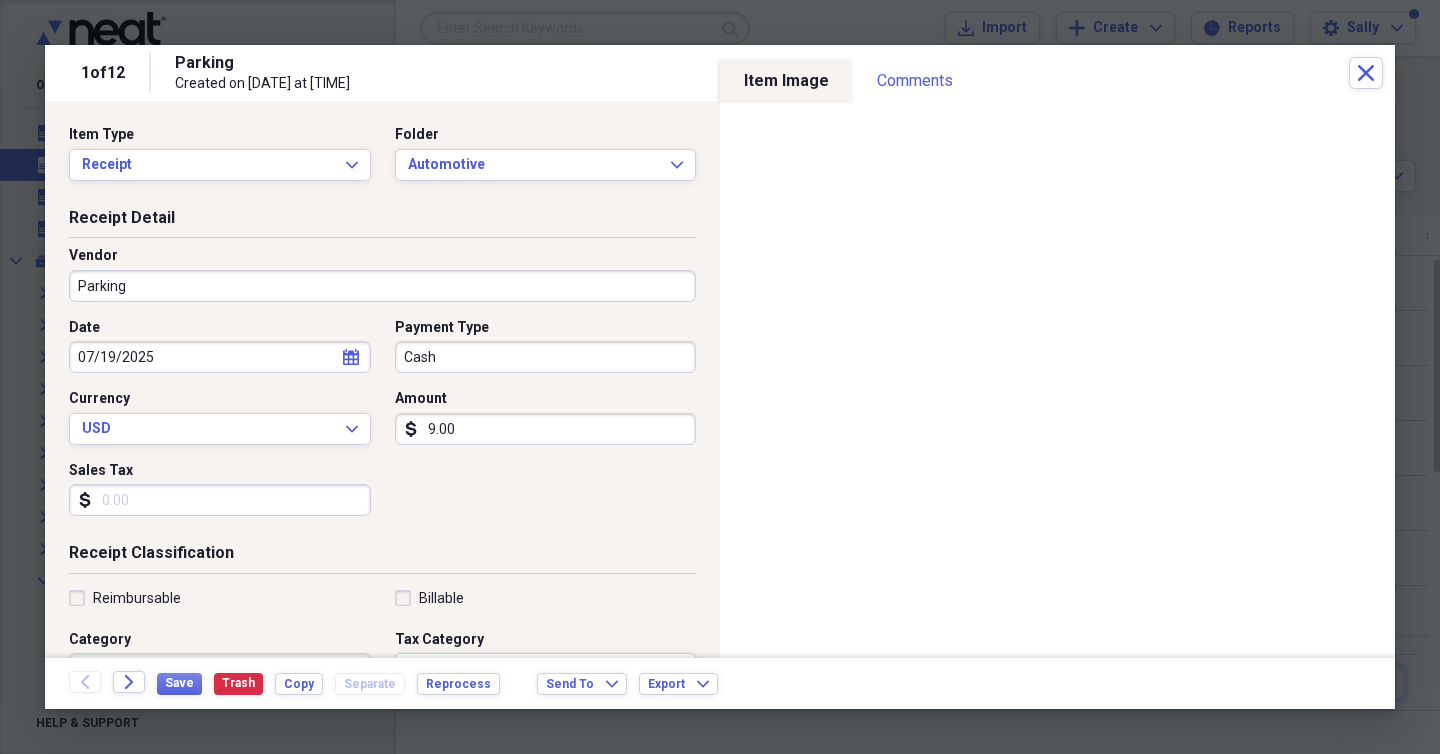 click on "Vendor Parking" at bounding box center (382, 282) 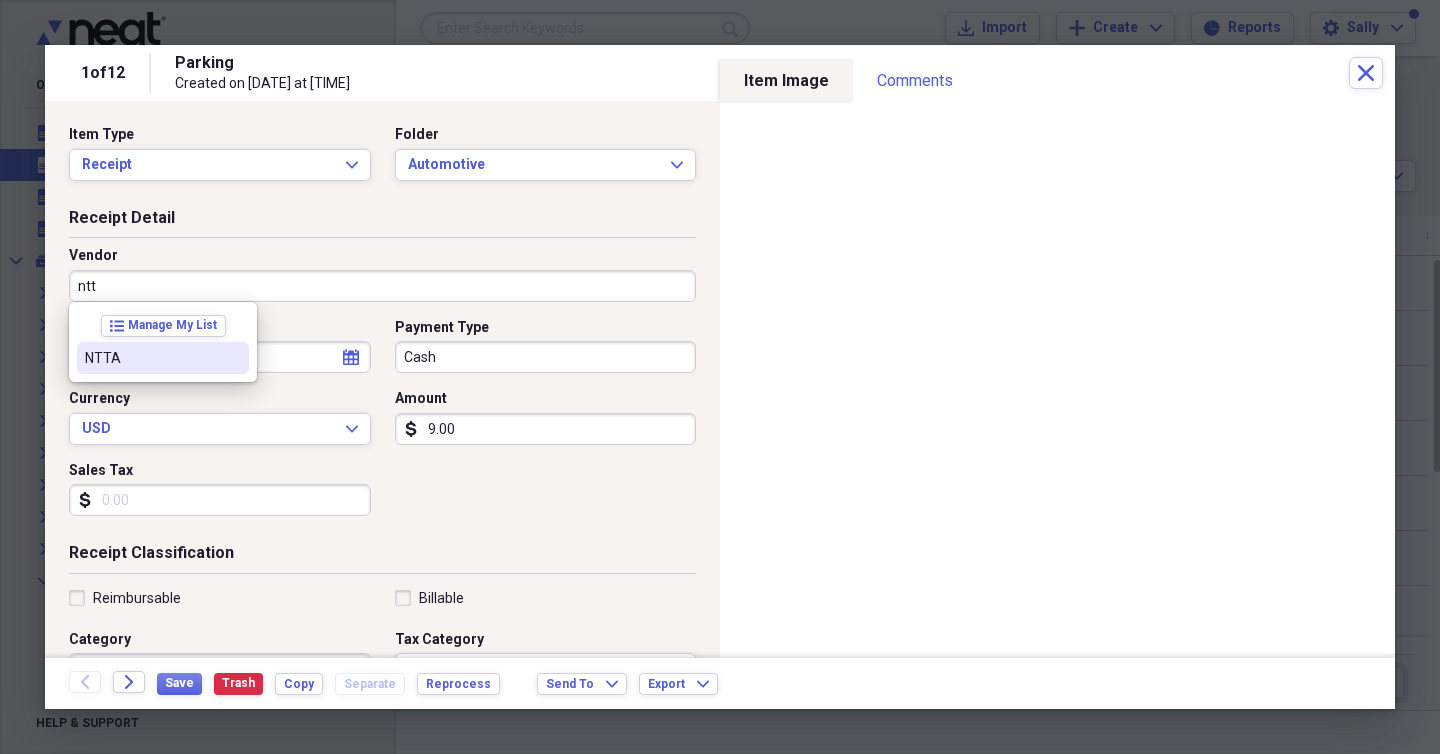click on "NTTA" at bounding box center (163, 358) 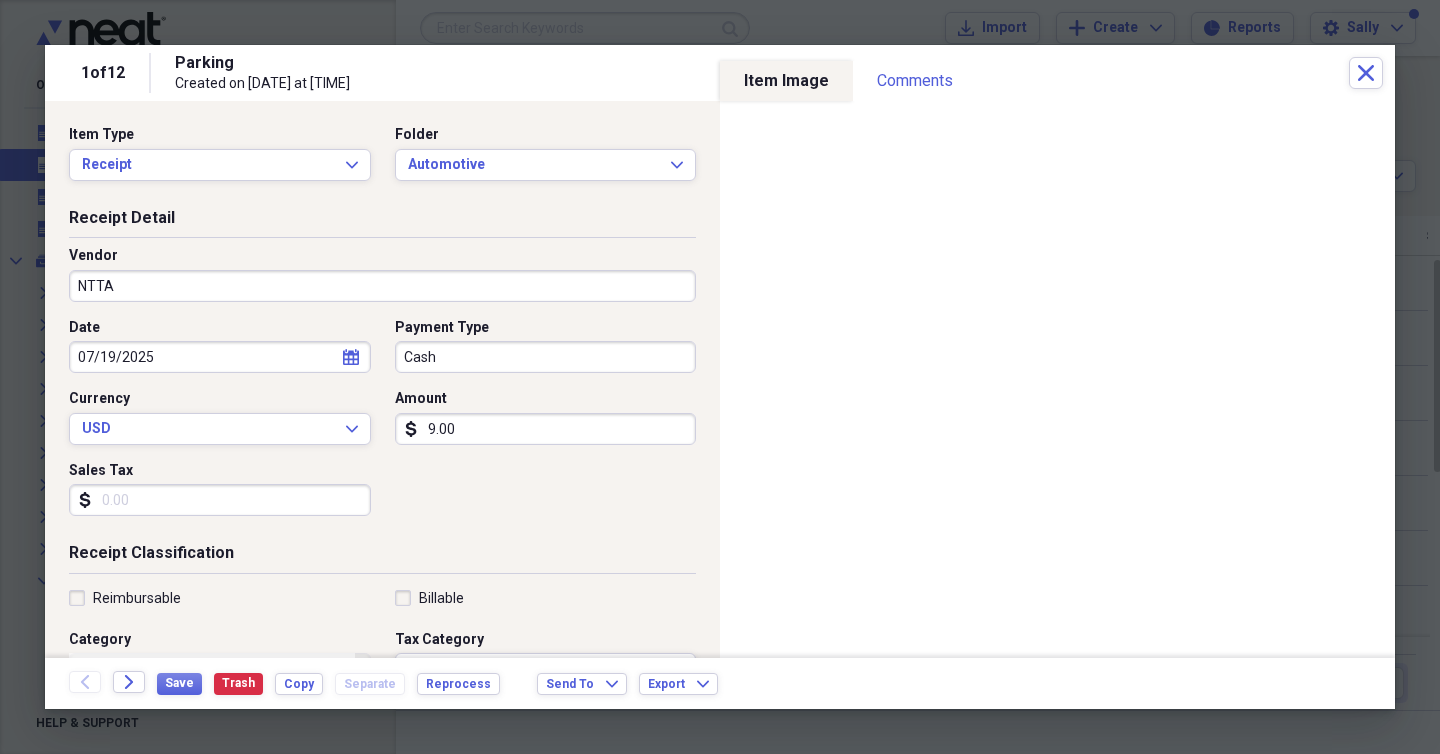 type on "Toll" 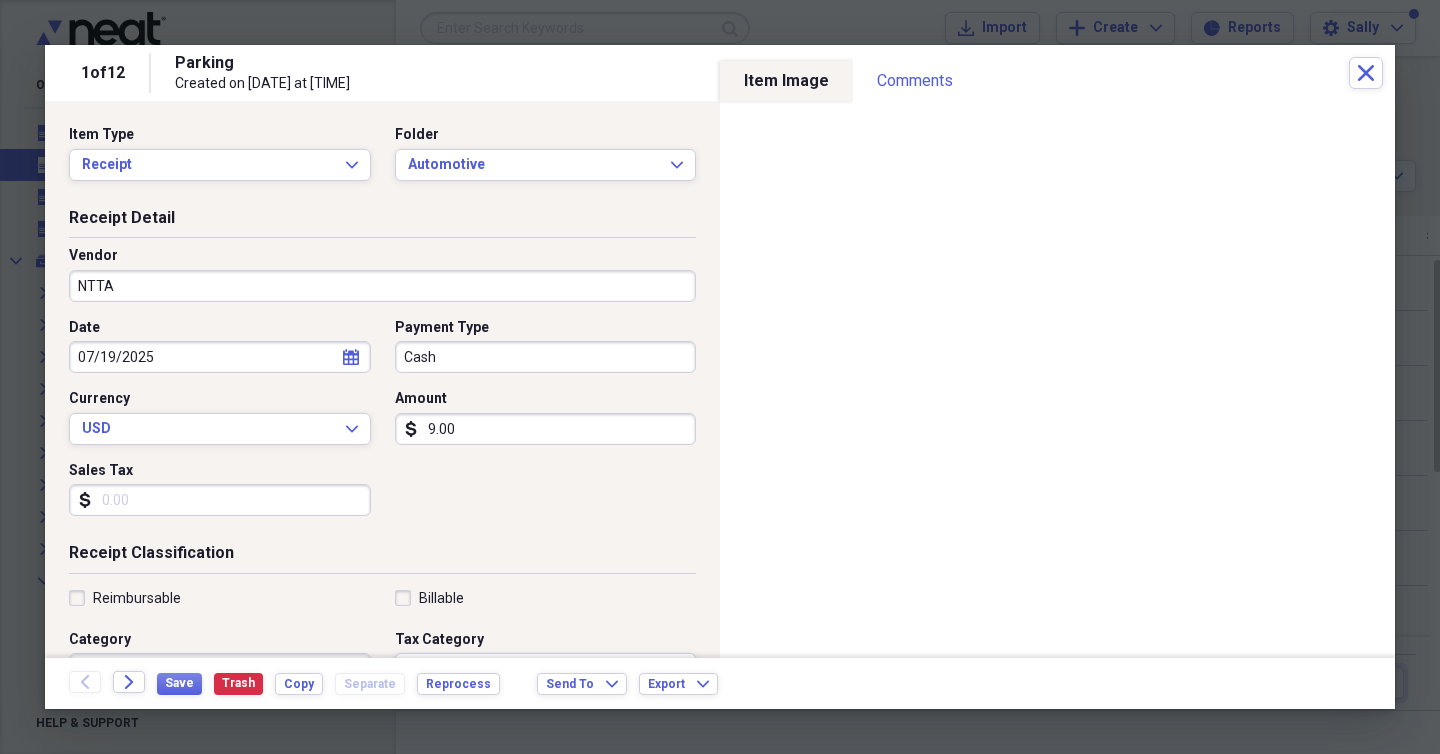 click on "Cash" at bounding box center (546, 357) 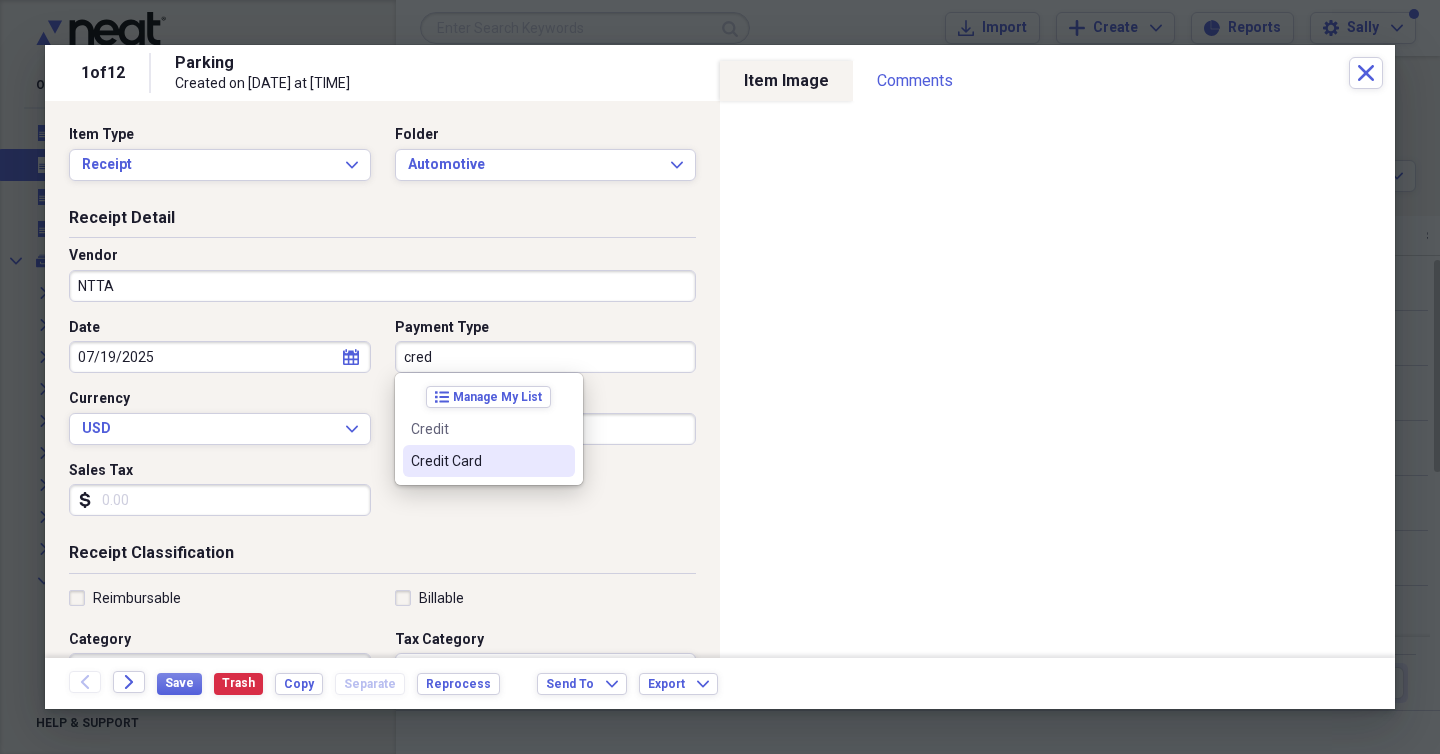 click on "Credit Card" at bounding box center (477, 461) 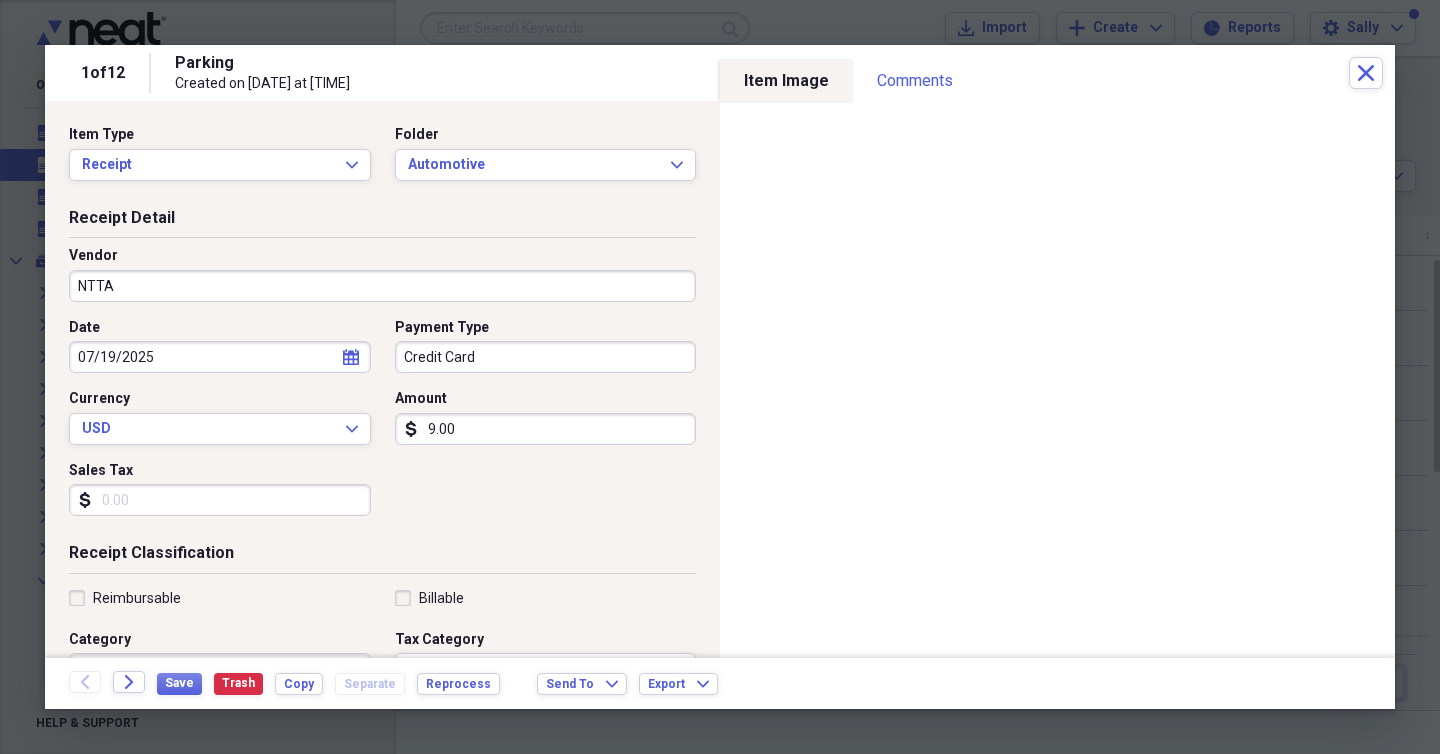 click on "calendar" 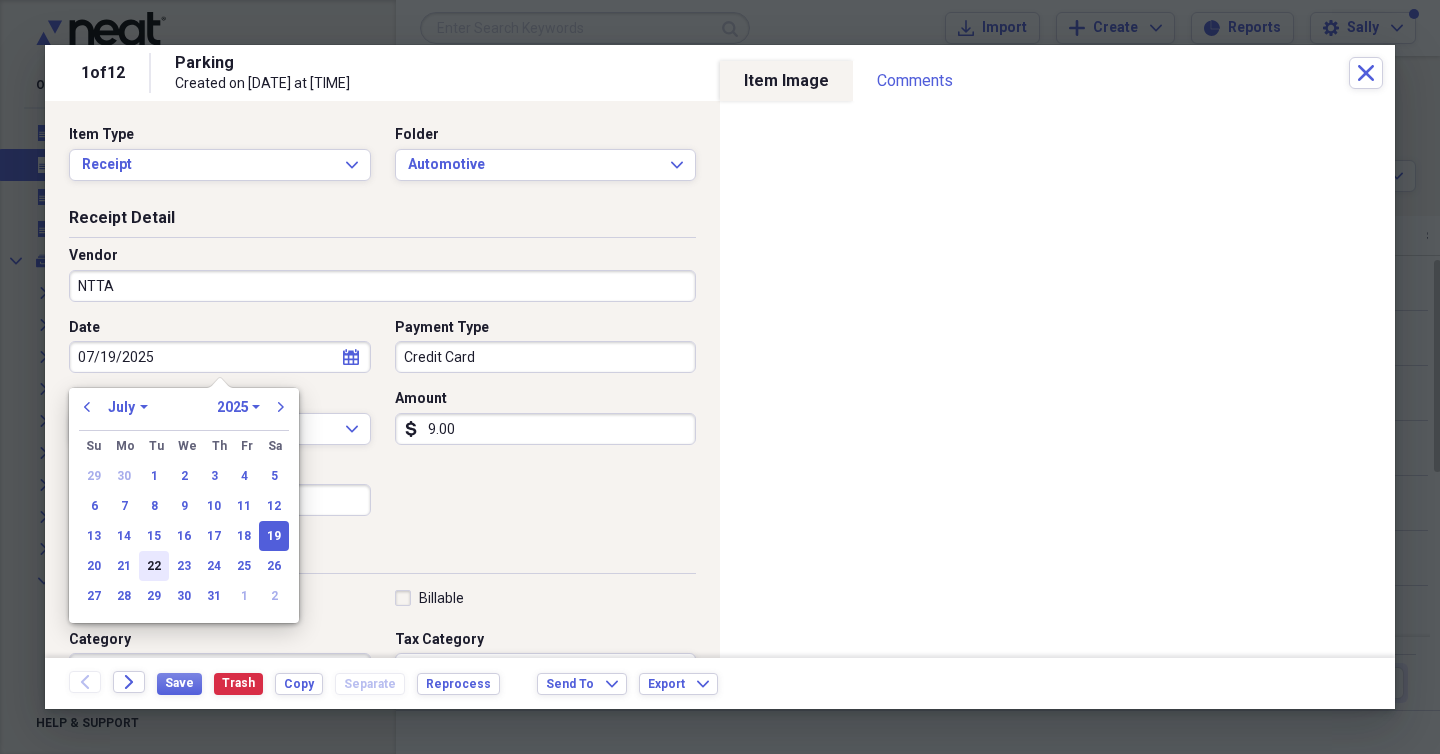 click on "22" at bounding box center (154, 566) 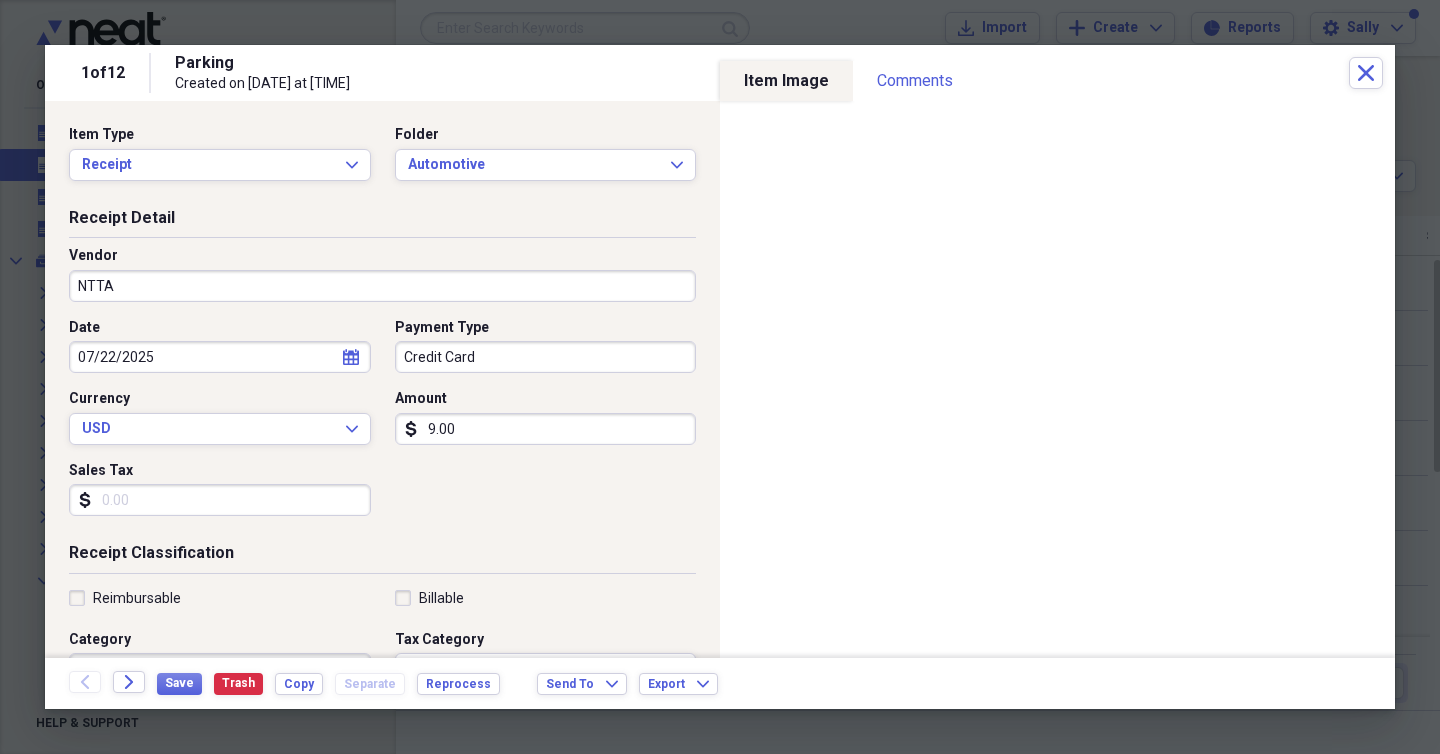 click on "Date [DATE] calendar Calendar Payment Type Credit Card Currency USD Expand Amount dollar-sign 9.00 Sales Tax dollar-sign" at bounding box center (382, 425) 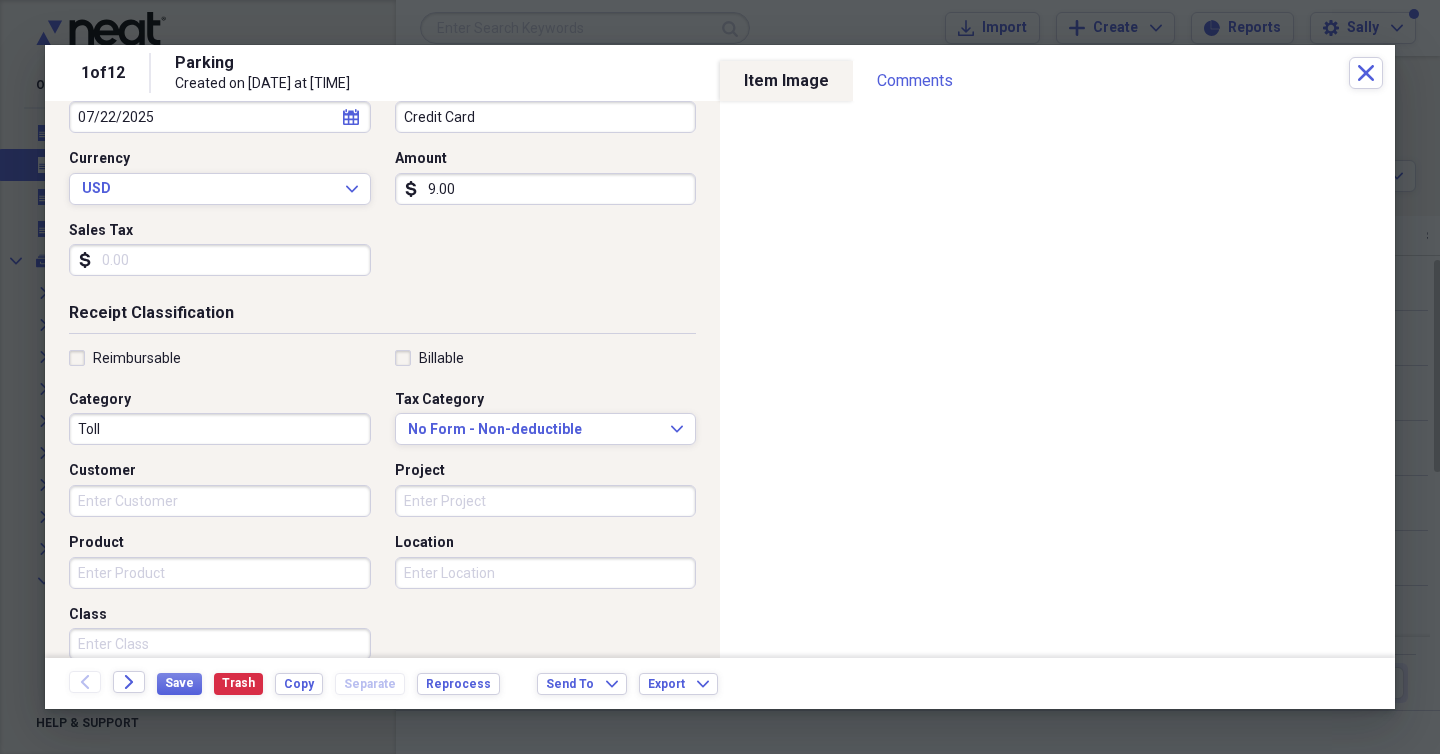 scroll, scrollTop: 262, scrollLeft: 0, axis: vertical 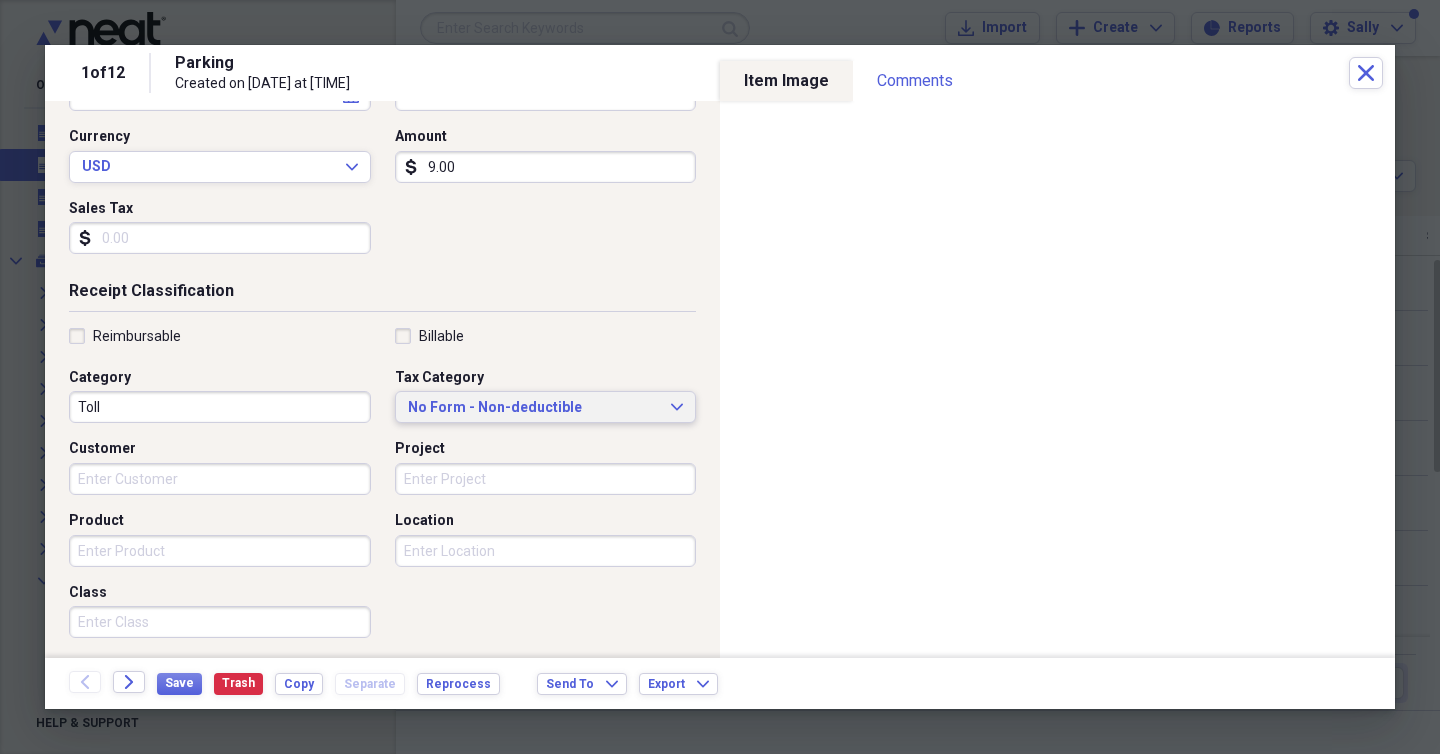 click on "No Form - Non-deductible" at bounding box center (534, 408) 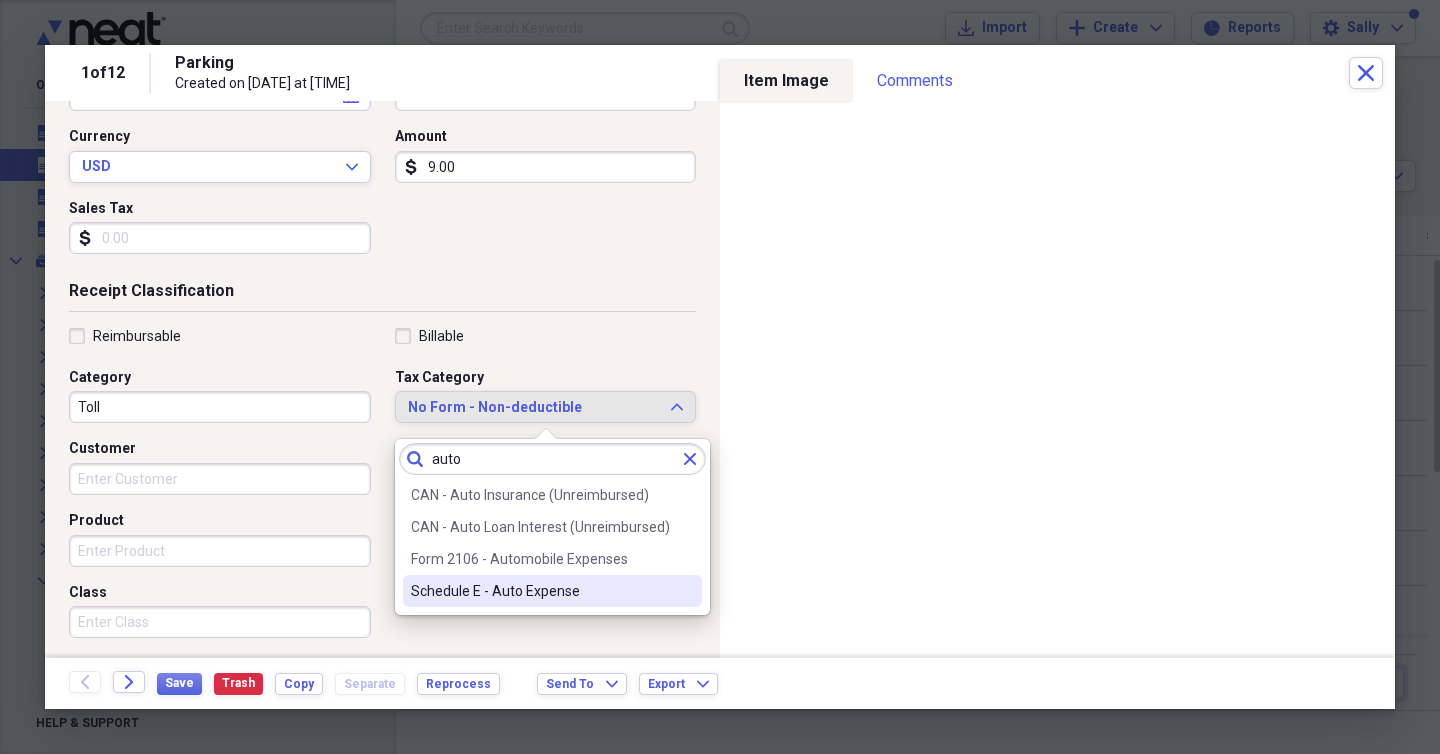 type on "auto" 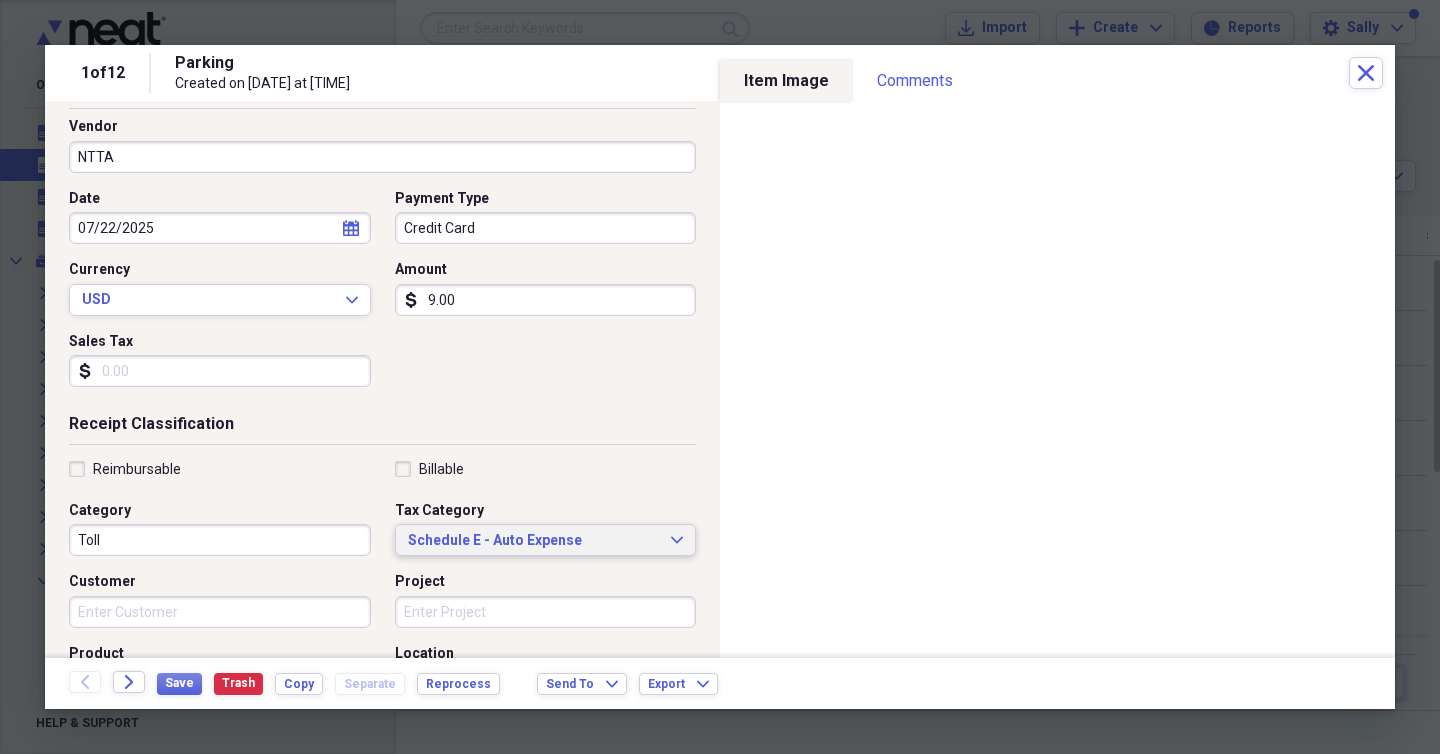 scroll, scrollTop: 0, scrollLeft: 0, axis: both 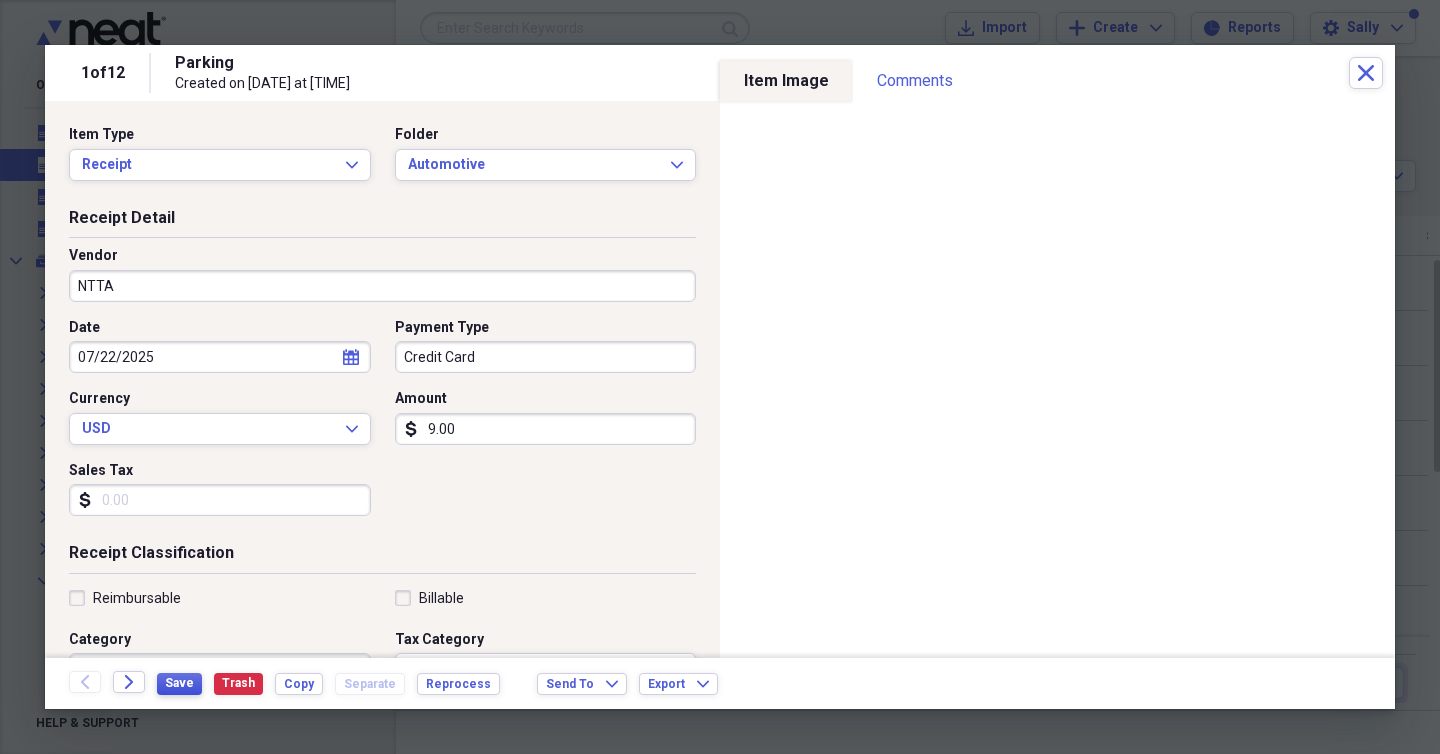 click on "Save" at bounding box center [179, 683] 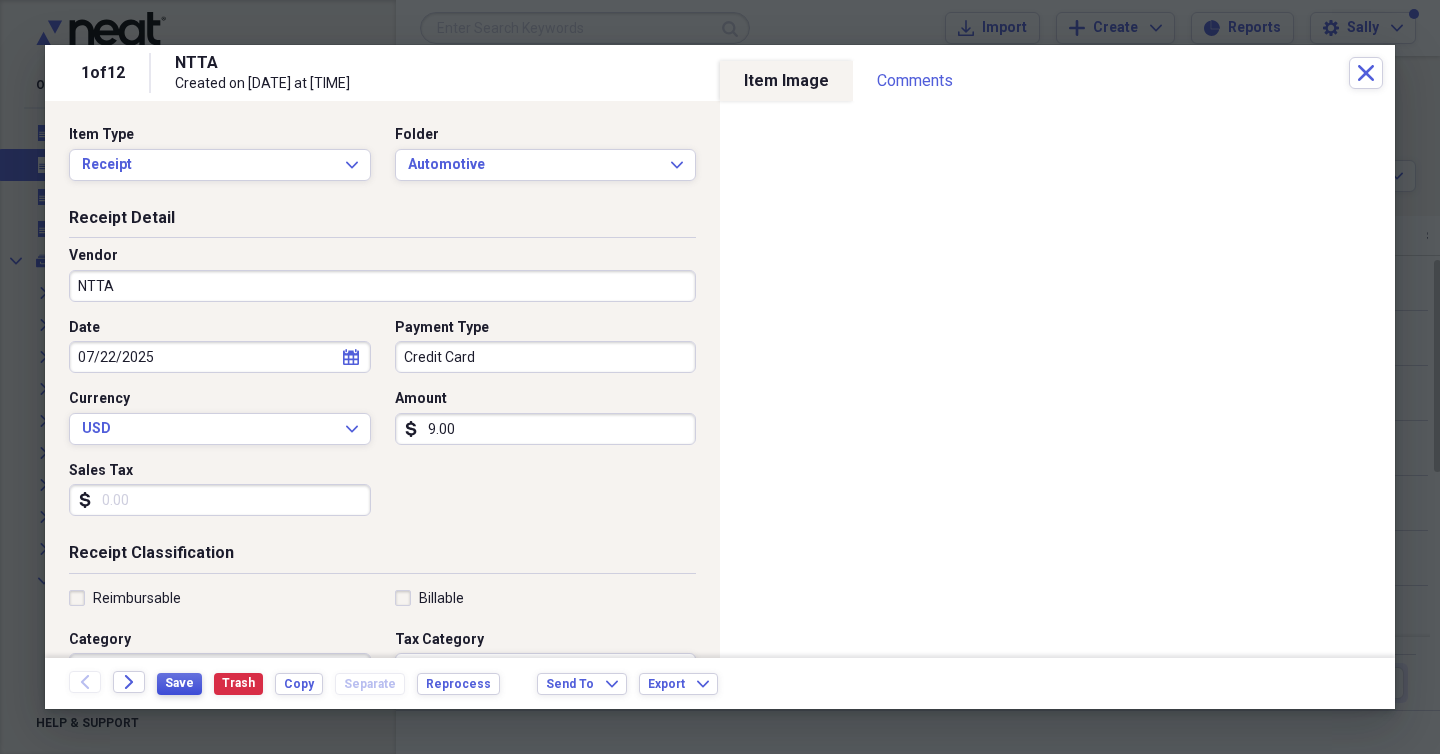 click on "Save" at bounding box center [179, 683] 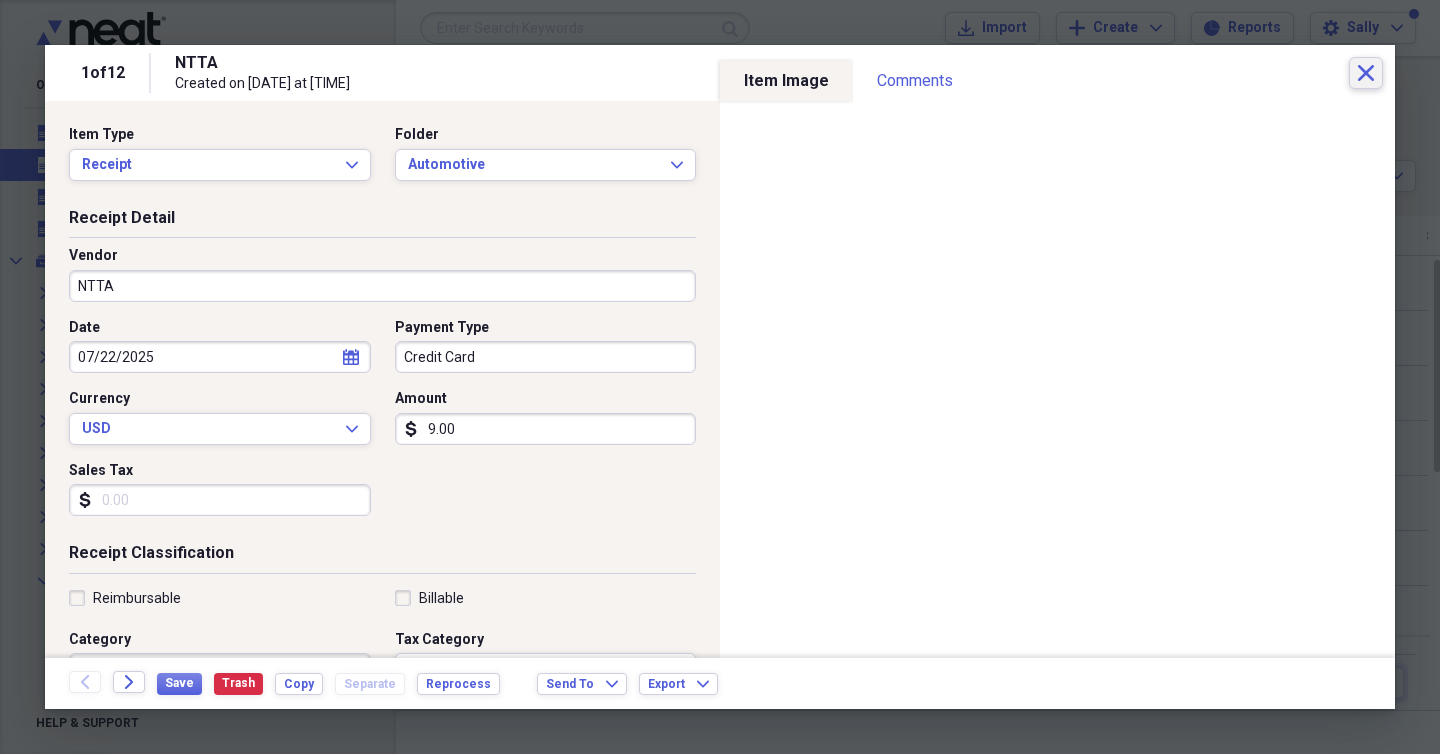 click on "Close" 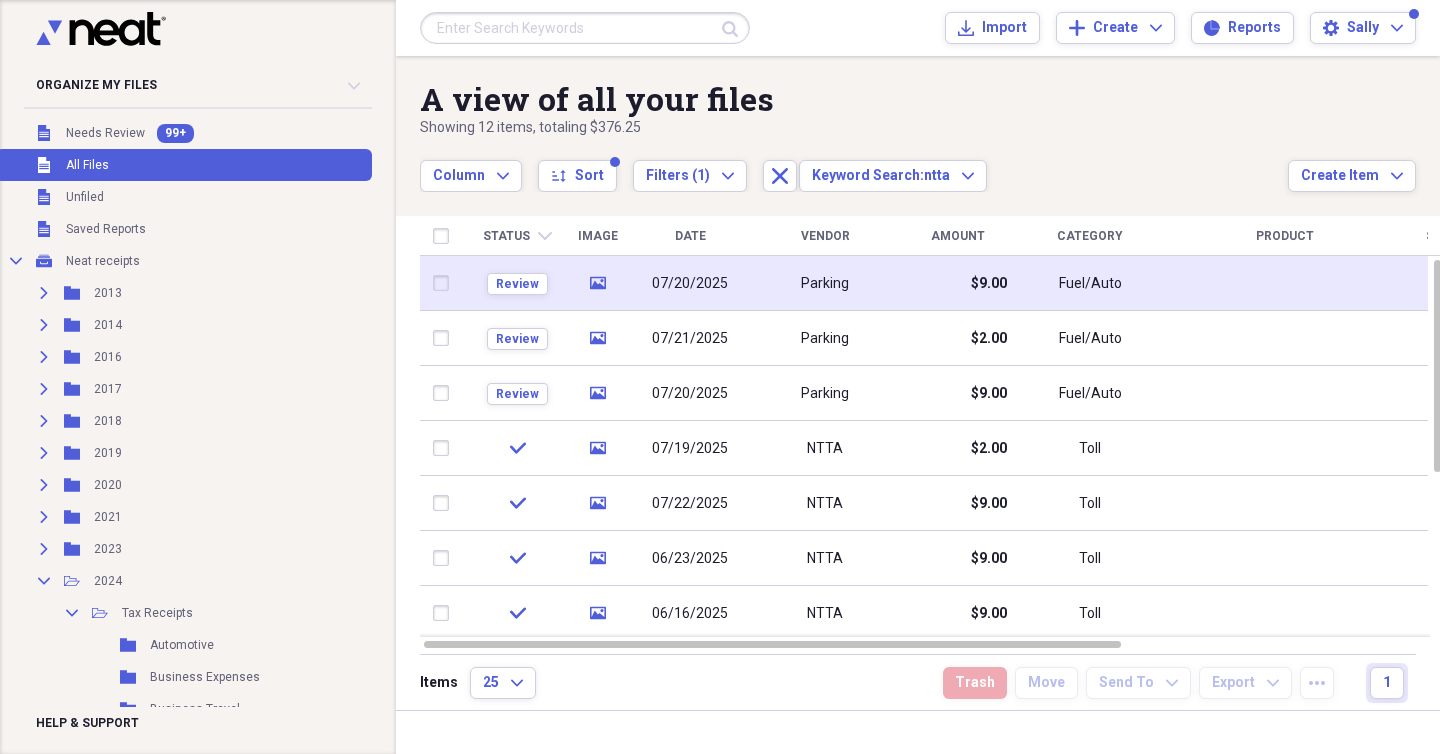 click 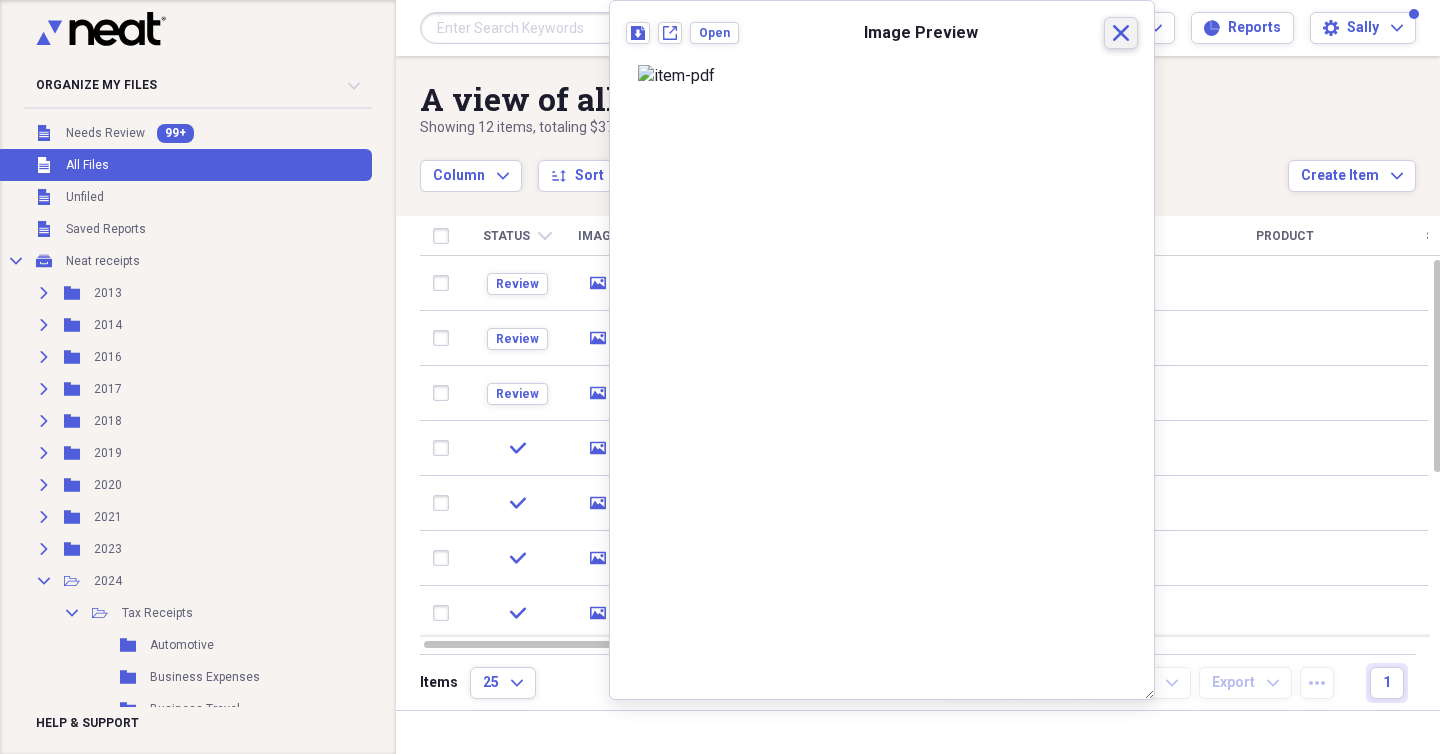 click on "Close" 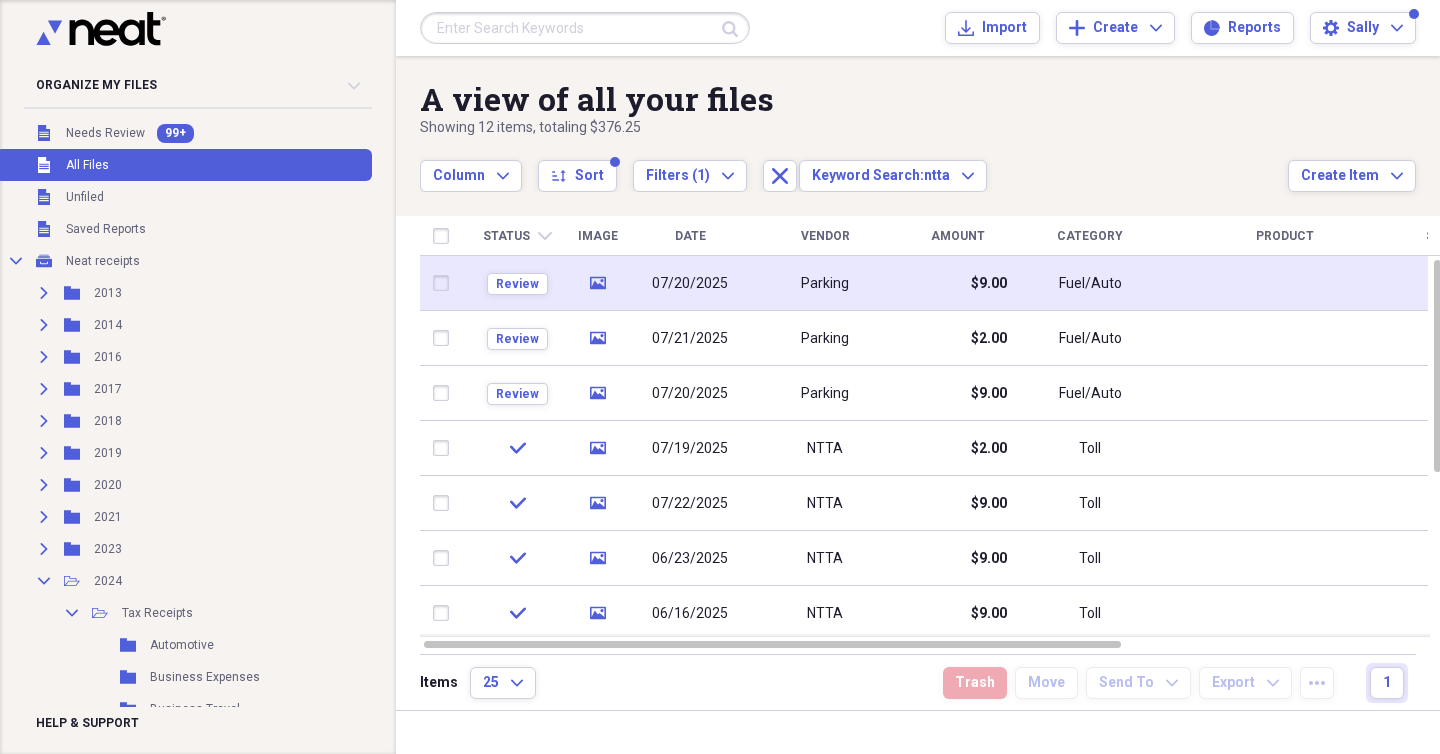 click on "Parking" at bounding box center (825, 283) 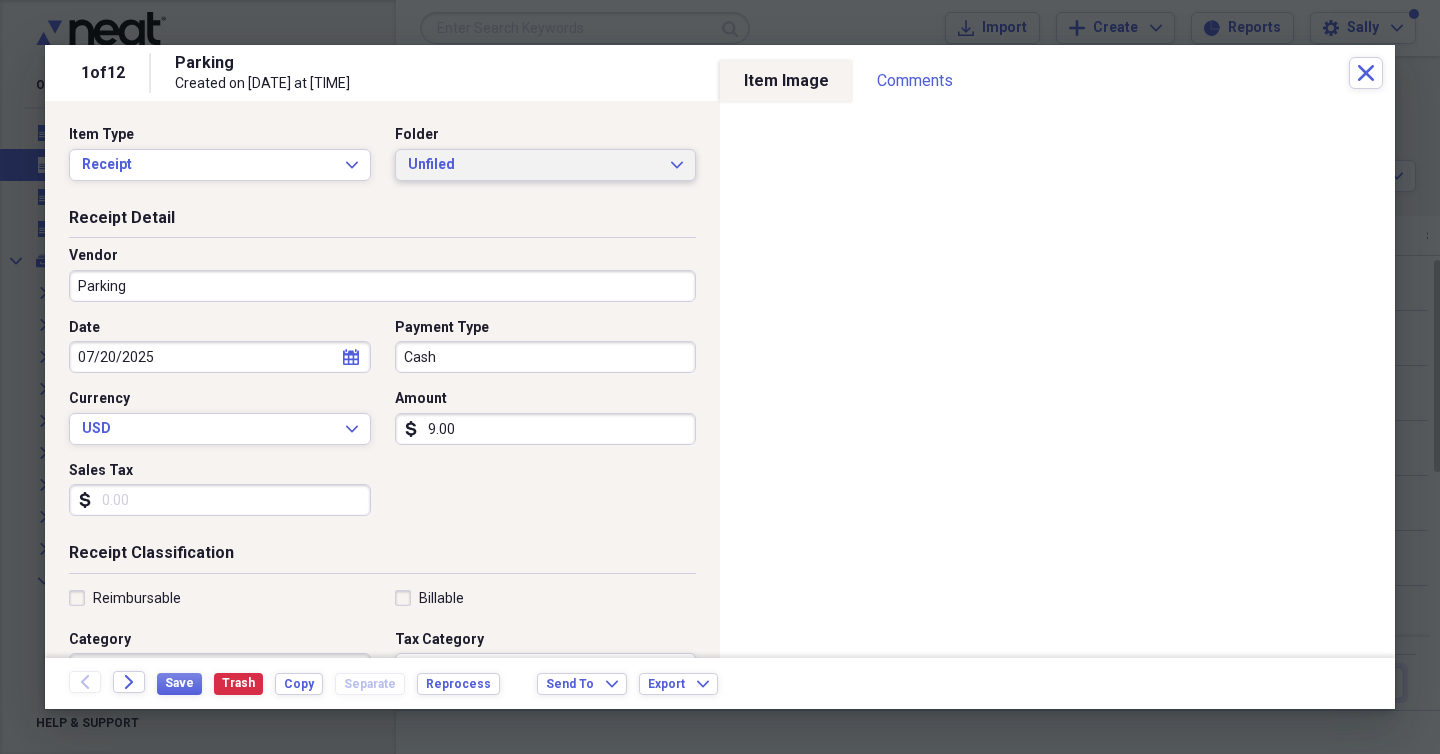 click on "Unfiled Expand" at bounding box center [546, 165] 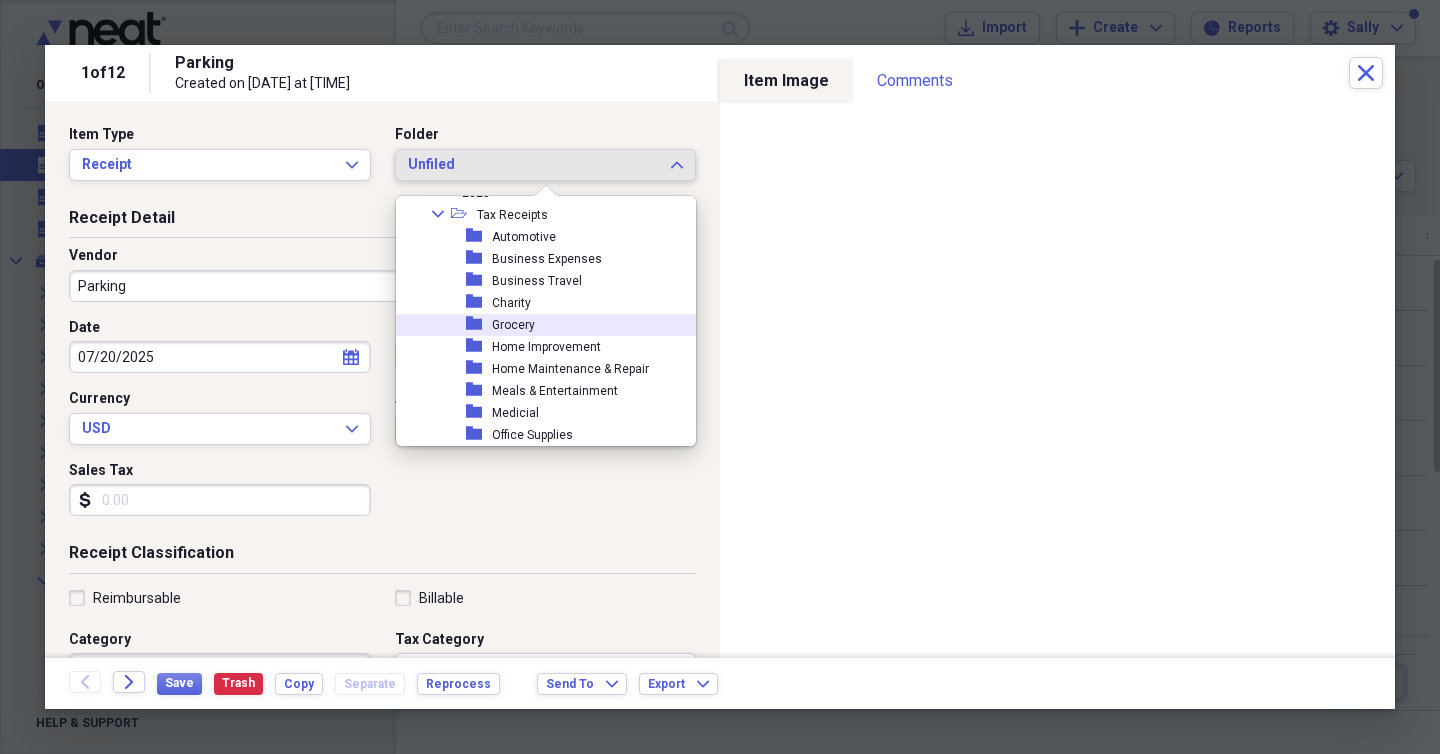 scroll, scrollTop: 573, scrollLeft: 0, axis: vertical 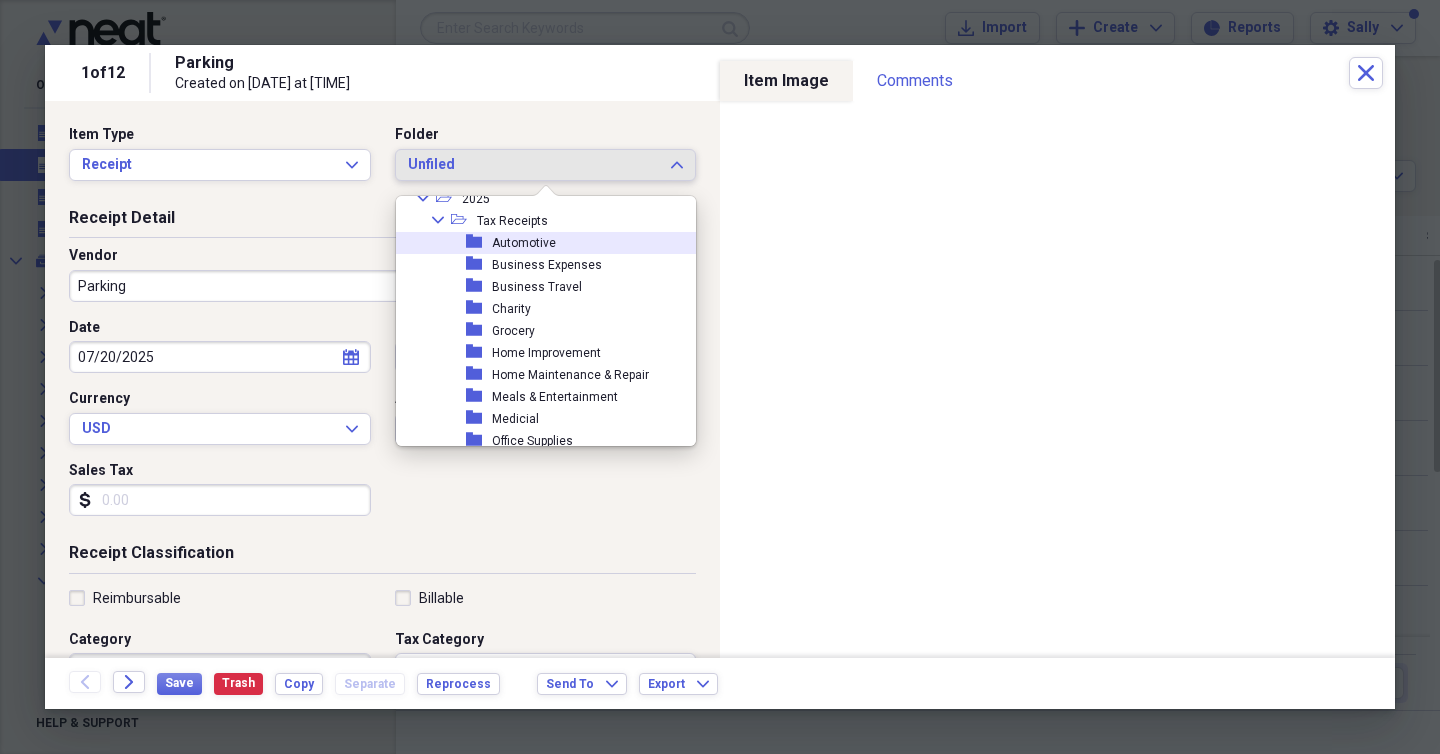 click on "folder Automotive" at bounding box center (538, 243) 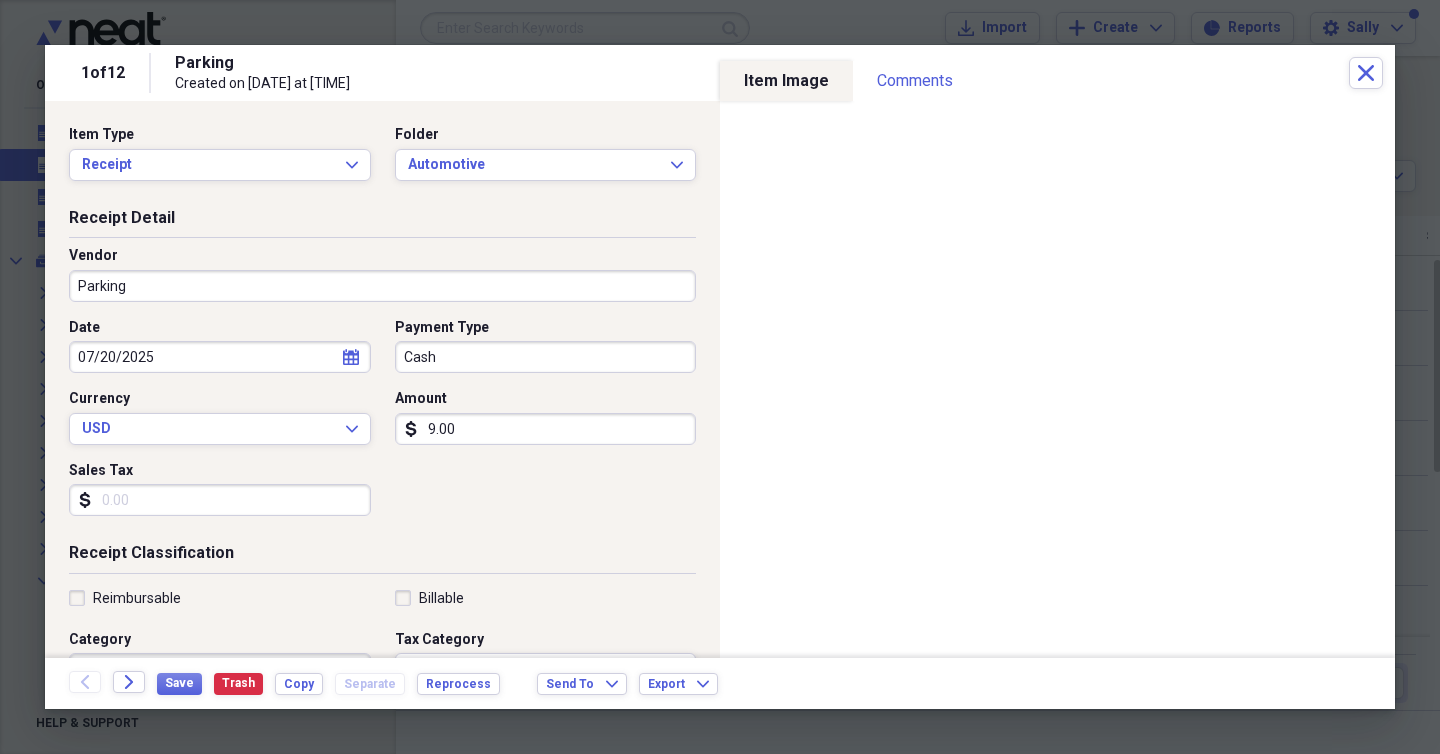 click on "Parking" at bounding box center (382, 286) 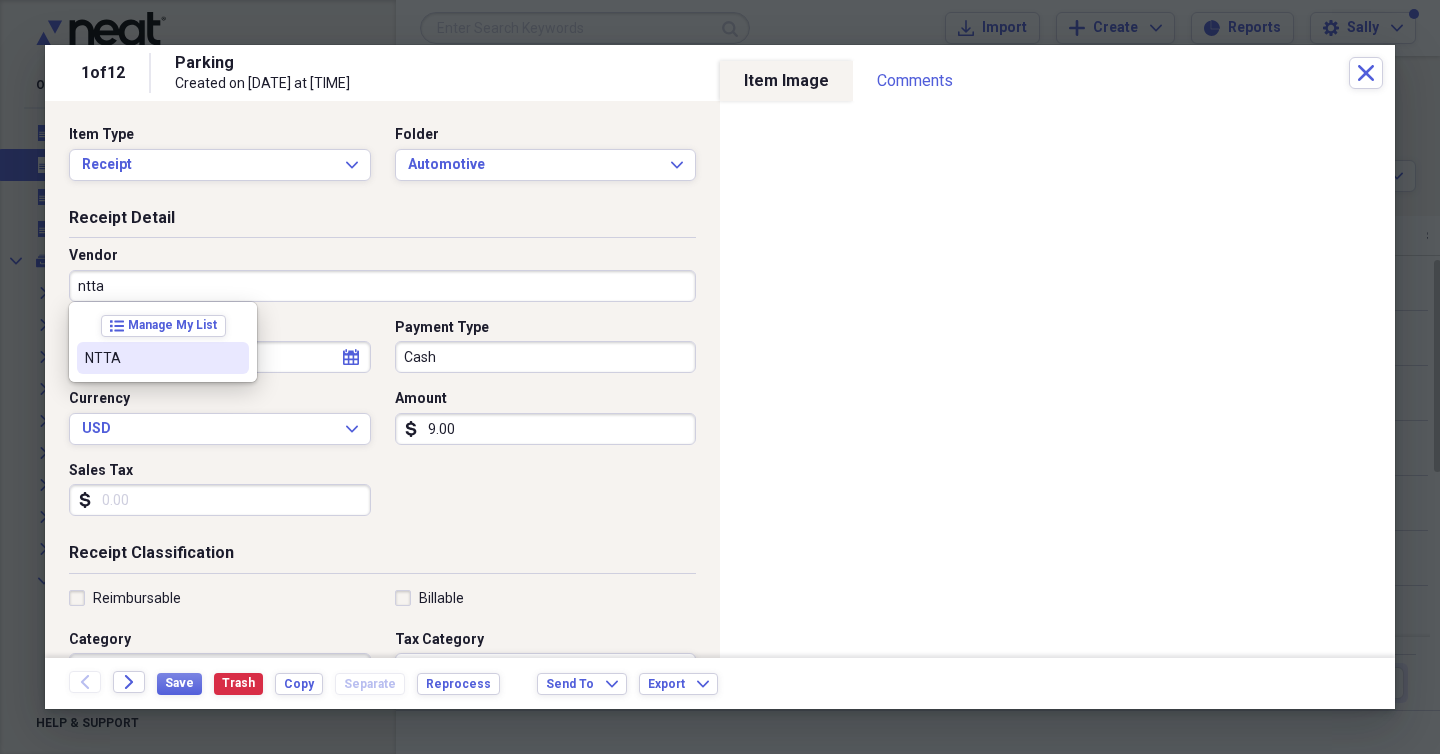 click on "NTTA" at bounding box center [163, 358] 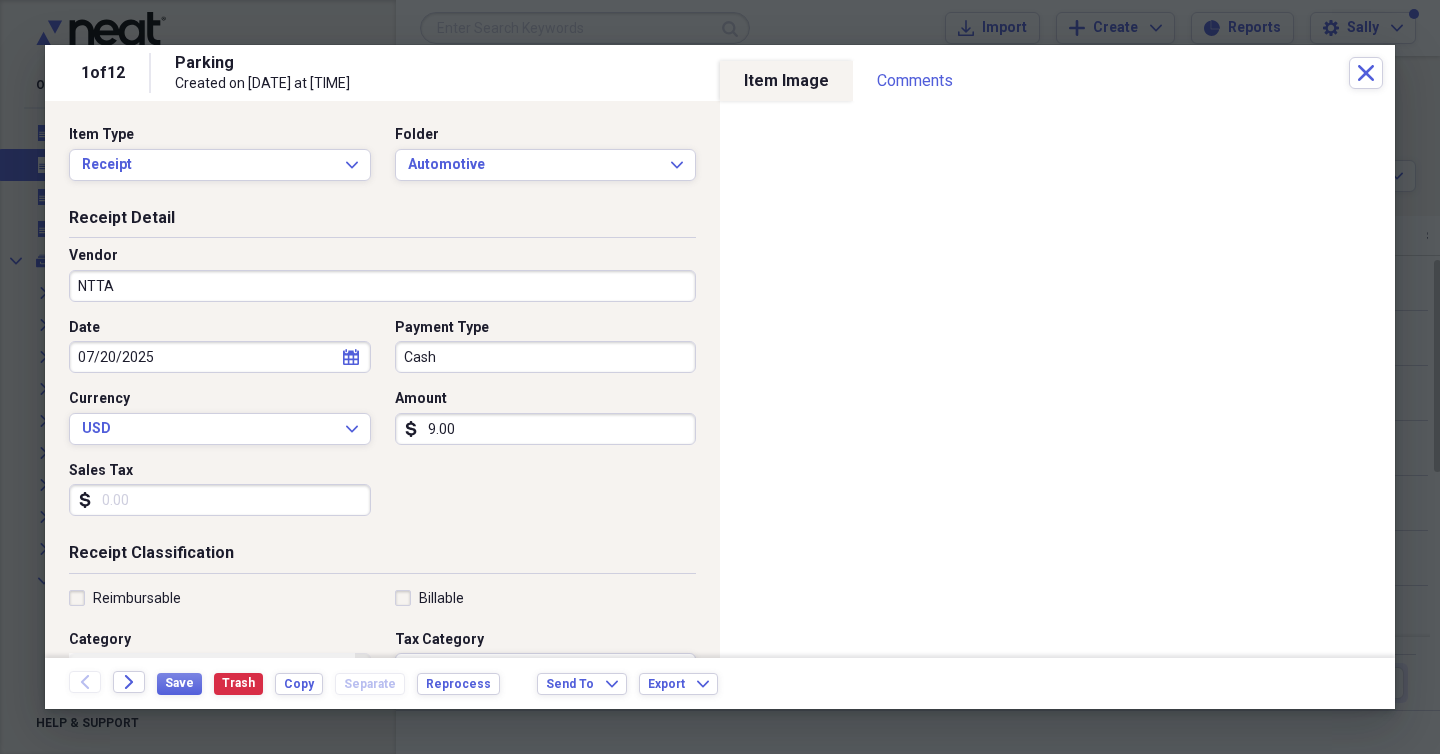 type on "Toll" 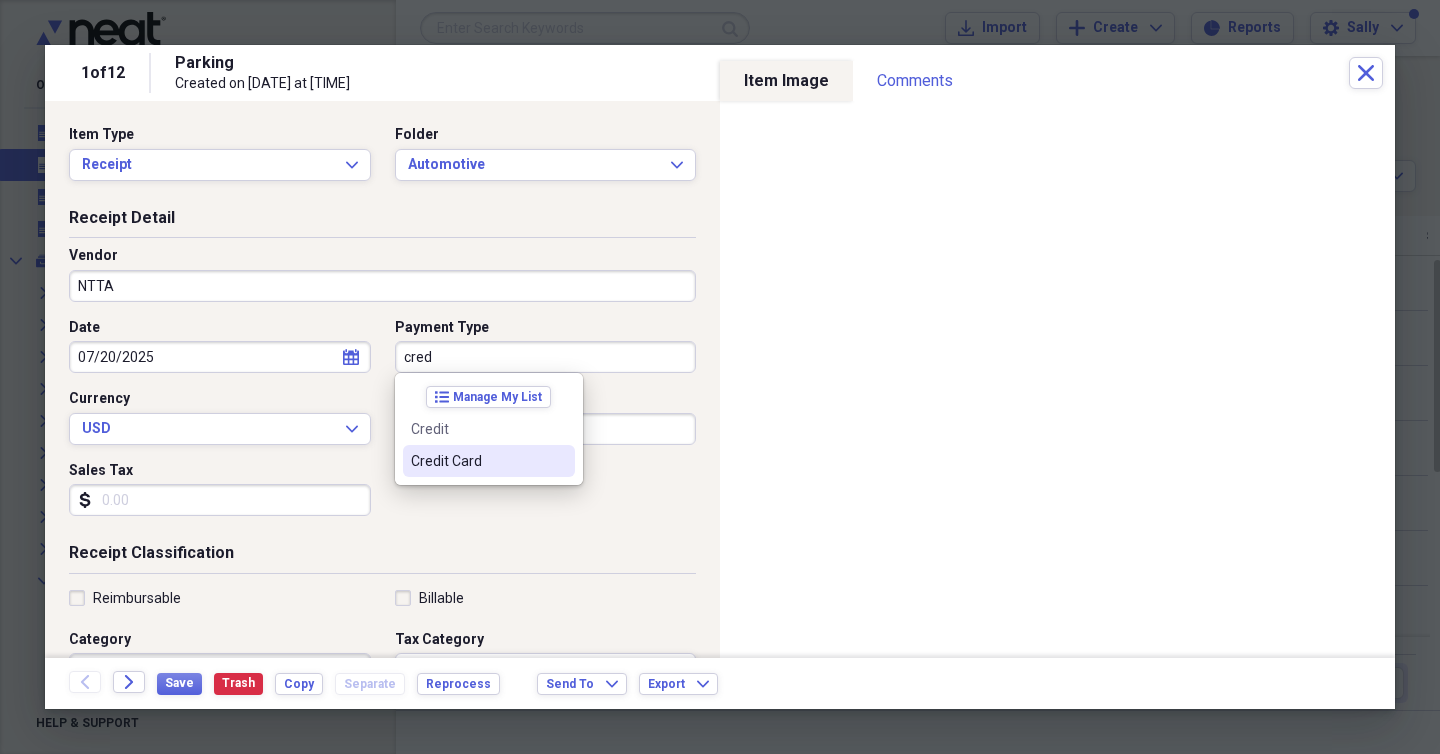 click on "Credit Card" at bounding box center (477, 461) 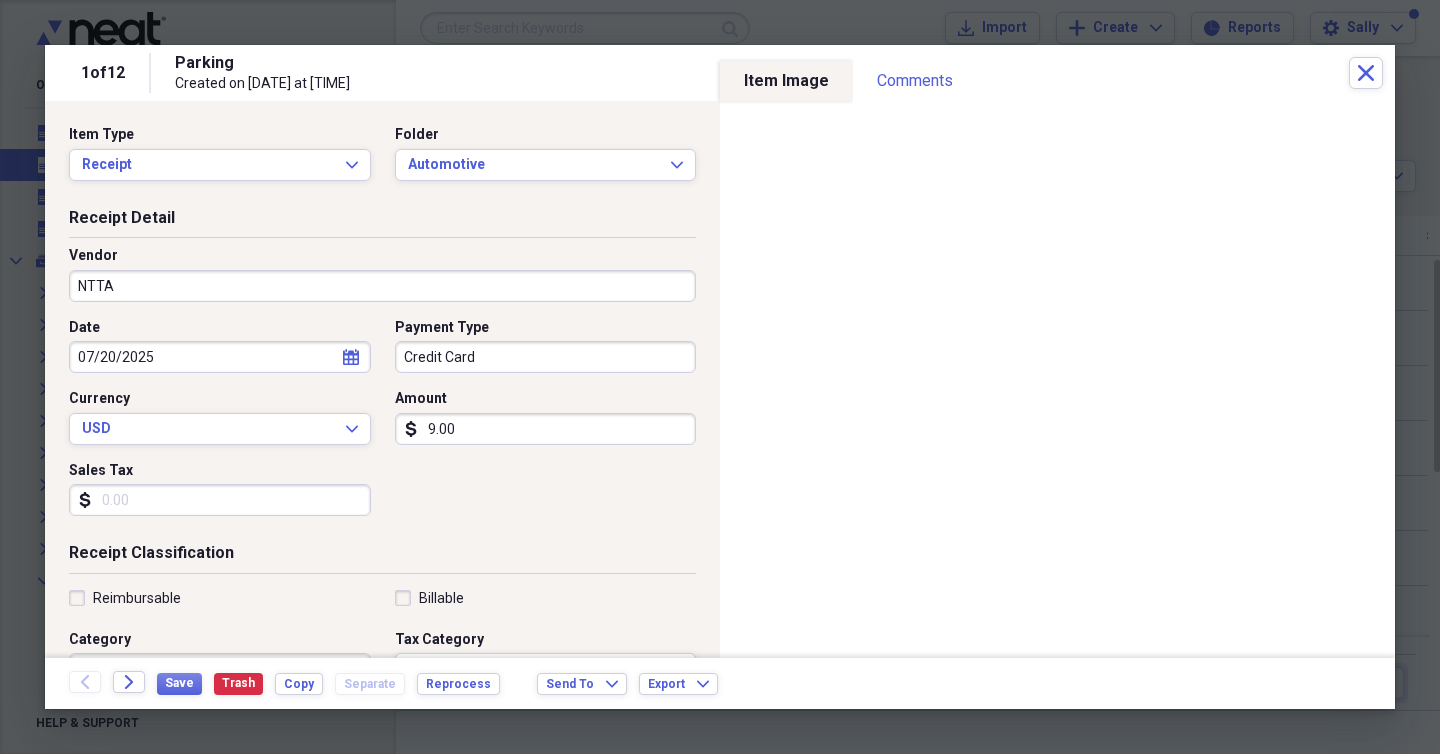click on "Date [DATE] calendar Calendar Payment Type Credit Card Currency USD Expand Amount dollar-sign 9.00 Sales Tax dollar-sign" at bounding box center (382, 425) 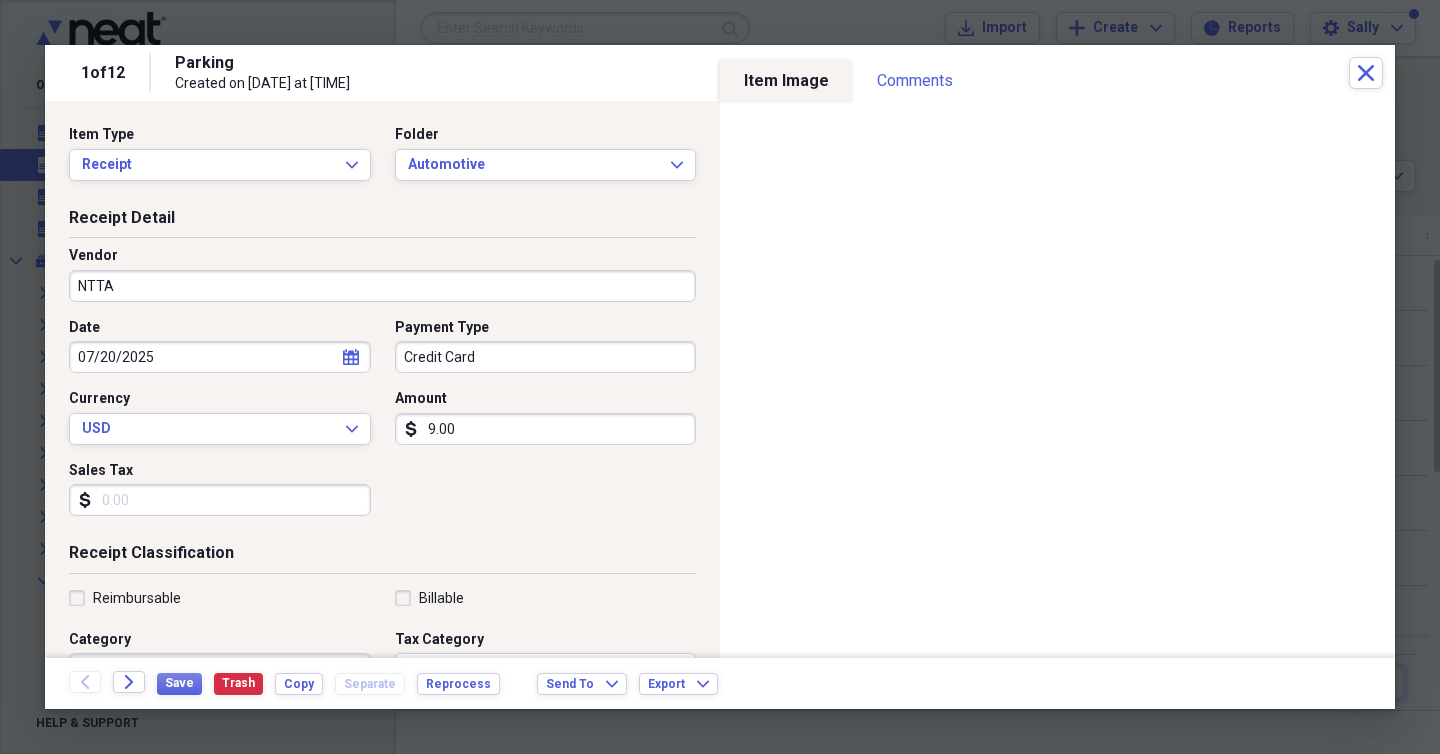 click on "Date [DATE] calendar Calendar Payment Type Credit Card Currency USD Expand Amount dollar-sign 9.00 Sales Tax dollar-sign" at bounding box center (382, 425) 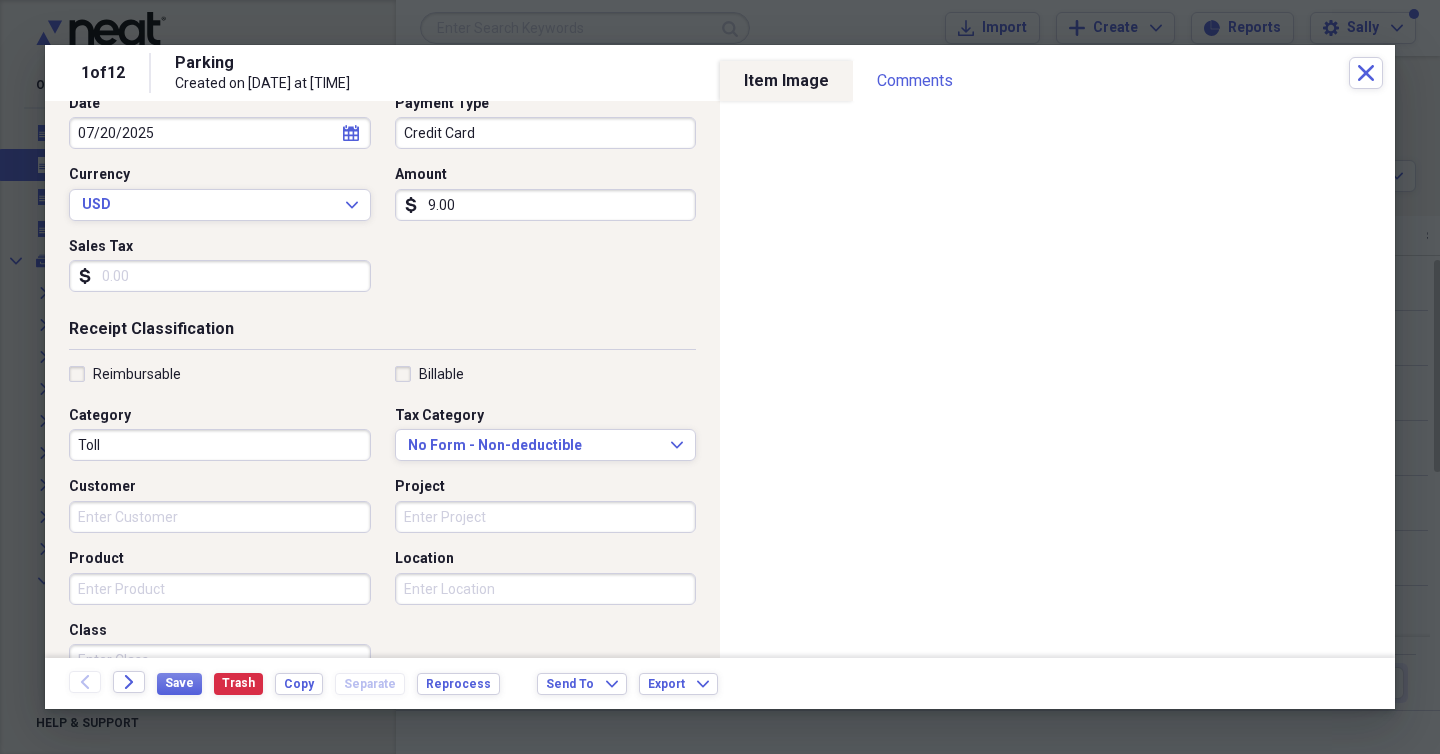 scroll, scrollTop: 267, scrollLeft: 0, axis: vertical 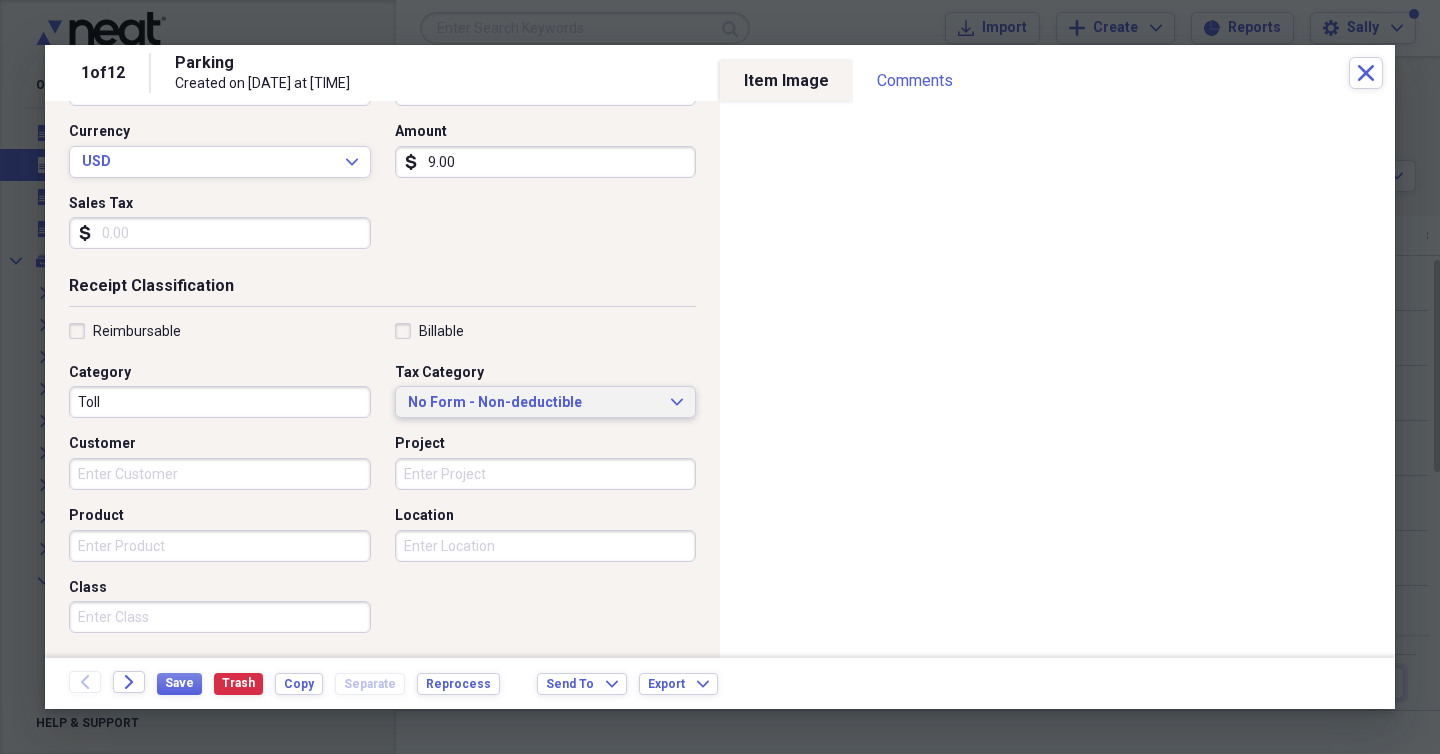 click on "No Form - Non-deductible" at bounding box center (534, 403) 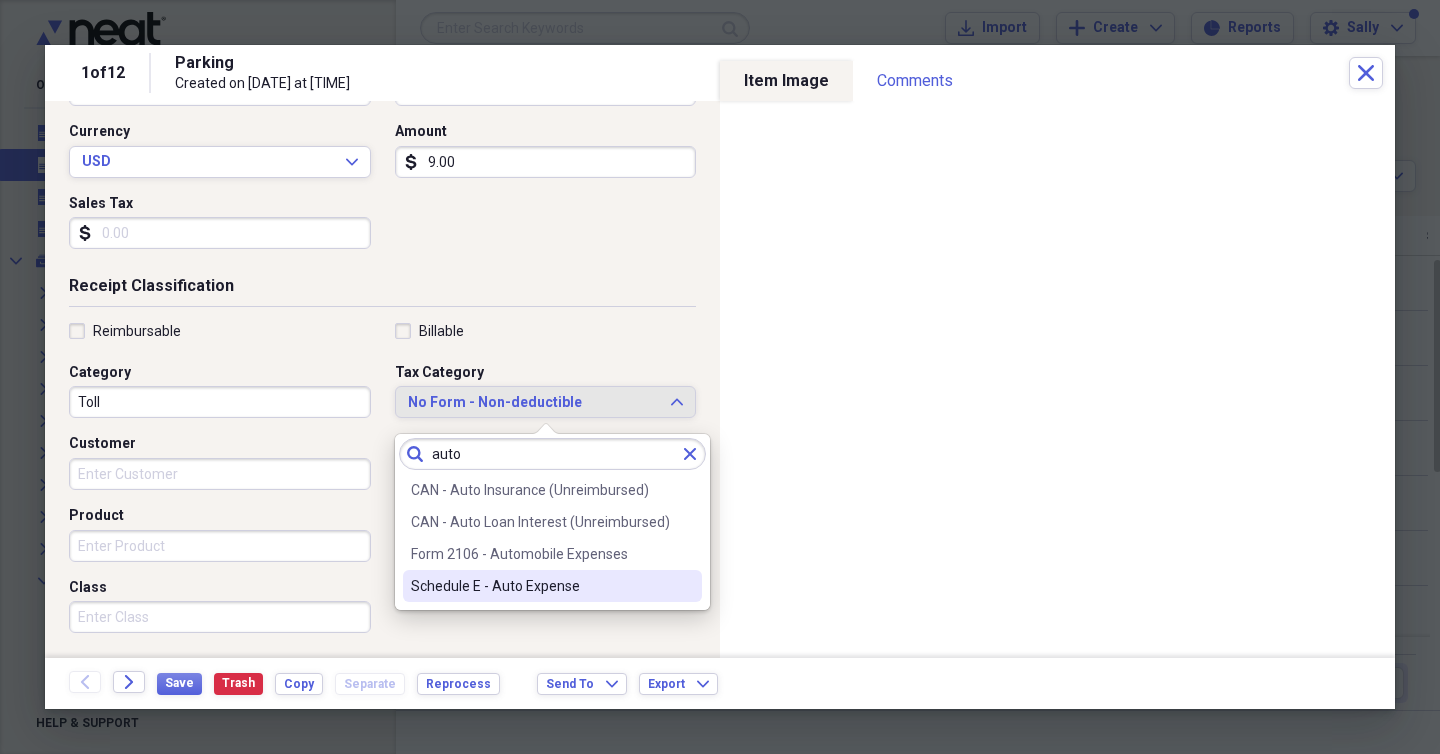 type on "auto" 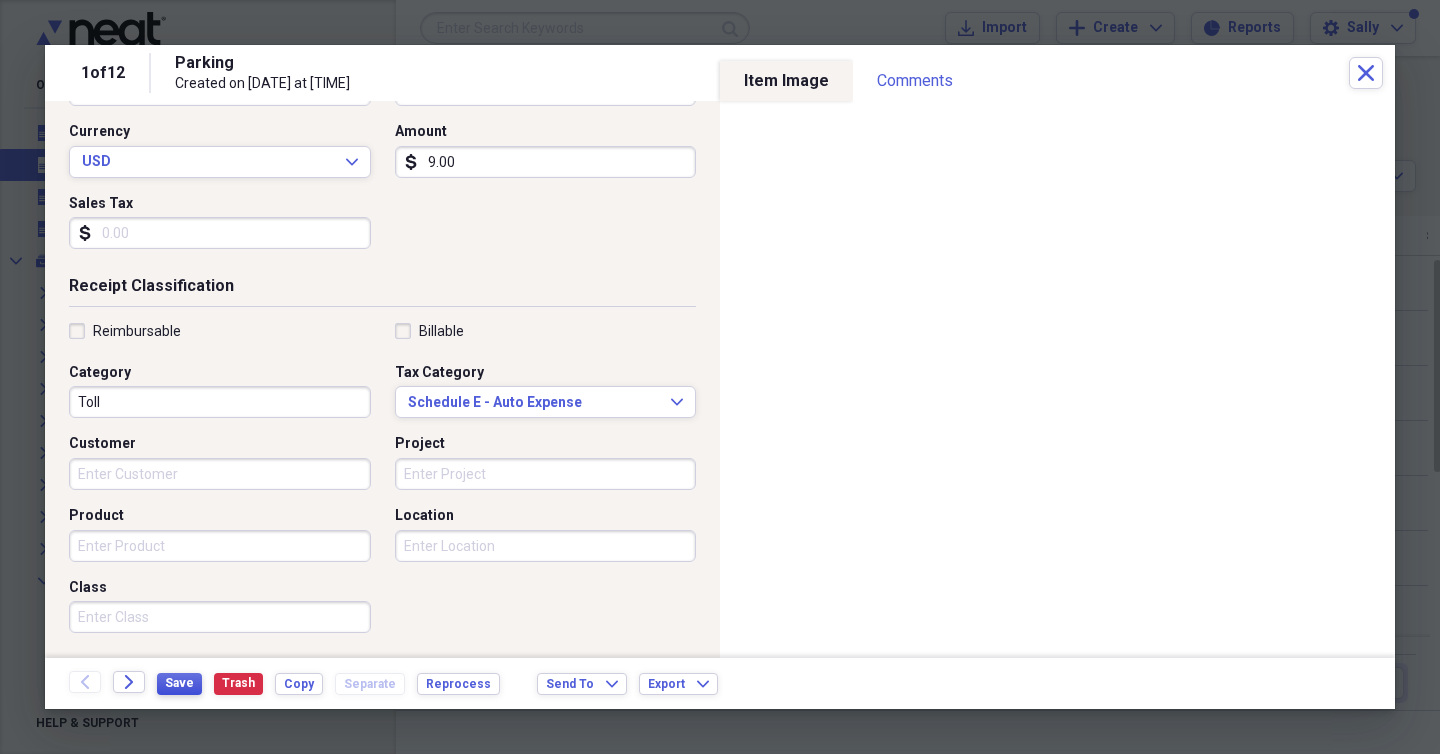 click on "Save" at bounding box center [179, 683] 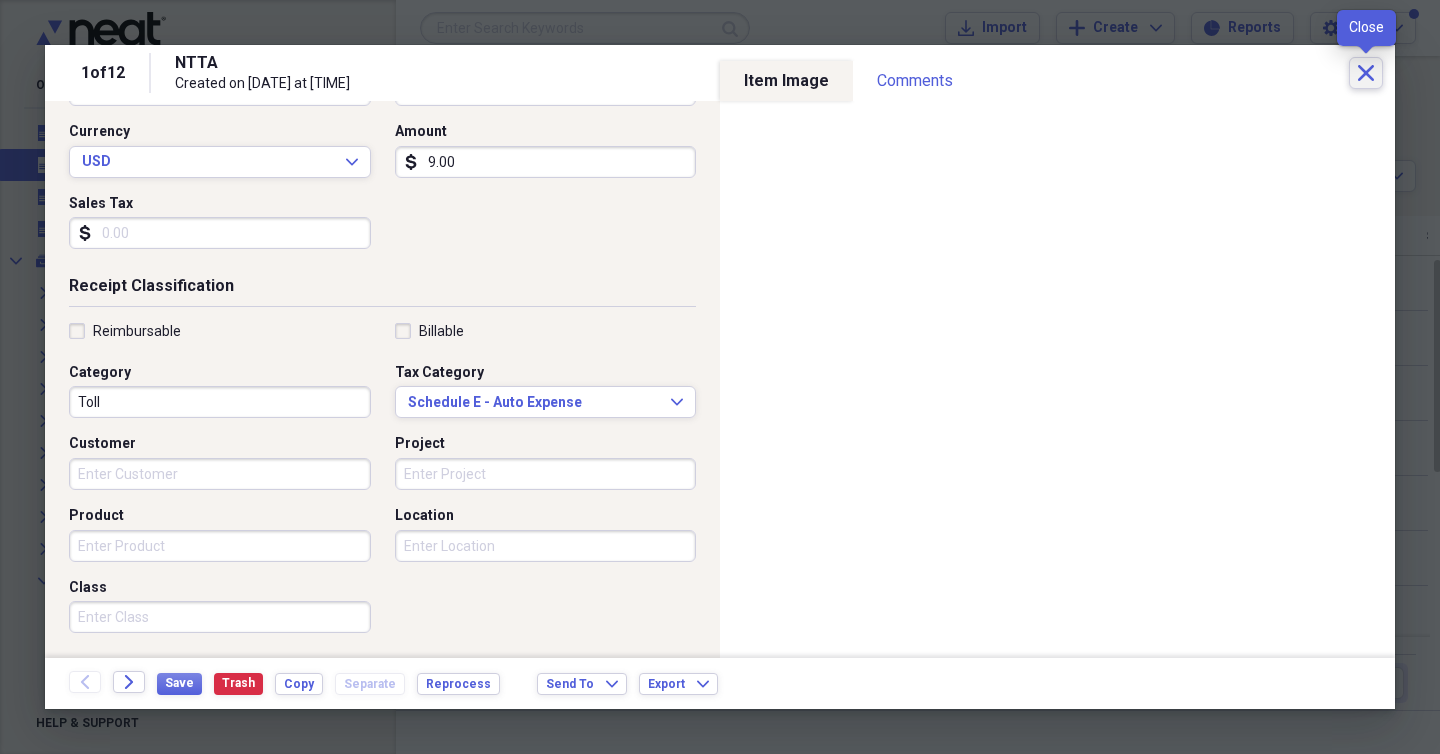 click on "Close" 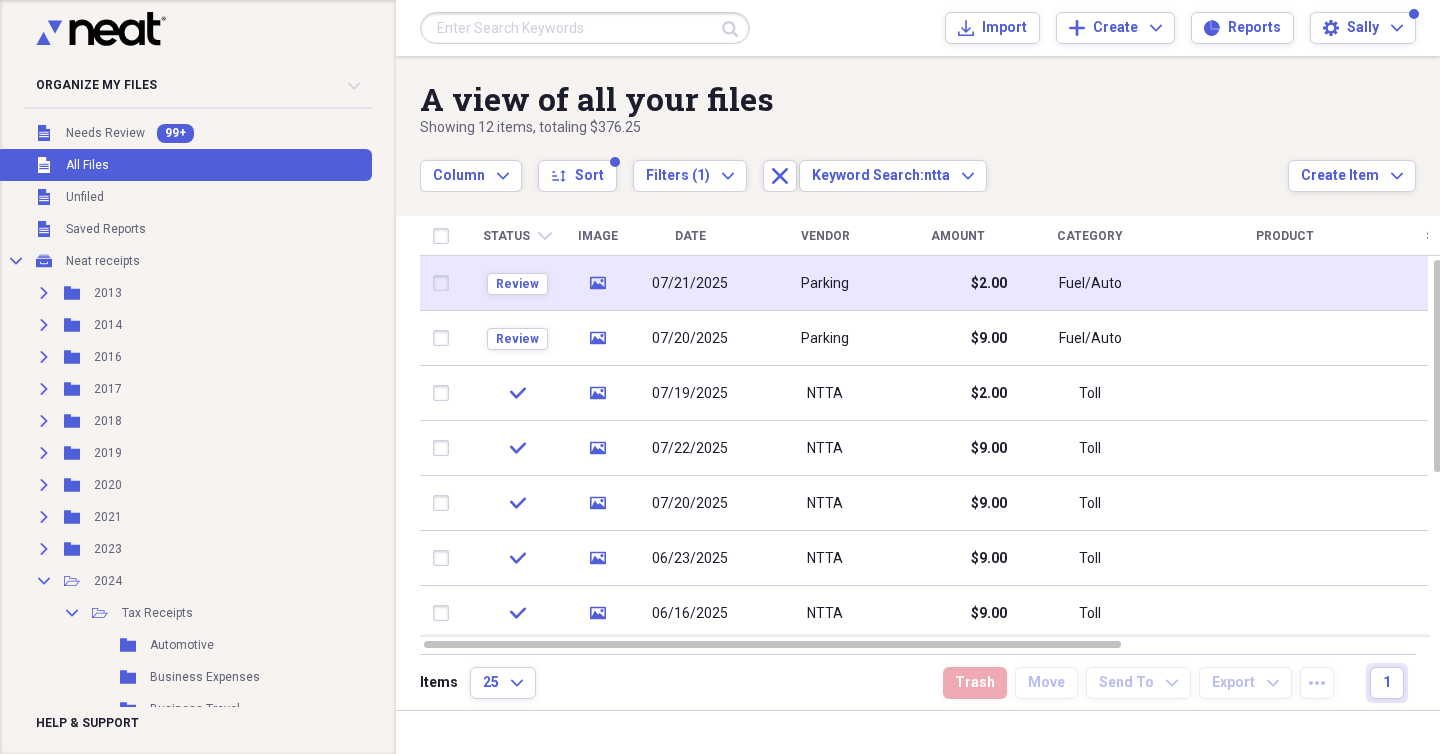 click on "media" 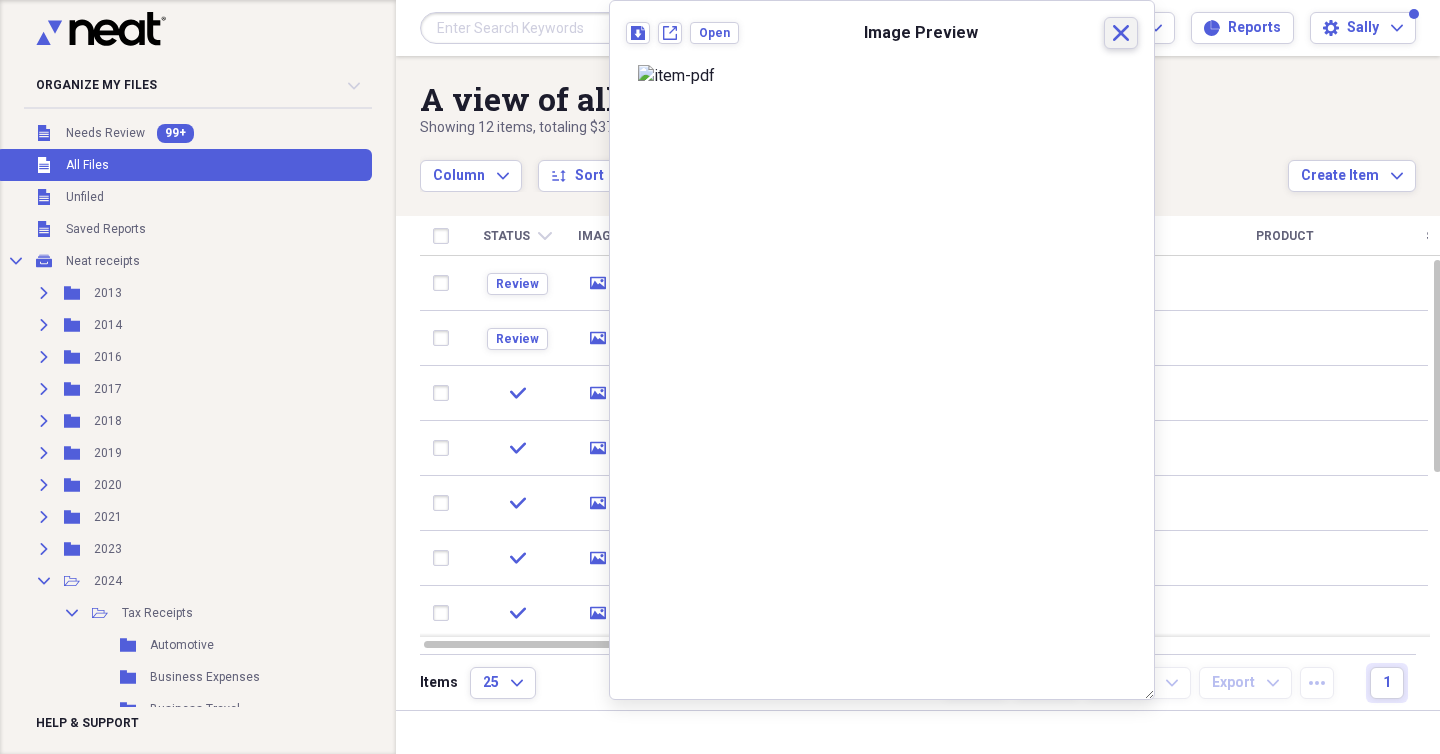 click 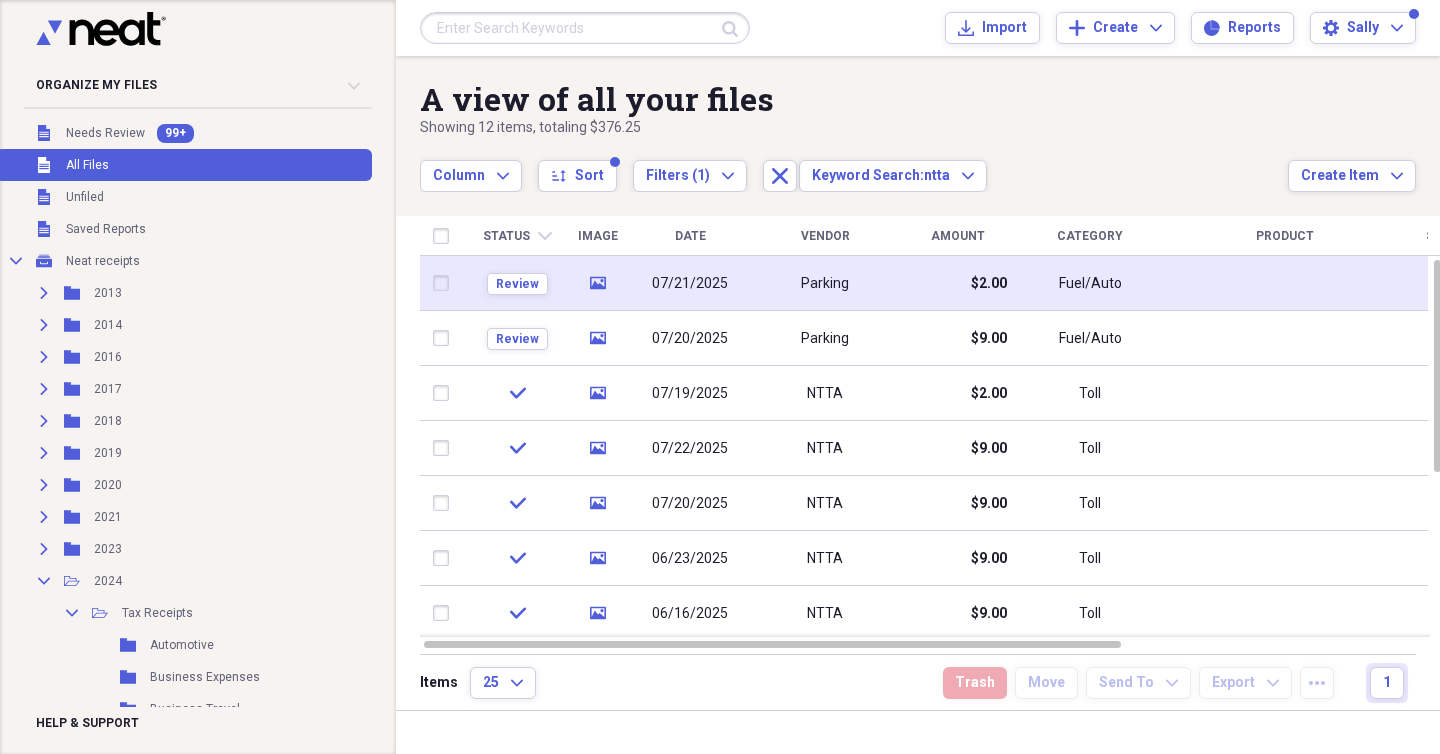 click on "07/21/2025" at bounding box center (690, 283) 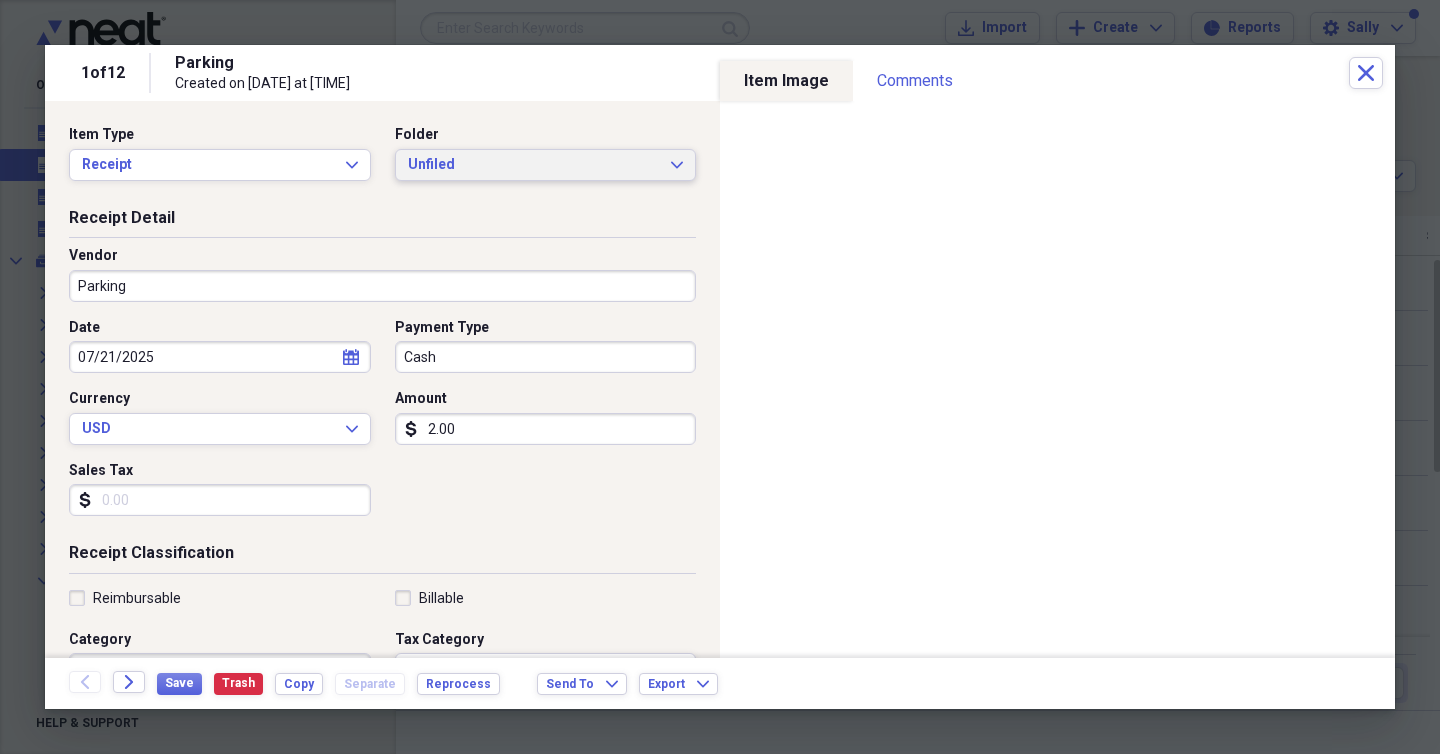 click on "Unfiled Expand" at bounding box center [546, 165] 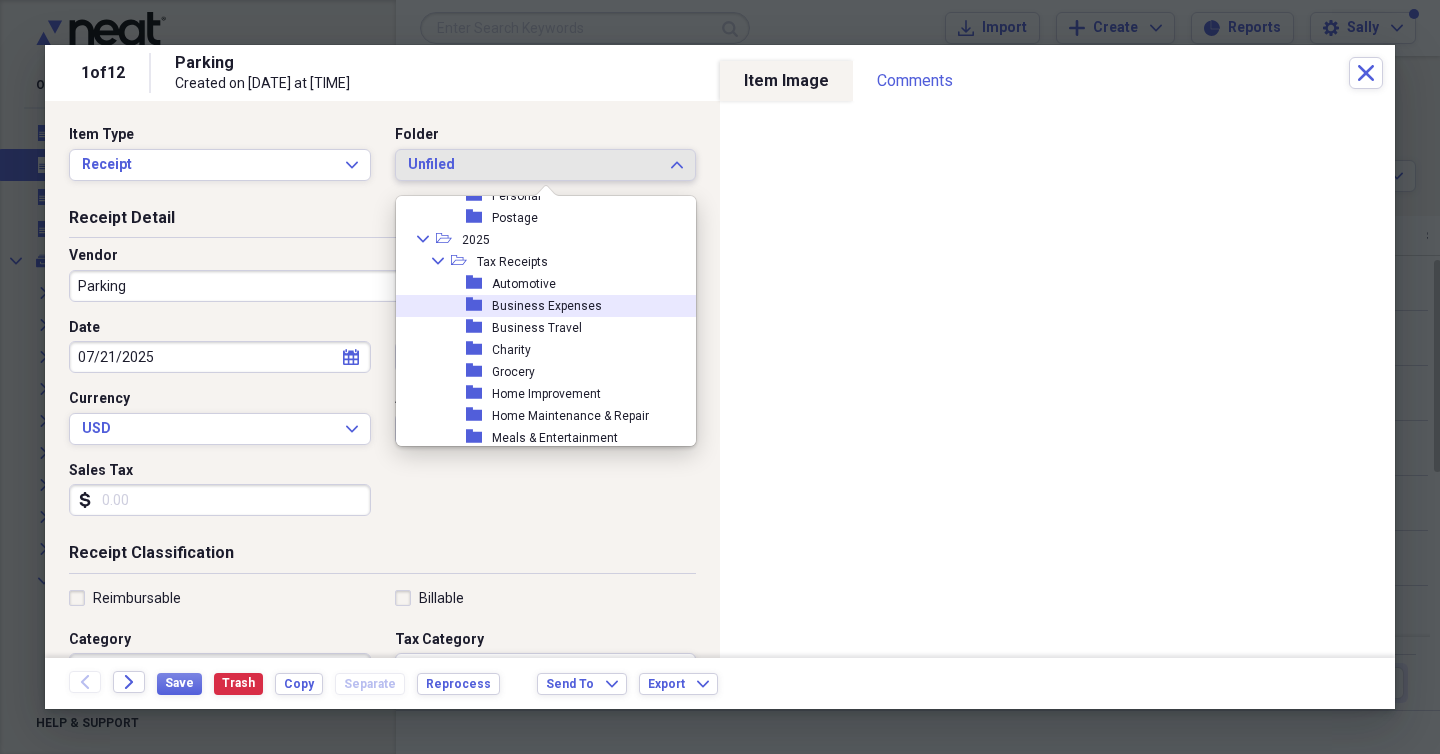 scroll, scrollTop: 534, scrollLeft: 0, axis: vertical 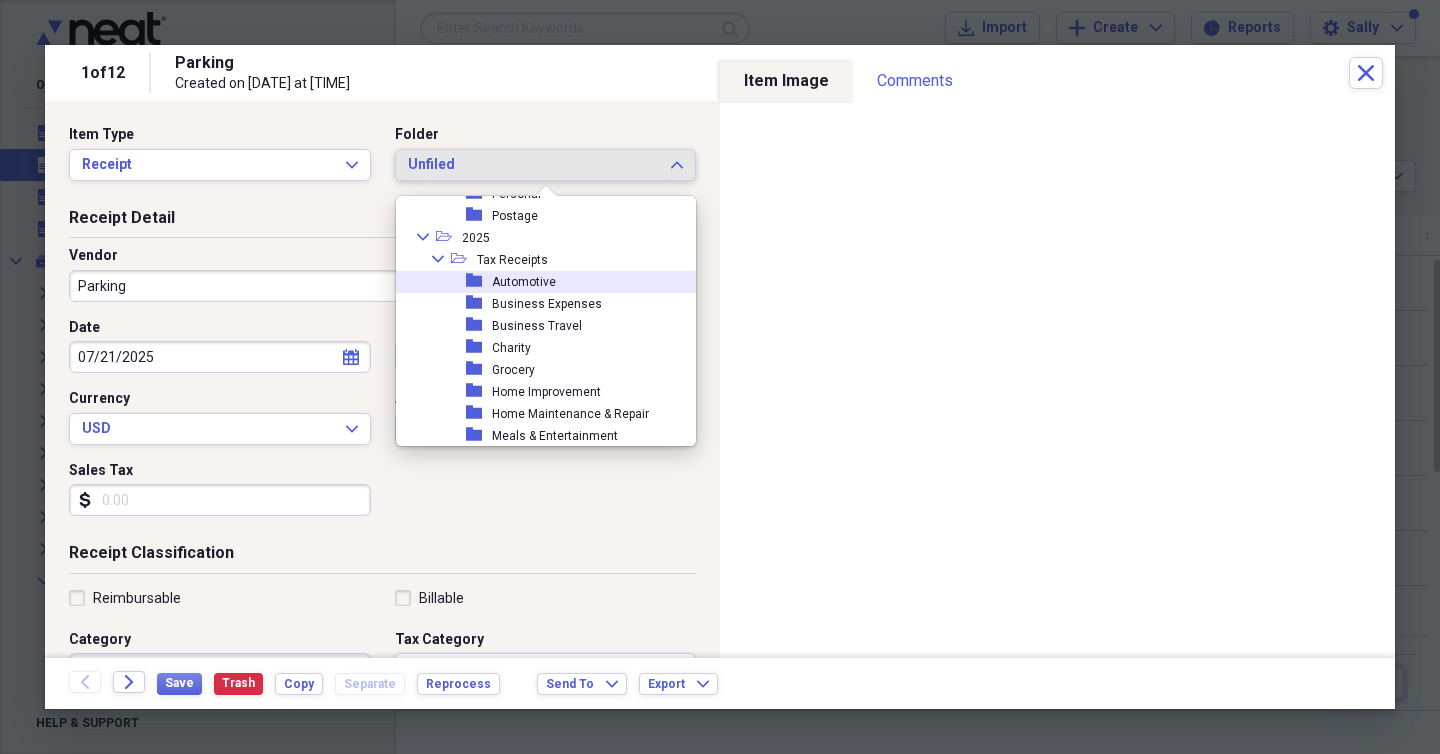 click on "Automotive" at bounding box center (524, 282) 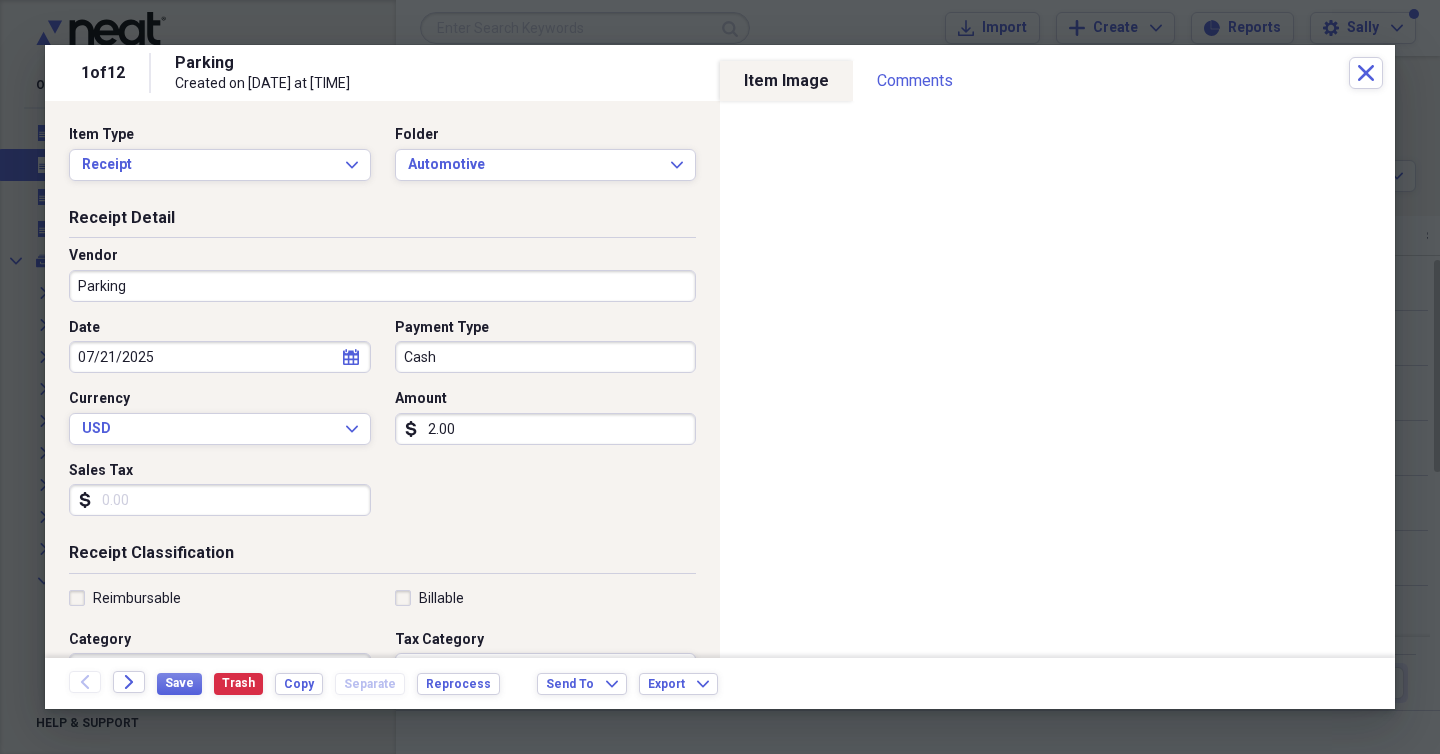 click on "Parking" at bounding box center [382, 286] 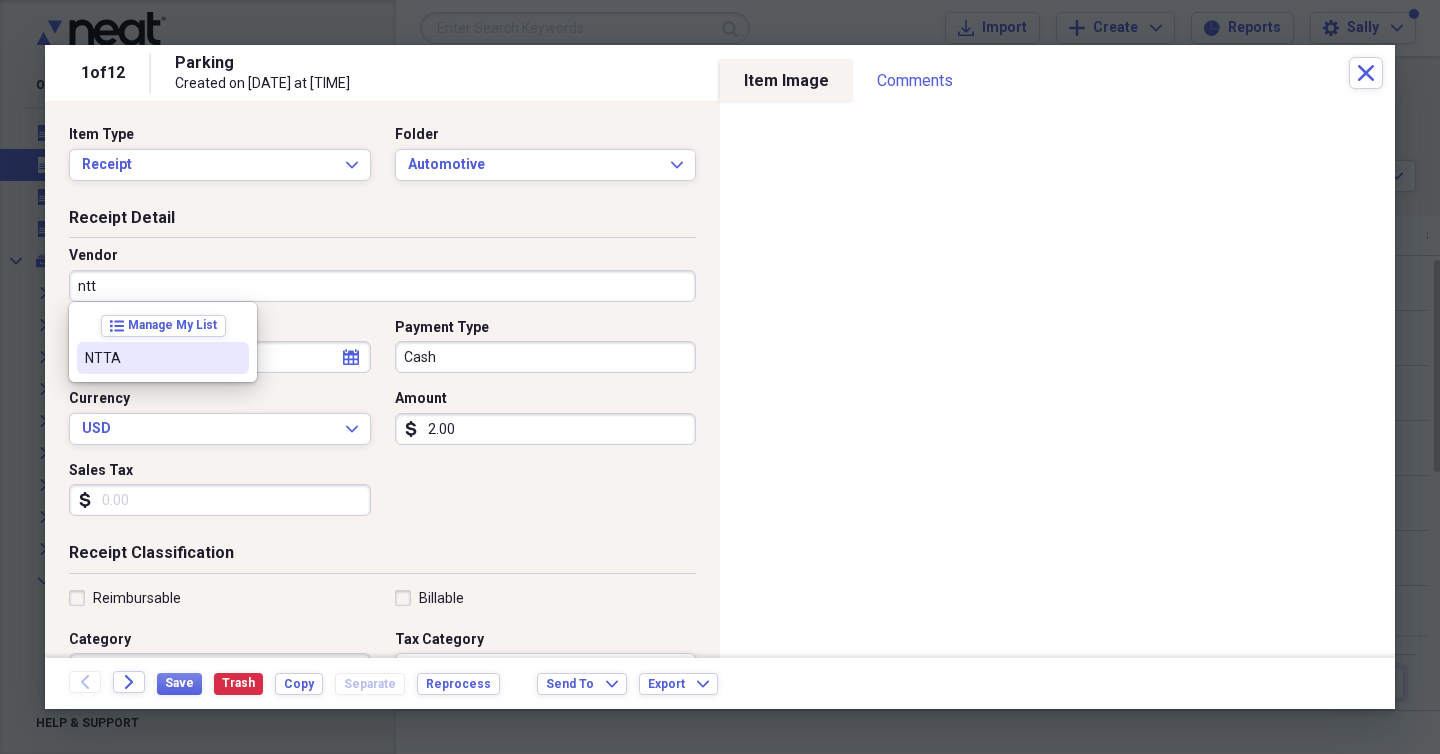 click on "NTTA" at bounding box center (151, 358) 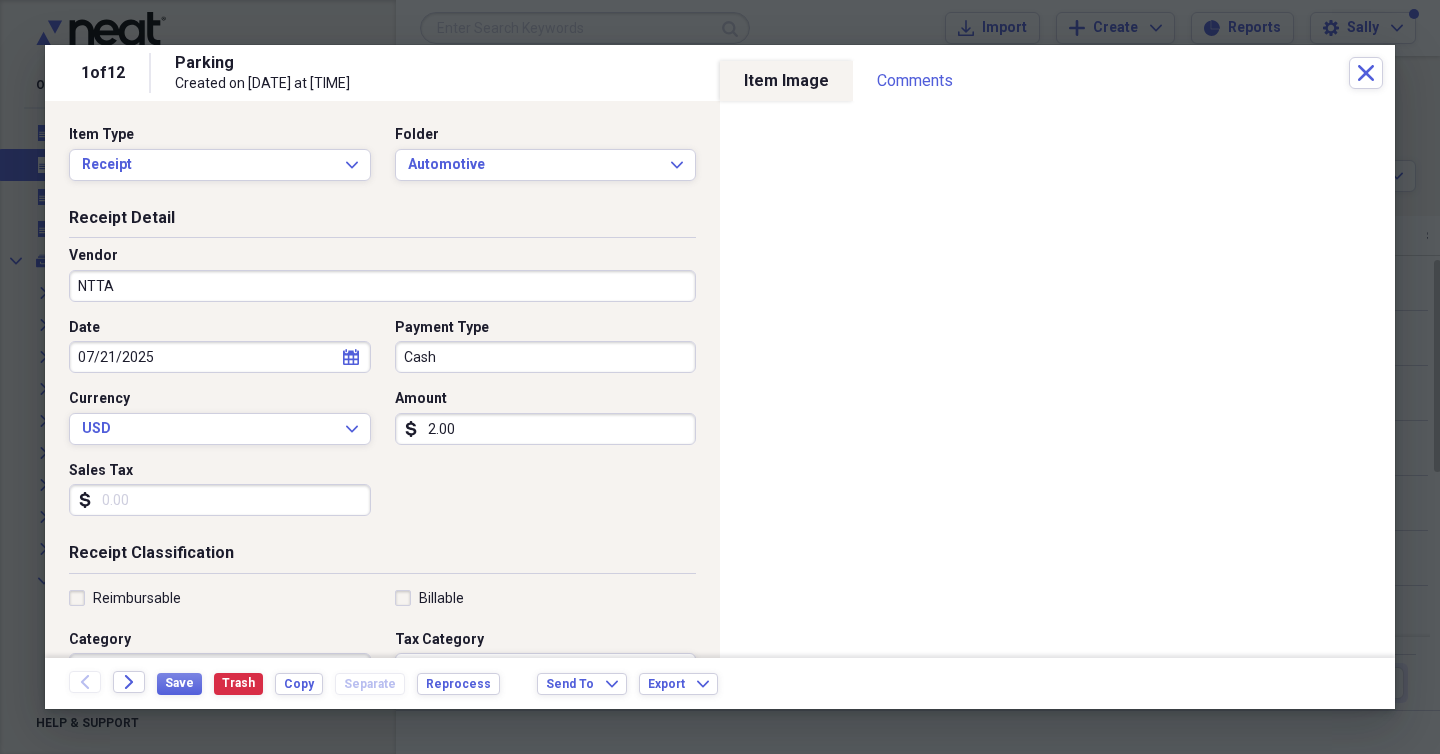 type on "Toll" 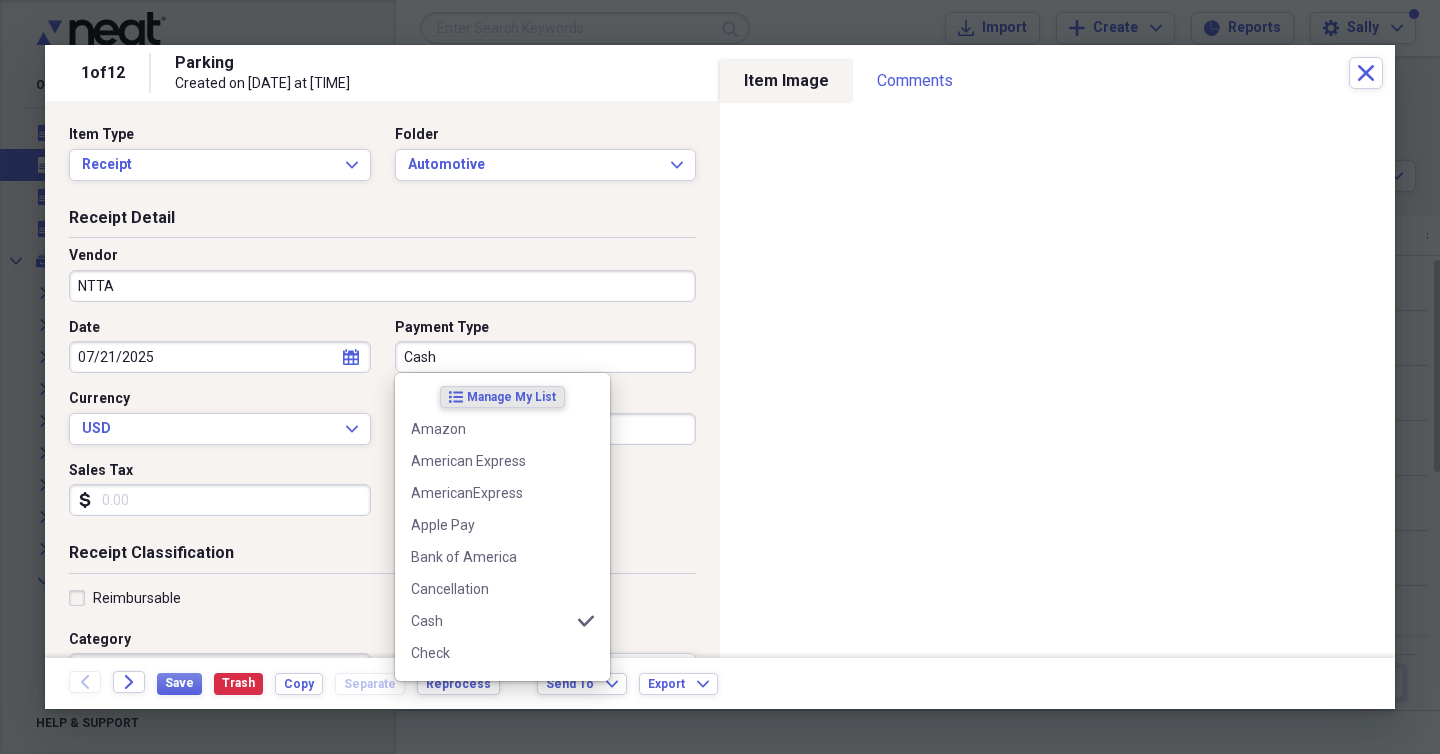 click on "Cash" at bounding box center [546, 357] 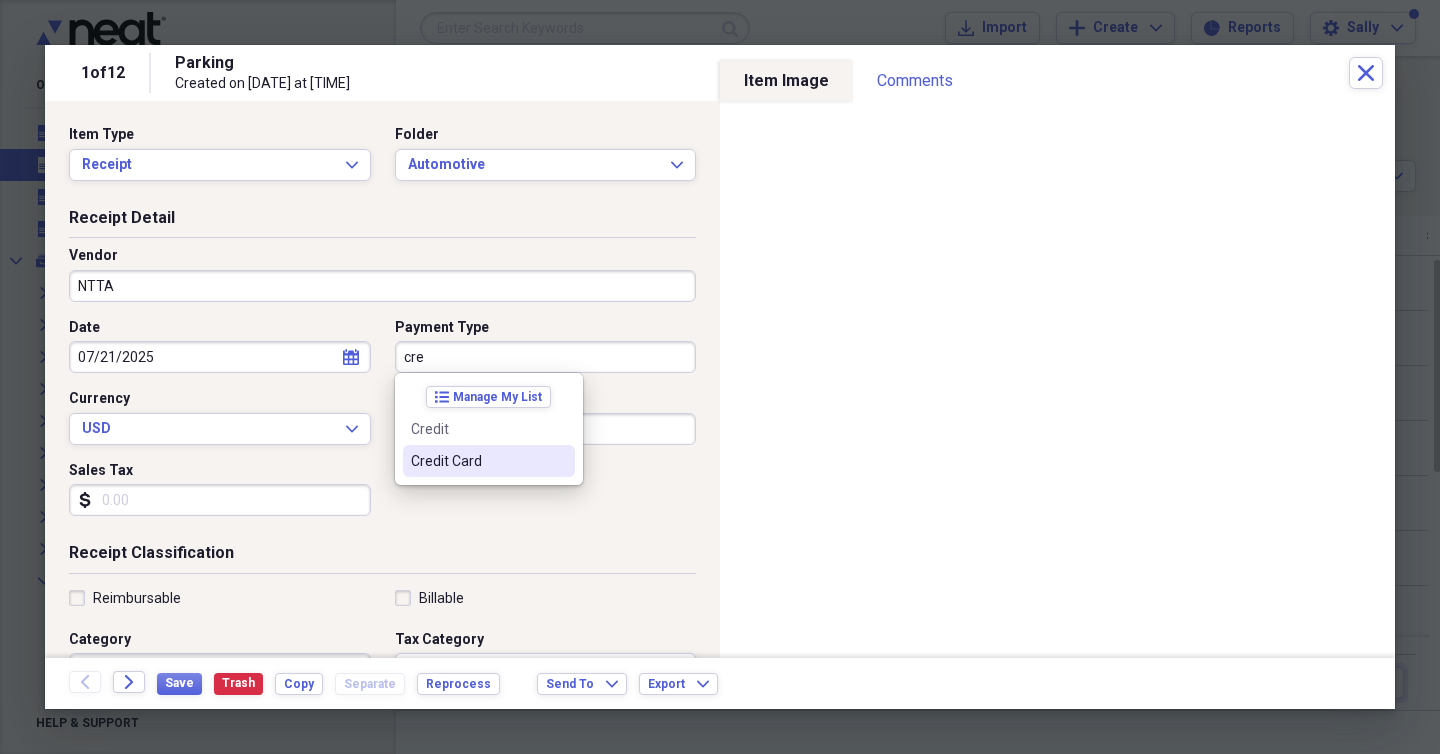click on "Credit Card" at bounding box center (477, 461) 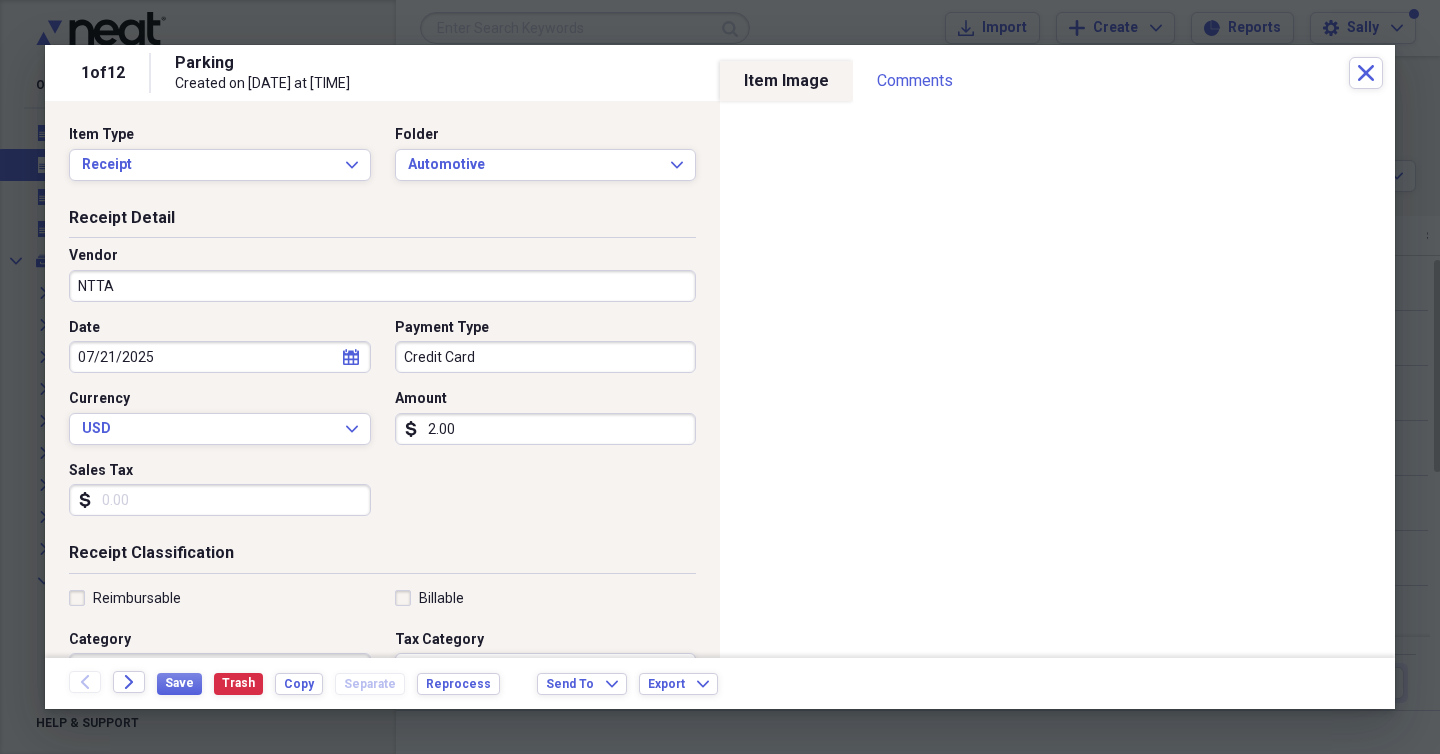 click on "Date [DATE] calendar Calendar Payment Type Credit Card Currency USD Expand Amount dollar-sign 2.00 Sales Tax dollar-sign" at bounding box center [382, 425] 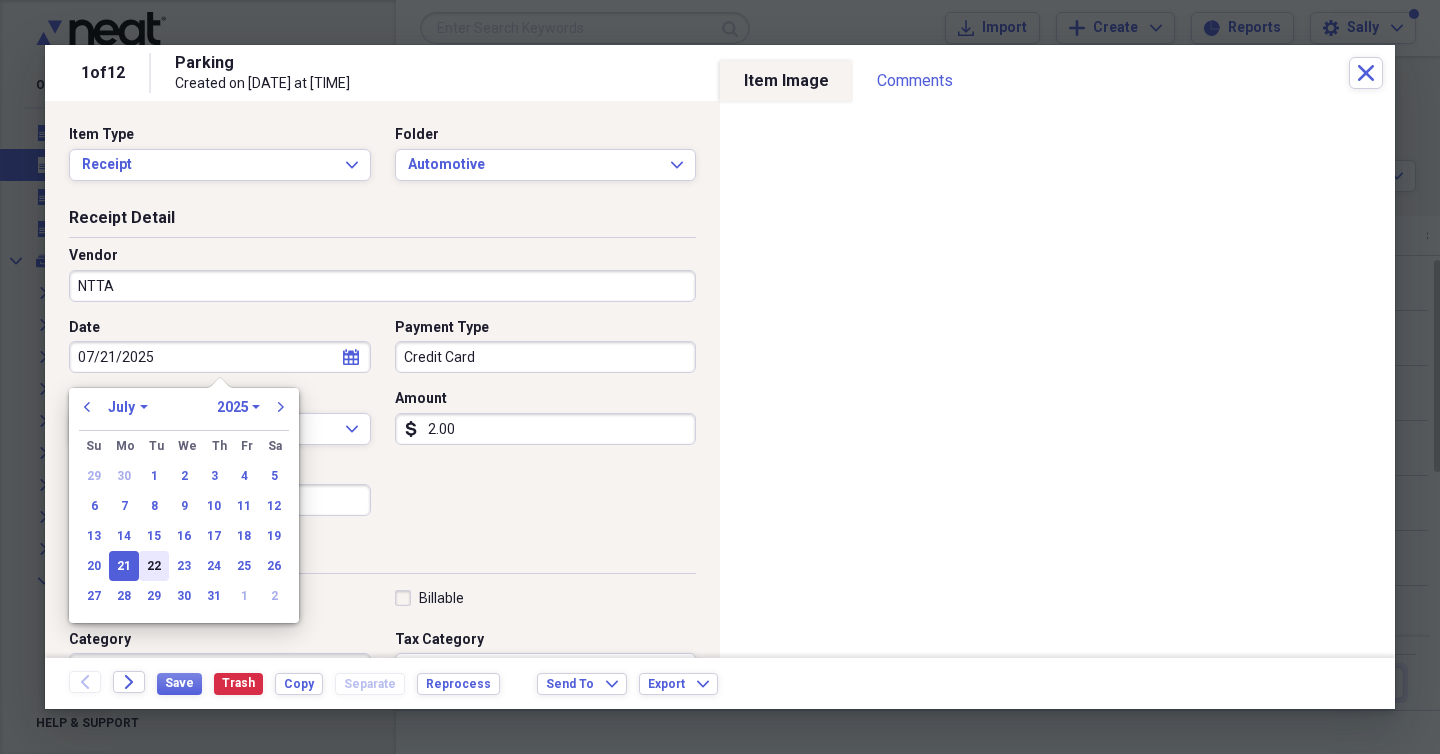 click on "22" at bounding box center (154, 566) 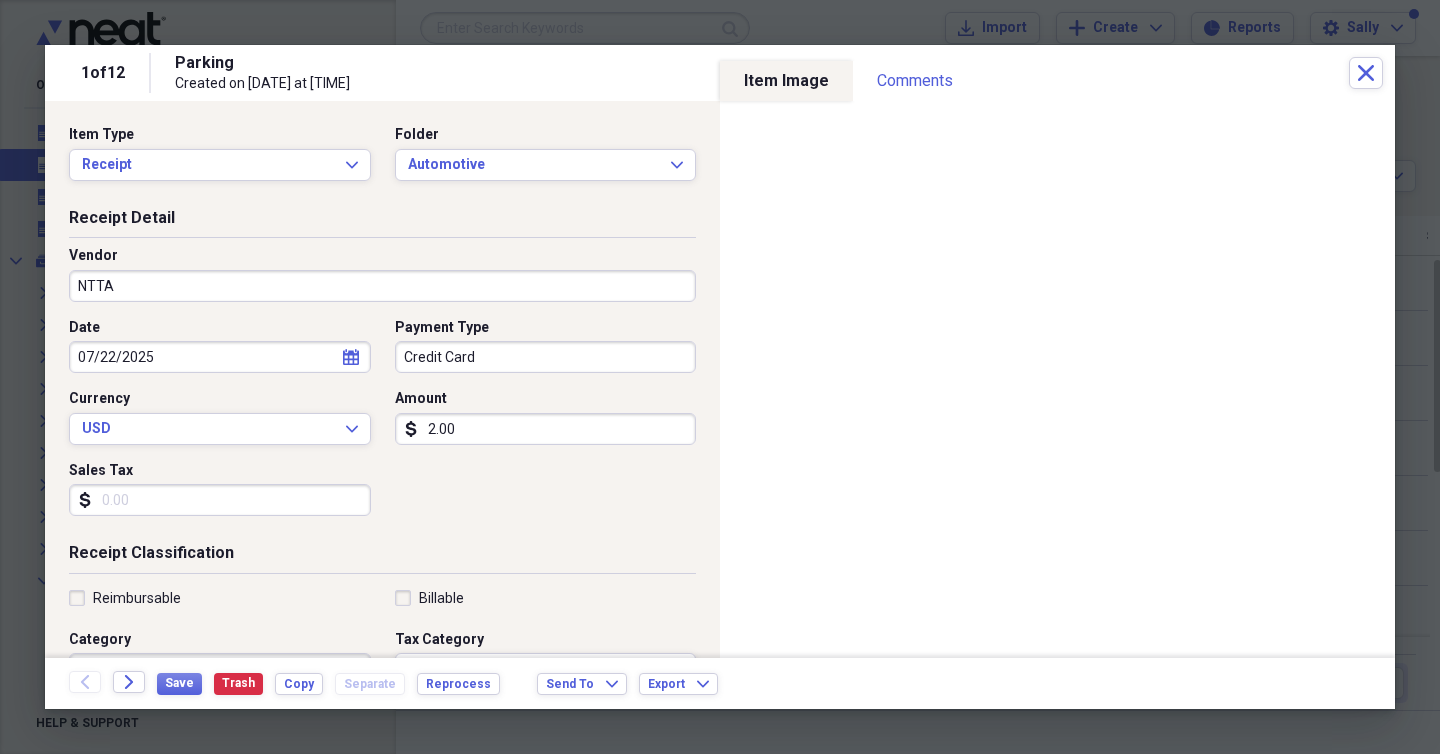 click on "Date [DATE] calendar Calendar Payment Type Credit Card Currency USD Expand Amount dollar-sign 2.00 Sales Tax dollar-sign" at bounding box center [382, 425] 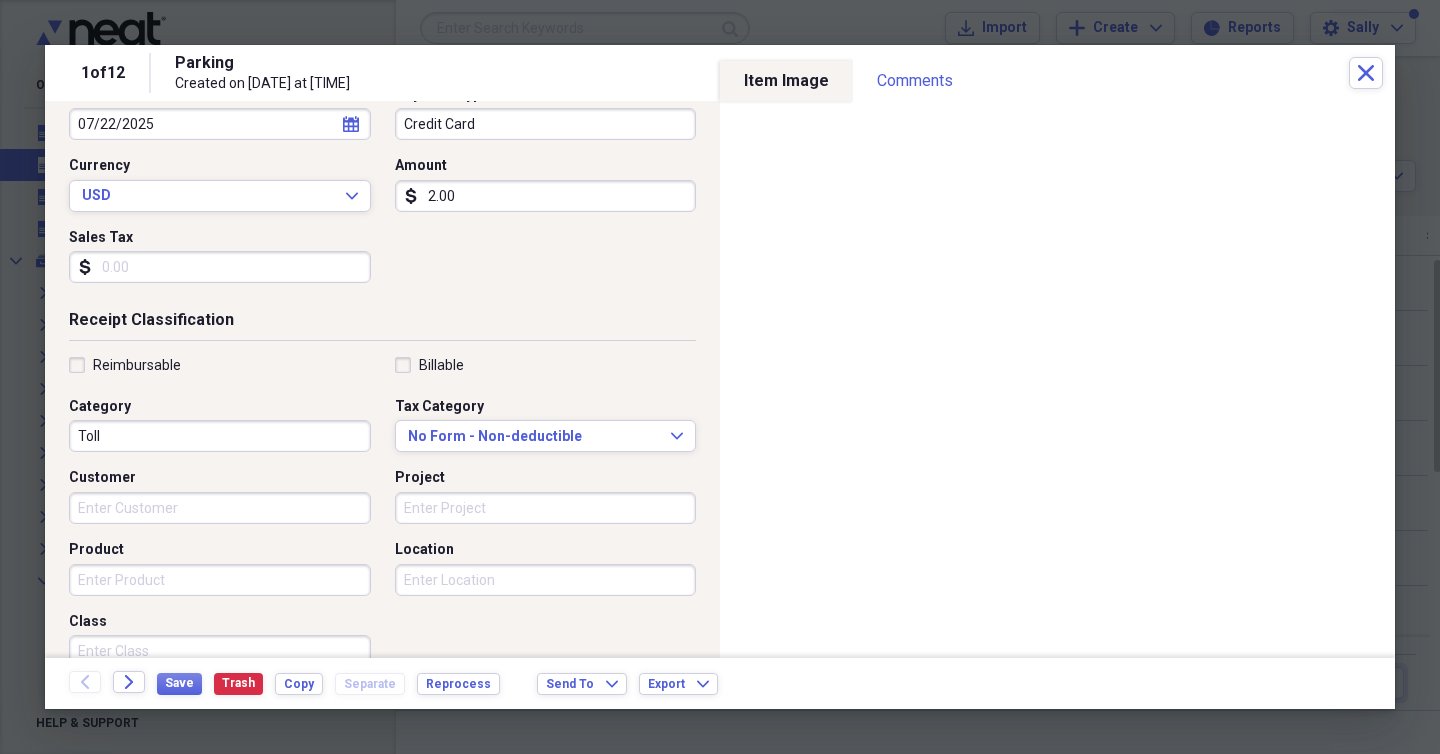 scroll, scrollTop: 280, scrollLeft: 0, axis: vertical 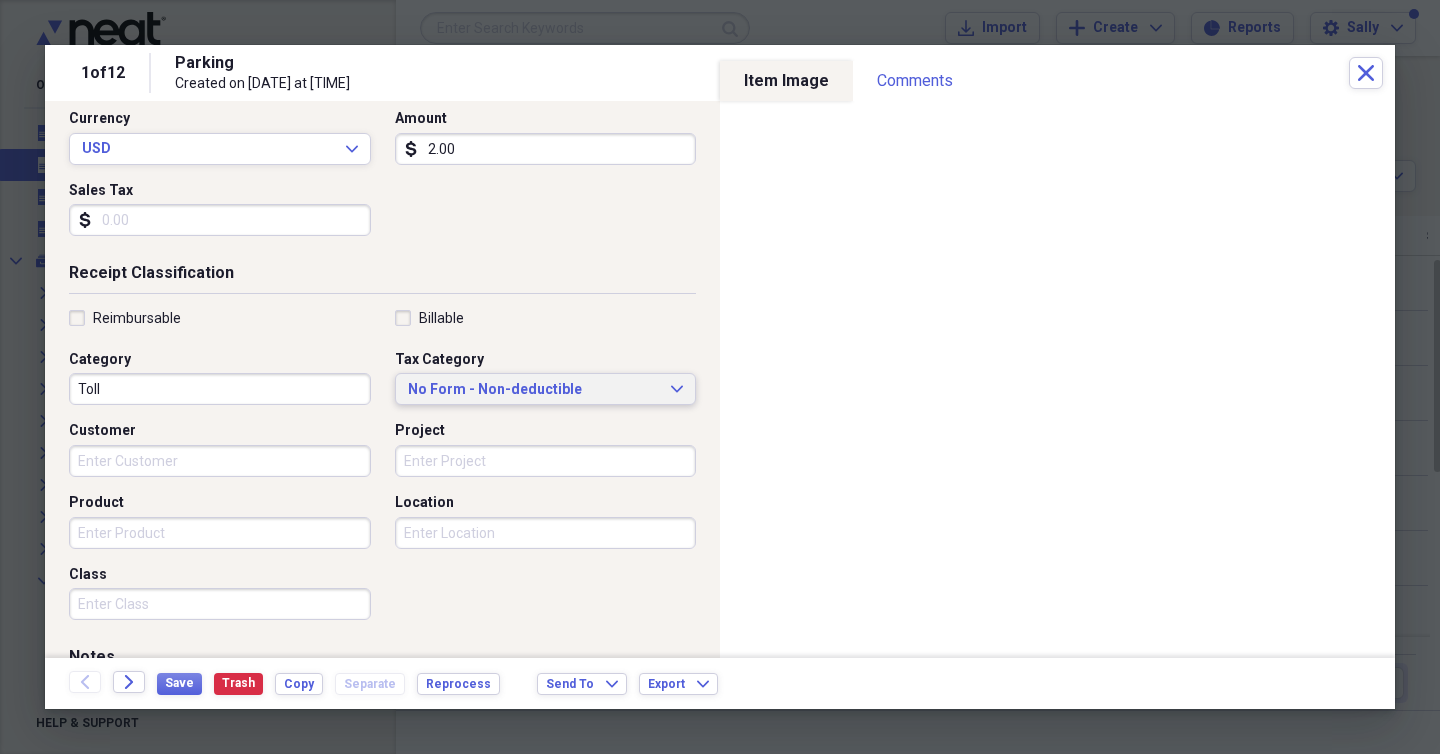 click on "No Form - Non-deductible" at bounding box center [534, 390] 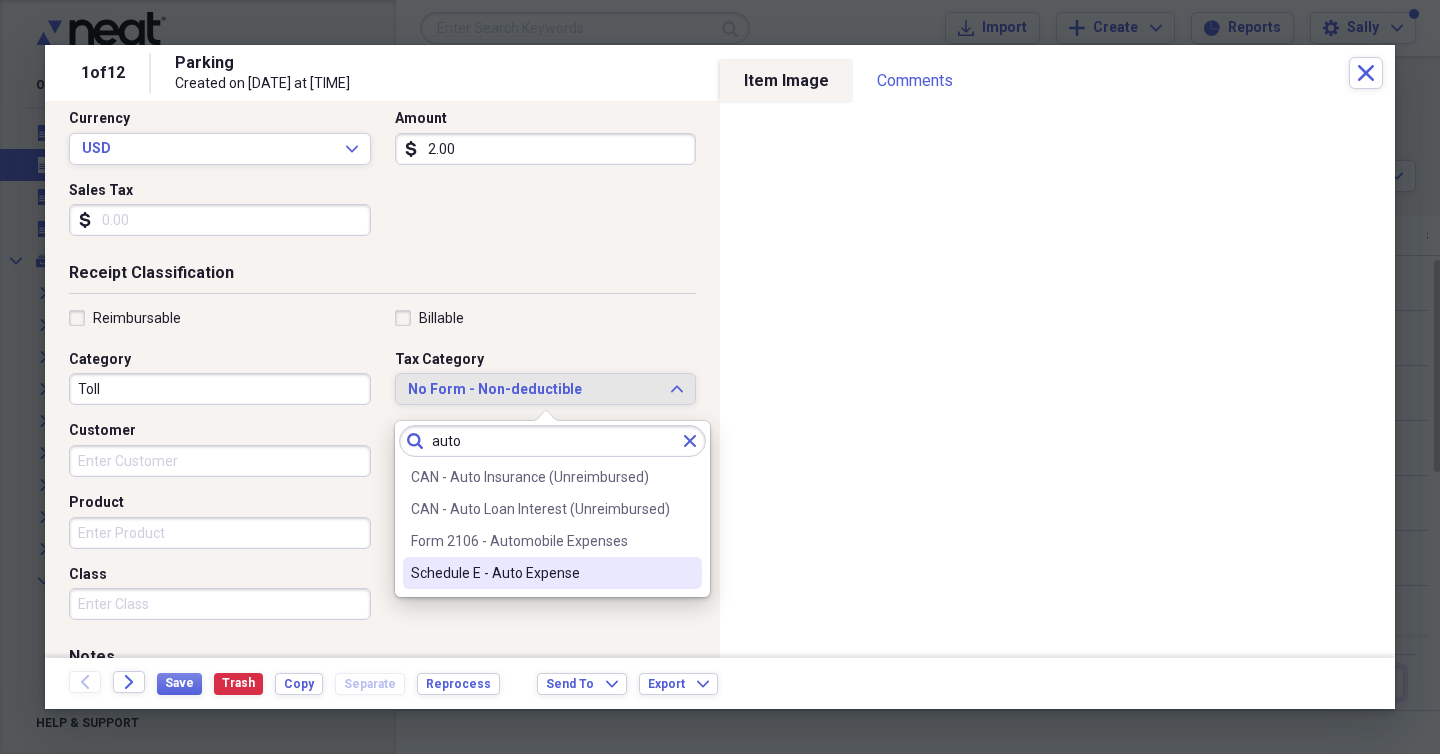 type on "auto" 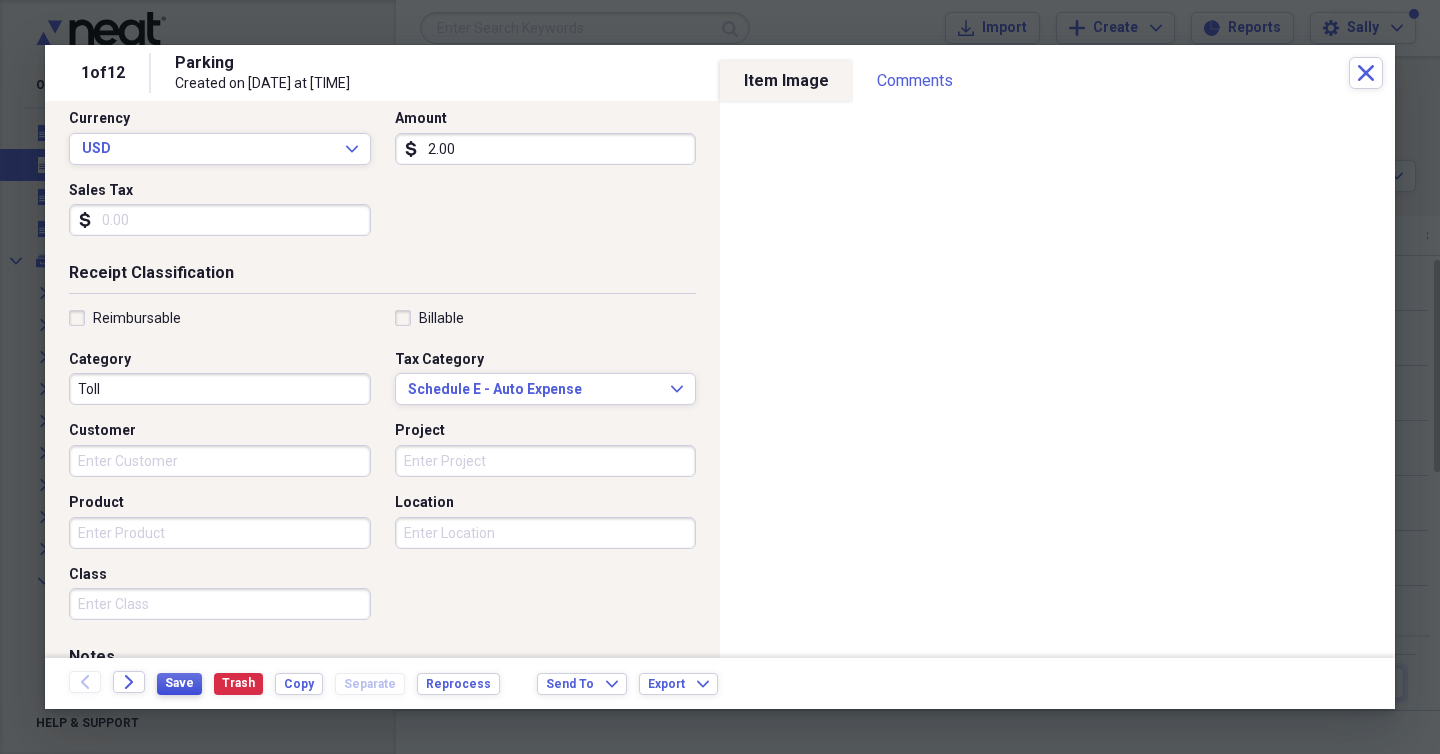 click on "Save" at bounding box center [179, 684] 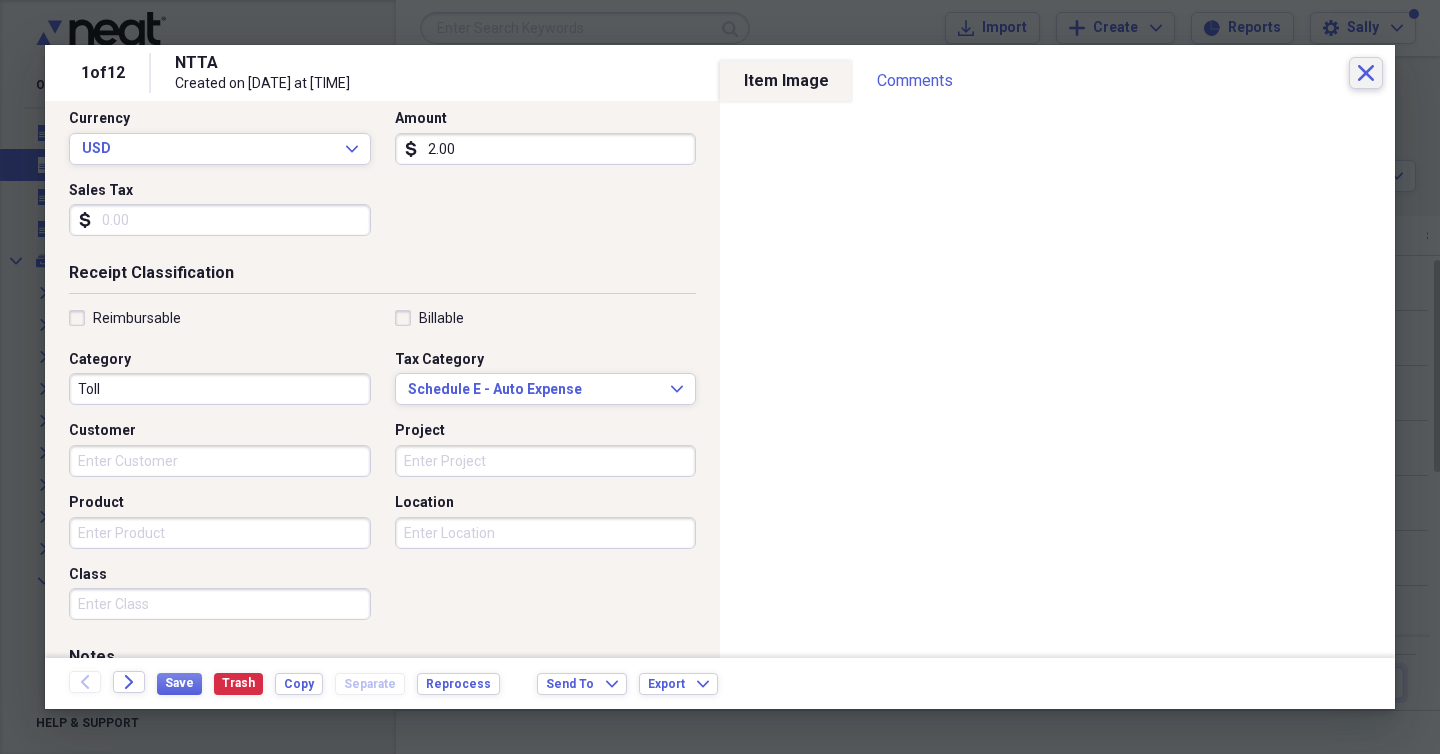 click on "Close" 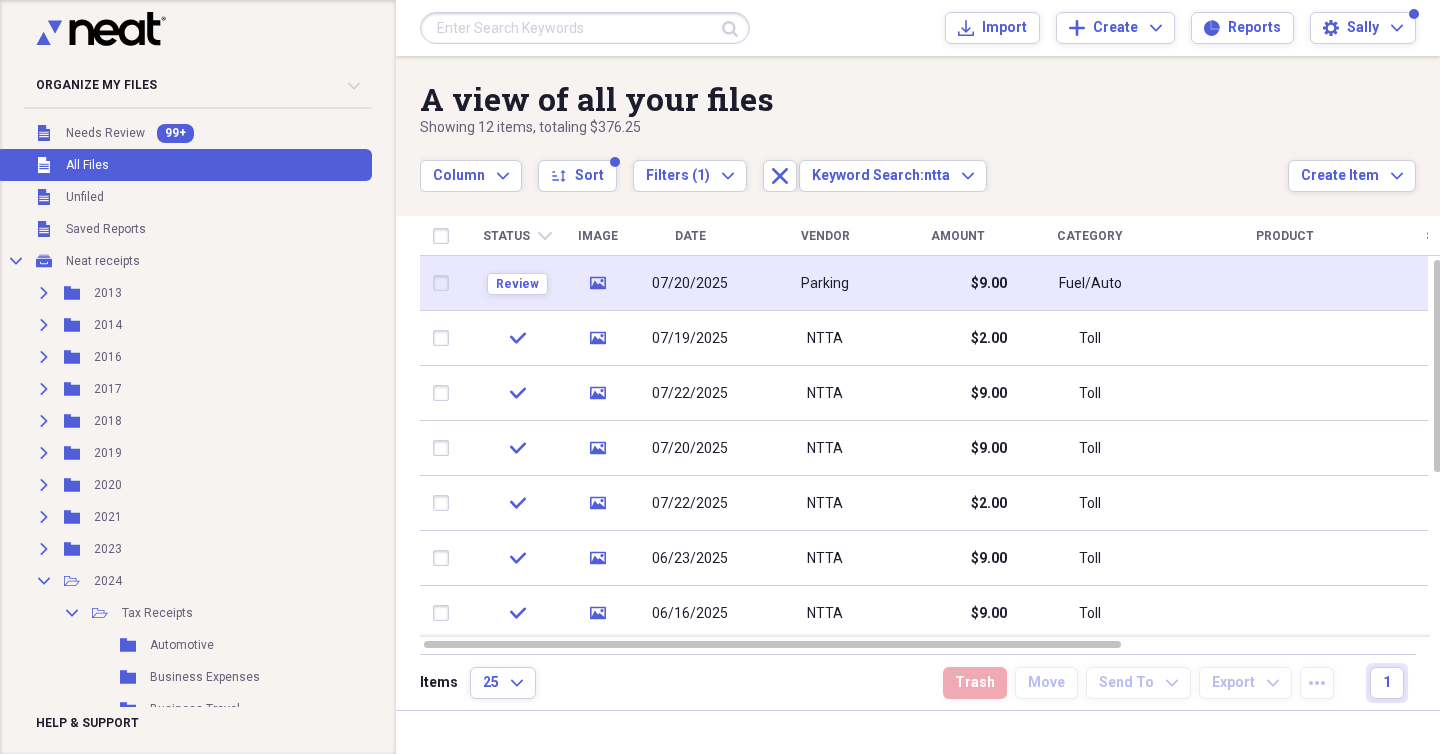 click on "Parking" at bounding box center [825, 284] 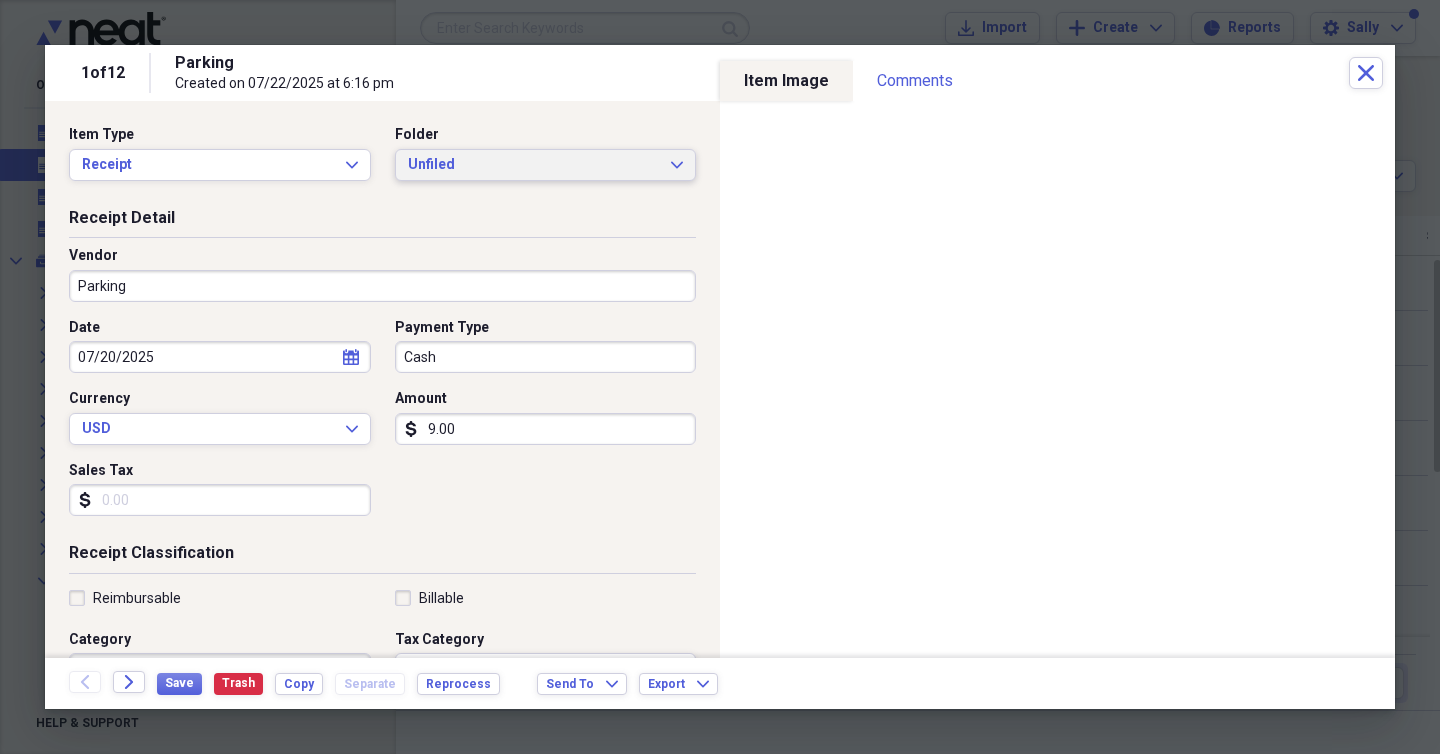 click on "Unfiled" at bounding box center [534, 165] 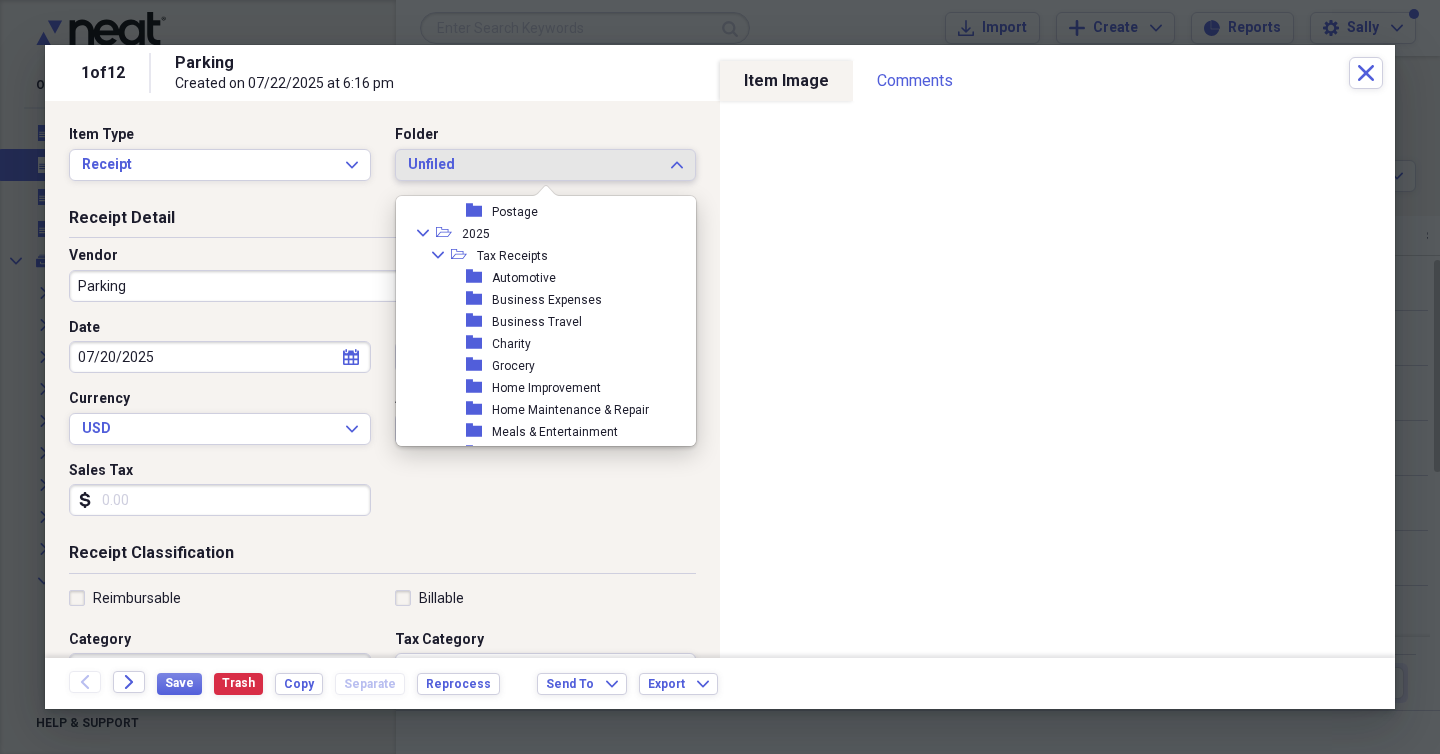 scroll, scrollTop: 540, scrollLeft: 0, axis: vertical 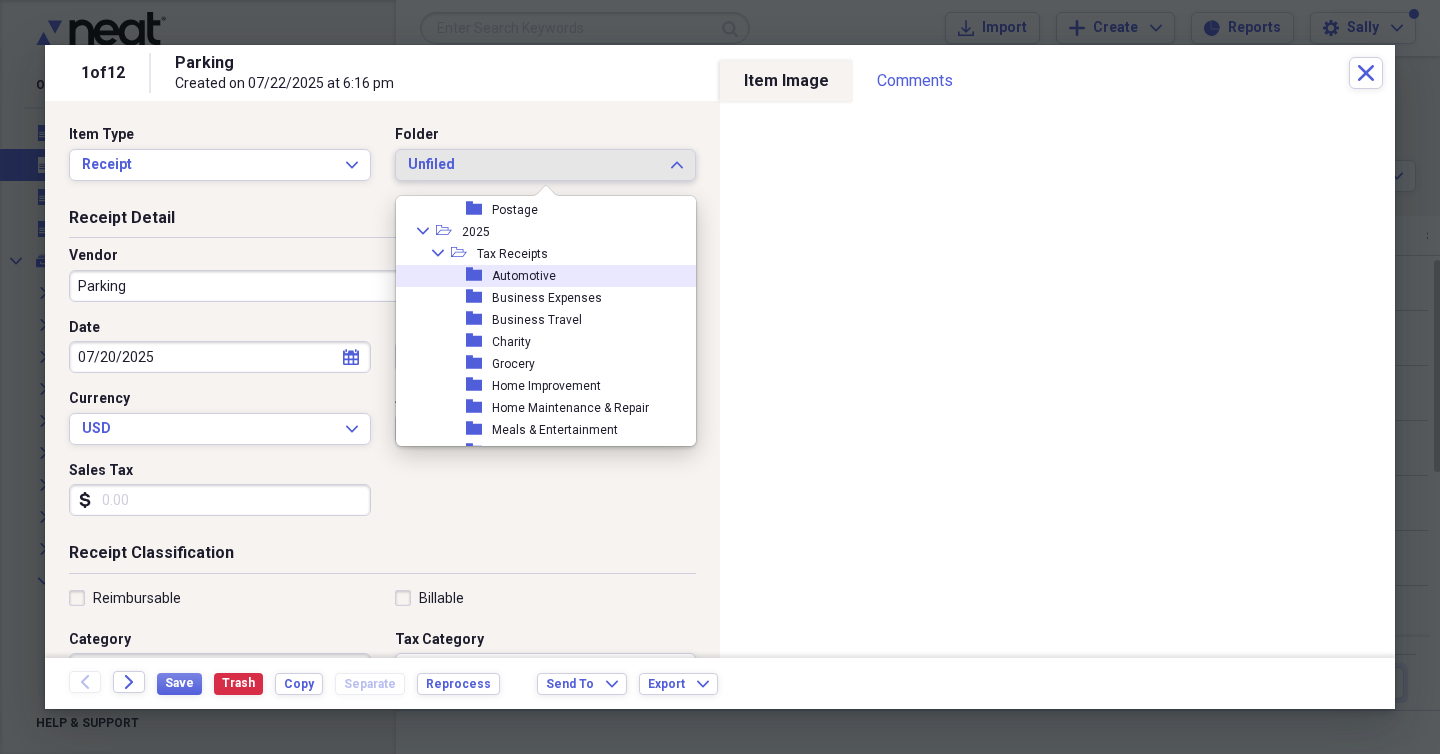 click on "Automotive" at bounding box center [524, 276] 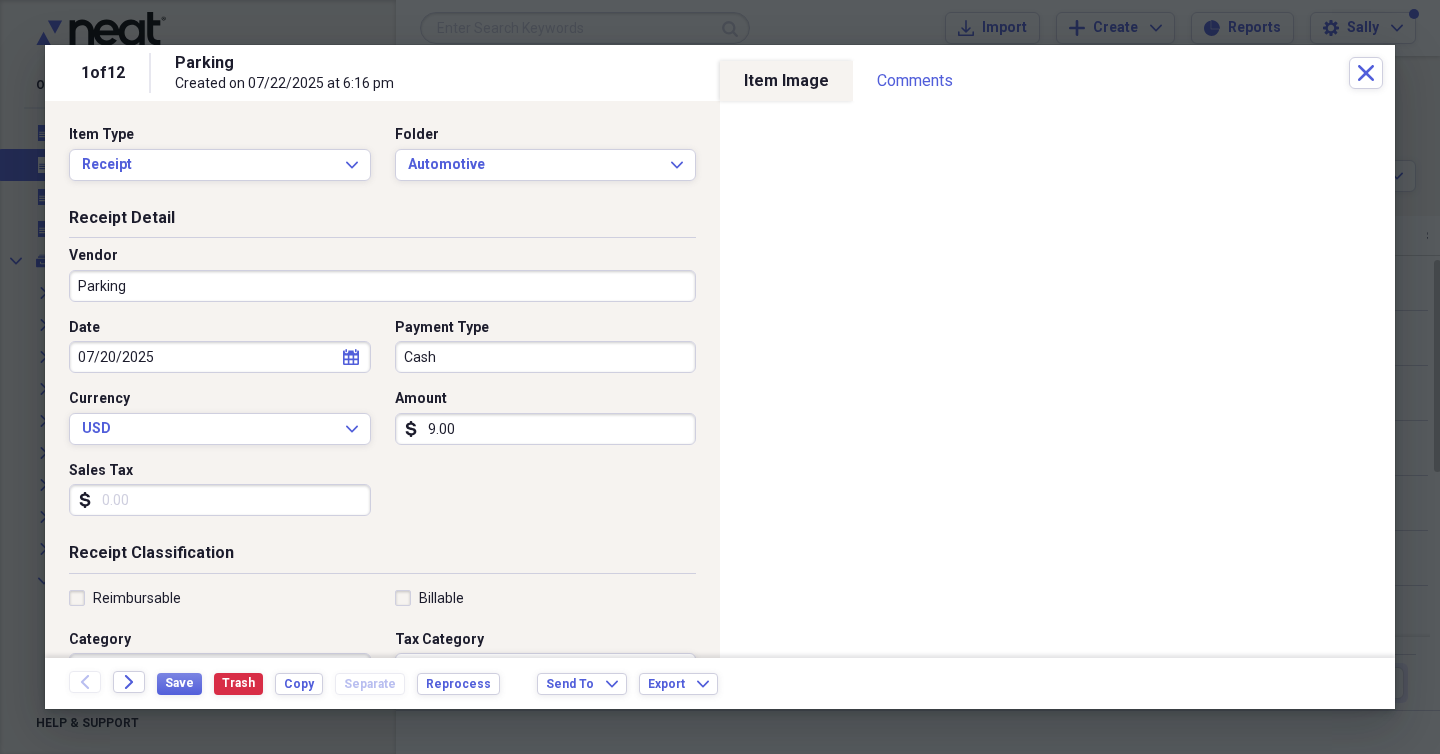 click on "Parking" at bounding box center (382, 286) 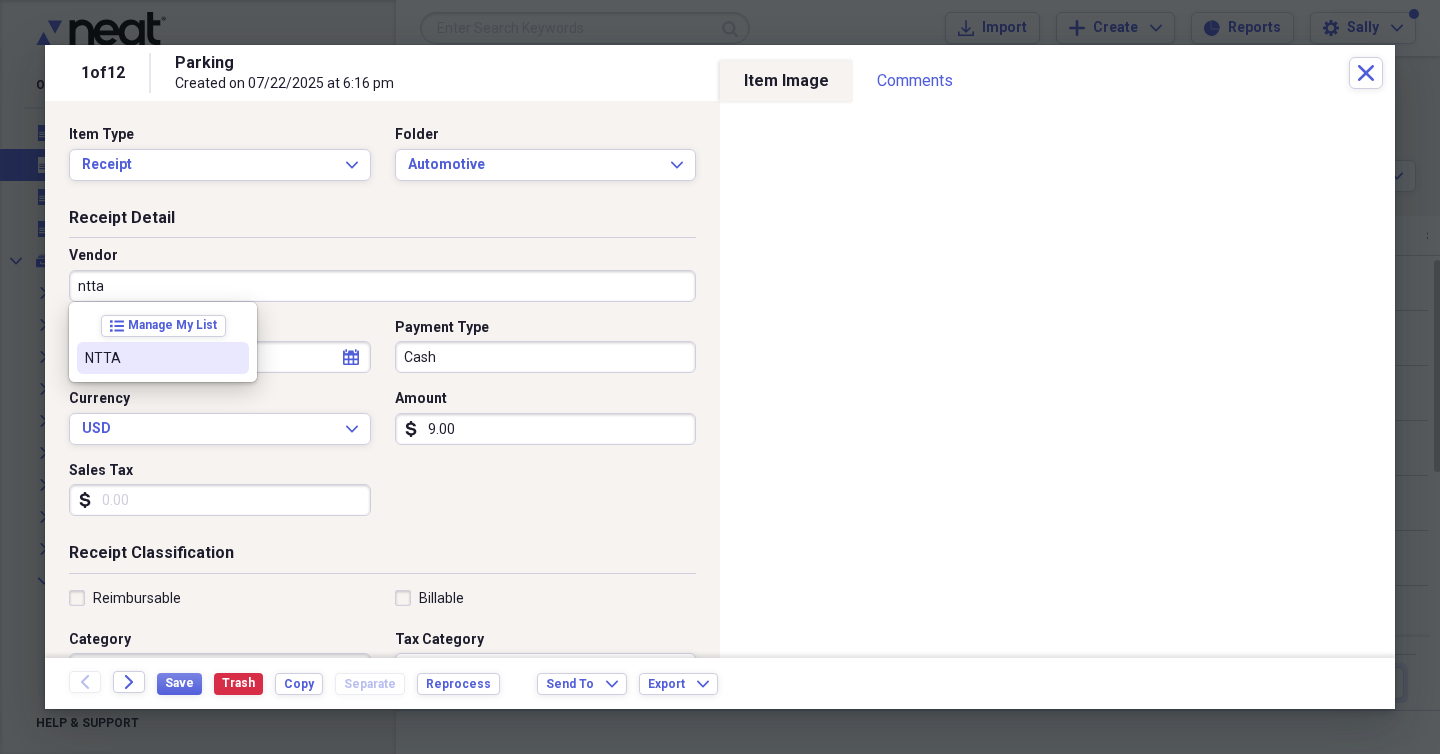 click on "NTTA" at bounding box center (163, 358) 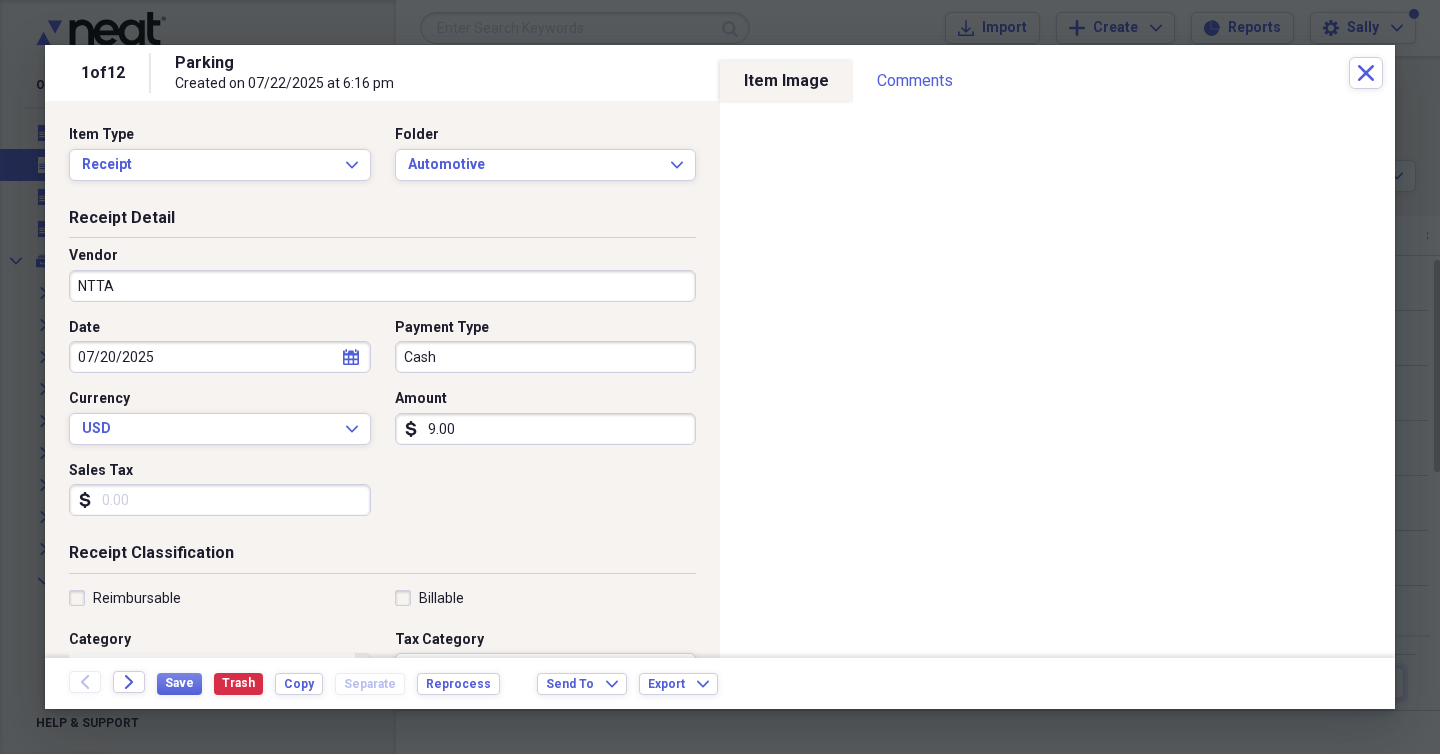 type on "Toll" 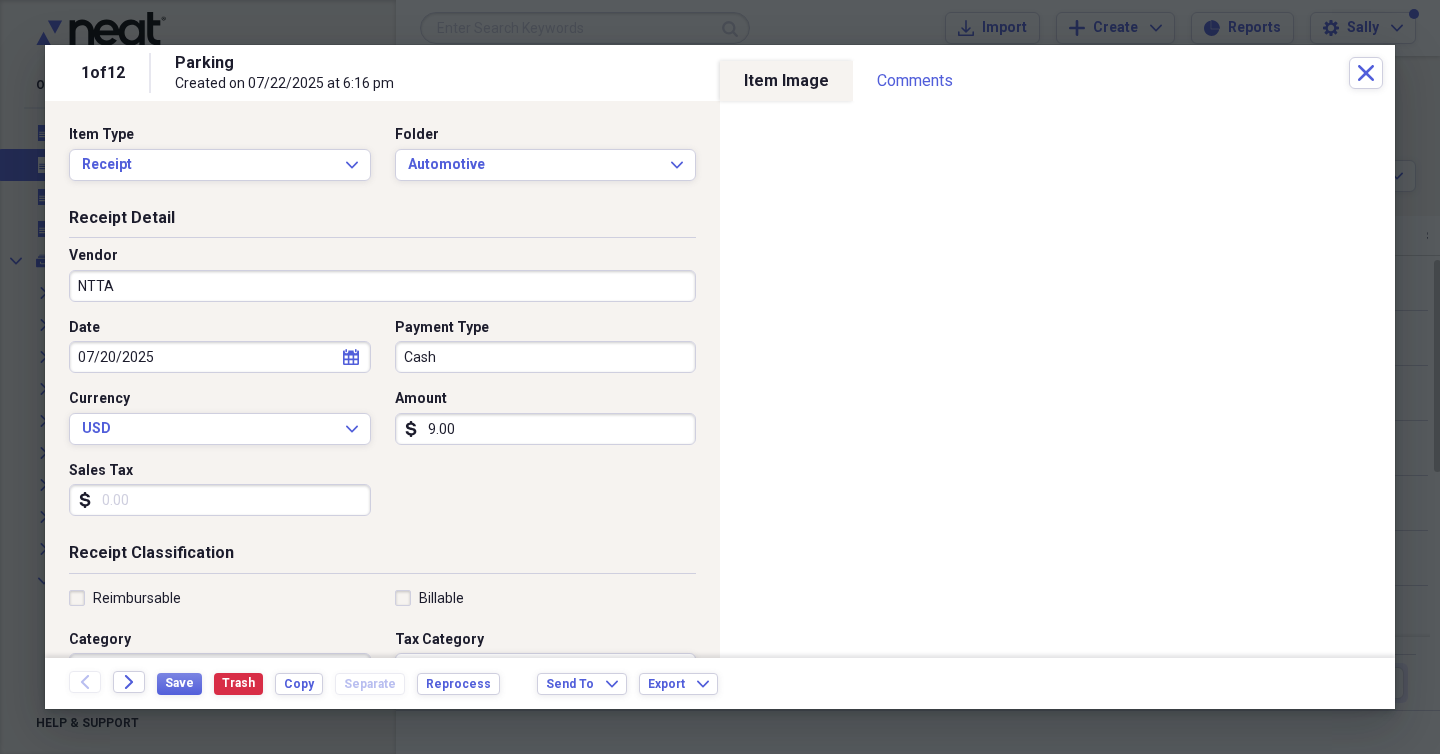 click on "Cash" at bounding box center (546, 357) 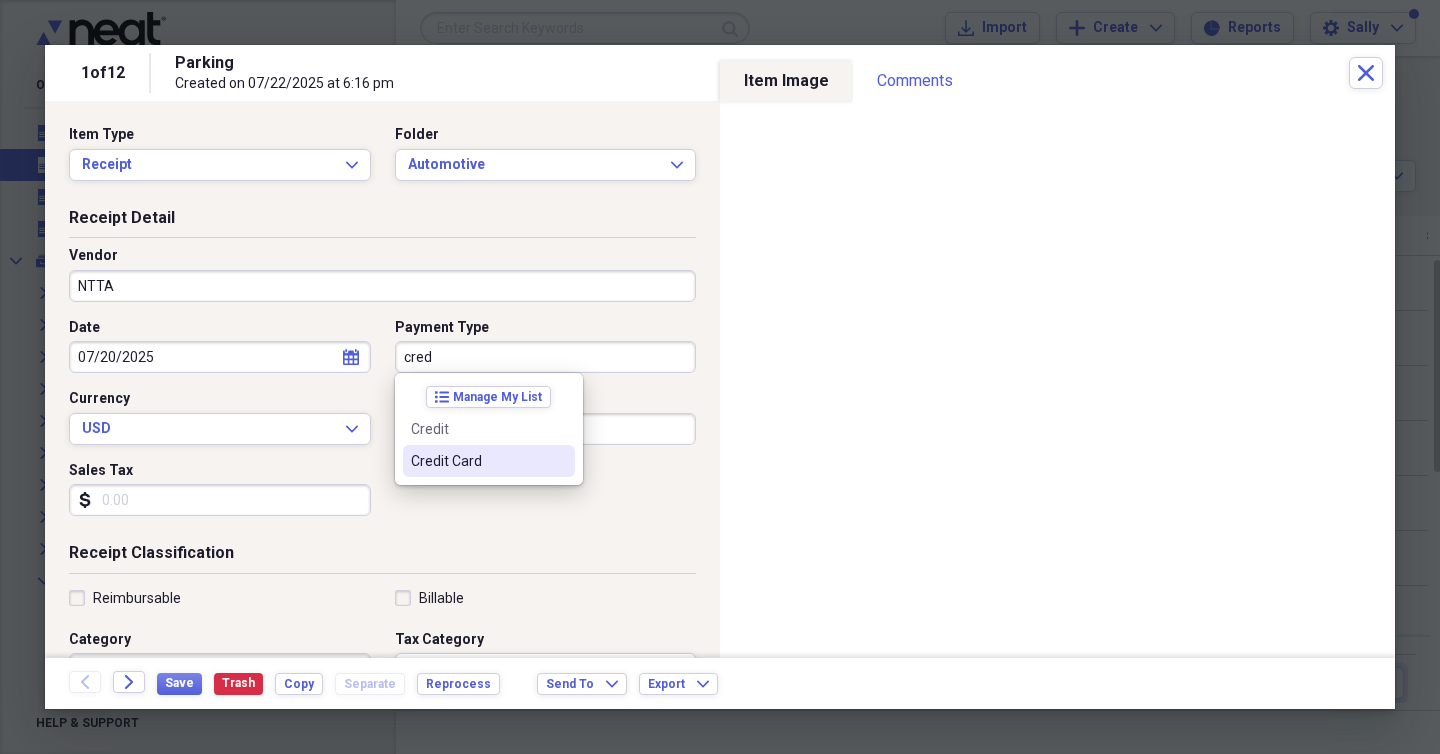 click on "Credit Card" at bounding box center [477, 461] 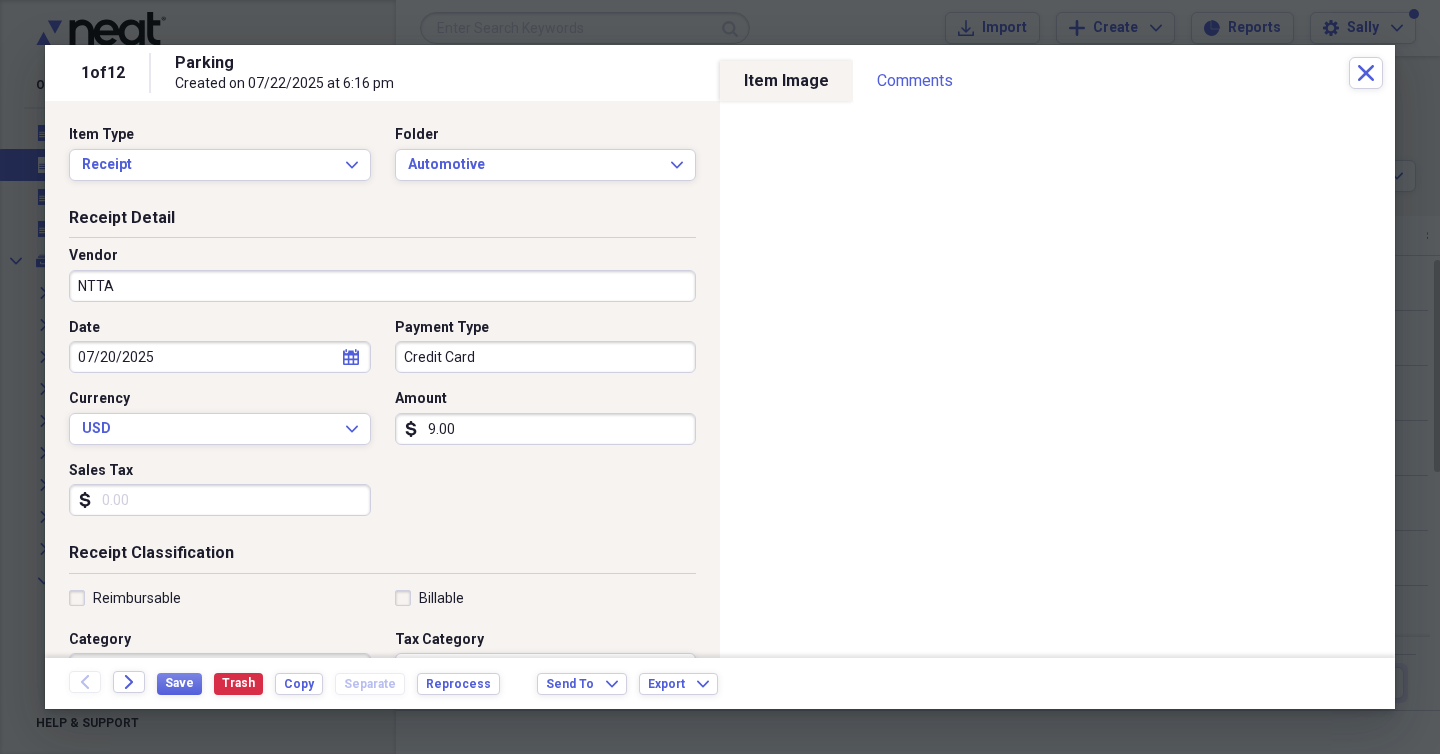 click 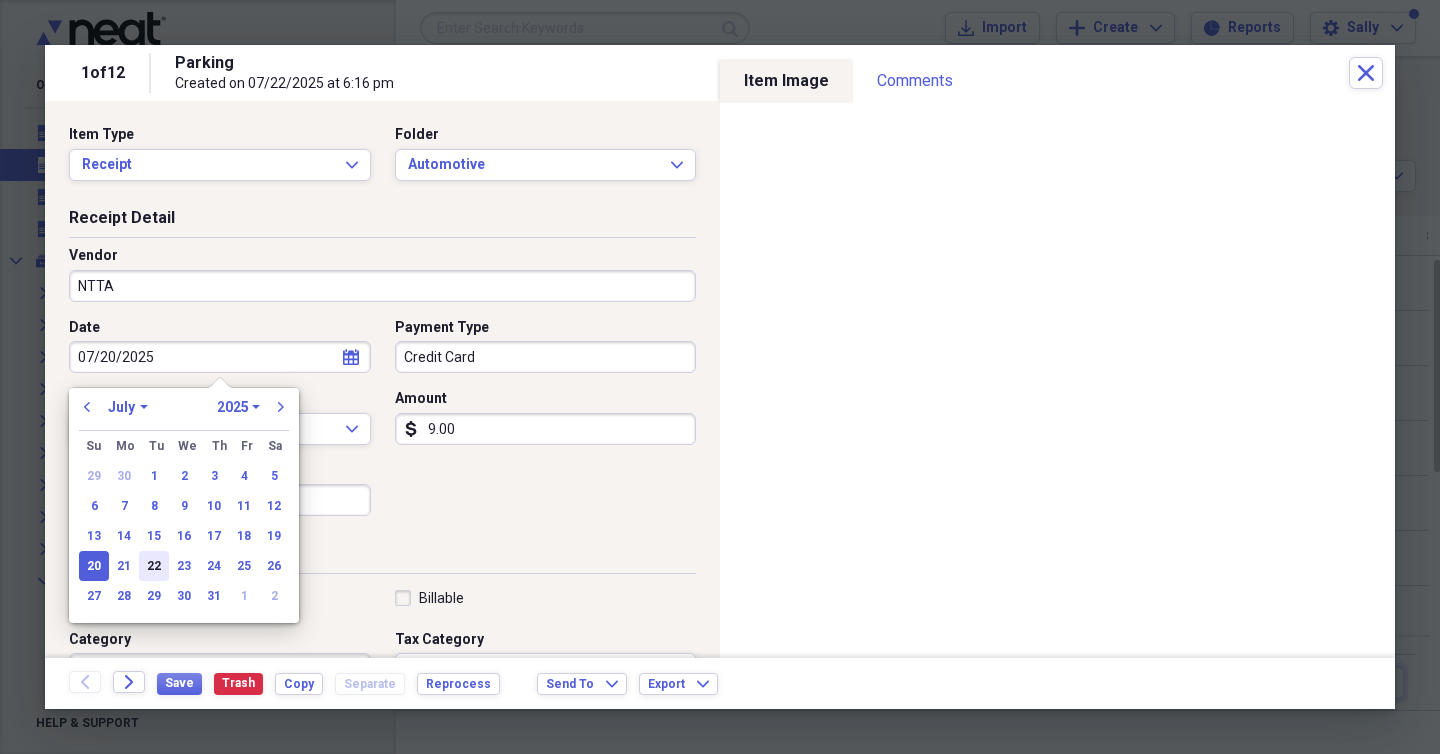 click on "22" at bounding box center [154, 566] 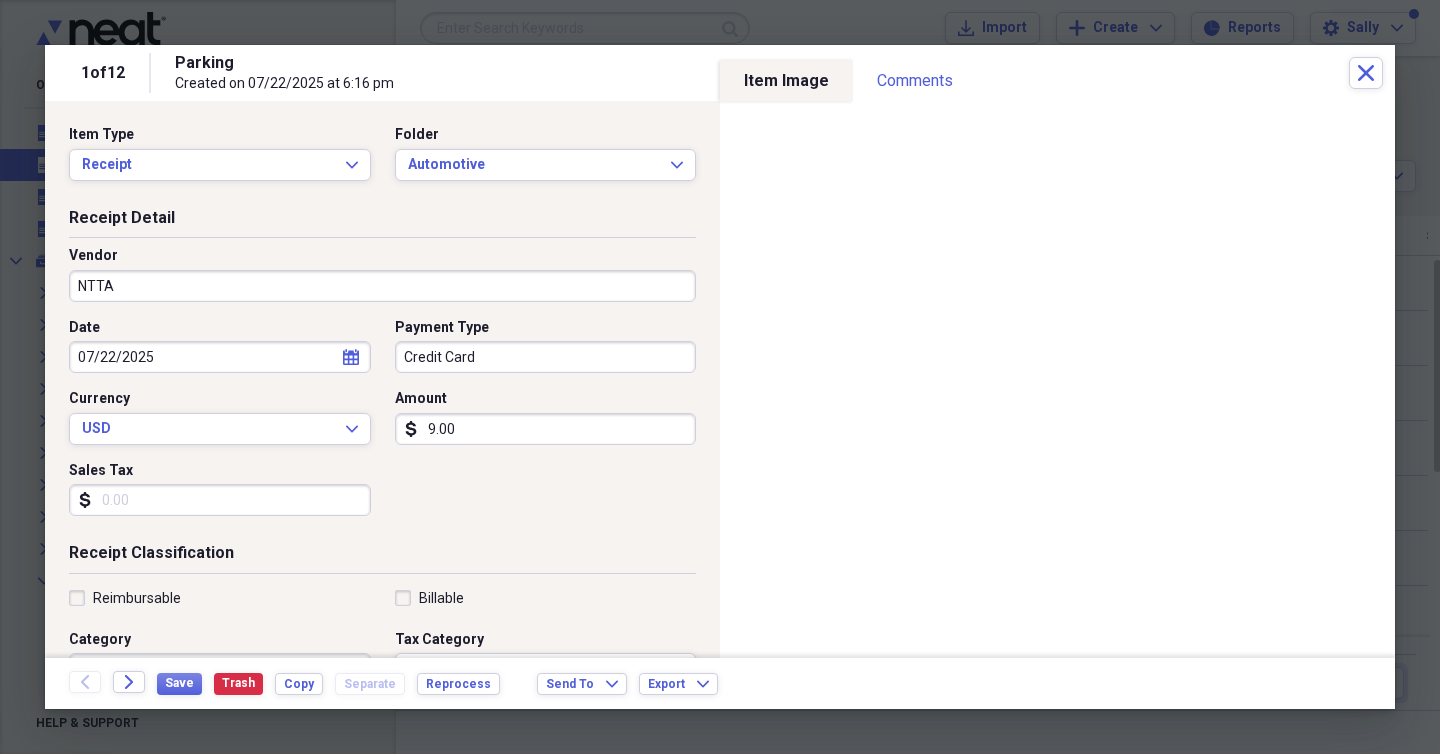 click on "Date [DATE] calendar Calendar Payment Type Credit Card Currency USD Expand Amount dollar-sign 9.00 Sales Tax dollar-sign" at bounding box center (382, 425) 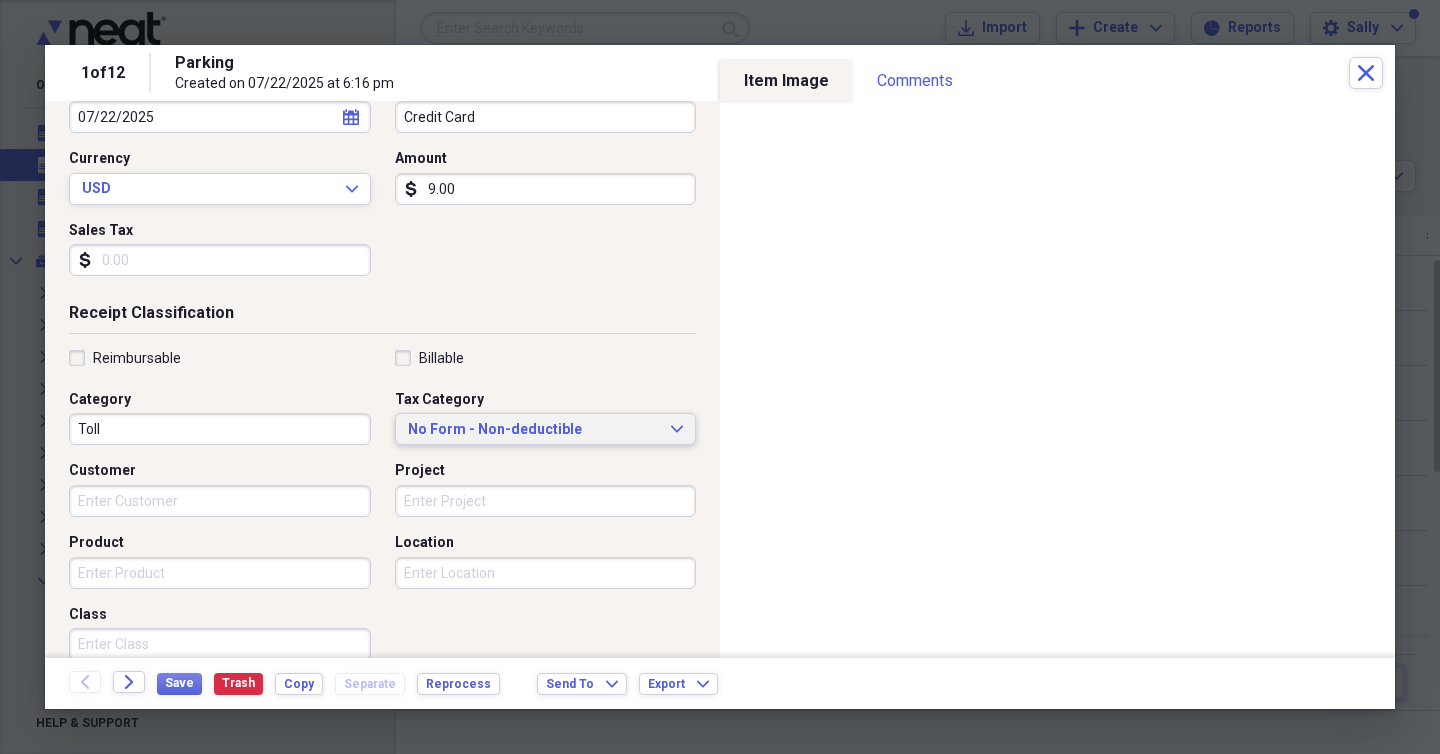 click on "No Form - Non-deductible" at bounding box center (534, 430) 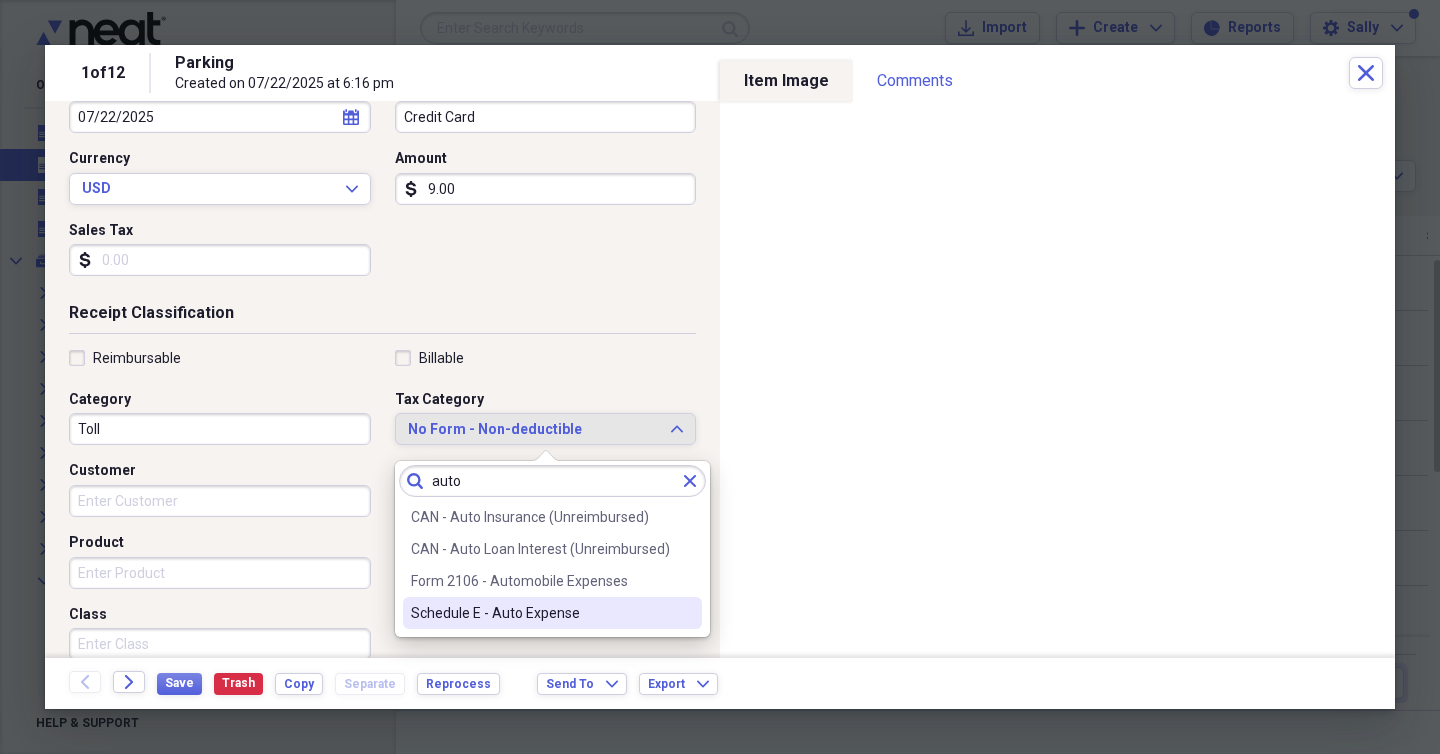 type on "auto" 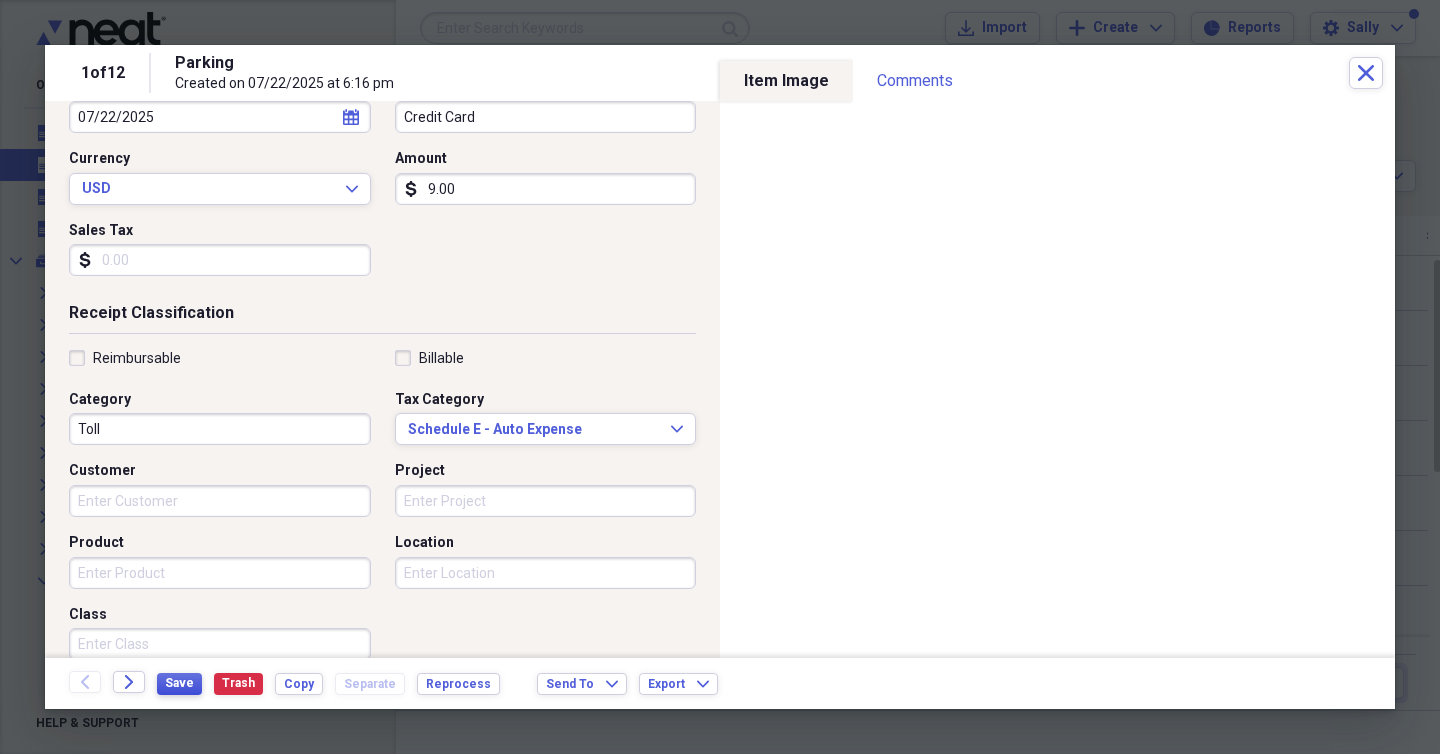 click on "Save" at bounding box center (179, 684) 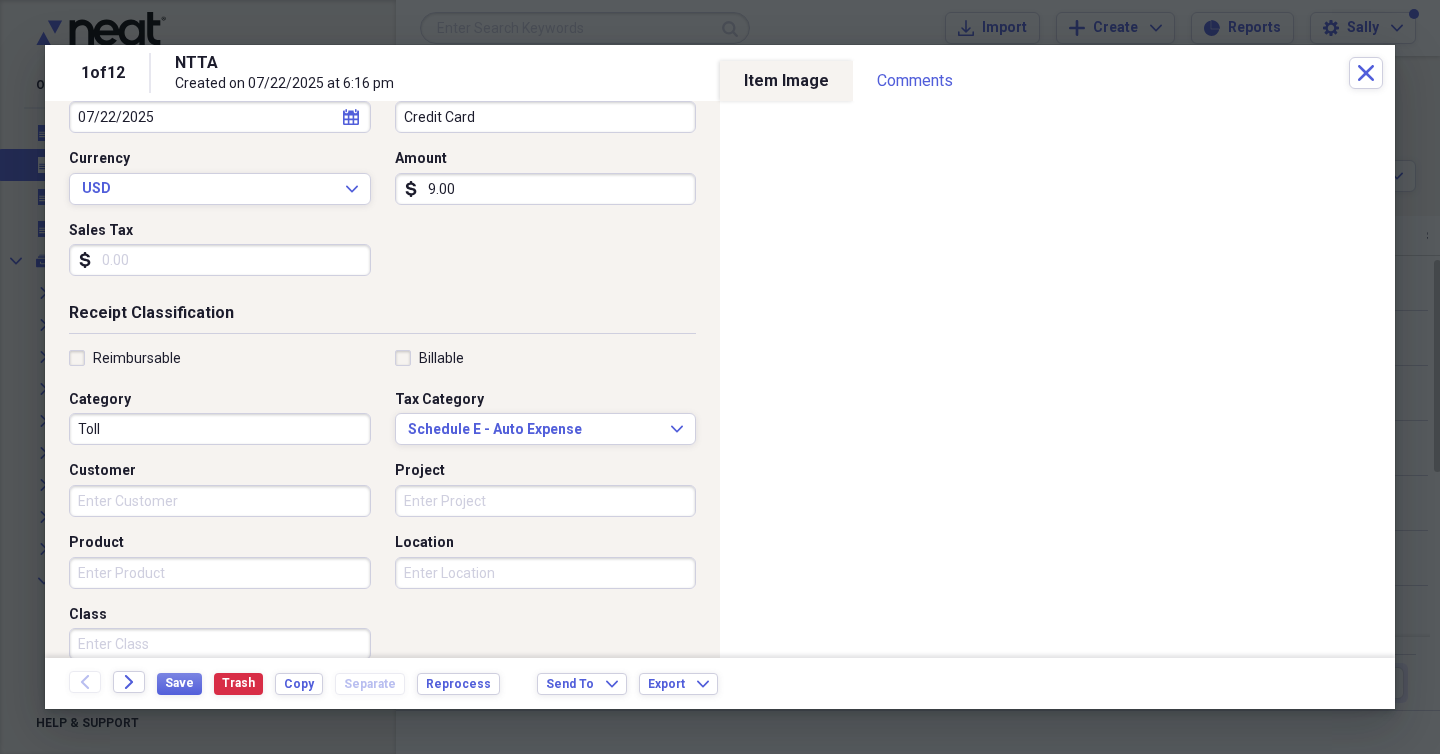 click on "1 of 12 NTTA Created on [DATE] at [TIME] Close" at bounding box center (720, 73) 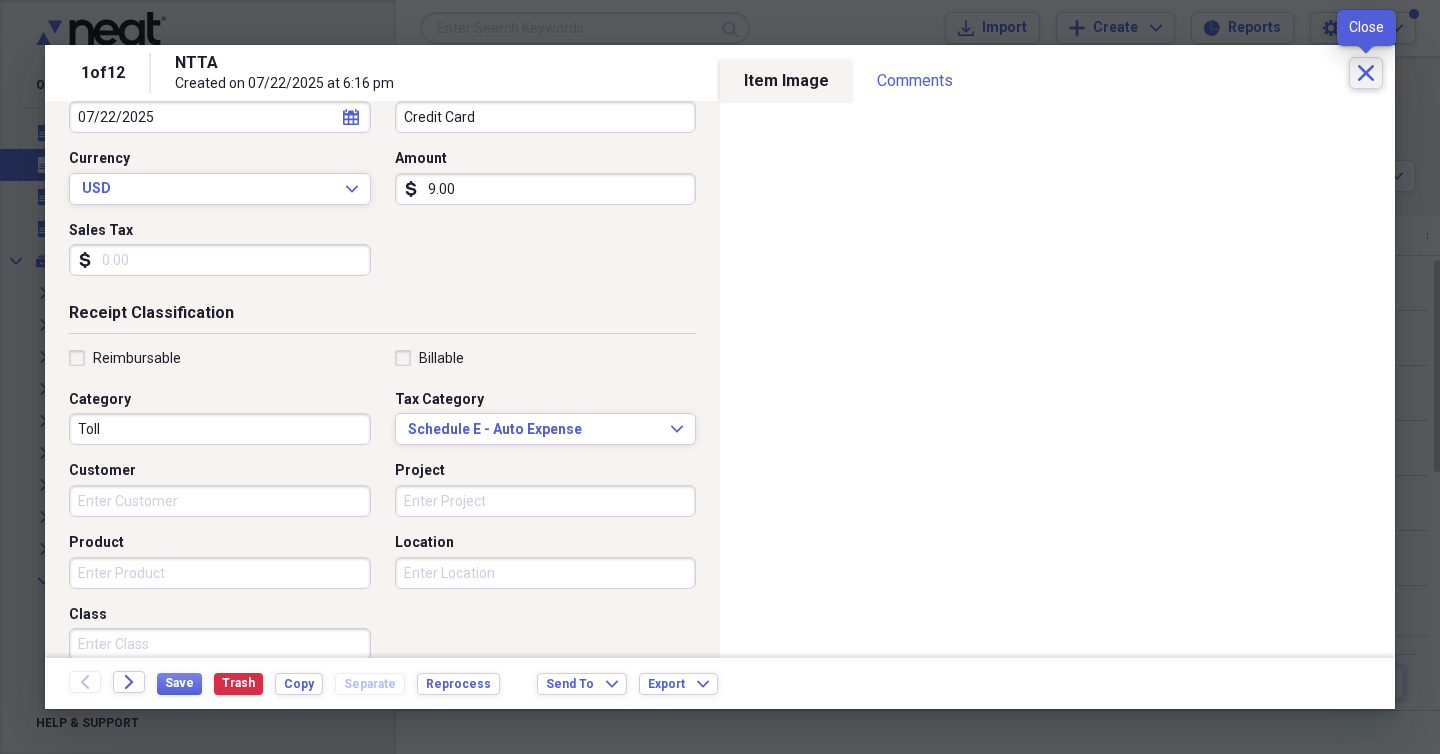 click on "Close" 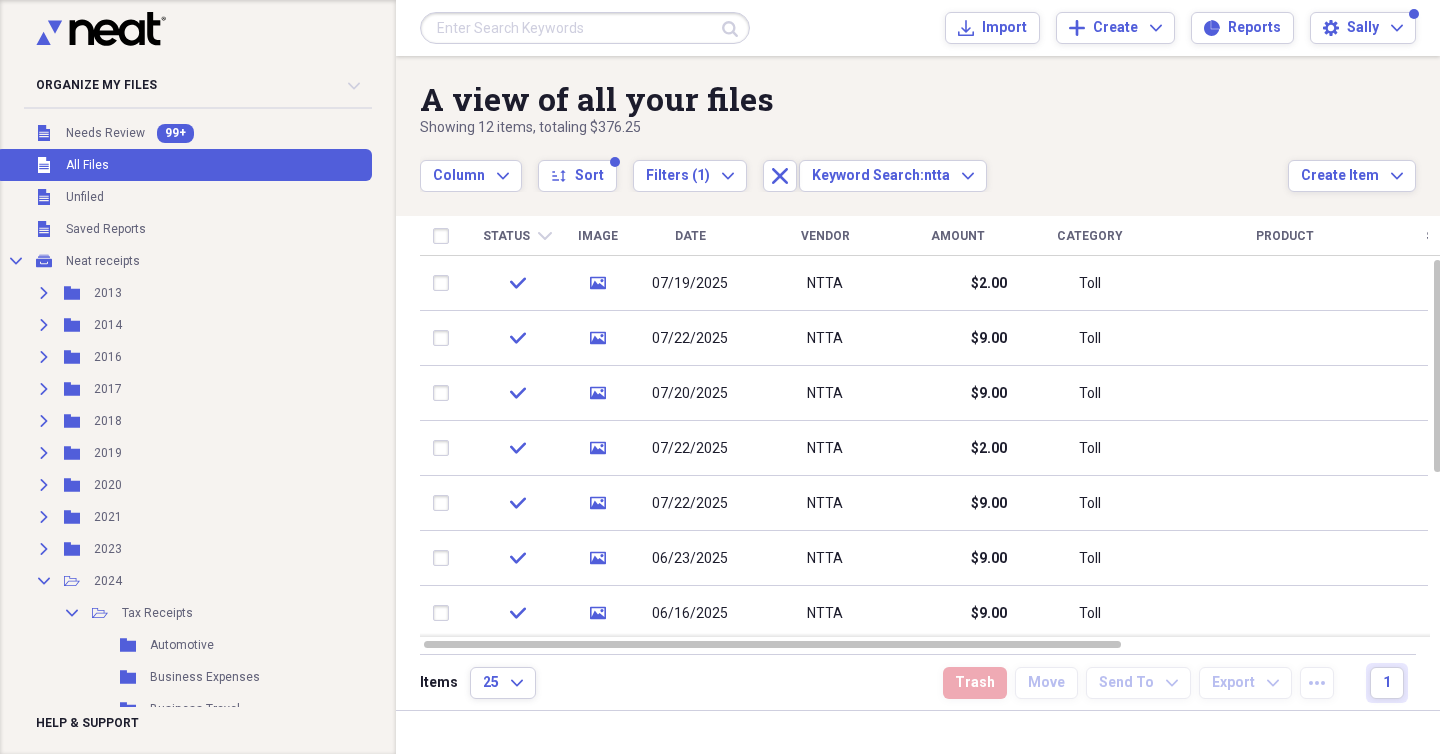 click at bounding box center [585, 28] 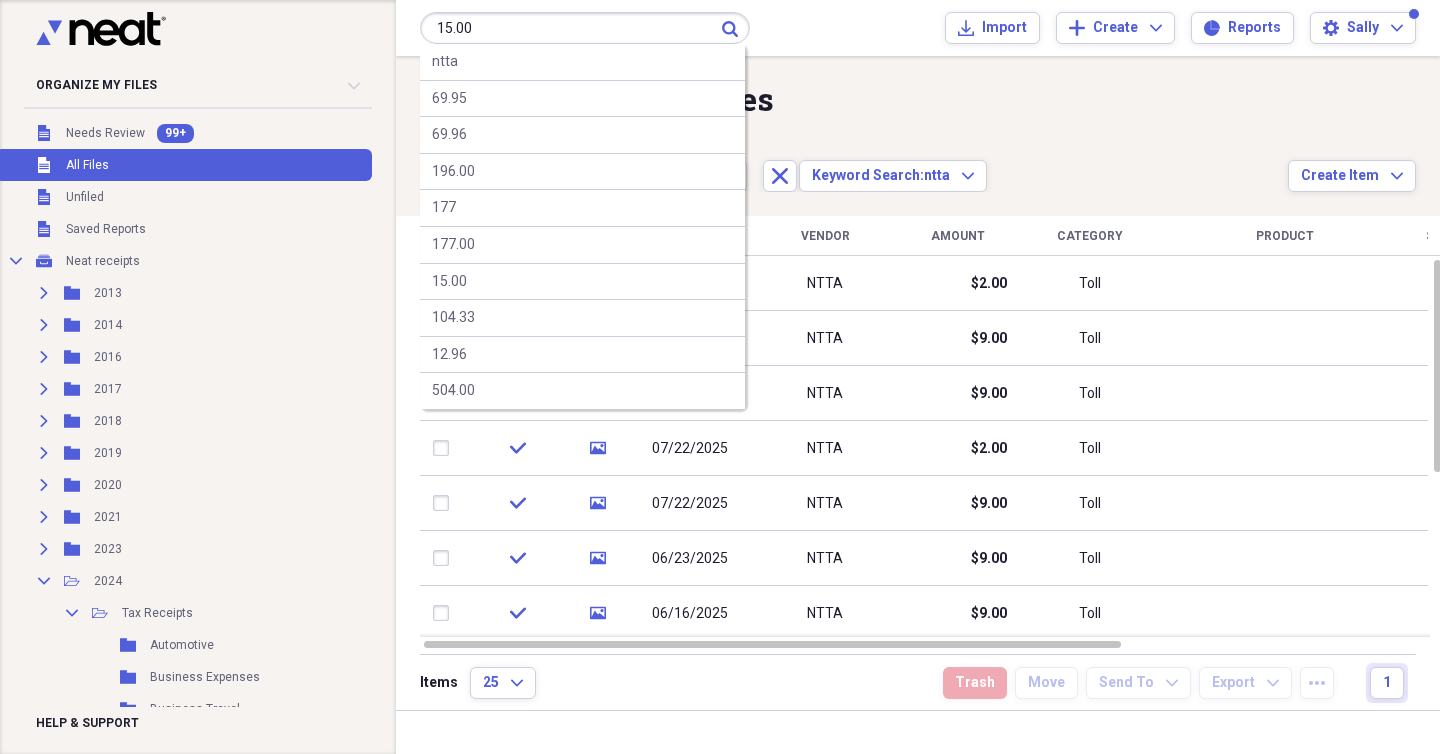 type on "15.00" 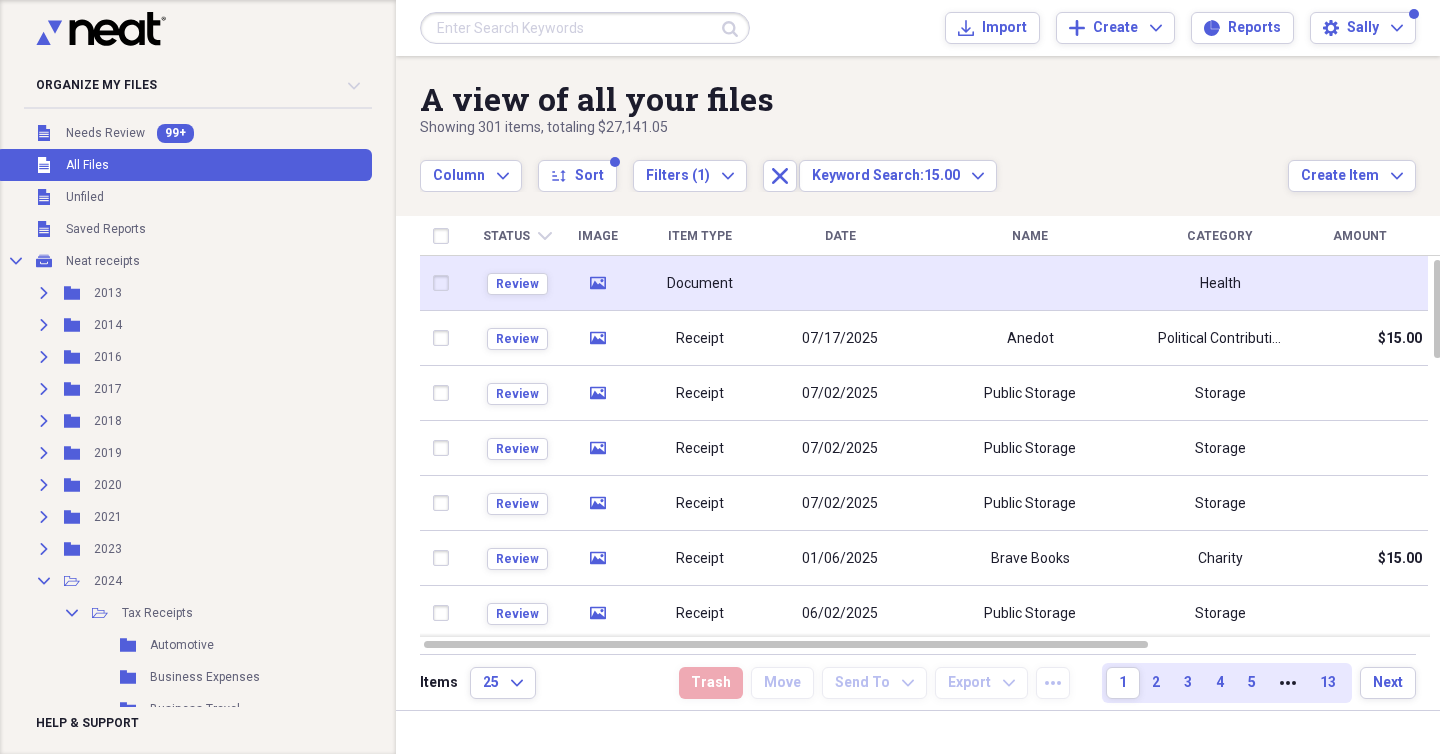 click 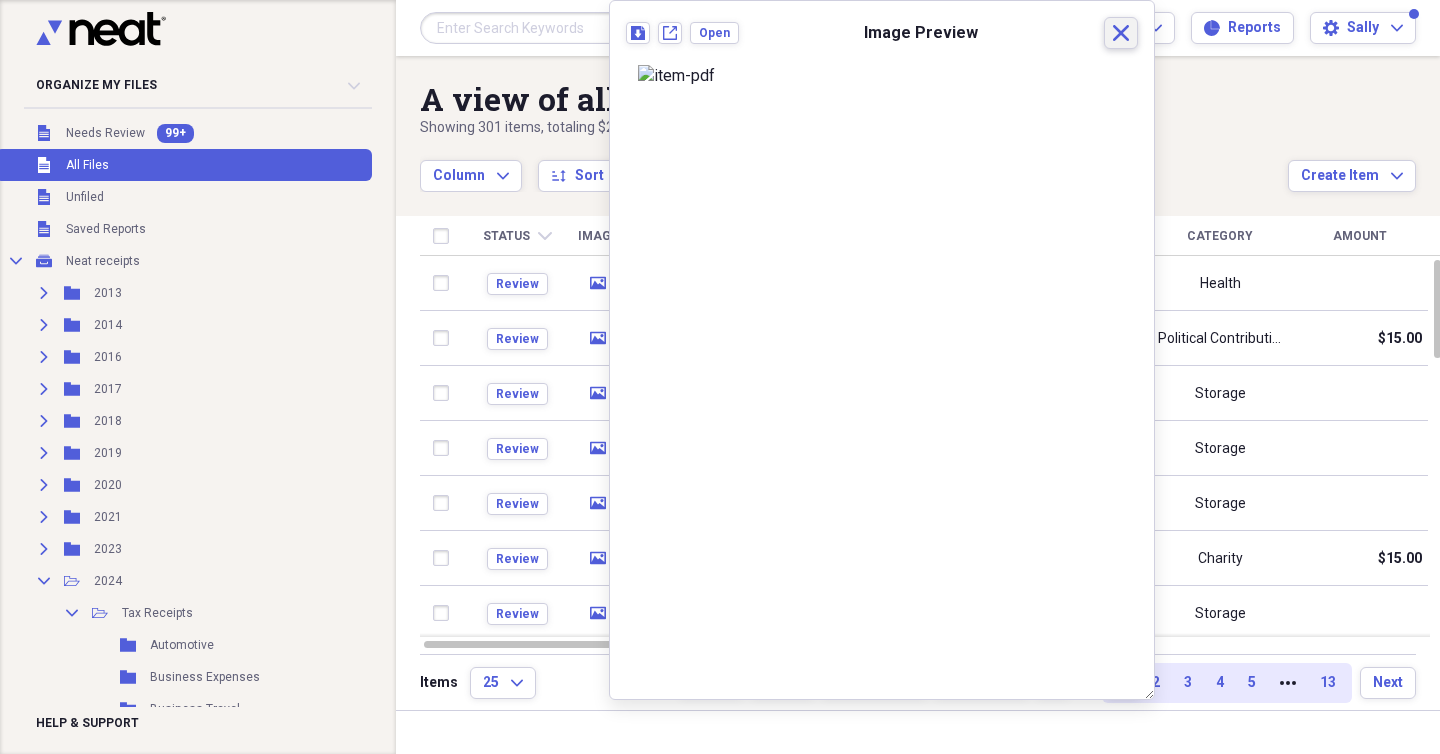 click 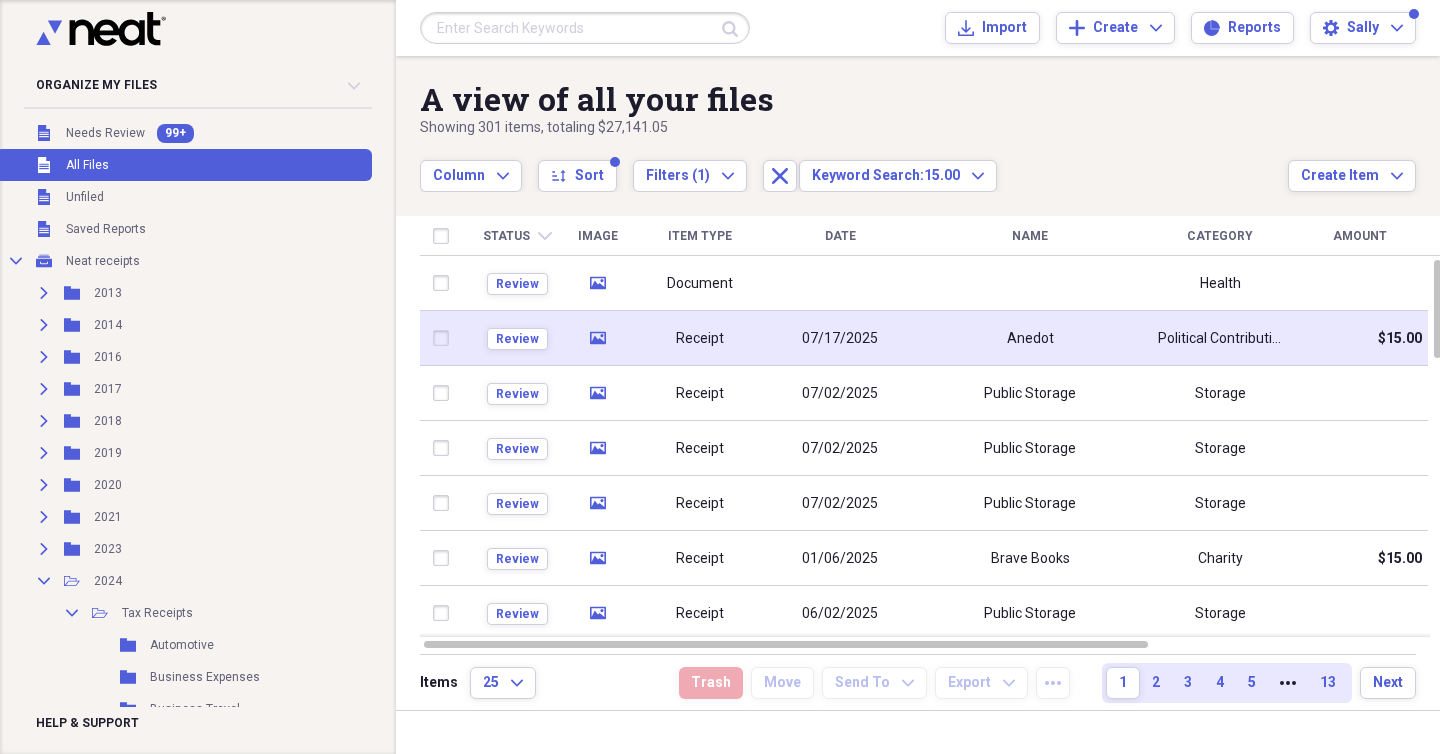 click on "media" at bounding box center [598, 338] 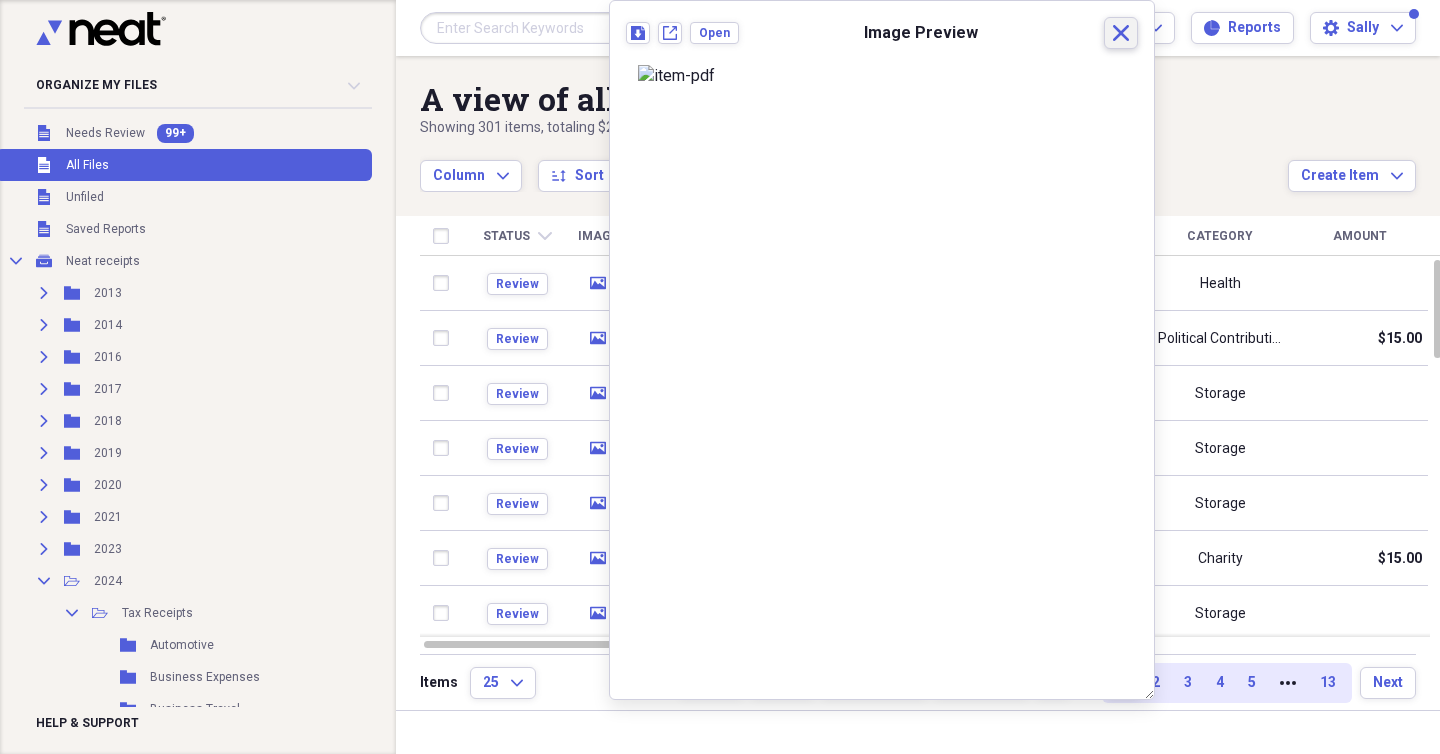 click on "Close" 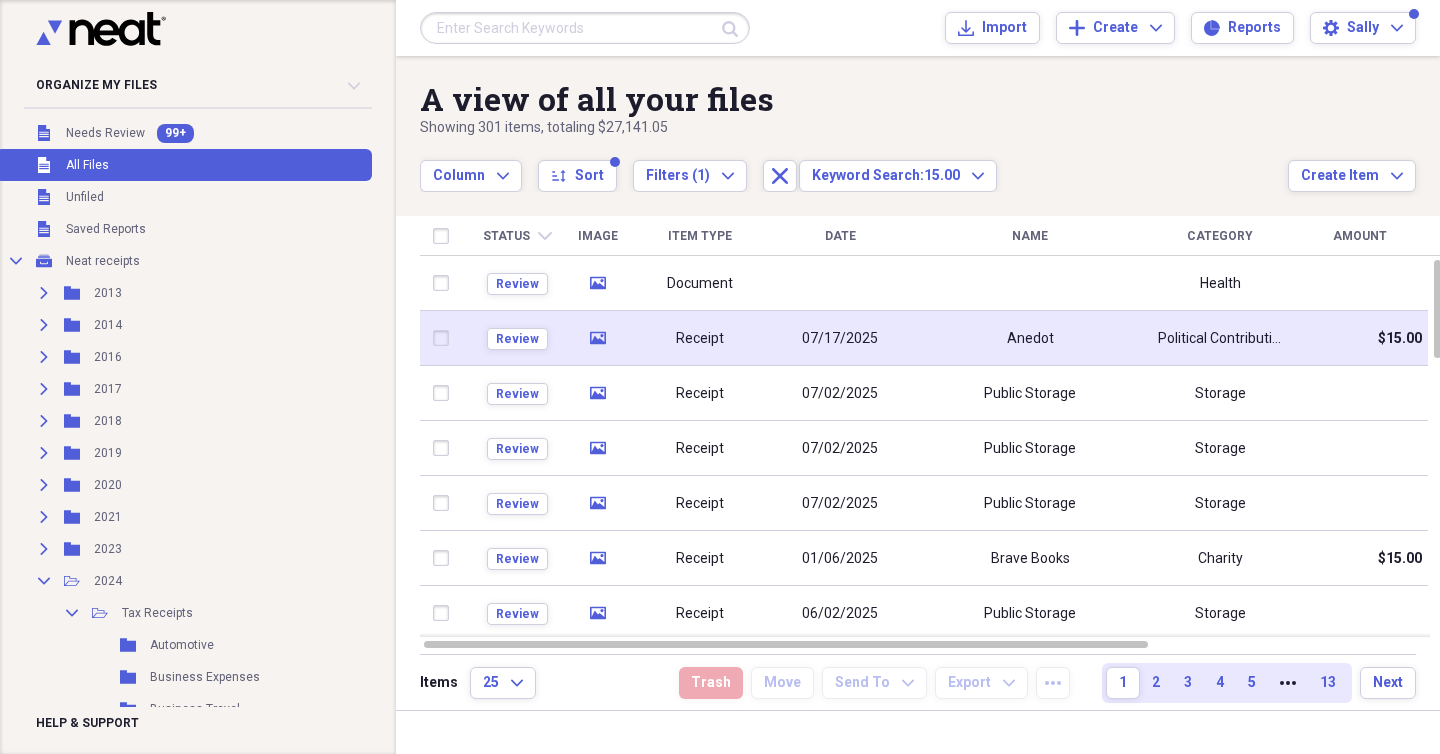 click on "Anedot" at bounding box center [1030, 338] 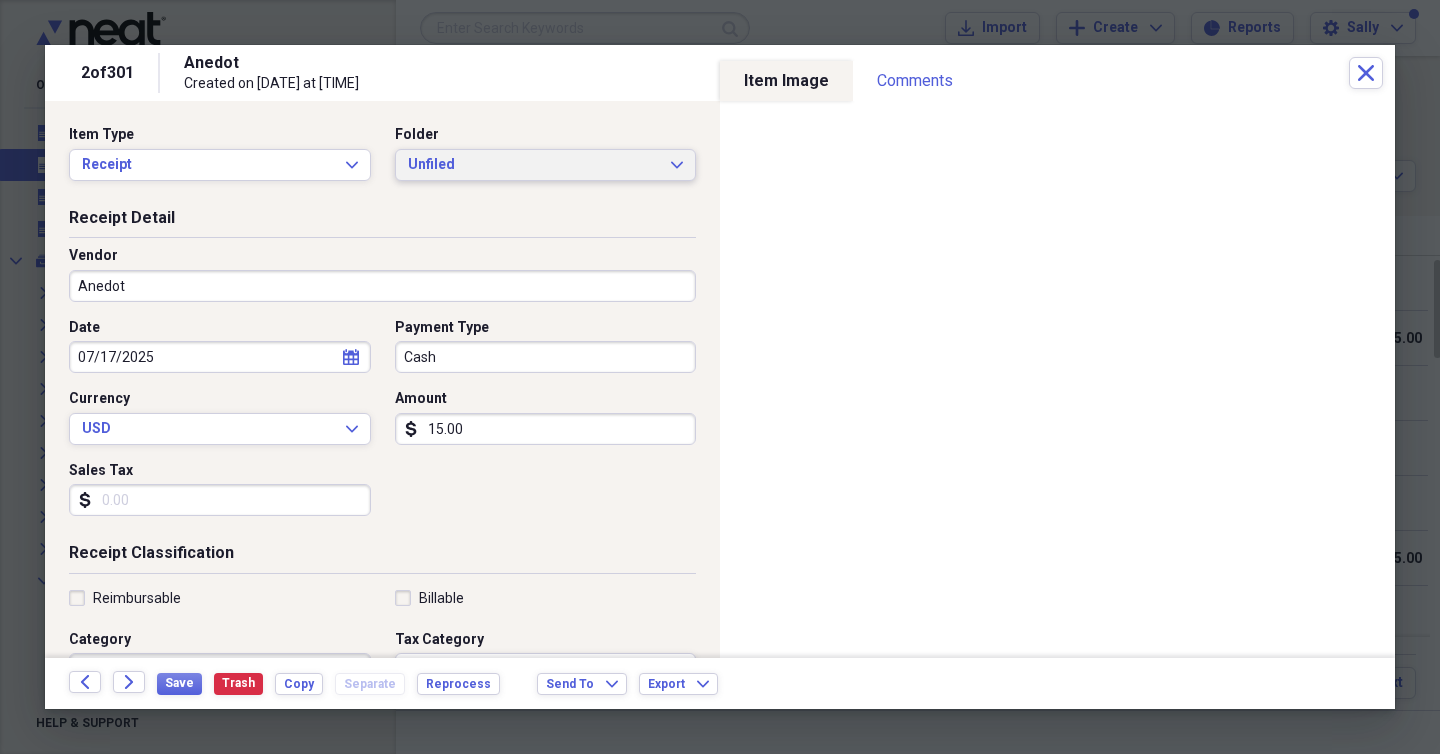click on "Unfiled" at bounding box center [534, 165] 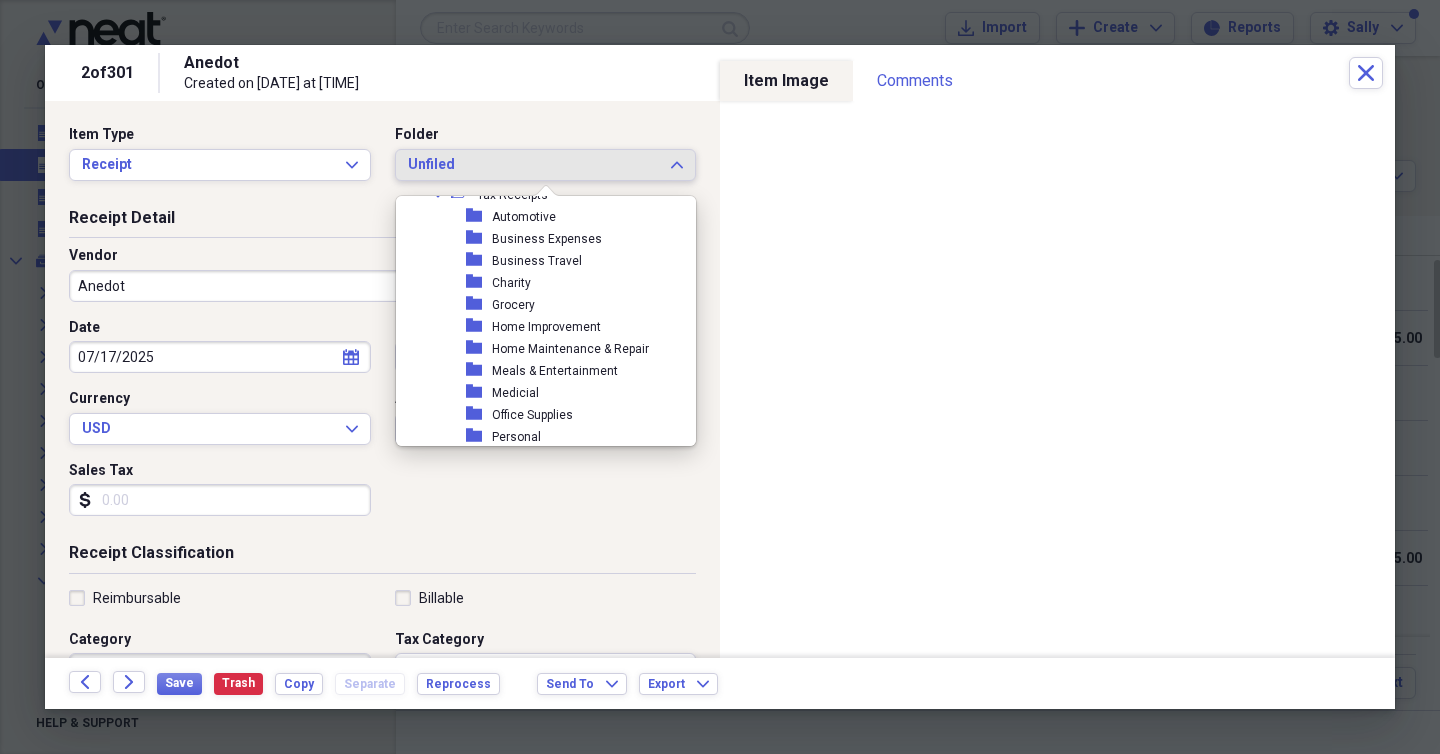 scroll, scrollTop: 624, scrollLeft: 0, axis: vertical 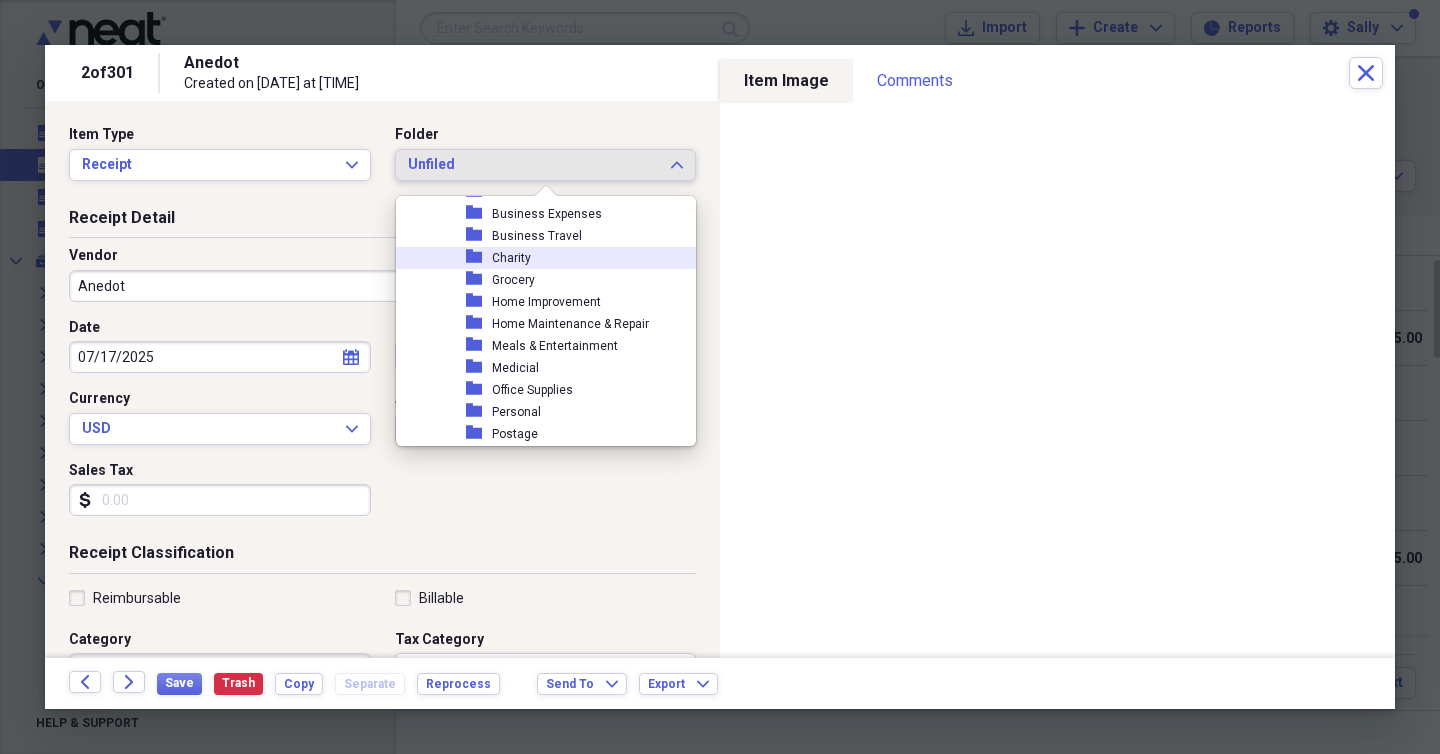click on "folder Charity" at bounding box center [538, 258] 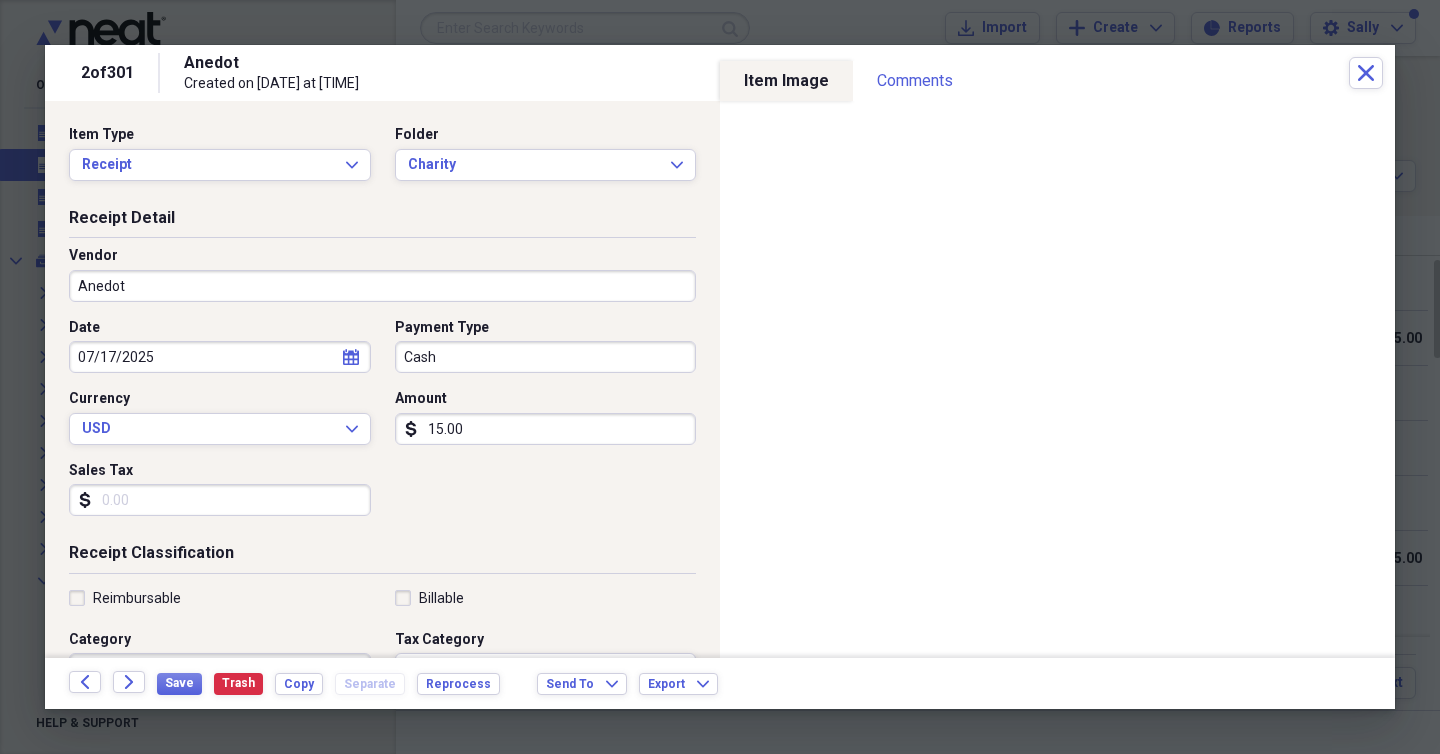 click on "Anedot" at bounding box center (382, 286) 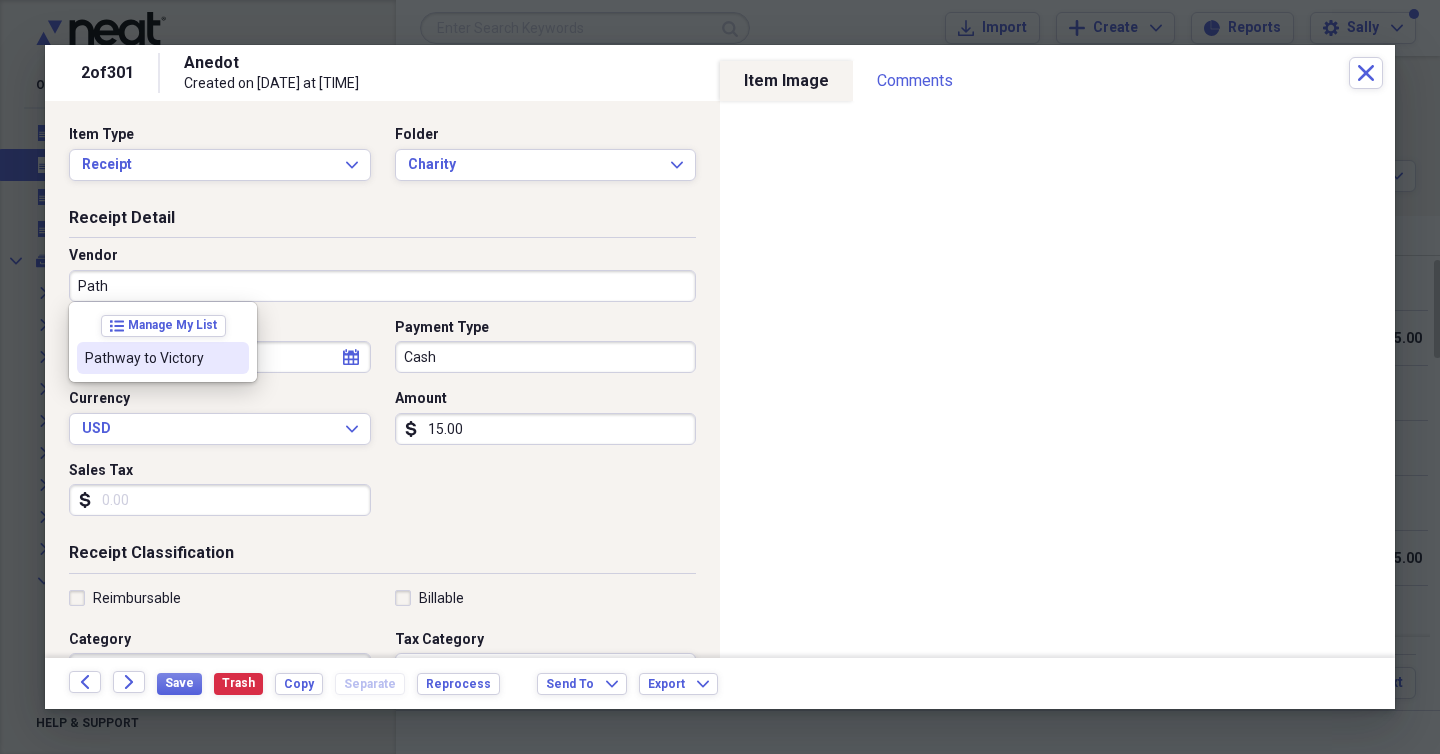 click on "Pathway to Victory" at bounding box center [163, 358] 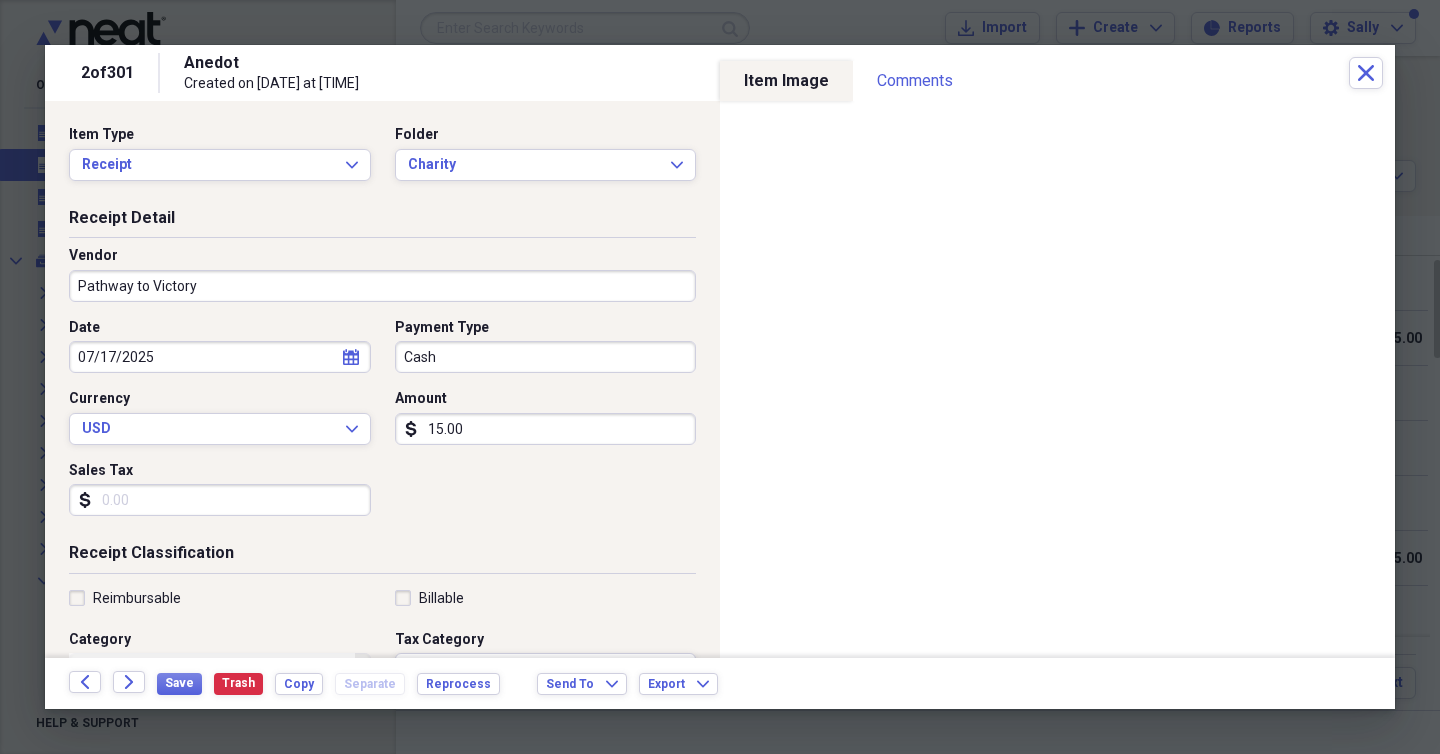 type on "Charity" 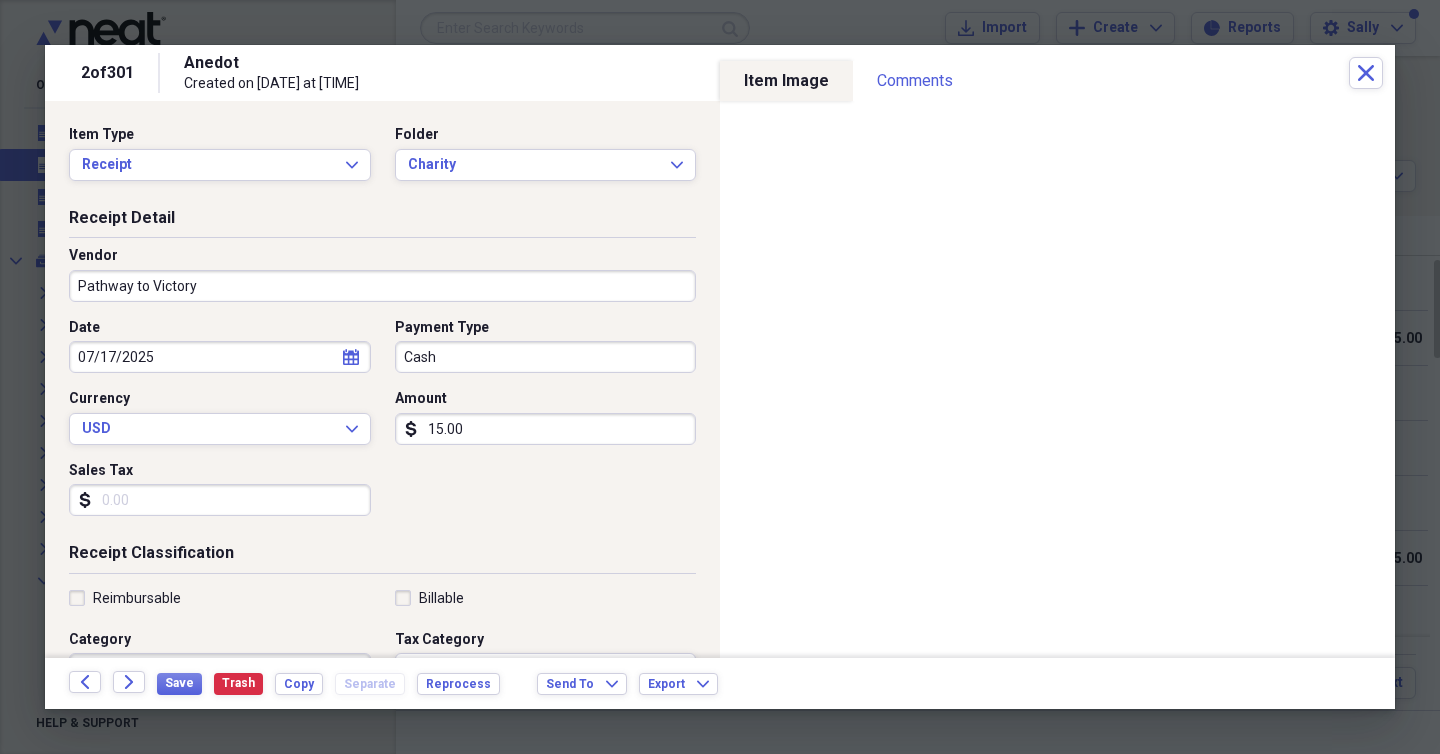 click on "Cash" at bounding box center [546, 357] 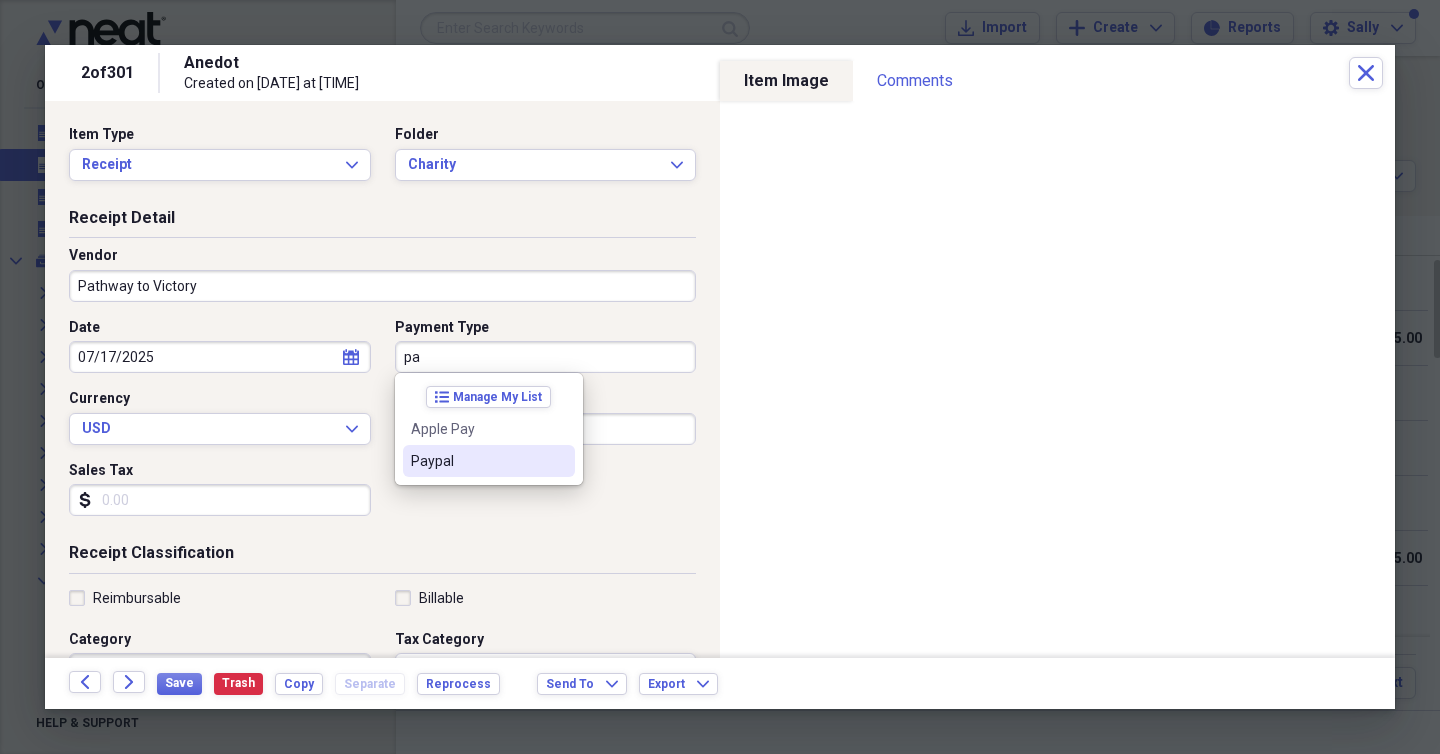click on "Paypal" at bounding box center [477, 461] 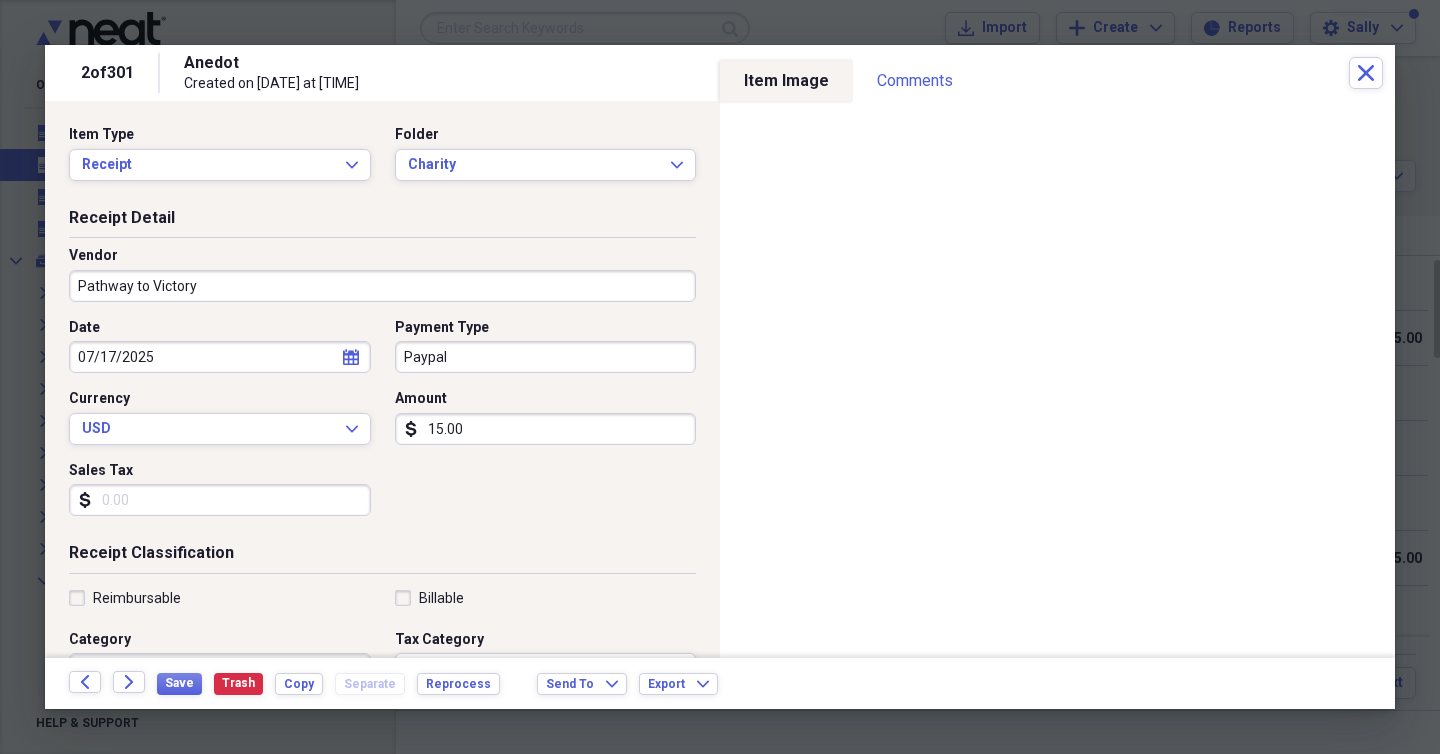 click on "Date [DATE] calendar Calendar Payment Type Paypal Currency USD Expand Amount dollar-sign 15.00 Sales Tax dollar-sign" at bounding box center (382, 425) 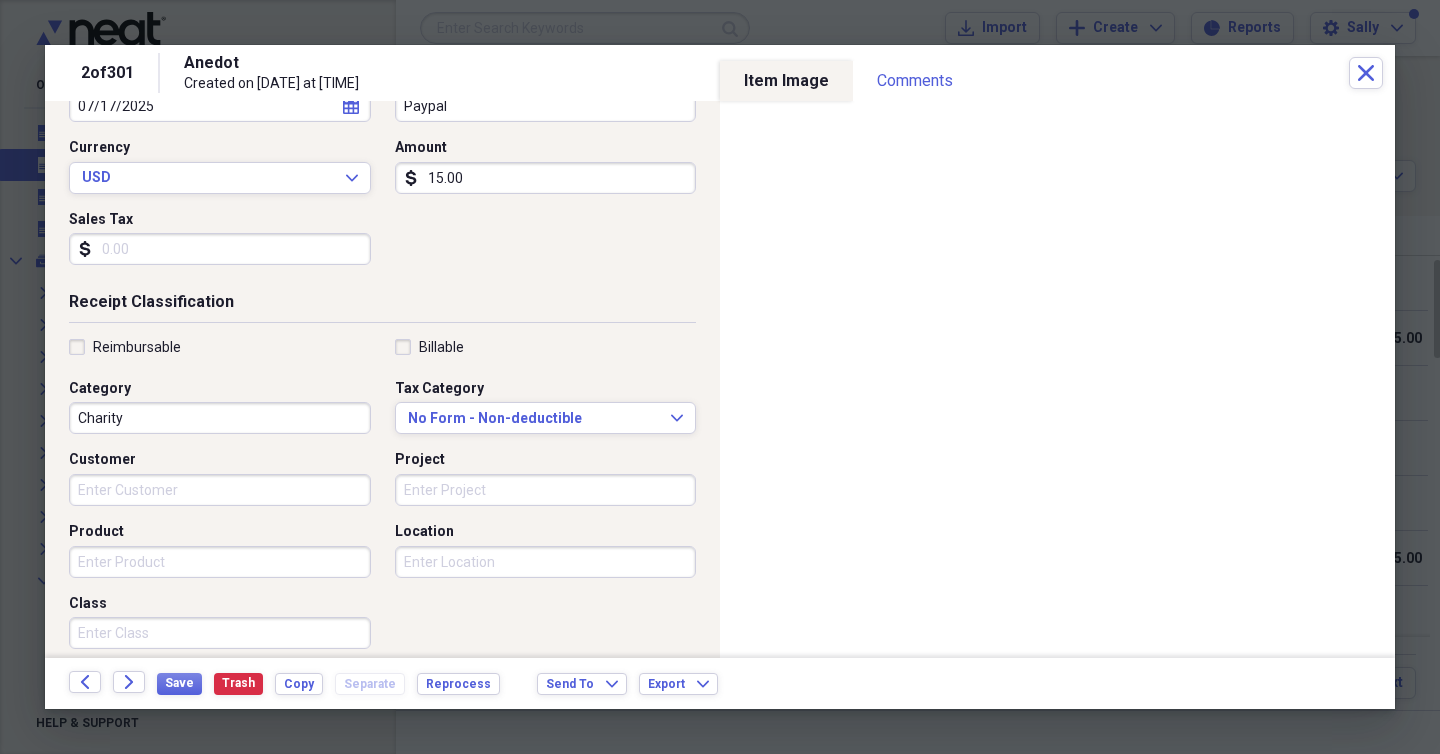 scroll, scrollTop: 281, scrollLeft: 0, axis: vertical 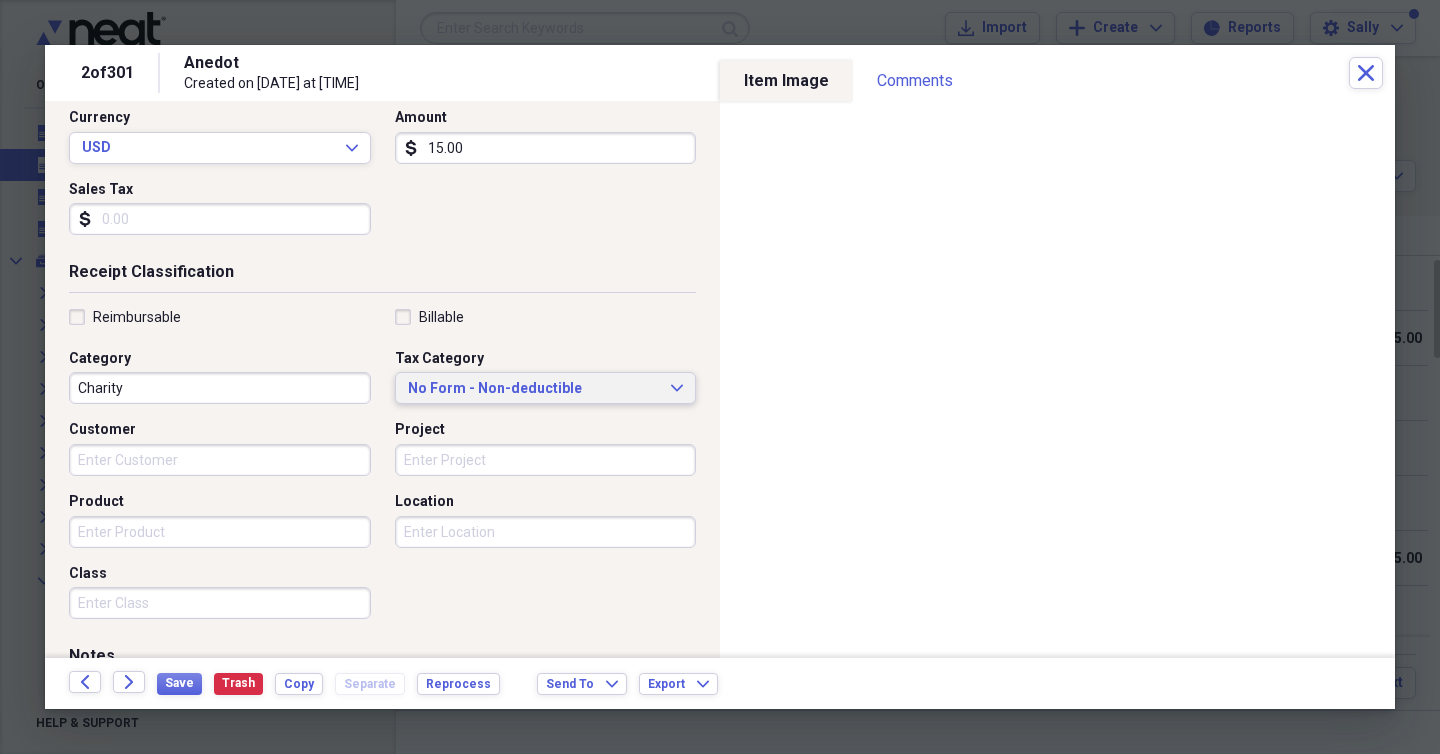 click on "No Form - Non-deductible" at bounding box center (534, 389) 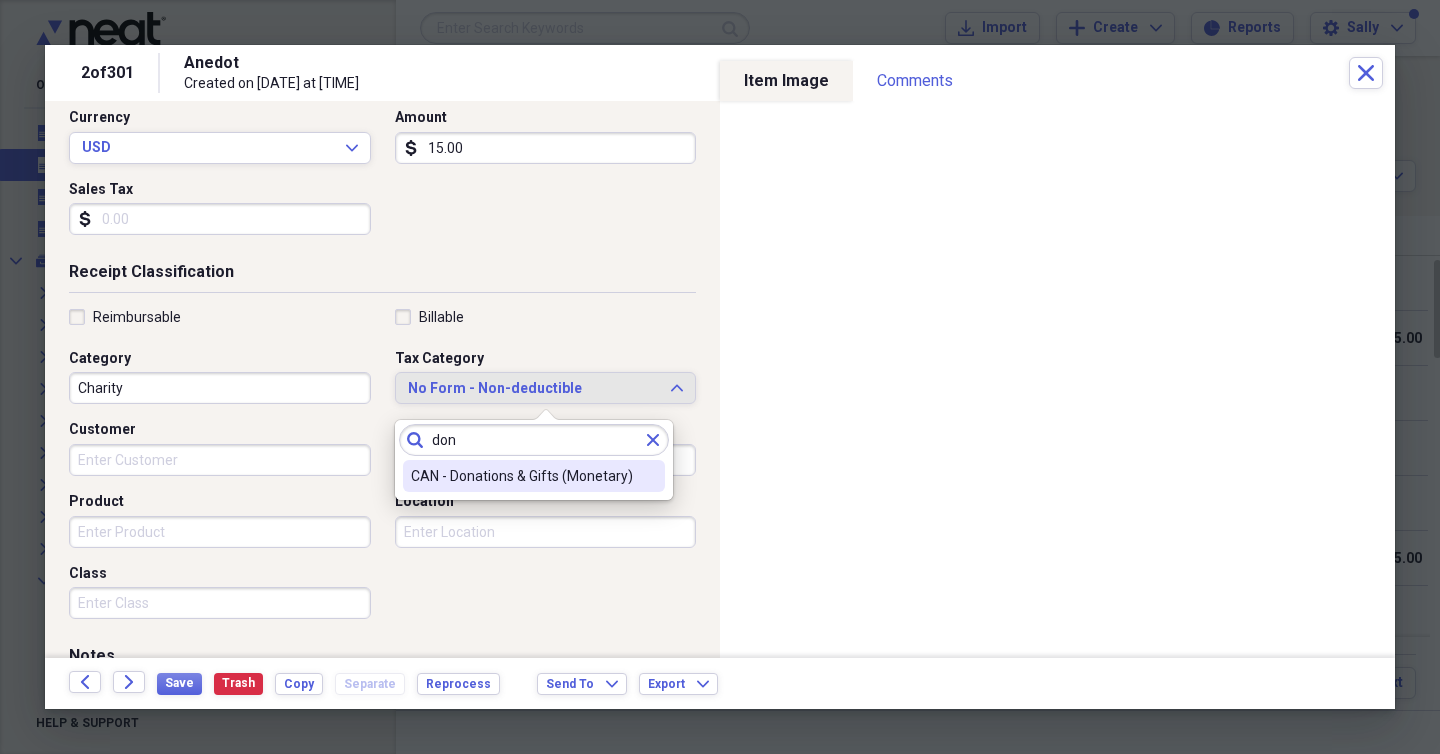 type on "don" 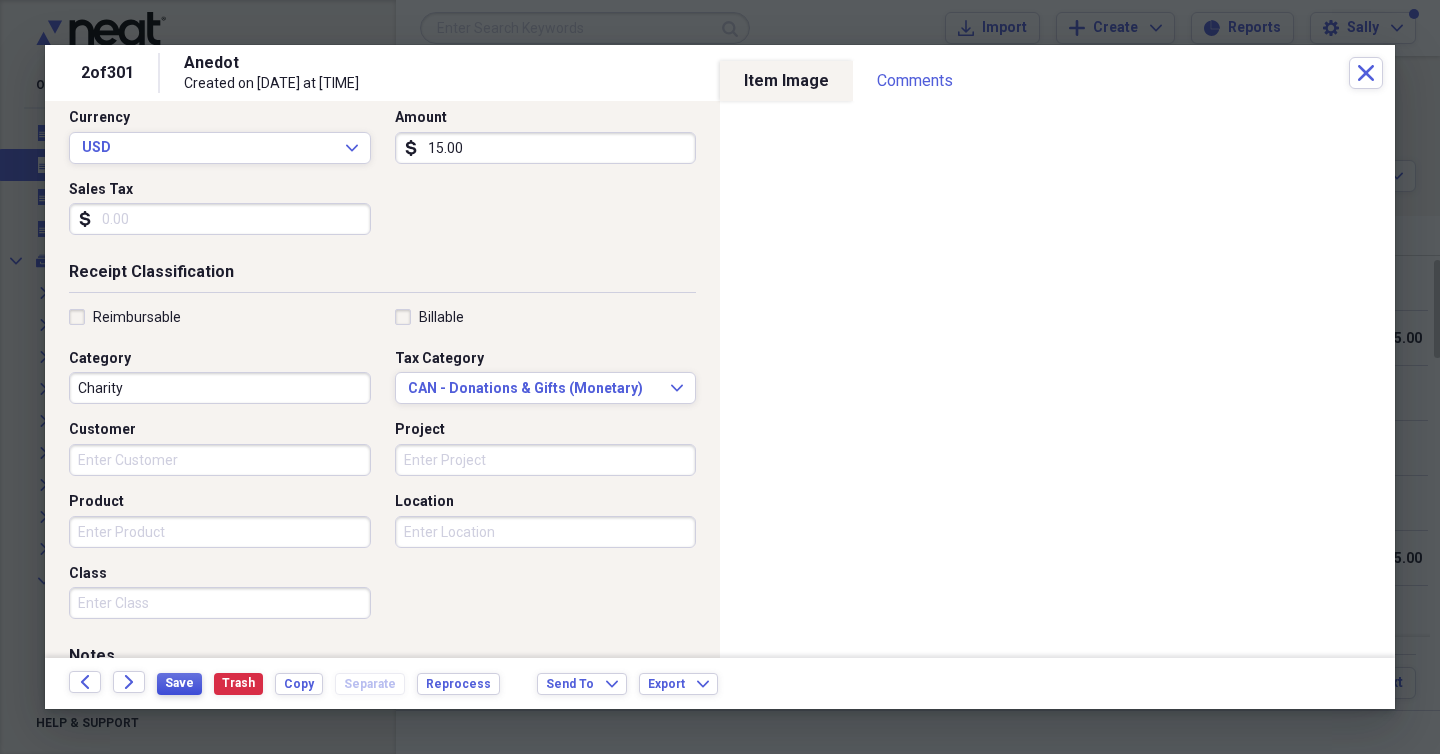 click on "Save" at bounding box center [179, 683] 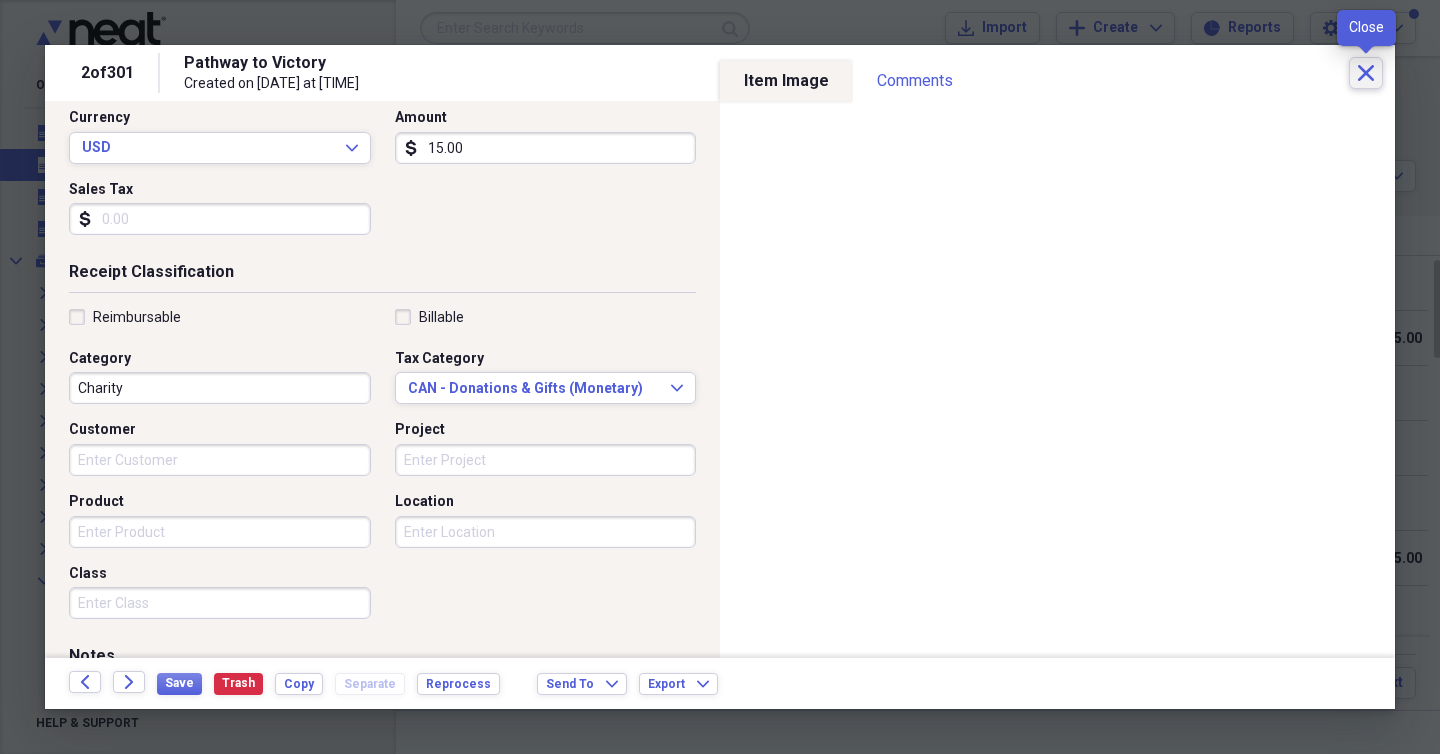 click on "Close" at bounding box center (1366, 73) 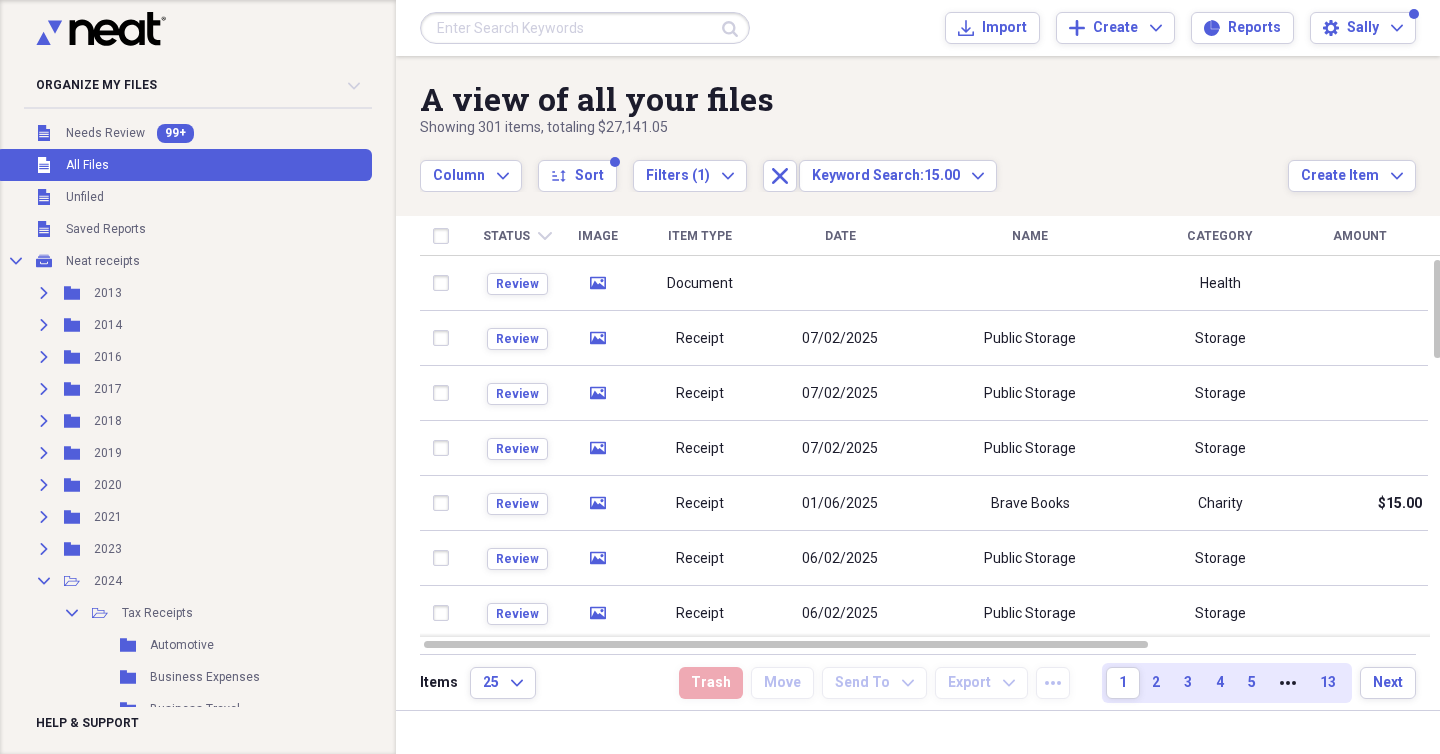 click at bounding box center [585, 28] 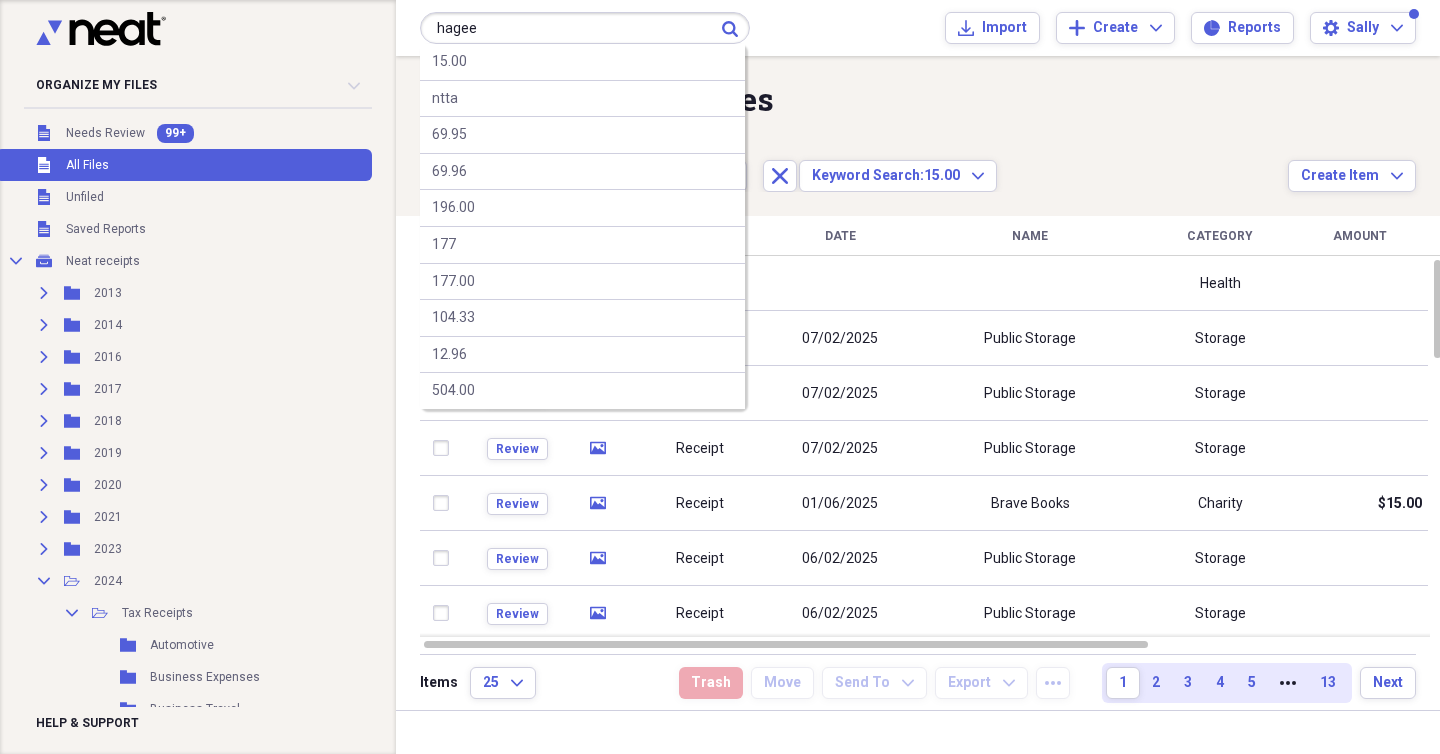 type on "hagee" 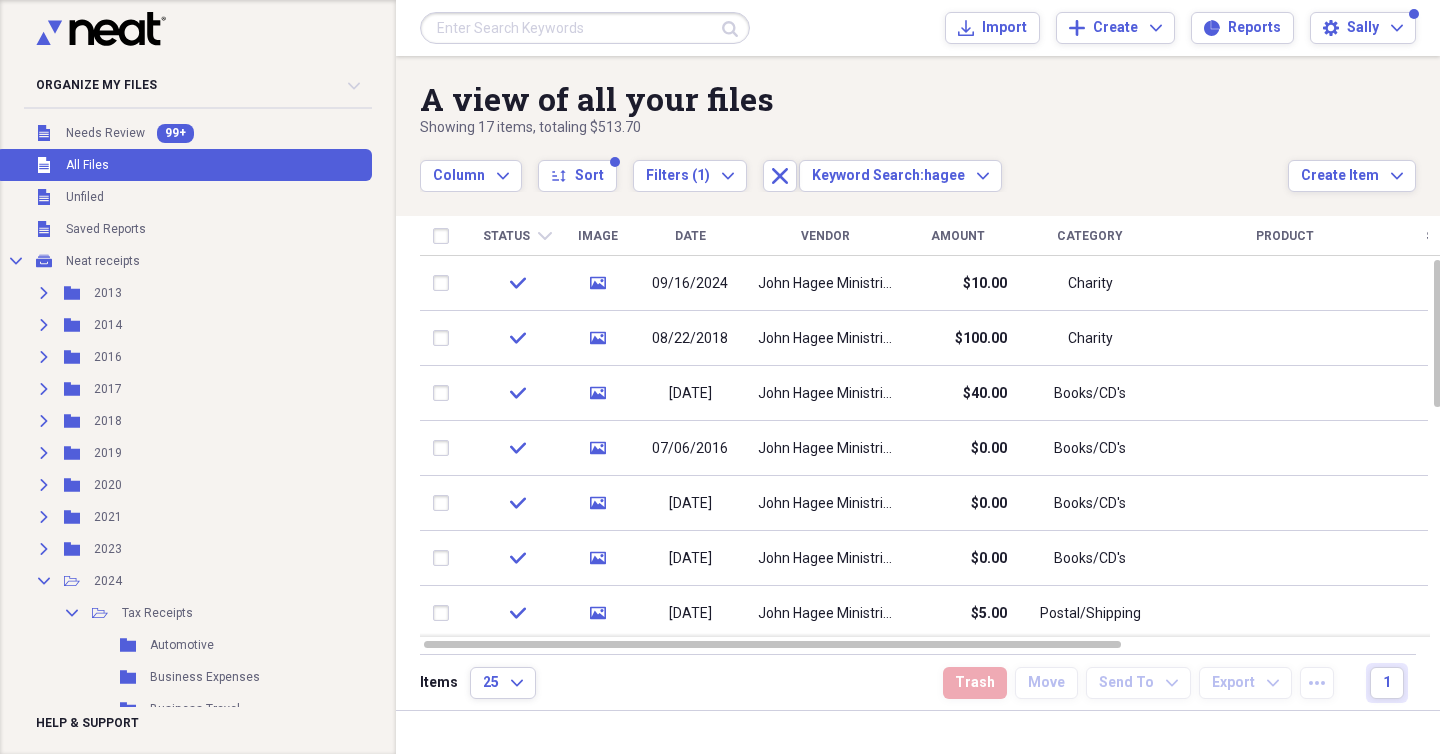 click at bounding box center (585, 28) 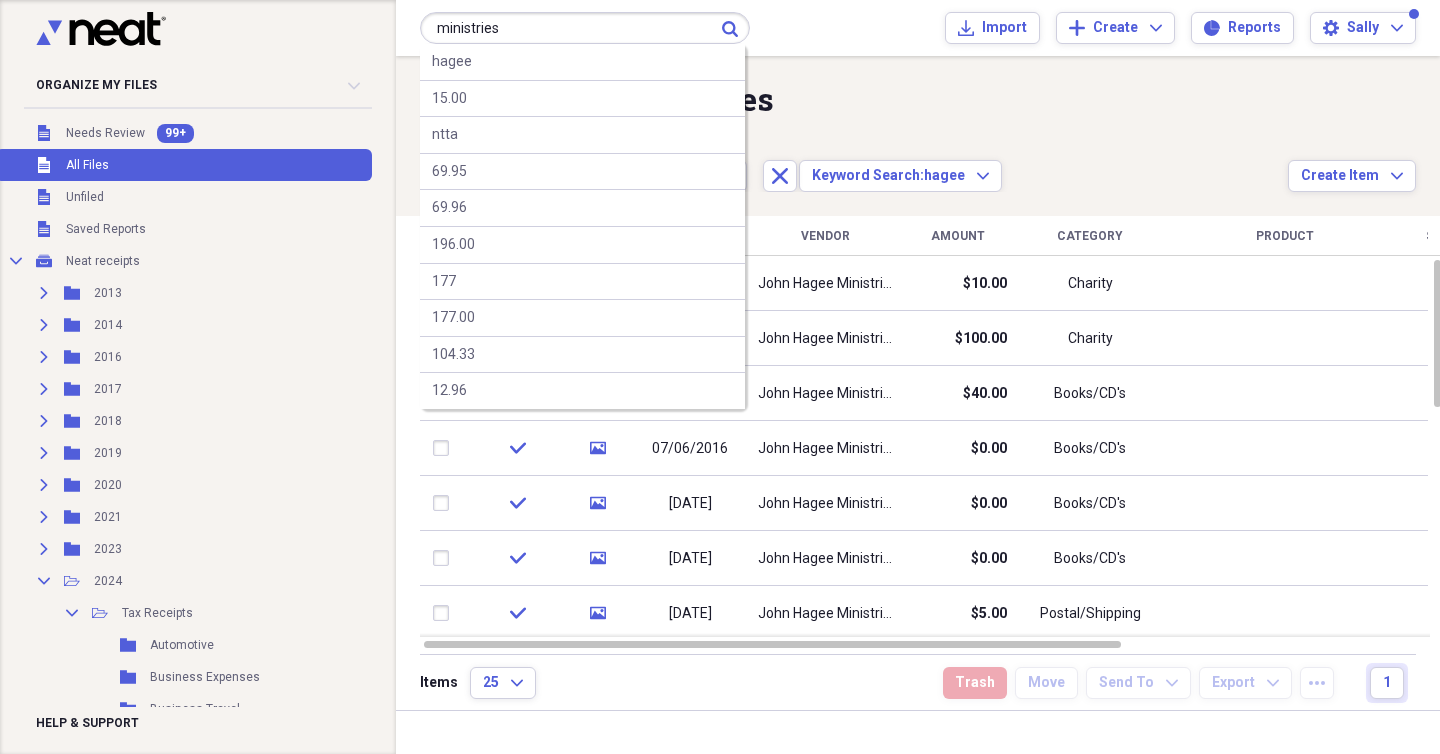 type on "ministries" 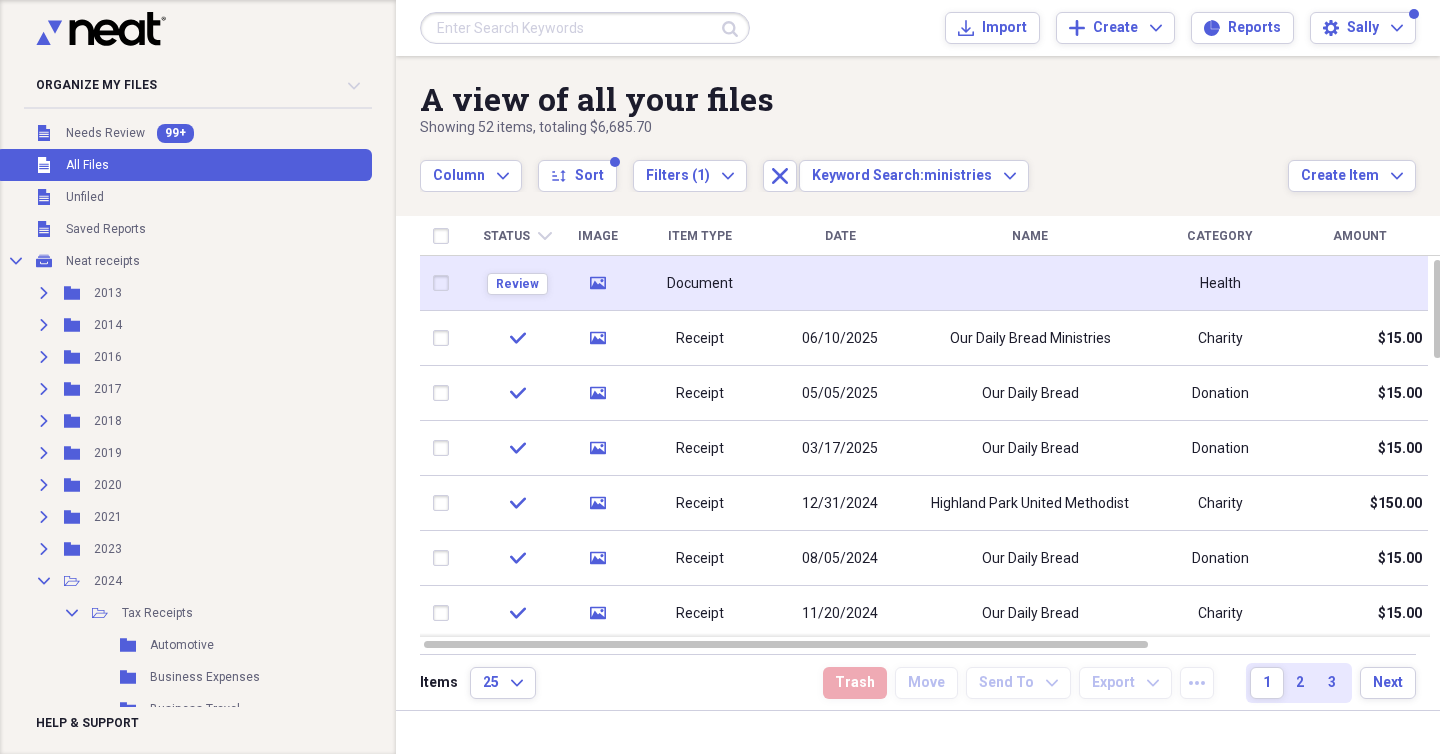 click 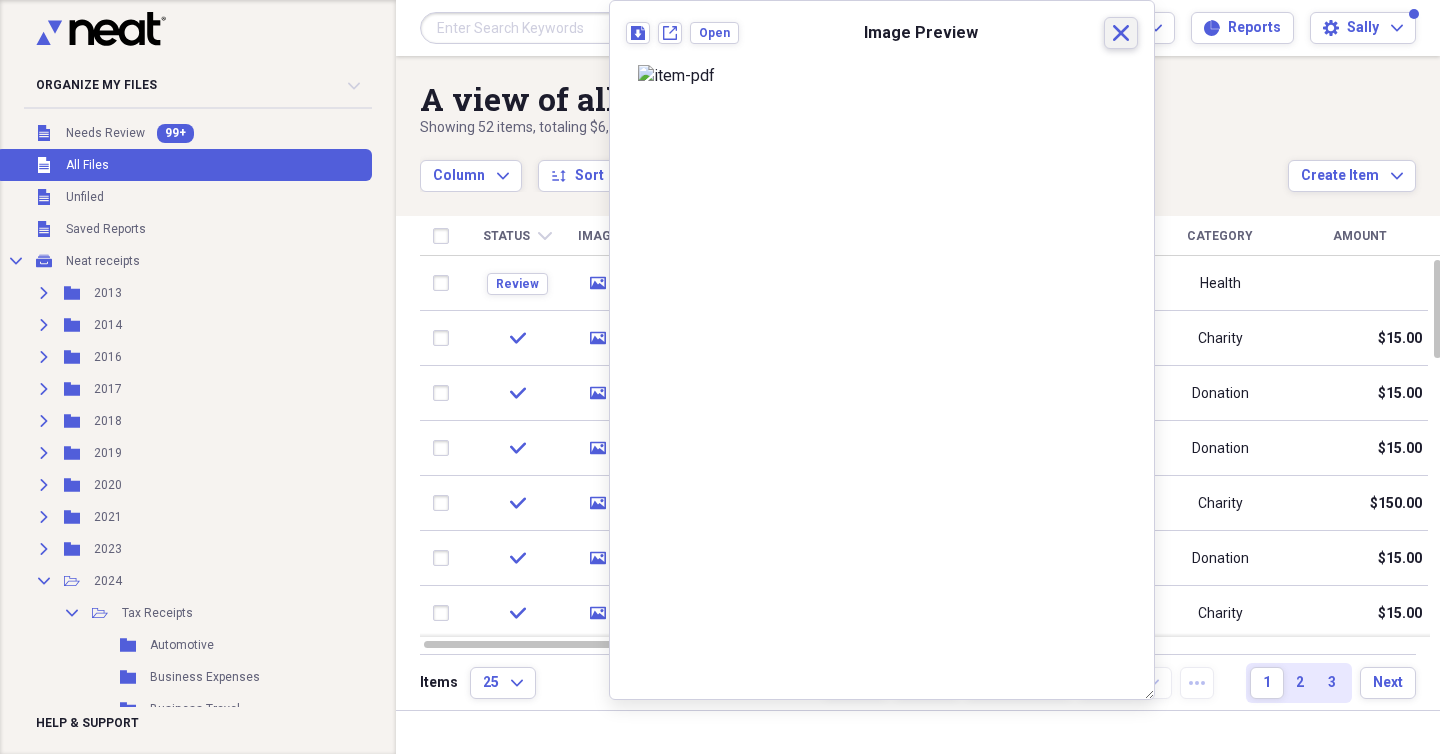 click on "Close" at bounding box center (1121, 33) 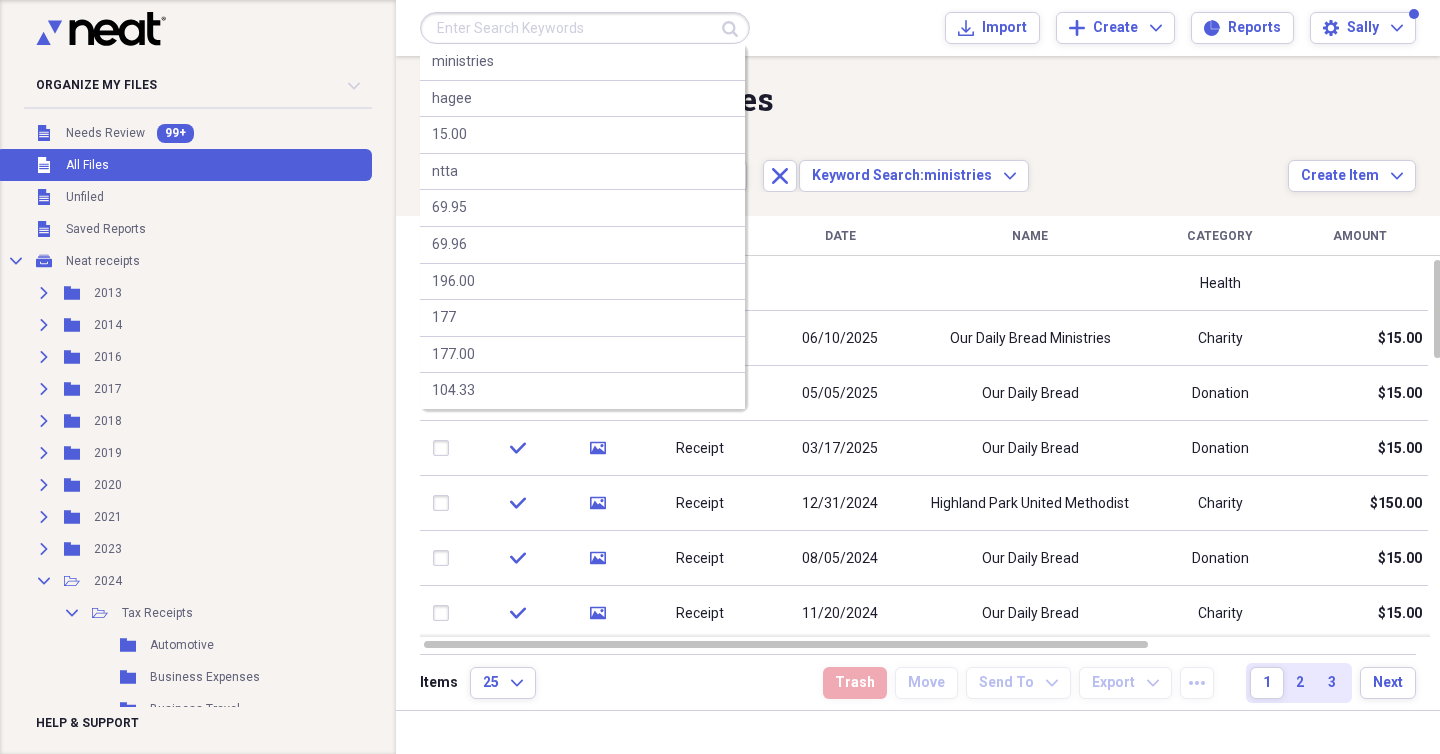click at bounding box center [585, 28] 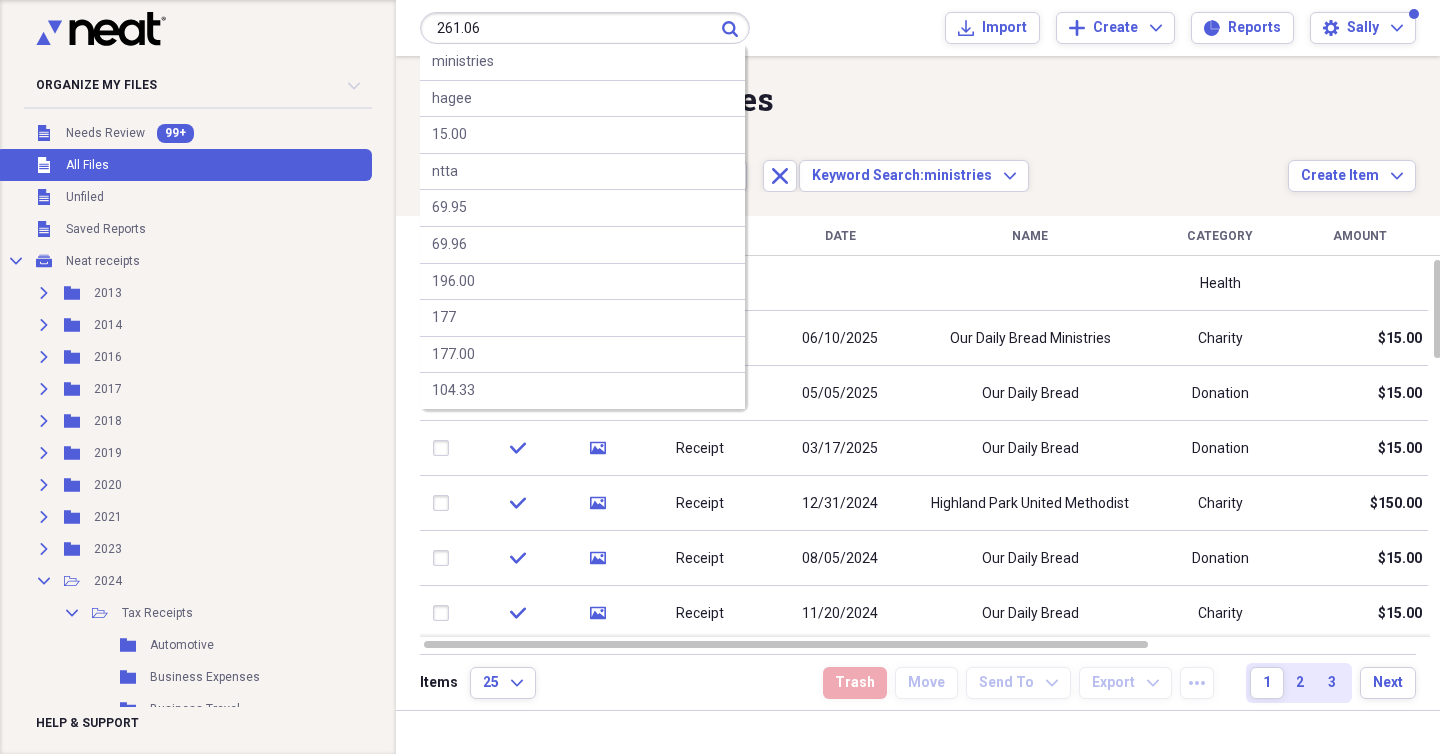 type on "261.06" 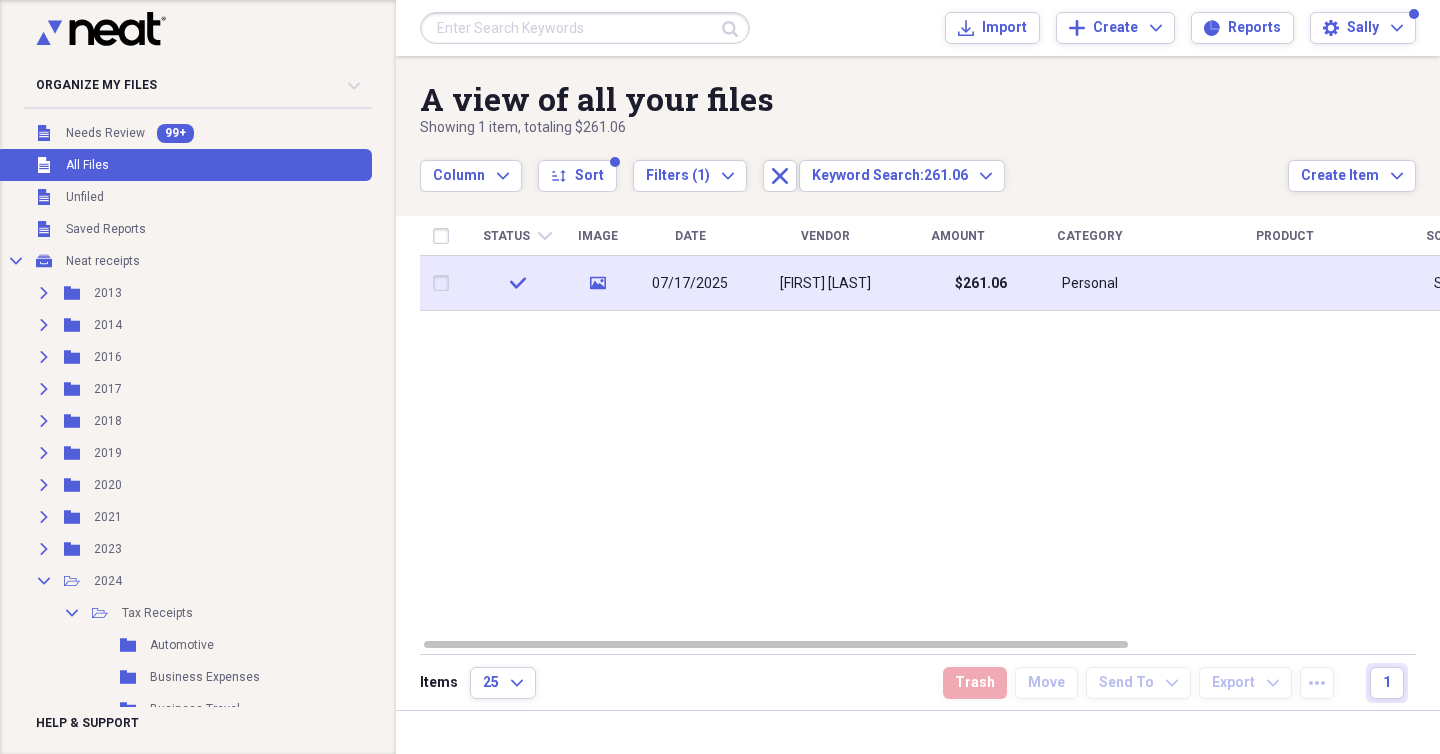 click on "[FIRST] [LAST]" at bounding box center [825, 283] 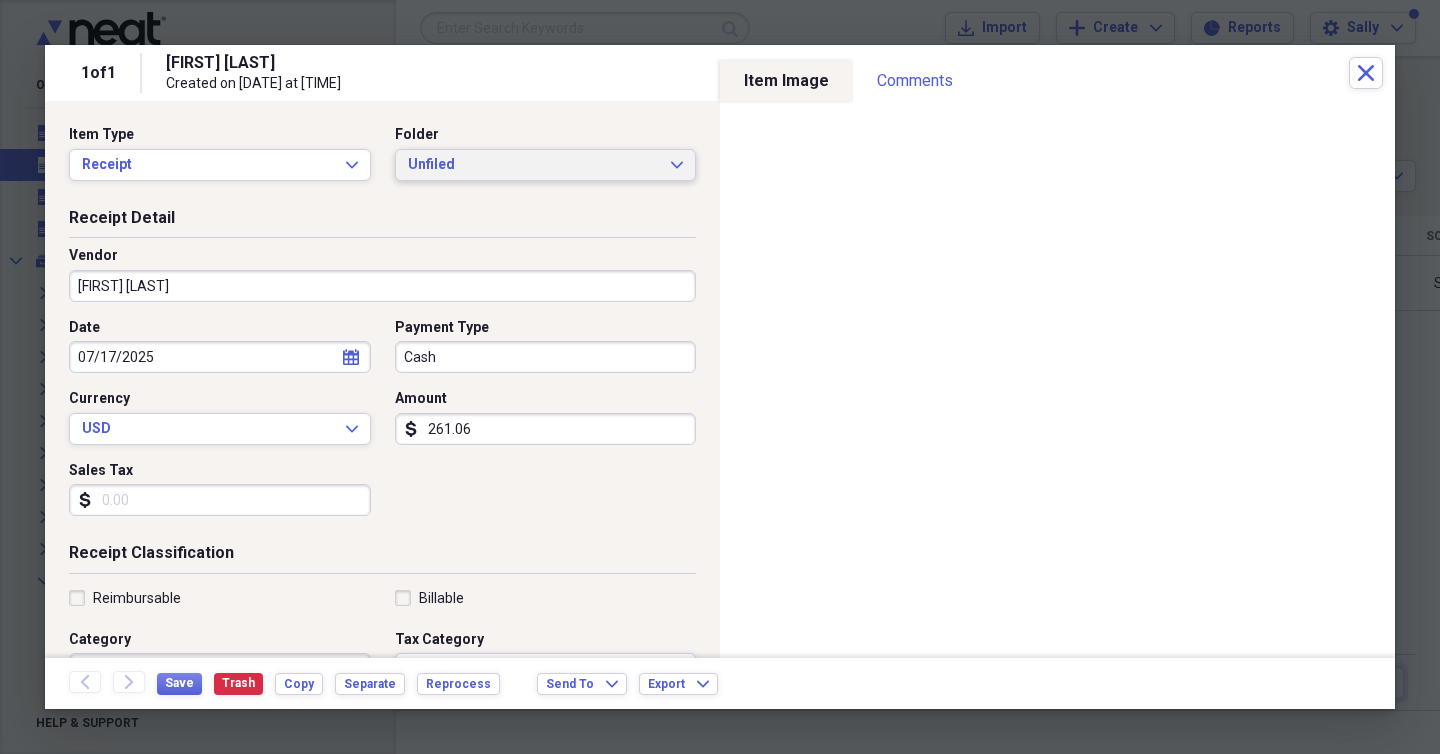 click on "Unfiled Expand" at bounding box center (546, 165) 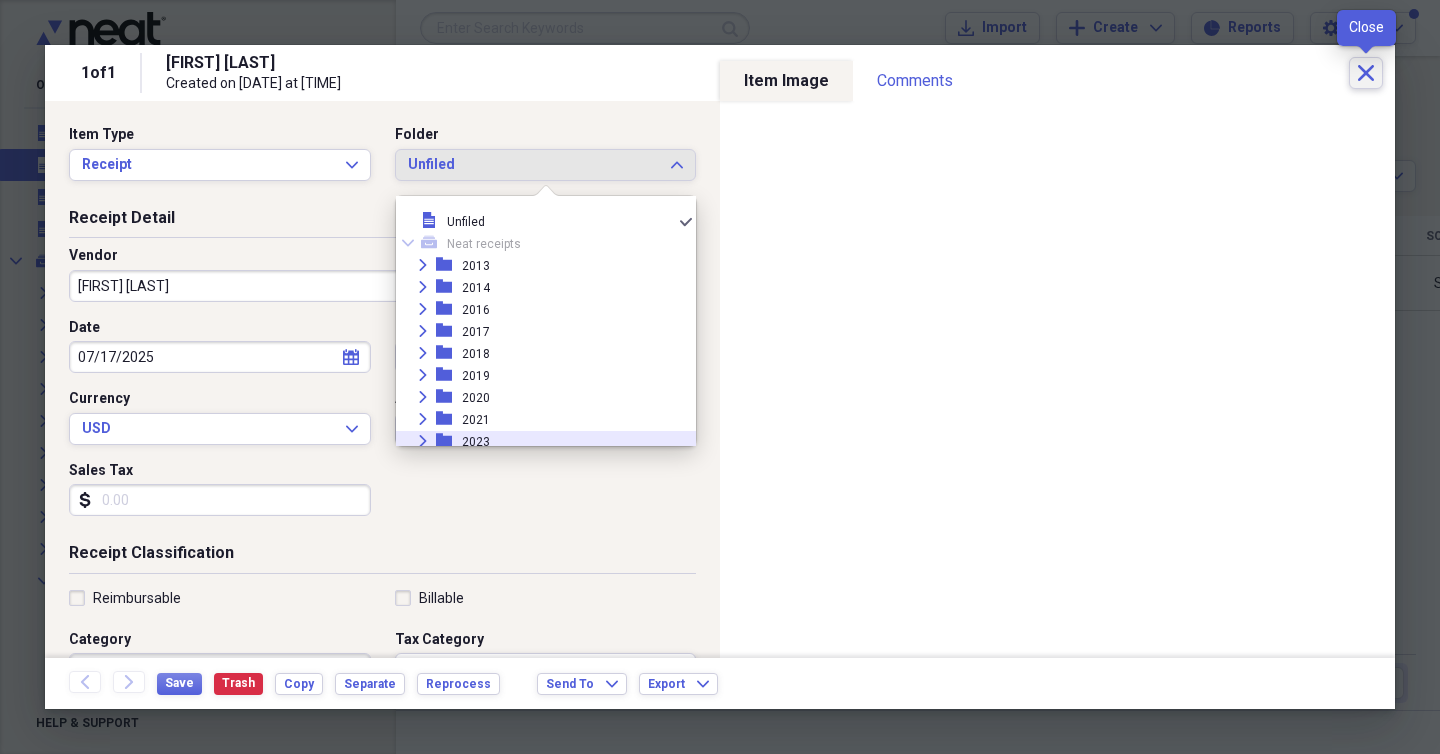 click on "Close" at bounding box center (1366, 73) 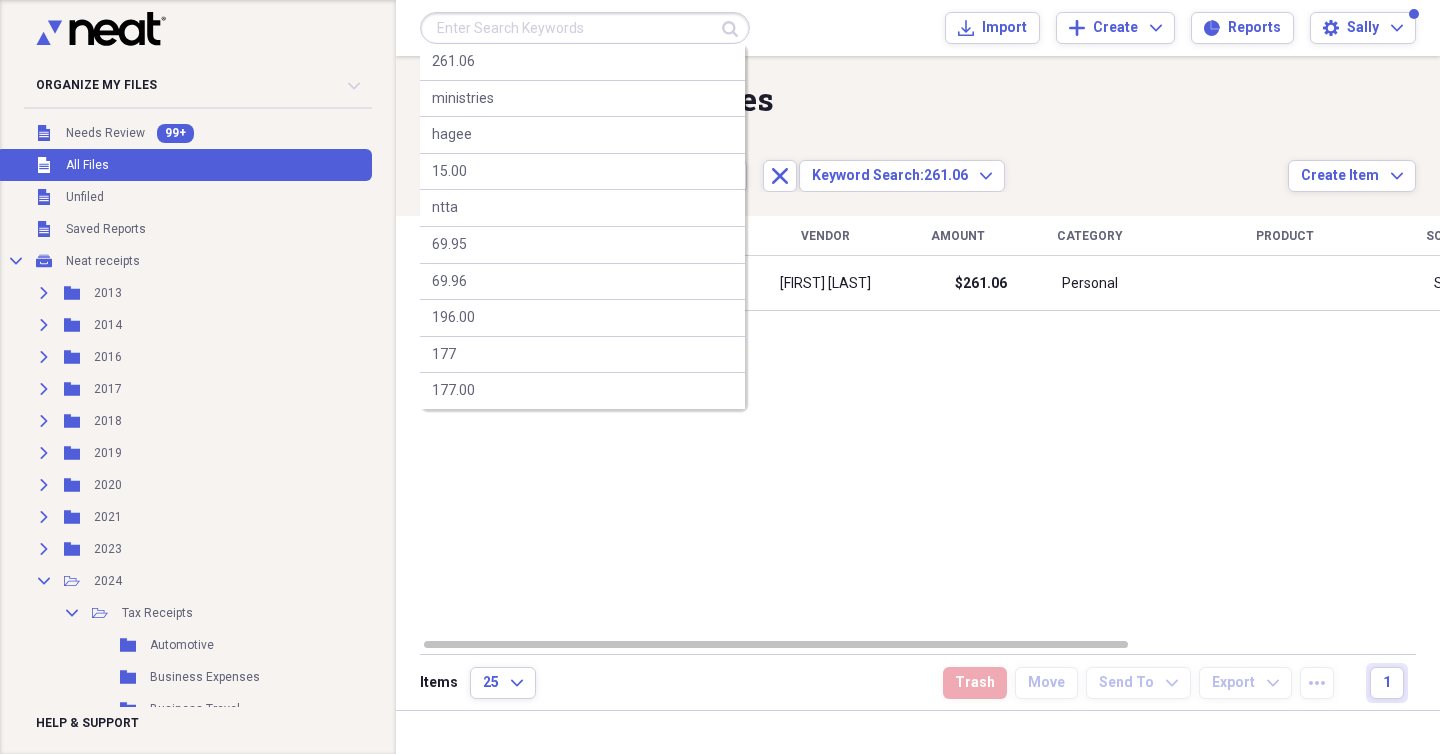 click at bounding box center (585, 28) 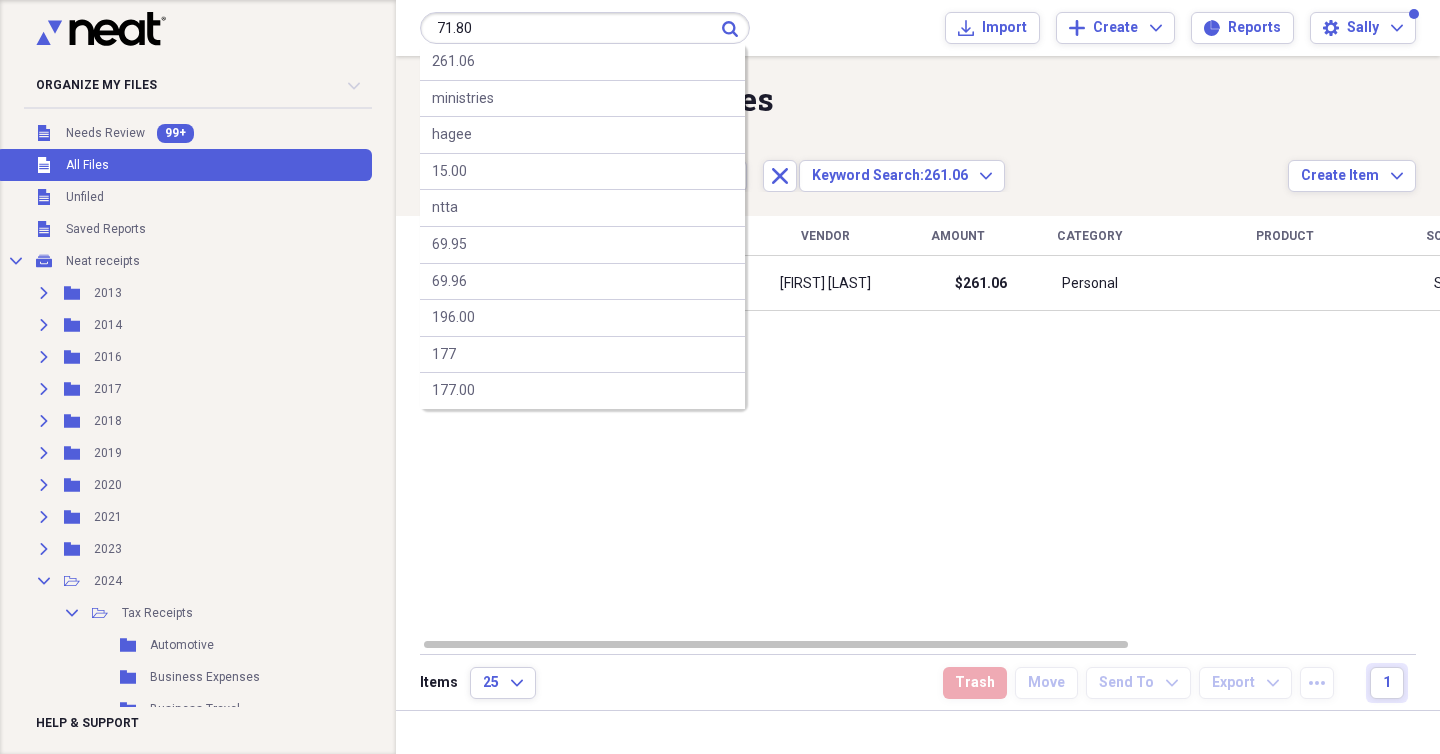 type on "71.80" 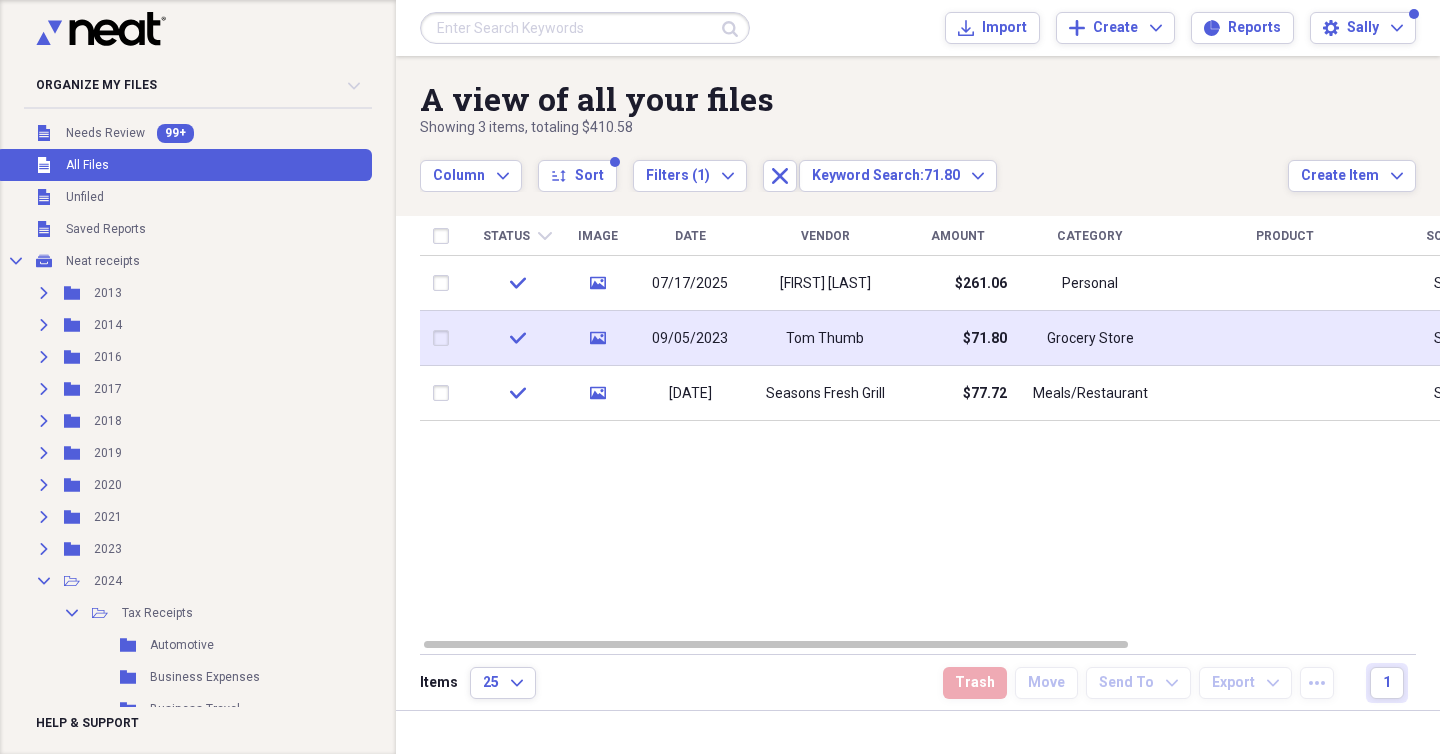 click on "Tom Thumb" at bounding box center [825, 338] 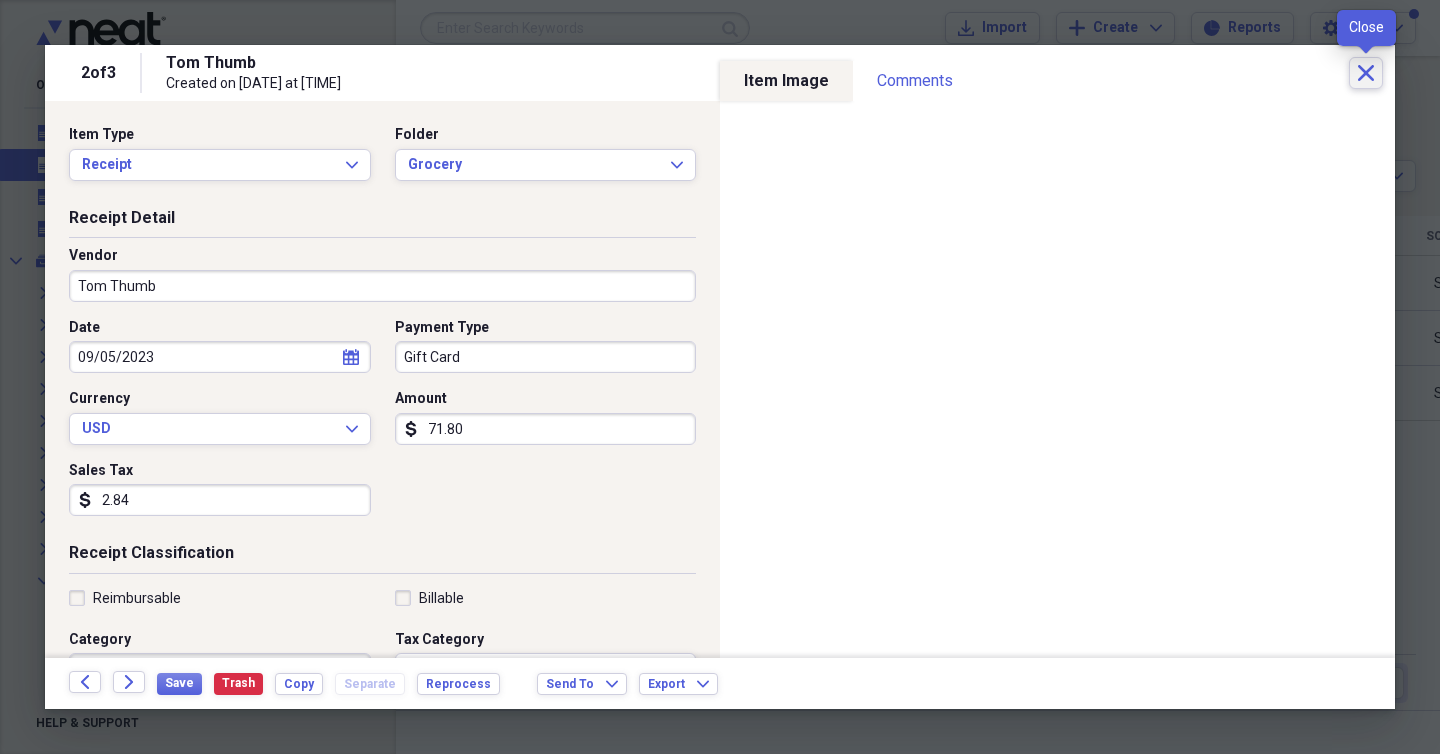 click on "Close" 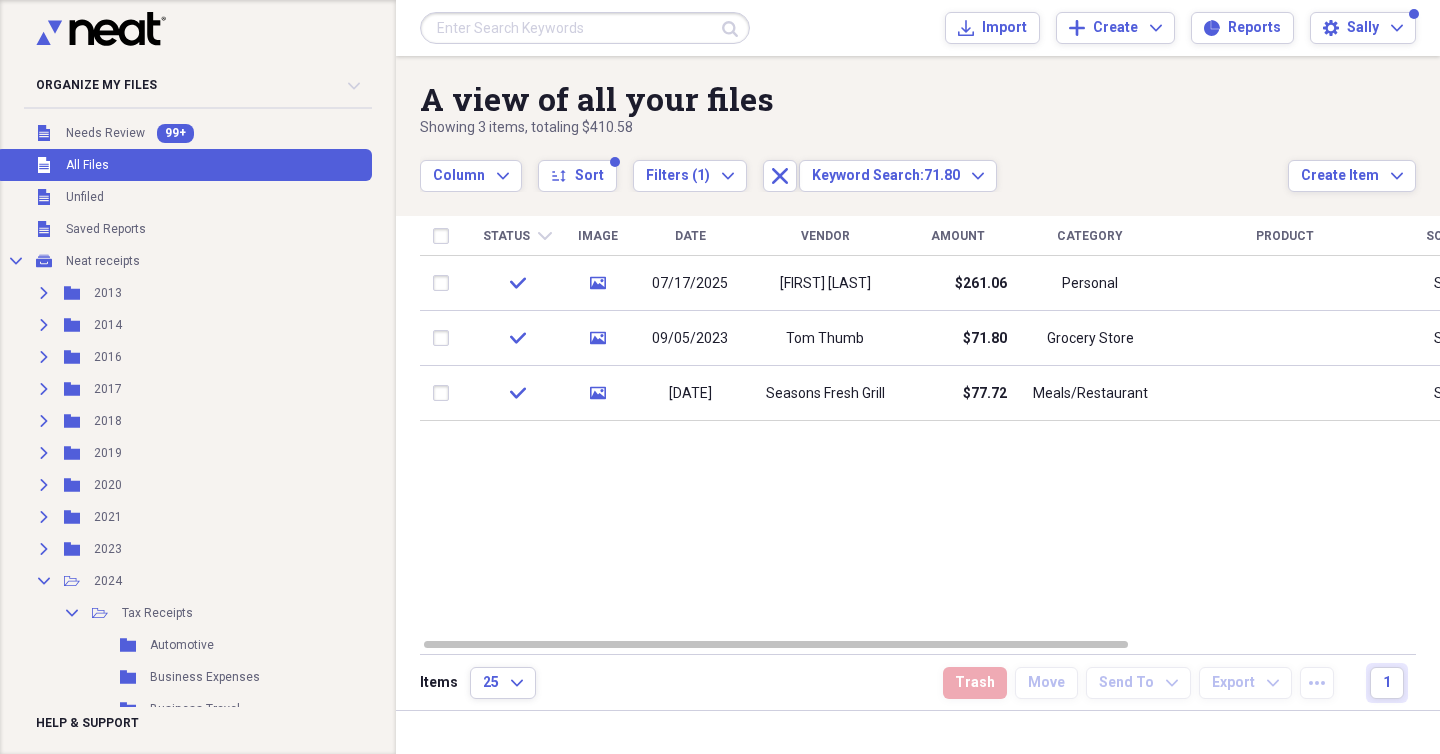 click at bounding box center [585, 28] 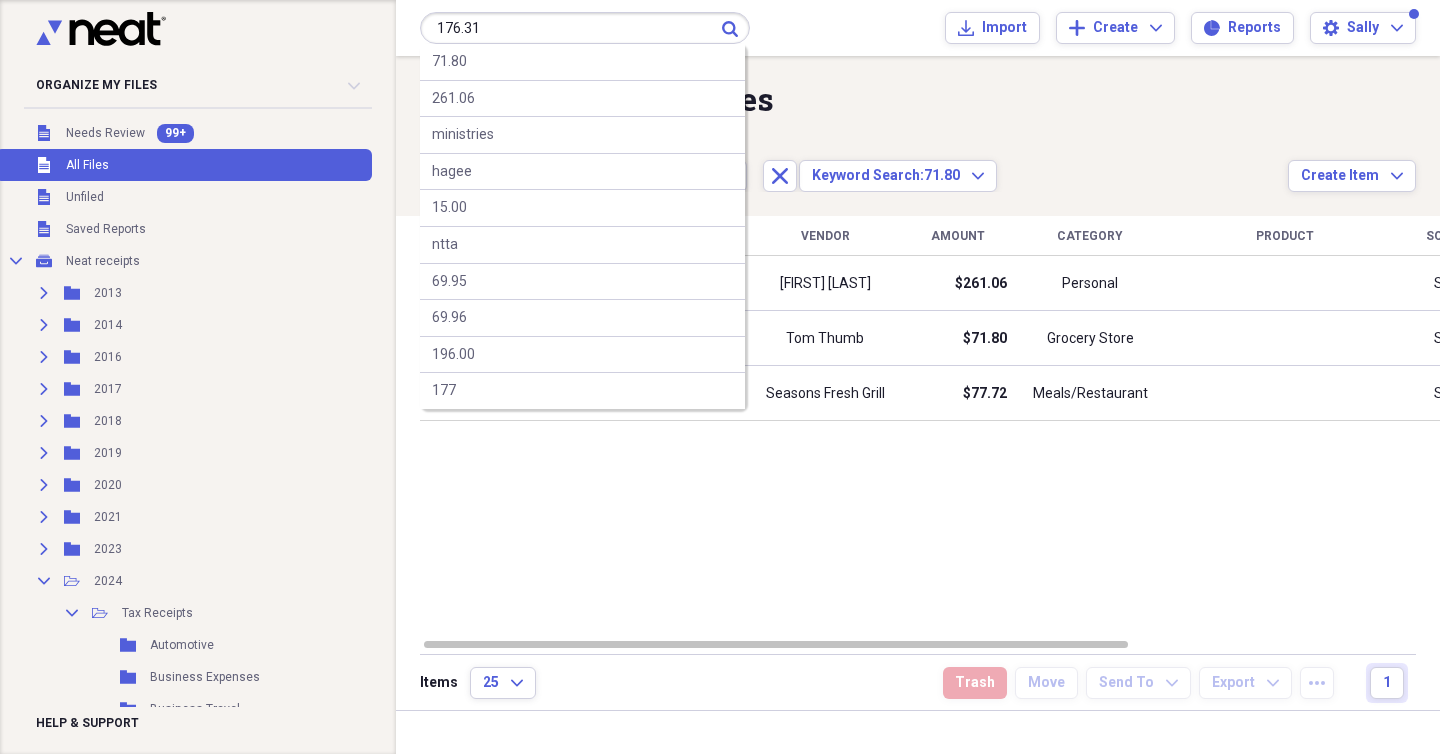 type on "176.31" 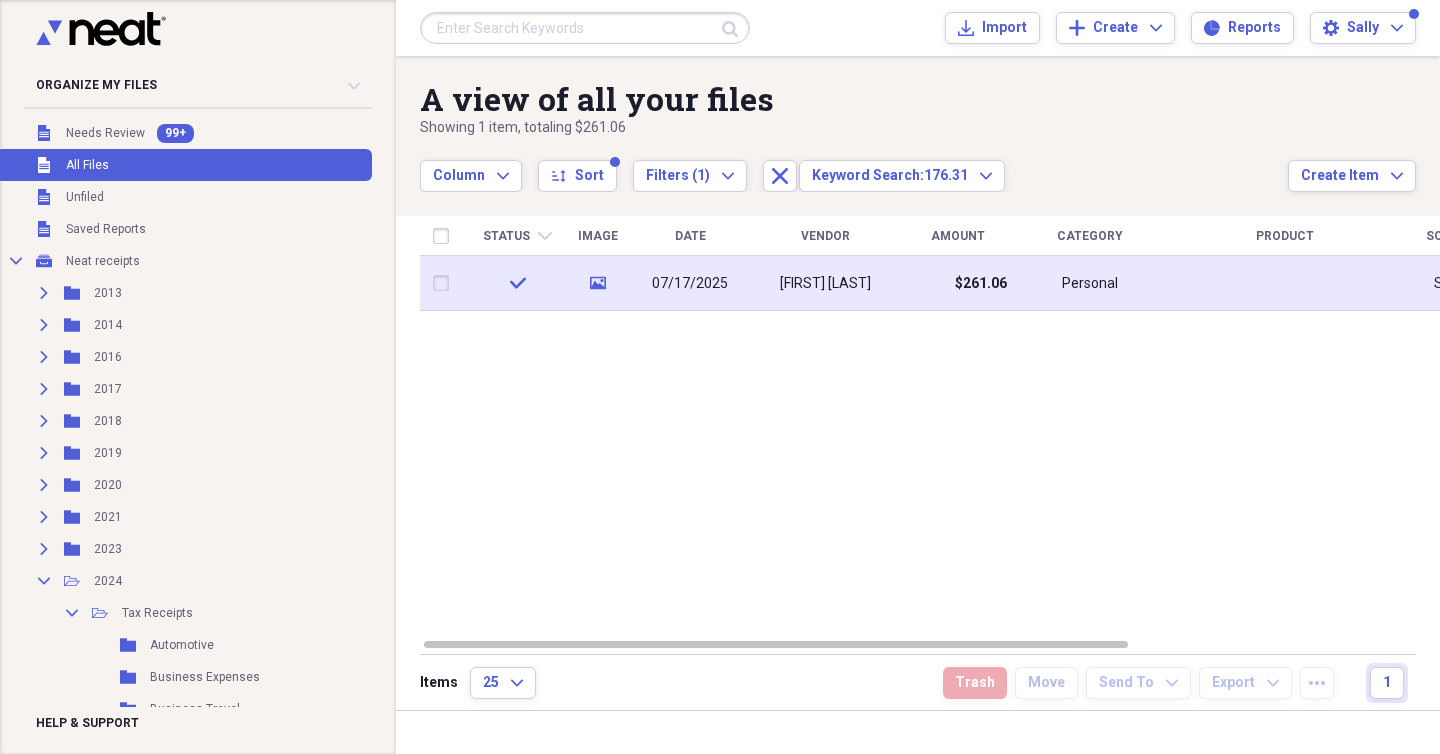 click on "[FIRST] [LAST]" at bounding box center (825, 283) 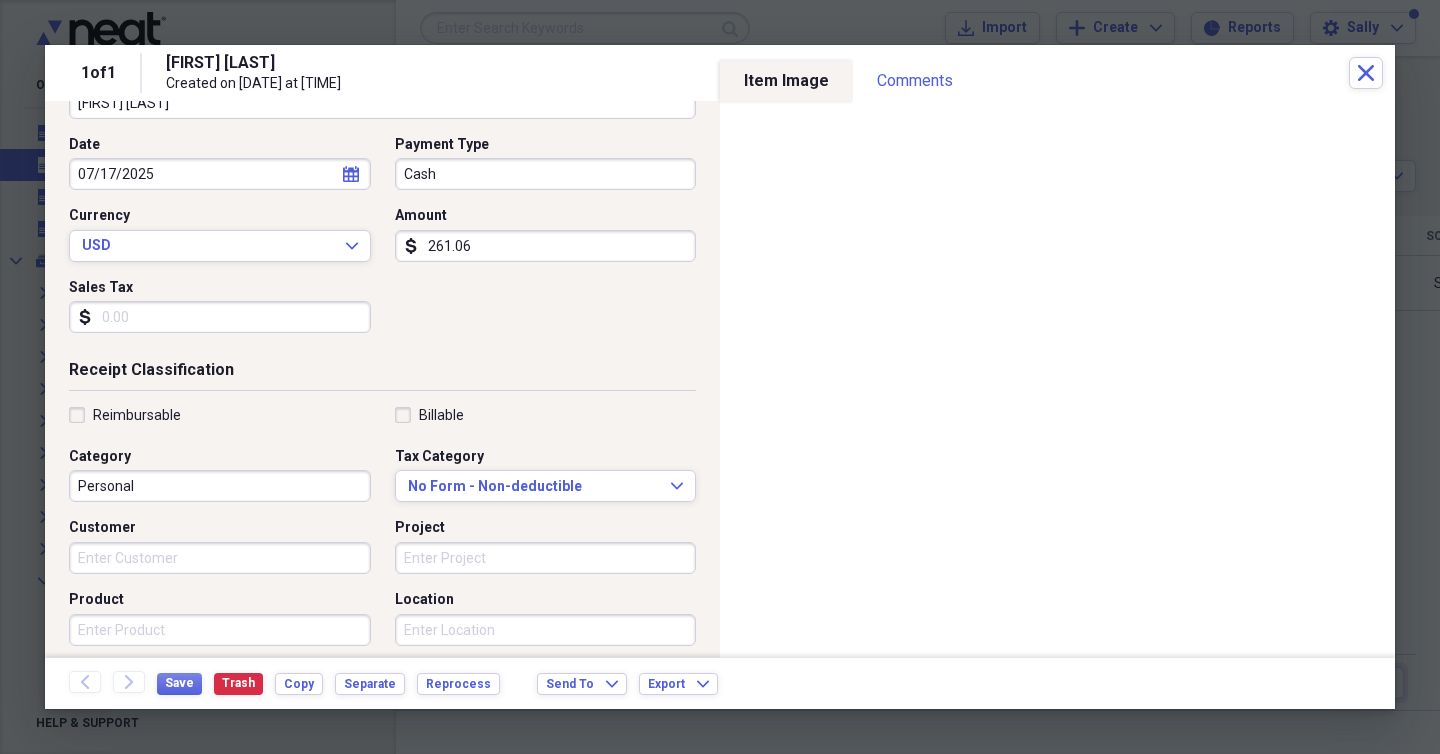 scroll, scrollTop: 0, scrollLeft: 0, axis: both 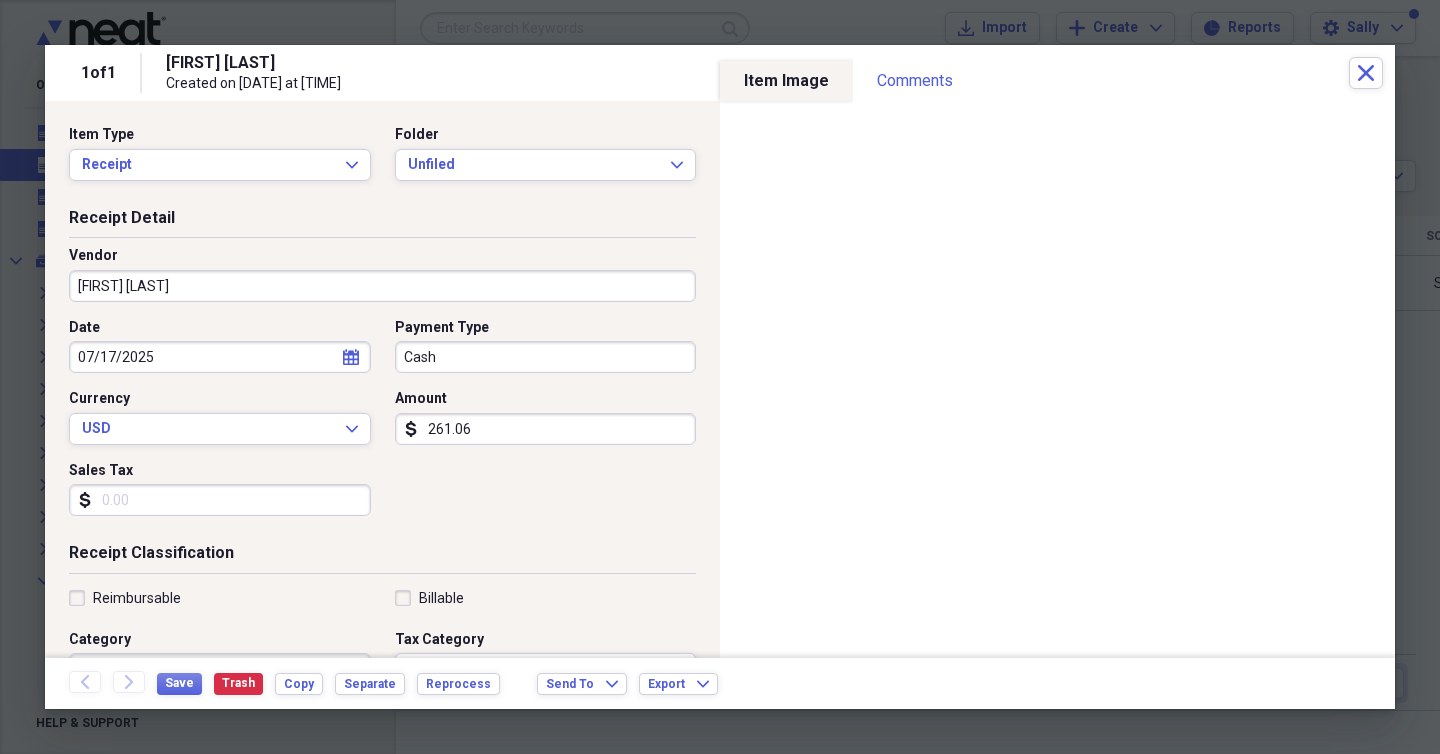 click on "[FIRST] [LAST]" at bounding box center [382, 286] 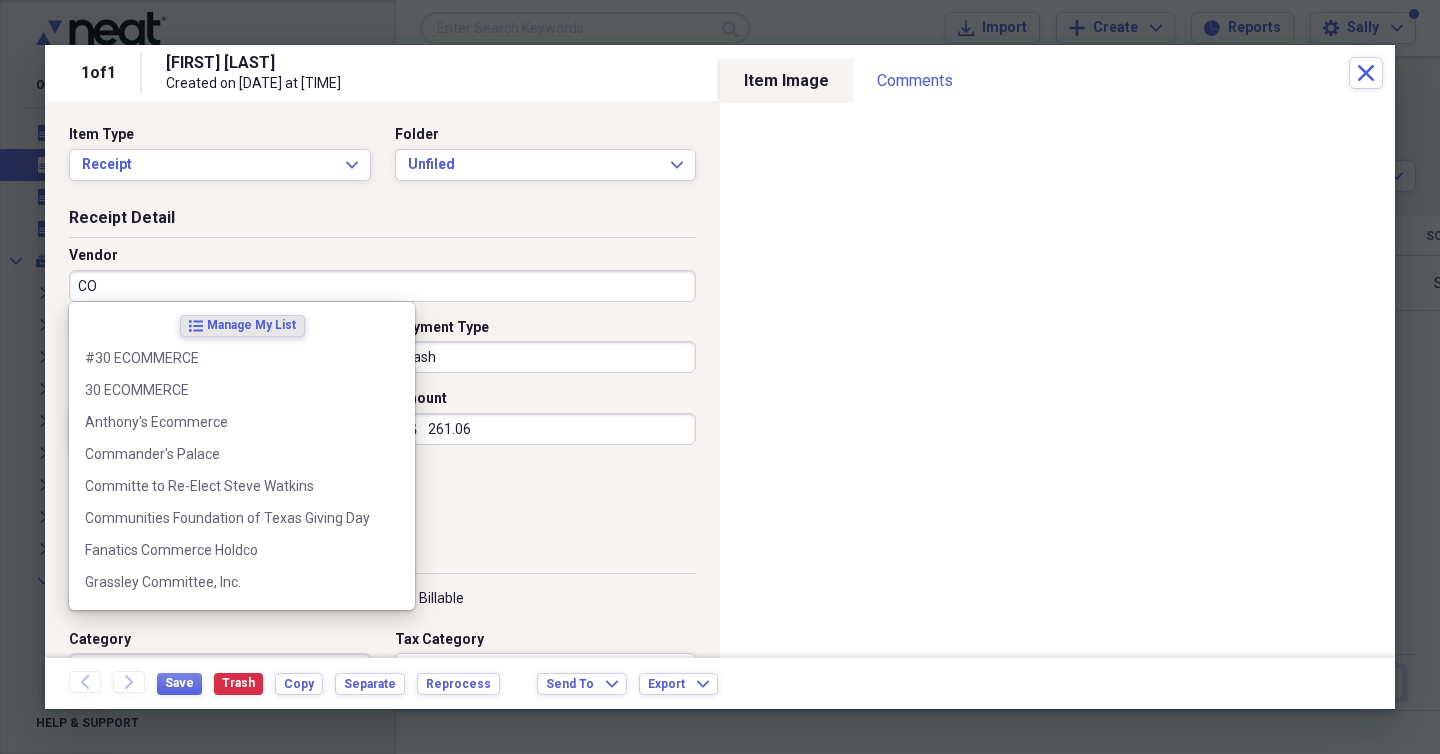 type on "C" 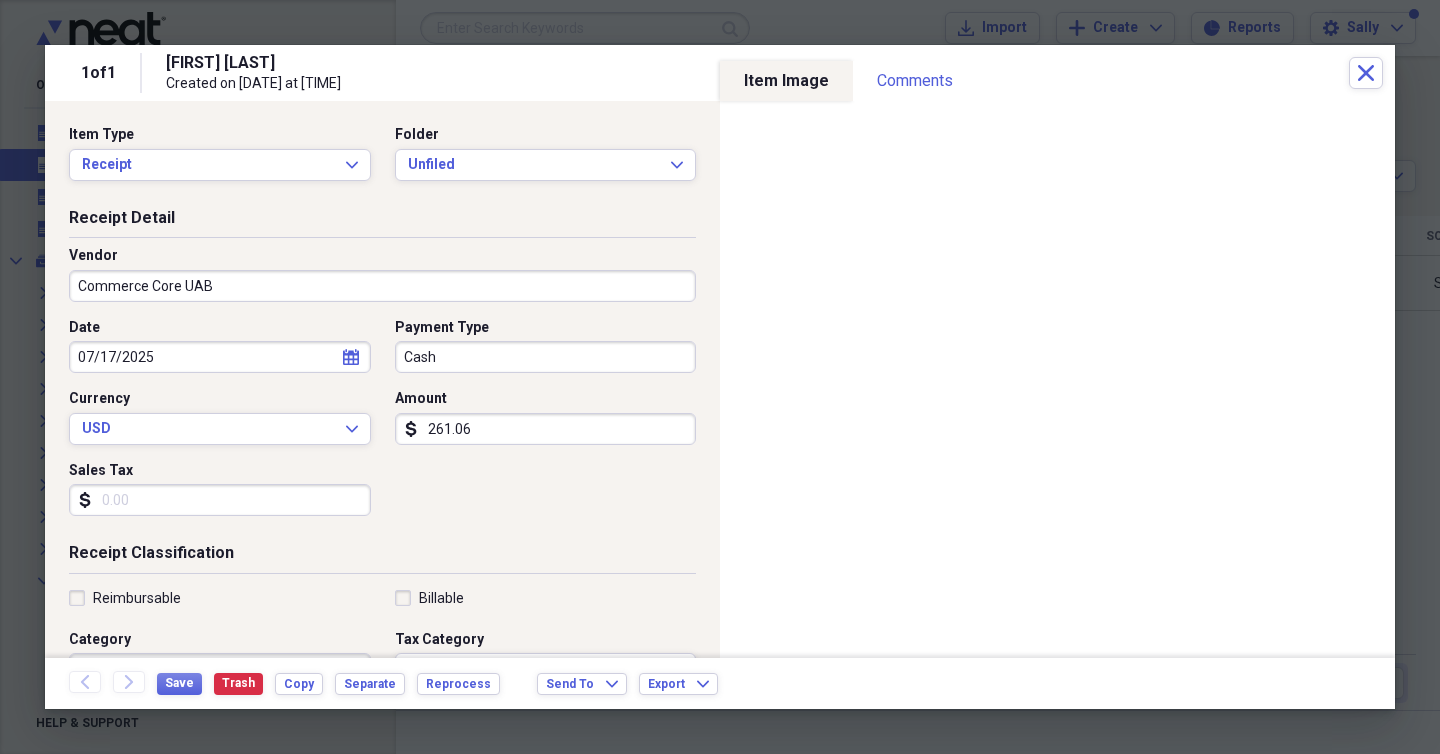 type on "Commerce Core UAB" 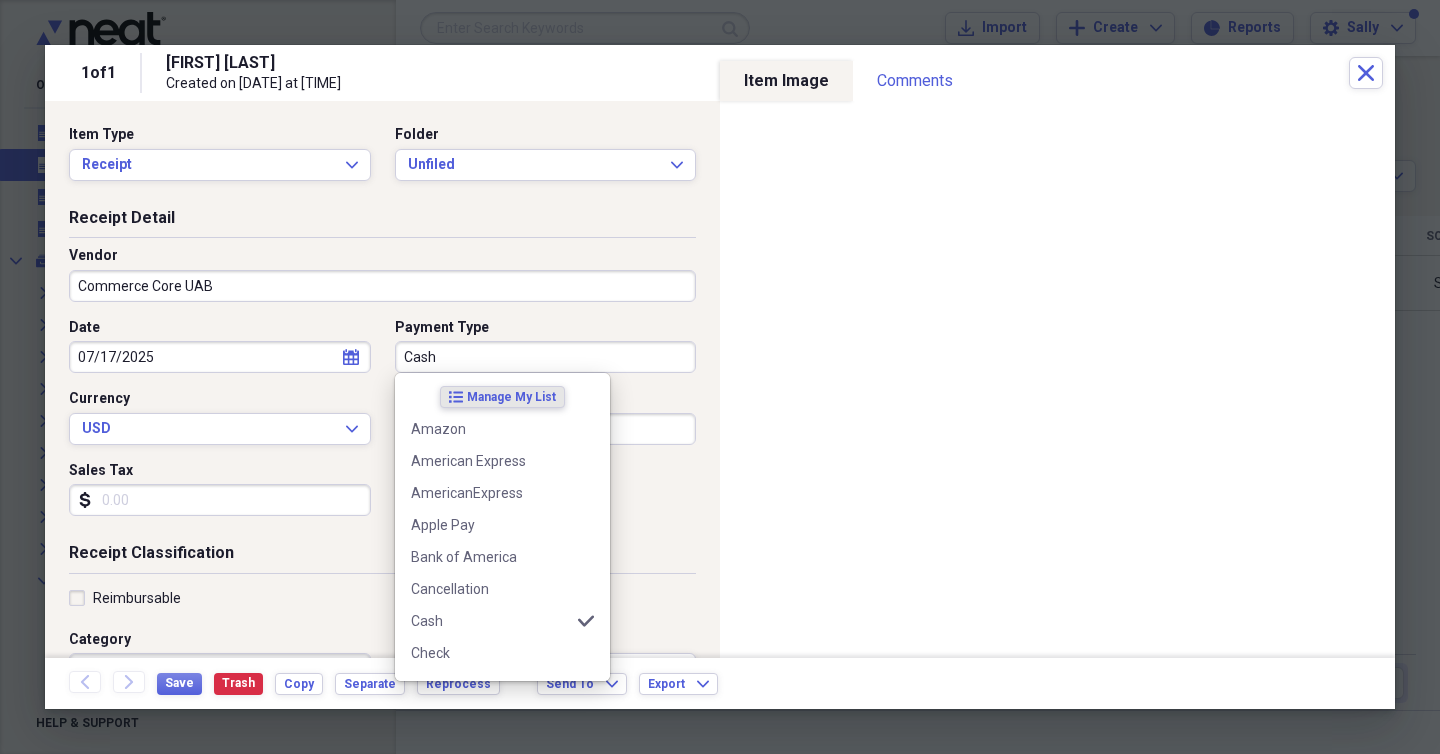 click on "Cash" at bounding box center (546, 357) 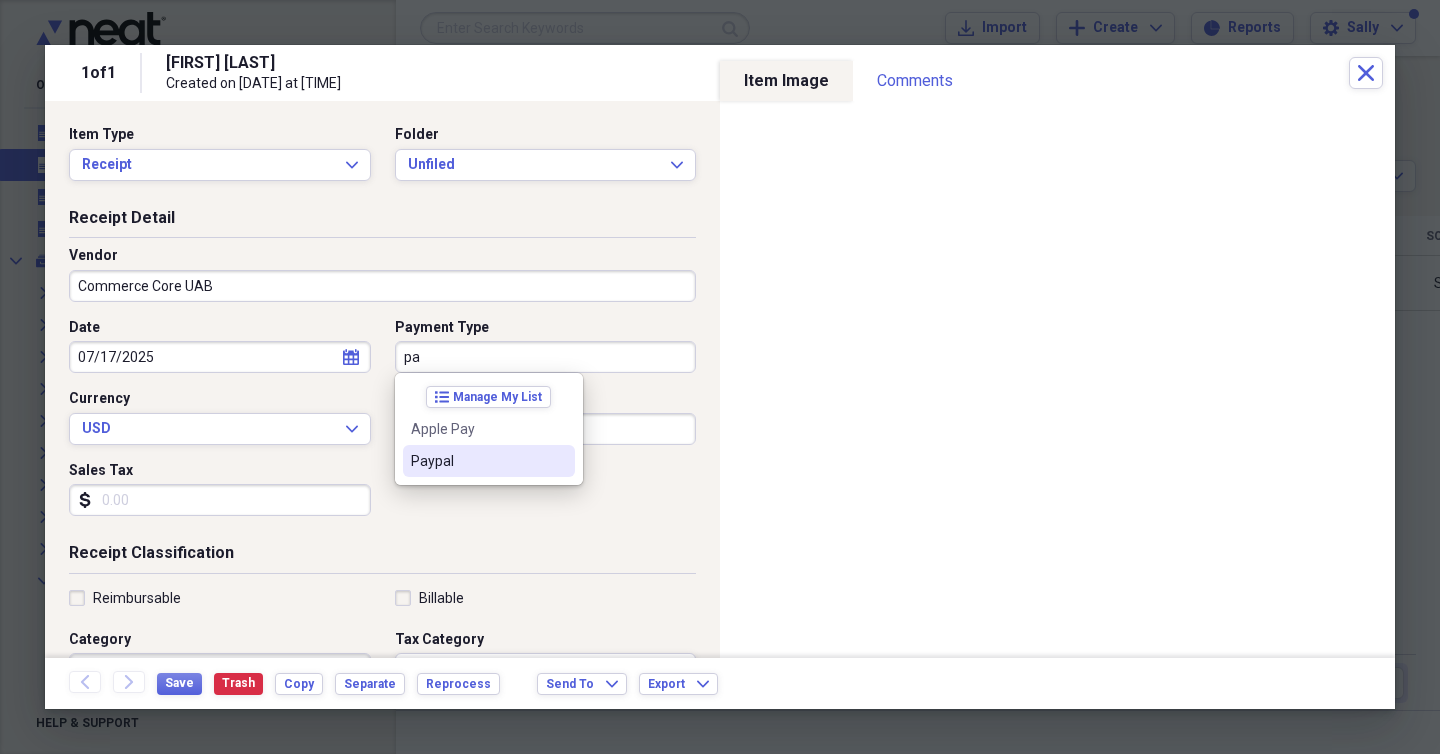 click on "Paypal" at bounding box center (477, 461) 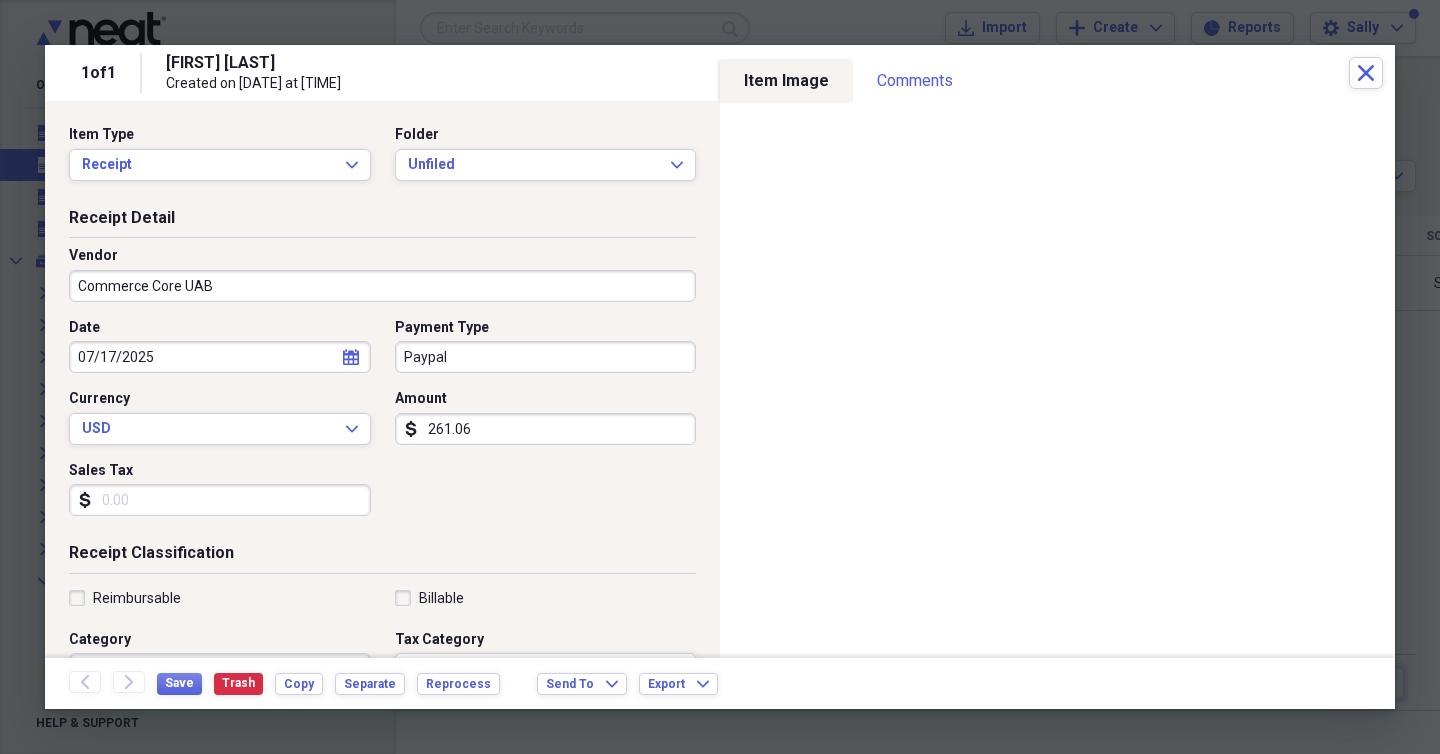 click on "Date [DATE] calendar Calendar Payment Type Paypal Currency USD Expand Amount dollar-sign 261.06 Sales Tax dollar-sign" at bounding box center (382, 425) 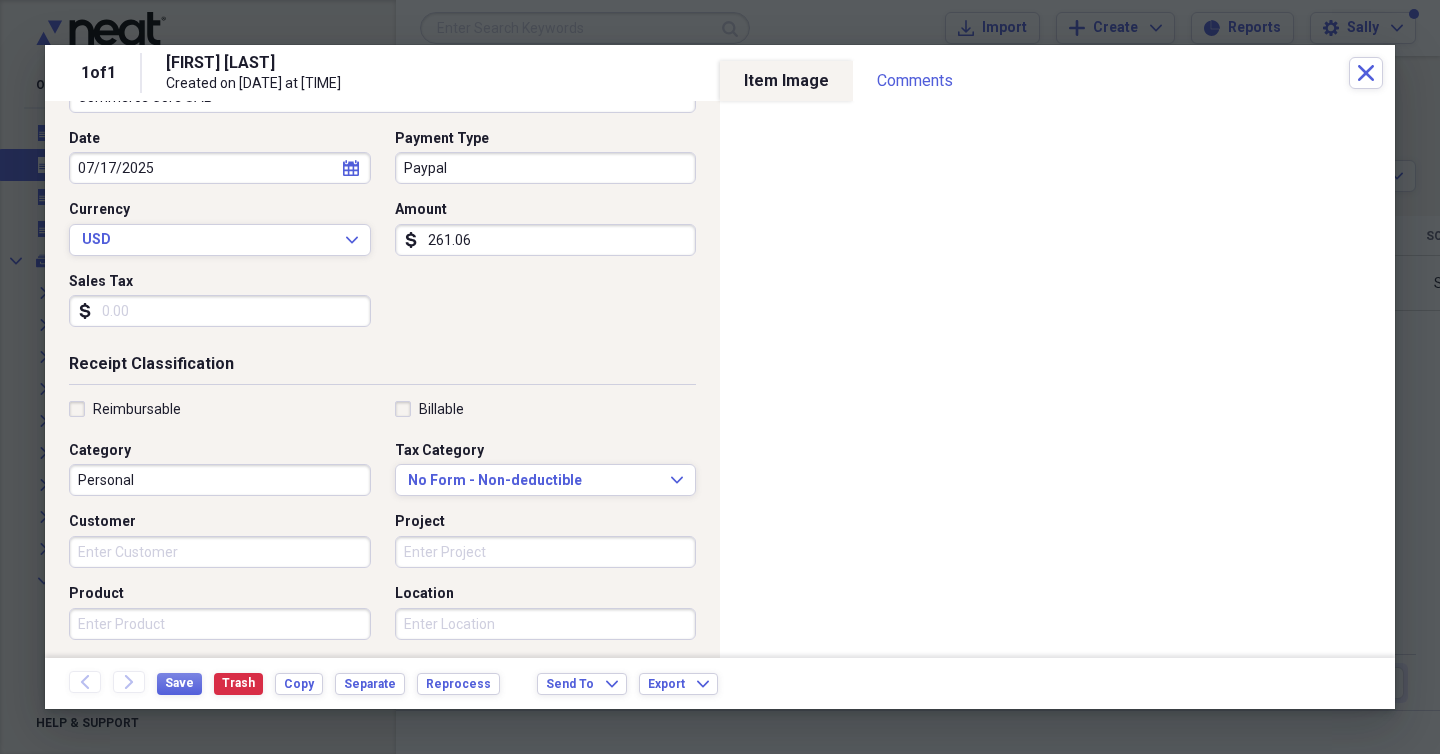 scroll, scrollTop: 196, scrollLeft: 0, axis: vertical 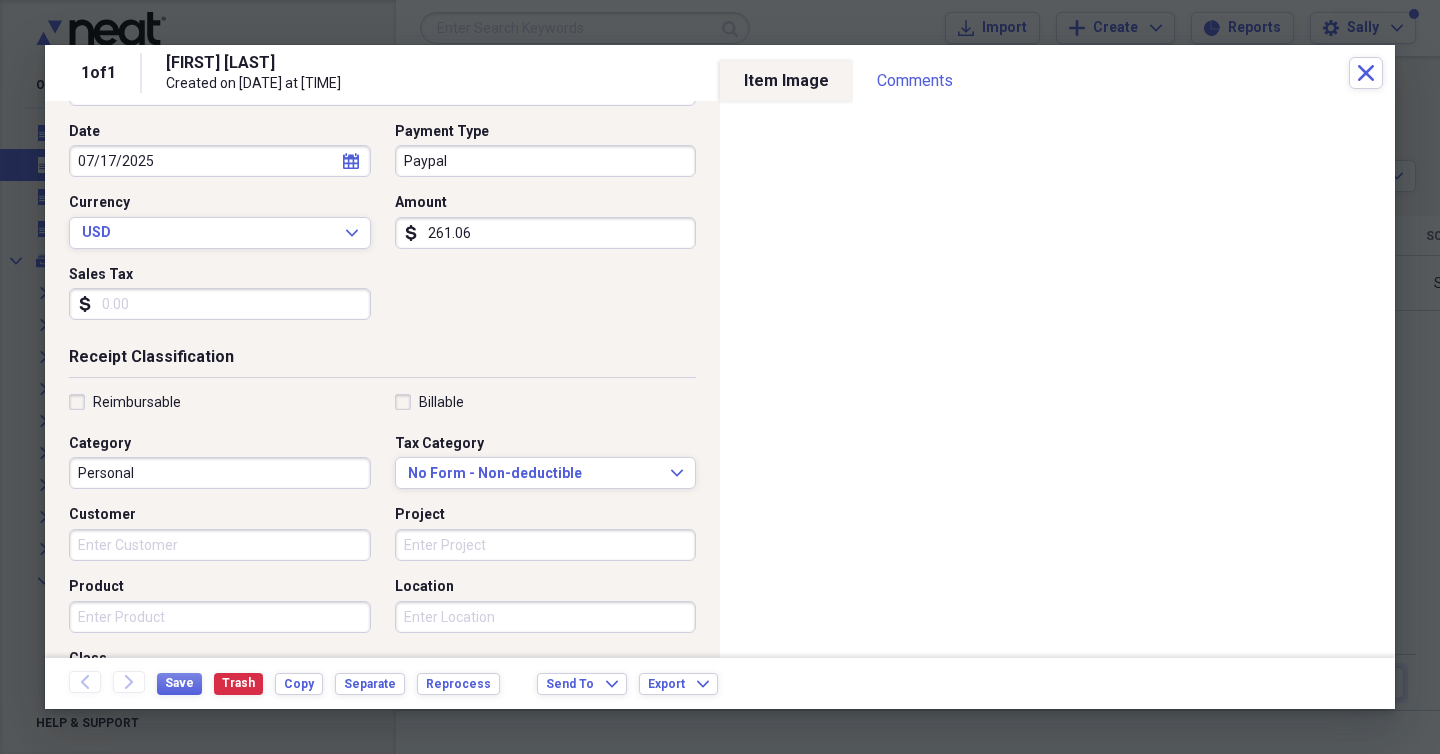 click on "Personal" at bounding box center [220, 473] 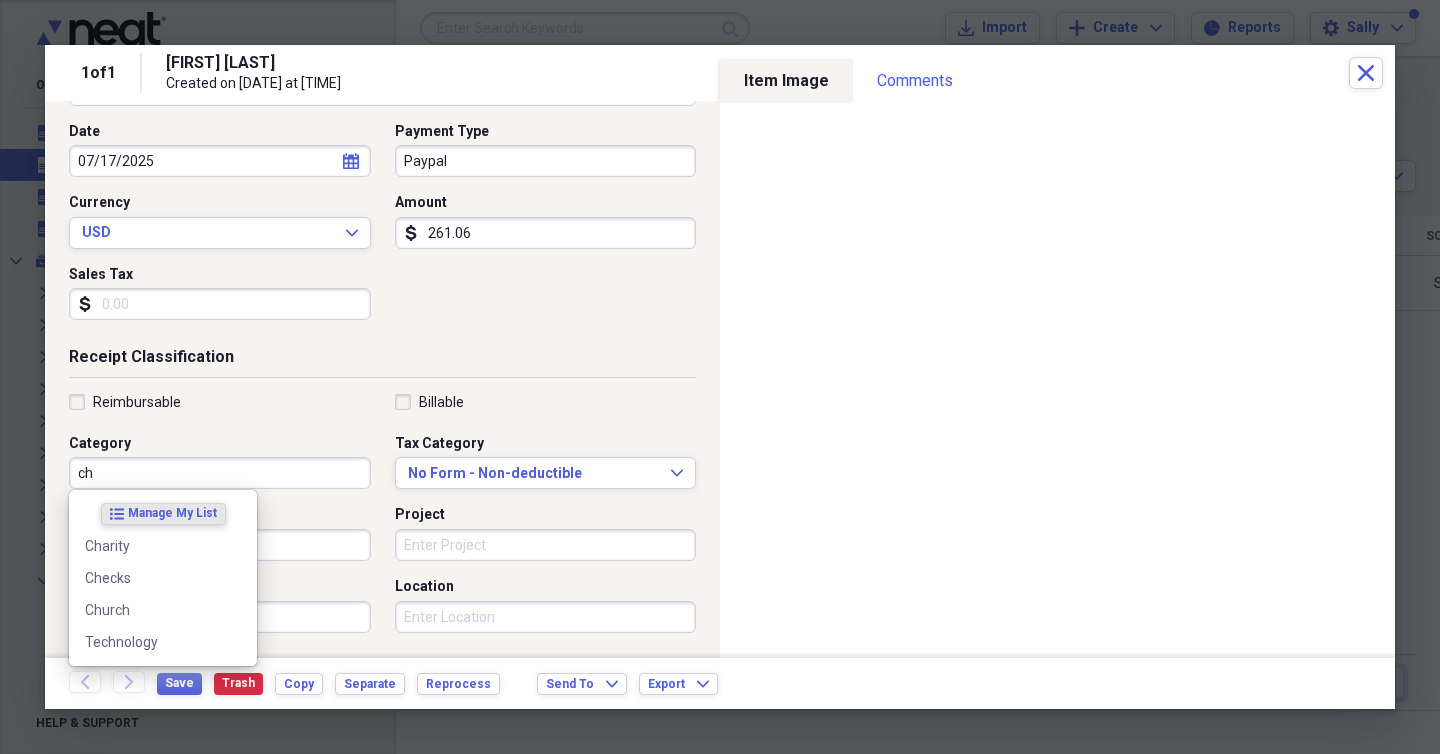 type on "c" 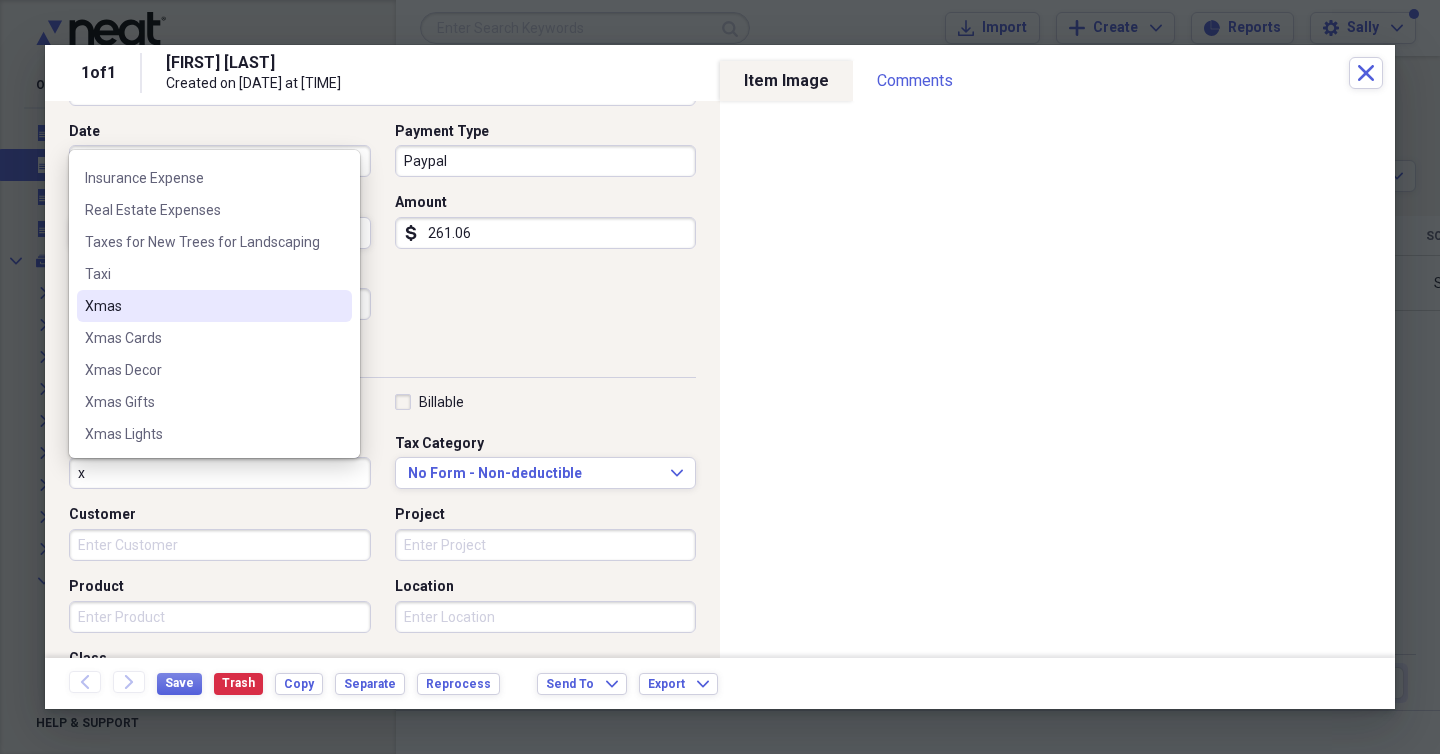 scroll, scrollTop: 97, scrollLeft: 0, axis: vertical 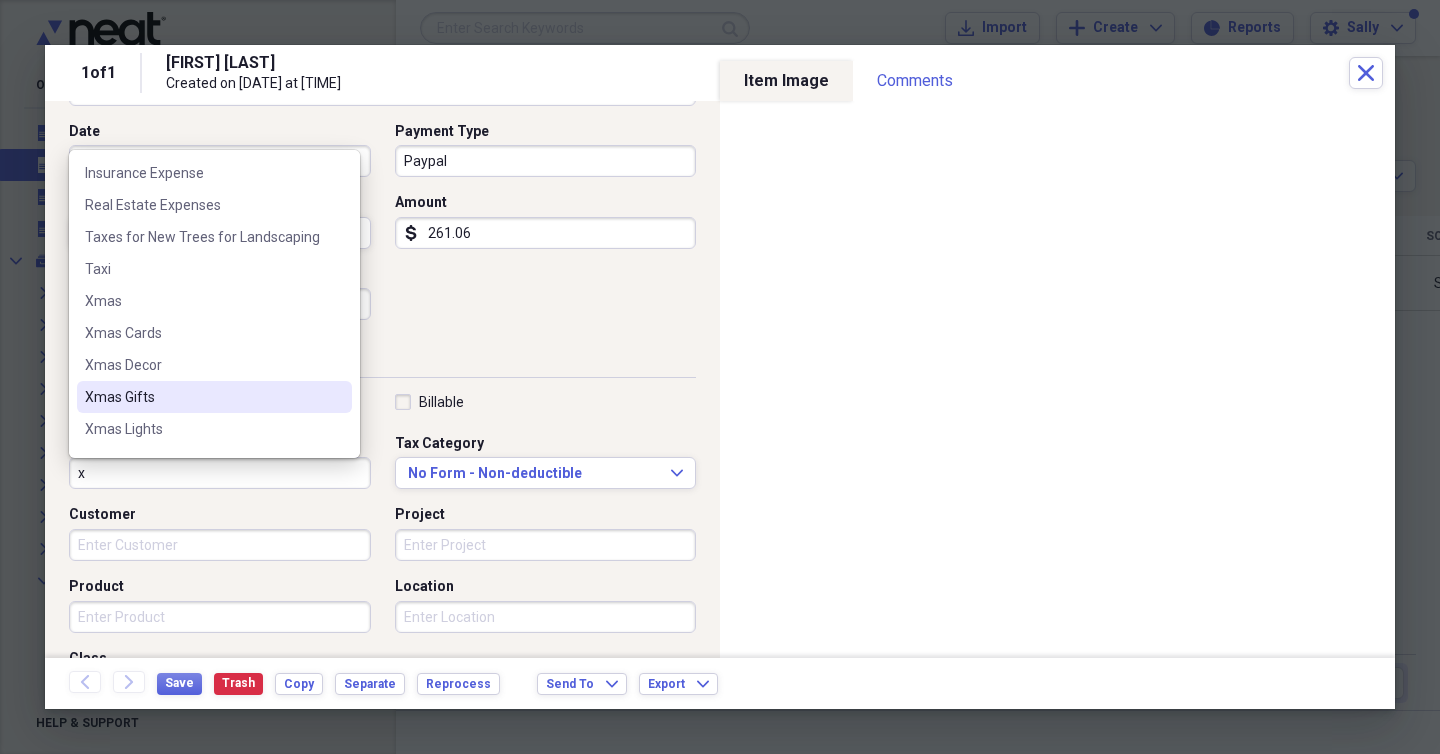 click on "Xmas Gifts" at bounding box center [202, 397] 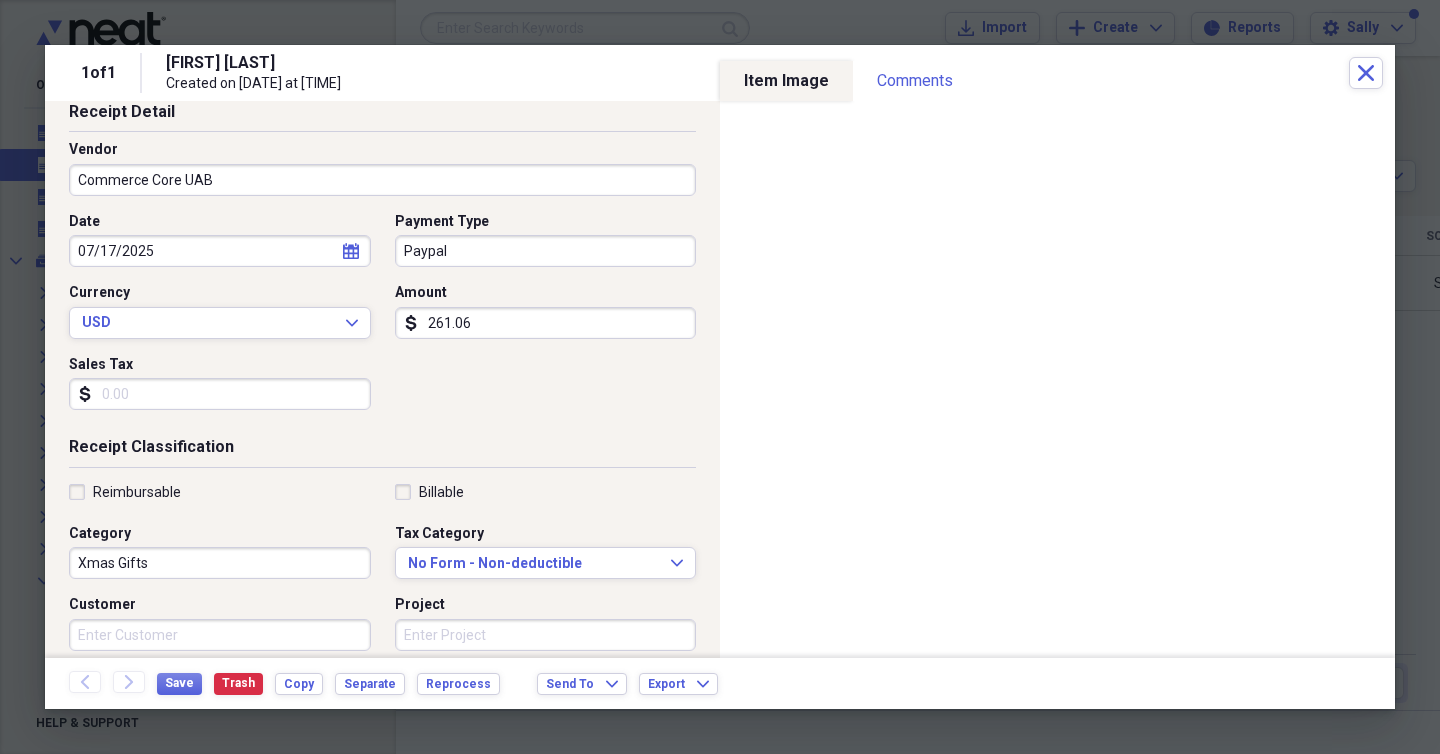 scroll, scrollTop: 0, scrollLeft: 0, axis: both 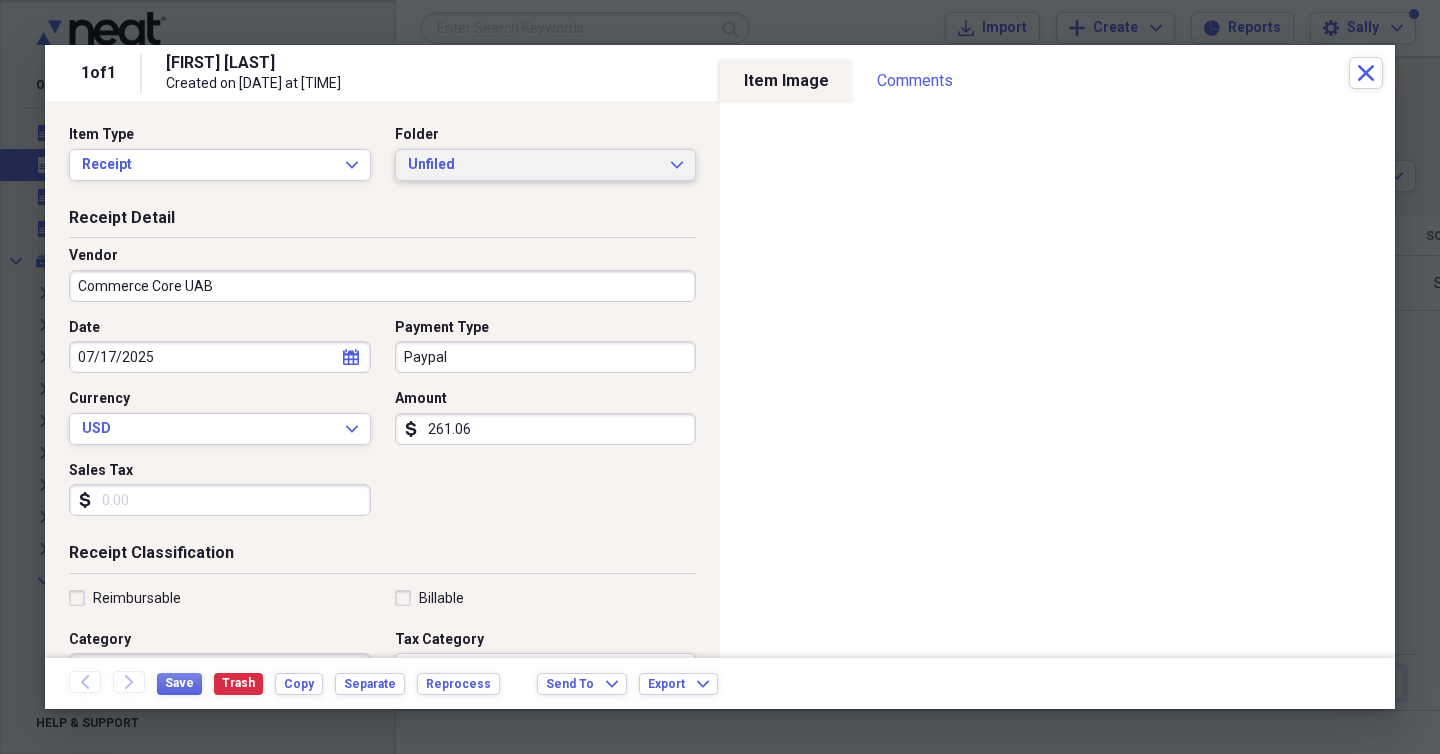 click on "Unfiled" at bounding box center (534, 165) 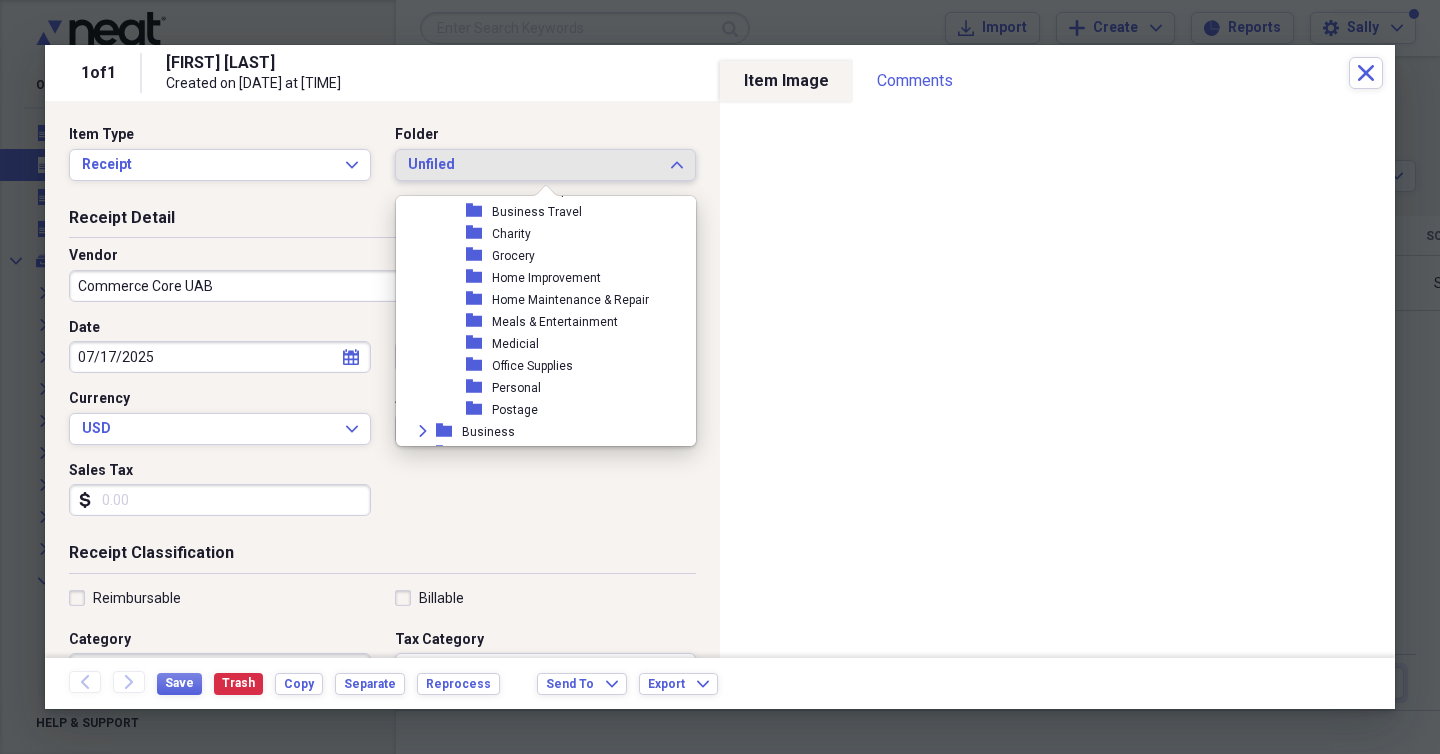 scroll, scrollTop: 924, scrollLeft: 0, axis: vertical 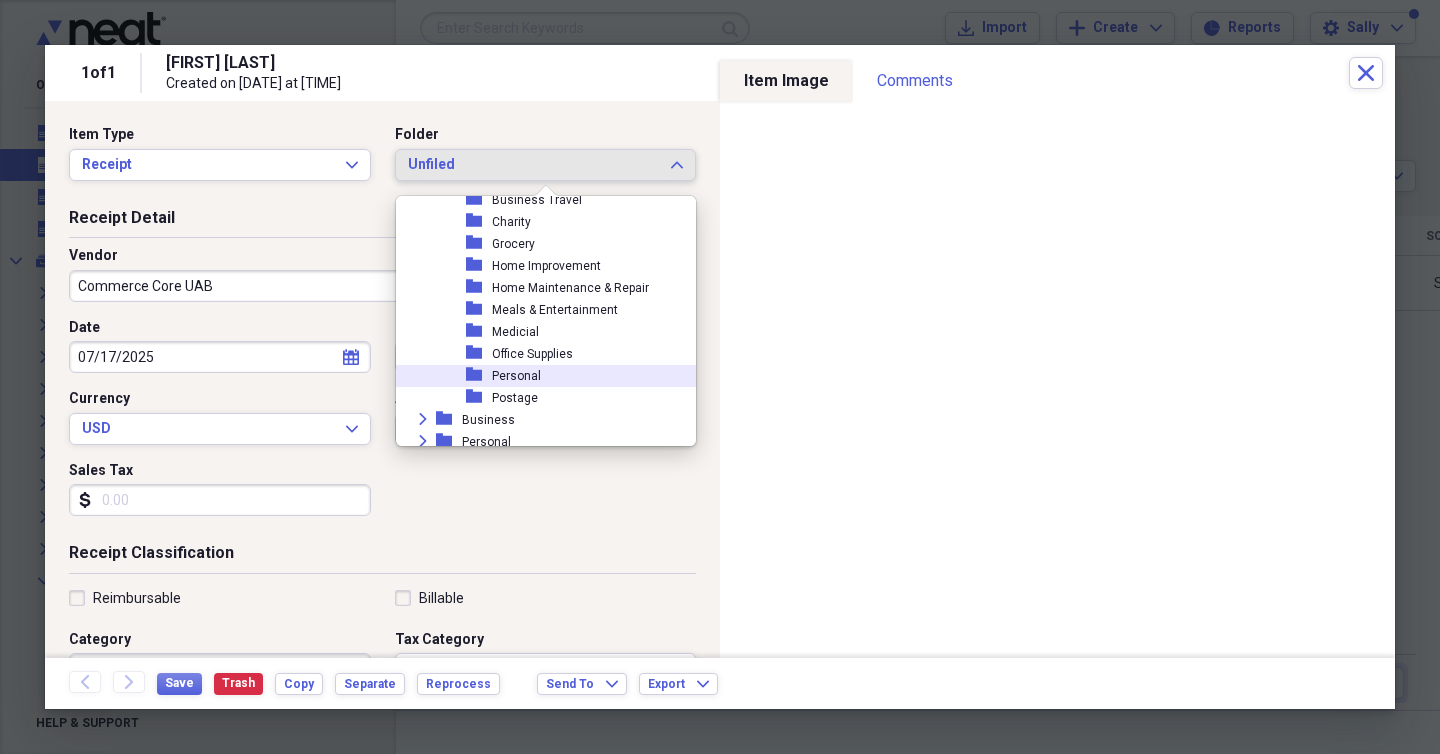 click on "folder" at bounding box center [479, 375] 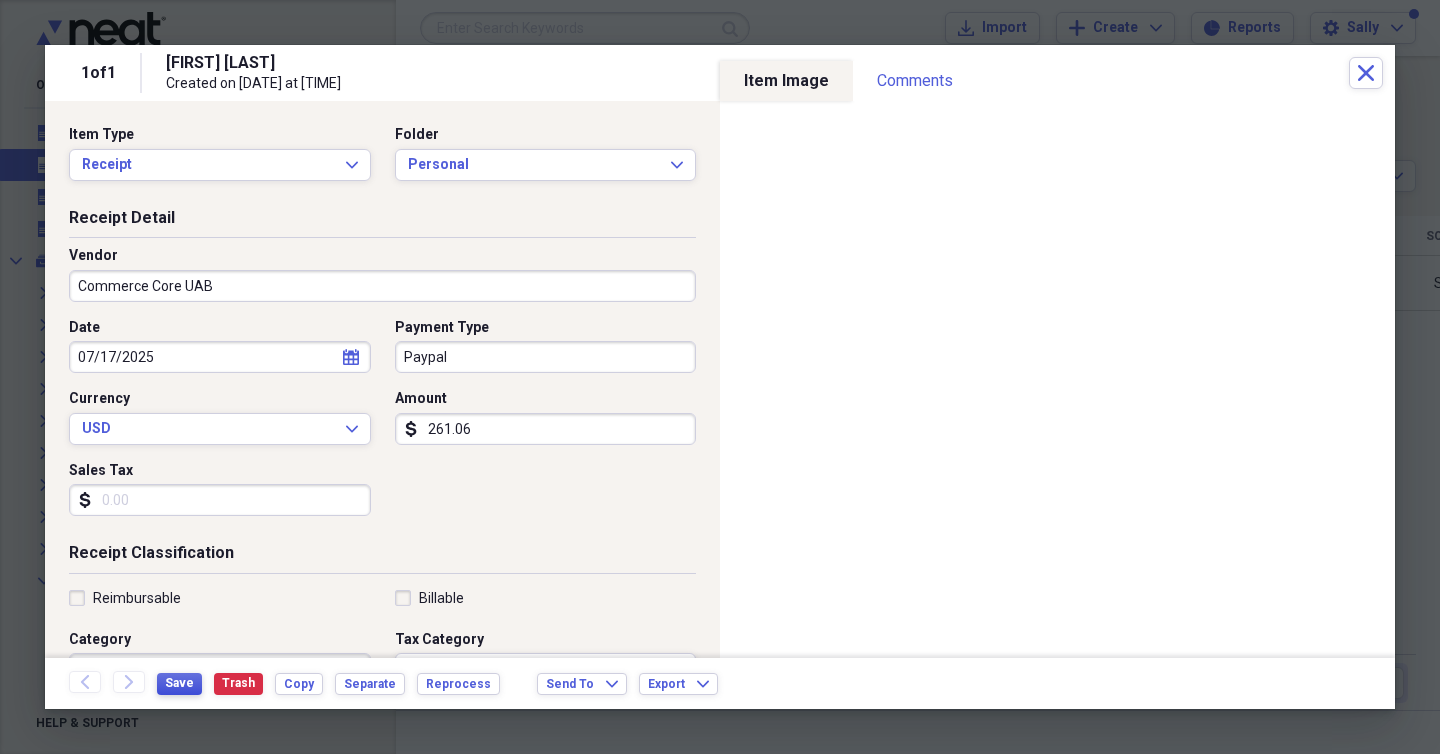 click on "Save" at bounding box center [179, 683] 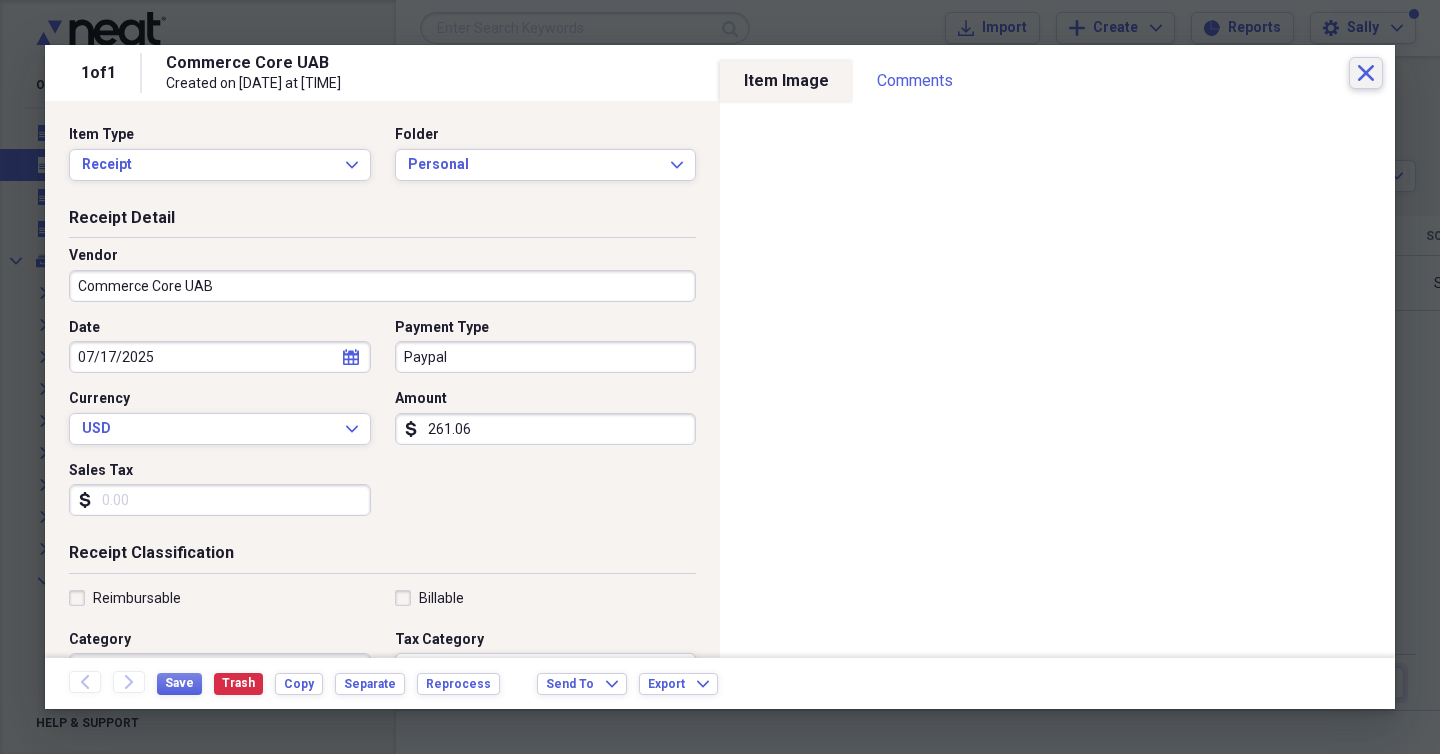 click 